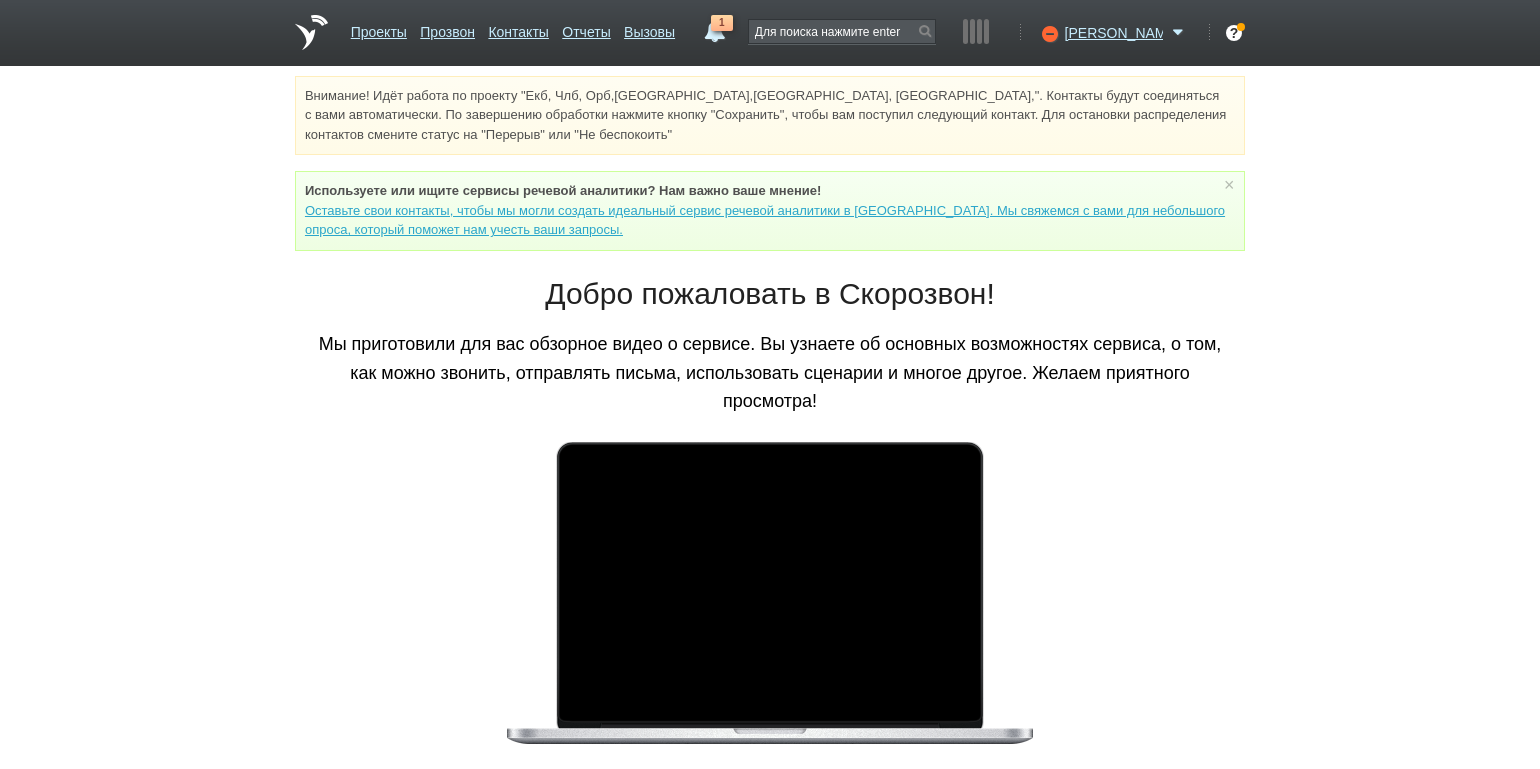 scroll, scrollTop: 0, scrollLeft: 0, axis: both 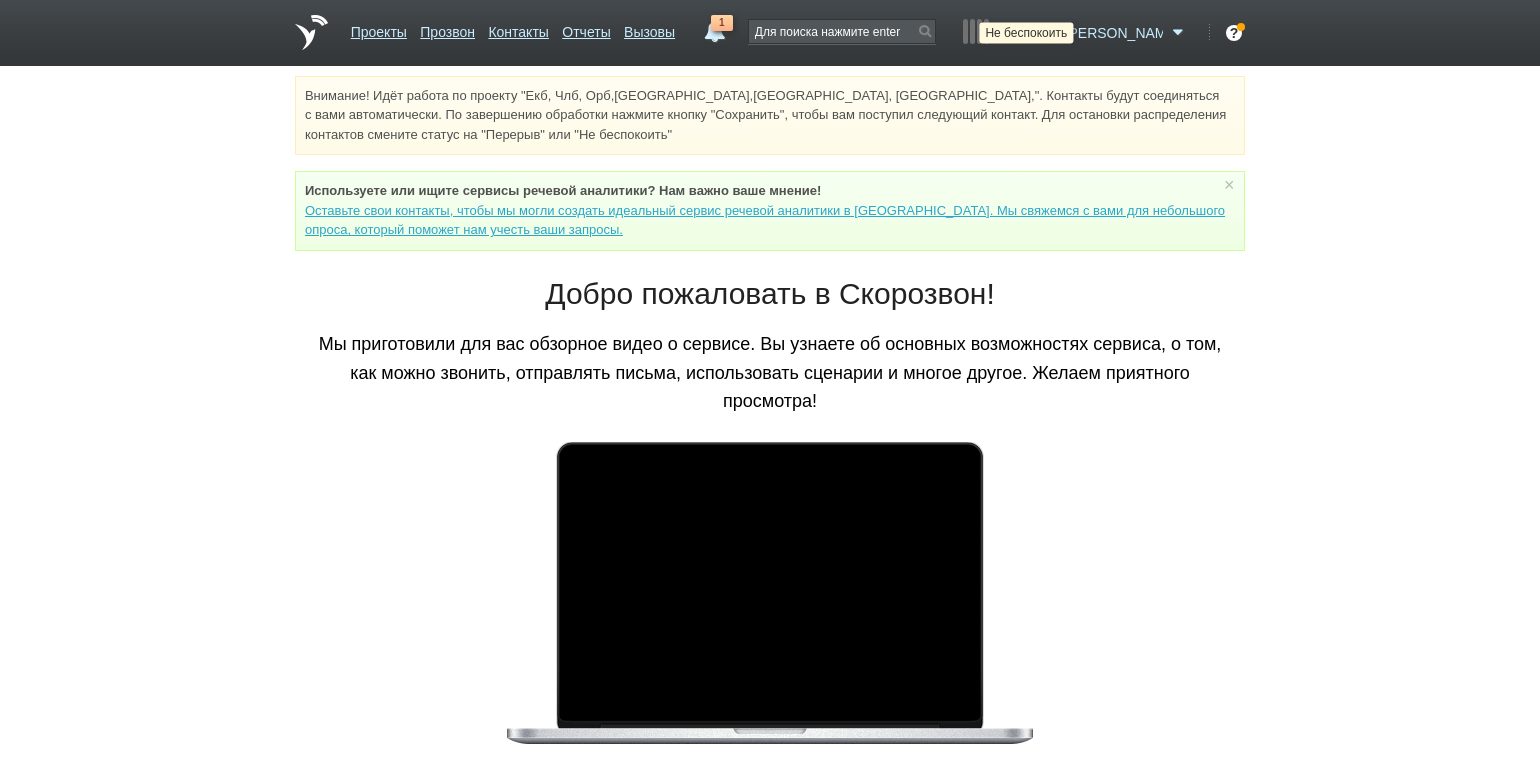 click at bounding box center (1047, 33) 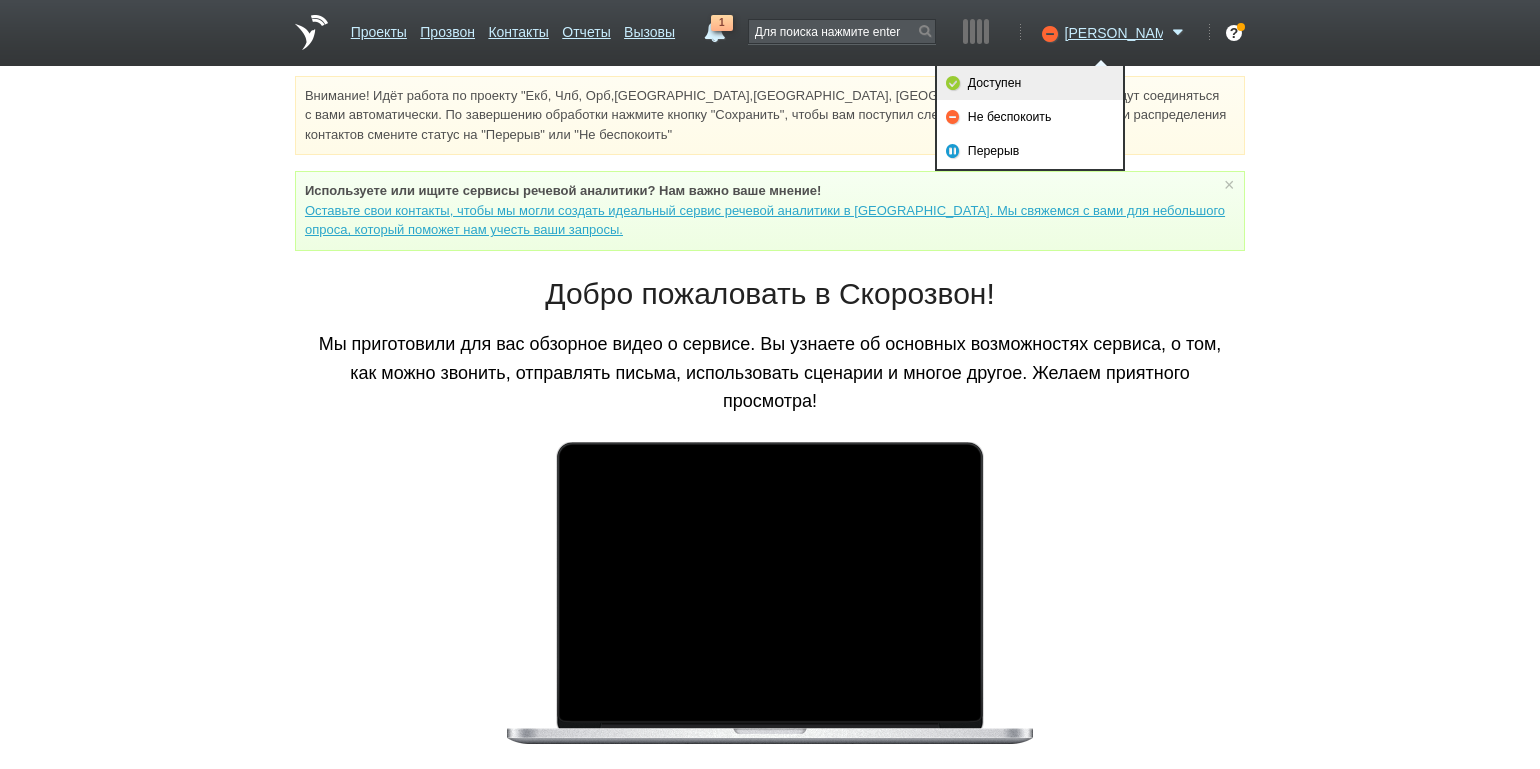 click on "Доступен" at bounding box center (1030, 83) 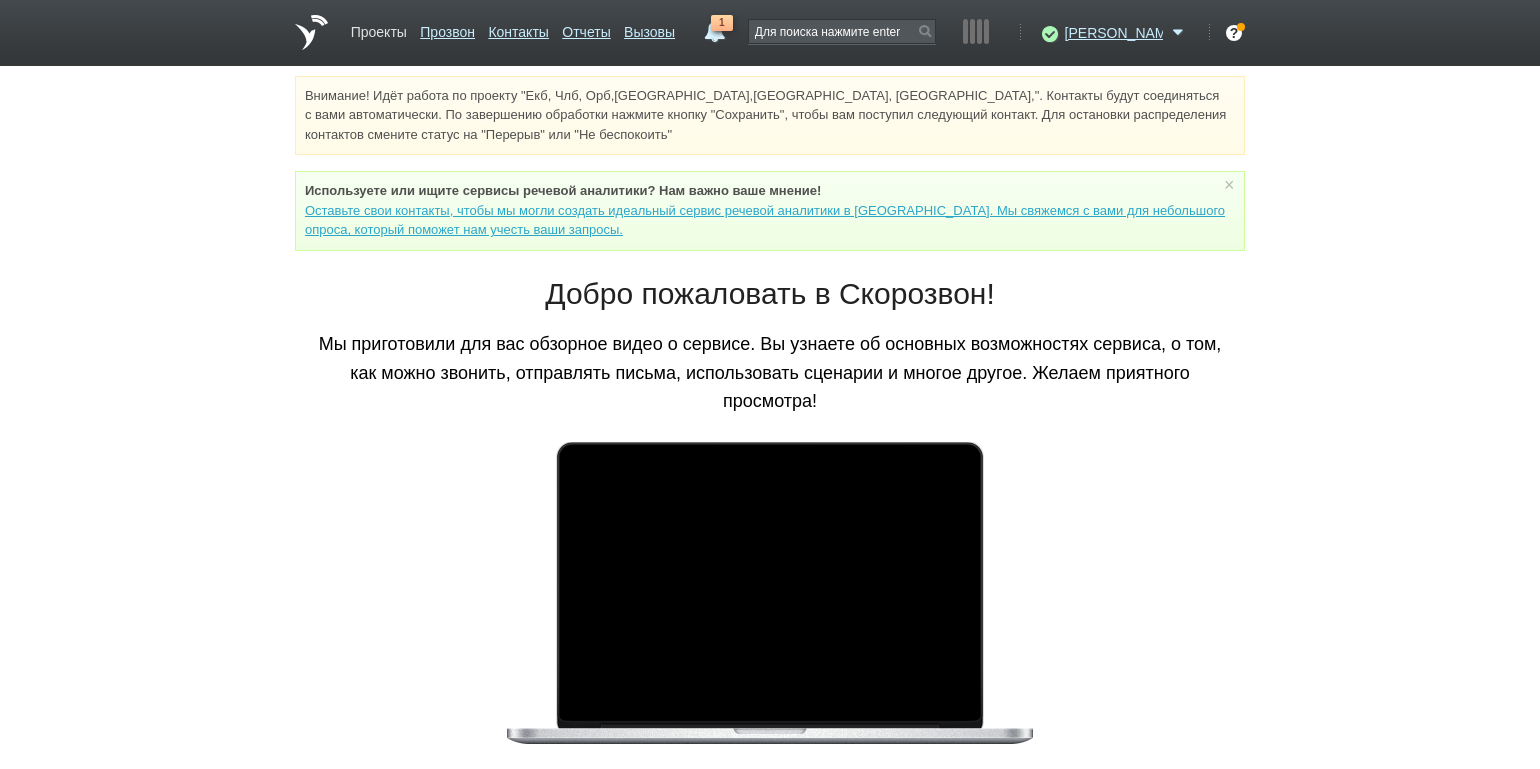 click on "Проекты" at bounding box center [379, 28] 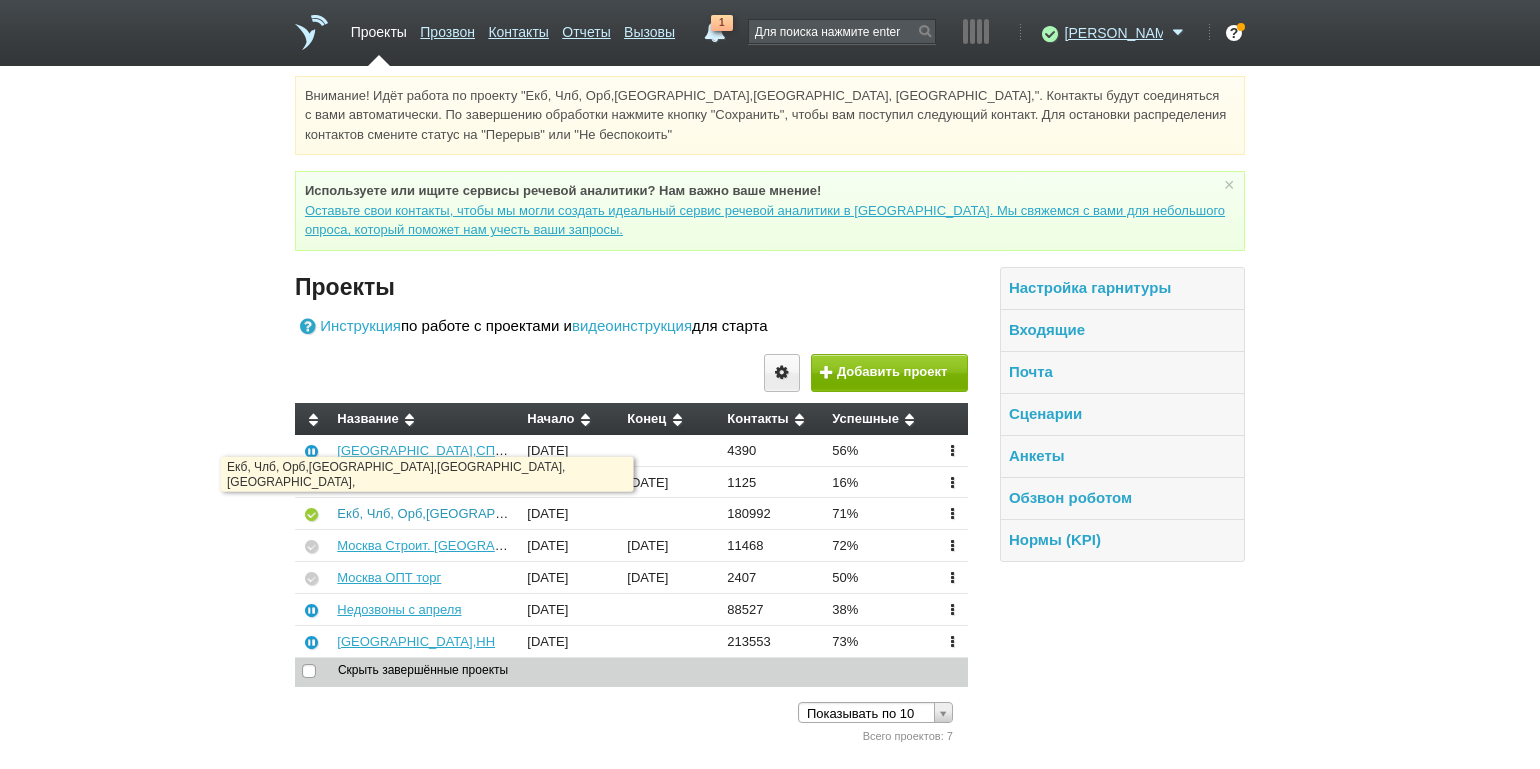 click on "Екб, Члб, Орб,[GEOGRAPHIC_DATA],[GEOGRAPHIC_DATA], [GEOGRAPHIC_DATA]," at bounding box center (591, 513) 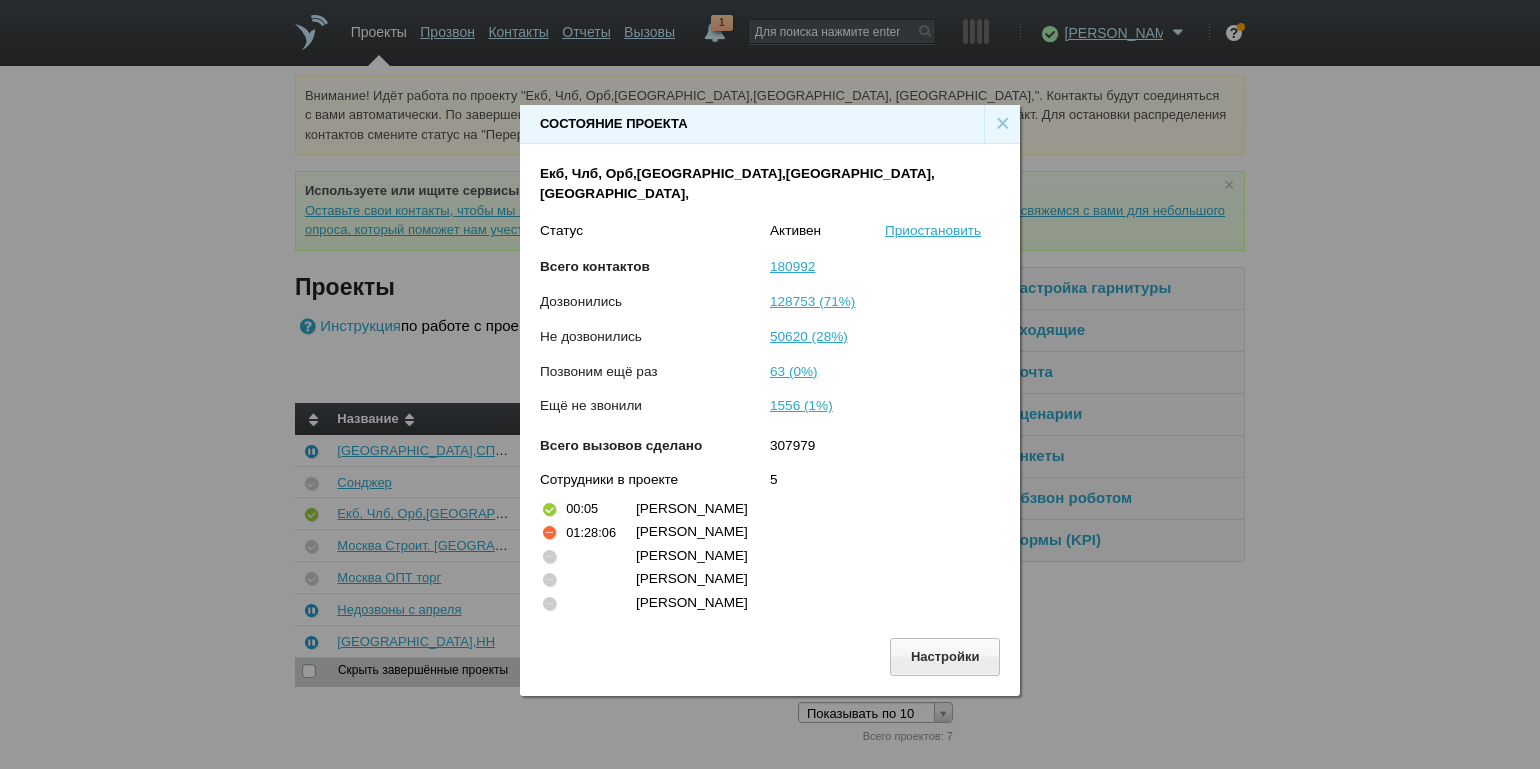 click on "×" at bounding box center [1002, 124] 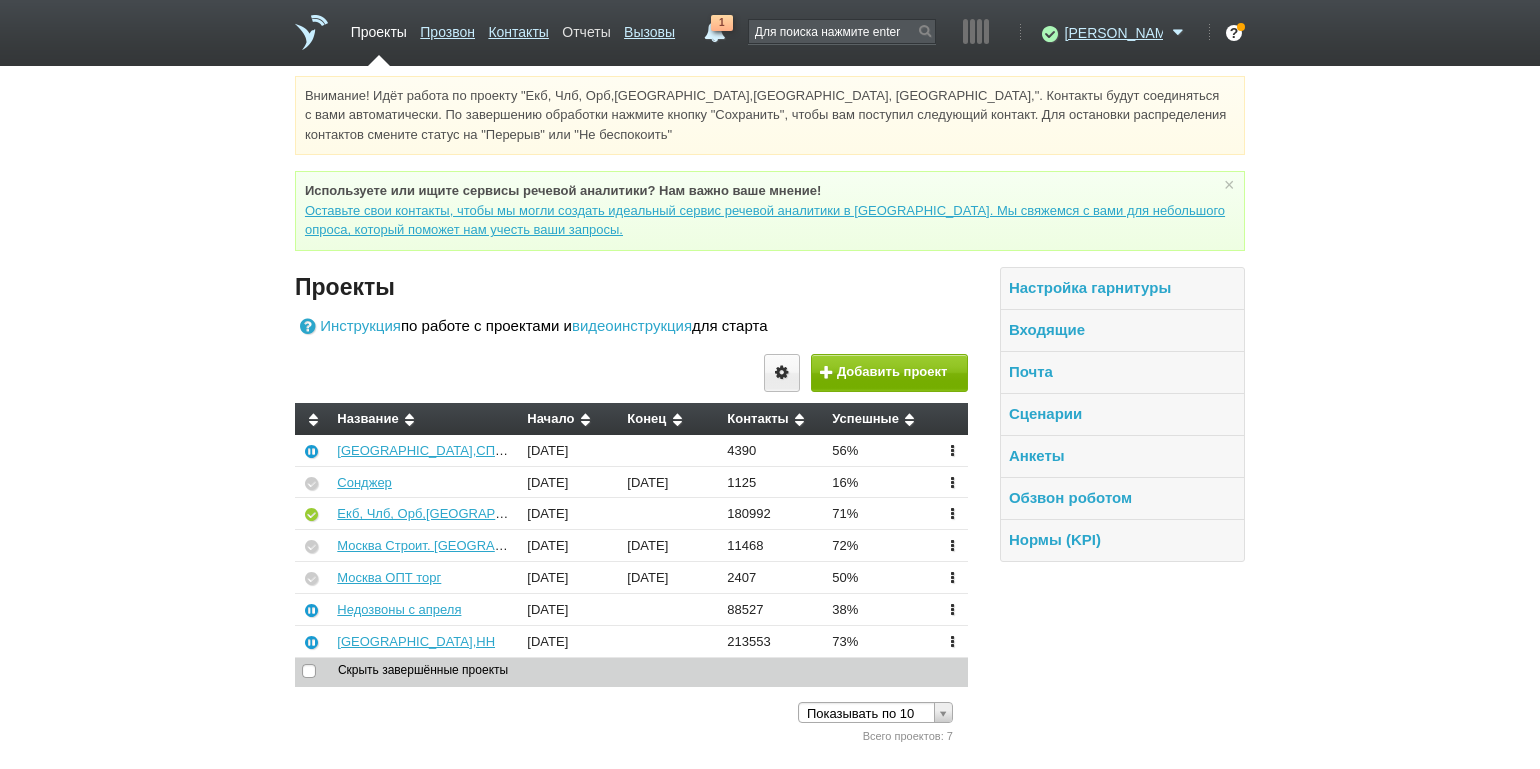 click on "Отчеты" at bounding box center [586, 28] 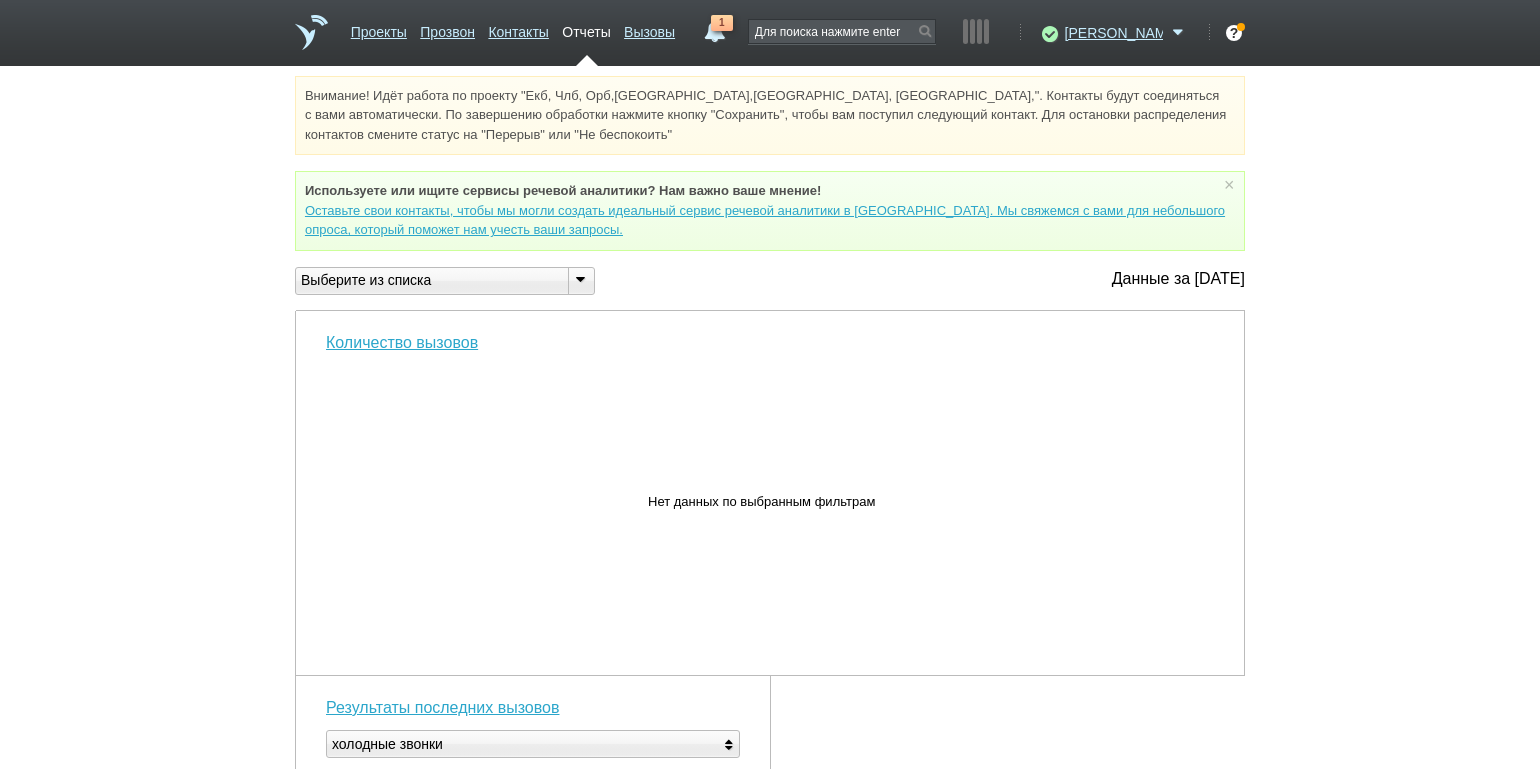 click at bounding box center (580, 279) 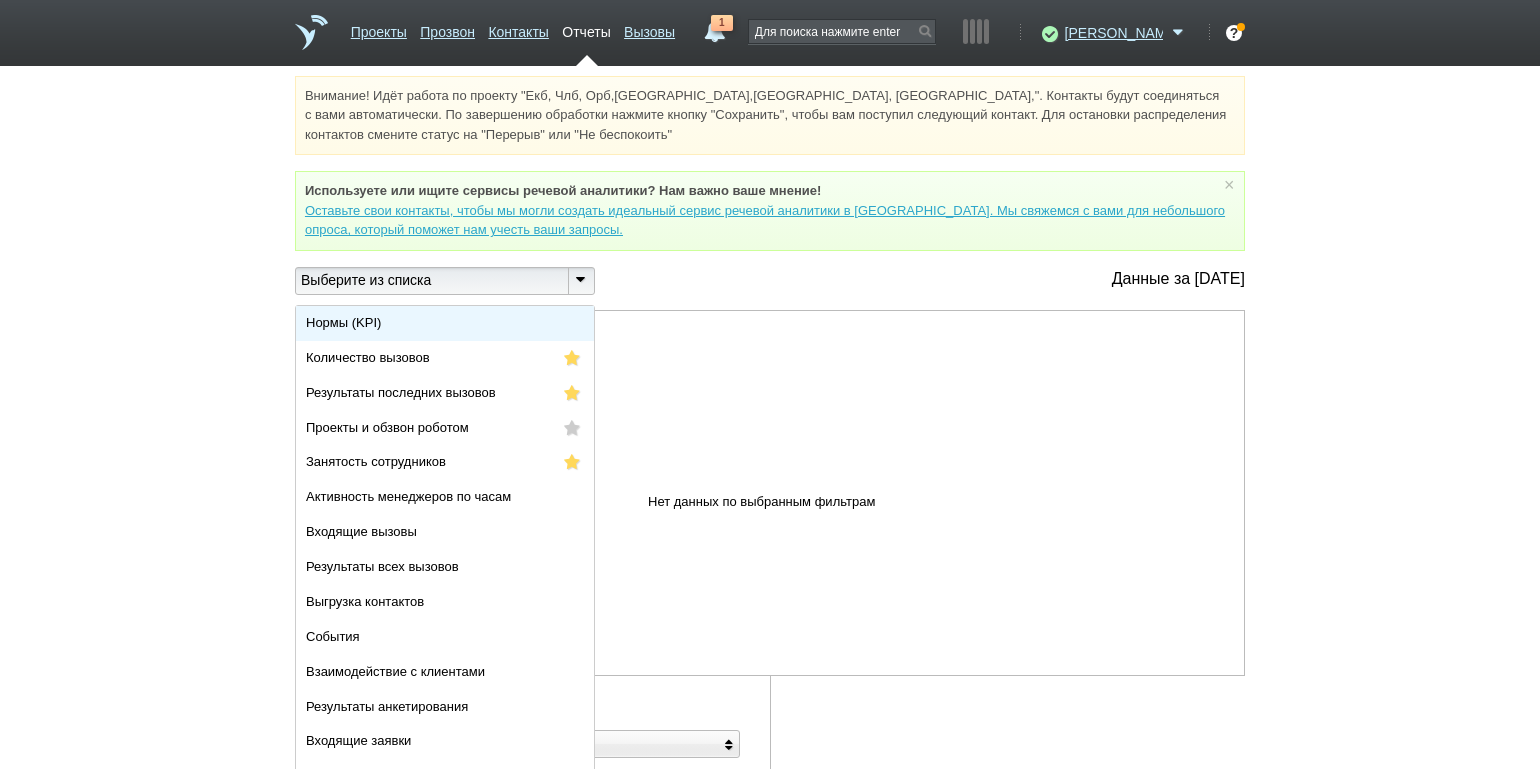 click on "Нормы (KPI)" at bounding box center (445, 323) 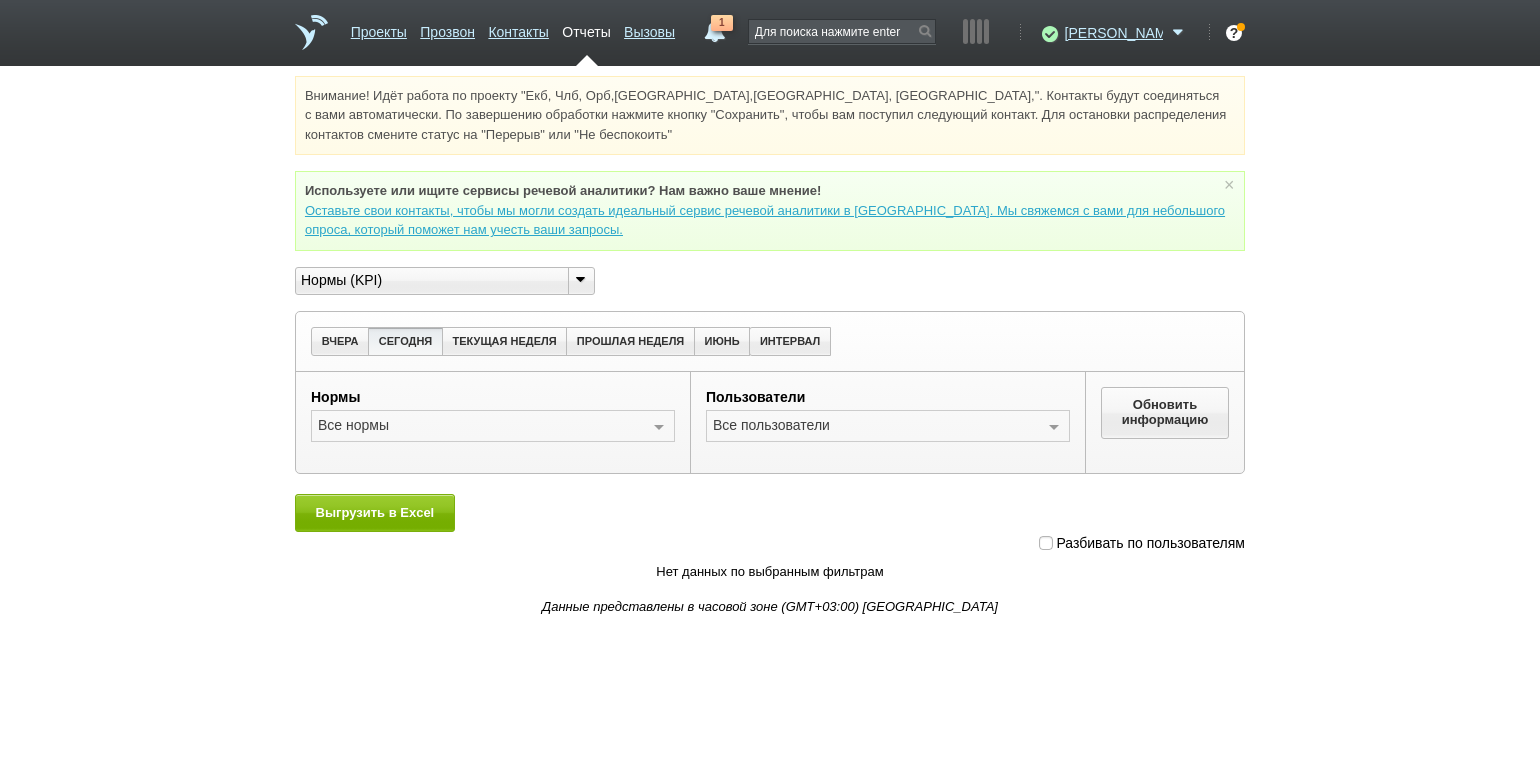 click at bounding box center [1046, 543] 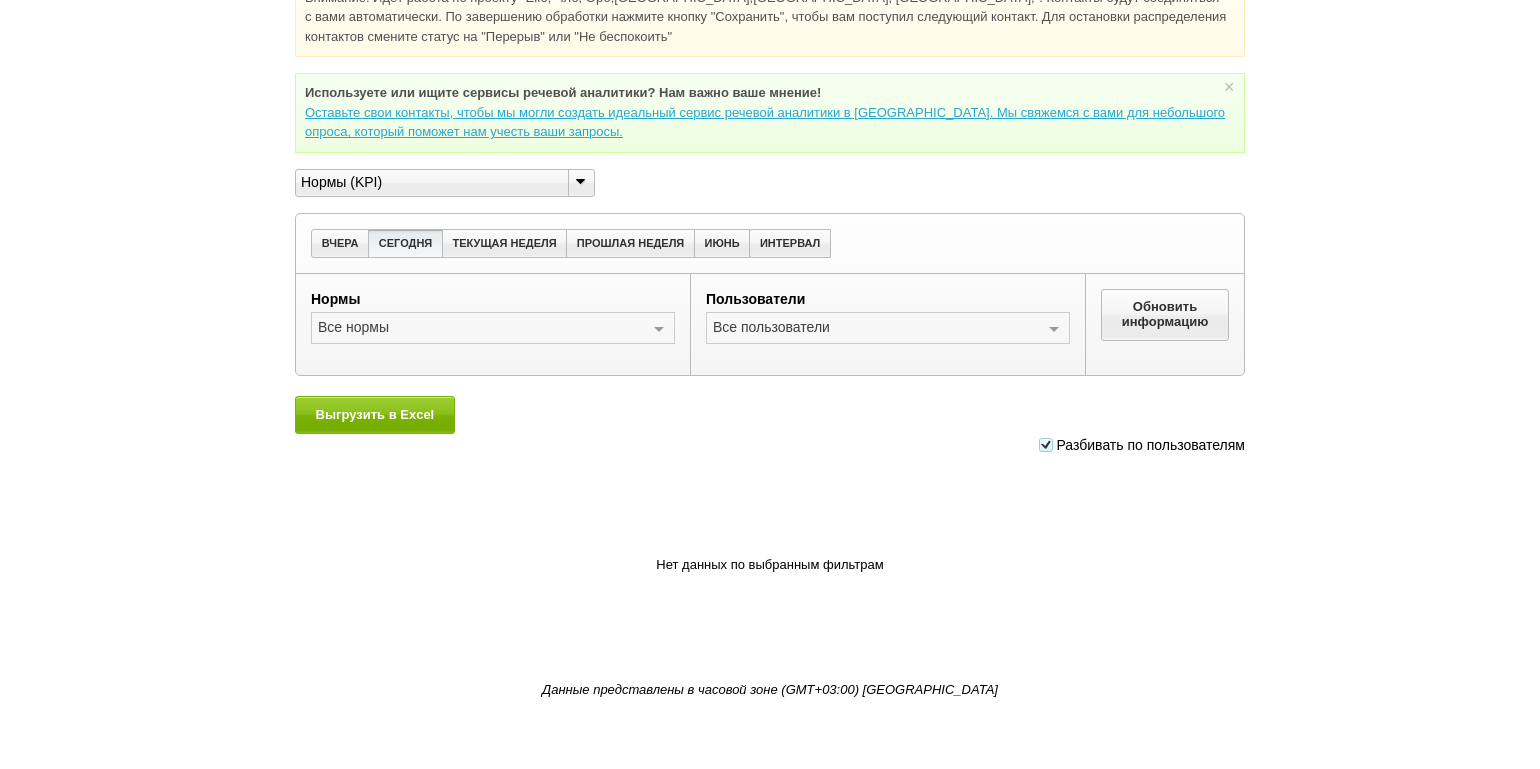 scroll, scrollTop: 0, scrollLeft: 0, axis: both 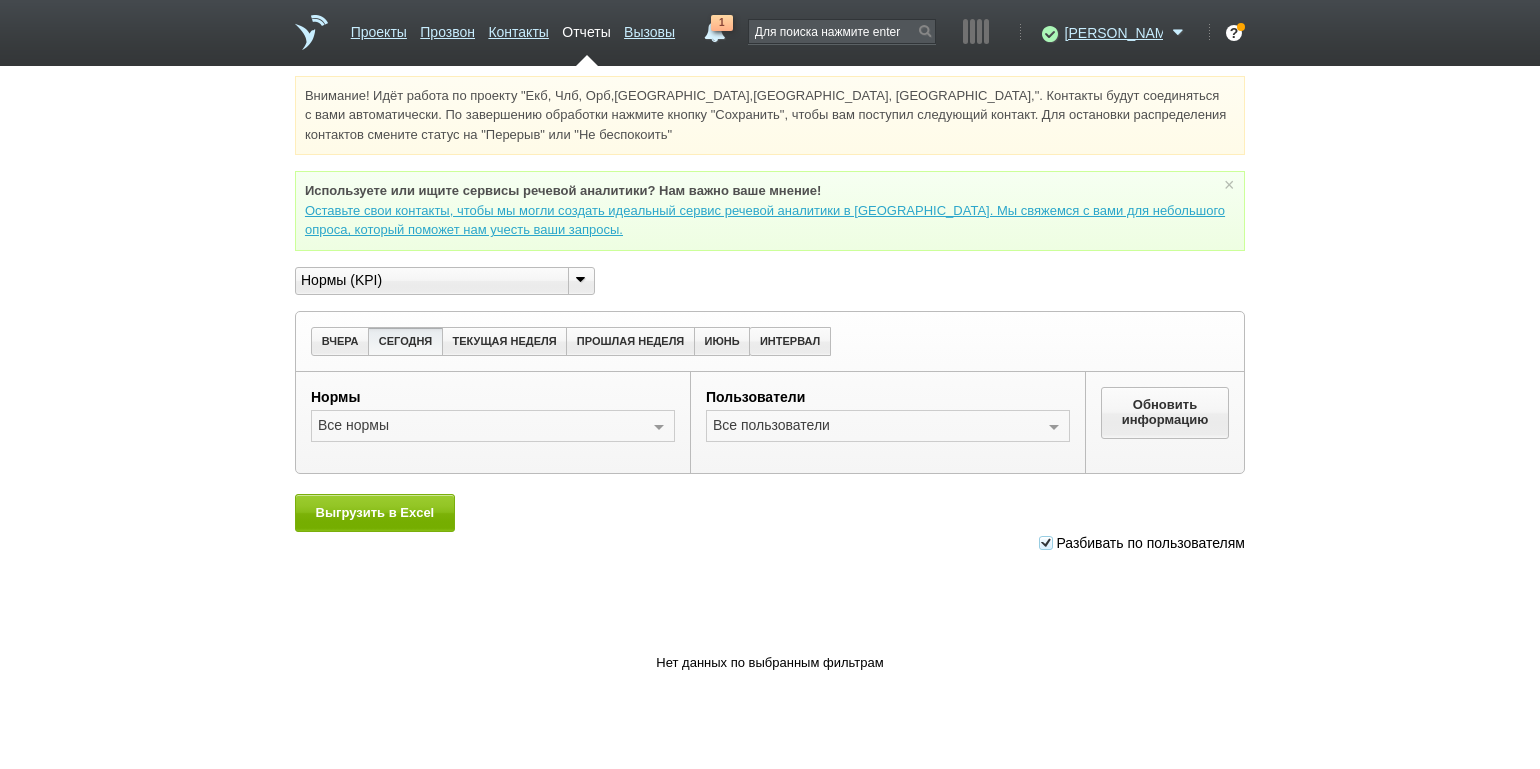 click on "1" at bounding box center (715, 27) 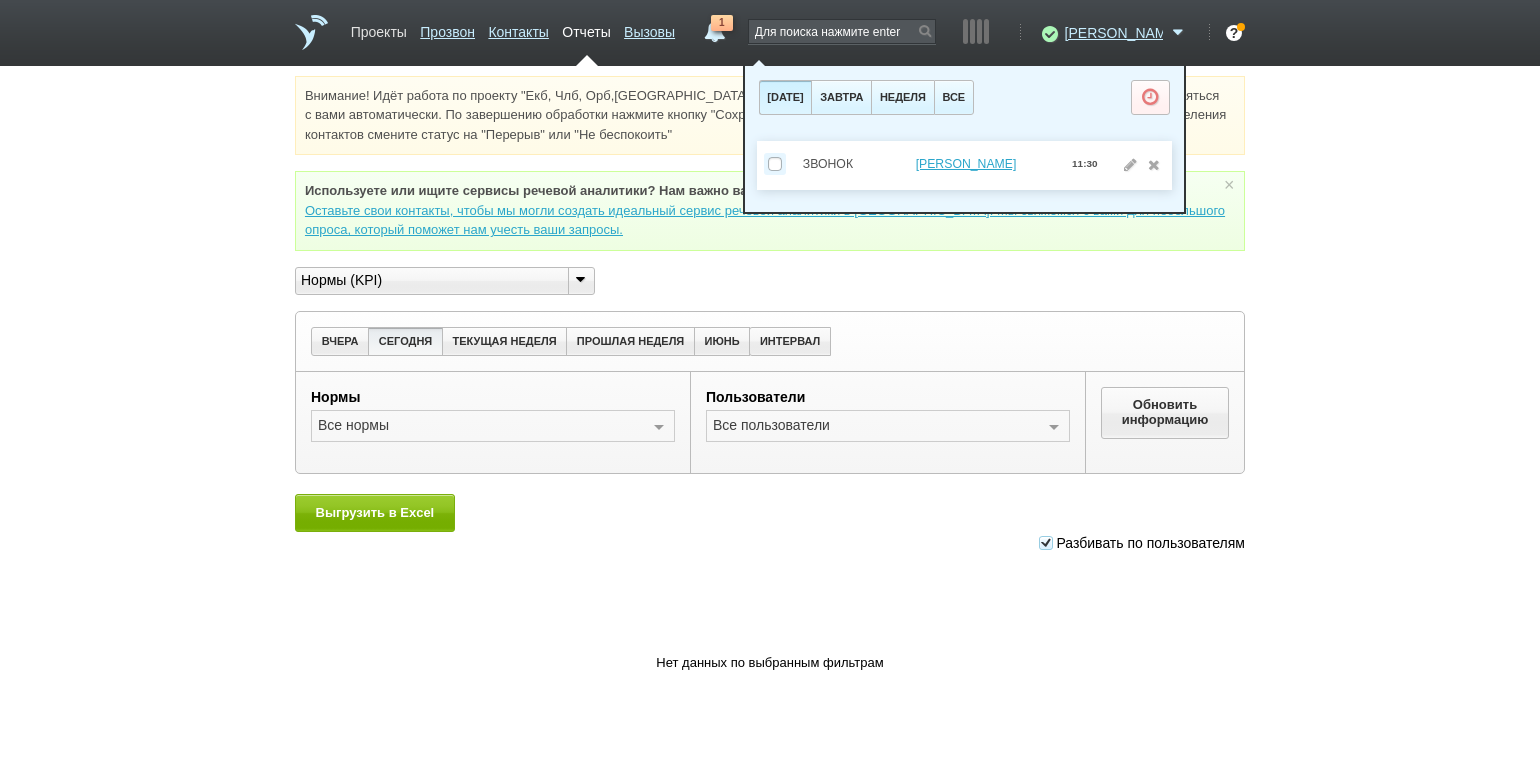 click on "Проекты" at bounding box center [379, 28] 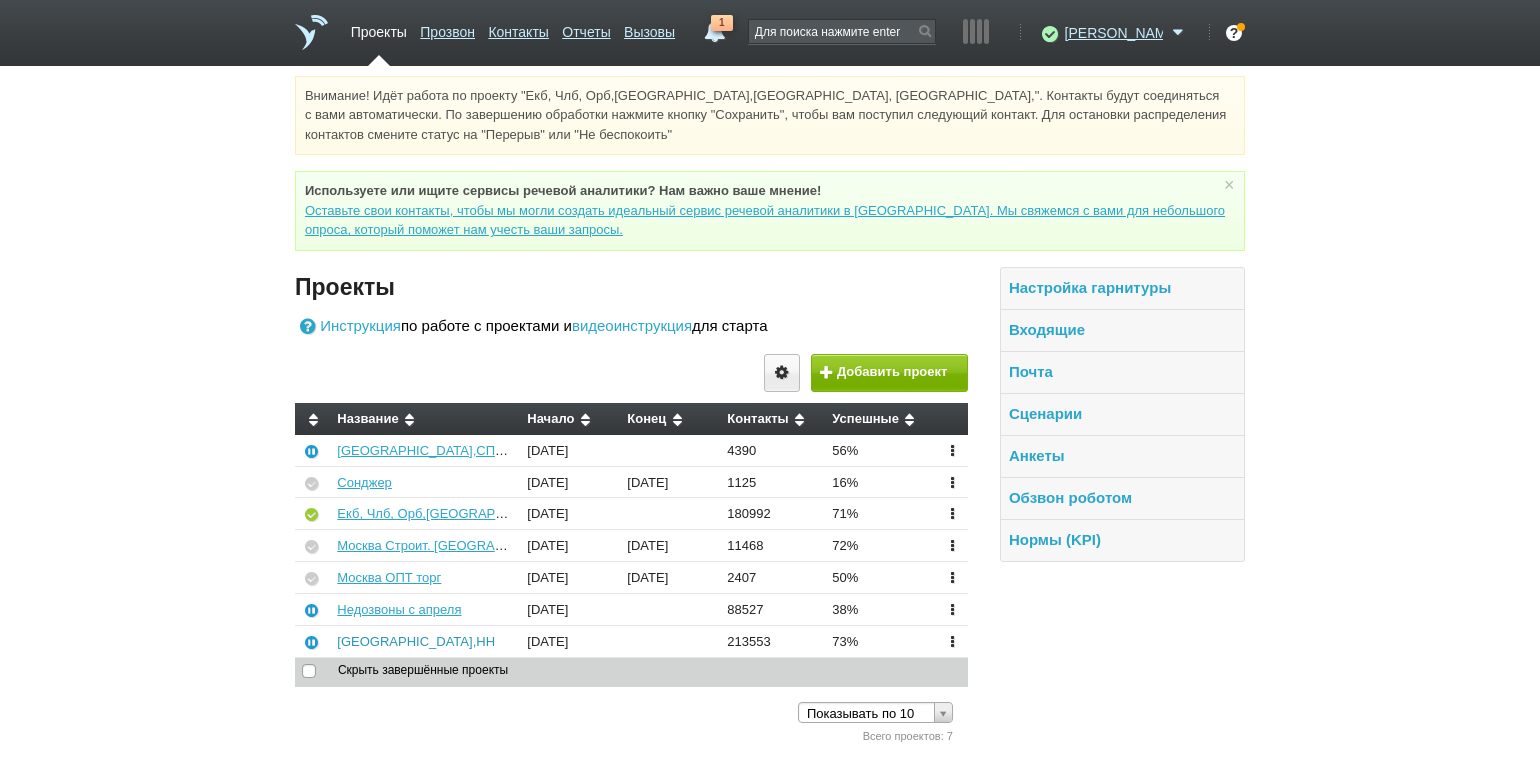 click on "[GEOGRAPHIC_DATA],НН" at bounding box center [416, 641] 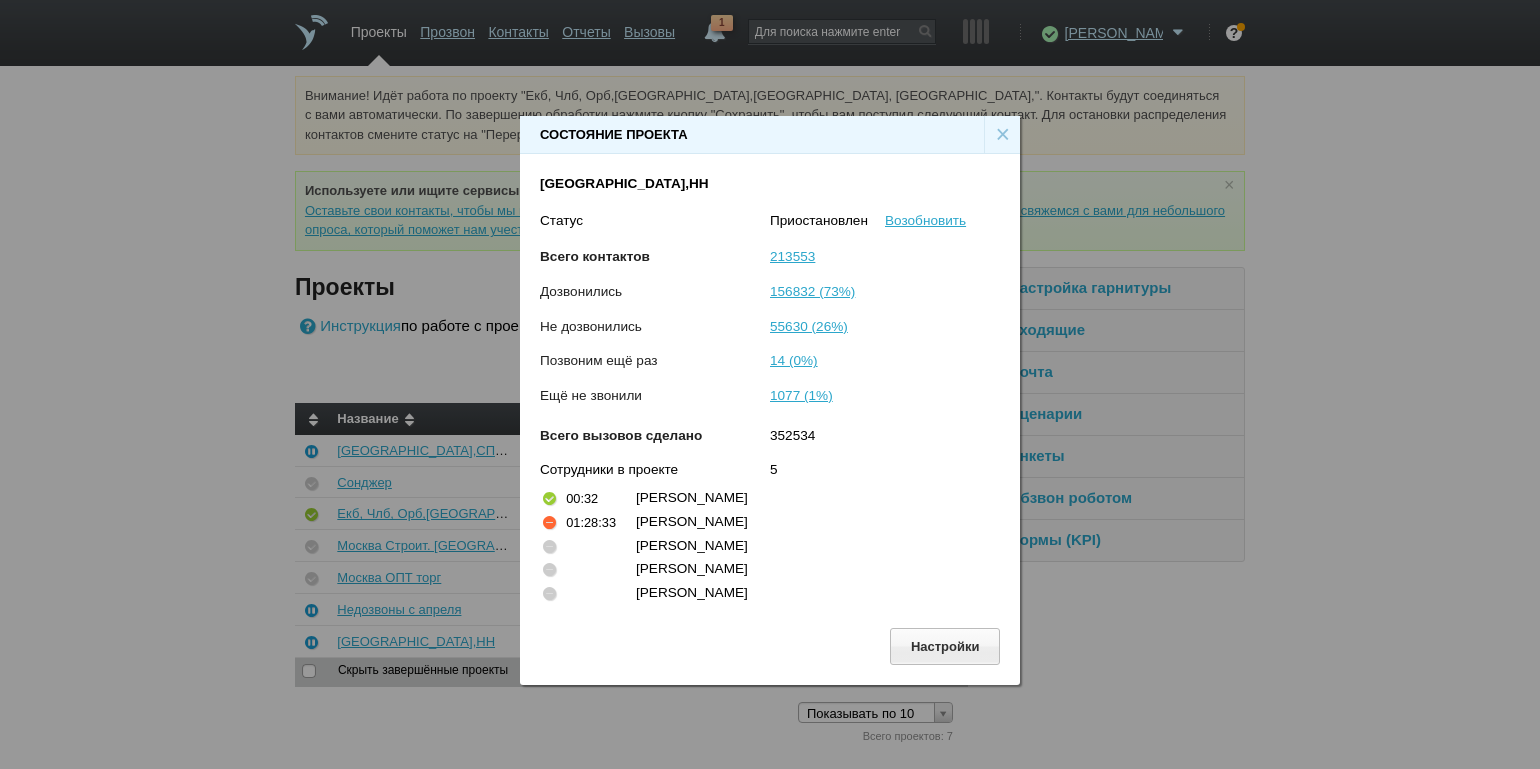 click on "×" at bounding box center [1002, 135] 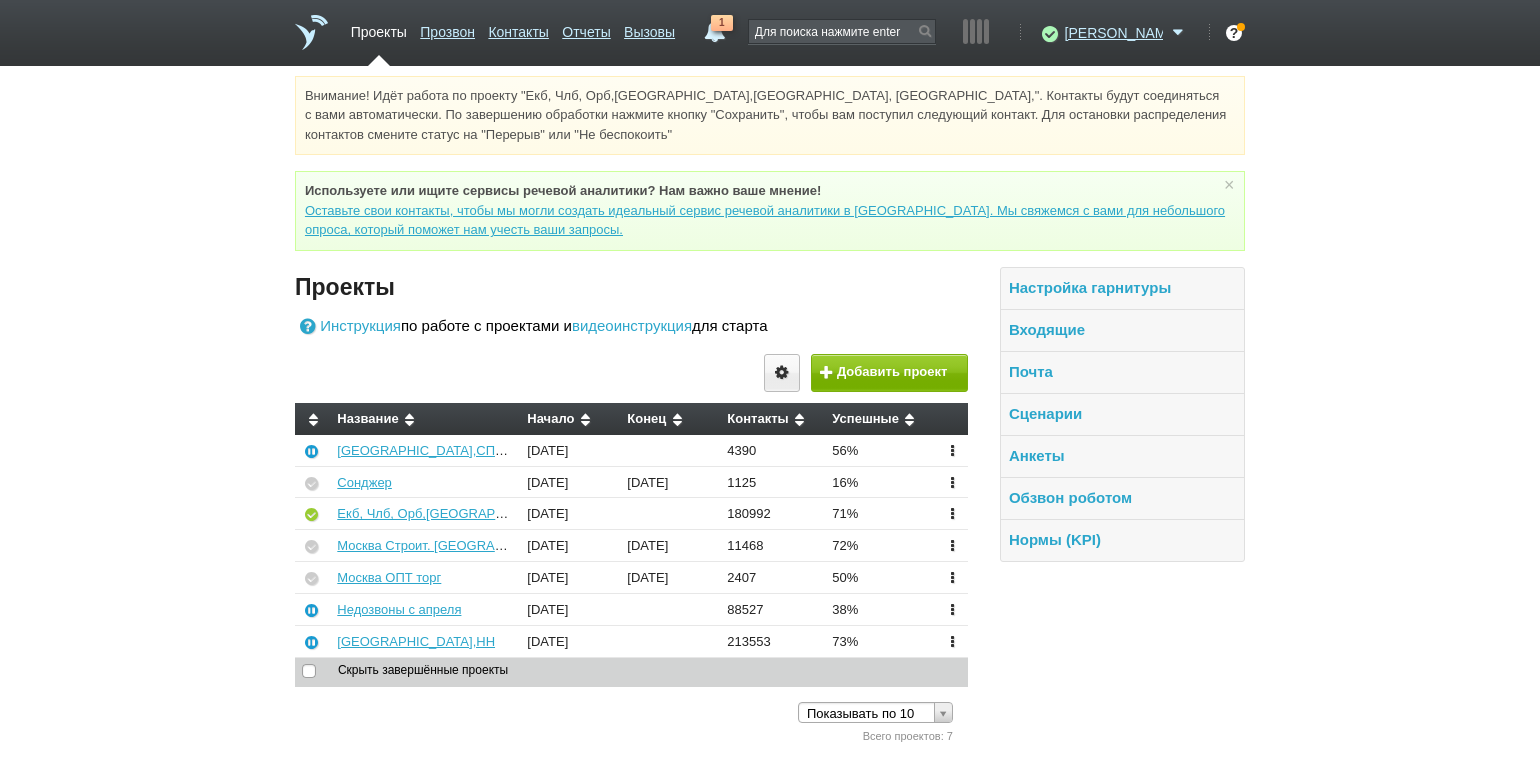 click on "Проекты   Прозвон   Контакты   Отчеты   Вызовы" at bounding box center (513, 40) 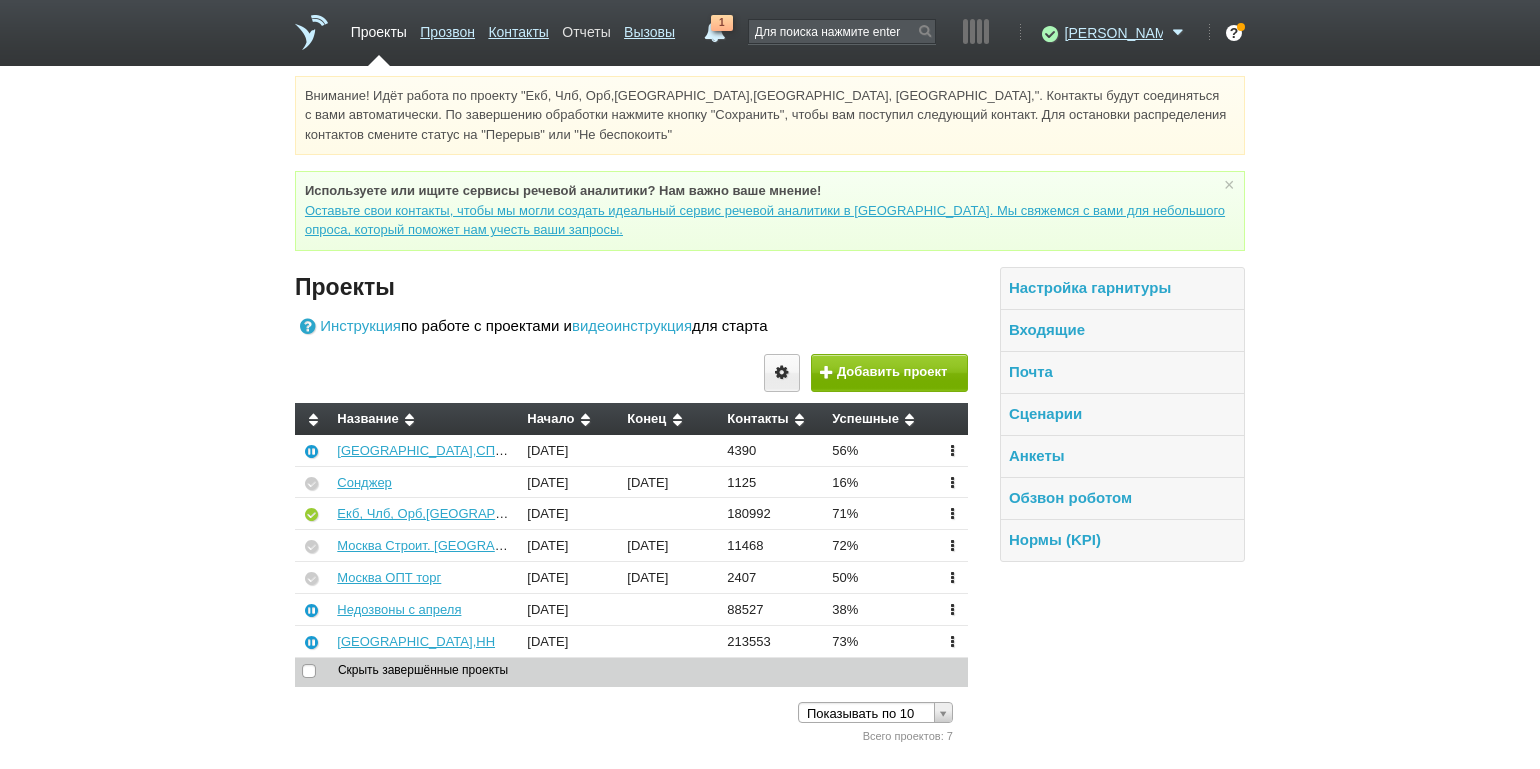 click on "Отчеты" at bounding box center (586, 28) 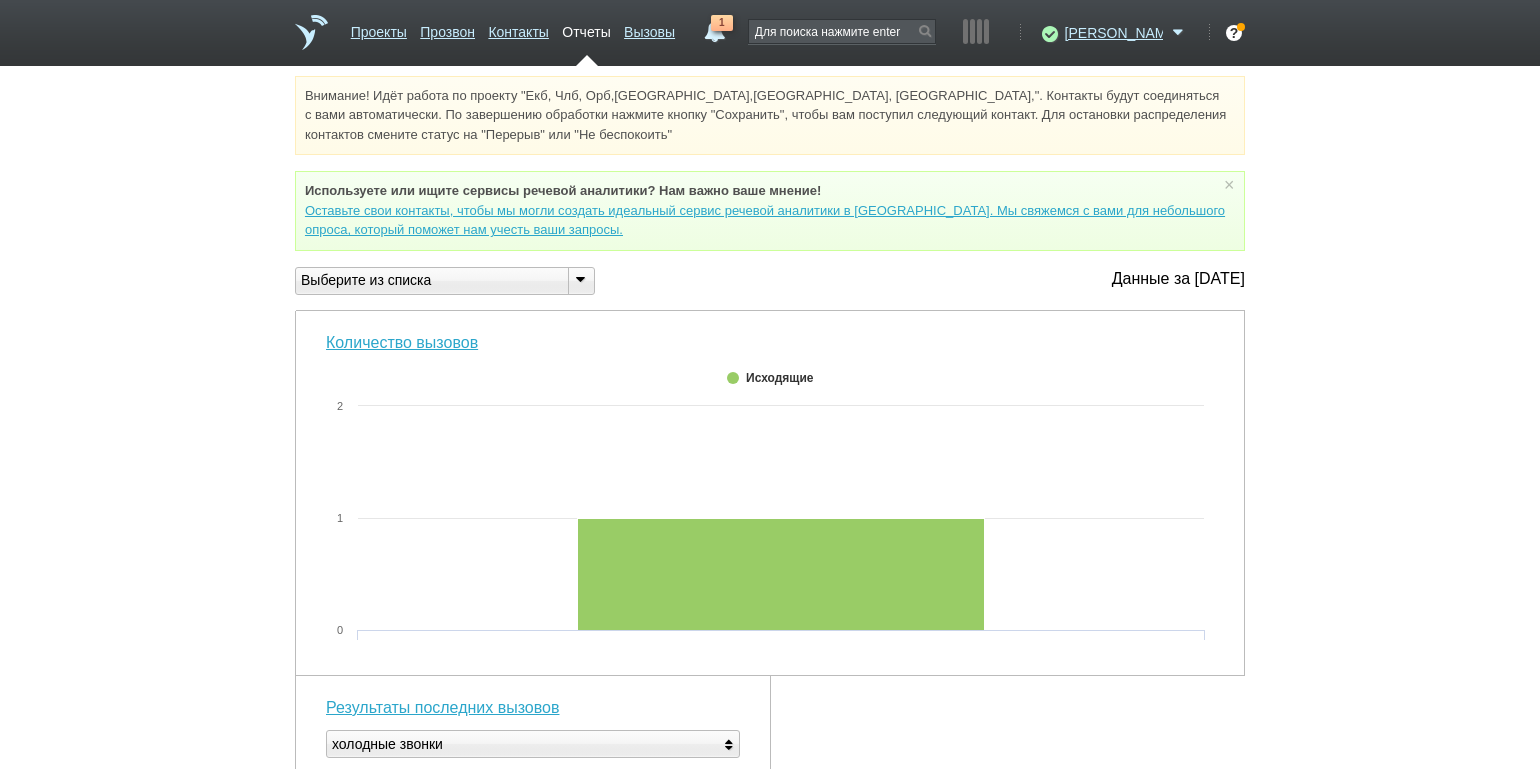 drag, startPoint x: 587, startPoint y: 281, endPoint x: 572, endPoint y: 308, distance: 30.88689 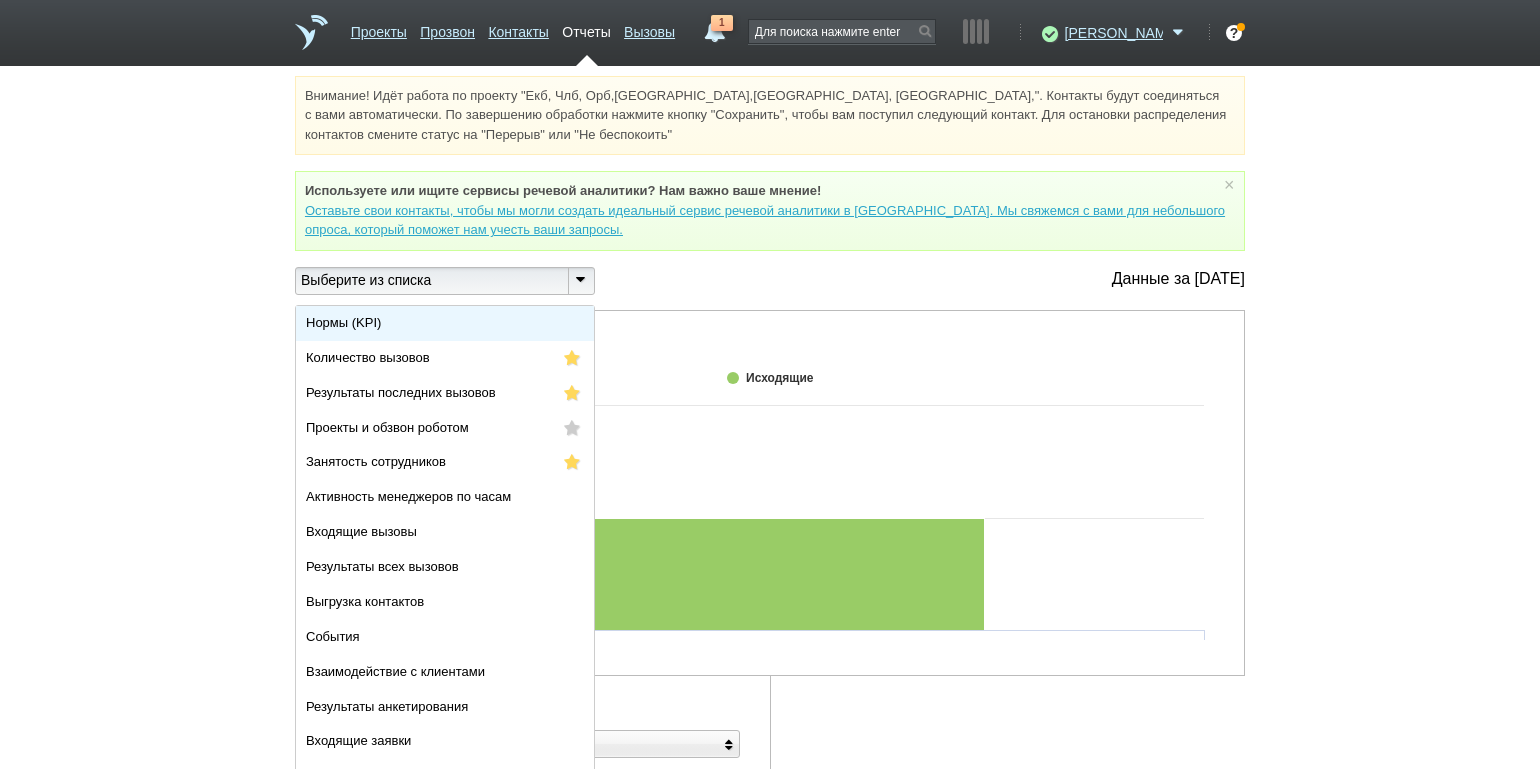 click on "Нормы (KPI)" at bounding box center [445, 323] 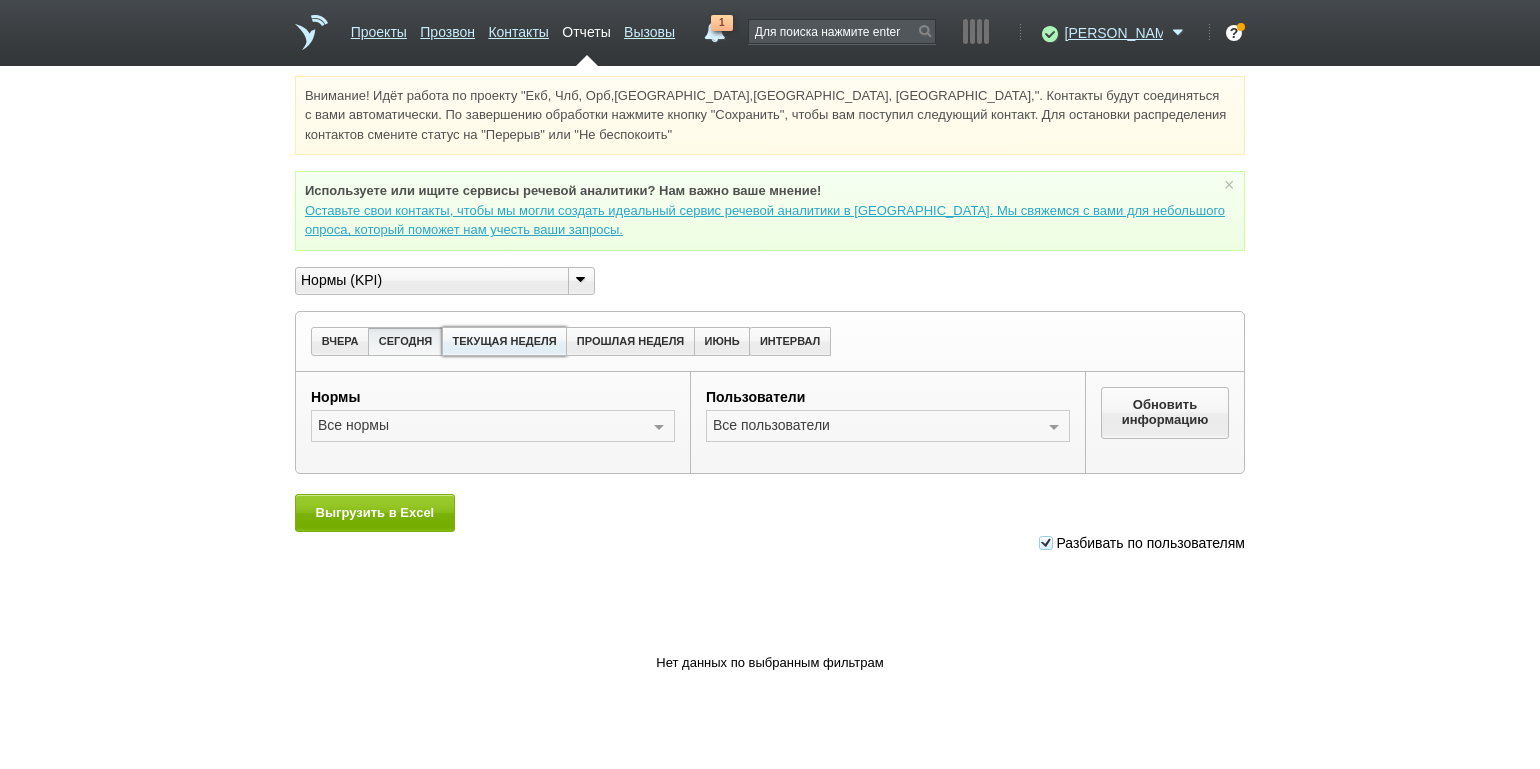 click on "ТЕКУЩАЯ НЕДЕЛЯ" at bounding box center (504, 341) 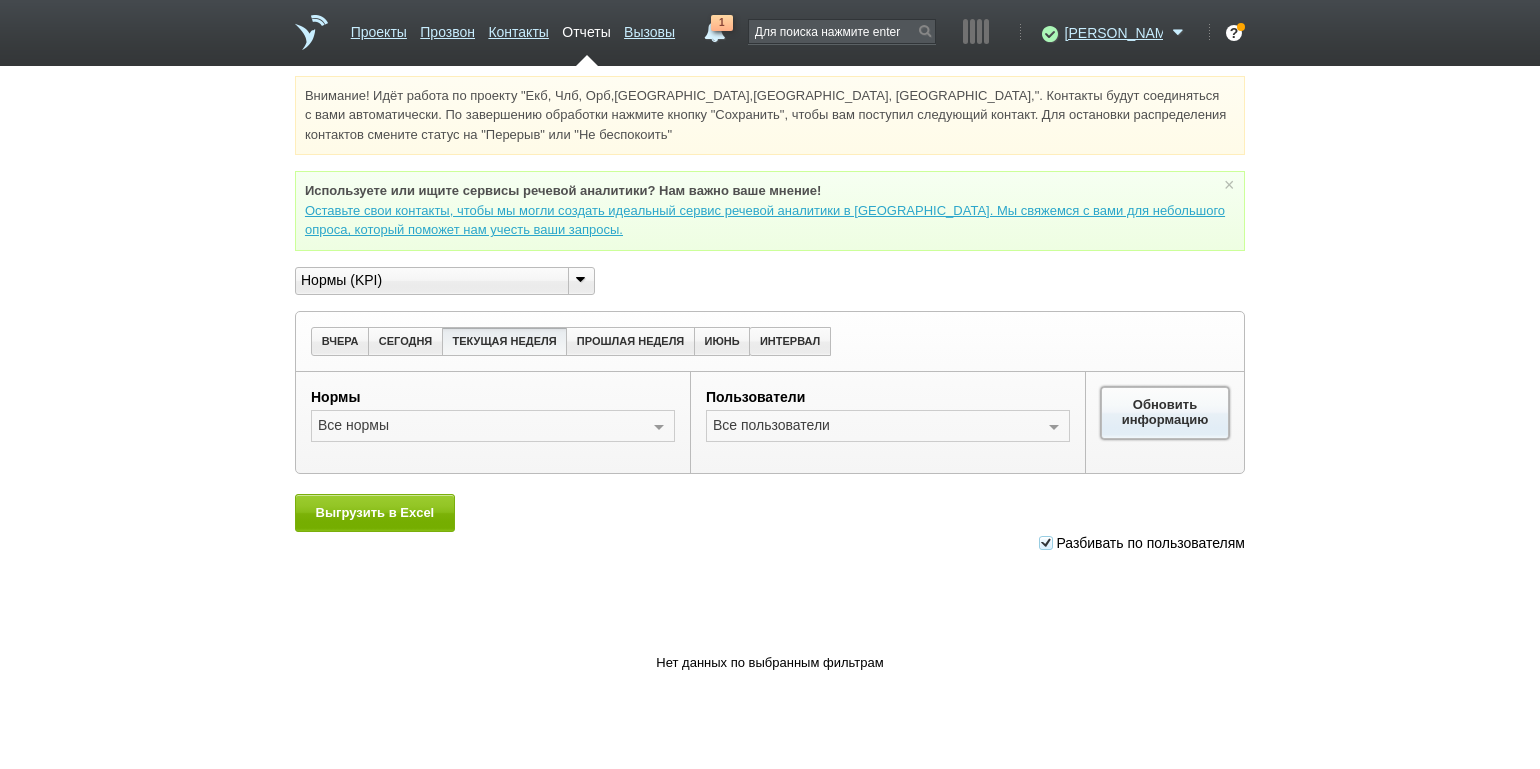 click on "Обновить информацию" at bounding box center [1165, 413] 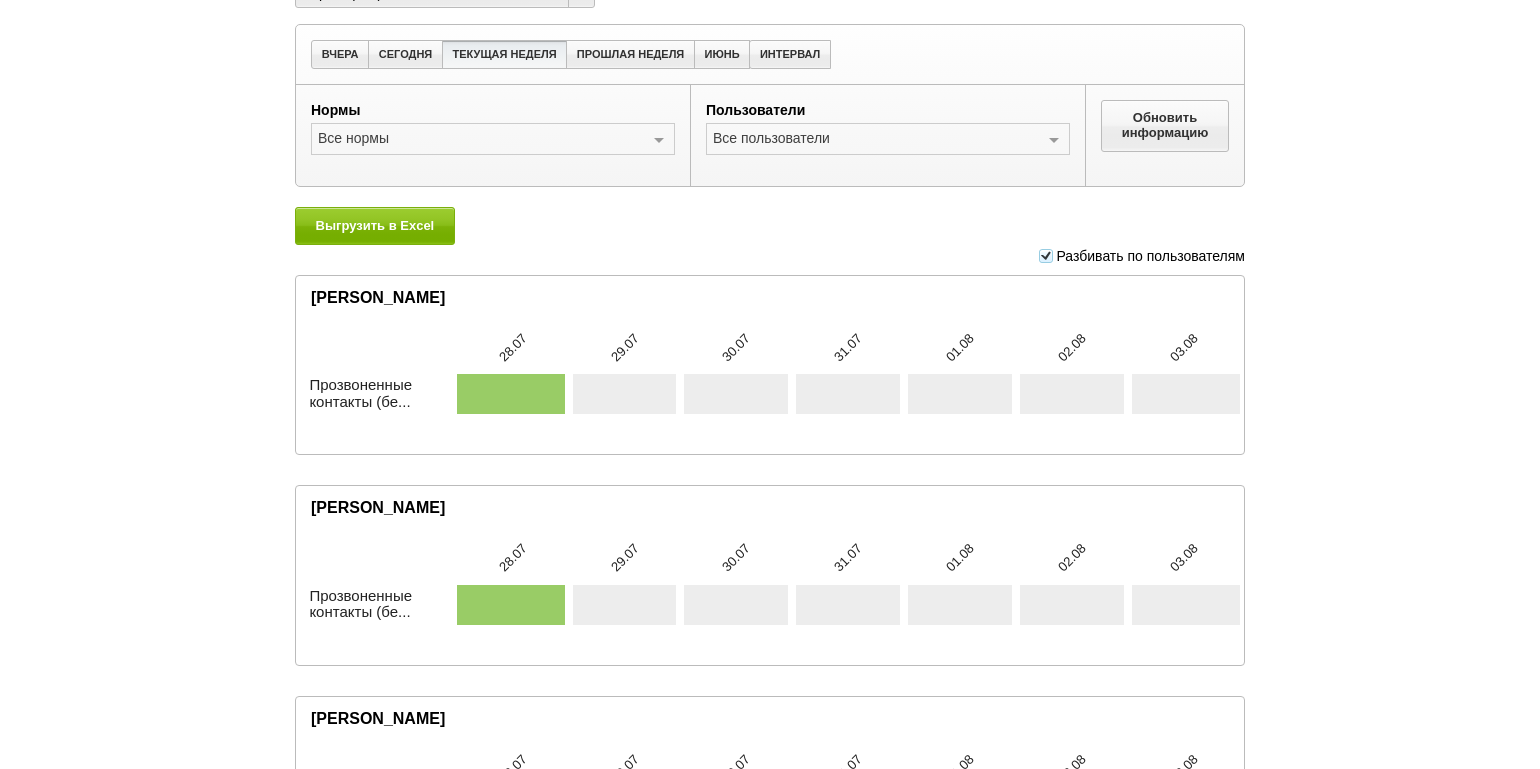scroll, scrollTop: 0, scrollLeft: 0, axis: both 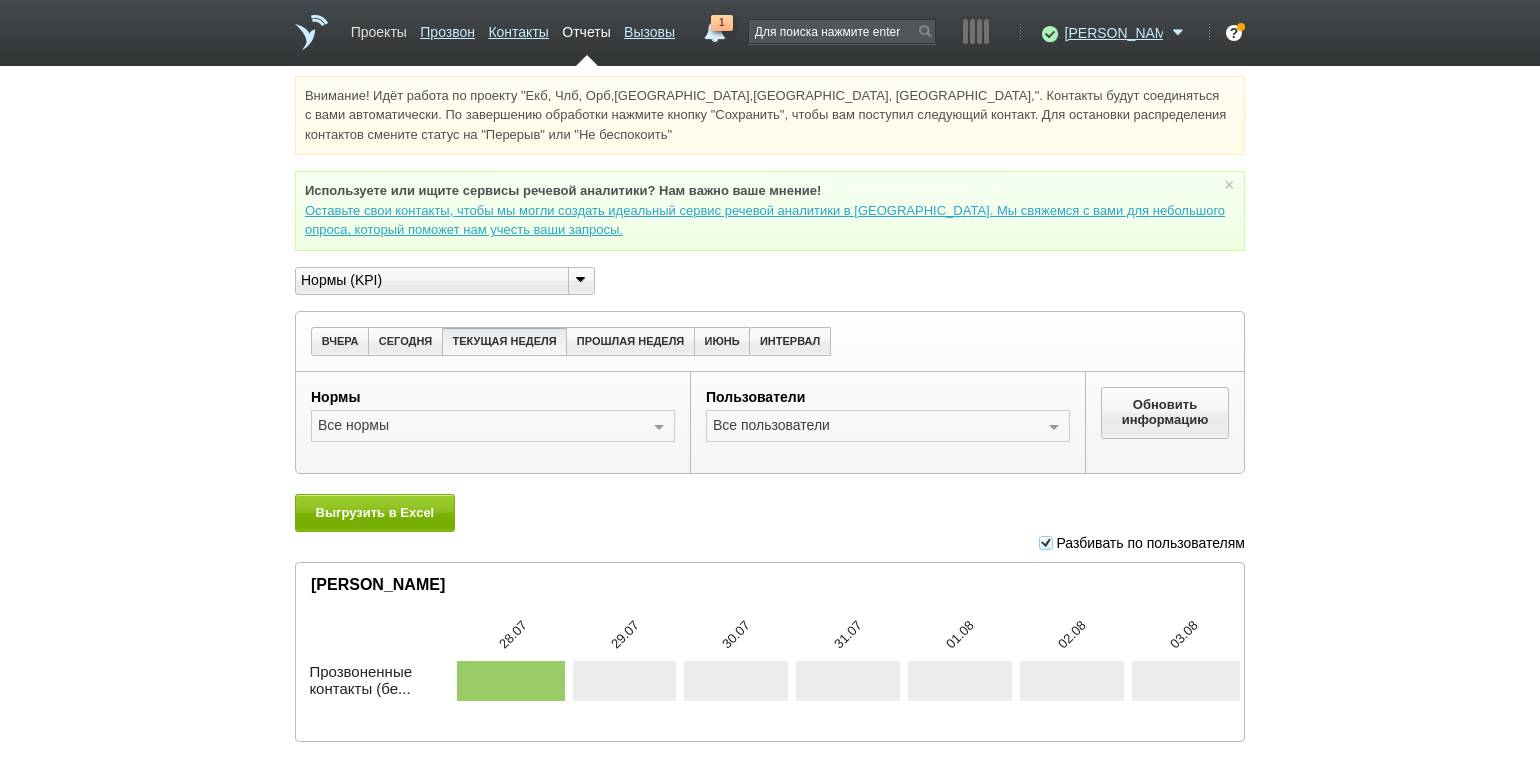 click on "Проекты" at bounding box center (379, 28) 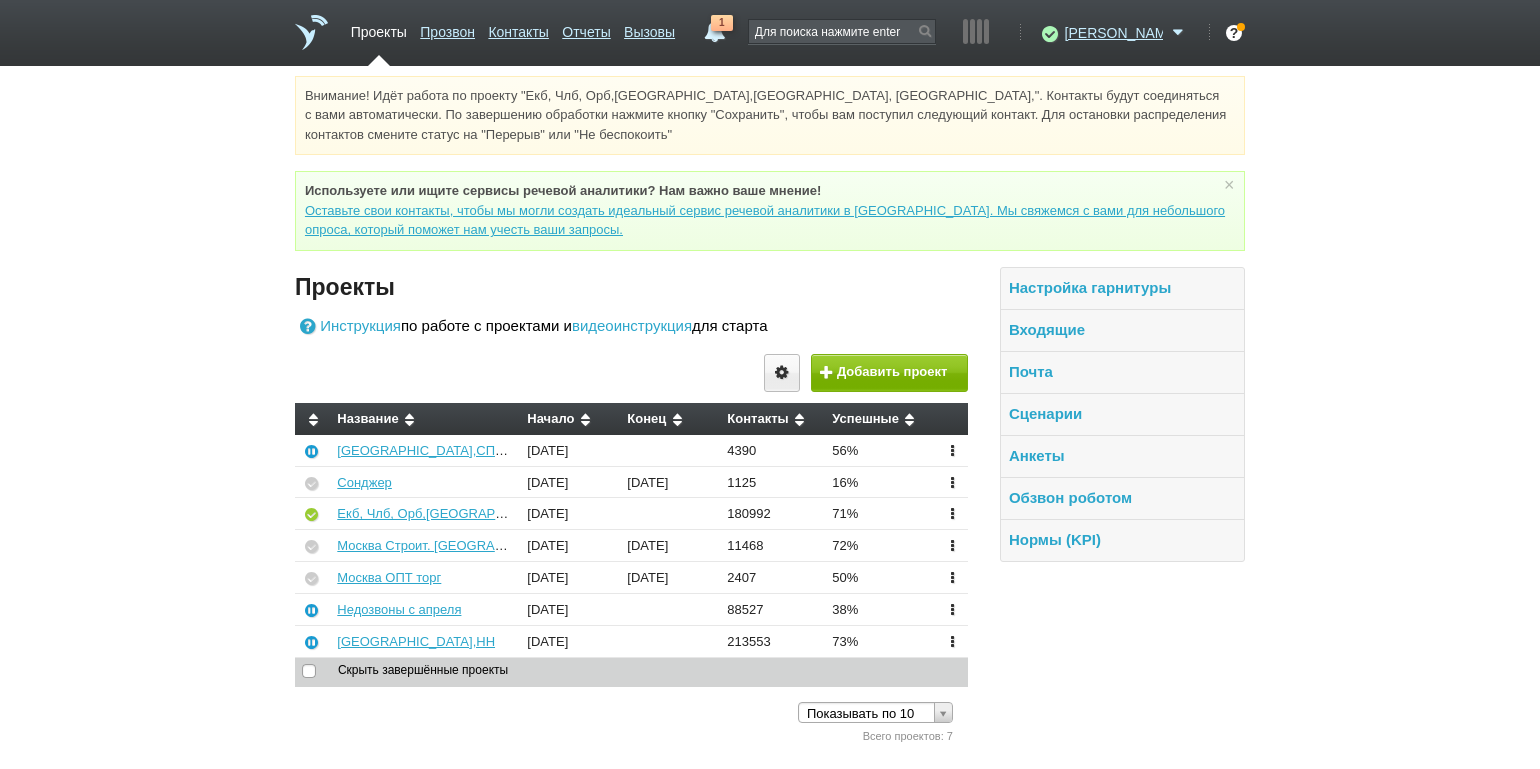 click on "Внимание! Идёт работа по проекту "Екб, Члб, Орб,[GEOGRAPHIC_DATA],[GEOGRAPHIC_DATA], [GEOGRAPHIC_DATA],". Контакты будут соединяться с вами автоматически. По завершению обработки нажмите кнопку "Сохранить", чтобы вам поступил следующий контакт. Для остановки распределения контактов смените статус на "Перерыв" или "Не беспокоить"
Используете или ищите cервисы речевой аналитики? Нам важно ваше мнение!
×
Вы можете звонить напрямую из строки поиска - введите номер и нажмите "Позвонить"
Проекты
Инструкция видеоинструкция" at bounding box center [770, 411] 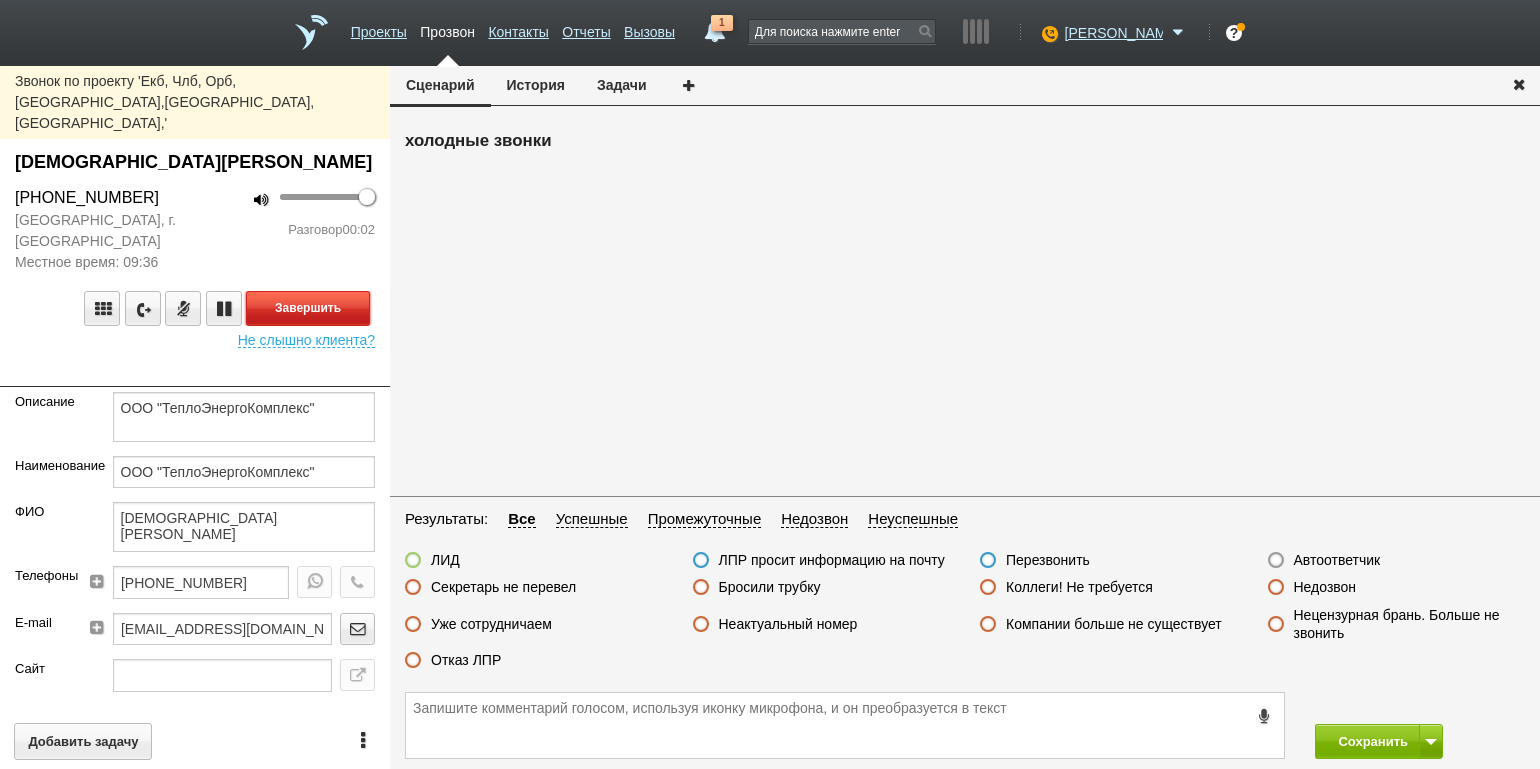 click on "Завершить" at bounding box center [308, 308] 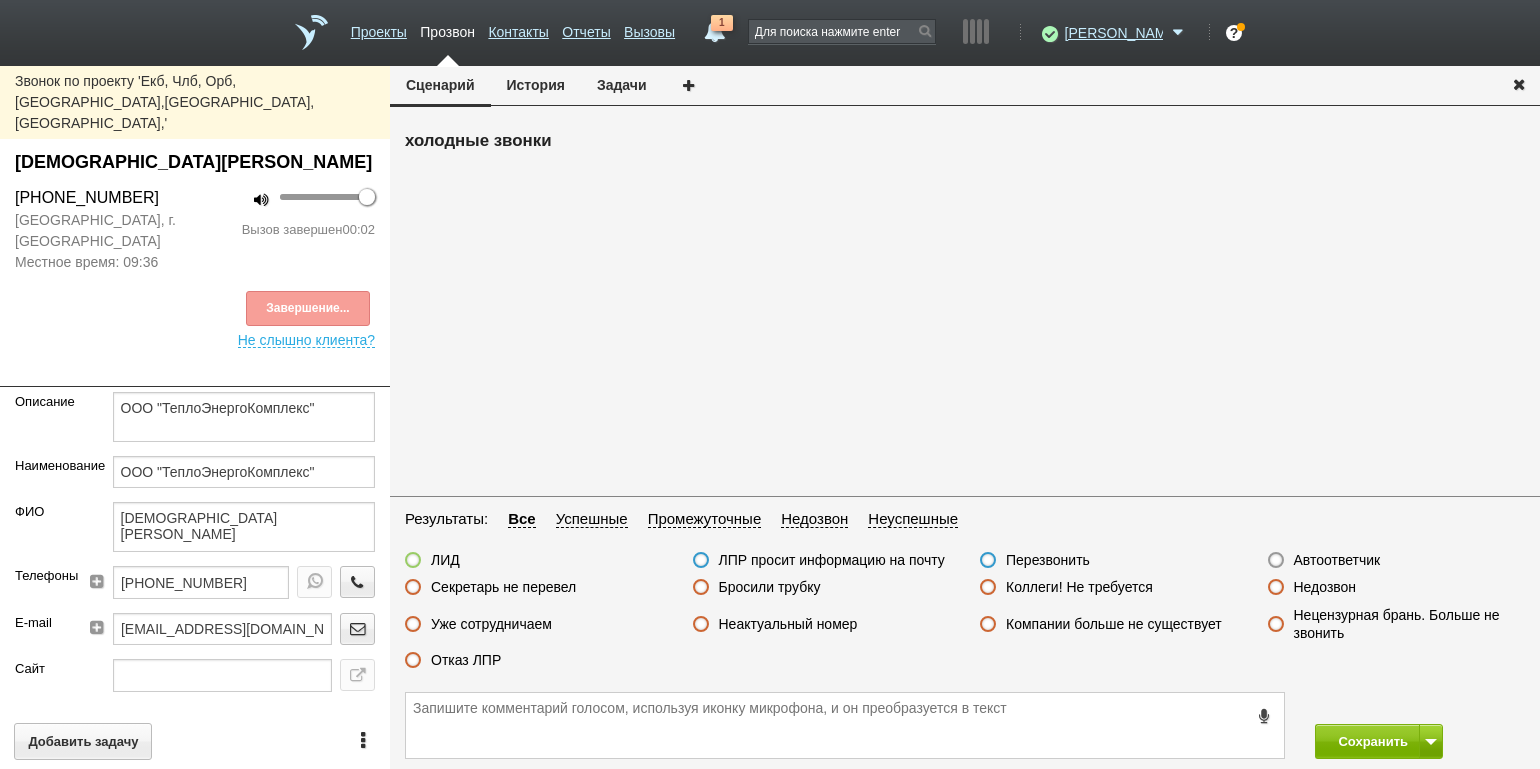 click on "Результаты: Все Успешные Промежуточные Недозвон Неуспешные ЛИД ЛПР просит информацию на почту Перезвонить Автоответчик Секретарь не перевел Бросили трубку Коллеги! Не требуется Недозвон Уже сотрудничаем Неактуальный номер Компании больше не существует Нецензурная брань. Больше не звонить Отказ ЛПР" at bounding box center [965, 595] 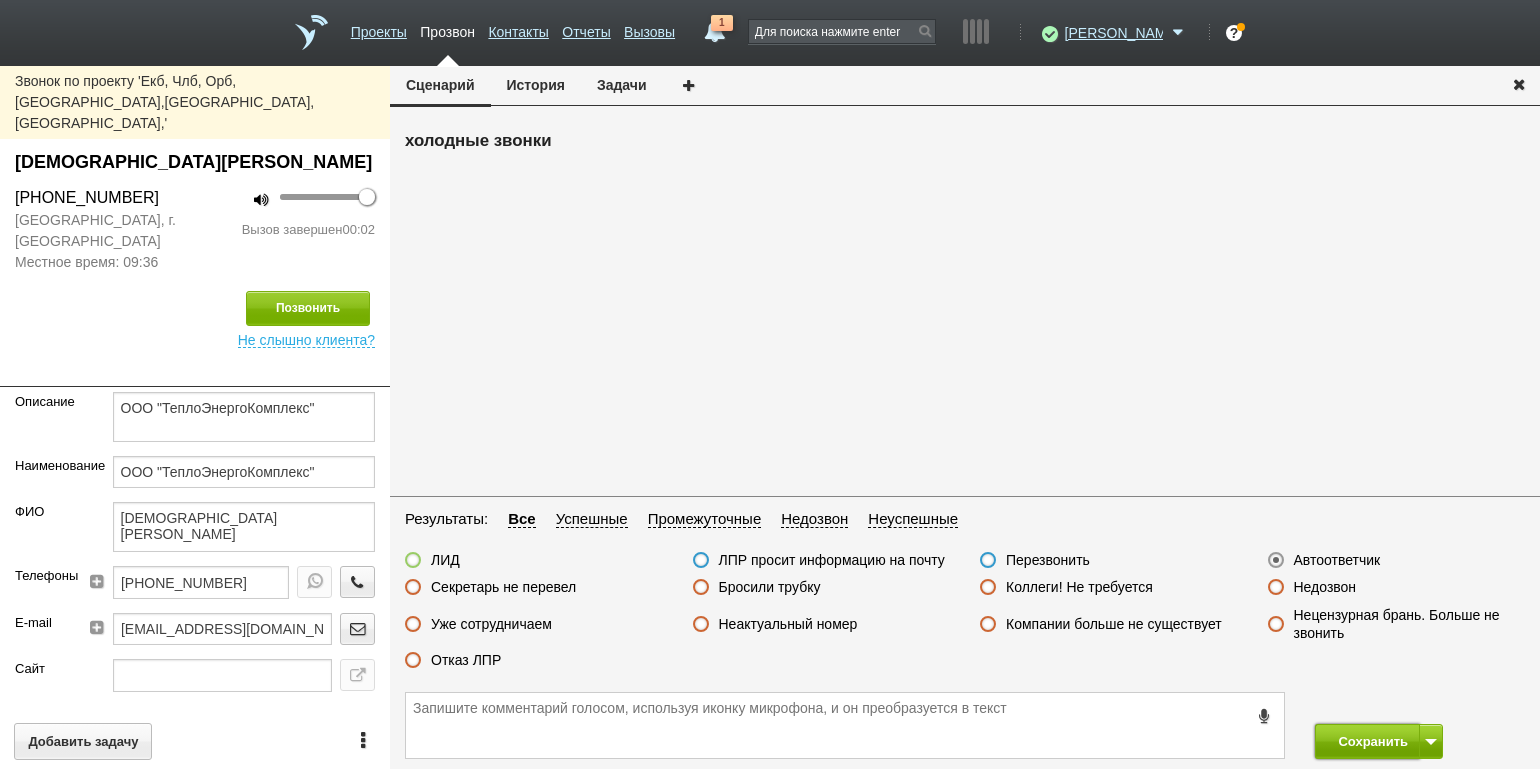 click on "Сохранить" at bounding box center [1367, 741] 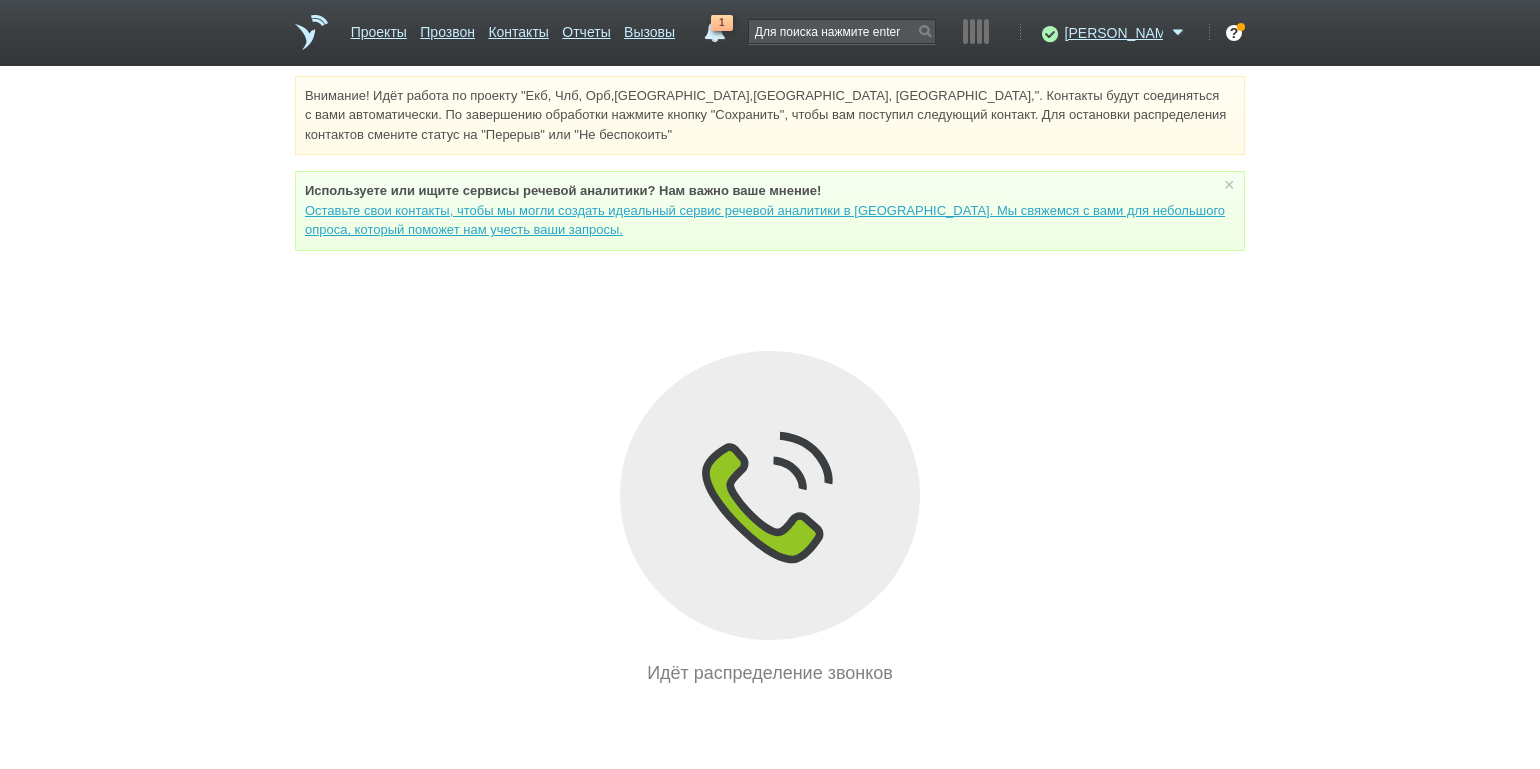 click on "Внимание! Идёт работа по проекту "Екб, Члб, Орб,[GEOGRAPHIC_DATA],[GEOGRAPHIC_DATA], [GEOGRAPHIC_DATA],". Контакты будут соединяться с вами автоматически. По завершению обработки нажмите кнопку "Сохранить", чтобы вам поступил следующий контакт. Для остановки распределения контактов смените статус на "Перерыв" или "Не беспокоить"
Используете или ищите cервисы речевой аналитики? Нам важно ваше мнение!
×
Вы можете звонить напрямую из строки поиска - введите номер и нажмите "Позвонить"
Идёт распределение звонков" at bounding box center [770, 381] 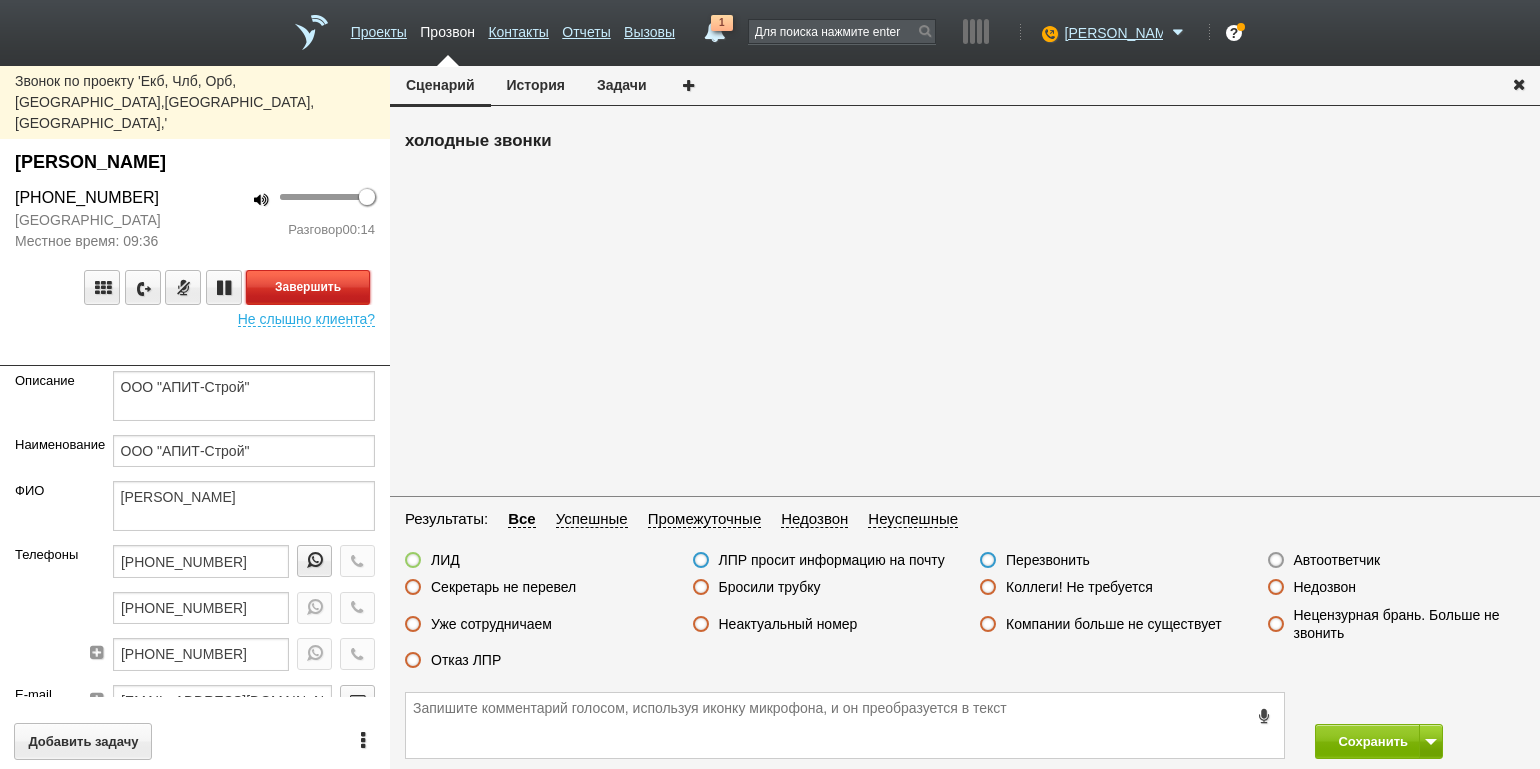 click on "Завершить" at bounding box center [308, 287] 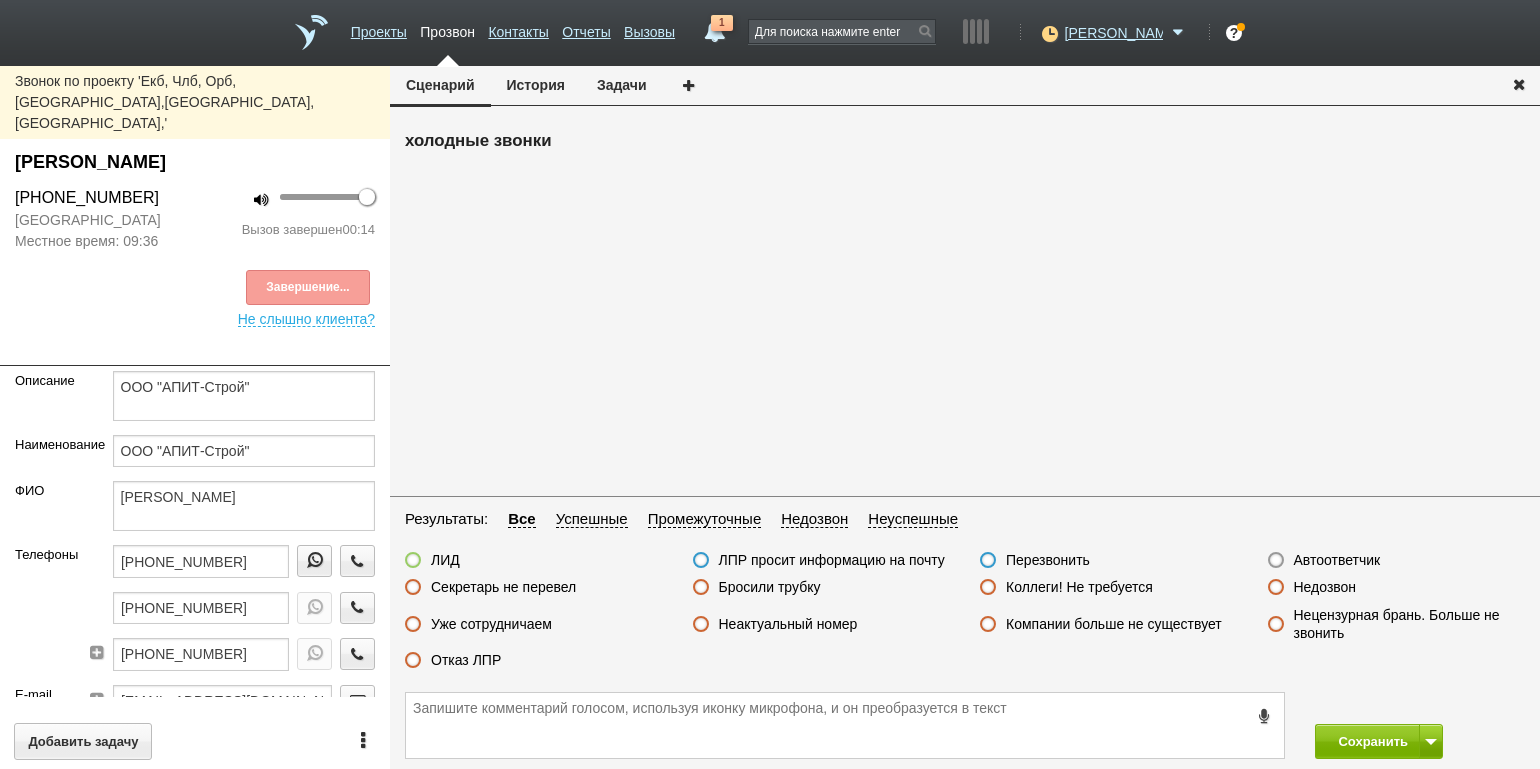 click on "Отказ ЛПР" at bounding box center [466, 660] 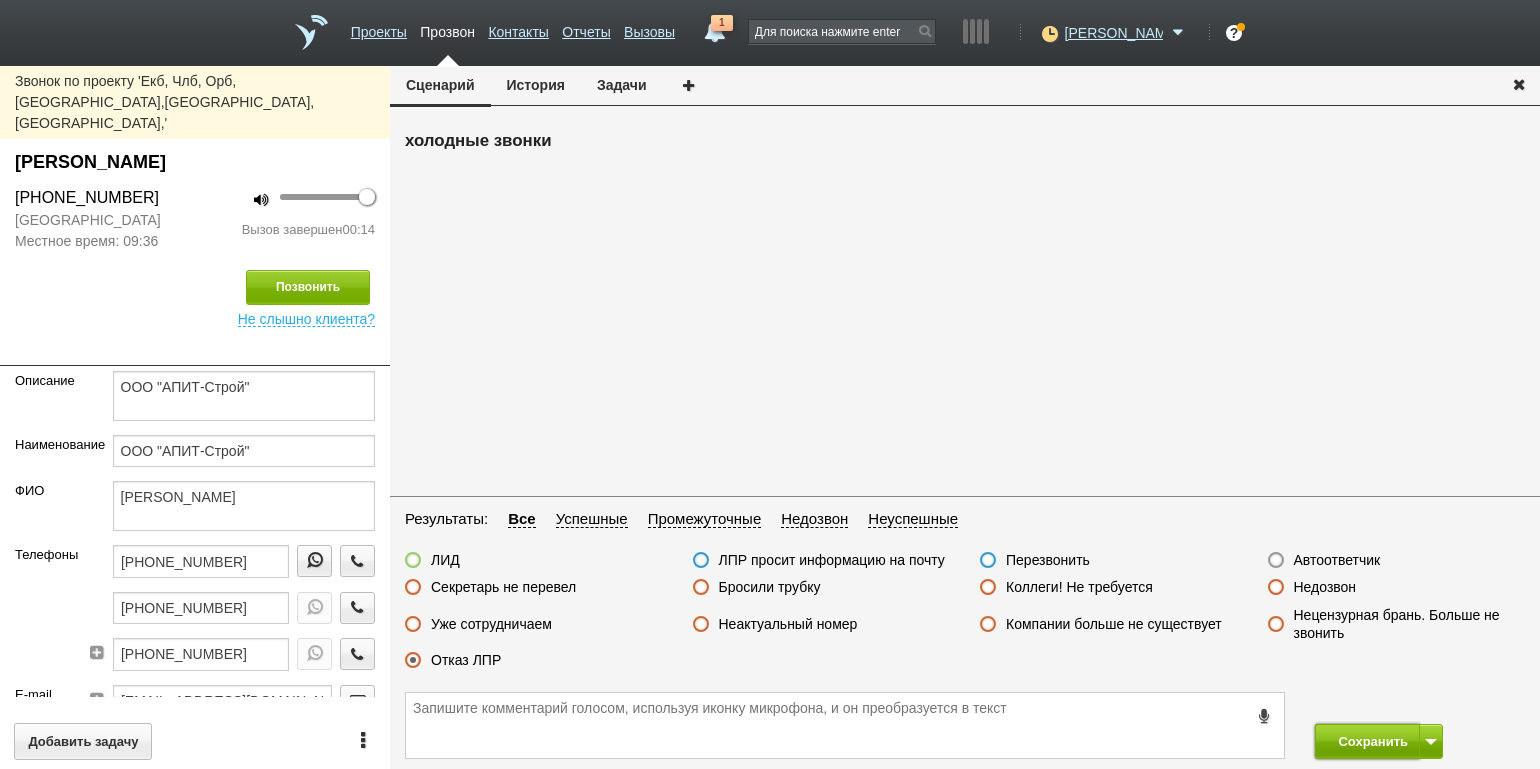 click on "Сохранить" at bounding box center [1367, 741] 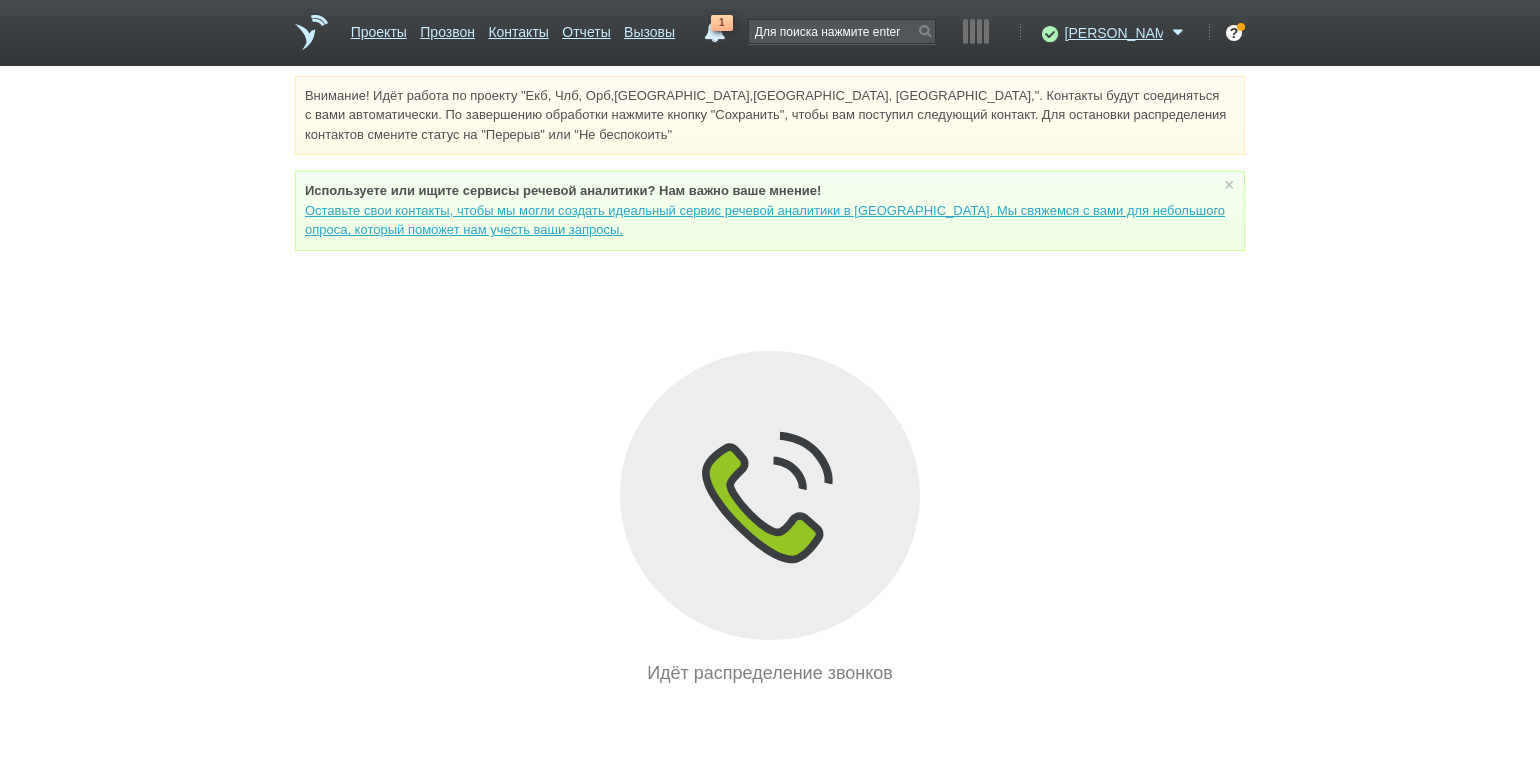 click on "Внимание! Идёт работа по проекту "Екб, Члб, Орб,[GEOGRAPHIC_DATA],[GEOGRAPHIC_DATA], [GEOGRAPHIC_DATA],". Контакты будут соединяться с вами автоматически. По завершению обработки нажмите кнопку "Сохранить", чтобы вам поступил следующий контакт. Для остановки распределения контактов смените статус на "Перерыв" или "Не беспокоить"
Используете или ищите cервисы речевой аналитики? Нам важно ваше мнение!
×
Вы можете звонить напрямую из строки поиска - введите номер и нажмите "Позвонить"
Идёт распределение звонков" at bounding box center [770, 381] 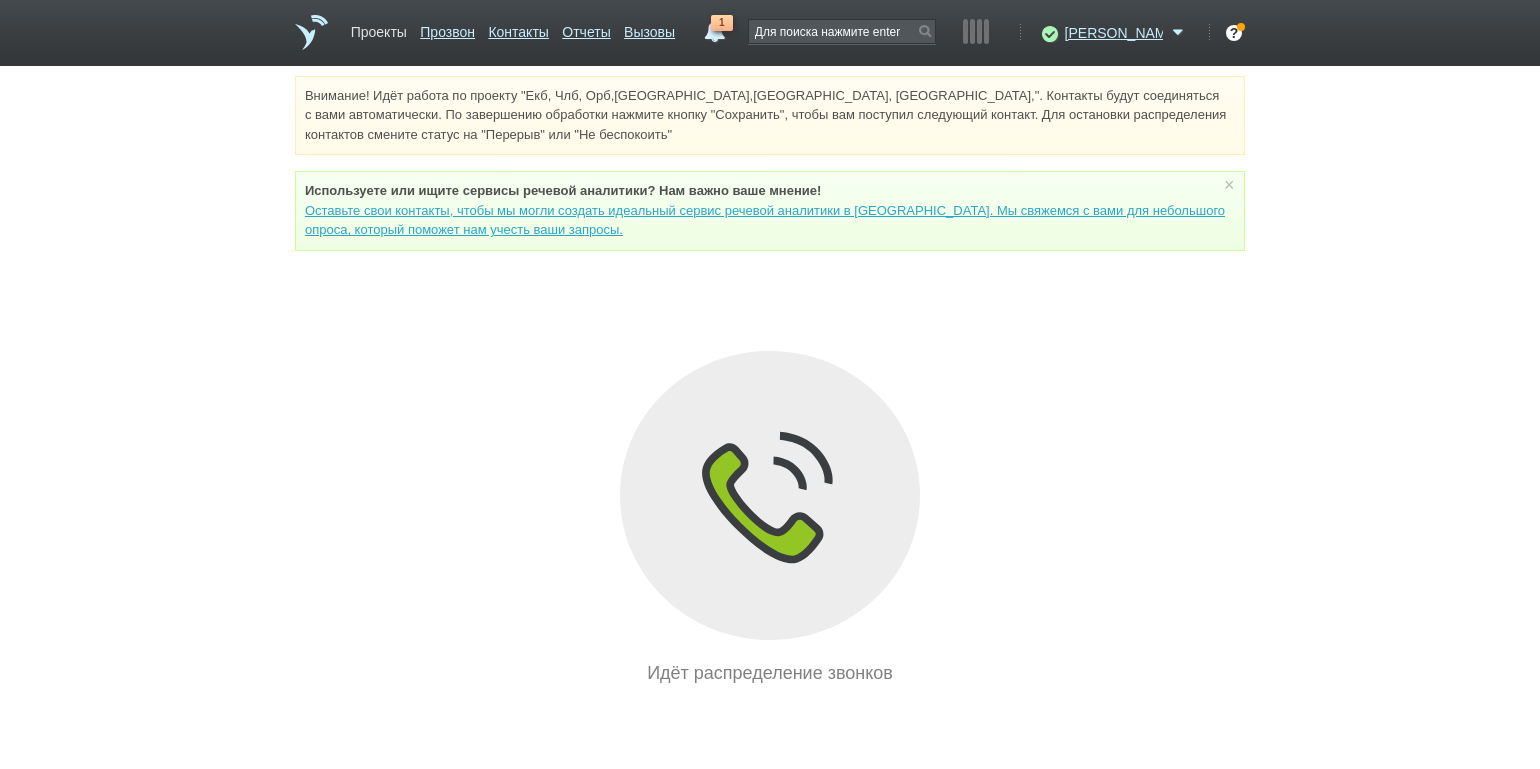 click on "Проекты" at bounding box center (379, 28) 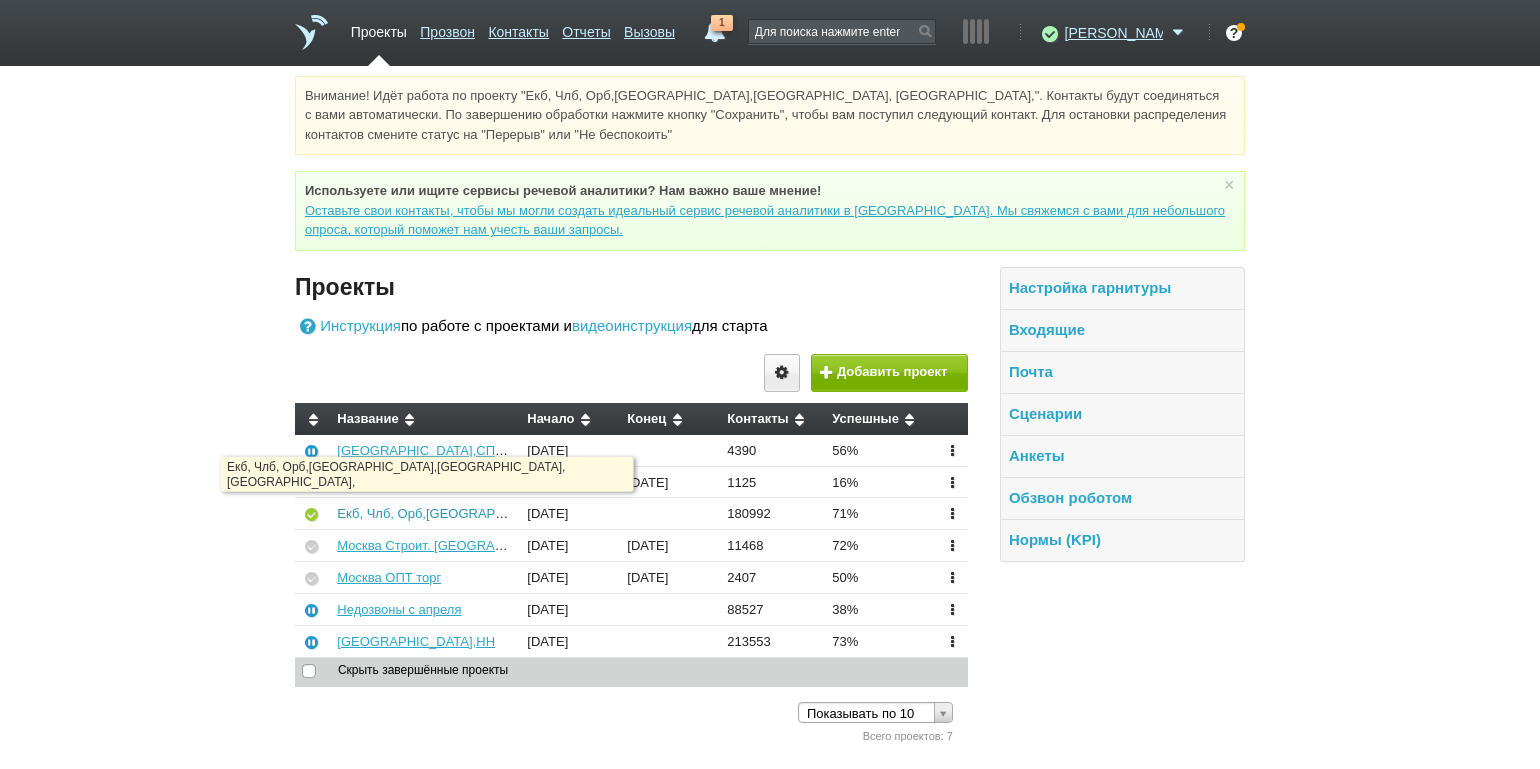 click on "Екб, Члб, Орб,[GEOGRAPHIC_DATA],[GEOGRAPHIC_DATA], [GEOGRAPHIC_DATA]," at bounding box center (591, 513) 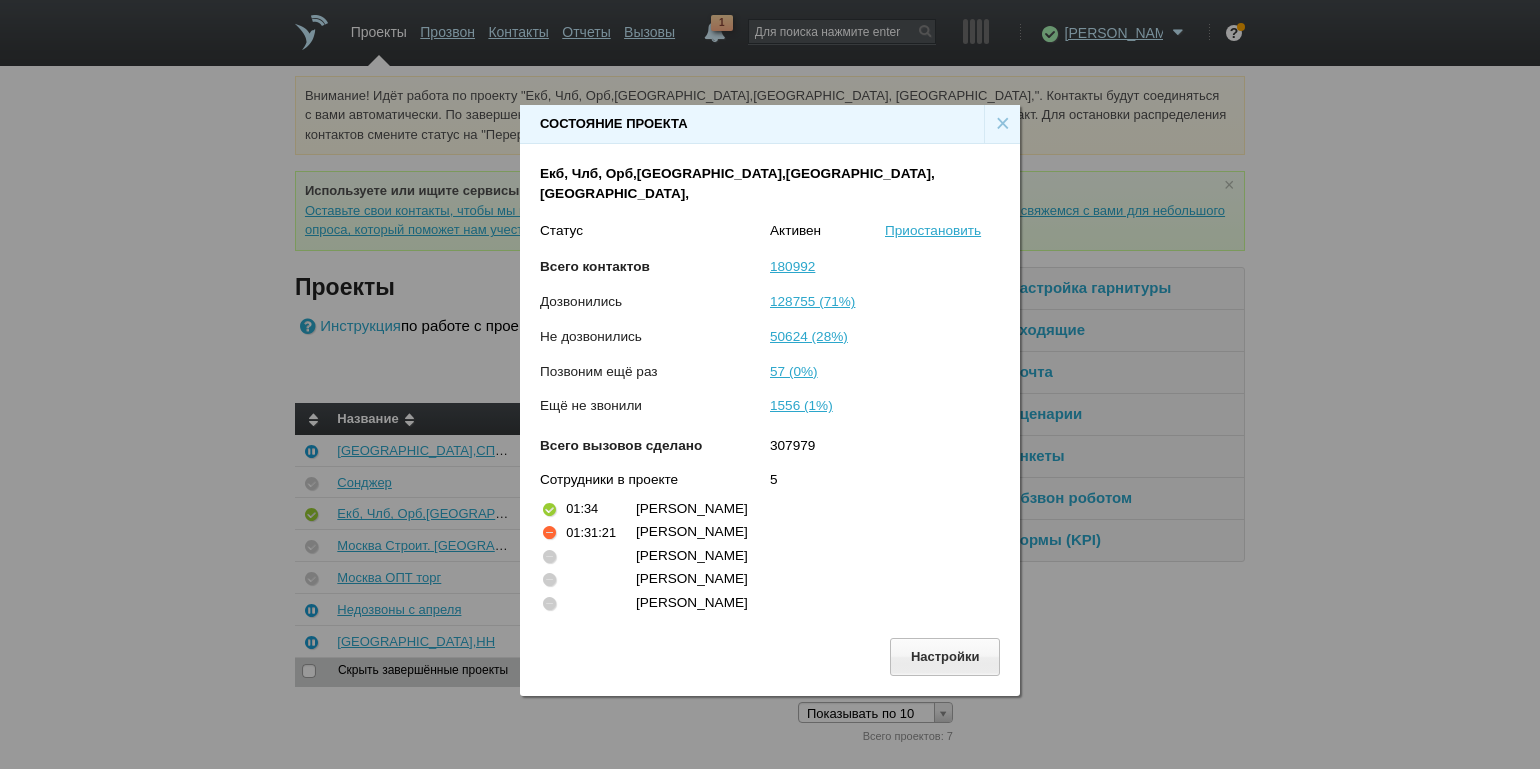 click on "×" at bounding box center (1002, 124) 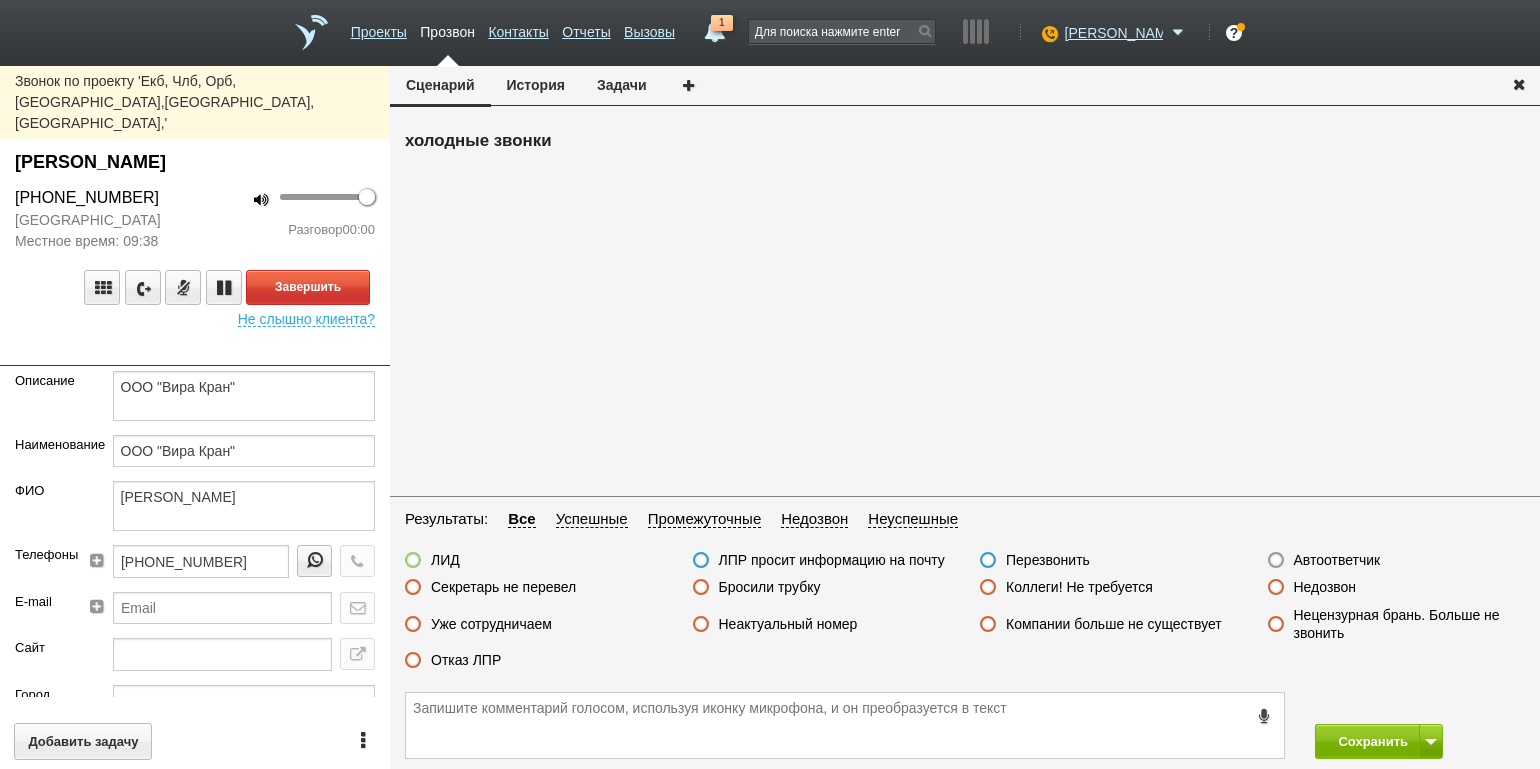 click on "Звонок по проекту 'Екб, Члб, Орб,Пермь,Тюм., Сургут,' Артеменко Константин Викторович +7 (902) 610-99-19 Челябинская область Местное время: 09:38     100
Разговор
00:00         Завершить Не слышно клиента? Описание ООО "Вира Кран" Наименование ООО "Вира Кран" ФИО Артеменко Константин Викторович Телефоны +7 (902) 610-99-19 E-mail Сайт Город Адрес Регион Челябинская обл Должность Директор Теги выгрузить тест Ничего не найдено Список пуст Ответственный Татьяна Никита Долгов Каюмова Юлия Меньшикова Ольга Денис Иванов Ничего не найдено Список пуст   Добавить задачу" at bounding box center (195, 417) 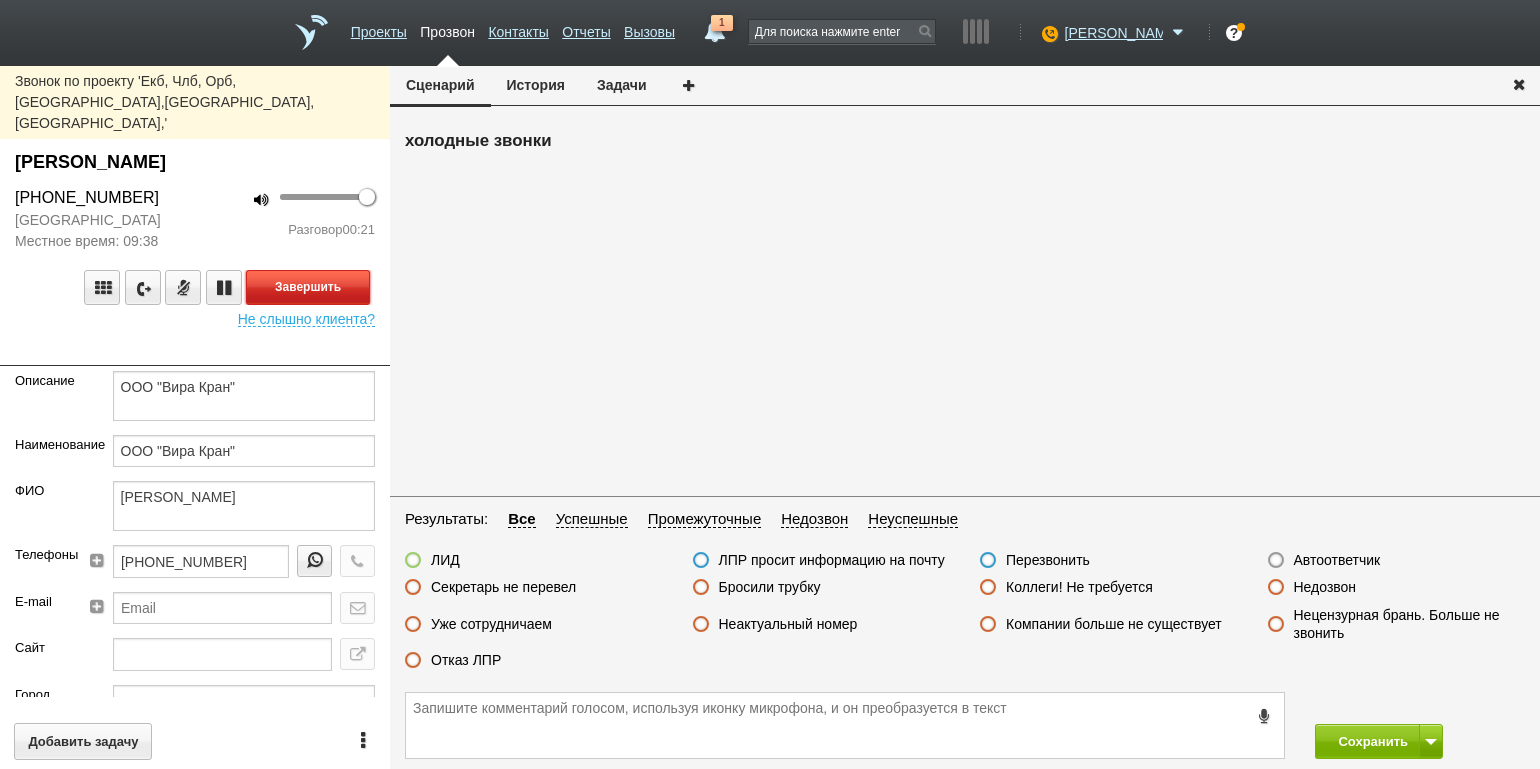 click on "Завершить" at bounding box center (308, 287) 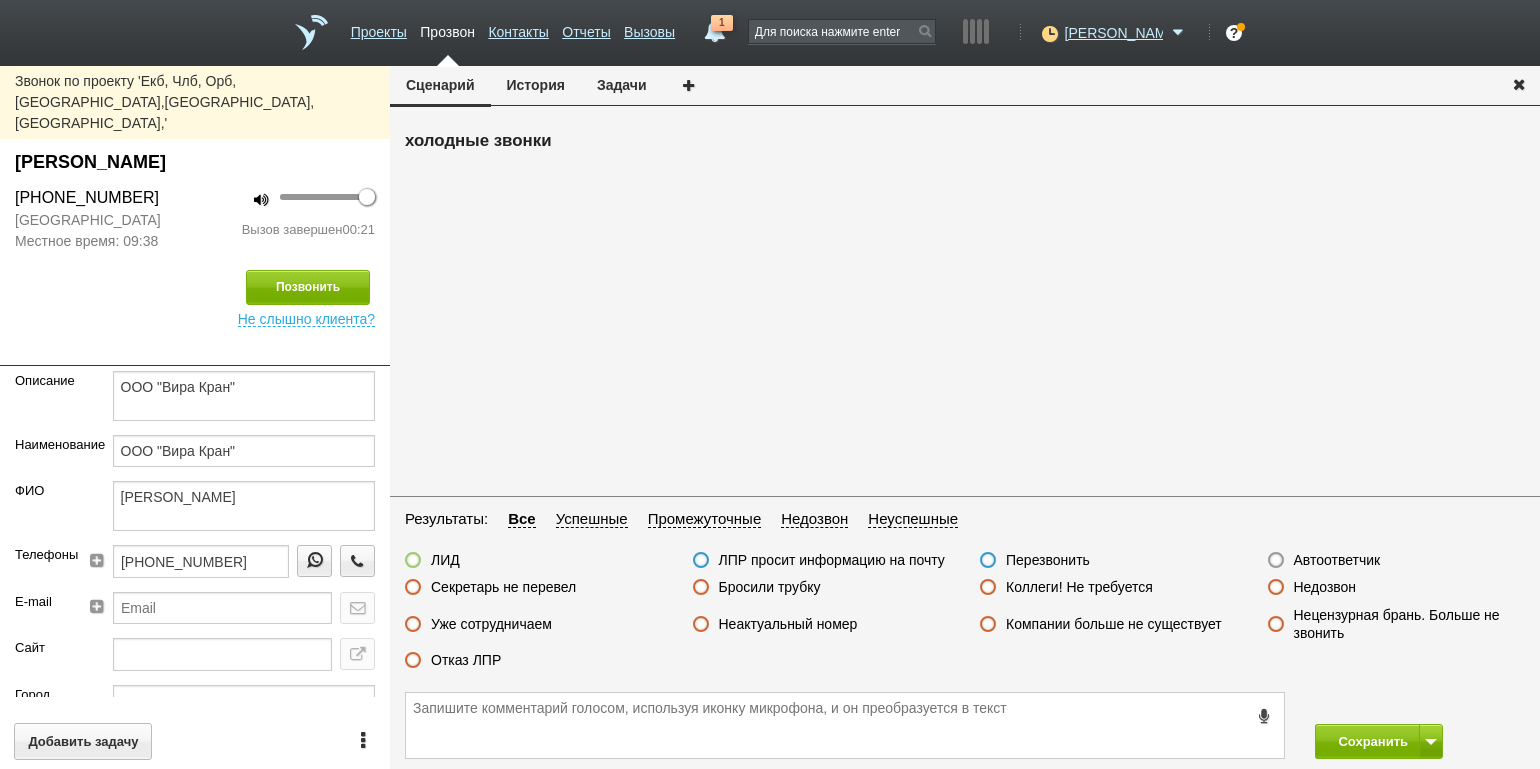 click on "Отказ ЛПР" at bounding box center [466, 660] 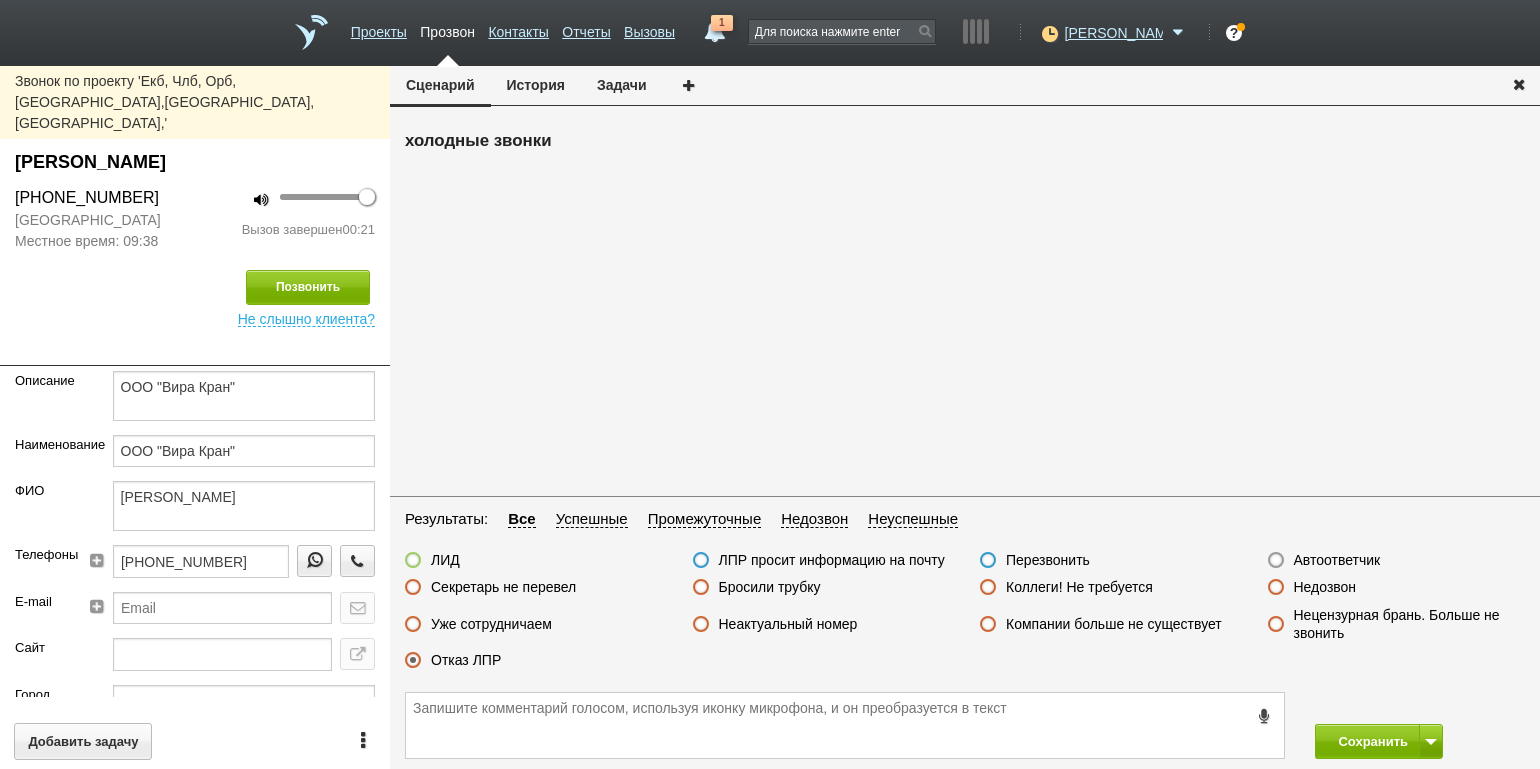 click on "Отказ ЛПР" at bounding box center [466, 660] 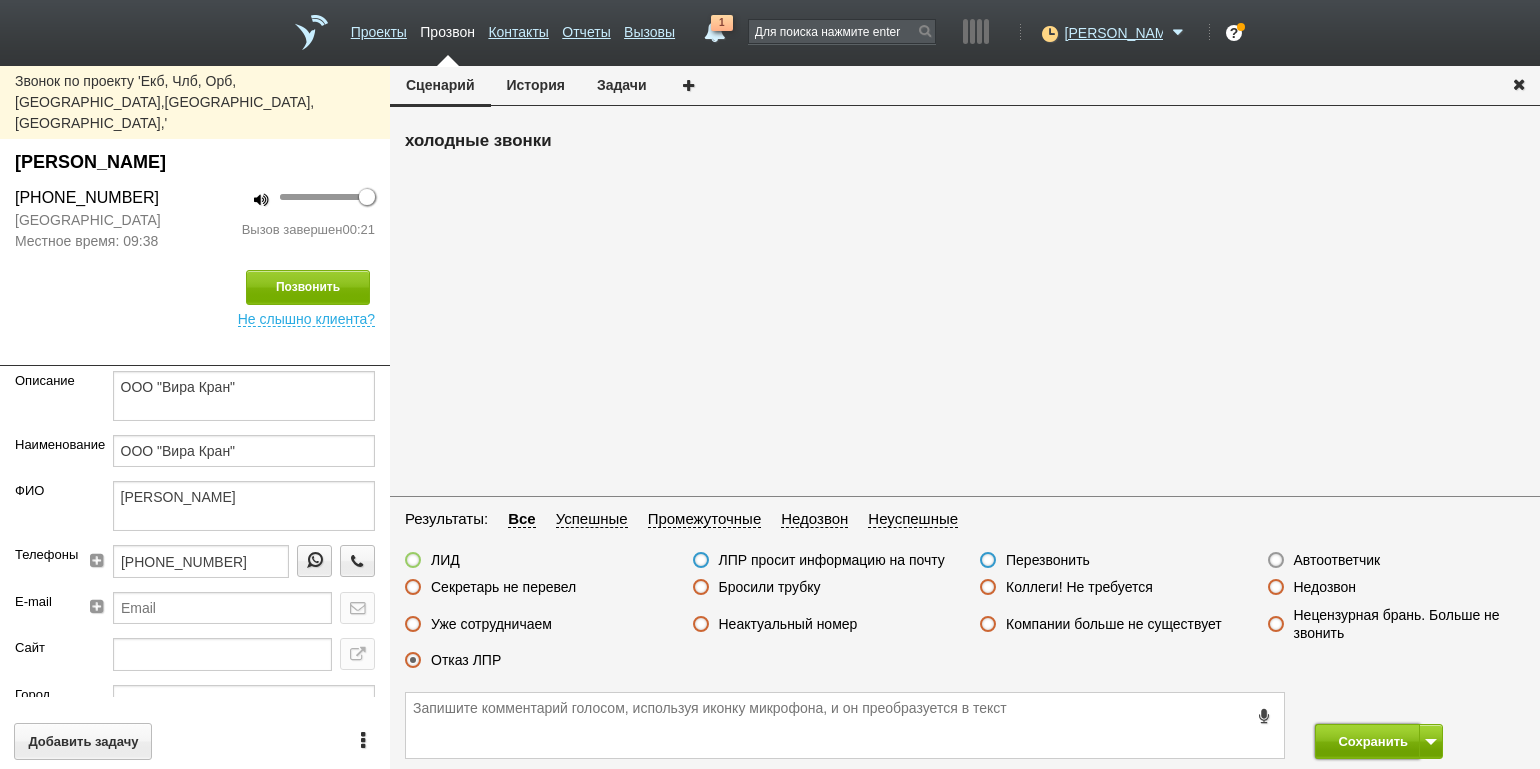 click on "Сохранить" at bounding box center [1367, 741] 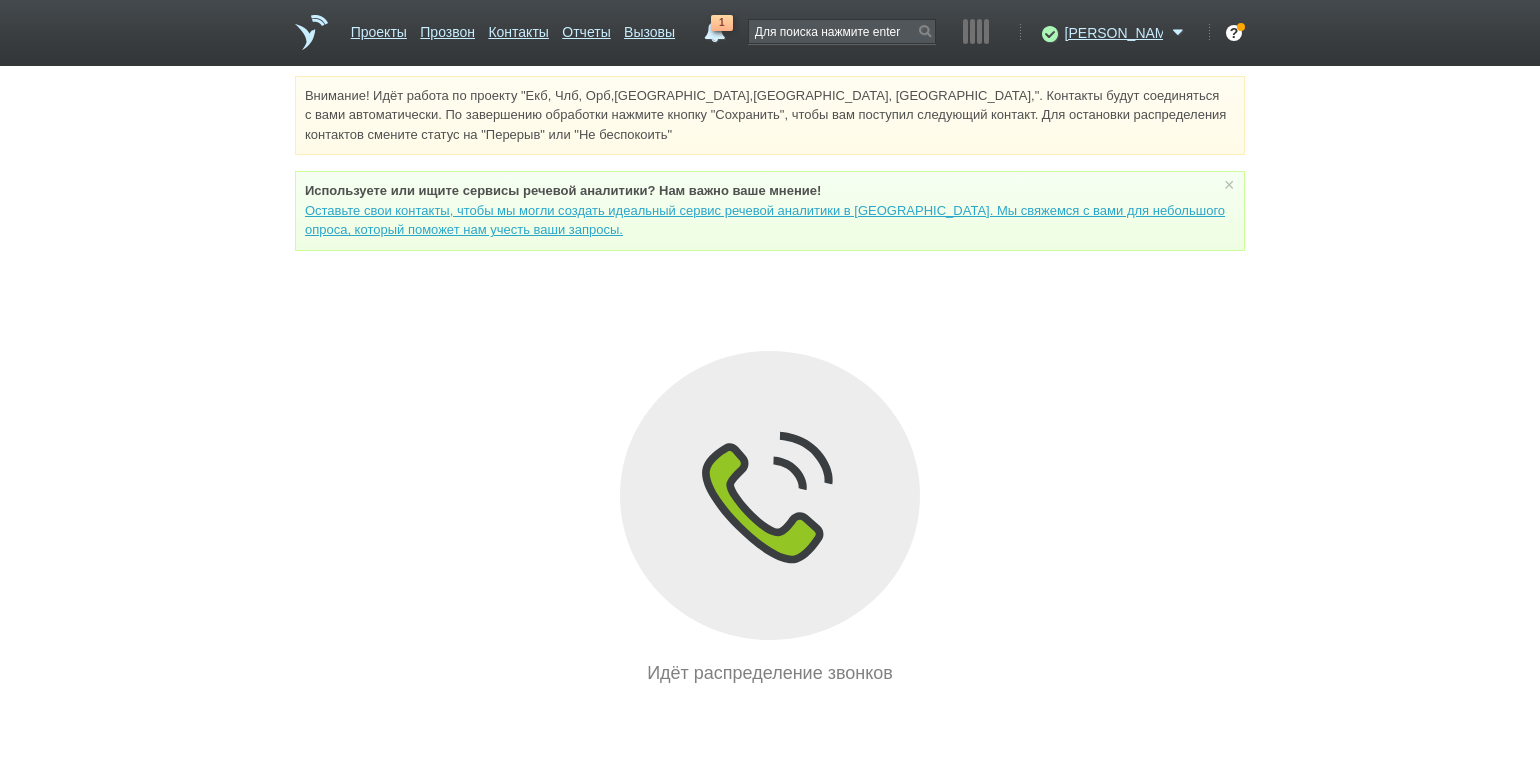 click on "Внимание! Идёт работа по проекту "Екб, Члб, Орб,[GEOGRAPHIC_DATA],[GEOGRAPHIC_DATA], [GEOGRAPHIC_DATA],". Контакты будут соединяться с вами автоматически. По завершению обработки нажмите кнопку "Сохранить", чтобы вам поступил следующий контакт. Для остановки распределения контактов смените статус на "Перерыв" или "Не беспокоить"
Используете или ищите cервисы речевой аналитики? Нам важно ваше мнение!
×
Вы можете звонить напрямую из строки поиска - введите номер и нажмите "Позвонить"
Идёт распределение звонков" at bounding box center [770, 381] 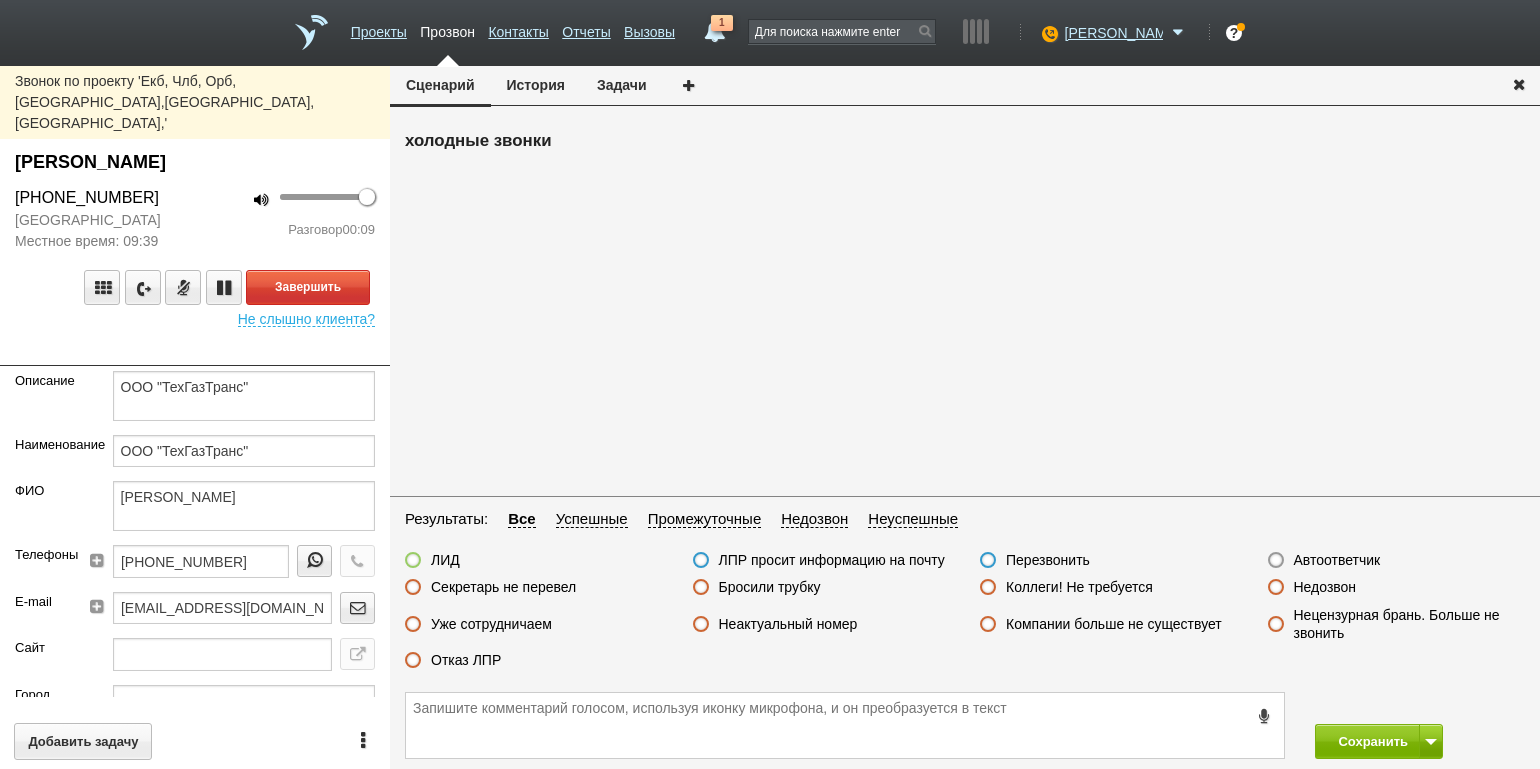 click on "100
Разговор
00:09" at bounding box center (292, 219) 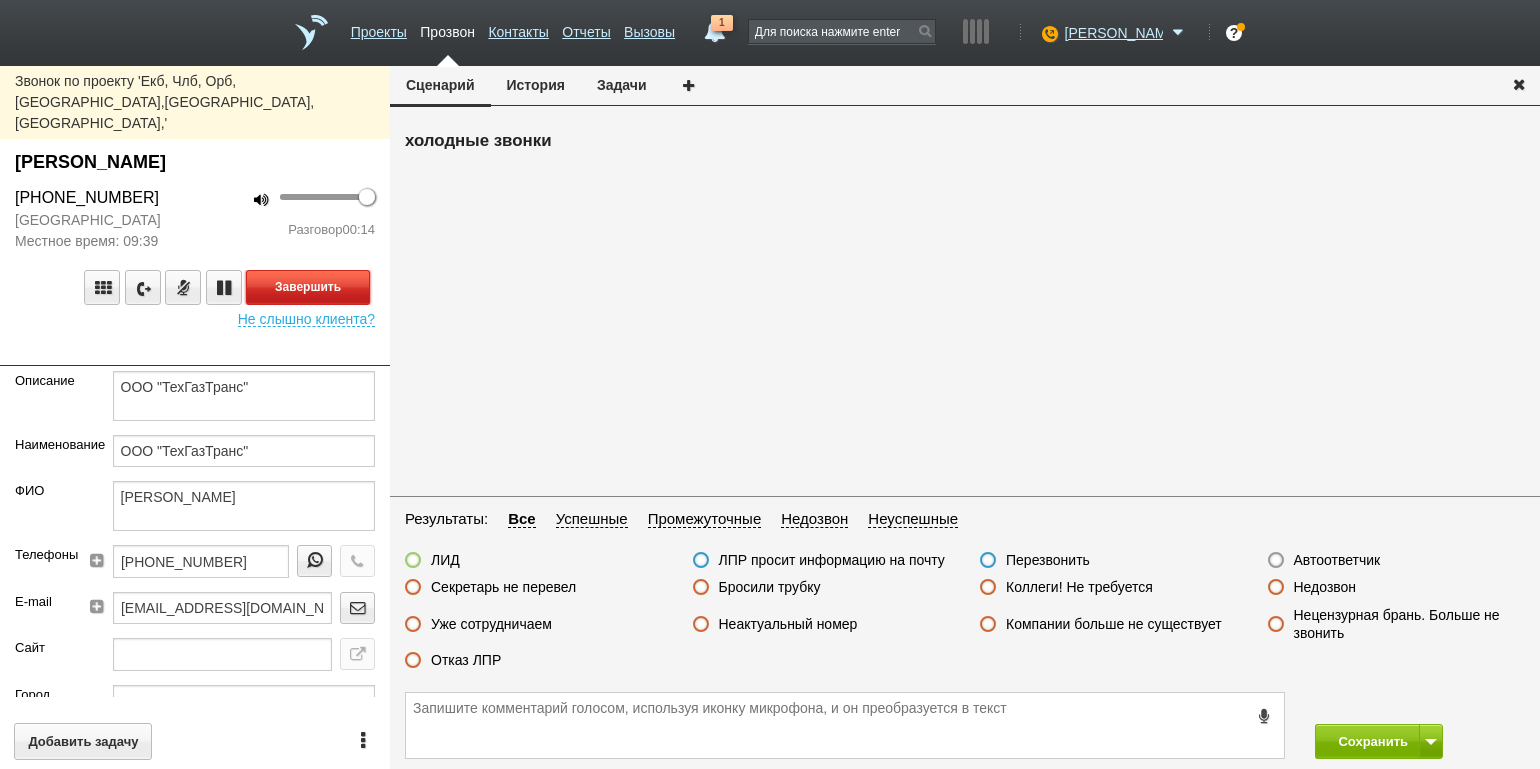 click on "Завершить" at bounding box center [308, 287] 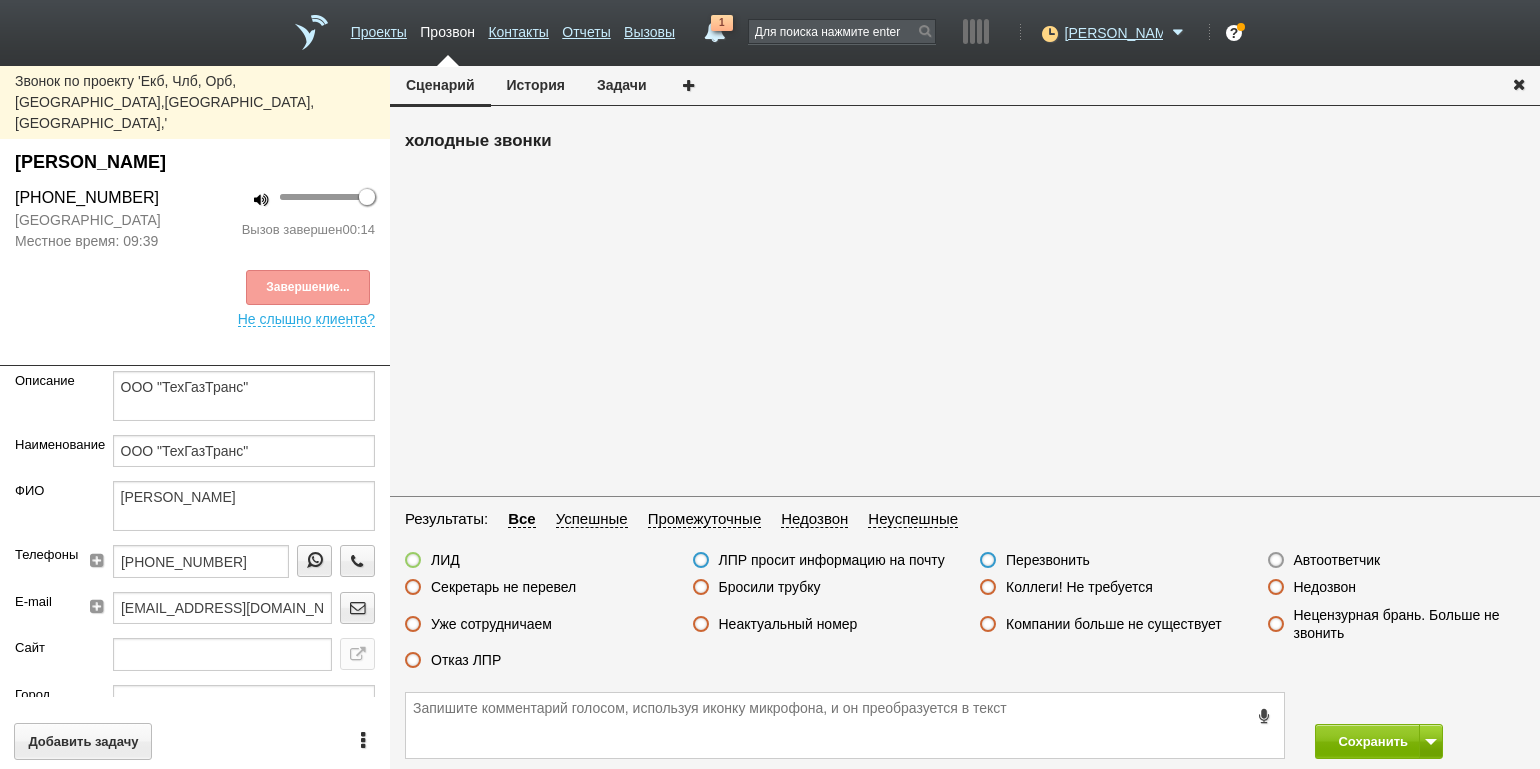 click on "Отказ ЛПР" at bounding box center [466, 660] 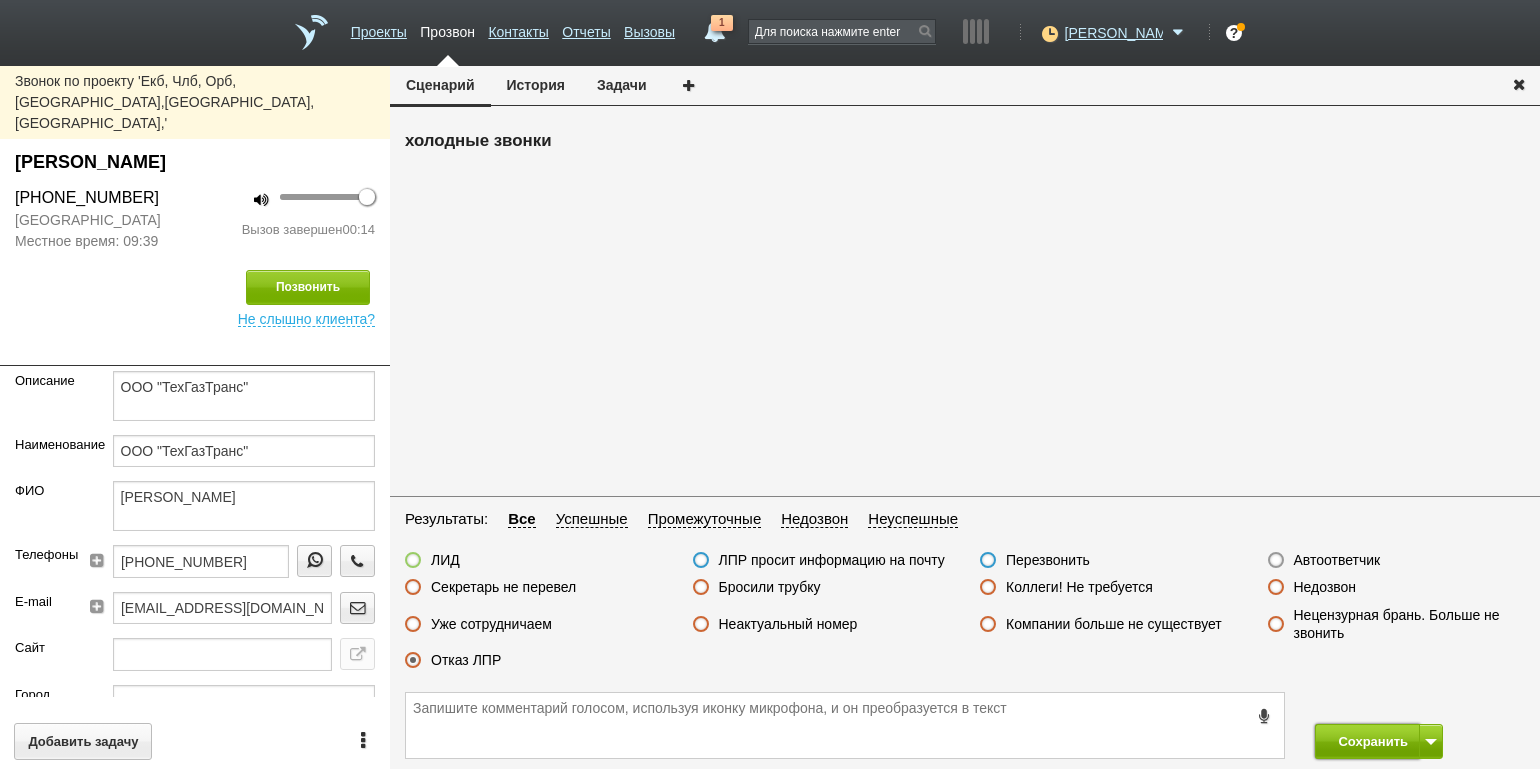 click on "Сохранить" at bounding box center (1367, 741) 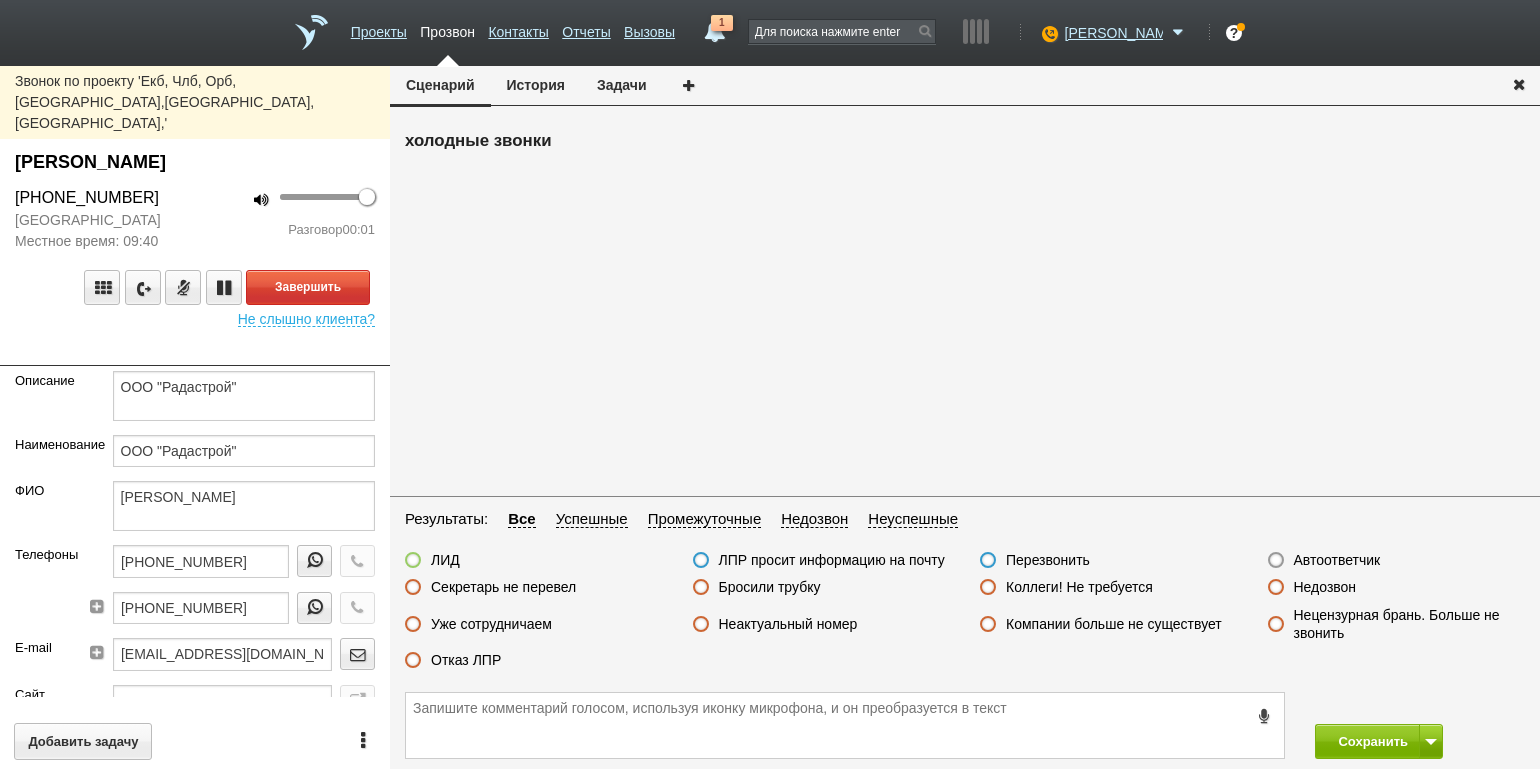 click at bounding box center [195, 351] 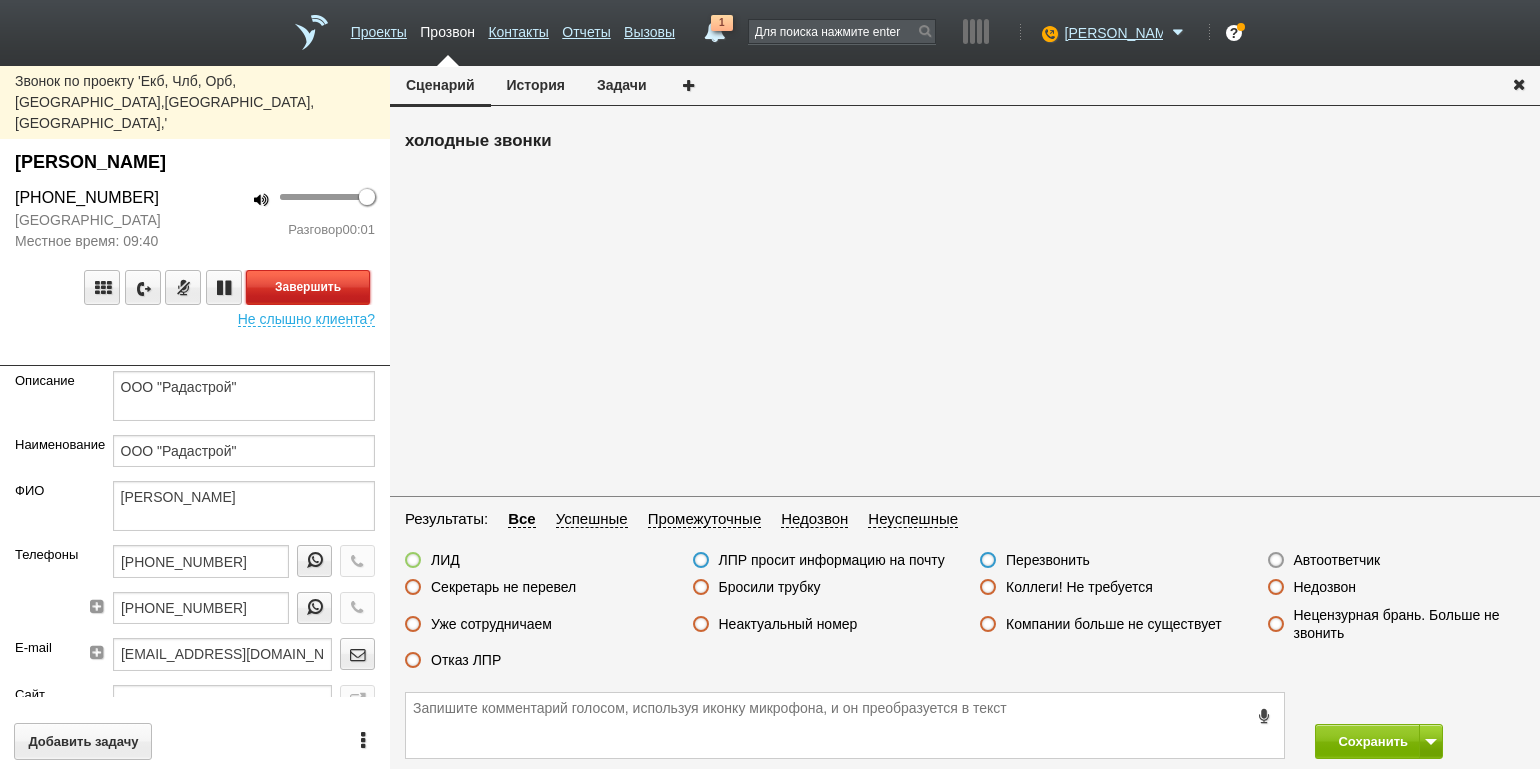 click on "Завершить" at bounding box center (308, 287) 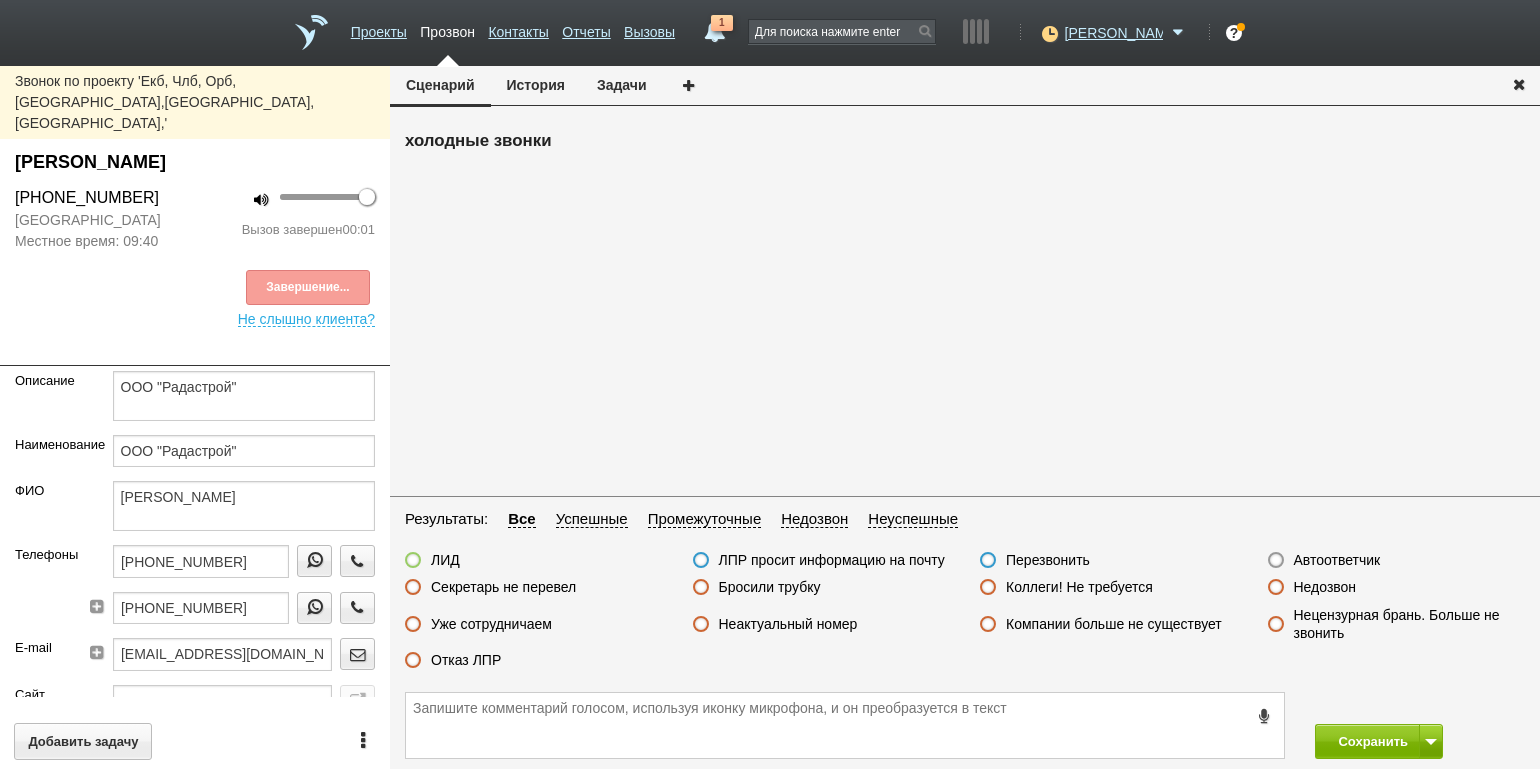 click on "Автоответчик" at bounding box center [1337, 560] 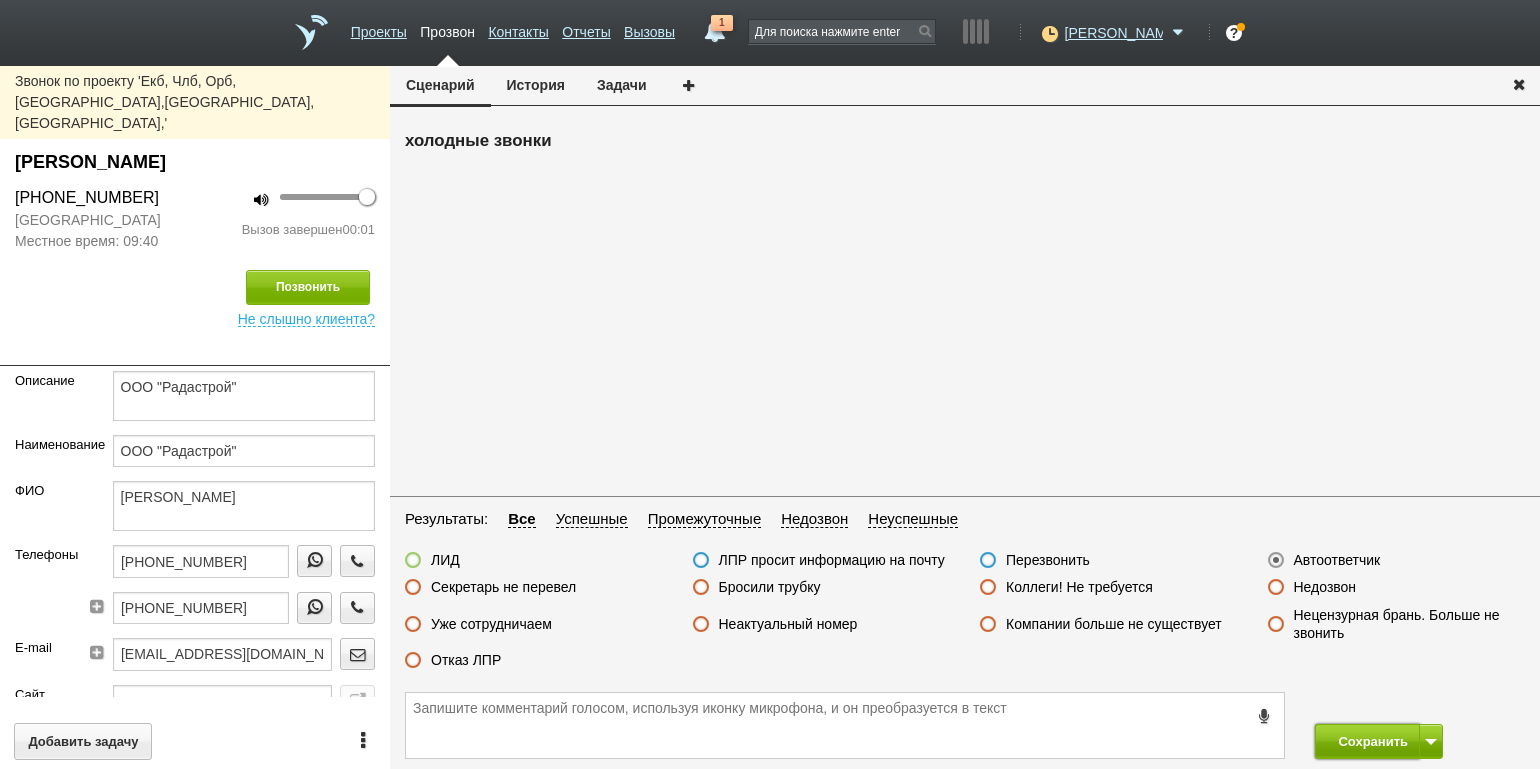 click on "Сохранить" at bounding box center (1367, 741) 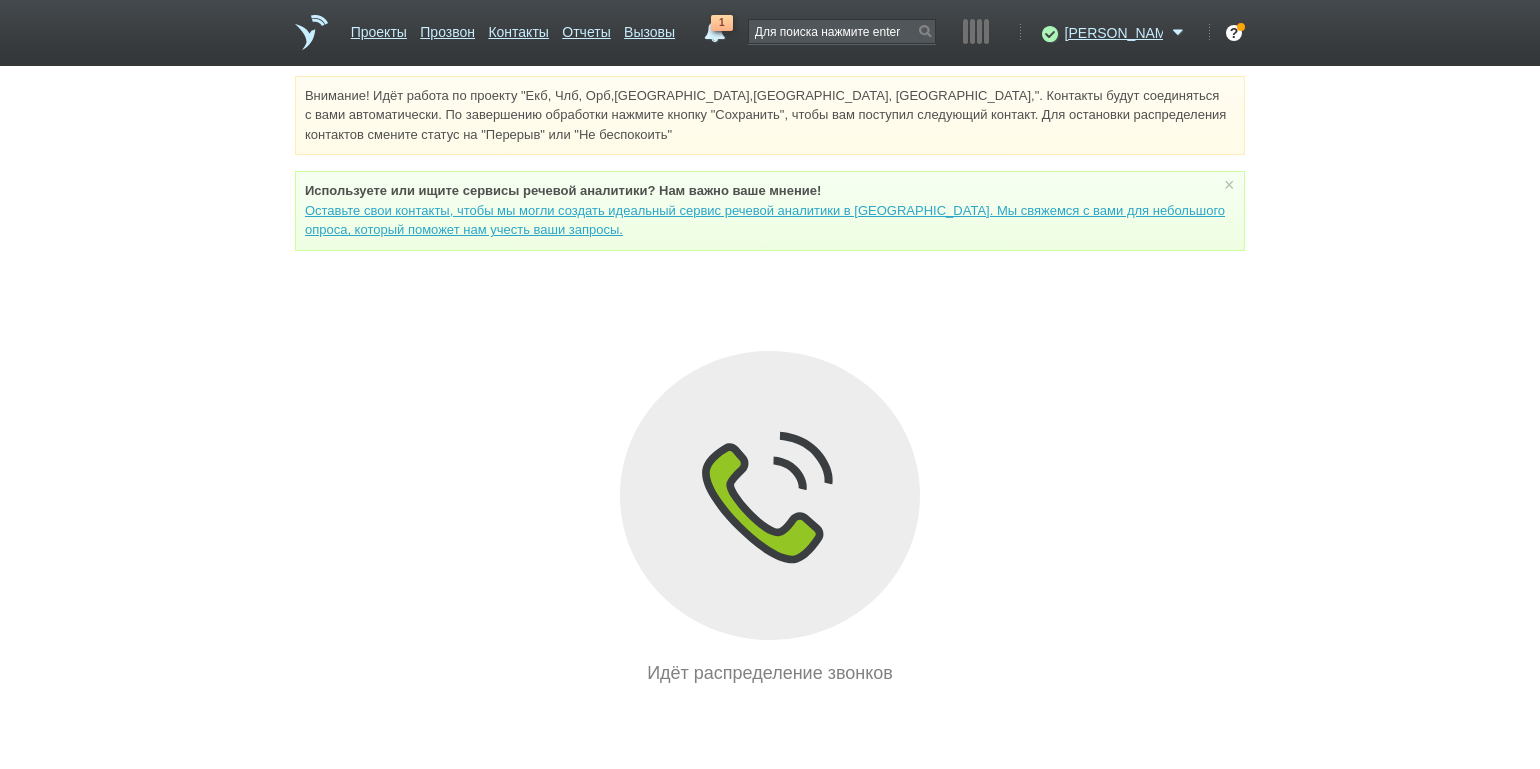 click on "Внимание! Идёт работа по проекту "Екб, Члб, Орб,[GEOGRAPHIC_DATA],[GEOGRAPHIC_DATA], [GEOGRAPHIC_DATA],". Контакты будут соединяться с вами автоматически. По завершению обработки нажмите кнопку "Сохранить", чтобы вам поступил следующий контакт. Для остановки распределения контактов смените статус на "Перерыв" или "Не беспокоить"
Используете или ищите cервисы речевой аналитики? Нам важно ваше мнение!
×
Вы можете звонить напрямую из строки поиска - введите номер и нажмите "Позвонить"
Идёт распределение звонков" at bounding box center [770, 381] 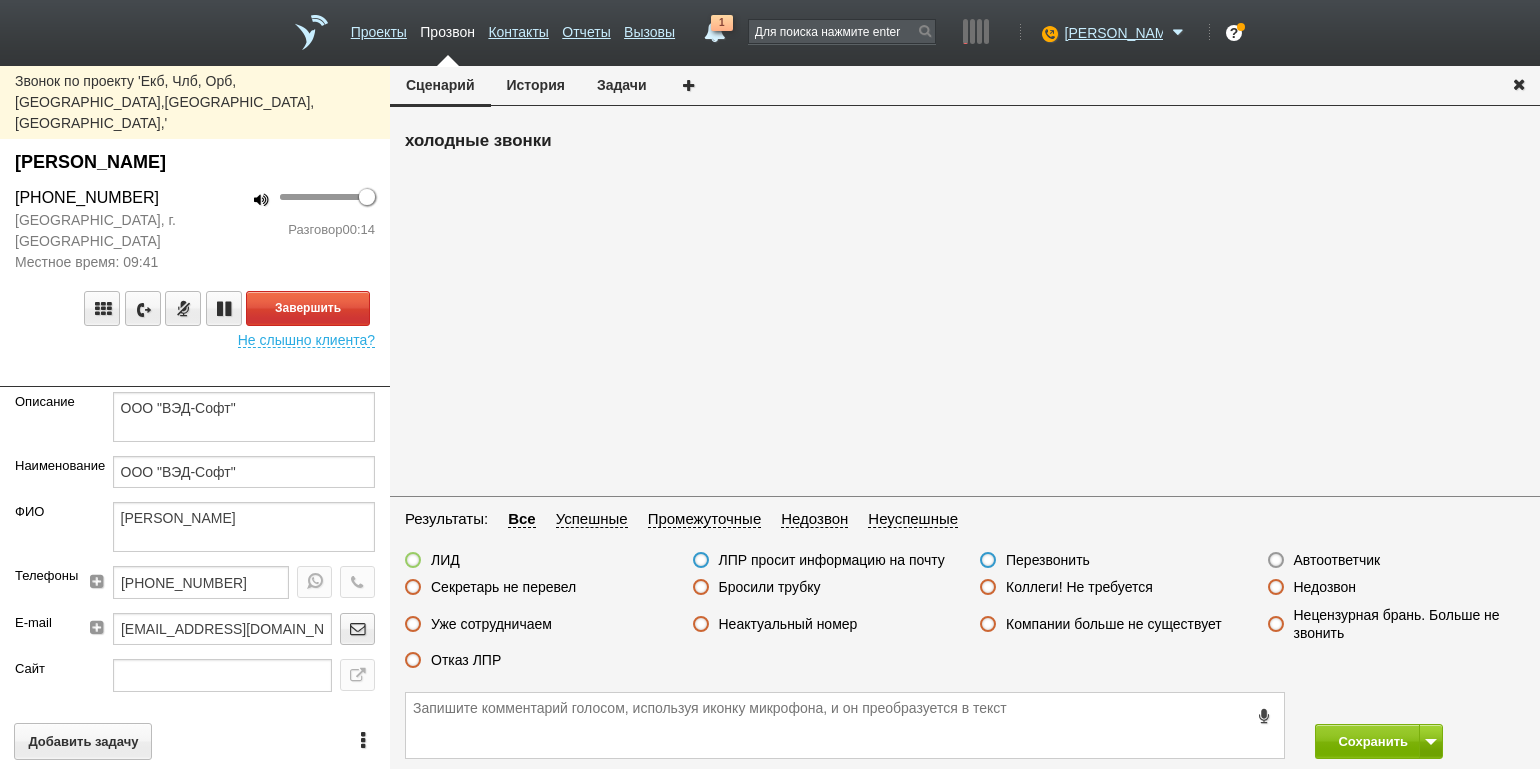 click at bounding box center [195, 372] 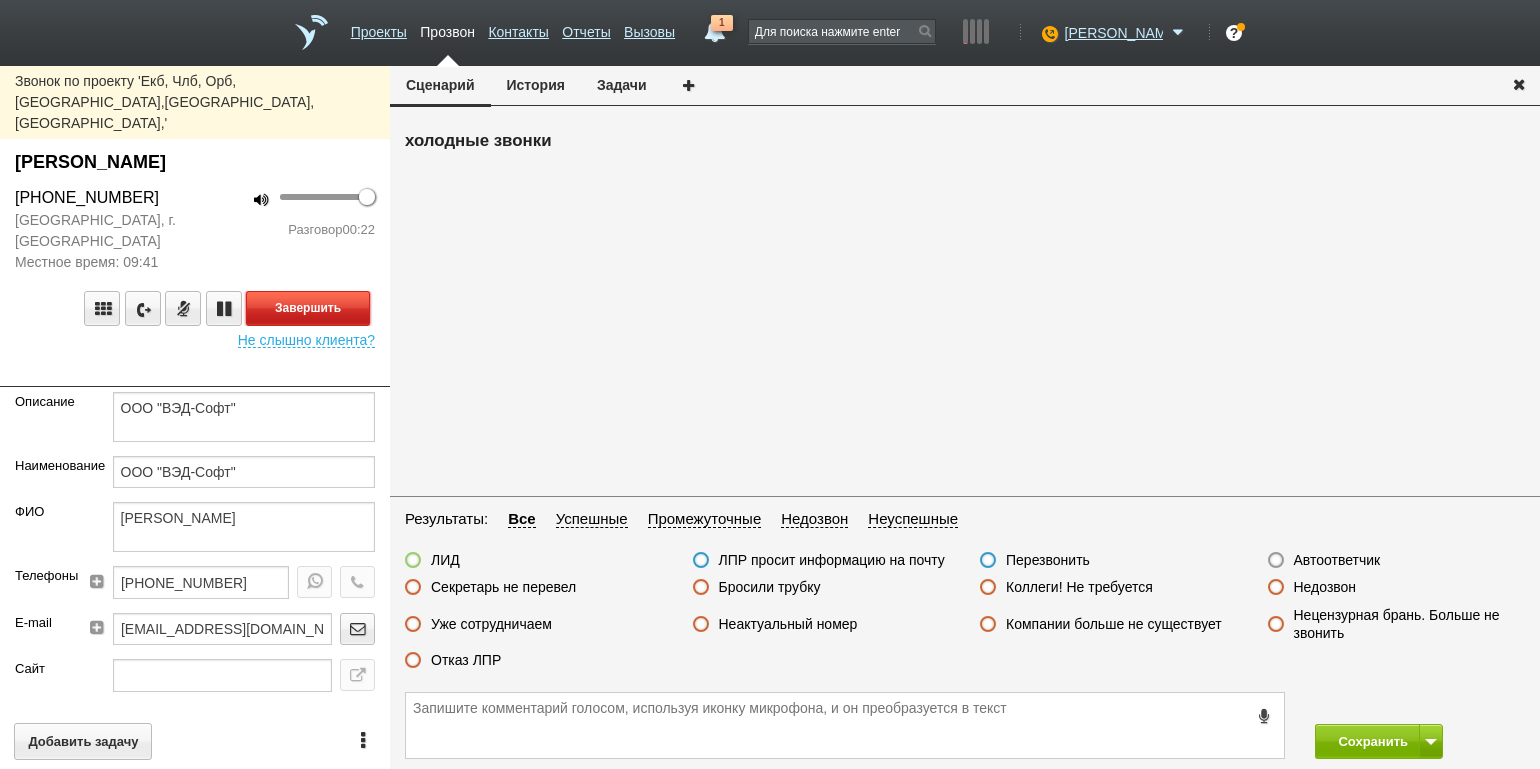 click on "Завершить" at bounding box center (308, 308) 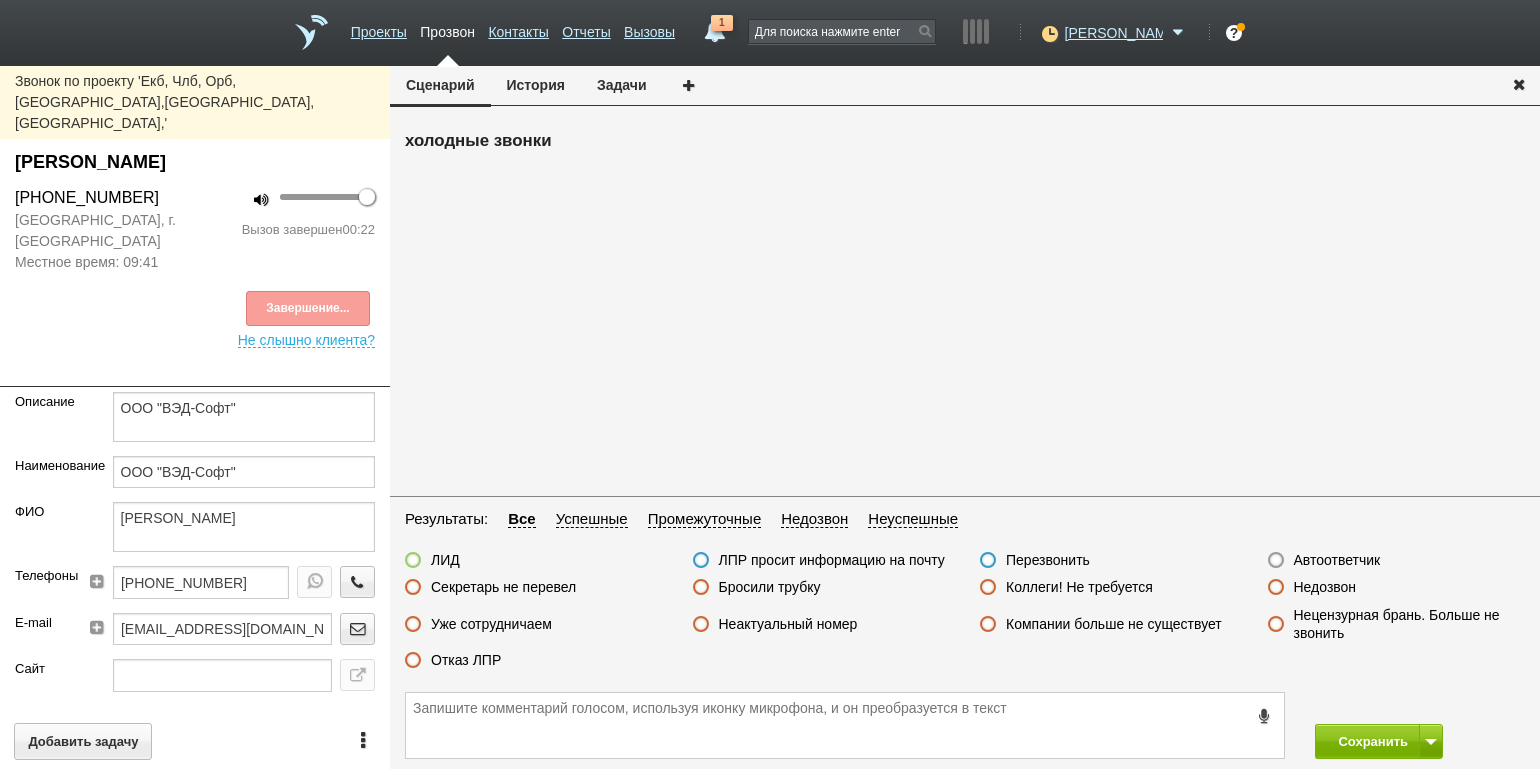 click on "Отказ ЛПР" at bounding box center (466, 660) 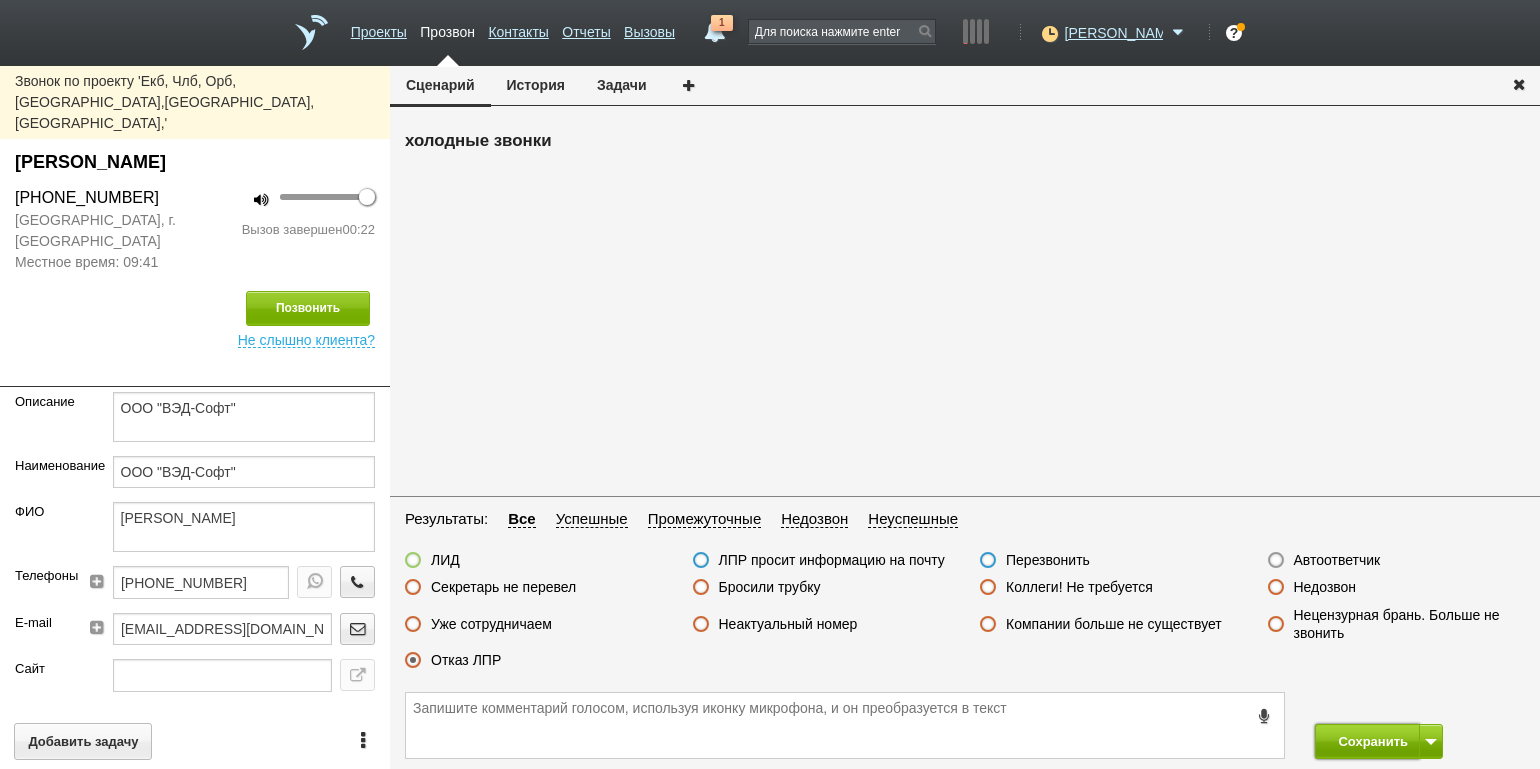 click on "Сохранить" at bounding box center (1367, 741) 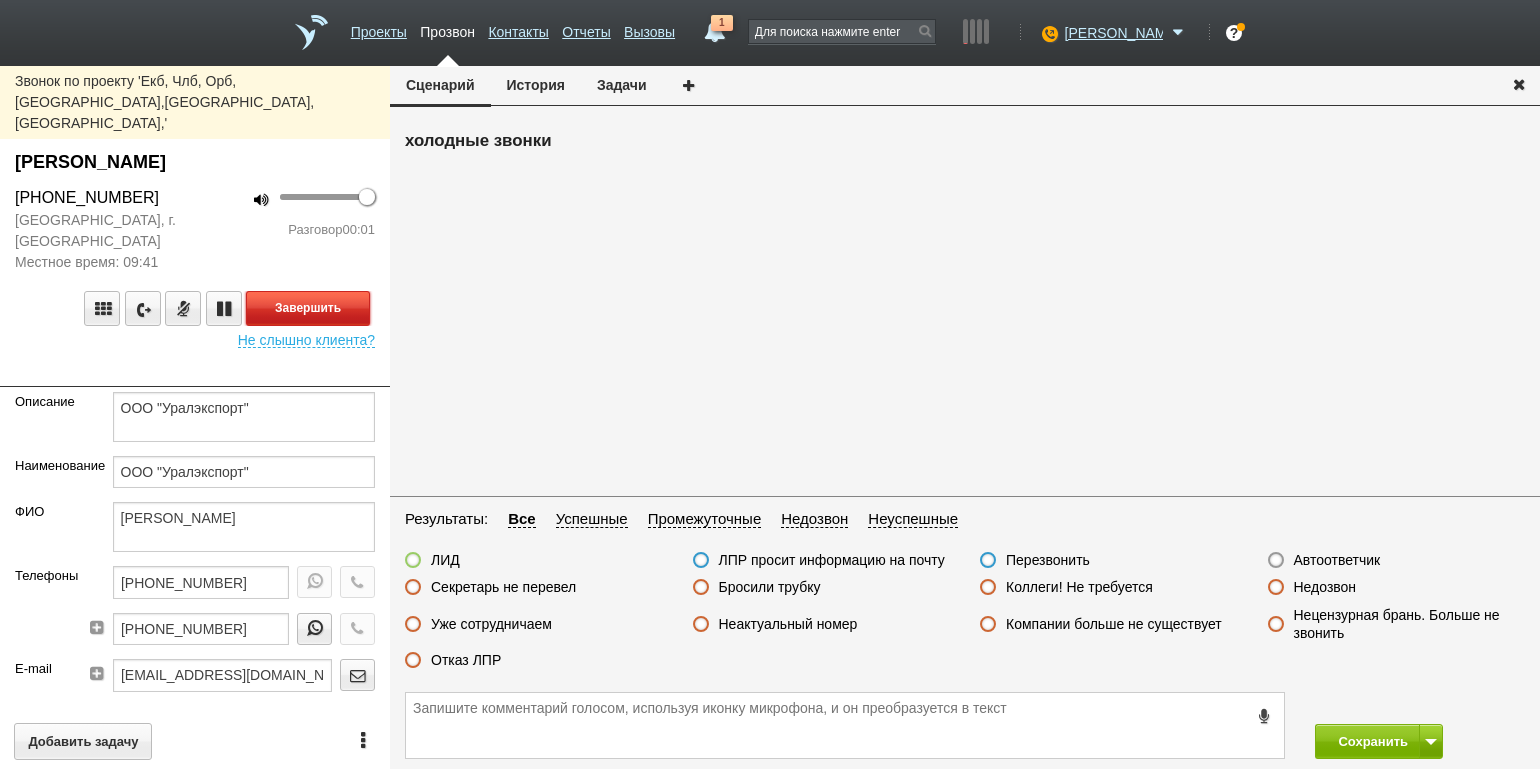 click on "Завершить" at bounding box center (308, 308) 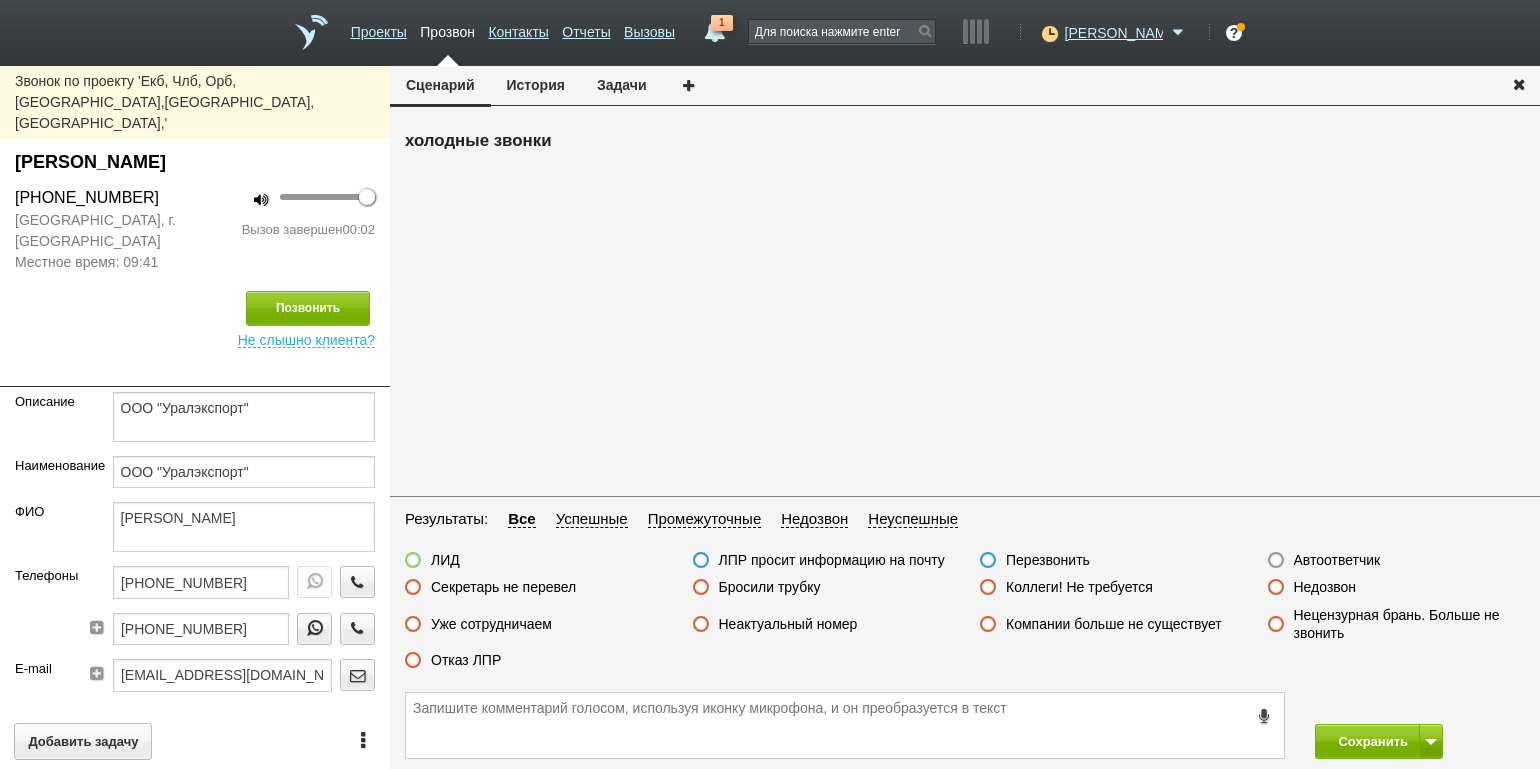 click on "Автоответчик" at bounding box center [1337, 560] 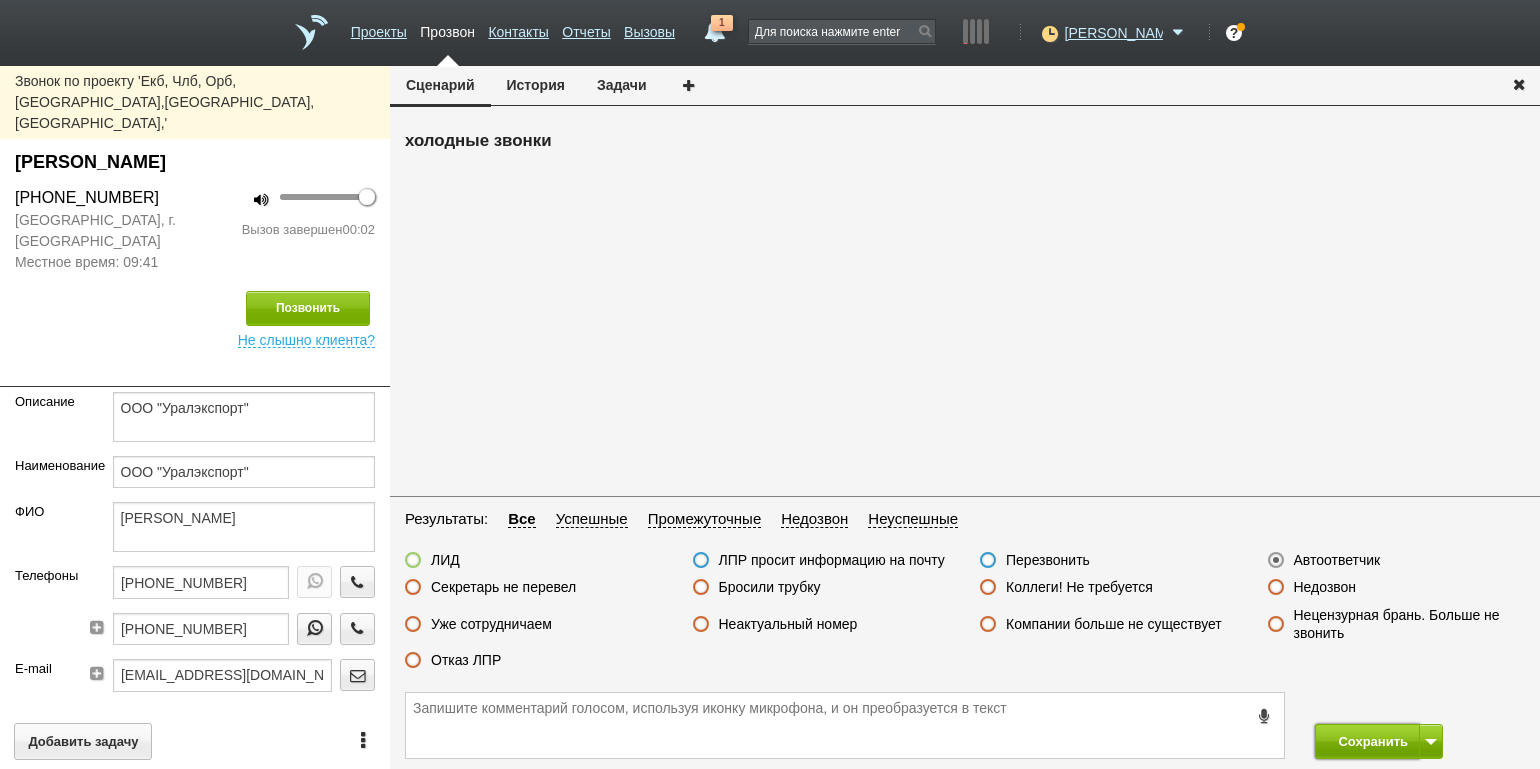click on "Сохранить" at bounding box center (1367, 741) 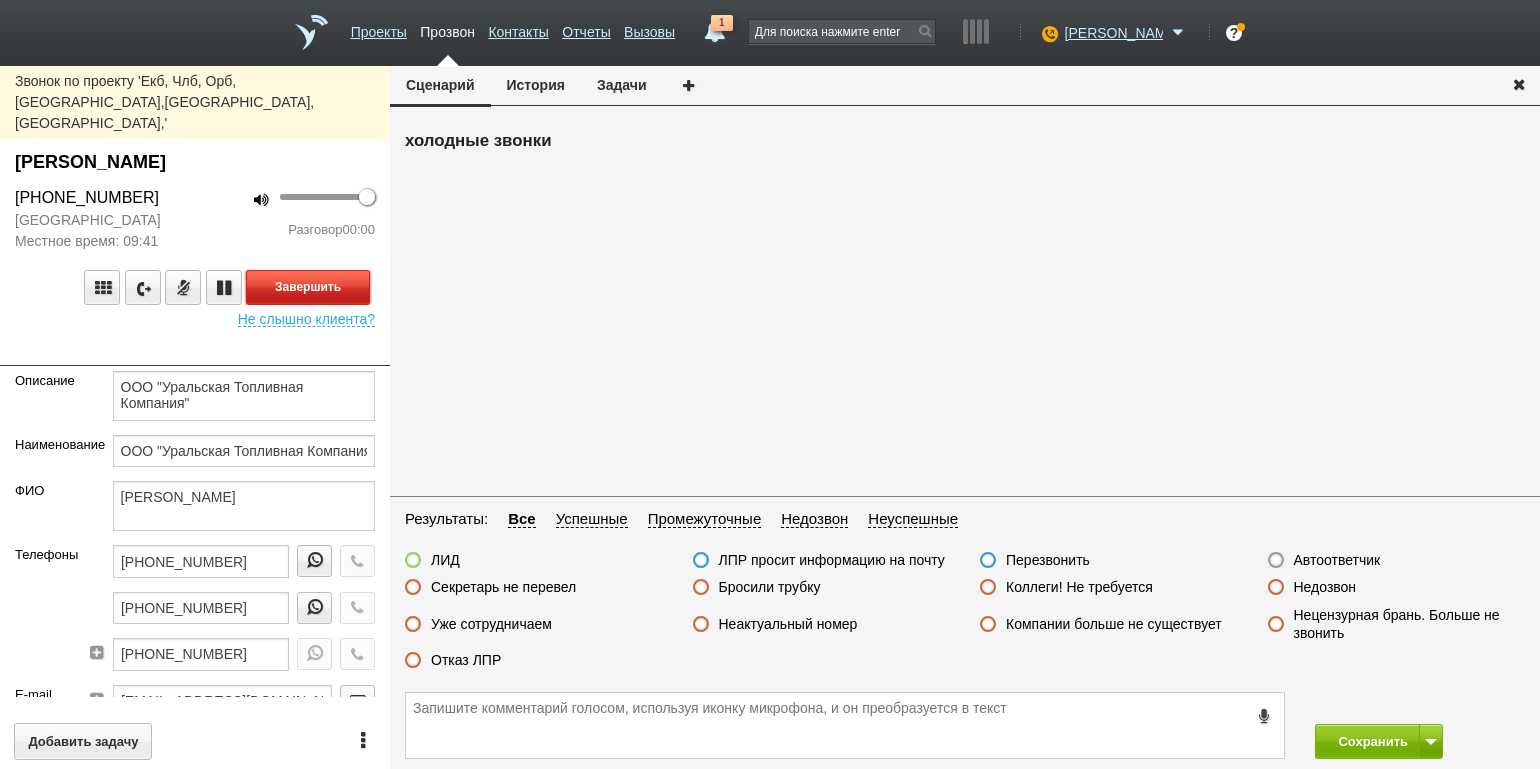click on "Завершить" at bounding box center [308, 287] 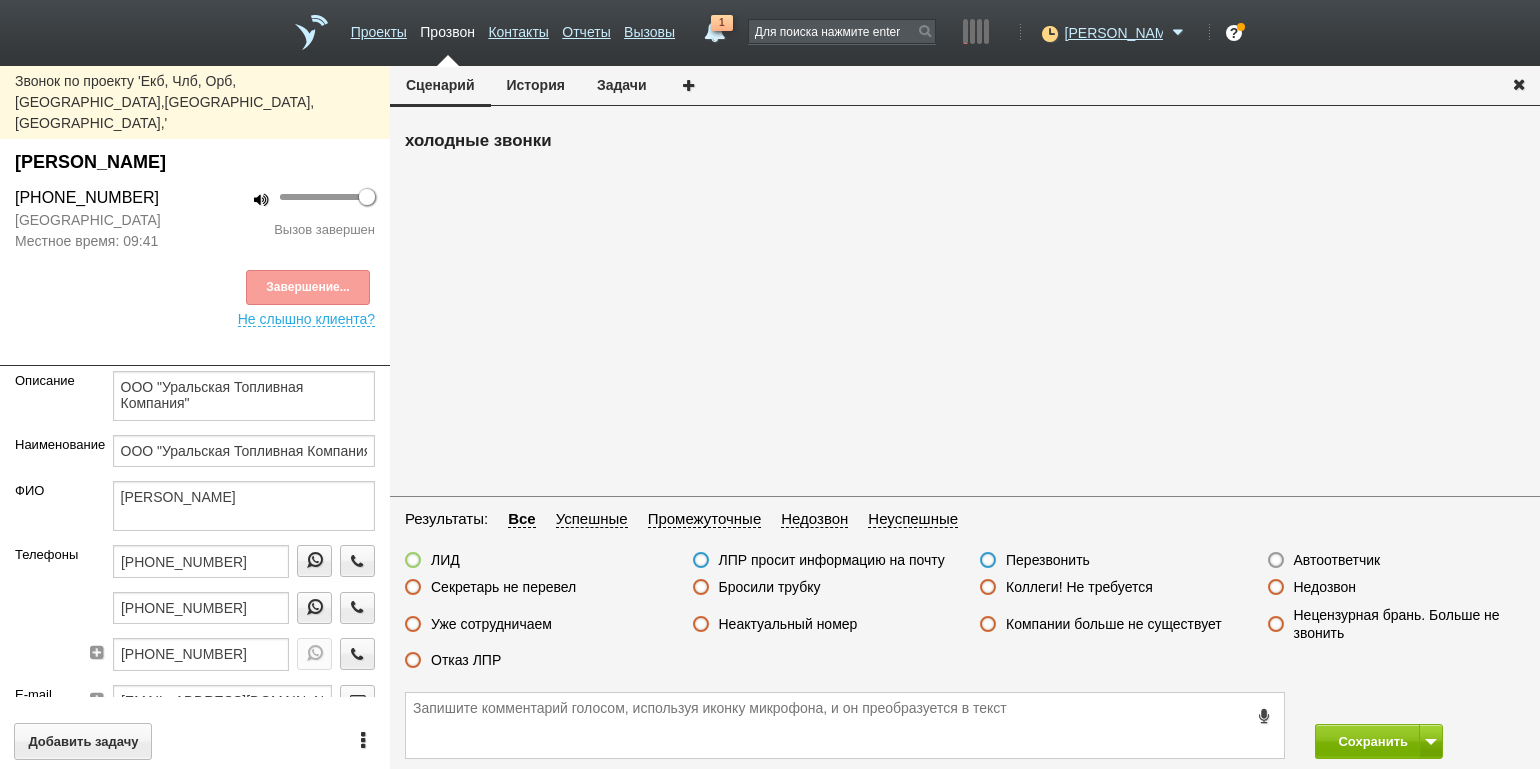 click on "Недозвон" at bounding box center [1325, 587] 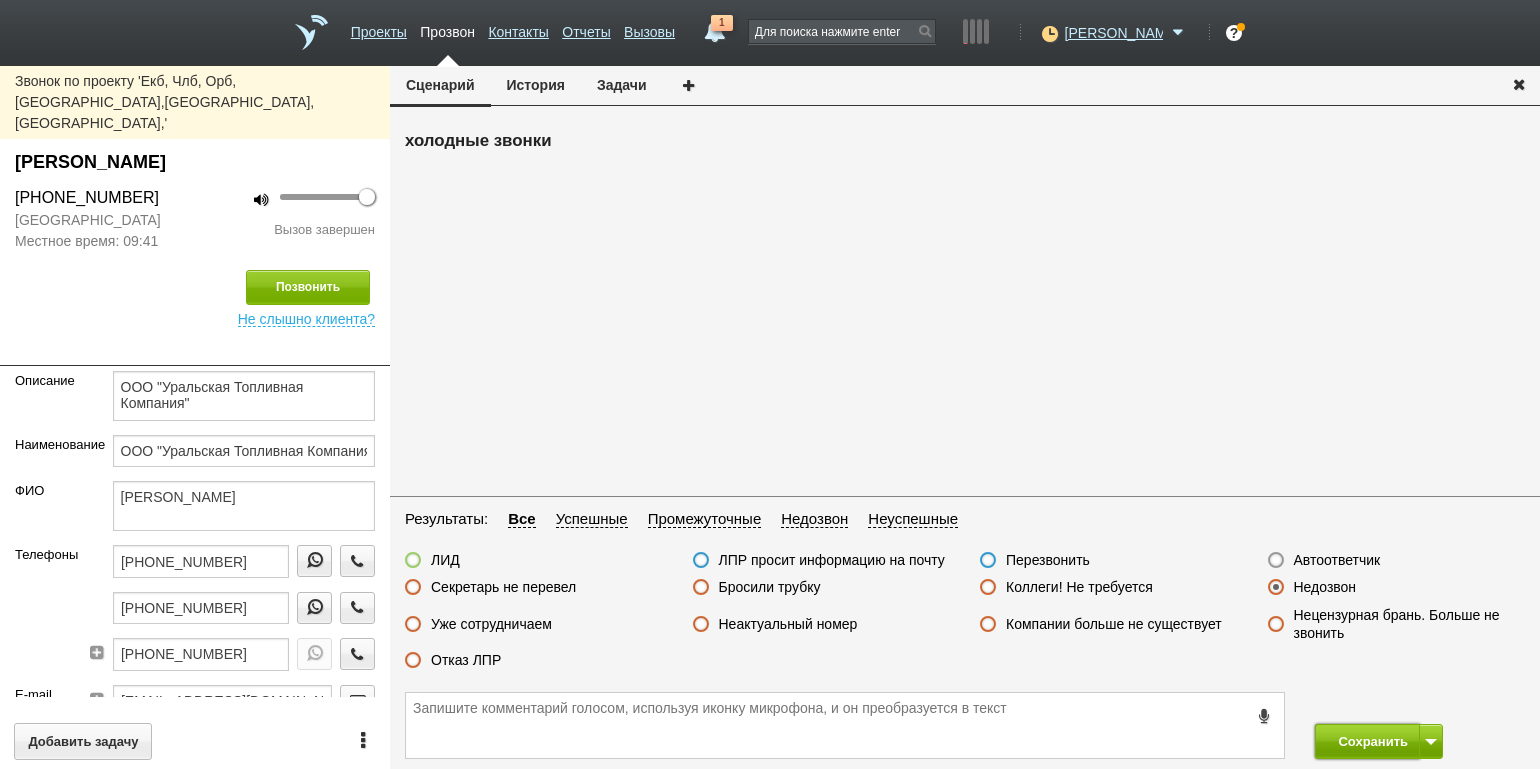 click on "Сохранить" at bounding box center [1367, 741] 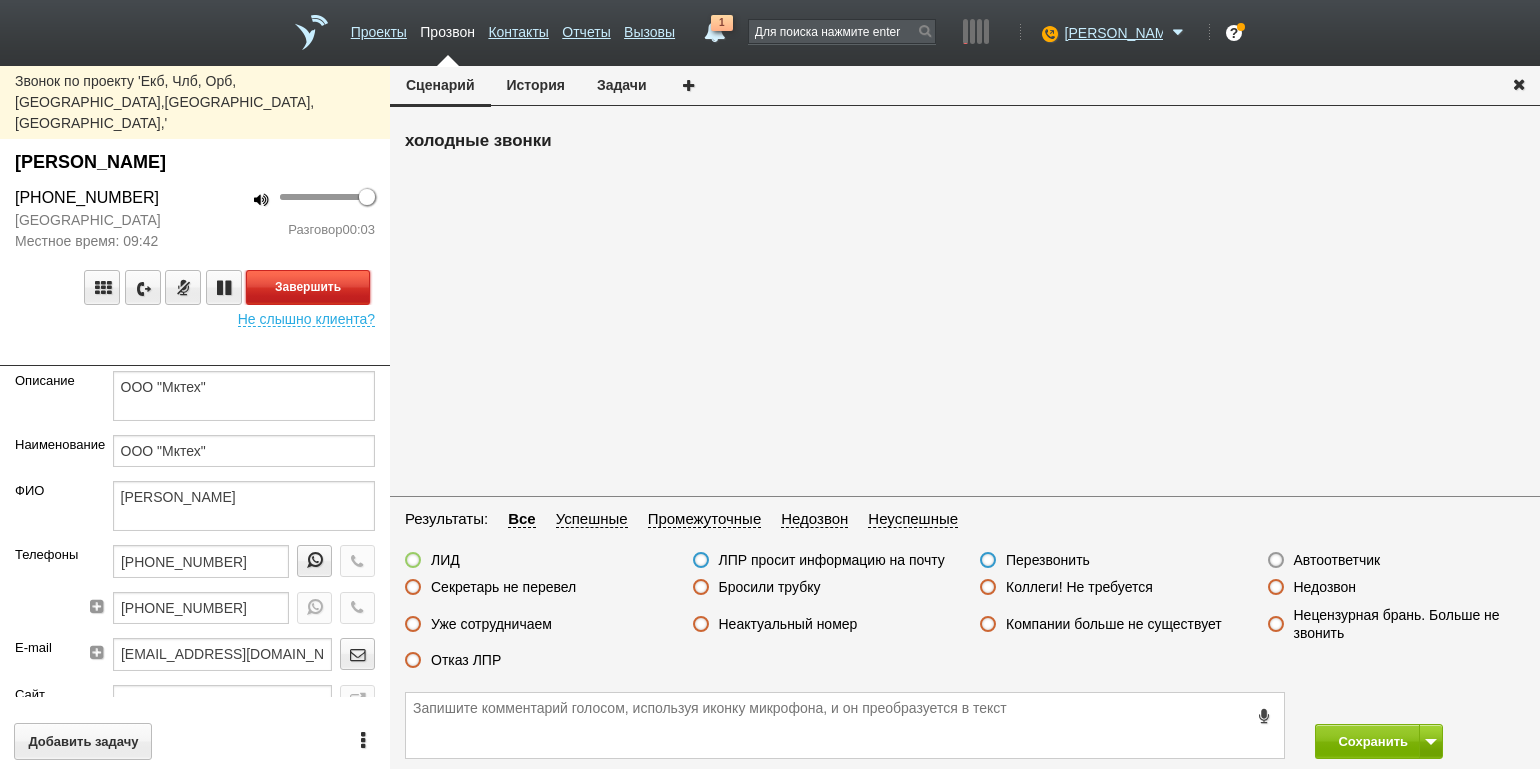click on "Завершить" at bounding box center [308, 287] 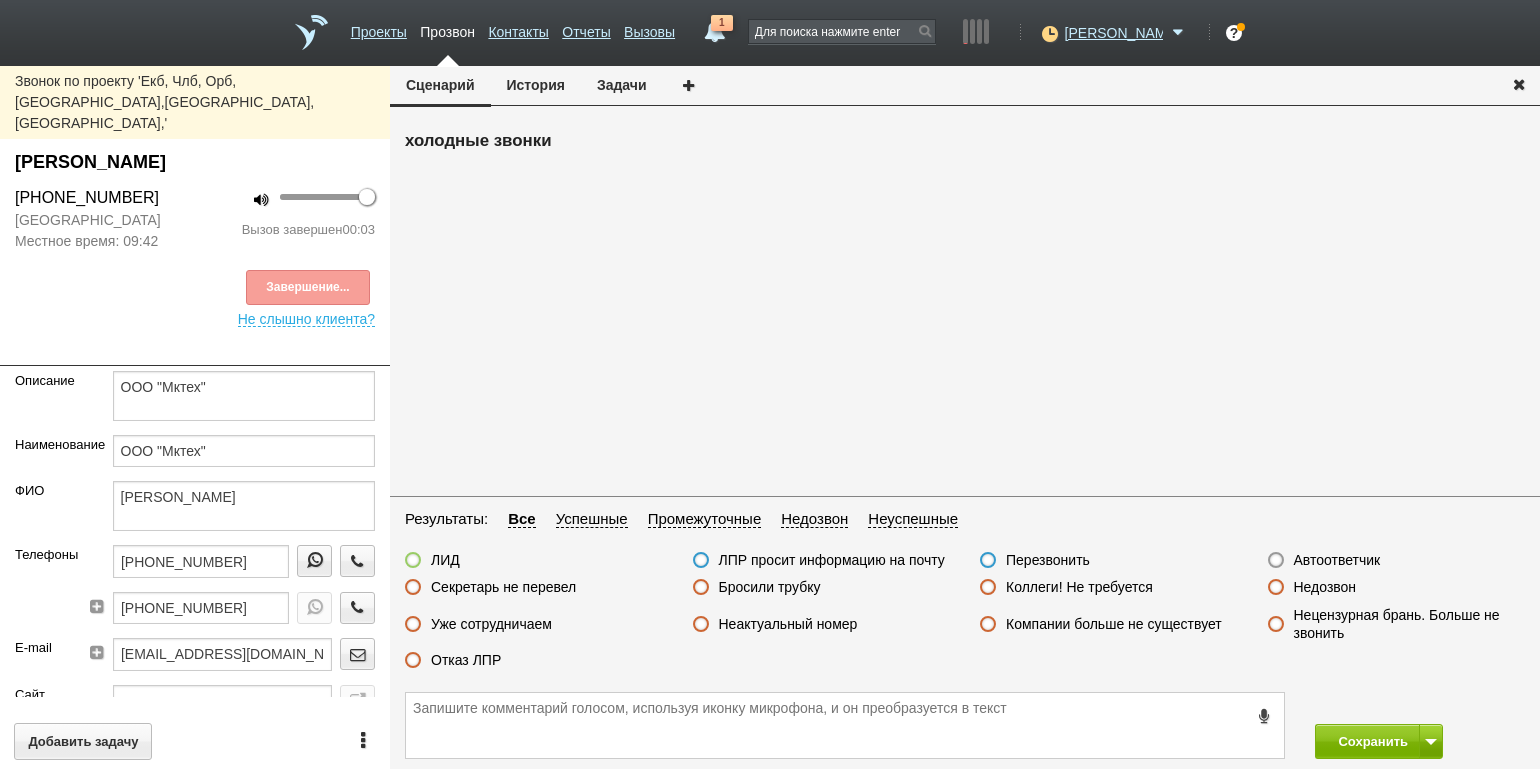 click on "Автоответчик" at bounding box center (1337, 560) 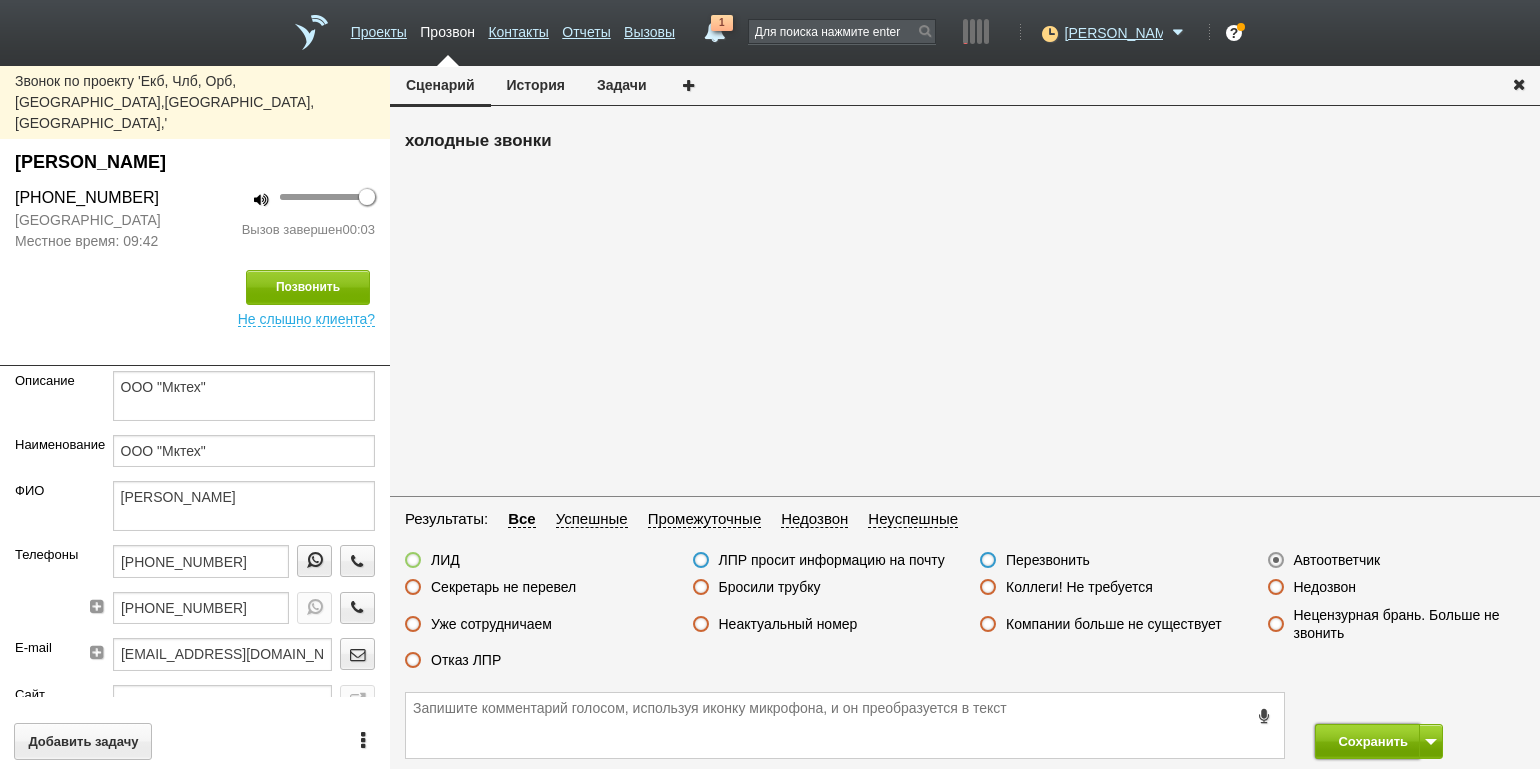 click on "Сохранить" at bounding box center [1367, 741] 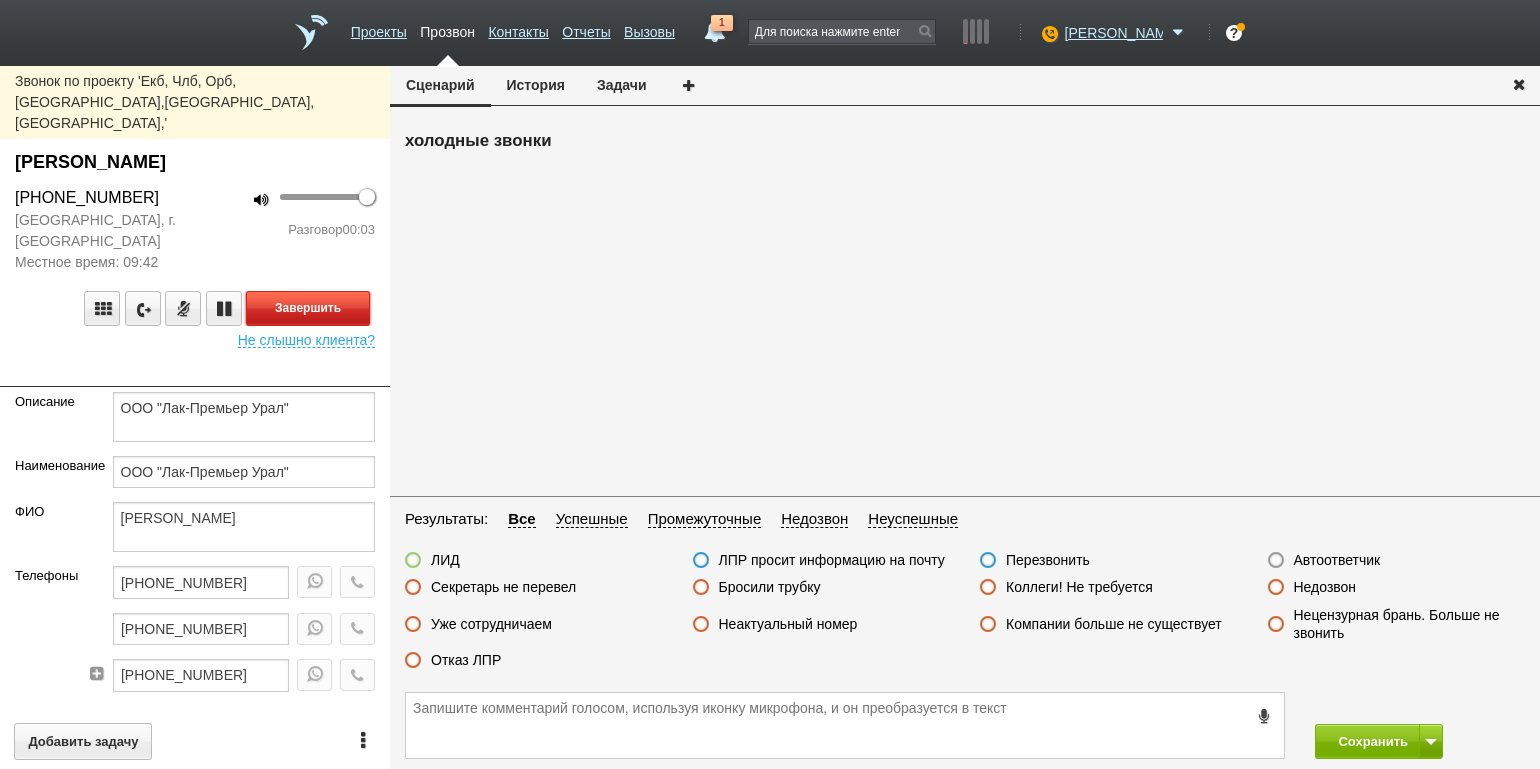 click on "Завершить" at bounding box center [308, 308] 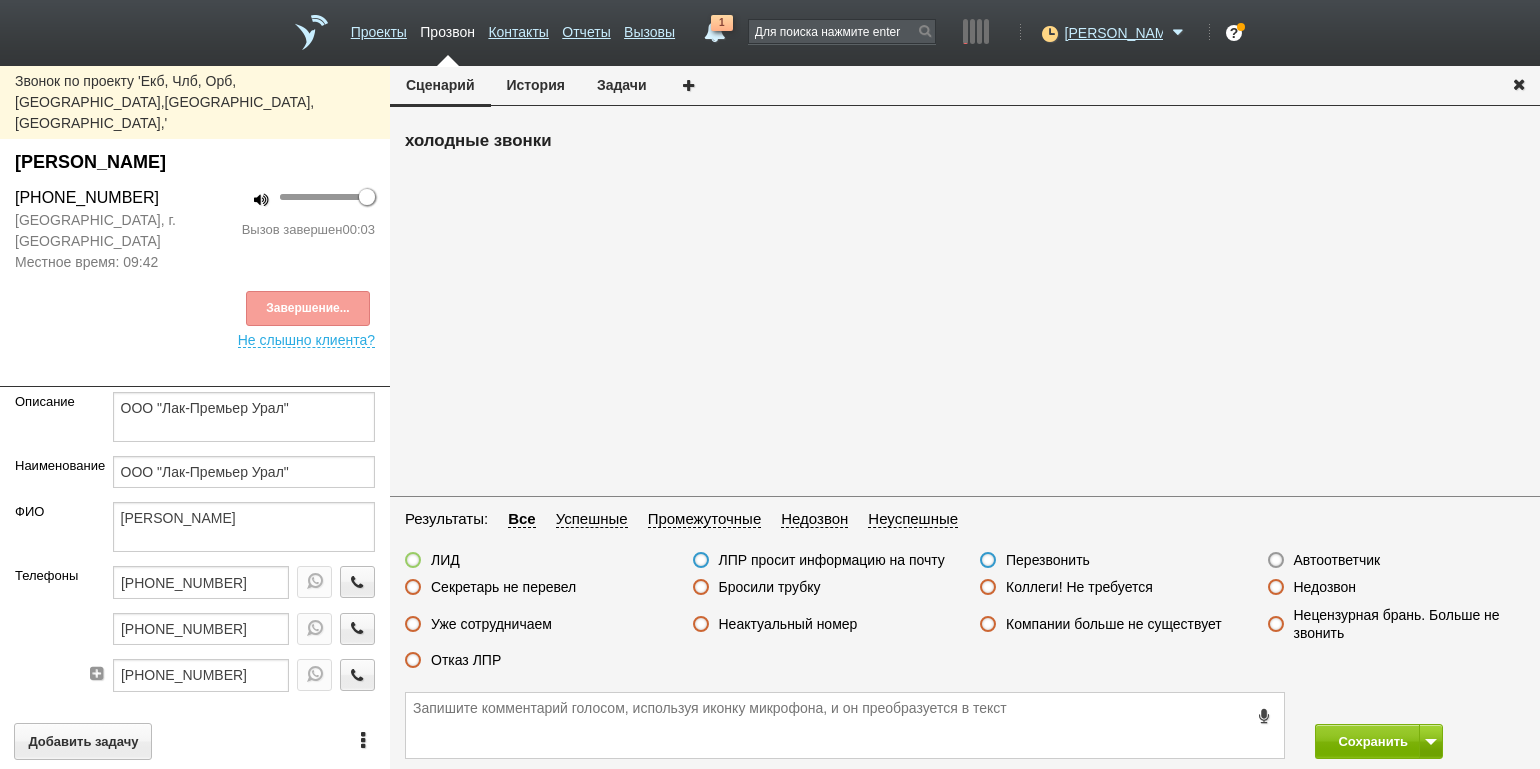 click on "Автоответчик" at bounding box center (1337, 560) 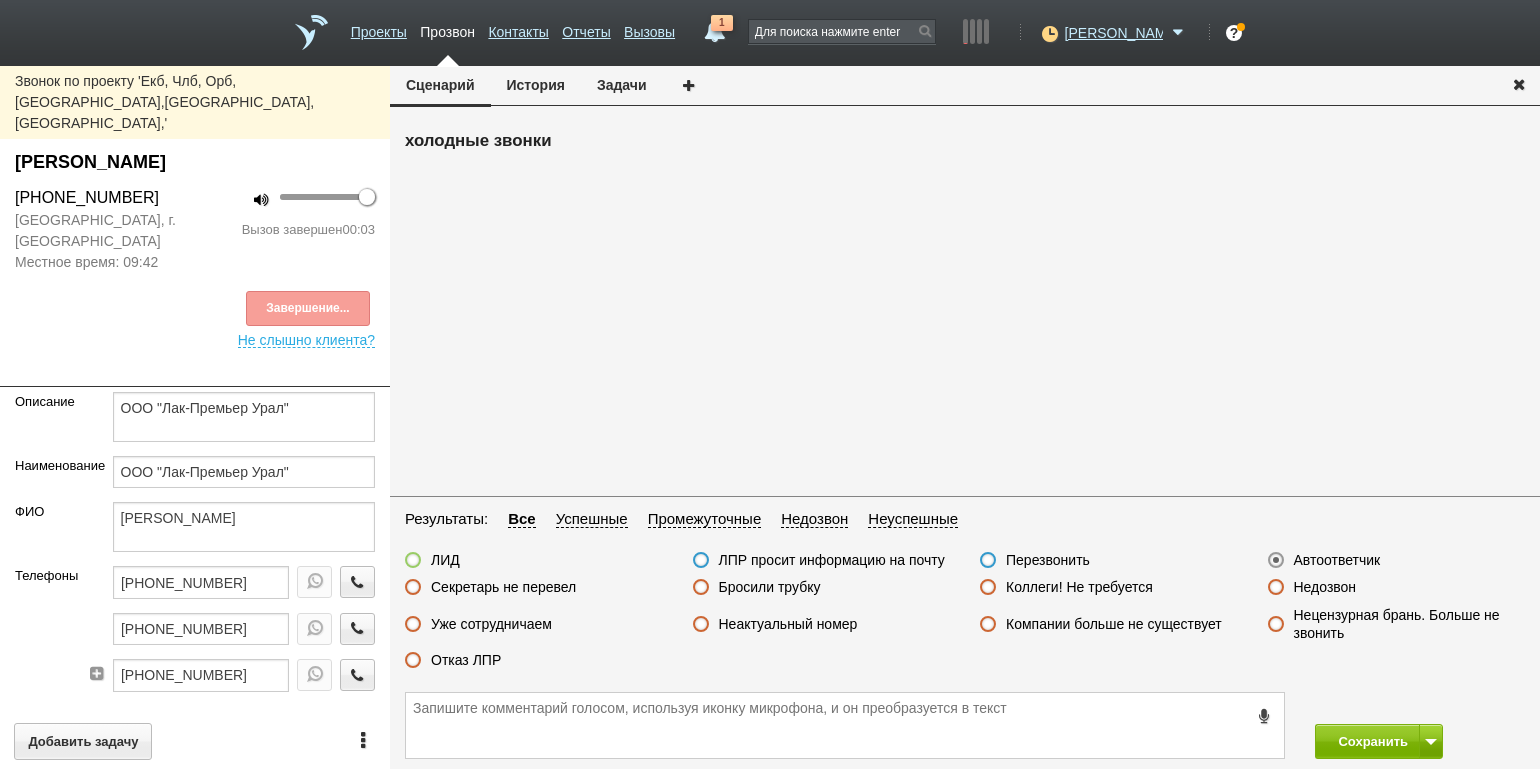 click on "Недозвон" at bounding box center [1325, 587] 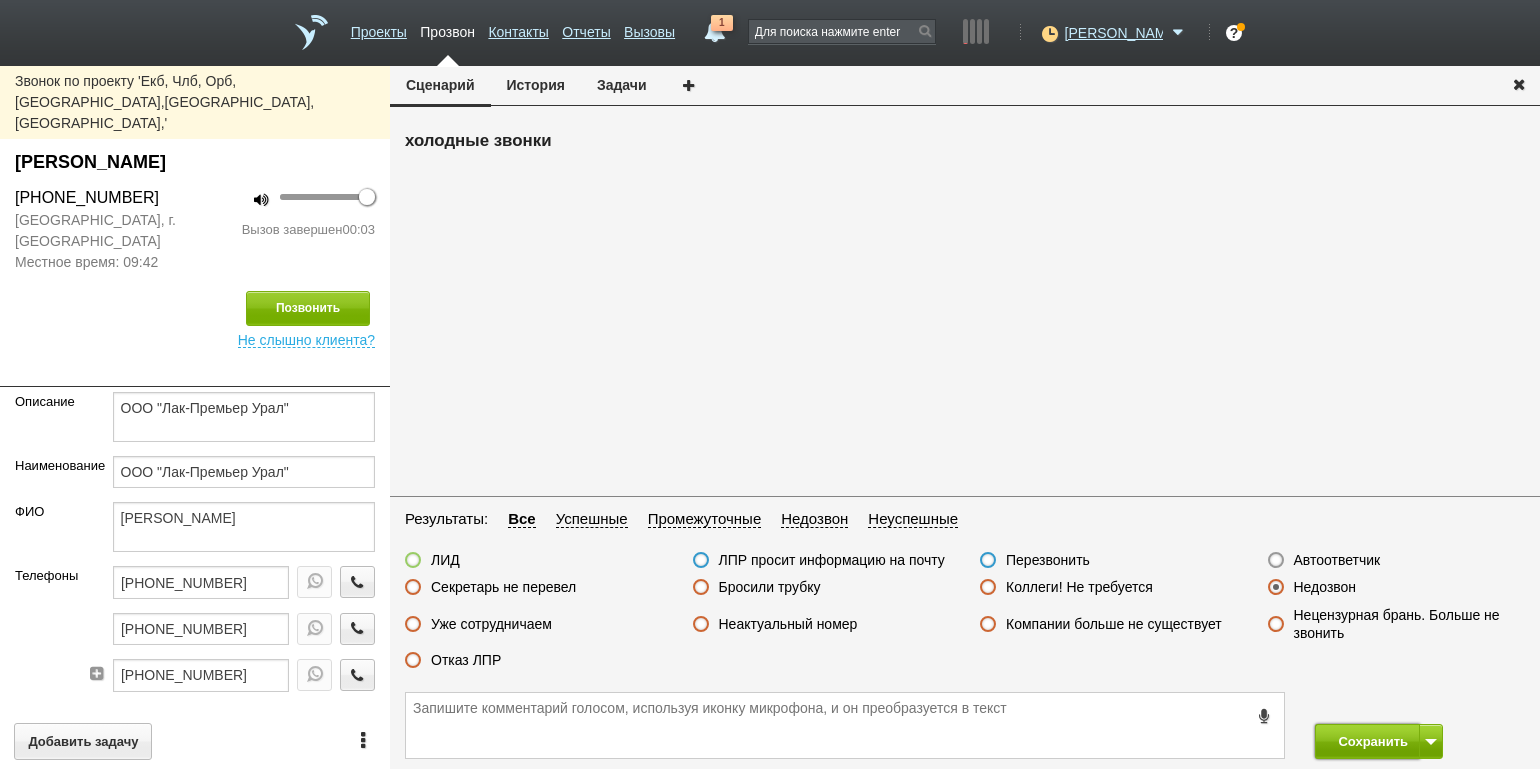 click on "Сохранить" at bounding box center (1367, 741) 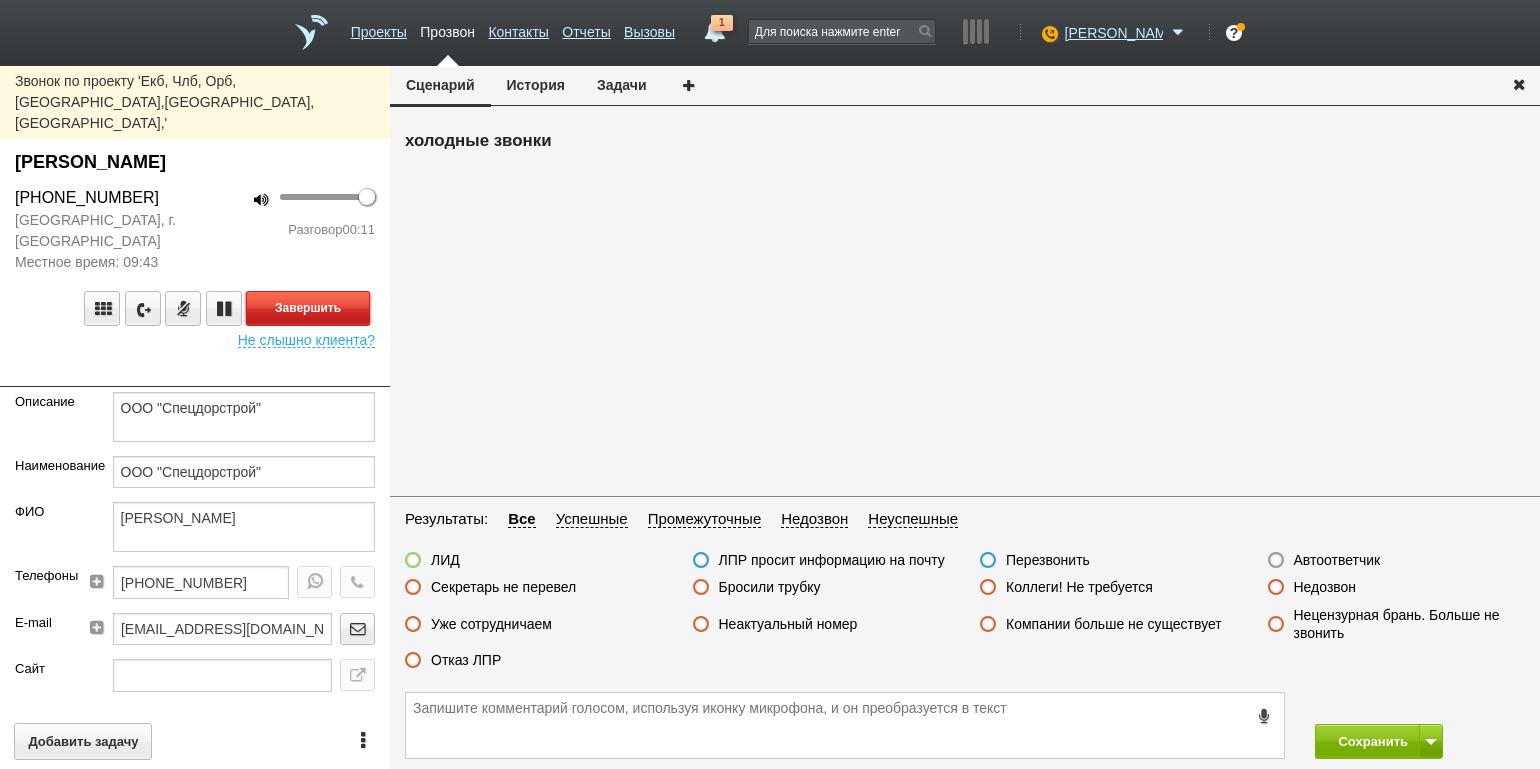 click on "Завершить" at bounding box center [308, 308] 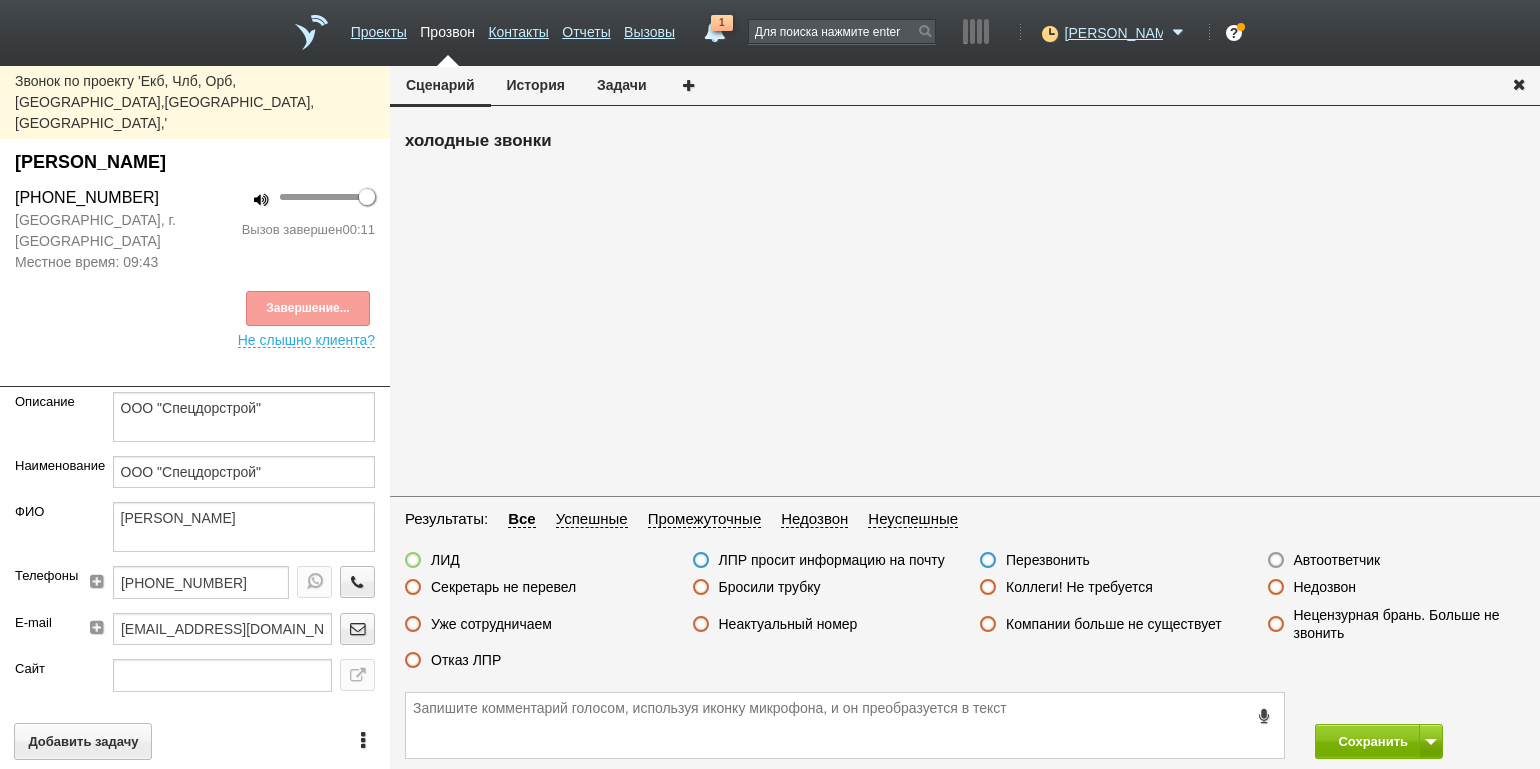 click on "Отказ ЛПР" at bounding box center [466, 660] 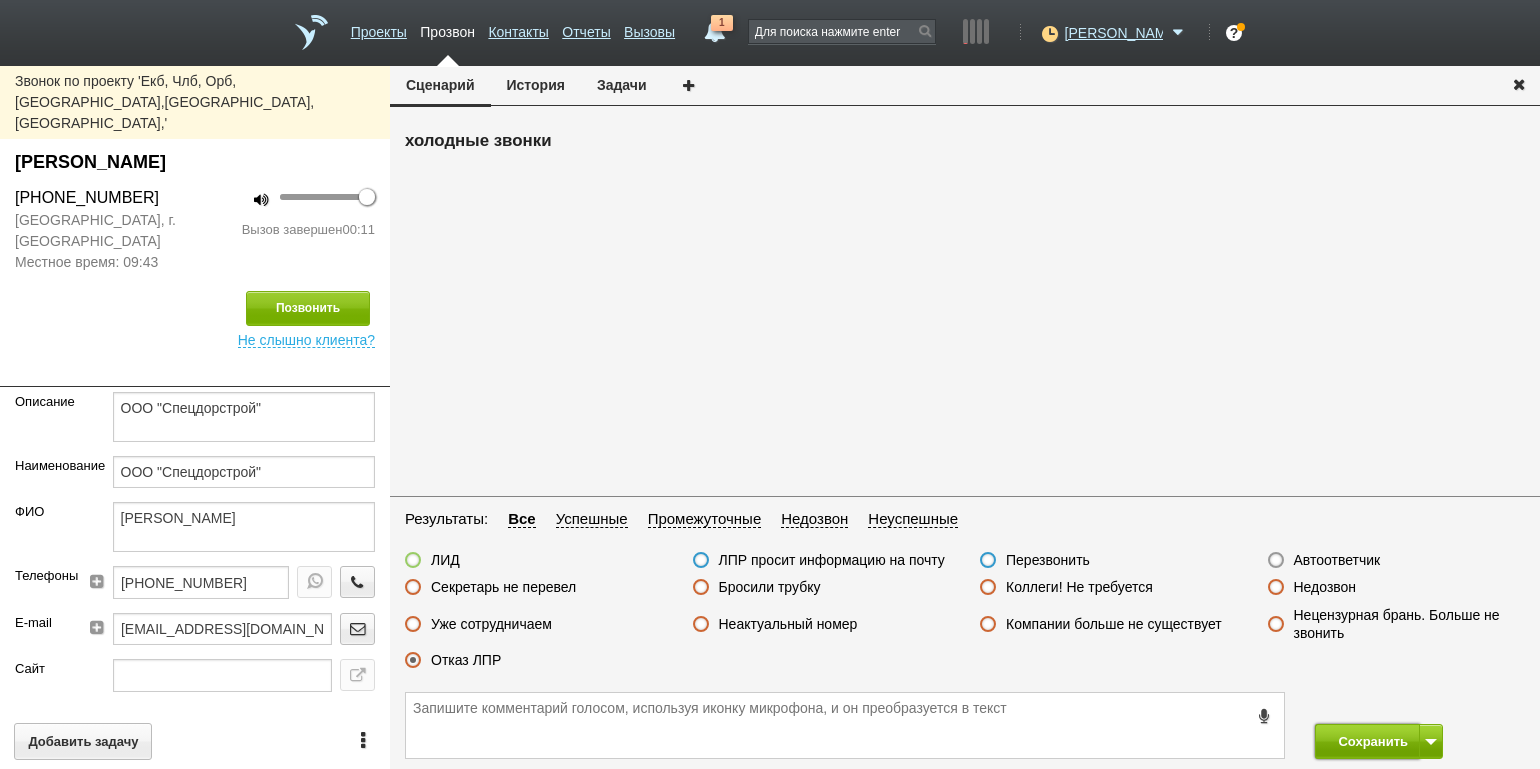 click on "Сохранить" at bounding box center [1367, 741] 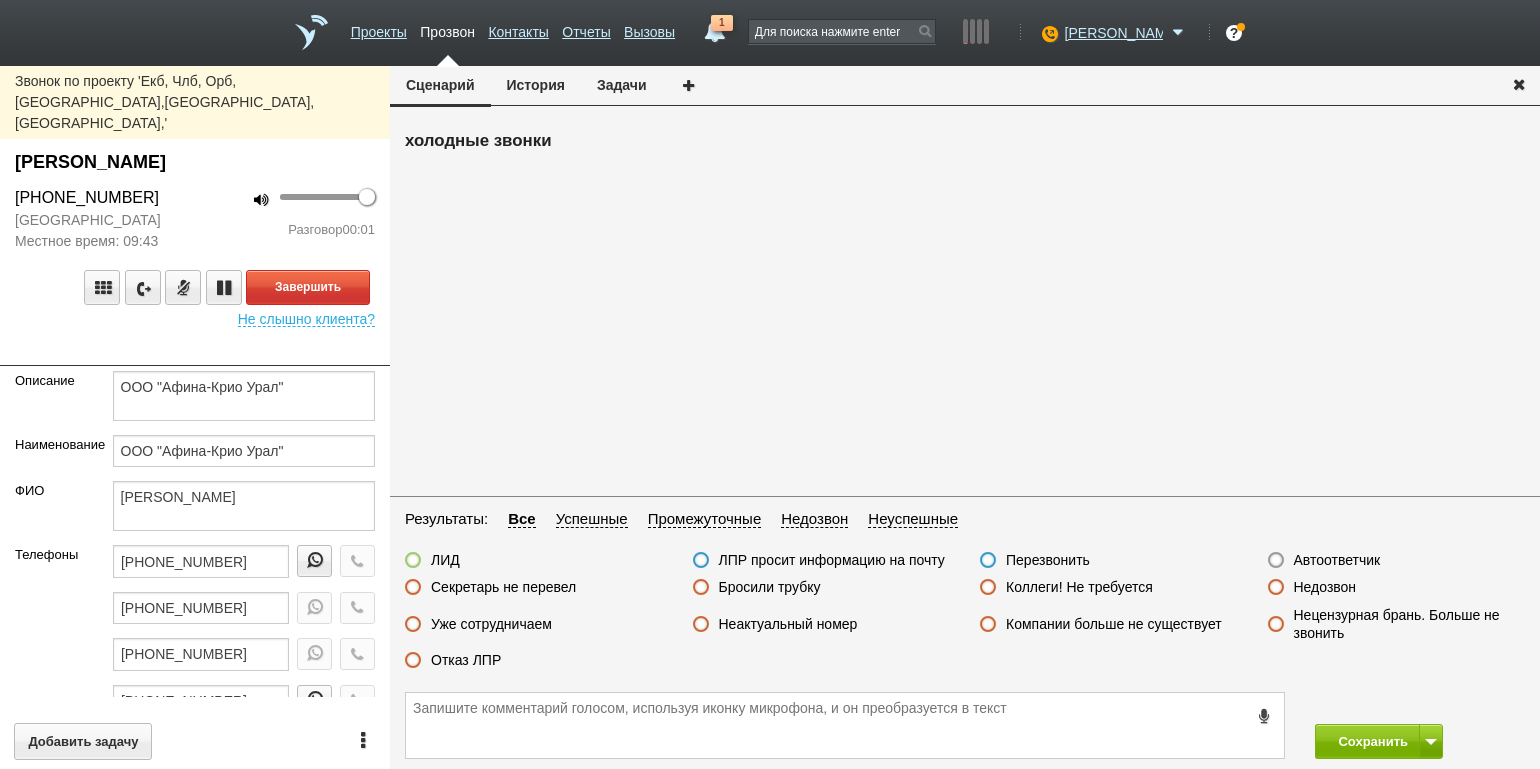 click on "100
Разговор
00:01" at bounding box center (292, 219) 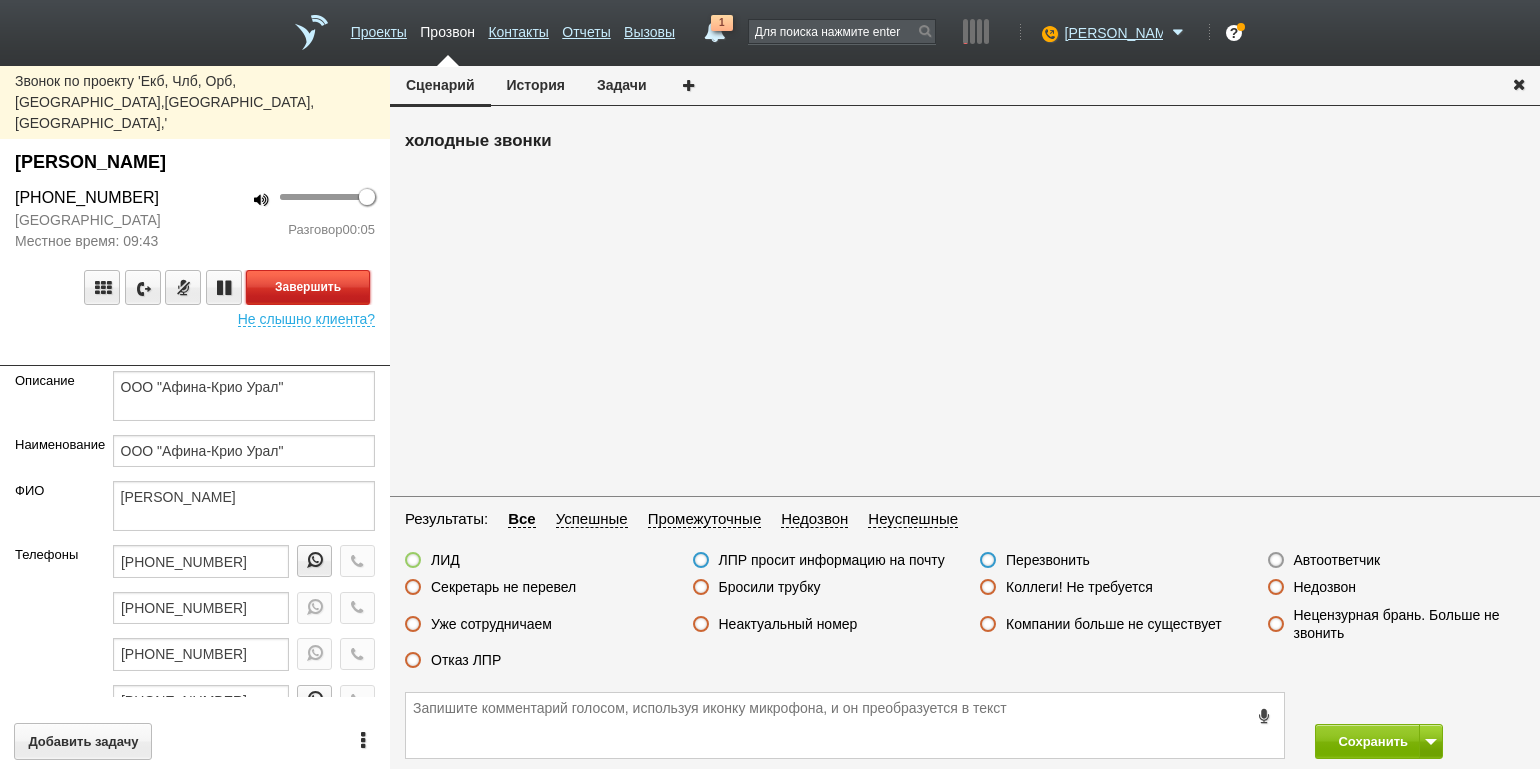 click on "Завершить" at bounding box center [308, 287] 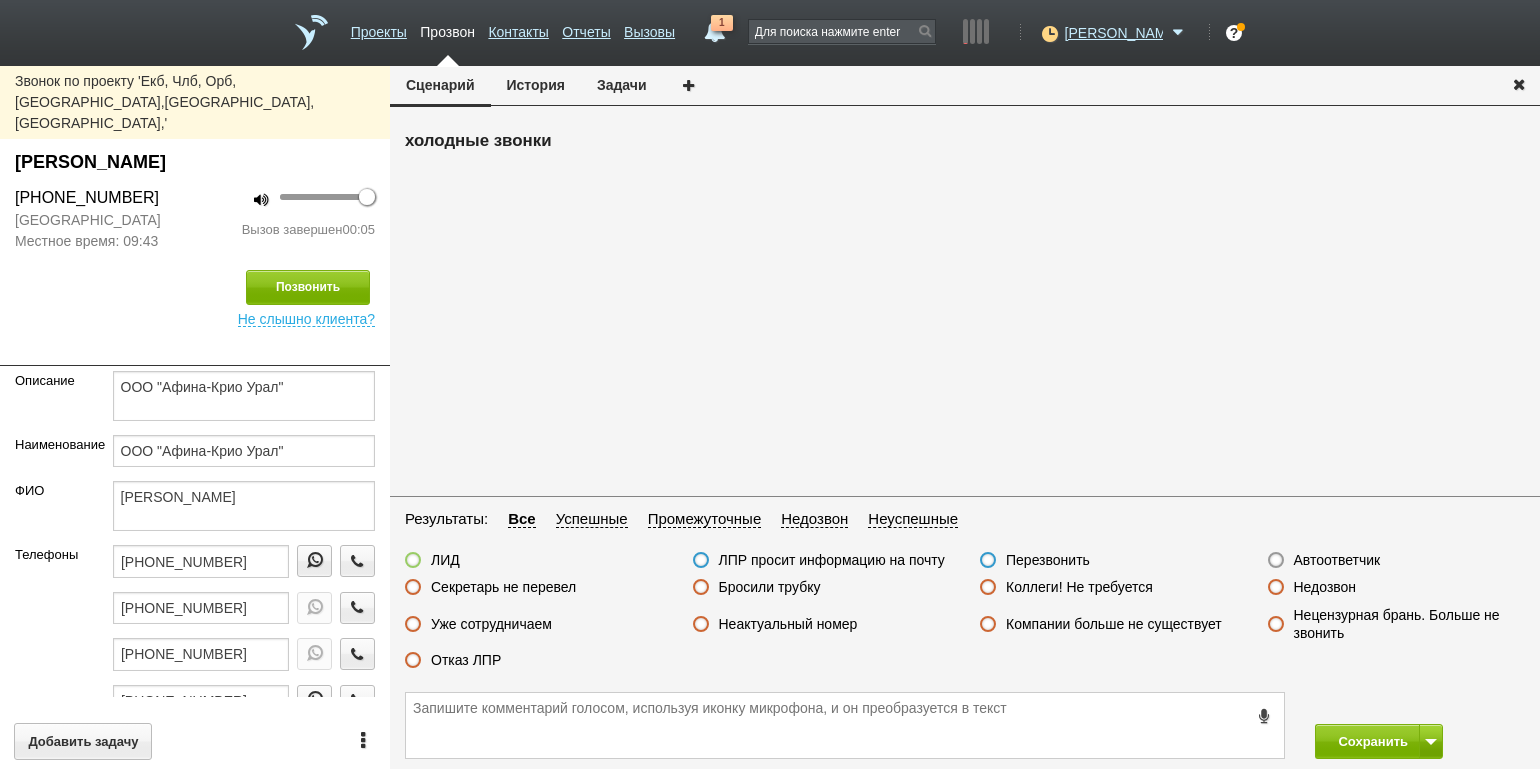 click on "Автоответчик" at bounding box center (1337, 560) 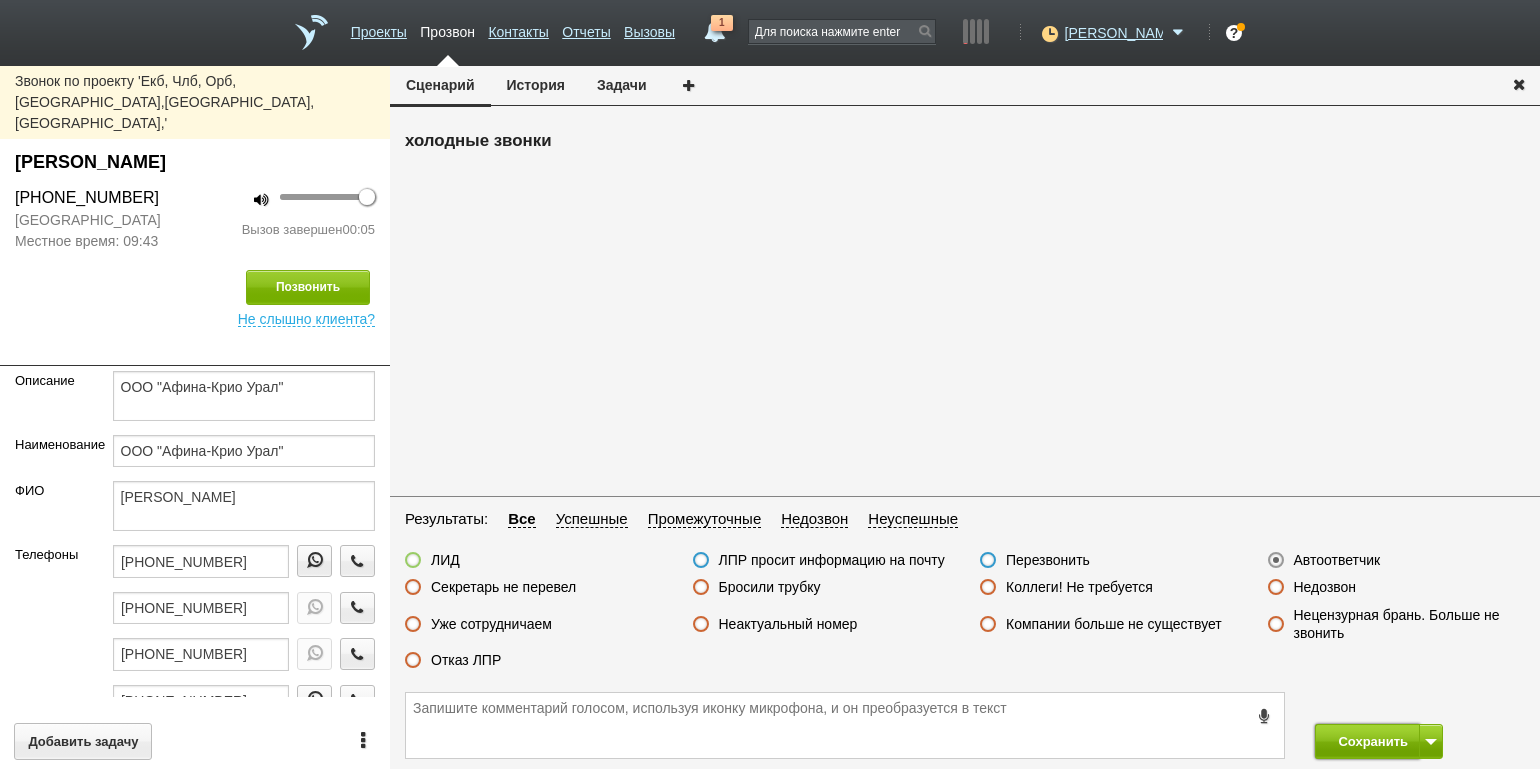 click on "Сохранить" at bounding box center [1367, 741] 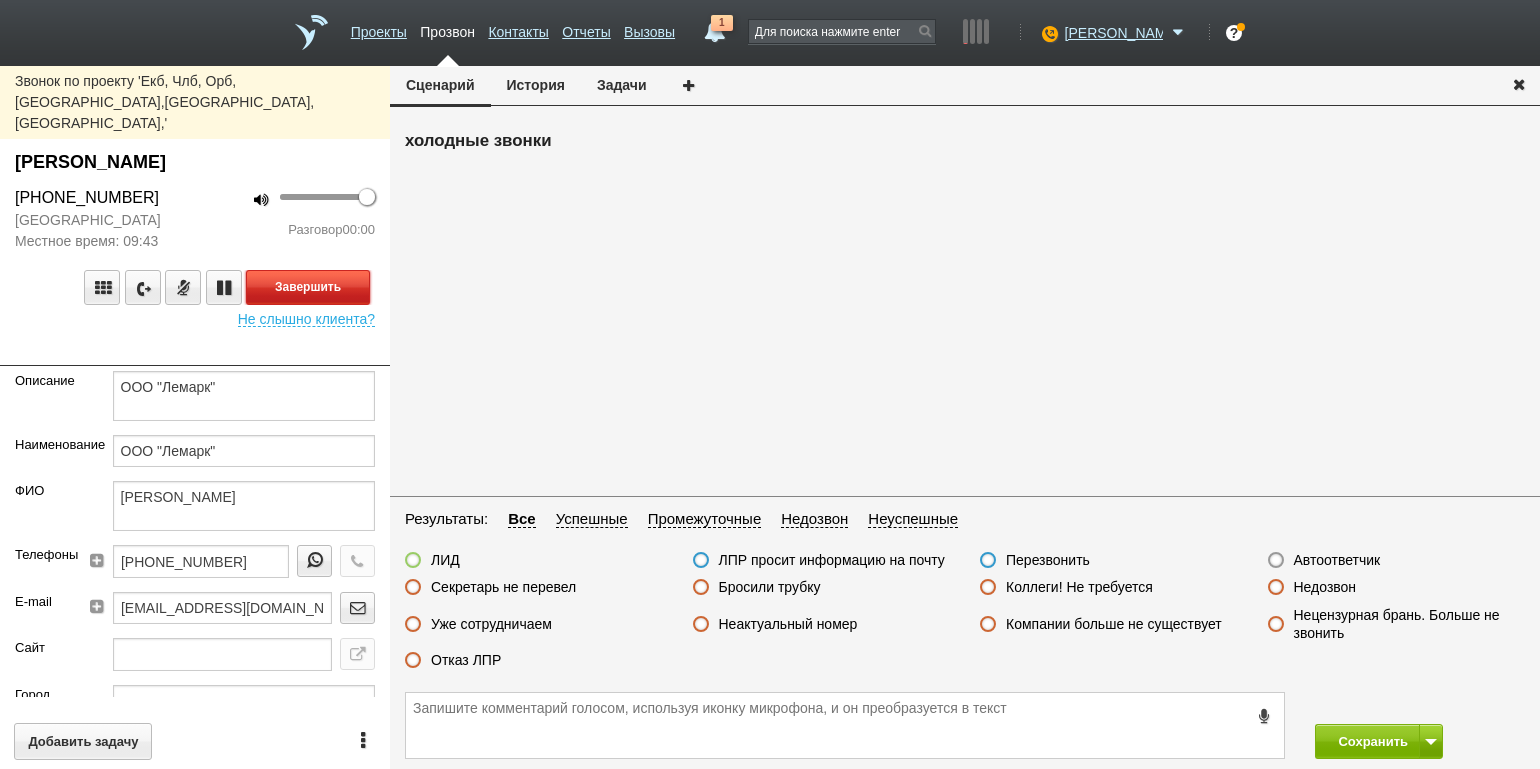 click on "Завершить" at bounding box center [308, 287] 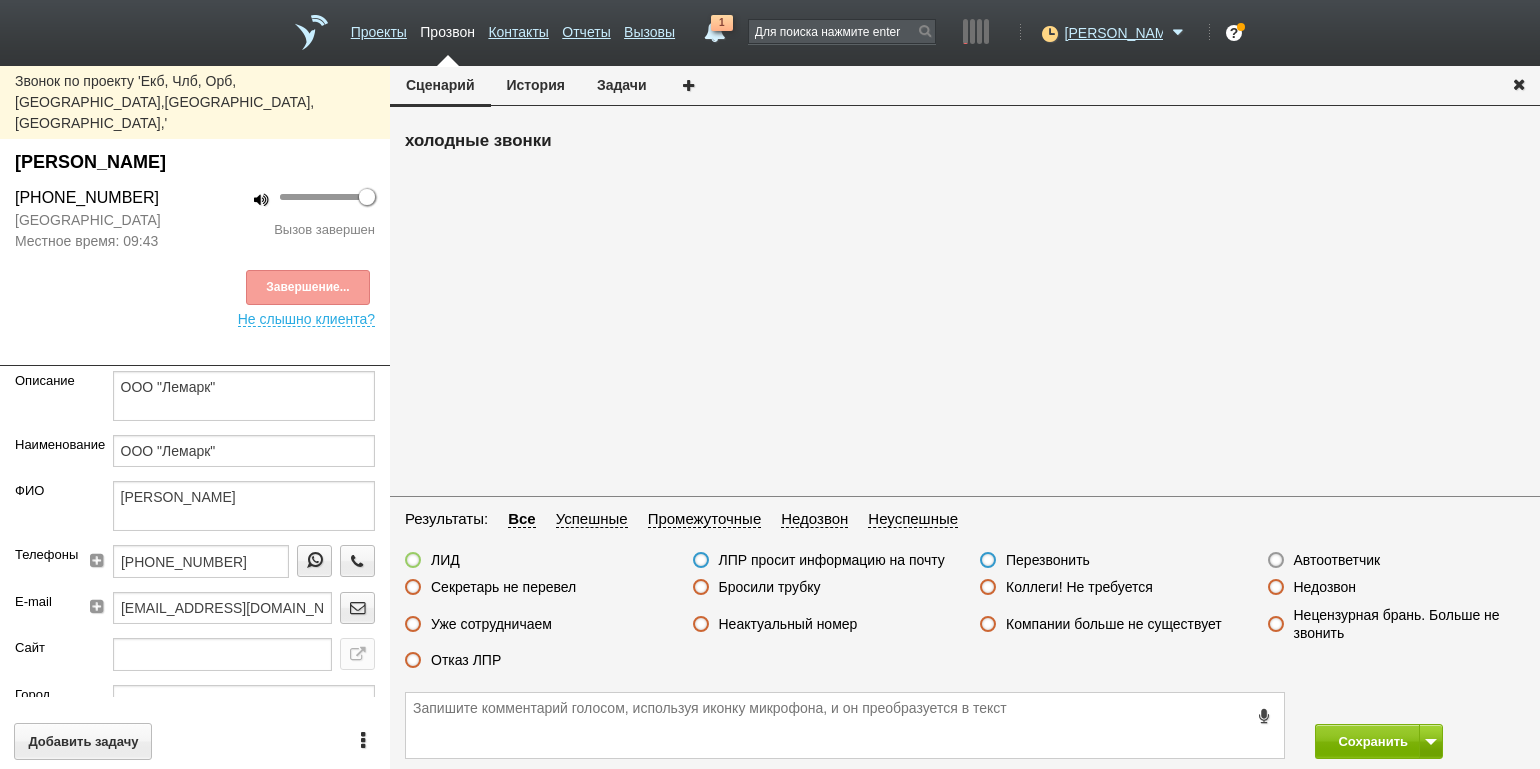 click on "Автоответчик" at bounding box center [1337, 560] 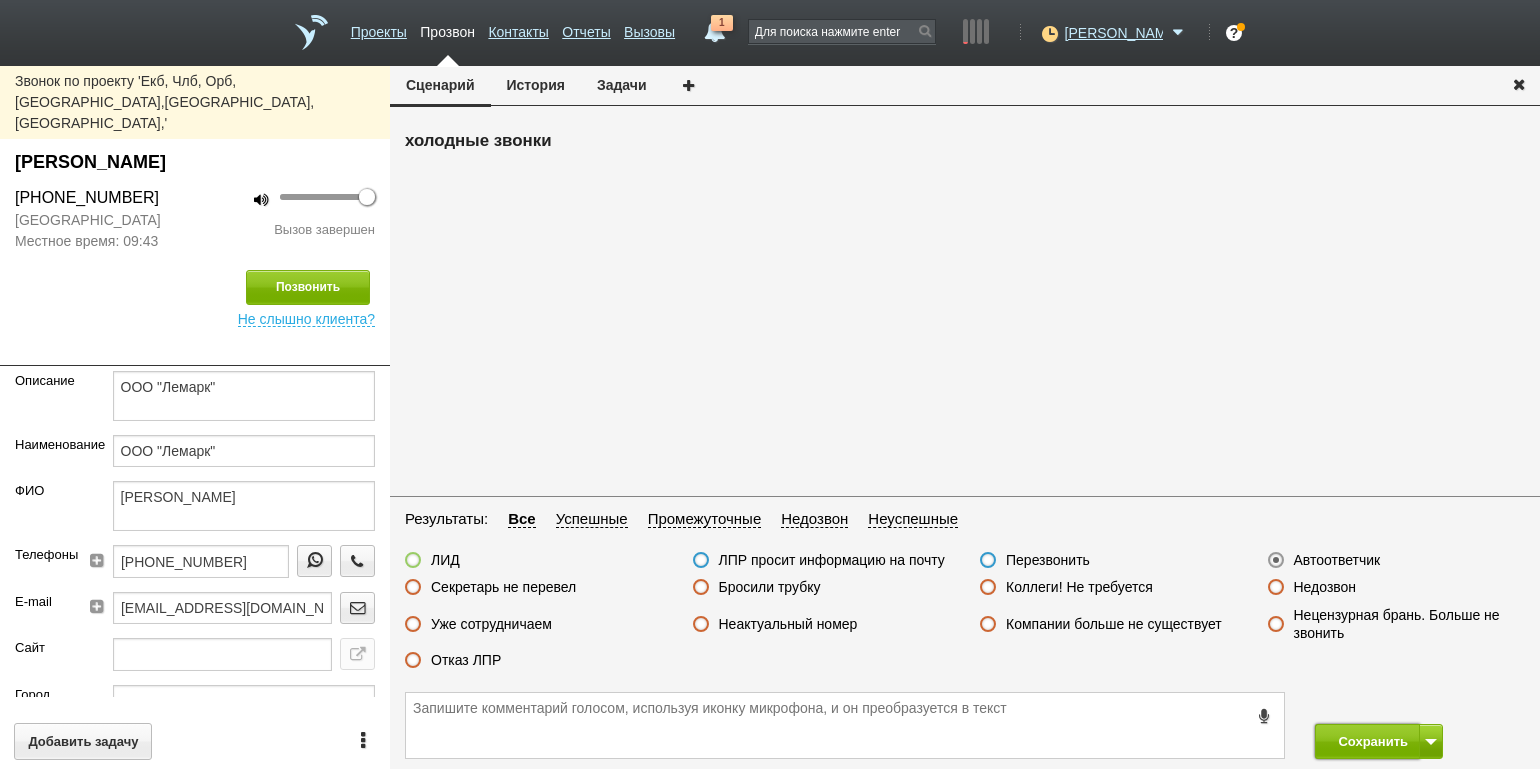 drag, startPoint x: 1380, startPoint y: 729, endPoint x: 1361, endPoint y: 722, distance: 20.248457 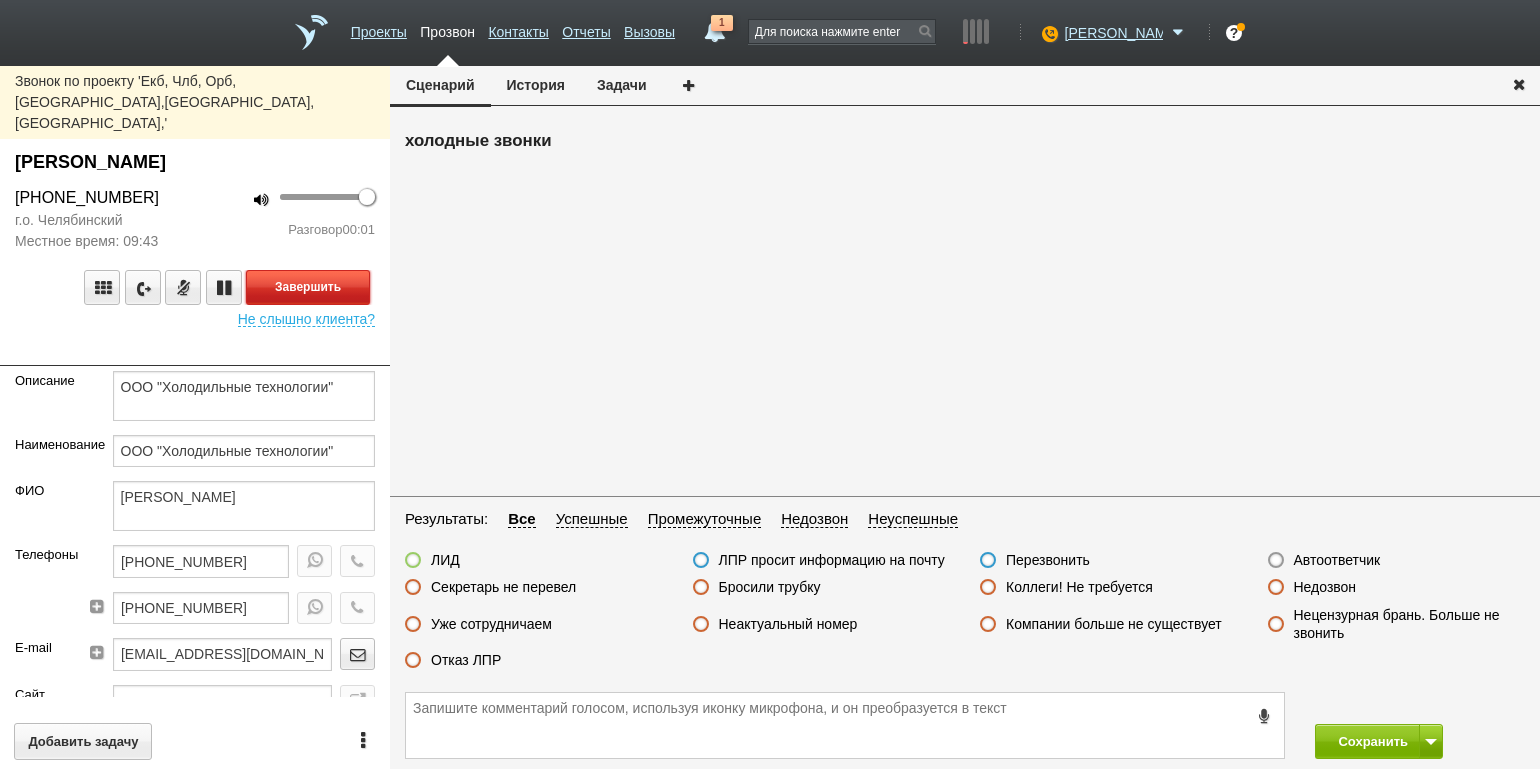 click on "Завершить" at bounding box center [308, 287] 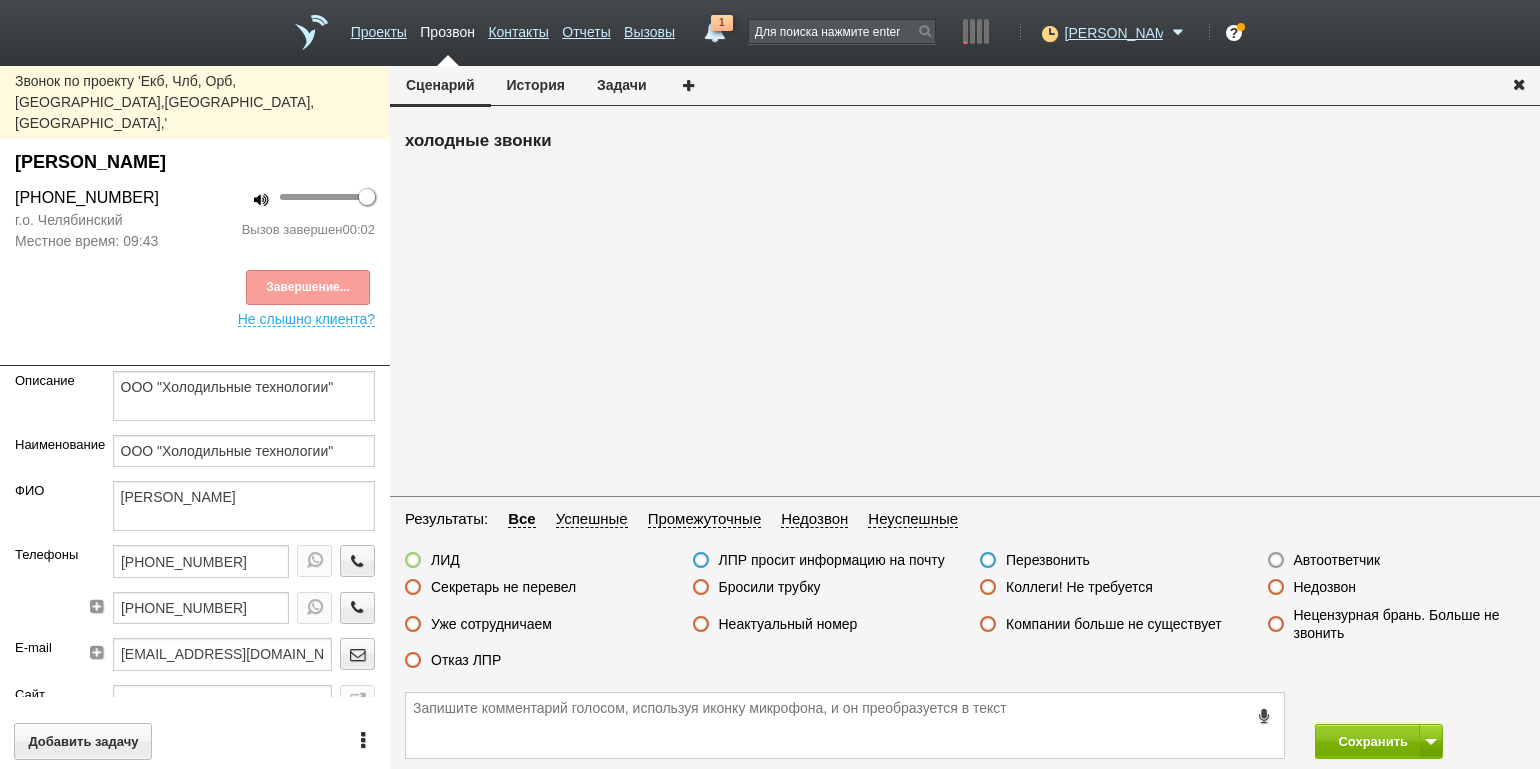 click on "Автоответчик" at bounding box center (1337, 560) 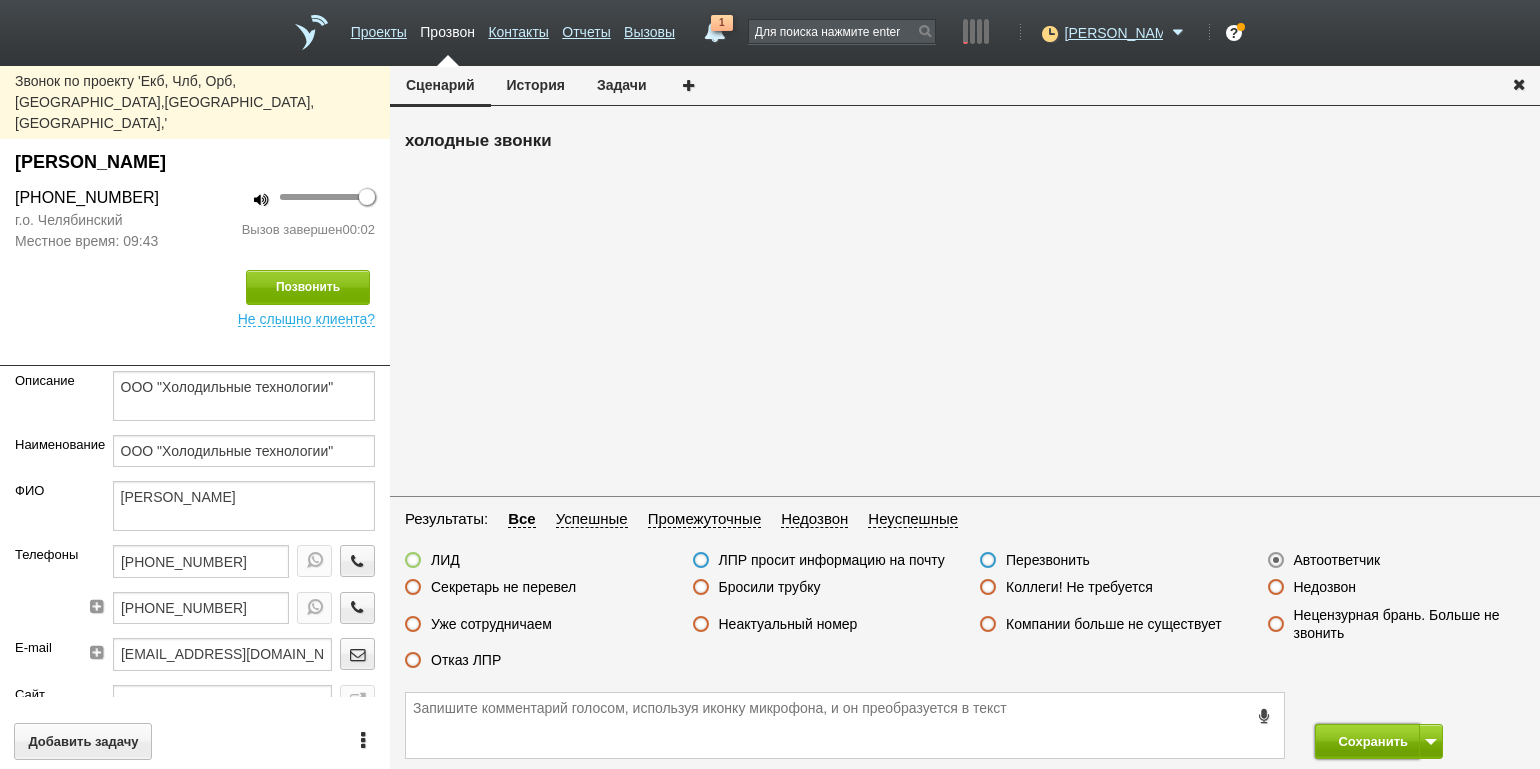 click on "Сохранить" at bounding box center (1367, 741) 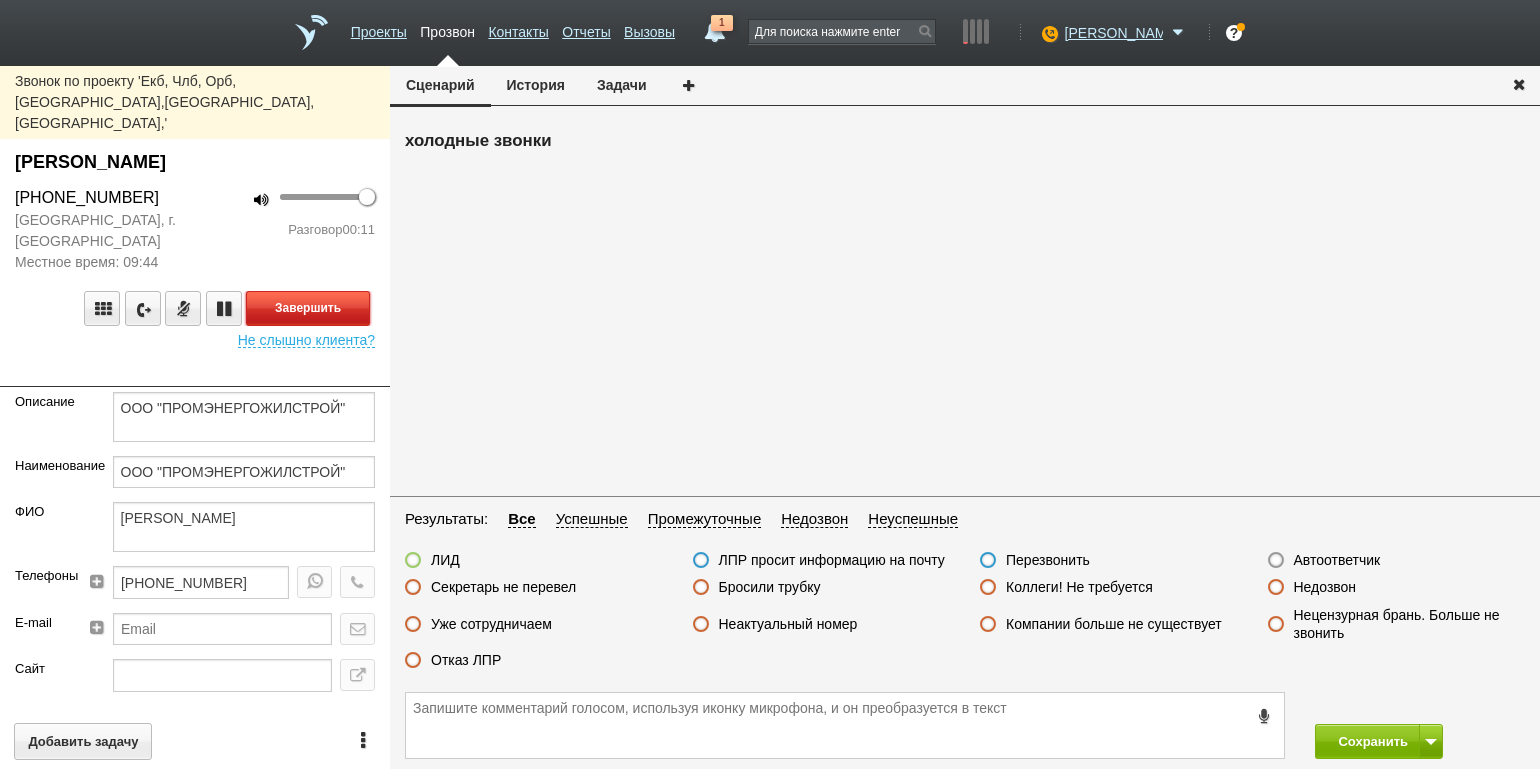 click on "Завершить" at bounding box center (308, 308) 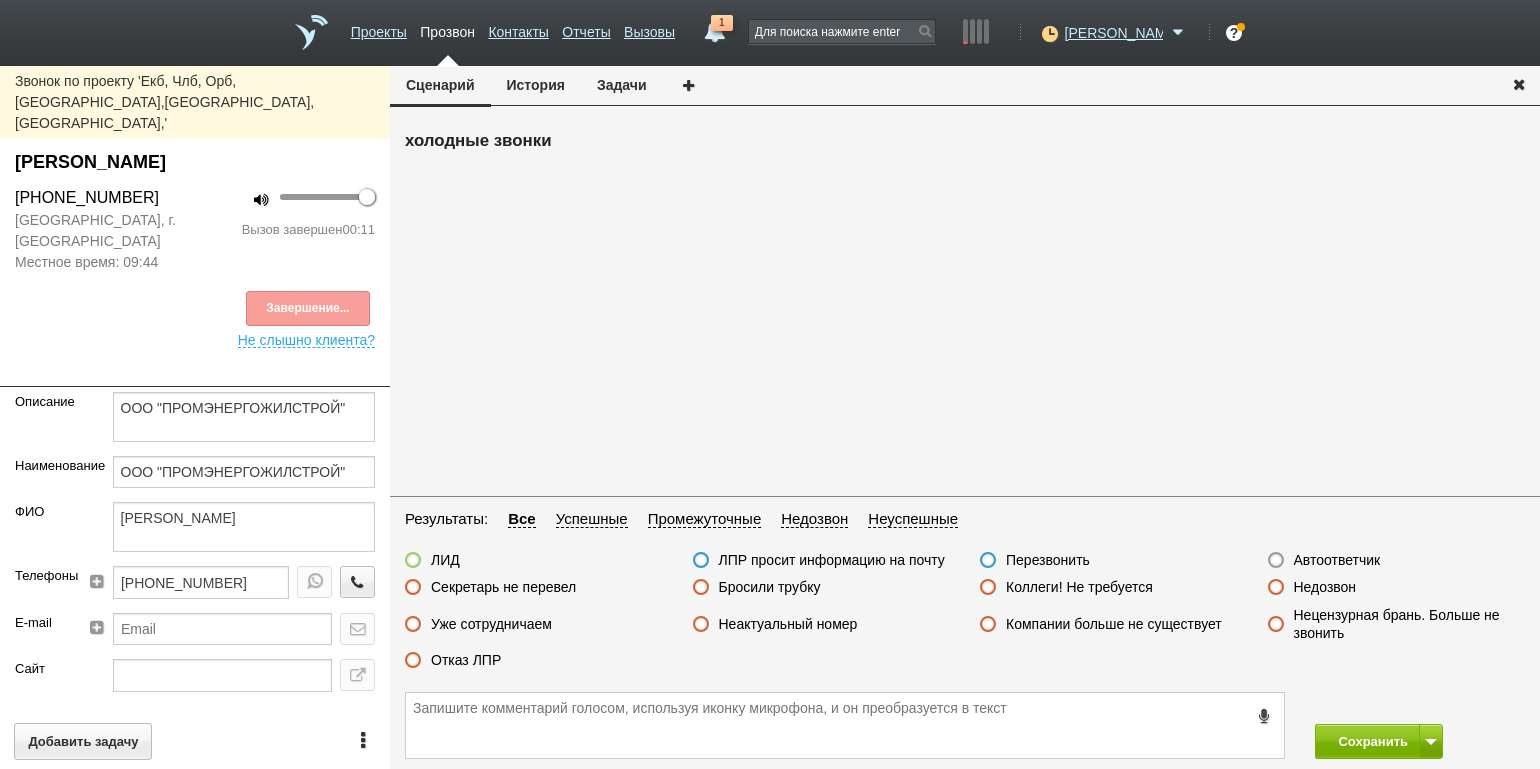 click on "Секретарь не перевел" at bounding box center (503, 587) 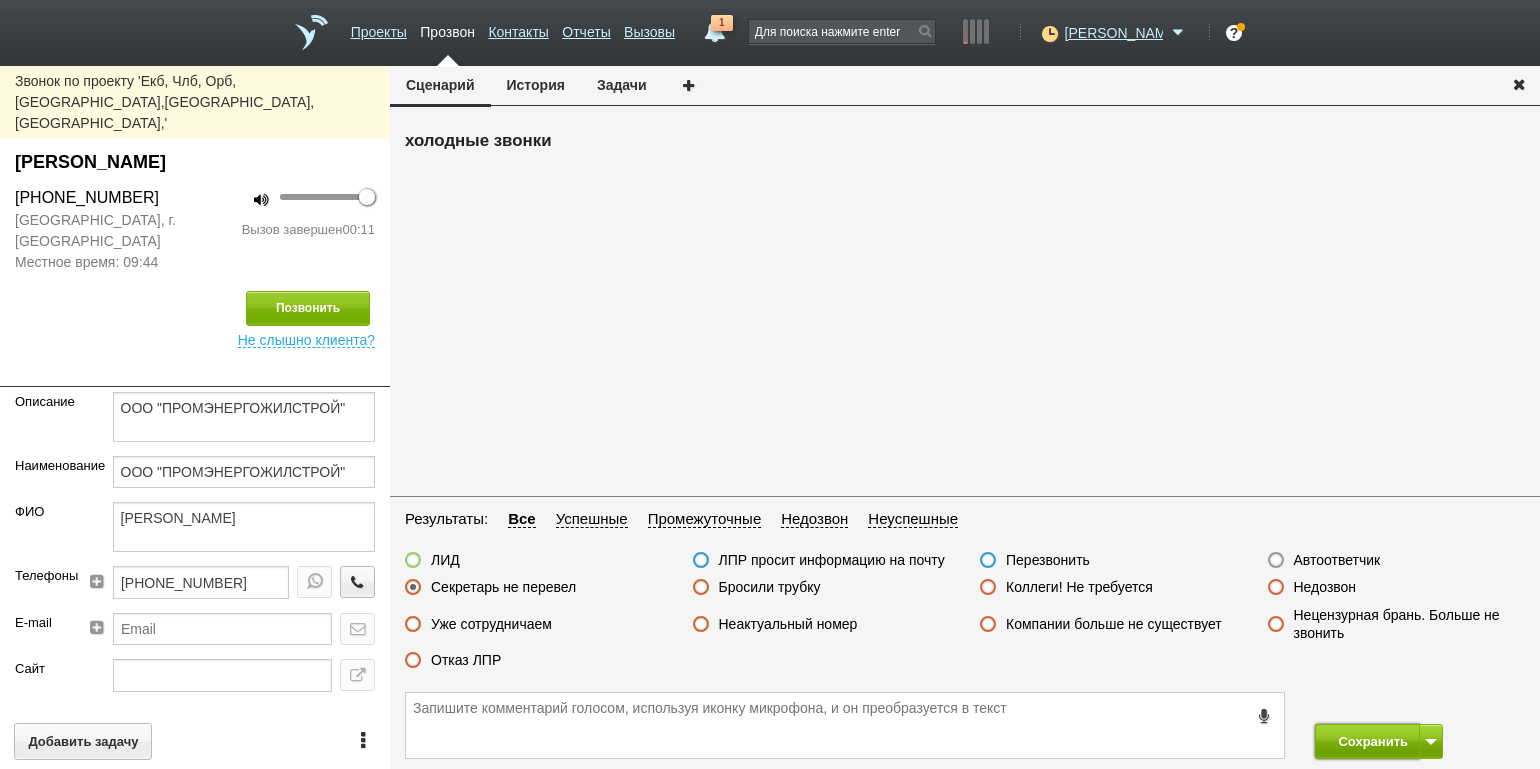 click on "Сохранить" at bounding box center (1367, 741) 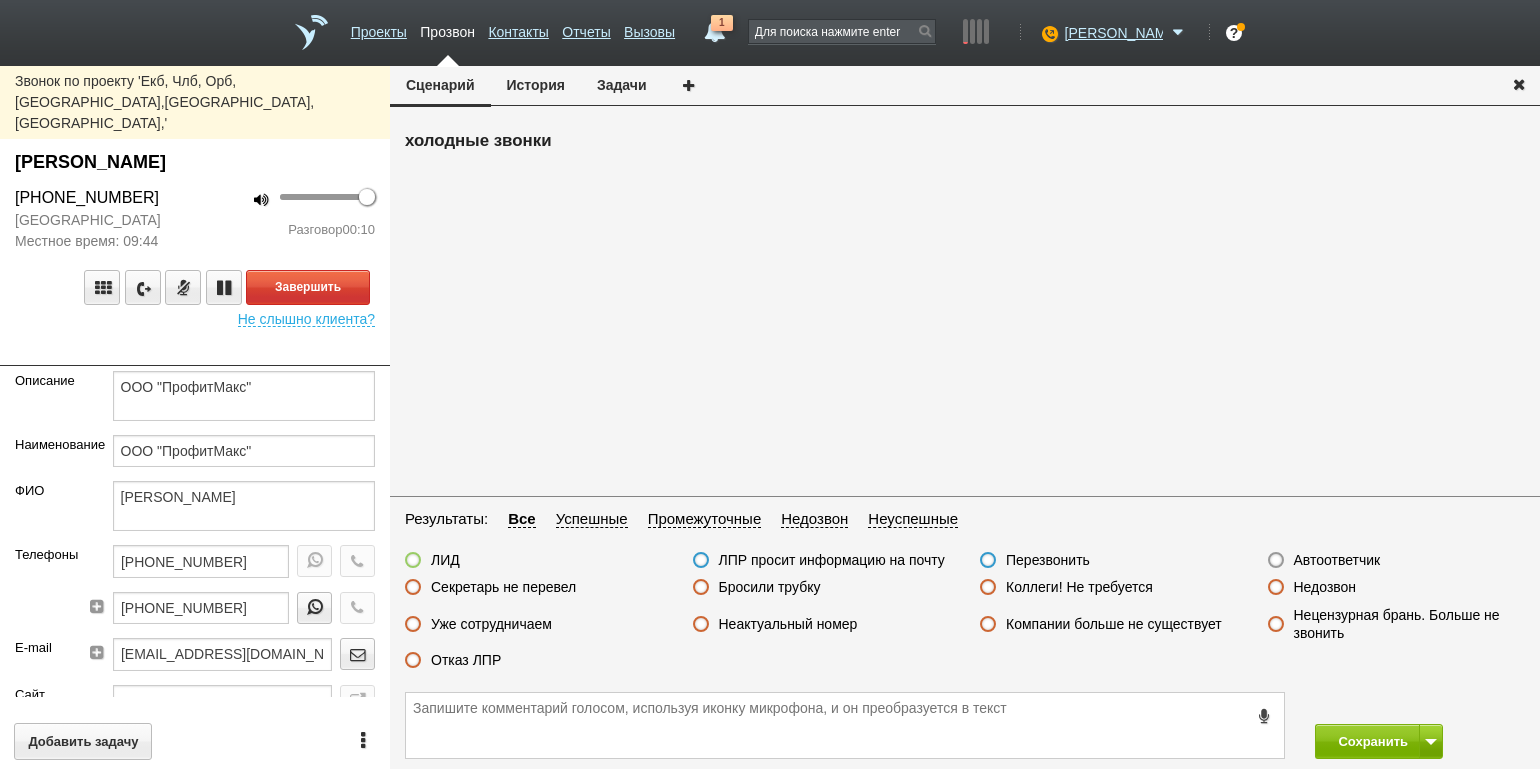 click on "Звонок по проекту 'Екб, Члб, Орб,Пермь,Тюм., Сургут,' Василенко Ирина Николаевна +7 (908) 571-54-20 Челябинская область Местное время: 09:44     100
Разговор
00:10         Завершить Не слышно клиента? Описание ООО "ПрофитМакс" Наименование ООО "ПрофитМакс" ФИО Василенко Ирина Николаевна Телефоны +7 (351) 264-42-35 +7 (908) 571-54-20 E-mail profitmaks@mail.ru Сайт Город г. Челябинск Адрес Регион Челябинская обл Должность Директор Теги выгрузить тест Ничего не найдено Список пуст Ответственный Татьяна Никита Долгов Каюмова Юлия Меньшикова Ольга Денис Иванов Ничего не найдено" at bounding box center [195, 417] 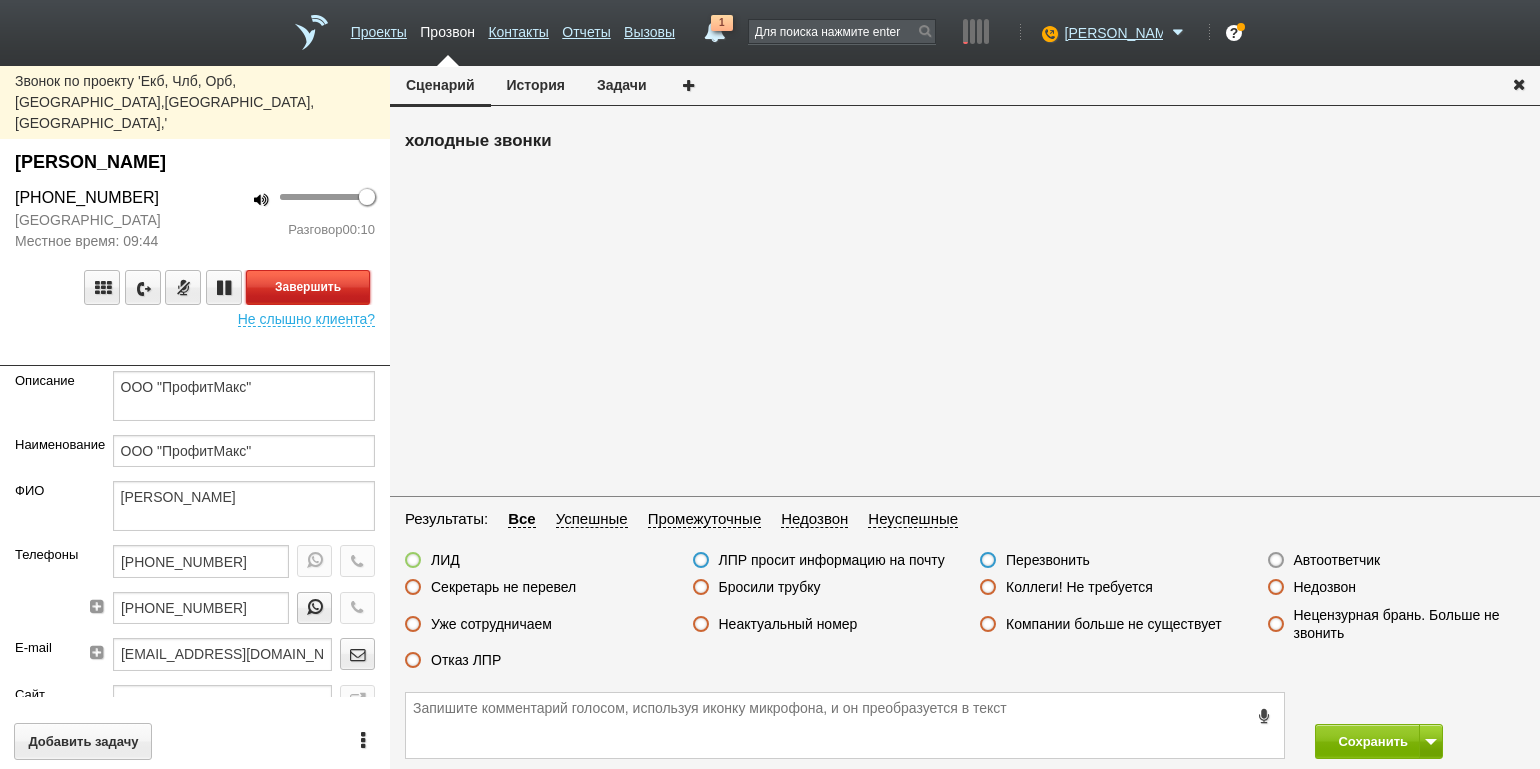 click on "Завершить" at bounding box center [308, 287] 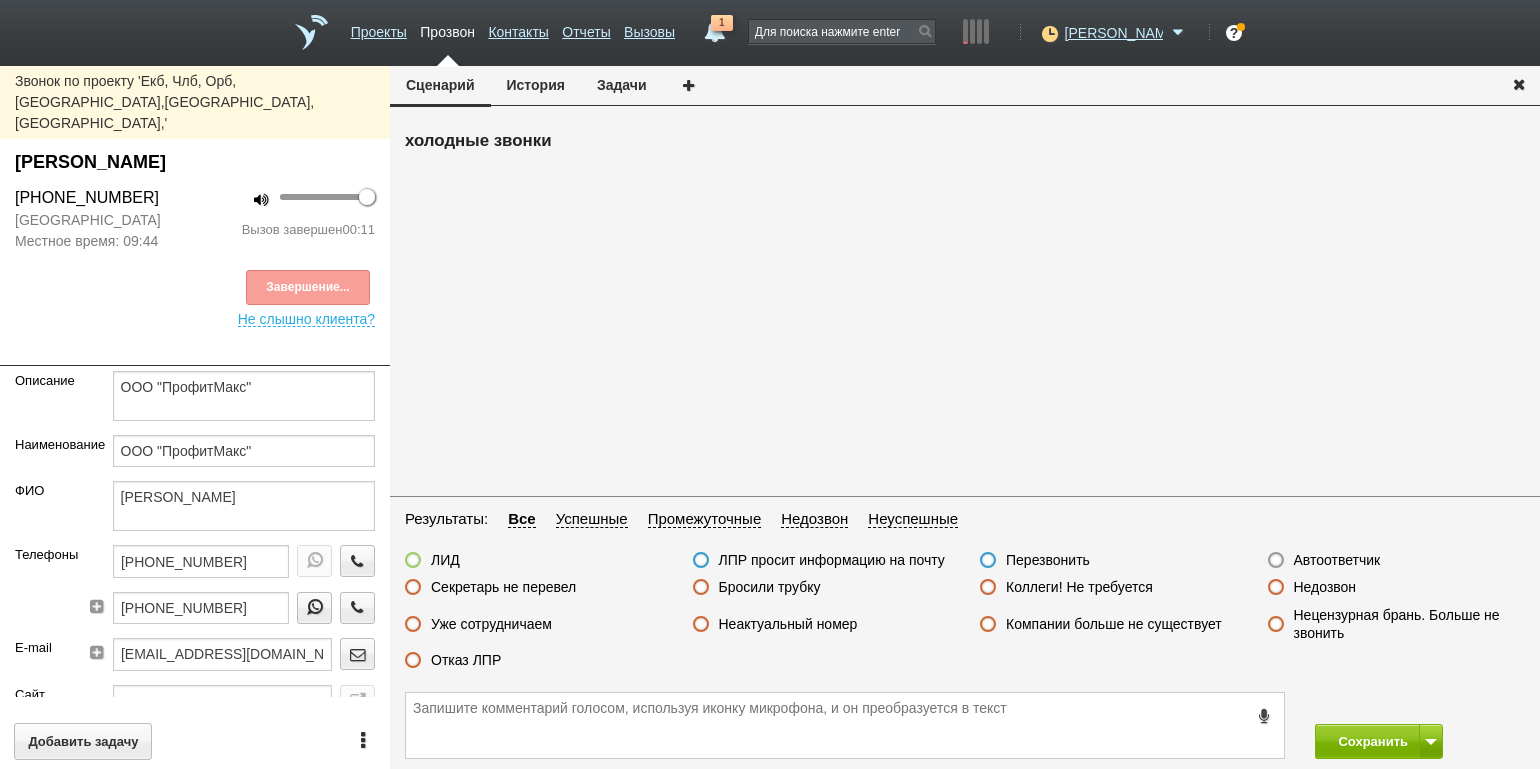 click on "Отказ ЛПР" at bounding box center (466, 660) 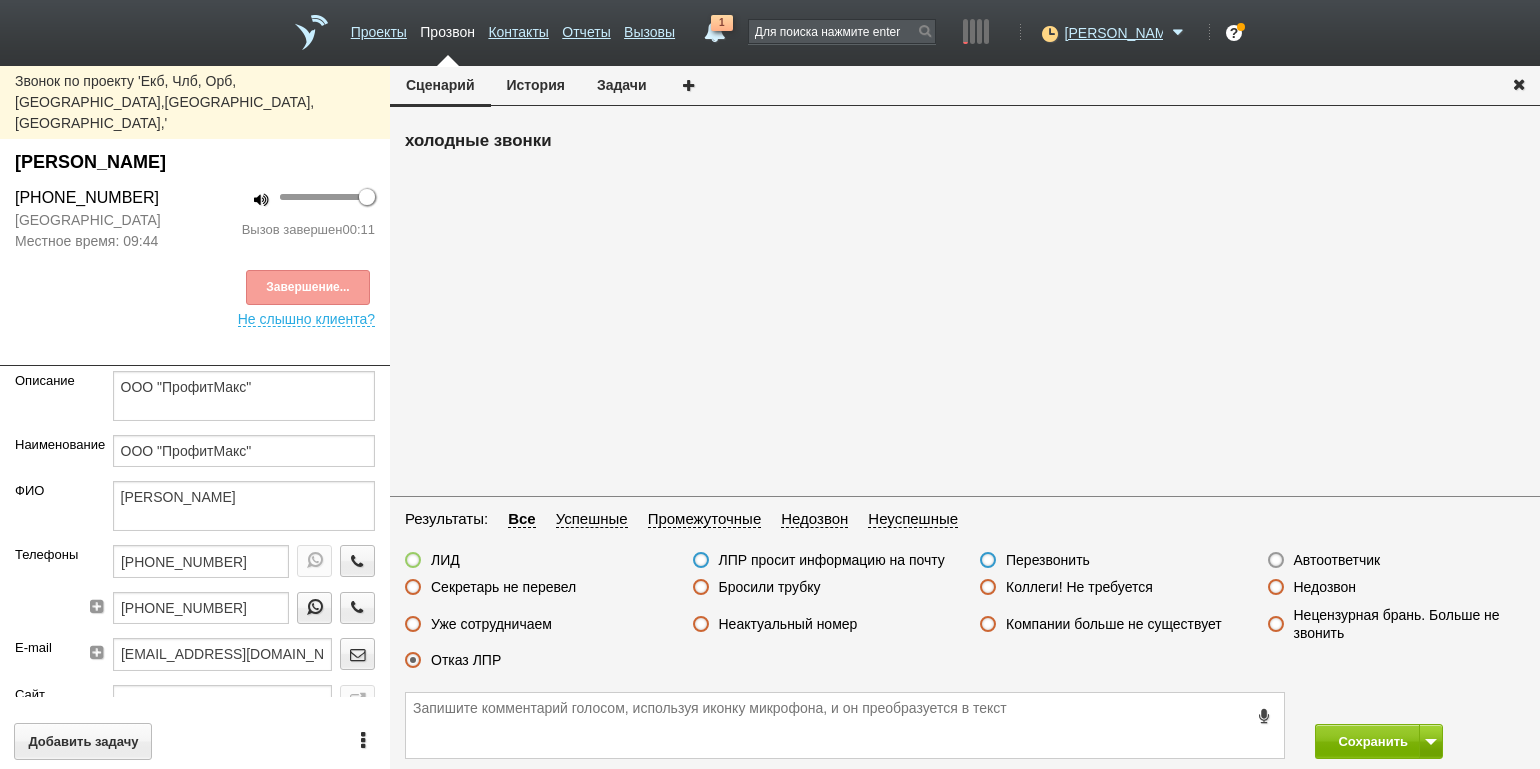 drag, startPoint x: 472, startPoint y: 658, endPoint x: 512, endPoint y: 663, distance: 40.311287 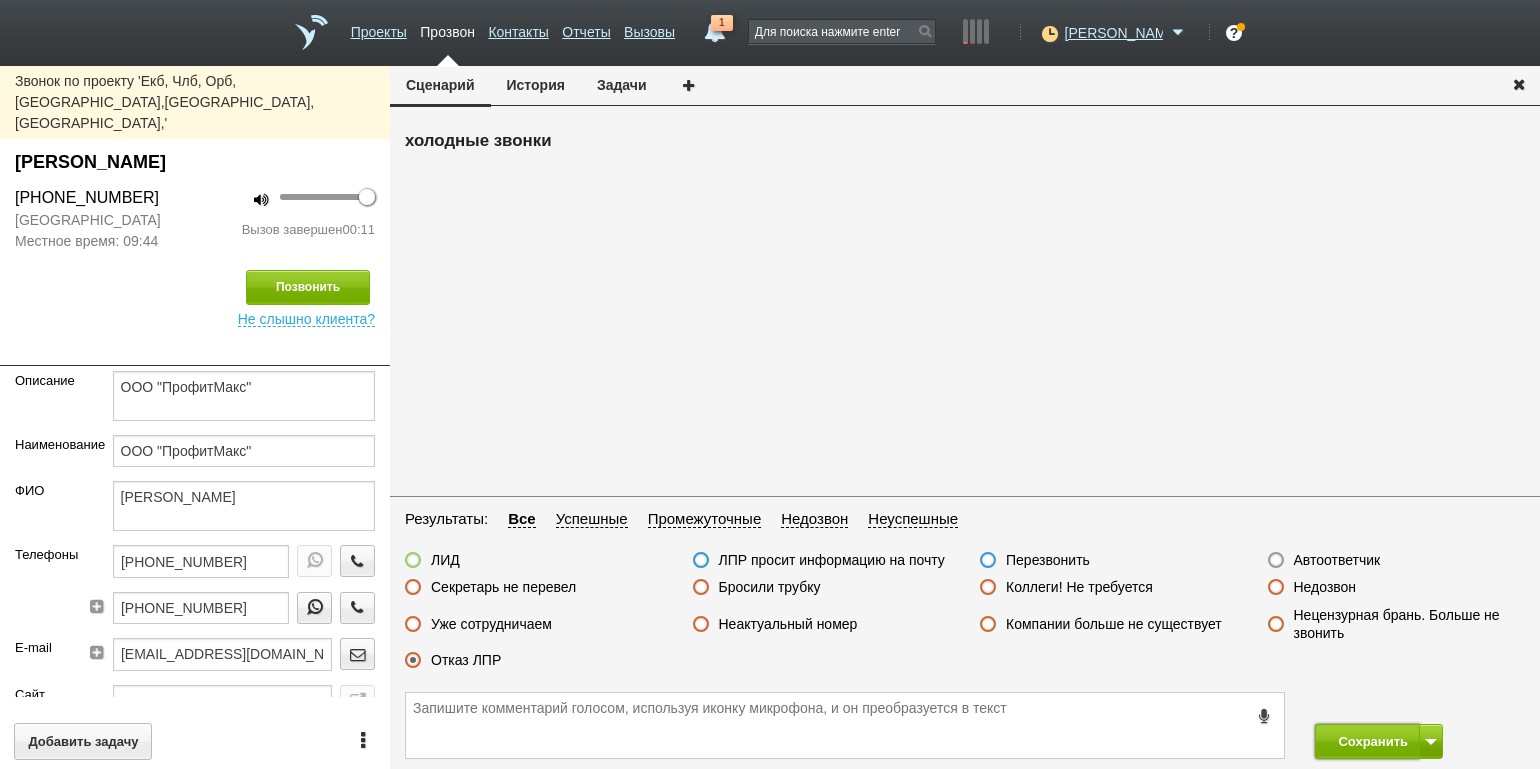 drag, startPoint x: 1346, startPoint y: 732, endPoint x: 1326, endPoint y: 656, distance: 78.58753 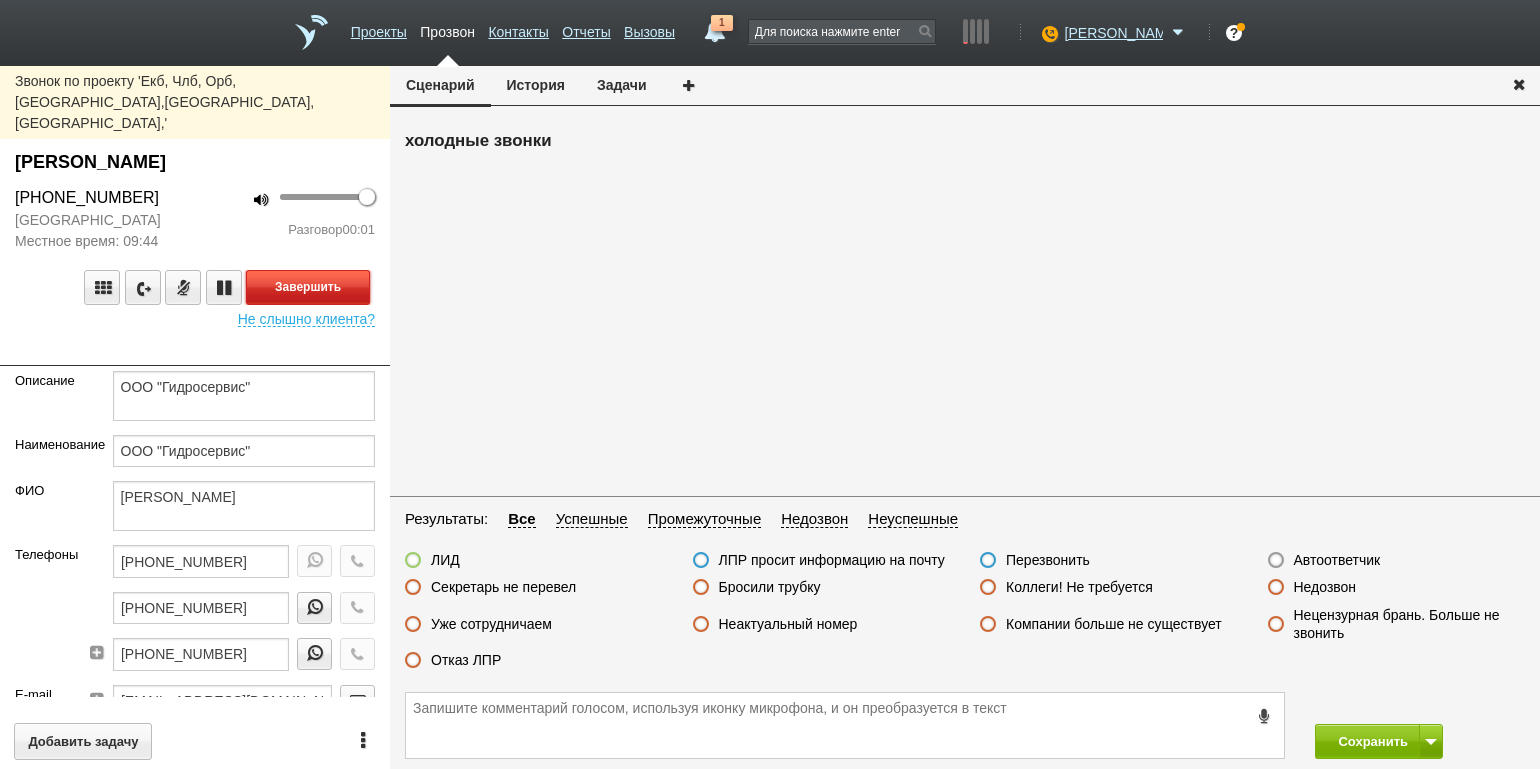 click on "Завершить" at bounding box center (308, 287) 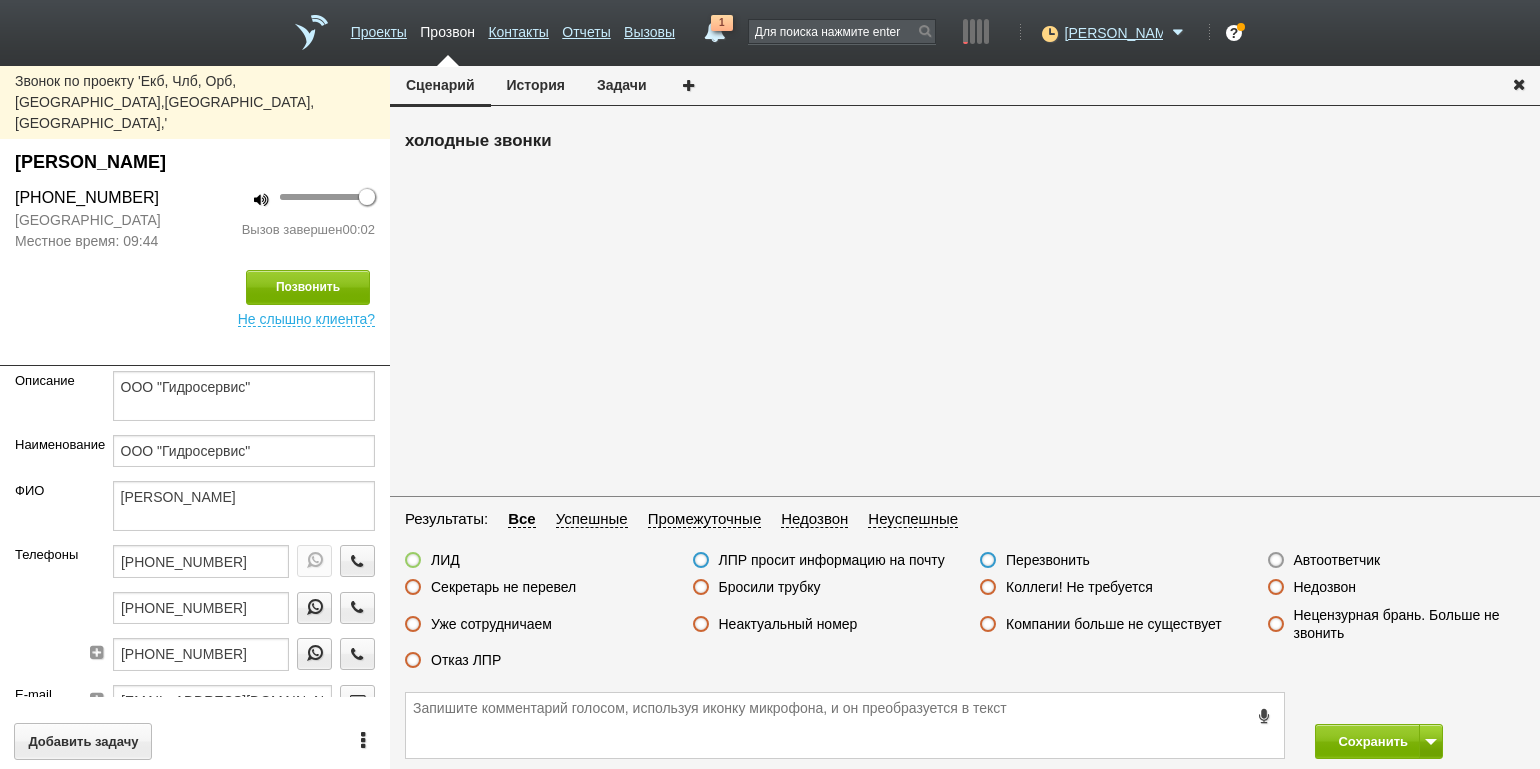 click on "Автоответчик" at bounding box center (1324, 561) 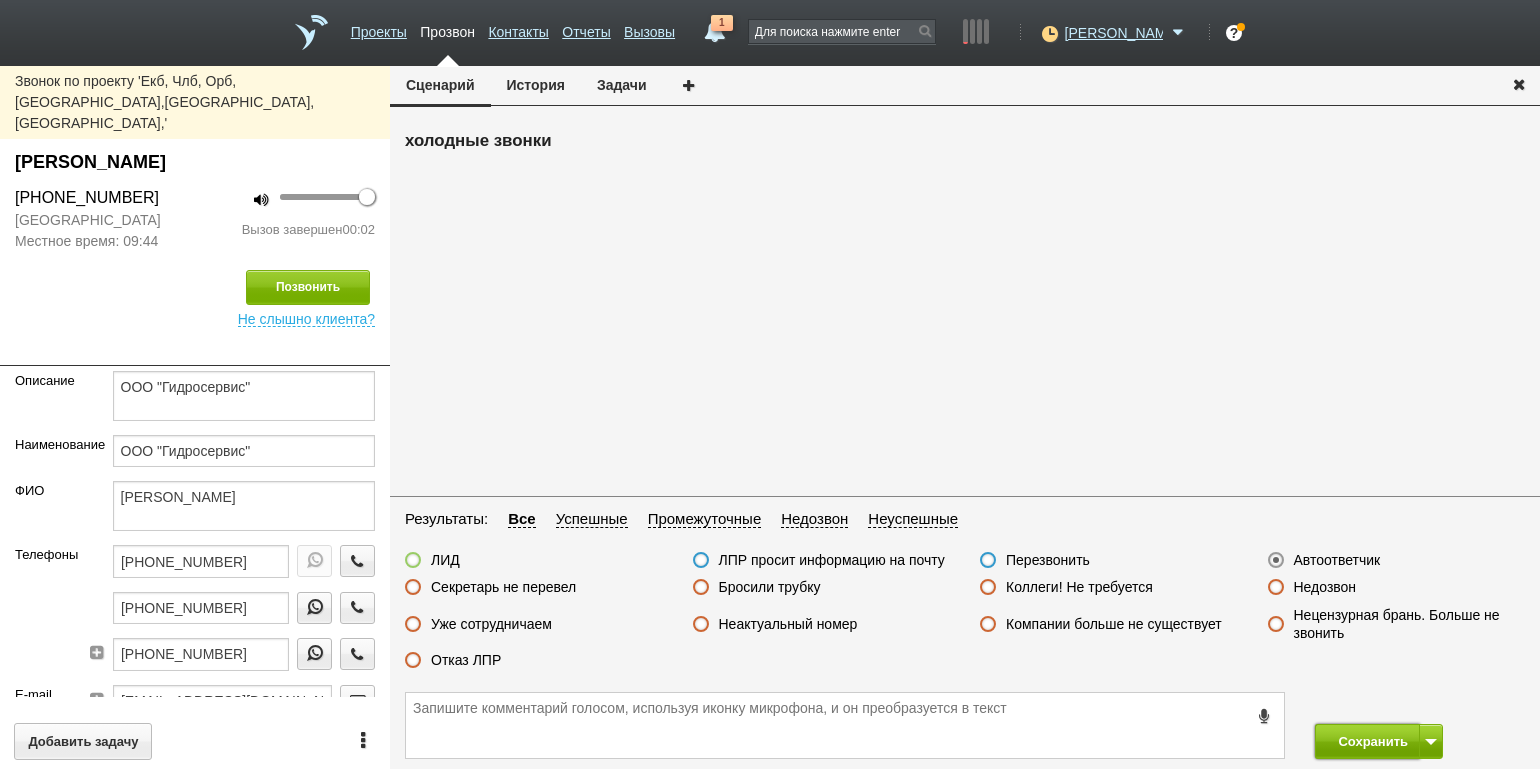 click on "Сохранить" at bounding box center [1367, 741] 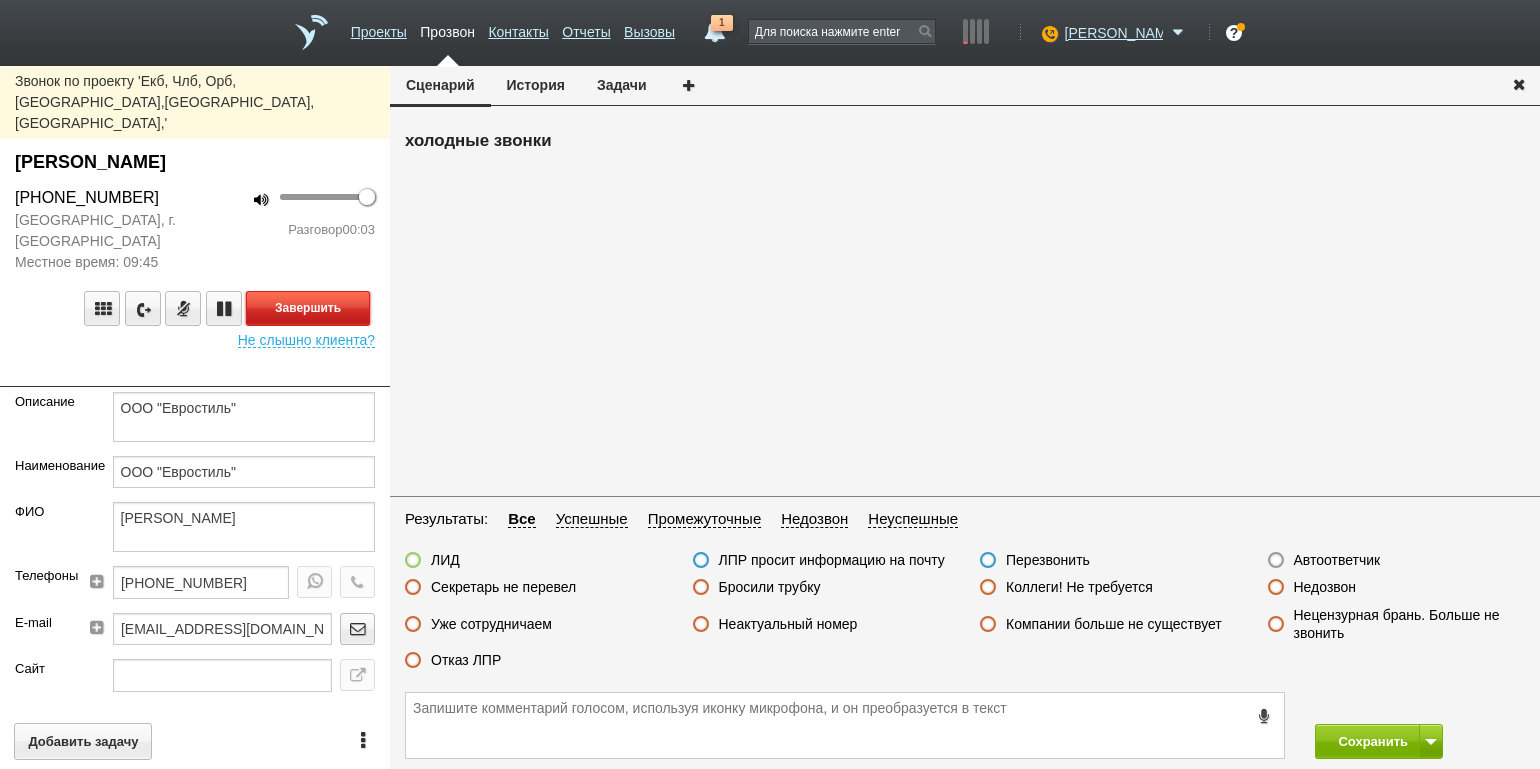 click on "Завершить" at bounding box center (308, 308) 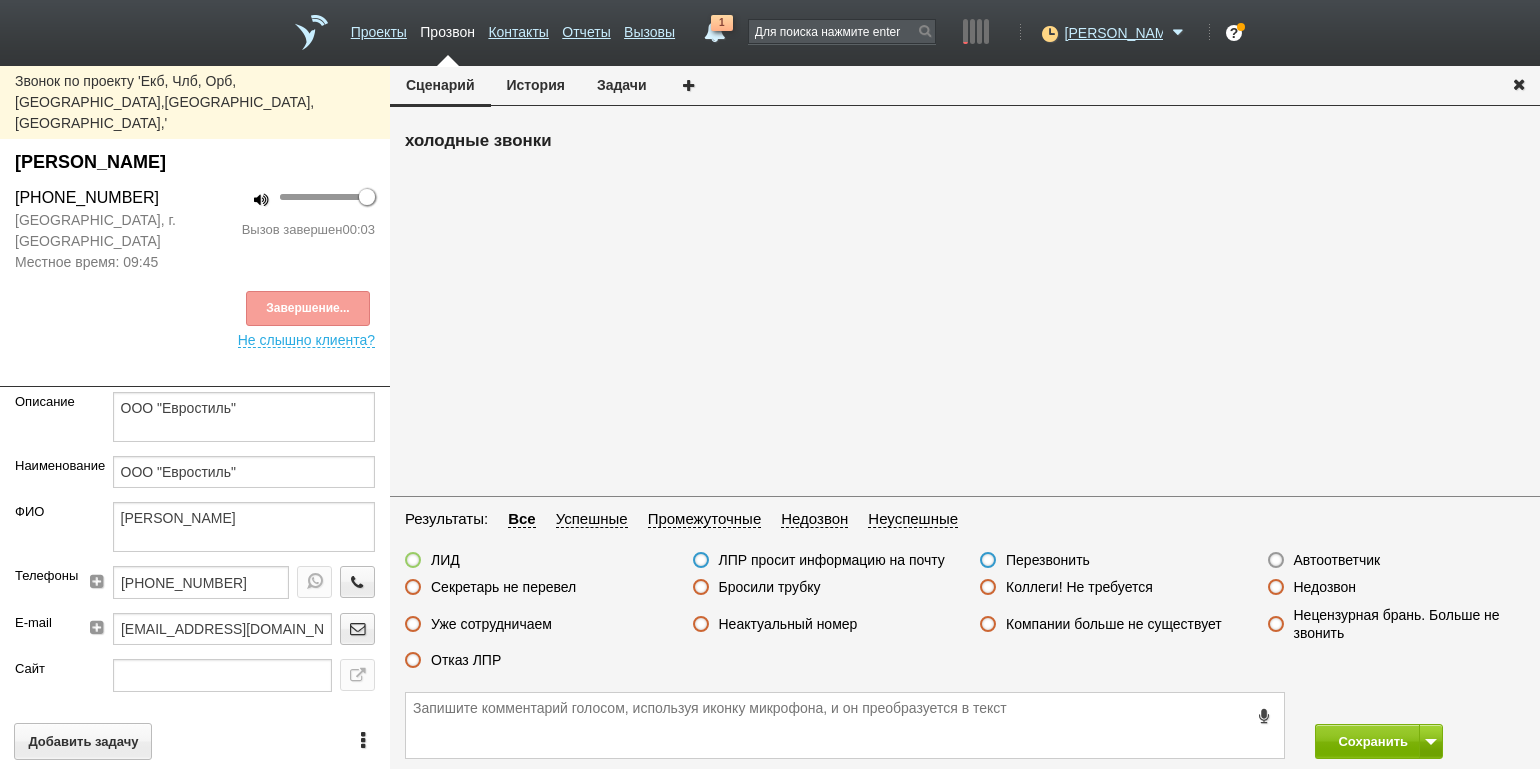 click on "Автоответчик" at bounding box center (1337, 560) 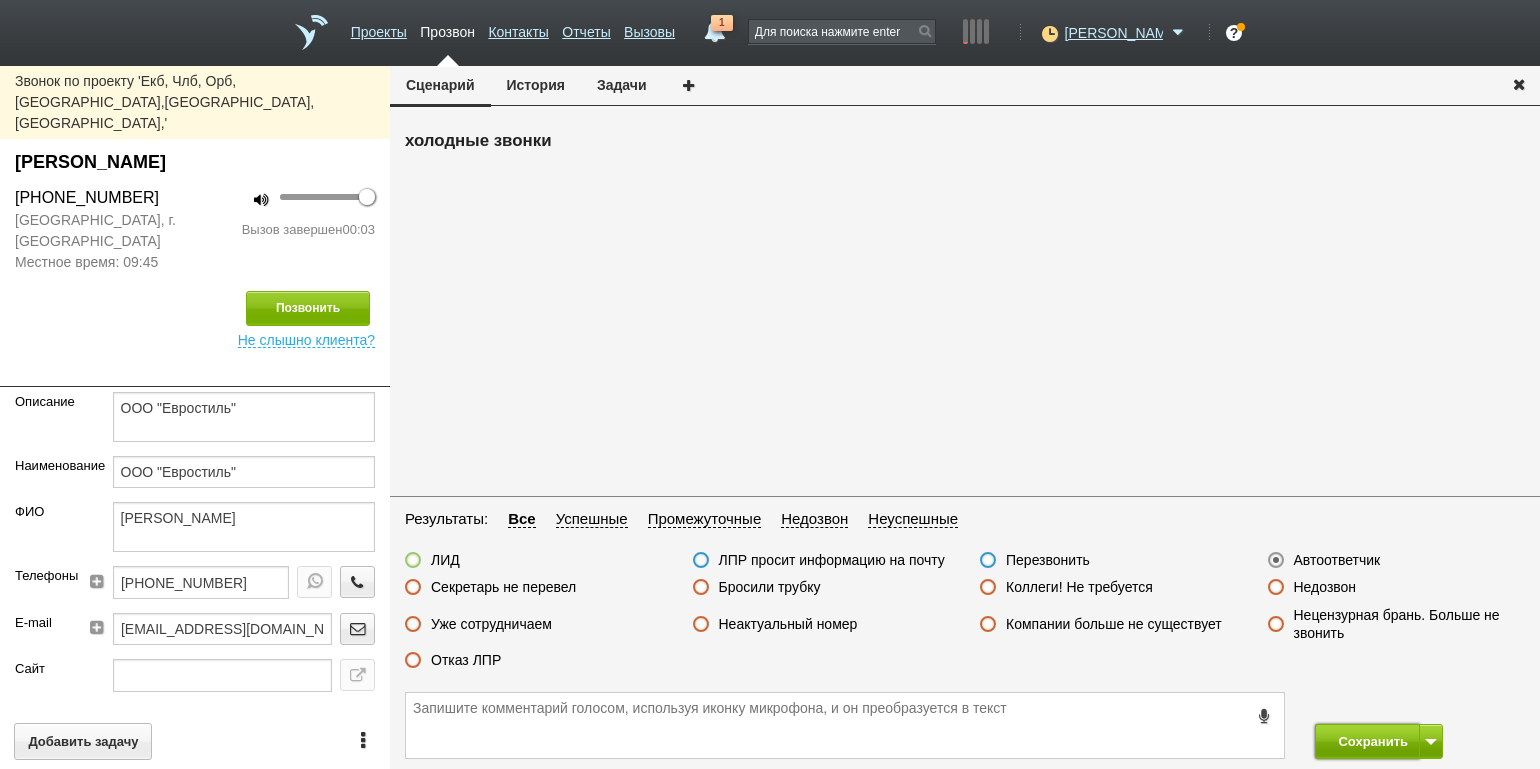 click on "Сохранить" at bounding box center [1367, 741] 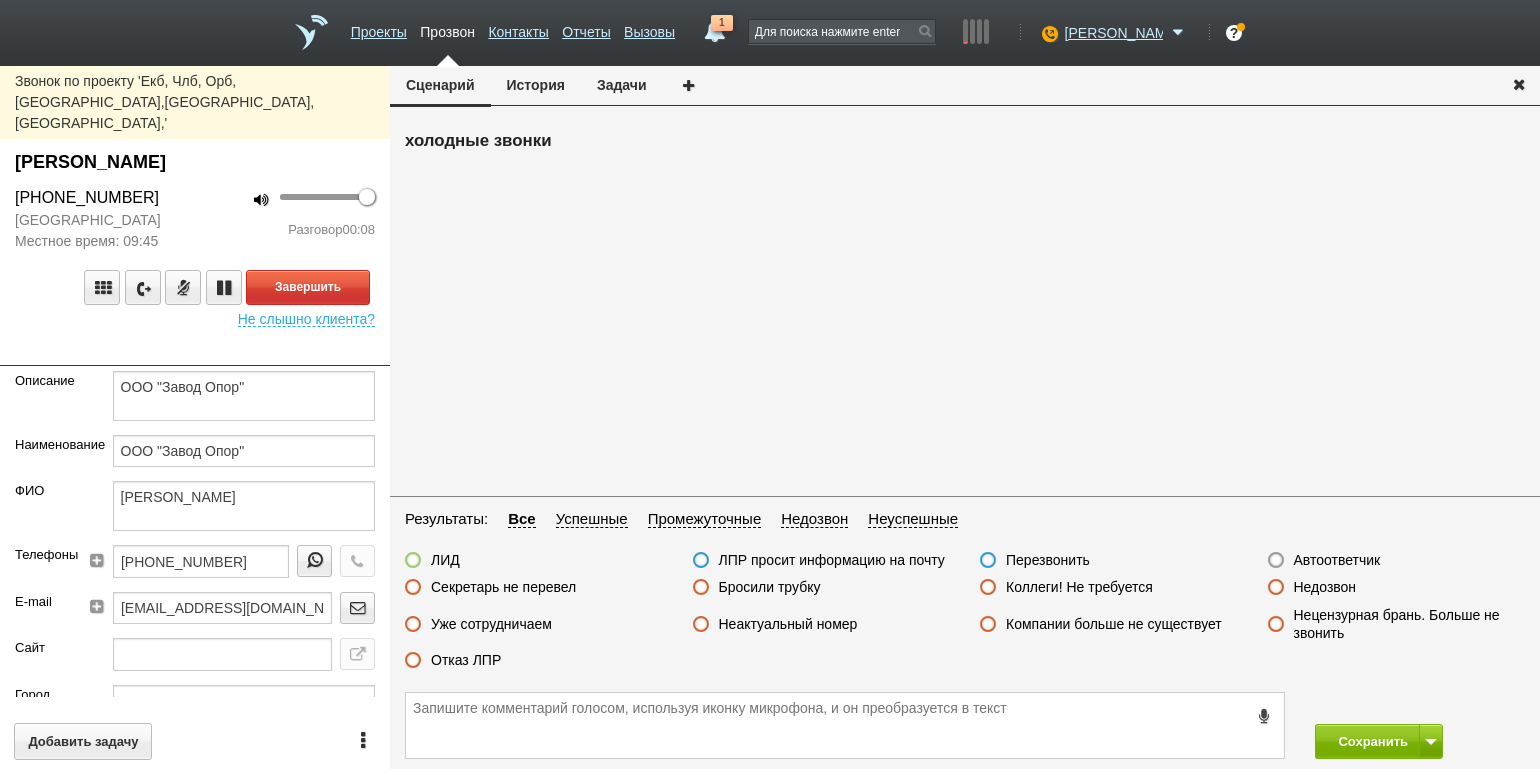 click on "100
Разговор
00:08" at bounding box center (292, 219) 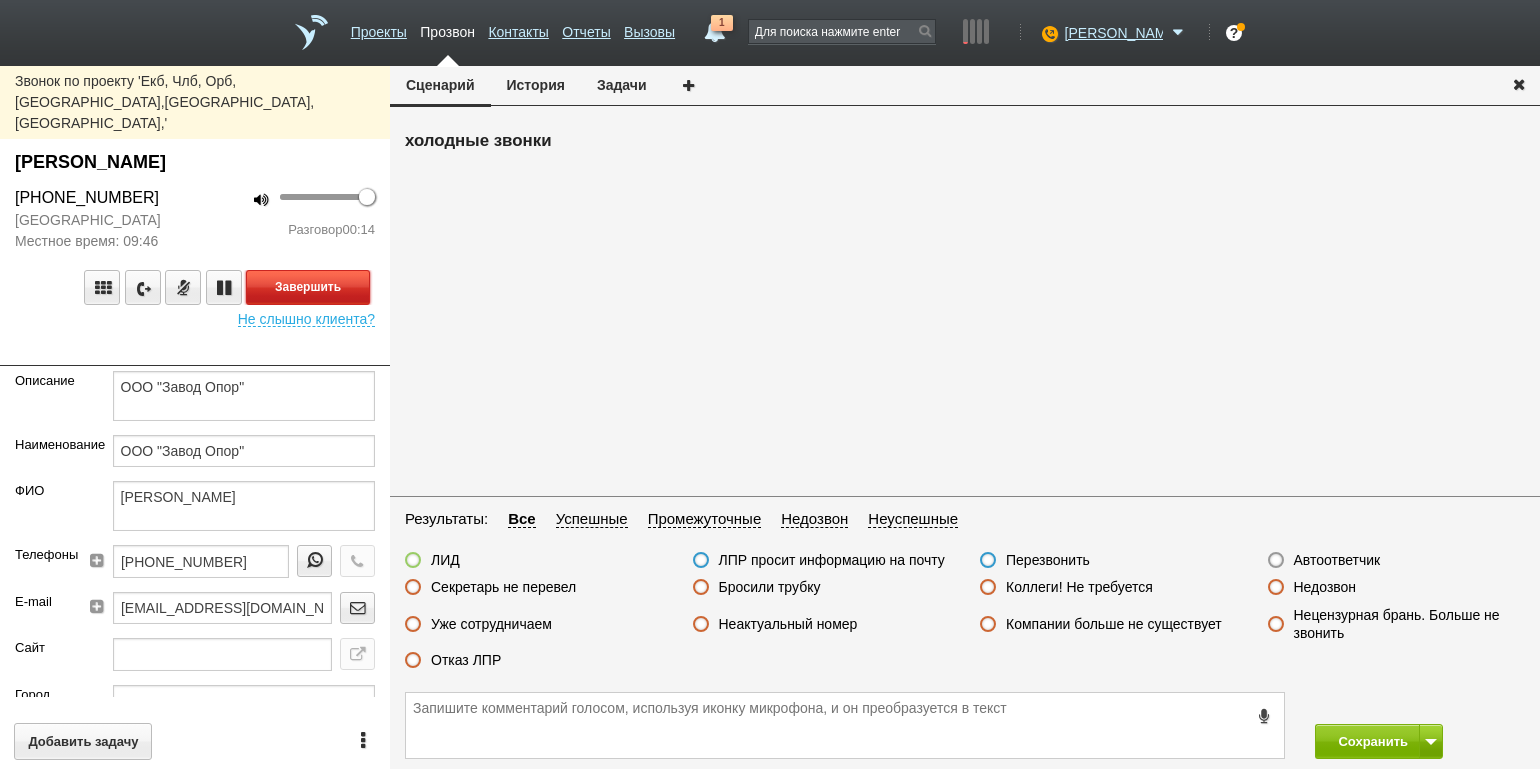 click on "Завершить" at bounding box center (308, 287) 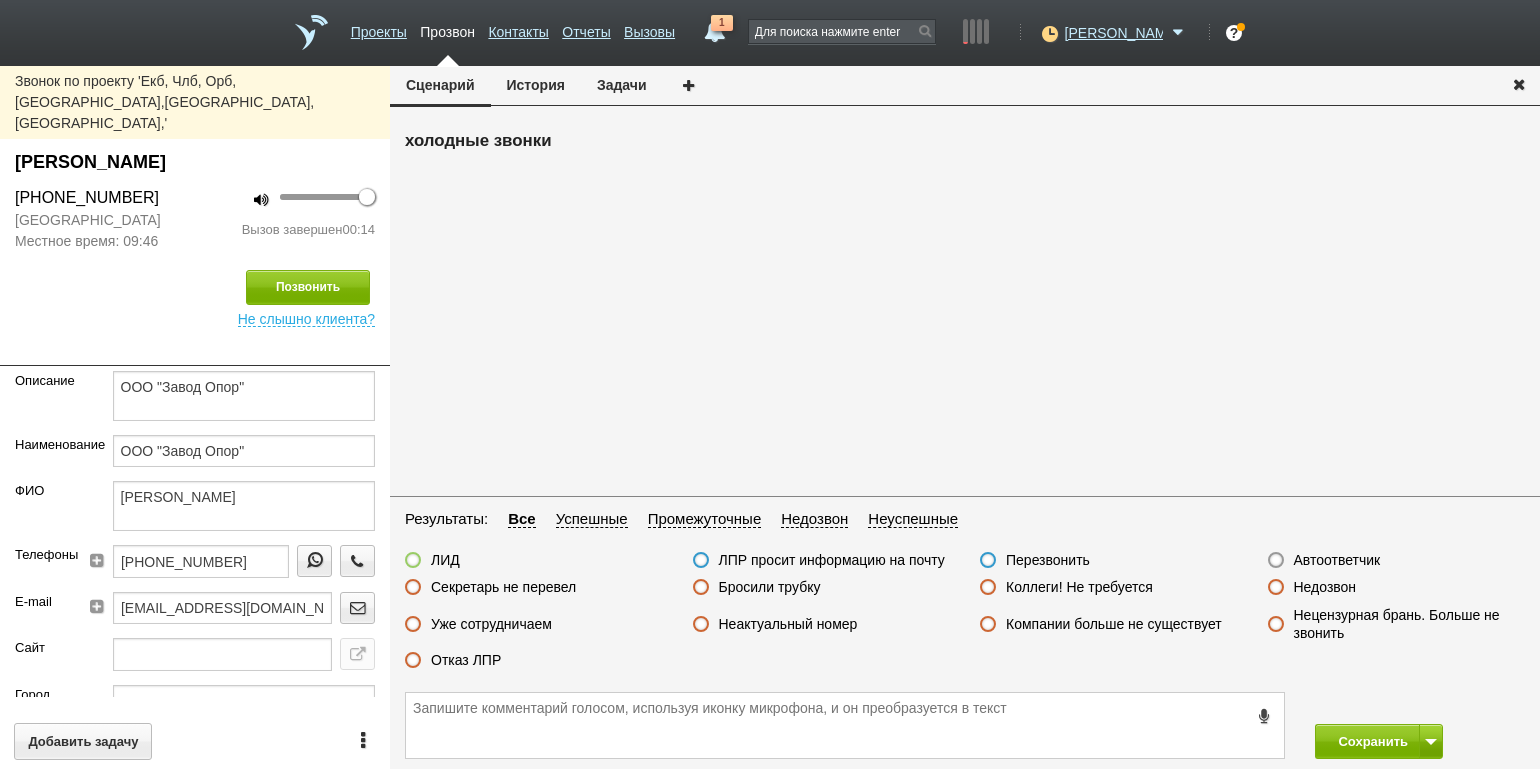 click on "Отказ ЛПР" at bounding box center [466, 660] 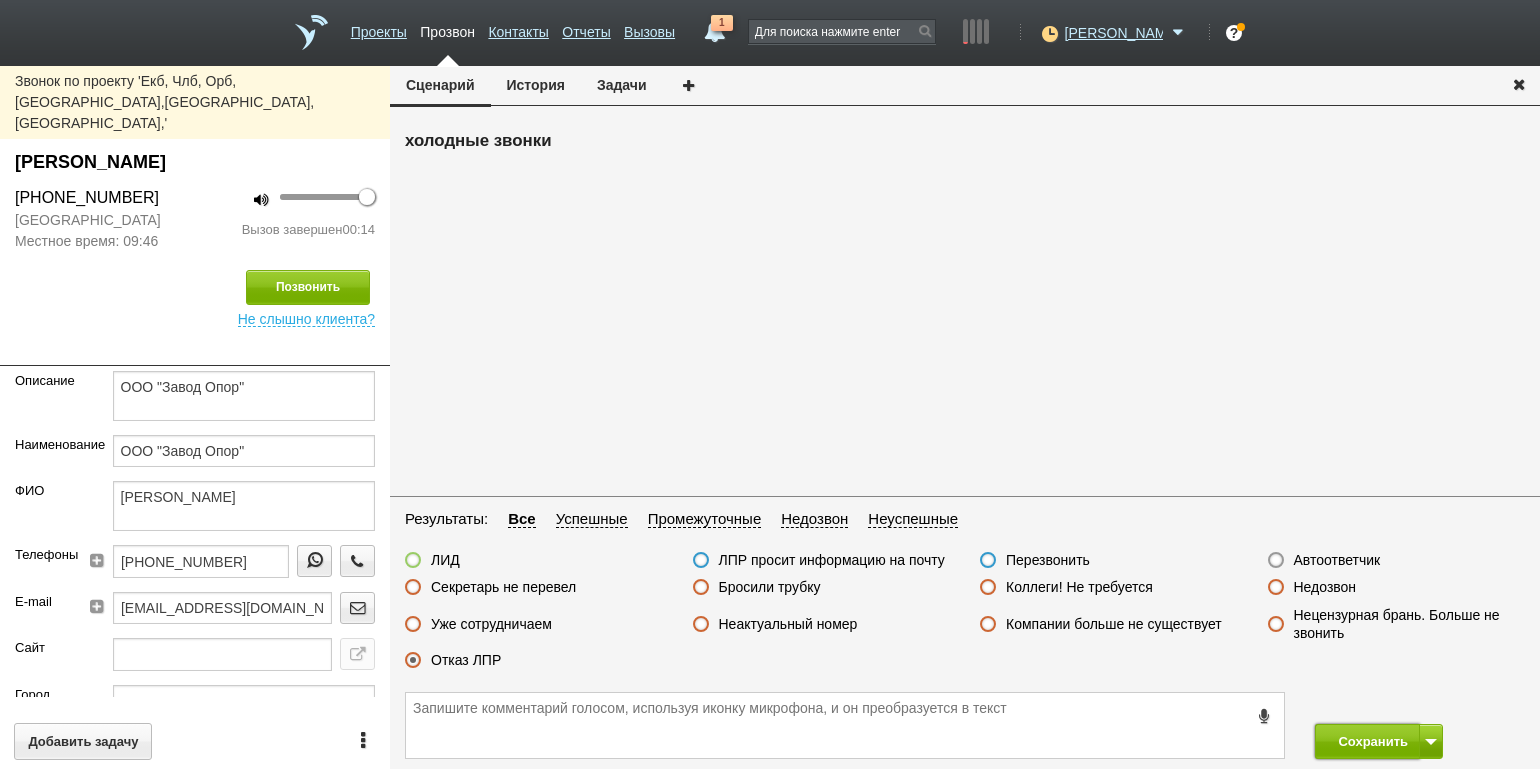 drag, startPoint x: 1361, startPoint y: 741, endPoint x: 1343, endPoint y: 705, distance: 40.24922 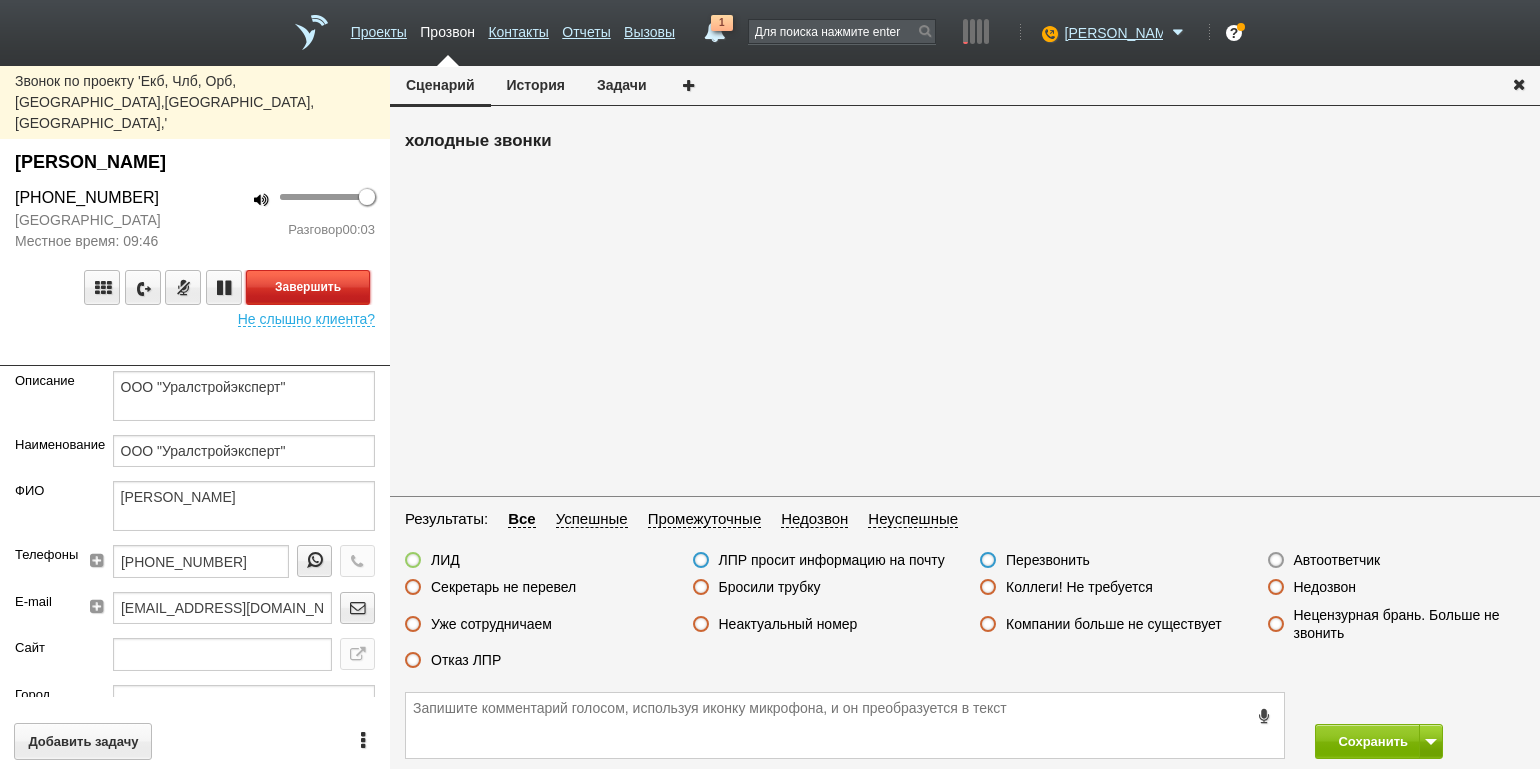 click on "Завершить" at bounding box center (308, 287) 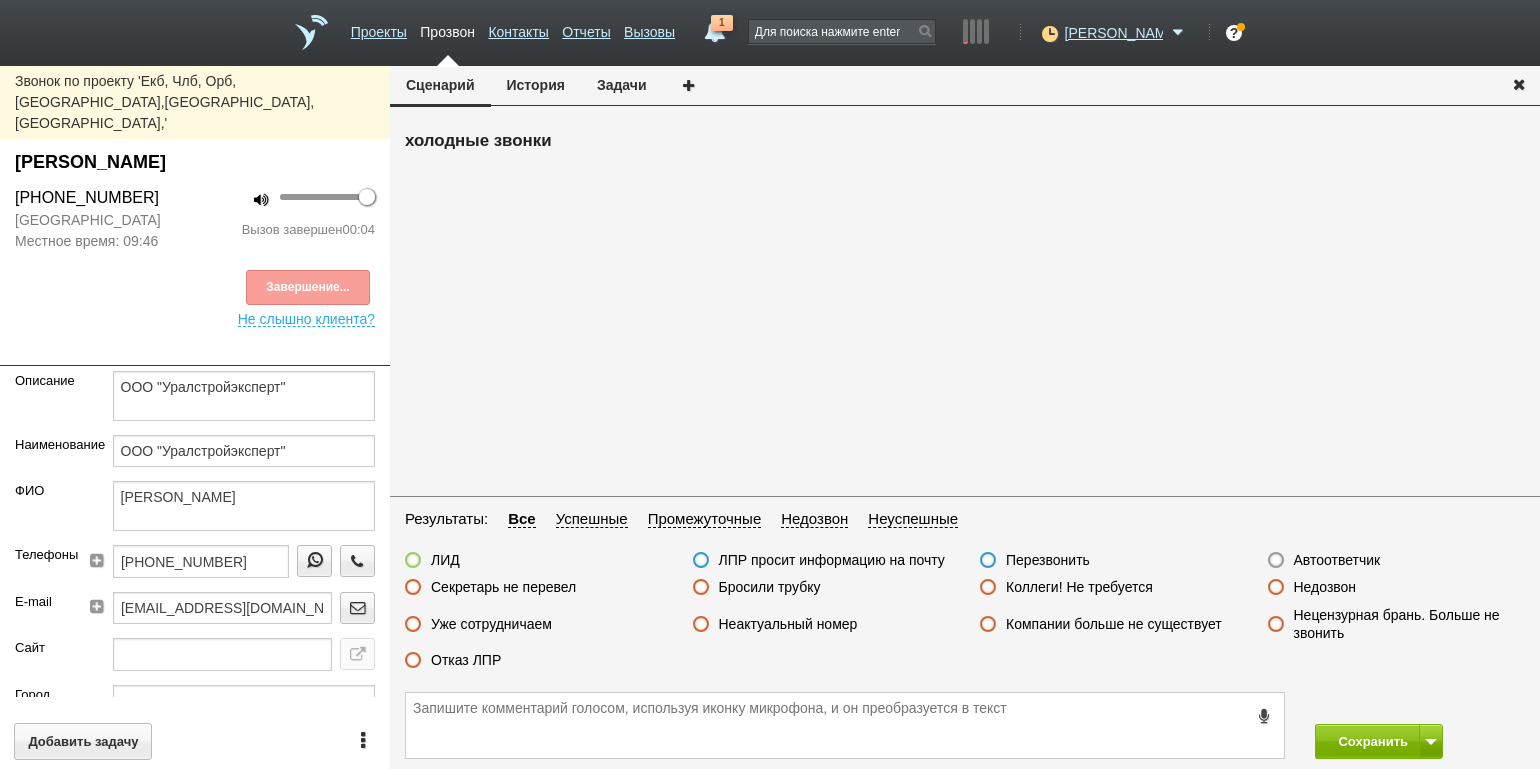 click on "Автоответчик" at bounding box center (1324, 561) 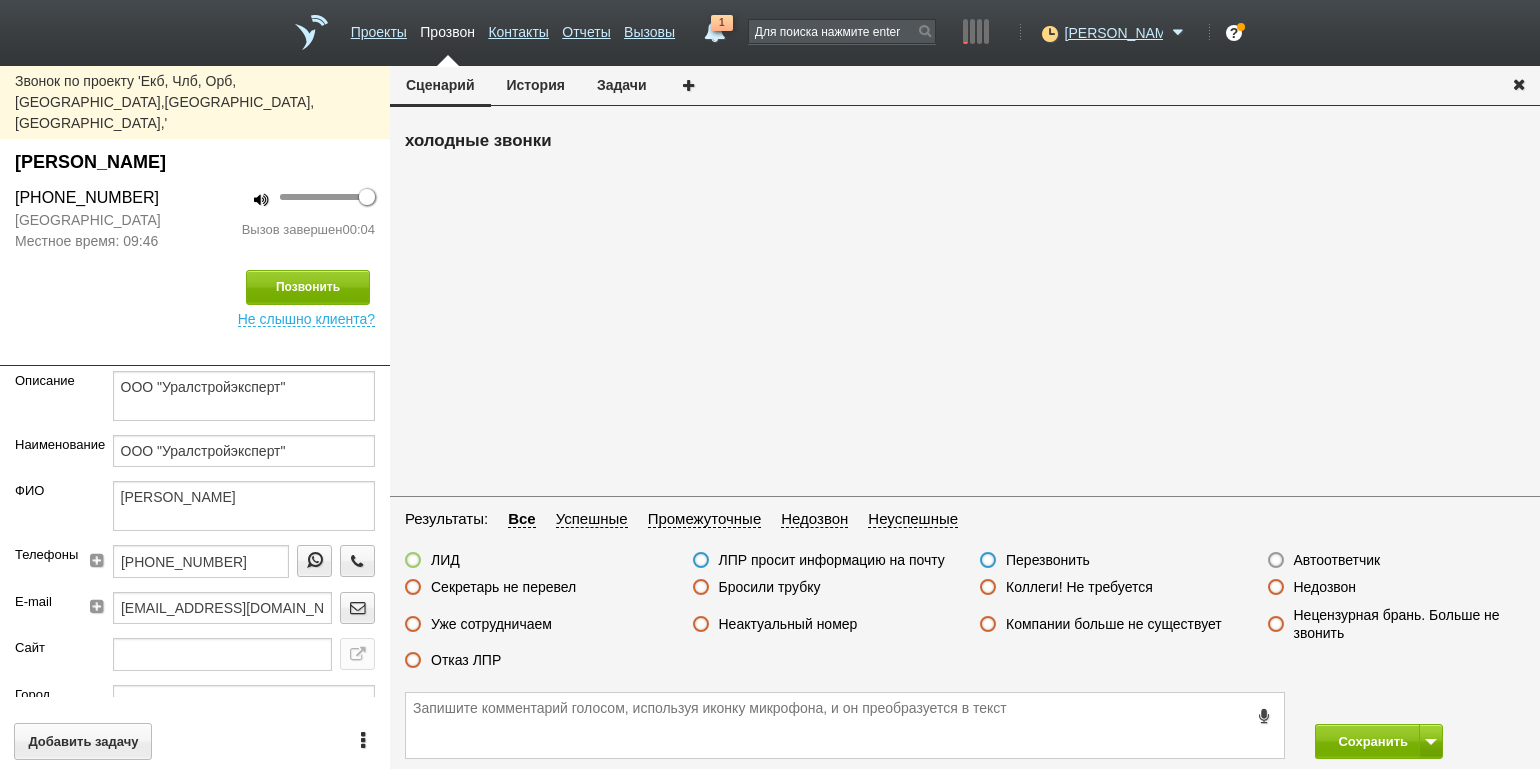 click on "Автоответчик" at bounding box center [1337, 560] 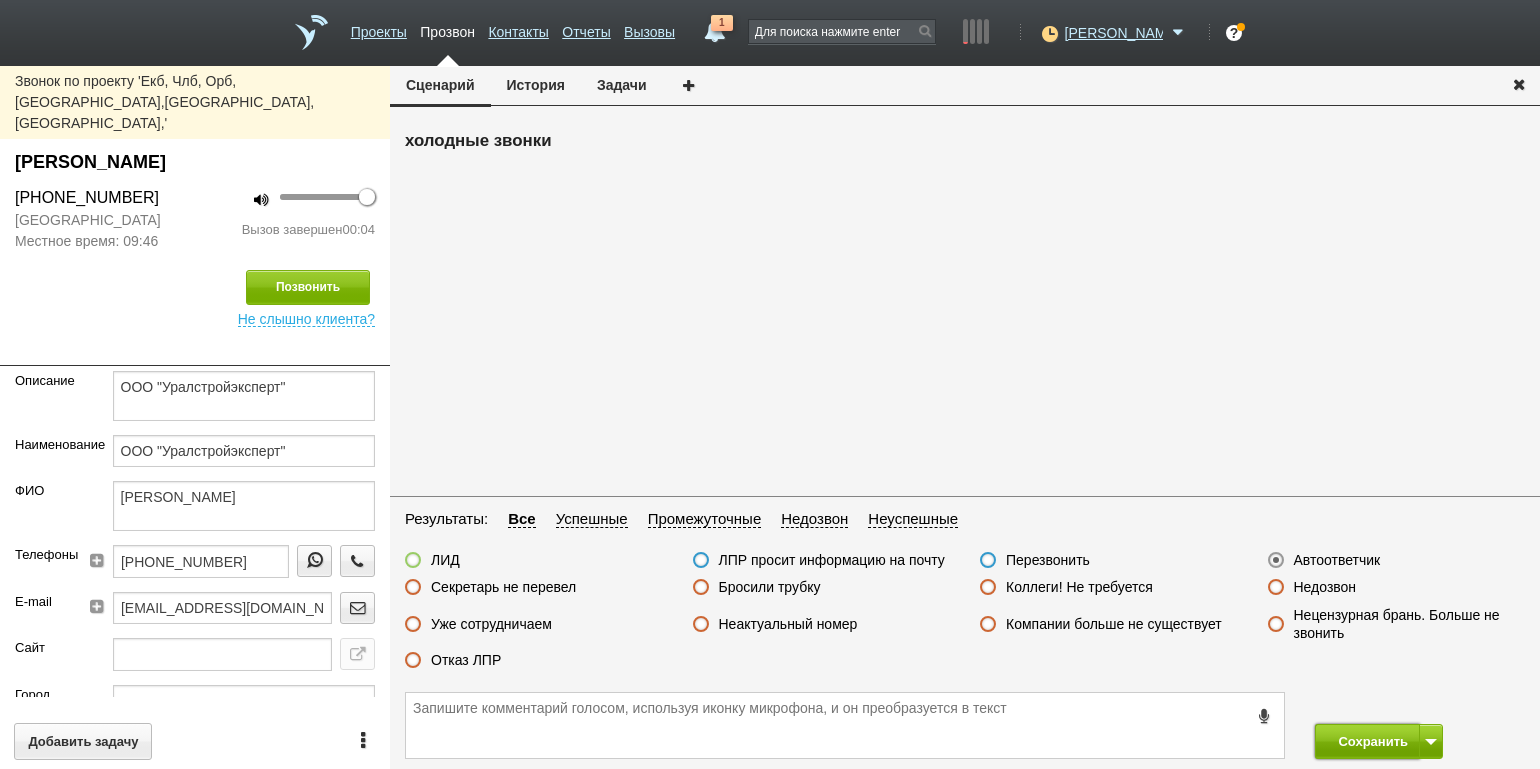 click on "Сохранить" at bounding box center [1367, 741] 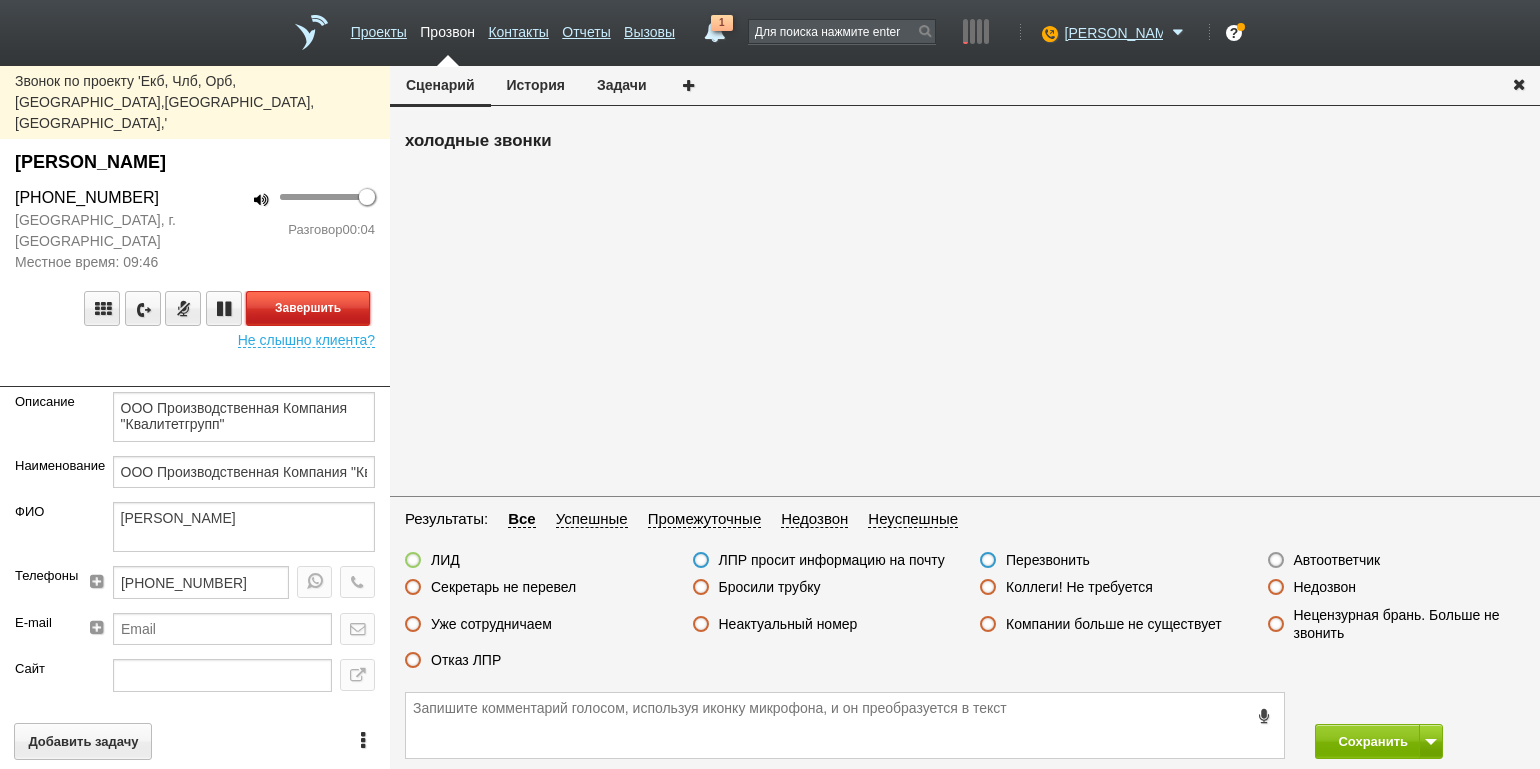 click on "Завершить" at bounding box center (308, 308) 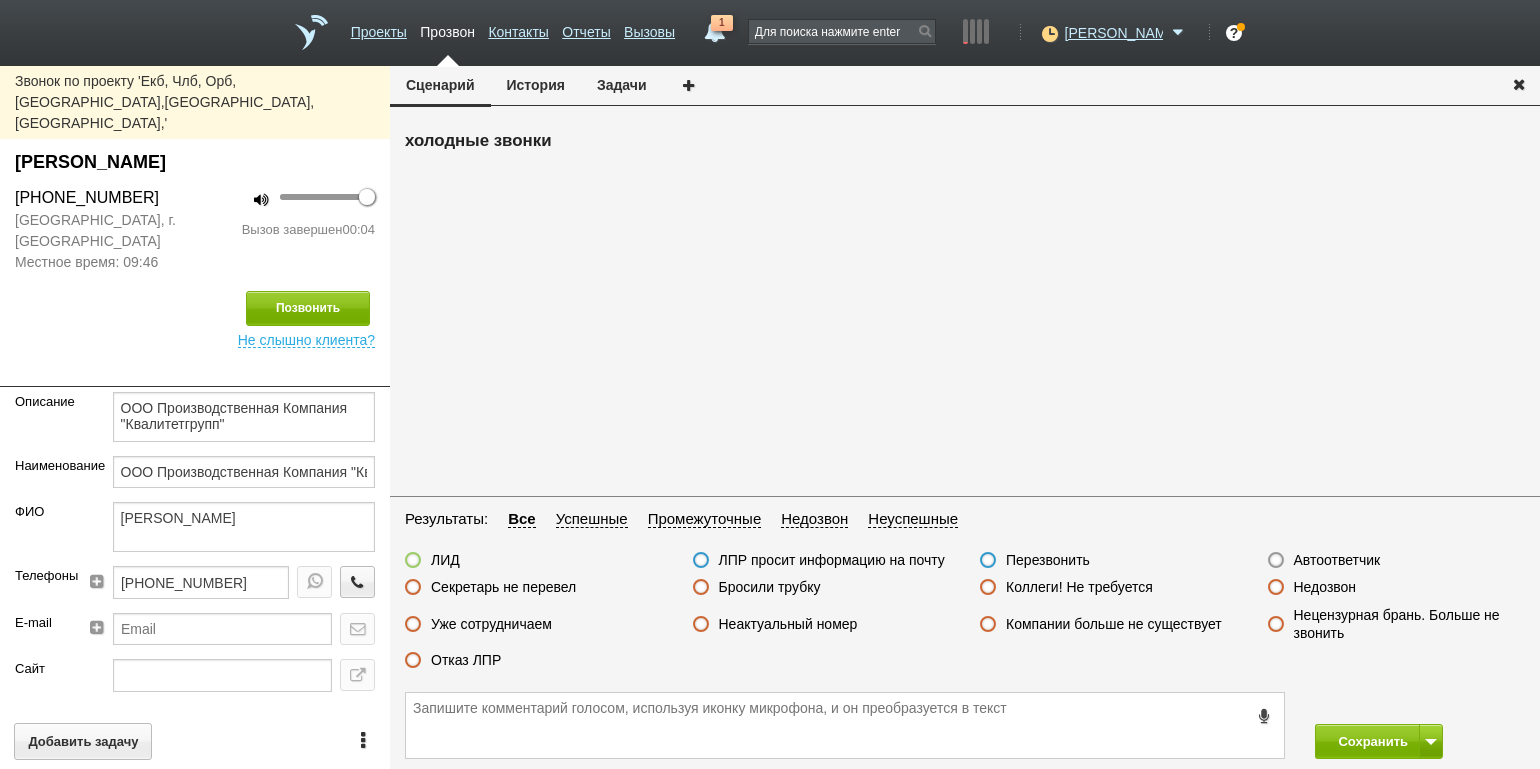 click on "Недозвон" at bounding box center [1325, 587] 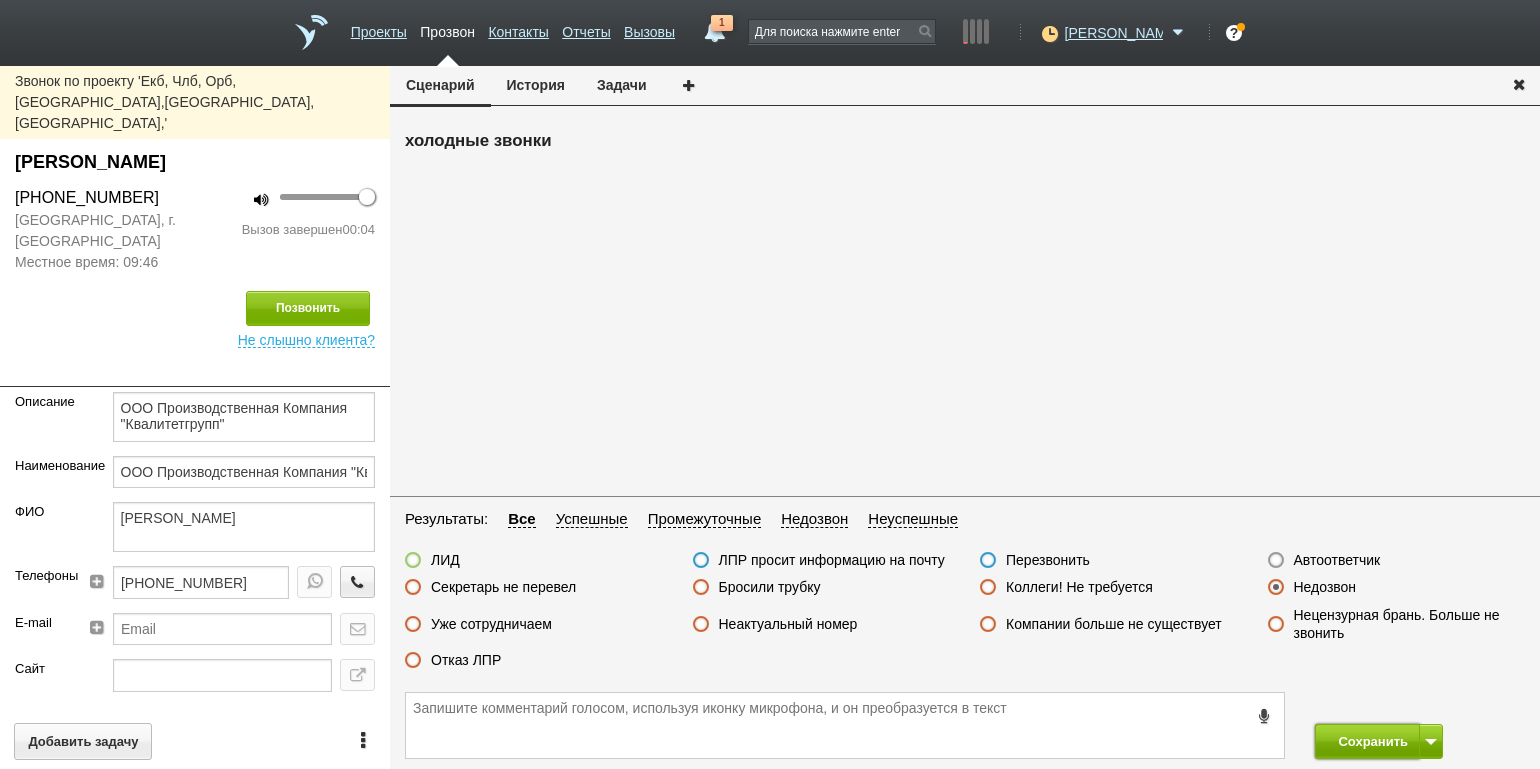 click on "Сохранить" at bounding box center (1367, 741) 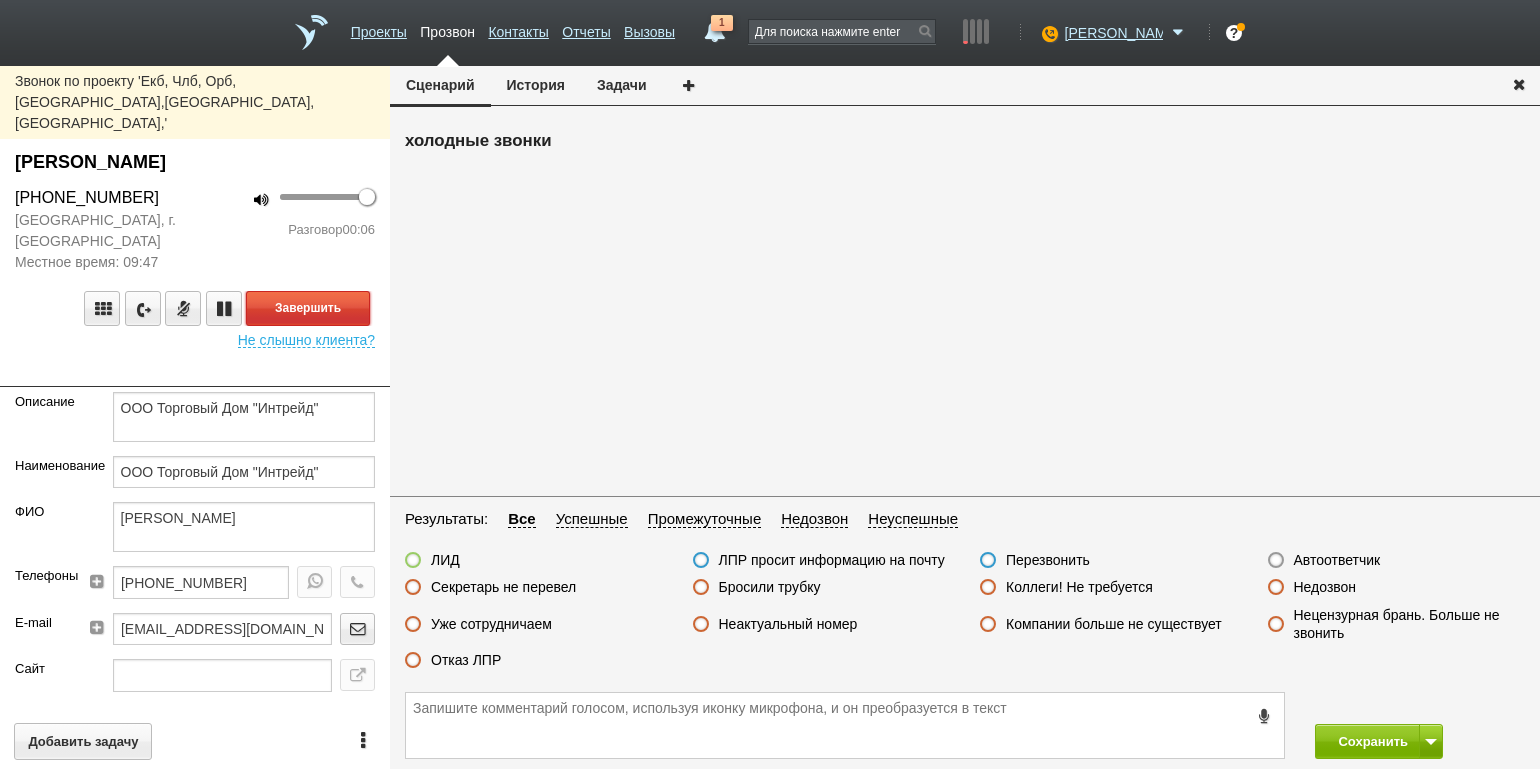 drag, startPoint x: 324, startPoint y: 267, endPoint x: 362, endPoint y: 282, distance: 40.853397 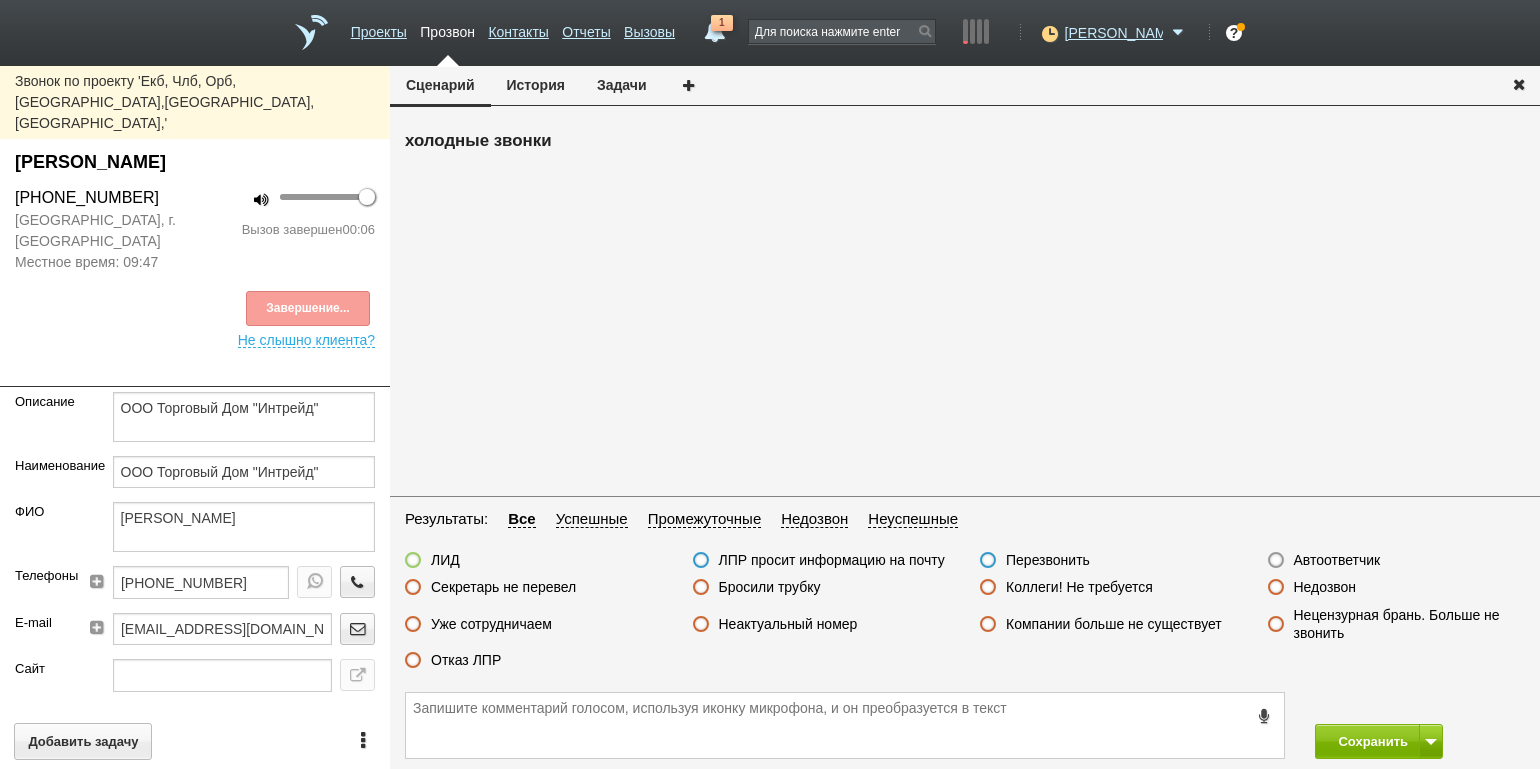 drag, startPoint x: 757, startPoint y: 625, endPoint x: 802, endPoint y: 623, distance: 45.044422 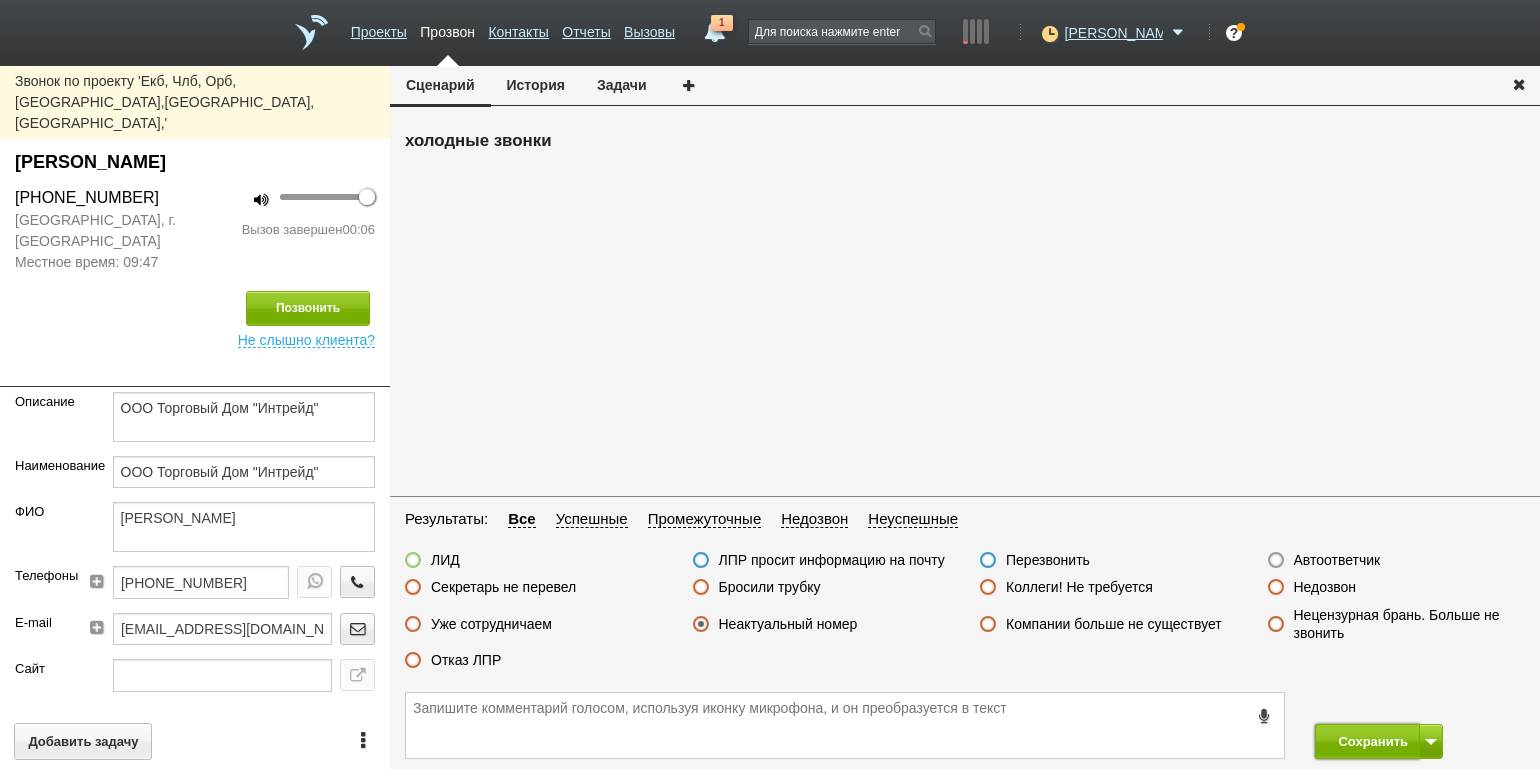 drag, startPoint x: 1332, startPoint y: 742, endPoint x: 1278, endPoint y: 597, distance: 154.72879 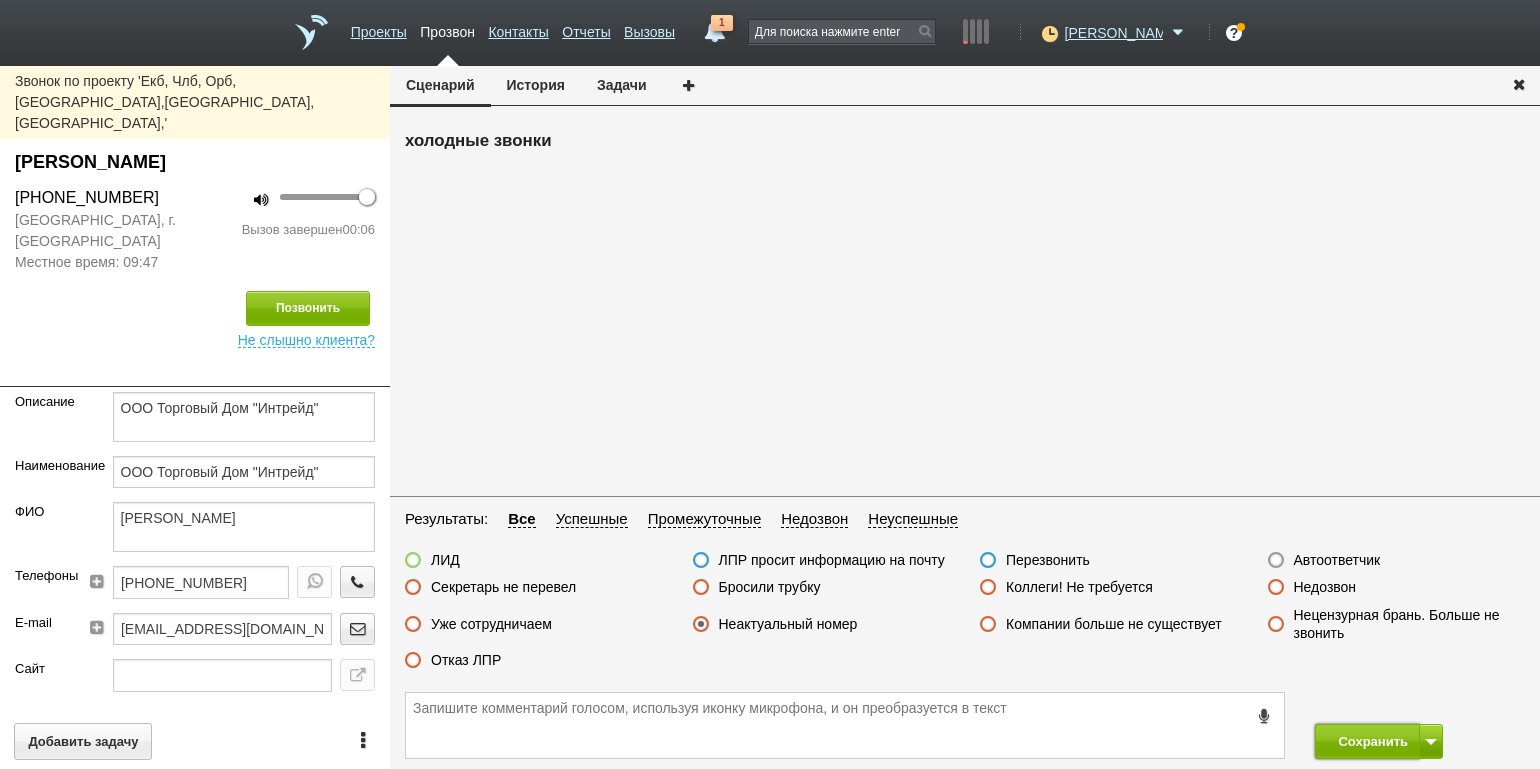 click on "Сохранить" at bounding box center [1367, 741] 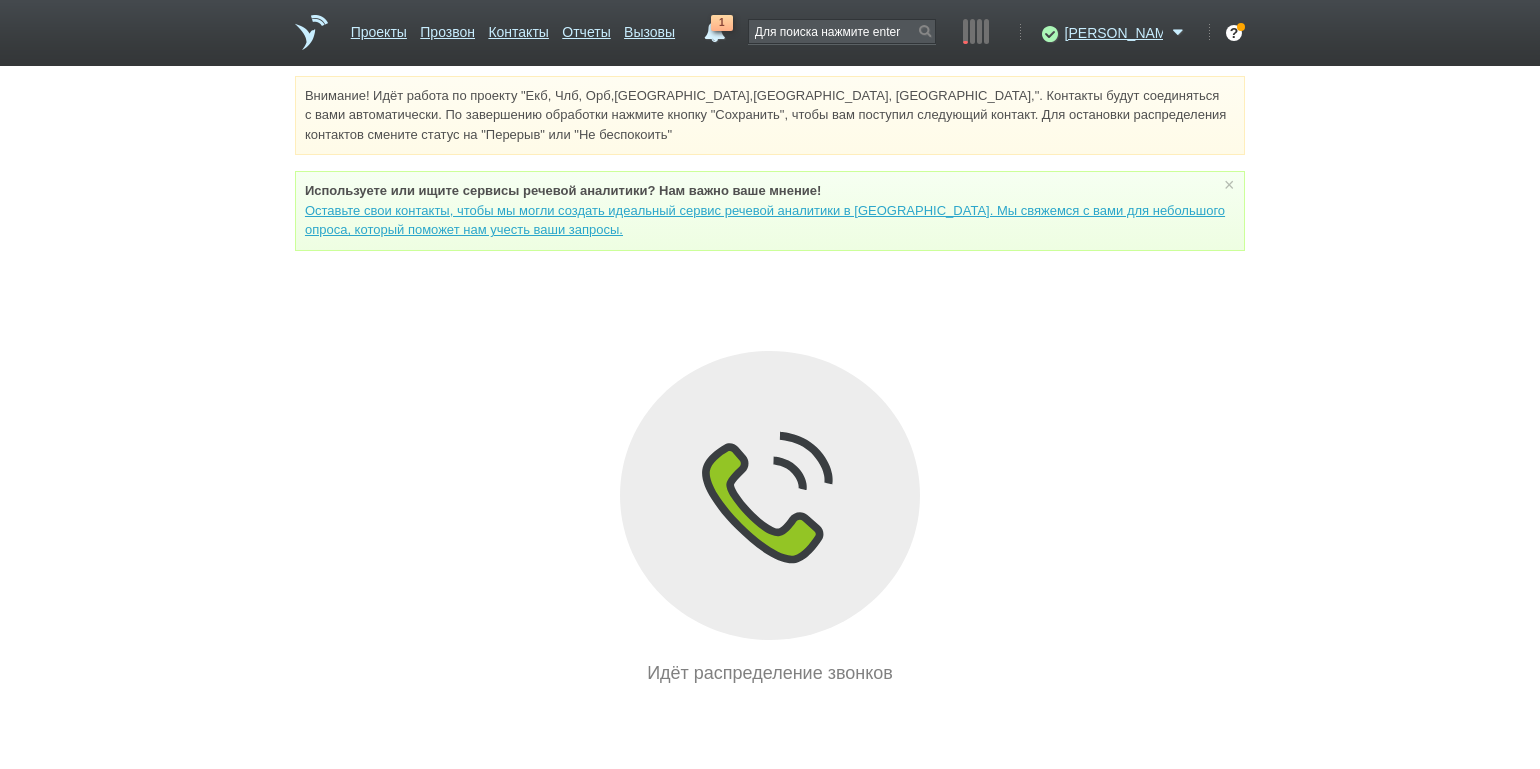 click on "Внимание! Идёт работа по проекту "Екб, Члб, Орб,[GEOGRAPHIC_DATA],[GEOGRAPHIC_DATA], [GEOGRAPHIC_DATA],". Контакты будут соединяться с вами автоматически. По завершению обработки нажмите кнопку "Сохранить", чтобы вам поступил следующий контакт. Для остановки распределения контактов смените статус на "Перерыв" или "Не беспокоить"
Используете или ищите cервисы речевой аналитики? Нам важно ваше мнение!
×
Вы можете звонить напрямую из строки поиска - введите номер и нажмите "Позвонить"
Идёт распределение звонков" at bounding box center (770, 381) 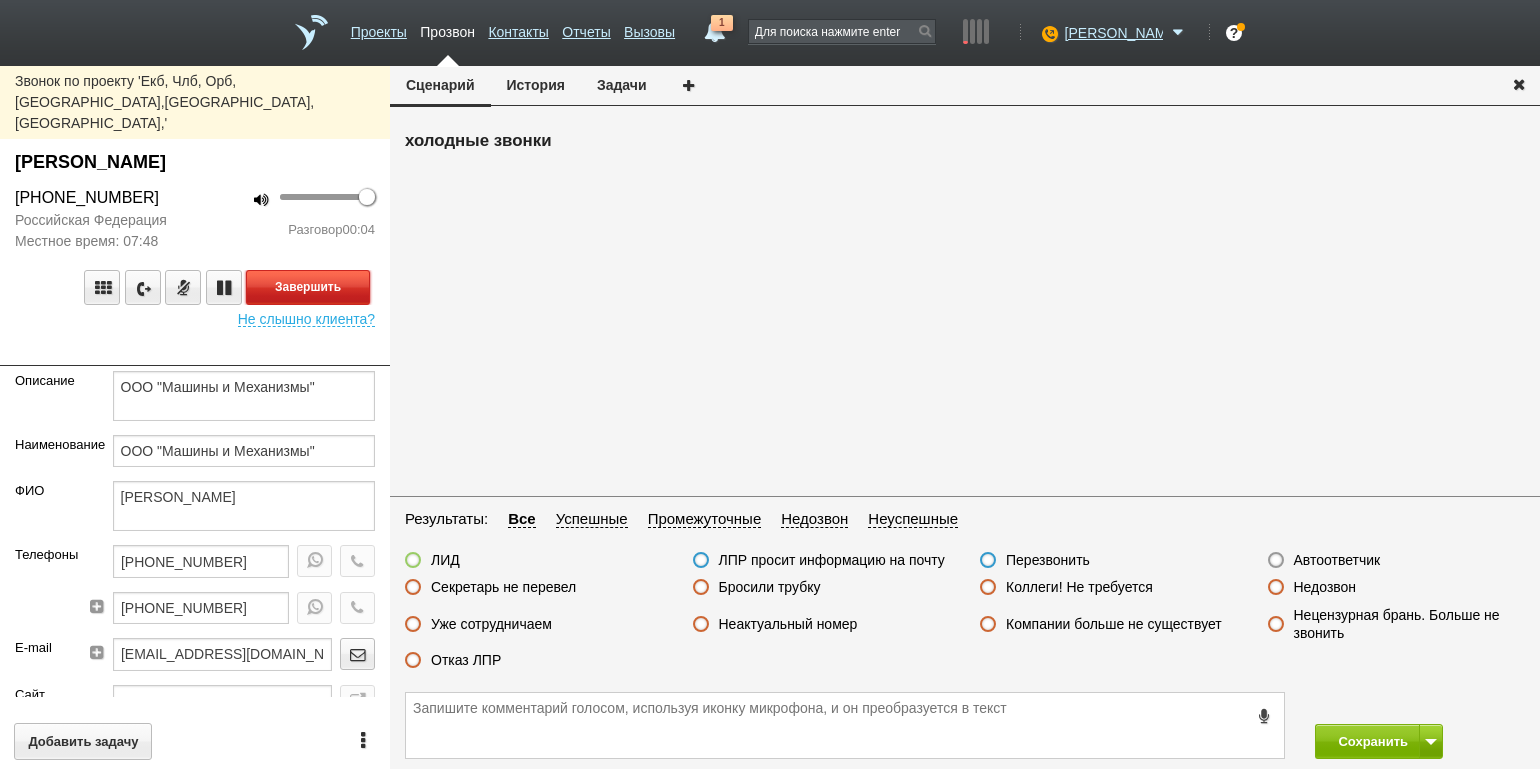 click on "Завершить" at bounding box center (308, 287) 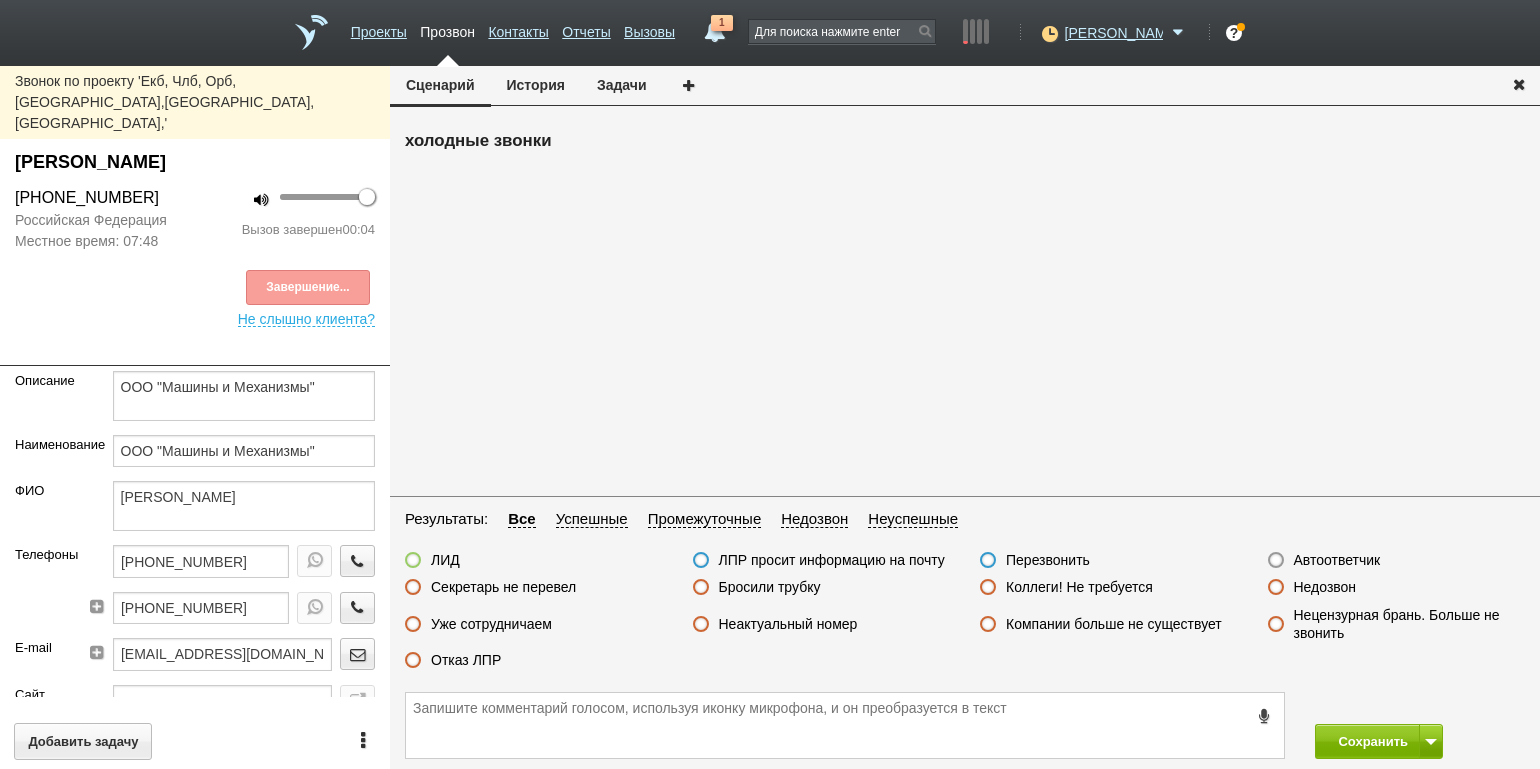 click on "Секретарь не перевел" at bounding box center [503, 587] 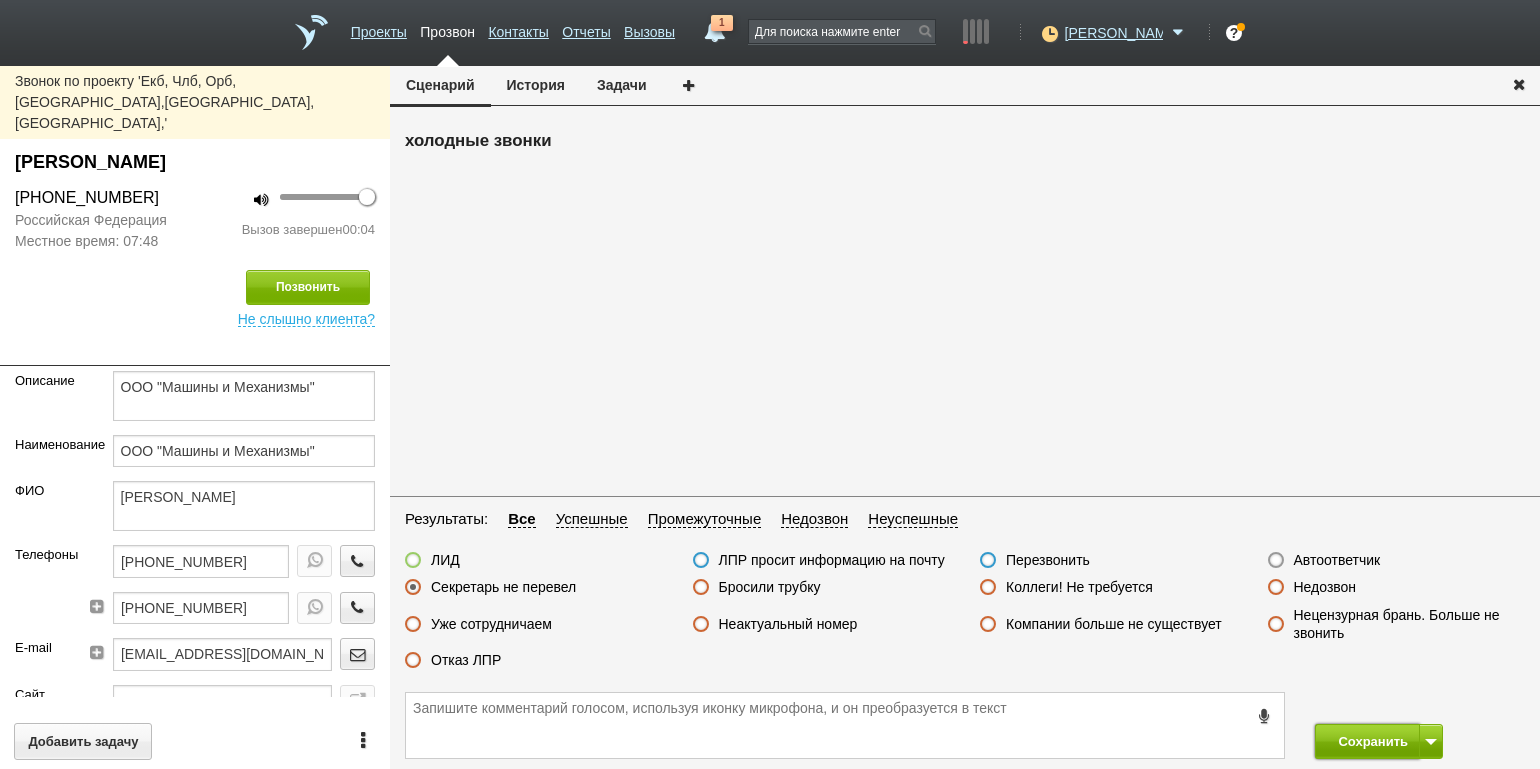 click on "Сохранить" at bounding box center (1367, 741) 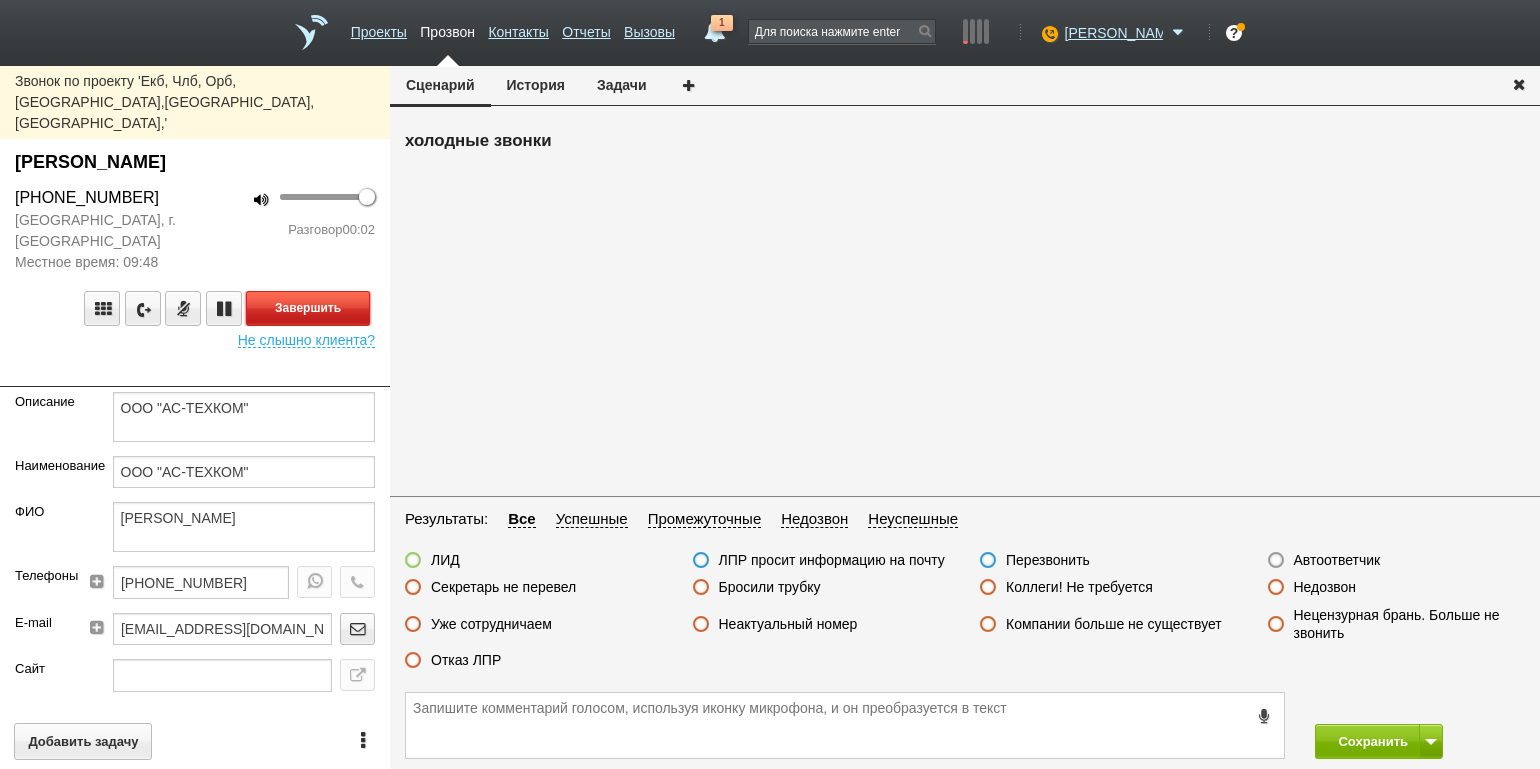 click on "Завершить" at bounding box center (308, 308) 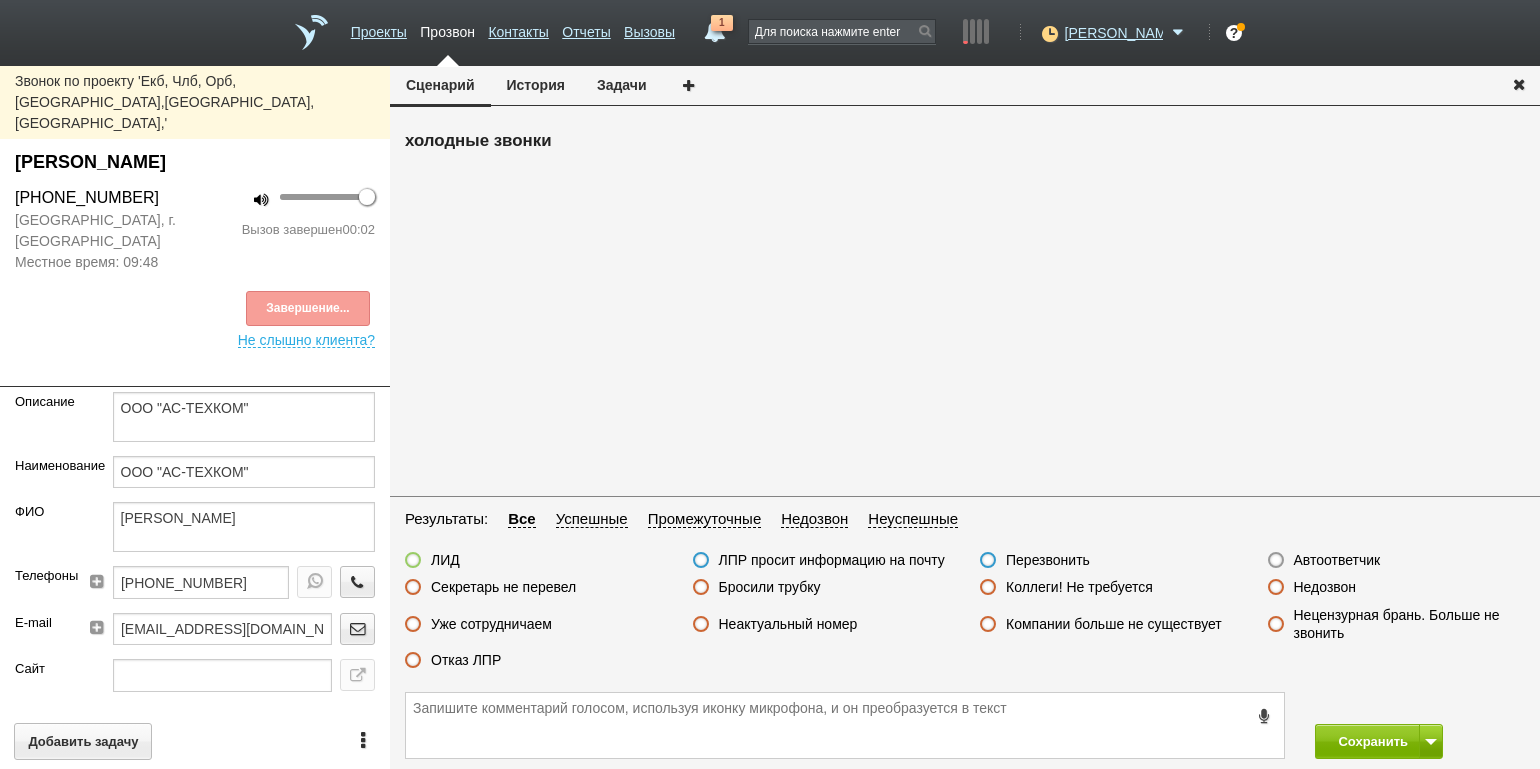 click on "Автоответчик" at bounding box center (1337, 560) 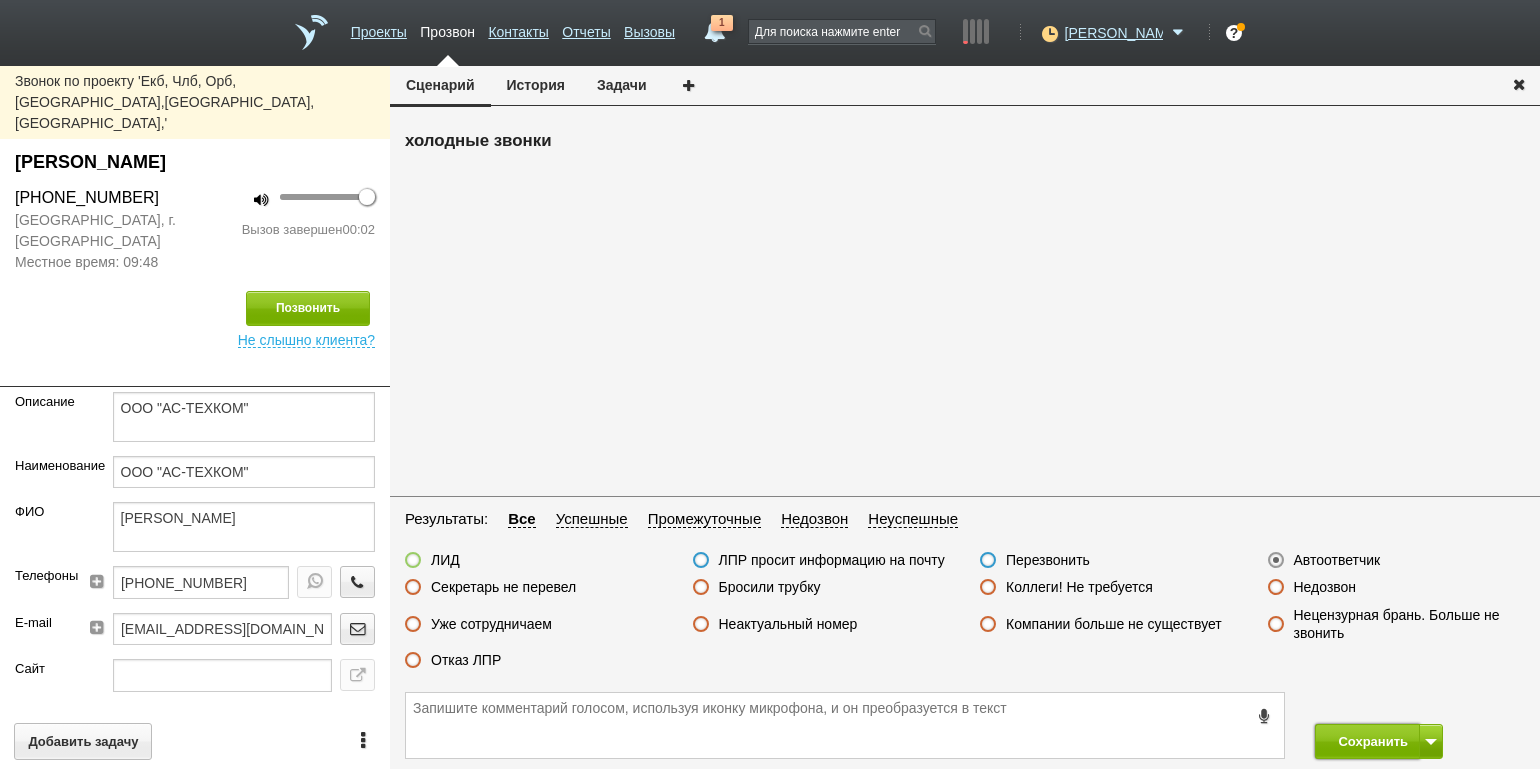 drag, startPoint x: 1357, startPoint y: 743, endPoint x: 1299, endPoint y: 670, distance: 93.23626 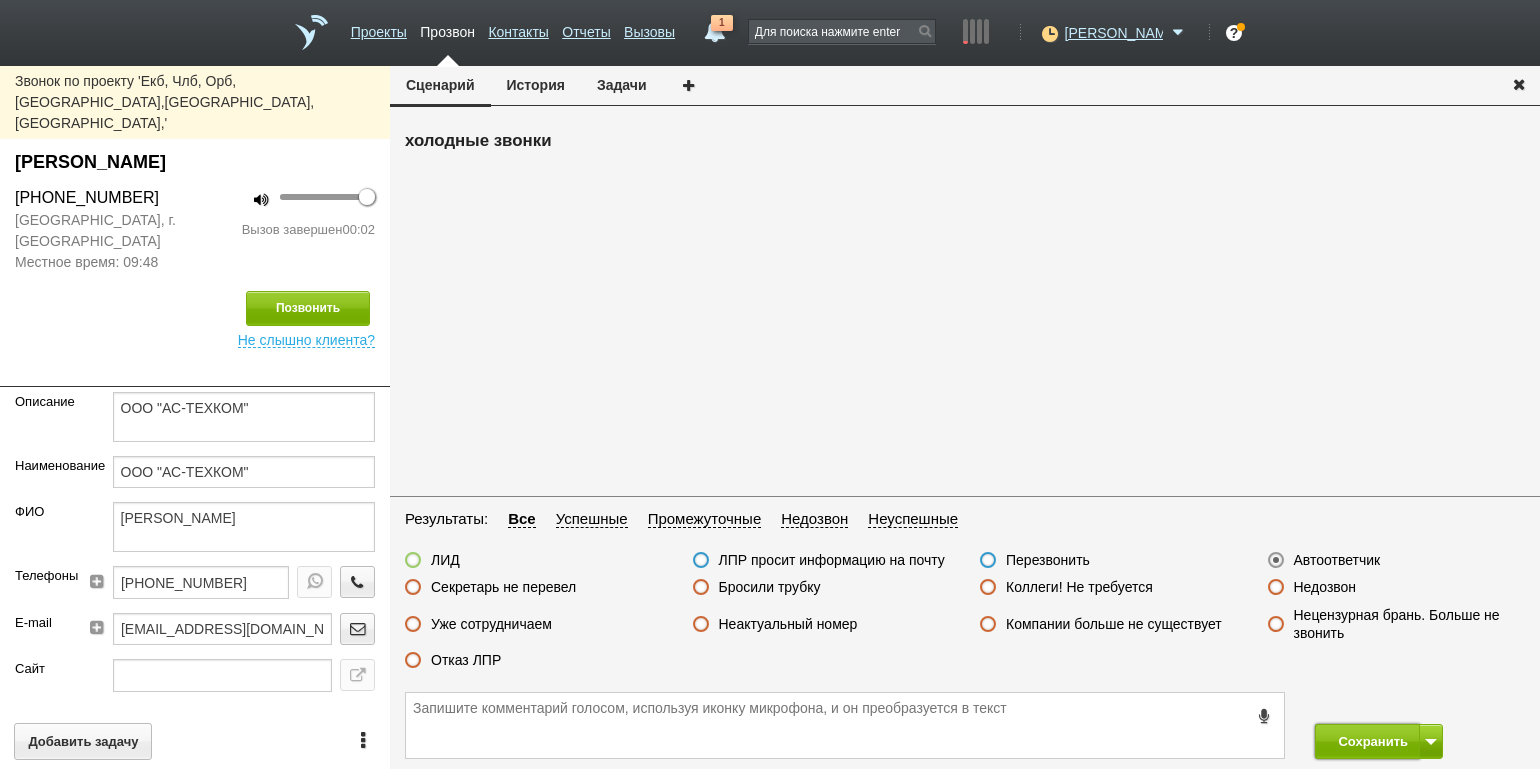 click on "Сохранить" at bounding box center [1367, 741] 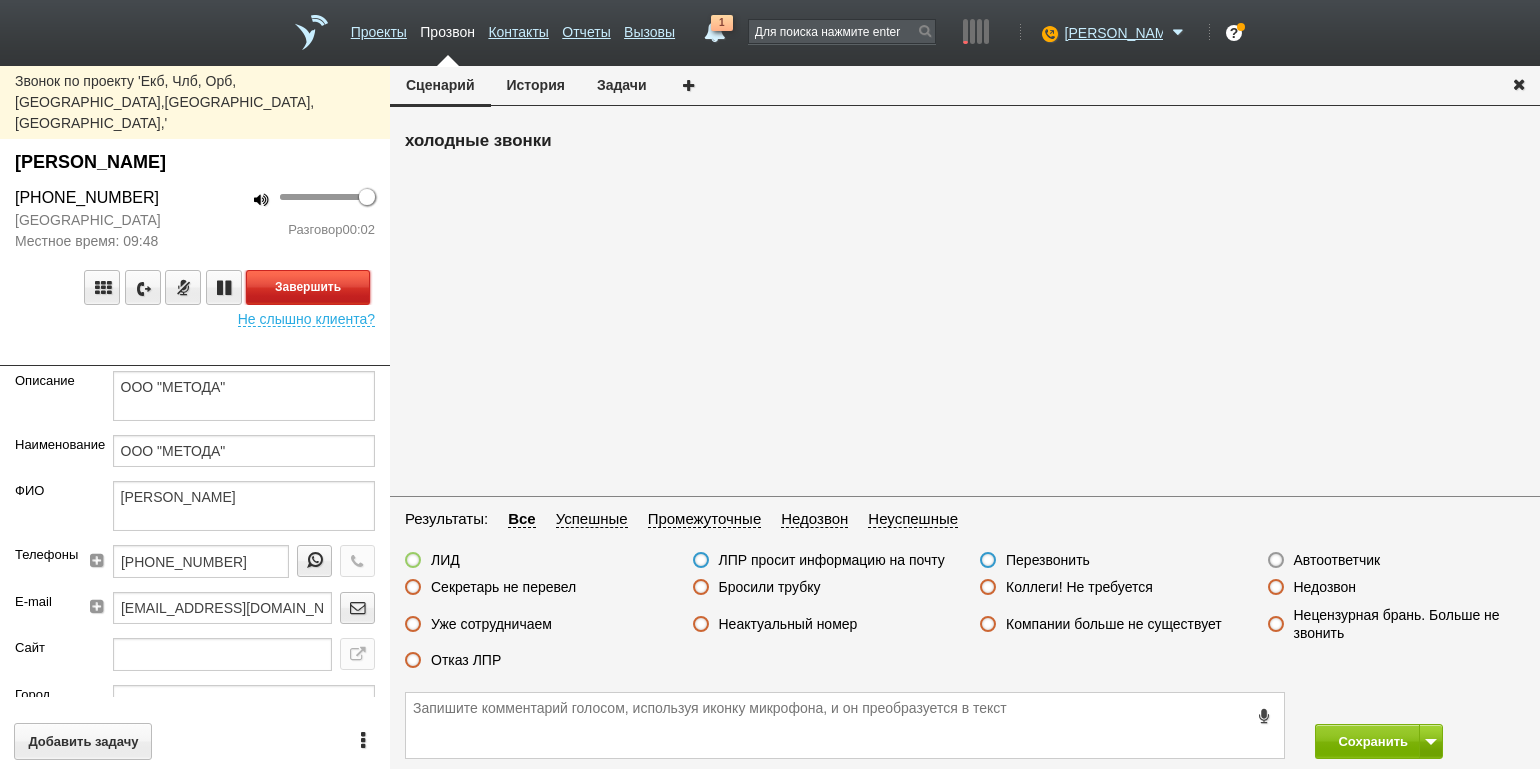 click on "Завершить" at bounding box center (308, 287) 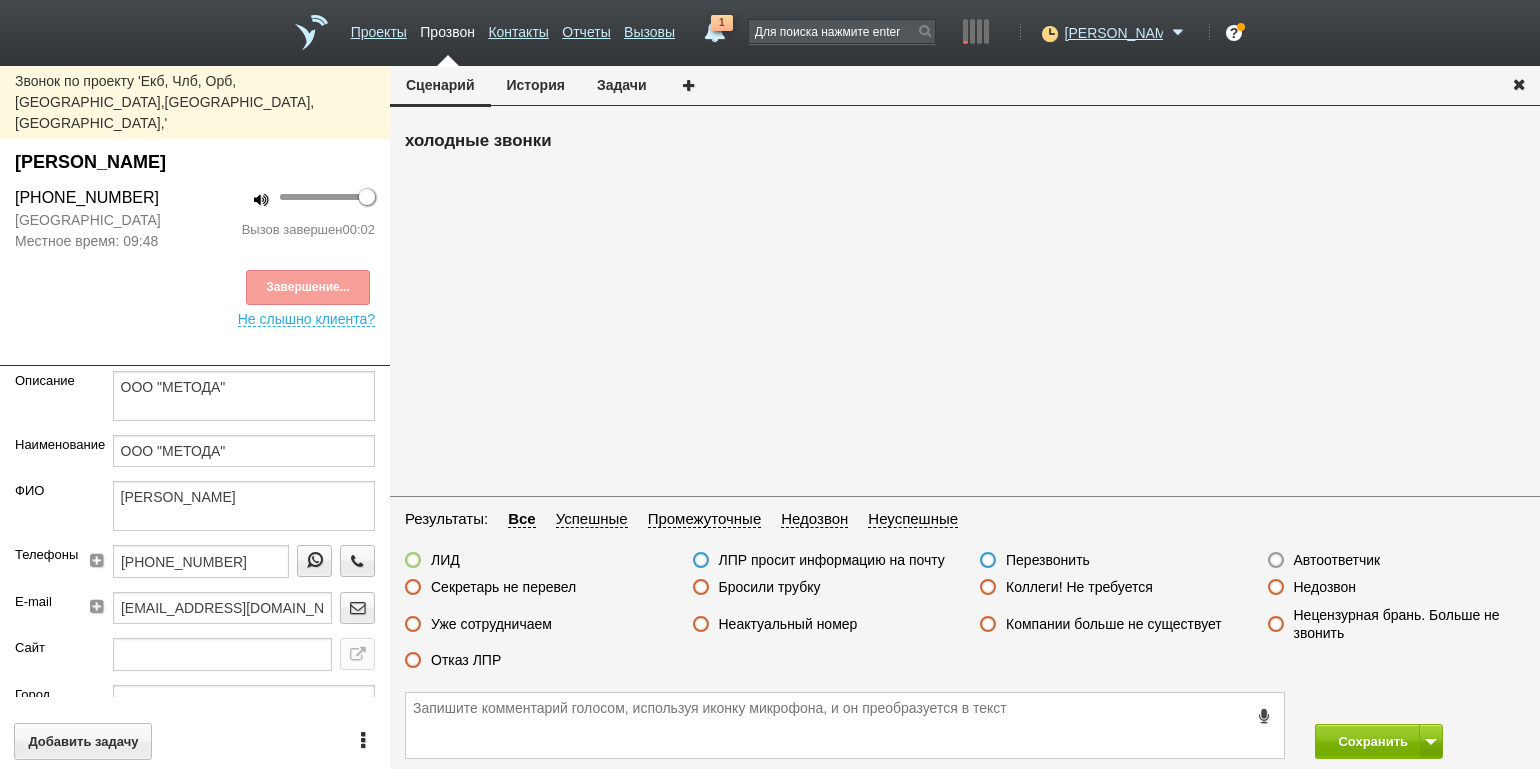 click on "Автоответчик" at bounding box center [1337, 560] 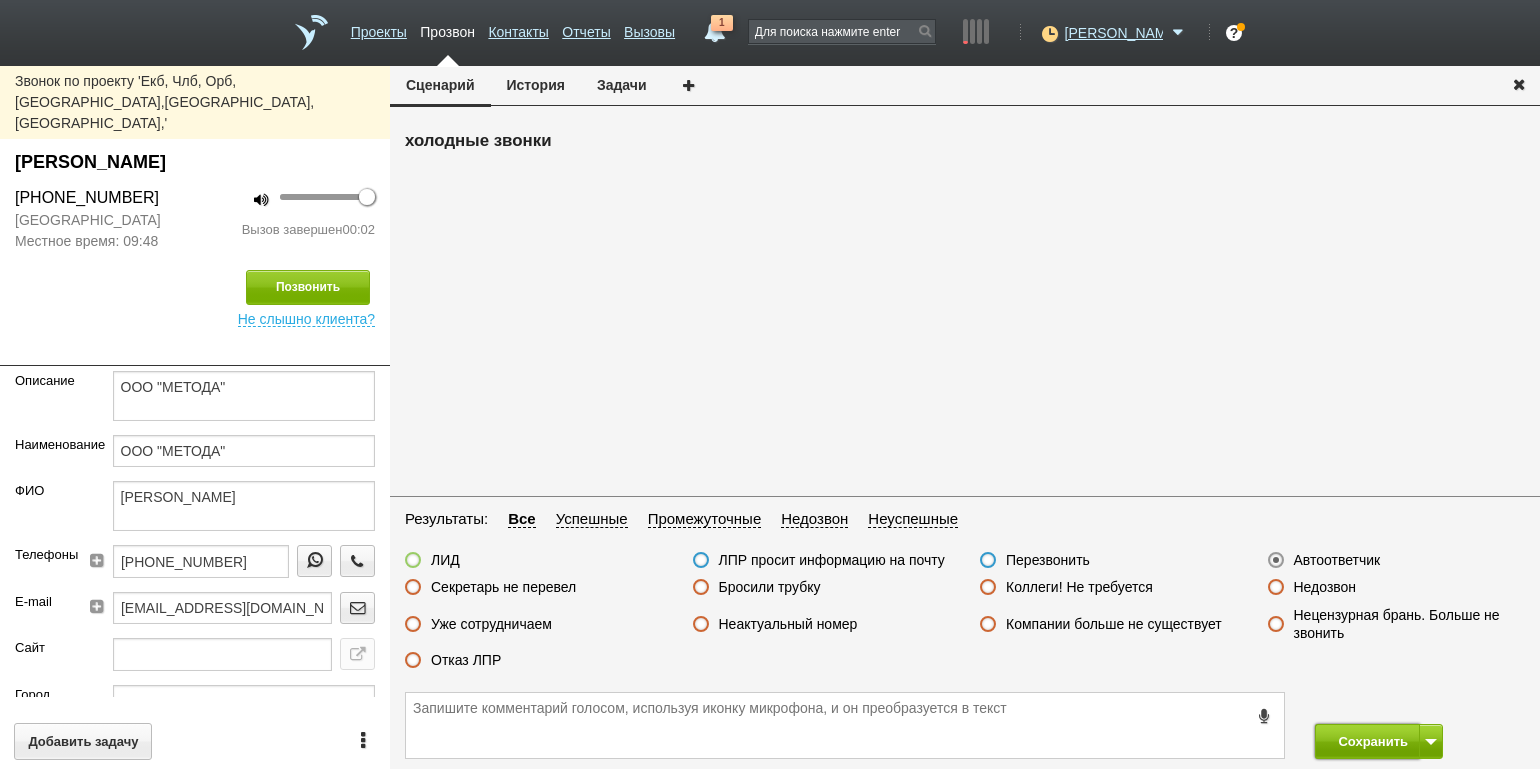 click on "Сохранить" at bounding box center (1367, 741) 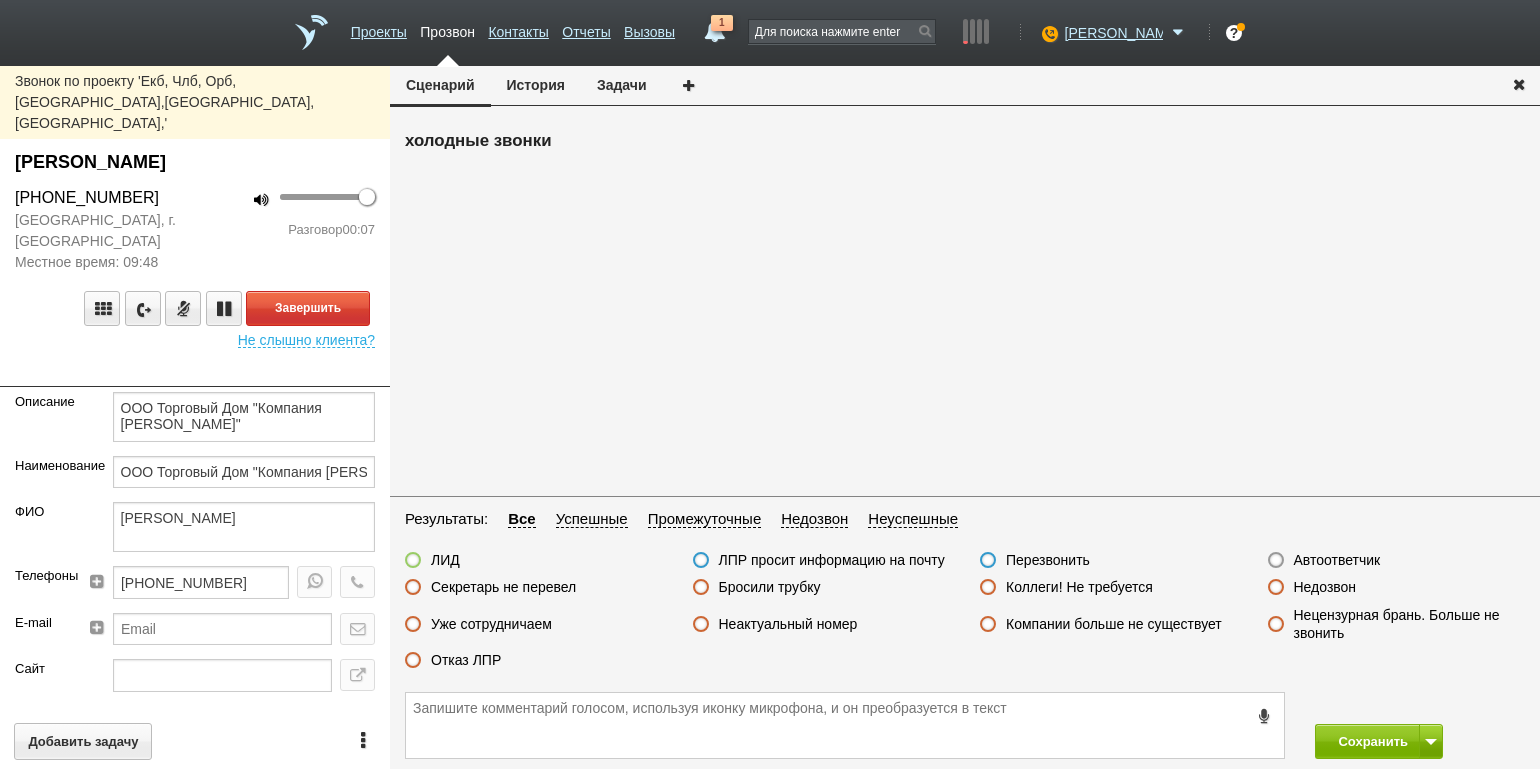 click on "100
Разговор
00:07" at bounding box center [292, 229] 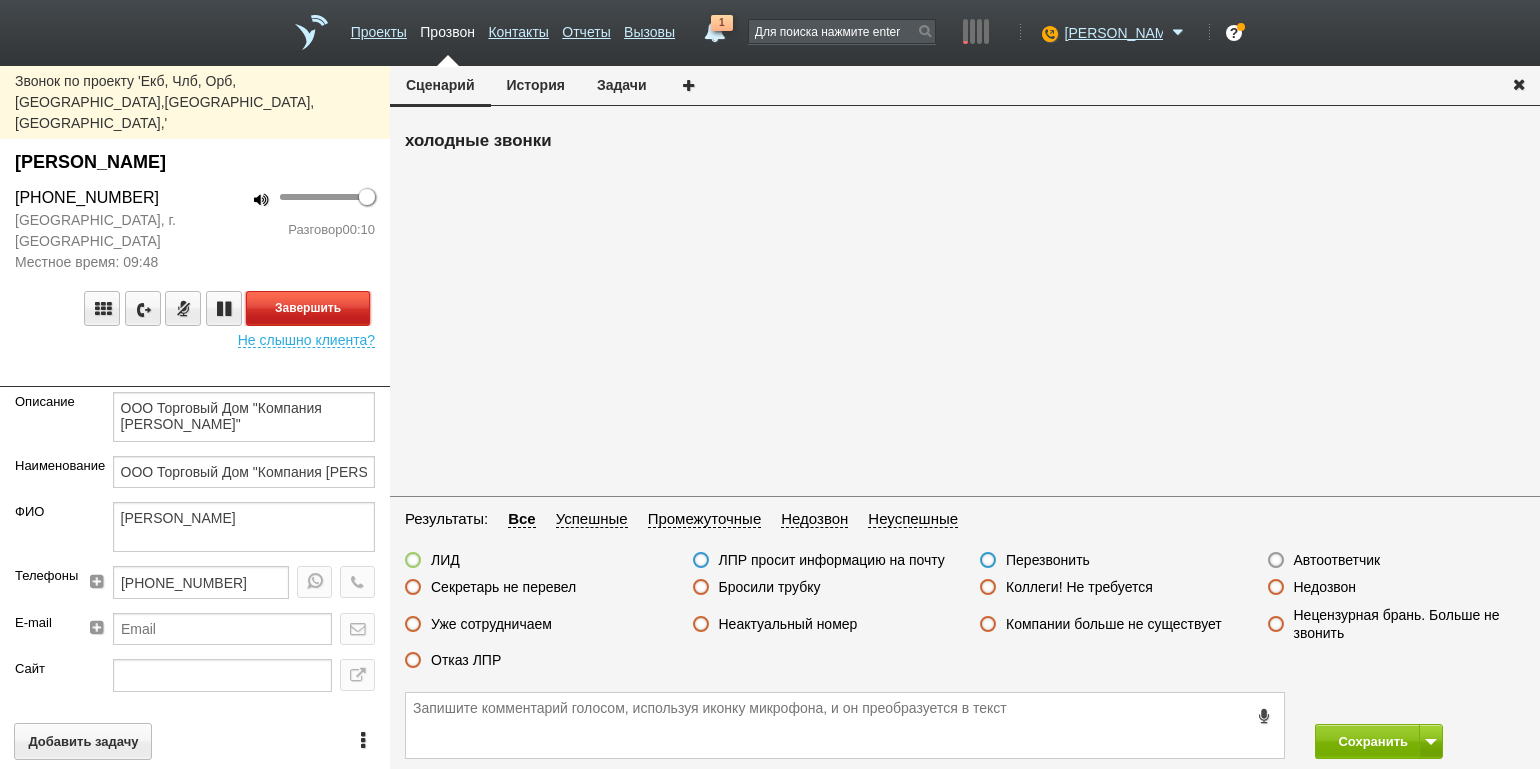 click on "Завершить" at bounding box center (308, 308) 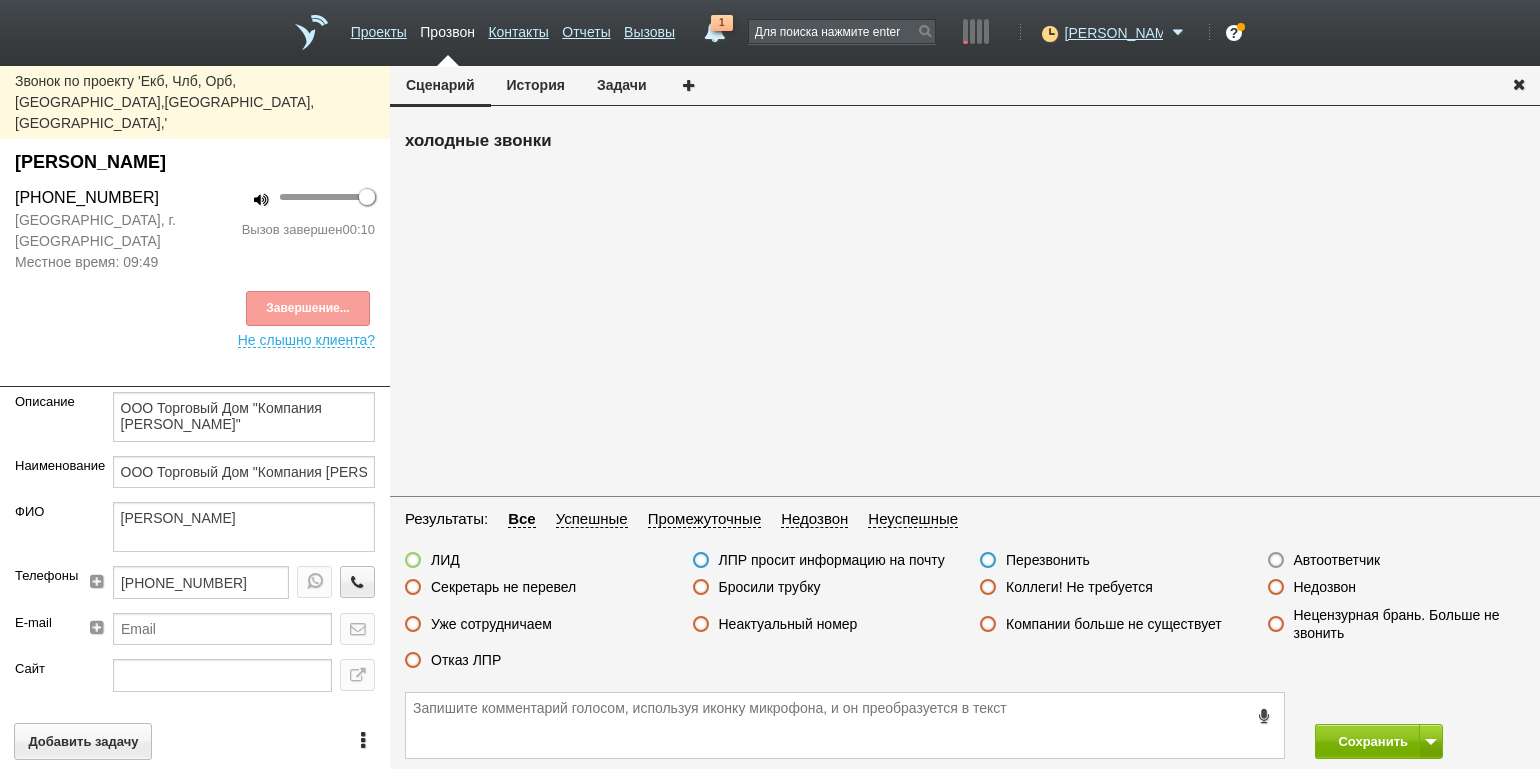 click on "Отказ ЛПР" at bounding box center [466, 660] 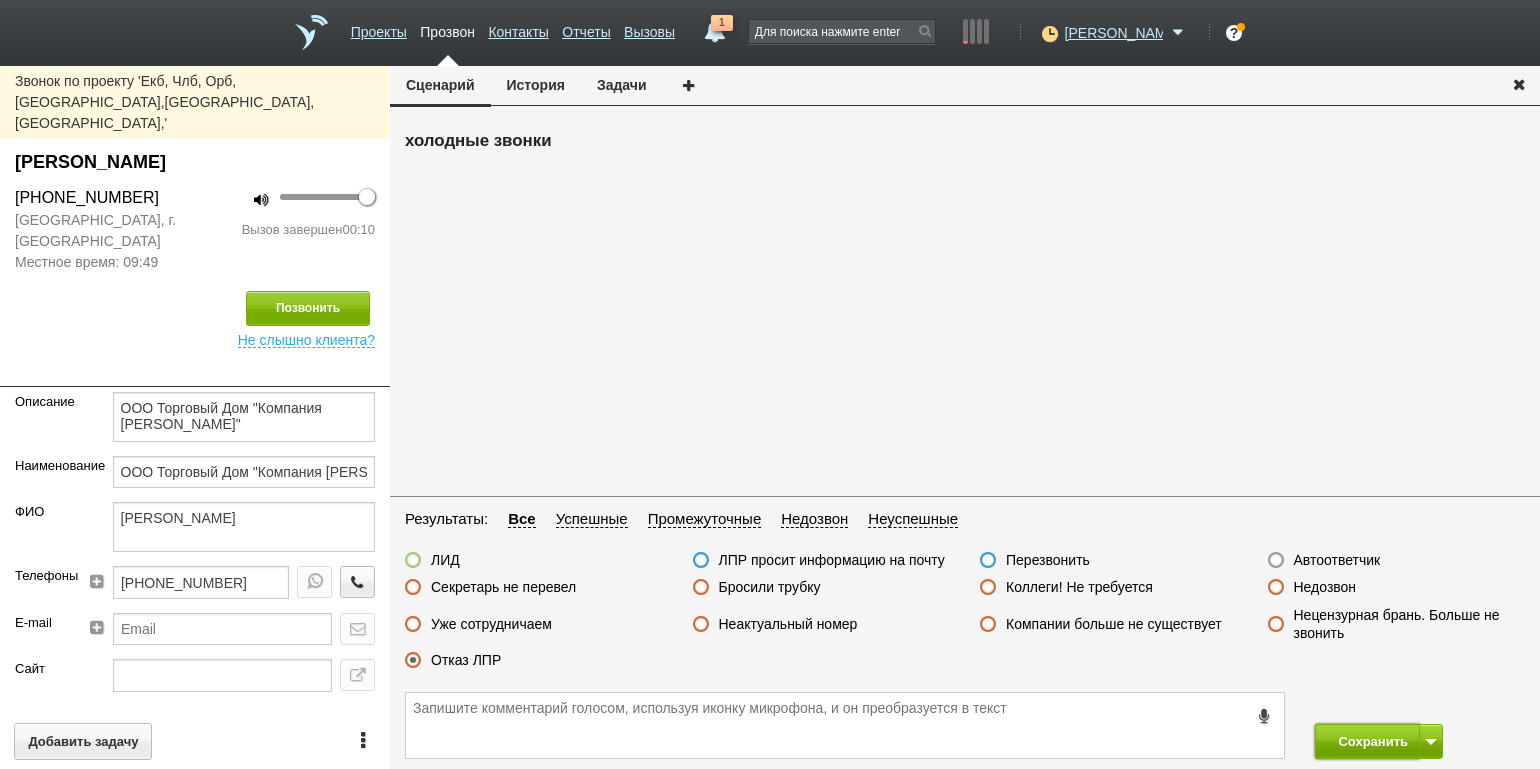 click on "Сохранить" at bounding box center [1367, 741] 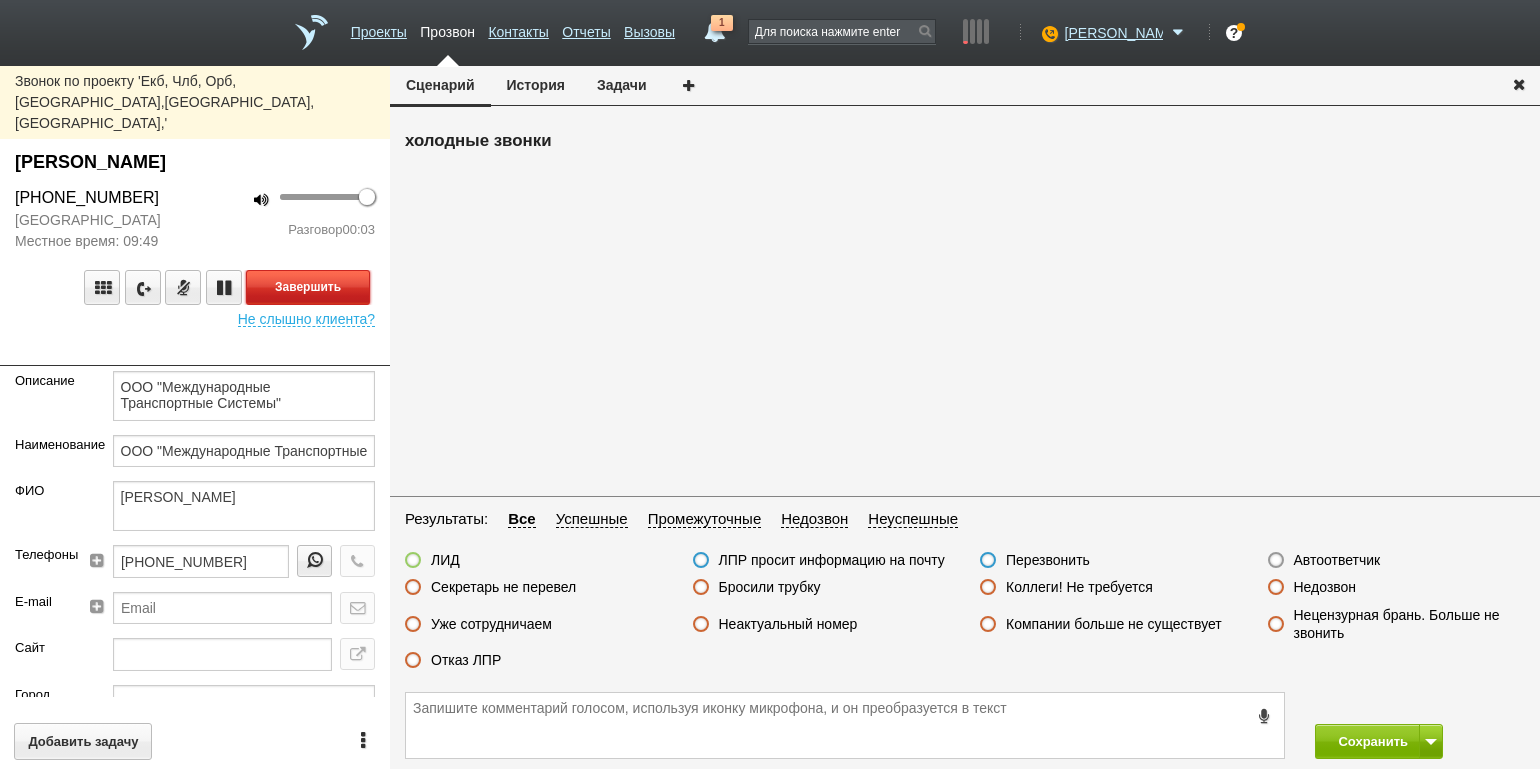 click on "Завершить" at bounding box center [308, 287] 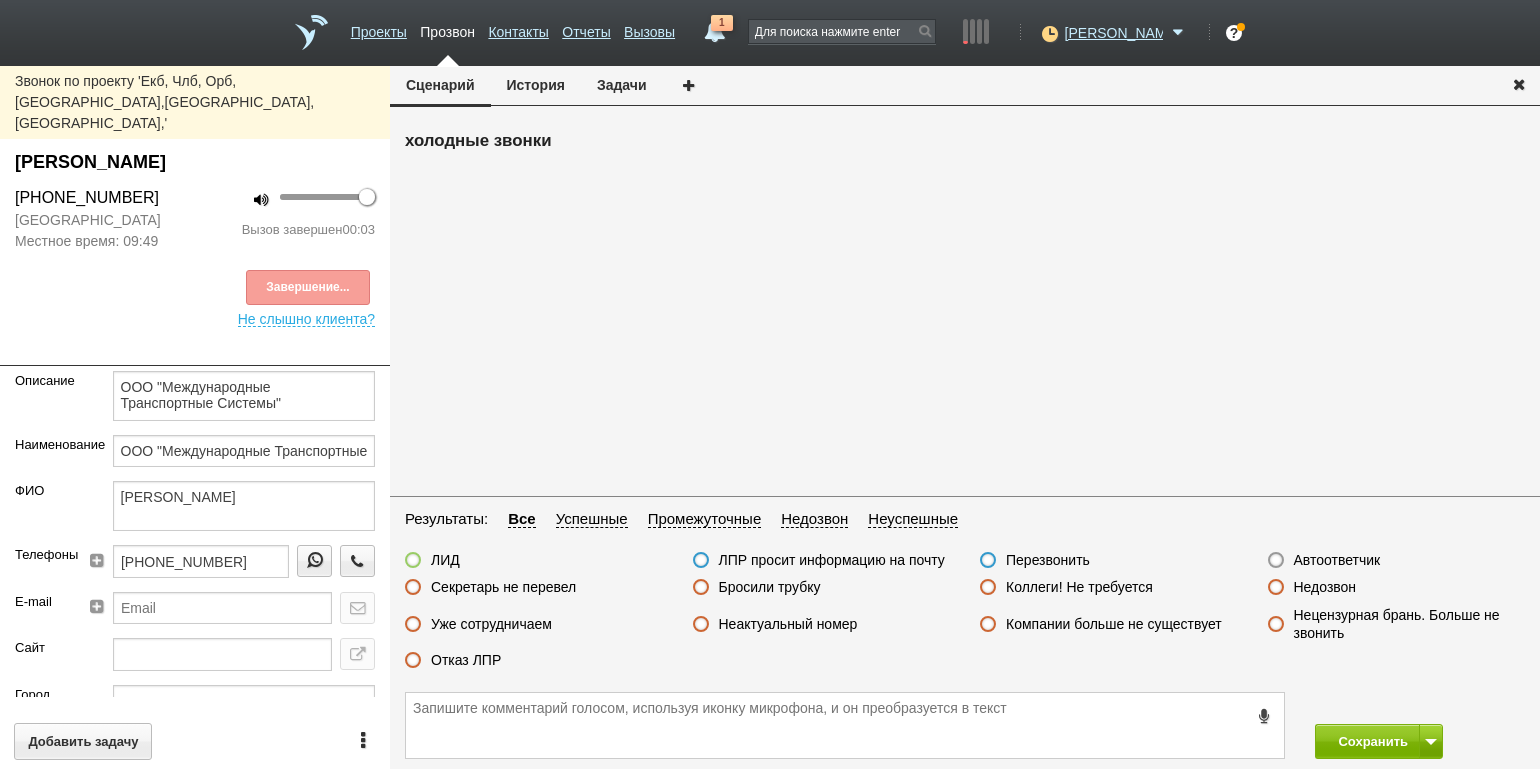 drag, startPoint x: 1303, startPoint y: 555, endPoint x: 1351, endPoint y: 582, distance: 55.072678 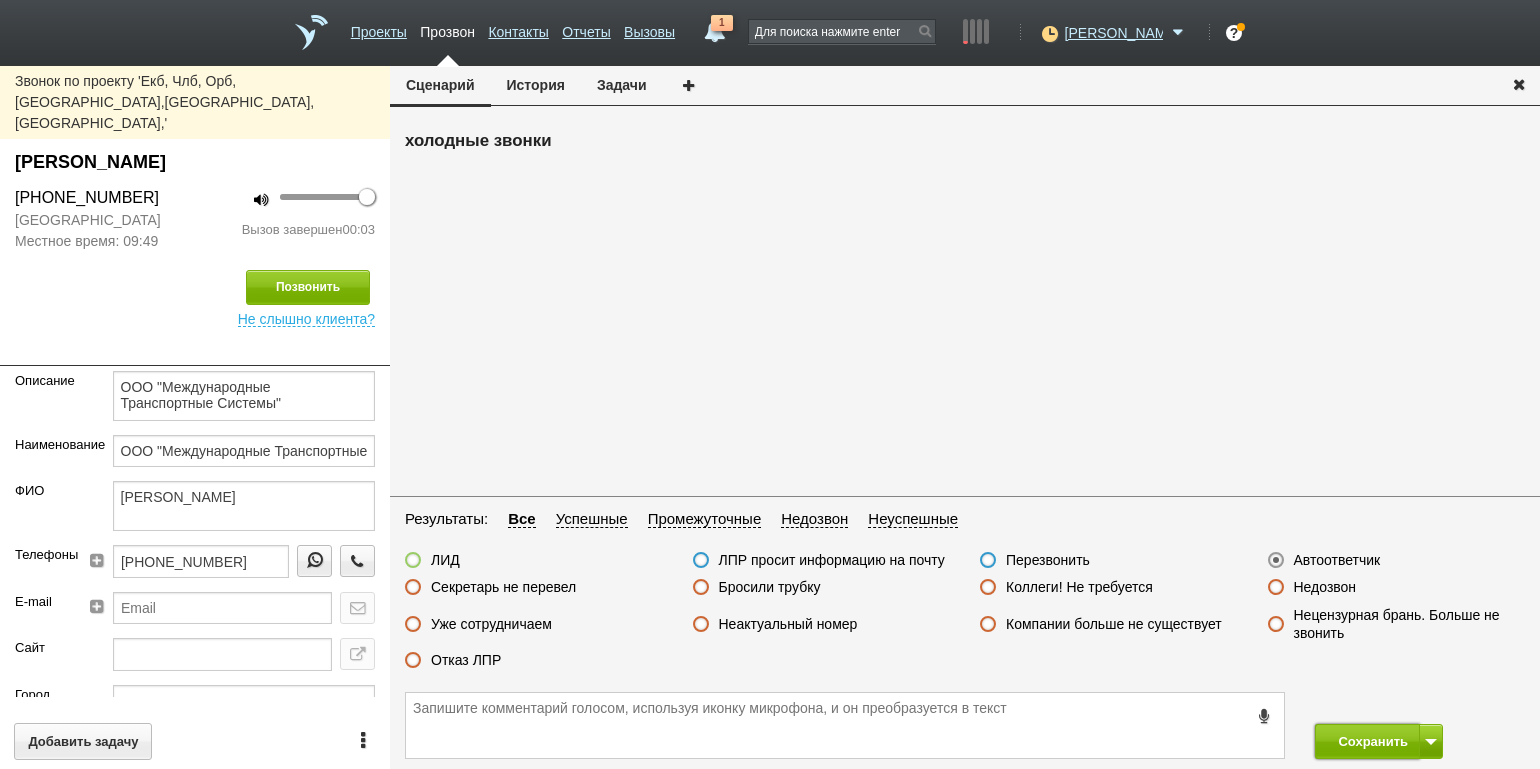 click on "Сохранить" at bounding box center (1367, 741) 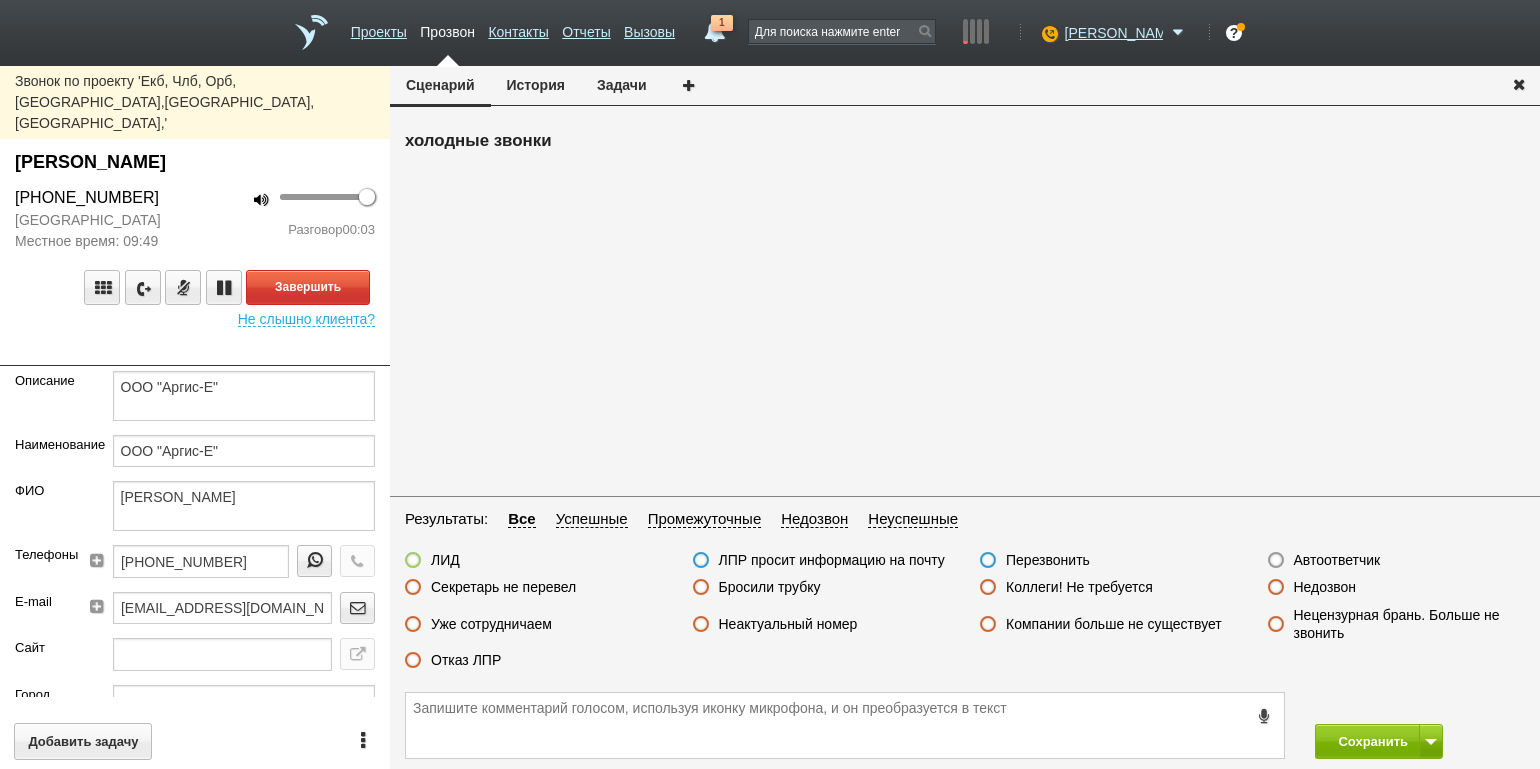 click on "холодные звонки" at bounding box center (965, 308) 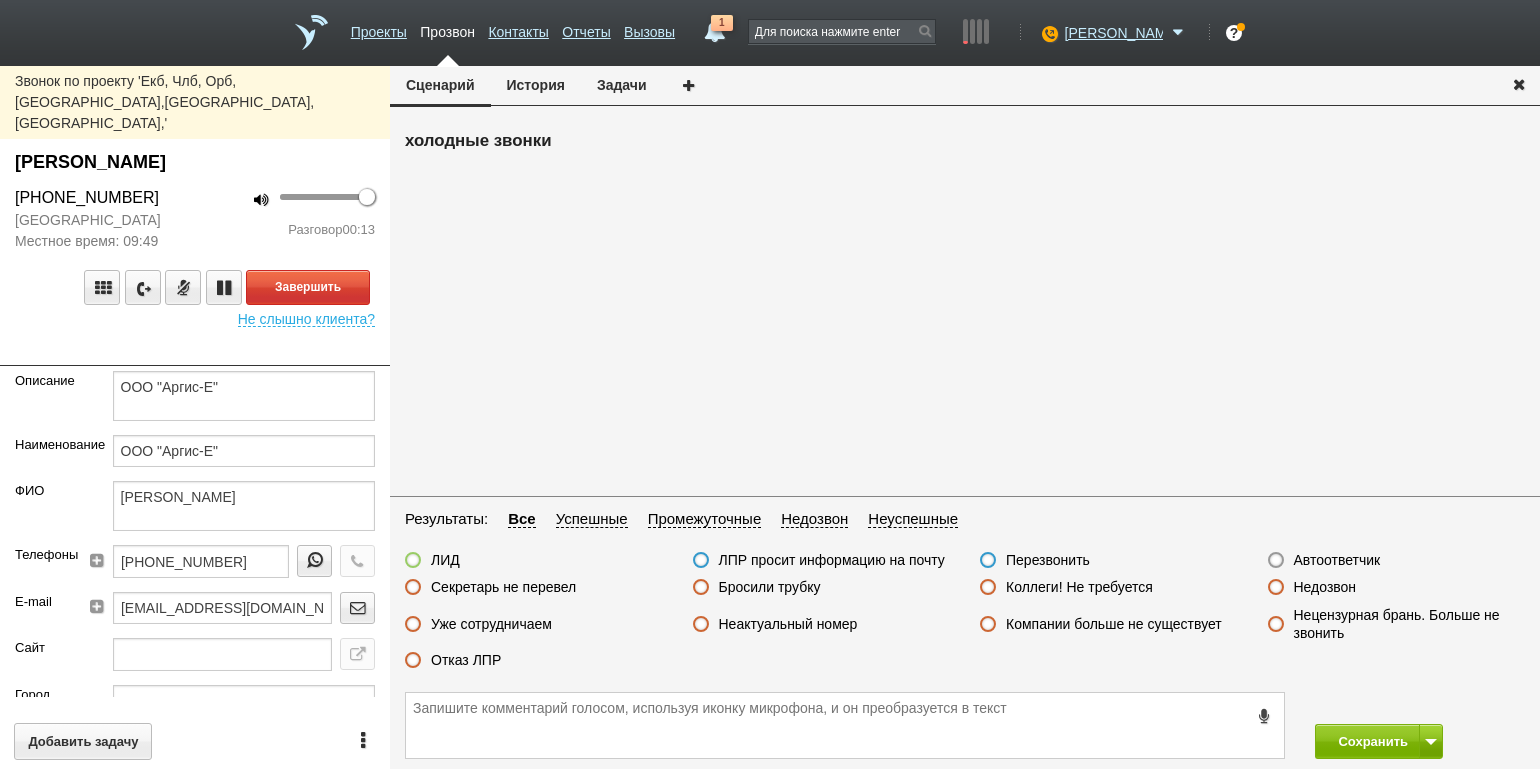 click on "100
Разговор
00:13" at bounding box center [292, 219] 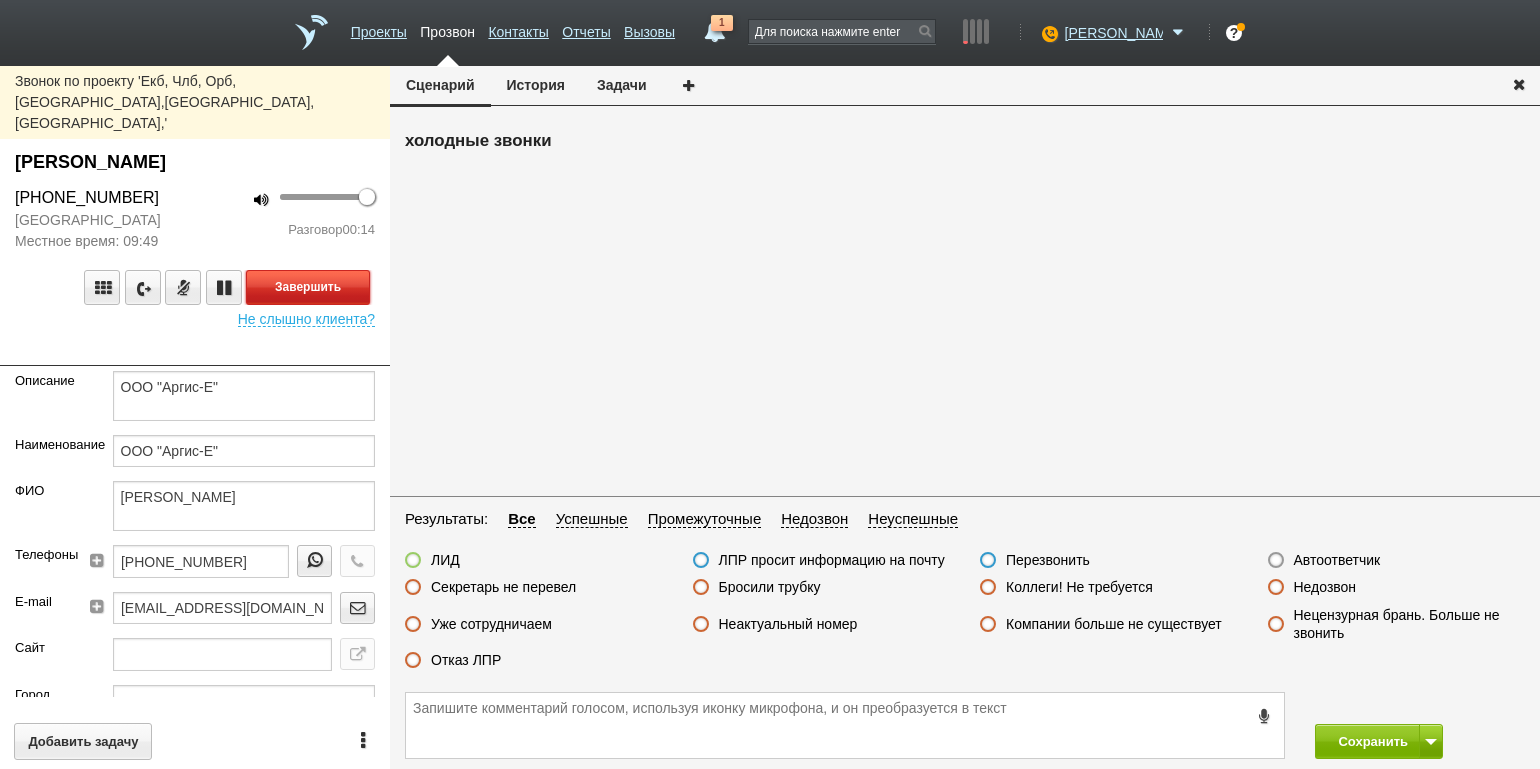 click on "Завершить" at bounding box center (308, 287) 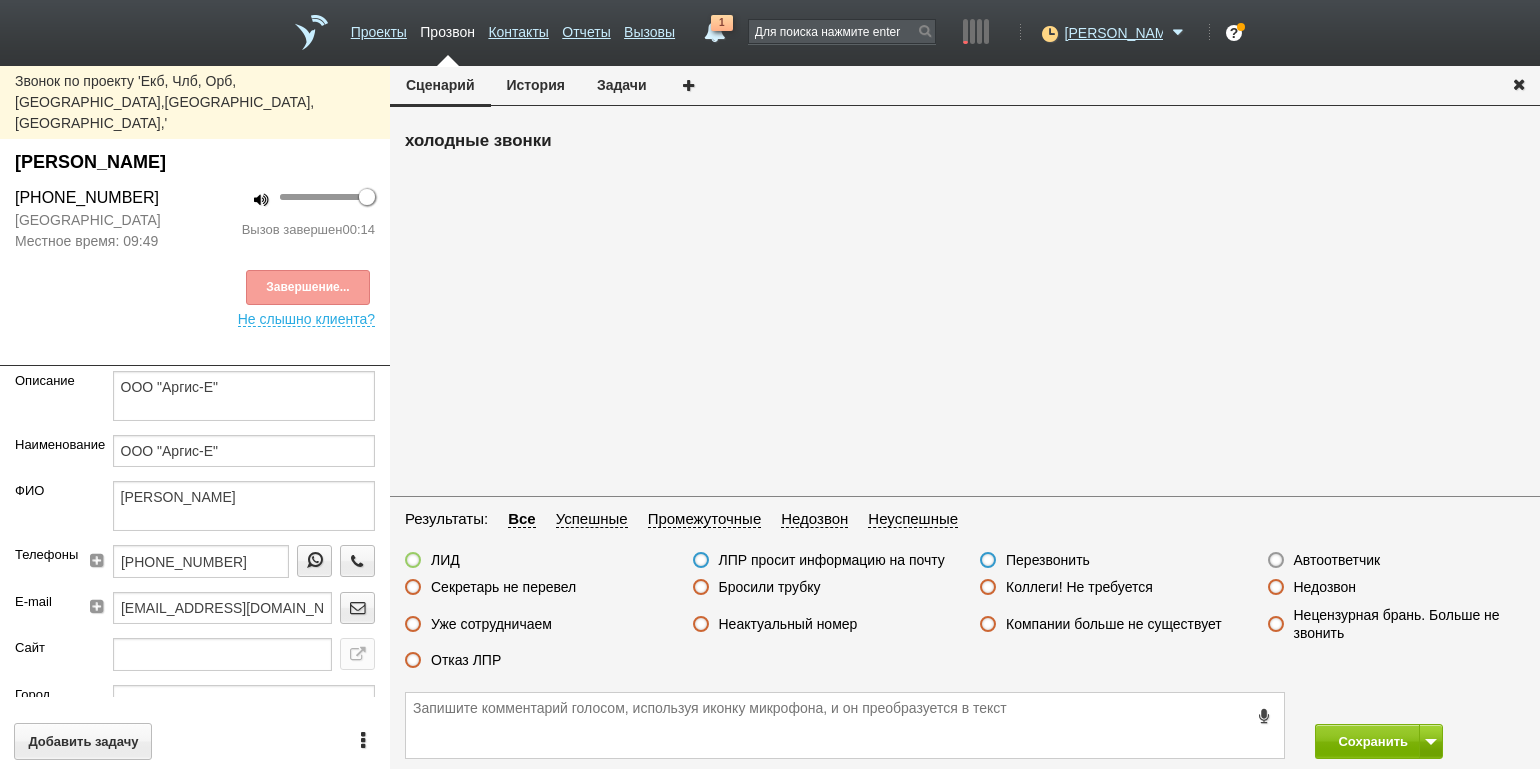 click on "Отказ ЛПР" at bounding box center [466, 660] 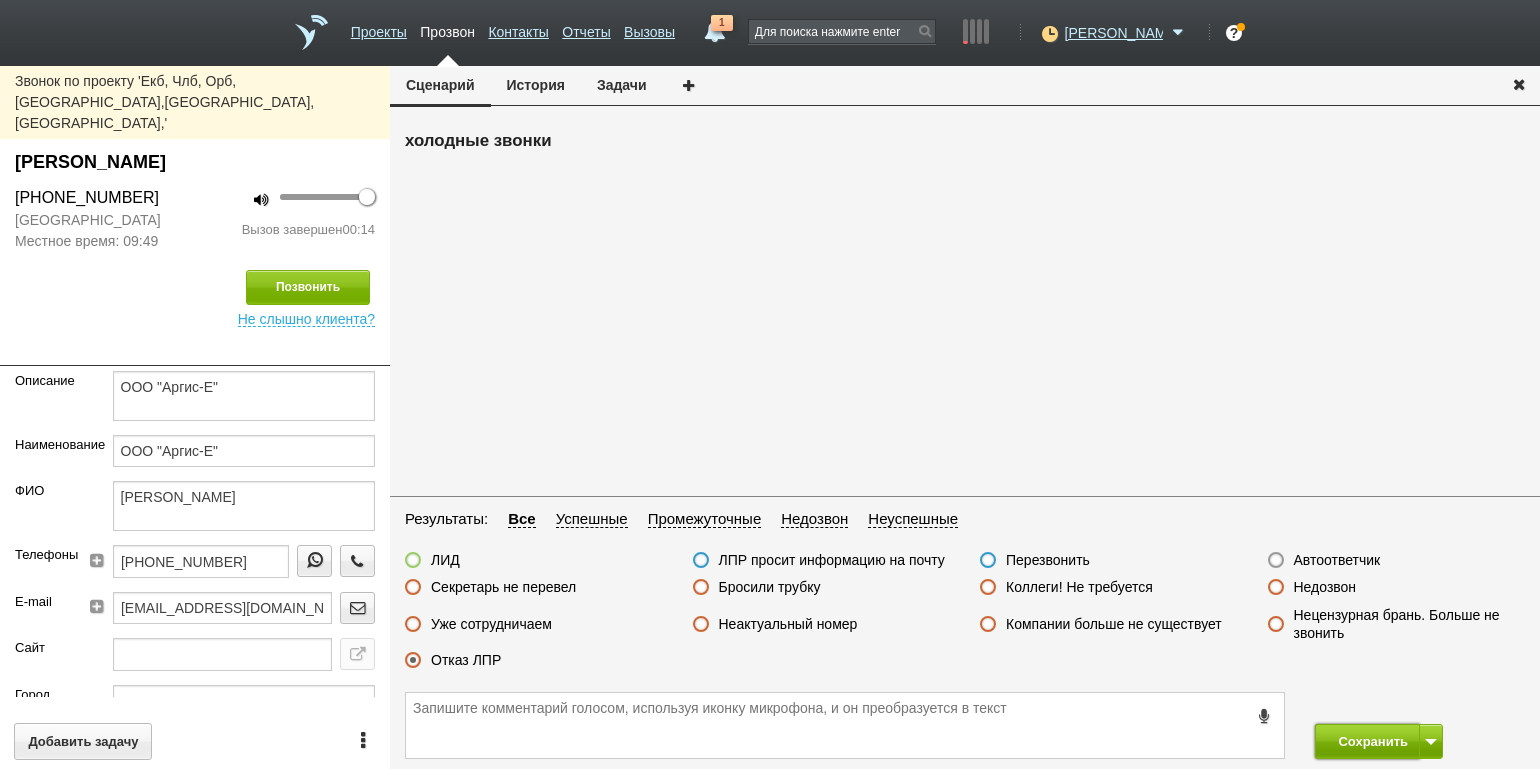 click on "Сохранить" at bounding box center (1367, 741) 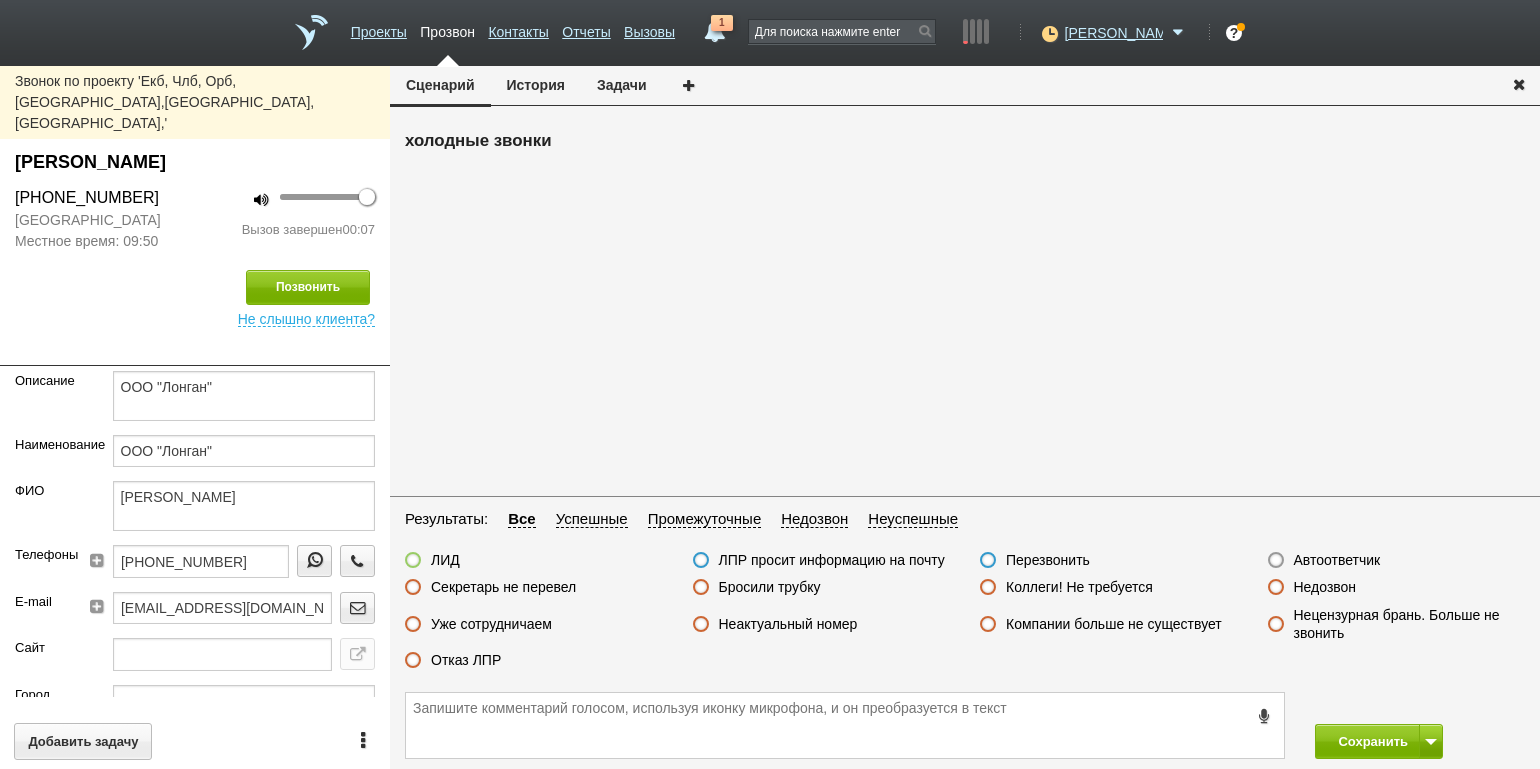 click on "Бросили трубку" at bounding box center [770, 587] 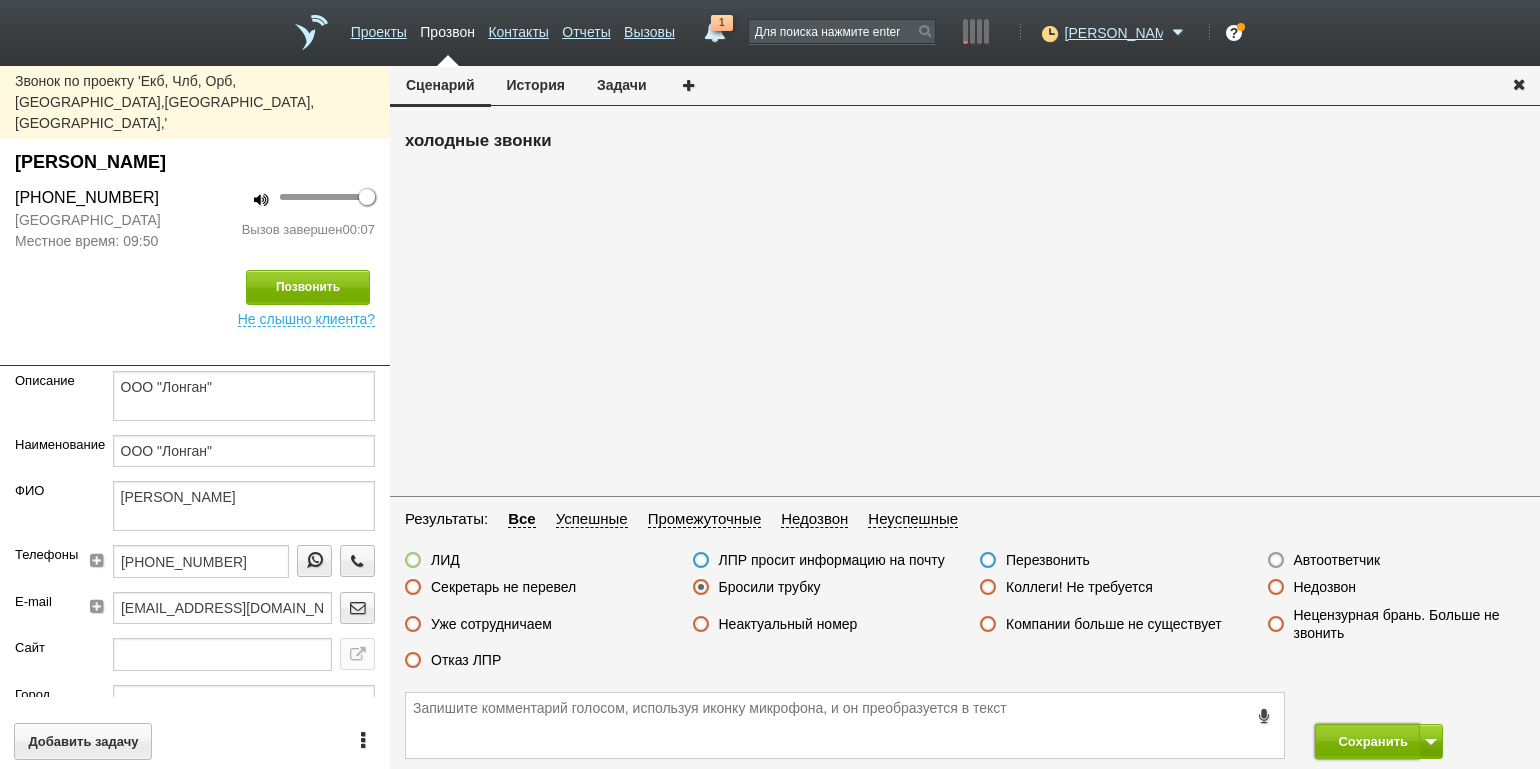drag, startPoint x: 1323, startPoint y: 735, endPoint x: 1297, endPoint y: 704, distance: 40.459858 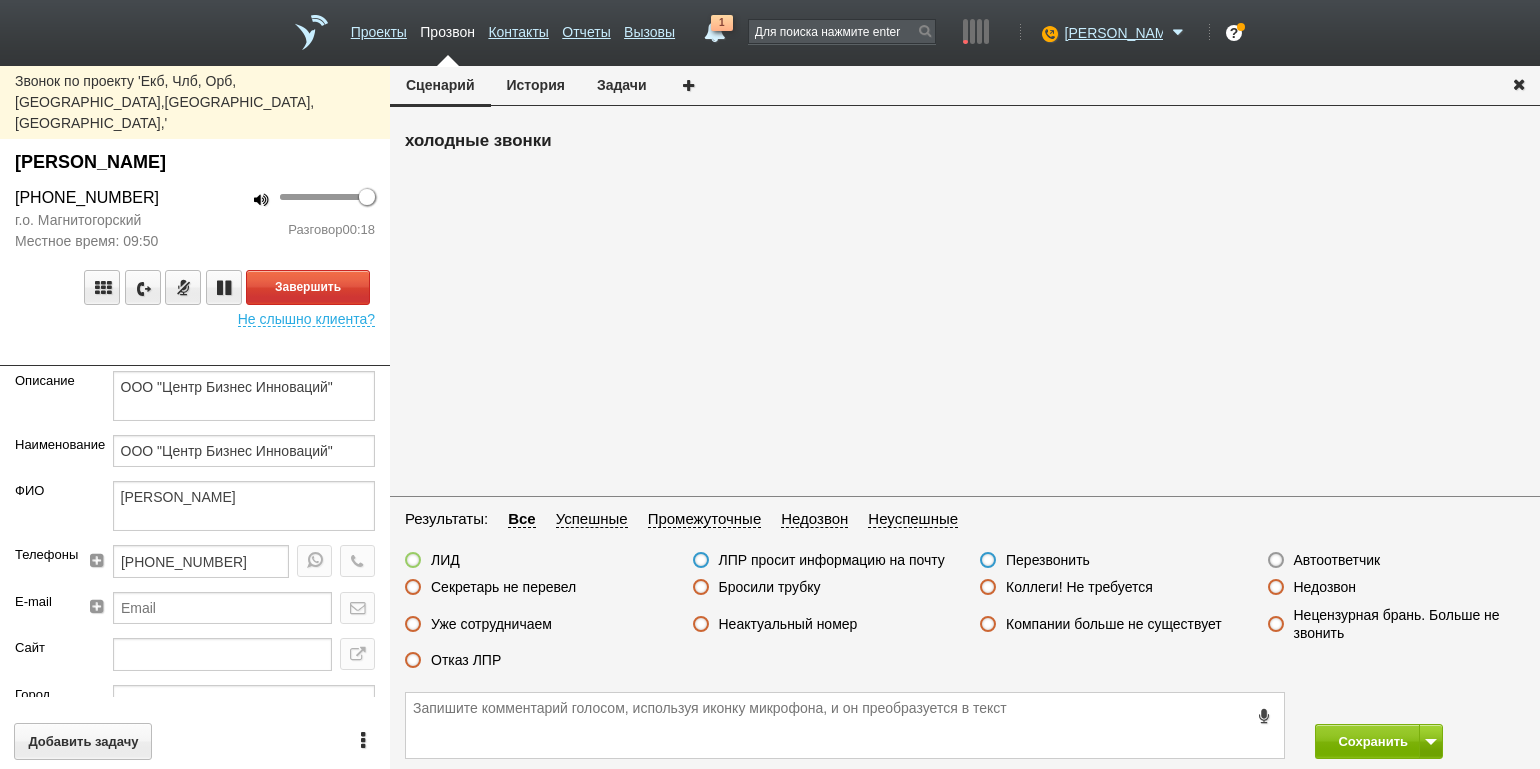 click at bounding box center (195, 351) 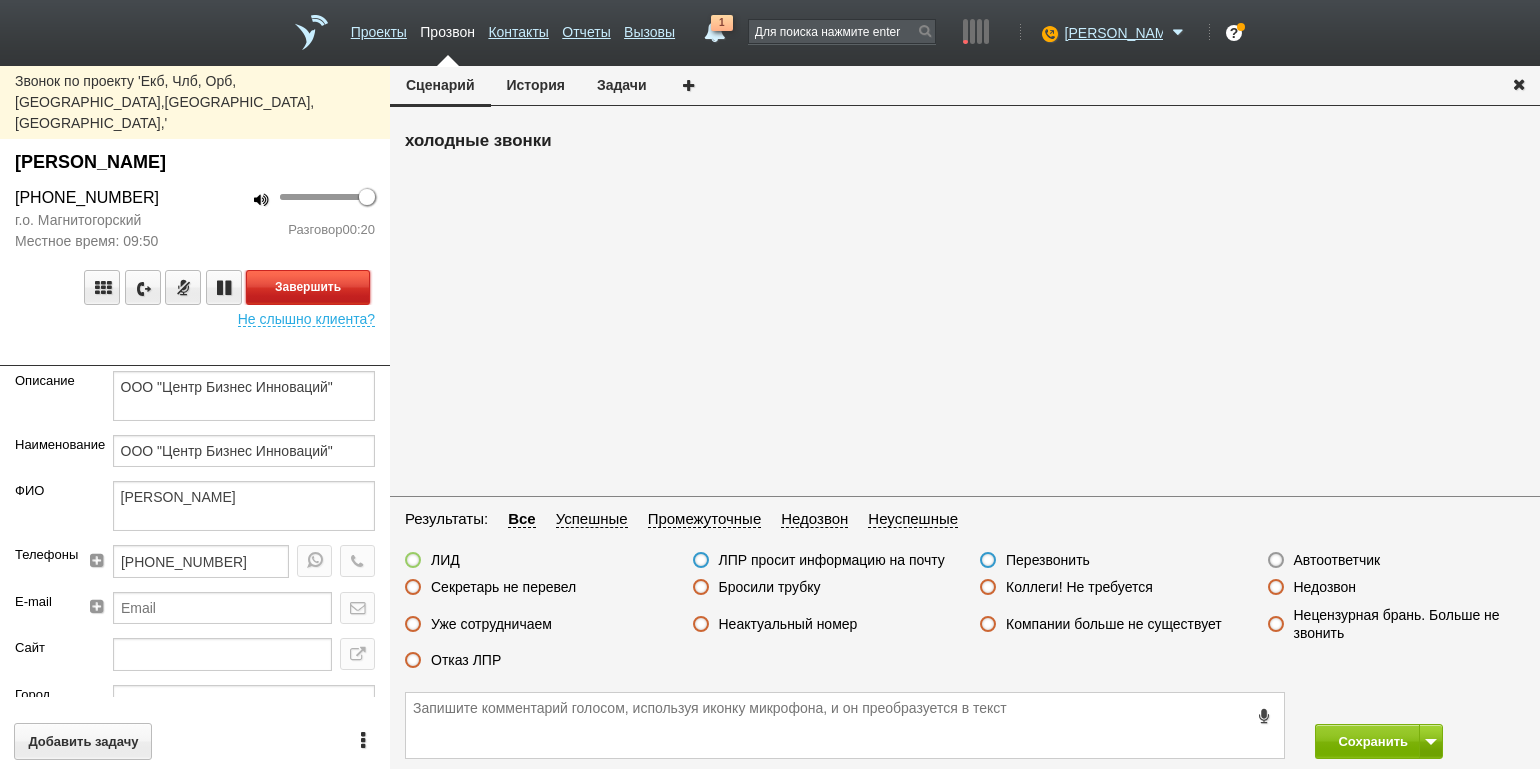 click on "Завершить" at bounding box center (308, 287) 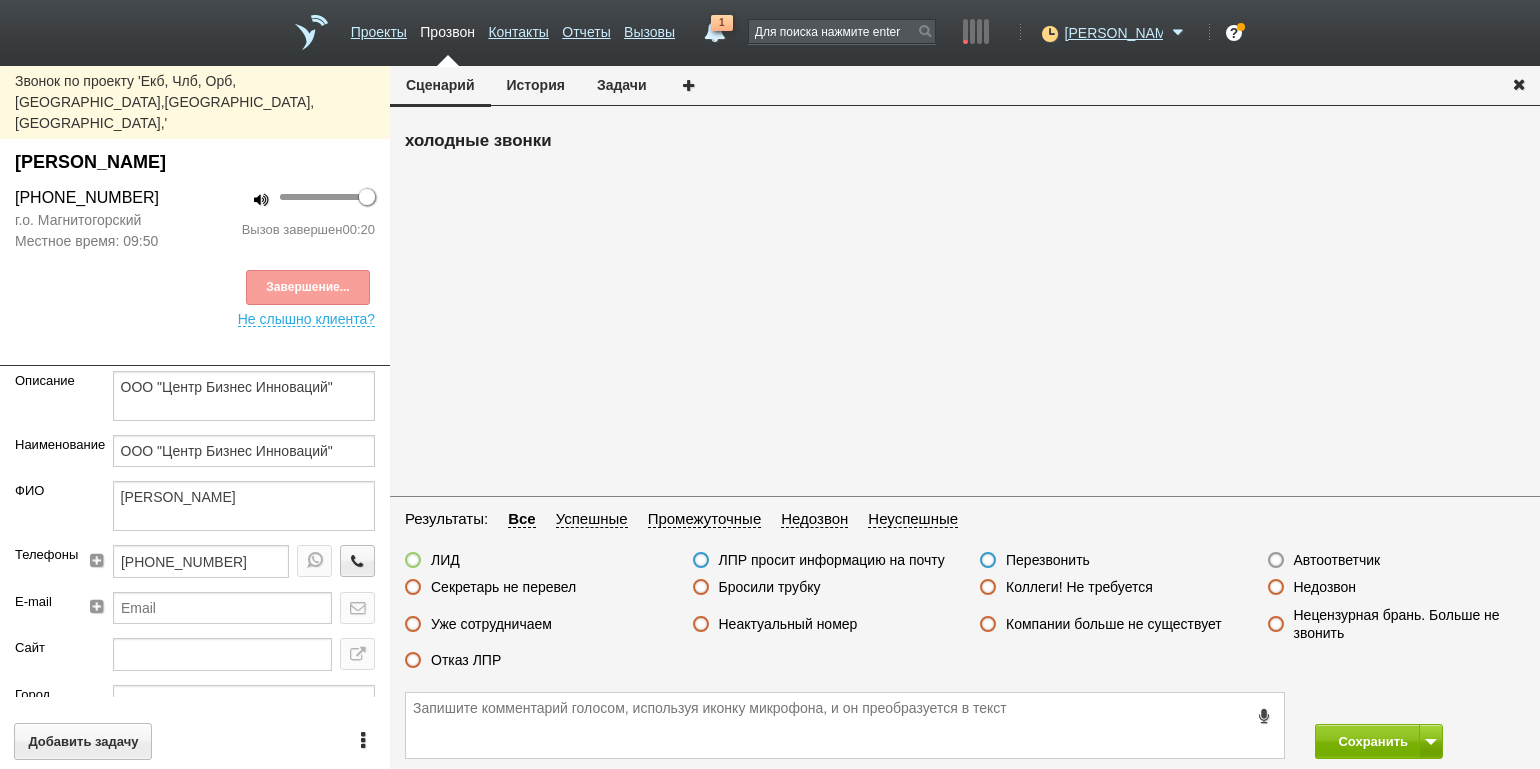 click on "Отказ ЛПР" at bounding box center (466, 660) 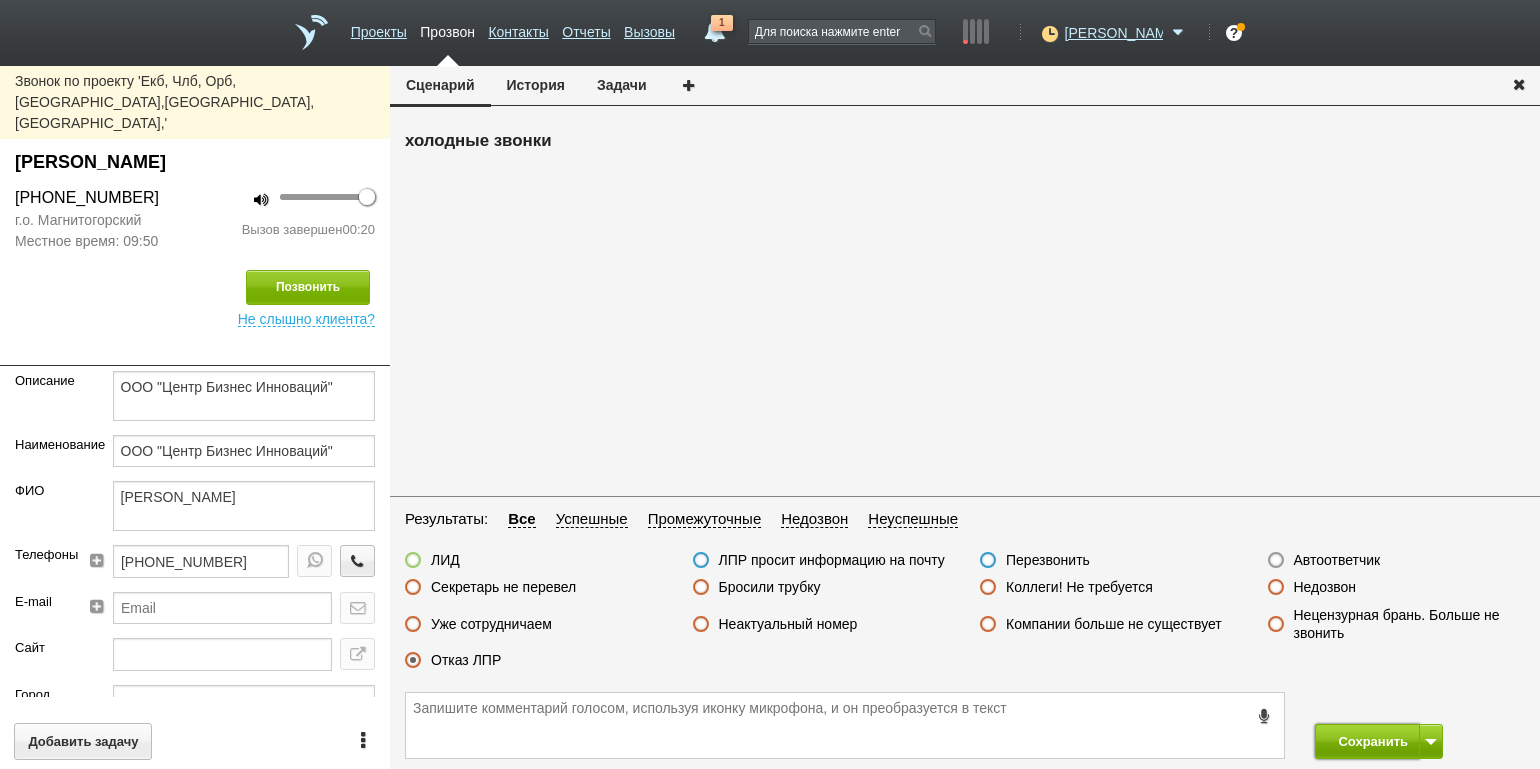 click on "Сохранить" at bounding box center [1367, 741] 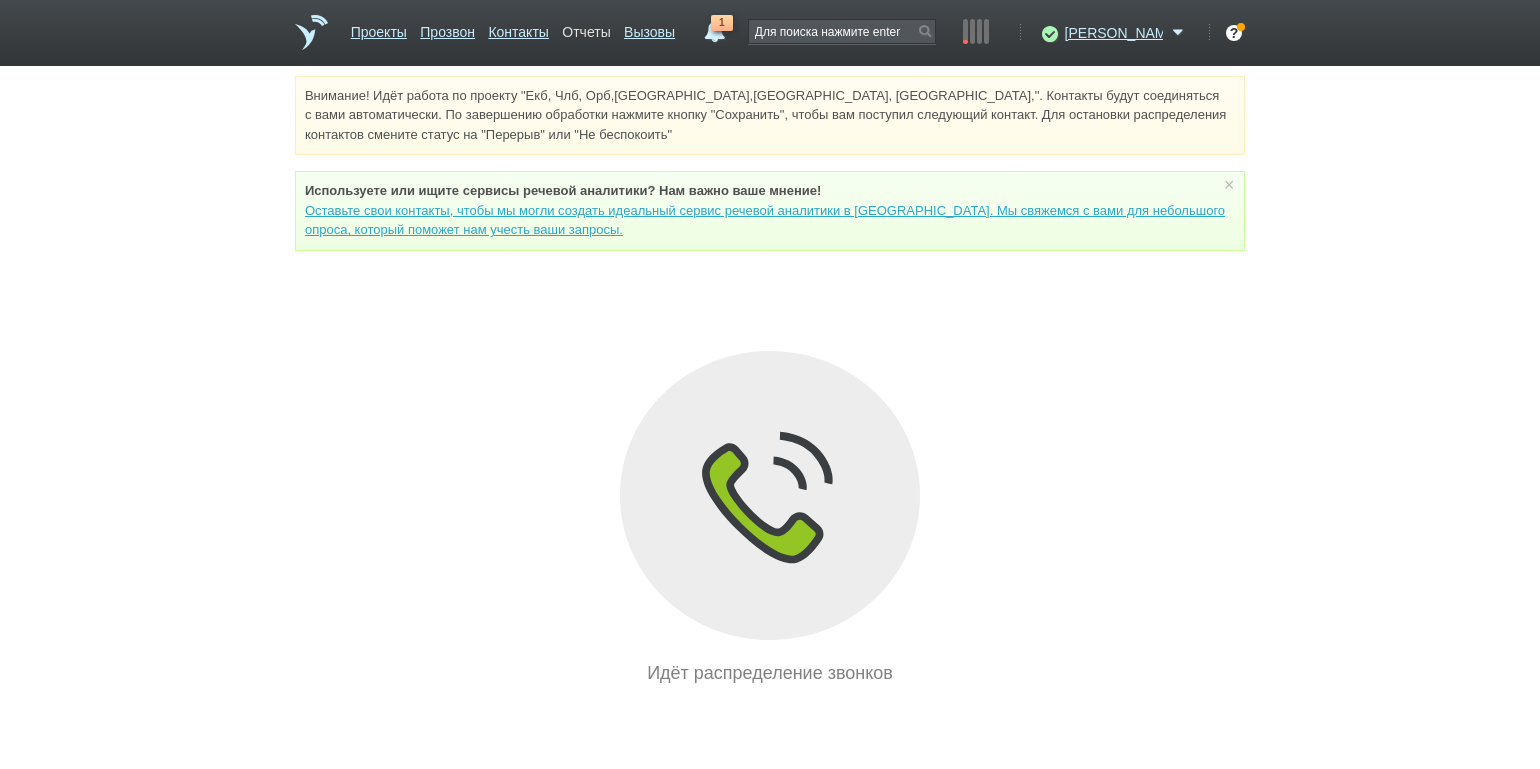 click on "Отчеты" at bounding box center (586, 28) 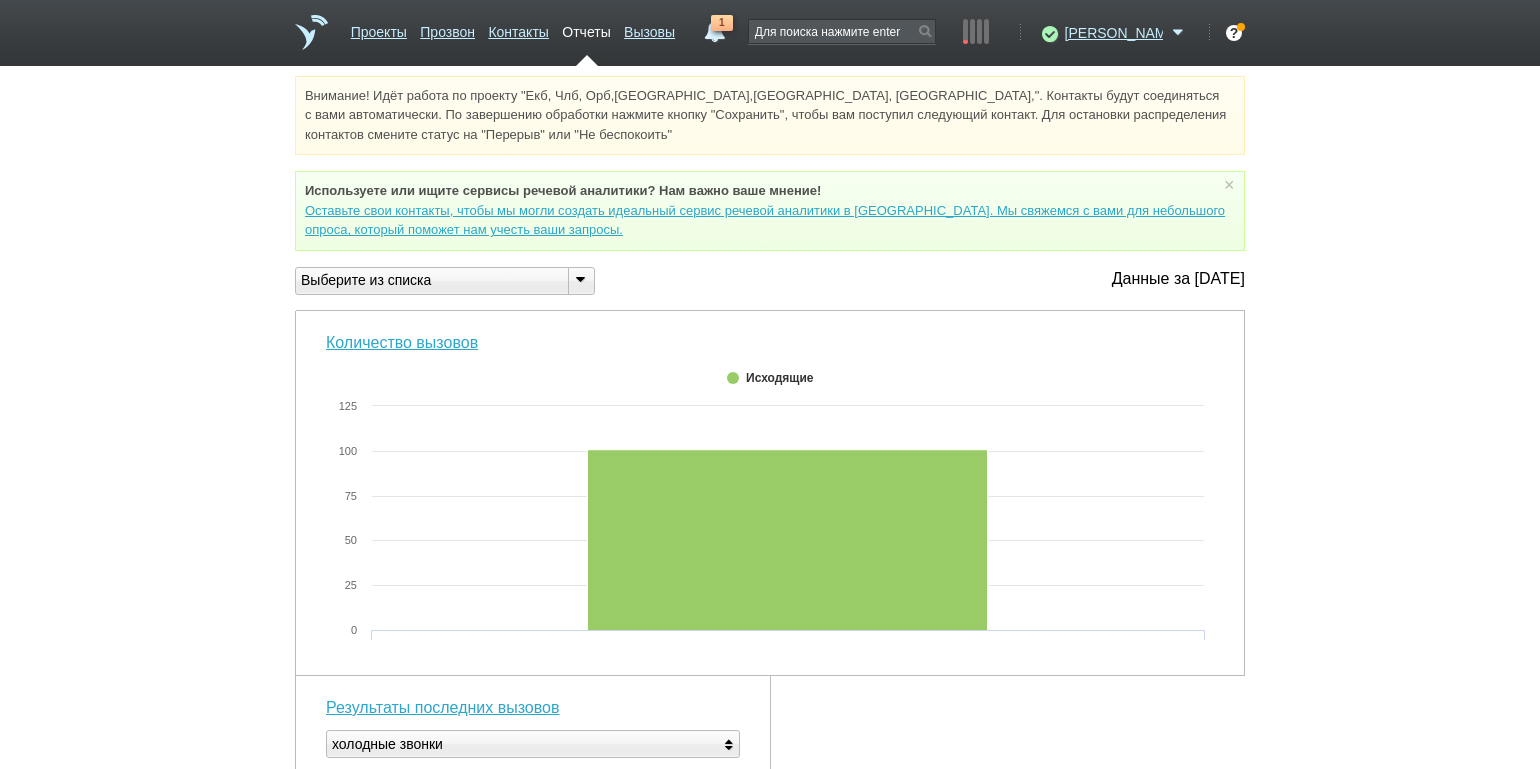 click at bounding box center [581, 281] 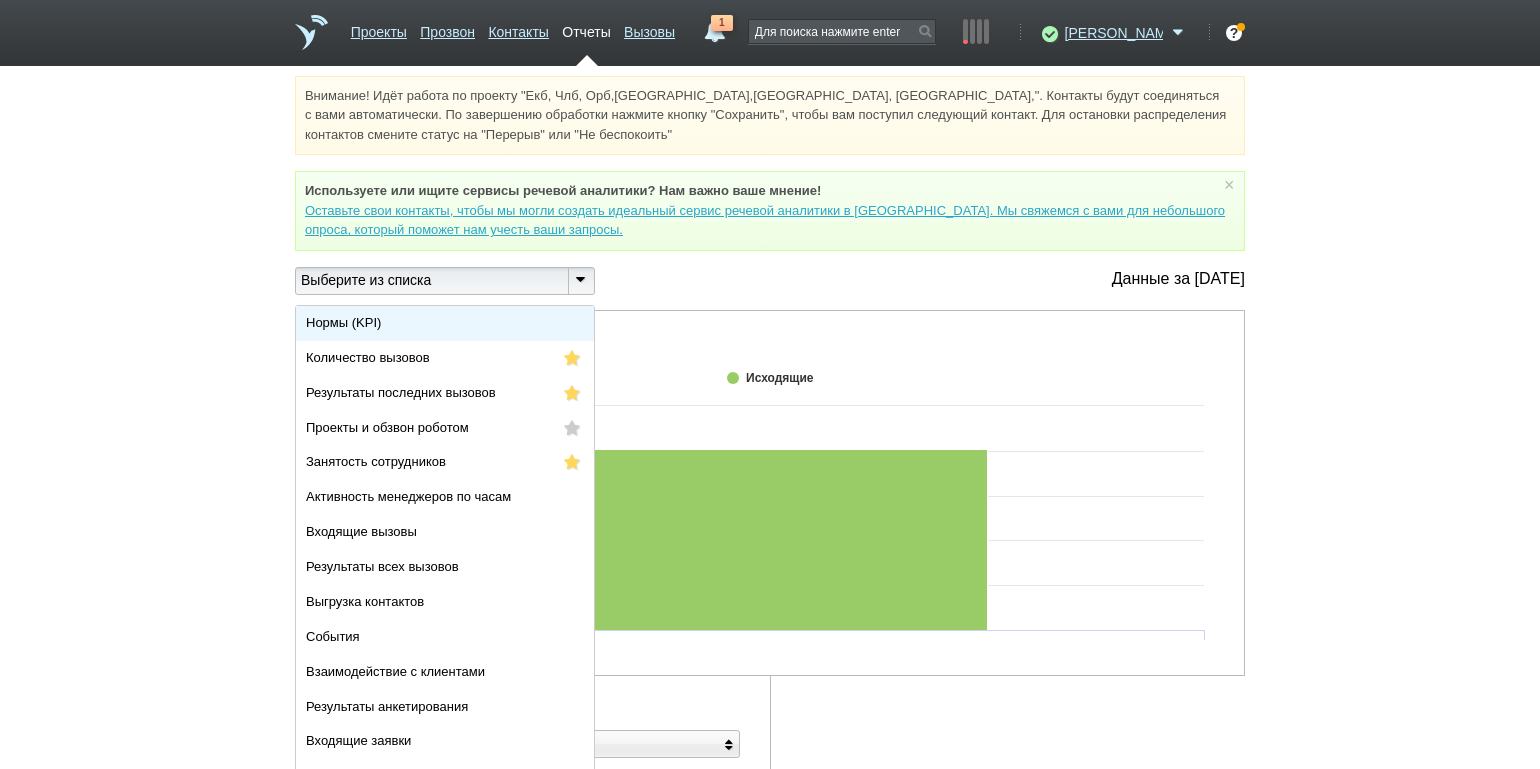 click on "Нормы (KPI)" at bounding box center [445, 323] 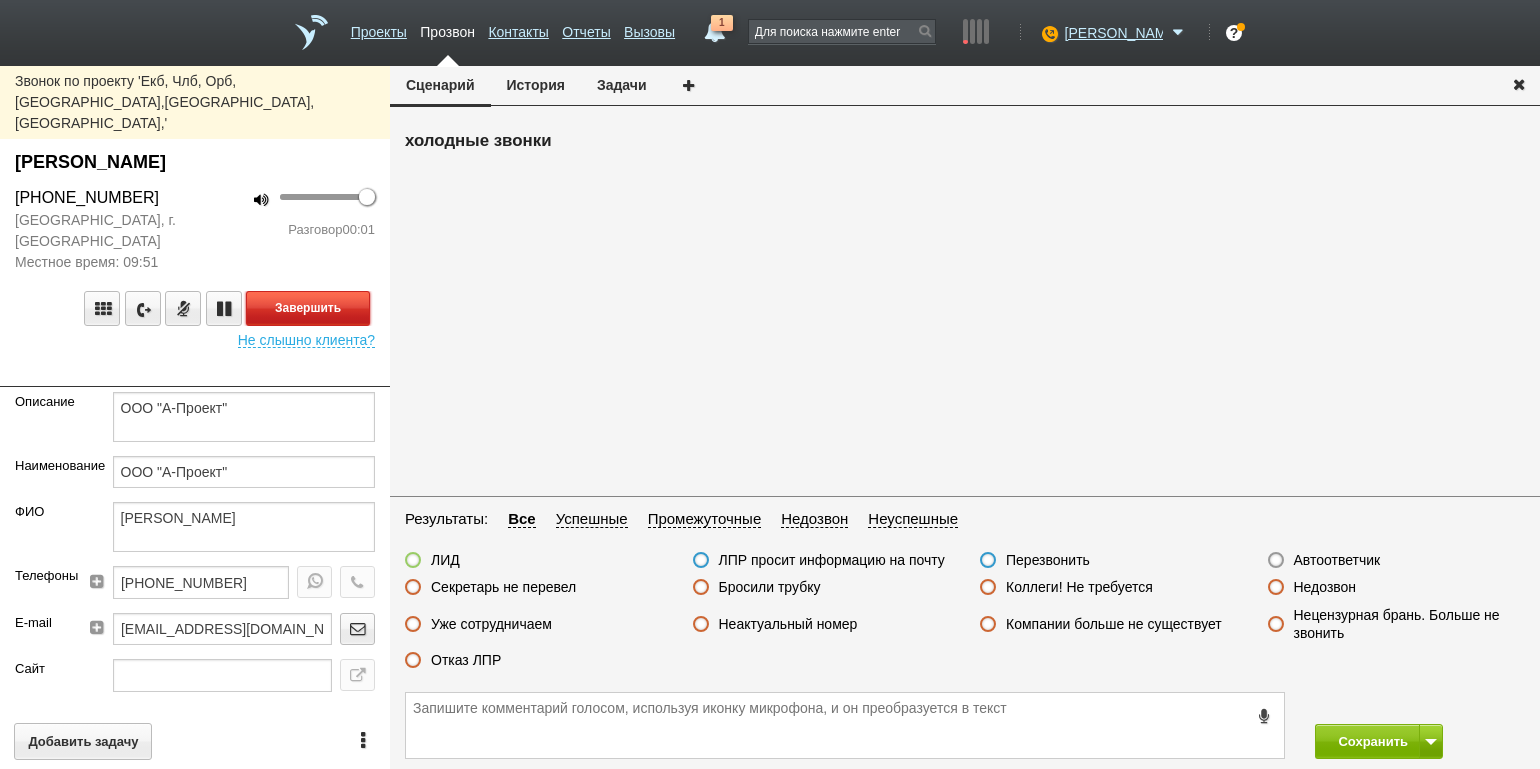 click on "Завершить" at bounding box center [308, 308] 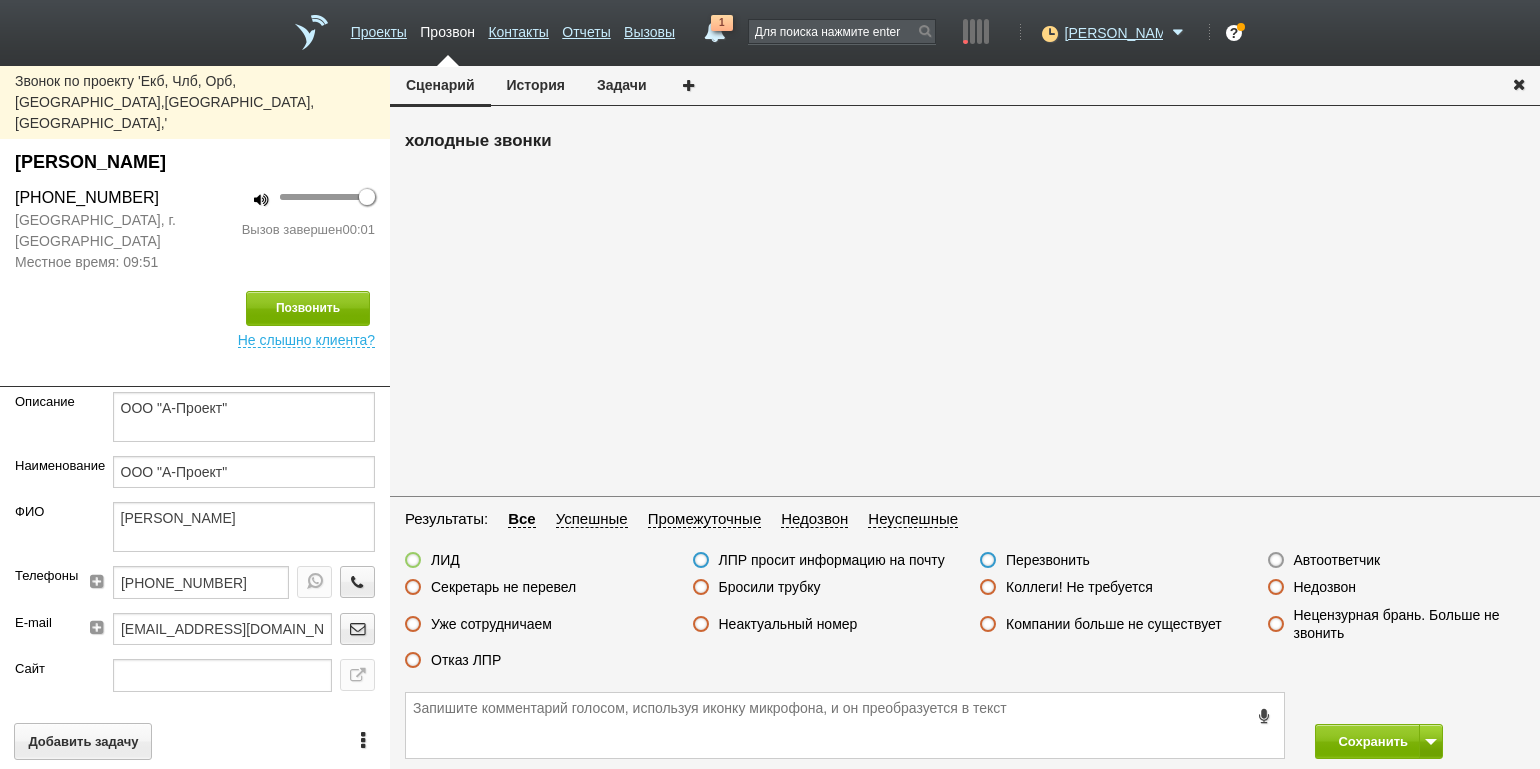 drag, startPoint x: 1333, startPoint y: 561, endPoint x: 1345, endPoint y: 569, distance: 14.422205 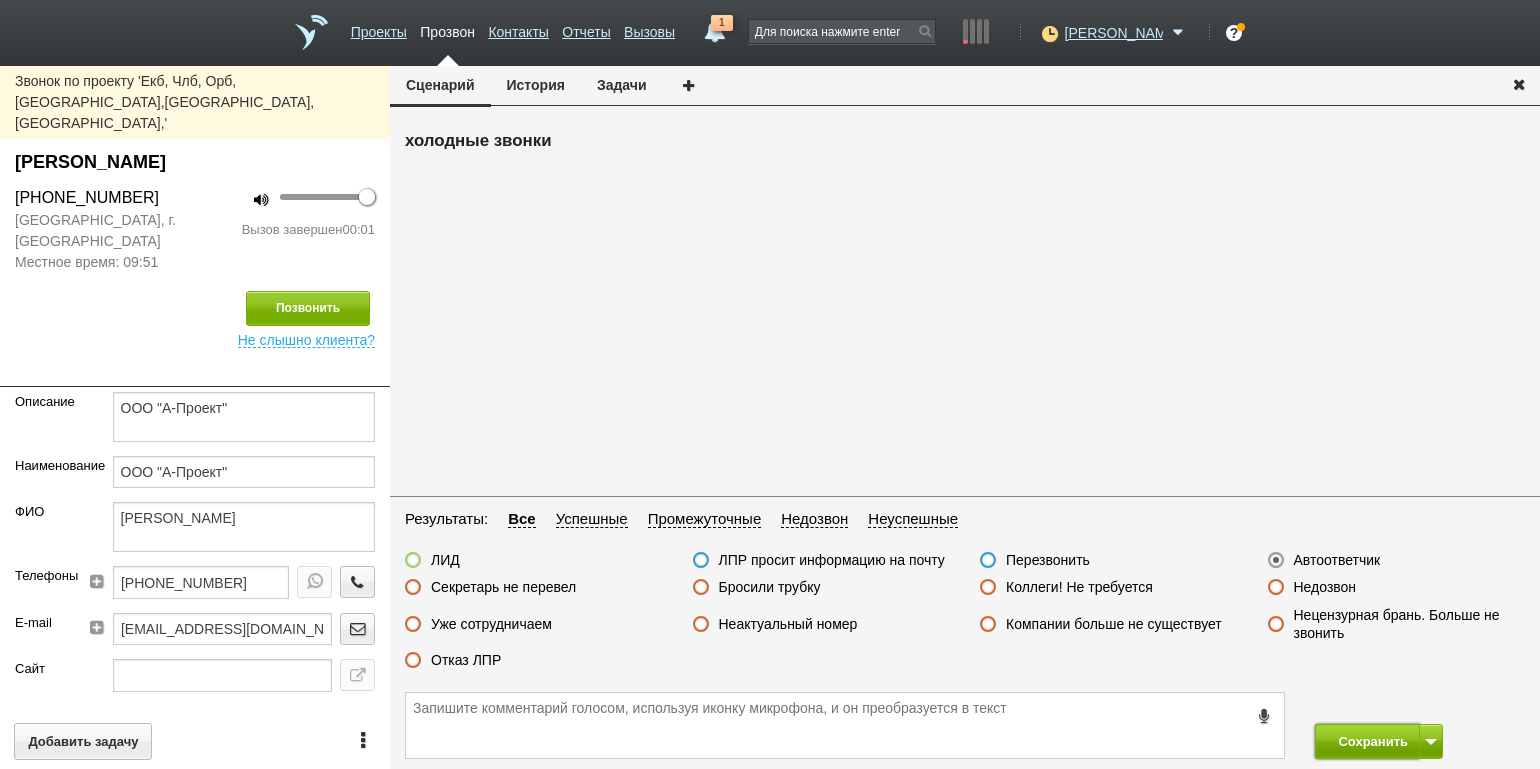 click on "Сохранить" at bounding box center [1367, 741] 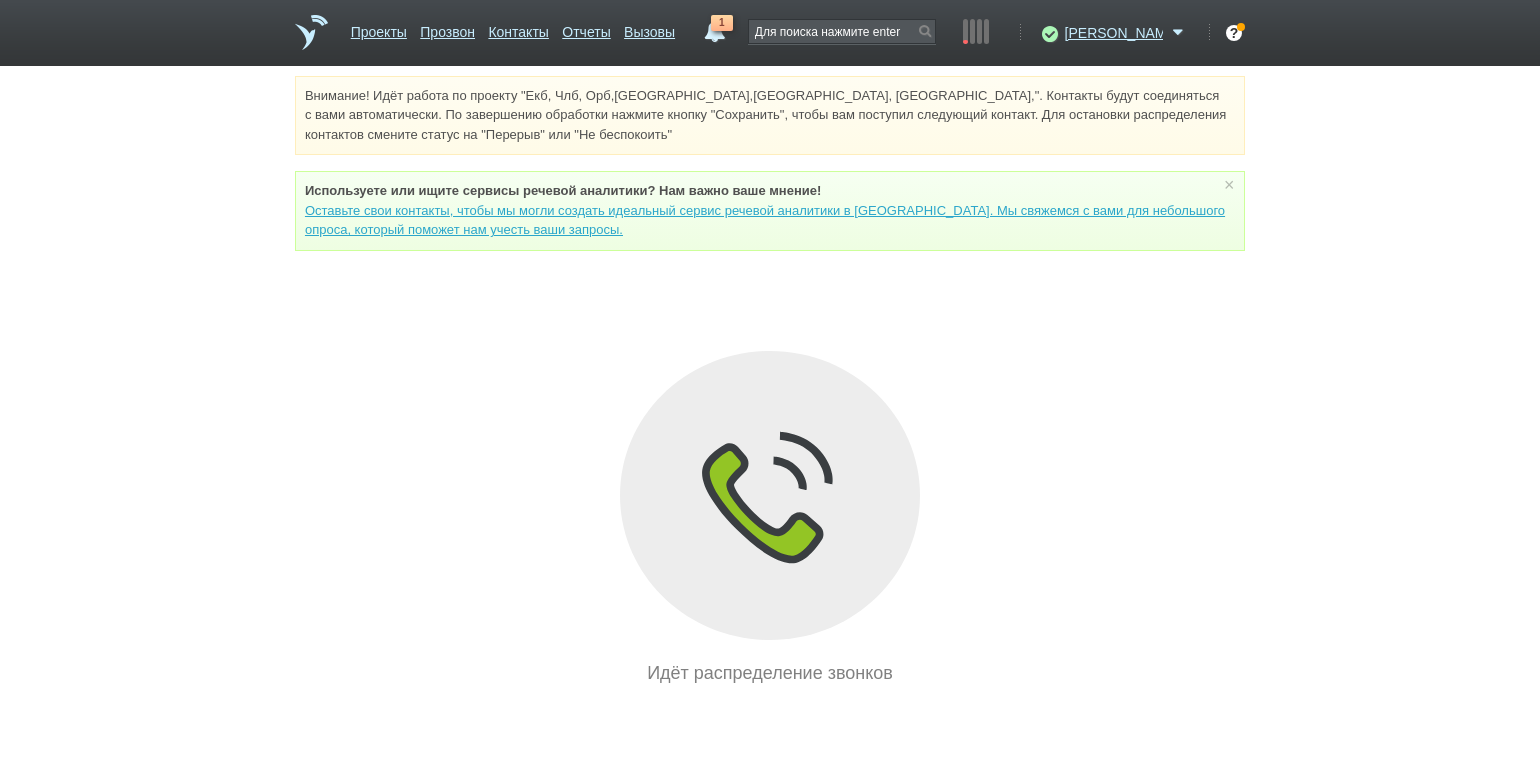 click on "Внимание! Идёт работа по проекту "Екб, Члб, Орб,[GEOGRAPHIC_DATA],[GEOGRAPHIC_DATA], [GEOGRAPHIC_DATA],". Контакты будут соединяться с вами автоматически. По завершению обработки нажмите кнопку "Сохранить", чтобы вам поступил следующий контакт. Для остановки распределения контактов смените статус на "Перерыв" или "Не беспокоить"
Используете или ищите cервисы речевой аналитики? Нам важно ваше мнение!
×
Вы можете звонить напрямую из строки поиска - введите номер и нажмите "Позвонить"
Идёт распределение звонков" at bounding box center (770, 381) 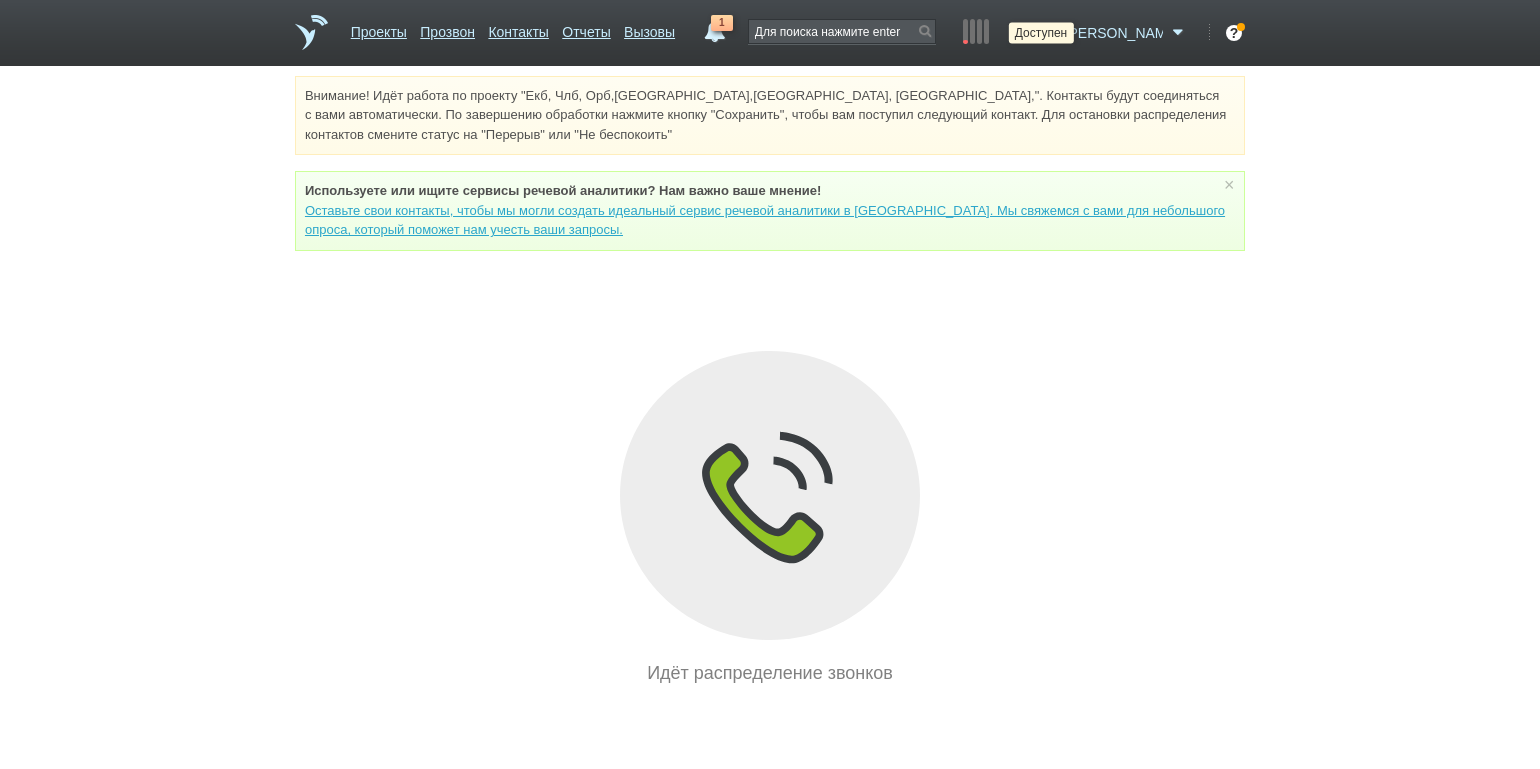 click at bounding box center (1047, 33) 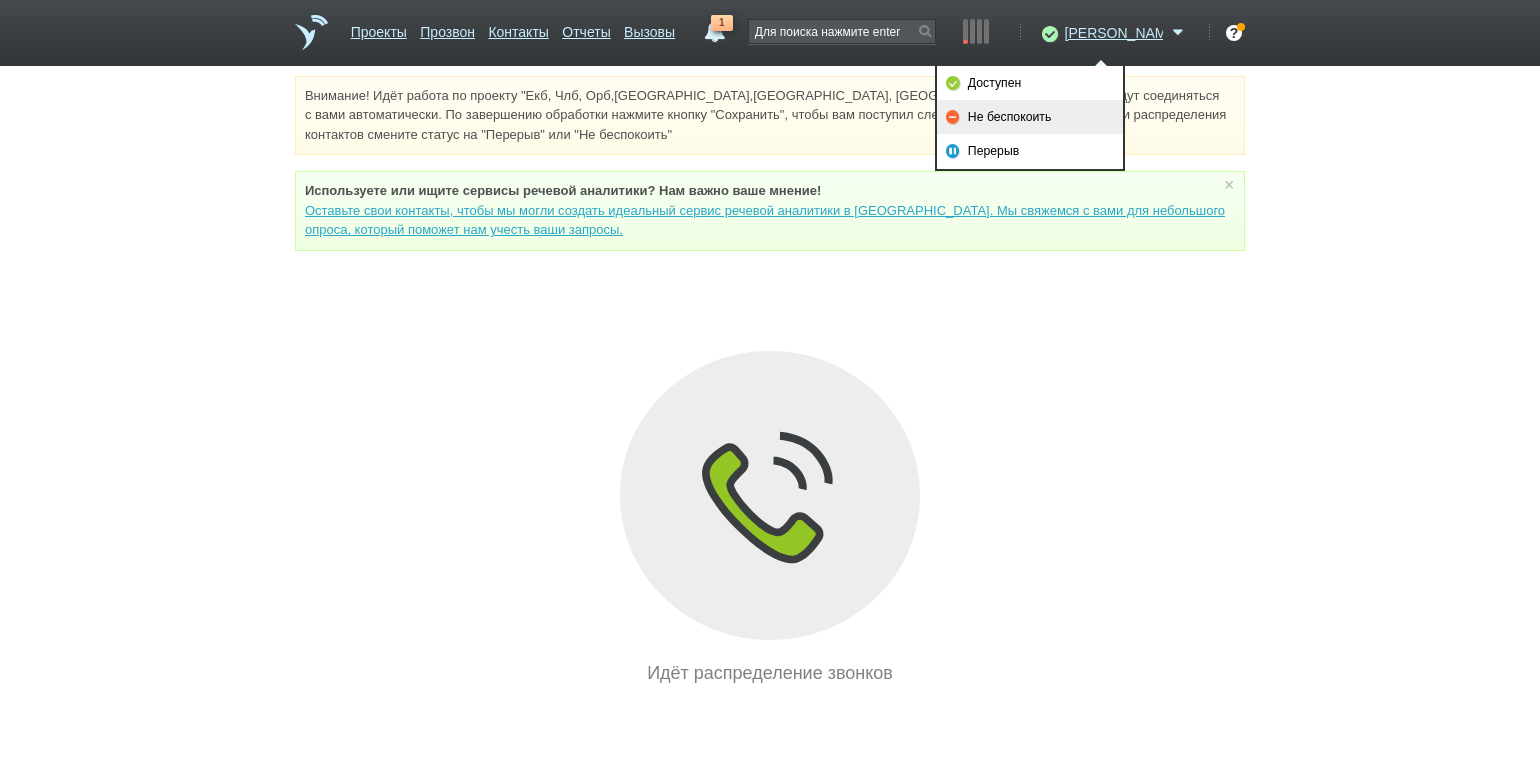 click on "Не беспокоить" at bounding box center [1030, 117] 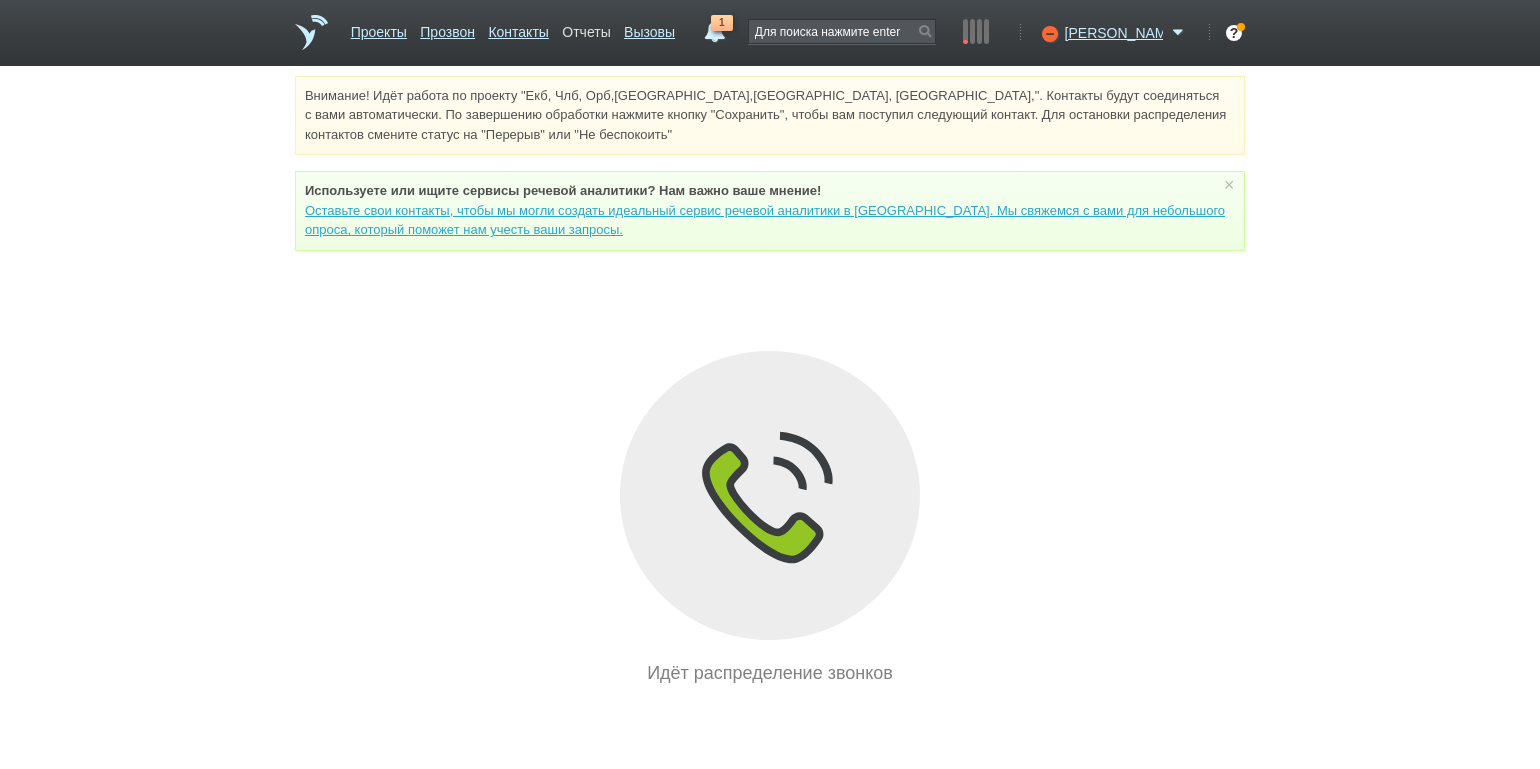 click on "Отчеты" at bounding box center [586, 28] 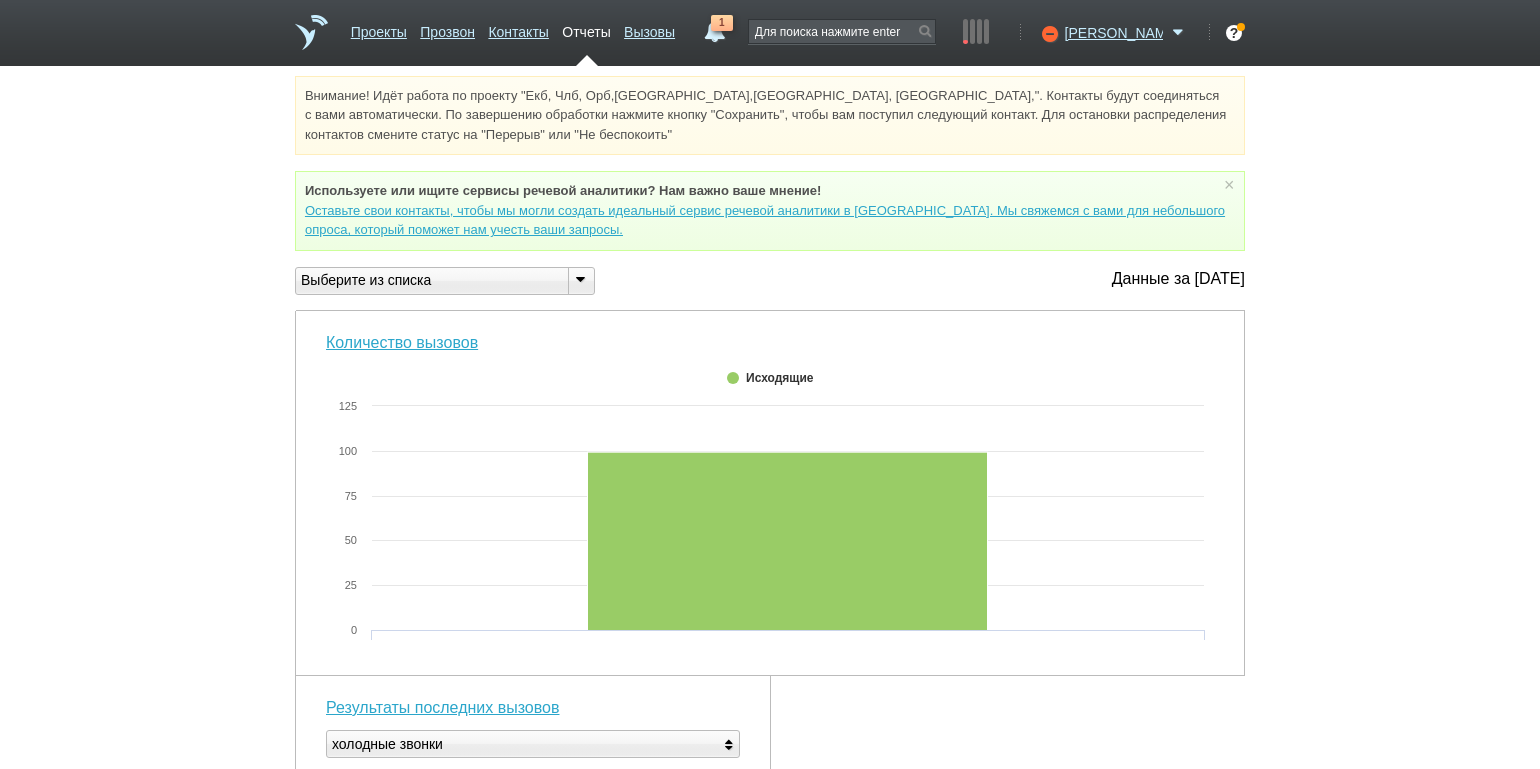 click at bounding box center (580, 279) 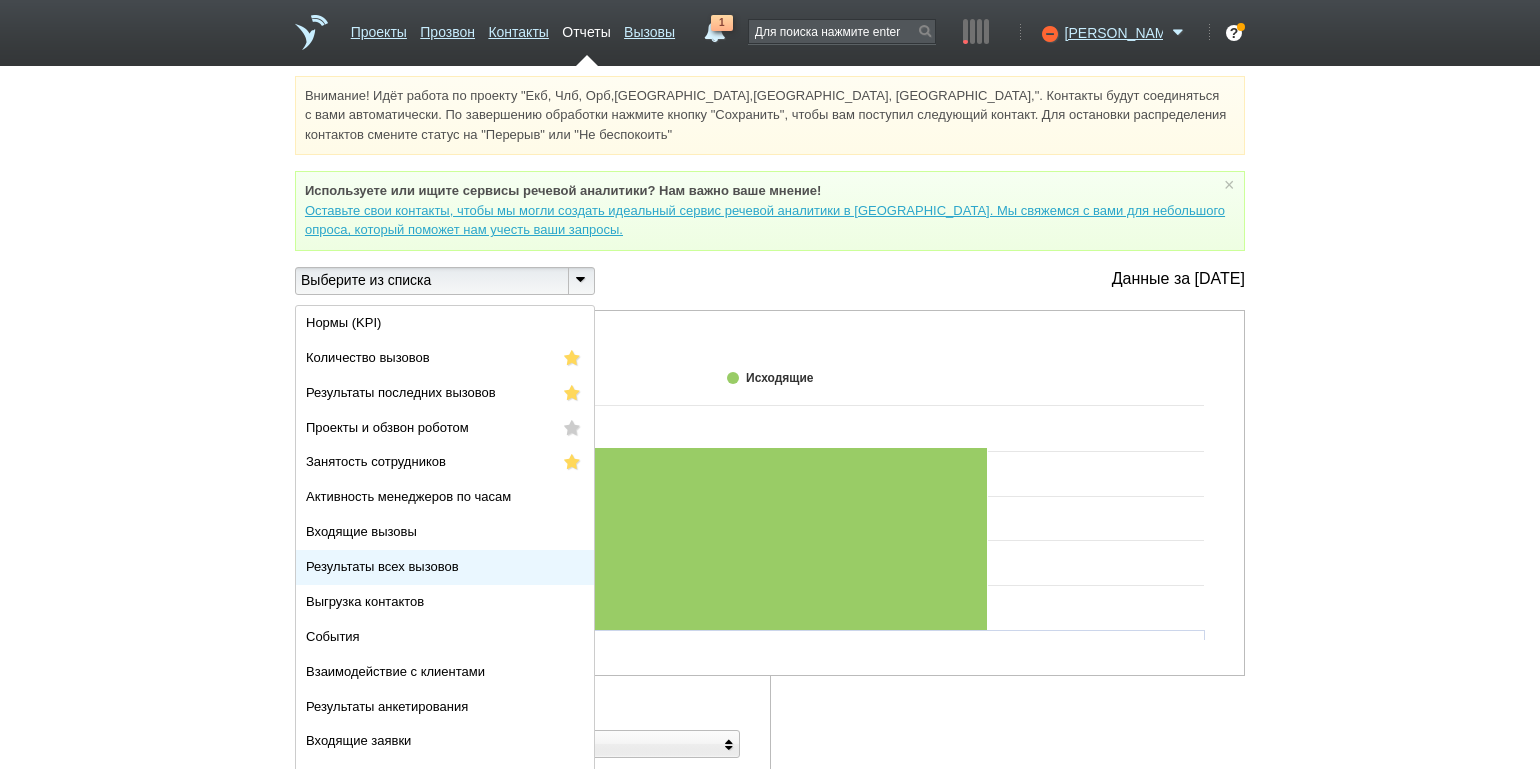 click on "Результаты всех вызовов" at bounding box center (382, 566) 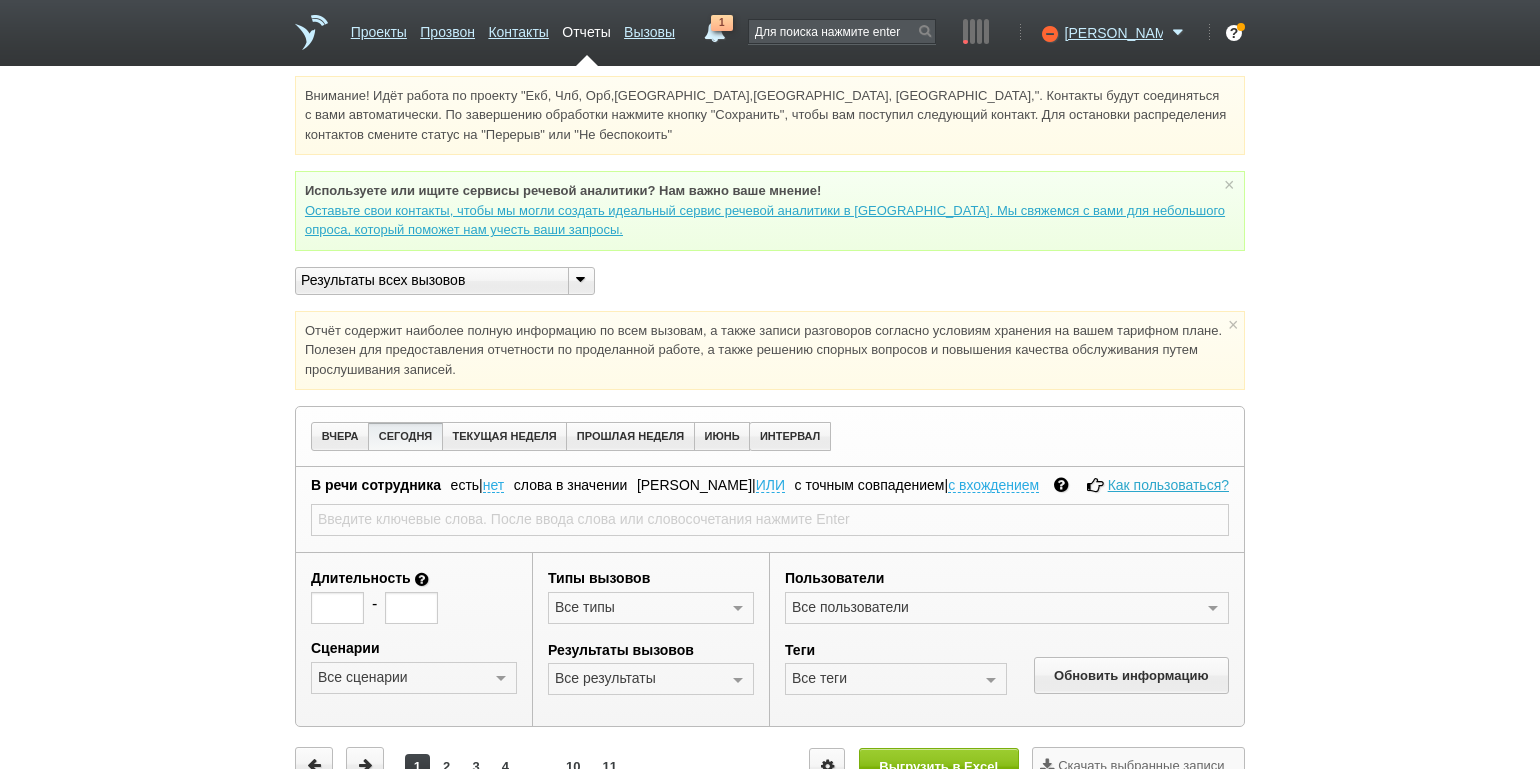 click at bounding box center (738, 680) 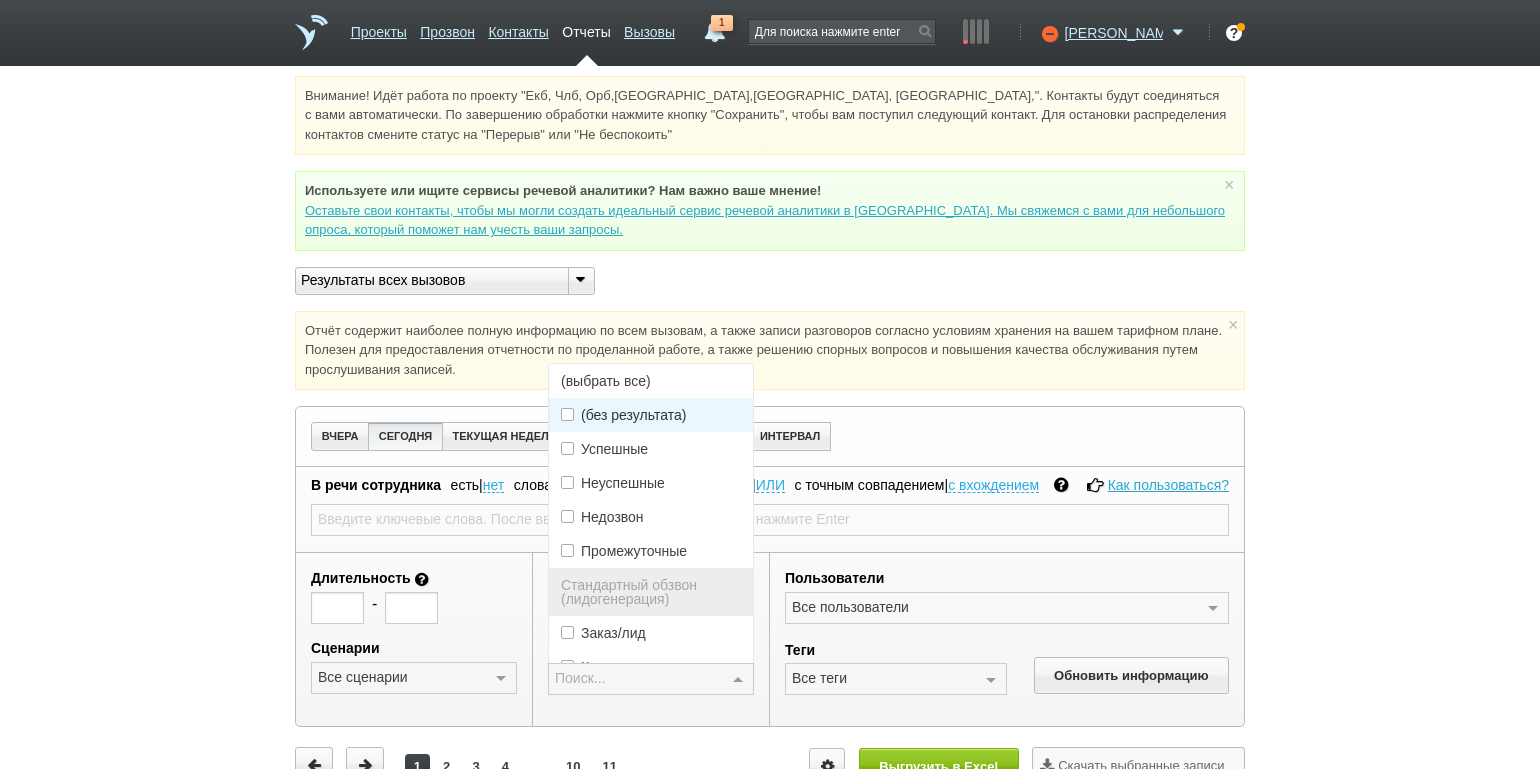 drag, startPoint x: 682, startPoint y: 374, endPoint x: 679, endPoint y: 399, distance: 25.179358 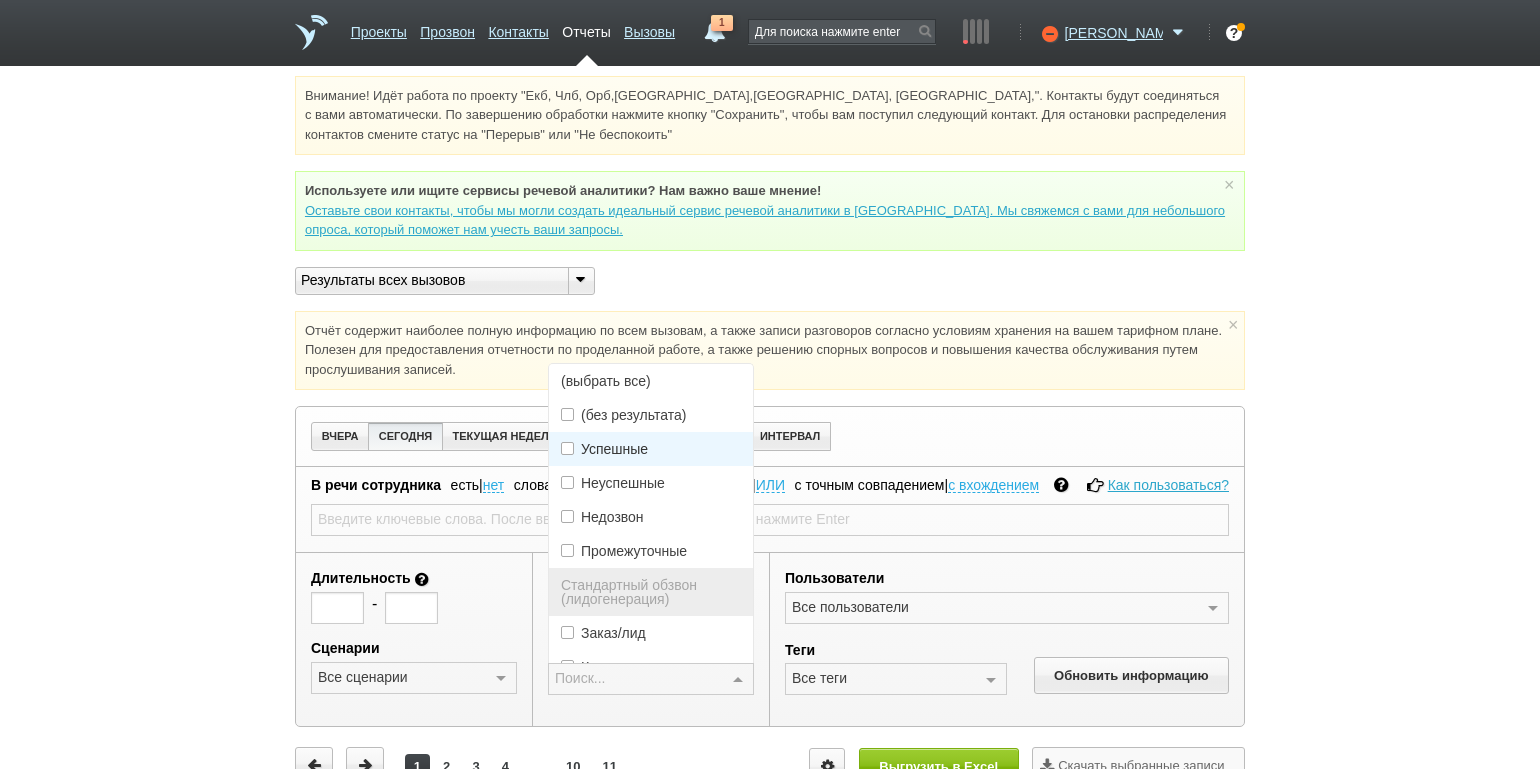 click on "Успешные" at bounding box center [651, 449] 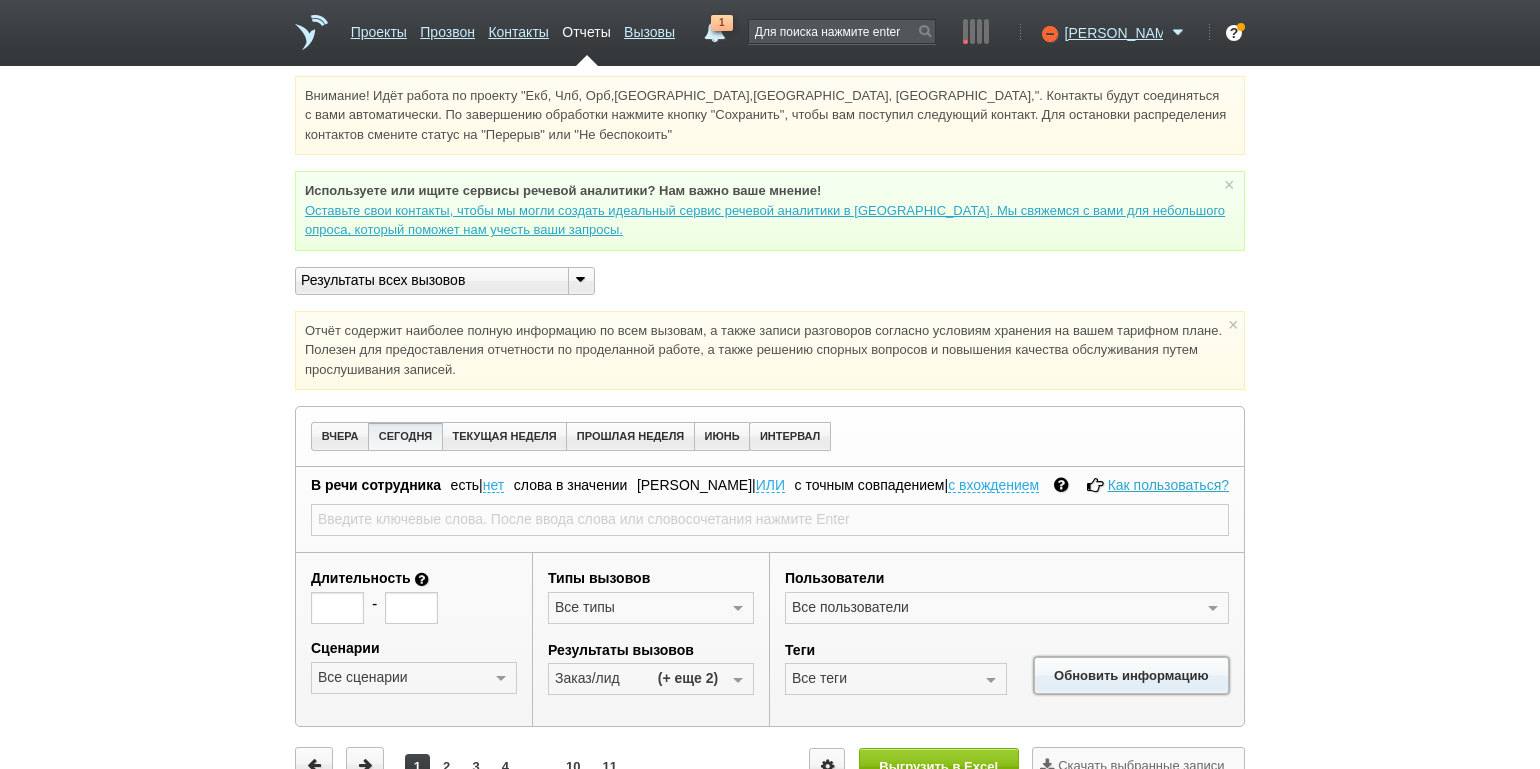 click on "Обновить информацию" at bounding box center [1131, 675] 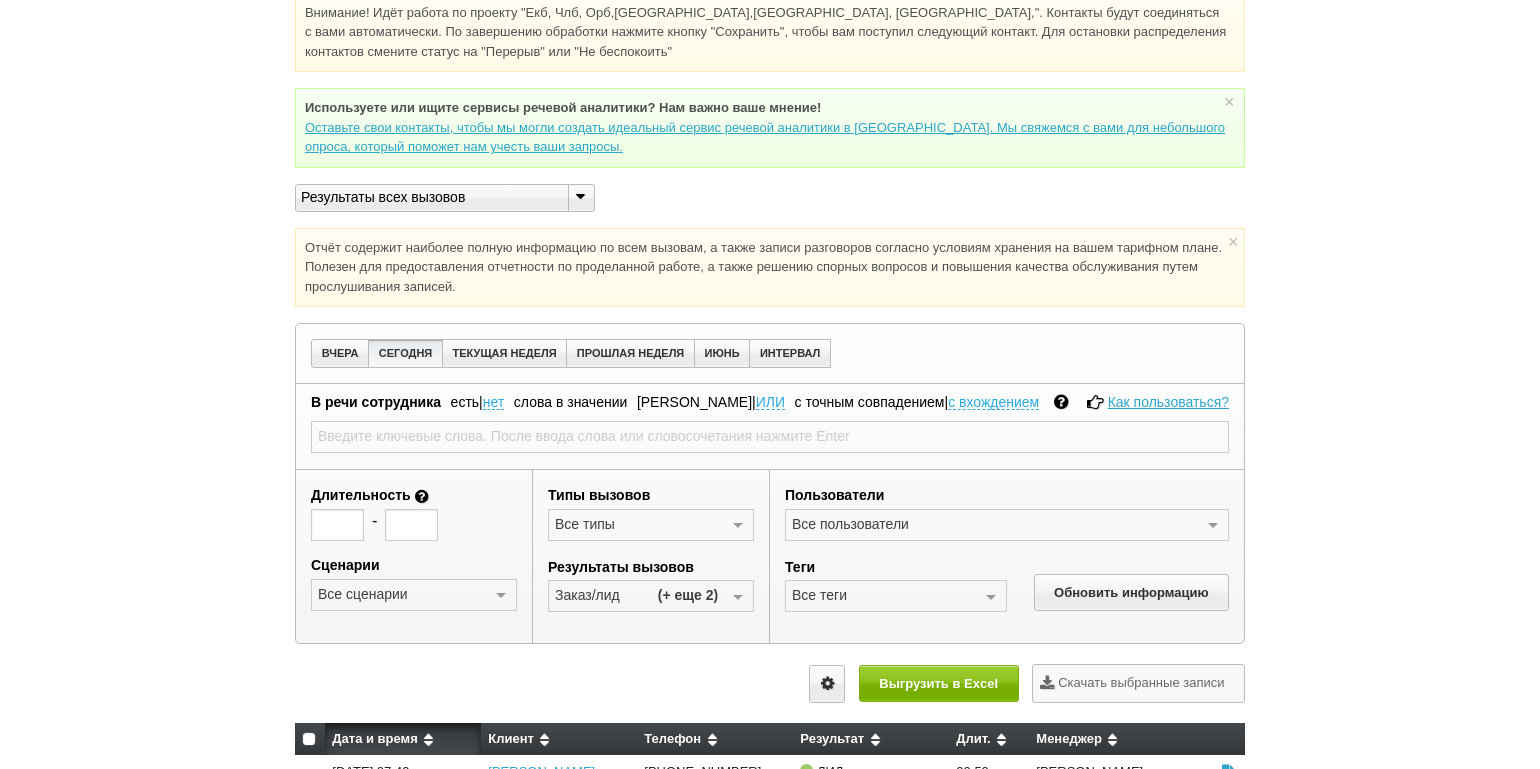 scroll, scrollTop: 198, scrollLeft: 0, axis: vertical 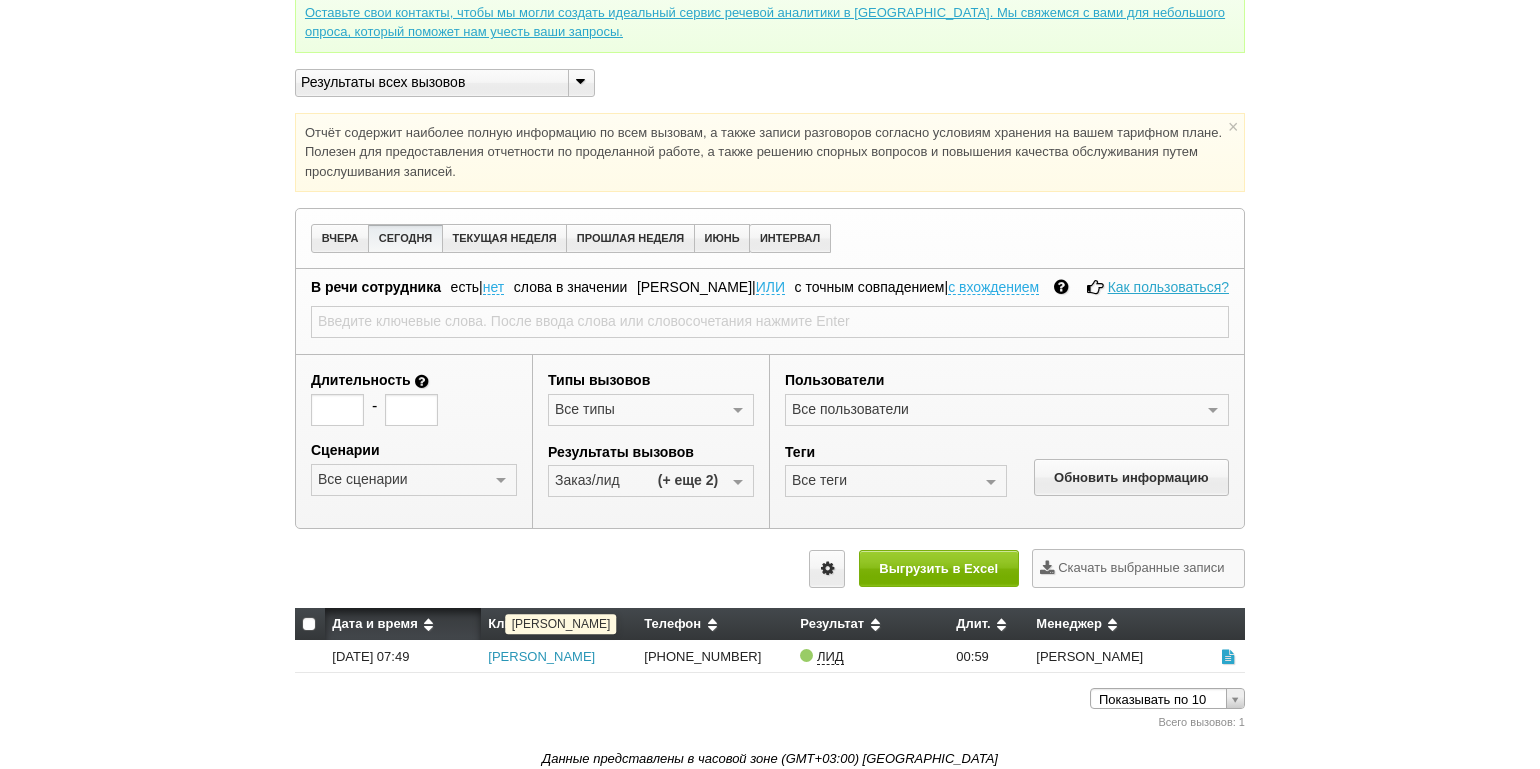 click on "Куликов Владимир Алексеевич" at bounding box center (541, 656) 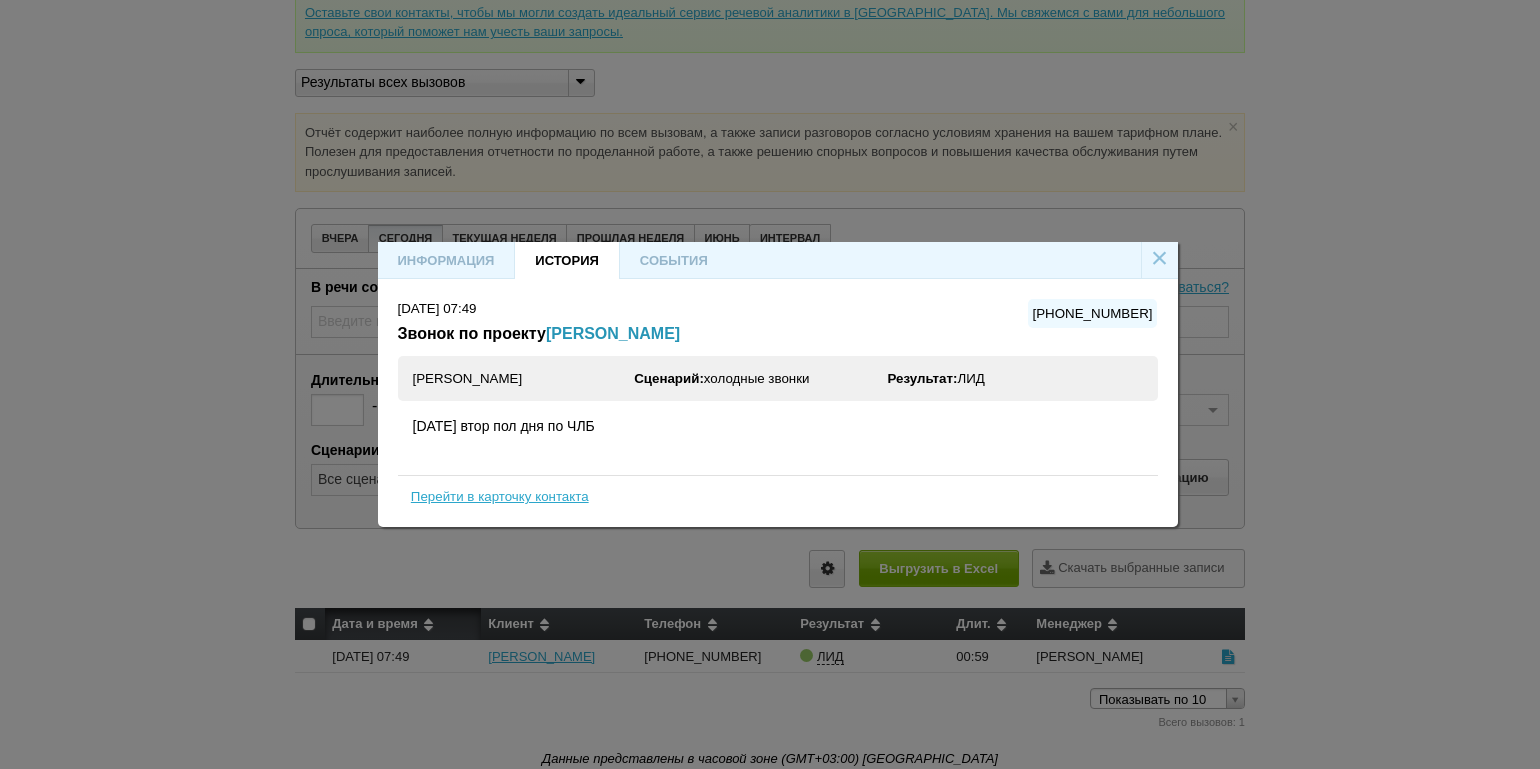 click on "Куликов Владимир Алексеевич" at bounding box center (613, 333) 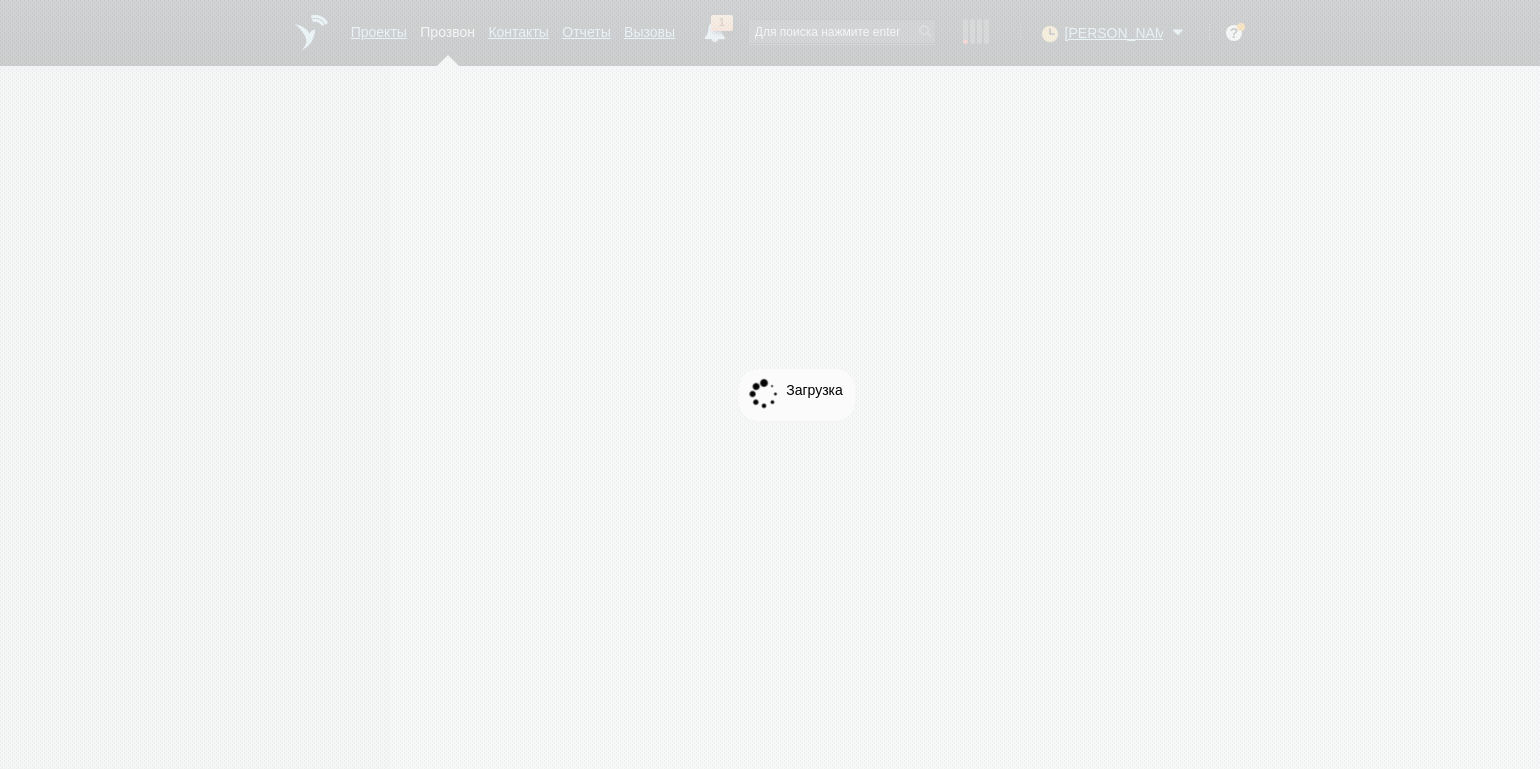 scroll, scrollTop: 0, scrollLeft: 0, axis: both 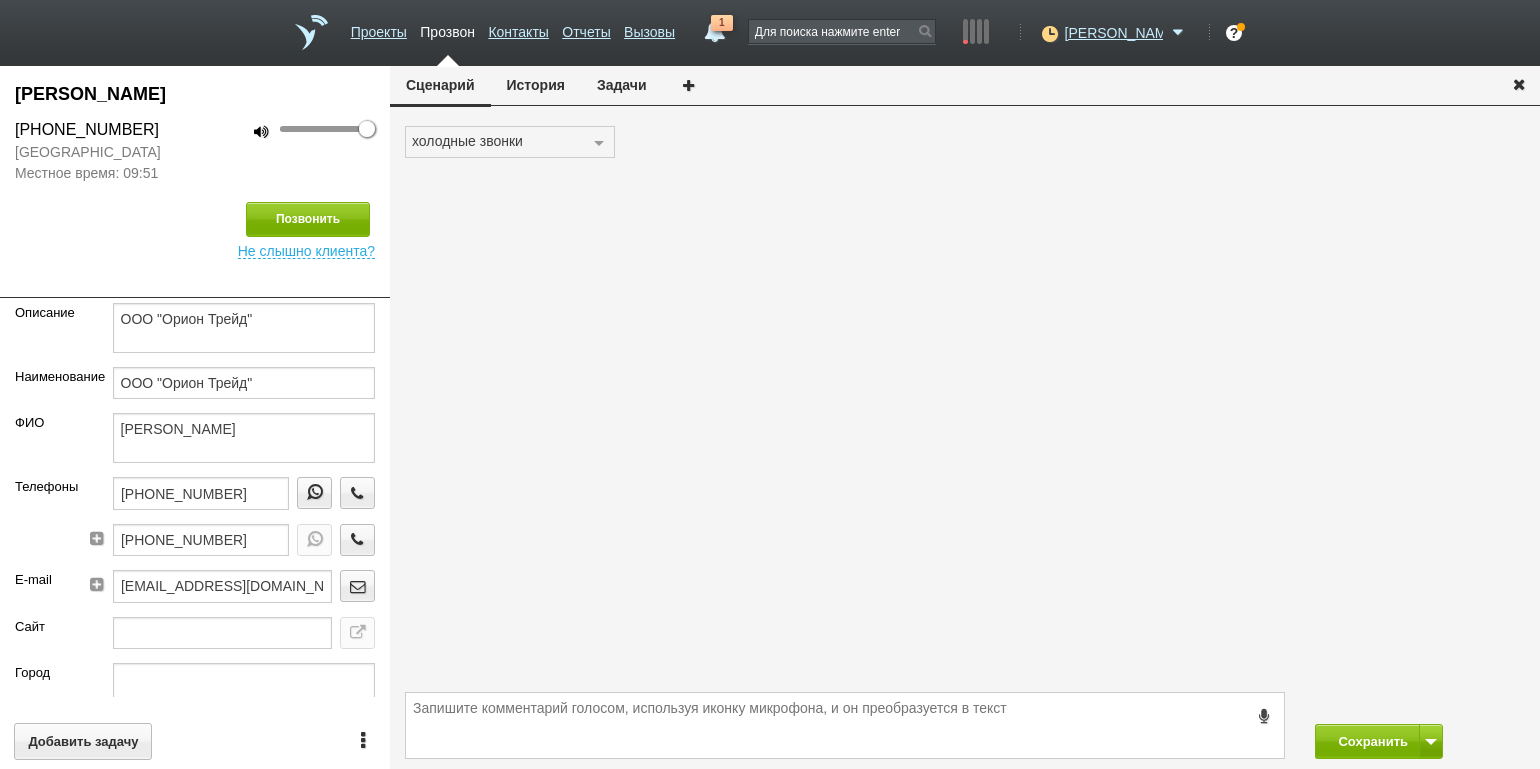 click on "История" at bounding box center [536, 85] 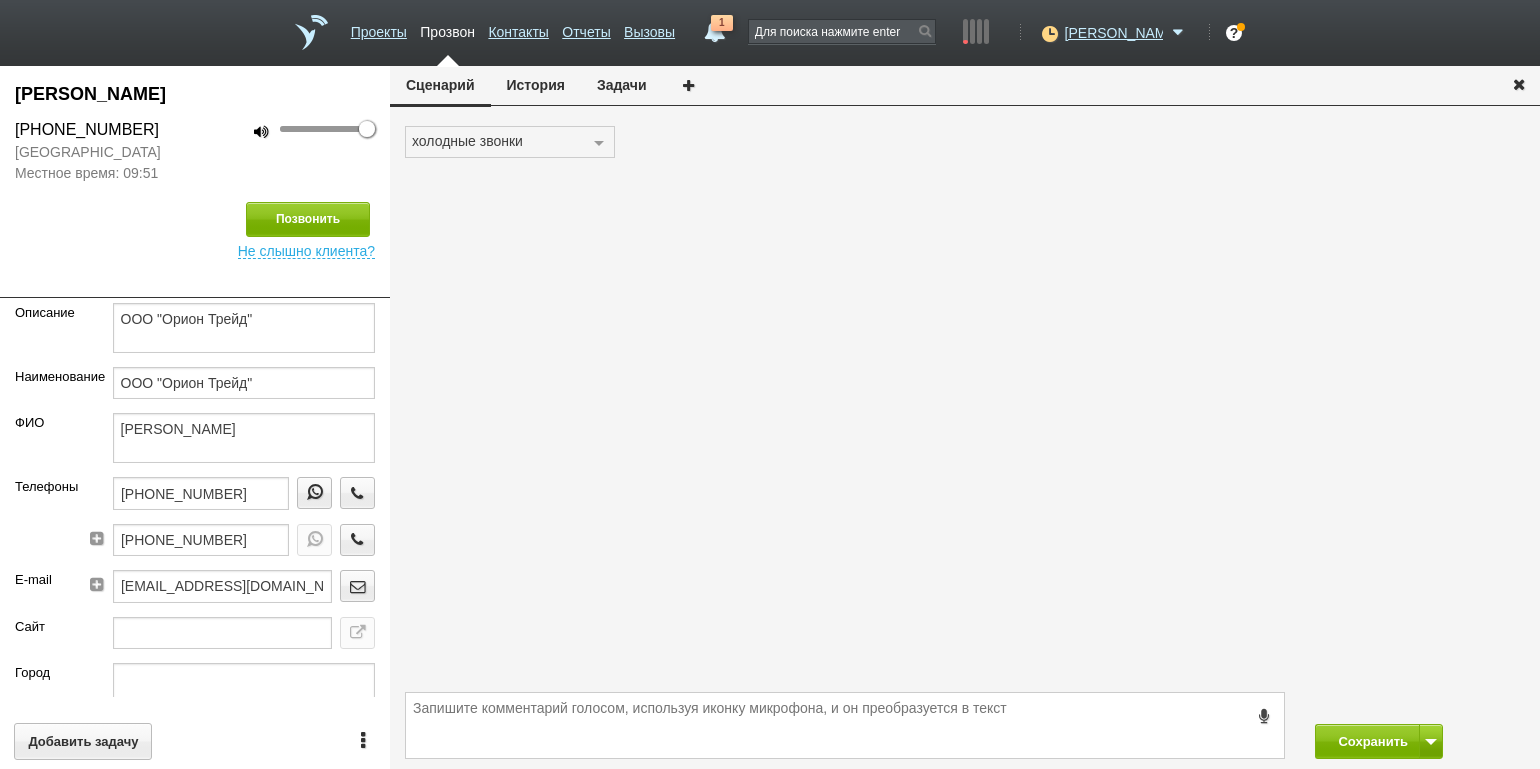 scroll, scrollTop: 0, scrollLeft: 0, axis: both 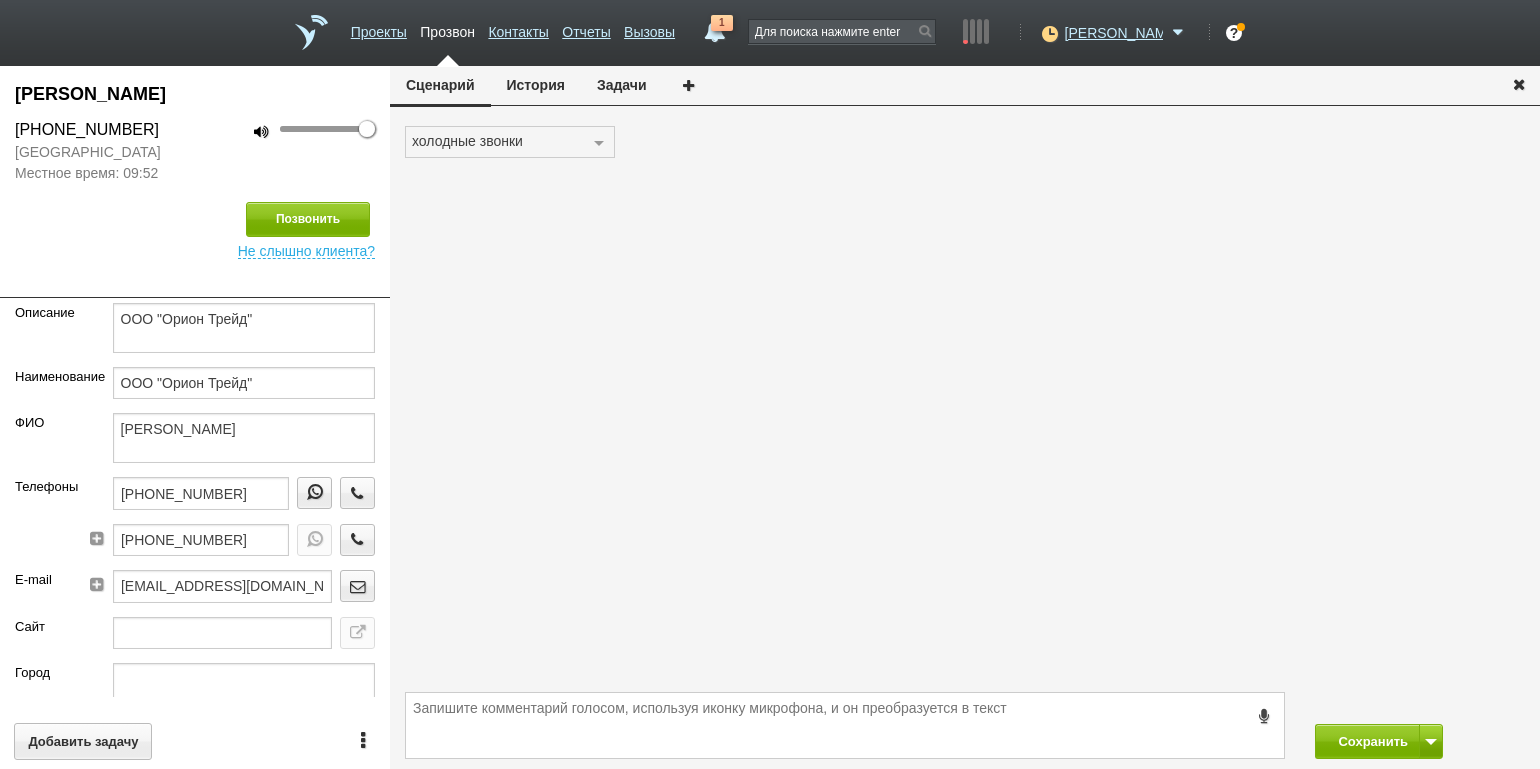 click on "История" at bounding box center (536, 85) 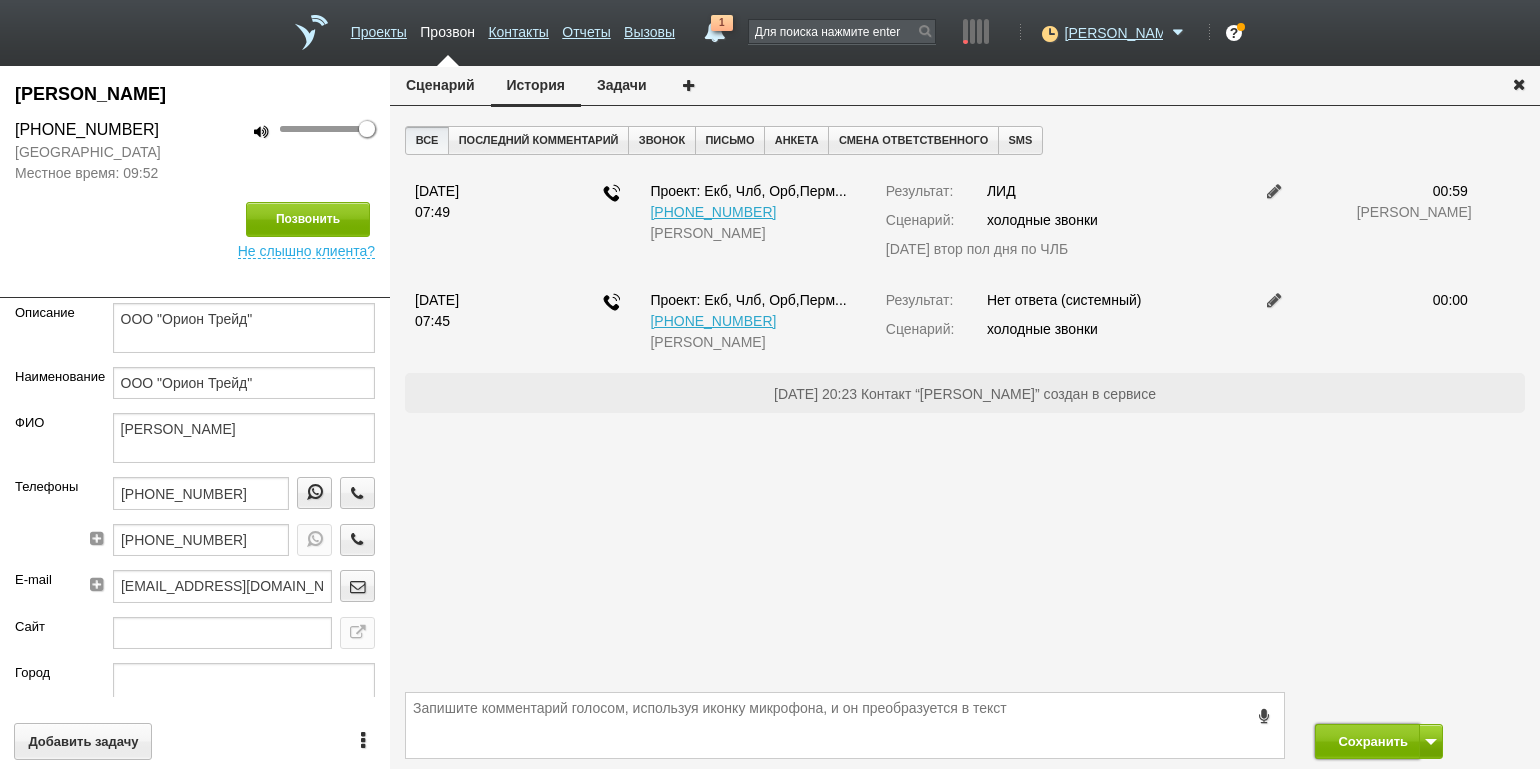 click on "Сохранить" at bounding box center [1367, 741] 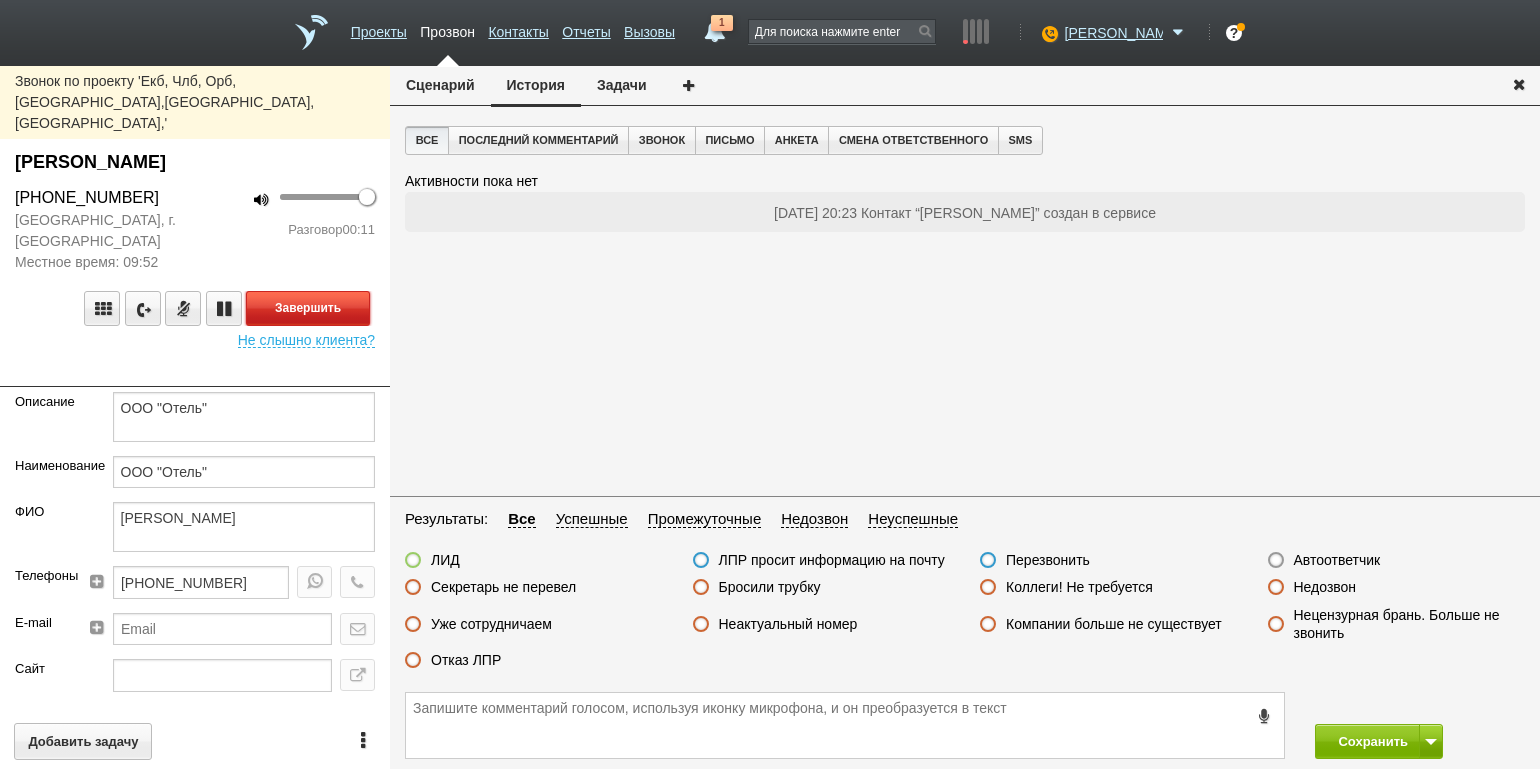 click on "Завершить" at bounding box center [308, 308] 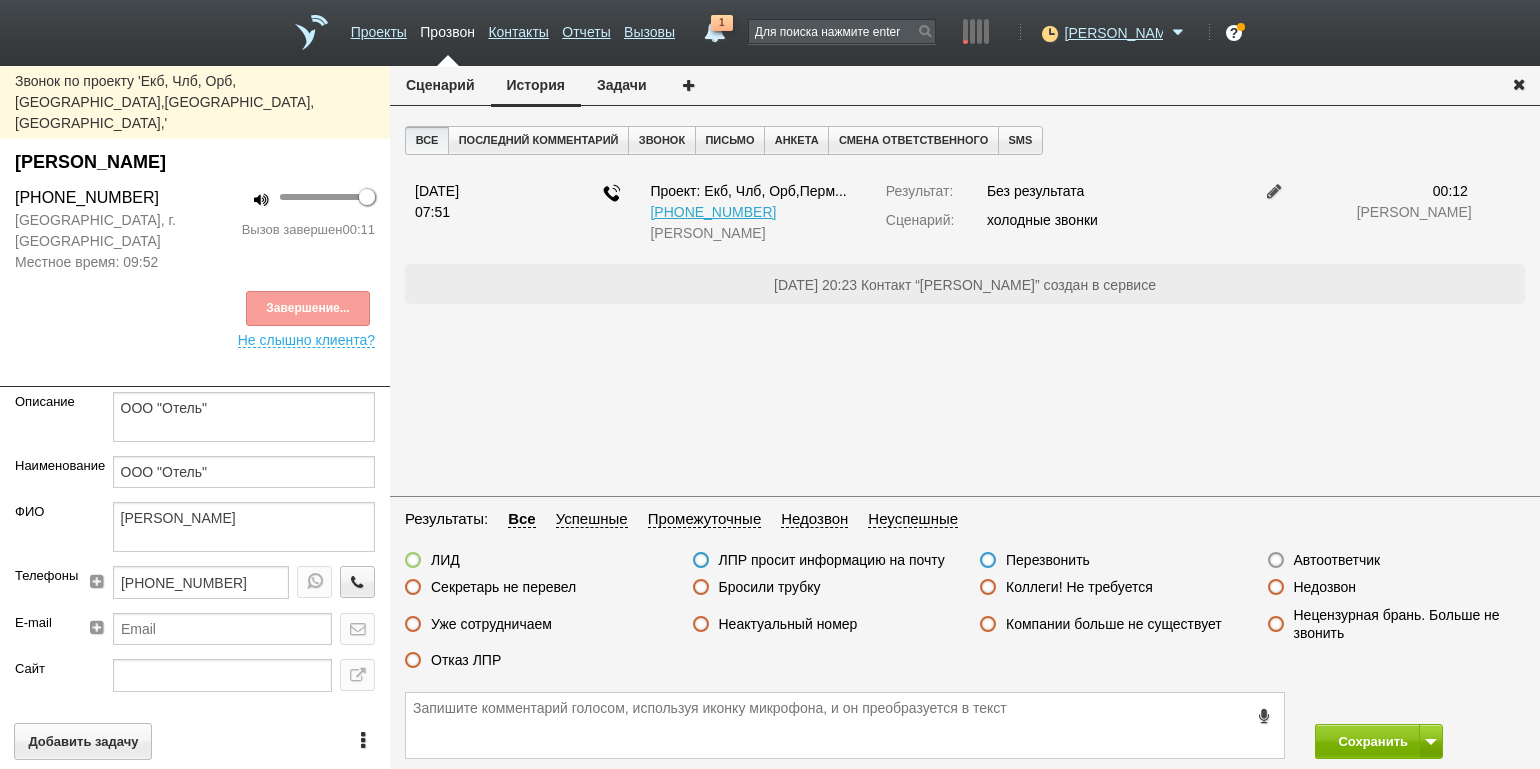 click on "Отказ ЛПР" at bounding box center [466, 660] 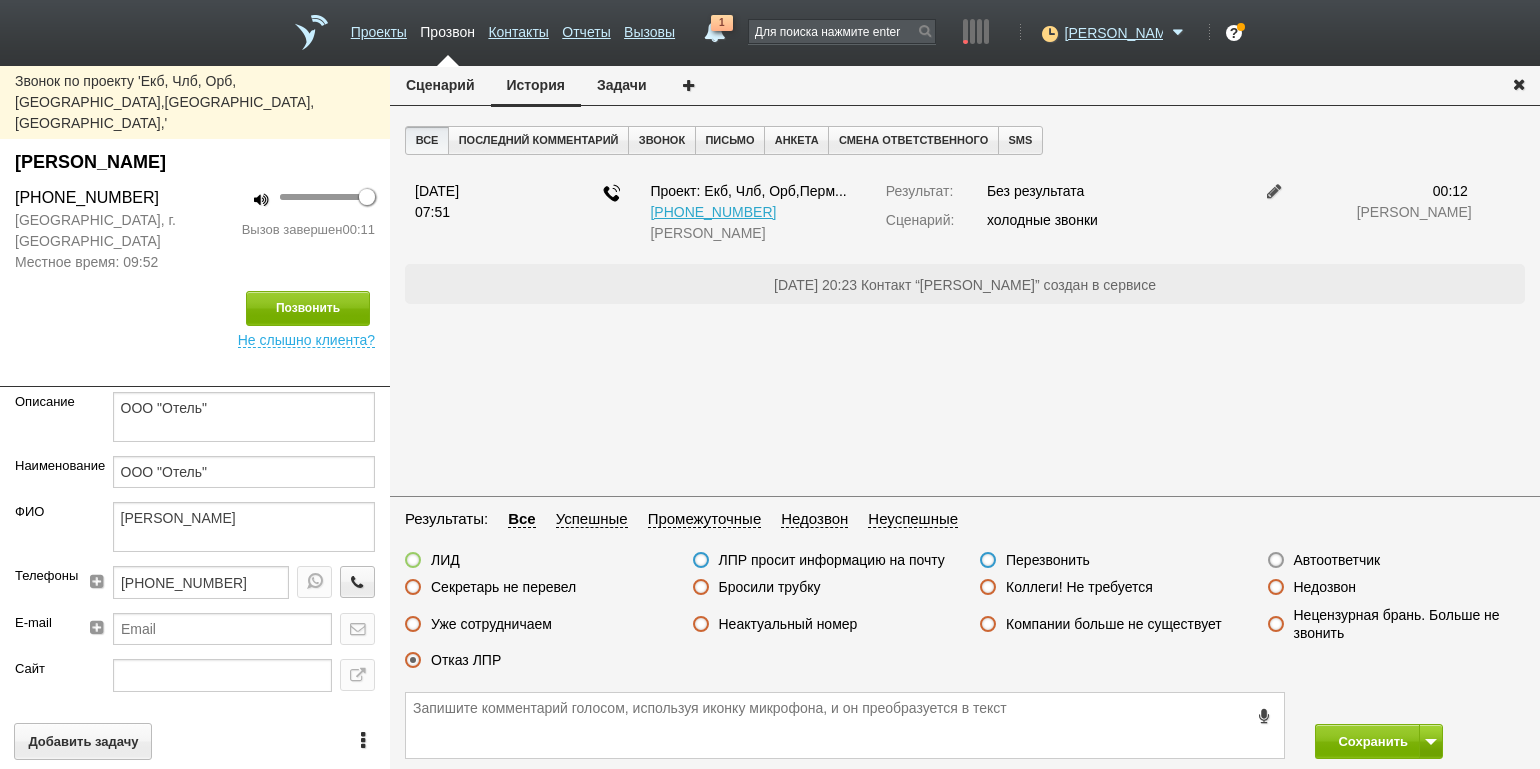 click on "Сценарий" at bounding box center [440, 85] 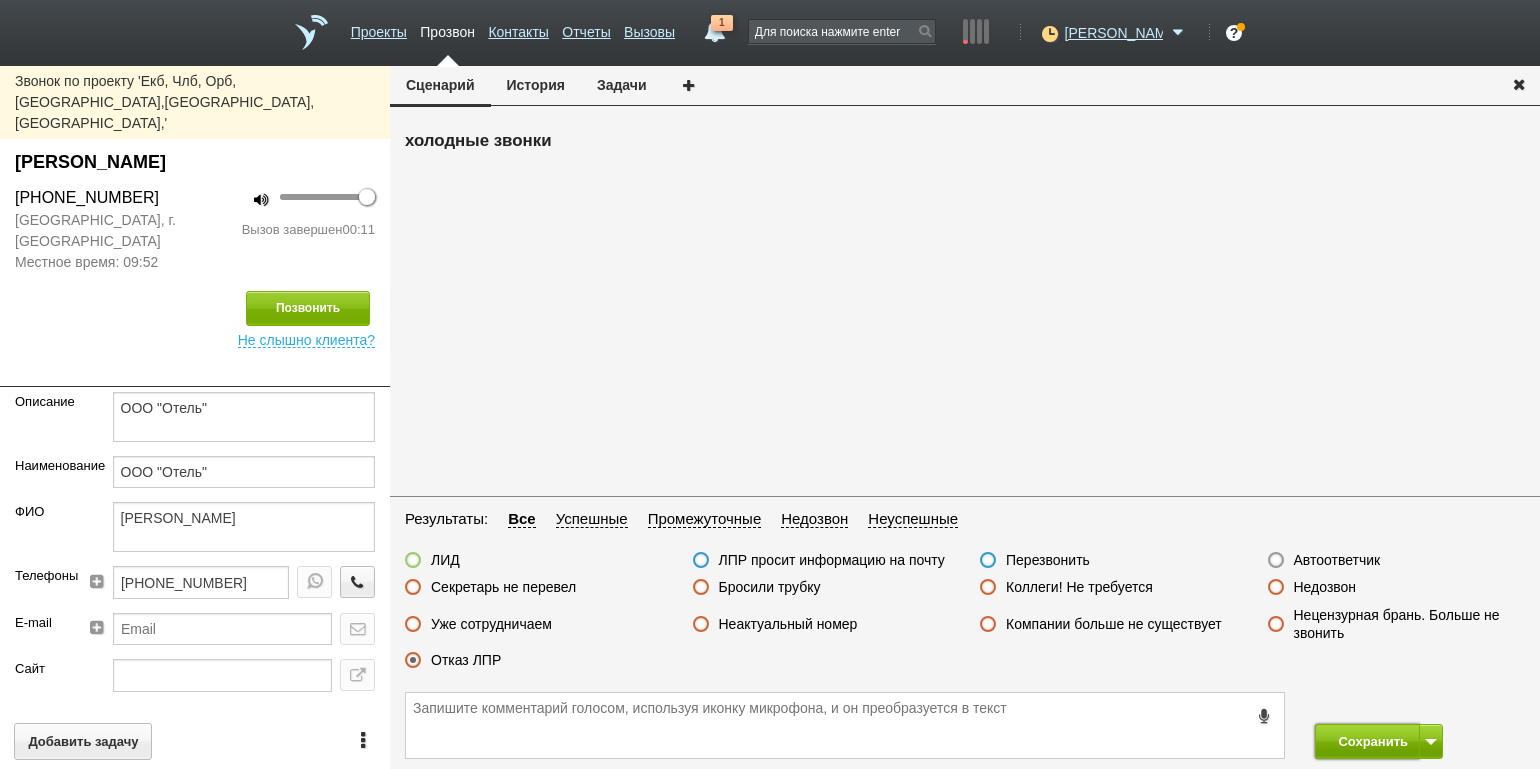 click on "Сохранить" at bounding box center [1367, 741] 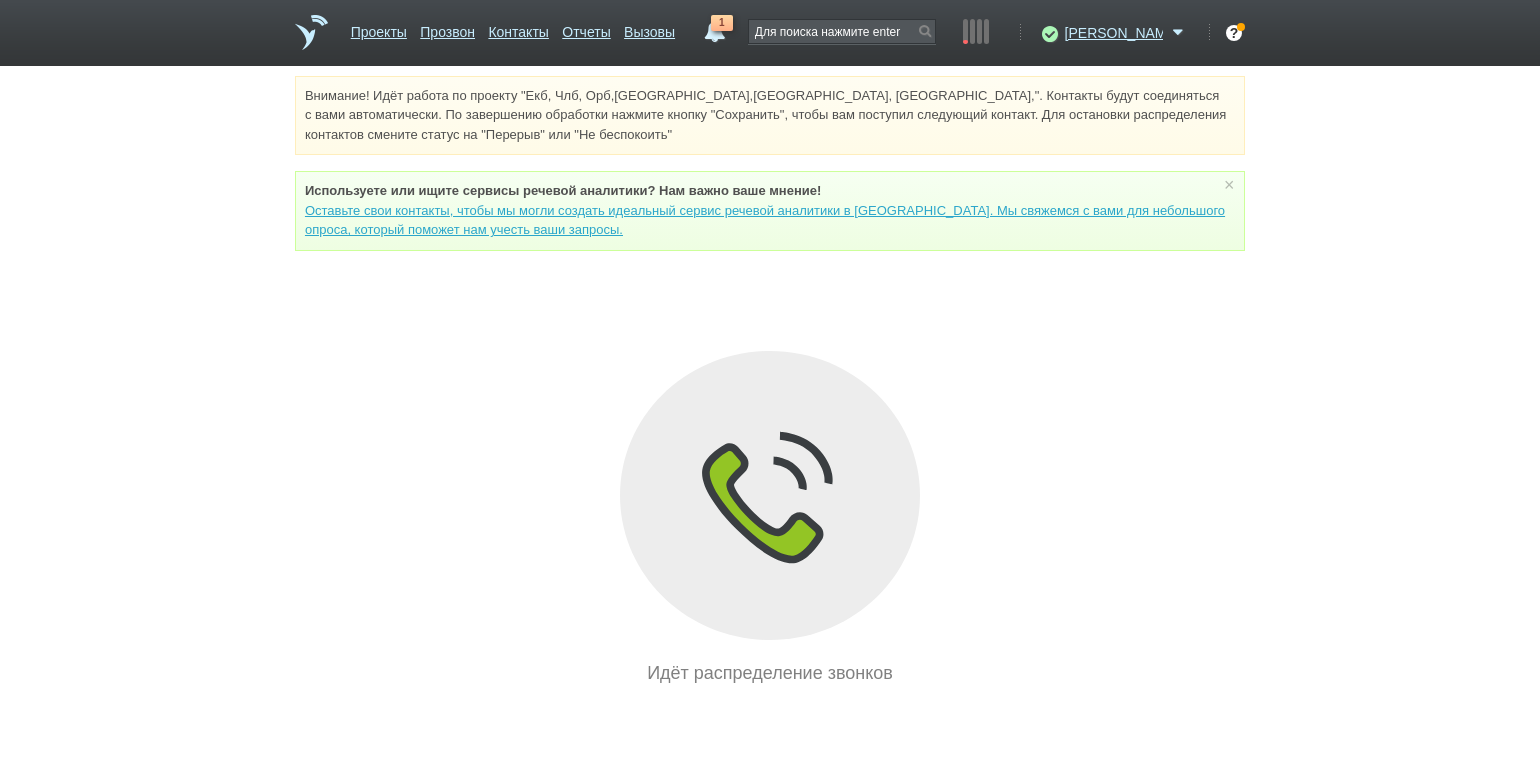 click on "Внимание! Идёт работа по проекту "Екб, Члб, Орб,[GEOGRAPHIC_DATA],[GEOGRAPHIC_DATA], [GEOGRAPHIC_DATA],". Контакты будут соединяться с вами автоматически. По завершению обработки нажмите кнопку "Сохранить", чтобы вам поступил следующий контакт. Для остановки распределения контактов смените статус на "Перерыв" или "Не беспокоить"
Используете или ищите cервисы речевой аналитики? Нам важно ваше мнение!
×
Вы можете звонить напрямую из строки поиска - введите номер и нажмите "Позвонить"
Идёт распределение звонков" at bounding box center (770, 381) 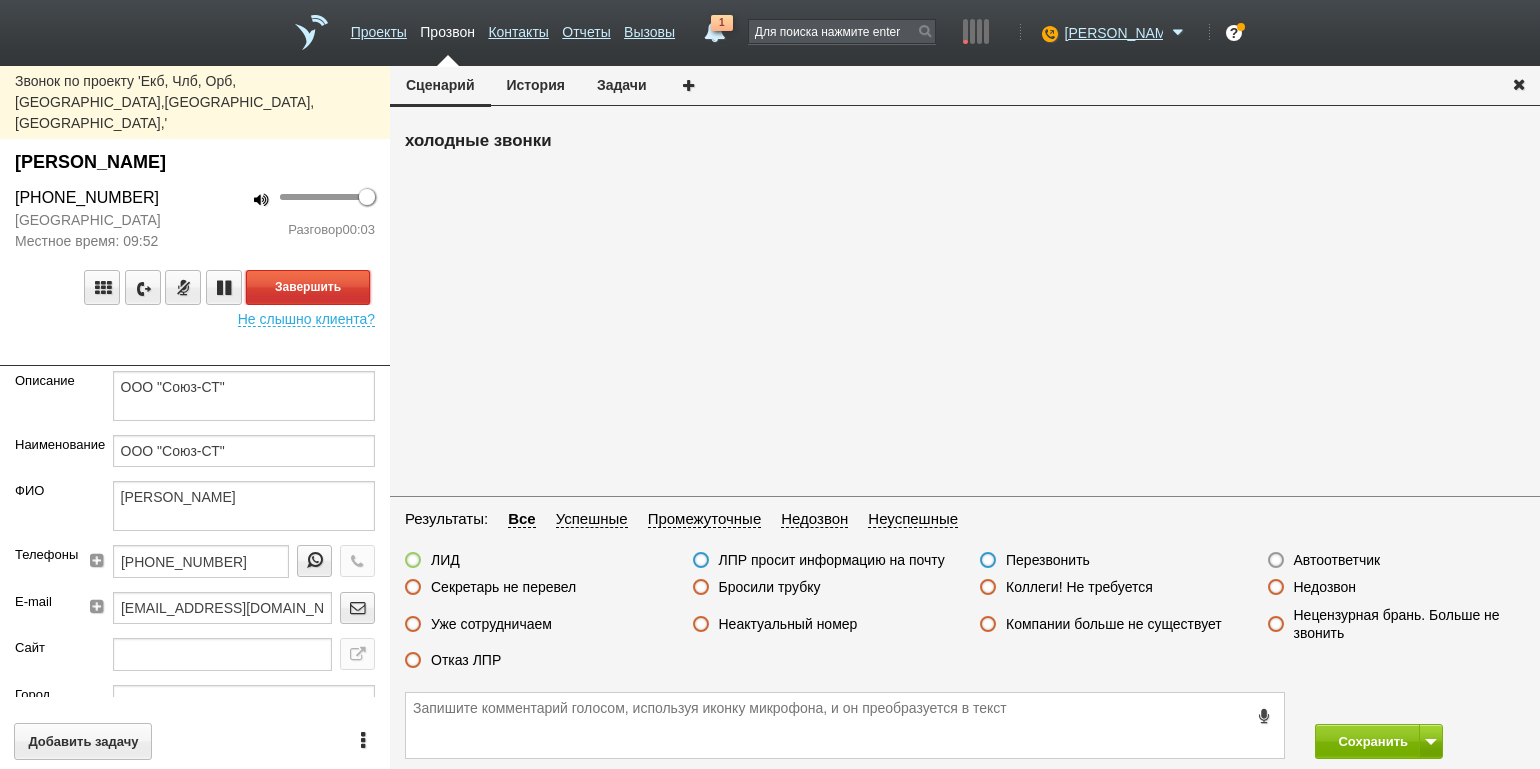 drag, startPoint x: 311, startPoint y: 245, endPoint x: 346, endPoint y: 263, distance: 39.357338 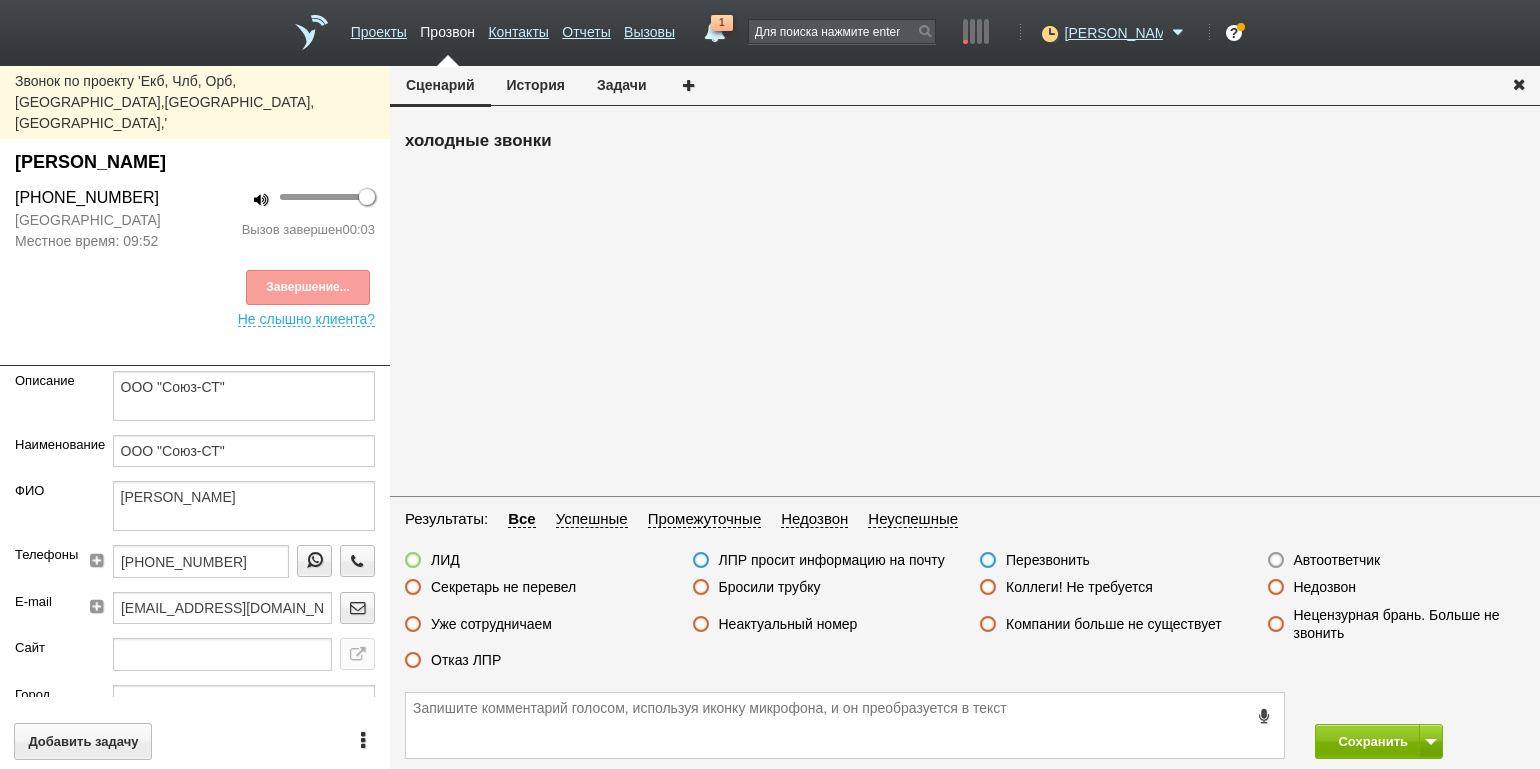 click on "Автоответчик" at bounding box center (1337, 560) 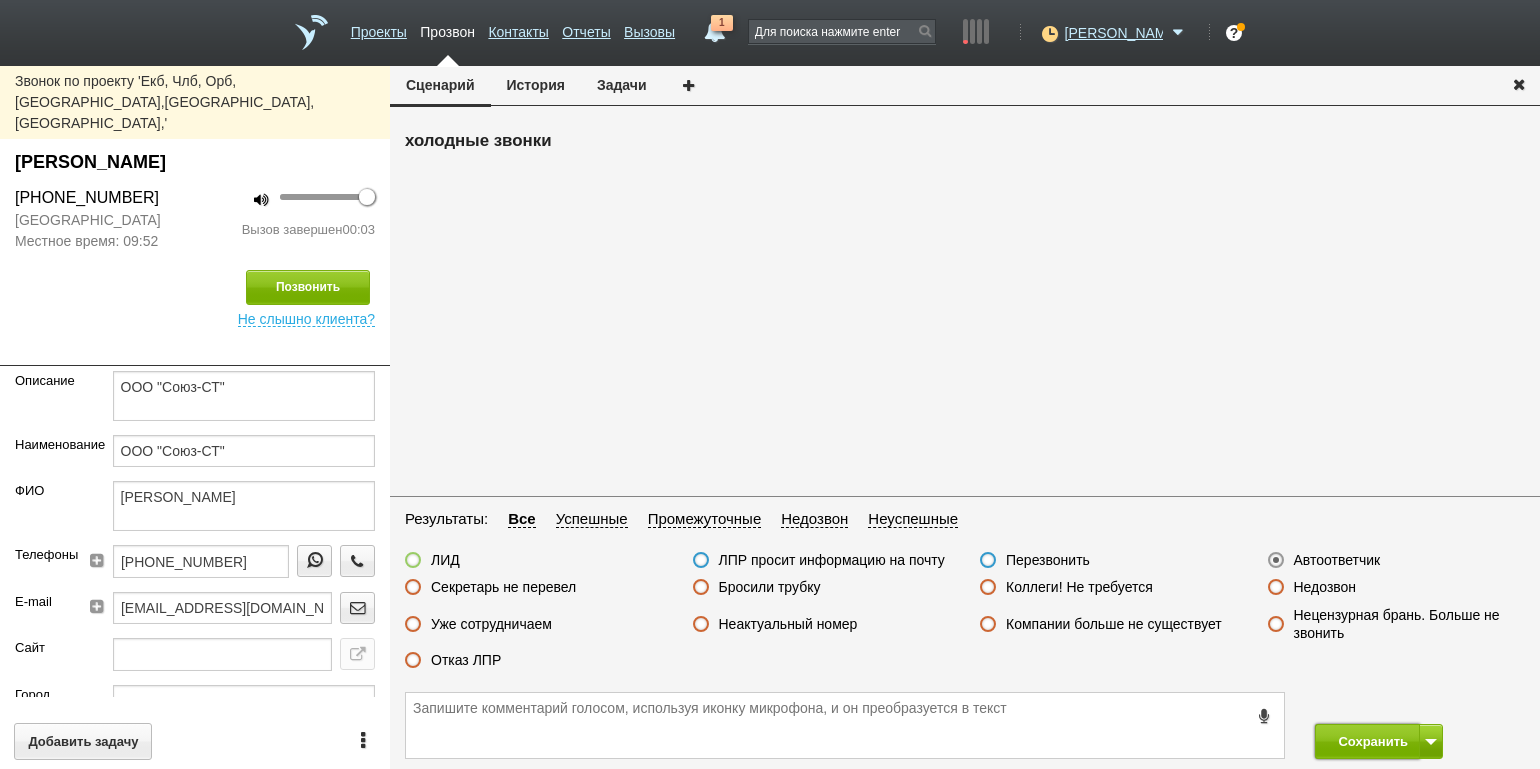 drag, startPoint x: 1360, startPoint y: 737, endPoint x: 1308, endPoint y: 706, distance: 60.53924 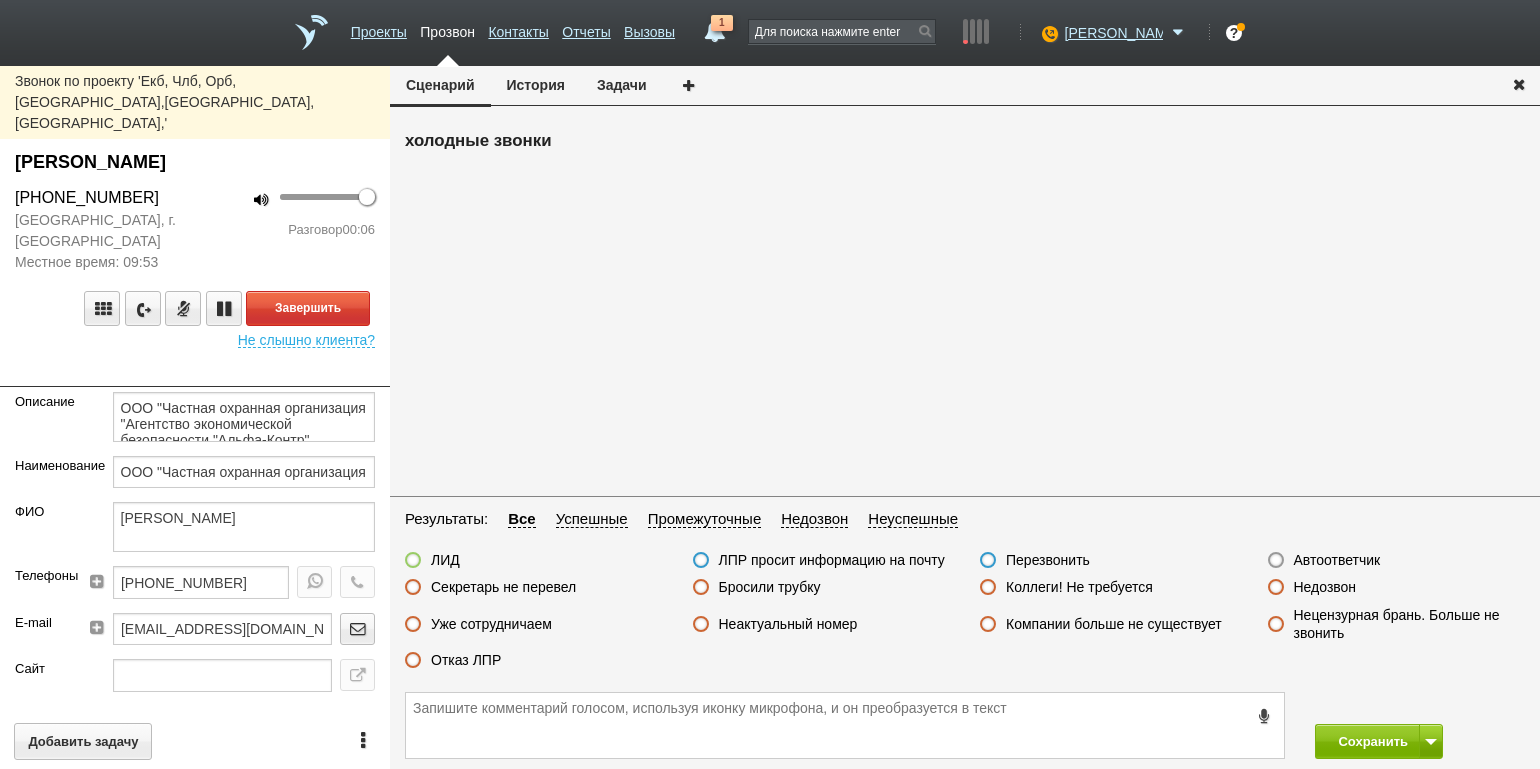 click on "100
Разговор
00:06" at bounding box center (292, 229) 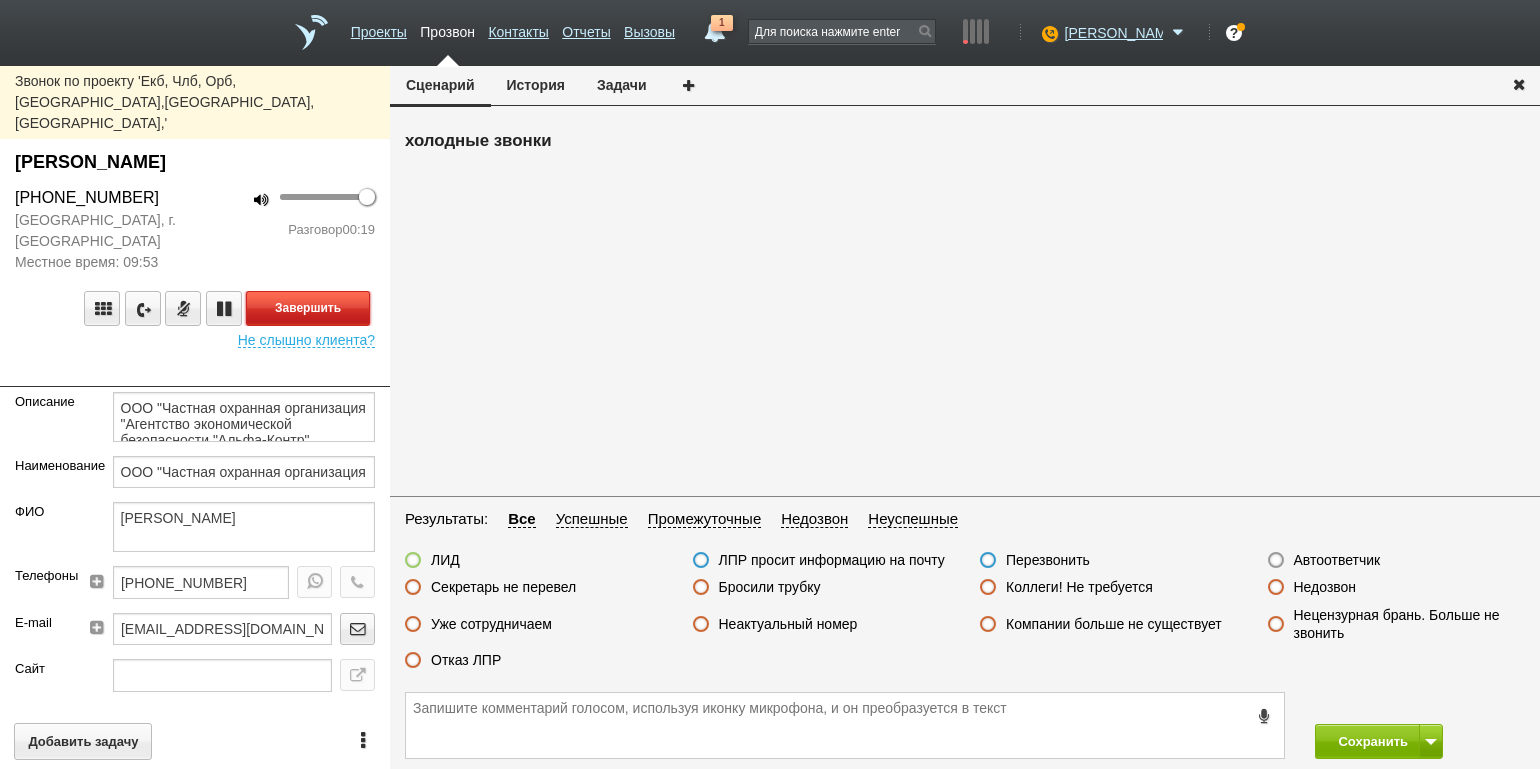 click on "Завершить" at bounding box center [308, 308] 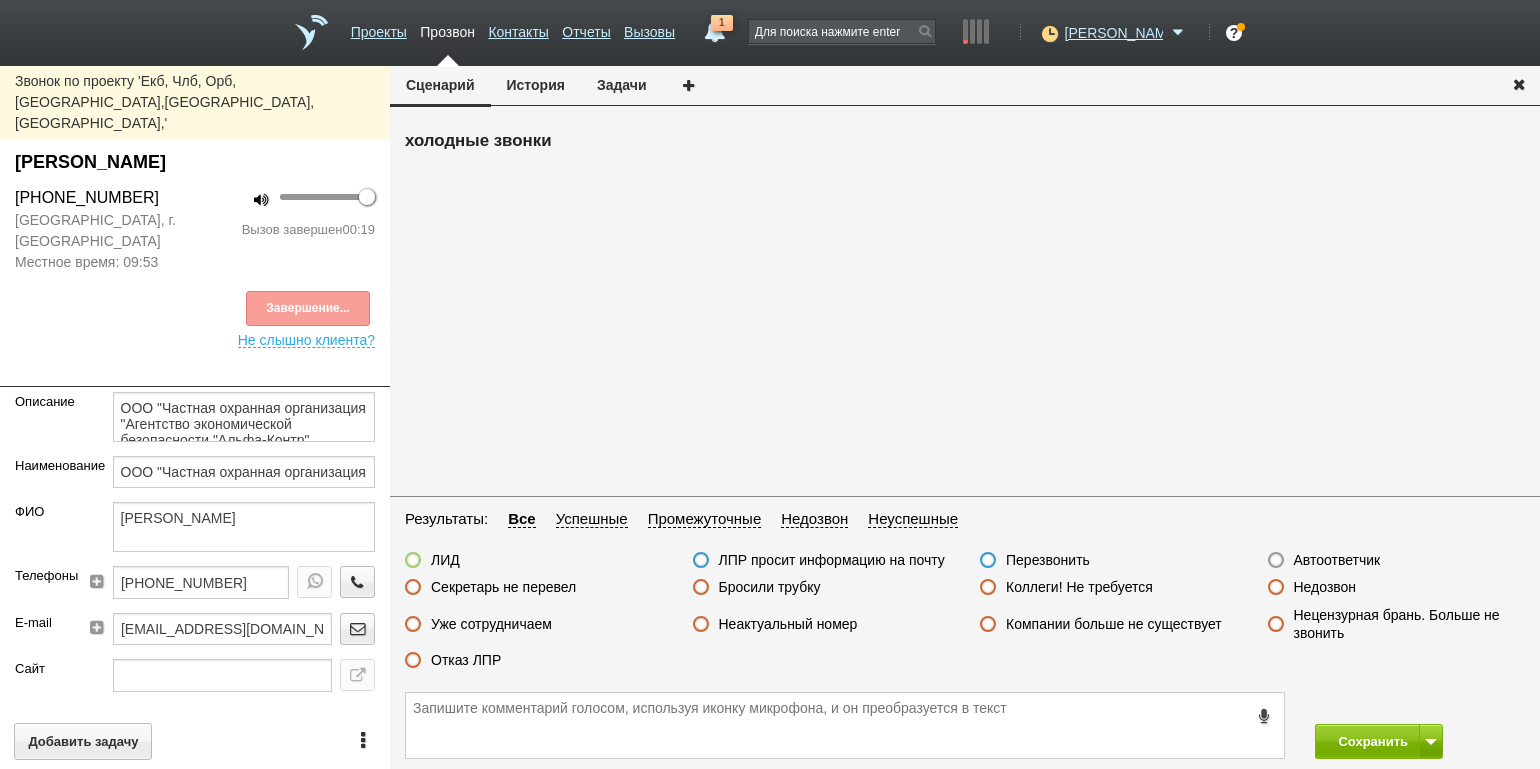 click on "Отказ ЛПР" at bounding box center (466, 660) 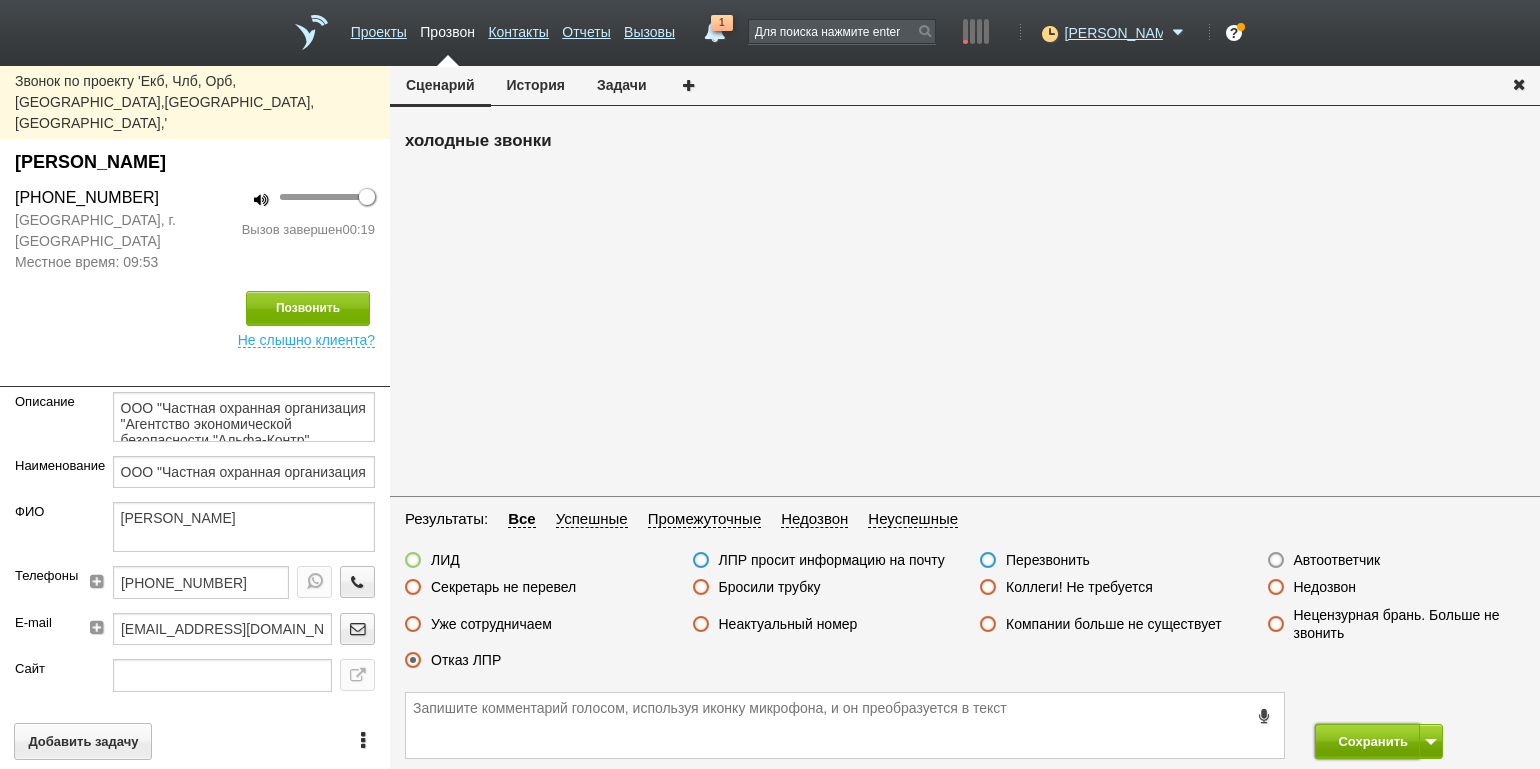 click on "Сохранить" at bounding box center [1367, 741] 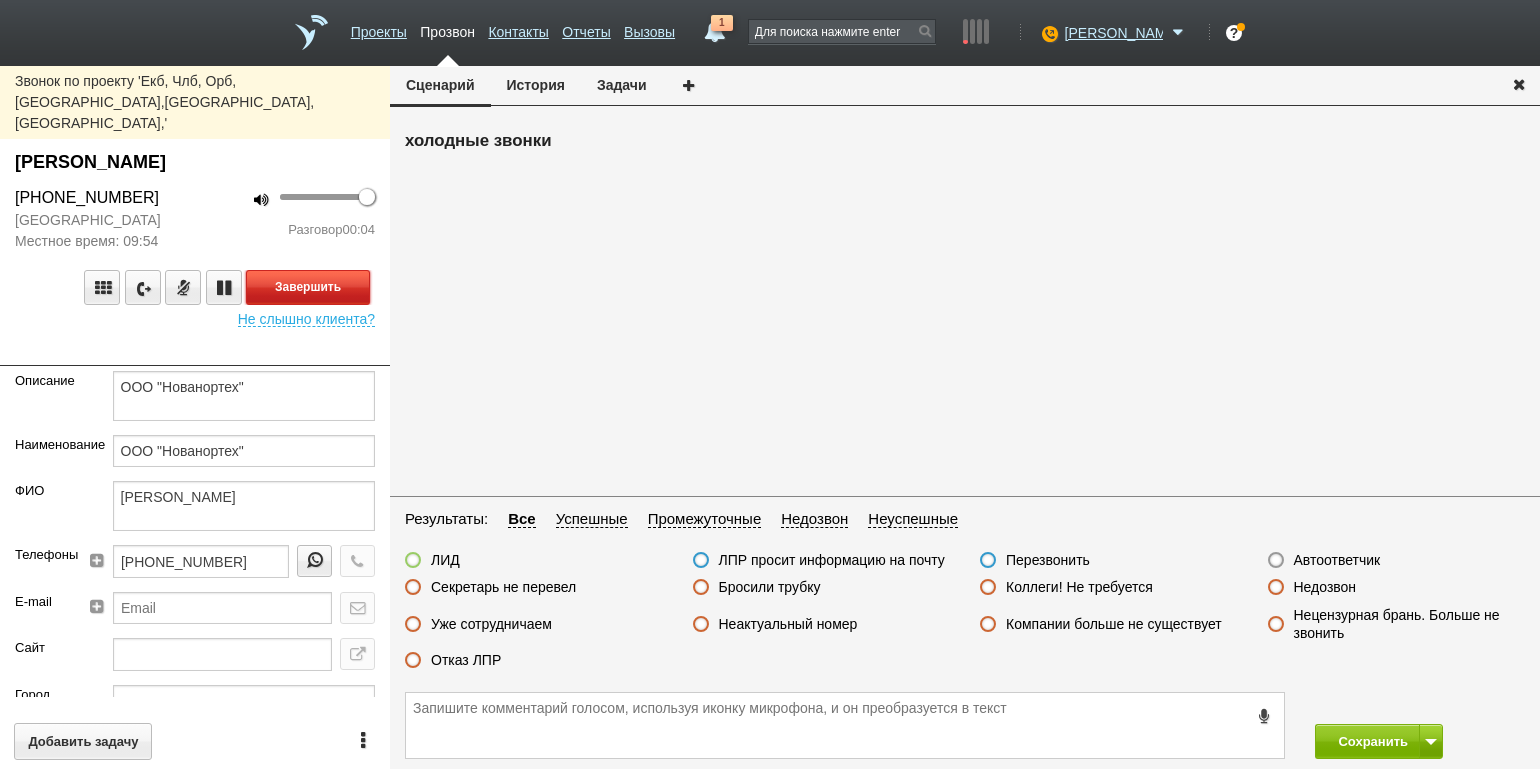 click on "Завершить" at bounding box center [308, 287] 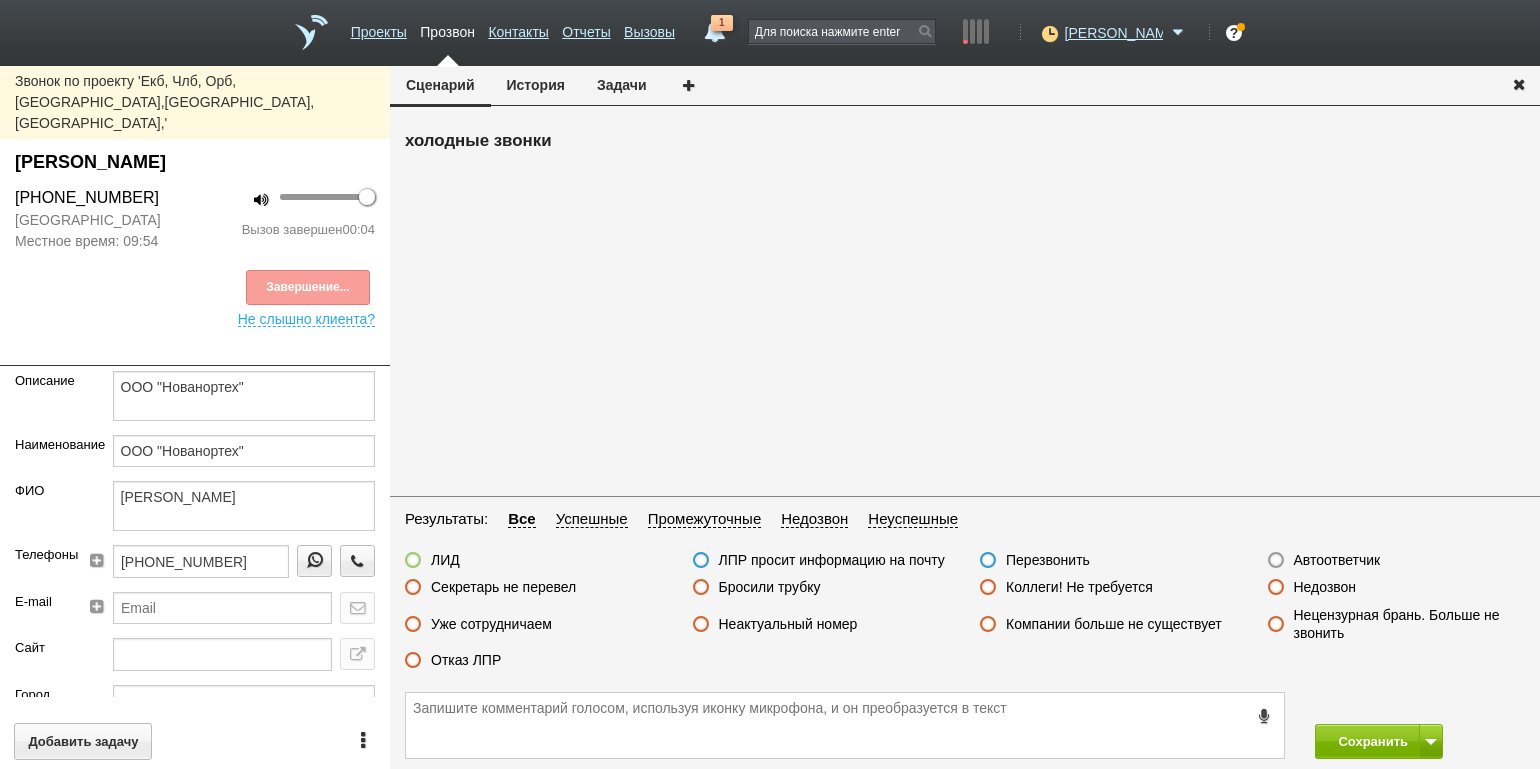 click on "Автоответчик" at bounding box center (1337, 560) 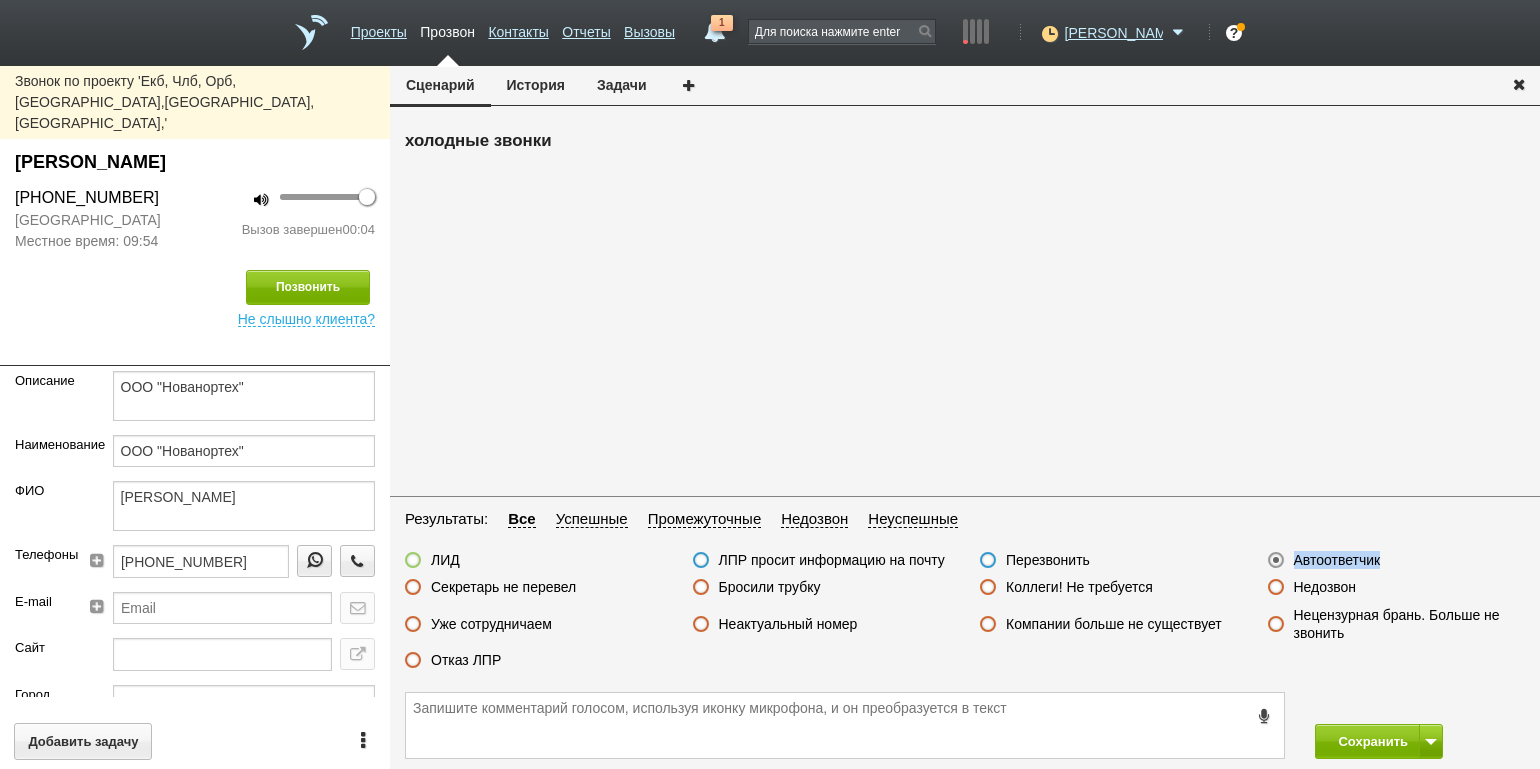 click on "Автоответчик" at bounding box center [1337, 560] 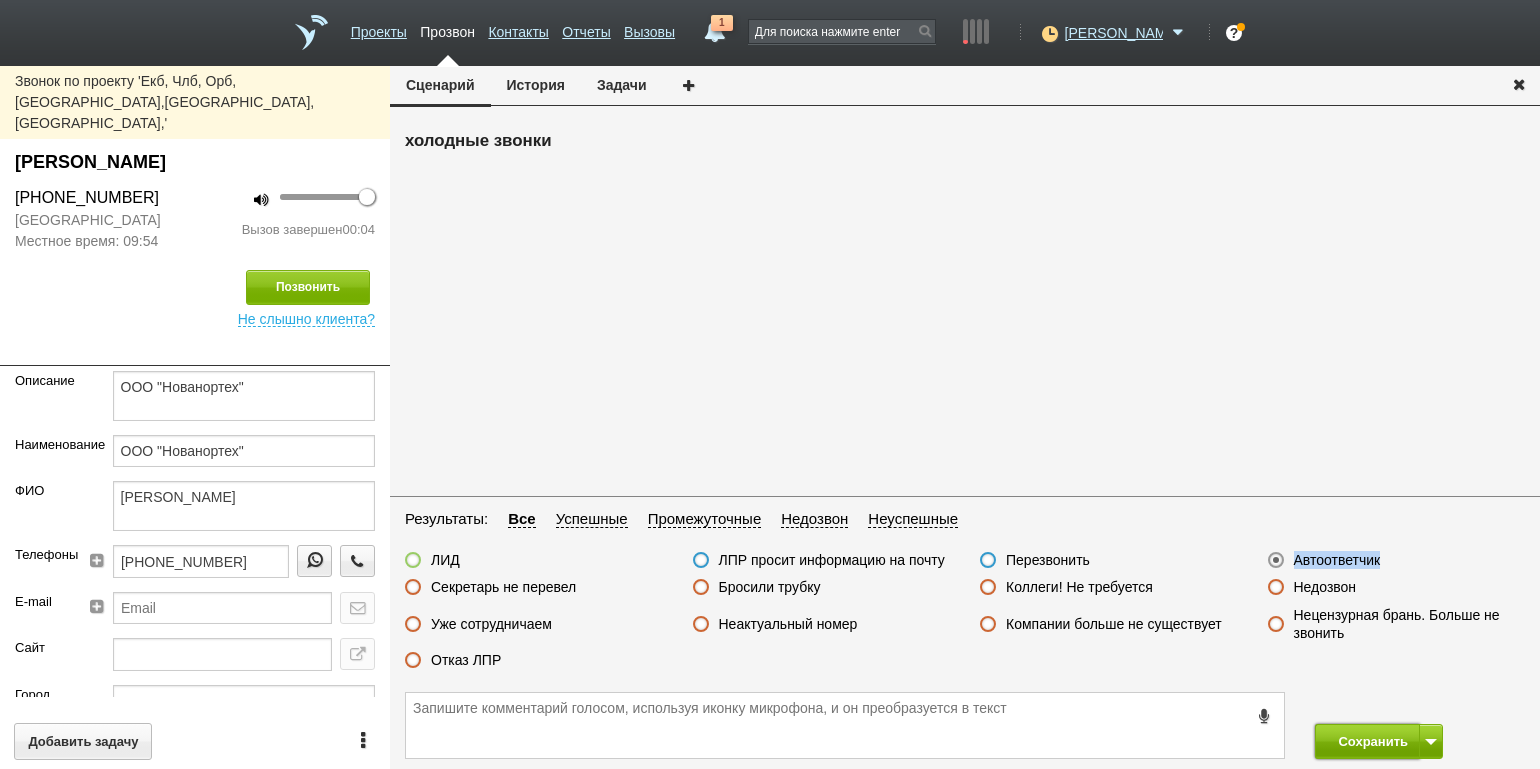 drag, startPoint x: 1360, startPoint y: 735, endPoint x: 1349, endPoint y: 739, distance: 11.7046995 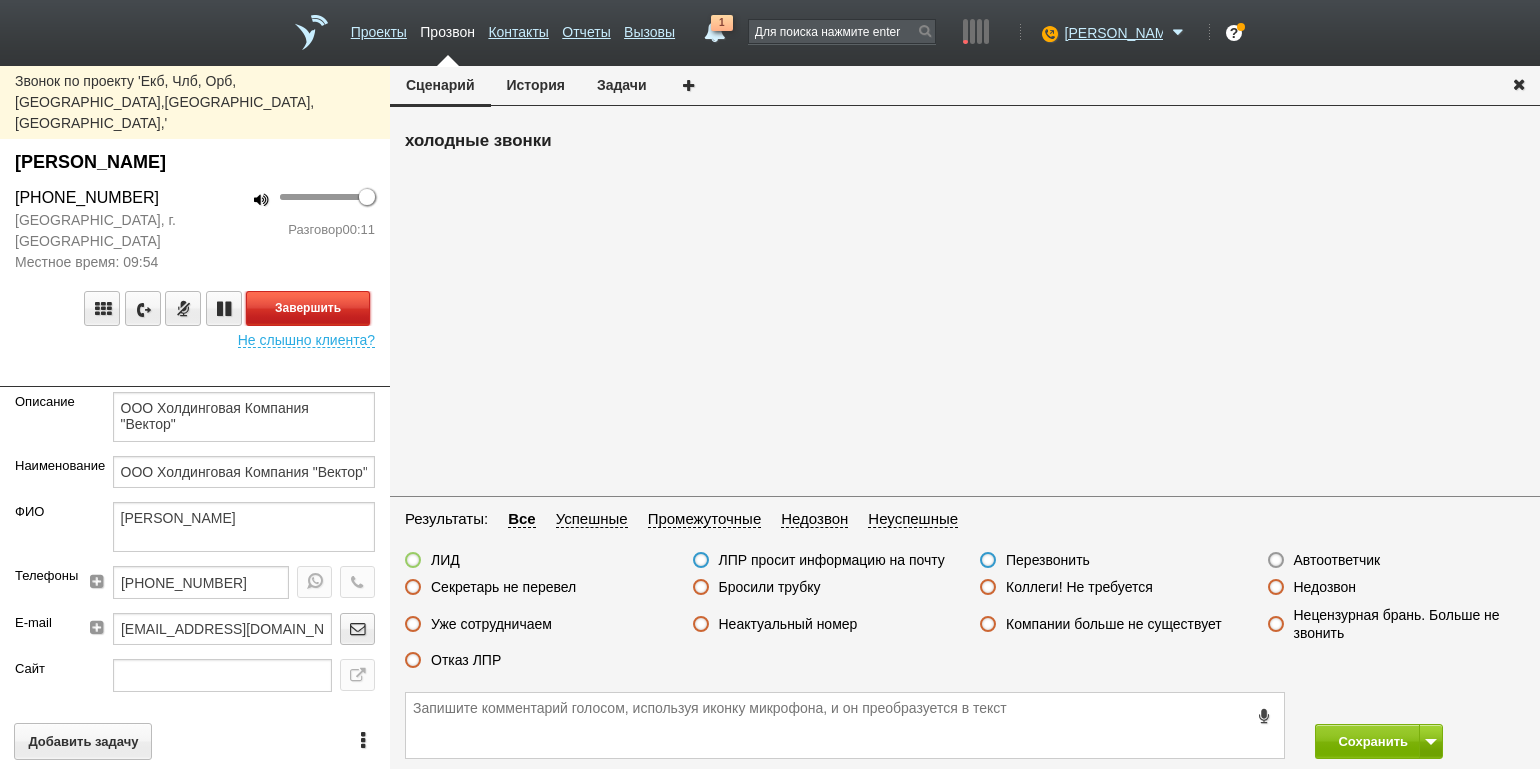 click on "Завершить" at bounding box center [308, 308] 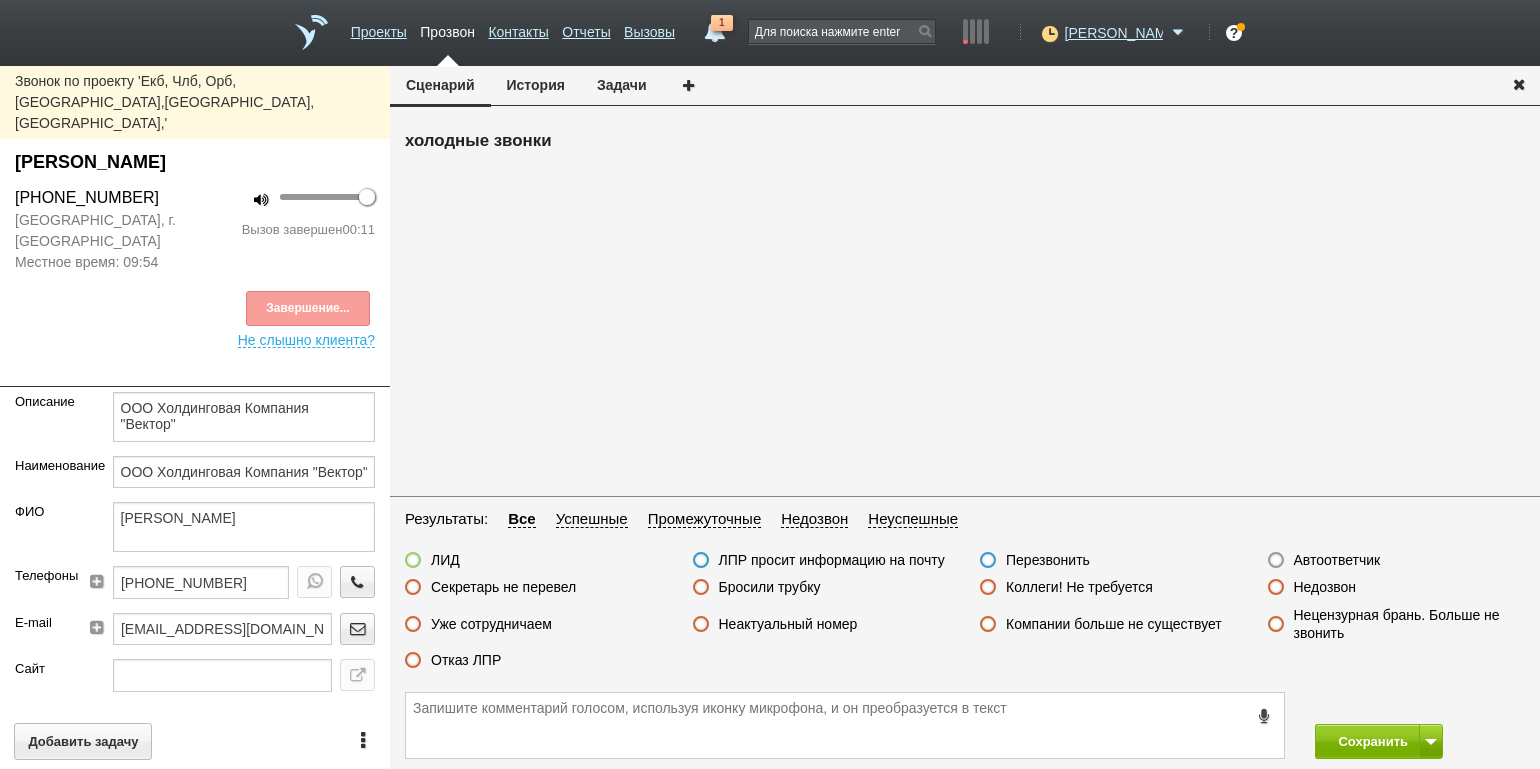 click on "Отказ ЛПР" at bounding box center (466, 660) 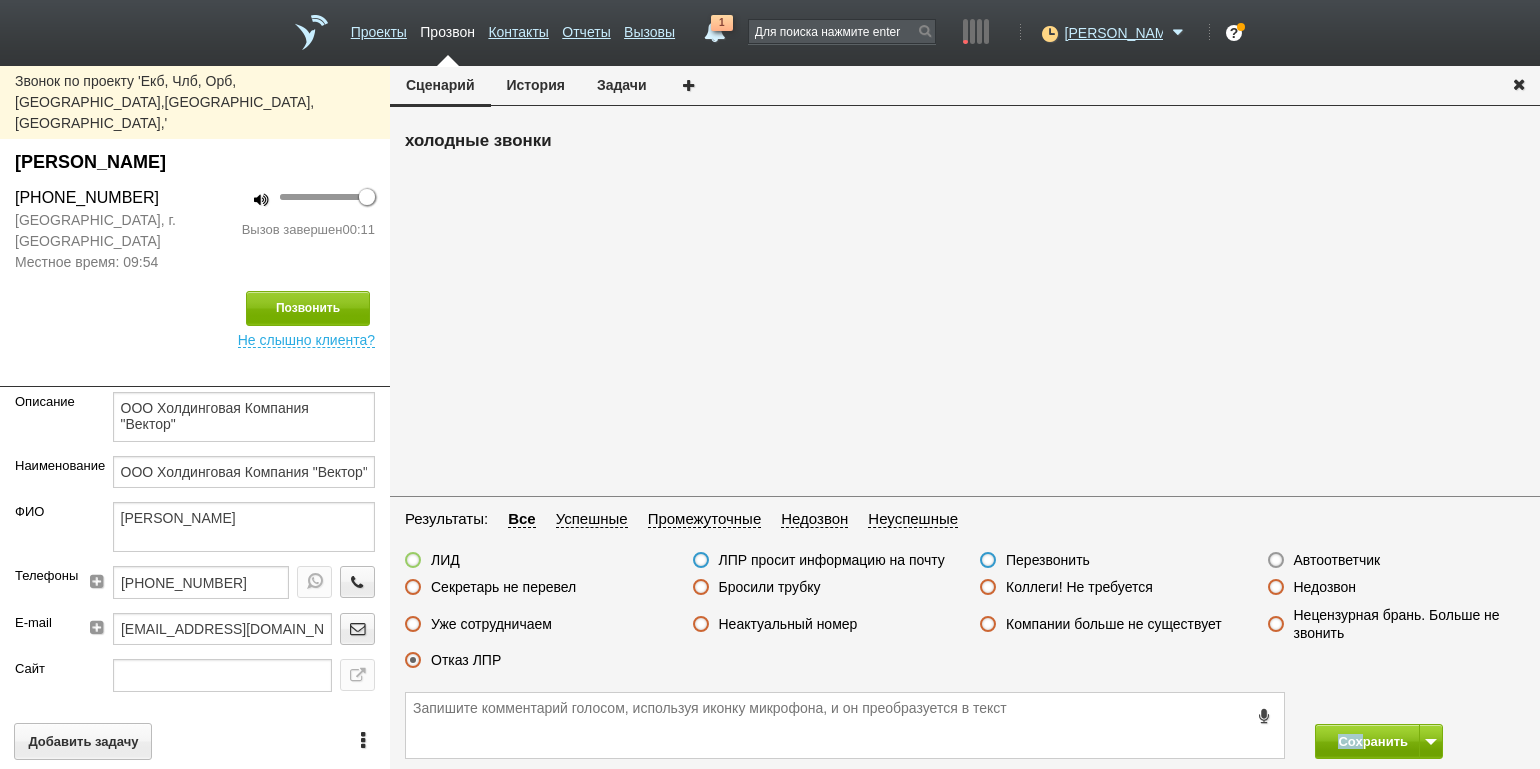 click on "Сохранить" at bounding box center (965, 725) 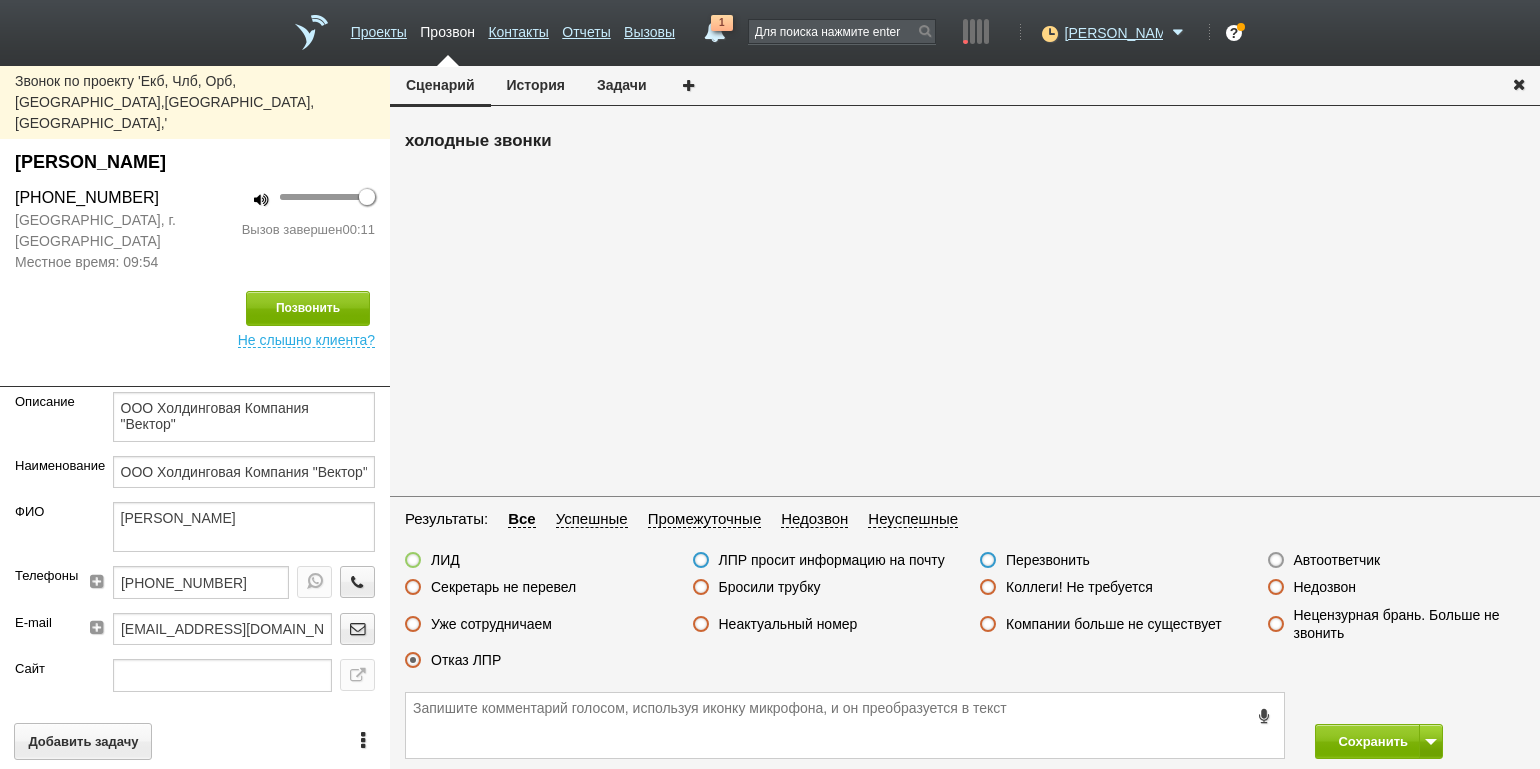 click on "100
Вызов завершен
00:11" at bounding box center (292, 229) 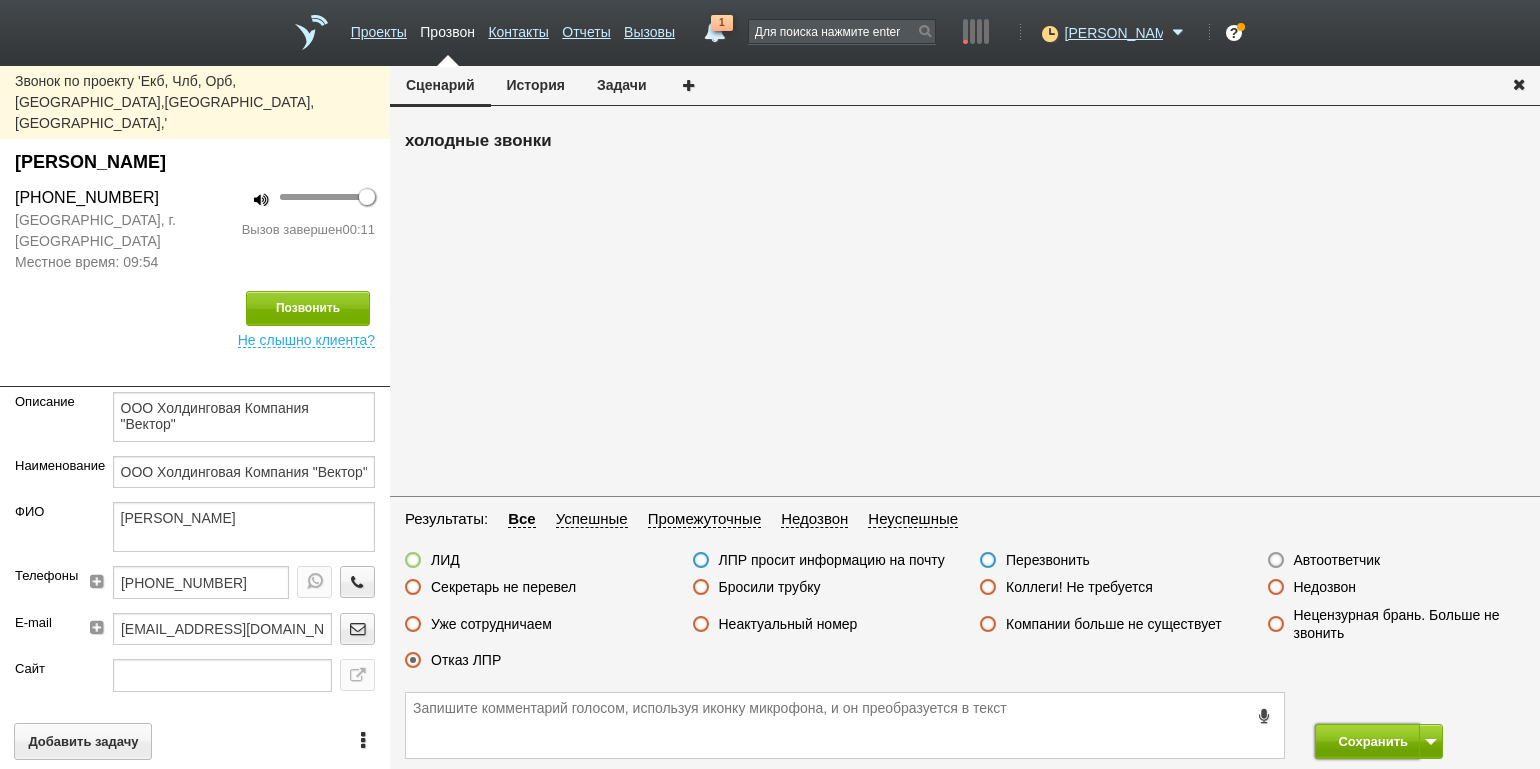 click on "Сохранить" at bounding box center [1367, 741] 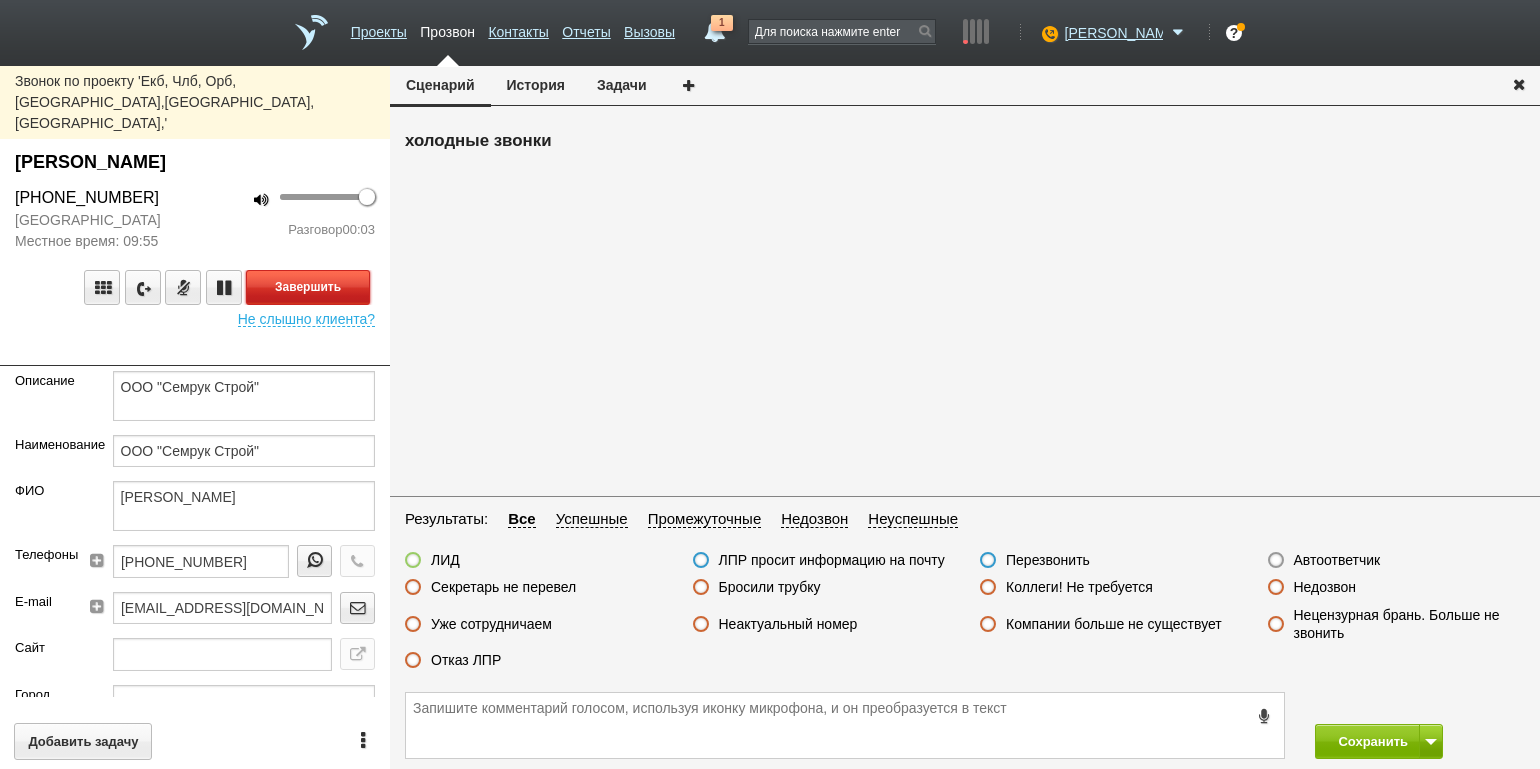 click on "Завершить" at bounding box center [308, 287] 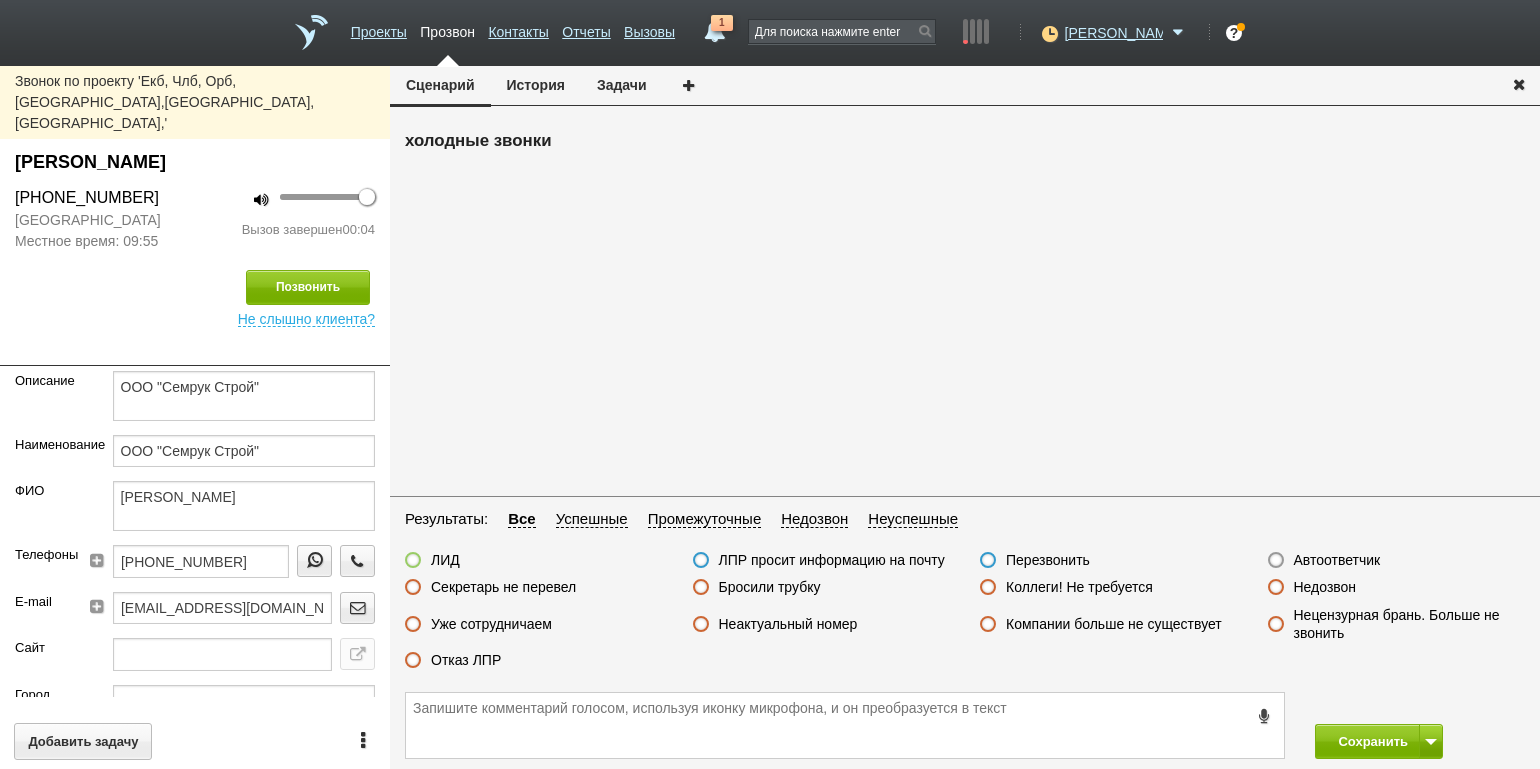 click on "Автоответчик" at bounding box center (1337, 560) 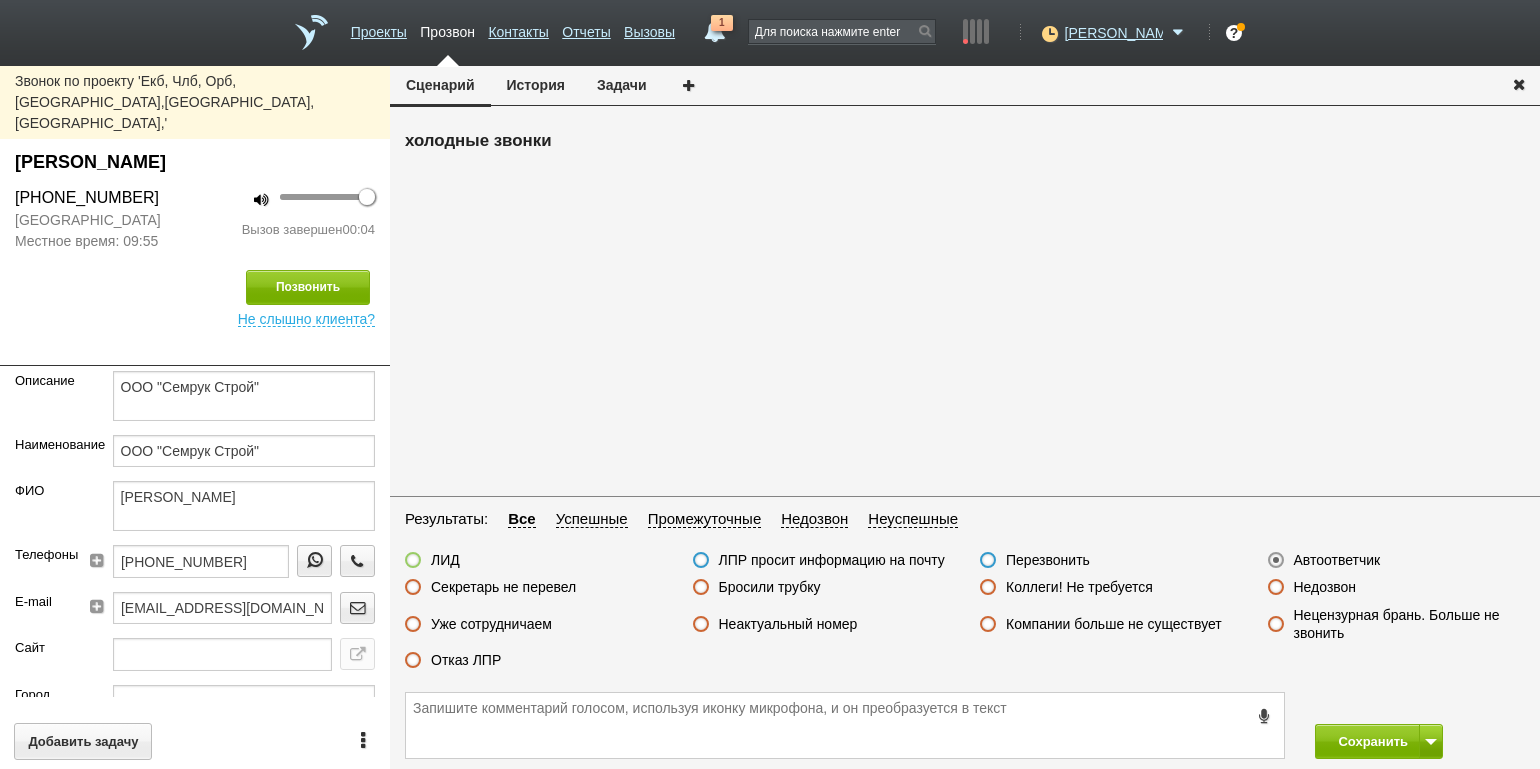 click on "Бросили трубку" at bounding box center [770, 587] 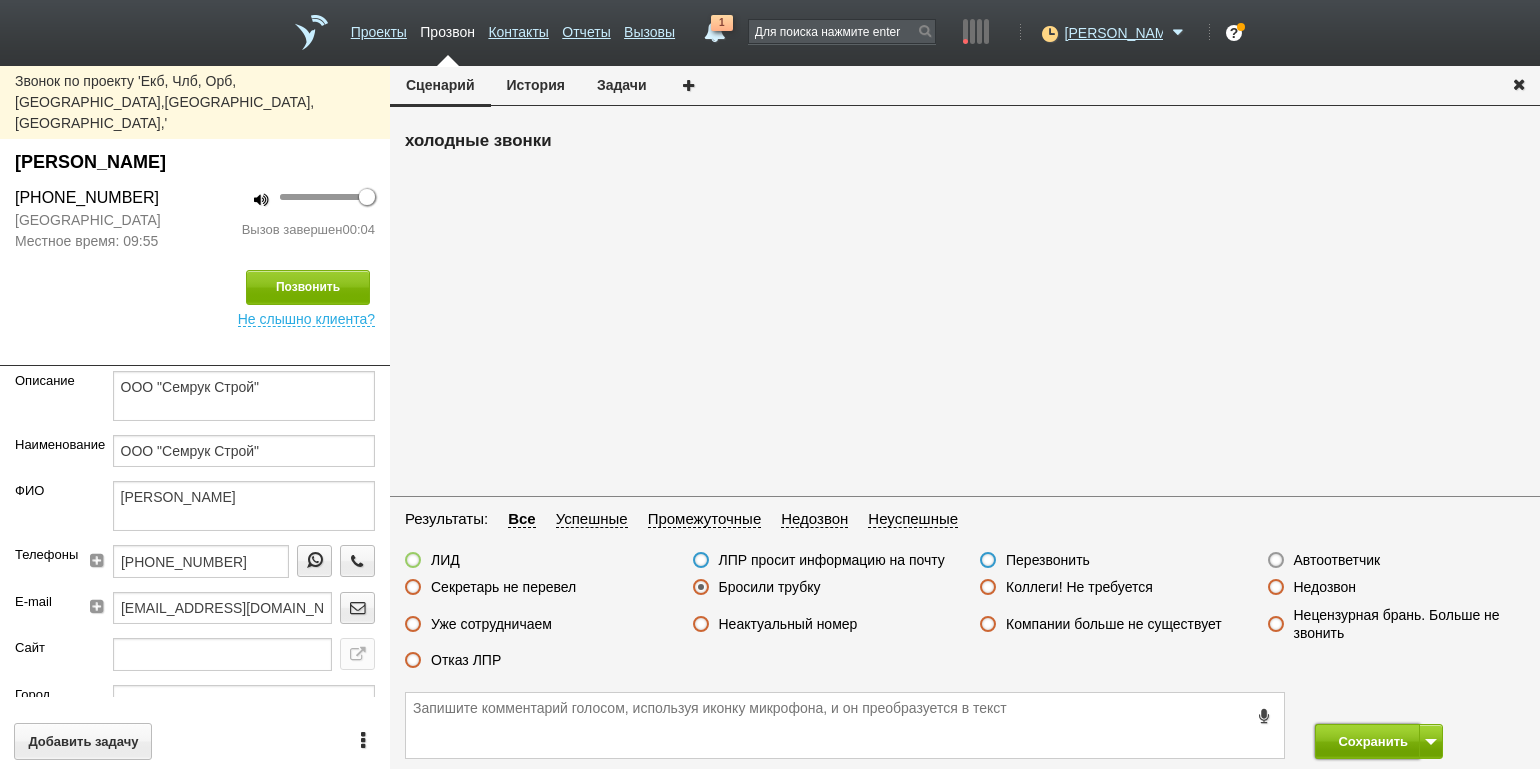 click on "Сохранить" at bounding box center [1367, 741] 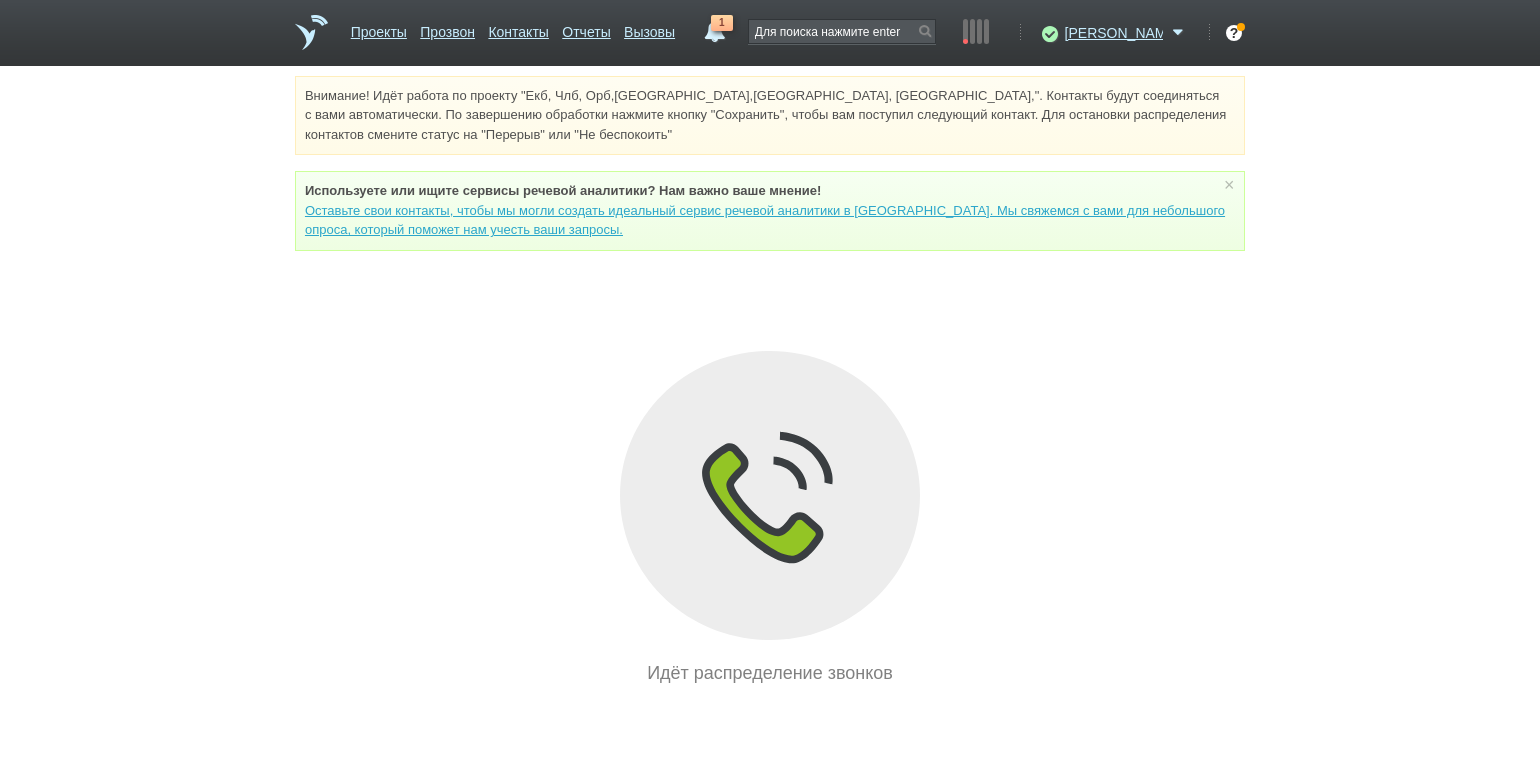 click on "Внимание! Идёт работа по проекту "Екб, Члб, Орб,[GEOGRAPHIC_DATA],[GEOGRAPHIC_DATA], [GEOGRAPHIC_DATA],". Контакты будут соединяться с вами автоматически. По завершению обработки нажмите кнопку "Сохранить", чтобы вам поступил следующий контакт. Для остановки распределения контактов смените статус на "Перерыв" или "Не беспокоить"
Используете или ищите cервисы речевой аналитики? Нам важно ваше мнение!
×
Вы можете звонить напрямую из строки поиска - введите номер и нажмите "Позвонить"
Идёт распределение звонков" at bounding box center [770, 381] 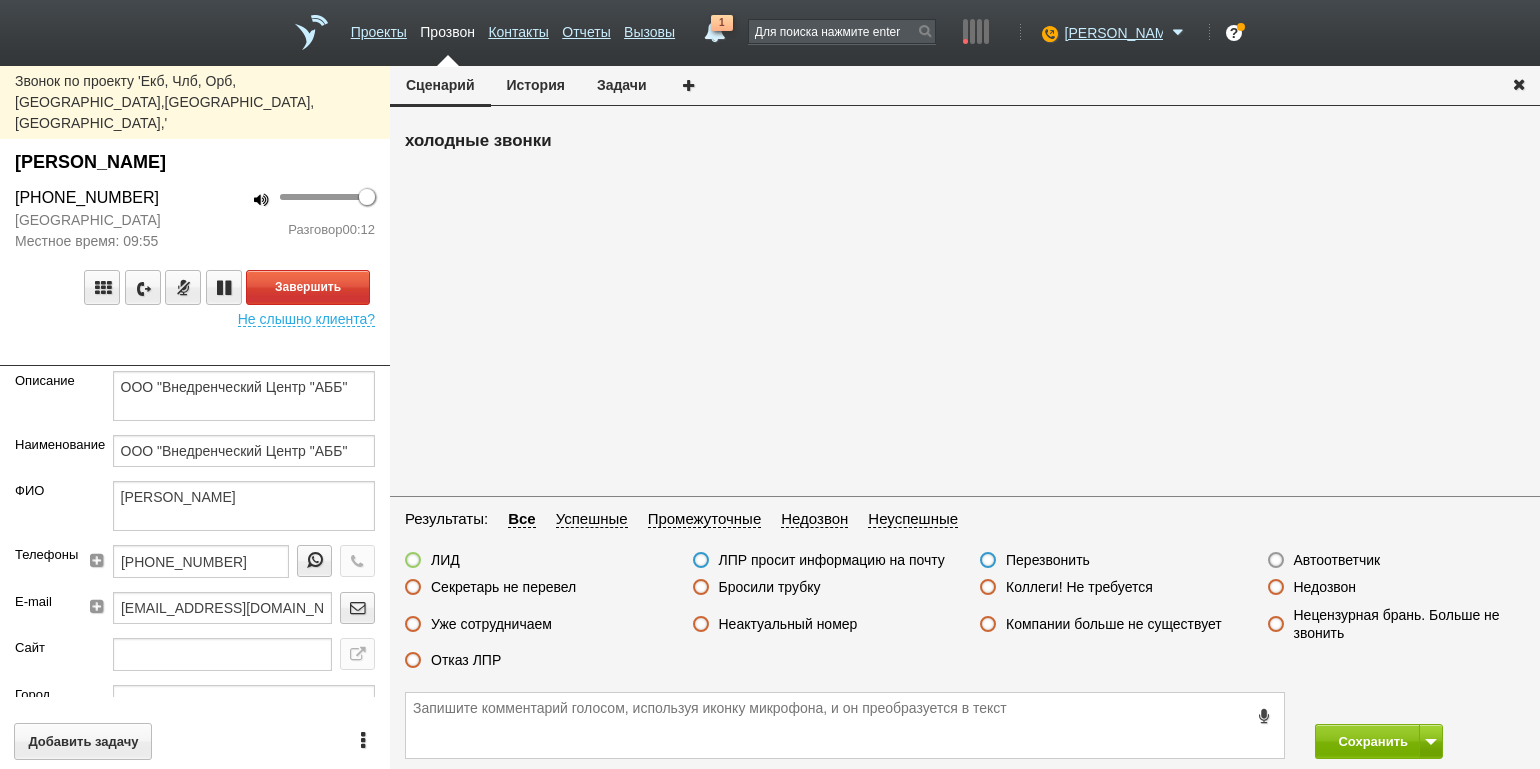 click on "Оренбургская область Местное время: 09:55" at bounding box center (97, 231) 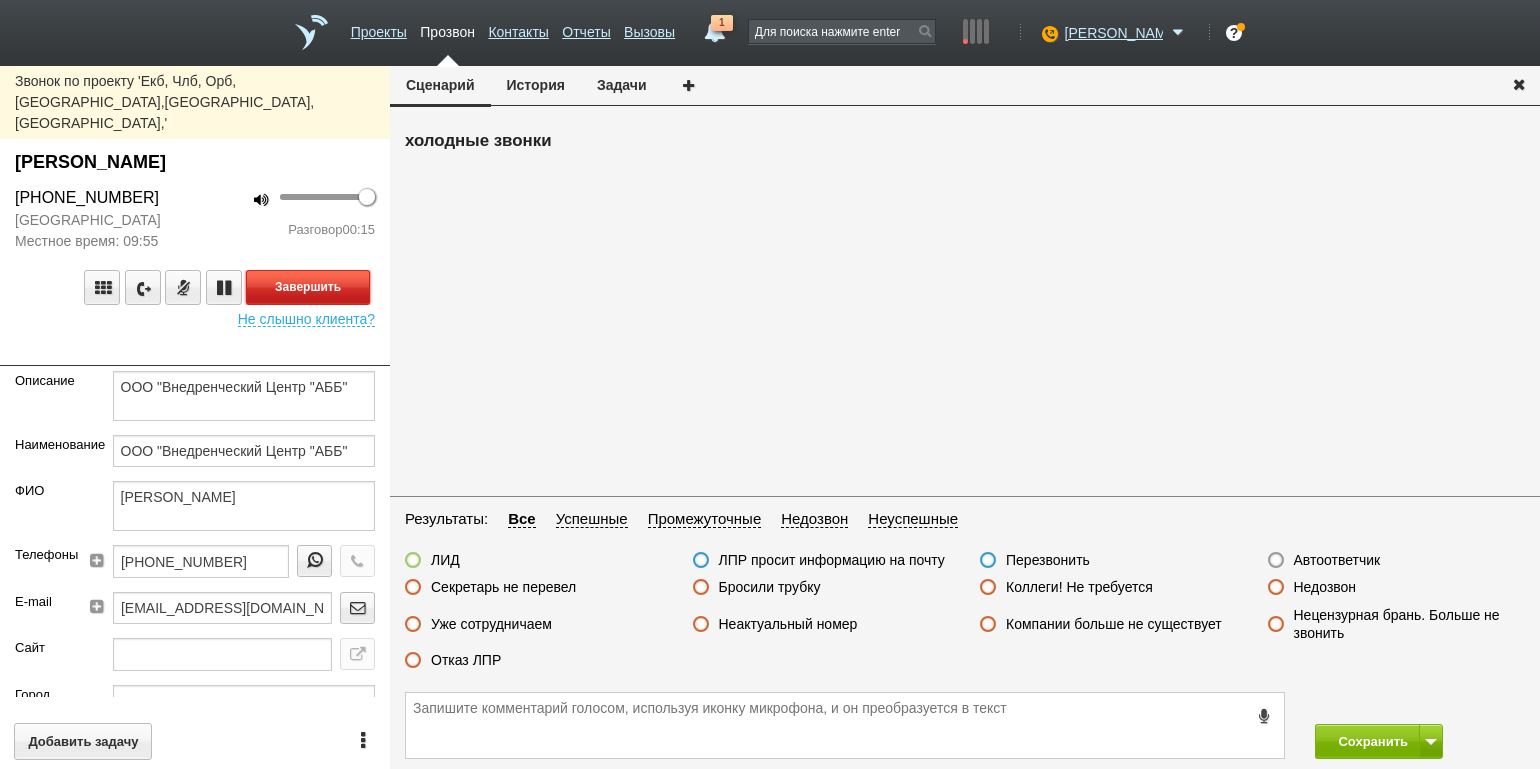 click on "Завершить" at bounding box center (308, 287) 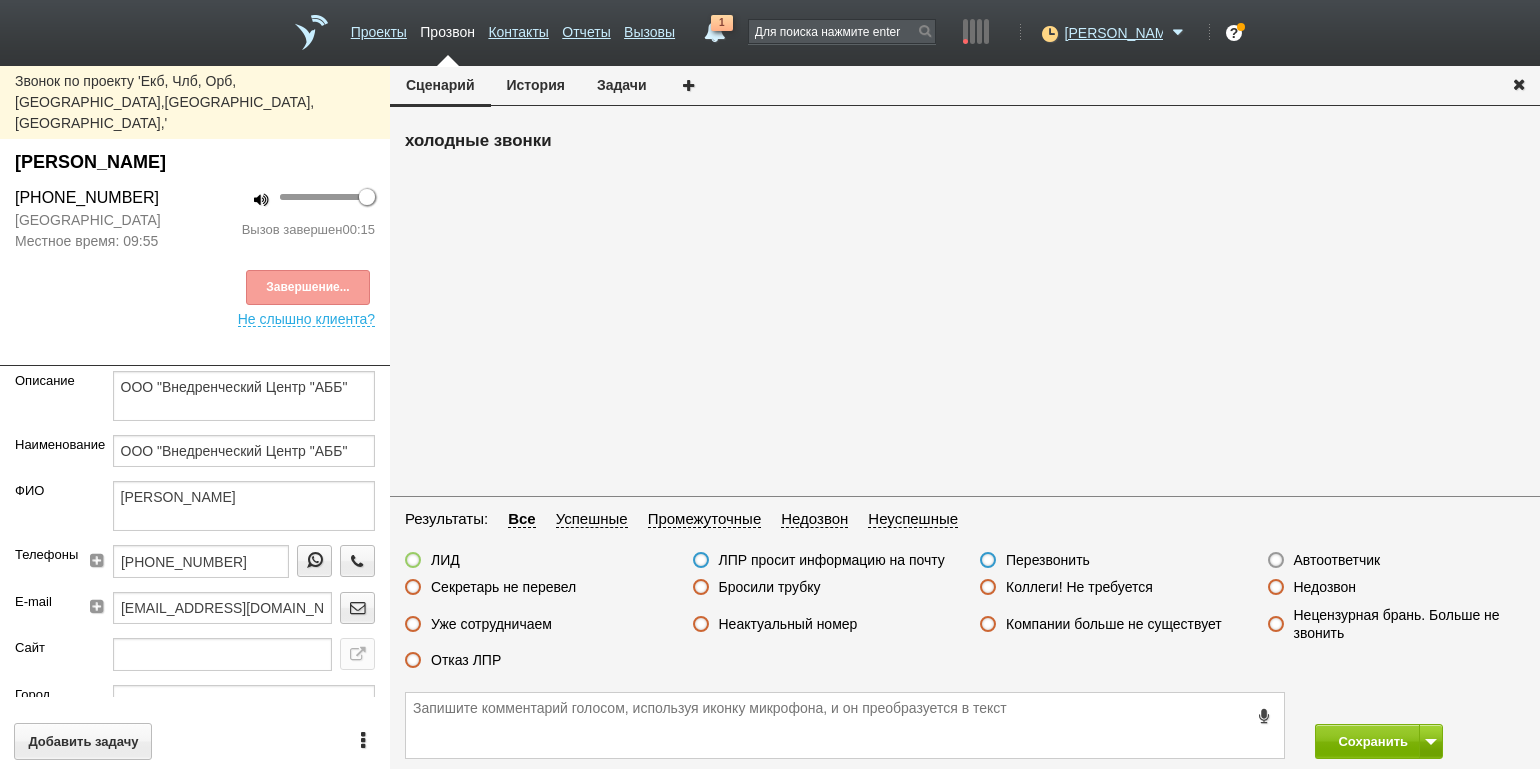 click on "Отказ ЛПР" at bounding box center (466, 660) 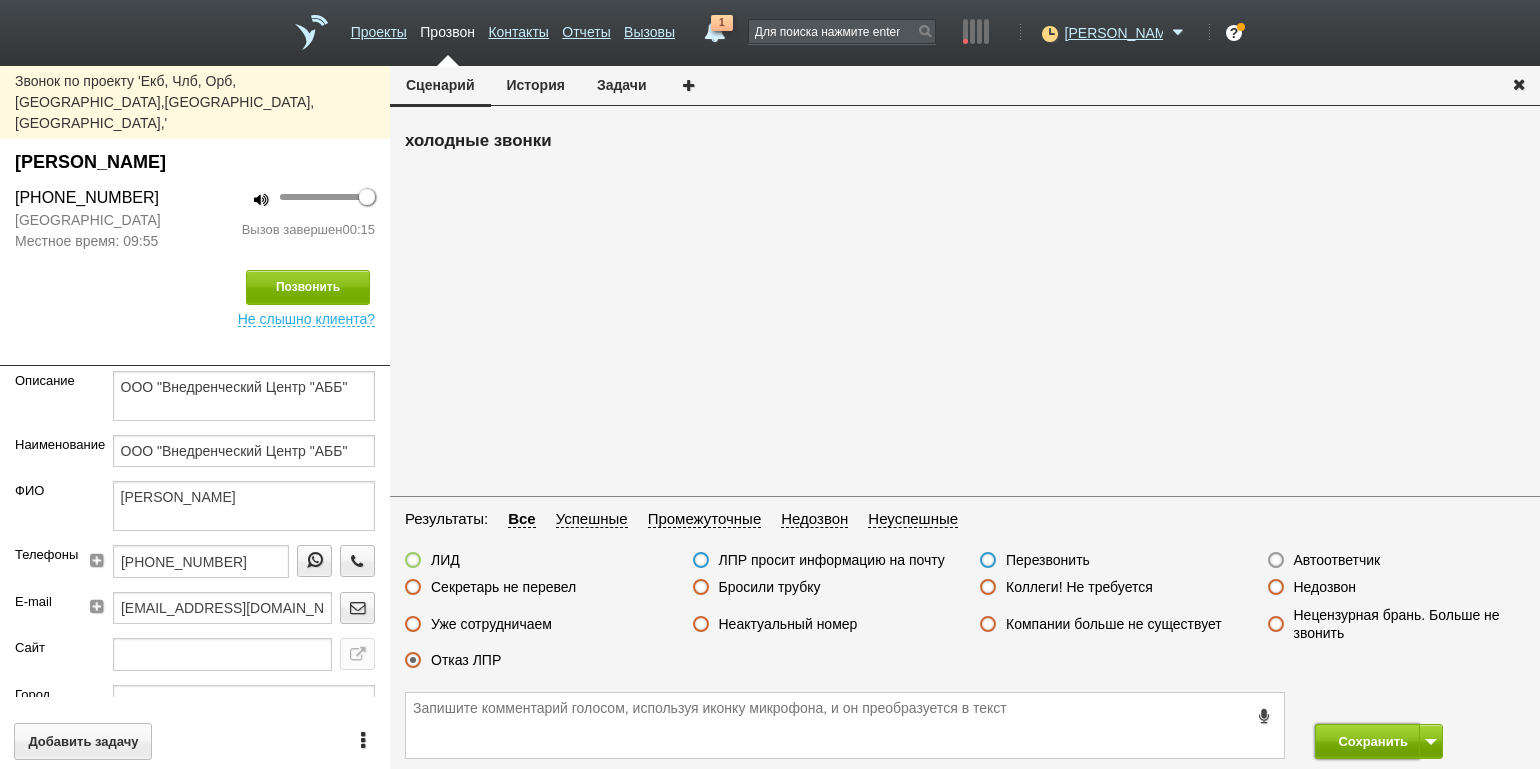 click on "Сохранить" at bounding box center [1367, 741] 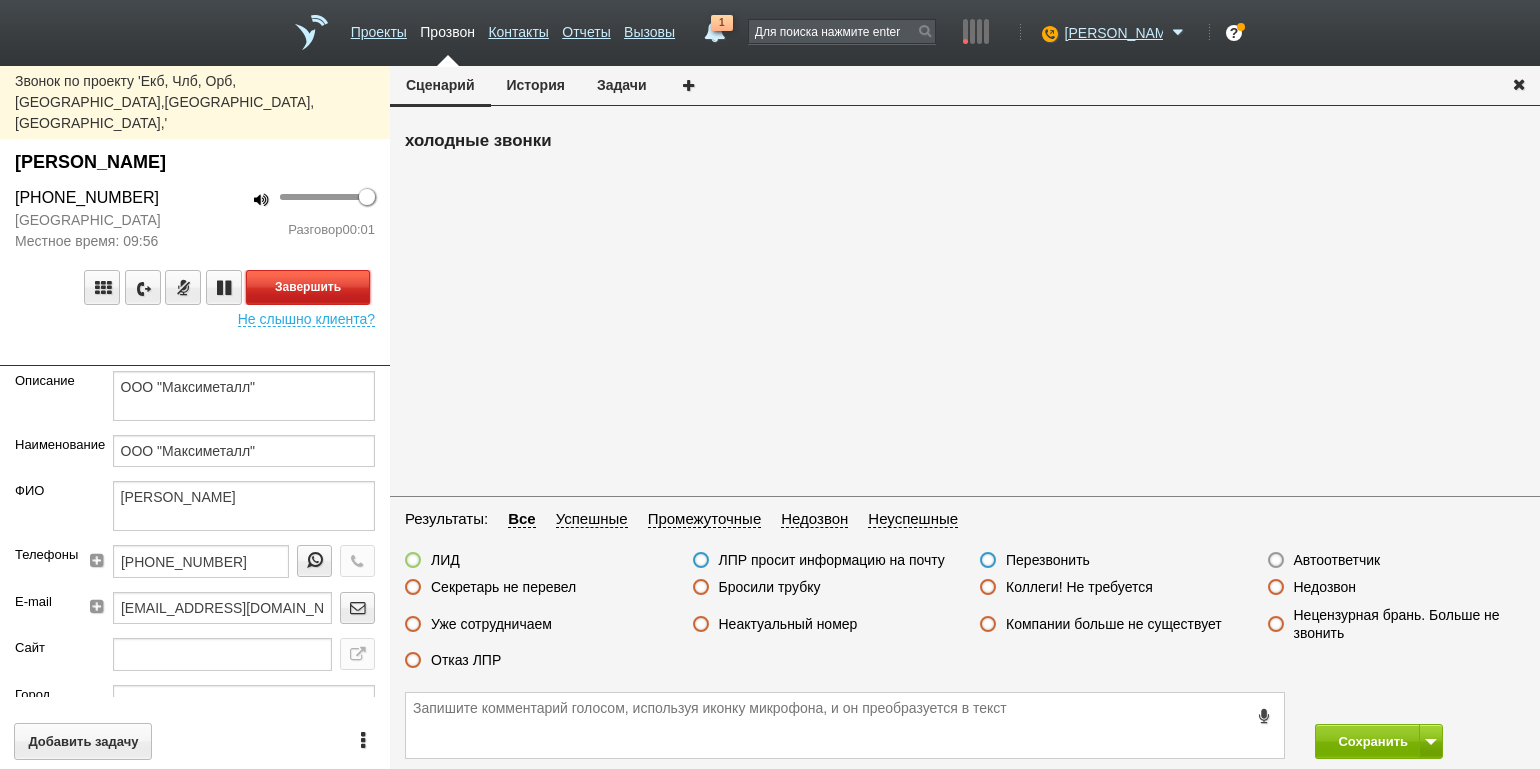 click on "Завершить" at bounding box center [308, 287] 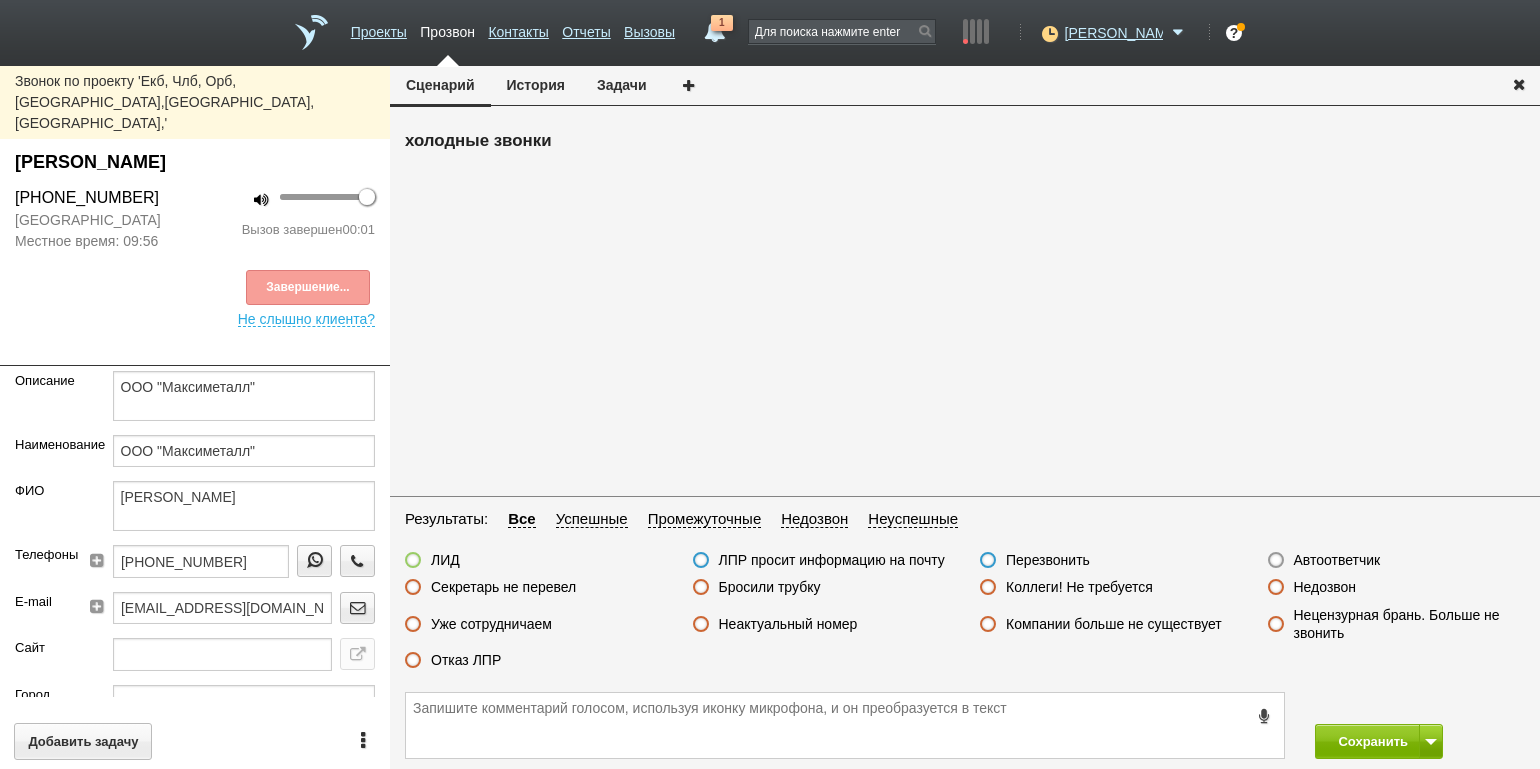 click on "Автоответчик" at bounding box center [1337, 560] 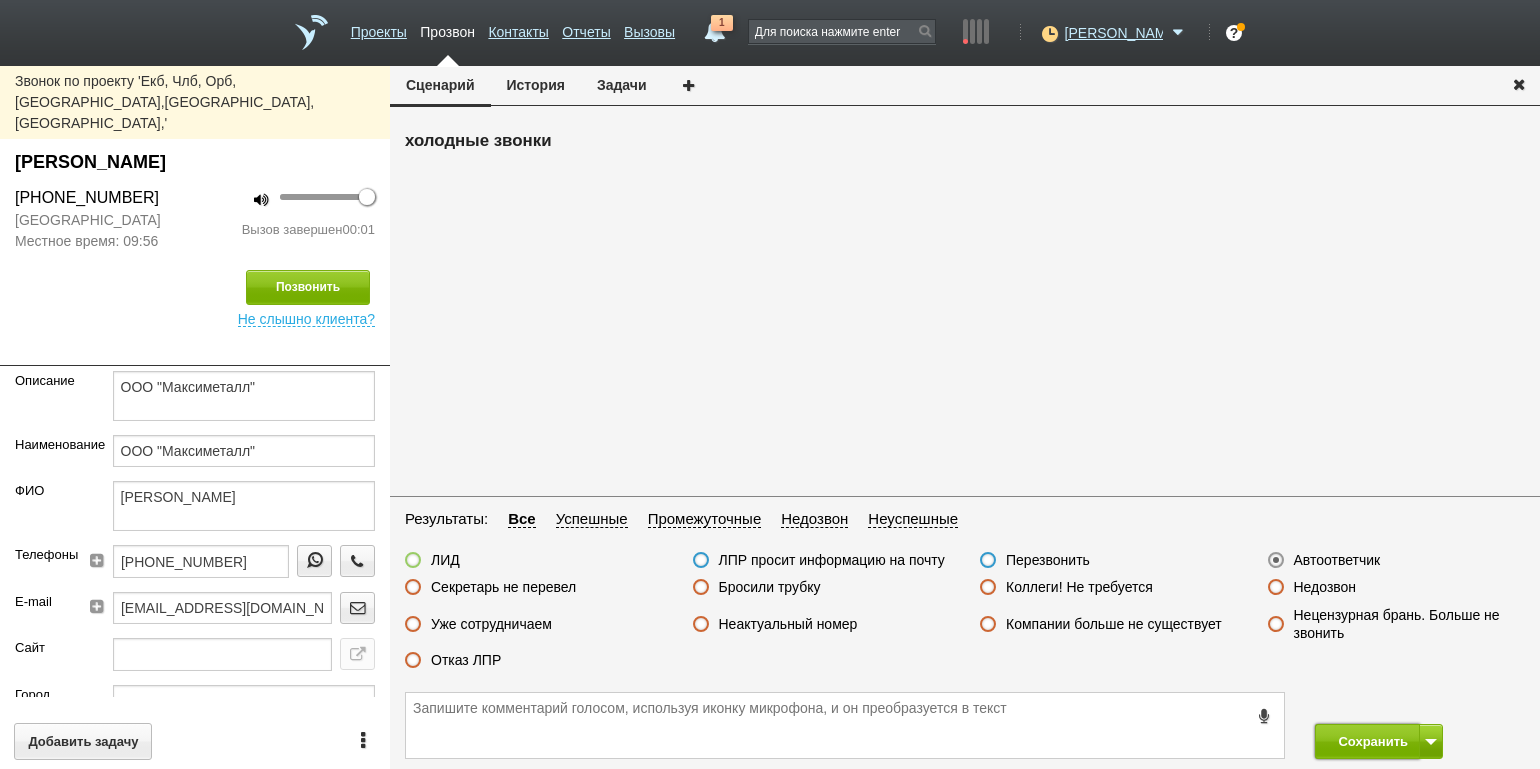 drag, startPoint x: 1379, startPoint y: 732, endPoint x: 1358, endPoint y: 707, distance: 32.649654 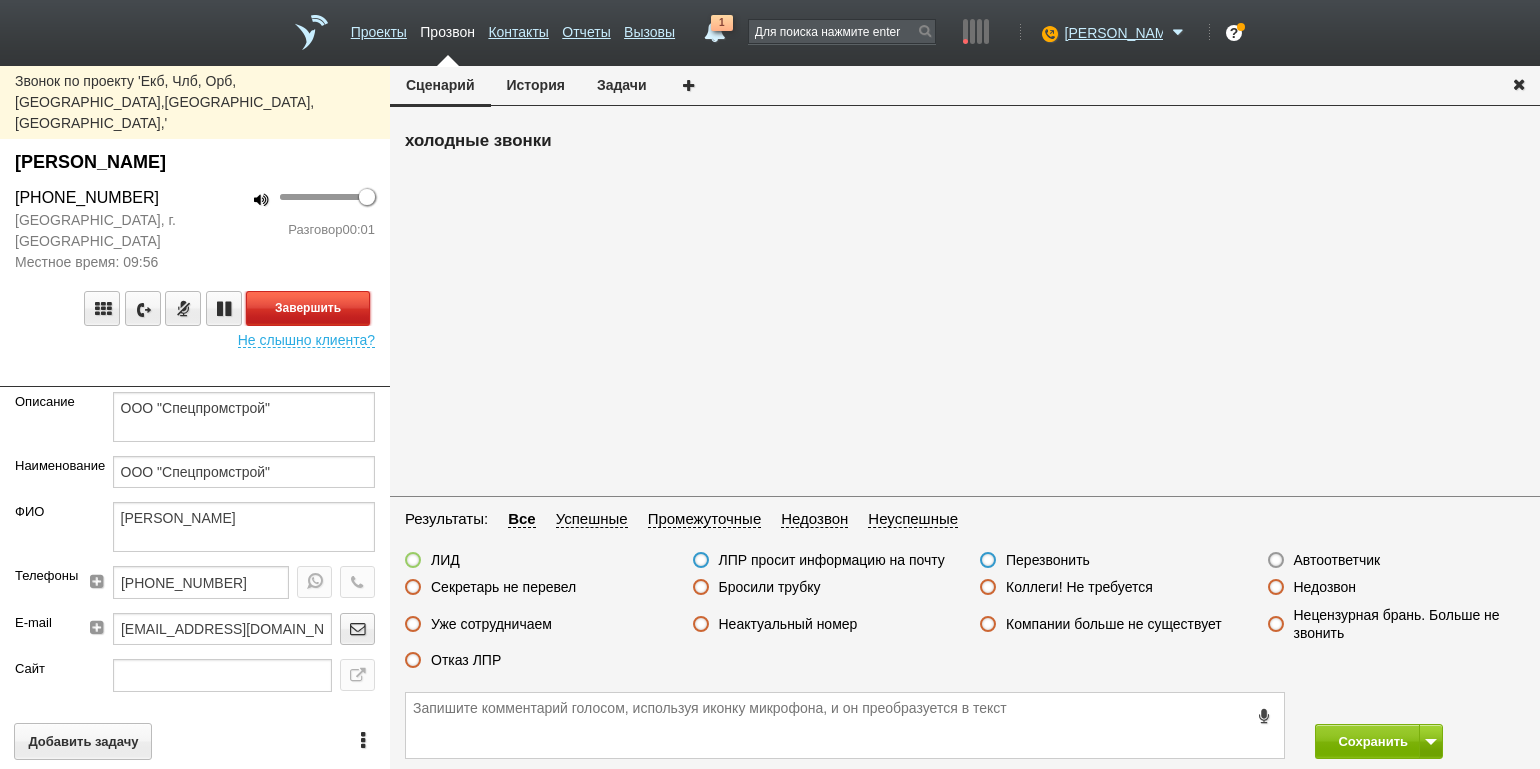click on "Завершить" at bounding box center (308, 308) 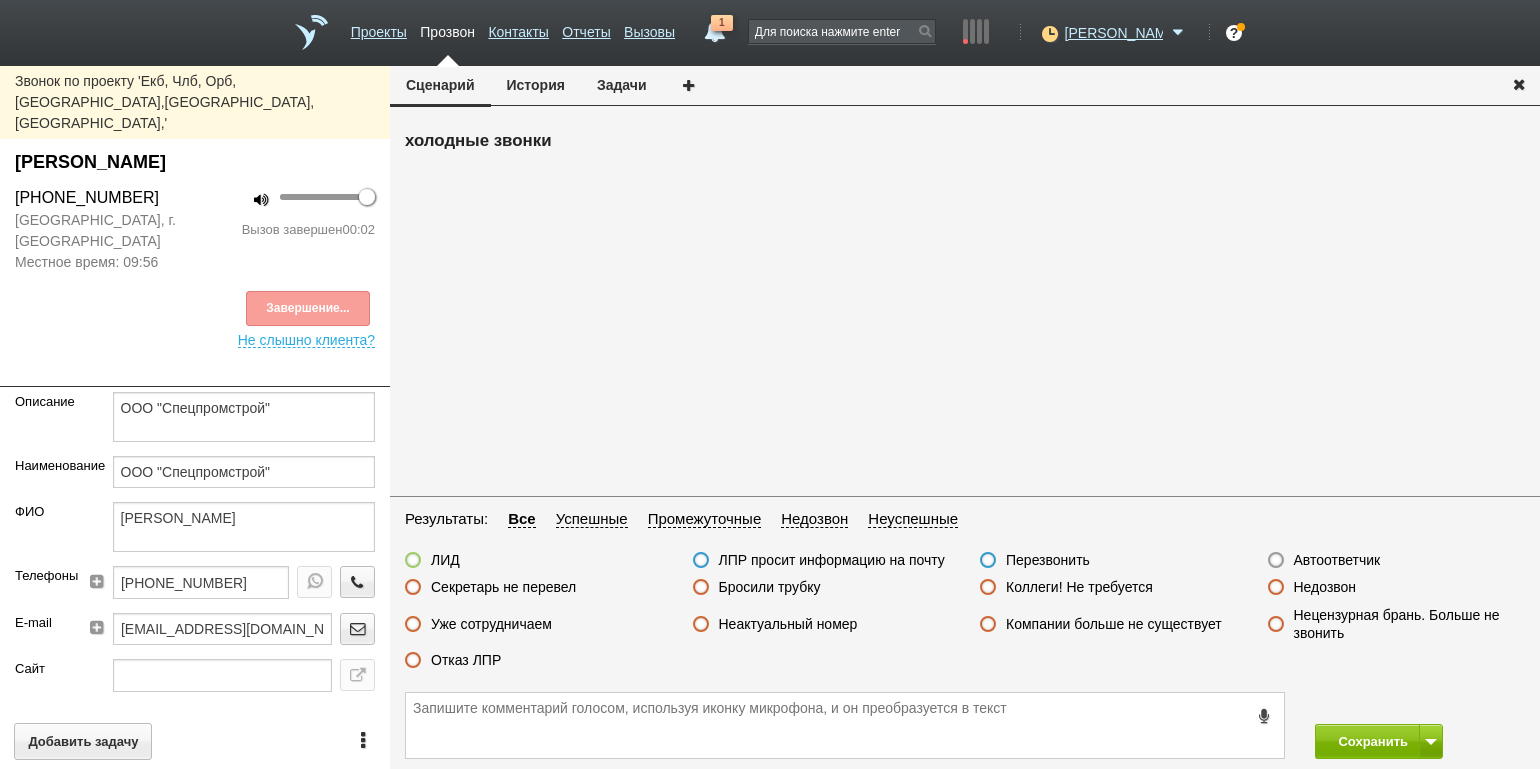 click on "Недозвон" at bounding box center [1325, 587] 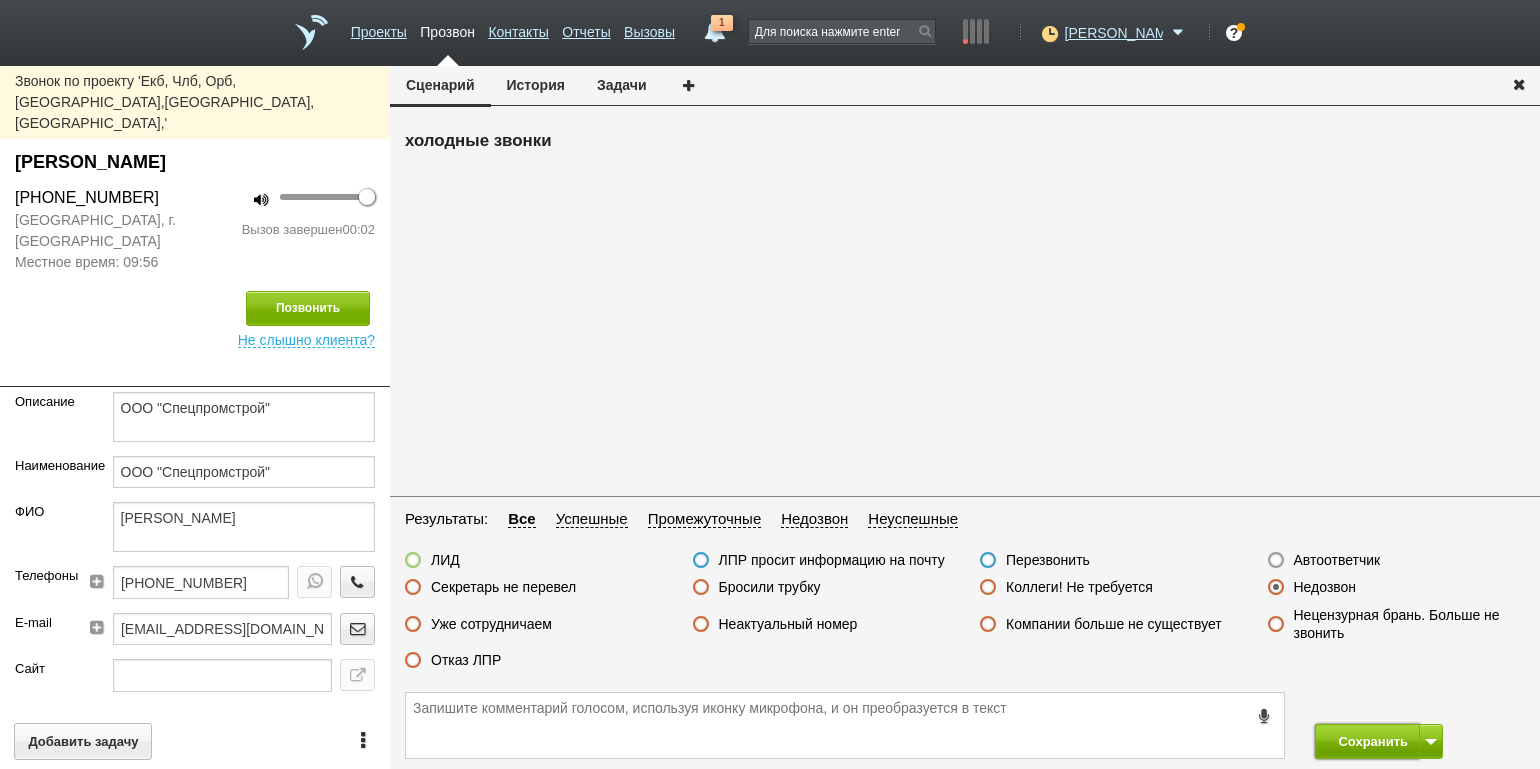 click on "Сохранить" at bounding box center (1367, 741) 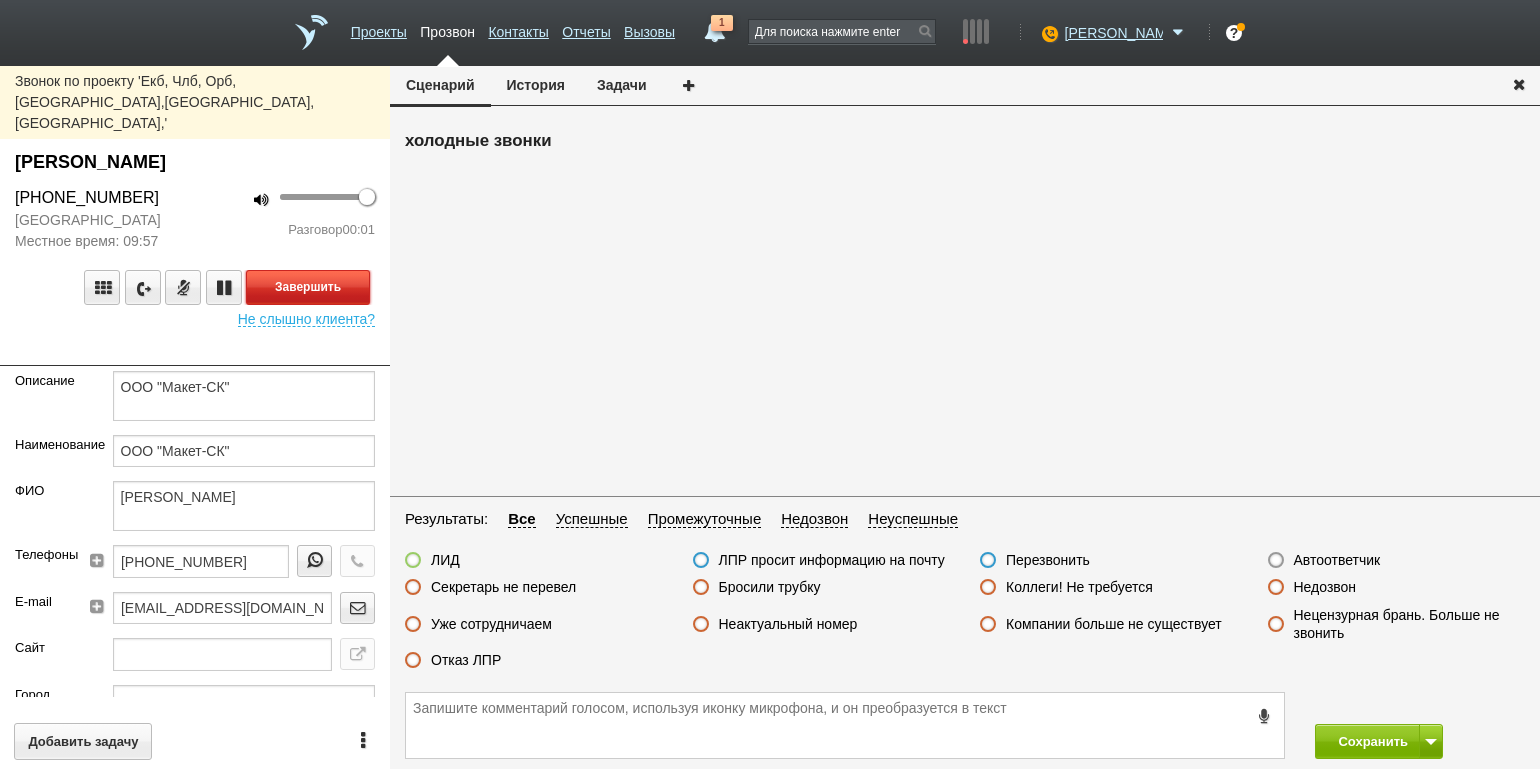 click on "Завершить" at bounding box center (308, 287) 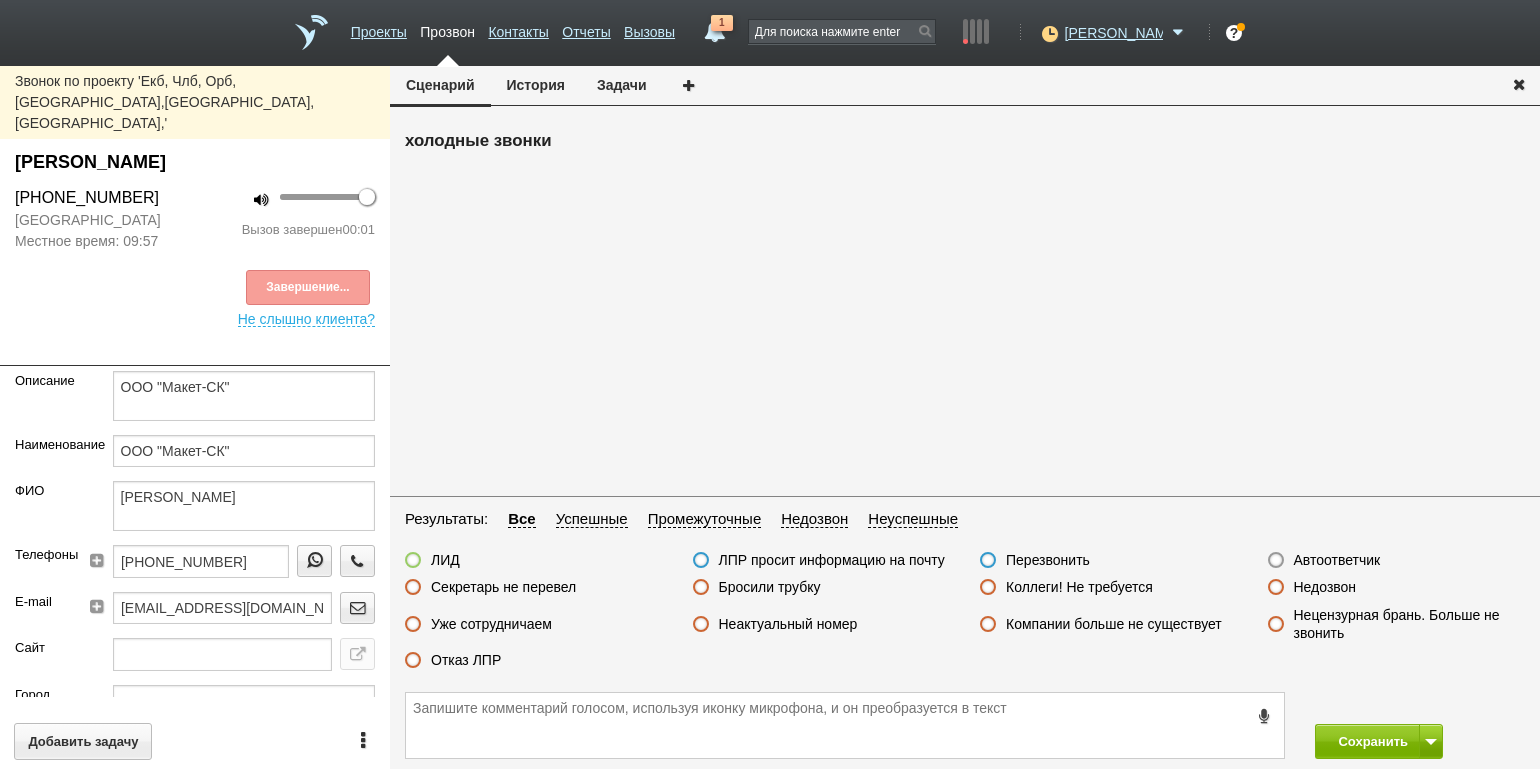 drag, startPoint x: 1349, startPoint y: 554, endPoint x: 1357, endPoint y: 594, distance: 40.792156 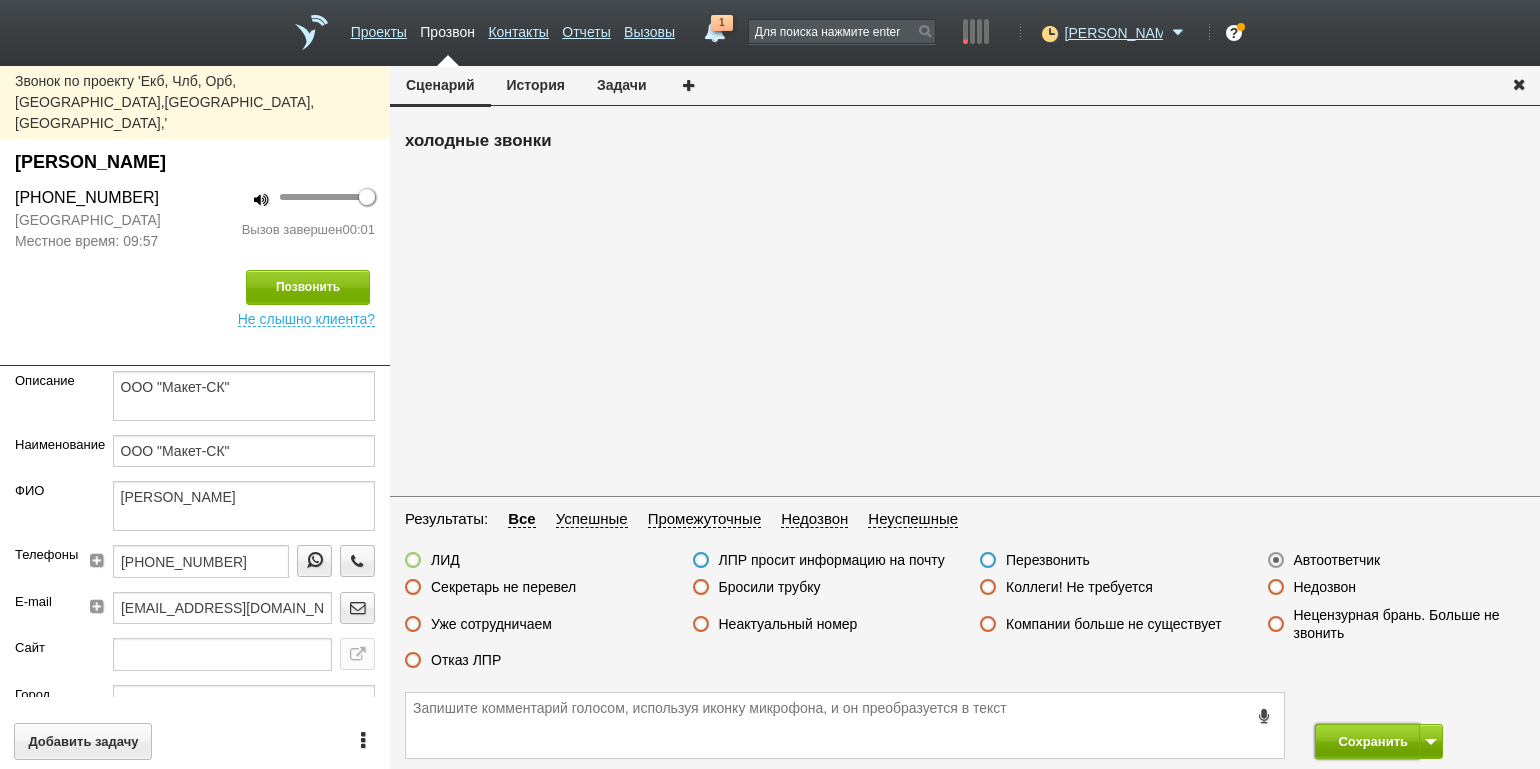 click on "Сохранить" at bounding box center (1367, 741) 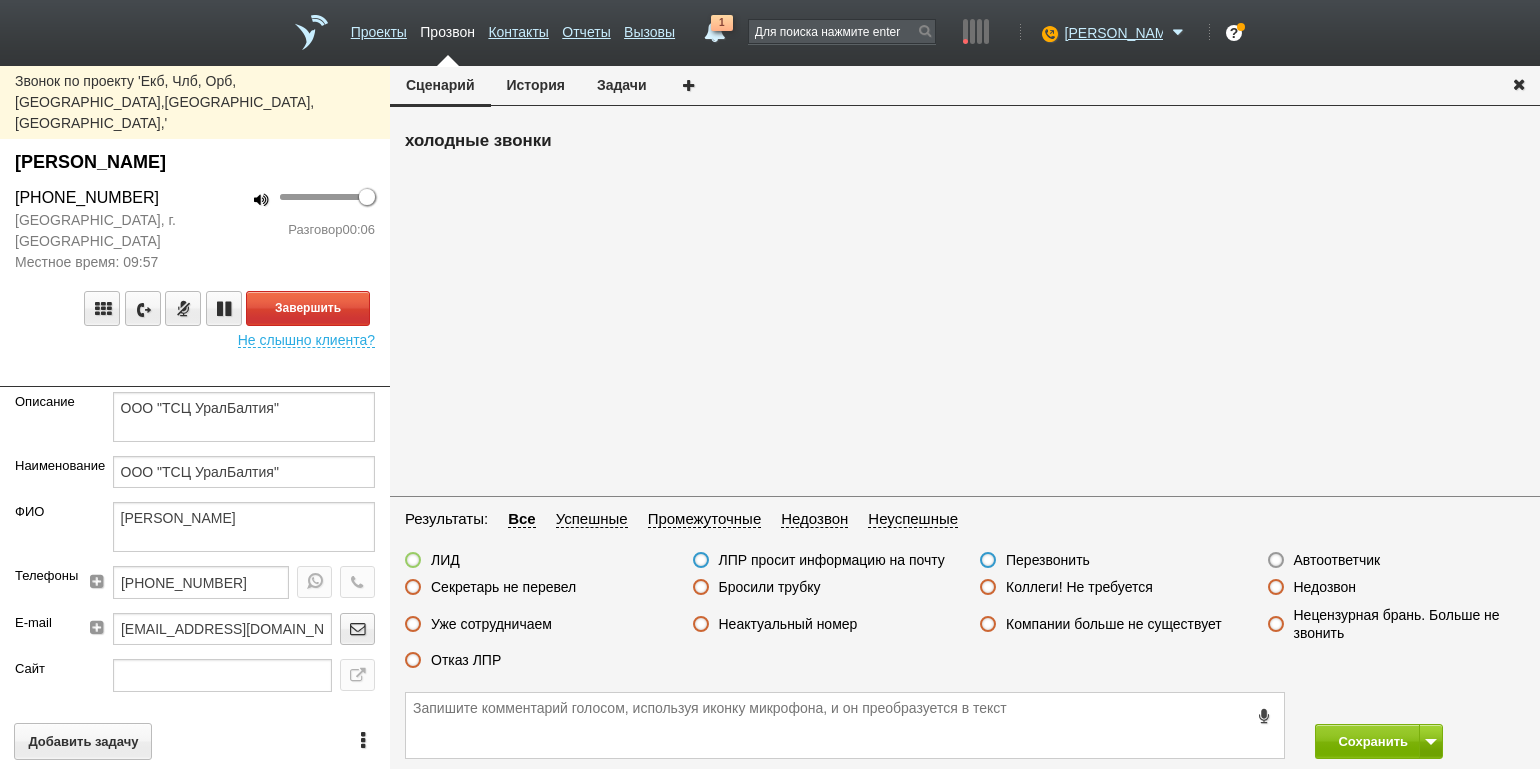 click on "100
Разговор
00:06" at bounding box center (292, 229) 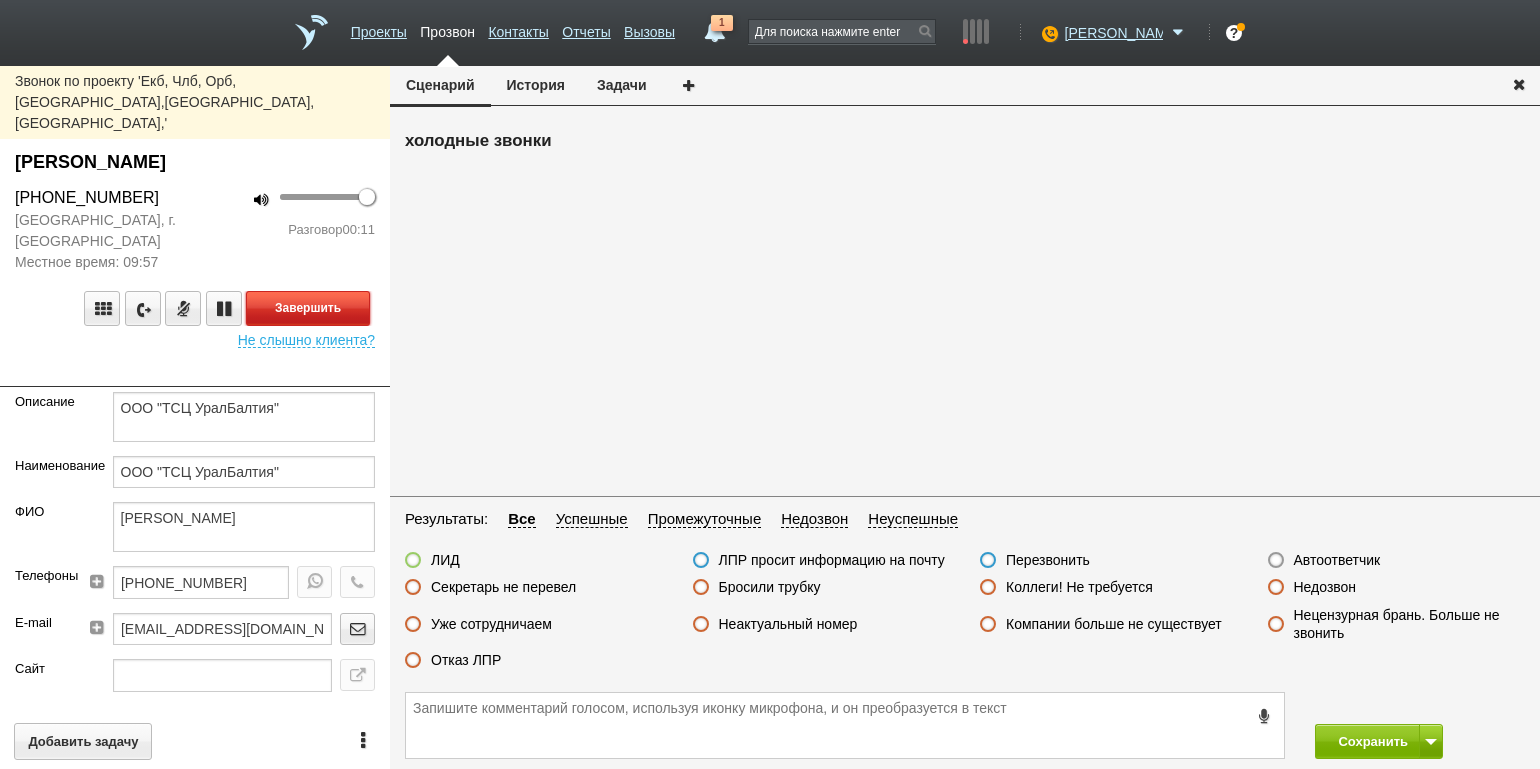 click on "Завершить" at bounding box center [308, 308] 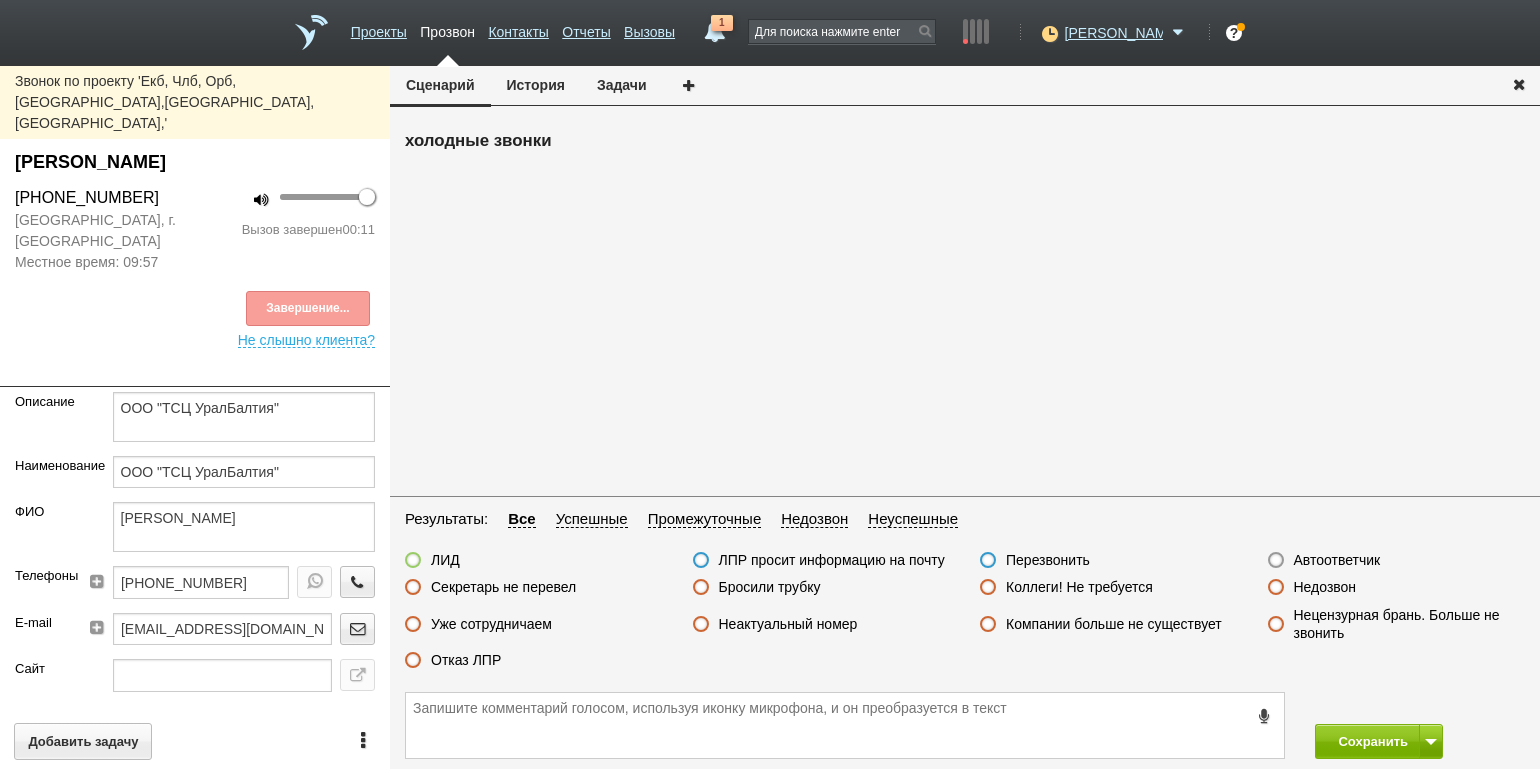 click on "Бросили трубку" at bounding box center (770, 587) 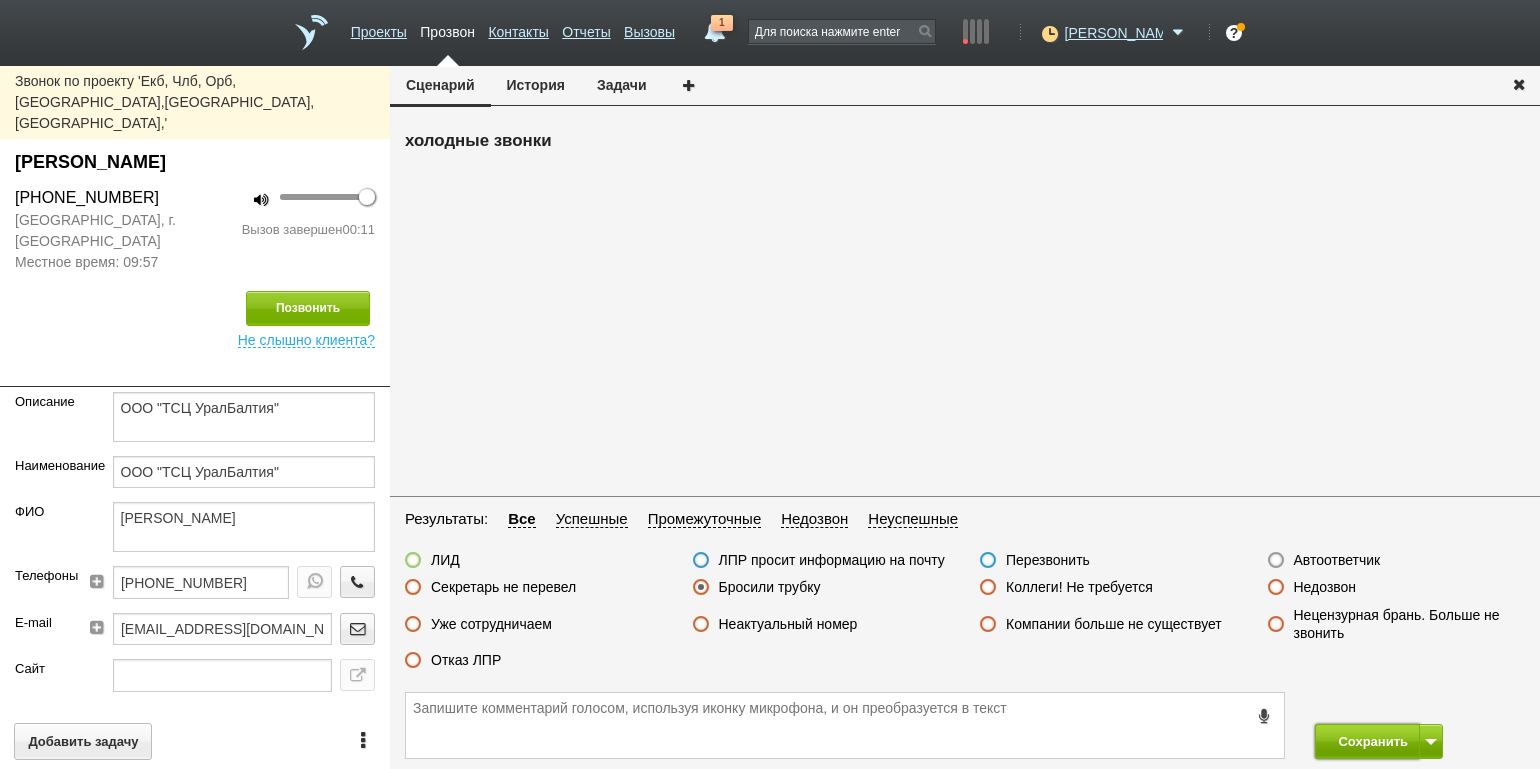 click on "Сохранить" at bounding box center (1367, 741) 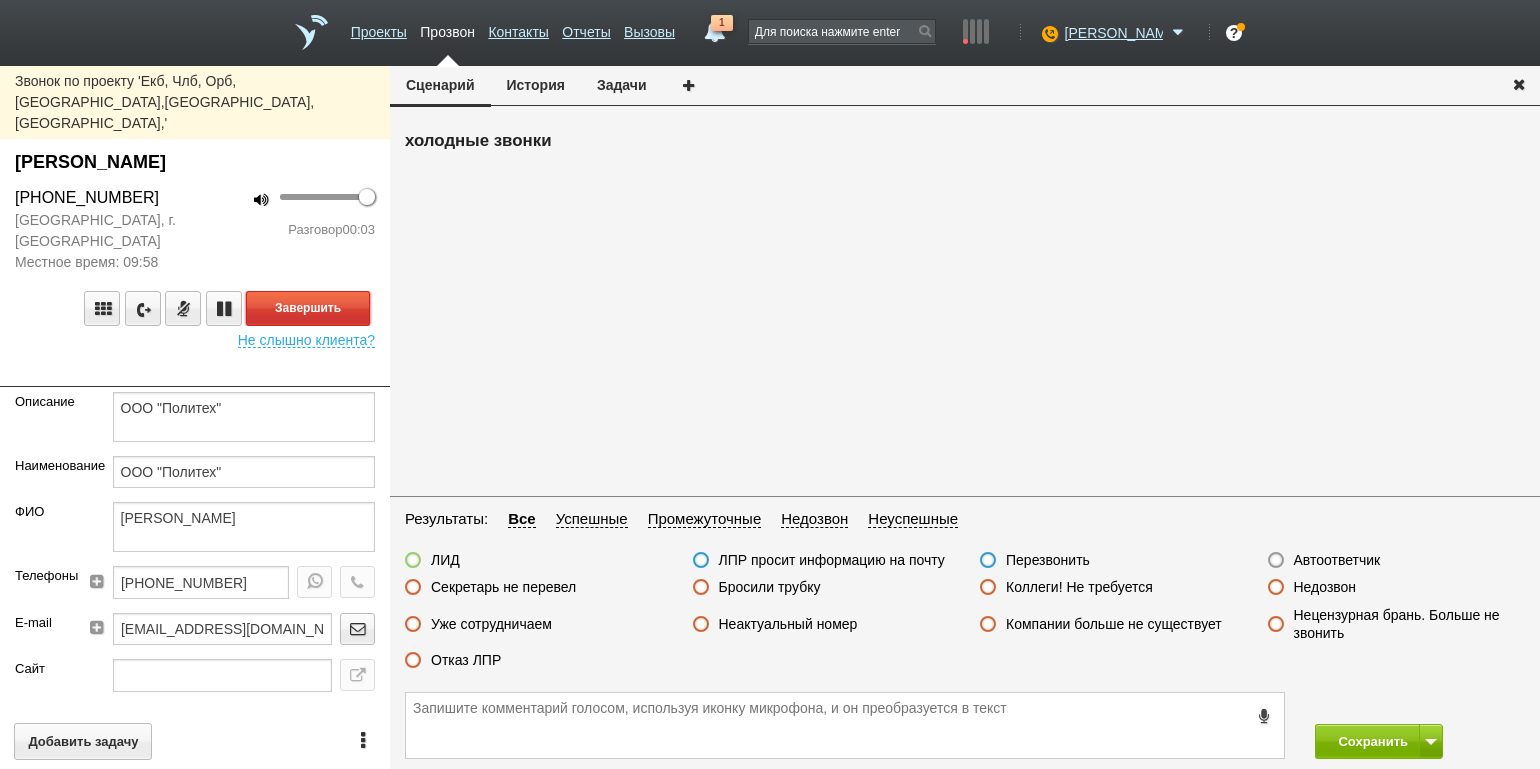 click on "Завершить" at bounding box center [308, 308] 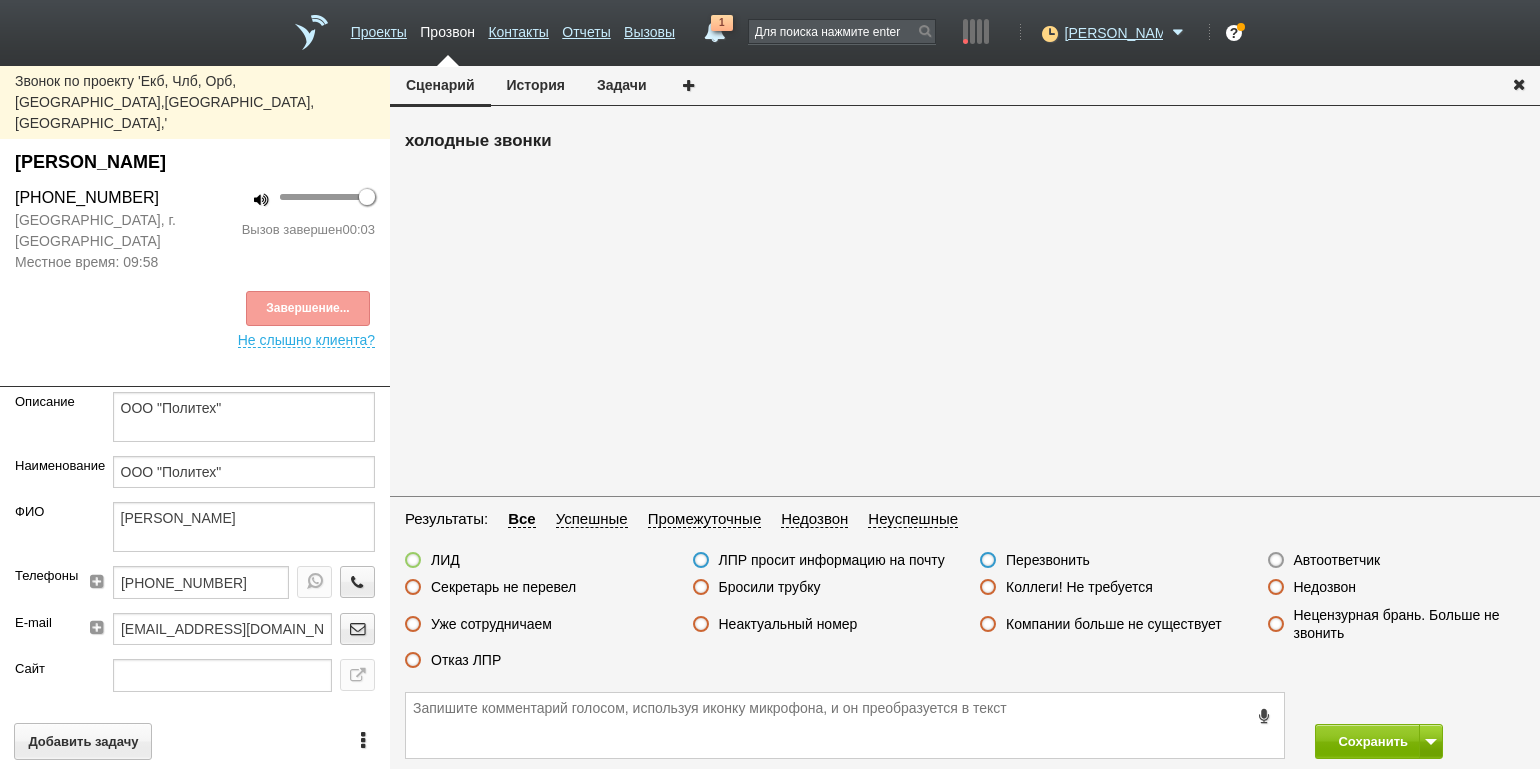 click on "Недозвон" at bounding box center [1325, 587] 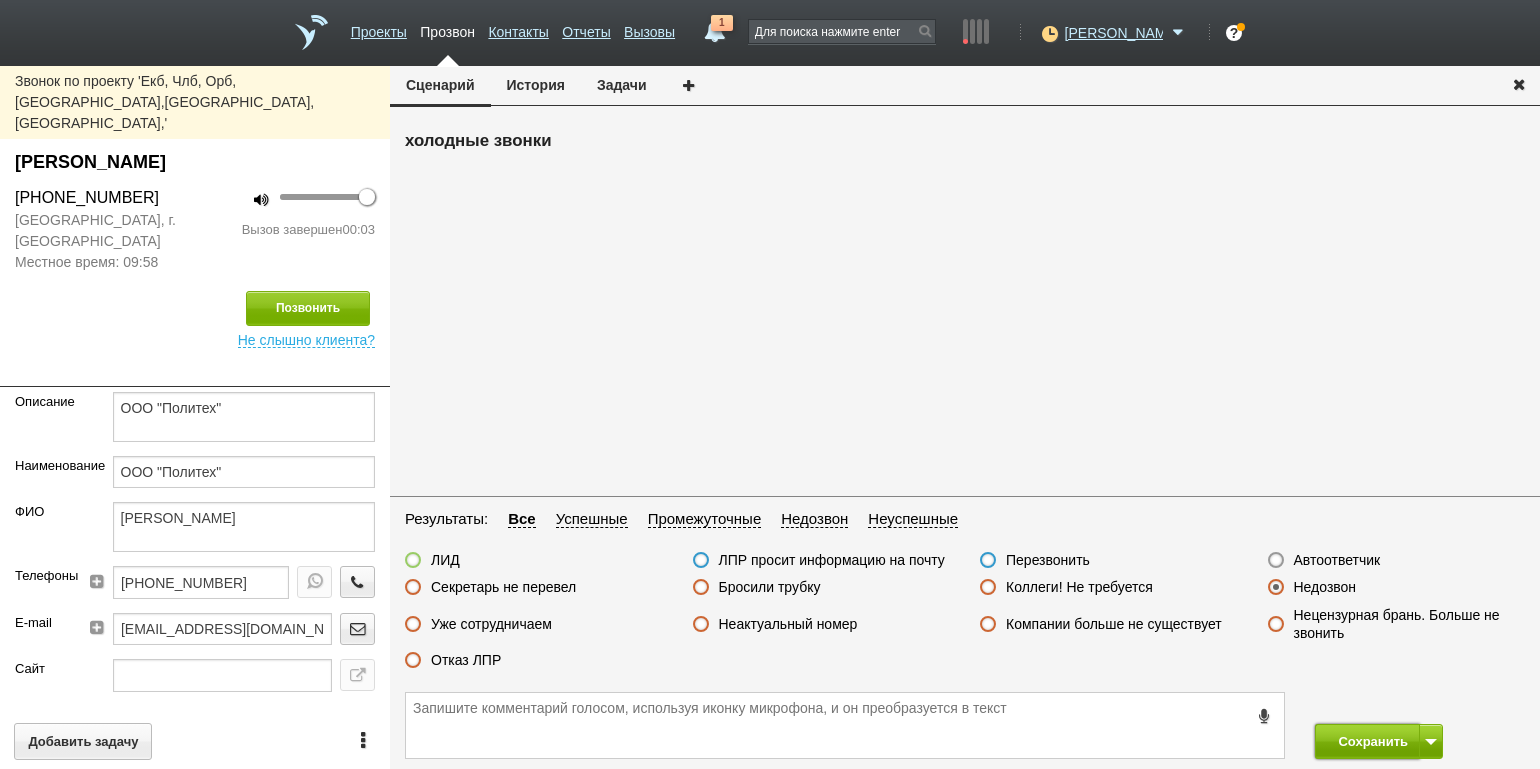click on "Сохранить" at bounding box center (1367, 741) 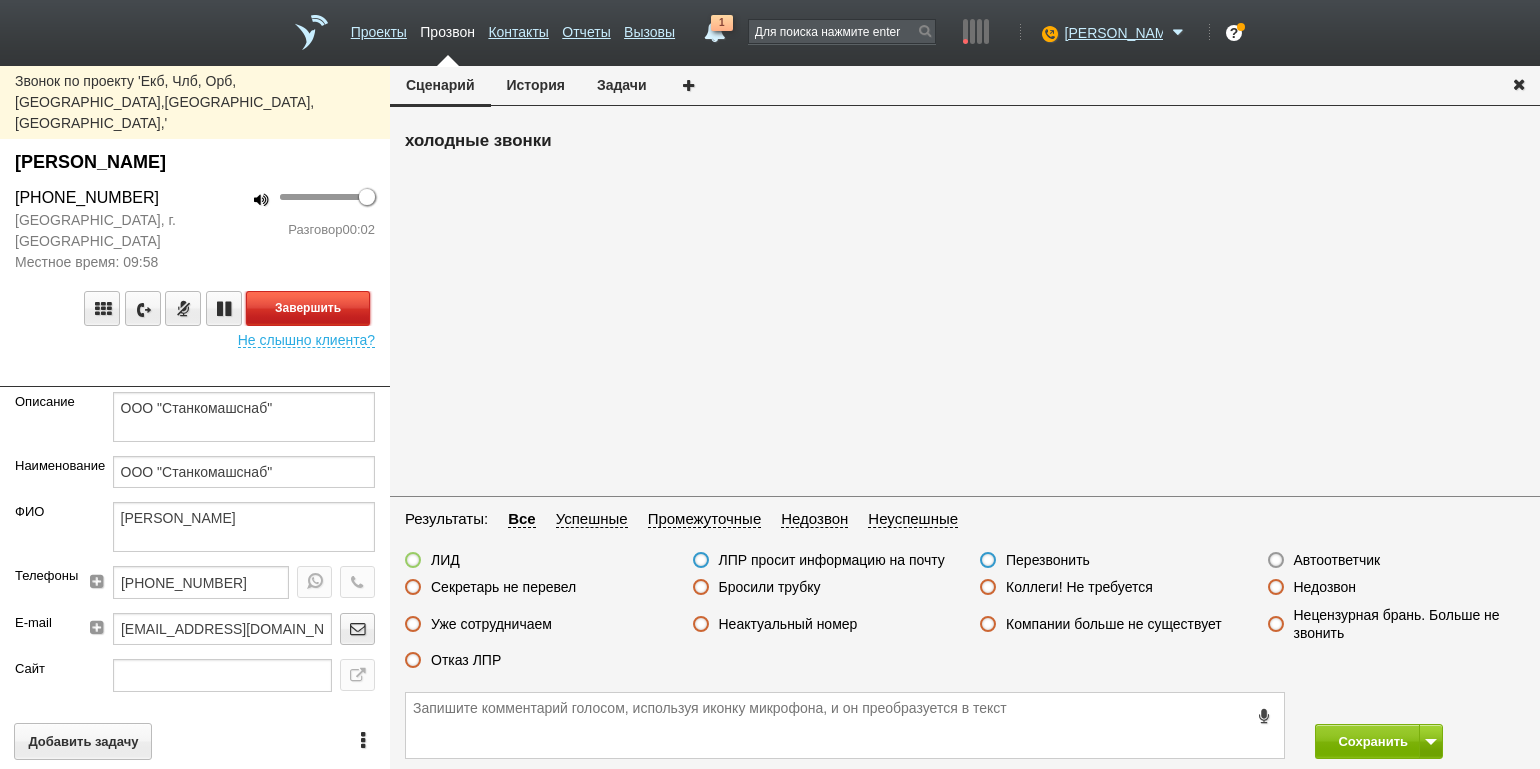 click on "Завершить" at bounding box center [308, 308] 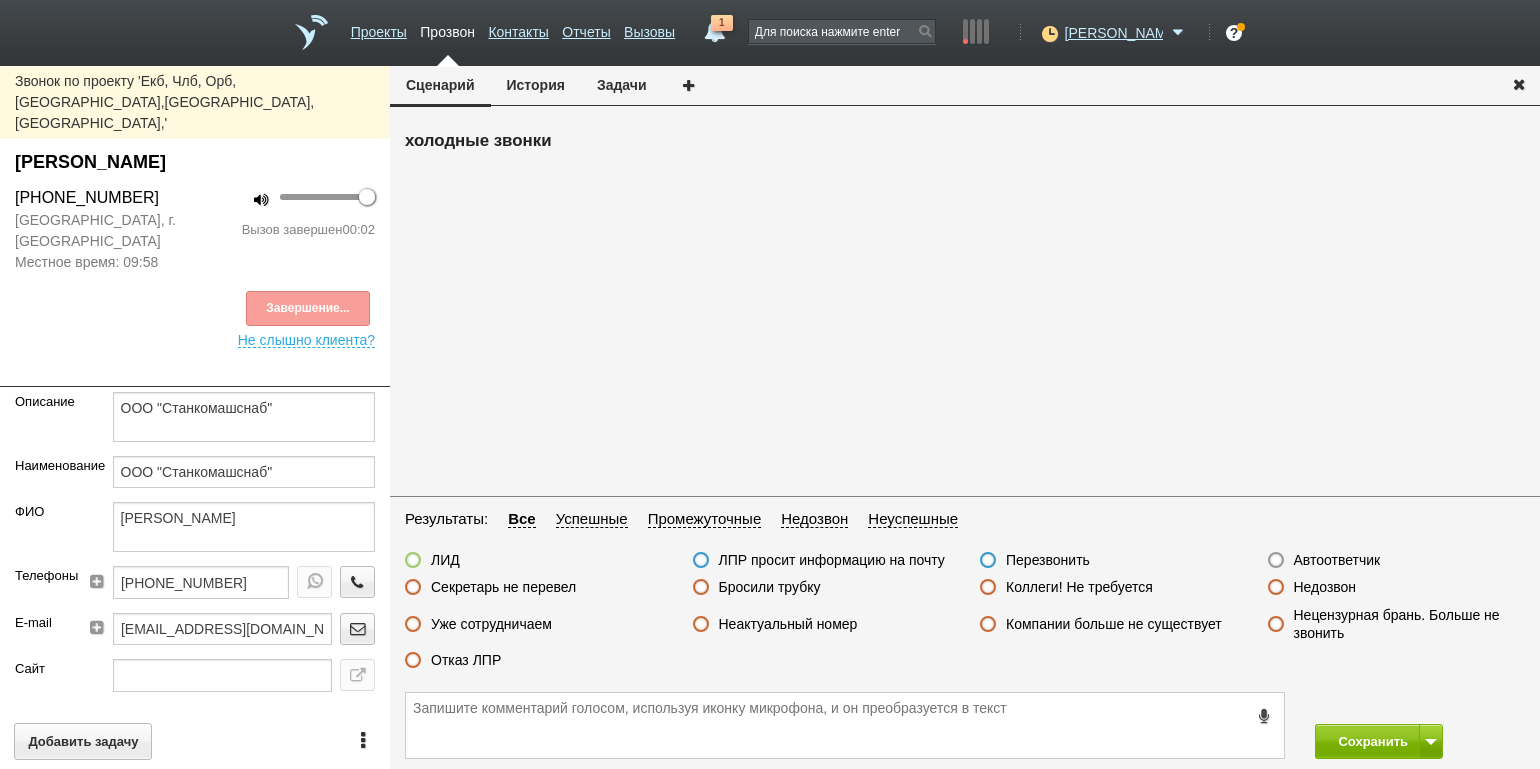 click on "Автоответчик" at bounding box center [1337, 560] 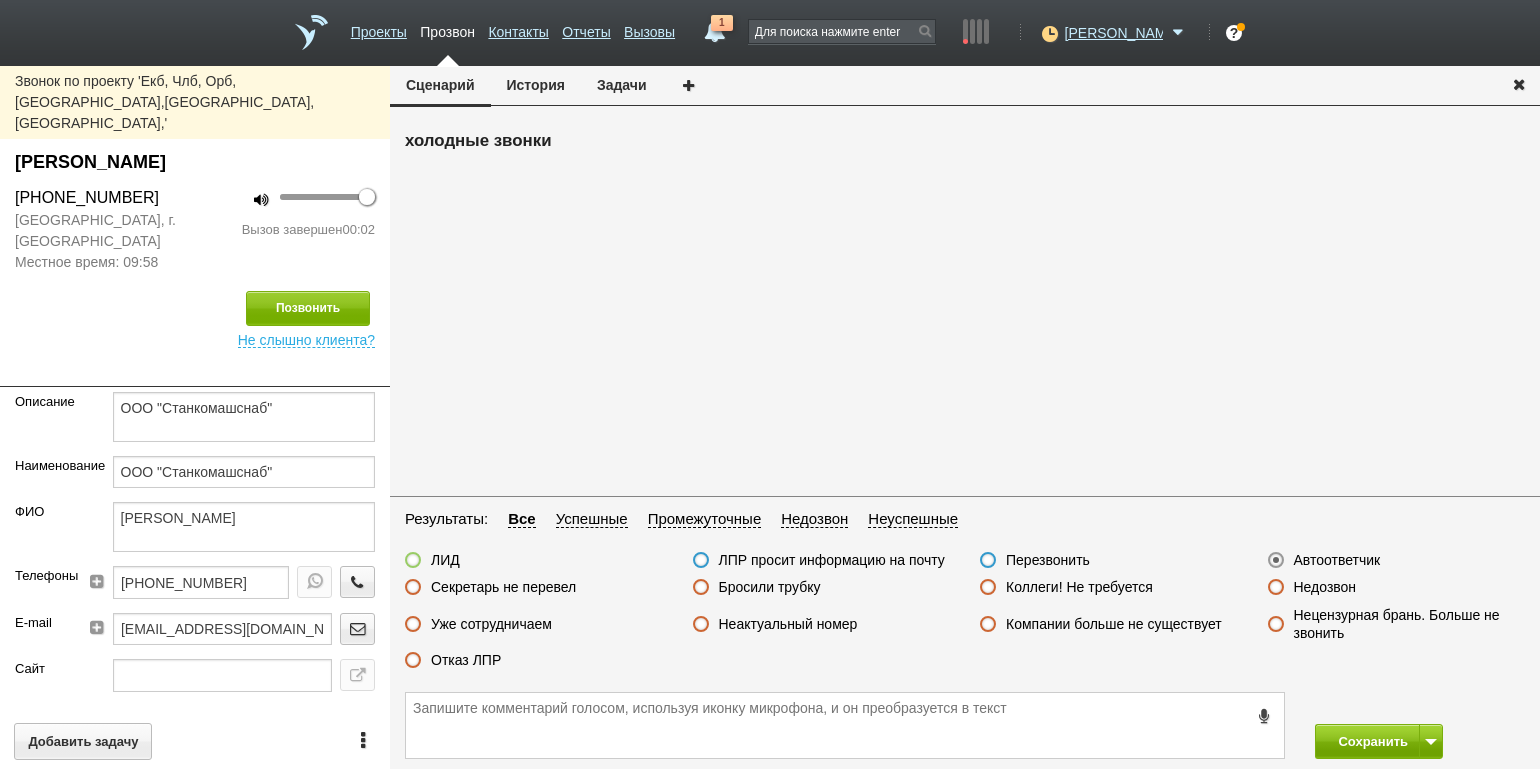 click on "Сохранить" at bounding box center (965, 725) 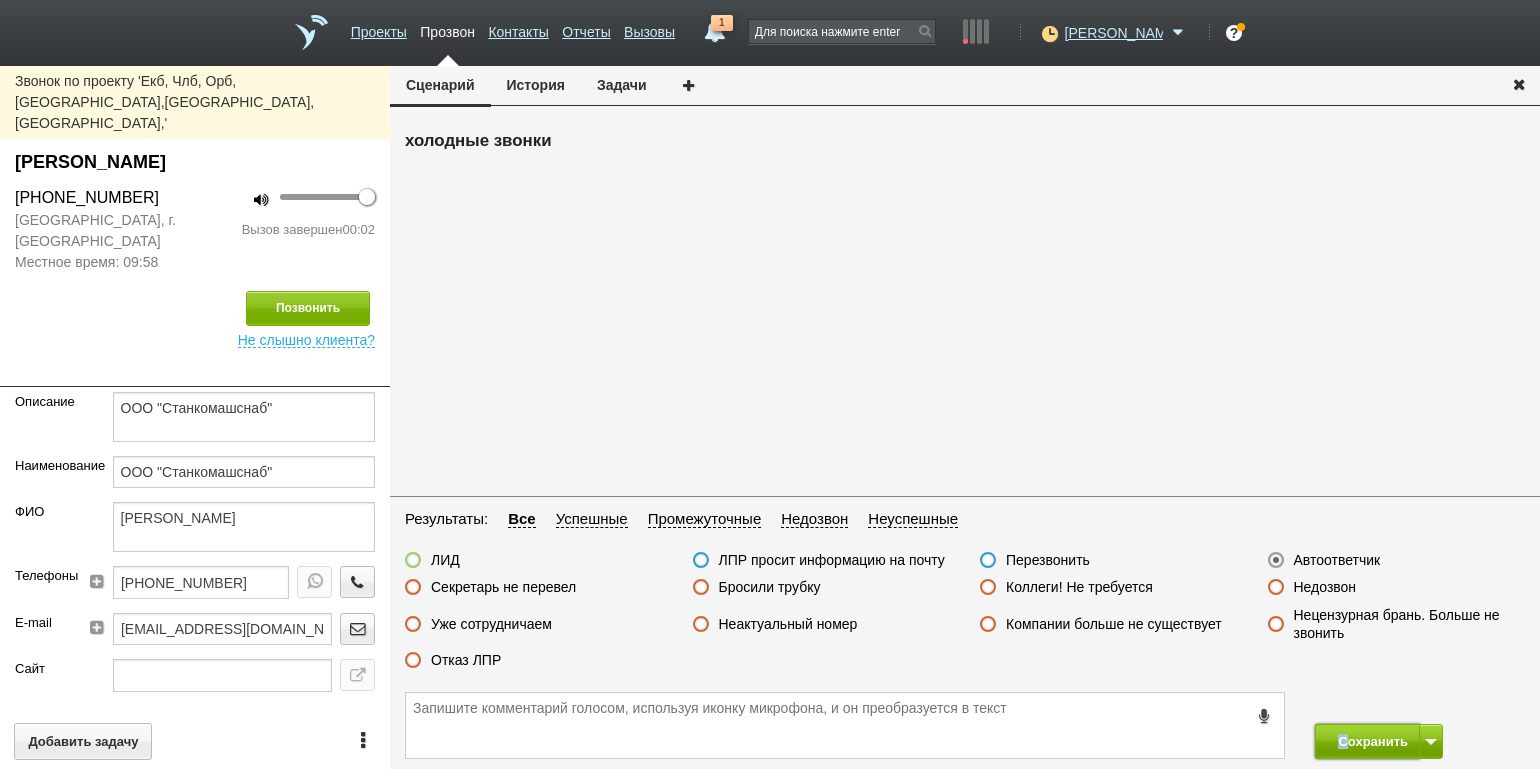 click on "Сохранить" at bounding box center (1367, 741) 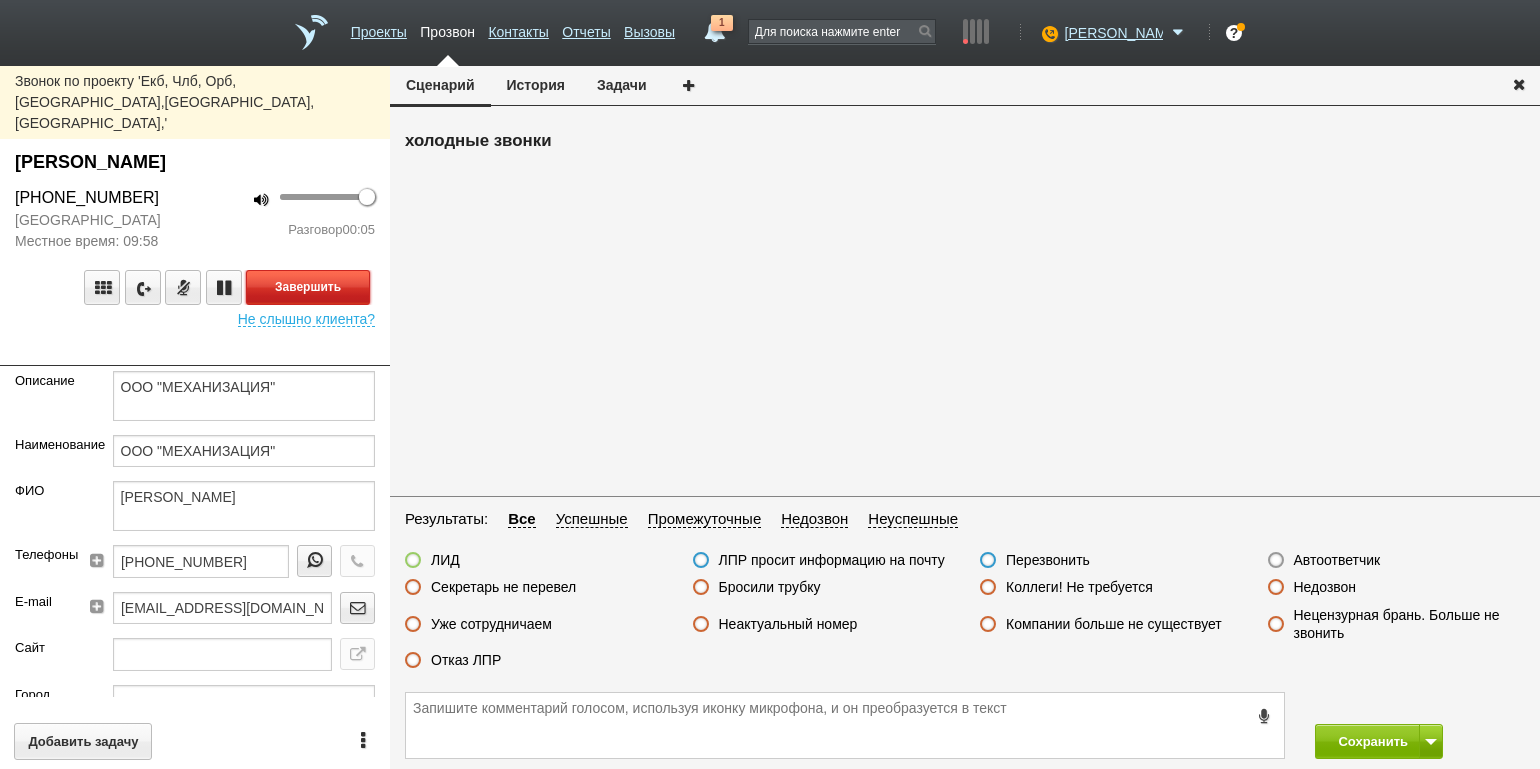 click on "Завершить" at bounding box center (308, 287) 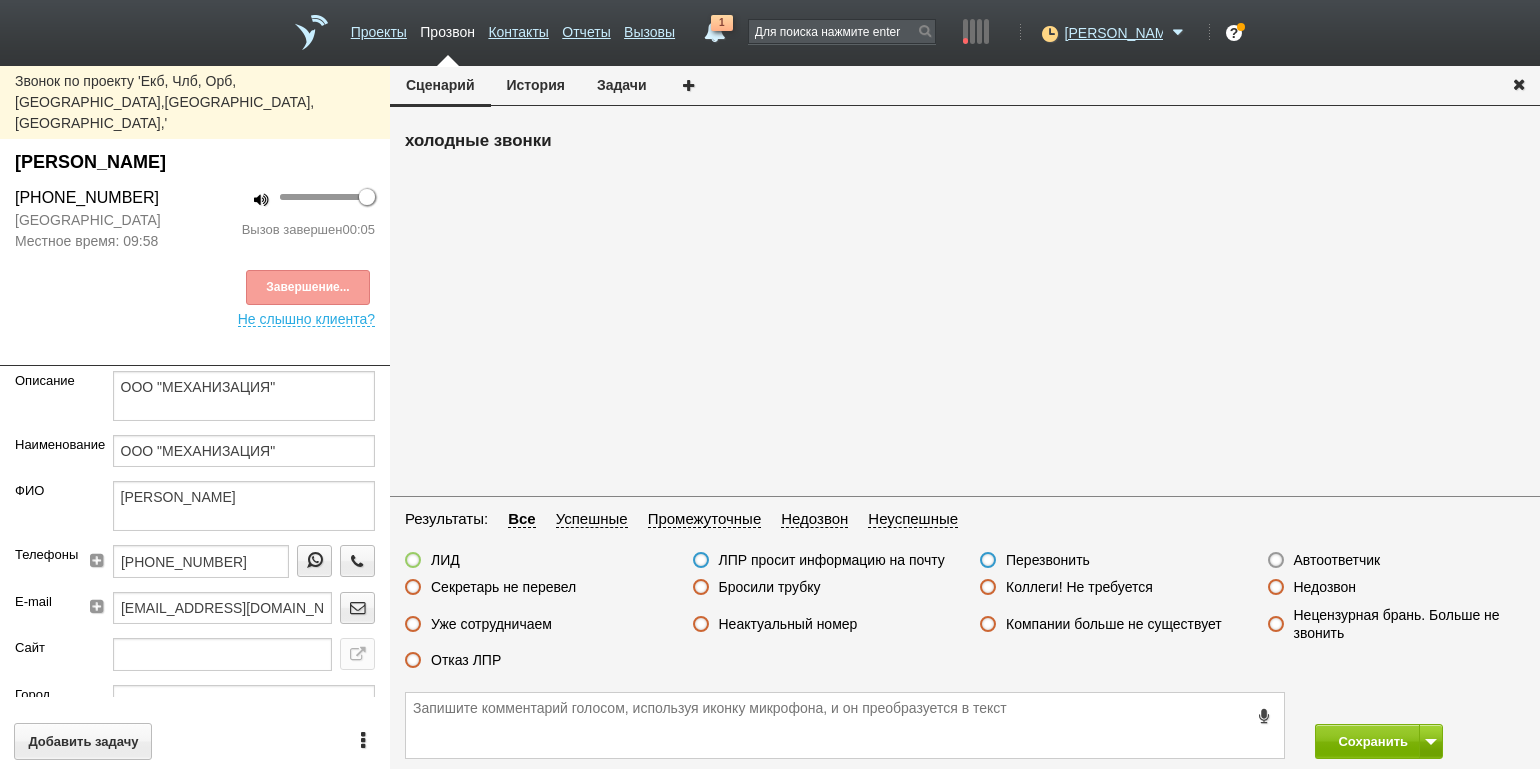 click on "ЛИД ЛПР просит информацию на почту Перезвонить Автоответчик Секретарь не перевел Бросили трубку Коллеги! Не требуется Недозвон Уже сотрудничаем Неактуальный номер Компании больше не существует Нецензурная брань. Больше не звонить Отказ ЛПР" at bounding box center (965, 615) 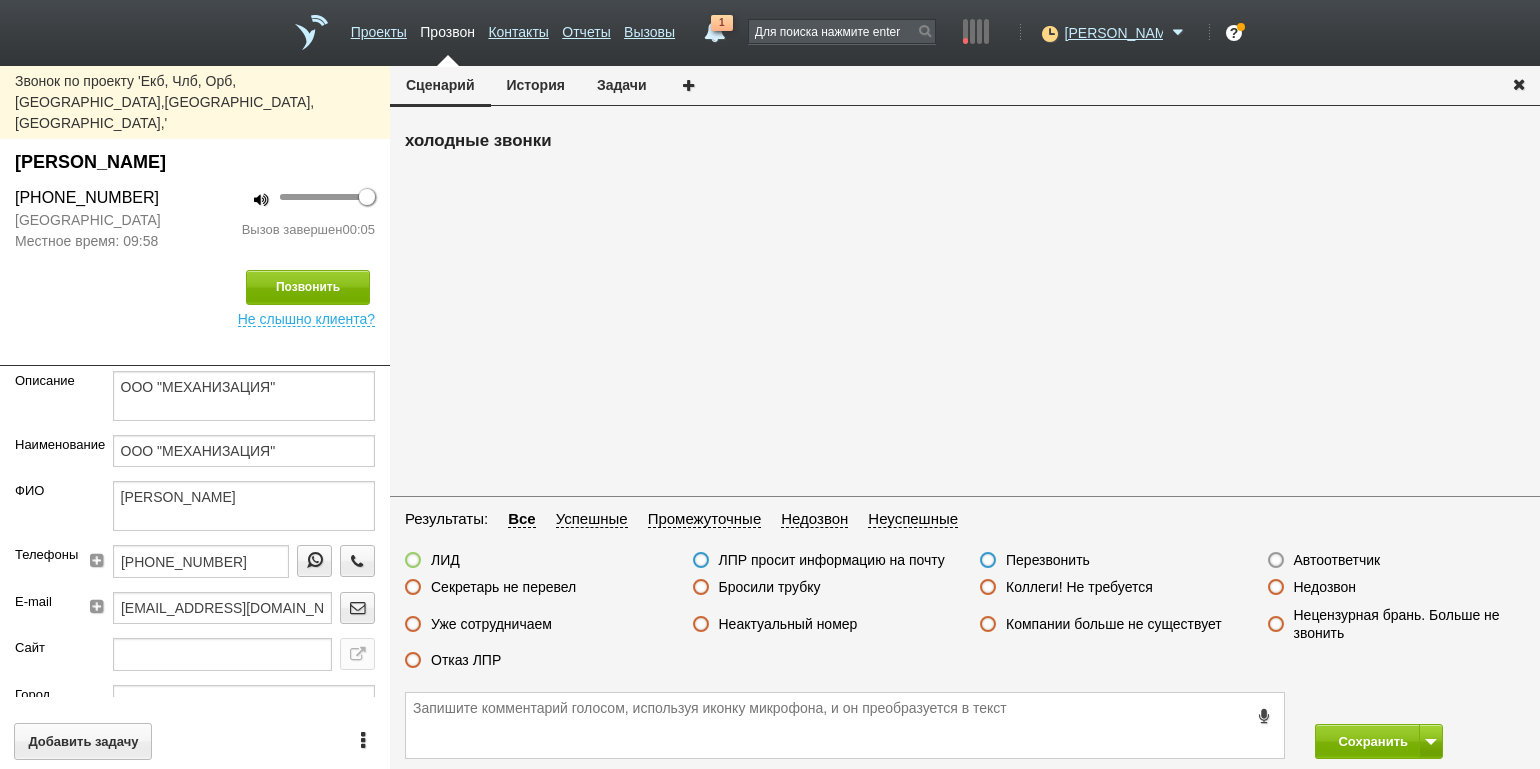 click on "Бросили трубку" at bounding box center (770, 587) 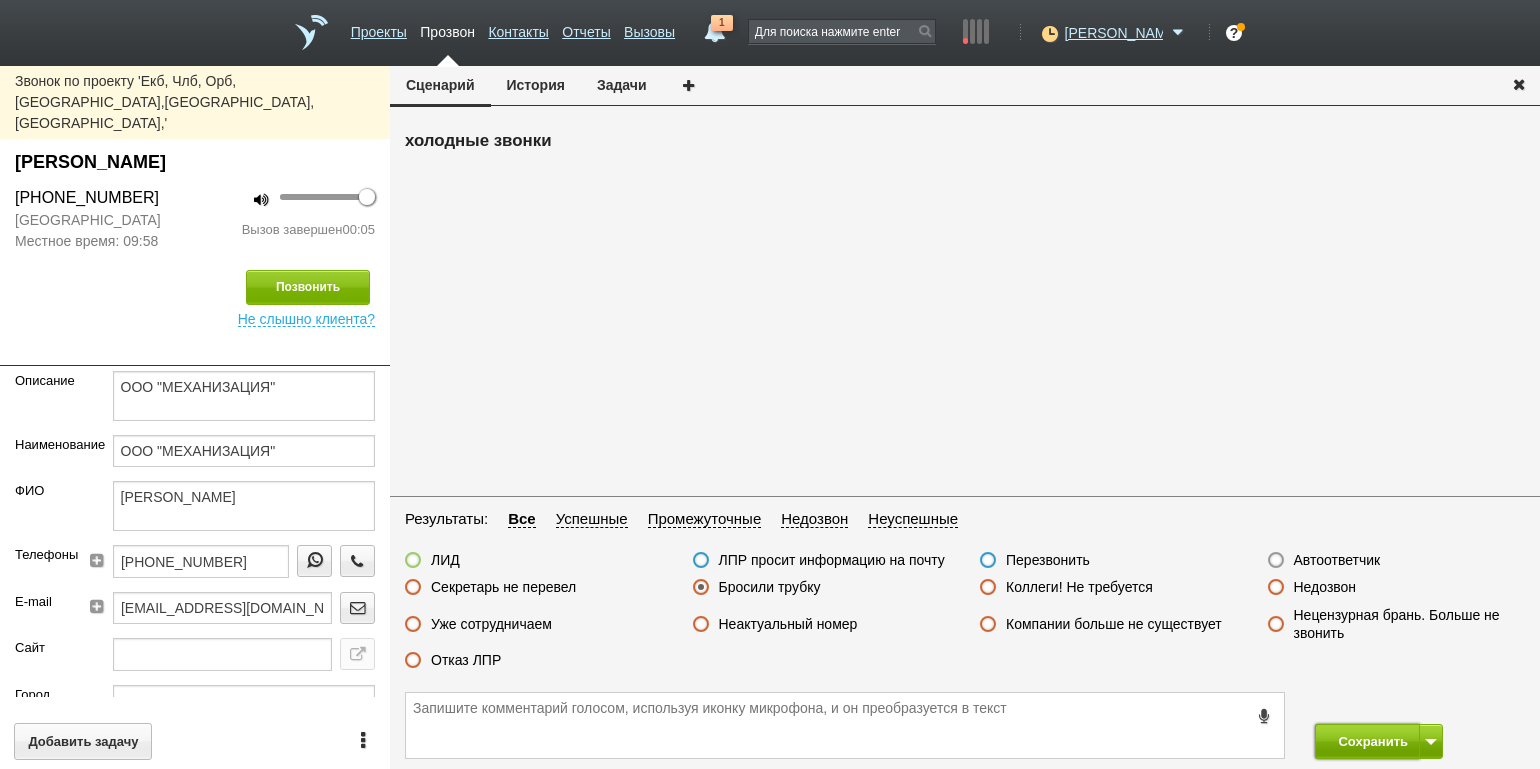 click on "Сохранить" at bounding box center [1367, 741] 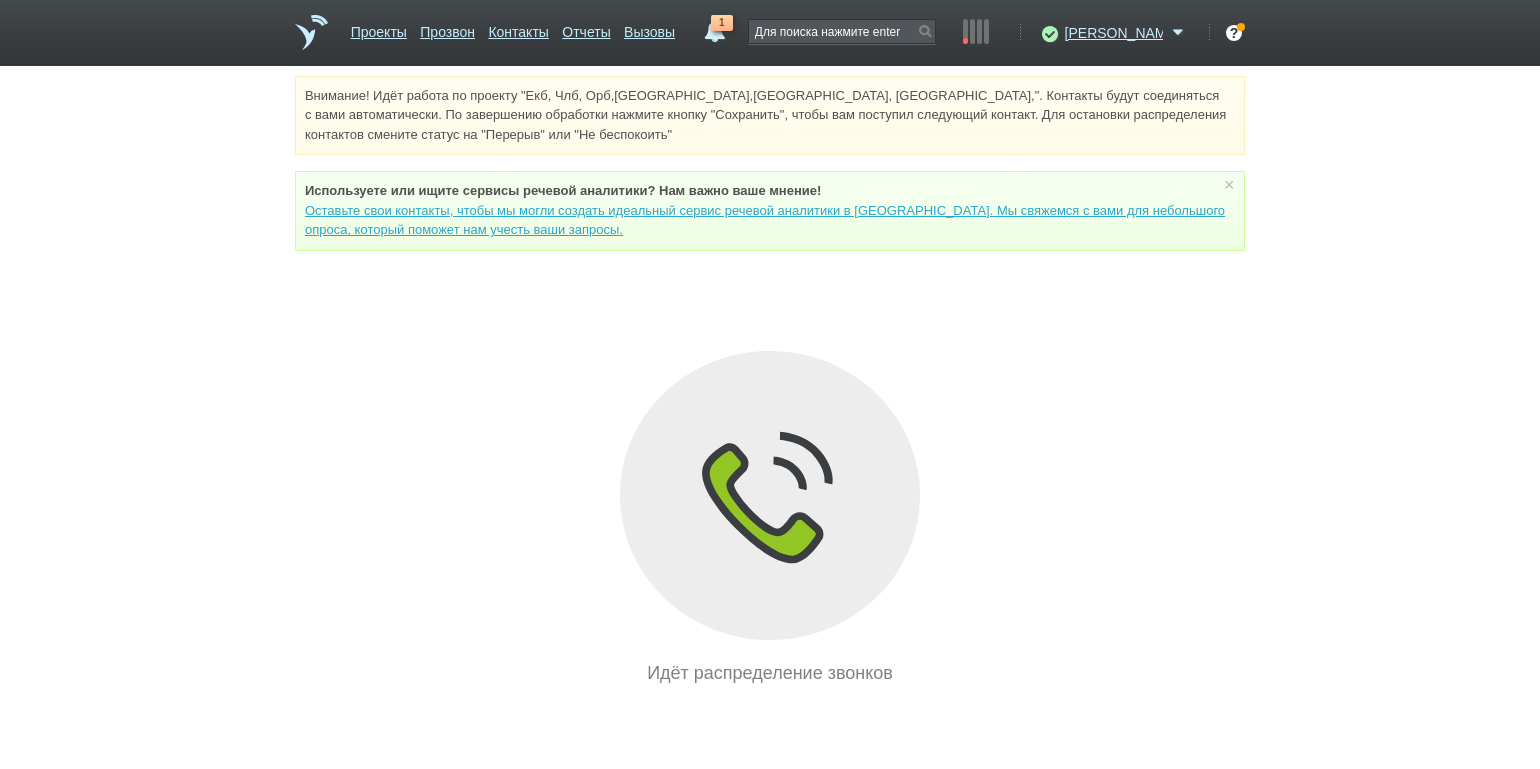 drag, startPoint x: 275, startPoint y: 333, endPoint x: 246, endPoint y: 333, distance: 29 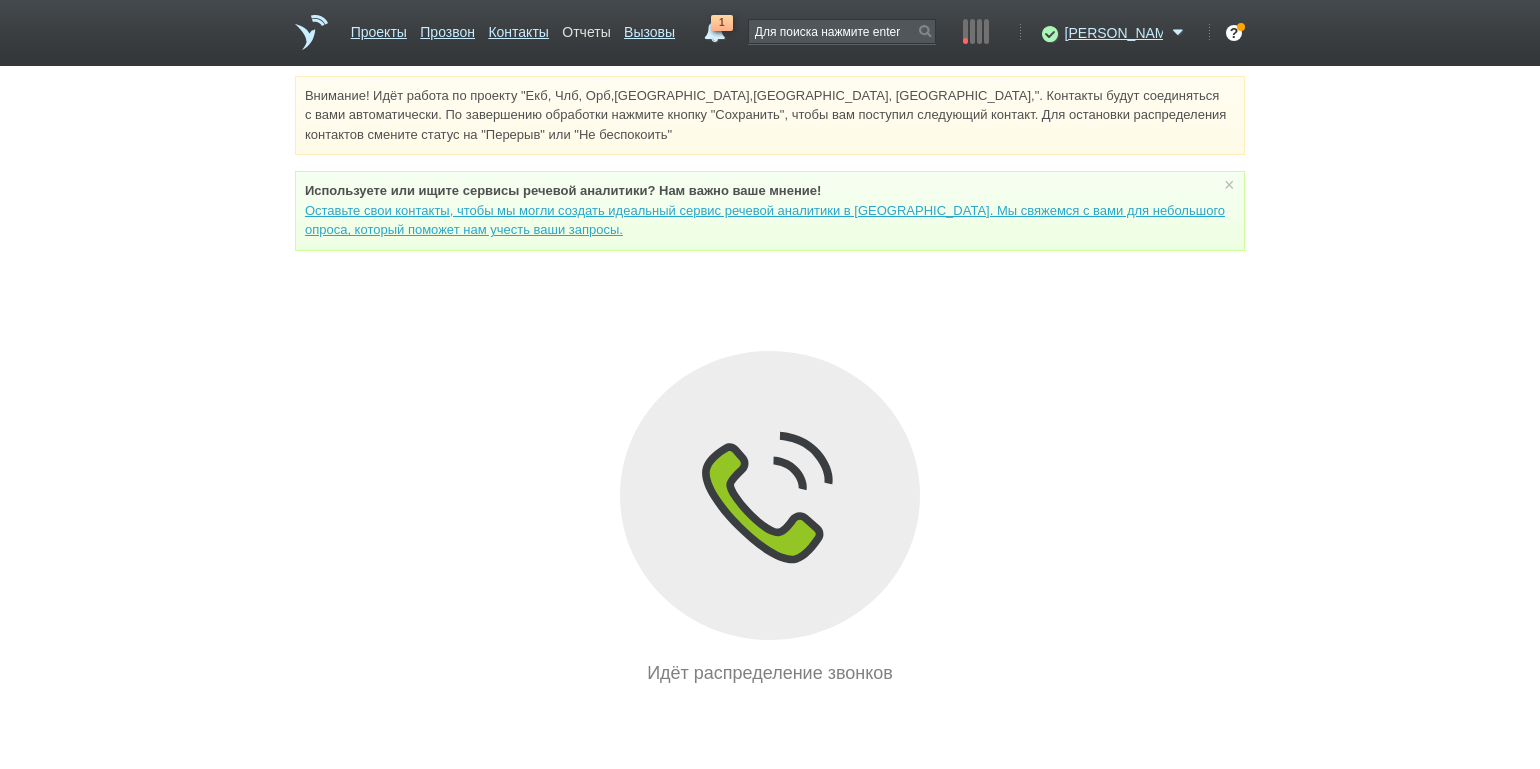 click on "Отчеты" at bounding box center [586, 28] 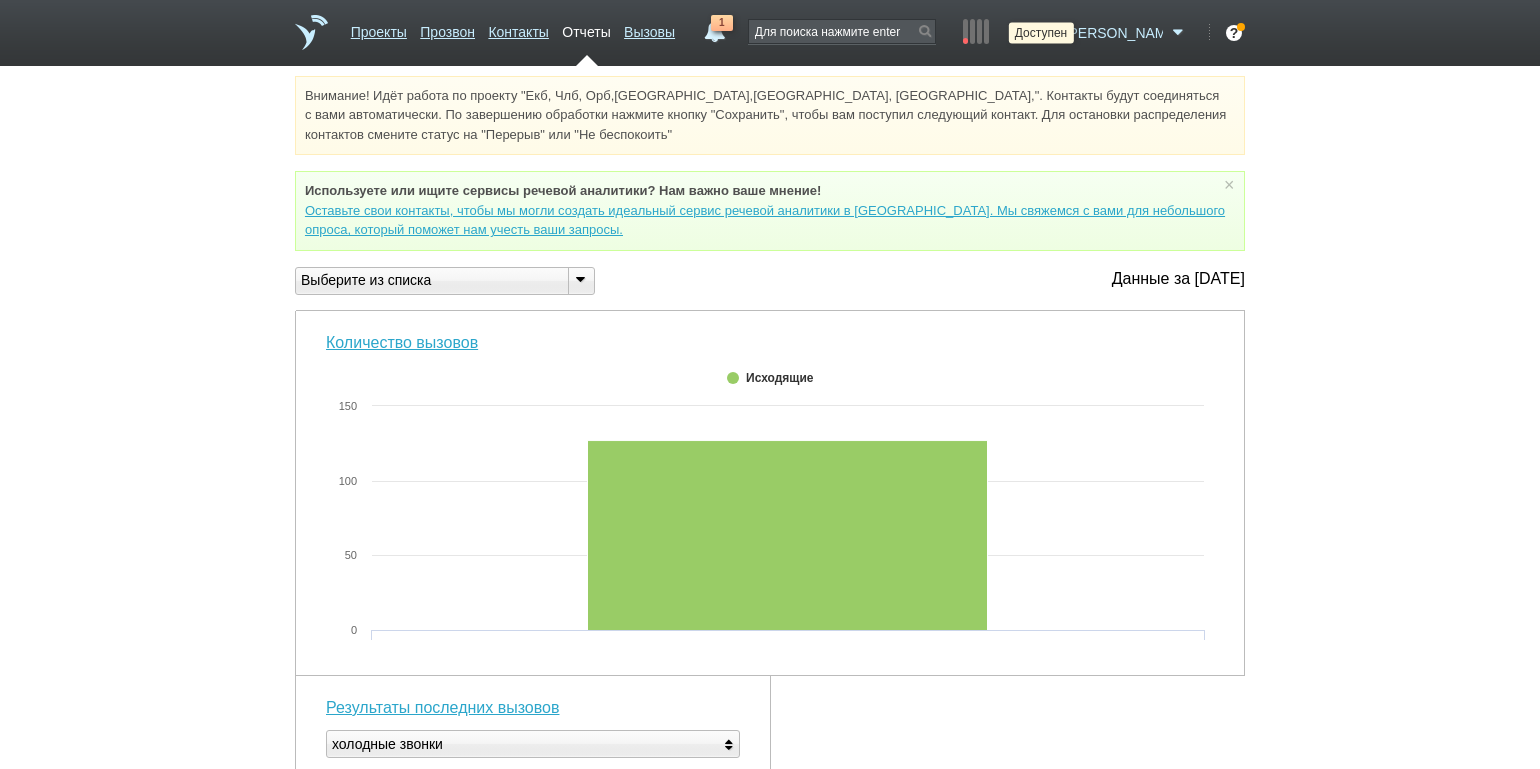 click at bounding box center (1047, 33) 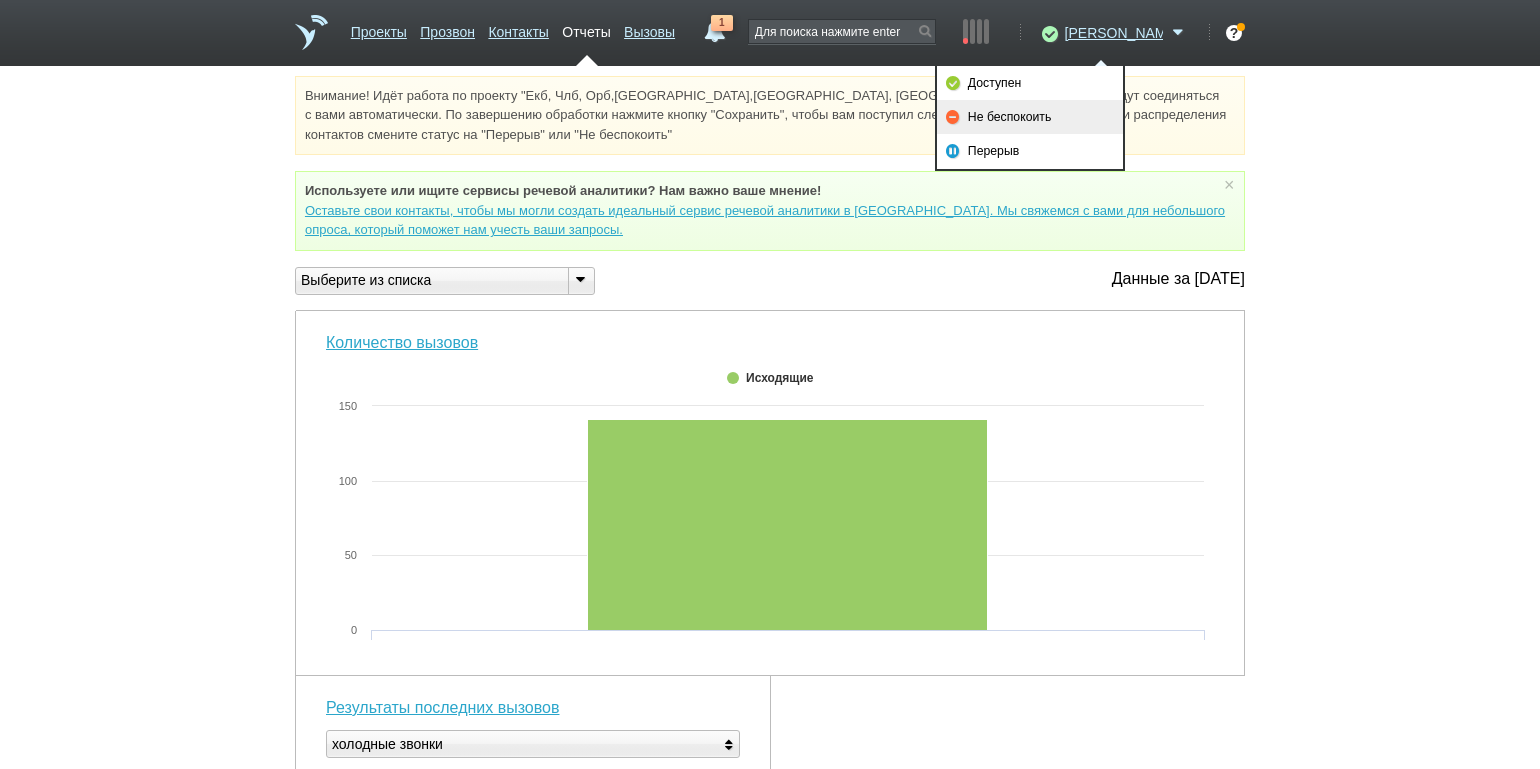click on "Не беспокоить" at bounding box center (1030, 117) 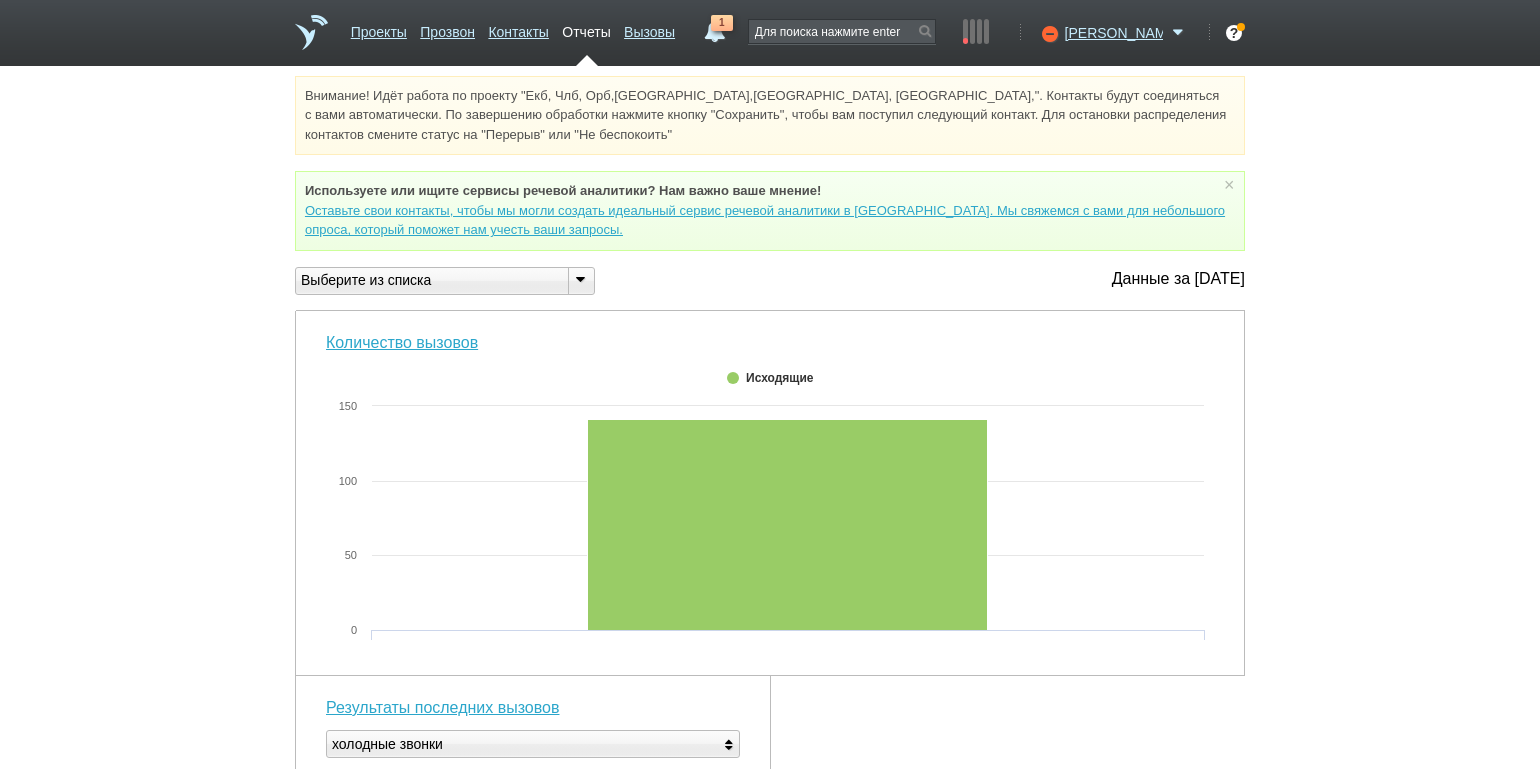 drag, startPoint x: 575, startPoint y: 286, endPoint x: 560, endPoint y: 357, distance: 72.56721 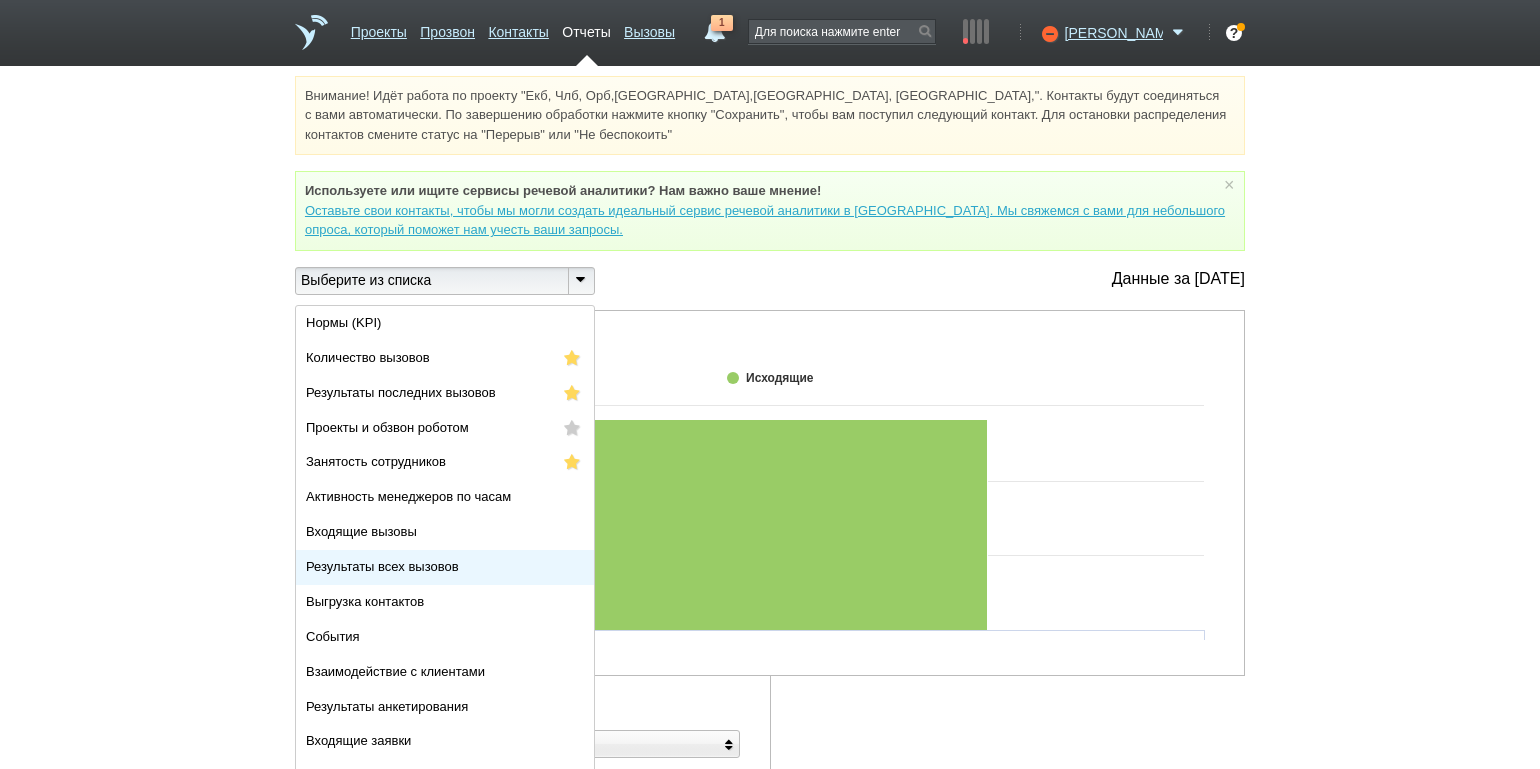 click on "Результаты всех вызовов" at bounding box center [382, 566] 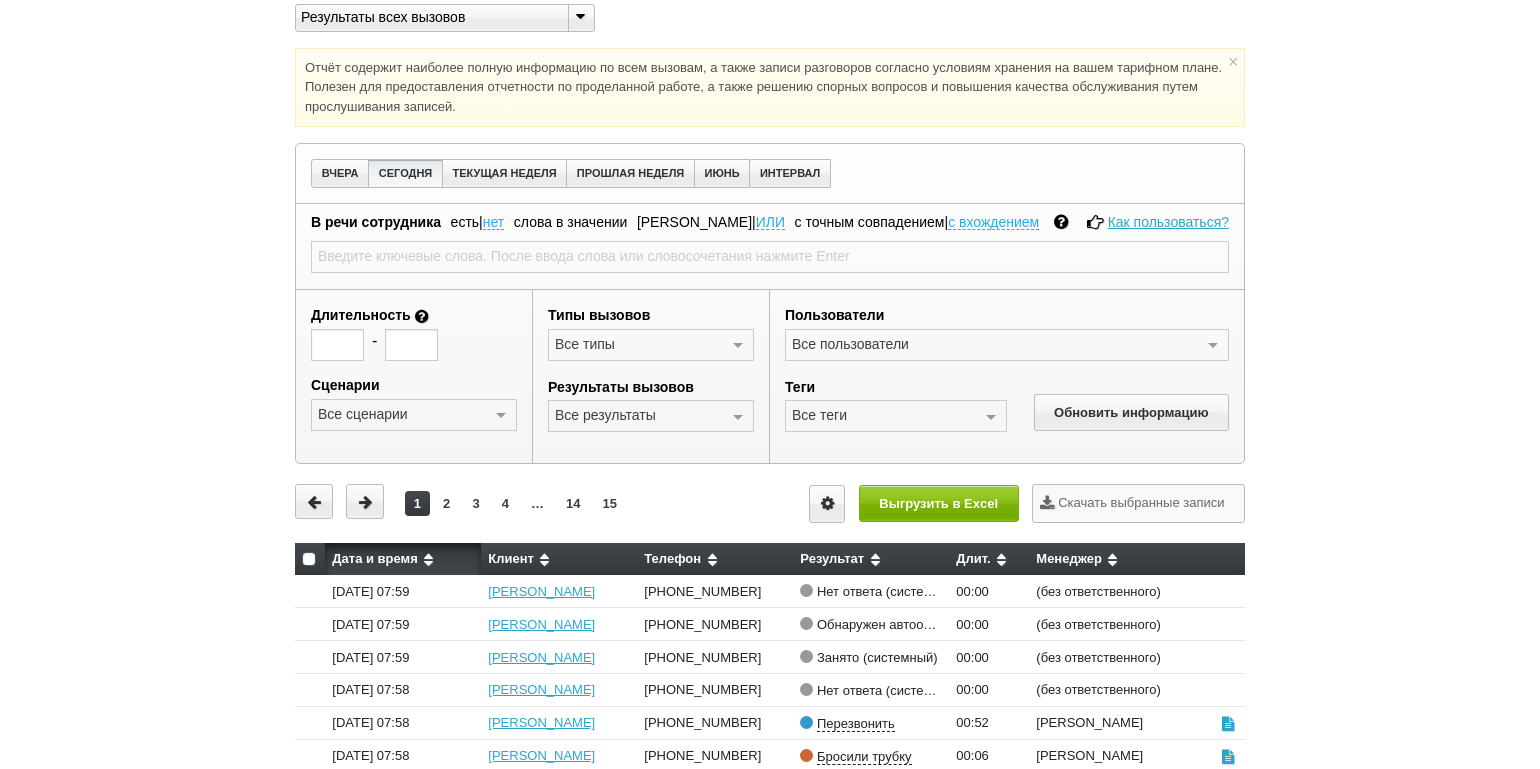 scroll, scrollTop: 300, scrollLeft: 0, axis: vertical 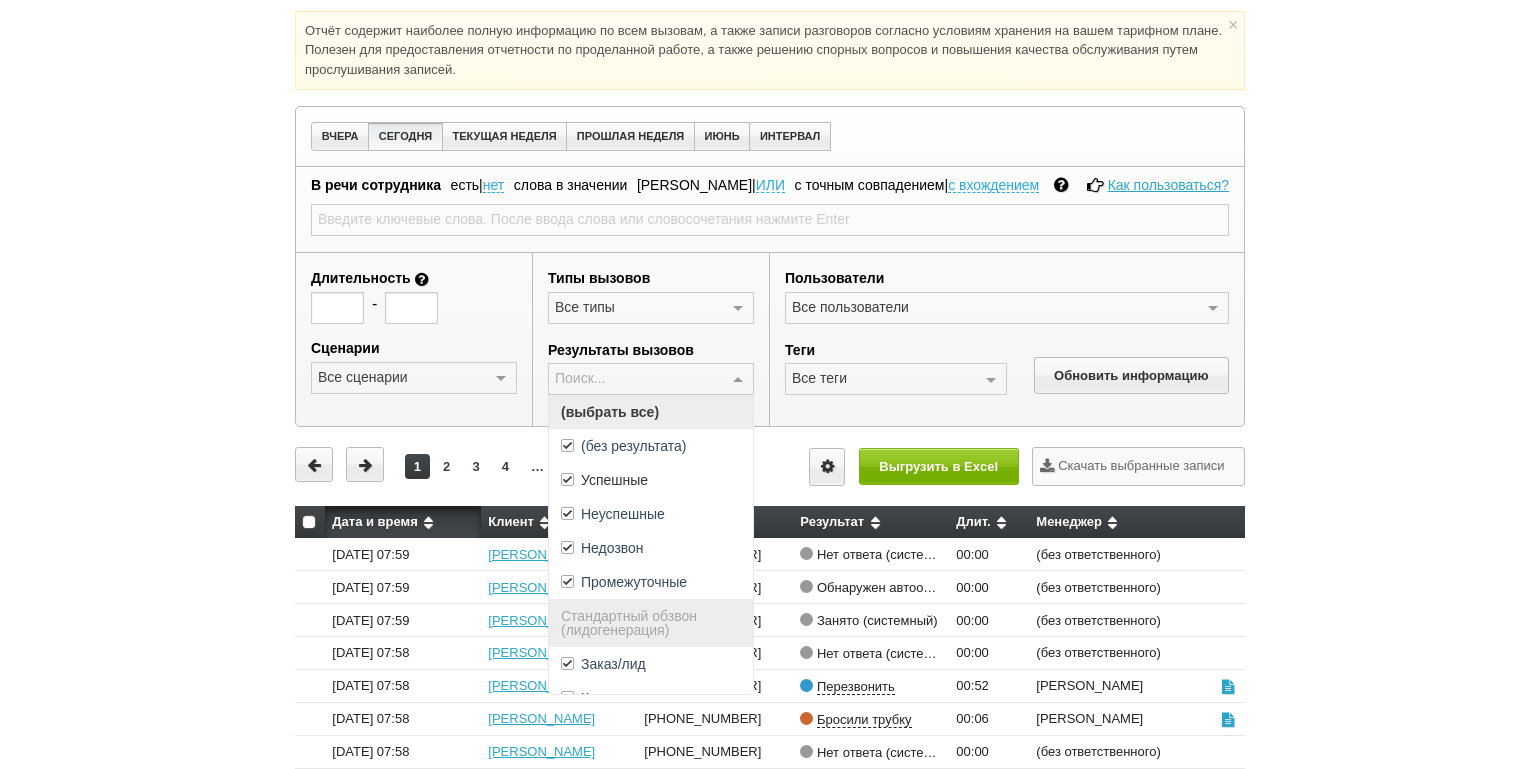 click at bounding box center [738, 380] 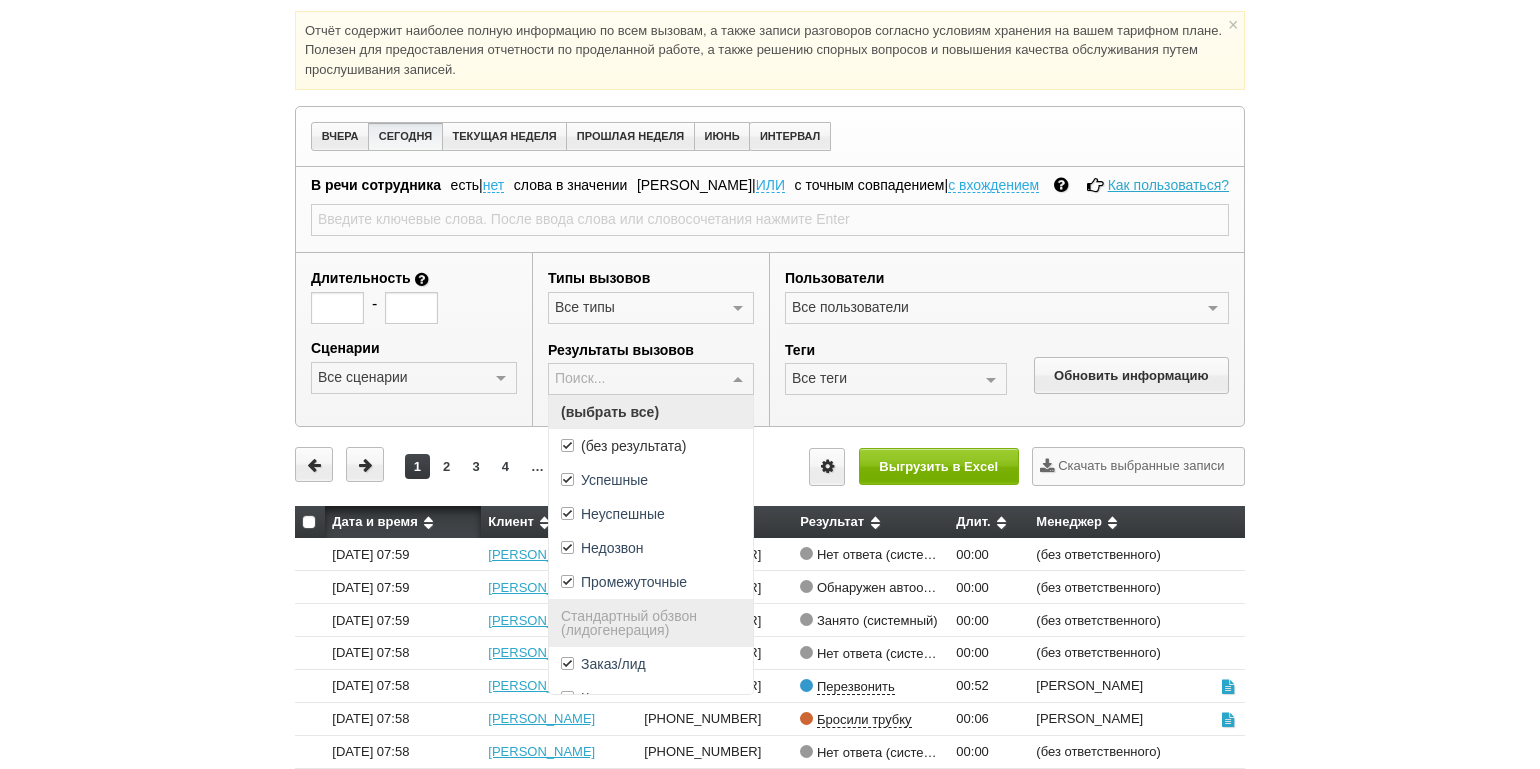 click on "(выбрать все)" at bounding box center [651, 412] 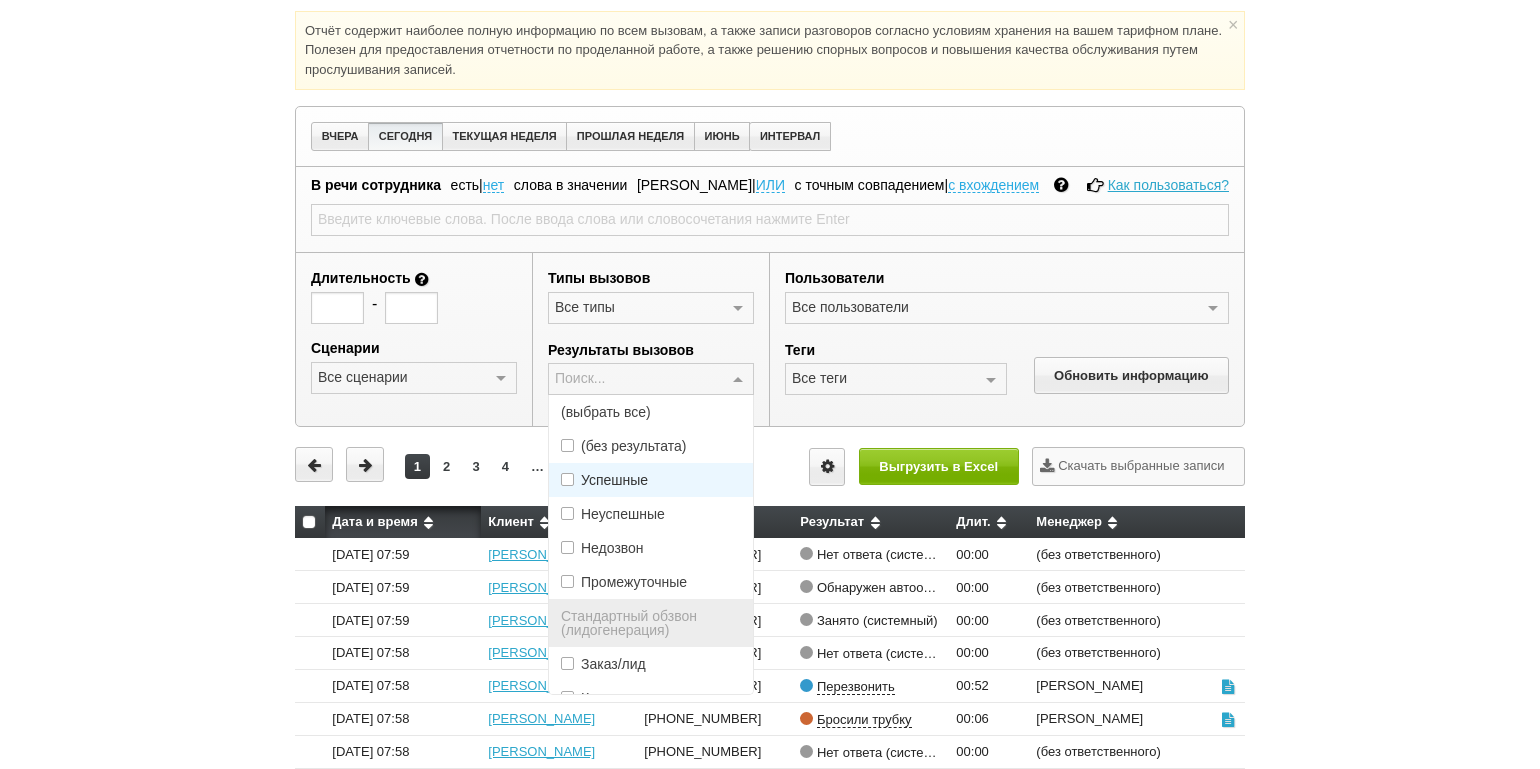 click on "Успешные" at bounding box center (614, 480) 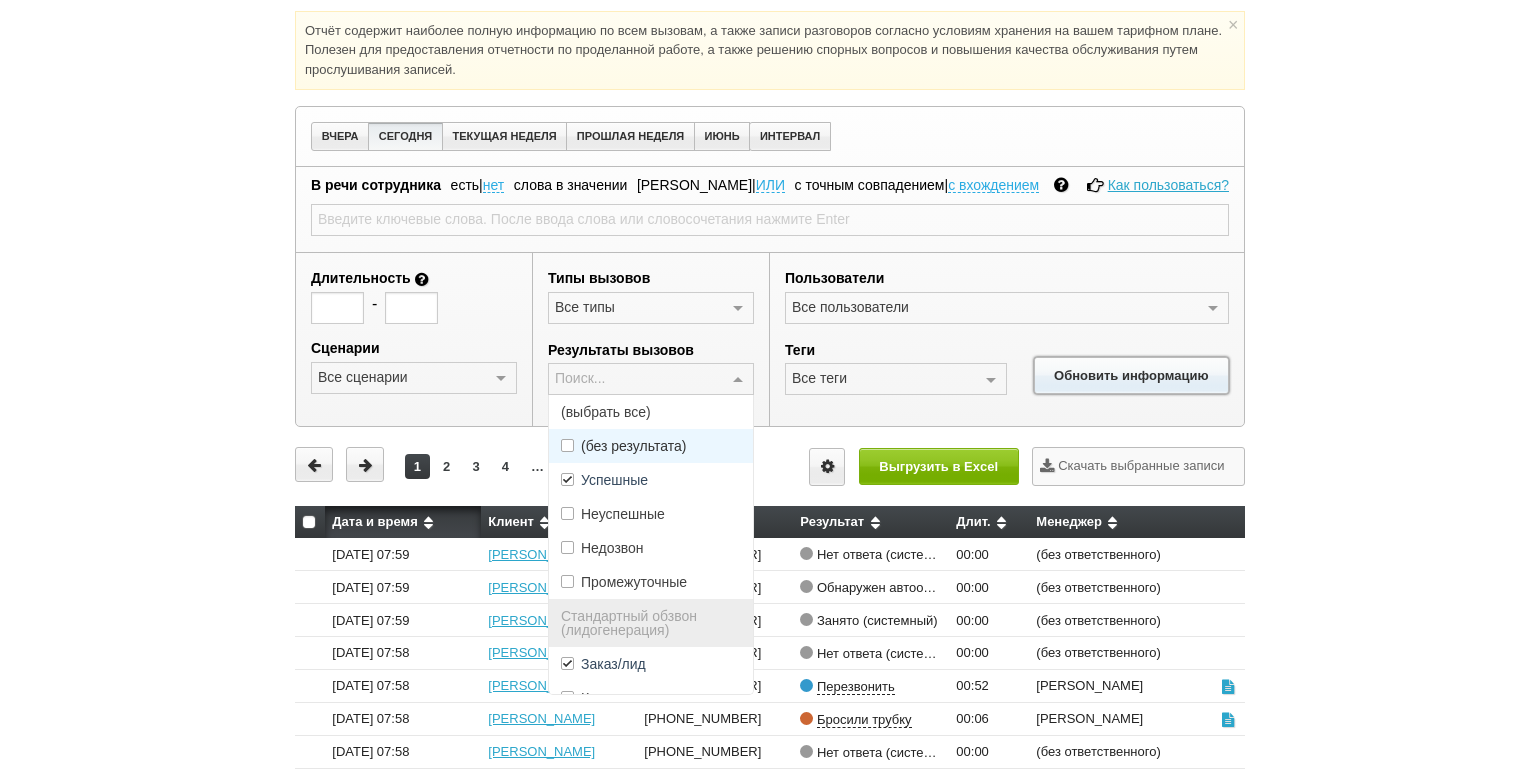 click on "Обновить информацию" at bounding box center (1131, 375) 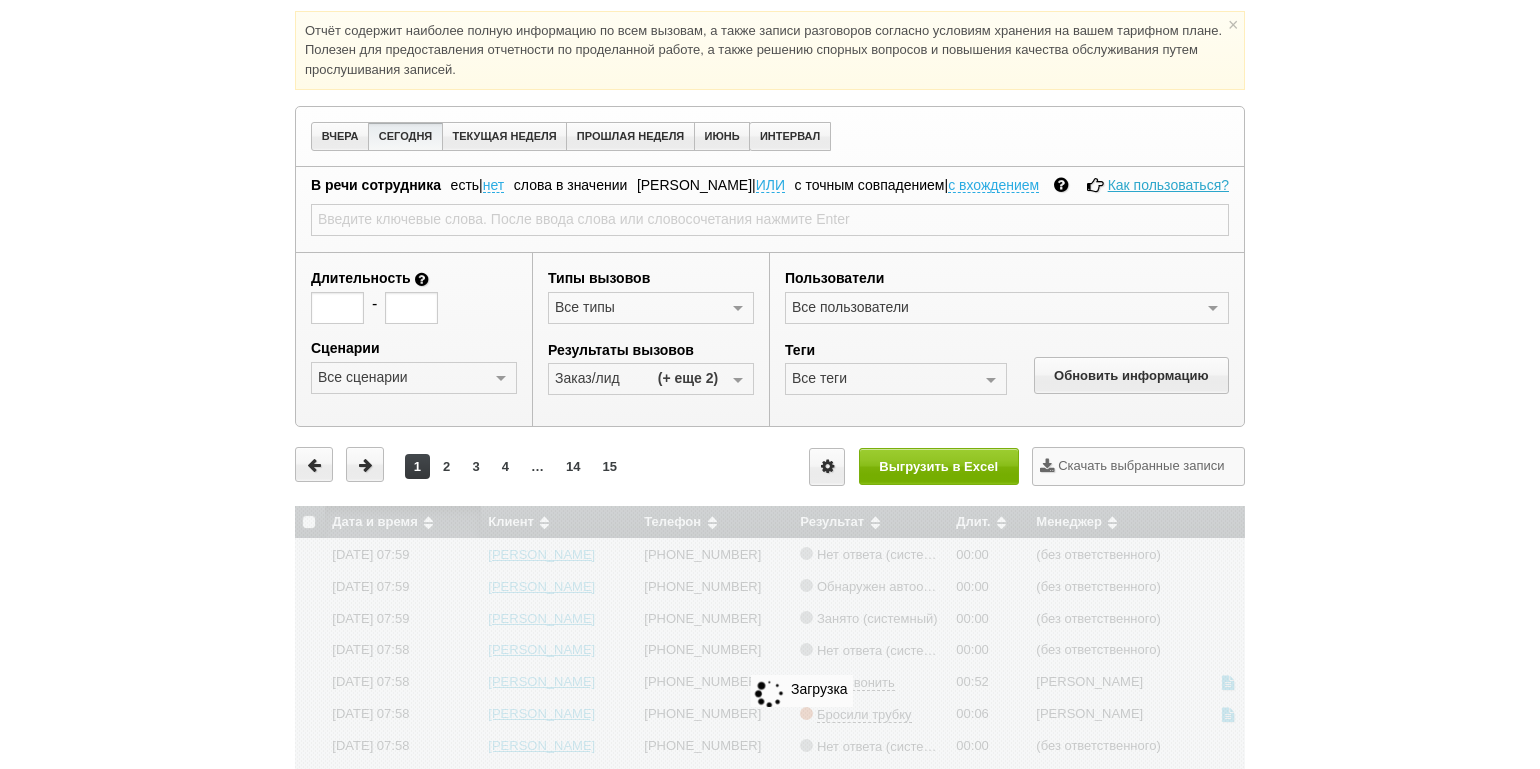 scroll, scrollTop: 199, scrollLeft: 0, axis: vertical 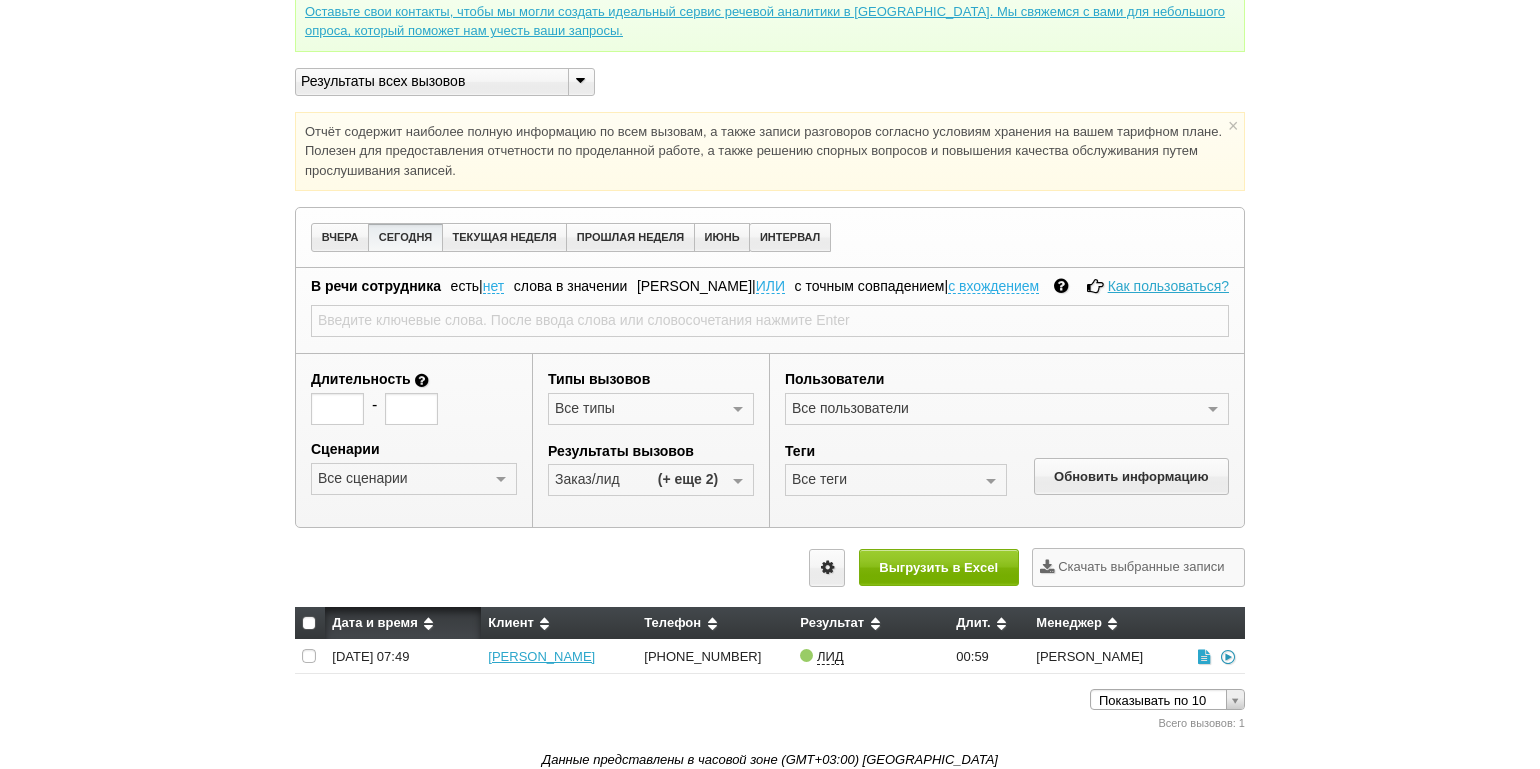 click at bounding box center (1228, 656) 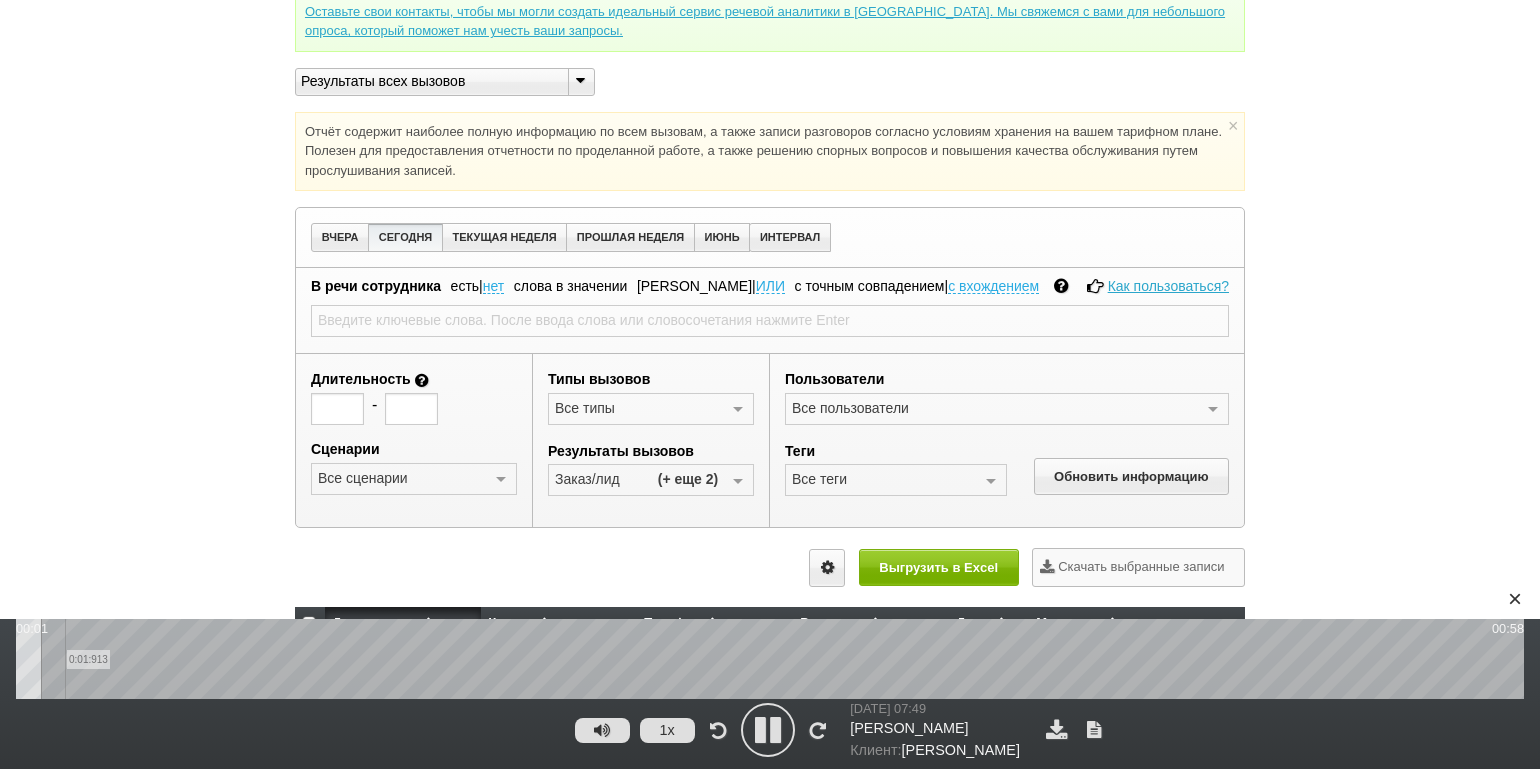 click on "0:01:913" at bounding box center (770, 659) 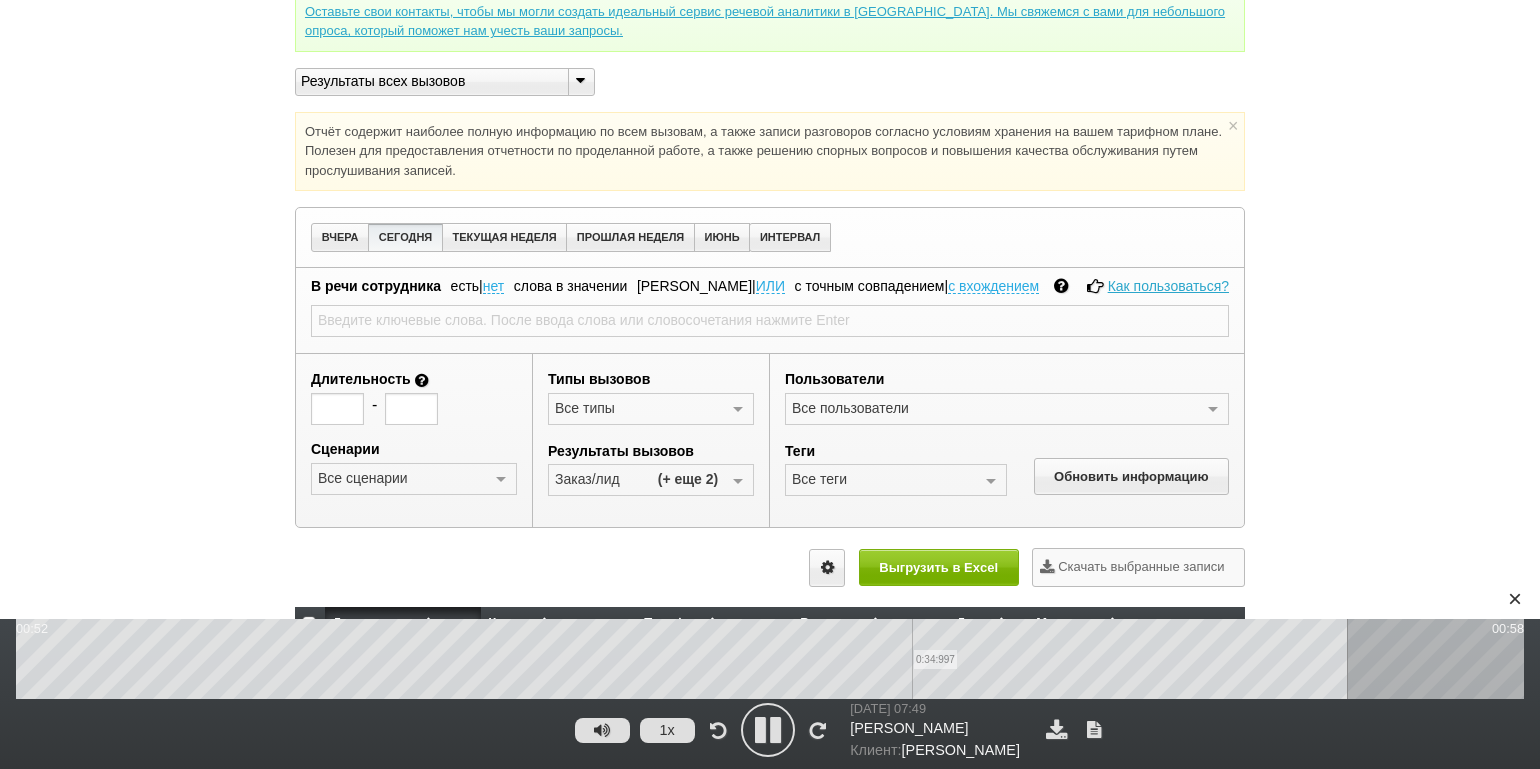 click on "0:34:997" at bounding box center (770, 659) 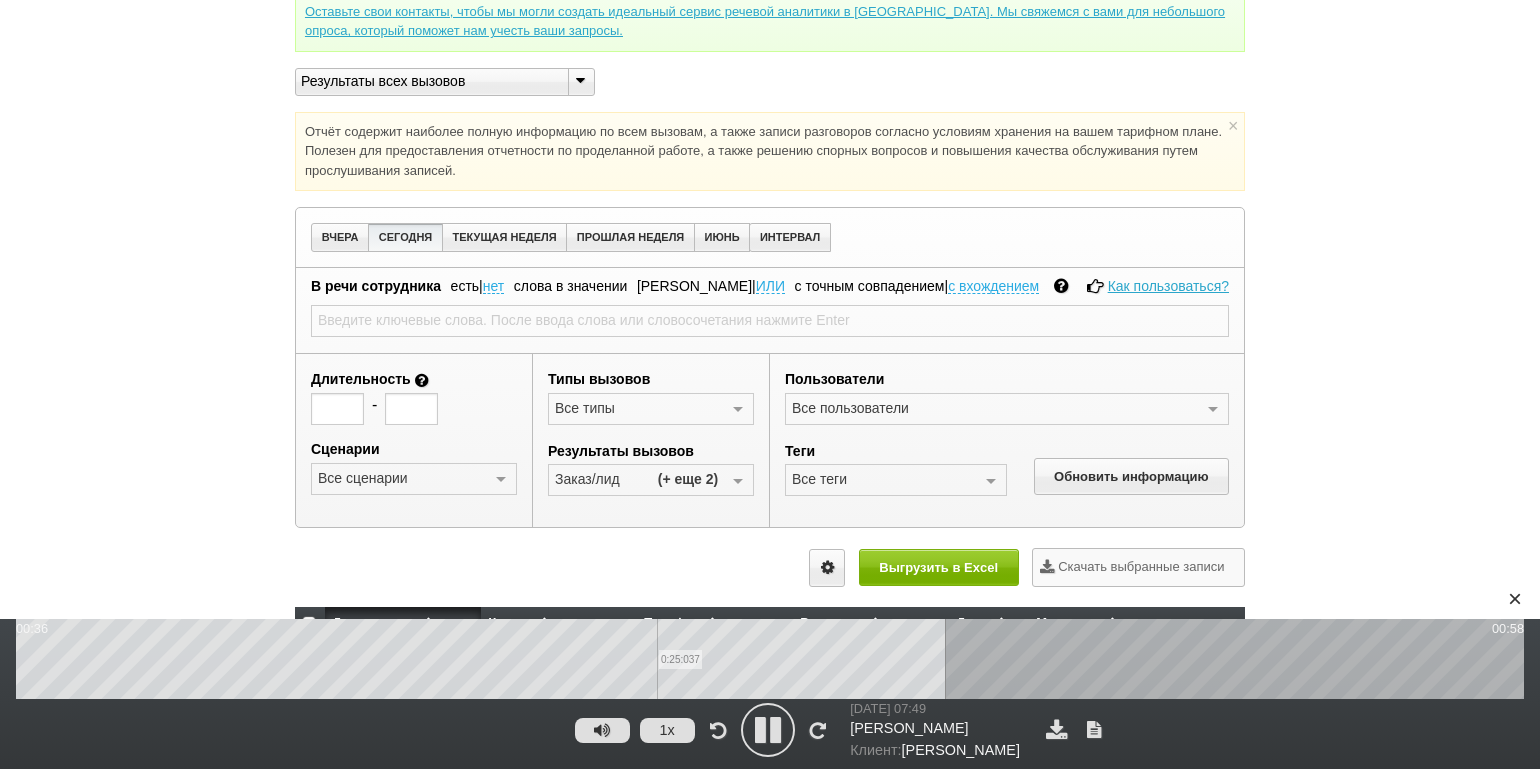 click on "0:25:037" at bounding box center [770, 659] 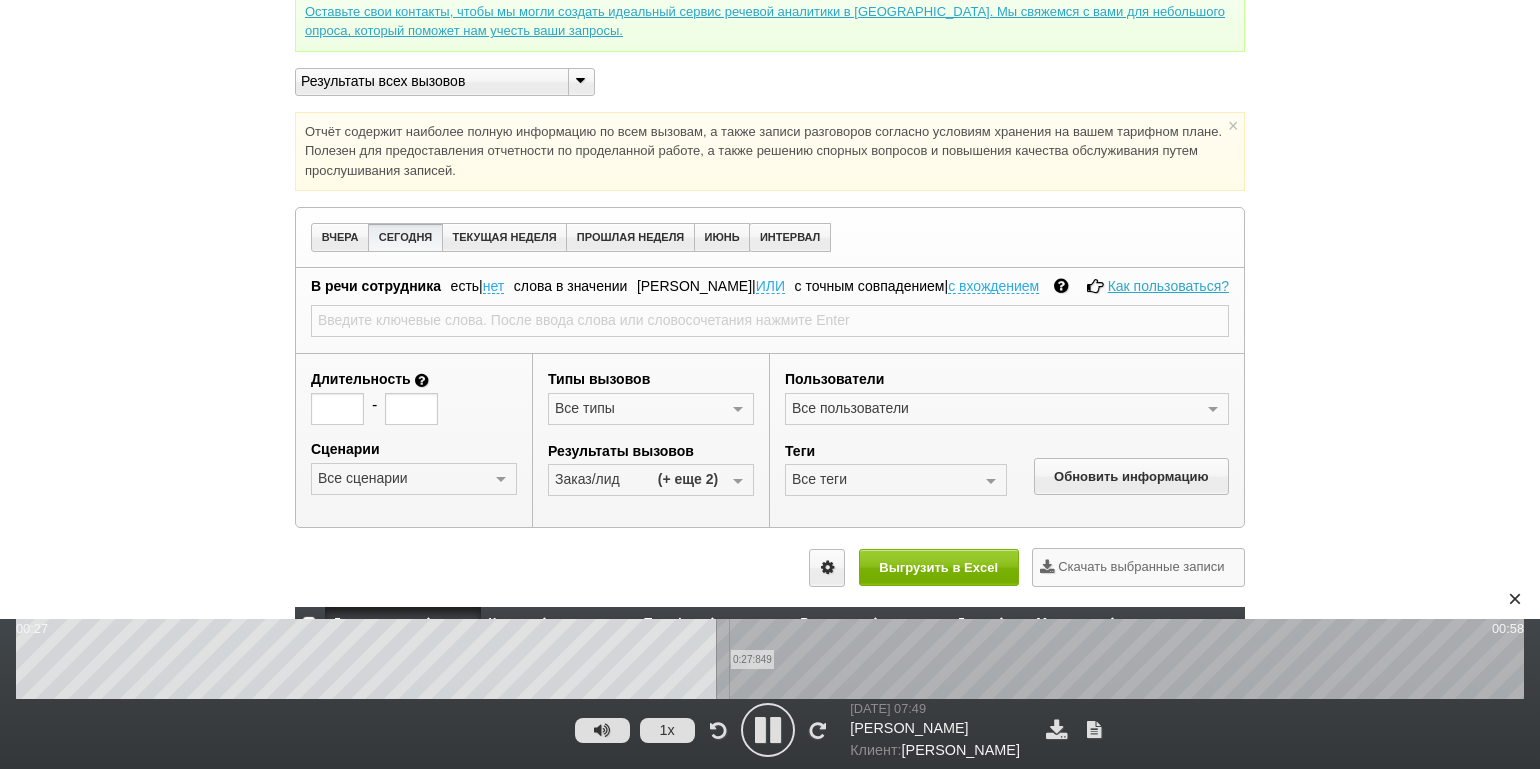 click on "0:27:849" at bounding box center [770, 659] 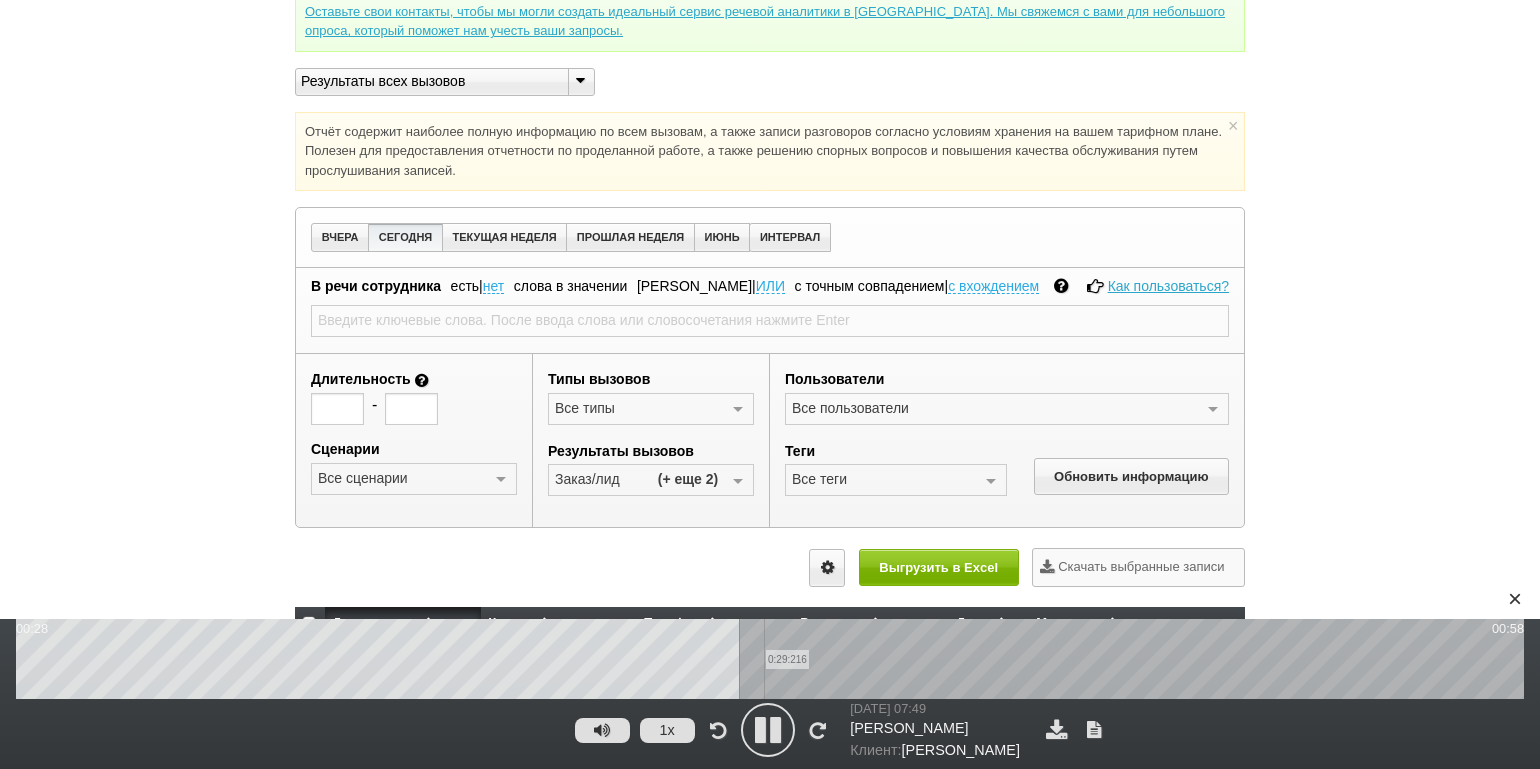 click on "0:29:216" at bounding box center [770, 659] 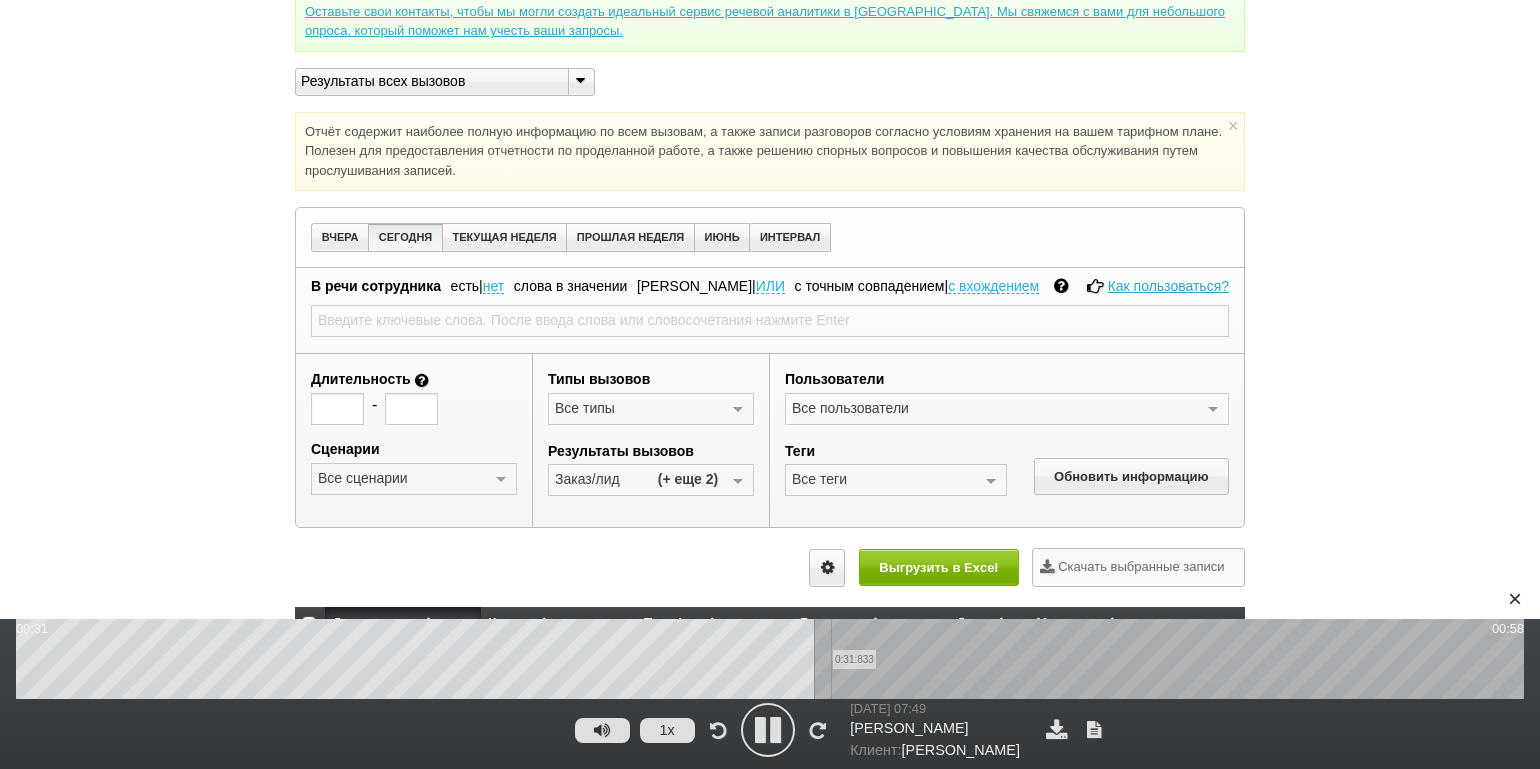 click on "0:31:833" at bounding box center [770, 659] 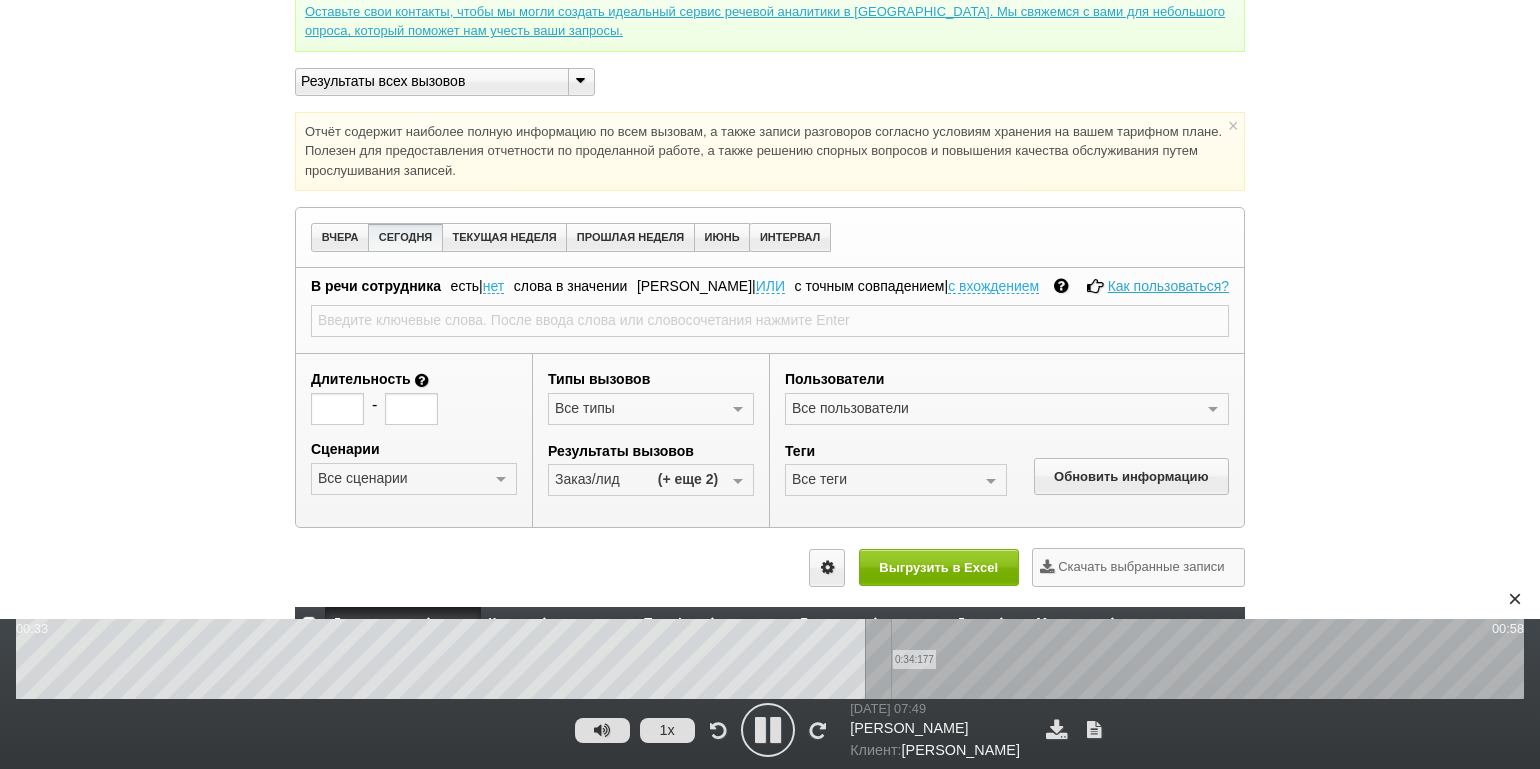 click on "0:34:177" at bounding box center (770, 659) 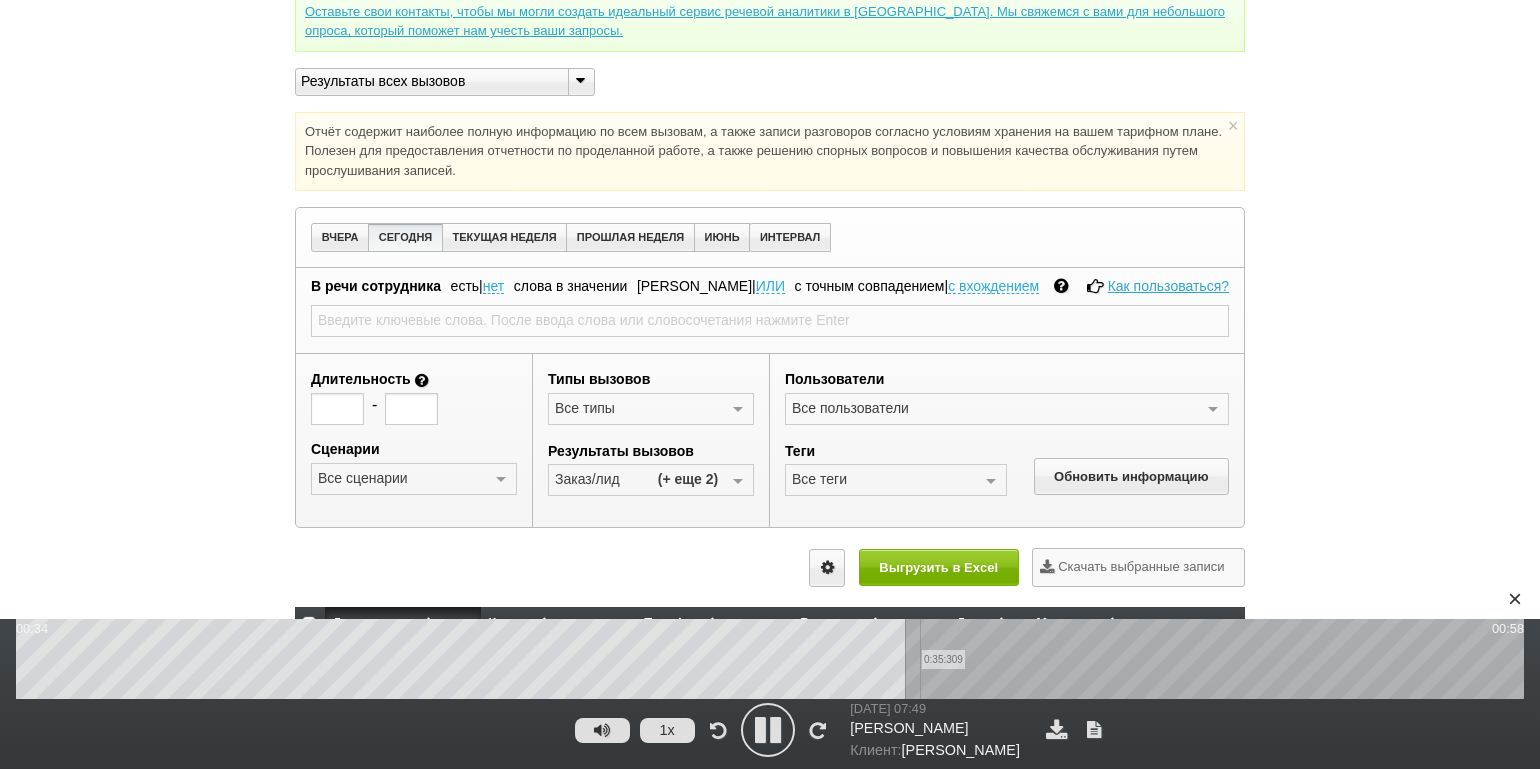drag, startPoint x: 932, startPoint y: 686, endPoint x: 942, endPoint y: 688, distance: 10.198039 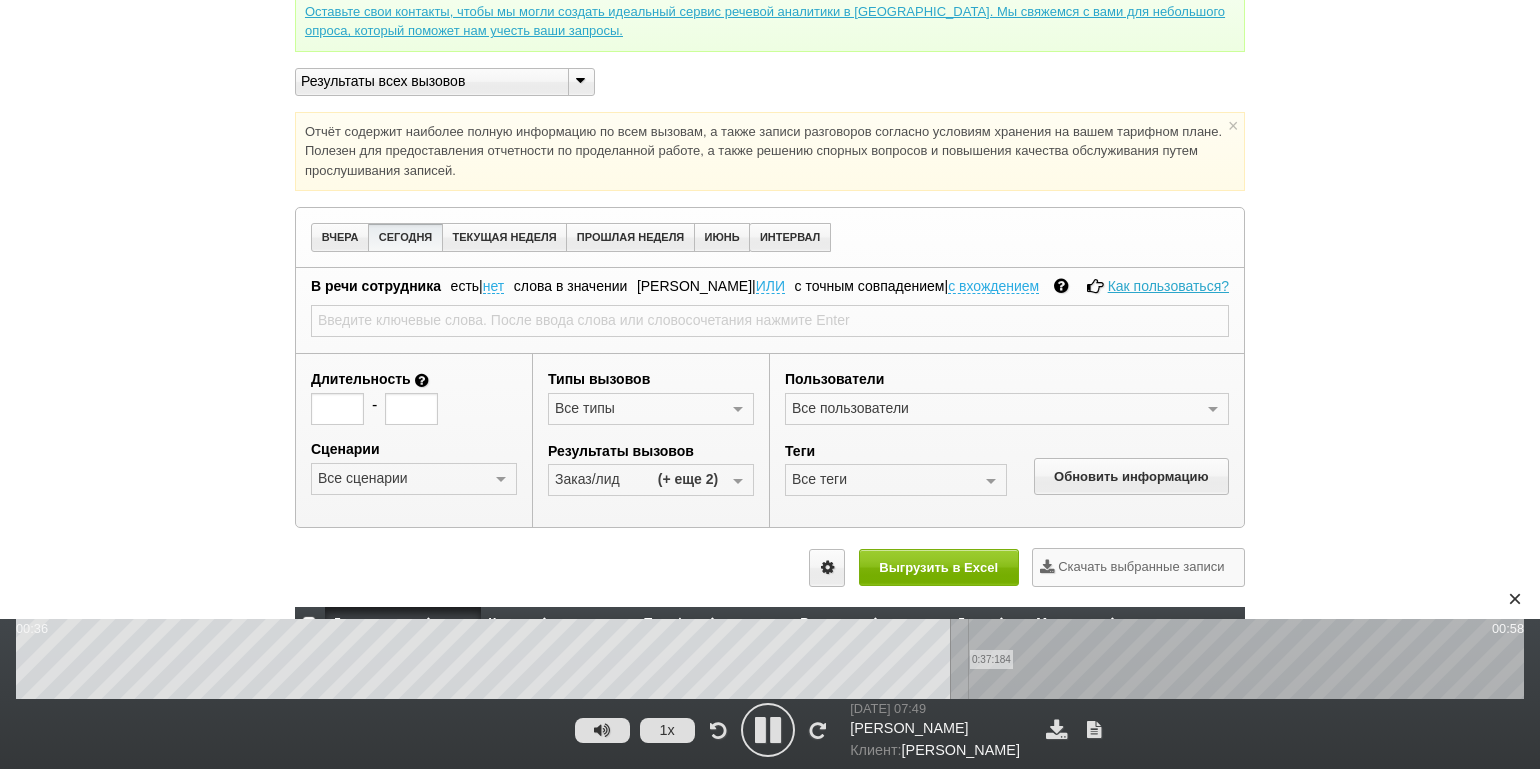 drag, startPoint x: 963, startPoint y: 689, endPoint x: 979, endPoint y: 689, distance: 16 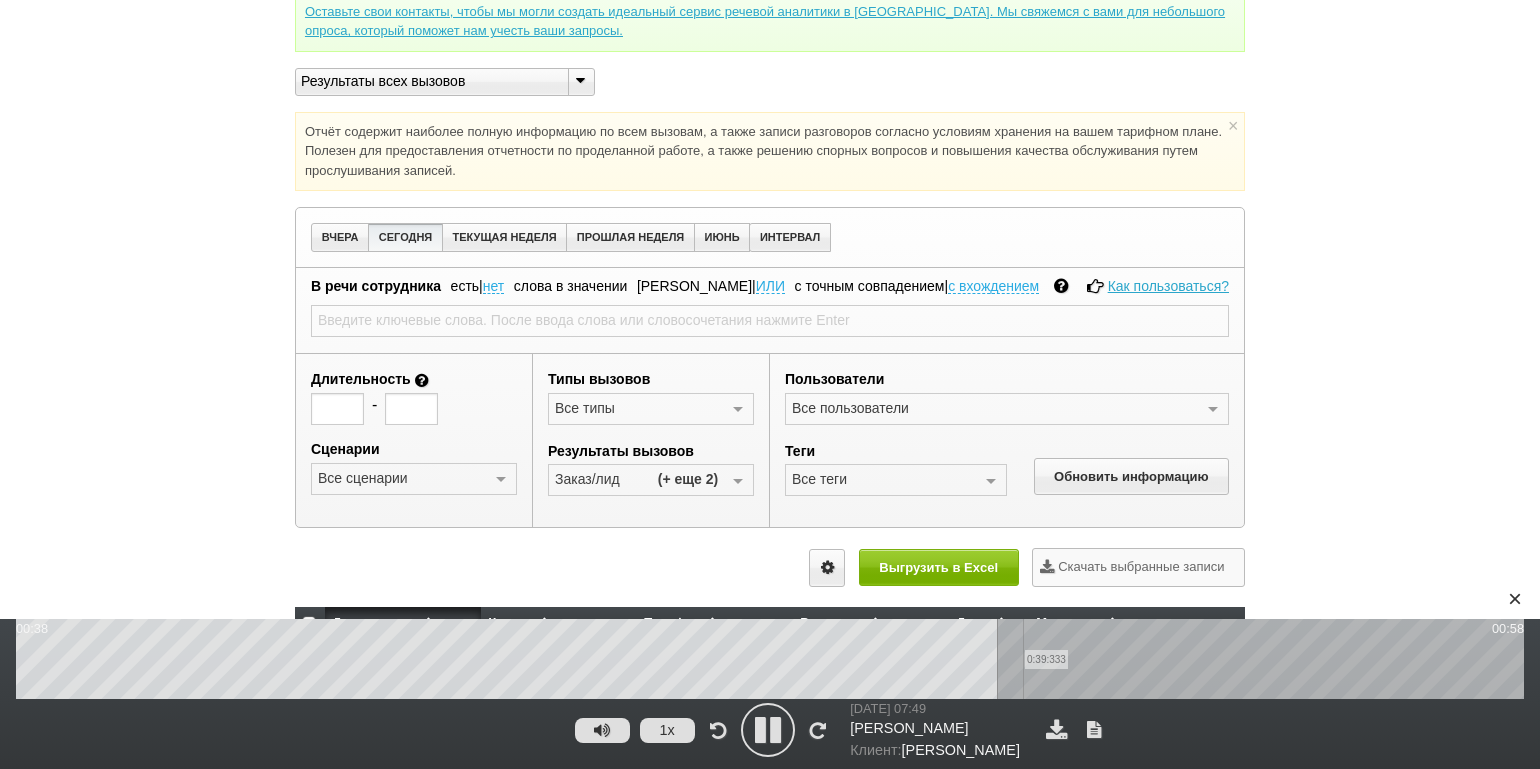 drag, startPoint x: 1023, startPoint y: 689, endPoint x: 1054, endPoint y: 692, distance: 31.144823 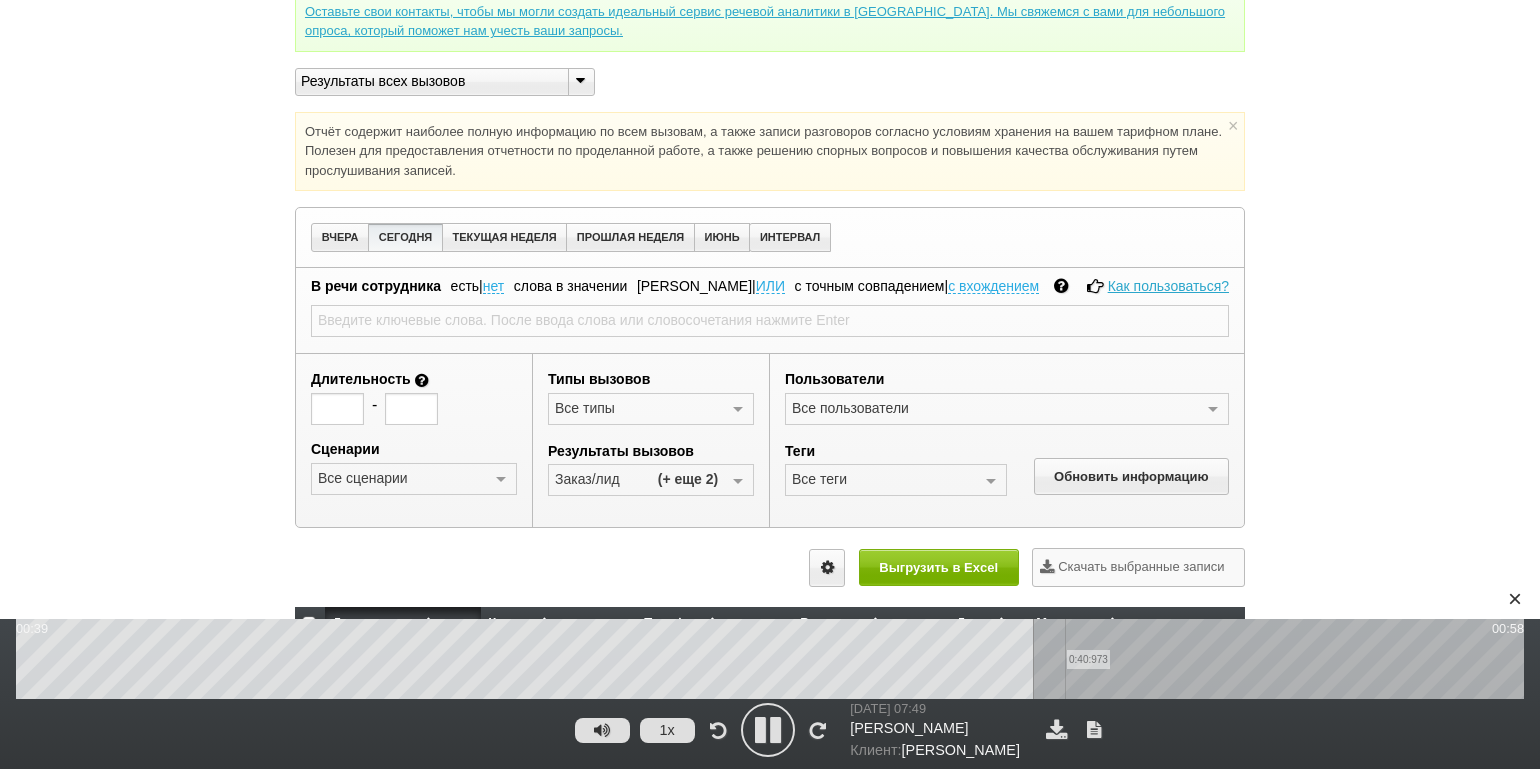 click on "0:40:973" at bounding box center [770, 659] 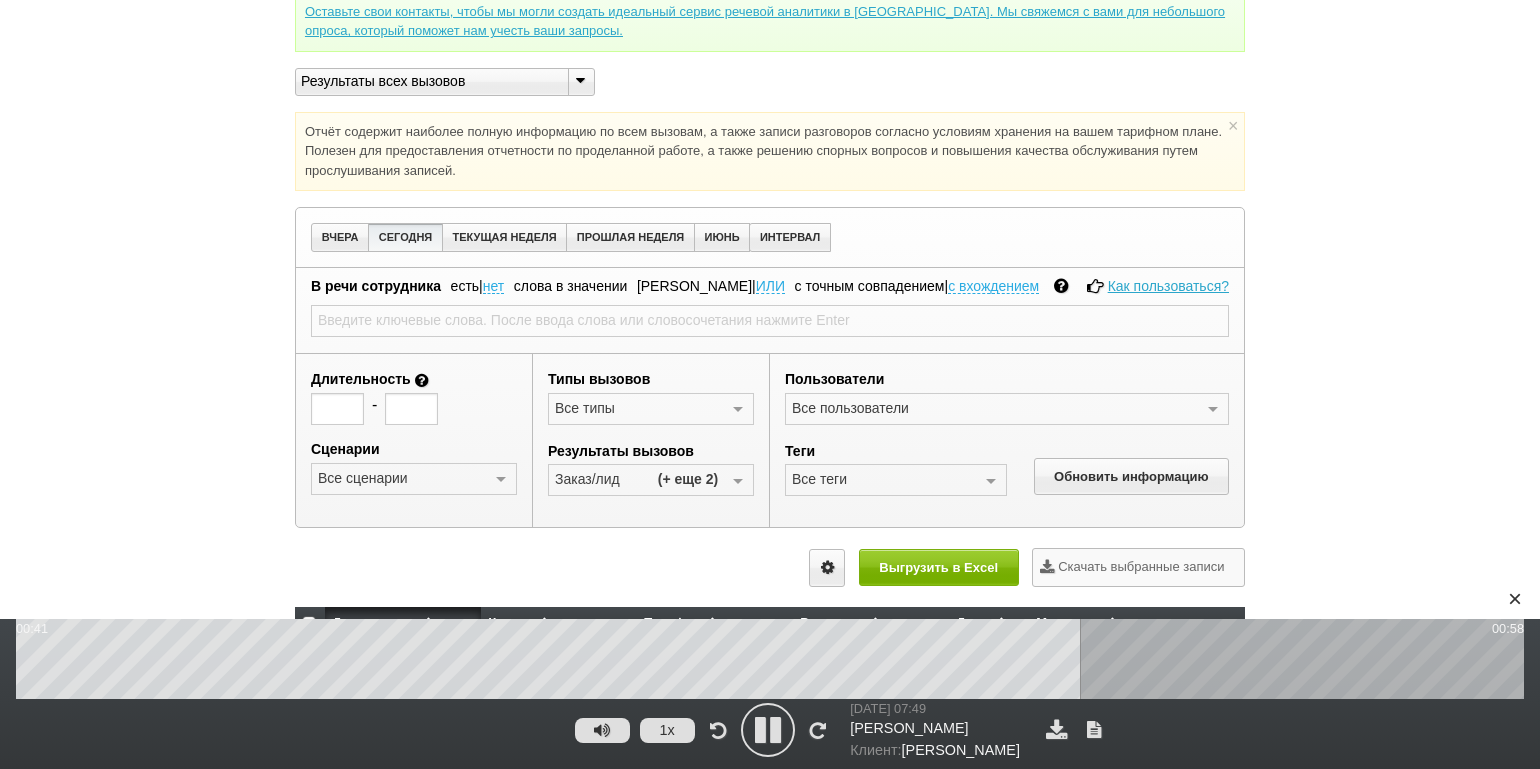 drag, startPoint x: 1112, startPoint y: 700, endPoint x: 1126, endPoint y: 703, distance: 14.3178215 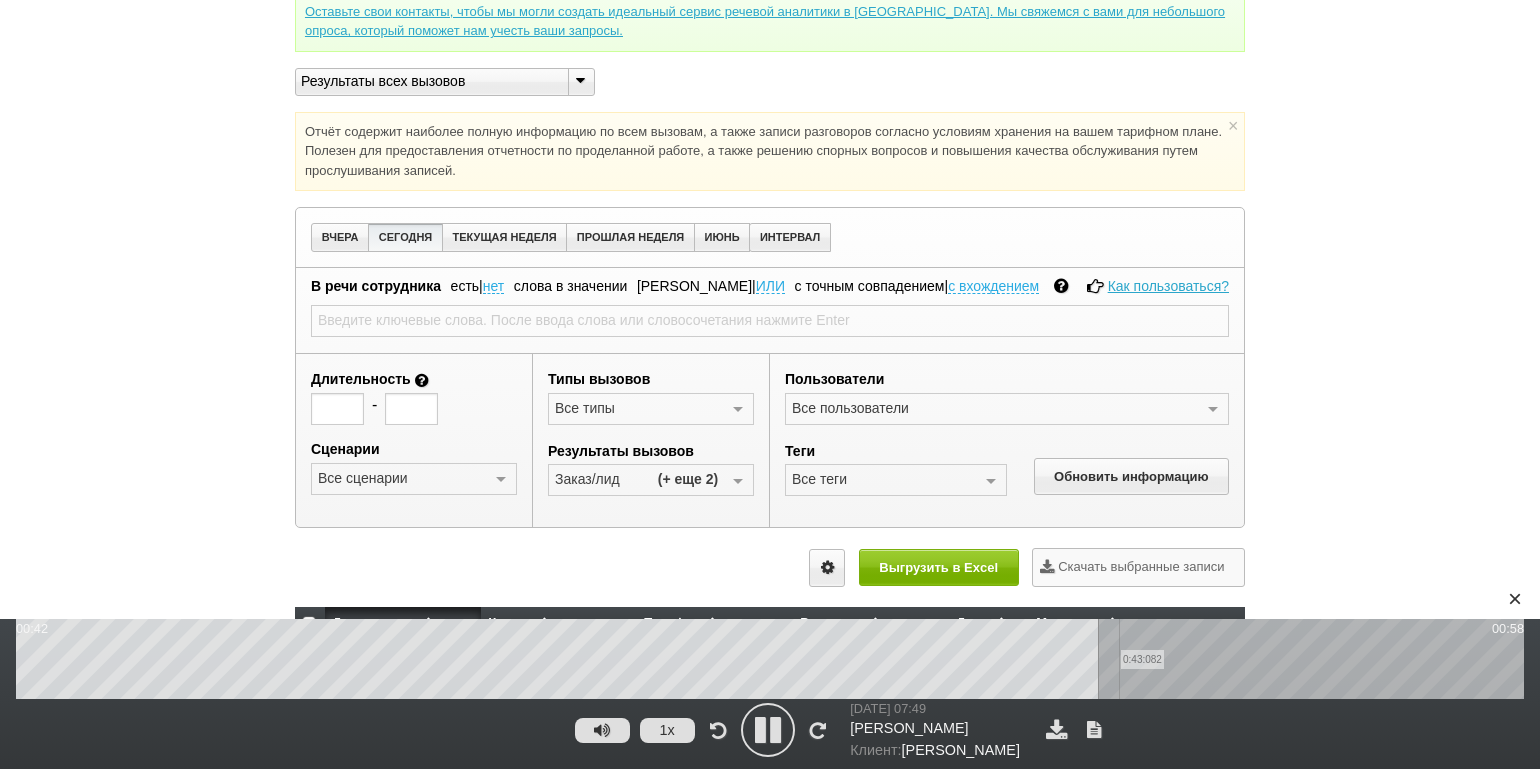 drag, startPoint x: 1119, startPoint y: 682, endPoint x: 1139, endPoint y: 679, distance: 20.22375 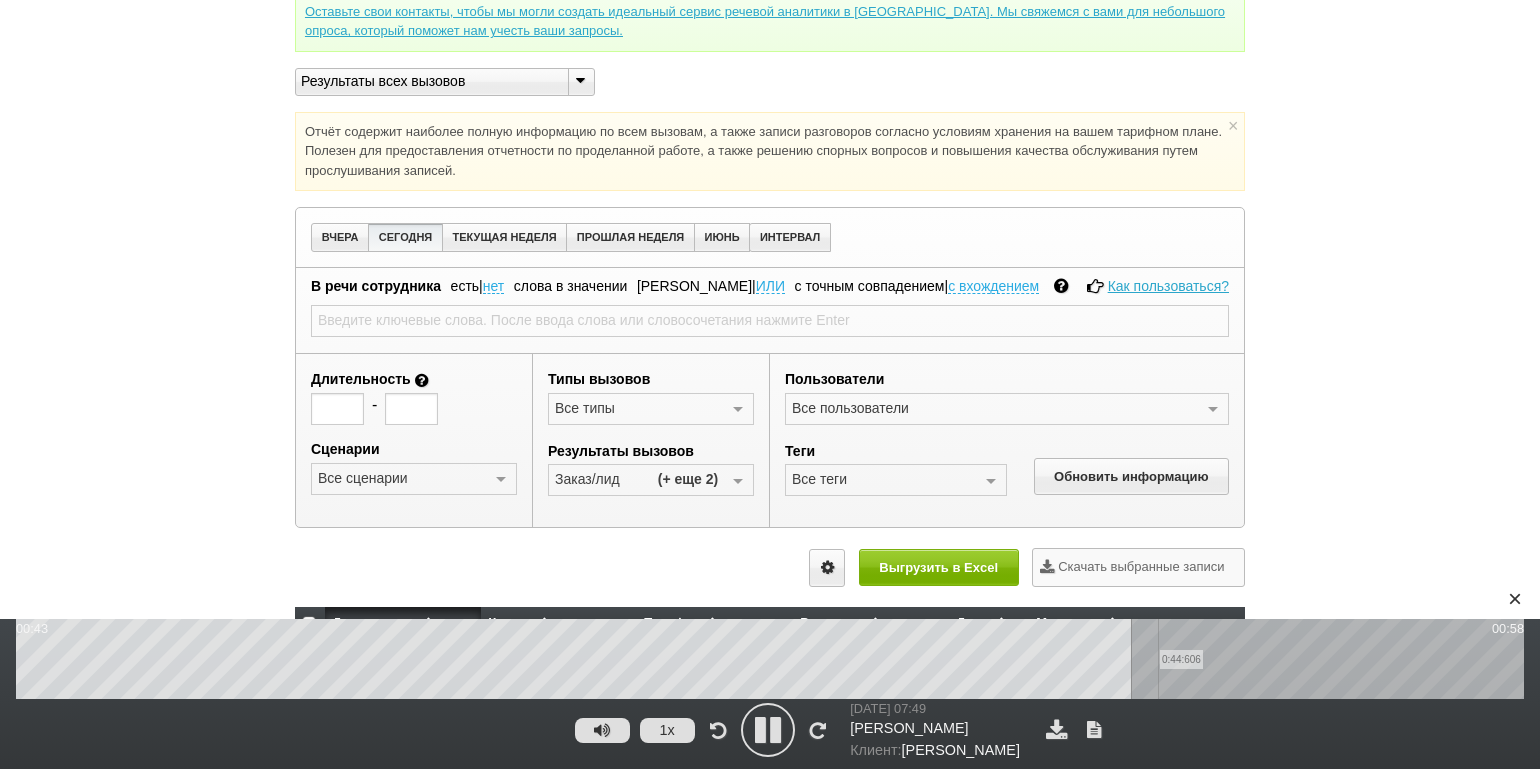 click on "0:44:606" at bounding box center [770, 659] 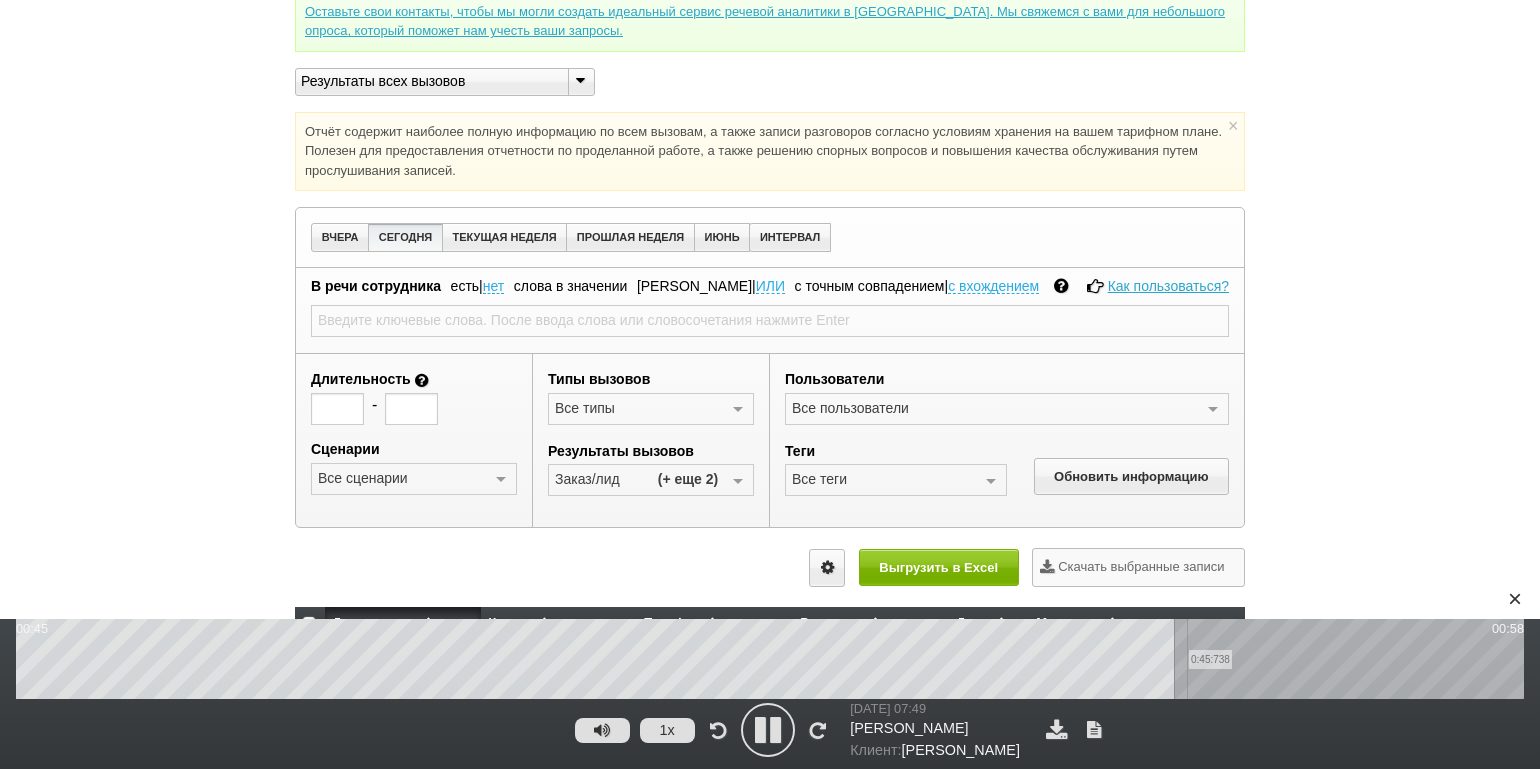 click on "0:45:738" at bounding box center (770, 659) 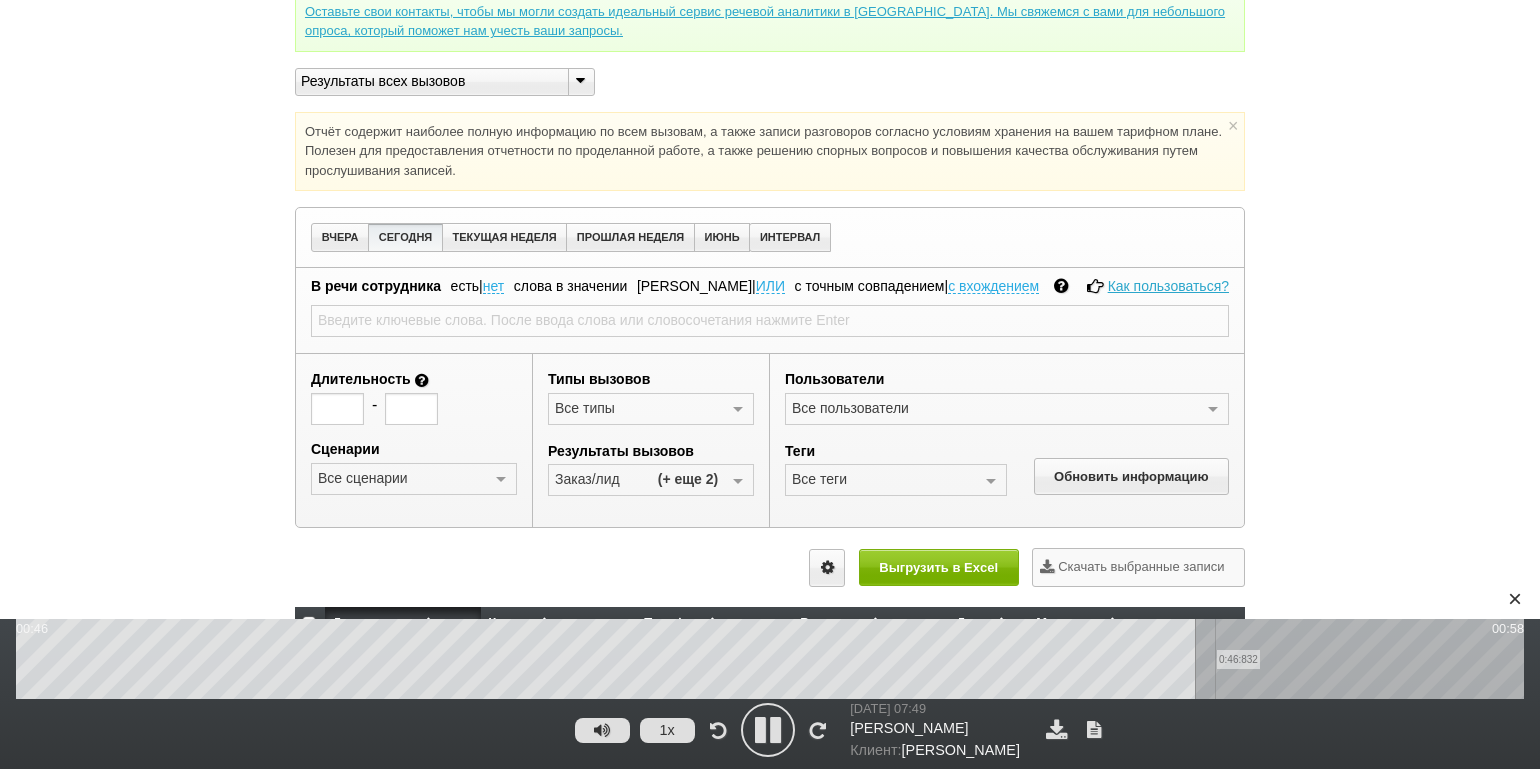drag, startPoint x: 1216, startPoint y: 682, endPoint x: 1236, endPoint y: 685, distance: 20.22375 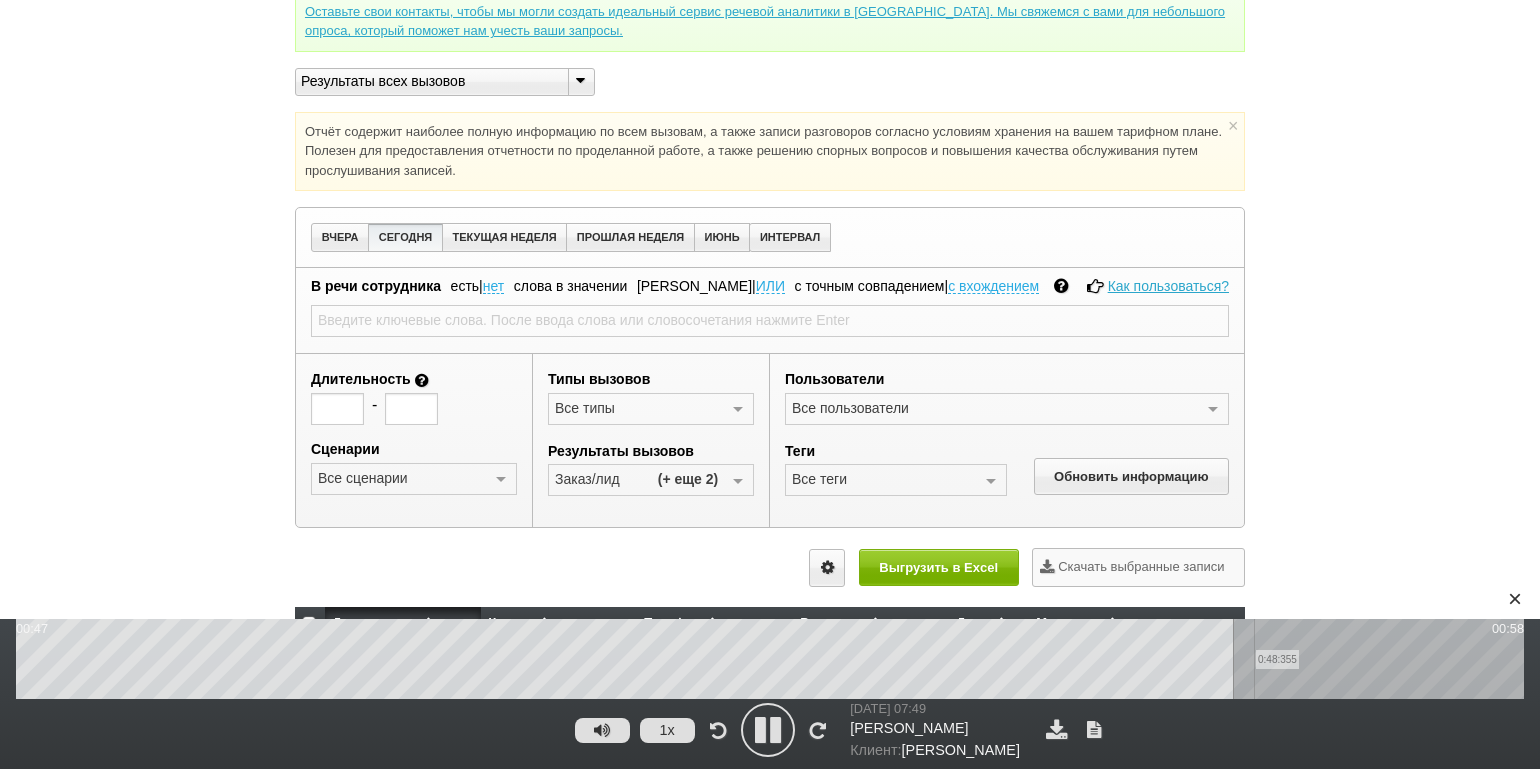 click on "0:48:355" at bounding box center (770, 659) 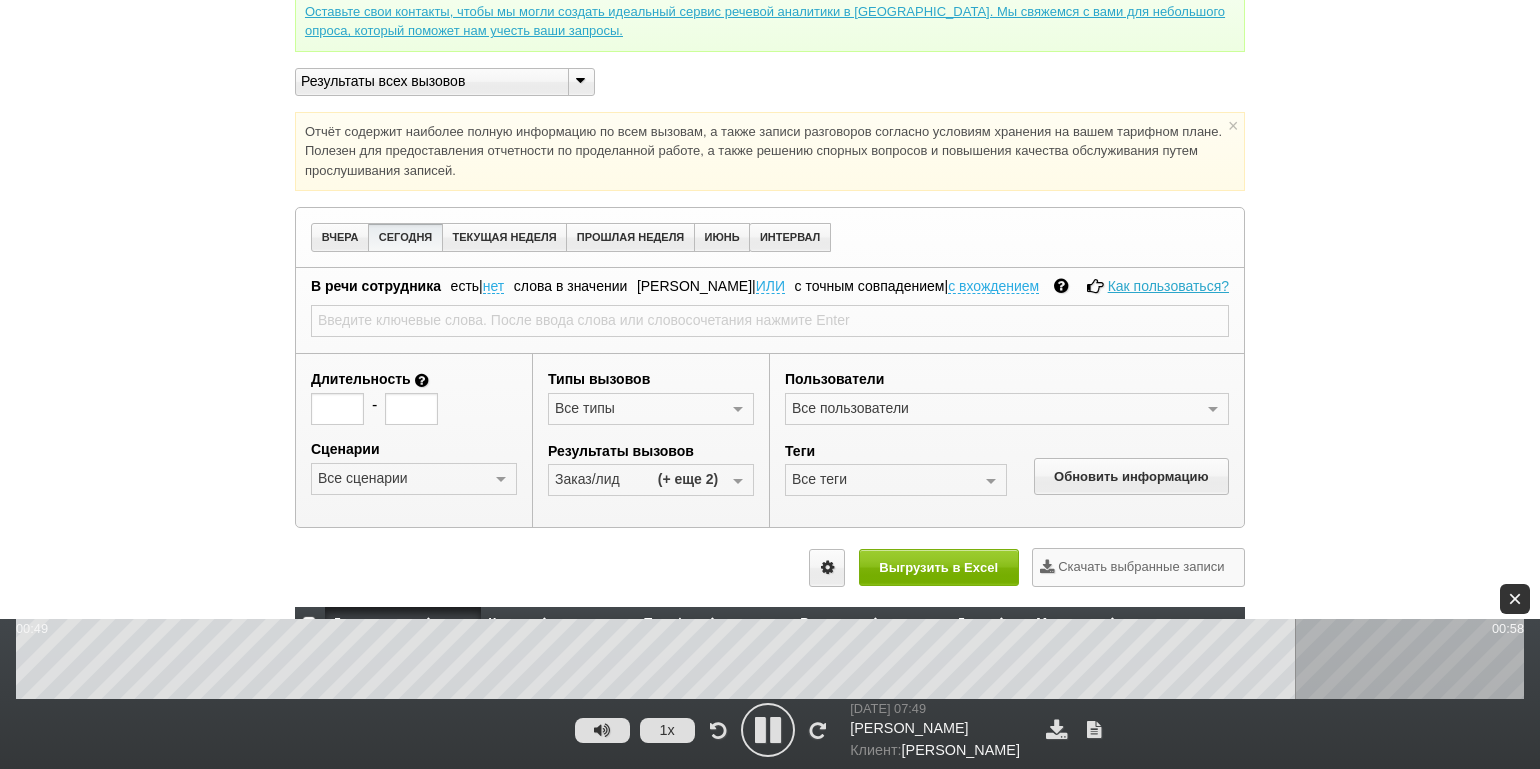 drag, startPoint x: 1515, startPoint y: 605, endPoint x: 1507, endPoint y: 590, distance: 17 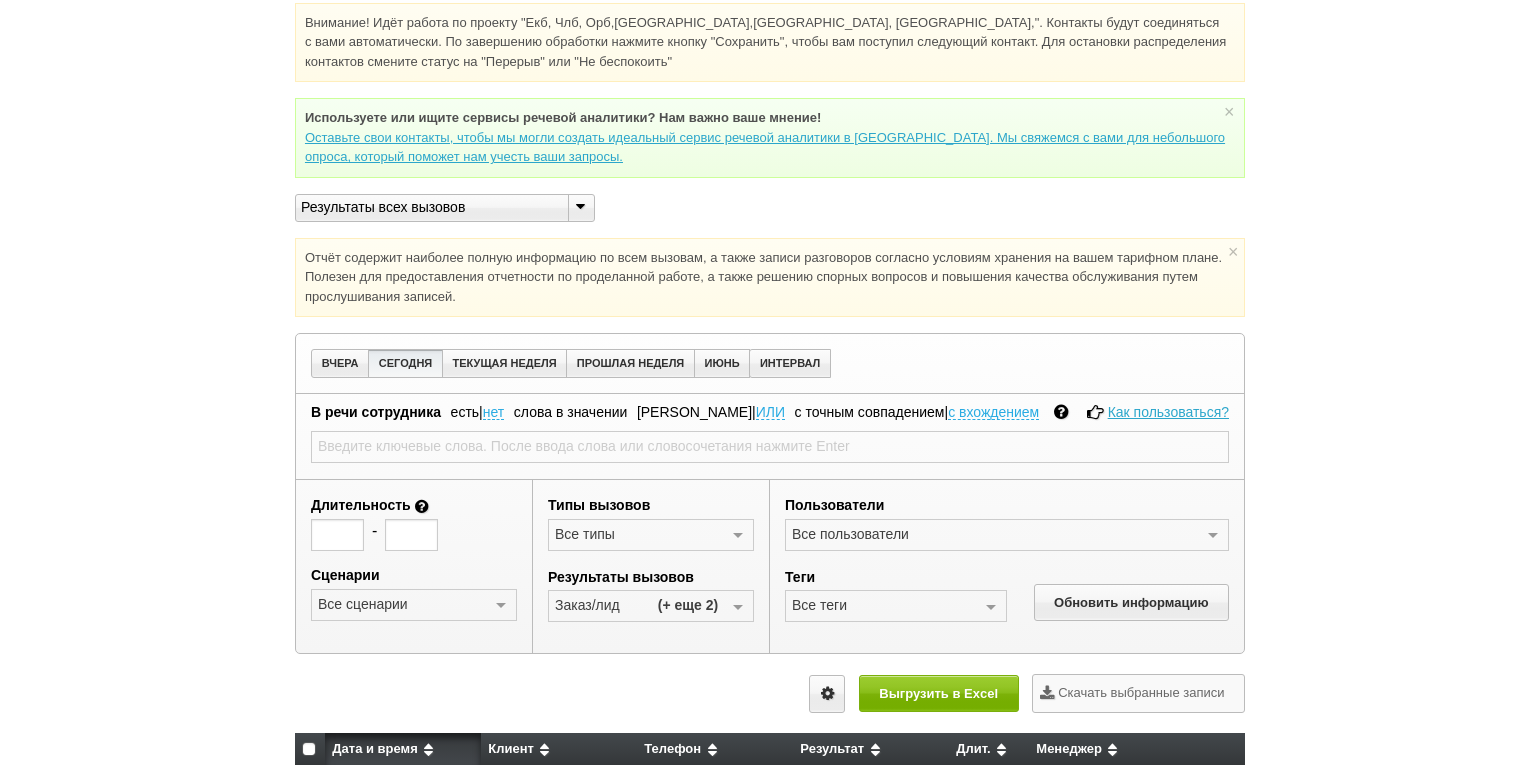 scroll, scrollTop: 0, scrollLeft: 0, axis: both 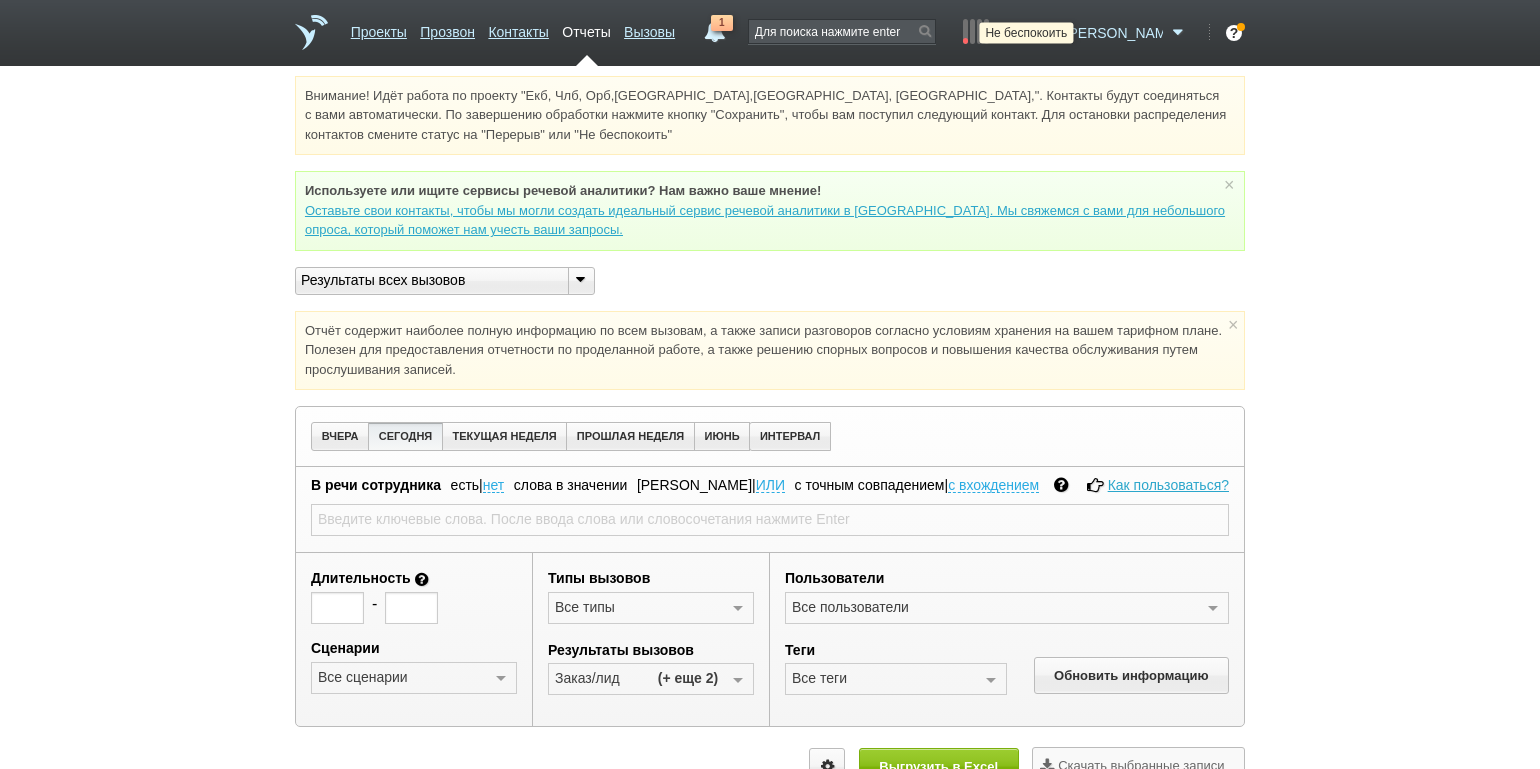 click at bounding box center [1047, 33] 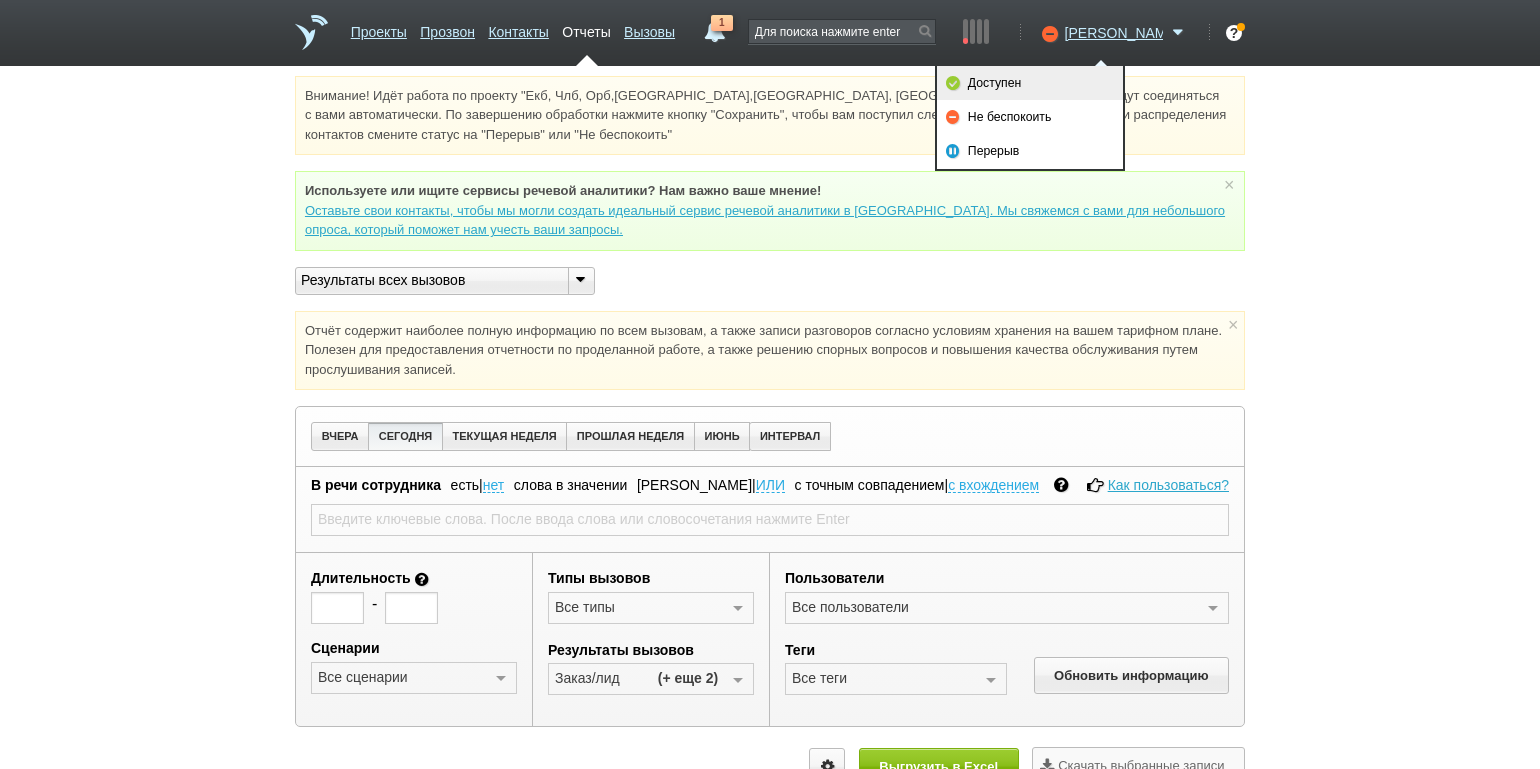 click on "Доступен" at bounding box center (1030, 83) 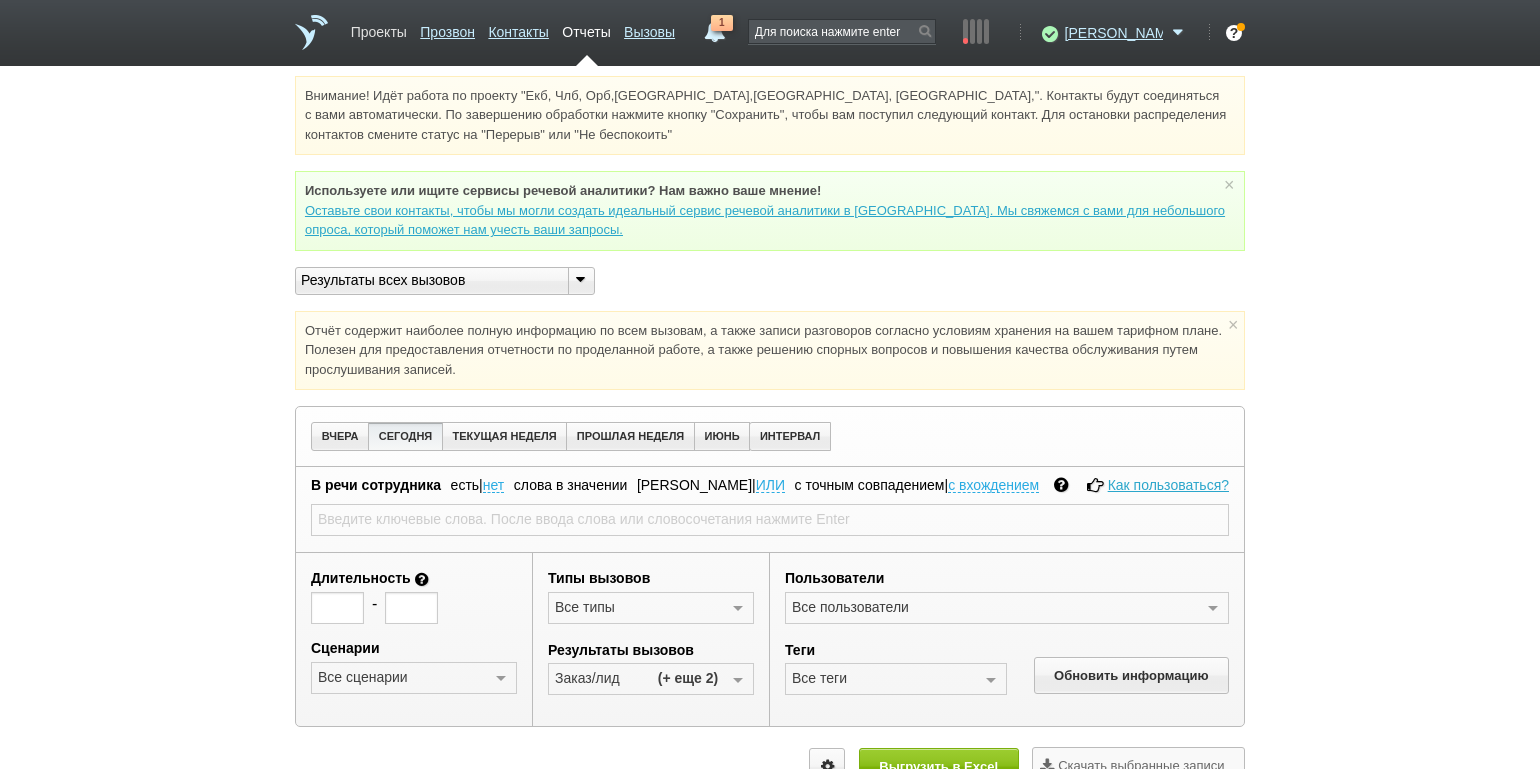 click on "Проекты" at bounding box center (379, 28) 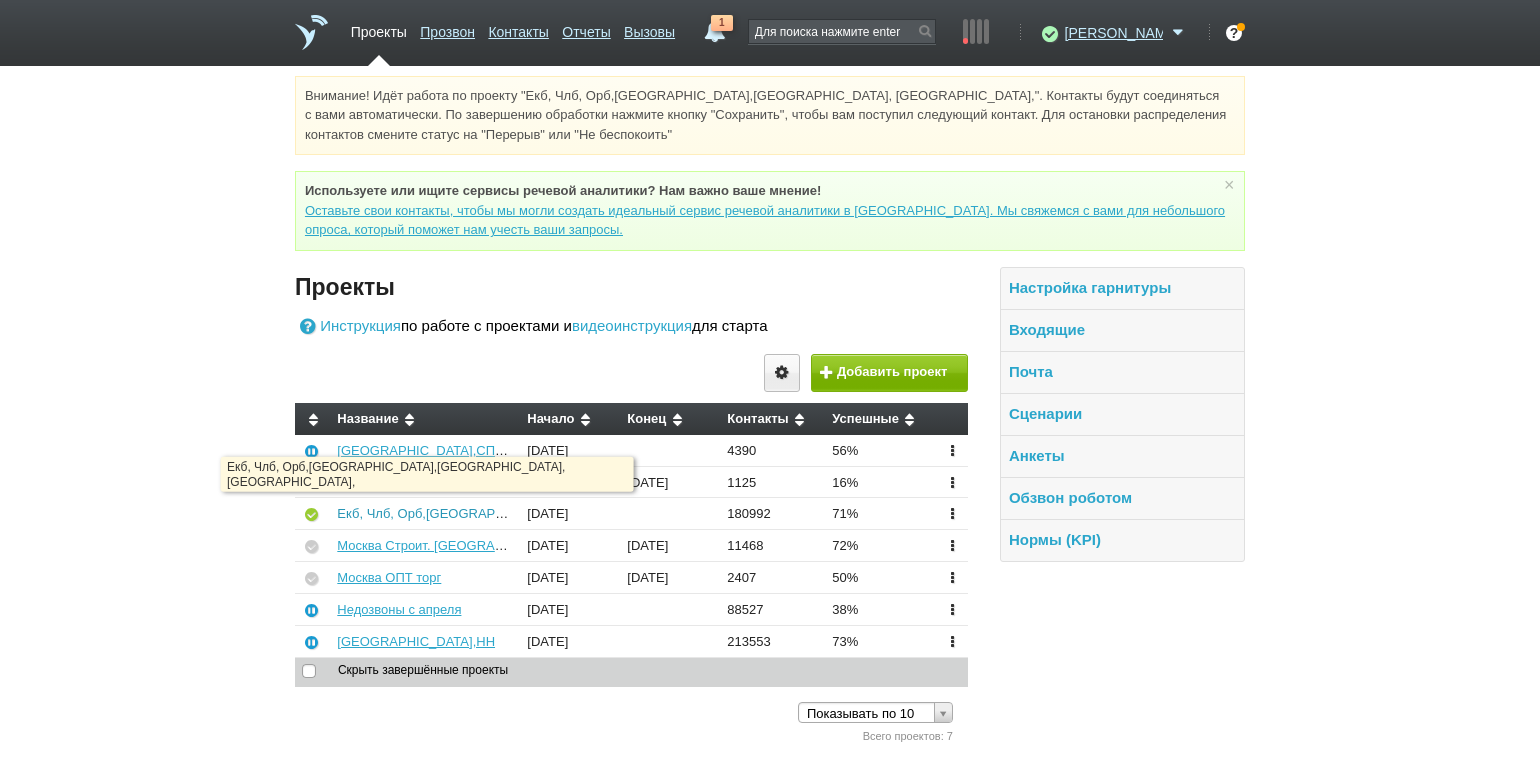 click on "Екб, Члб, Орб,[GEOGRAPHIC_DATA],[GEOGRAPHIC_DATA], [GEOGRAPHIC_DATA]," at bounding box center (591, 513) 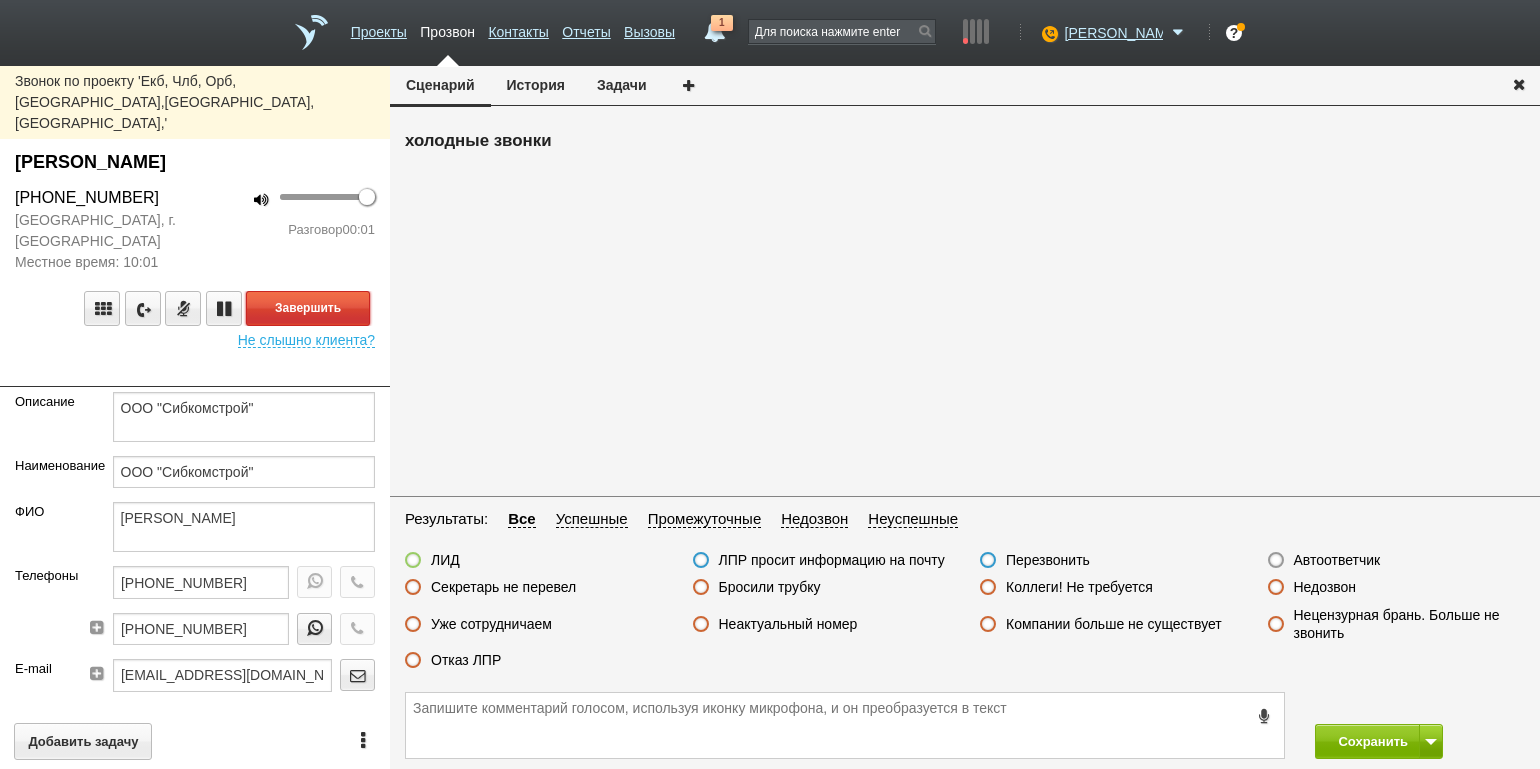 drag, startPoint x: 360, startPoint y: 261, endPoint x: 377, endPoint y: 267, distance: 18.027756 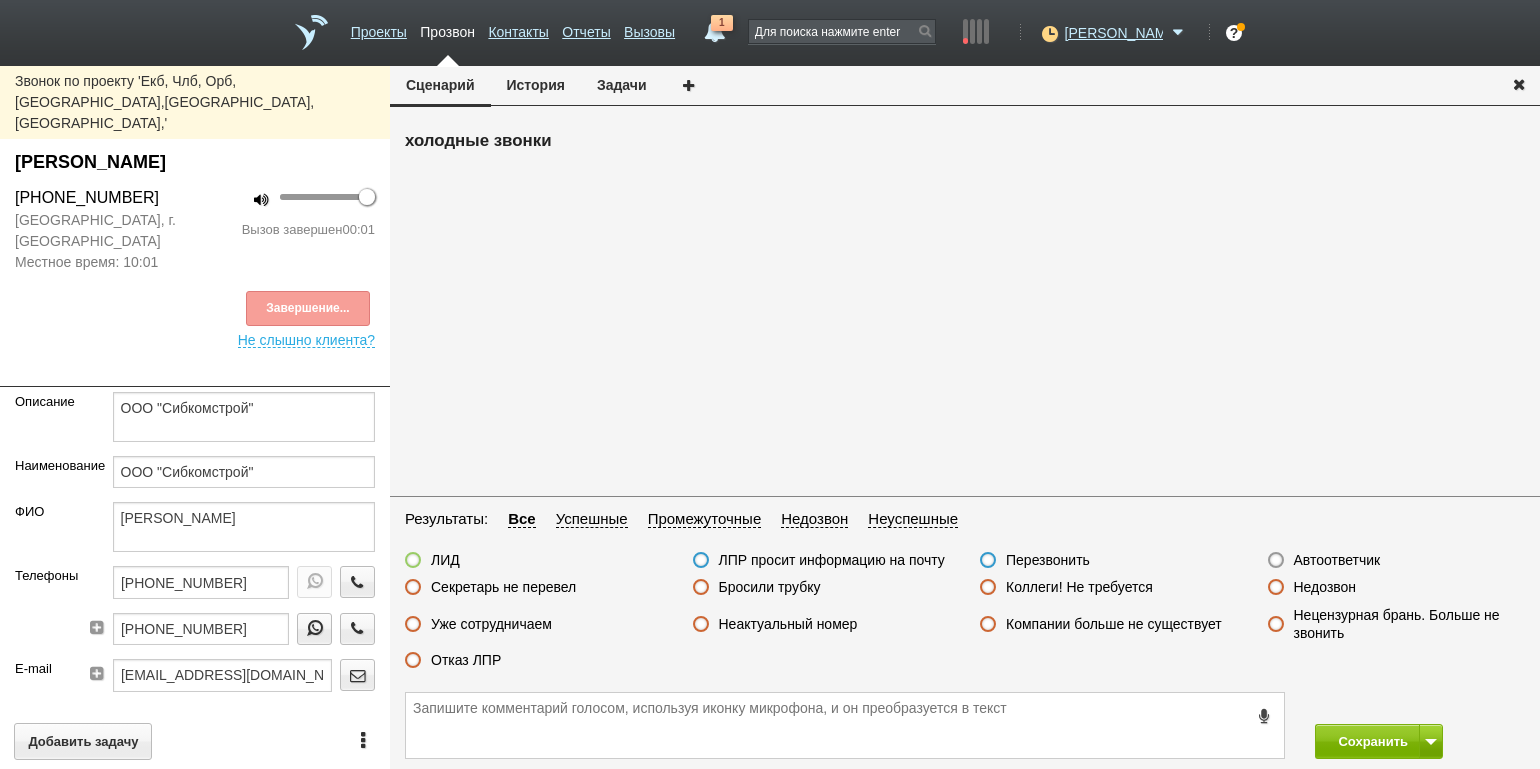 drag, startPoint x: 1332, startPoint y: 561, endPoint x: 1350, endPoint y: 578, distance: 24.758837 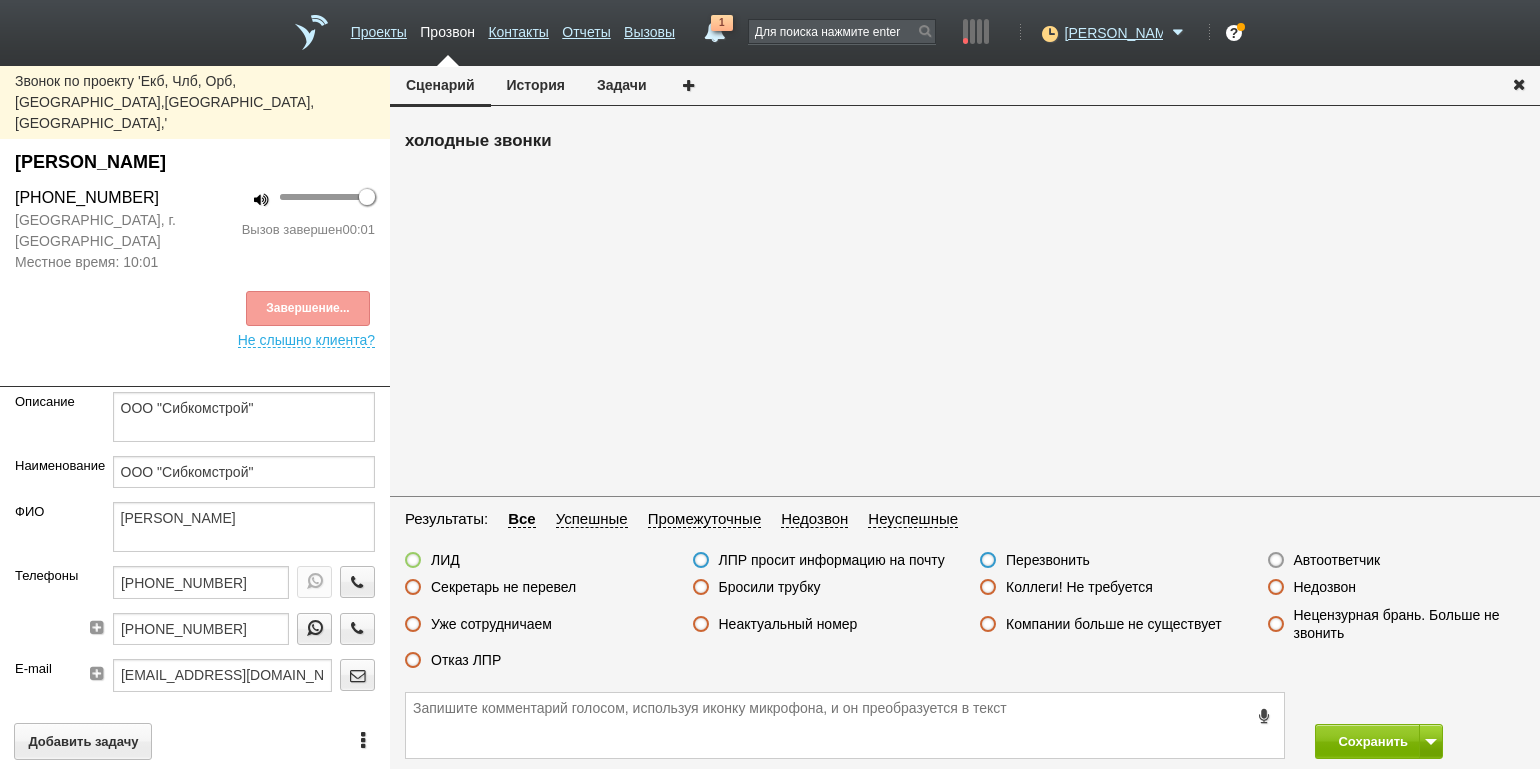 click on "Автоответчик" at bounding box center (1337, 560) 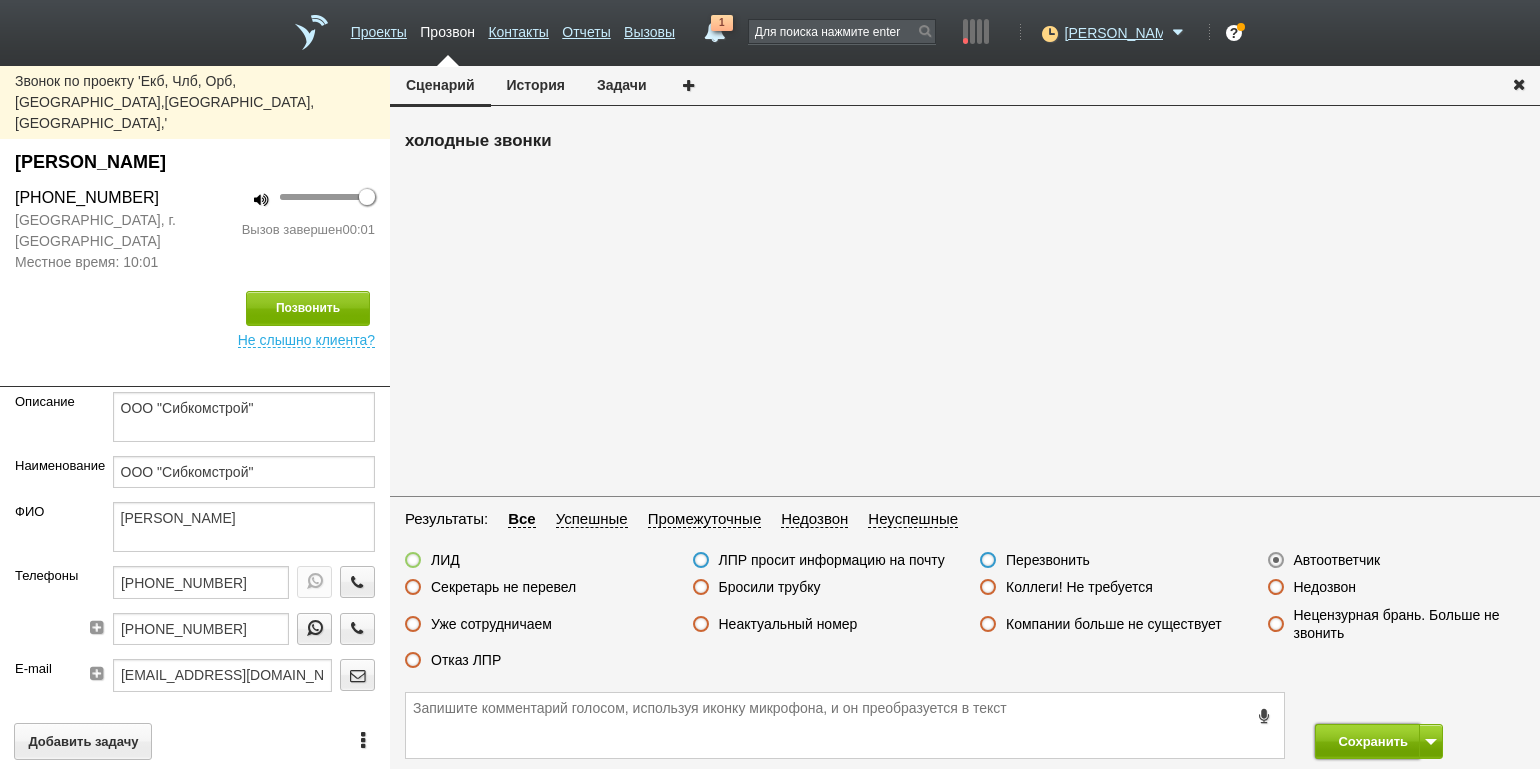 click on "Сохранить" at bounding box center (1367, 741) 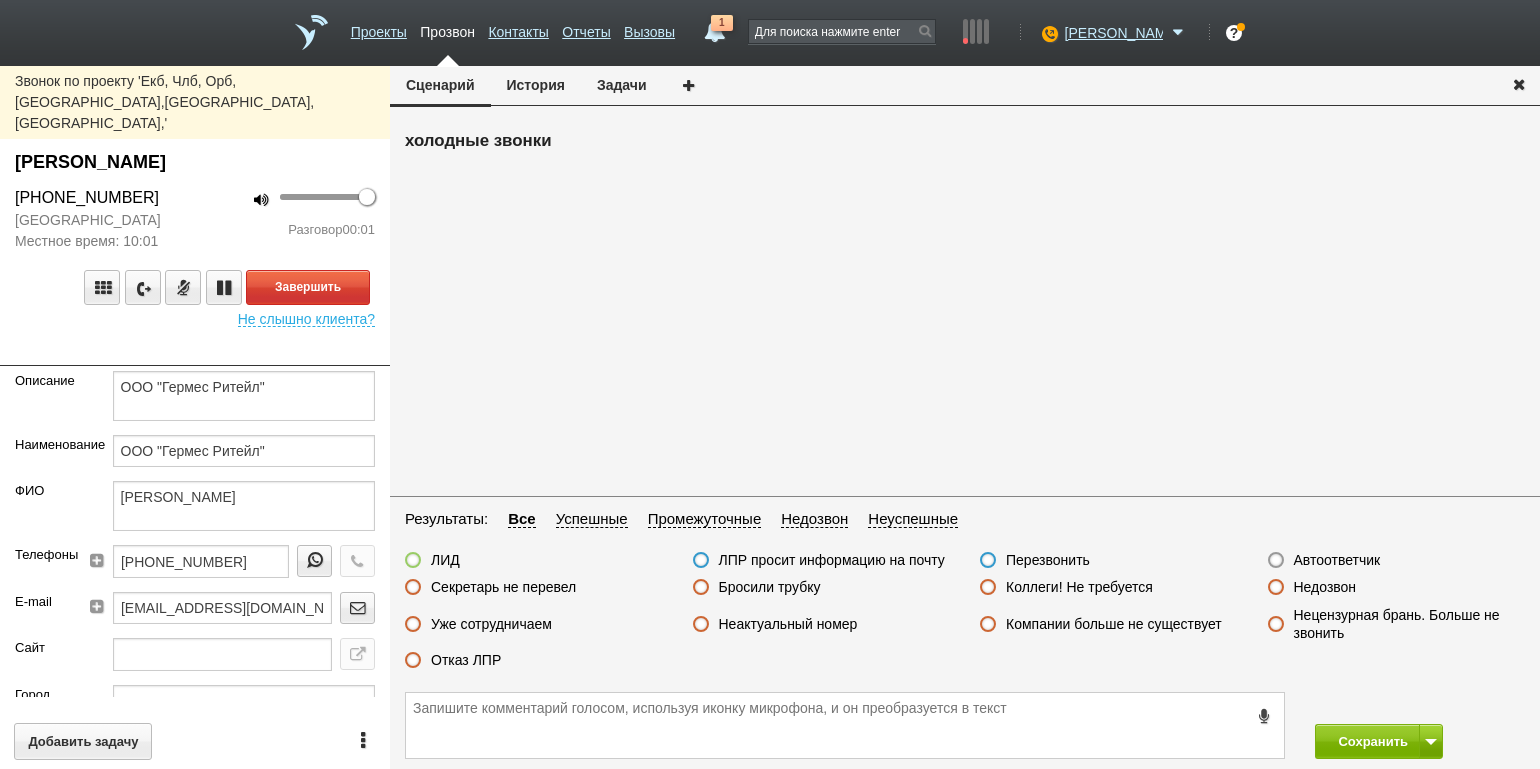 click on "Разговор
00:01" at bounding box center (292, 230) 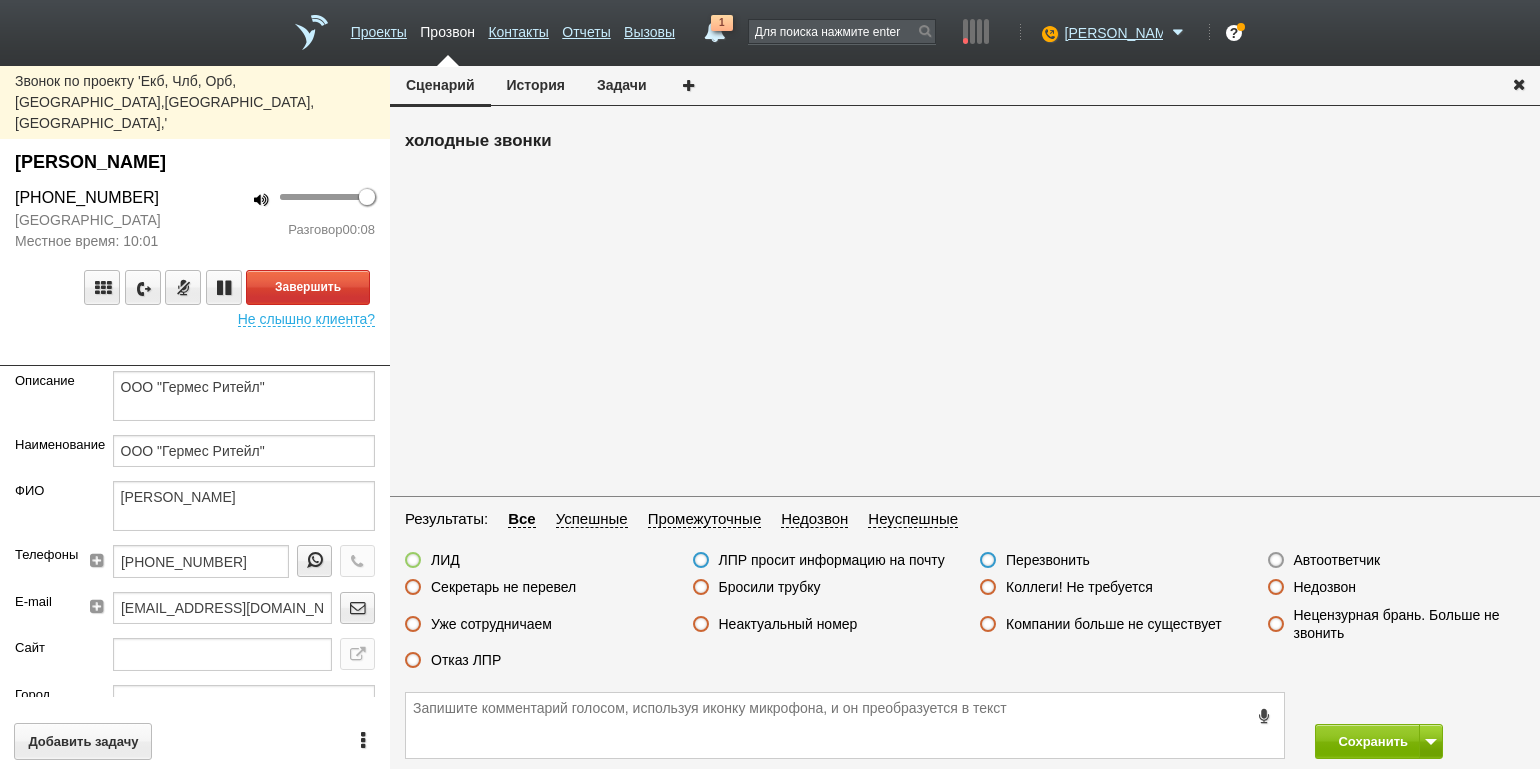 click on "100
Разговор
00:08" at bounding box center [292, 213] 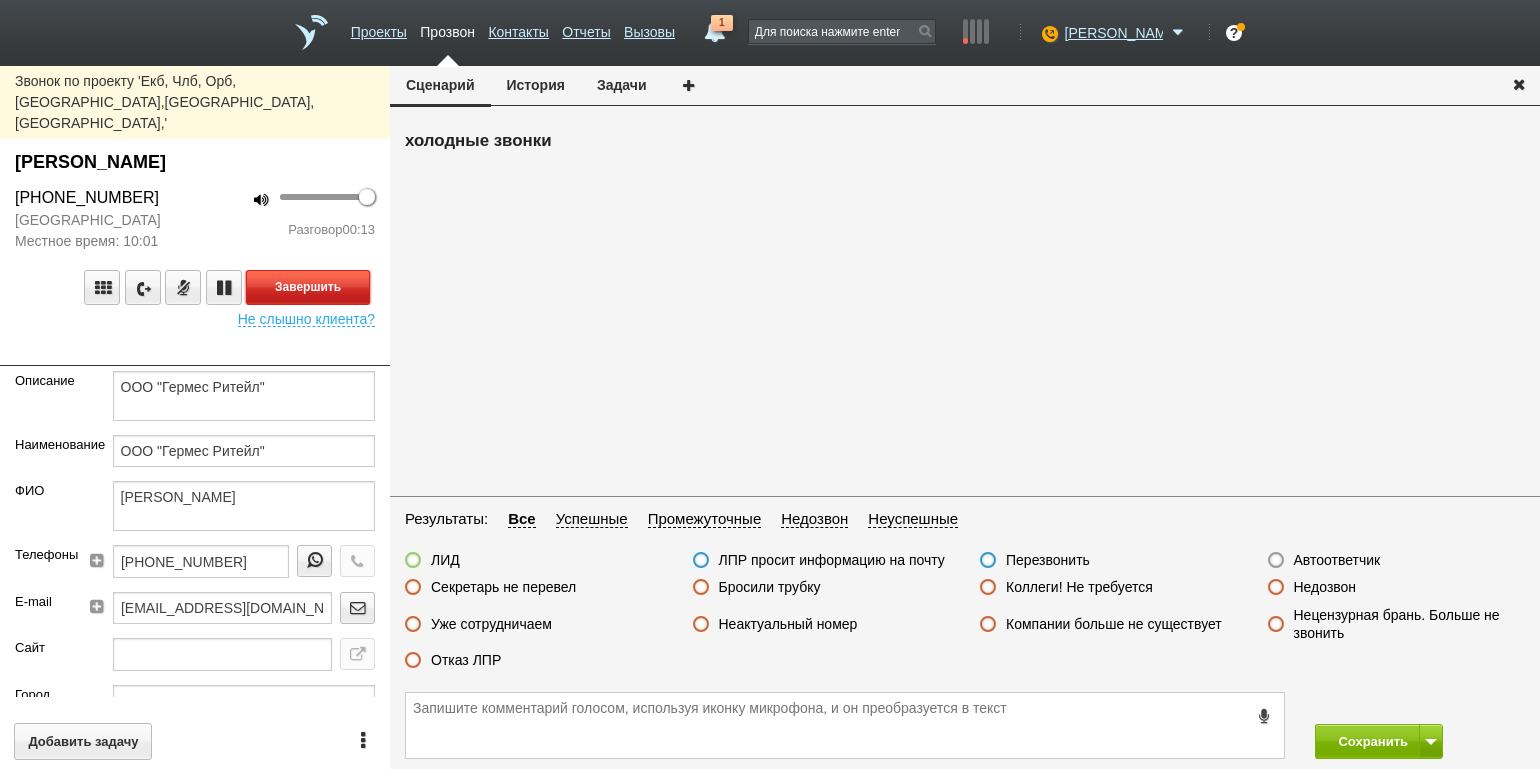 click on "Завершить" at bounding box center (308, 287) 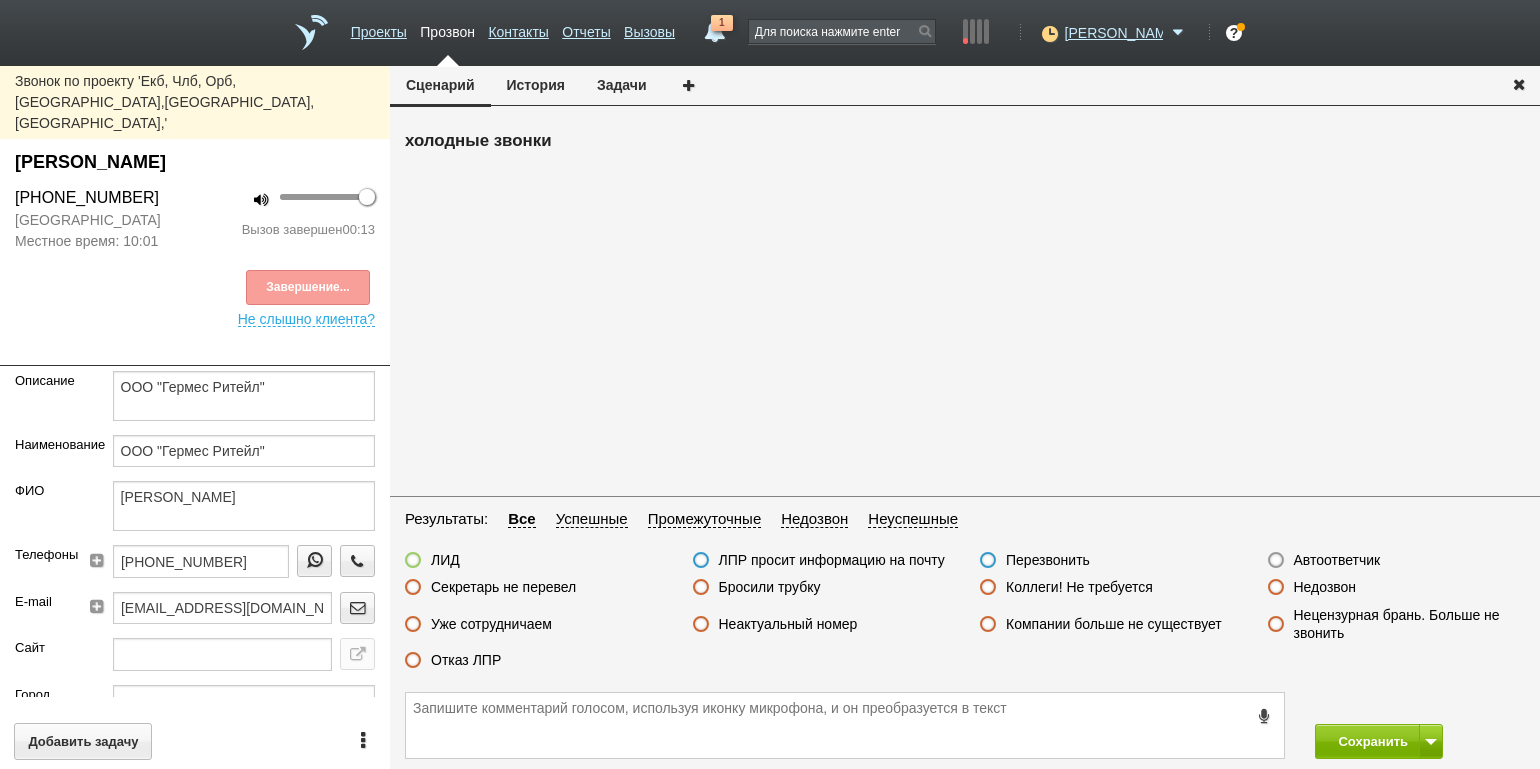 click on "Отказ ЛПР" at bounding box center [466, 660] 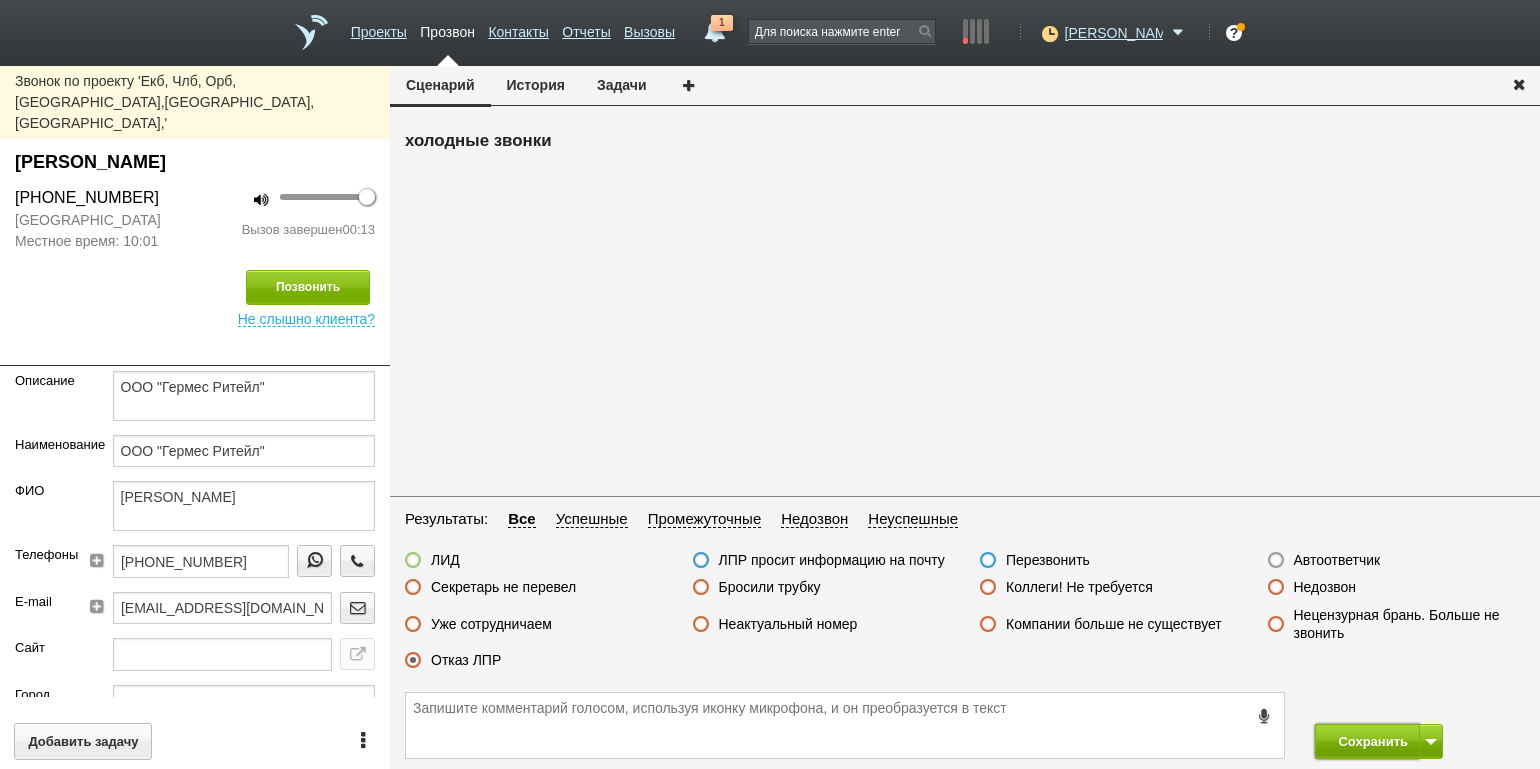 click on "Сохранить" at bounding box center (1367, 741) 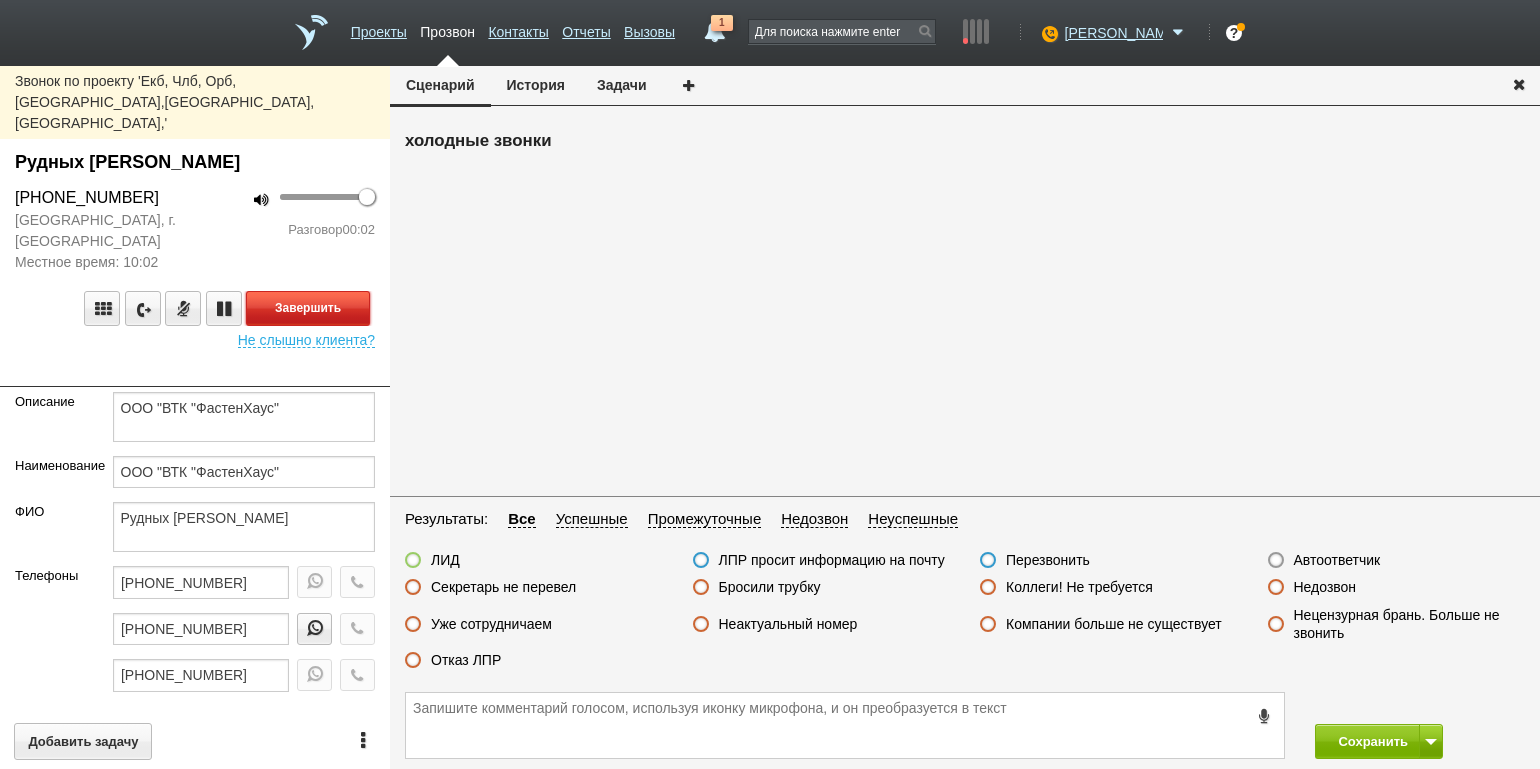 click on "Завершить" at bounding box center (308, 308) 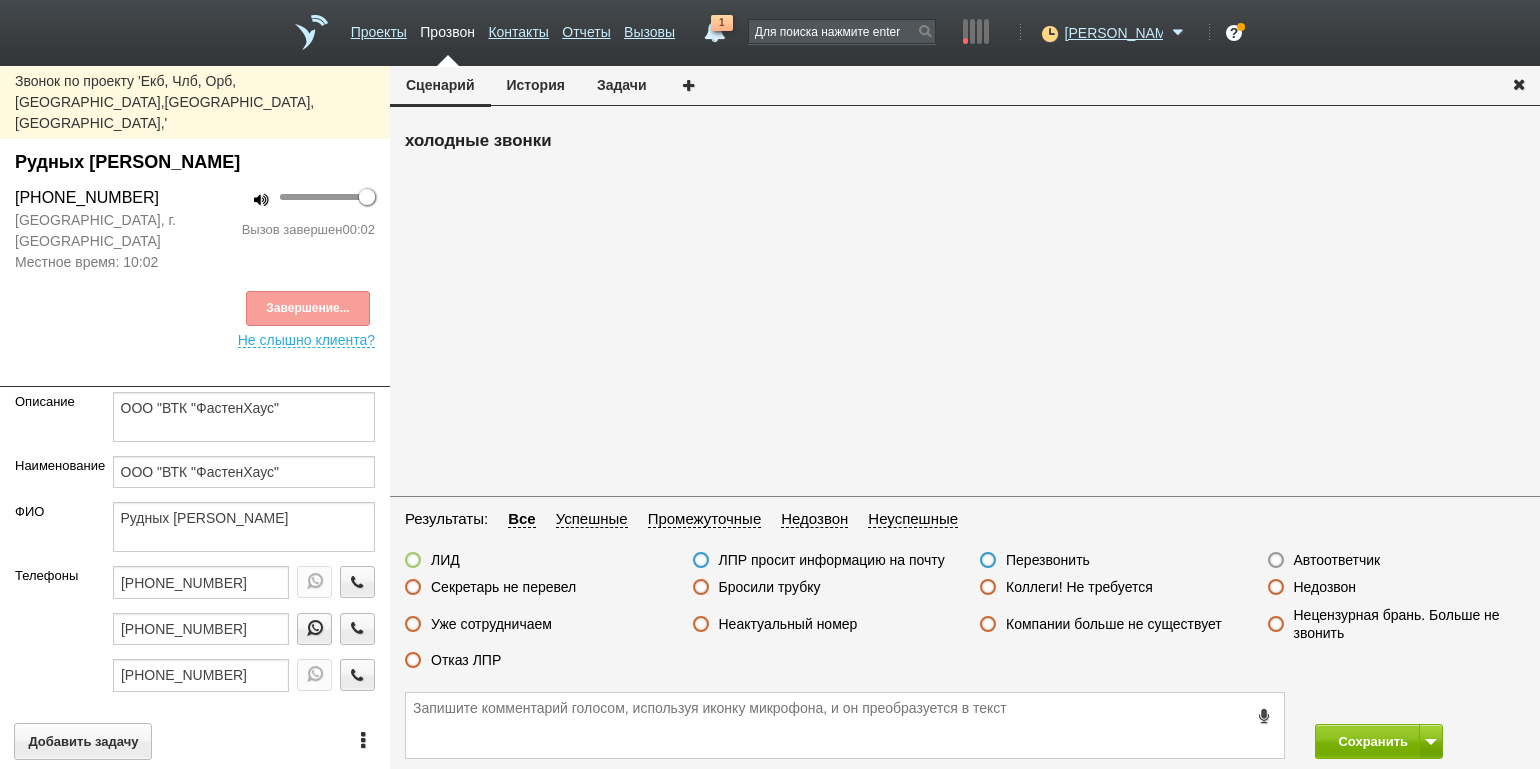 click on "Автоответчик" at bounding box center (1337, 560) 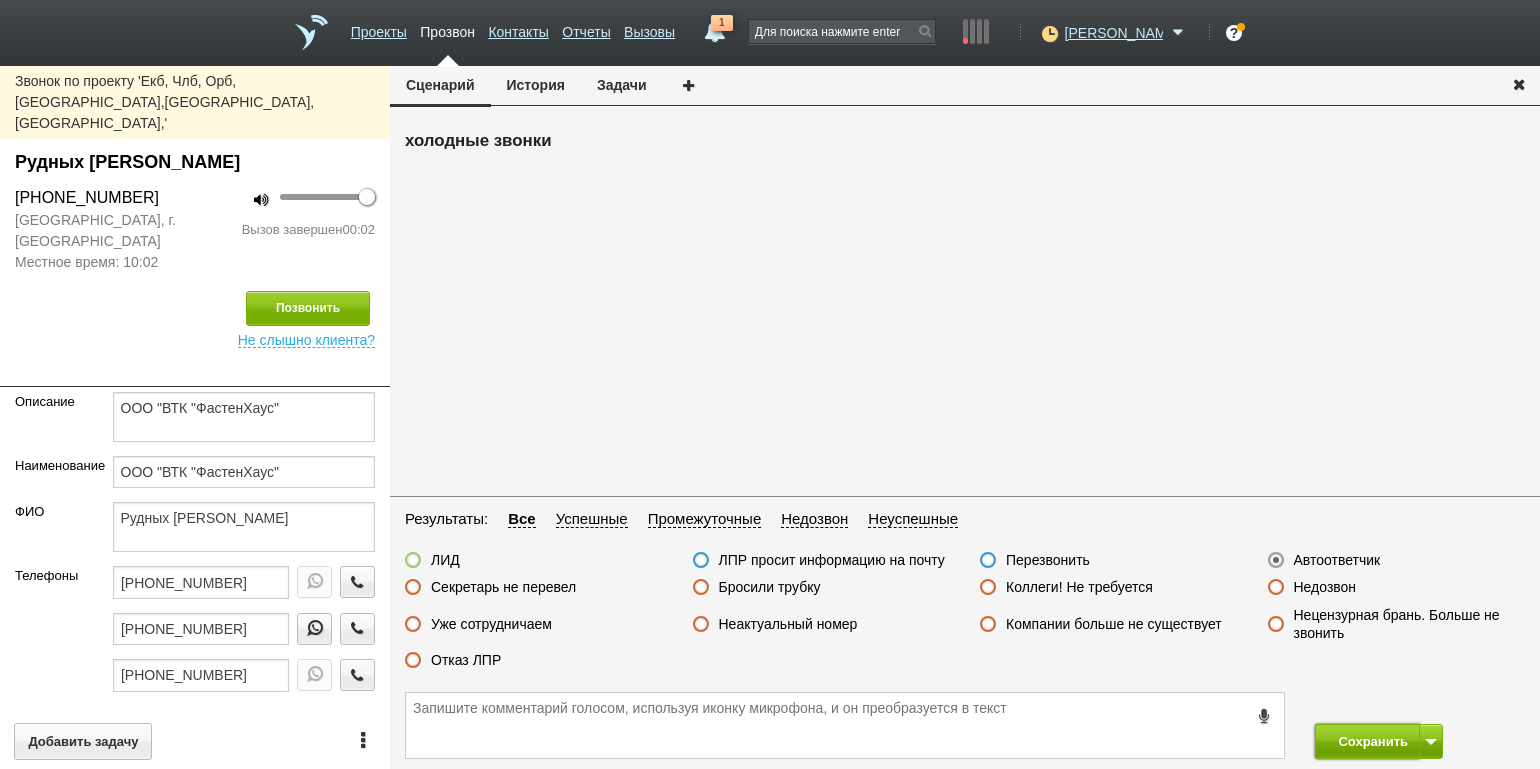 click on "Сохранить" at bounding box center (1367, 741) 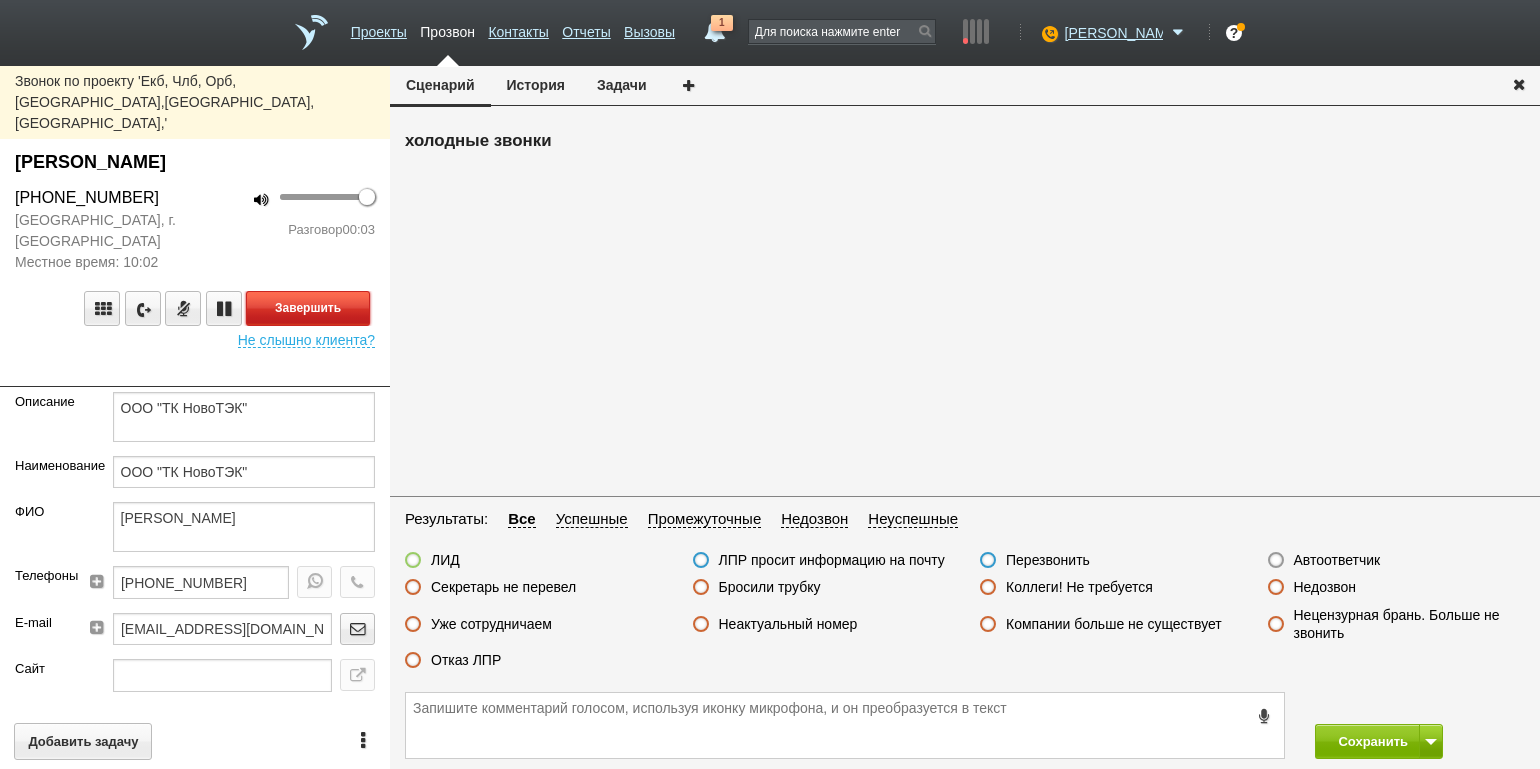 click on "Завершить" at bounding box center [308, 308] 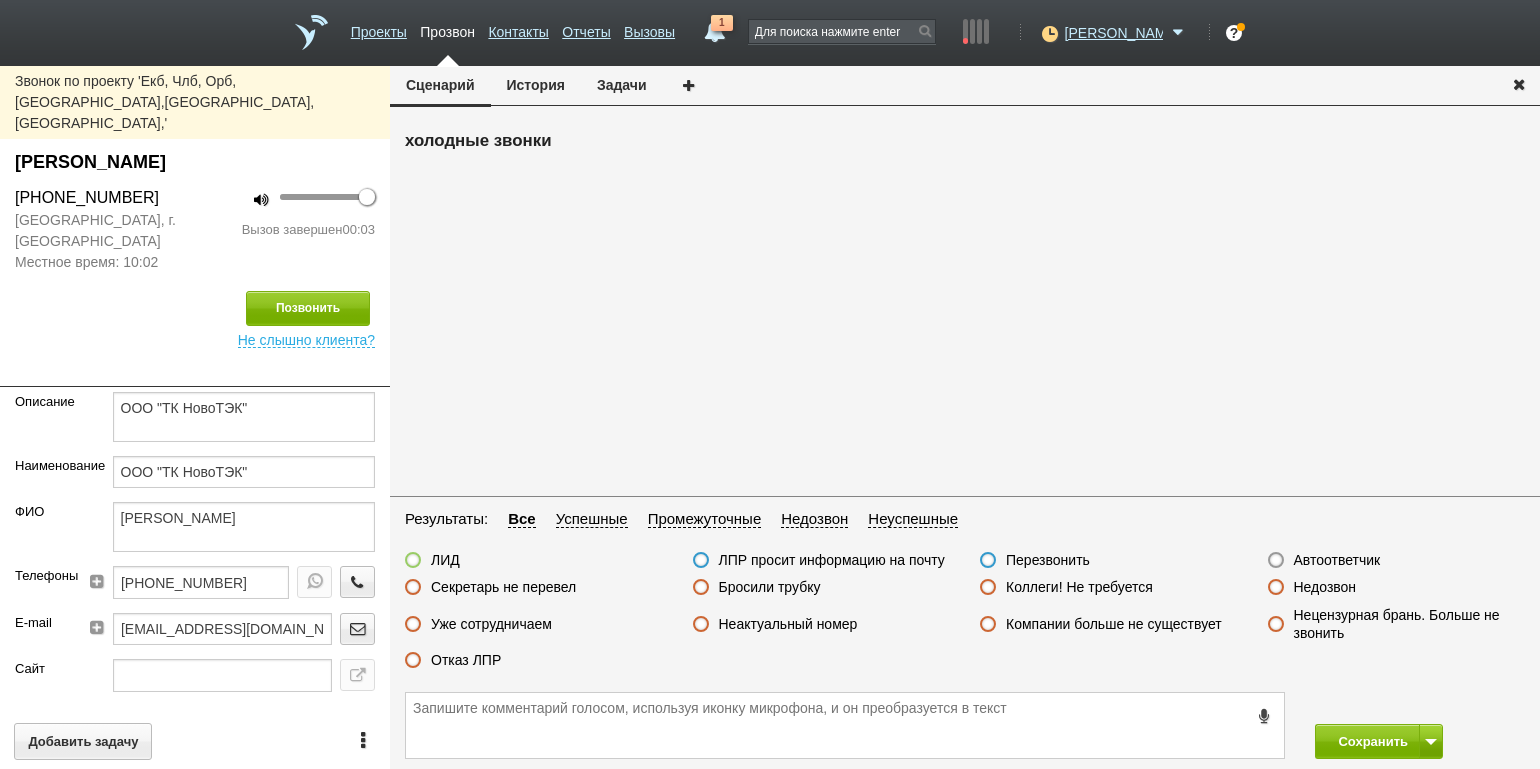 click on "Недозвон" at bounding box center (1325, 587) 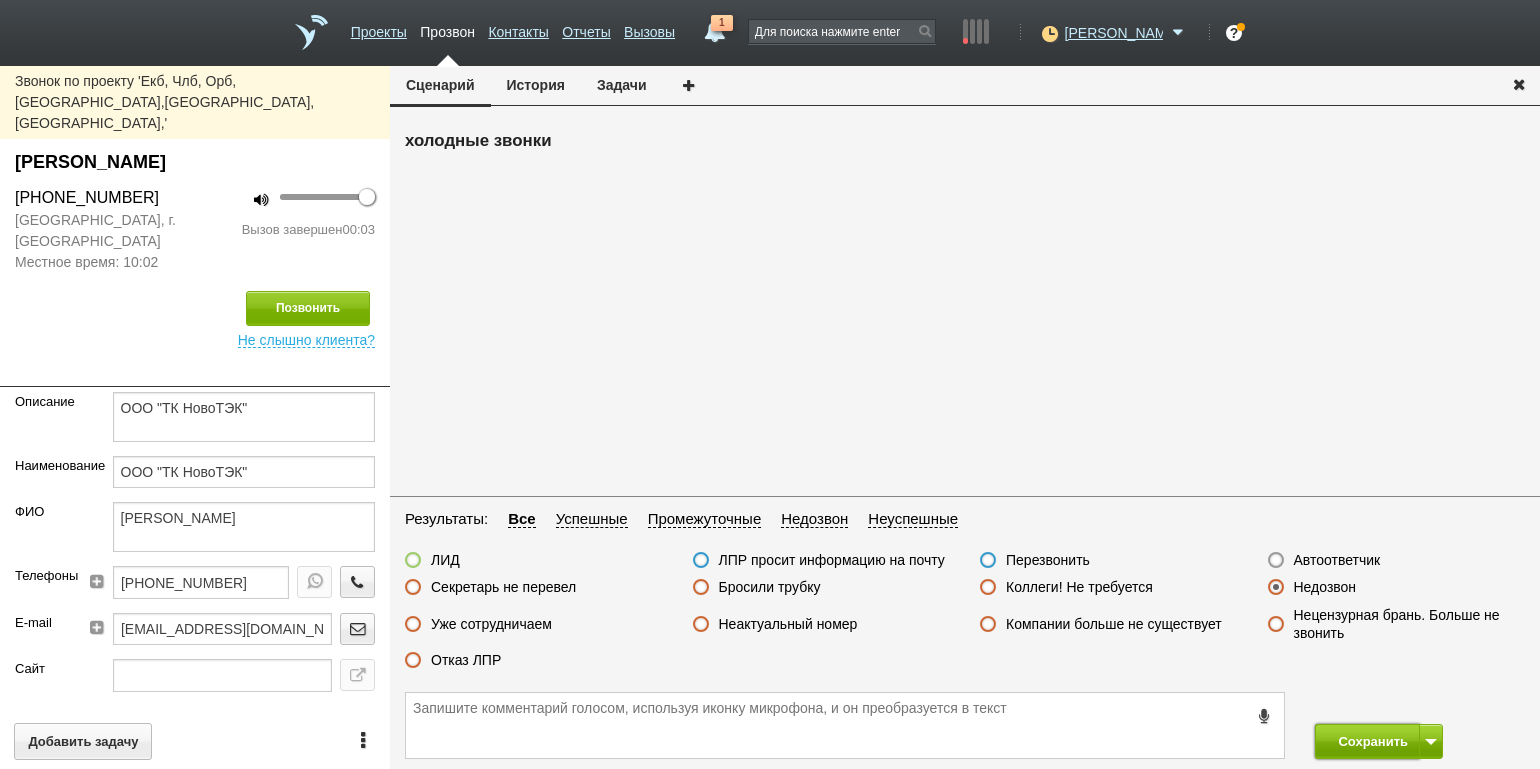 click on "Сохранить" at bounding box center [1367, 741] 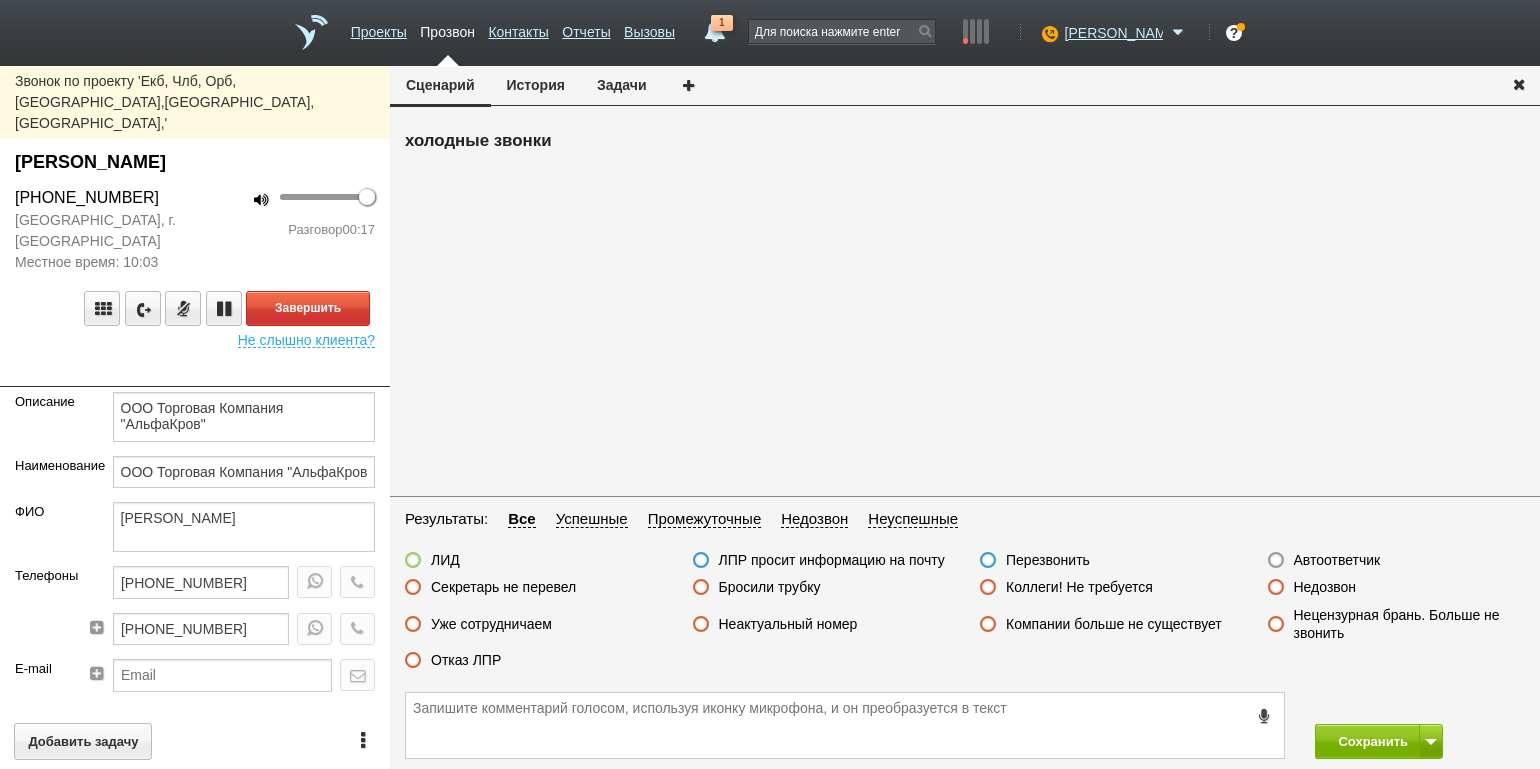 click on "Разговор
00:17" at bounding box center [292, 230] 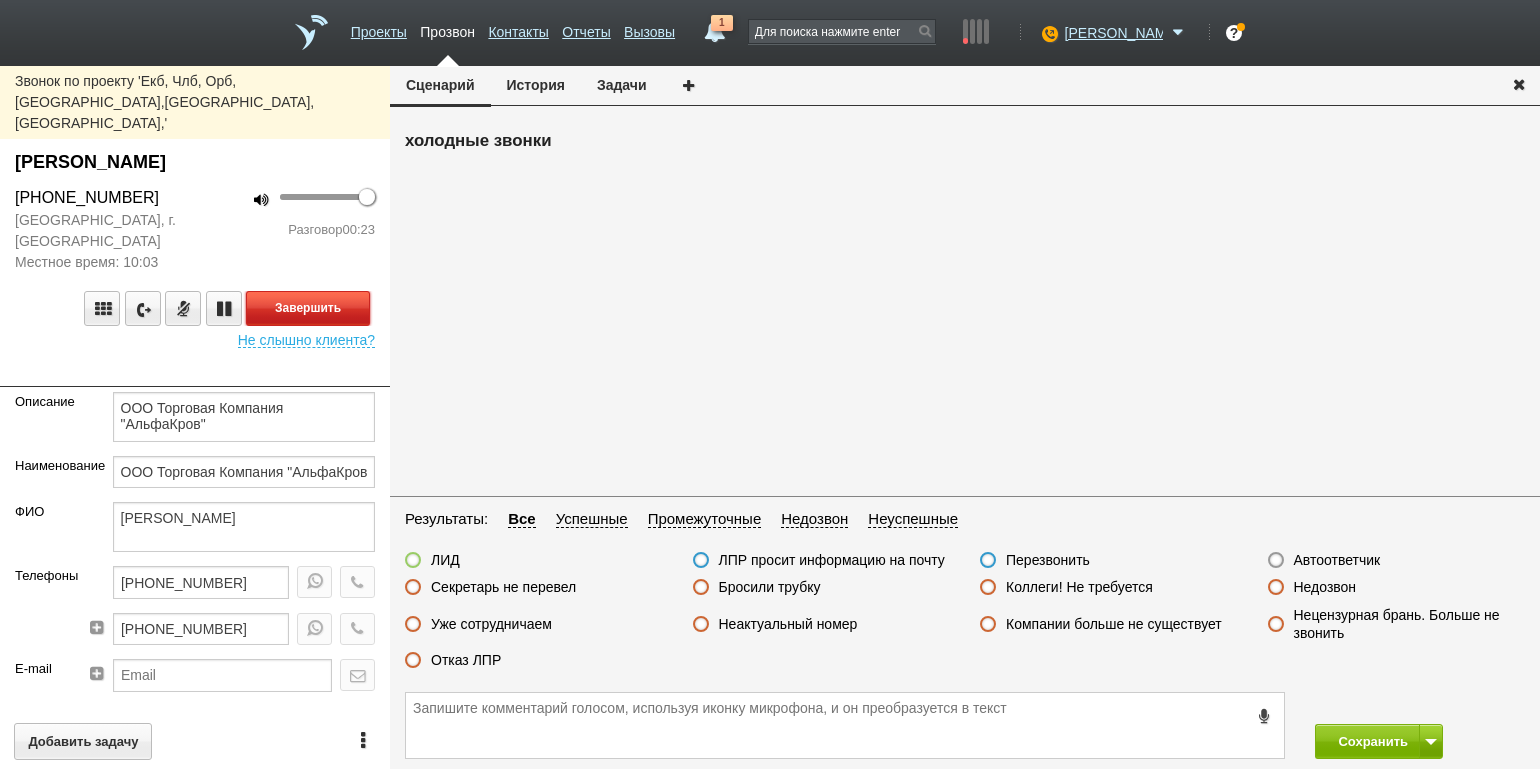 click on "Завершить" at bounding box center [308, 308] 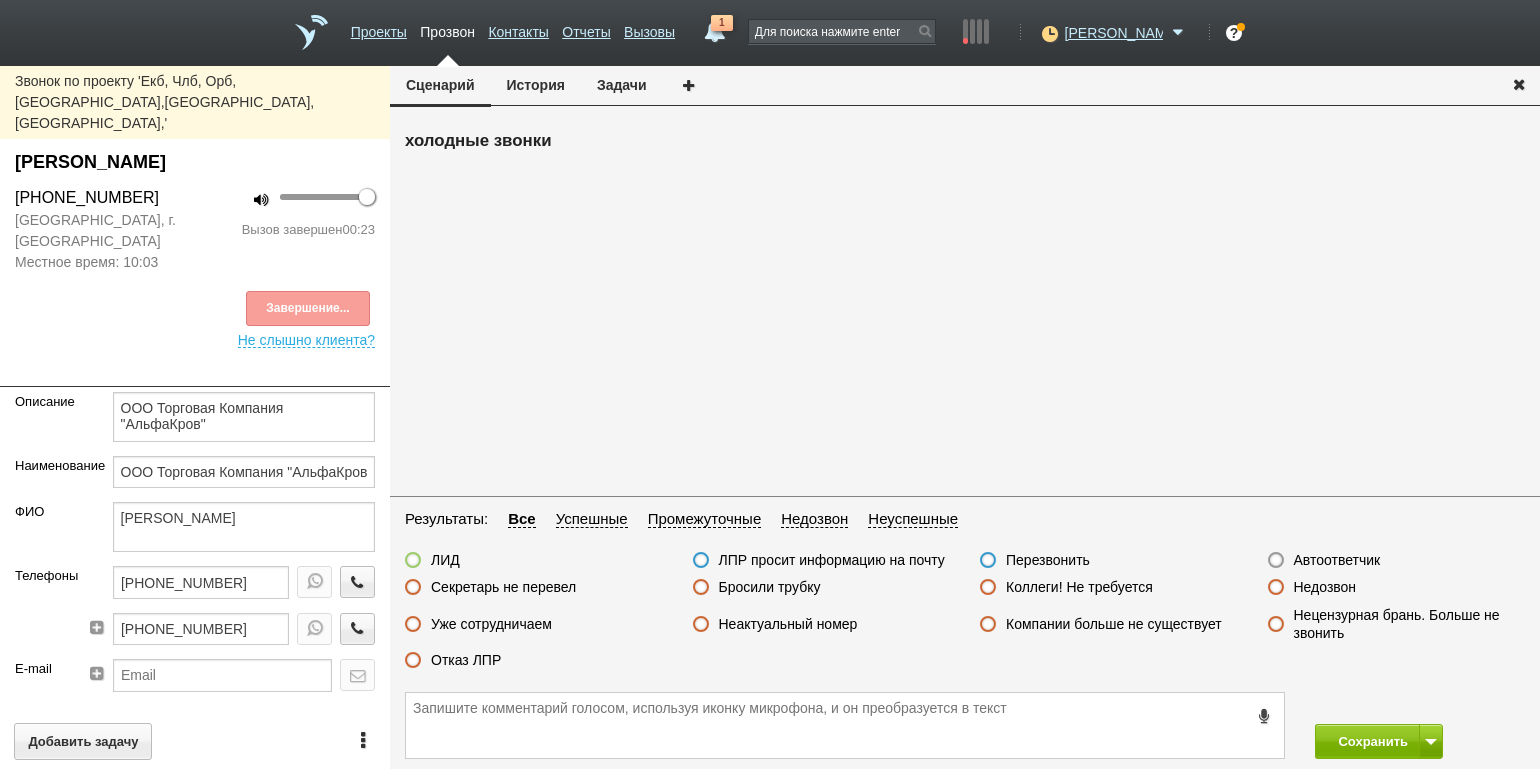 click on "Отказ ЛПР" at bounding box center (466, 660) 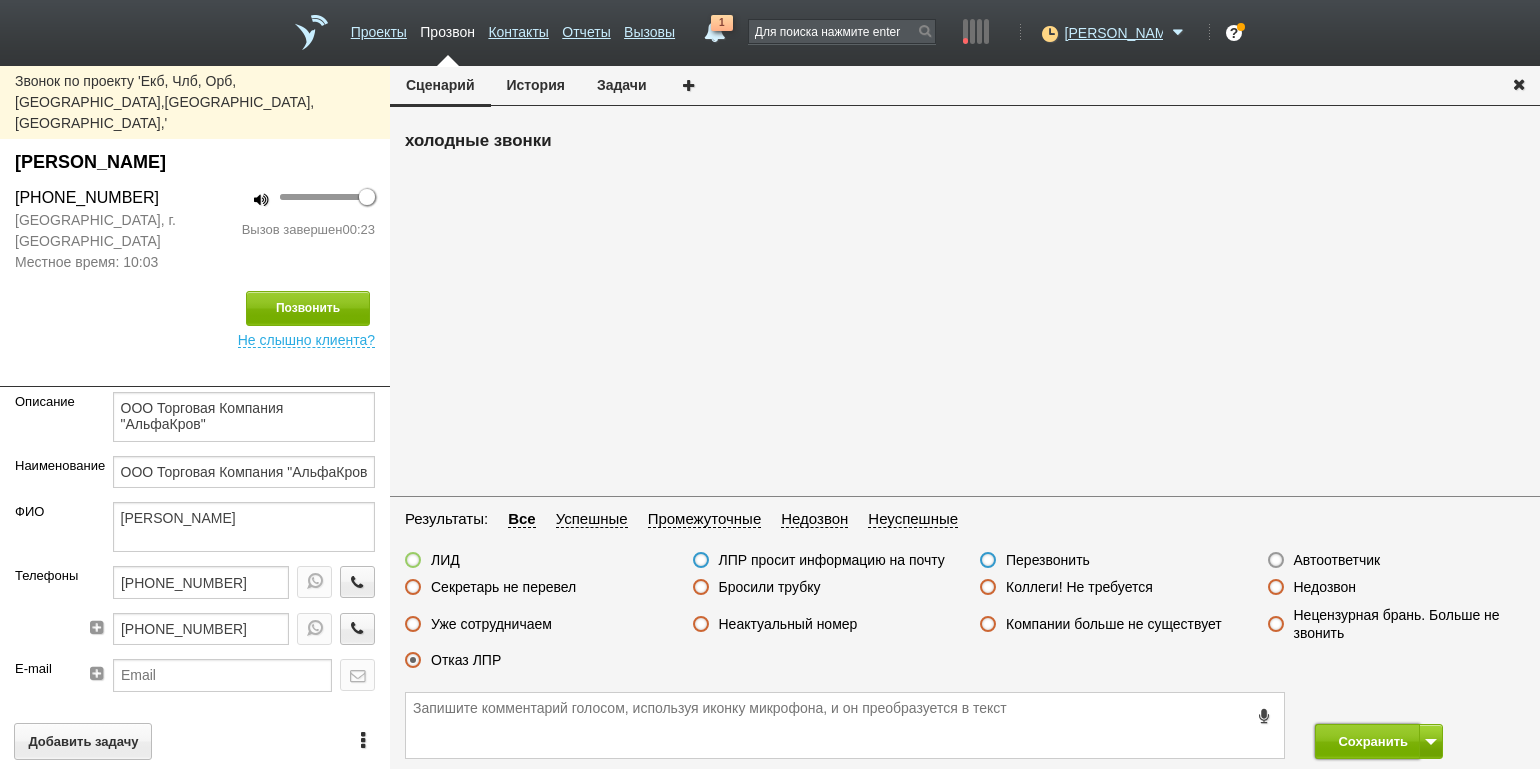 drag, startPoint x: 1369, startPoint y: 739, endPoint x: 1346, endPoint y: 690, distance: 54.129475 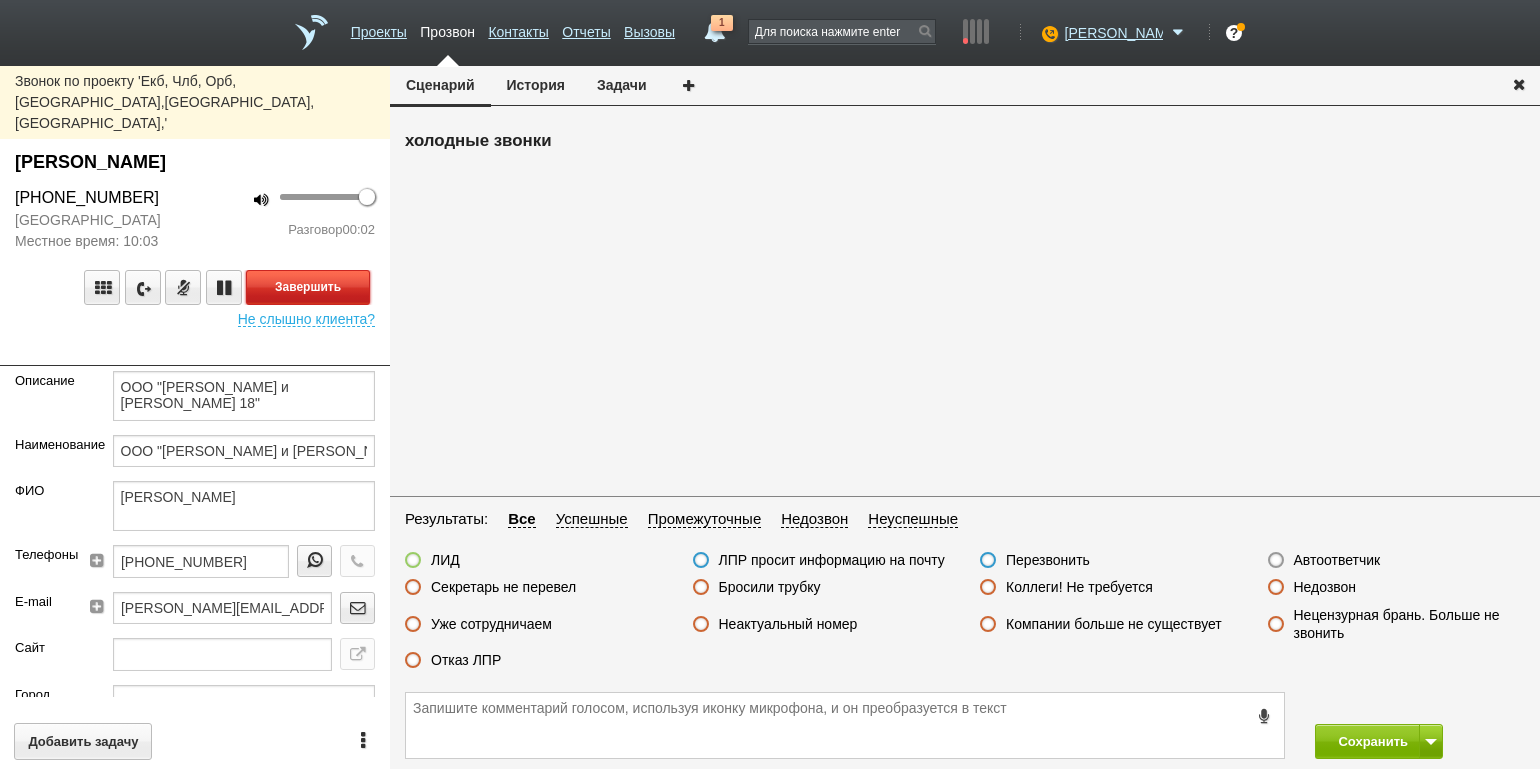 click on "Завершить" at bounding box center (308, 287) 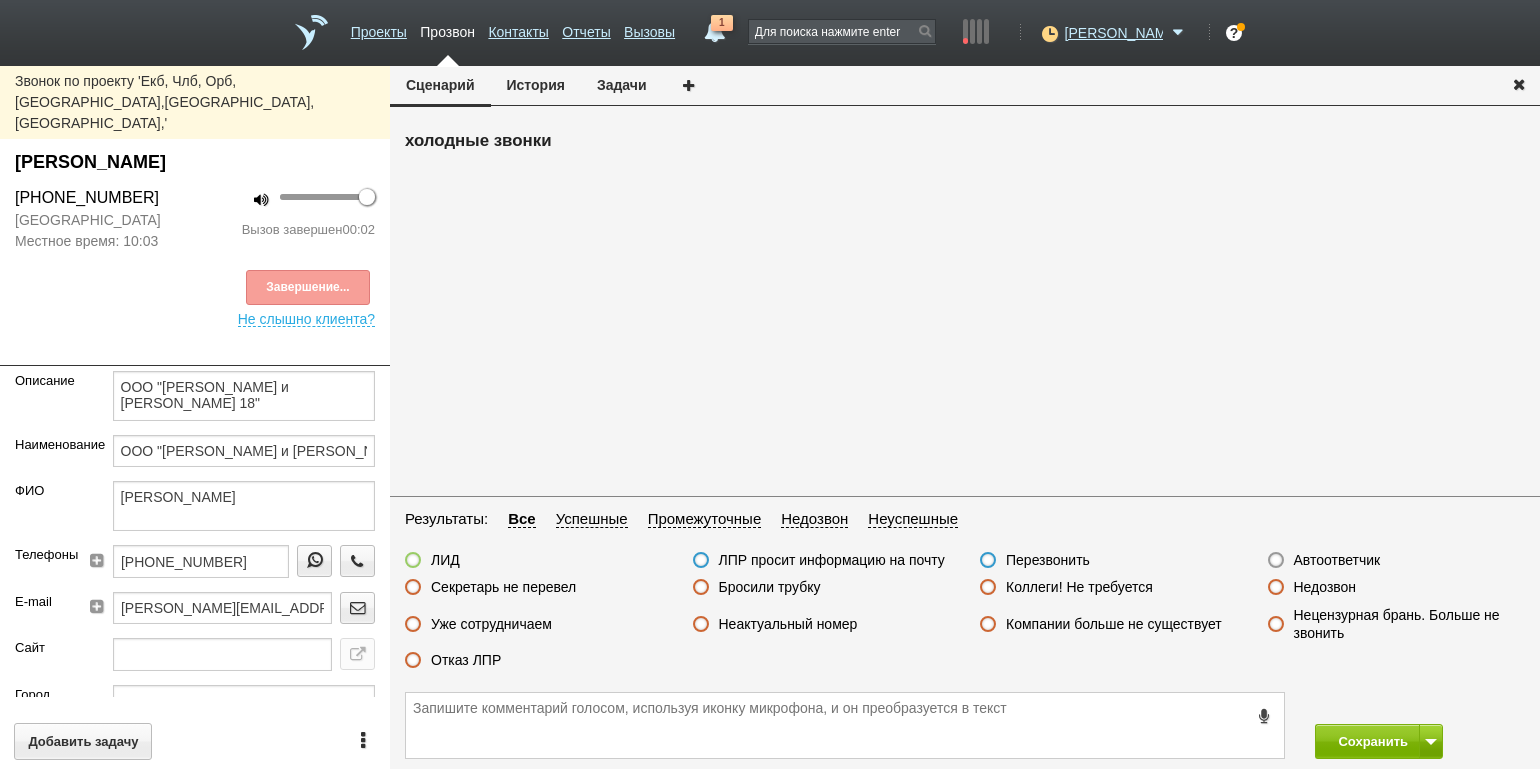 drag, startPoint x: 1318, startPoint y: 559, endPoint x: 1334, endPoint y: 589, distance: 34 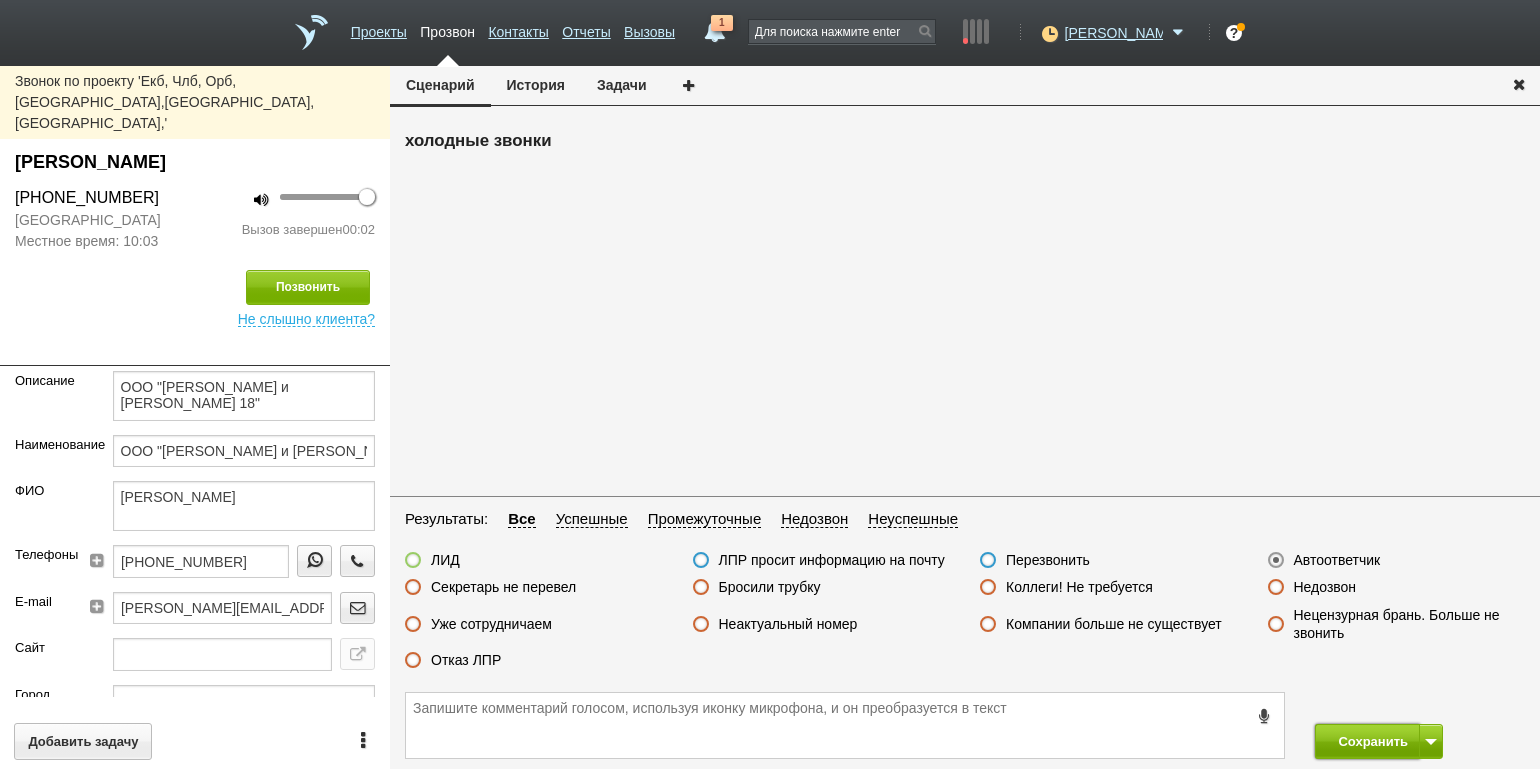 click on "Сохранить" at bounding box center [1367, 741] 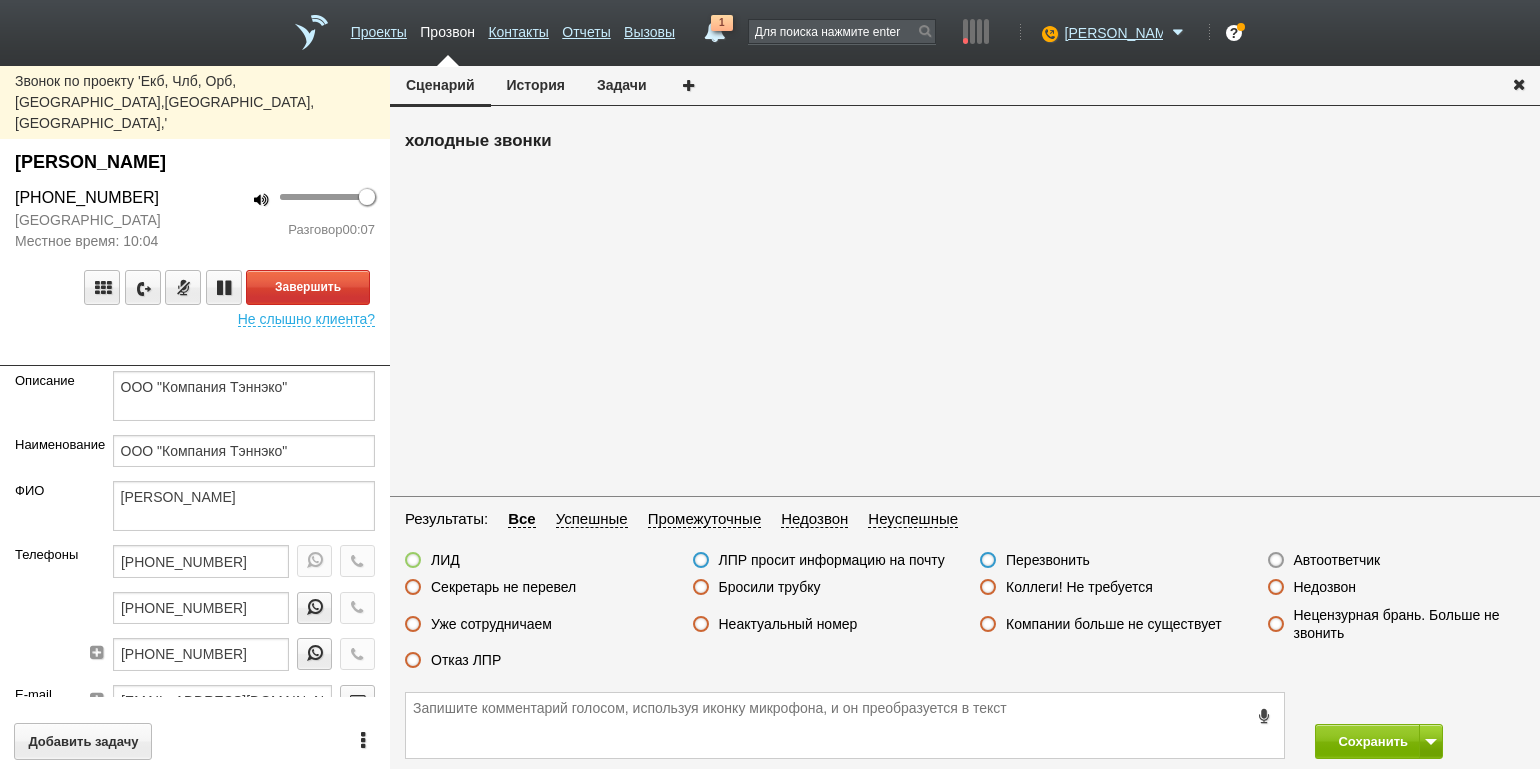 click on "100
Разговор
00:07" at bounding box center [292, 219] 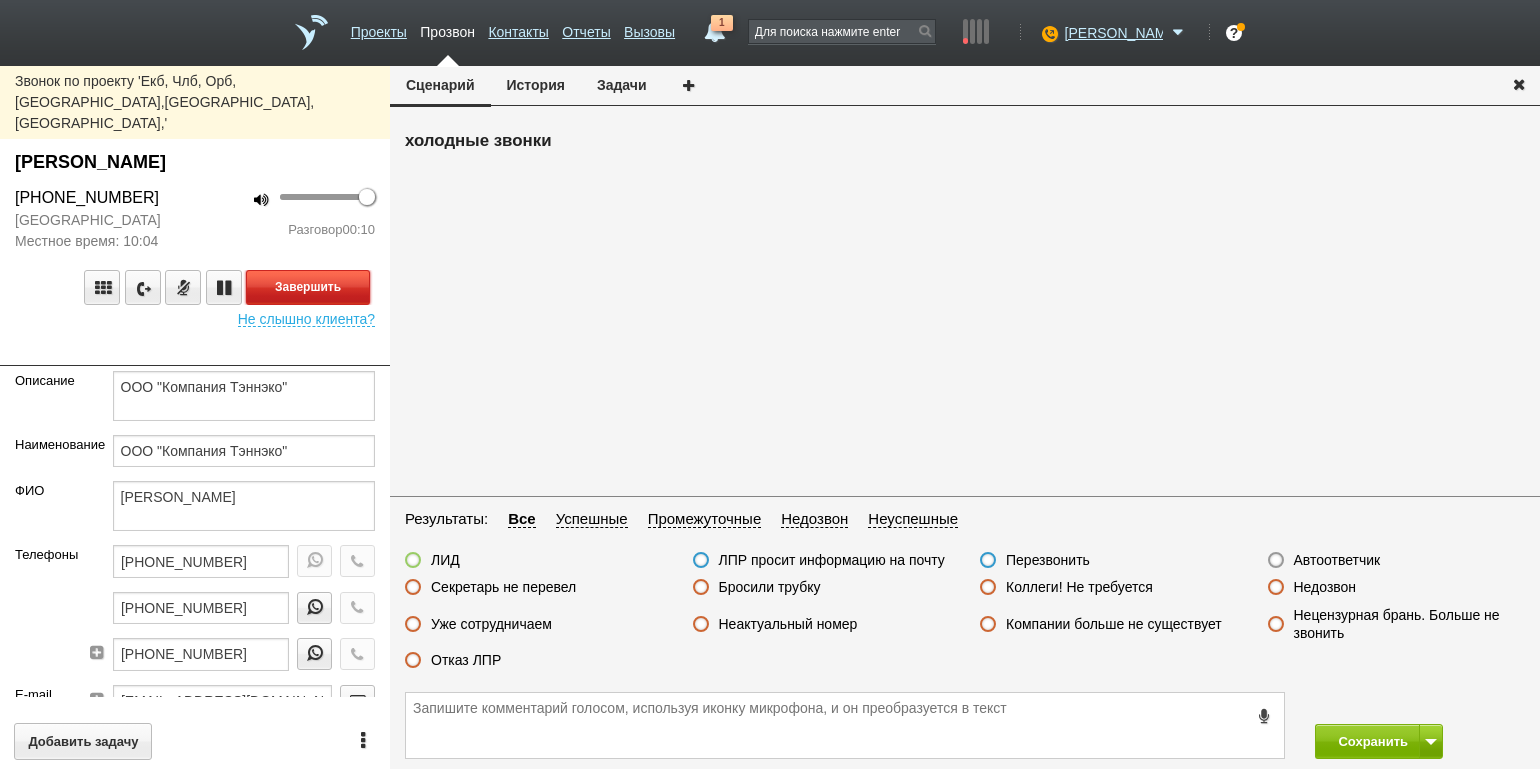 click on "Завершить" at bounding box center (308, 287) 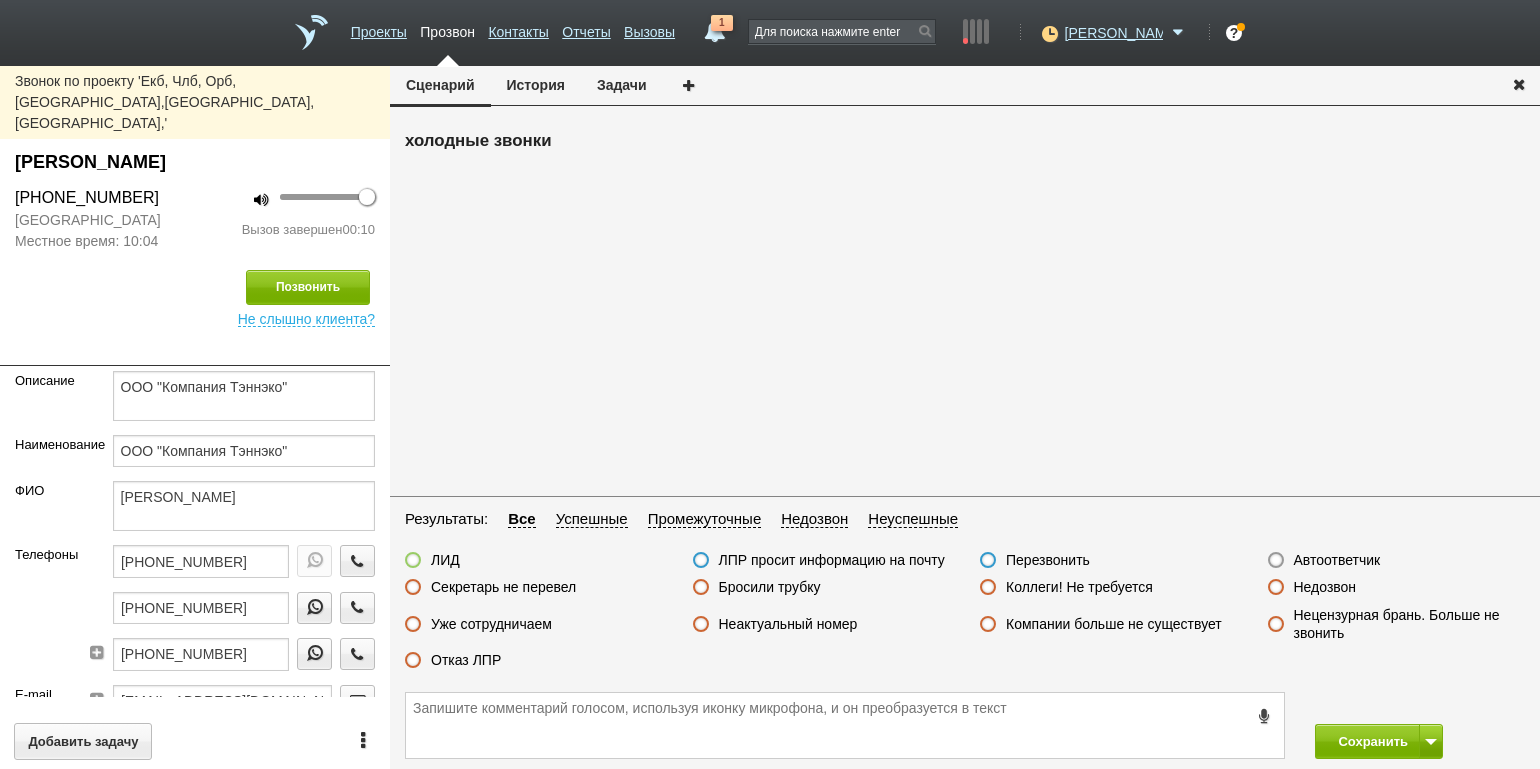 click on "Отказ ЛПР" at bounding box center (466, 660) 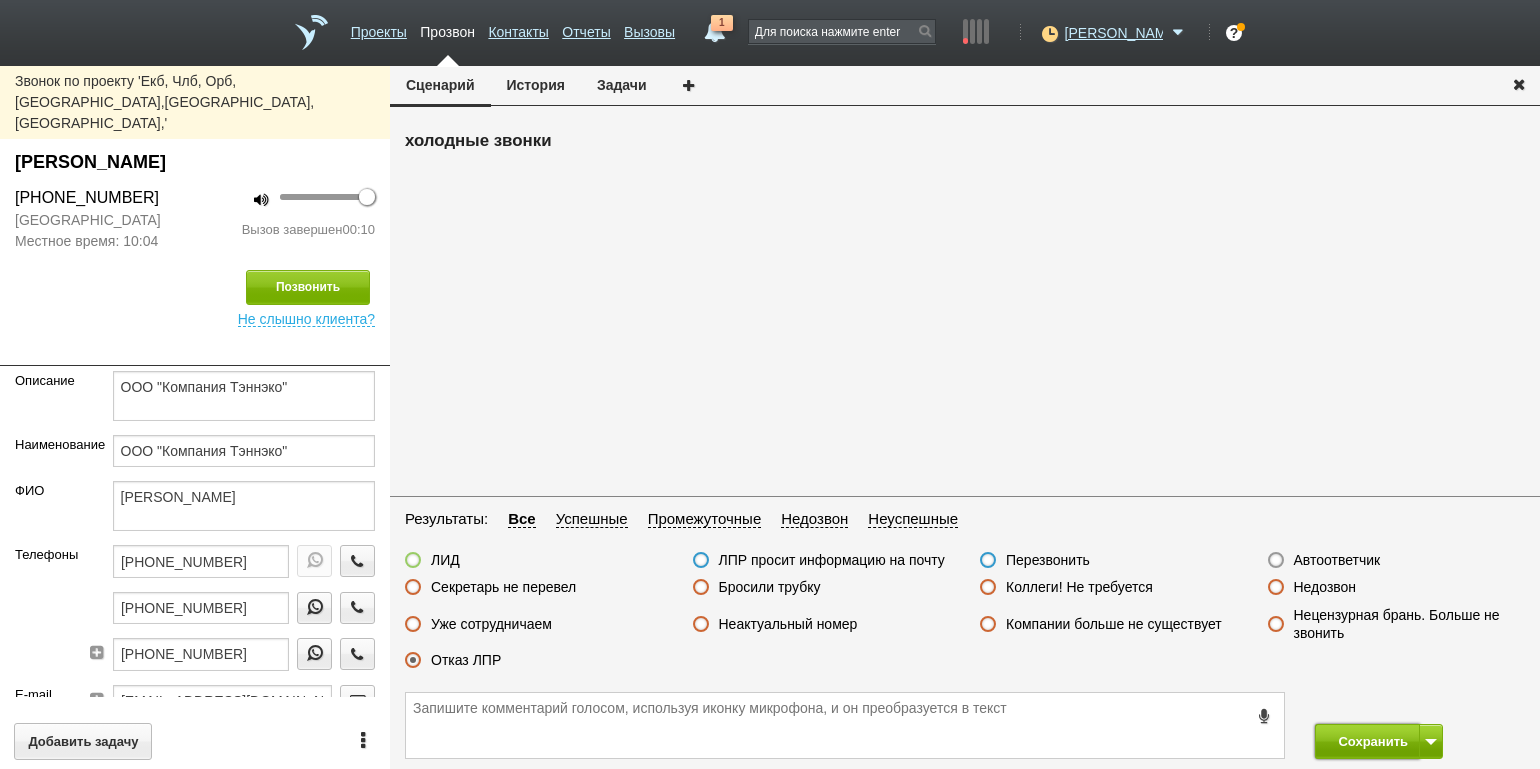 click on "Сохранить" at bounding box center (1367, 741) 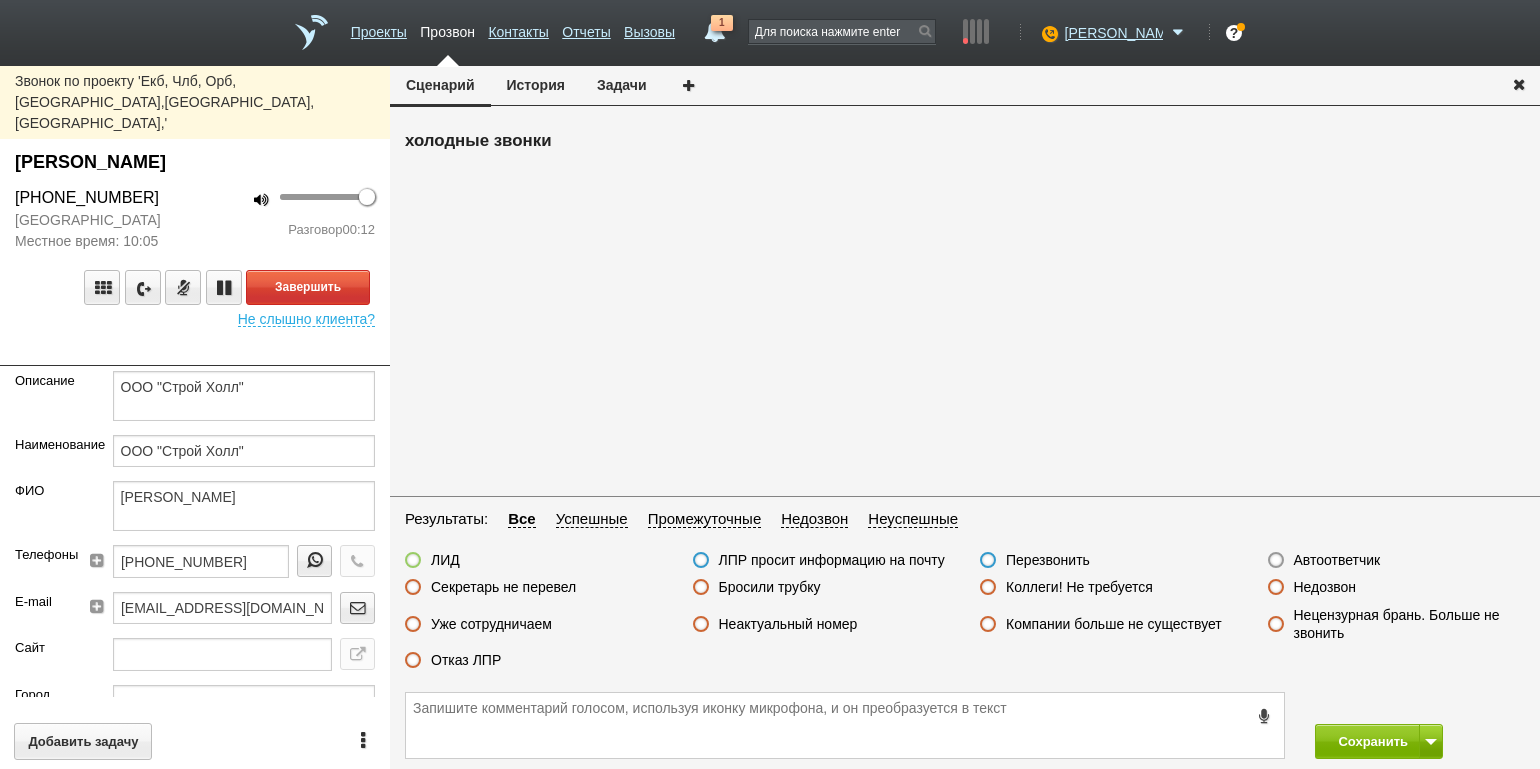 click on "100
Разговор
00:12" at bounding box center [292, 219] 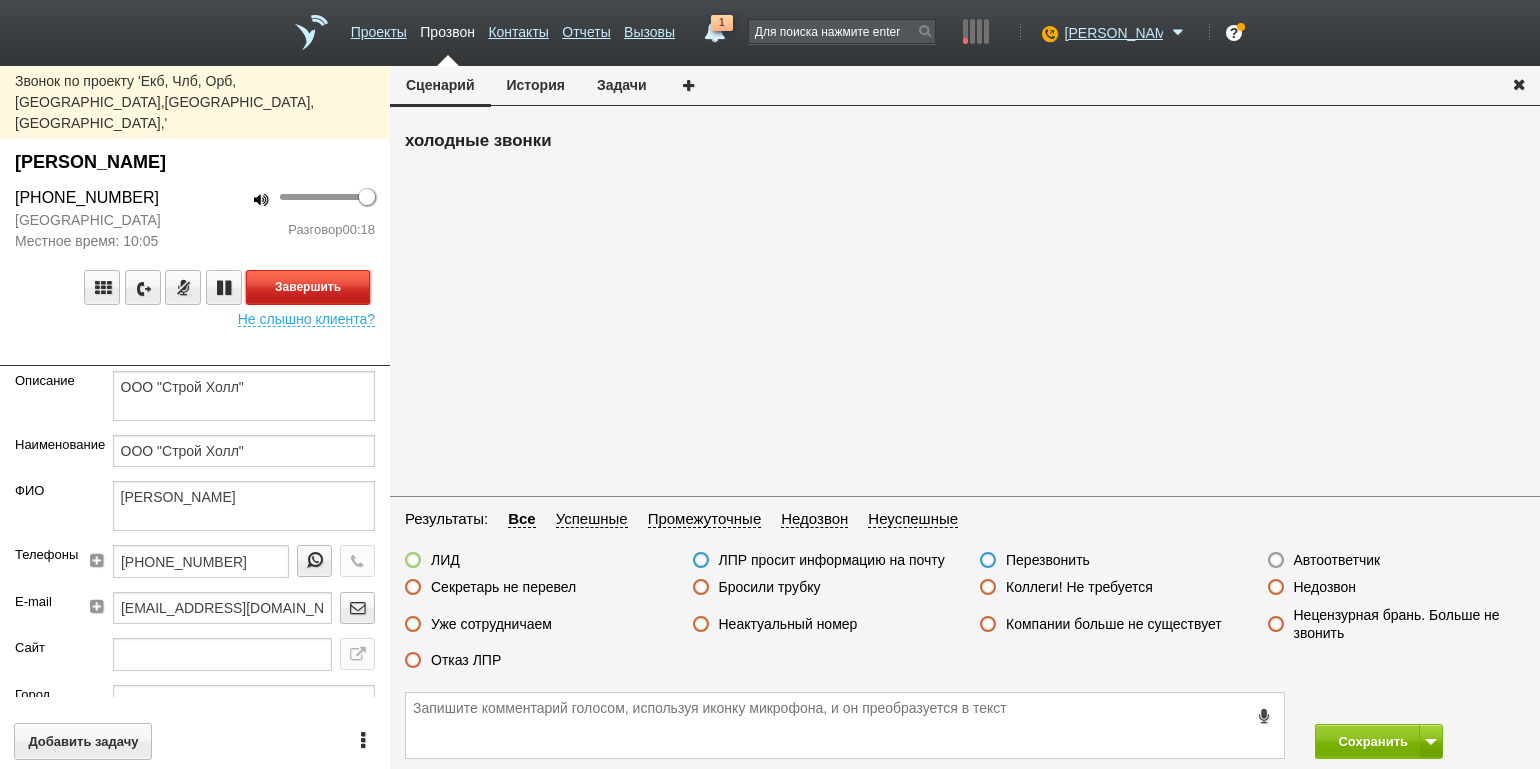 click on "Завершить" at bounding box center (308, 287) 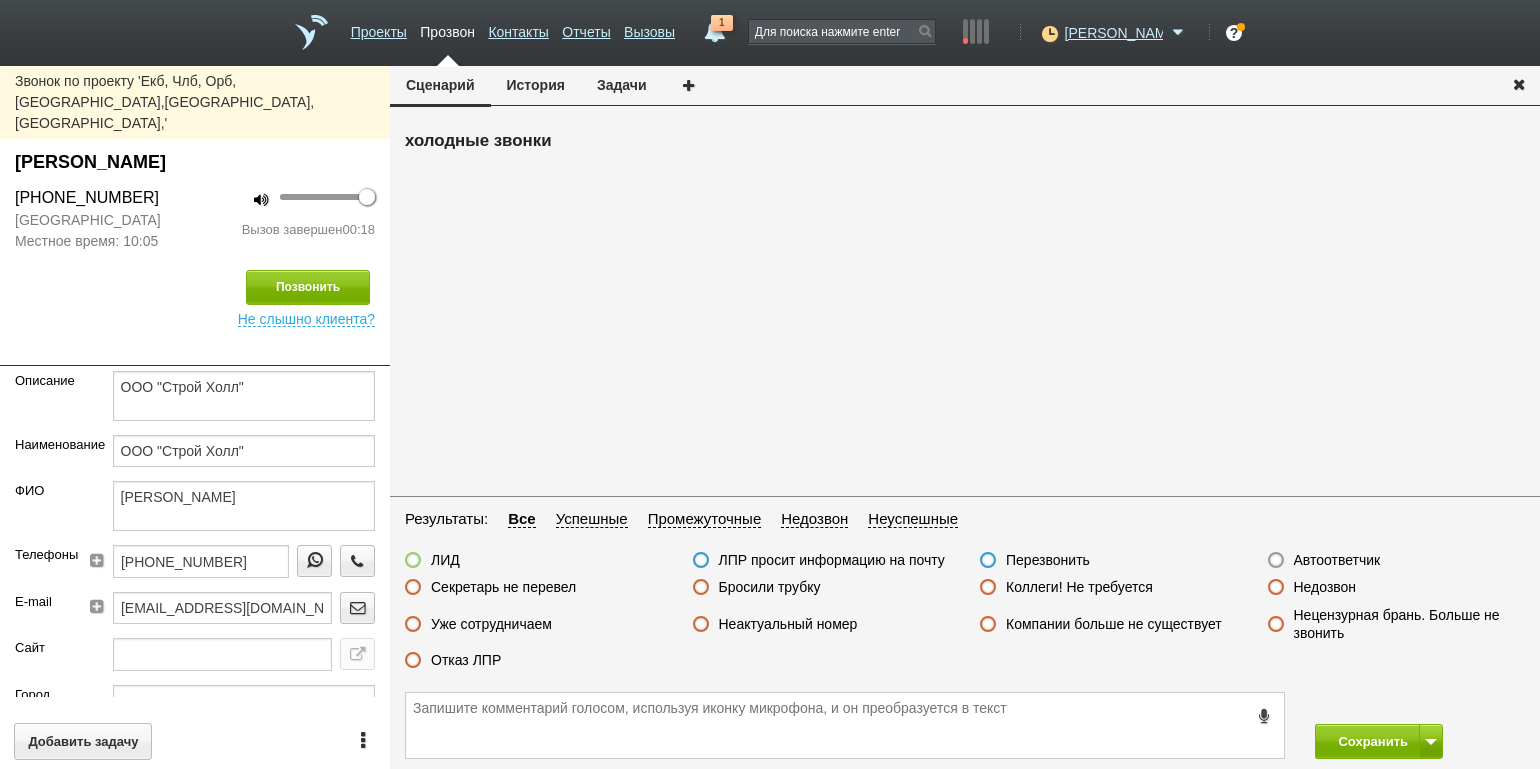 drag, startPoint x: 472, startPoint y: 662, endPoint x: 506, endPoint y: 660, distance: 34.058773 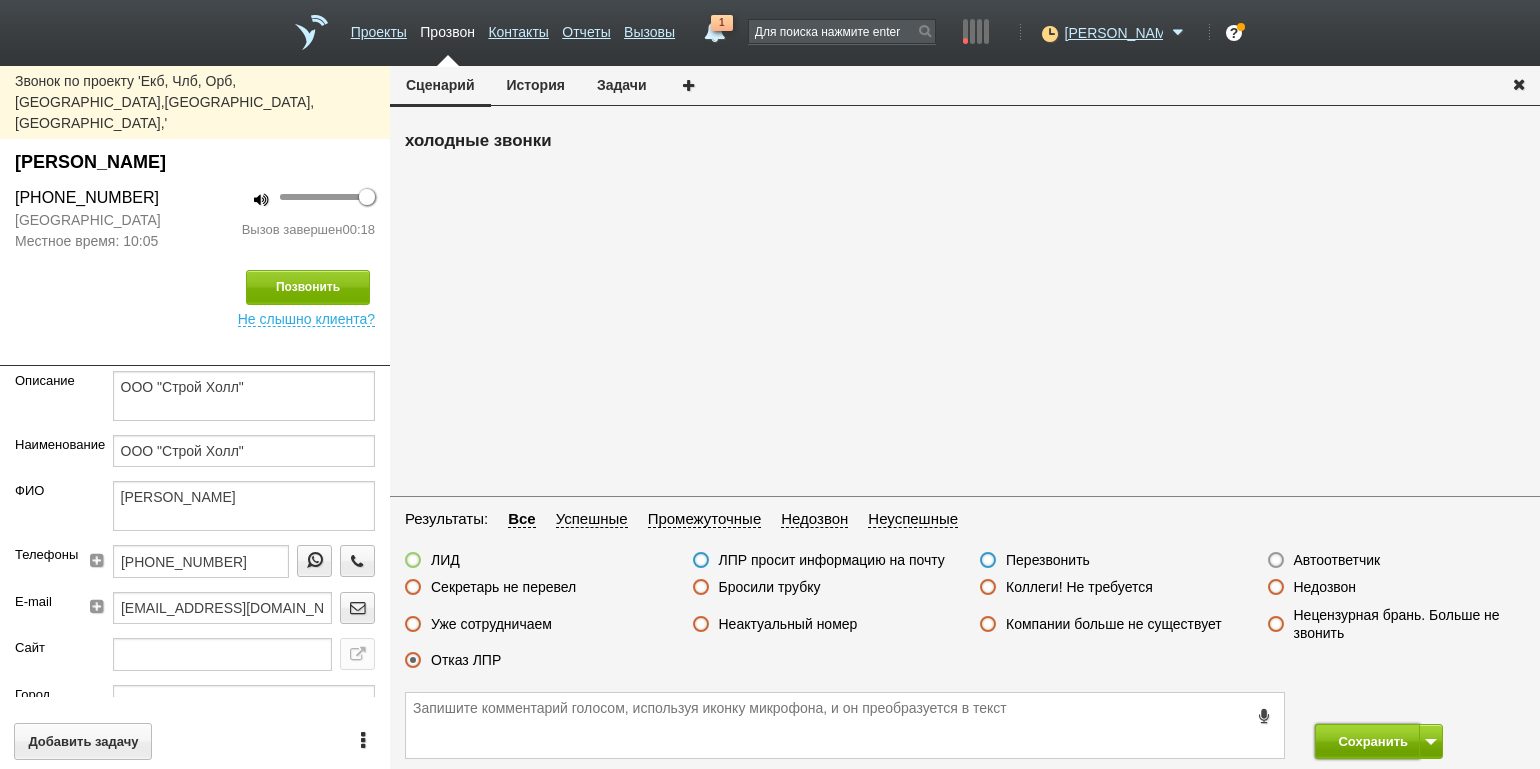 click on "Сохранить" at bounding box center (1367, 741) 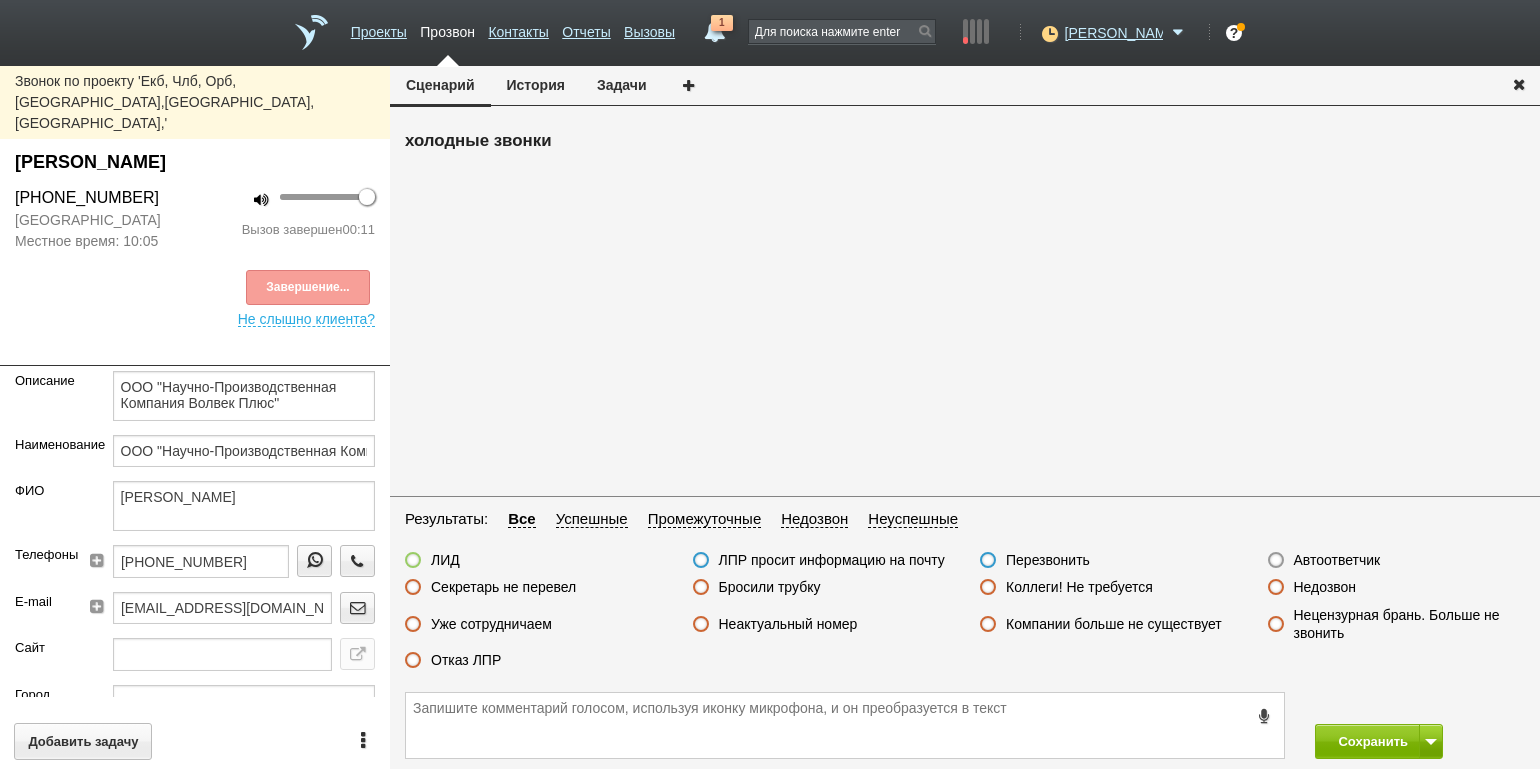 click on "ЛИД ЛПР просит информацию на почту Перезвонить Автоответчик Секретарь не перевел Бросили трубку Коллеги! Не требуется Недозвон Уже сотрудничаем Неактуальный номер Компании больше не существует Нецензурная брань. Больше не звонить Отказ ЛПР" at bounding box center [965, 615] 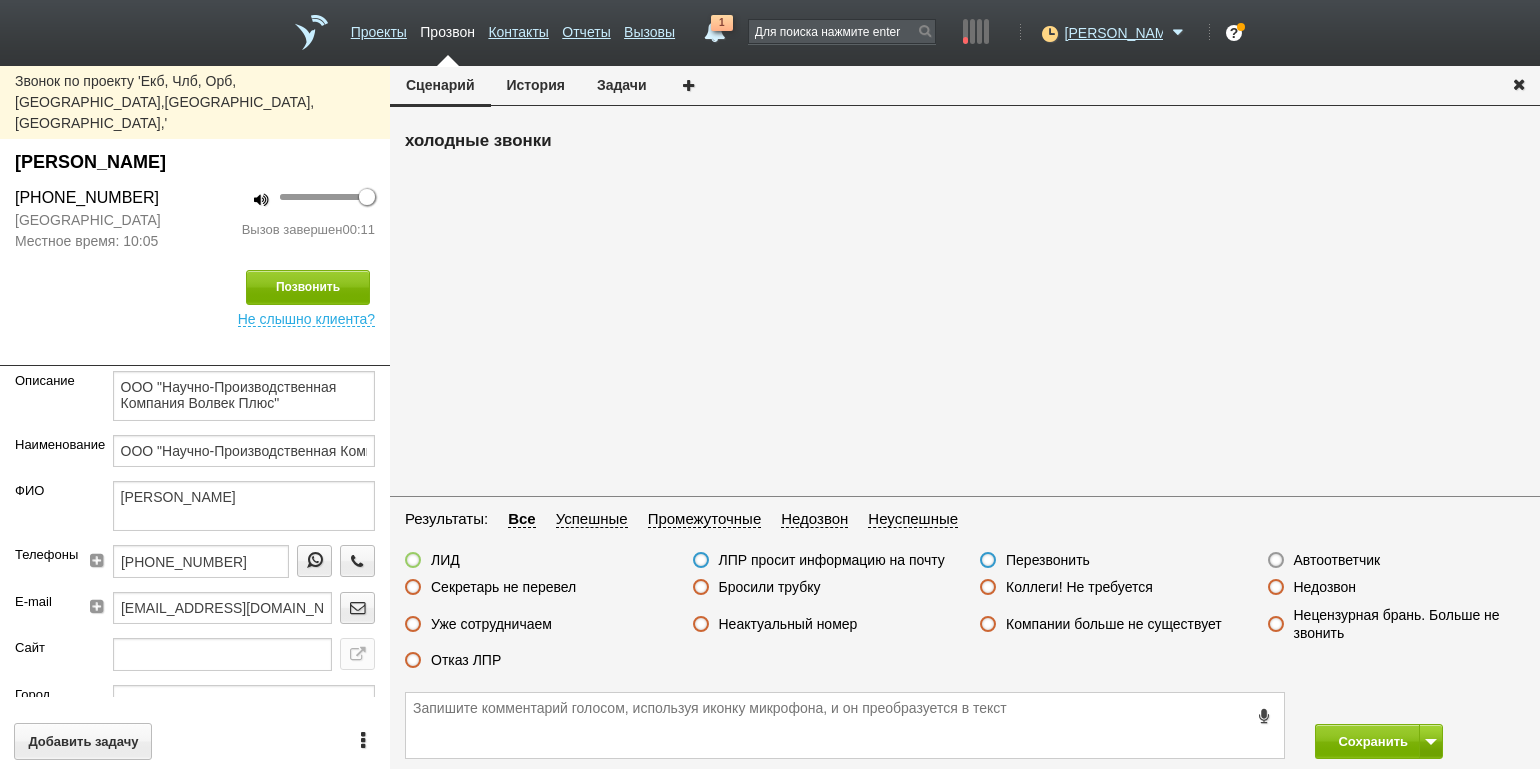 click on "Бросили трубку" at bounding box center [770, 587] 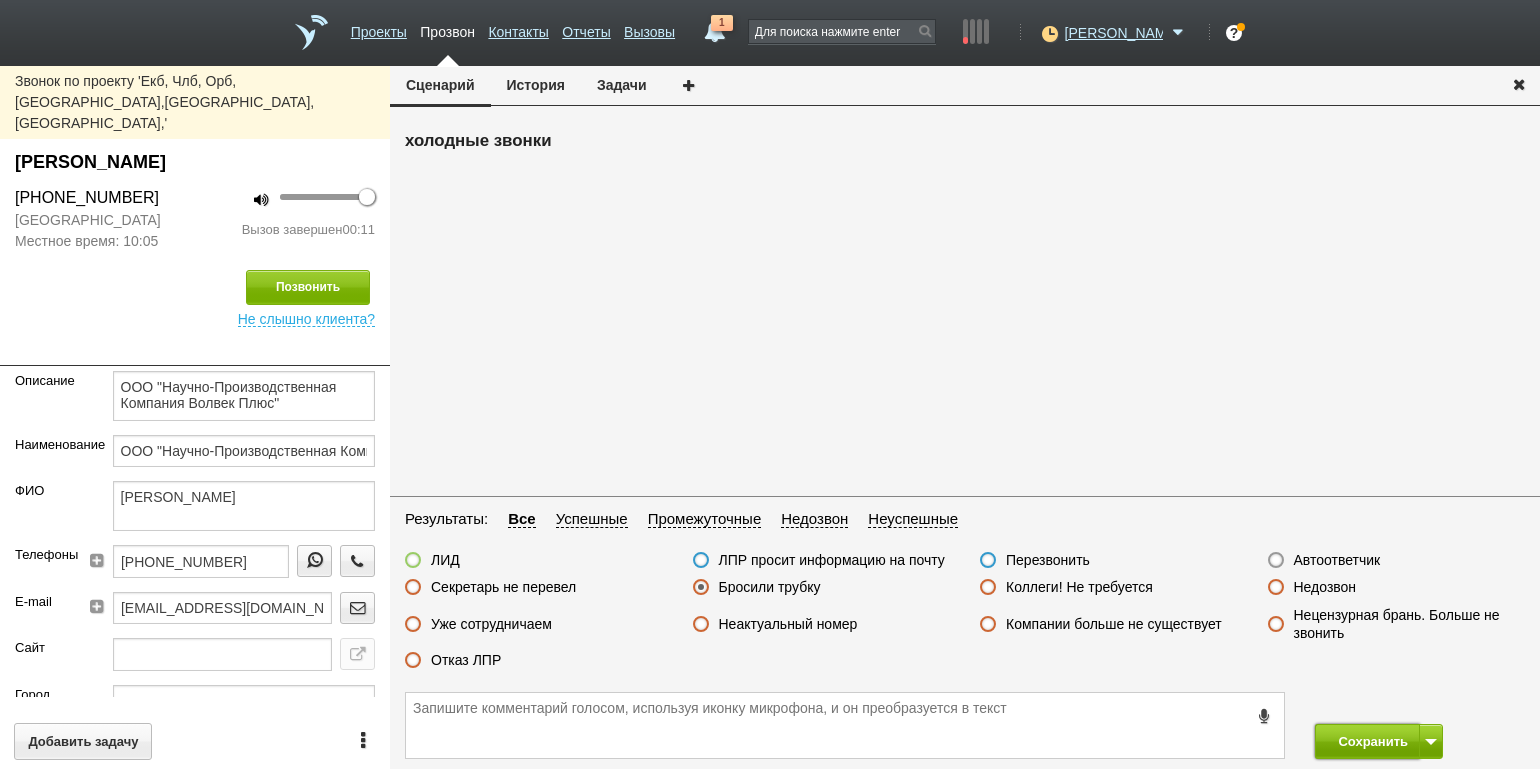 click on "Сохранить" at bounding box center [1367, 741] 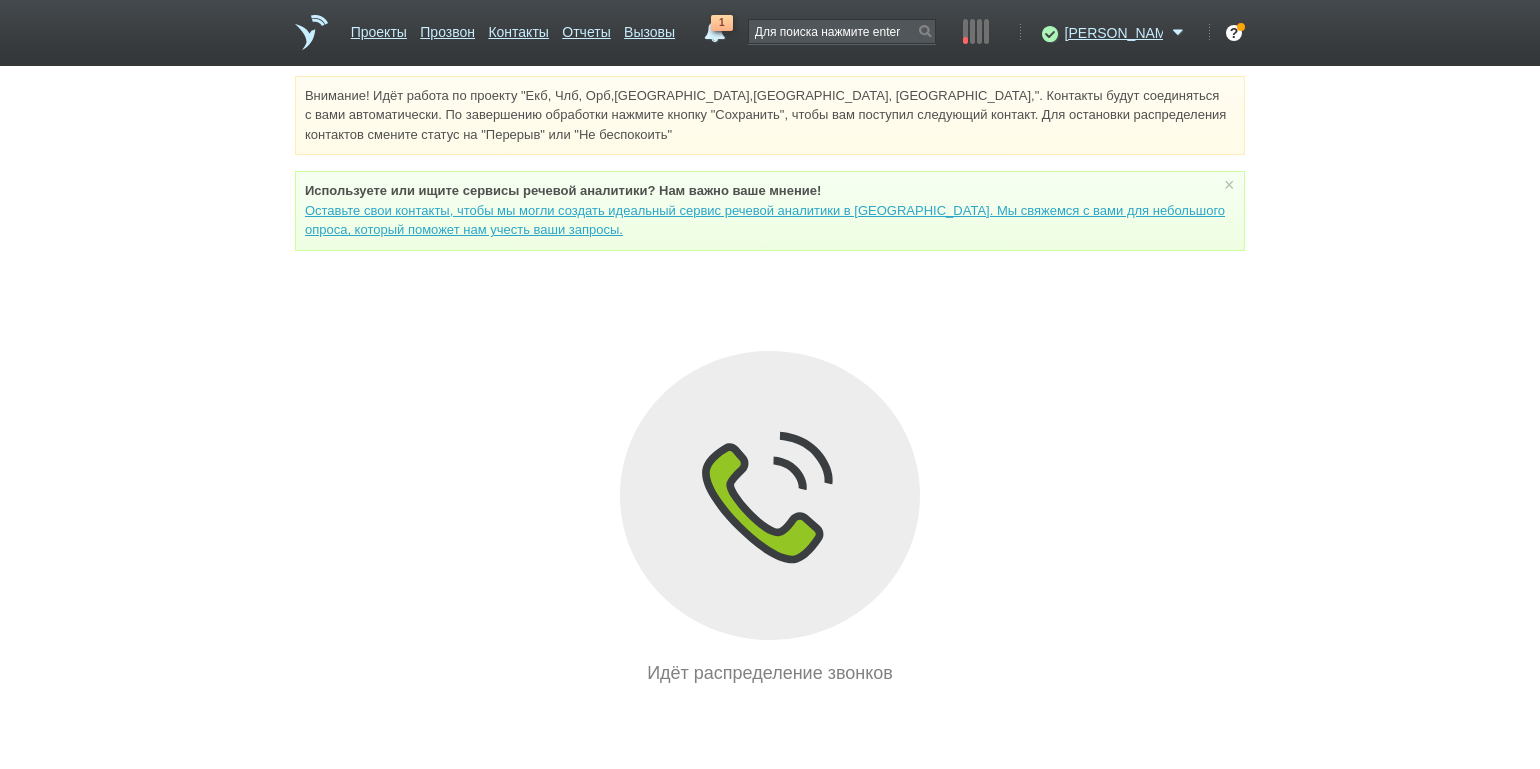 drag, startPoint x: 85, startPoint y: 171, endPoint x: 102, endPoint y: 171, distance: 17 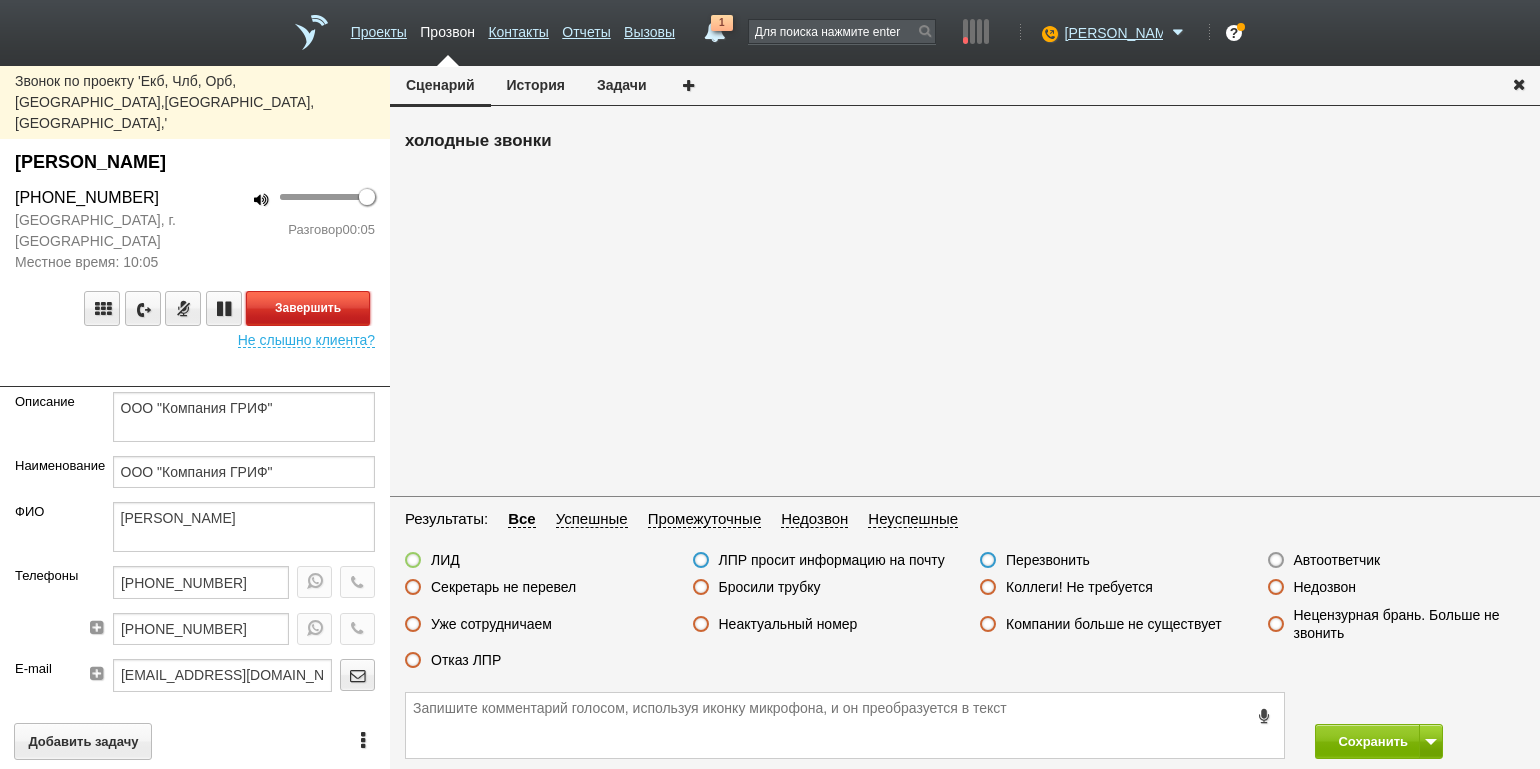 click on "Завершить" at bounding box center (308, 308) 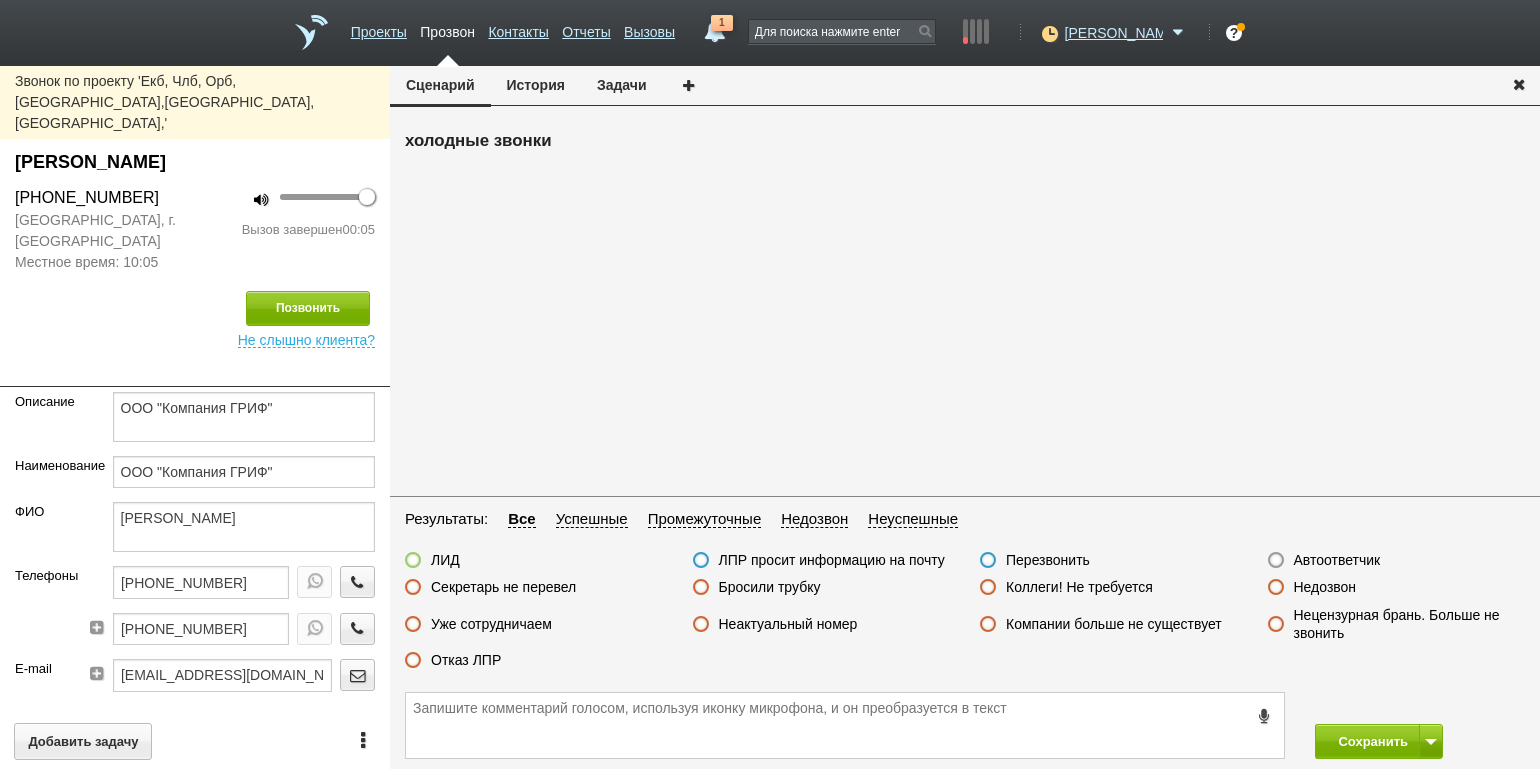 click on "Автоответчик" at bounding box center (1337, 560) 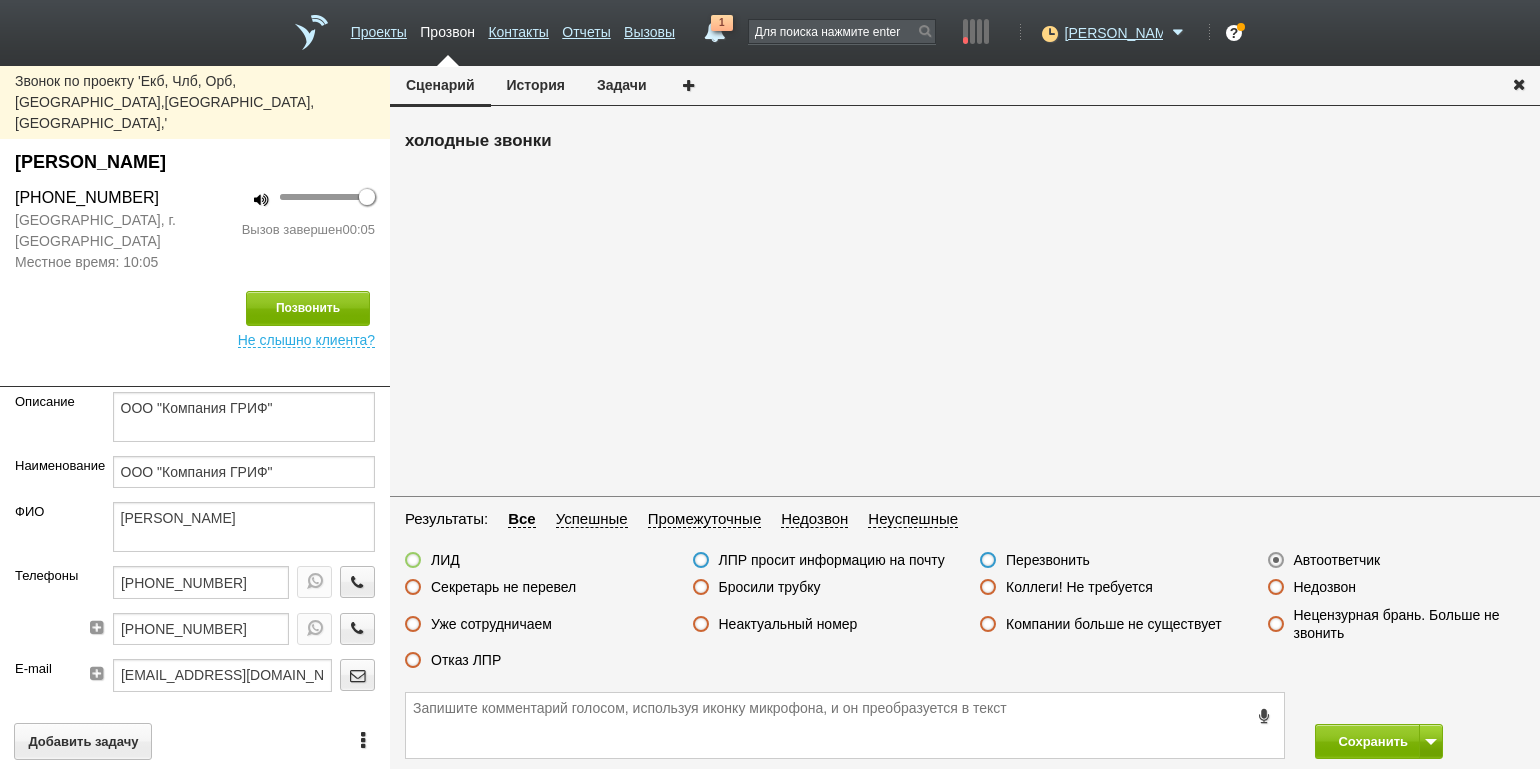 click on "Бросили трубку" at bounding box center (770, 587) 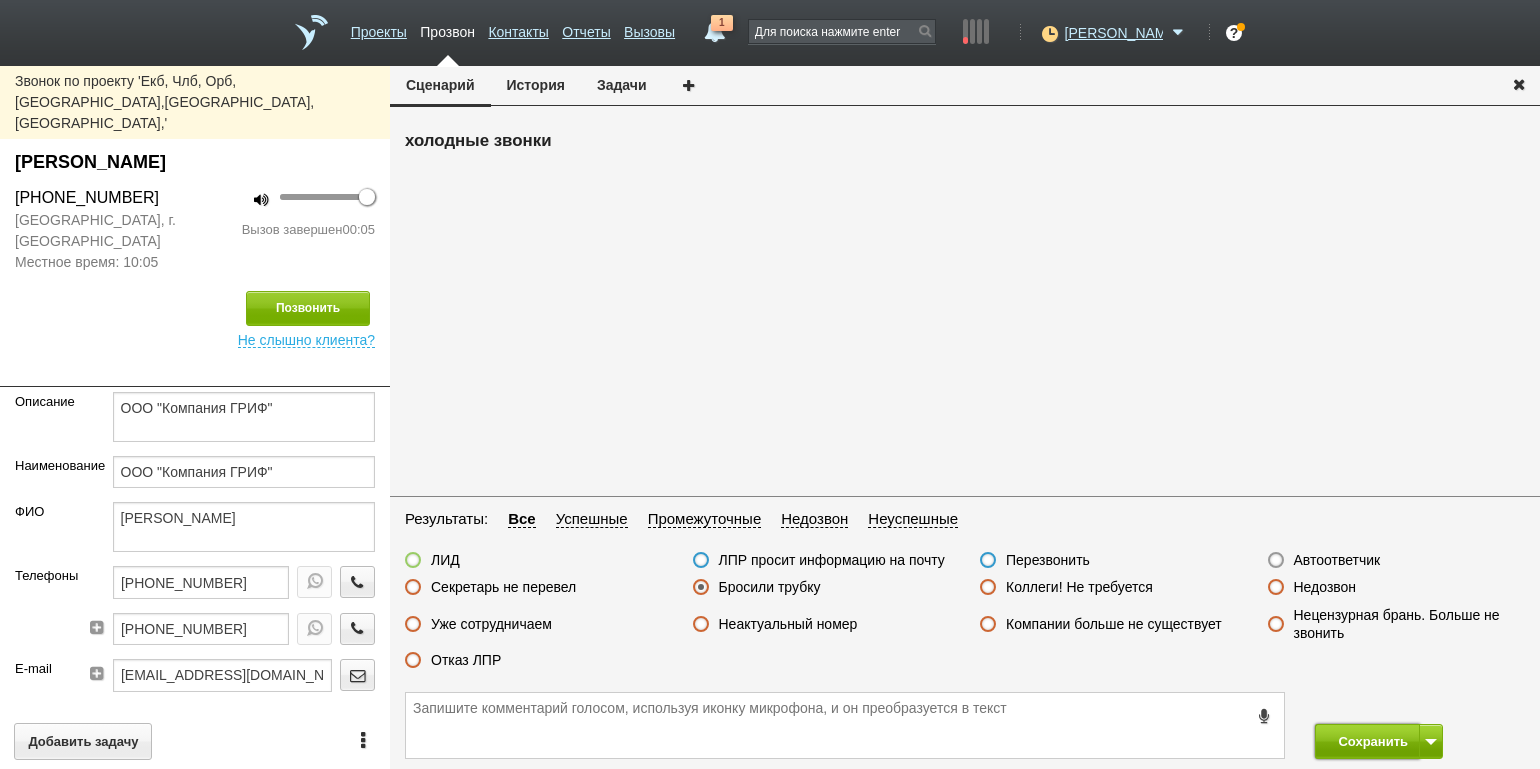 click on "Сохранить" at bounding box center (1367, 741) 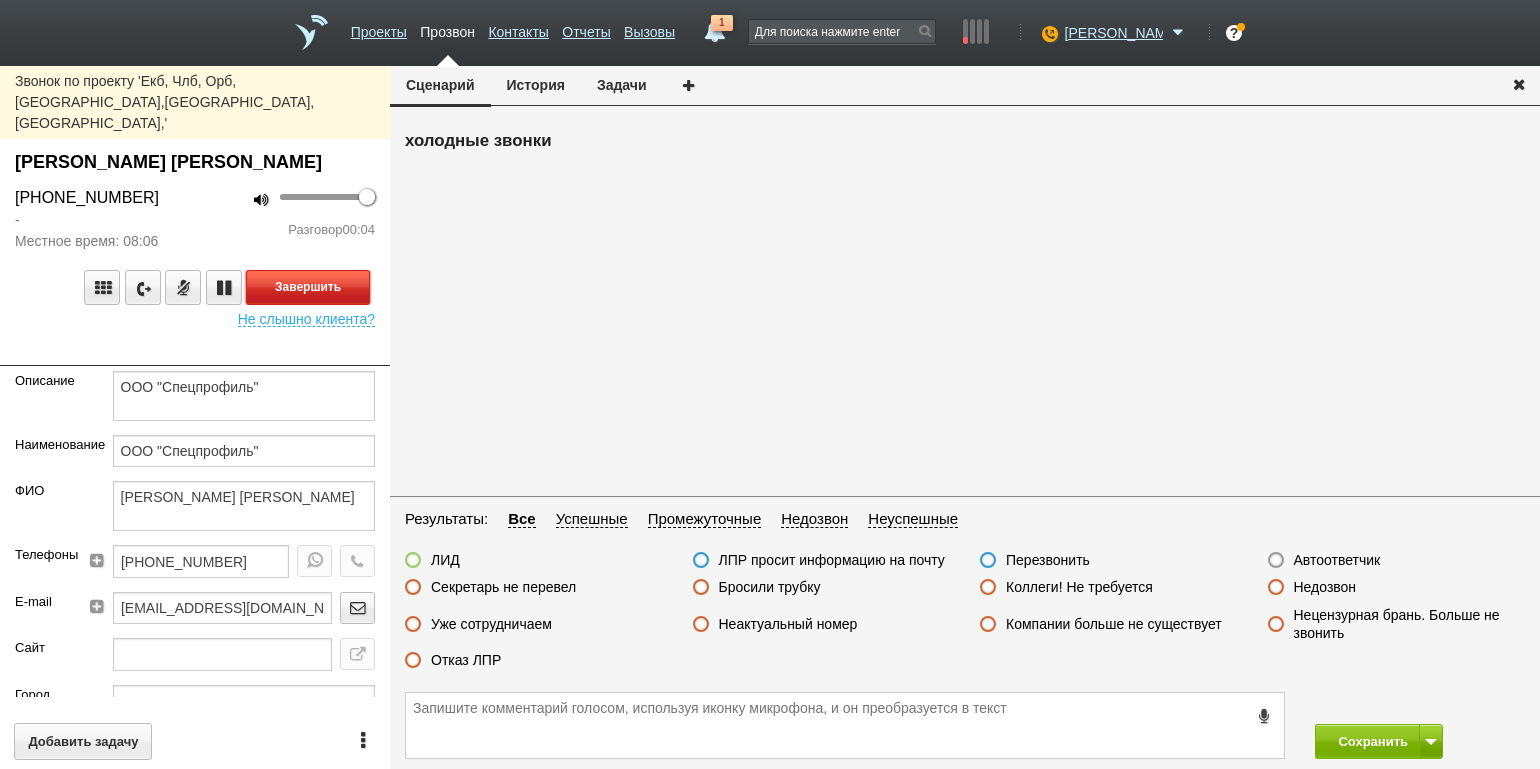 click on "Завершить" at bounding box center (308, 287) 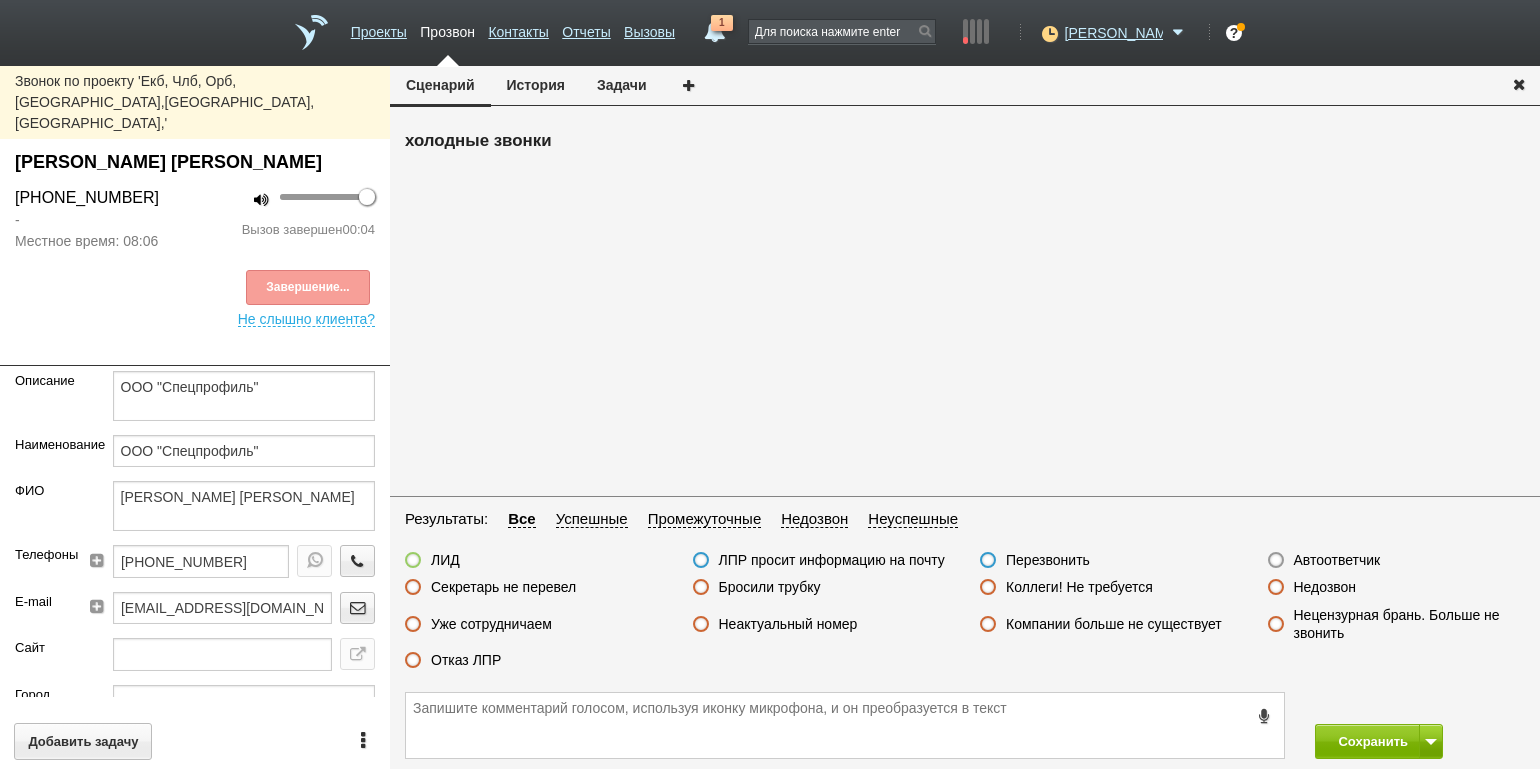 click on "Бросили трубку" at bounding box center [770, 587] 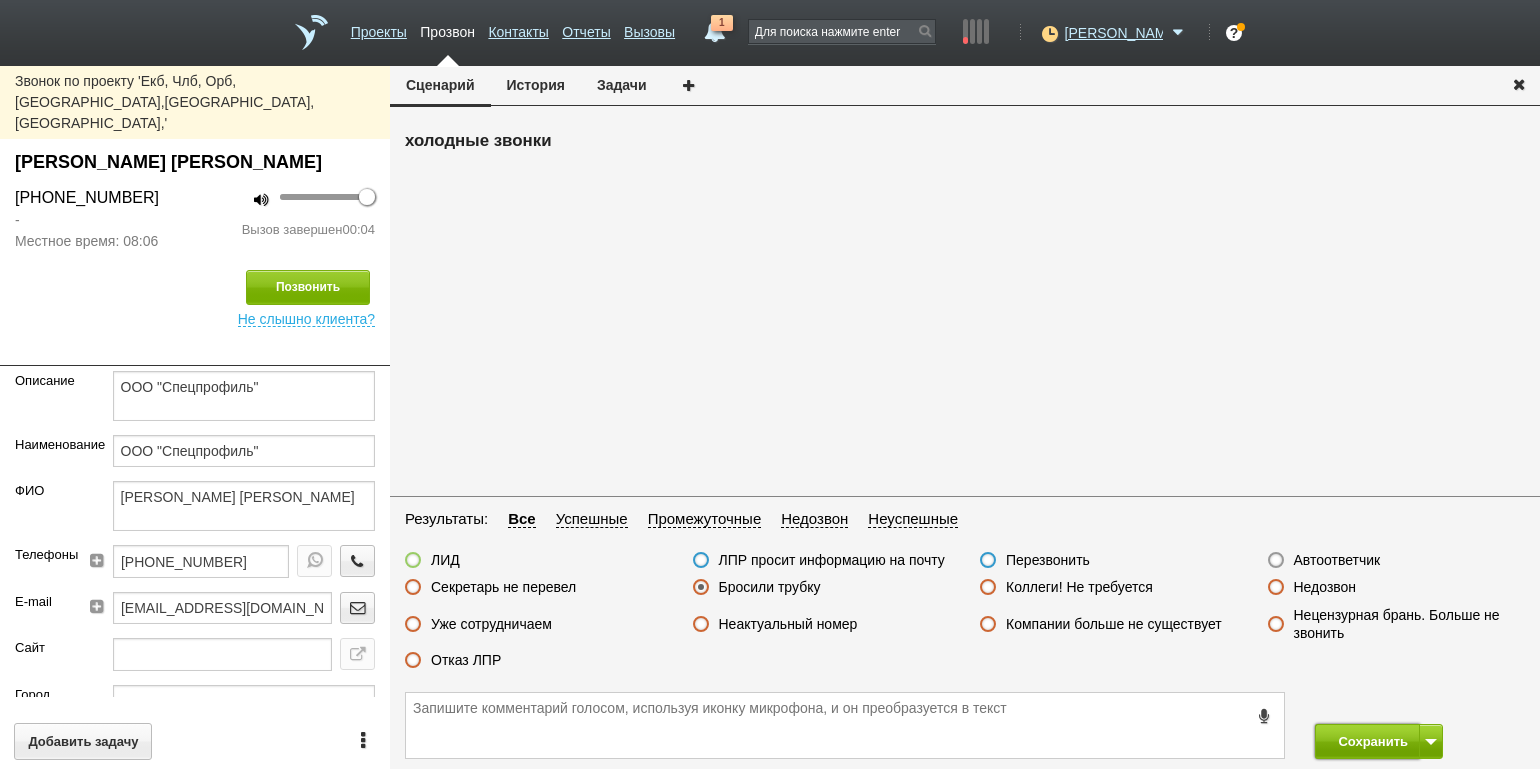 click on "Сохранить" at bounding box center (1367, 741) 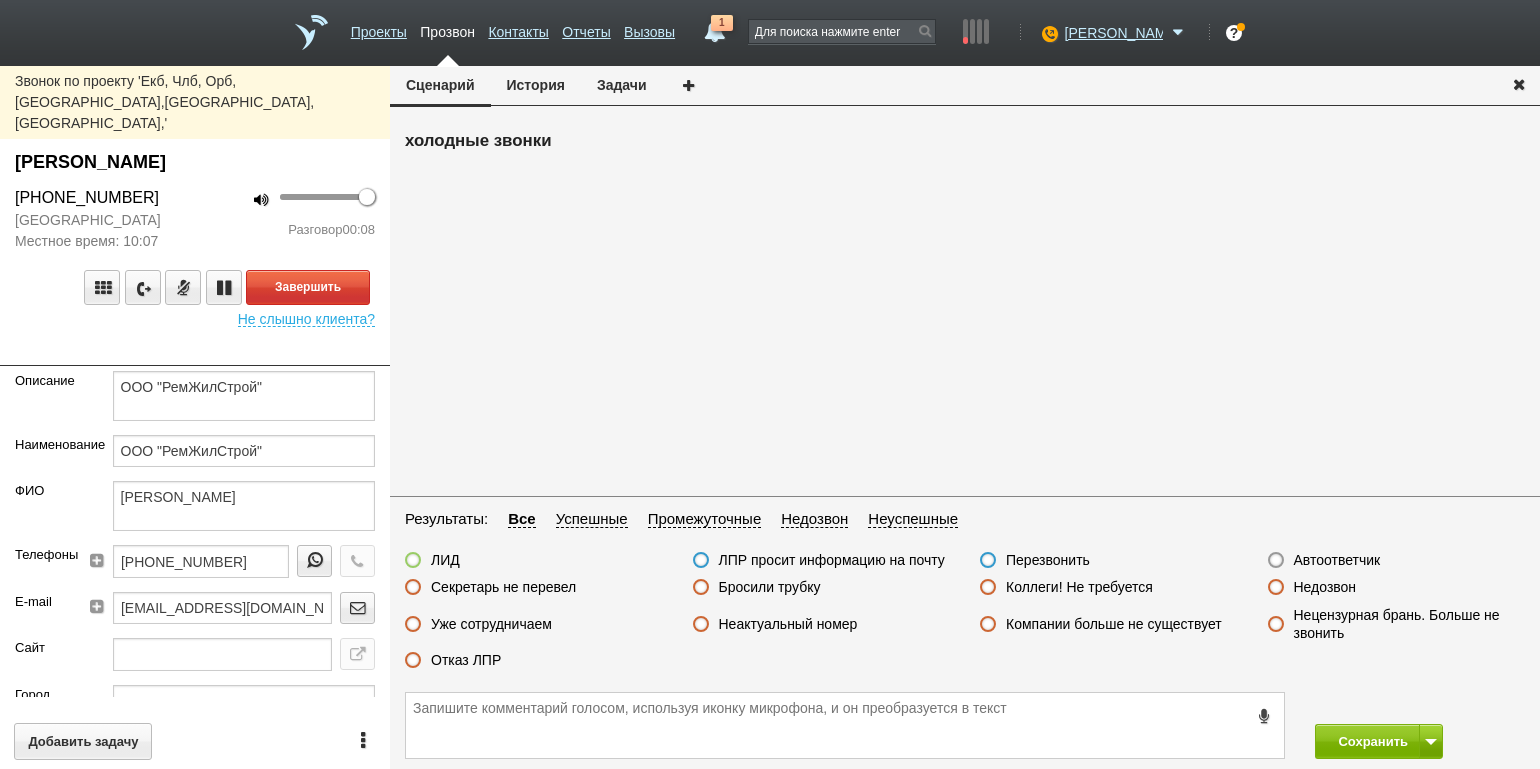 click on "100
Разговор
00:08" at bounding box center [292, 219] 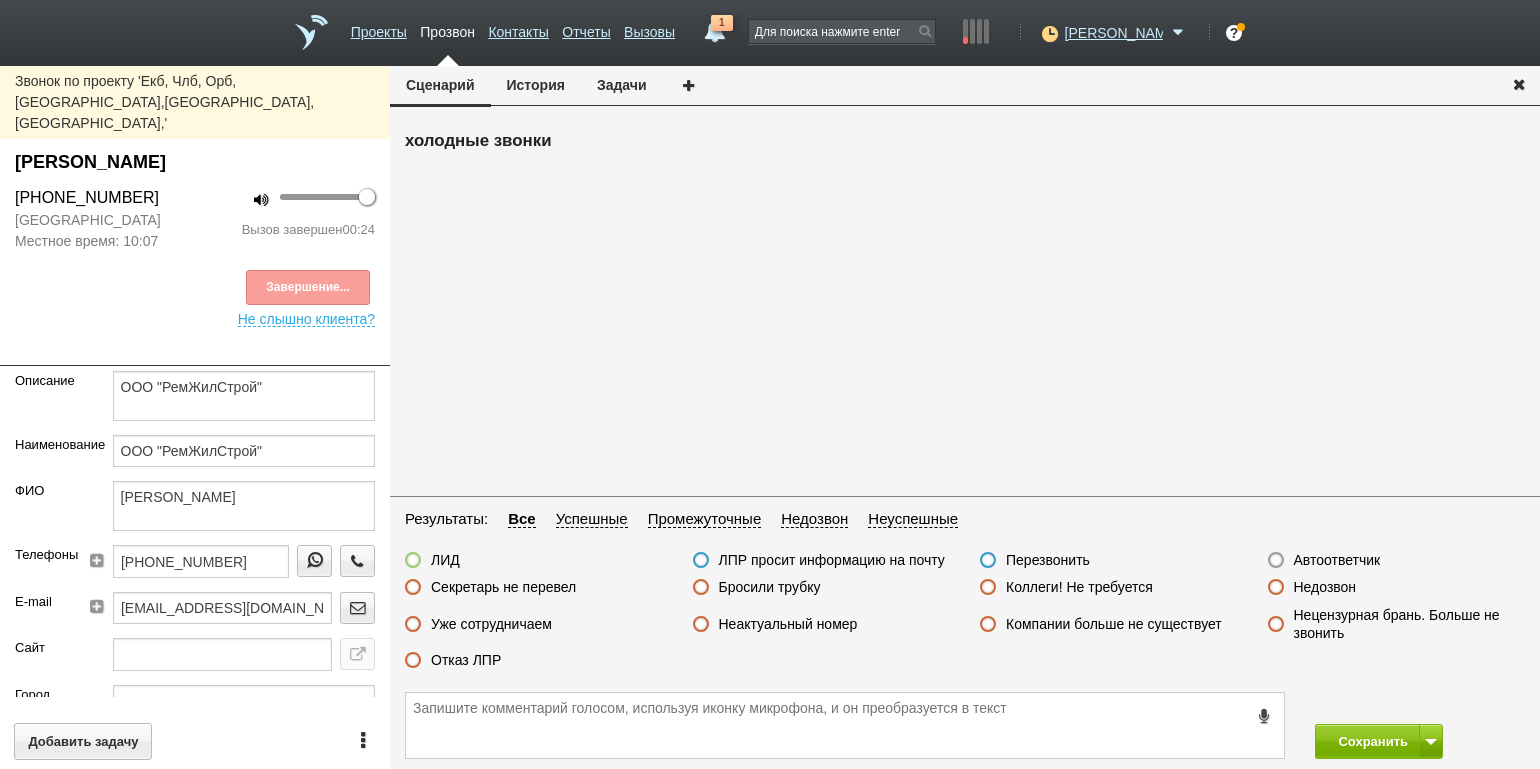 click on "Завершение..." at bounding box center (195, 287) 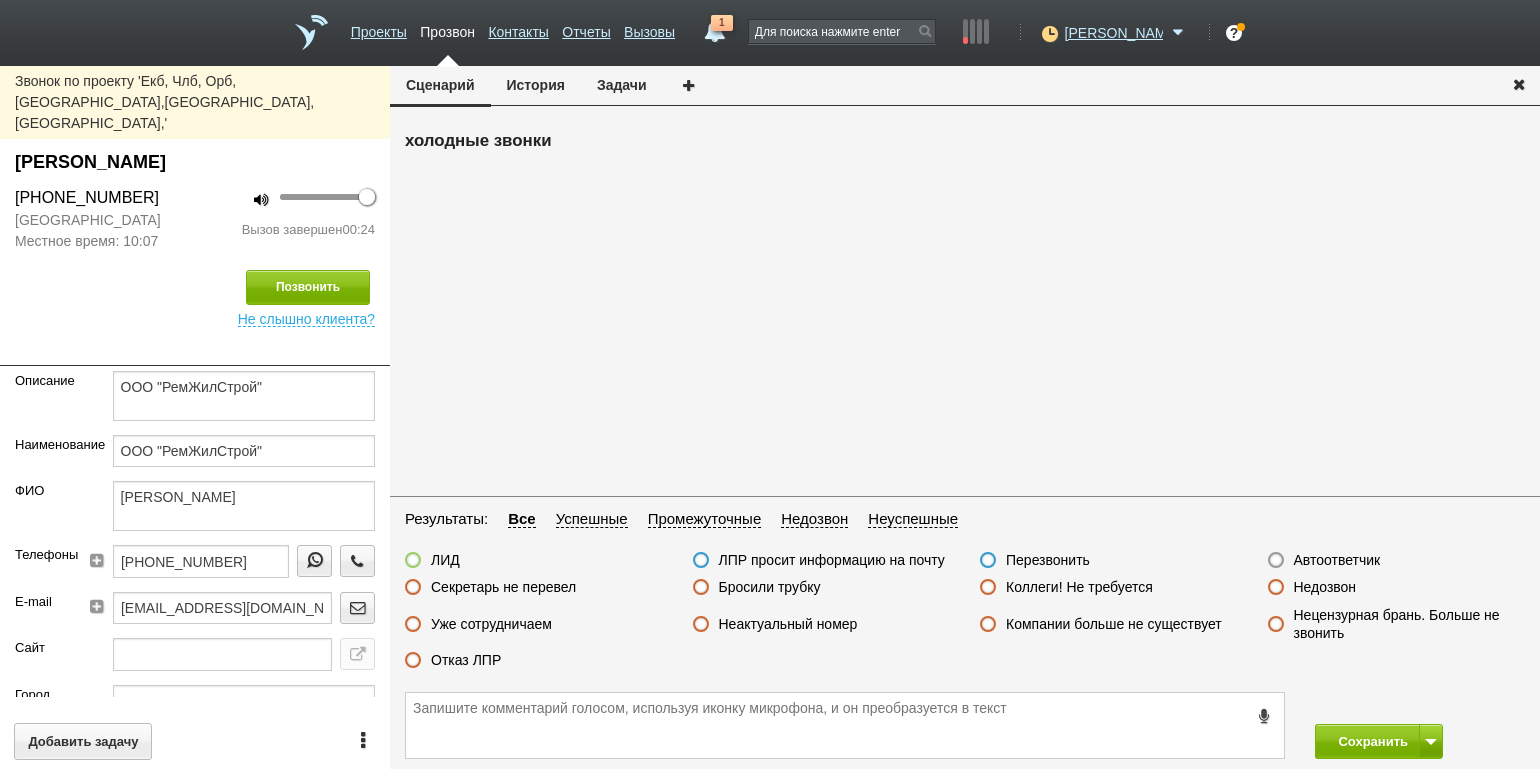 click on "Неактуальный номер" at bounding box center [788, 624] 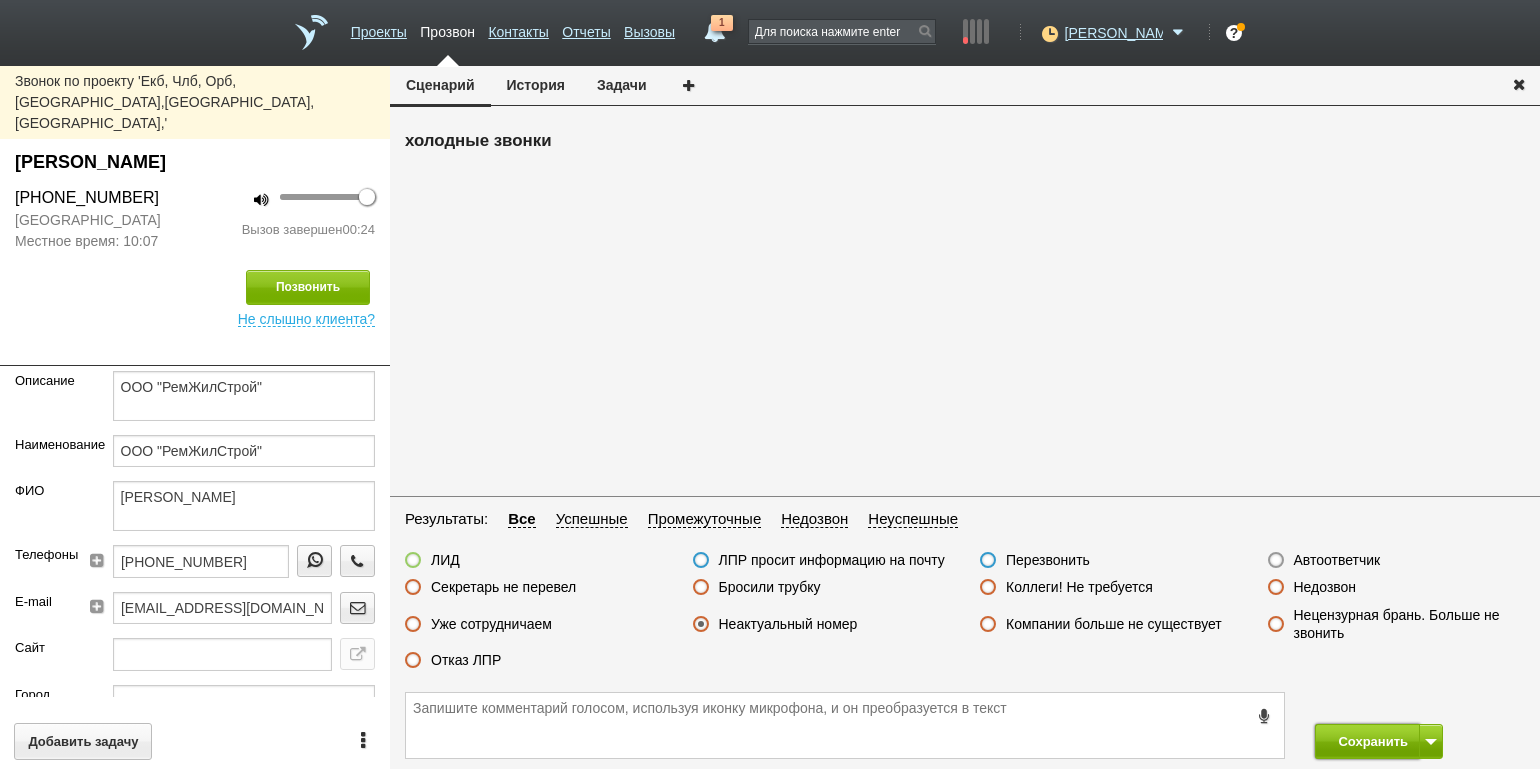 click on "Сохранить" at bounding box center (1367, 741) 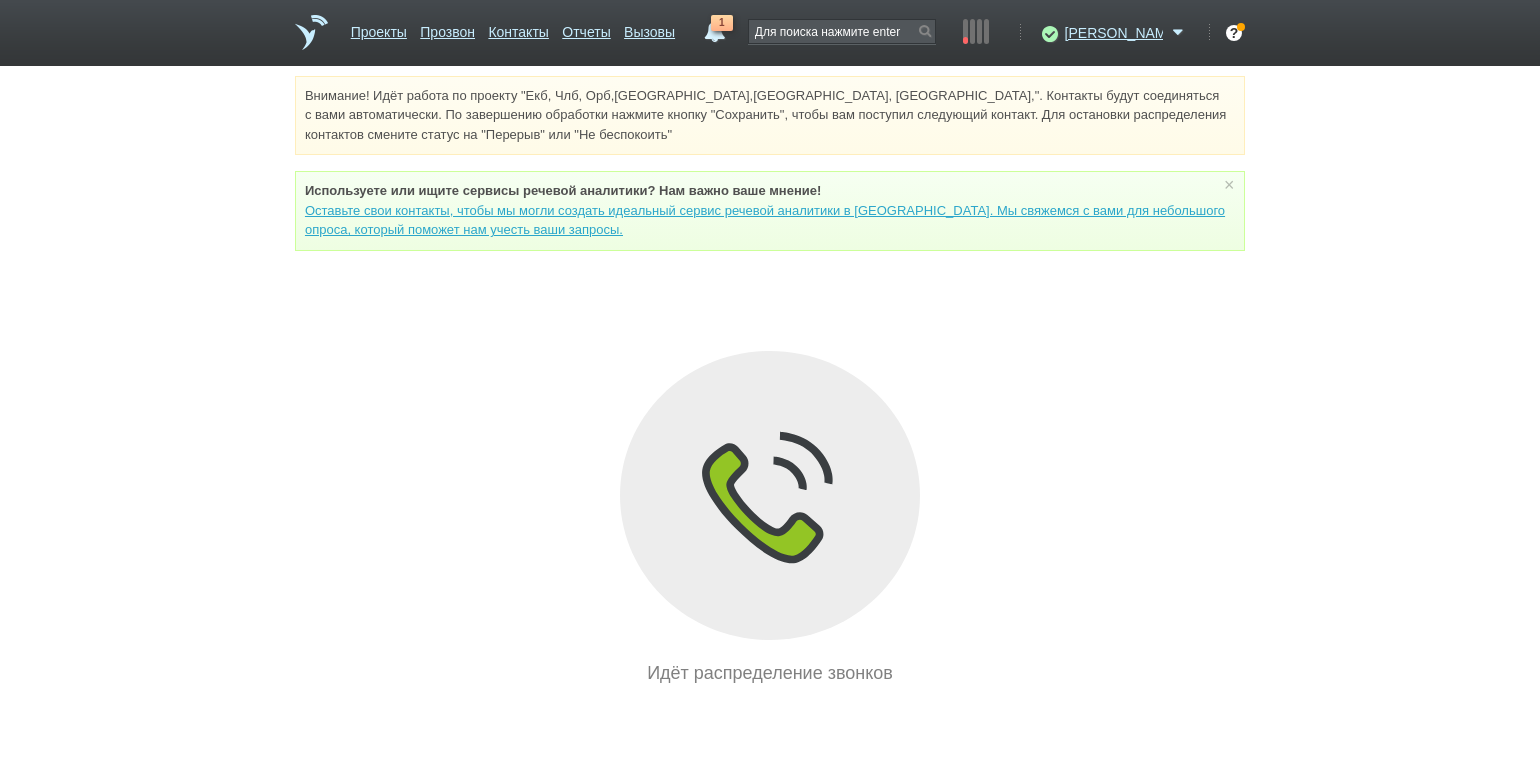 click on "Внимание! Идёт работа по проекту "Екб, Члб, Орб,[GEOGRAPHIC_DATA],[GEOGRAPHIC_DATA], [GEOGRAPHIC_DATA],". Контакты будут соединяться с вами автоматически. По завершению обработки нажмите кнопку "Сохранить", чтобы вам поступил следующий контакт. Для остановки распределения контактов смените статус на "Перерыв" или "Не беспокоить"
Используете или ищите cервисы речевой аналитики? Нам важно ваше мнение!
×
Вы можете звонить напрямую из строки поиска - введите номер и нажмите "Позвонить"
Идёт распределение звонков" at bounding box center (770, 381) 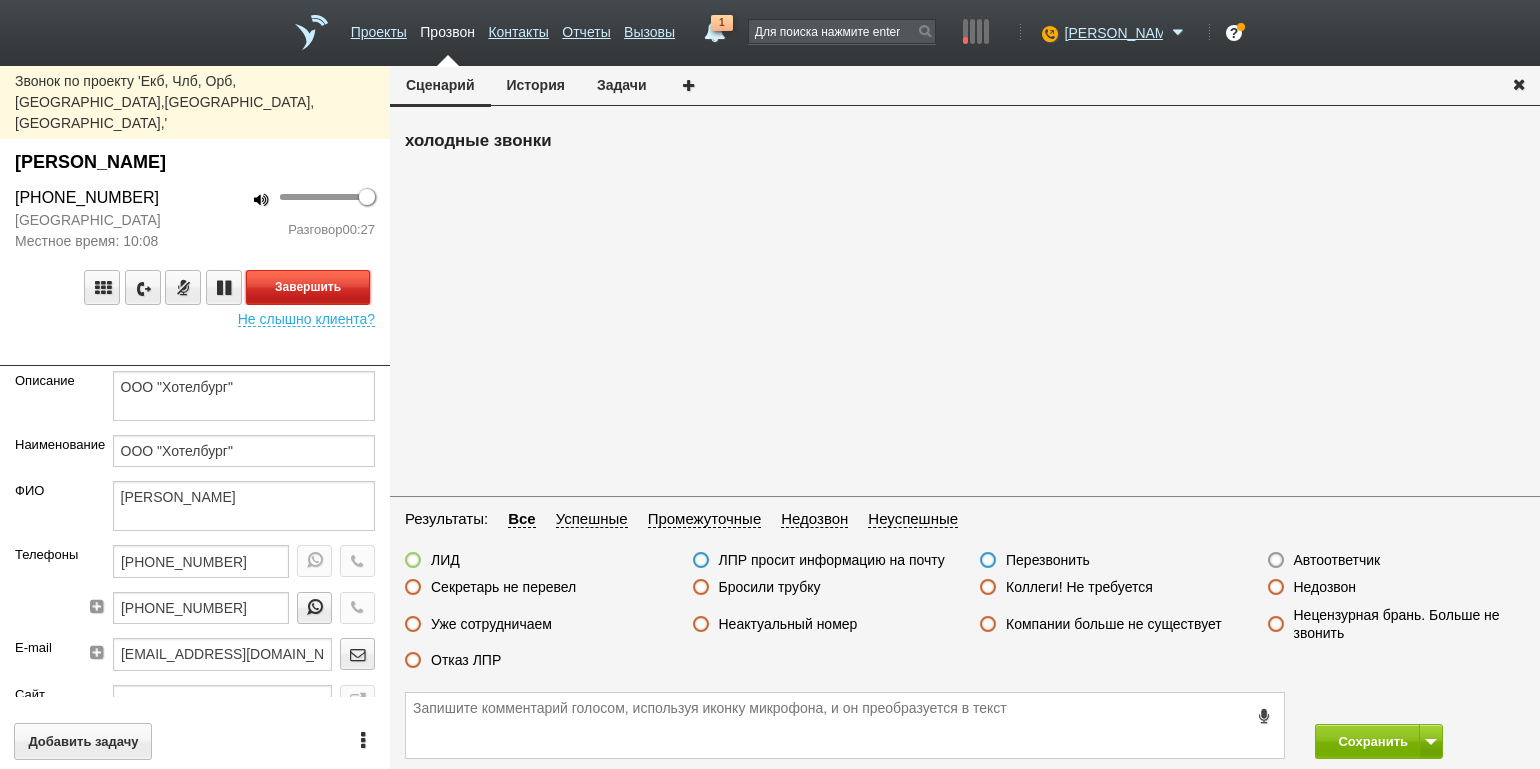 click on "Завершить" at bounding box center [308, 287] 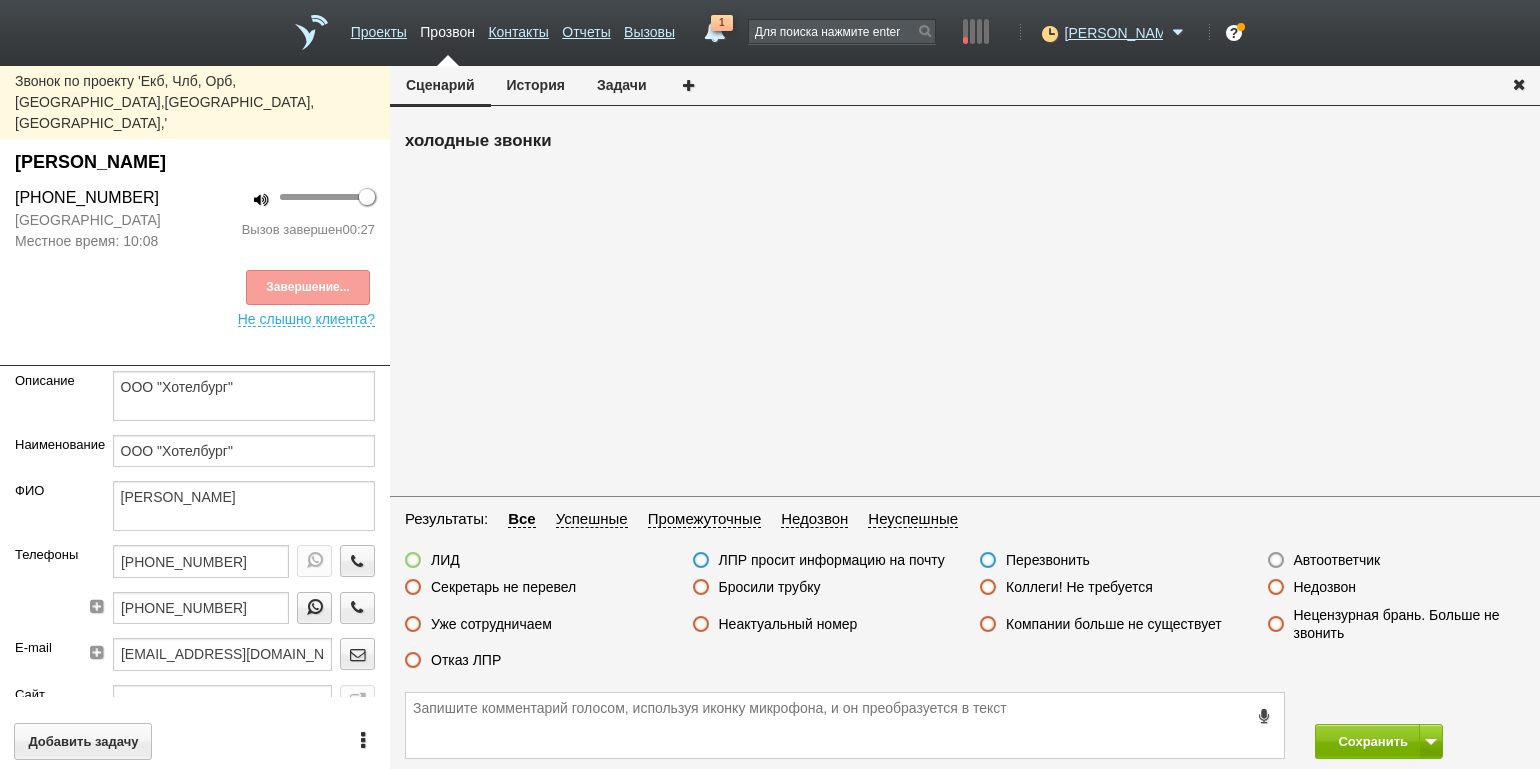 click on "Секретарь не перевел" at bounding box center [503, 587] 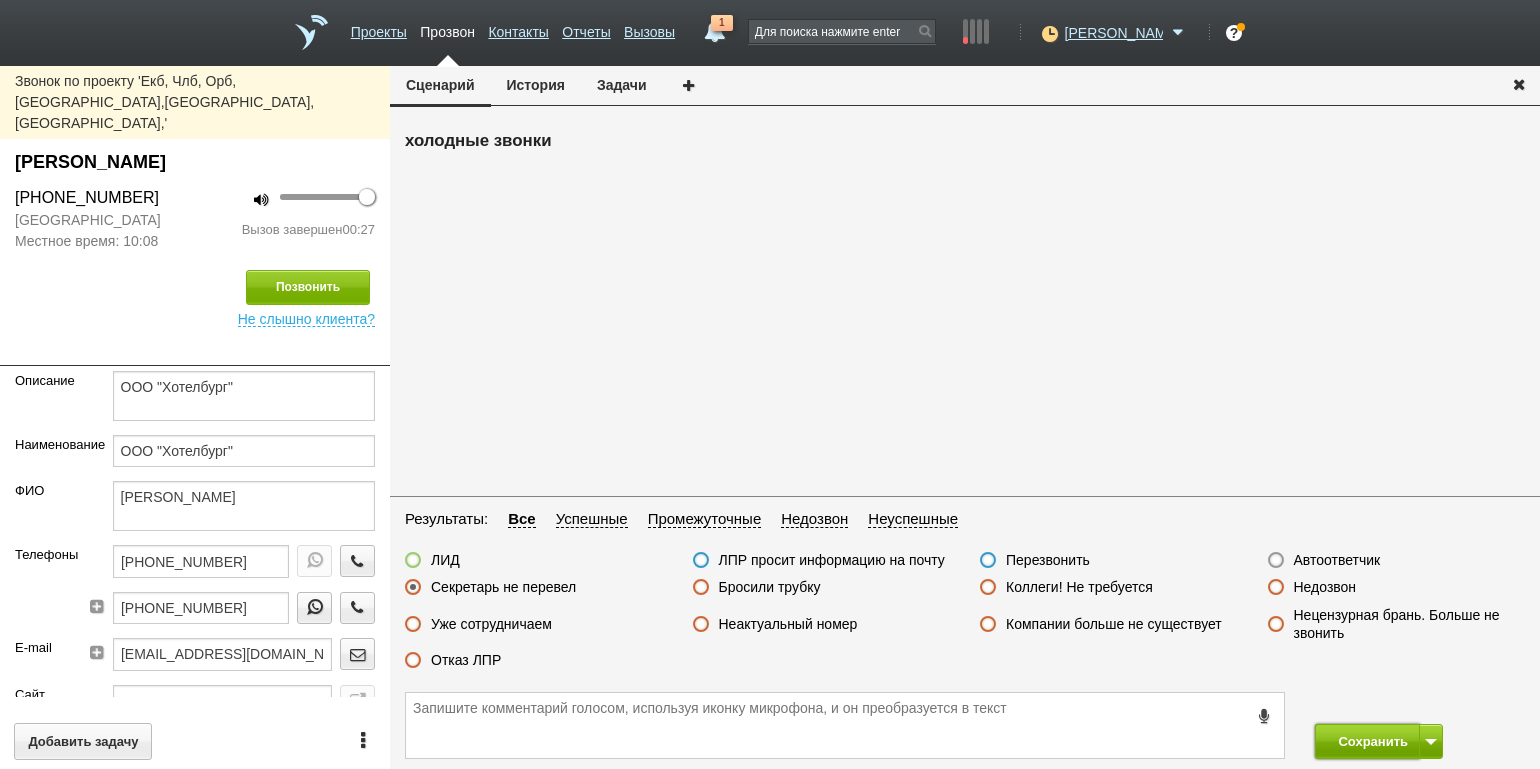 click on "Сохранить" at bounding box center [1367, 741] 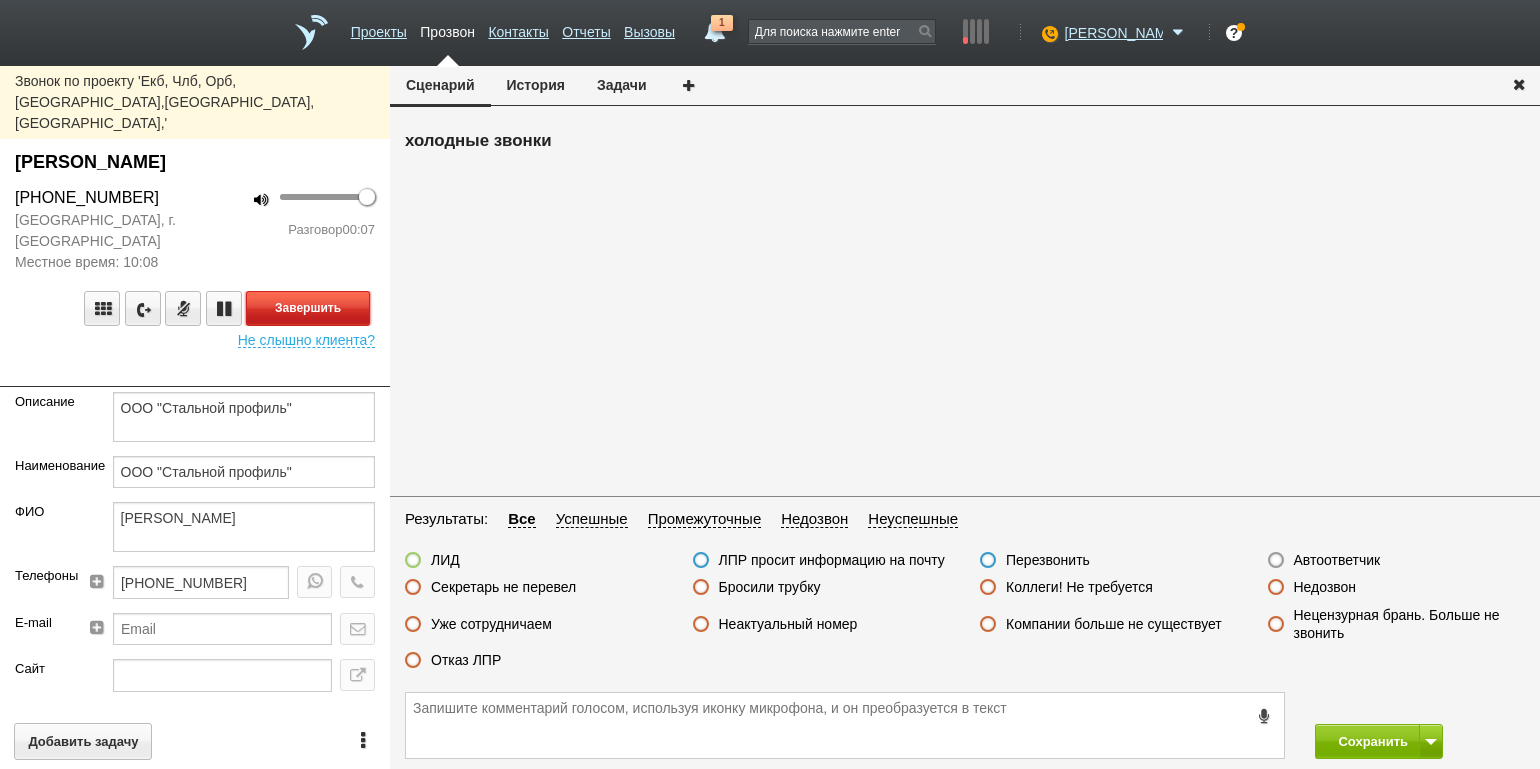 click on "Завершить" at bounding box center [308, 308] 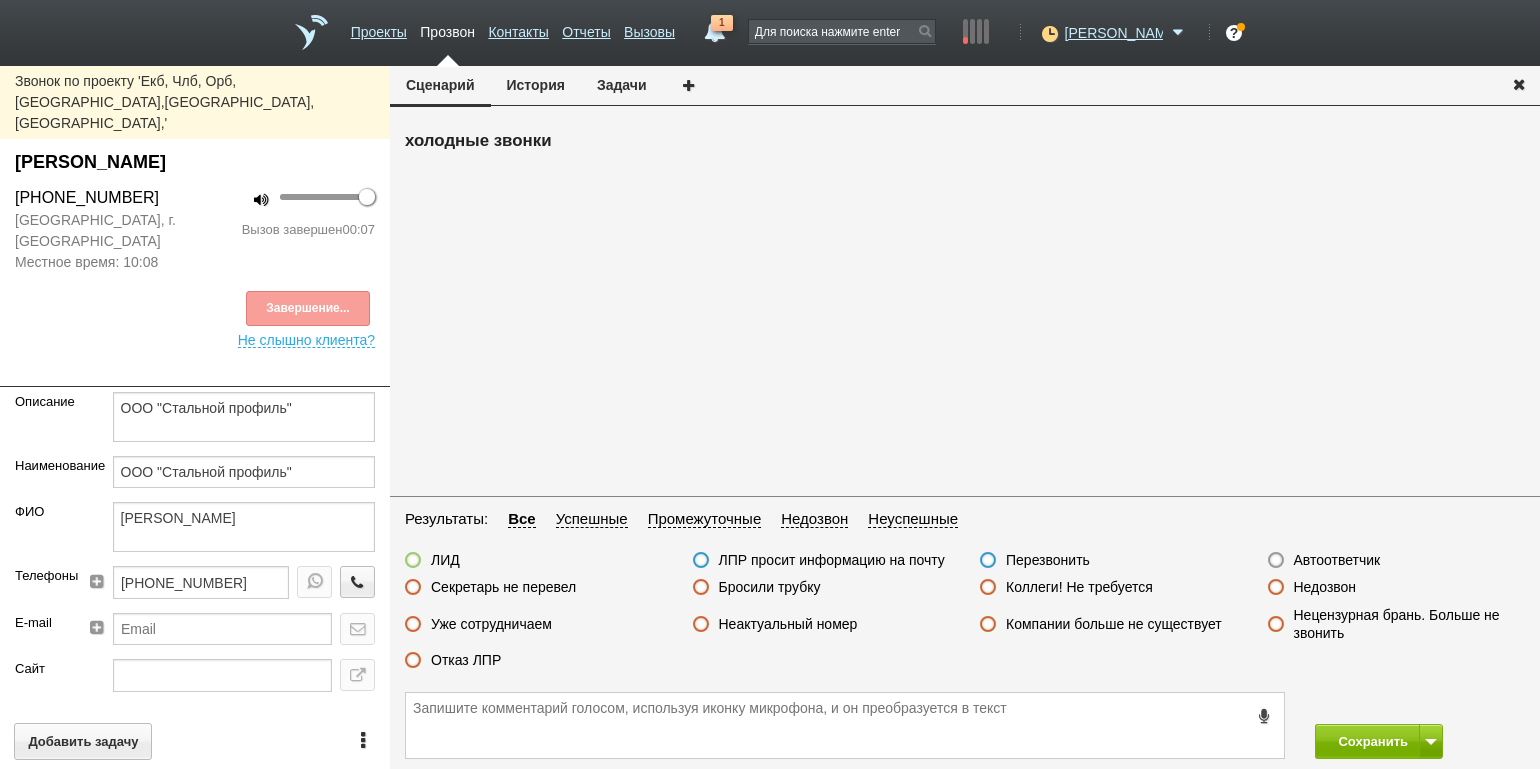 click on "ЛИД ЛПР просит информацию на почту Перезвонить Автоответчик Секретарь не перевел Бросили трубку Коллеги! Не требуется Недозвон Уже сотрудничаем Неактуальный номер Компании больше не существует Нецензурная брань. Больше не звонить Отказ ЛПР" at bounding box center (965, 615) 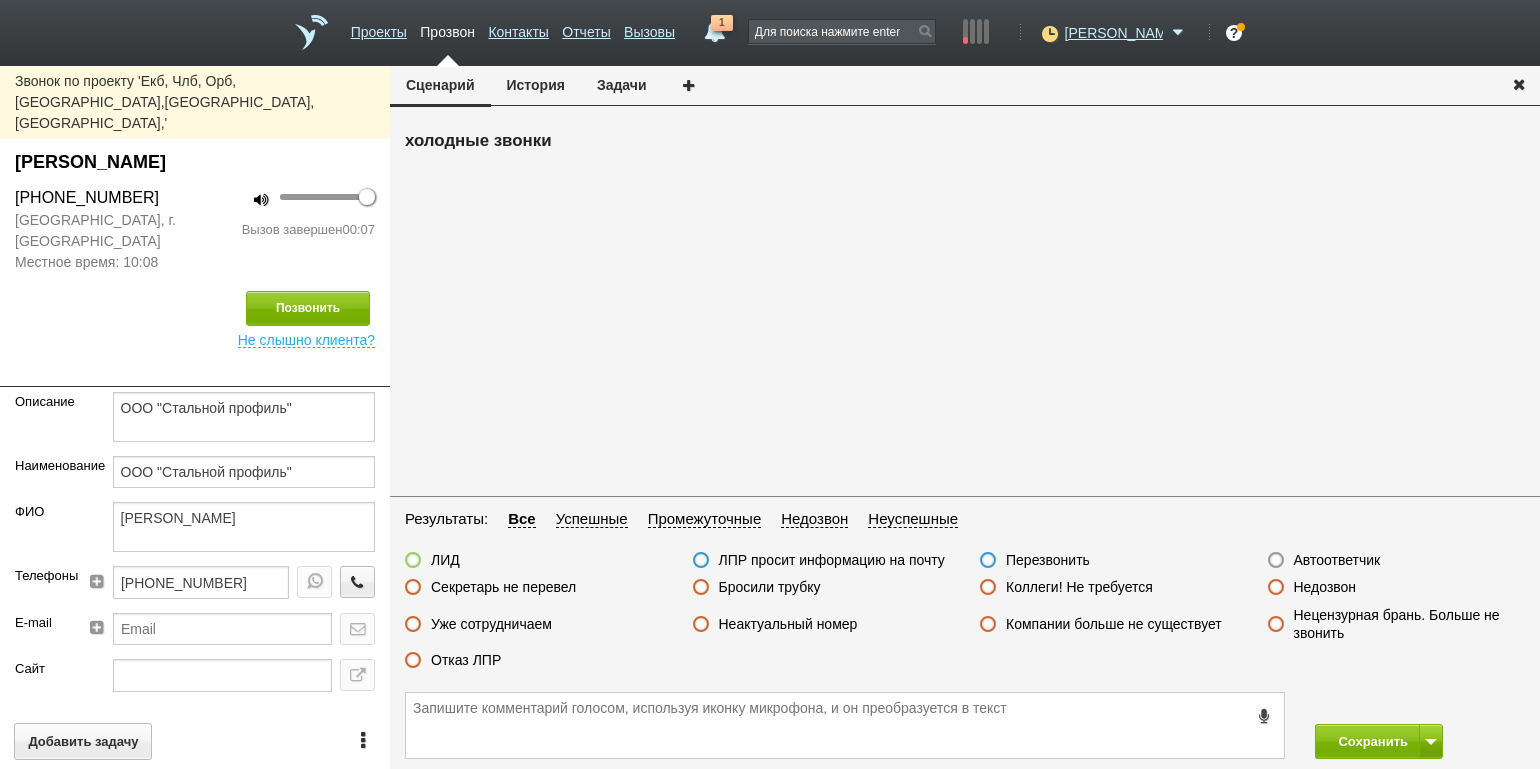 click on "Бросили трубку" at bounding box center (757, 588) 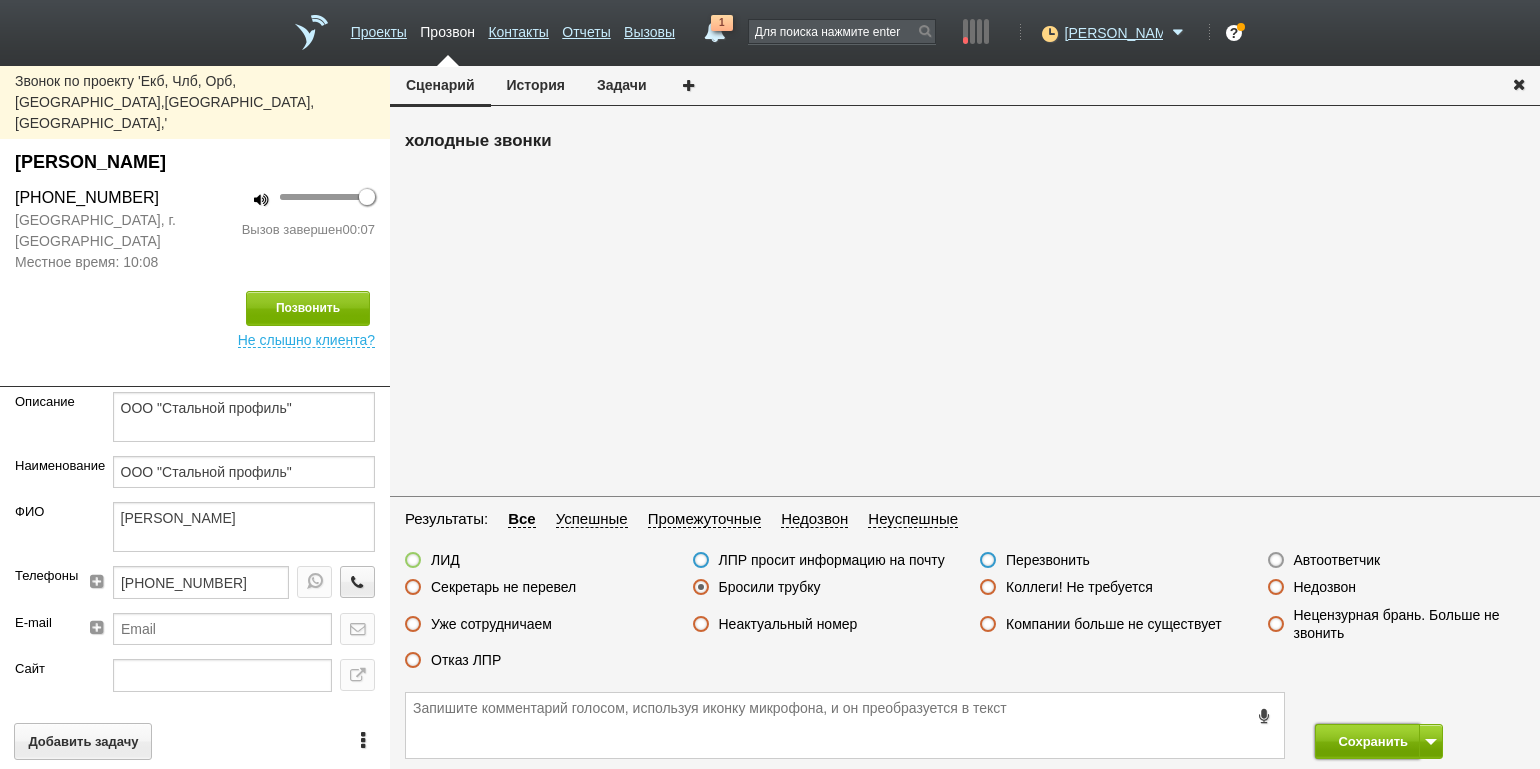 click on "Сохранить" at bounding box center (1367, 741) 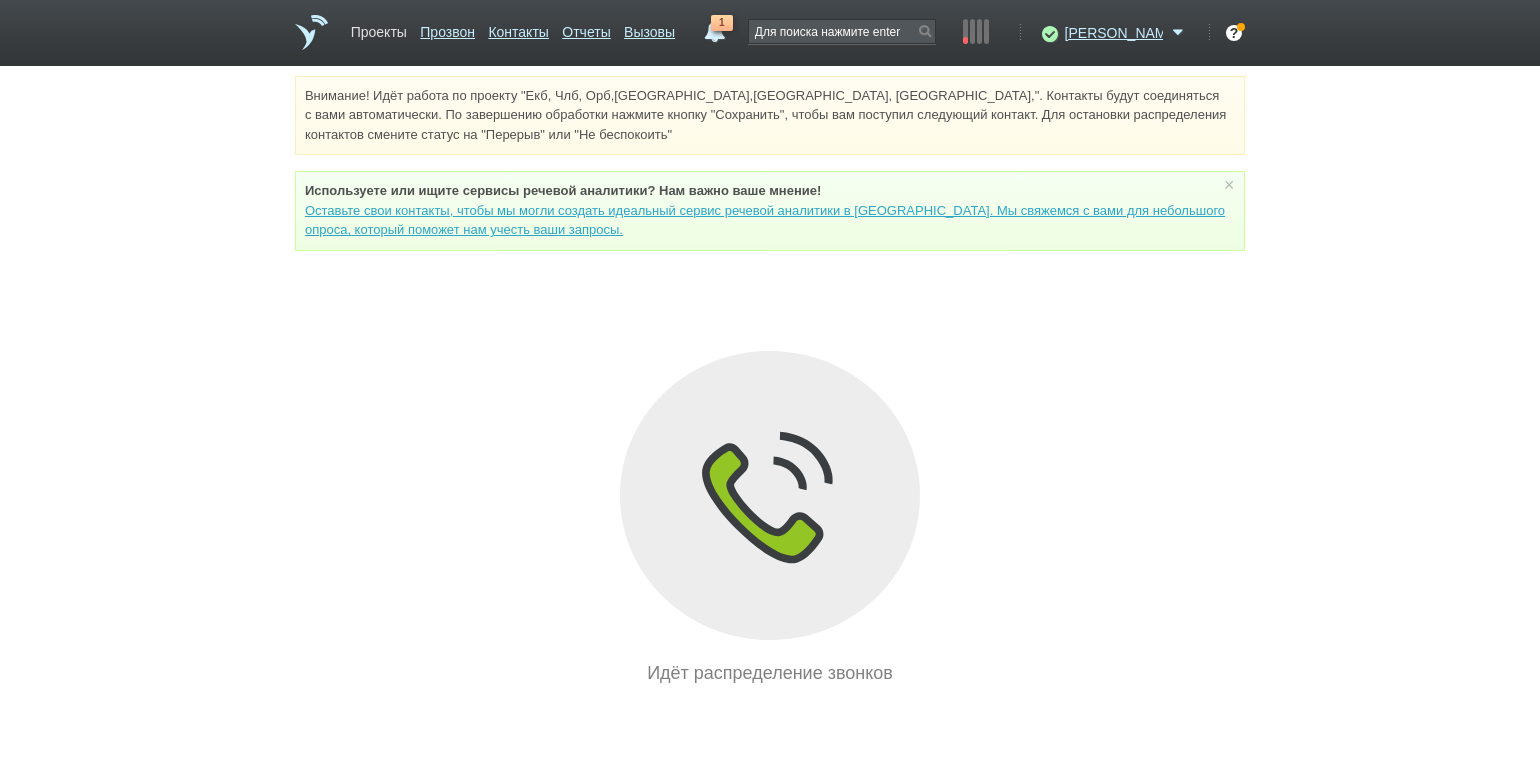 click on "Проекты" at bounding box center [379, 28] 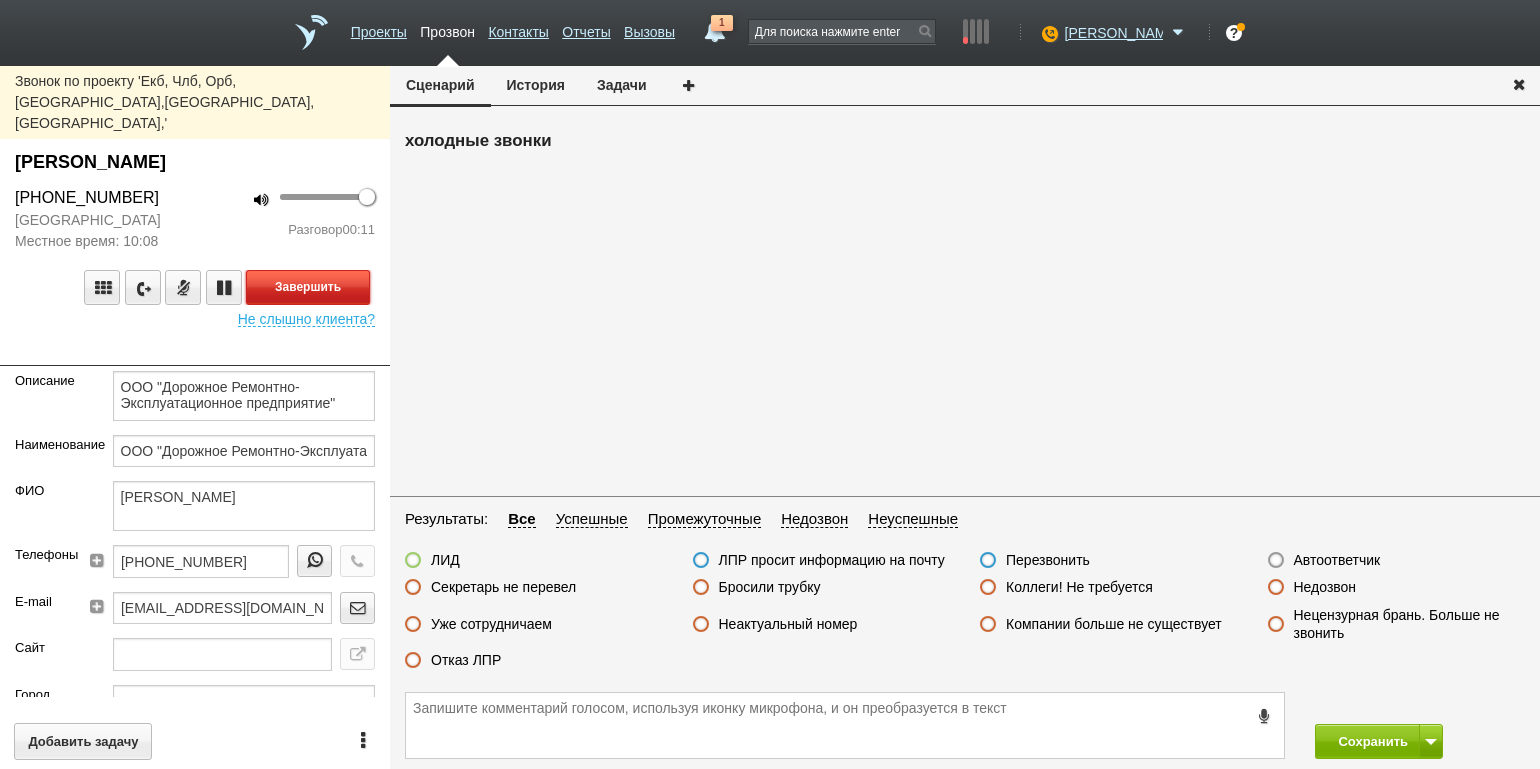 click on "Завершить" at bounding box center (308, 287) 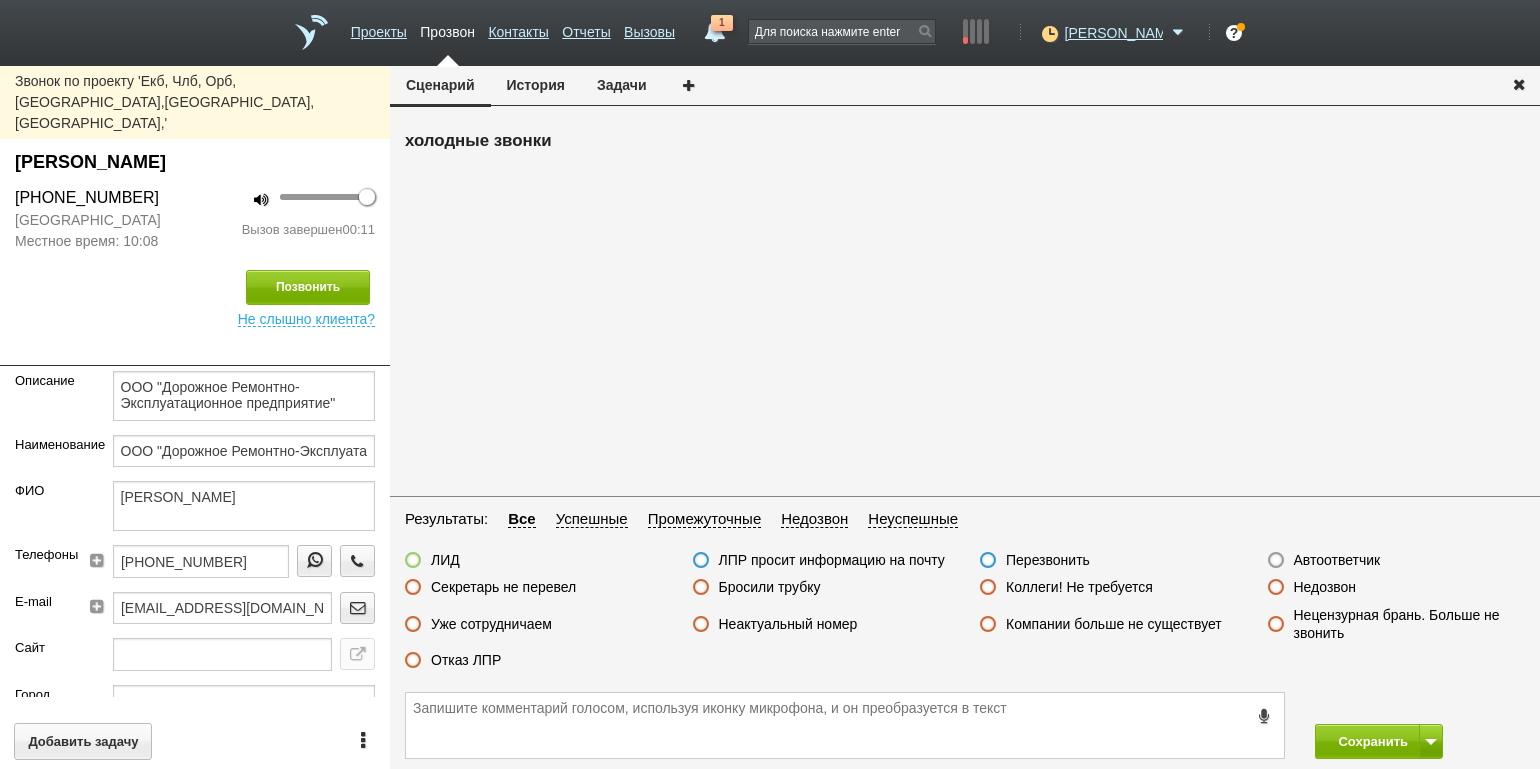 click on "Секретарь не перевел" at bounding box center [503, 587] 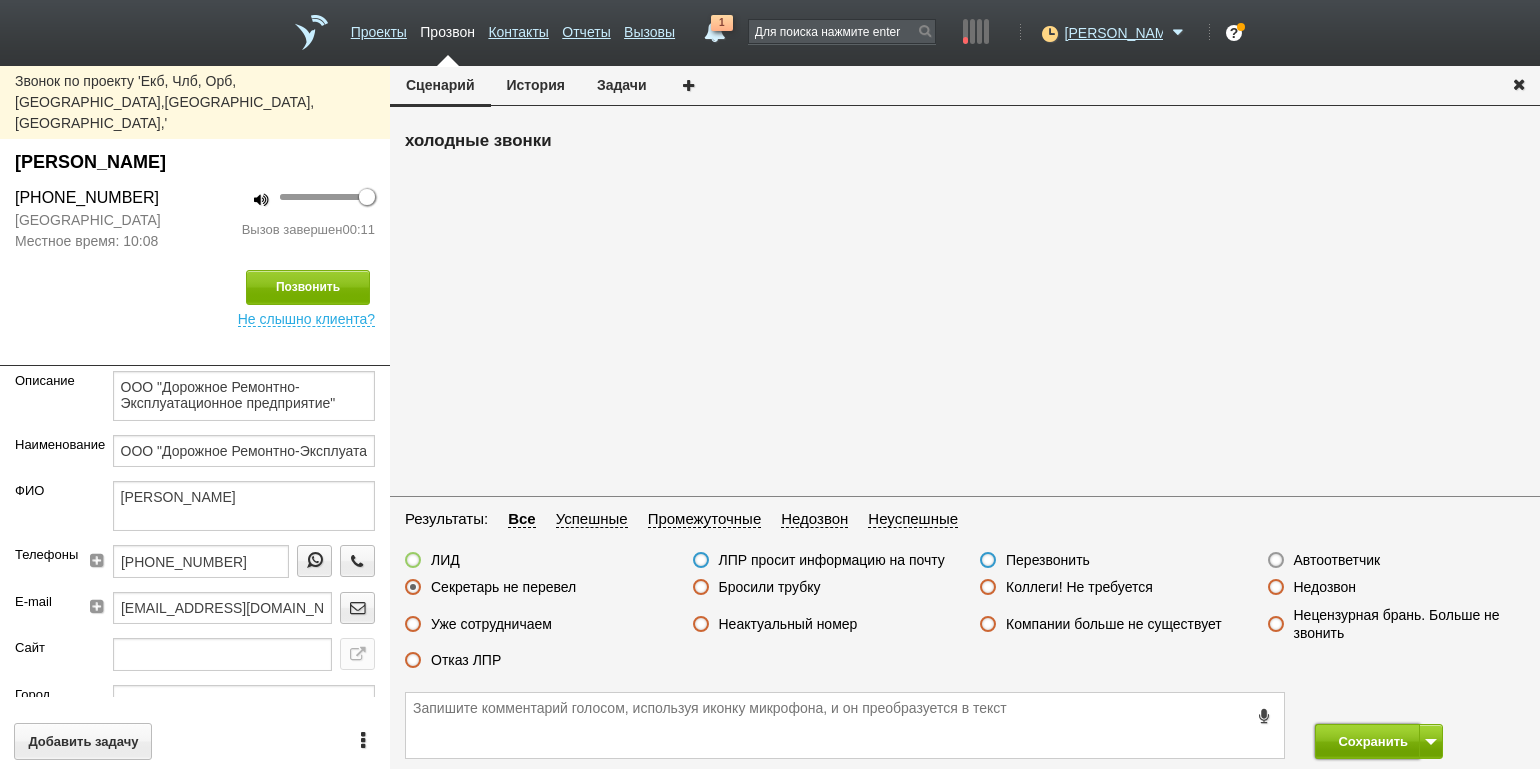 click on "Сохранить" at bounding box center [1367, 741] 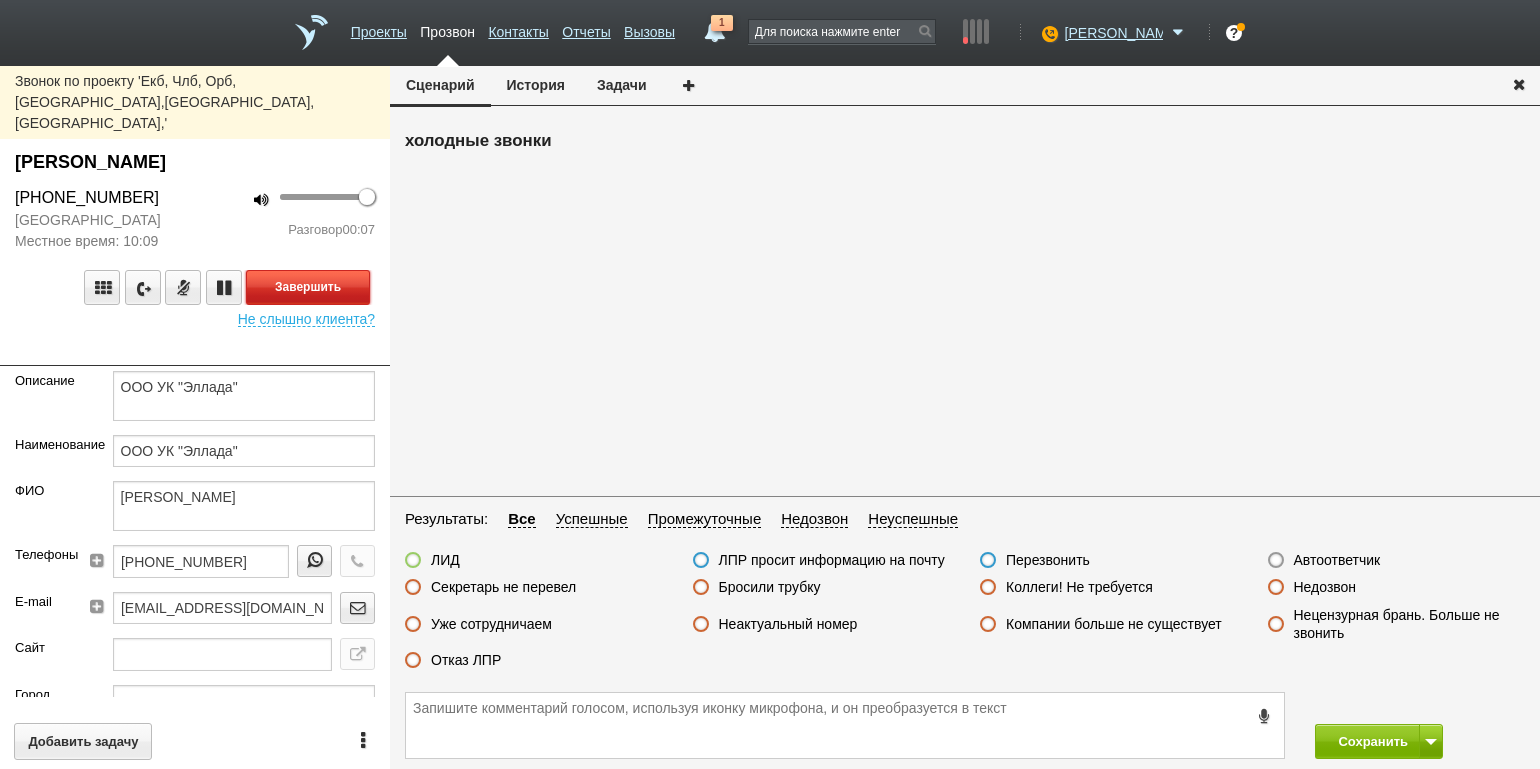 click on "Завершить" at bounding box center [308, 287] 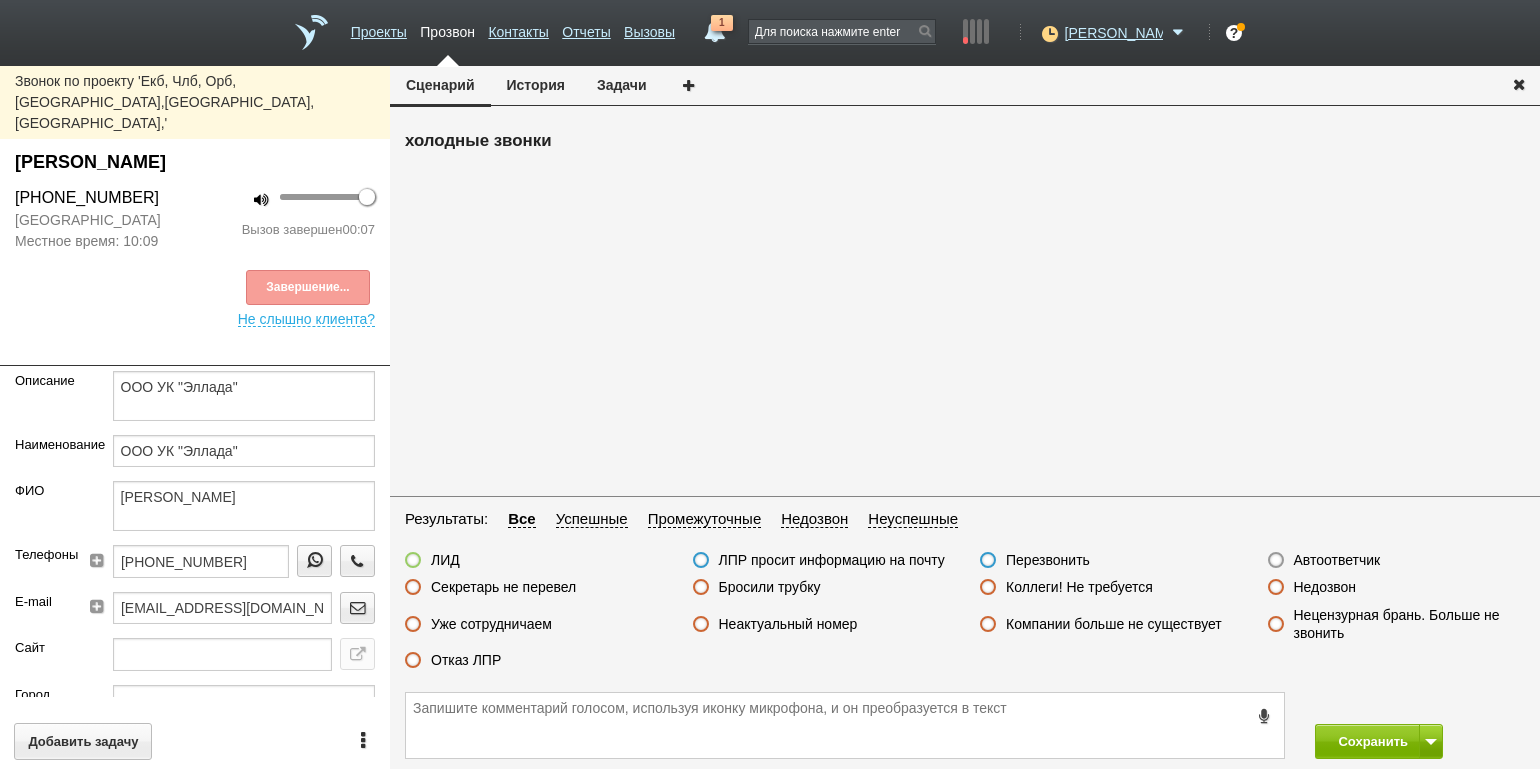 click on "Неактуальный номер" at bounding box center (788, 624) 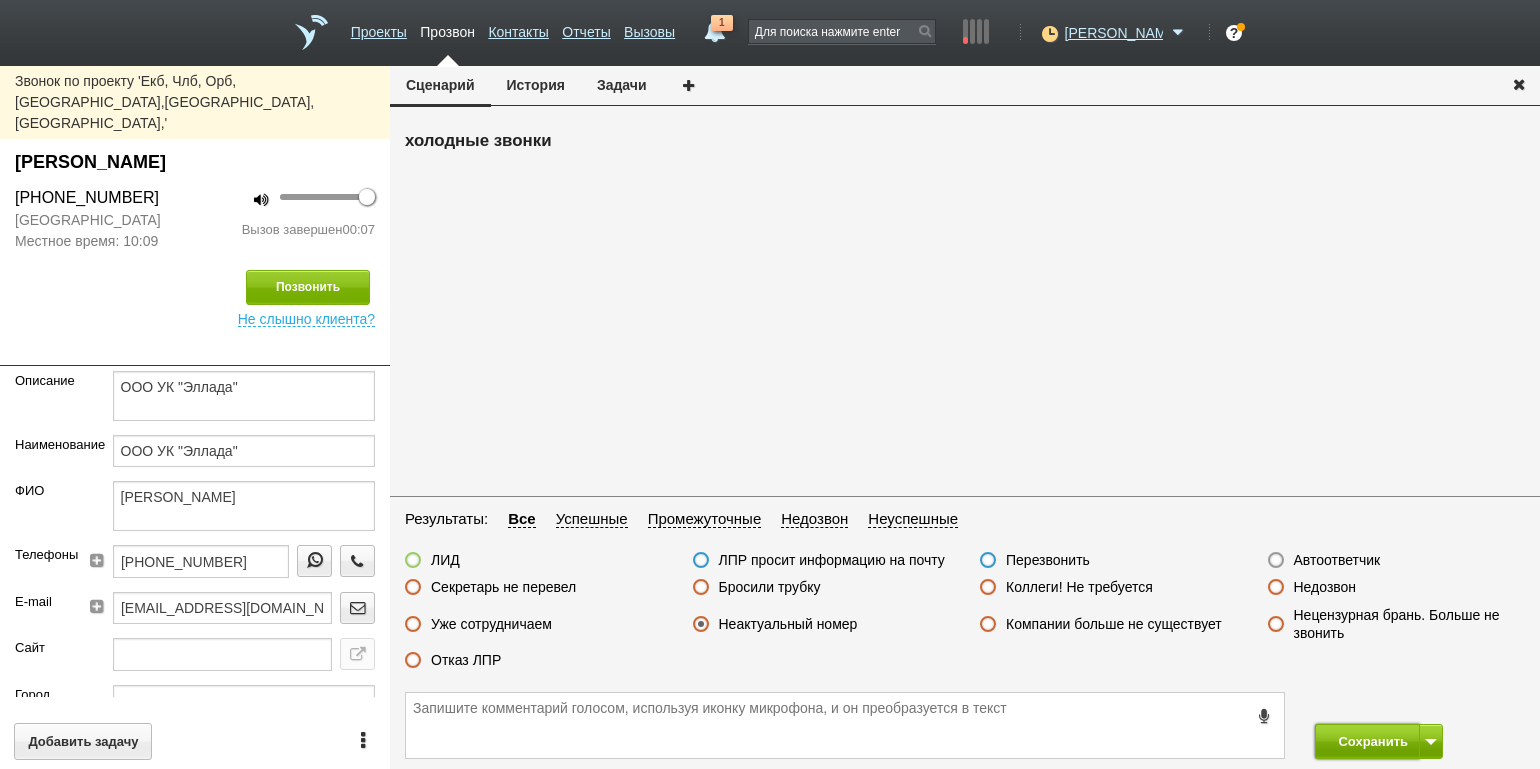 click on "Сохранить" at bounding box center (1367, 741) 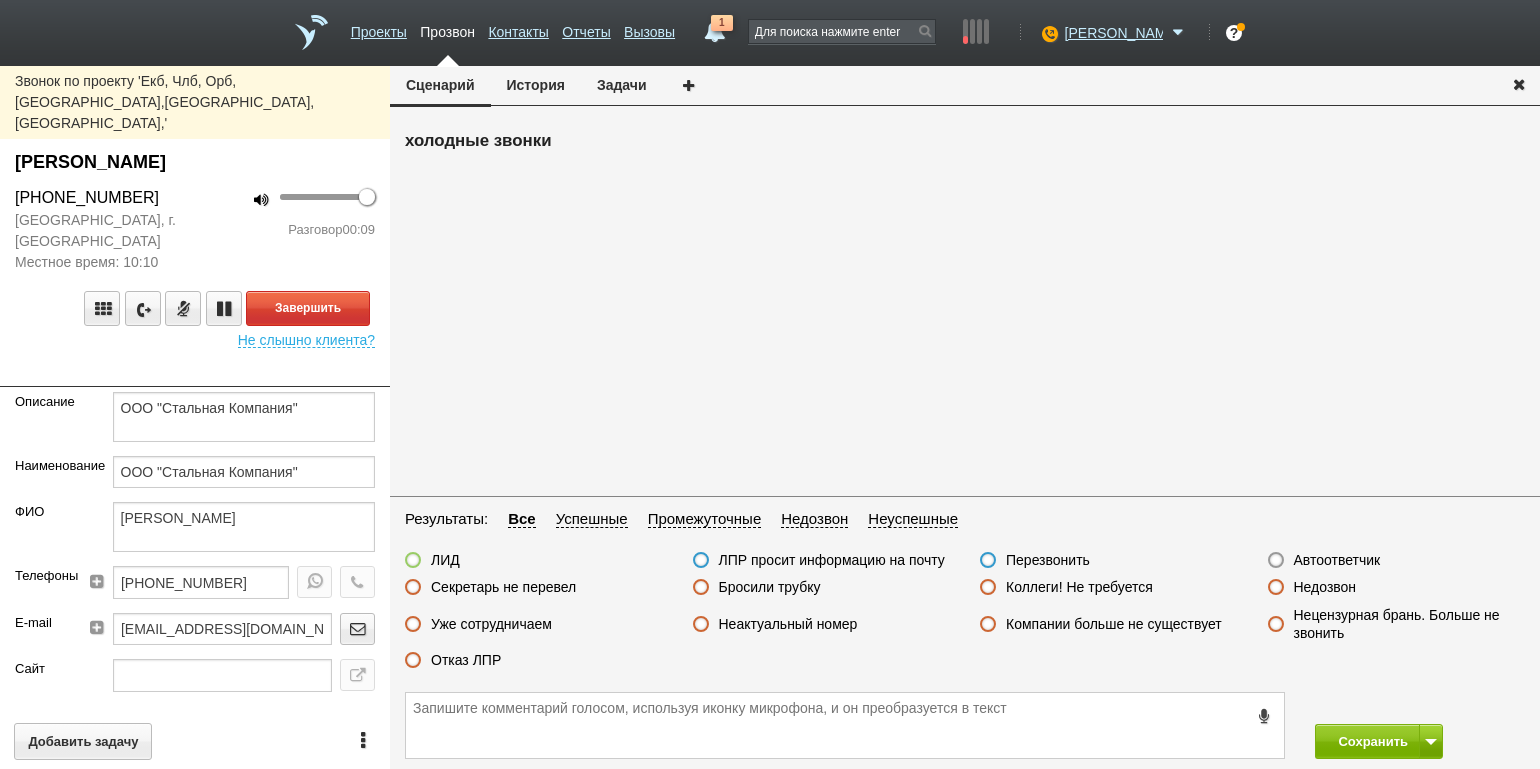 click on "100
Разговор
00:09" at bounding box center (292, 229) 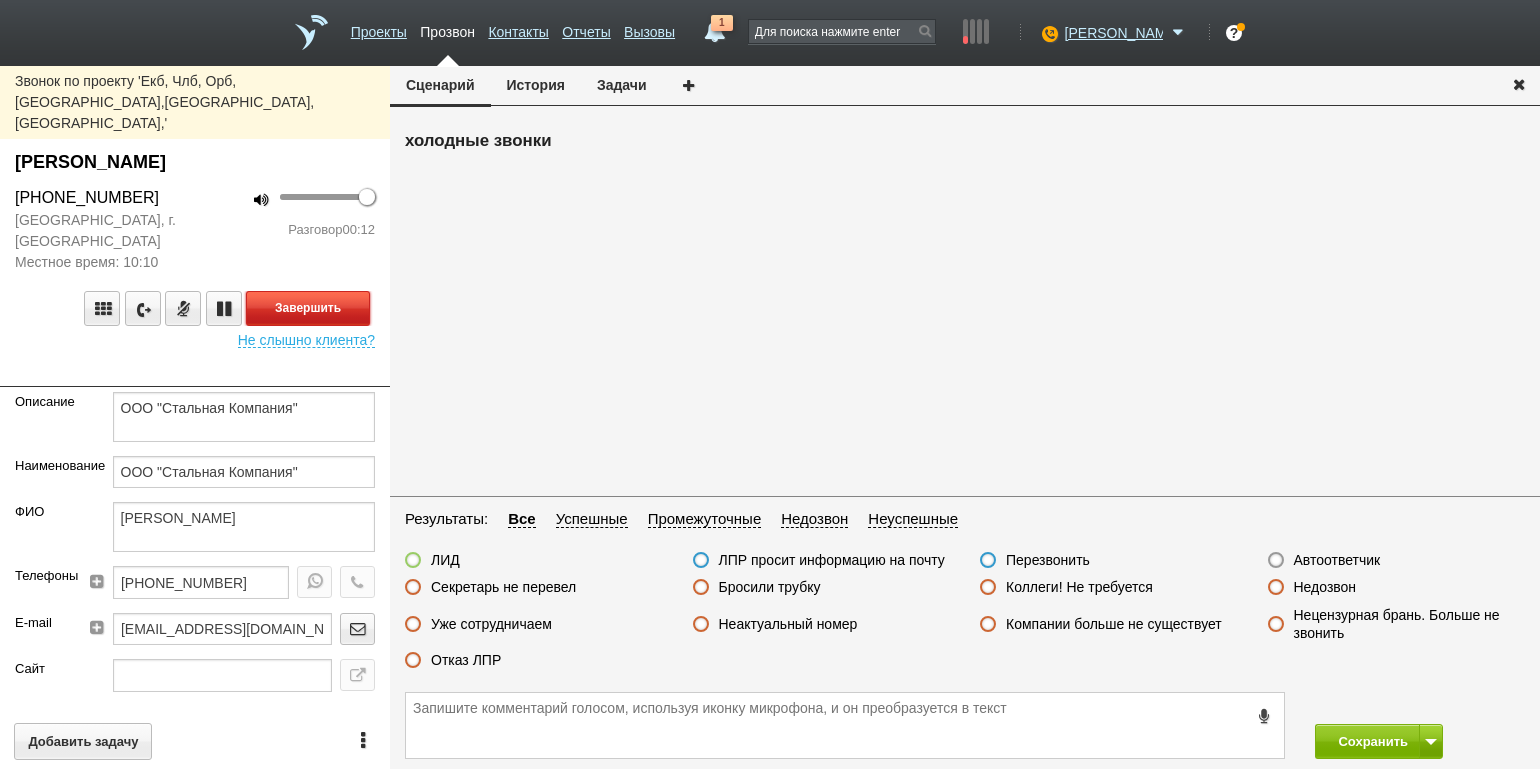 click on "Завершить" at bounding box center [308, 308] 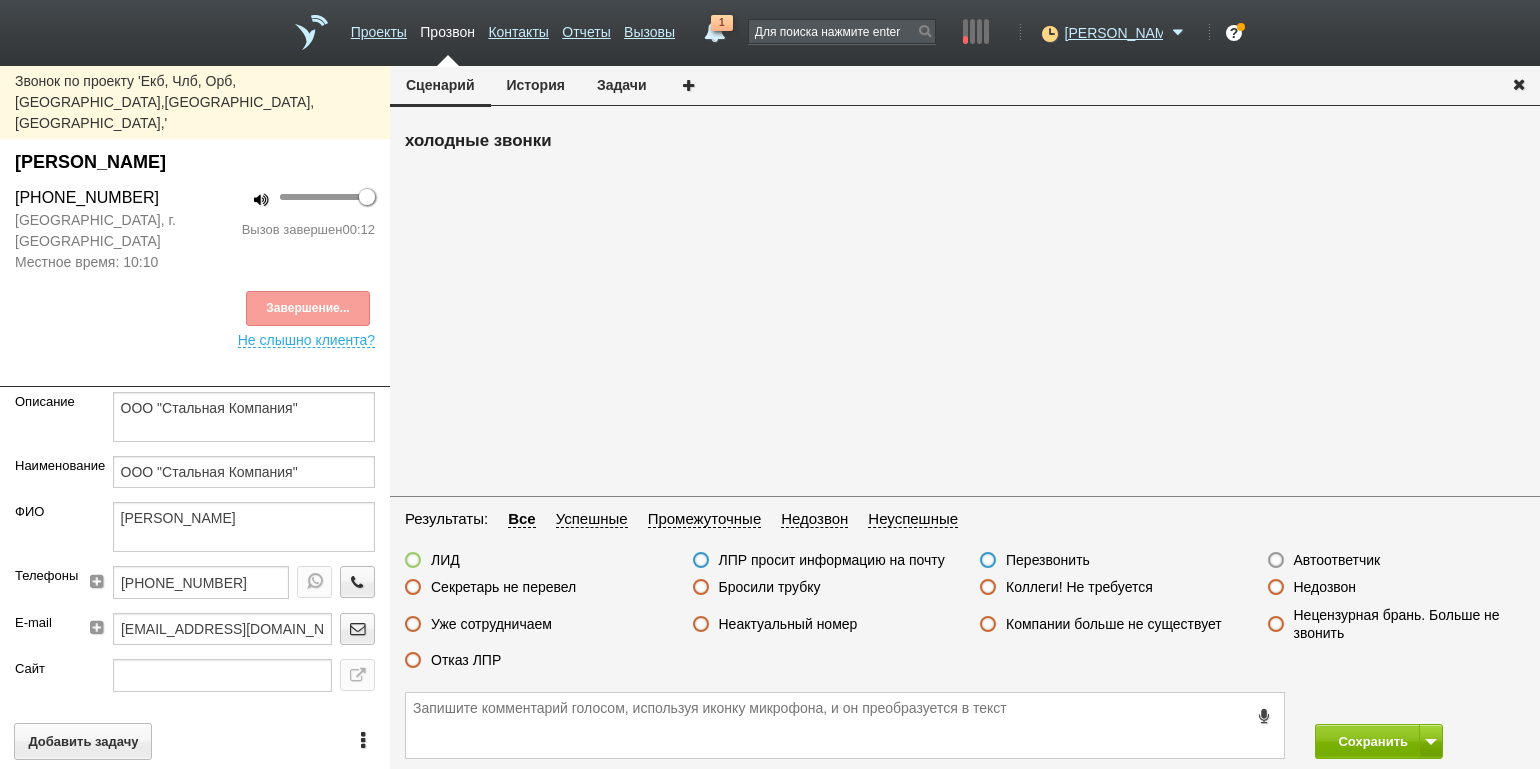 click on "Секретарь не перевел" at bounding box center (503, 587) 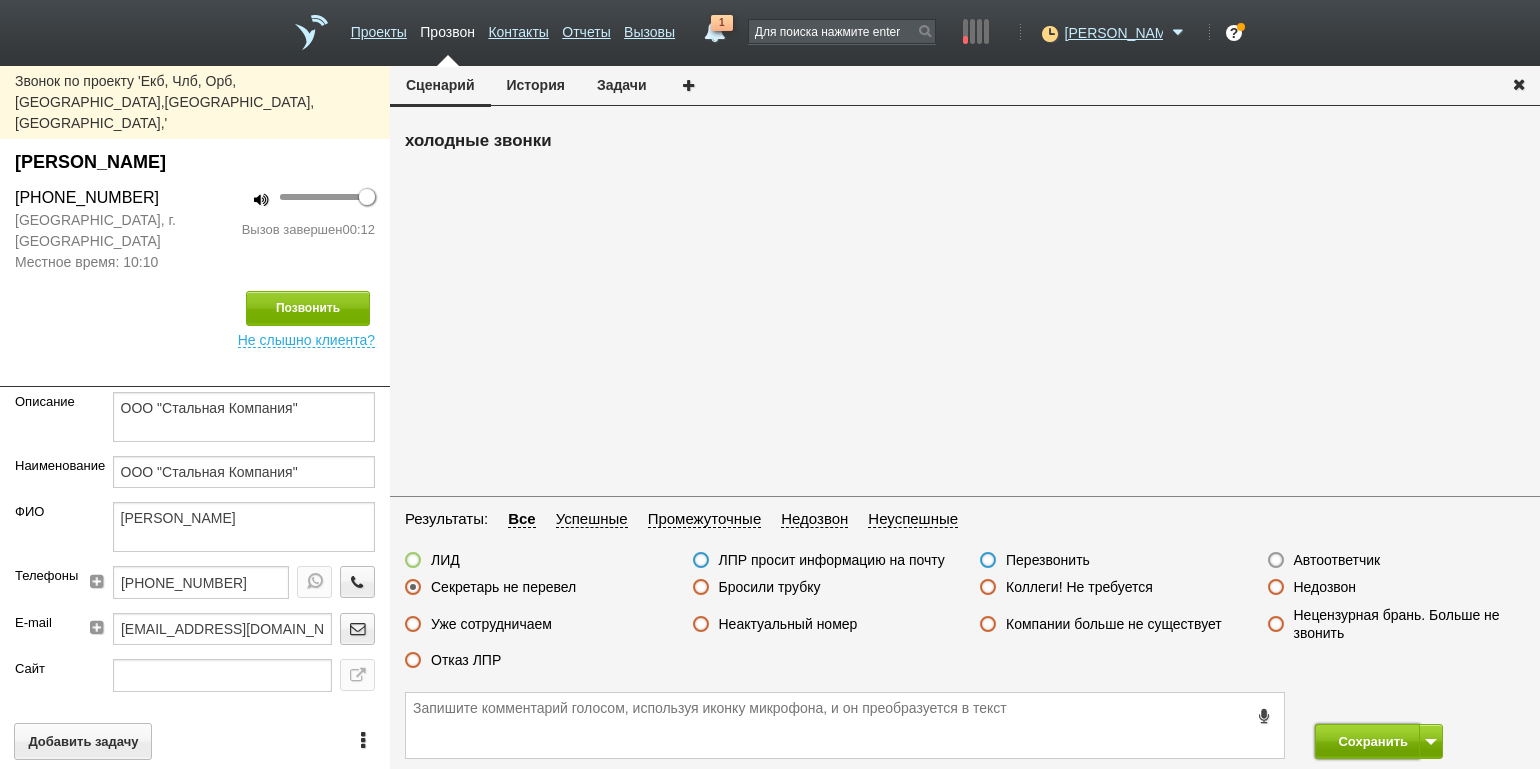 click on "Сохранить" at bounding box center (1367, 741) 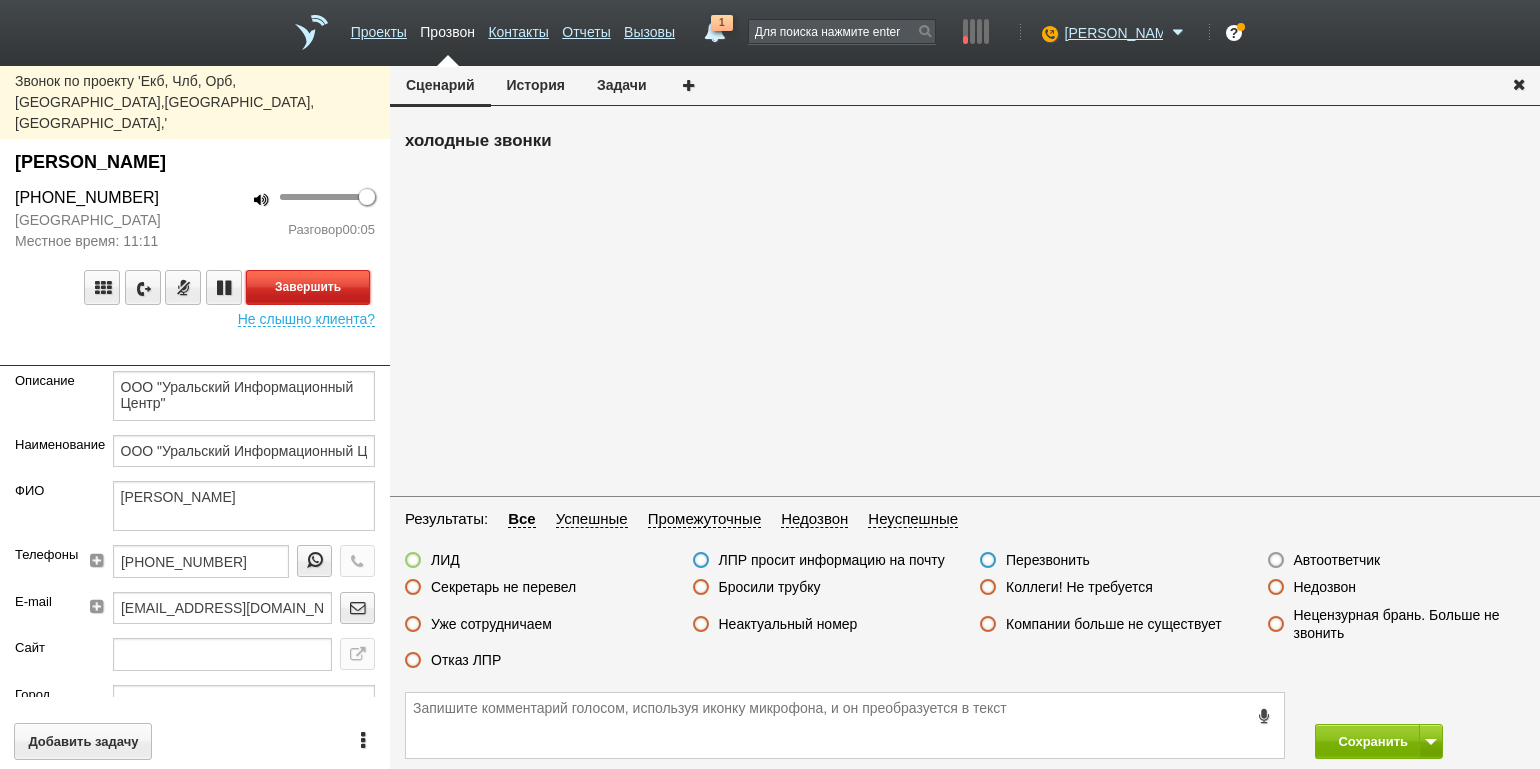click on "Завершить" at bounding box center [308, 287] 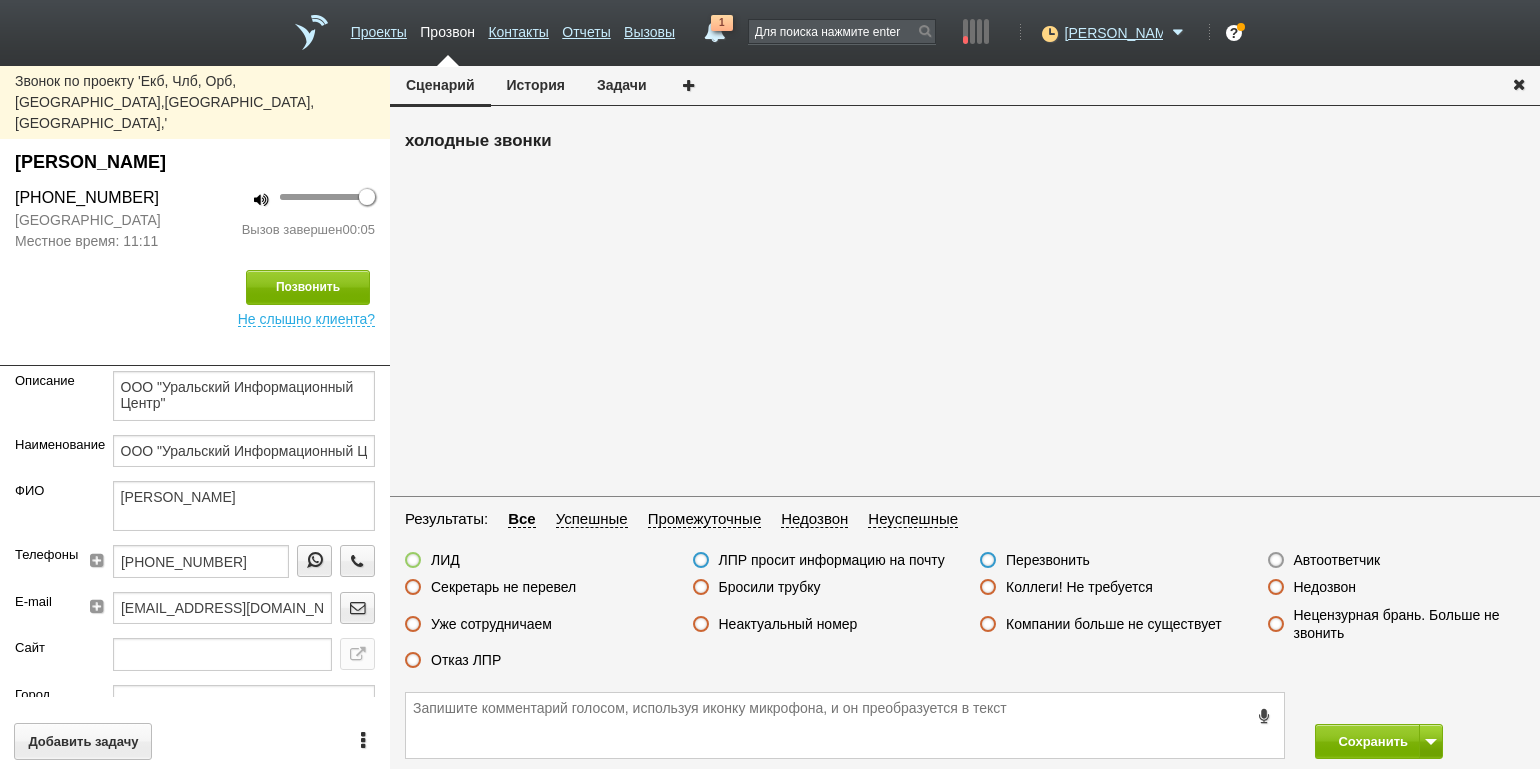 click on "Автоответчик" at bounding box center [1337, 560] 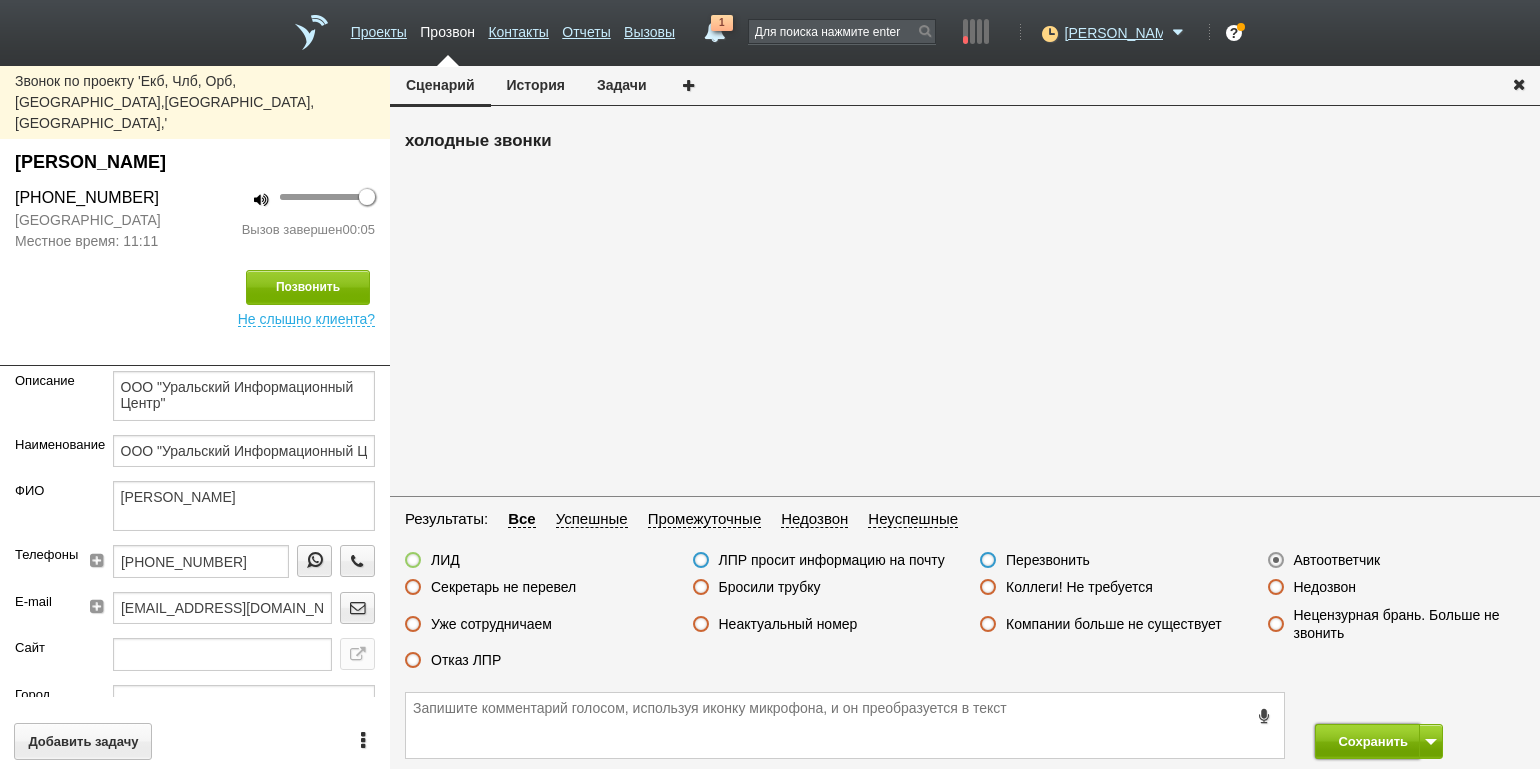 click on "Сохранить" at bounding box center [1367, 741] 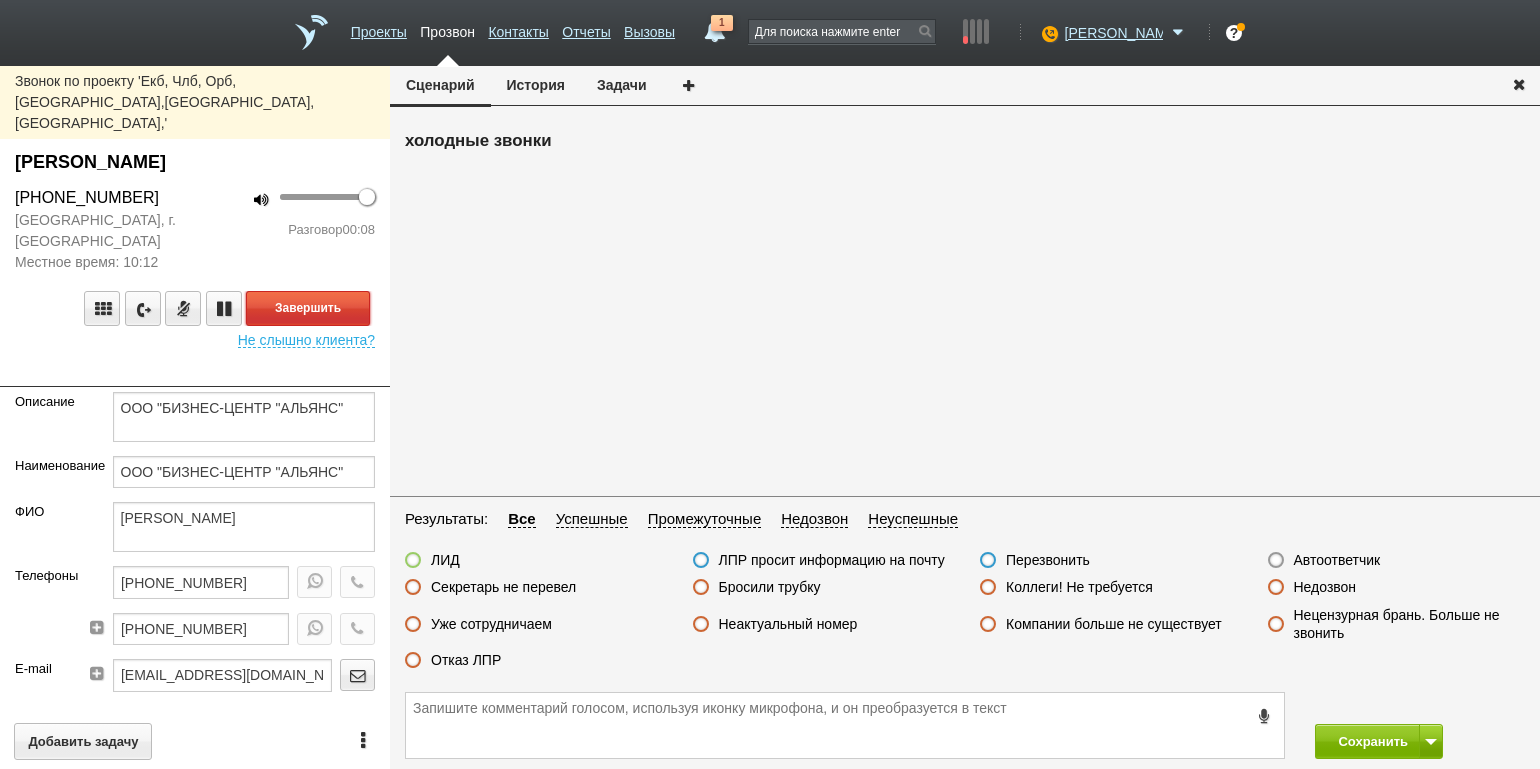 click on "Завершить" at bounding box center (308, 308) 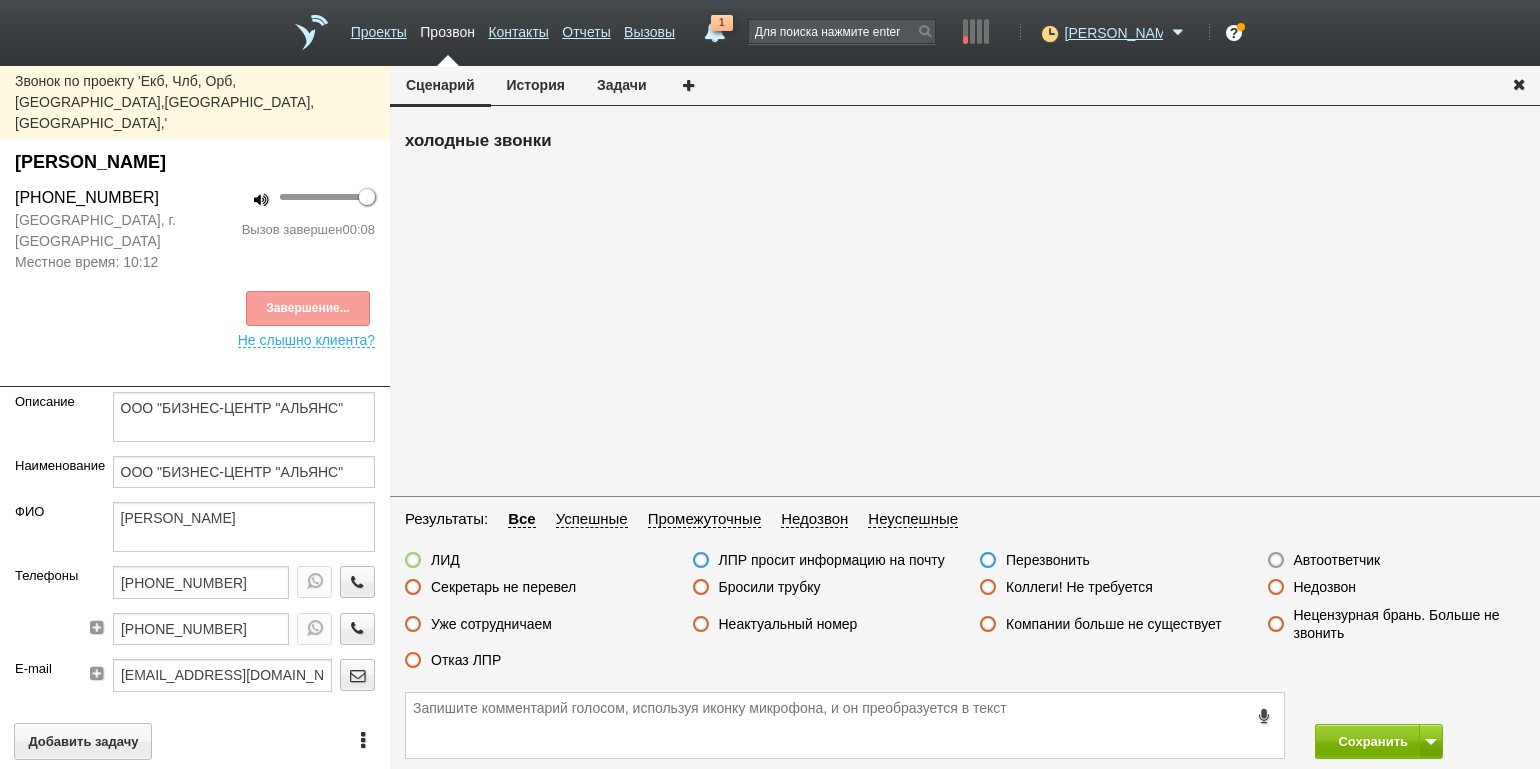click on "Неактуальный номер" at bounding box center (788, 624) 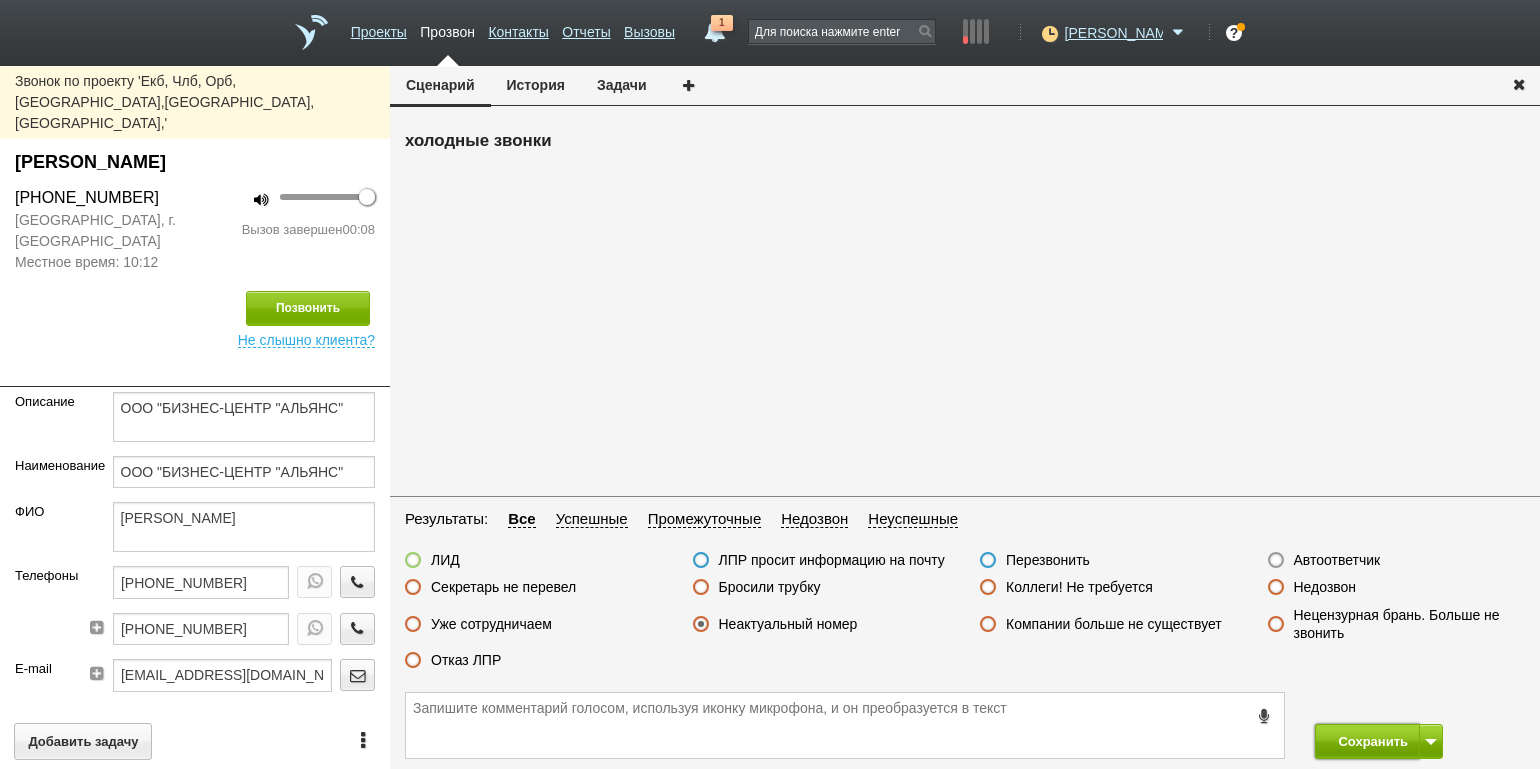 click on "Сохранить" at bounding box center (1367, 741) 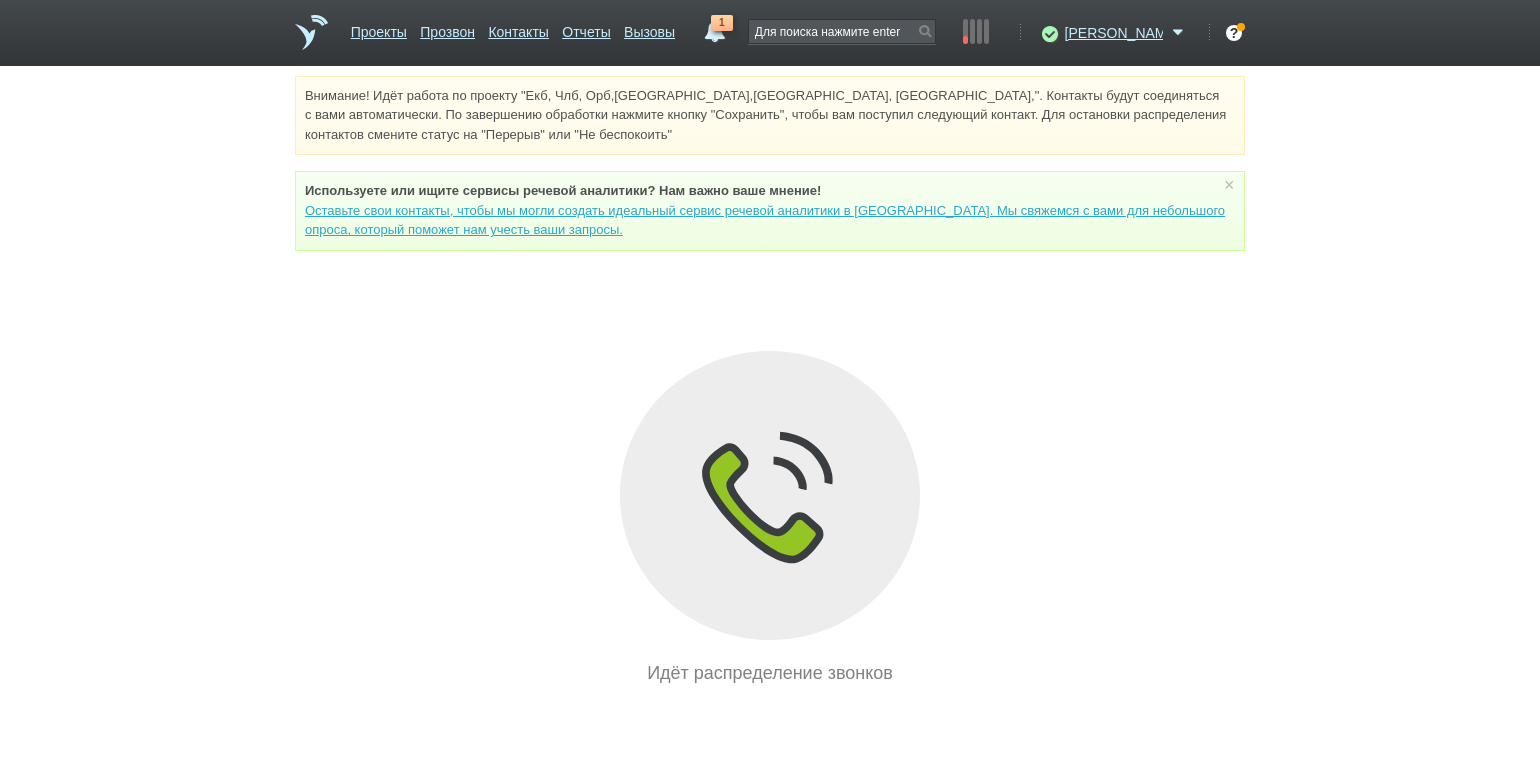 click on "Внимание! Идёт работа по проекту "Екб, Члб, Орб,[GEOGRAPHIC_DATA],[GEOGRAPHIC_DATA], [GEOGRAPHIC_DATA],". Контакты будут соединяться с вами автоматически. По завершению обработки нажмите кнопку "Сохранить", чтобы вам поступил следующий контакт. Для остановки распределения контактов смените статус на "Перерыв" или "Не беспокоить"
Используете или ищите cервисы речевой аналитики? Нам важно ваше мнение!
×
Вы можете звонить напрямую из строки поиска - введите номер и нажмите "Позвонить"
Идёт распределение звонков" at bounding box center (770, 381) 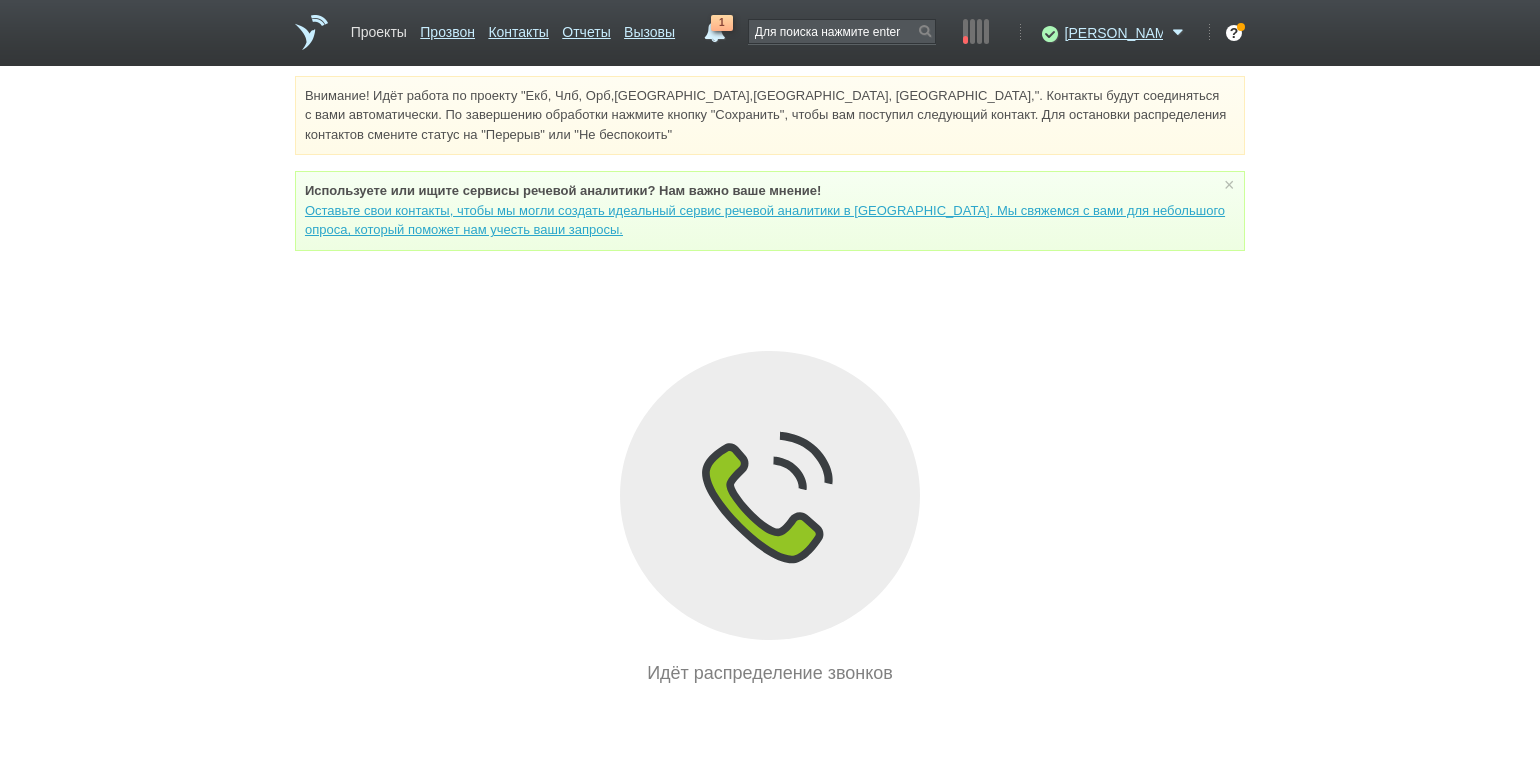 click on "Проекты" at bounding box center [379, 28] 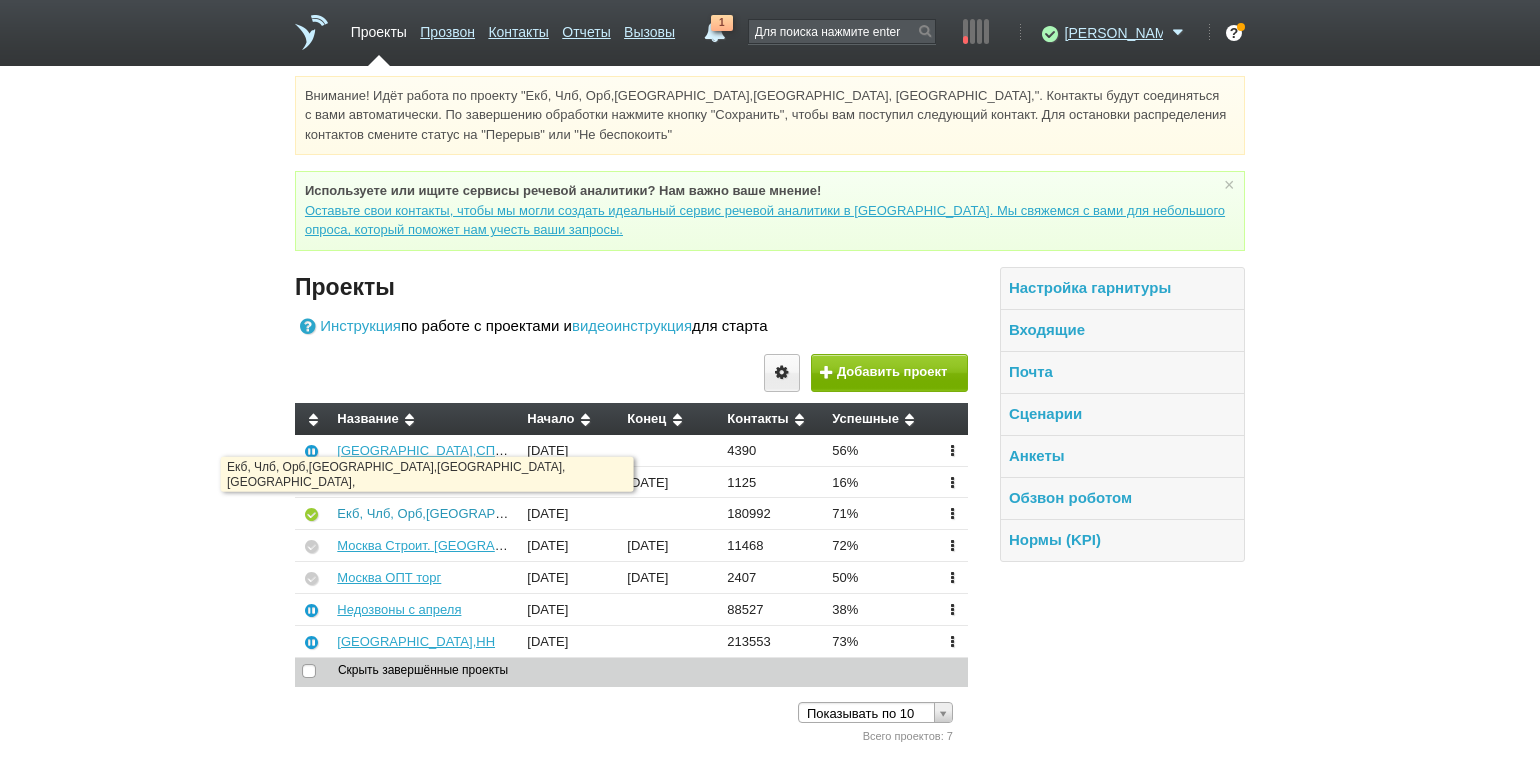 click on "Екб, Члб, Орб,[GEOGRAPHIC_DATA],[GEOGRAPHIC_DATA], [GEOGRAPHIC_DATA]," at bounding box center [591, 513] 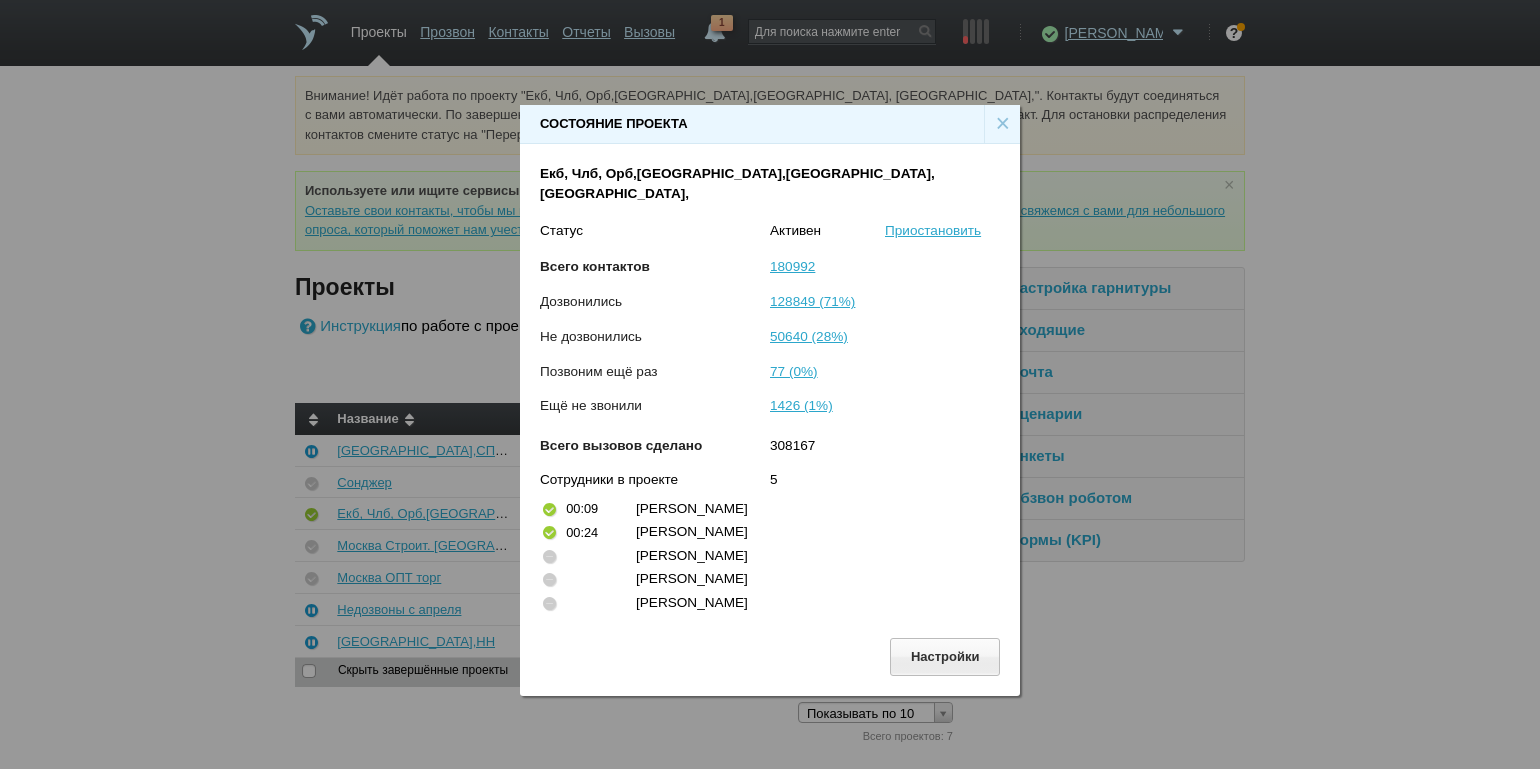 click on "×" at bounding box center (1002, 124) 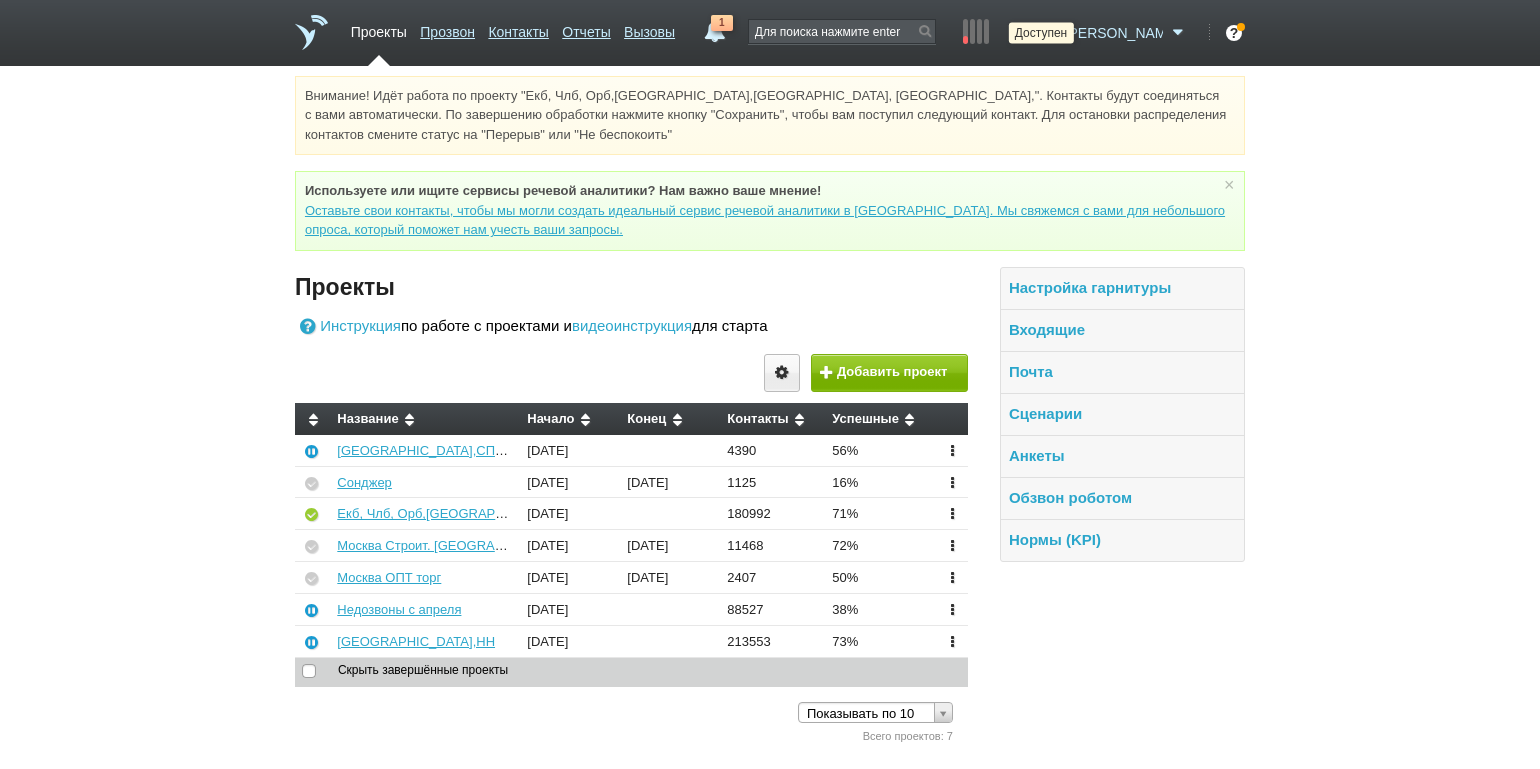 click at bounding box center [1047, 33] 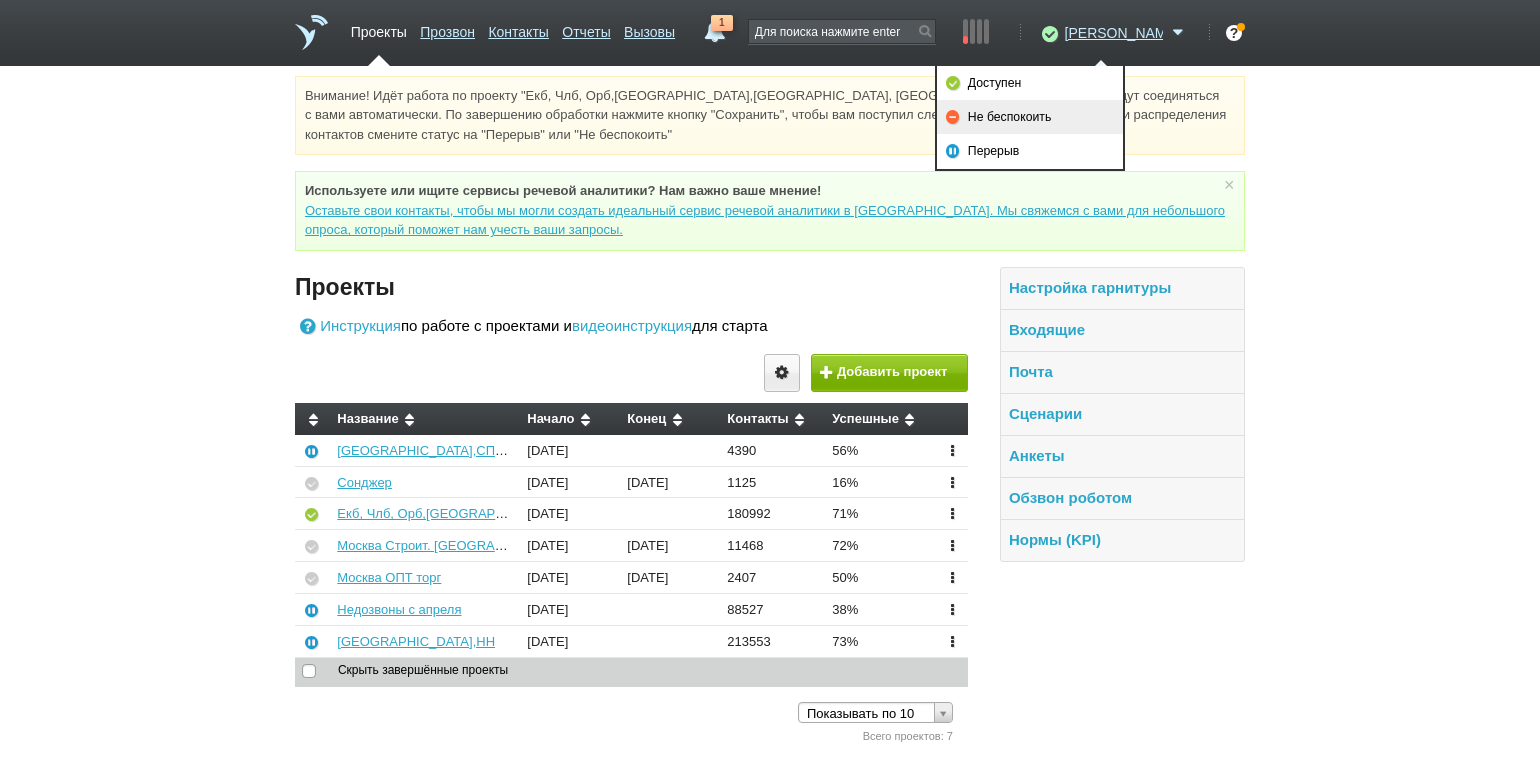 click on "Не беспокоить" at bounding box center (1030, 117) 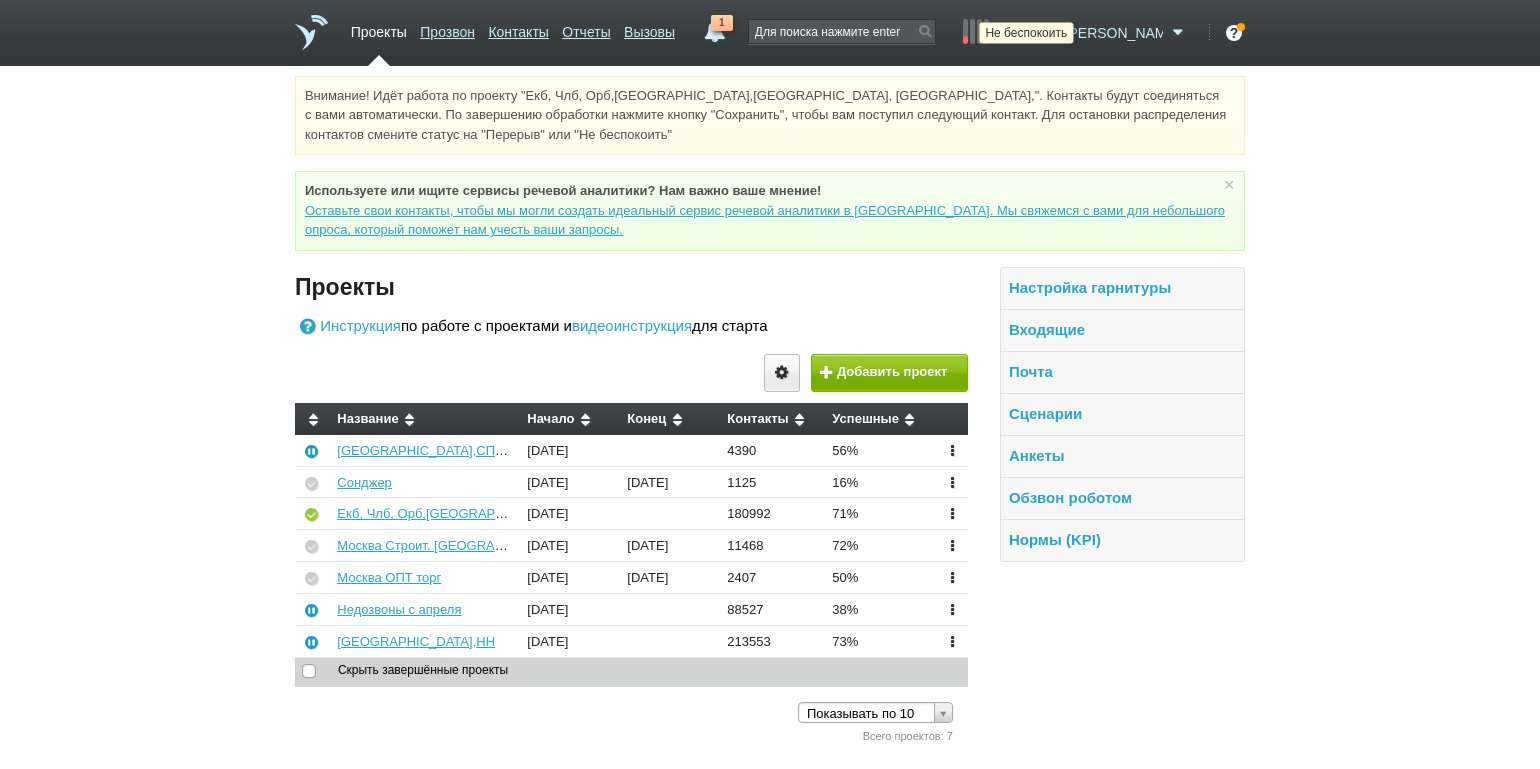 click at bounding box center [1047, 33] 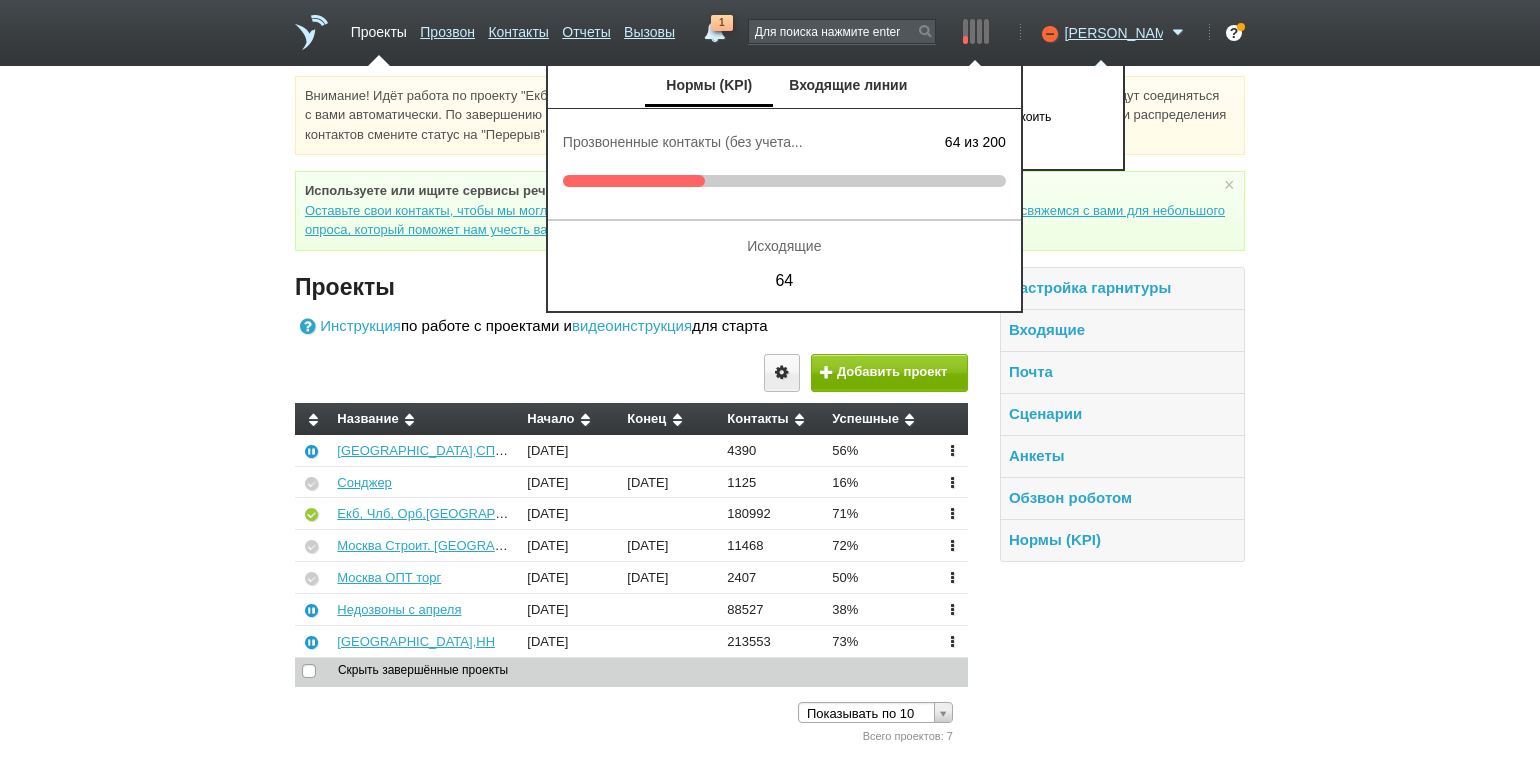 click on "Нормы (KPI) Входящие линии" at bounding box center (784, 87) 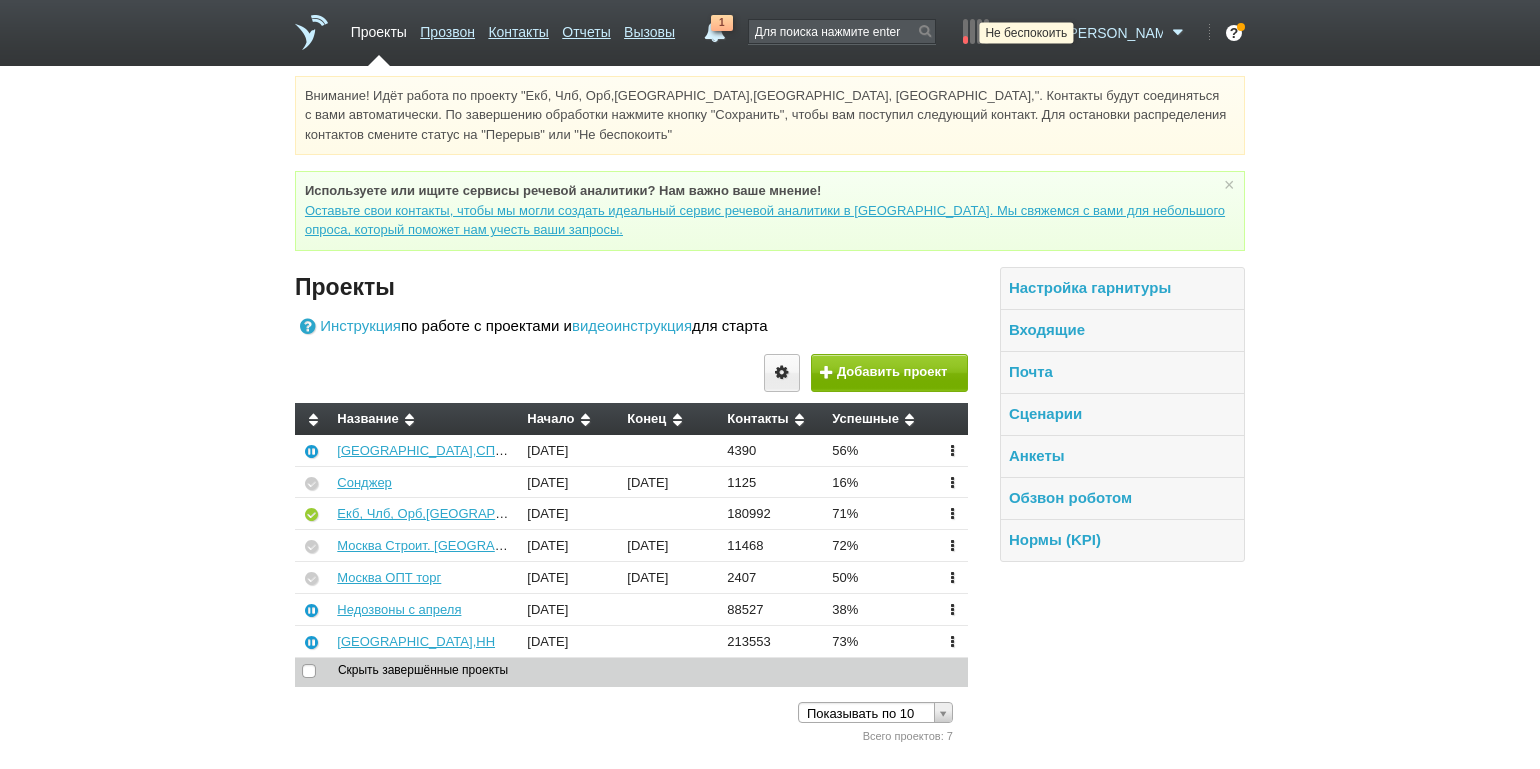 click at bounding box center (1047, 33) 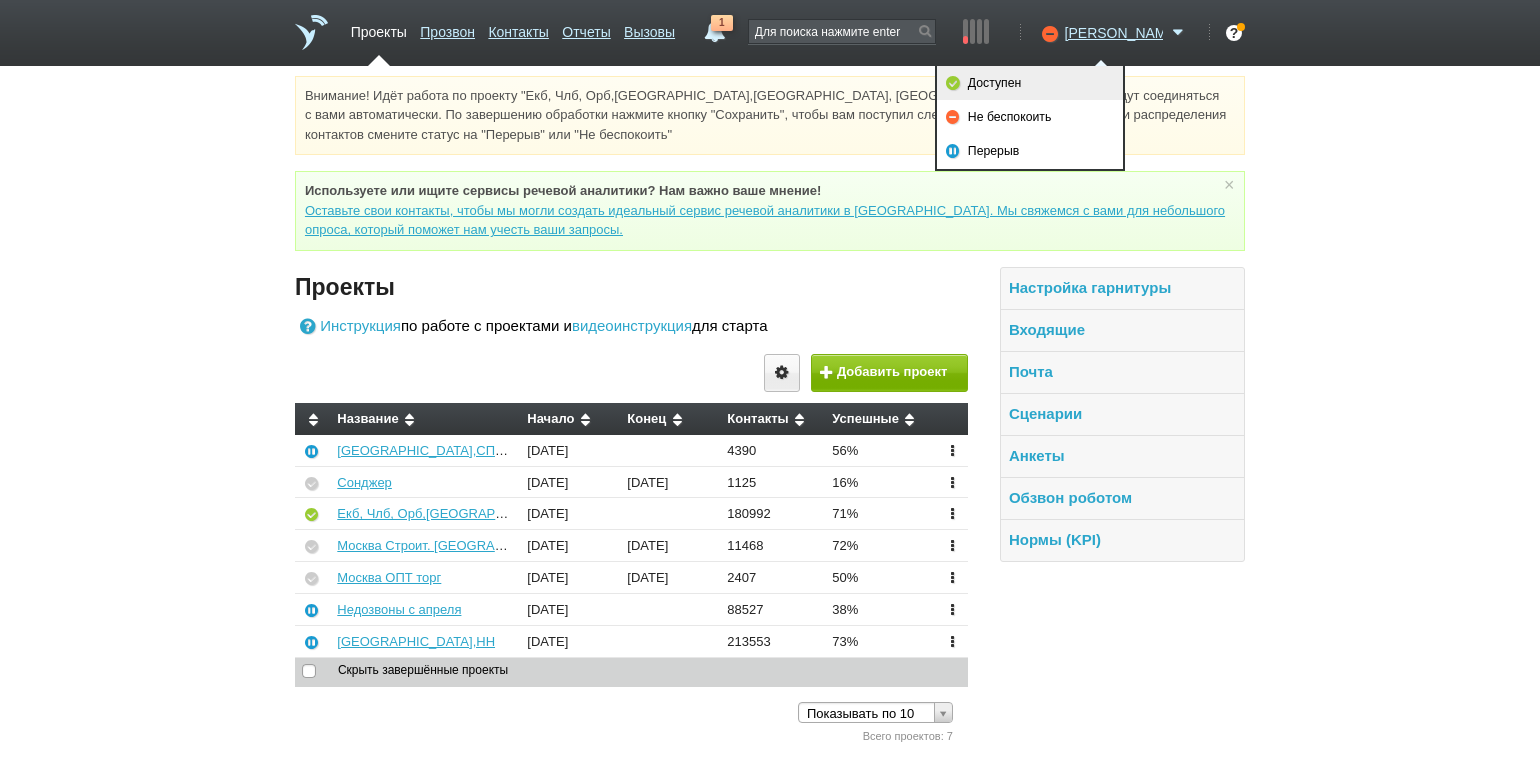 click on "Доступен" at bounding box center (1030, 83) 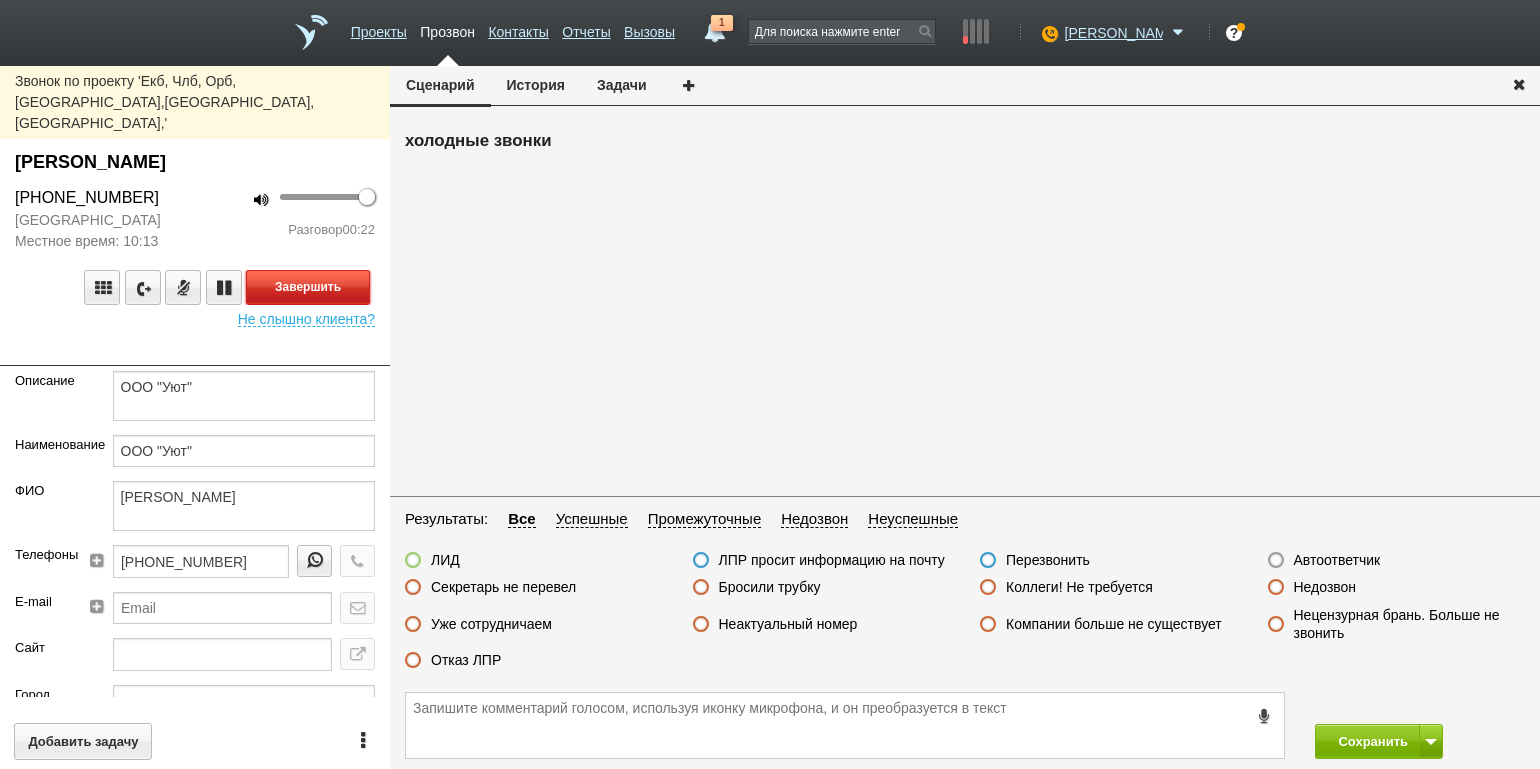 click on "Завершить" at bounding box center [308, 287] 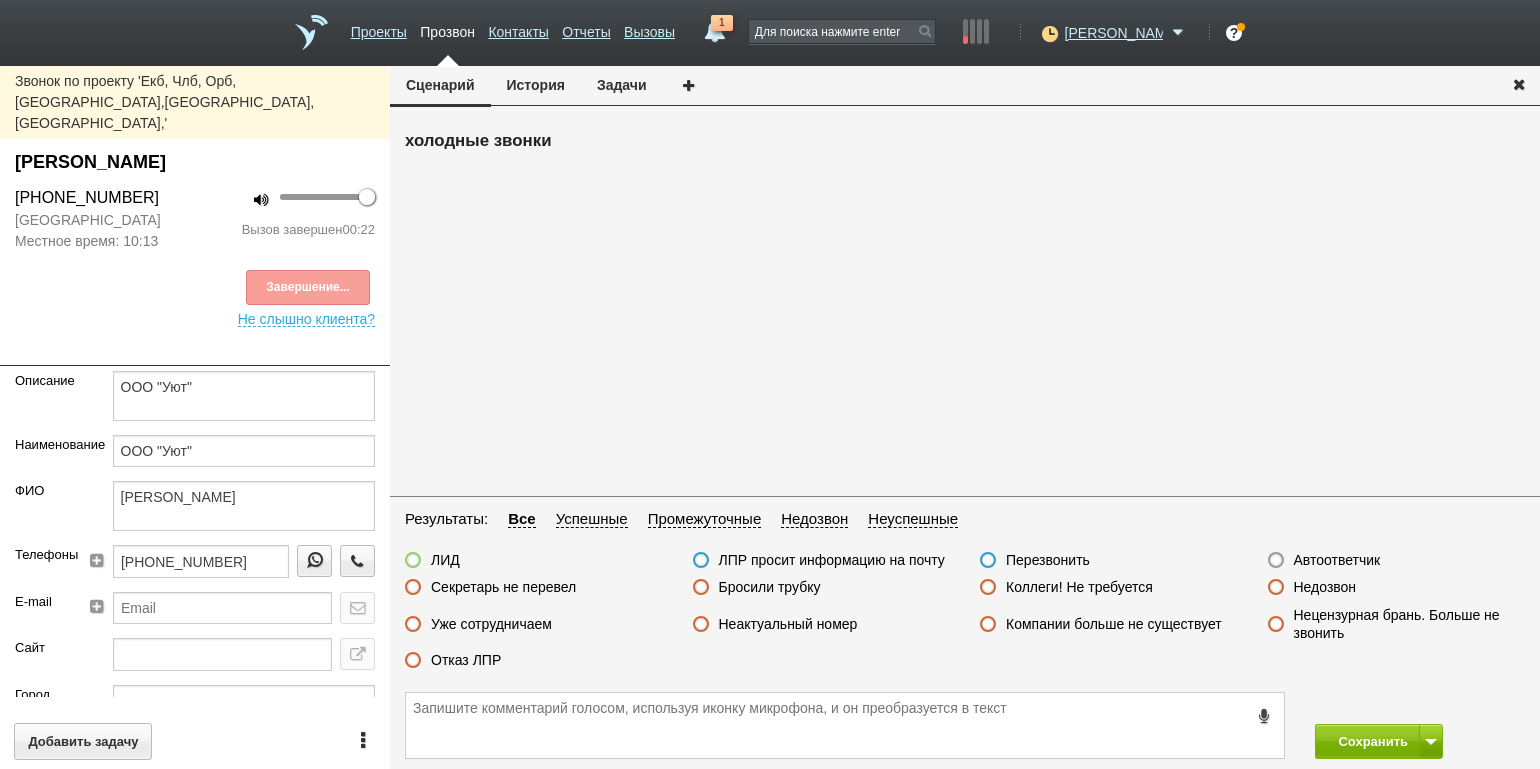click on "ЛИД ЛПР просит информацию на почту Перезвонить Автоответчик Секретарь не перевел Бросили трубку Коллеги! Не требуется Недозвон Уже сотрудничаем Неактуальный номер Компании больше не существует Нецензурная брань. Больше не звонить Отказ ЛПР" at bounding box center [965, 615] 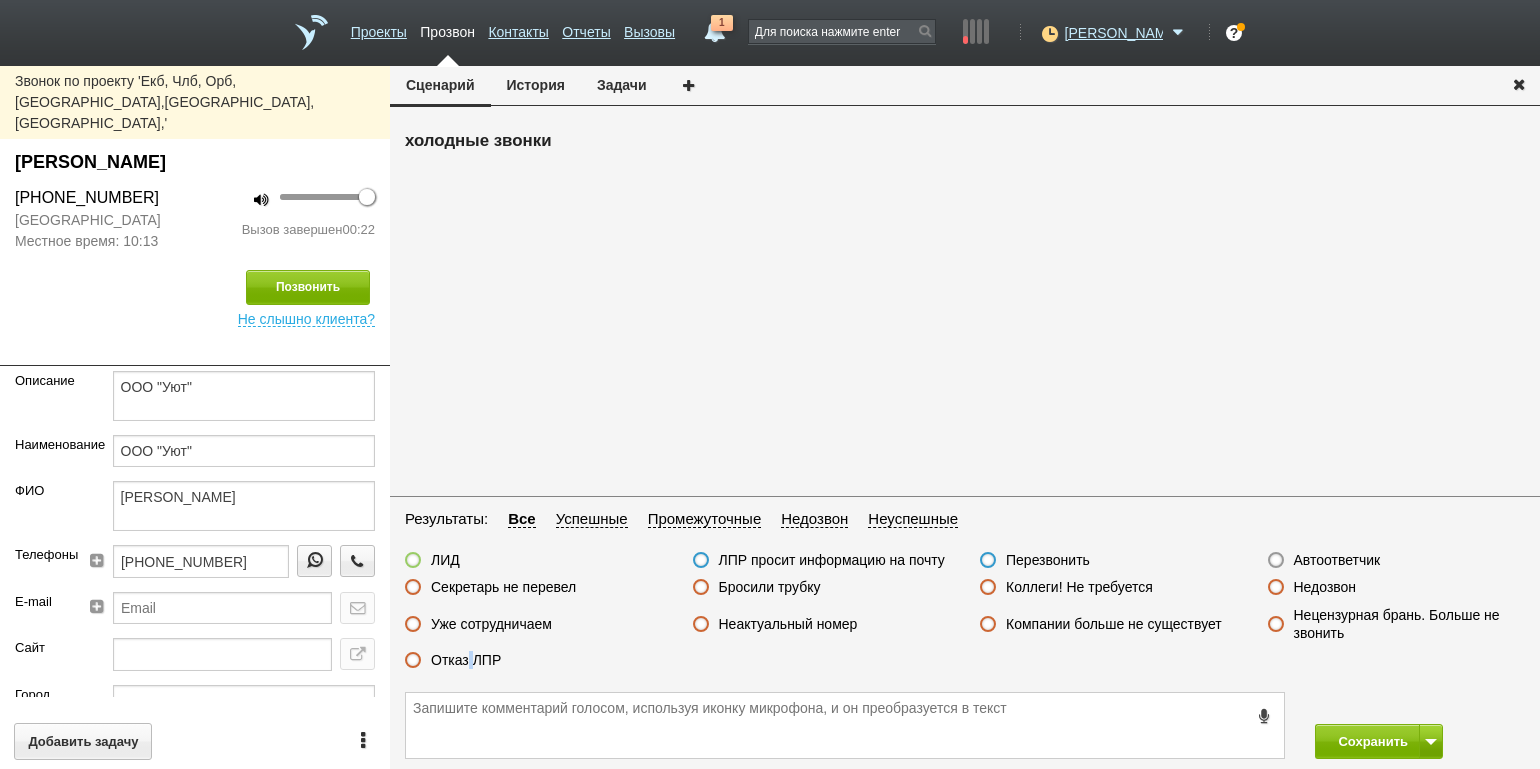 click on "ЛИД ЛПР просит информацию на почту Перезвонить Автоответчик Секретарь не перевел Бросили трубку Коллеги! Не требуется Недозвон Уже сотрудничаем Неактуальный номер Компании больше не существует Нецензурная брань. Больше не звонить Отказ ЛПР" at bounding box center (965, 615) 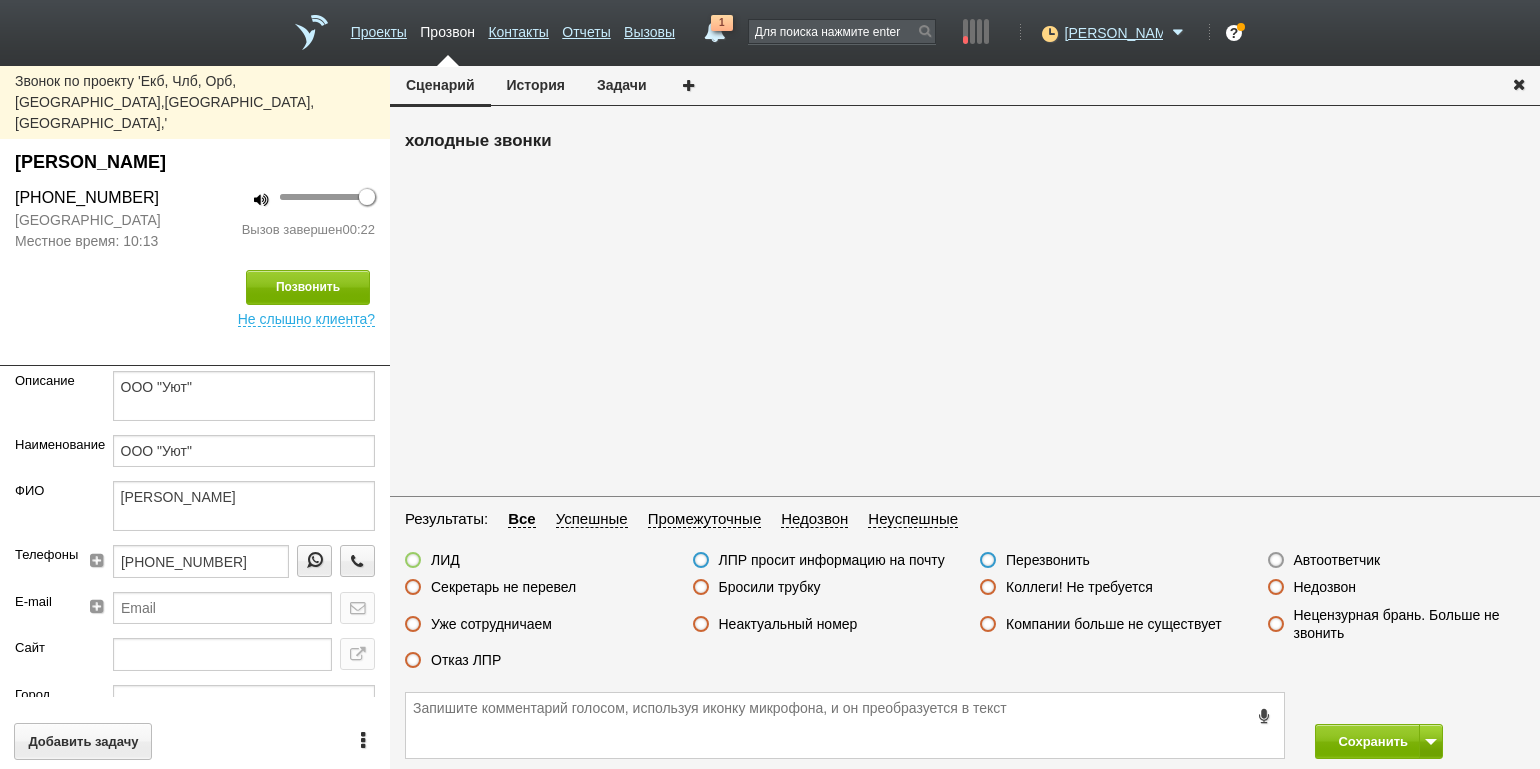 click on "Отказ ЛПР" at bounding box center [466, 660] 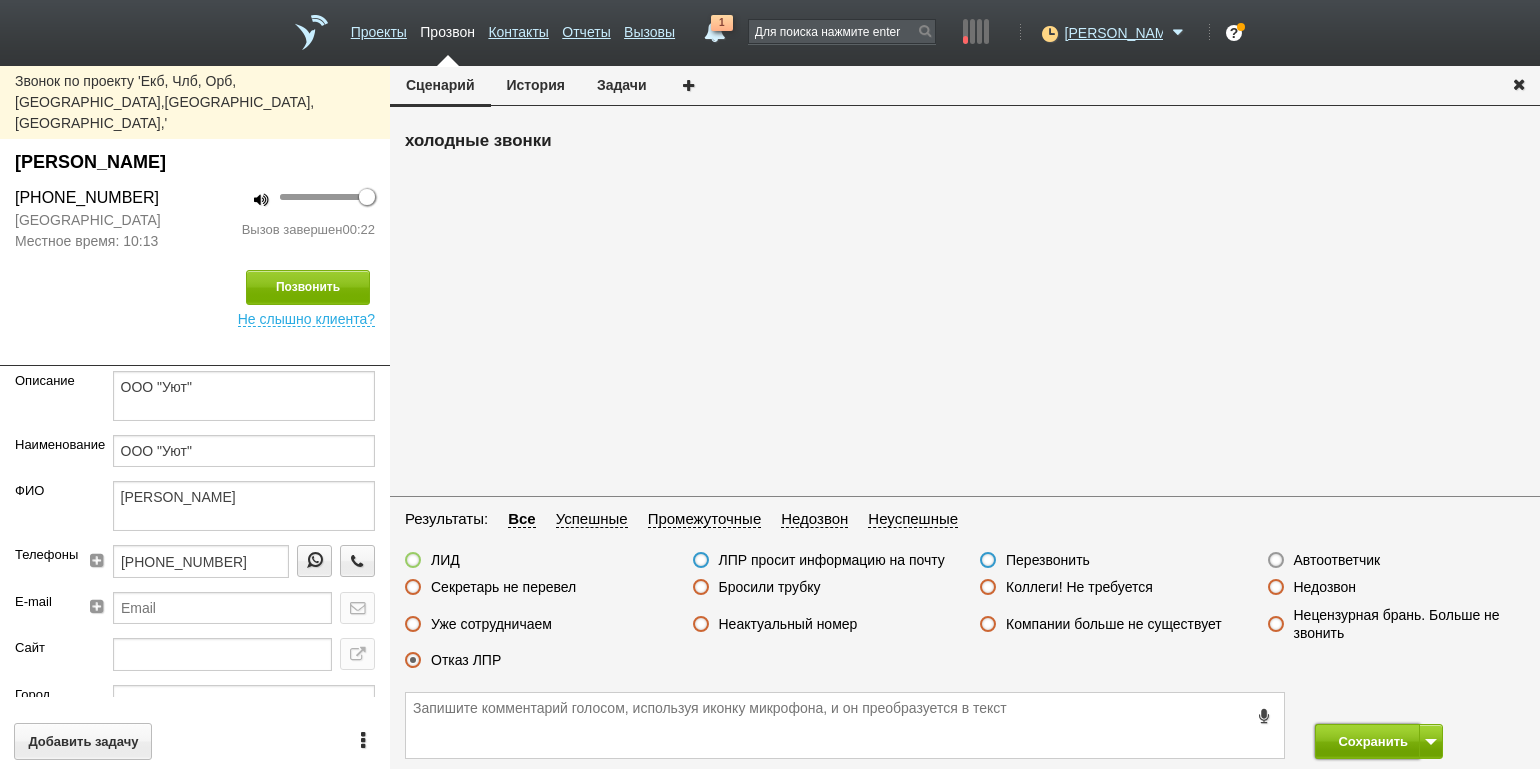 click on "Сохранить" at bounding box center (1367, 741) 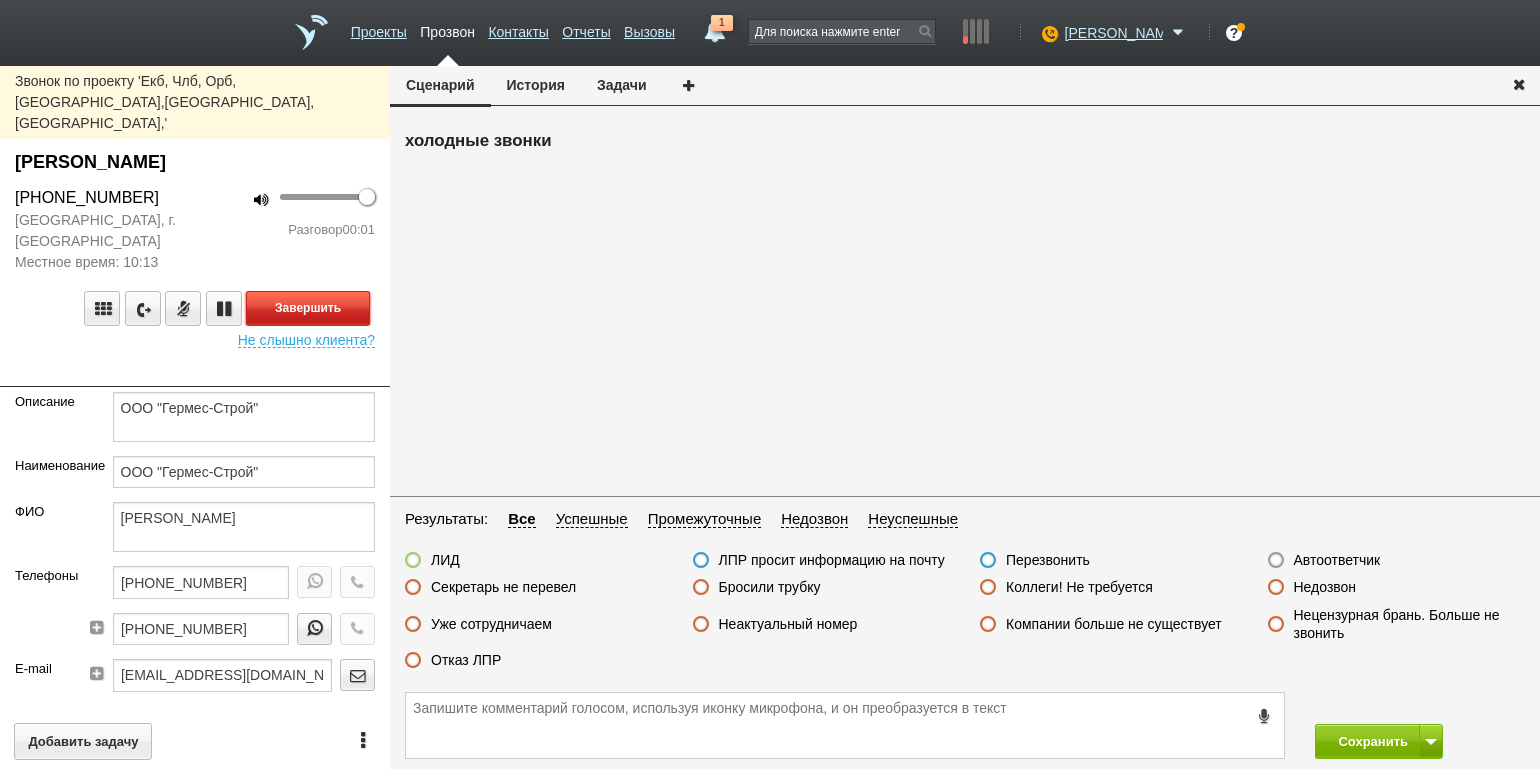 click on "Завершить" at bounding box center [308, 308] 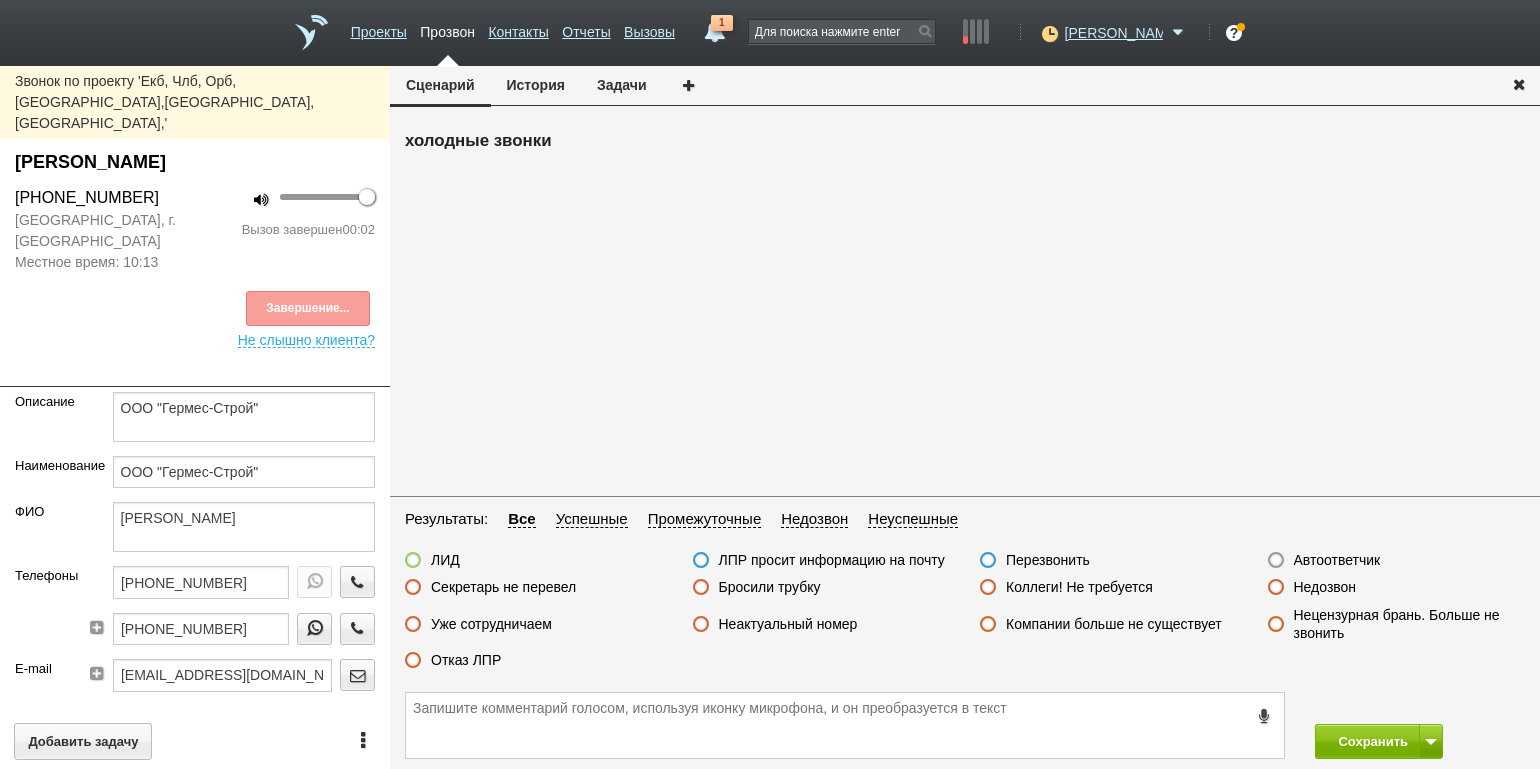click on "Результаты: Все Успешные Промежуточные Недозвон Неуспешные ЛИД ЛПР просит информацию на почту Перезвонить Автоответчик Секретарь не перевел Бросили трубку Коллеги! Не требуется Недозвон Уже сотрудничаем Неактуальный номер Компании больше не существует Нецензурная брань. Больше не звонить Отказ ЛПР" at bounding box center [965, 595] 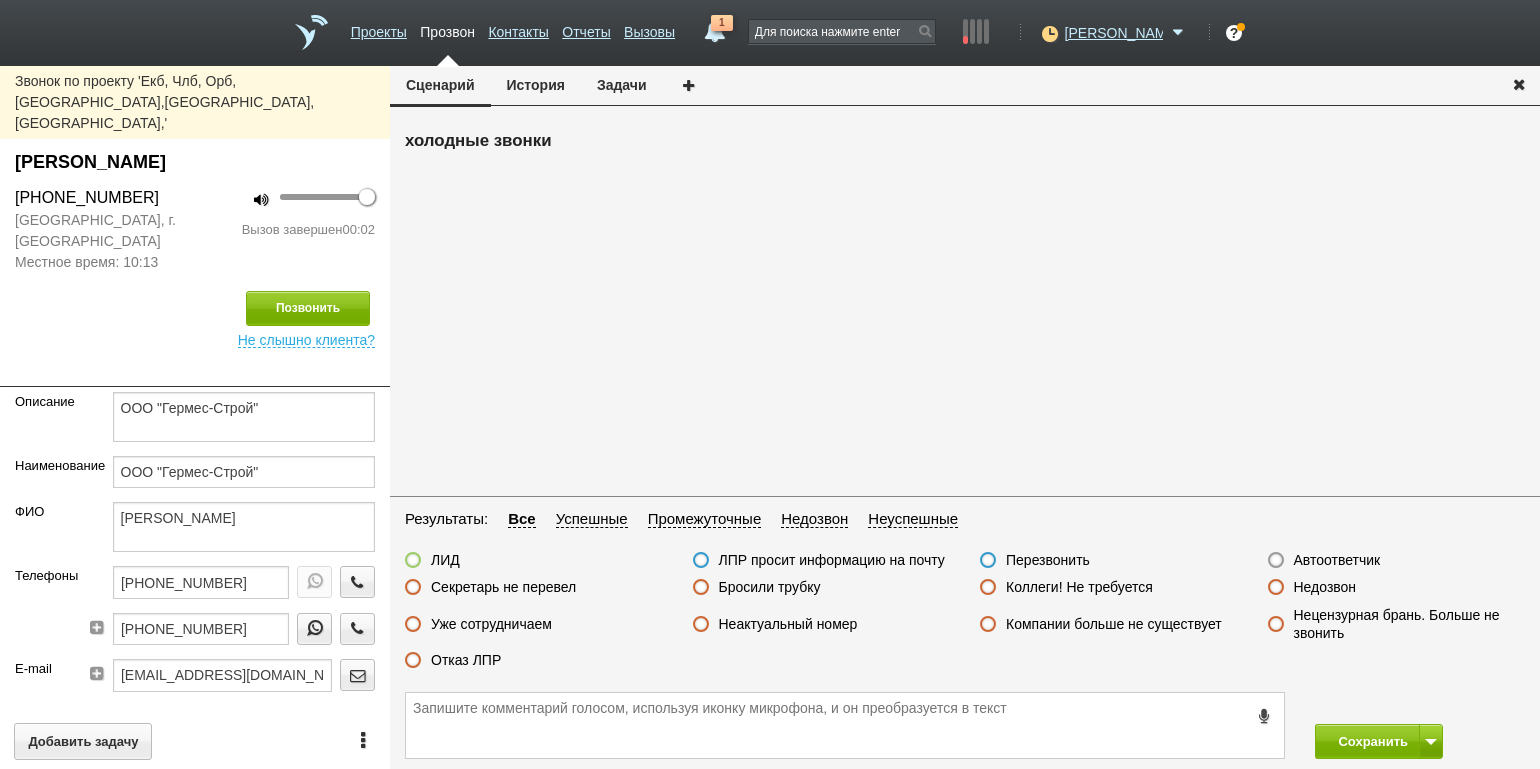 click on "Автоответчик" at bounding box center (1337, 560) 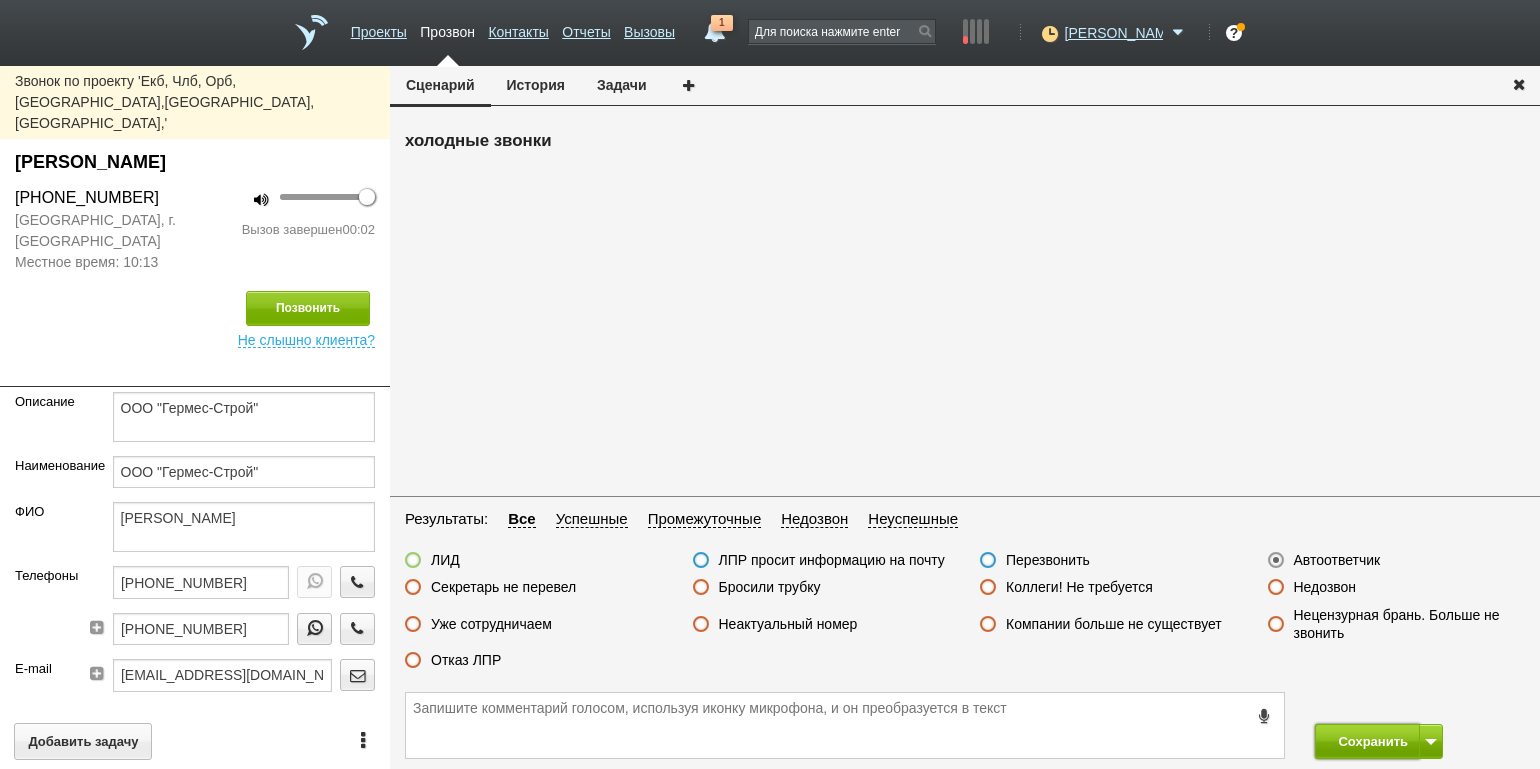 click on "Сохранить" at bounding box center (1367, 741) 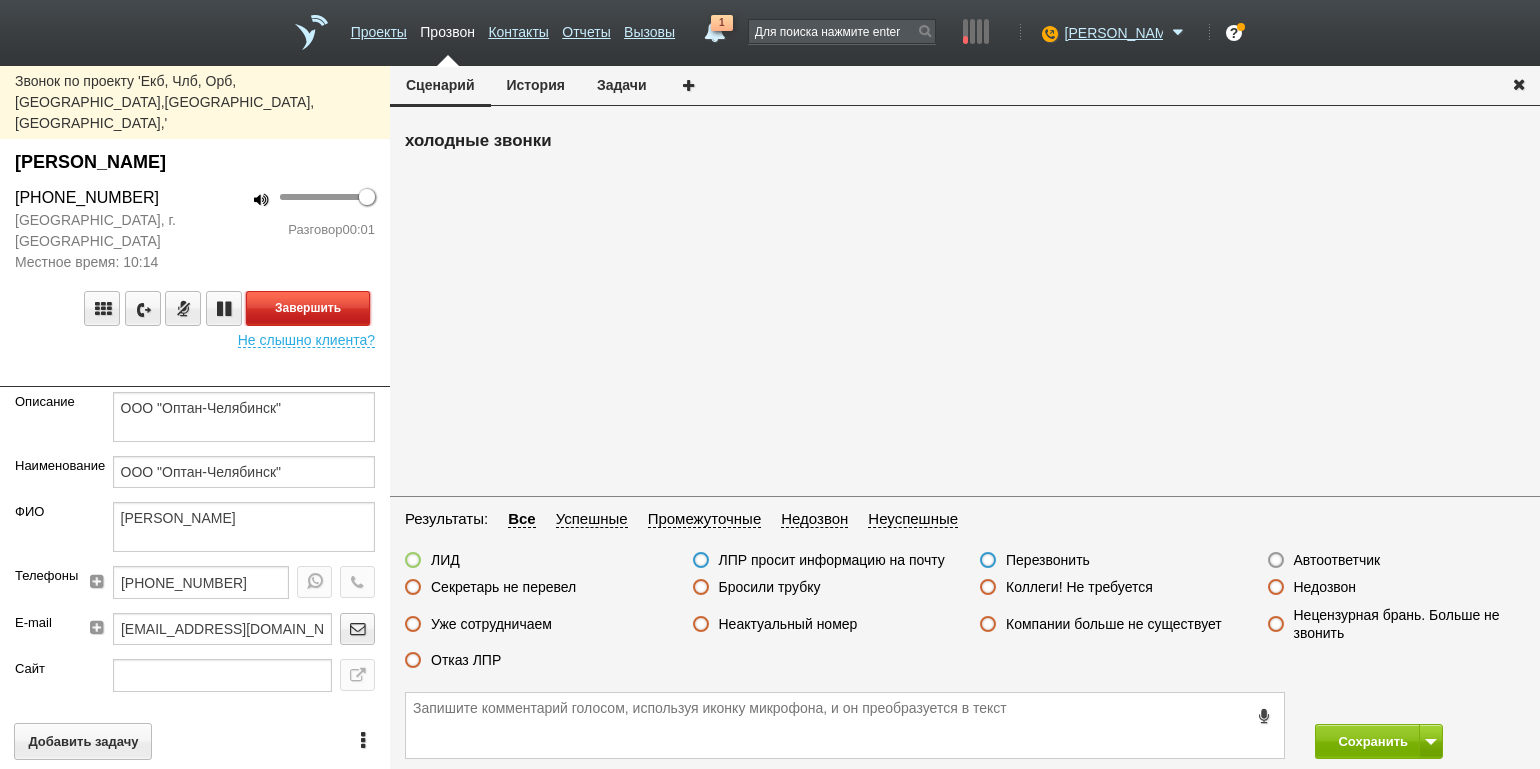 click on "Завершить" at bounding box center [308, 308] 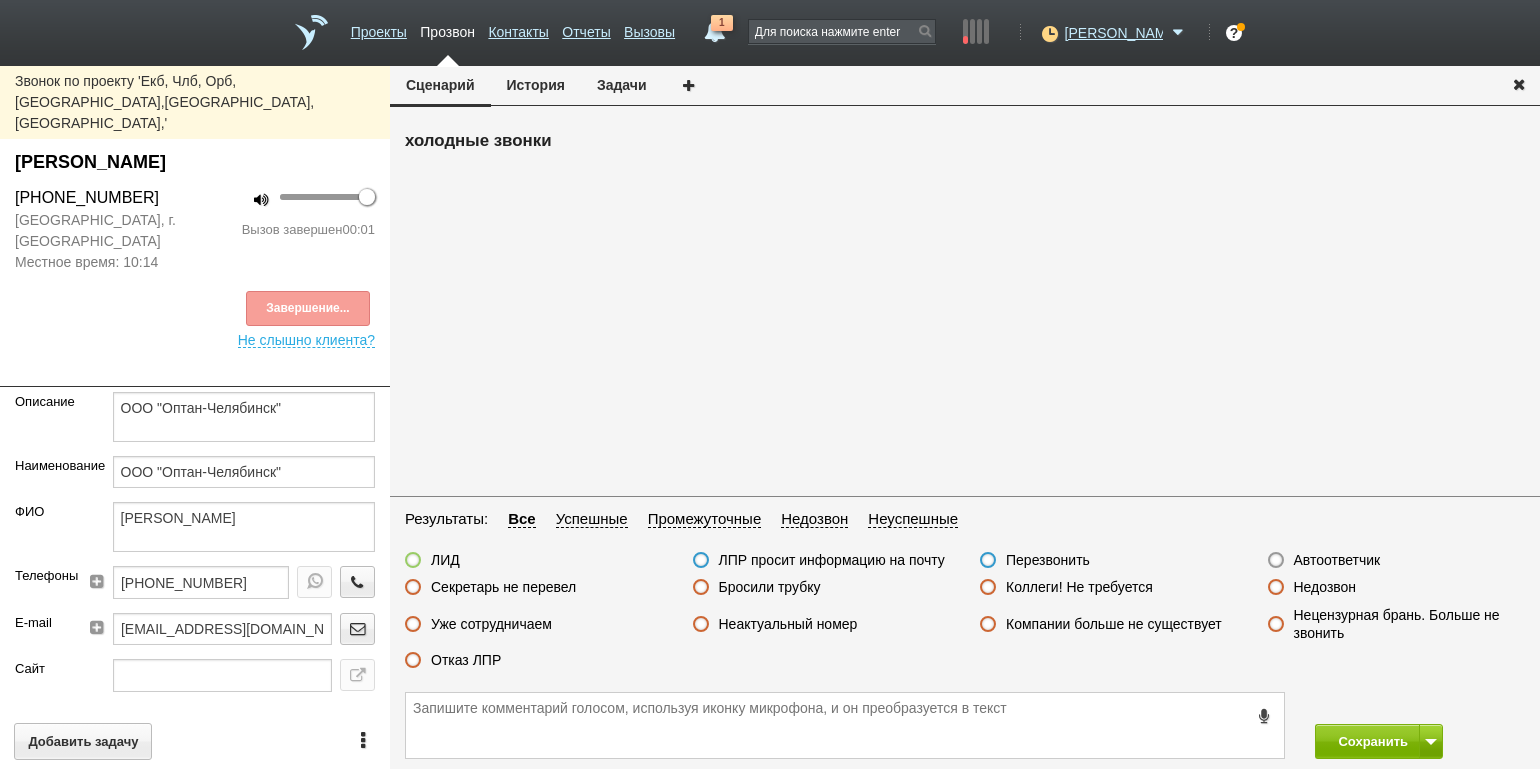 click on "Автоответчик" at bounding box center [1337, 560] 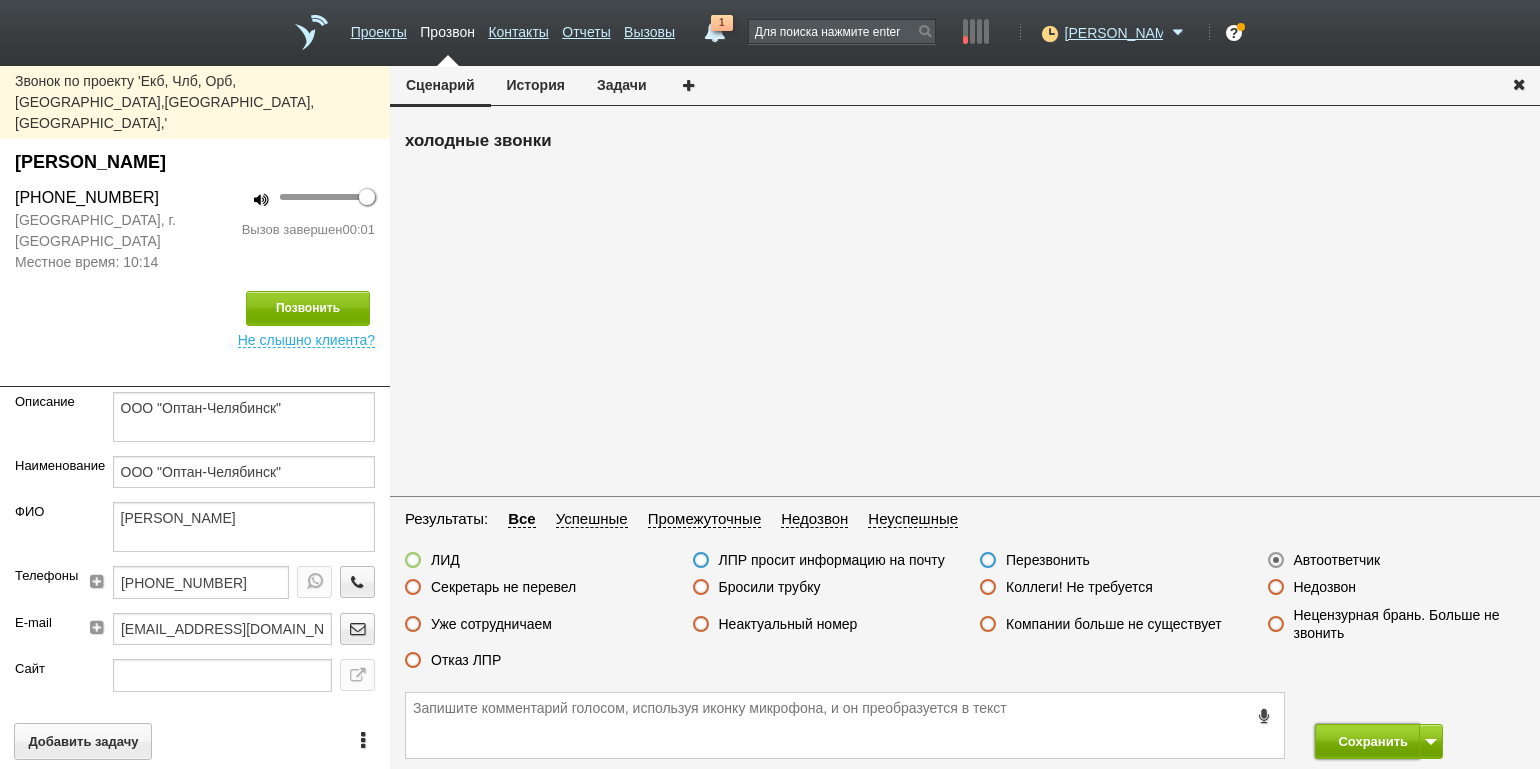 click on "Сохранить" at bounding box center (1367, 741) 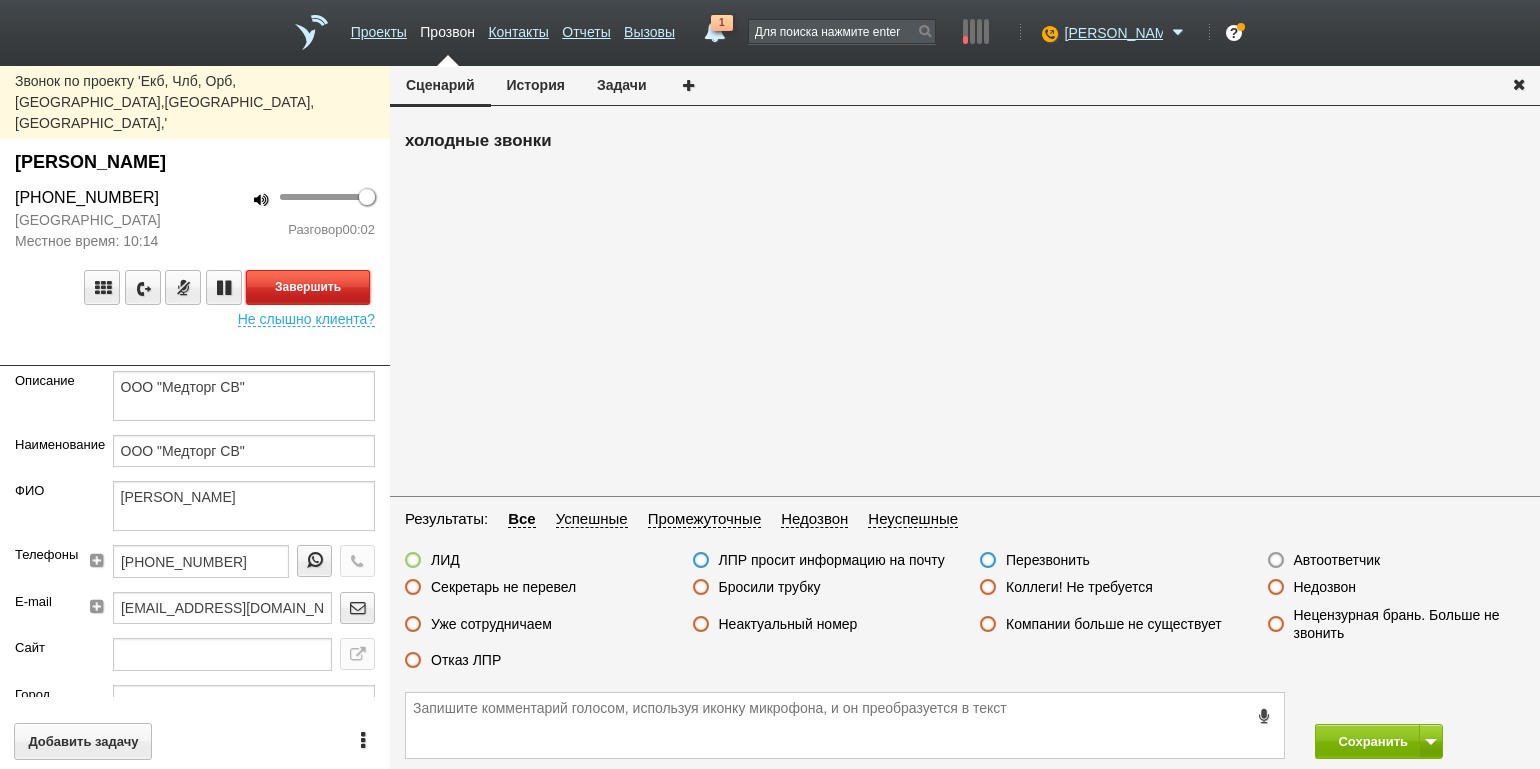 click on "Завершить" at bounding box center (308, 287) 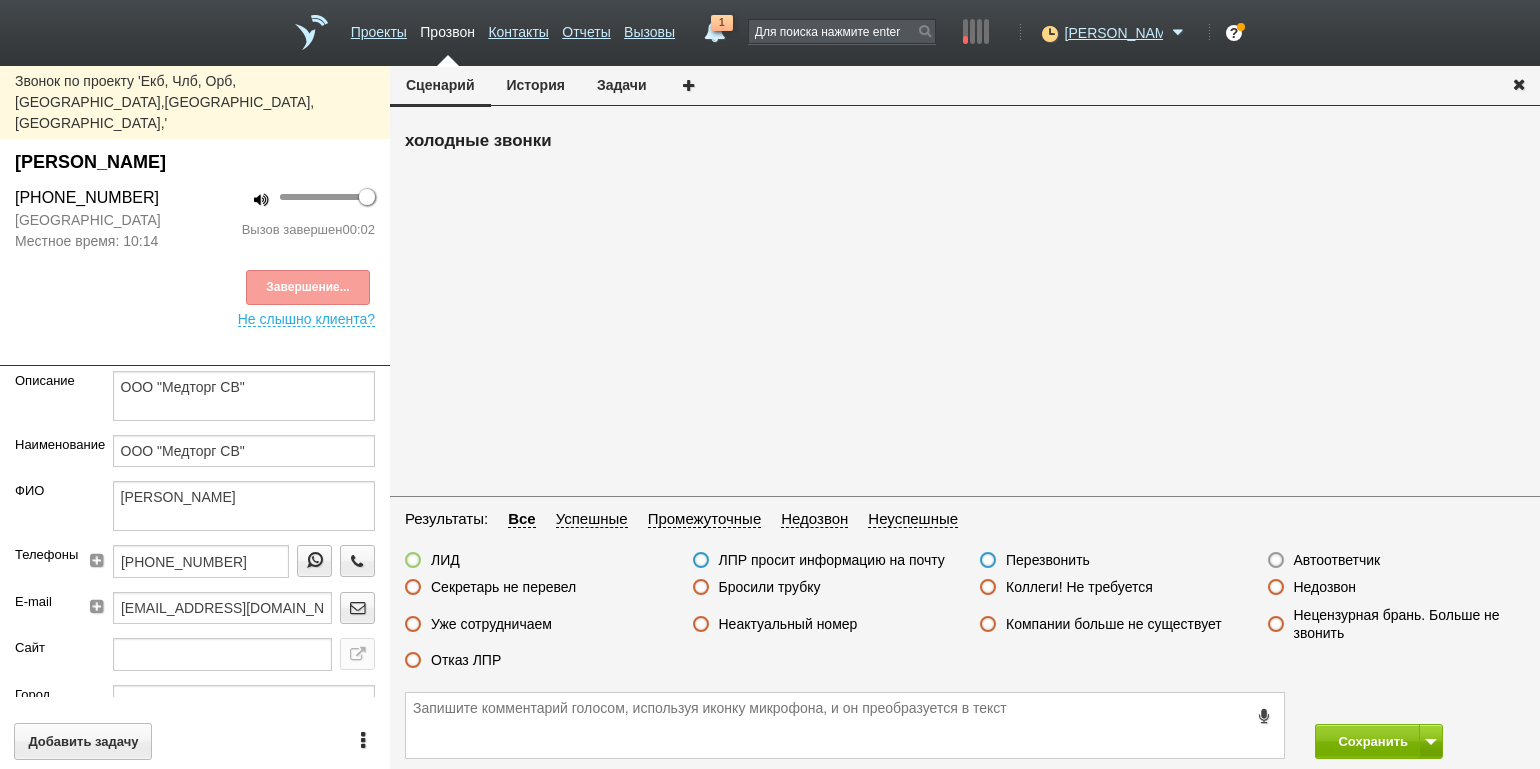 click on "Автоответчик" at bounding box center (1337, 560) 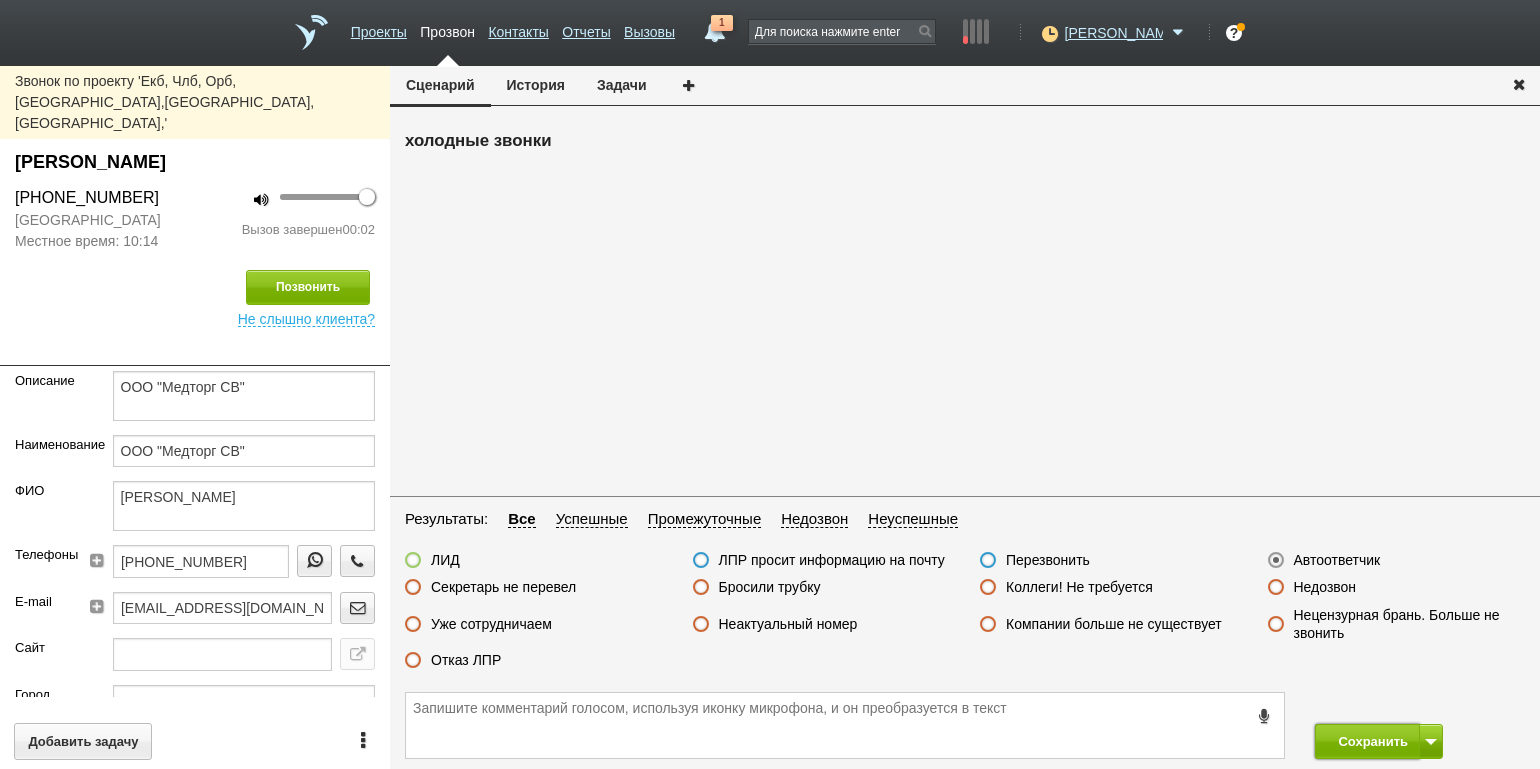 drag, startPoint x: 1347, startPoint y: 728, endPoint x: 1337, endPoint y: 694, distance: 35.44009 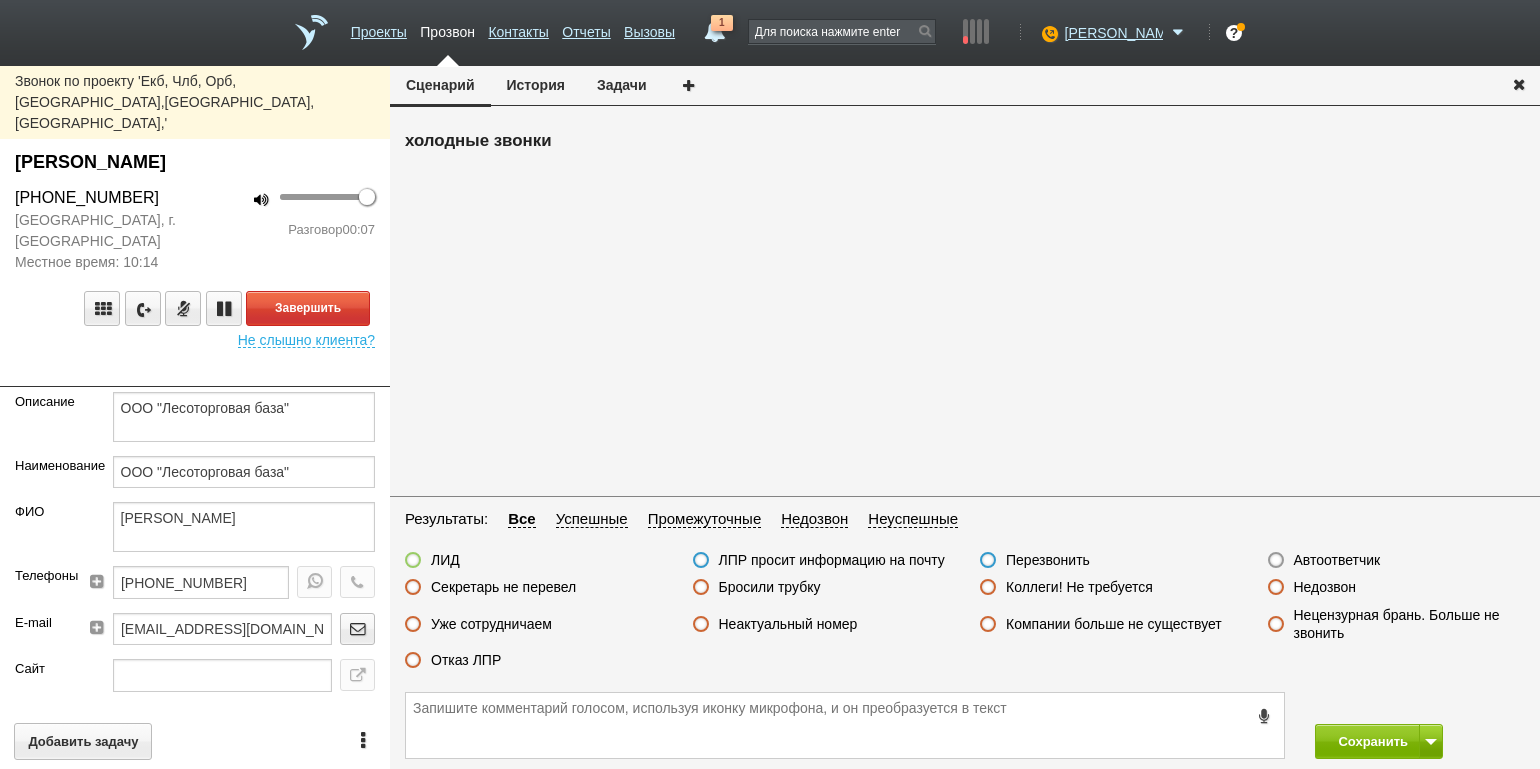 click on "100
Разговор
00:07" at bounding box center [292, 229] 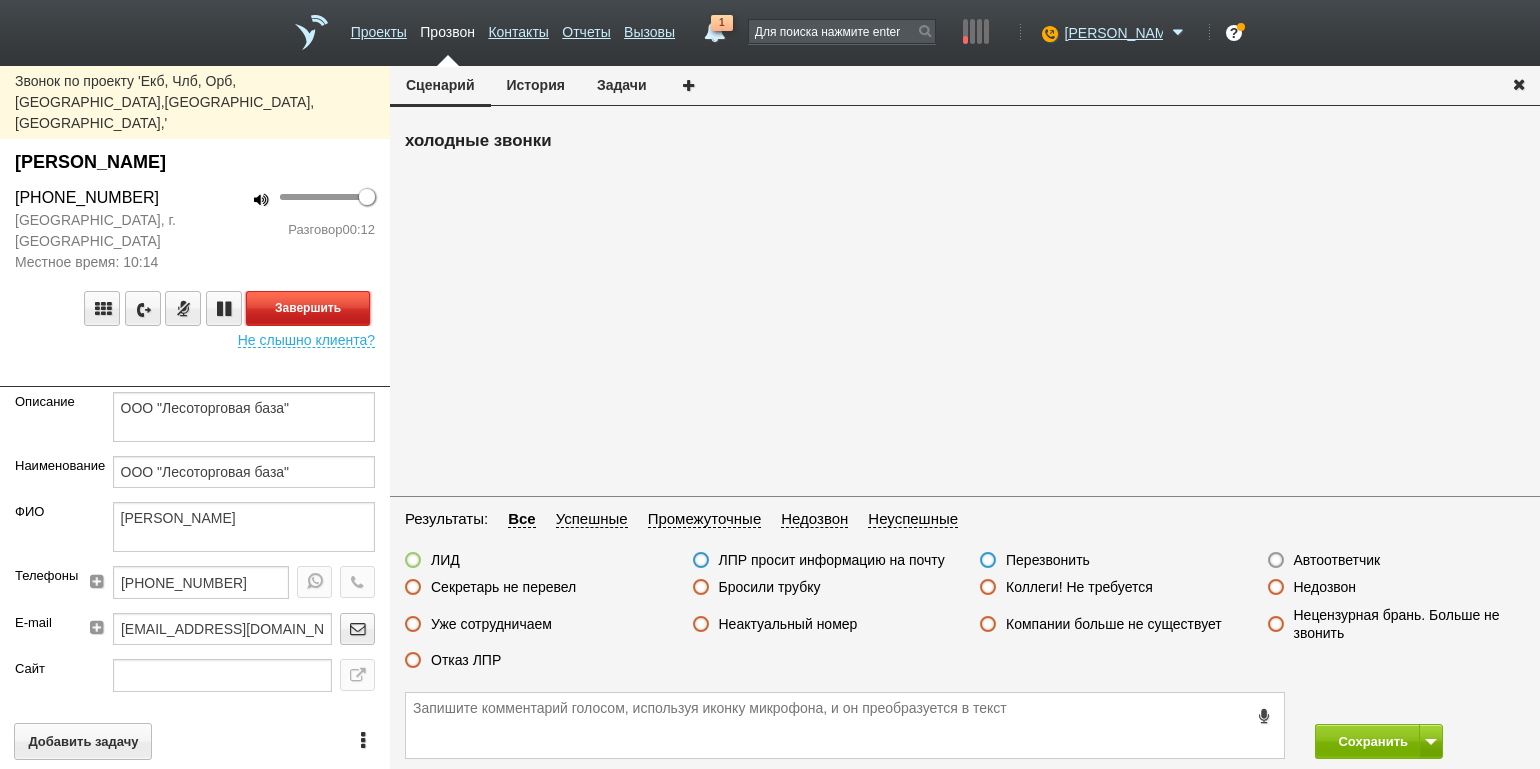 click on "Завершить" at bounding box center (308, 308) 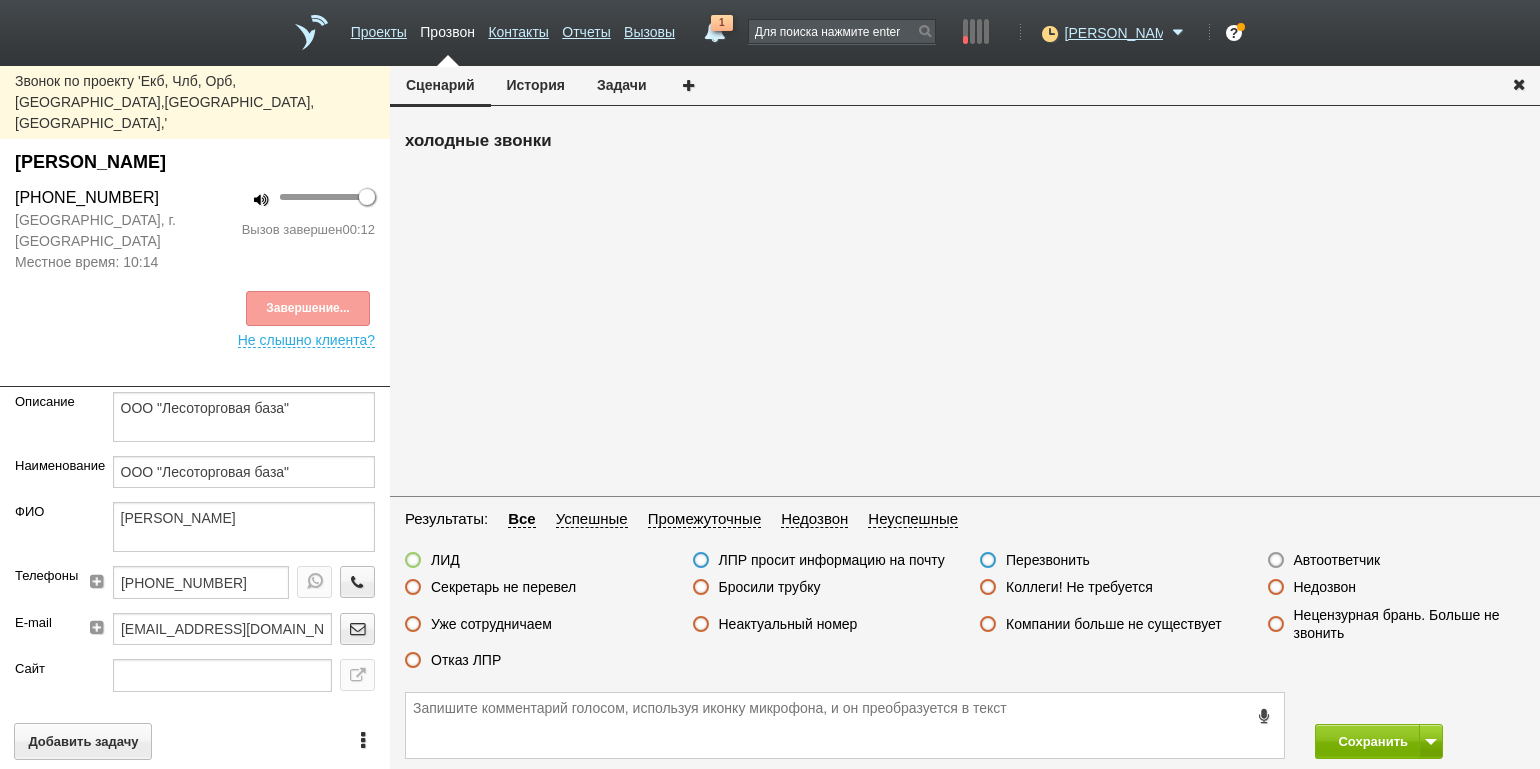 click on "Секретарь не перевел" at bounding box center [503, 587] 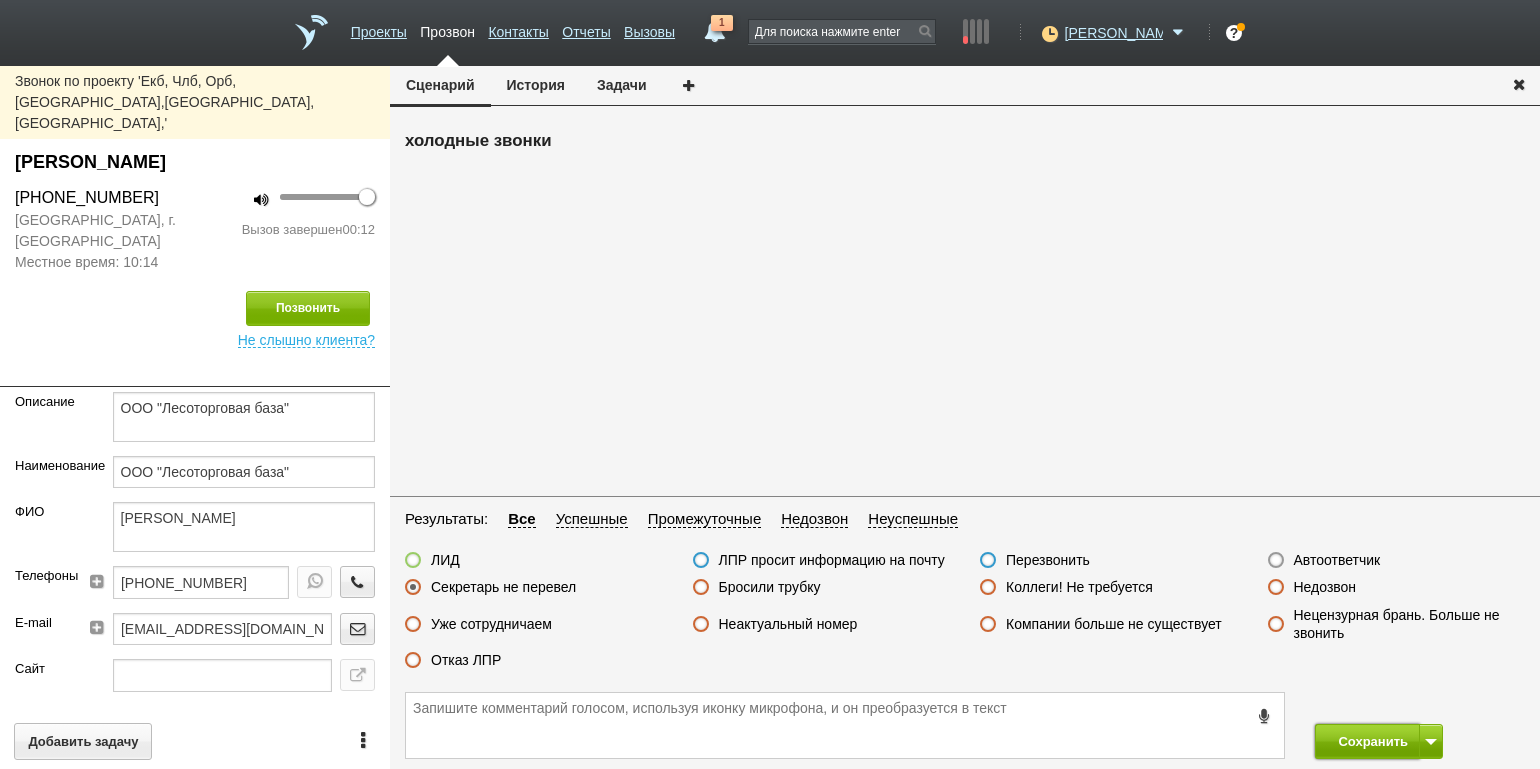 click on "Сохранить" at bounding box center [1367, 741] 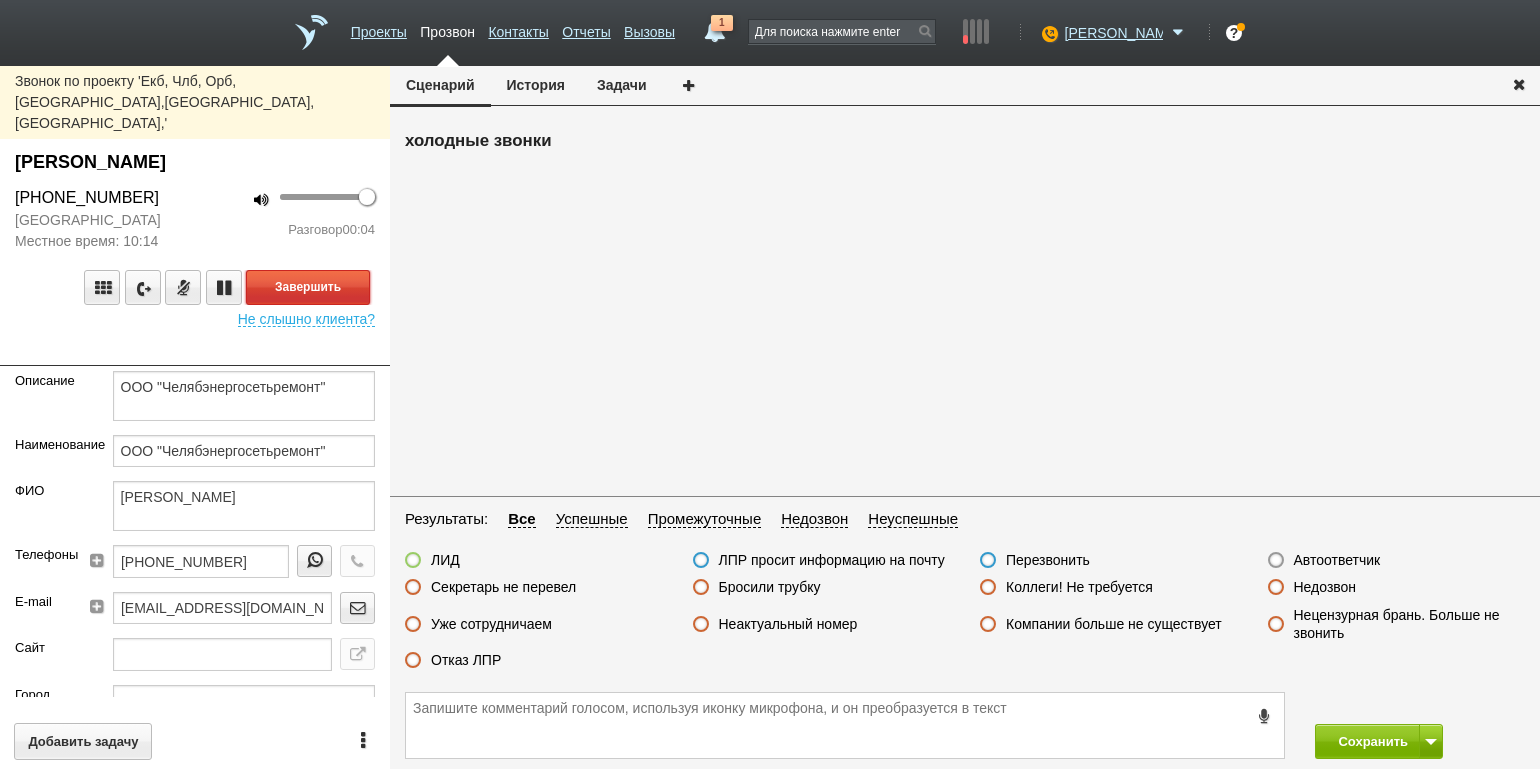 drag, startPoint x: 330, startPoint y: 241, endPoint x: 354, endPoint y: 241, distance: 24 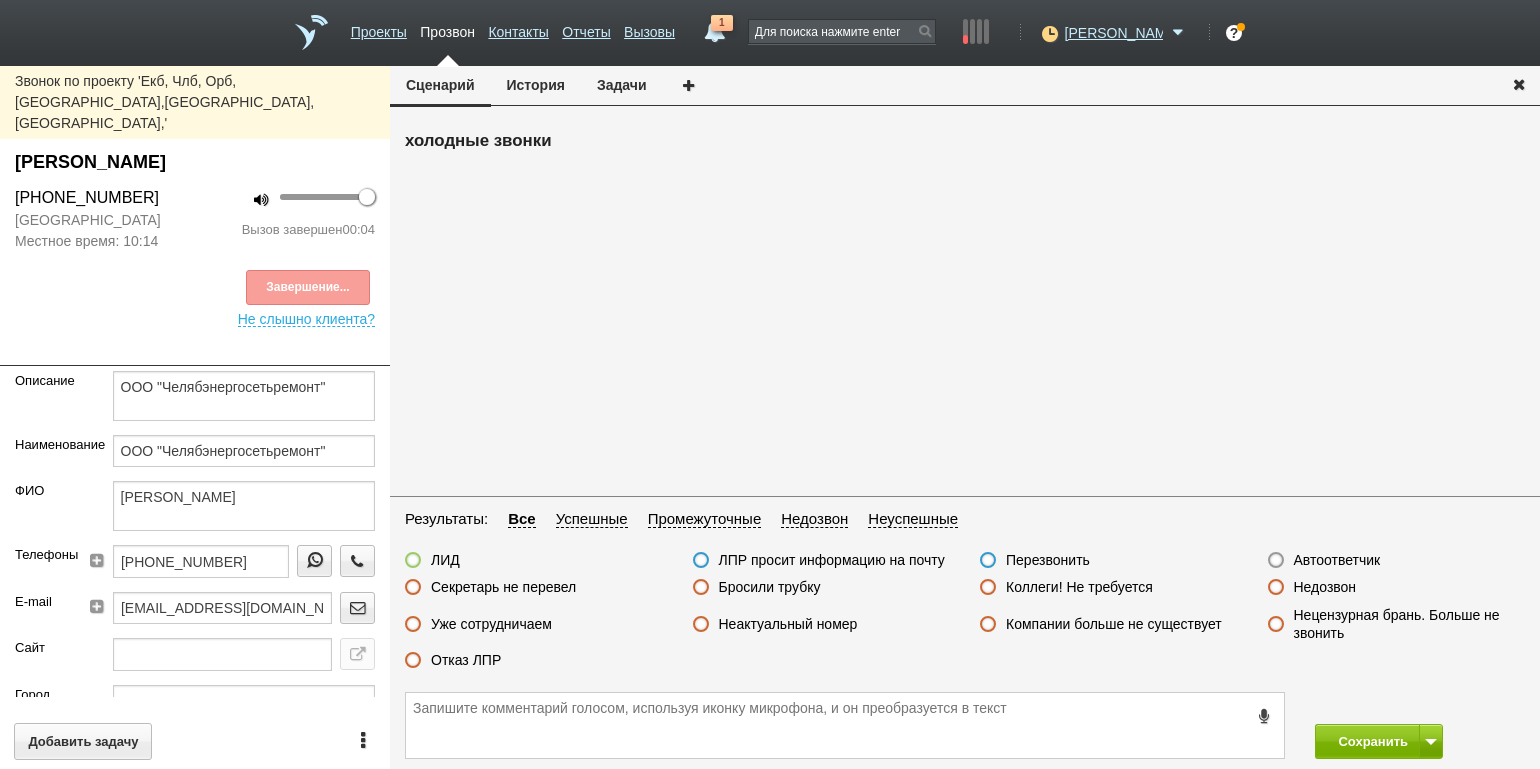click on "Автоответчик" at bounding box center (1337, 560) 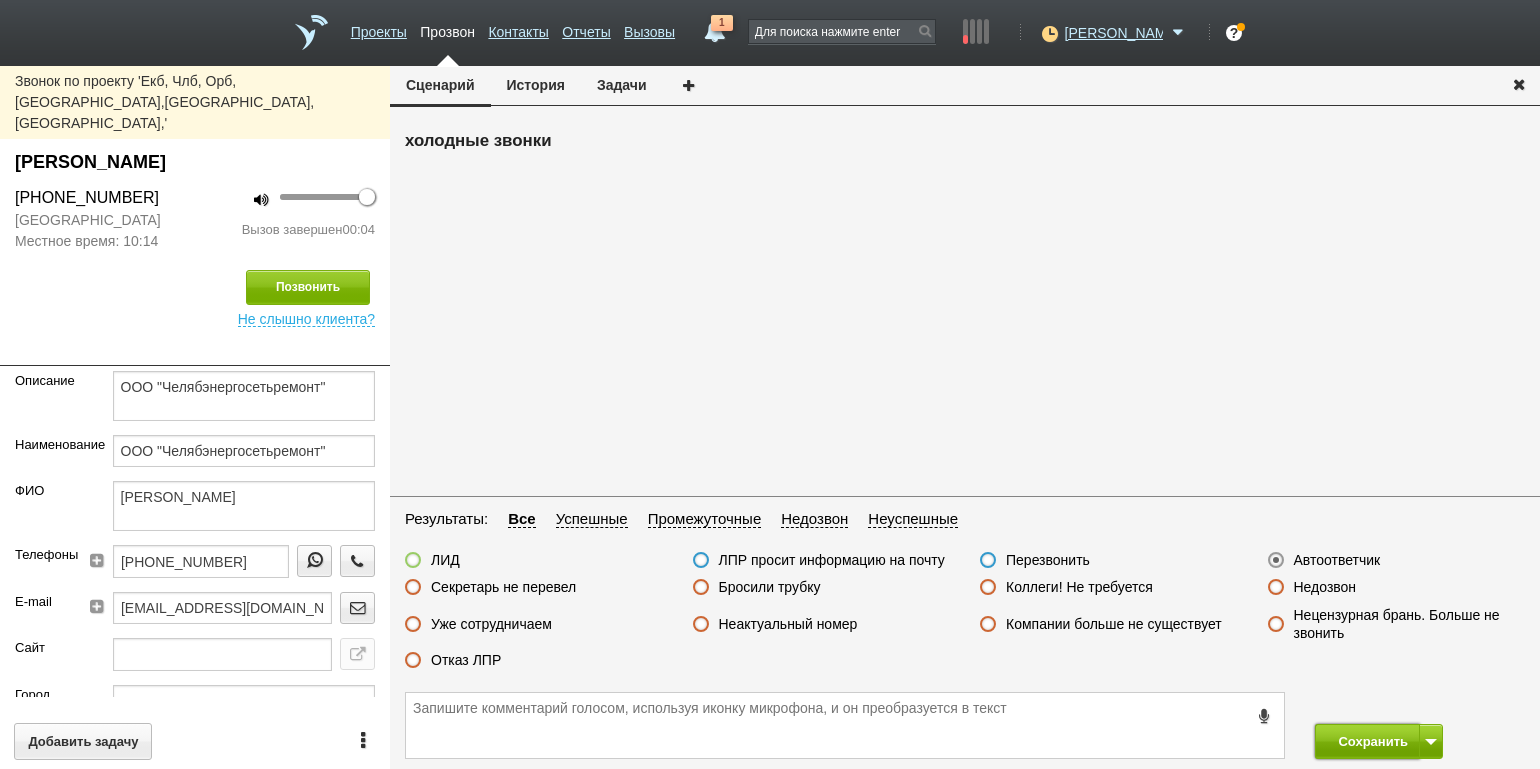 drag, startPoint x: 1370, startPoint y: 739, endPoint x: 985, endPoint y: 132, distance: 718.8004 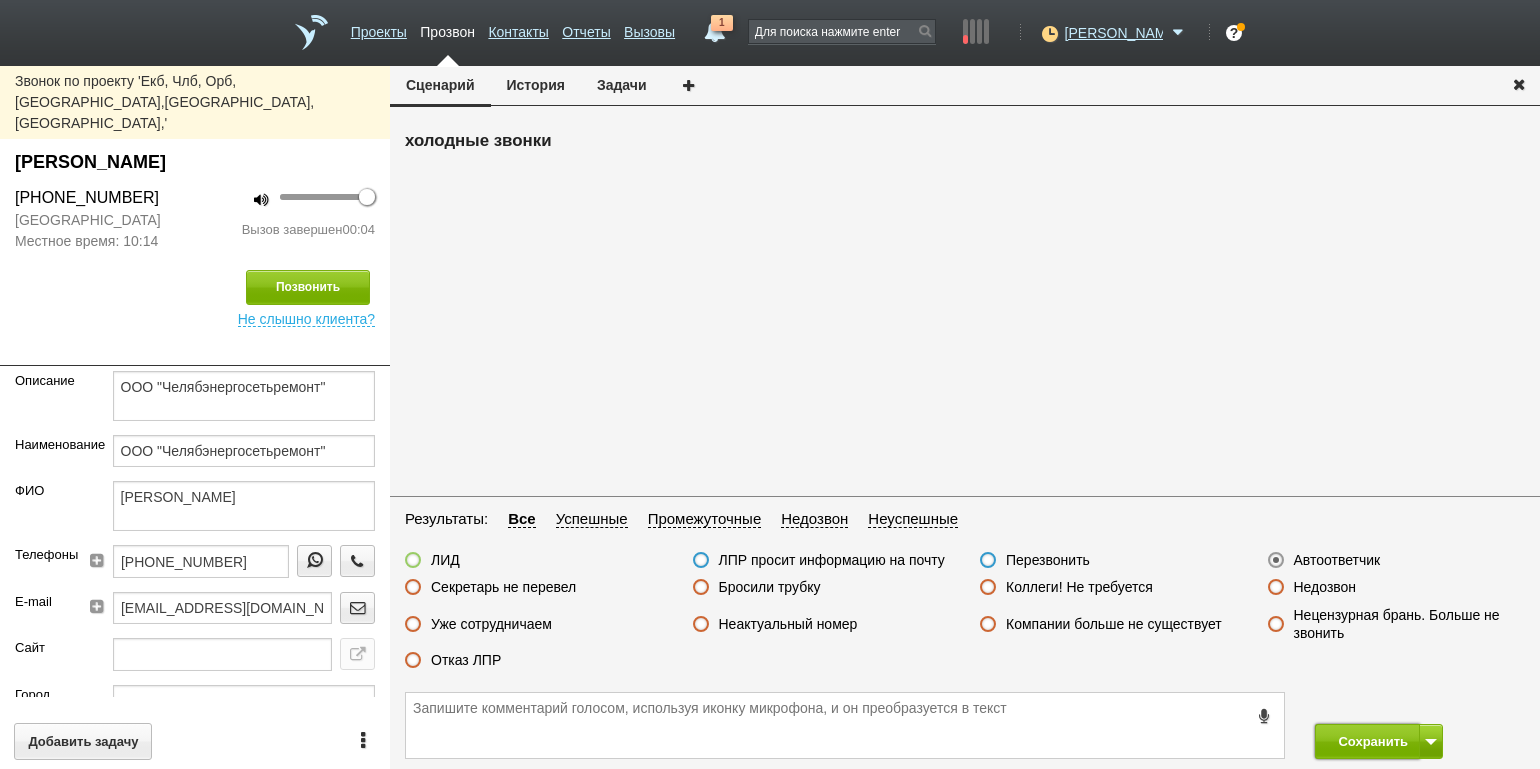 click on "Сохранить" at bounding box center [1367, 741] 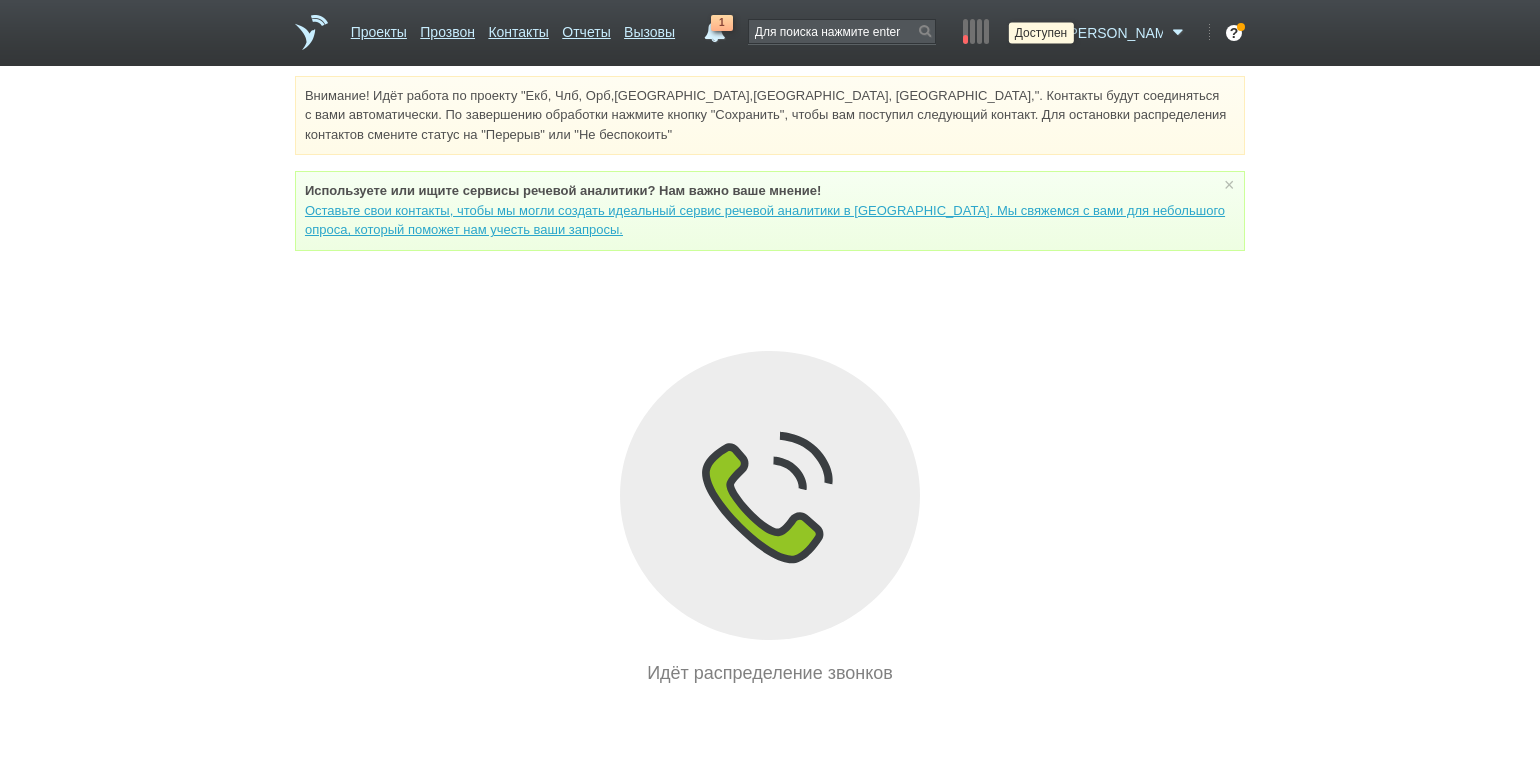 click at bounding box center [1047, 33] 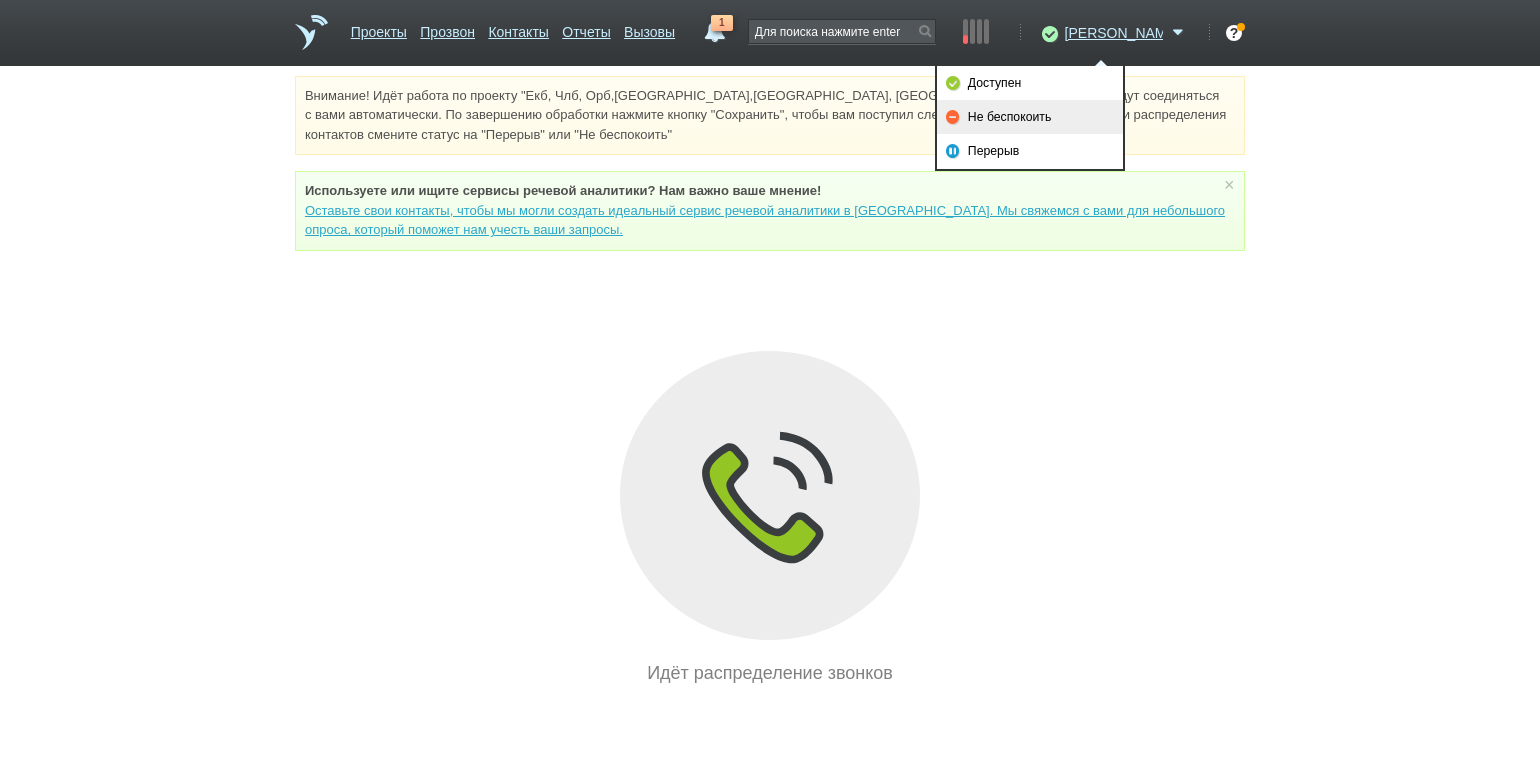 click on "Не беспокоить" at bounding box center [1030, 117] 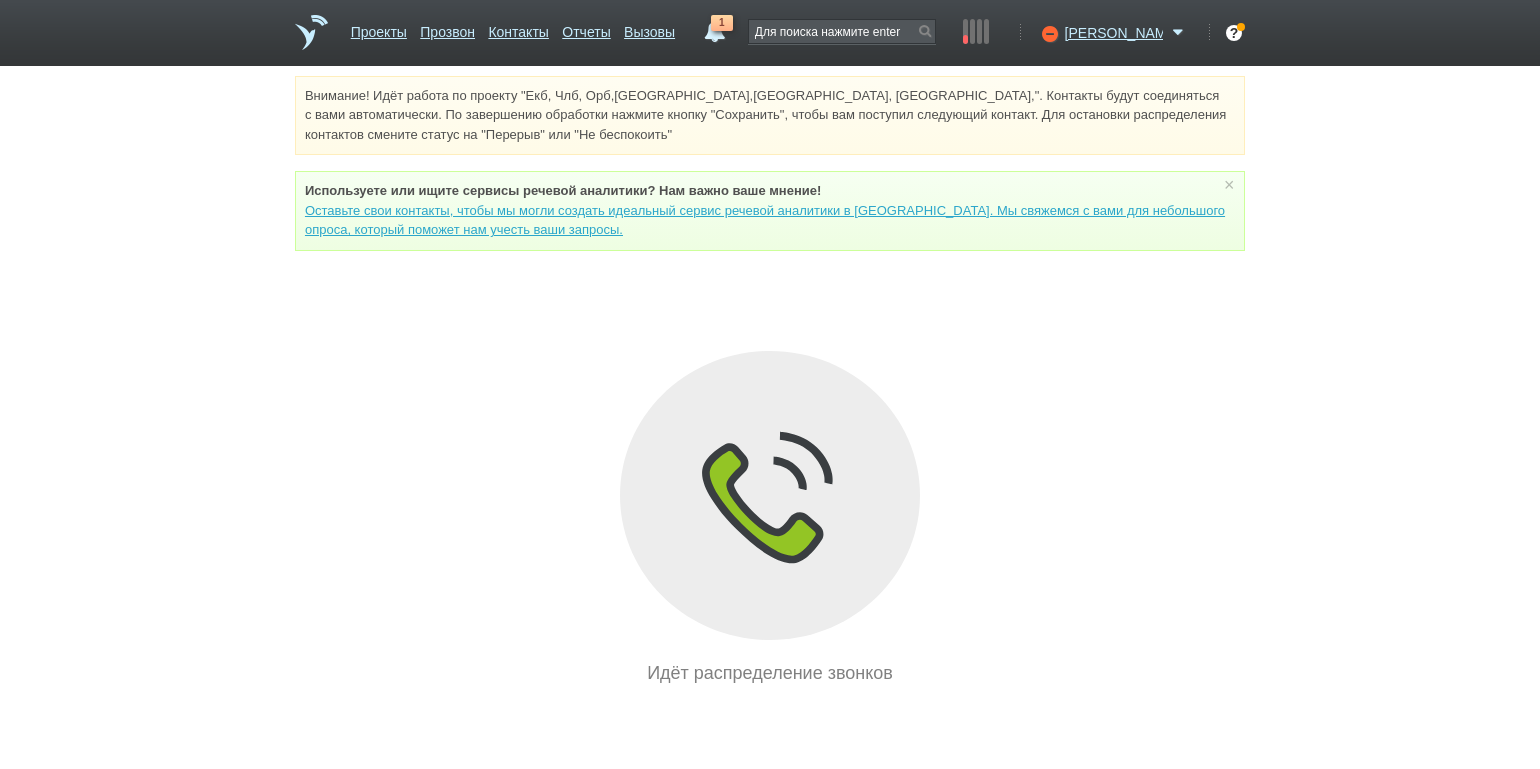 drag, startPoint x: 1113, startPoint y: 222, endPoint x: 1088, endPoint y: 345, distance: 125.51494 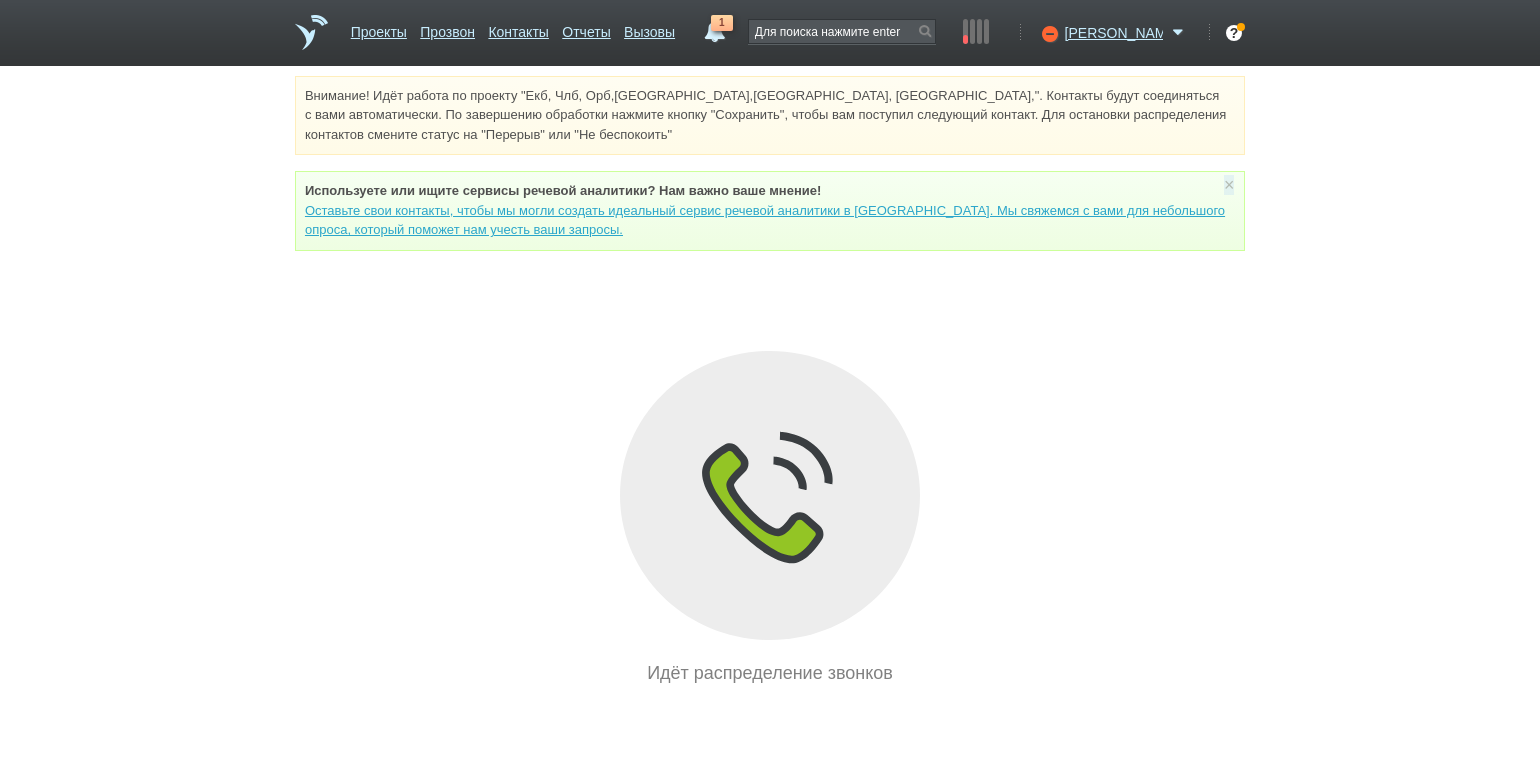 click on "Внимание! Идёт работа по проекту "Екб, Члб, Орб,[GEOGRAPHIC_DATA],[GEOGRAPHIC_DATA], [GEOGRAPHIC_DATA],". Контакты будут соединяться с вами автоматически. По завершению обработки нажмите кнопку "Сохранить", чтобы вам поступил следующий контакт. Для остановки распределения контактов смените статус на "Перерыв" или "Не беспокоить"
Используете или ищите cервисы речевой аналитики? Нам важно ваше мнение!
×
Вы можете звонить напрямую из строки поиска - введите номер и нажмите "Позвонить"
Идёт распределение звонков" at bounding box center [770, 381] 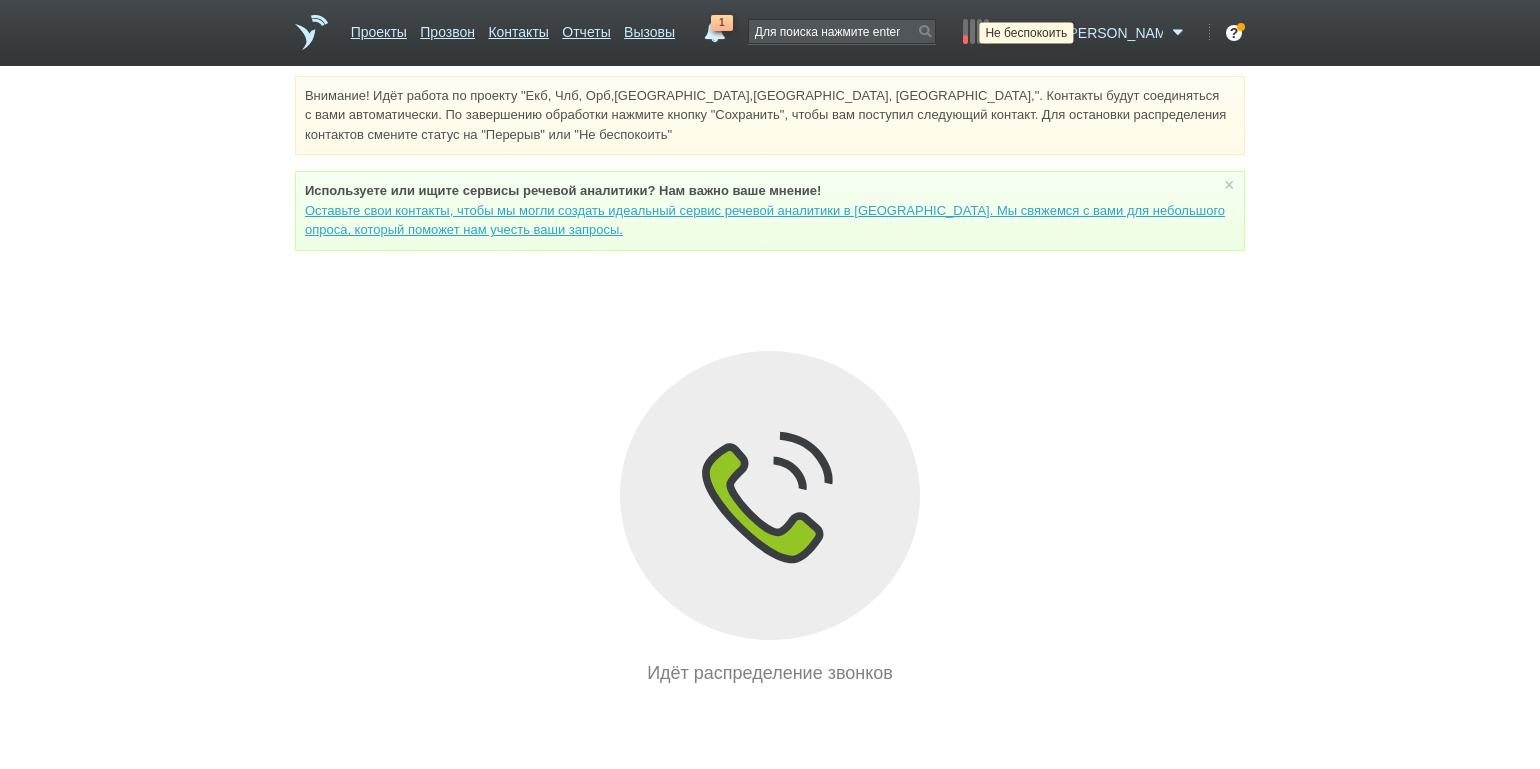 click at bounding box center (1047, 33) 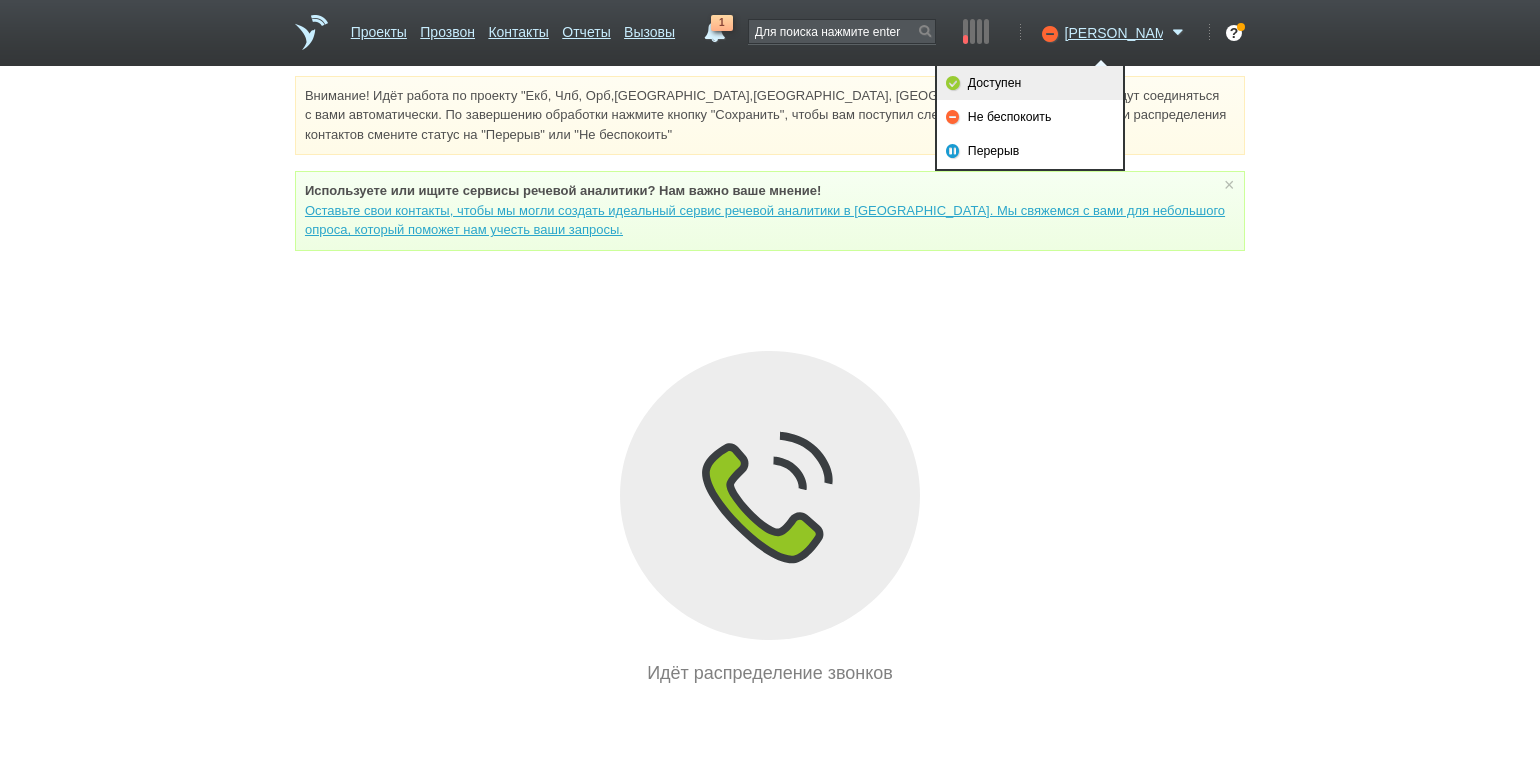 click on "Доступен" at bounding box center [1030, 83] 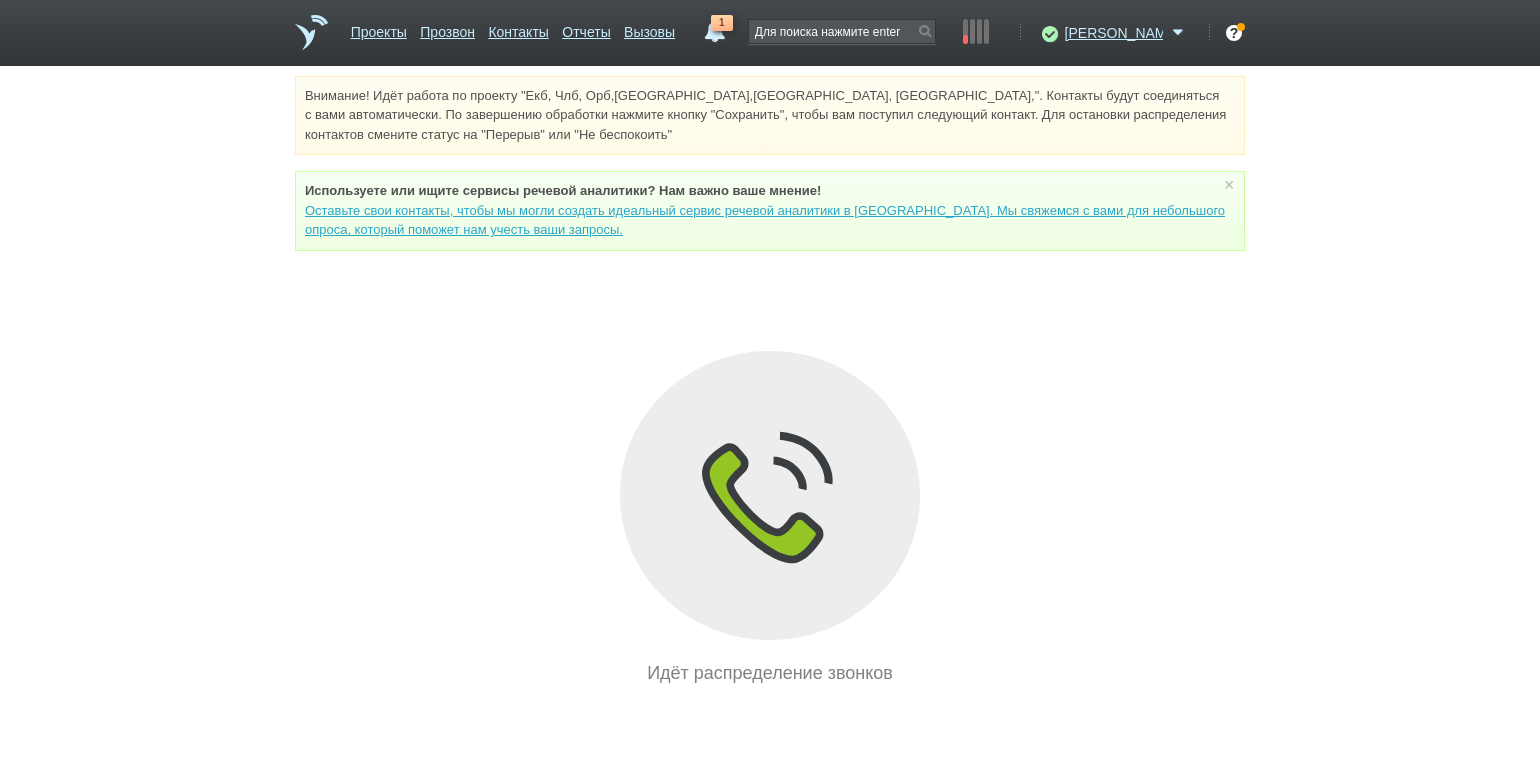 click on "Внимание! Идёт работа по проекту "Екб, Члб, Орб,[GEOGRAPHIC_DATA],[GEOGRAPHIC_DATA], [GEOGRAPHIC_DATA],". Контакты будут соединяться с вами автоматически. По завершению обработки нажмите кнопку "Сохранить", чтобы вам поступил следующий контакт. Для остановки распределения контактов смените статус на "Перерыв" или "Не беспокоить"
Используете или ищите cервисы речевой аналитики? Нам важно ваше мнение!
×
Вы можете звонить напрямую из строки поиска - введите номер и нажмите "Позвонить"
Идёт распределение звонков" at bounding box center (770, 381) 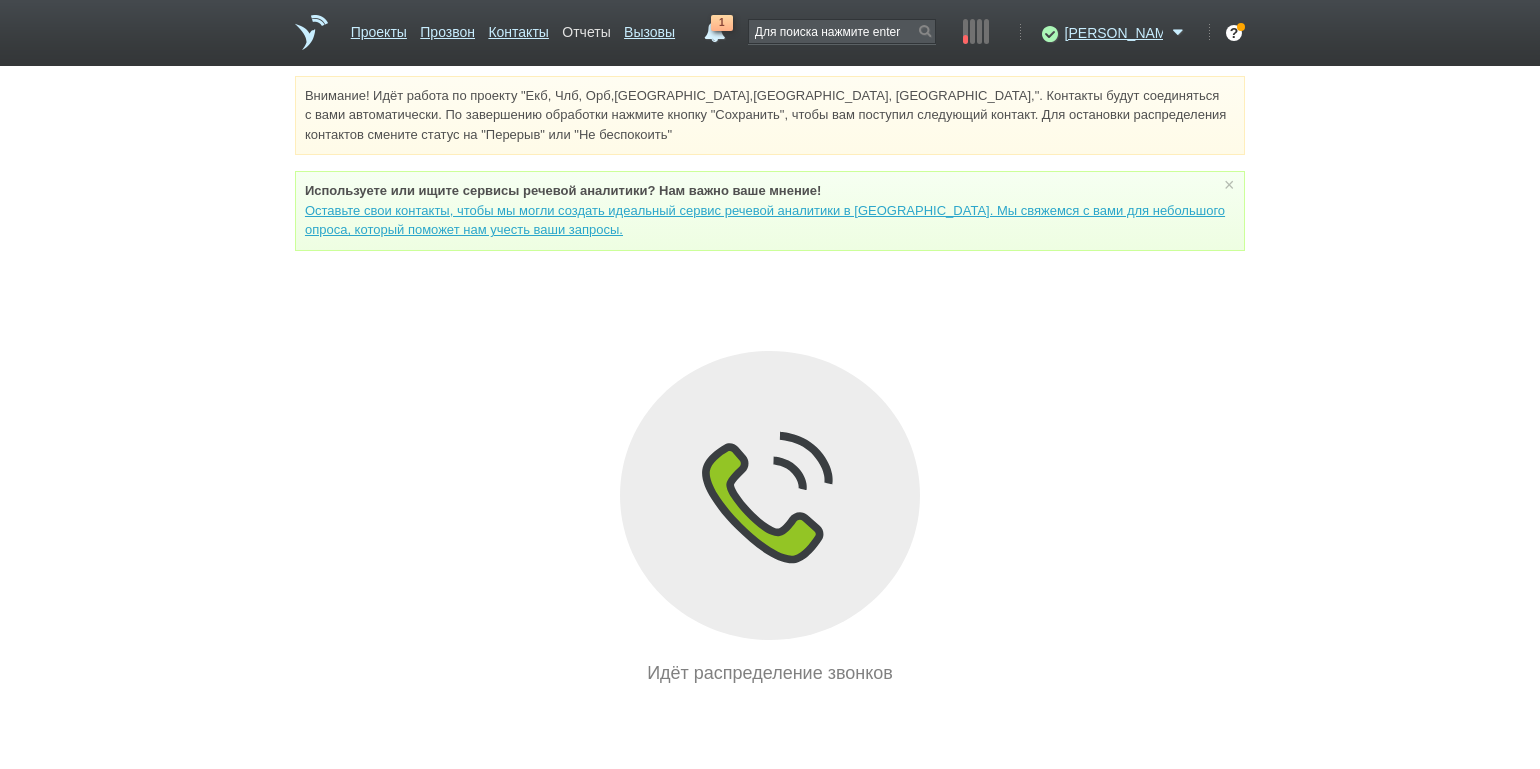 click on "Отчеты" at bounding box center (586, 28) 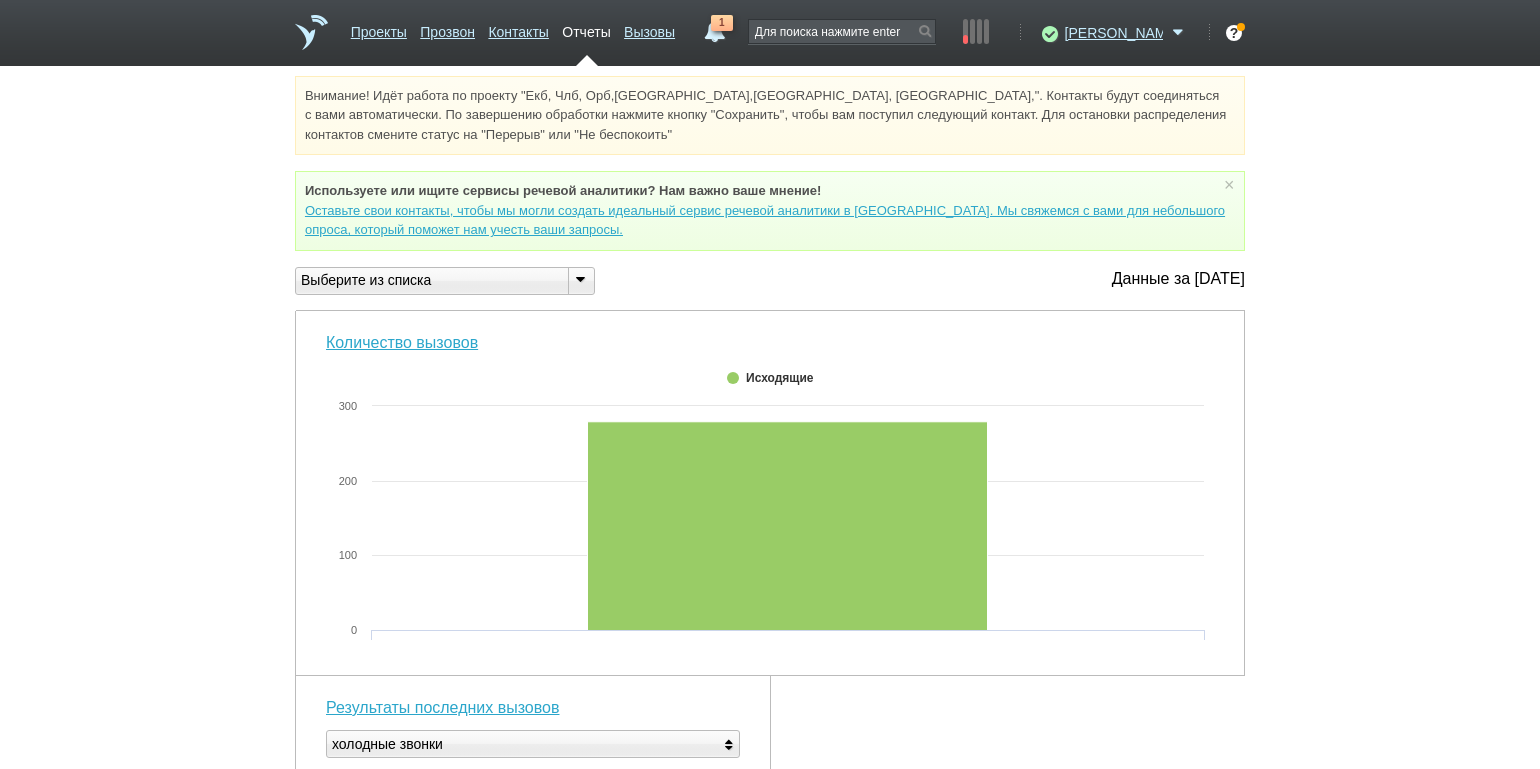 click at bounding box center (580, 279) 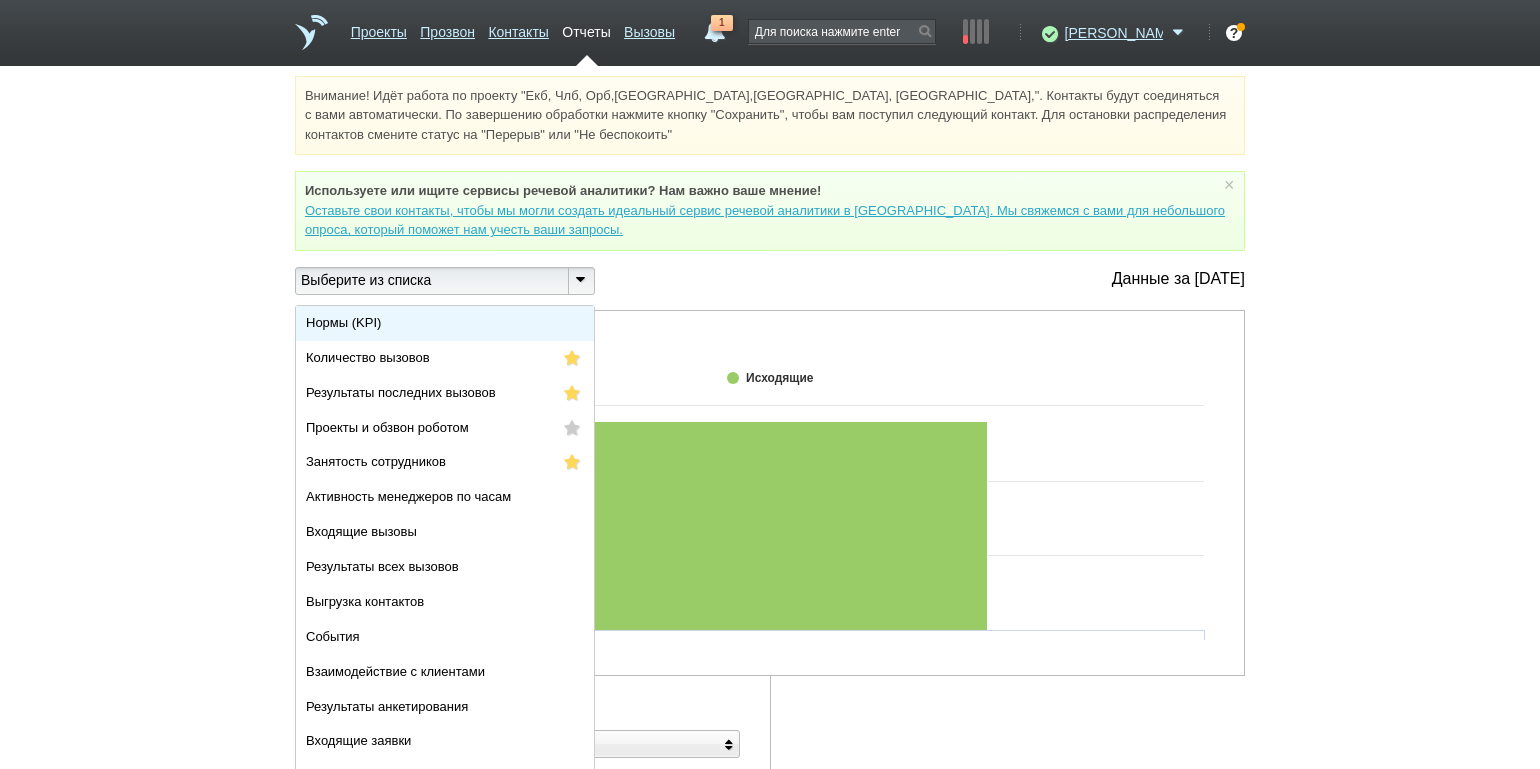 click on "Нормы (KPI)" at bounding box center (445, 323) 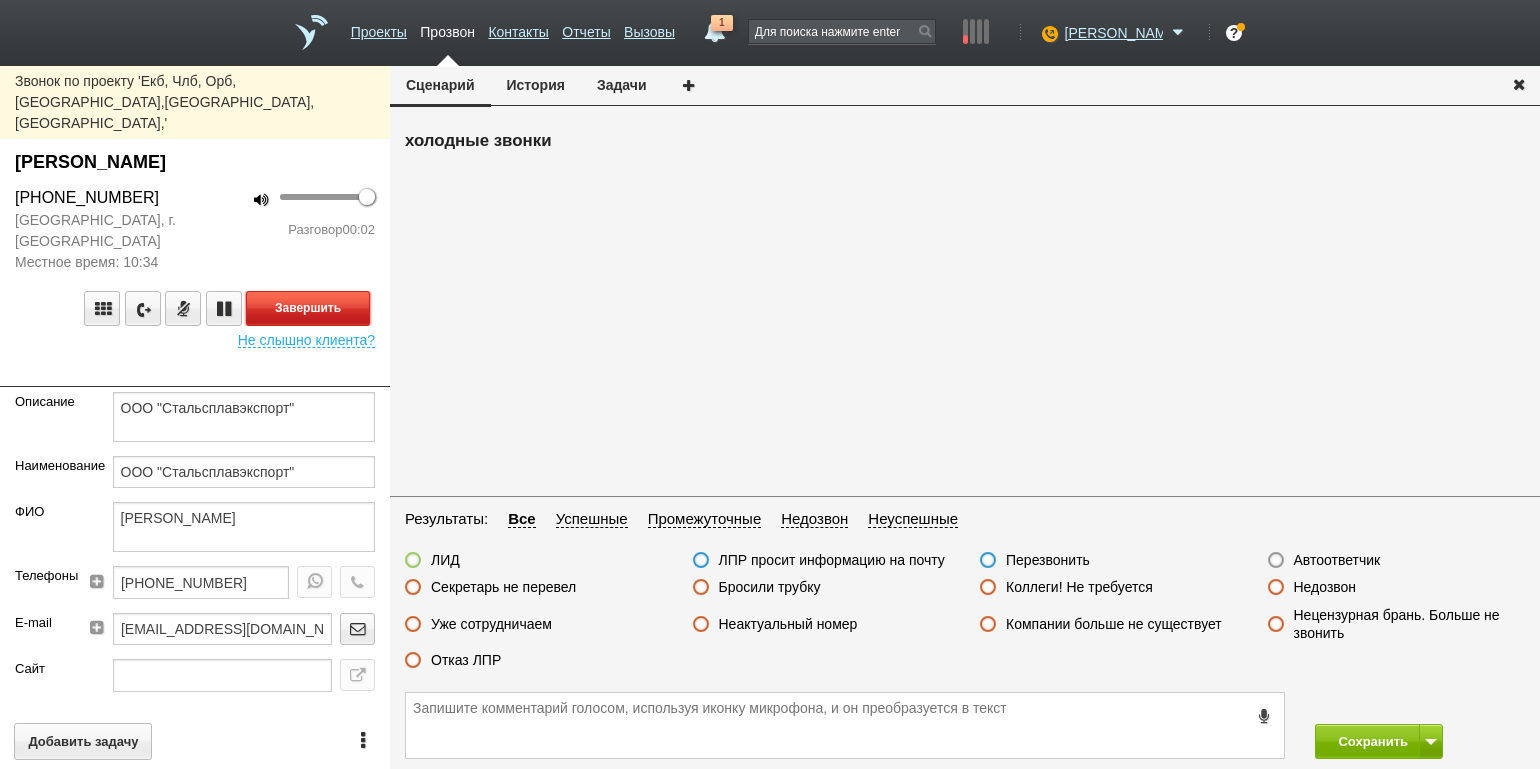 click on "Завершить" at bounding box center (308, 308) 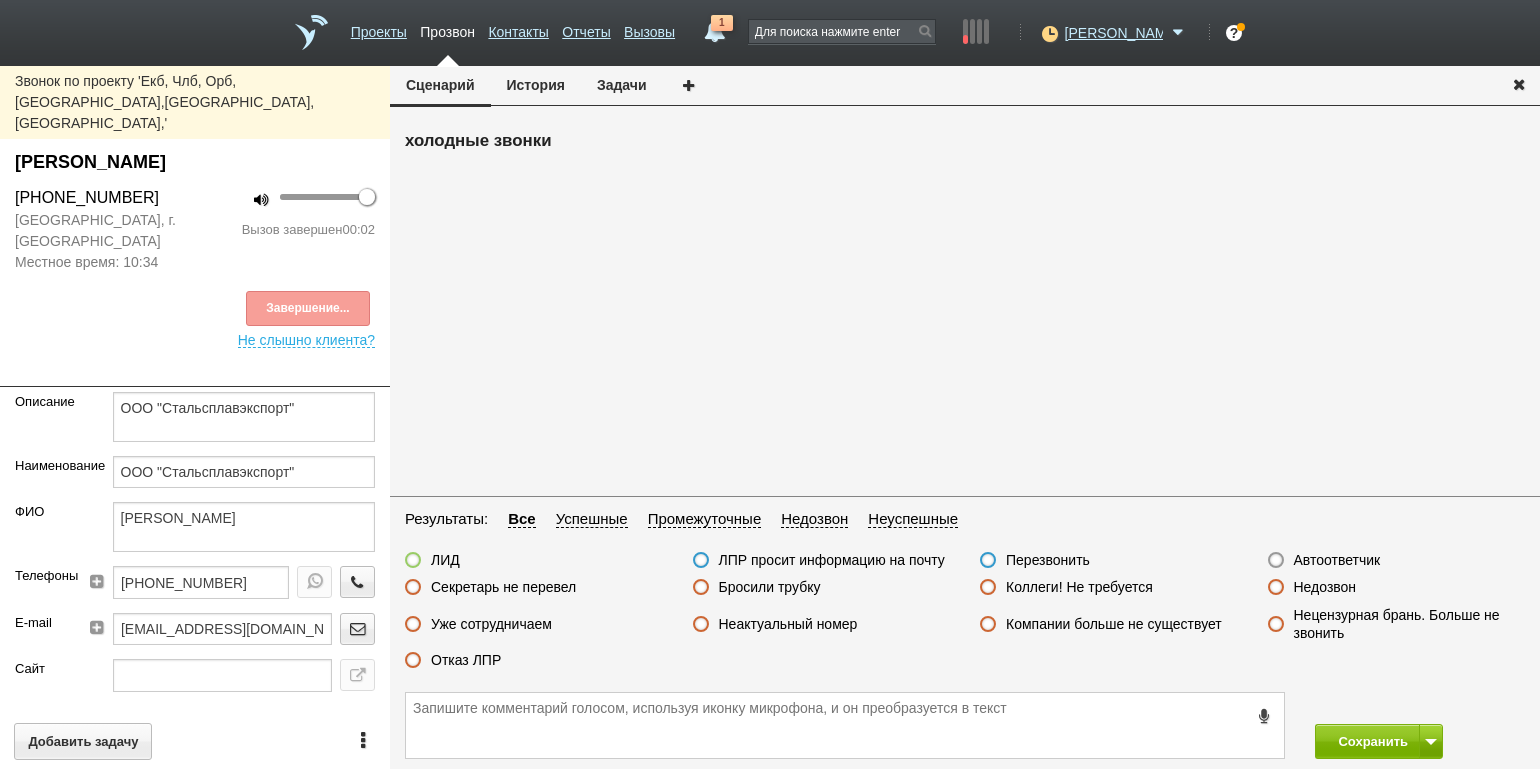 click on "Автоответчик" at bounding box center [1337, 560] 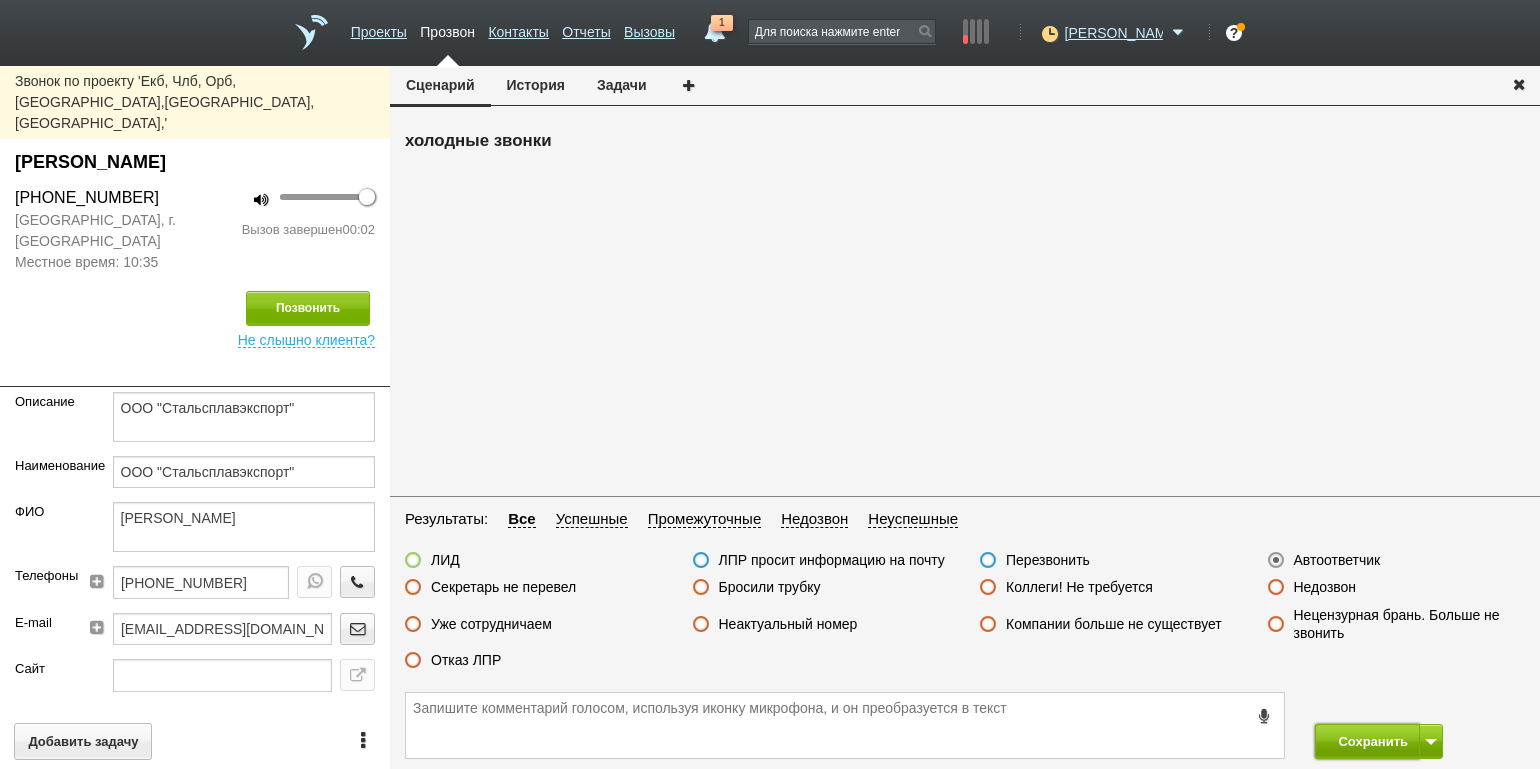 click on "Сохранить" at bounding box center [1367, 741] 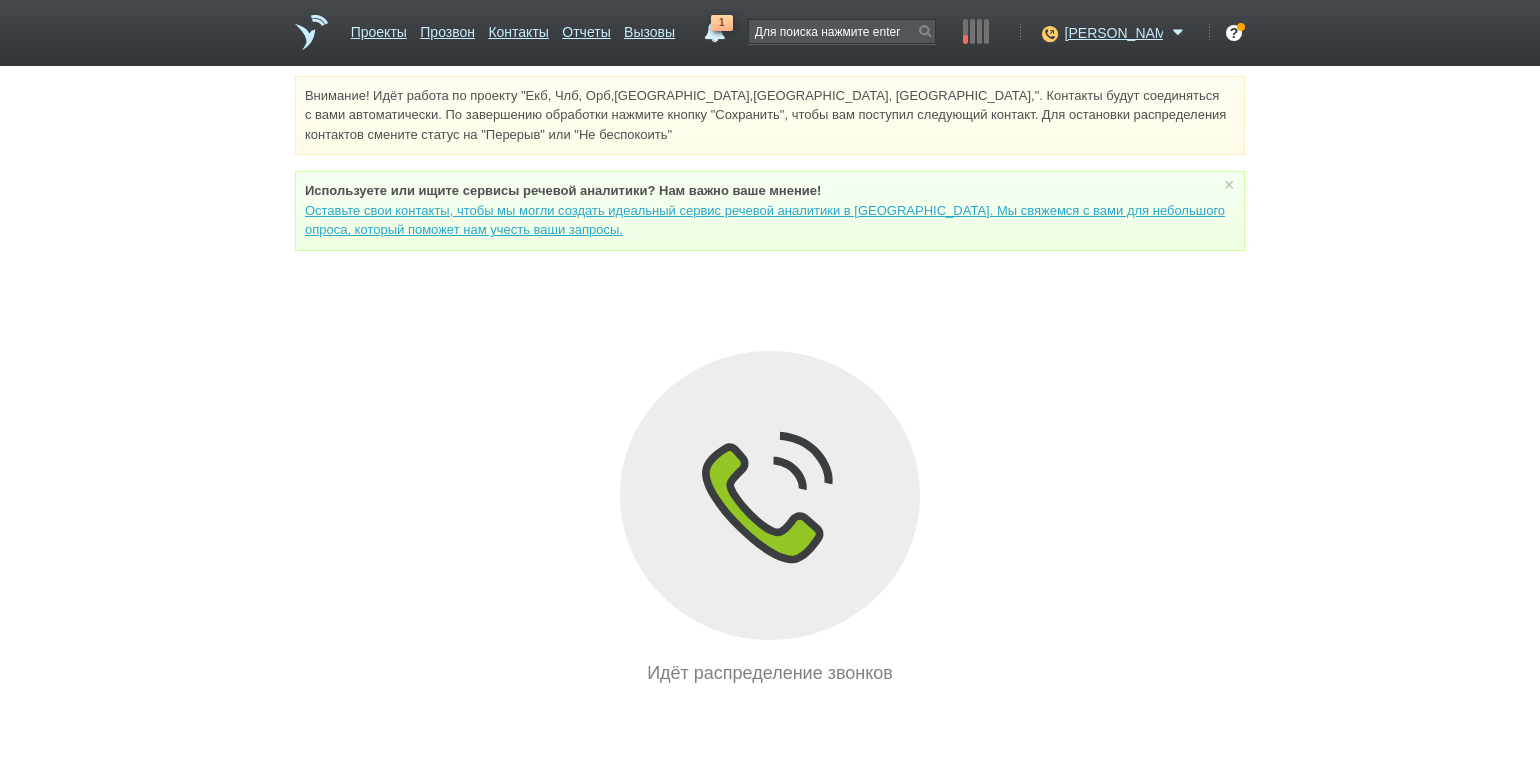 click on "Внимание! Идёт работа по проекту "Екб, Члб, Орб,[GEOGRAPHIC_DATA],[GEOGRAPHIC_DATA], [GEOGRAPHIC_DATA],". Контакты будут соединяться с вами автоматически. По завершению обработки нажмите кнопку "Сохранить", чтобы вам поступил следующий контакт. Для остановки распределения контактов смените статус на "Перерыв" или "Не беспокоить"
Используете или ищите cервисы речевой аналитики? Нам важно ваше мнение!
×
Вы можете звонить напрямую из строки поиска - введите номер и нажмите "Позвонить"
Идёт распределение звонков" at bounding box center (770, 381) 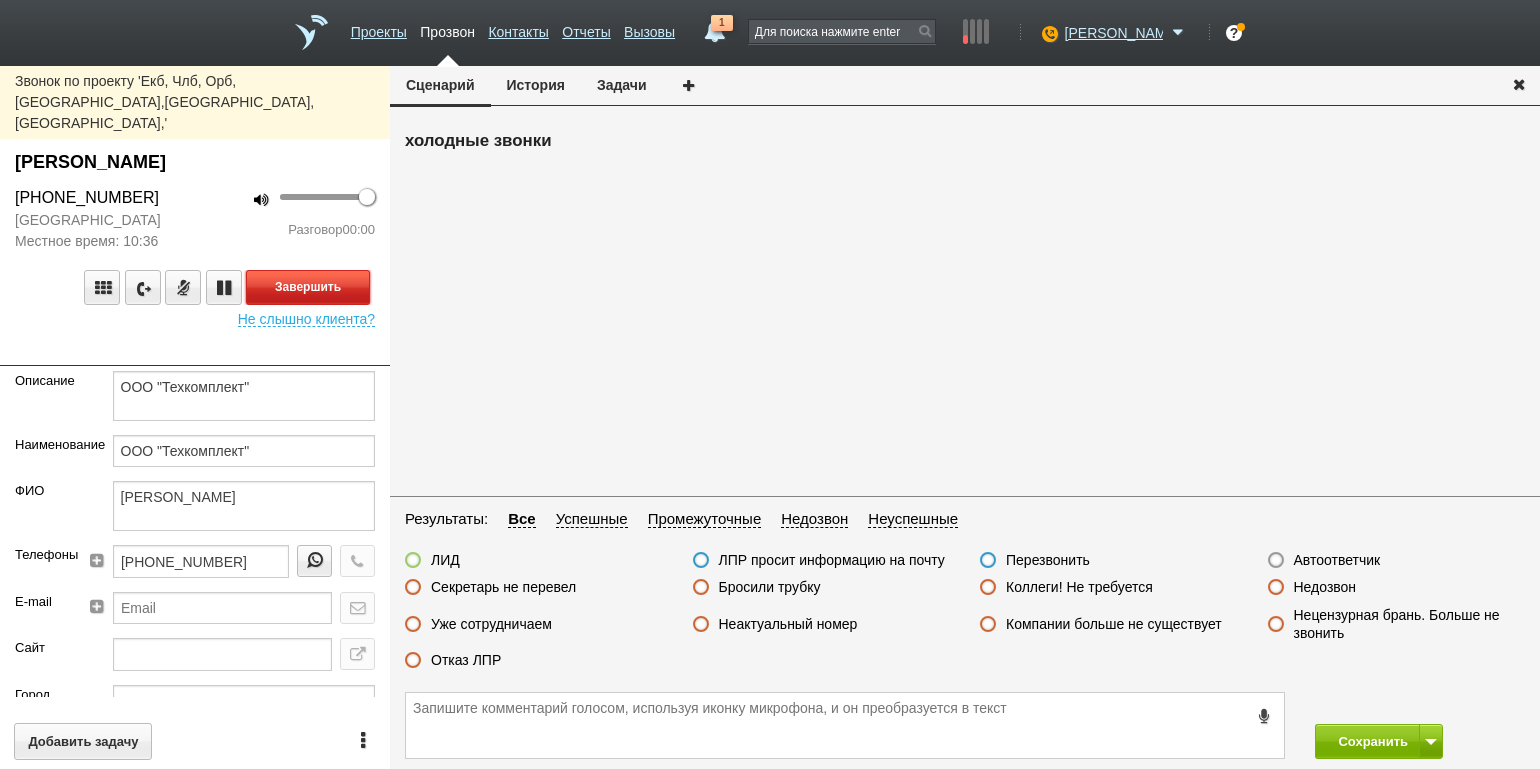 click on "Завершить" at bounding box center [308, 287] 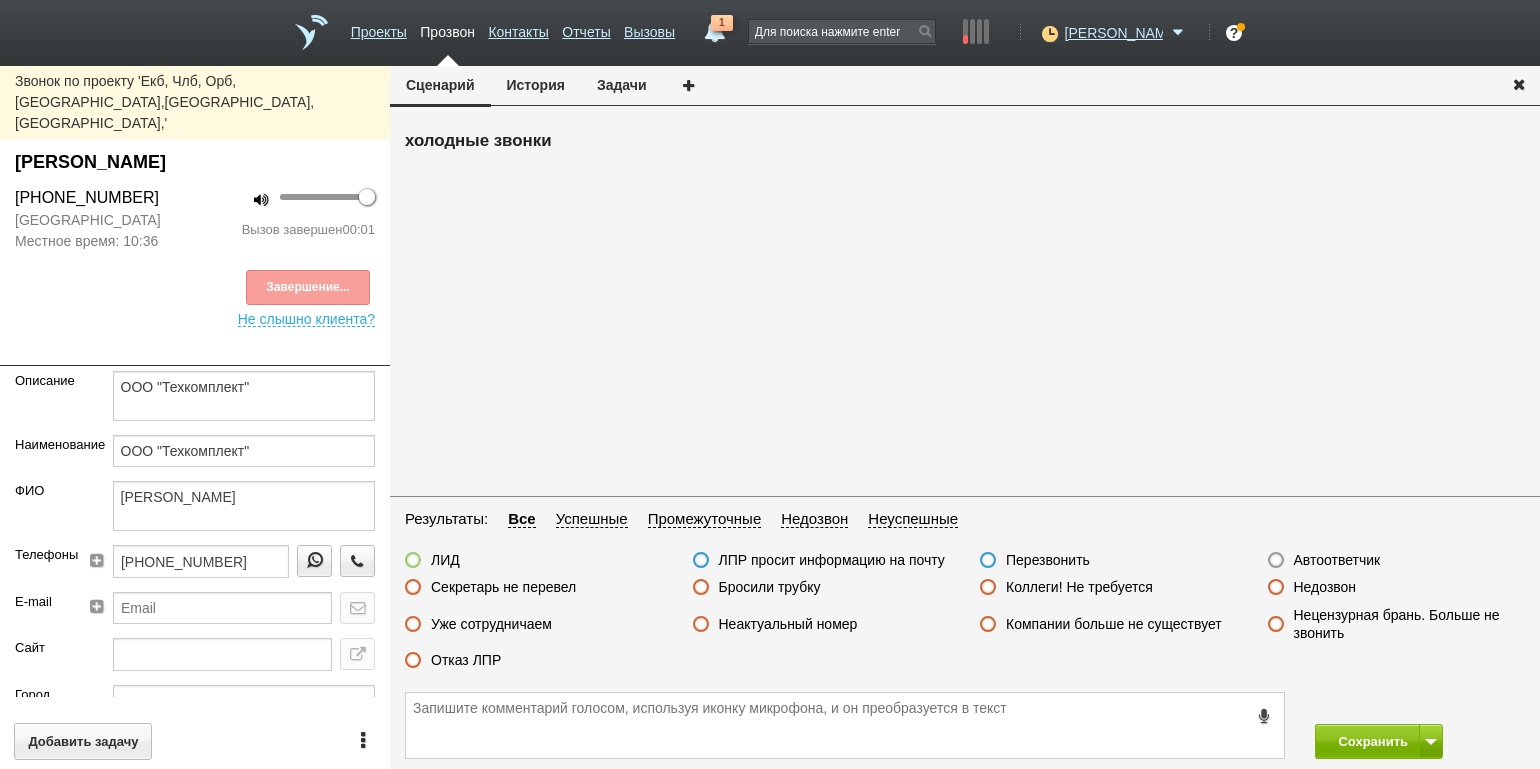 drag, startPoint x: 1321, startPoint y: 563, endPoint x: 1335, endPoint y: 590, distance: 30.413813 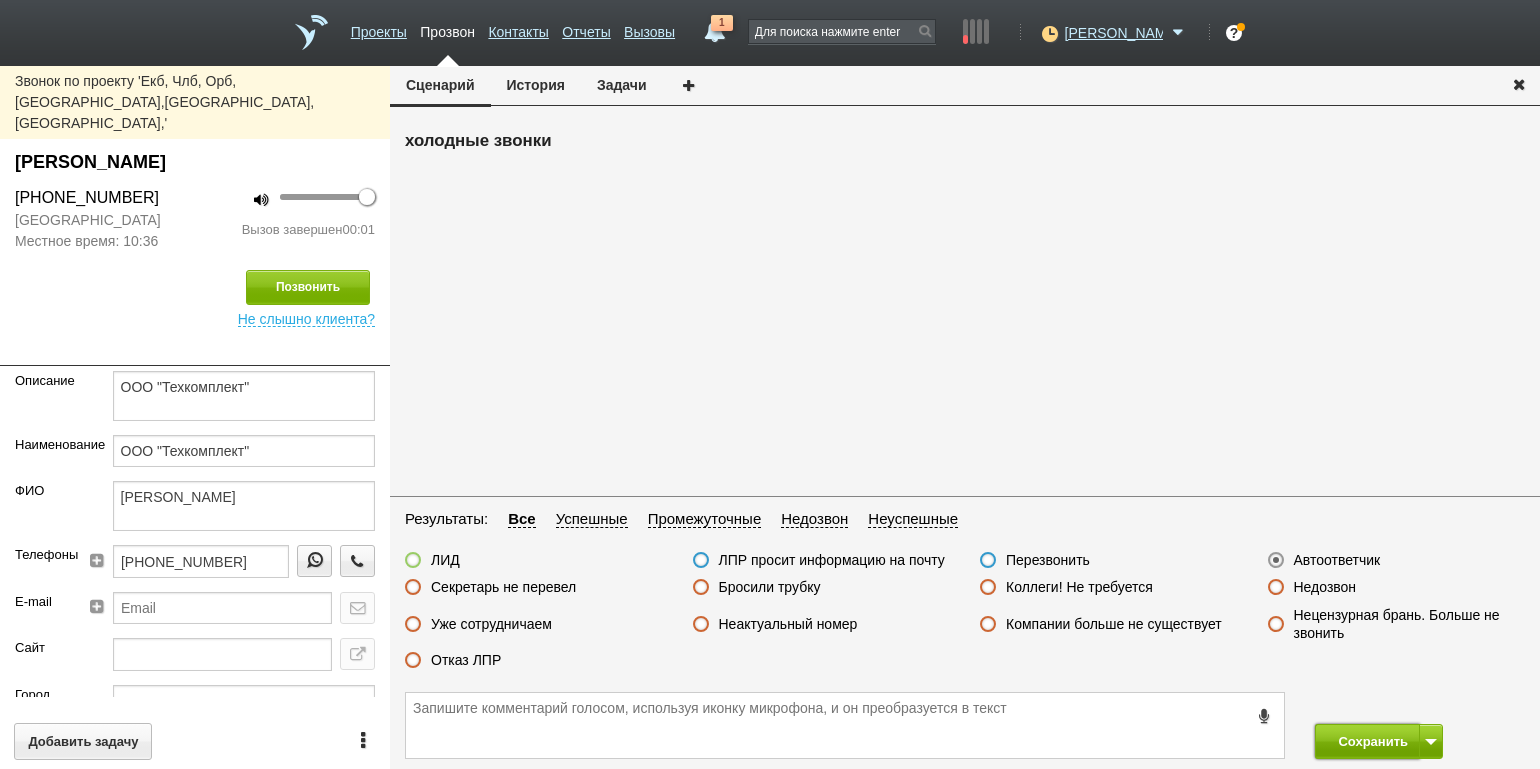 click on "Сохранить" at bounding box center [1367, 741] 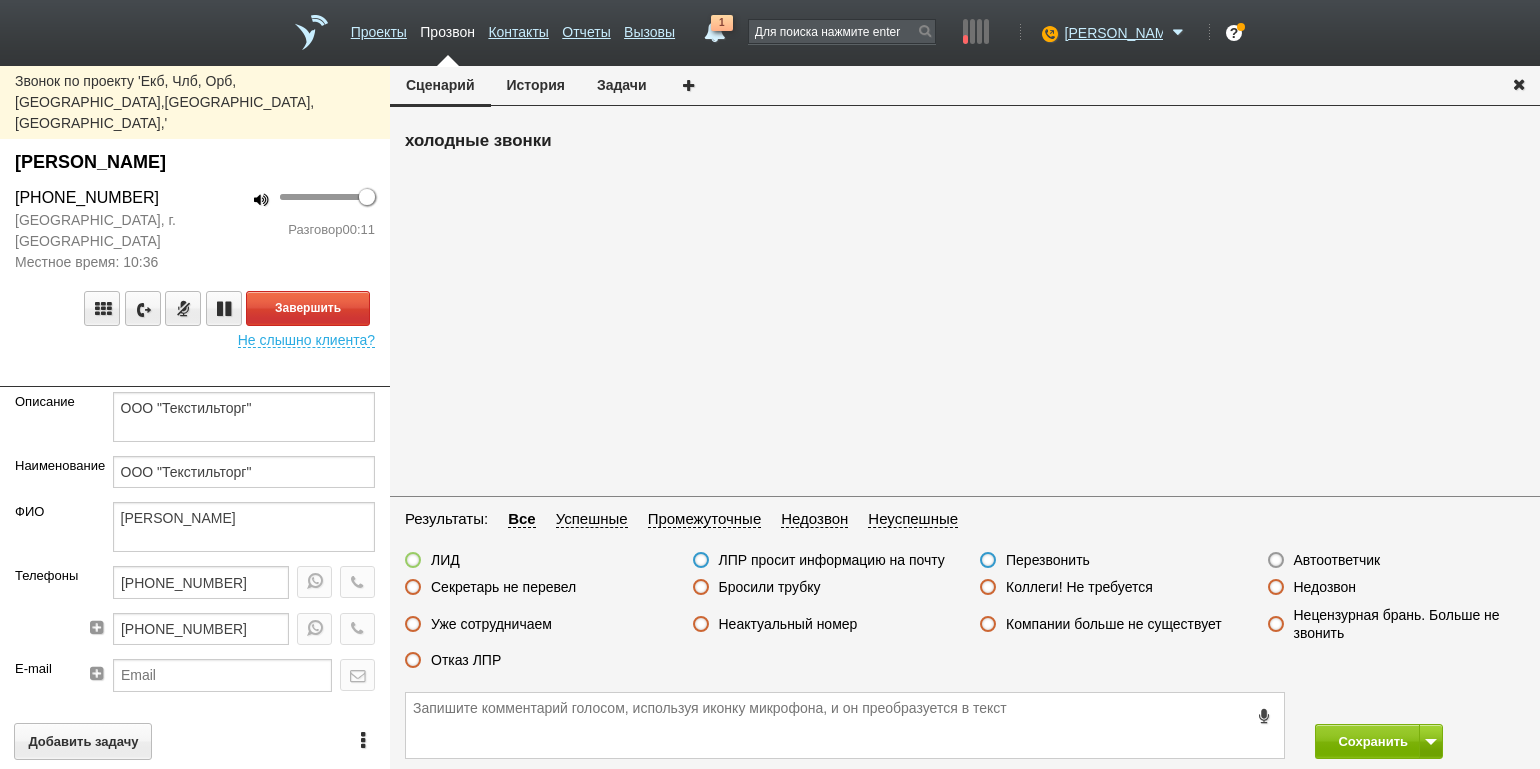 click on "Завершить Не слышно клиента?" at bounding box center (195, 310) 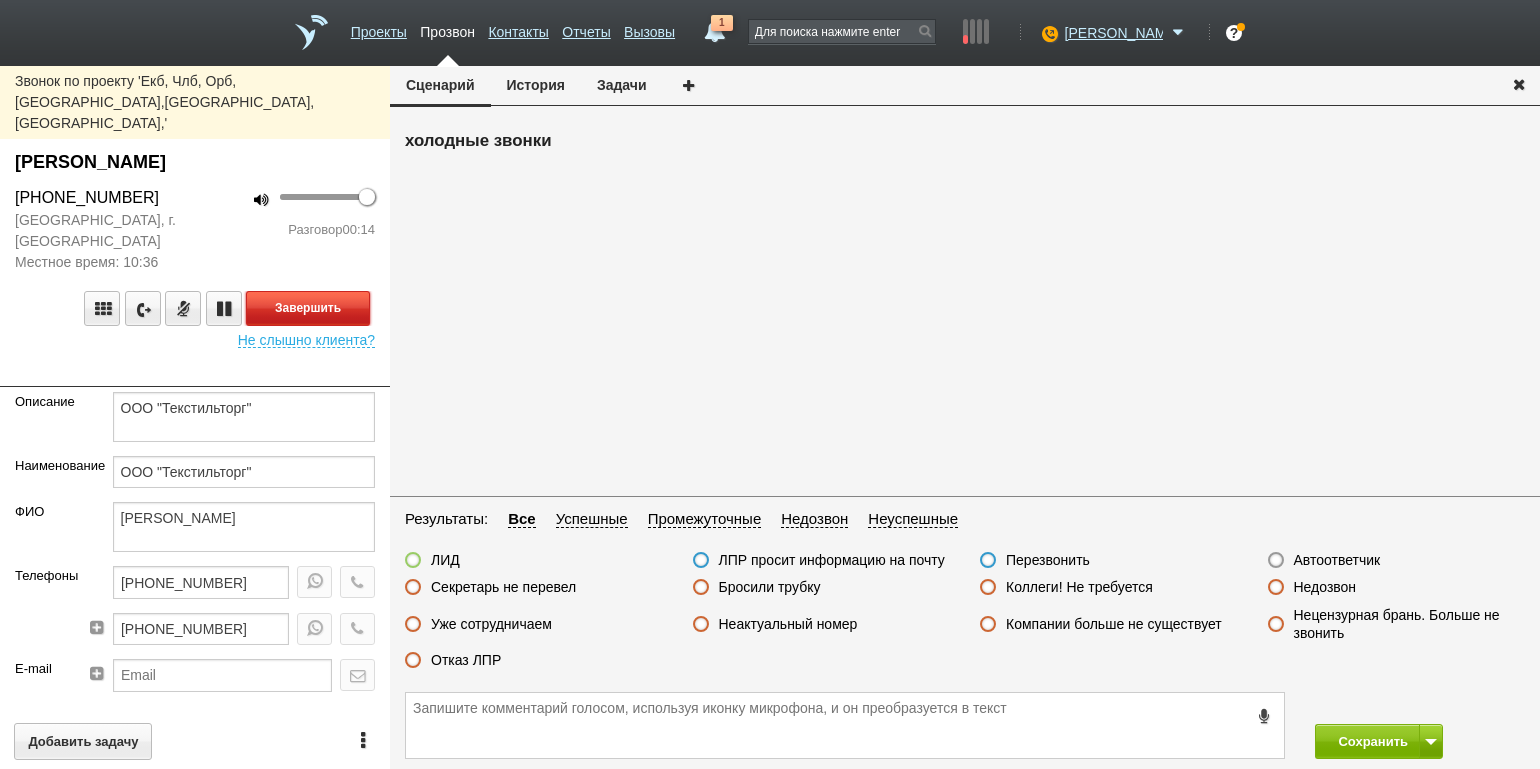 click on "Завершить" at bounding box center [308, 308] 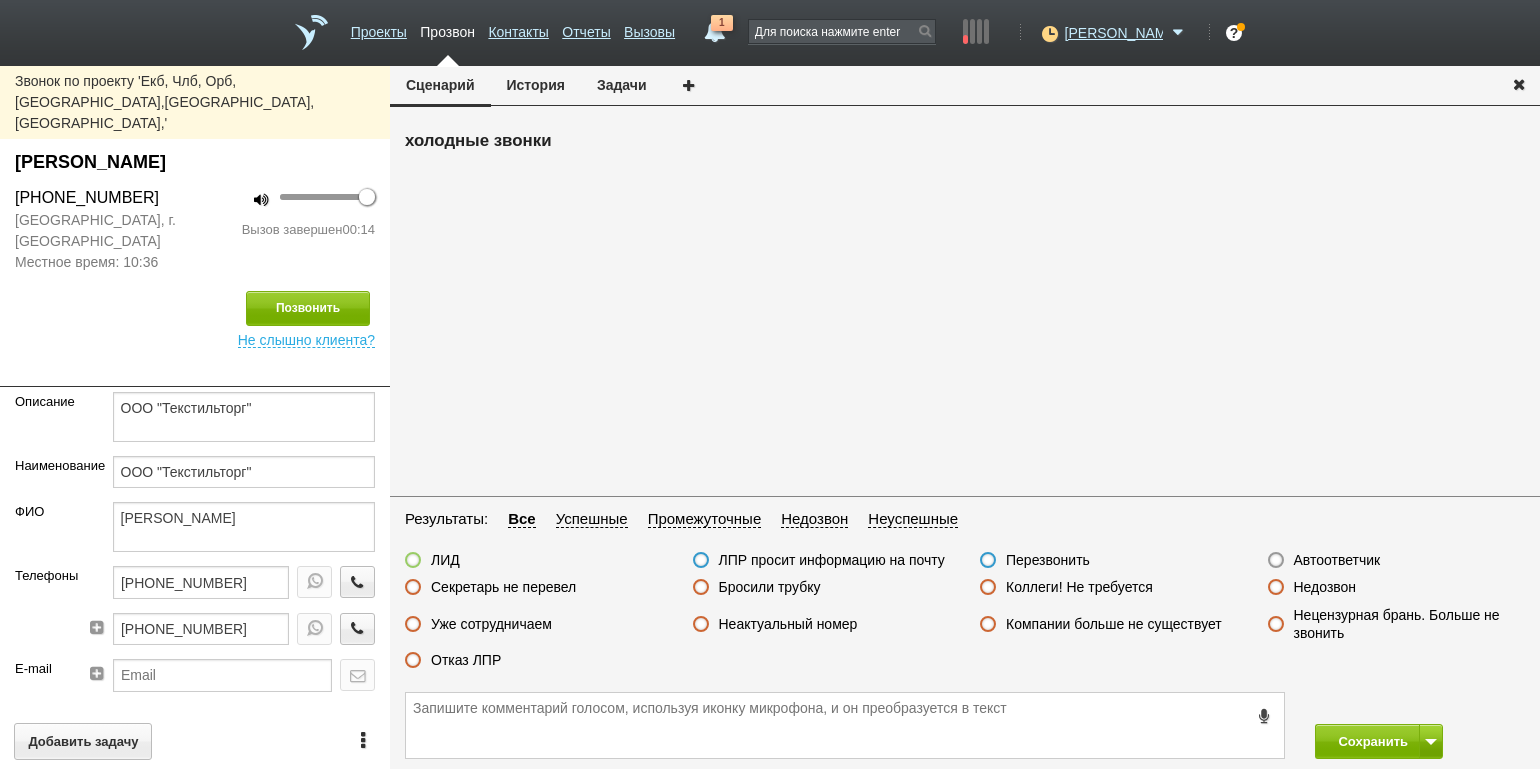 click on "Отказ ЛПР" at bounding box center (466, 660) 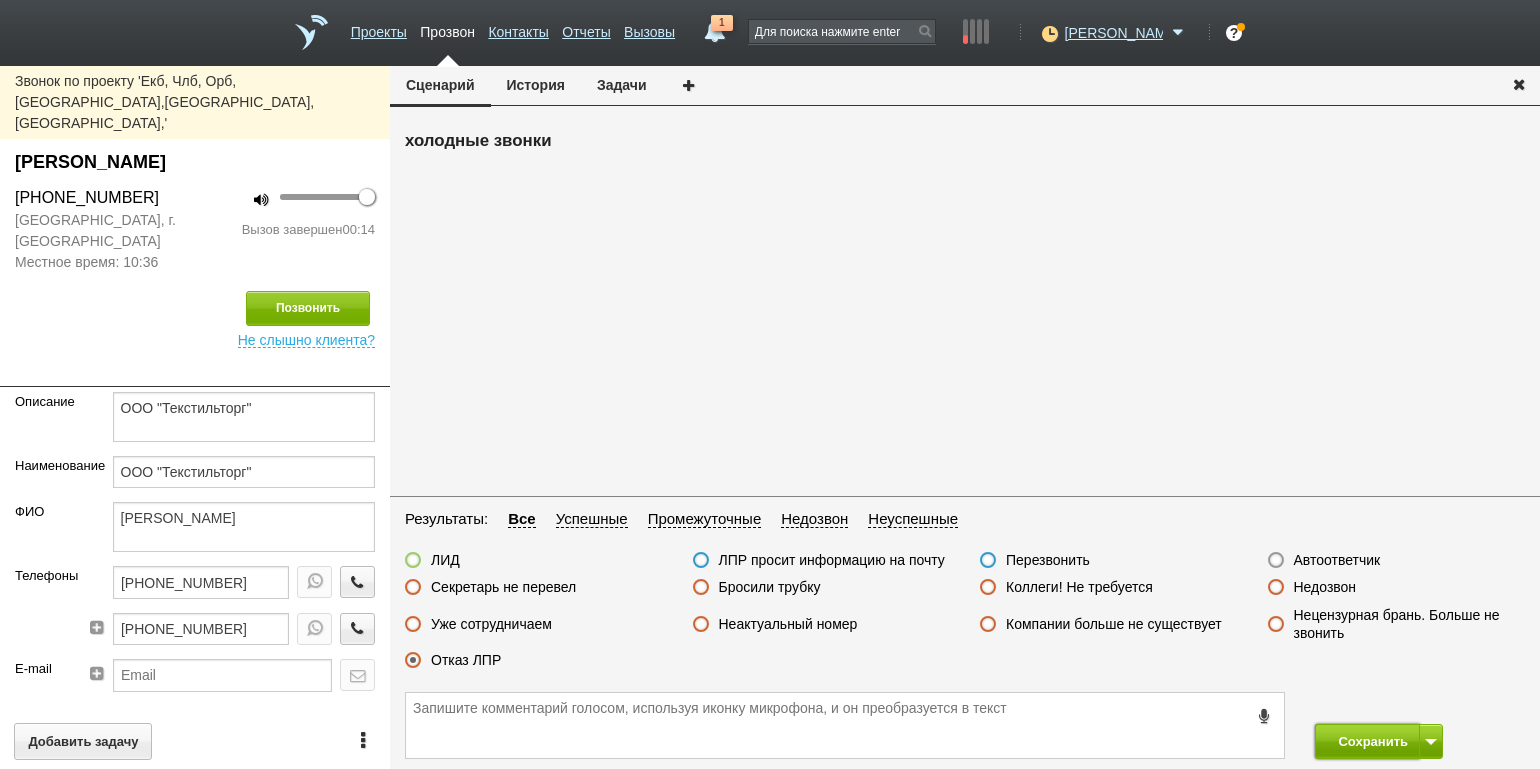 click on "Сохранить" at bounding box center (1367, 741) 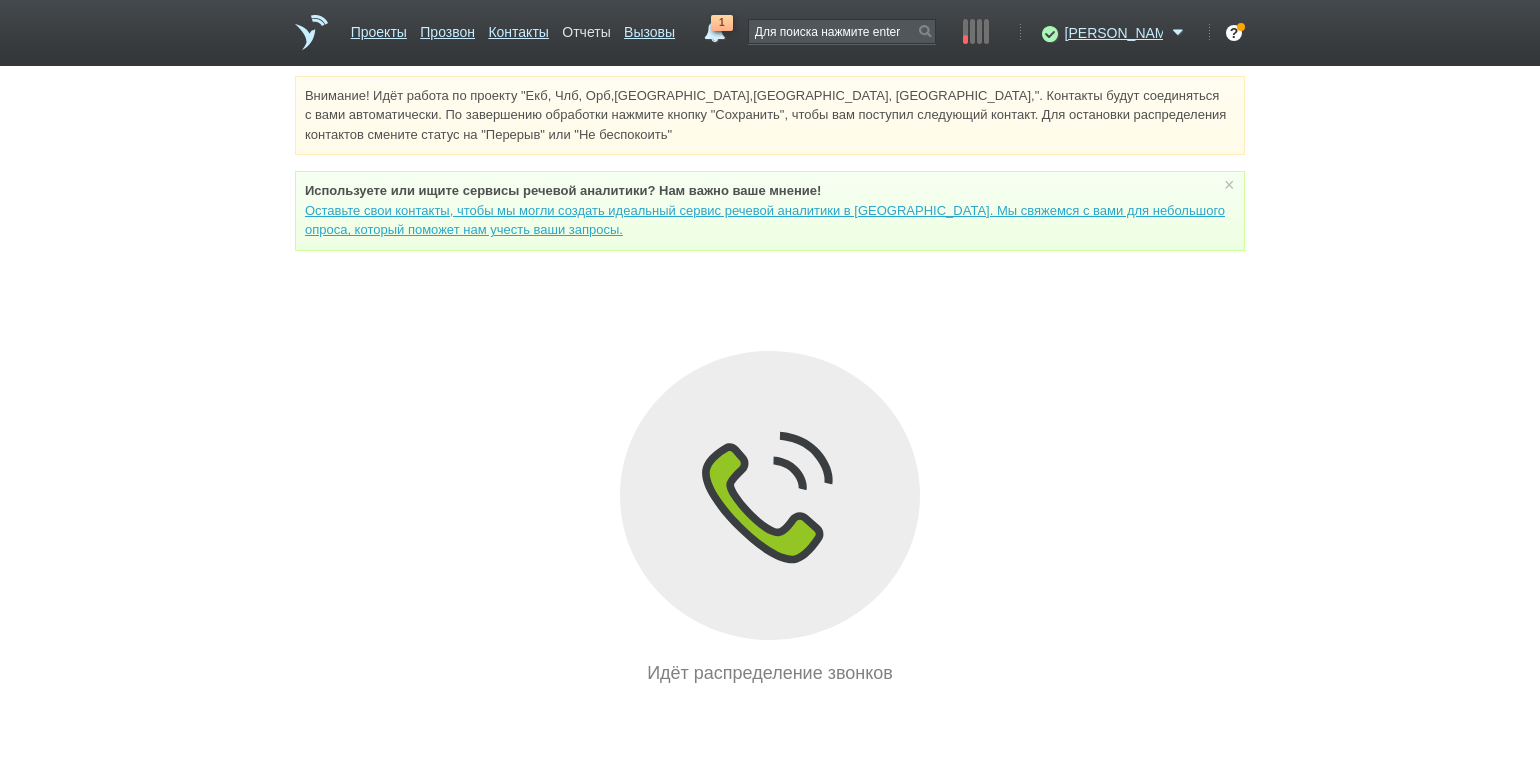 click on "Отчеты" at bounding box center (586, 28) 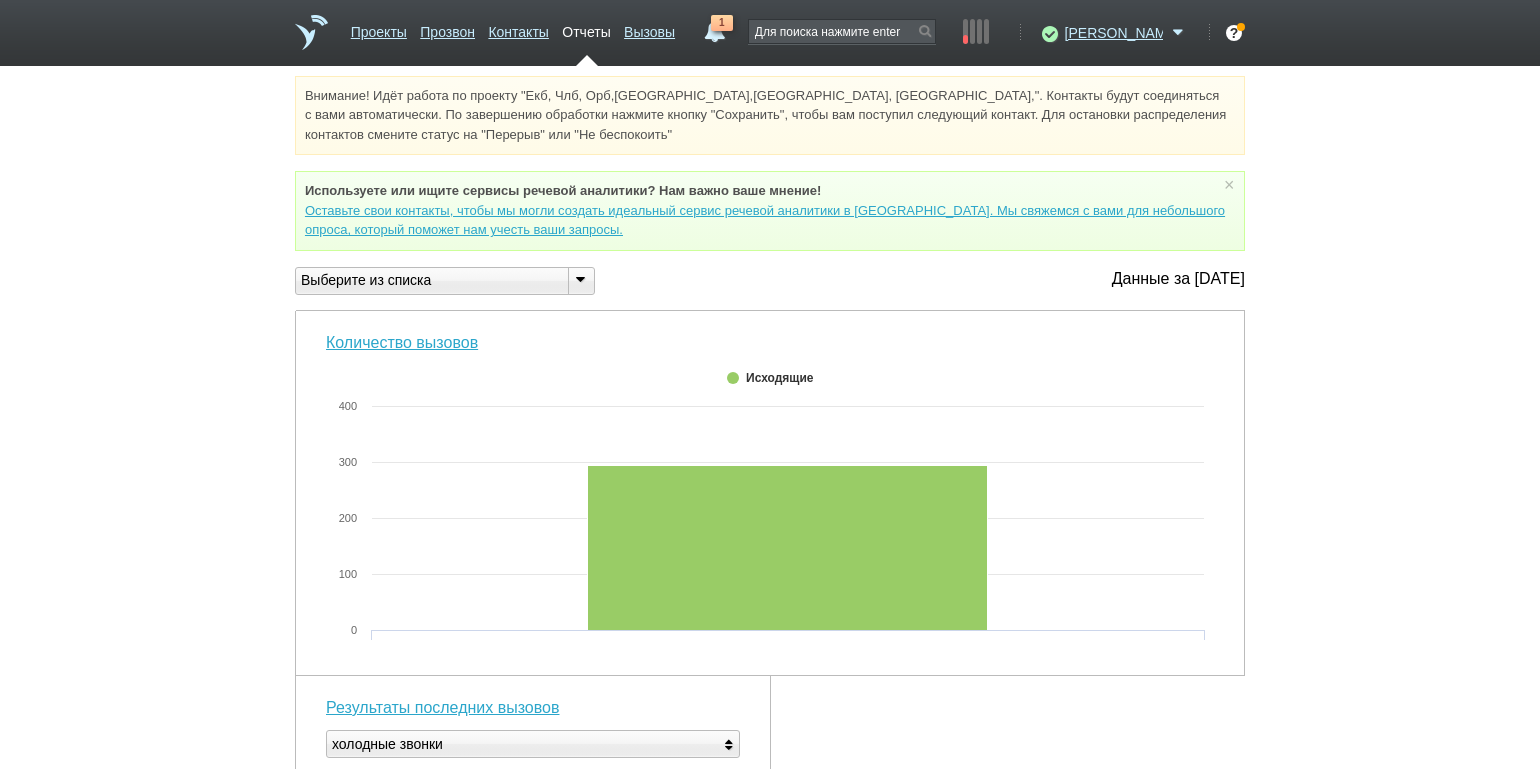 click at bounding box center [580, 279] 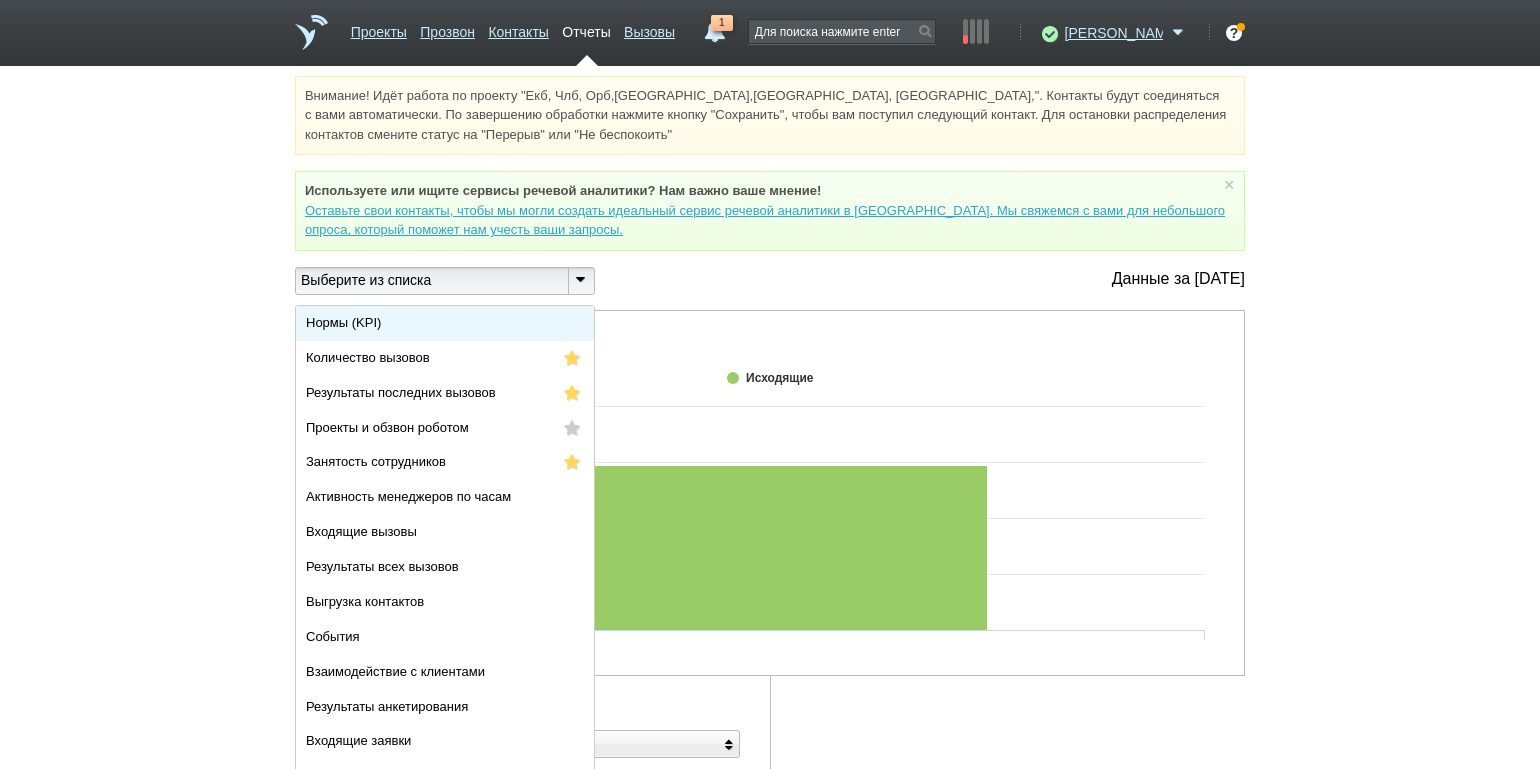 click on "Нормы (KPI)" at bounding box center [445, 323] 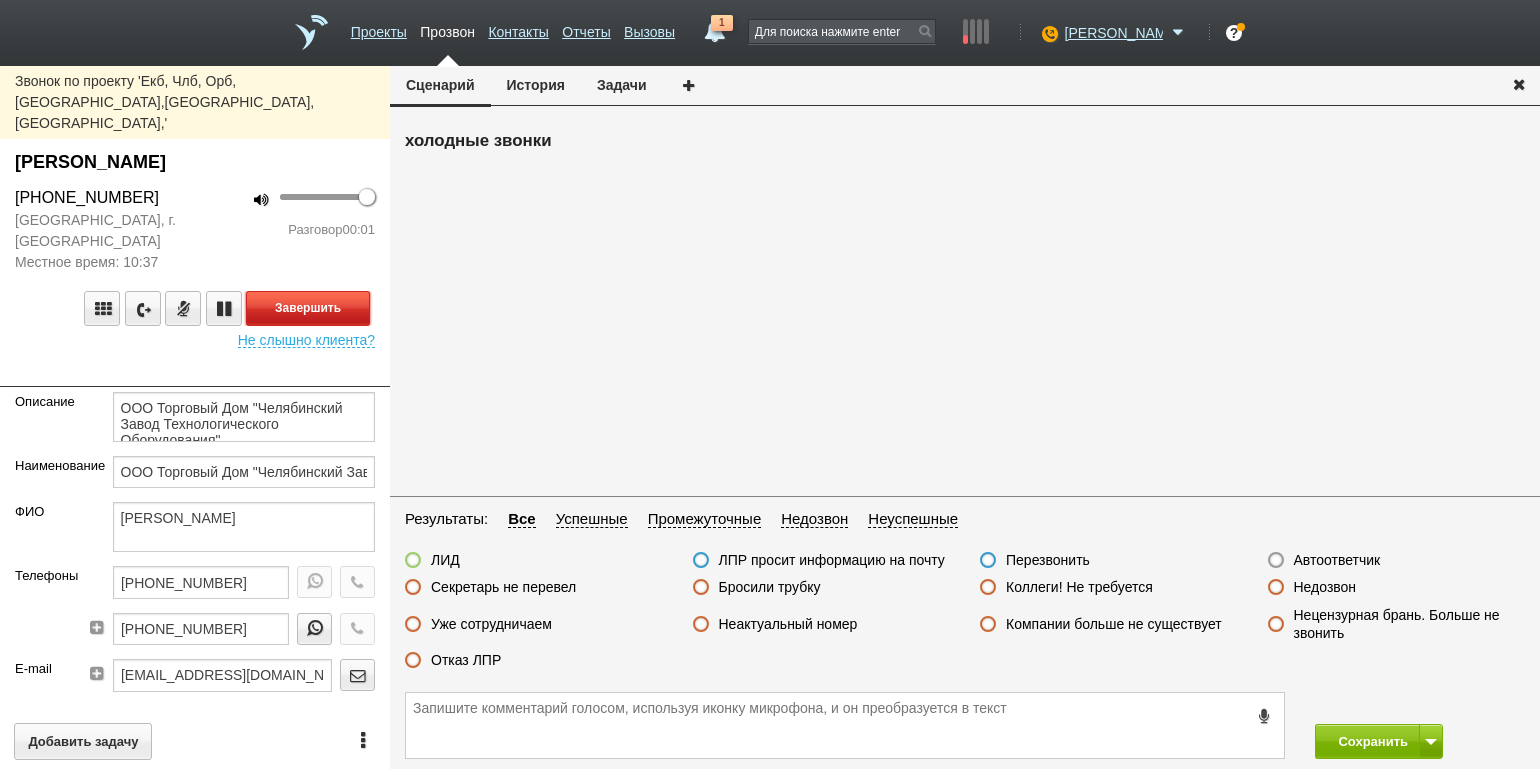 click on "Завершить" at bounding box center (308, 308) 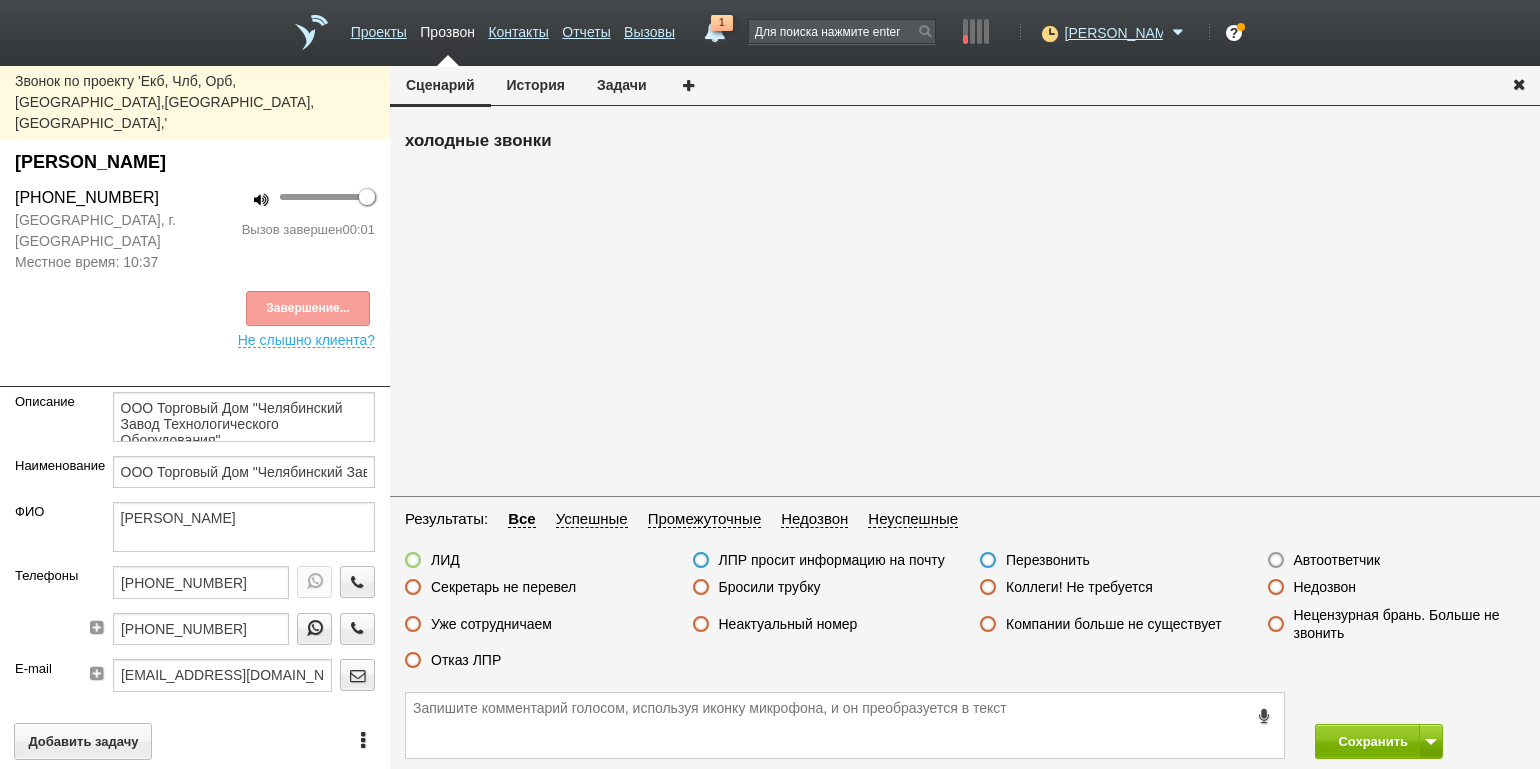 click on "Автоответчик" at bounding box center (1337, 560) 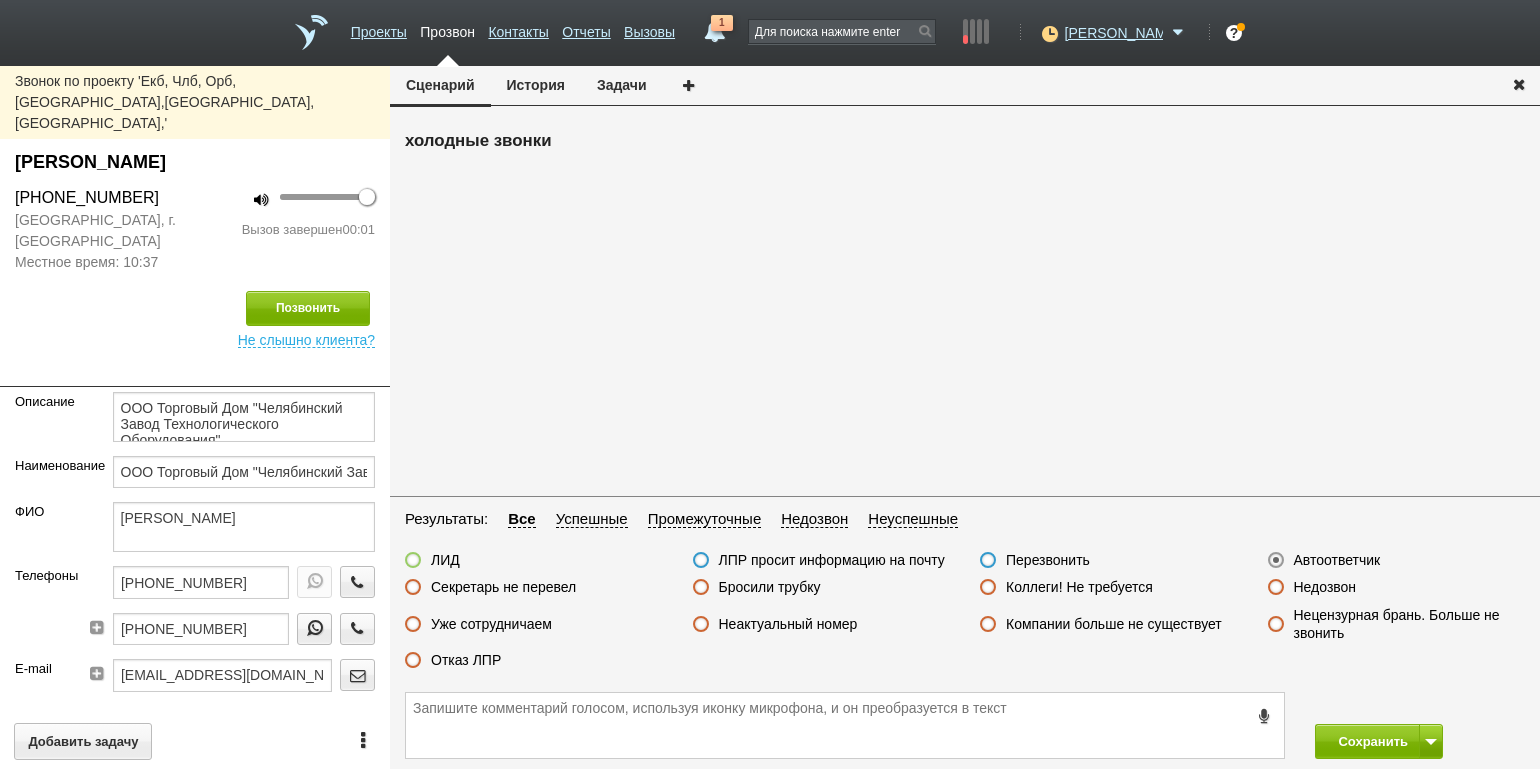 click on "Автоответчик" at bounding box center (1337, 560) 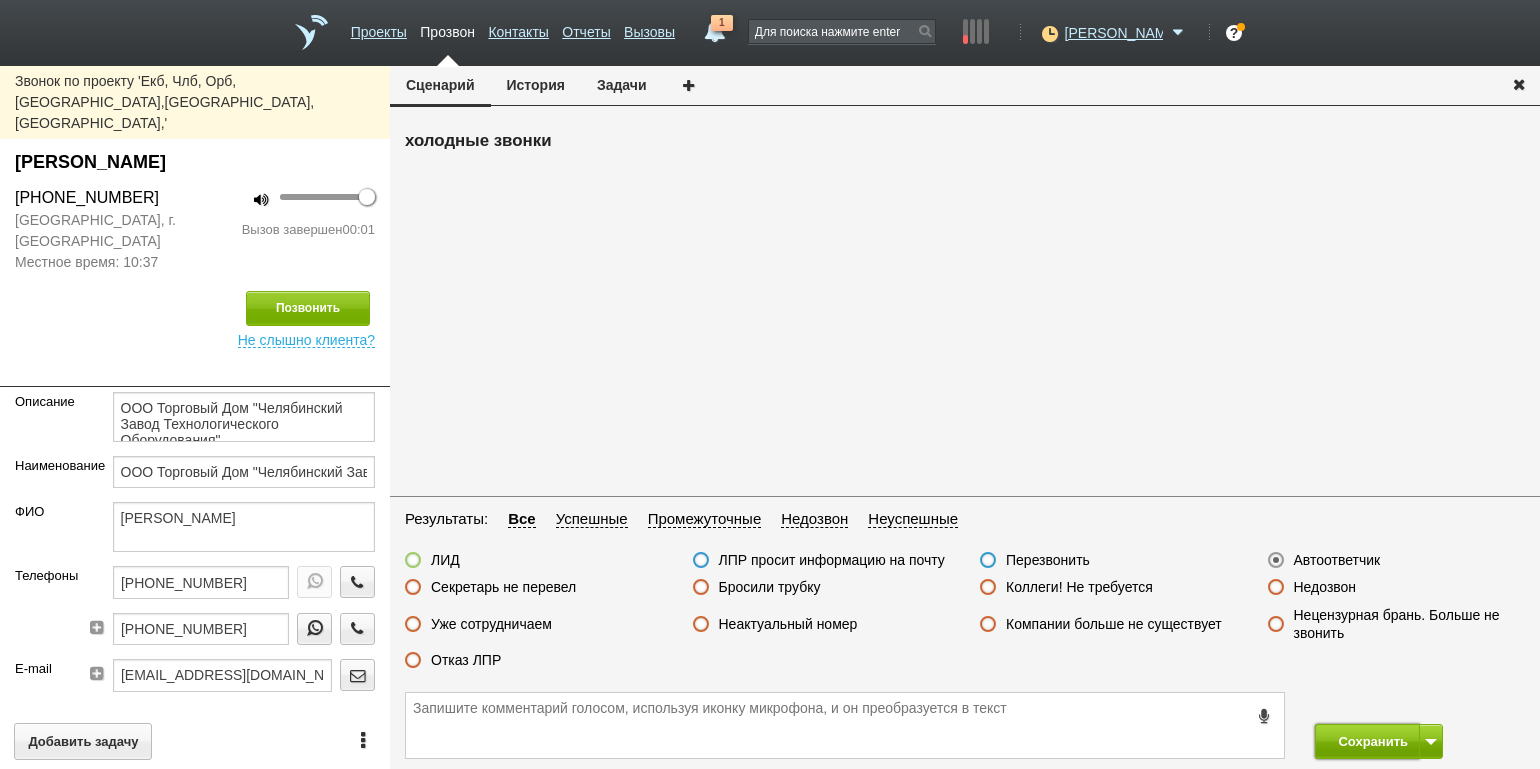 click on "Сохранить" at bounding box center [1367, 741] 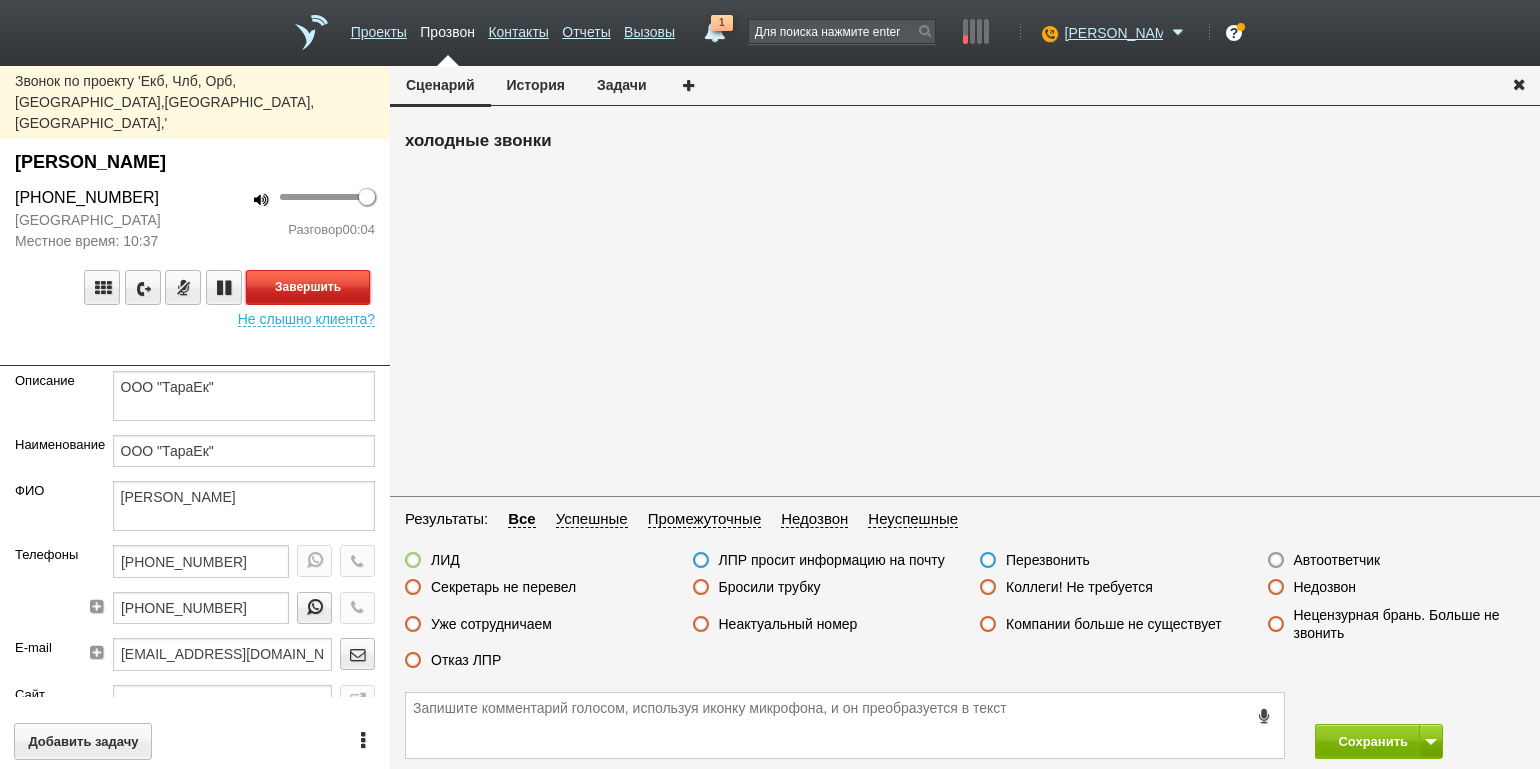 click on "Завершить" at bounding box center (308, 287) 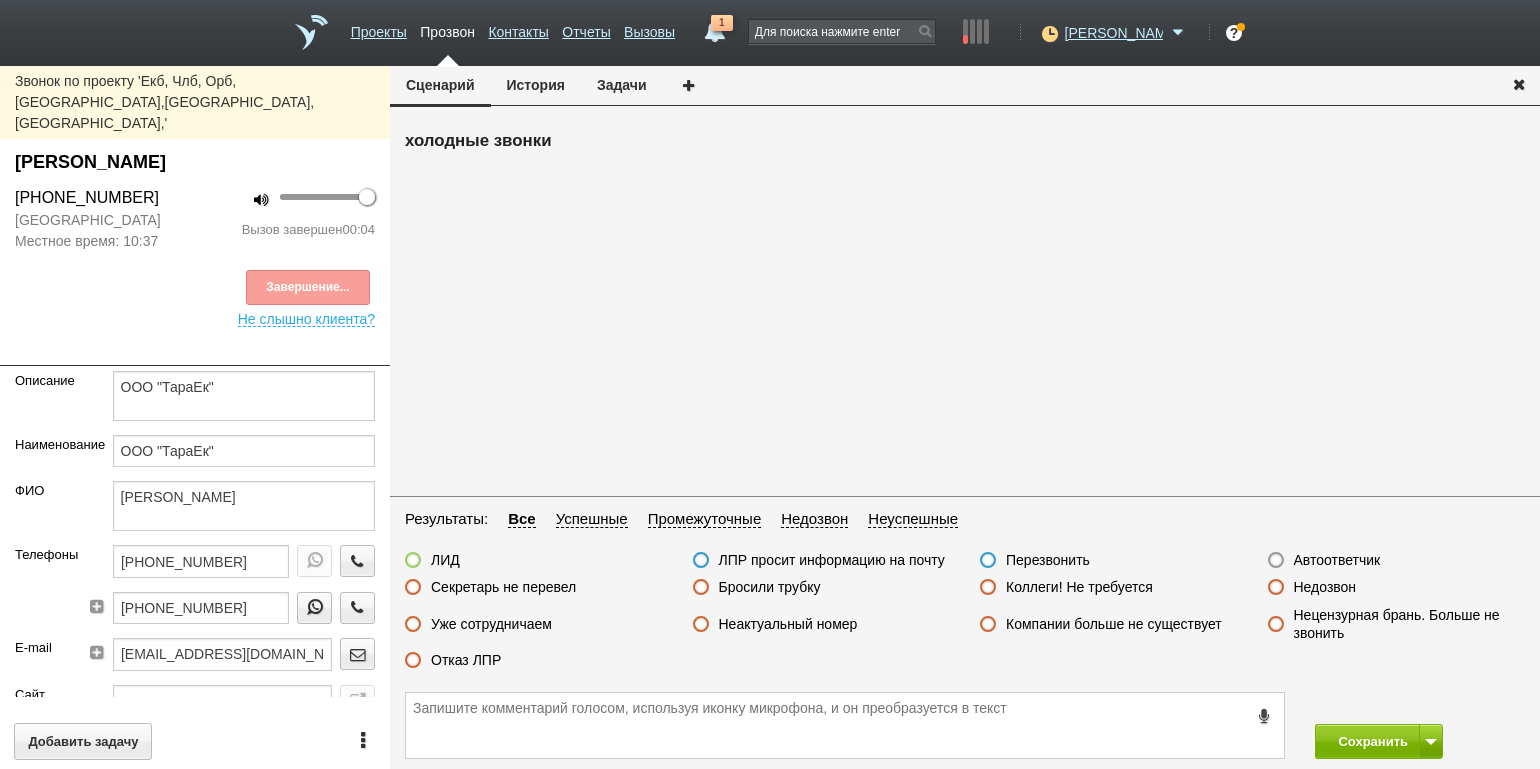 click on "Автоответчик" at bounding box center (1337, 560) 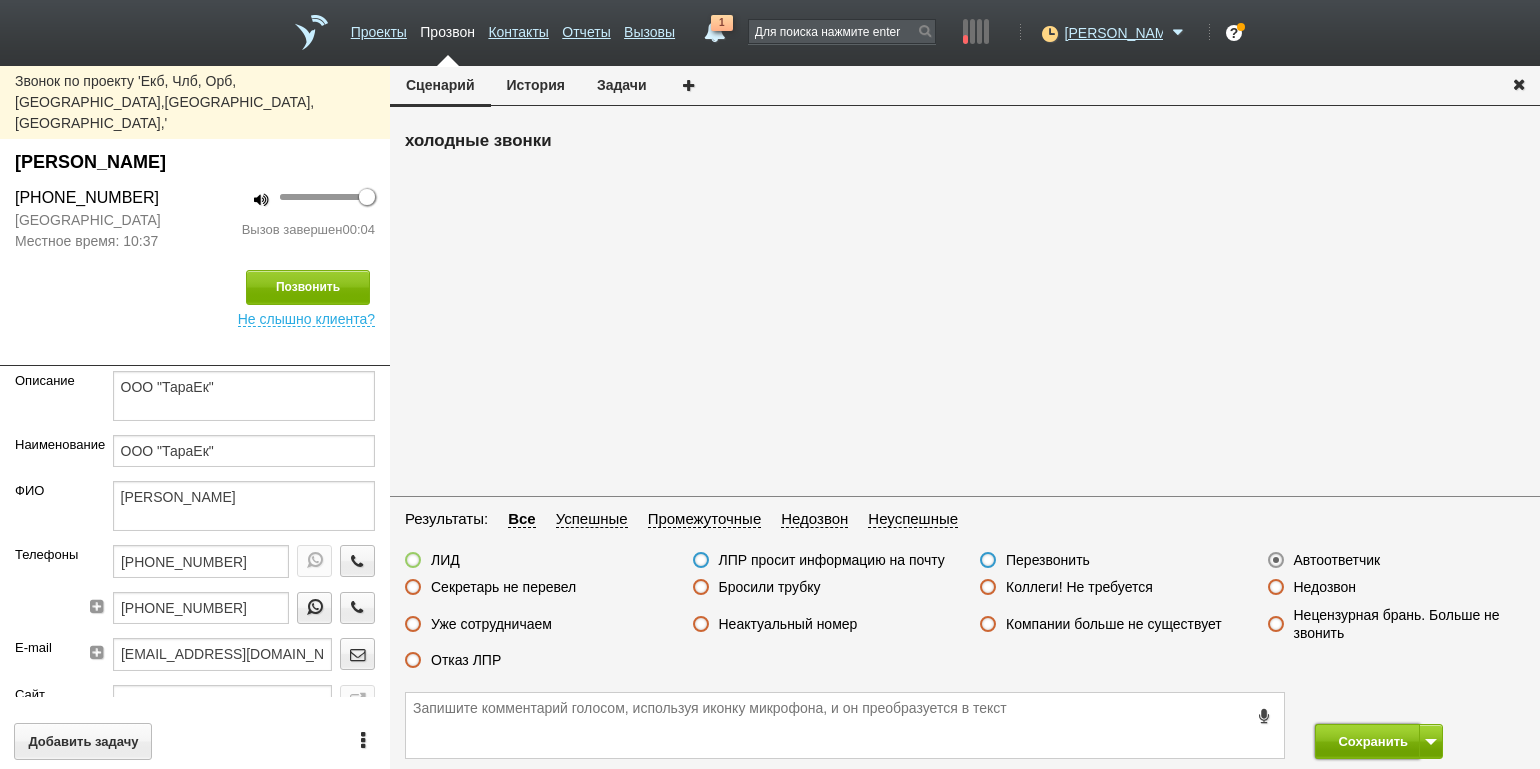 click on "Сохранить" at bounding box center (1367, 741) 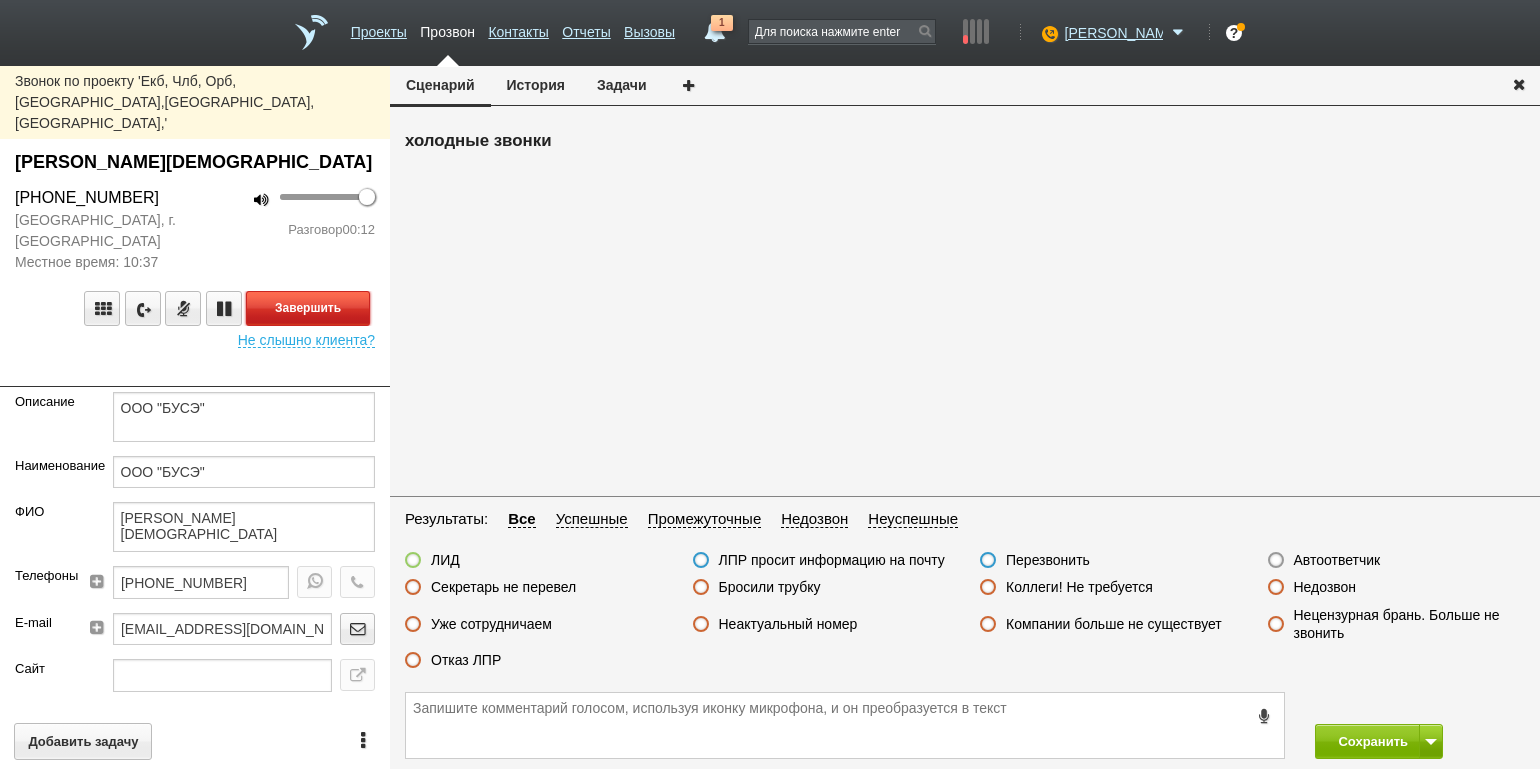 click on "Завершить" at bounding box center [308, 308] 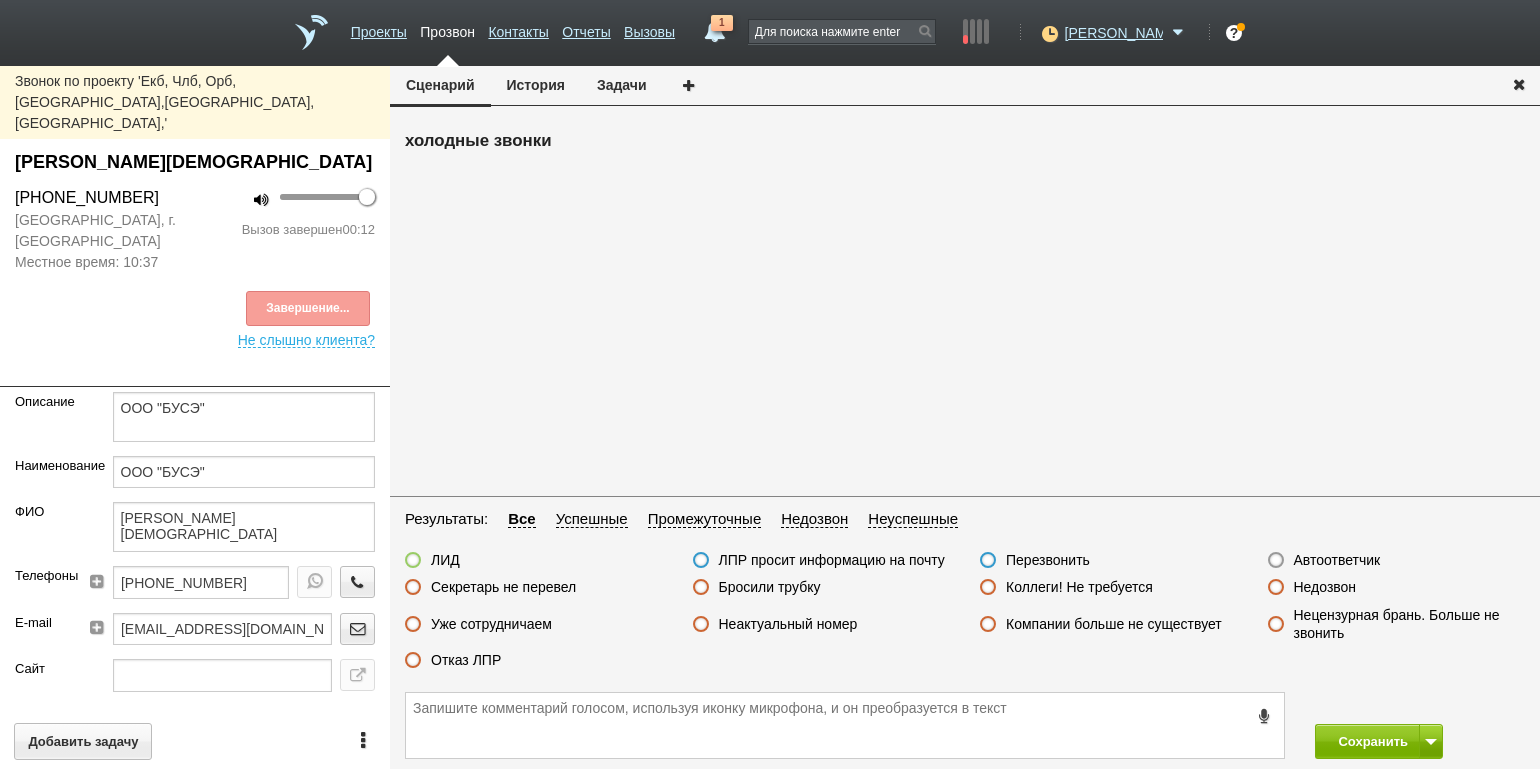 click on "Бросили трубку" at bounding box center [770, 587] 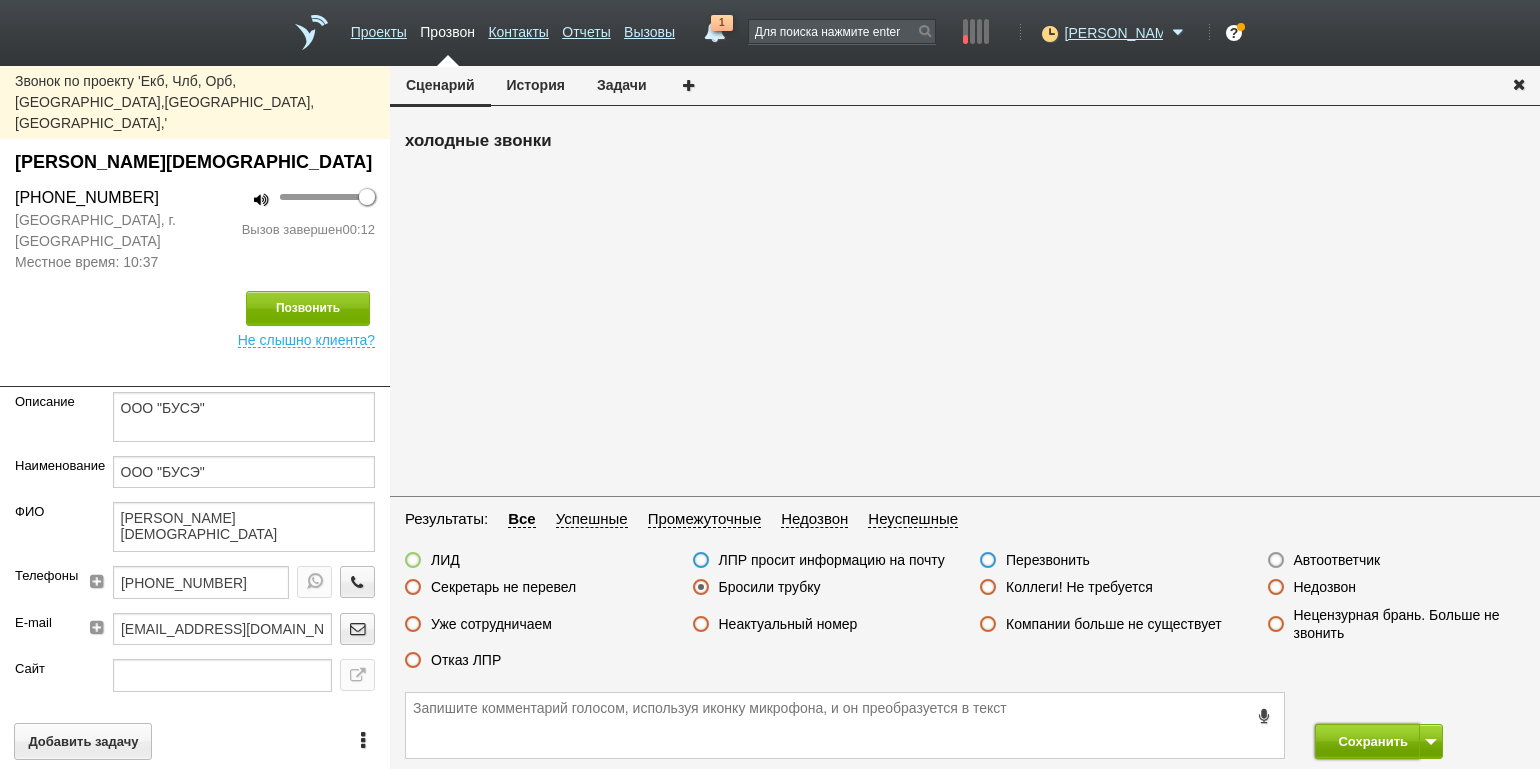 click on "Сохранить" at bounding box center (1367, 741) 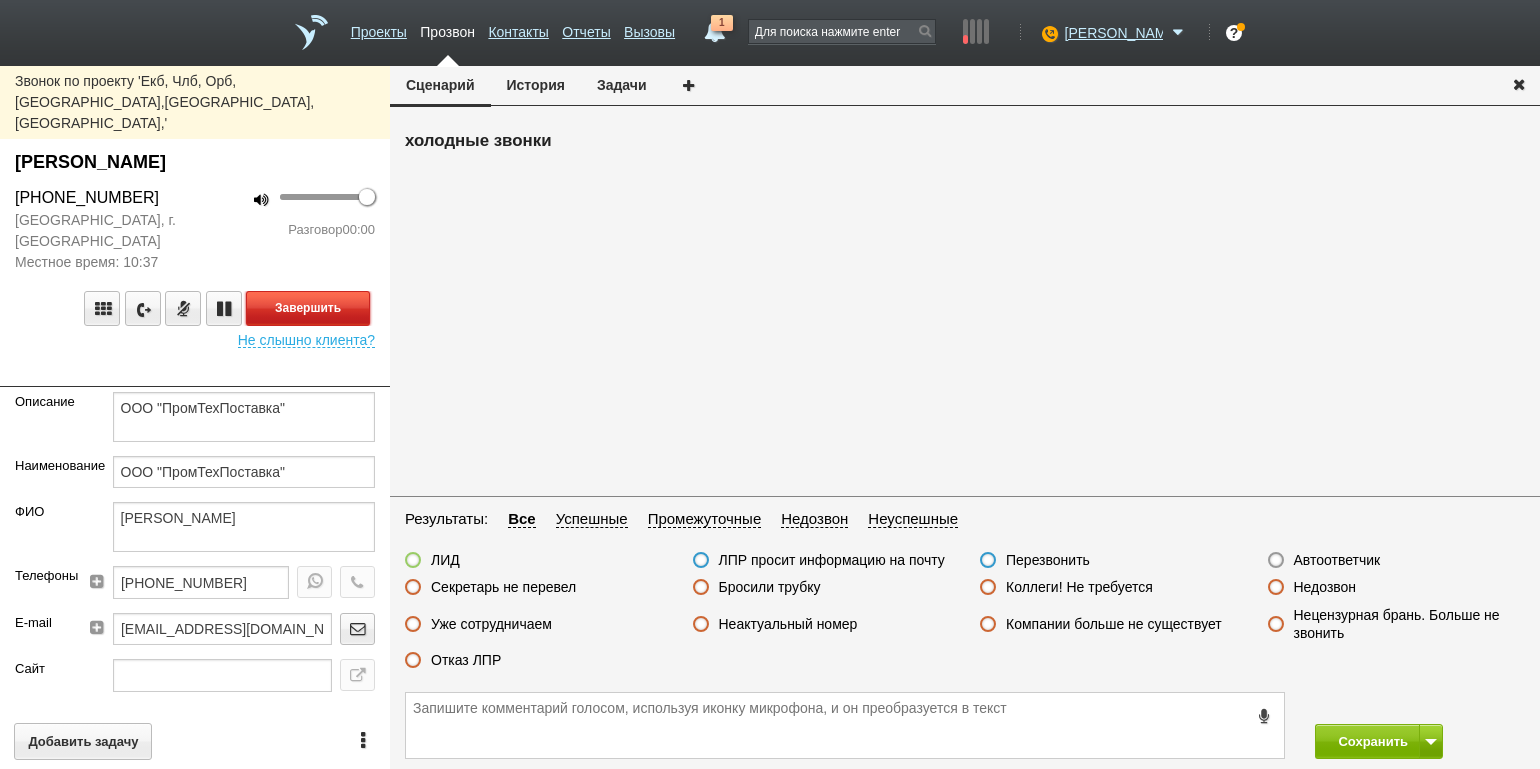 click on "Завершить" at bounding box center (308, 308) 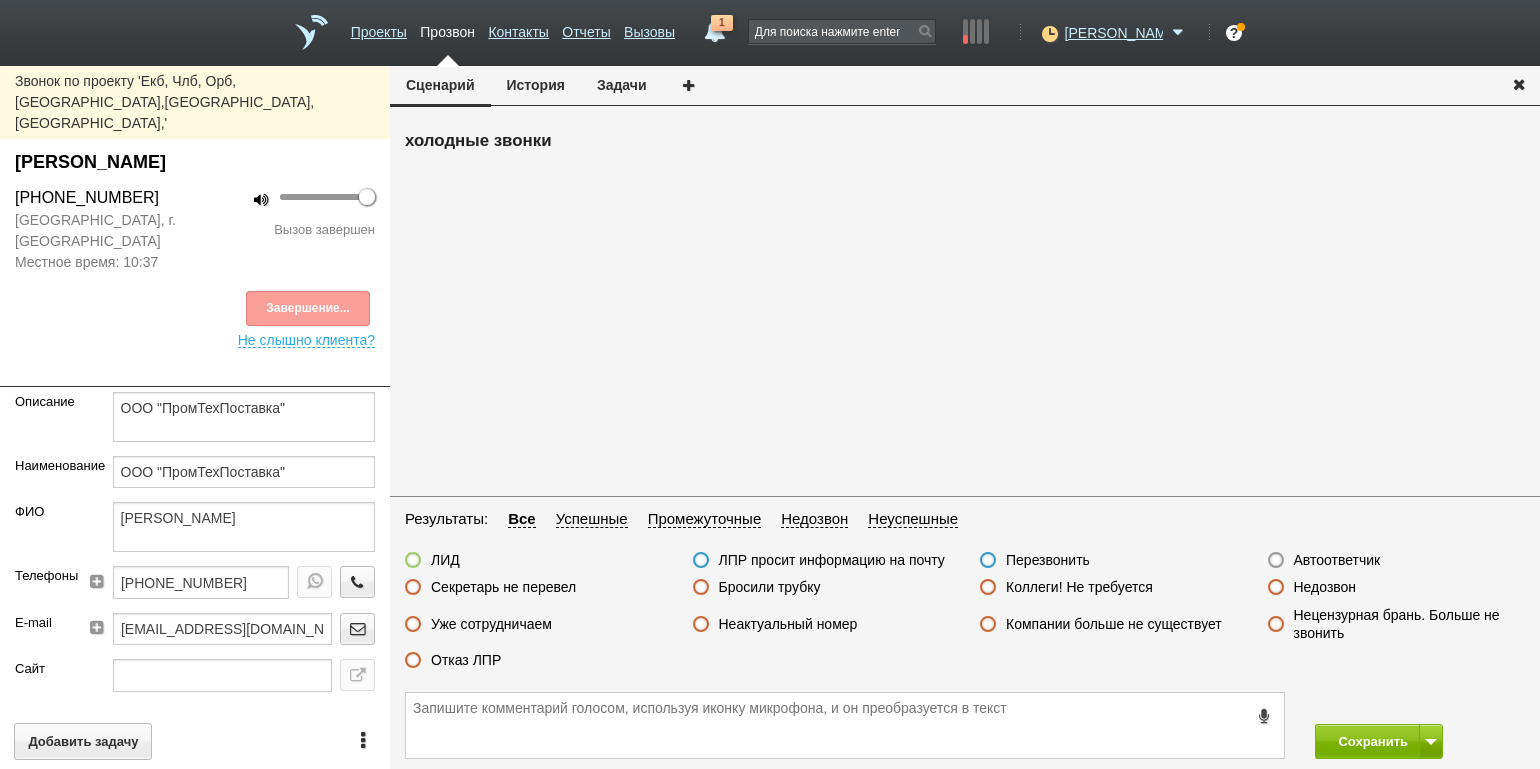 click on "Автоответчик" at bounding box center (1337, 560) 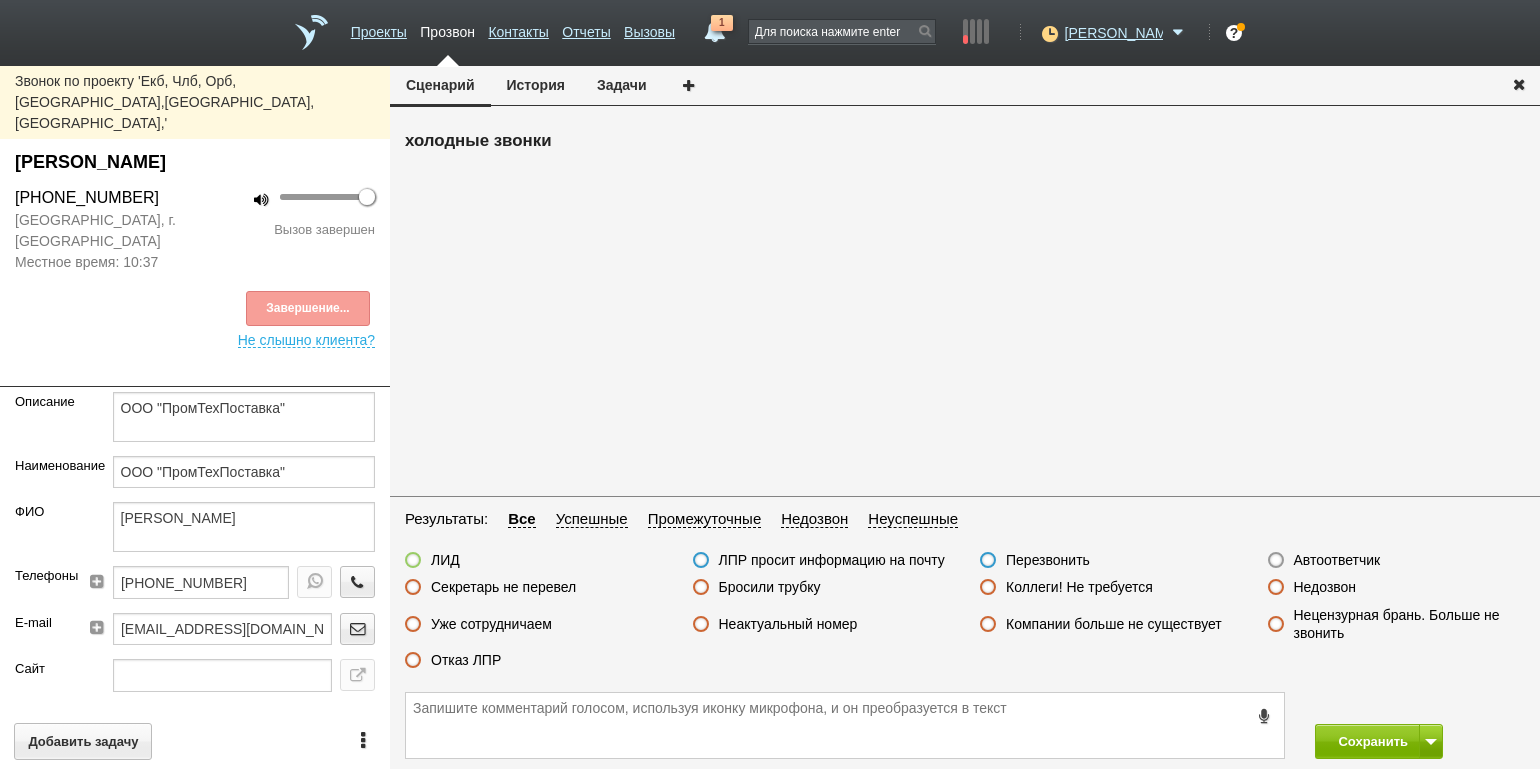 click on "Автоответчик" at bounding box center (0, 0) 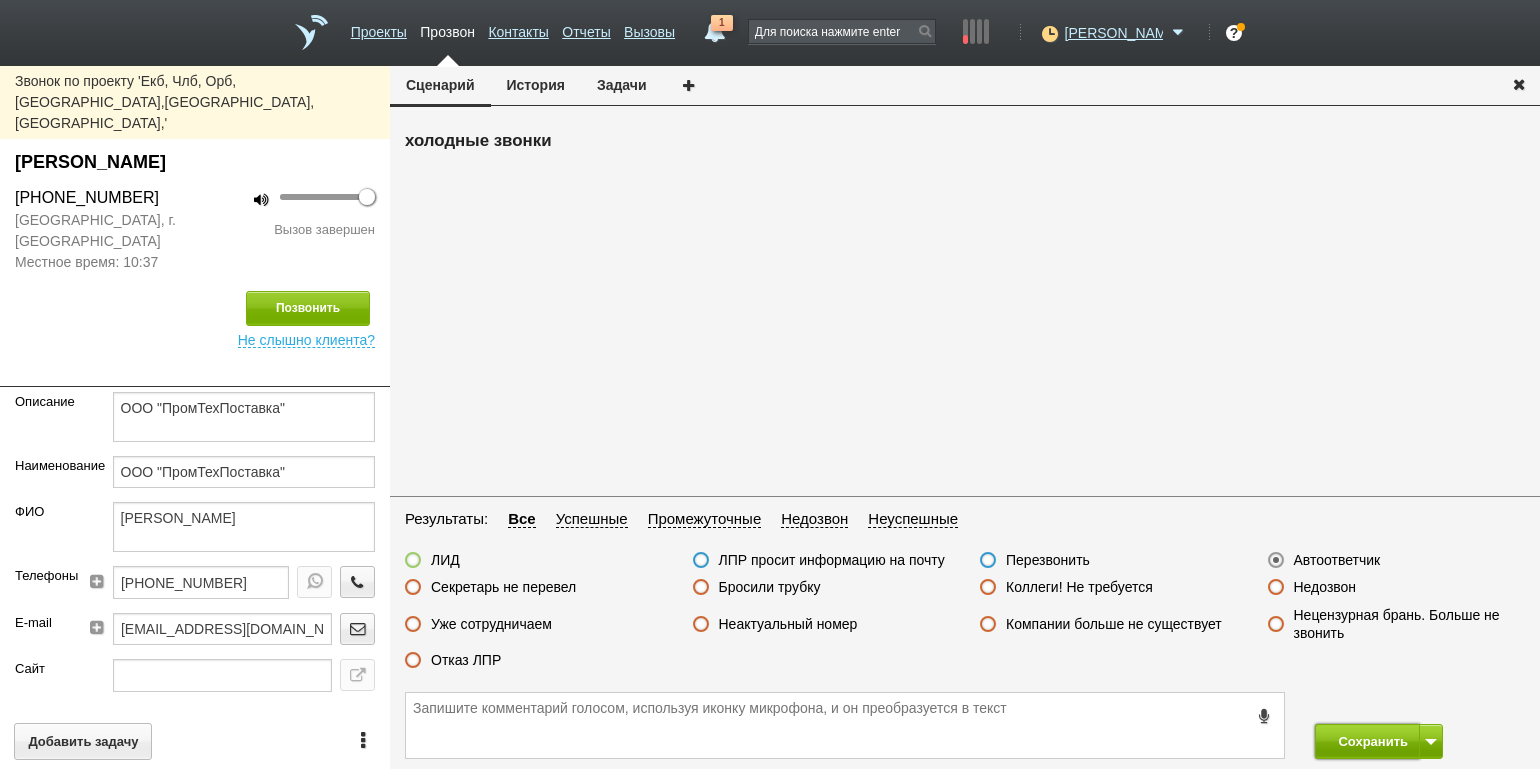 drag, startPoint x: 1375, startPoint y: 743, endPoint x: 1222, endPoint y: 565, distance: 234.71898 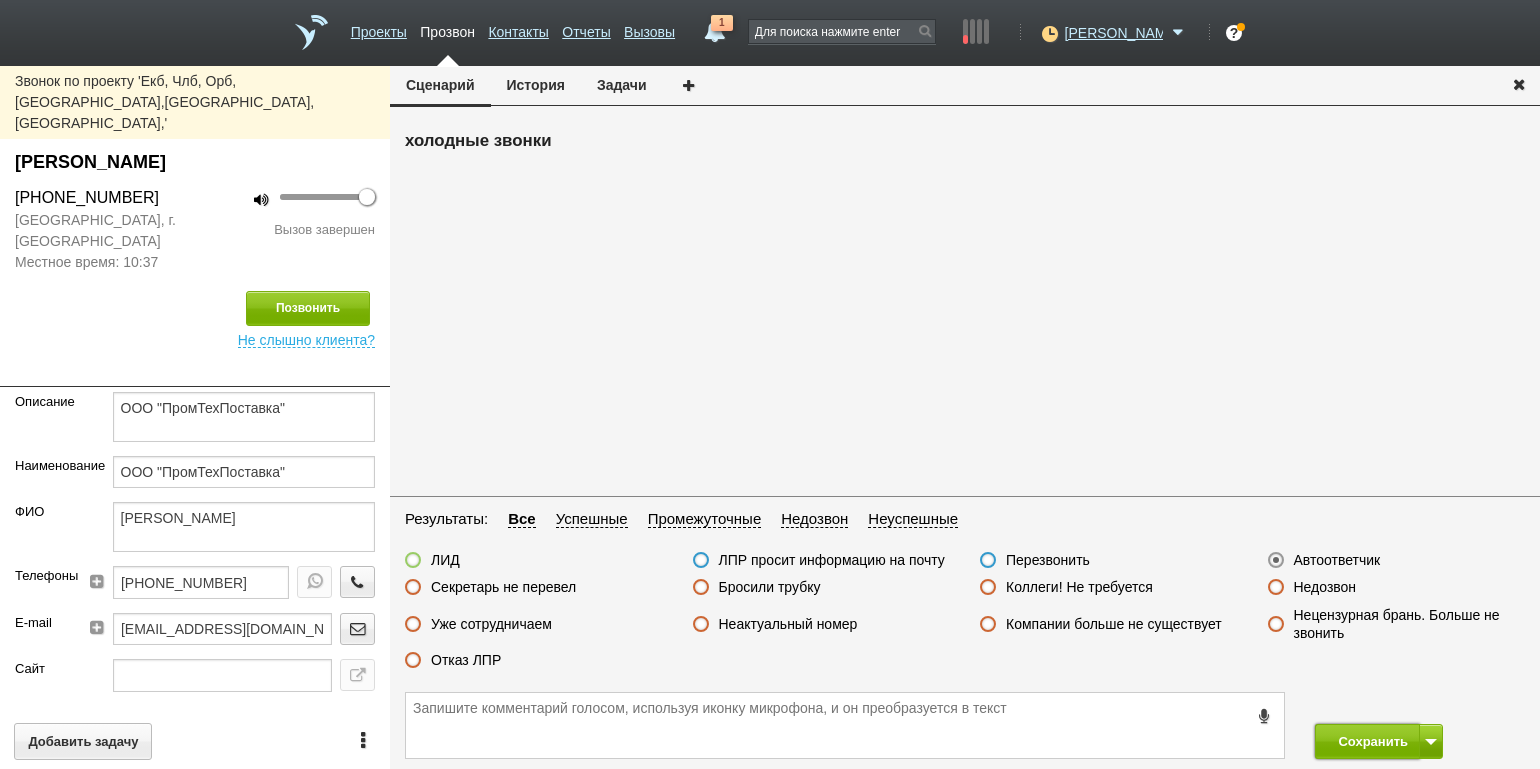 click on "Сохранить" at bounding box center (1367, 741) 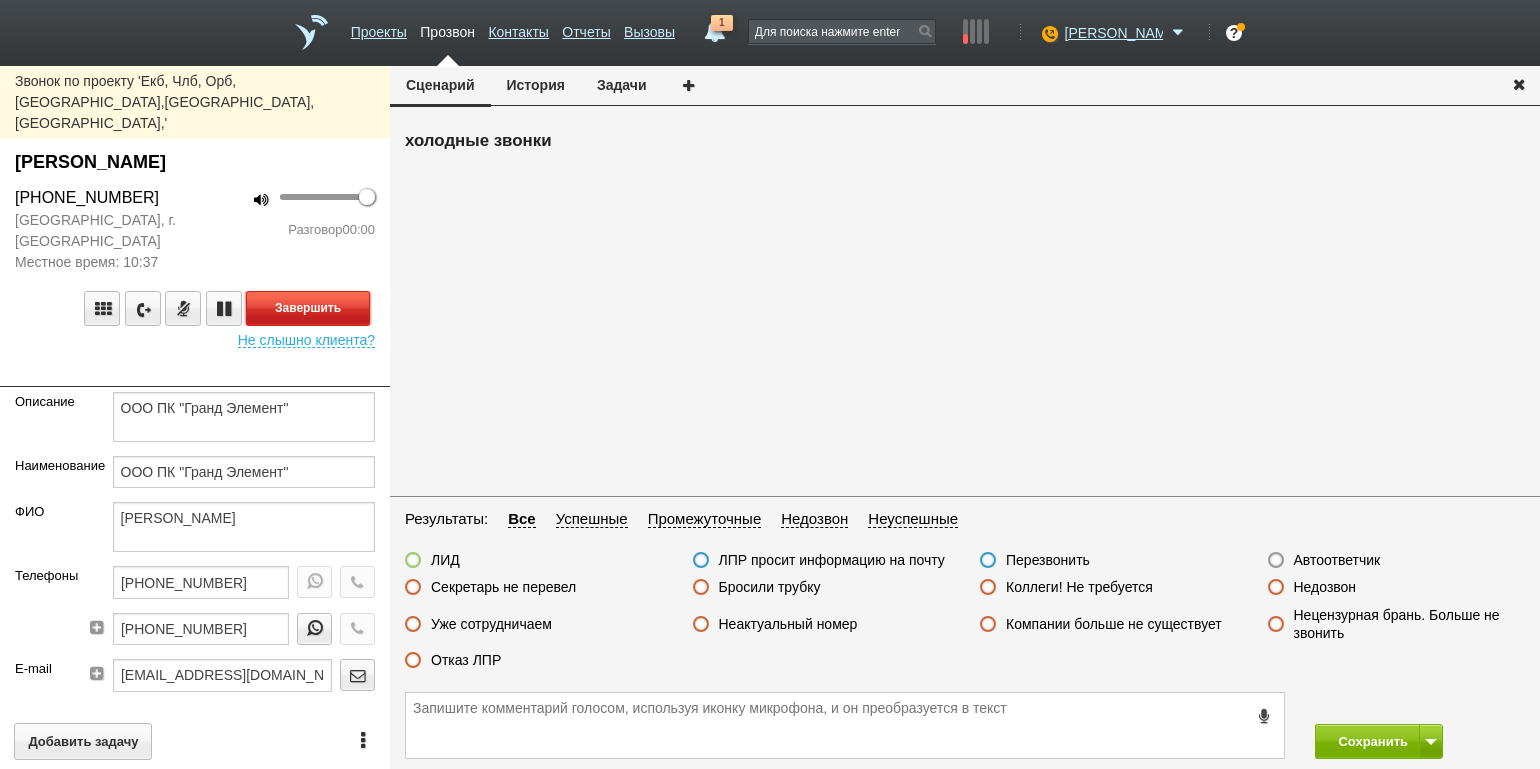 click on "Завершить" at bounding box center [308, 308] 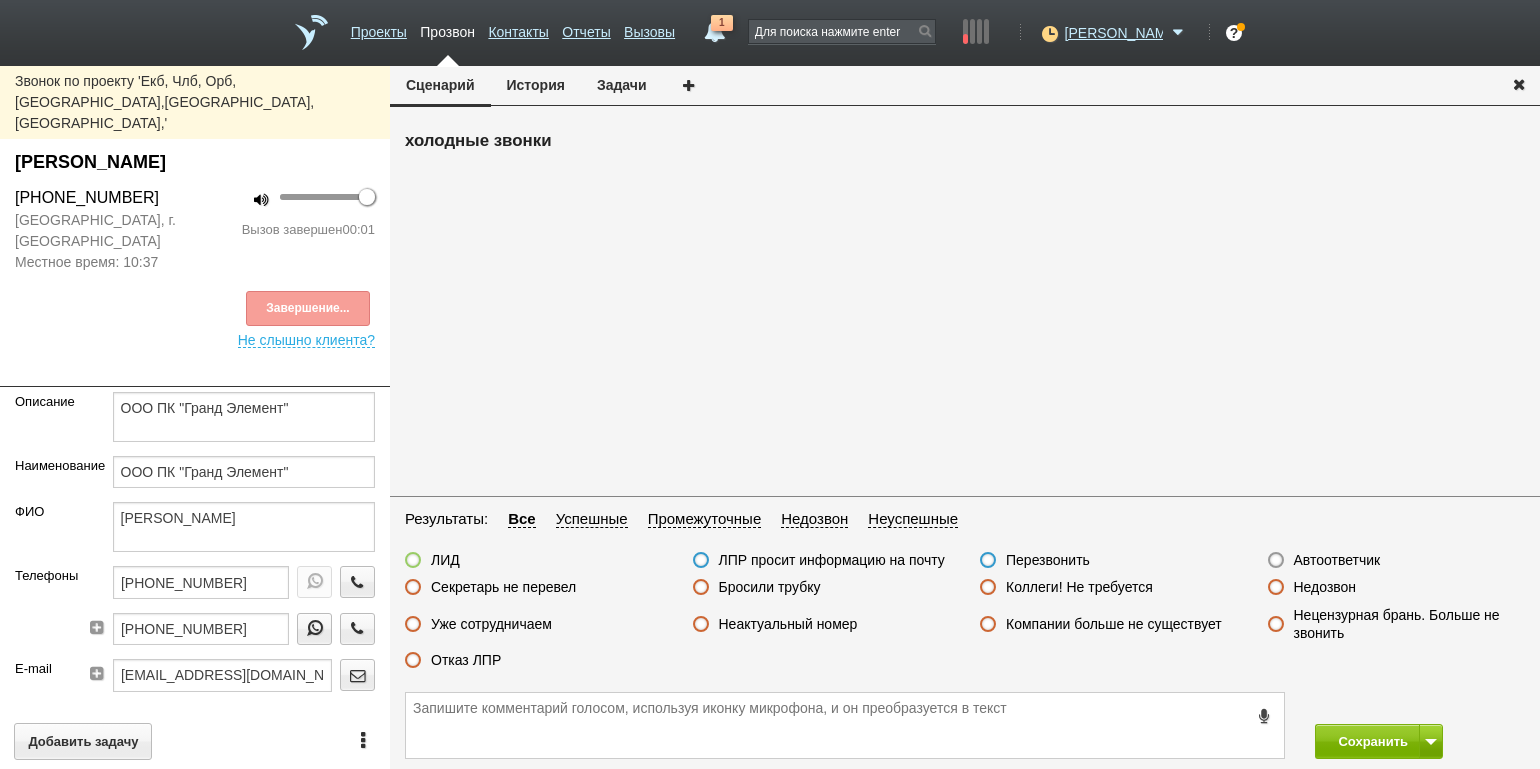 drag, startPoint x: 1325, startPoint y: 591, endPoint x: 1330, endPoint y: 604, distance: 13.928389 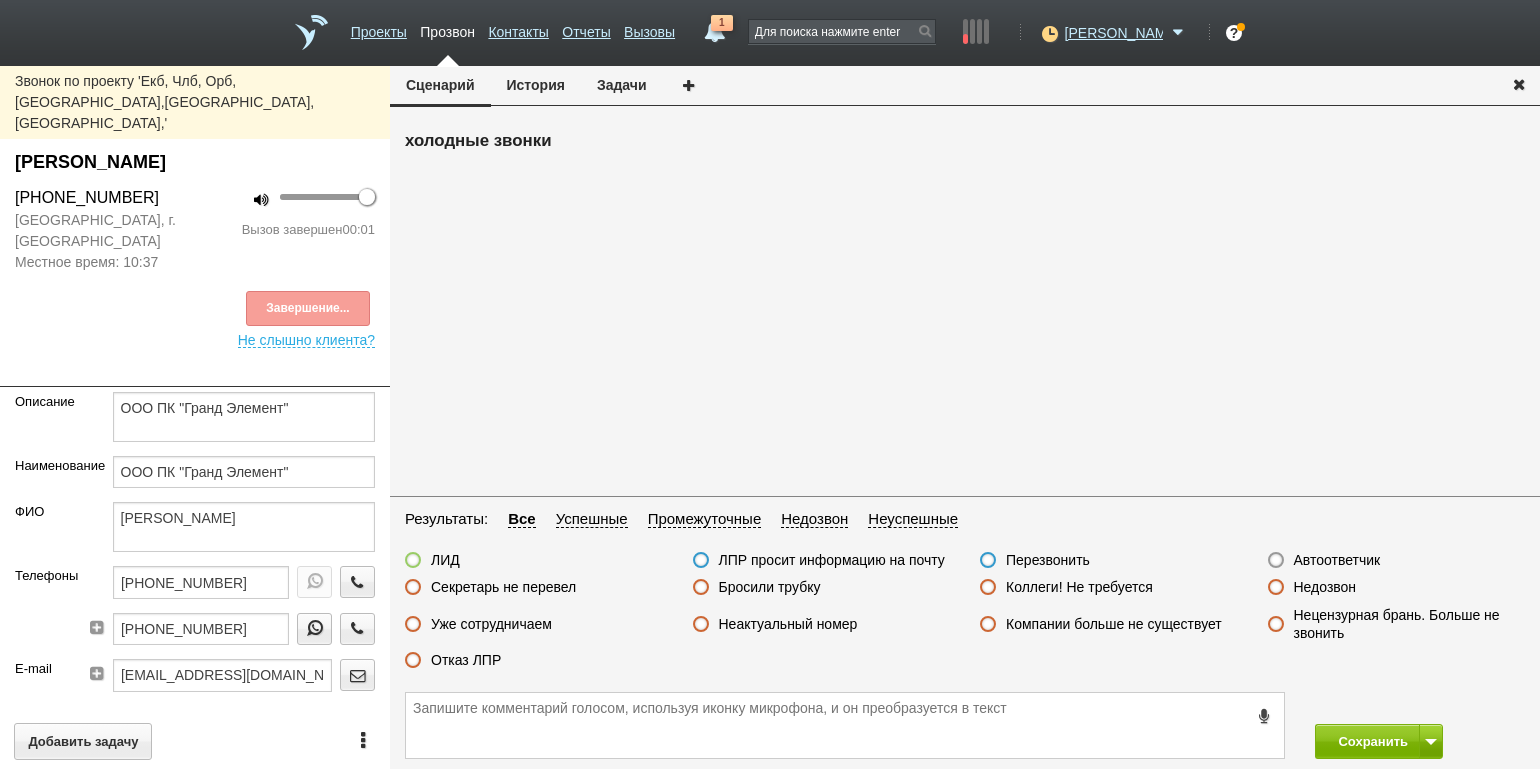 click on "Недозвон" at bounding box center (1325, 587) 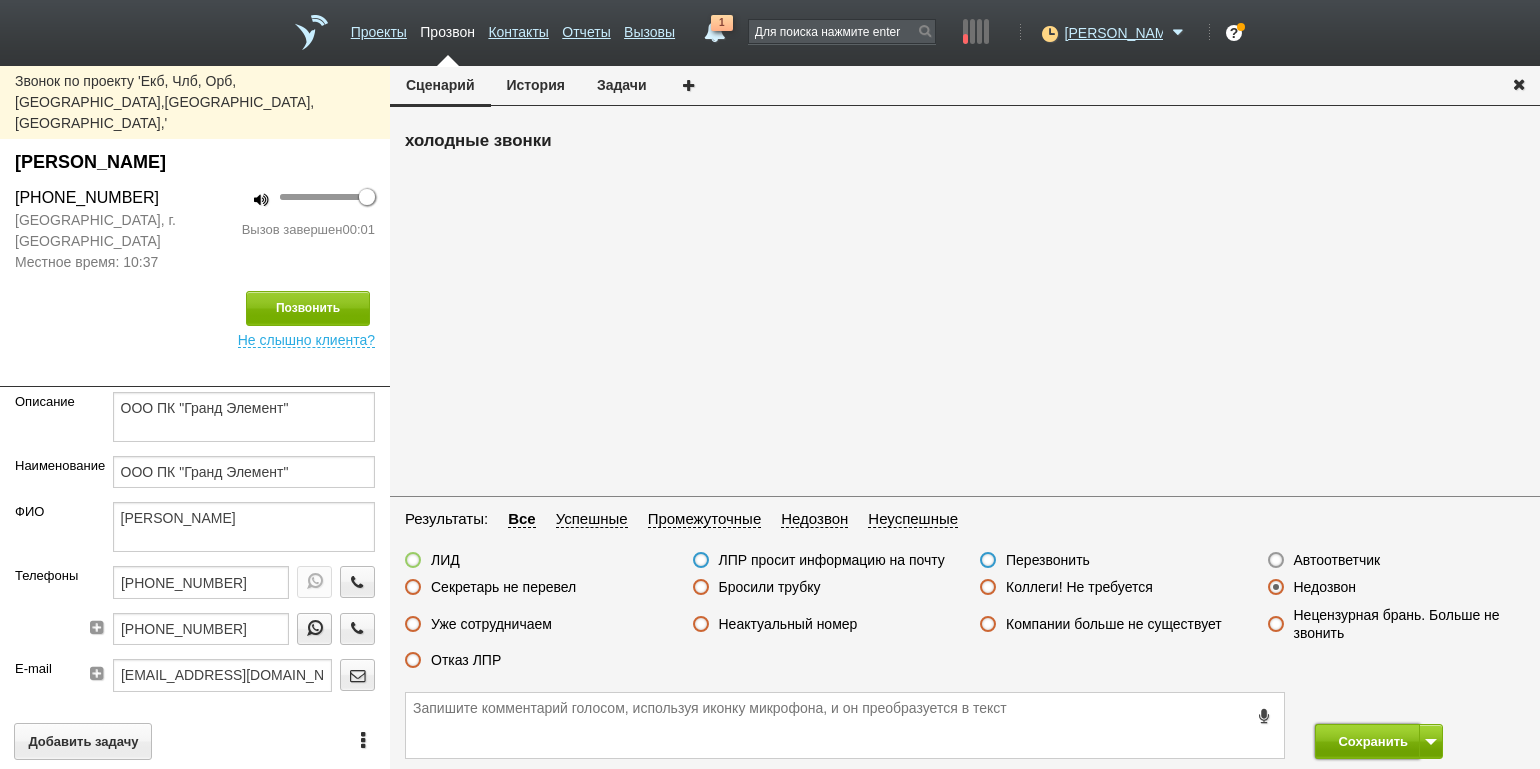 click on "Сохранить" at bounding box center (1367, 741) 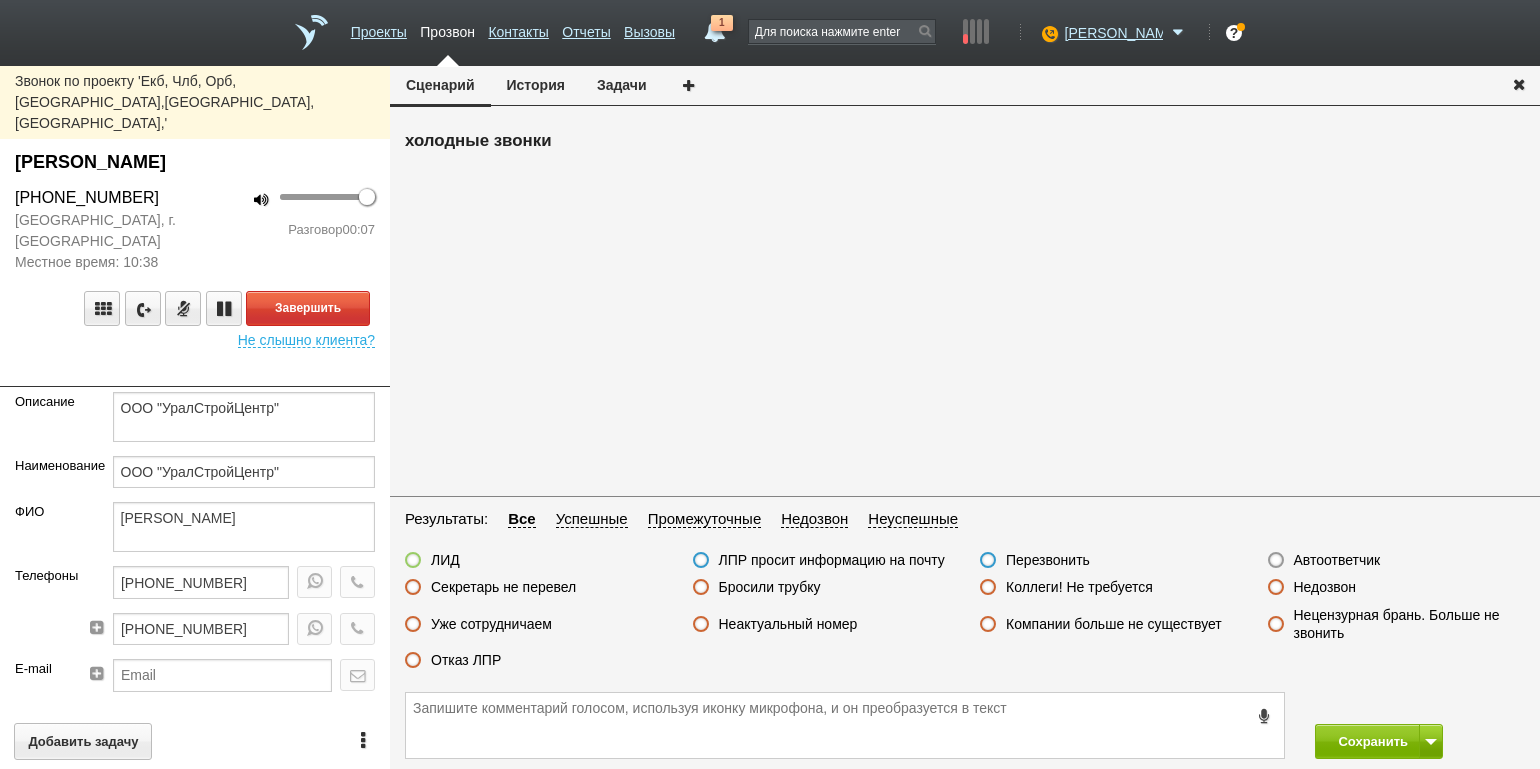 click on "Разговор
00:07" at bounding box center [292, 230] 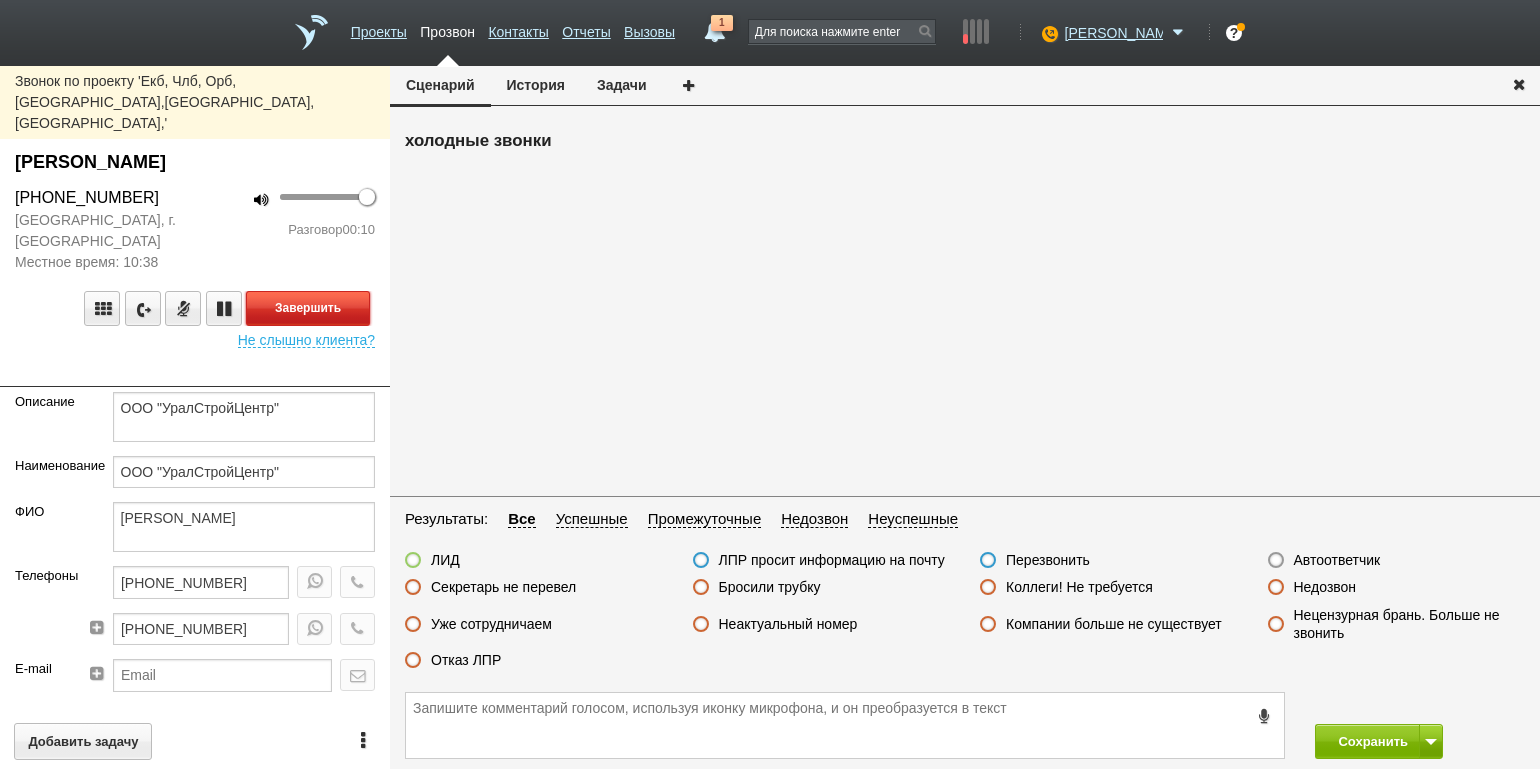 click on "Завершить" at bounding box center [308, 308] 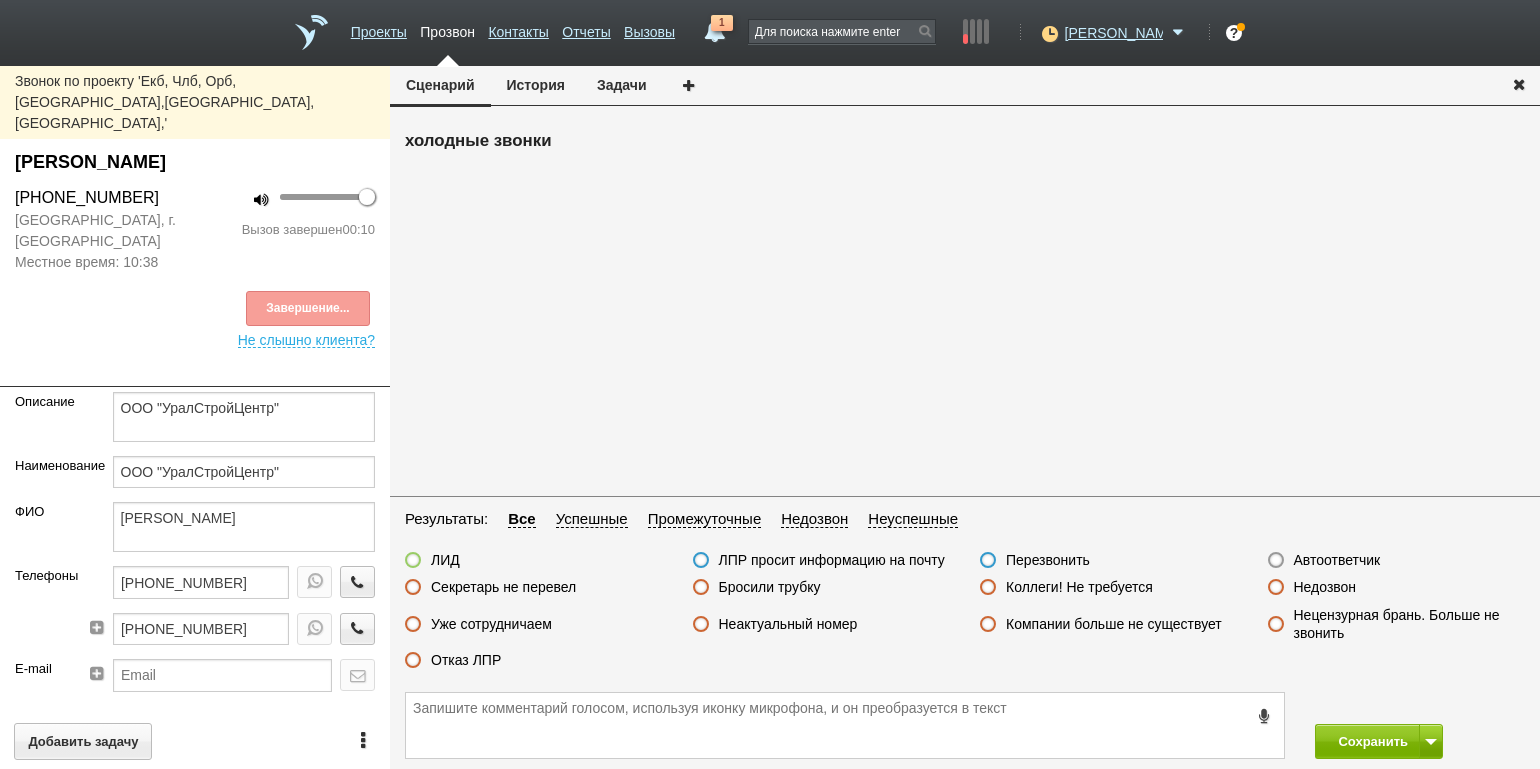 click on "Отказ ЛПР" at bounding box center [466, 660] 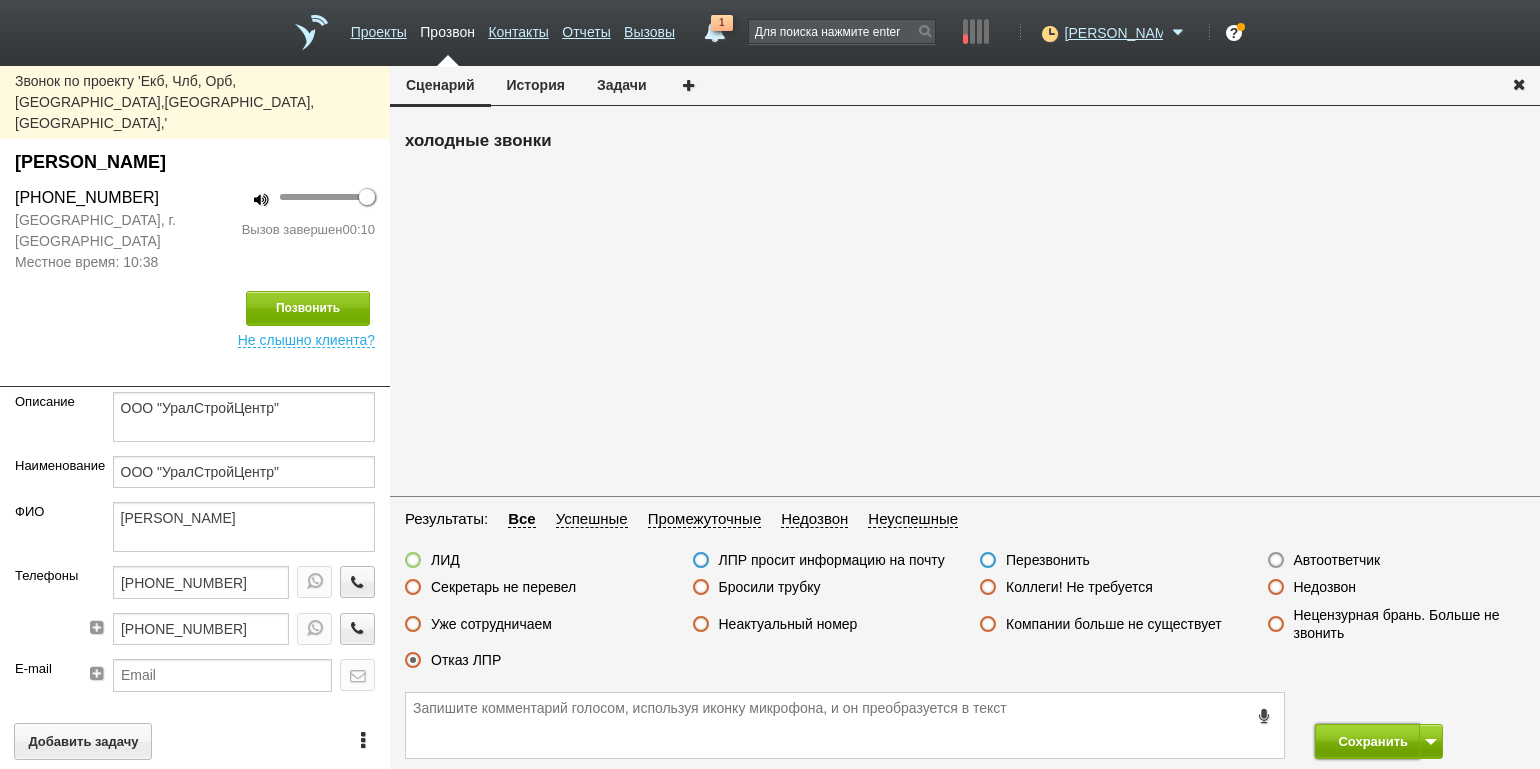 click on "Сохранить" at bounding box center [1367, 741] 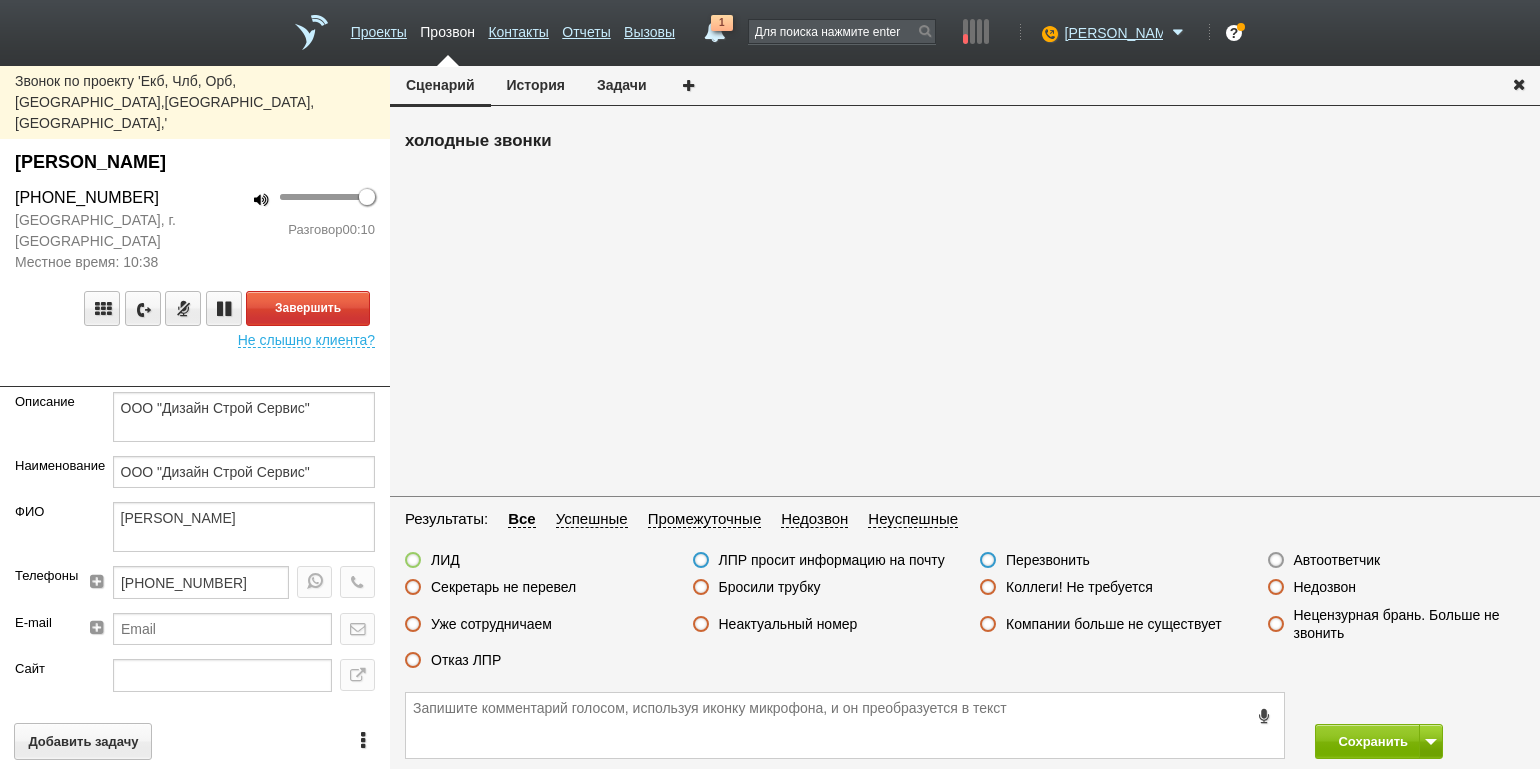 click on "Звонок по проекту 'Екб, Члб, Орб,Пермь,Тюм., Сургут,' Лебедев Владимир Александрович +7 (351) 796-65-86  Челябинская область, г. Челябинск  Местное время: 10:38     100
Разговор
00:10         Завершить Не слышно клиента? Описание ООО "Дизайн Строй Сервис" Наименование ООО "Дизайн Строй Сервис" ФИО Лебедев Владимир Александрович Телефоны +7 (351) 796-65-86 E-mail Сайт Город г. Челябинск Адрес Регион Челябинская обл Должность Директор Теги выгрузить тест Ничего не найдено Список пуст Ответственный Татьяна Никита Долгов Каюмова Юлия Меньшикова Ольга Денис Иванов" at bounding box center [195, 417] 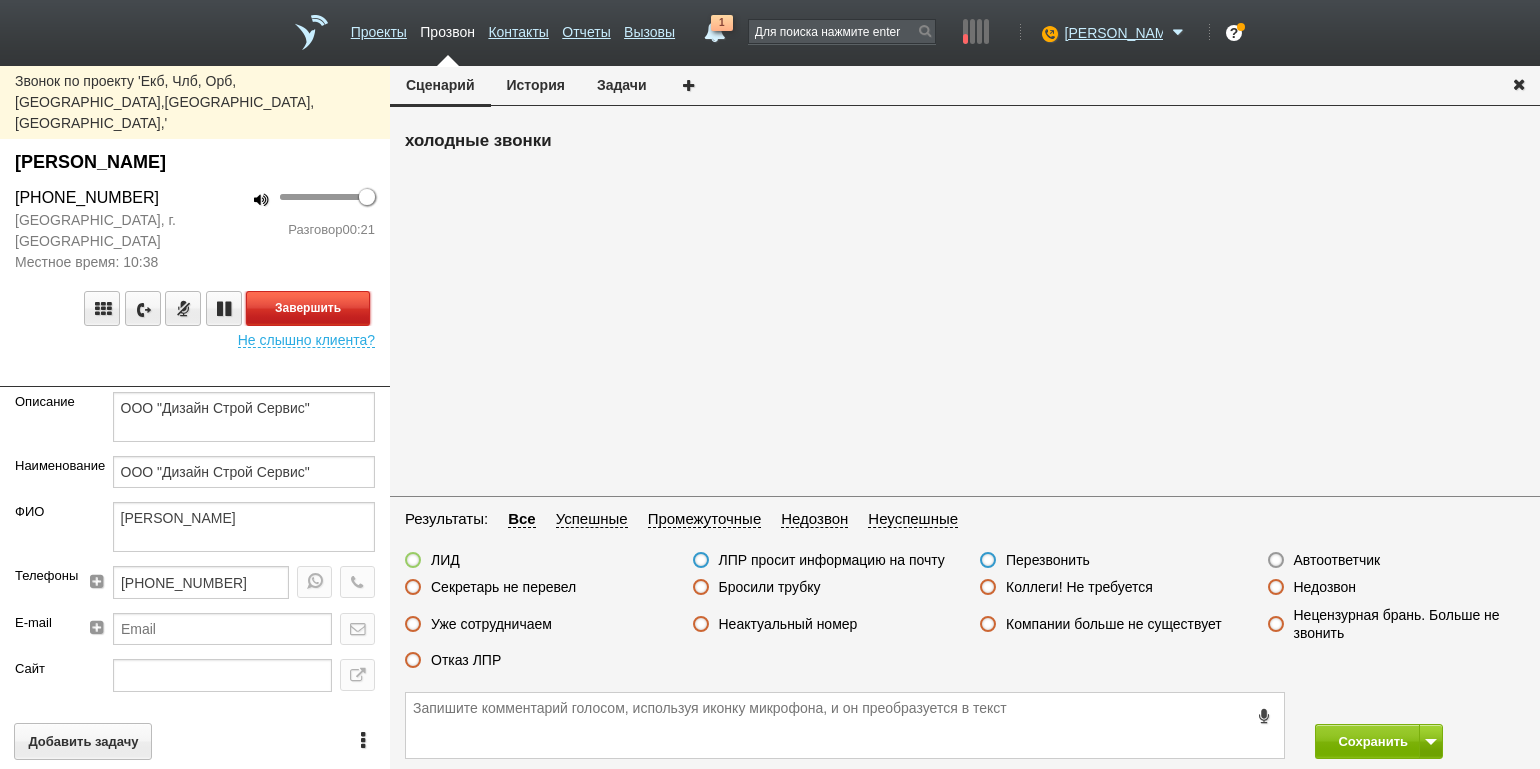 click on "Завершить" at bounding box center [308, 308] 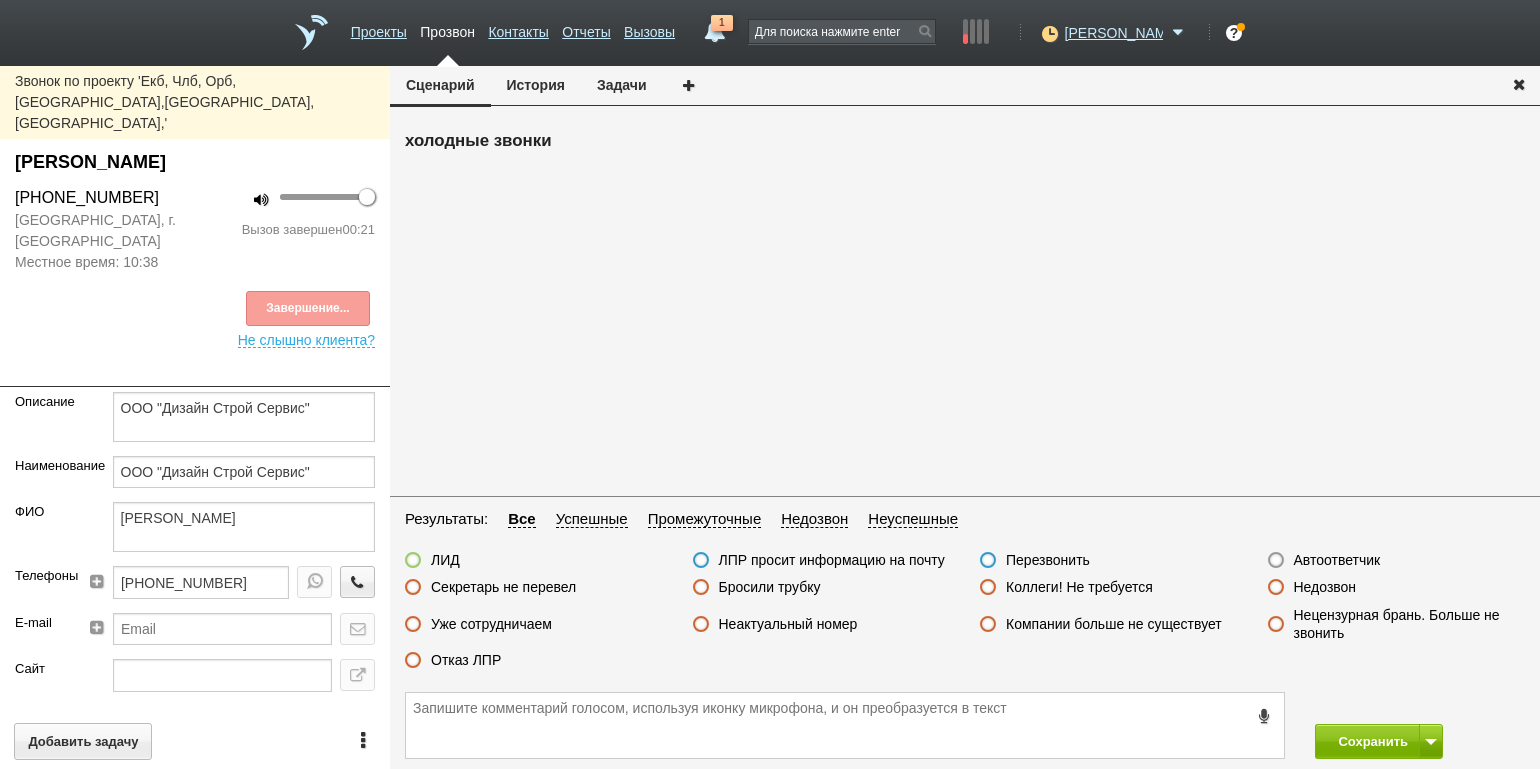 drag, startPoint x: 478, startPoint y: 653, endPoint x: 553, endPoint y: 648, distance: 75.16648 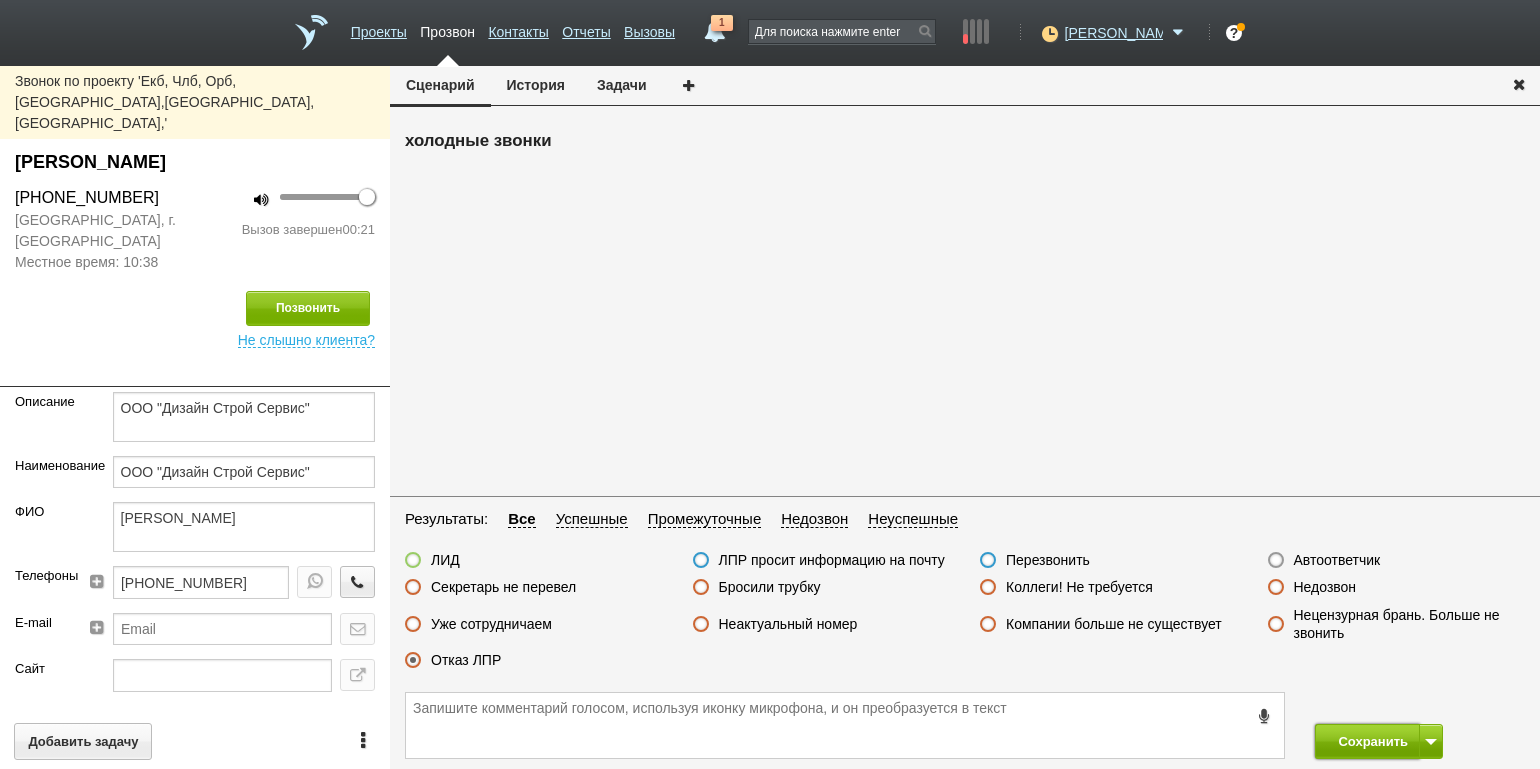 drag, startPoint x: 1362, startPoint y: 737, endPoint x: 1338, endPoint y: 716, distance: 31.890438 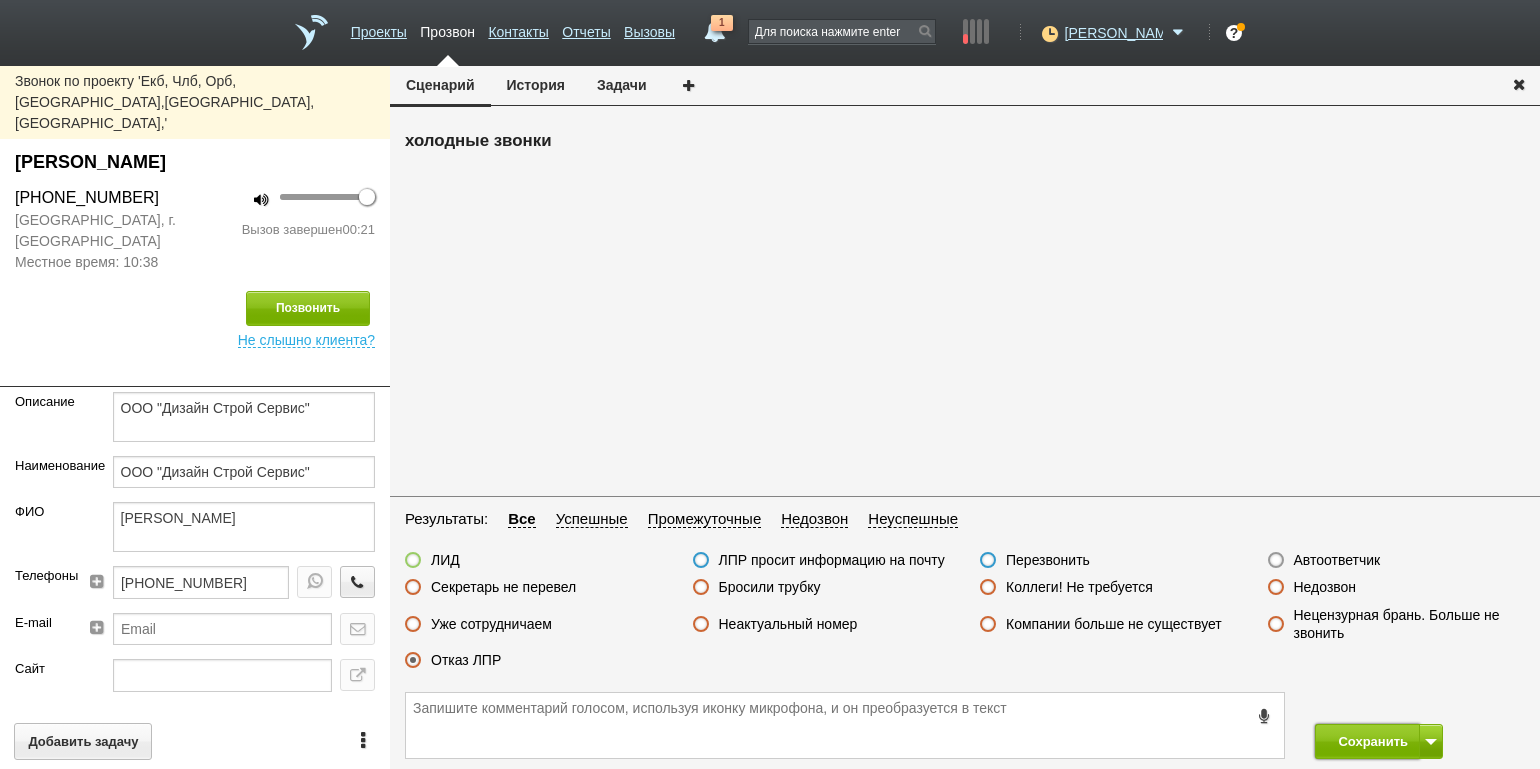 click on "Сохранить" at bounding box center (1367, 741) 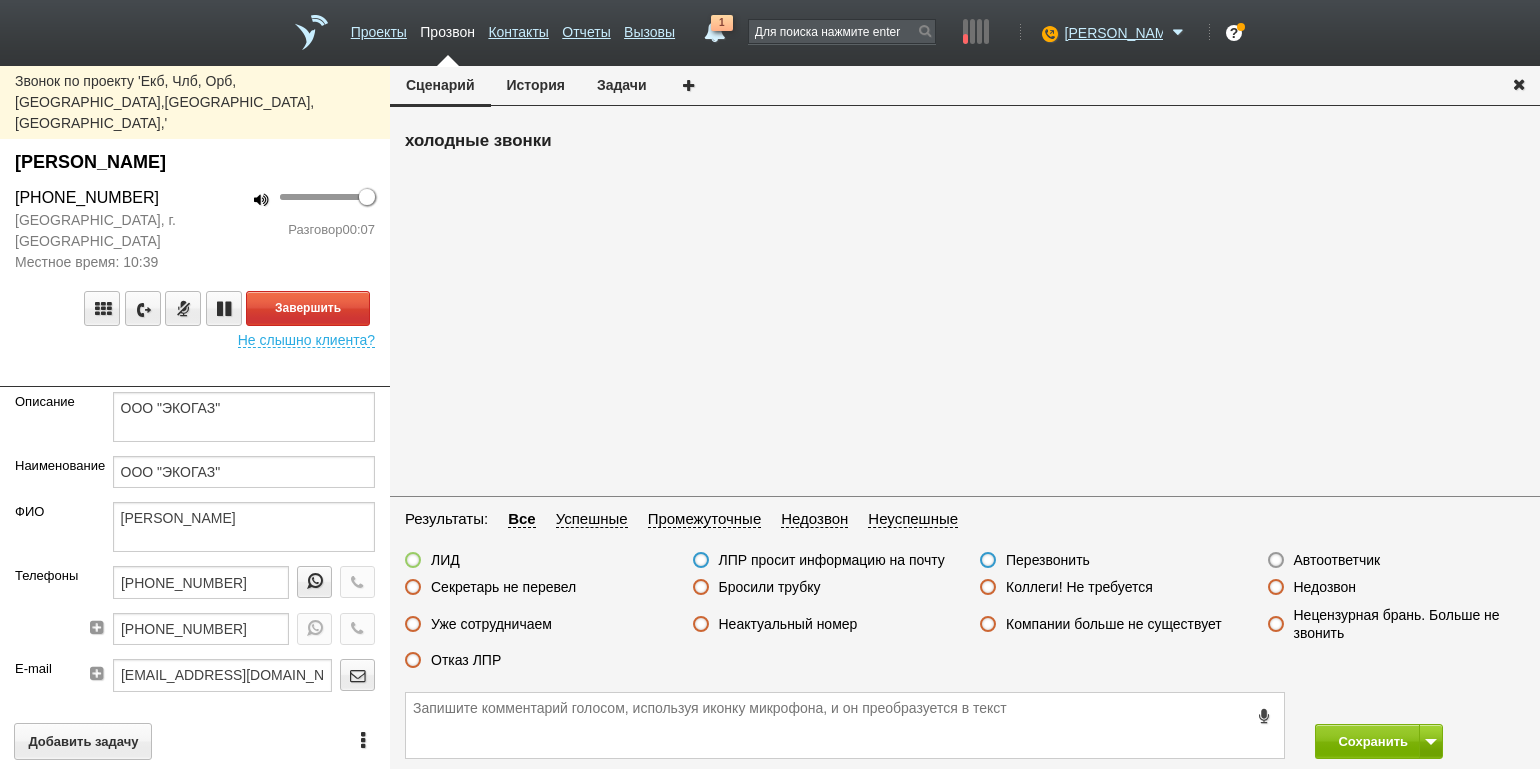 click on "100
Разговор
00:07" at bounding box center [292, 229] 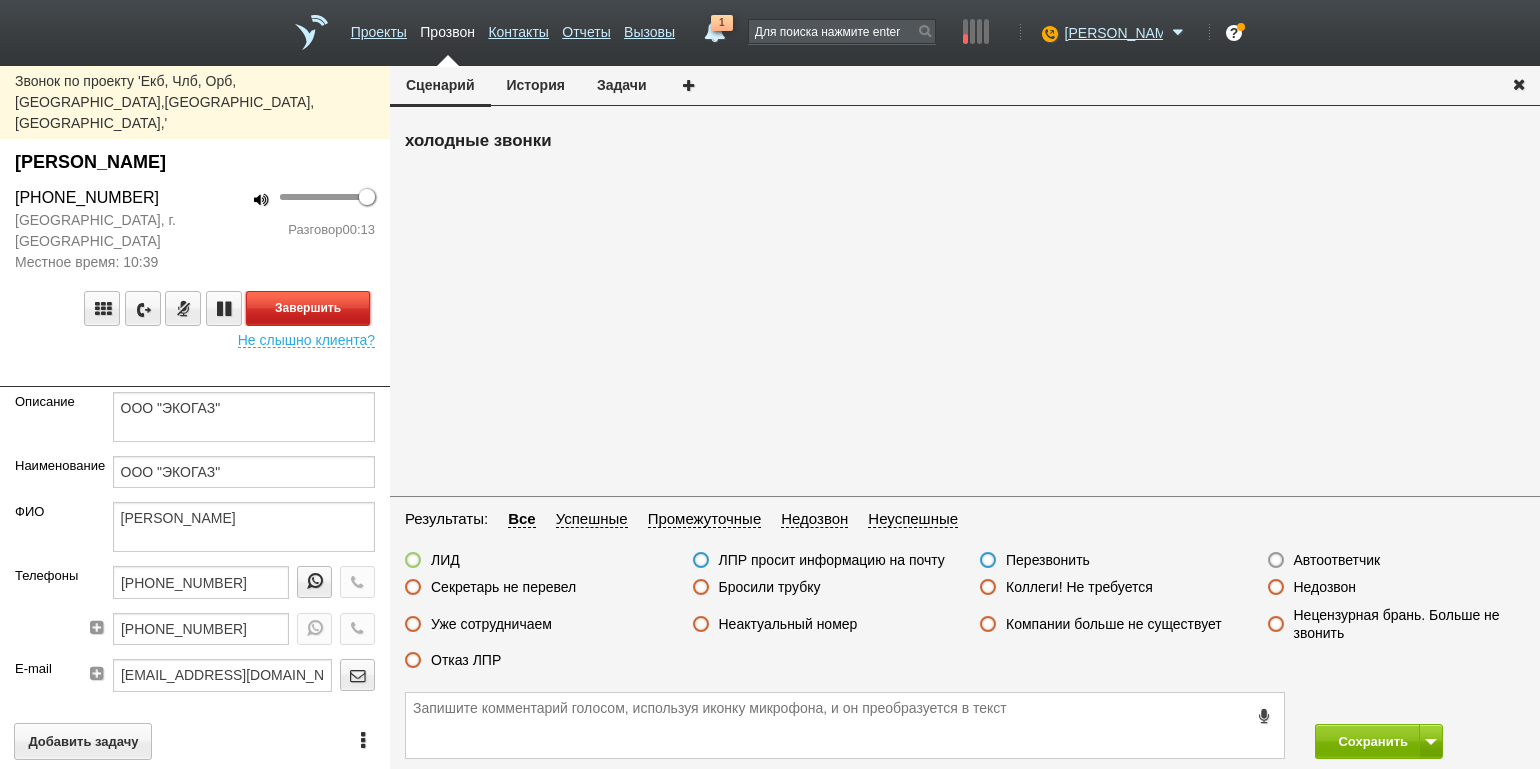 click on "Завершить" at bounding box center (308, 308) 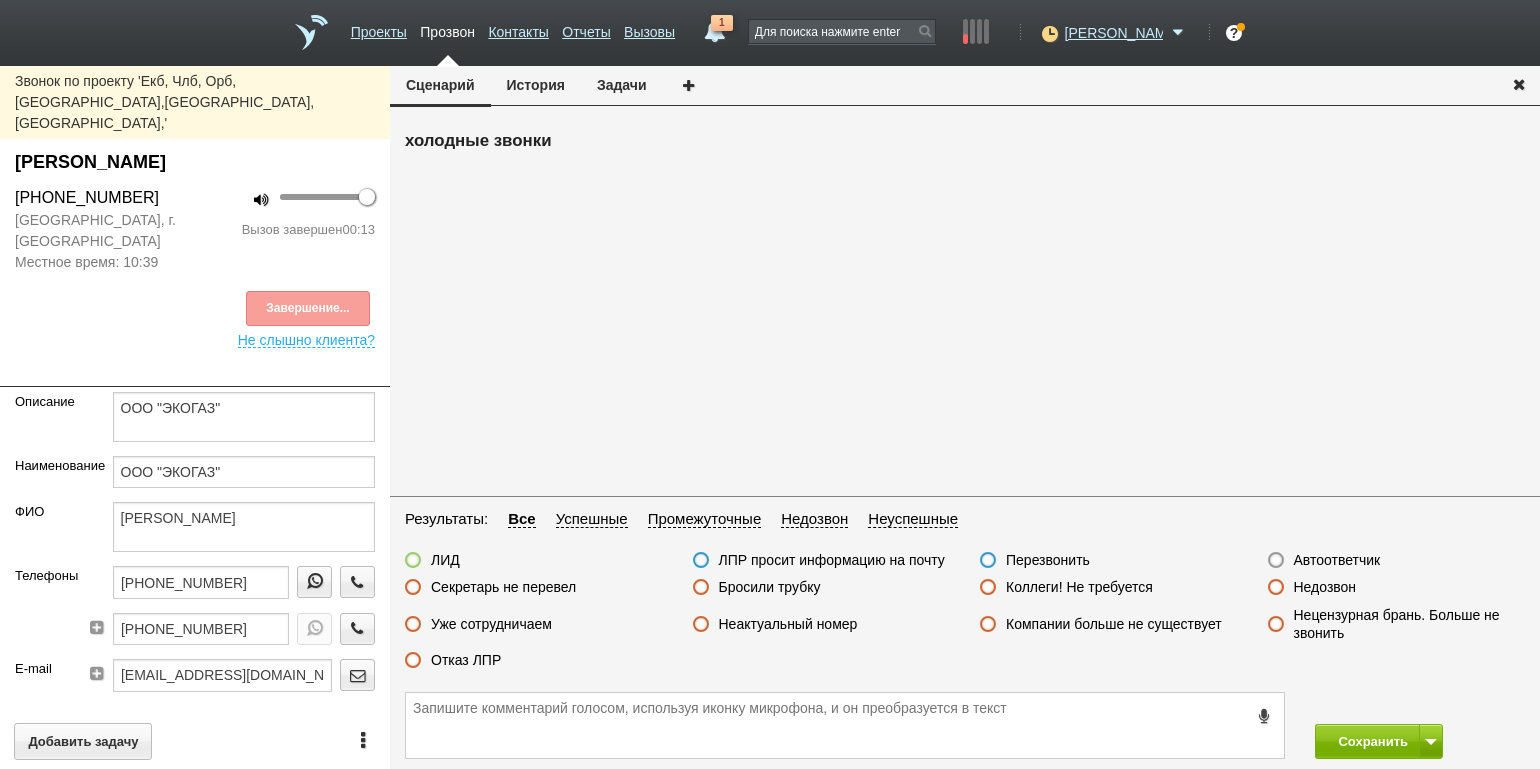 click on "Отказ ЛПР" at bounding box center [466, 660] 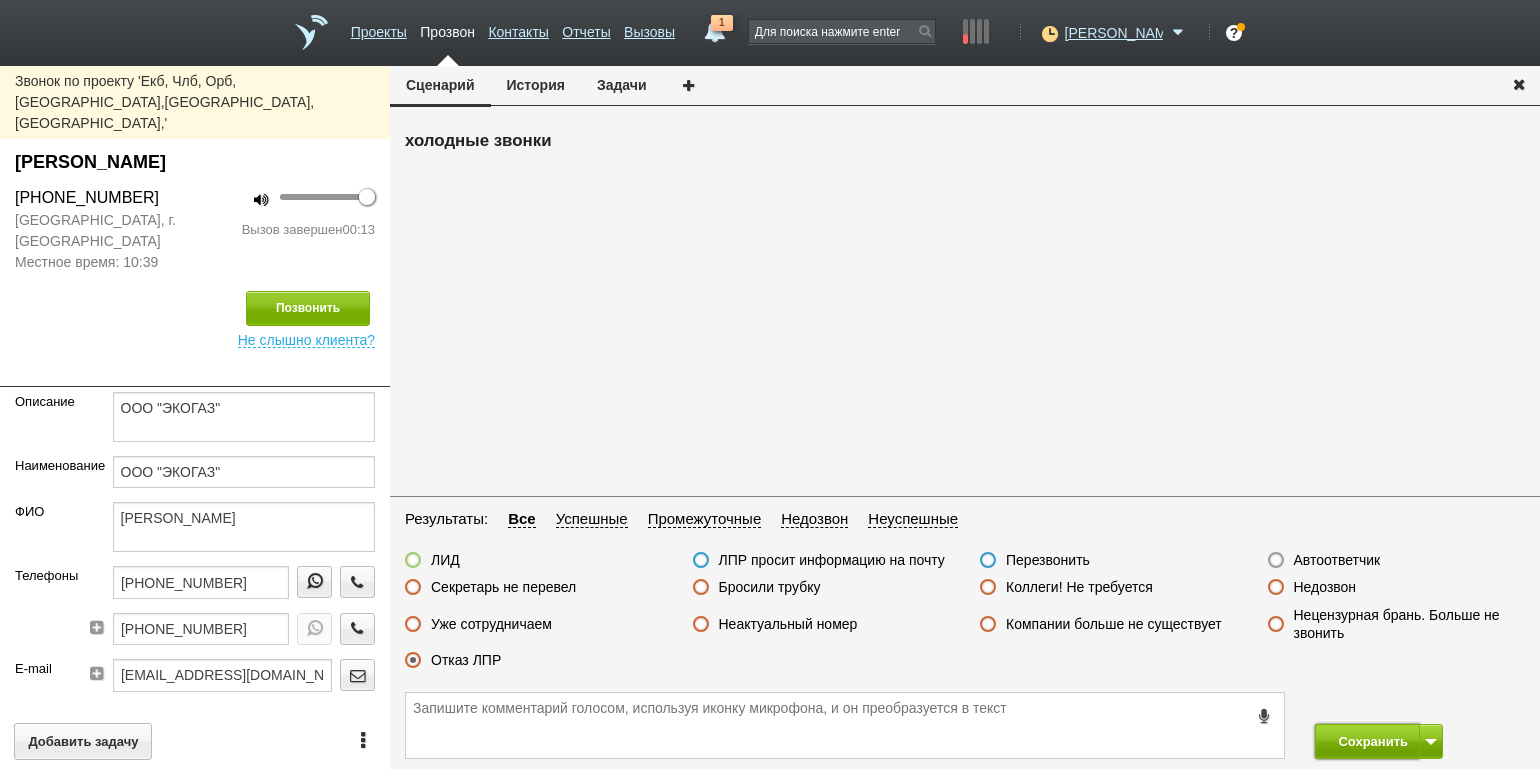 drag, startPoint x: 1341, startPoint y: 749, endPoint x: 1333, endPoint y: 725, distance: 25.298222 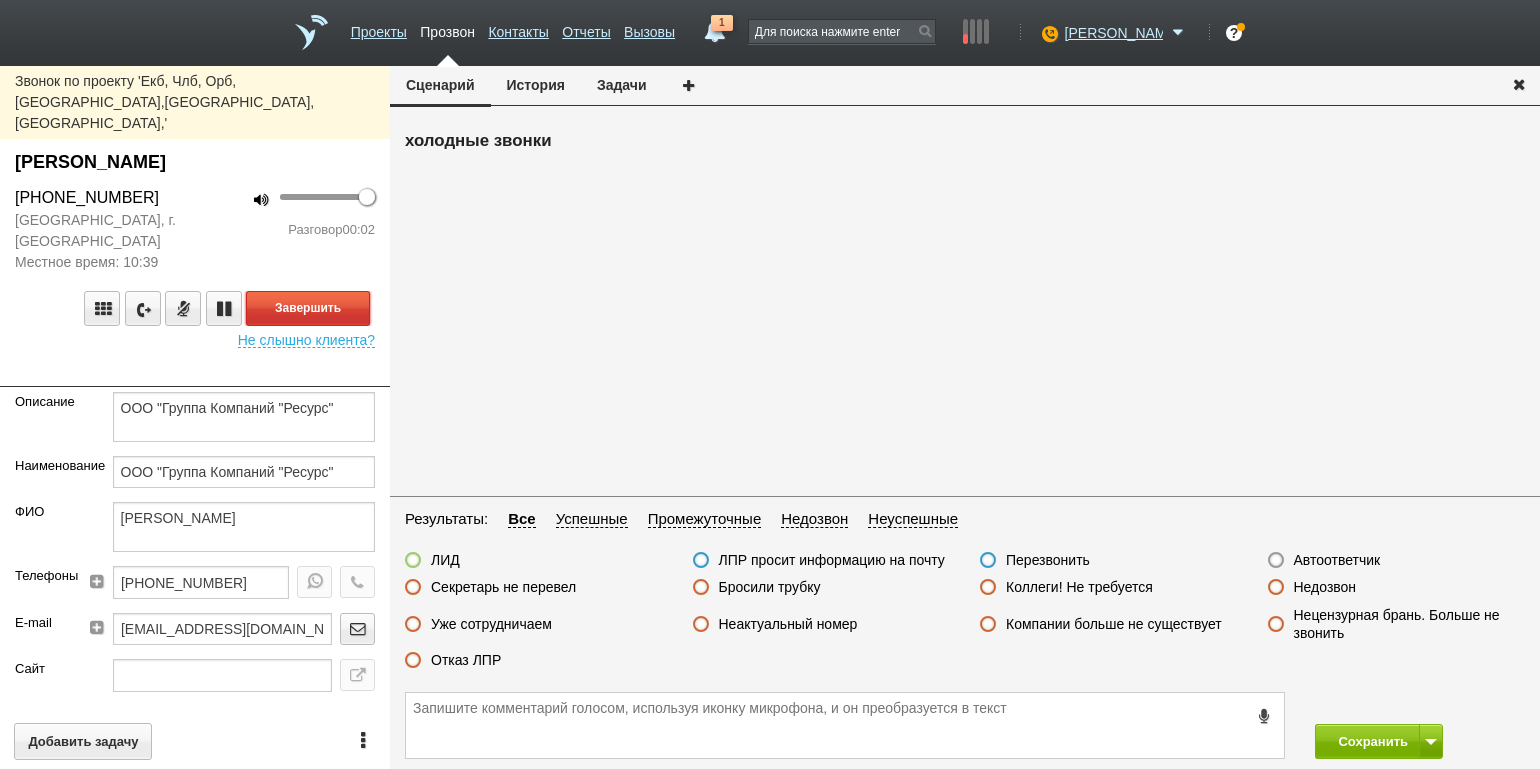 click on "Завершить" at bounding box center (308, 308) 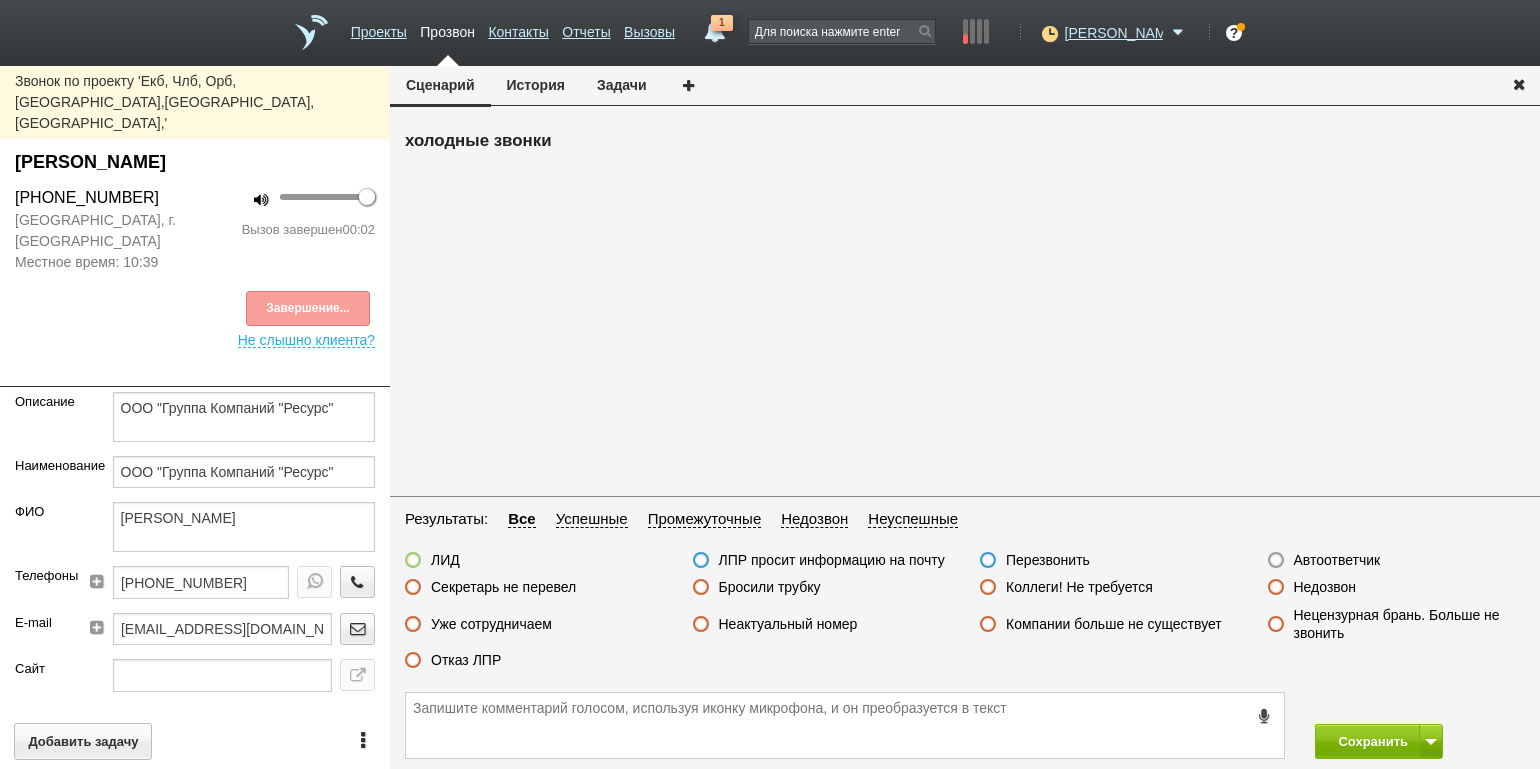 click on "Автоответчик" at bounding box center (1337, 560) 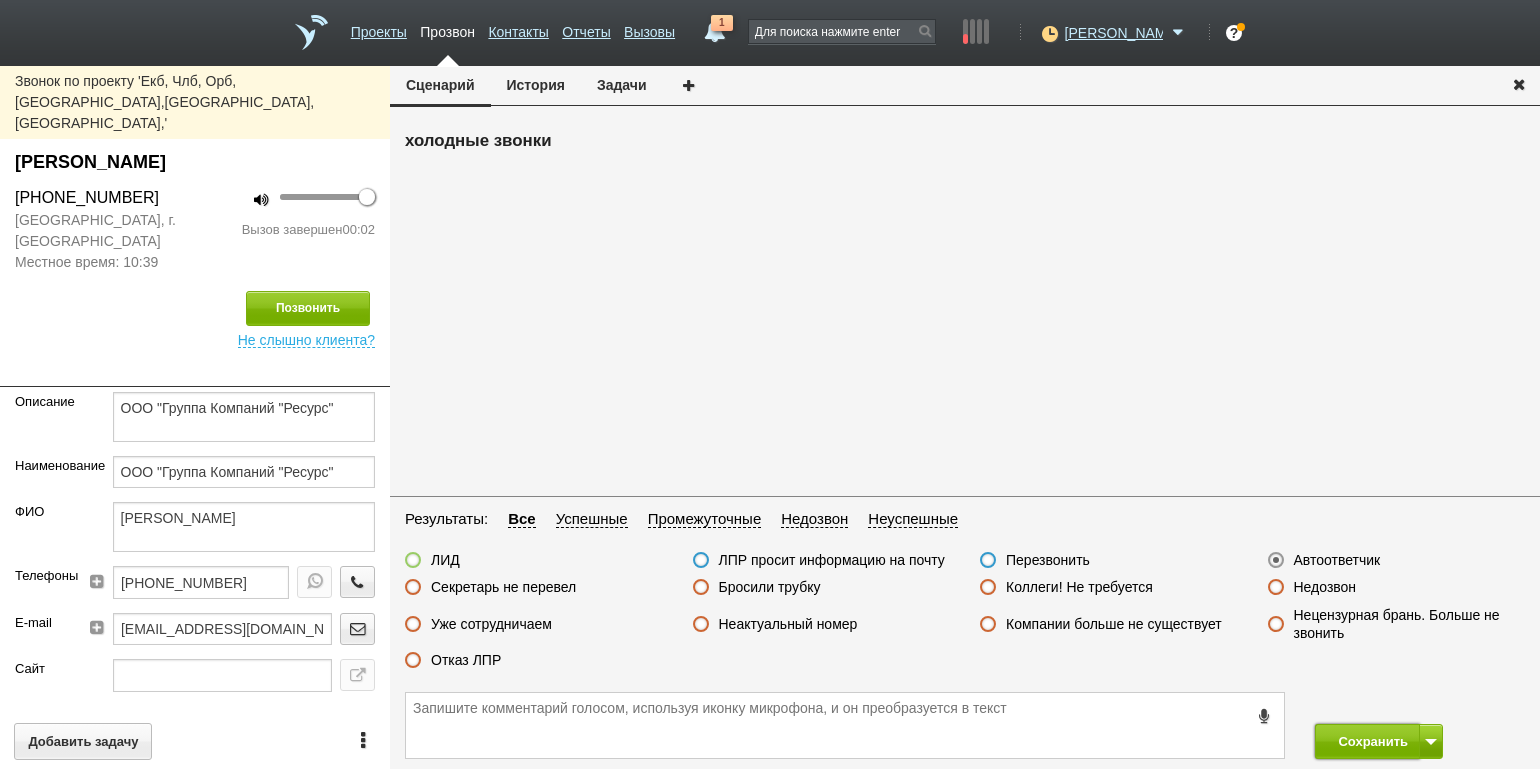 drag, startPoint x: 1379, startPoint y: 732, endPoint x: 1353, endPoint y: 703, distance: 38.948685 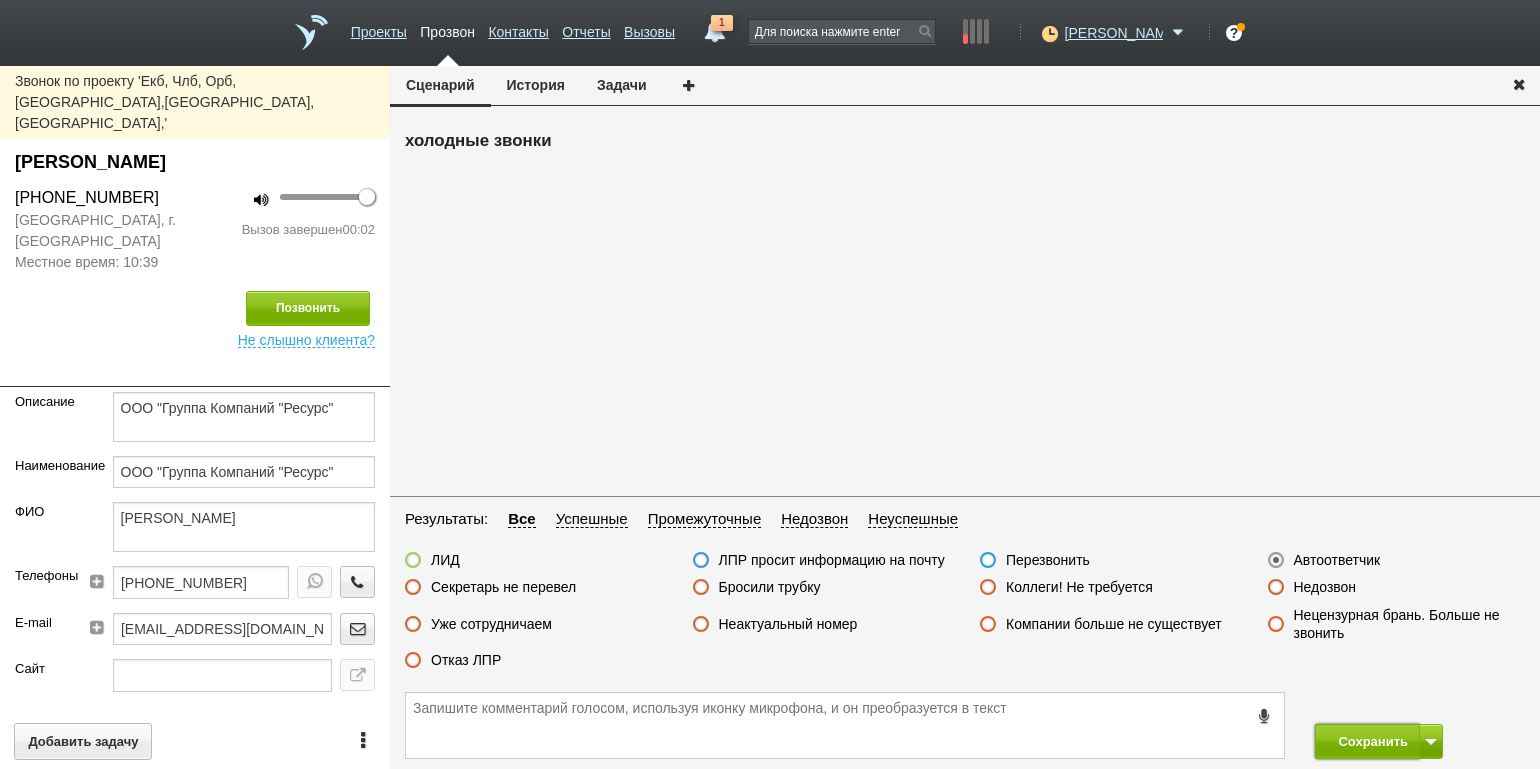 click on "Сохранить" at bounding box center (1367, 741) 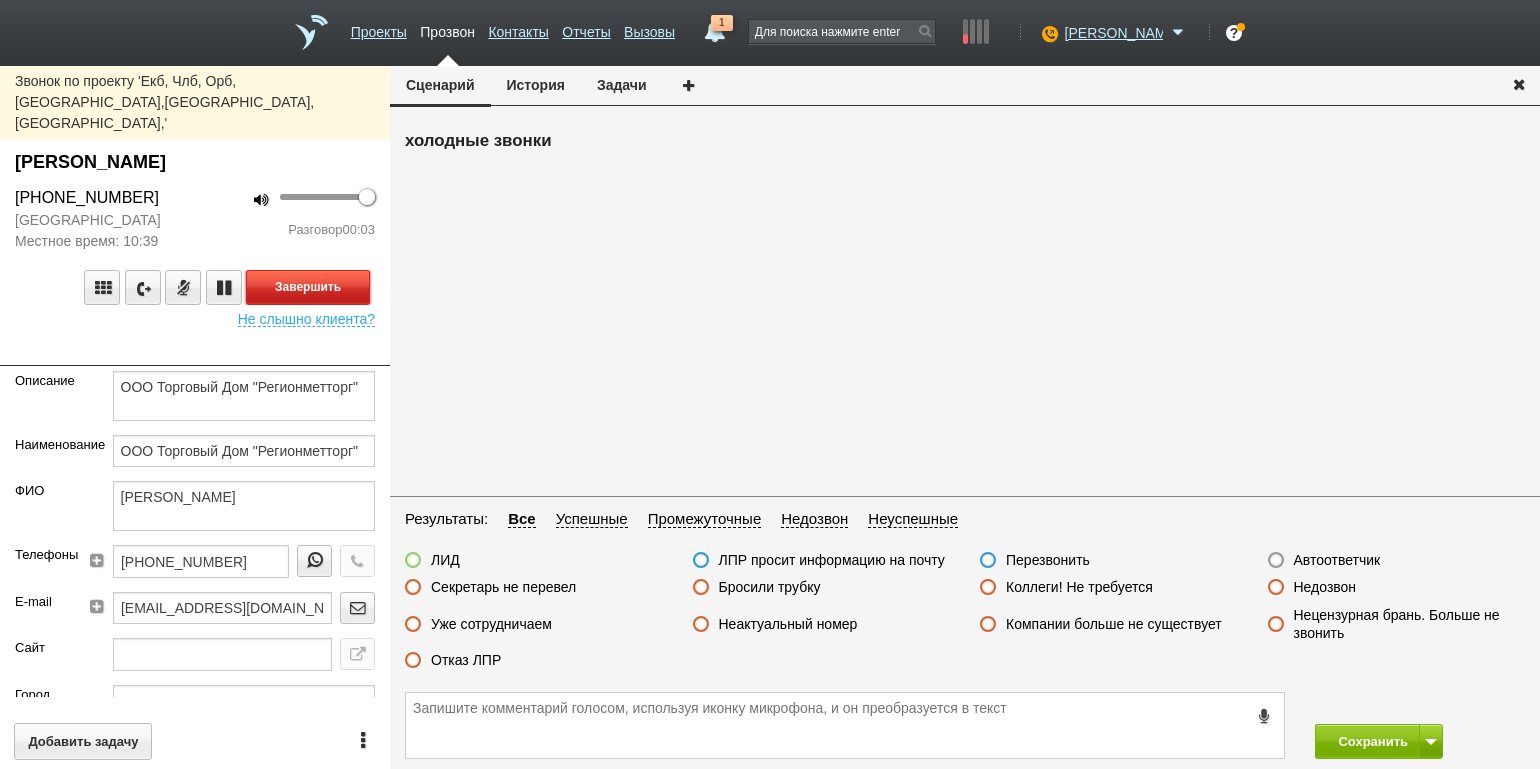 click on "Завершить" at bounding box center (308, 287) 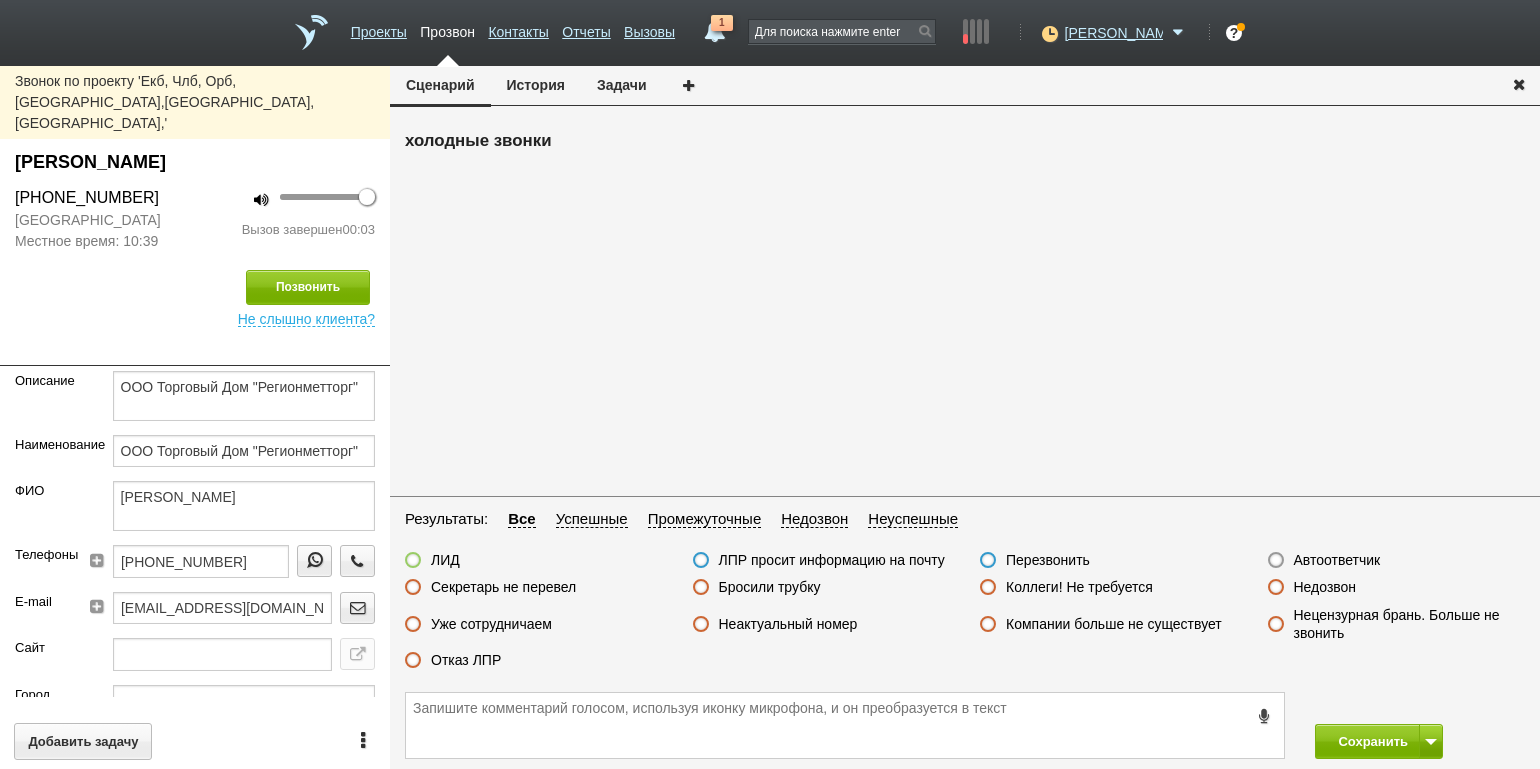 drag, startPoint x: 793, startPoint y: 590, endPoint x: 873, endPoint y: 599, distance: 80.50466 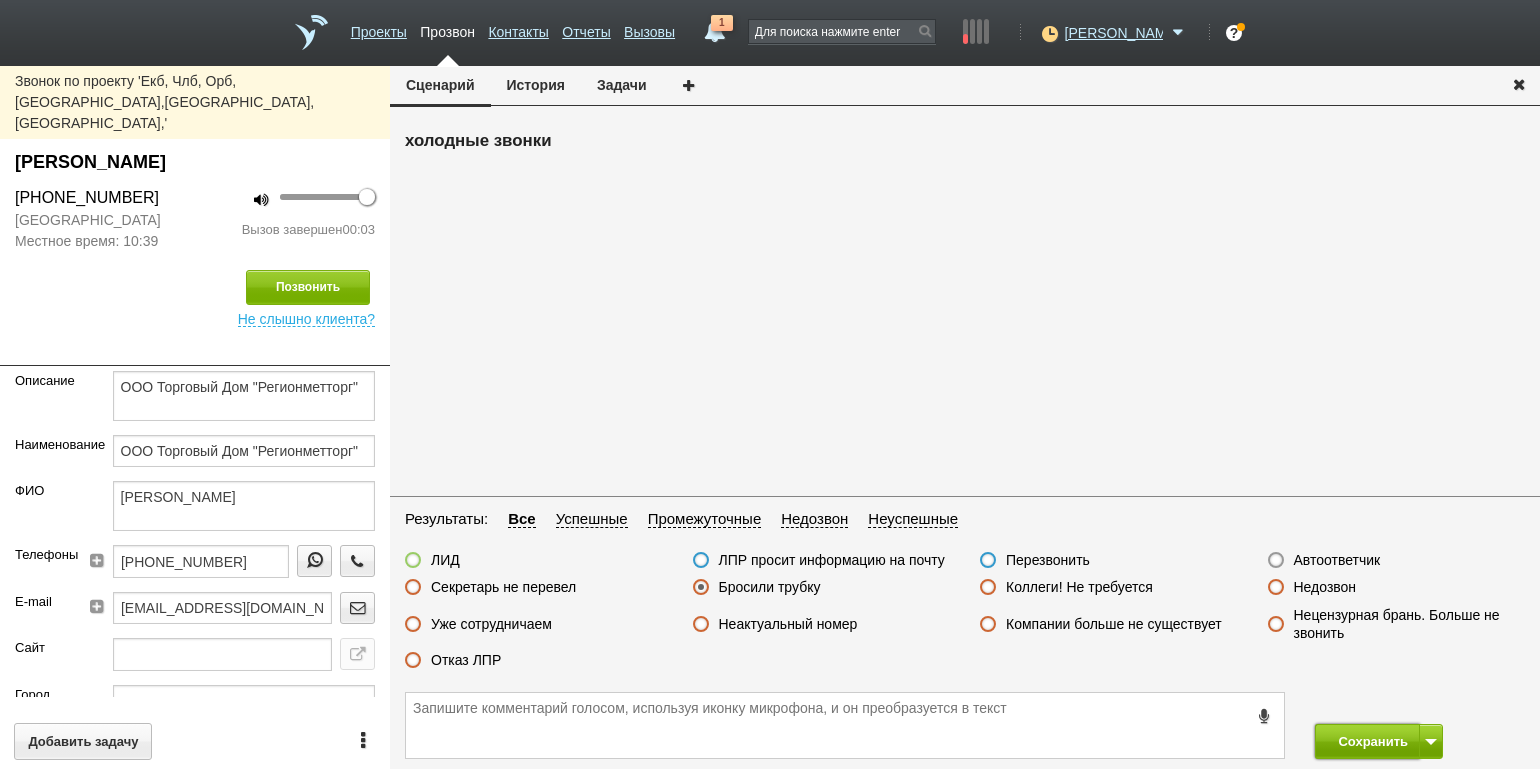 click on "Сохранить" at bounding box center [1367, 741] 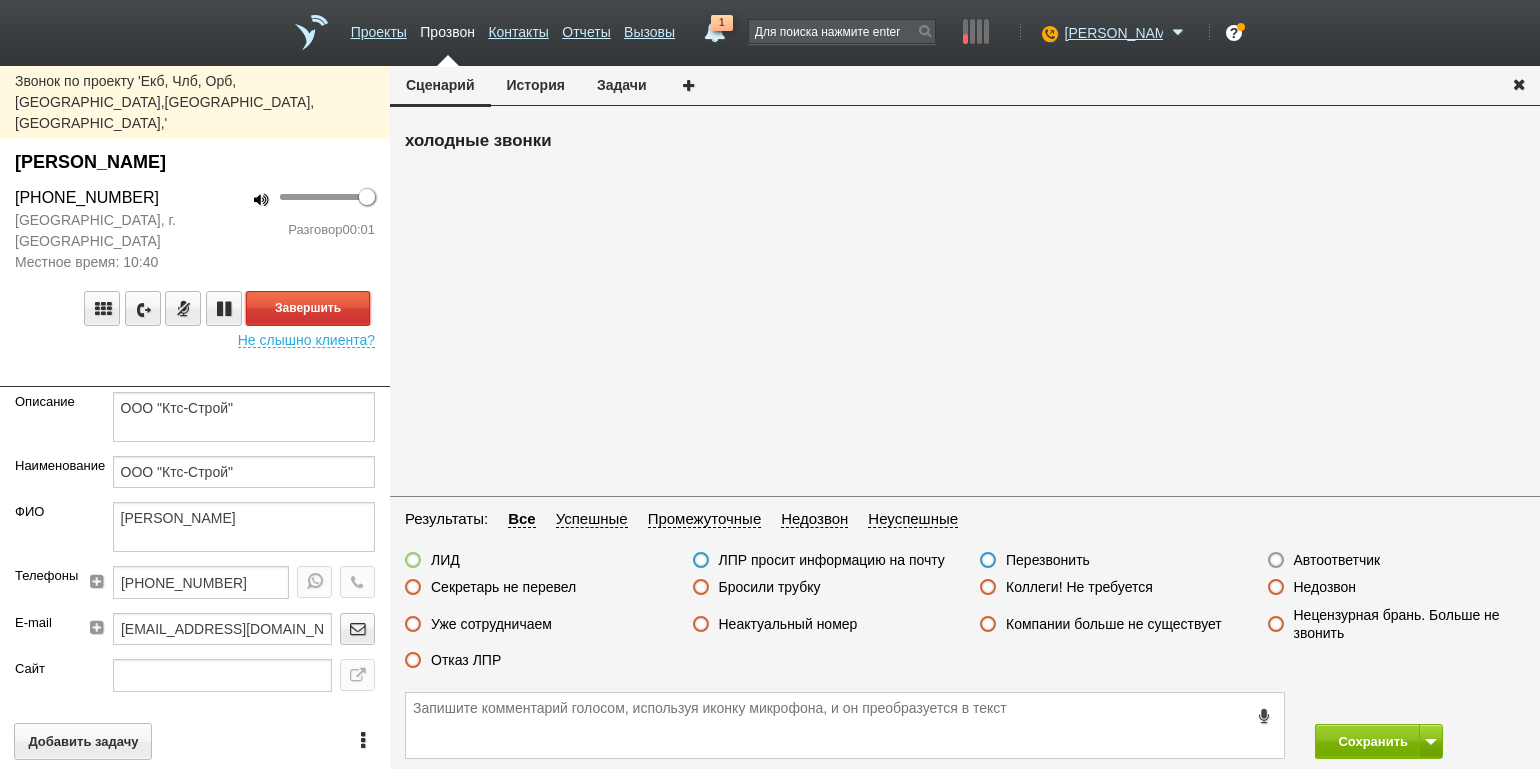 drag, startPoint x: 346, startPoint y: 263, endPoint x: 357, endPoint y: 270, distance: 13.038404 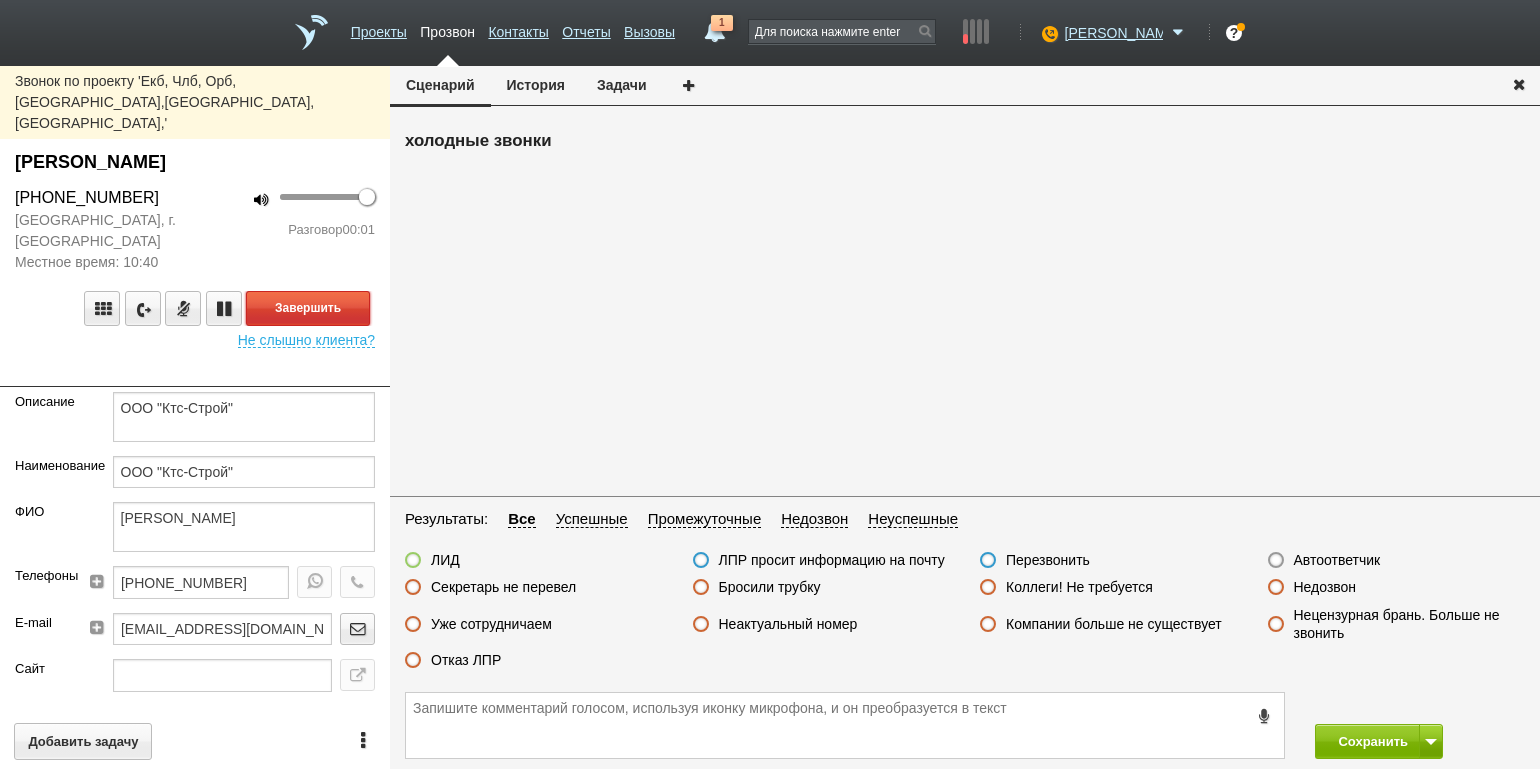 click on "Завершить" at bounding box center [308, 308] 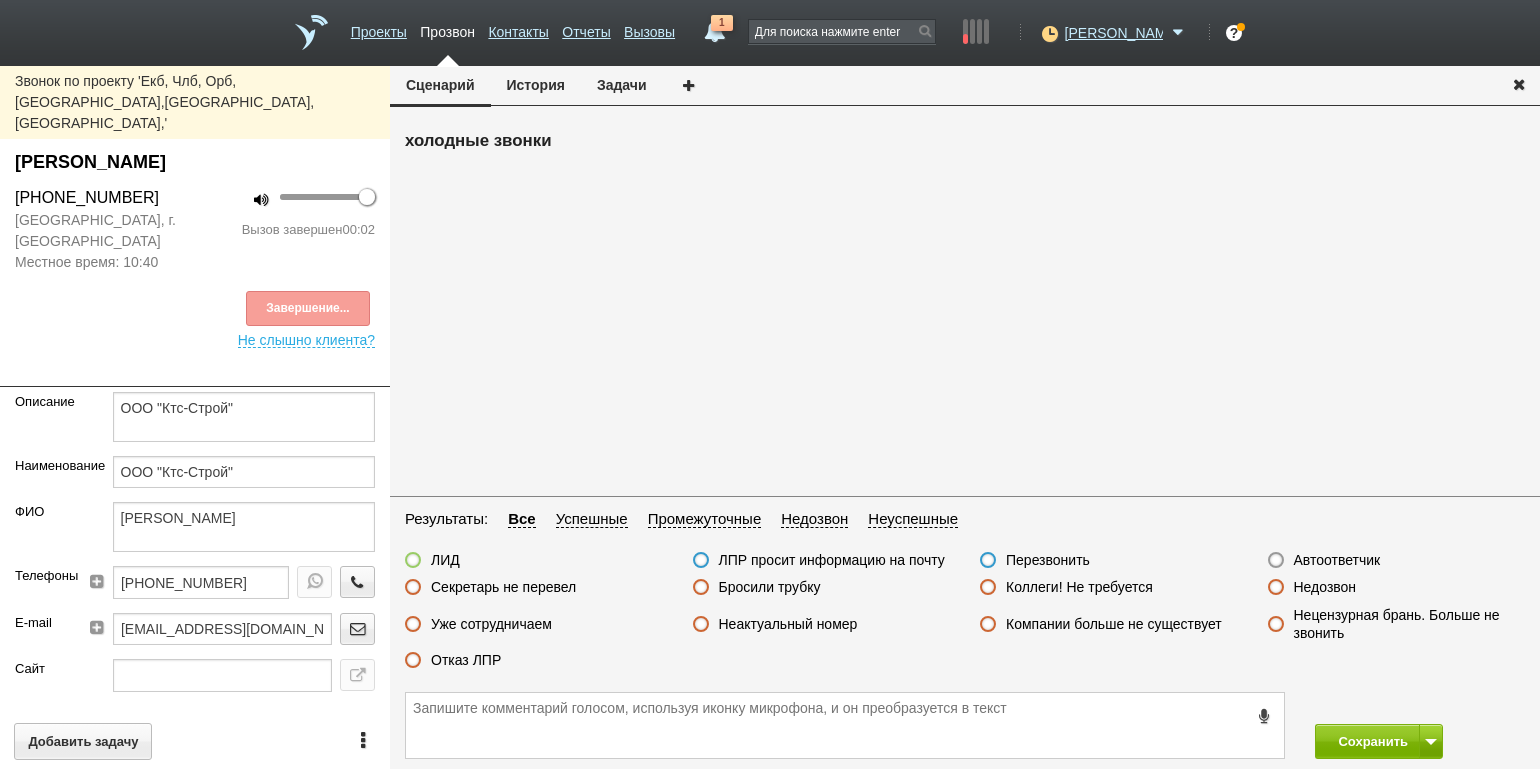 click on "Автоответчик" at bounding box center [1337, 560] 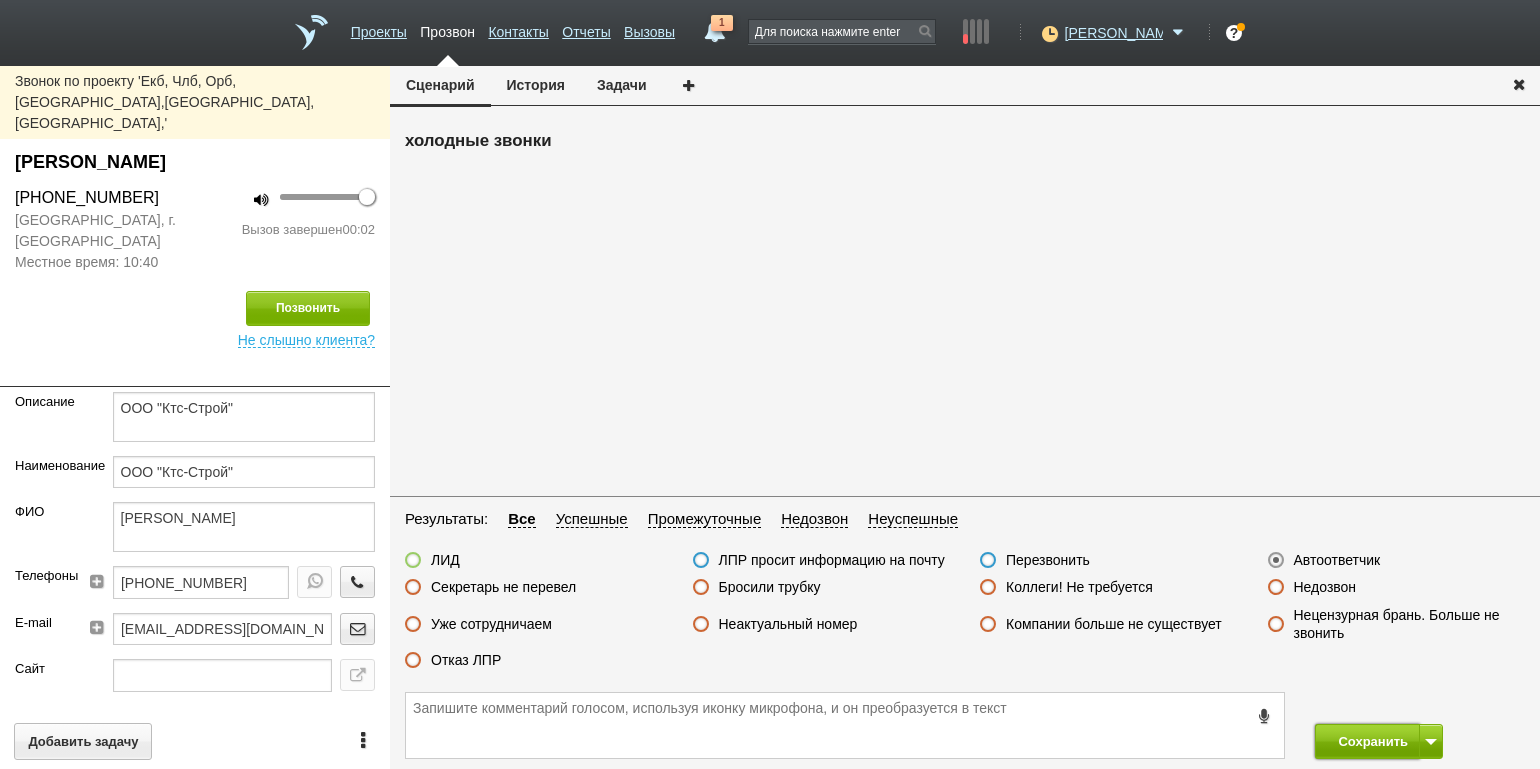 click on "Сохранить" at bounding box center [1367, 741] 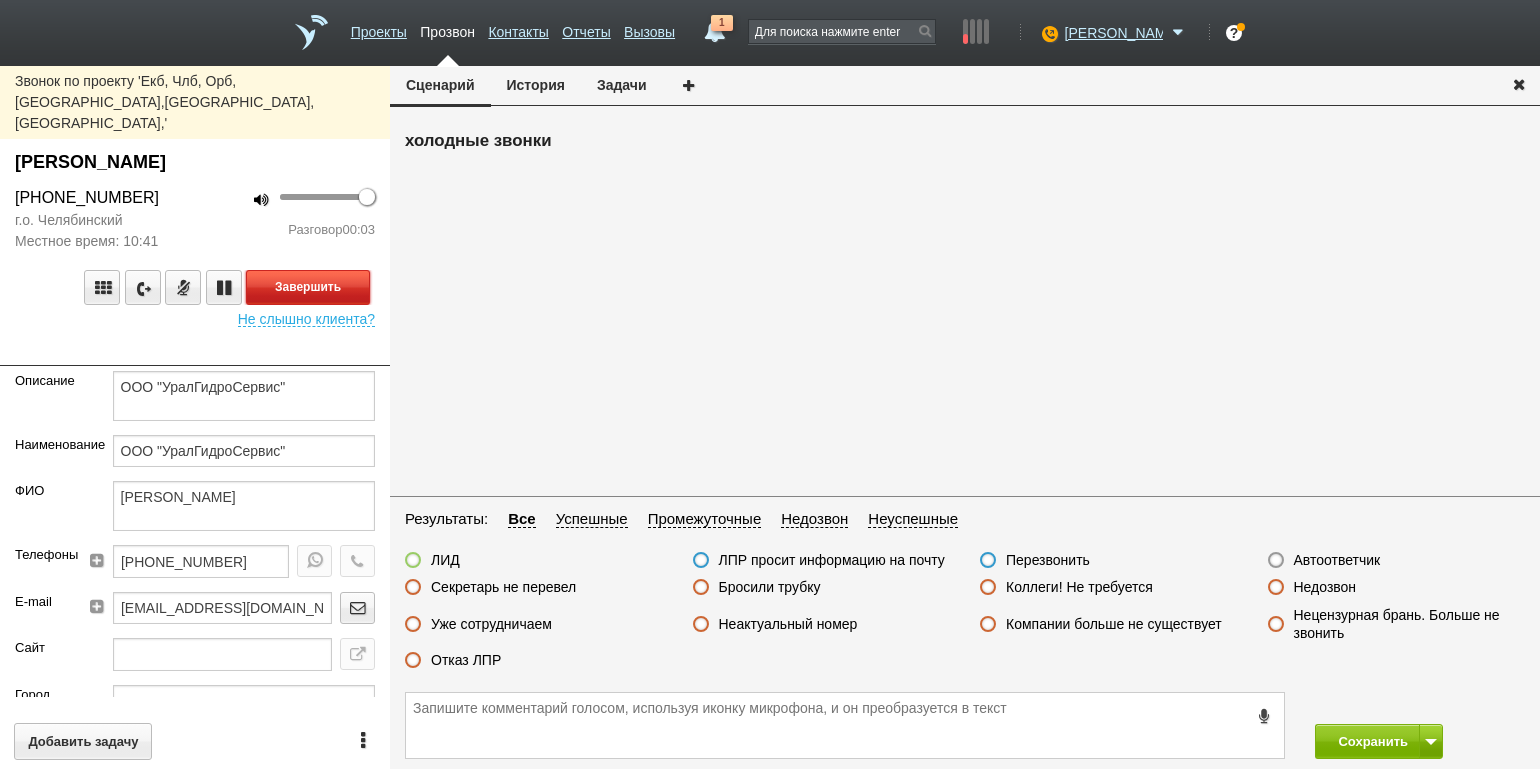 click on "Завершить" at bounding box center [308, 287] 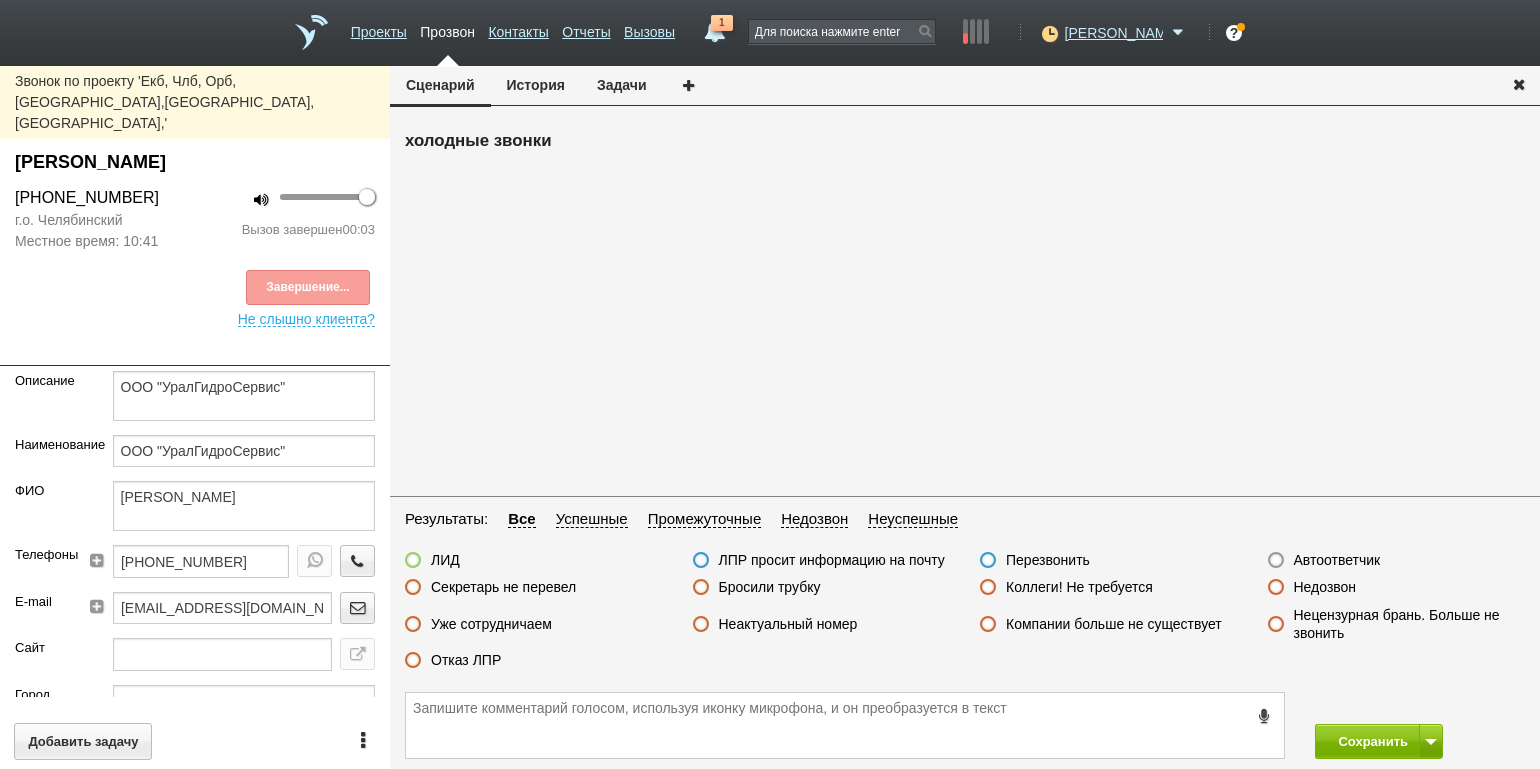 click on "Автоответчик" at bounding box center (1337, 560) 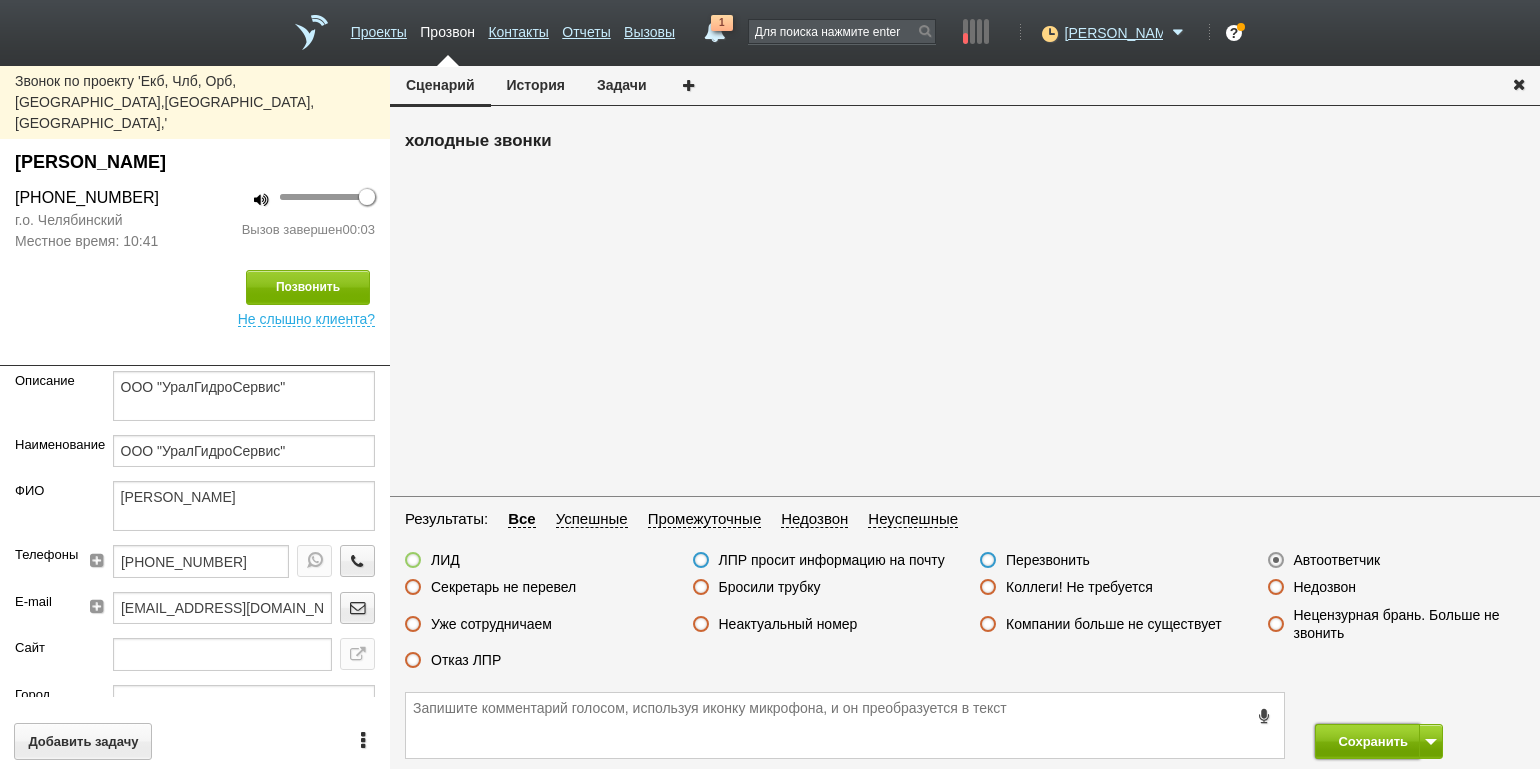 click on "Сохранить" at bounding box center [1367, 741] 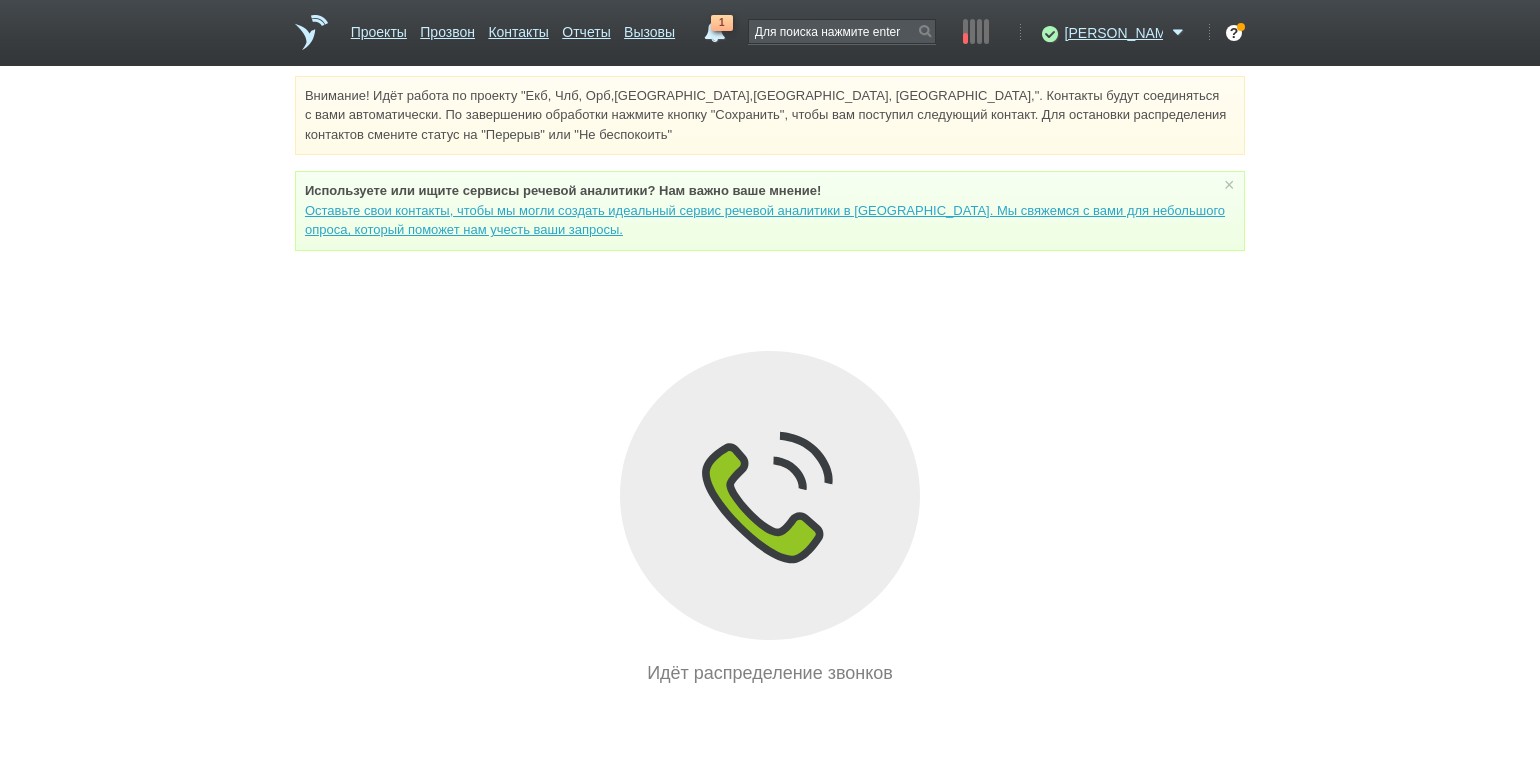 drag, startPoint x: 180, startPoint y: 332, endPoint x: 202, endPoint y: 311, distance: 30.413813 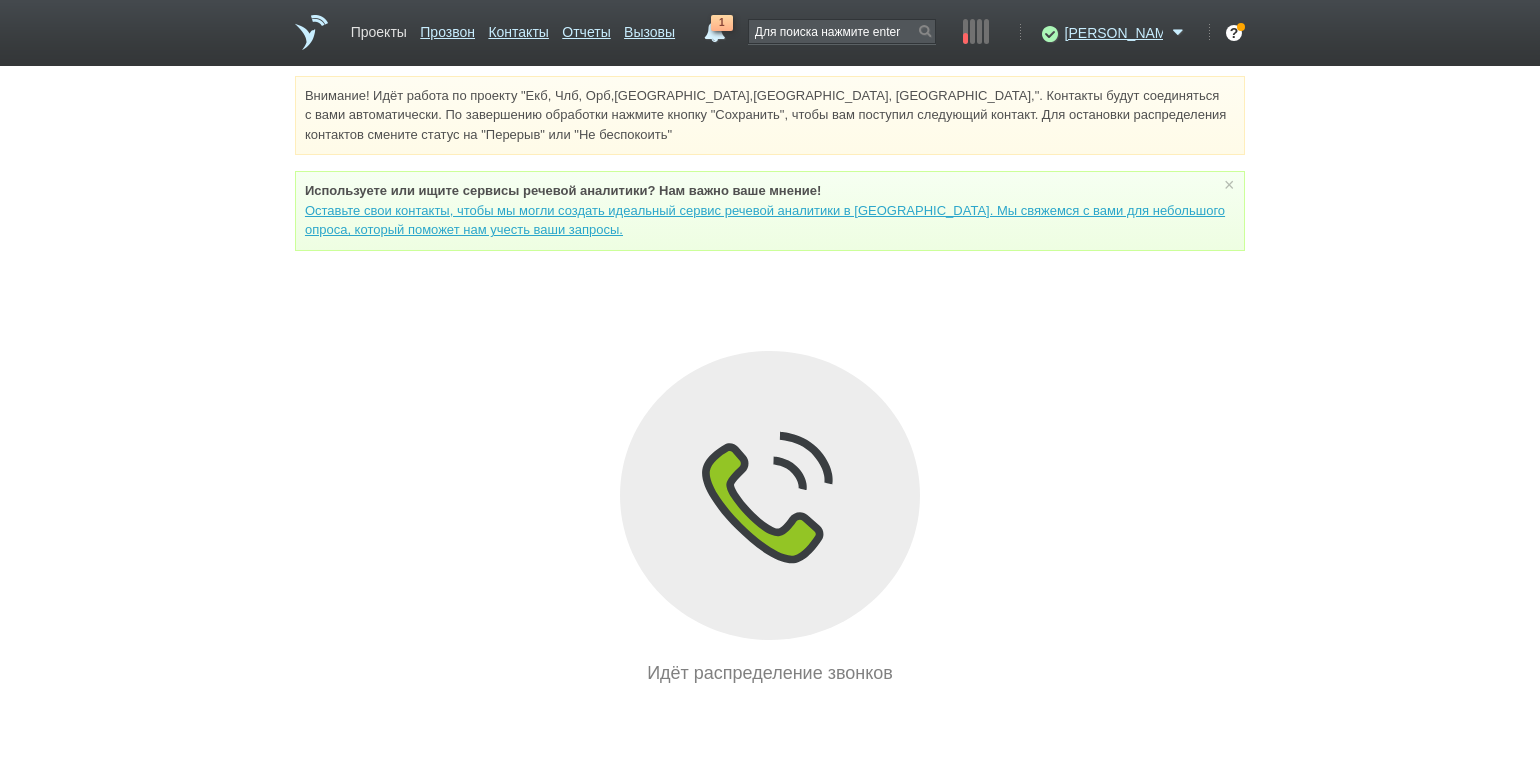 click on "Проекты" at bounding box center [379, 28] 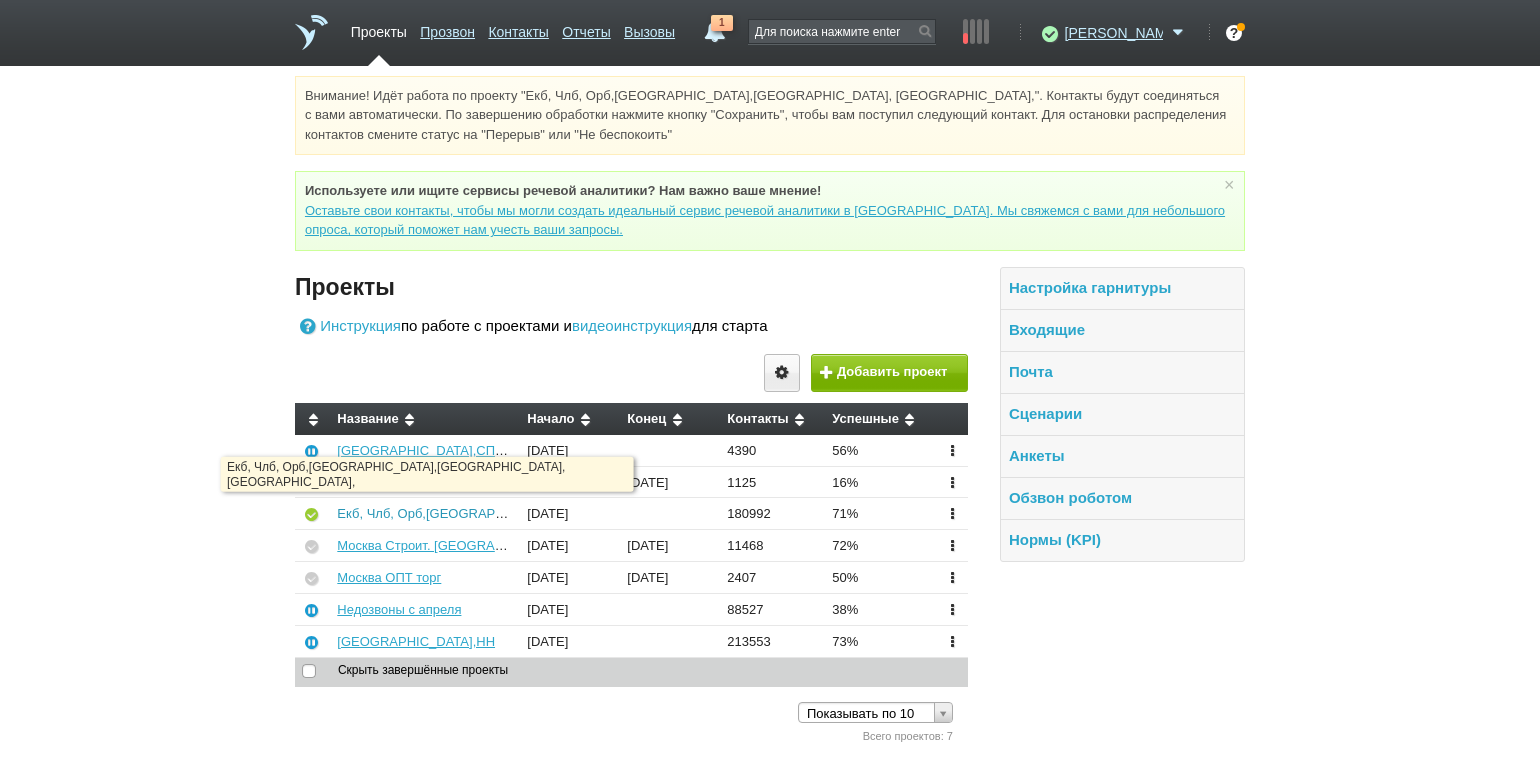 click on "Екб, Члб, Орб,[GEOGRAPHIC_DATA],[GEOGRAPHIC_DATA], [GEOGRAPHIC_DATA]," at bounding box center (591, 513) 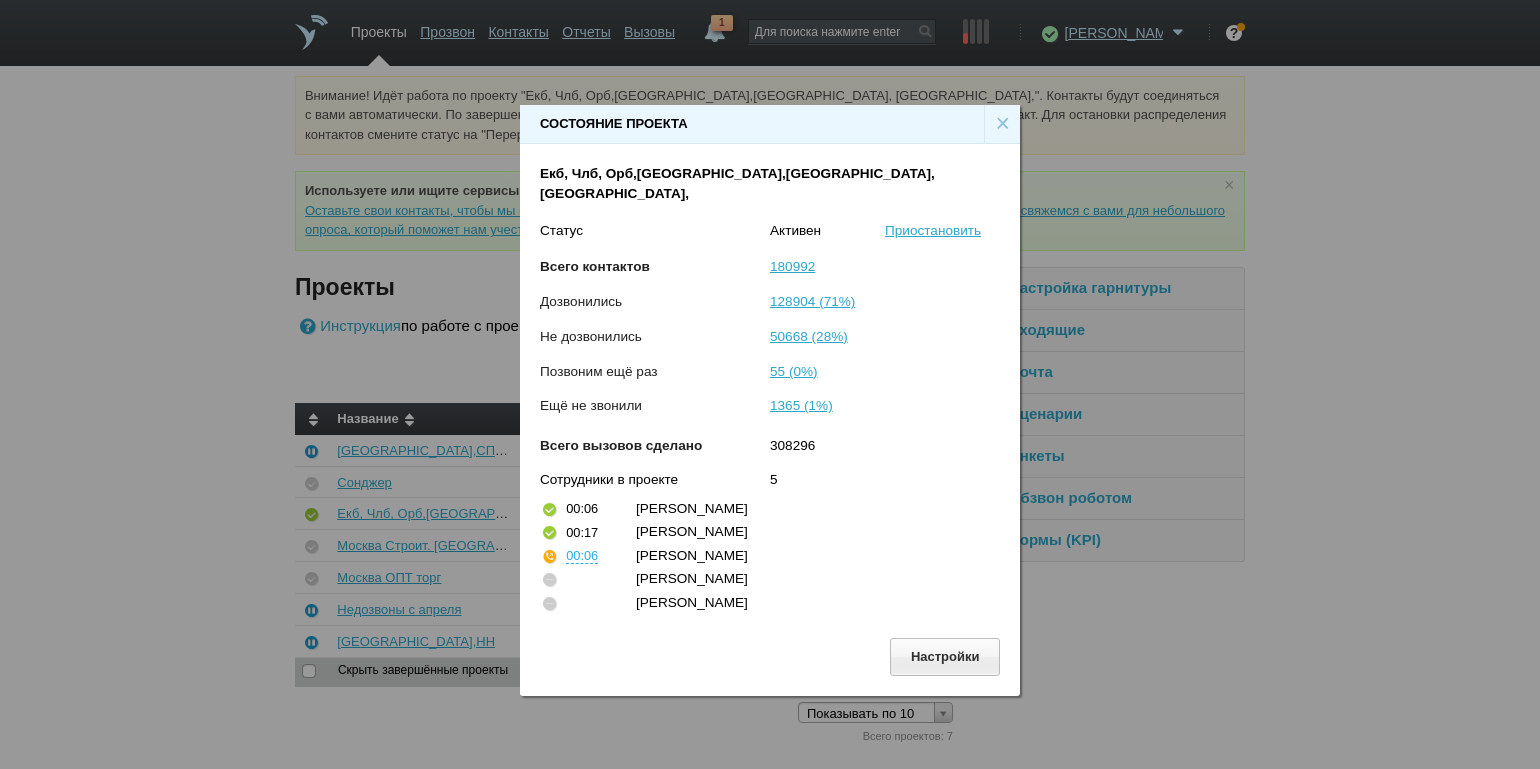 click on "×" at bounding box center (1002, 124) 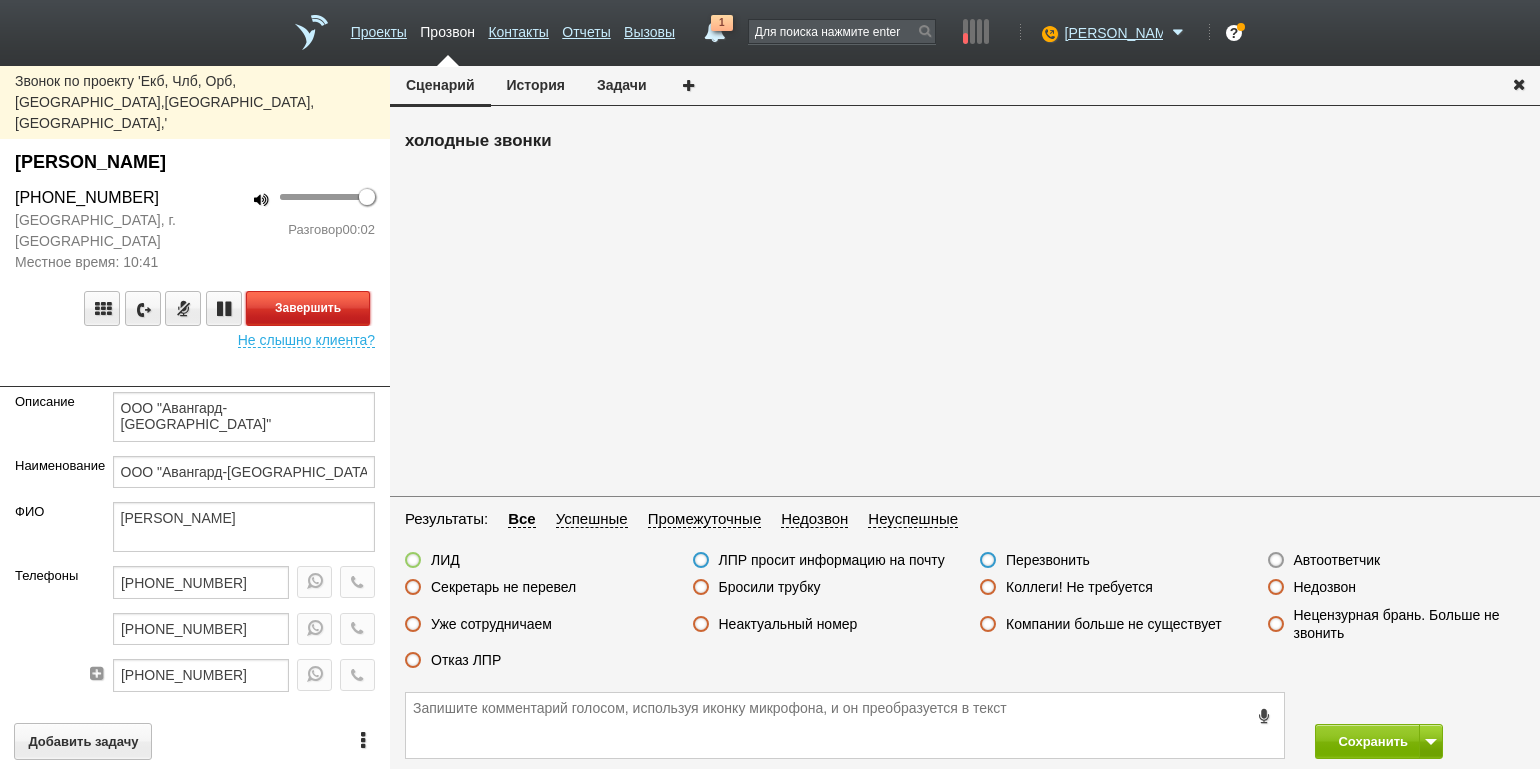 click on "Завершить" at bounding box center [308, 308] 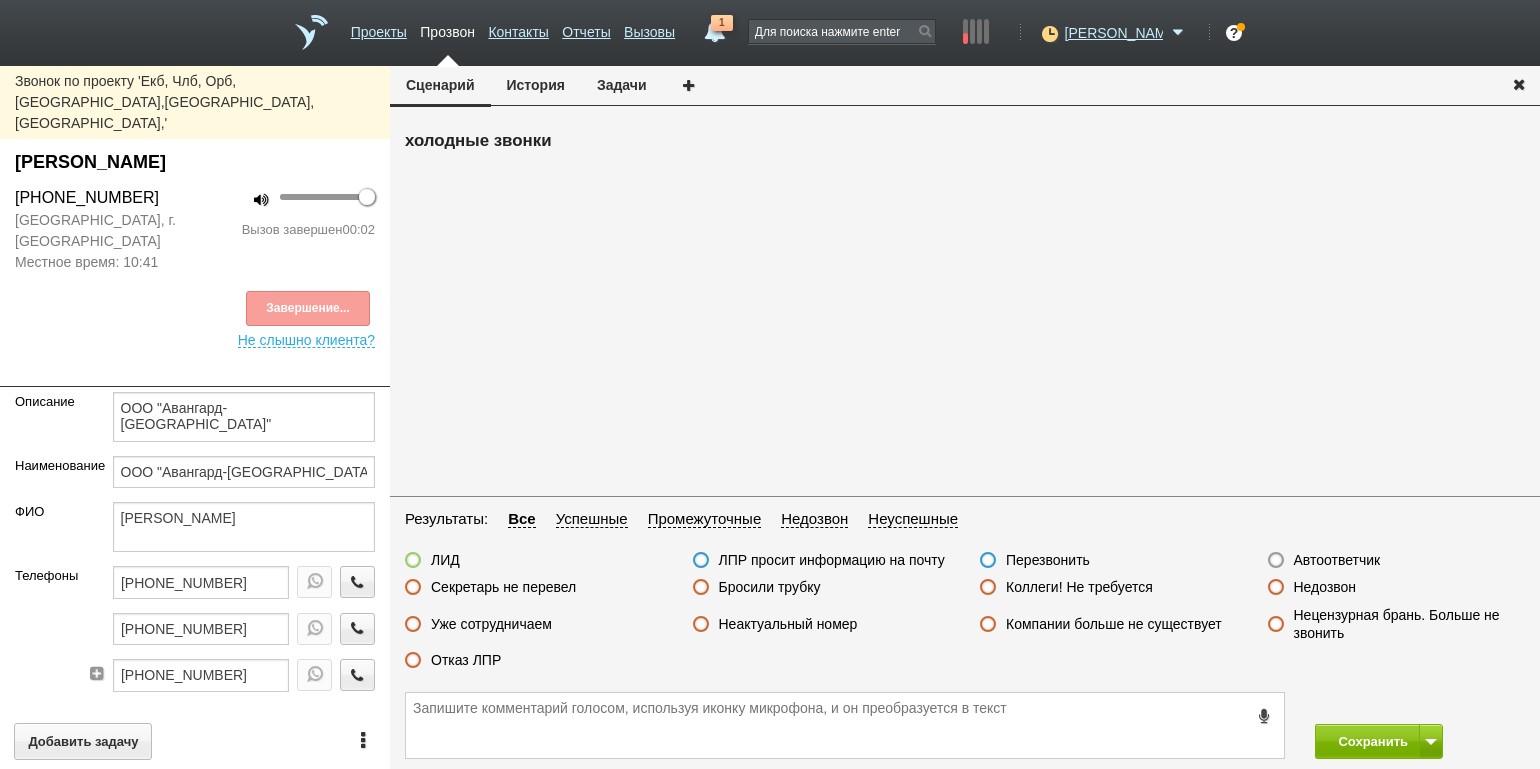 click on "Автоответчик" at bounding box center (1337, 560) 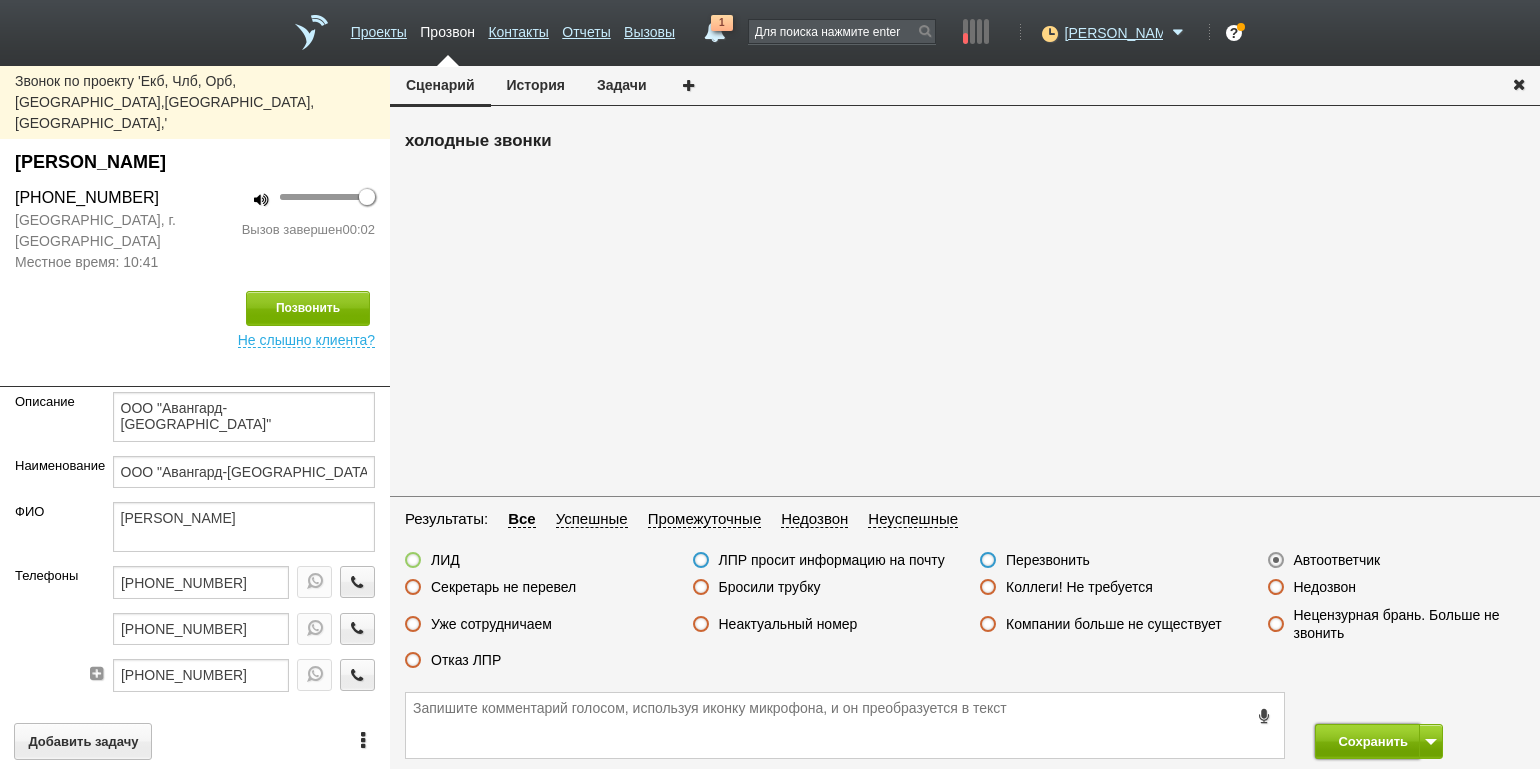 click on "Сохранить" at bounding box center [1367, 741] 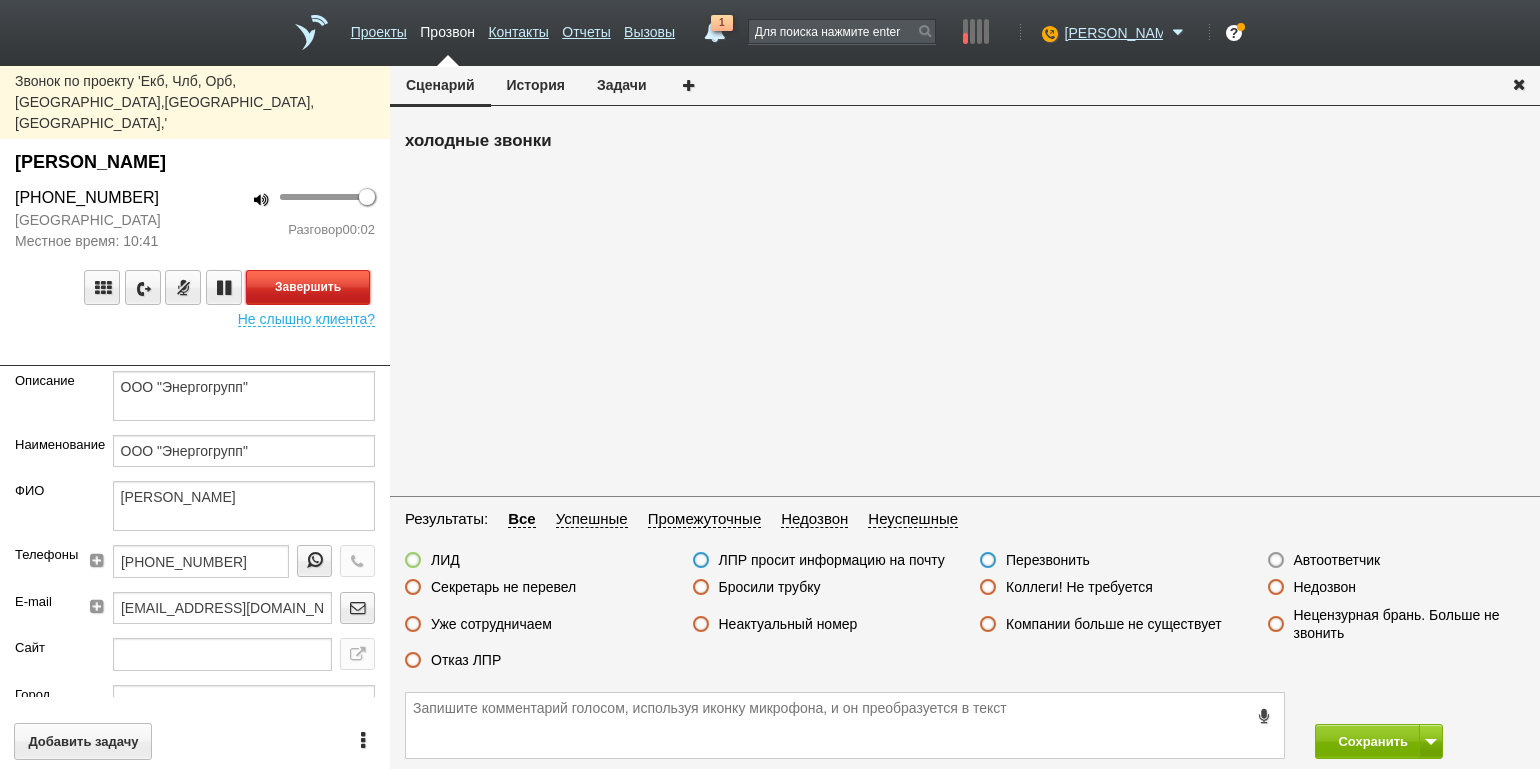click on "Завершить" at bounding box center [308, 287] 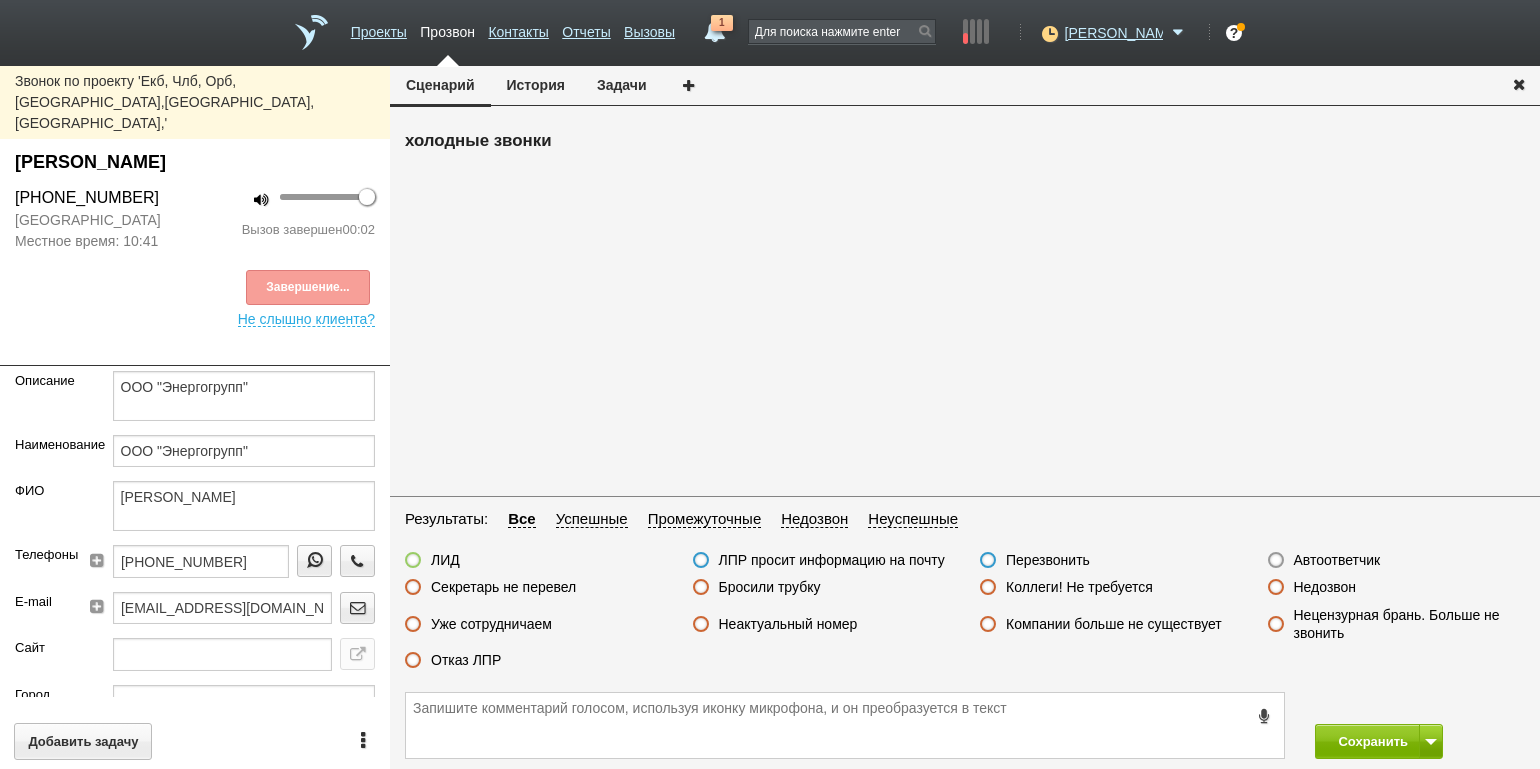 click on "Автоответчик" at bounding box center [1337, 560] 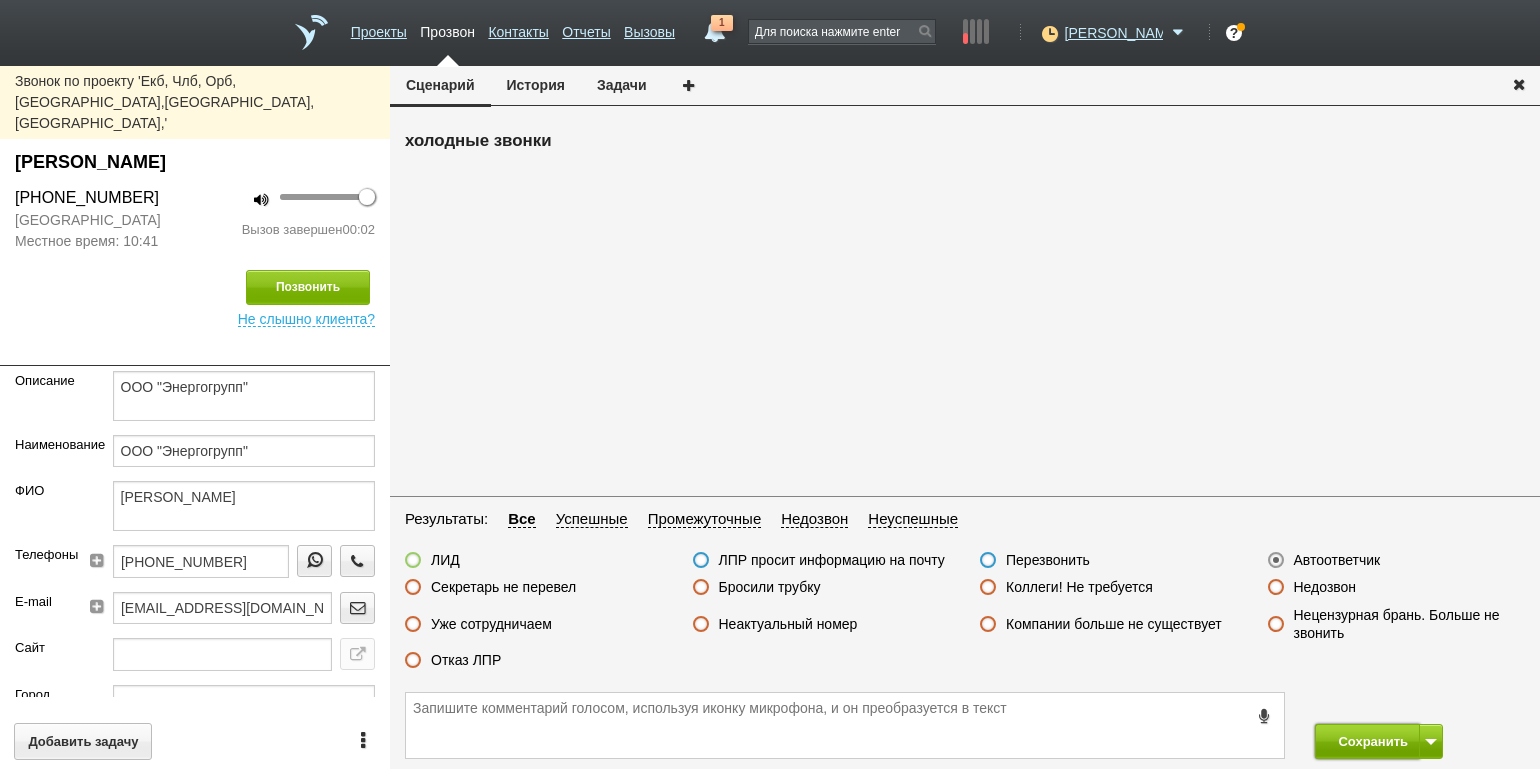 click on "Сохранить" at bounding box center [1367, 741] 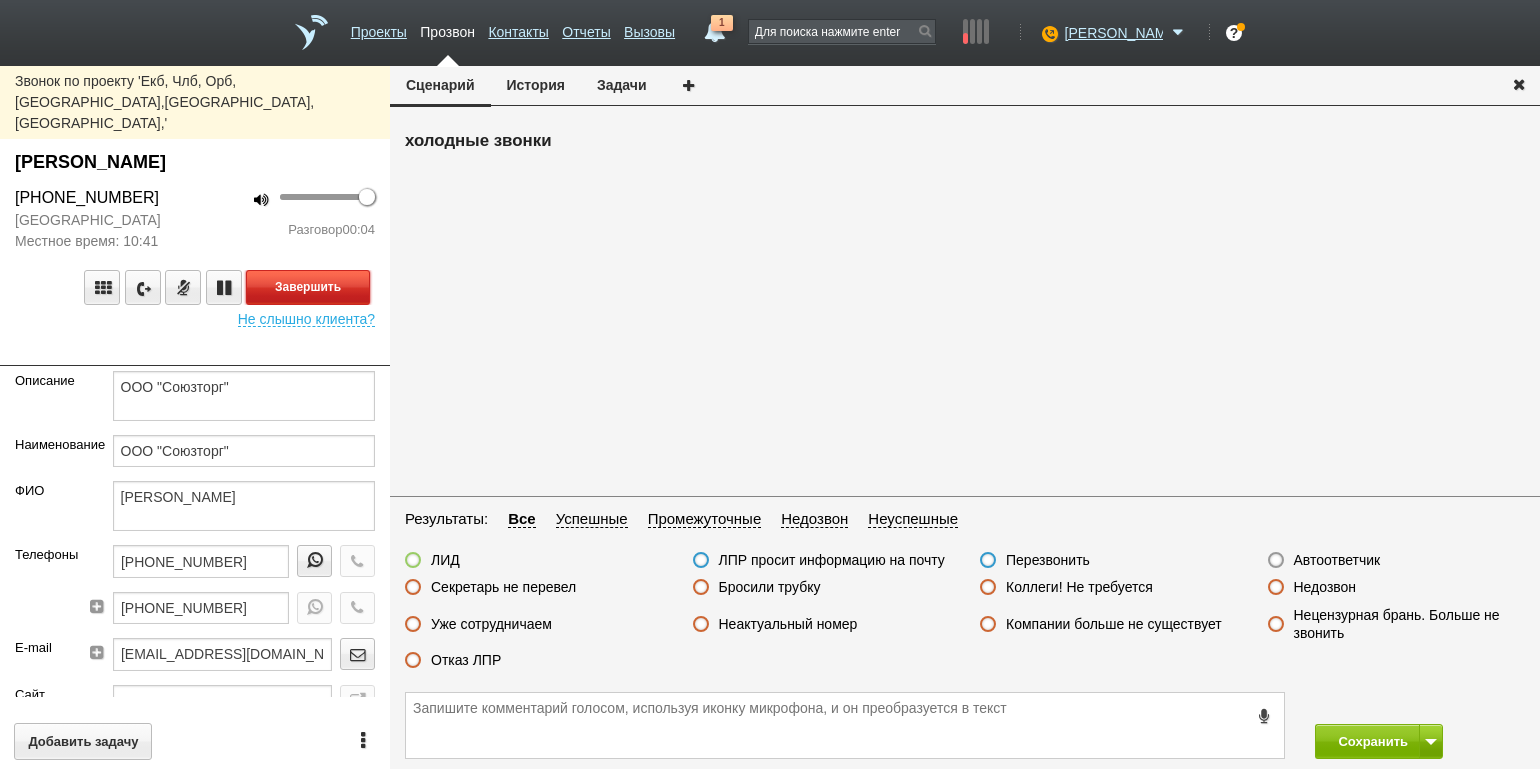 click on "Завершить" at bounding box center [308, 287] 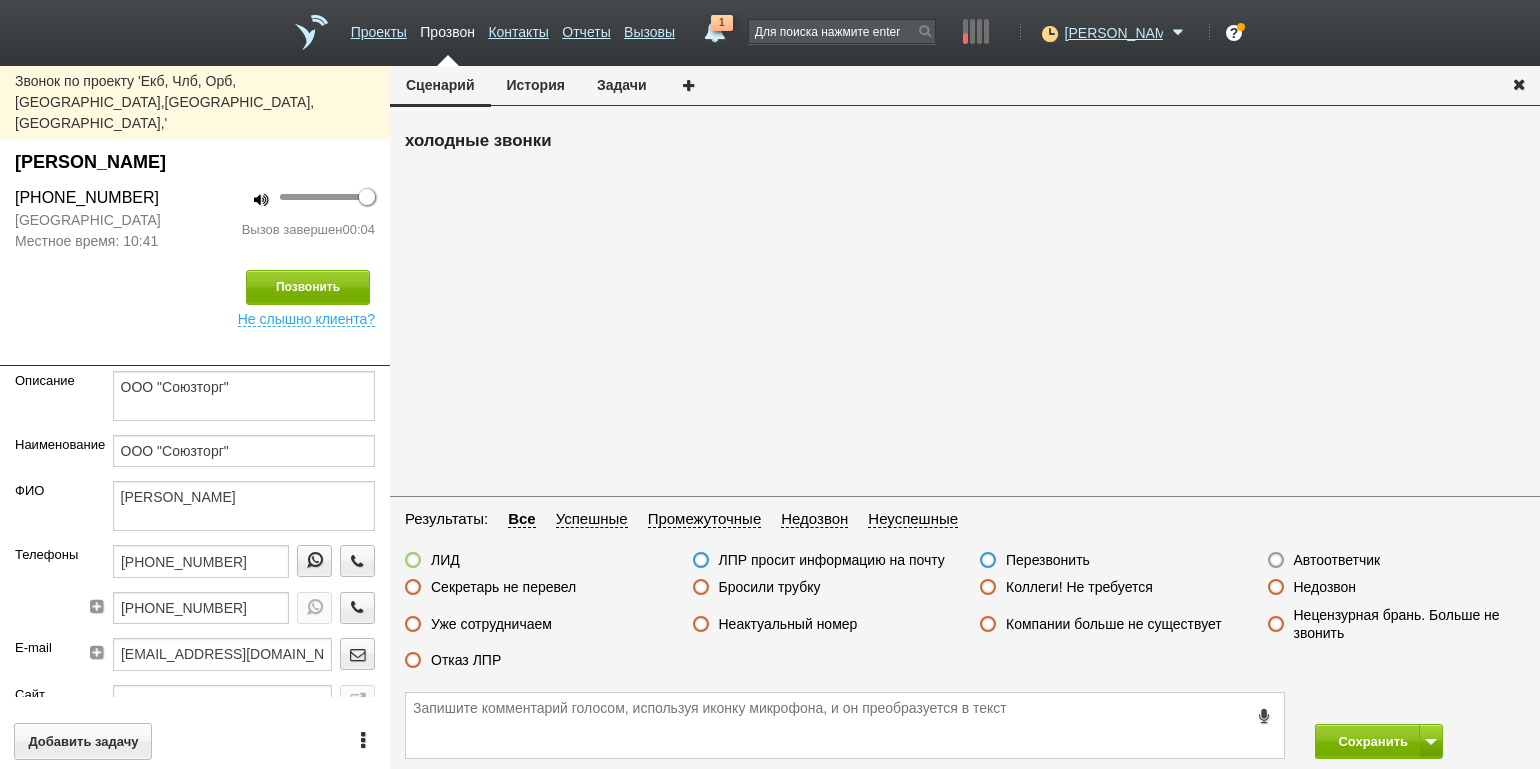 click on "Бросили трубку" at bounding box center [770, 587] 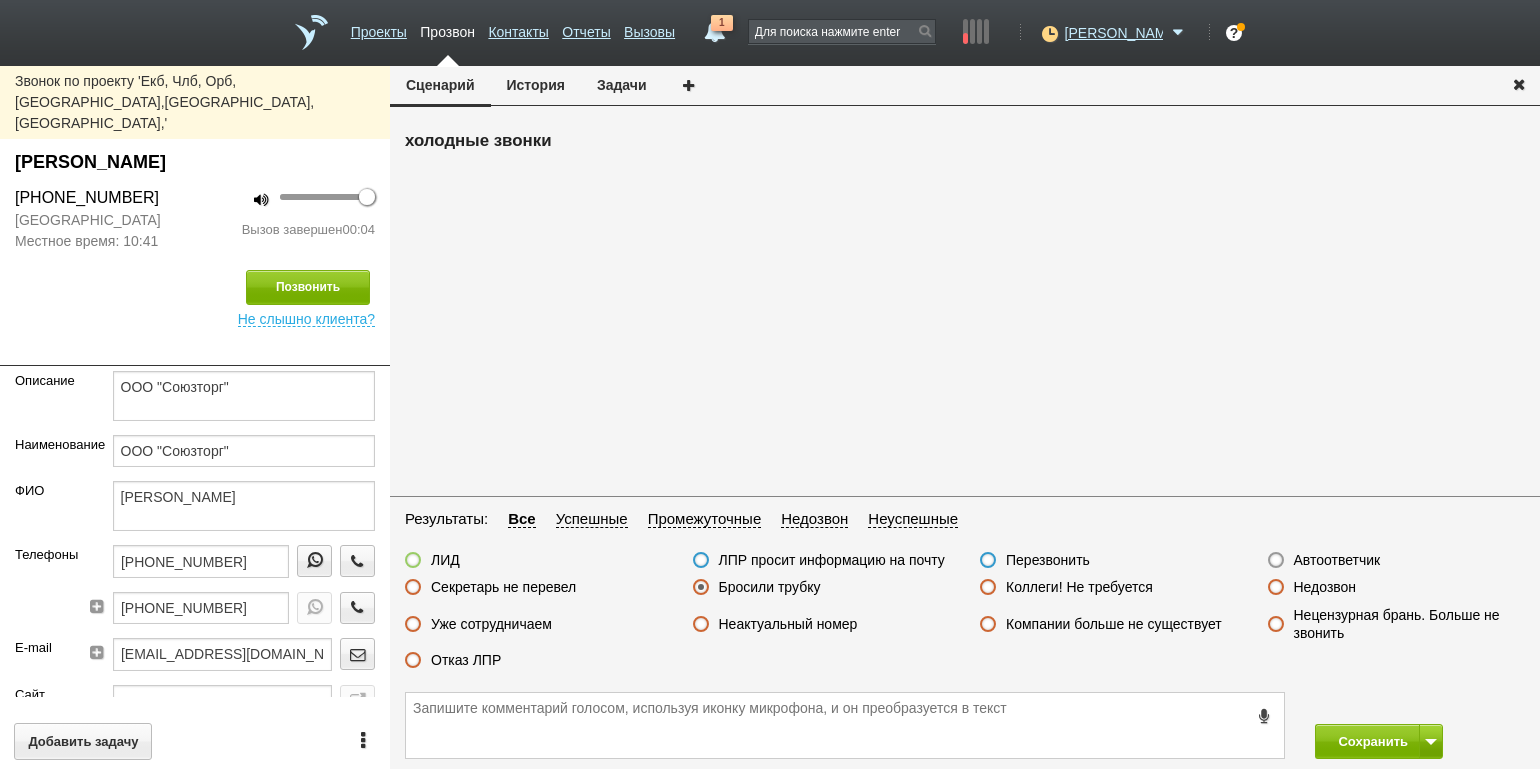 click on "Сохранить" at bounding box center (1420, 741) 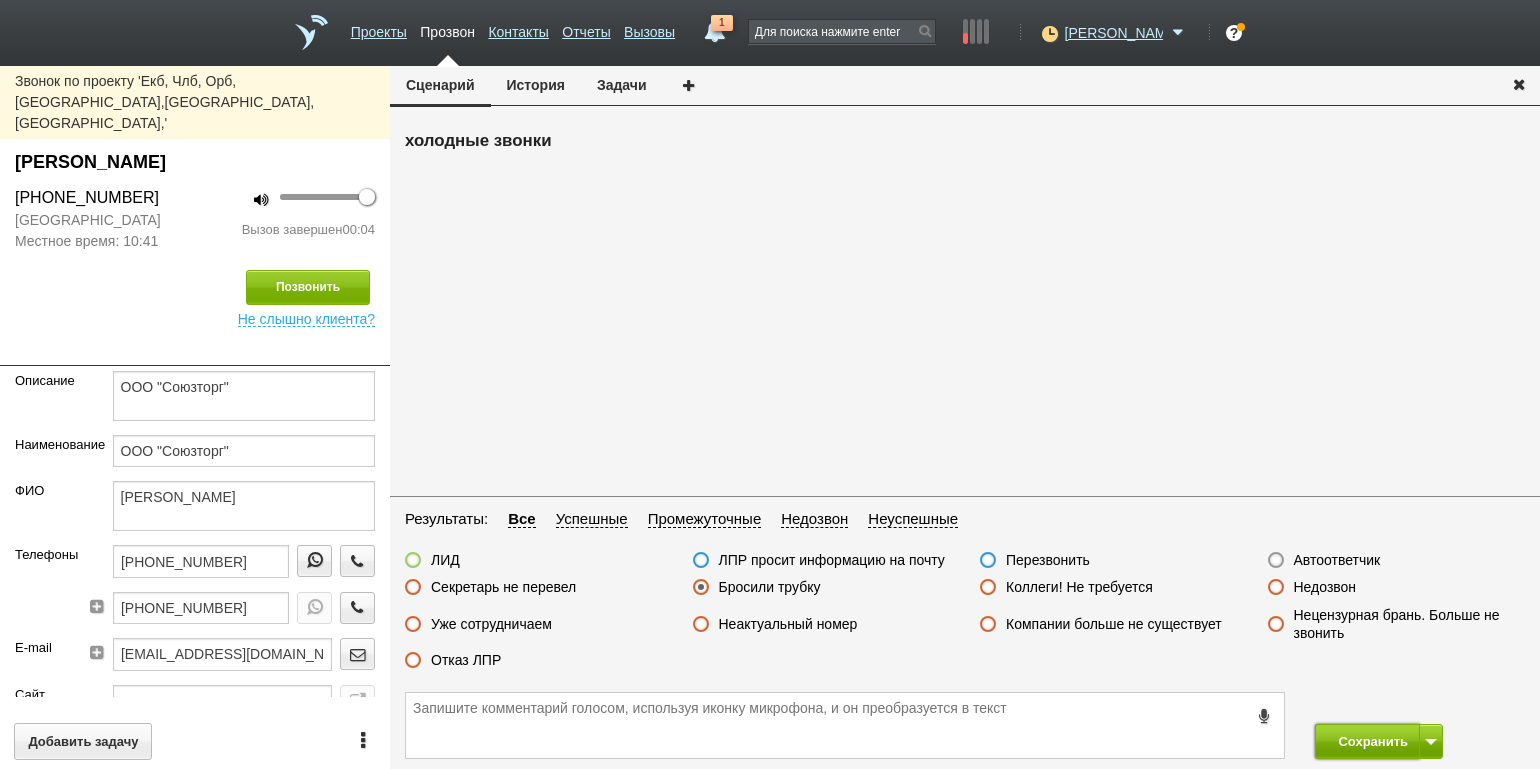 click on "Сохранить" at bounding box center (1367, 741) 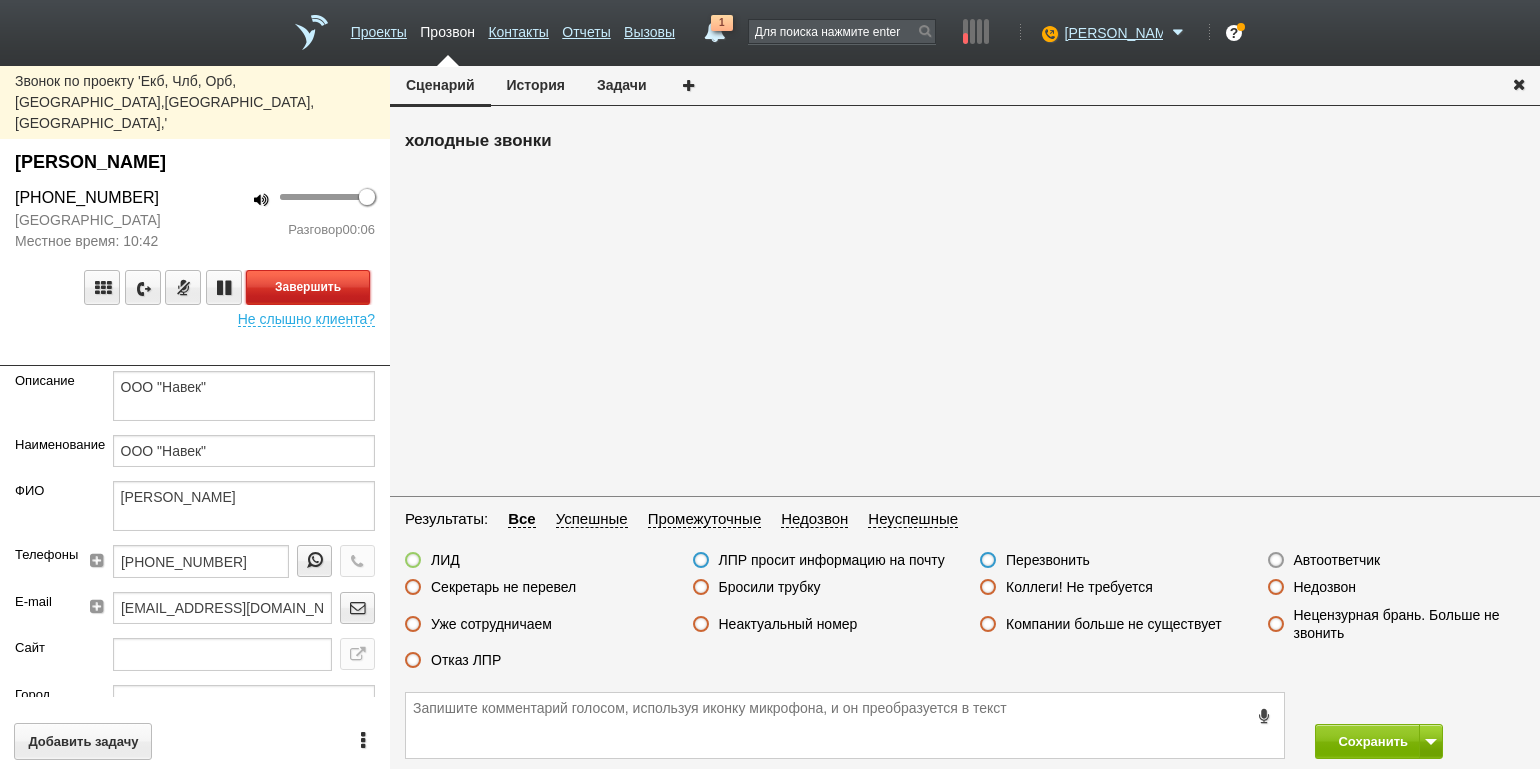 click on "Завершить" at bounding box center [308, 287] 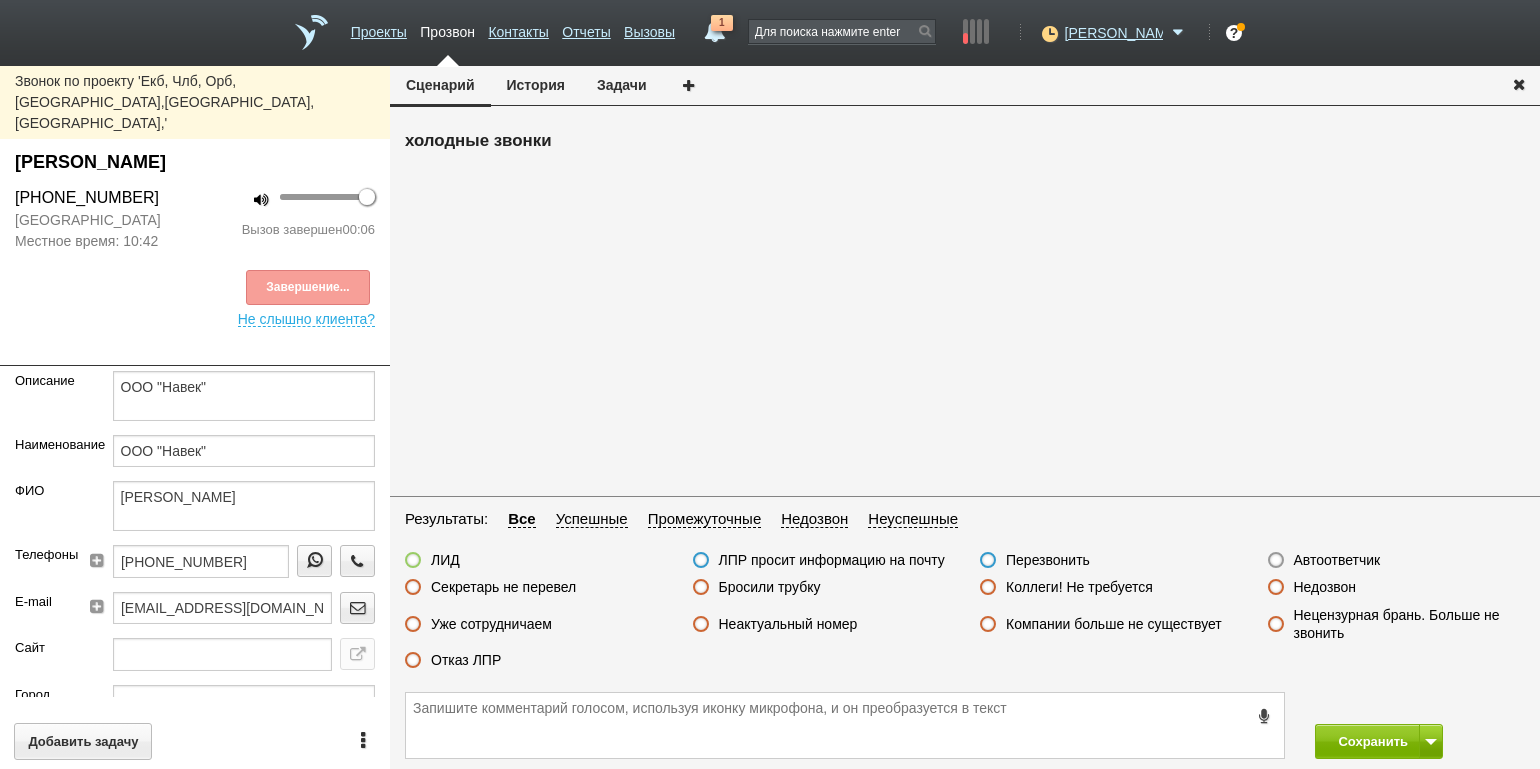 click on "Неактуальный номер" at bounding box center [788, 624] 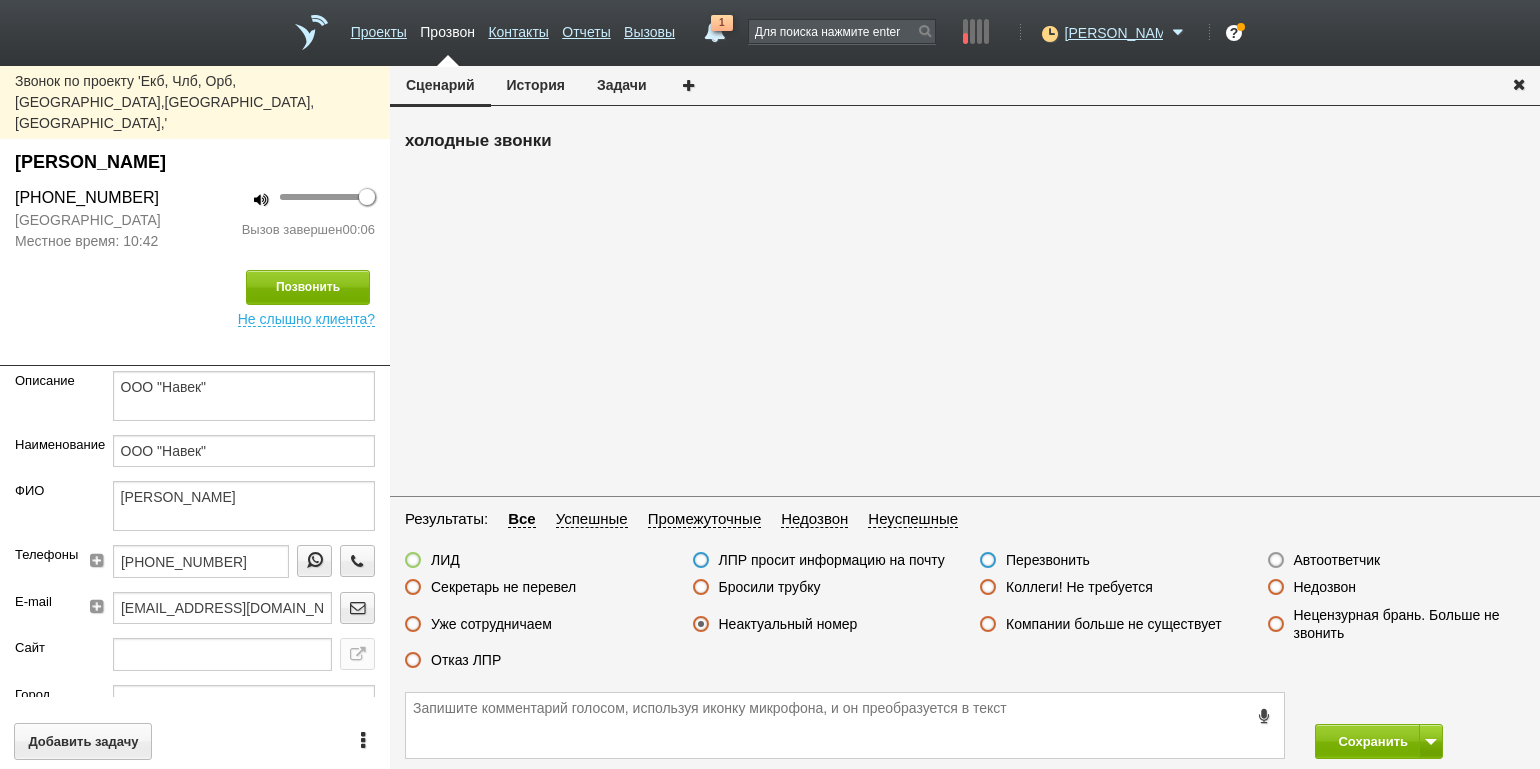 click on "Неактуальный номер" at bounding box center [788, 624] 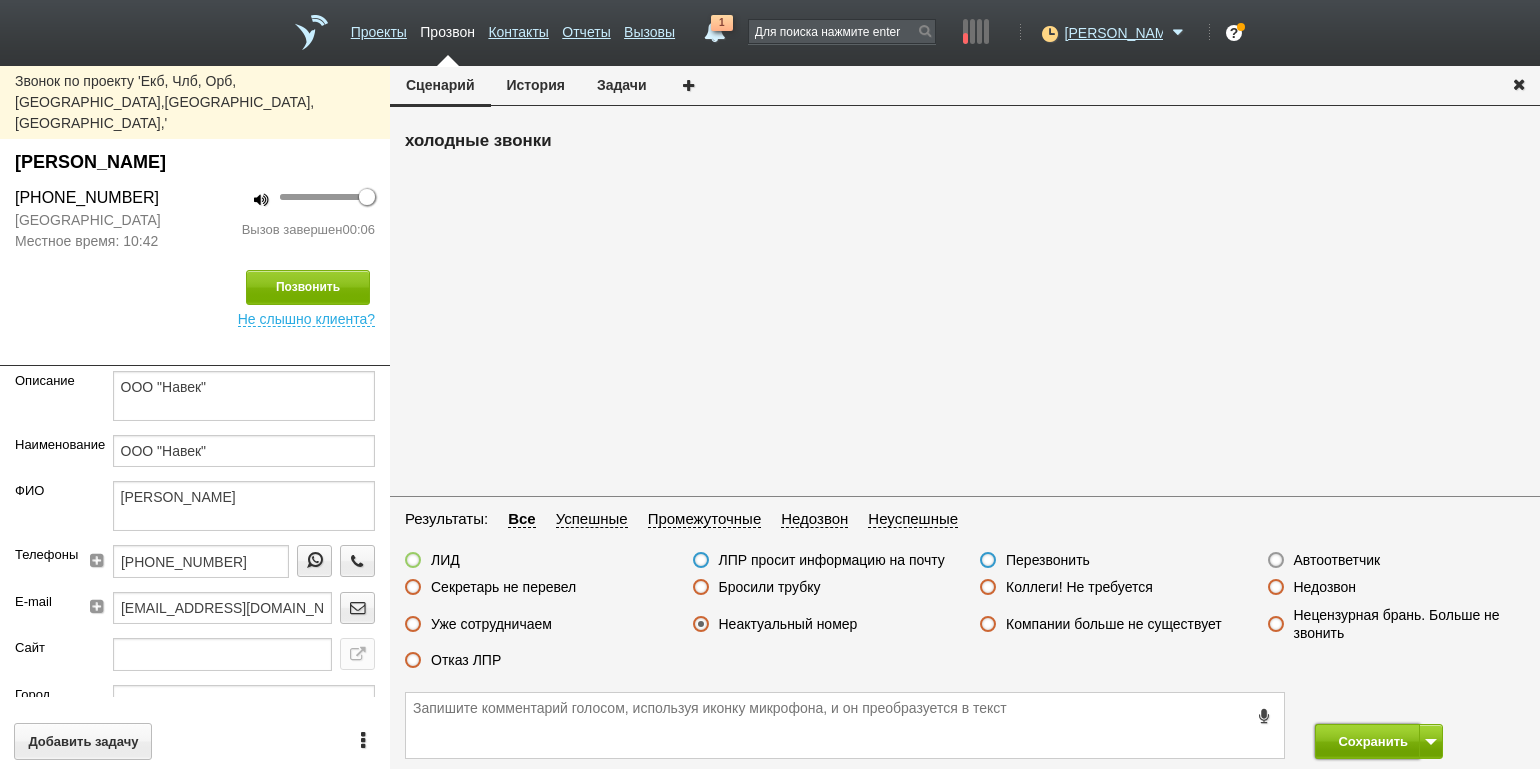 click on "Сохранить" at bounding box center [1367, 741] 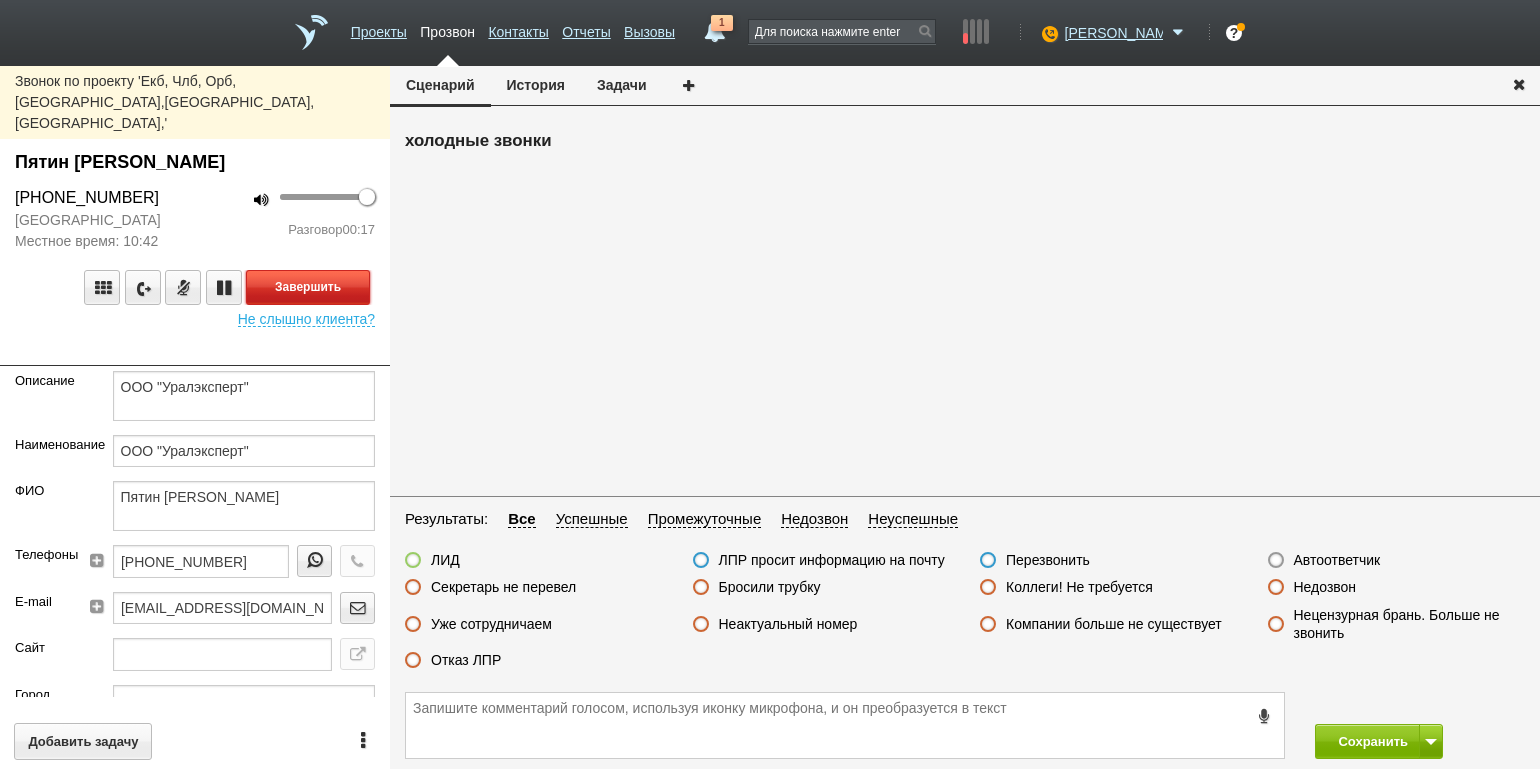 click on "Завершить" at bounding box center [308, 287] 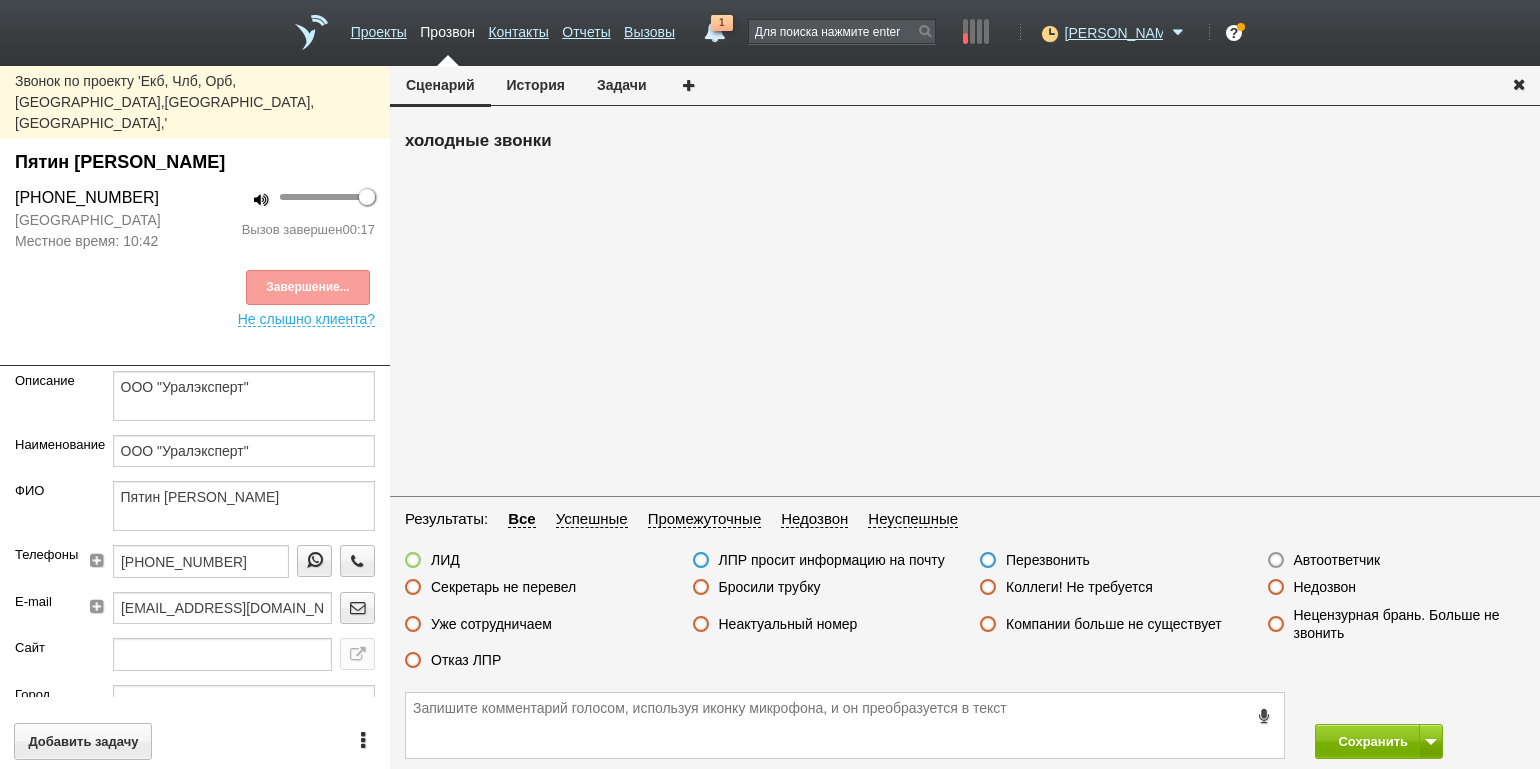click on "Отказ ЛПР" at bounding box center [466, 660] 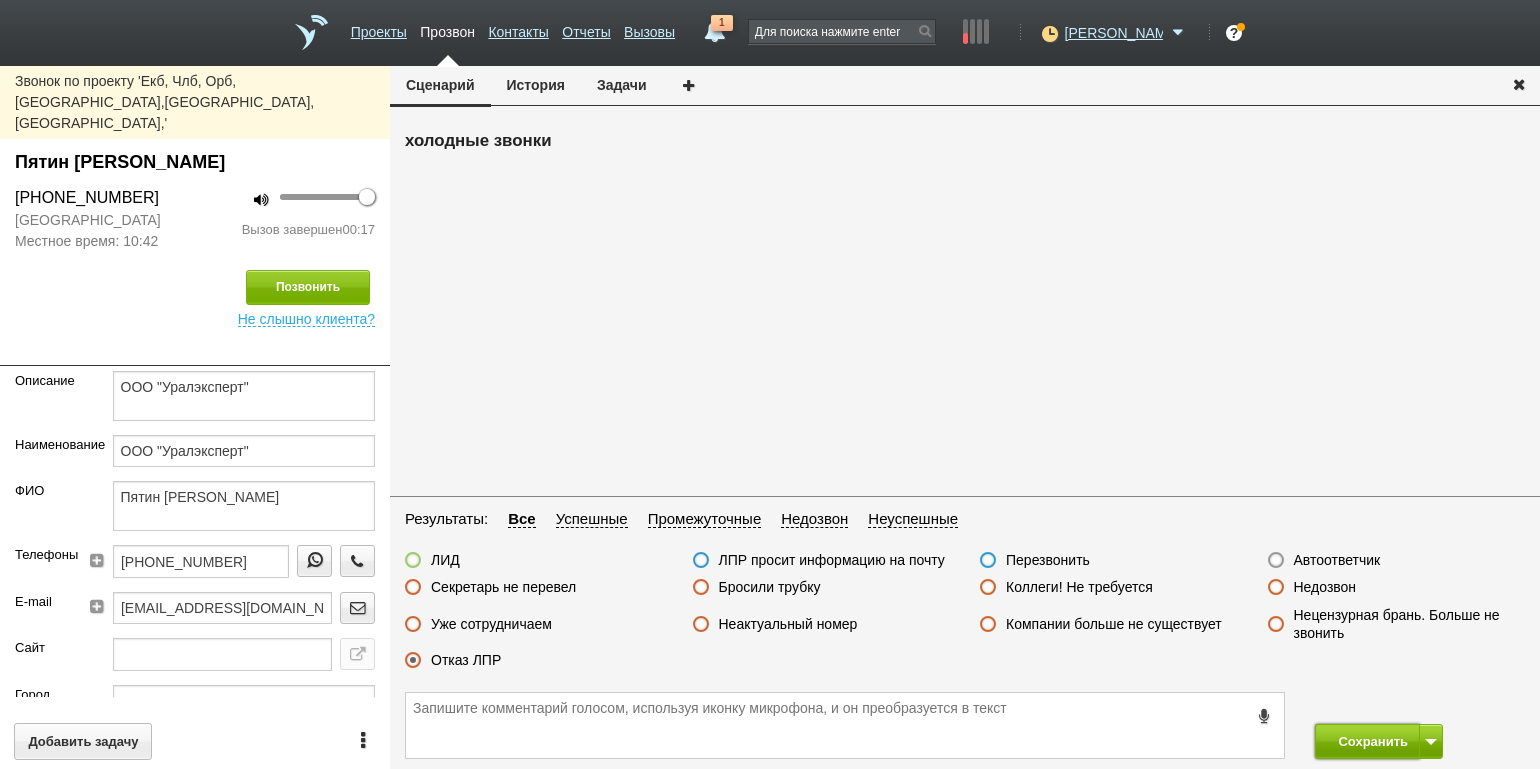 click on "Сохранить" at bounding box center [1367, 741] 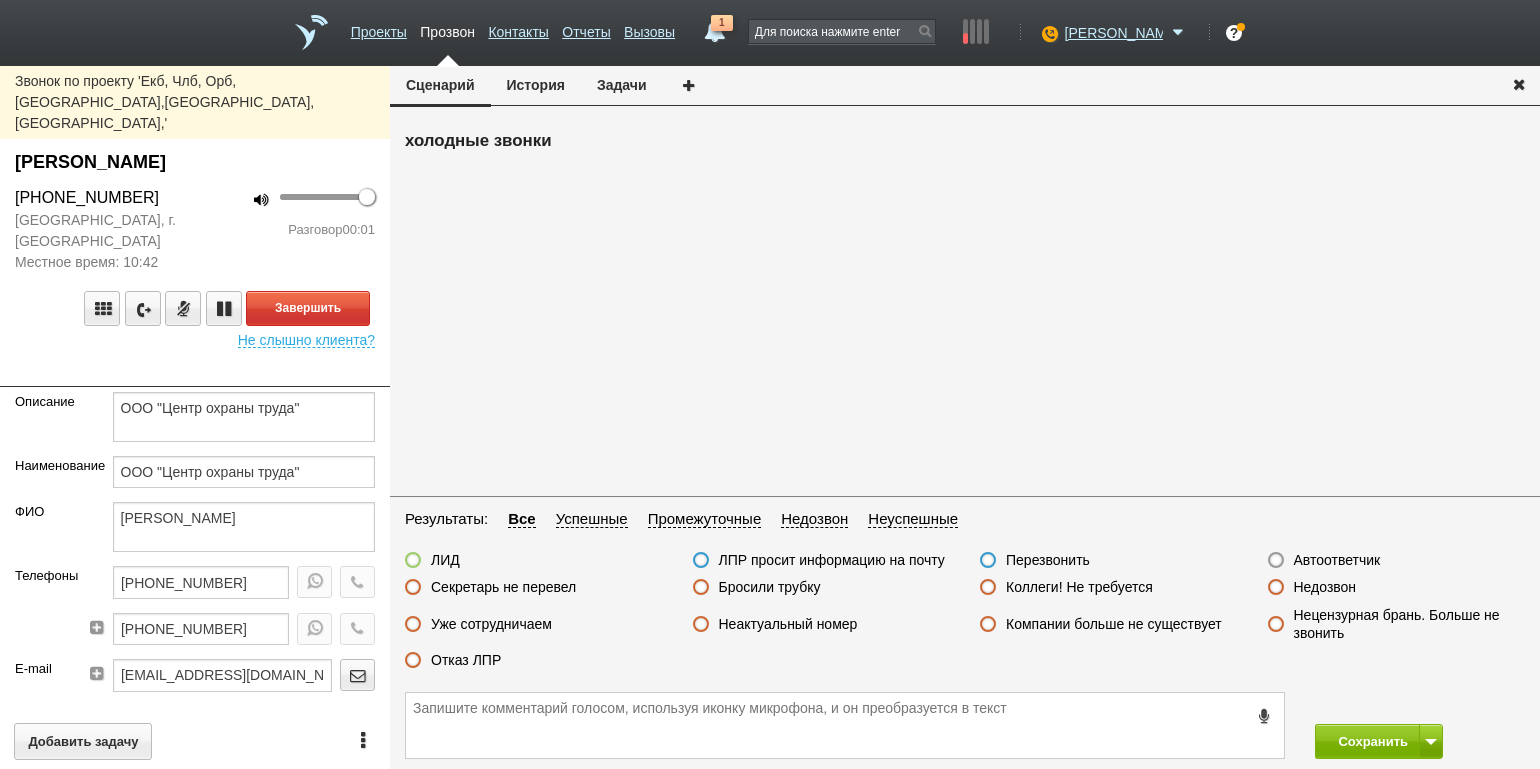 click on "100
Разговор
00:01" at bounding box center [292, 229] 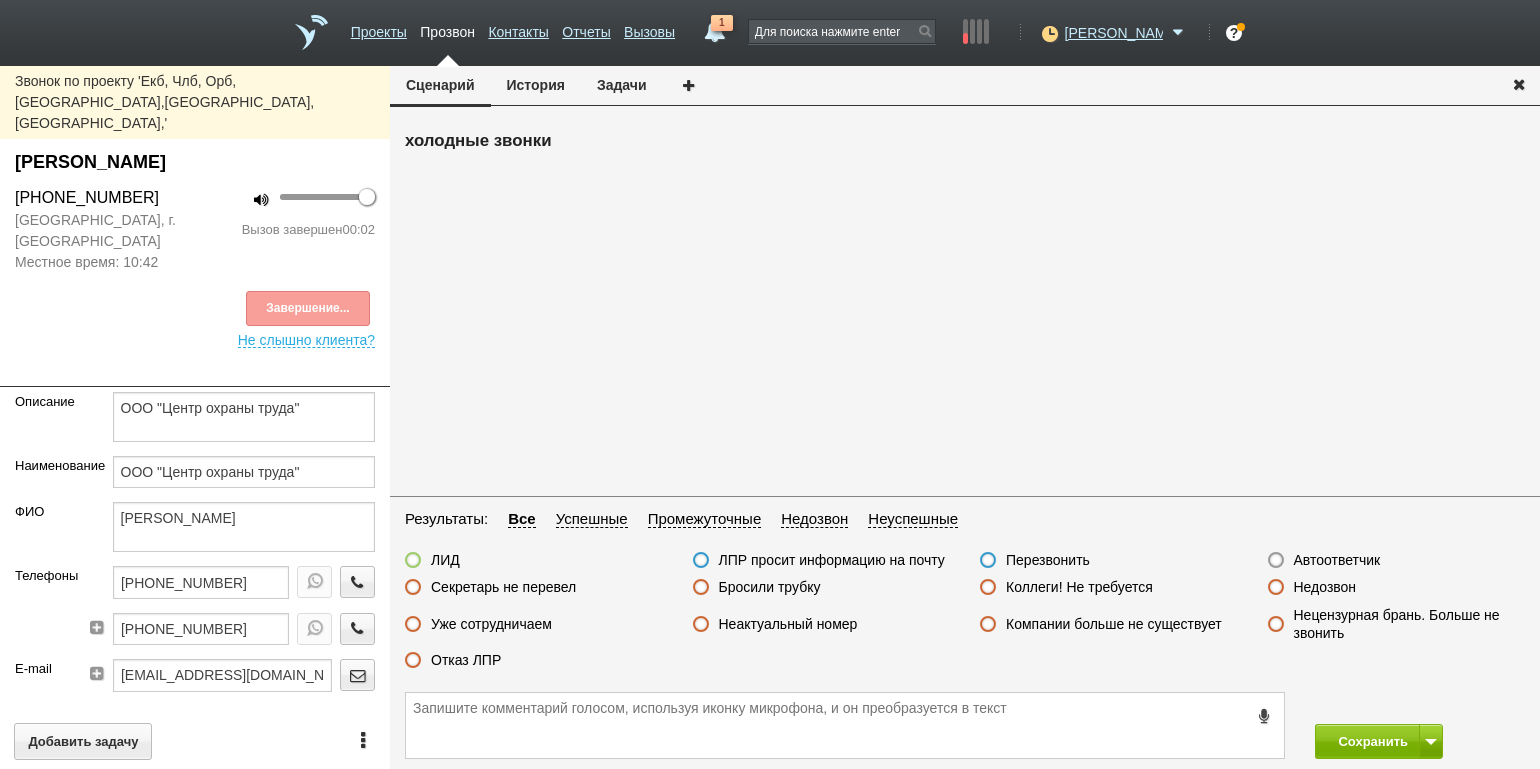 drag, startPoint x: 765, startPoint y: 588, endPoint x: 821, endPoint y: 593, distance: 56.22277 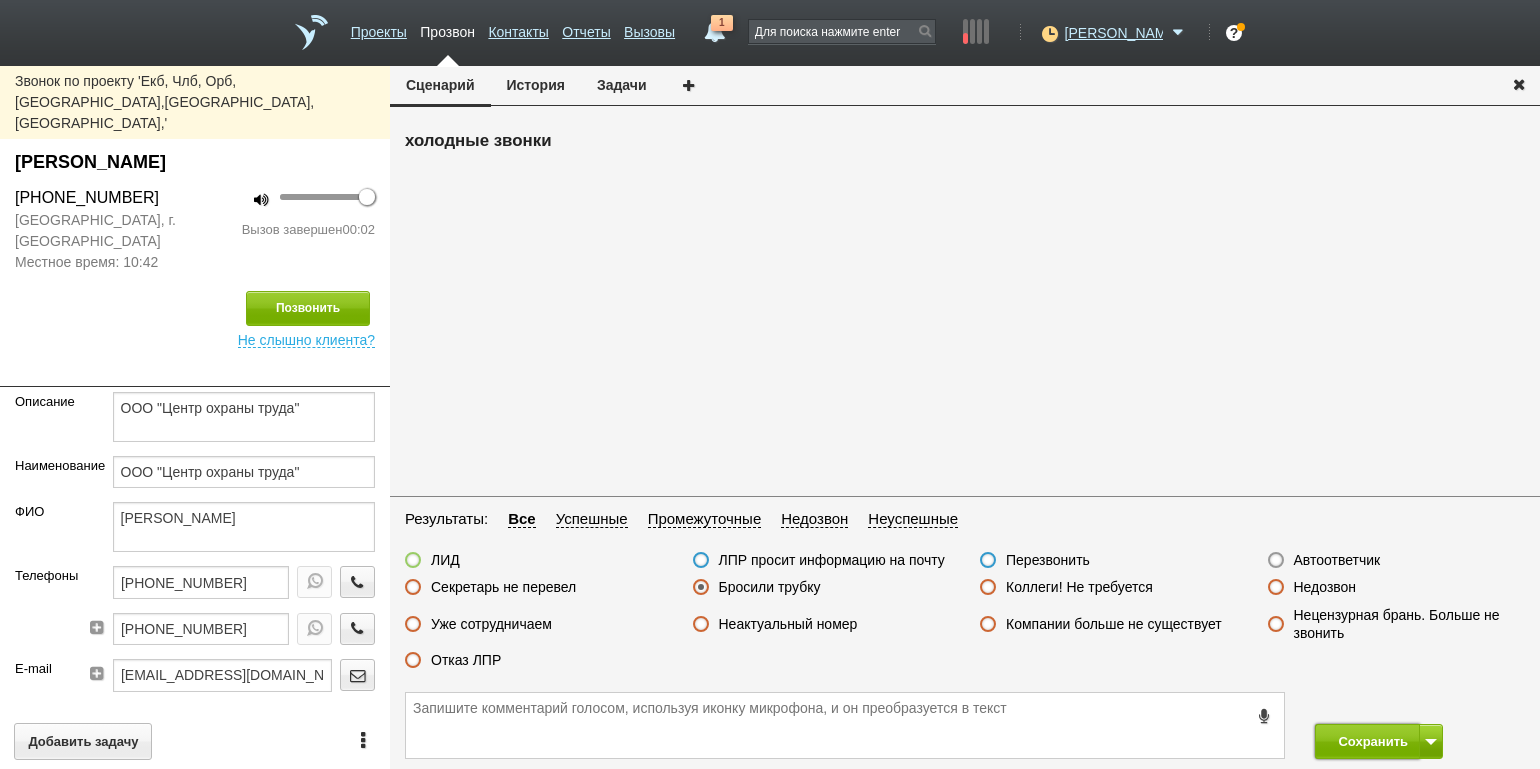 drag, startPoint x: 1347, startPoint y: 740, endPoint x: 1266, endPoint y: 630, distance: 136.60527 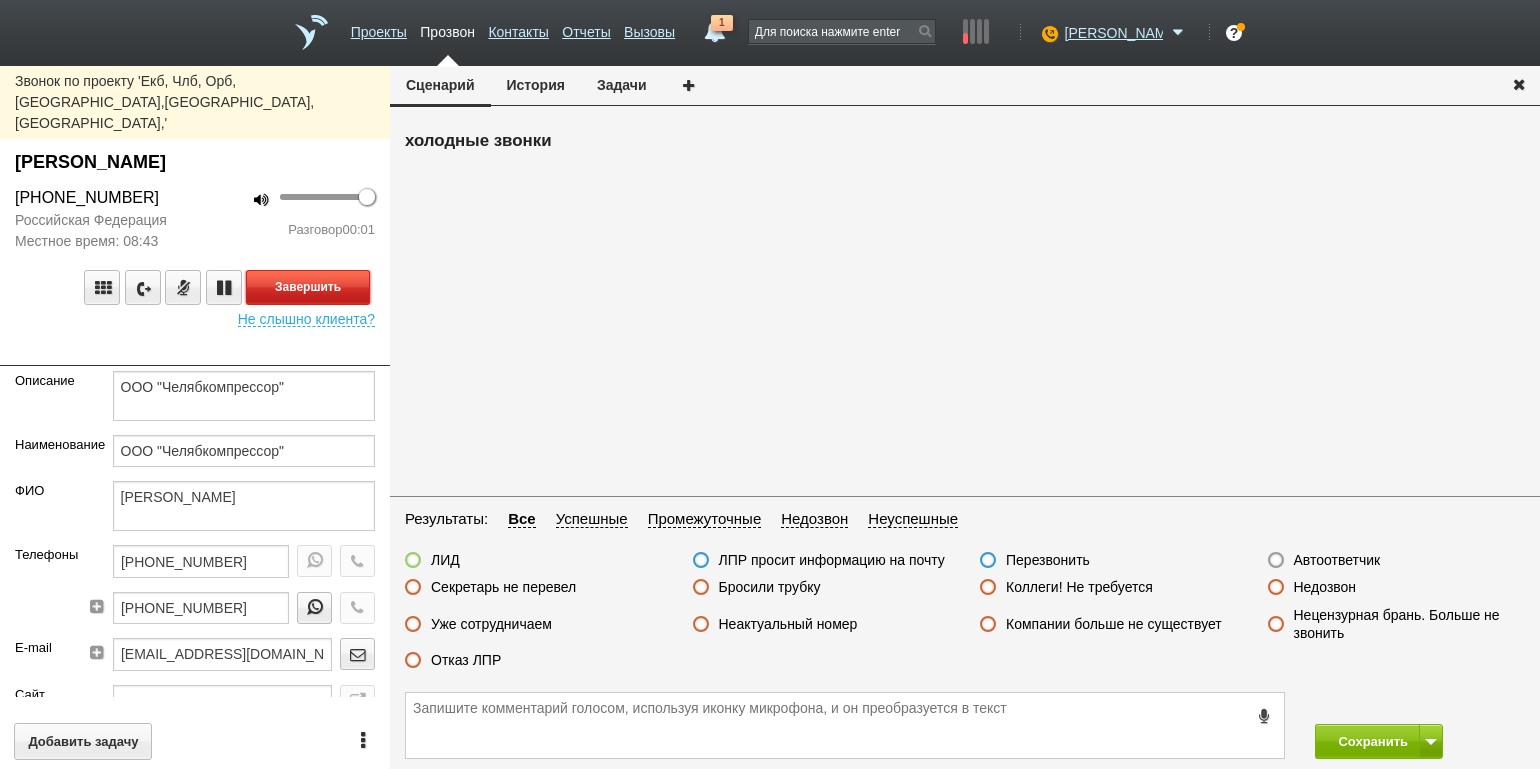 click on "Завершить" at bounding box center (308, 287) 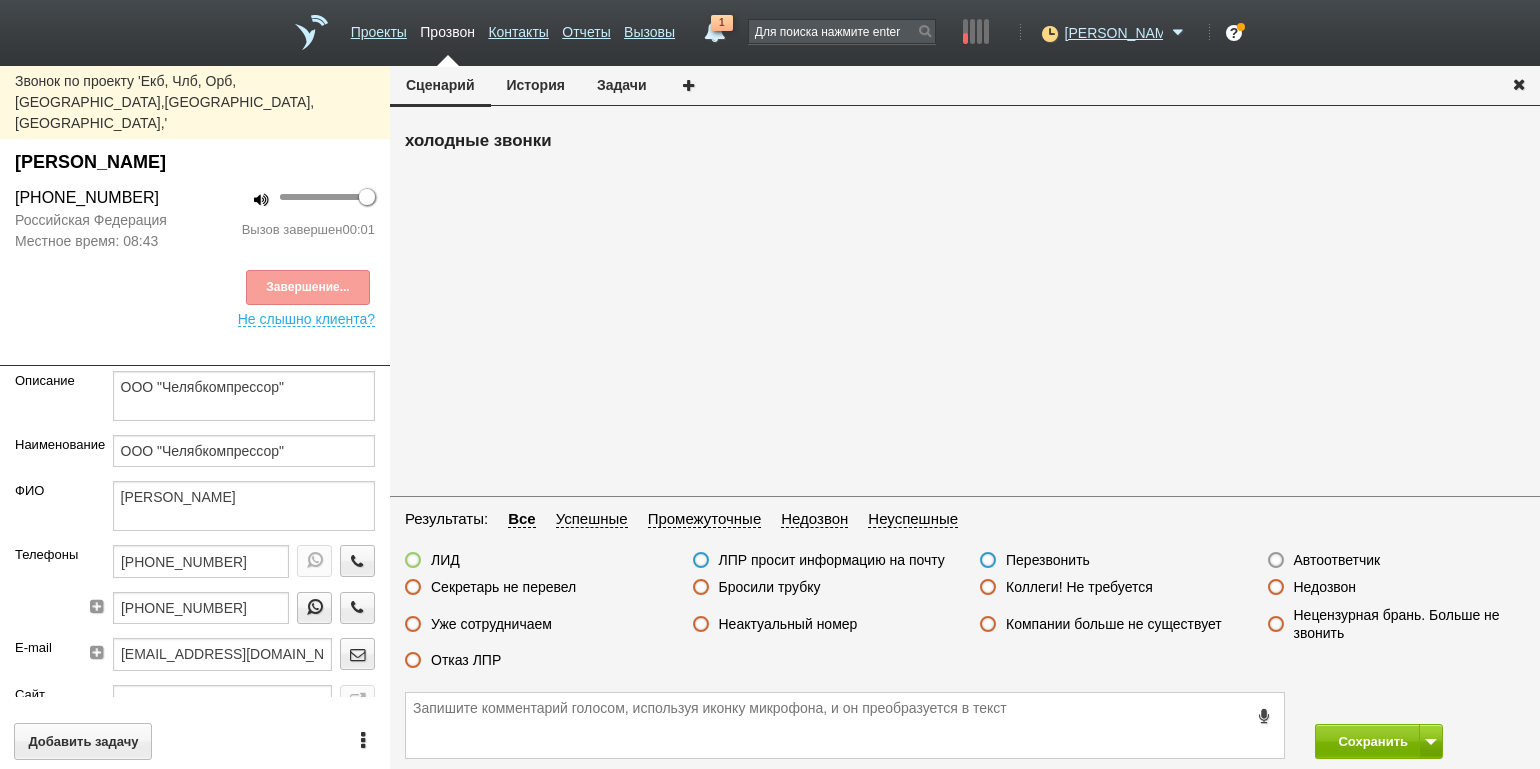 click on "Автоответчик" at bounding box center [1337, 560] 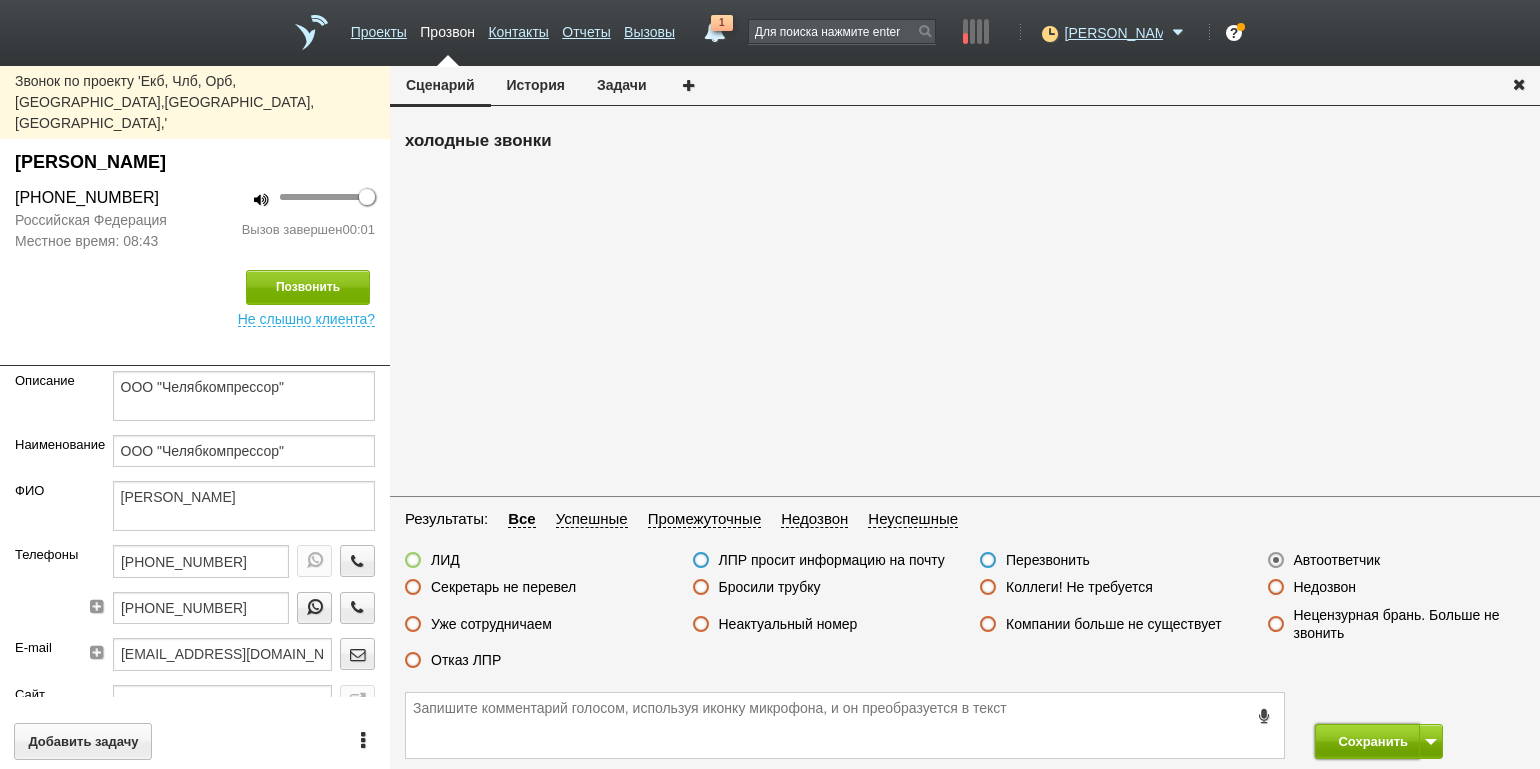 click on "Сохранить" at bounding box center (1367, 741) 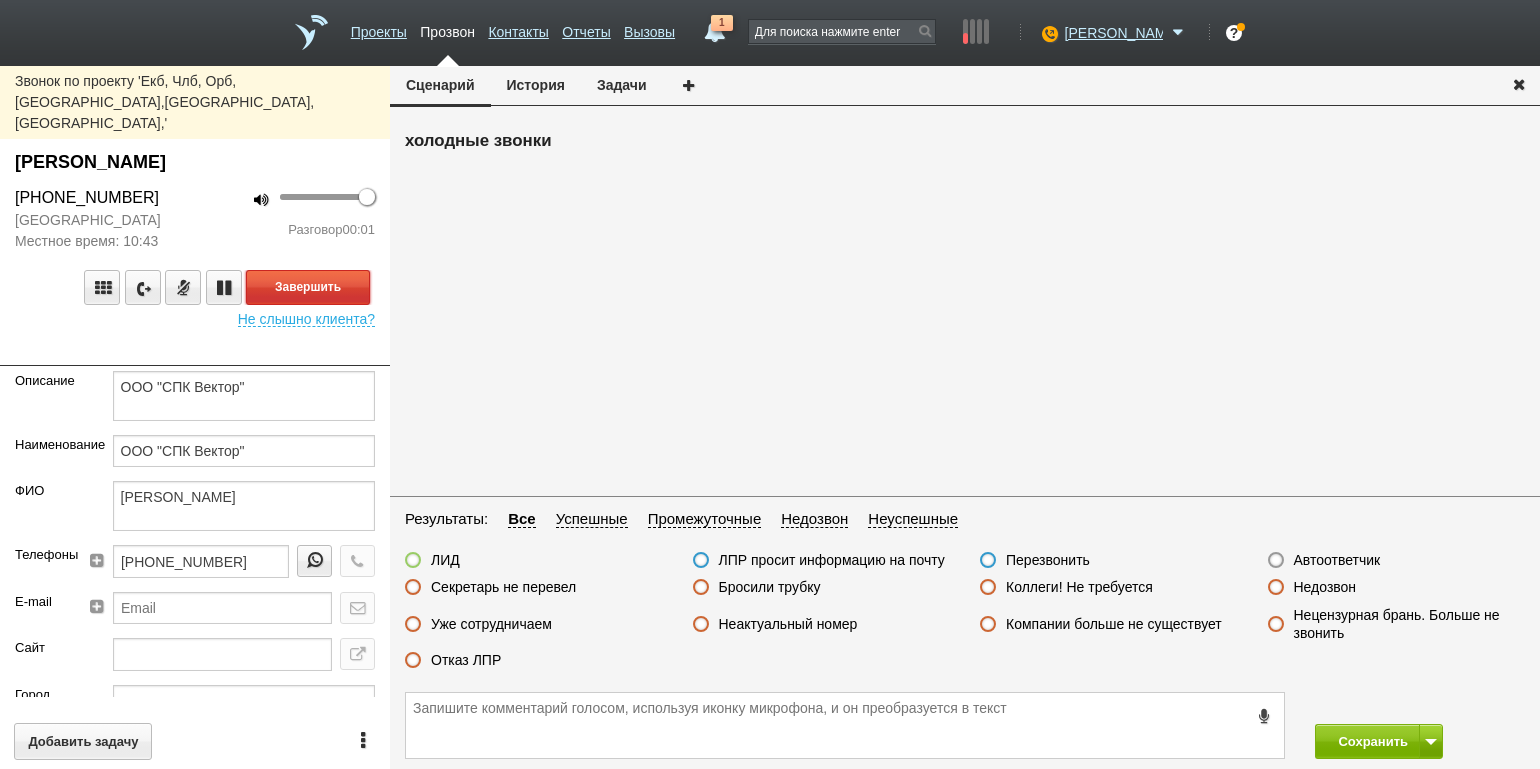 drag, startPoint x: 350, startPoint y: 245, endPoint x: 363, endPoint y: 250, distance: 13.928389 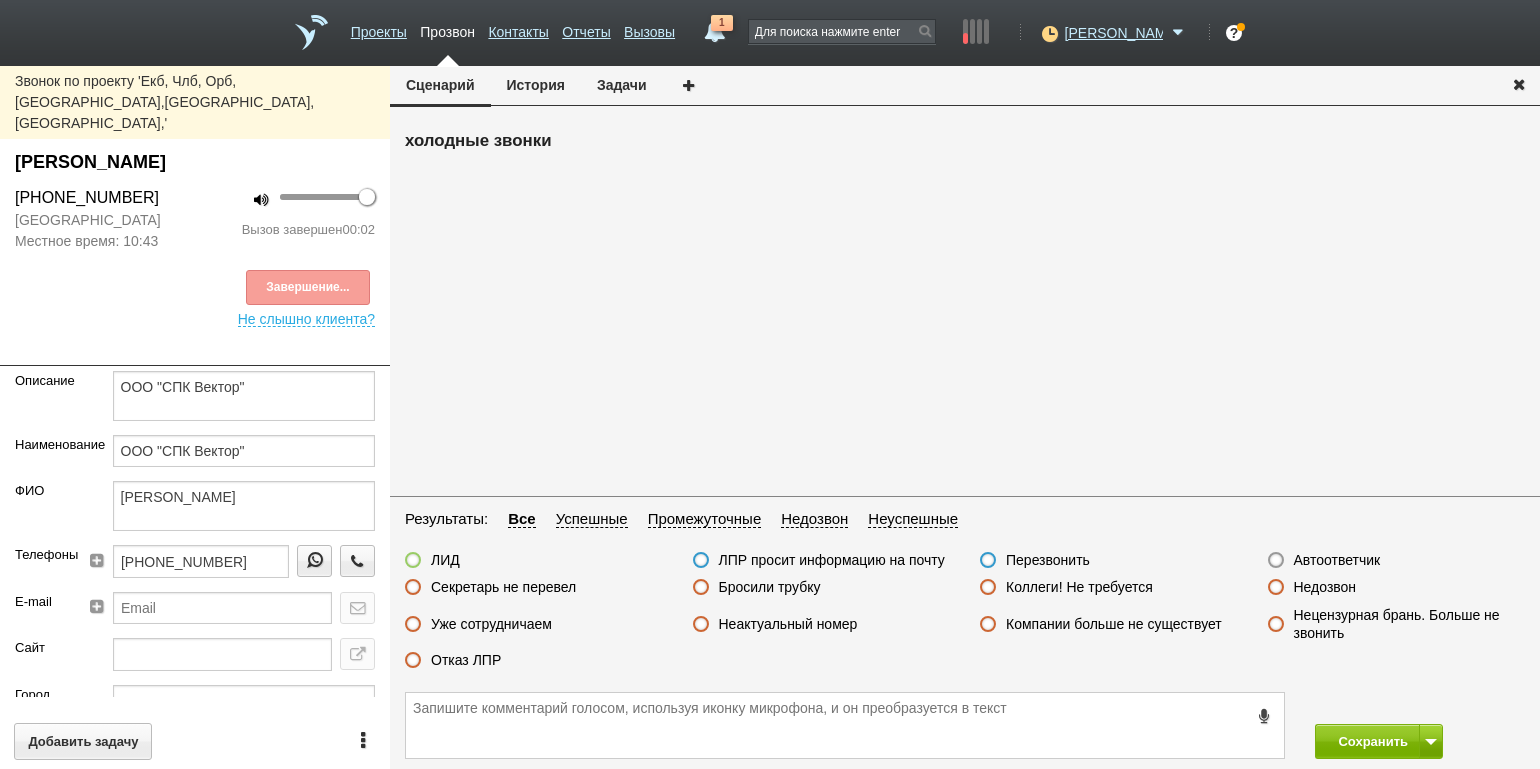 click on "Автоответчик" at bounding box center (1337, 560) 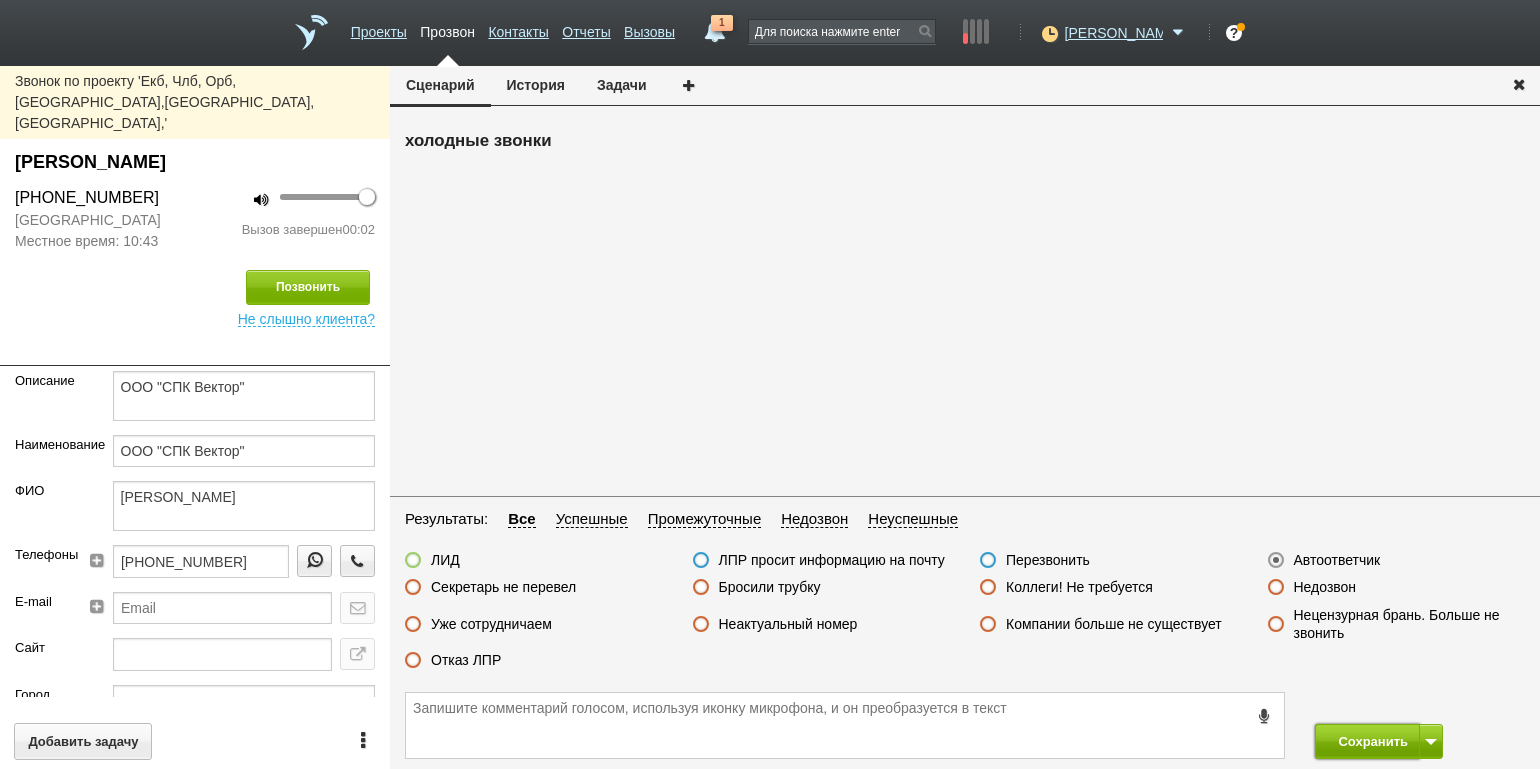 click on "Сохранить" at bounding box center [1367, 741] 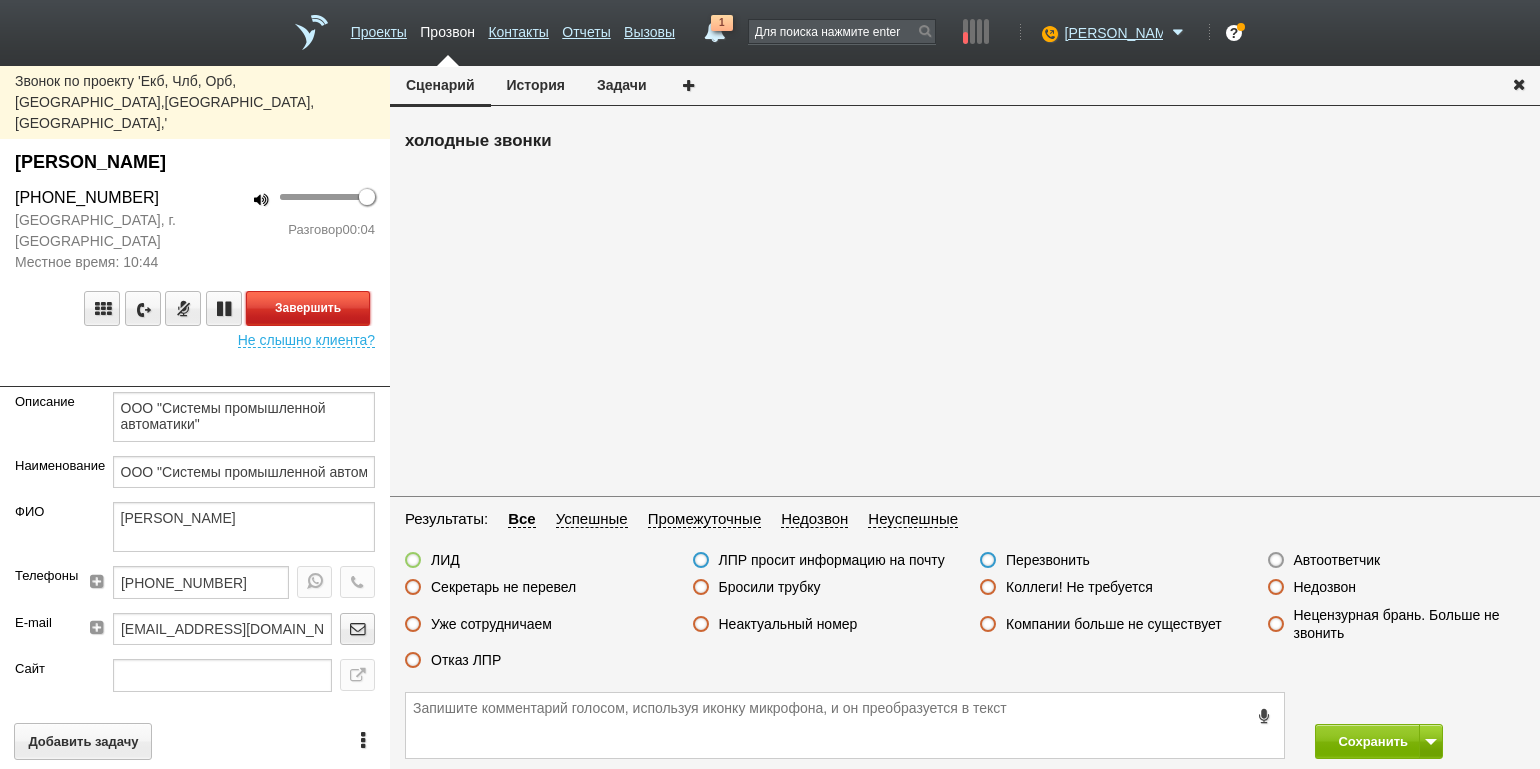 click on "Завершить" at bounding box center (308, 308) 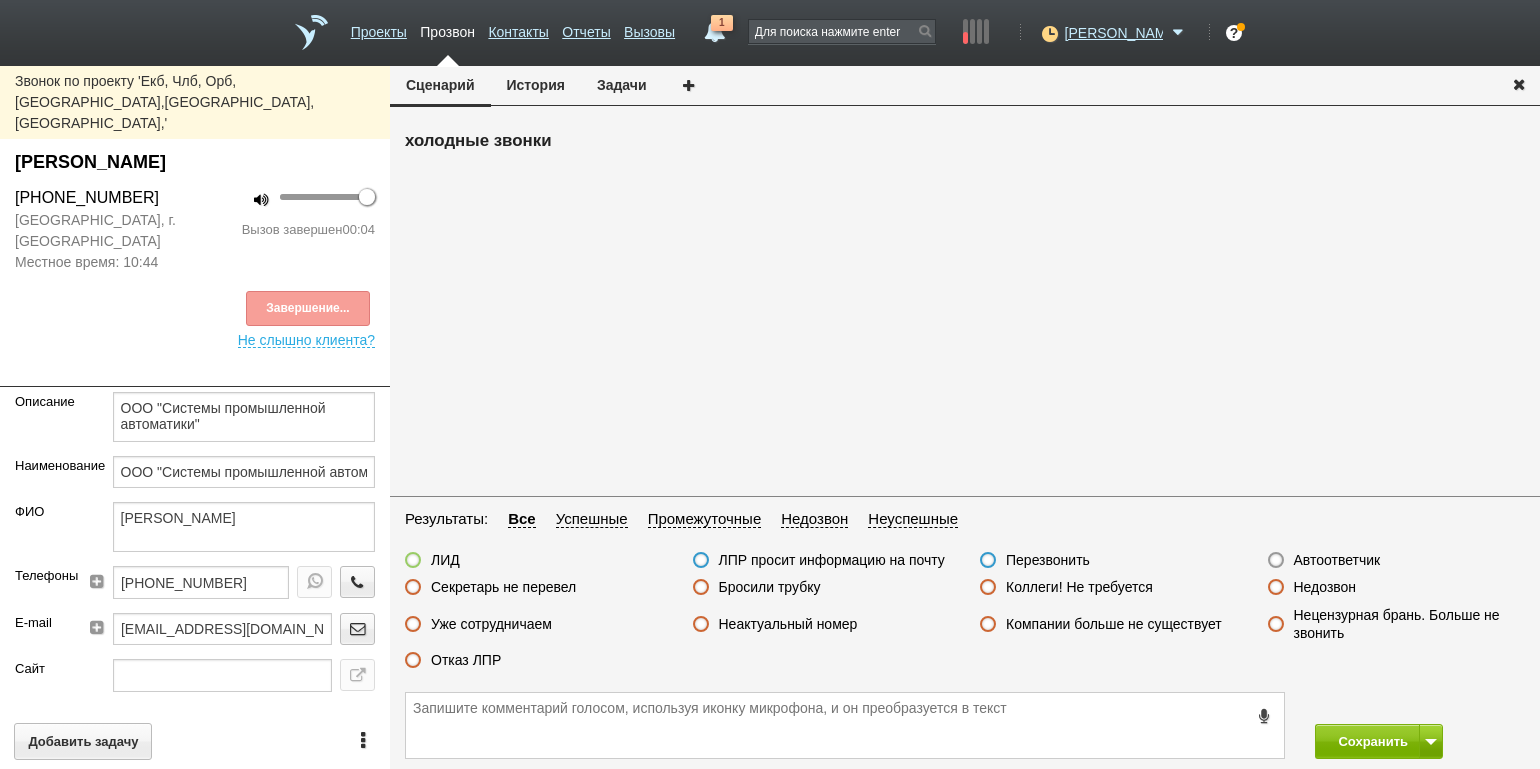 click on "Автоответчик" at bounding box center [1337, 560] 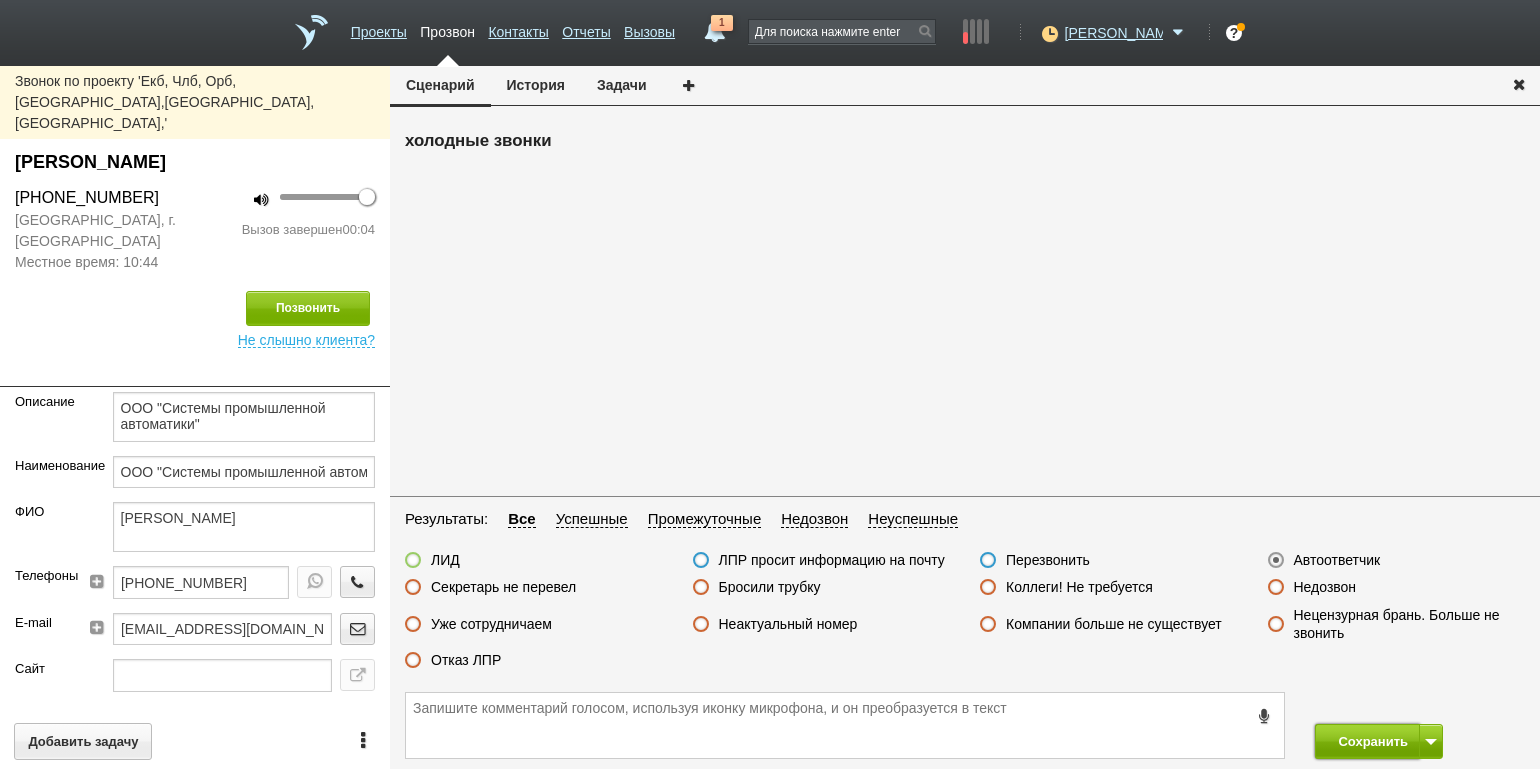 click on "Сохранить" at bounding box center [1367, 741] 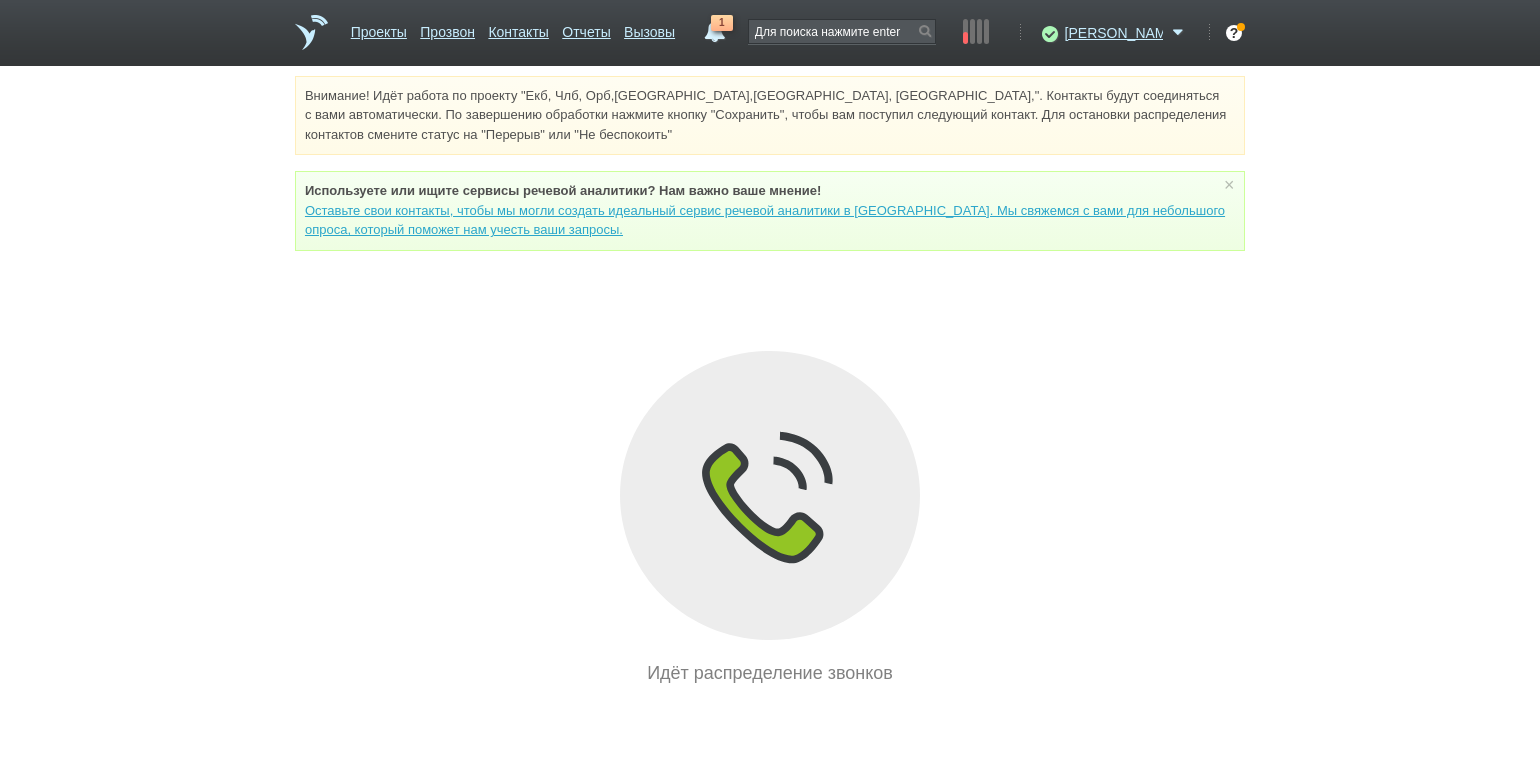 click on "Внимание! Идёт работа по проекту "Екб, Члб, Орб,[GEOGRAPHIC_DATA],[GEOGRAPHIC_DATA], [GEOGRAPHIC_DATA],". Контакты будут соединяться с вами автоматически. По завершению обработки нажмите кнопку "Сохранить", чтобы вам поступил следующий контакт. Для остановки распределения контактов смените статус на "Перерыв" или "Не беспокоить"
Используете или ищите cервисы речевой аналитики? Нам важно ваше мнение!
×
Вы можете звонить напрямую из строки поиска - введите номер и нажмите "Позвонить"
Идёт распределение звонков" at bounding box center [770, 381] 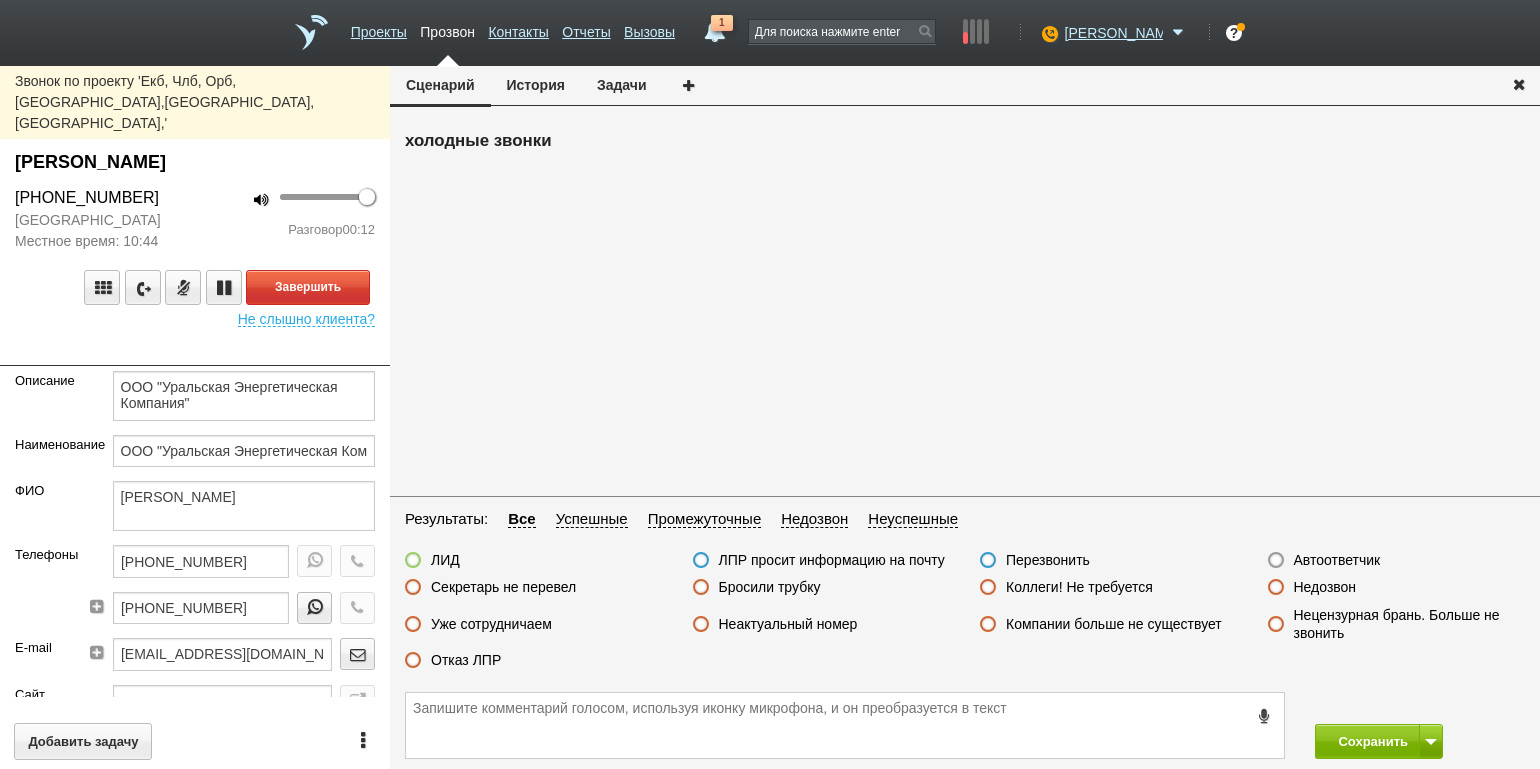 click at bounding box center [195, 351] 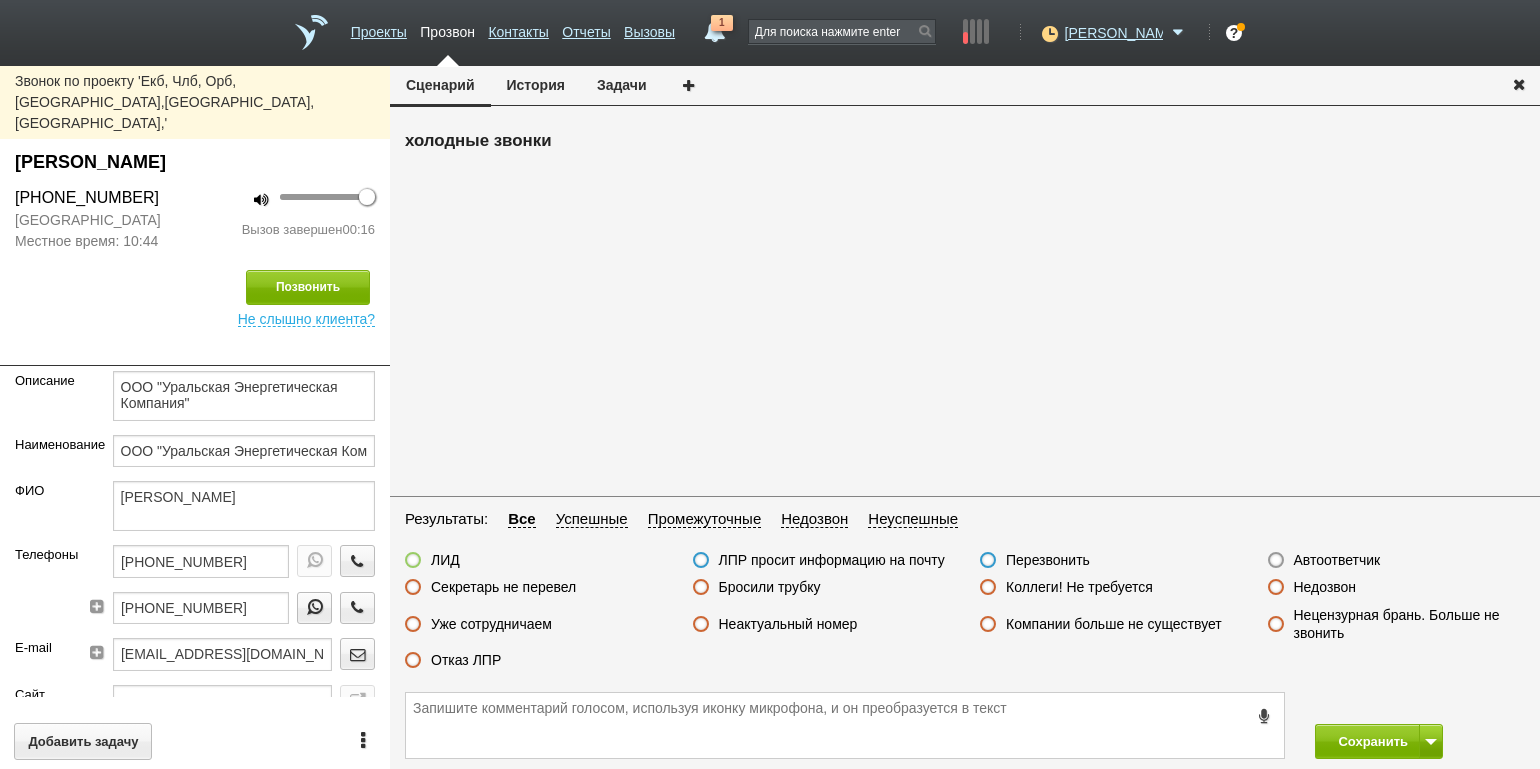 drag, startPoint x: 769, startPoint y: 626, endPoint x: 914, endPoint y: 636, distance: 145.34442 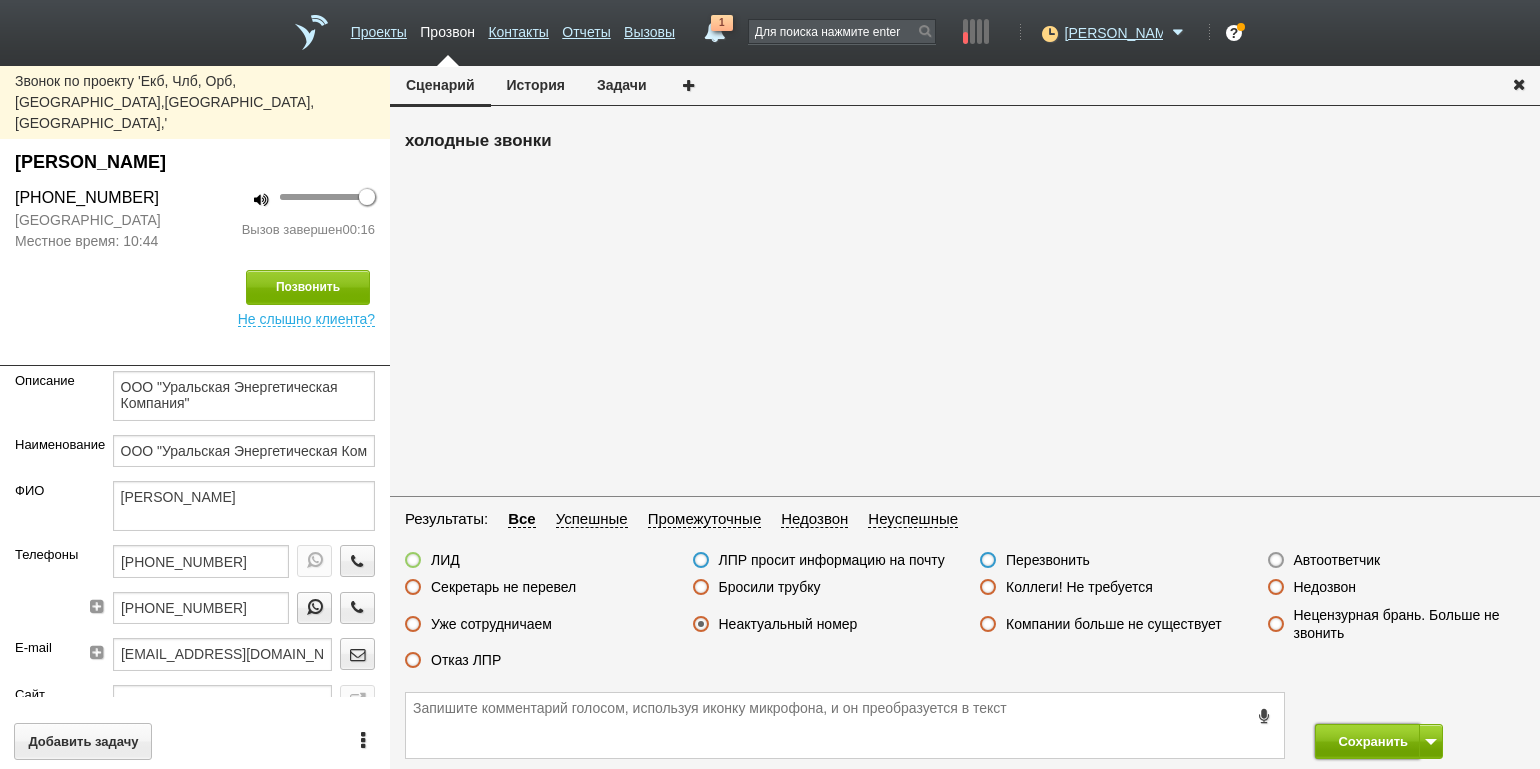click on "Сохранить" at bounding box center [1367, 741] 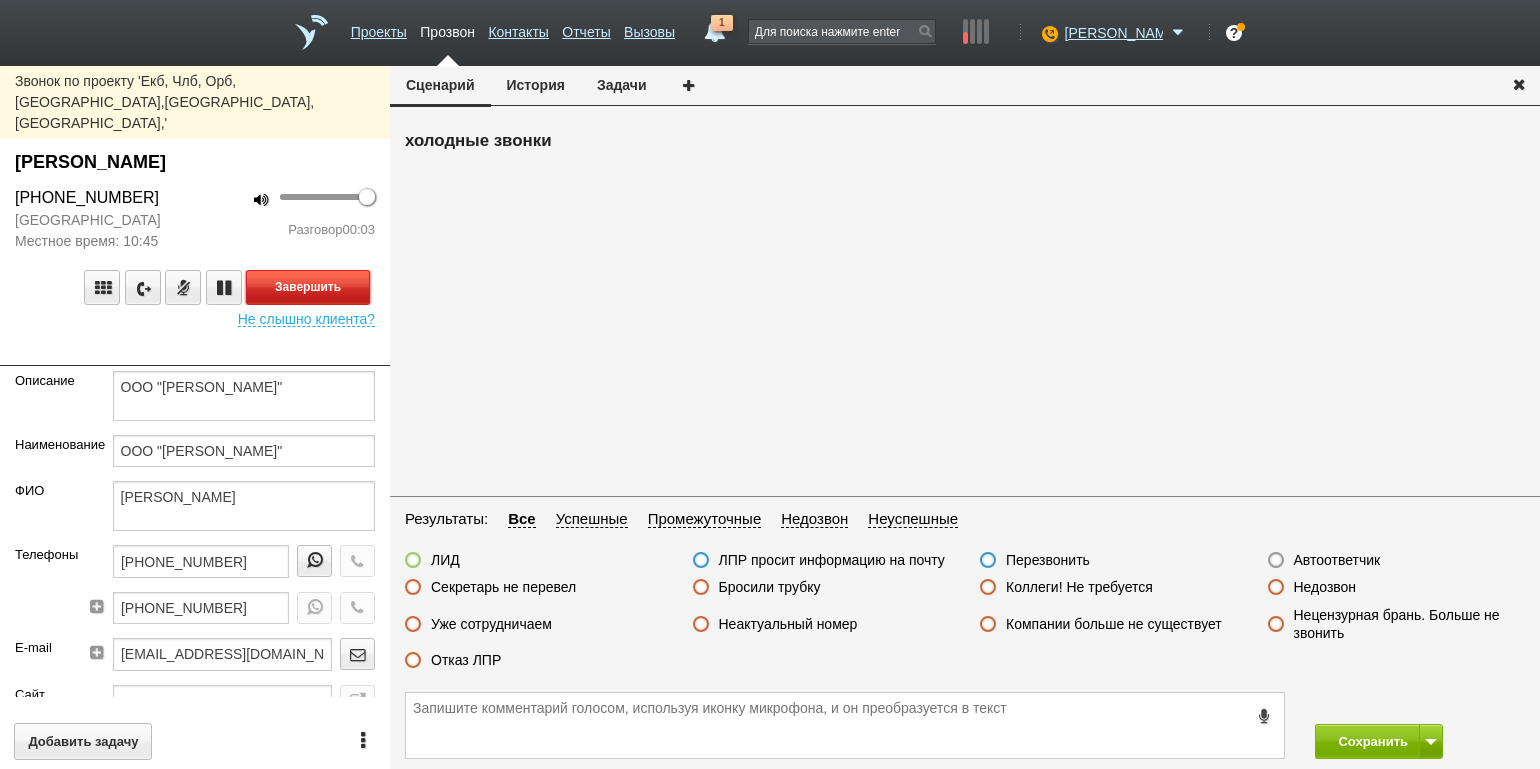 click on "Завершить" at bounding box center (308, 287) 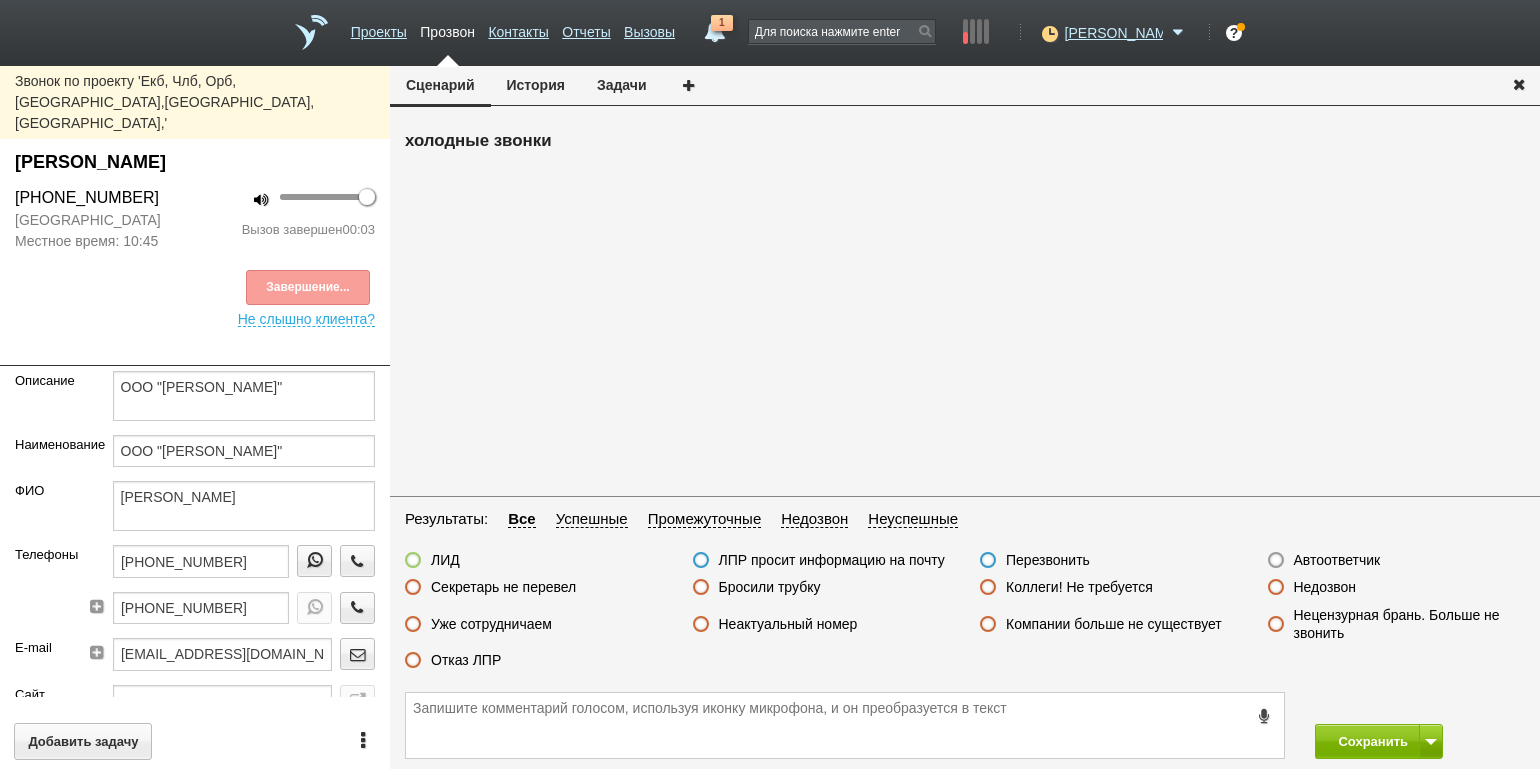 drag, startPoint x: 1311, startPoint y: 555, endPoint x: 1371, endPoint y: 637, distance: 101.607086 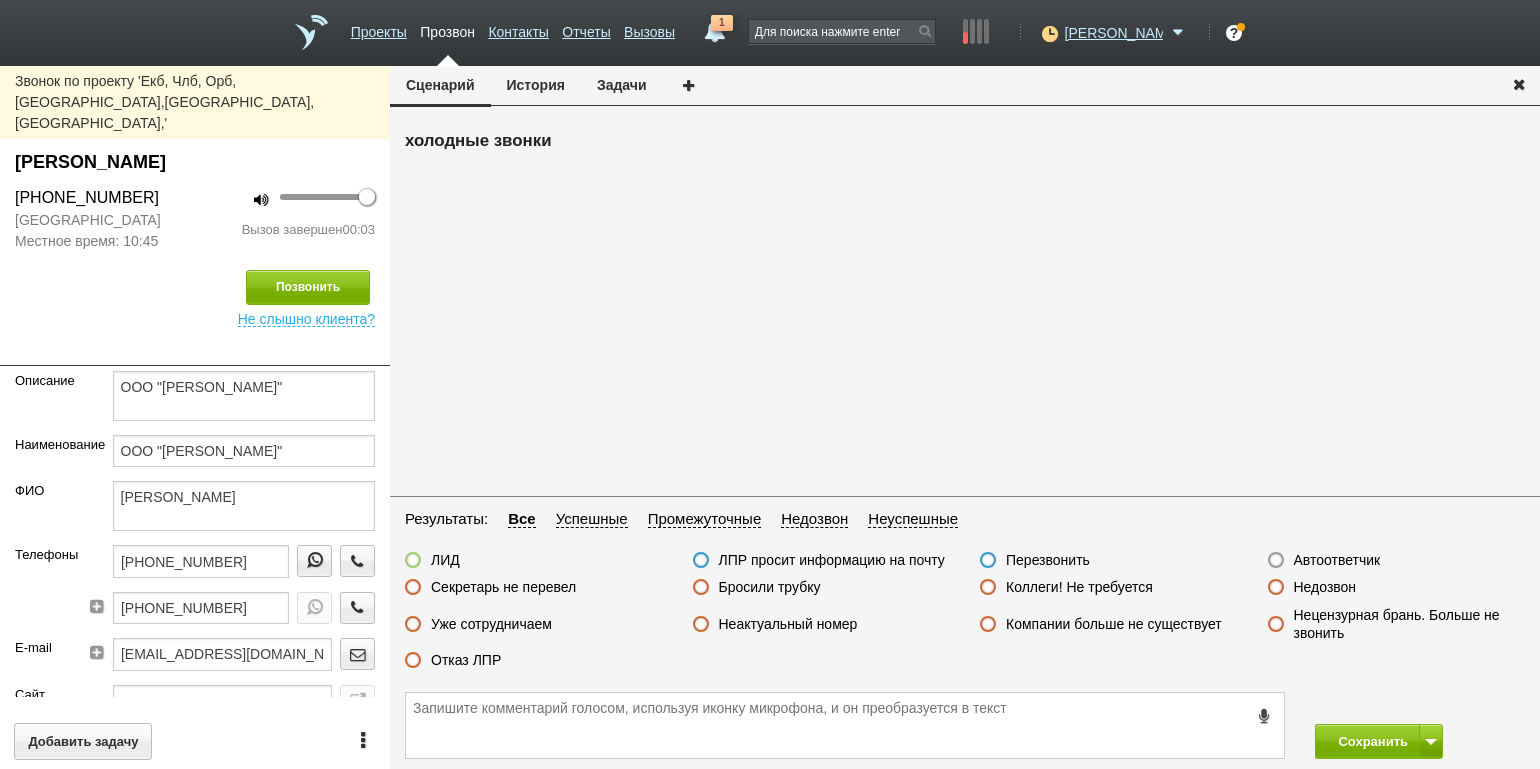 click on "Автоответчик" at bounding box center [1337, 560] 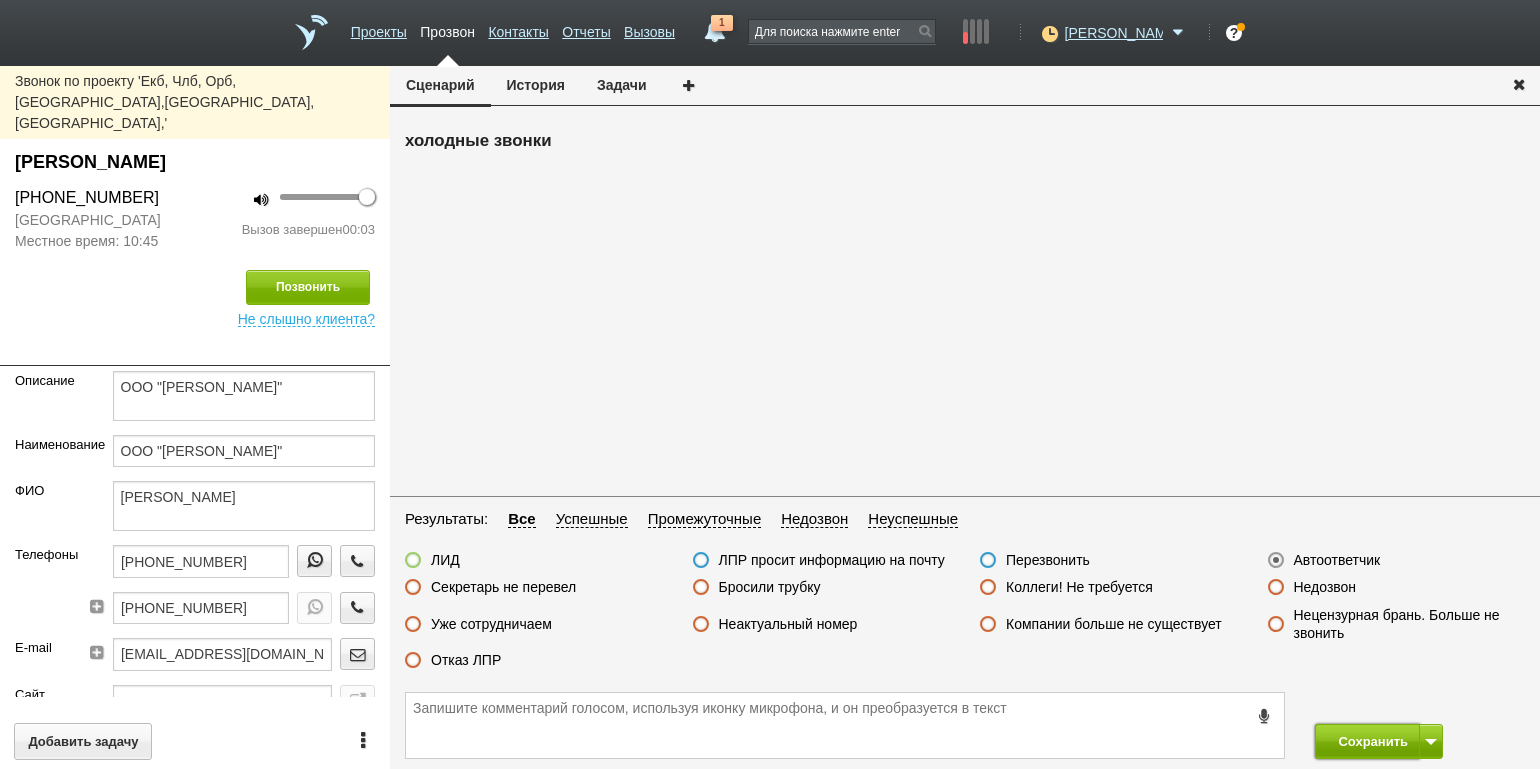 click on "Сохранить" at bounding box center (1367, 741) 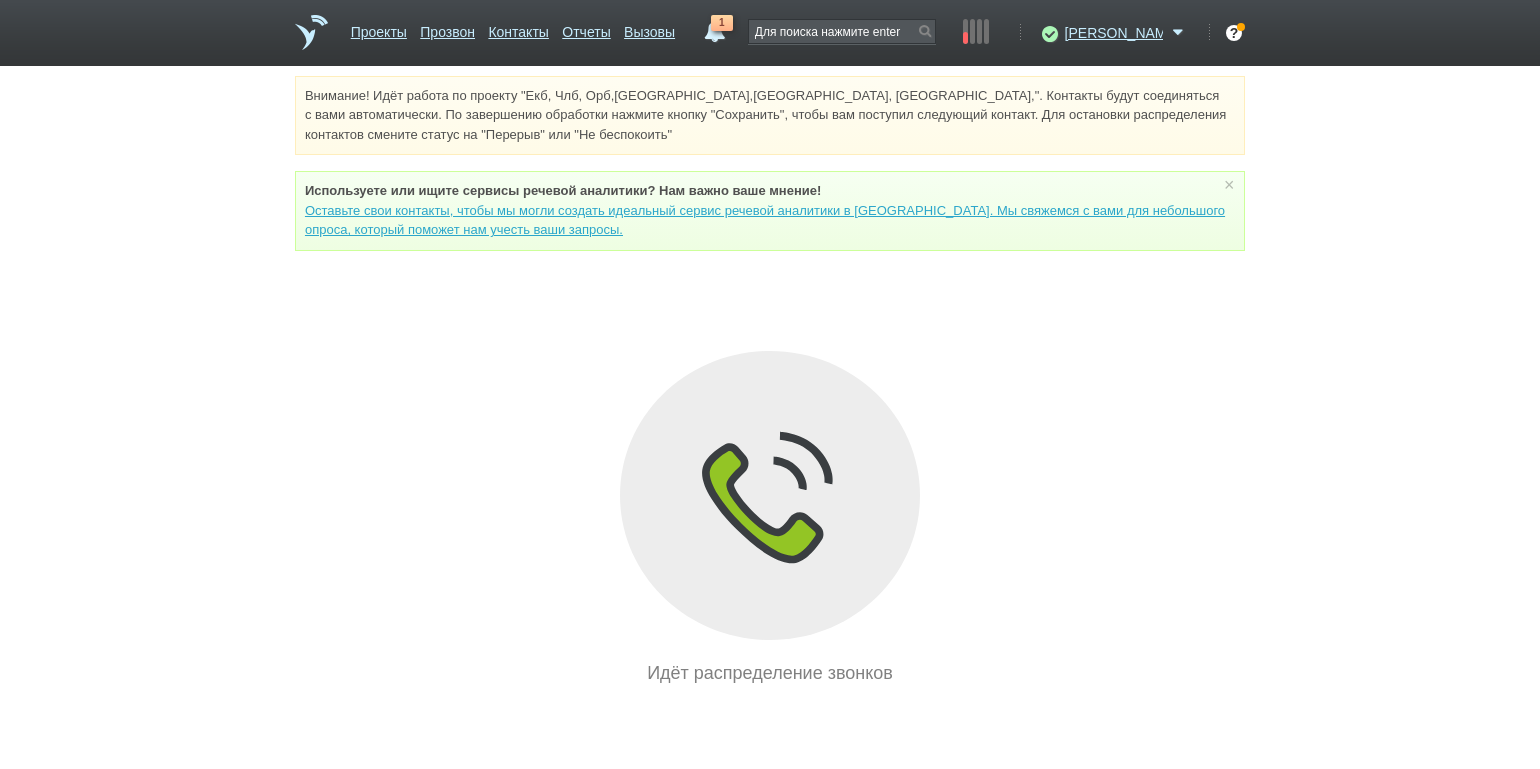 click on "Внимание! Идёт работа по проекту "Екб, Члб, Орб,[GEOGRAPHIC_DATA],[GEOGRAPHIC_DATA], [GEOGRAPHIC_DATA],". Контакты будут соединяться с вами автоматически. По завершению обработки нажмите кнопку "Сохранить", чтобы вам поступил следующий контакт. Для остановки распределения контактов смените статус на "Перерыв" или "Не беспокоить"
Используете или ищите cервисы речевой аналитики? Нам важно ваше мнение!
×
Вы можете звонить напрямую из строки поиска - введите номер и нажмите "Позвонить"
Идёт распределение звонков" at bounding box center (770, 381) 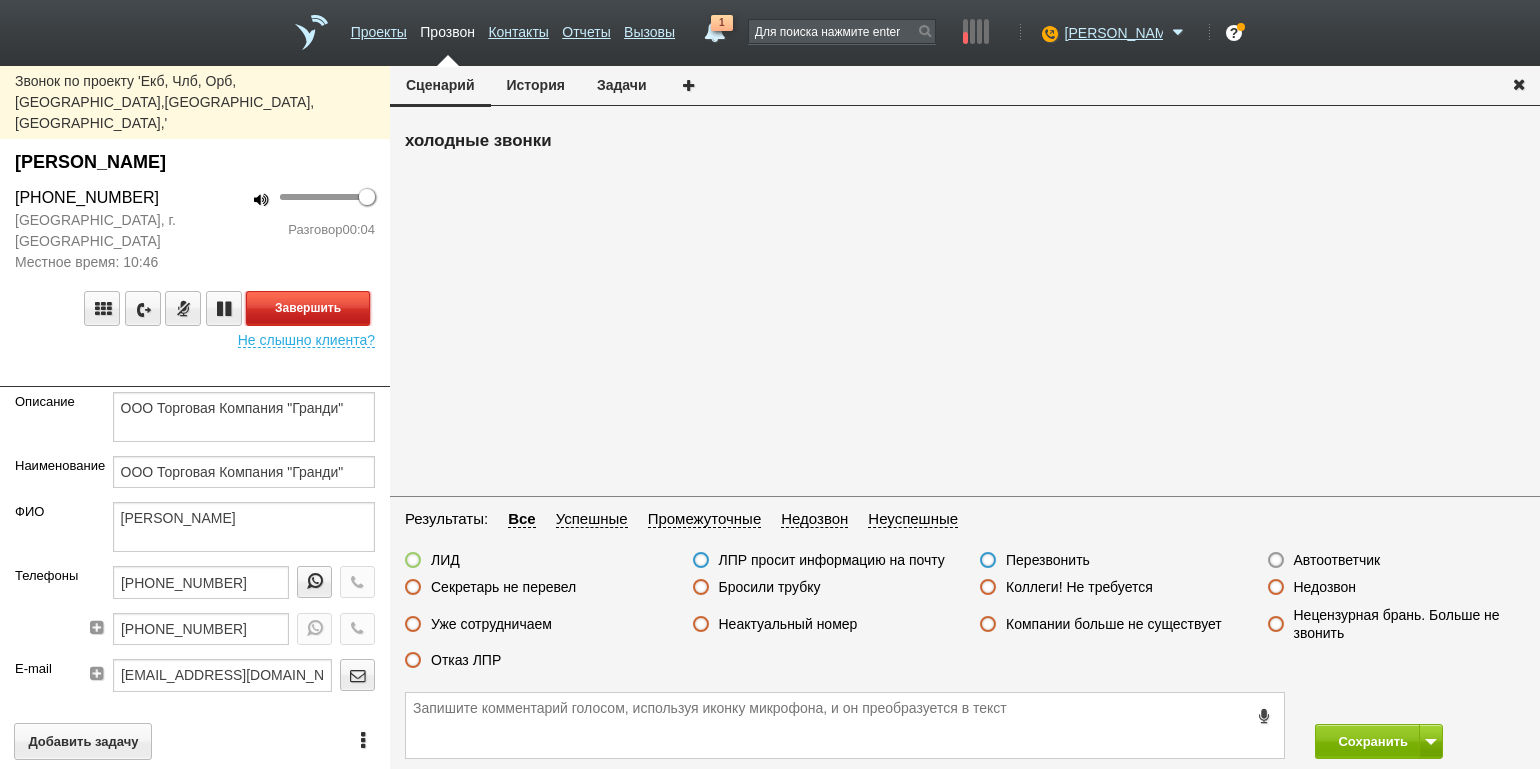 click on "Завершить" at bounding box center (308, 308) 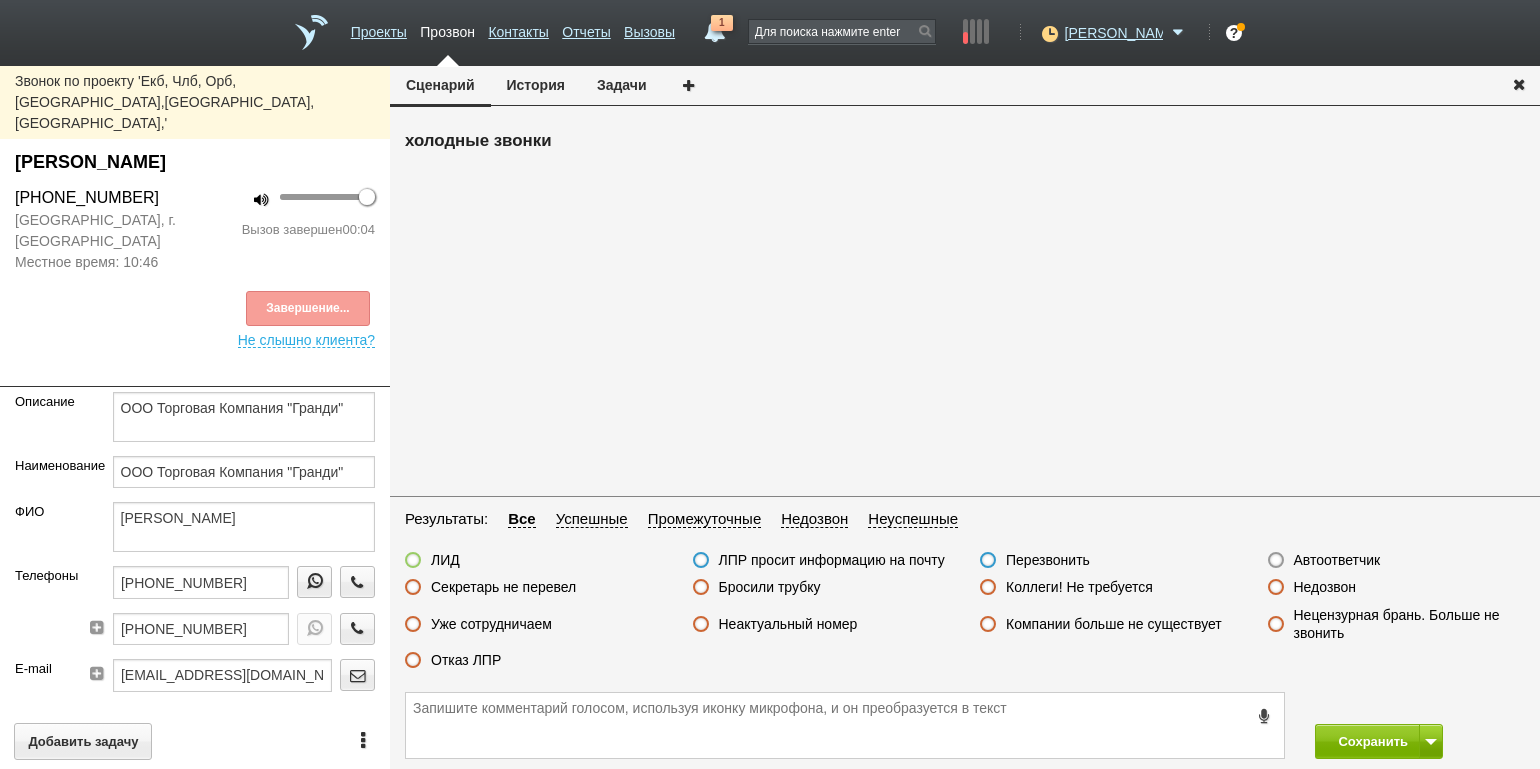 click on "Недозвон" at bounding box center [1325, 587] 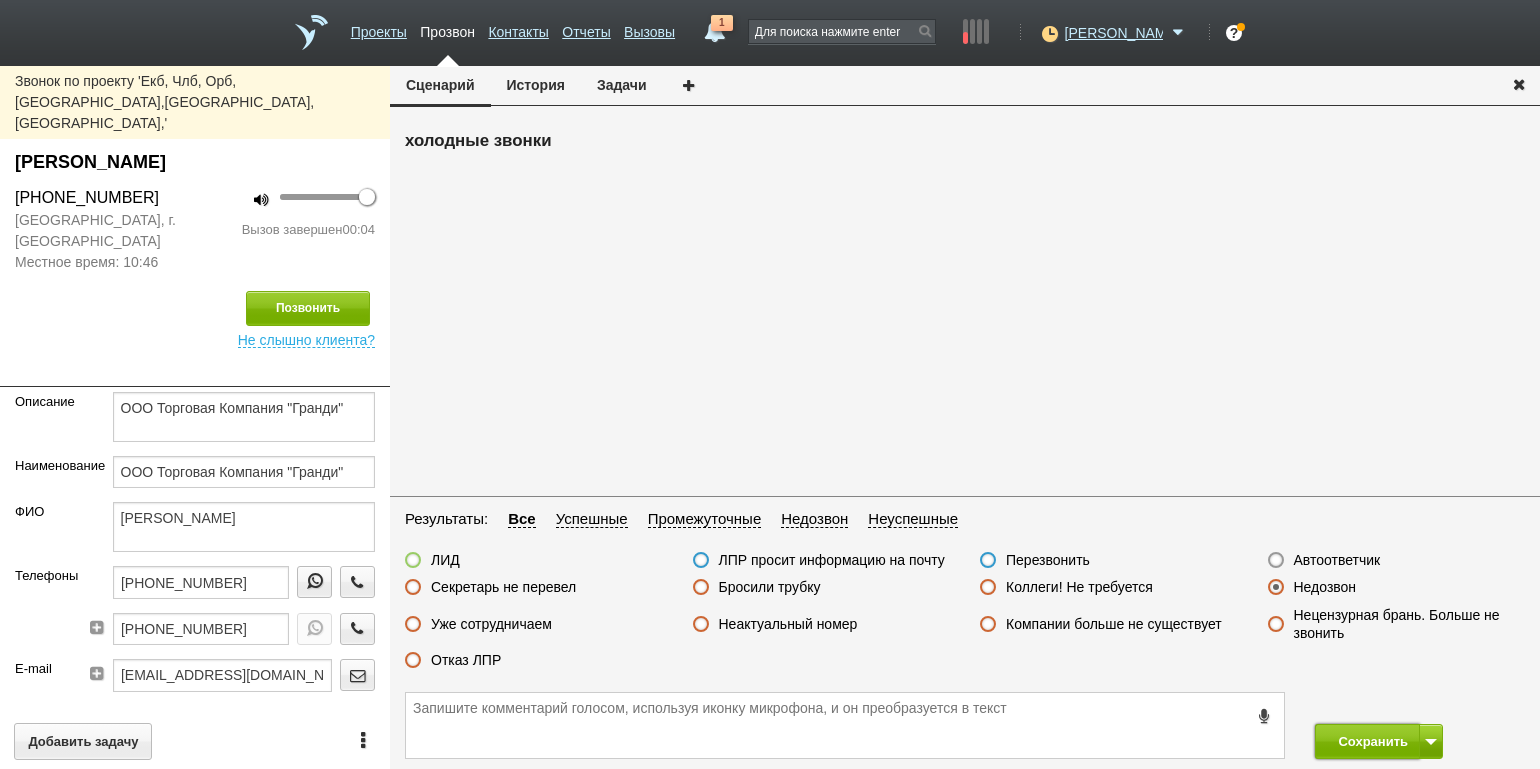 drag, startPoint x: 1366, startPoint y: 737, endPoint x: 1459, endPoint y: 723, distance: 94.04786 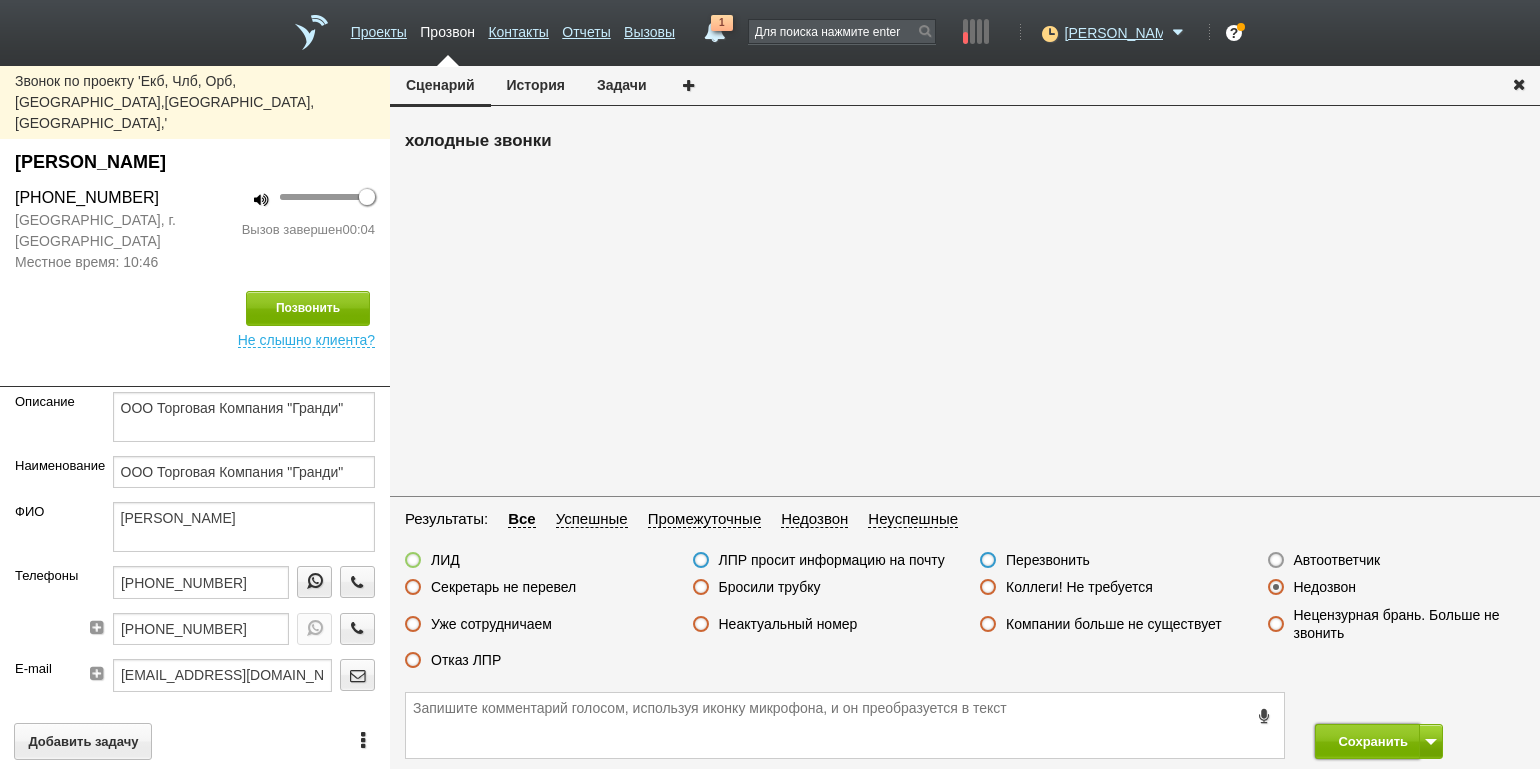 click on "Сохранить" at bounding box center (1367, 741) 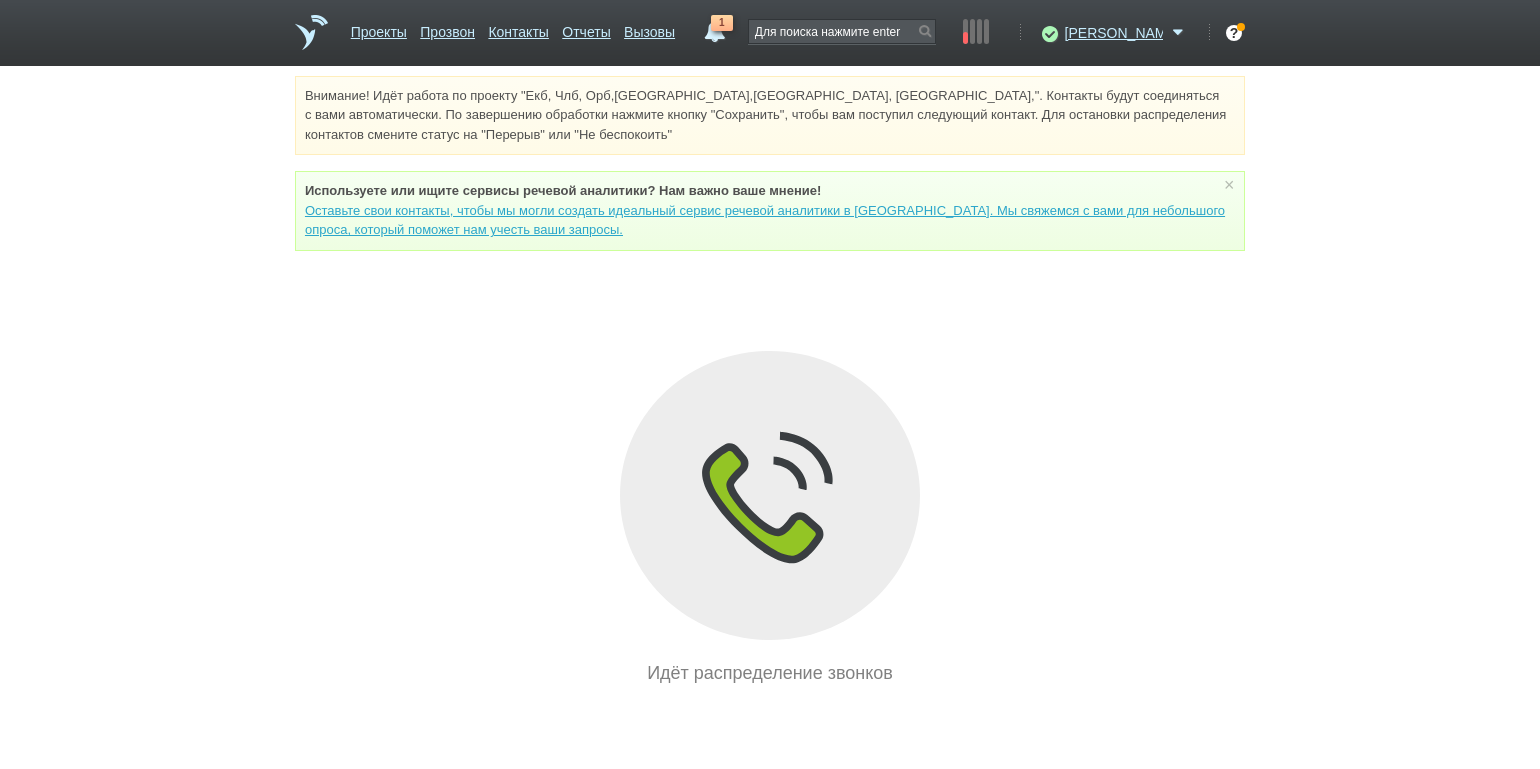 click on "Внимание! Идёт работа по проекту "Екб, Члб, Орб,[GEOGRAPHIC_DATA],[GEOGRAPHIC_DATA], [GEOGRAPHIC_DATA],". Контакты будут соединяться с вами автоматически. По завершению обработки нажмите кнопку "Сохранить", чтобы вам поступил следующий контакт. Для остановки распределения контактов смените статус на "Перерыв" или "Не беспокоить"
Используете или ищите cервисы речевой аналитики? Нам важно ваше мнение!
×
Вы можете звонить напрямую из строки поиска - введите номер и нажмите "Позвонить"
Идёт распределение звонков" at bounding box center [770, 381] 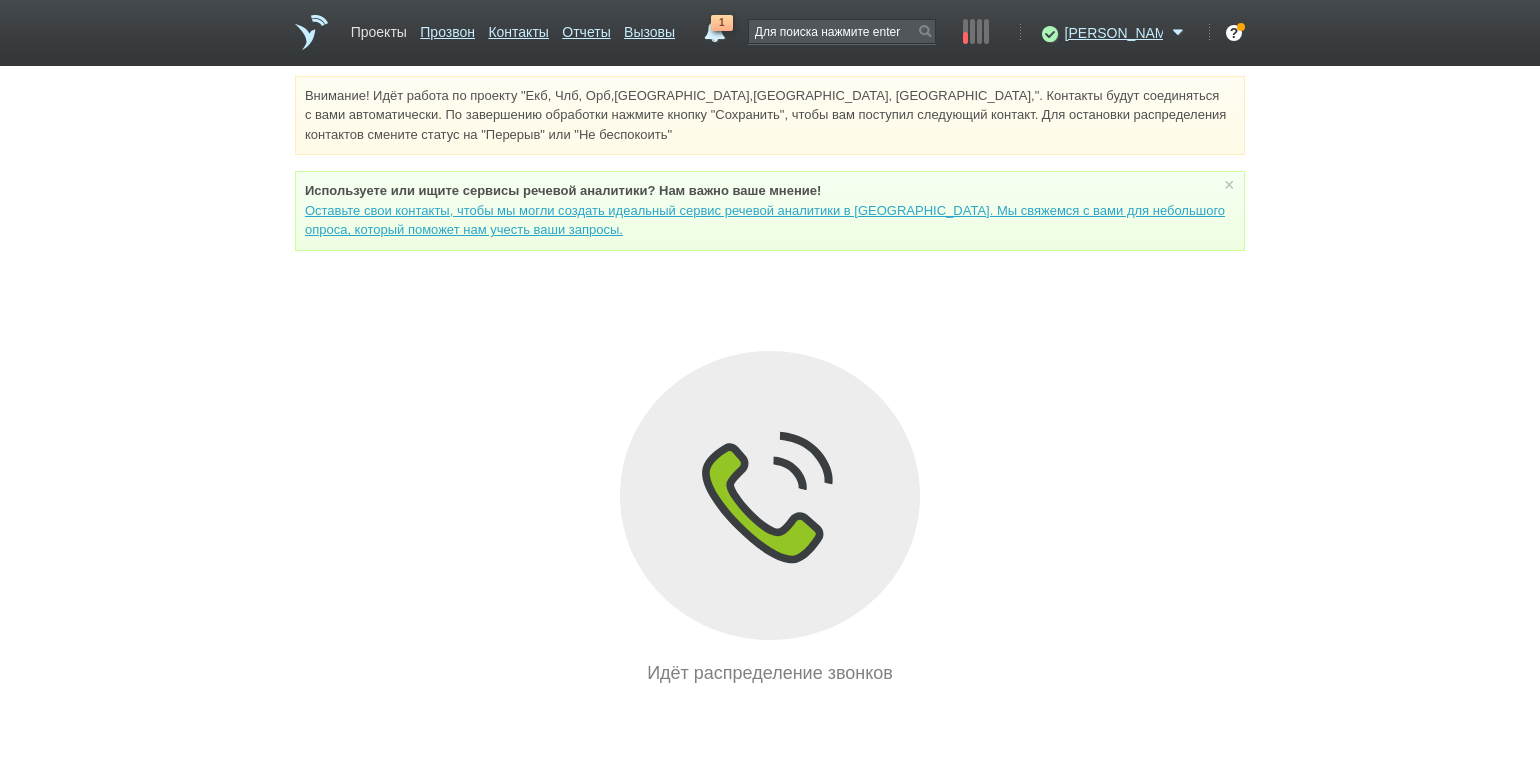 click on "Проекты" at bounding box center [379, 28] 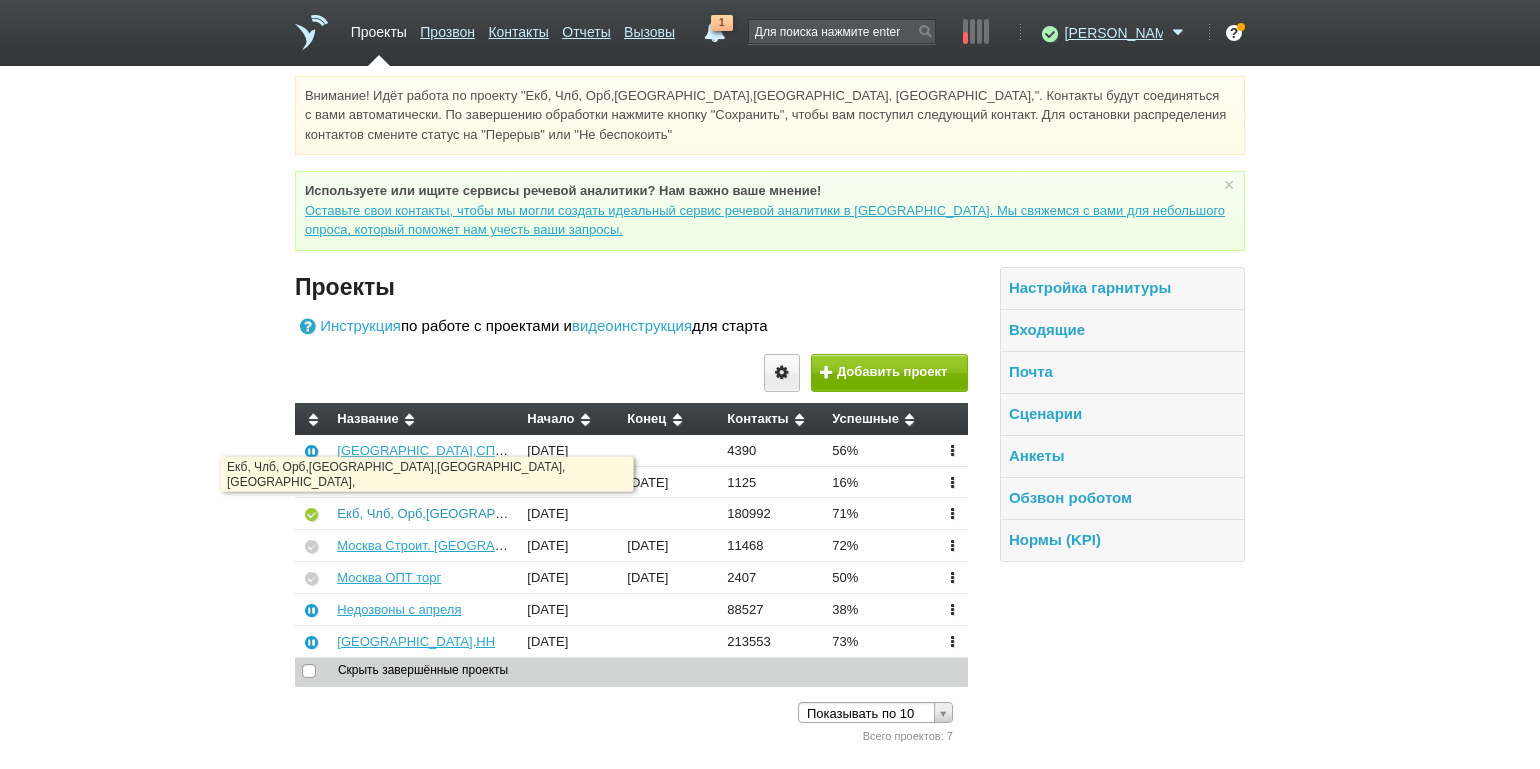 click on "Екб, Члб, Орб,[GEOGRAPHIC_DATA],[GEOGRAPHIC_DATA], [GEOGRAPHIC_DATA]," at bounding box center (591, 513) 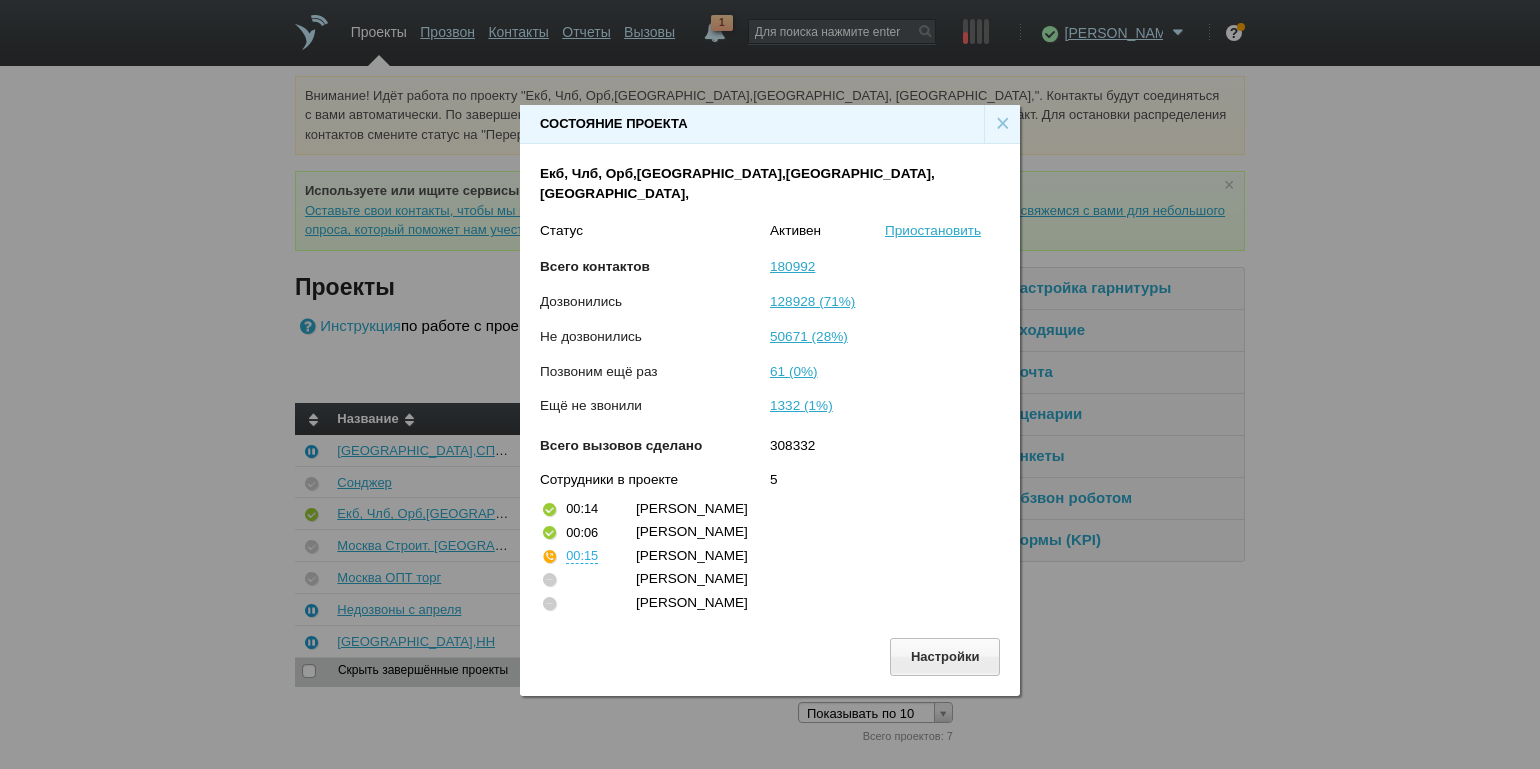 click on "×" at bounding box center [1002, 124] 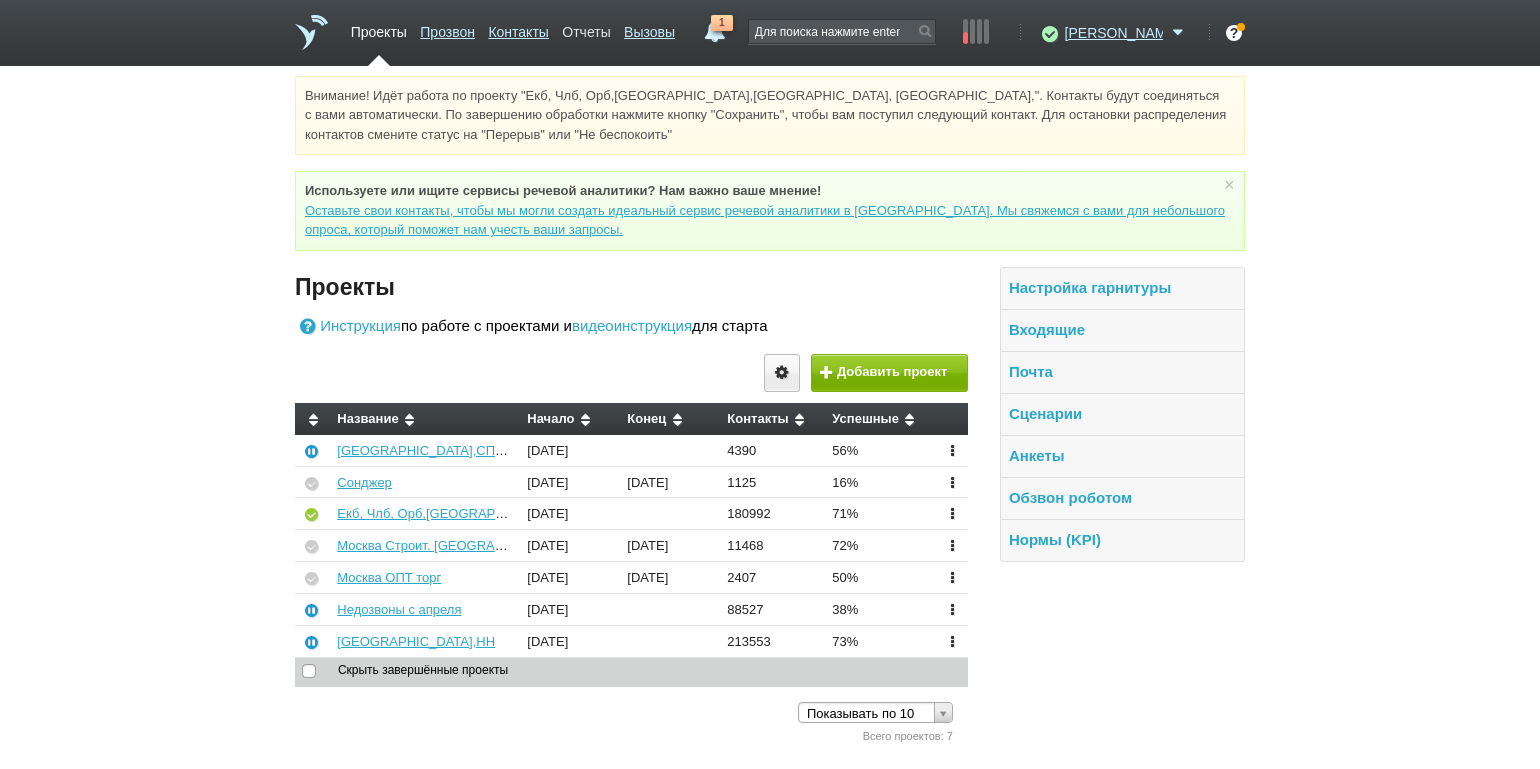 click on "Отчеты" at bounding box center [586, 28] 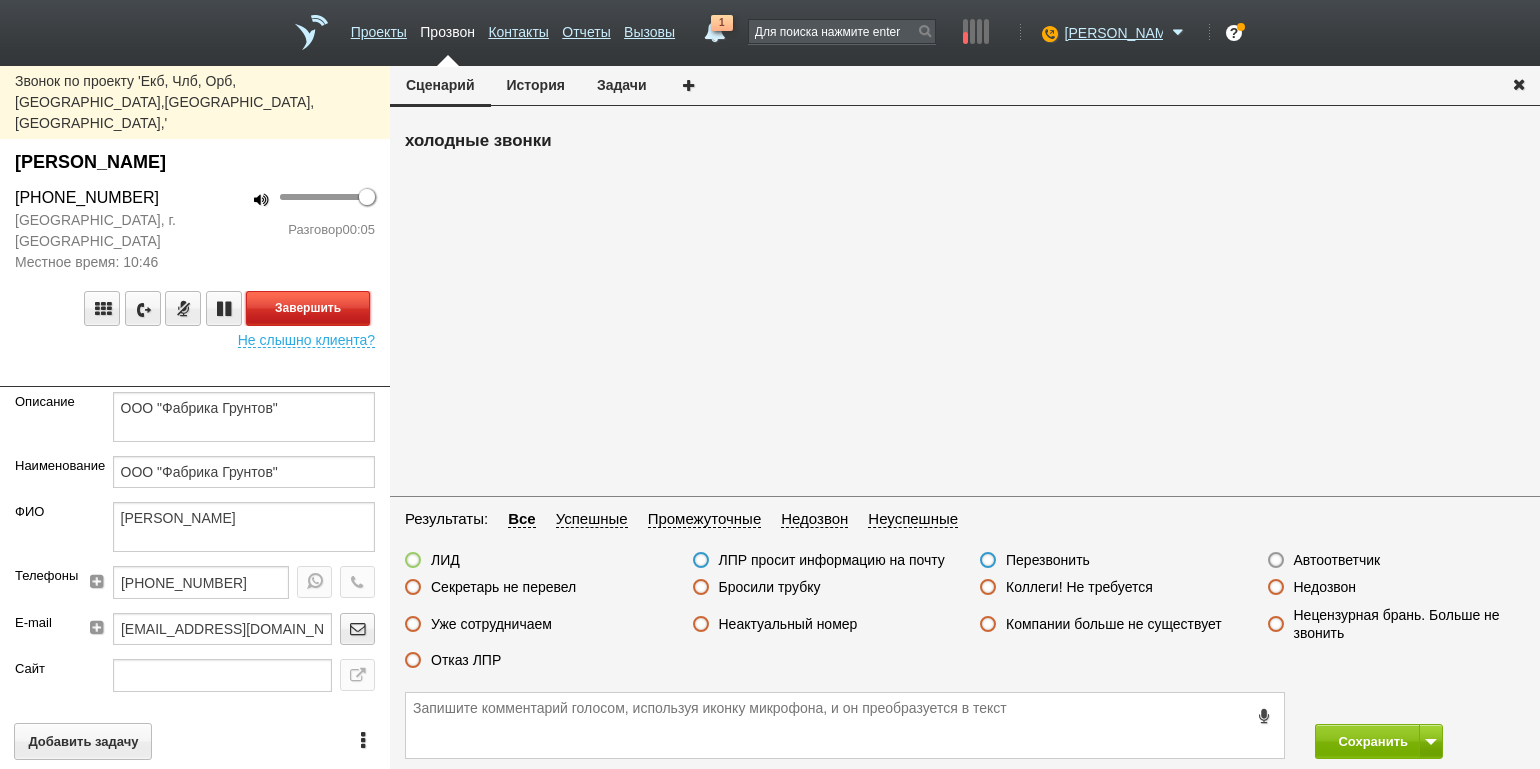 click on "Завершить" at bounding box center [308, 308] 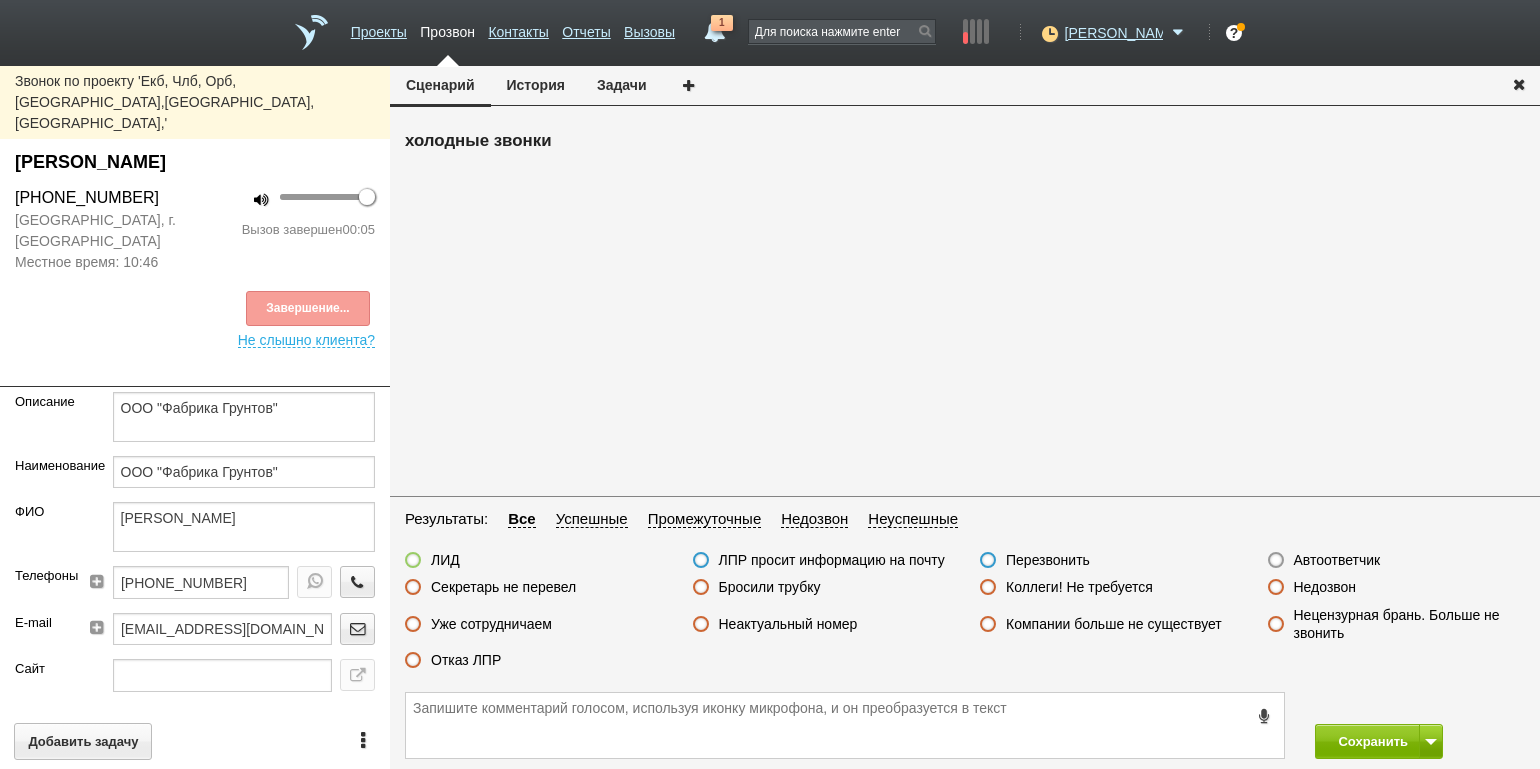 click on "Автоответчик" at bounding box center [1337, 560] 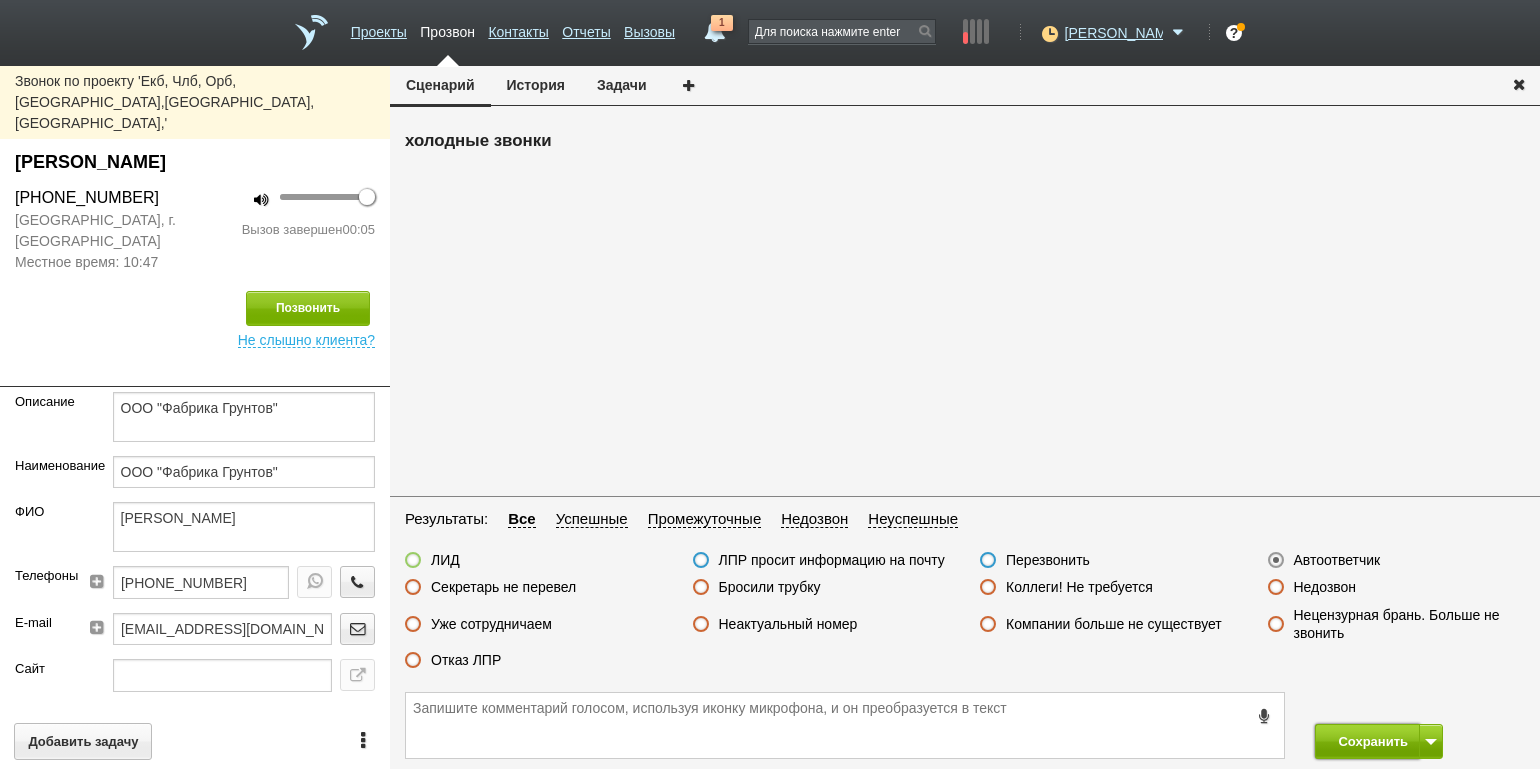 click on "Сохранить" at bounding box center (1367, 741) 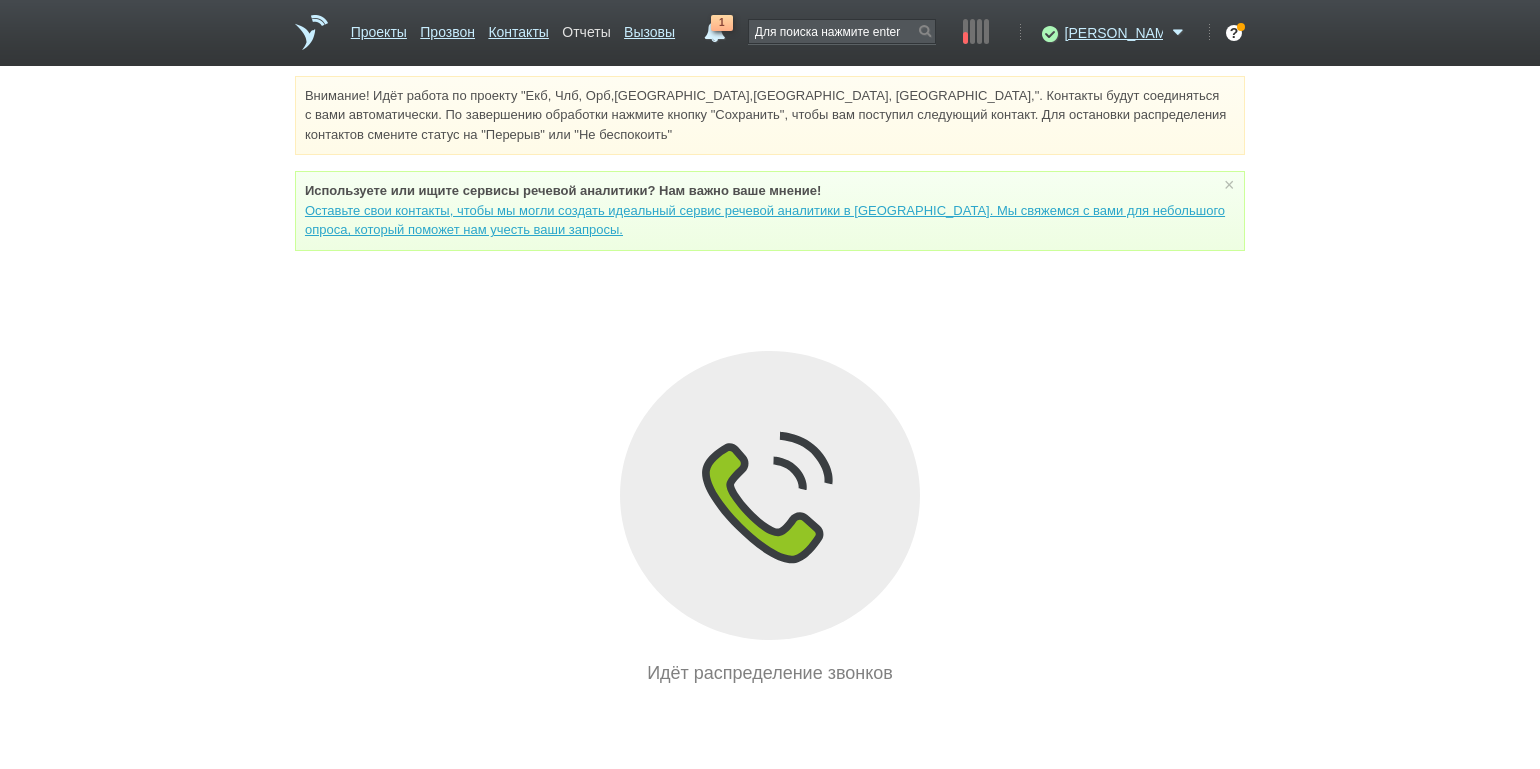 click on "Отчеты" at bounding box center [586, 28] 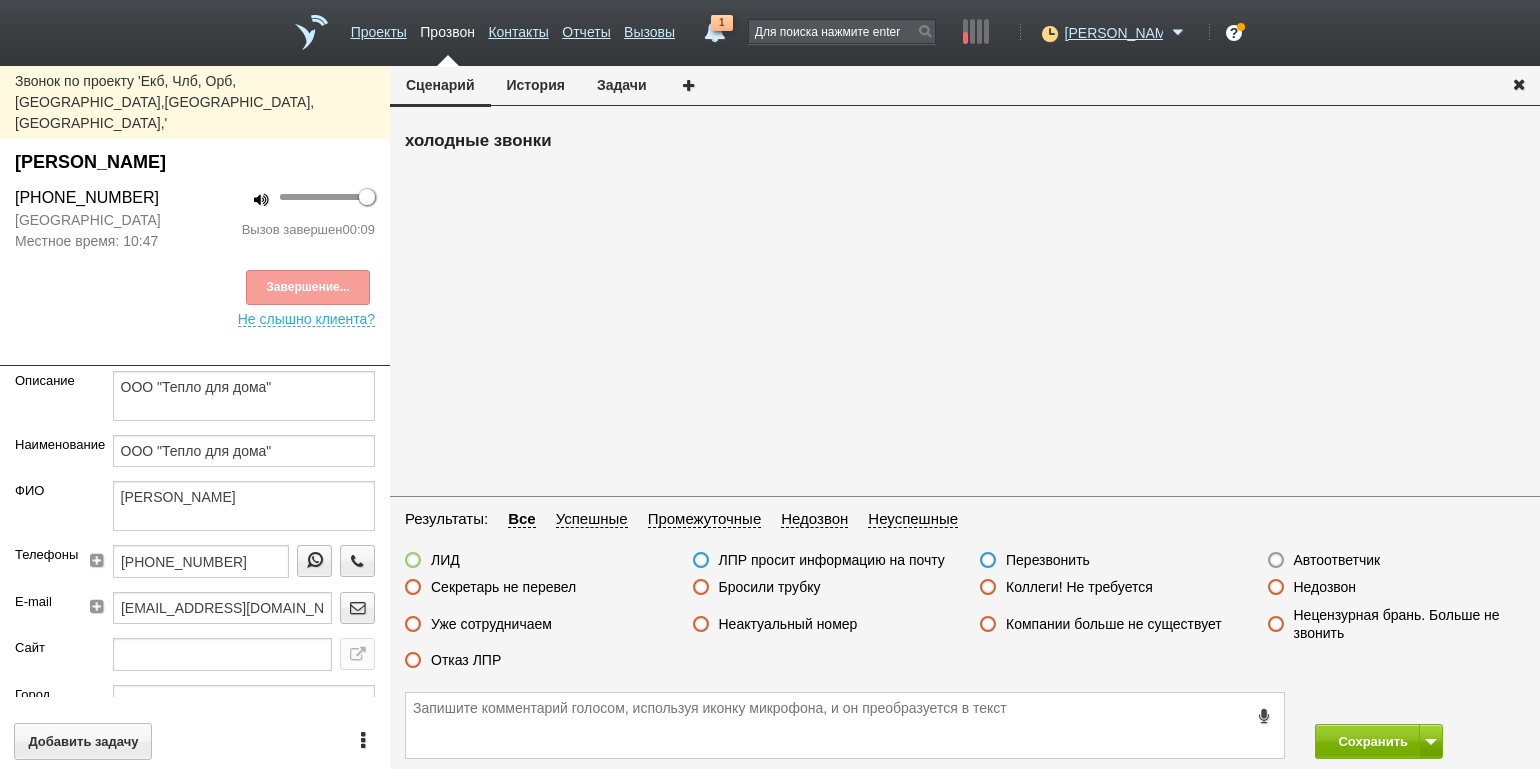 click on "Бросили трубку" at bounding box center (770, 587) 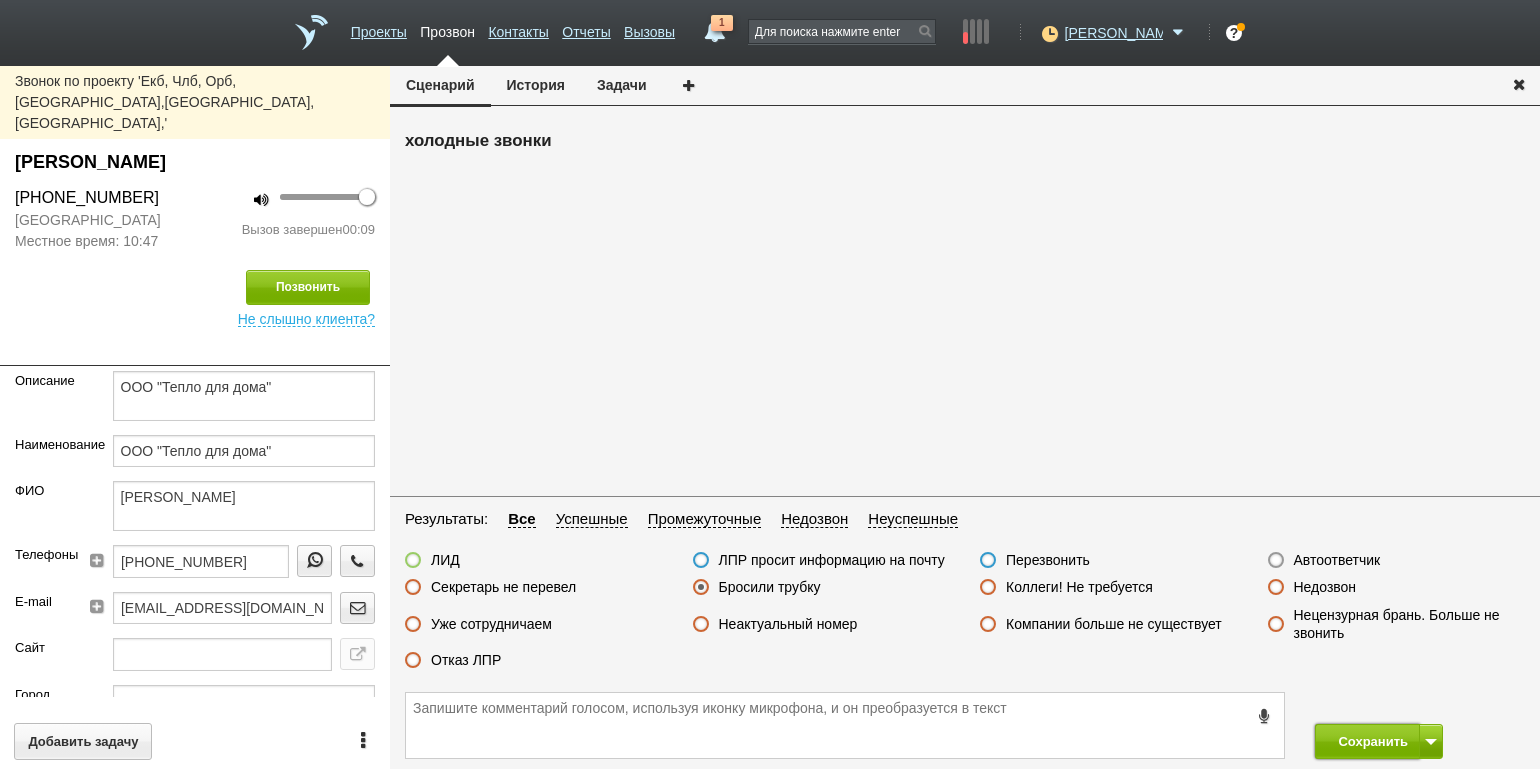 drag, startPoint x: 1342, startPoint y: 733, endPoint x: 1311, endPoint y: 702, distance: 43.840622 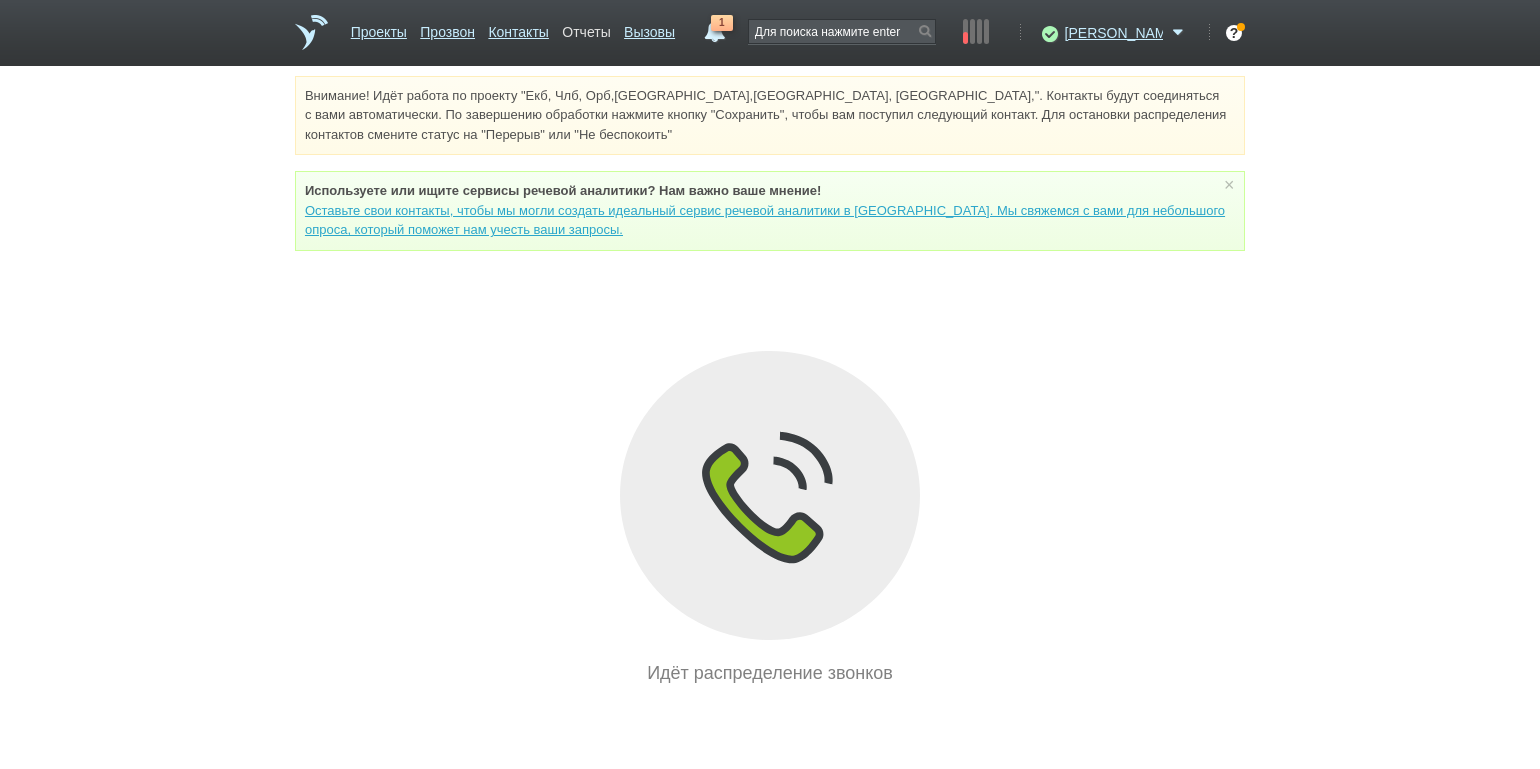 click on "Отчеты" at bounding box center (586, 28) 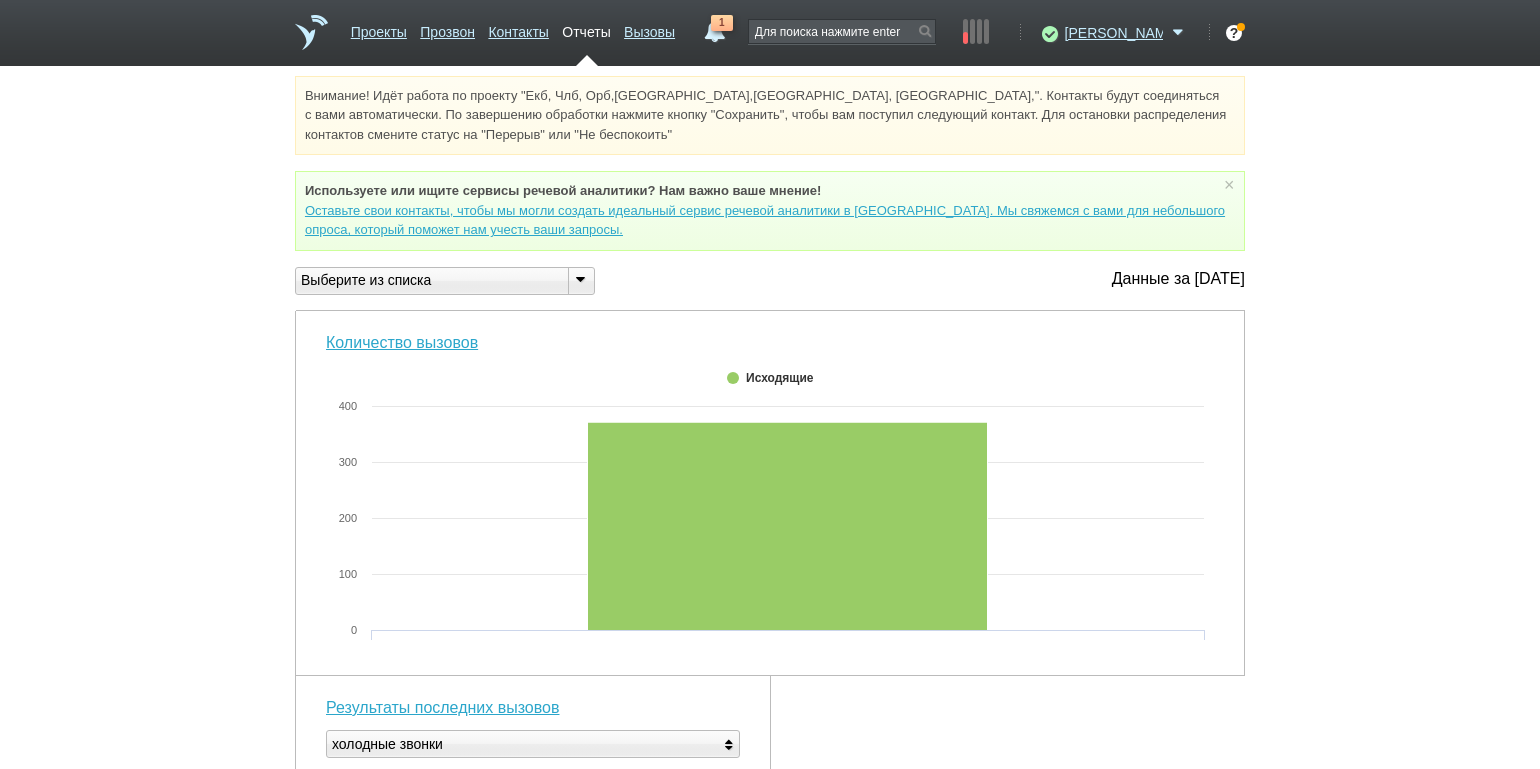 click at bounding box center (580, 279) 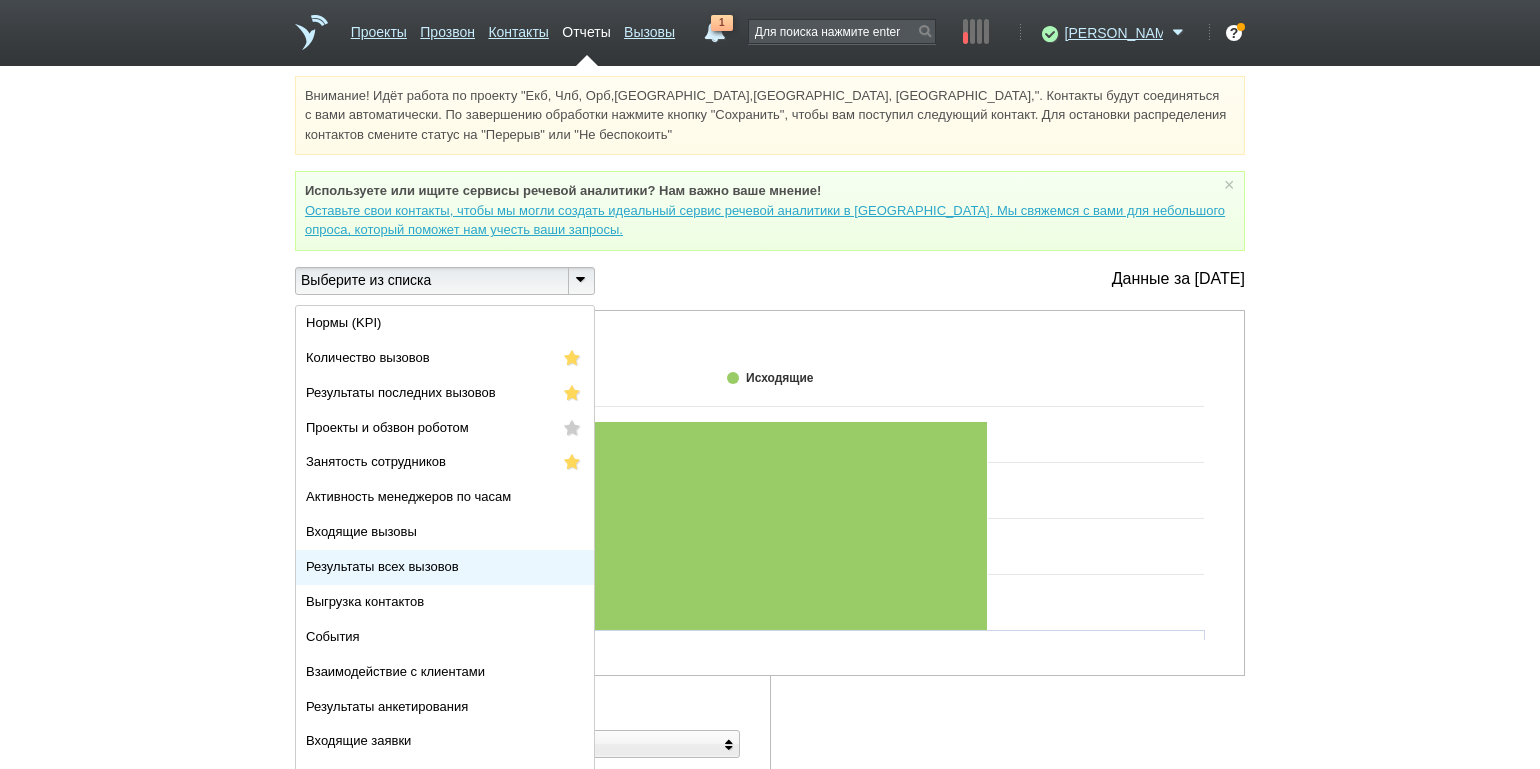 click on "Результаты всех вызовов" at bounding box center [382, 566] 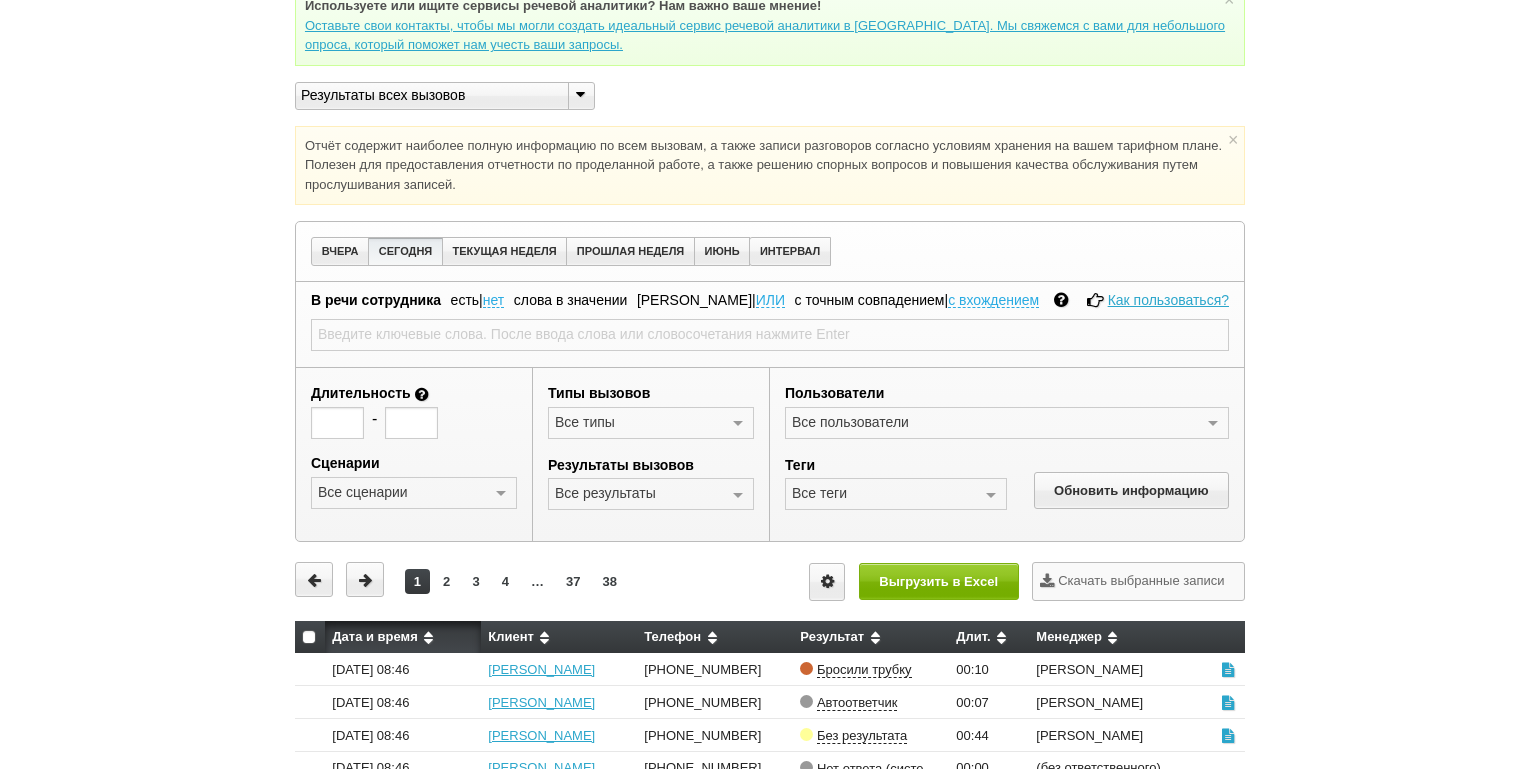 scroll, scrollTop: 200, scrollLeft: 0, axis: vertical 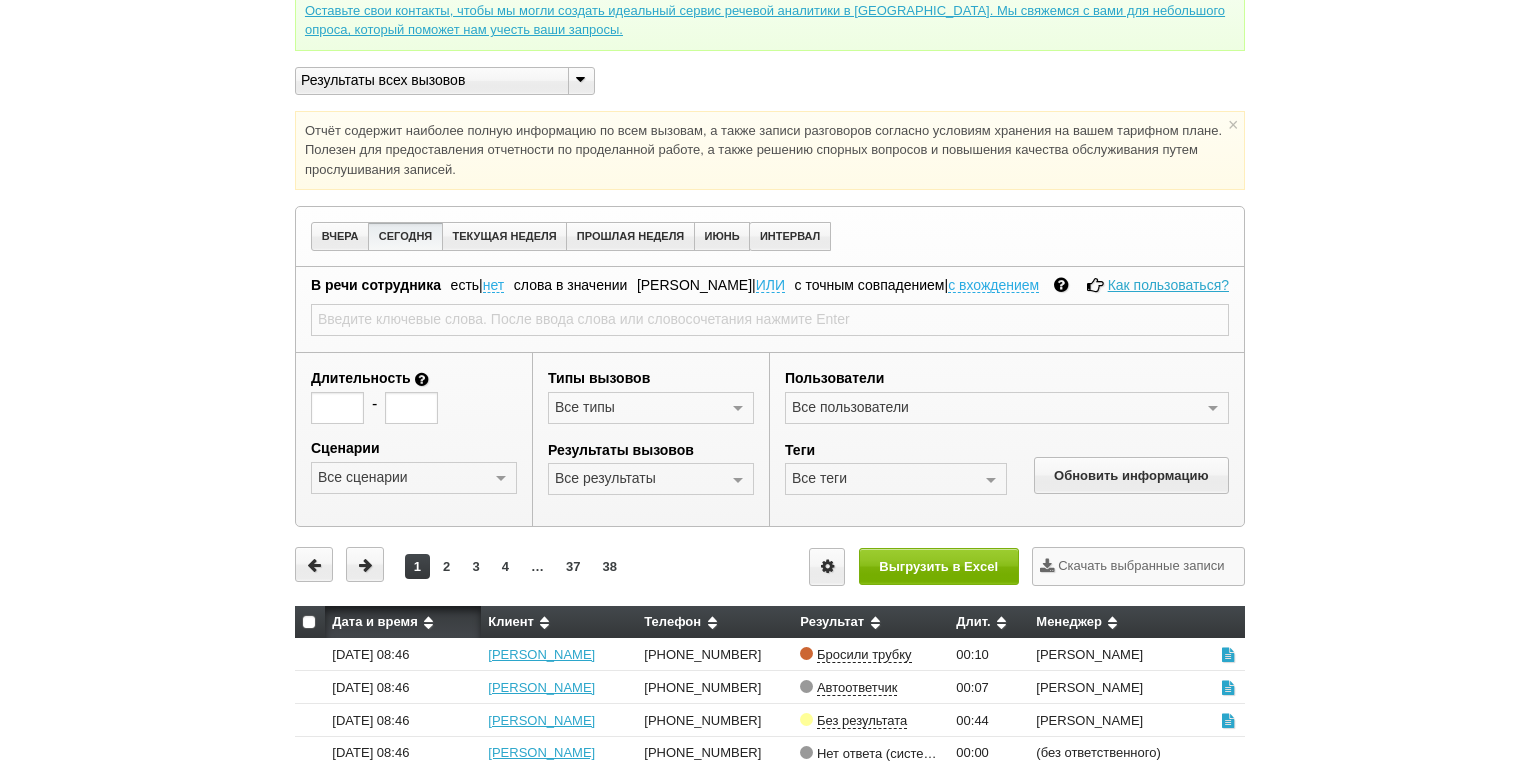 click at bounding box center [738, 480] 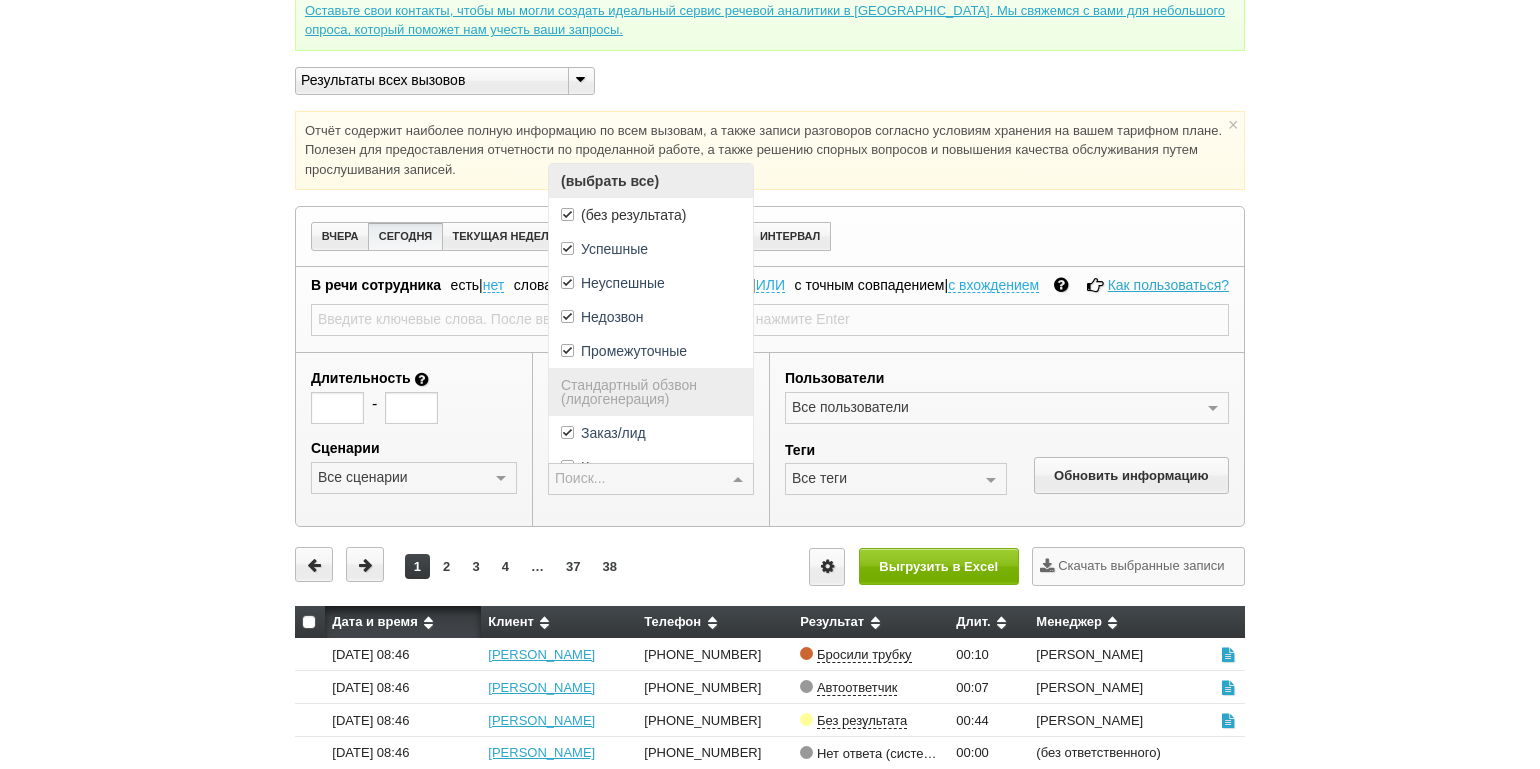 scroll, scrollTop: 0, scrollLeft: 0, axis: both 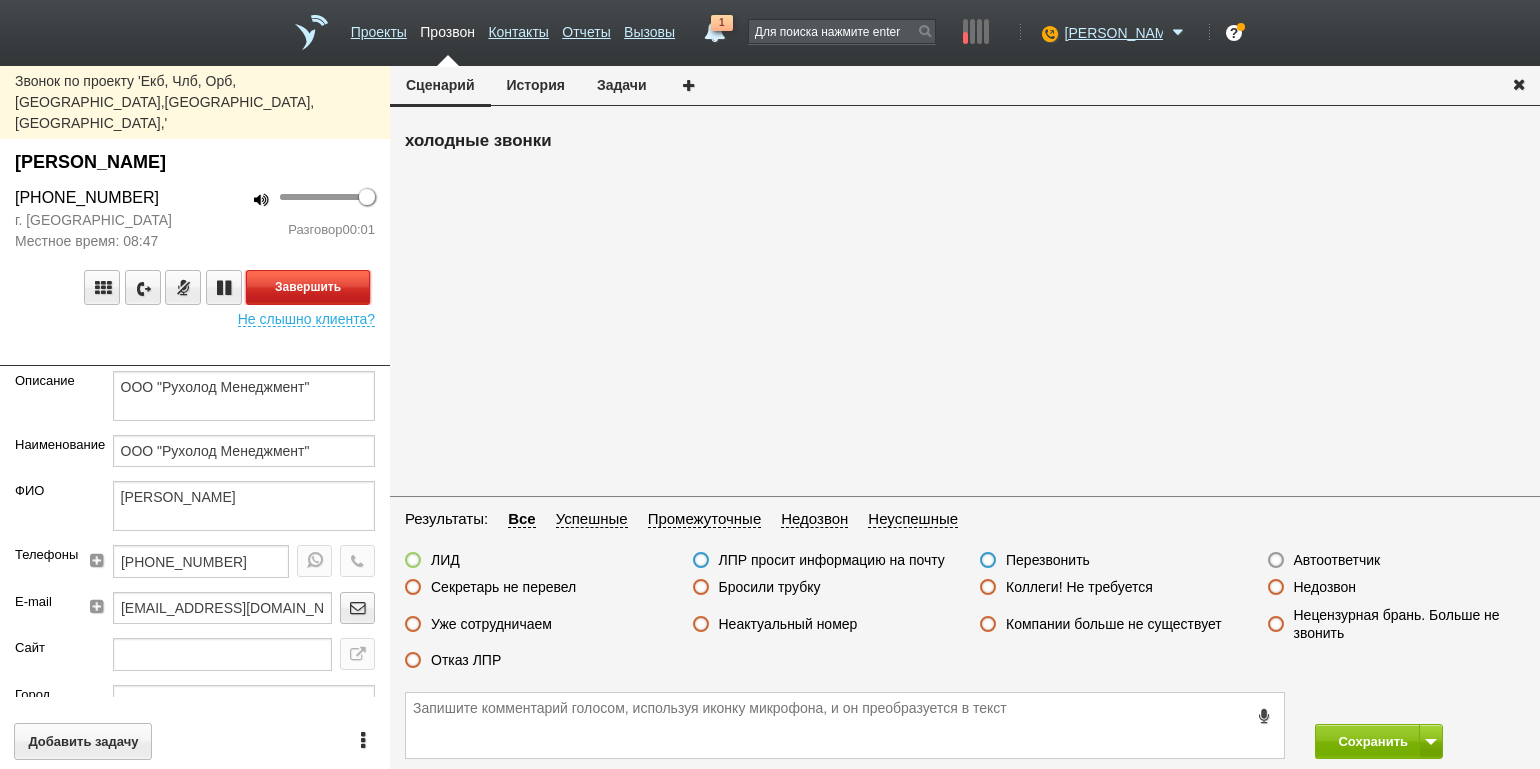 click on "Завершить" at bounding box center (308, 287) 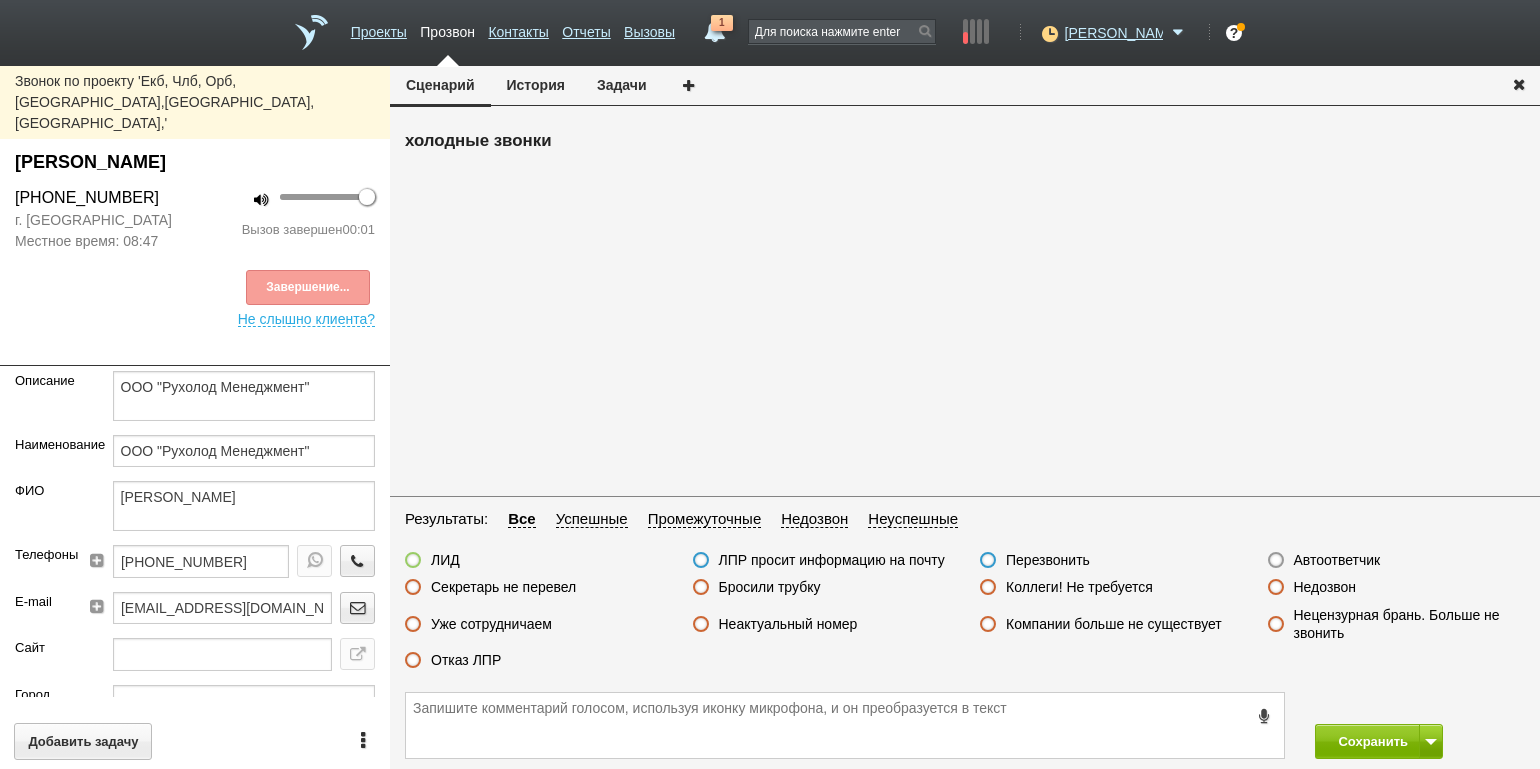 click on "Автоответчик" at bounding box center (1337, 560) 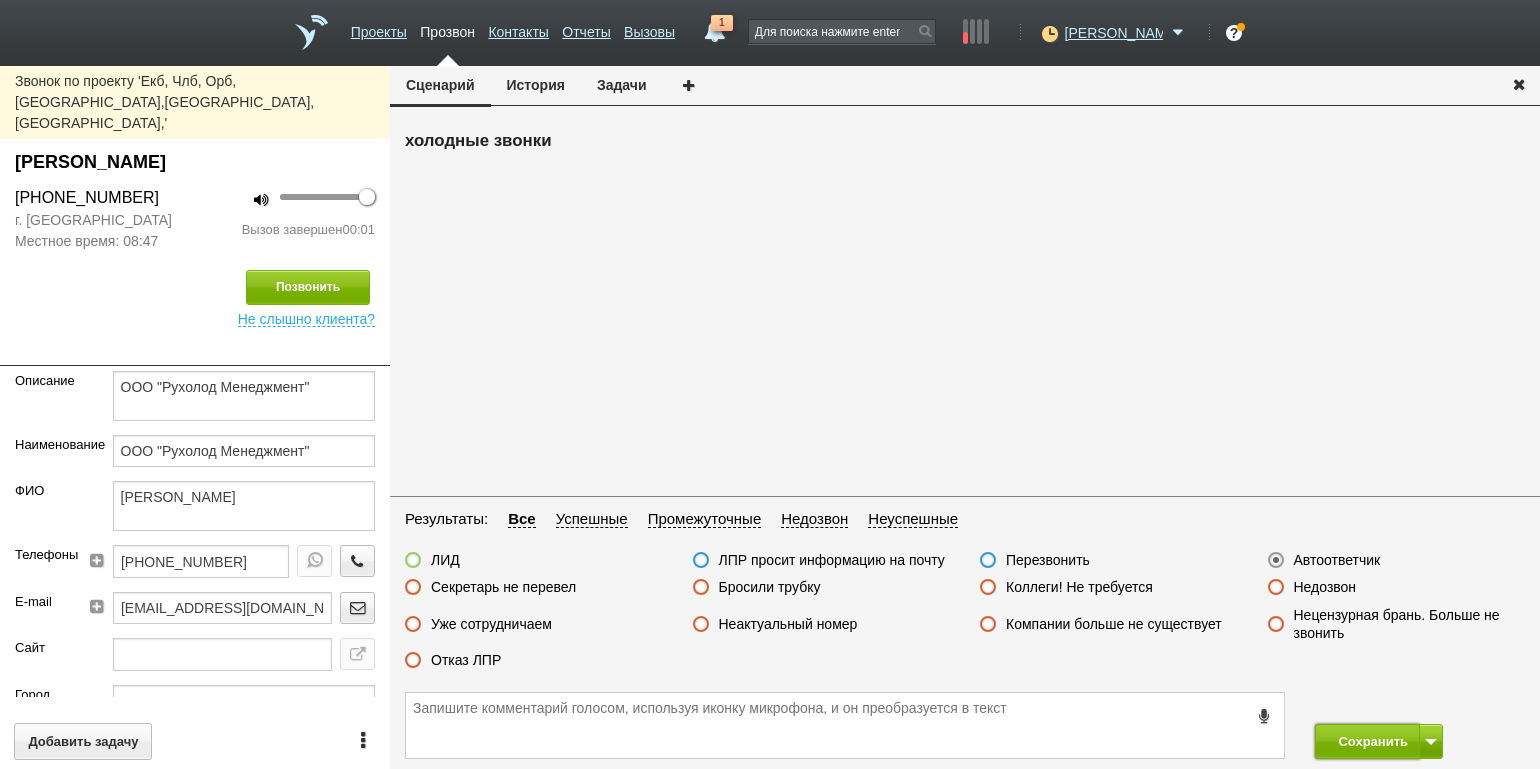 drag, startPoint x: 1364, startPoint y: 735, endPoint x: 1266, endPoint y: 631, distance: 142.89856 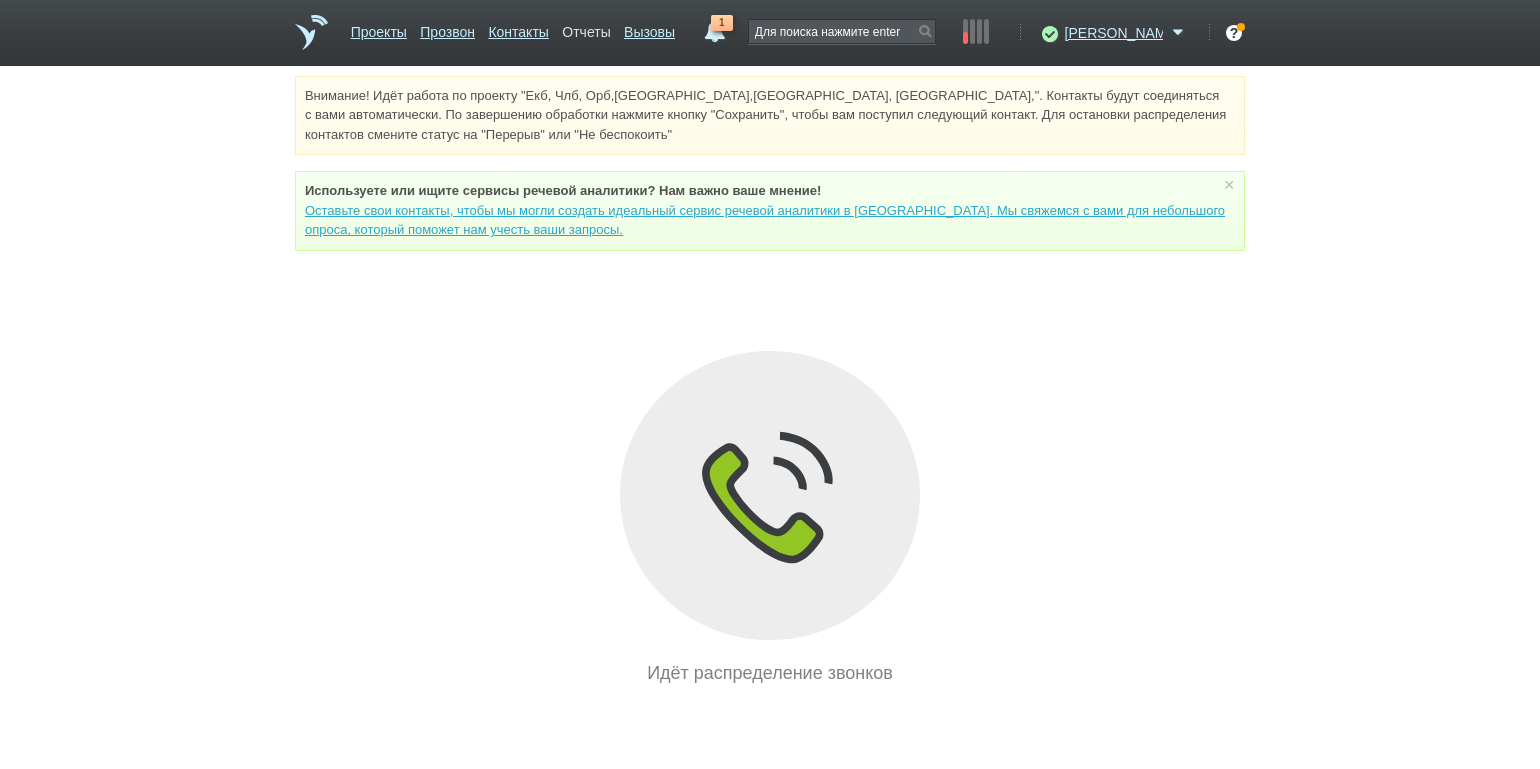 click on "Отчеты" at bounding box center (586, 28) 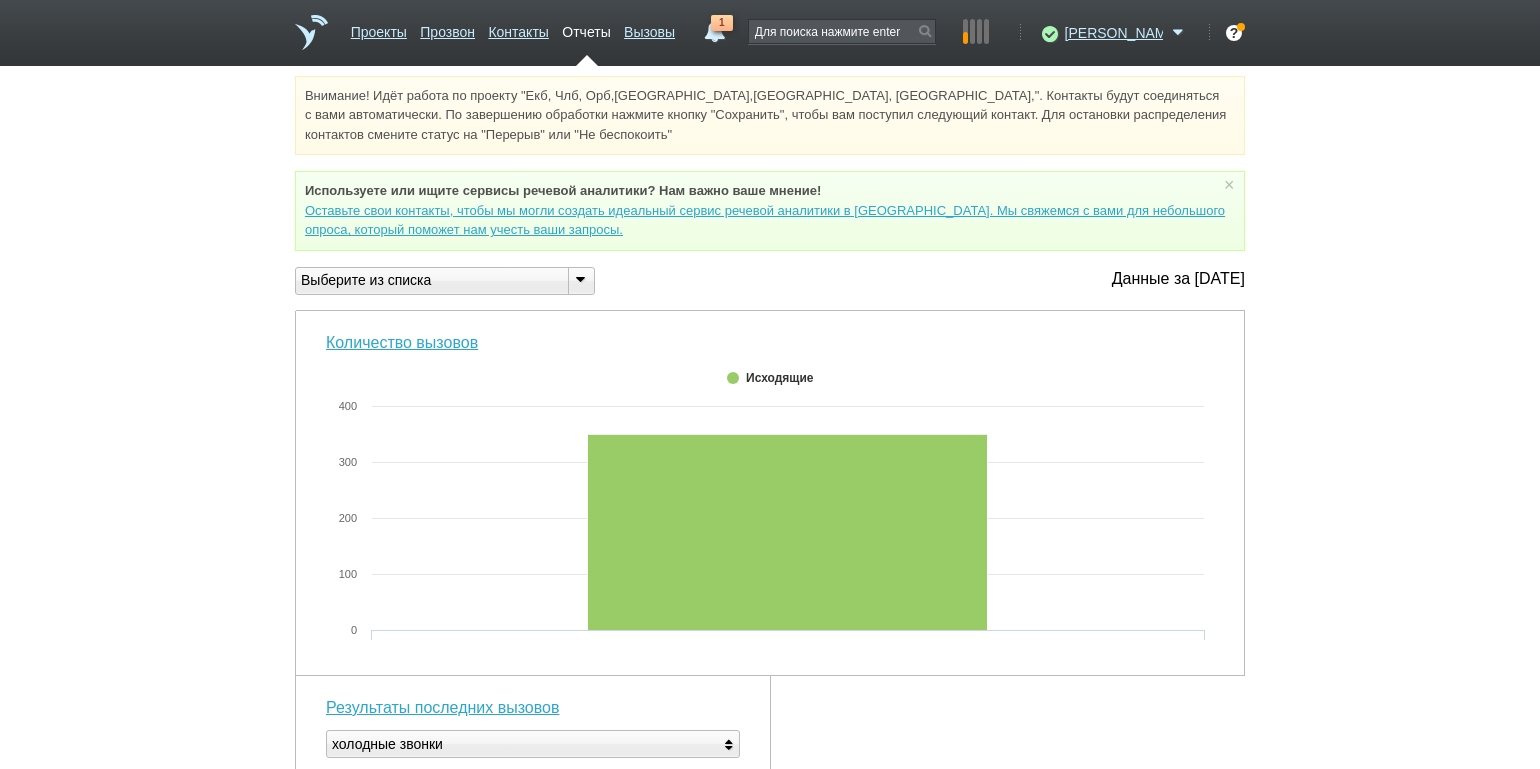 click at bounding box center (581, 281) 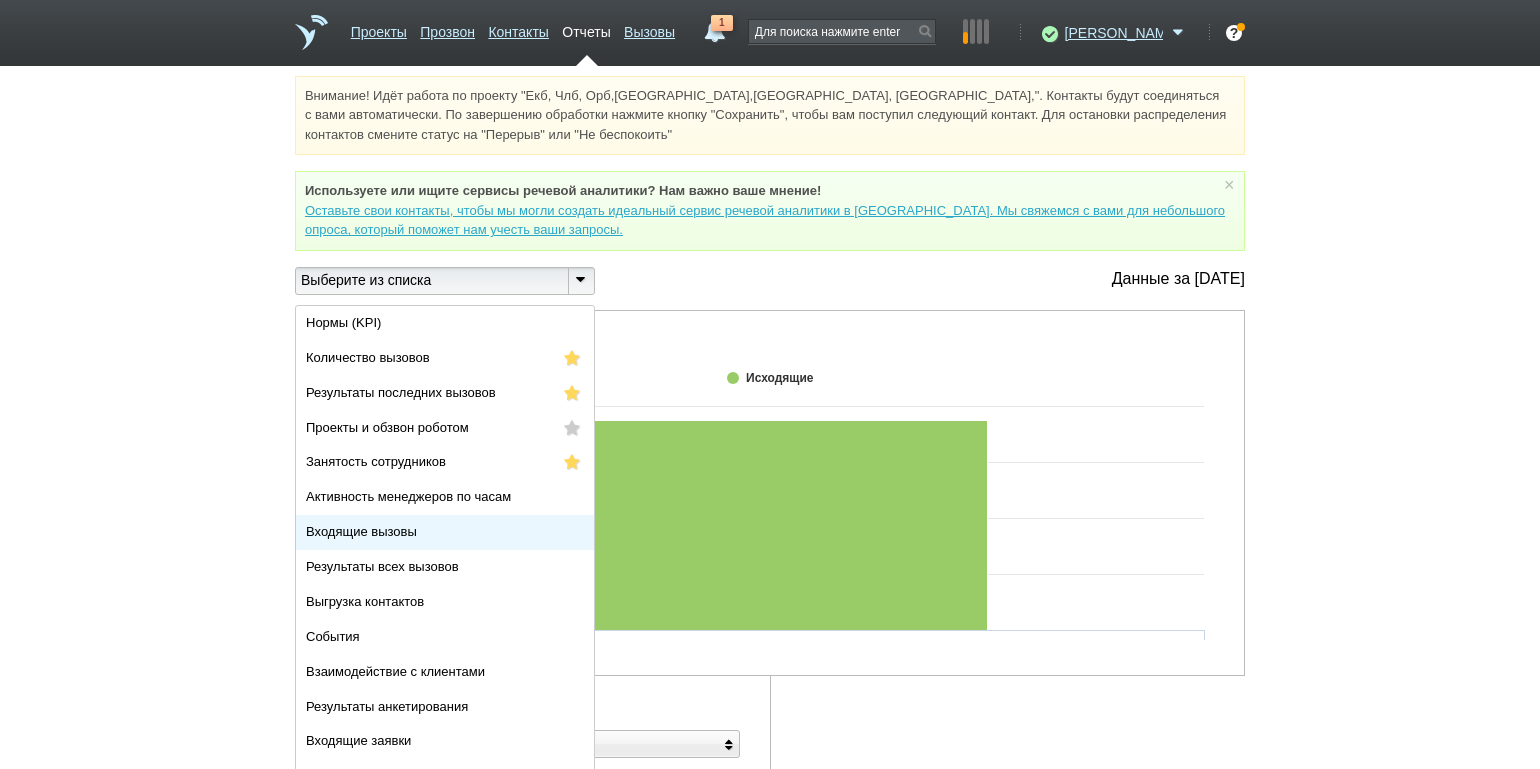 click on "Входящие вызовы" at bounding box center [445, 532] 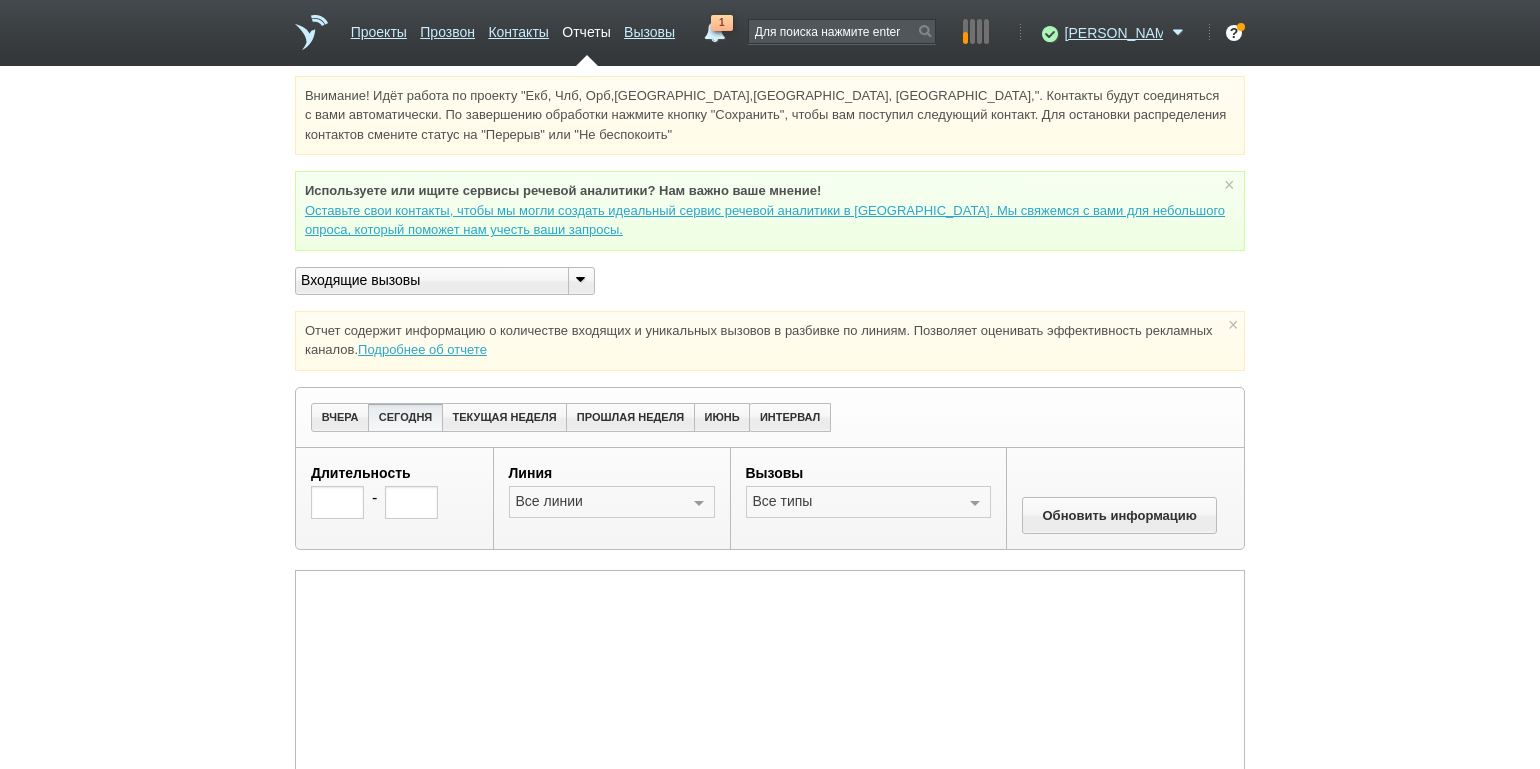 click at bounding box center [580, 279] 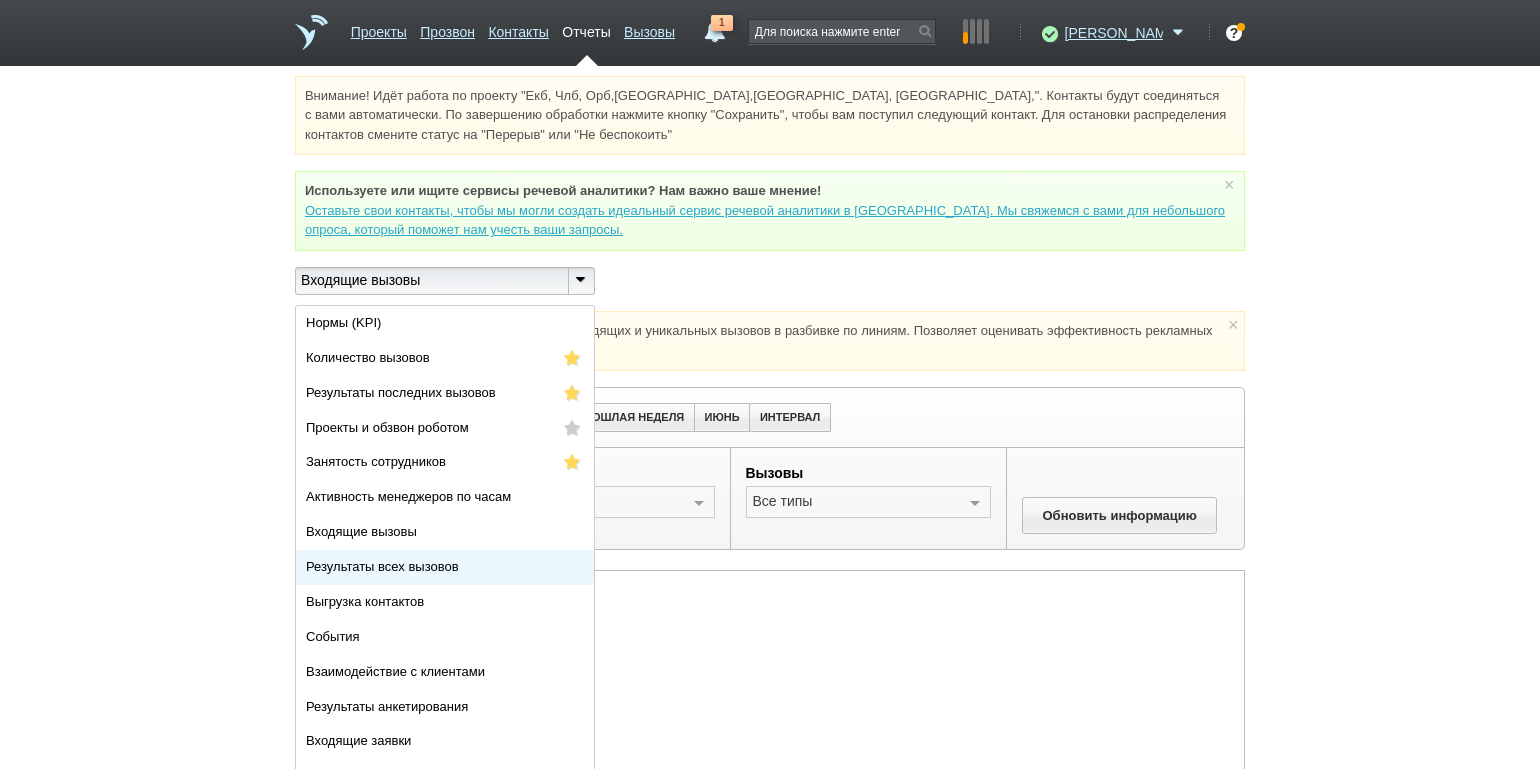 click on "Результаты всех вызовов" at bounding box center (382, 566) 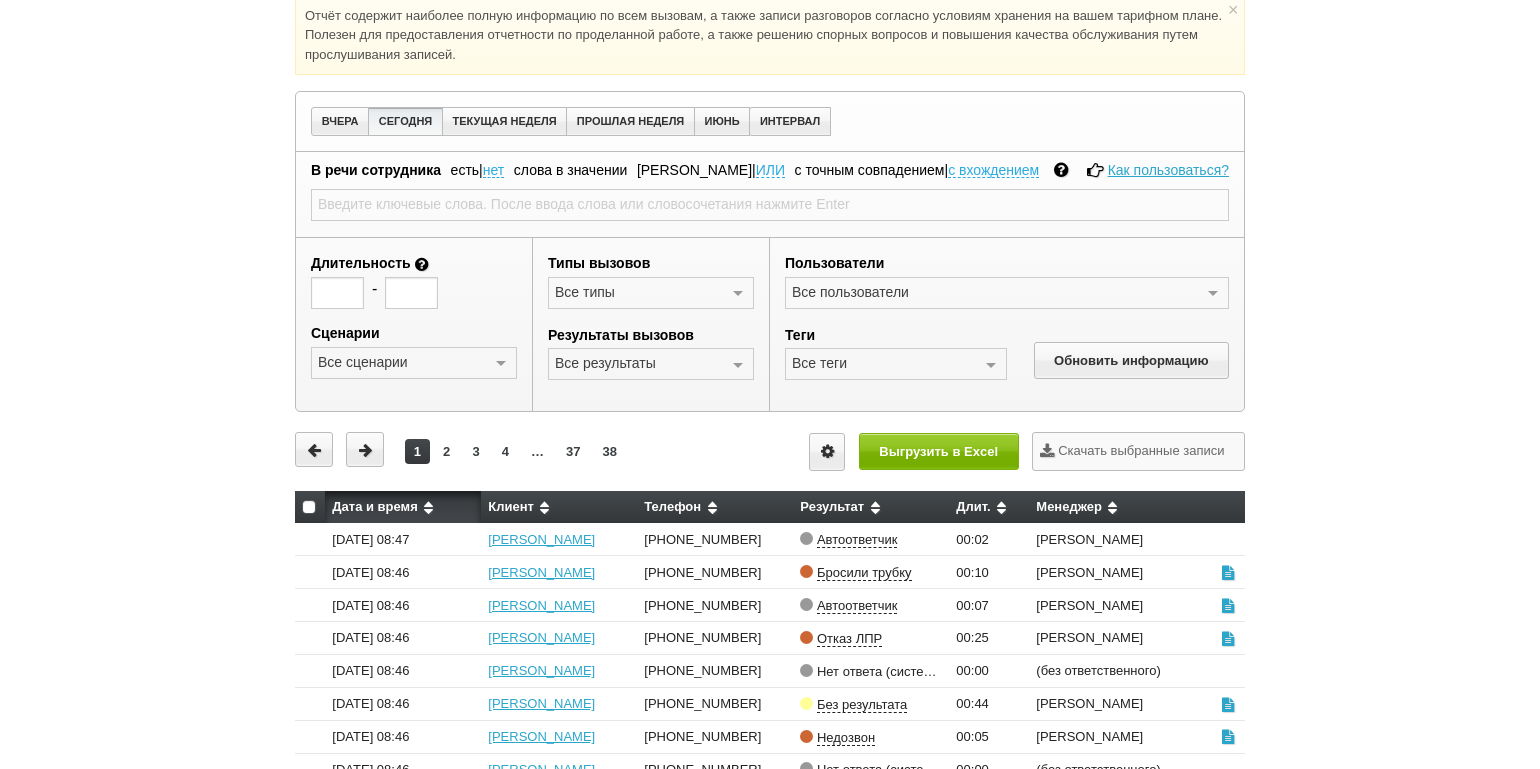 scroll, scrollTop: 400, scrollLeft: 0, axis: vertical 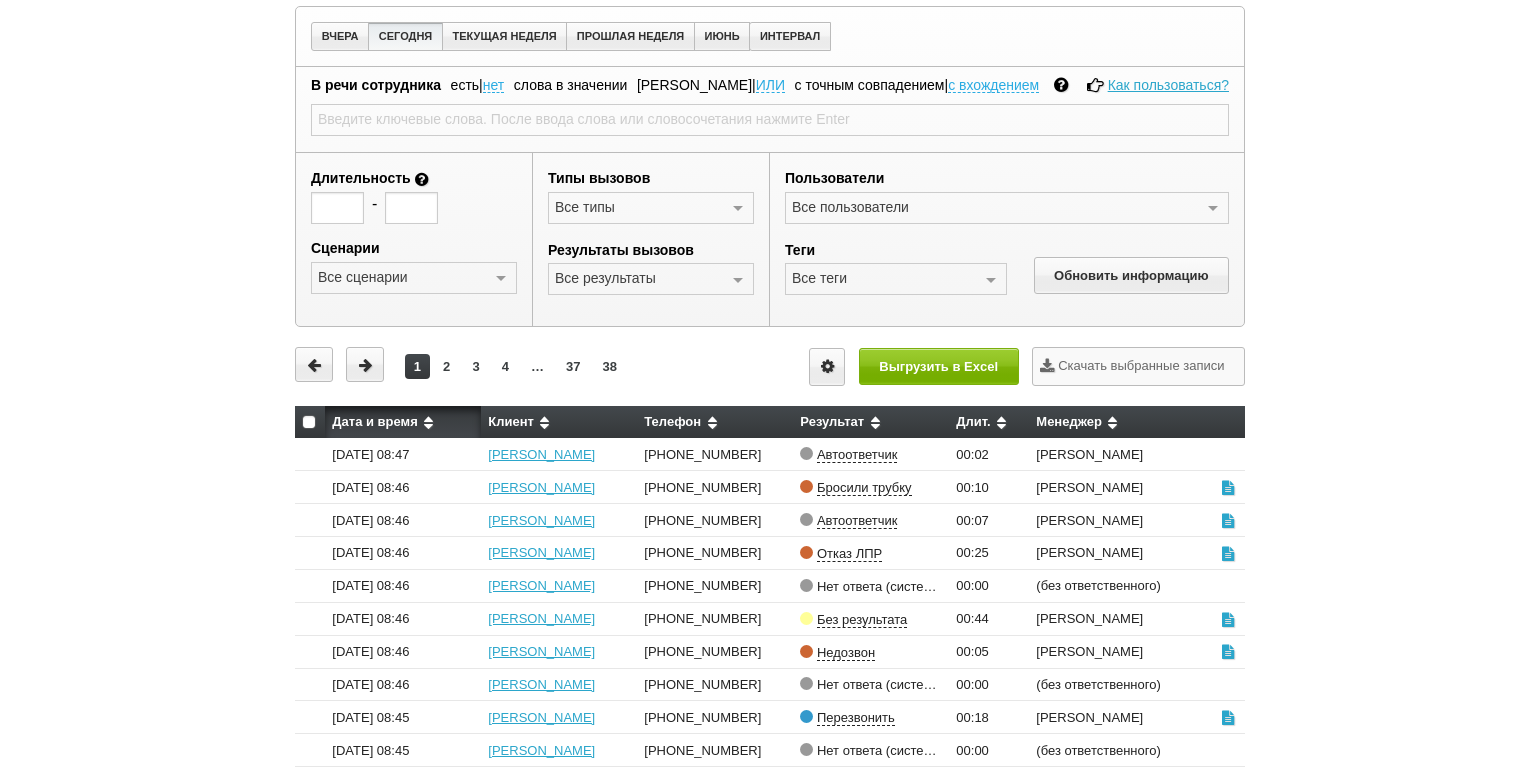 click at bounding box center [738, 280] 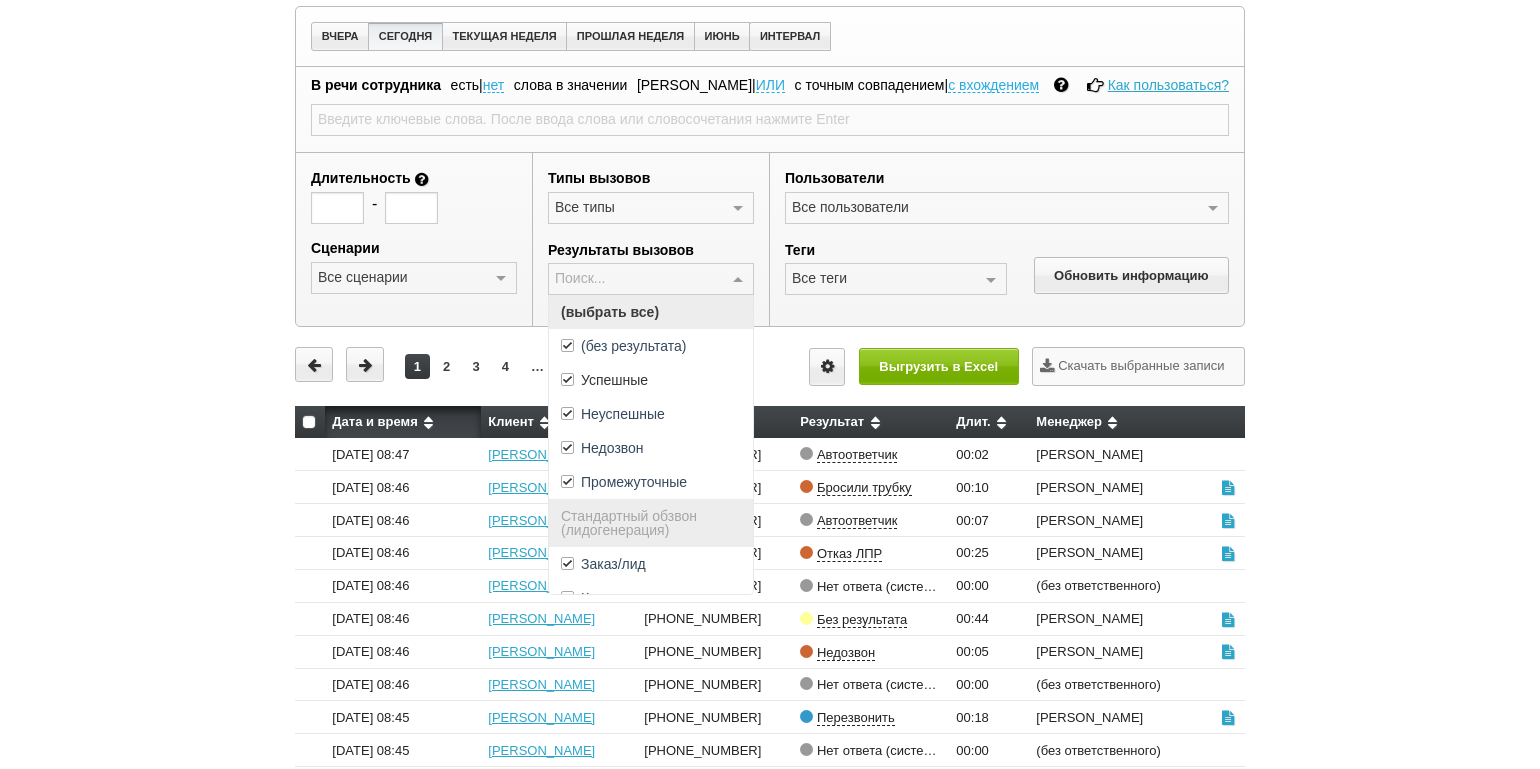 click on "(выбрать все)" at bounding box center [651, 312] 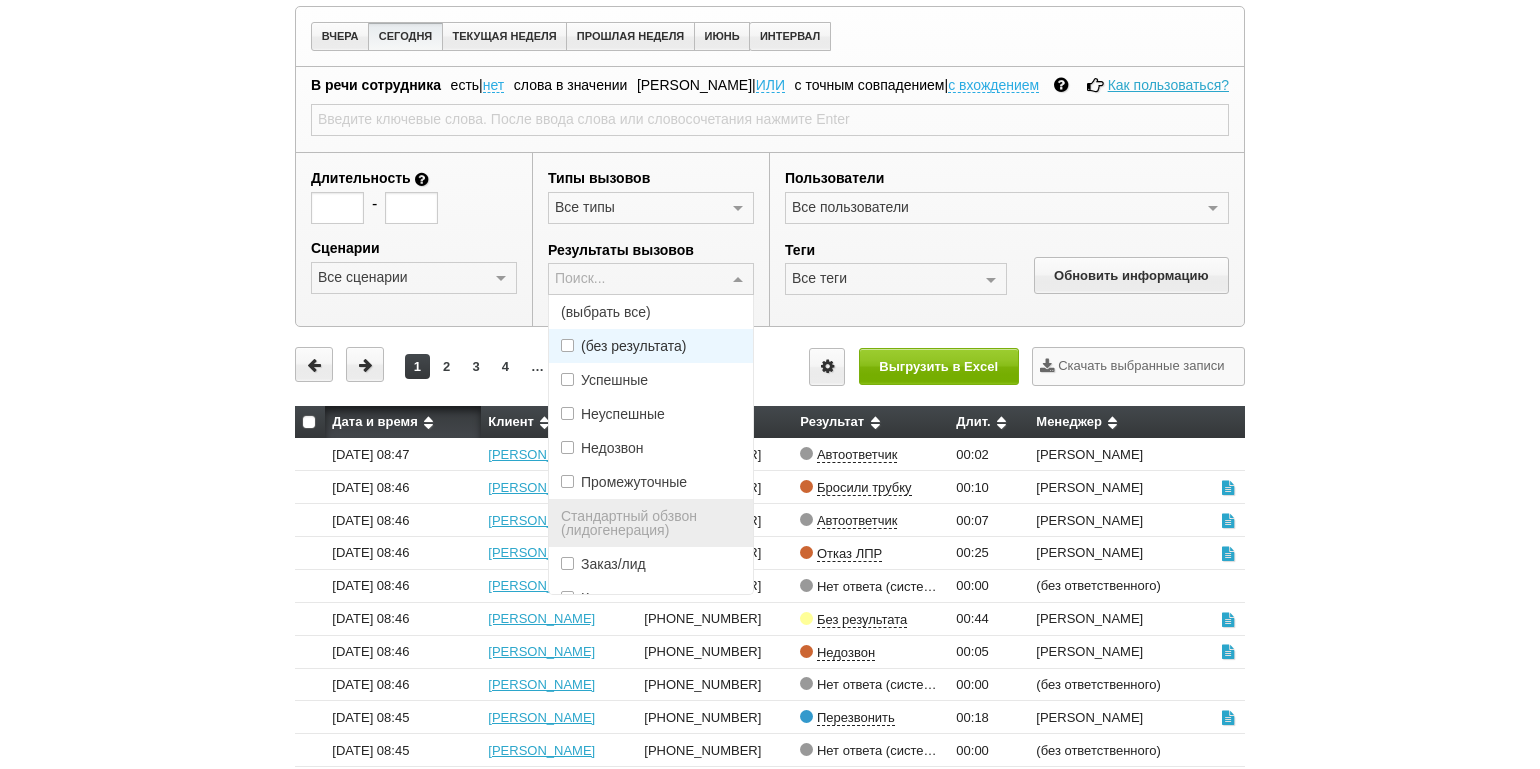click on "Успешные" at bounding box center [651, 380] 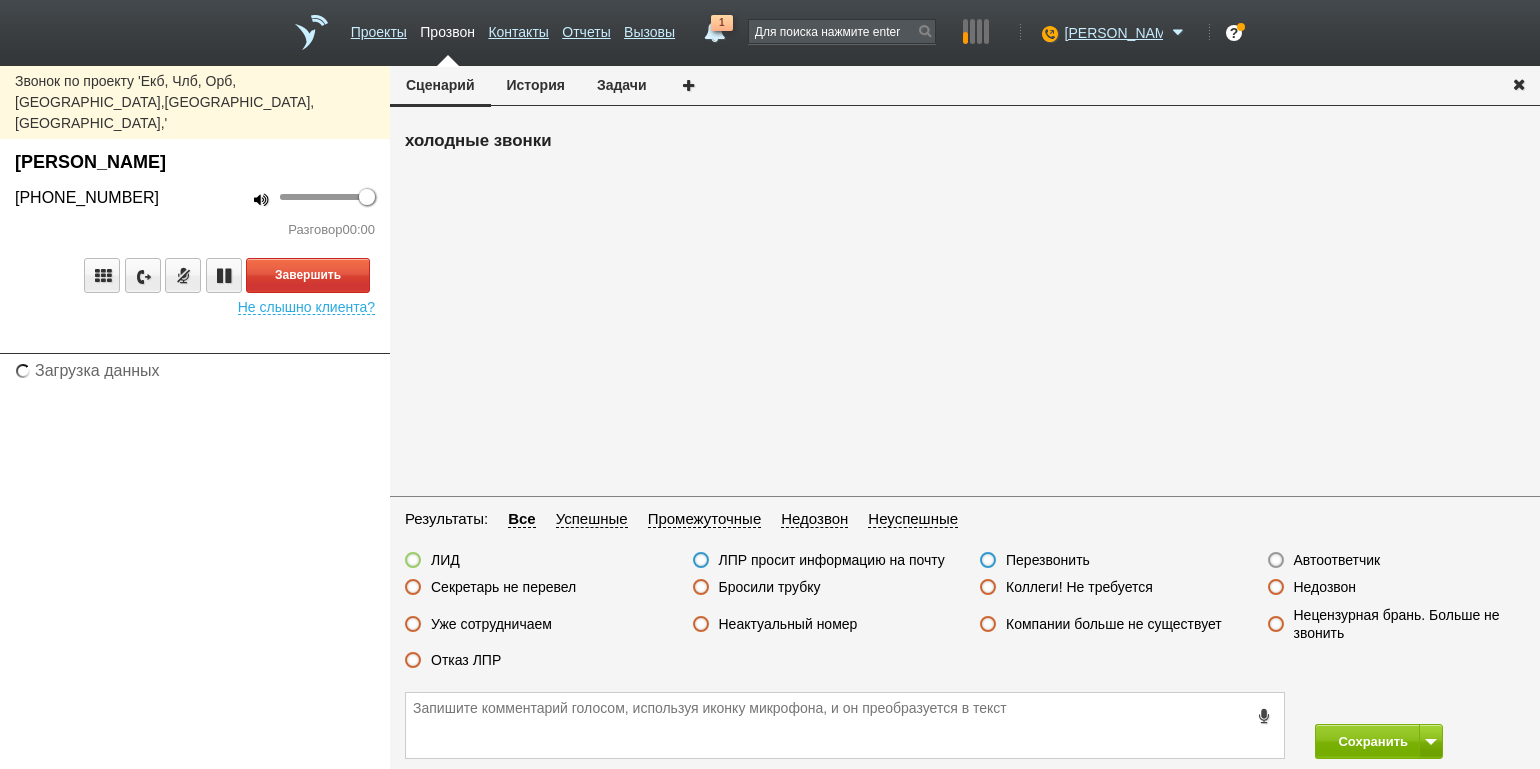 scroll, scrollTop: 0, scrollLeft: 0, axis: both 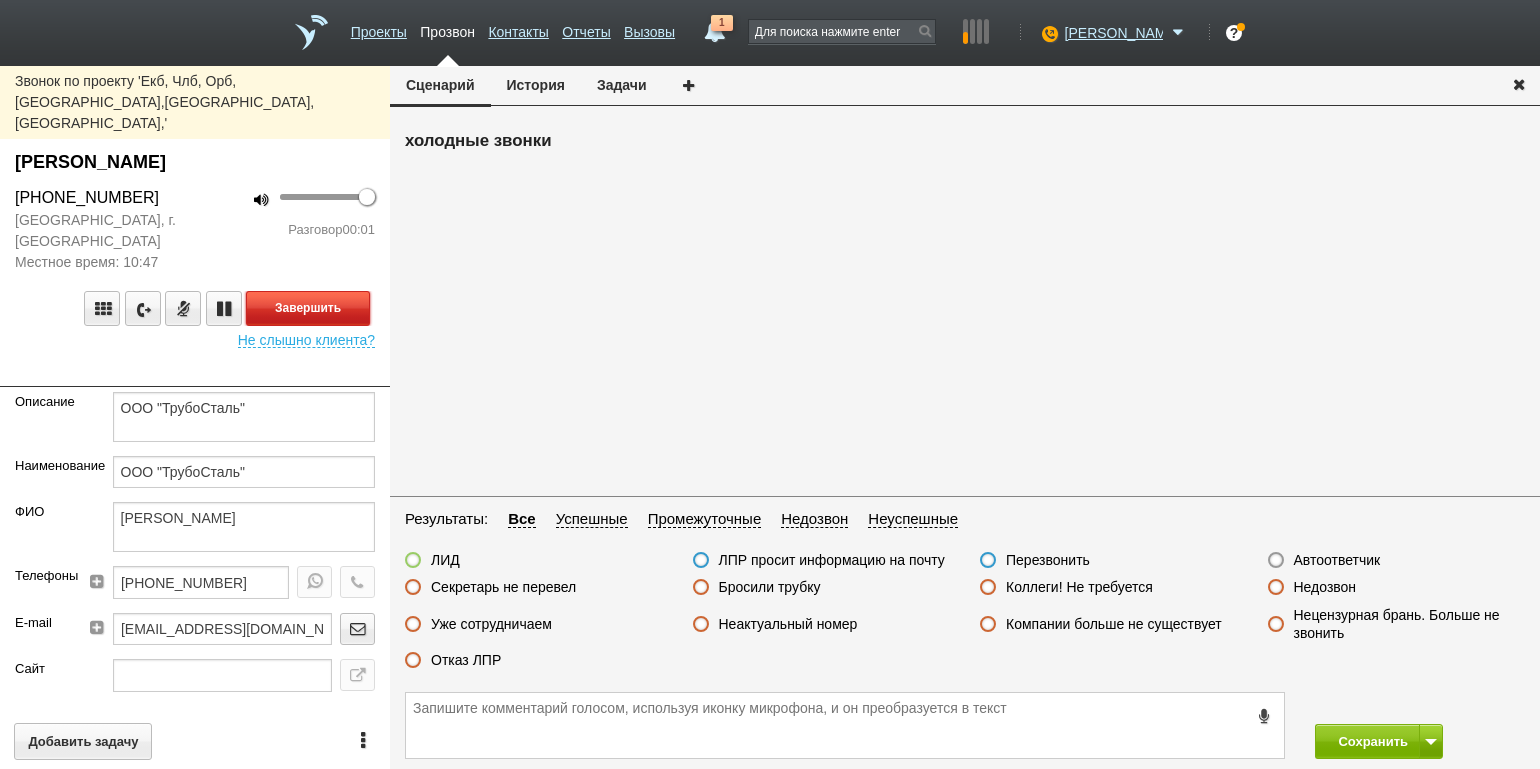 click on "Завершить" at bounding box center (308, 308) 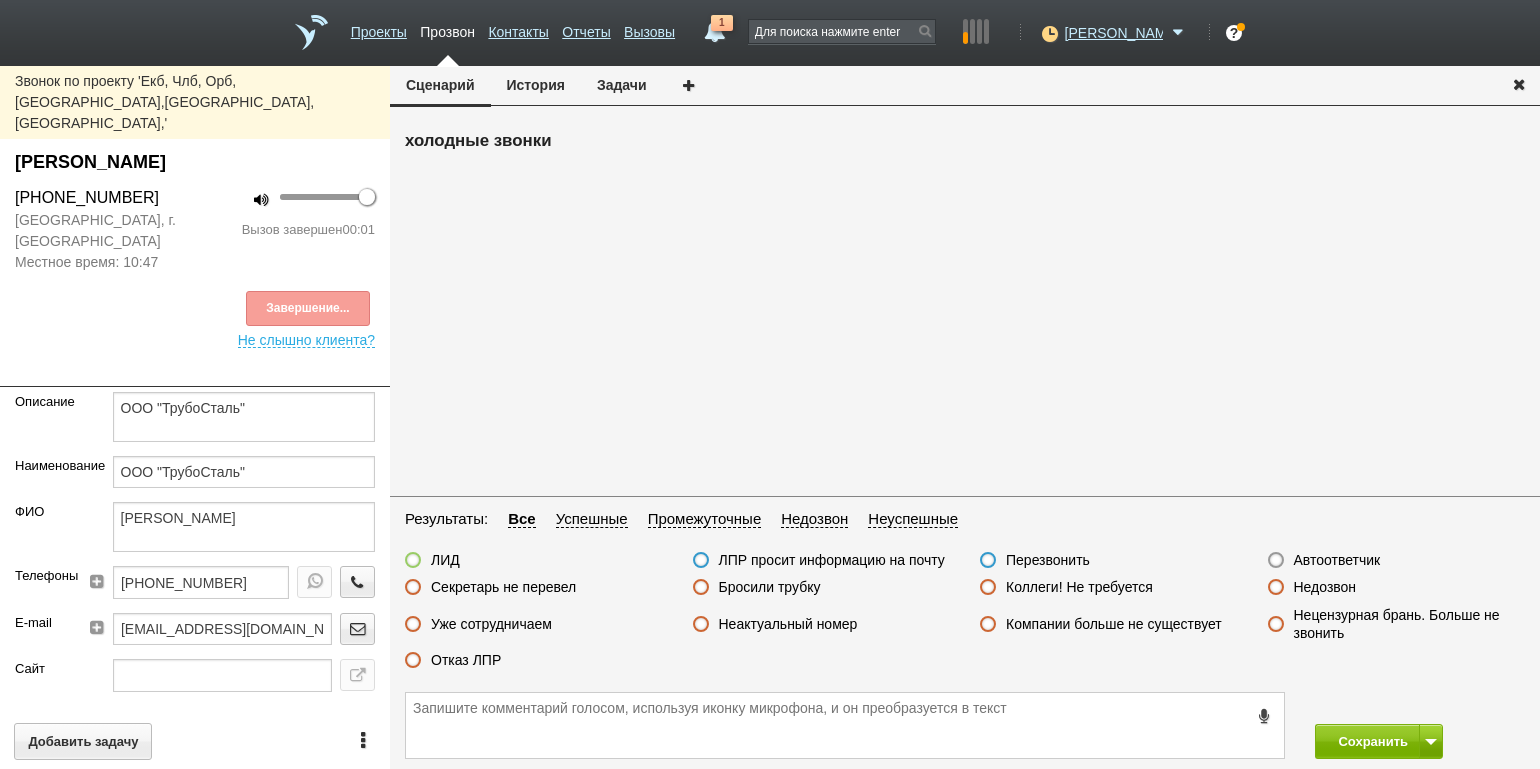 click on "Автоответчик" at bounding box center [1337, 560] 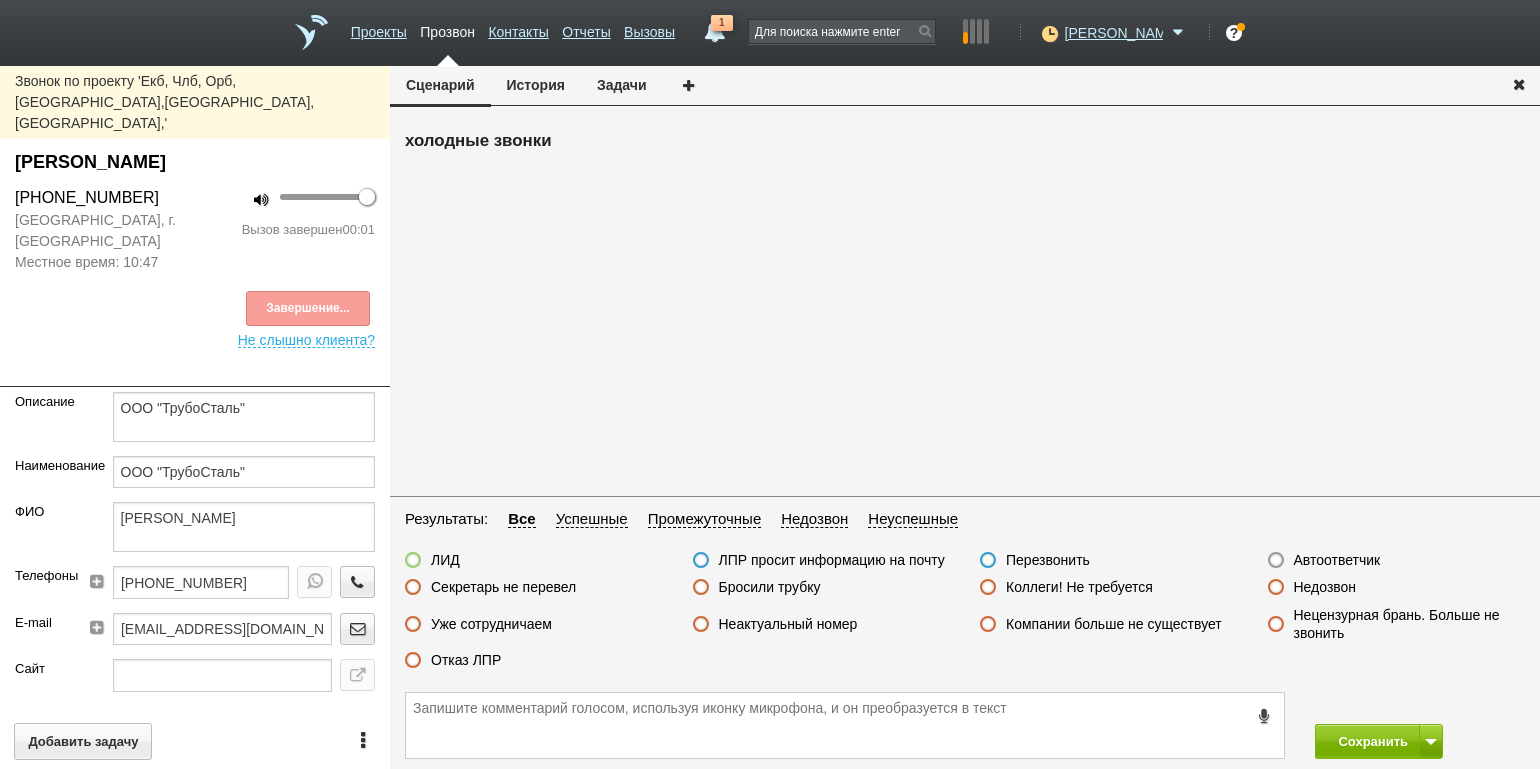 click on "Автоответчик" at bounding box center (0, 0) 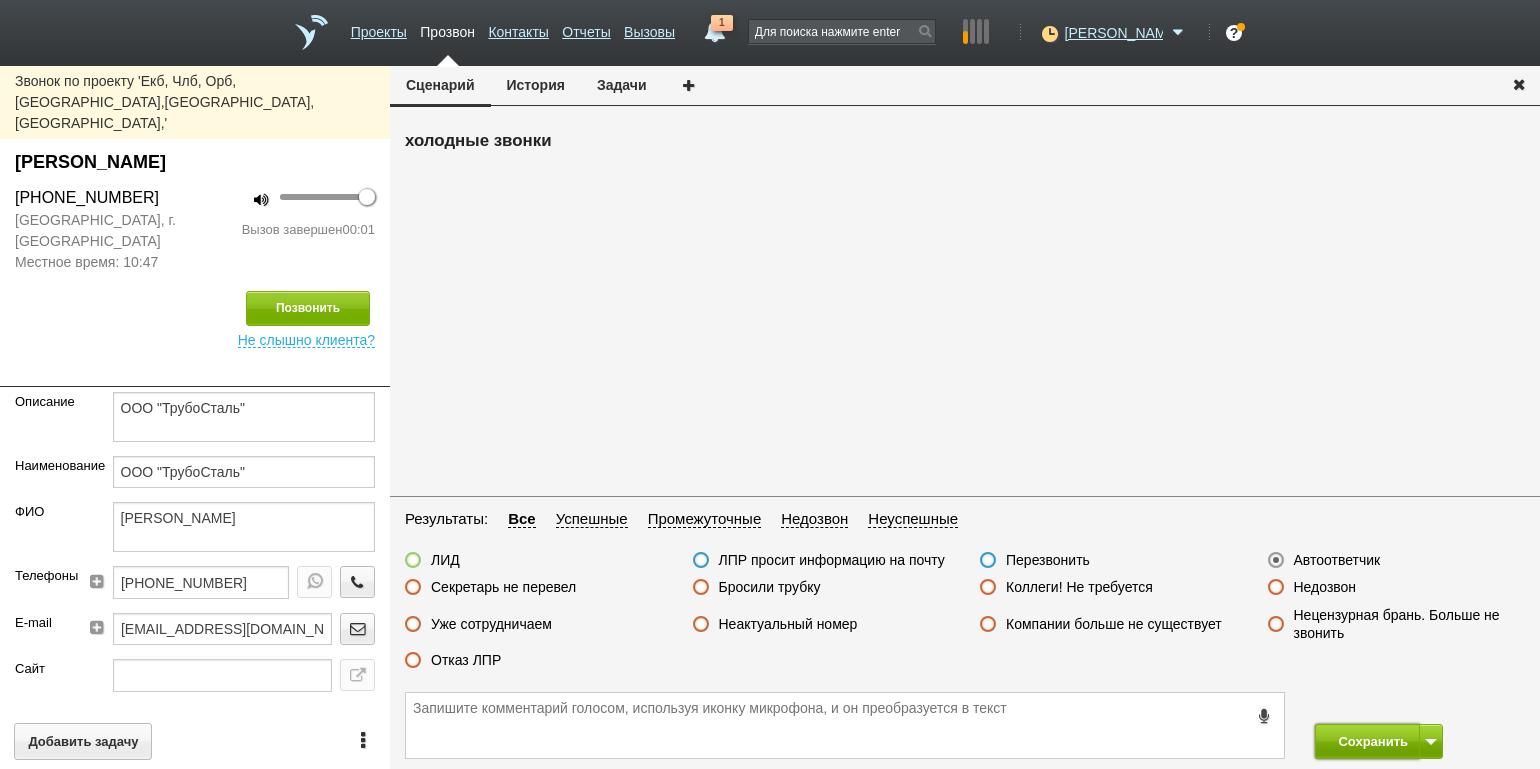 click on "Сохранить" at bounding box center (1367, 741) 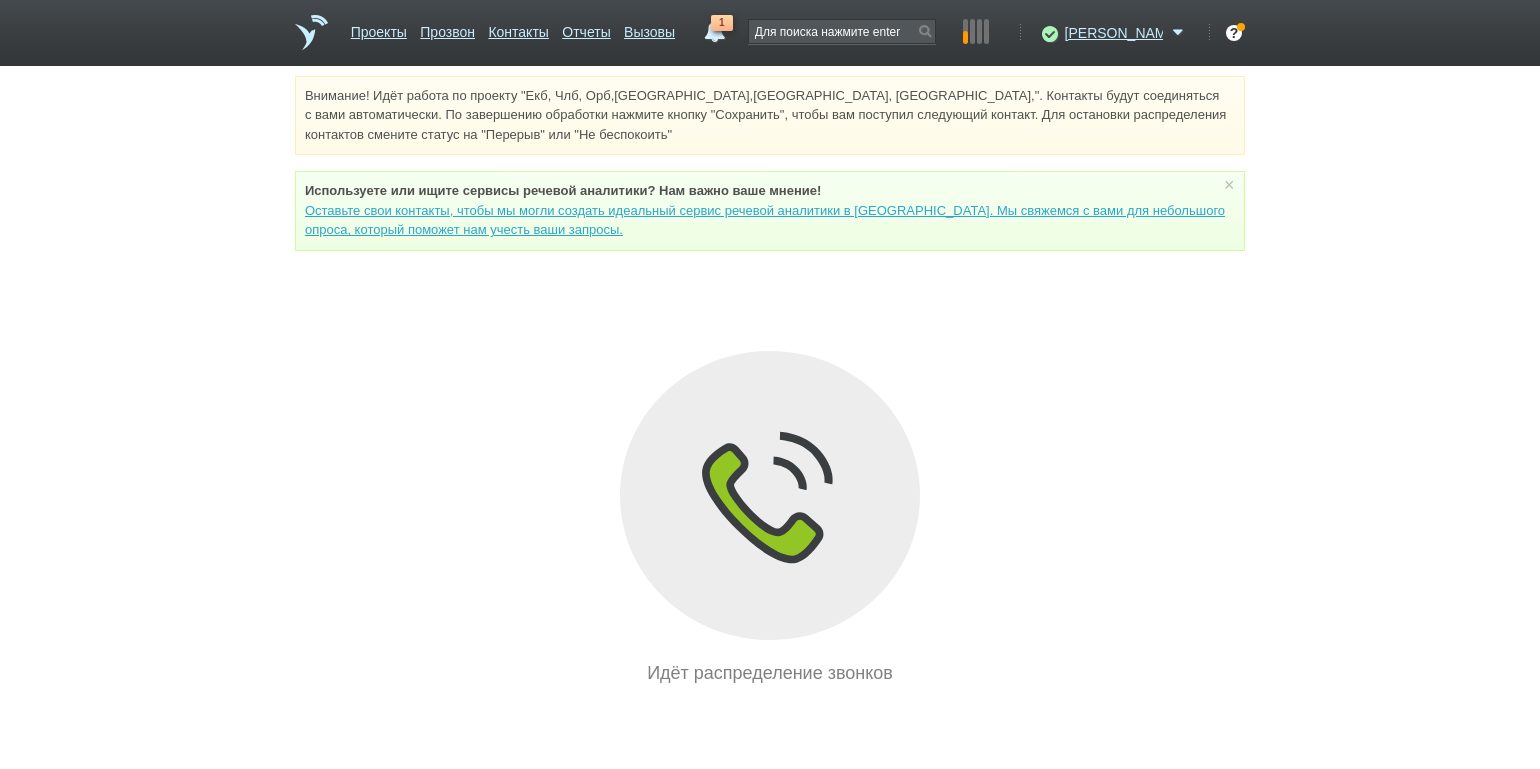 click on "Внимание! Идёт работа по проекту "Екб, Члб, Орб,[GEOGRAPHIC_DATA],[GEOGRAPHIC_DATA], [GEOGRAPHIC_DATA],". Контакты будут соединяться с вами автоматически. По завершению обработки нажмите кнопку "Сохранить", чтобы вам поступил следующий контакт. Для остановки распределения контактов смените статус на "Перерыв" или "Не беспокоить"
Используете или ищите cервисы речевой аналитики? Нам важно ваше мнение!
×
Вы можете звонить напрямую из строки поиска - введите номер и нажмите "Позвонить"
Идёт распределение звонков" at bounding box center [770, 381] 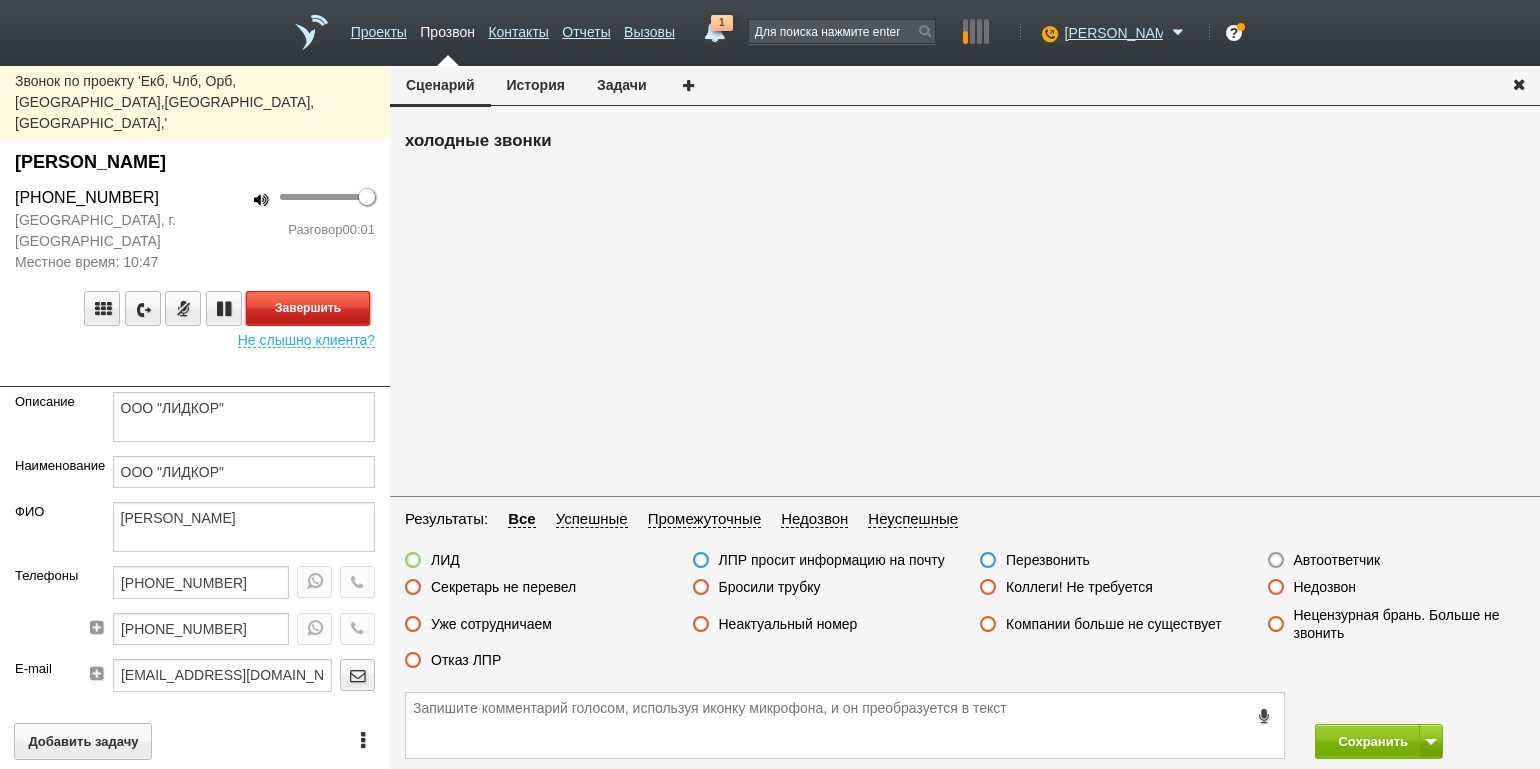 click on "Завершить" at bounding box center [308, 308] 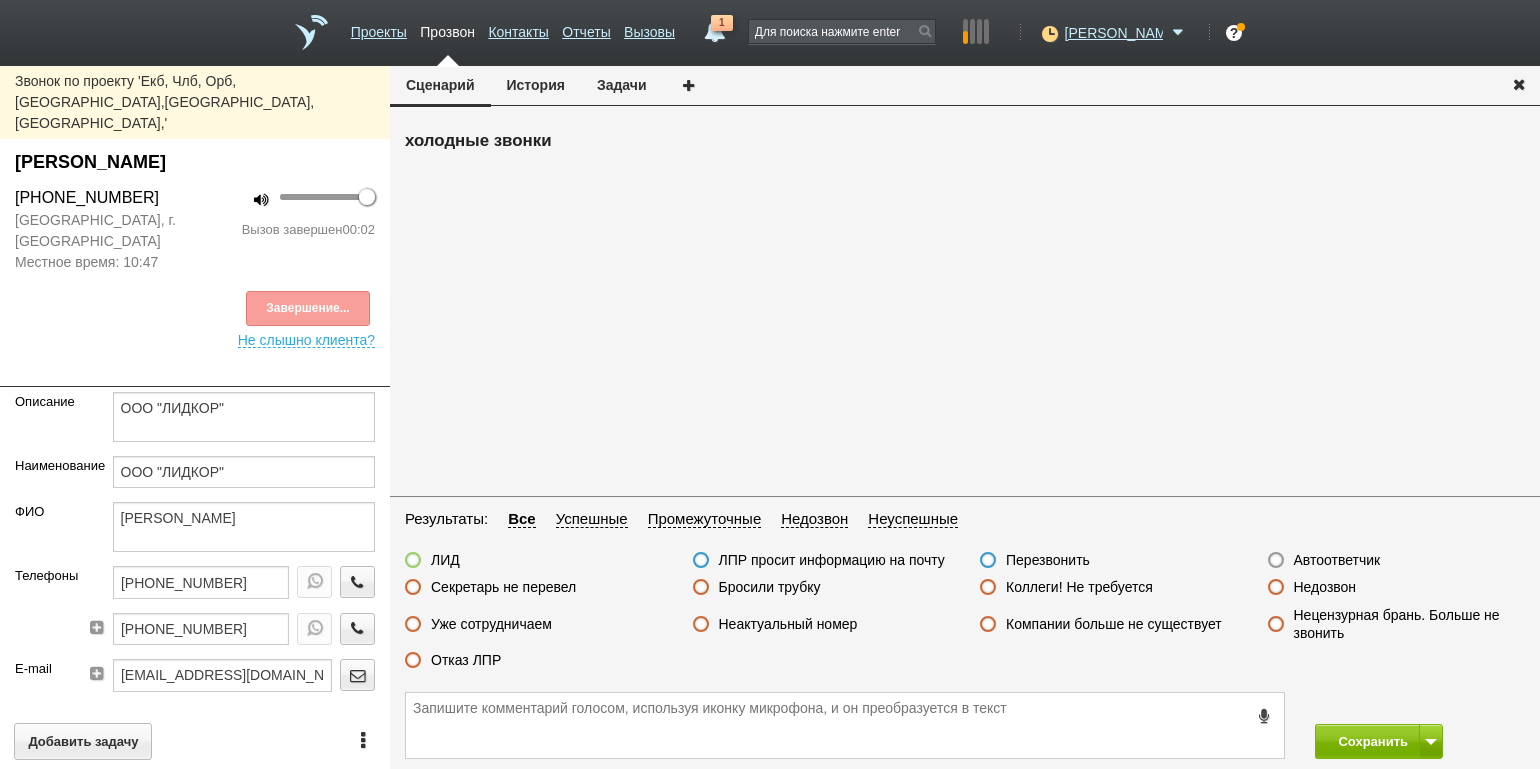 drag, startPoint x: 1315, startPoint y: 556, endPoint x: 1325, endPoint y: 591, distance: 36.40055 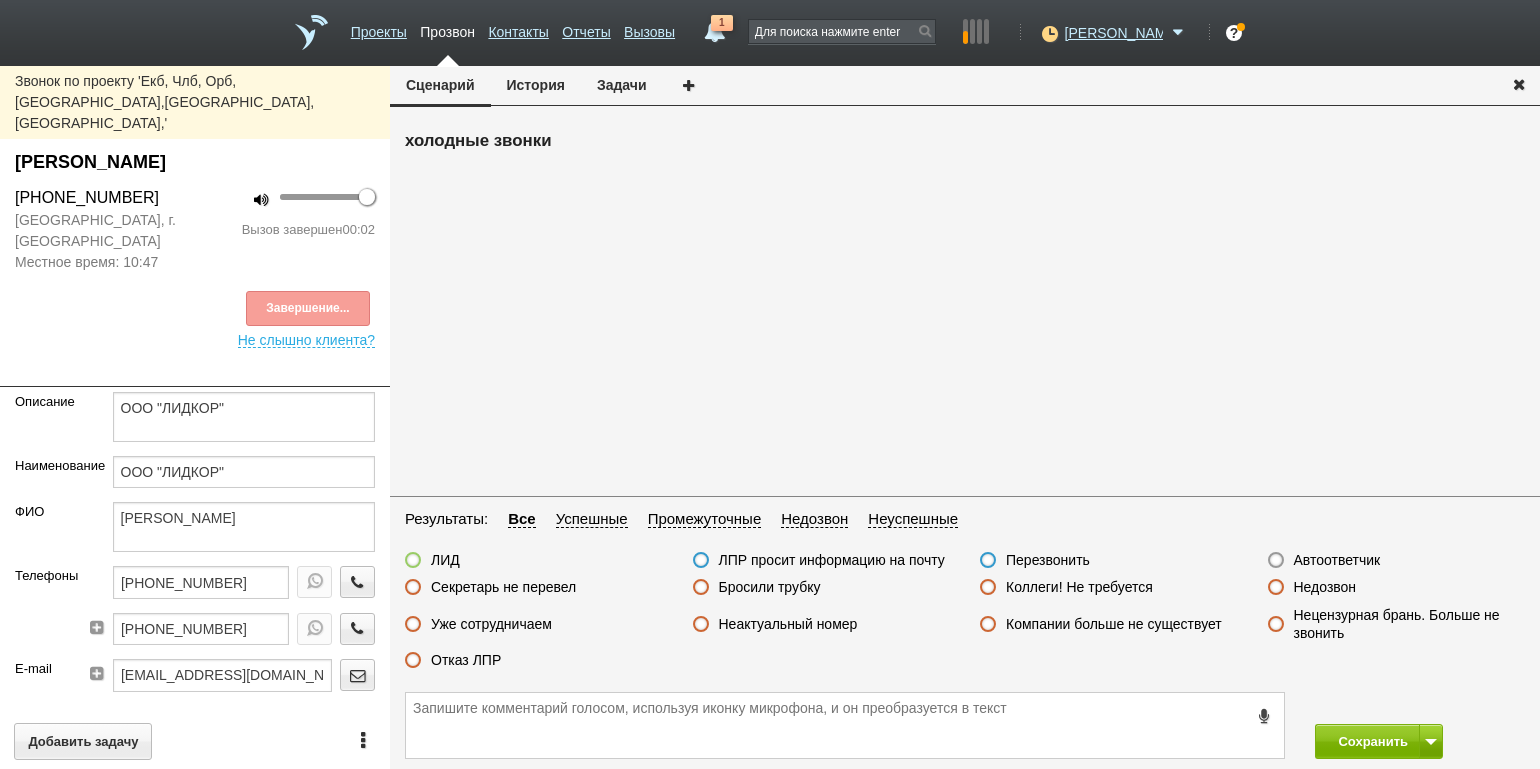 click on "Автоответчик" at bounding box center (1337, 560) 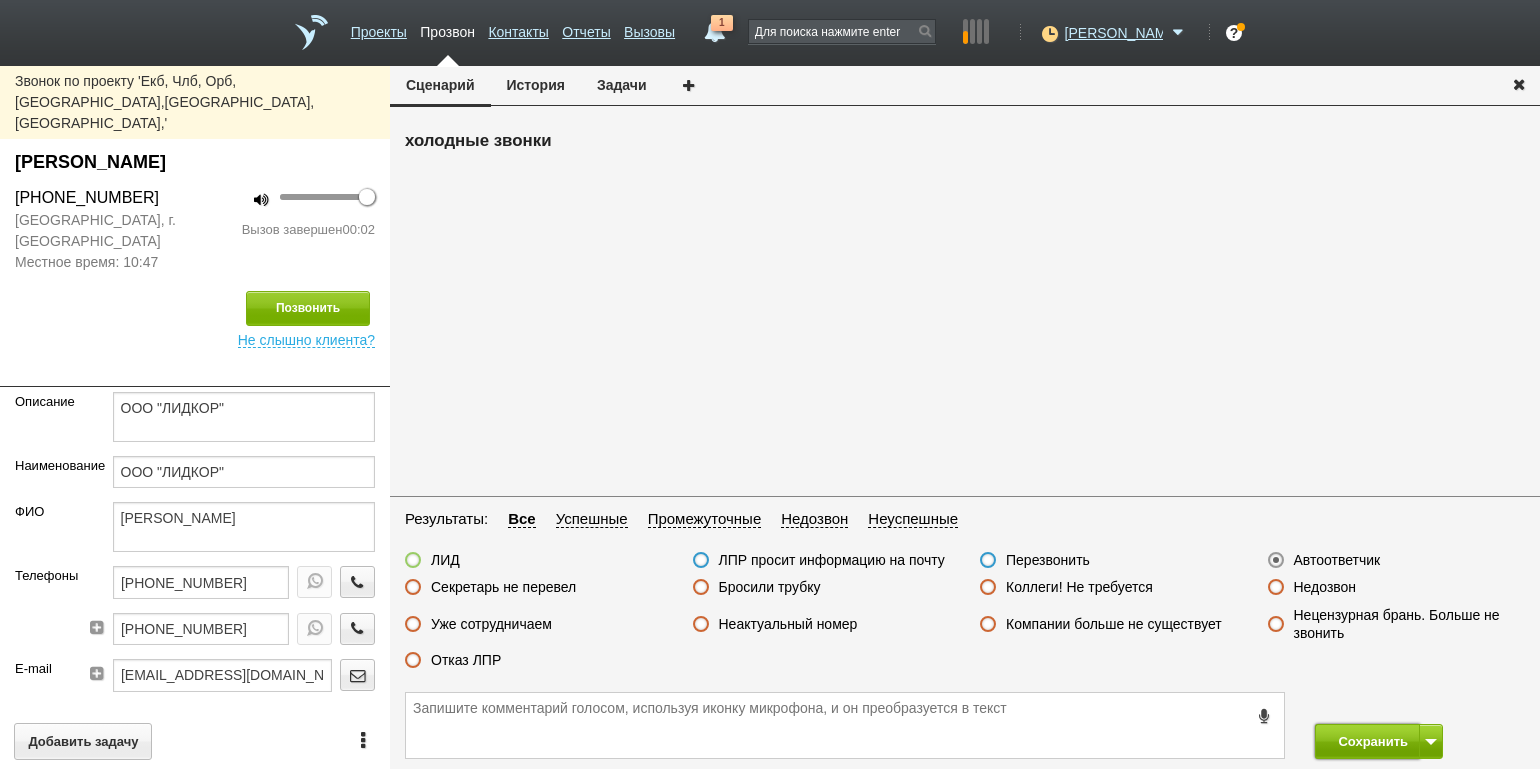 click on "Сохранить" at bounding box center (1367, 741) 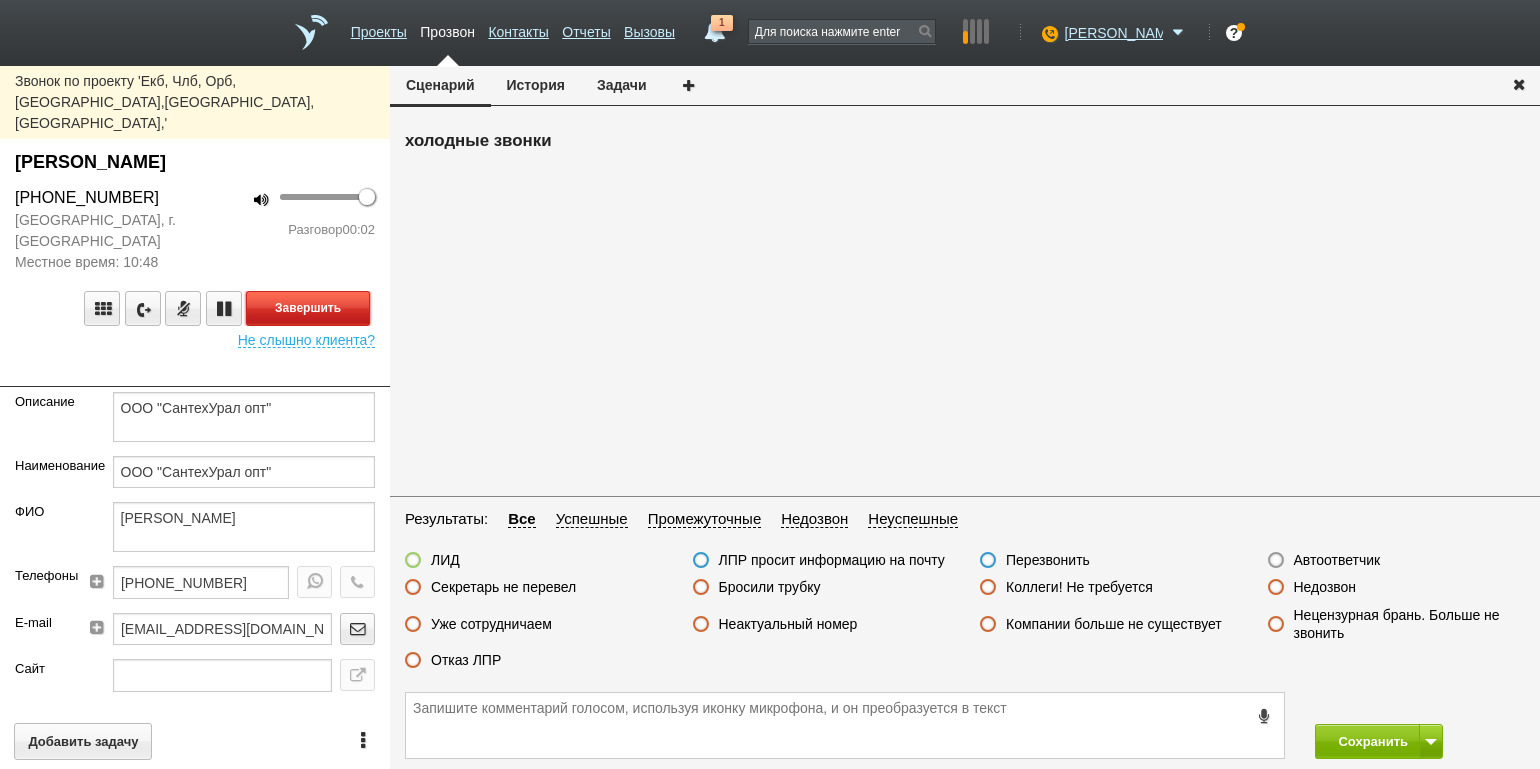 click on "Завершить" at bounding box center (308, 308) 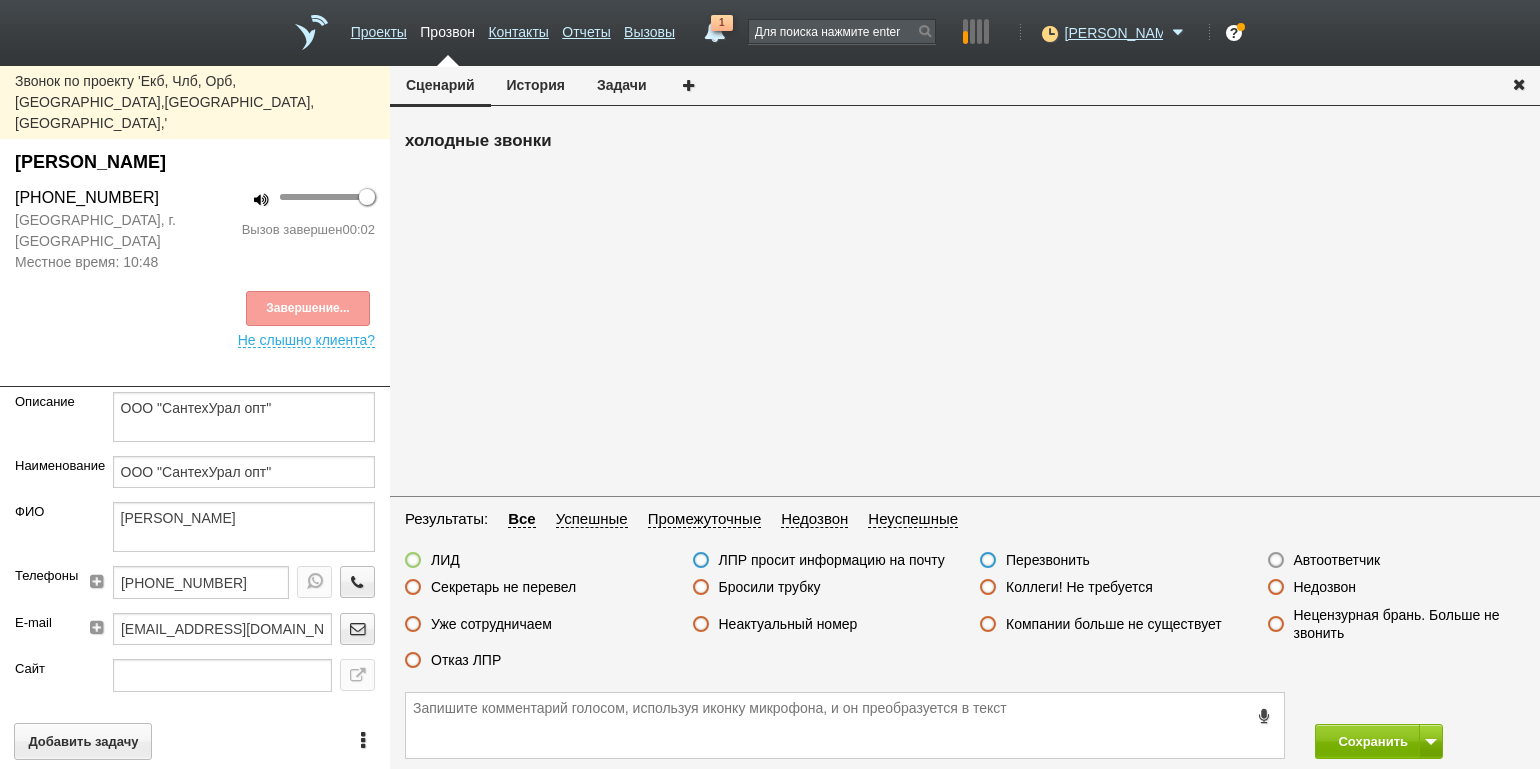 click on "Автоответчик" at bounding box center (1337, 560) 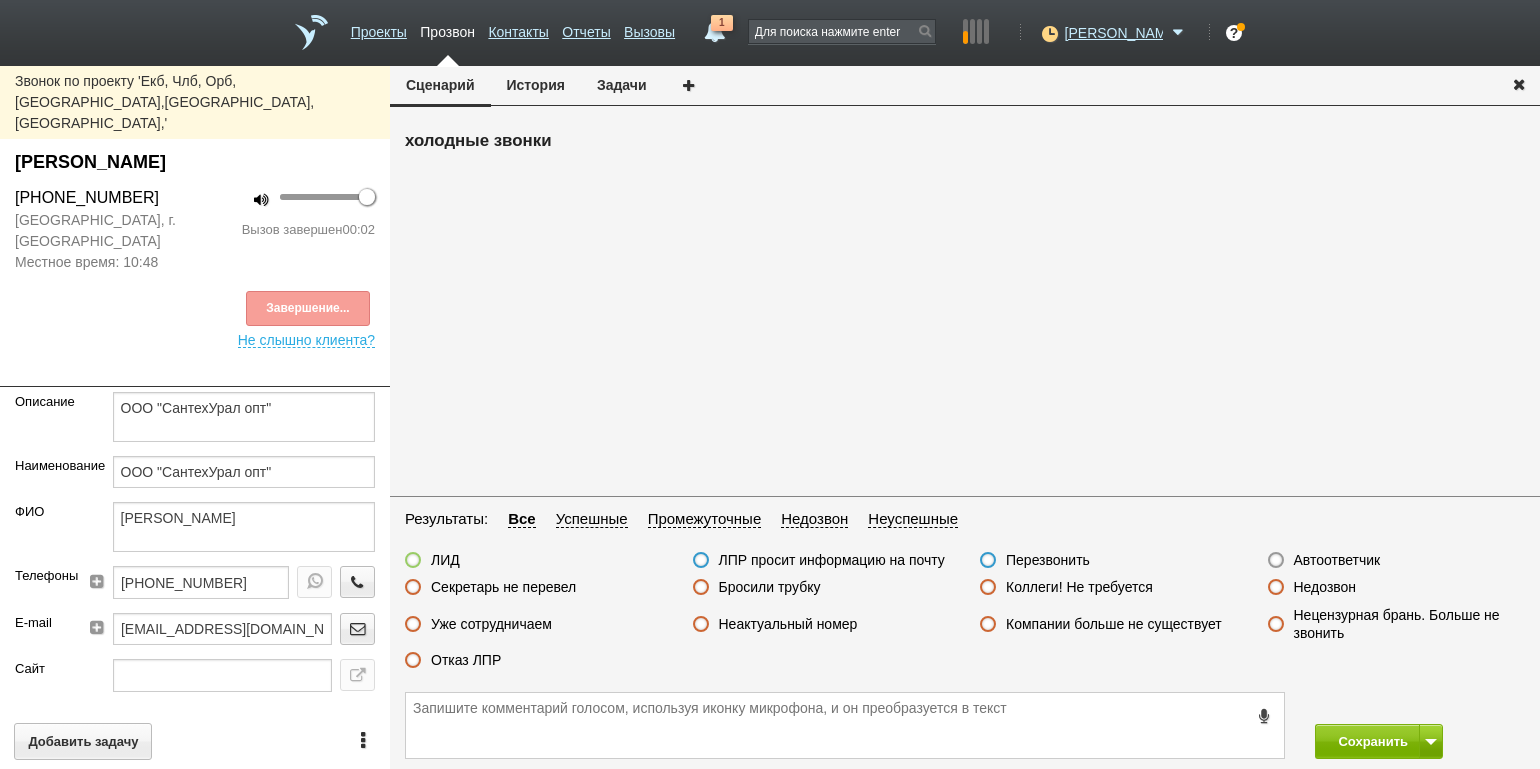 click on "Автоответчик" at bounding box center (0, 0) 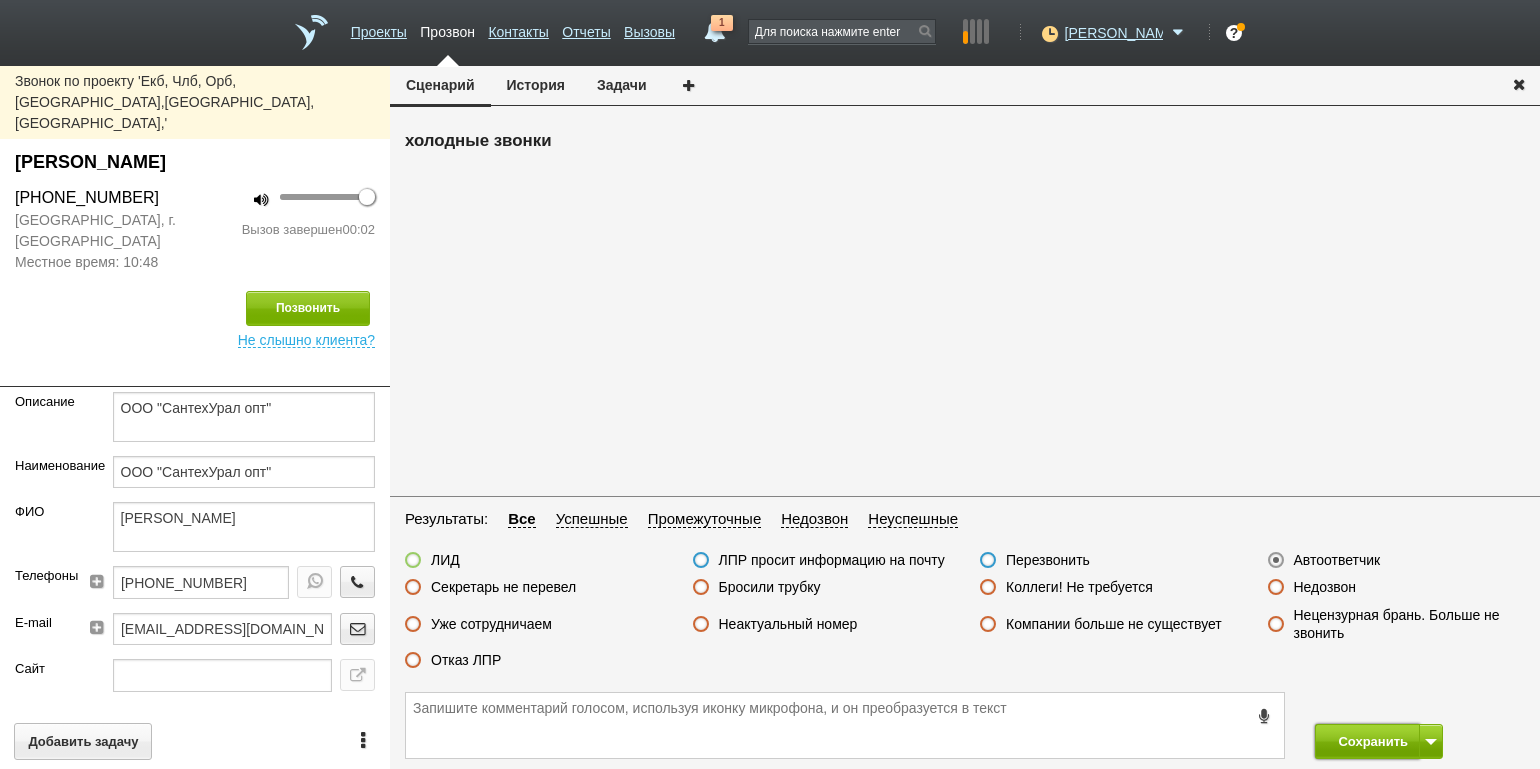 click on "Сохранить" at bounding box center (1367, 741) 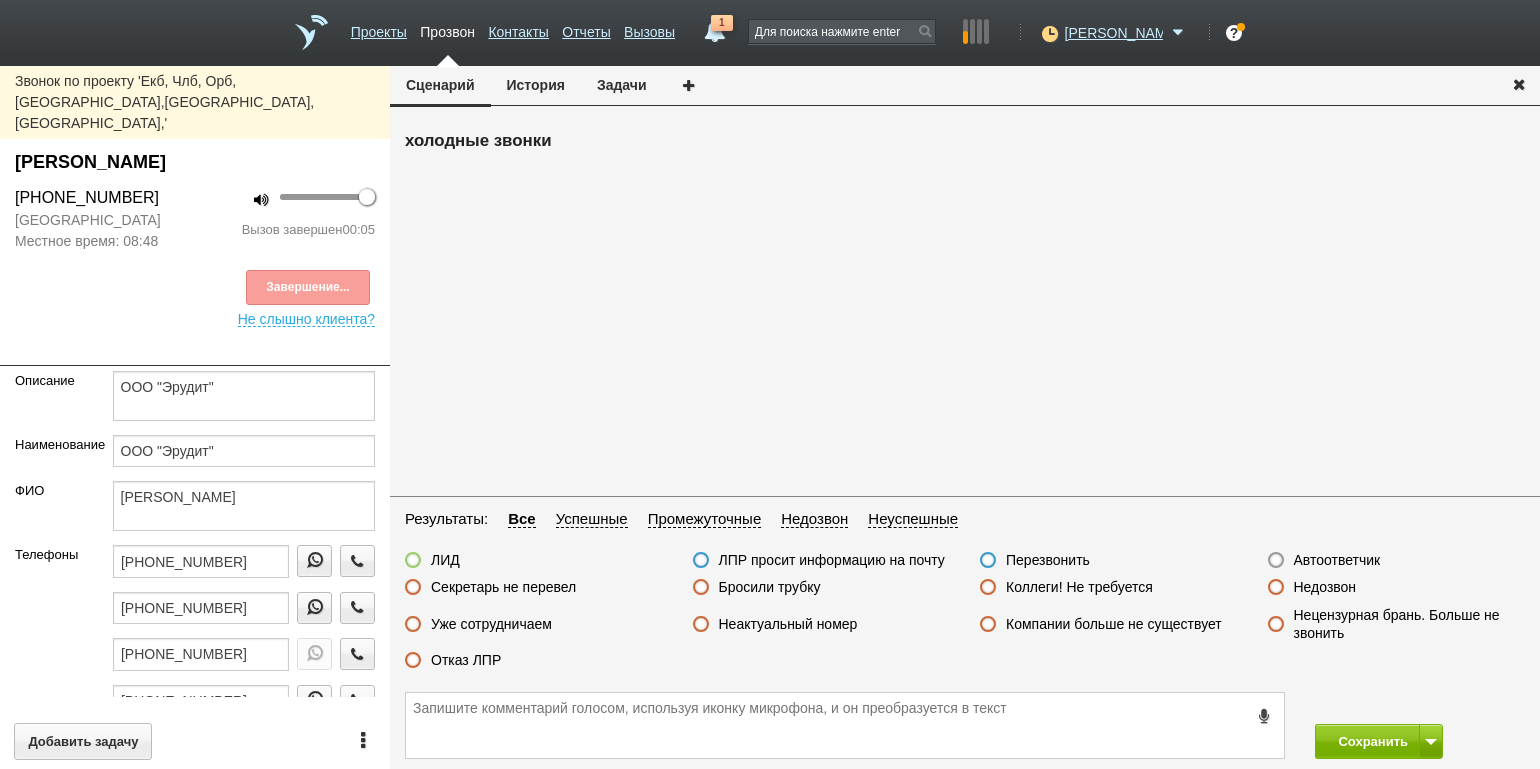 drag, startPoint x: 781, startPoint y: 591, endPoint x: 793, endPoint y: 591, distance: 12 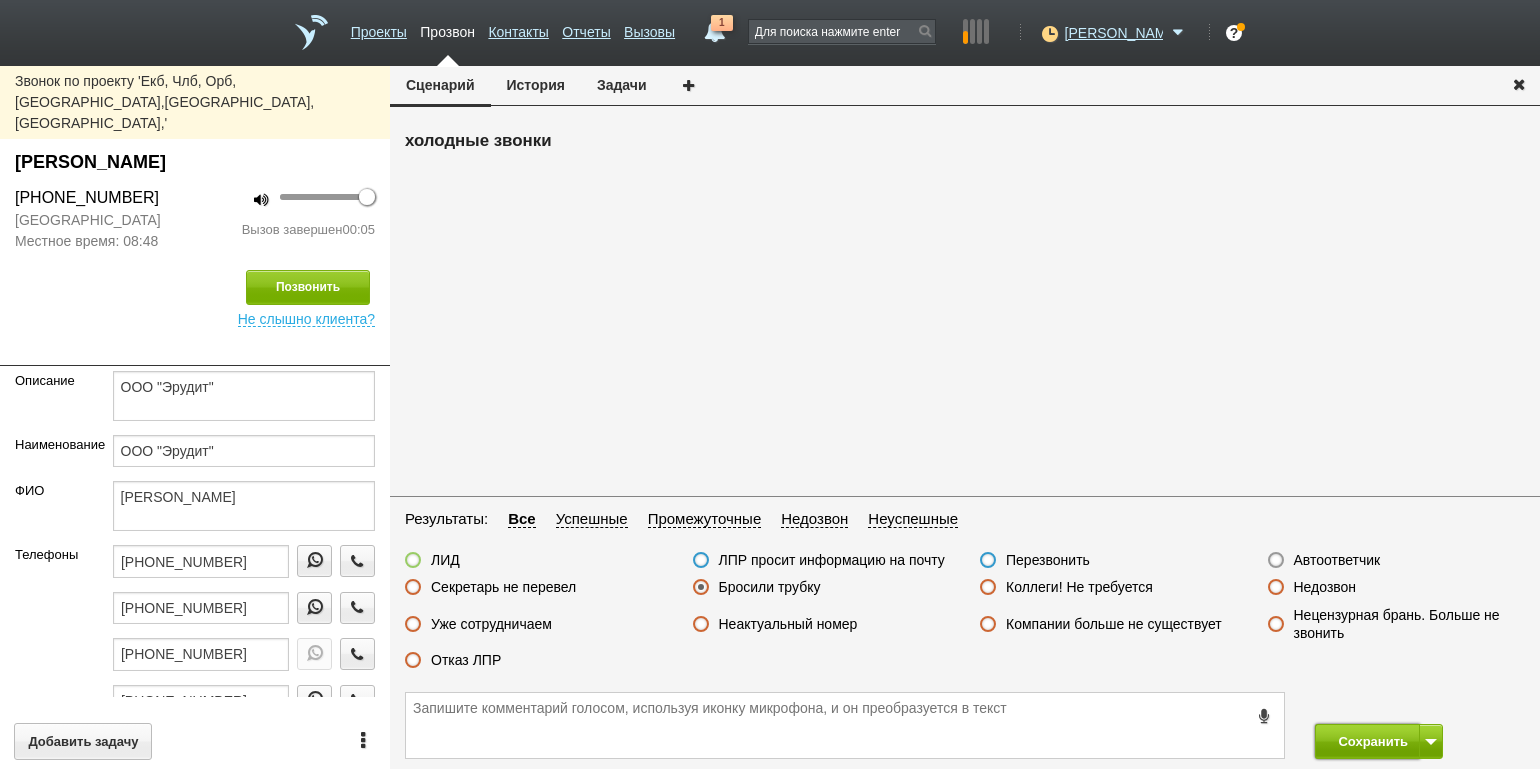 click on "Сохранить" at bounding box center [1367, 741] 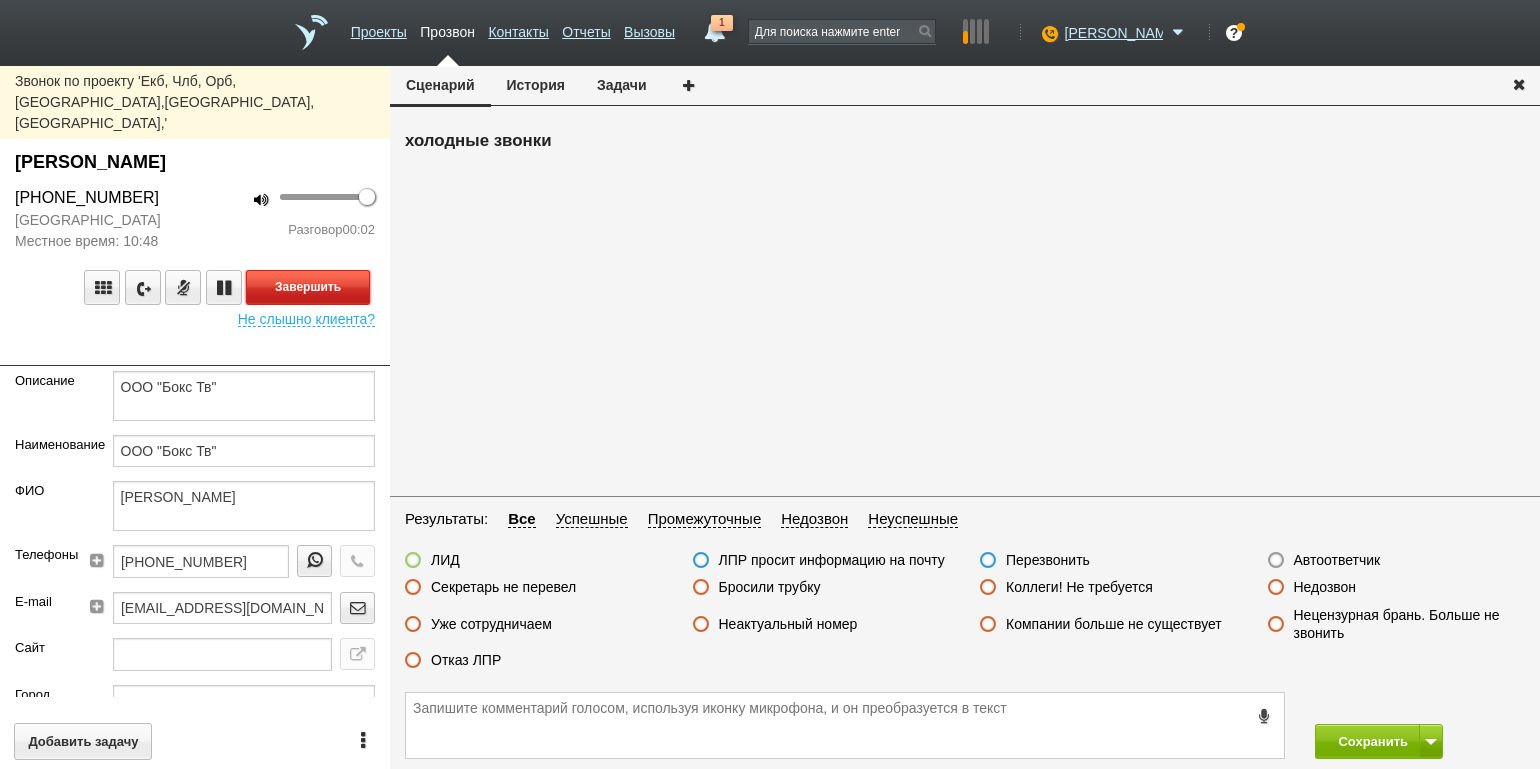 click on "Завершить" at bounding box center [308, 287] 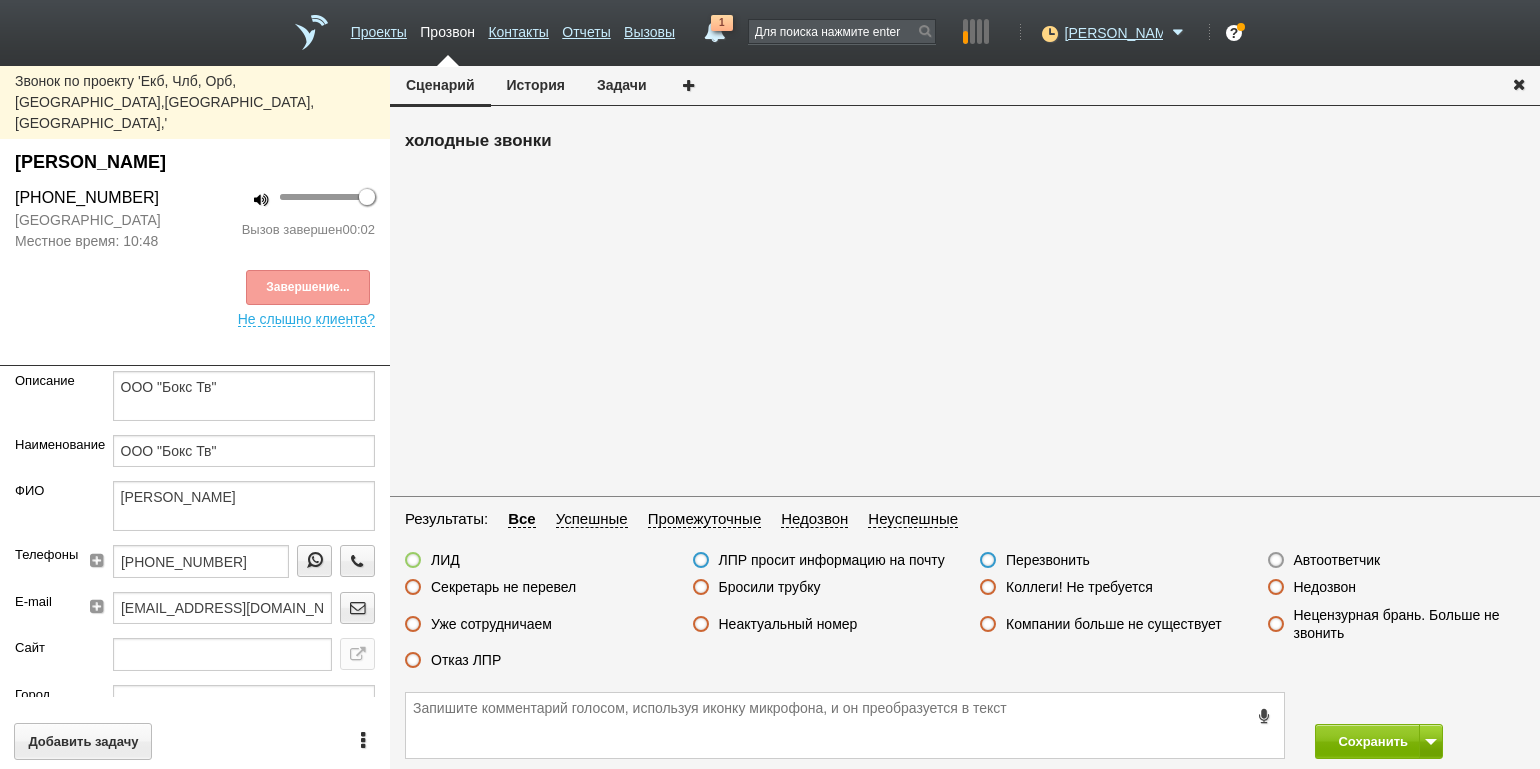 click on "Автоответчик" at bounding box center [1337, 560] 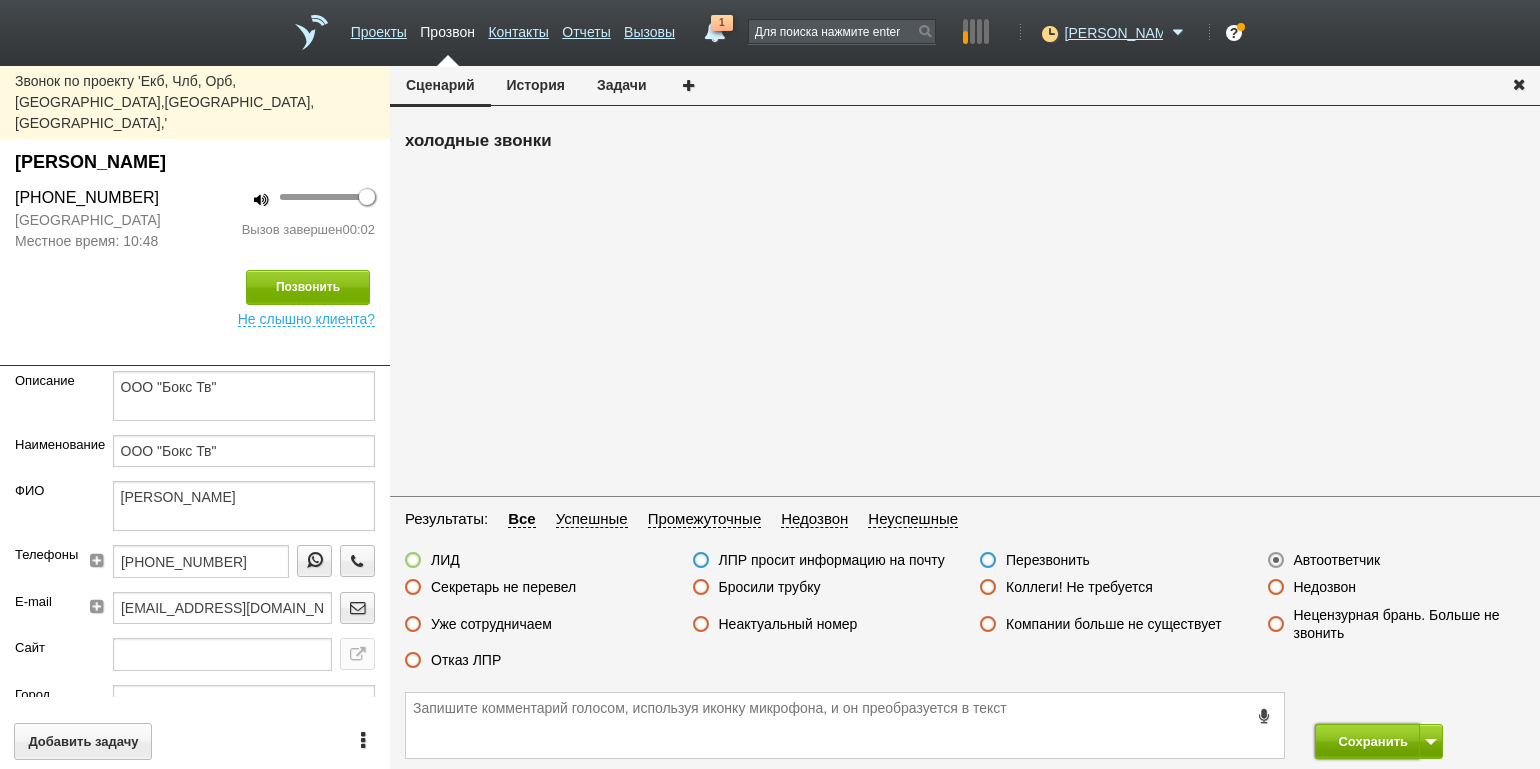 click on "Сохранить" at bounding box center [1367, 741] 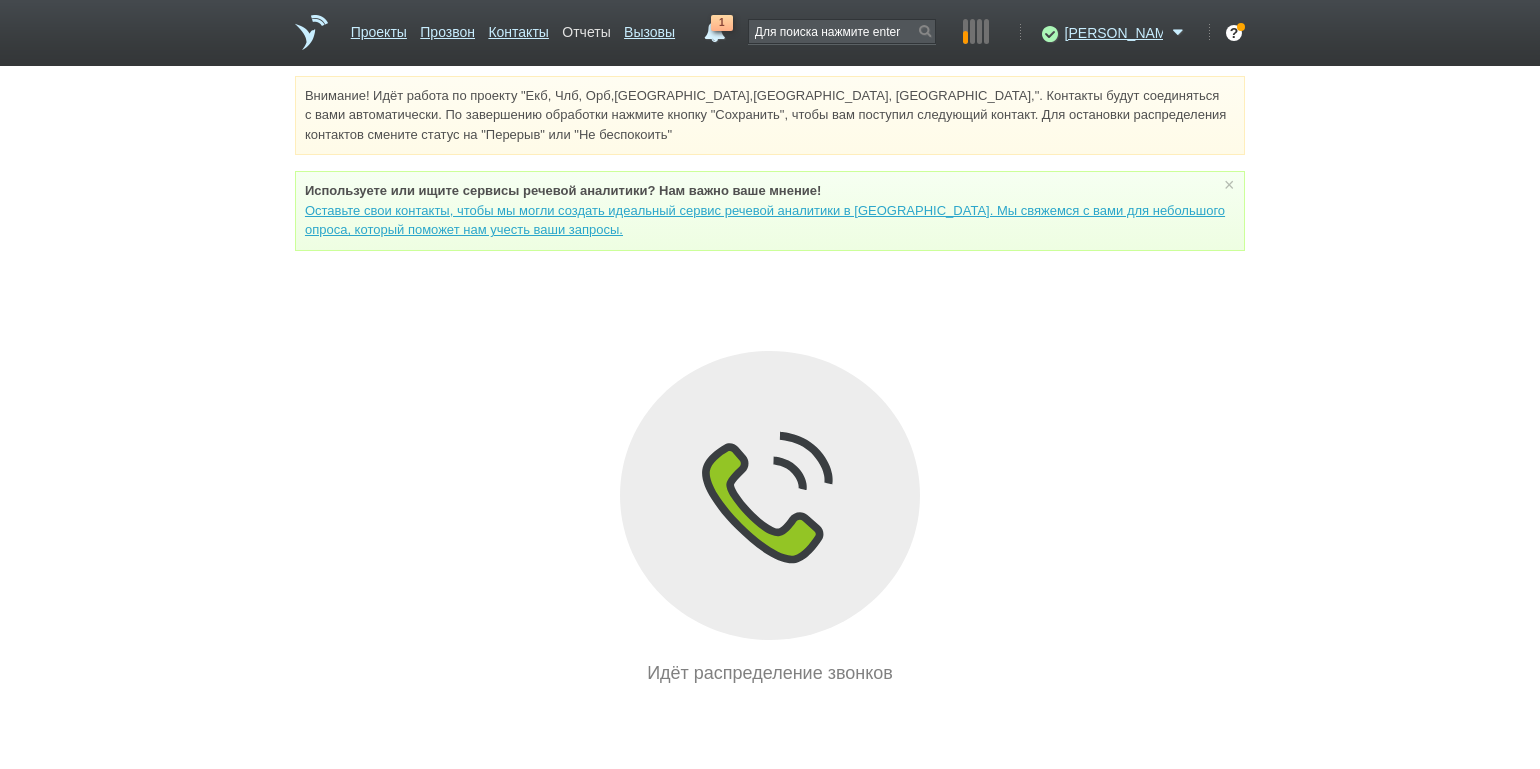 click on "Отчеты" at bounding box center [586, 28] 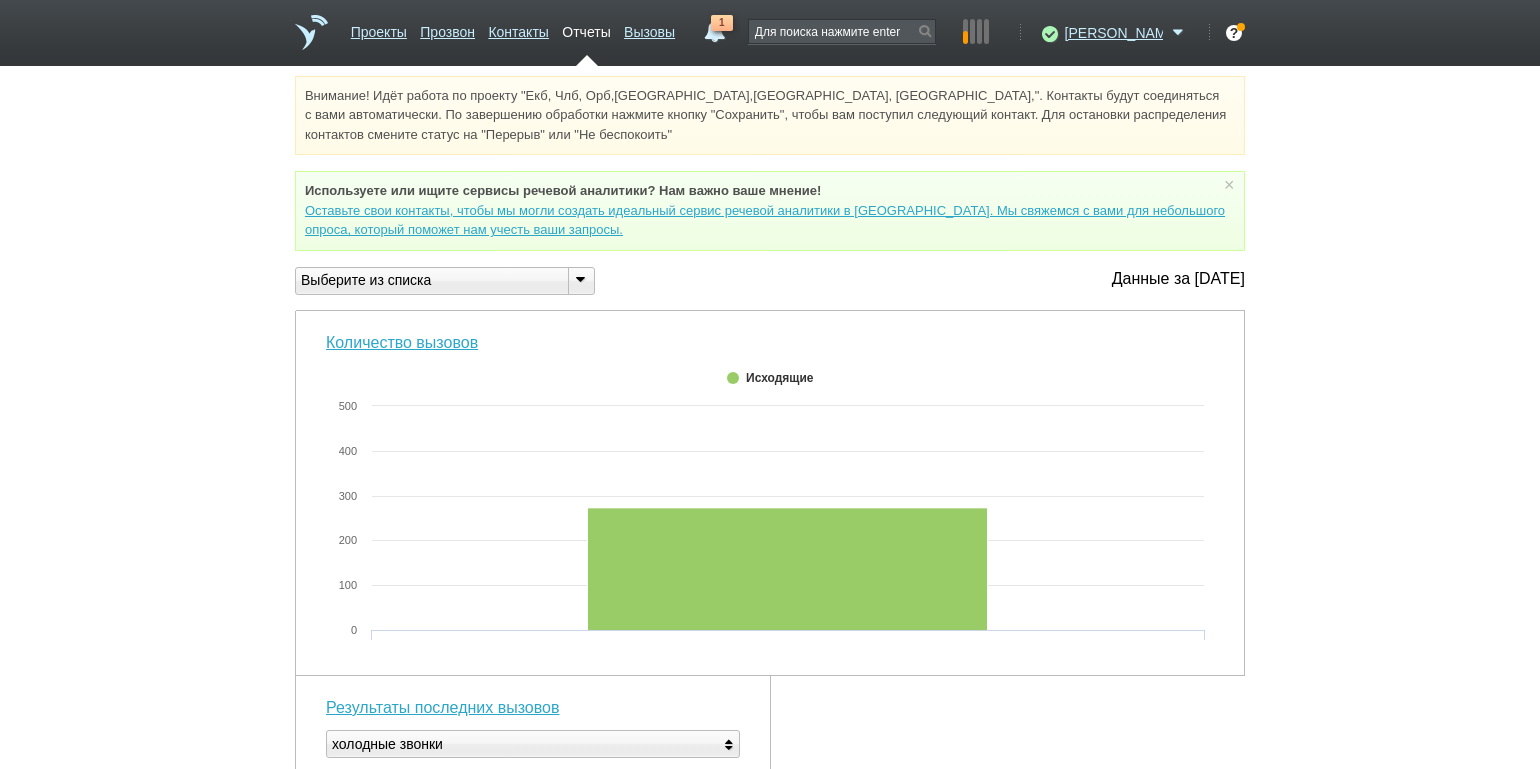 click at bounding box center (580, 279) 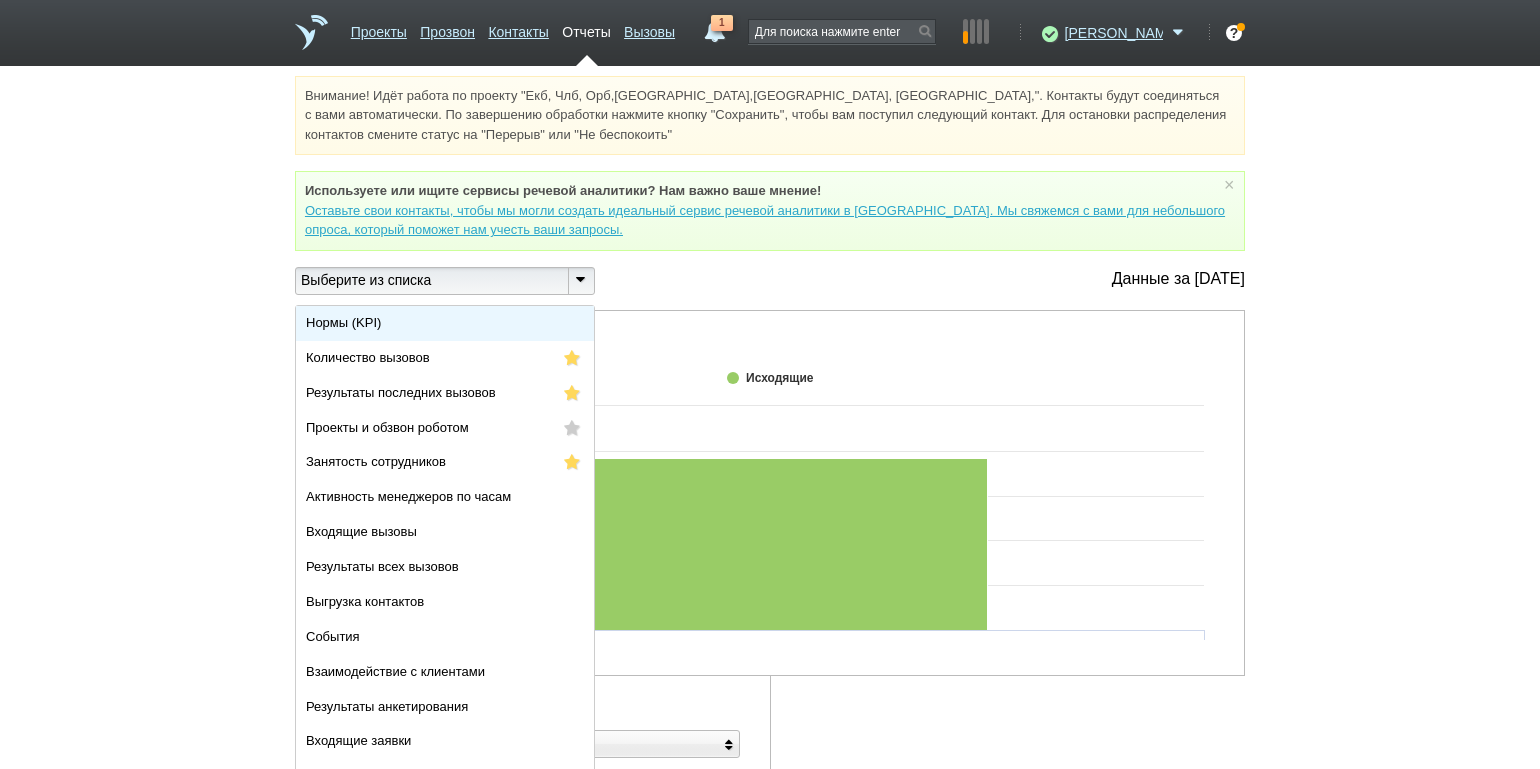 click on "Нормы (KPI)" at bounding box center [445, 323] 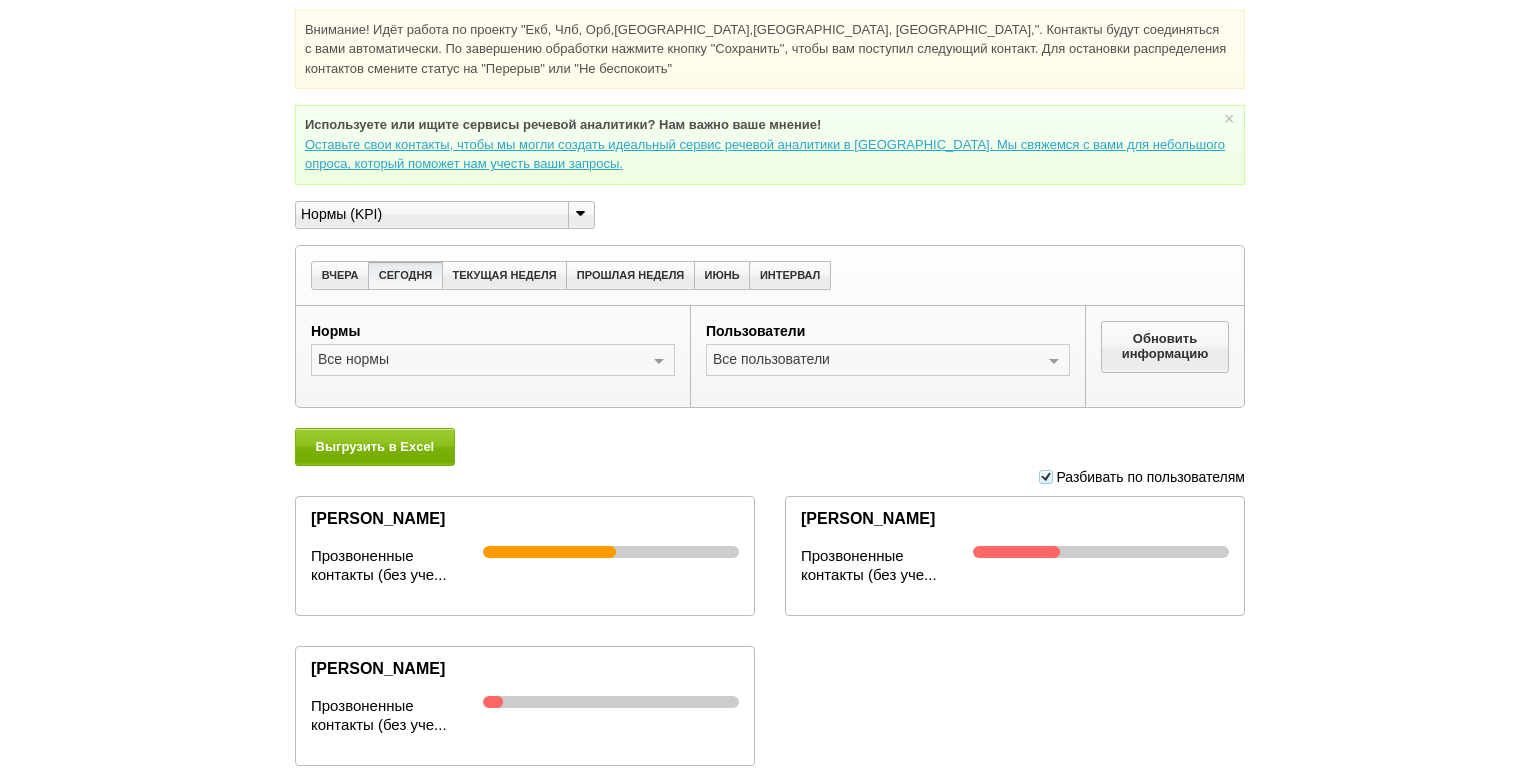 scroll, scrollTop: 128, scrollLeft: 0, axis: vertical 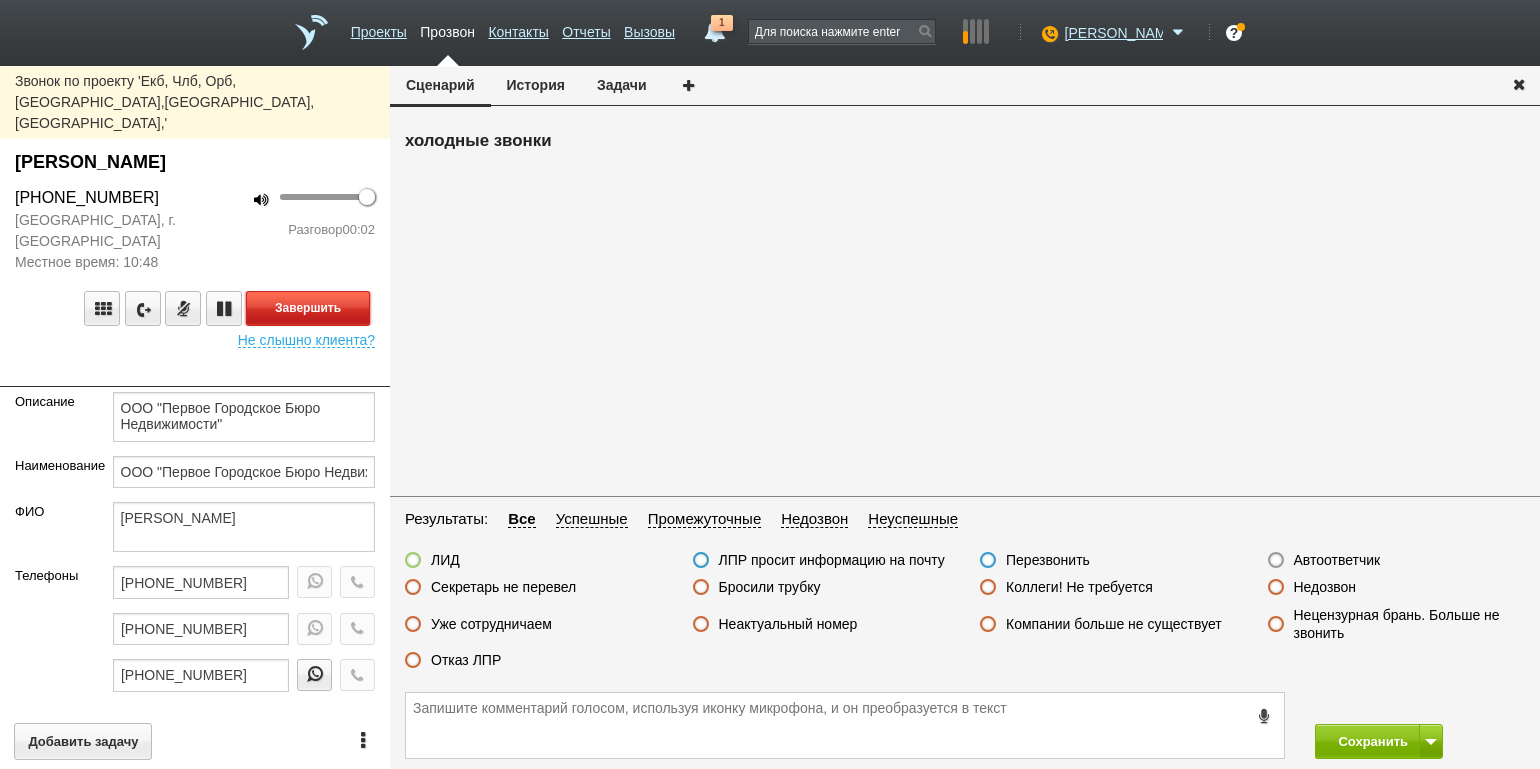 click on "Завершить" at bounding box center [308, 308] 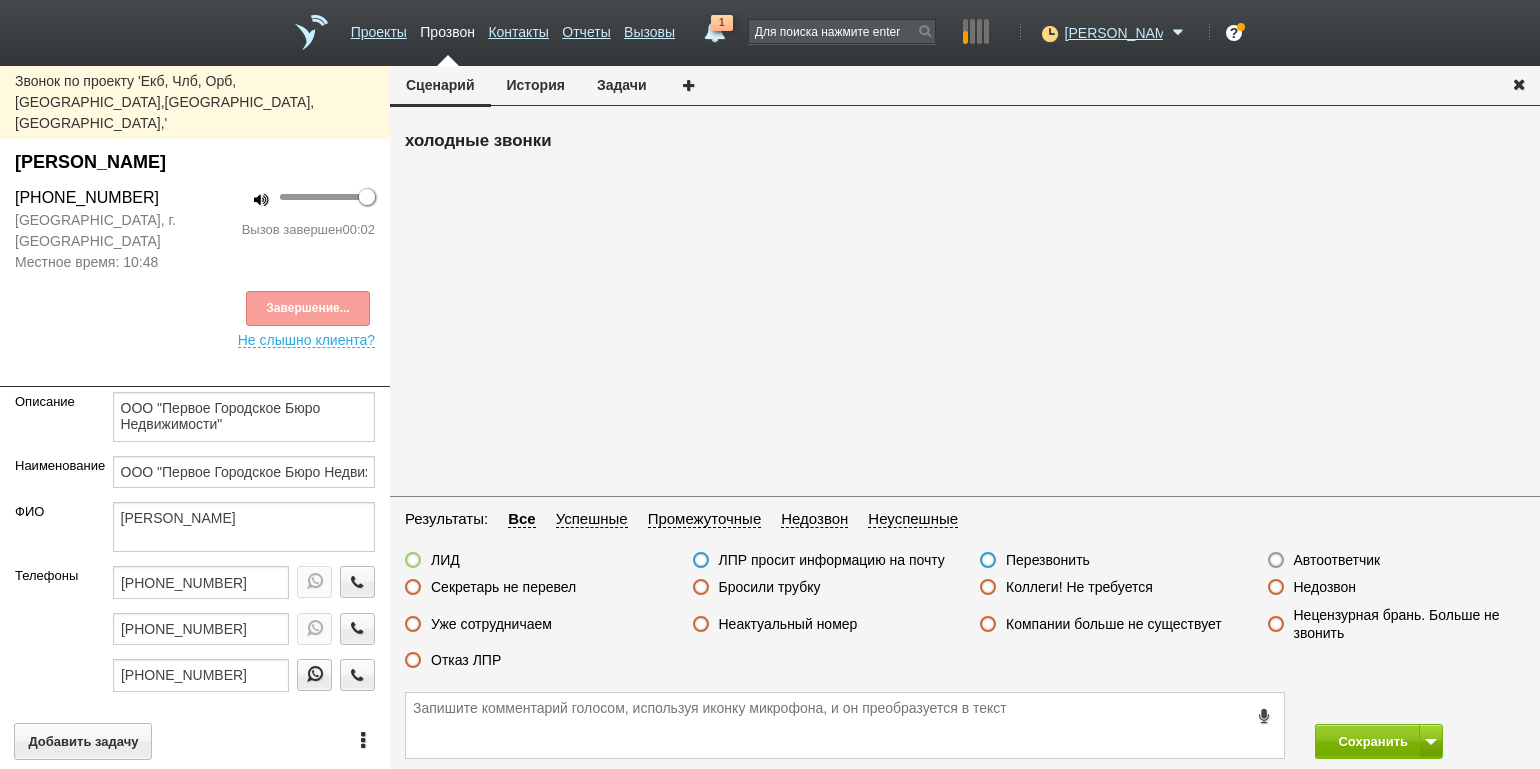 drag, startPoint x: 1336, startPoint y: 573, endPoint x: 1339, endPoint y: 583, distance: 10.440307 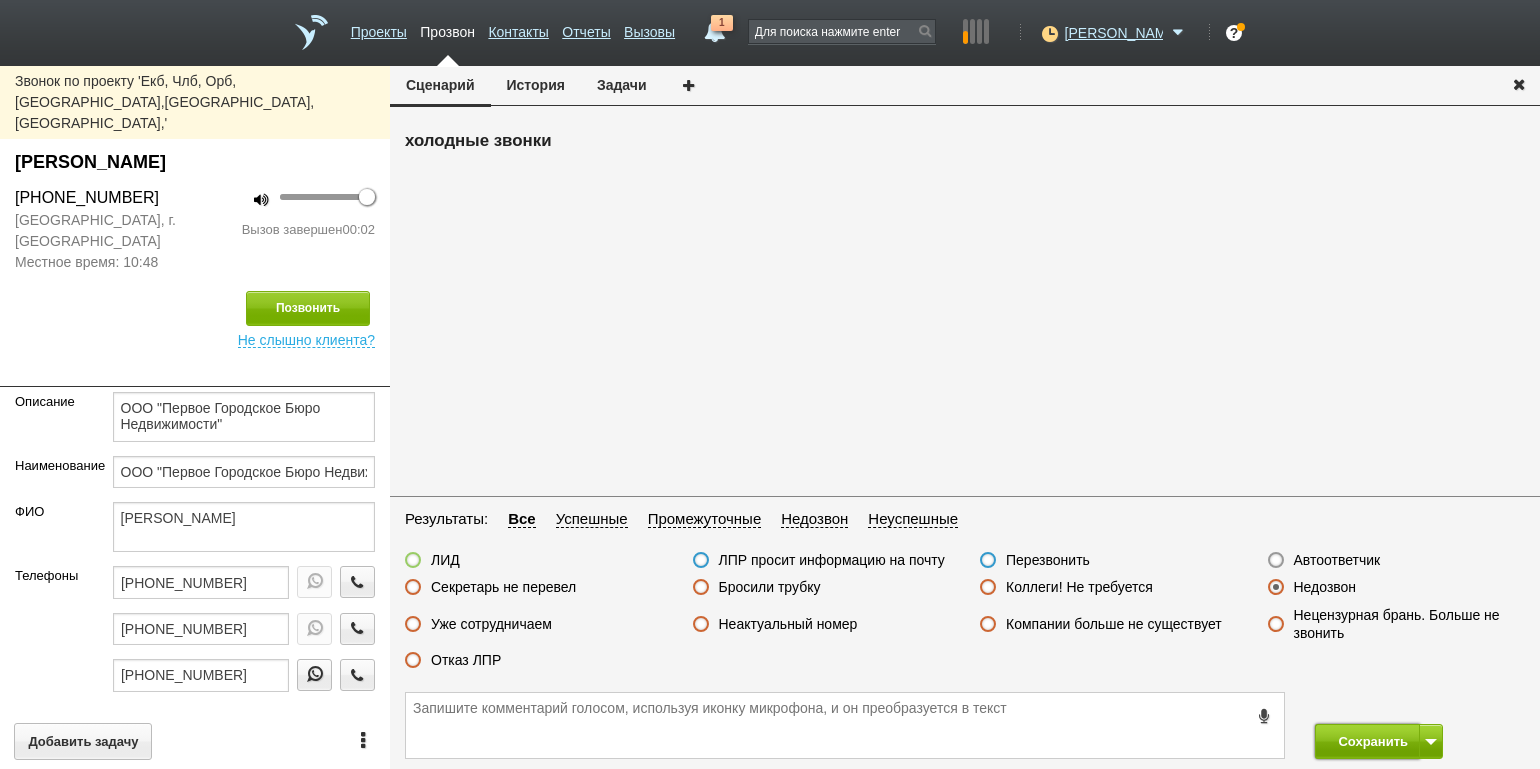 click on "Сохранить" at bounding box center (1367, 741) 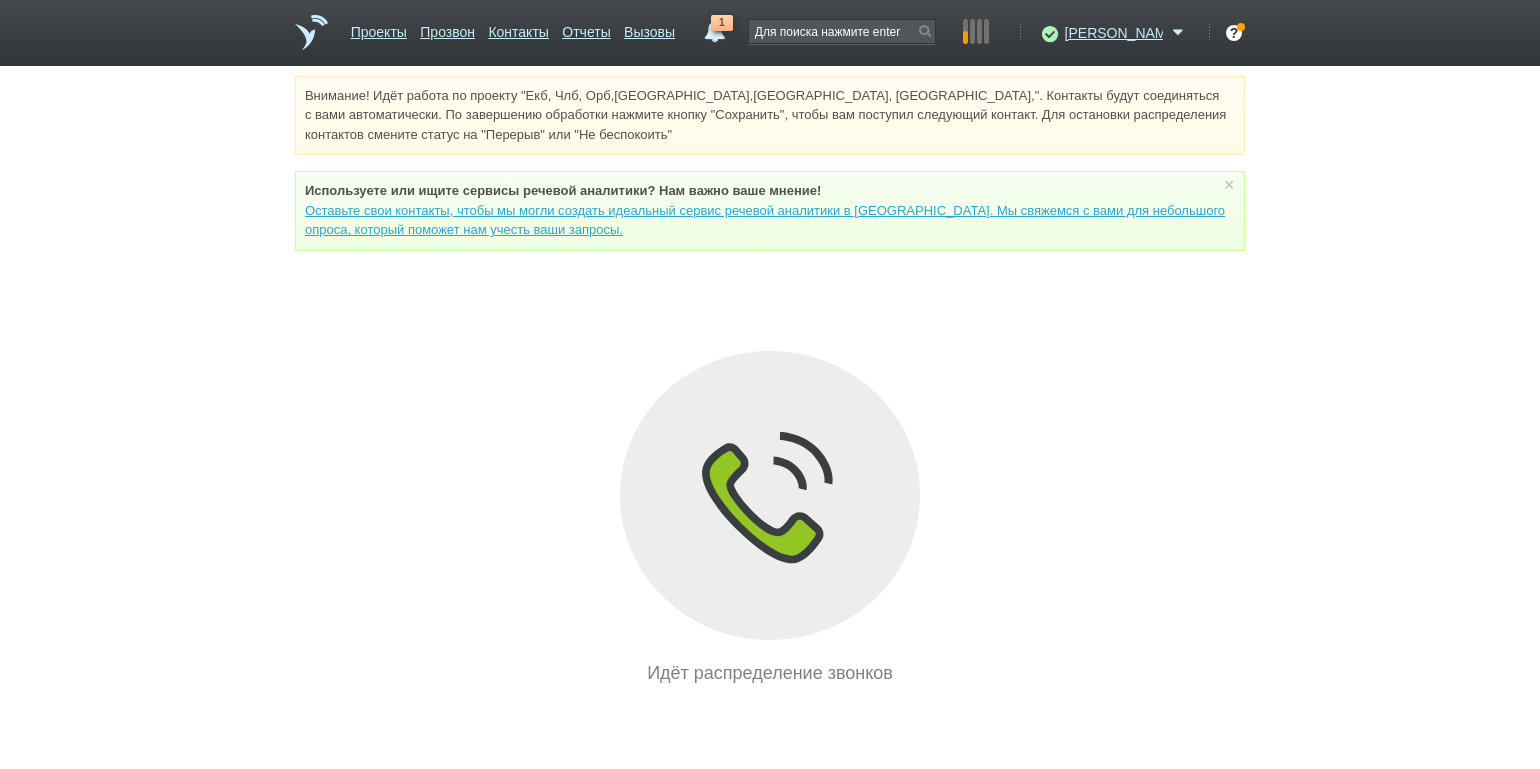 click on "Внимание! Идёт работа по проекту "Екб, Члб, Орб,[GEOGRAPHIC_DATA],[GEOGRAPHIC_DATA], [GEOGRAPHIC_DATA],". Контакты будут соединяться с вами автоматически. По завершению обработки нажмите кнопку "Сохранить", чтобы вам поступил следующий контакт. Для остановки распределения контактов смените статус на "Перерыв" или "Не беспокоить"
Используете или ищите cервисы речевой аналитики? Нам важно ваше мнение!
×
Вы можете звонить напрямую из строки поиска - введите номер и нажмите "Позвонить"
Идёт распределение звонков" at bounding box center [770, 381] 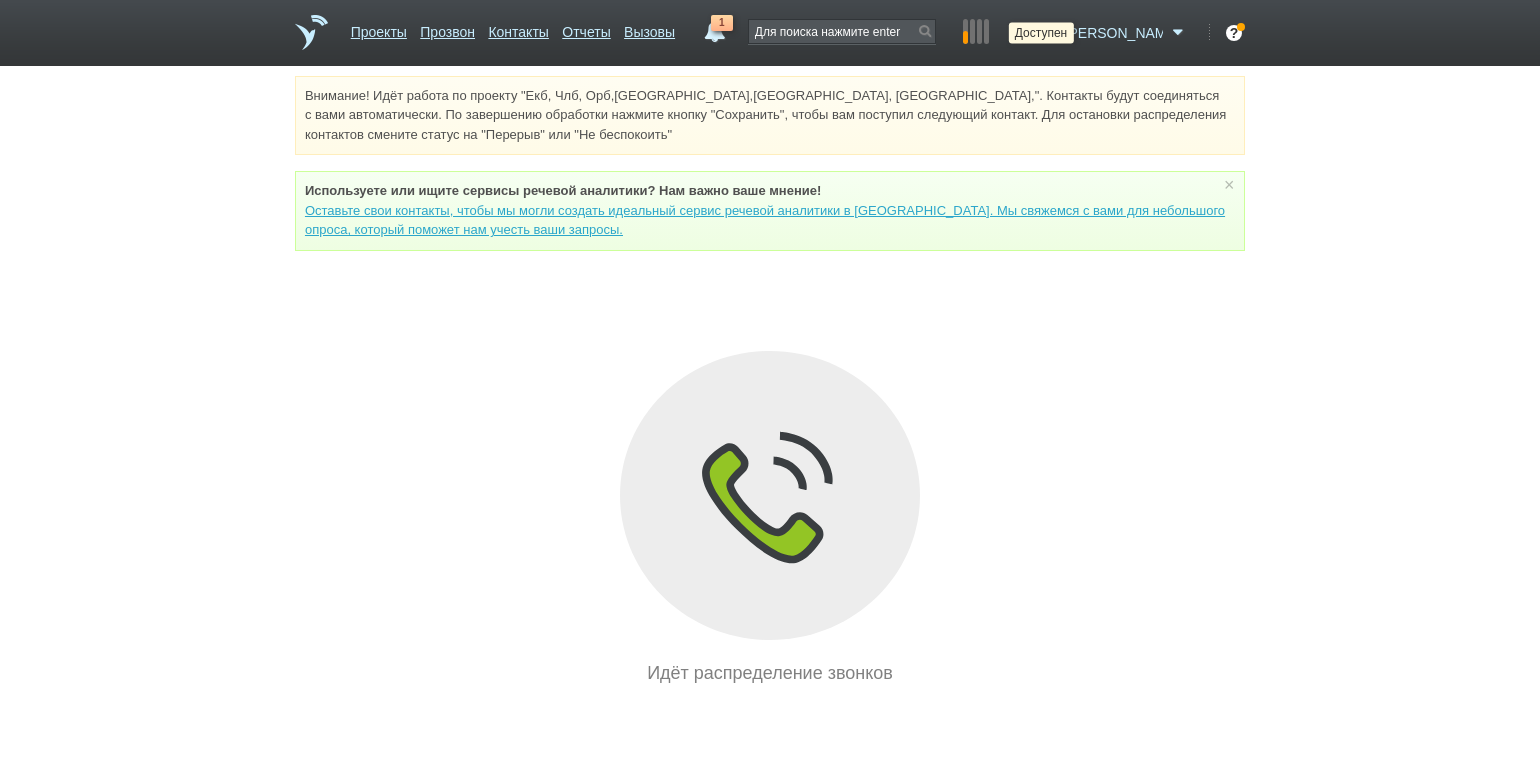 click at bounding box center (1047, 33) 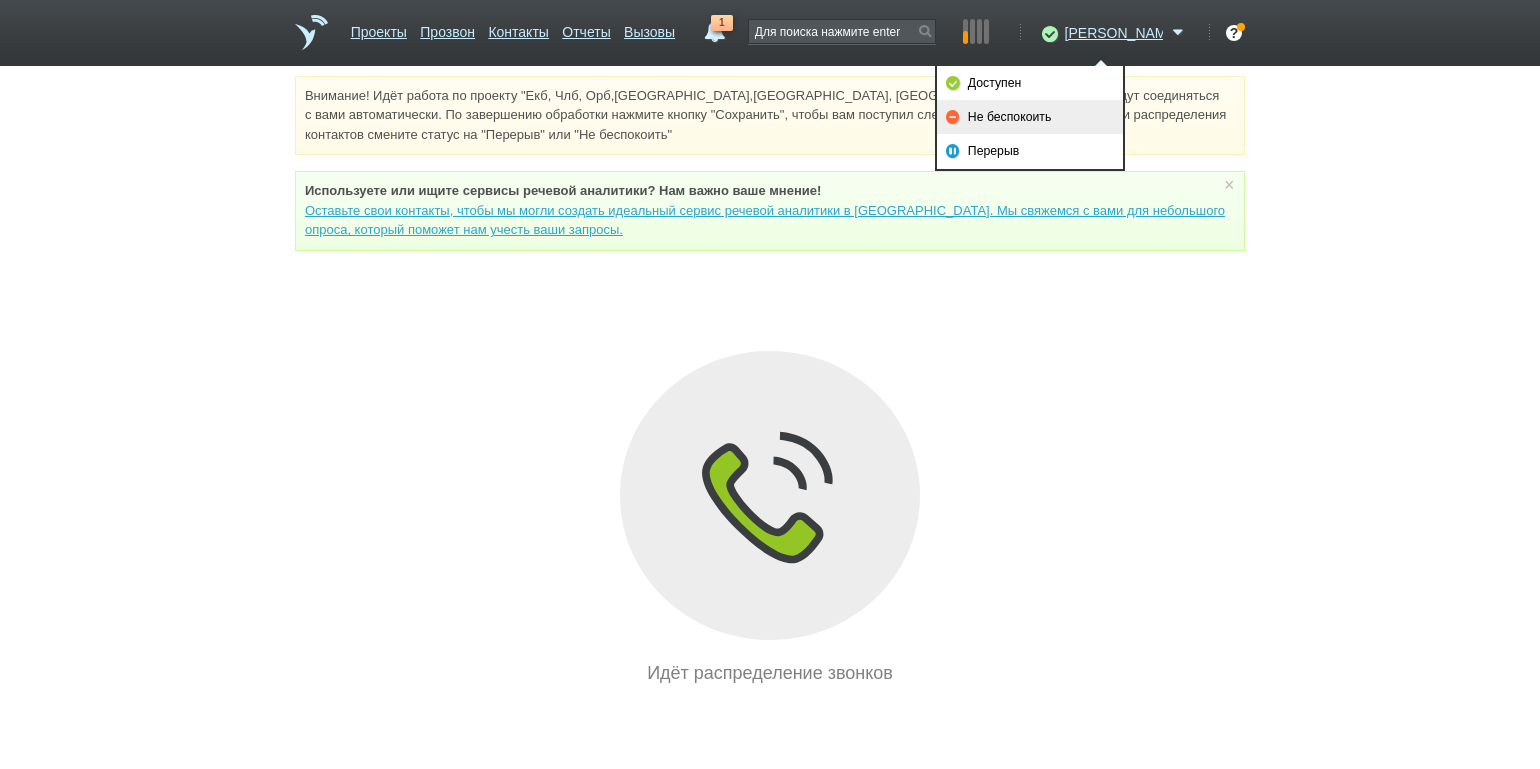 click on "Не беспокоить" at bounding box center [1030, 117] 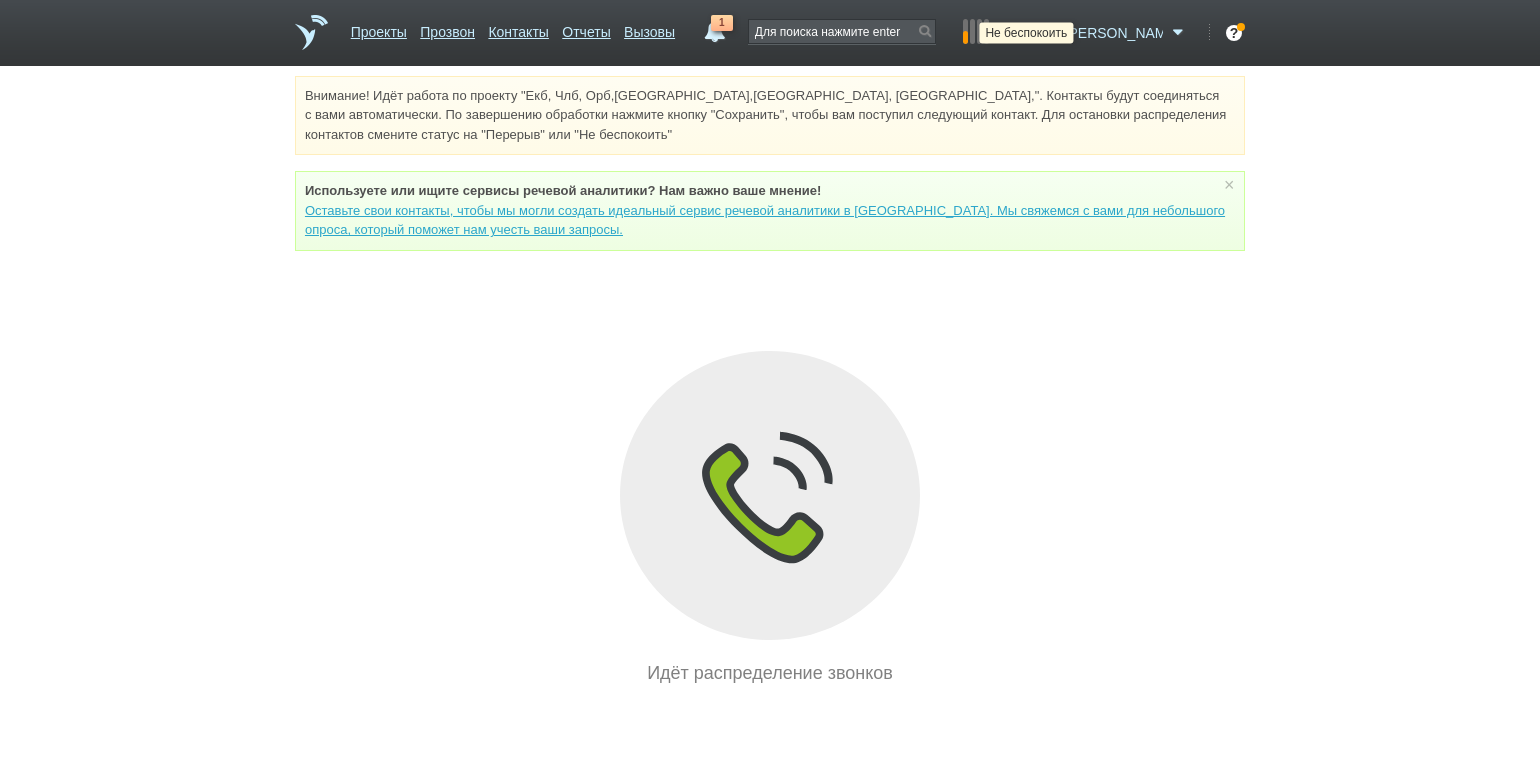 click at bounding box center (1047, 33) 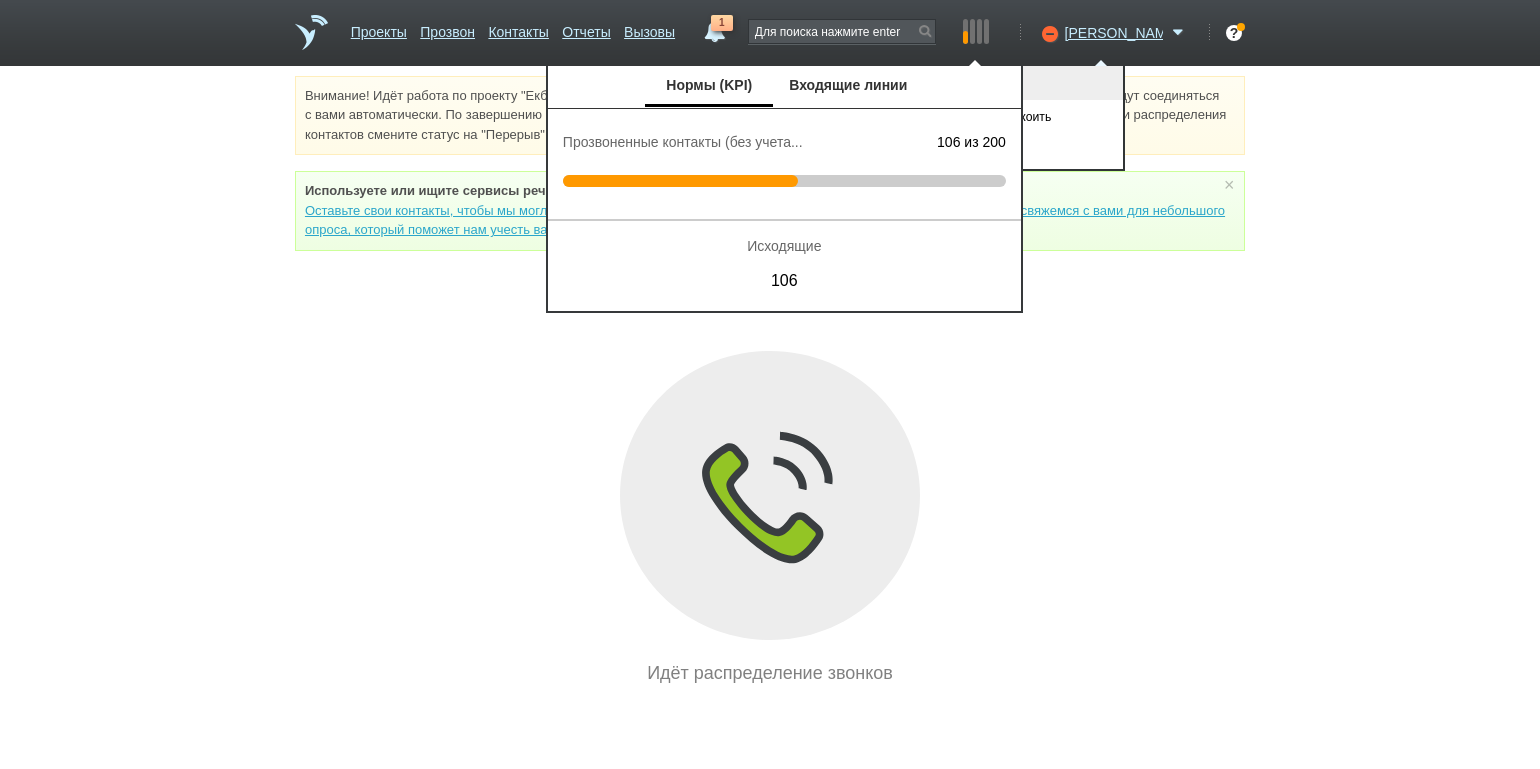 click on "Доступен" at bounding box center (1030, 83) 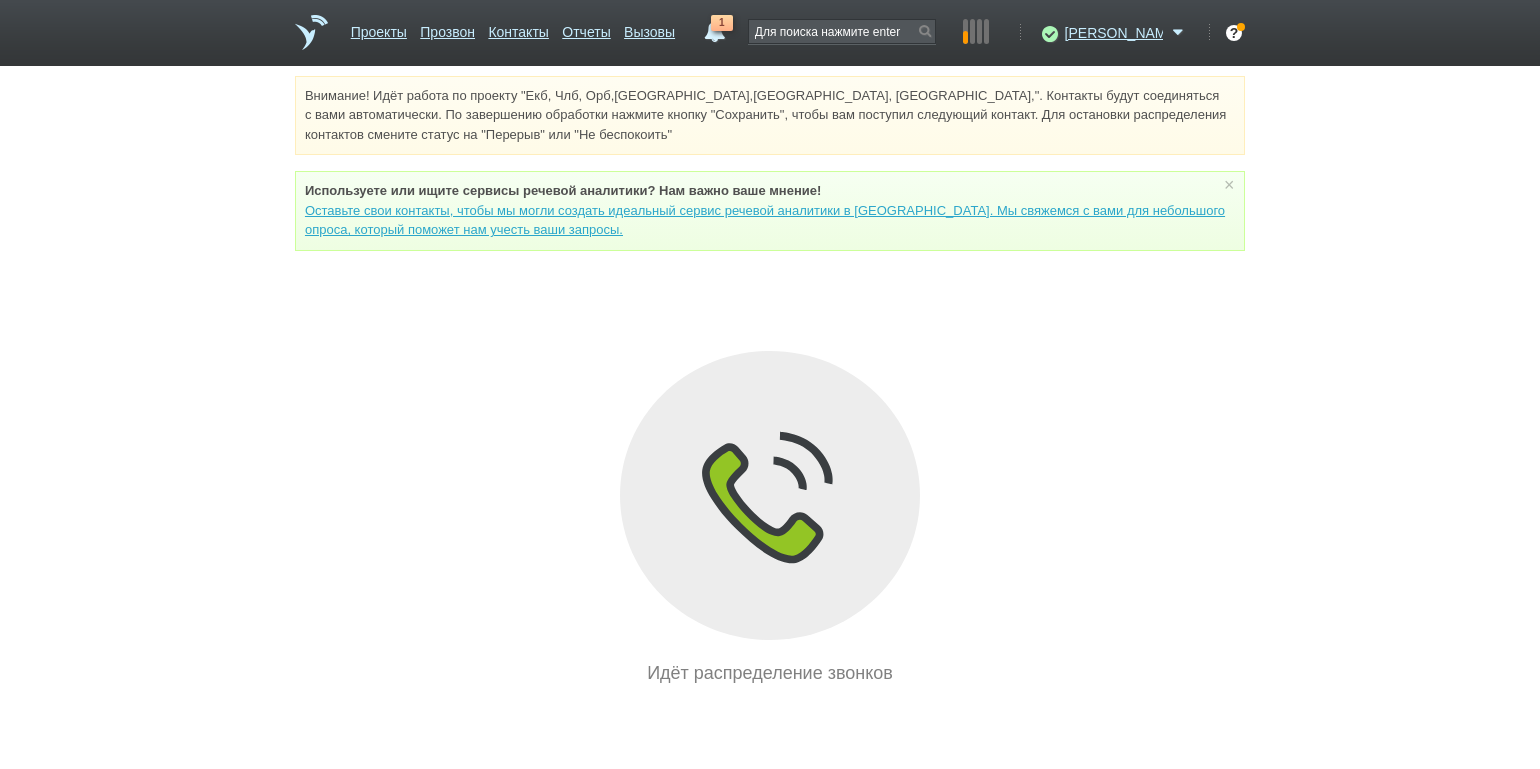 click on "Внимание! Идёт работа по проекту "Екб, Члб, Орб,[GEOGRAPHIC_DATA],[GEOGRAPHIC_DATA], [GEOGRAPHIC_DATA],". Контакты будут соединяться с вами автоматически. По завершению обработки нажмите кнопку "Сохранить", чтобы вам поступил следующий контакт. Для остановки распределения контактов смените статус на "Перерыв" или "Не беспокоить"
Используете или ищите cервисы речевой аналитики? Нам важно ваше мнение!
×
Вы можете звонить напрямую из строки поиска - введите номер и нажмите "Позвонить"
Идёт распределение звонков" at bounding box center (770, 381) 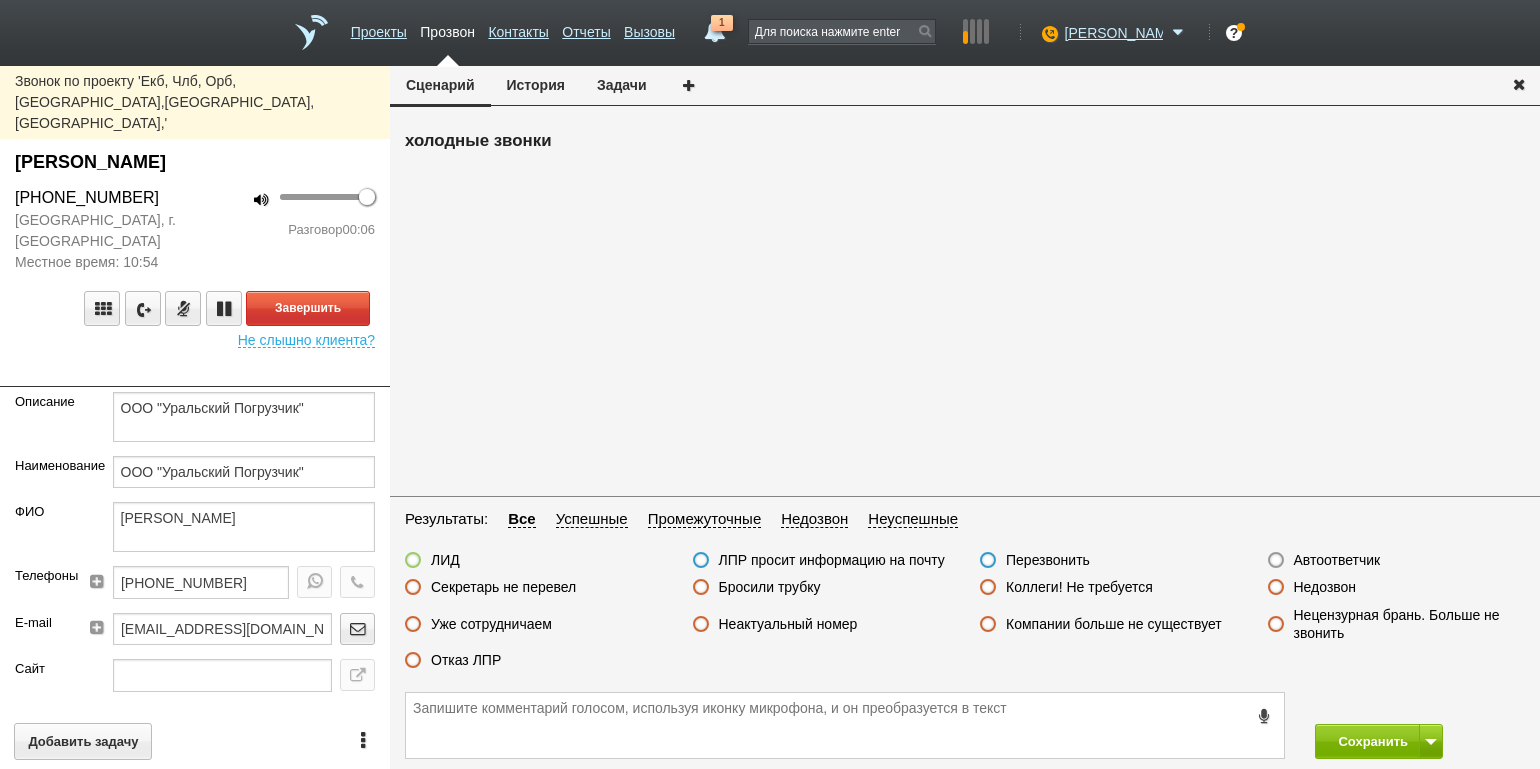 click on "Разговор
00:06" at bounding box center [292, 230] 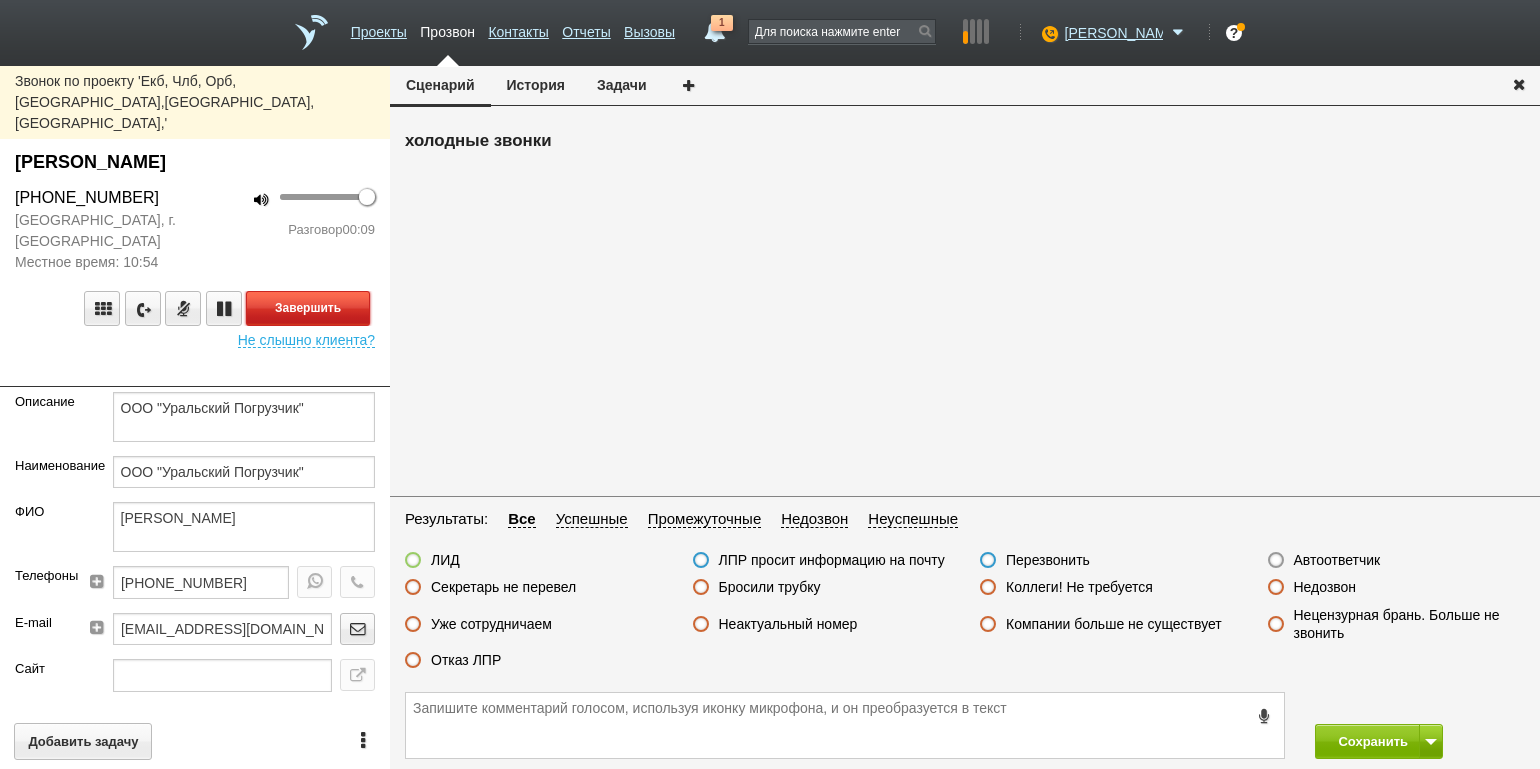 click on "Завершить" at bounding box center [308, 308] 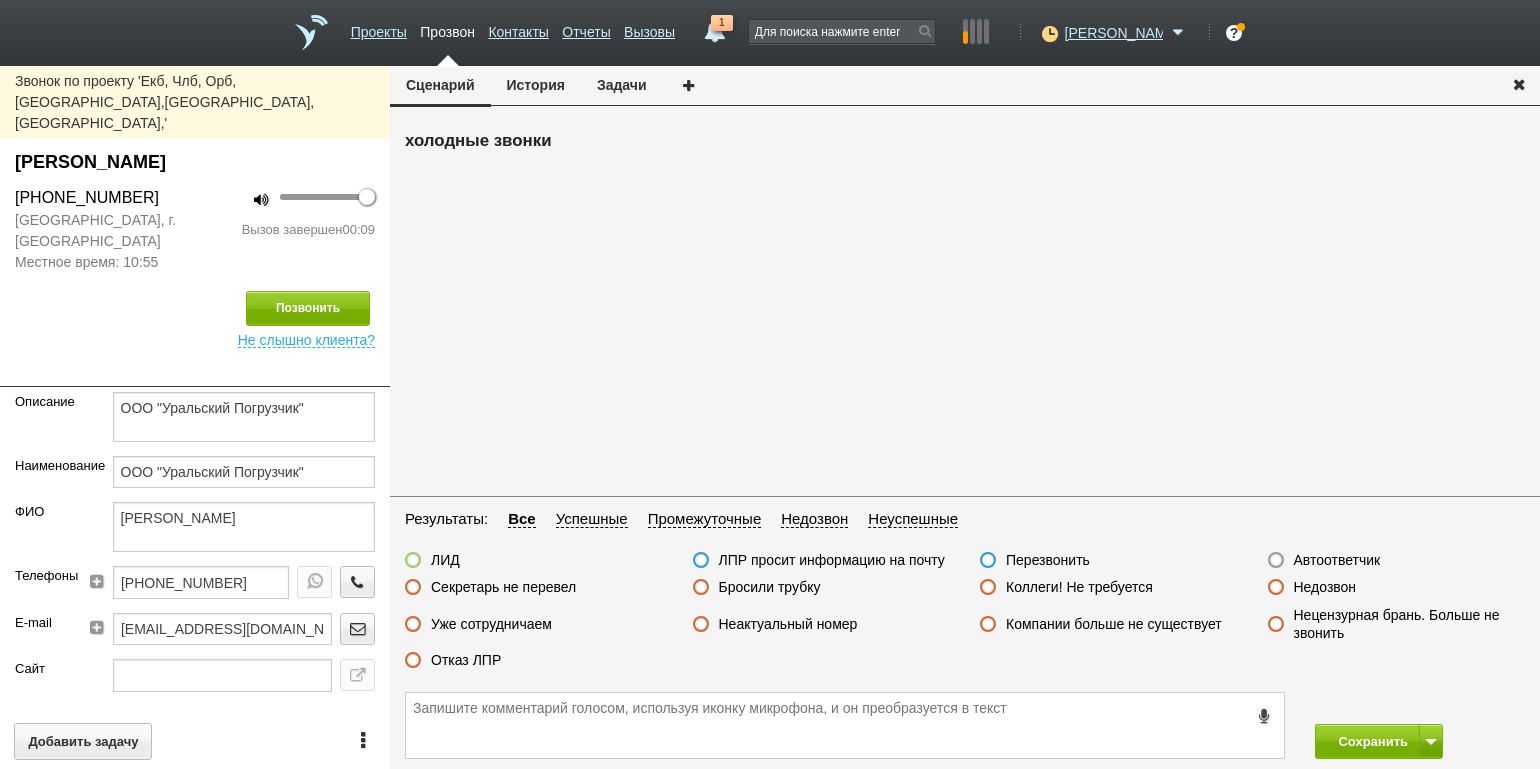 click on "Отказ ЛПР" at bounding box center (453, 661) 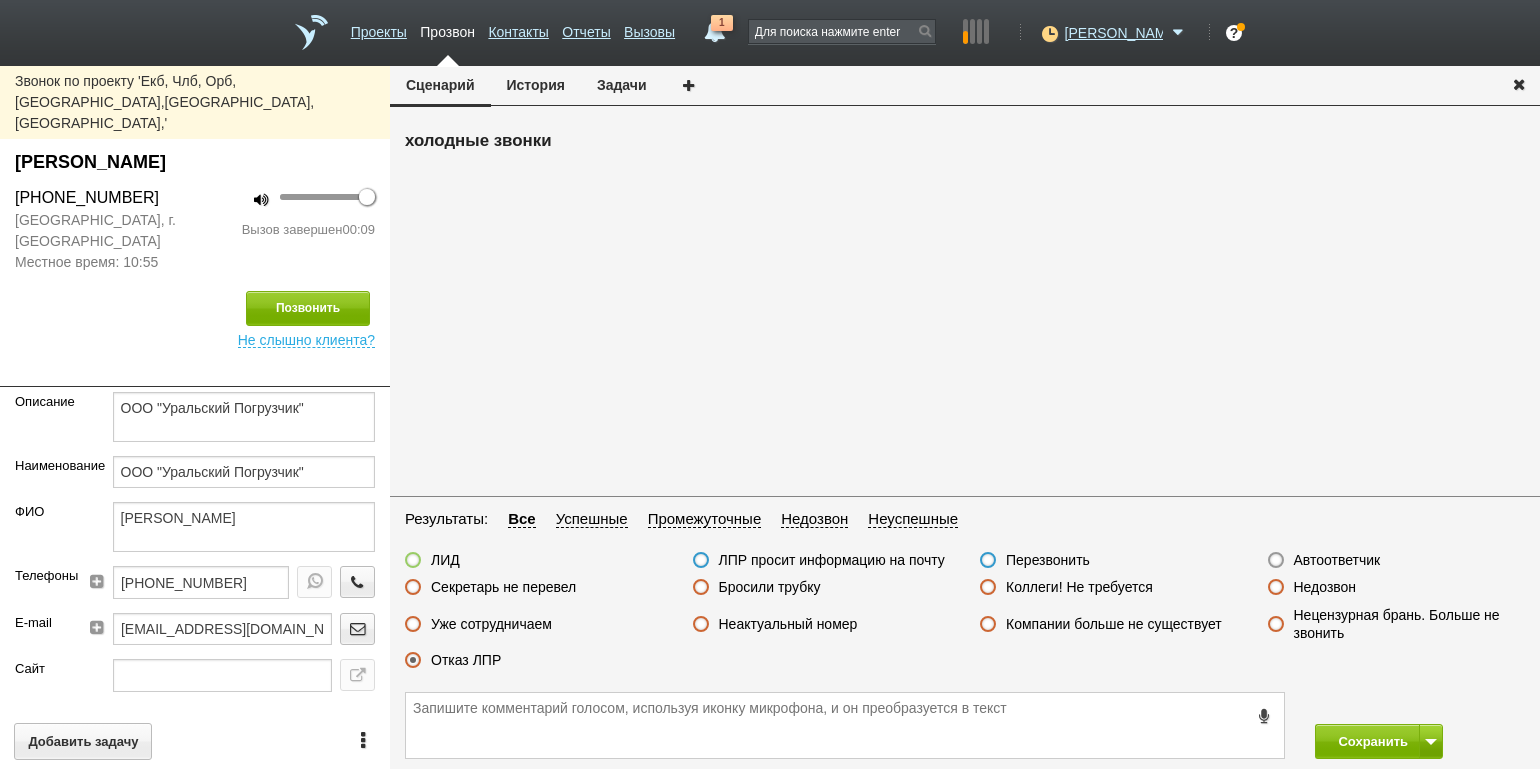 click on "Отказ ЛПР" at bounding box center [466, 660] 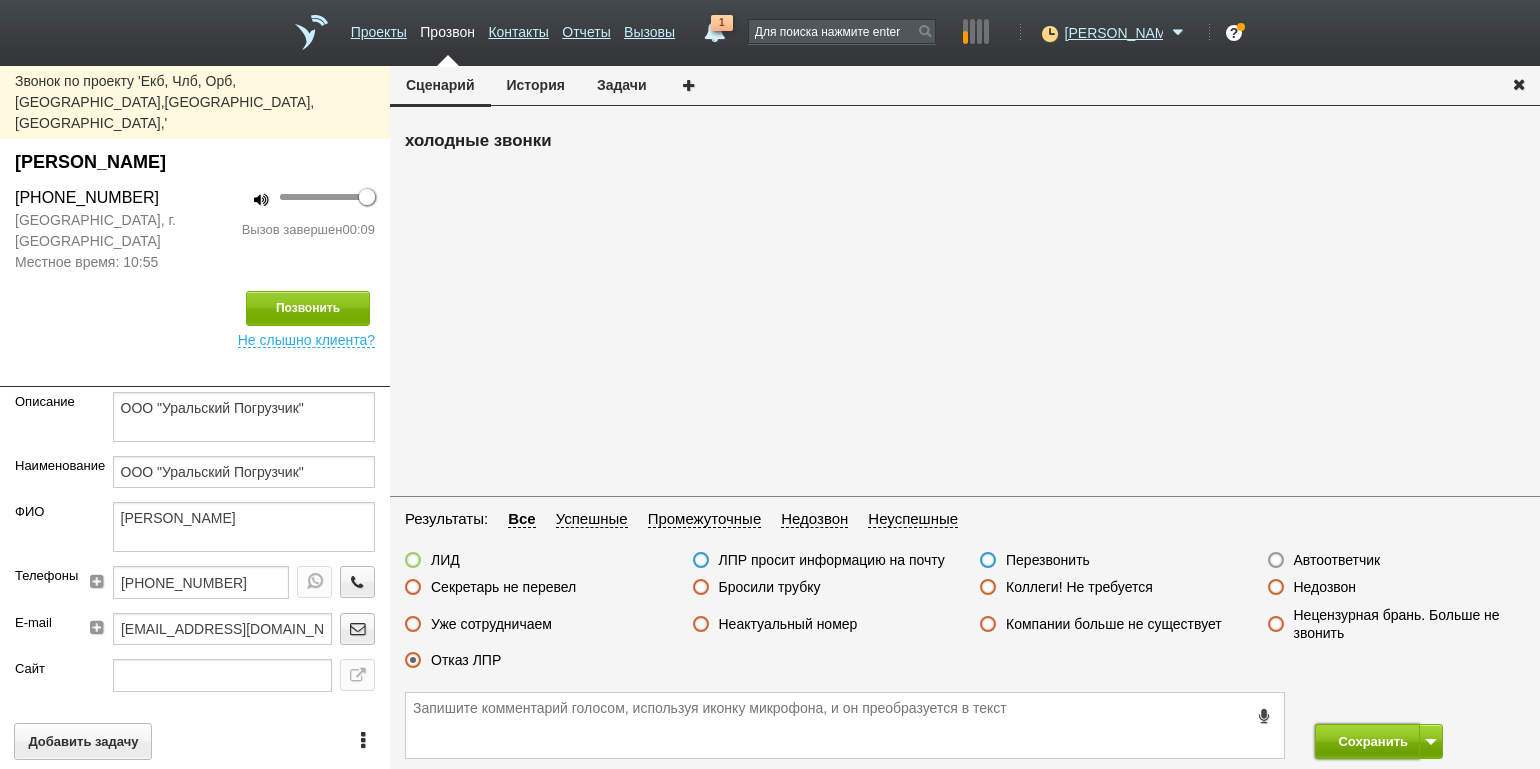 click on "Сохранить" at bounding box center (1367, 741) 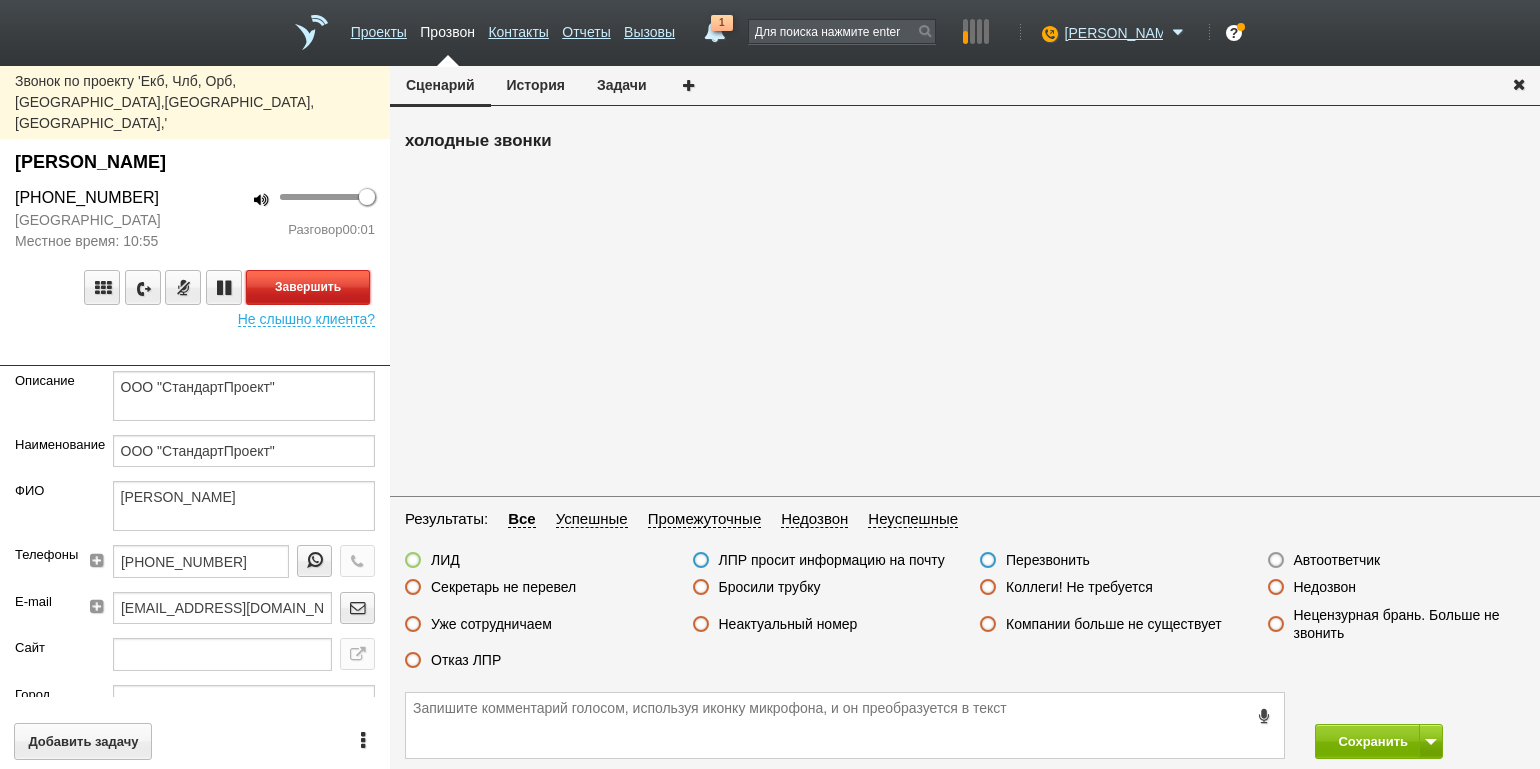 click on "Завершить" at bounding box center [308, 287] 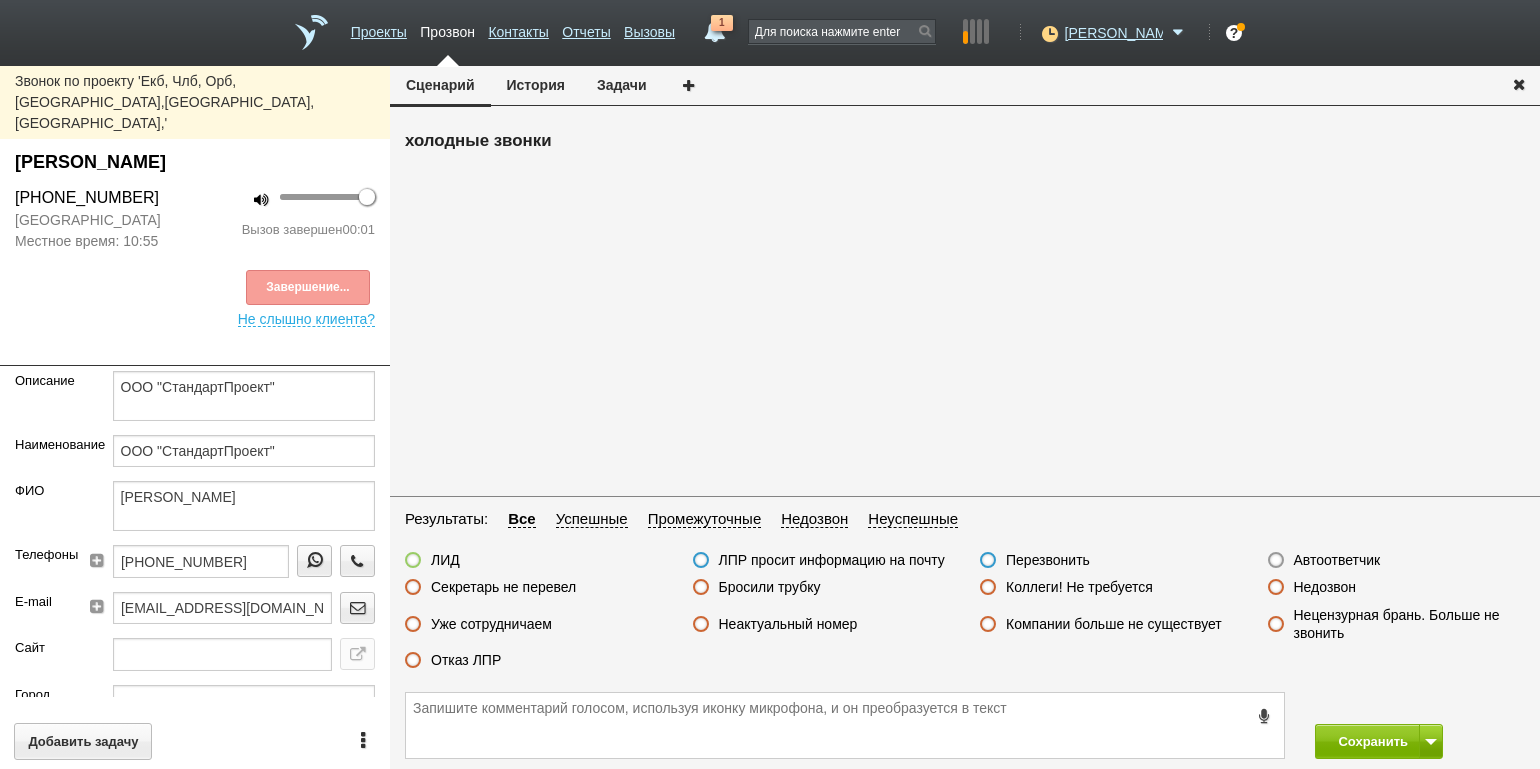 click on "Автоответчик" at bounding box center (1337, 560) 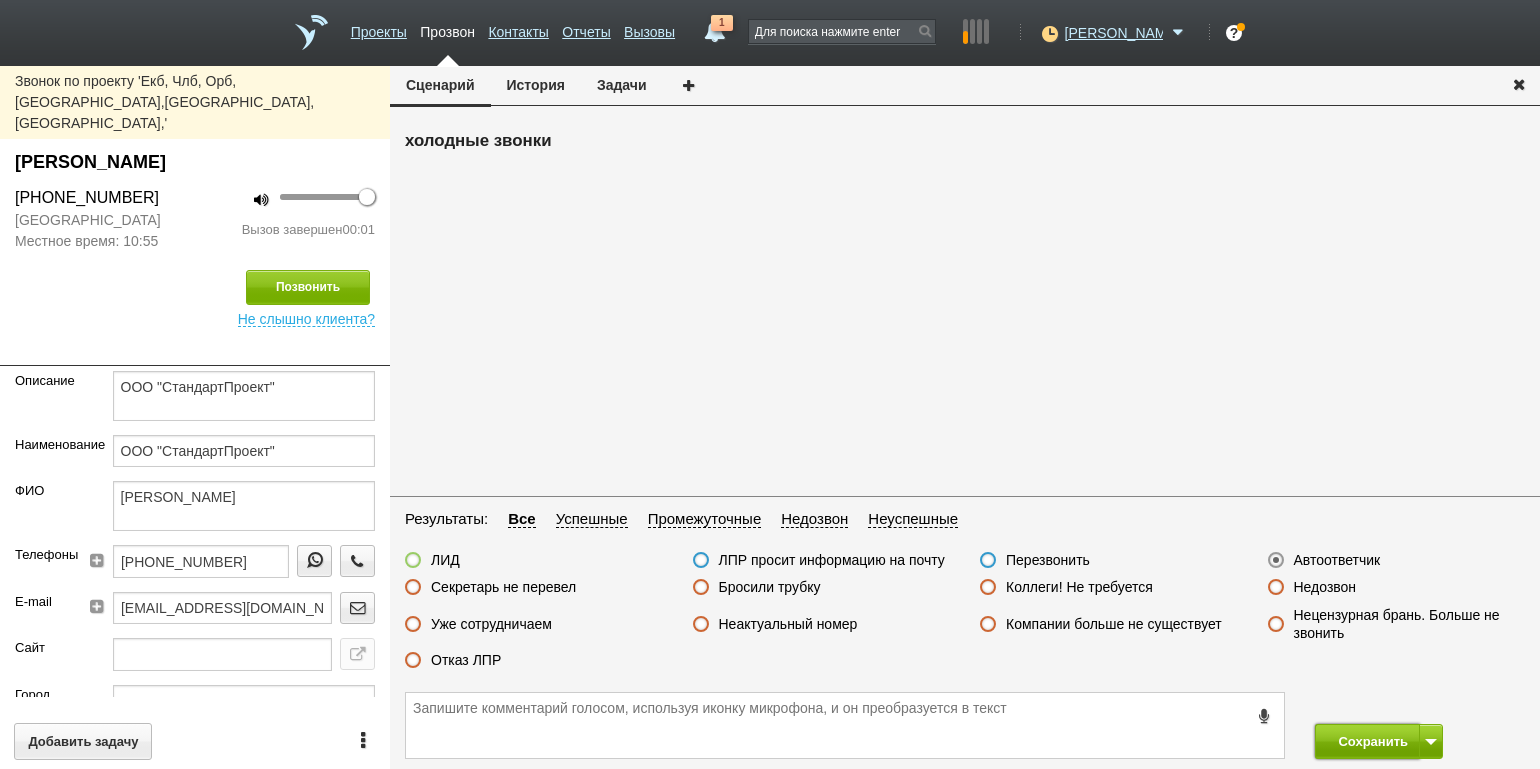 click on "Сохранить" at bounding box center [1367, 741] 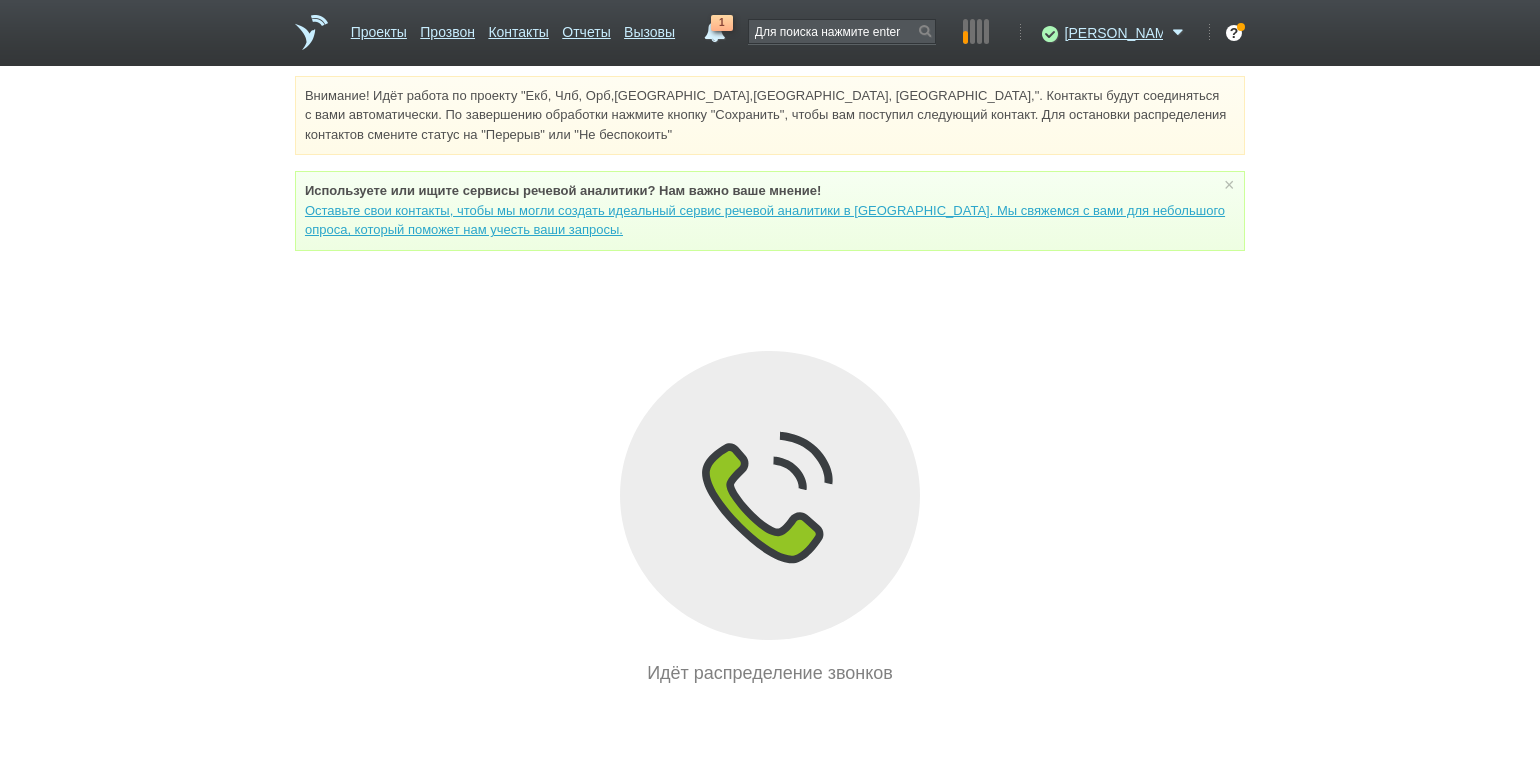 click on "Внимание! Идёт работа по проекту "Екб, Члб, Орб,[GEOGRAPHIC_DATA],[GEOGRAPHIC_DATA], [GEOGRAPHIC_DATA],". Контакты будут соединяться с вами автоматически. По завершению обработки нажмите кнопку "Сохранить", чтобы вам поступил следующий контакт. Для остановки распределения контактов смените статус на "Перерыв" или "Не беспокоить"
Используете или ищите cервисы речевой аналитики? Нам важно ваше мнение!
×
Вы можете звонить напрямую из строки поиска - введите номер и нажмите "Позвонить"
Идёт распределение звонков" at bounding box center [770, 381] 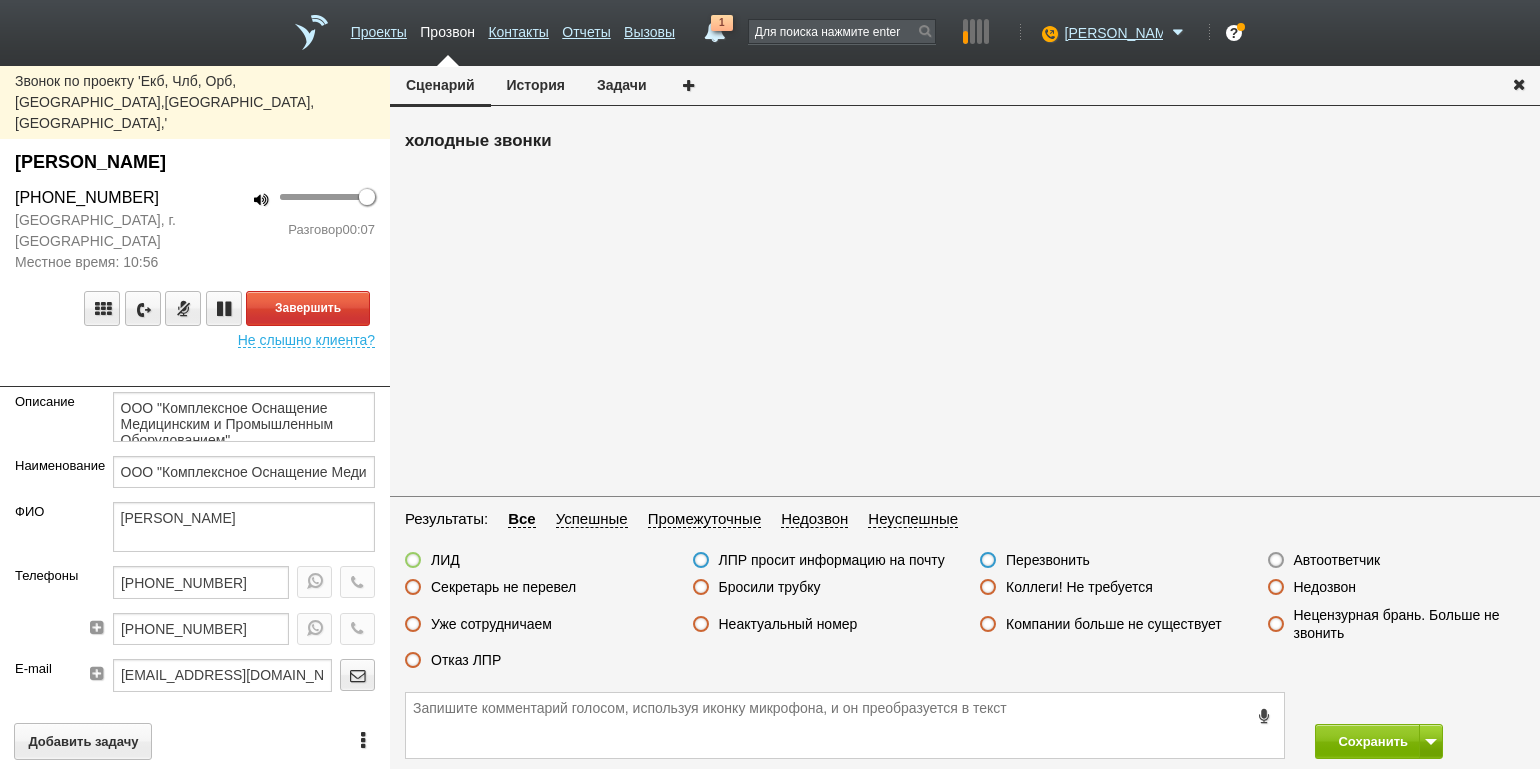 click on "100
Разговор
00:07" at bounding box center (292, 229) 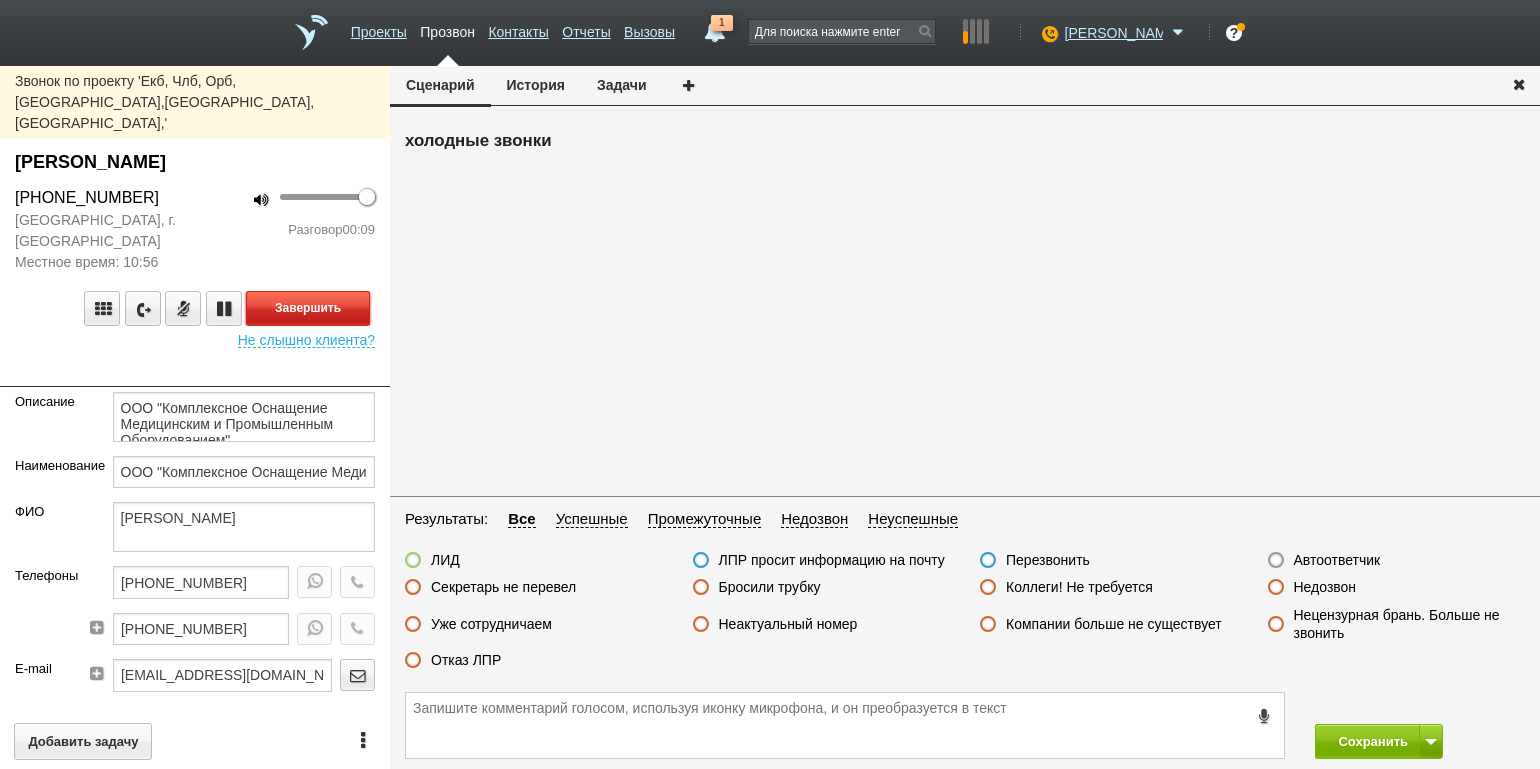 click on "Завершить" at bounding box center (308, 308) 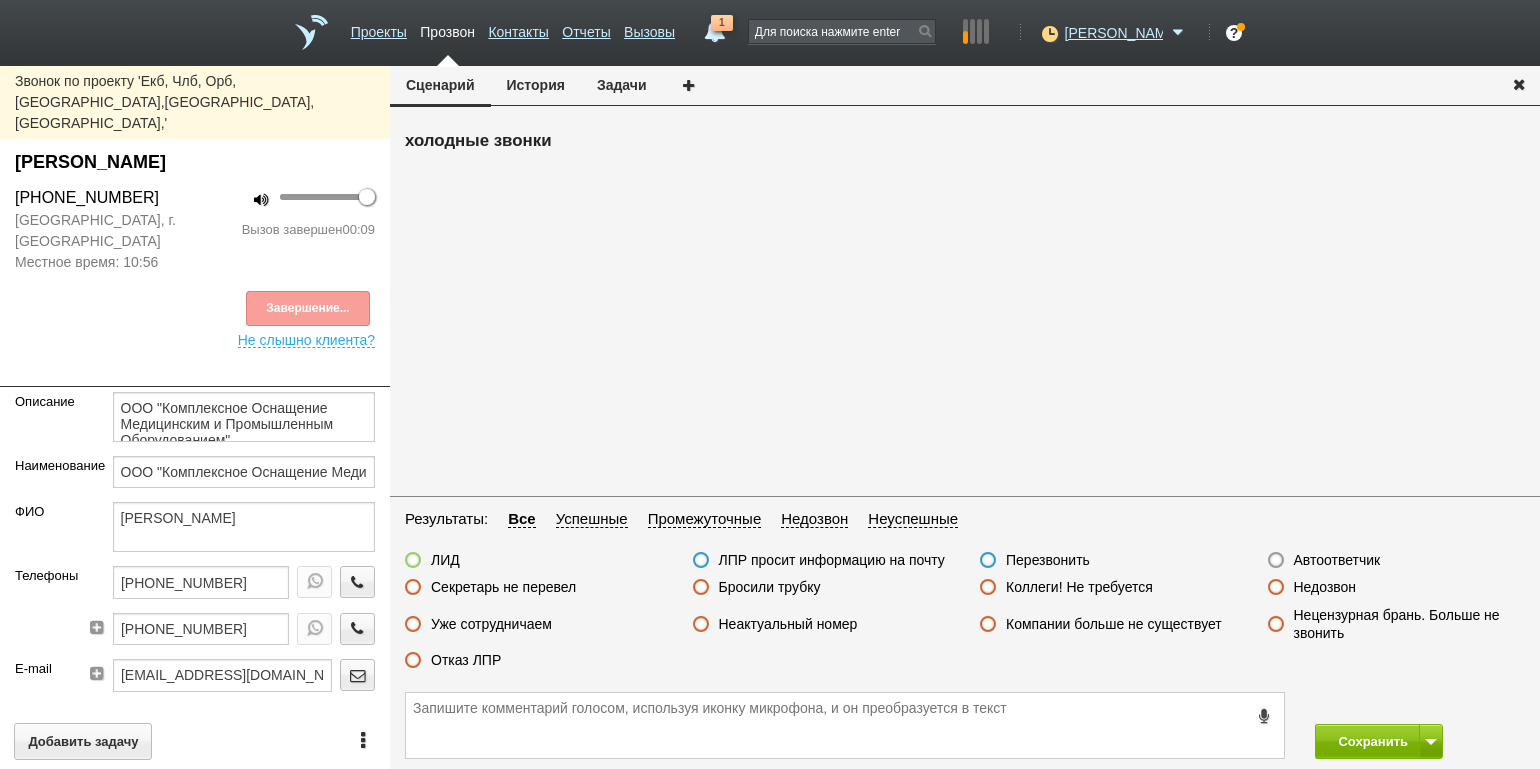 click on "Отказ ЛПР" at bounding box center (466, 660) 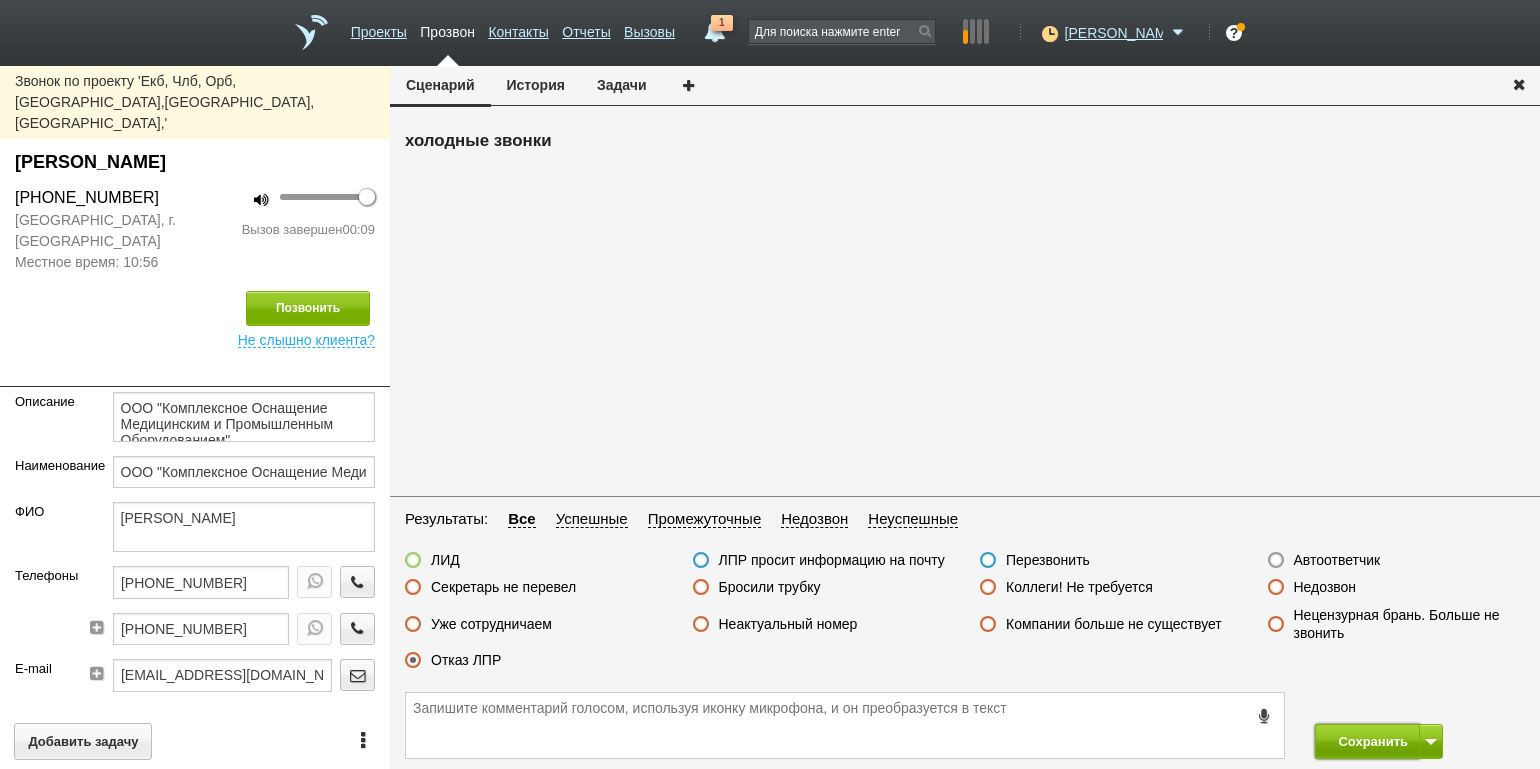 click on "Сохранить" at bounding box center [1367, 741] 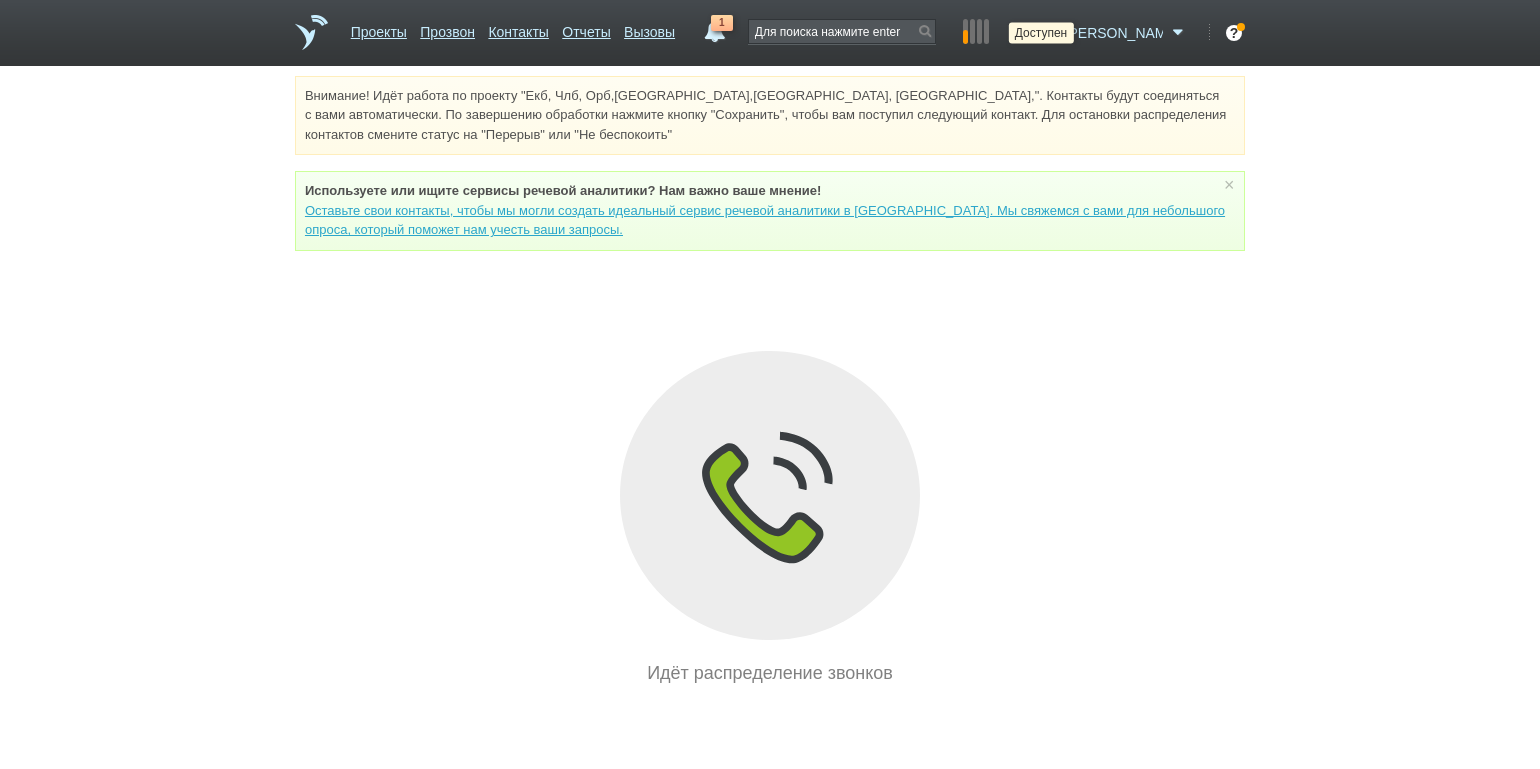 click at bounding box center (1047, 33) 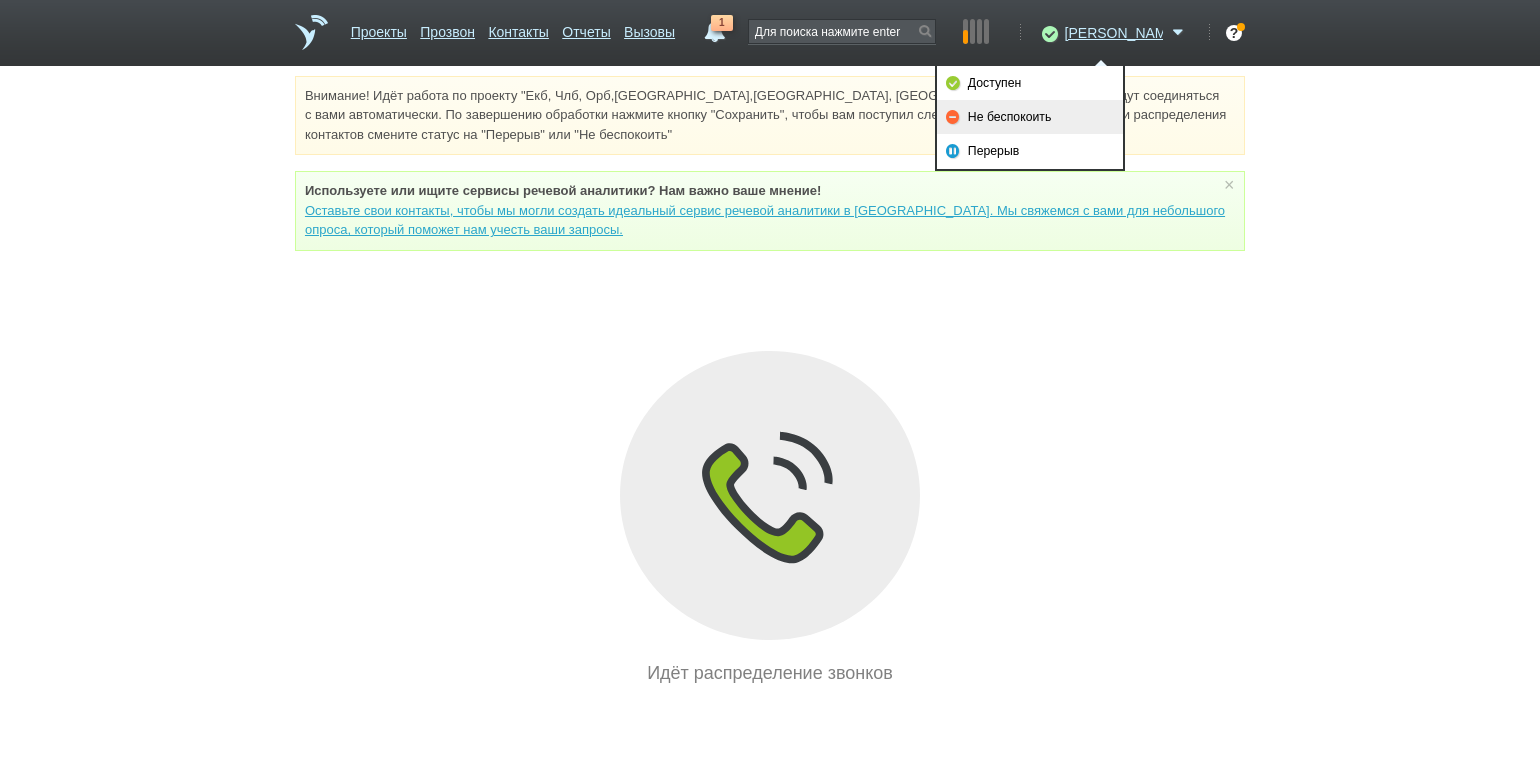 click on "Не беспокоить" at bounding box center (1030, 117) 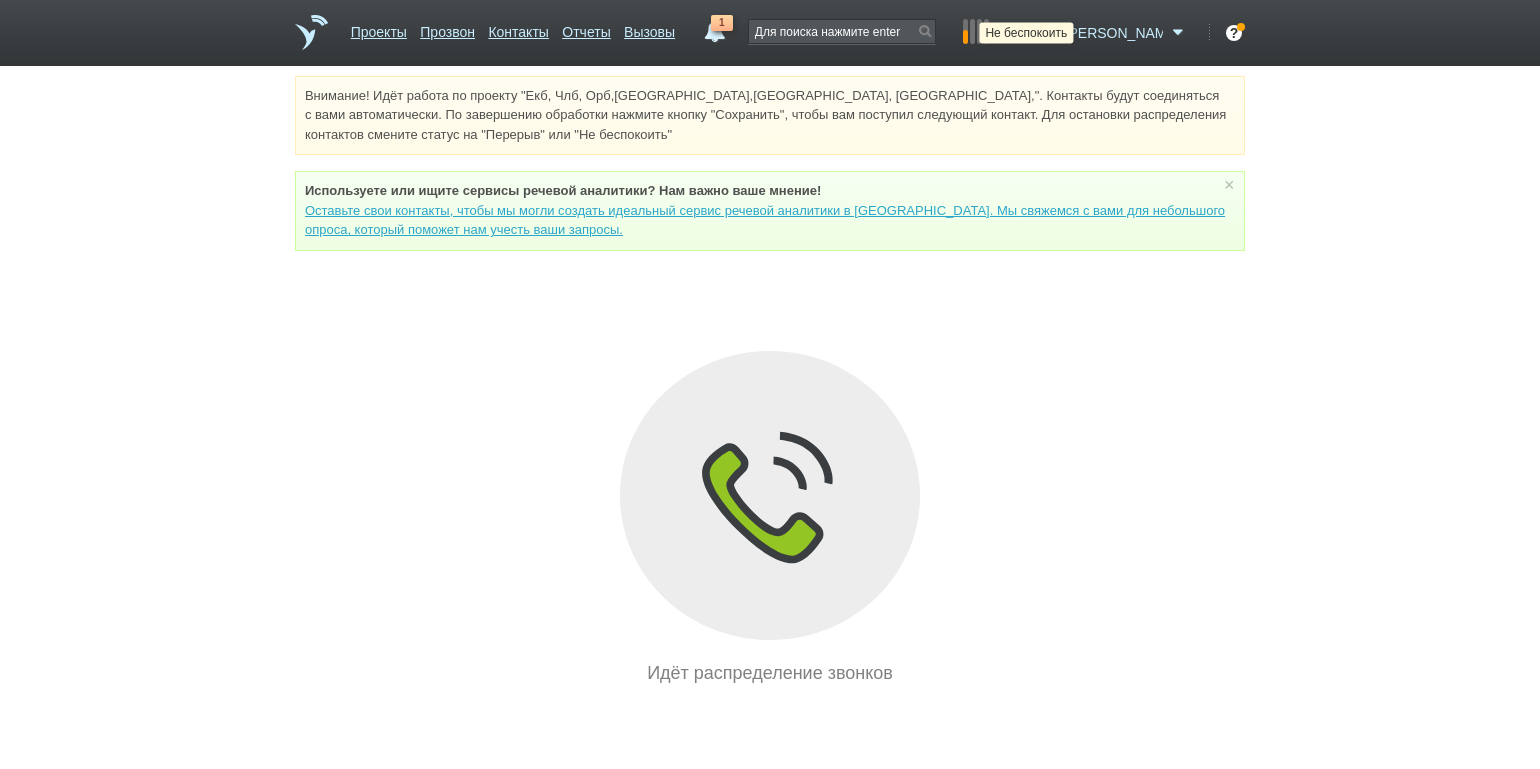 click at bounding box center (1047, 33) 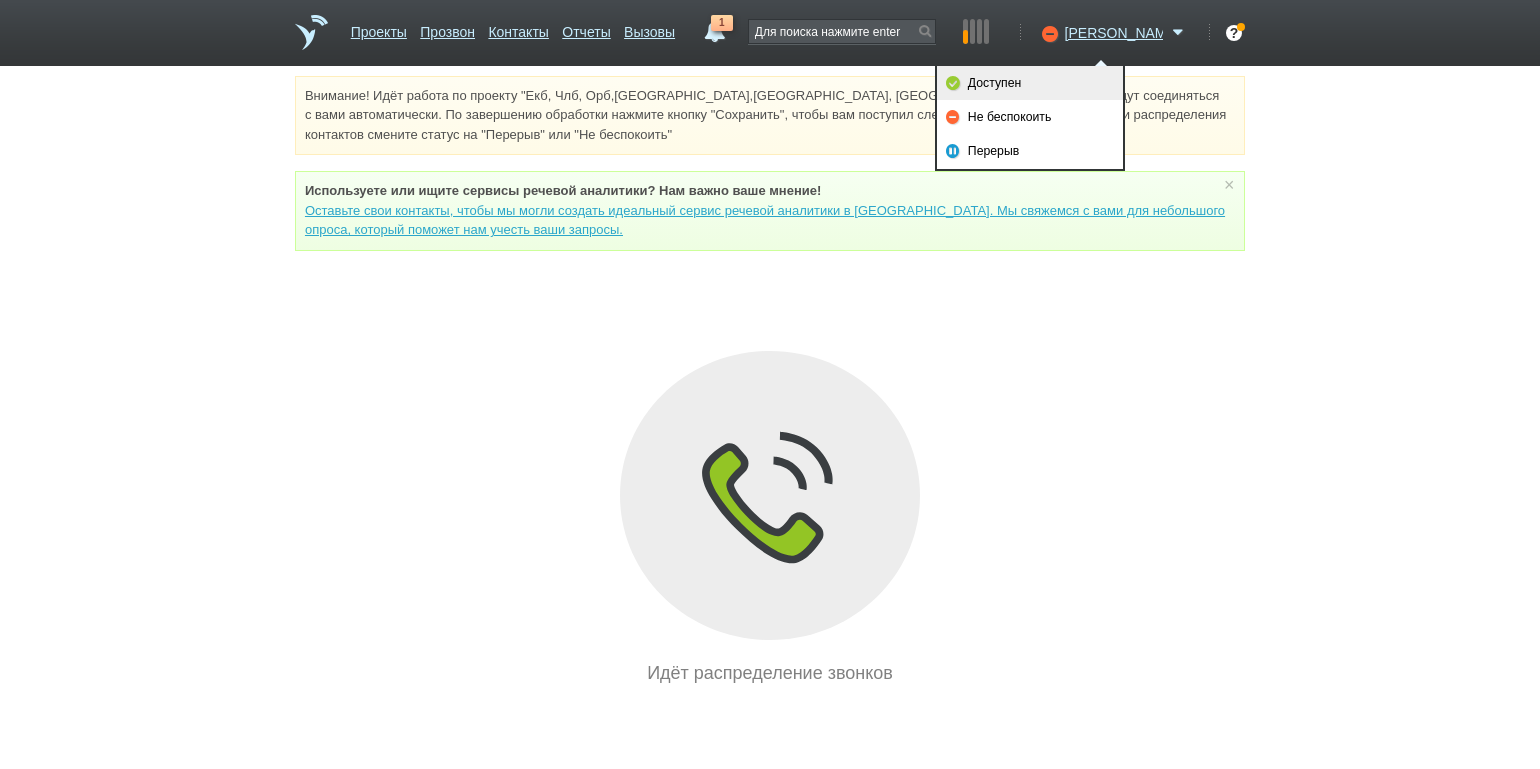 click on "Доступен" at bounding box center [1030, 83] 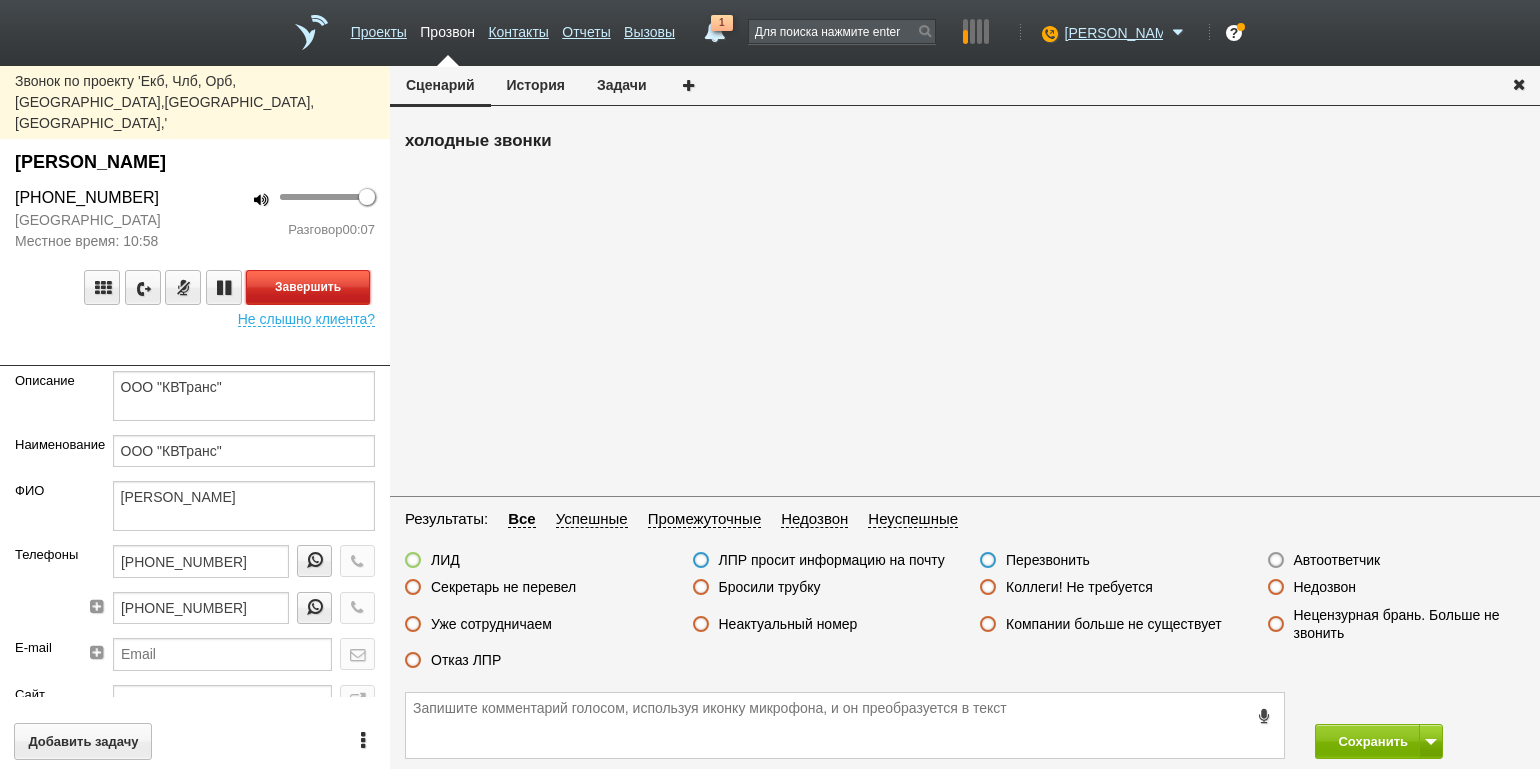 click on "Завершить" at bounding box center [308, 287] 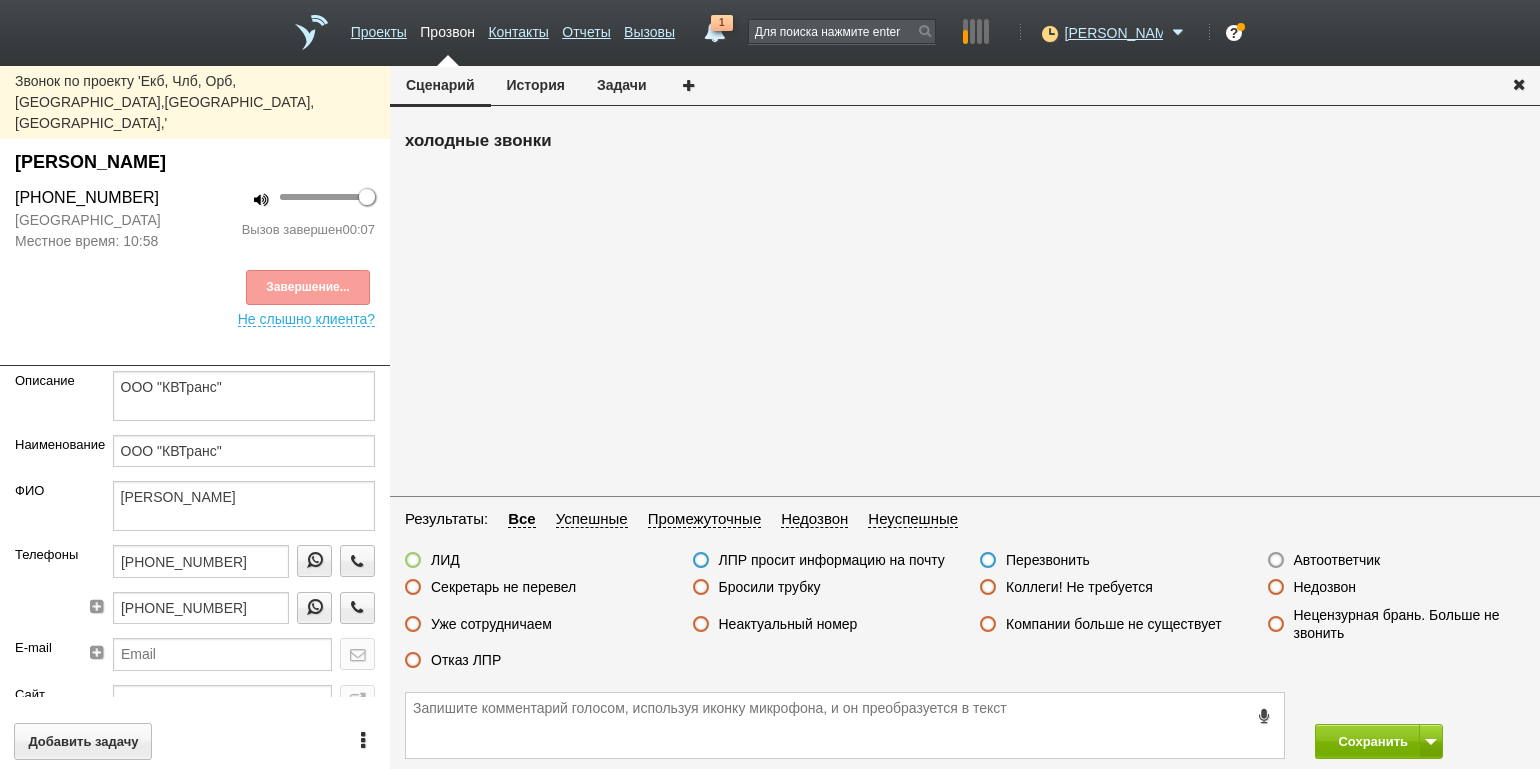 click on "Неактуальный номер" at bounding box center (788, 624) 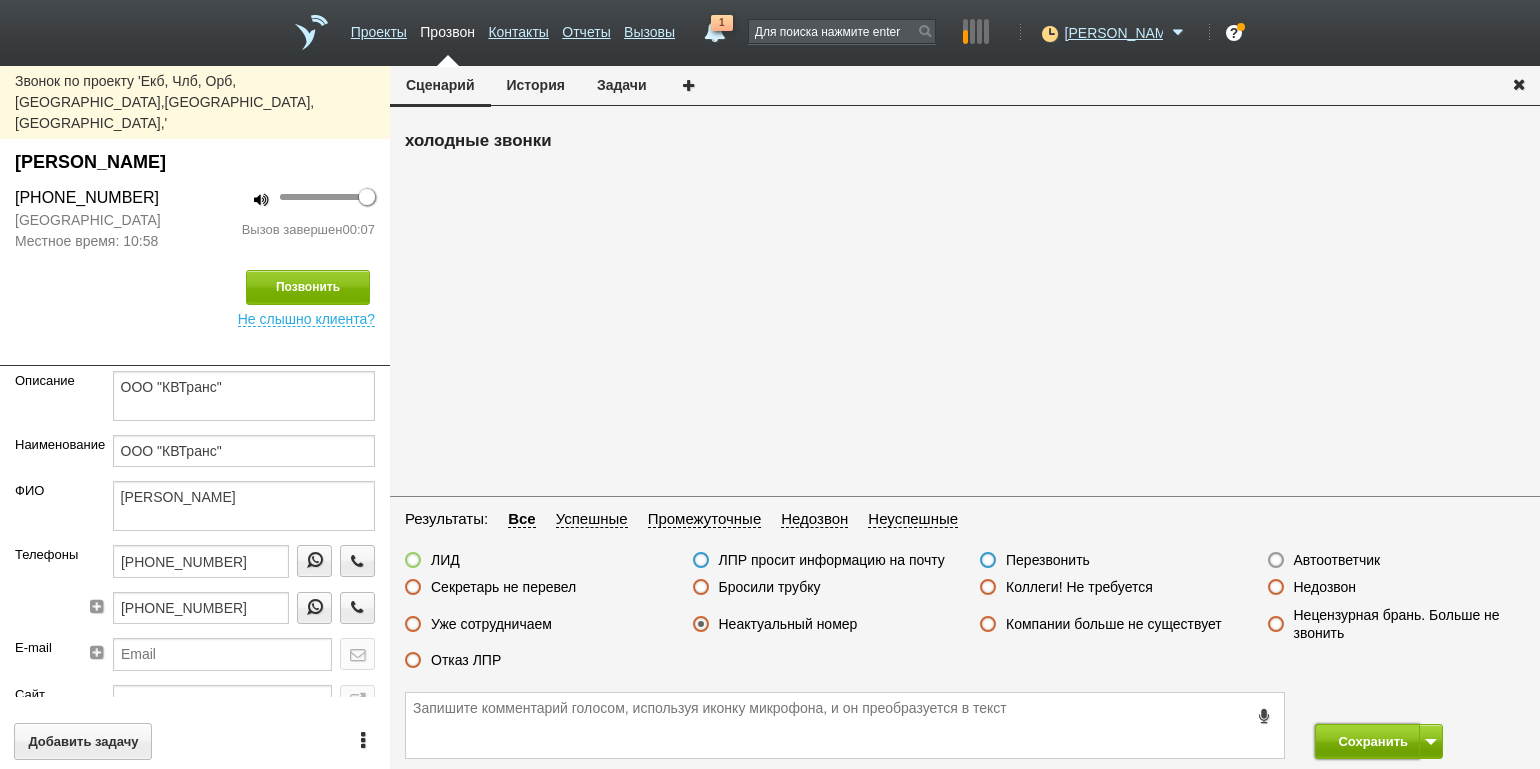 click on "Сохранить" at bounding box center (1367, 741) 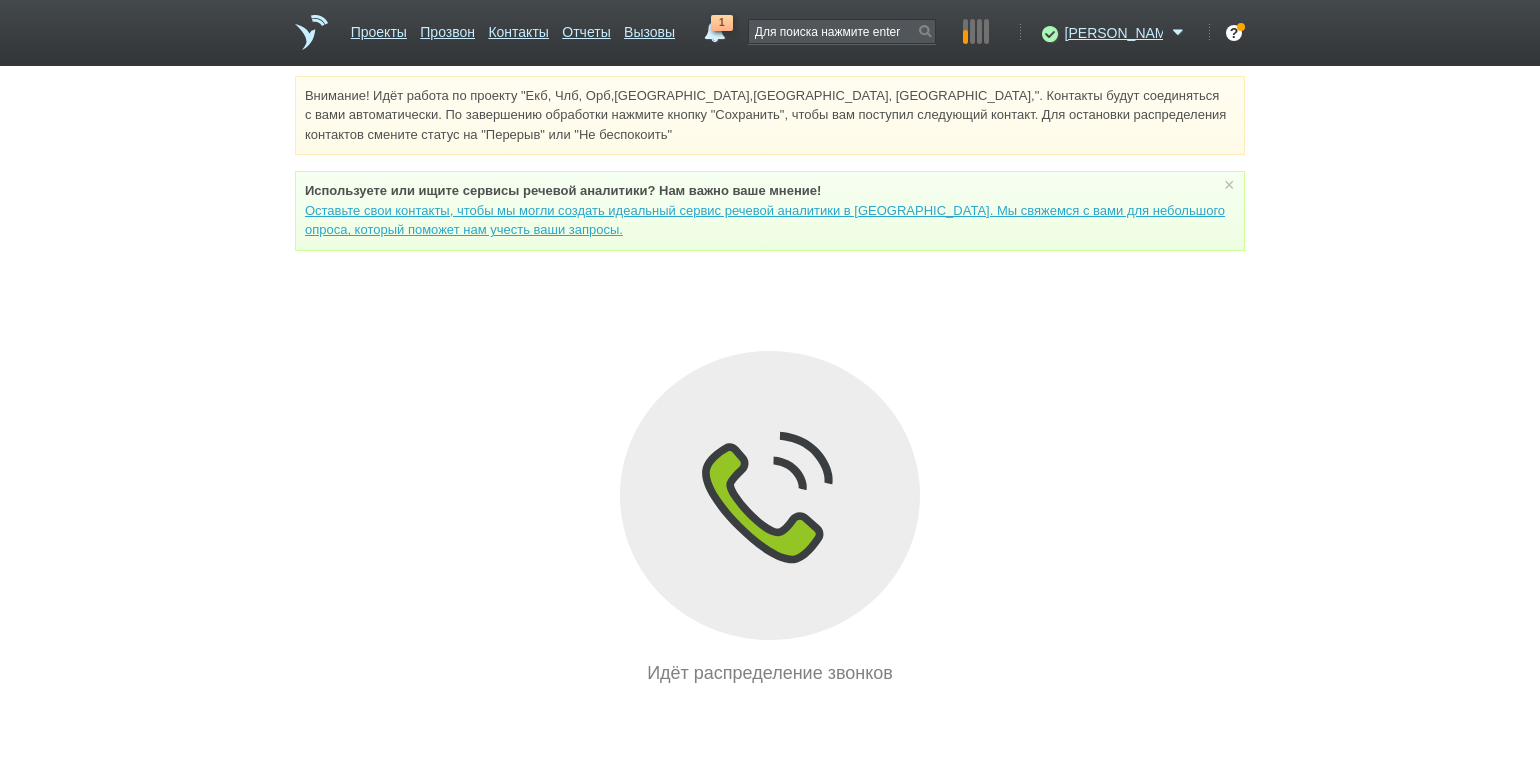 click on "Внимание! Идёт работа по проекту "Екб, Члб, Орб,[GEOGRAPHIC_DATA],[GEOGRAPHIC_DATA], [GEOGRAPHIC_DATA],". Контакты будут соединяться с вами автоматически. По завершению обработки нажмите кнопку "Сохранить", чтобы вам поступил следующий контакт. Для остановки распределения контактов смените статус на "Перерыв" или "Не беспокоить"
Используете или ищите cервисы речевой аналитики? Нам важно ваше мнение!
×
Вы можете звонить напрямую из строки поиска - введите номер и нажмите "Позвонить"
Идёт распределение звонков" at bounding box center [770, 381] 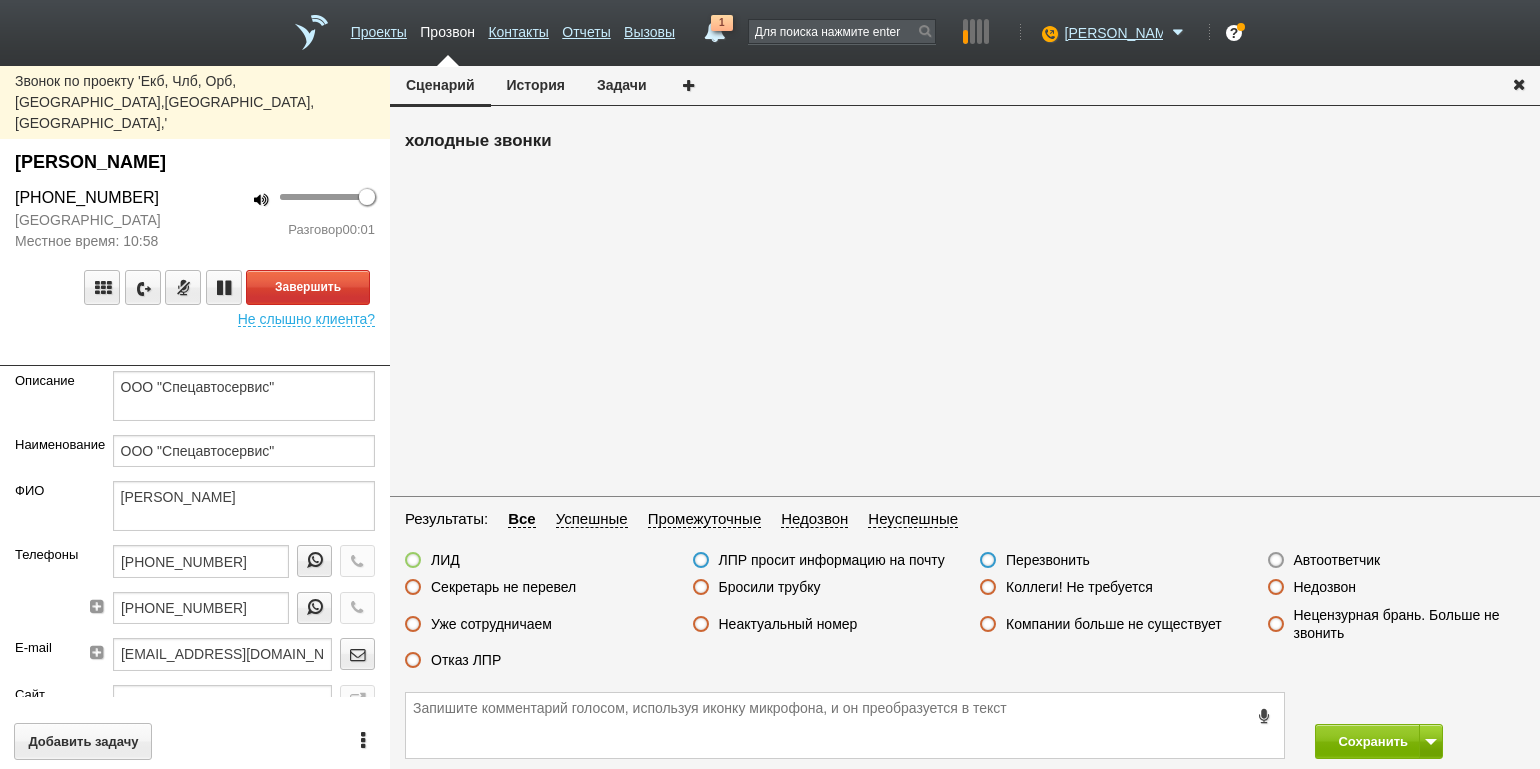 click on "Завершить Не слышно клиента?" at bounding box center [195, 289] 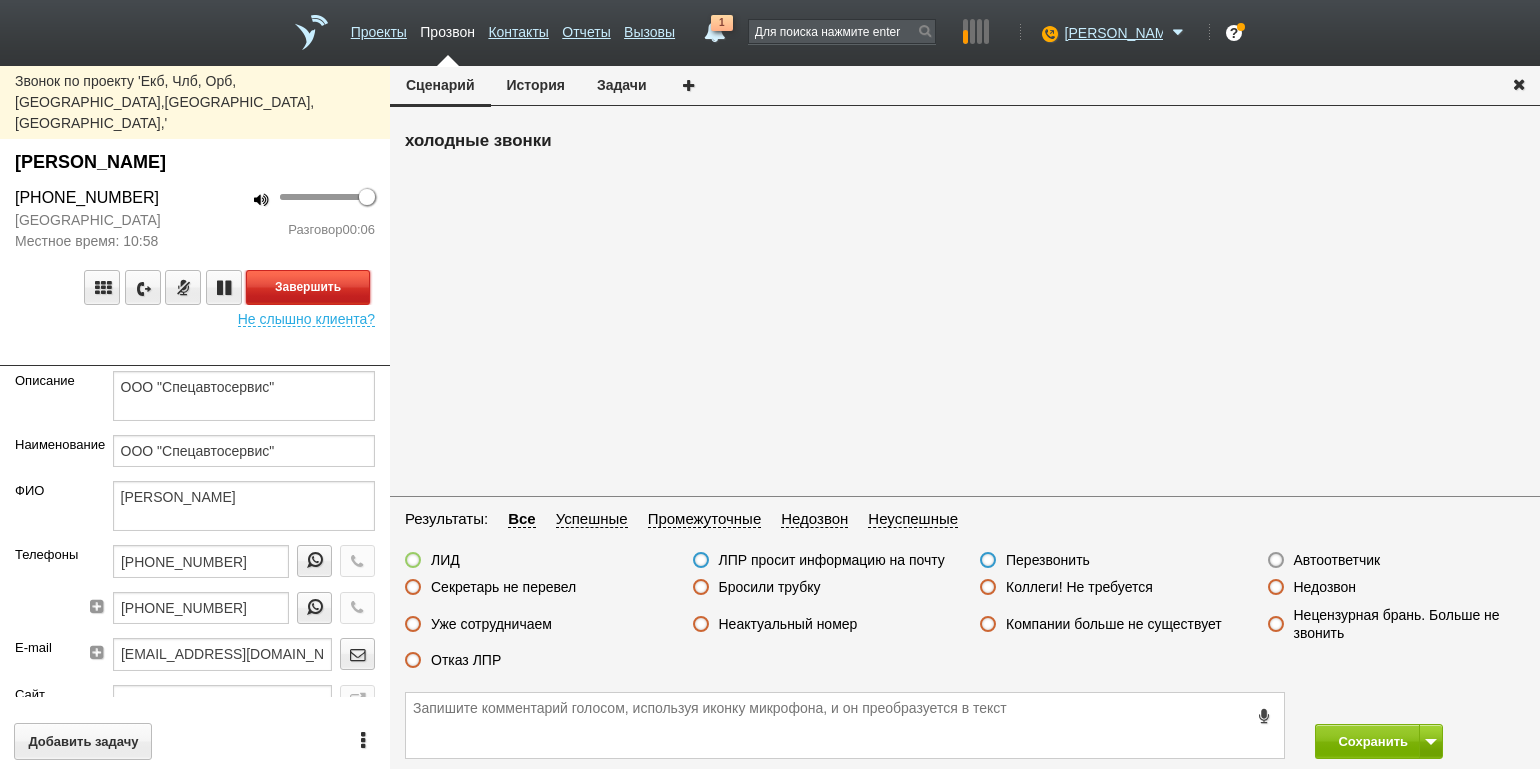 click on "Завершить" at bounding box center [308, 287] 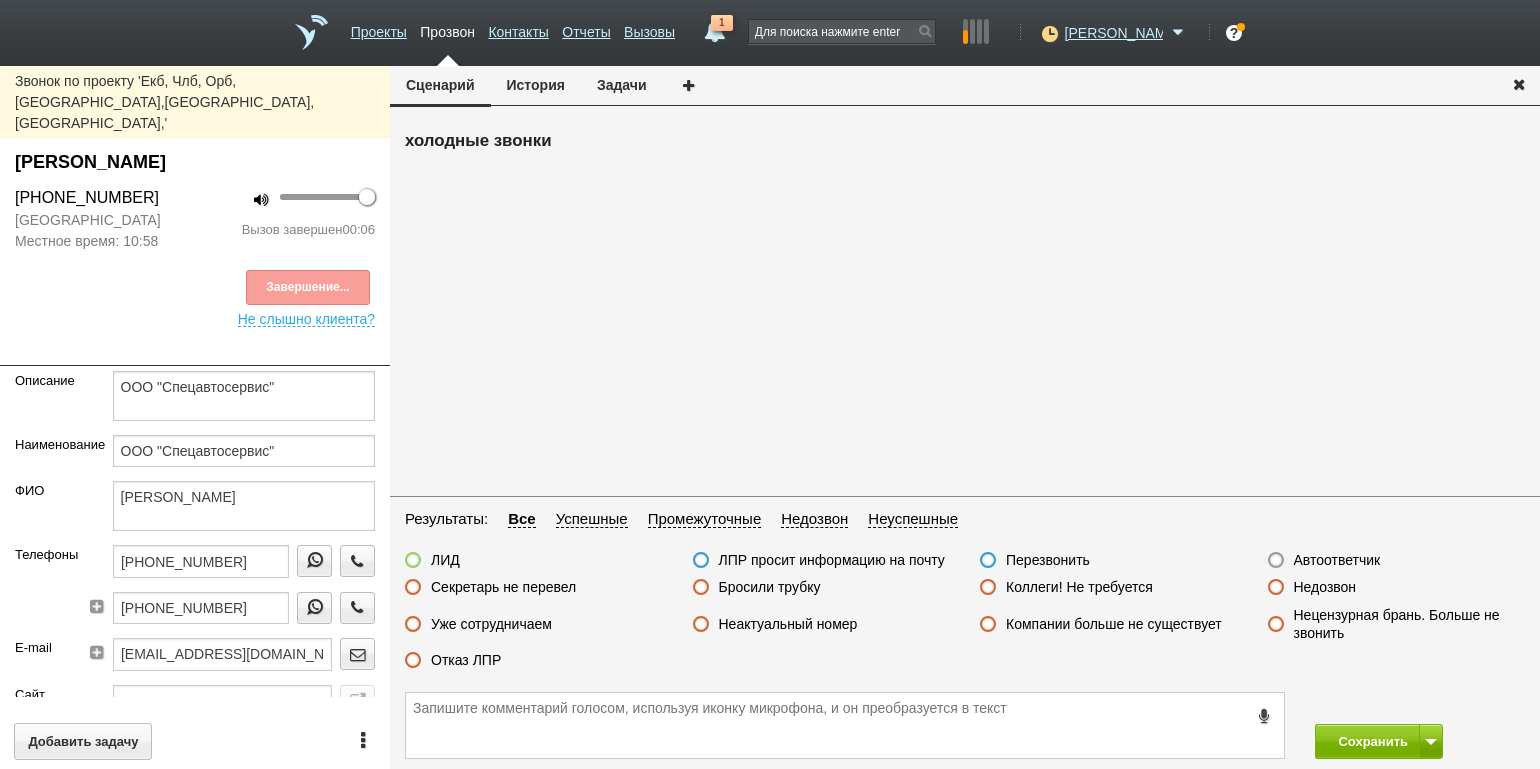 click on "Бросили трубку" at bounding box center [770, 587] 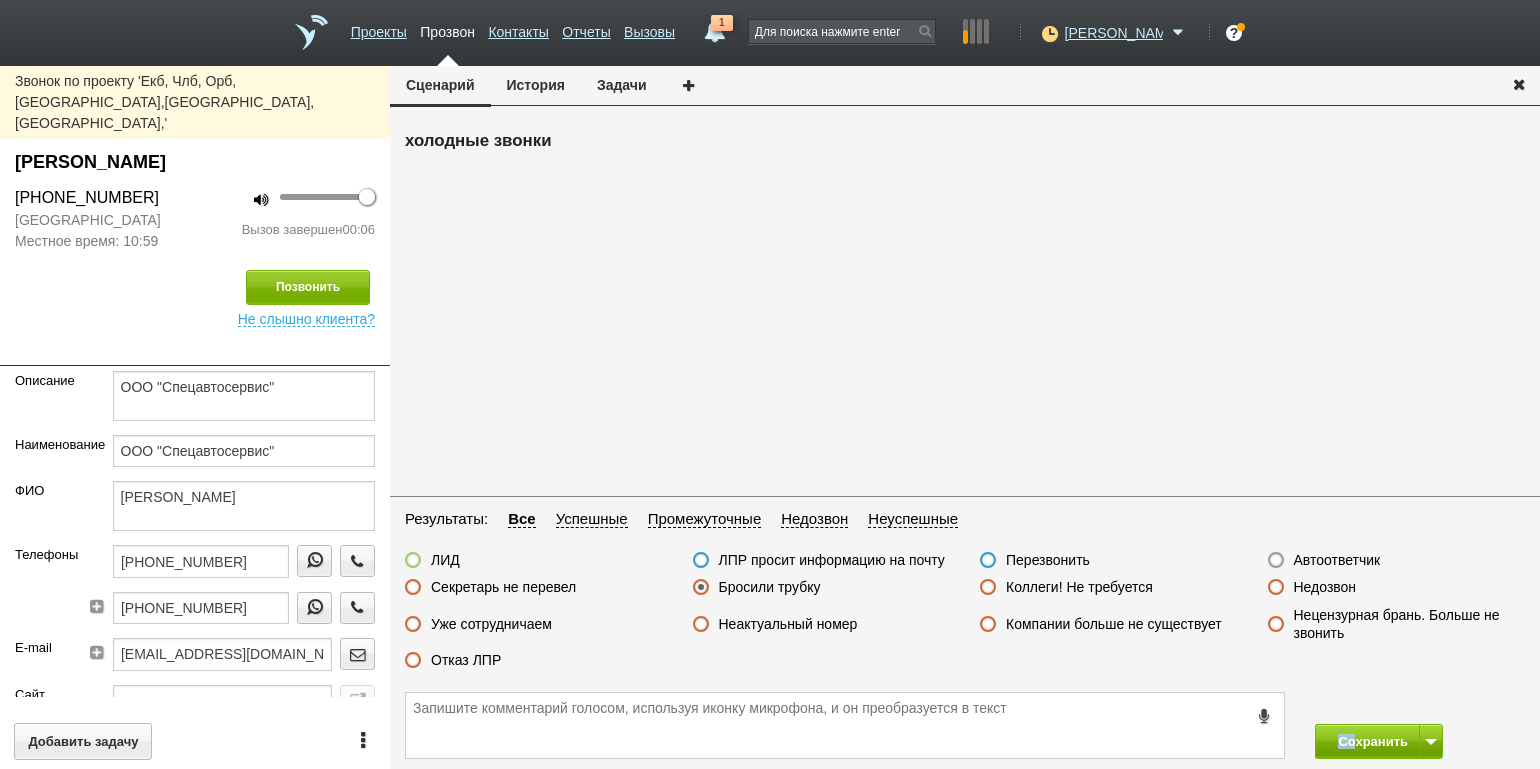 drag, startPoint x: 1343, startPoint y: 723, endPoint x: 1352, endPoint y: 732, distance: 12.727922 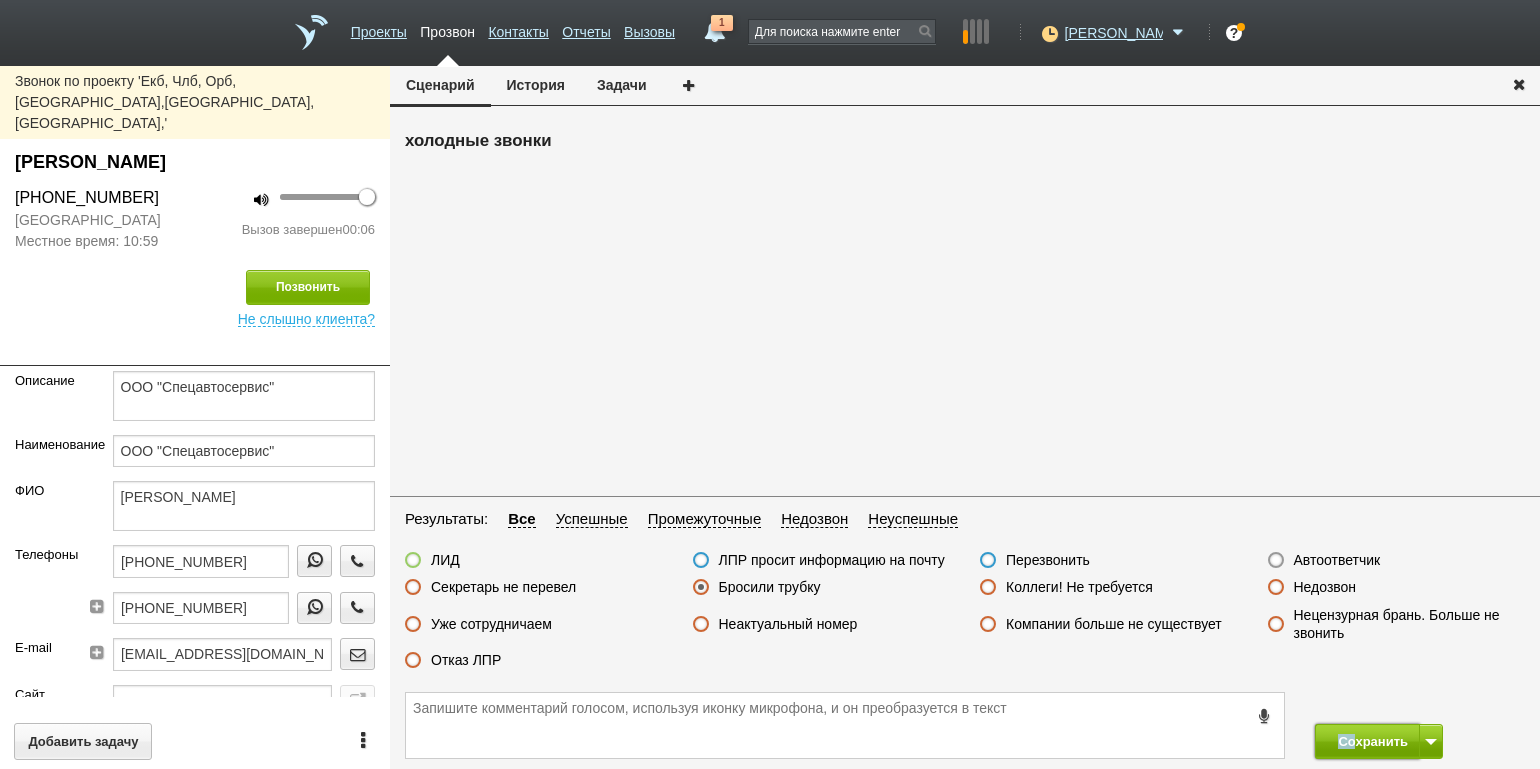 click on "Сохранить" at bounding box center [1367, 741] 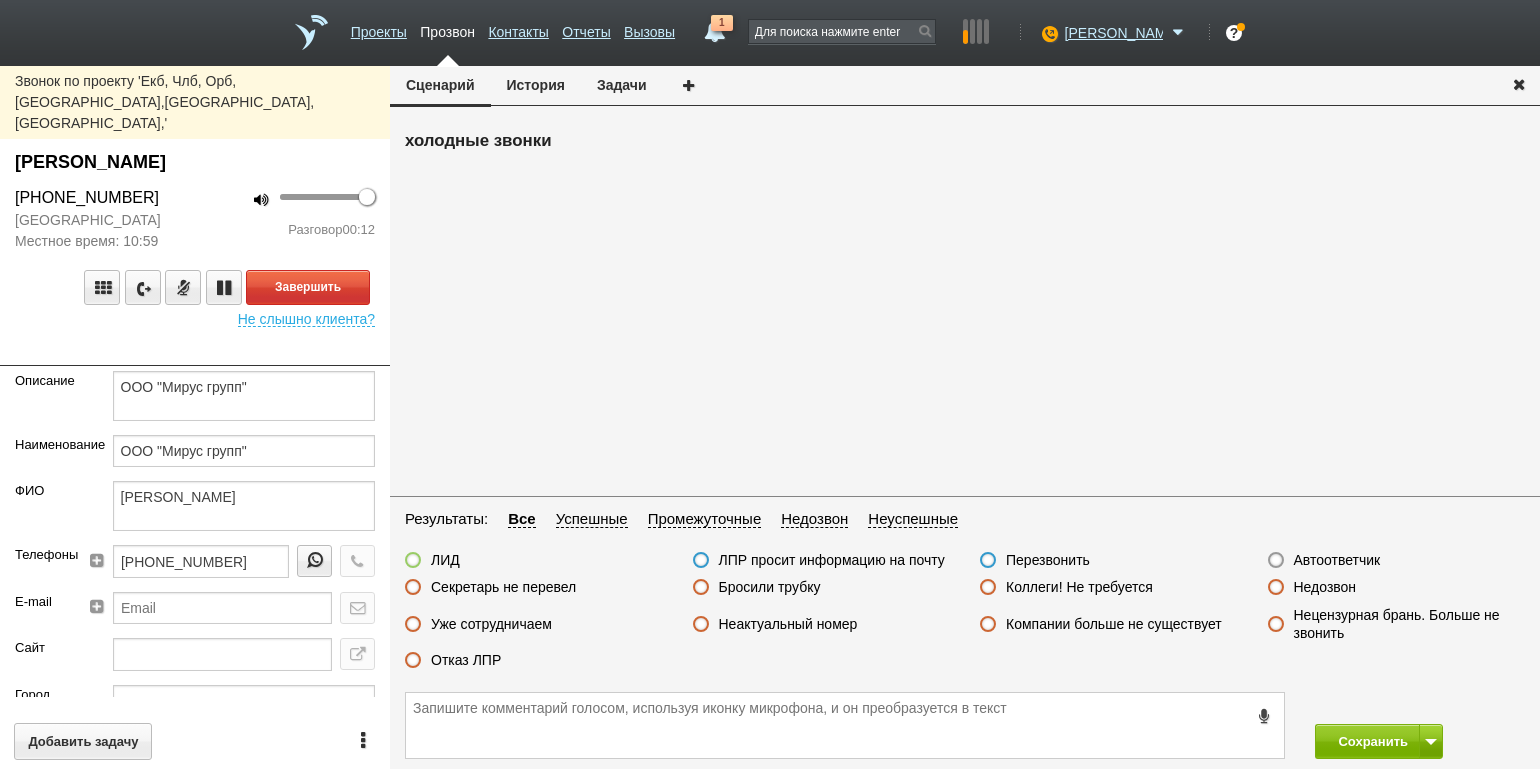 click on "100
Разговор
00:12" at bounding box center [292, 219] 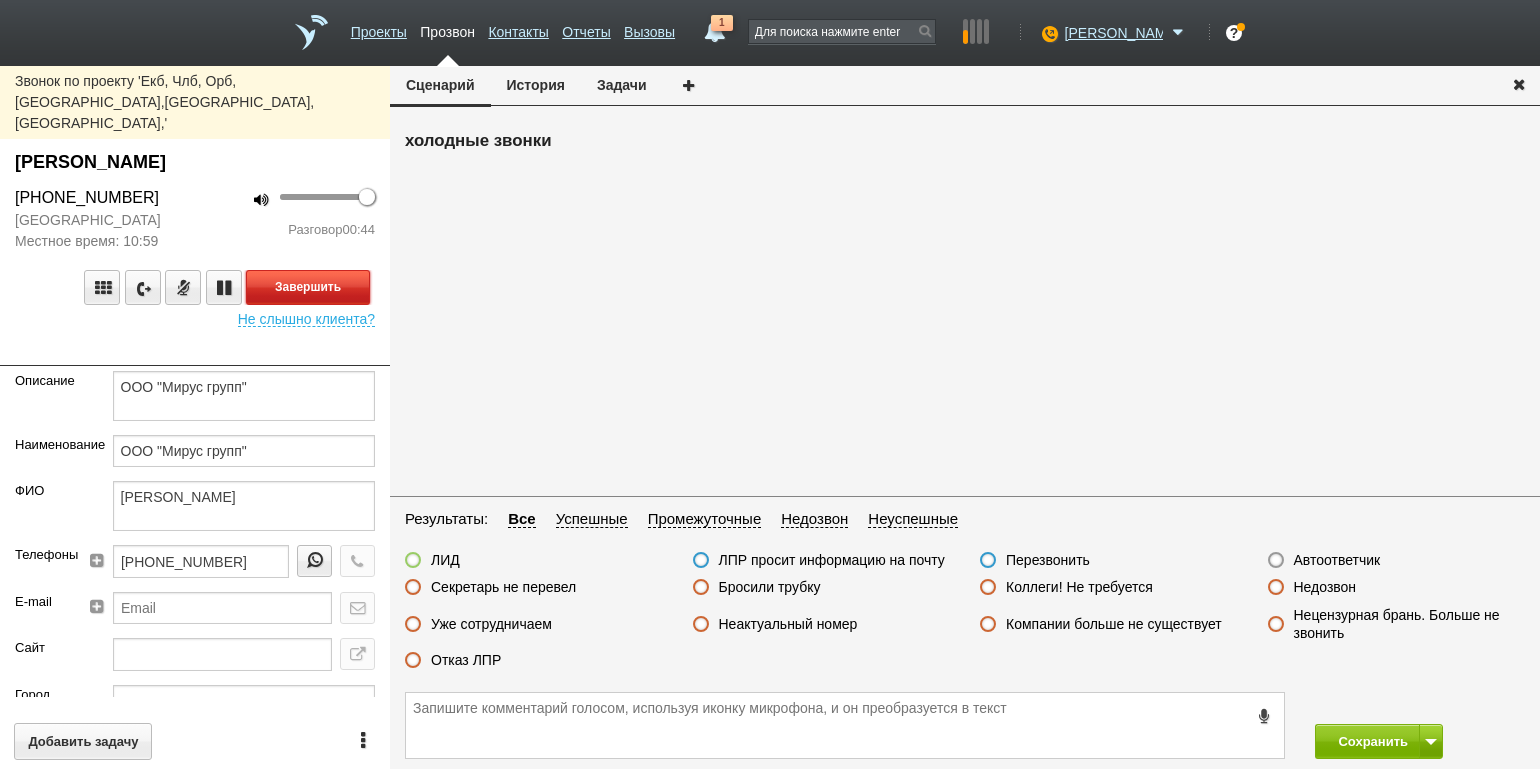 click on "Завершить" at bounding box center [308, 287] 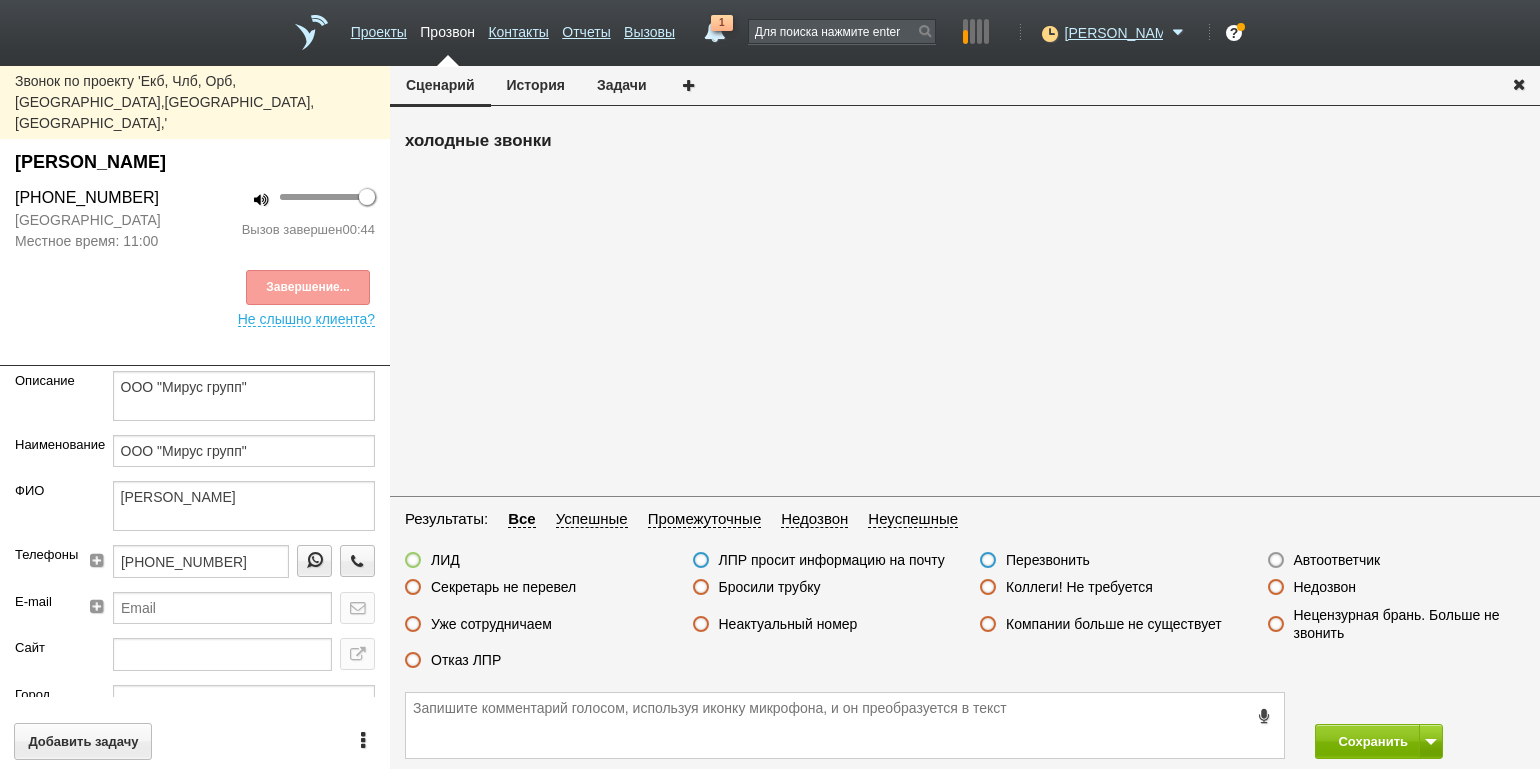 click on "Отказ ЛПР" at bounding box center [453, 661] 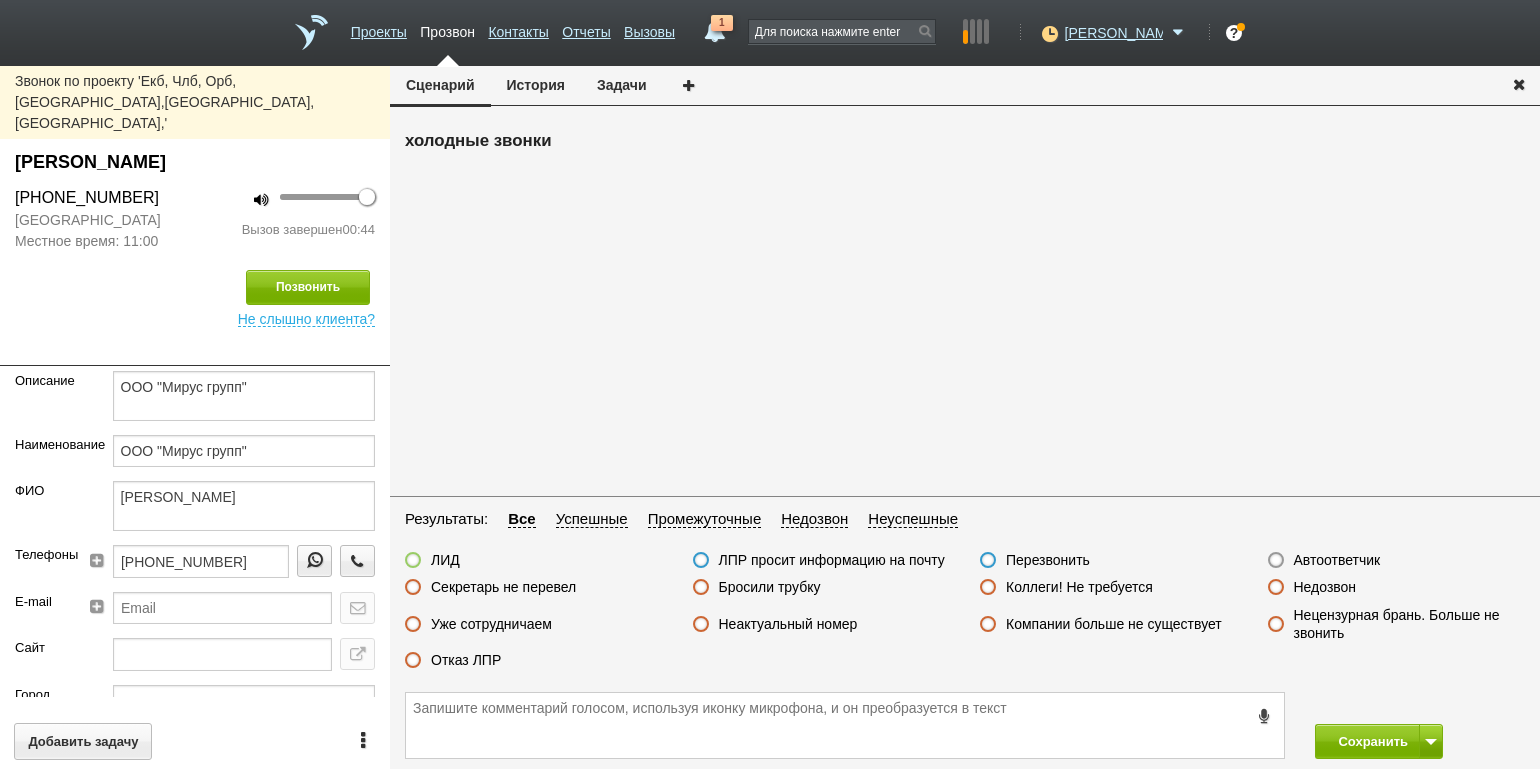 click on "Отказ ЛПР" at bounding box center (466, 660) 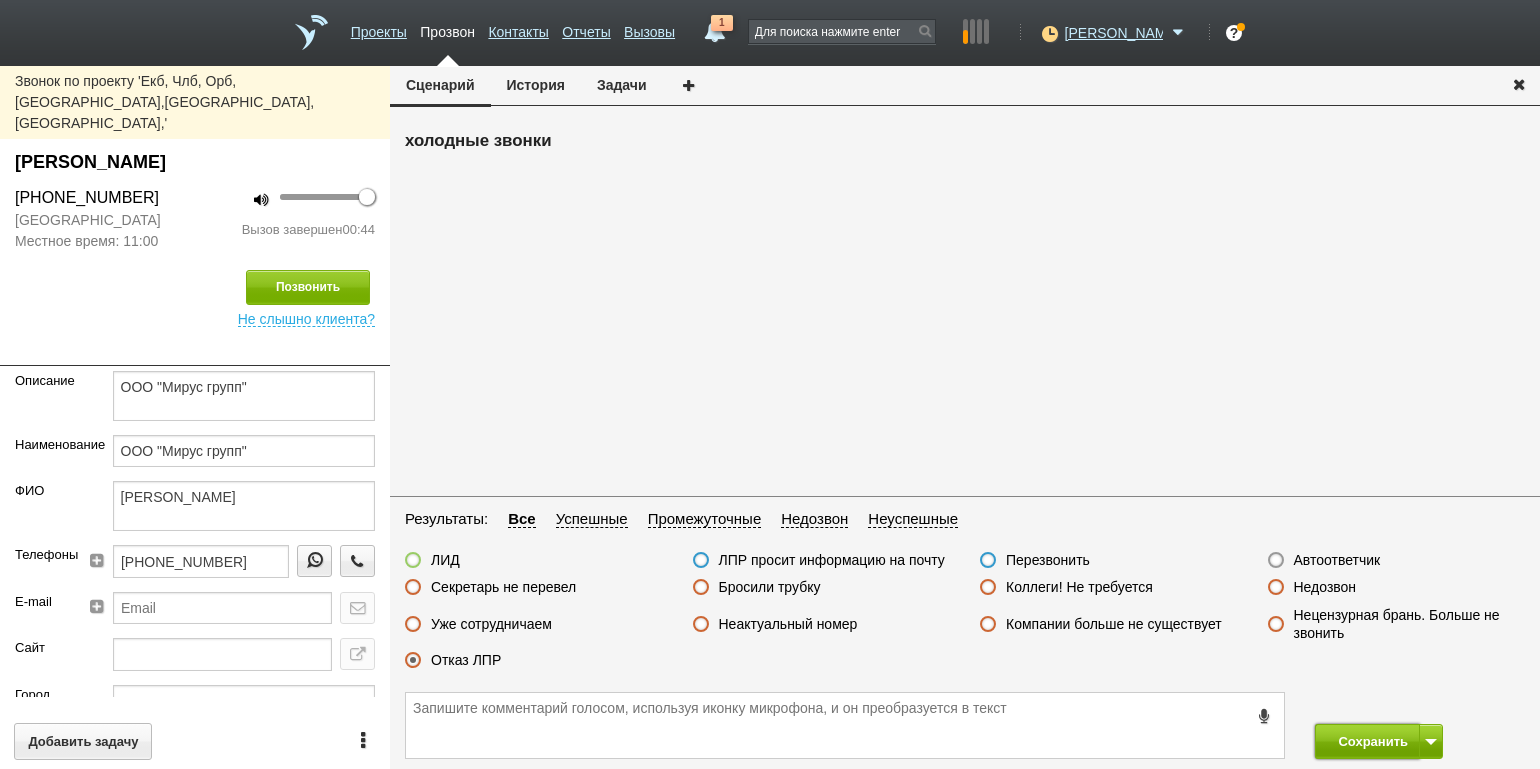drag, startPoint x: 1350, startPoint y: 735, endPoint x: 1378, endPoint y: 710, distance: 37.536648 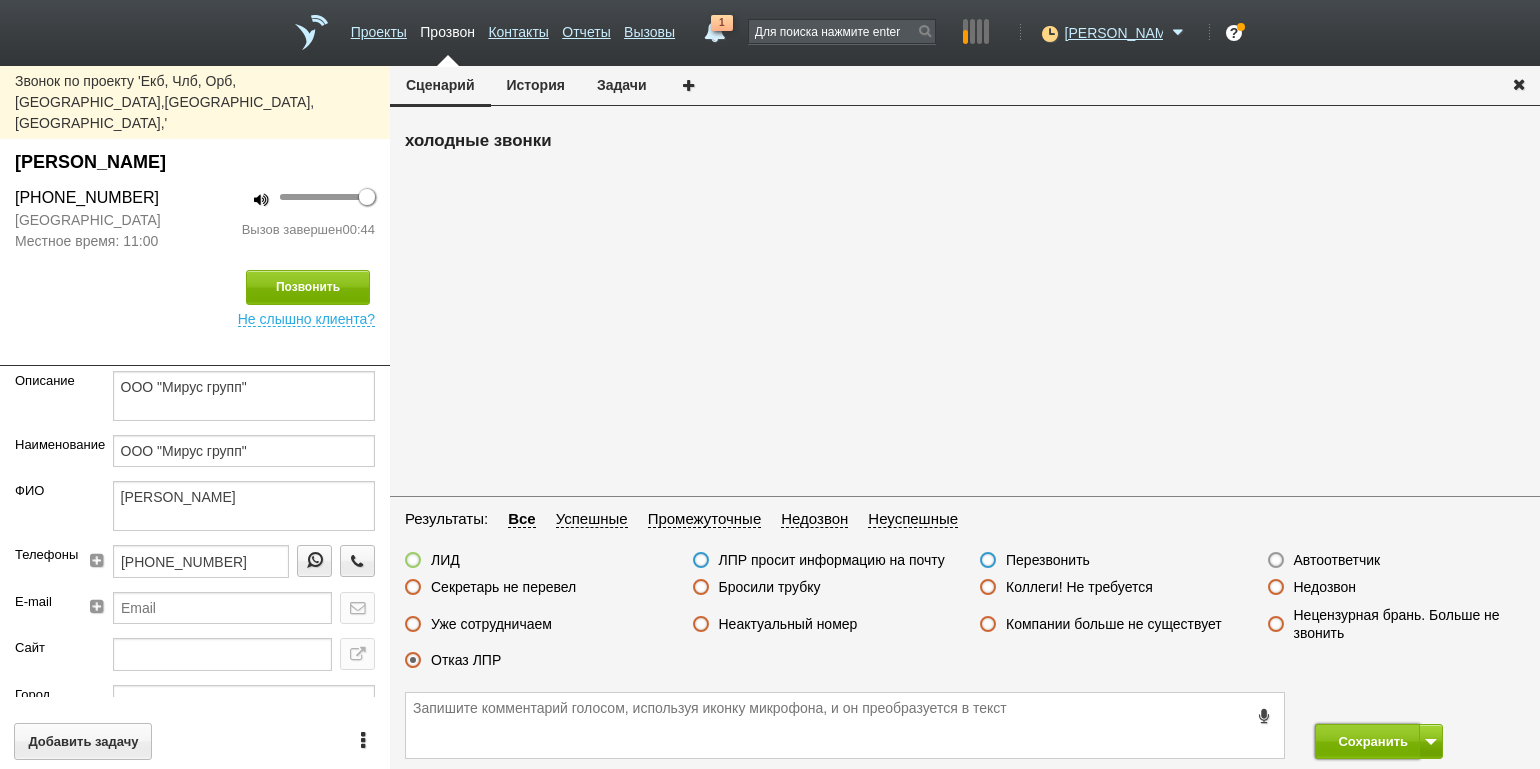 click on "Сохранить" at bounding box center (1367, 741) 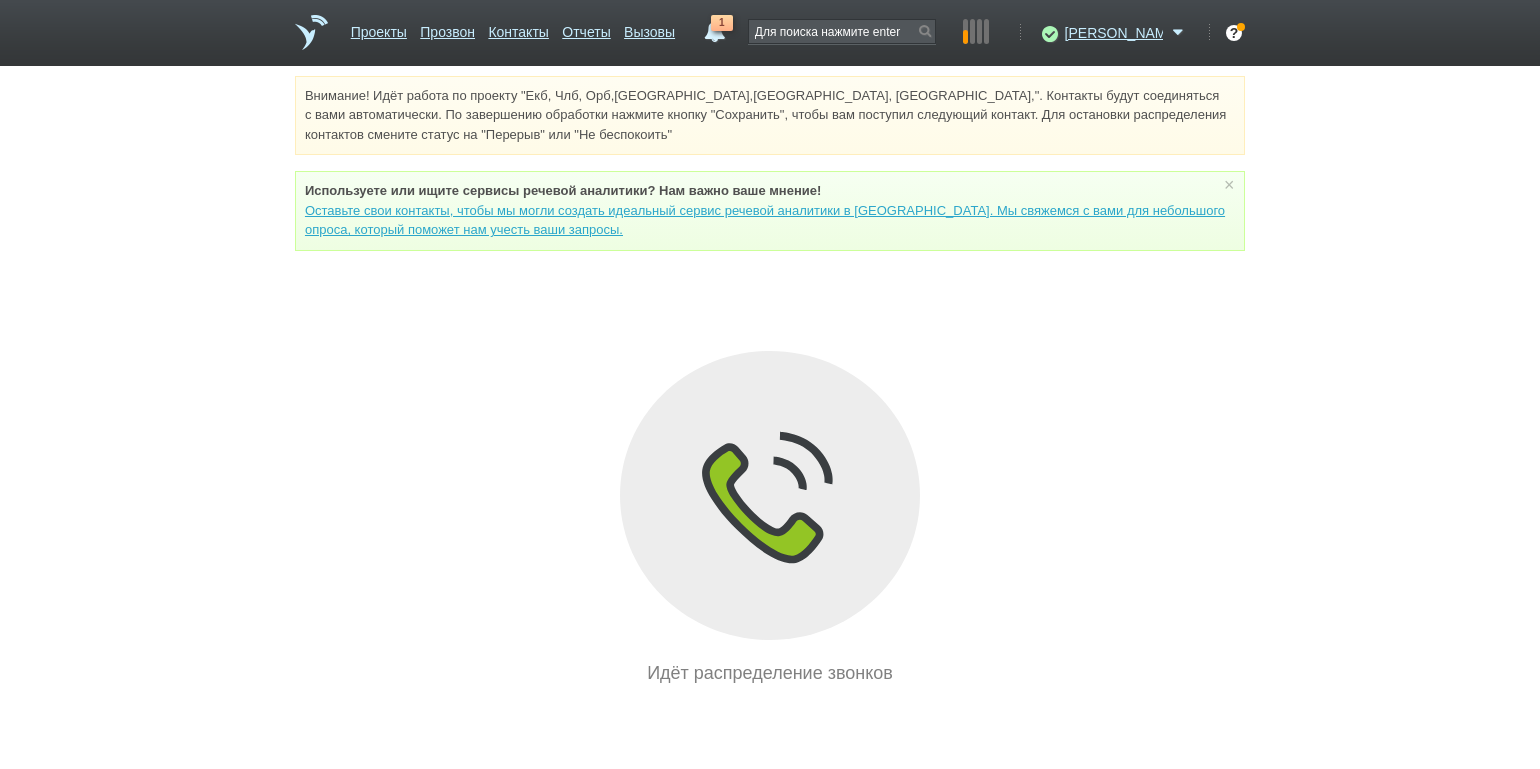 click on "Внимание! Идёт работа по проекту "Екб, Члб, Орб,[GEOGRAPHIC_DATA],[GEOGRAPHIC_DATA], [GEOGRAPHIC_DATA],". Контакты будут соединяться с вами автоматически. По завершению обработки нажмите кнопку "Сохранить", чтобы вам поступил следующий контакт. Для остановки распределения контактов смените статус на "Перерыв" или "Не беспокоить"
Используете или ищите cервисы речевой аналитики? Нам важно ваше мнение!
×
Вы можете звонить напрямую из строки поиска - введите номер и нажмите "Позвонить"
Идёт распределение звонков" at bounding box center (770, 381) 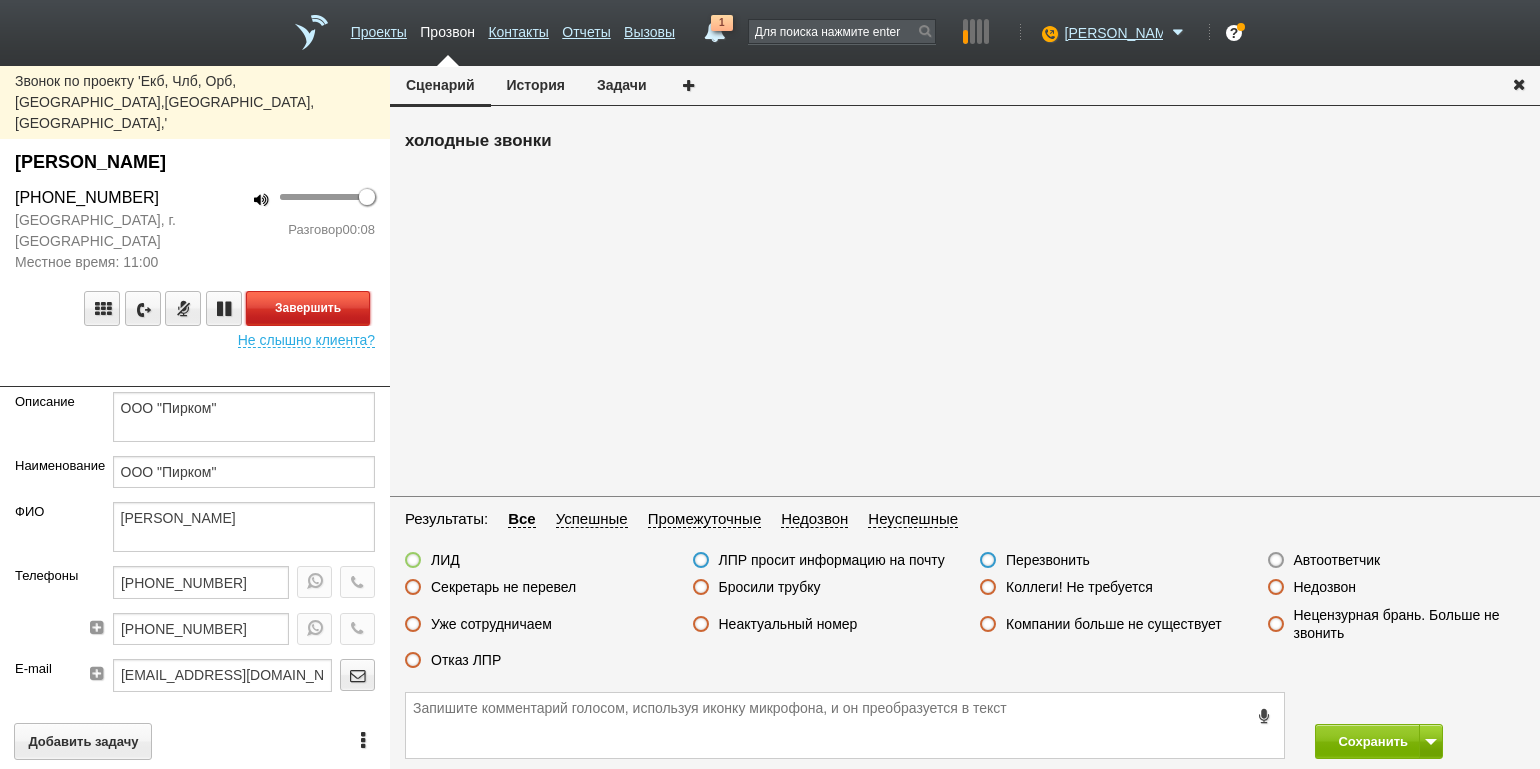 click on "Завершить" at bounding box center (308, 308) 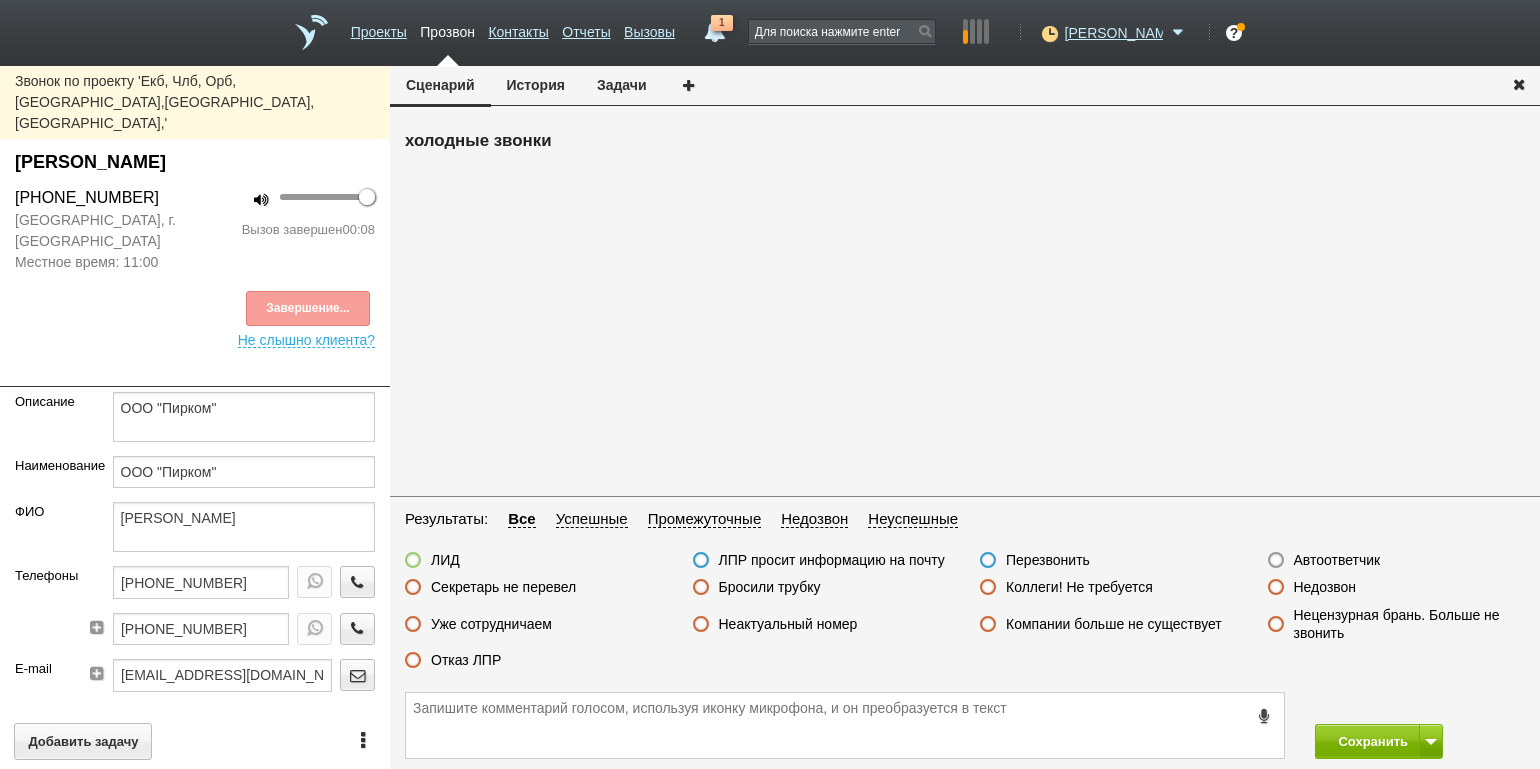 click on "Секретарь не перевел" at bounding box center [503, 587] 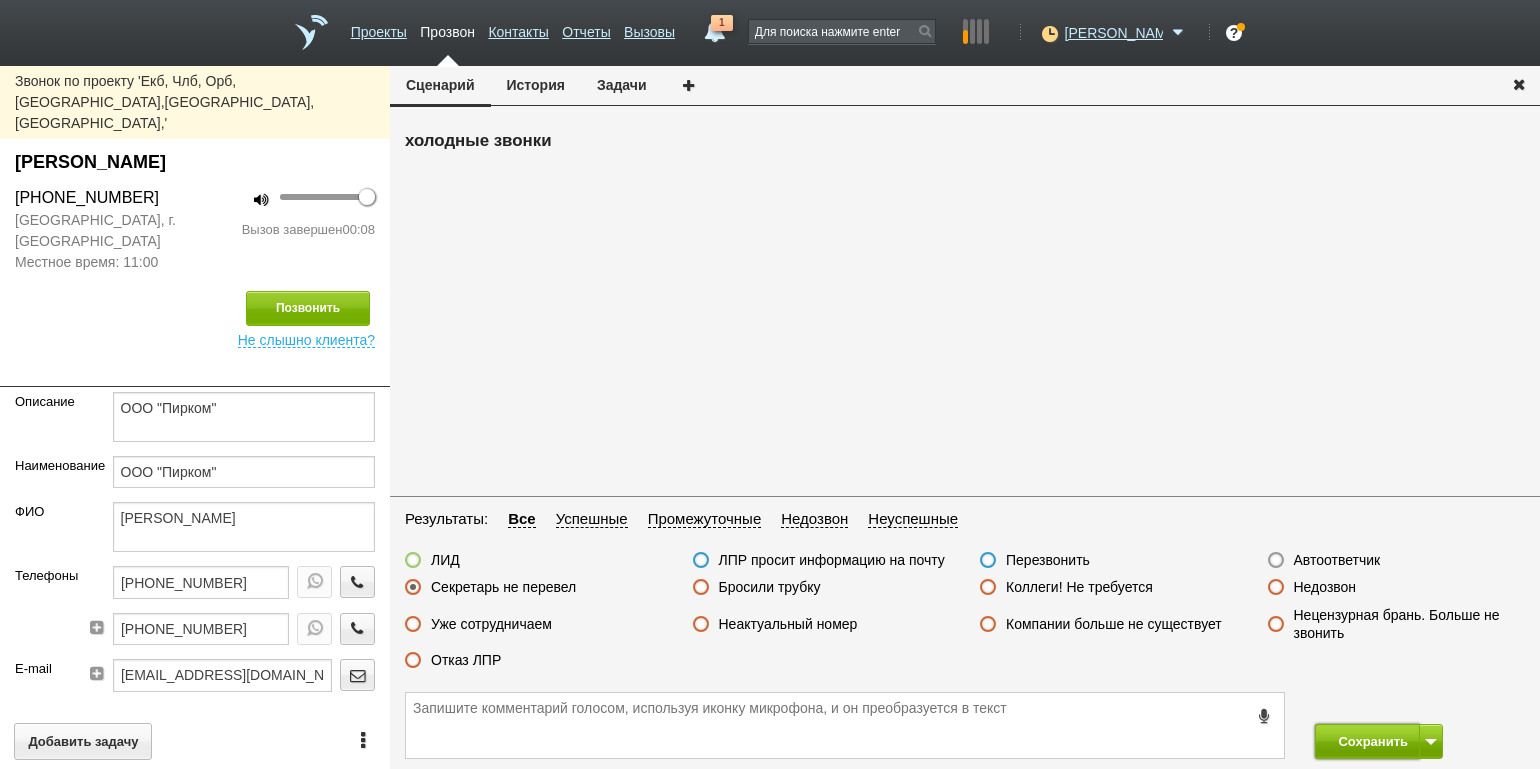 click on "Сохранить" at bounding box center [1367, 741] 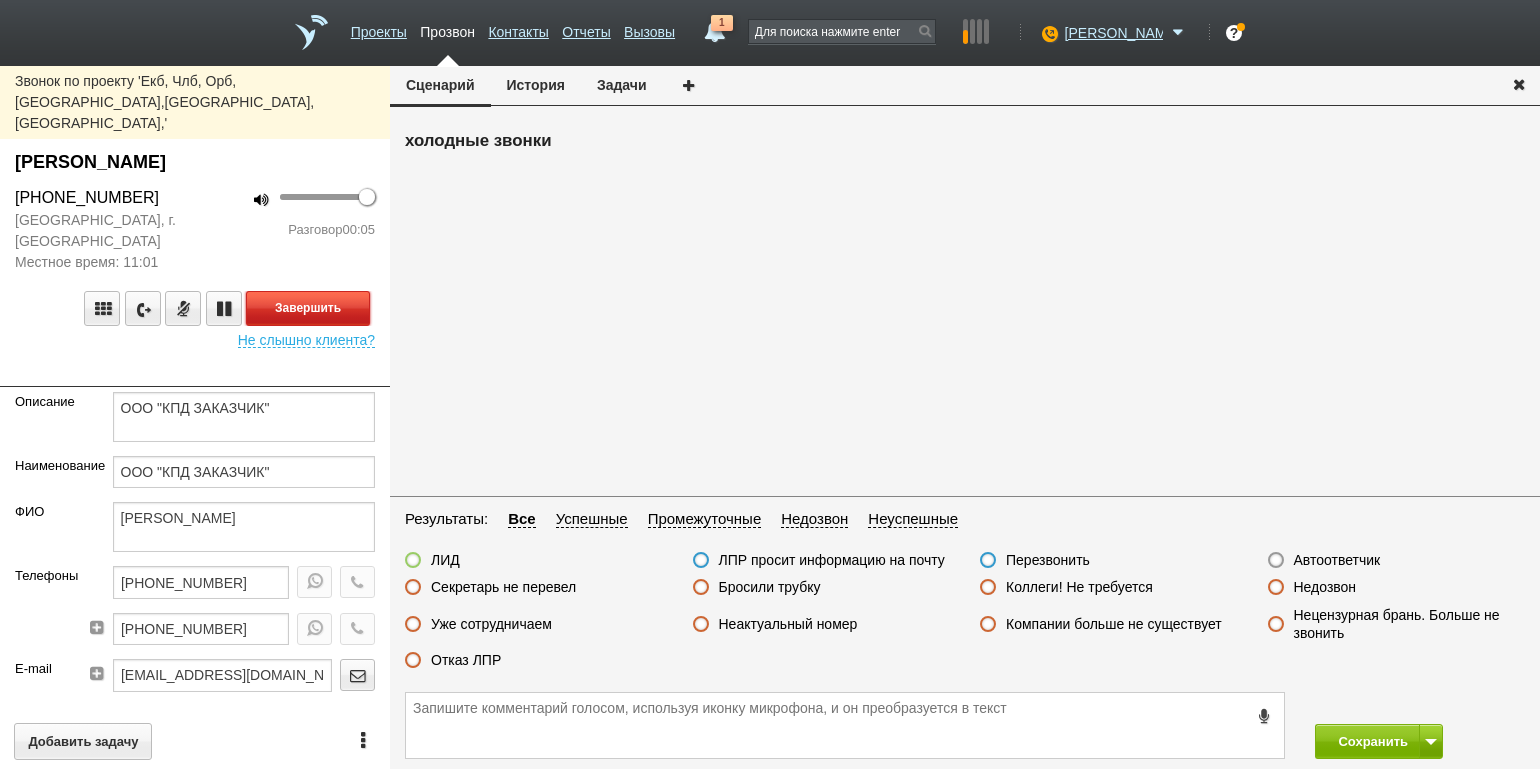 click on "Завершить" at bounding box center [308, 308] 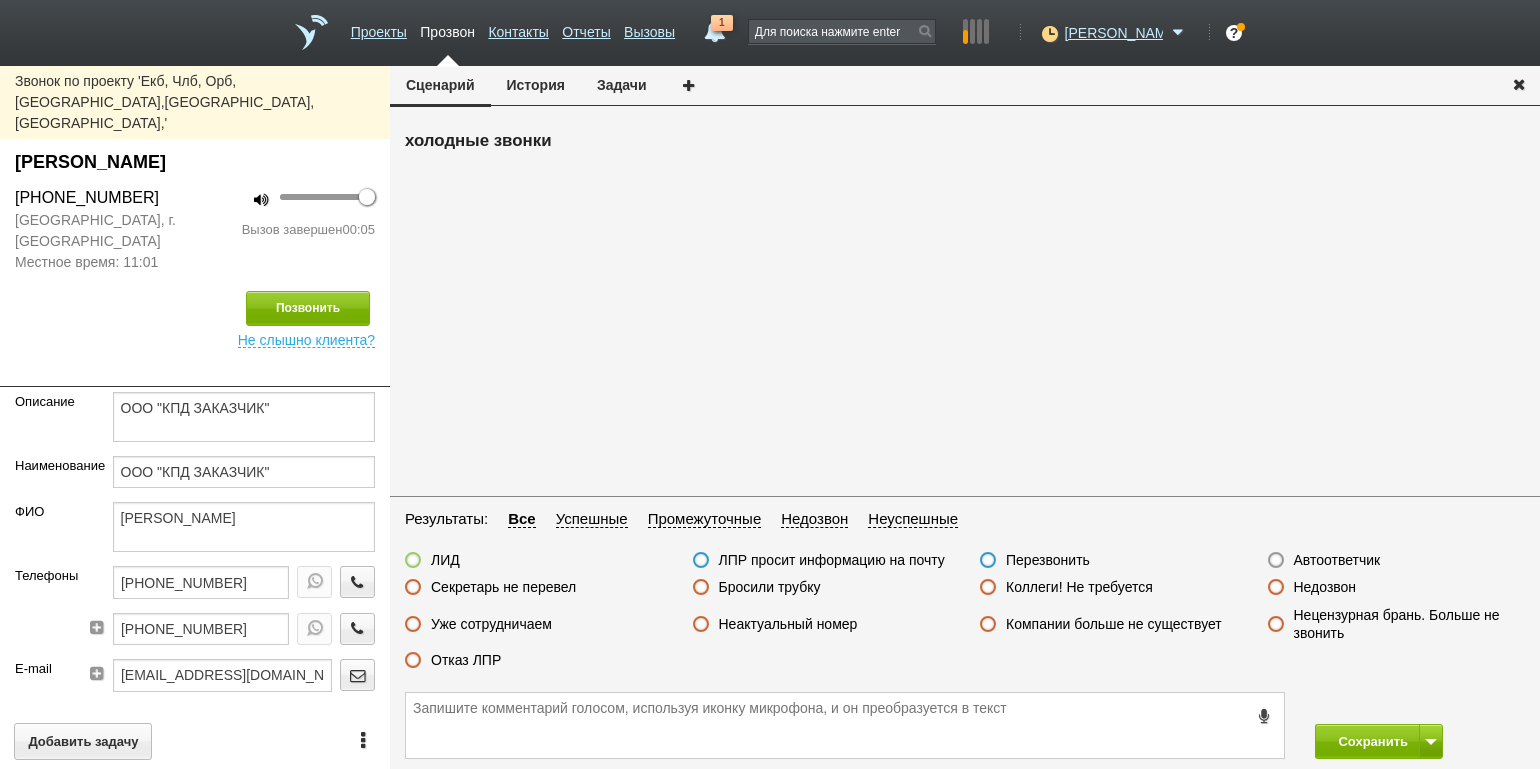 click on "Бросили трубку" at bounding box center (770, 587) 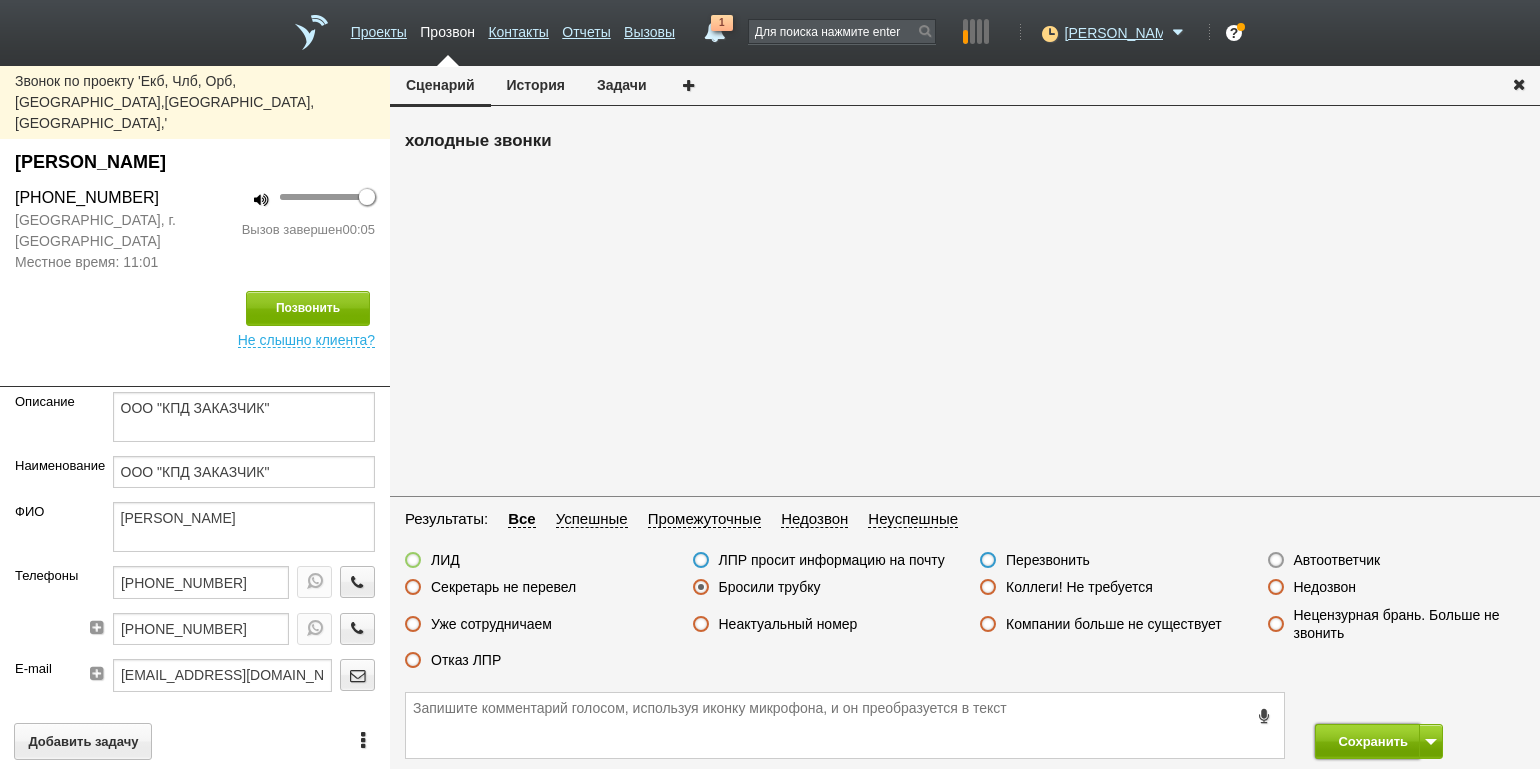 click on "Сохранить" at bounding box center [1367, 741] 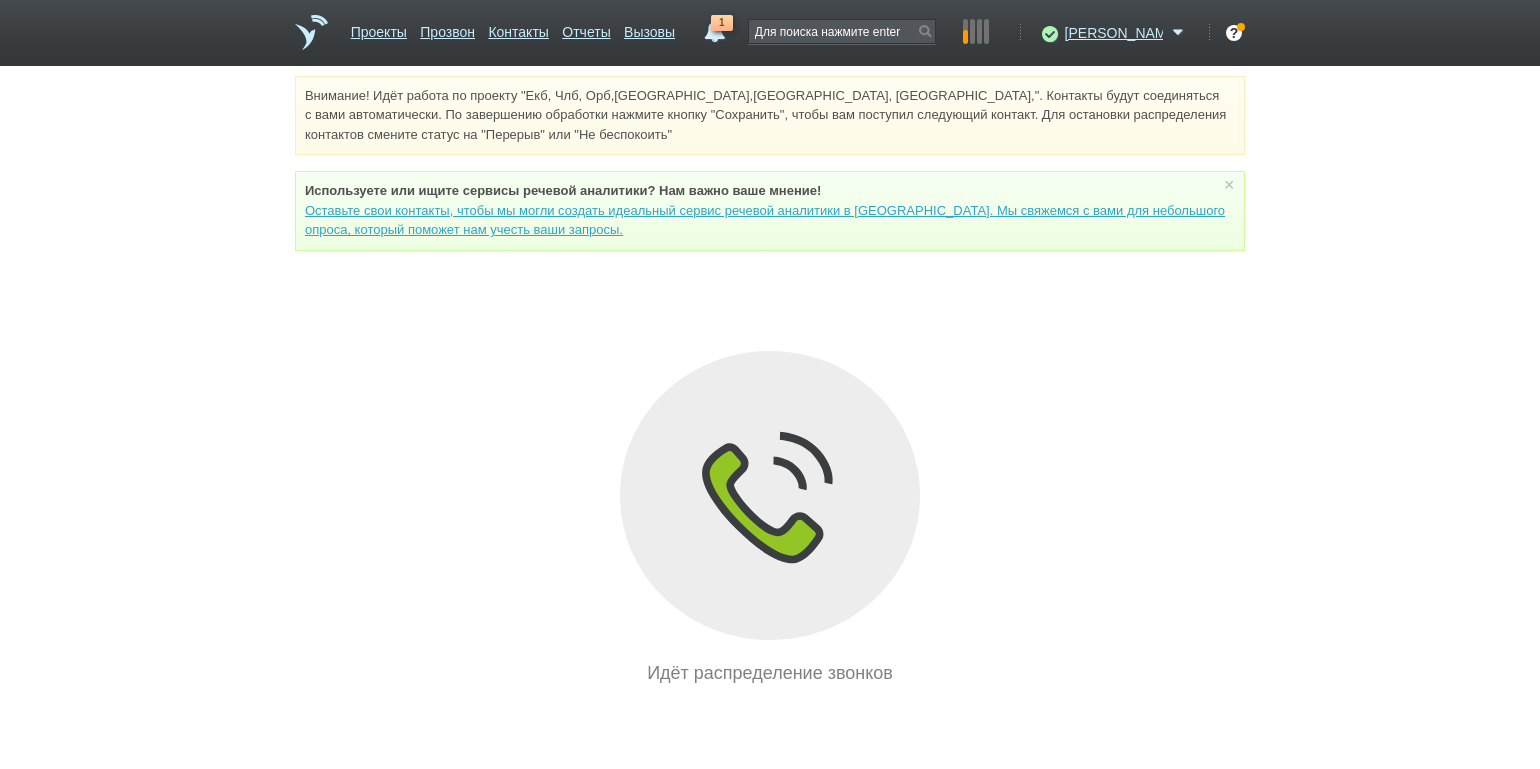 click on "Внимание! Идёт работа по проекту "Екб, Члб, Орб,[GEOGRAPHIC_DATA],[GEOGRAPHIC_DATA], [GEOGRAPHIC_DATA],". Контакты будут соединяться с вами автоматически. По завершению обработки нажмите кнопку "Сохранить", чтобы вам поступил следующий контакт. Для остановки распределения контактов смените статус на "Перерыв" или "Не беспокоить"
Используете или ищите cервисы речевой аналитики? Нам важно ваше мнение!
×
Вы можете звонить напрямую из строки поиска - введите номер и нажмите "Позвонить"
Идёт распределение звонков" at bounding box center [770, 381] 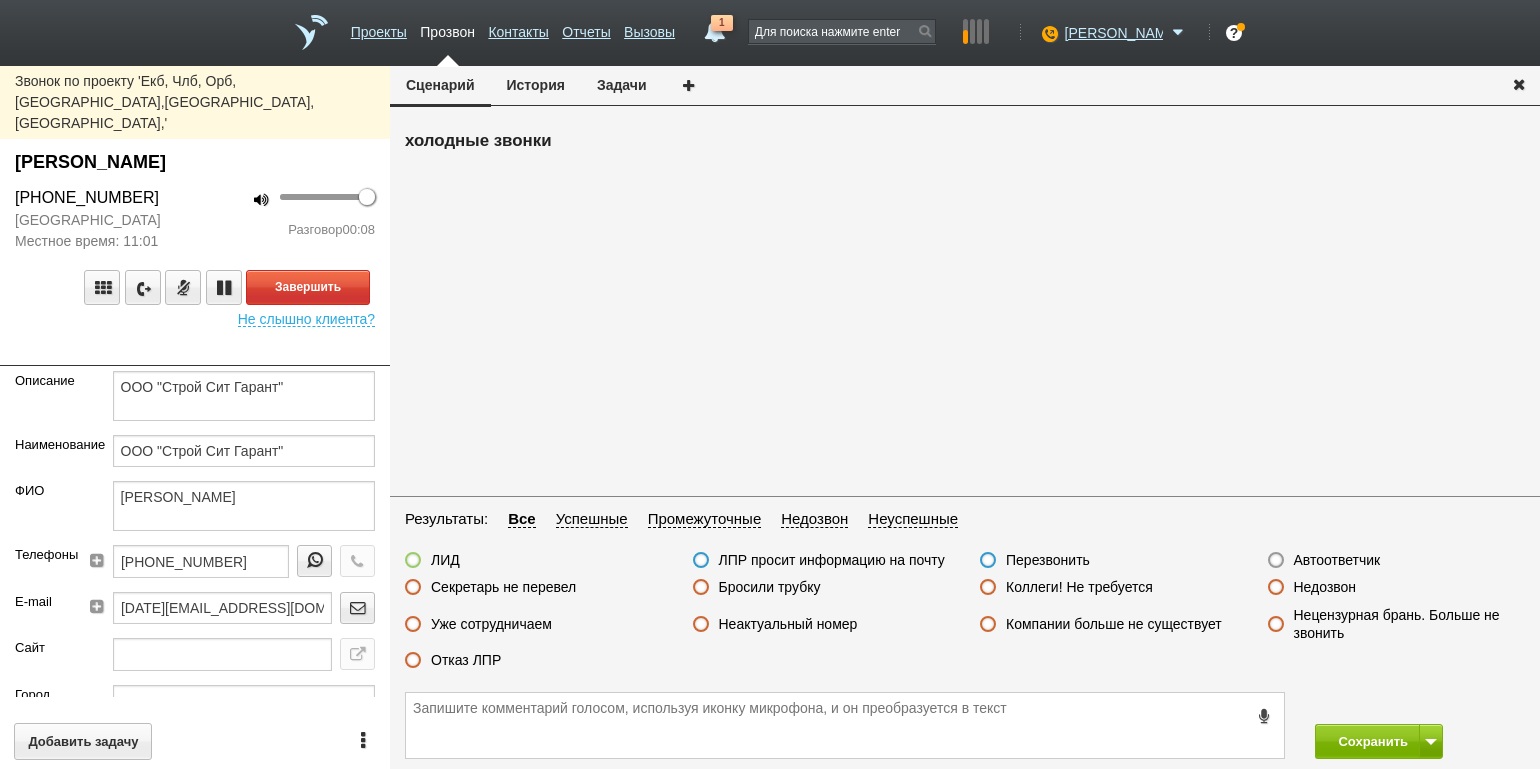 click at bounding box center [195, 351] 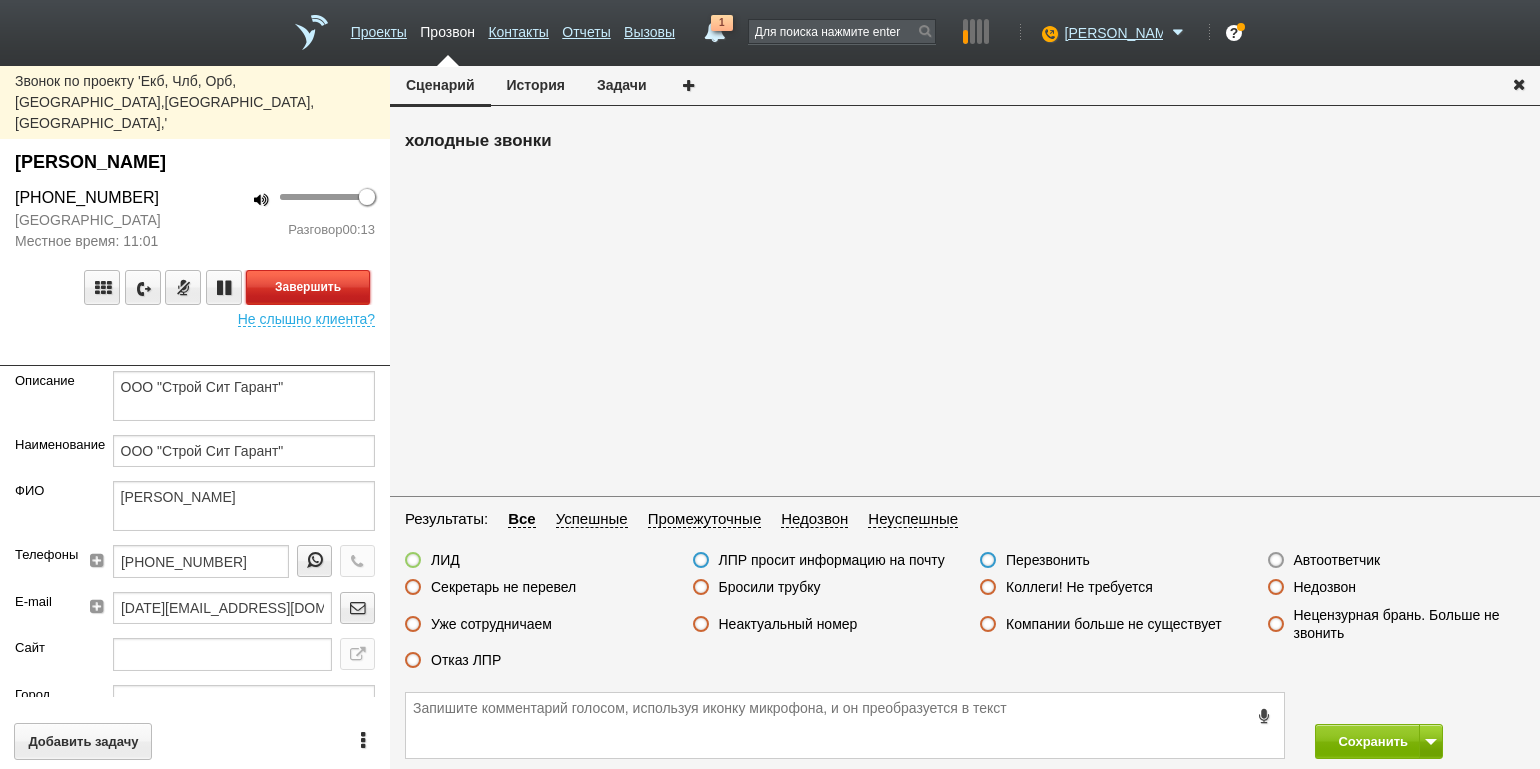 click on "Завершить" at bounding box center [308, 287] 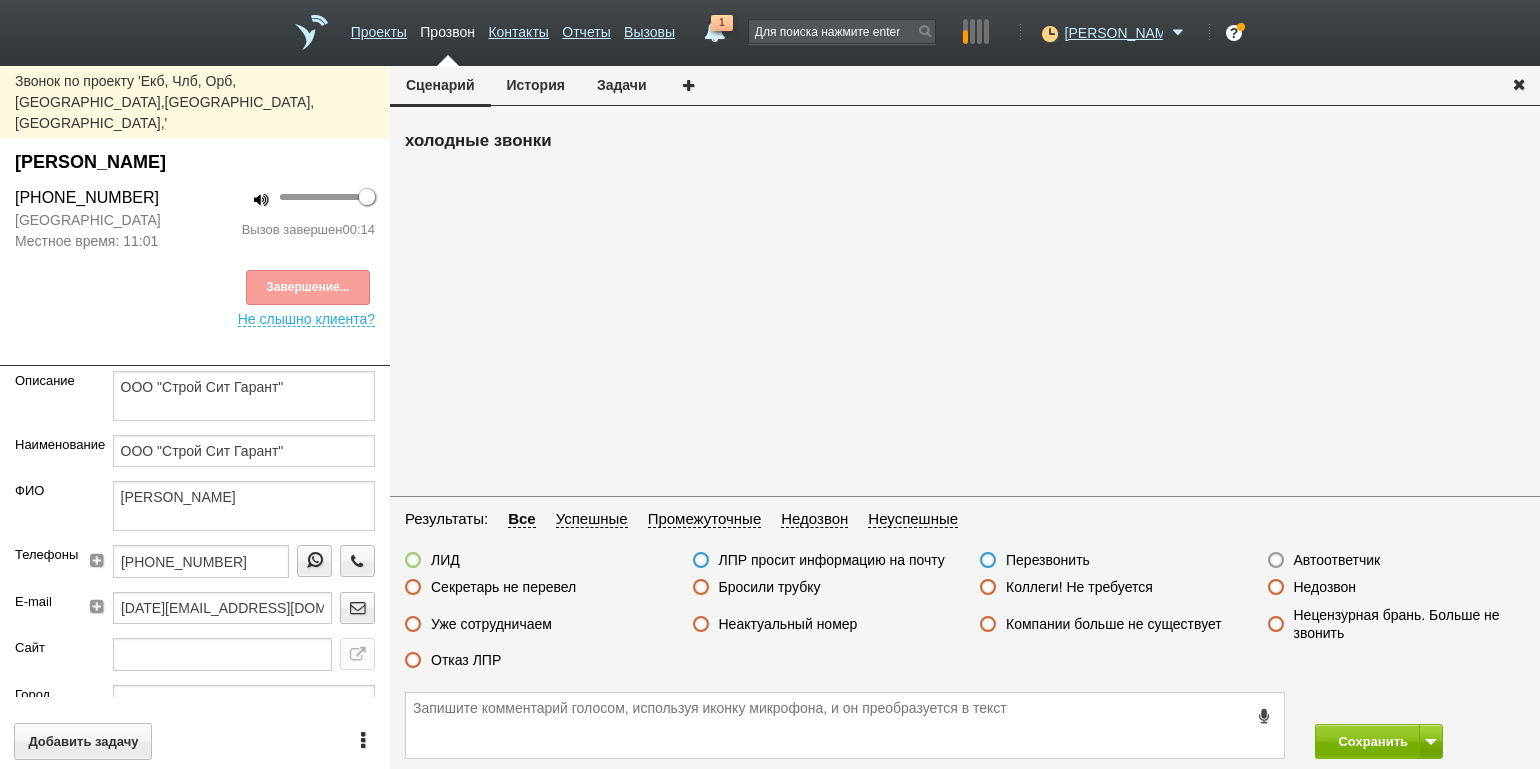 click on "Отказ ЛПР" at bounding box center [466, 660] 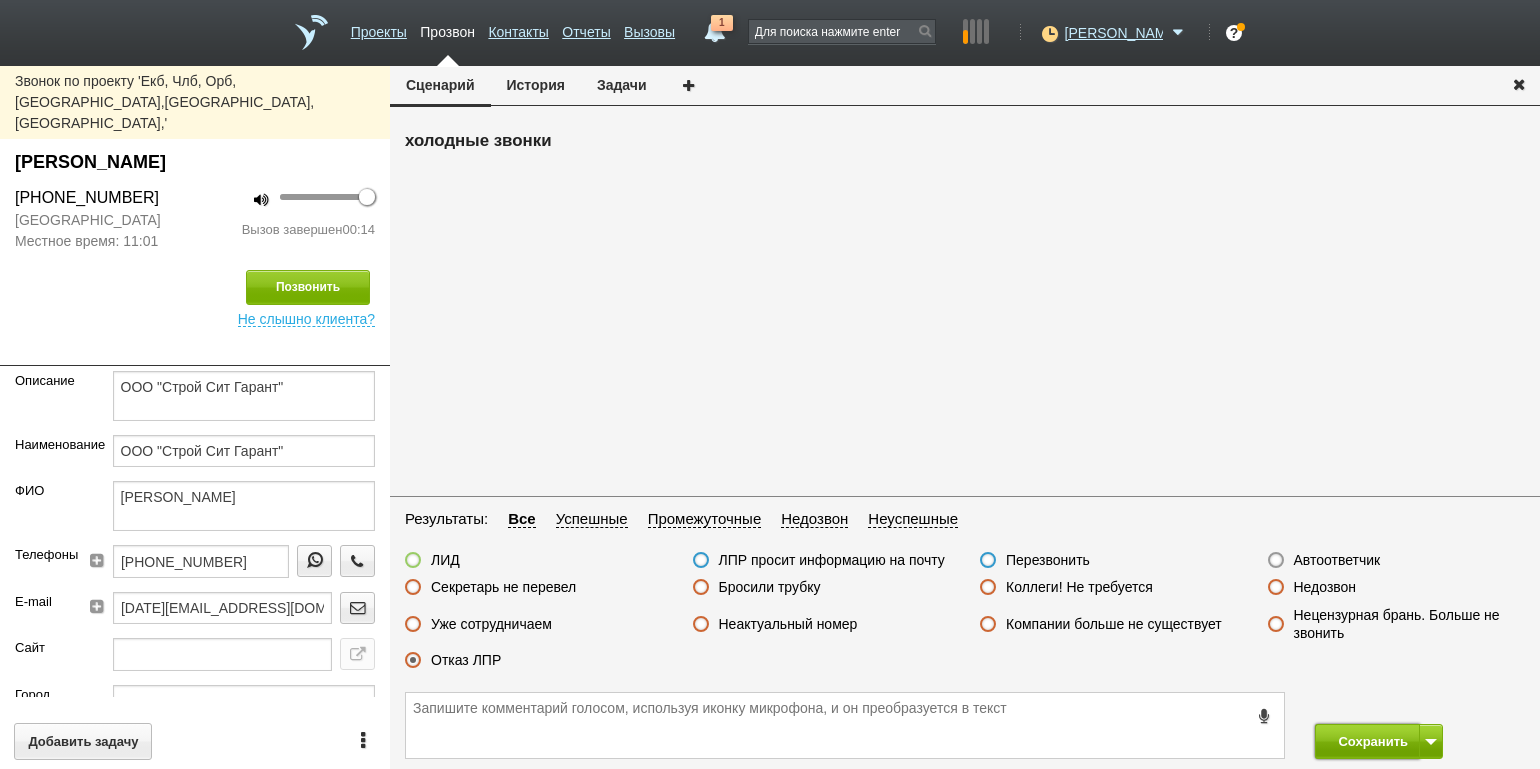 click on "Сохранить" at bounding box center (1367, 741) 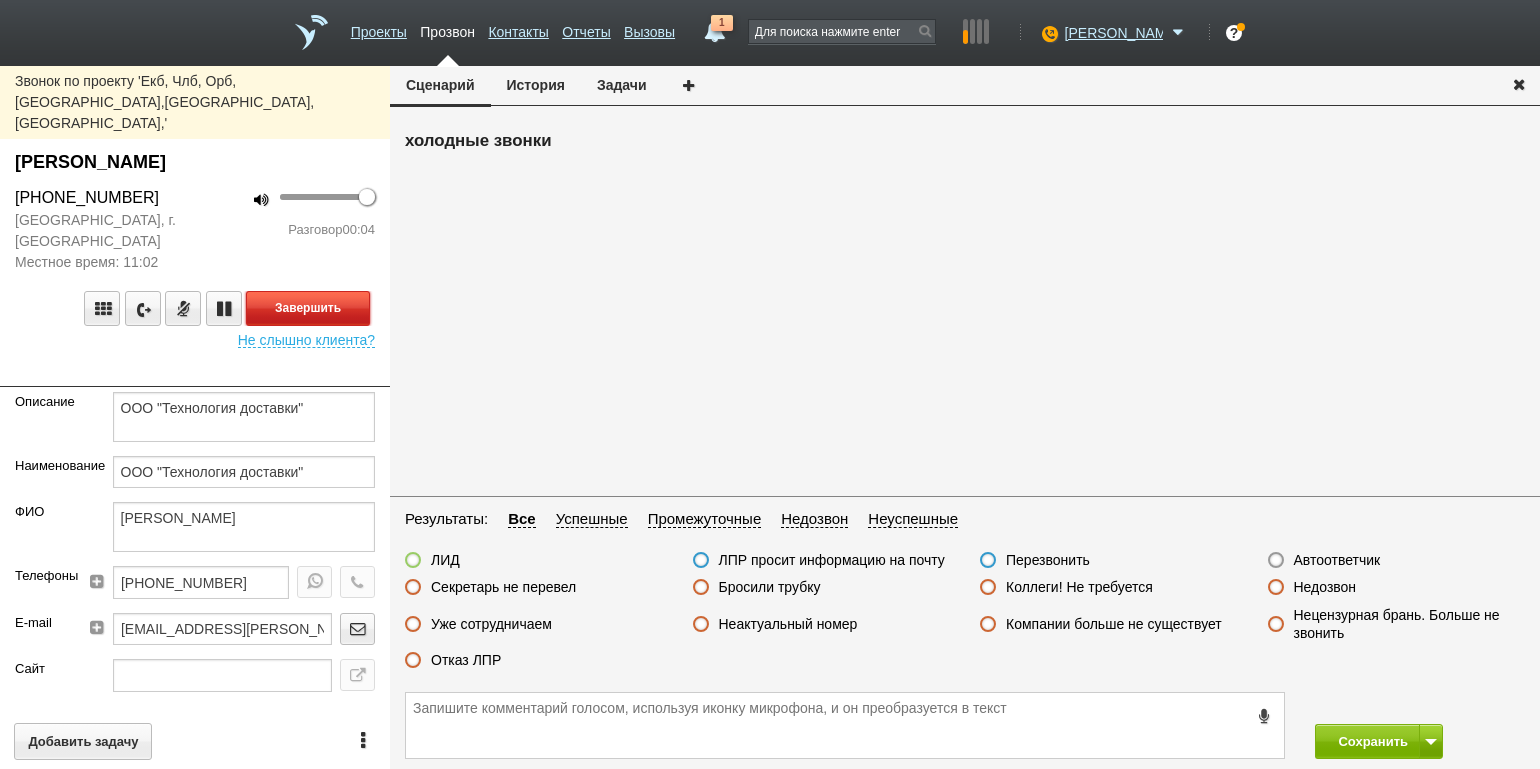 click on "Завершить" at bounding box center (308, 308) 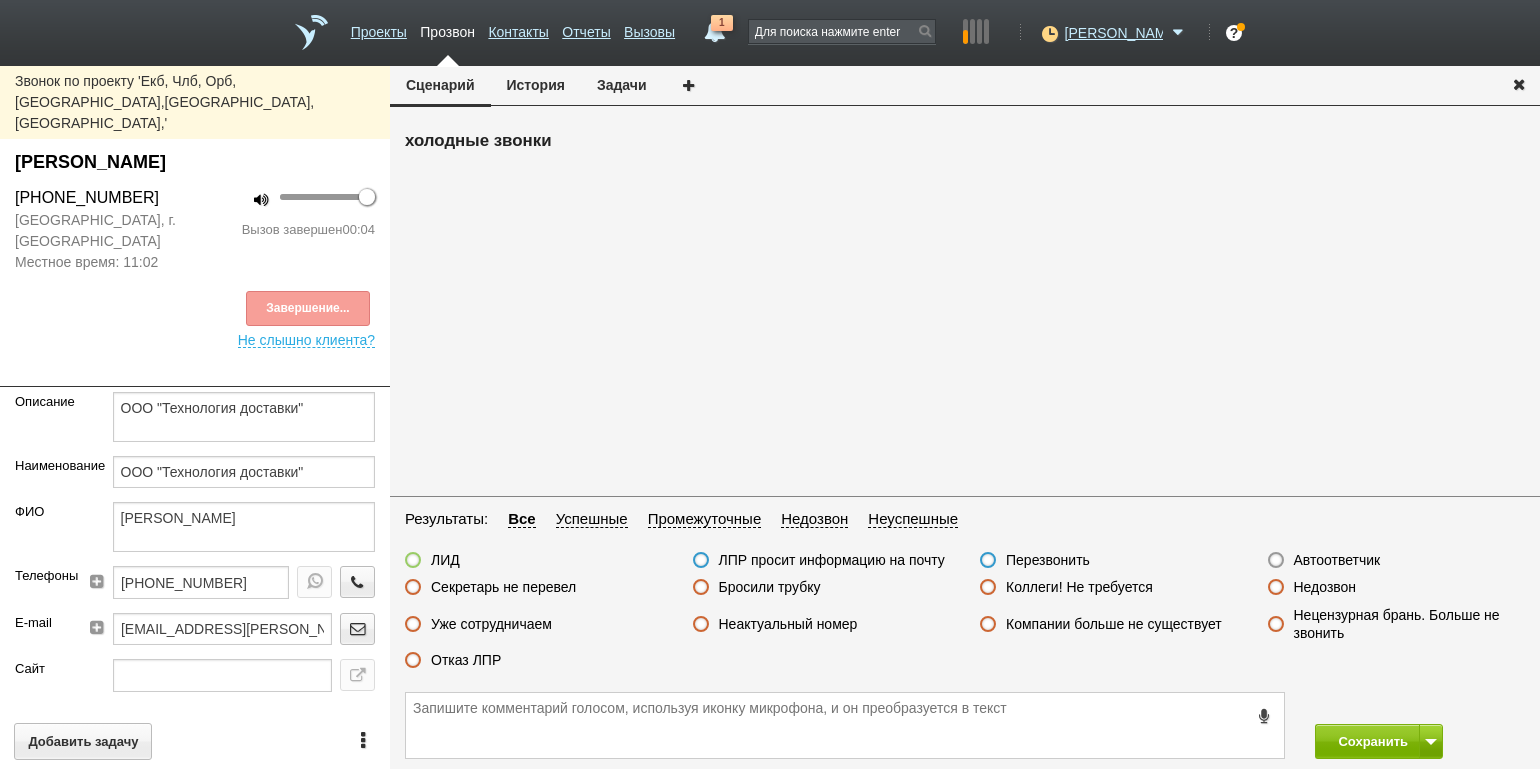 click on "Автоответчик" at bounding box center [1337, 560] 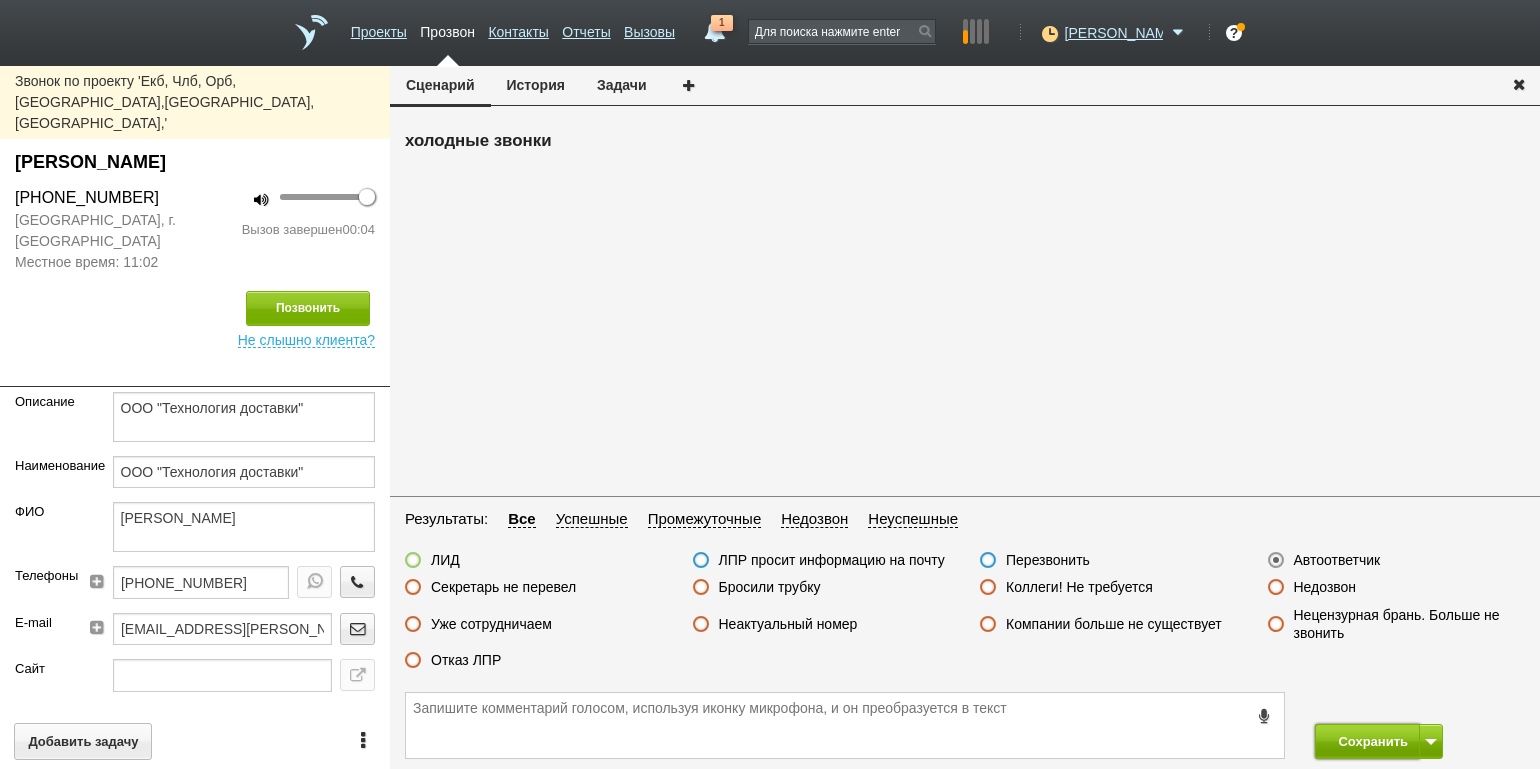 click on "Сохранить" at bounding box center [1367, 741] 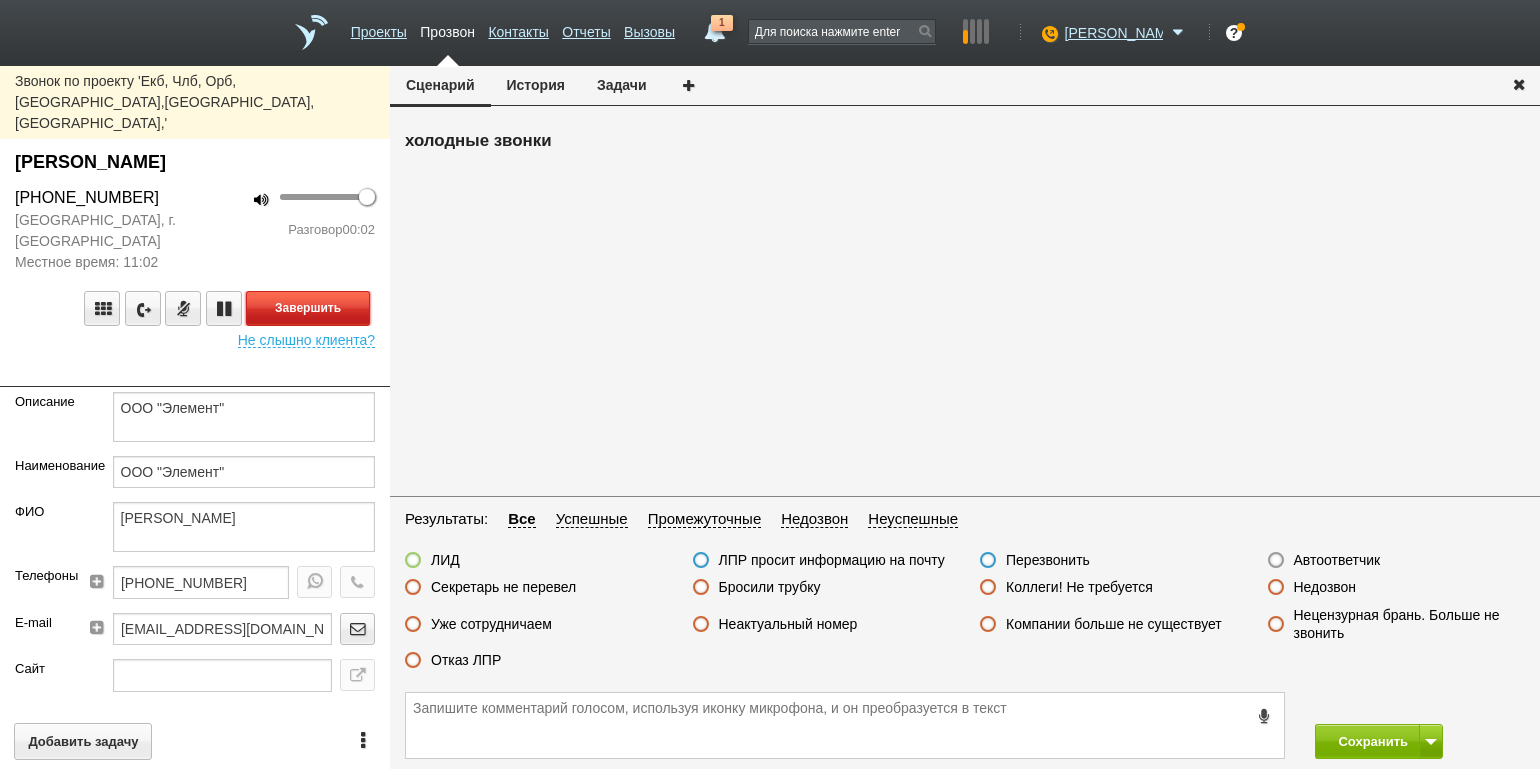 click on "Завершить" at bounding box center (308, 308) 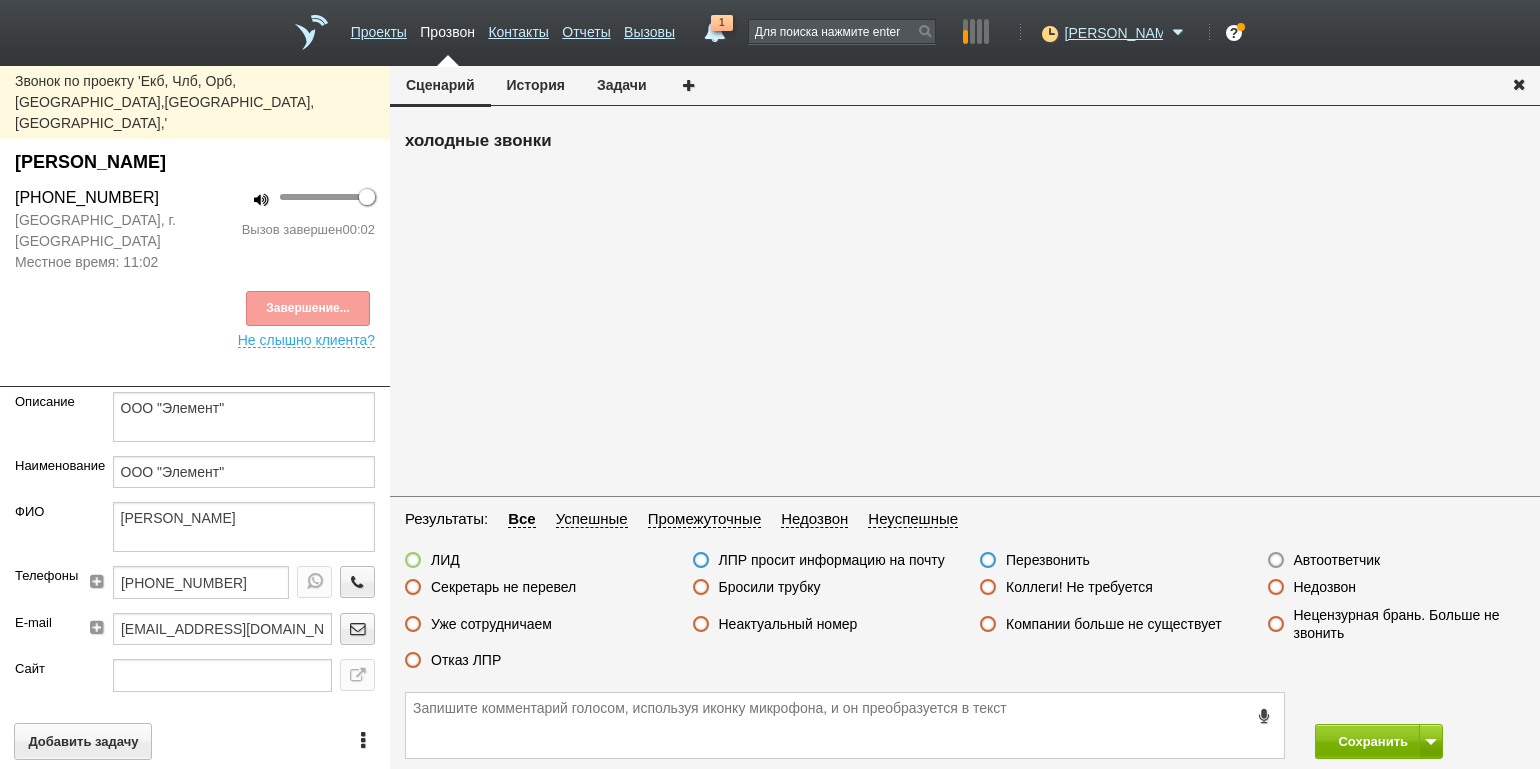click on "Автоответчик" at bounding box center (1337, 560) 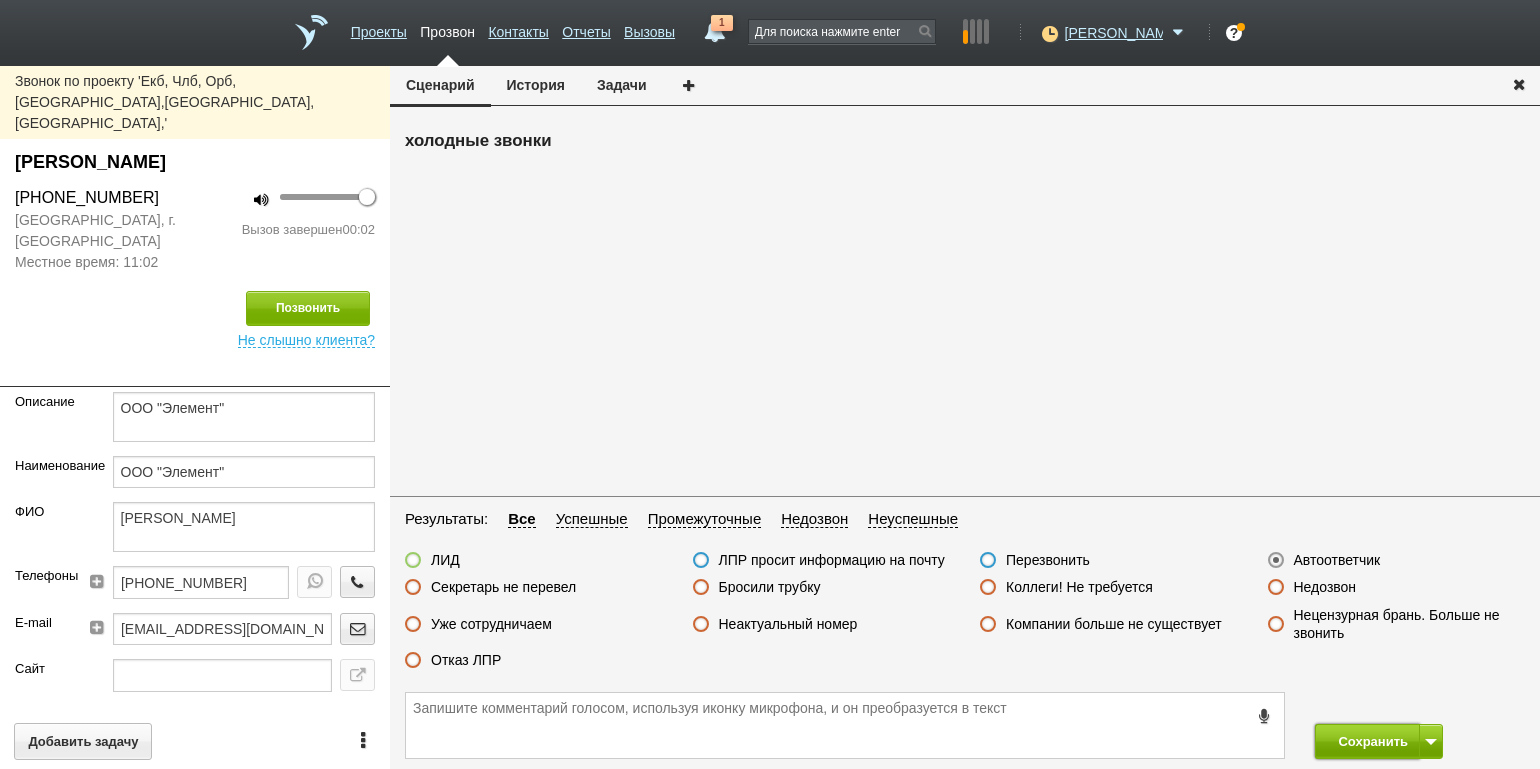 click on "Сохранить" at bounding box center [1367, 741] 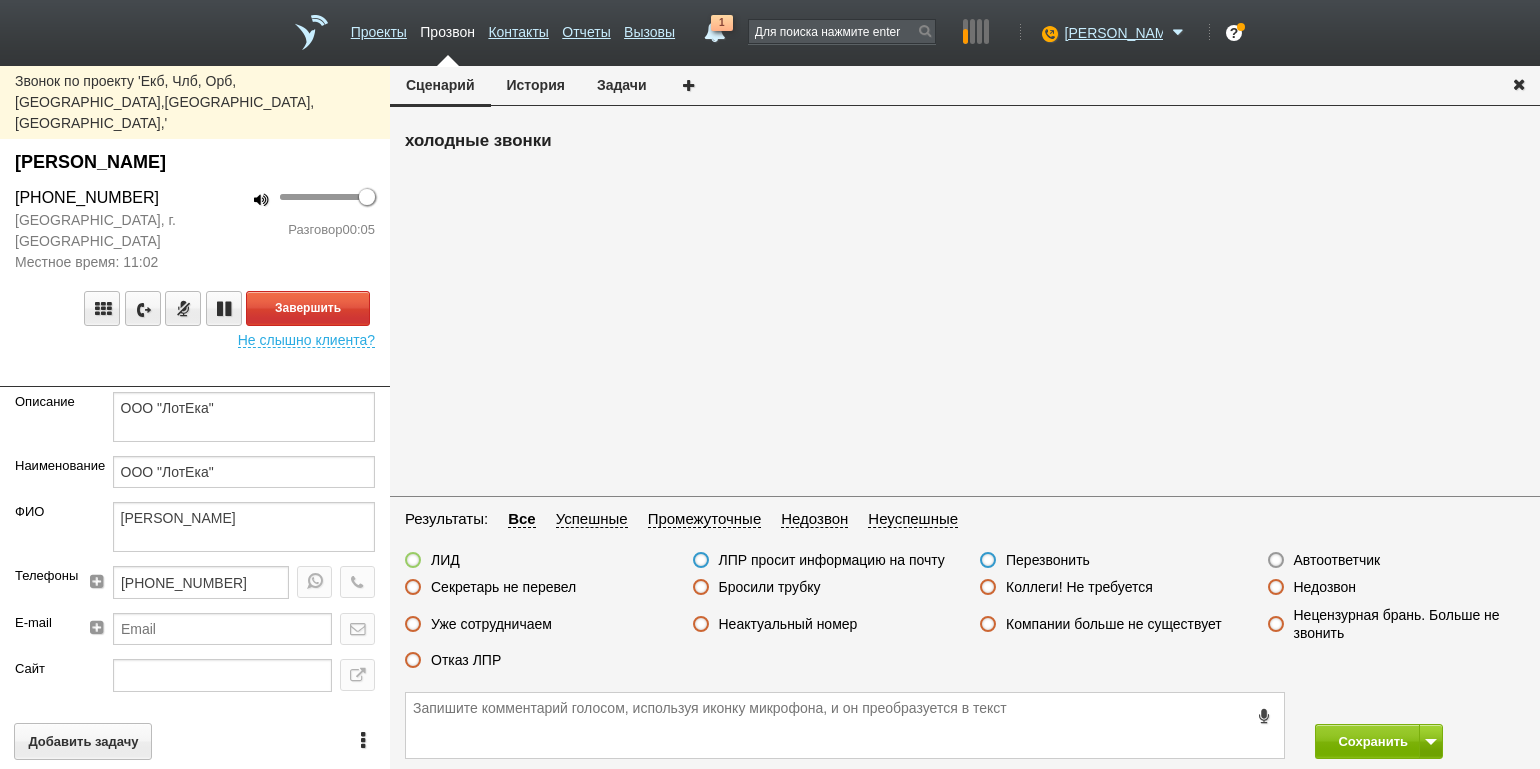 drag, startPoint x: 1498, startPoint y: 624, endPoint x: 1506, endPoint y: 641, distance: 18.788294 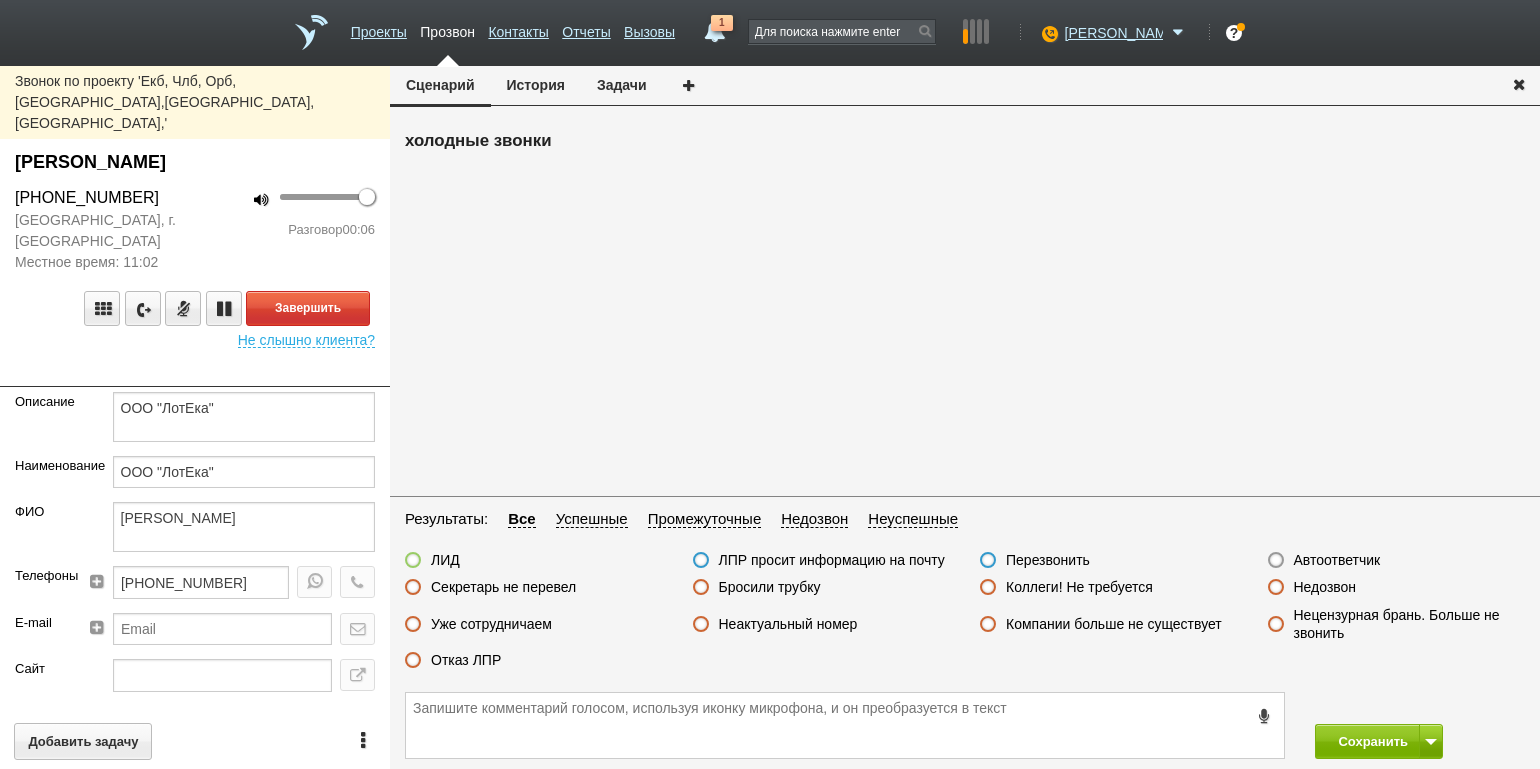 drag, startPoint x: 1506, startPoint y: 641, endPoint x: 1418, endPoint y: 456, distance: 204.86337 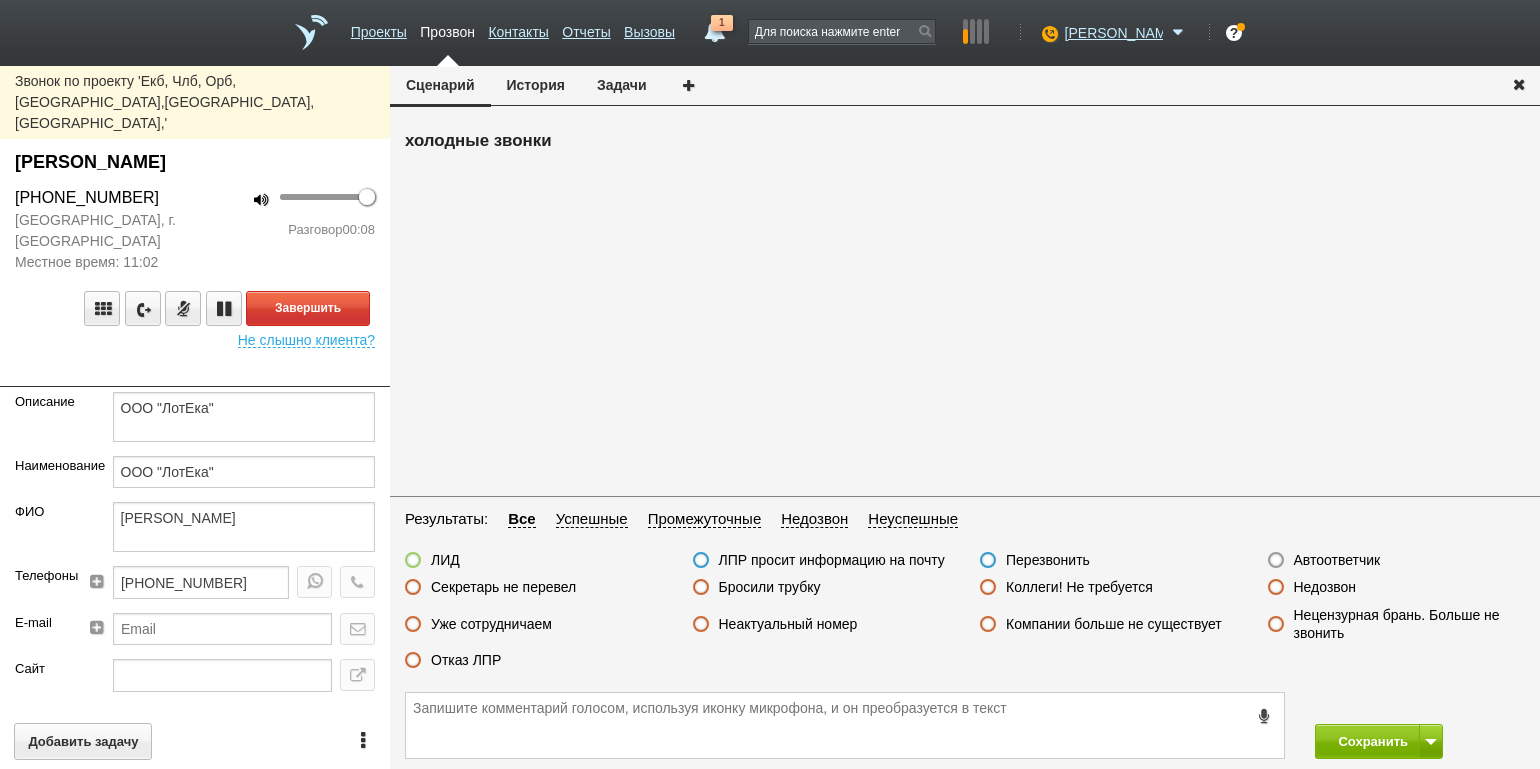 click on "100
Разговор
00:08" at bounding box center (292, 229) 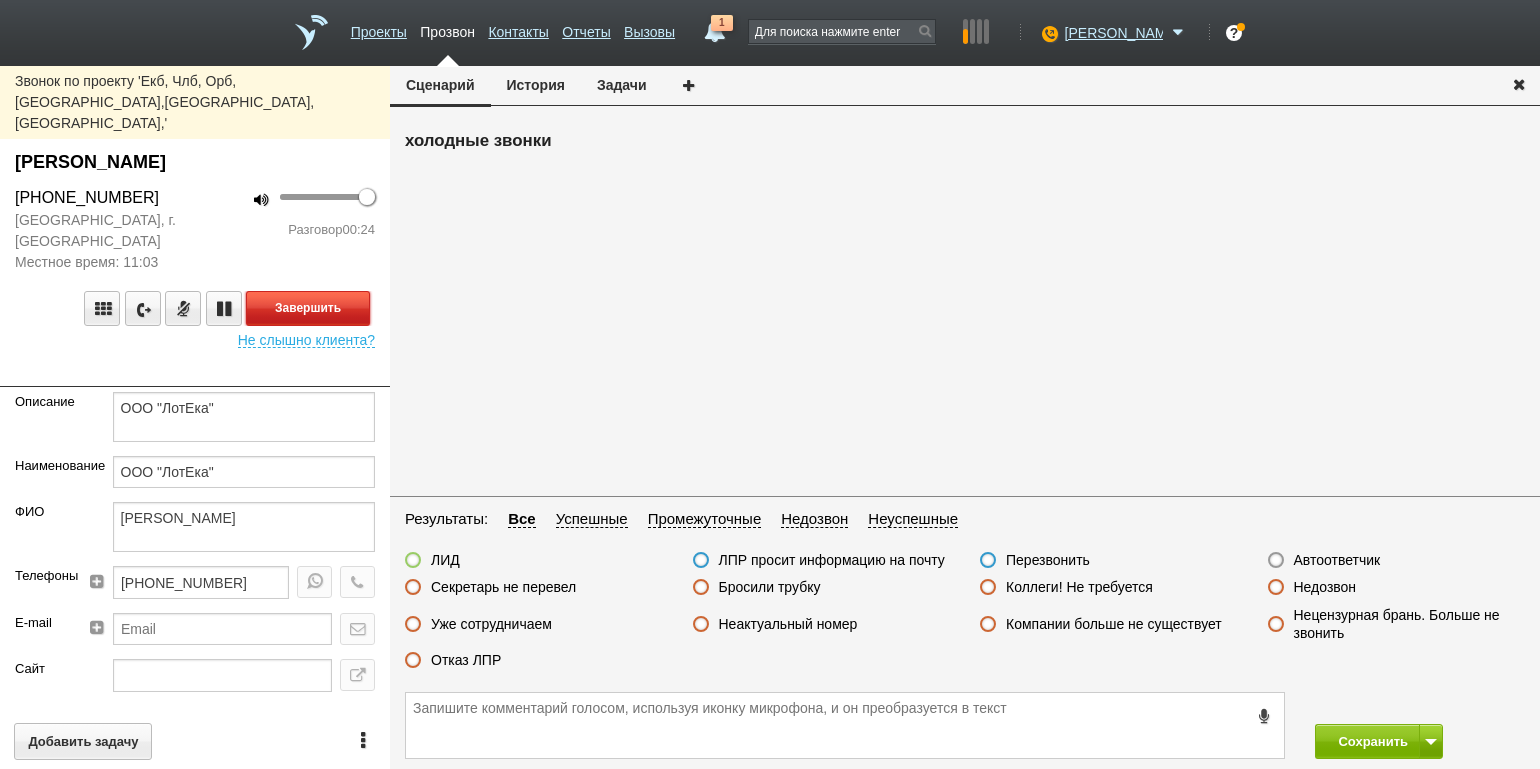 click on "Завершить" at bounding box center [308, 308] 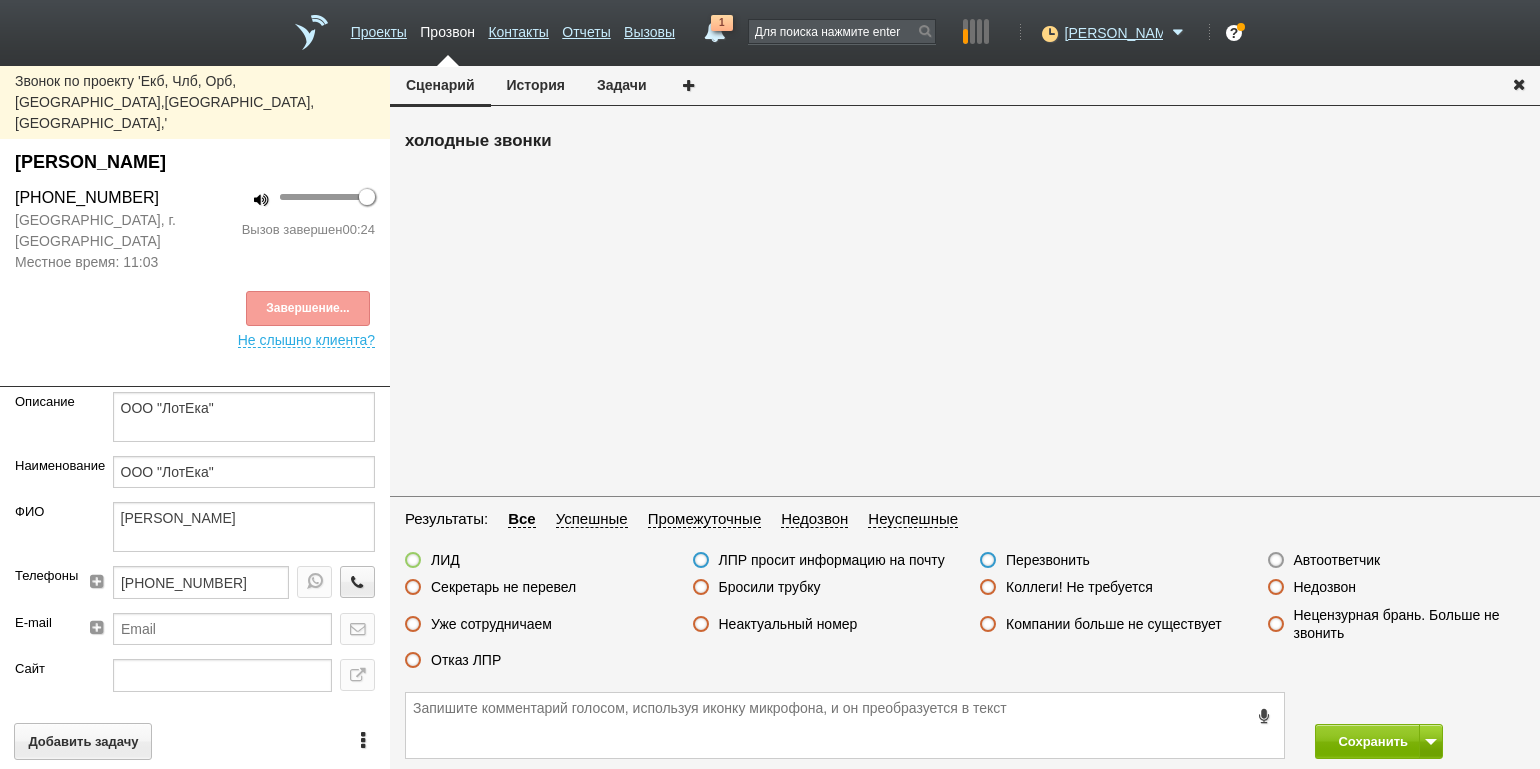 click on "Отказ ЛПР" at bounding box center [466, 660] 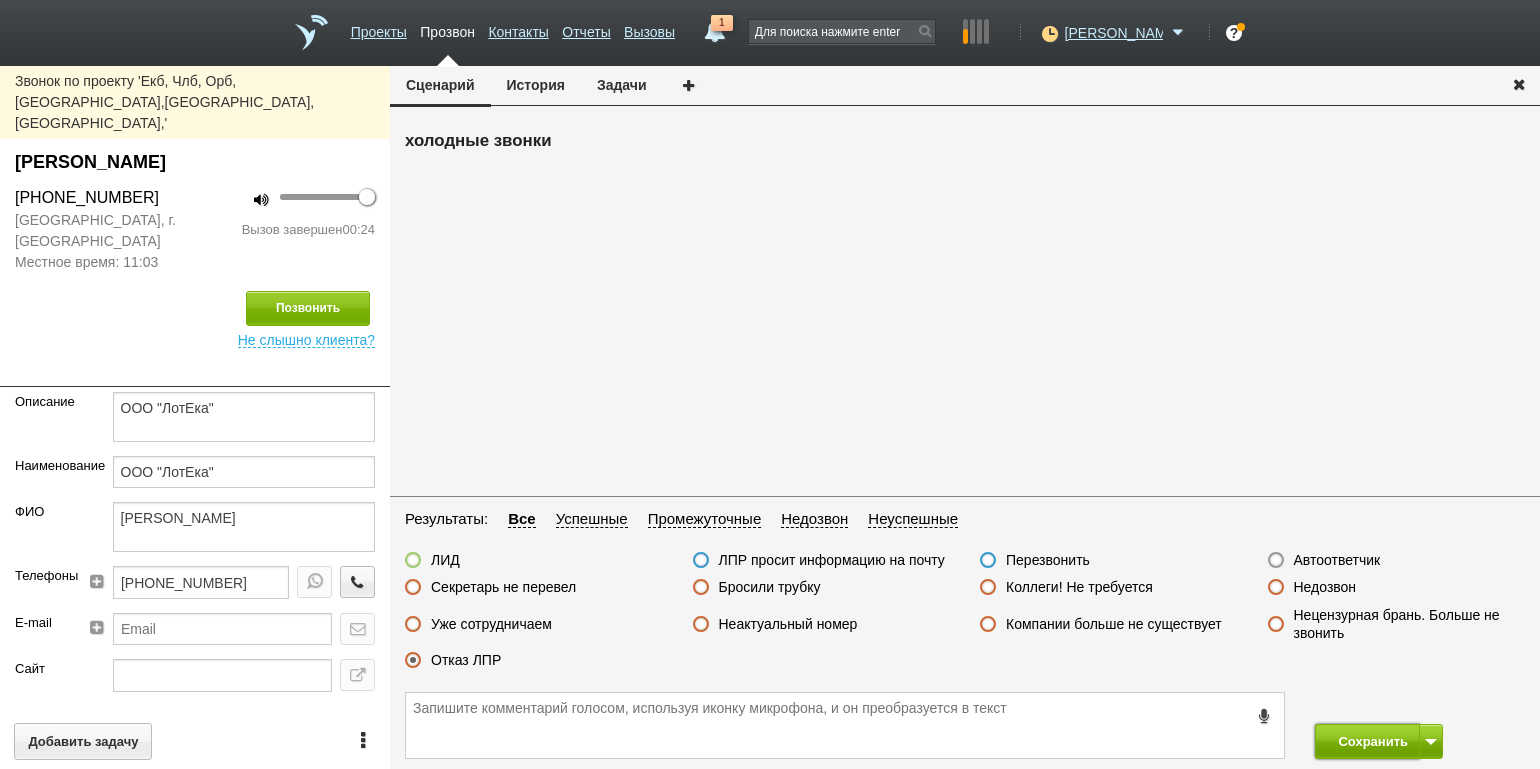 drag, startPoint x: 1343, startPoint y: 739, endPoint x: 1331, endPoint y: 738, distance: 12.0415945 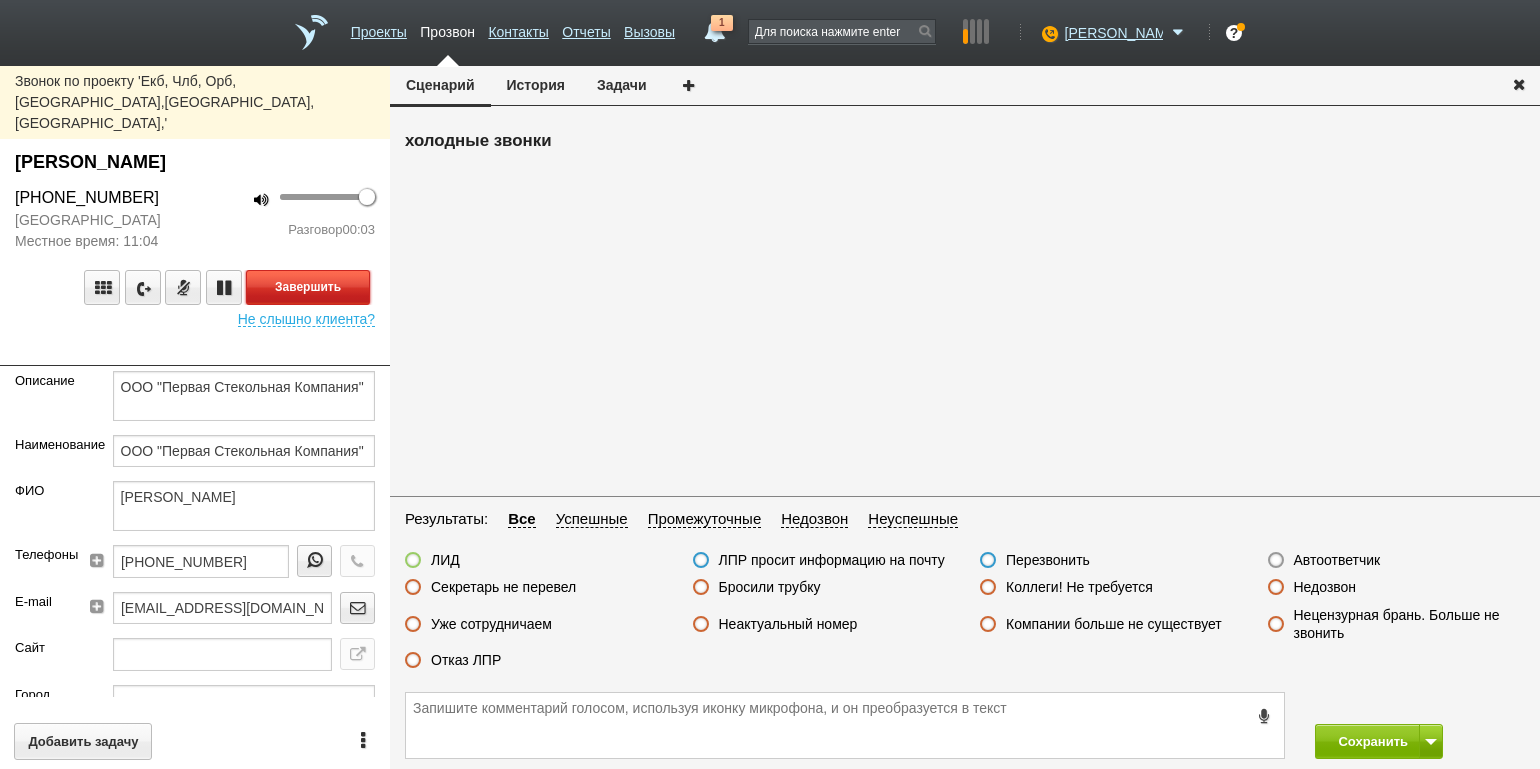 click on "Завершить" at bounding box center [308, 287] 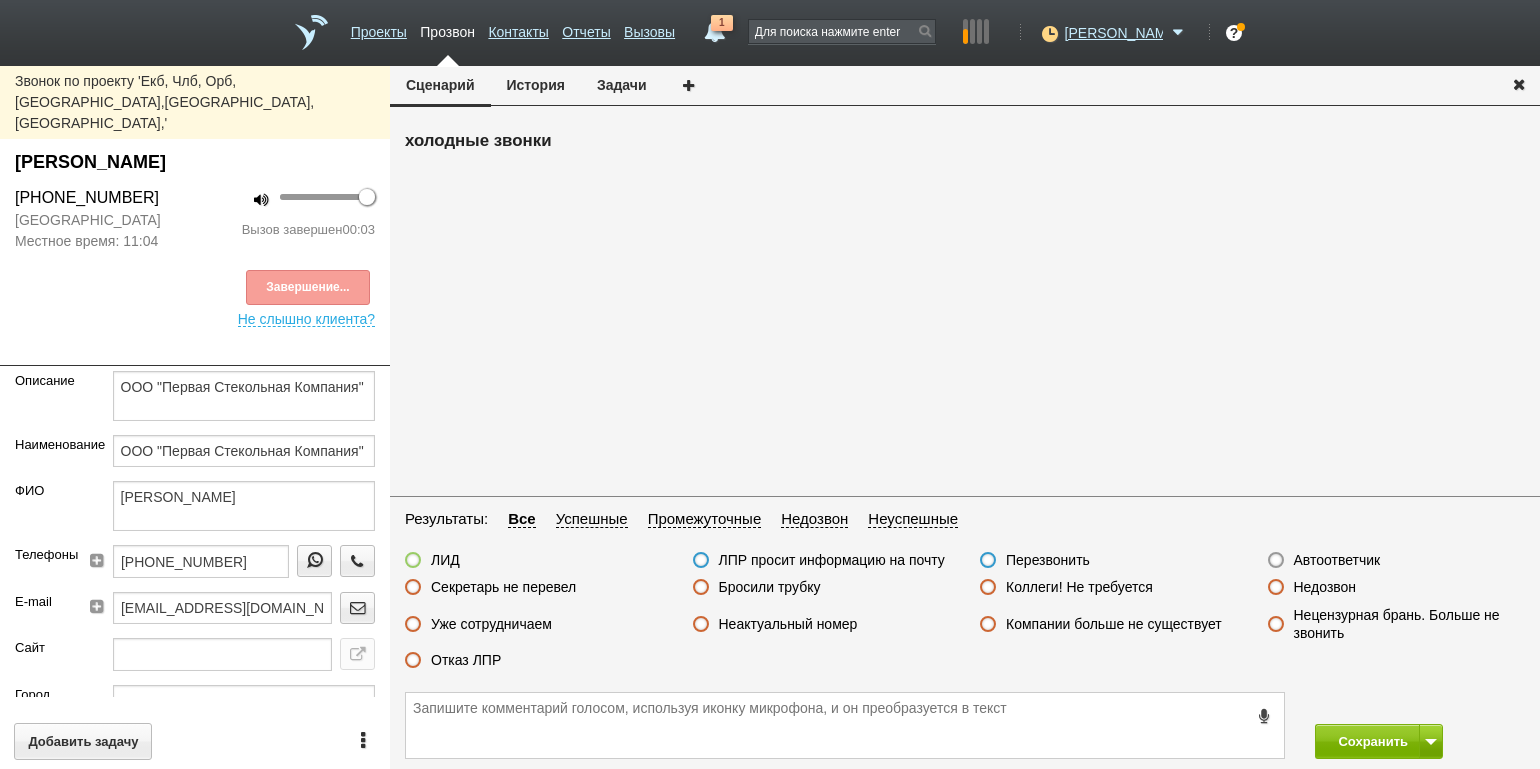 click on "Автоответчик" at bounding box center [1337, 560] 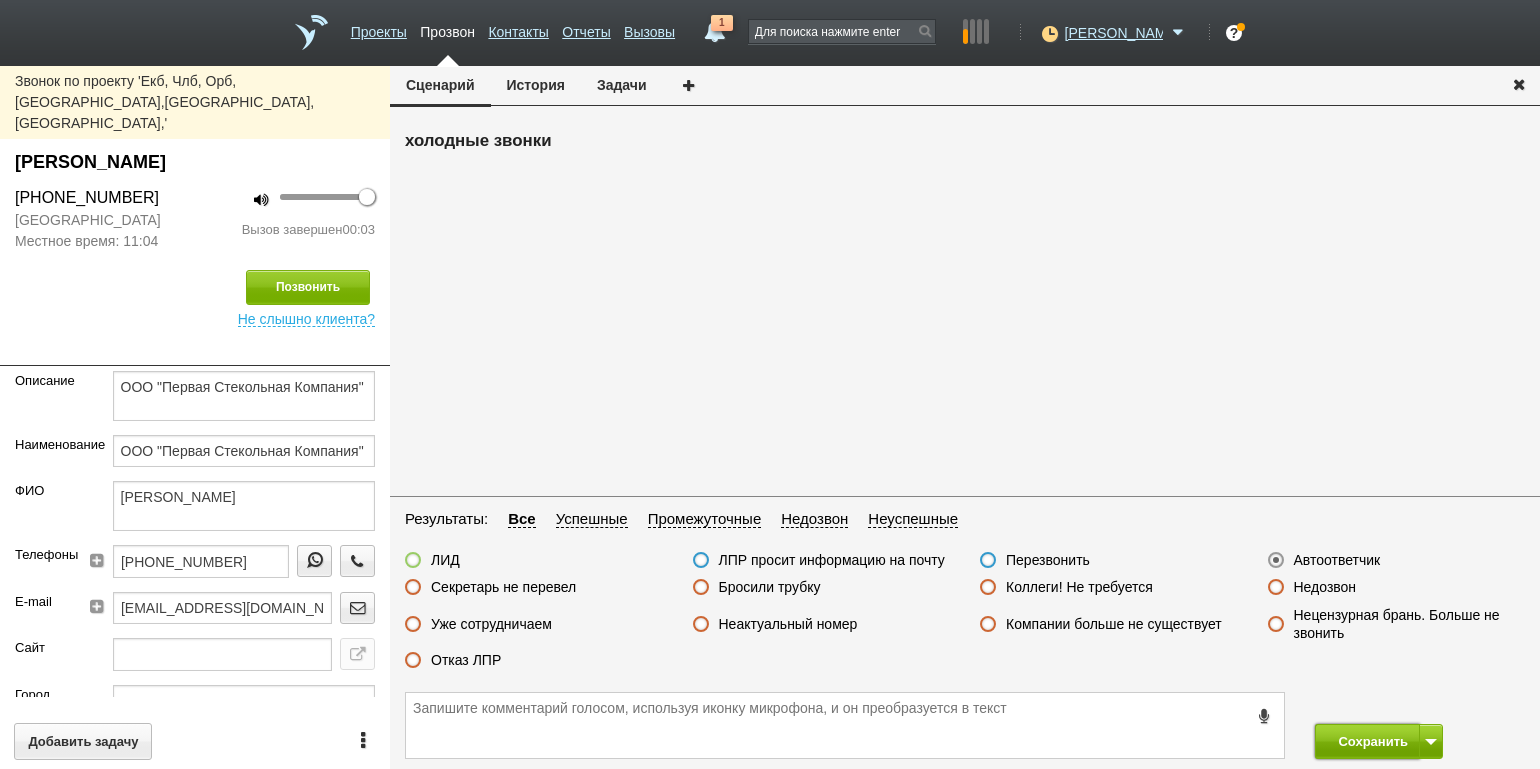 click on "Сохранить" at bounding box center [1367, 741] 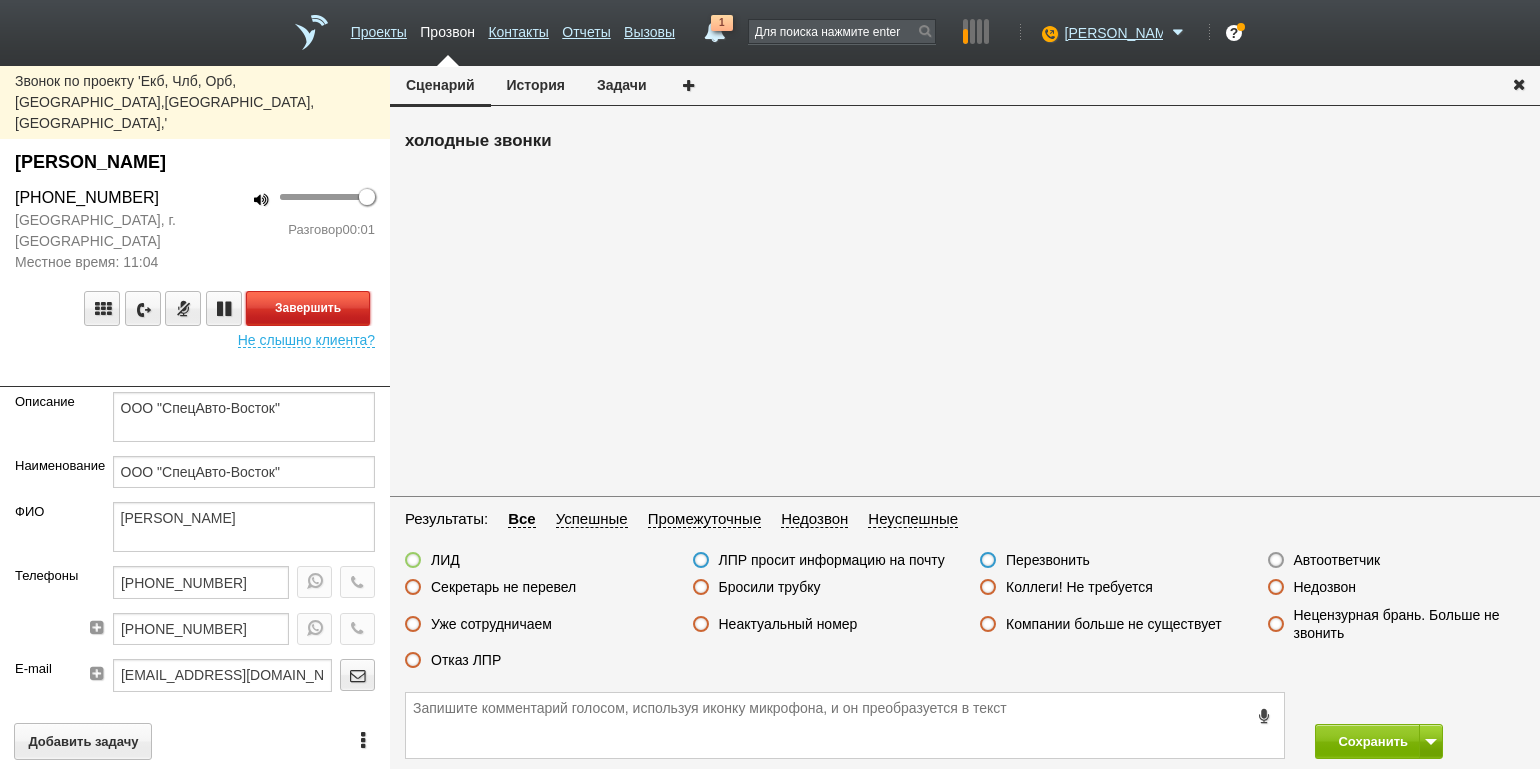 click on "Завершить" at bounding box center [308, 308] 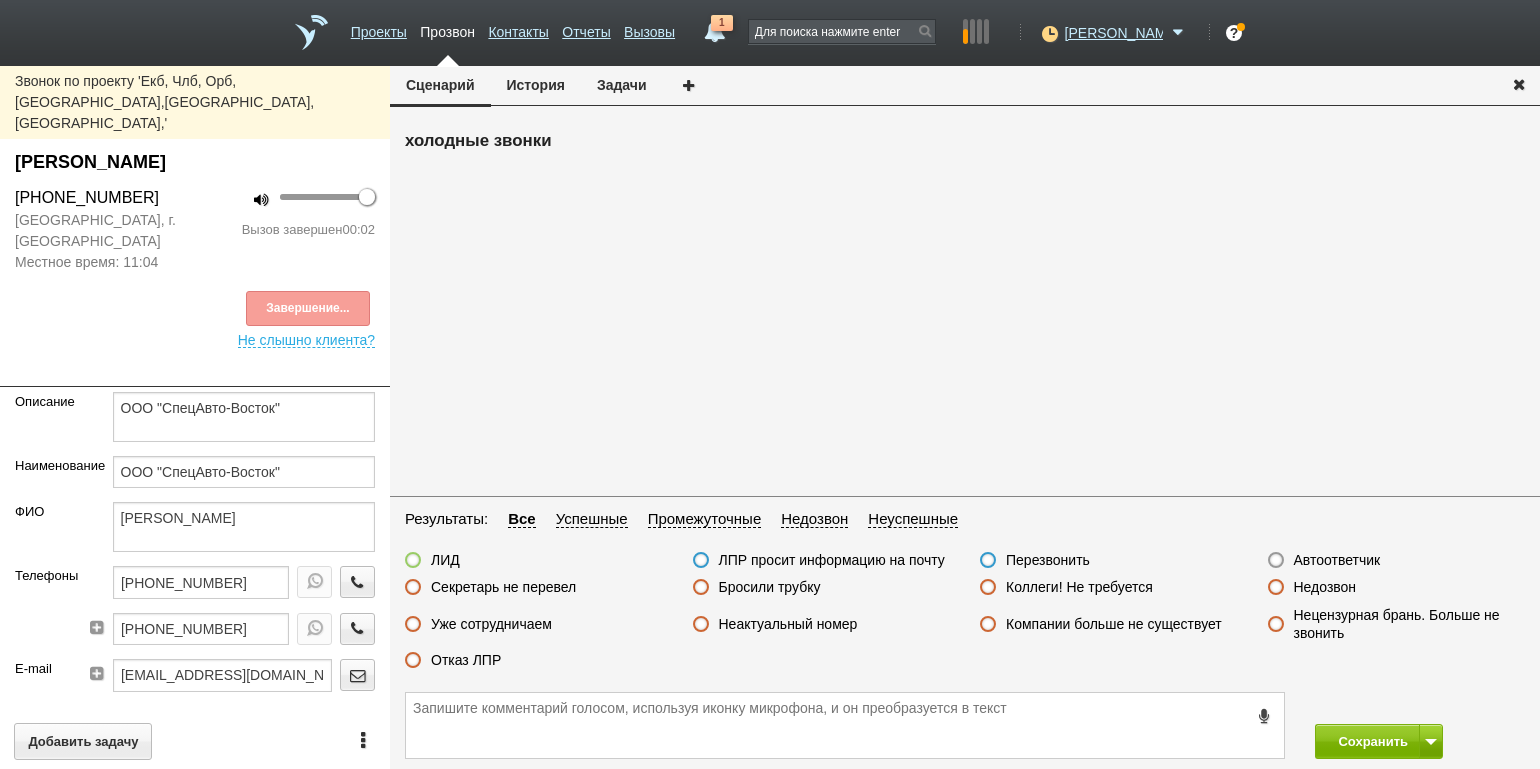 click on "Автоответчик" at bounding box center [1337, 560] 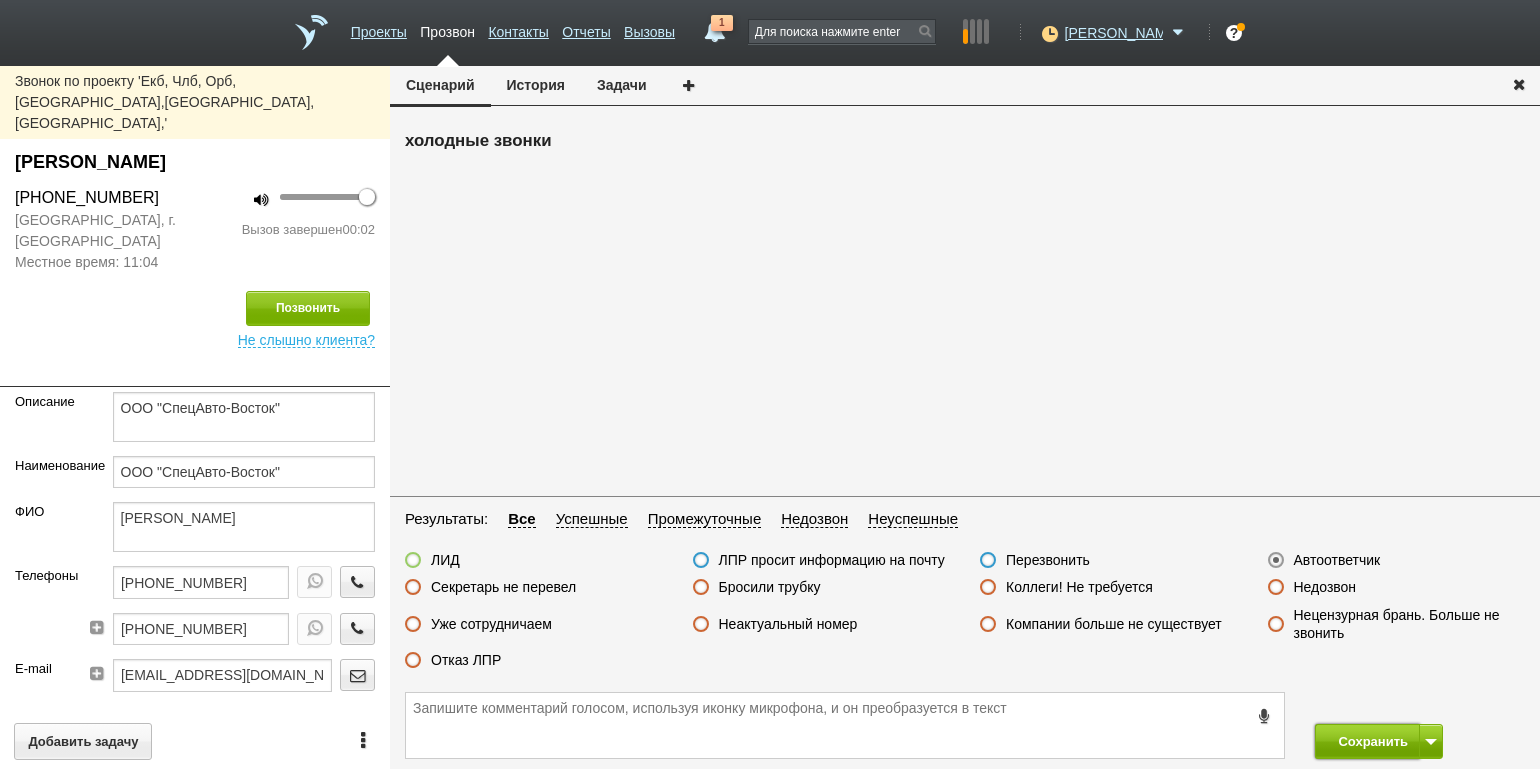 click on "Сохранить" at bounding box center (1367, 741) 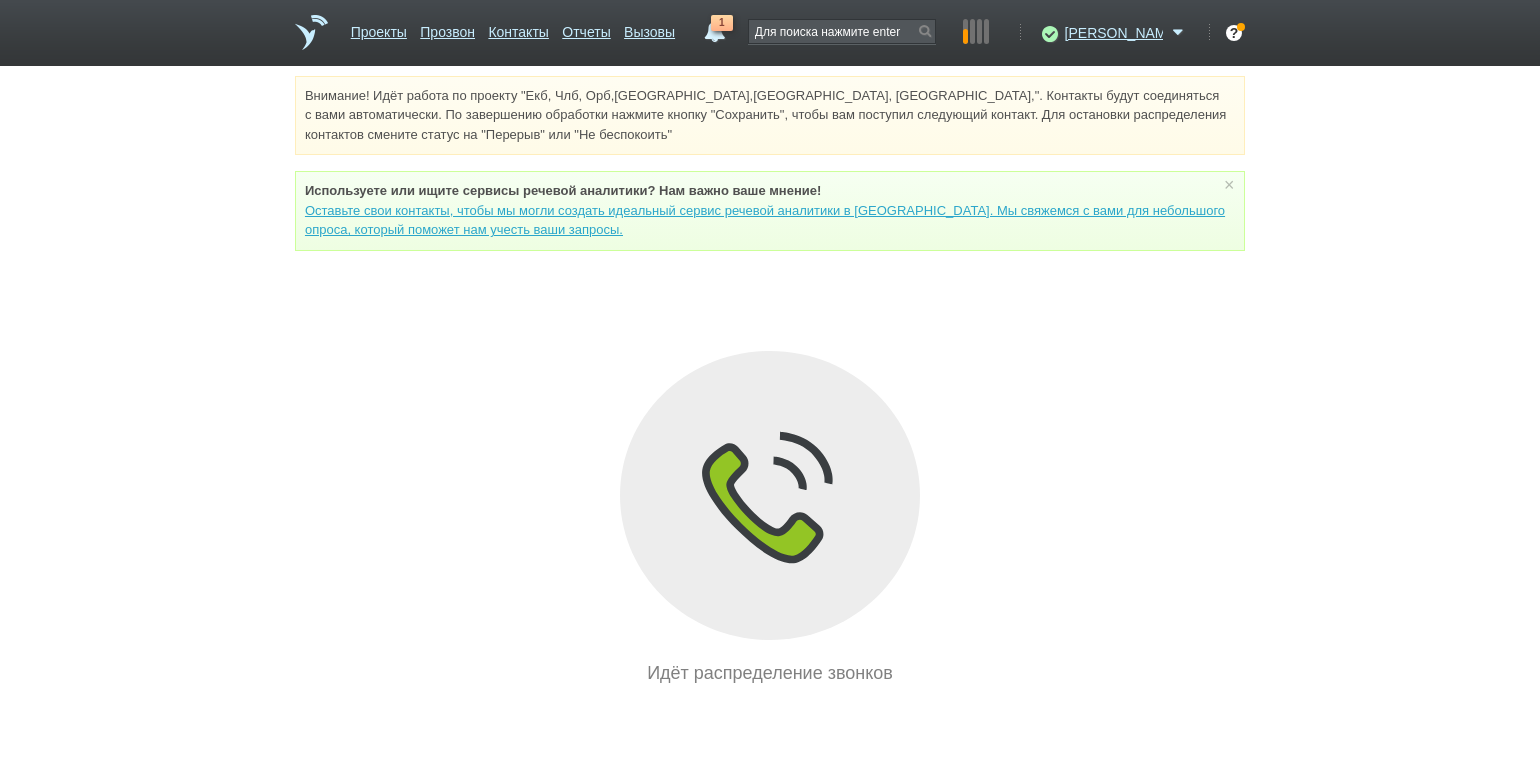click on "Внимание! Идёт работа по проекту "Екб, Члб, Орб,[GEOGRAPHIC_DATA],[GEOGRAPHIC_DATA], [GEOGRAPHIC_DATA],". Контакты будут соединяться с вами автоматически. По завершению обработки нажмите кнопку "Сохранить", чтобы вам поступил следующий контакт. Для остановки распределения контактов смените статус на "Перерыв" или "Не беспокоить"
Используете или ищите cервисы речевой аналитики? Нам важно ваше мнение!
×
Вы можете звонить напрямую из строки поиска - введите номер и нажмите "Позвонить"
Идёт распределение звонков" at bounding box center [770, 381] 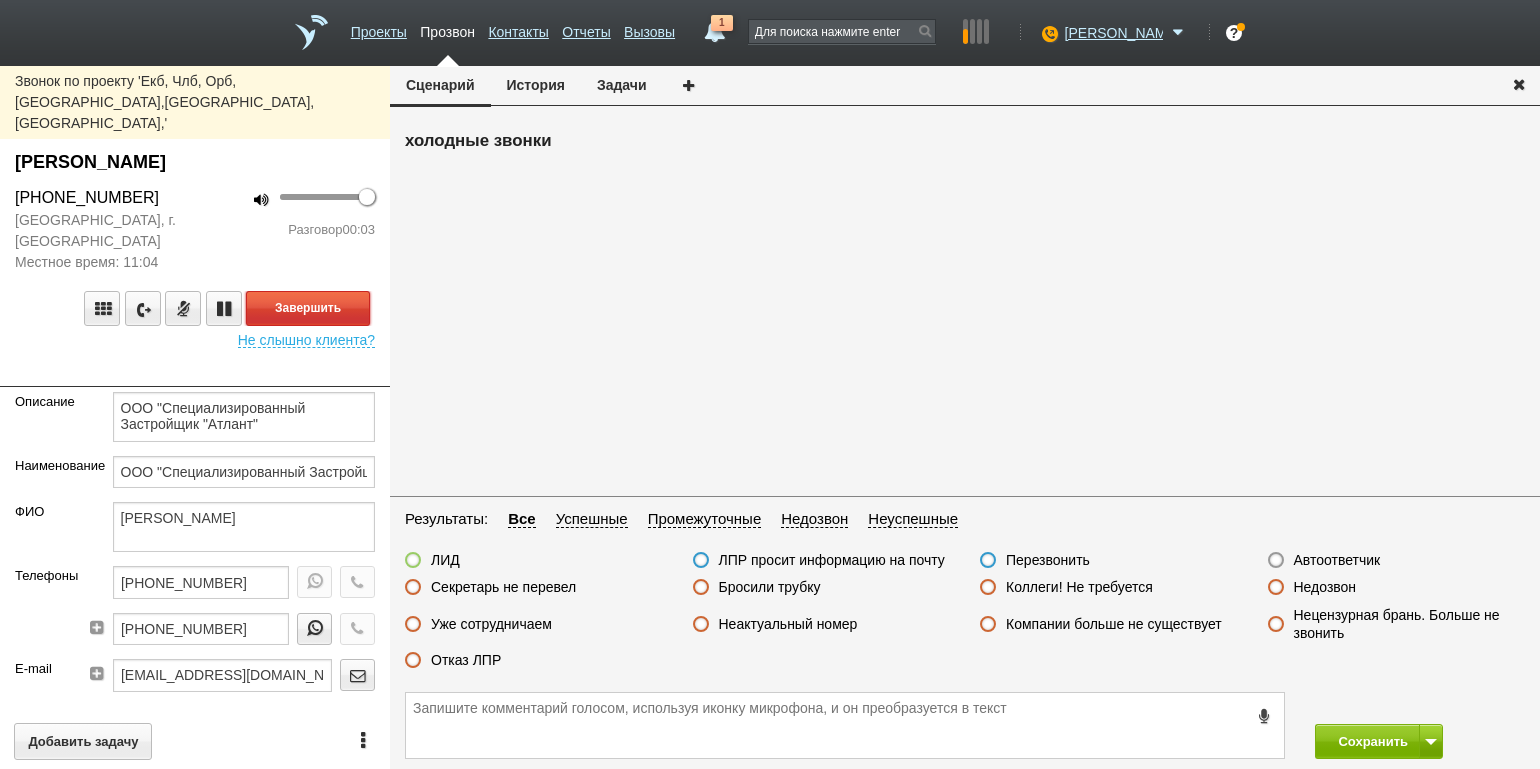 drag, startPoint x: 329, startPoint y: 261, endPoint x: 661, endPoint y: 376, distance: 351.3531 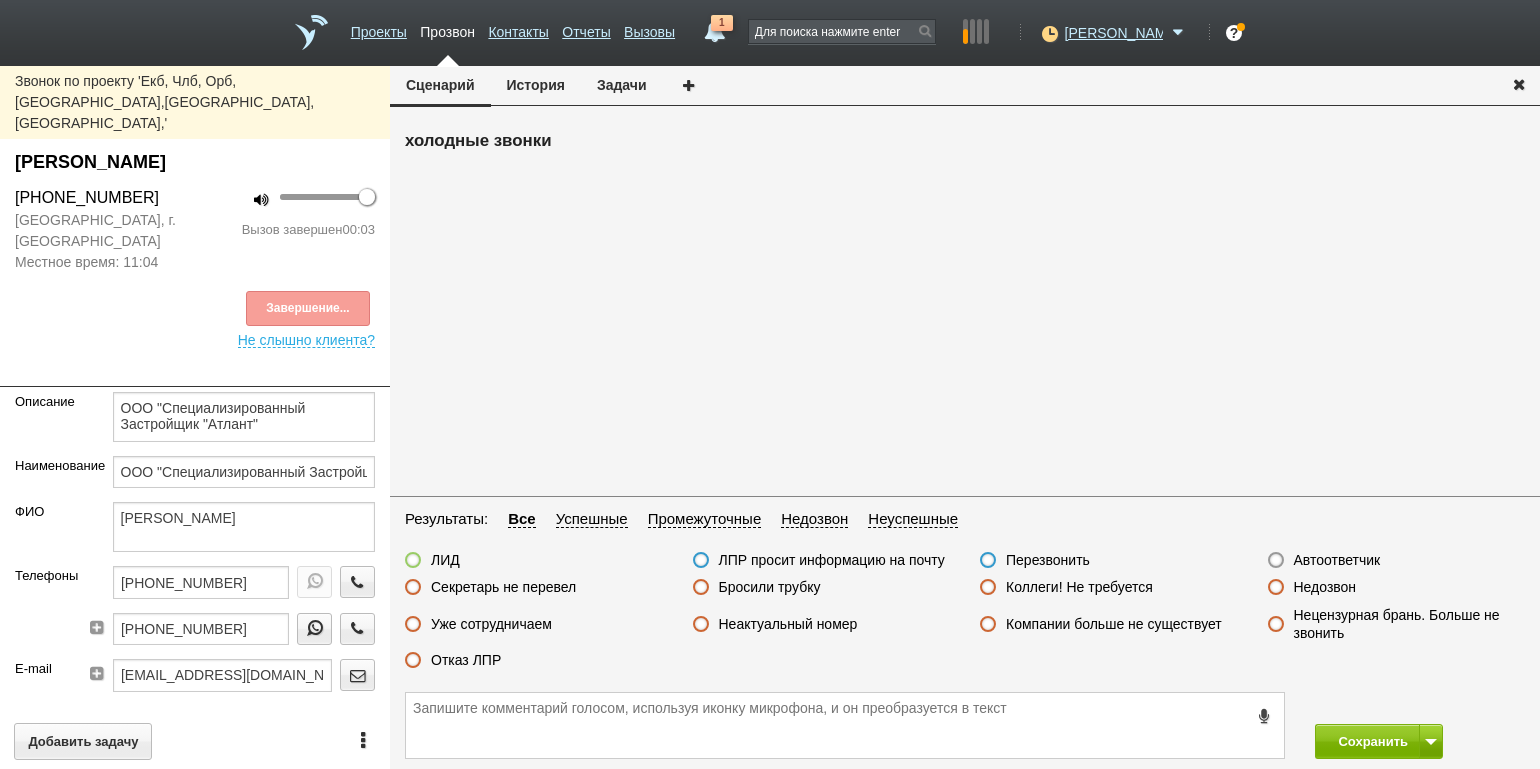 click on "Недозвон" at bounding box center [1325, 587] 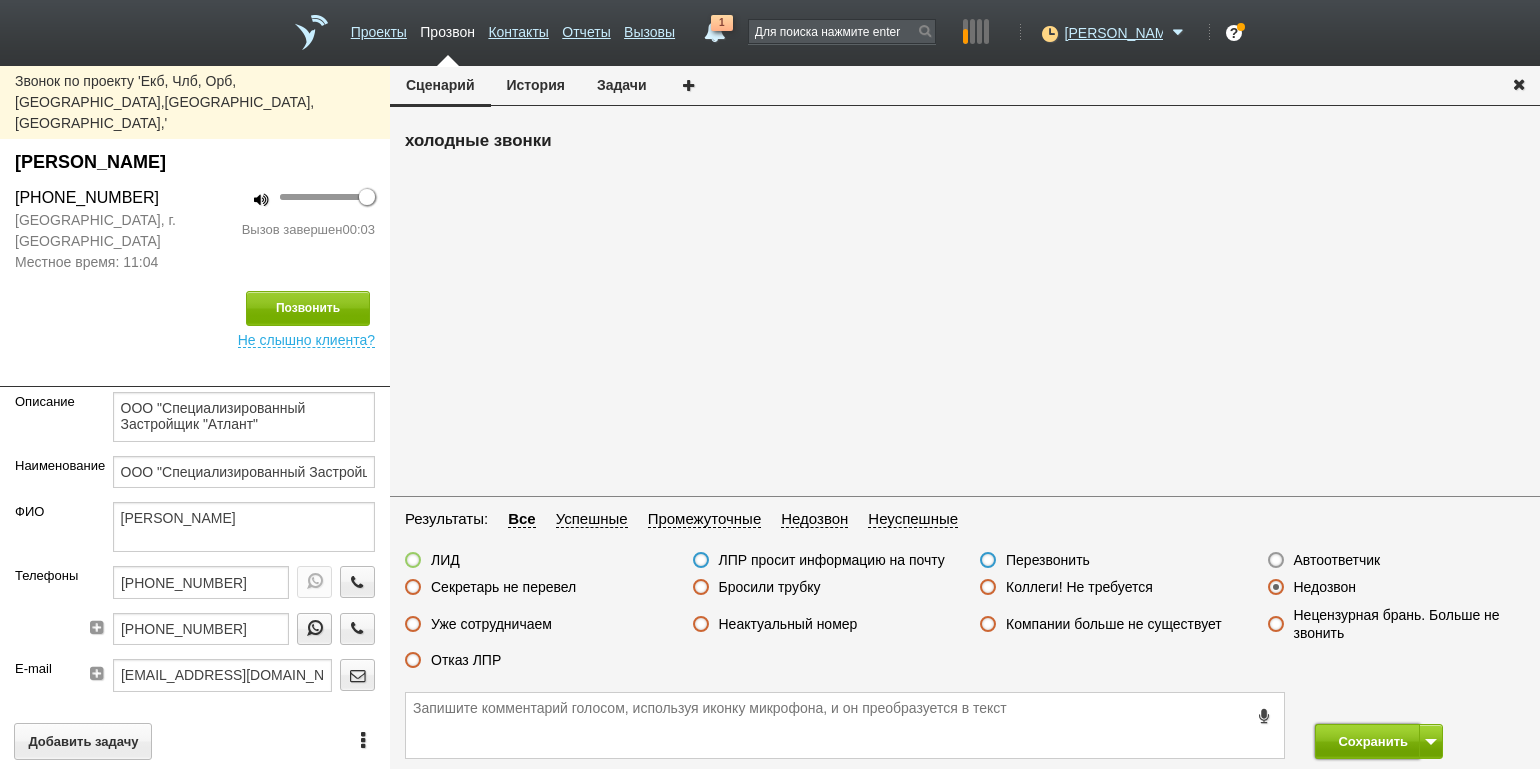 click on "Сохранить" at bounding box center [1367, 741] 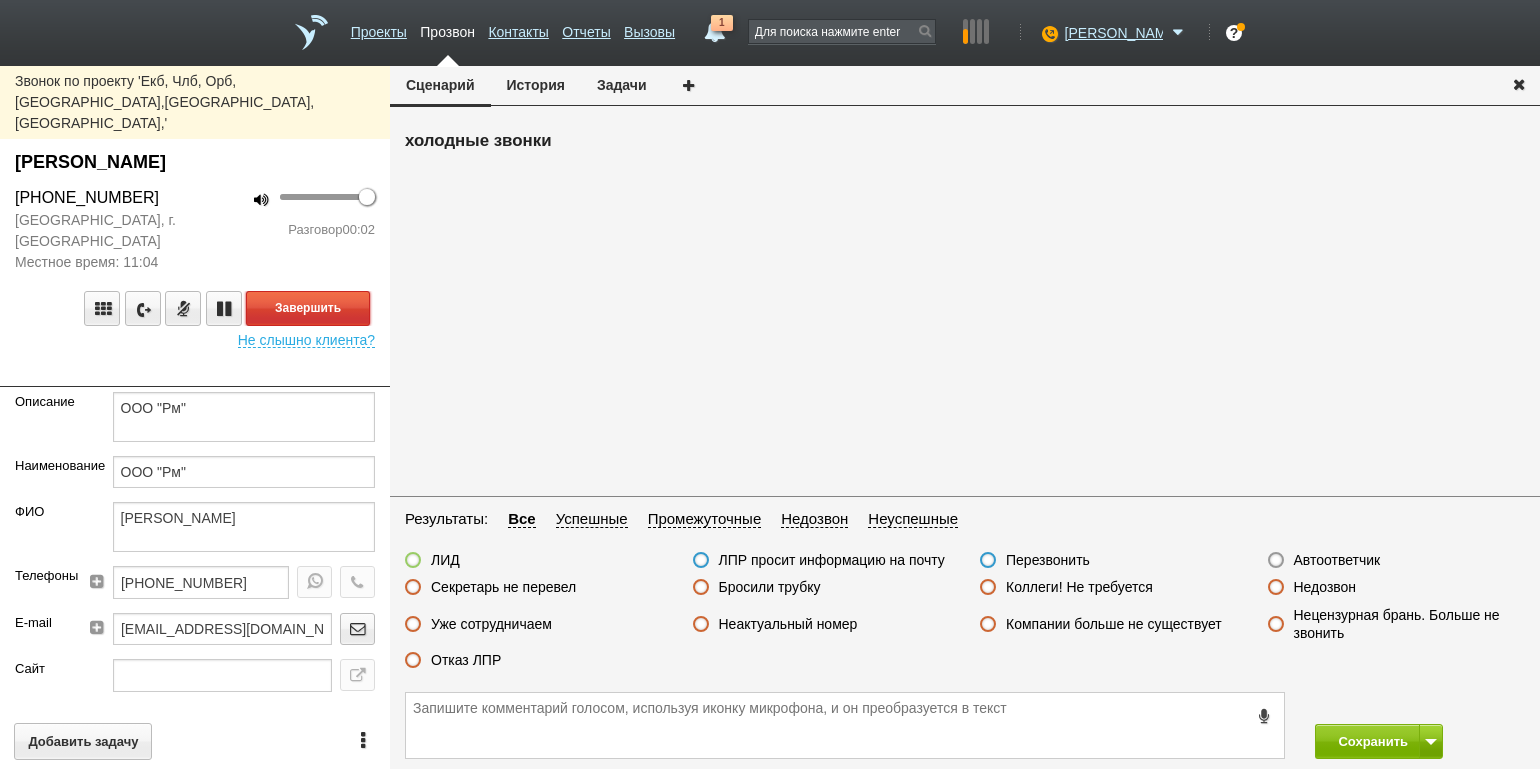 drag, startPoint x: 347, startPoint y: 254, endPoint x: 398, endPoint y: 277, distance: 55.946404 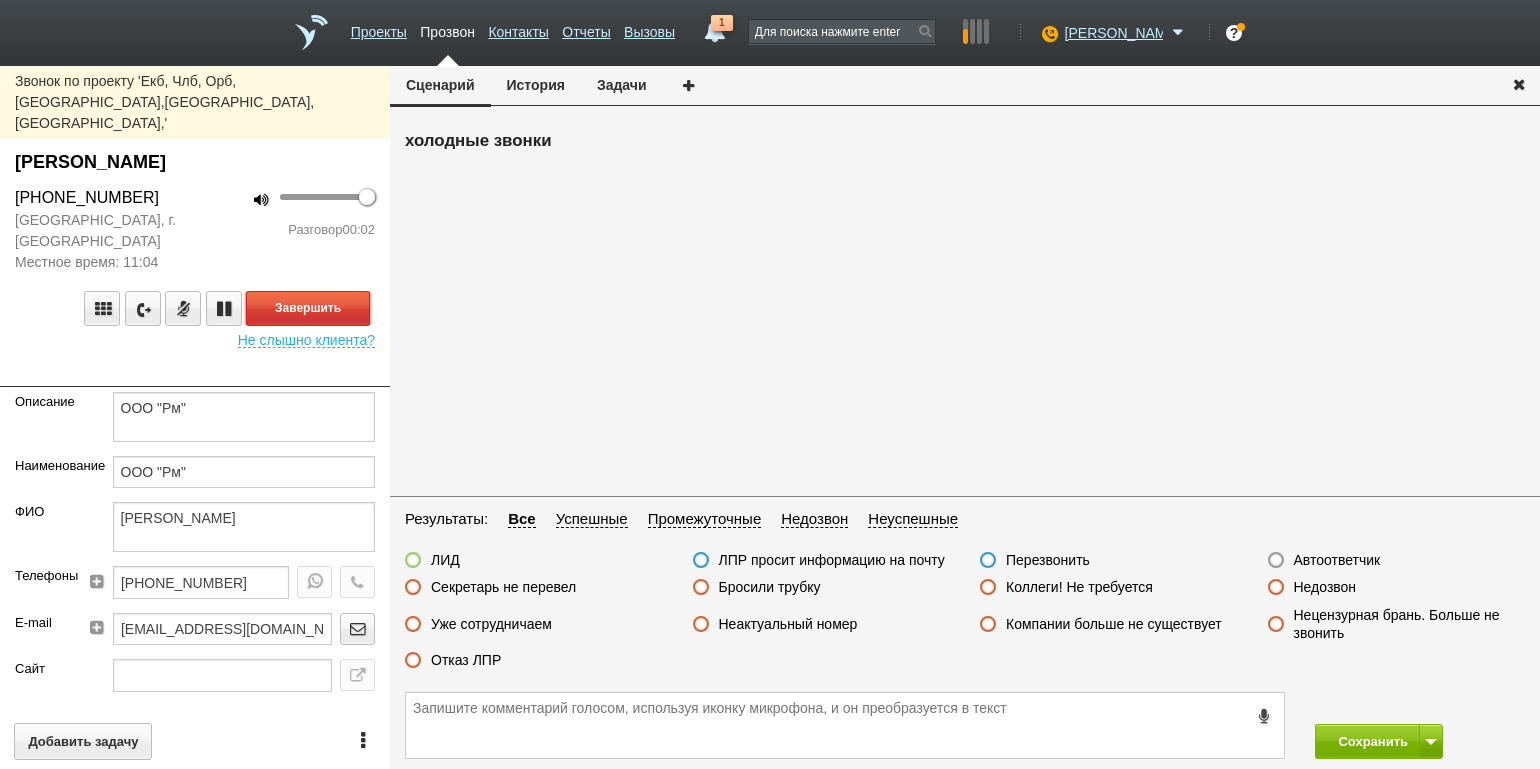 click on "Завершить" at bounding box center [308, 308] 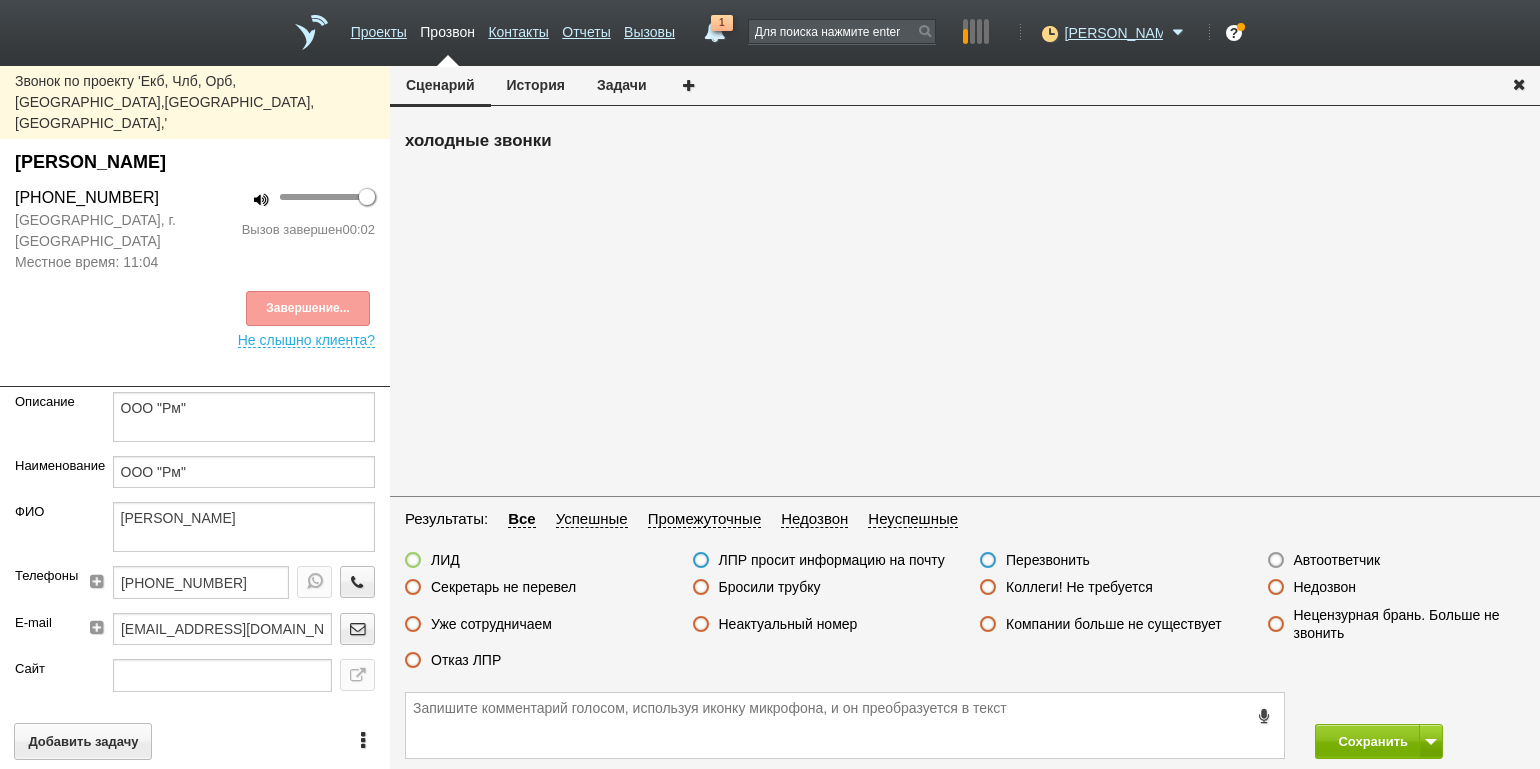 drag, startPoint x: 1336, startPoint y: 560, endPoint x: 1344, endPoint y: 582, distance: 23.409399 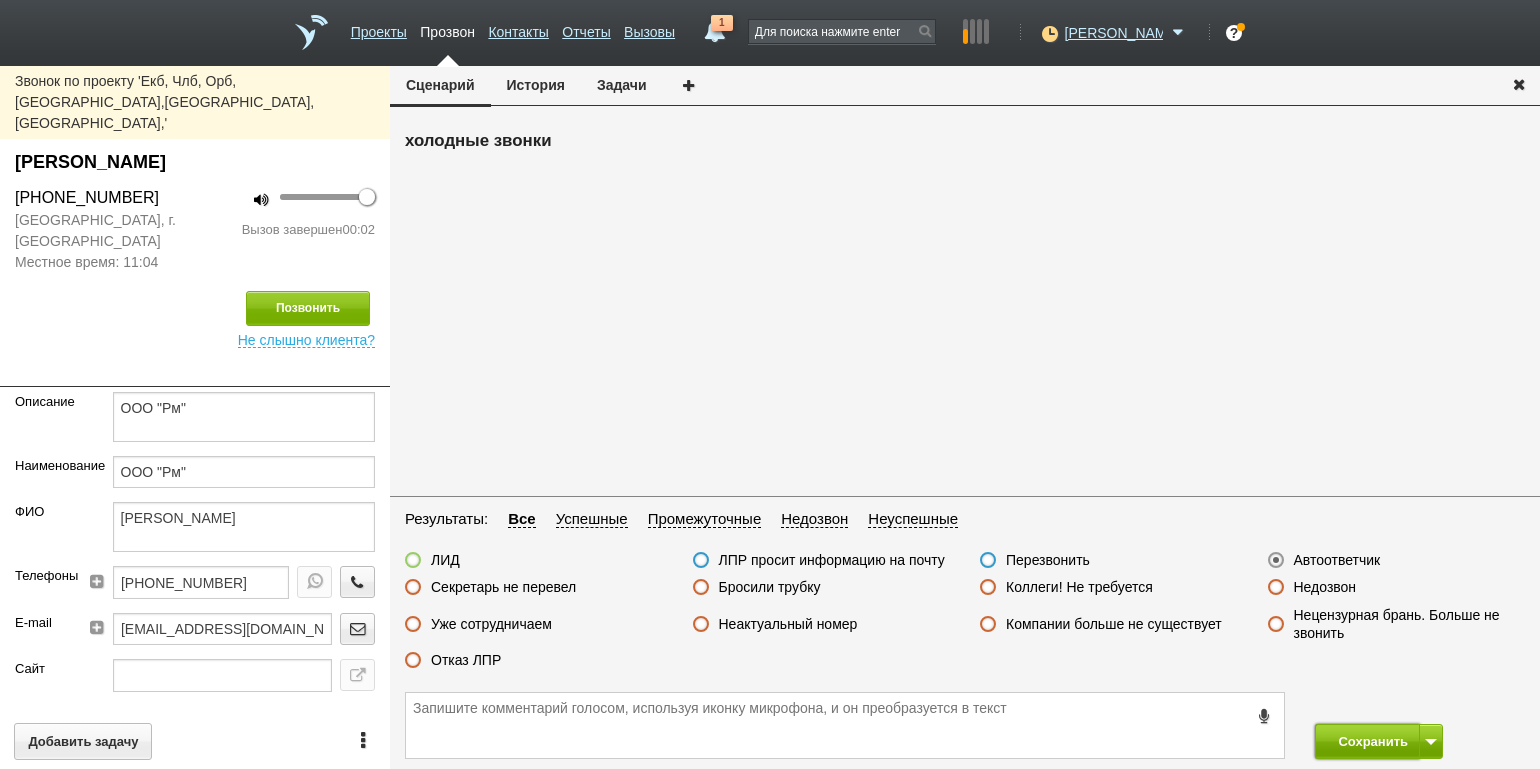 click on "Сохранить" at bounding box center [1367, 741] 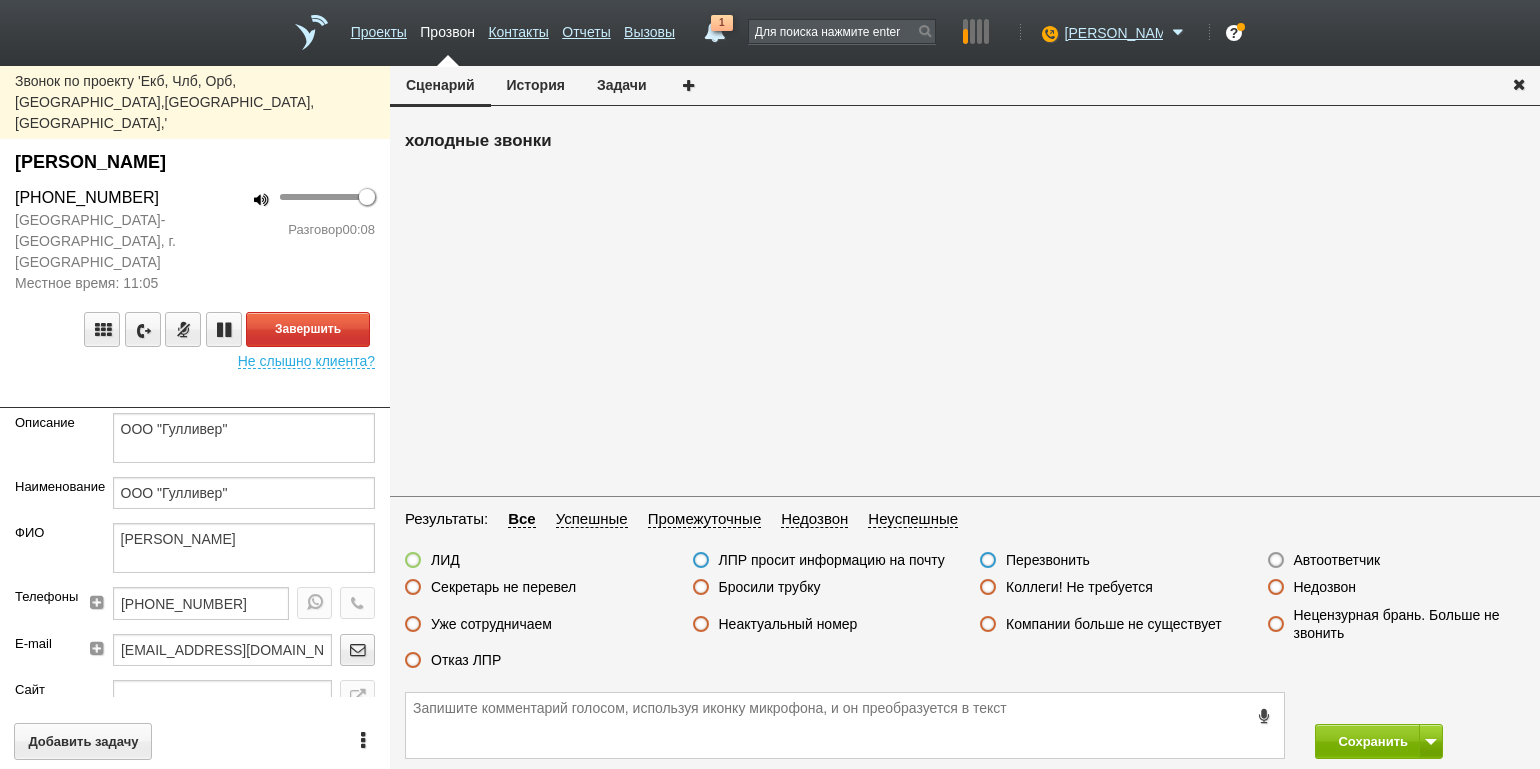 click on "100
Разговор
00:08" at bounding box center (292, 240) 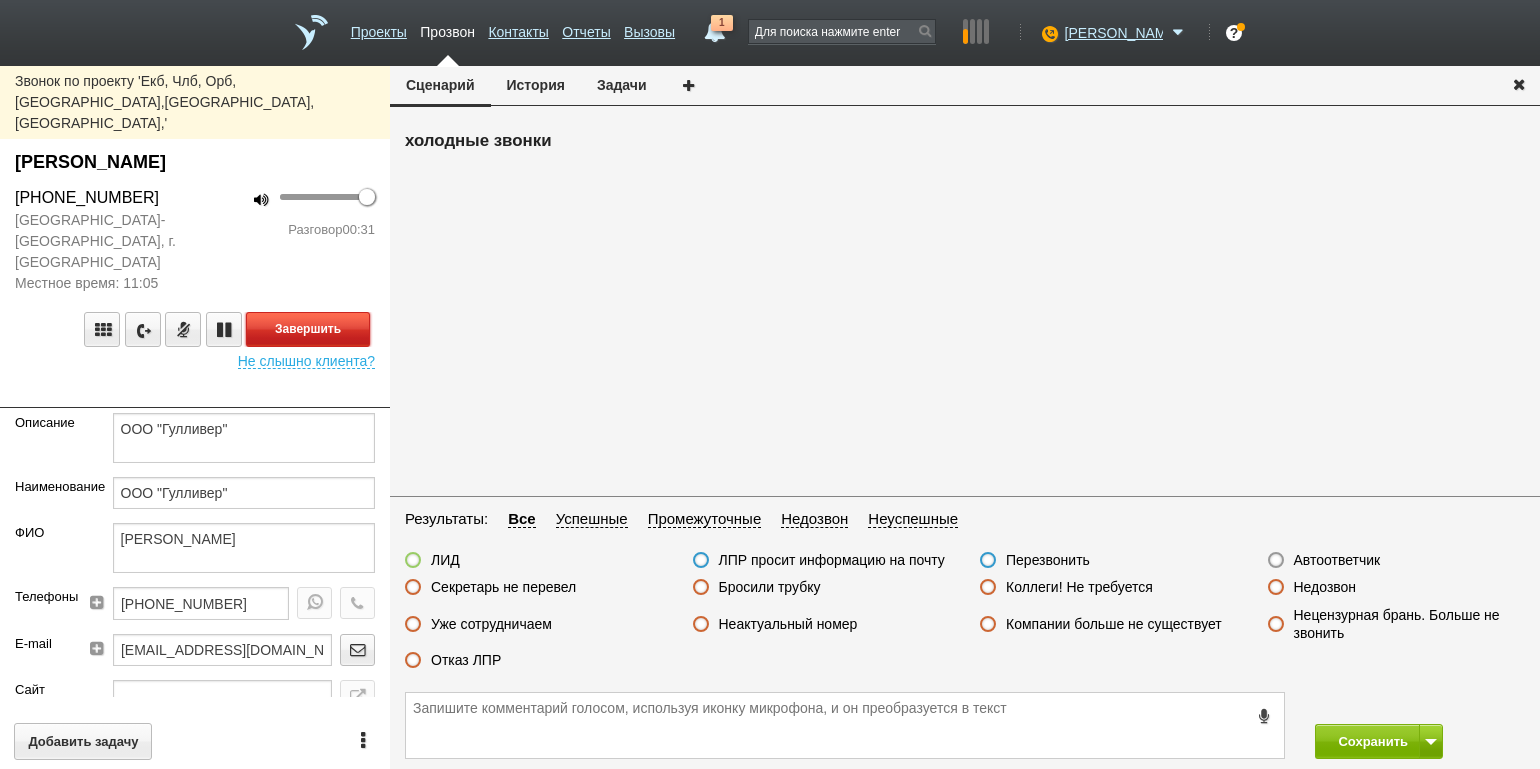 drag, startPoint x: 308, startPoint y: 273, endPoint x: 348, endPoint y: 288, distance: 42.72002 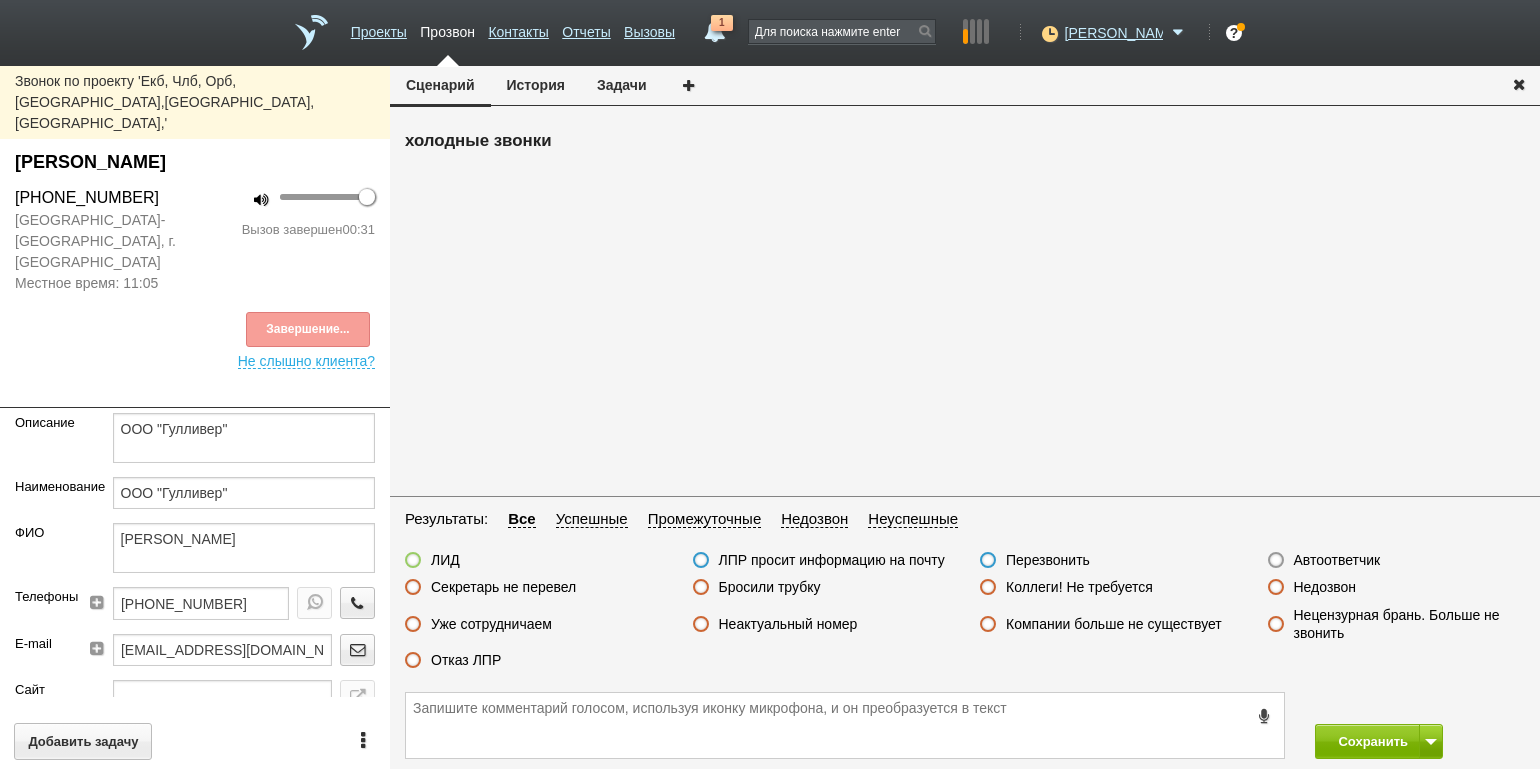 click on "Секретарь не перевел" at bounding box center [503, 587] 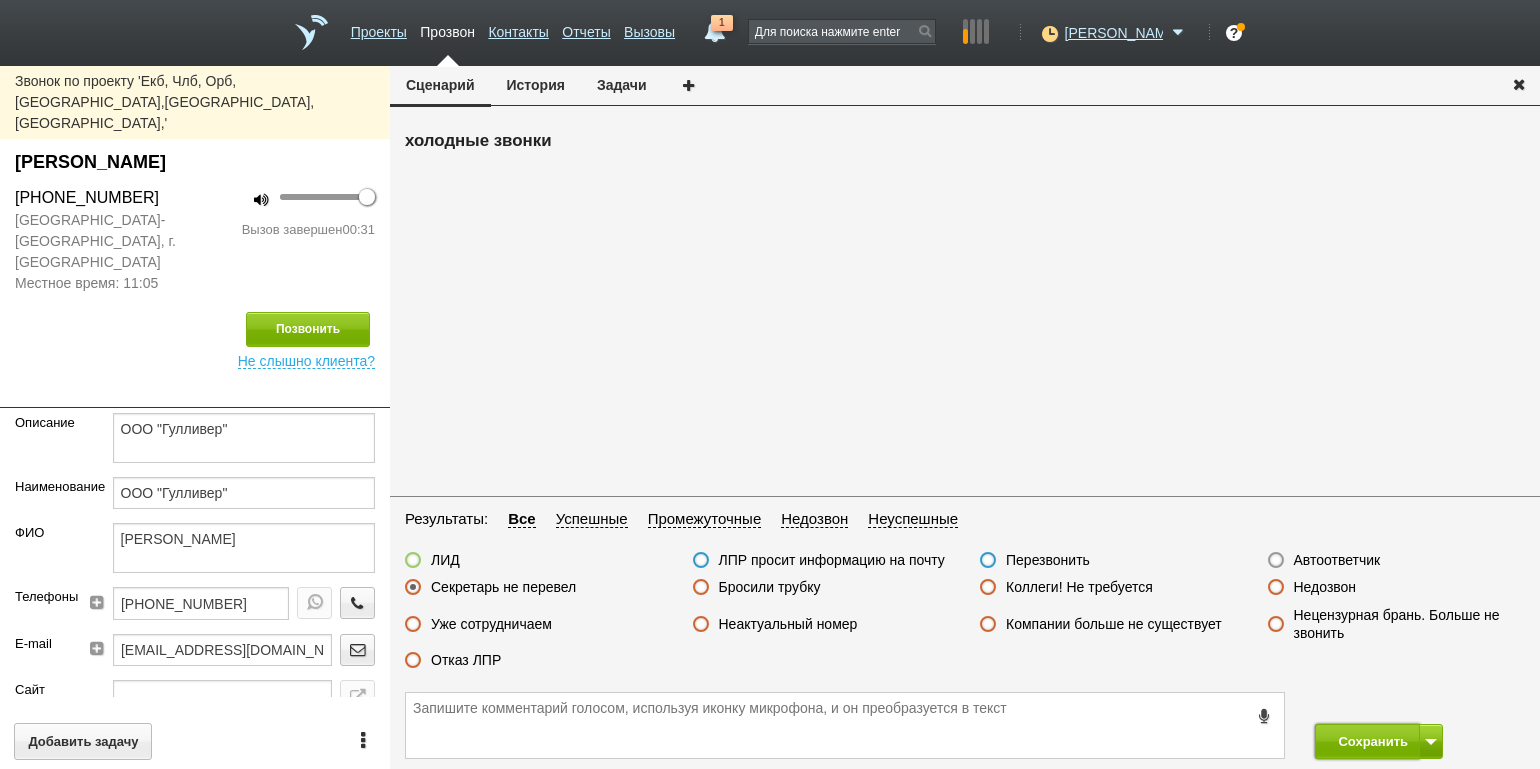 drag, startPoint x: 1352, startPoint y: 739, endPoint x: 1238, endPoint y: 546, distance: 224.15396 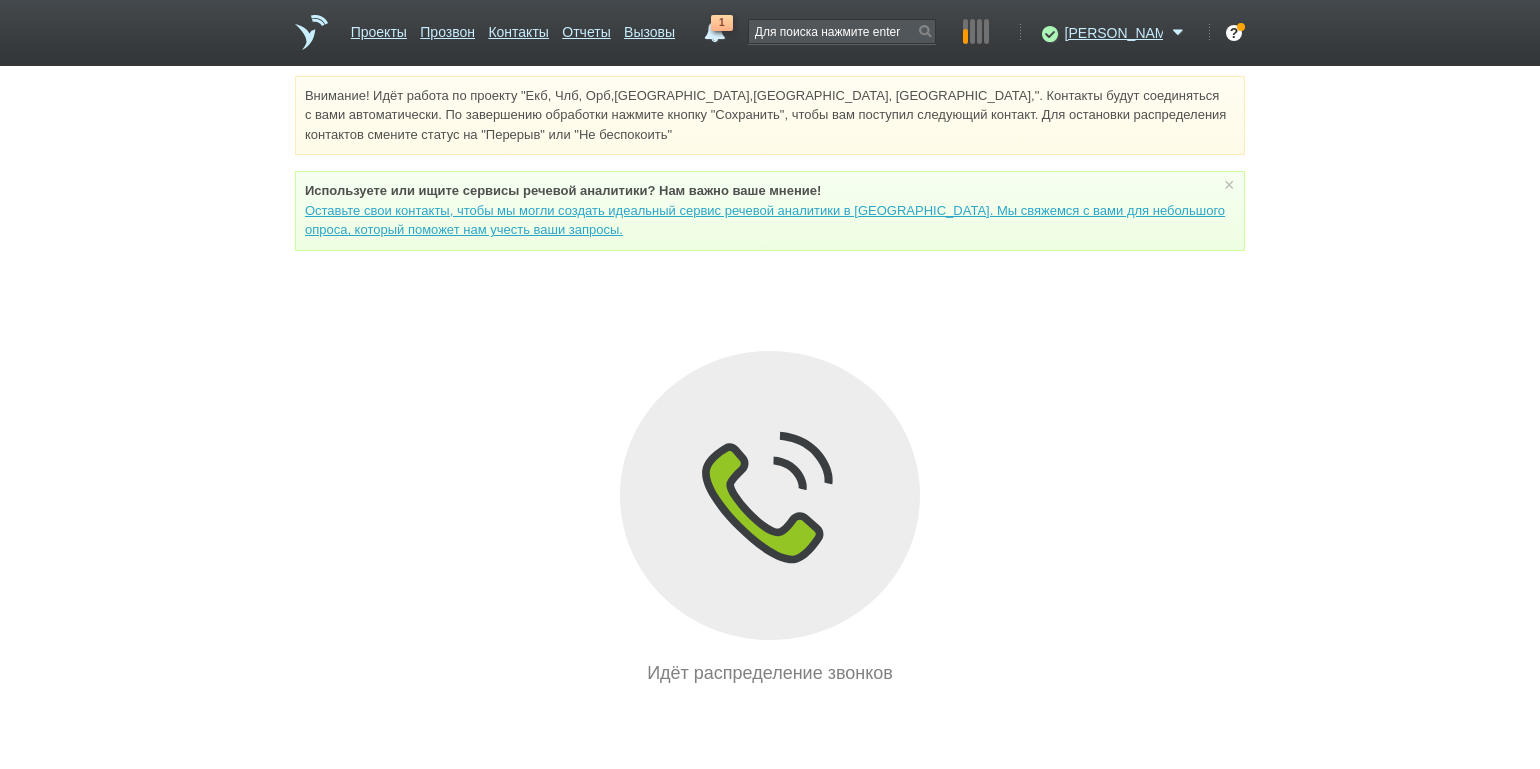 click on "Внимание! Идёт работа по проекту "Екб, Члб, Орб,[GEOGRAPHIC_DATA],[GEOGRAPHIC_DATA], [GEOGRAPHIC_DATA],". Контакты будут соединяться с вами автоматически. По завершению обработки нажмите кнопку "Сохранить", чтобы вам поступил следующий контакт. Для остановки распределения контактов смените статус на "Перерыв" или "Не беспокоить"
Используете или ищите cервисы речевой аналитики? Нам важно ваше мнение!
×
Вы можете звонить напрямую из строки поиска - введите номер и нажмите "Позвонить"
Идёт распределение звонков" at bounding box center [770, 381] 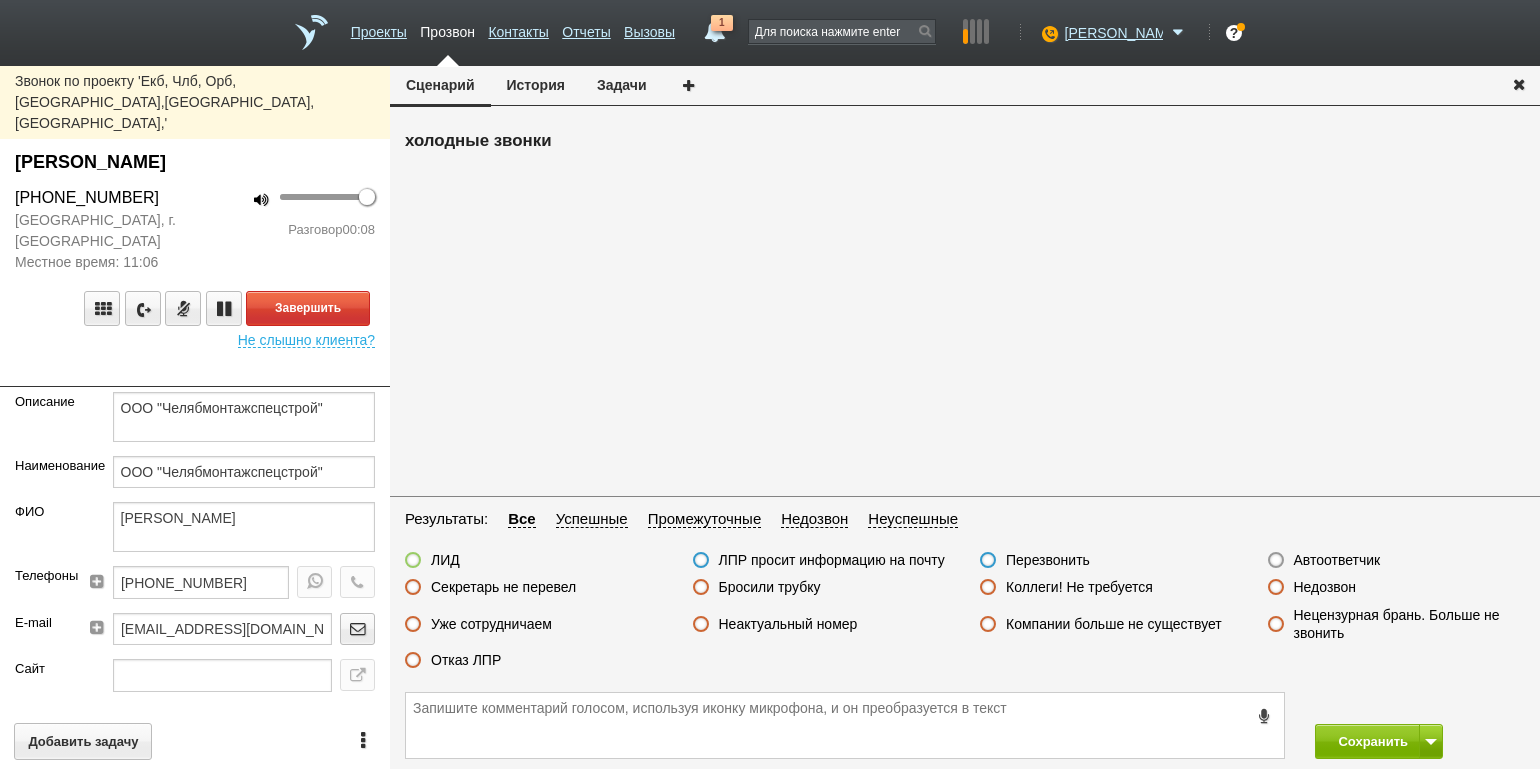 click on "100
Разговор
00:08" at bounding box center (292, 229) 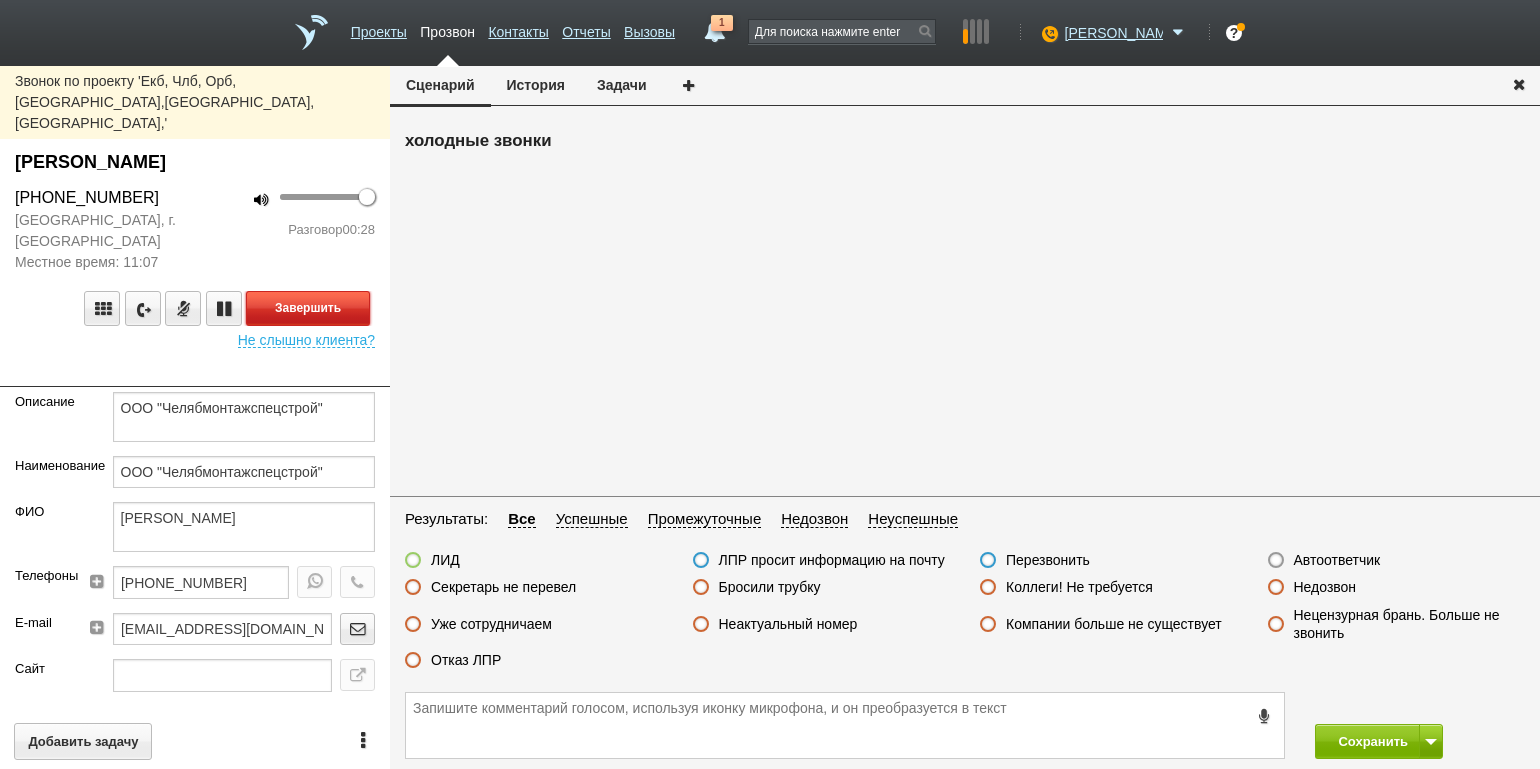 click on "Завершить" at bounding box center (308, 308) 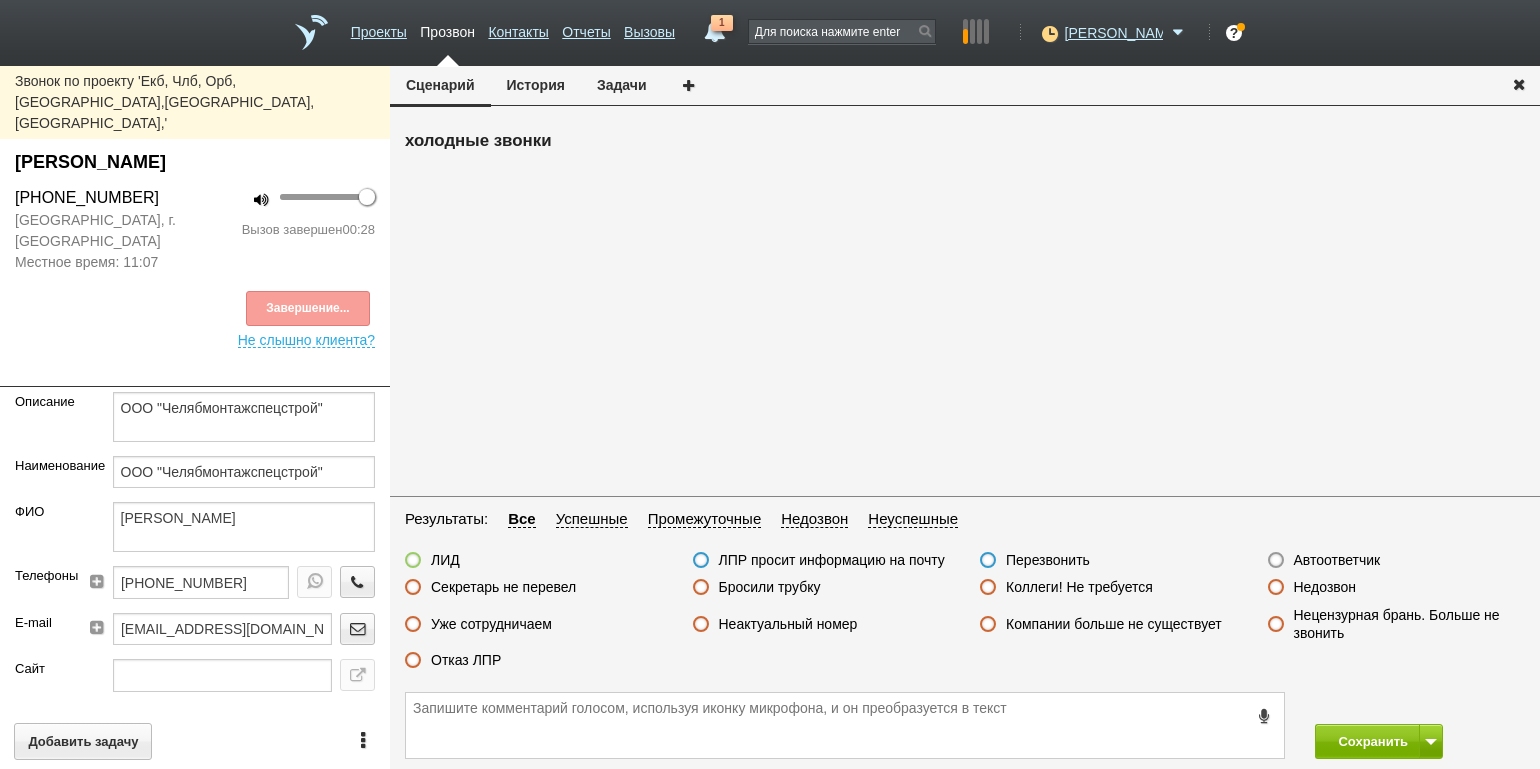 click on "Секретарь не перевел" at bounding box center [503, 587] 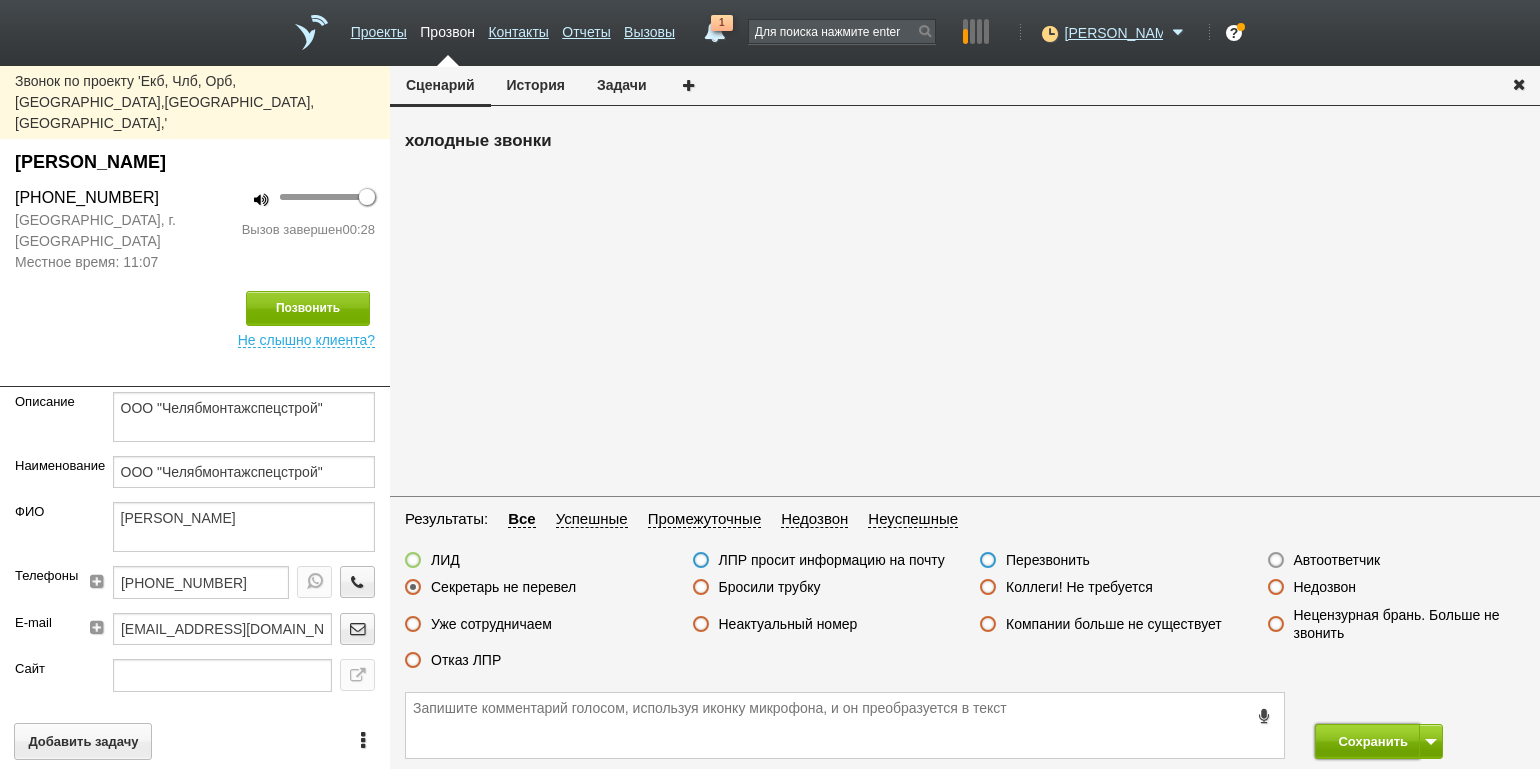 drag, startPoint x: 1362, startPoint y: 743, endPoint x: 1271, endPoint y: 585, distance: 182.3321 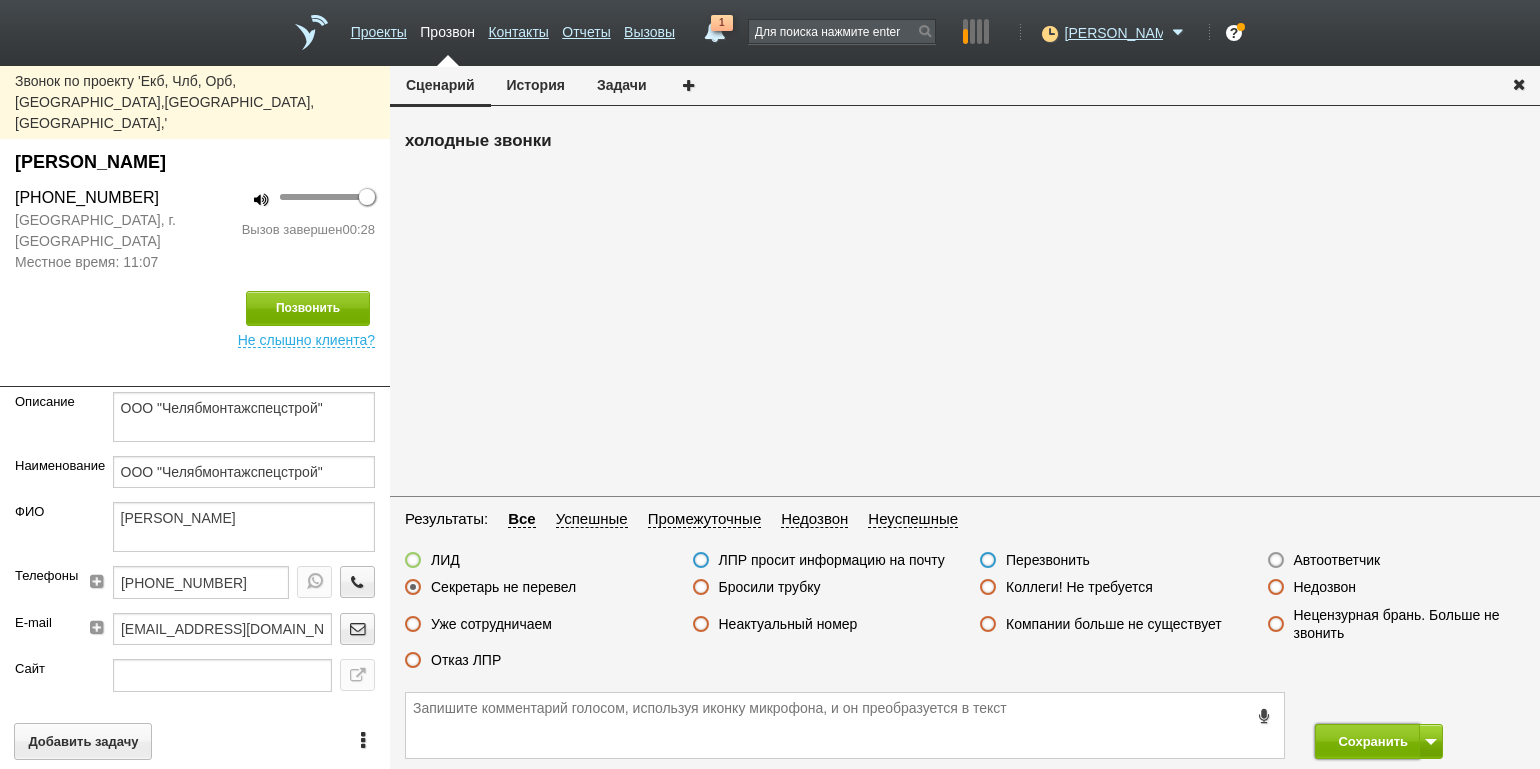 click on "Сохранить" at bounding box center [1367, 741] 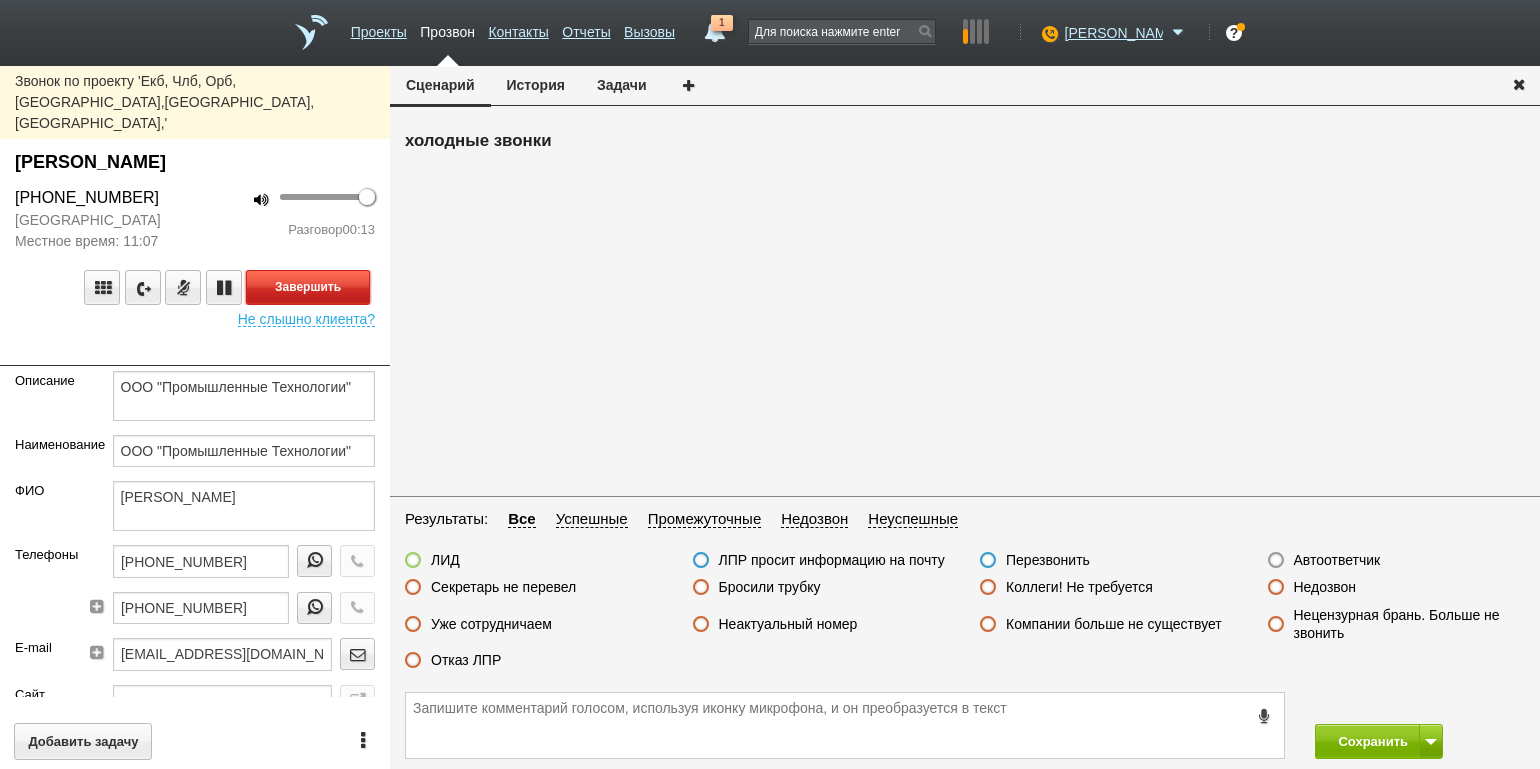 click on "Завершить" at bounding box center [308, 287] 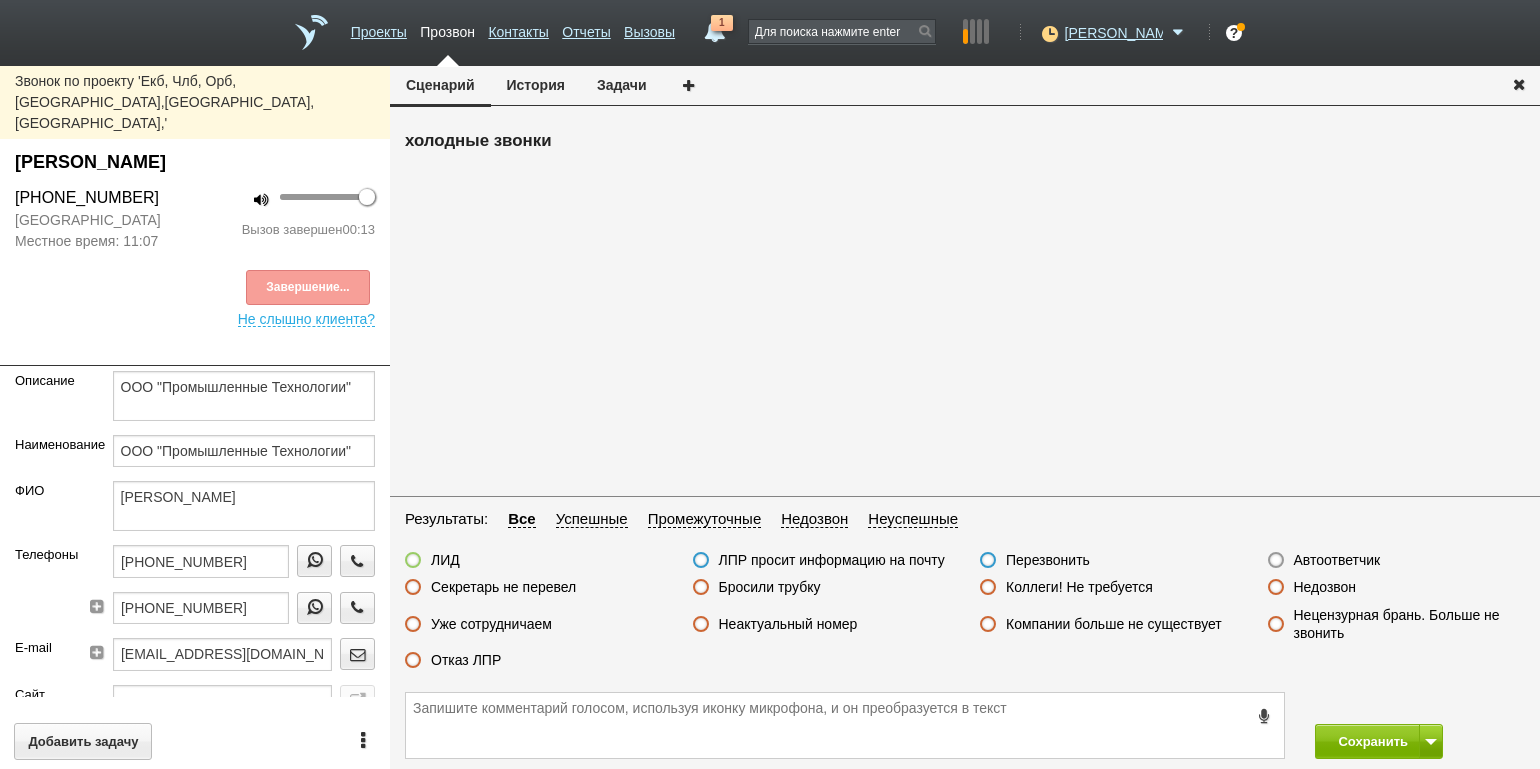 click on "Отказ ЛПР" at bounding box center (466, 660) 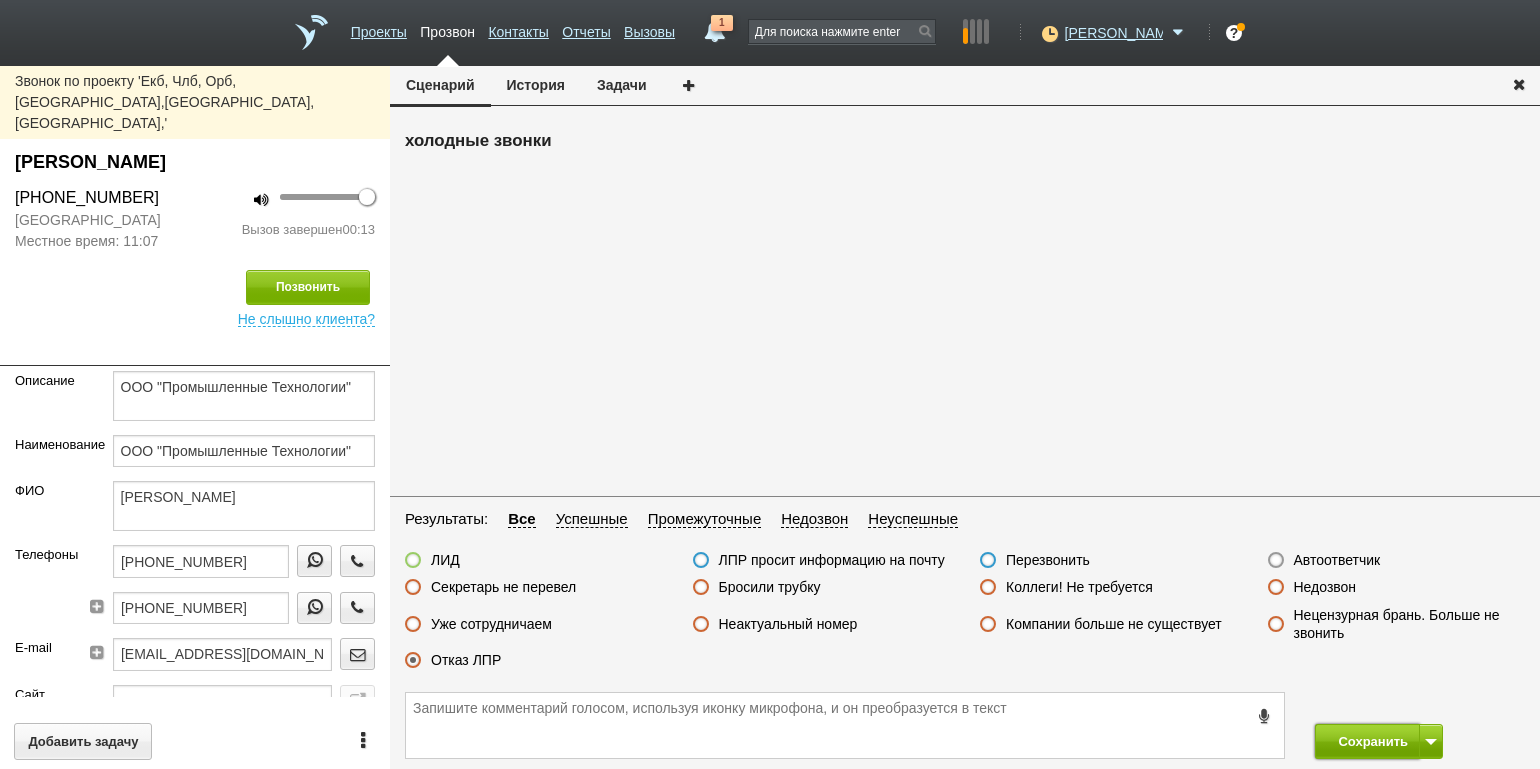 click on "Сохранить" at bounding box center [1367, 741] 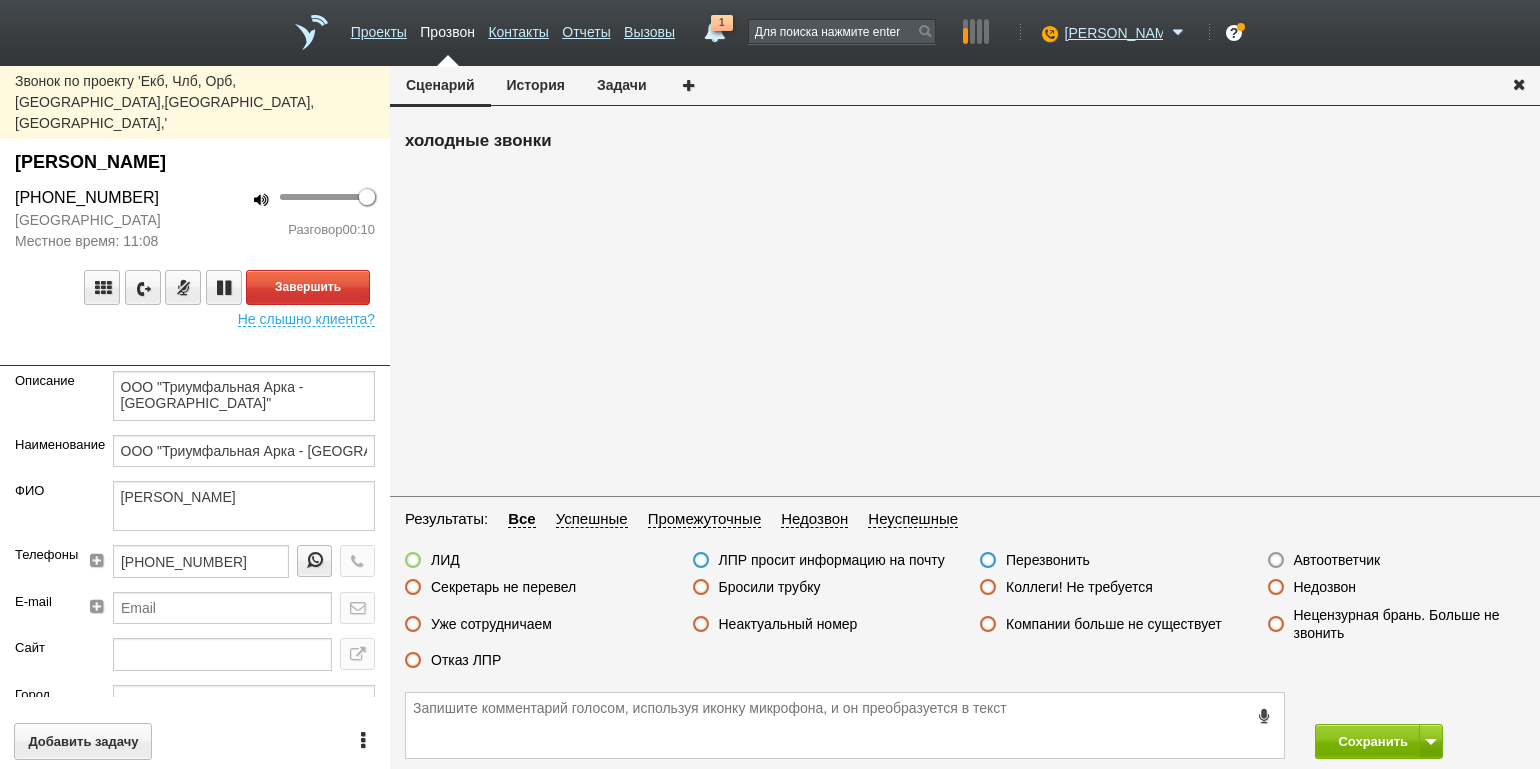 click on "100
Разговор
00:10" at bounding box center (292, 219) 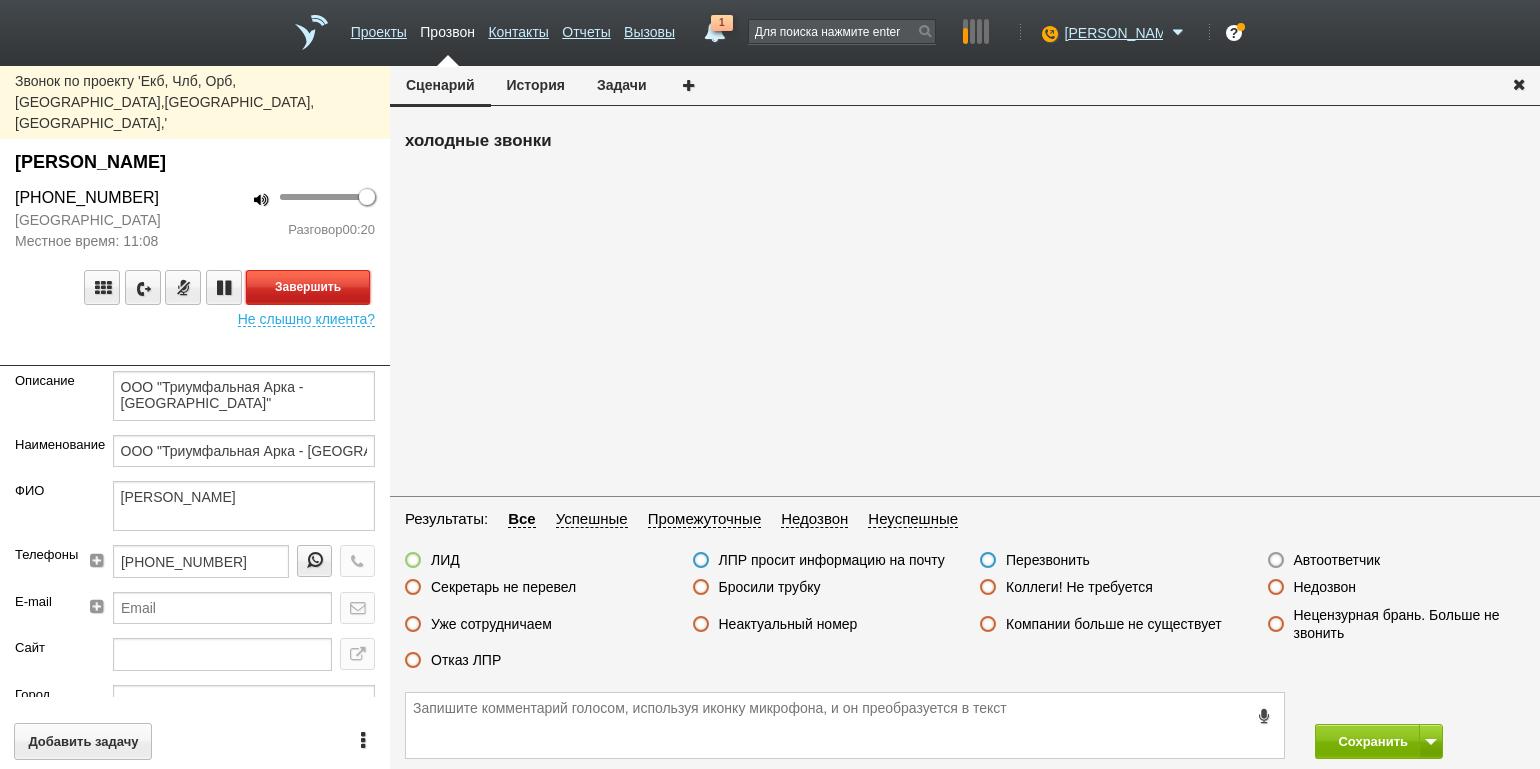 click on "Завершить" at bounding box center [308, 287] 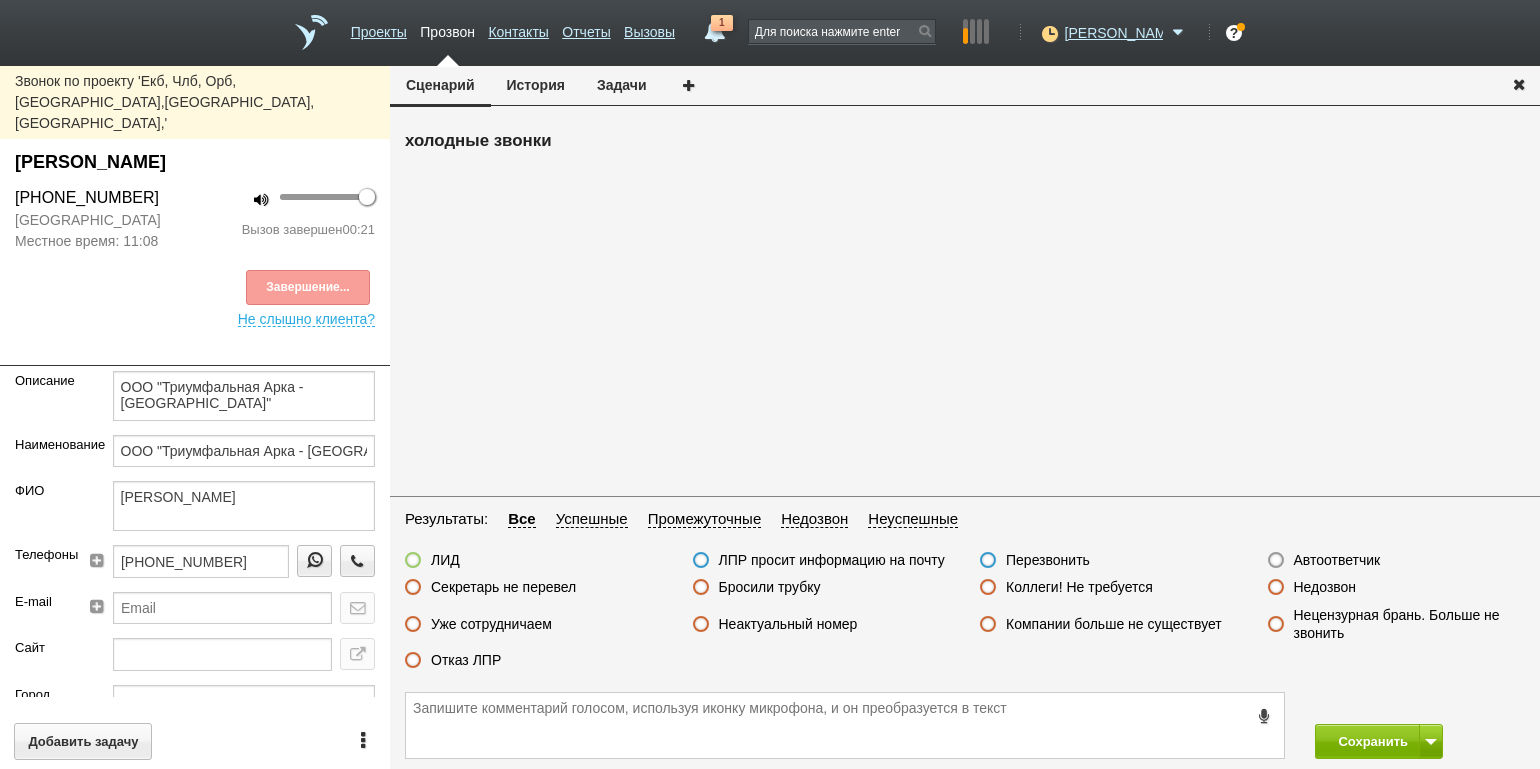 click on "Отказ ЛПР" at bounding box center [466, 660] 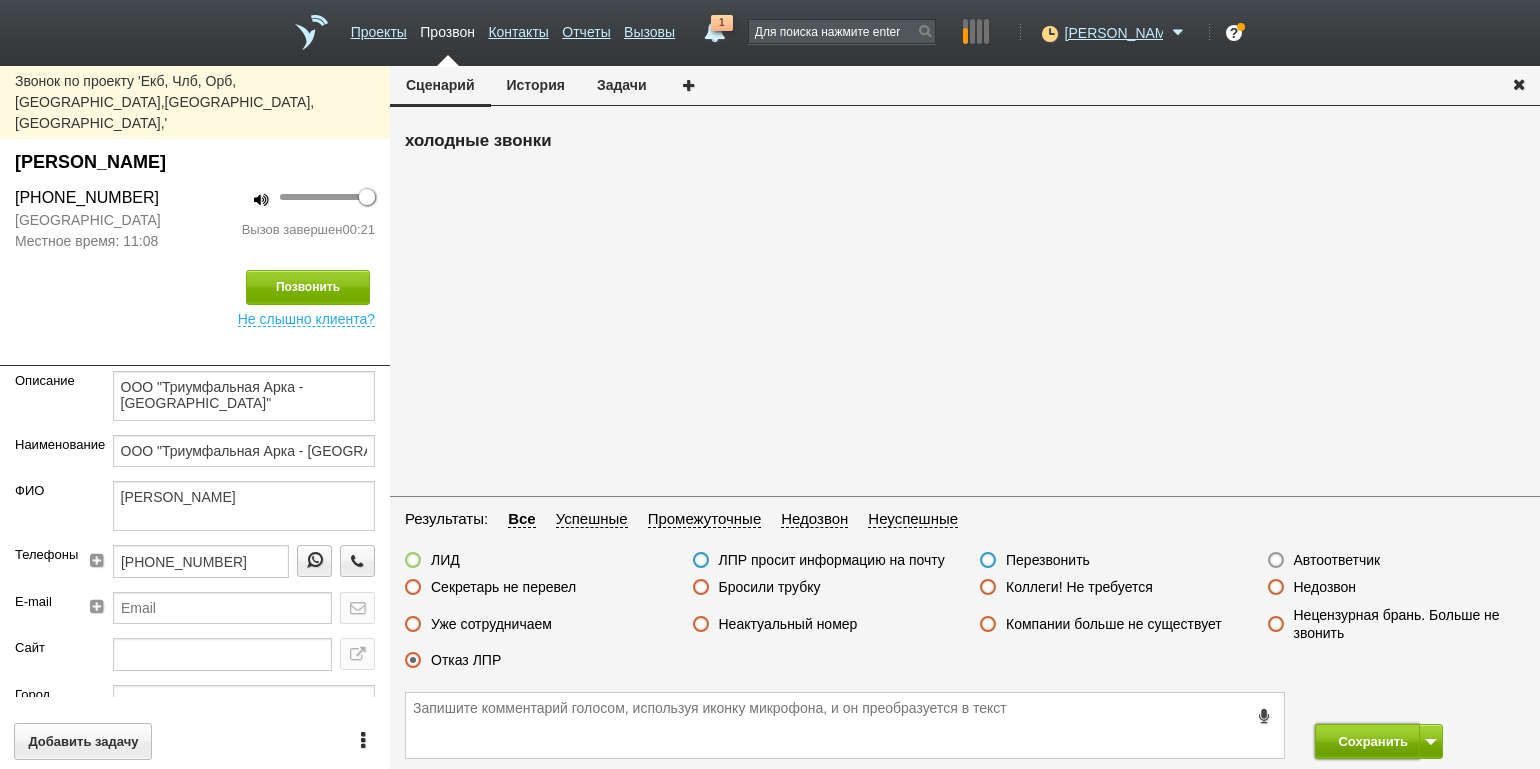 click on "Сохранить" at bounding box center [1367, 741] 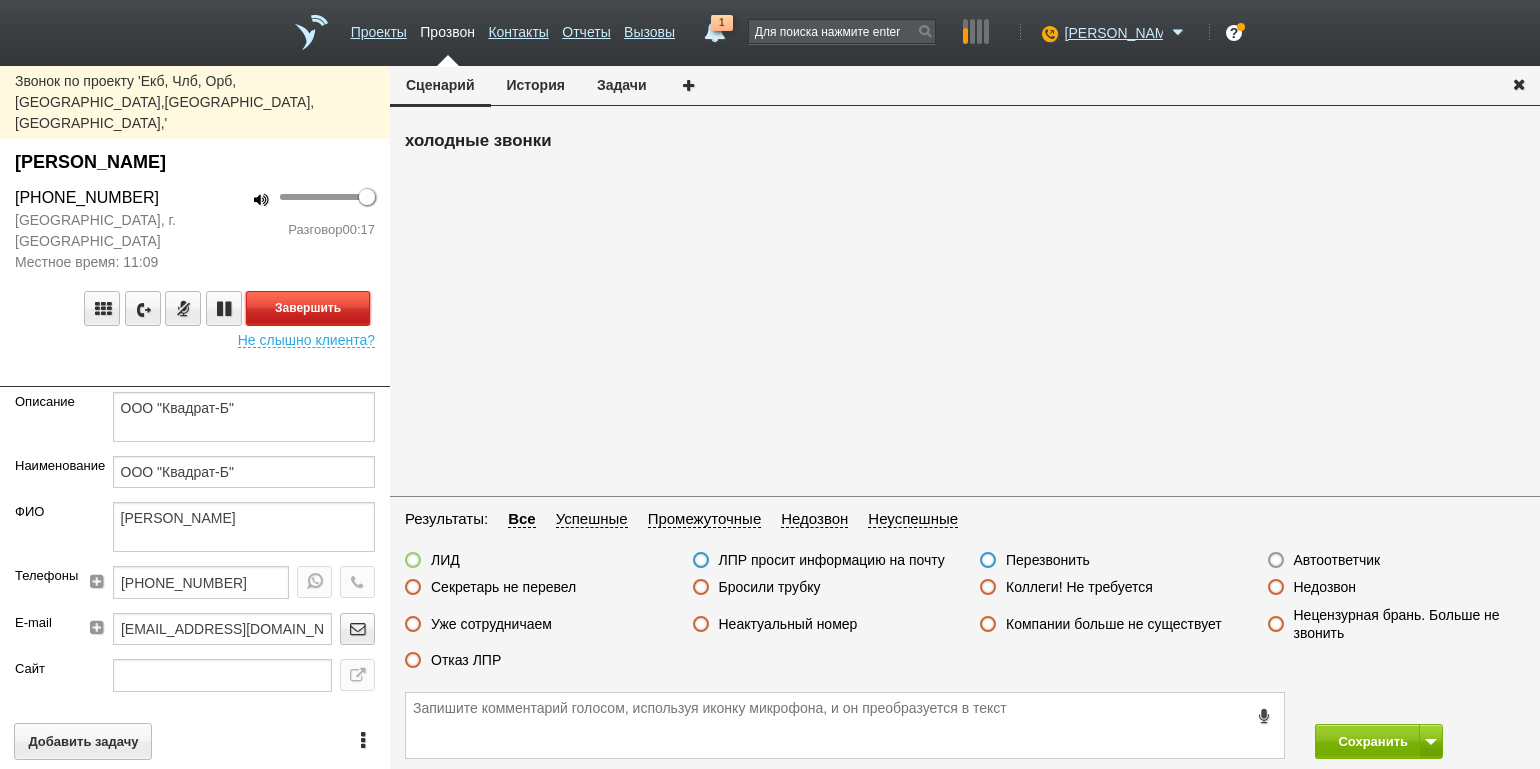 click on "Завершить" at bounding box center (308, 308) 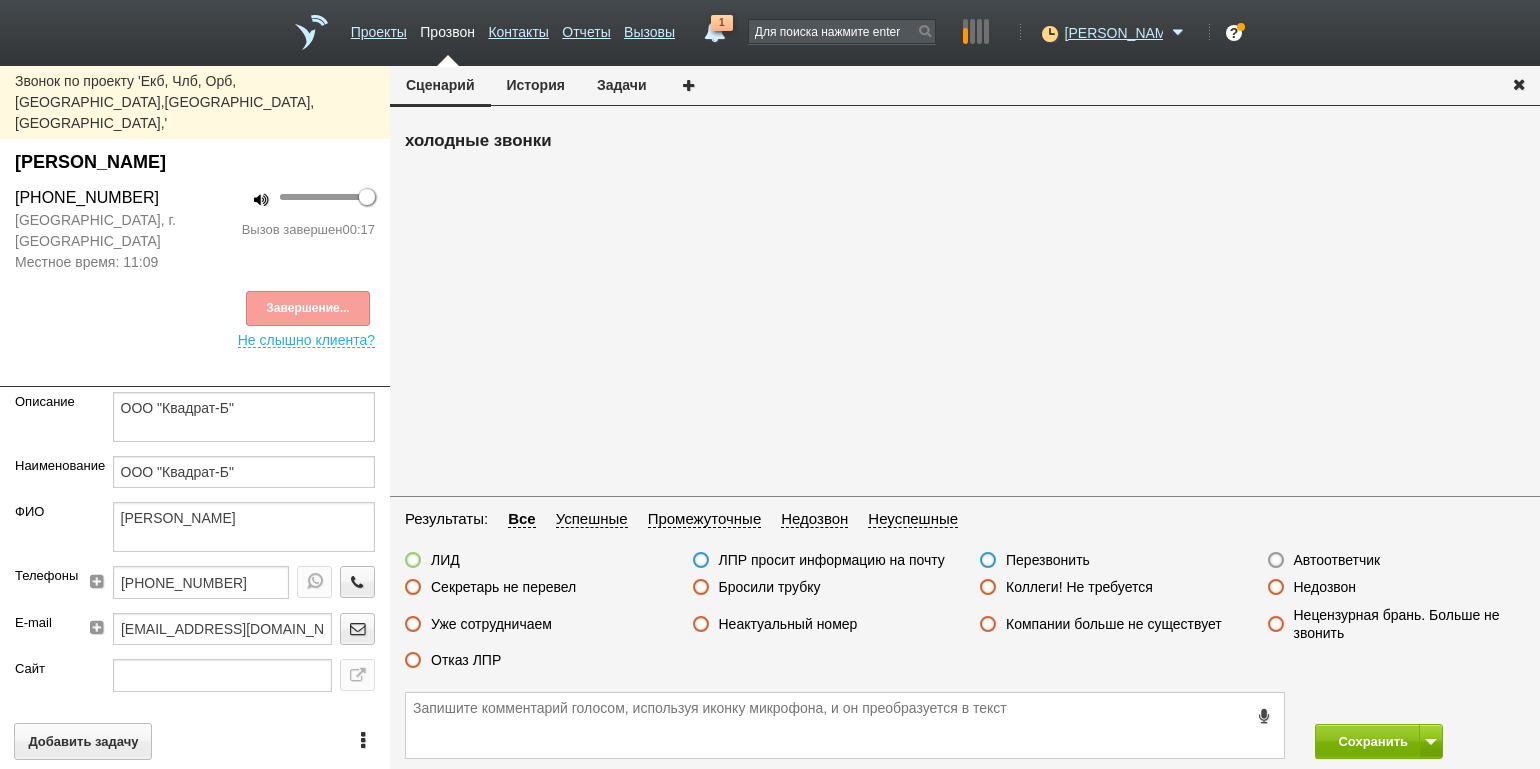 click on "Секретарь не перевел" at bounding box center [503, 587] 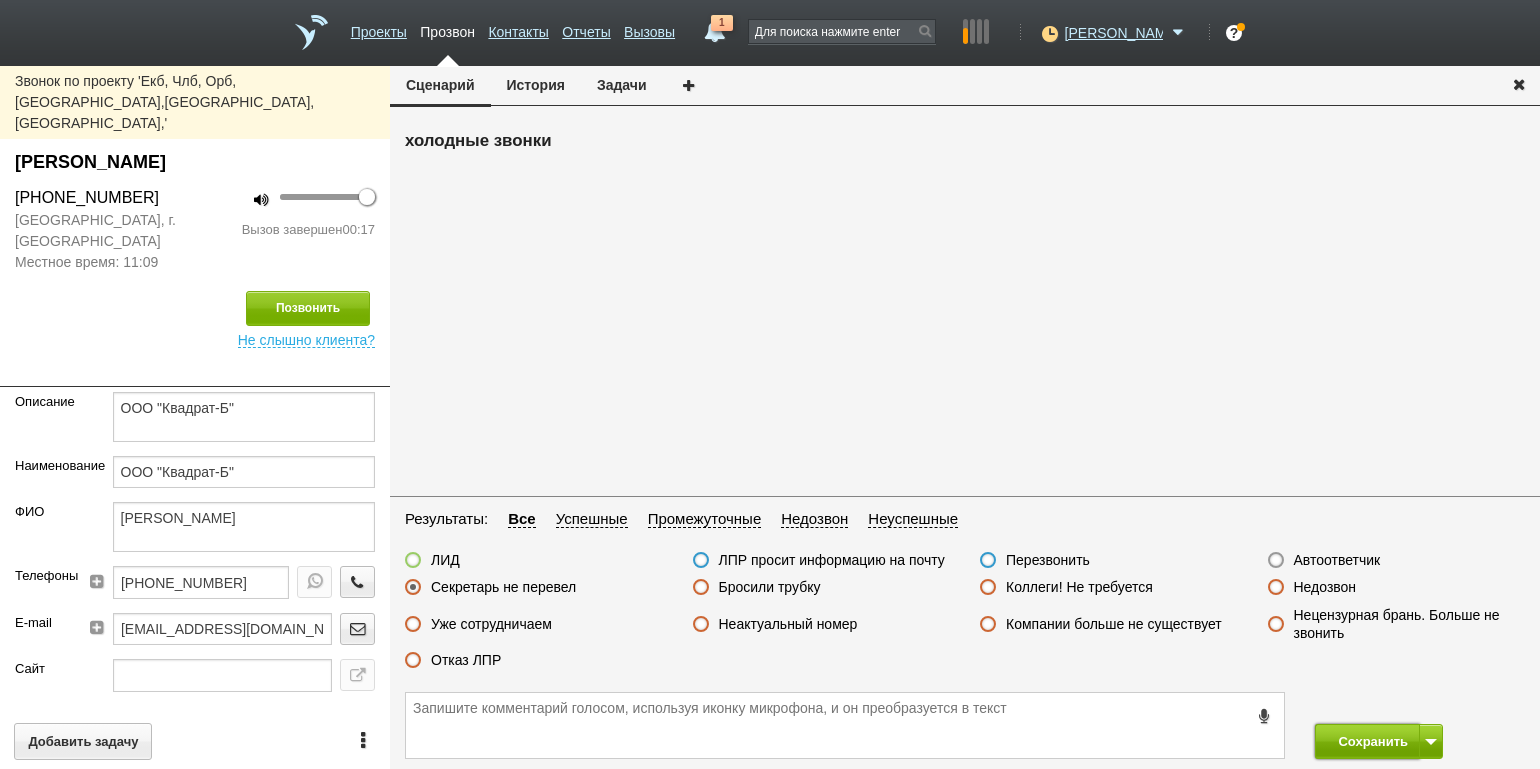 click on "Сохранить" at bounding box center [1367, 741] 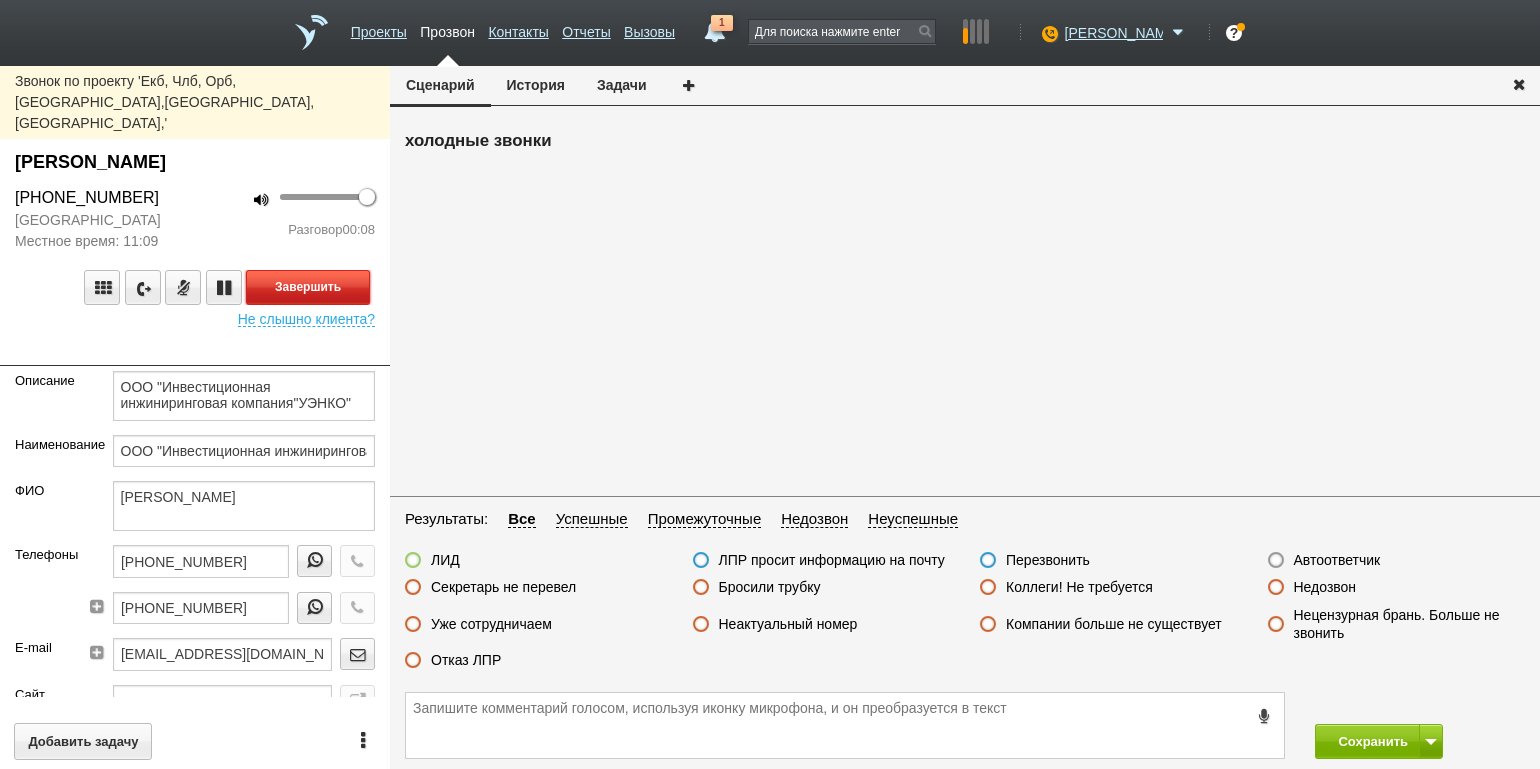 click on "Завершить" at bounding box center [308, 287] 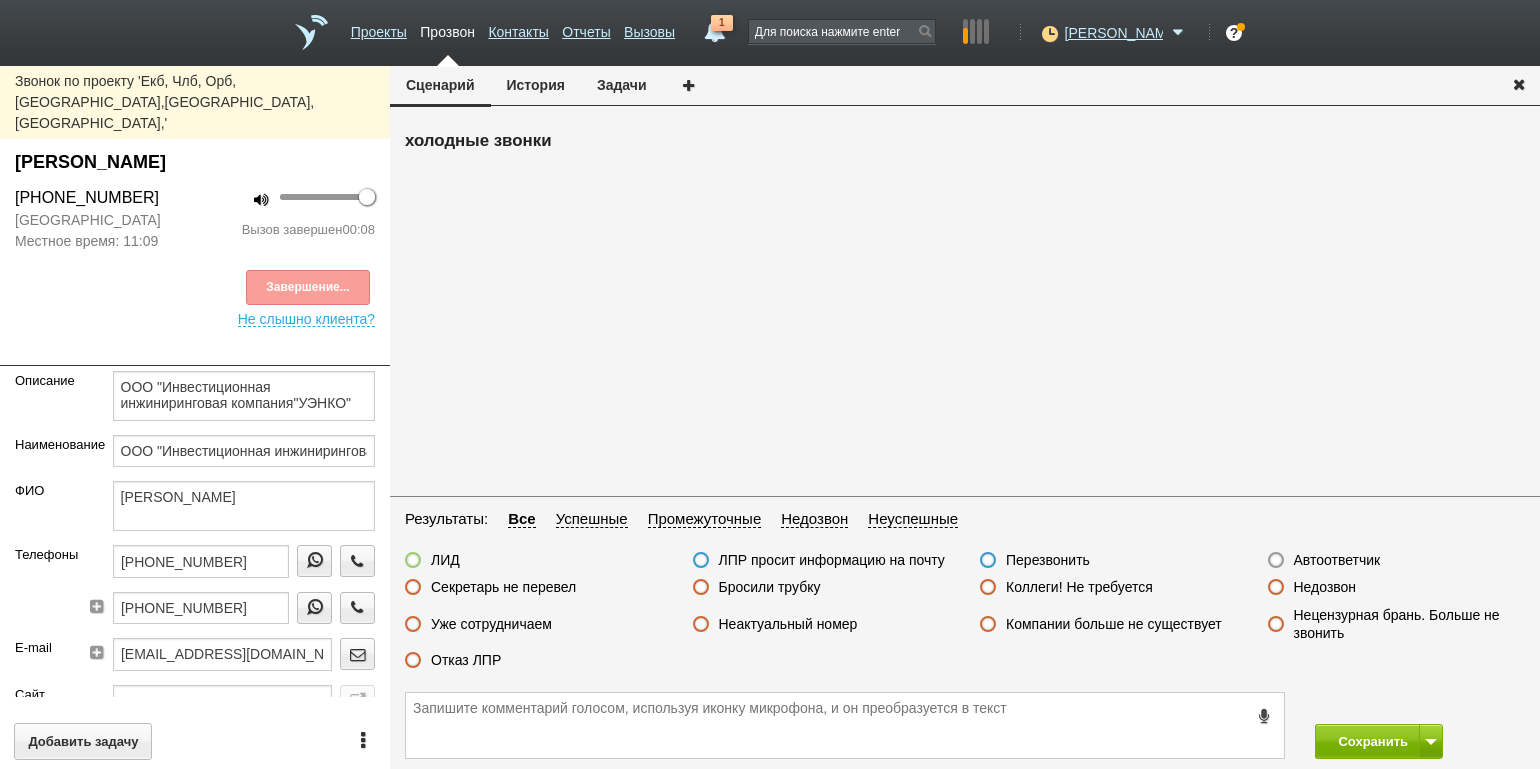 click on "Неактуальный номер" at bounding box center (788, 624) 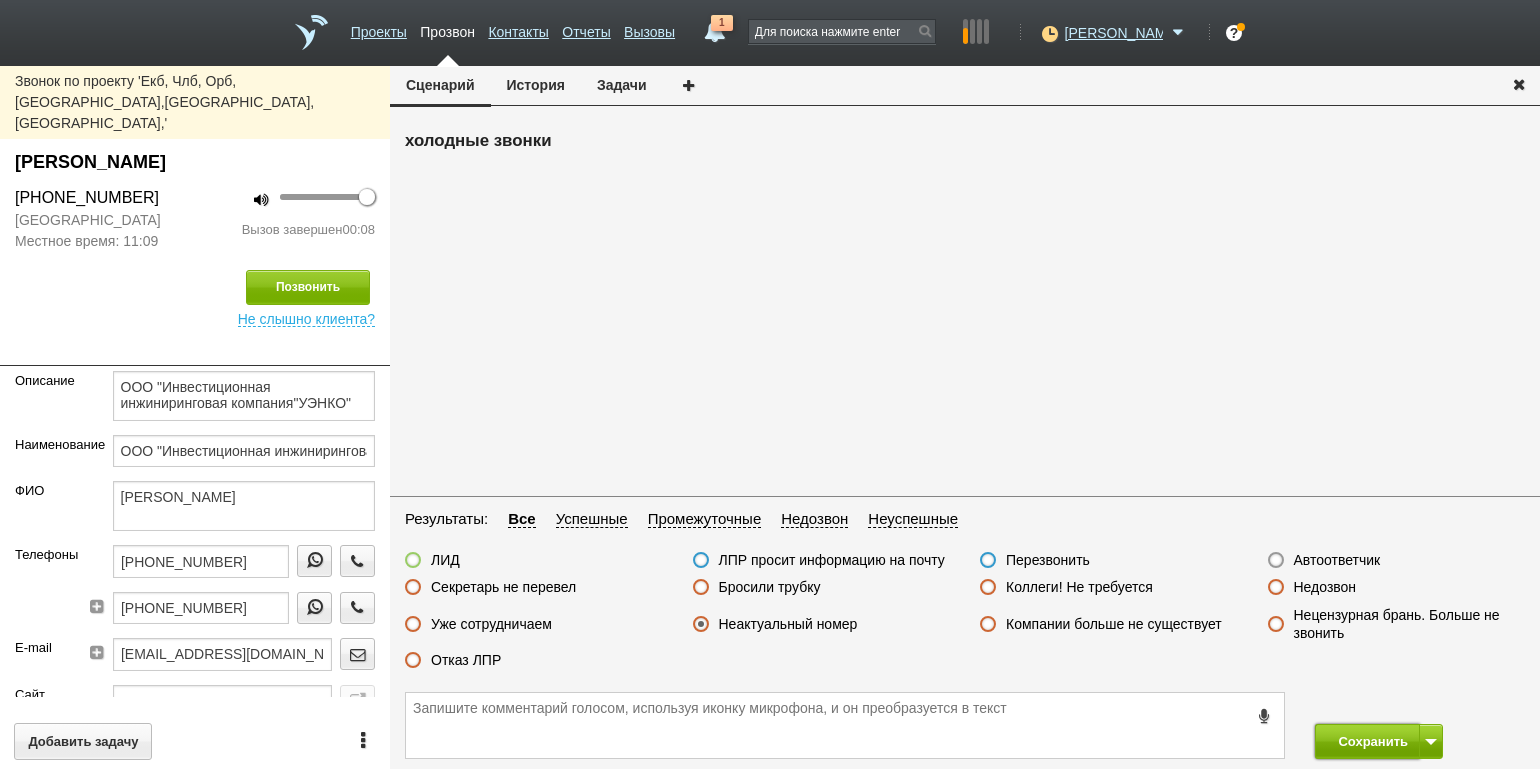 click on "Сохранить" at bounding box center [1367, 741] 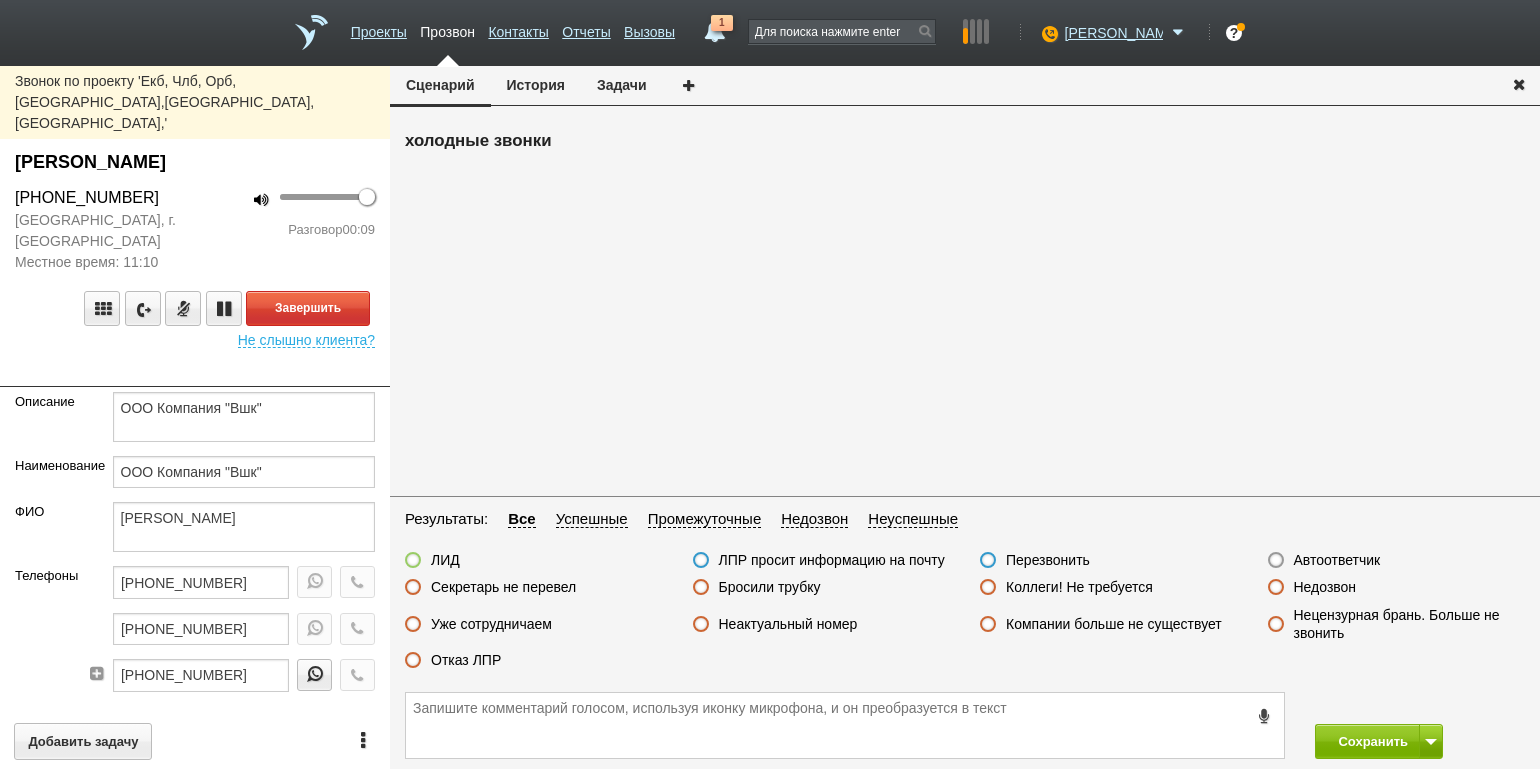click on "100
Разговор
00:09" at bounding box center (292, 229) 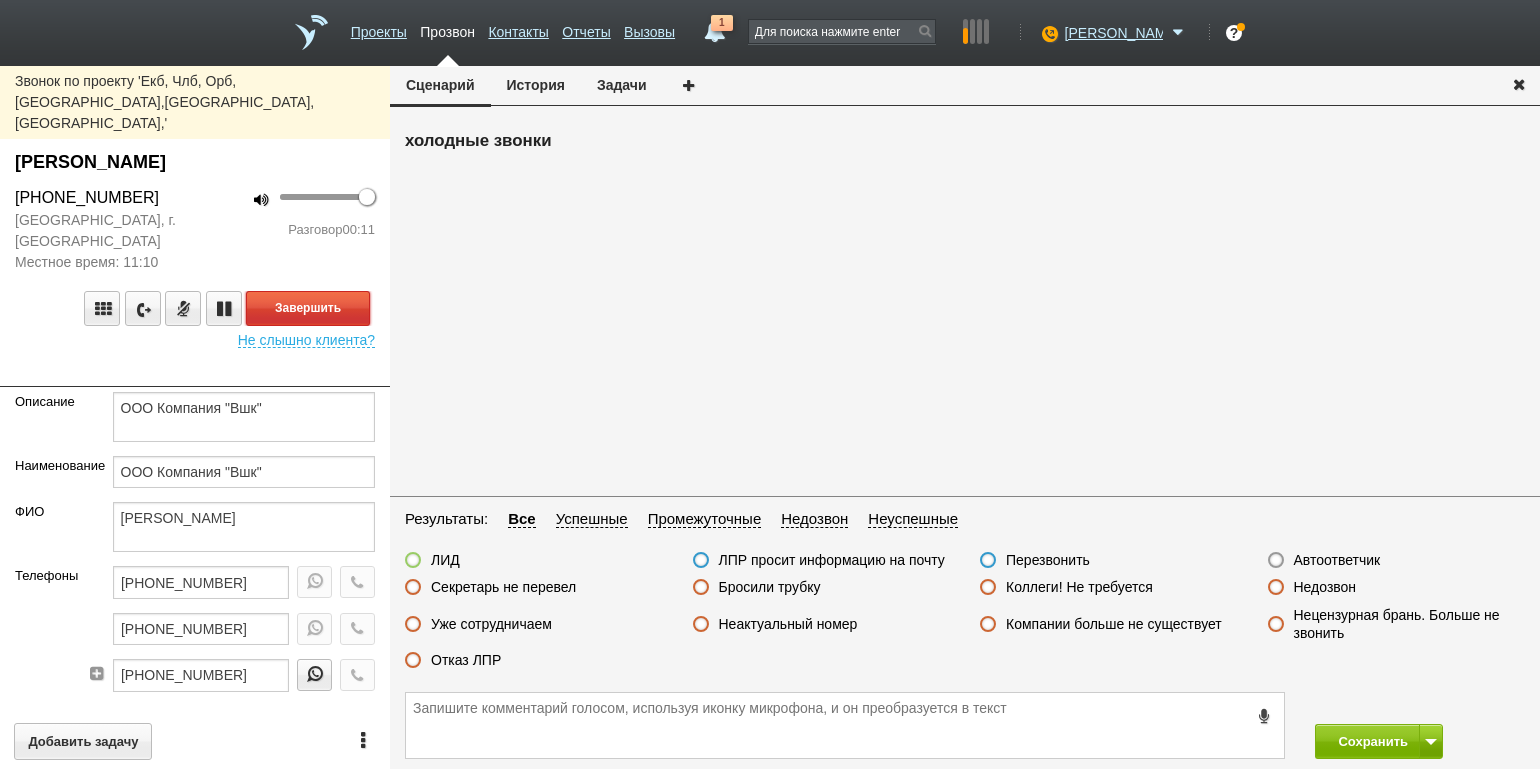 drag, startPoint x: 358, startPoint y: 269, endPoint x: 494, endPoint y: 300, distance: 139.48836 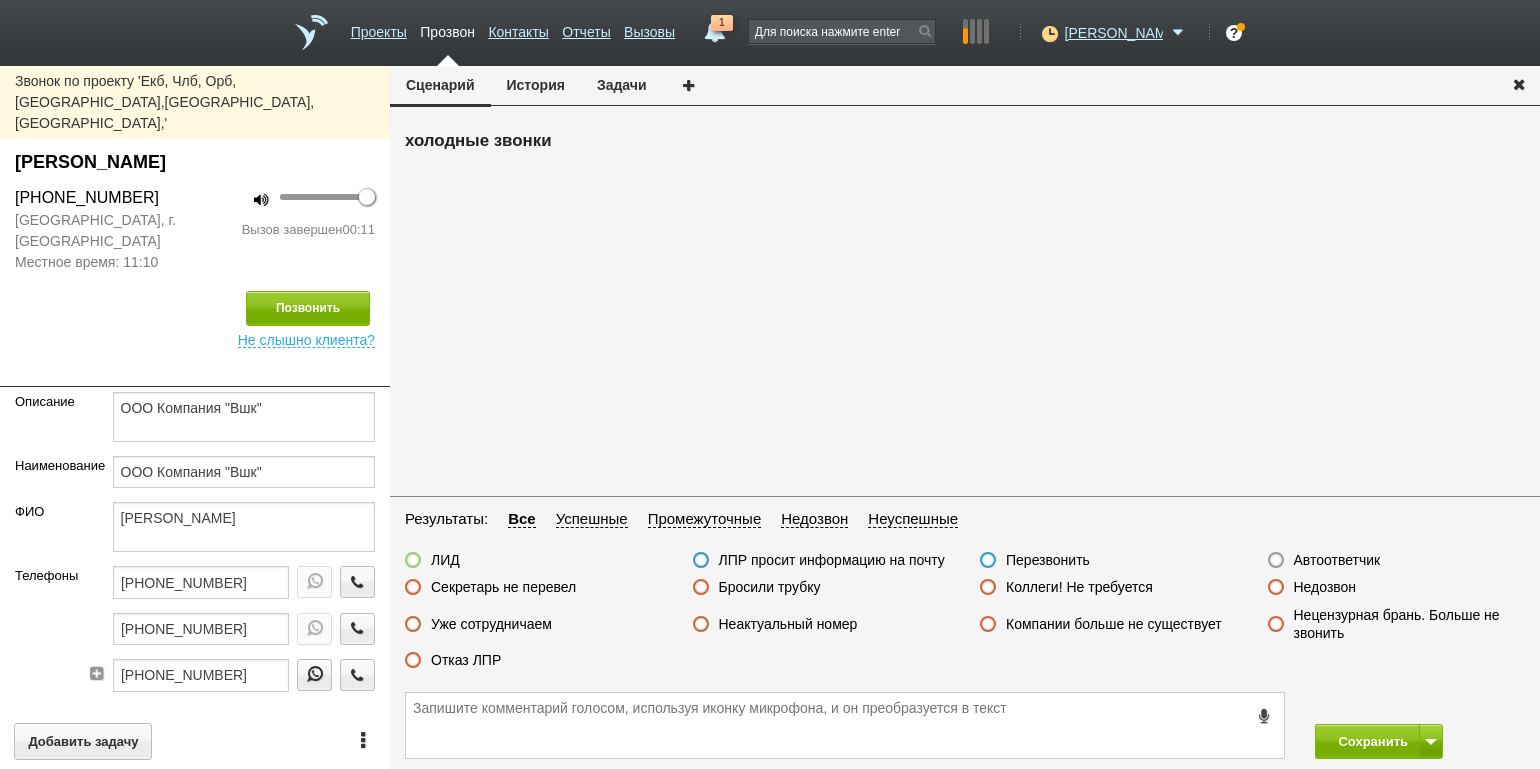 click on "Секретарь не перевел" at bounding box center [503, 587] 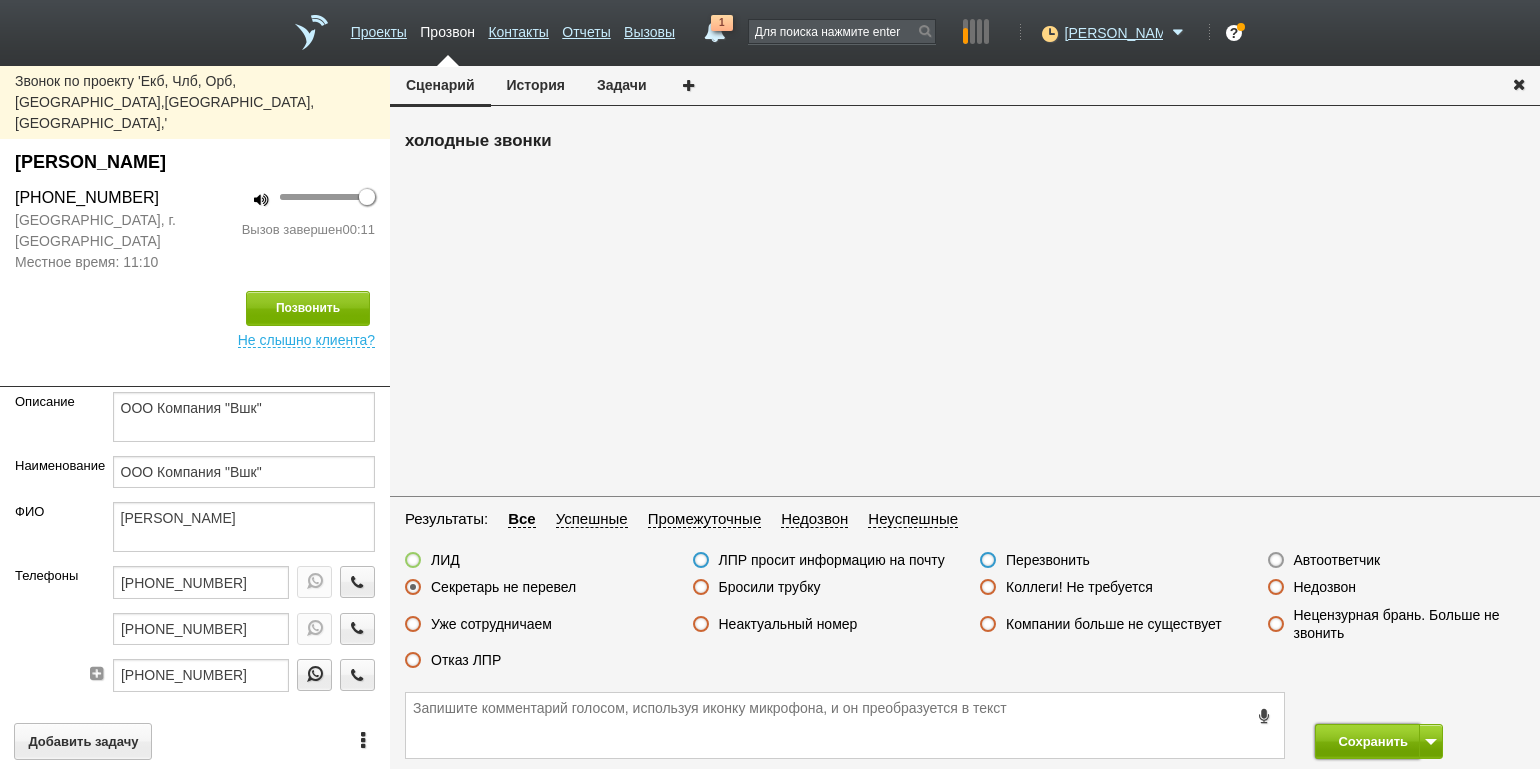 drag, startPoint x: 1347, startPoint y: 748, endPoint x: 1342, endPoint y: 738, distance: 11.18034 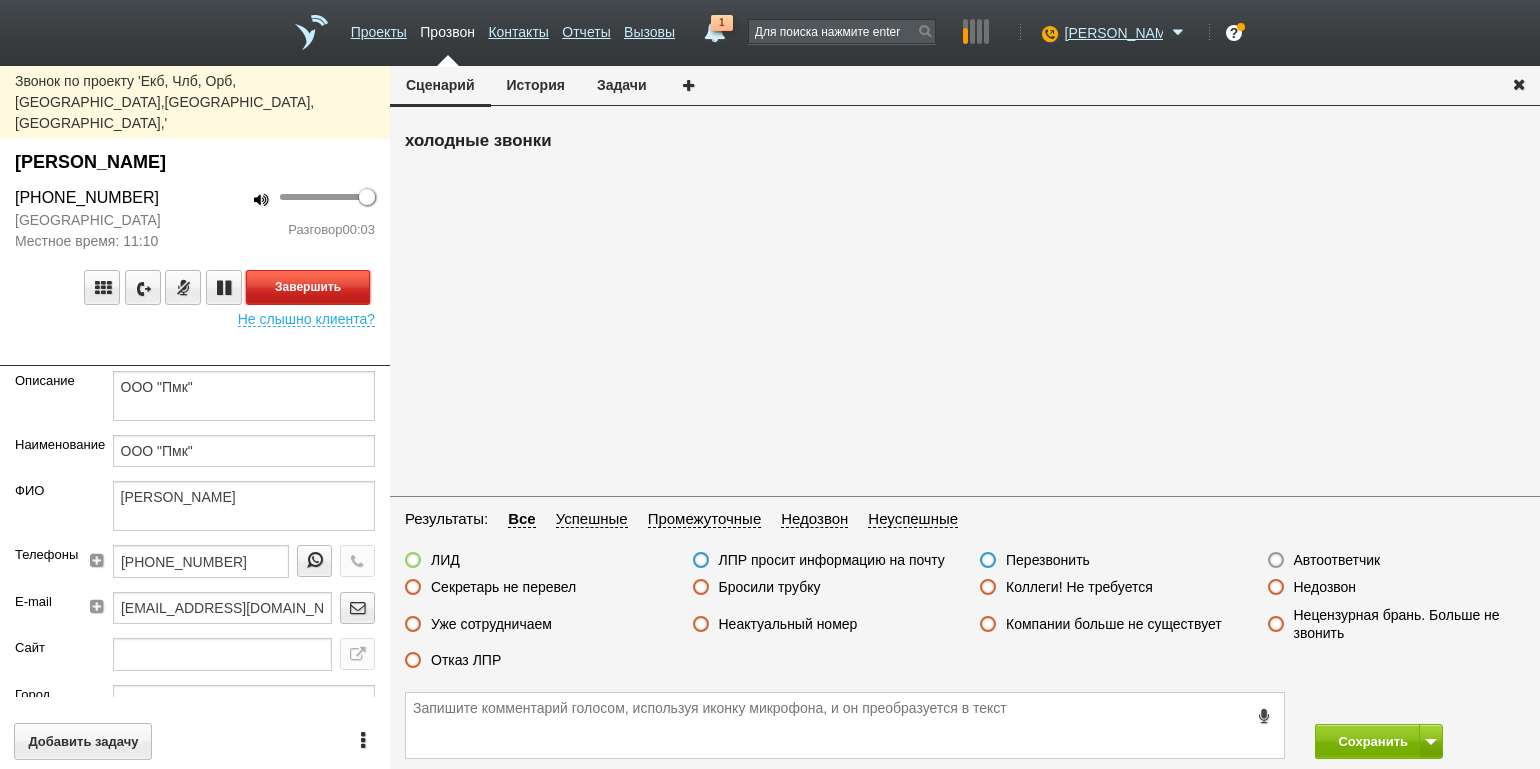 click on "Завершить" at bounding box center [308, 287] 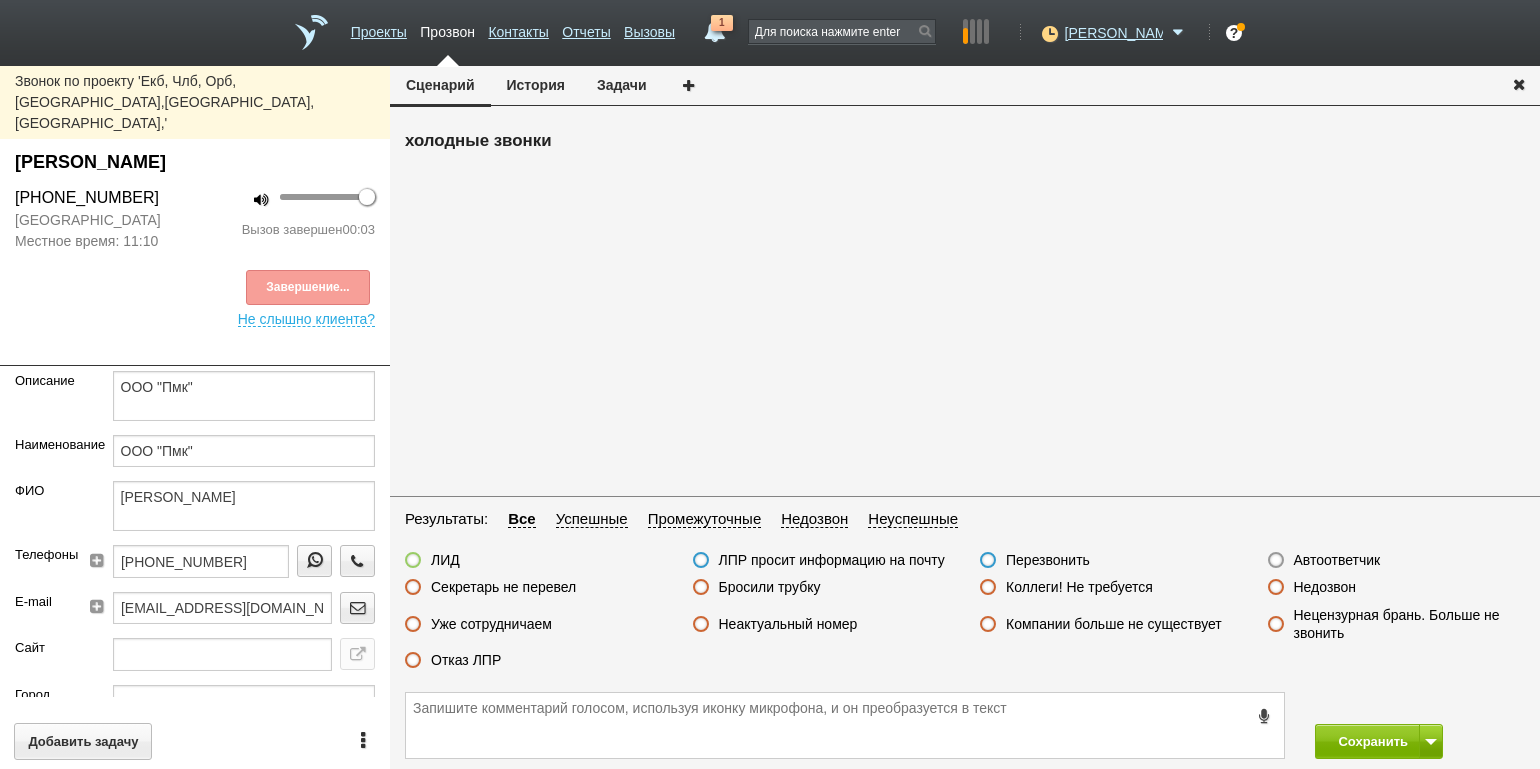 click on "Автоответчик" at bounding box center (1337, 560) 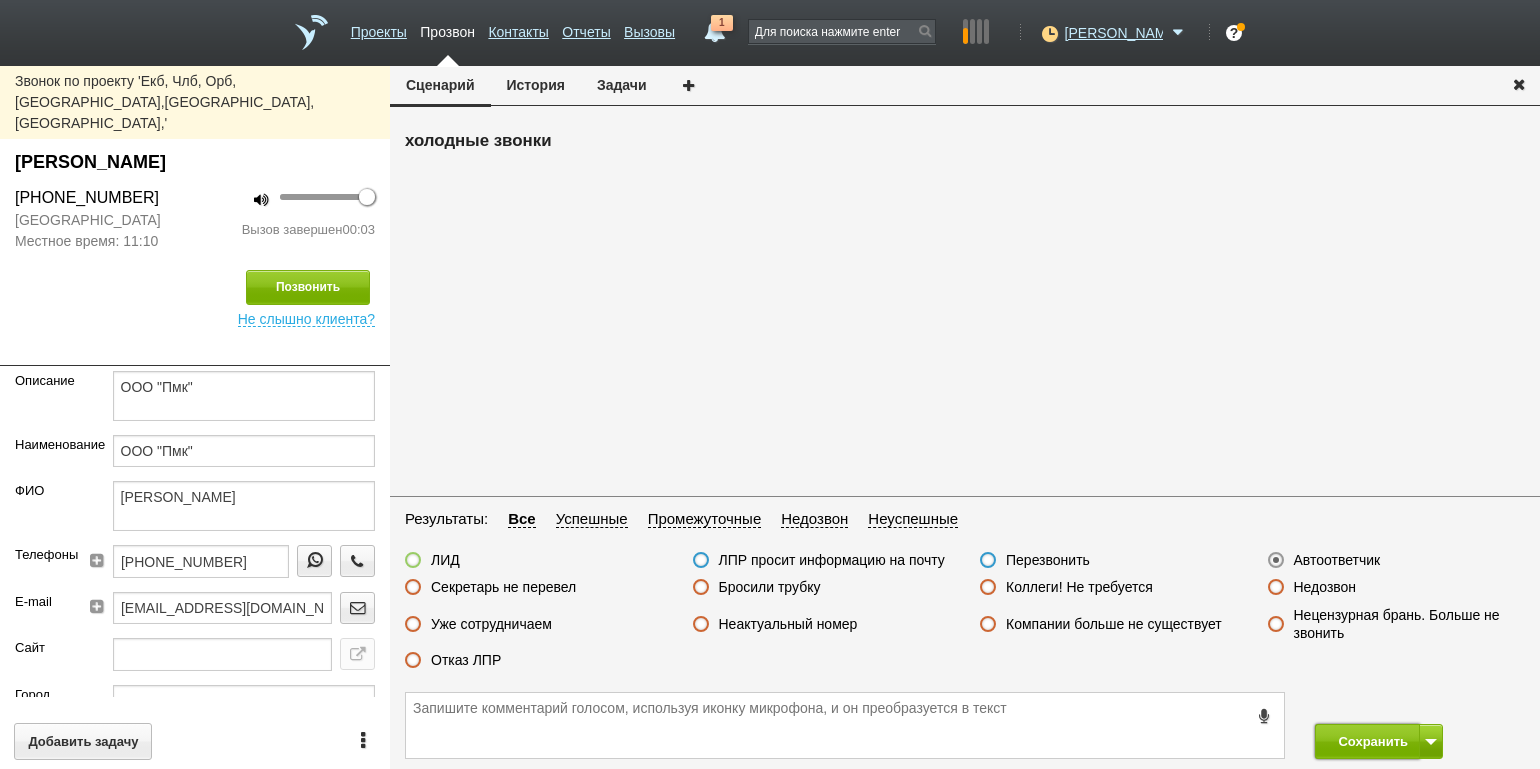 drag, startPoint x: 1341, startPoint y: 733, endPoint x: 1282, endPoint y: 703, distance: 66.189125 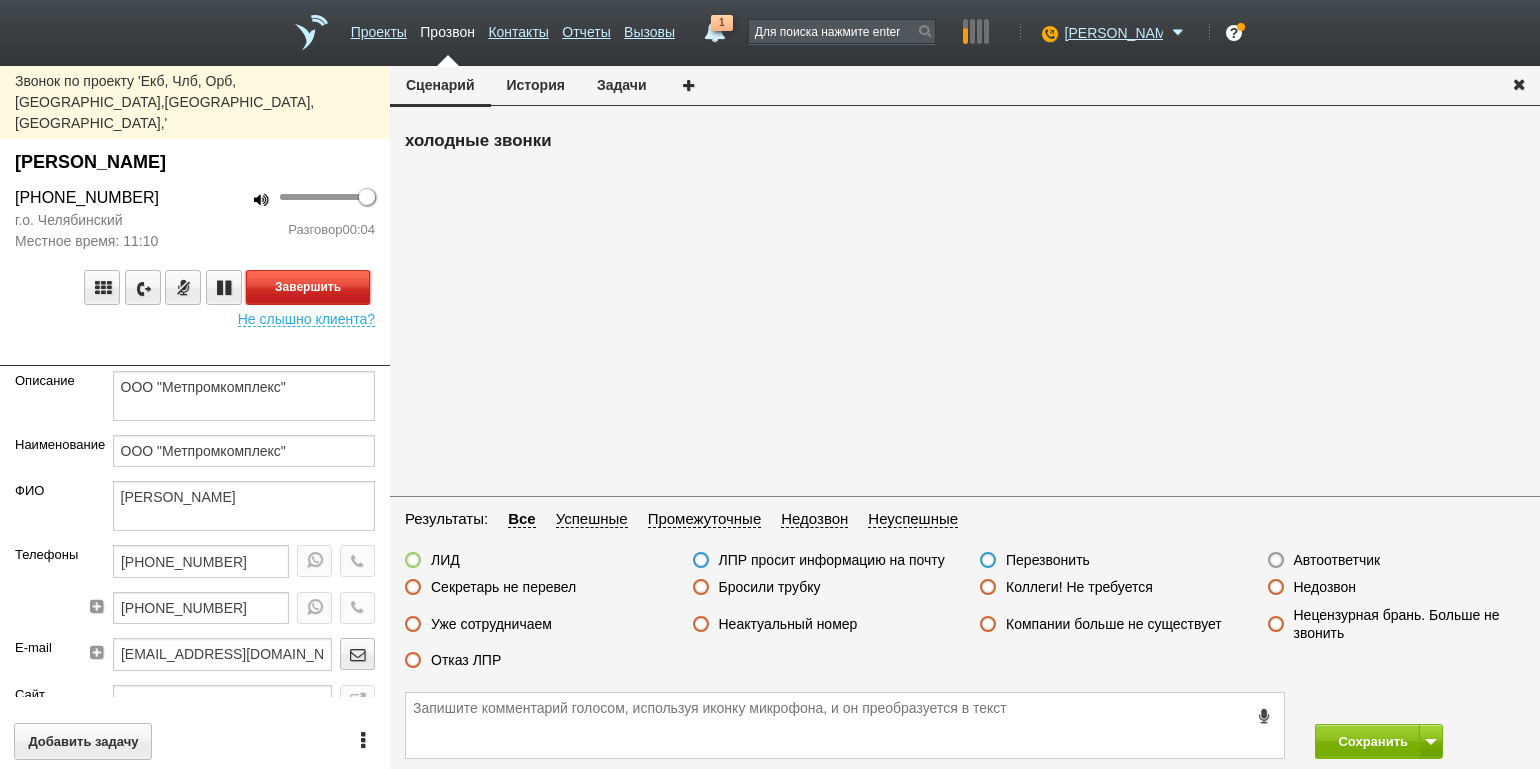 click on "Завершить" at bounding box center [308, 287] 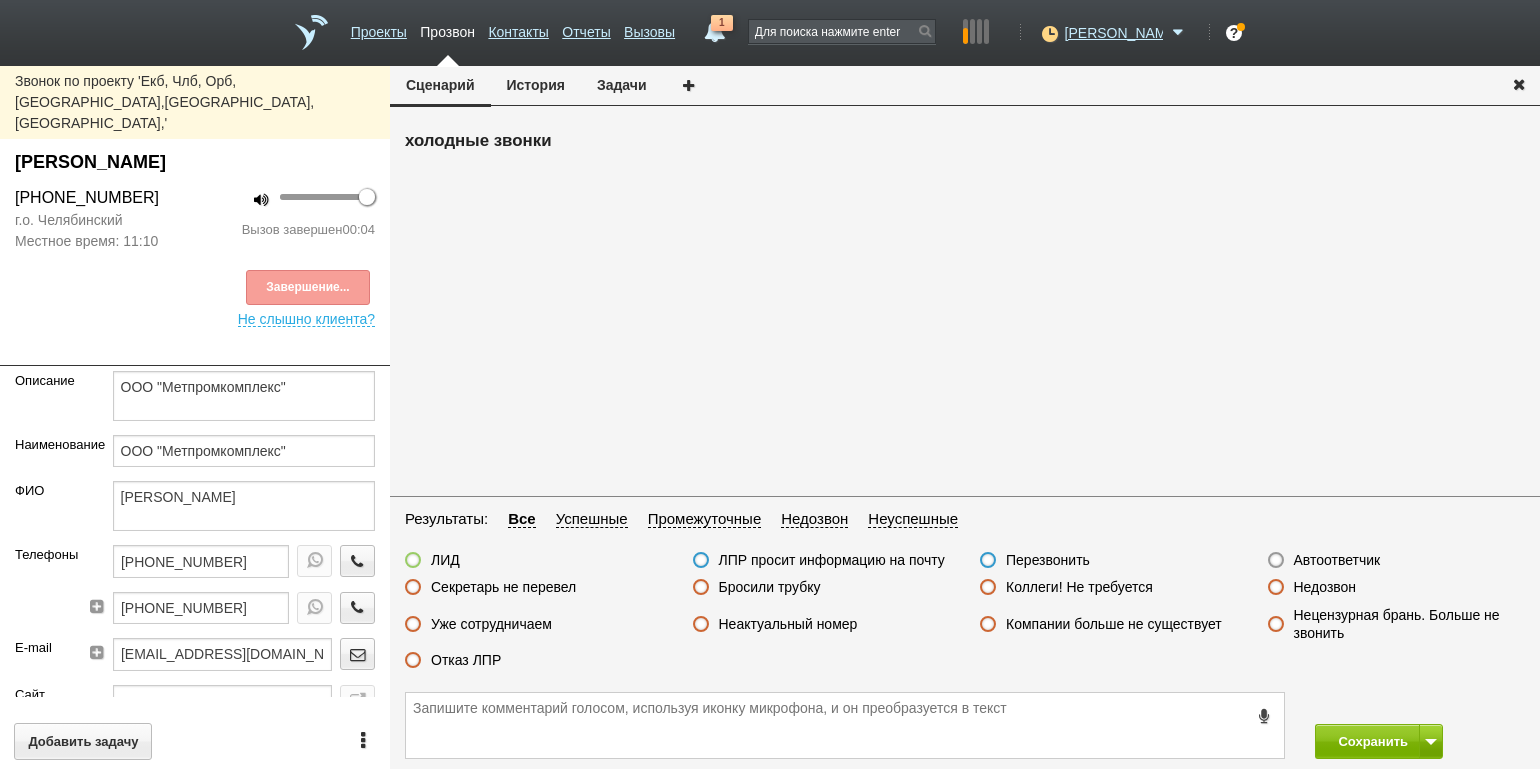 click on "Автоответчик" at bounding box center (1337, 560) 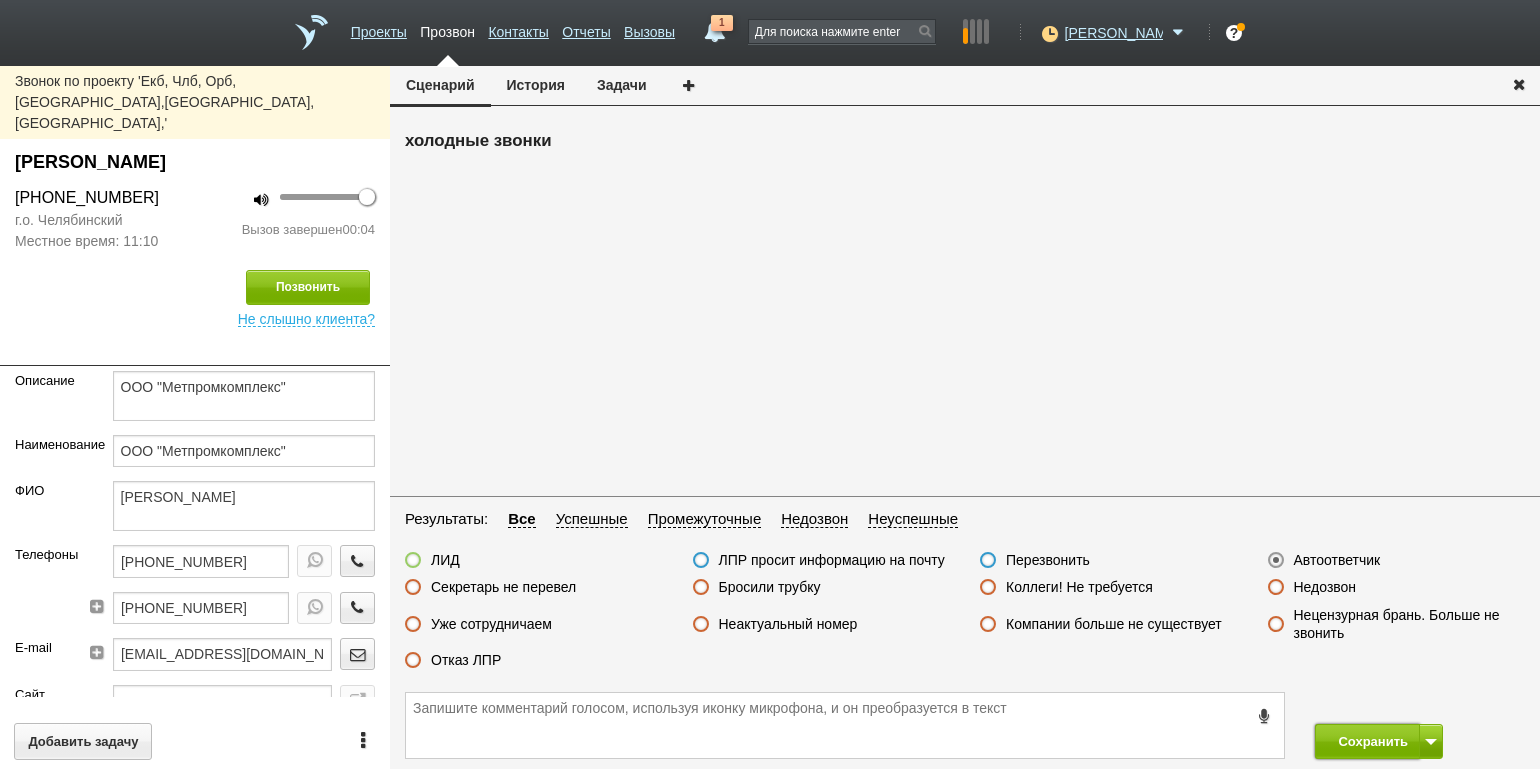 drag, startPoint x: 1360, startPoint y: 739, endPoint x: 1191, endPoint y: 632, distance: 200.025 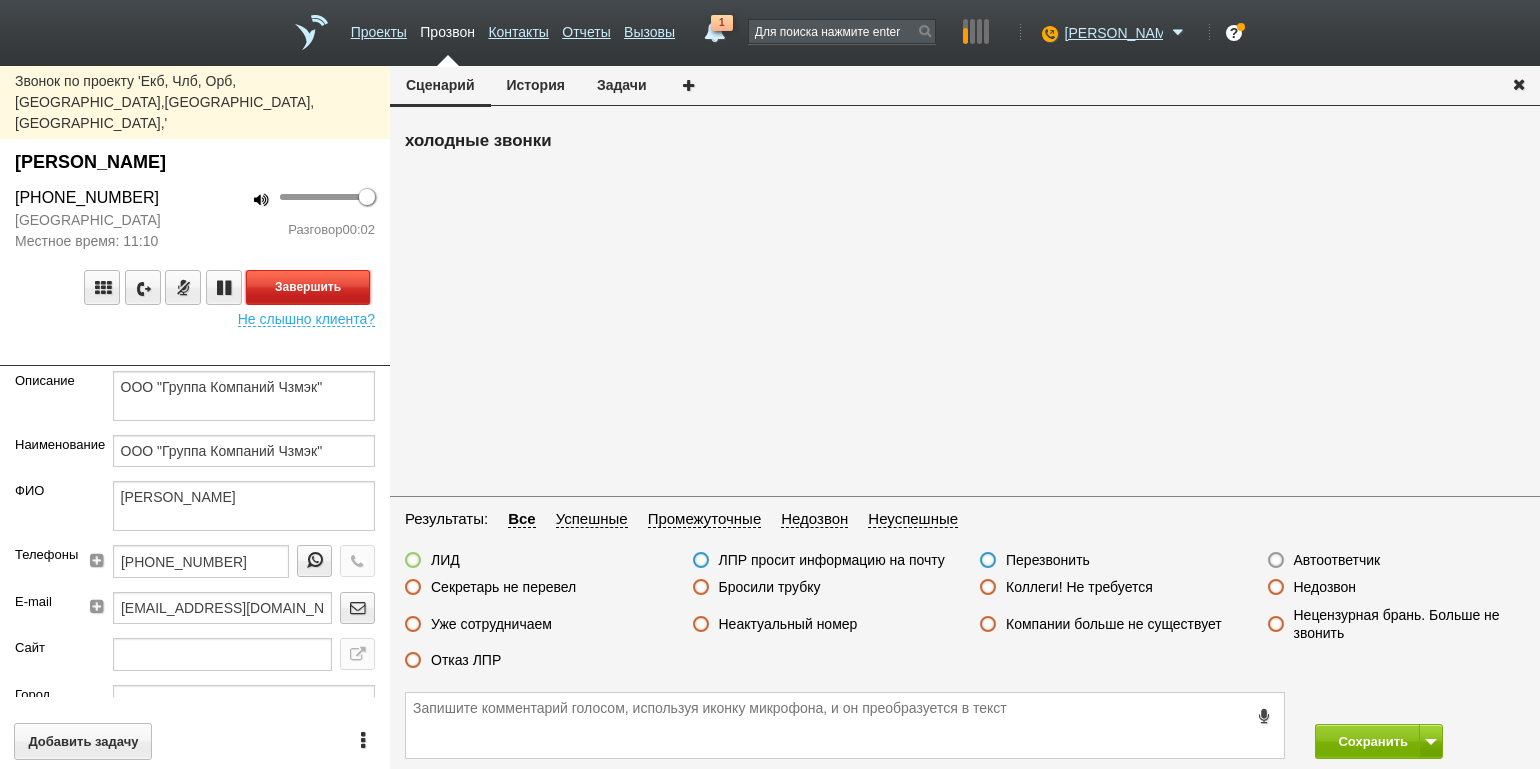 click on "Завершить" at bounding box center (308, 287) 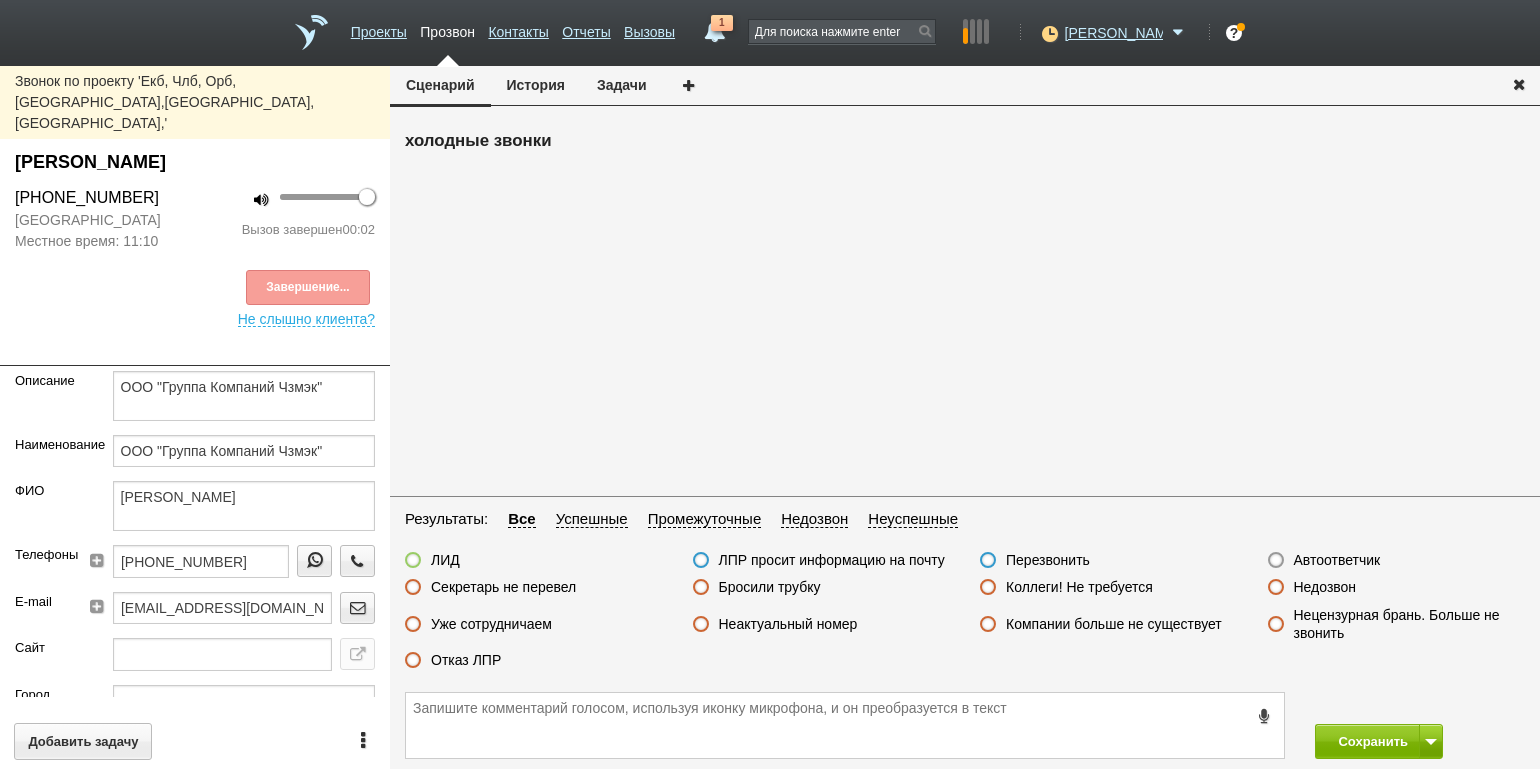 click on "Автоответчик" at bounding box center [1324, 561] 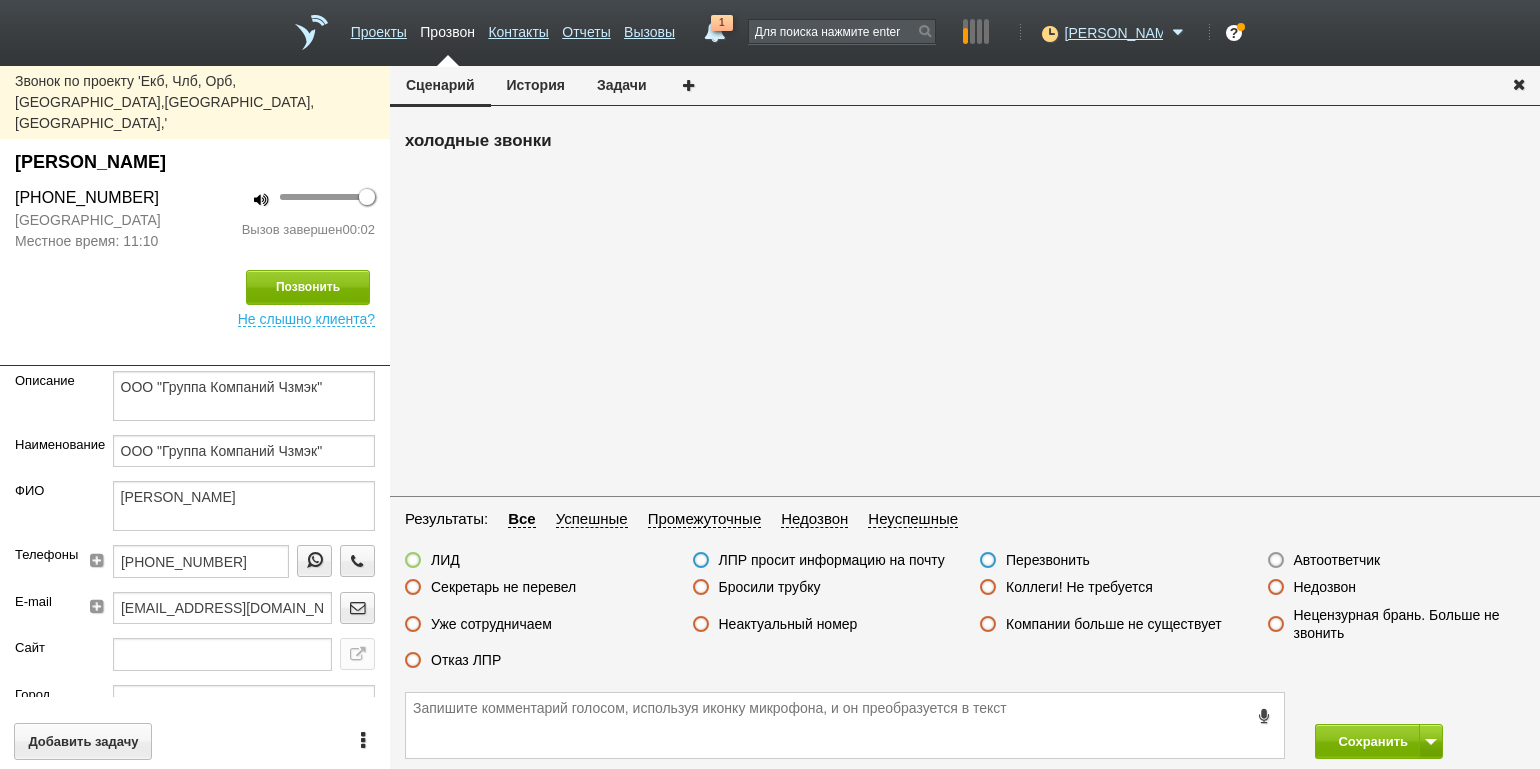 click on "Автоответчик" at bounding box center [1337, 560] 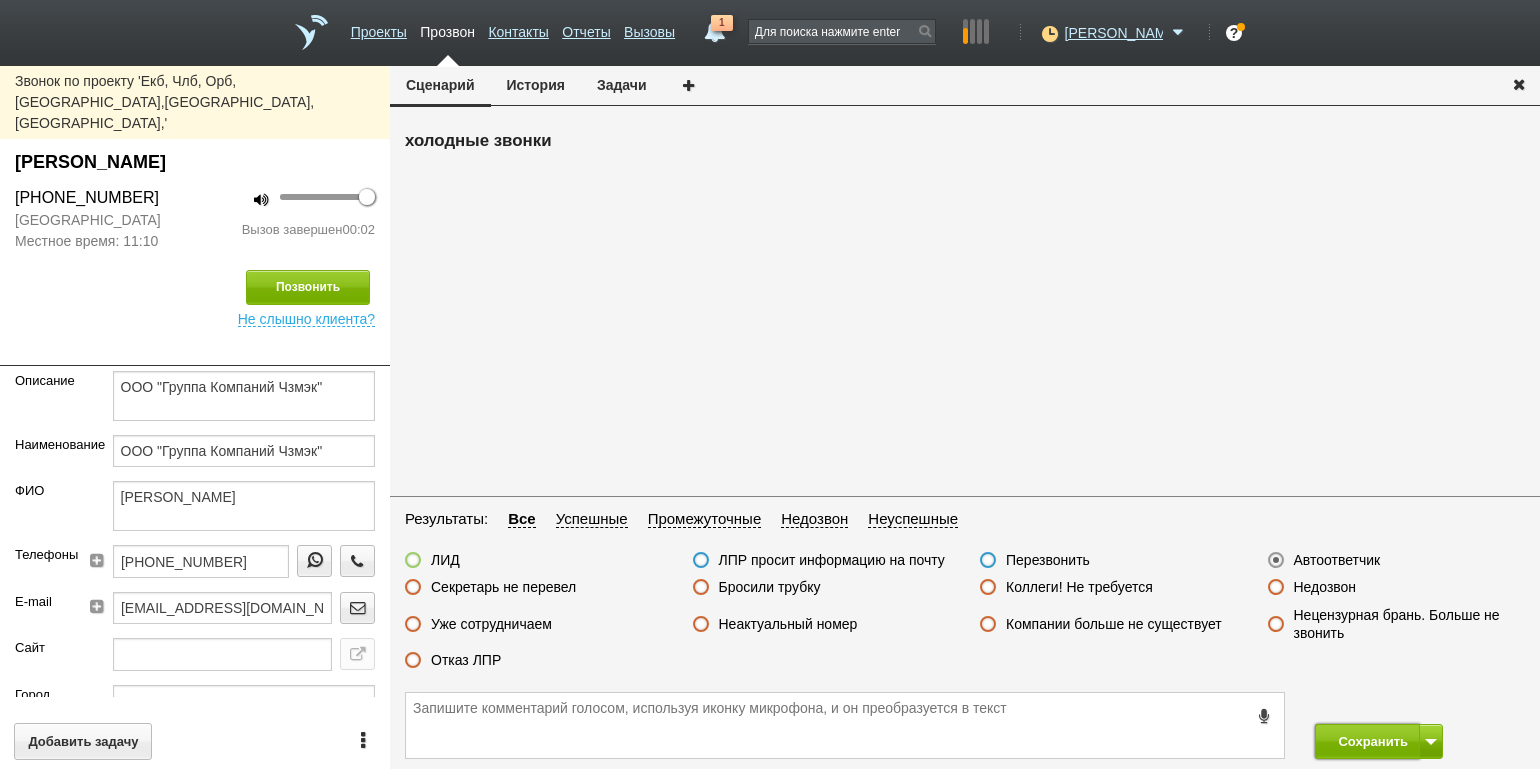 drag, startPoint x: 1364, startPoint y: 740, endPoint x: 1203, endPoint y: 635, distance: 192.21342 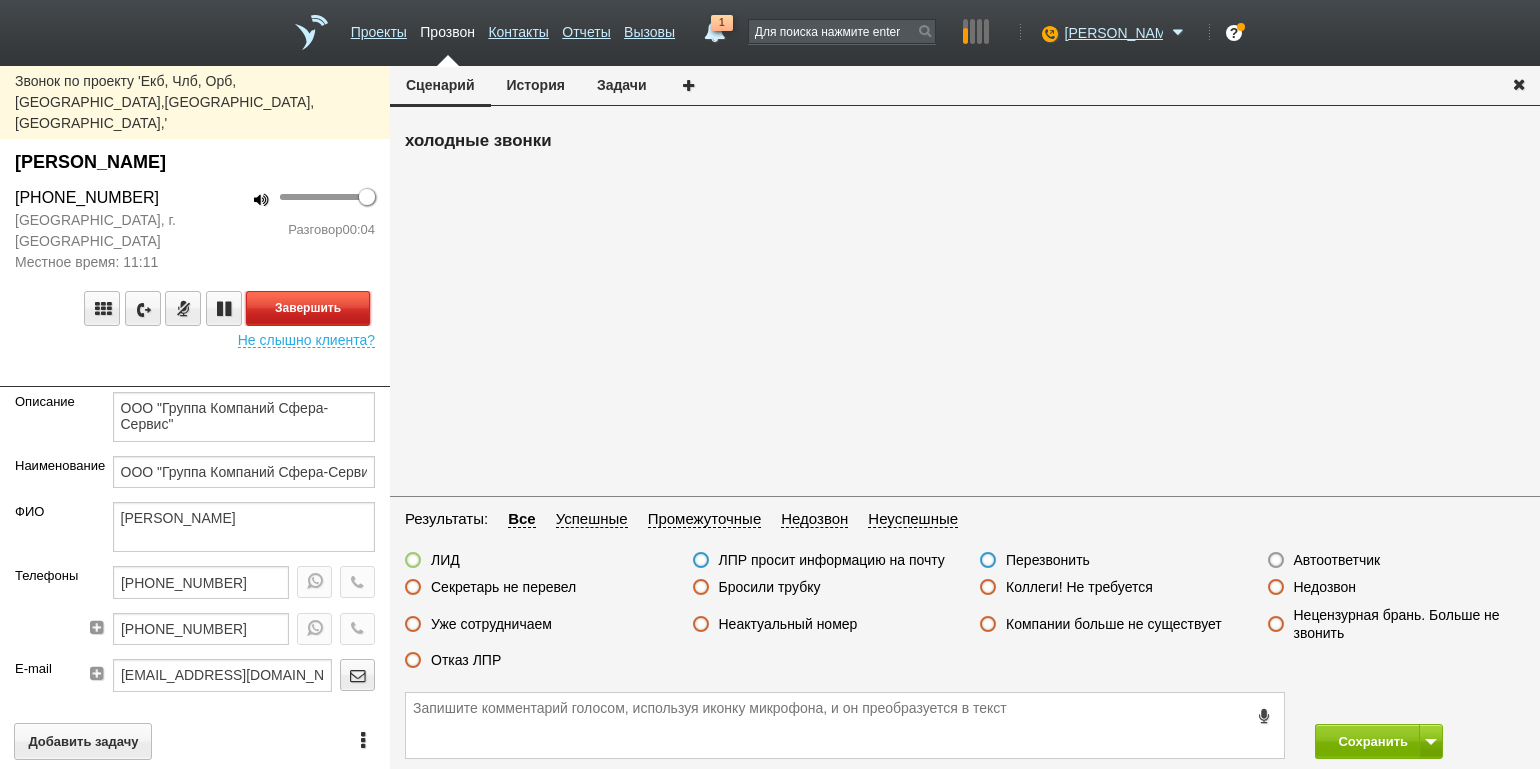 click on "Завершить" at bounding box center [308, 308] 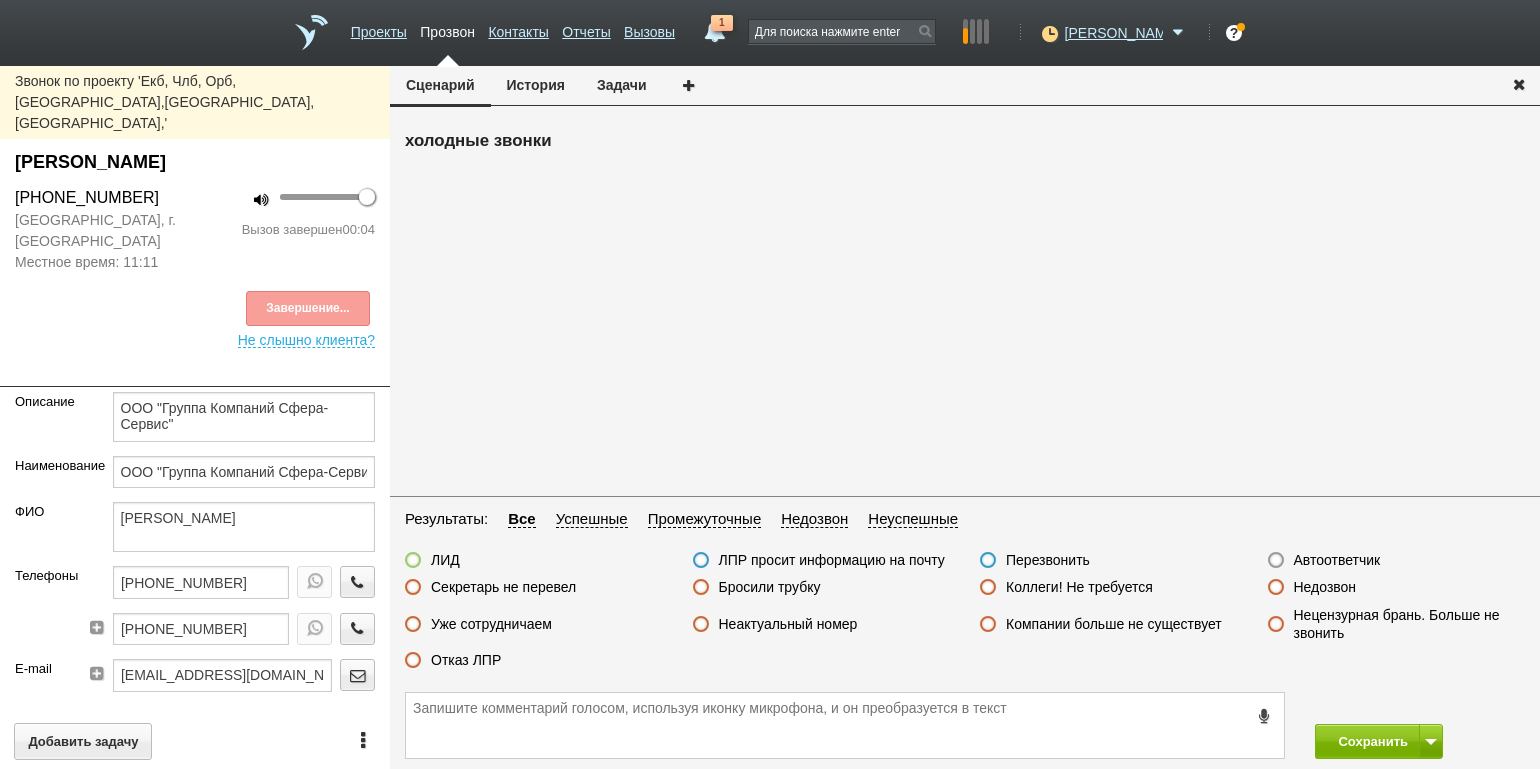 click on "Бросили трубку" at bounding box center (770, 587) 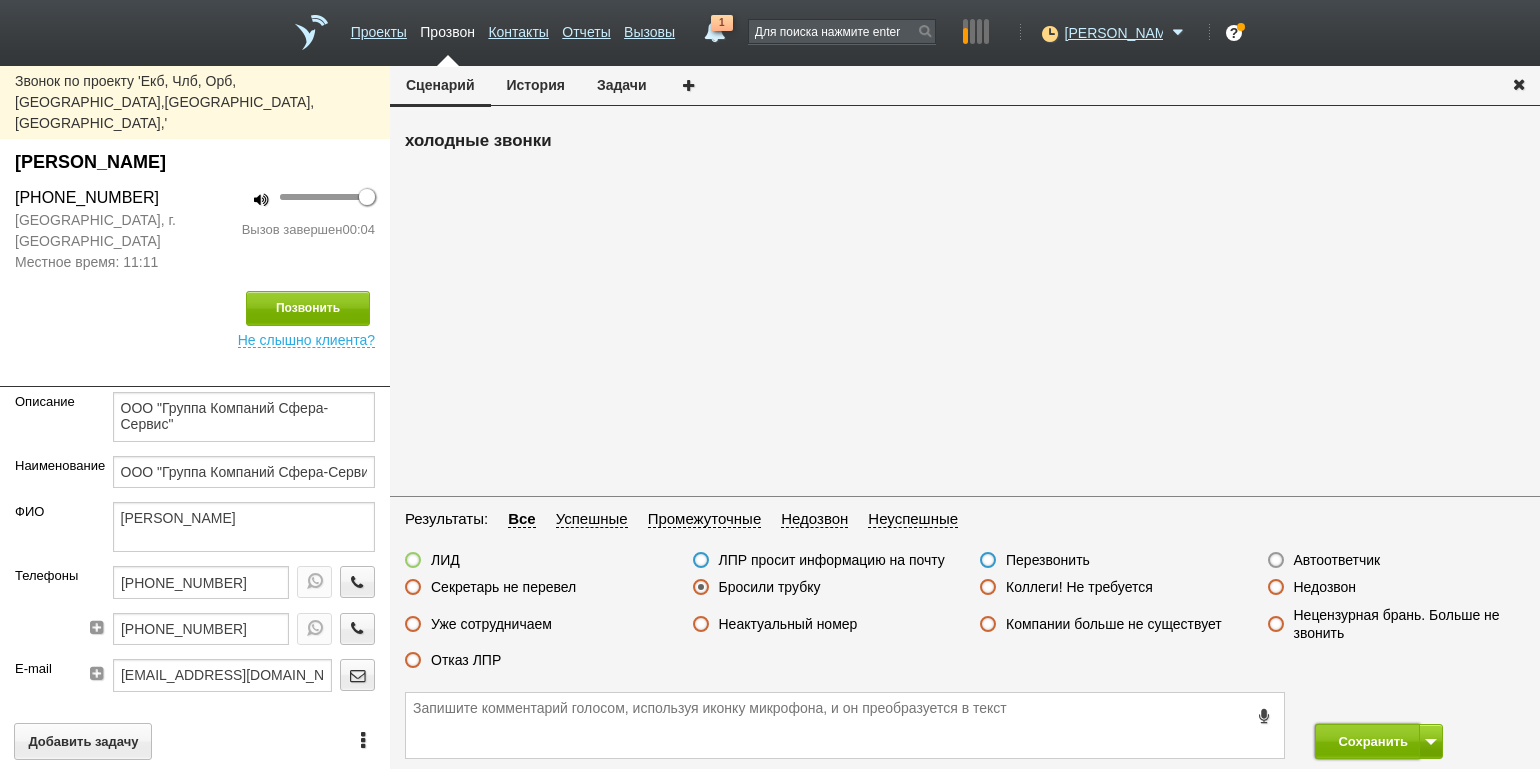 drag, startPoint x: 1339, startPoint y: 730, endPoint x: 1334, endPoint y: 719, distance: 12.083046 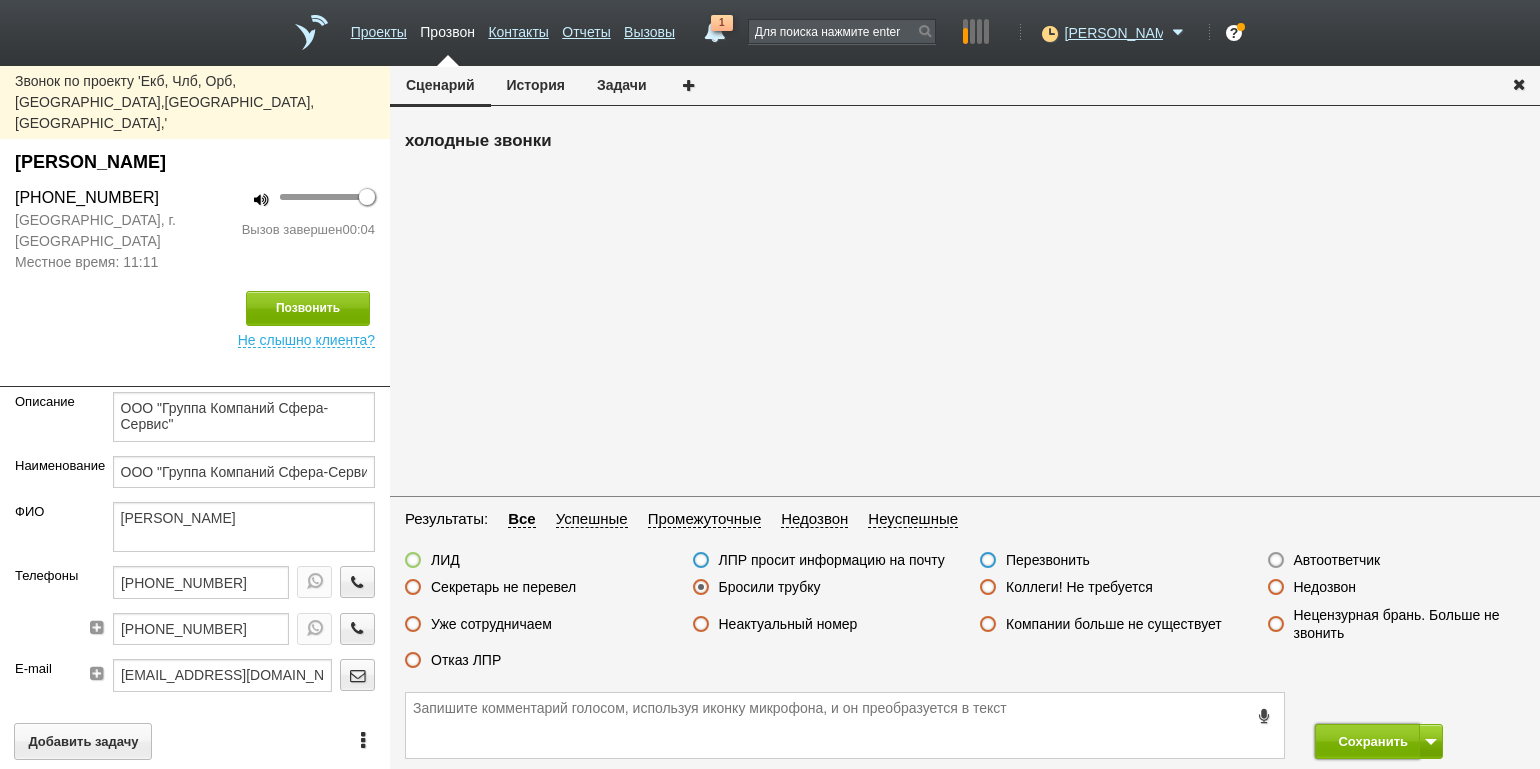 click on "Сохранить" at bounding box center [1367, 741] 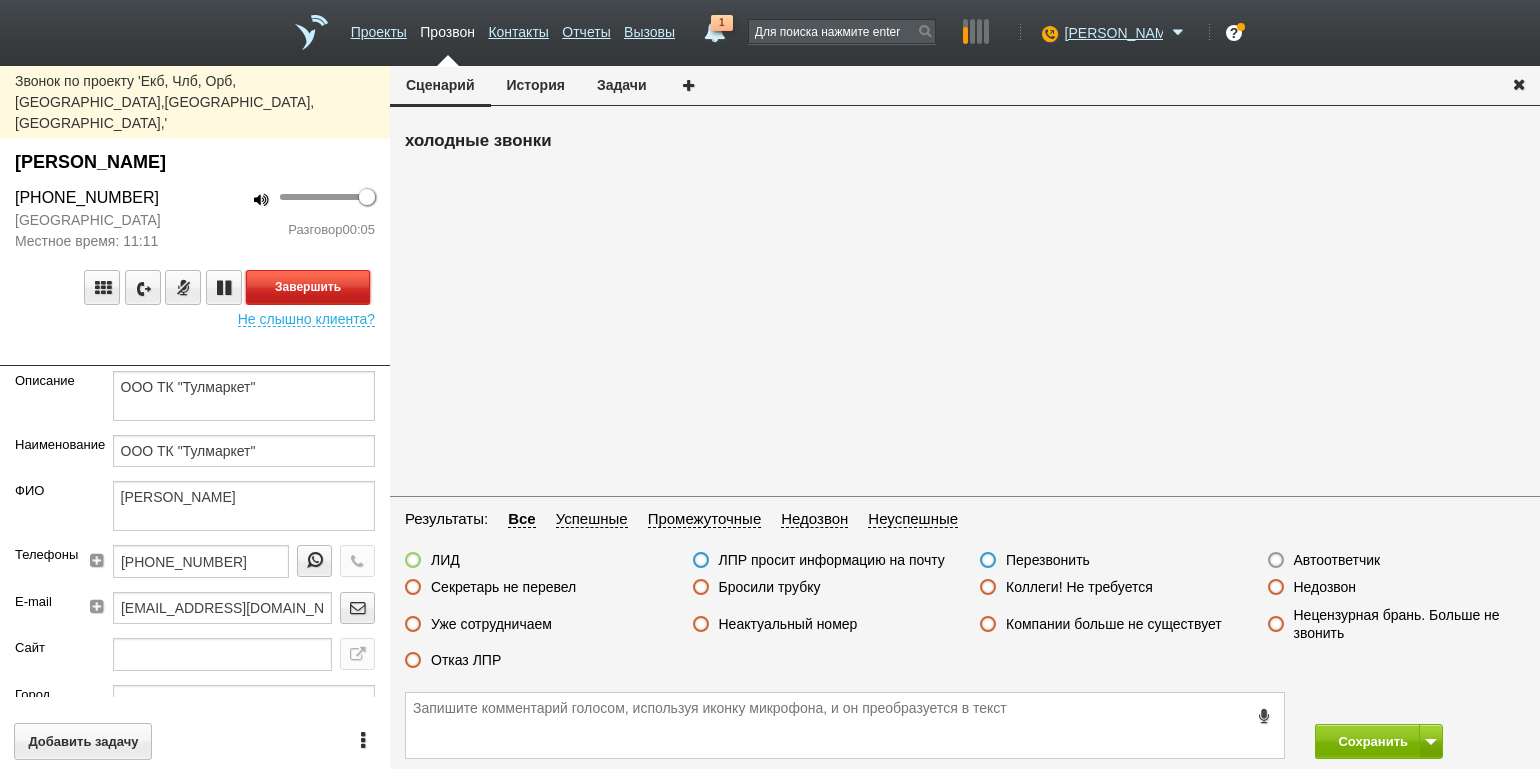 click on "Завершить" at bounding box center (308, 287) 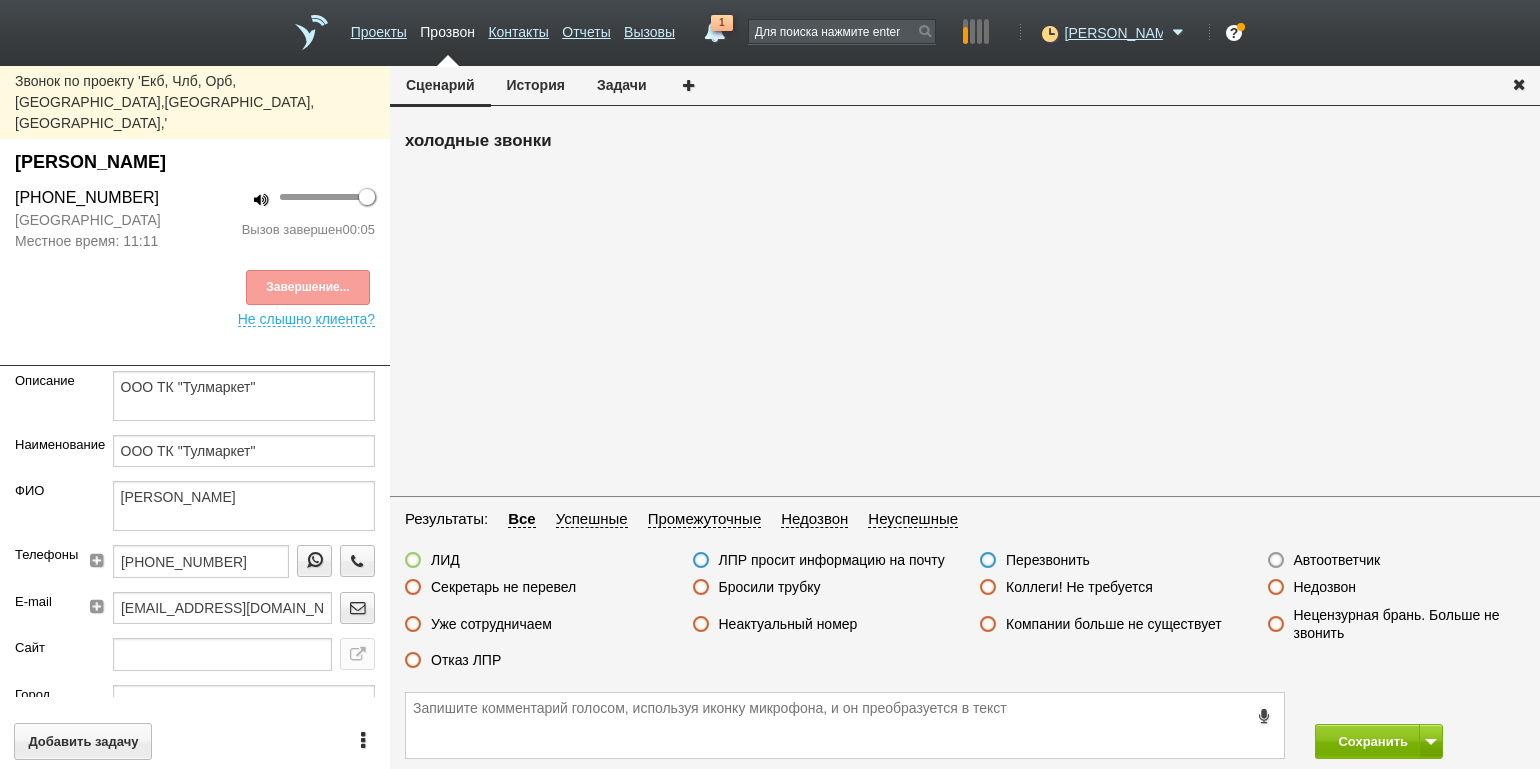 click on "Автоответчик" at bounding box center [1337, 560] 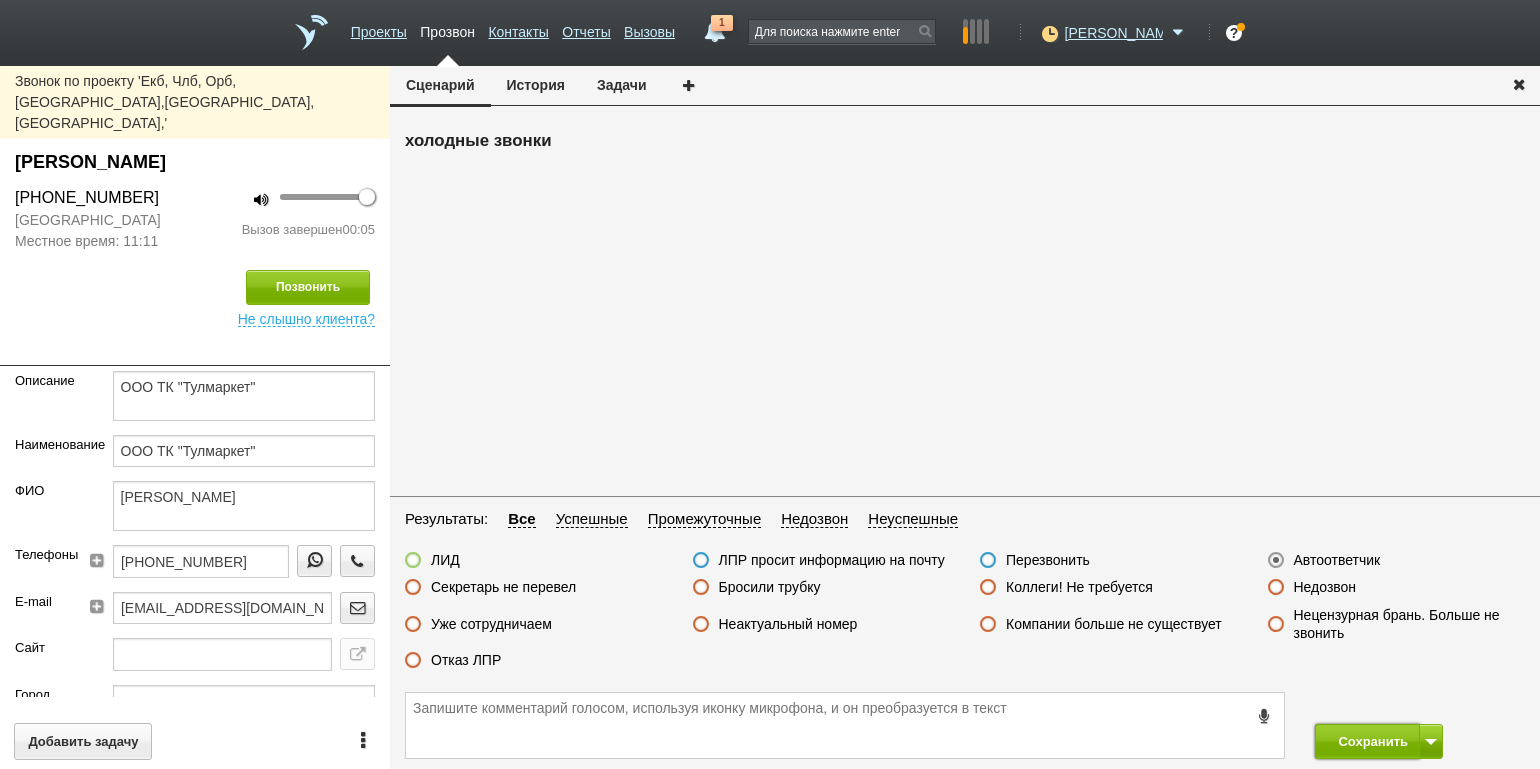 drag, startPoint x: 1350, startPoint y: 737, endPoint x: 1338, endPoint y: 721, distance: 20 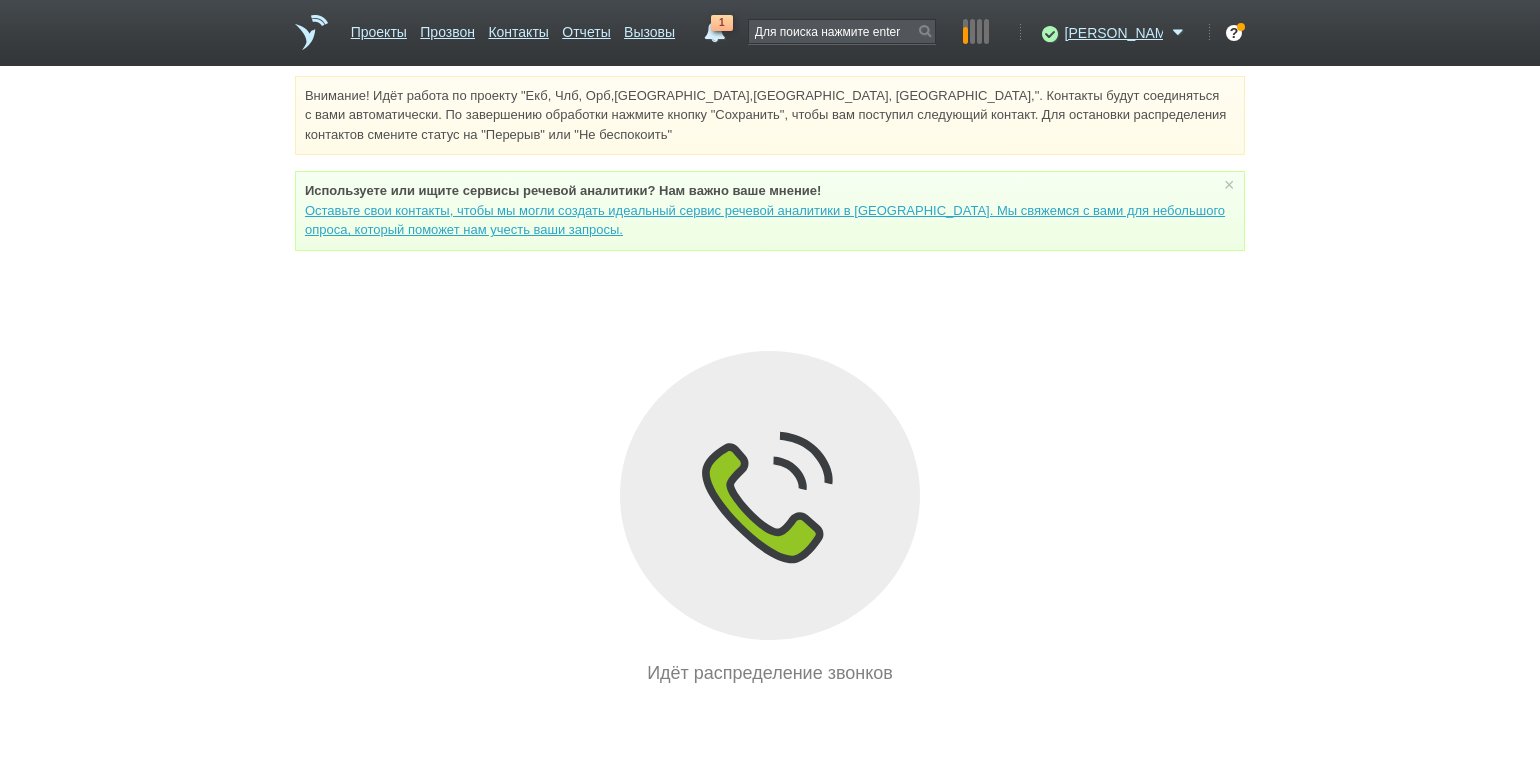 click on "Внимание! Идёт работа по проекту "Екб, Члб, Орб,[GEOGRAPHIC_DATA],[GEOGRAPHIC_DATA], [GEOGRAPHIC_DATA],". Контакты будут соединяться с вами автоматически. По завершению обработки нажмите кнопку "Сохранить", чтобы вам поступил следующий контакт. Для остановки распределения контактов смените статус на "Перерыв" или "Не беспокоить"
Используете или ищите cервисы речевой аналитики? Нам важно ваше мнение!
×
Вы можете звонить напрямую из строки поиска - введите номер и нажмите "Позвонить"
Идёт распределение звонков" at bounding box center (770, 381) 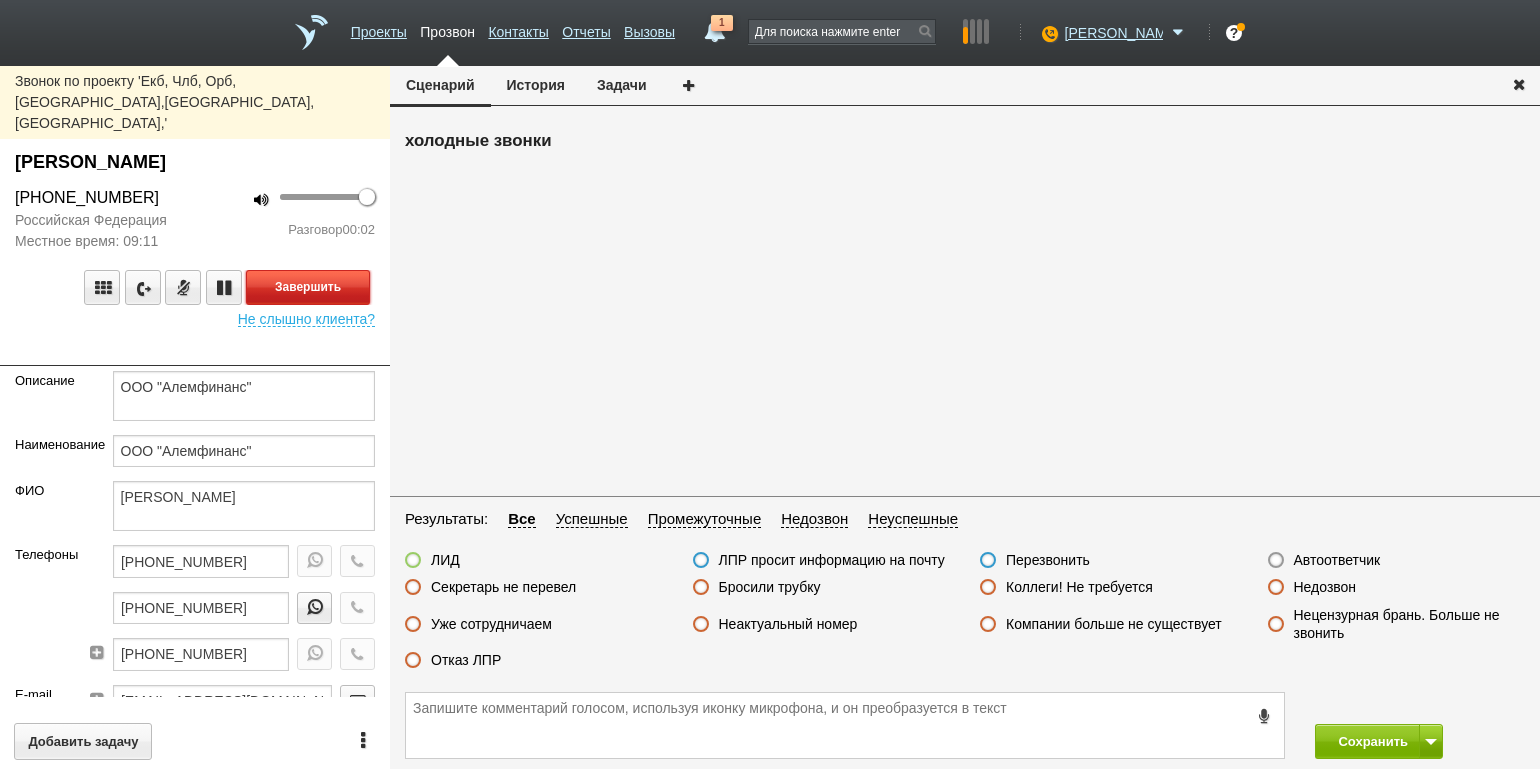 click on "Завершить" at bounding box center [308, 287] 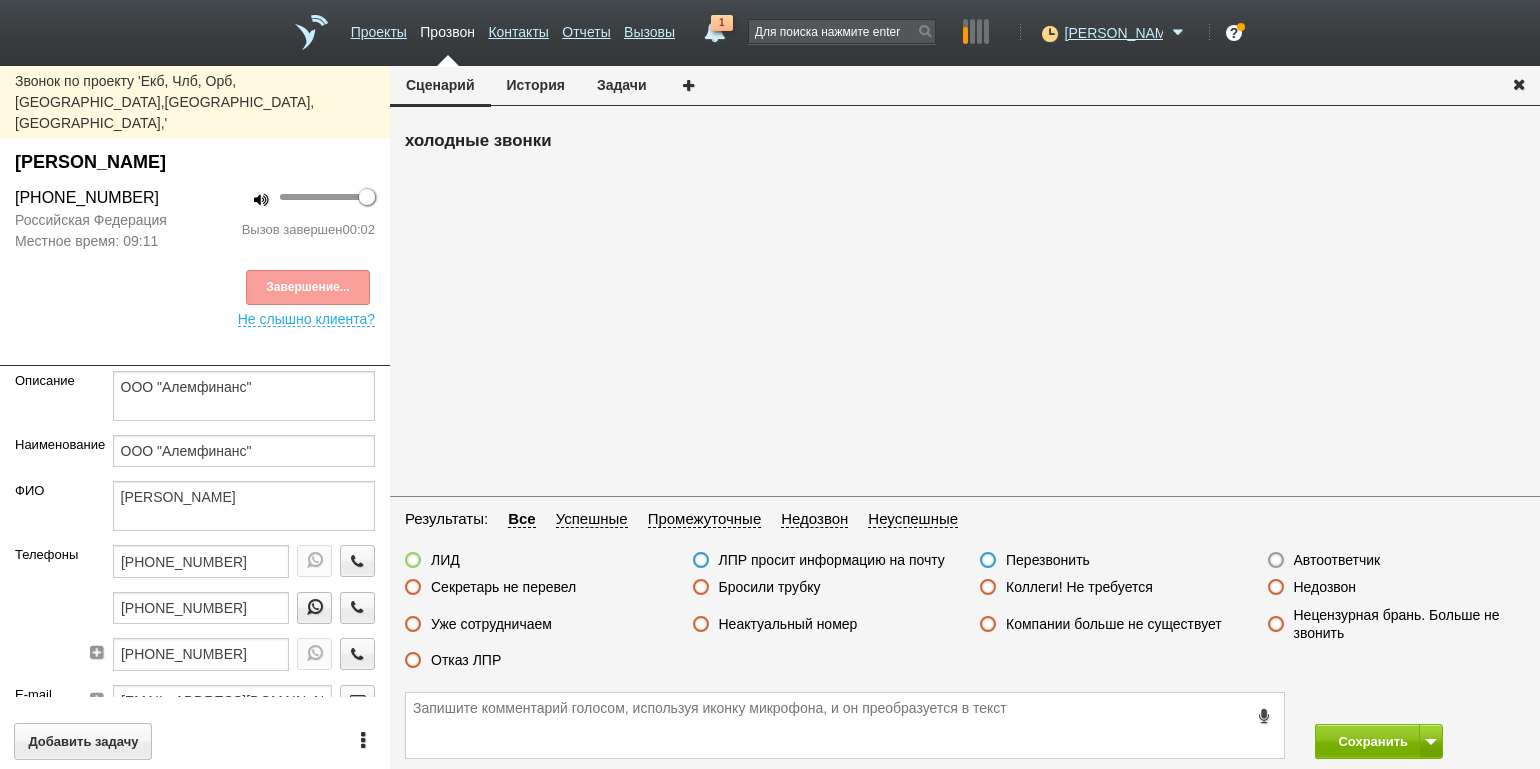 click on "Автоответчик" at bounding box center [1337, 560] 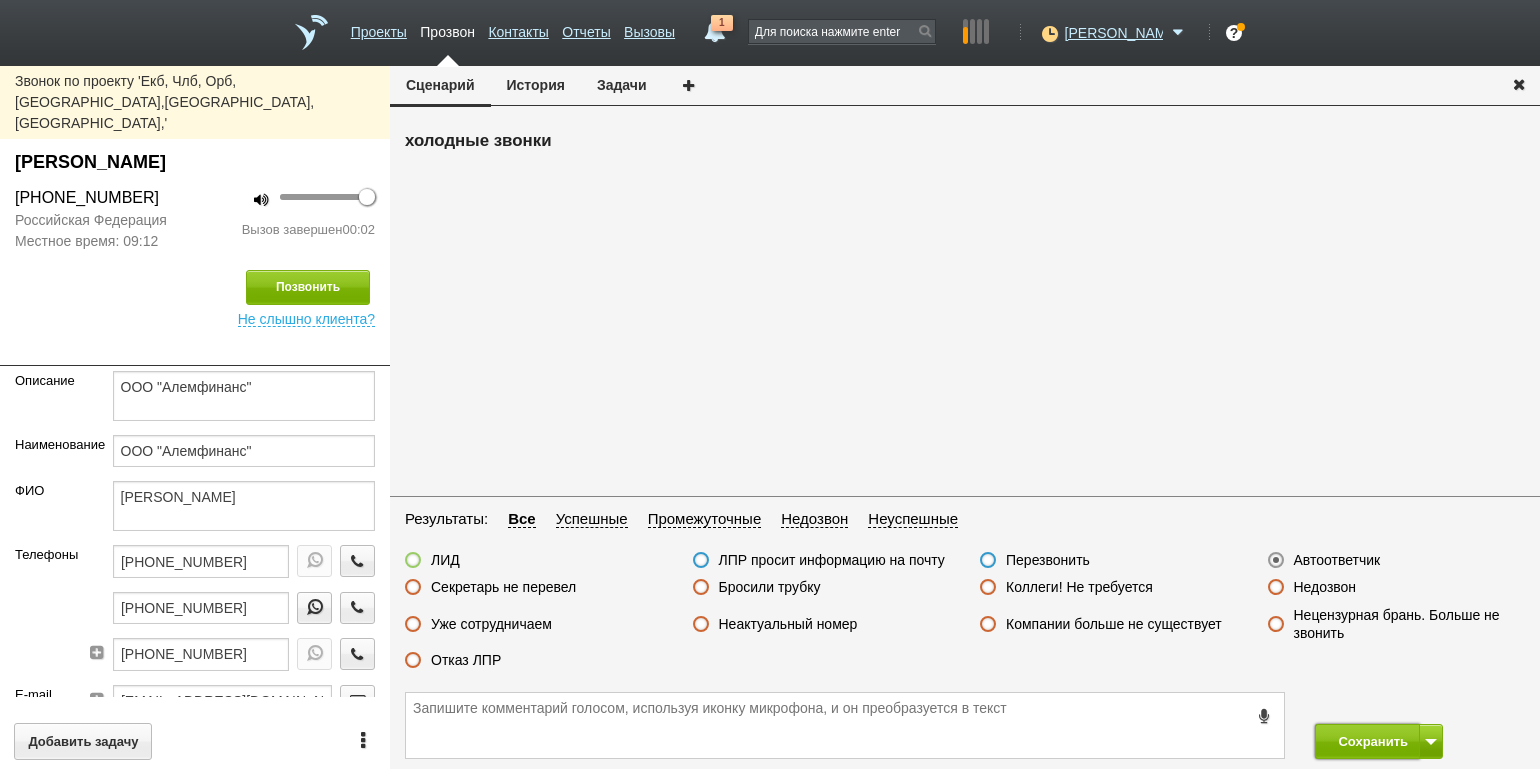 drag, startPoint x: 1351, startPoint y: 731, endPoint x: 1323, endPoint y: 706, distance: 37.536648 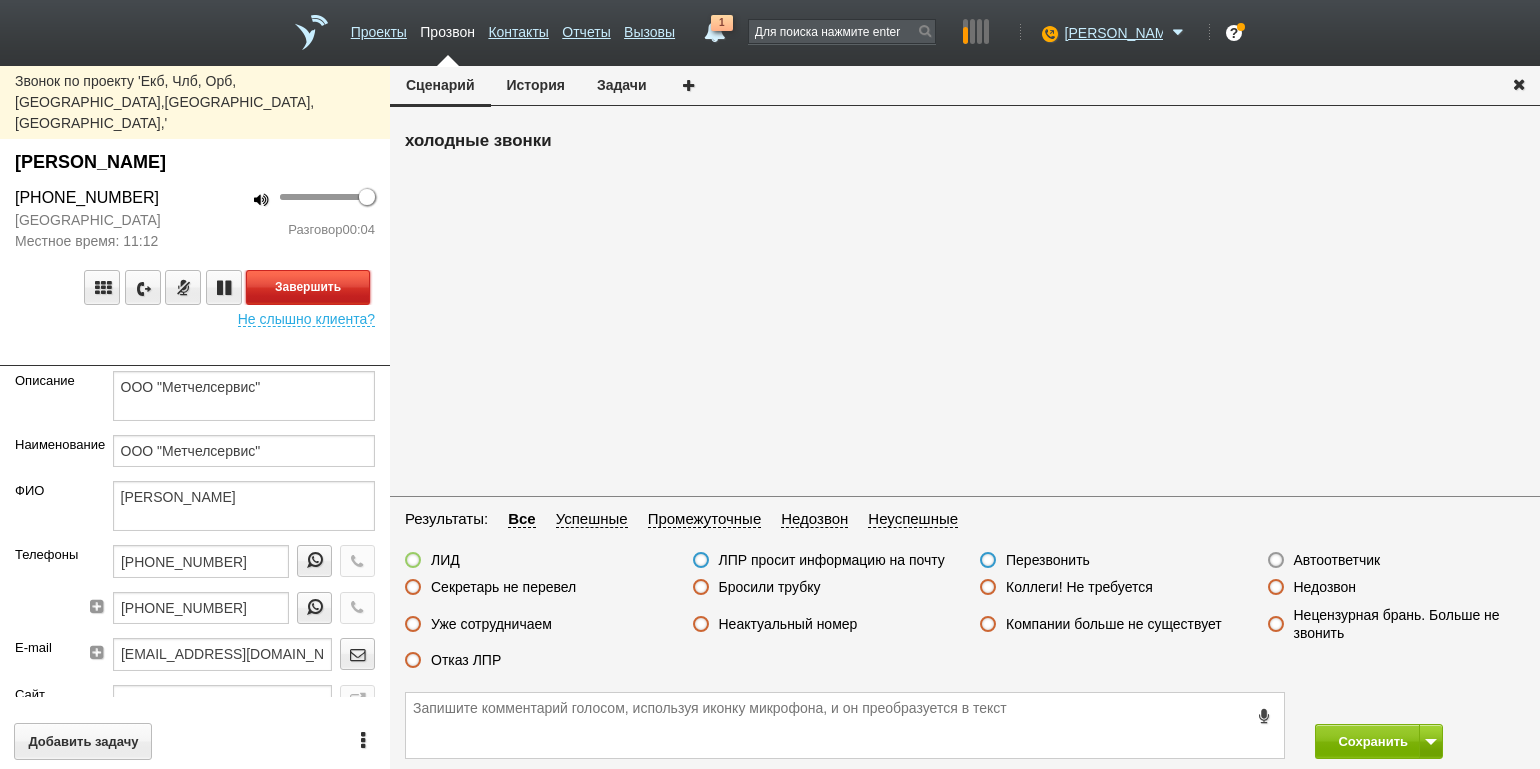 click on "Завершить" at bounding box center (308, 287) 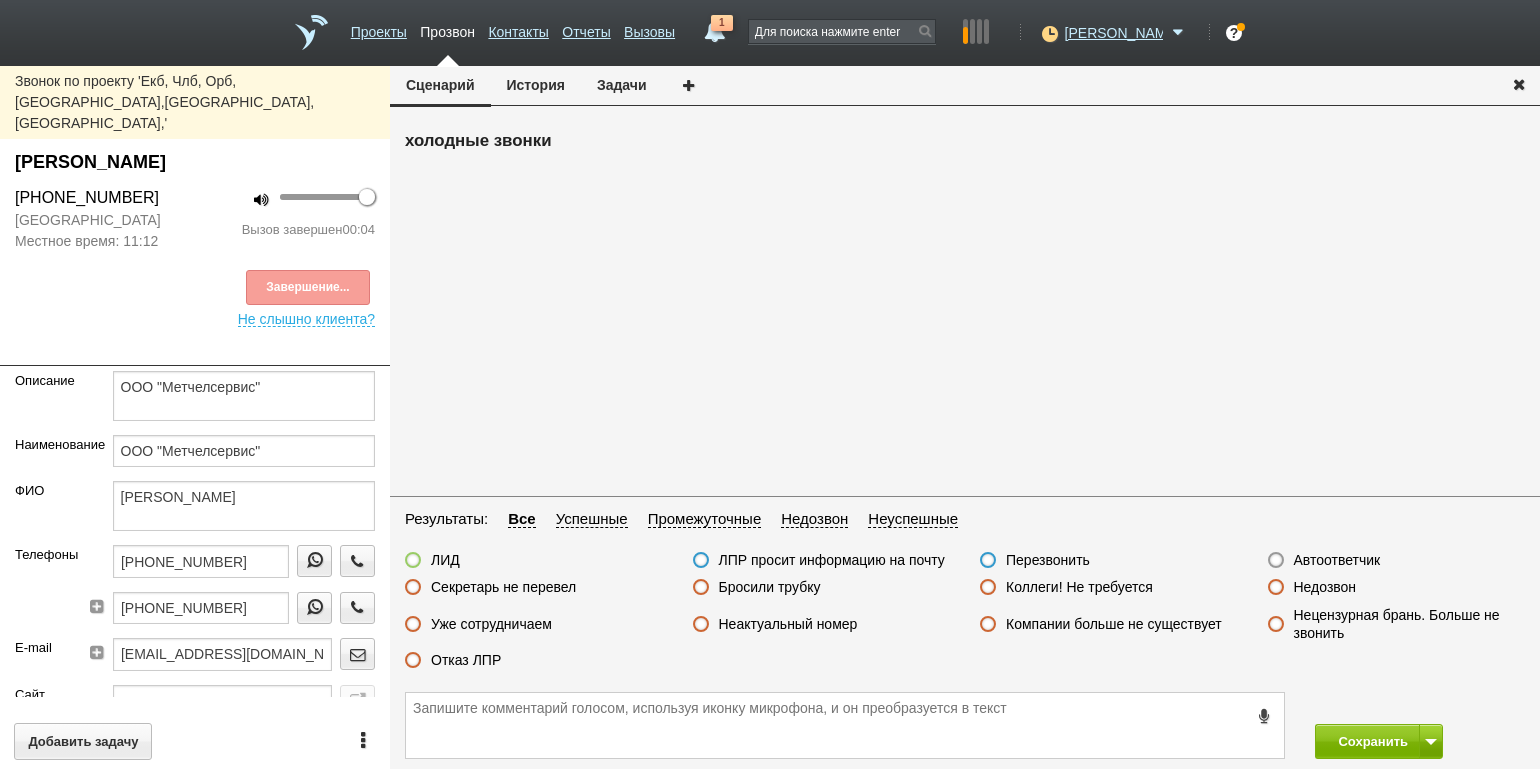 click on "Автоответчик" at bounding box center [1337, 560] 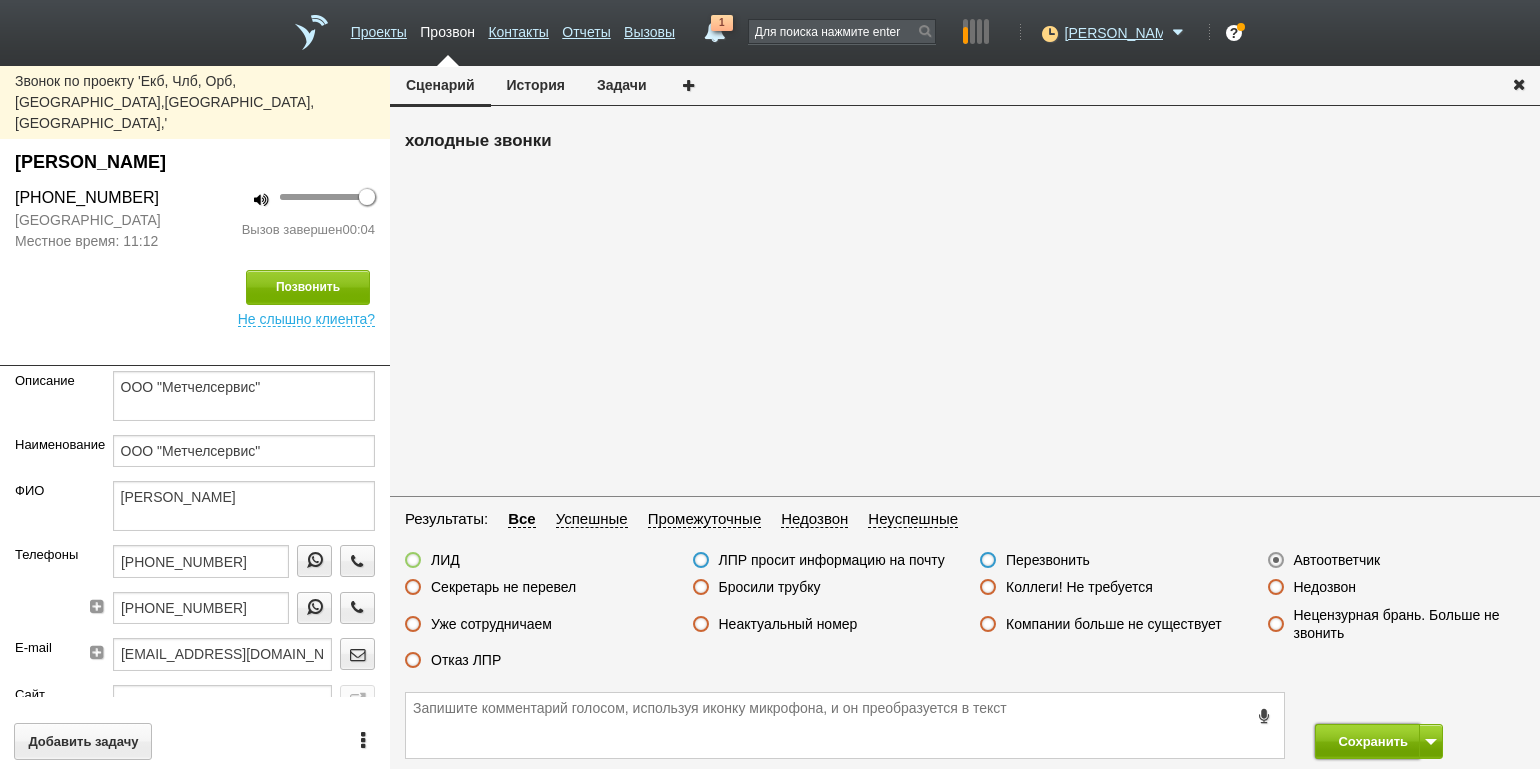 drag, startPoint x: 1363, startPoint y: 742, endPoint x: 1350, endPoint y: 725, distance: 21.400934 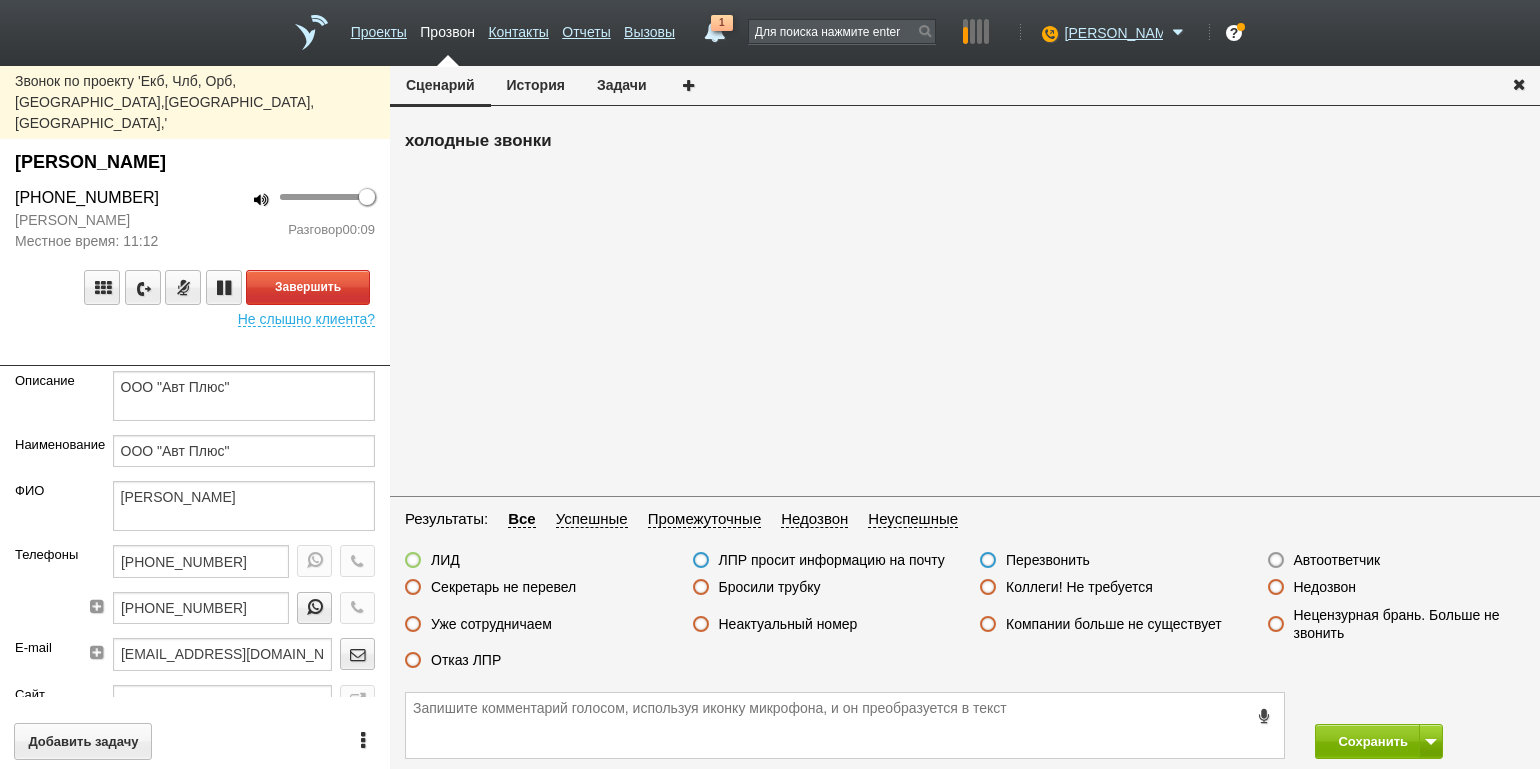 click on "100
Разговор
00:09" at bounding box center (292, 219) 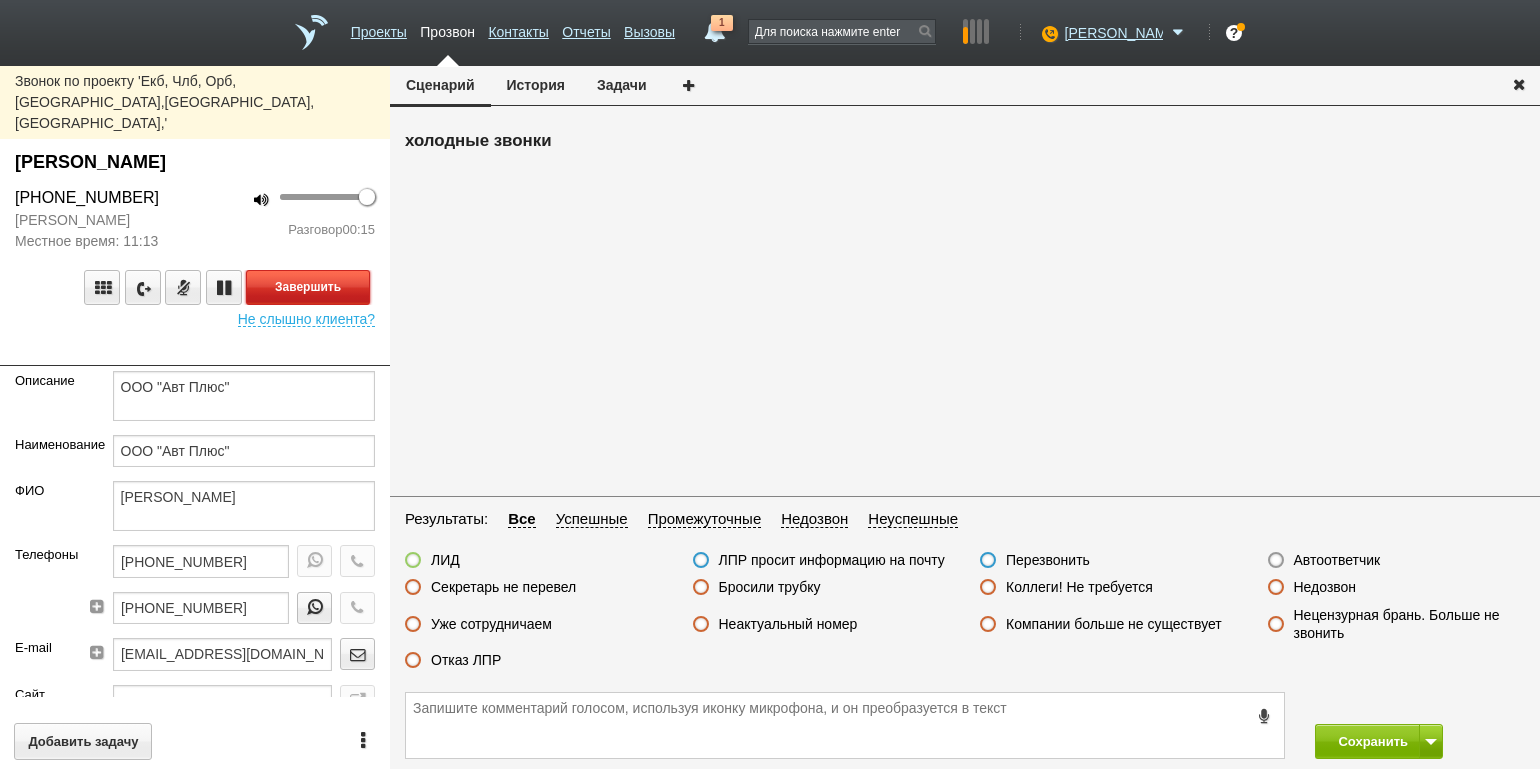 click on "Завершить" at bounding box center (308, 287) 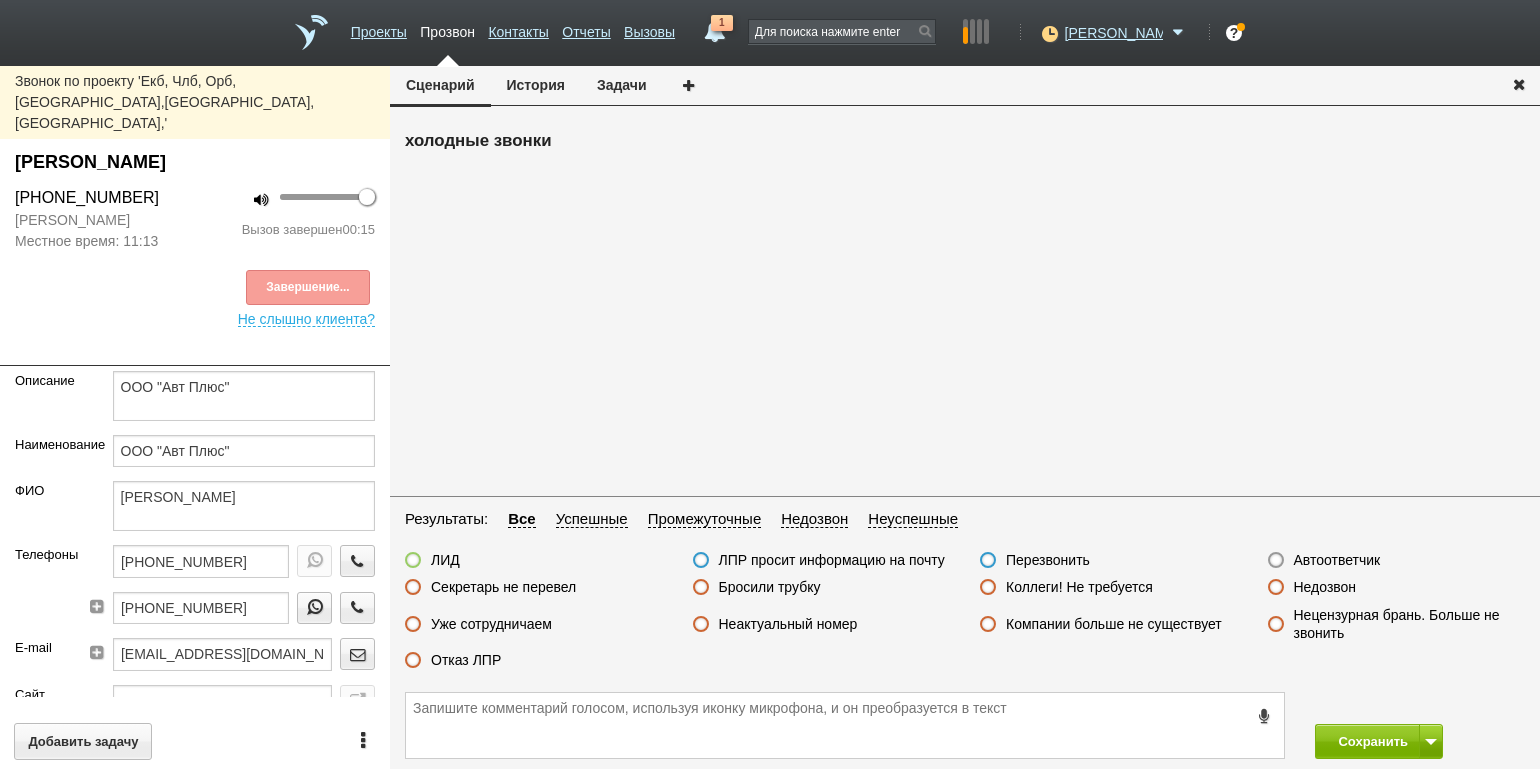 drag, startPoint x: 518, startPoint y: 582, endPoint x: 728, endPoint y: 616, distance: 212.73457 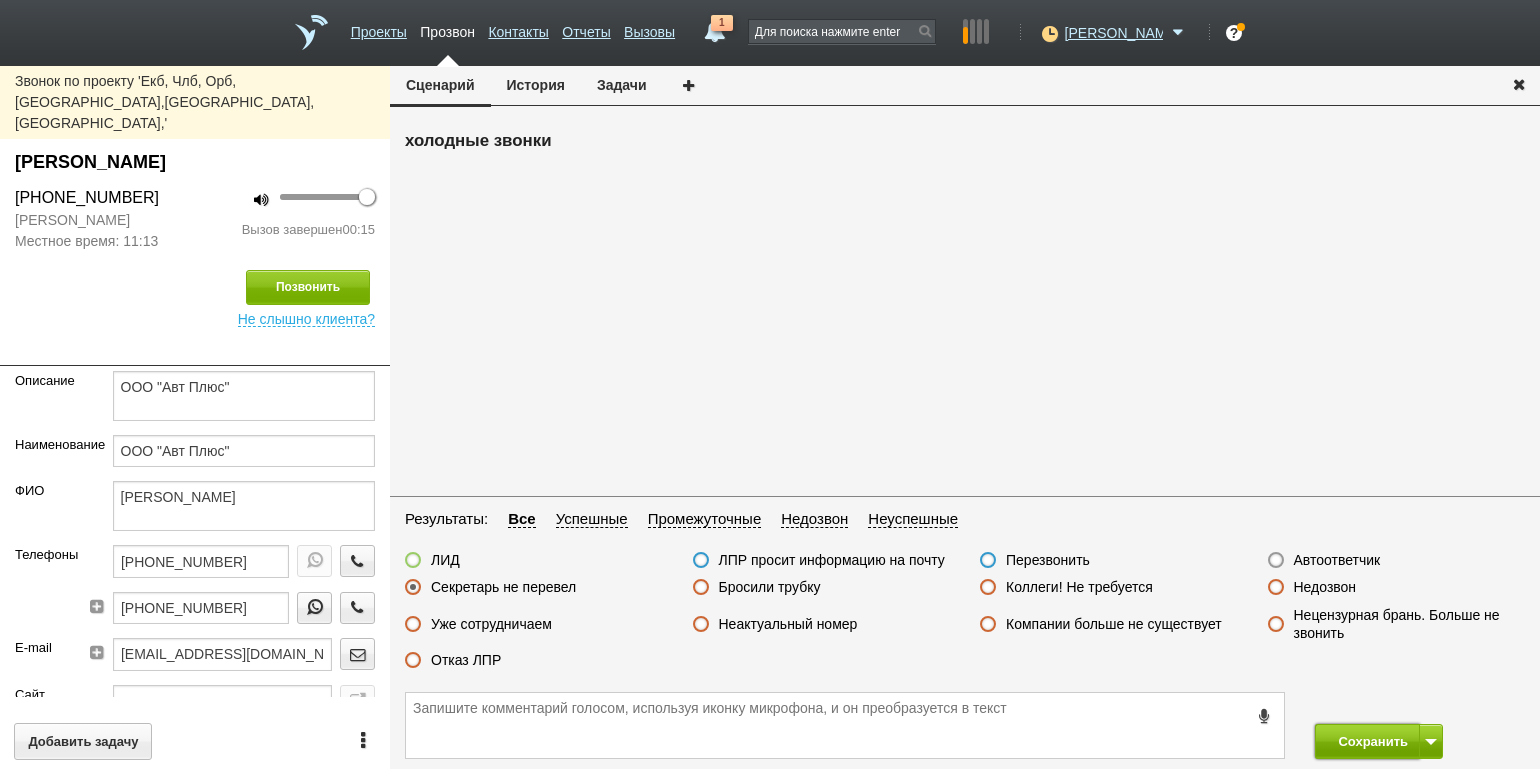click on "Сохранить" at bounding box center (1367, 741) 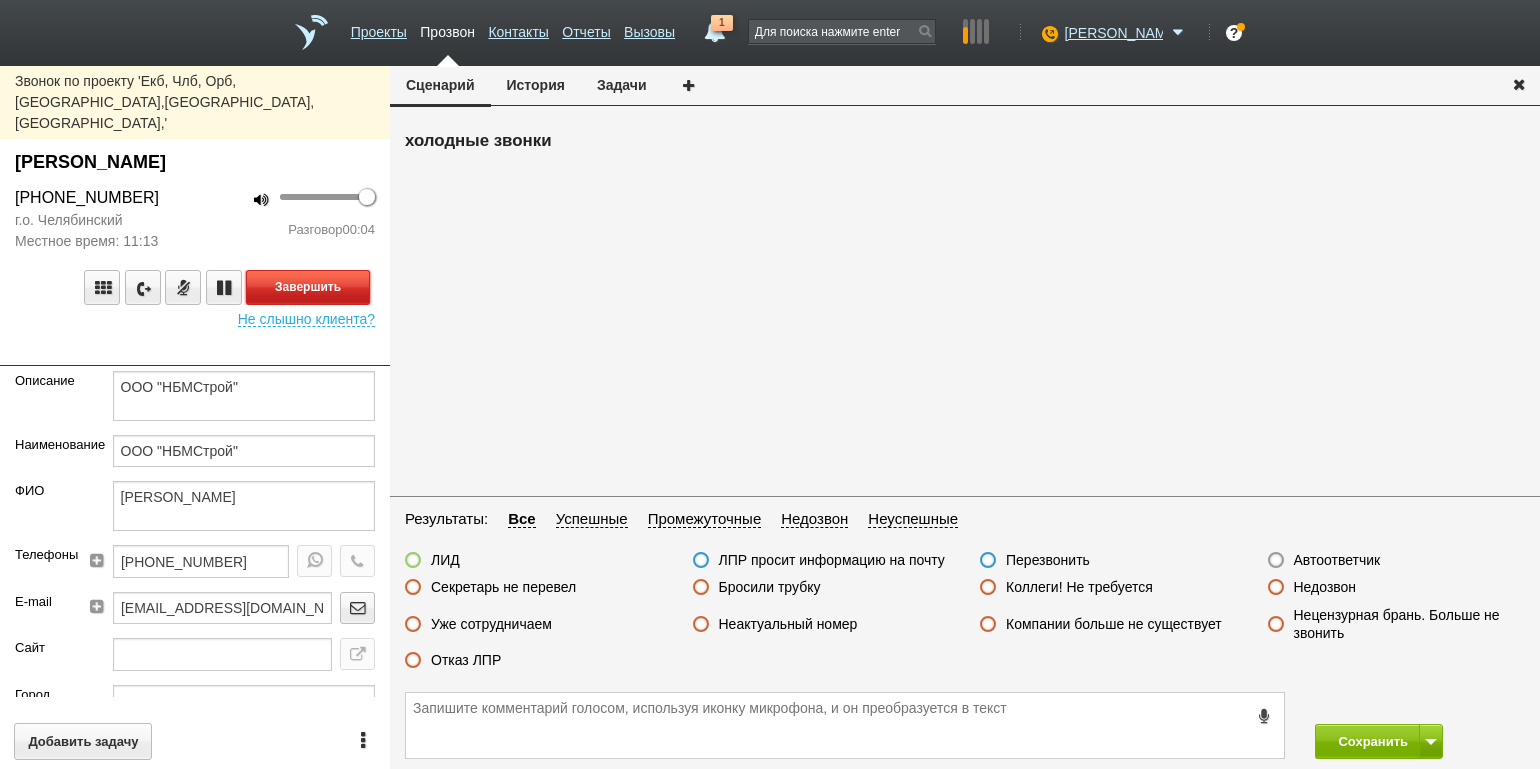 click on "Завершить" at bounding box center [308, 287] 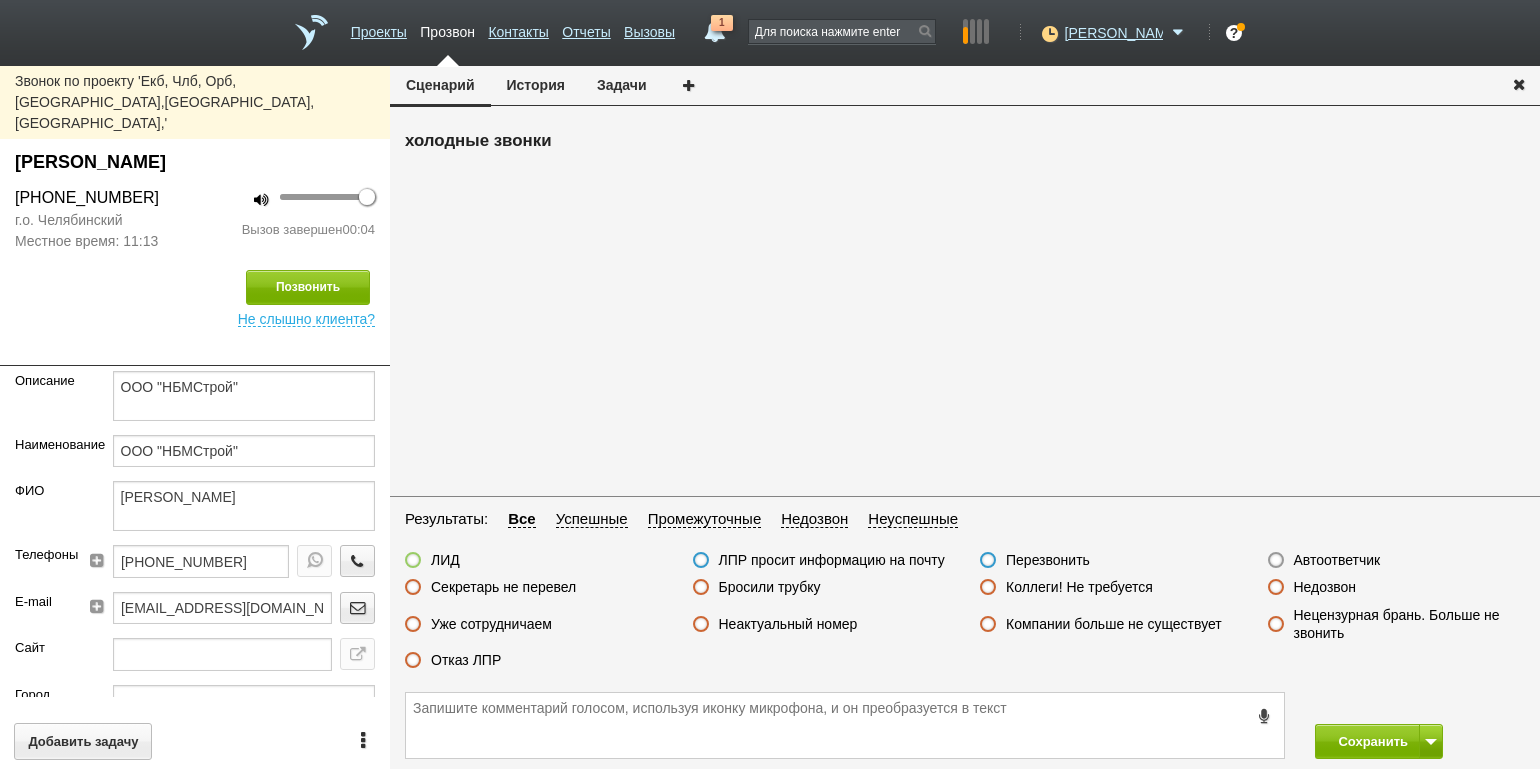 click on "Недозвон" at bounding box center (1325, 587) 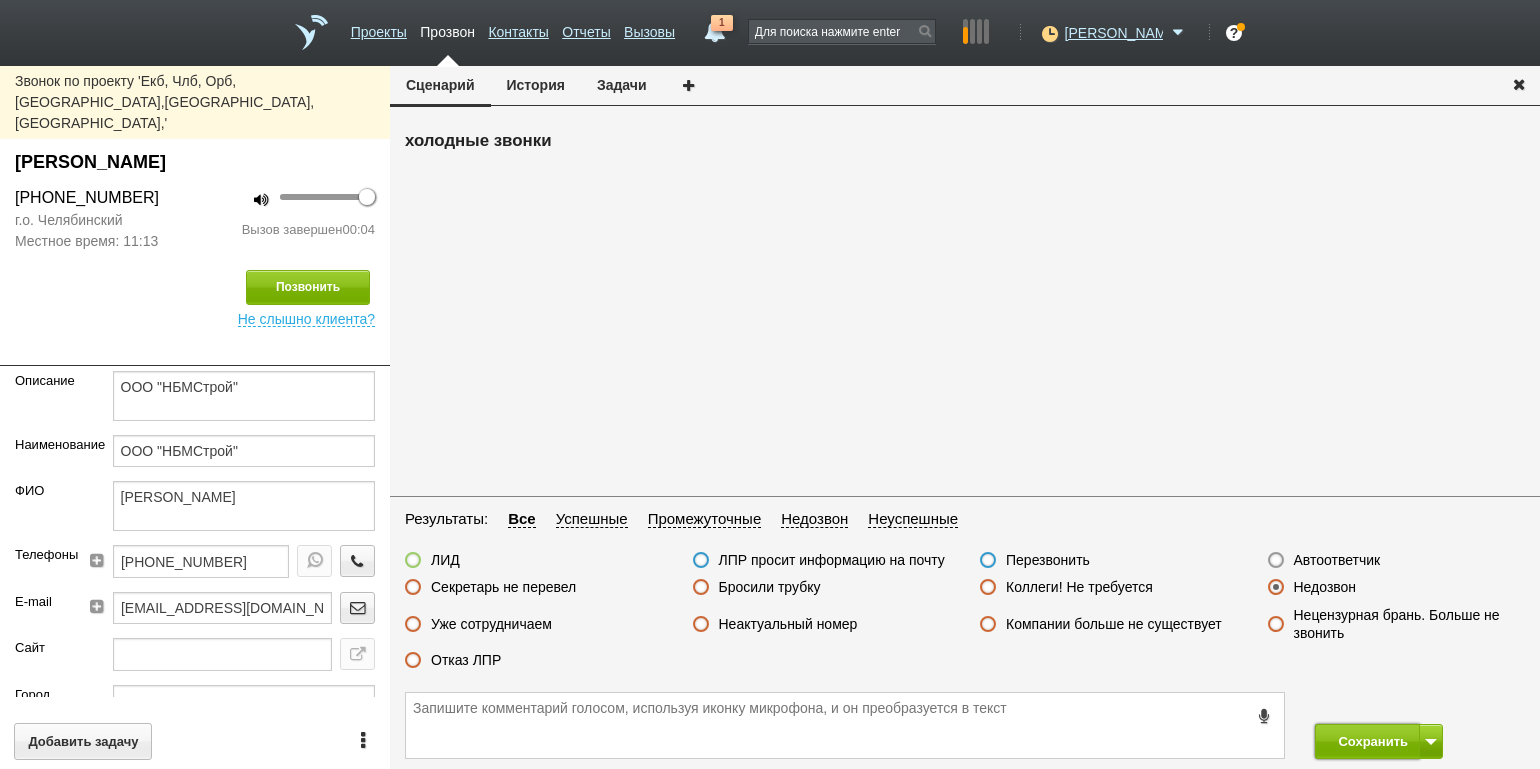 drag, startPoint x: 1367, startPoint y: 730, endPoint x: 1310, endPoint y: 651, distance: 97.41663 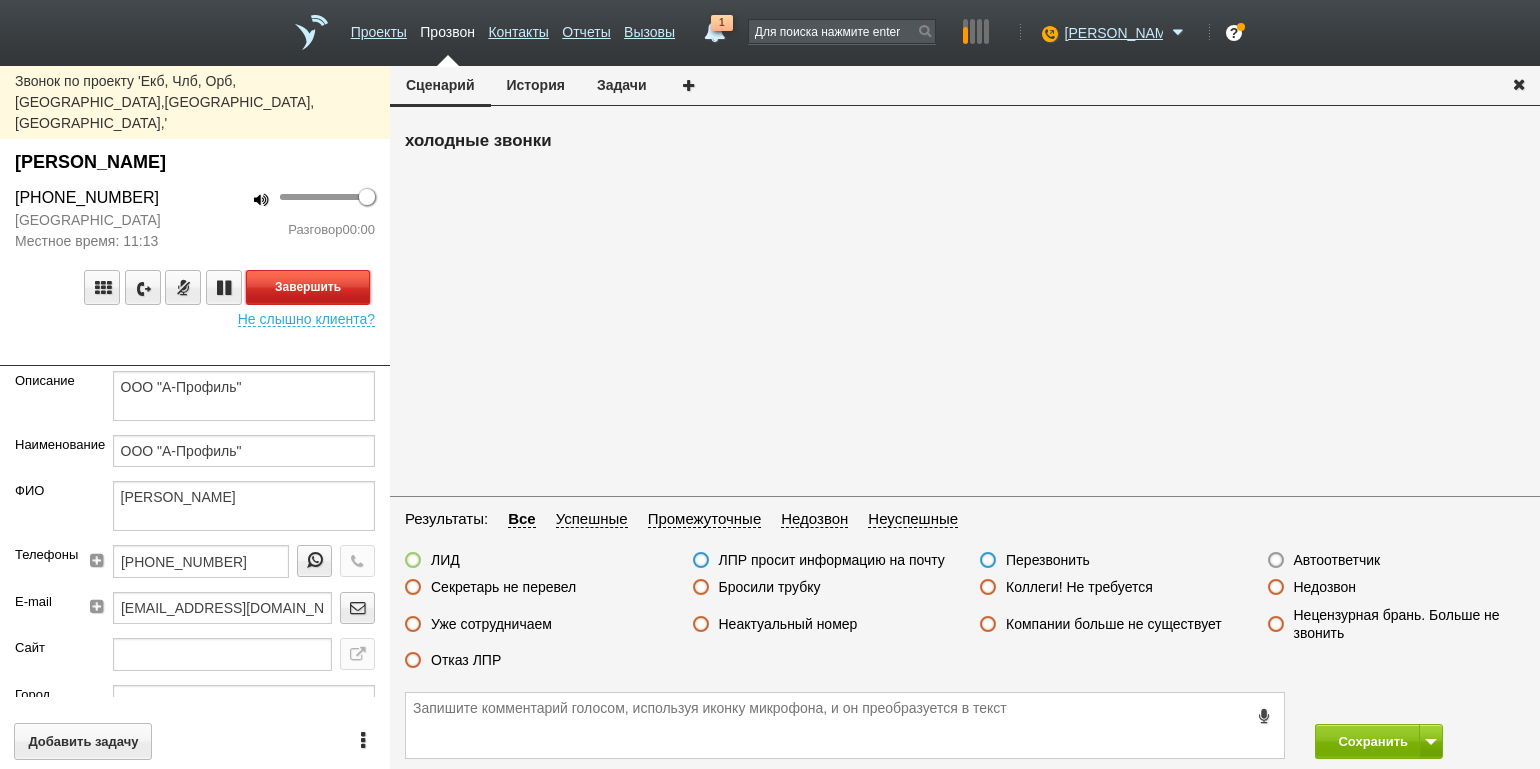 click on "Завершить" at bounding box center (308, 287) 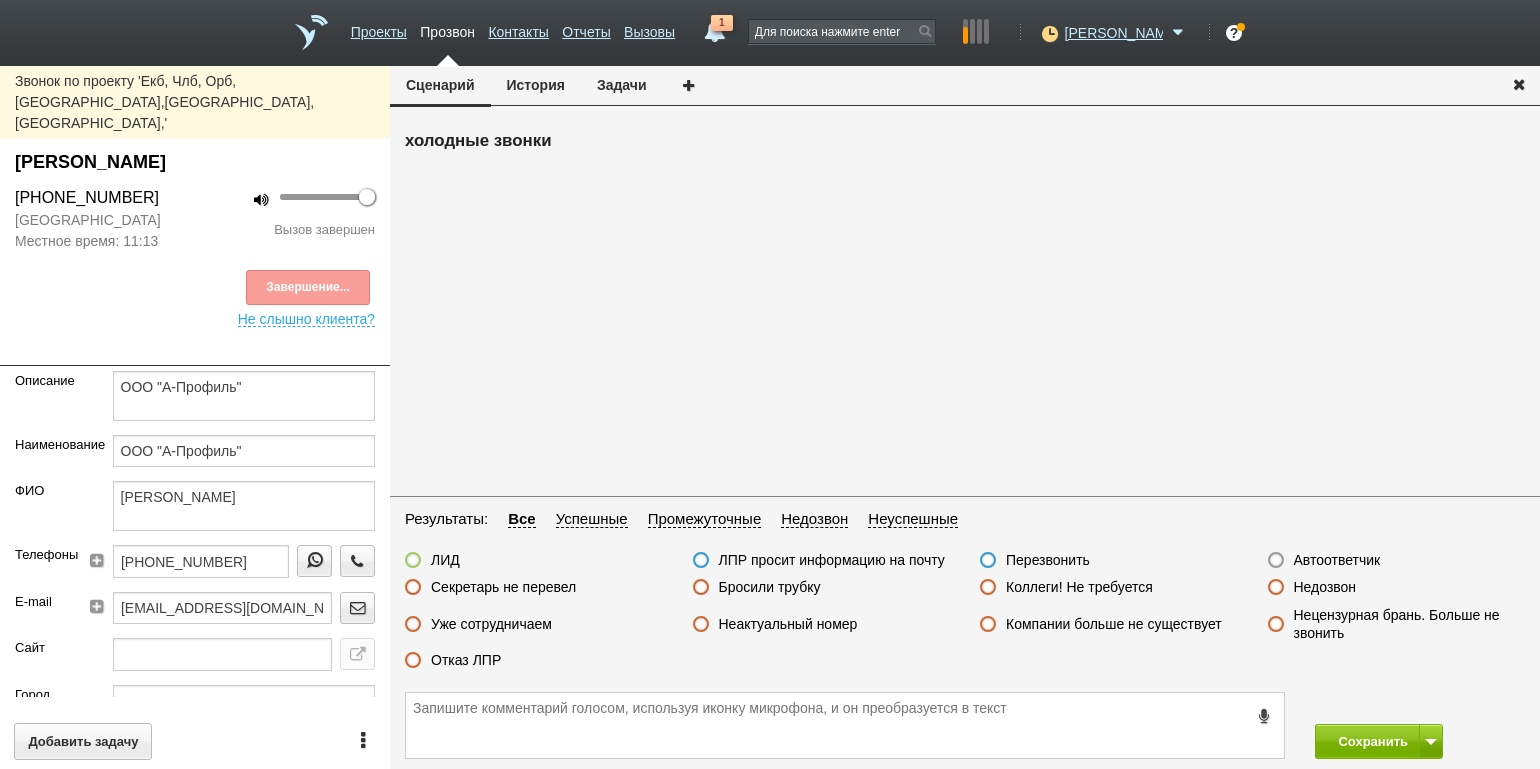 drag, startPoint x: 1327, startPoint y: 557, endPoint x: 1348, endPoint y: 596, distance: 44.294468 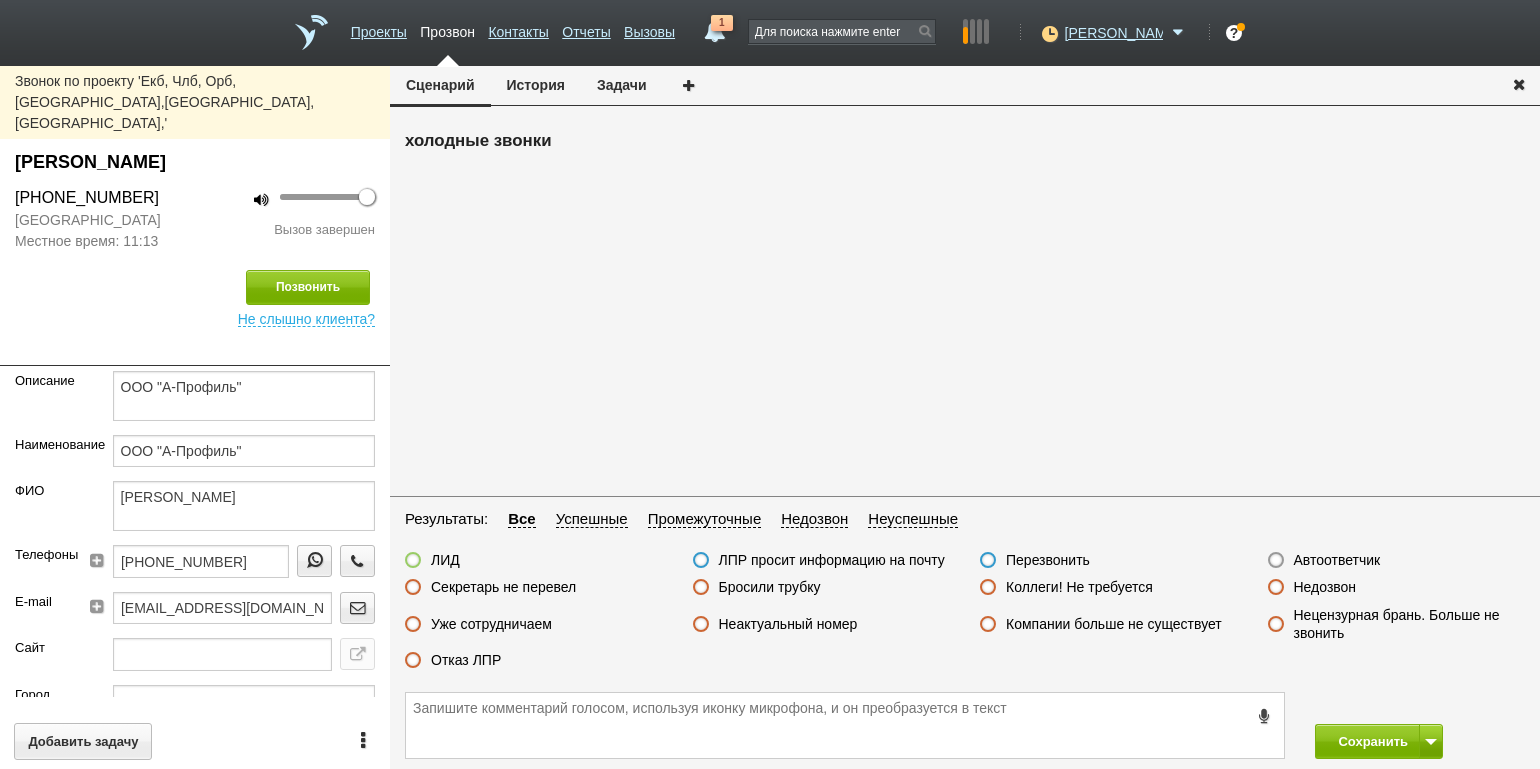 click on "Автоответчик" at bounding box center [1337, 560] 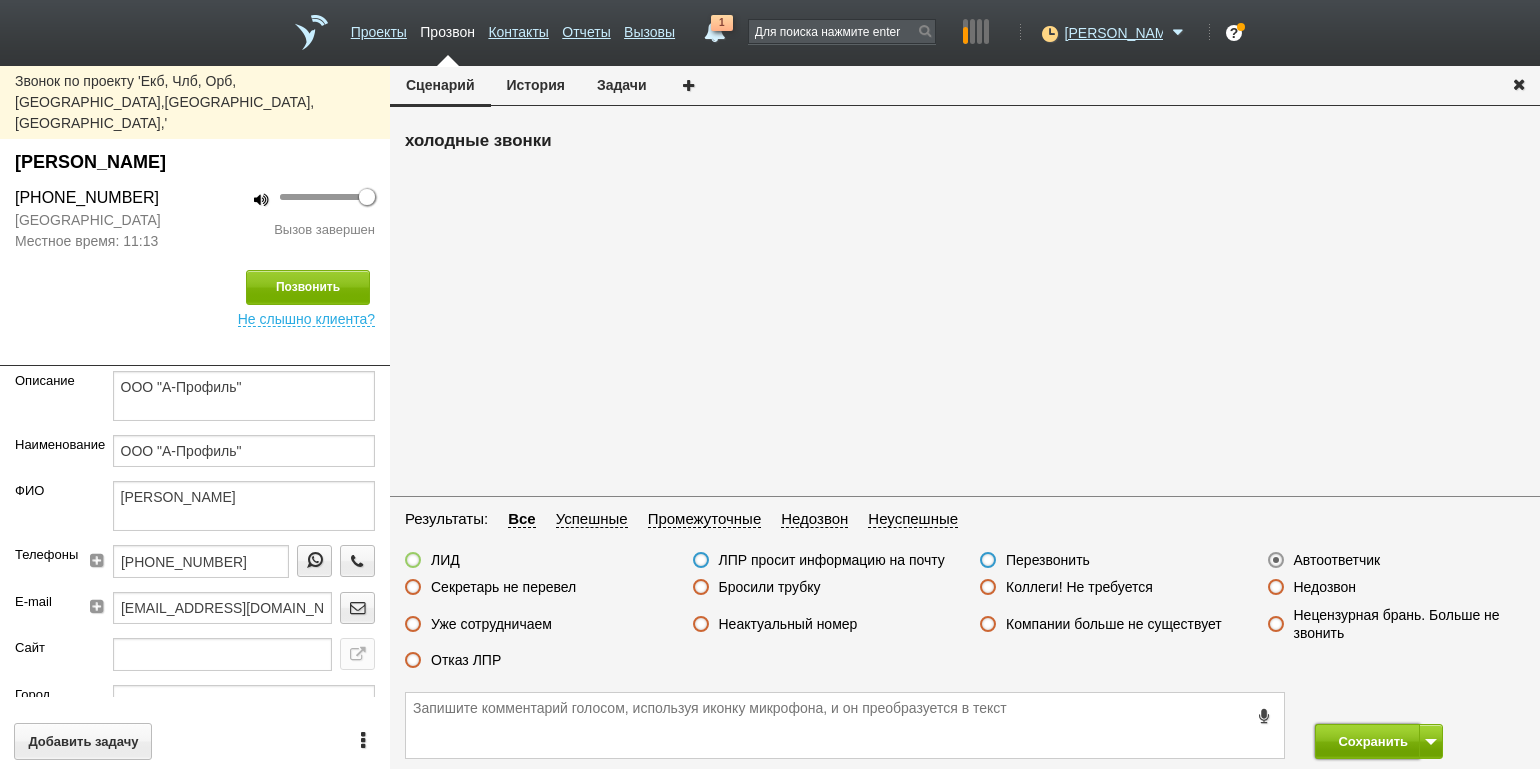 click on "Сохранить" at bounding box center [1367, 741] 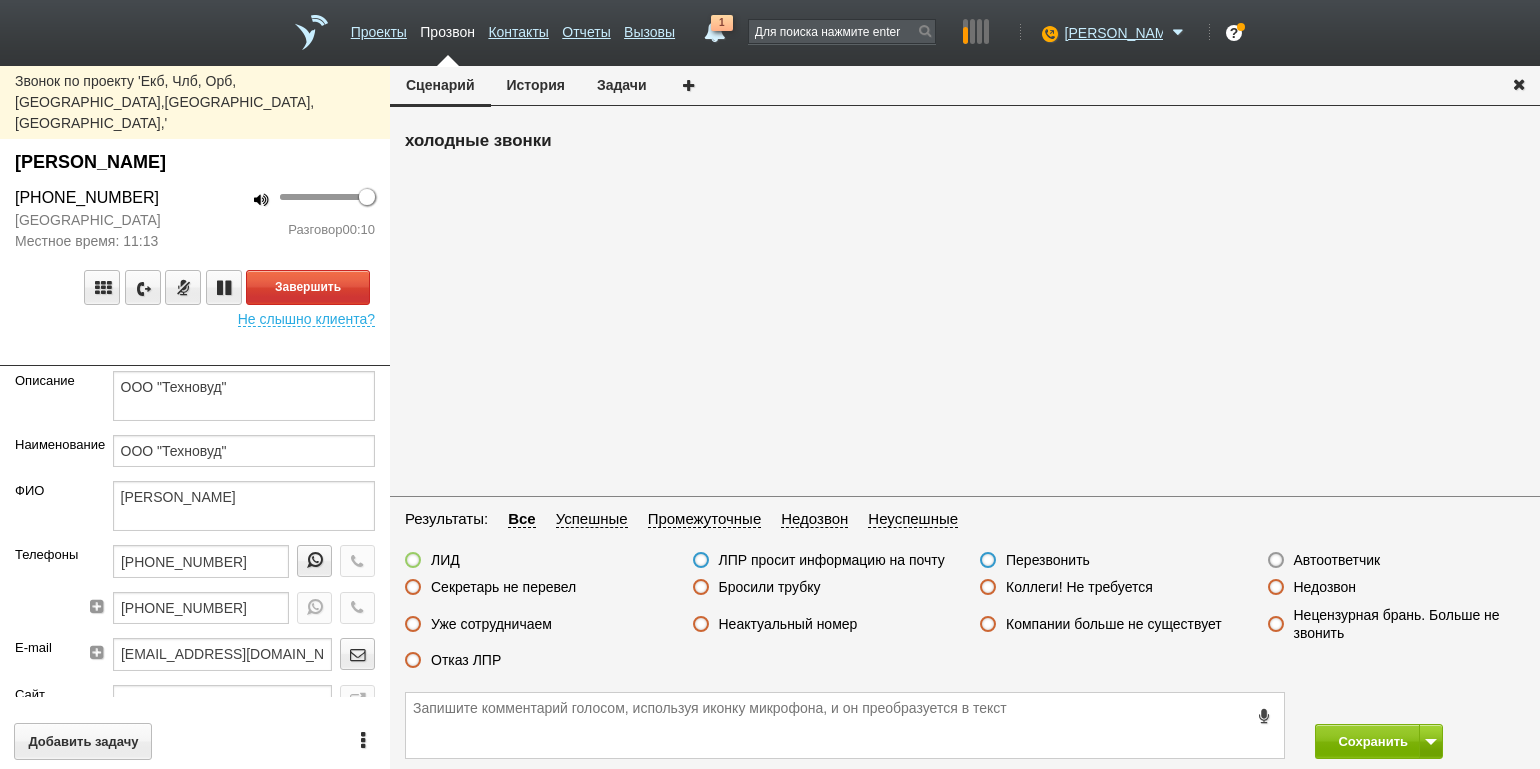 click on "Завершить Не слышно клиента?" at bounding box center [195, 289] 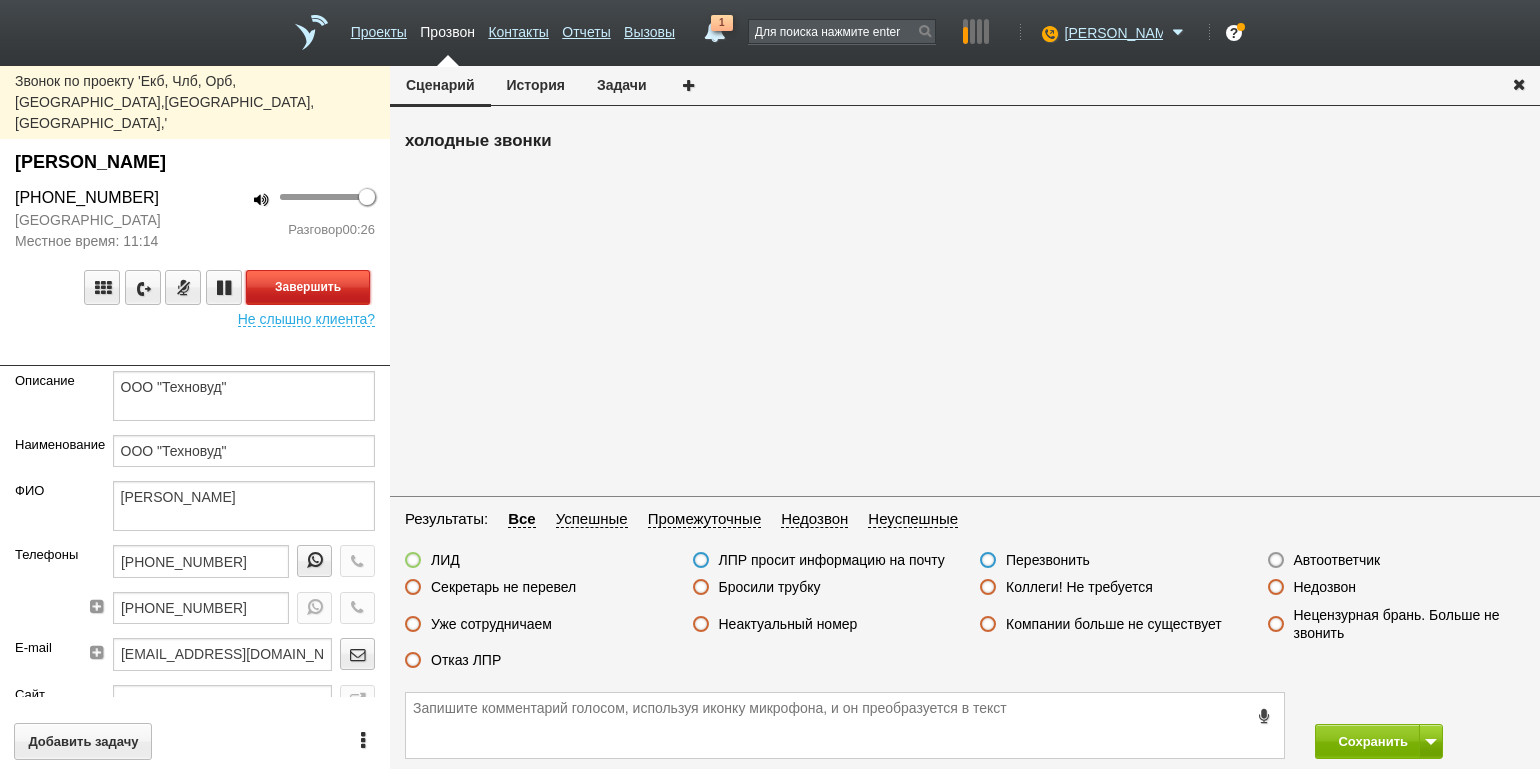 click on "Завершить" at bounding box center [308, 287] 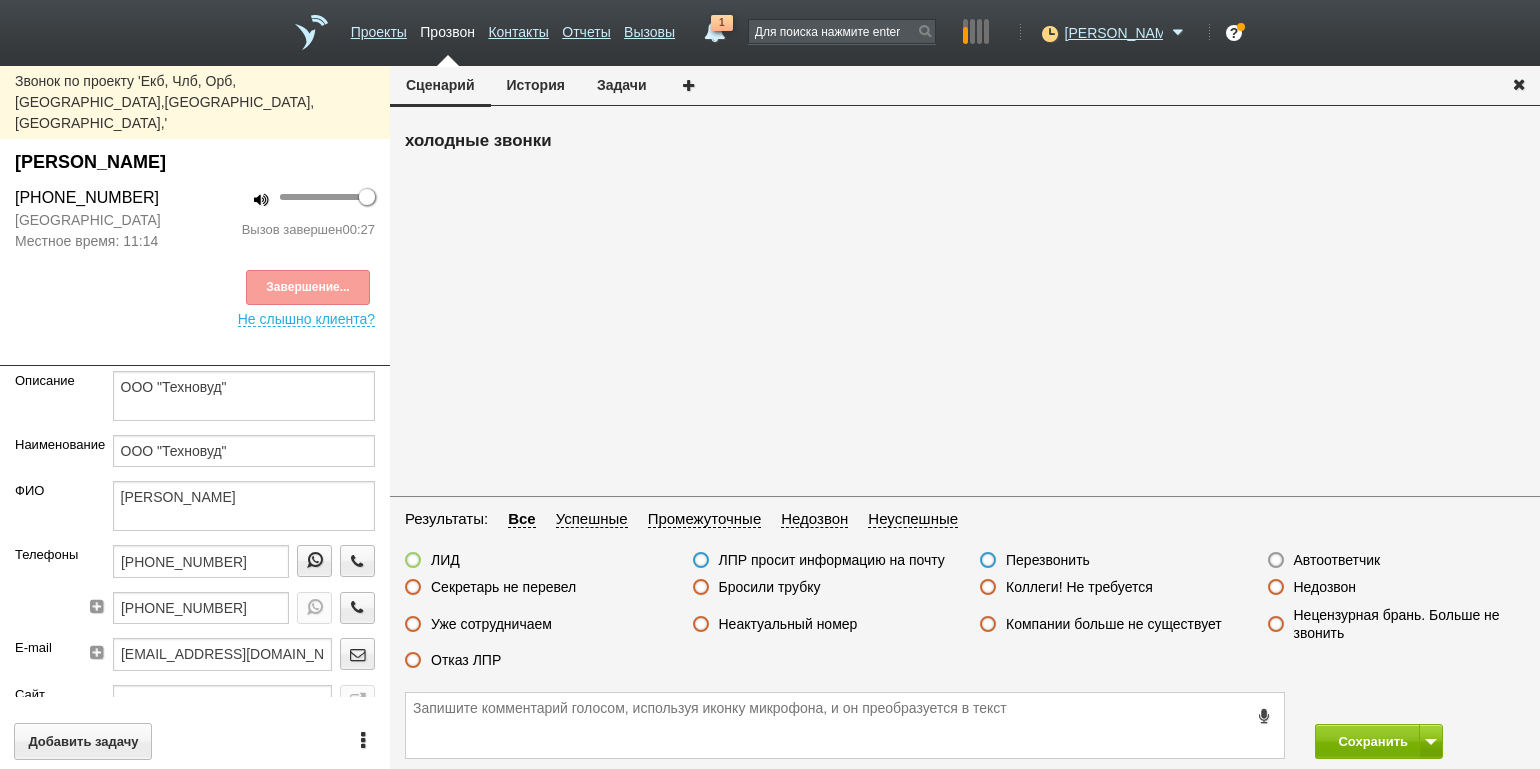 click on "Задачи" at bounding box center (622, 85) 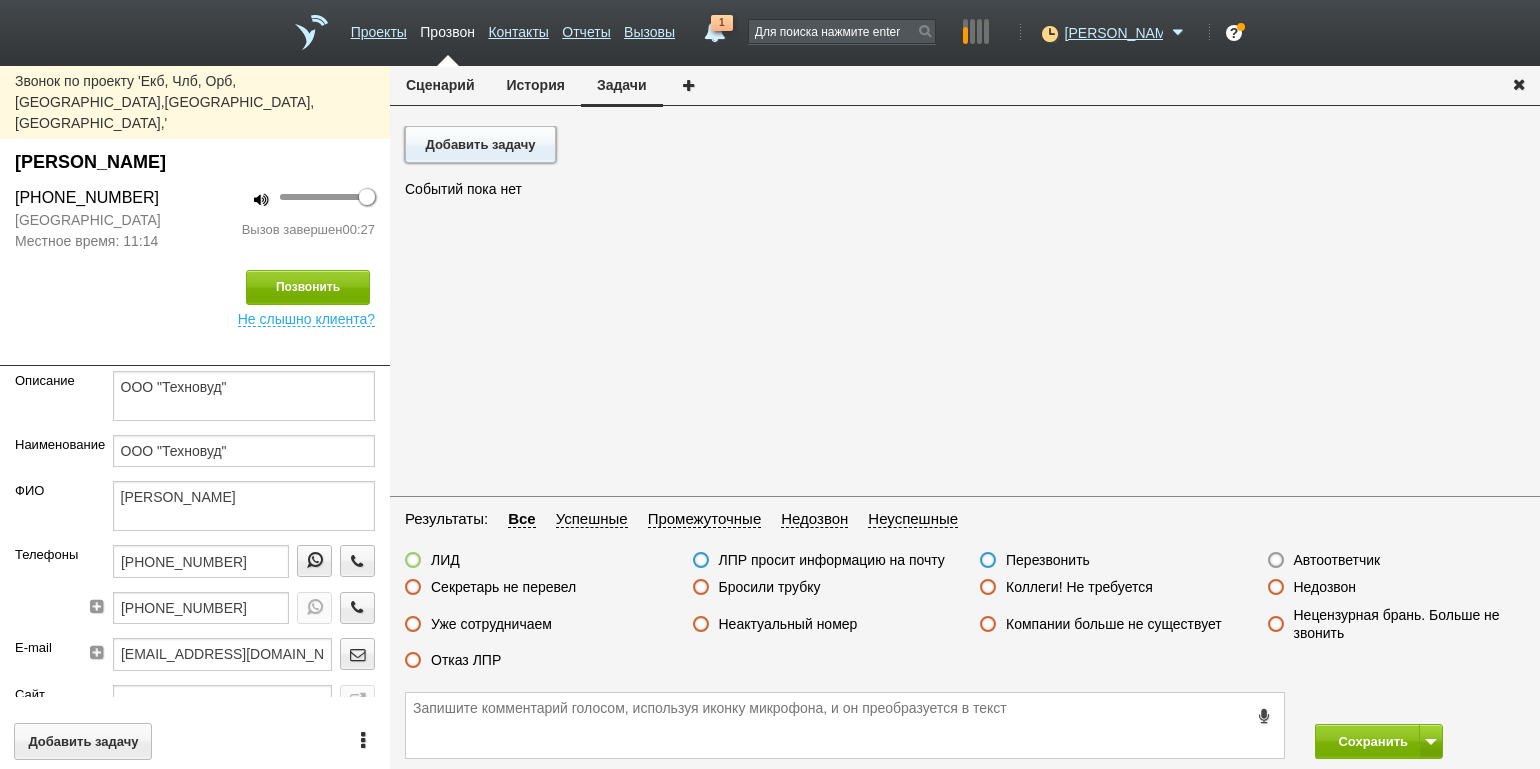 click on "Добавить задачу" at bounding box center [480, 144] 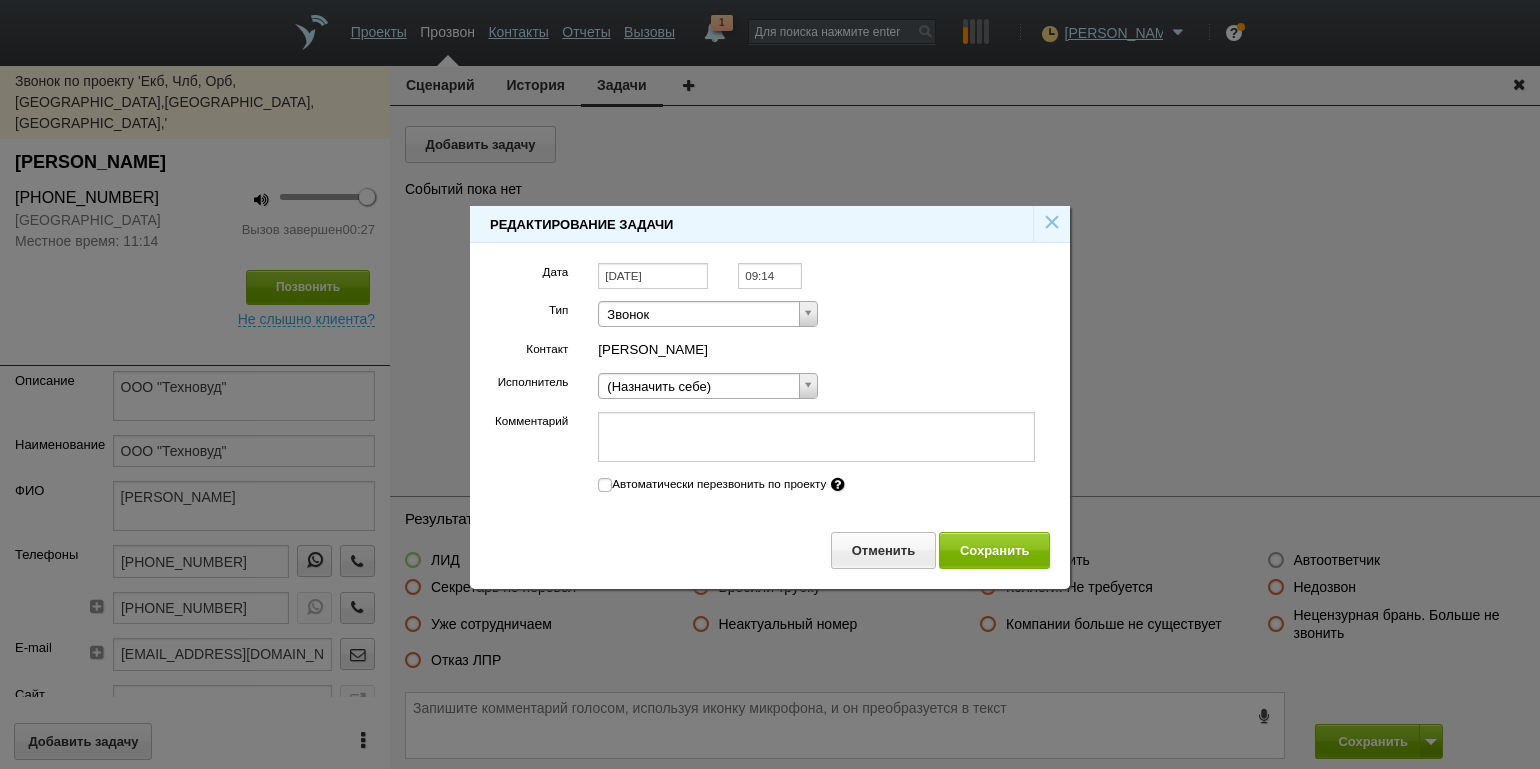 click on "29.07.2025" at bounding box center [653, 276] 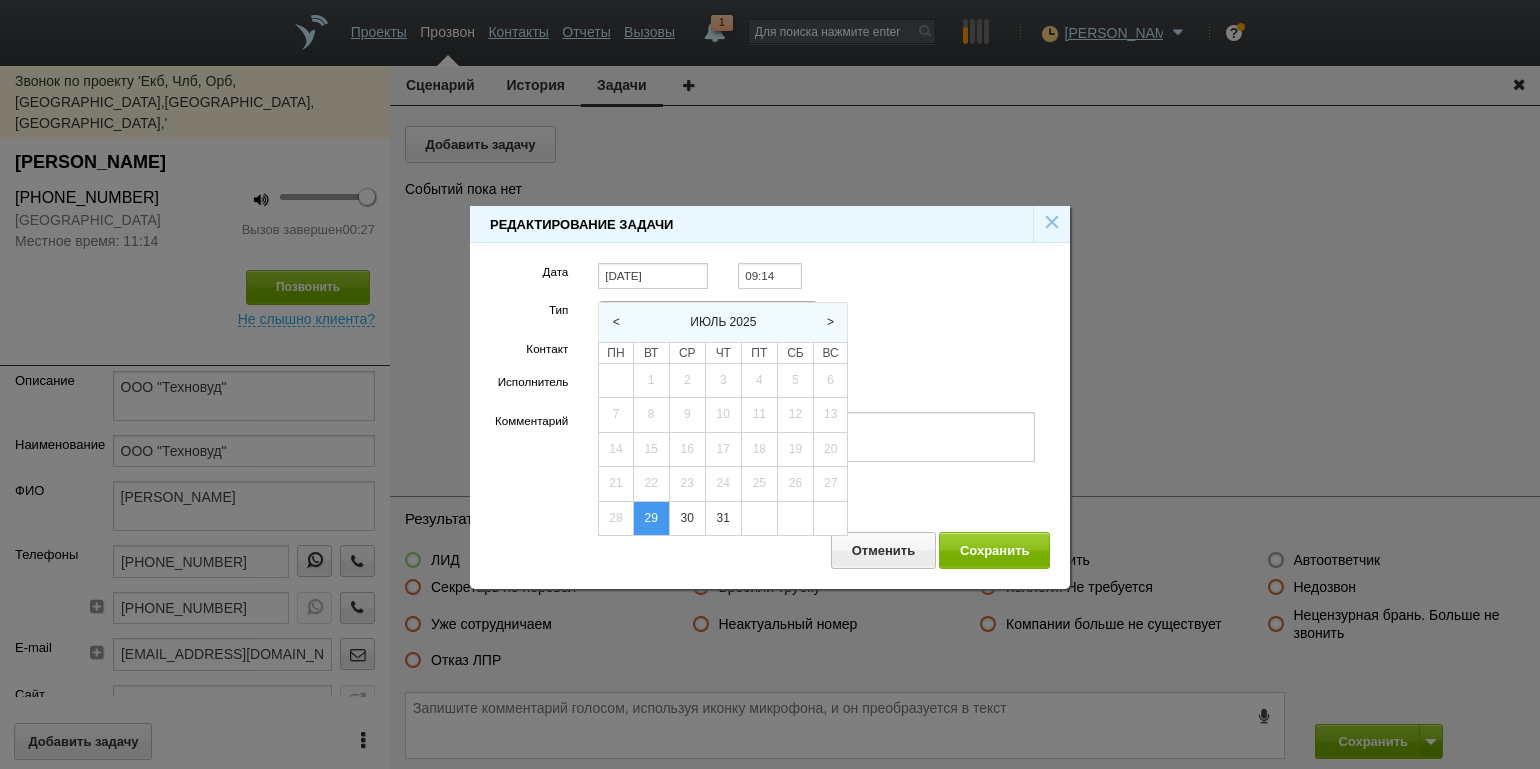 click on ">" at bounding box center [830, 322] 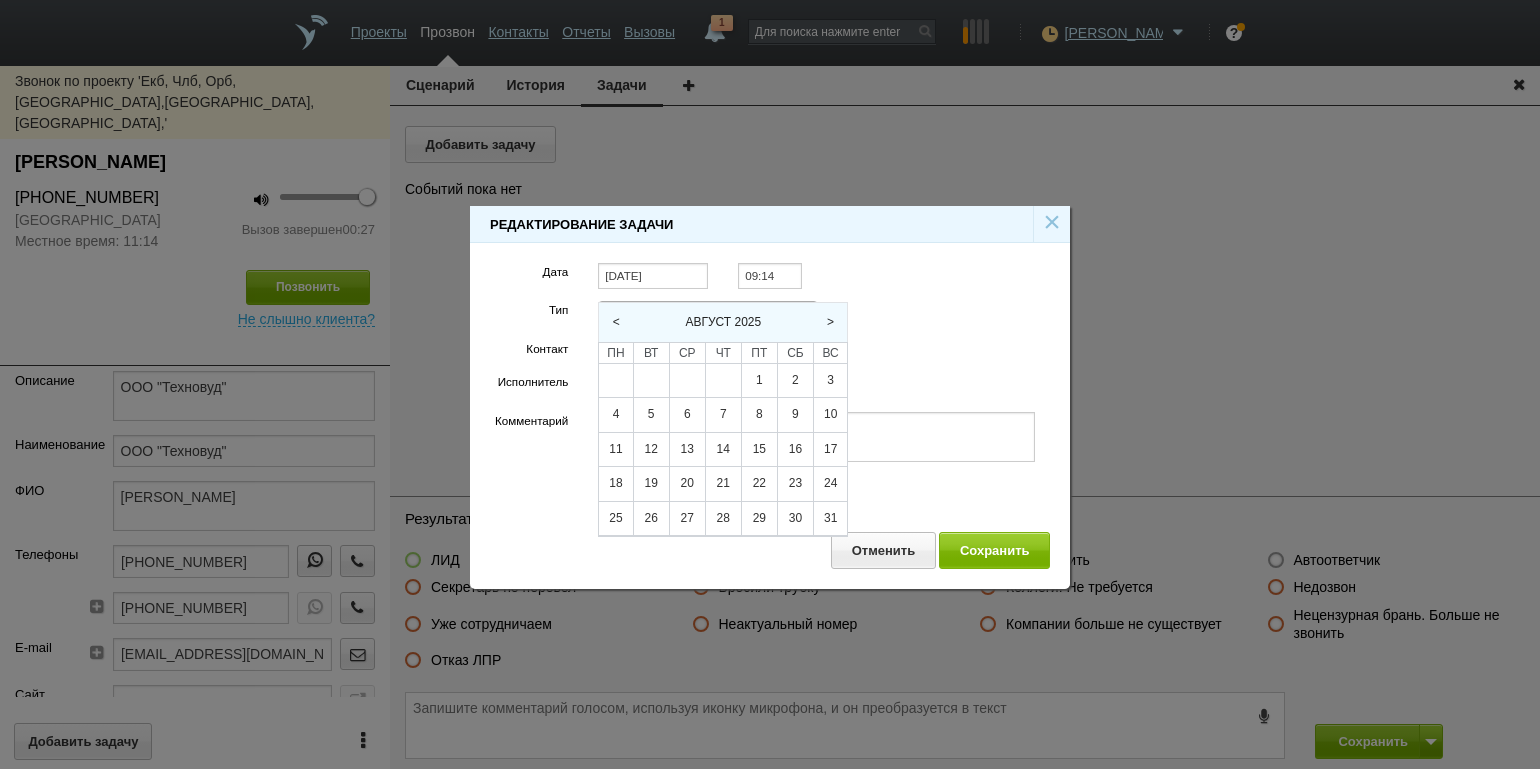 click on ">" at bounding box center (830, 322) 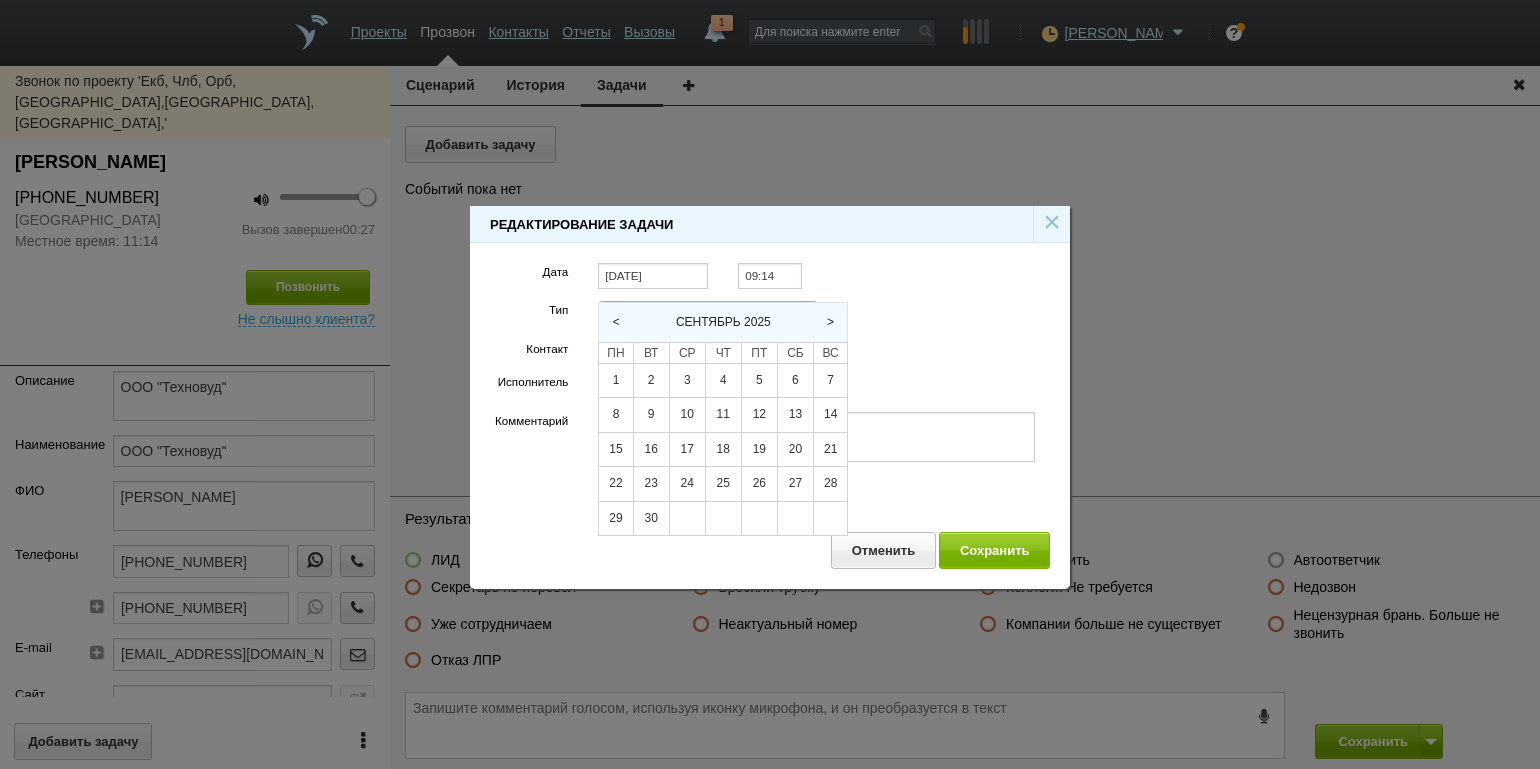 click on ">" at bounding box center [830, 322] 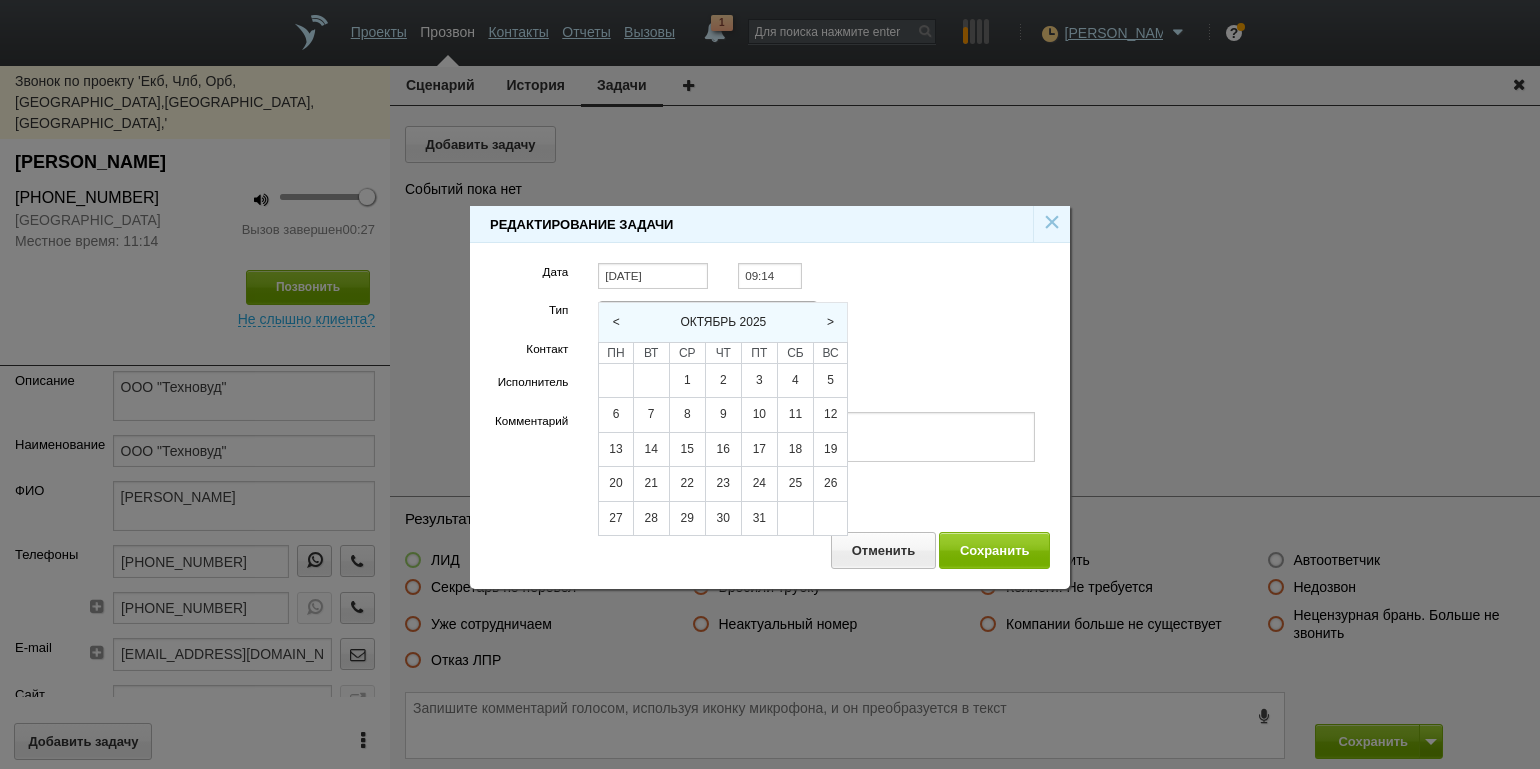 click on ">" at bounding box center (830, 322) 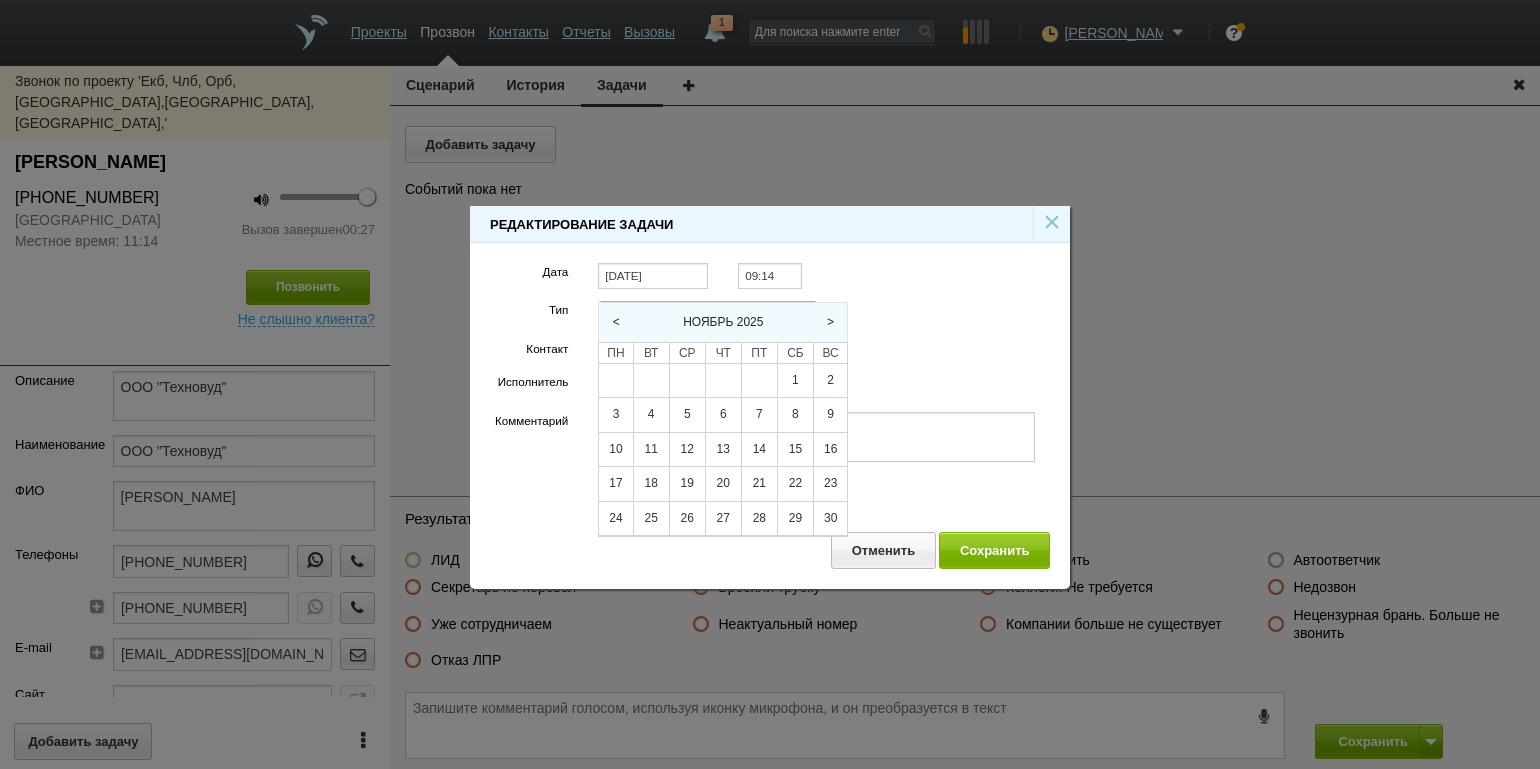 click on ">" at bounding box center (830, 322) 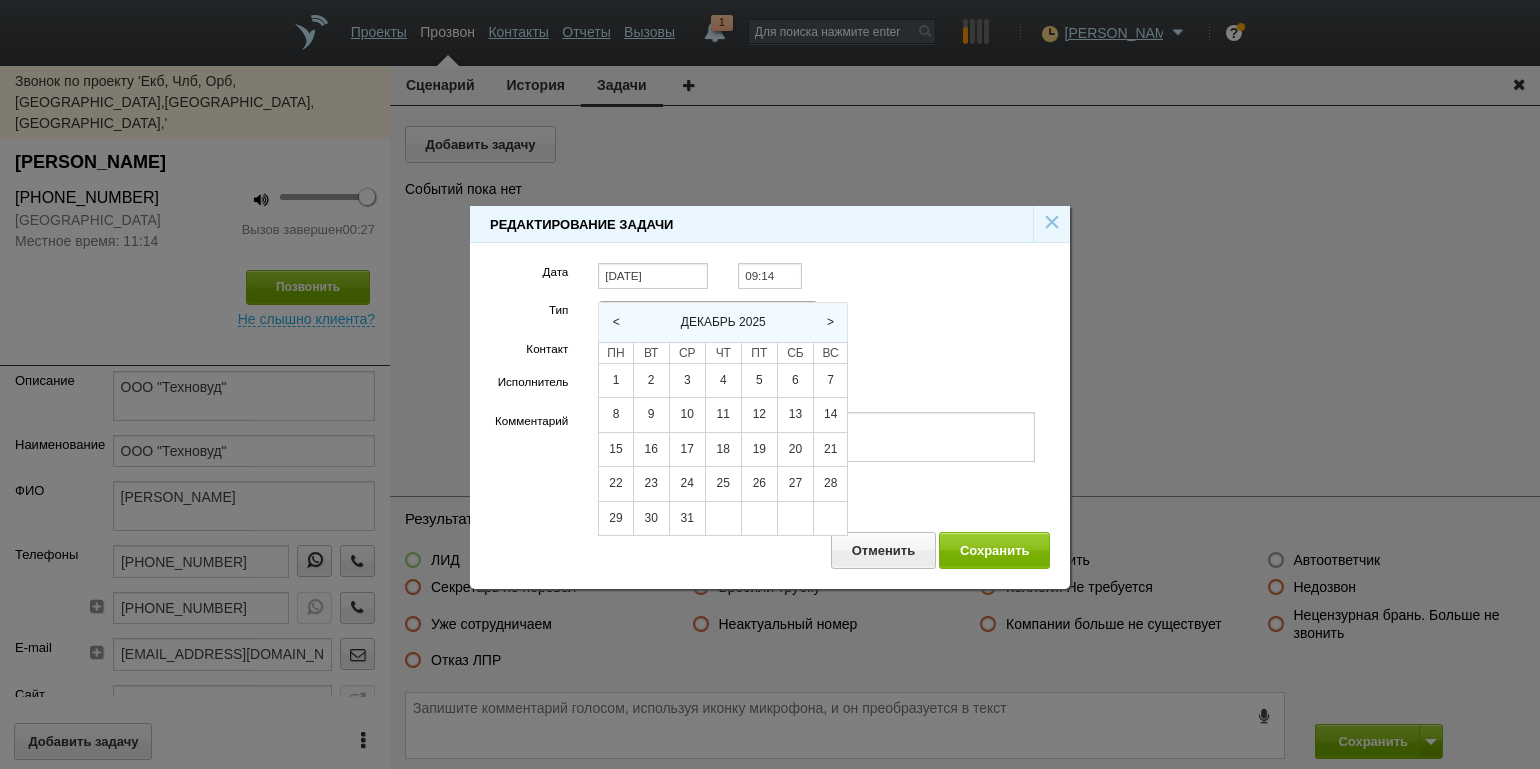 click on ">" at bounding box center [830, 322] 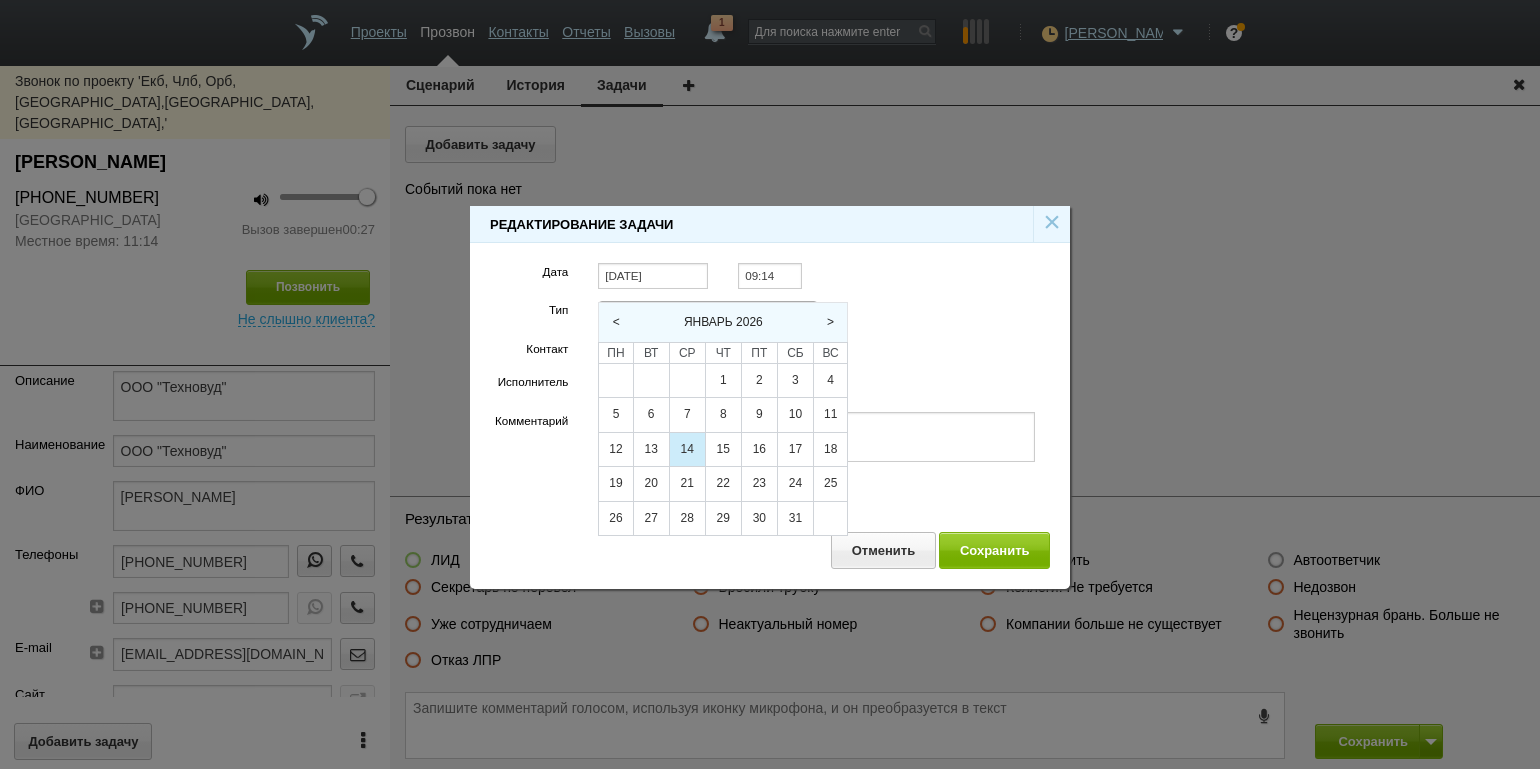 click on "14" at bounding box center [687, 450] 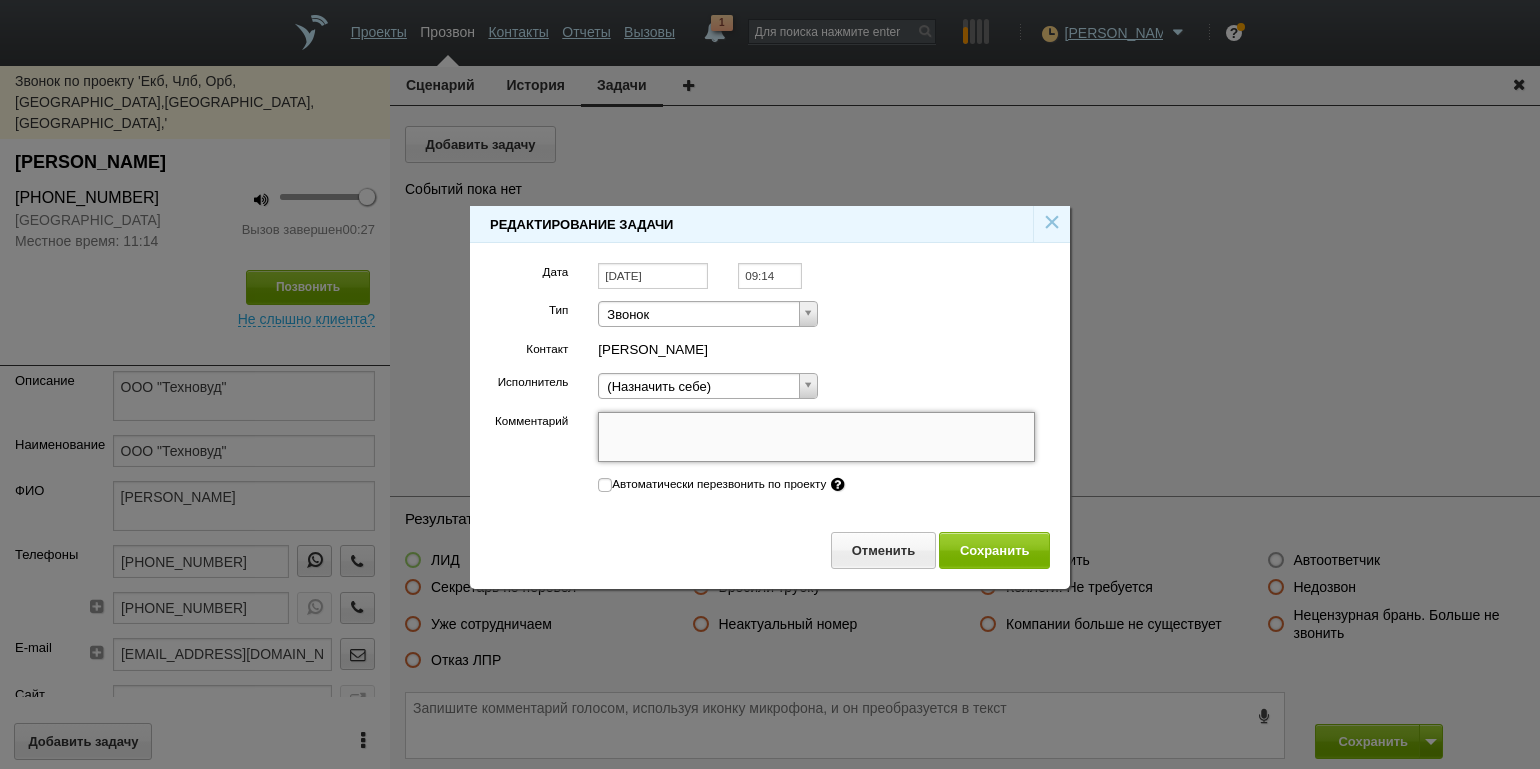 click on "Комментарий" at bounding box center [816, 437] 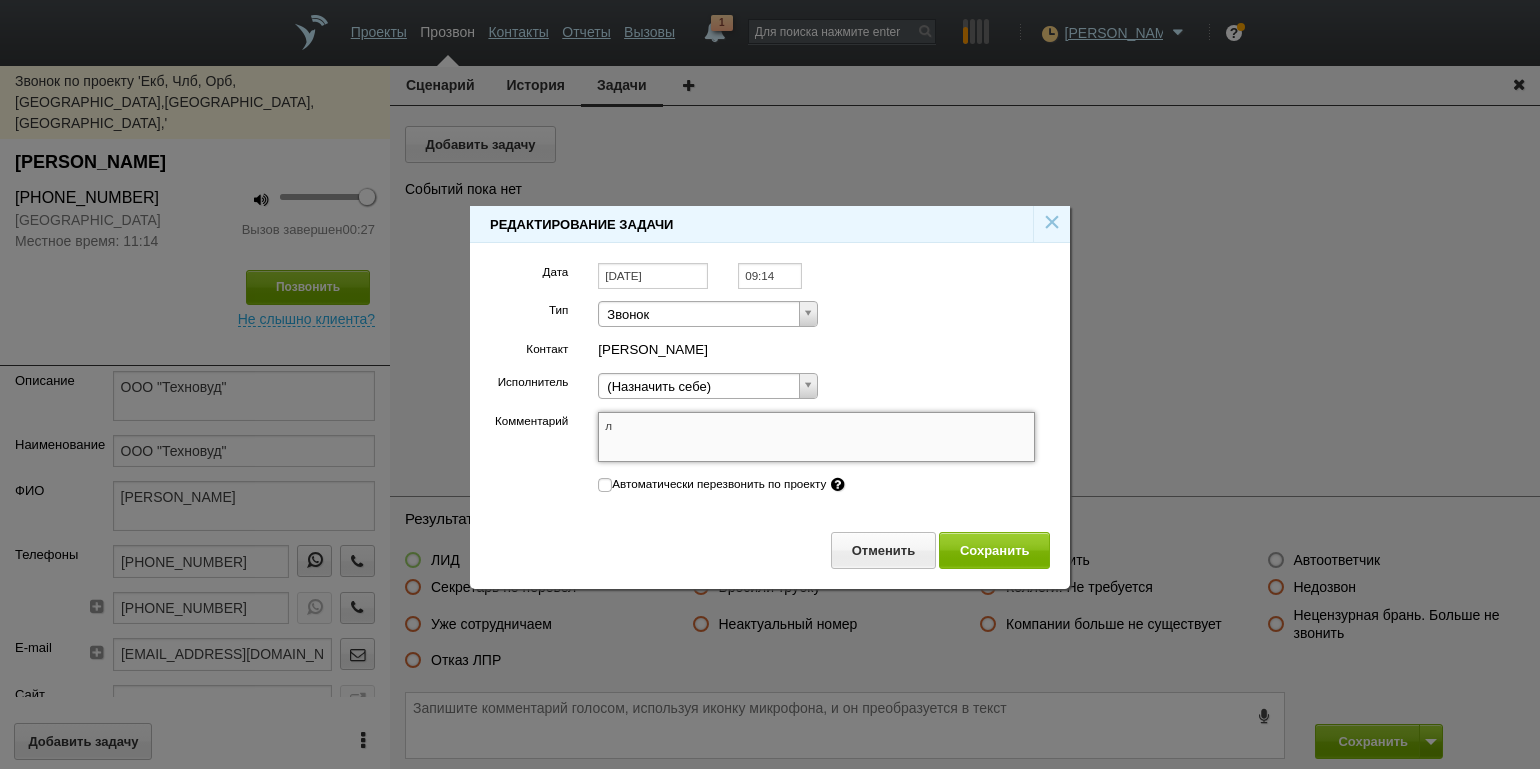 type on "л" 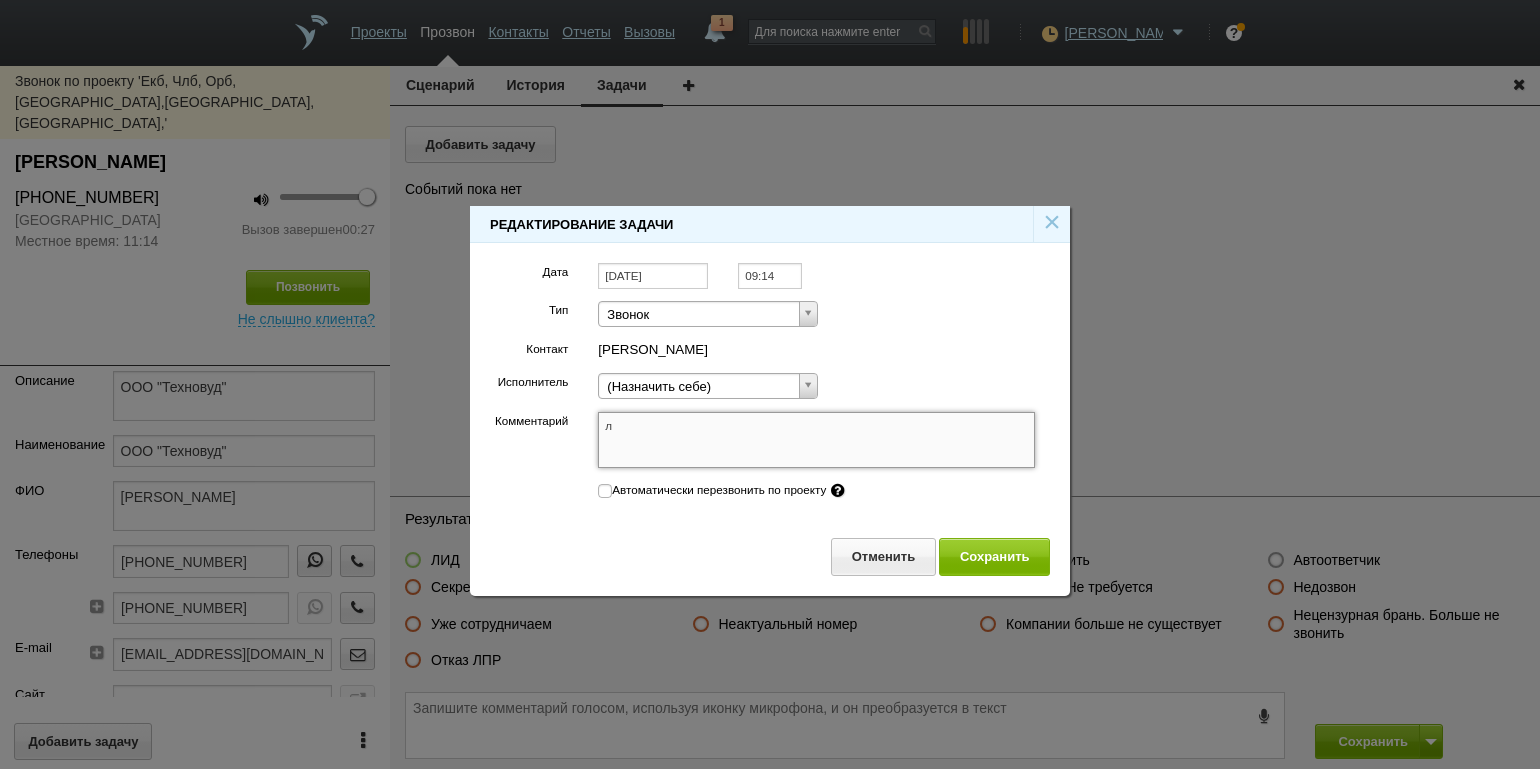 type on "лп" 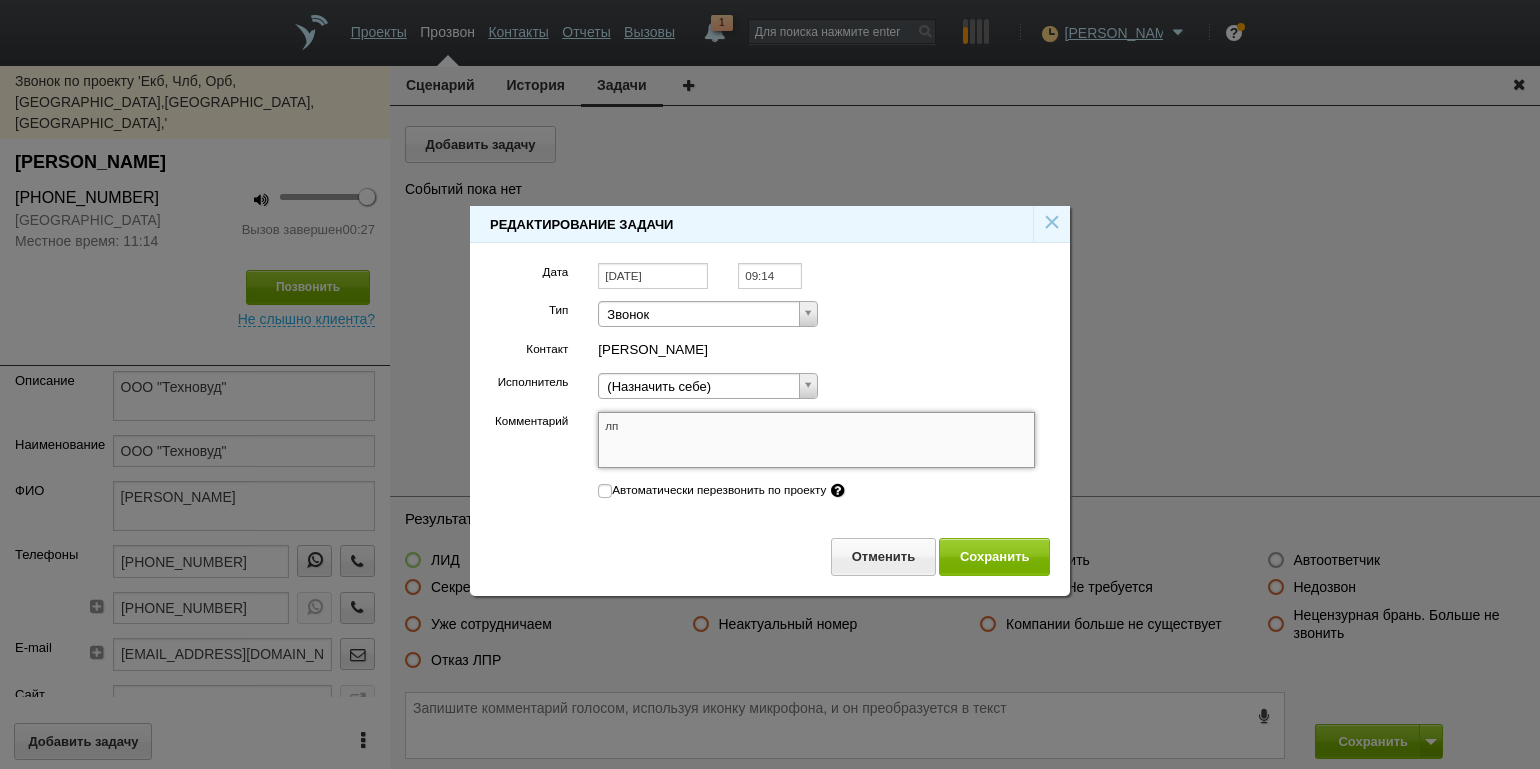 type on "лп" 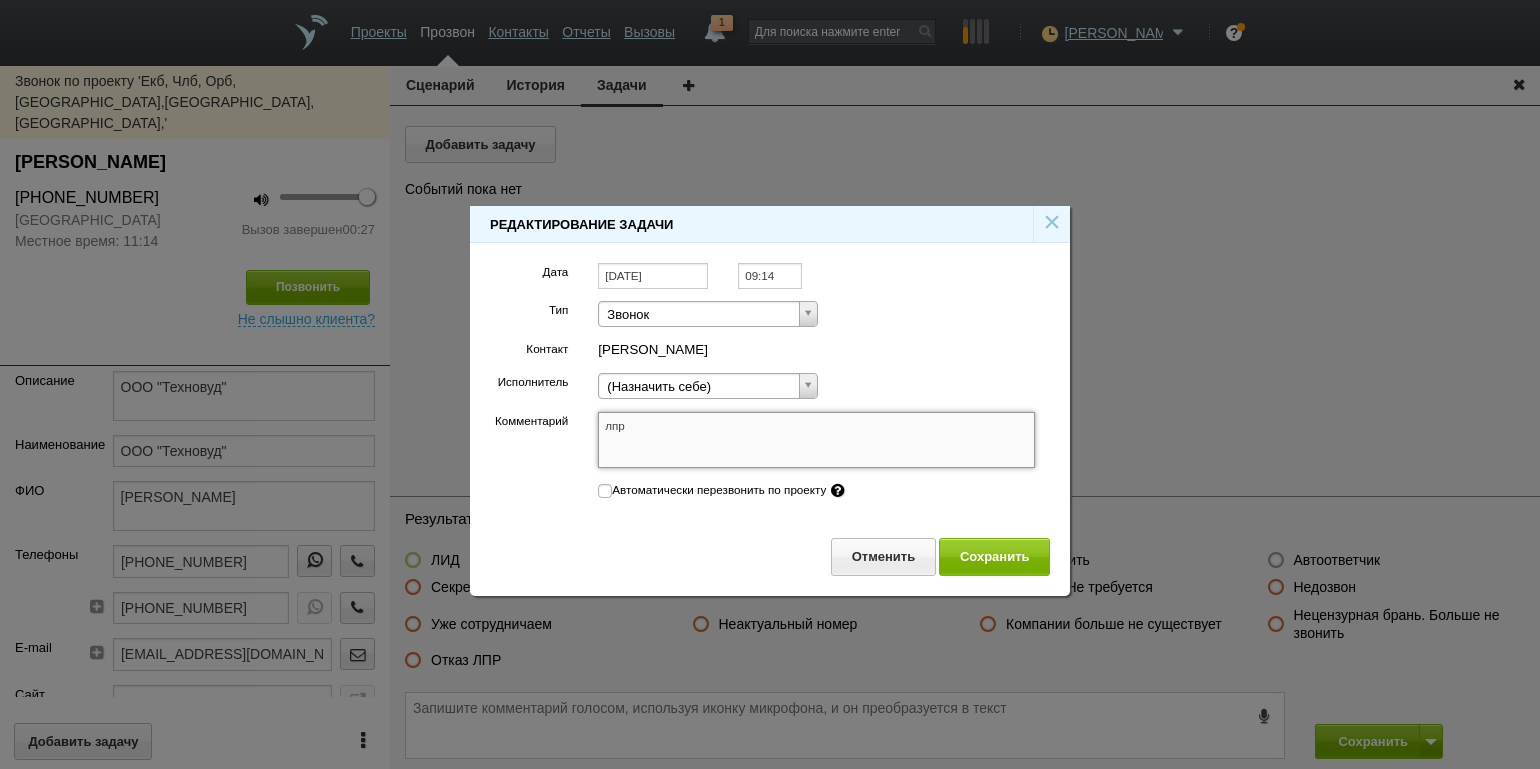 type on "лпр" 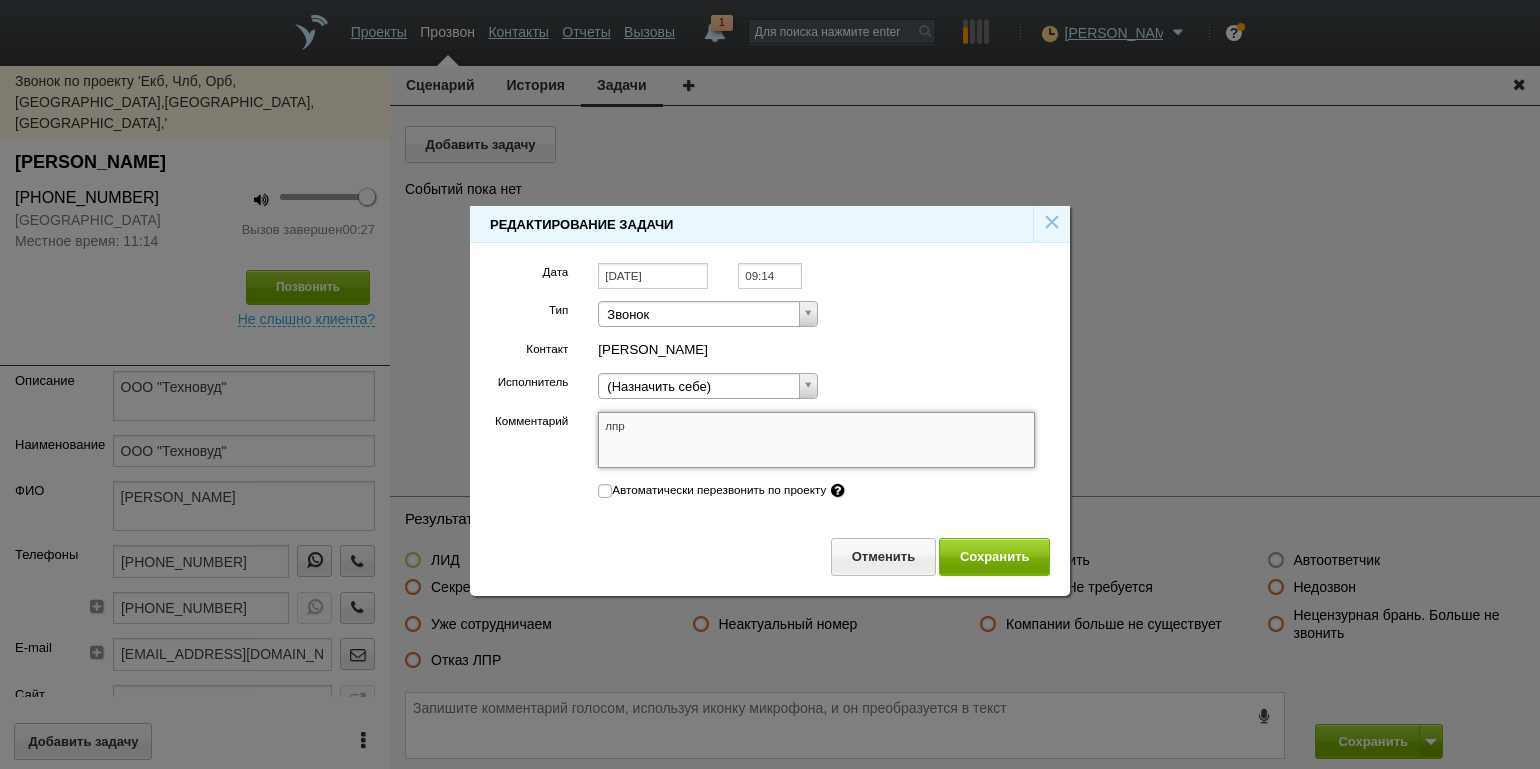 type on "лпр" 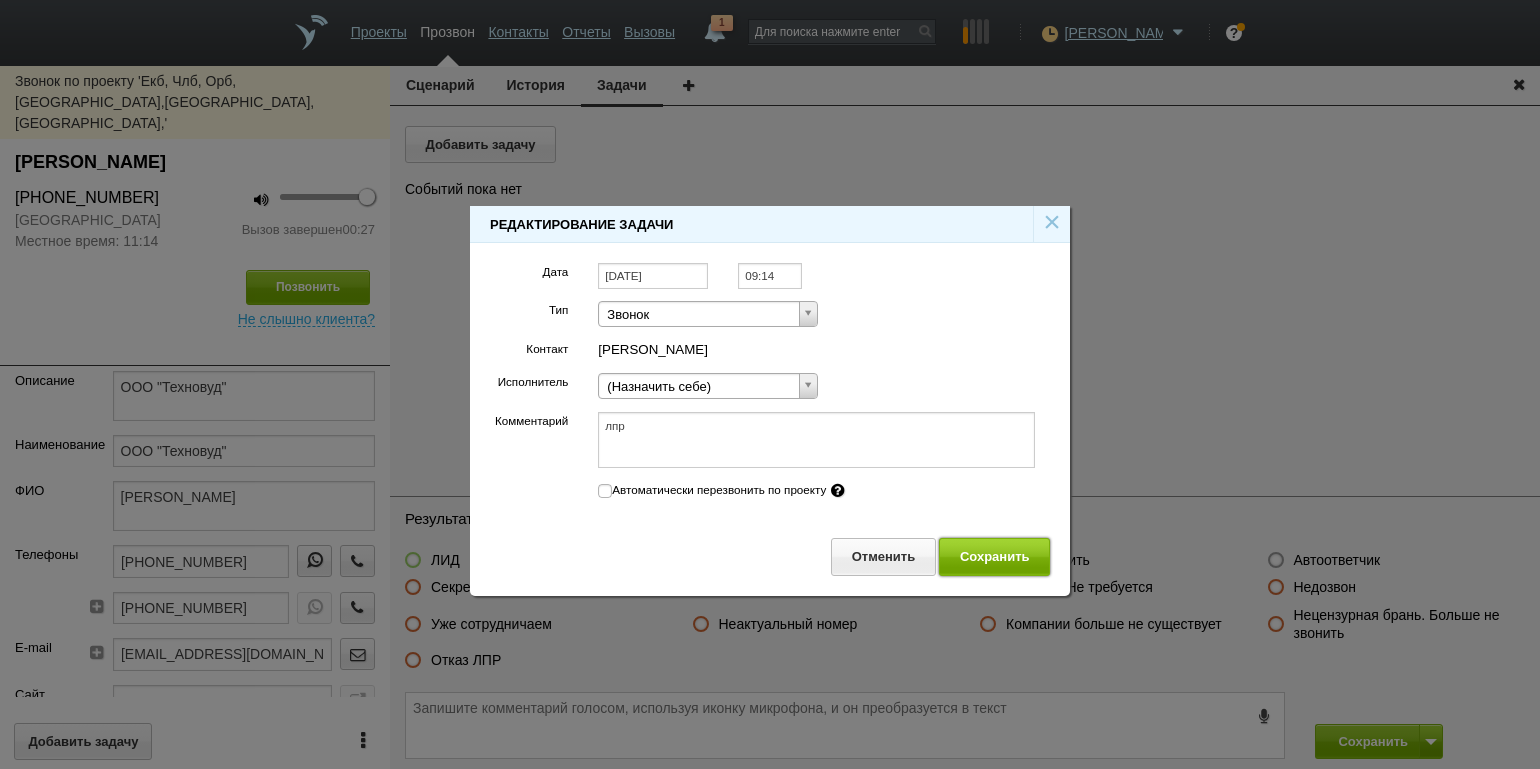 click on "Сохранить" at bounding box center (994, 556) 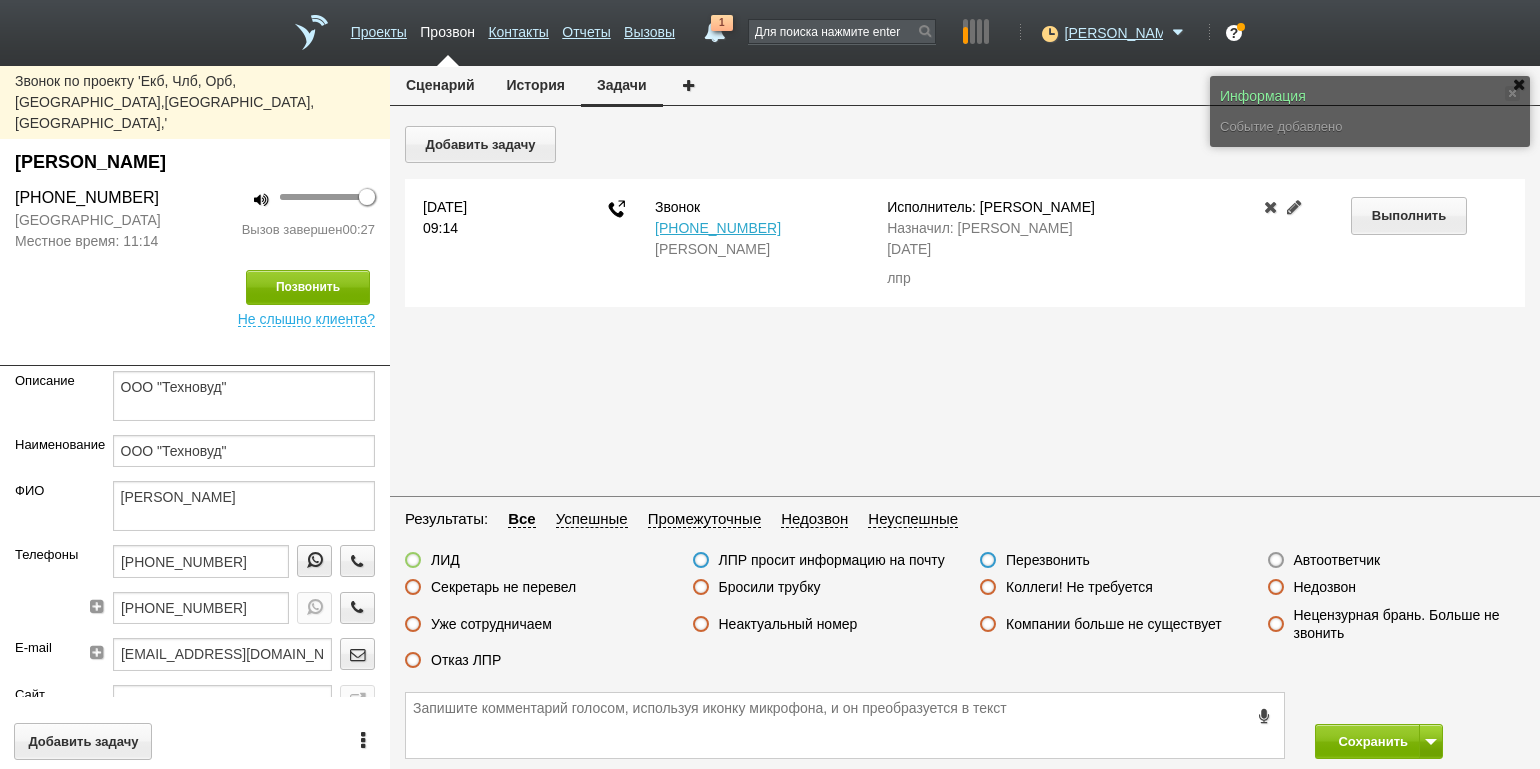 drag, startPoint x: 1064, startPoint y: 555, endPoint x: 1084, endPoint y: 564, distance: 21.931713 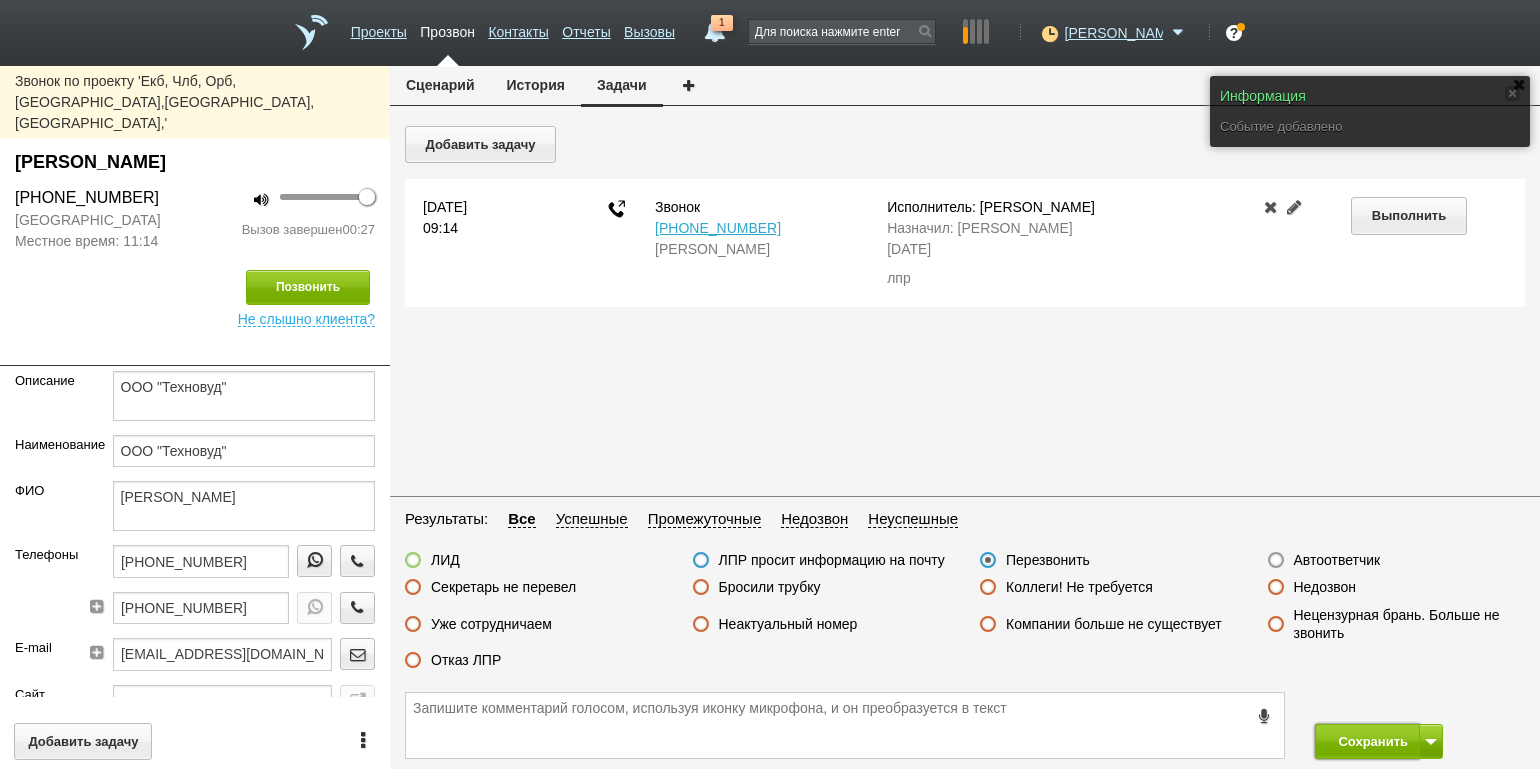 drag, startPoint x: 1333, startPoint y: 740, endPoint x: 1292, endPoint y: 606, distance: 140.13208 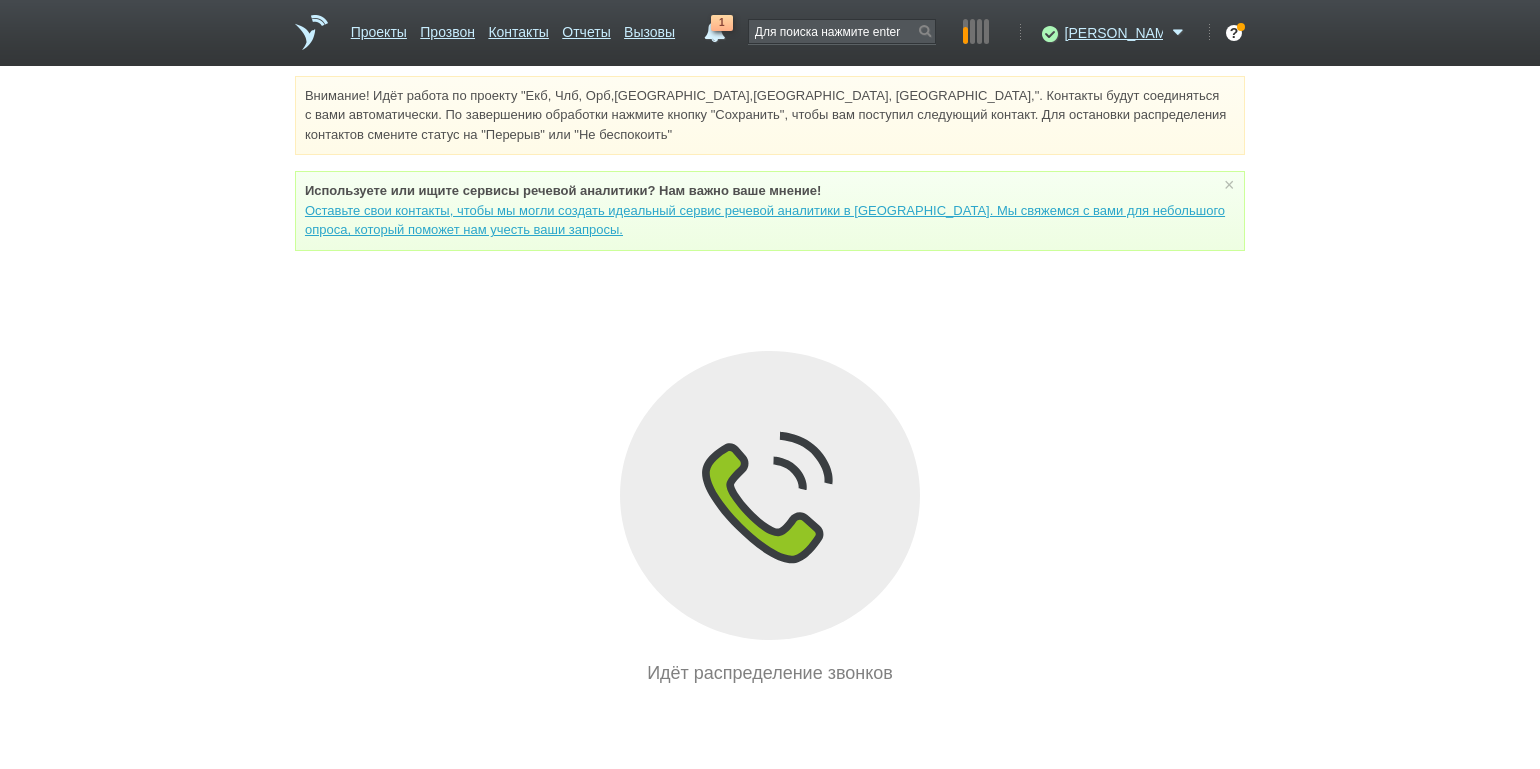 click on "Внимание! Идёт работа по проекту "Екб, Члб, Орб,[GEOGRAPHIC_DATA],[GEOGRAPHIC_DATA], [GEOGRAPHIC_DATA],". Контакты будут соединяться с вами автоматически. По завершению обработки нажмите кнопку "Сохранить", чтобы вам поступил следующий контакт. Для остановки распределения контактов смените статус на "Перерыв" или "Не беспокоить"
Используете или ищите cервисы речевой аналитики? Нам важно ваше мнение!
×
Вы можете звонить напрямую из строки поиска - введите номер и нажмите "Позвонить"
Идёт распределение звонков" at bounding box center (770, 381) 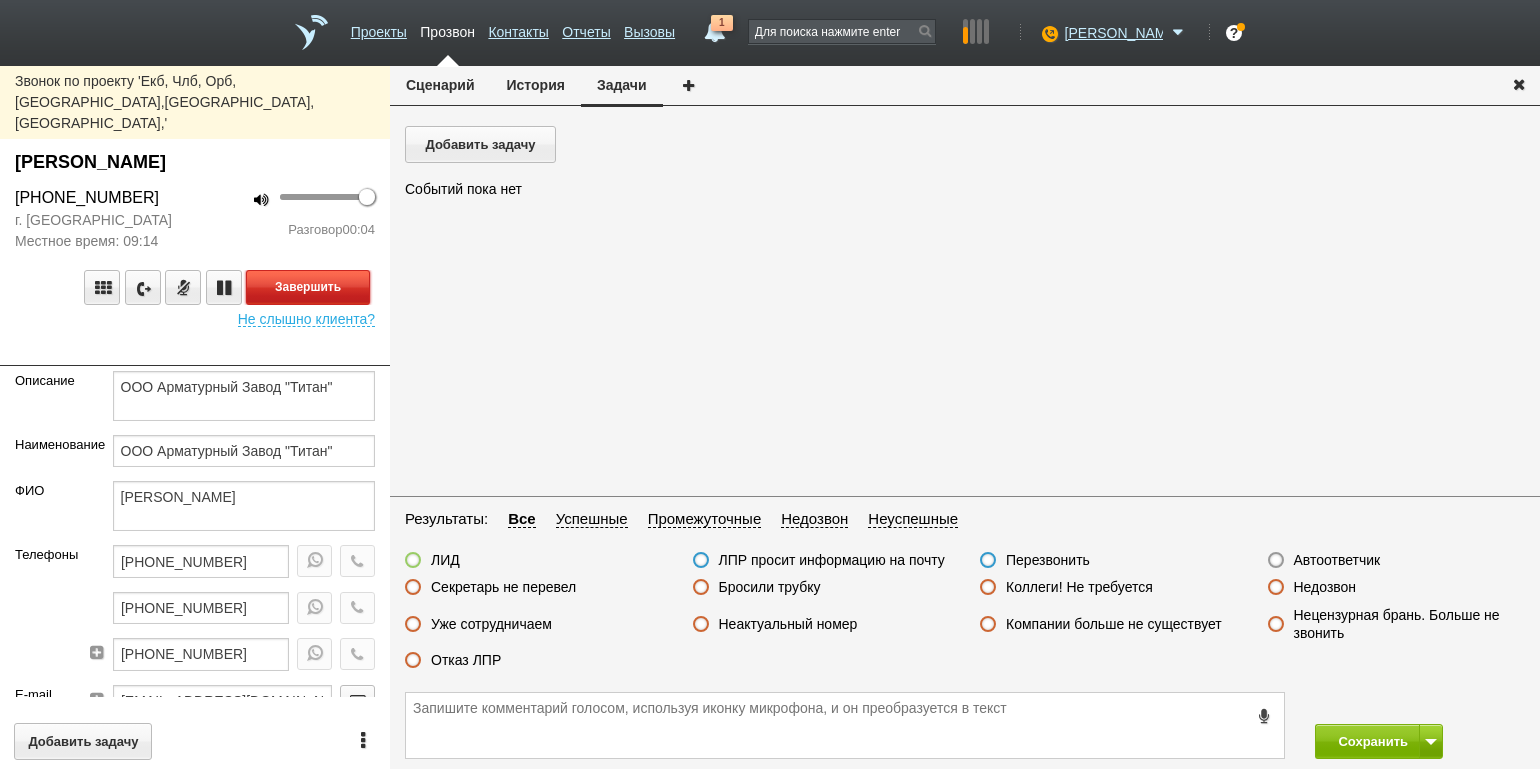 click on "Завершить" at bounding box center [308, 287] 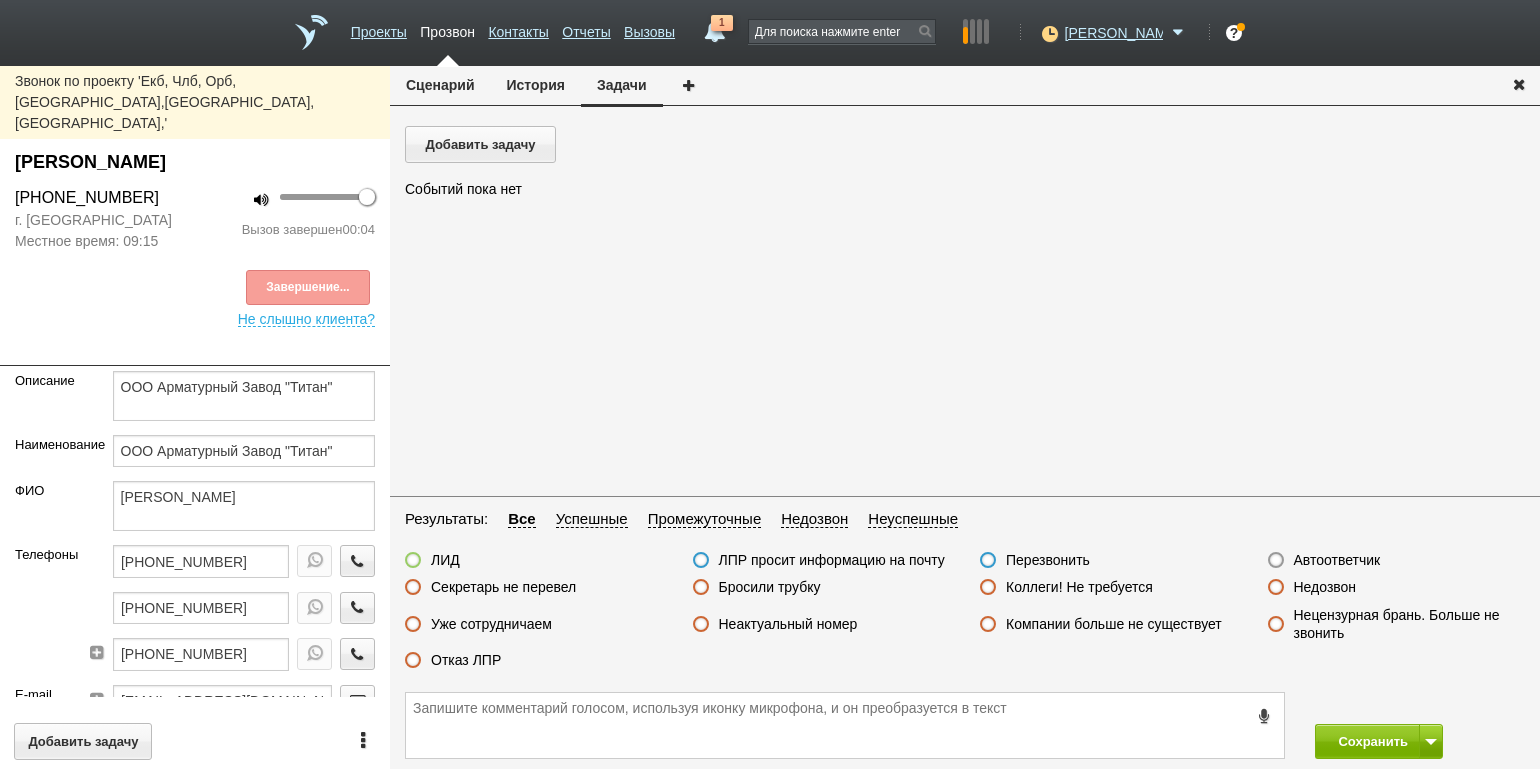 click on "Автоответчик" at bounding box center [1337, 560] 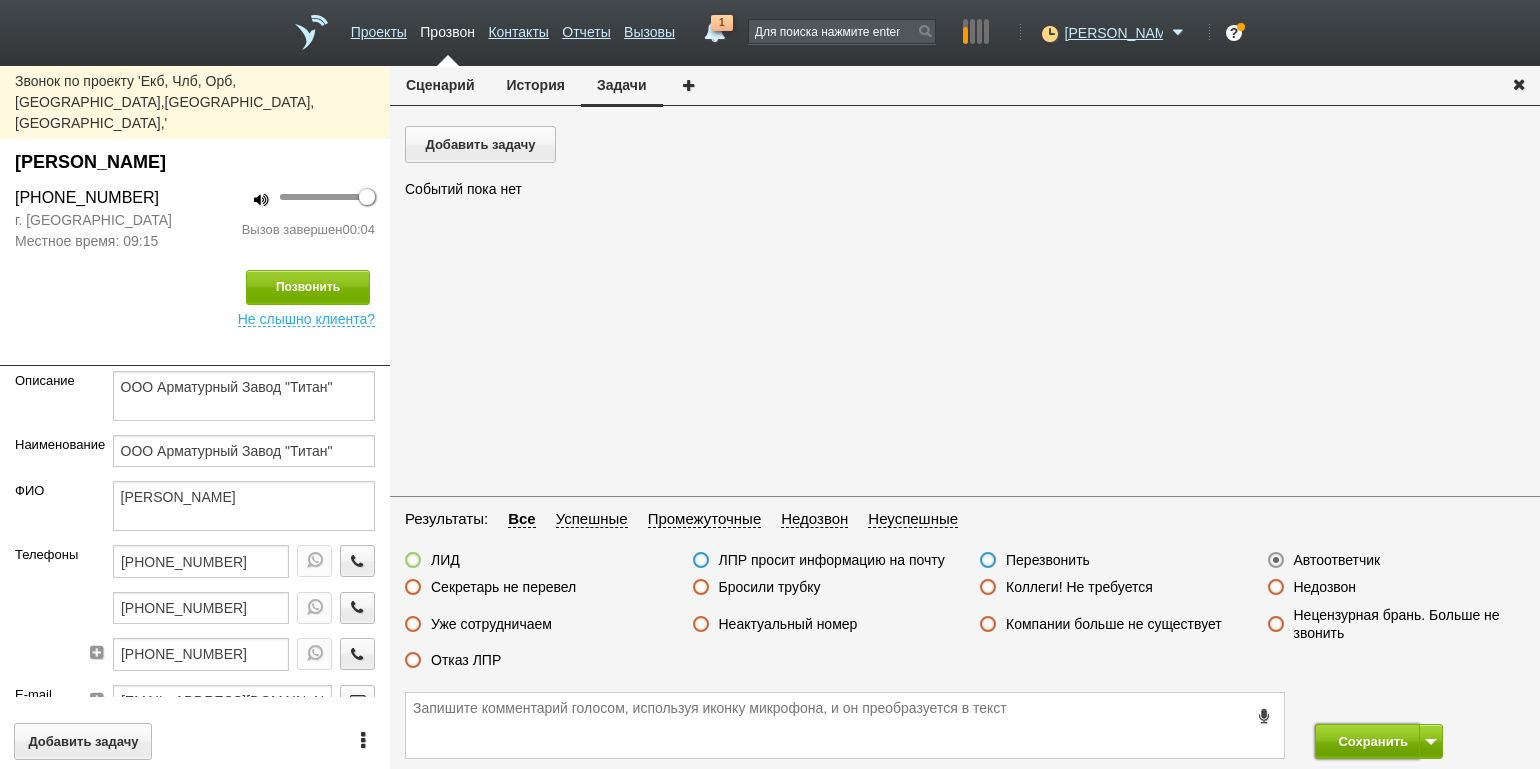 click on "Сохранить" at bounding box center (1367, 741) 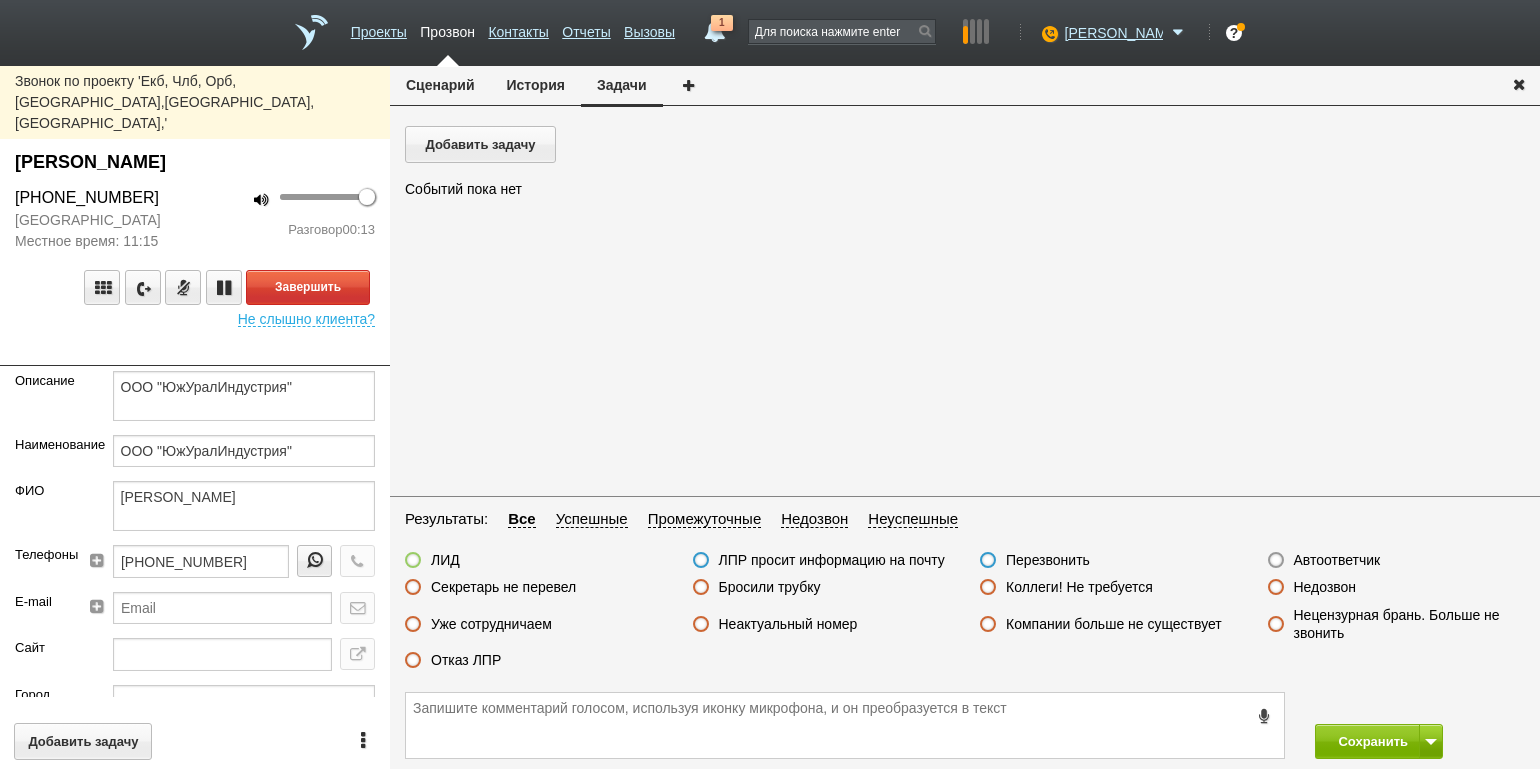 click on "100
Разговор
00:13" at bounding box center (292, 219) 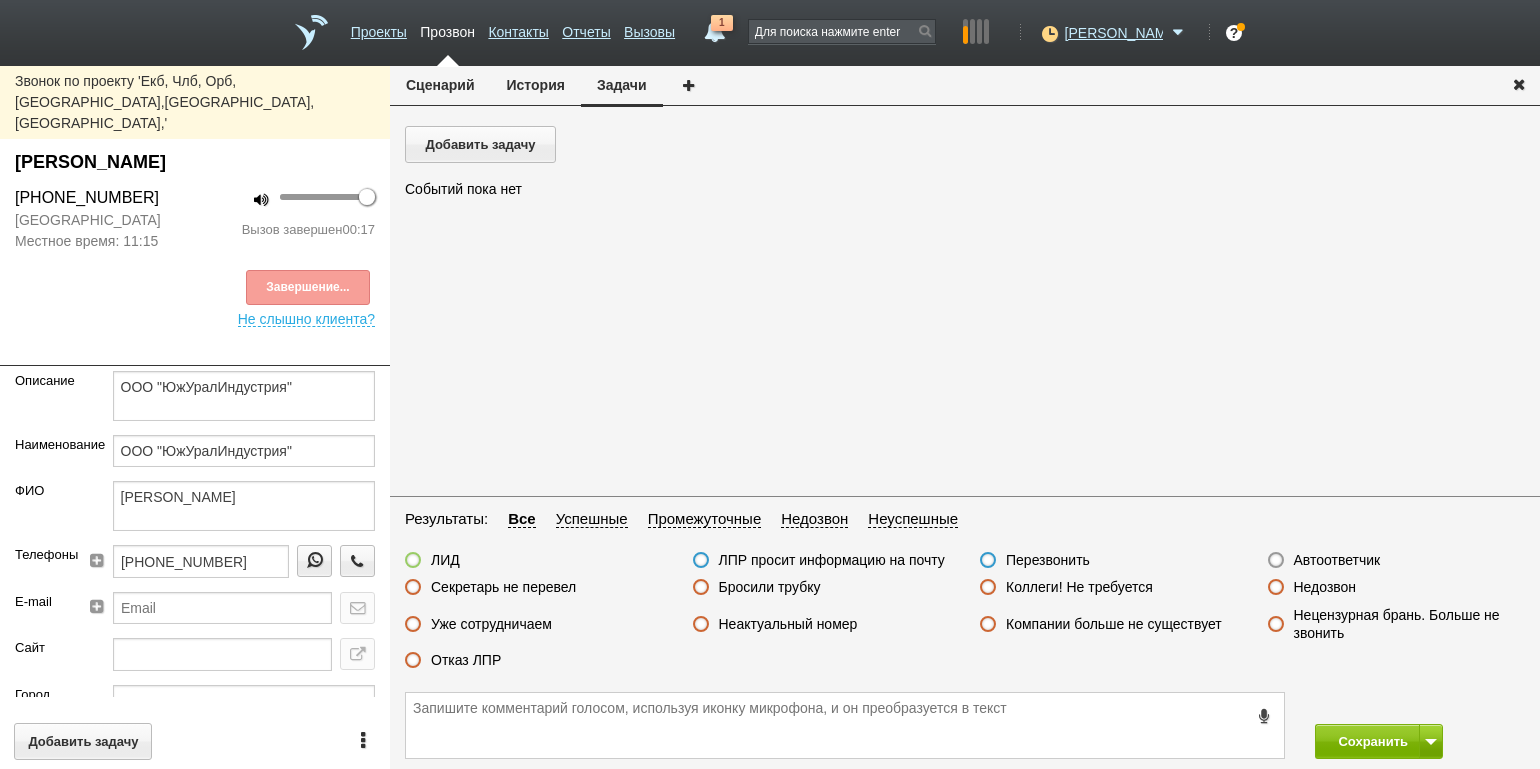 click on "Отказ ЛПР" at bounding box center [453, 661] 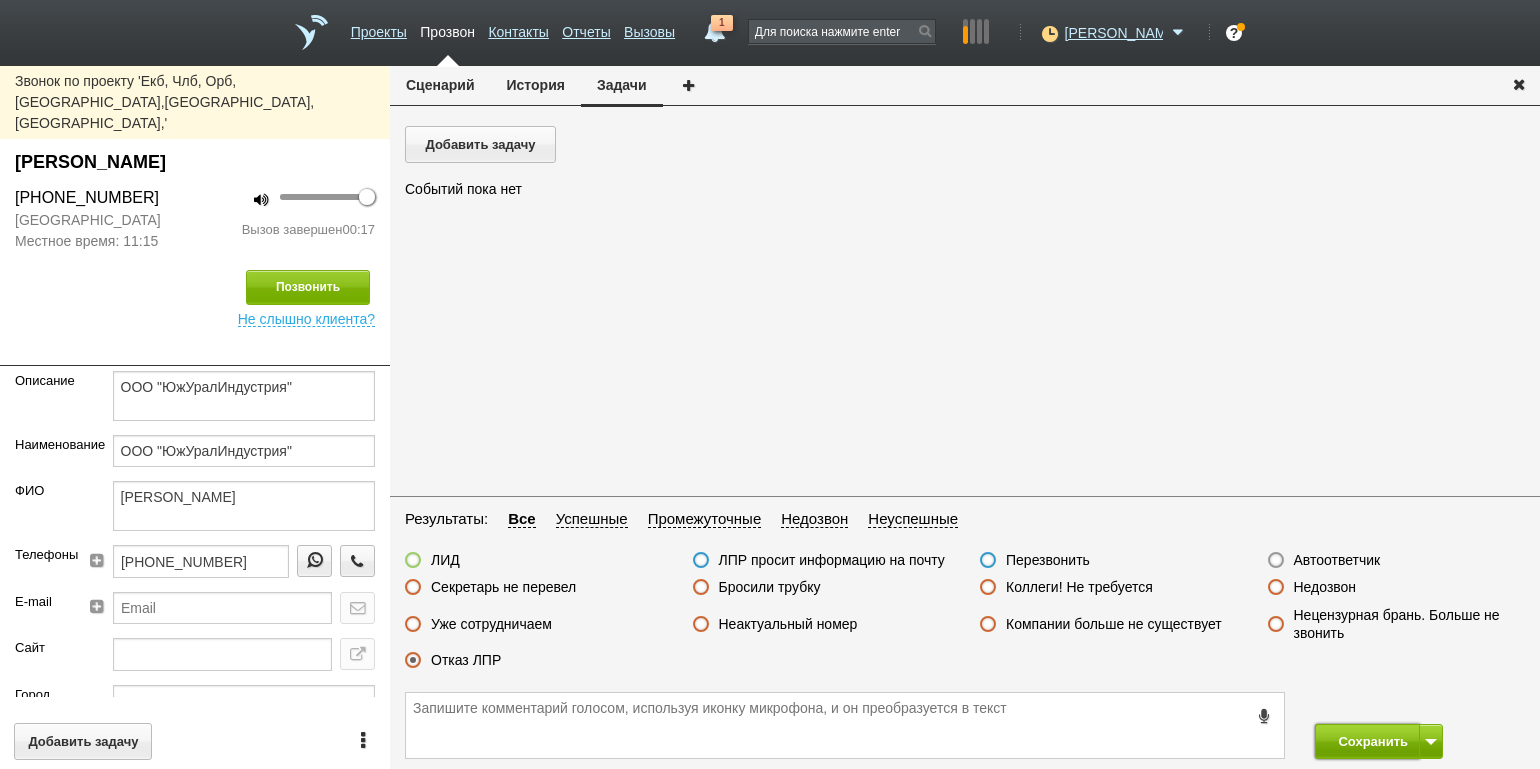 click on "Сохранить" at bounding box center [1367, 741] 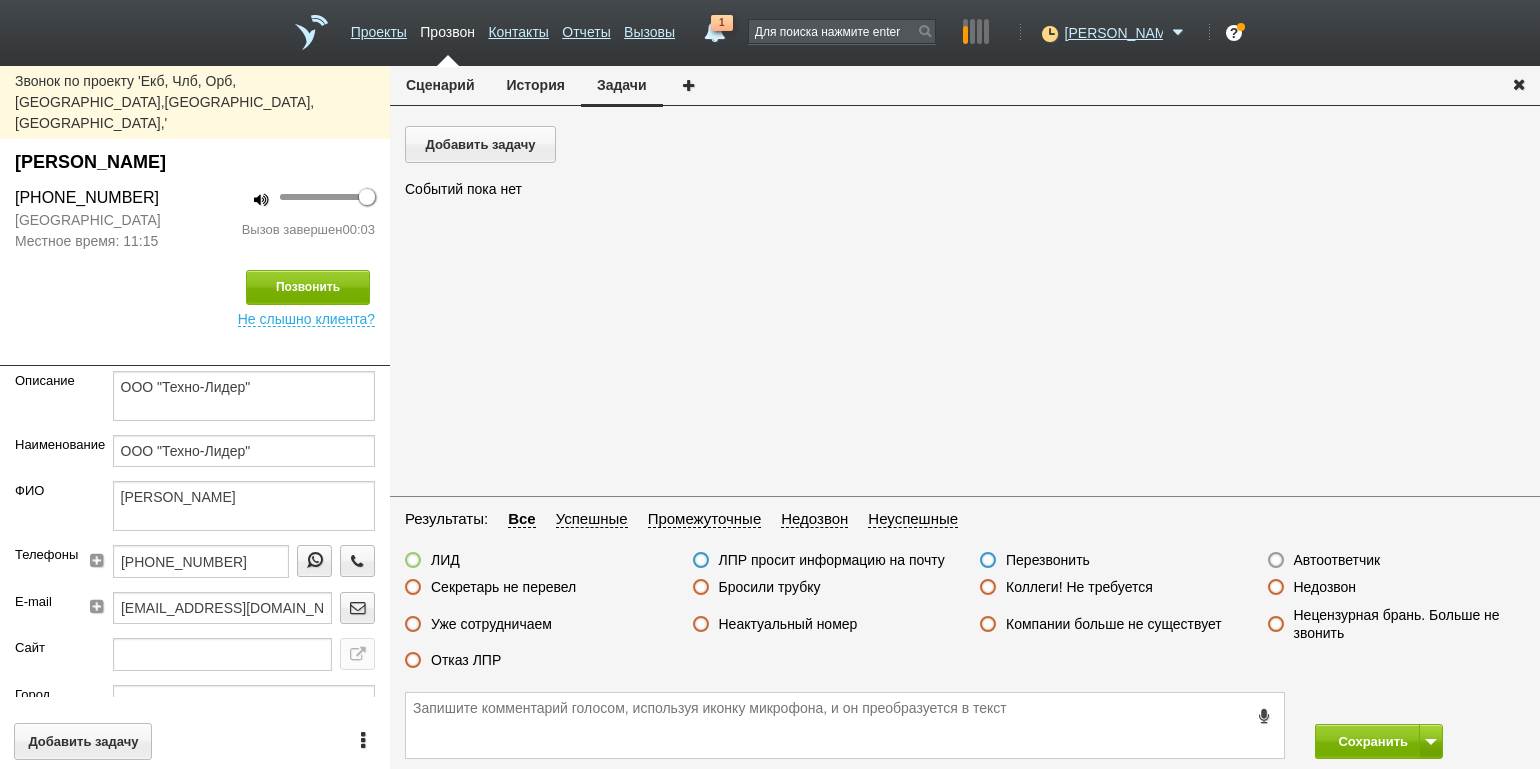 drag, startPoint x: 752, startPoint y: 588, endPoint x: 832, endPoint y: 613, distance: 83.81527 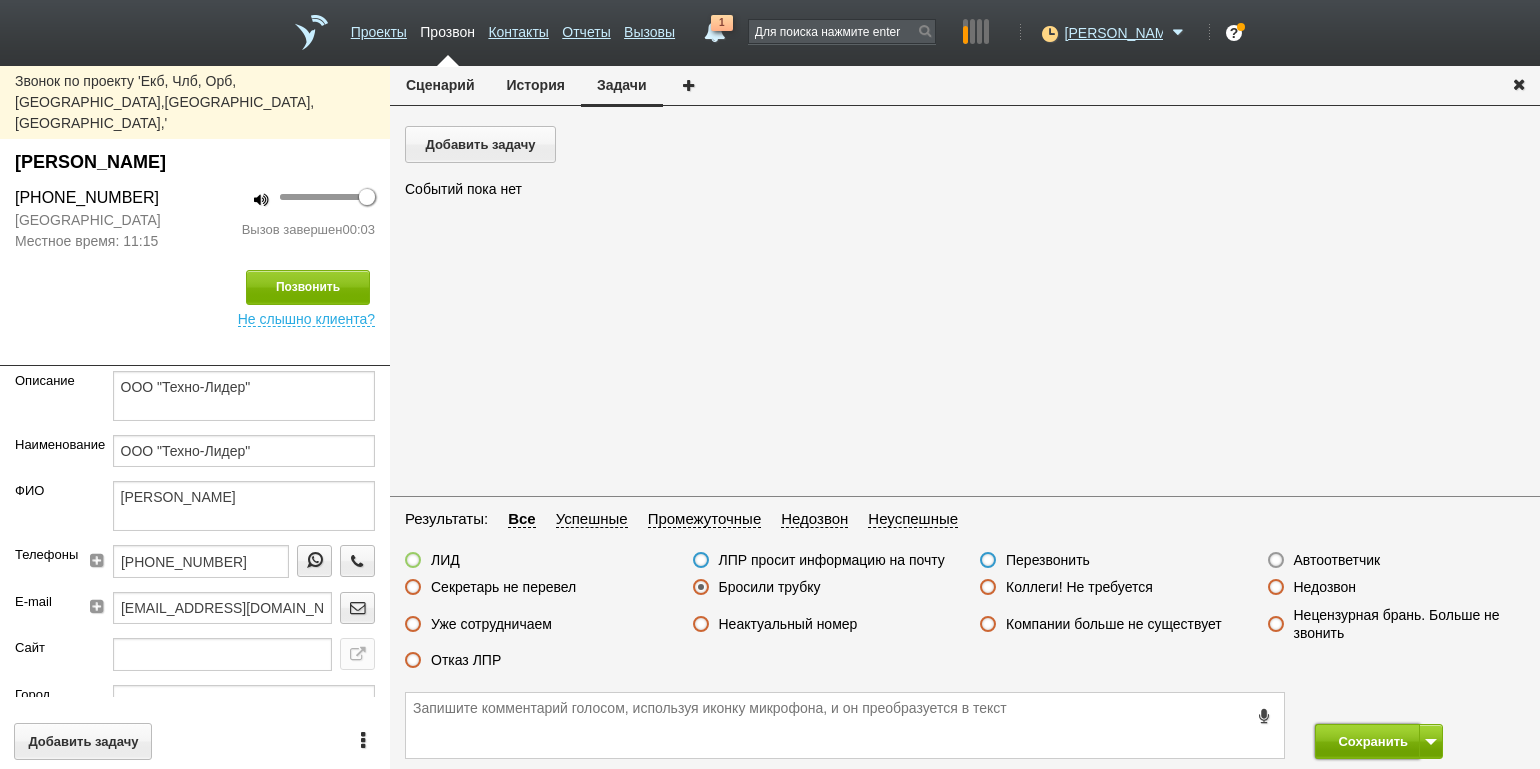 click on "Сохранить" at bounding box center [1367, 741] 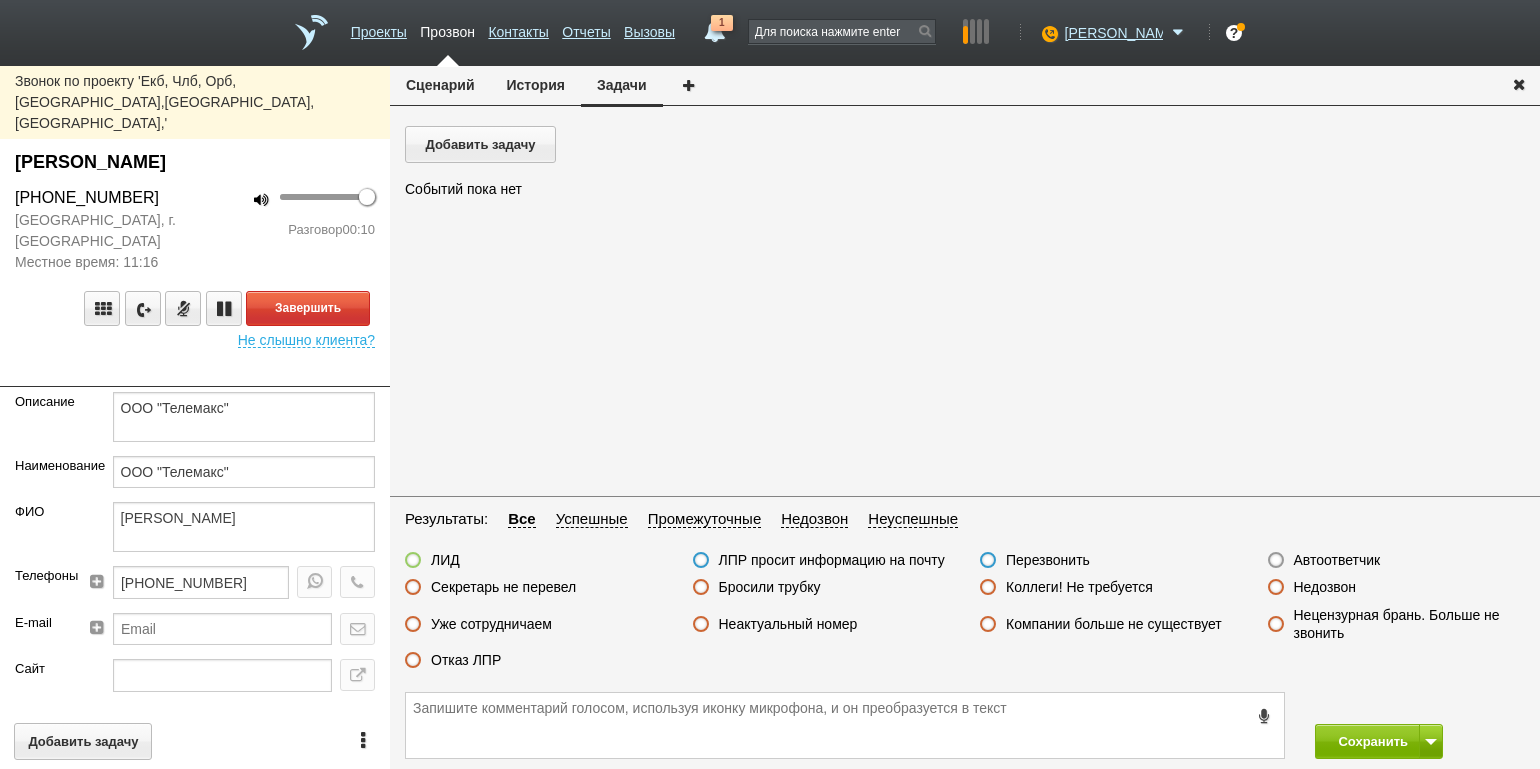 click on "Челябинская область, г. Челябинск  Местное время: 11:16" at bounding box center (97, 241) 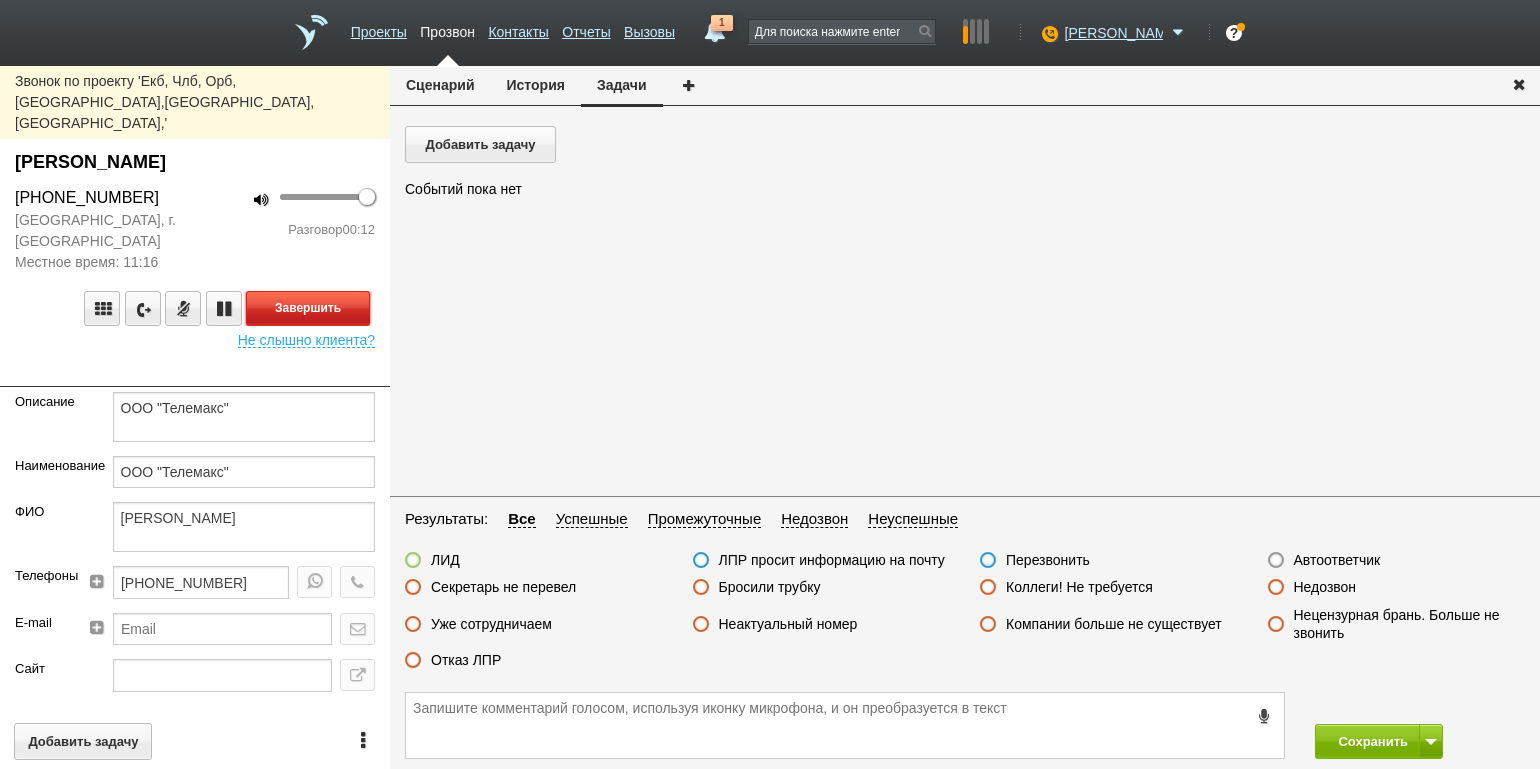 click on "Завершить" at bounding box center [308, 308] 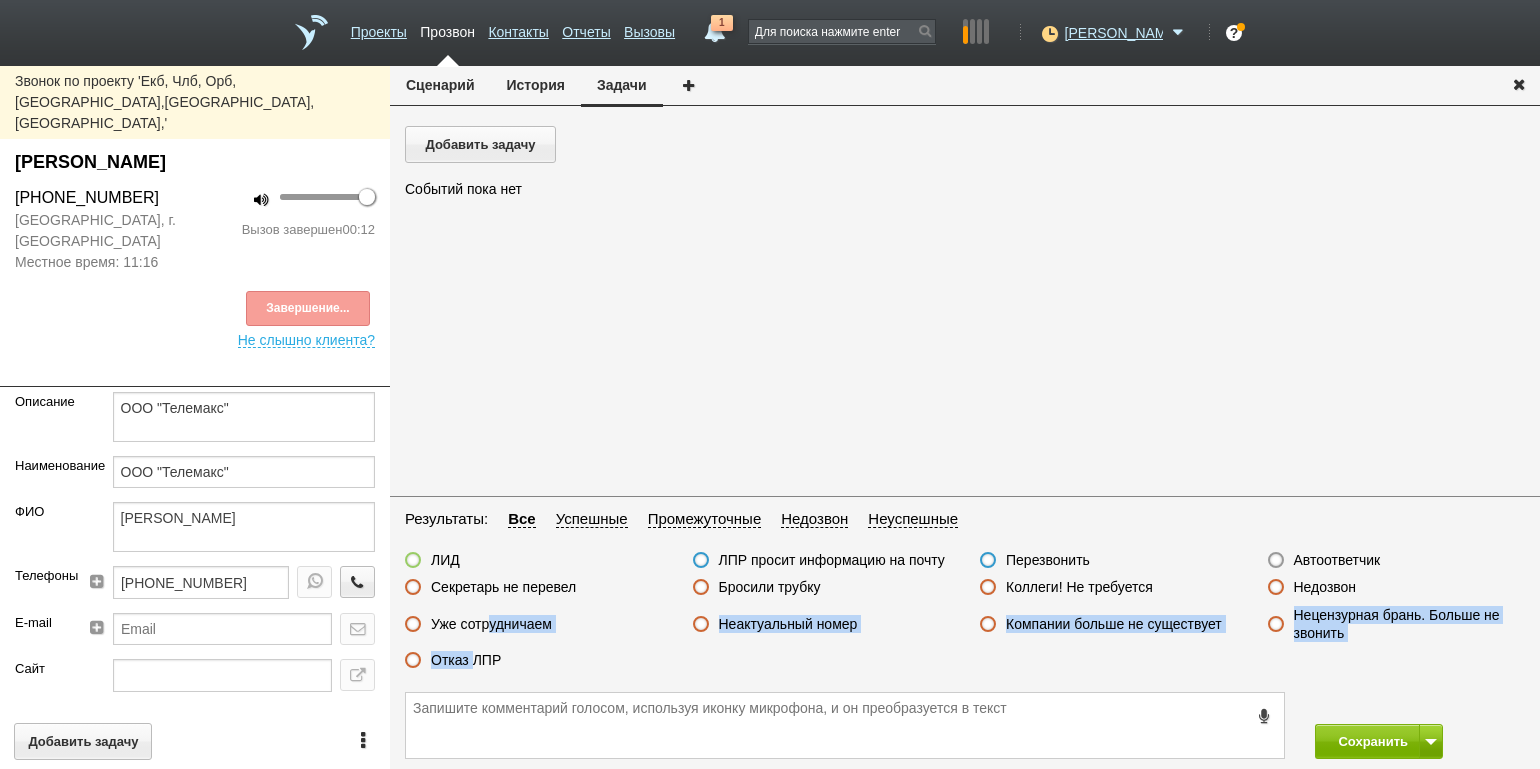drag, startPoint x: 481, startPoint y: 626, endPoint x: 468, endPoint y: 660, distance: 36.40055 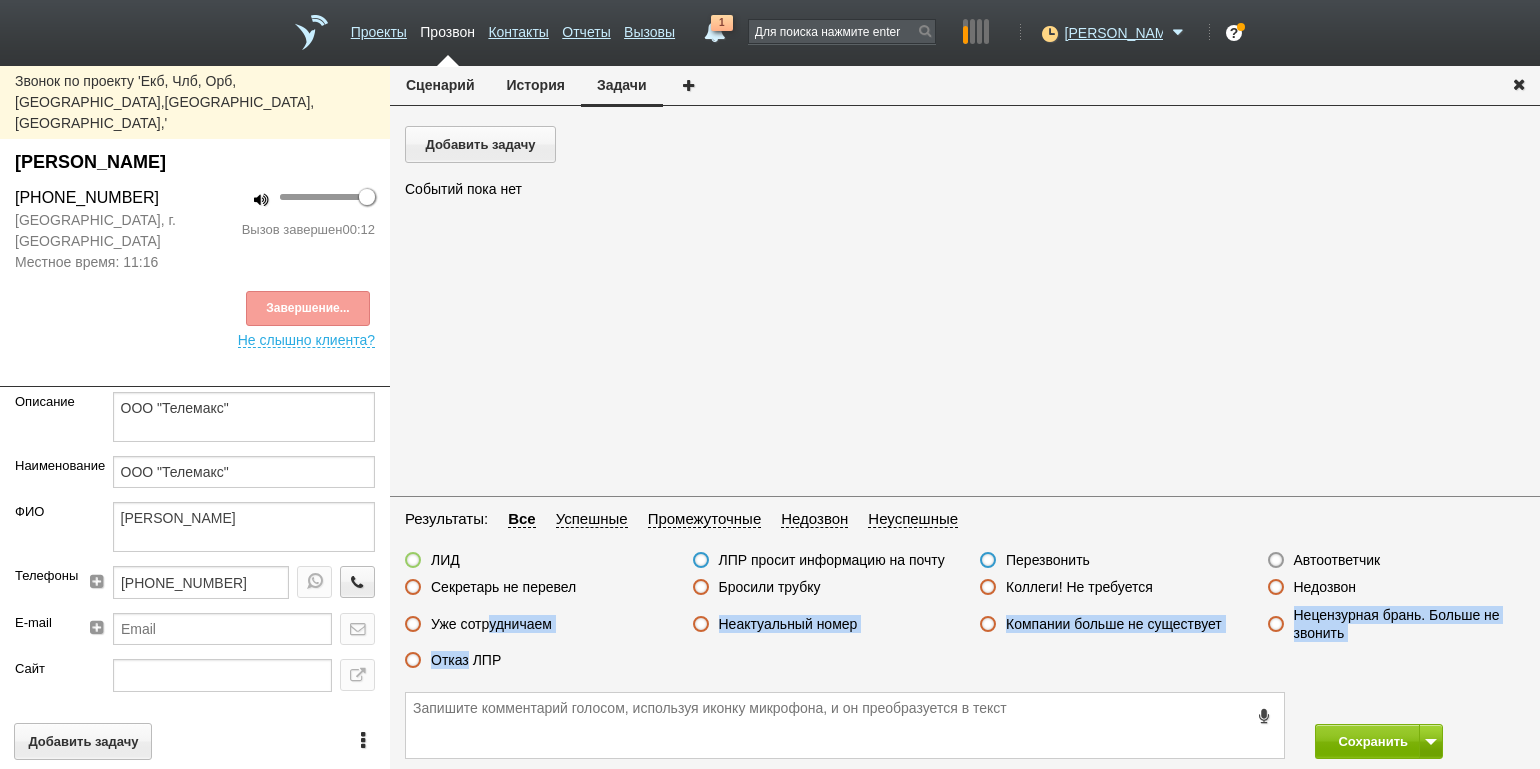 click on "Отказ ЛПР" at bounding box center (466, 660) 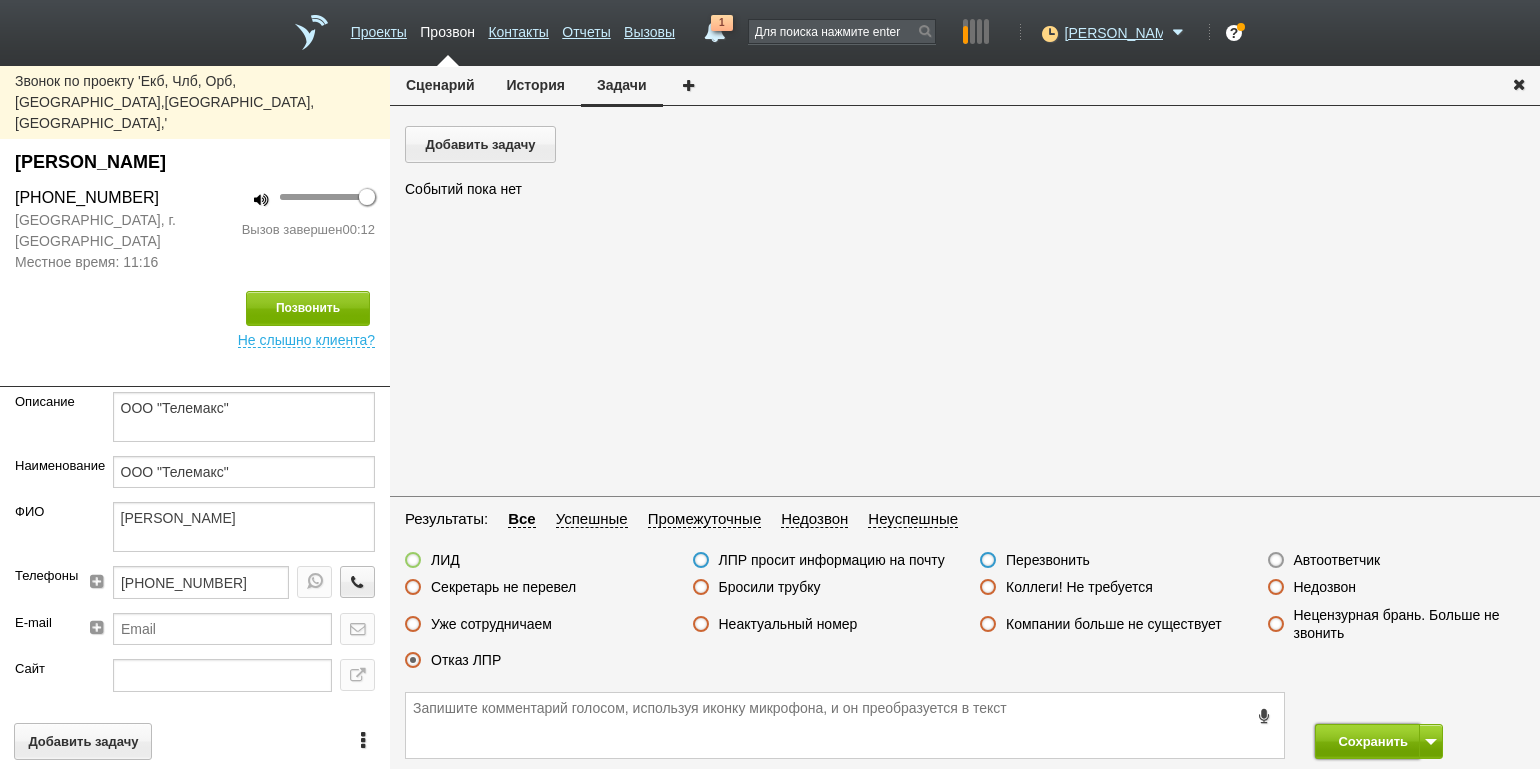 click on "Сохранить" at bounding box center [1367, 741] 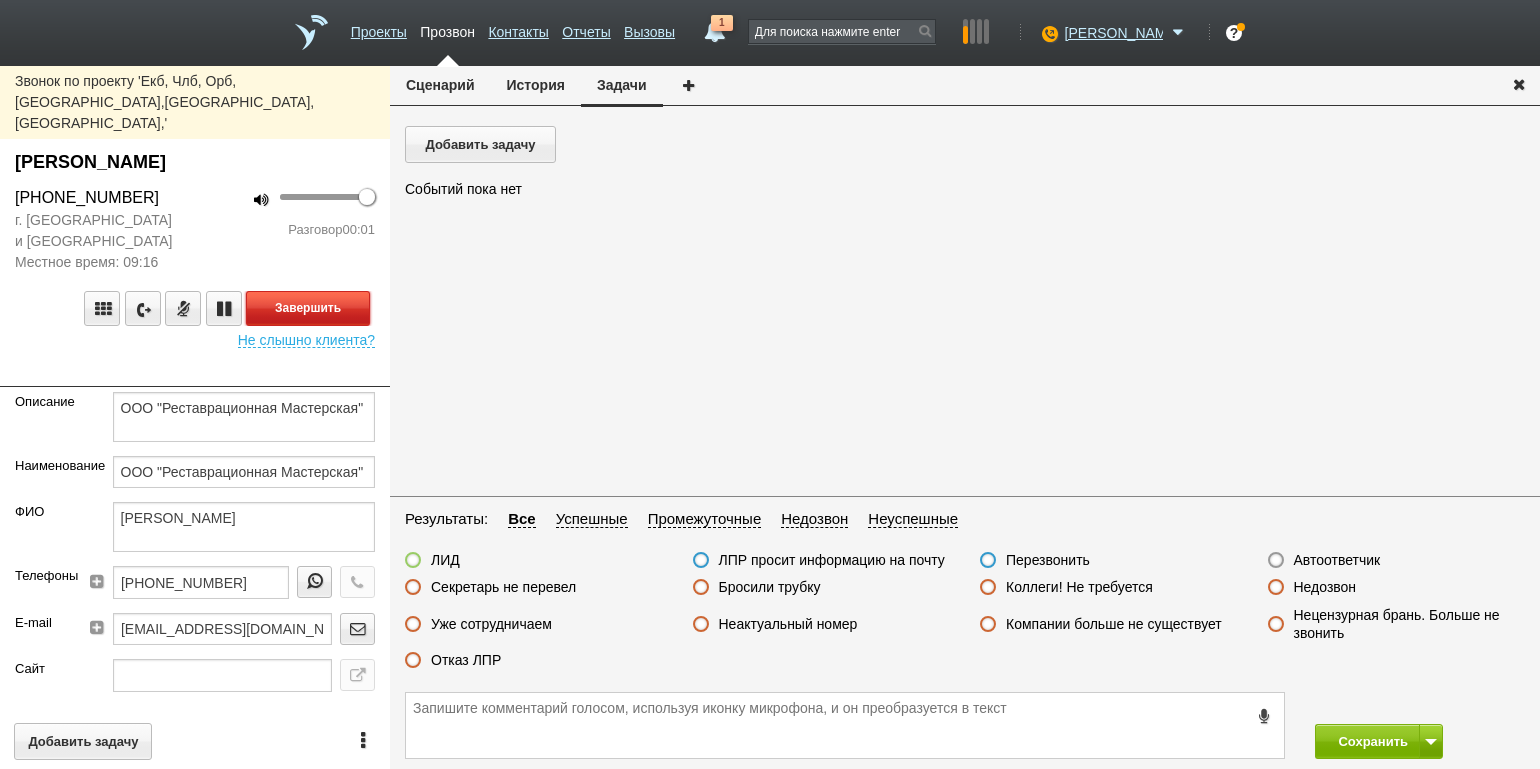 click on "Завершить" at bounding box center [308, 308] 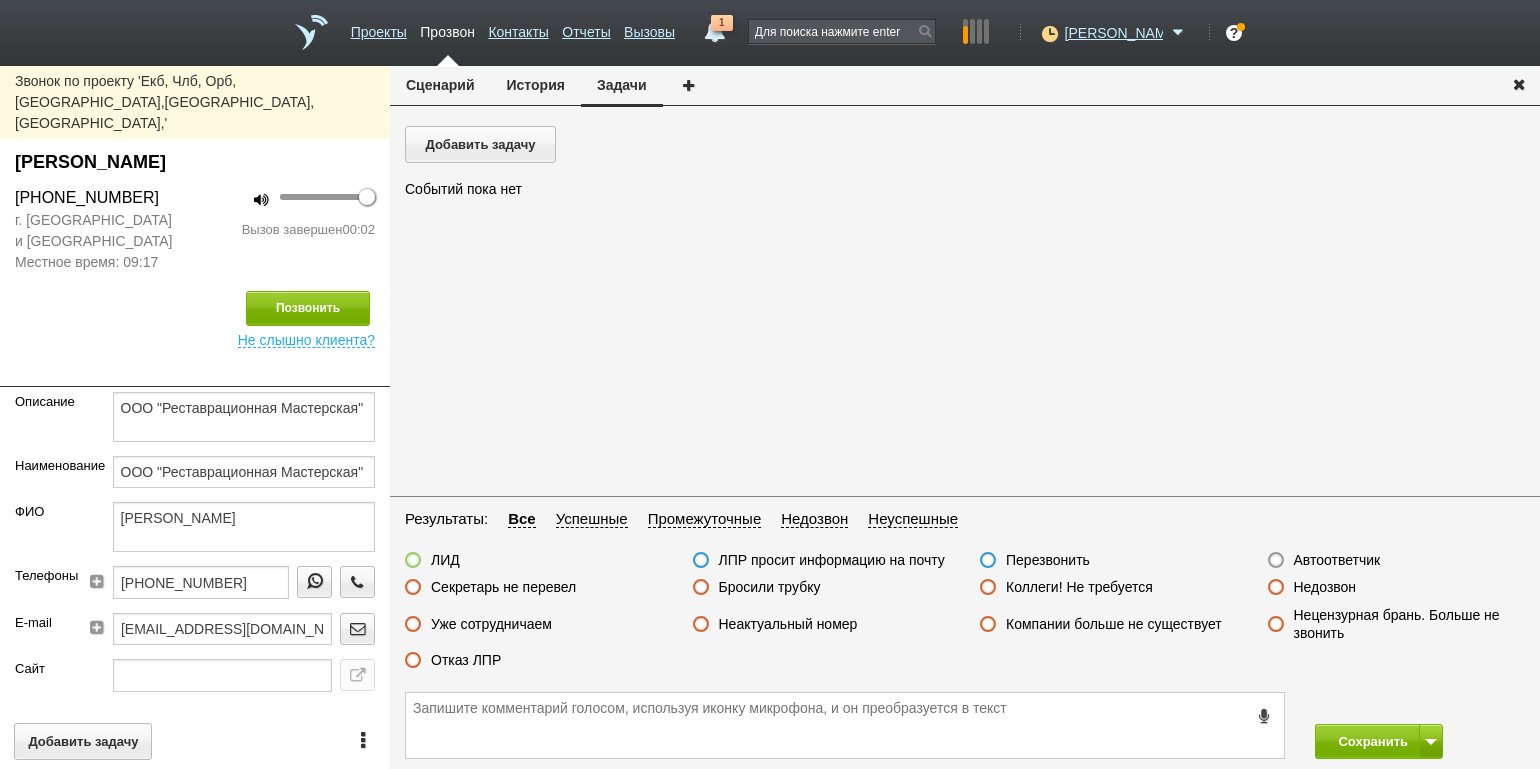 click on "Недозвон" at bounding box center [1325, 587] 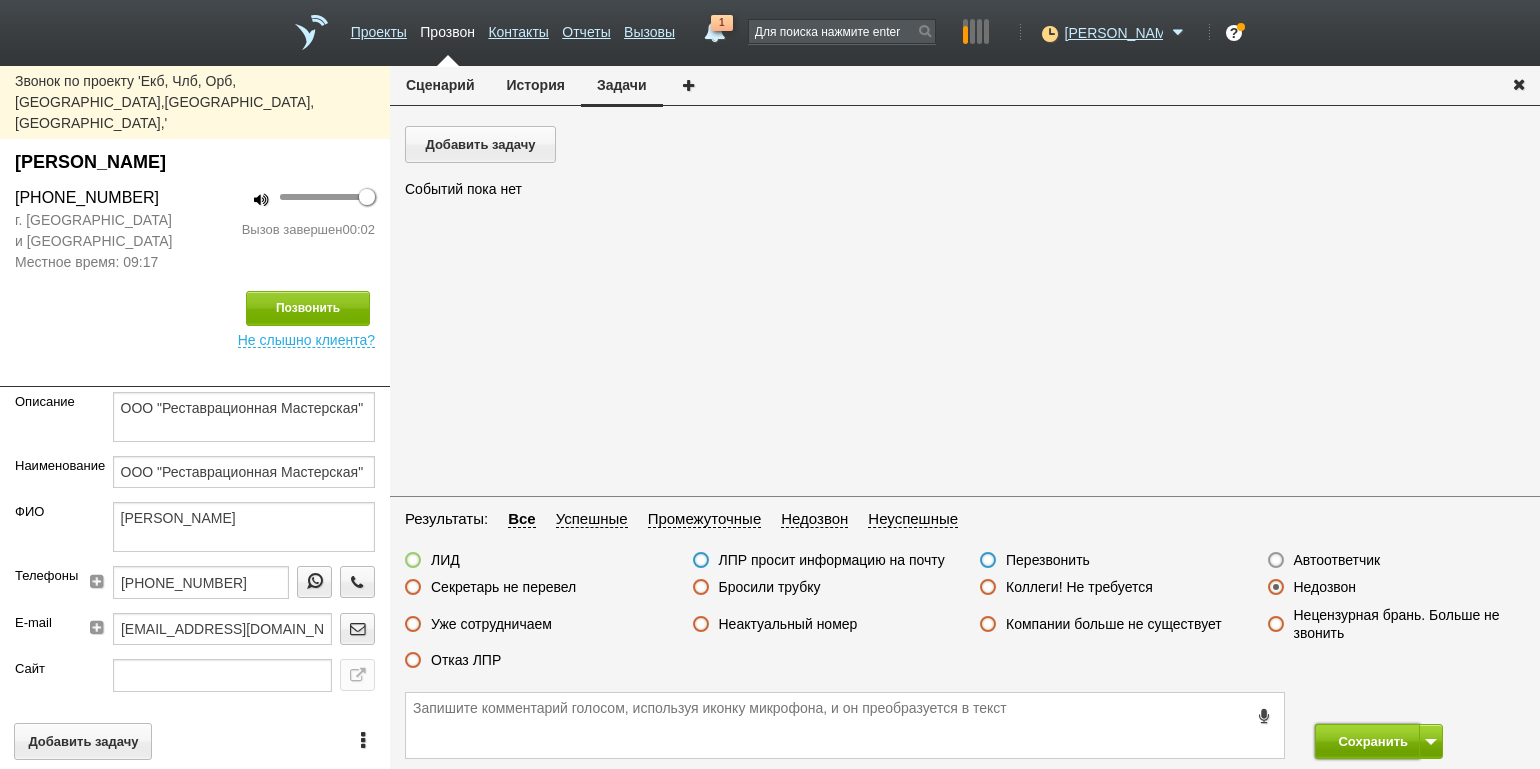 click on "Сохранить" at bounding box center [1367, 741] 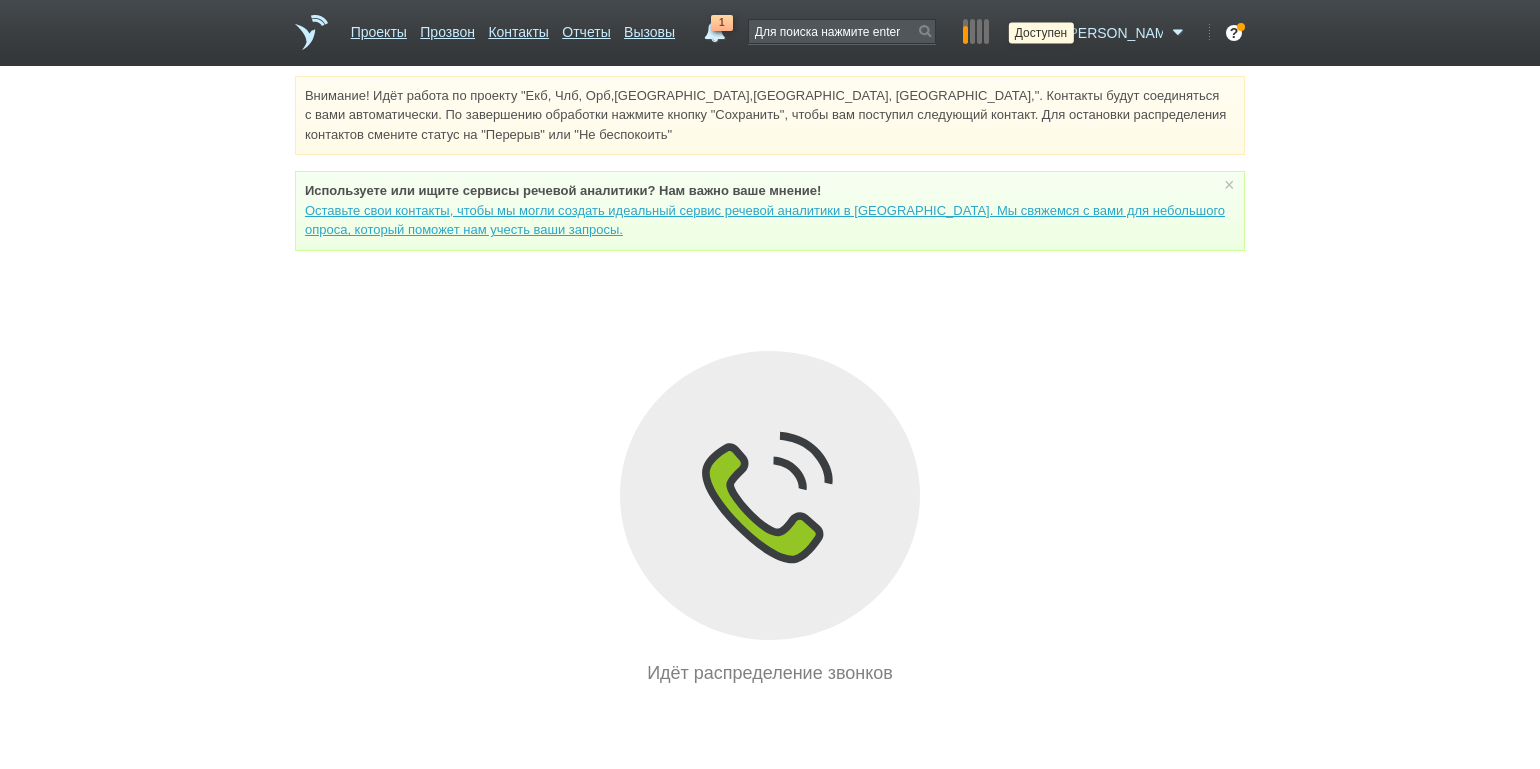 click at bounding box center (1047, 33) 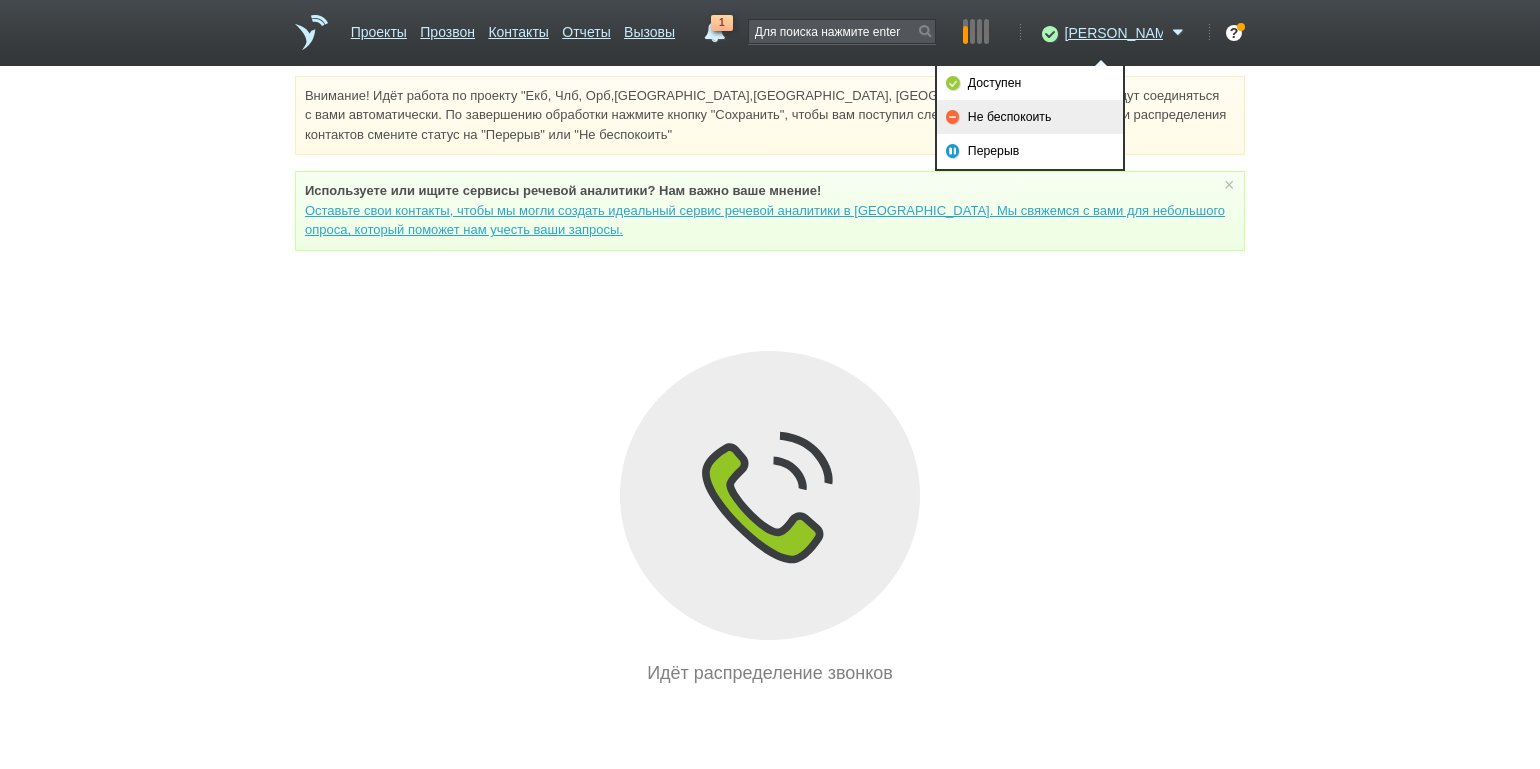 click on "Не беспокоить" at bounding box center [1030, 117] 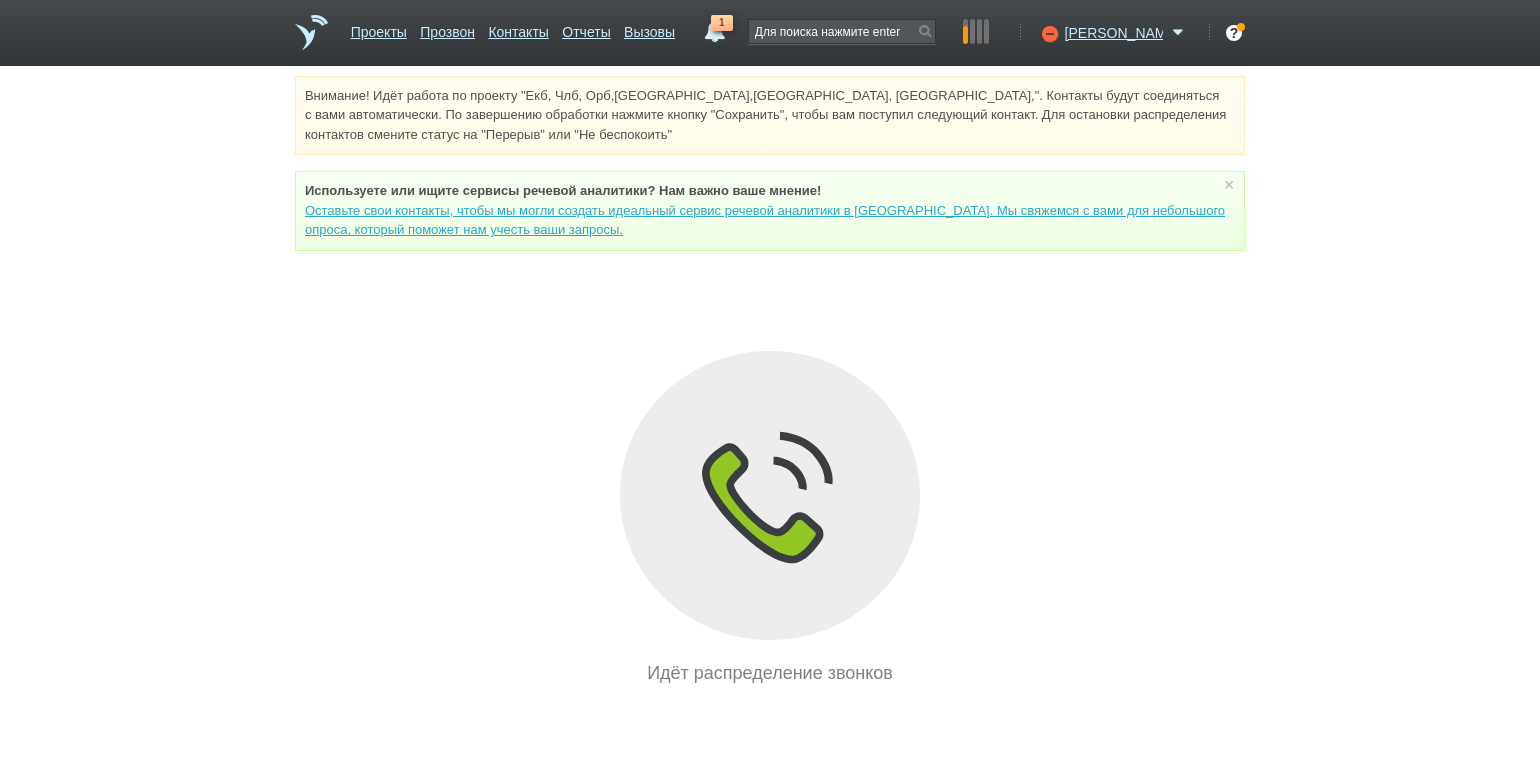 click on "Внимание! Идёт работа по проекту "Екб, Члб, Орб,[GEOGRAPHIC_DATA],[GEOGRAPHIC_DATA], [GEOGRAPHIC_DATA],". Контакты будут соединяться с вами автоматически. По завершению обработки нажмите кнопку "Сохранить", чтобы вам поступил следующий контакт. Для остановки распределения контактов смените статус на "Перерыв" или "Не беспокоить"
Используете или ищите cервисы речевой аналитики? Нам важно ваше мнение!
×
Вы можете звонить напрямую из строки поиска - введите номер и нажмите "Позвонить"
Идёт распределение звонков" at bounding box center (770, 381) 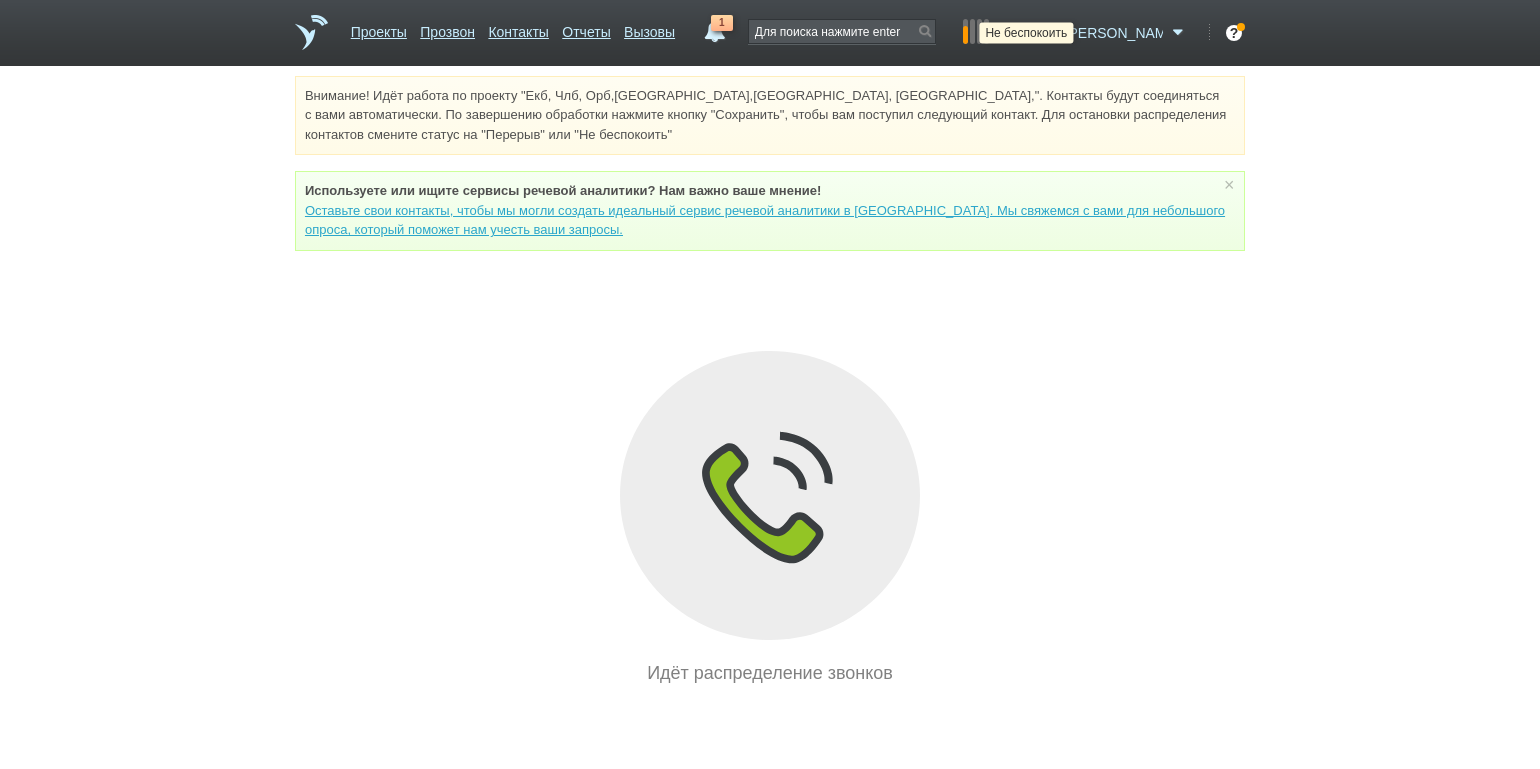 click at bounding box center [1047, 33] 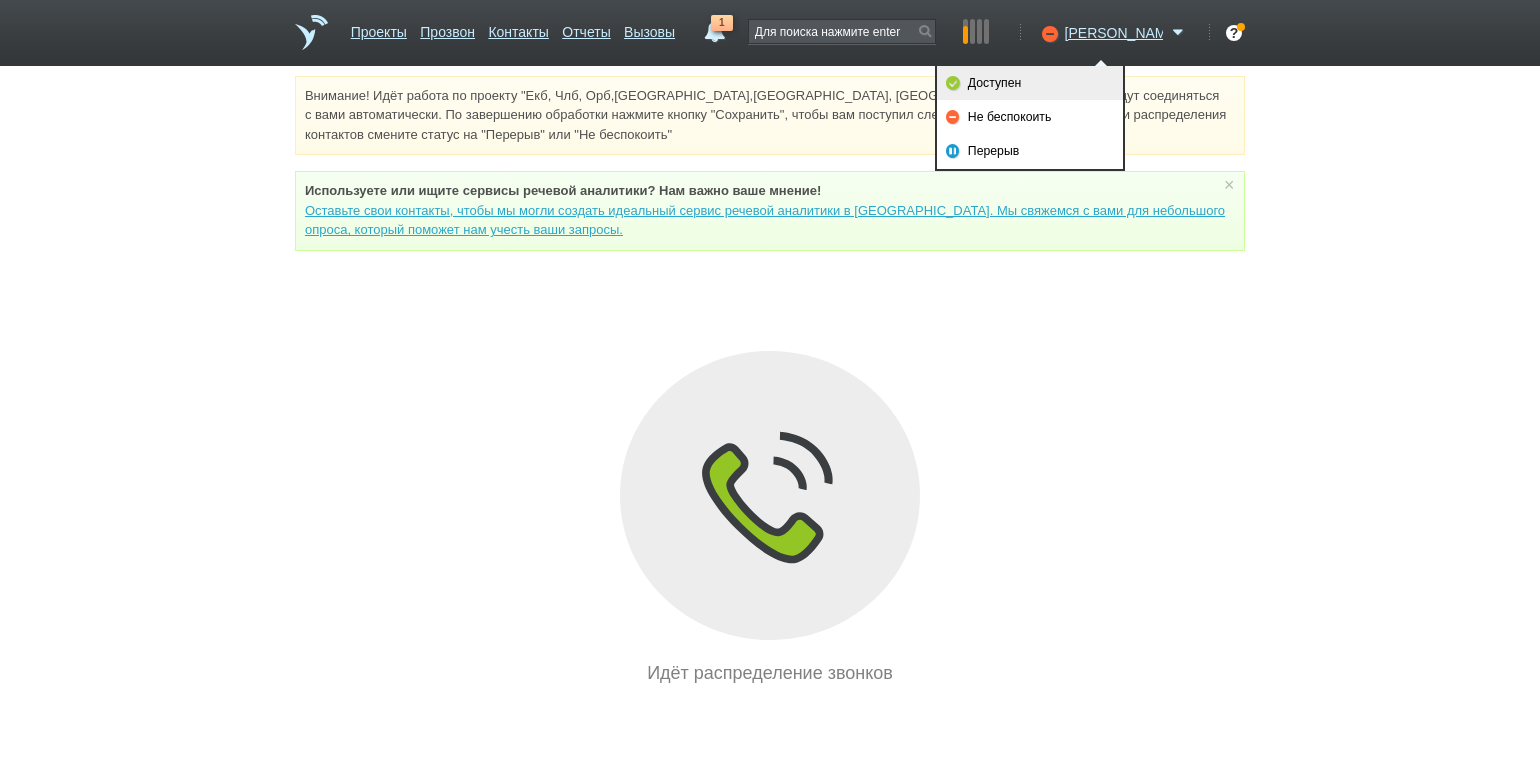 click on "Доступен" at bounding box center (1030, 83) 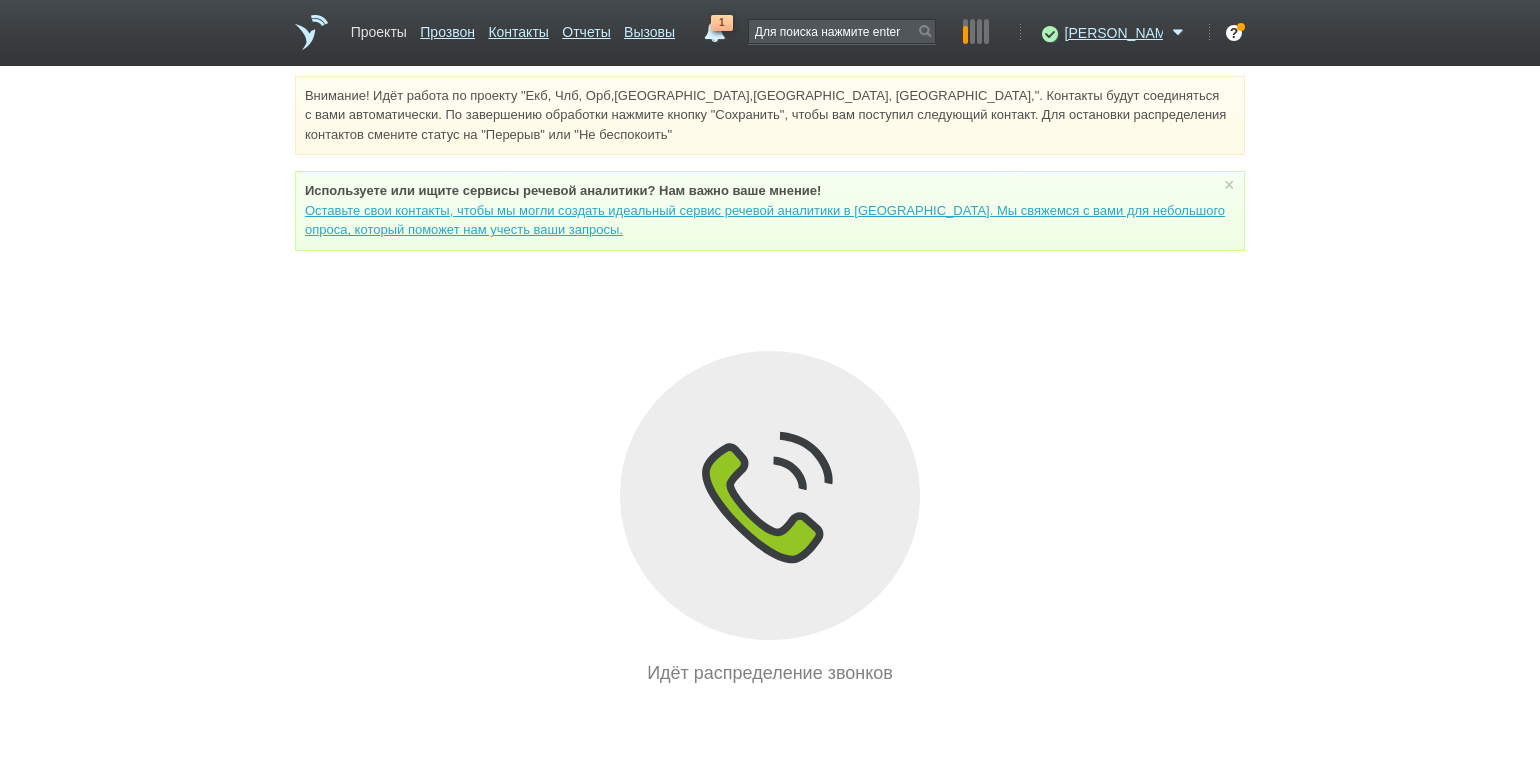 click on "Проекты" at bounding box center (379, 28) 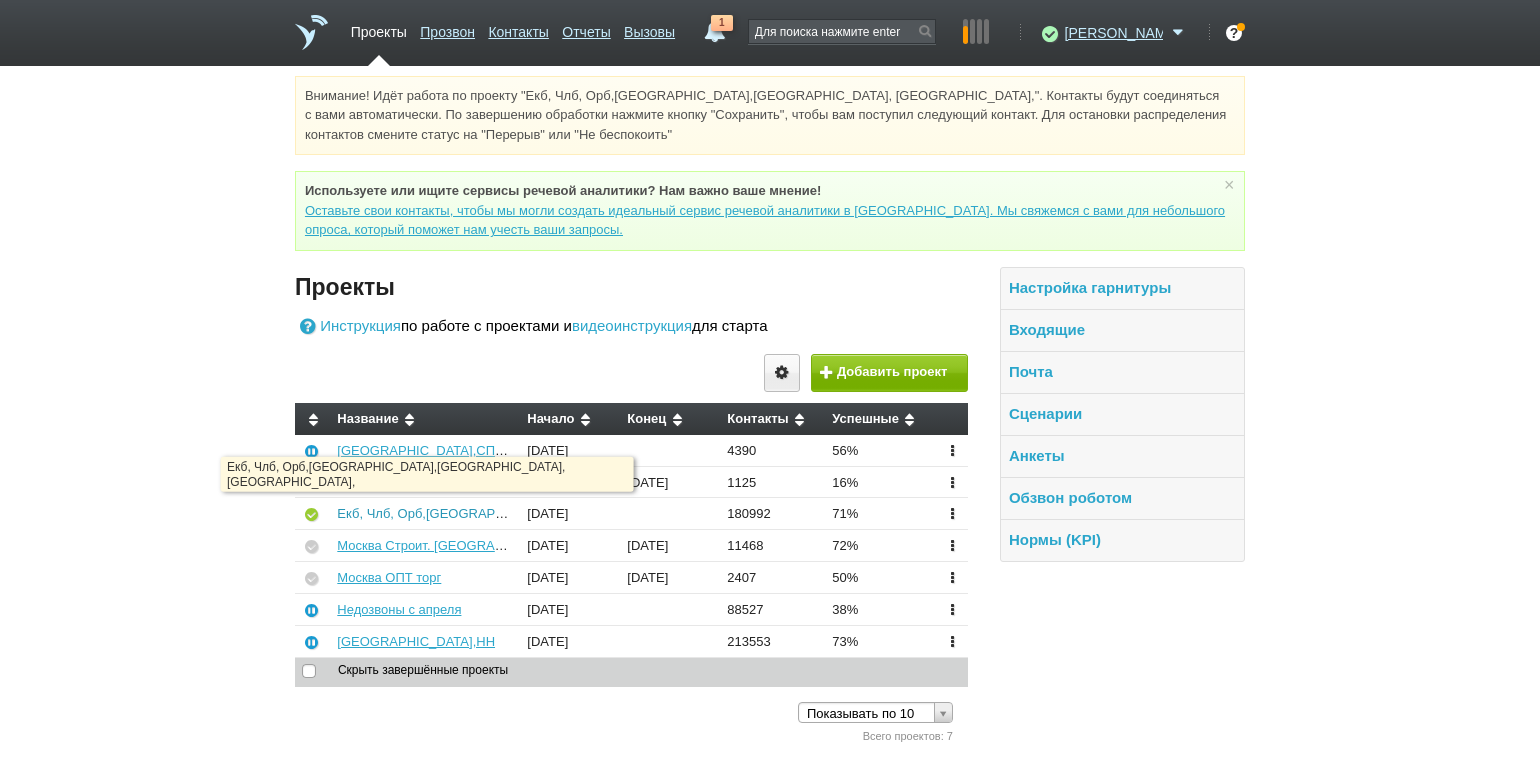 click on "Екб, Члб, Орб,[GEOGRAPHIC_DATA],[GEOGRAPHIC_DATA], [GEOGRAPHIC_DATA]," at bounding box center (591, 513) 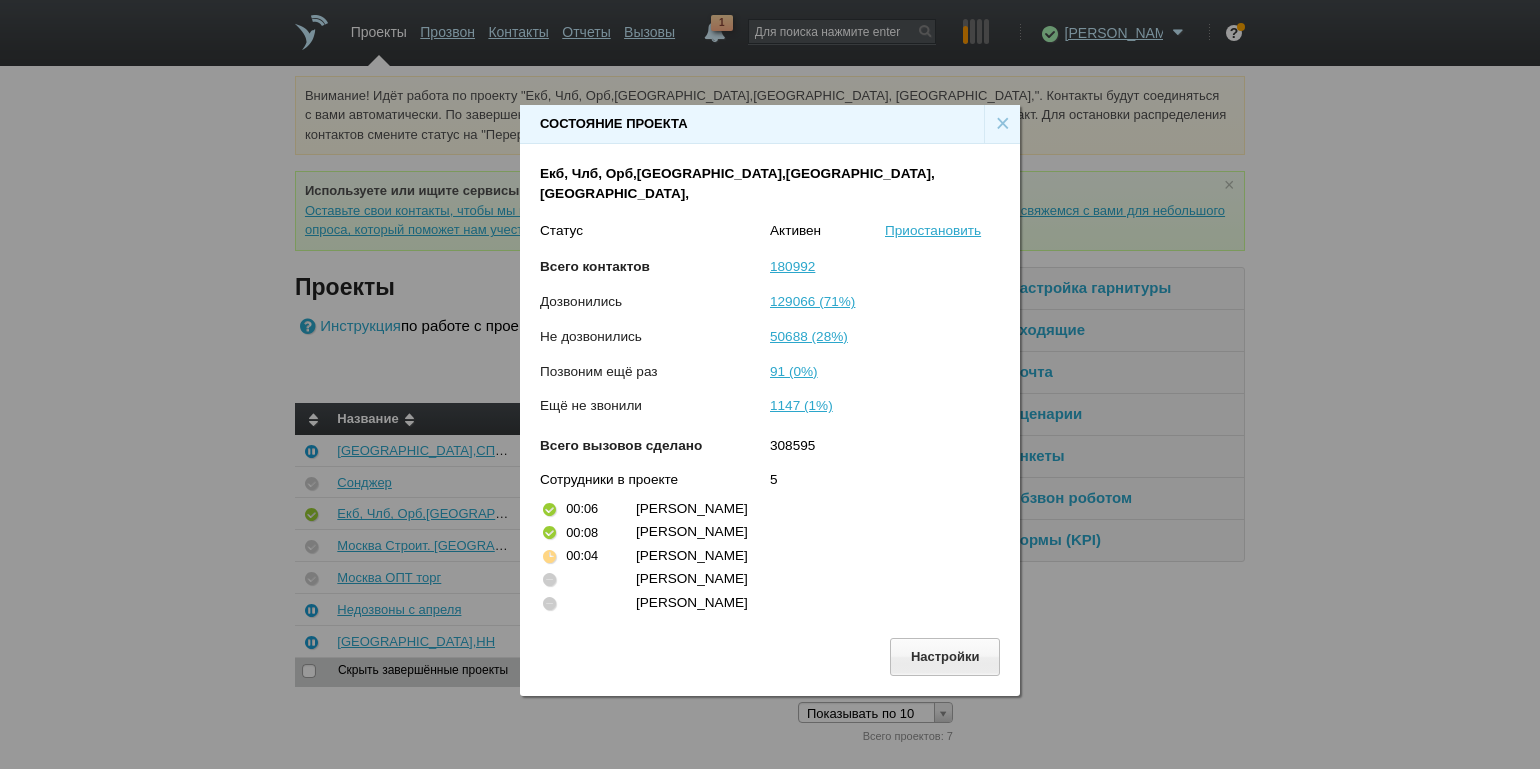 click on "×" at bounding box center [1002, 124] 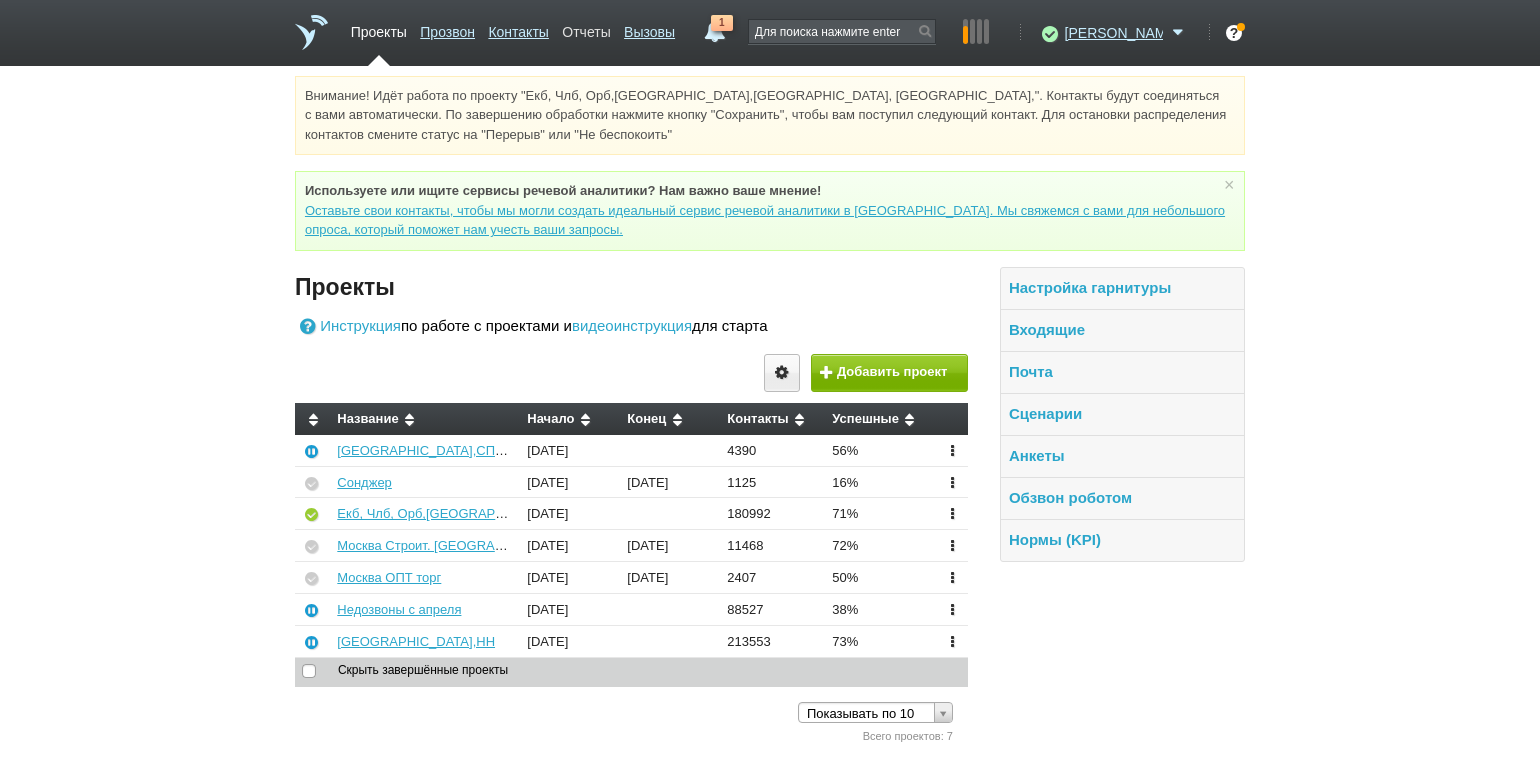 click on "Отчеты" at bounding box center (586, 28) 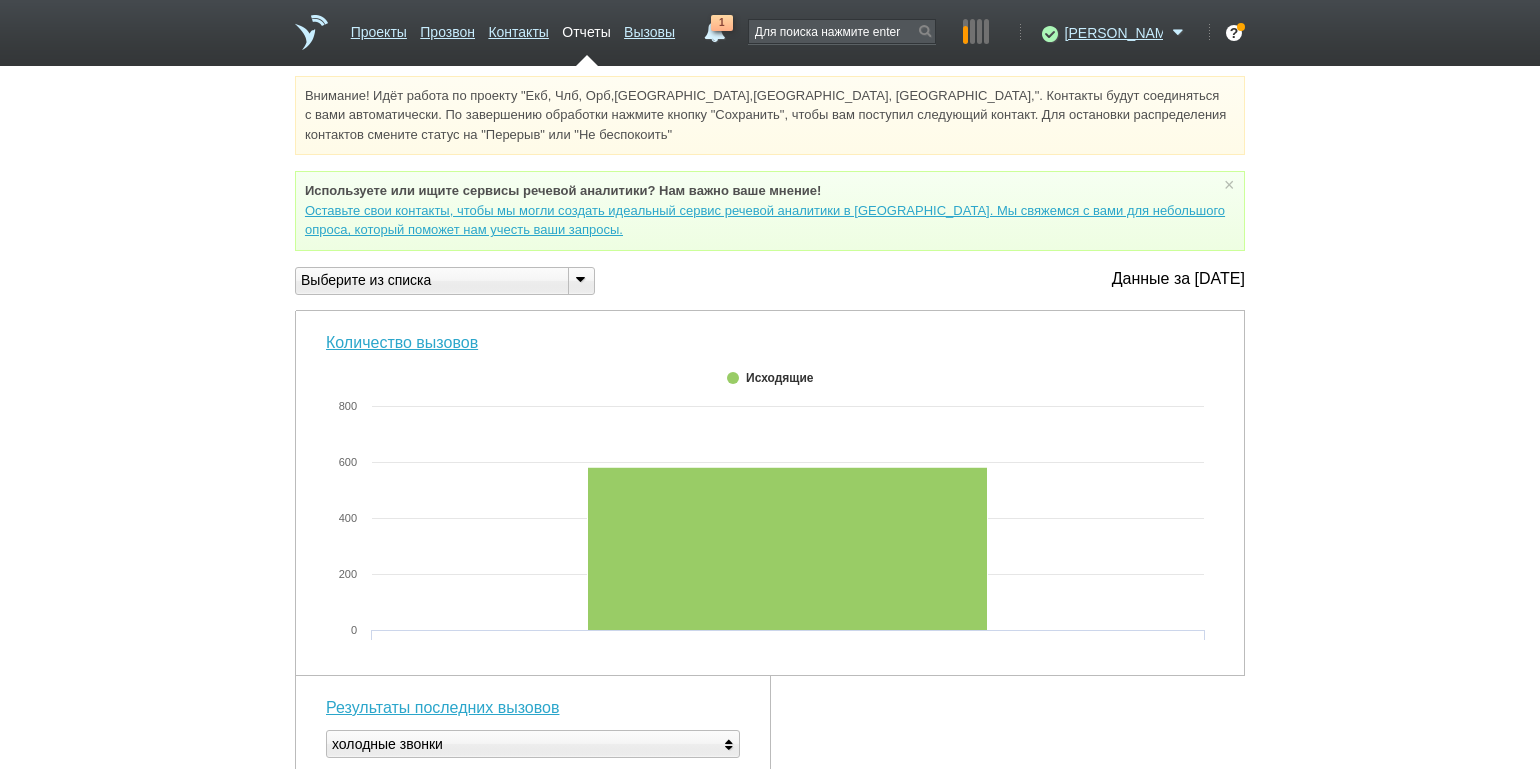 click at bounding box center [580, 279] 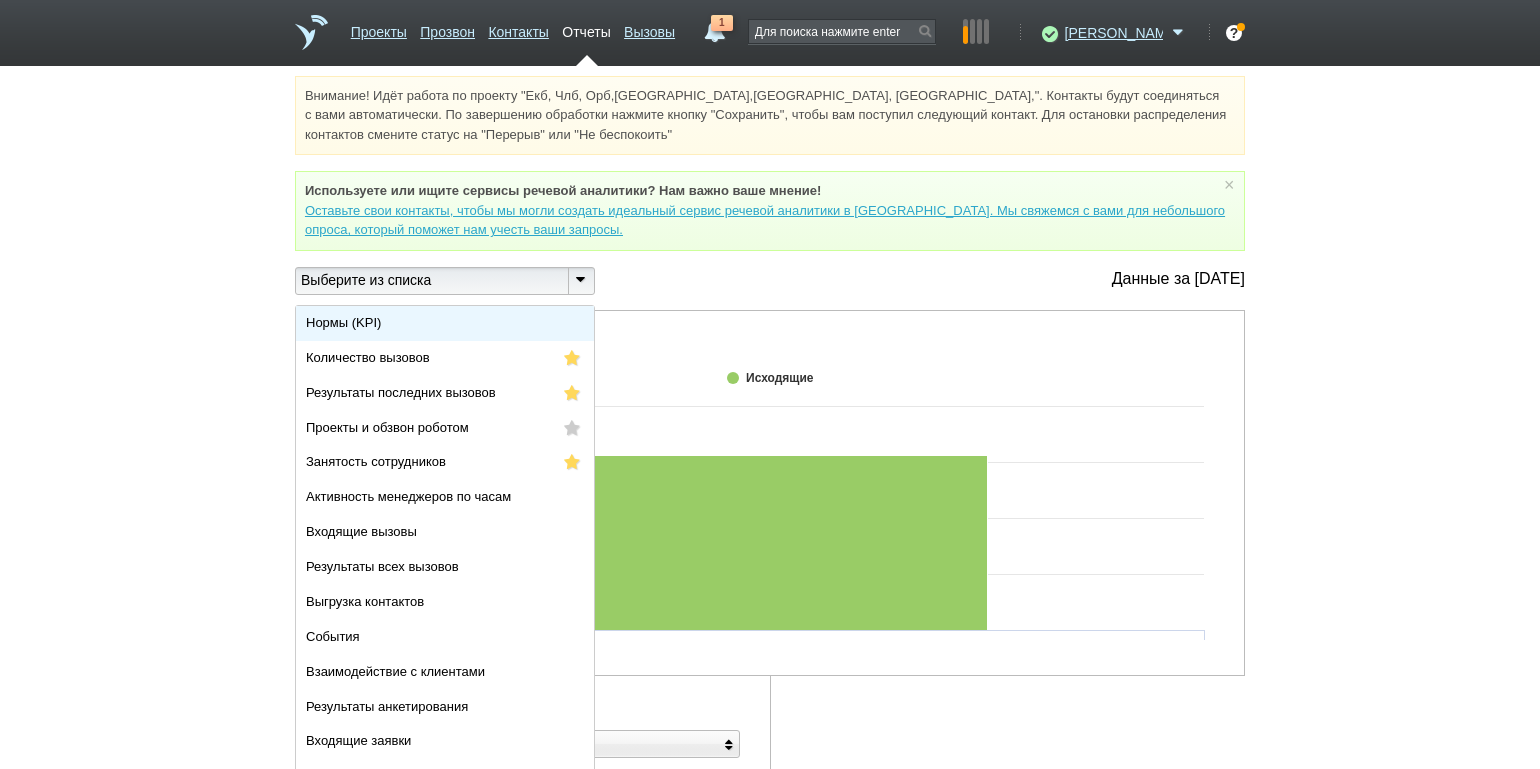 click on "Нормы (KPI)" at bounding box center (445, 323) 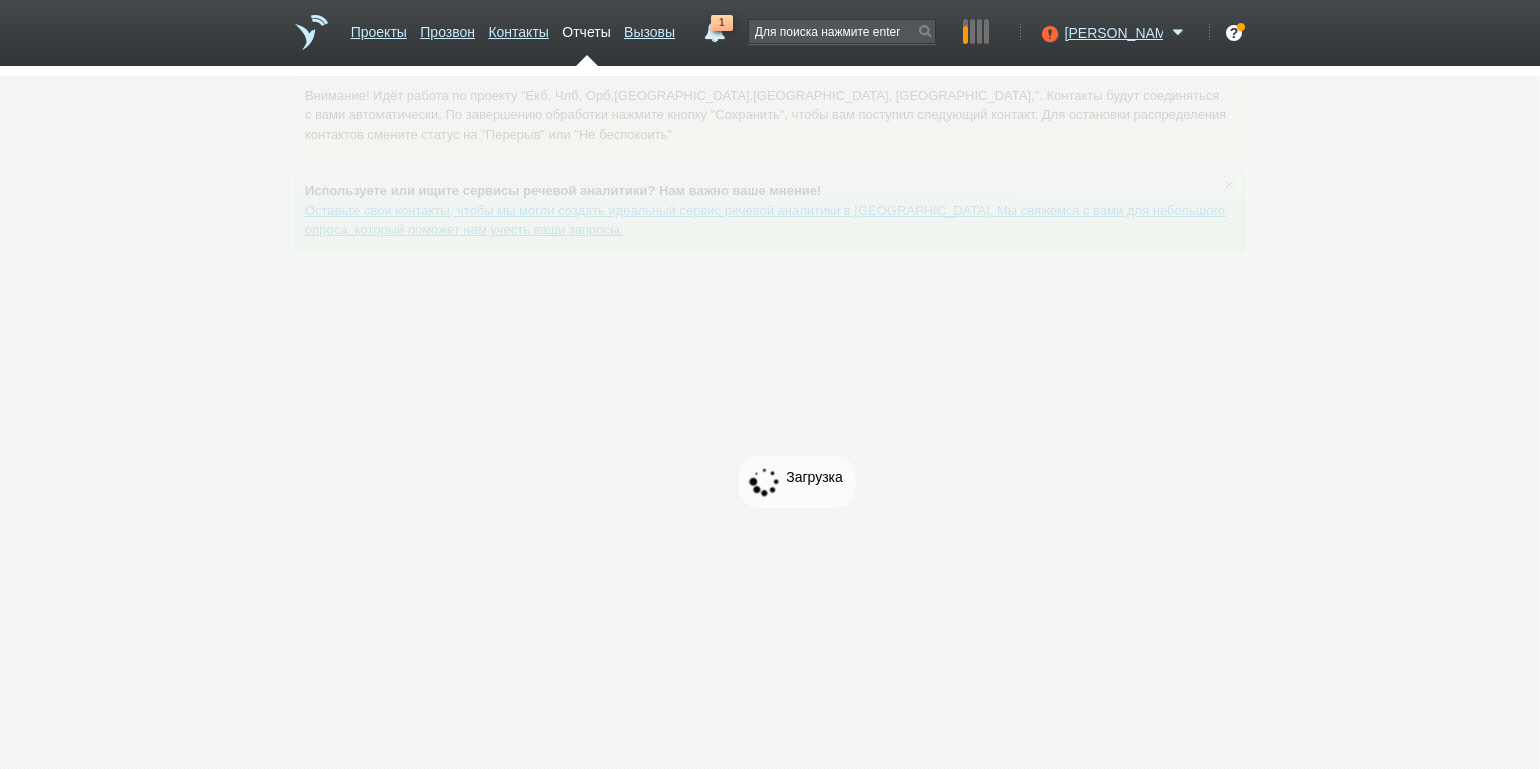 scroll, scrollTop: 0, scrollLeft: 0, axis: both 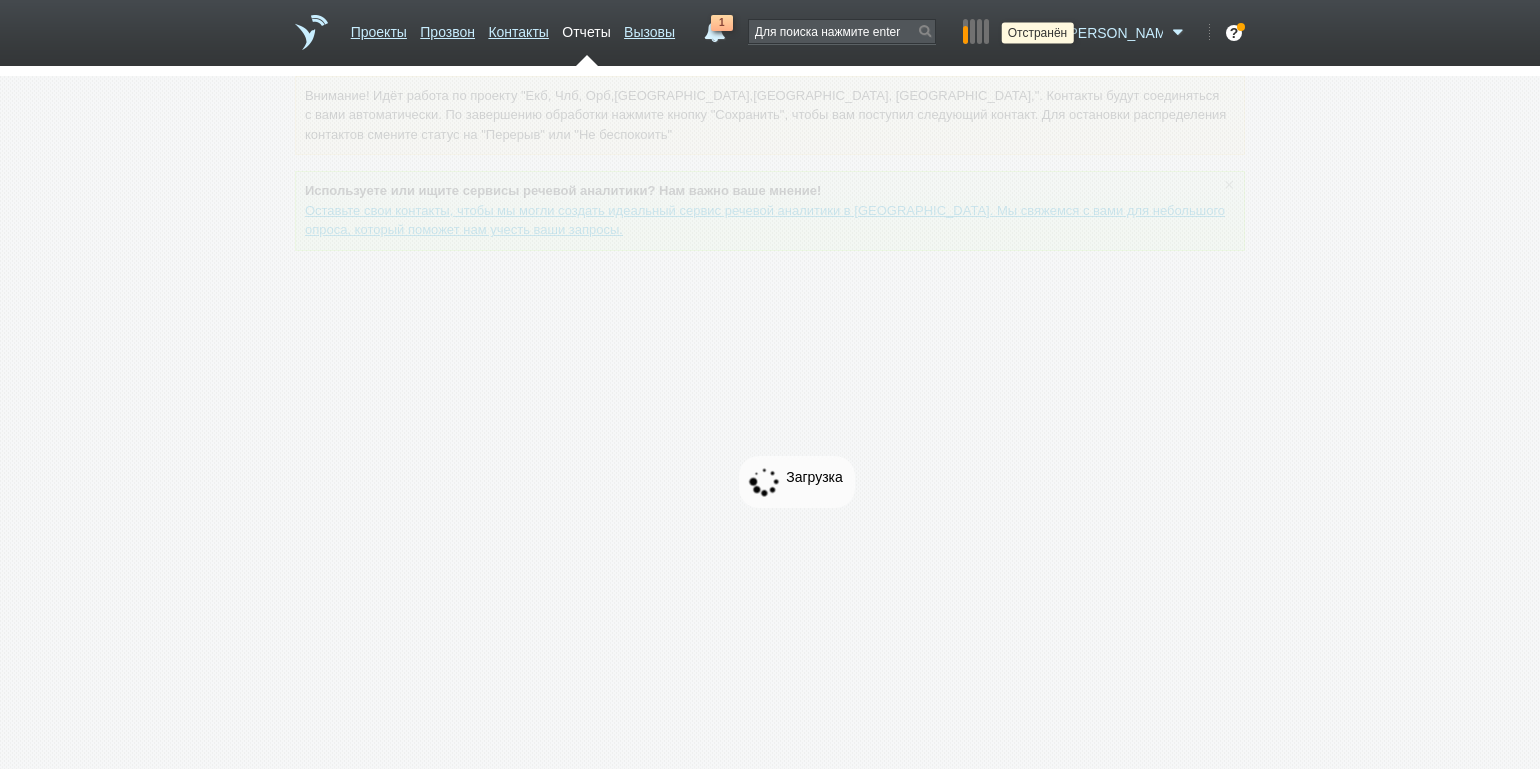 click at bounding box center [1047, 33] 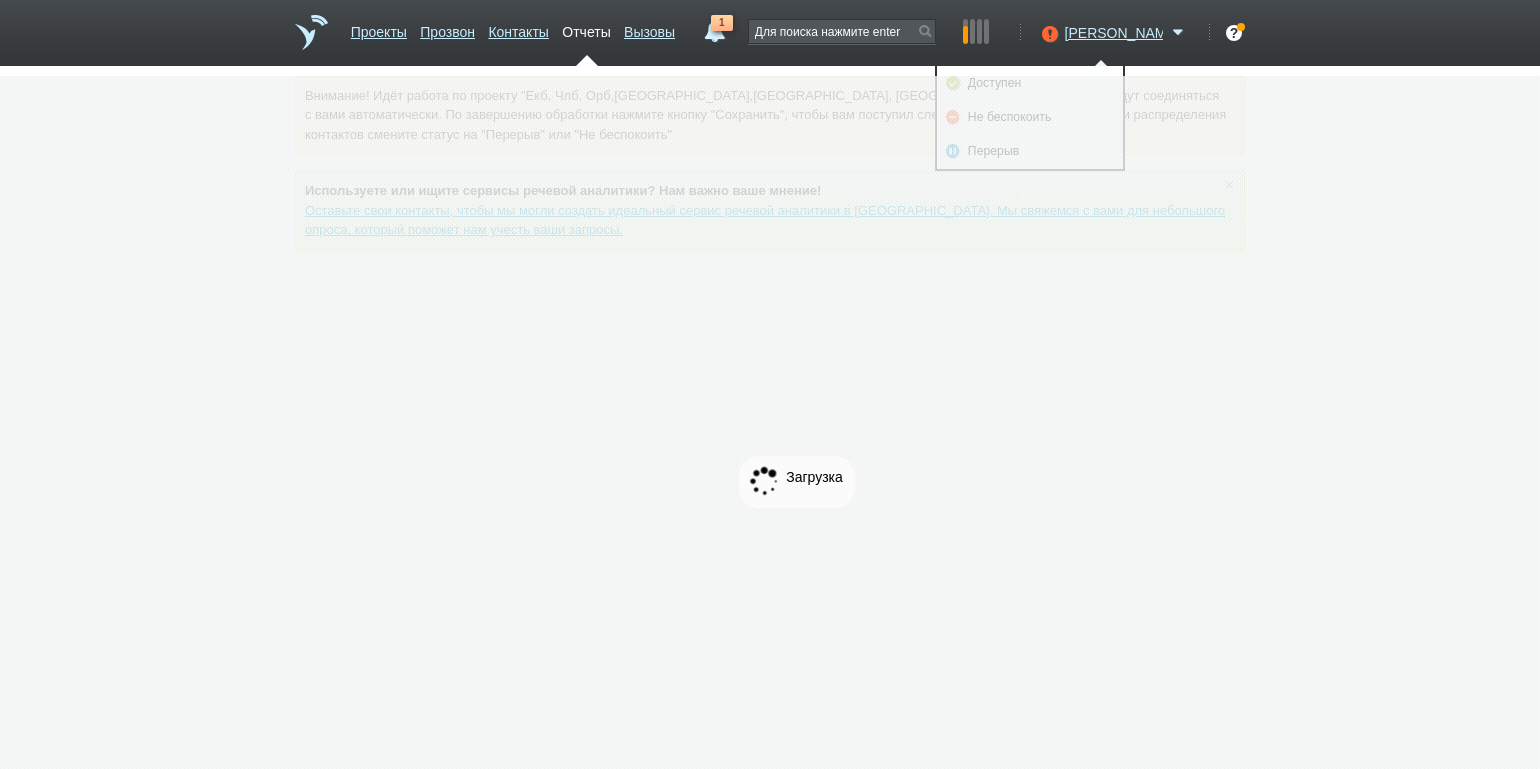 click at bounding box center (770, 471) 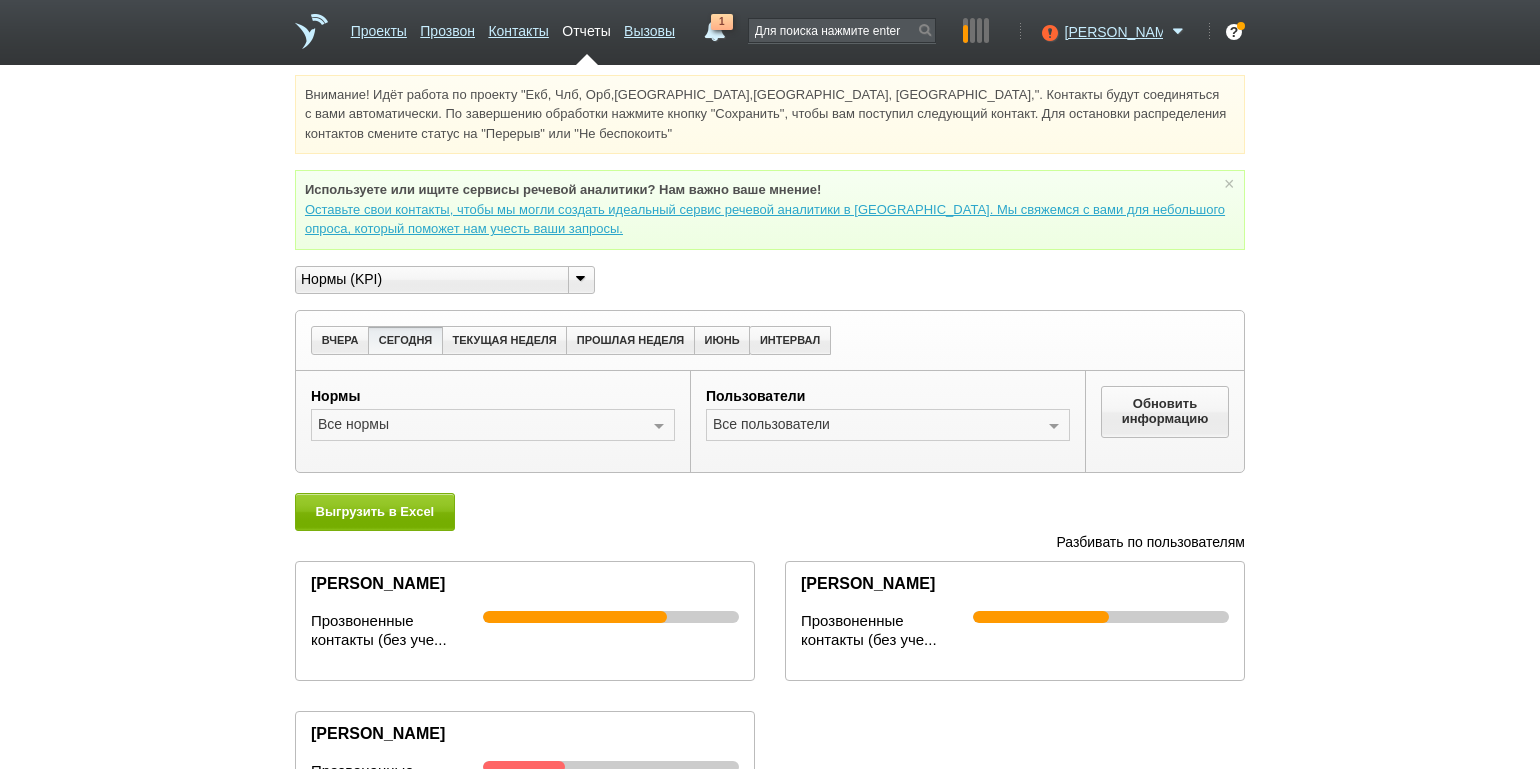 scroll, scrollTop: 0, scrollLeft: 0, axis: both 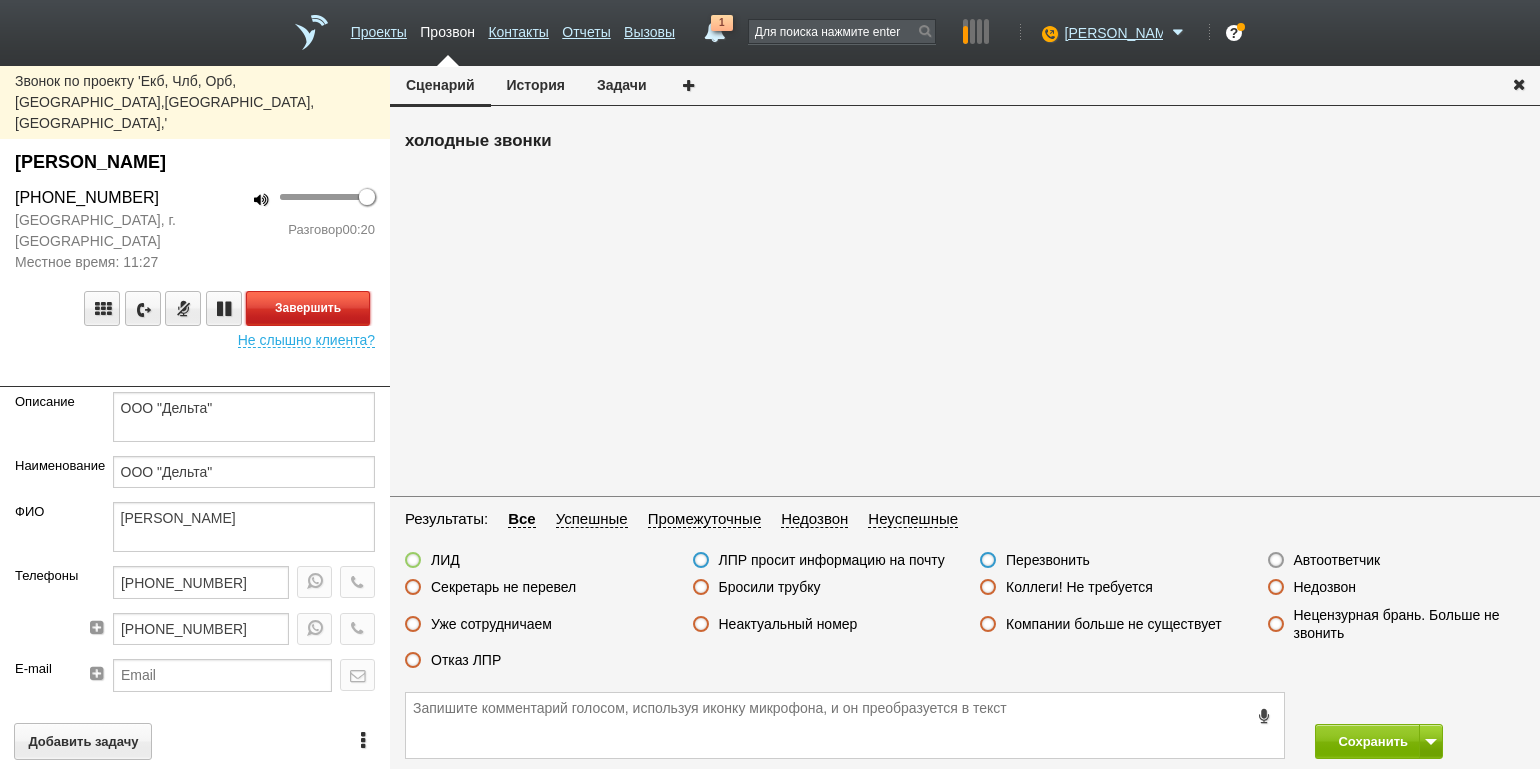 click on "Завершить" at bounding box center (308, 308) 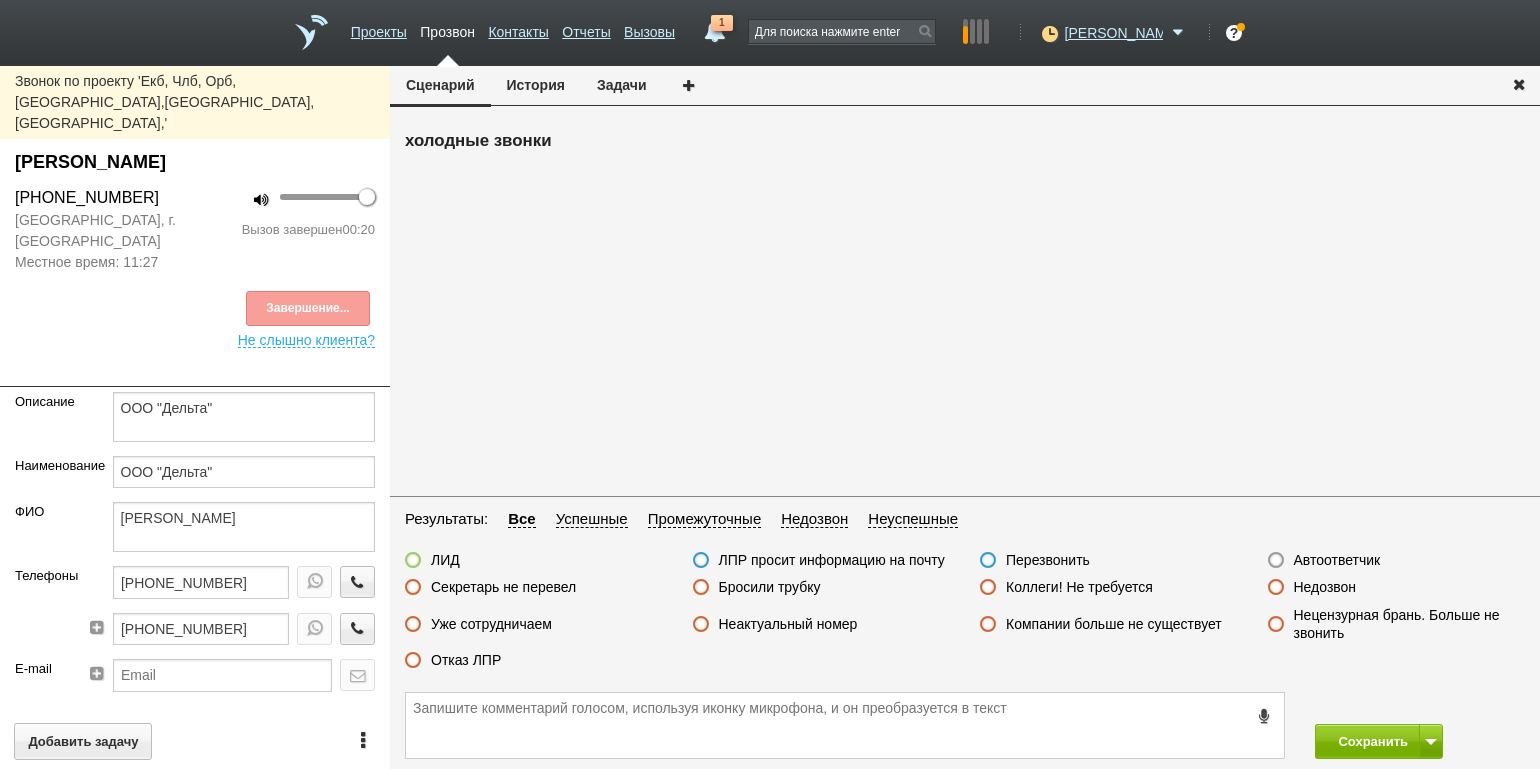 drag, startPoint x: 478, startPoint y: 658, endPoint x: 536, endPoint y: 659, distance: 58.00862 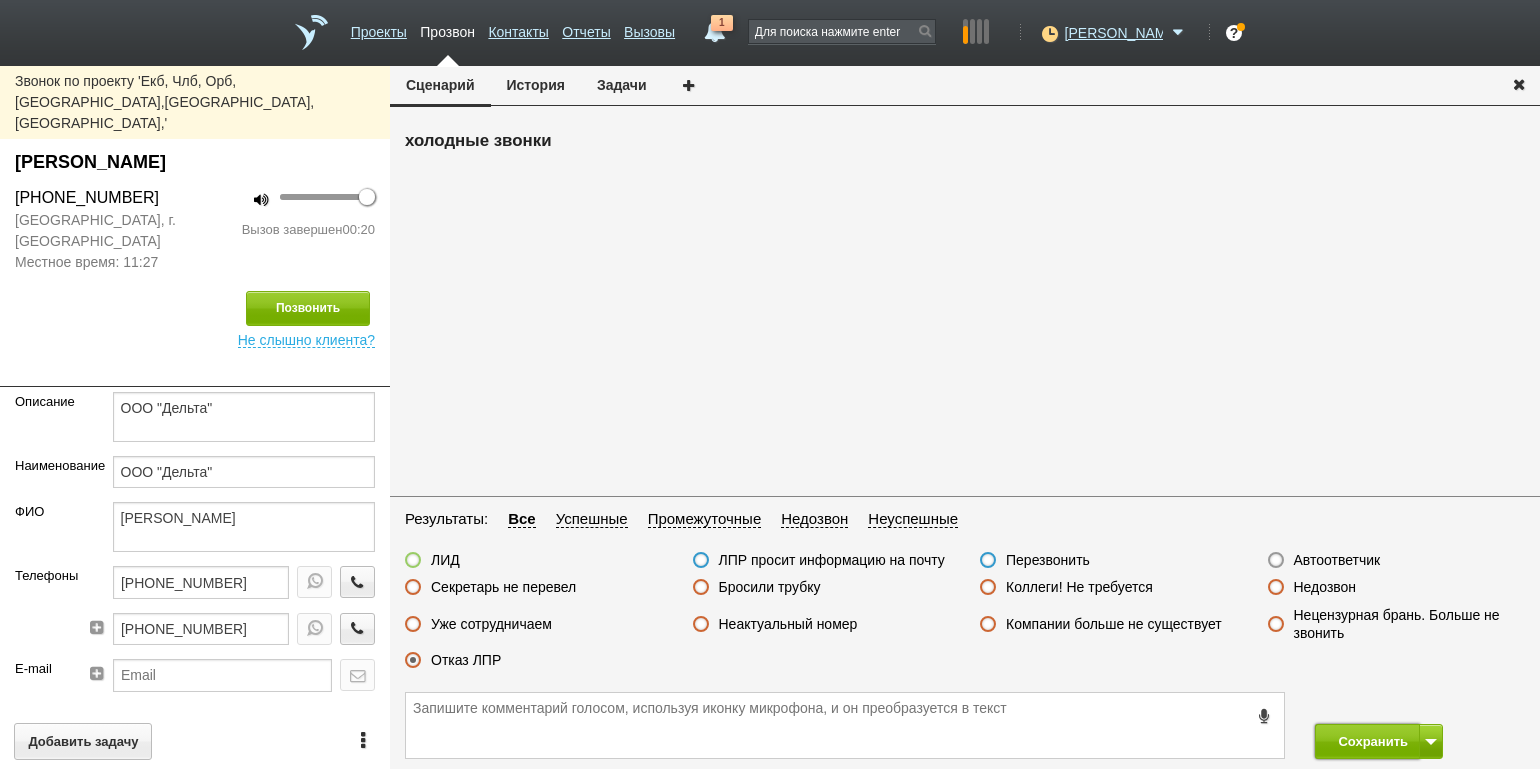 drag, startPoint x: 1372, startPoint y: 742, endPoint x: 1357, endPoint y: 714, distance: 31.764761 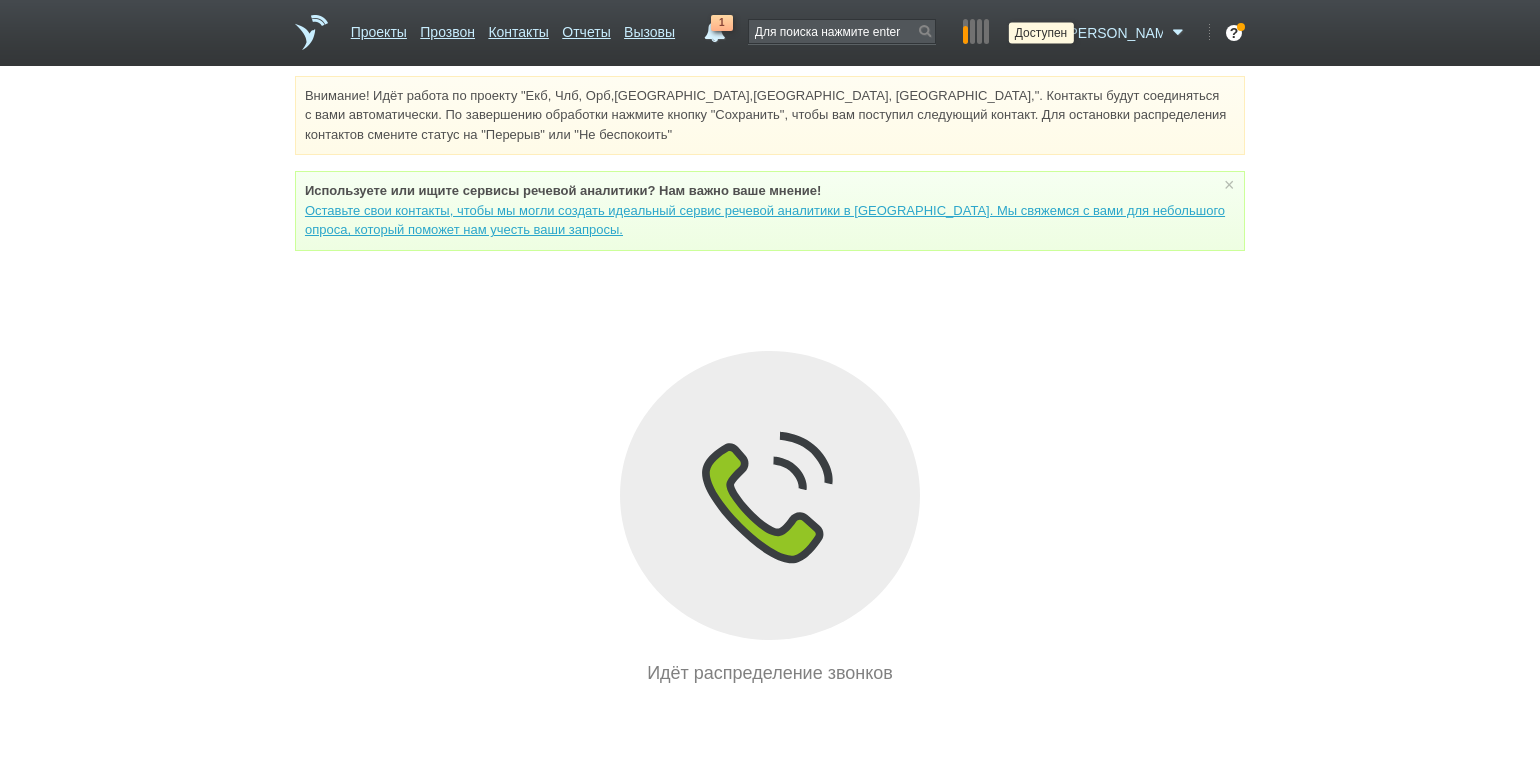 click at bounding box center (1047, 33) 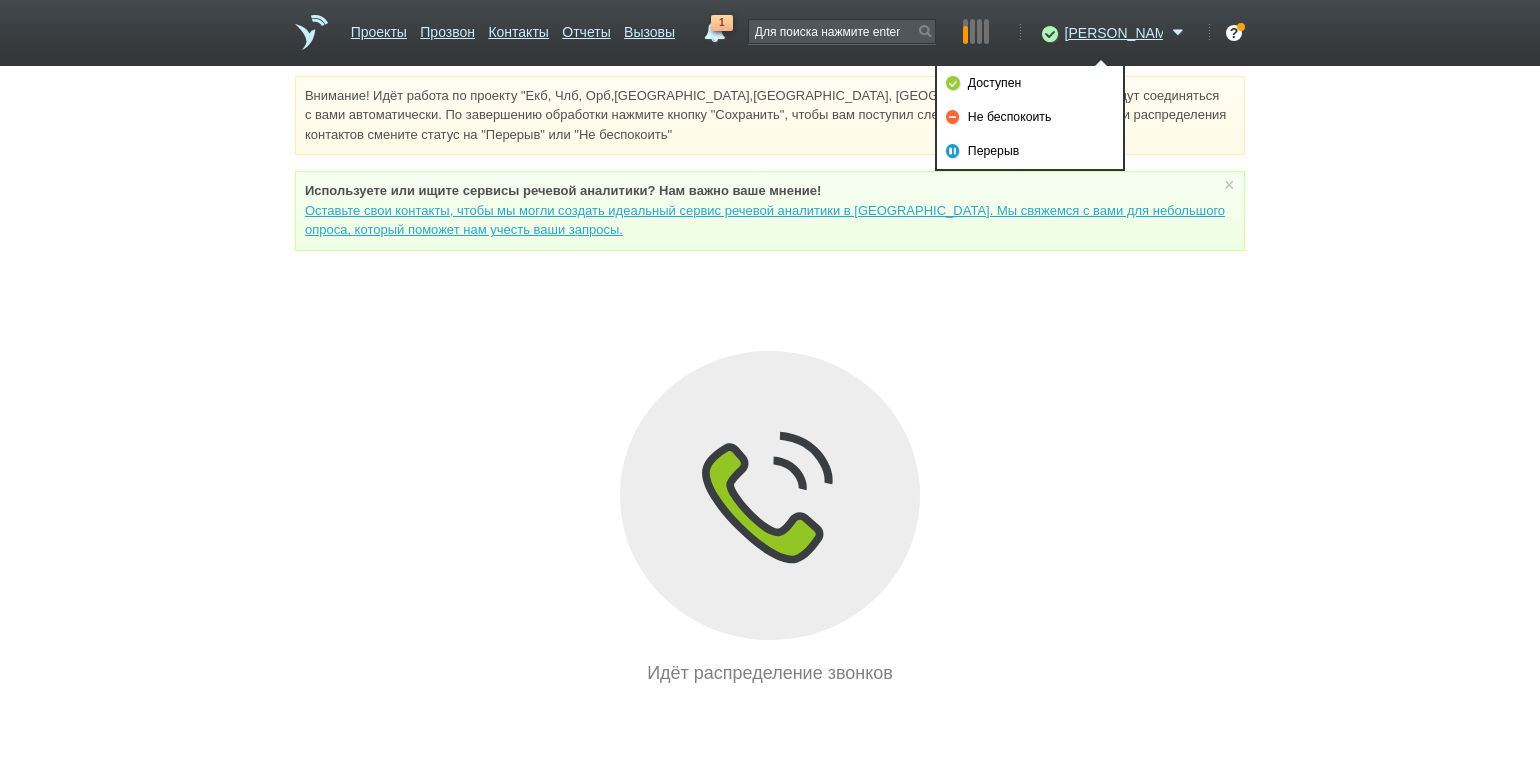 drag, startPoint x: 1076, startPoint y: 121, endPoint x: 1026, endPoint y: 109, distance: 51.41984 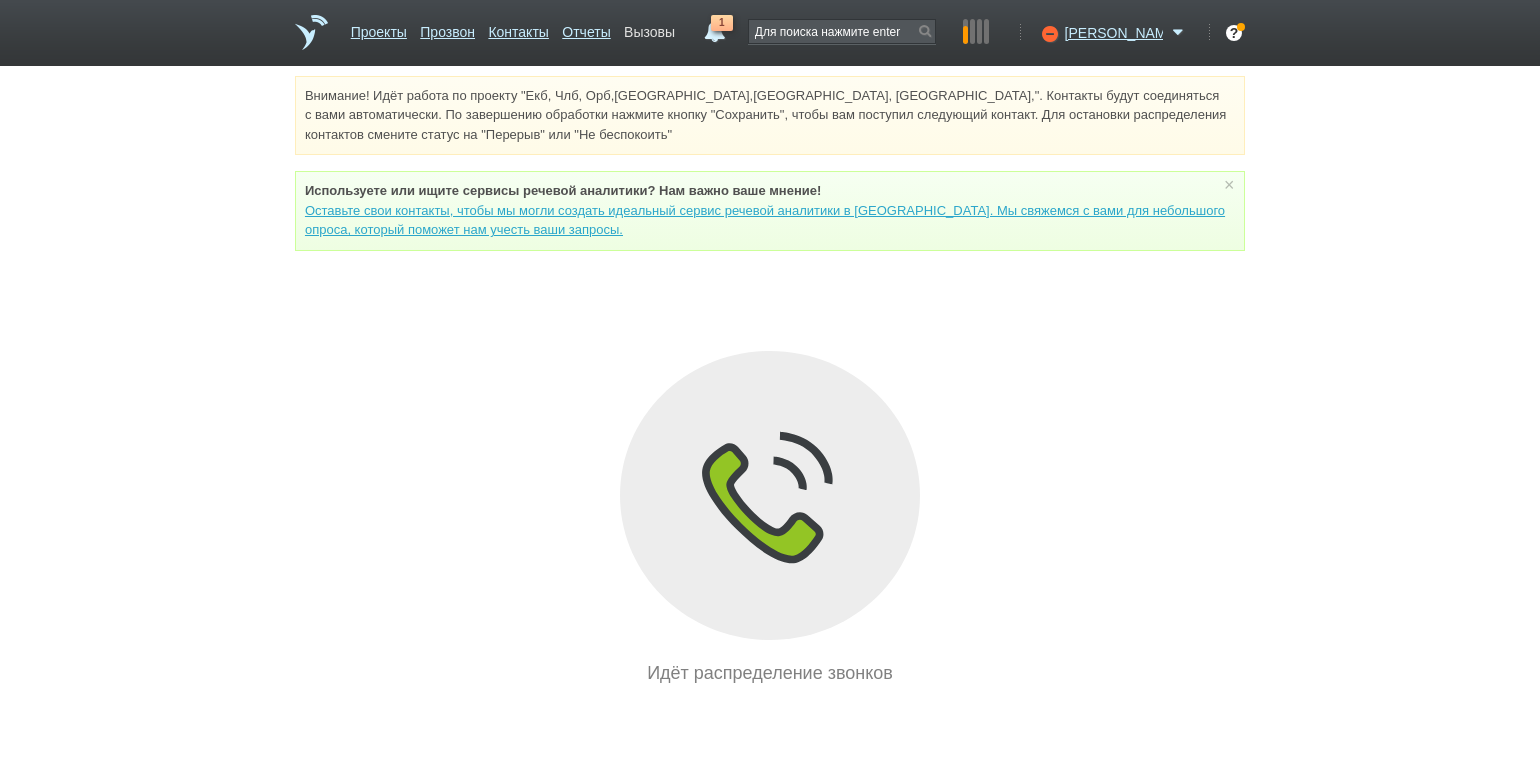 click on "Вызовы" at bounding box center (649, 28) 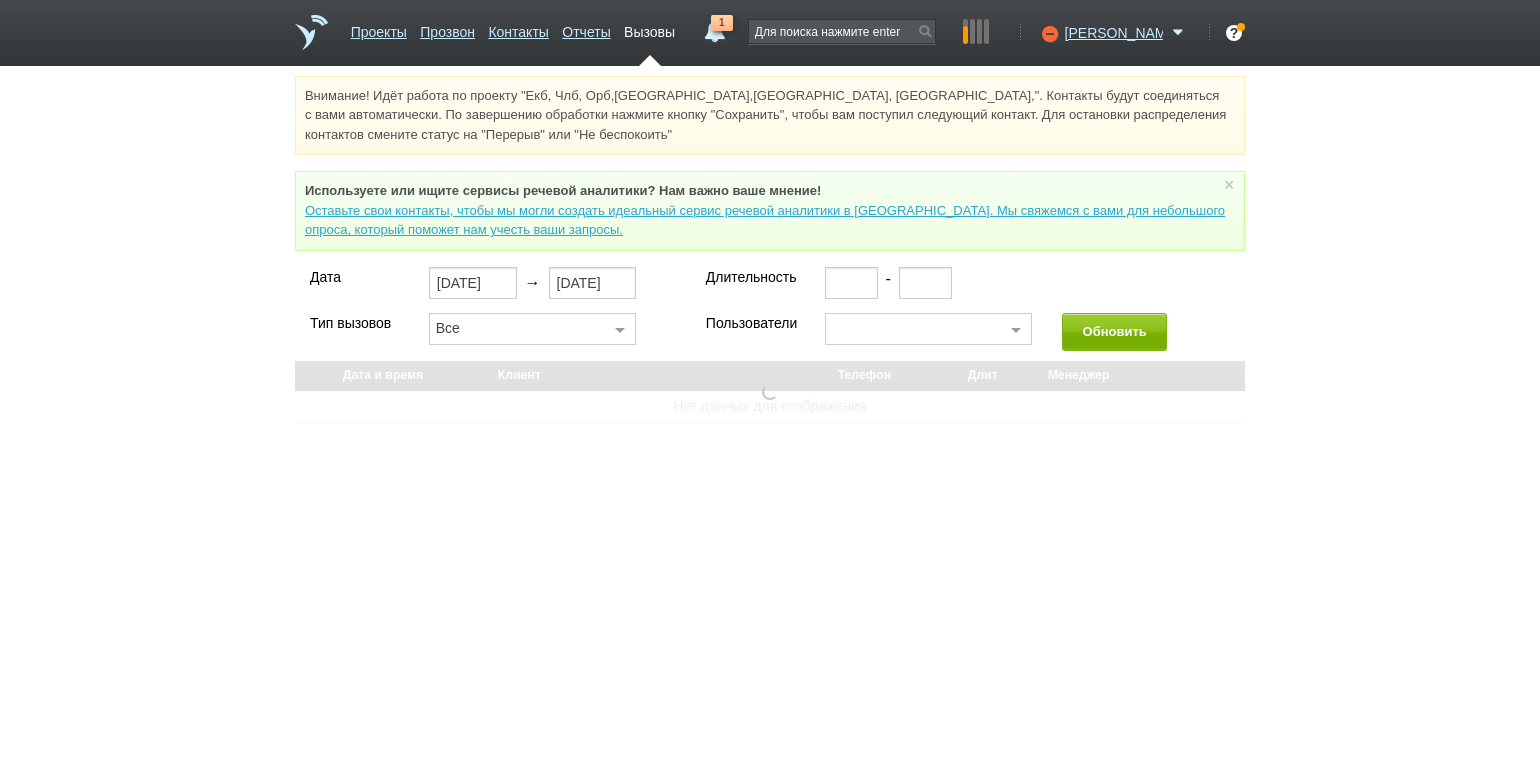 type 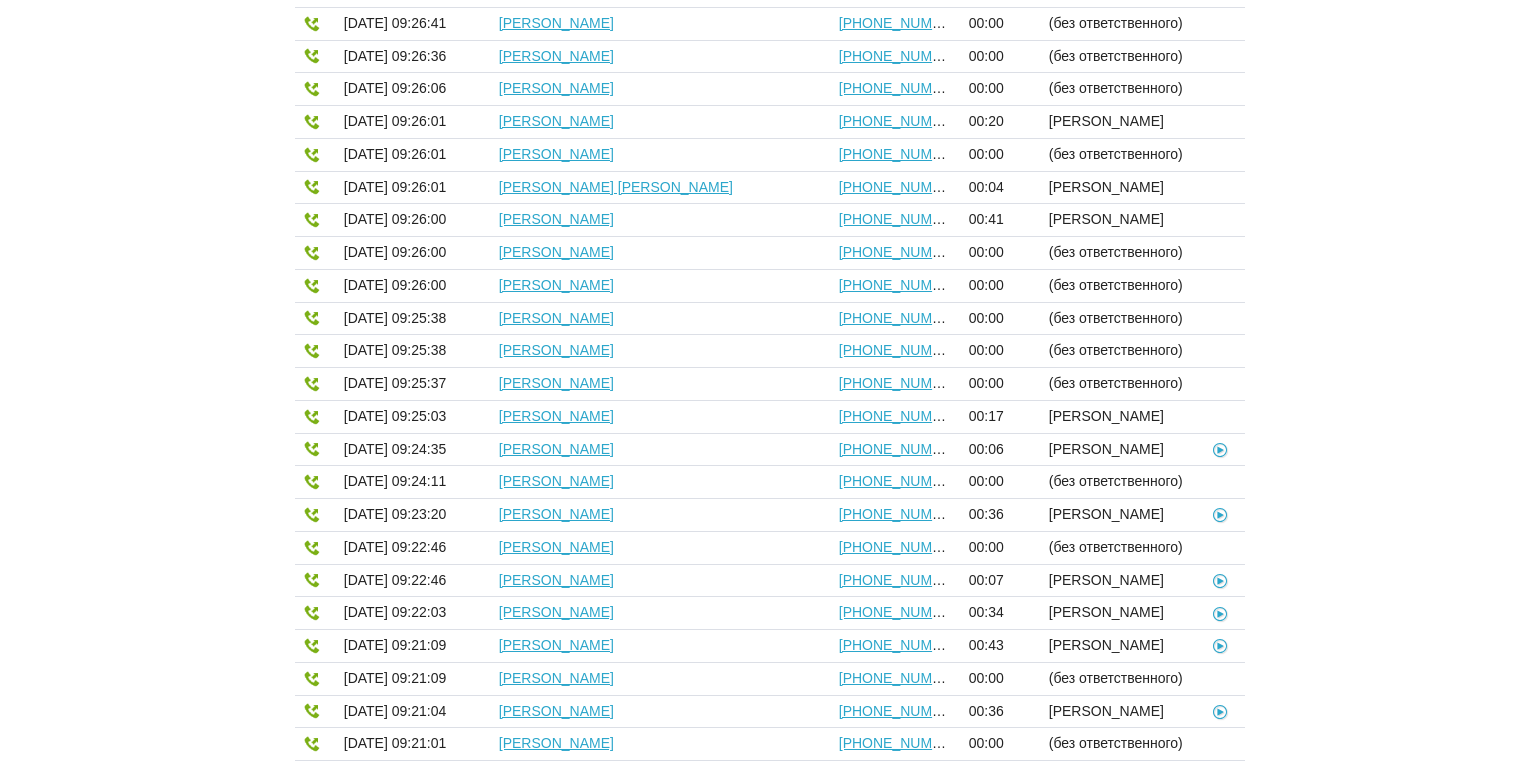 scroll, scrollTop: 600, scrollLeft: 0, axis: vertical 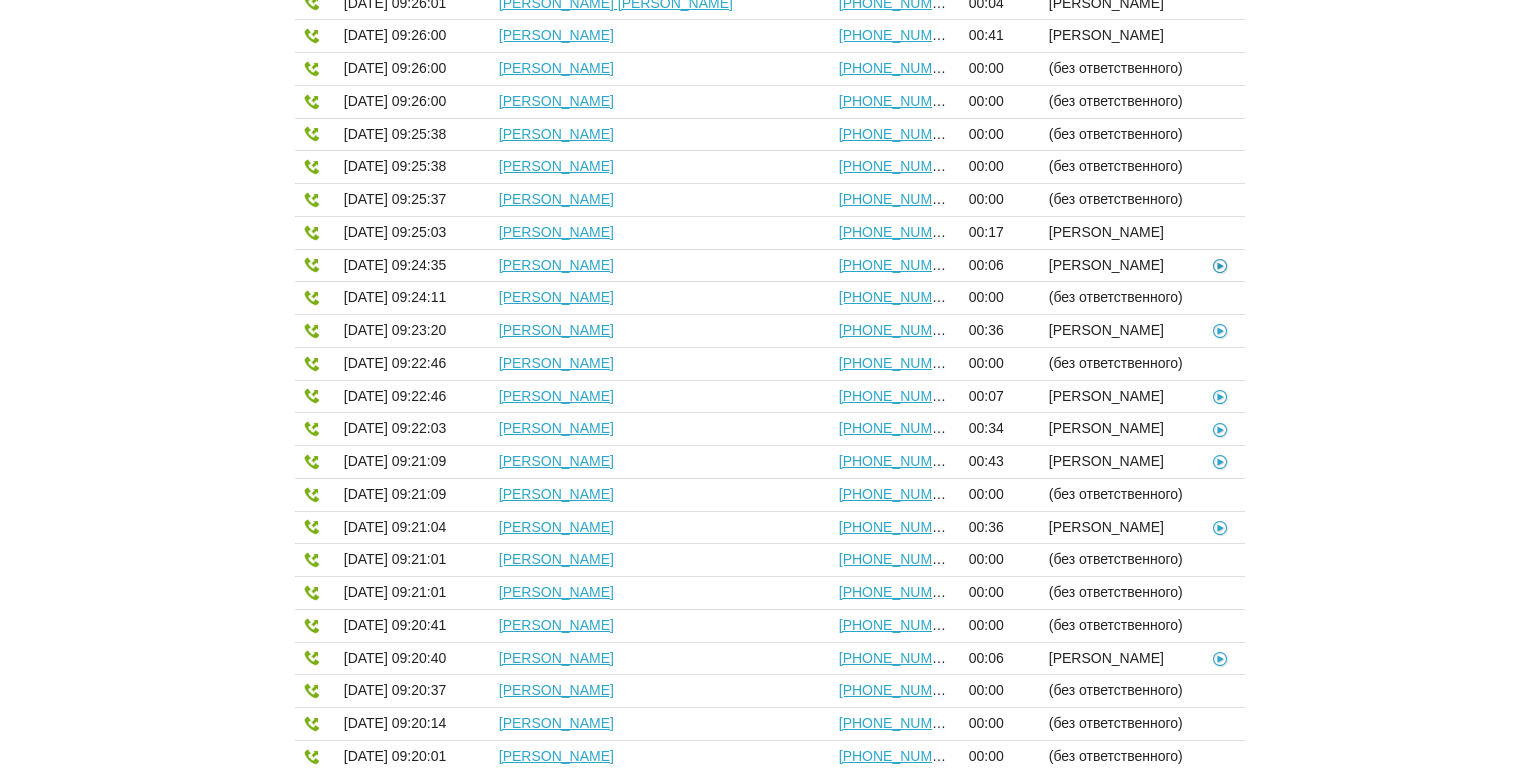 click at bounding box center (1220, 265) 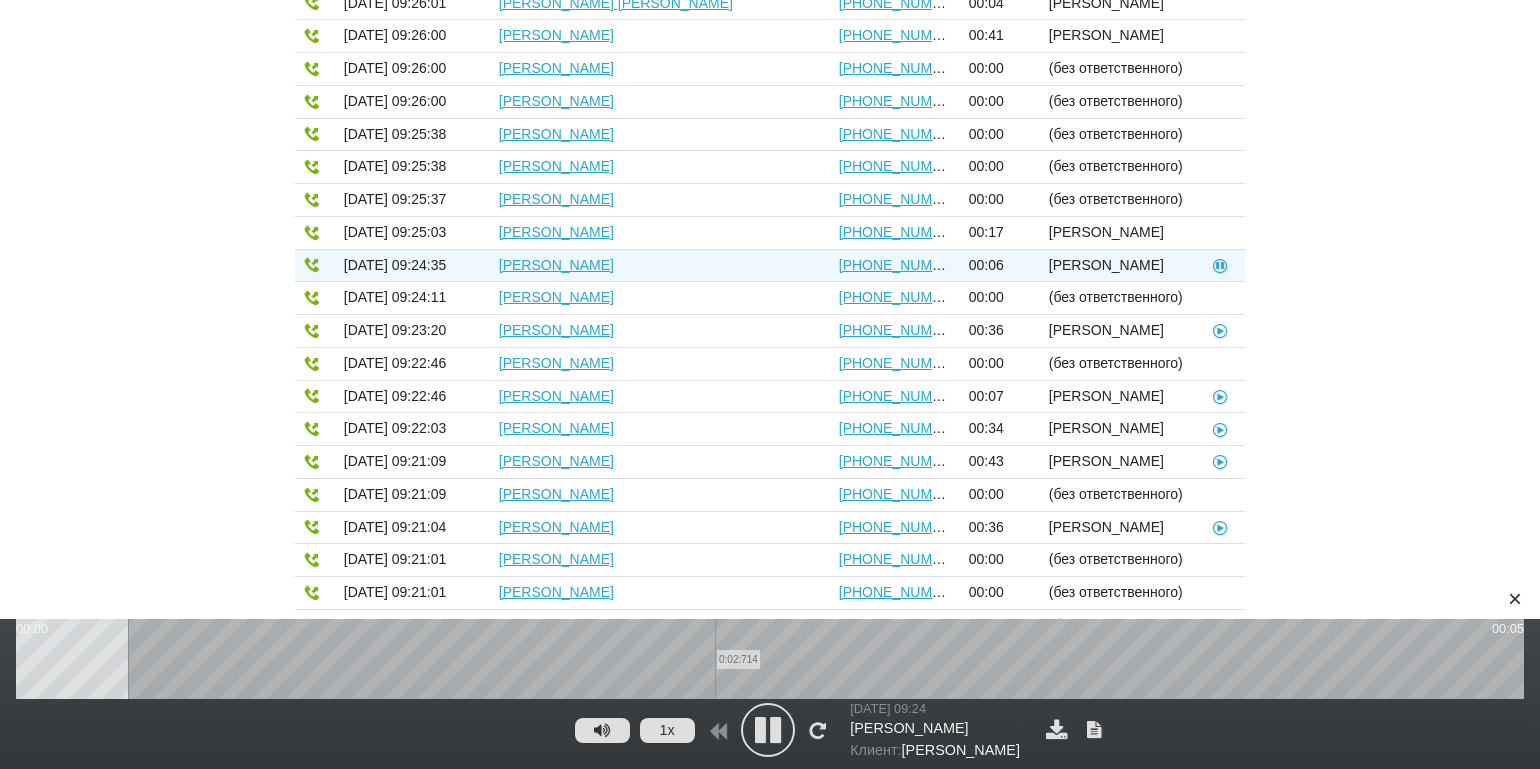drag, startPoint x: 716, startPoint y: 660, endPoint x: 846, endPoint y: 667, distance: 130.18832 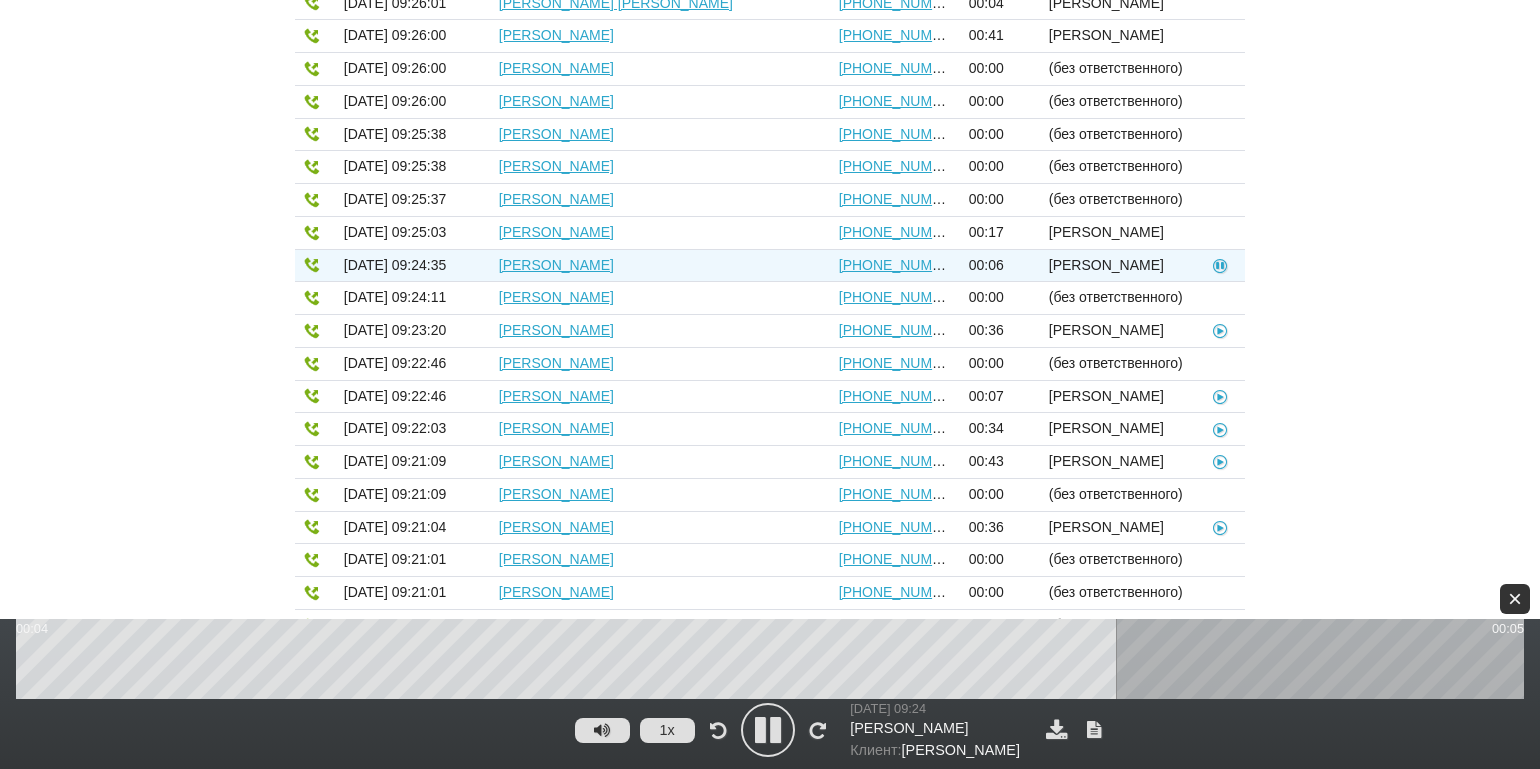 click on "×" at bounding box center [1515, 599] 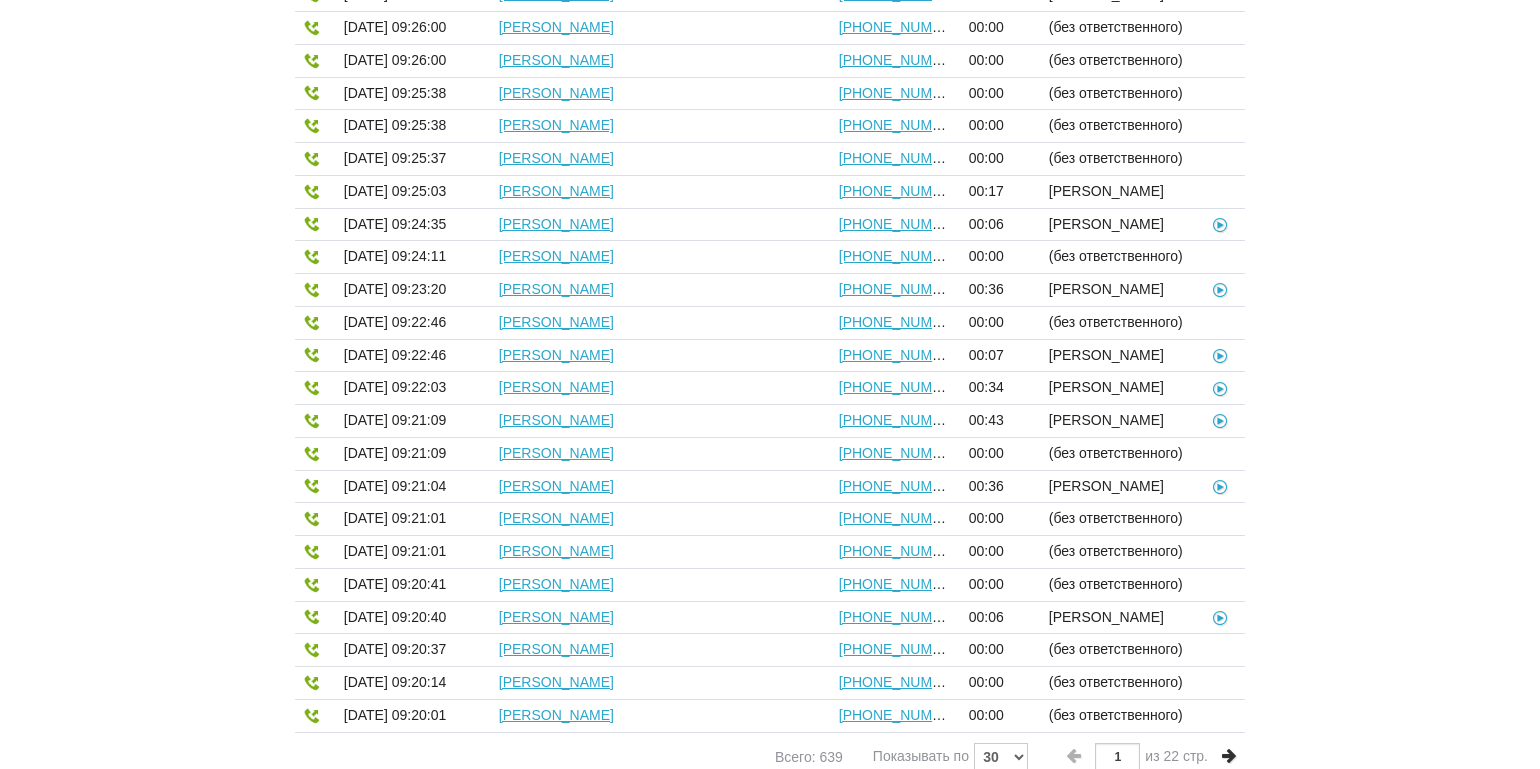 scroll, scrollTop: 663, scrollLeft: 0, axis: vertical 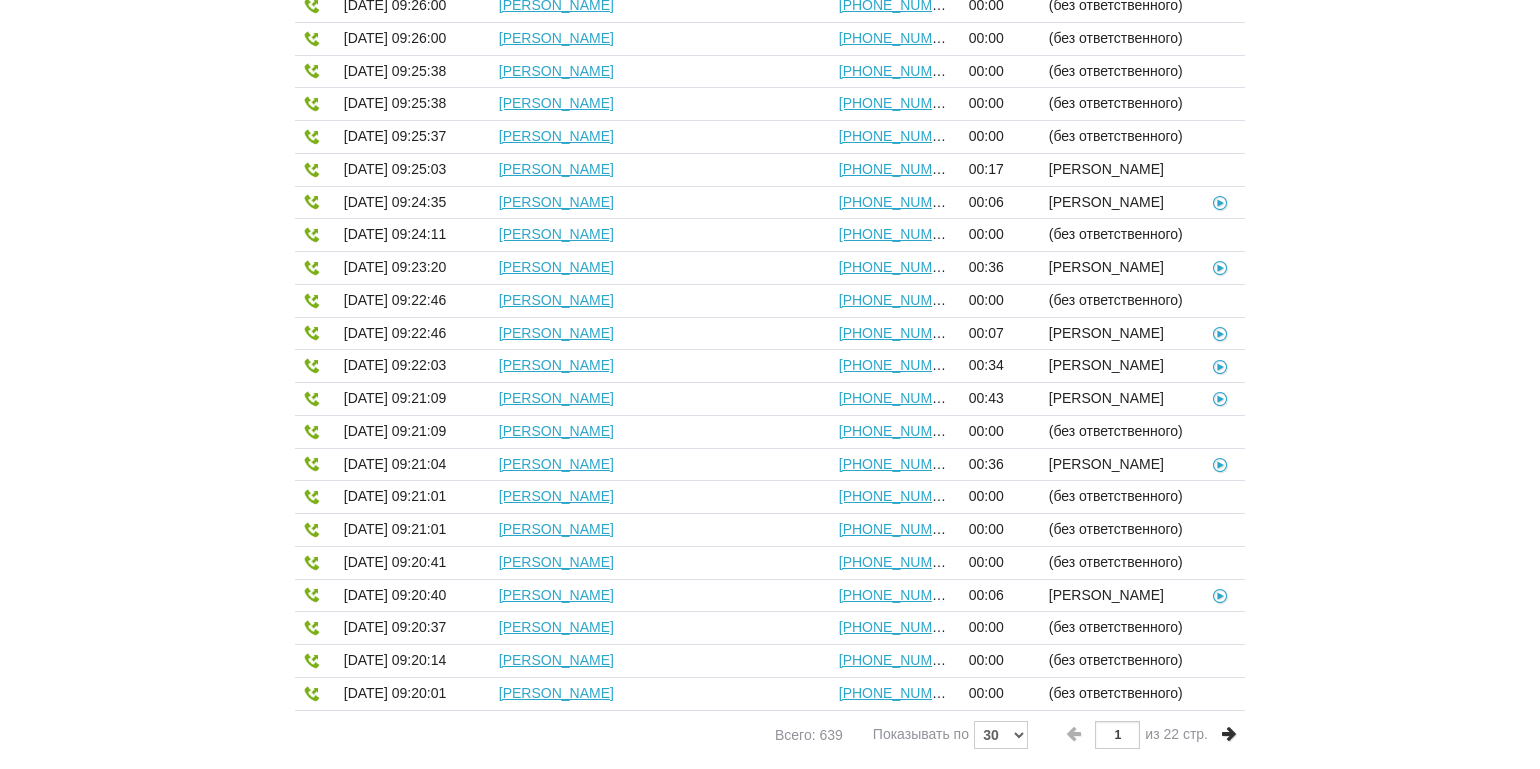 click at bounding box center (1229, 735) 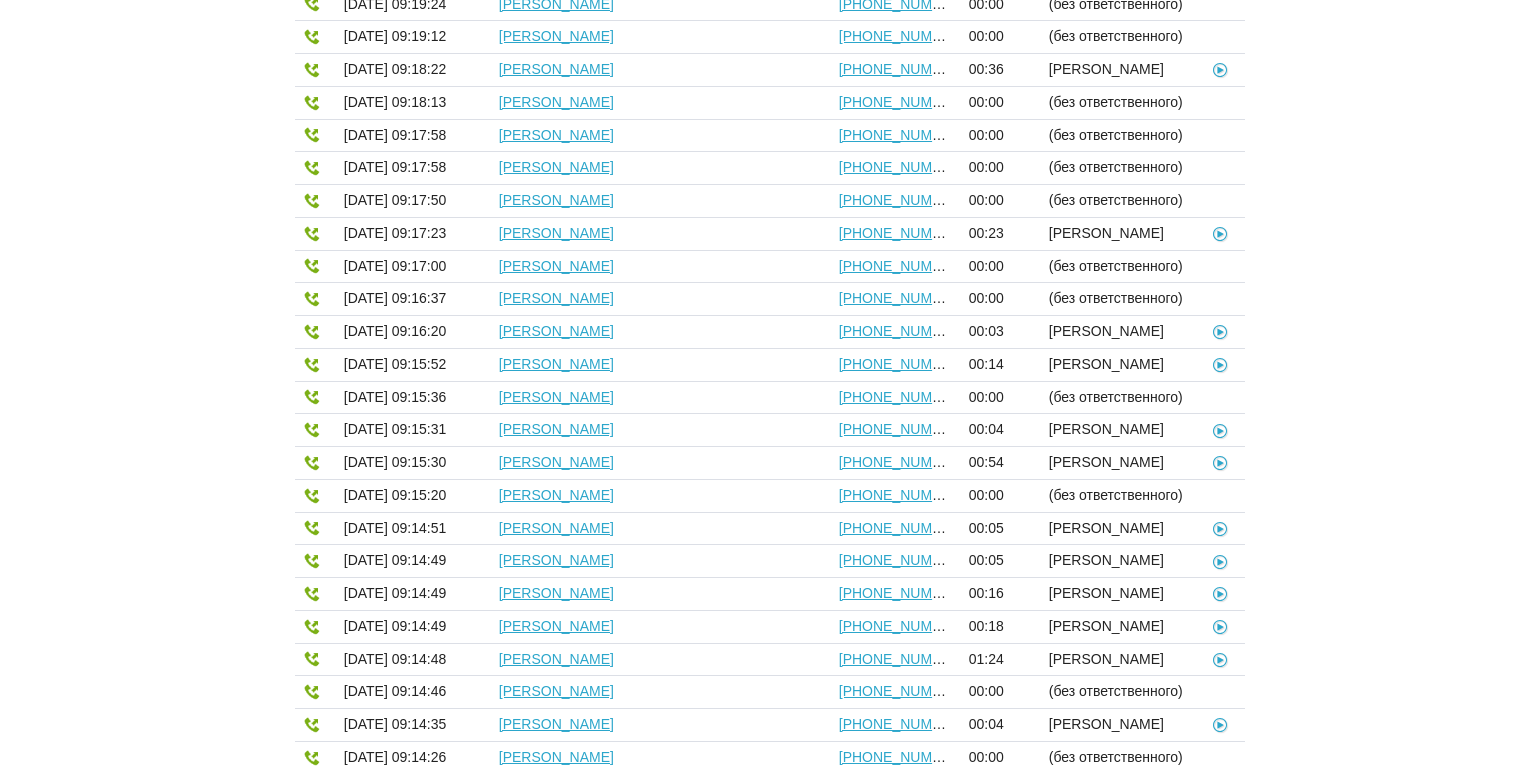scroll, scrollTop: 663, scrollLeft: 0, axis: vertical 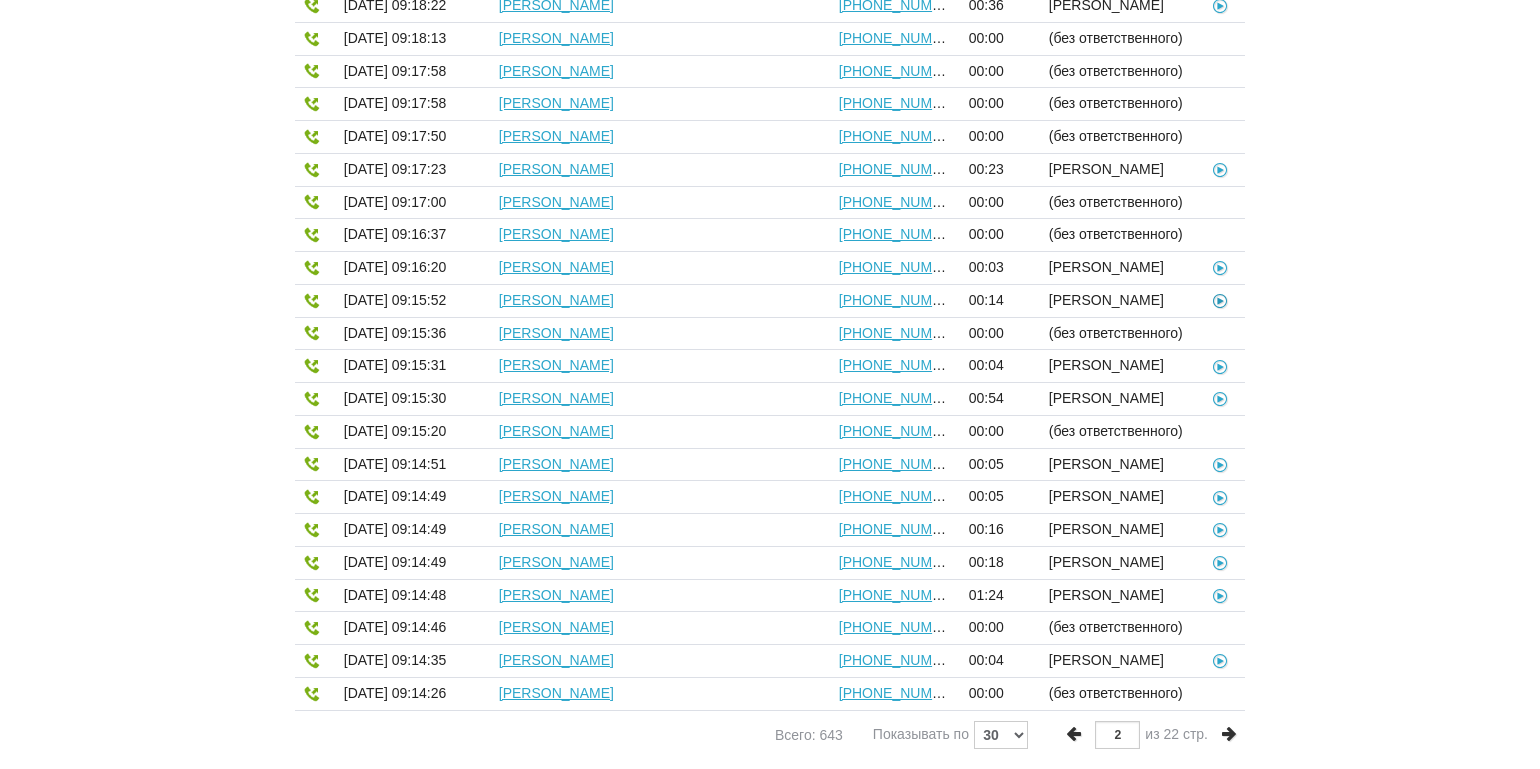 click at bounding box center (1220, 300) 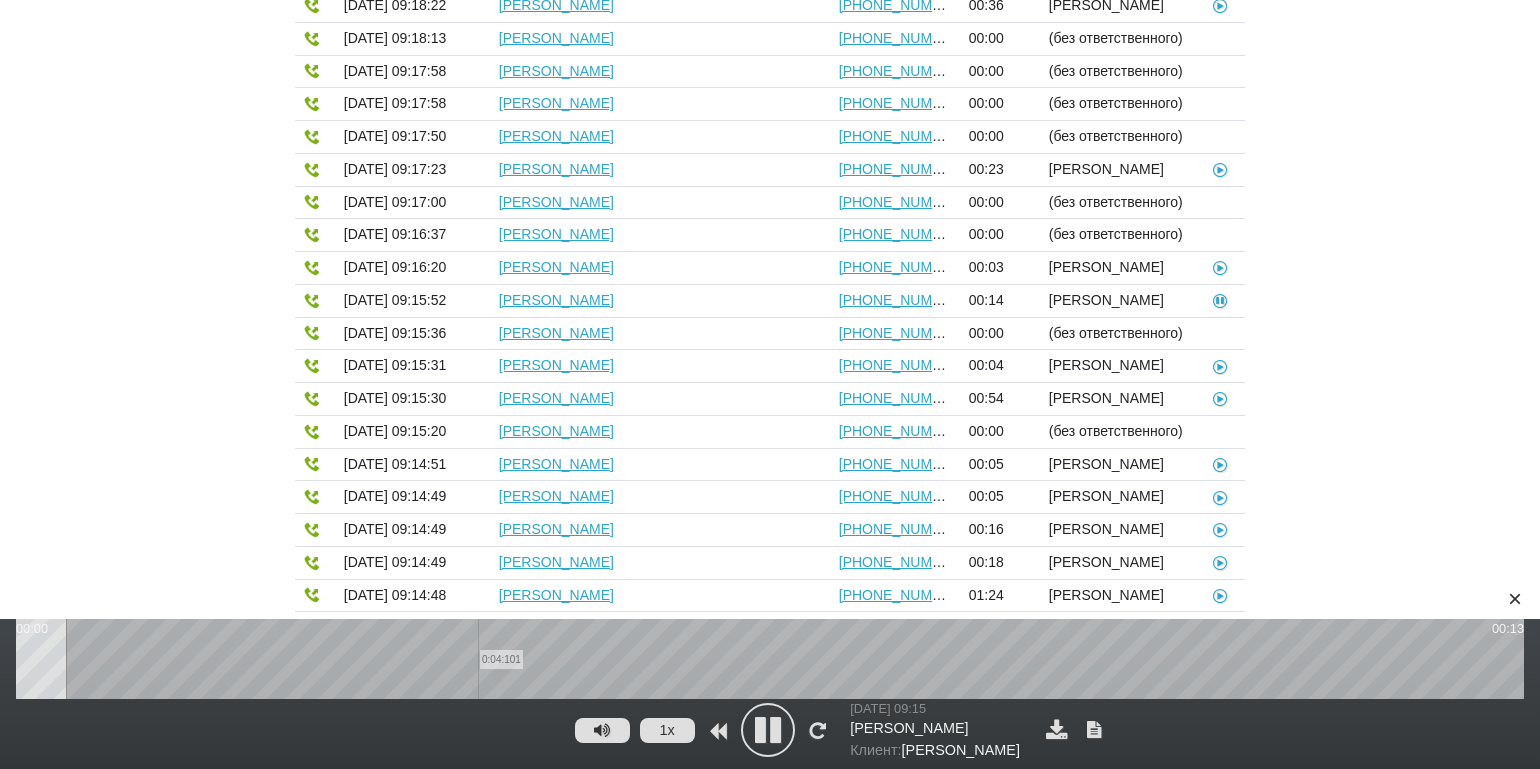 click on "0:04:101" at bounding box center (770, 659) 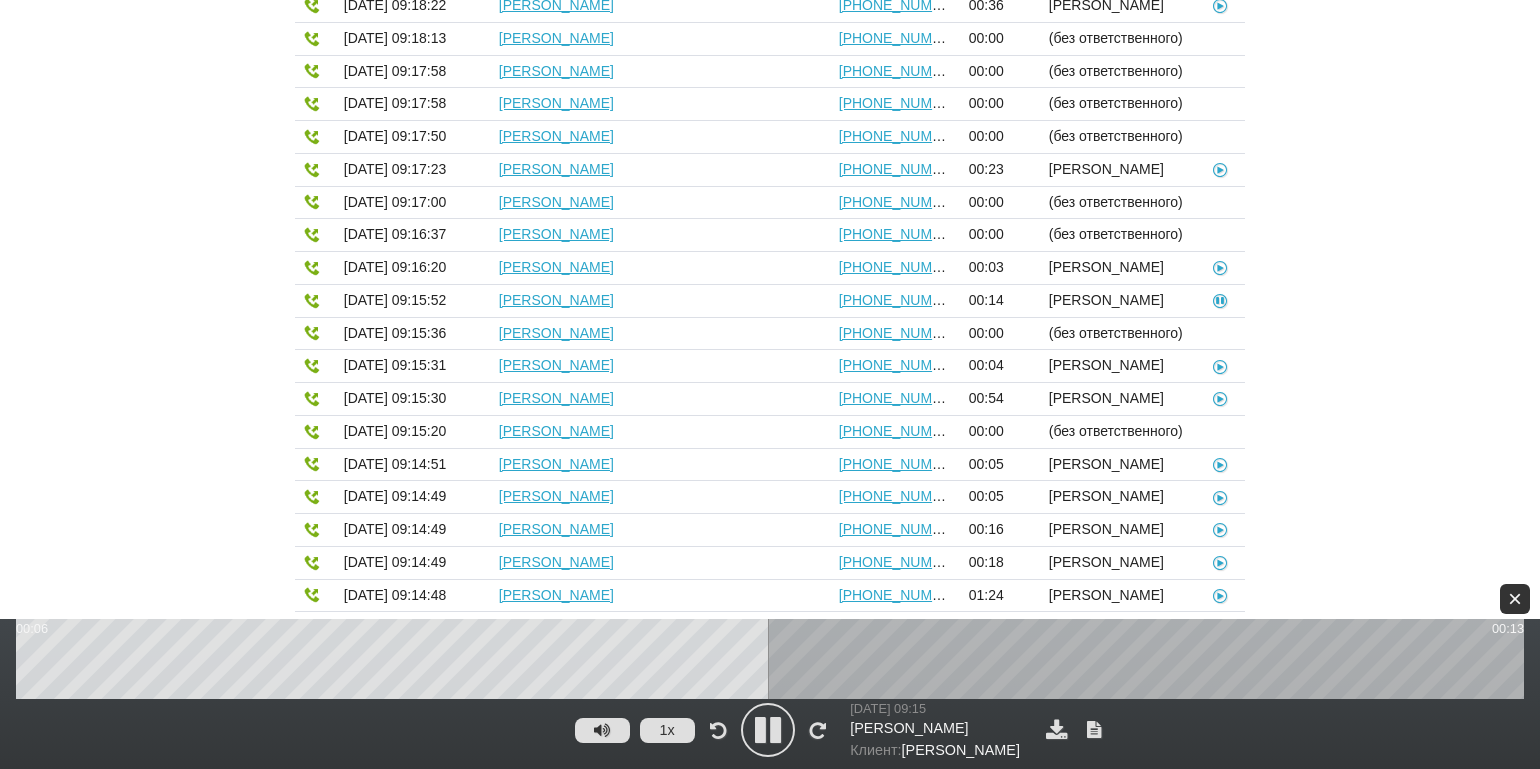 click on "×" at bounding box center [1515, 599] 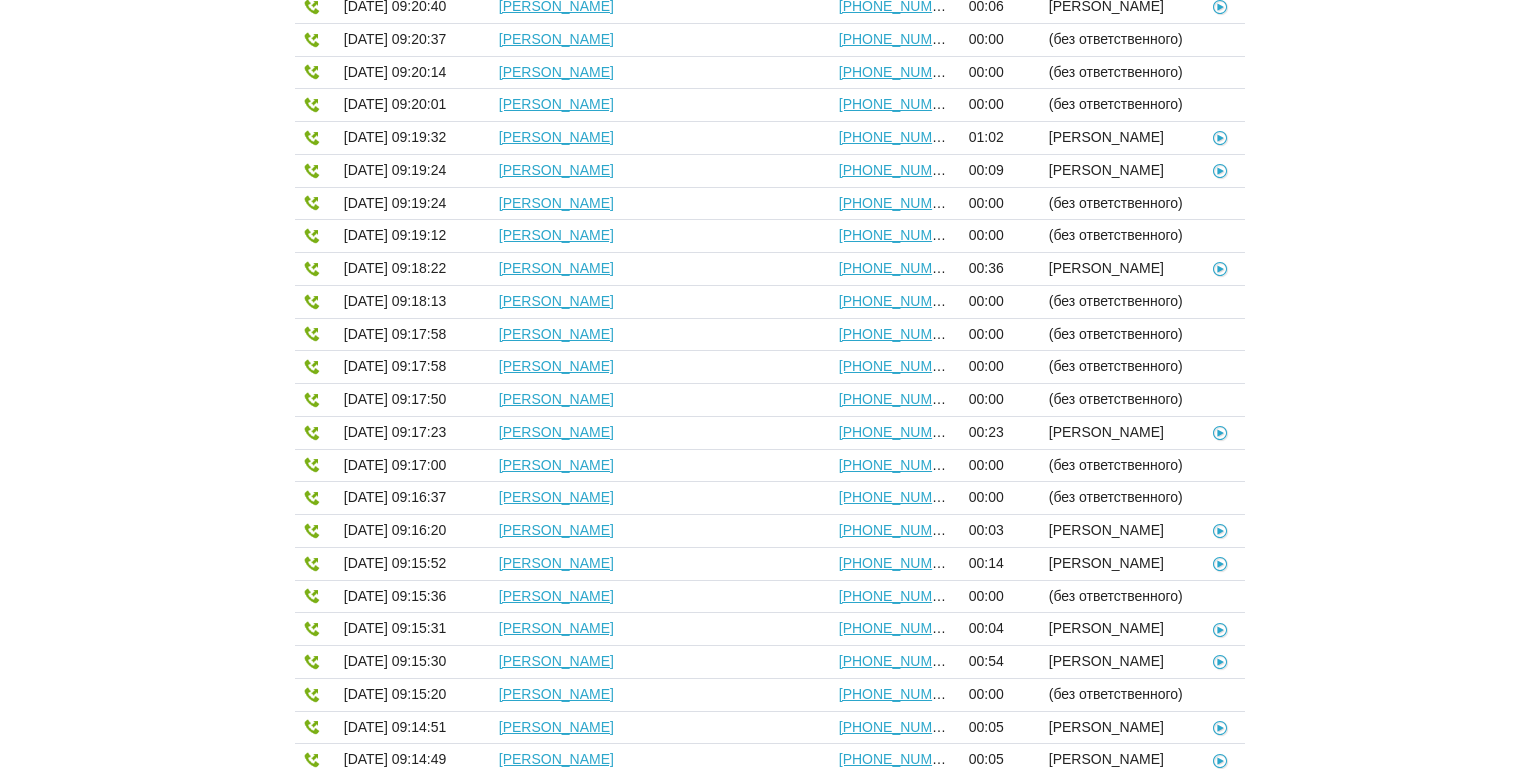 scroll, scrollTop: 663, scrollLeft: 0, axis: vertical 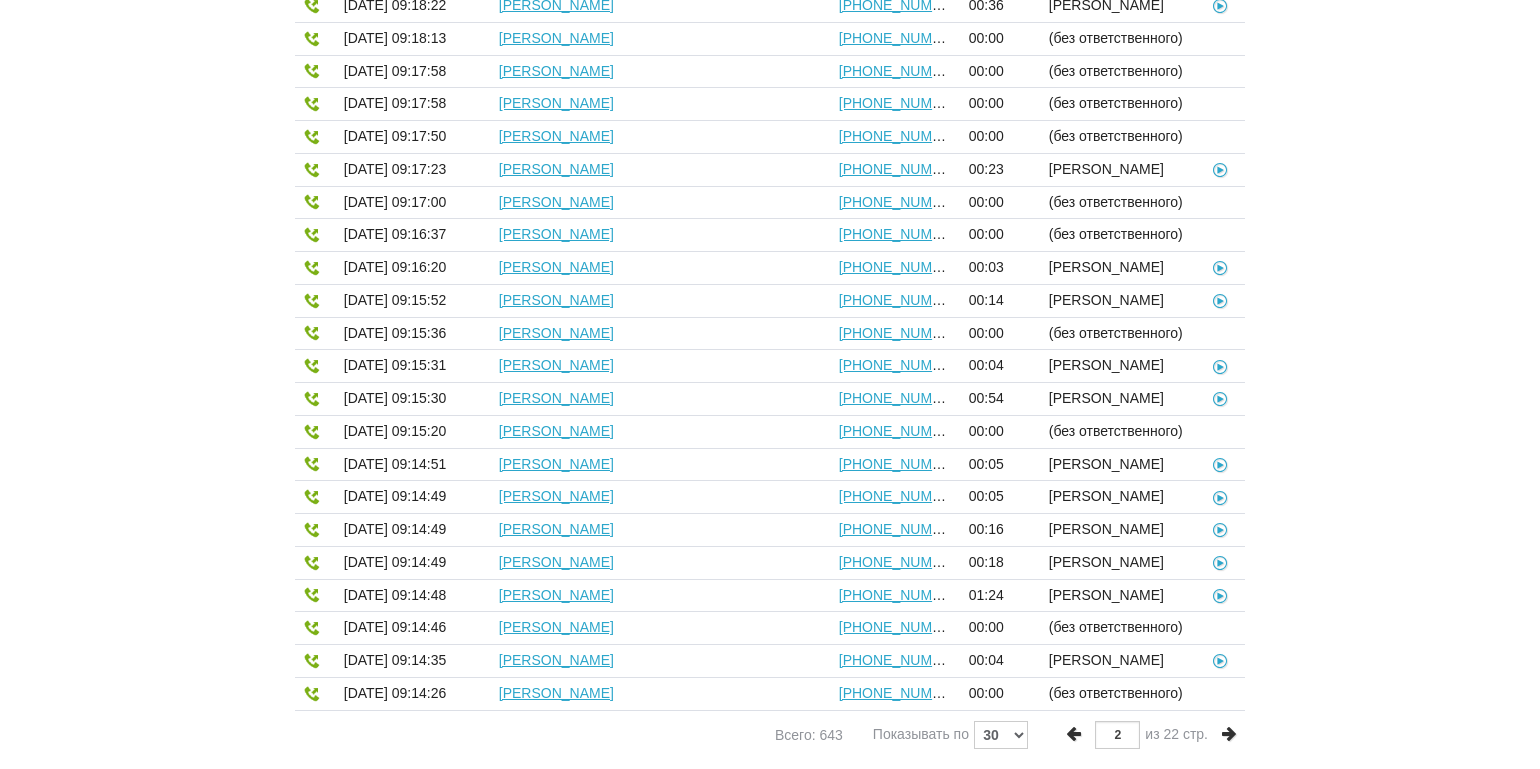 click at bounding box center (1074, 735) 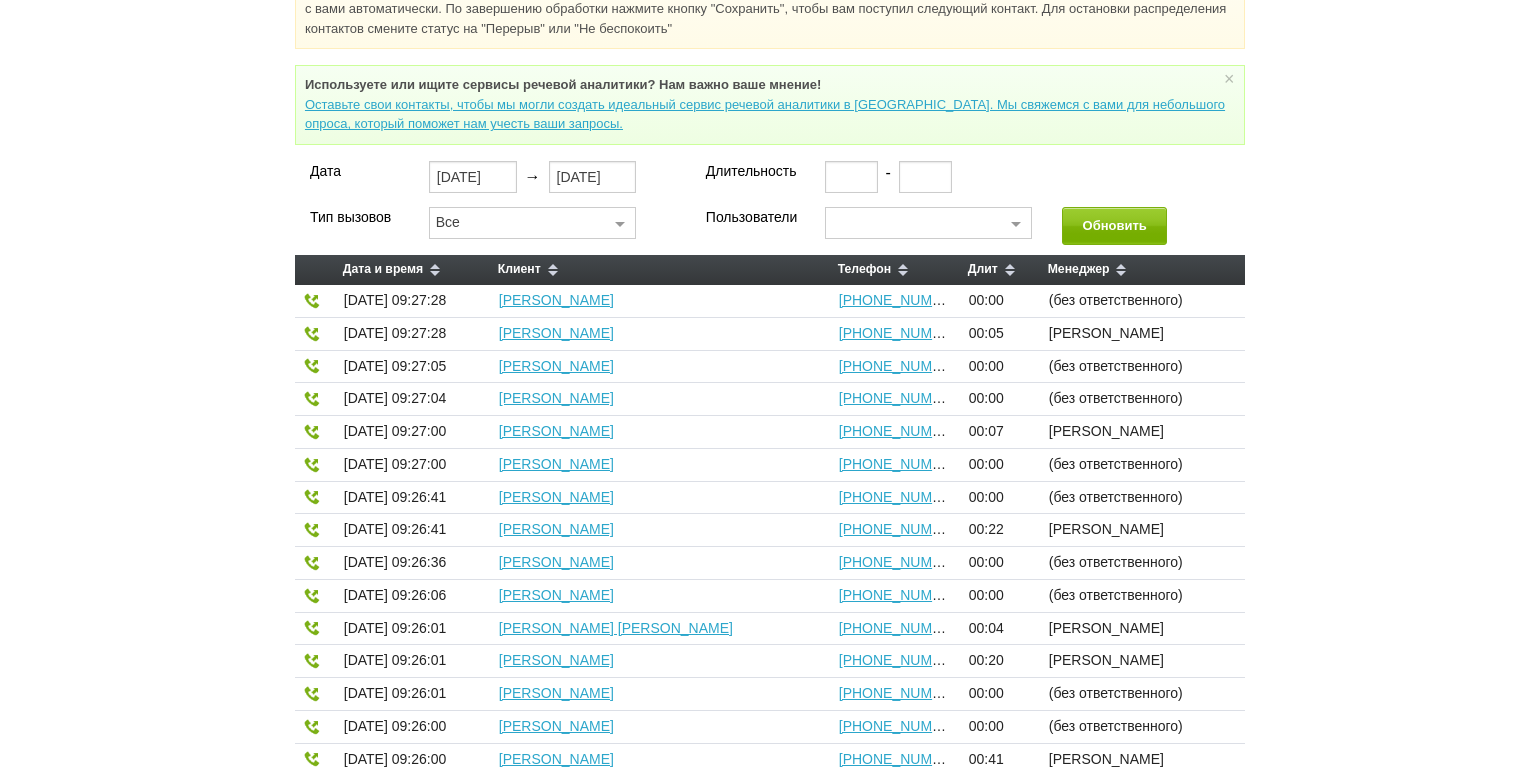 scroll, scrollTop: 0, scrollLeft: 0, axis: both 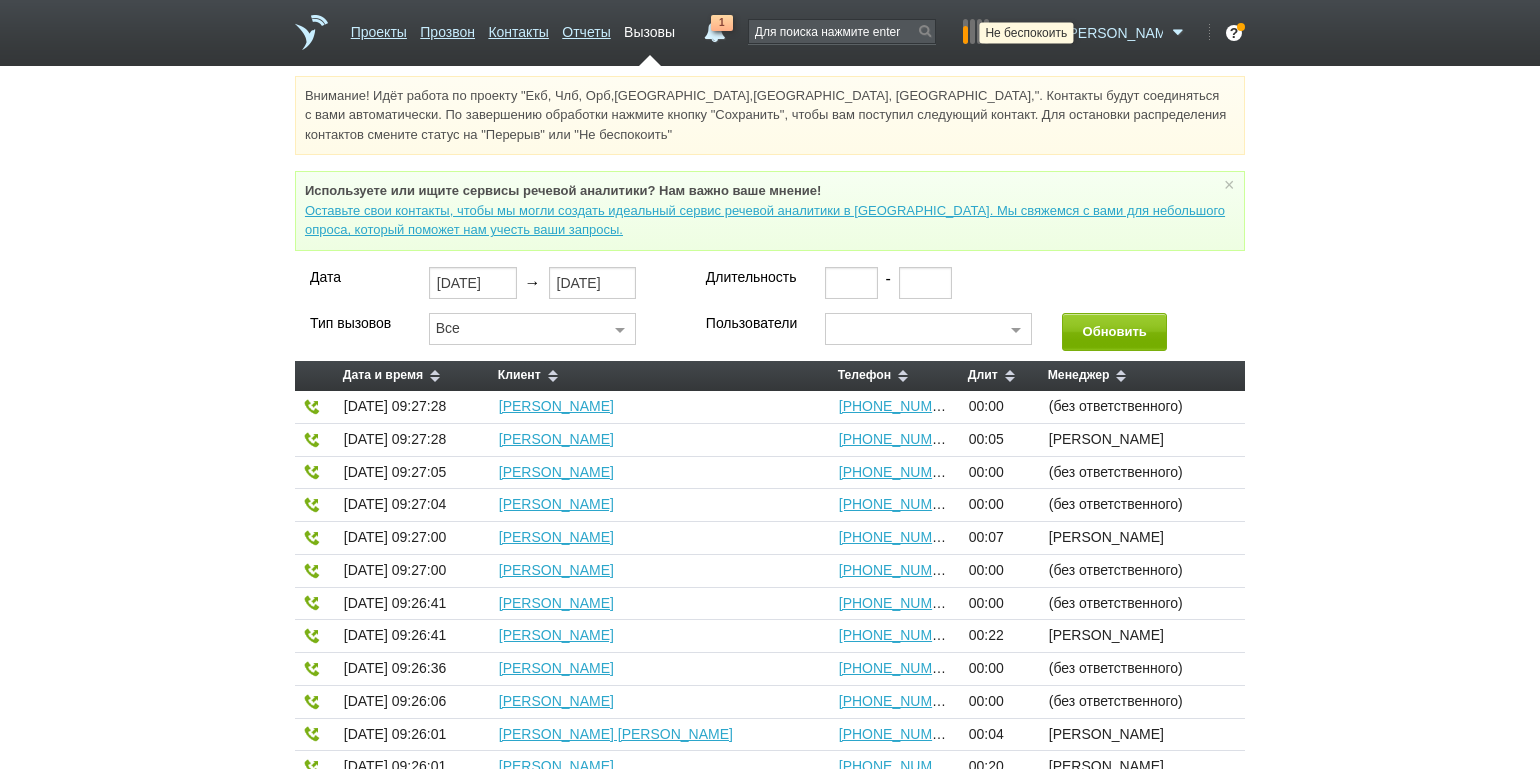 click at bounding box center [1047, 33] 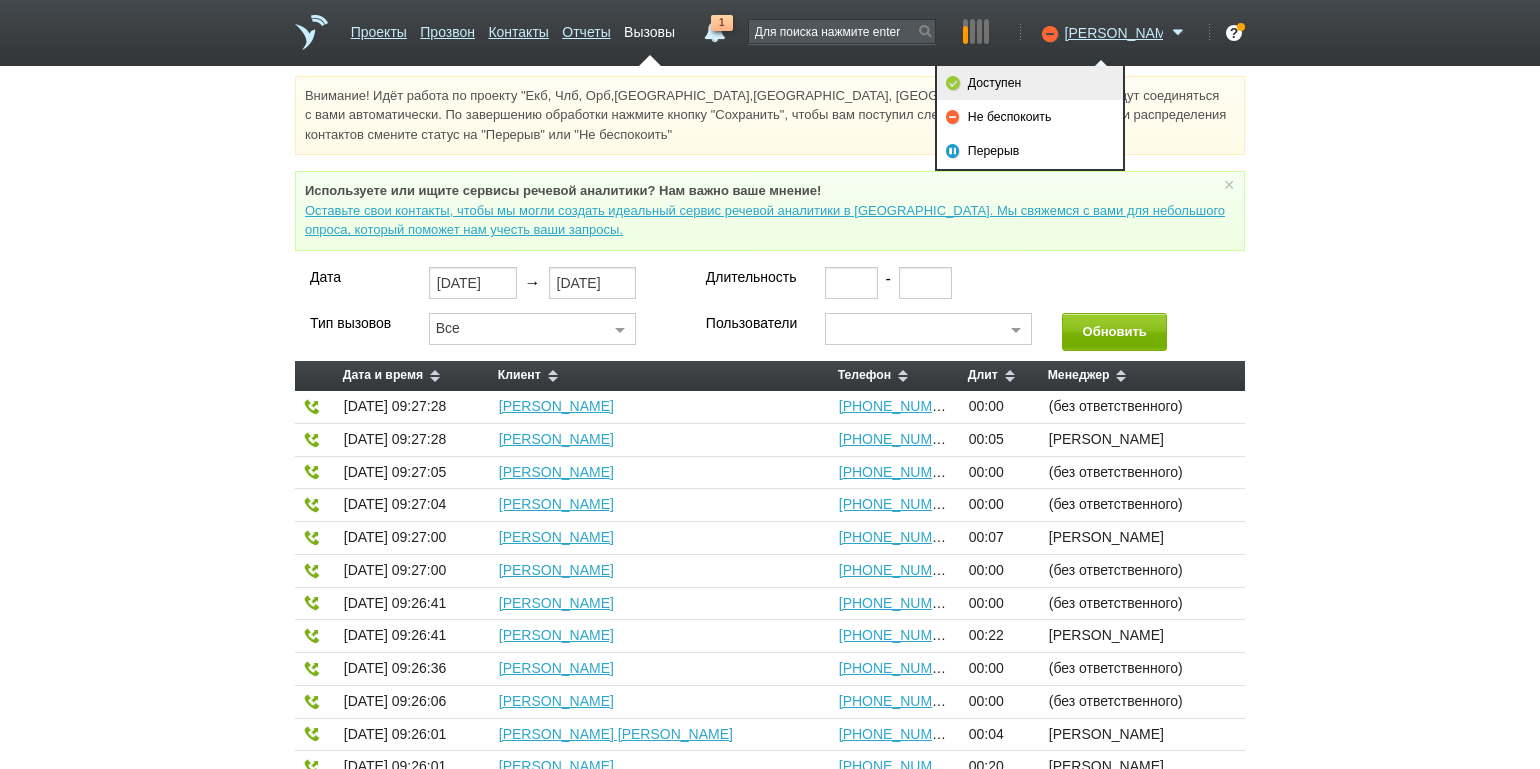click on "Доступен" at bounding box center [1030, 83] 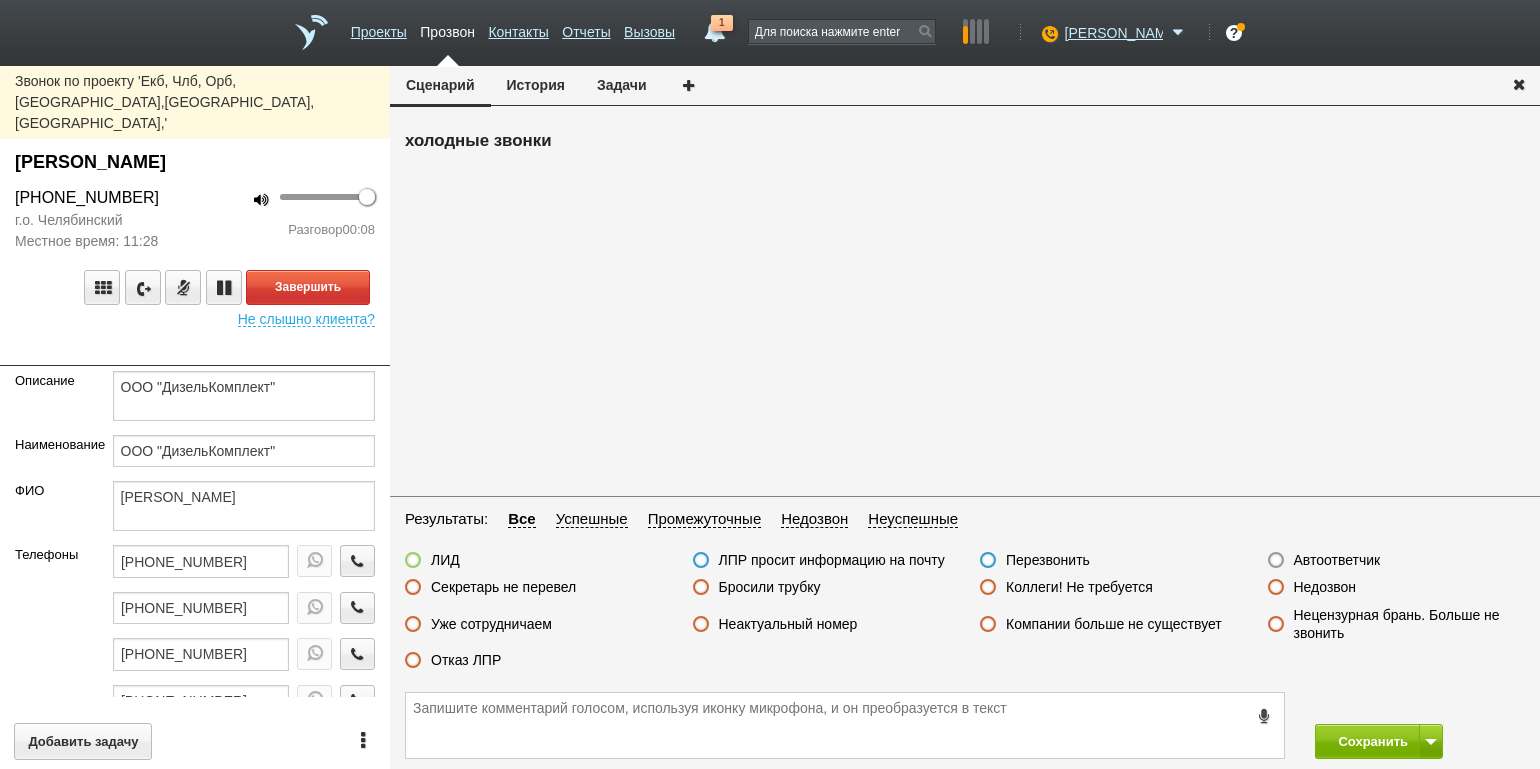 click on "г.о. Челябинский Местное время: 11:28" at bounding box center (97, 231) 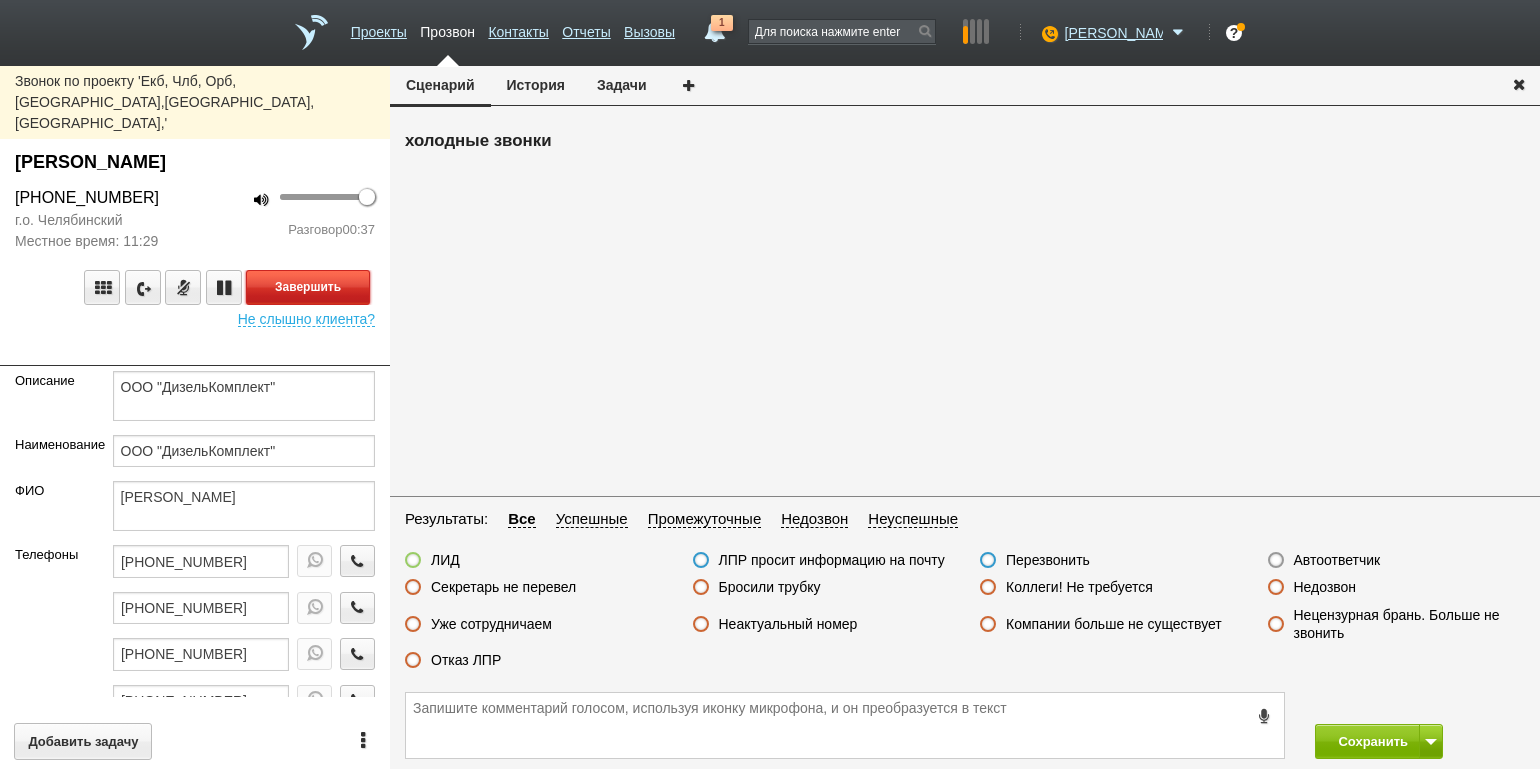 click on "Завершить" at bounding box center [308, 287] 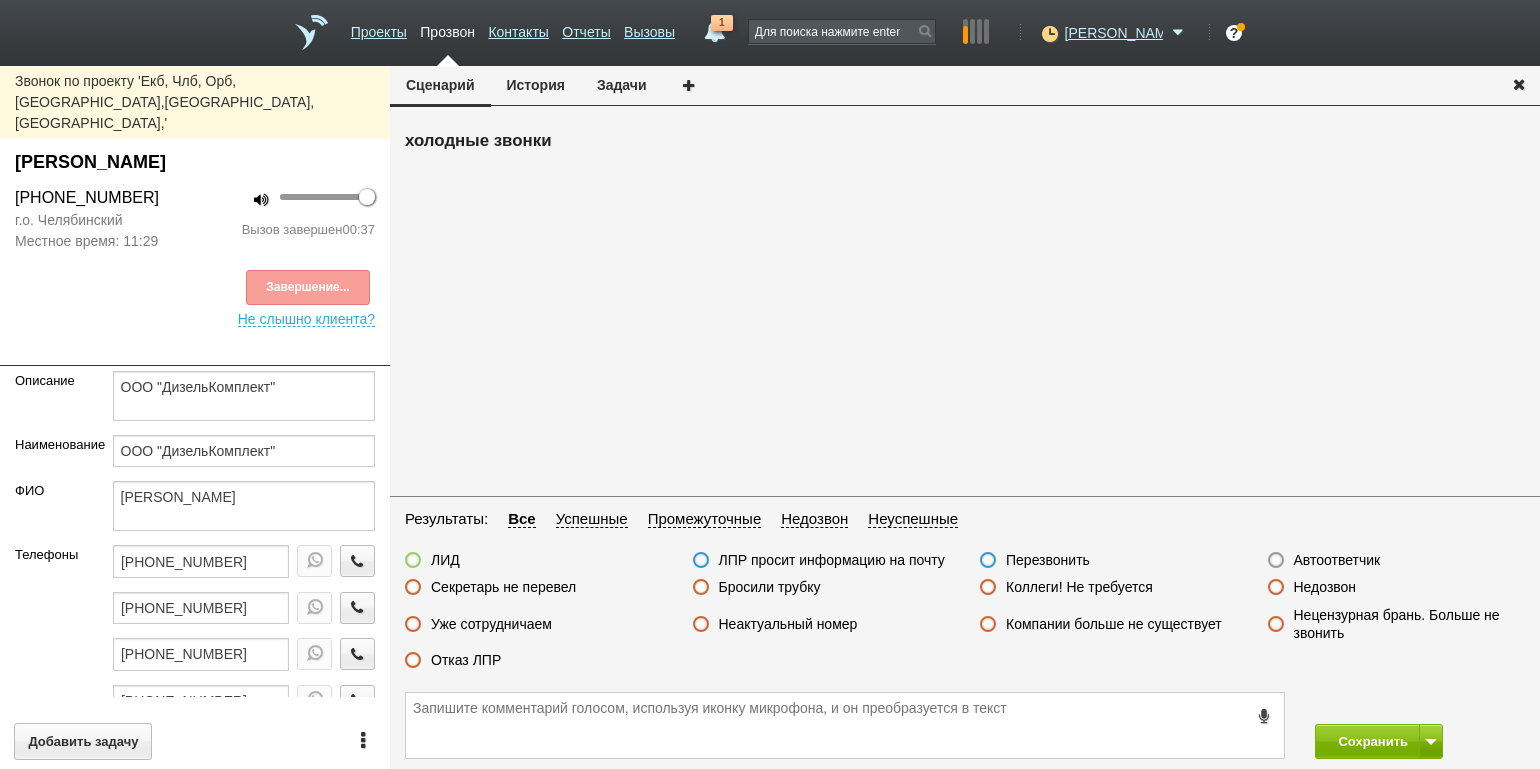 click on "ЛИД ЛПР просит информацию на почту Перезвонить Автоответчик Секретарь не перевел Бросили трубку Коллеги! Не требуется Недозвон Уже сотрудничаем Неактуальный номер Компании больше не существует Нецензурная брань. Больше не звонить Отказ ЛПР" at bounding box center [965, 615] 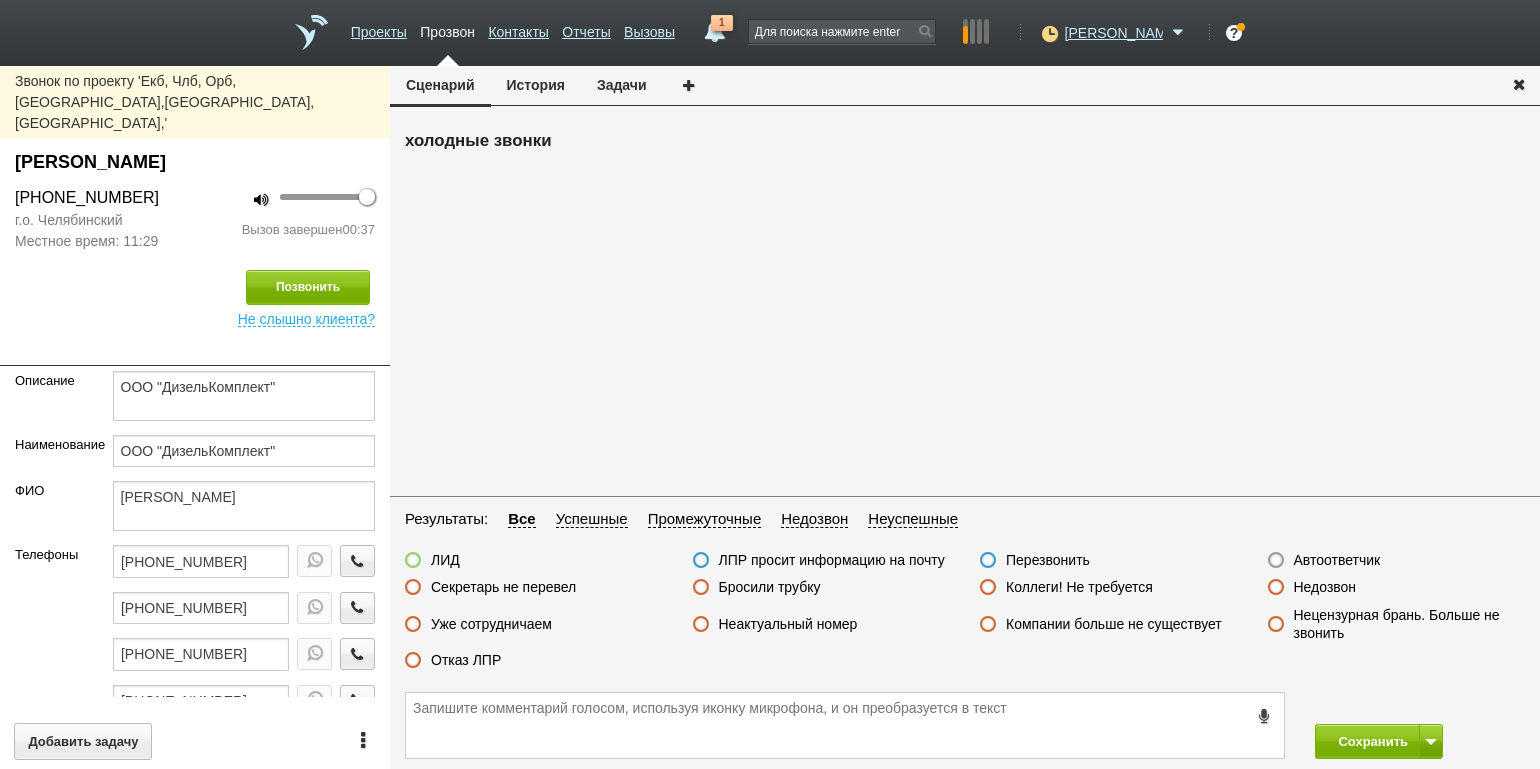 click on "Отказ ЛПР" at bounding box center (466, 660) 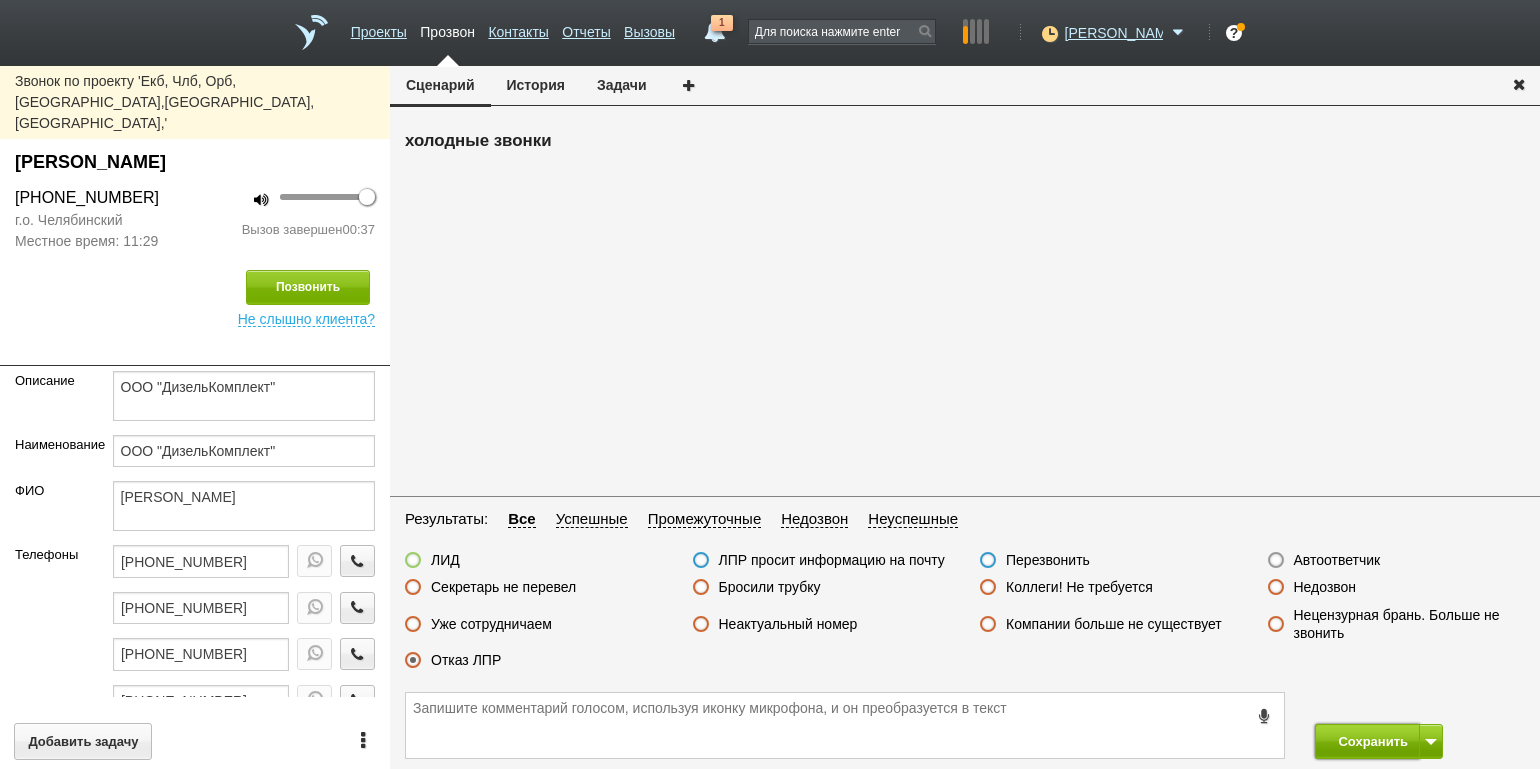 click on "Сохранить" at bounding box center (1367, 741) 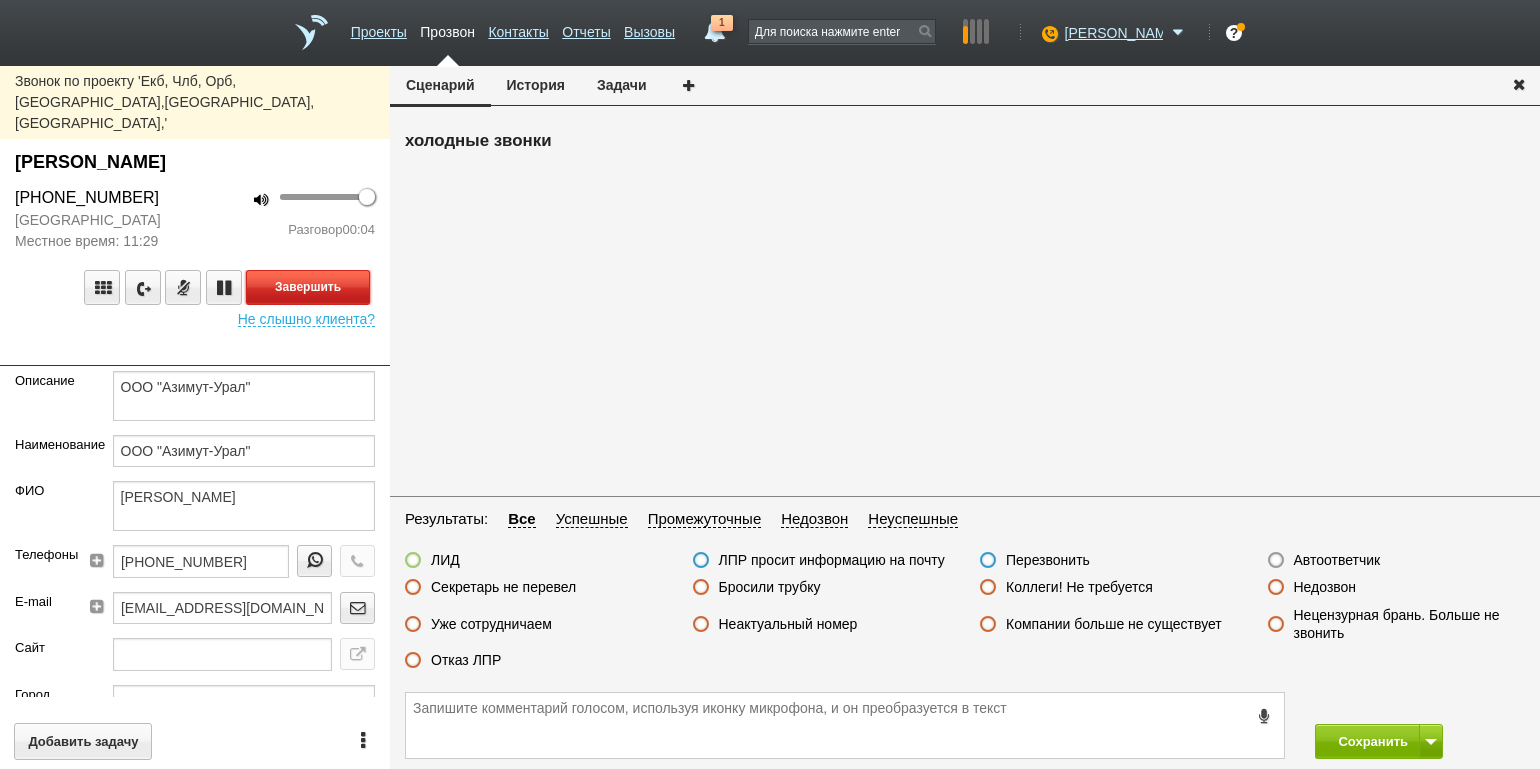 click on "Завершить" at bounding box center [308, 287] 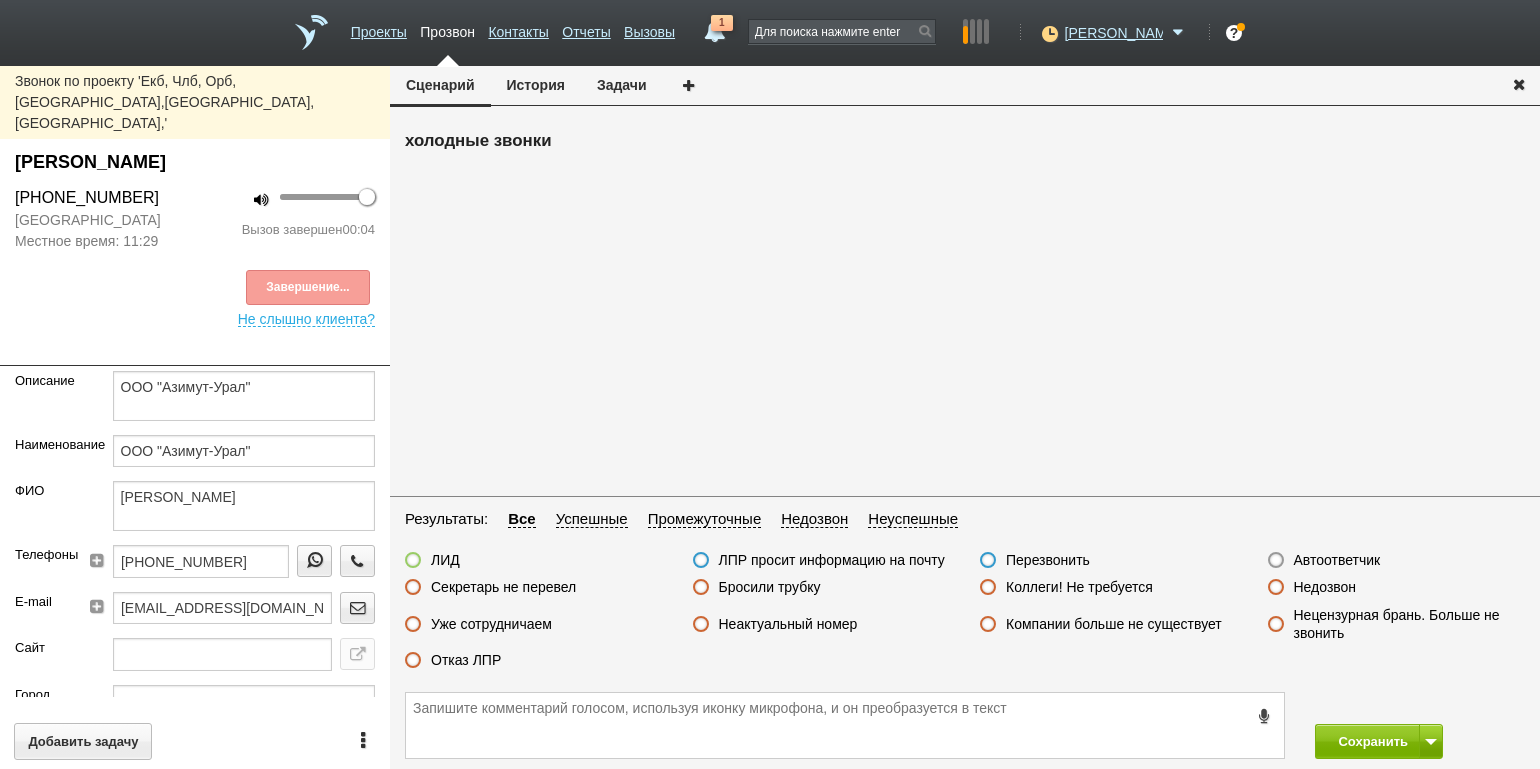 click on "Автоответчик" at bounding box center [1337, 560] 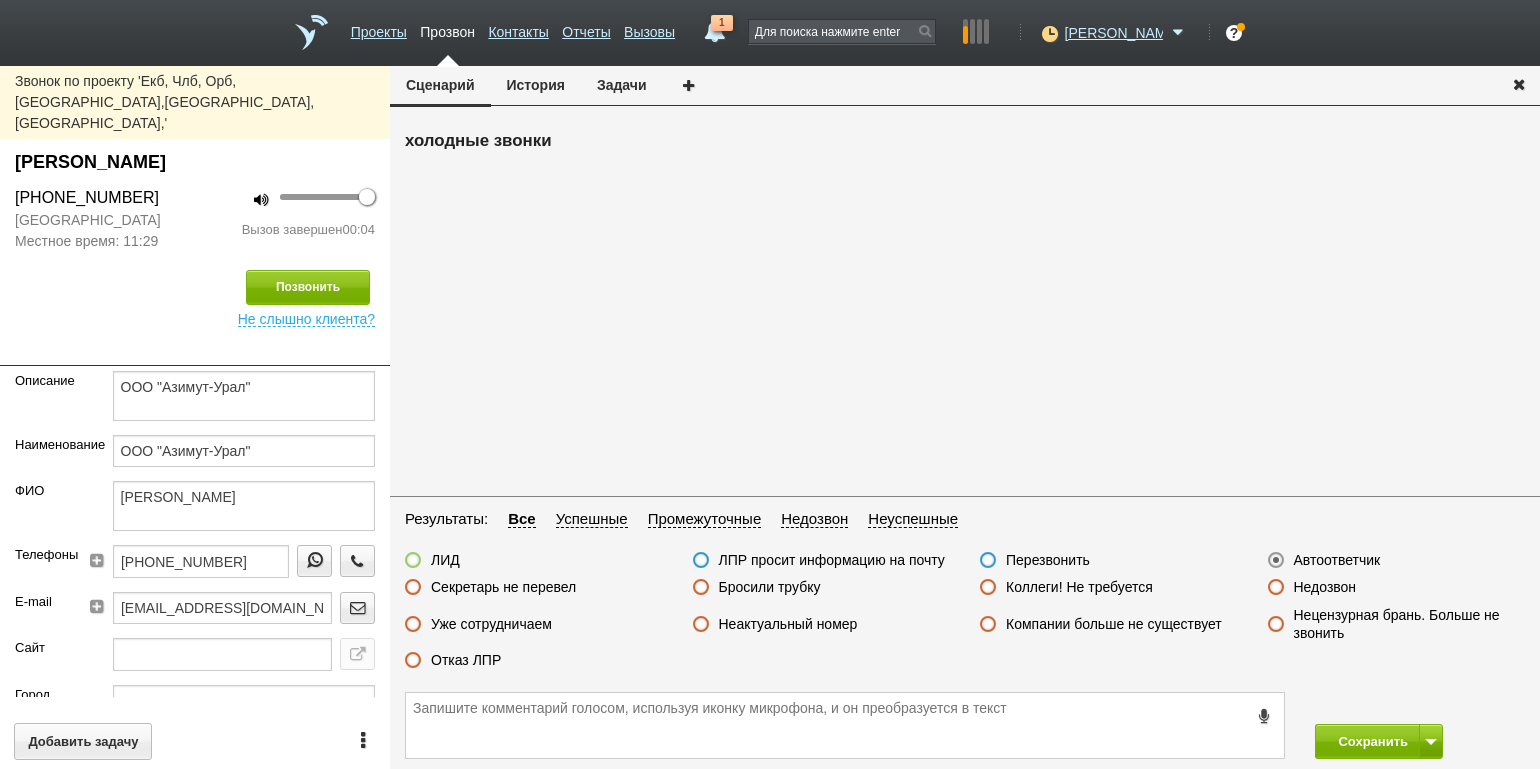 click on "Автоответчик" at bounding box center [1337, 560] 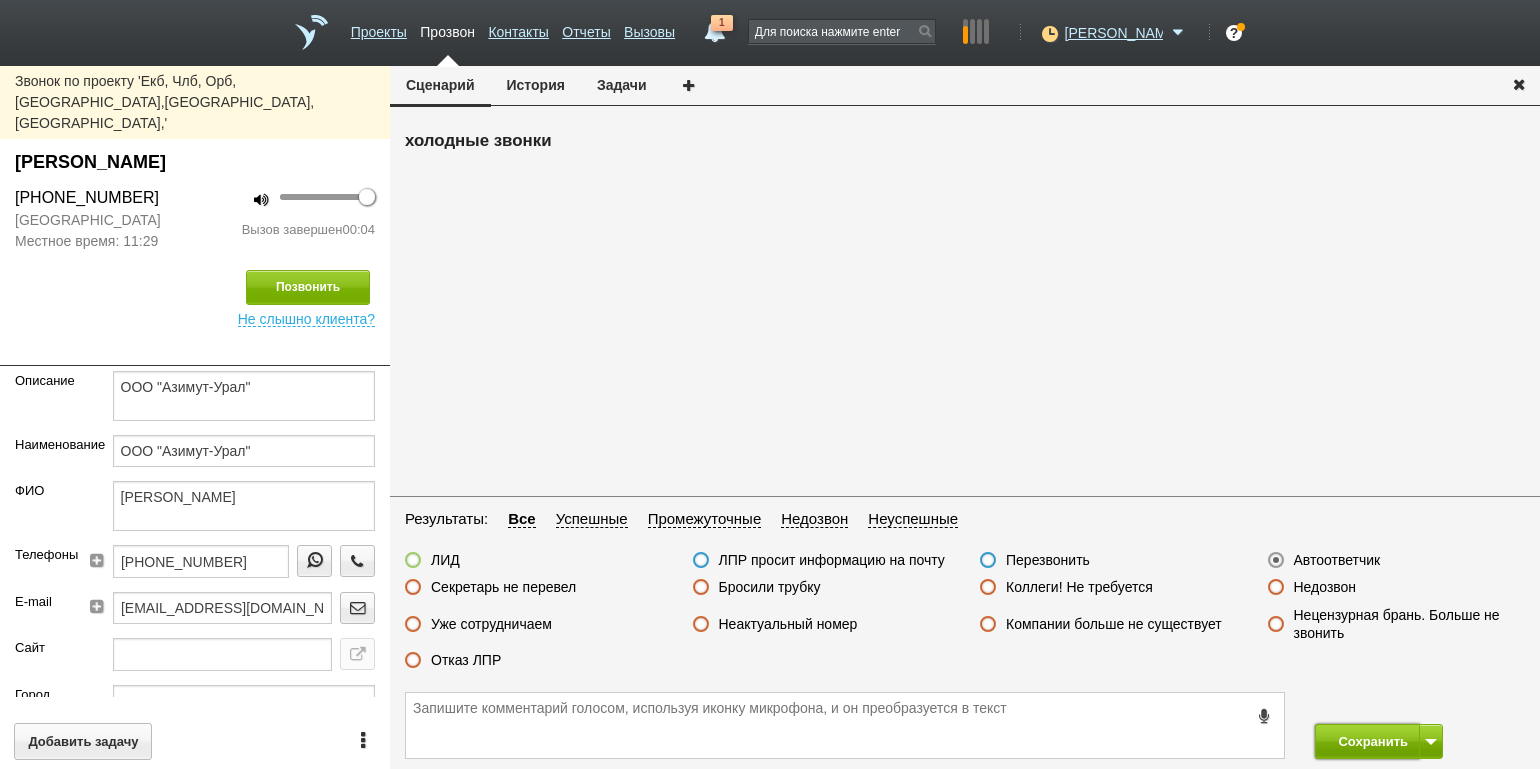 click on "Сохранить" at bounding box center (1367, 741) 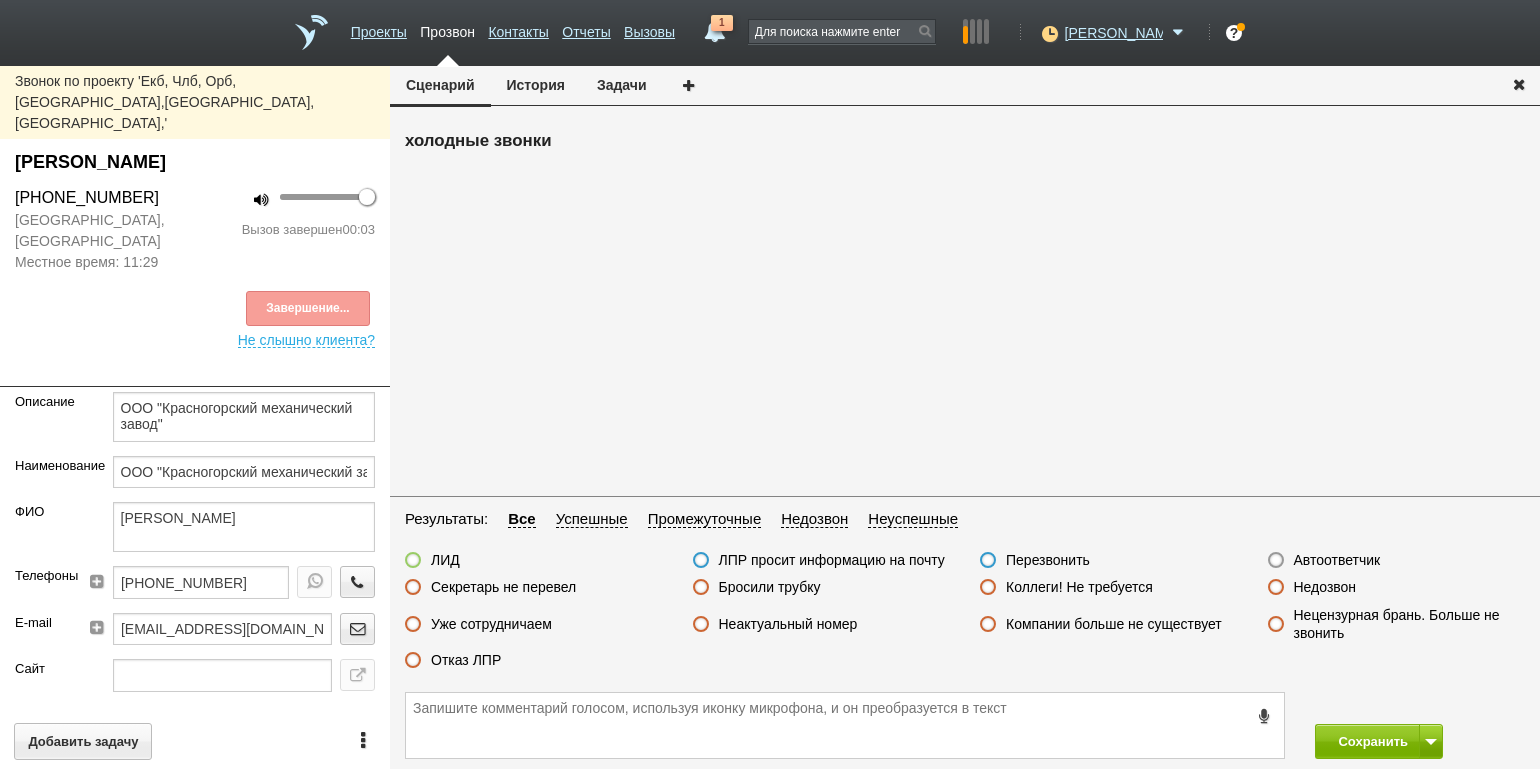 click on "Бросили трубку" at bounding box center [770, 587] 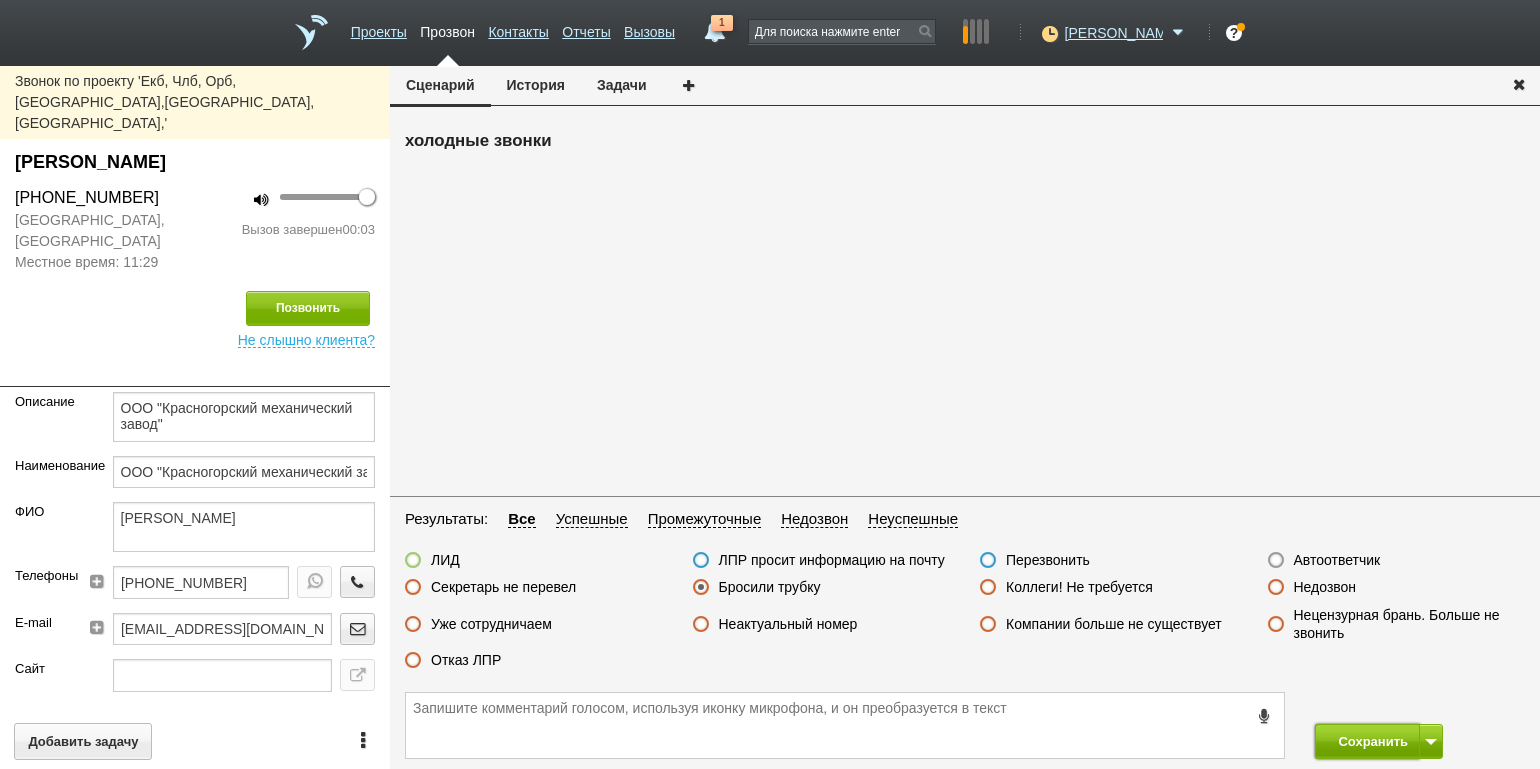 click on "Сохранить" at bounding box center (1367, 741) 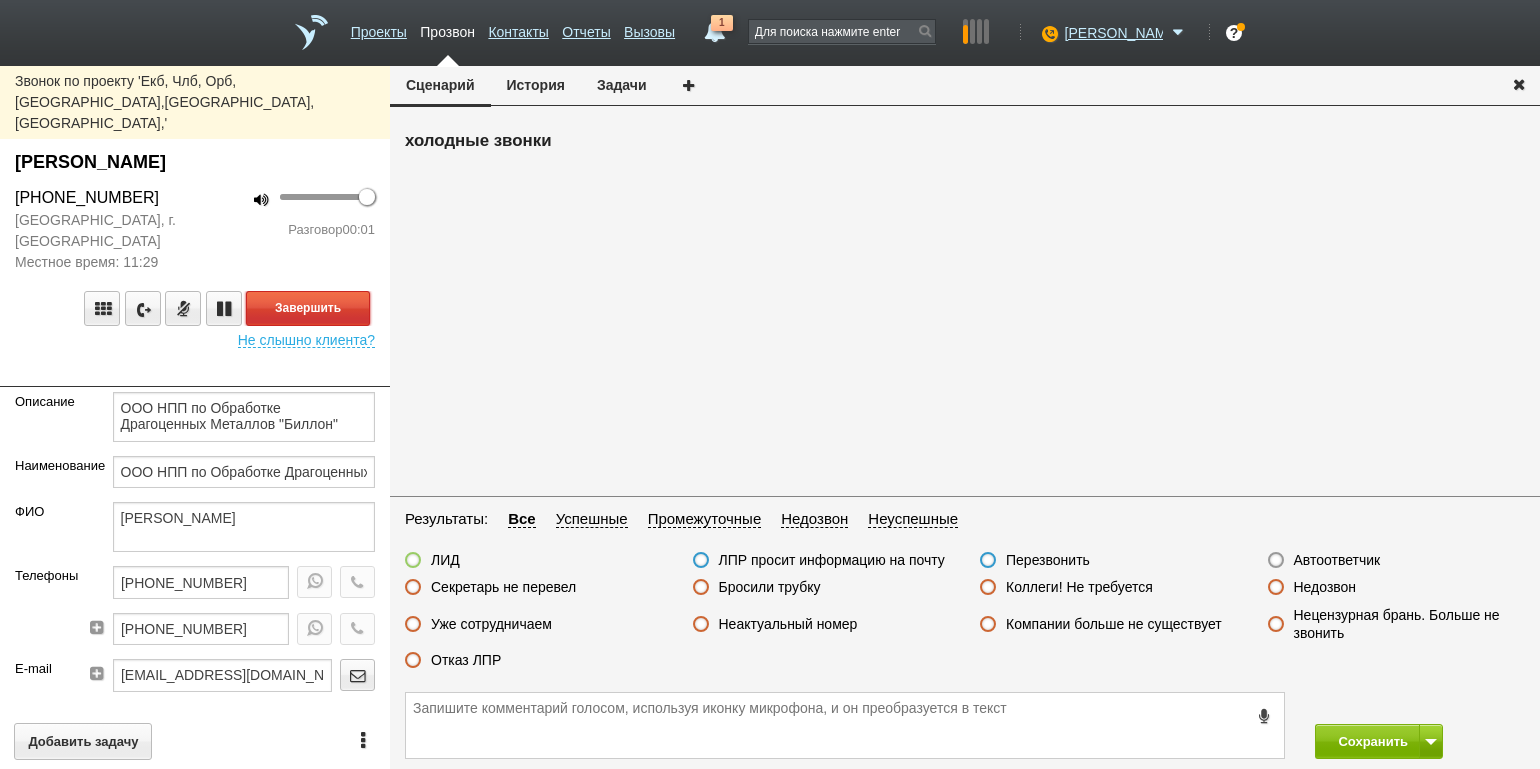 drag, startPoint x: 349, startPoint y: 268, endPoint x: 380, endPoint y: 276, distance: 32.01562 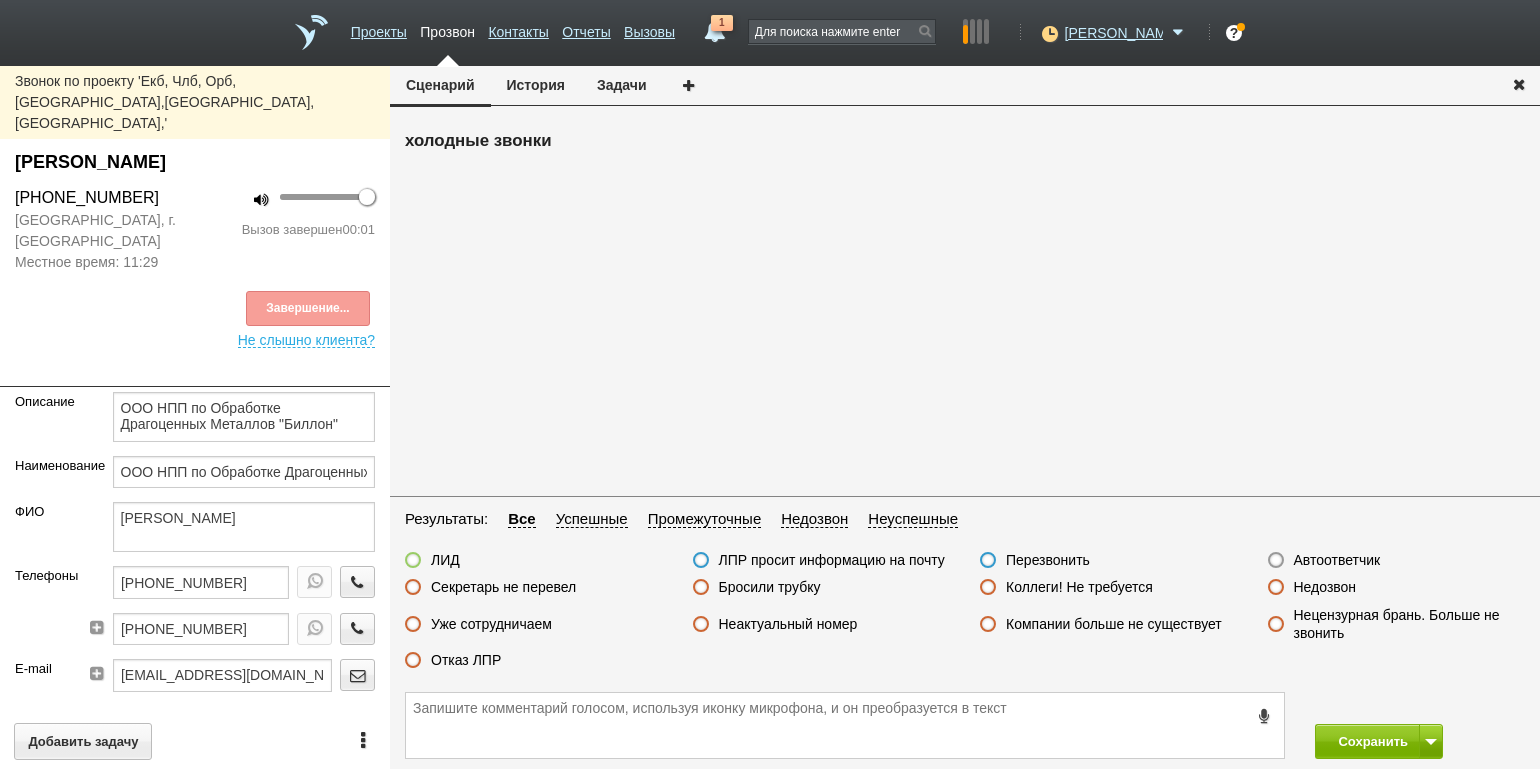 click on "Недозвон" at bounding box center (1325, 587) 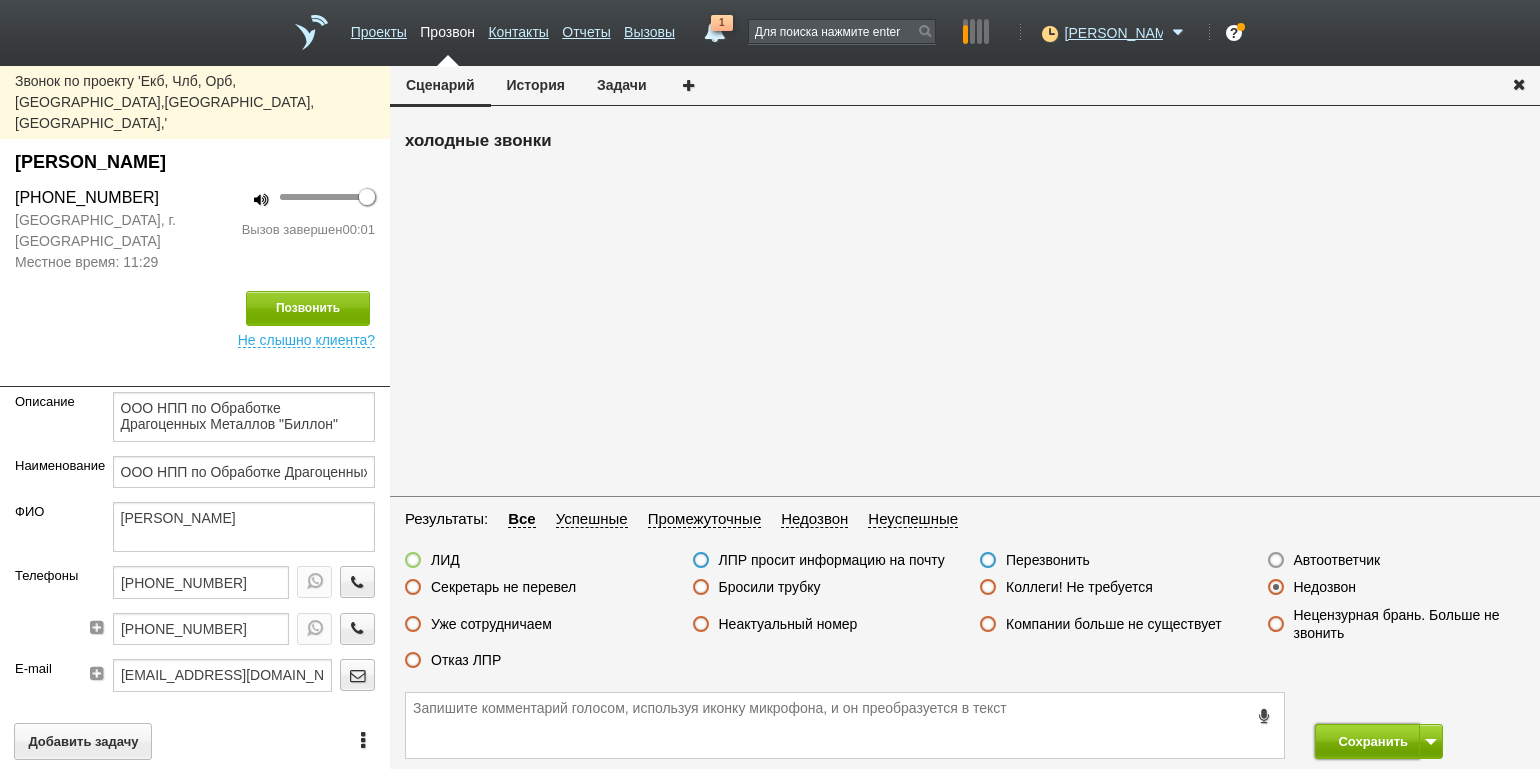 click on "Сохранить" at bounding box center [1367, 741] 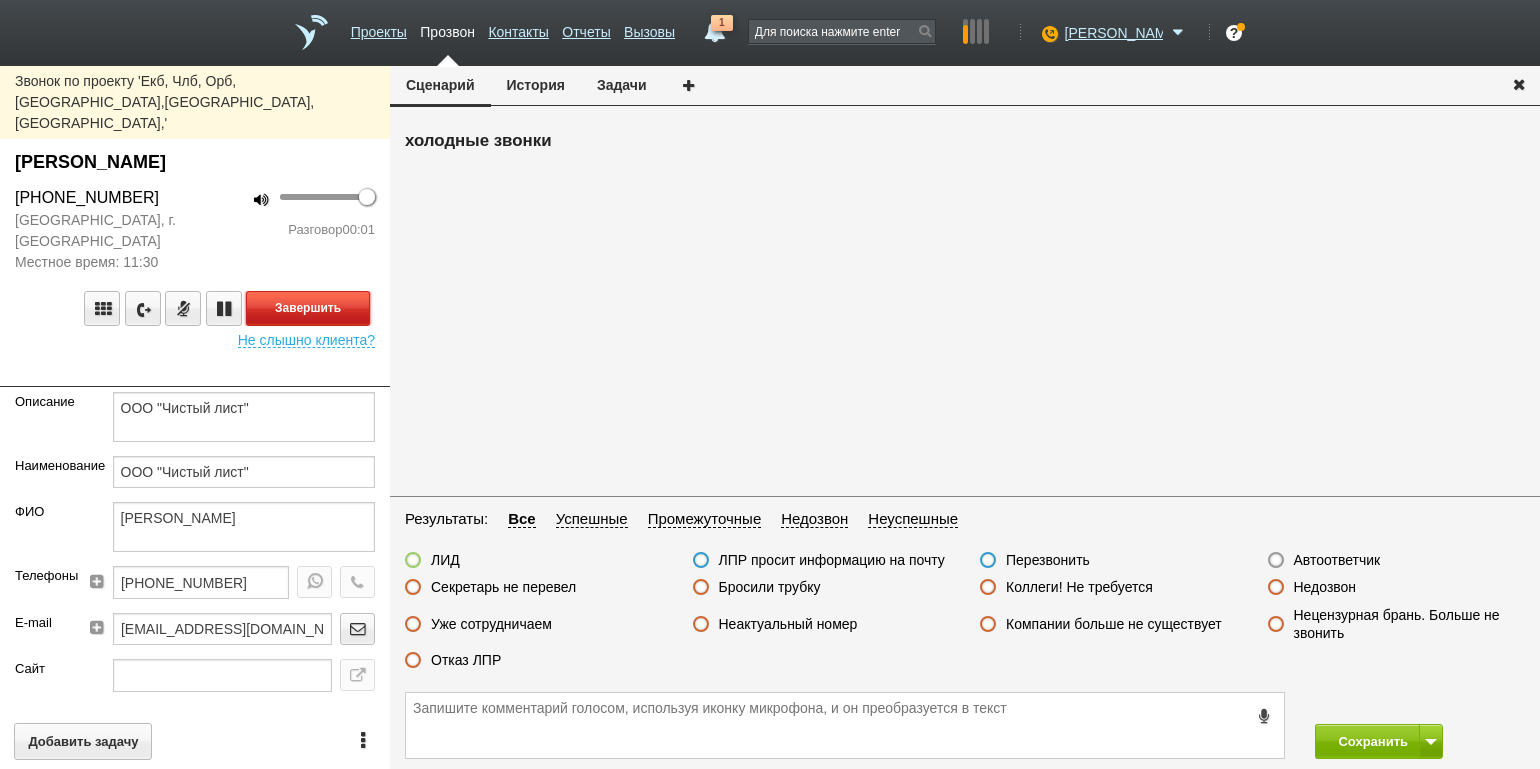 click on "Завершить" at bounding box center (308, 308) 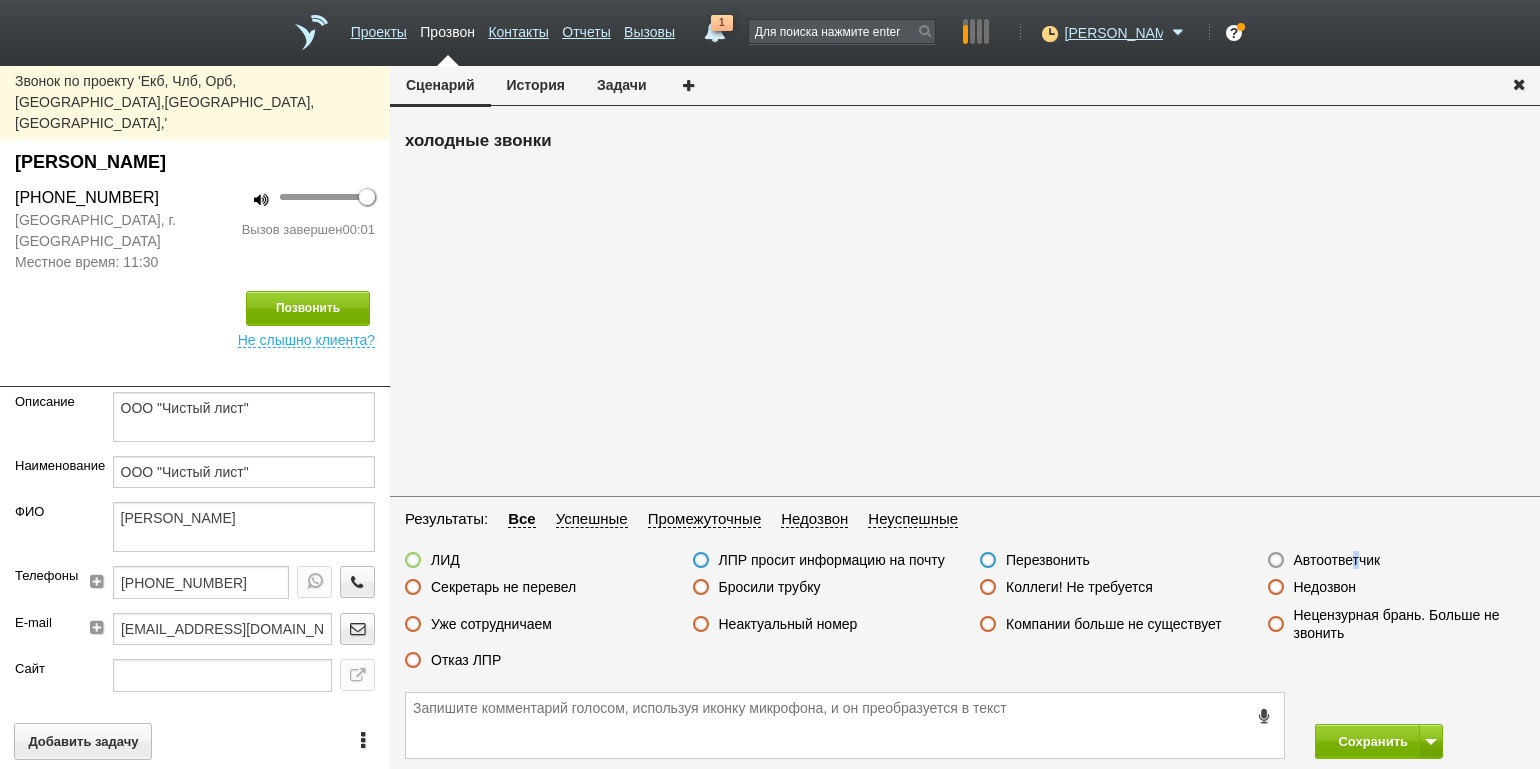 drag, startPoint x: 1360, startPoint y: 548, endPoint x: 1353, endPoint y: 559, distance: 13.038404 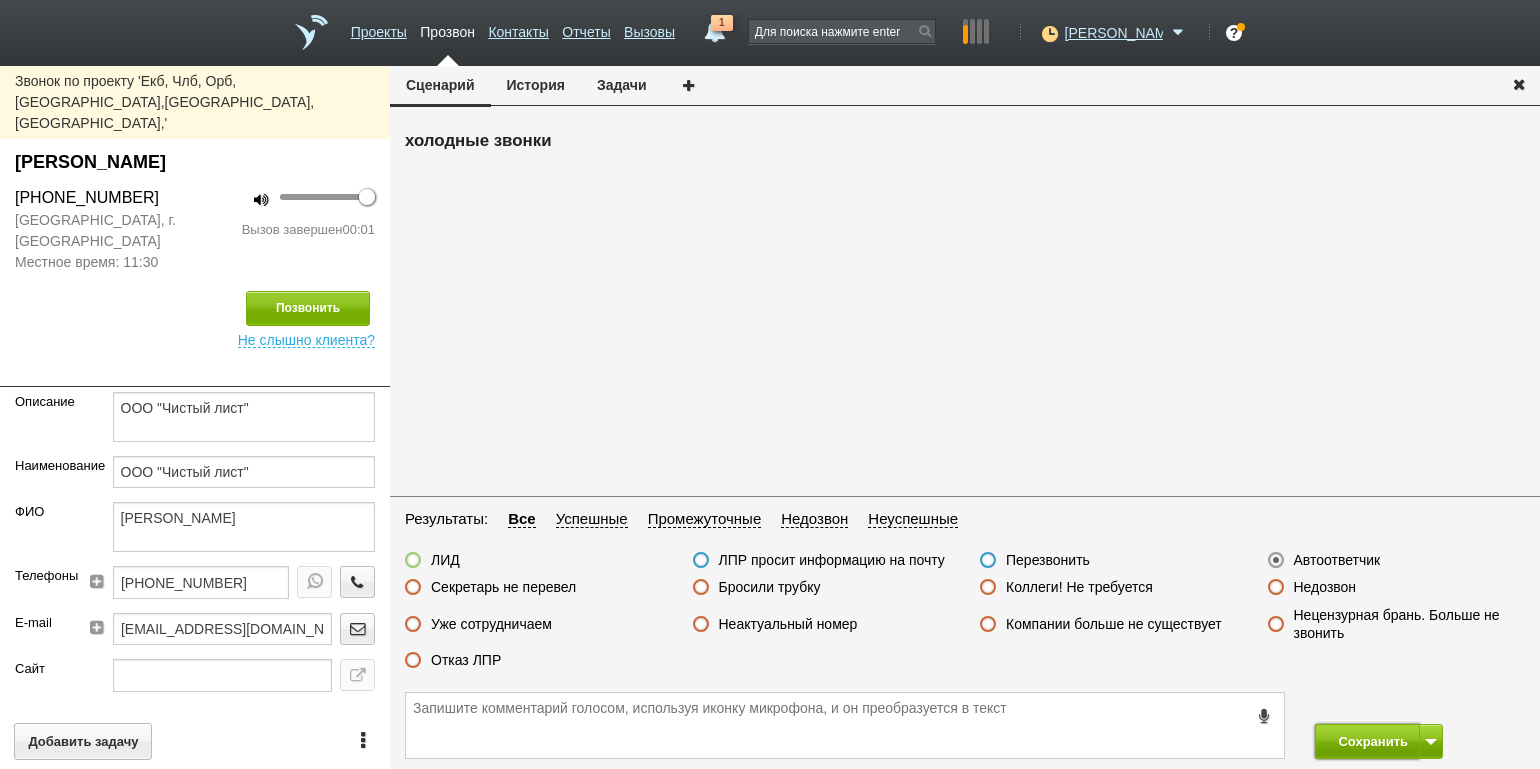 click on "Сохранить" at bounding box center [1367, 741] 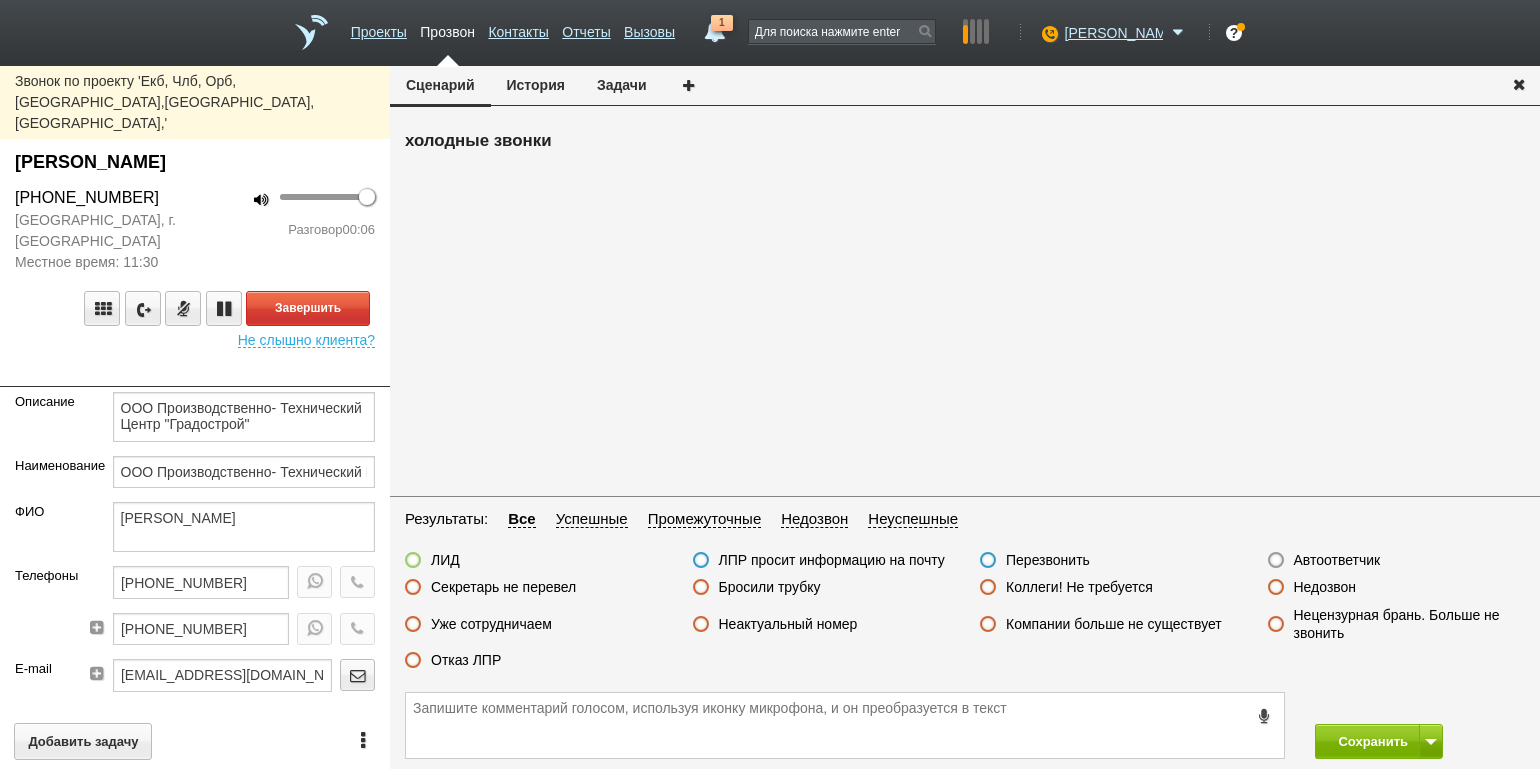 drag, startPoint x: 226, startPoint y: 224, endPoint x: 239, endPoint y: 222, distance: 13.152946 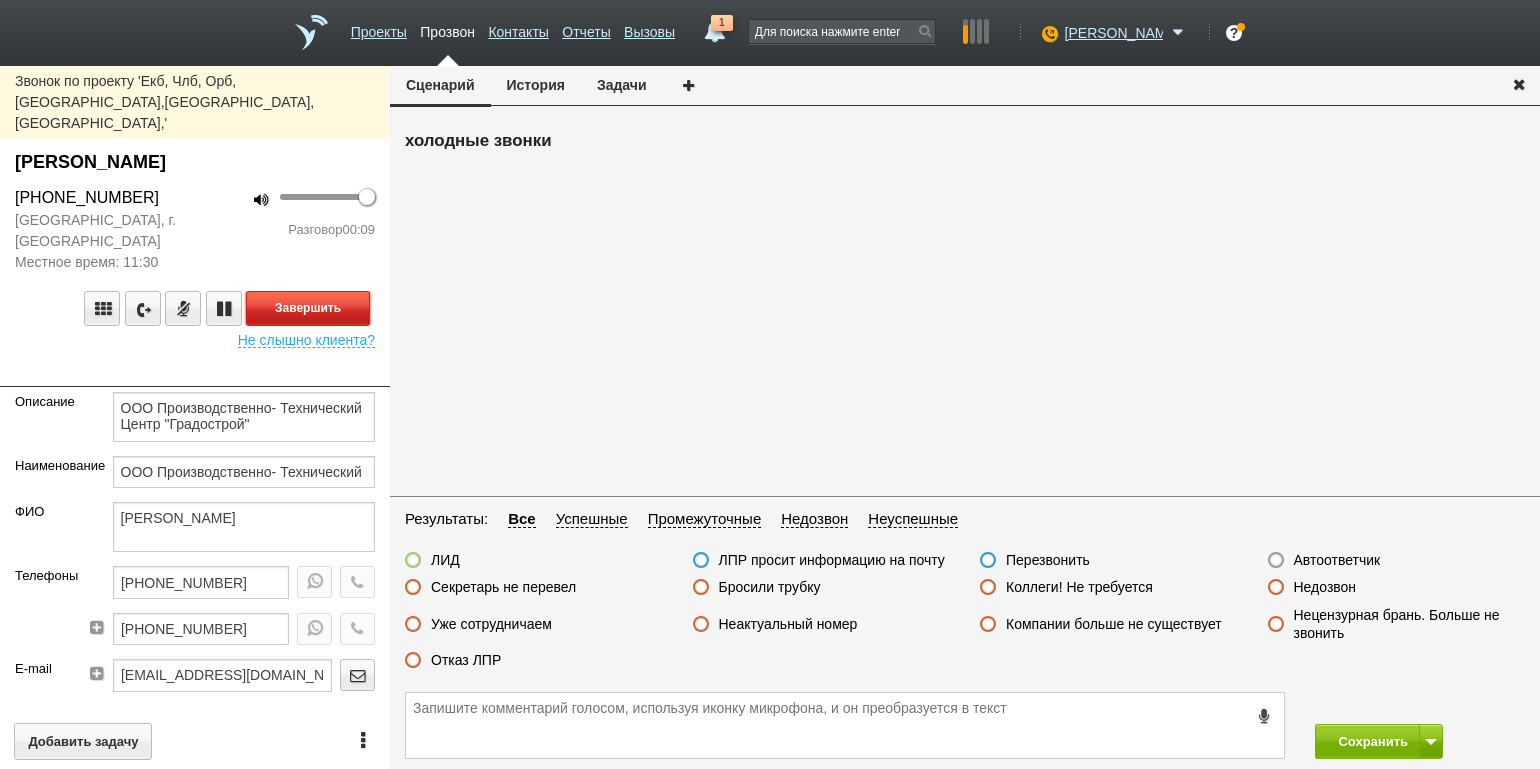 click on "Завершить" at bounding box center (308, 308) 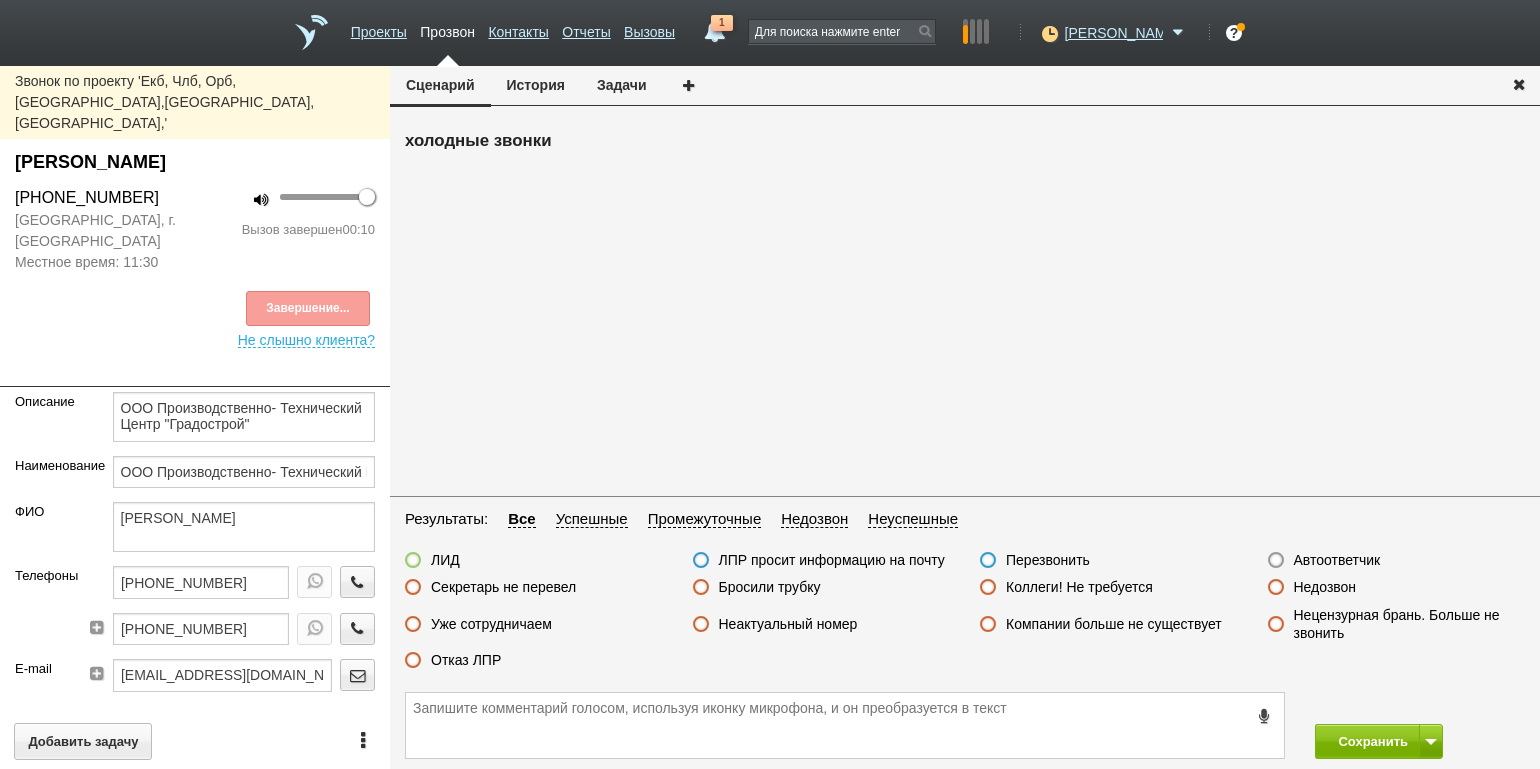 drag, startPoint x: 487, startPoint y: 659, endPoint x: 537, endPoint y: 657, distance: 50.039986 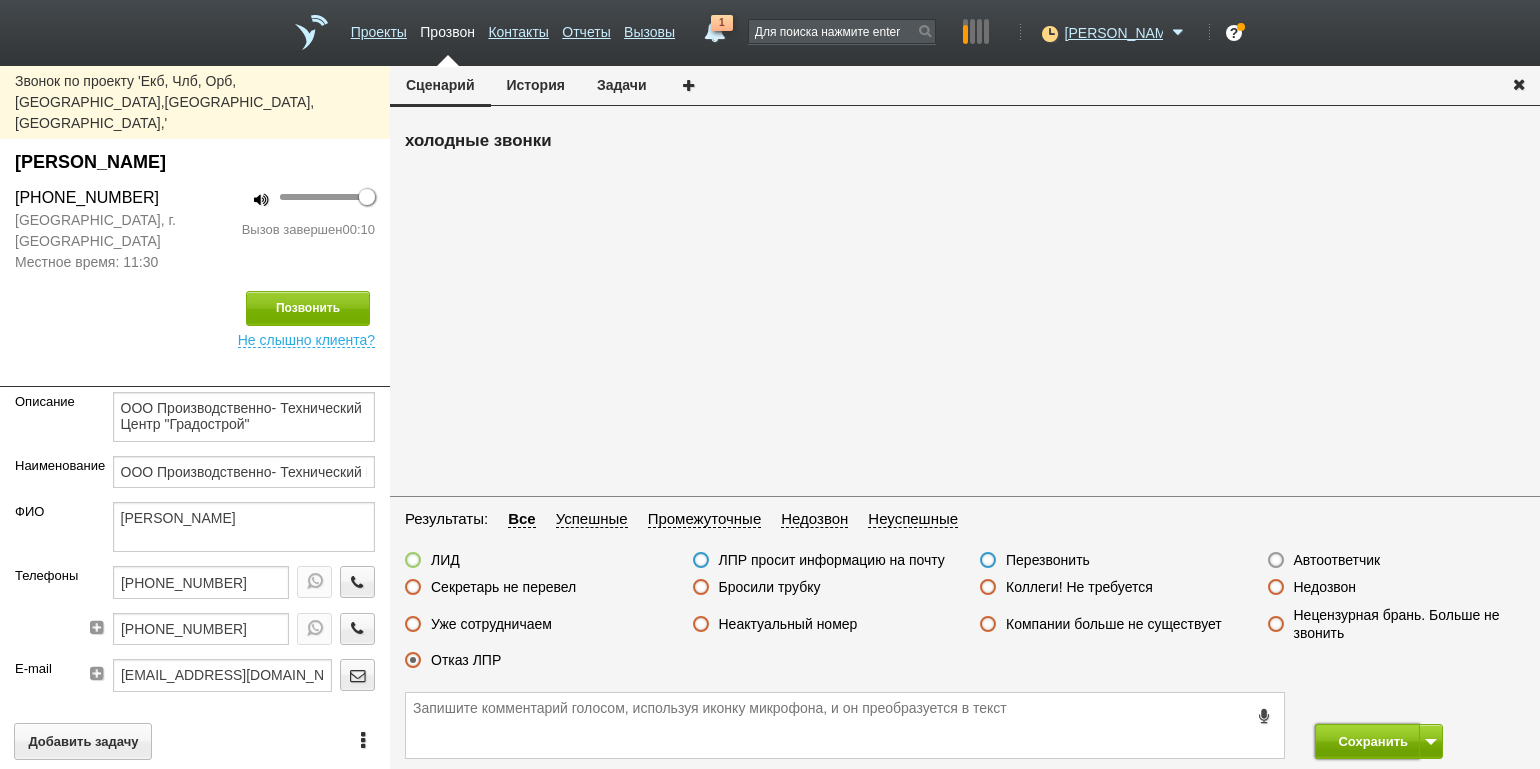 click on "Сохранить" at bounding box center [1367, 741] 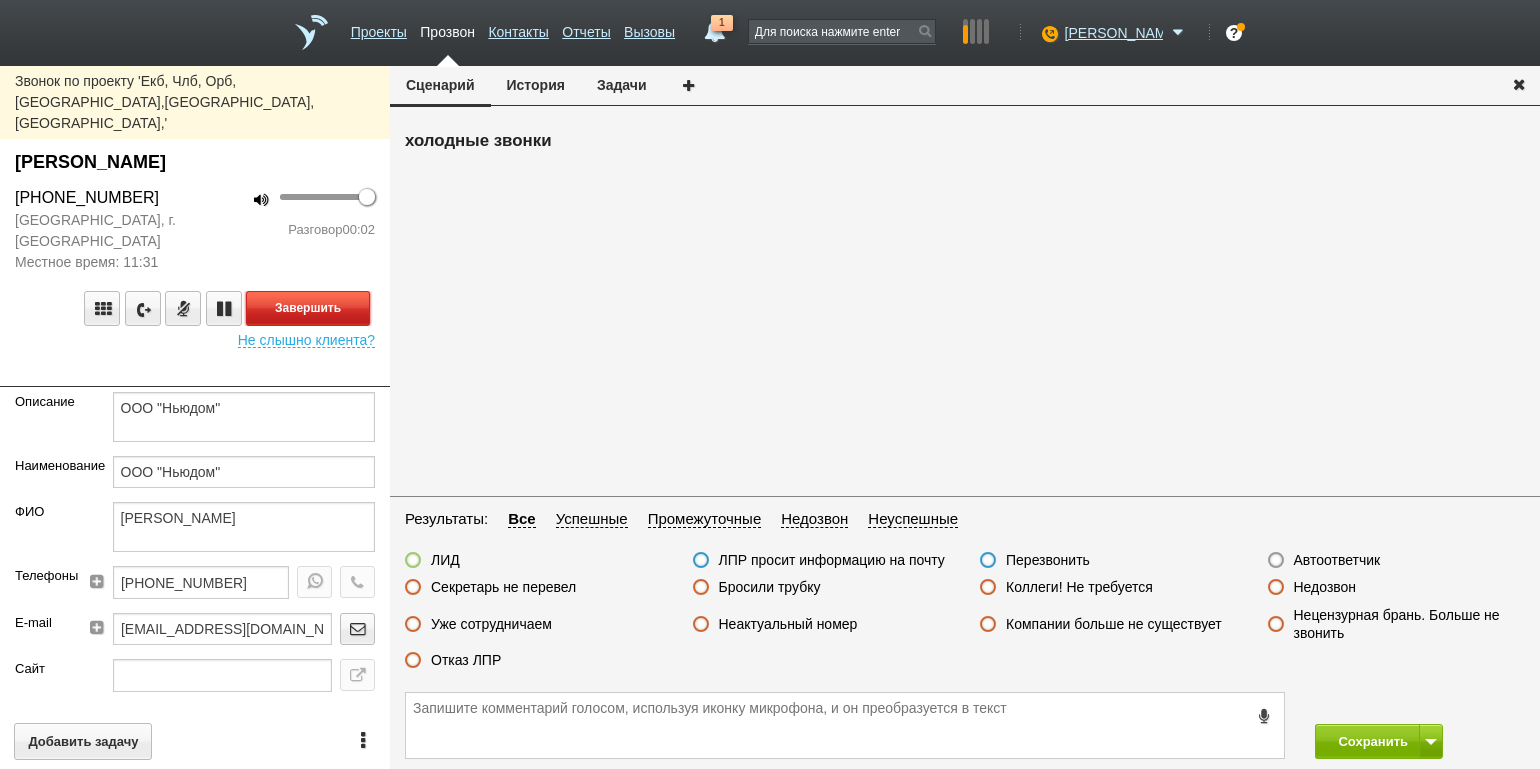 click on "Завершить" at bounding box center (308, 308) 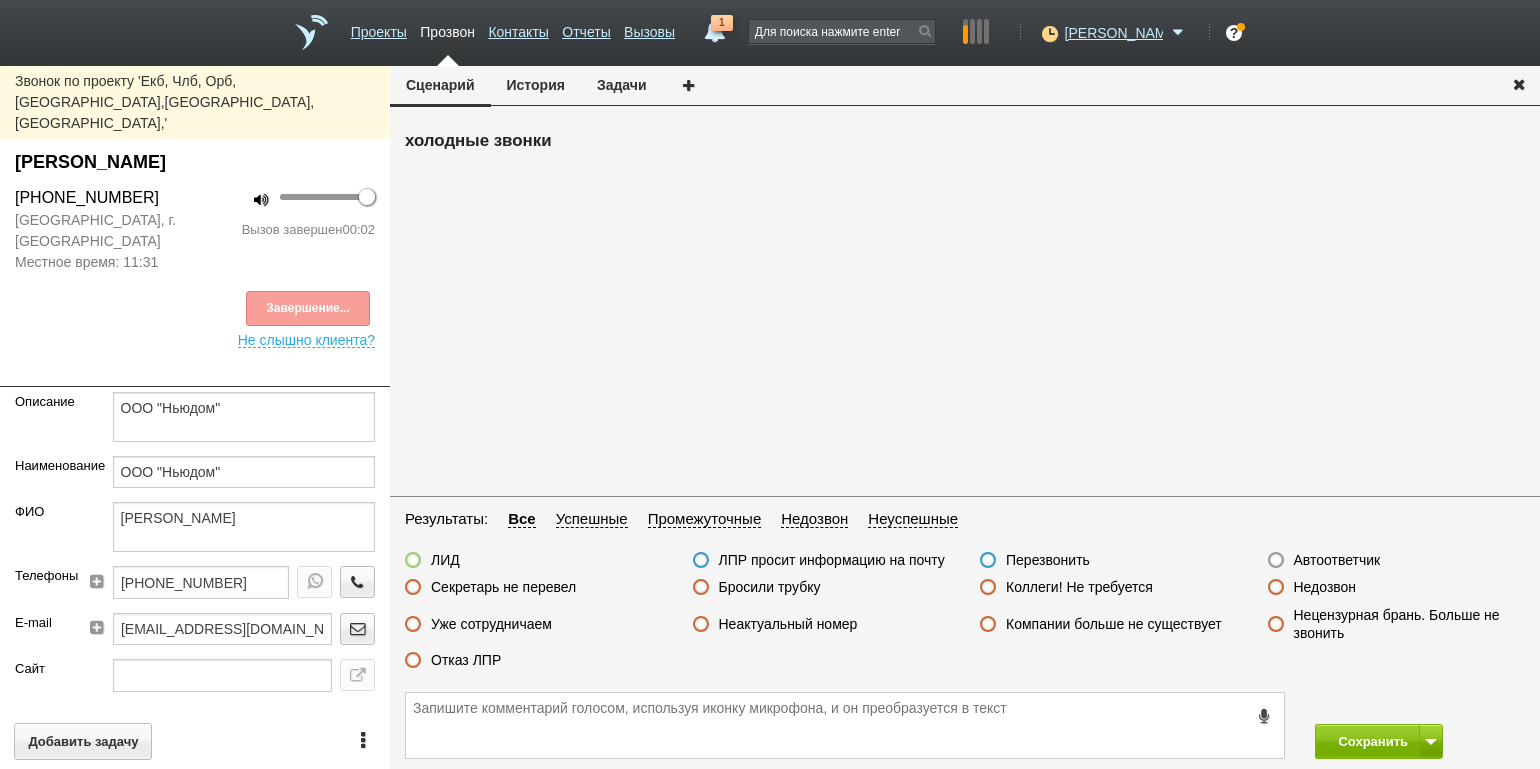 click on "Автоответчик" at bounding box center (1337, 560) 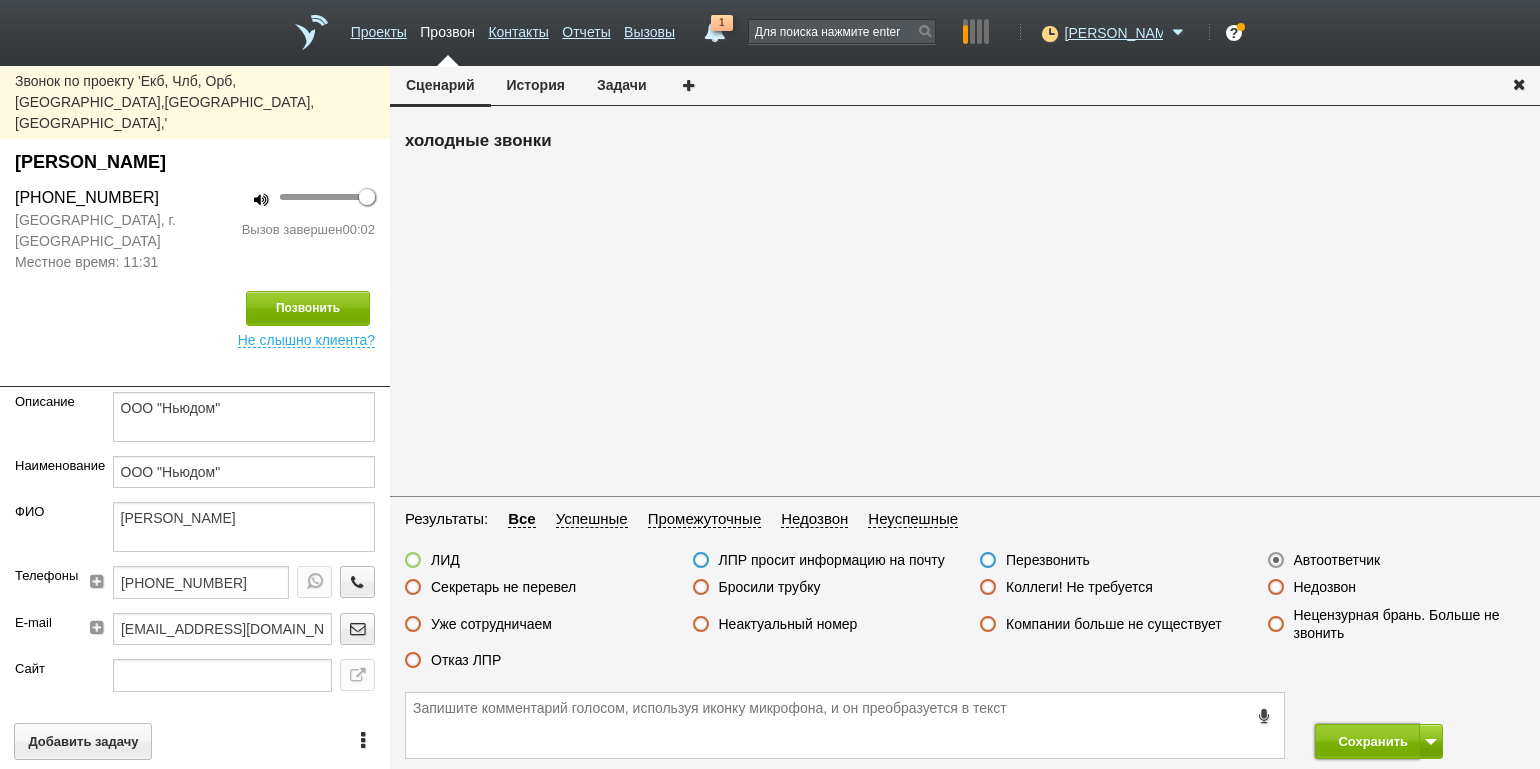 drag, startPoint x: 1356, startPoint y: 744, endPoint x: 1315, endPoint y: 615, distance: 135.35878 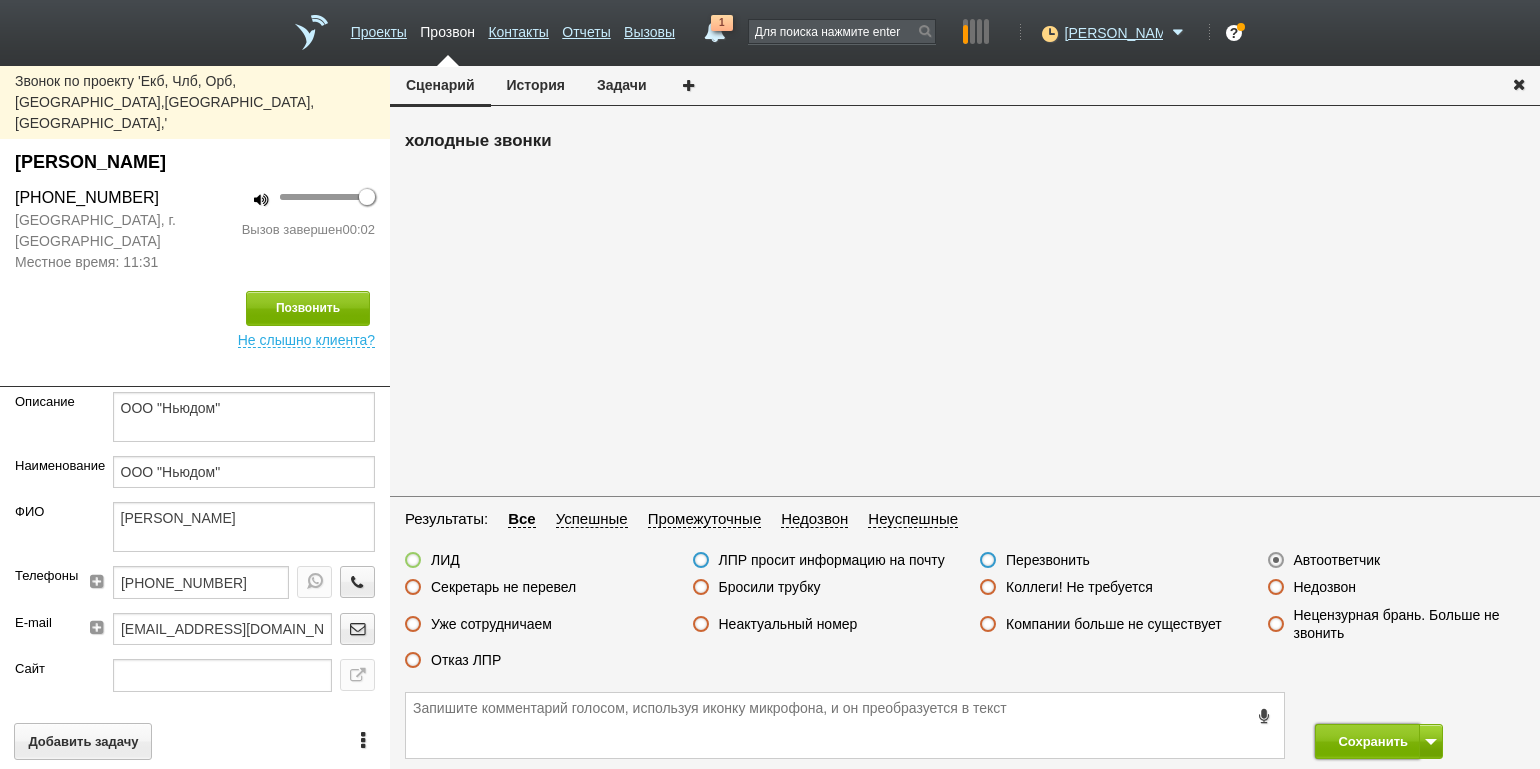 click on "Сохранить" at bounding box center (1367, 741) 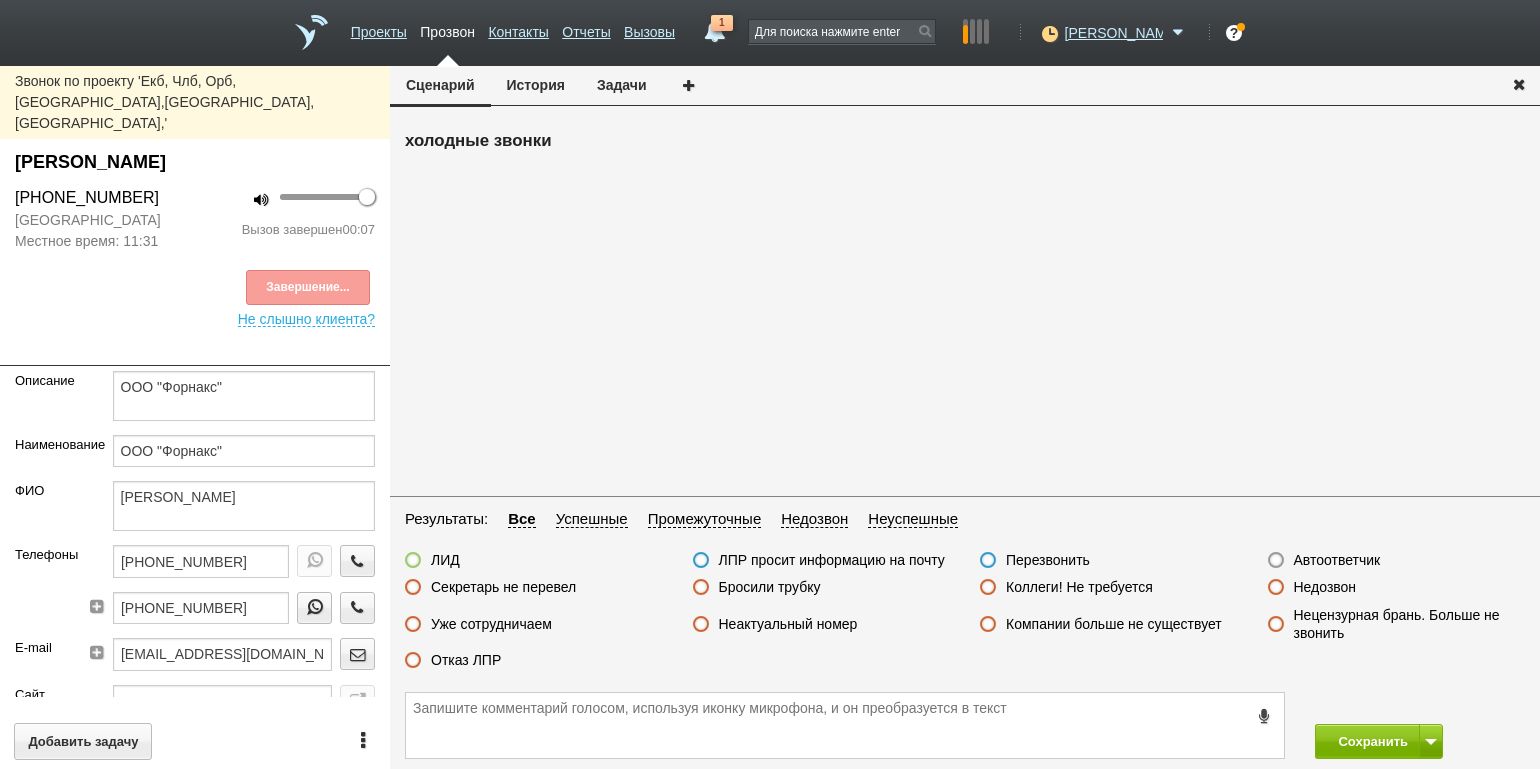 click on "Бросили трубку" at bounding box center [770, 587] 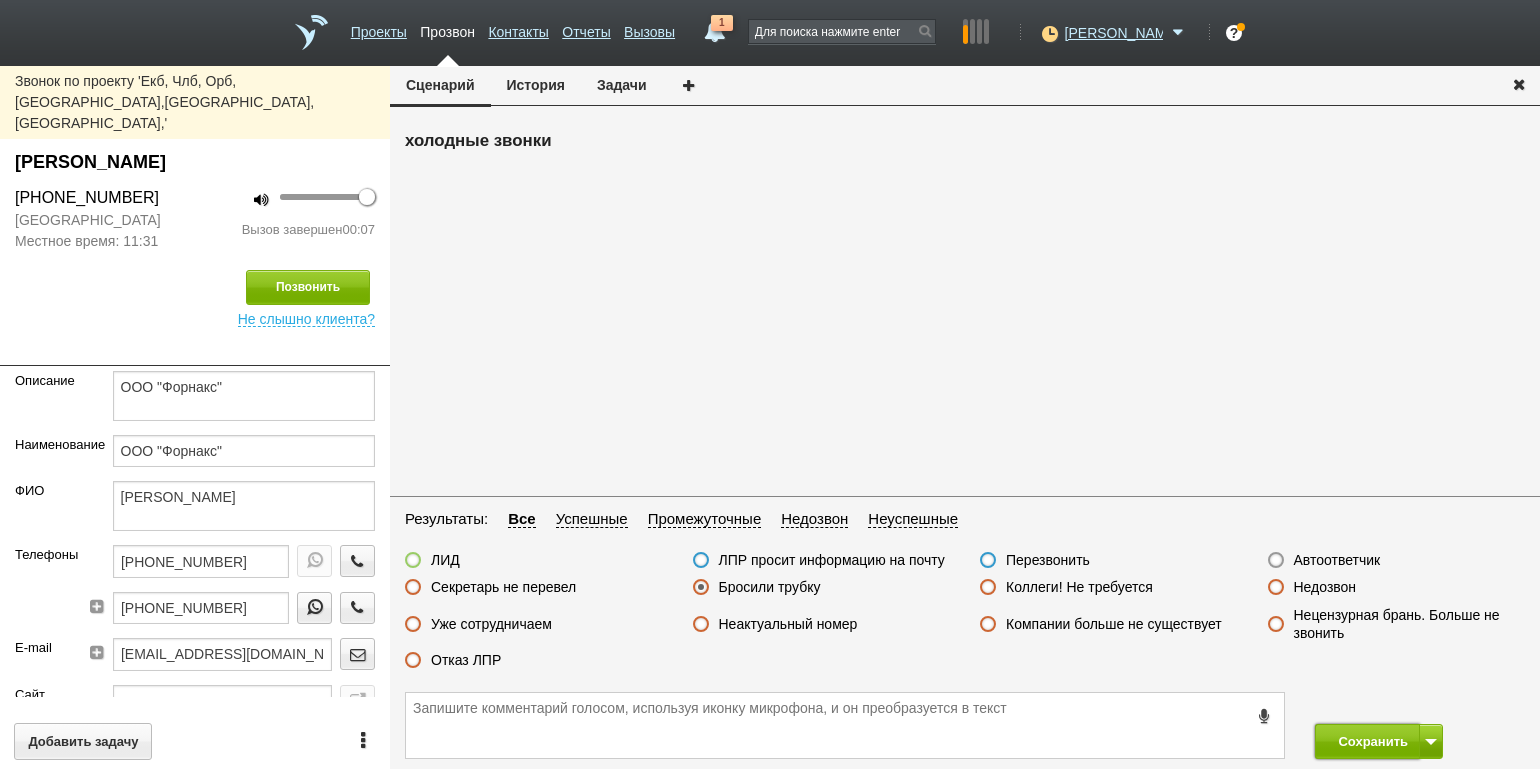 drag, startPoint x: 1340, startPoint y: 748, endPoint x: 1275, endPoint y: 705, distance: 77.93587 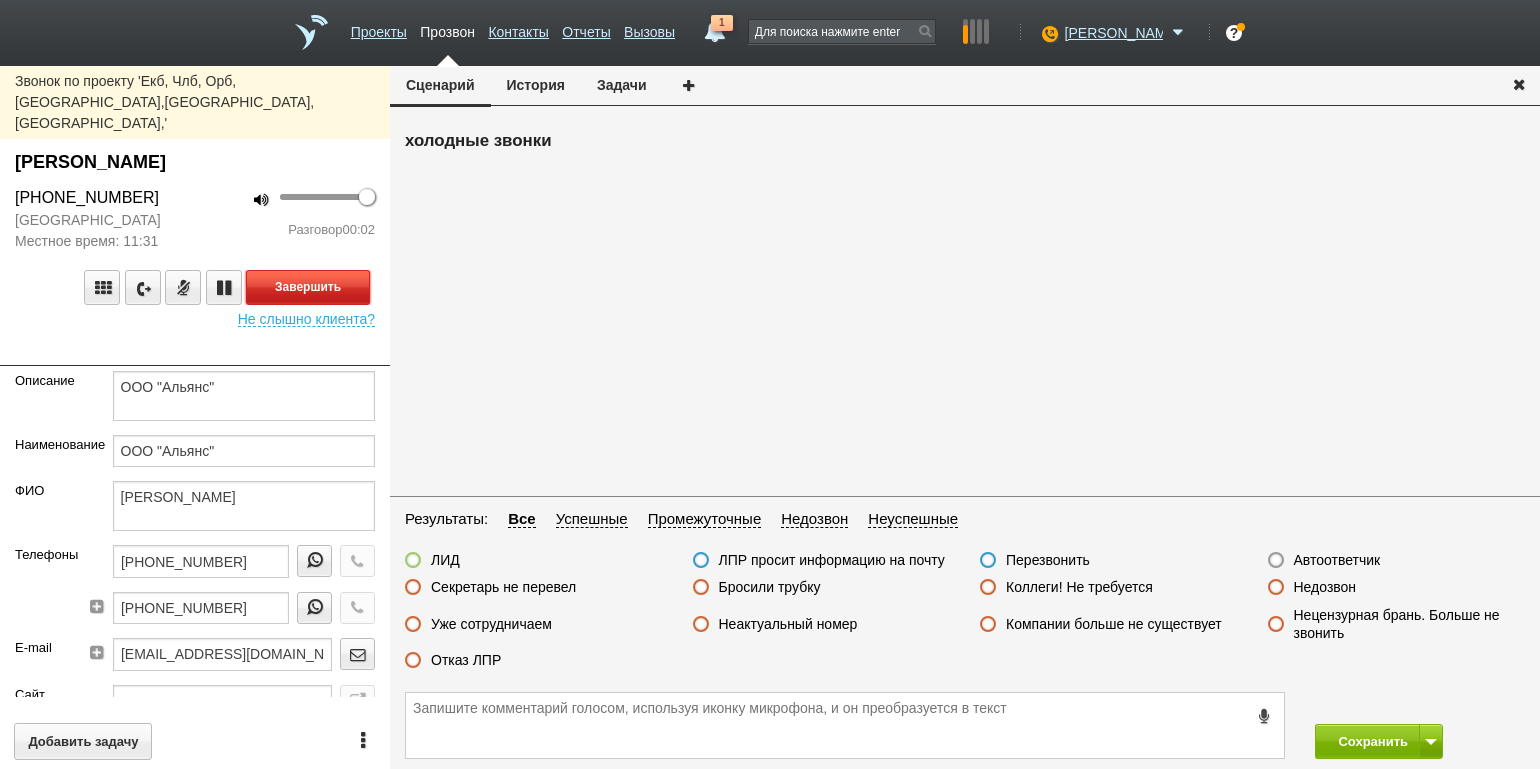 click on "Завершить" at bounding box center [308, 287] 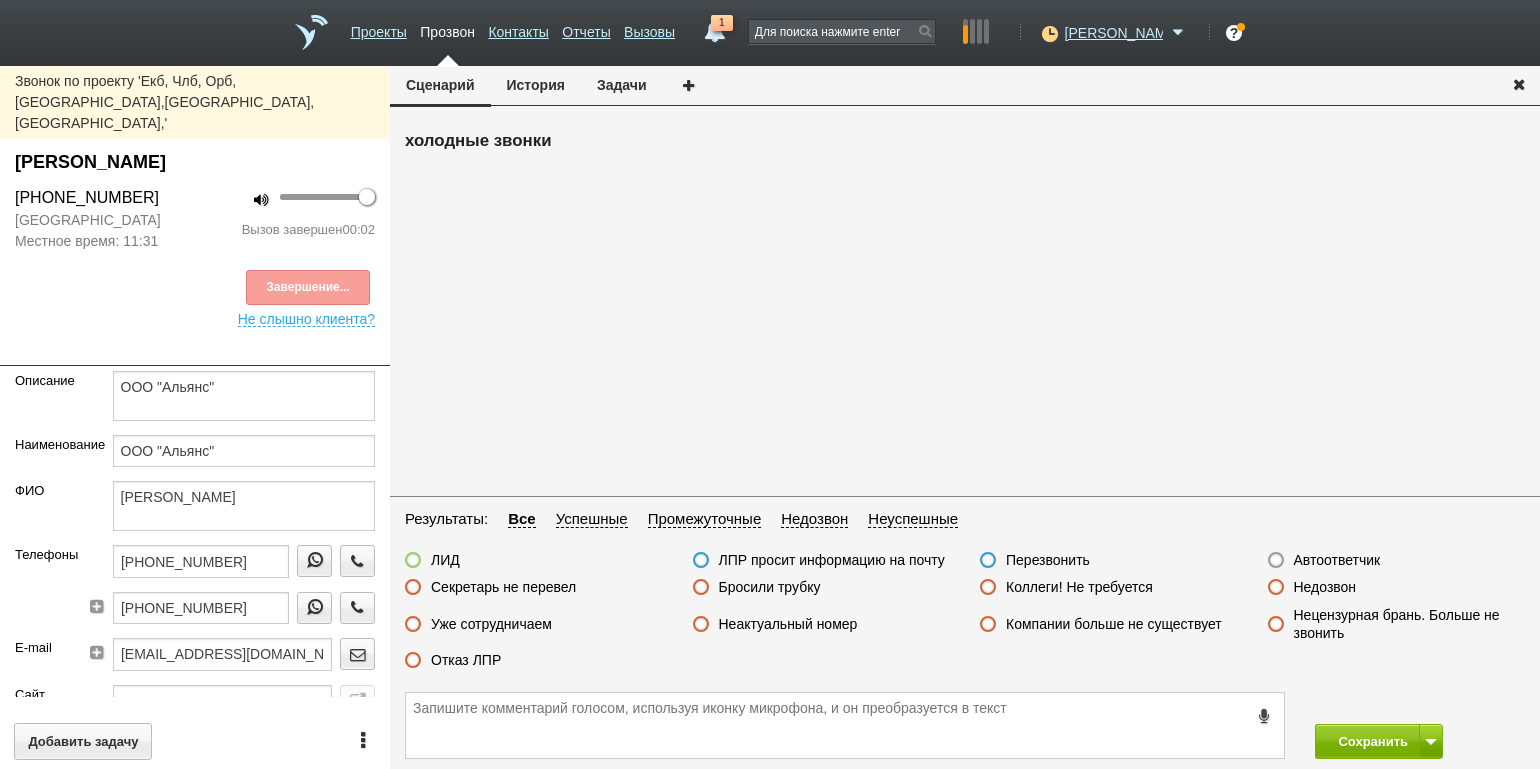 click on "Автоответчик" at bounding box center [1337, 560] 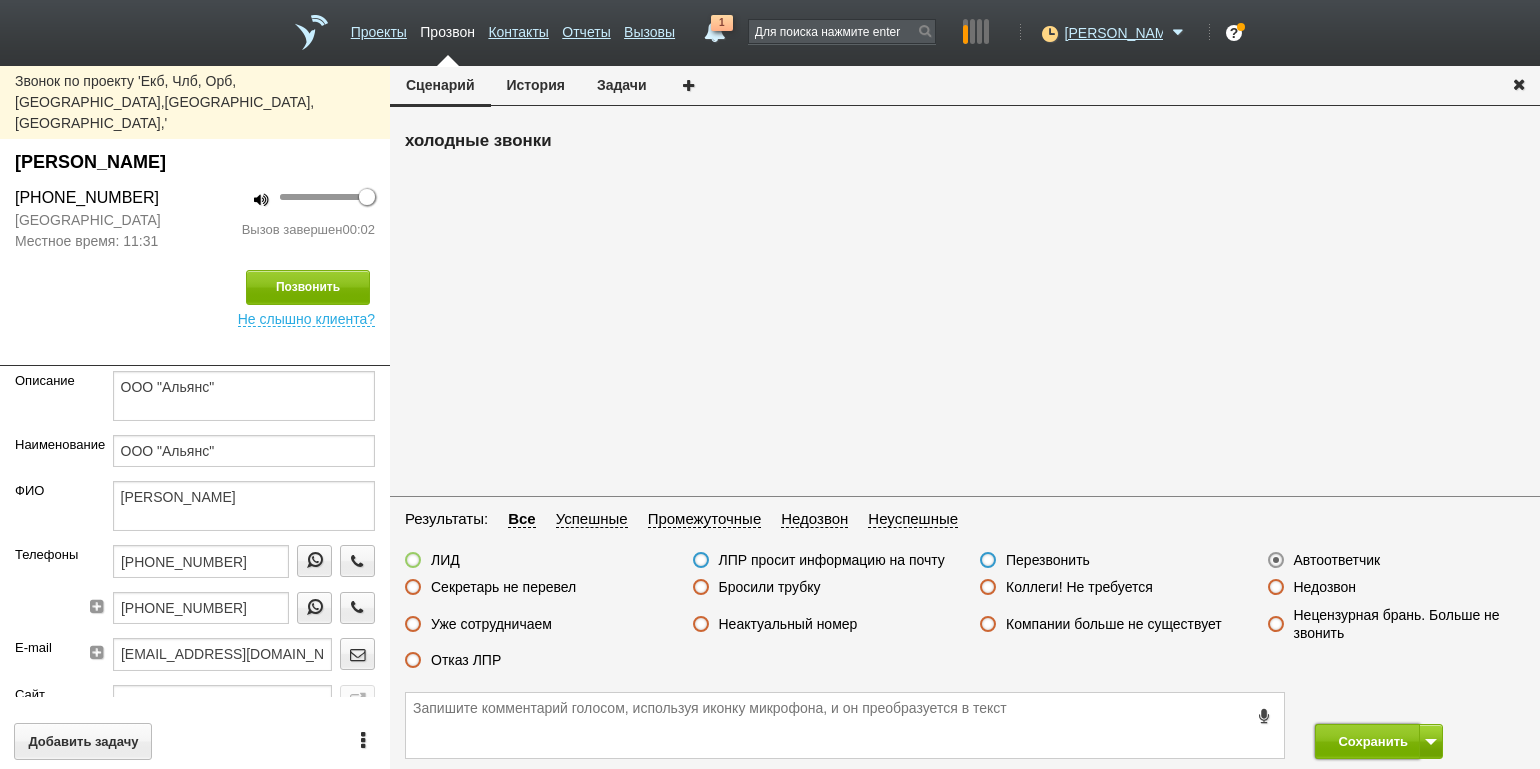click on "Сохранить" at bounding box center [1367, 741] 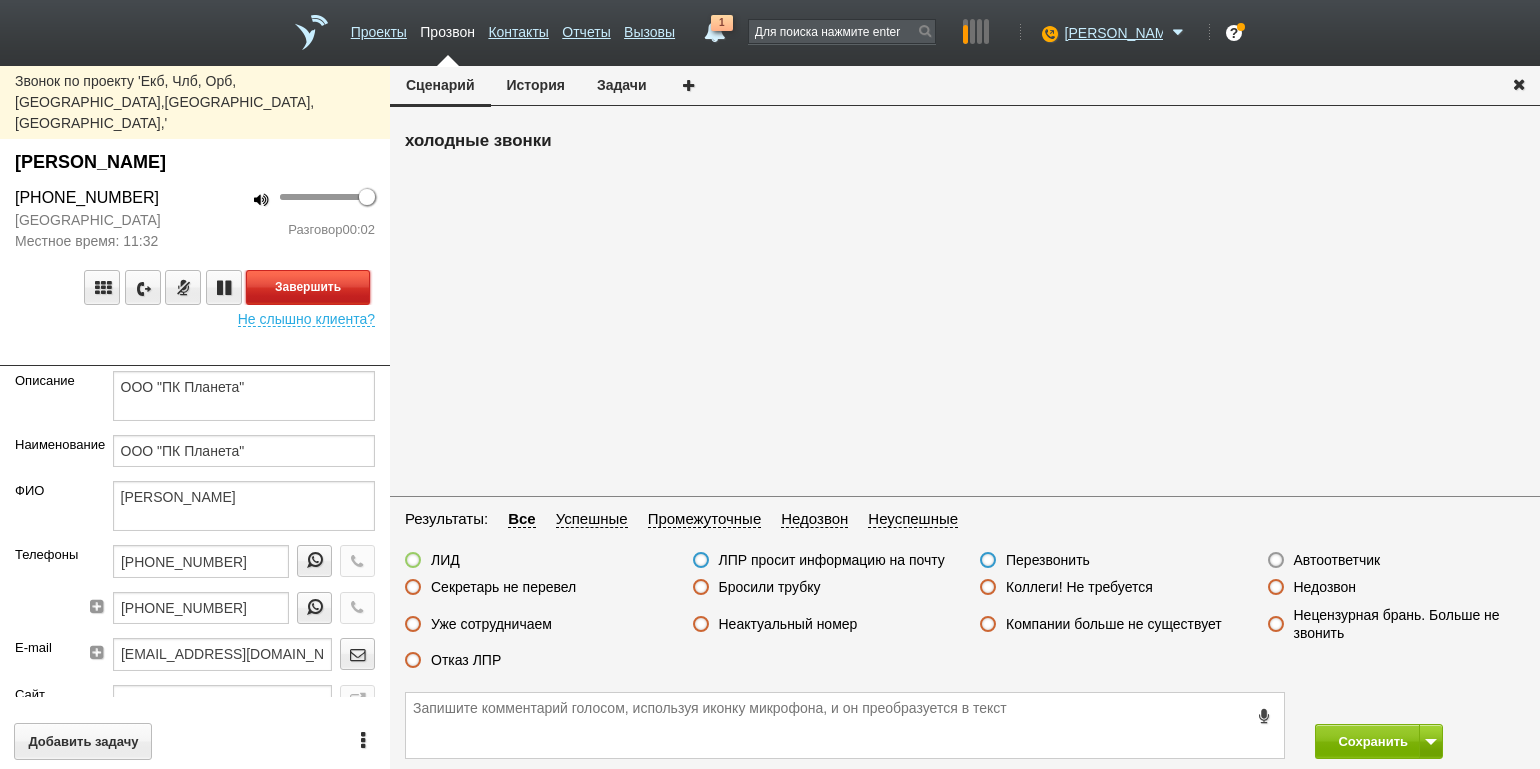 click on "Завершить" at bounding box center [308, 287] 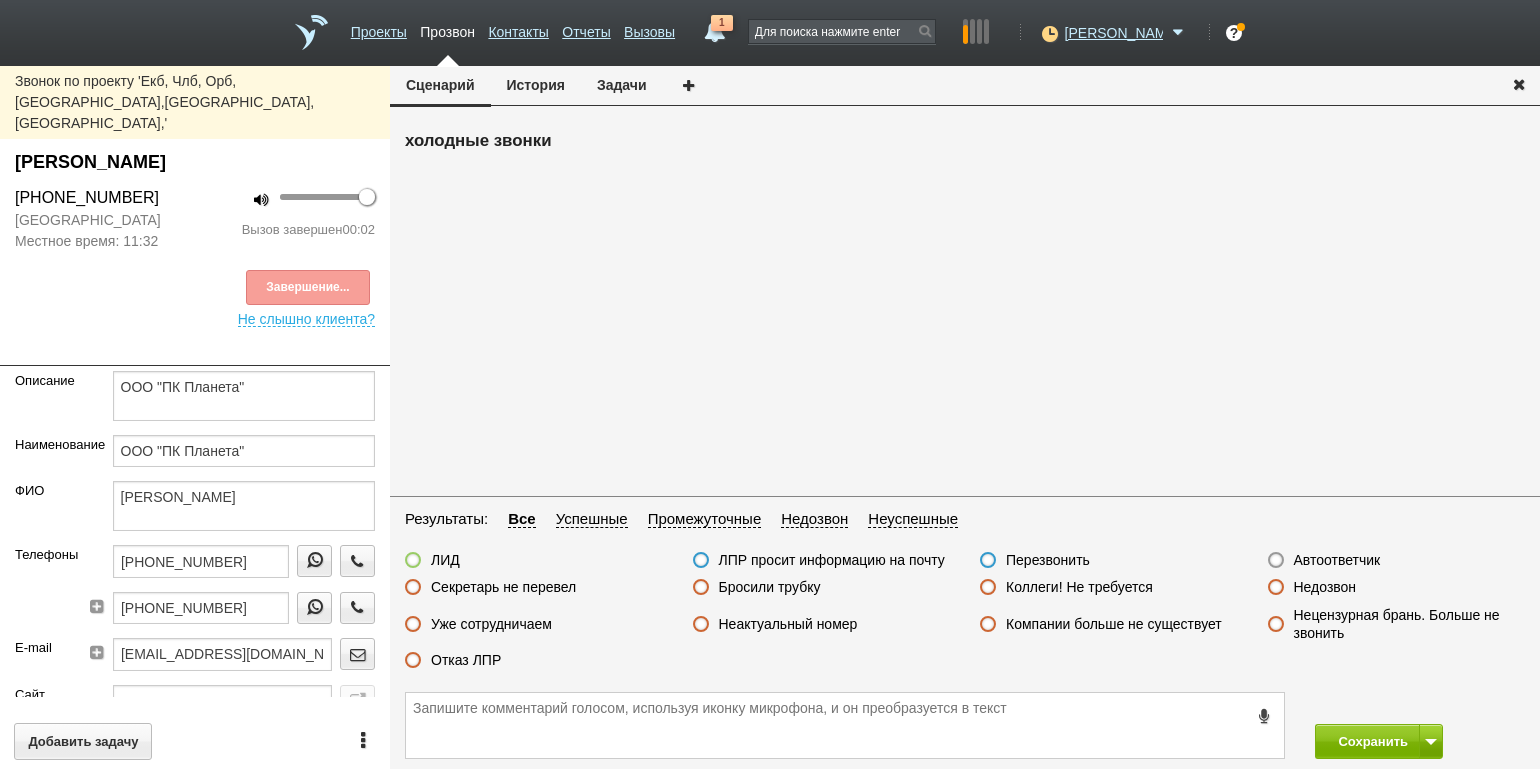 click on "Автоответчик" at bounding box center (1337, 560) 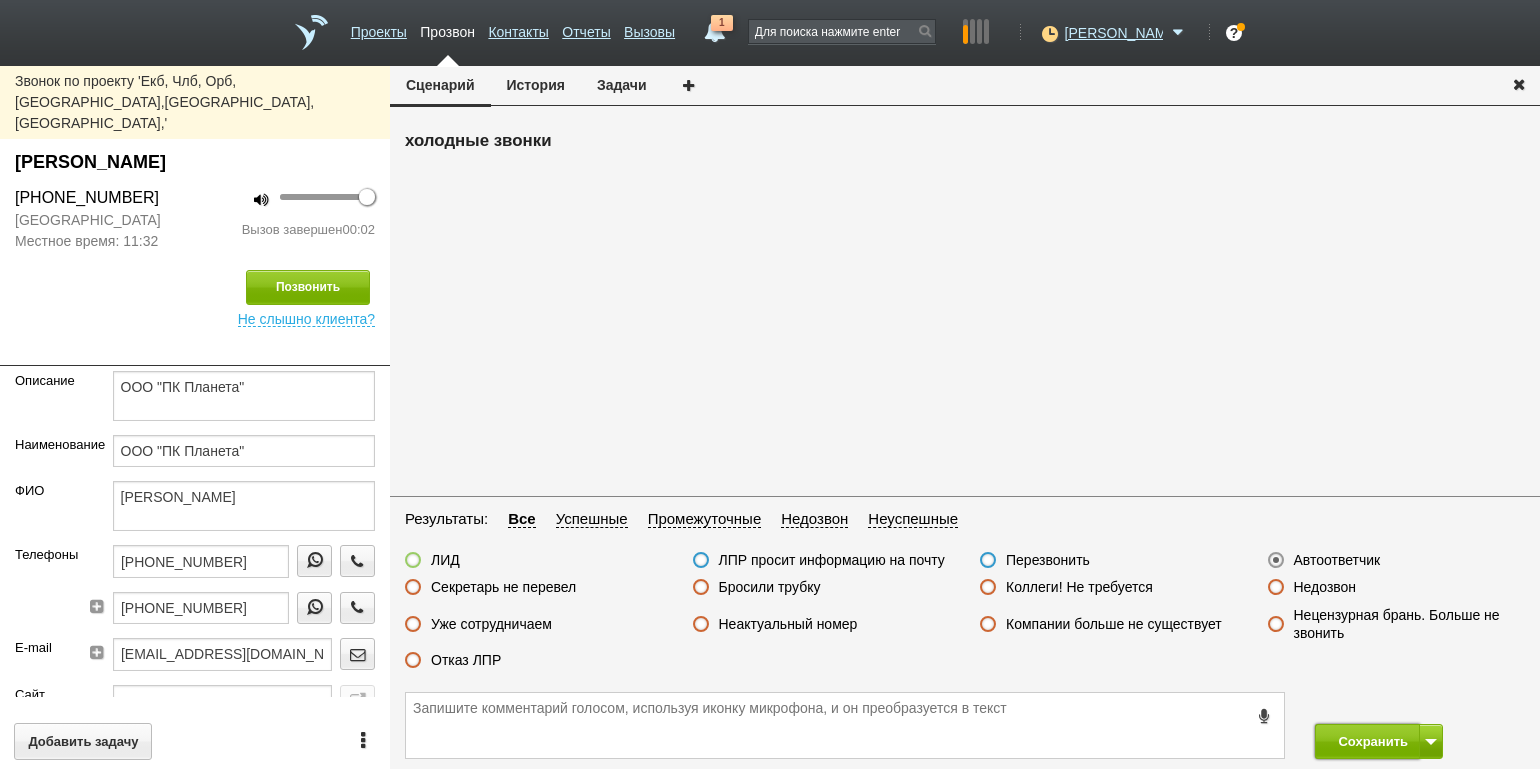 drag, startPoint x: 1361, startPoint y: 740, endPoint x: 1337, endPoint y: 719, distance: 31.890438 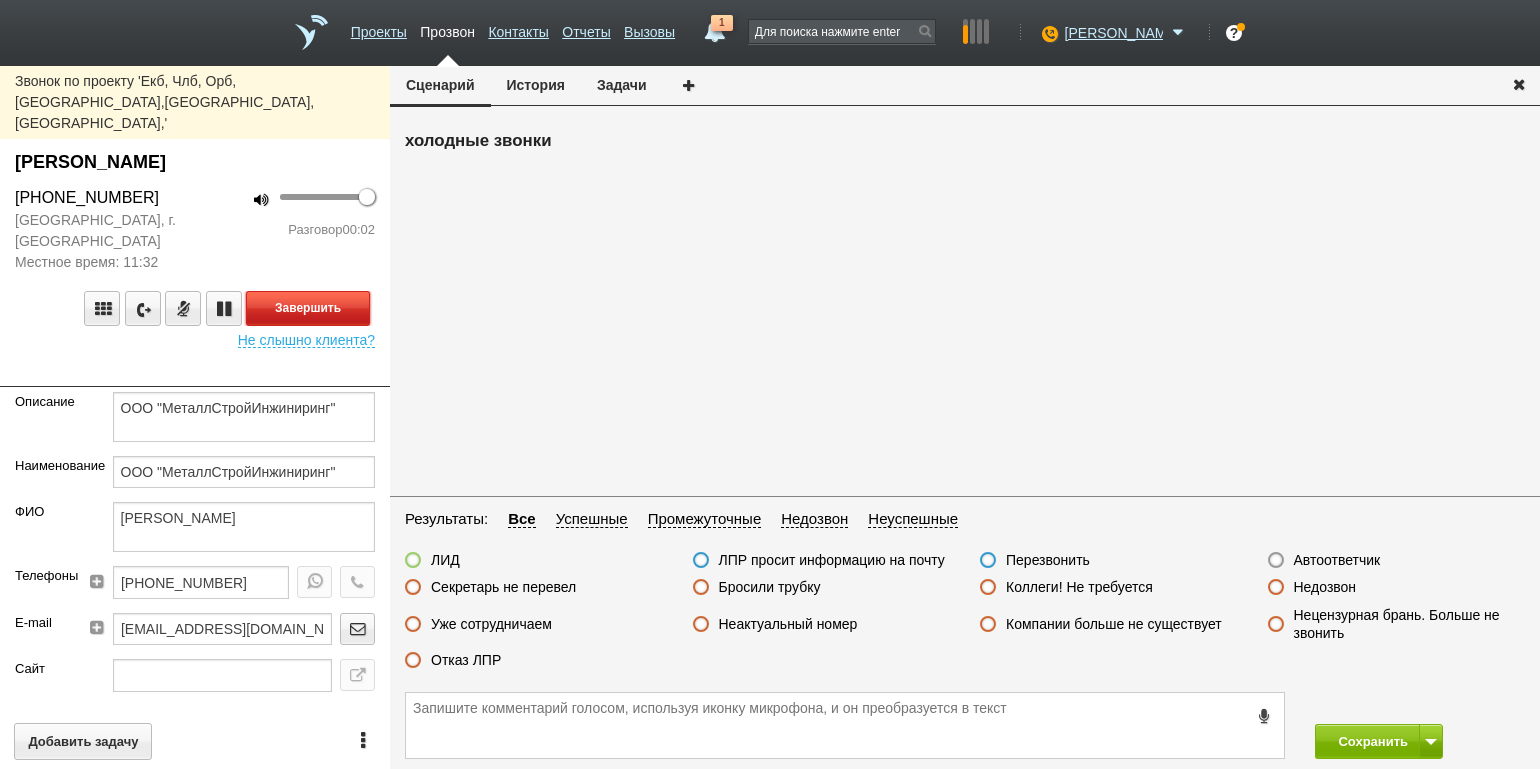 click on "Завершить" at bounding box center (308, 308) 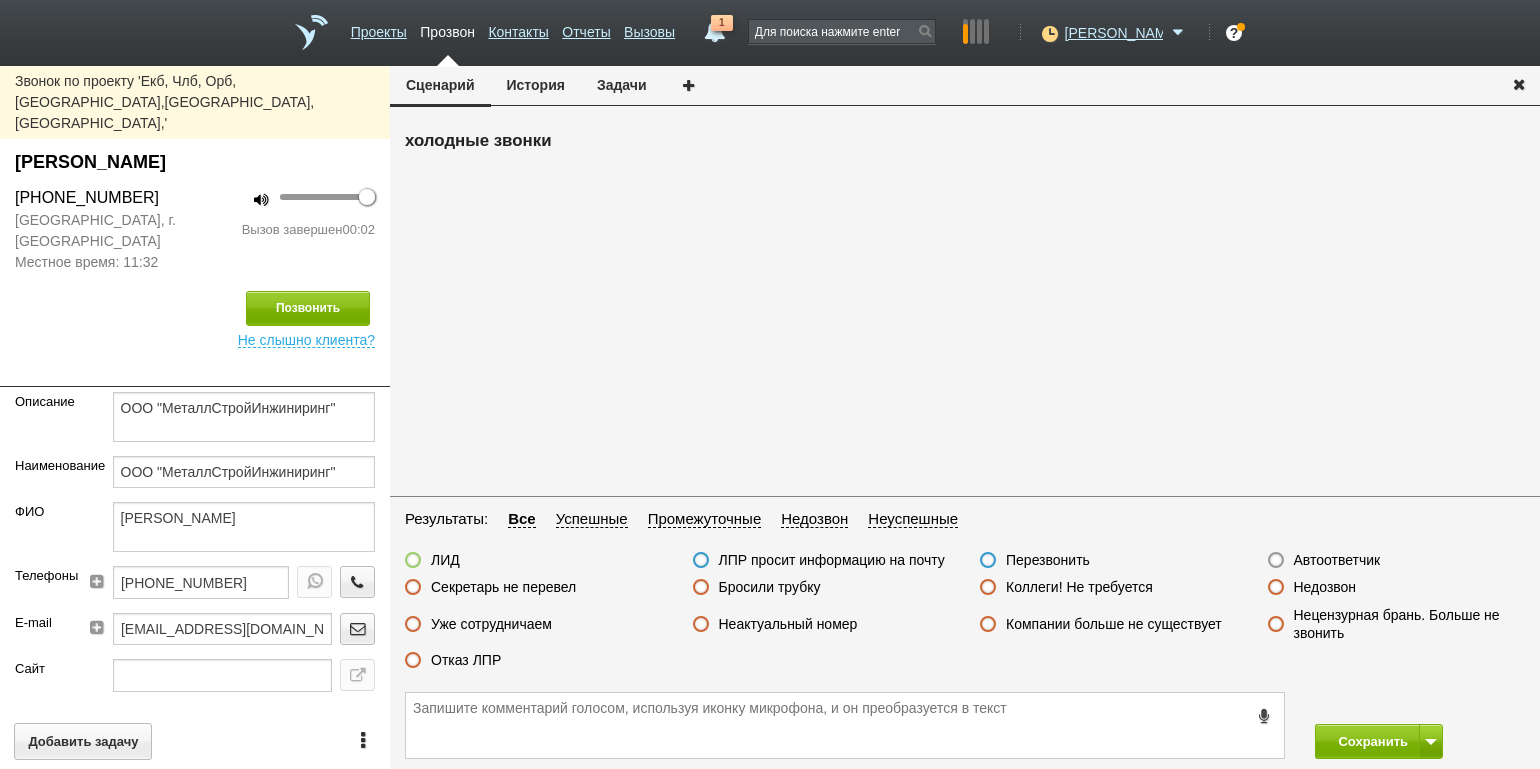 click on "Автоответчик" at bounding box center (1337, 560) 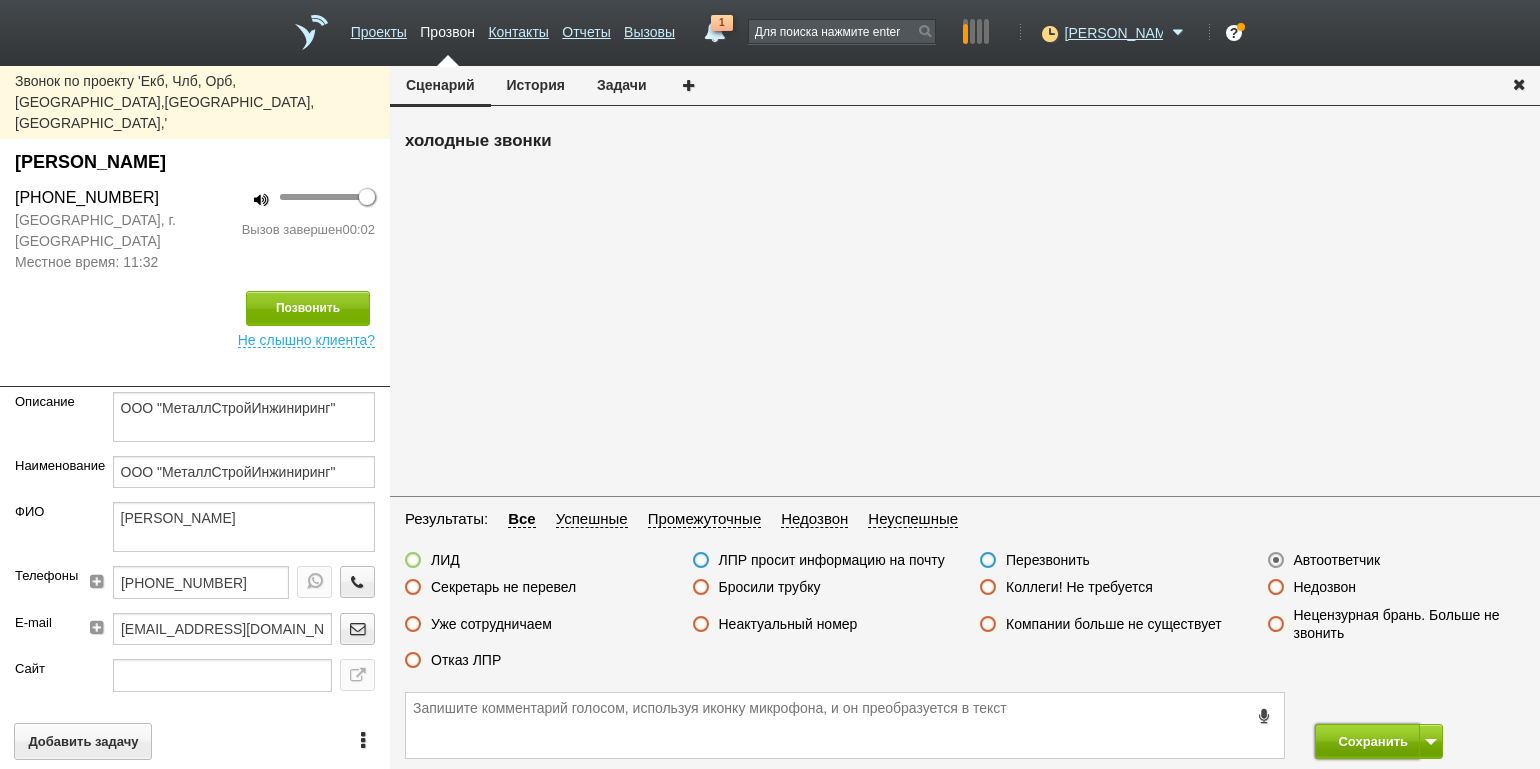 click on "Сохранить" at bounding box center (1367, 741) 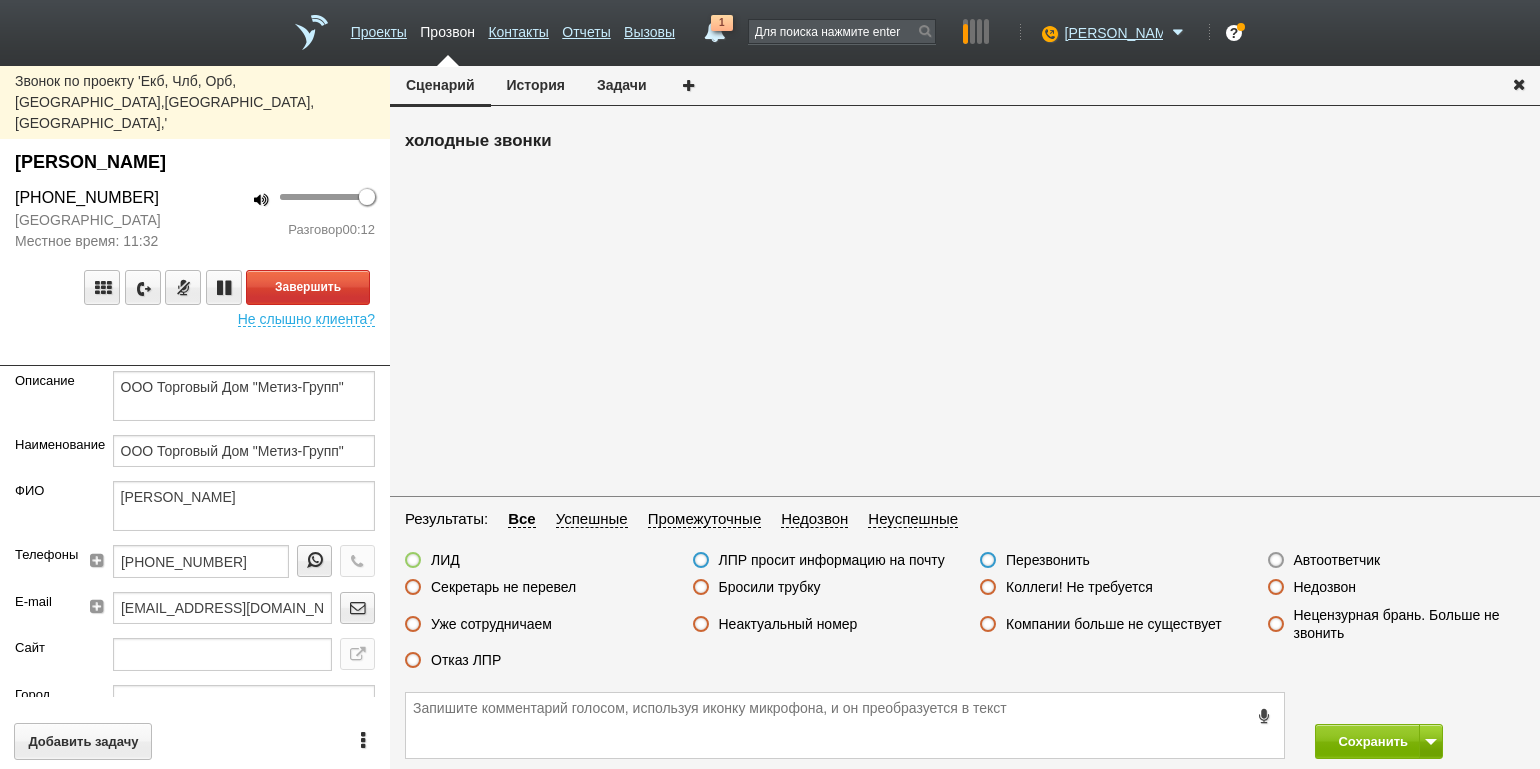 click on "Разговор
00:12" at bounding box center (292, 230) 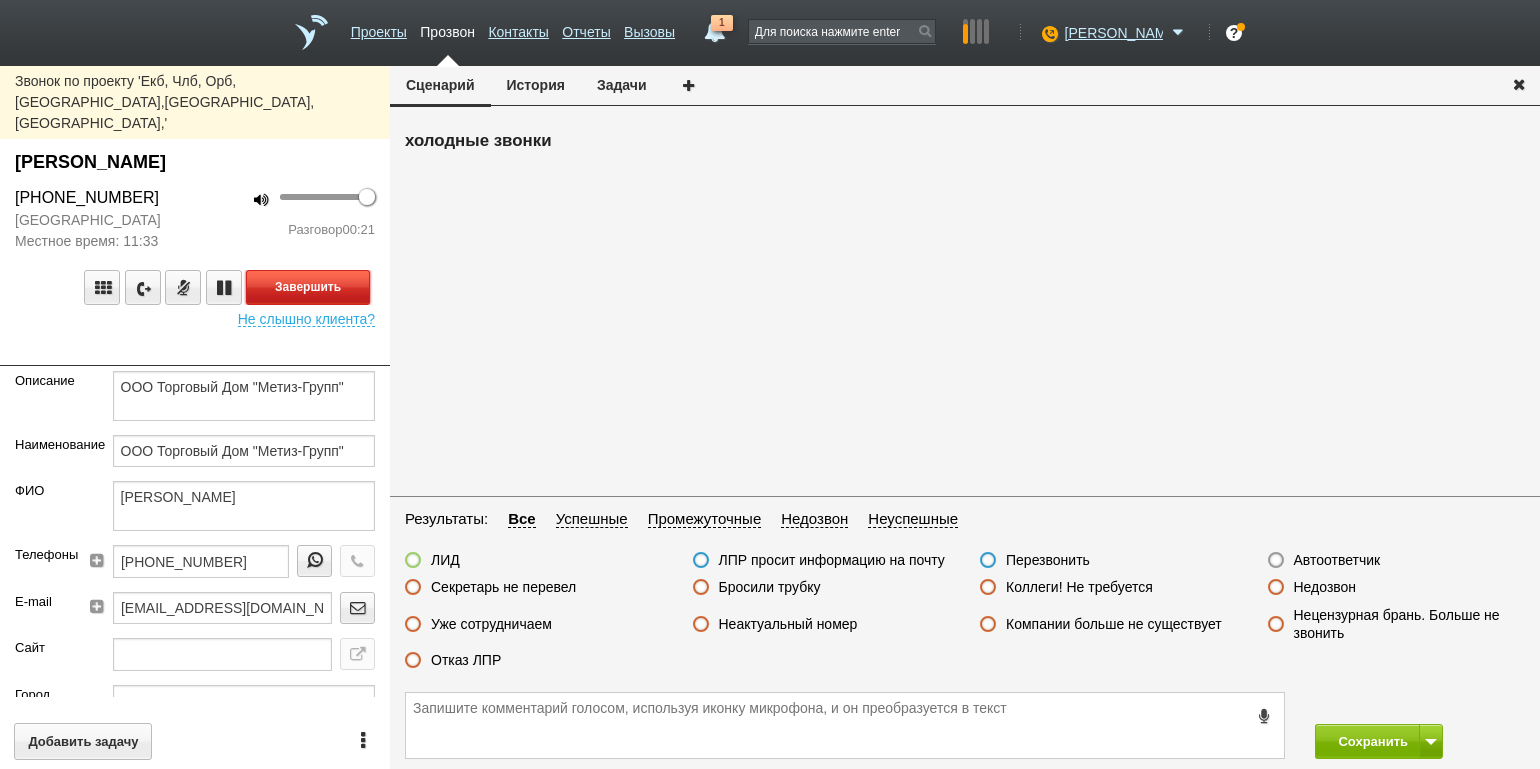 click on "Завершить" at bounding box center [308, 287] 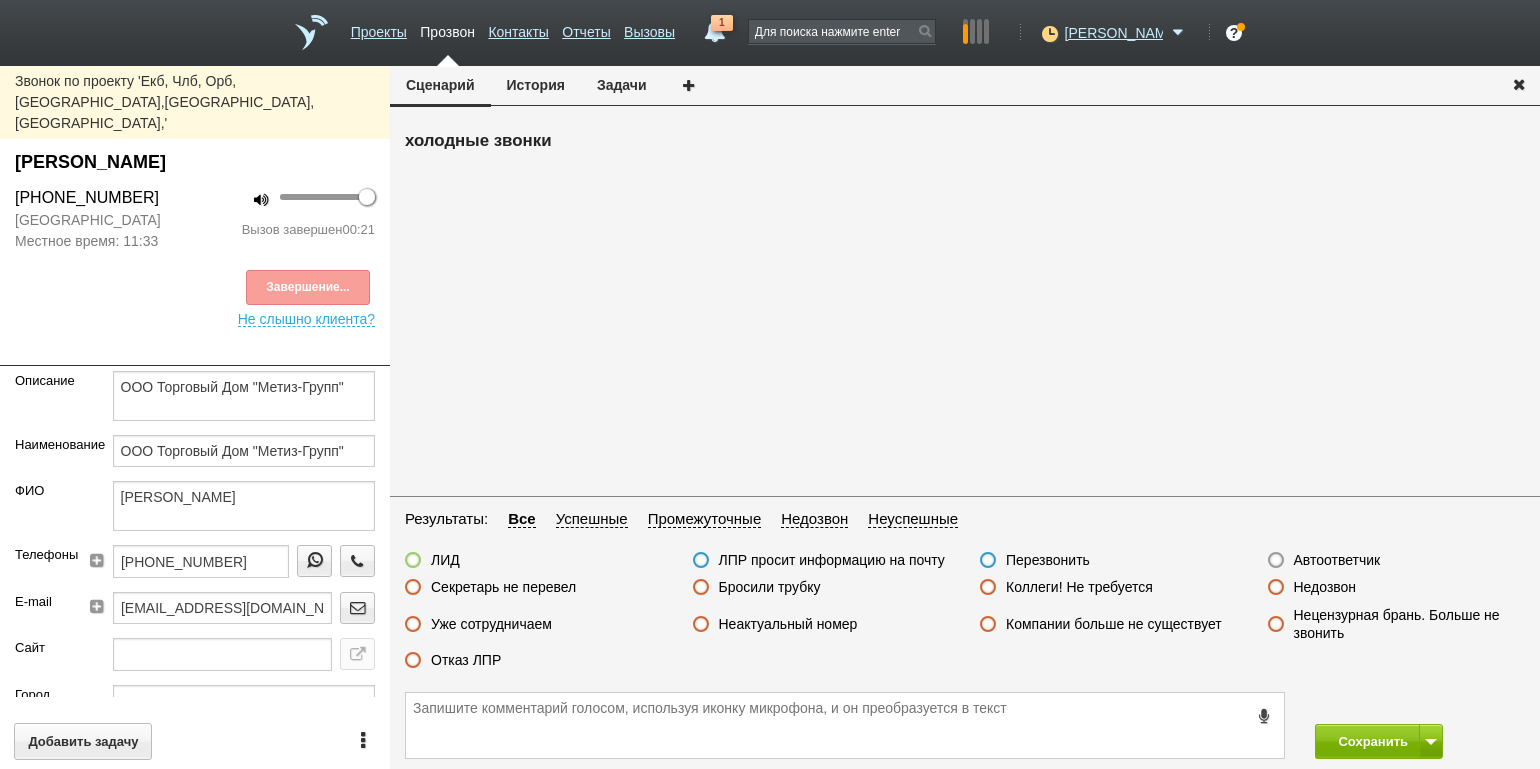 drag, startPoint x: 477, startPoint y: 665, endPoint x: 620, endPoint y: 679, distance: 143.68369 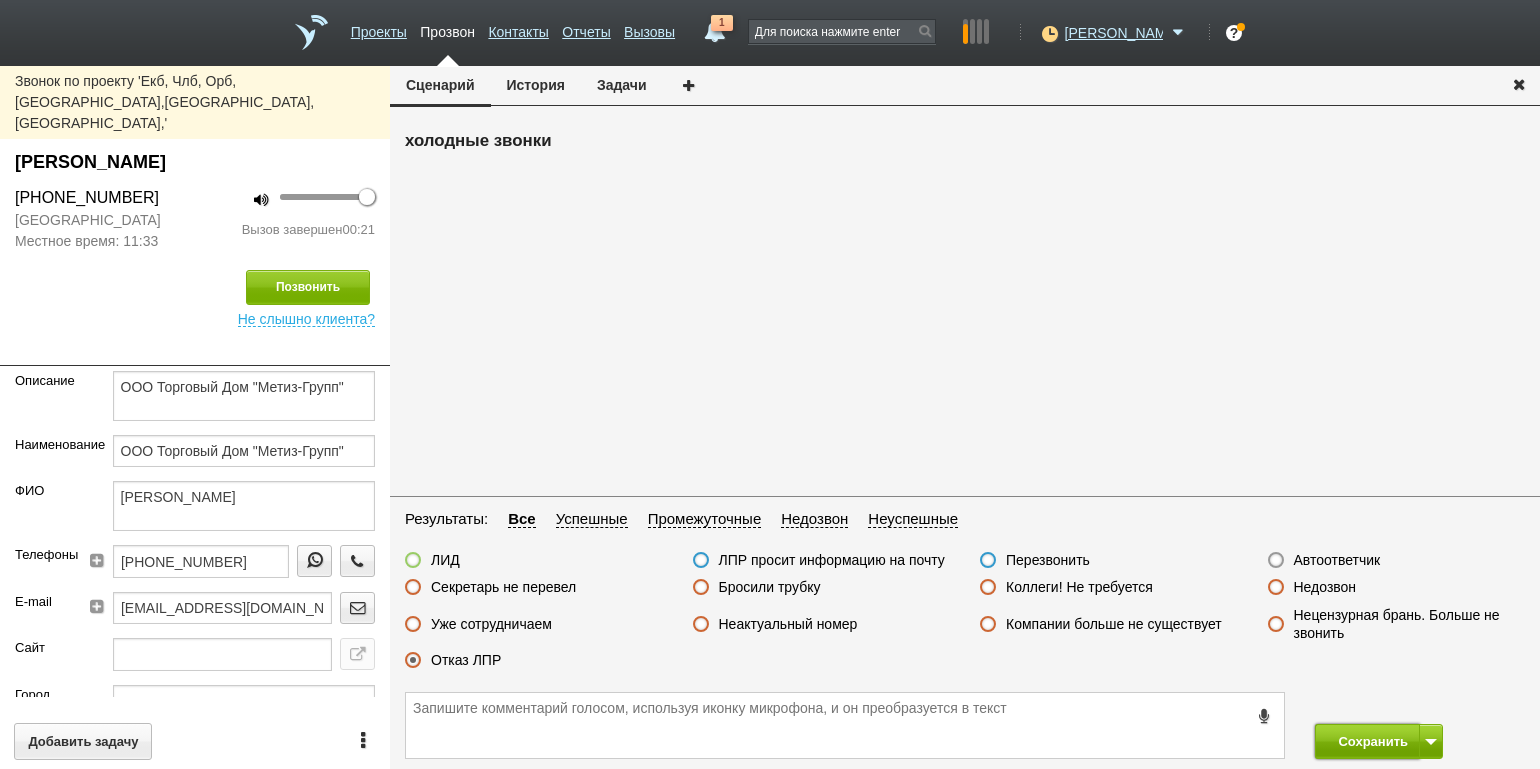 click on "Сохранить" at bounding box center [1367, 741] 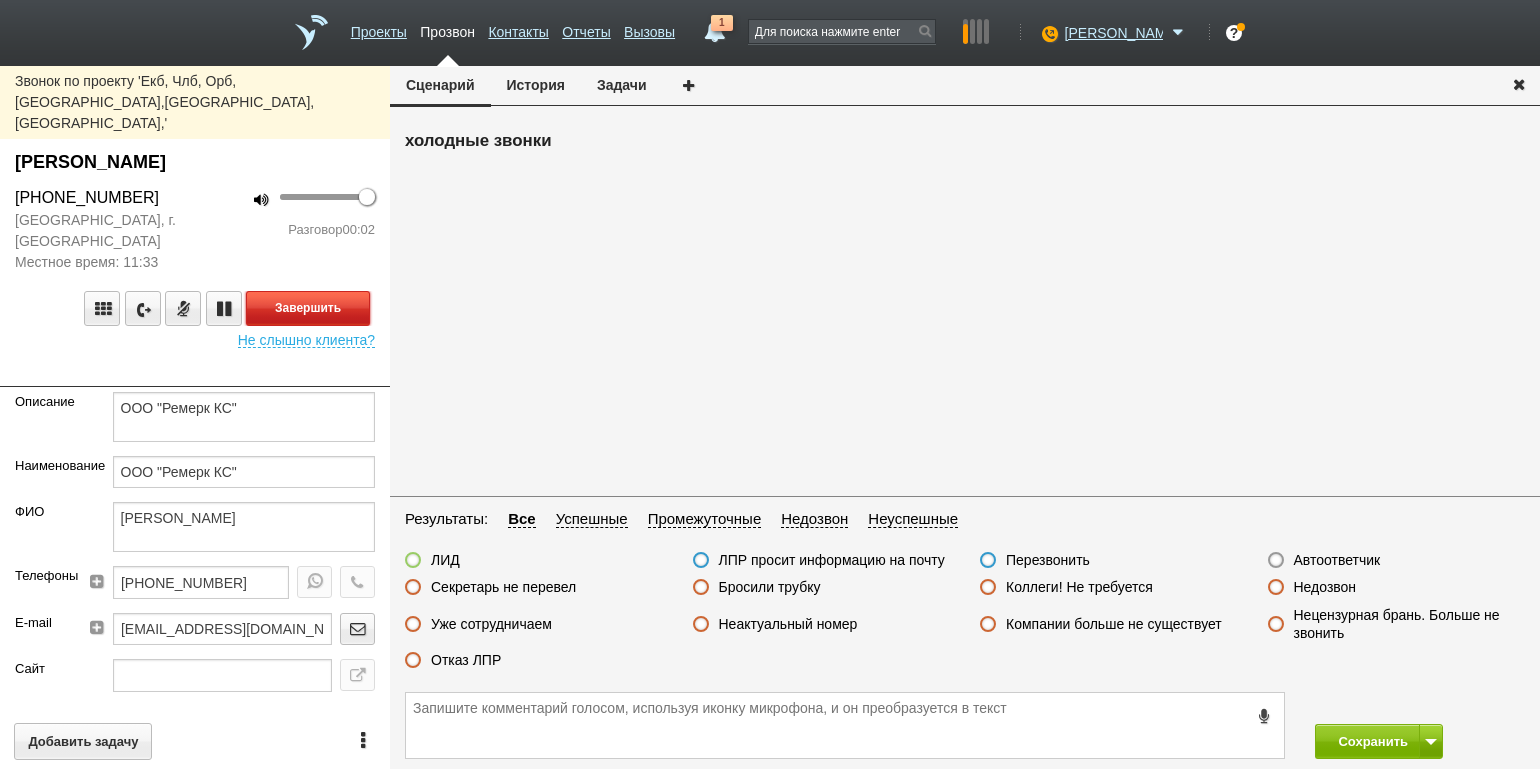 click on "Завершить" at bounding box center [308, 308] 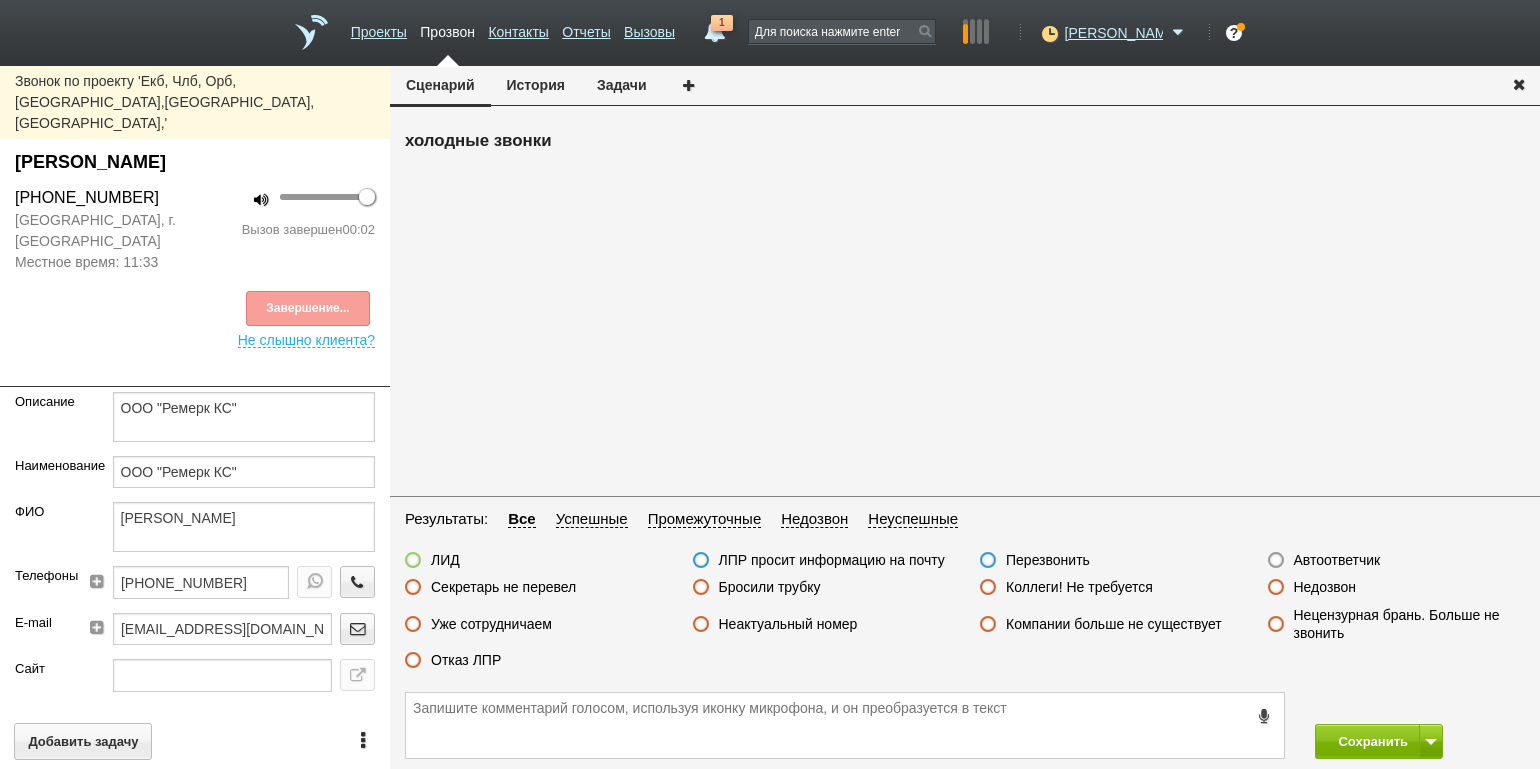 click on "Недозвон" at bounding box center (1325, 587) 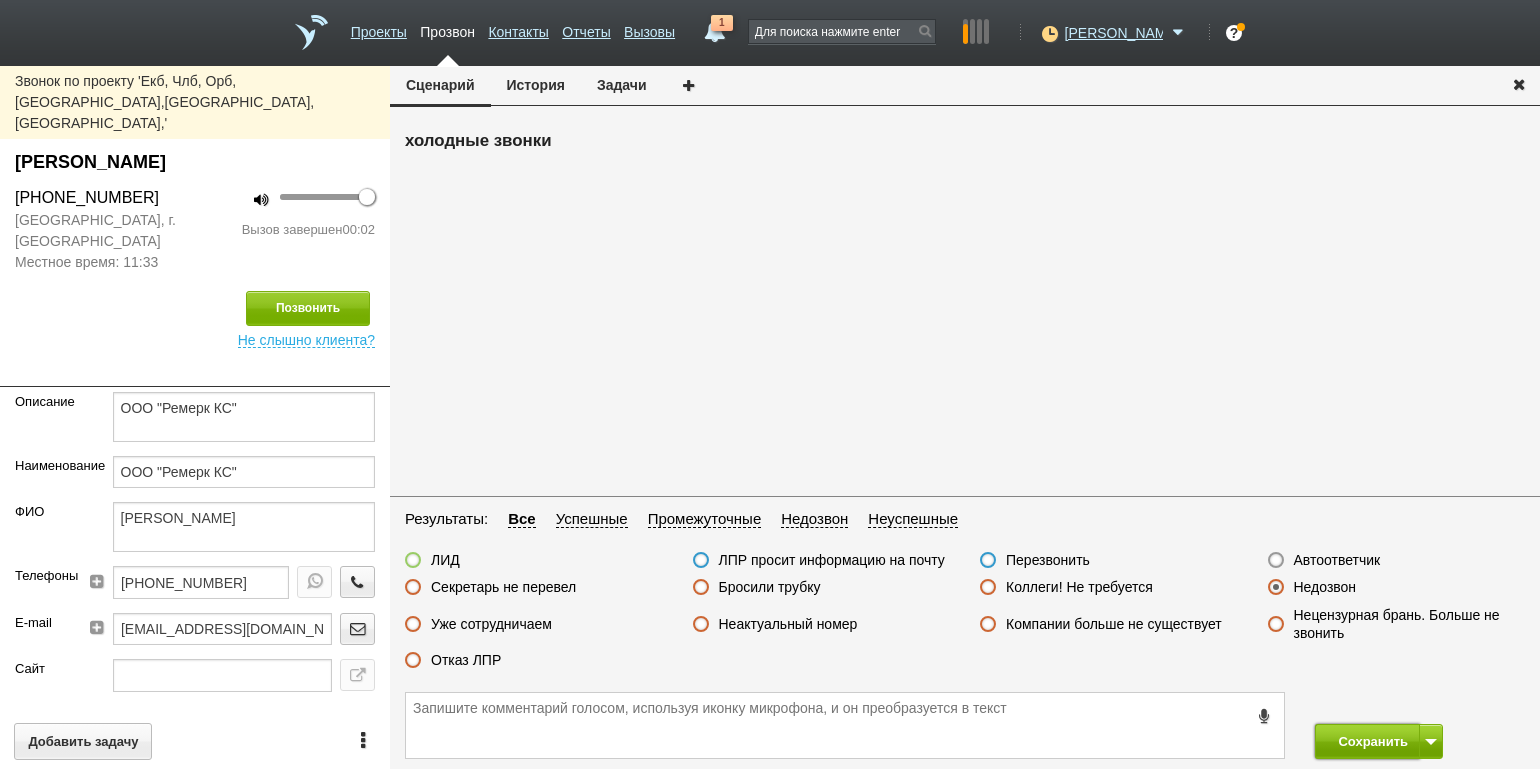 click on "Сохранить" at bounding box center (1367, 741) 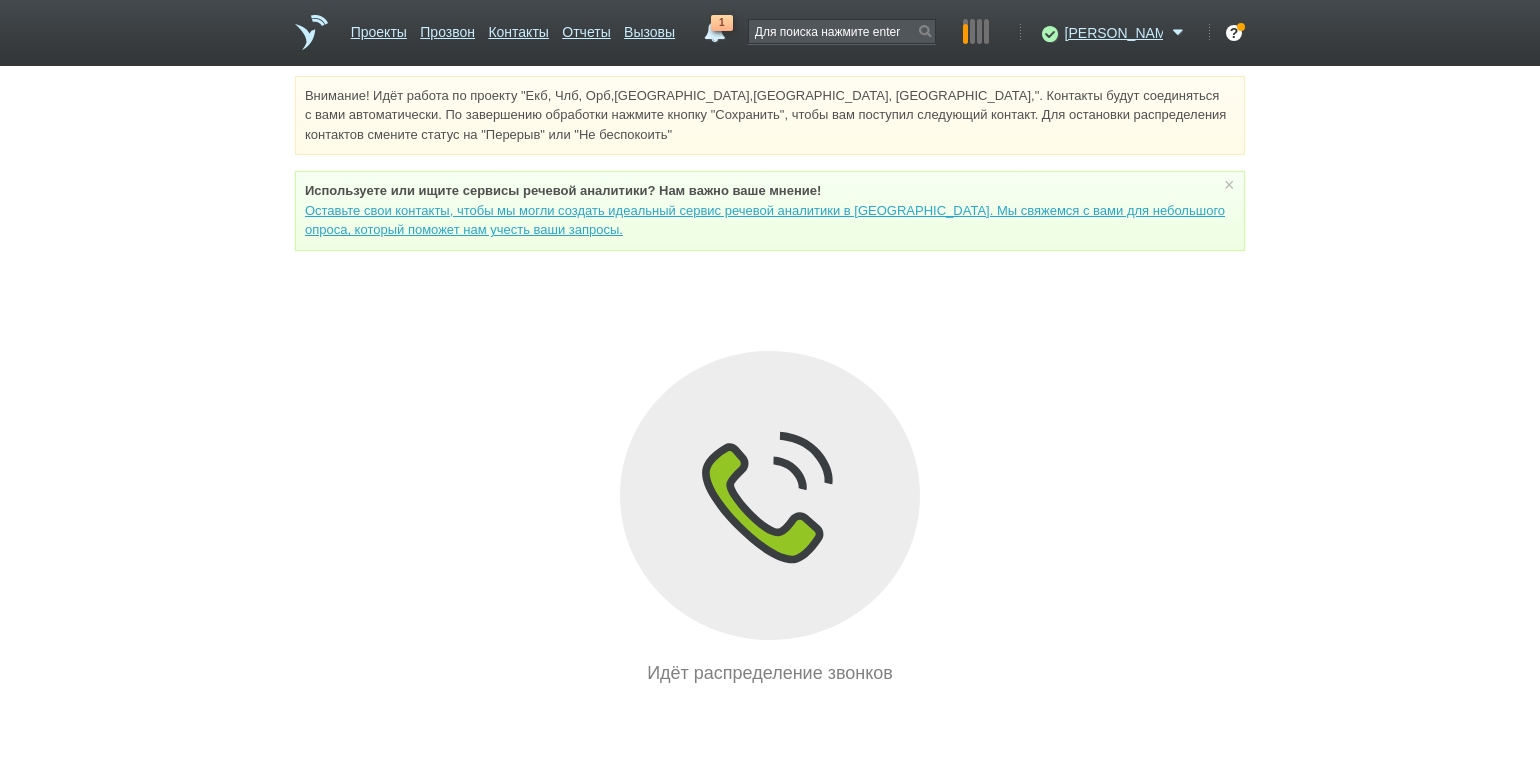 click on "Внимание! Идёт работа по проекту "Екб, Члб, Орб,[GEOGRAPHIC_DATA],[GEOGRAPHIC_DATA], [GEOGRAPHIC_DATA],". Контакты будут соединяться с вами автоматически. По завершению обработки нажмите кнопку "Сохранить", чтобы вам поступил следующий контакт. Для остановки распределения контактов смените статус на "Перерыв" или "Не беспокоить"
Используете или ищите cервисы речевой аналитики? Нам важно ваше мнение!
×
Вы можете звонить напрямую из строки поиска - введите номер и нажмите "Позвонить"
Идёт распределение звонков" at bounding box center [770, 381] 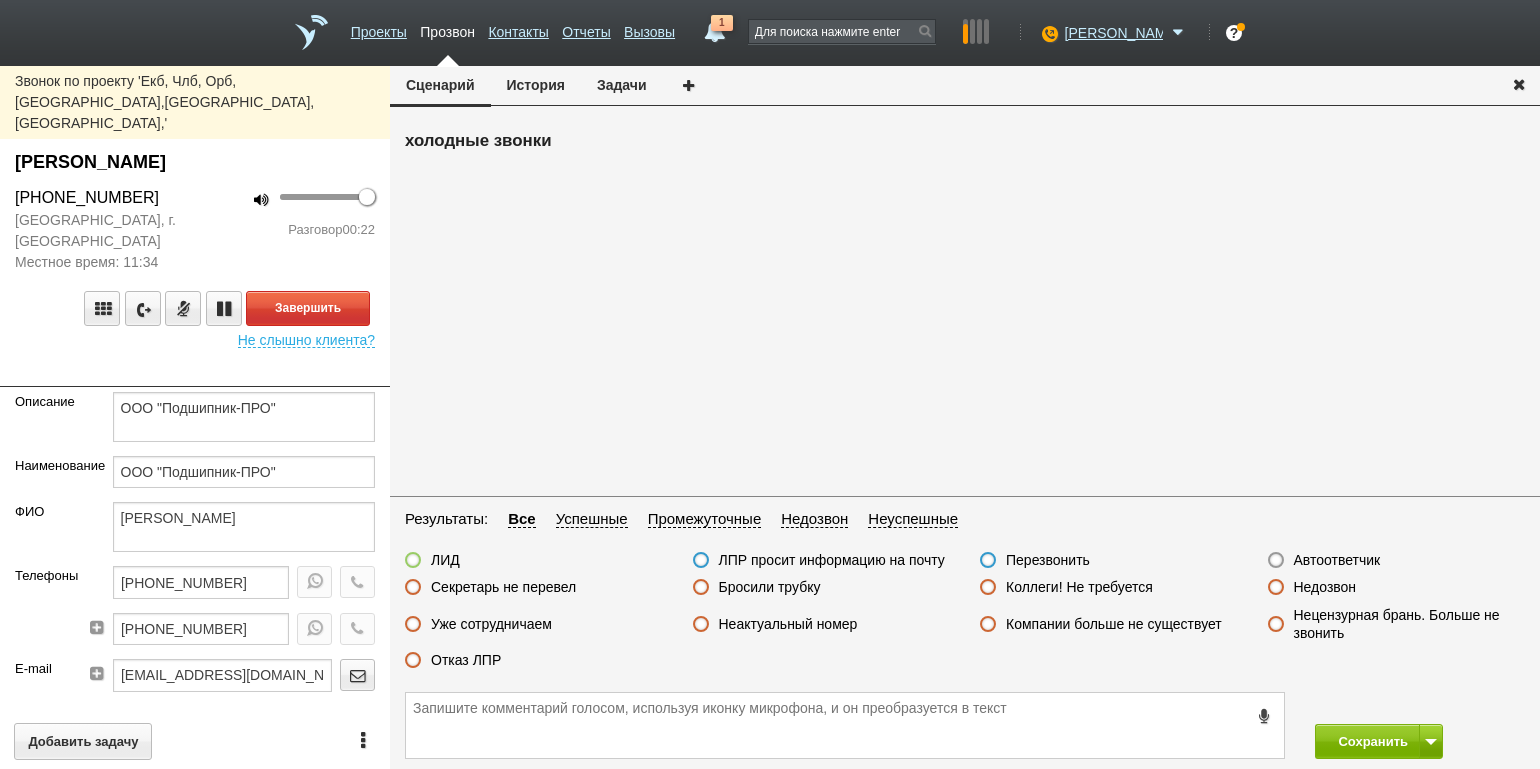 click on "Завершить Не слышно клиента?" at bounding box center (195, 310) 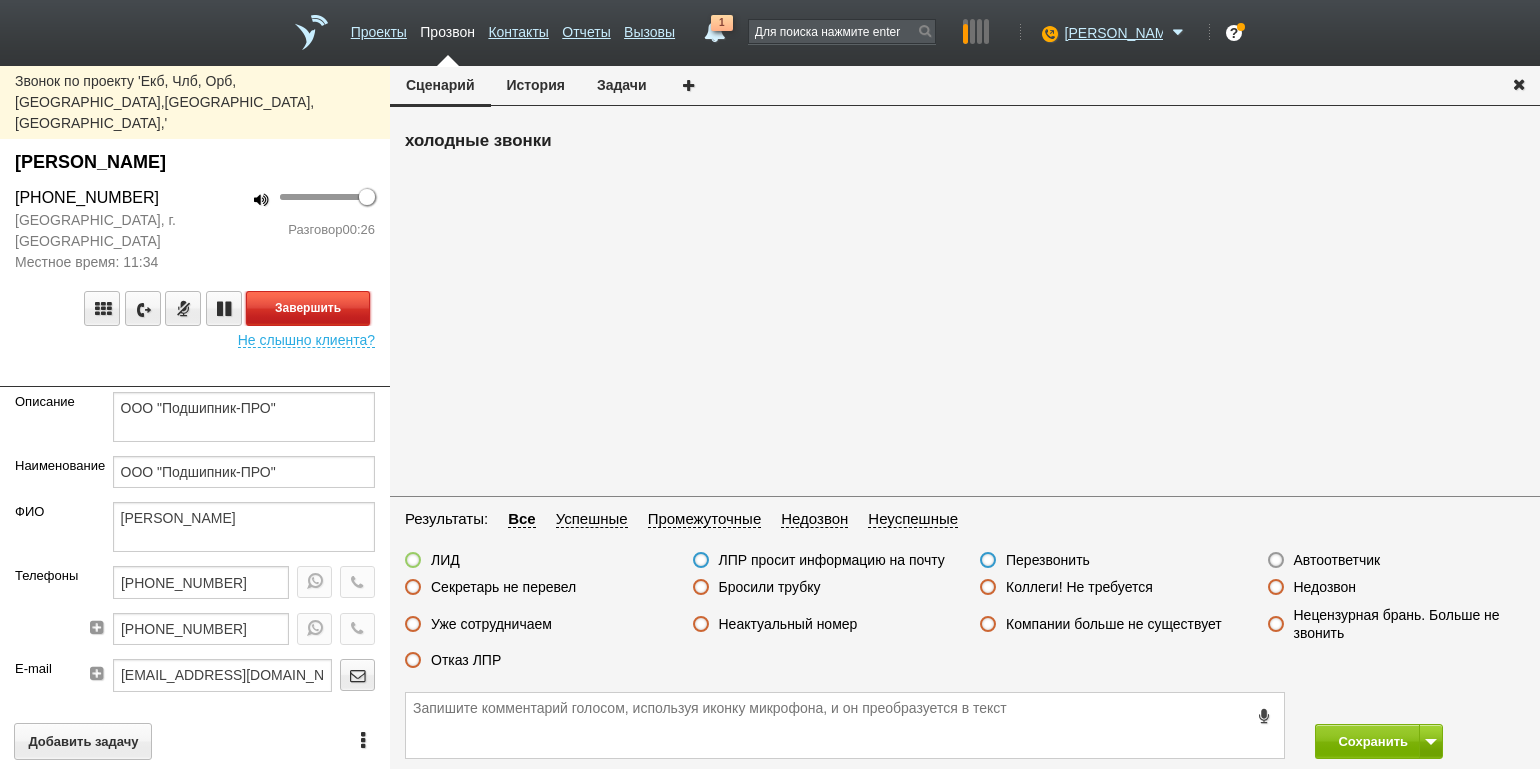 click on "Завершить" at bounding box center [308, 308] 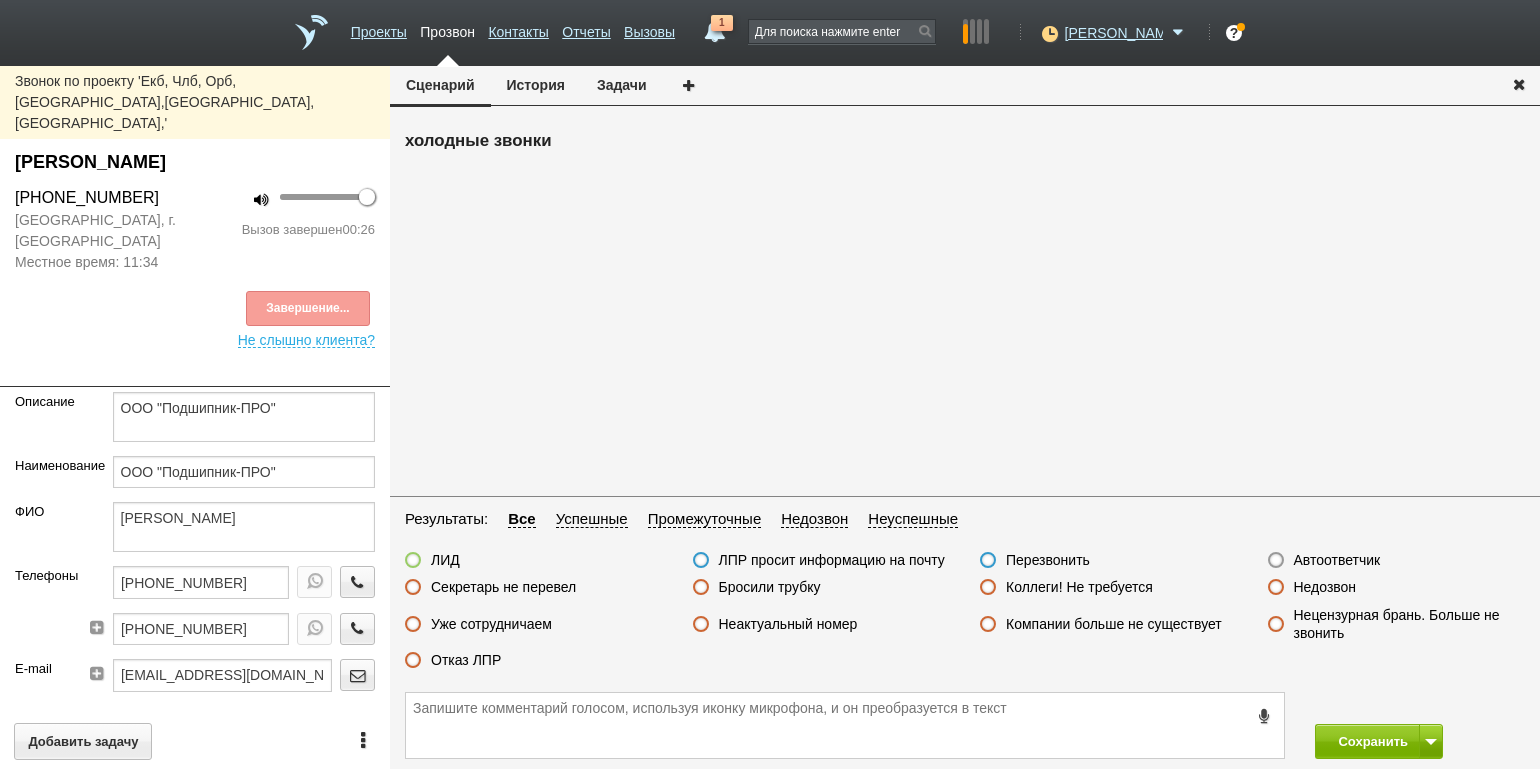 click on "Отказ ЛПР" at bounding box center (466, 660) 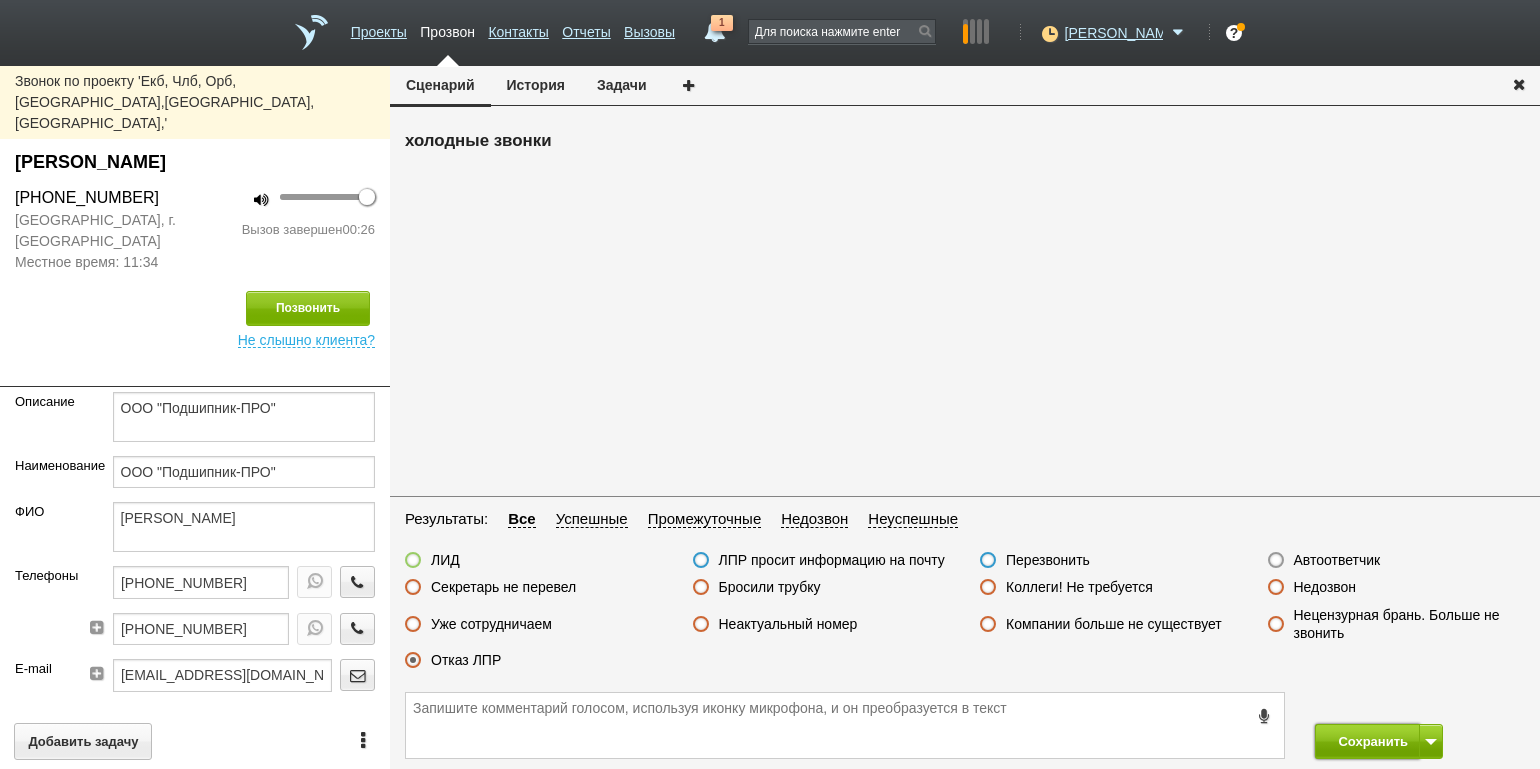 click on "Сохранить" at bounding box center [1367, 741] 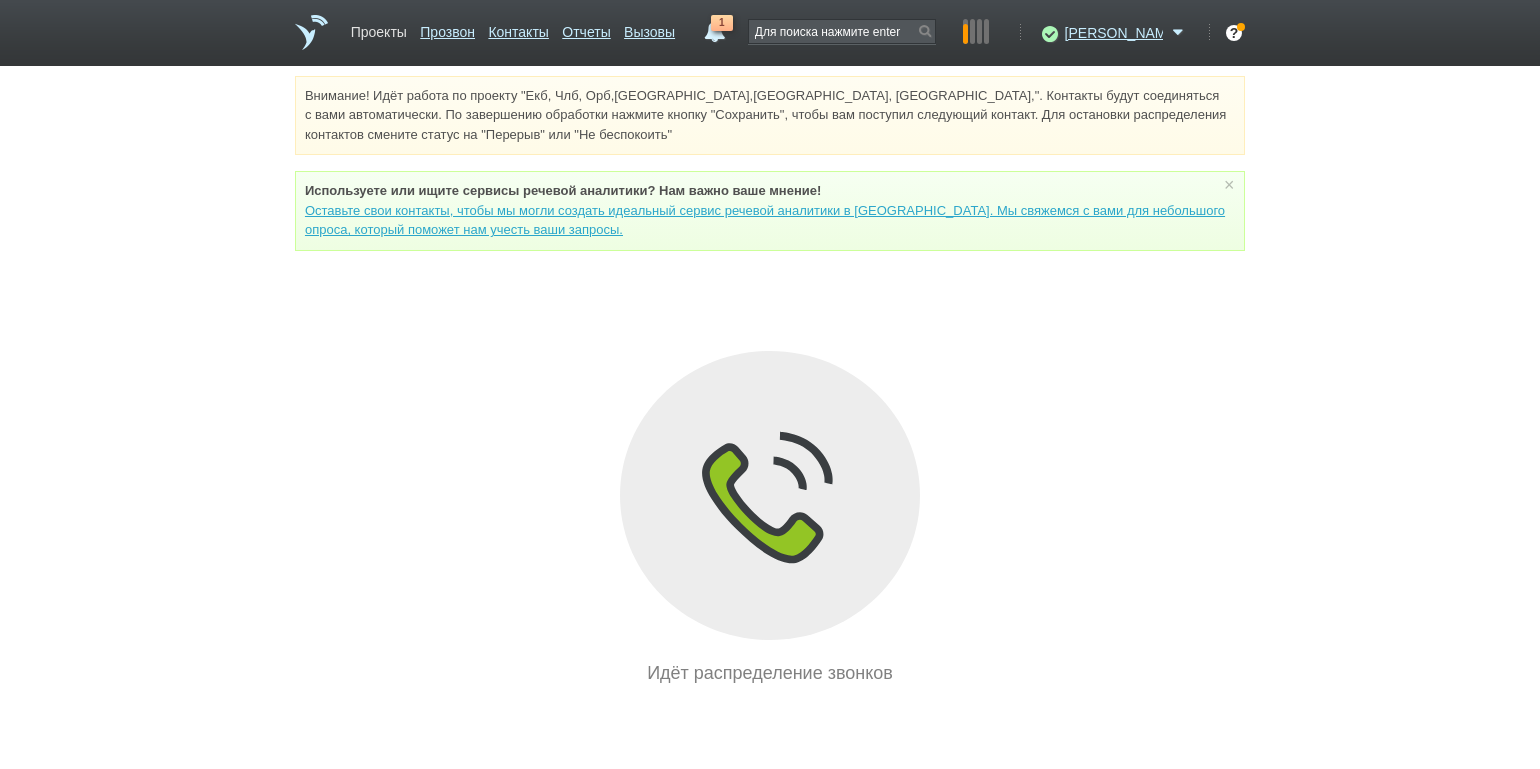 click on "Проекты" at bounding box center [379, 28] 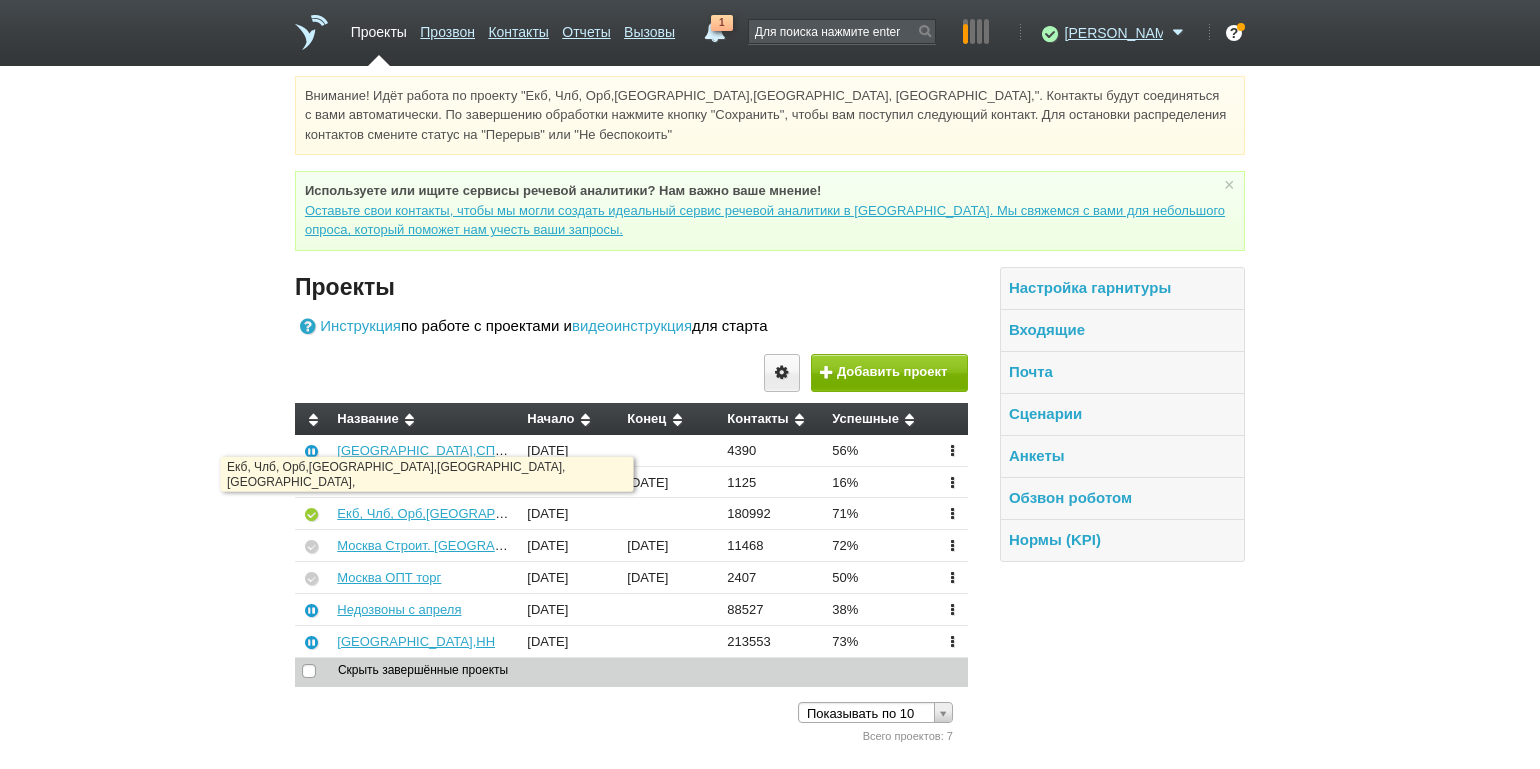 click on "Екб, Члб, Орб,[GEOGRAPHIC_DATA],[GEOGRAPHIC_DATA], [GEOGRAPHIC_DATA]," at bounding box center [425, 514] 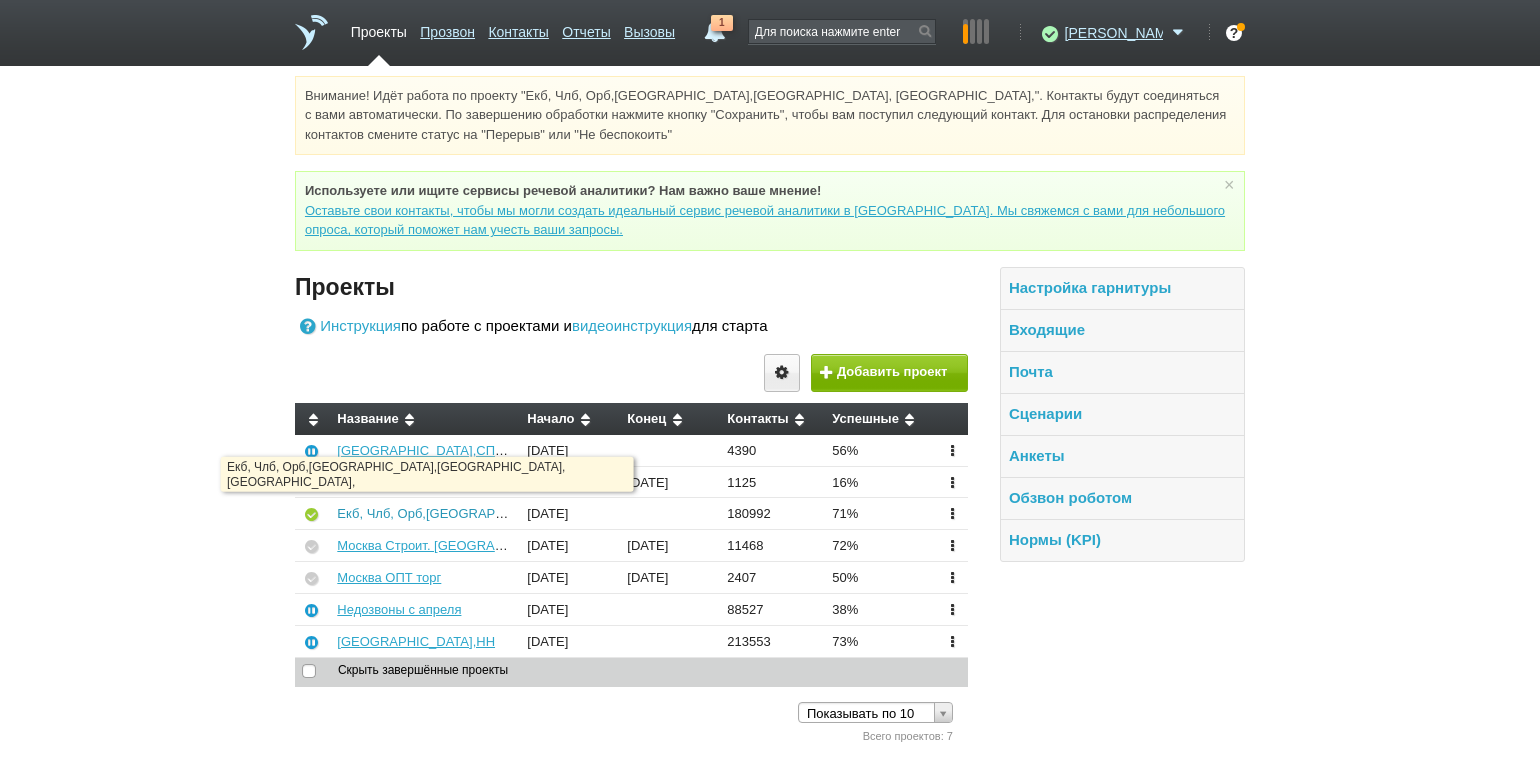 click on "Екб, Члб, Орб,[GEOGRAPHIC_DATA],[GEOGRAPHIC_DATA], [GEOGRAPHIC_DATA]," at bounding box center (591, 513) 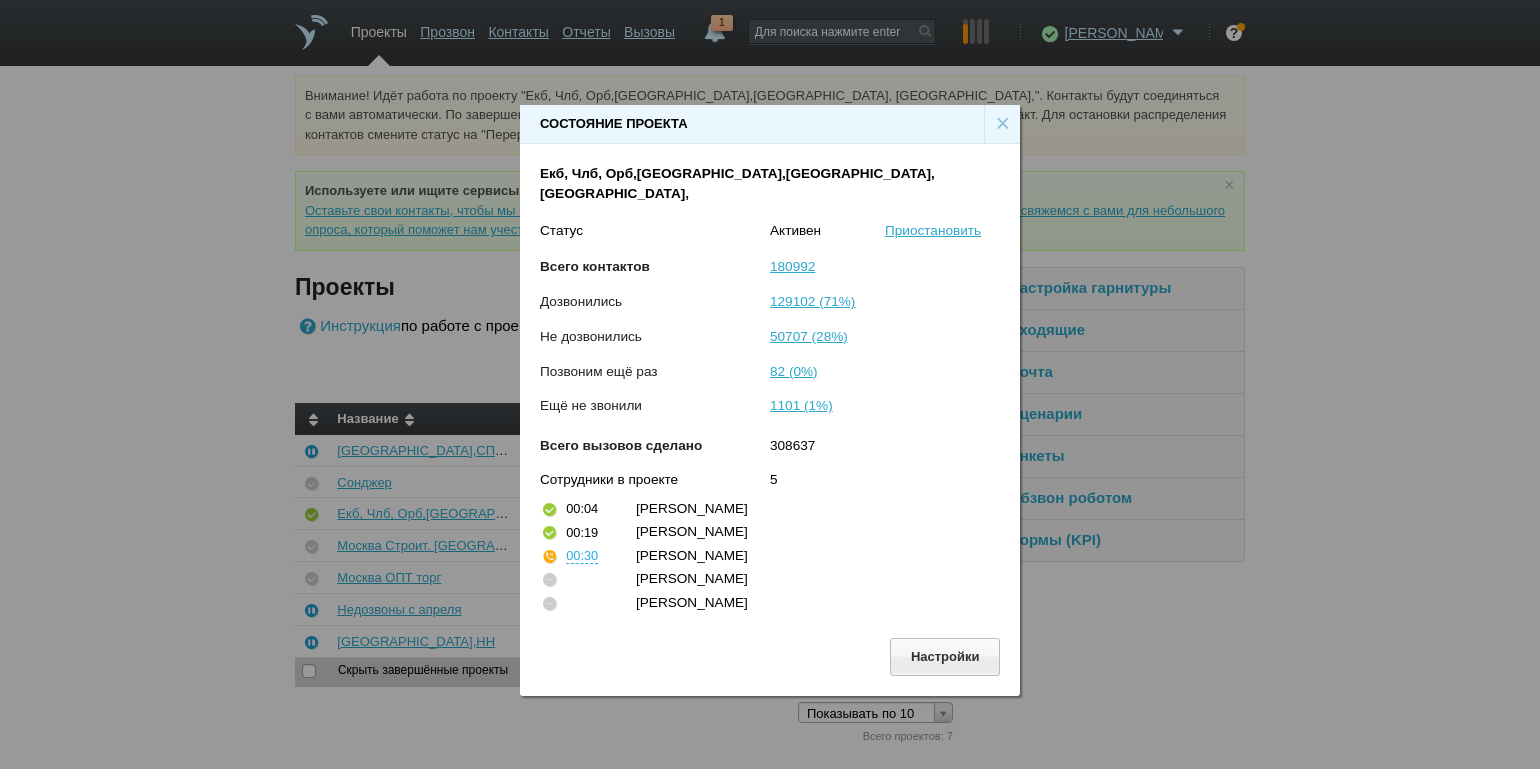 click on "×" at bounding box center [1002, 124] 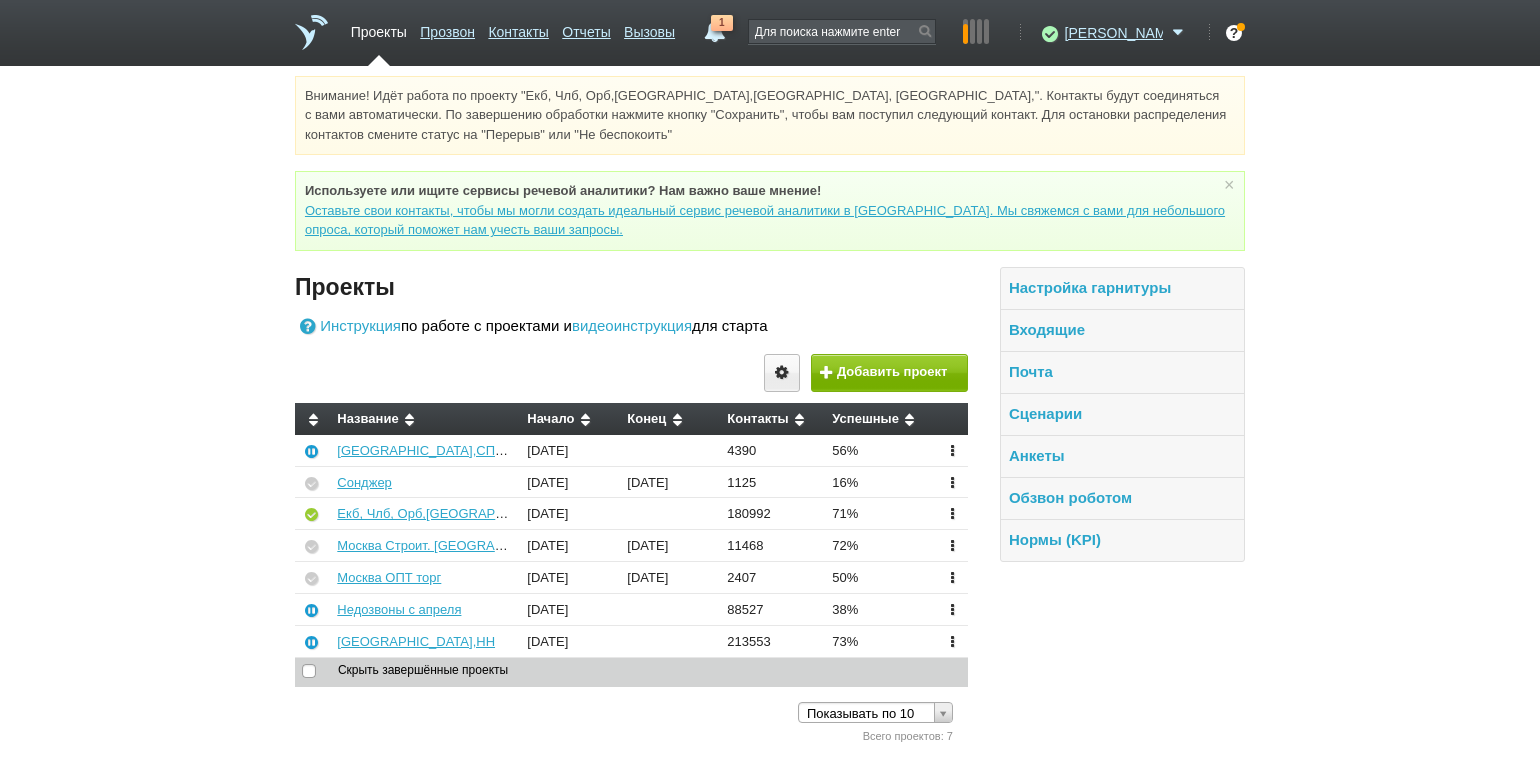 click on "1" at bounding box center [715, 27] 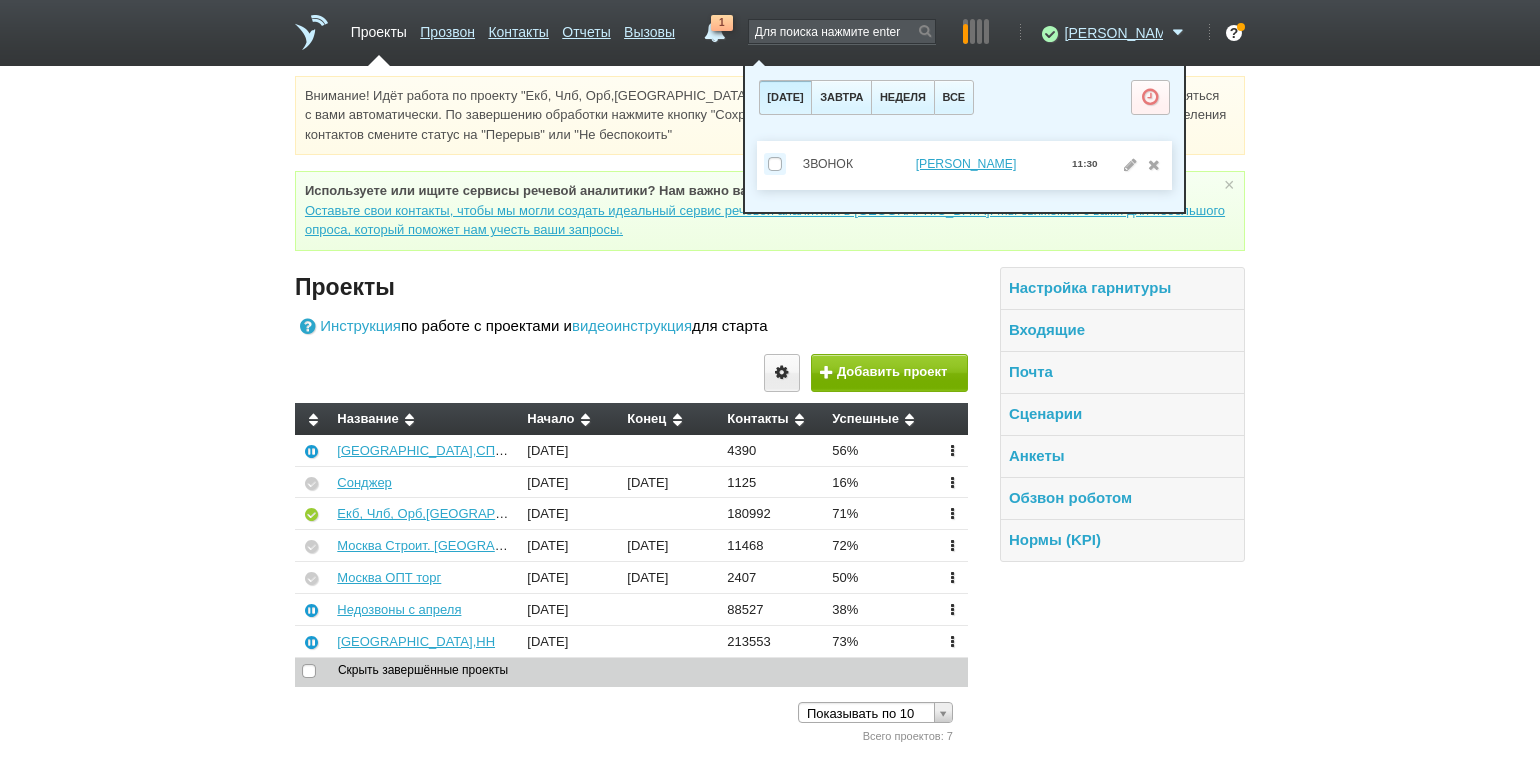 click on "Внимание! Идёт работа по проекту "Екб, Члб, Орб,[GEOGRAPHIC_DATA],[GEOGRAPHIC_DATA], [GEOGRAPHIC_DATA],". Контакты будут соединяться с вами автоматически. По завершению обработки нажмите кнопку "Сохранить", чтобы вам поступил следующий контакт. Для остановки распределения контактов смените статус на "Перерыв" или "Не беспокоить"
Используете или ищите cервисы речевой аналитики? Нам важно ваше мнение!
×
Вы можете звонить напрямую из строки поиска - введите номер и нажмите "Позвонить"
Проекты
Инструкция видеоинструкция" at bounding box center [770, 411] 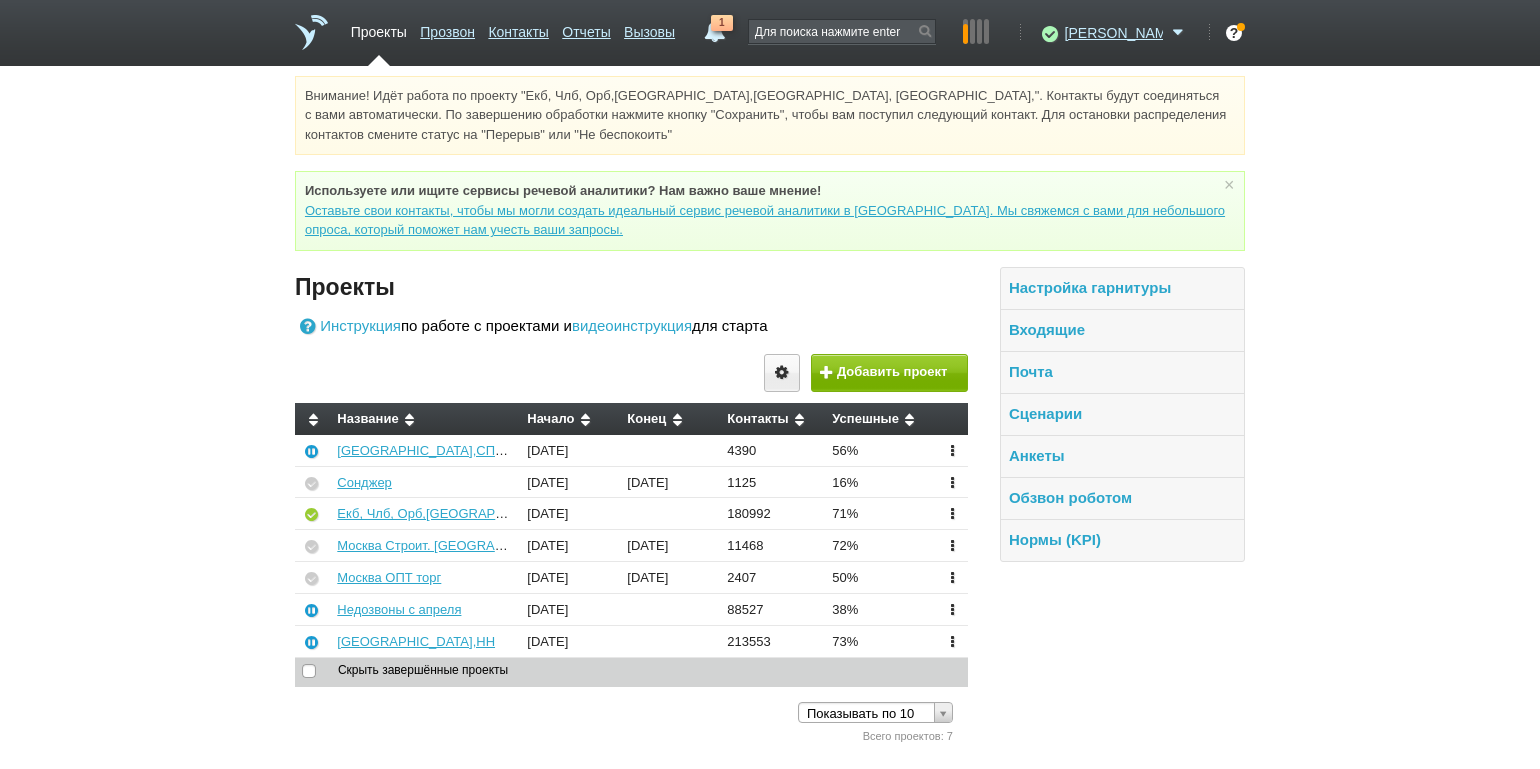 click on "Внимание! Идёт работа по проекту "Екб, Члб, Орб,[GEOGRAPHIC_DATA],[GEOGRAPHIC_DATA], [GEOGRAPHIC_DATA],". Контакты будут соединяться с вами автоматически. По завершению обработки нажмите кнопку "Сохранить", чтобы вам поступил следующий контакт. Для остановки распределения контактов смените статус на "Перерыв" или "Не беспокоить"
Используете или ищите cервисы речевой аналитики? Нам важно ваше мнение!
×
Вы можете звонить напрямую из строки поиска - введите номер и нажмите "Позвонить"
Проекты
Инструкция видеоинструкция" at bounding box center [770, 411] 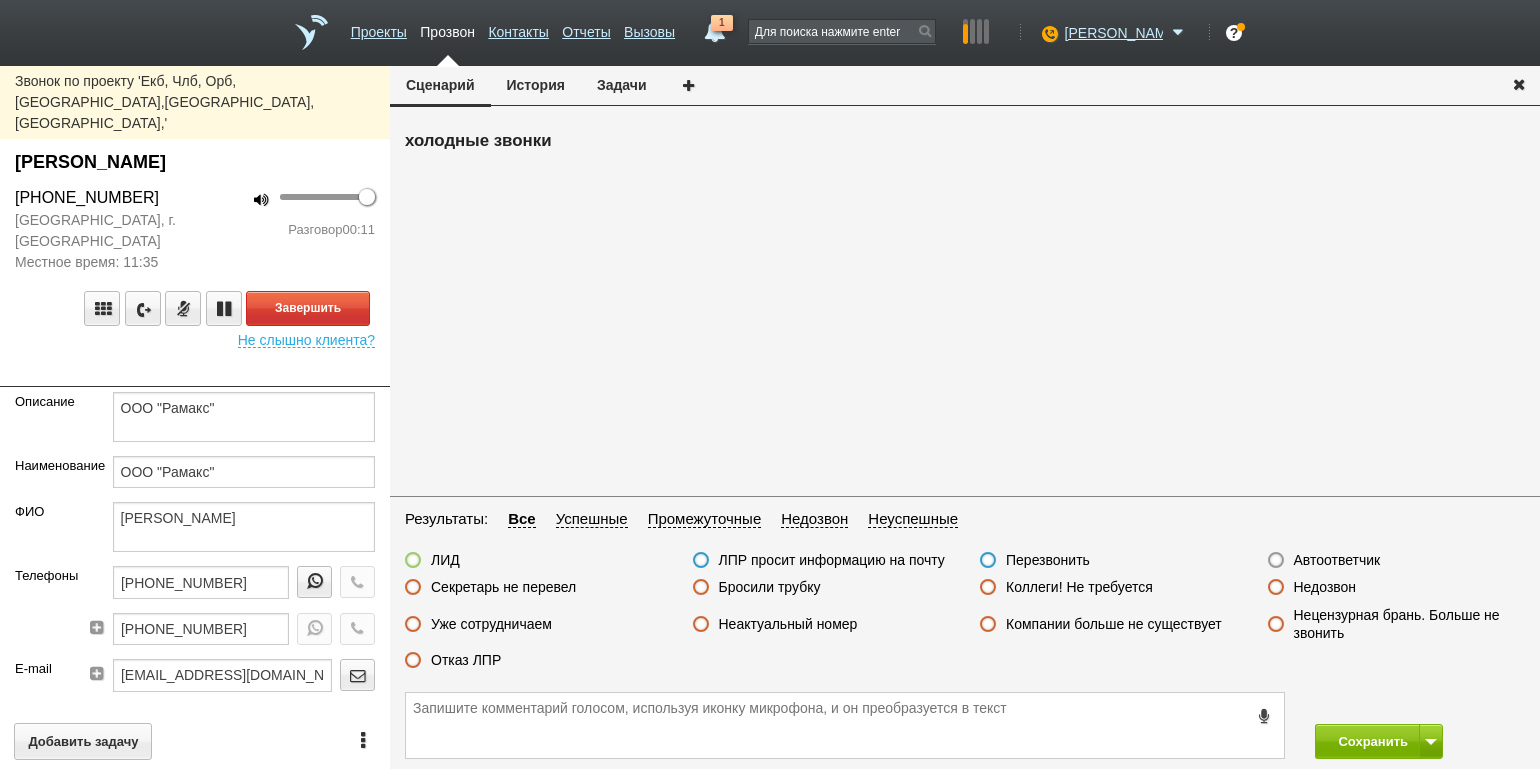 click on "100
Разговор
00:11" at bounding box center [292, 229] 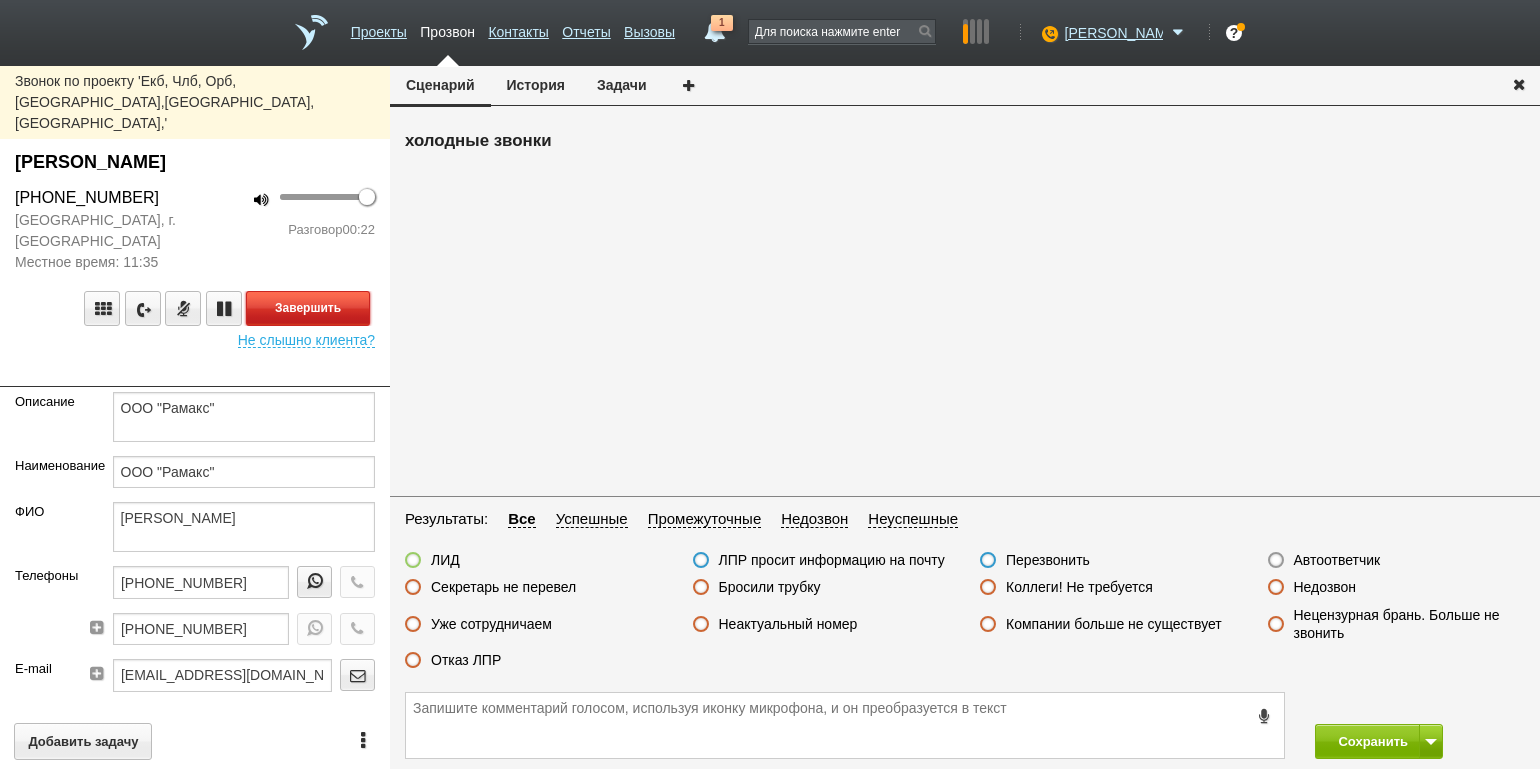 click on "Завершить" at bounding box center (308, 308) 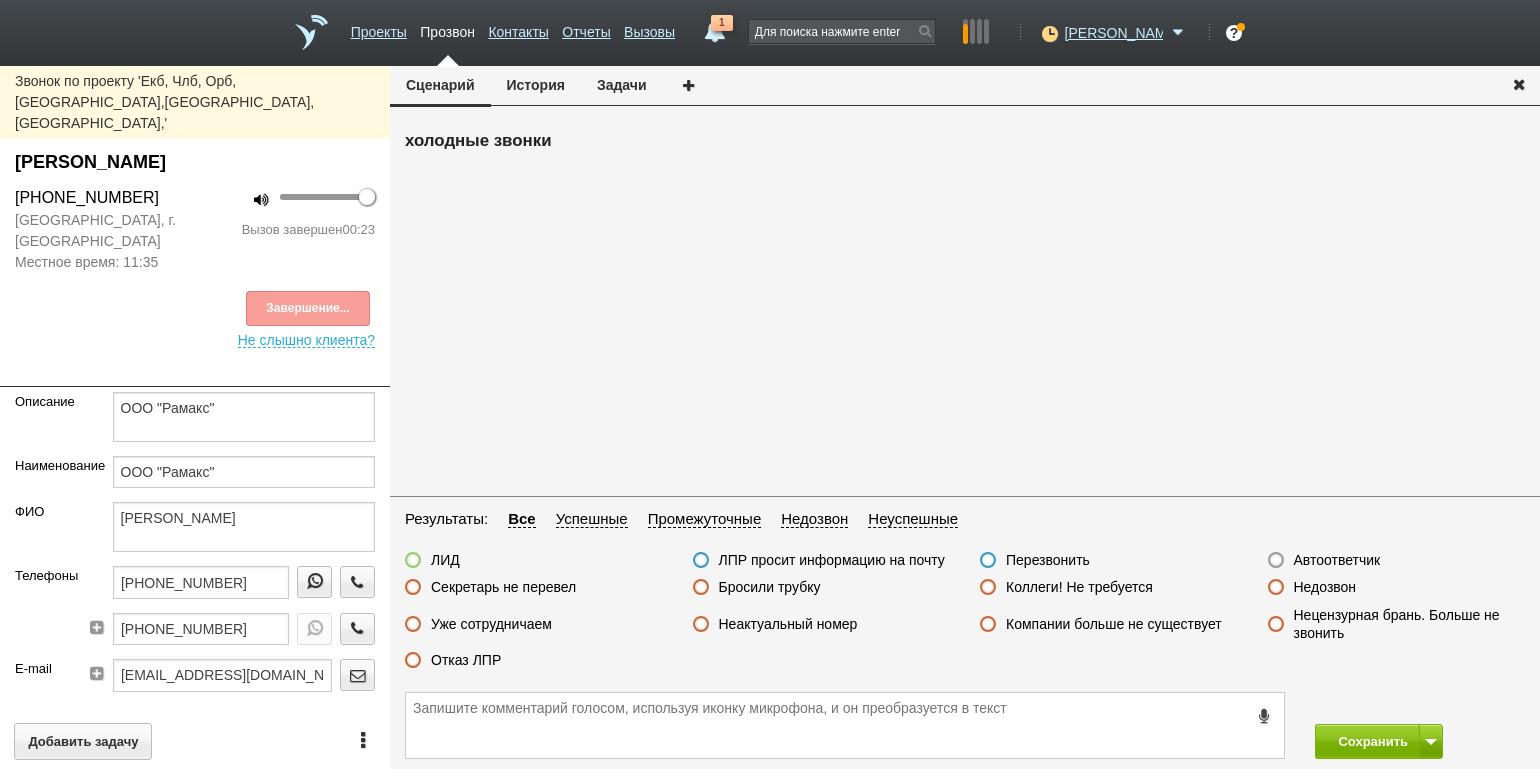 click on "Отказ ЛПР" at bounding box center [466, 660] 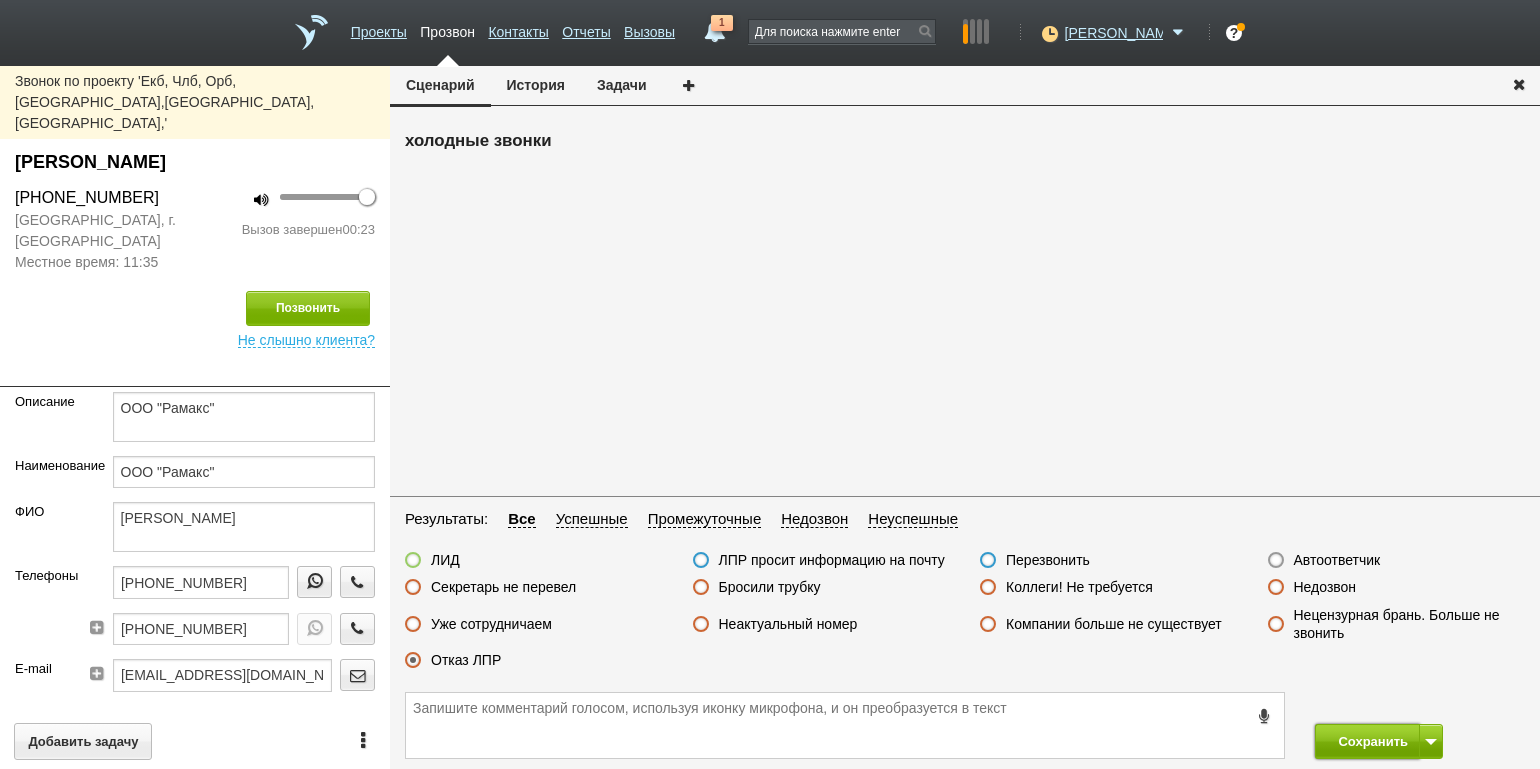 click on "Сохранить" at bounding box center (1367, 741) 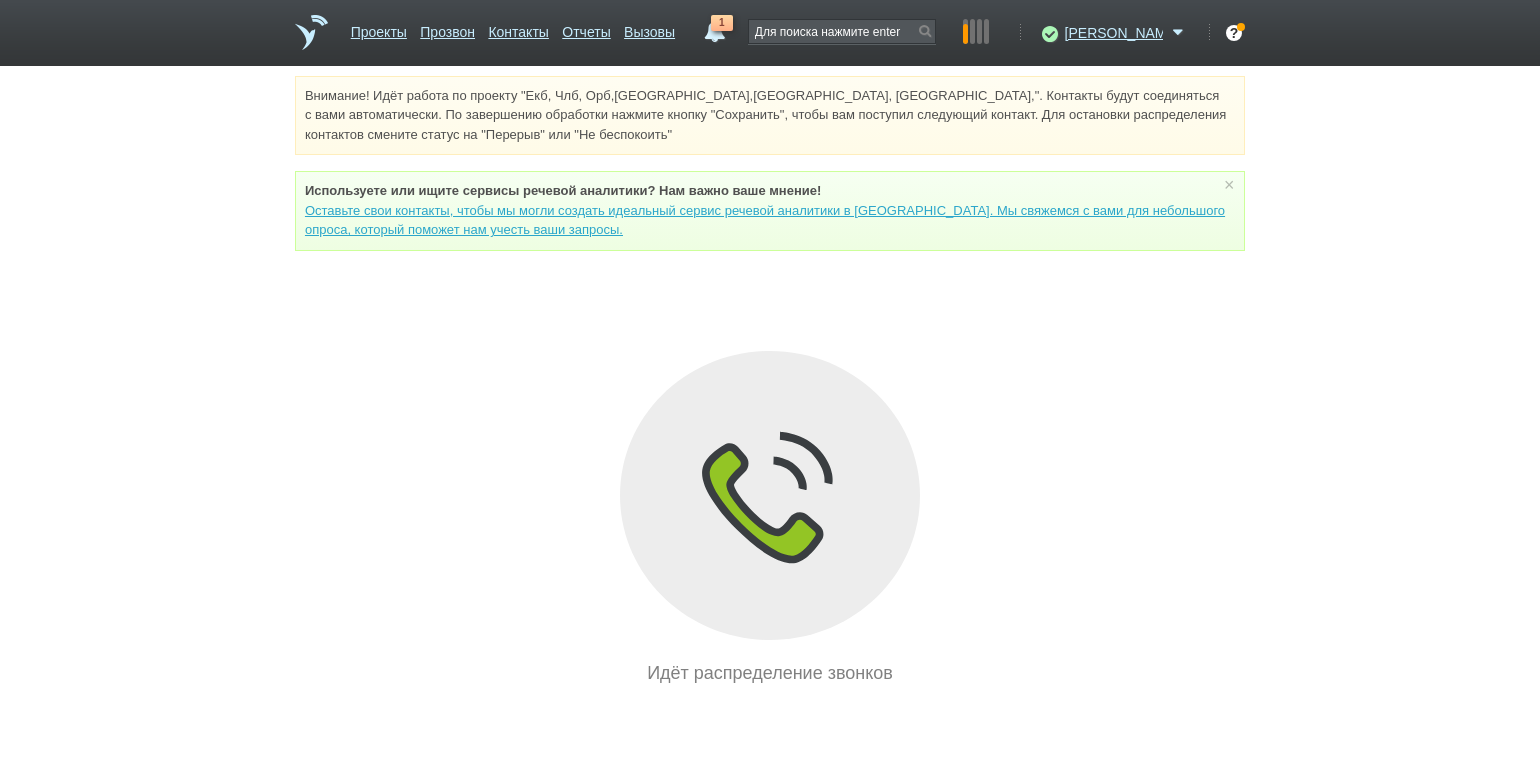 click on "Внимание! Идёт работа по проекту "Екб, Члб, Орб,[GEOGRAPHIC_DATA],[GEOGRAPHIC_DATA], [GEOGRAPHIC_DATA],". Контакты будут соединяться с вами автоматически. По завершению обработки нажмите кнопку "Сохранить", чтобы вам поступил следующий контакт. Для остановки распределения контактов смените статус на "Перерыв" или "Не беспокоить"
Используете или ищите cервисы речевой аналитики? Нам важно ваше мнение!
×
Вы можете звонить напрямую из строки поиска - введите номер и нажмите "Позвонить"
Идёт распределение звонков" at bounding box center [770, 381] 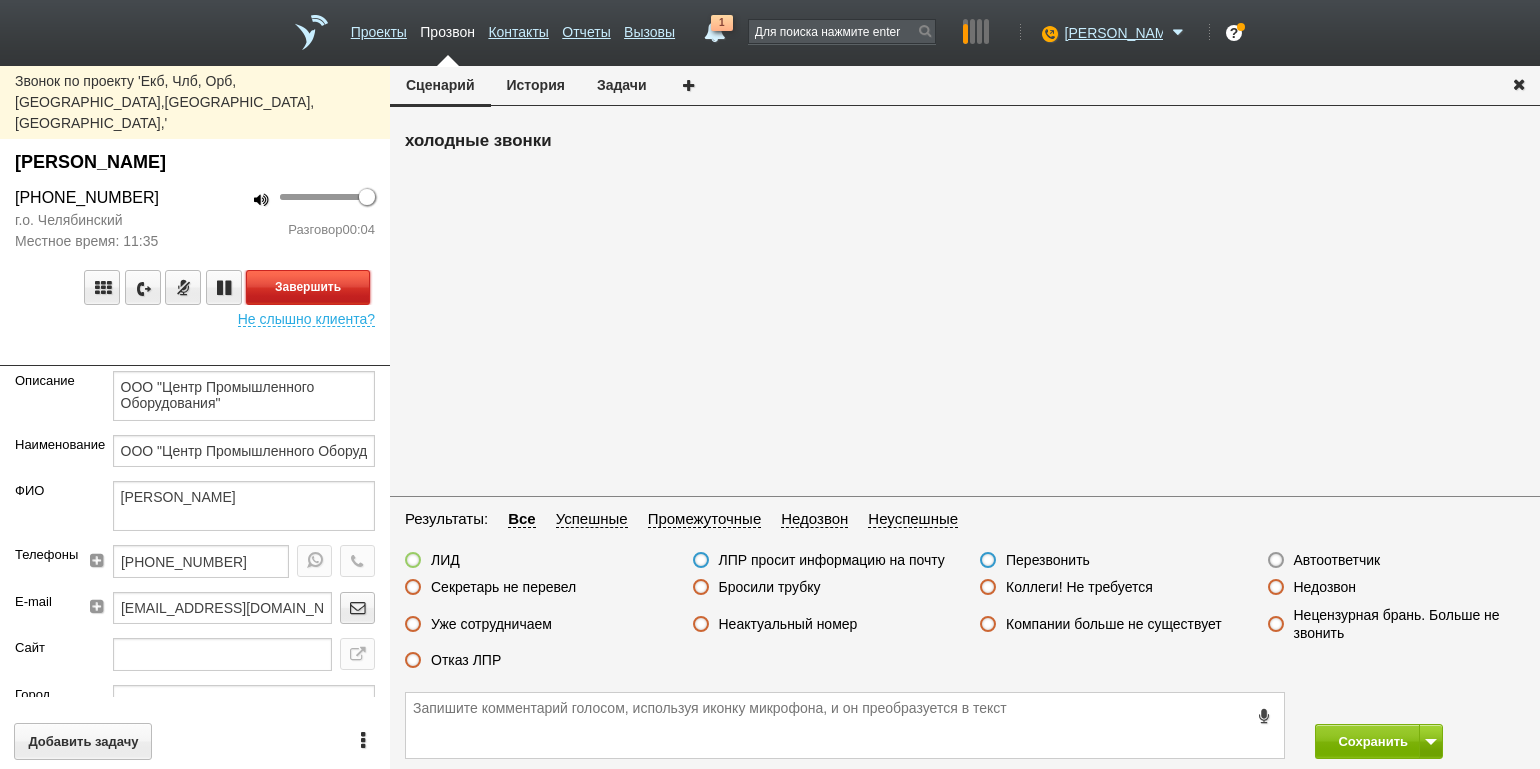 click on "Завершить" at bounding box center (308, 287) 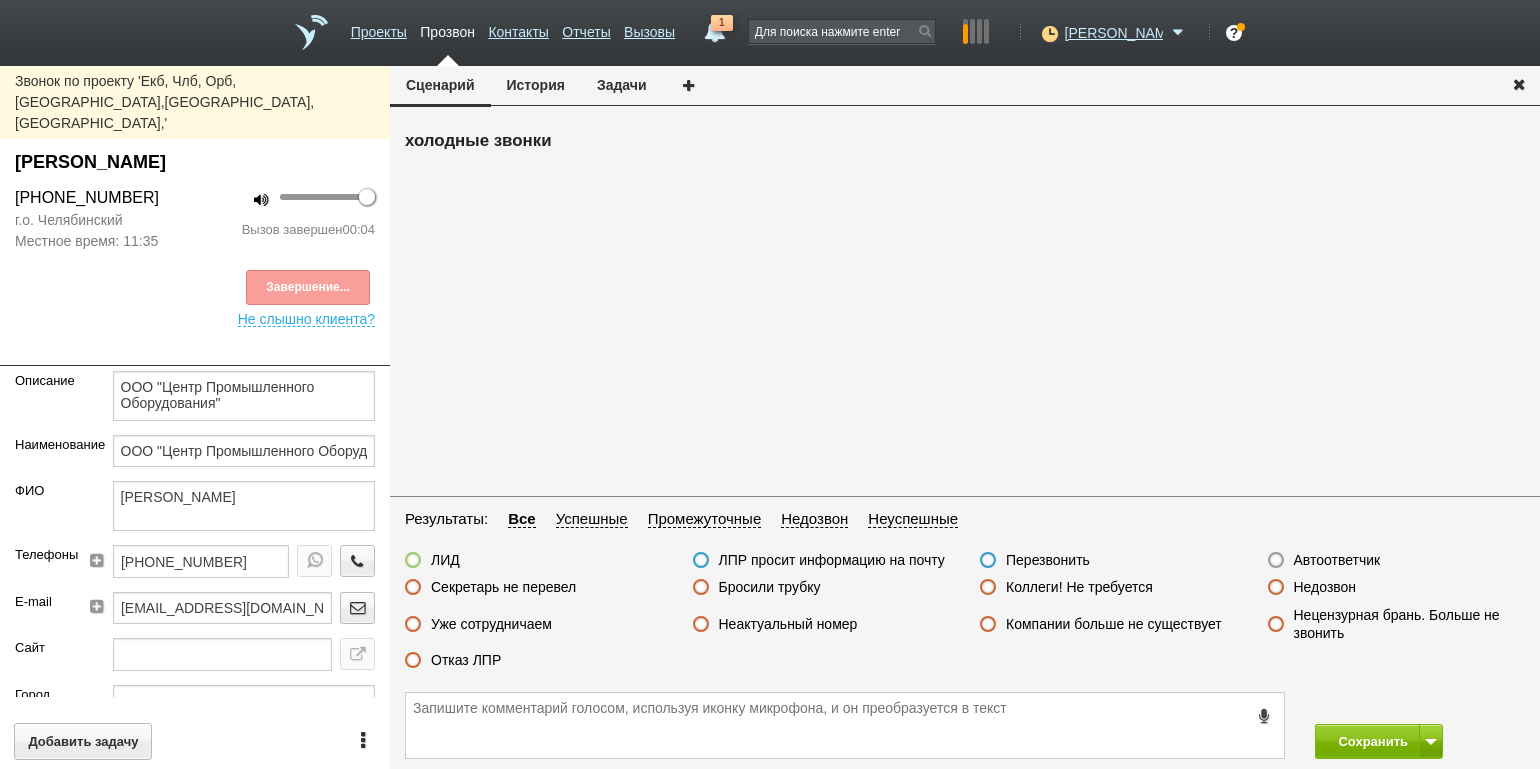 click on "Недозвон" at bounding box center (1325, 587) 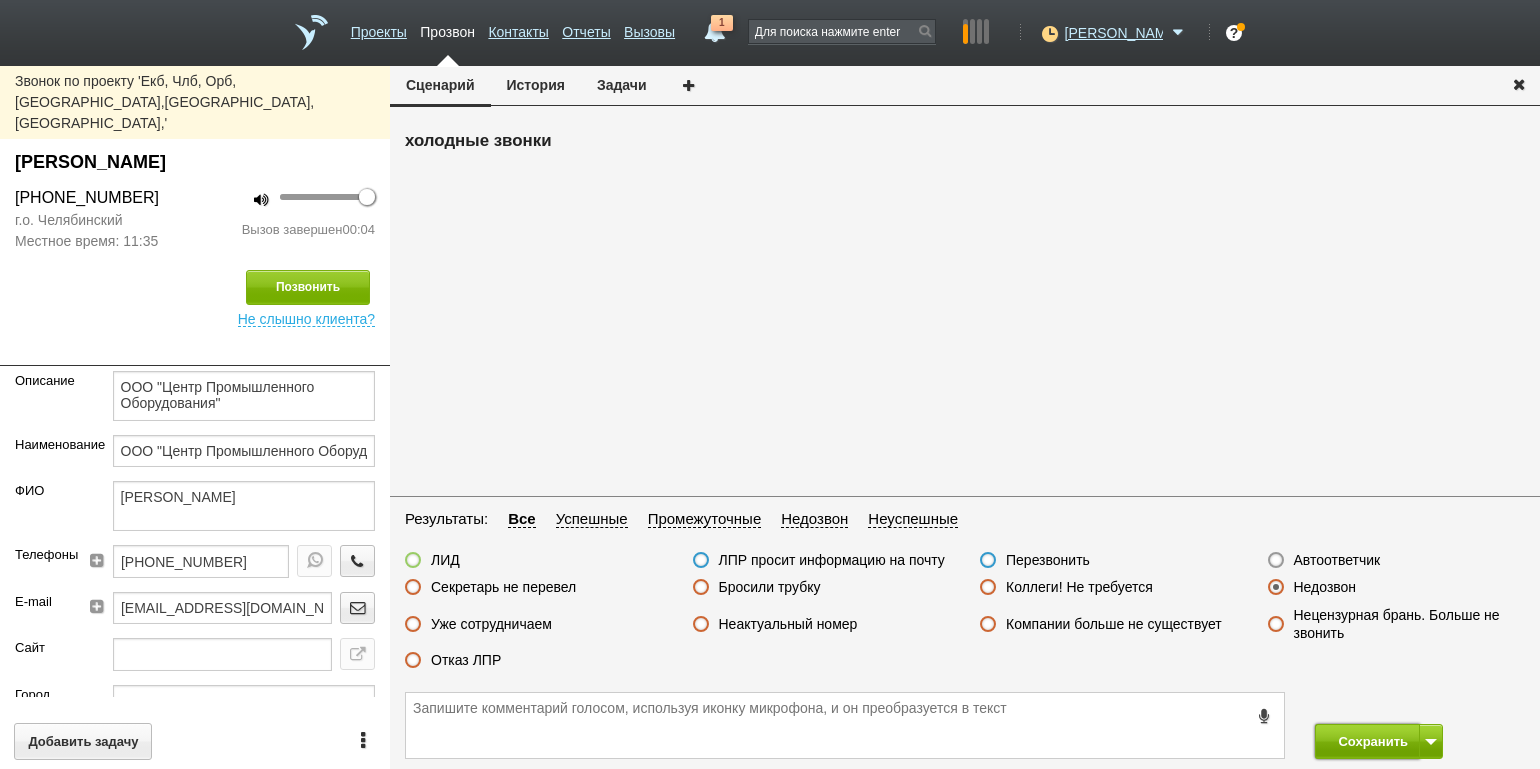 click on "Сохранить" at bounding box center (1367, 741) 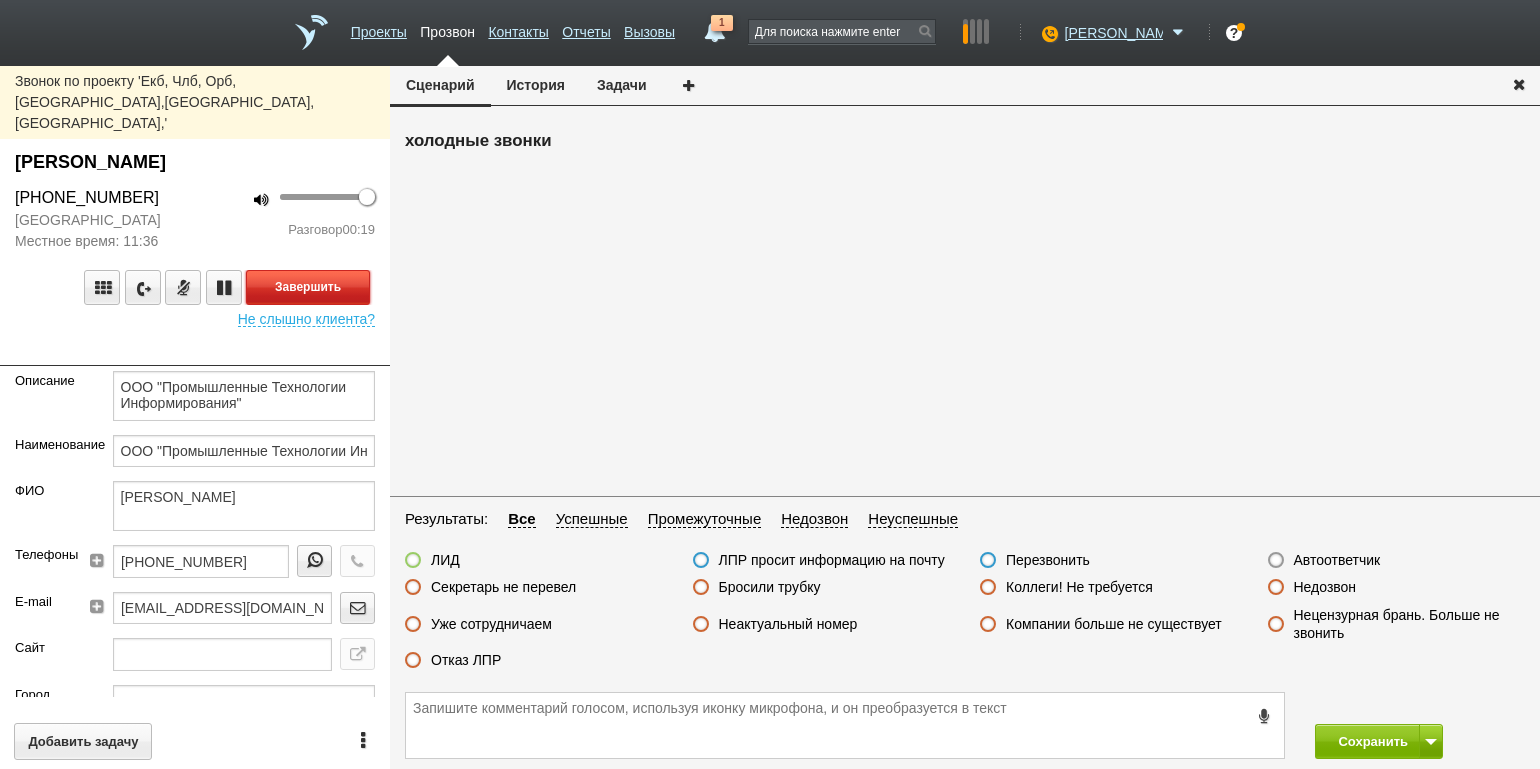 click on "Завершить" at bounding box center [308, 287] 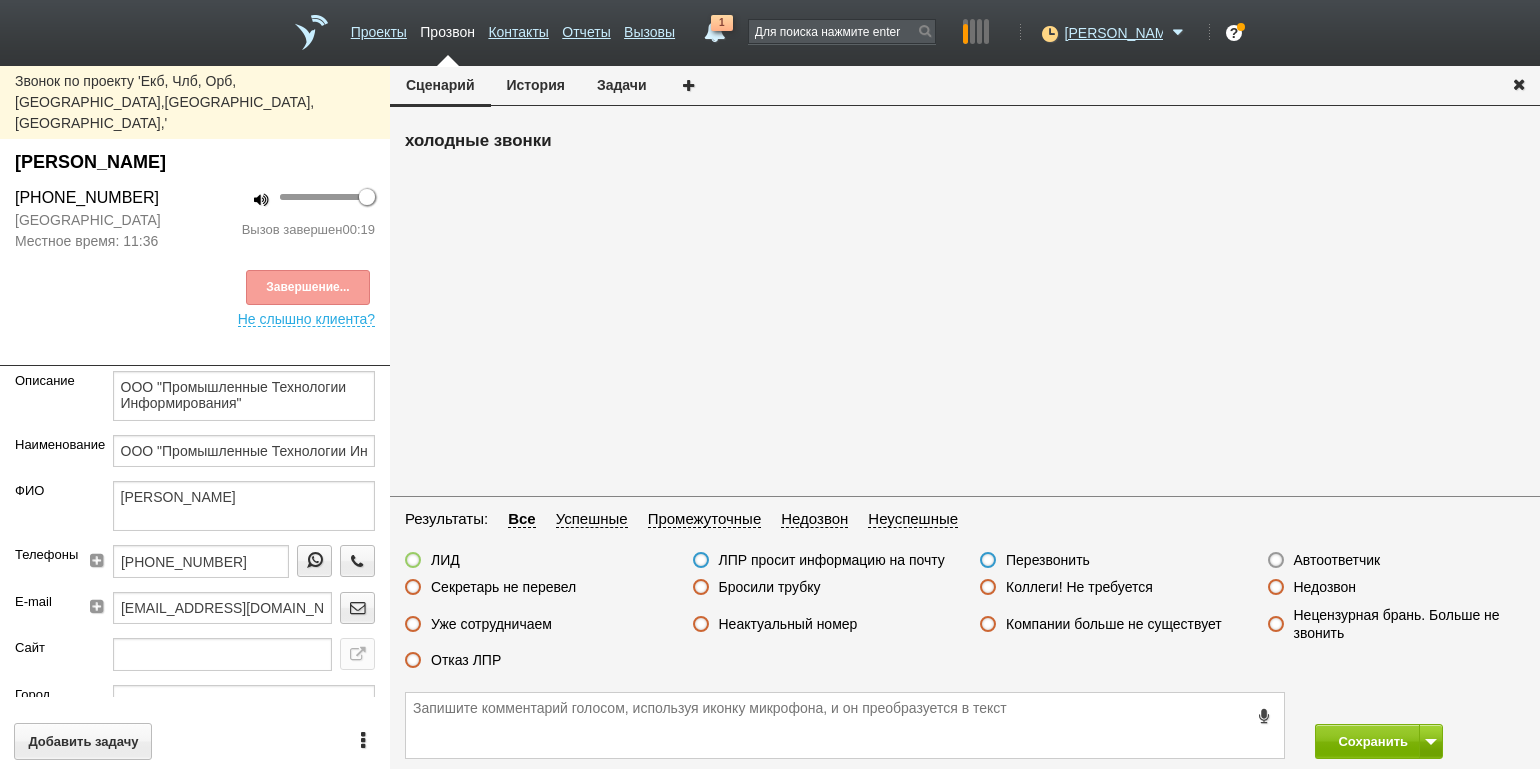 click on "Отказ ЛПР" at bounding box center [466, 660] 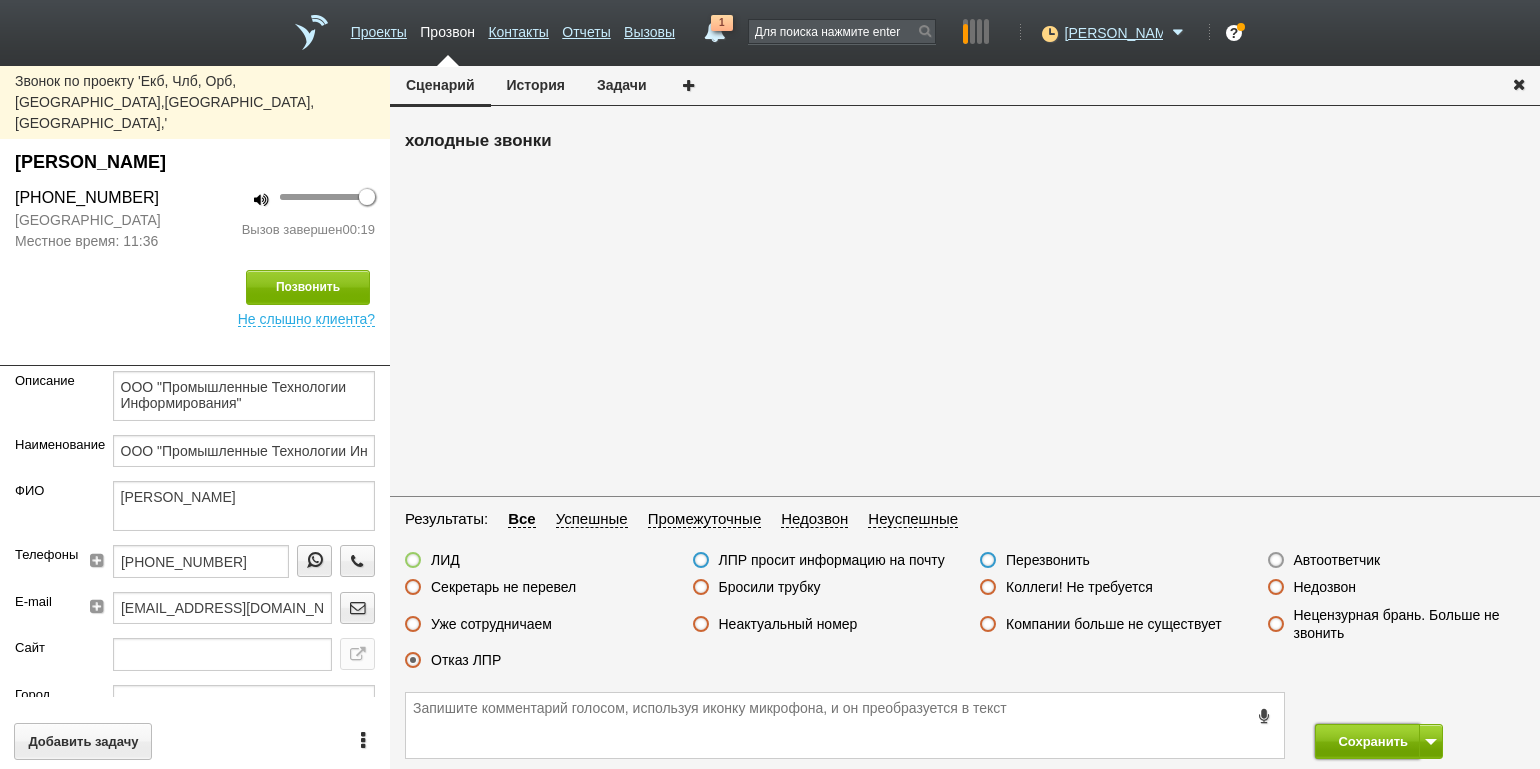 click on "Сохранить" at bounding box center [1367, 741] 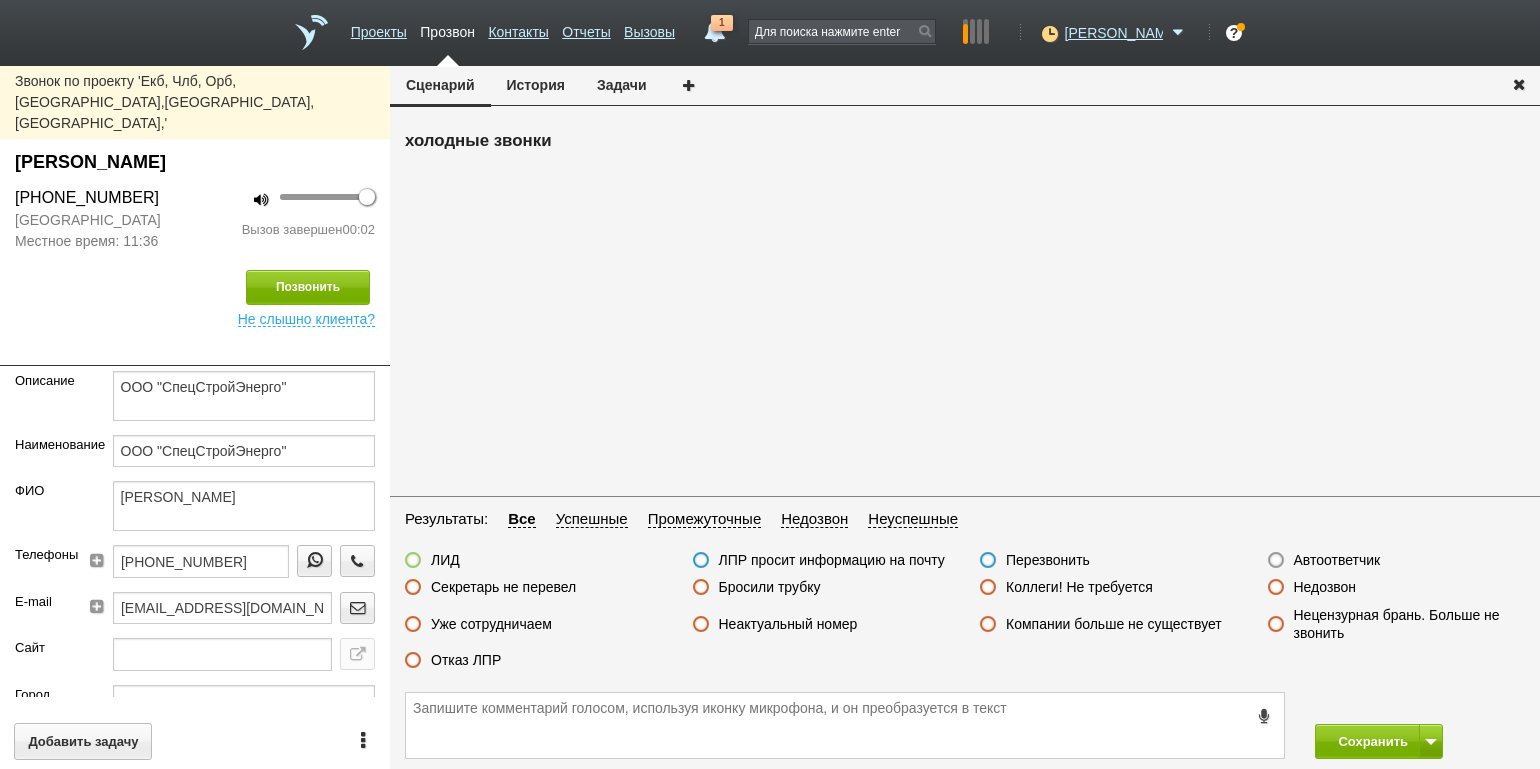 click on "Недозвон" at bounding box center (1325, 587) 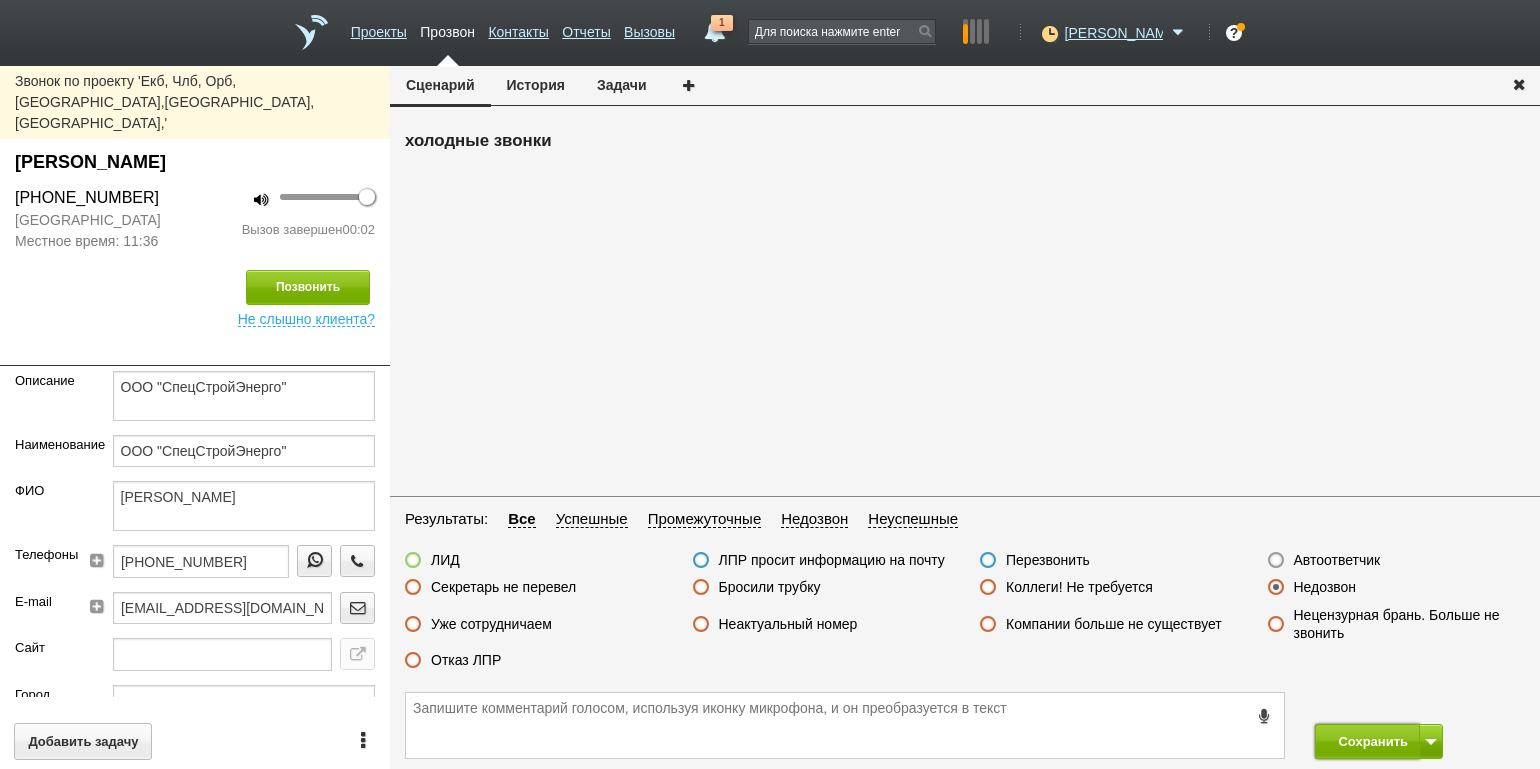 drag, startPoint x: 1379, startPoint y: 732, endPoint x: 1368, endPoint y: 711, distance: 23.70654 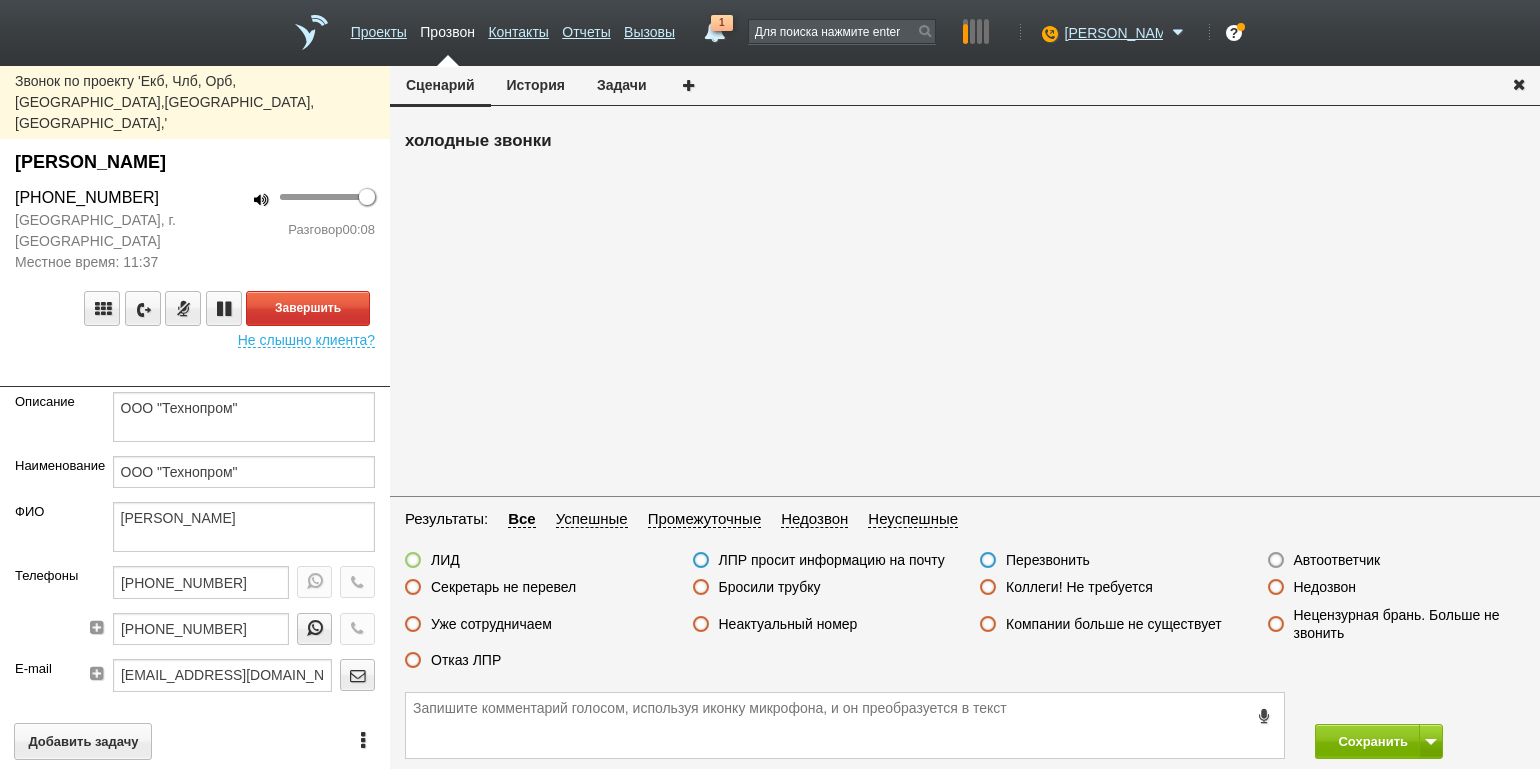 click on "Разговор
00:08" at bounding box center [292, 230] 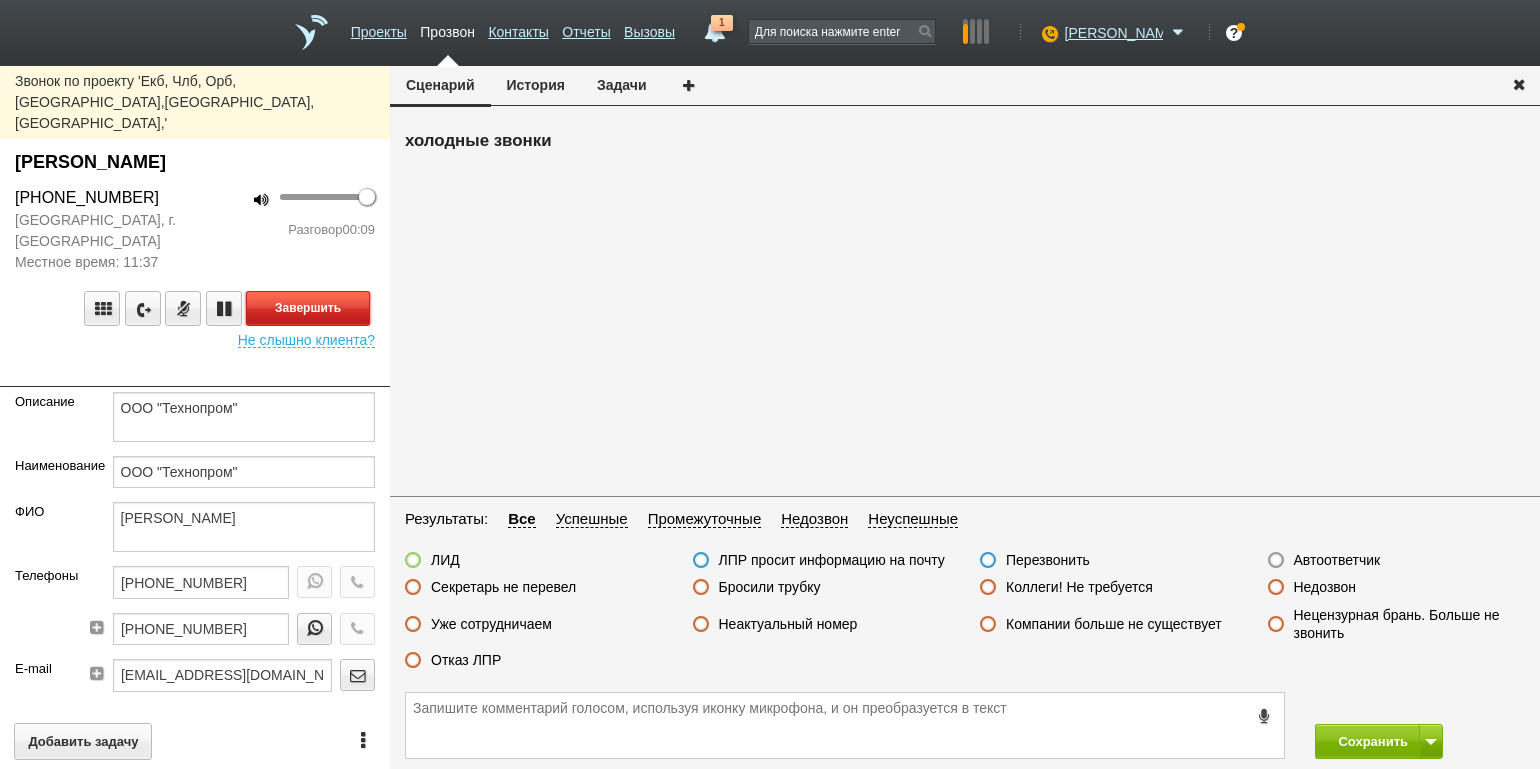 click on "Завершить" at bounding box center [308, 308] 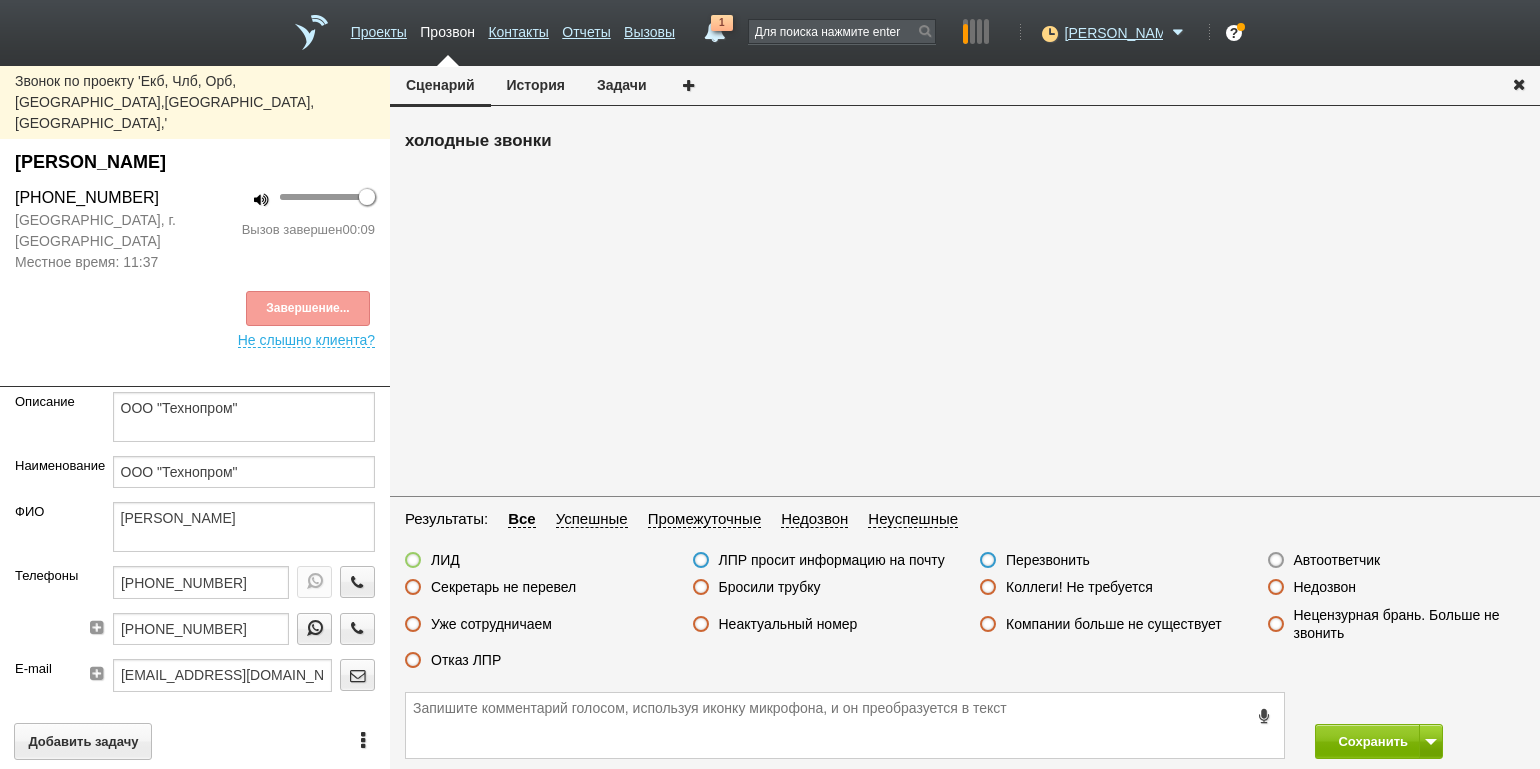 drag, startPoint x: 456, startPoint y: 652, endPoint x: 477, endPoint y: 653, distance: 21.023796 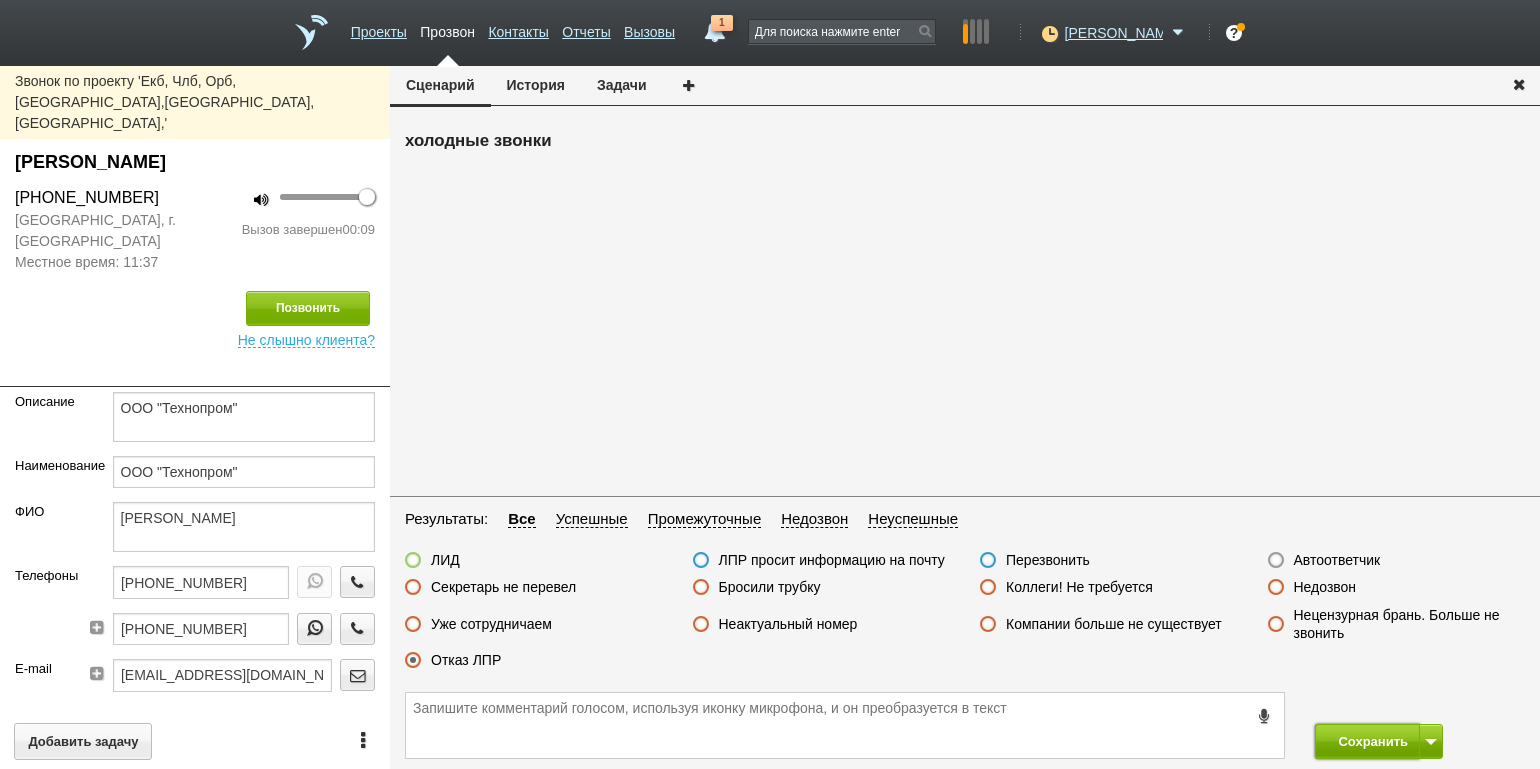 click on "Сохранить" at bounding box center [1367, 741] 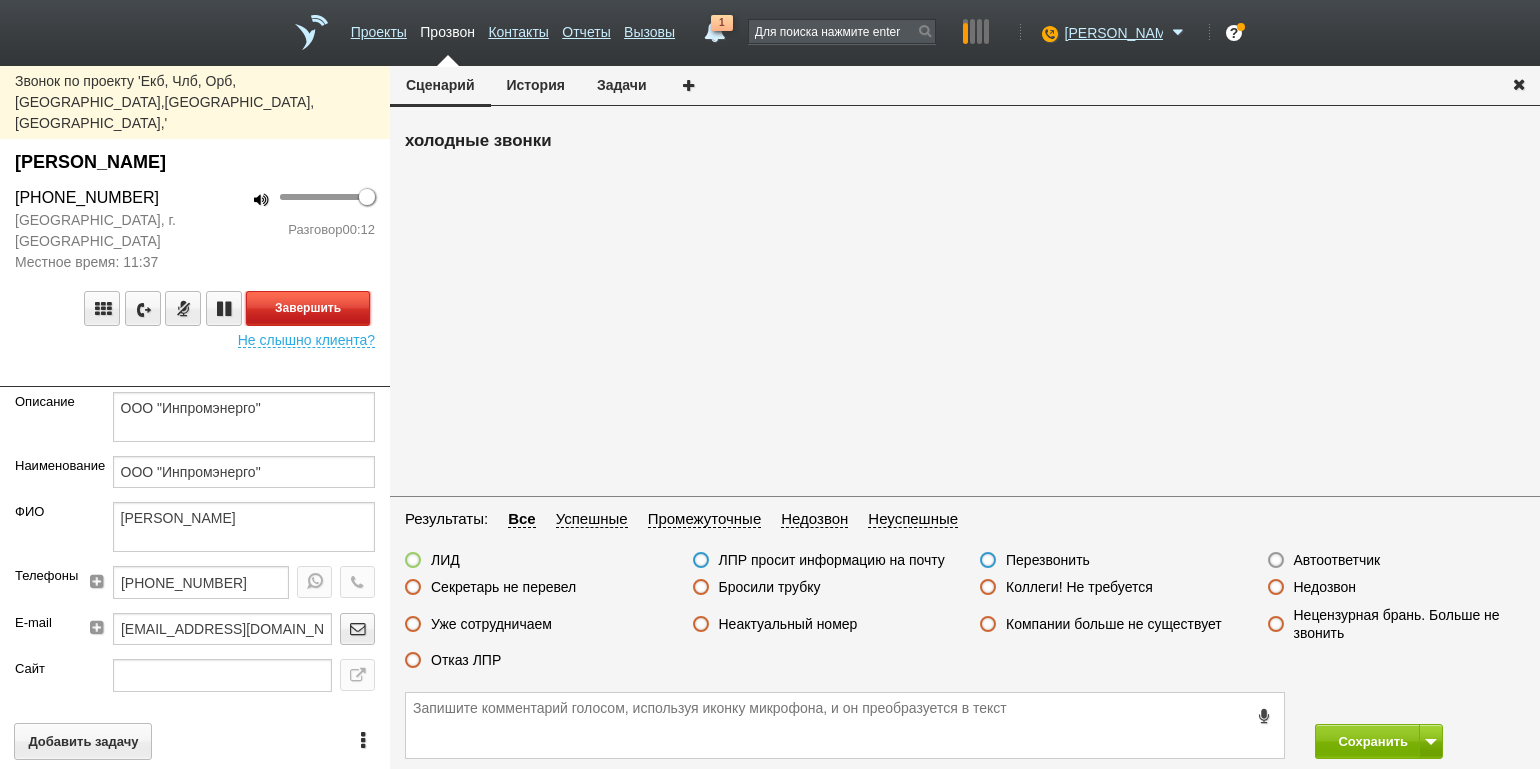 click on "Завершить" at bounding box center (308, 308) 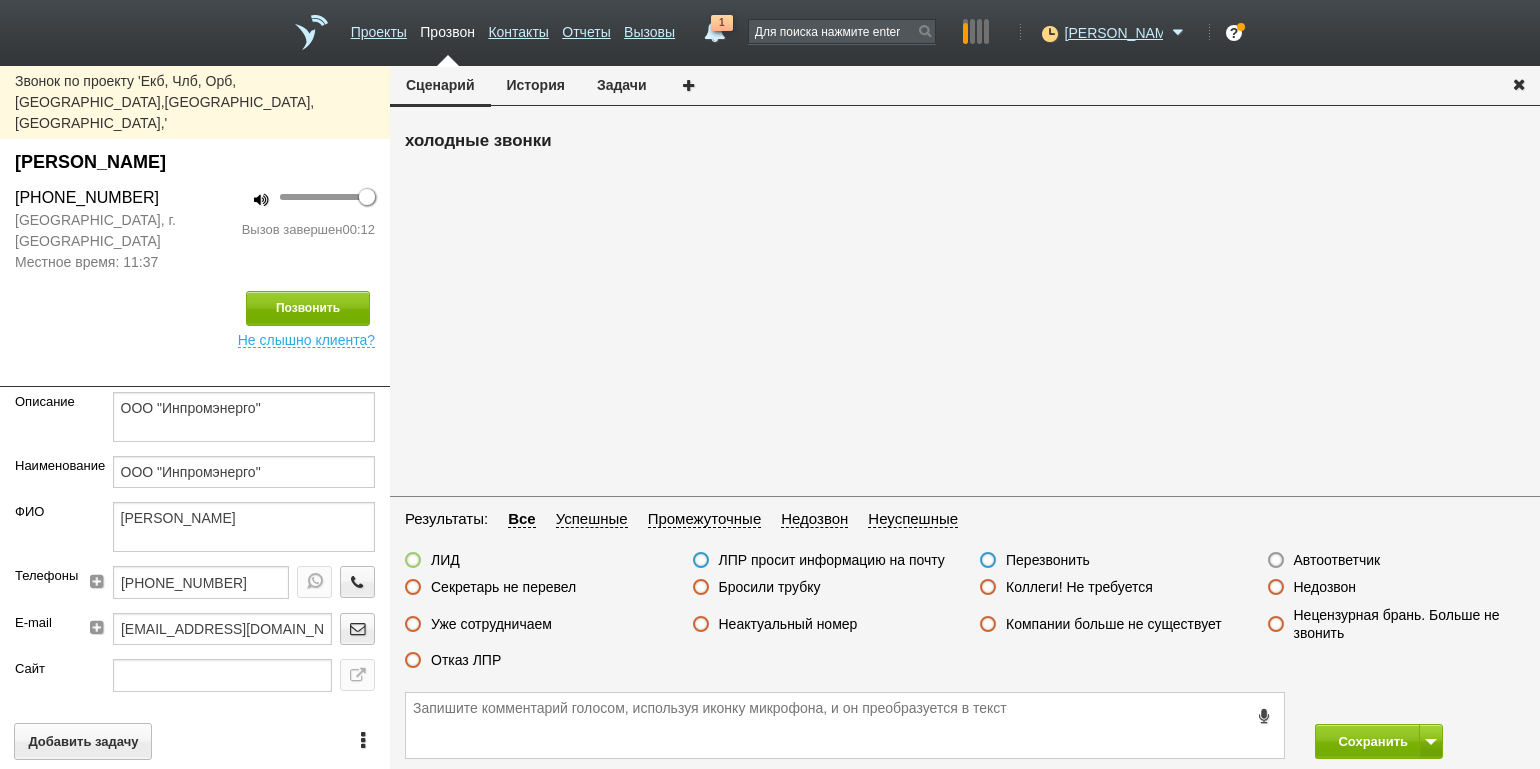 click on "Отказ ЛПР" at bounding box center (466, 660) 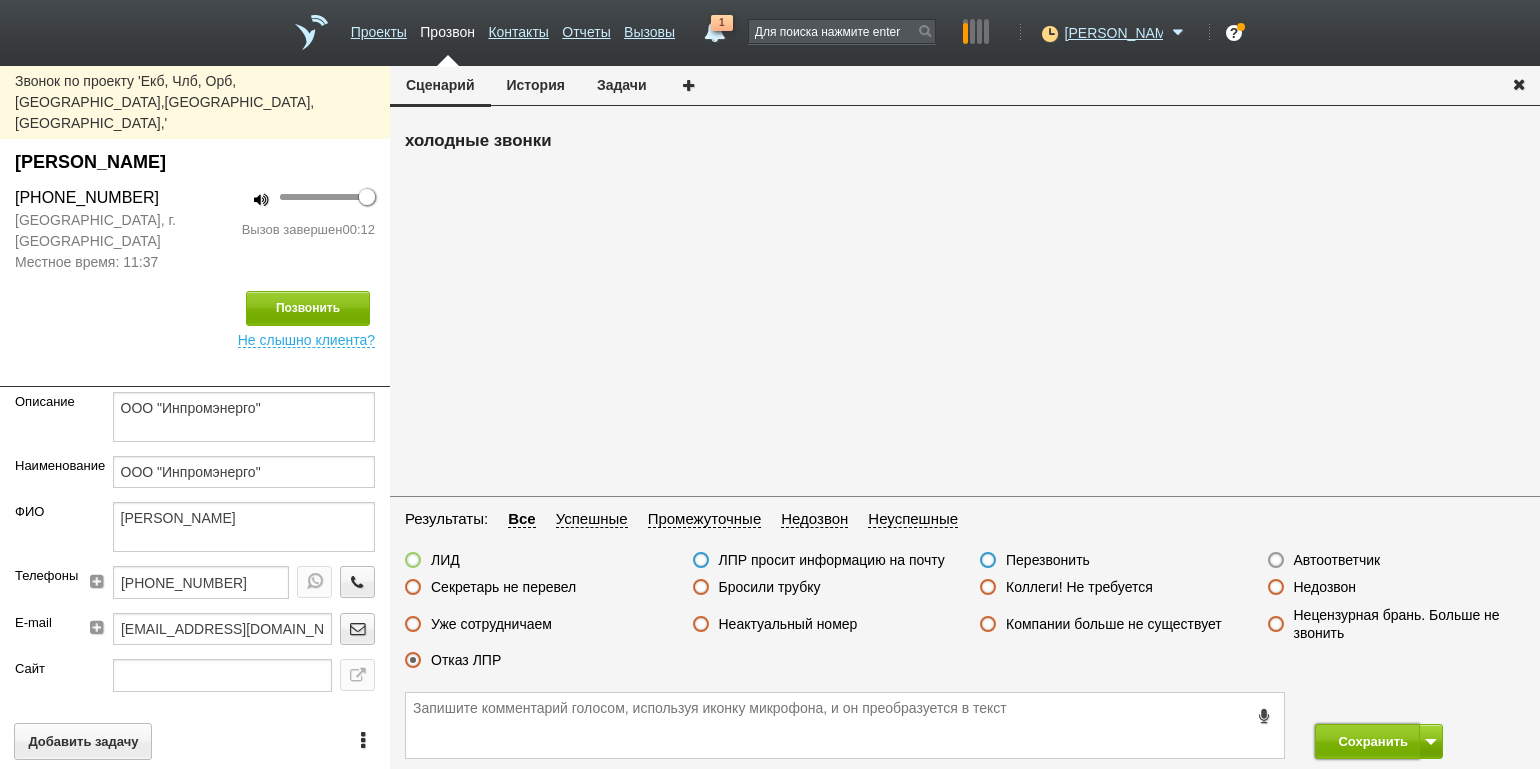 drag, startPoint x: 1366, startPoint y: 738, endPoint x: 1347, endPoint y: 702, distance: 40.706264 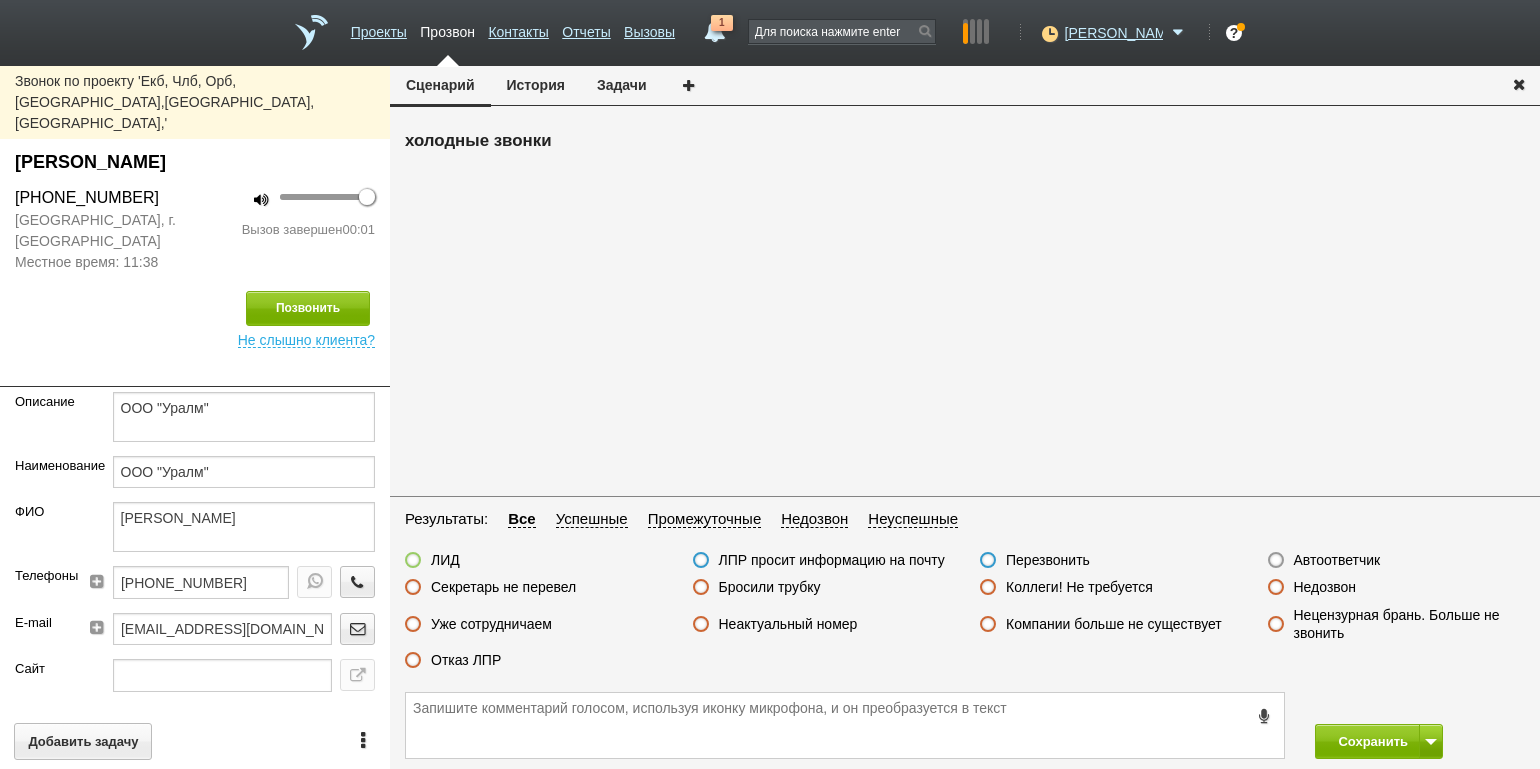 click on "Бросили трубку" at bounding box center [770, 587] 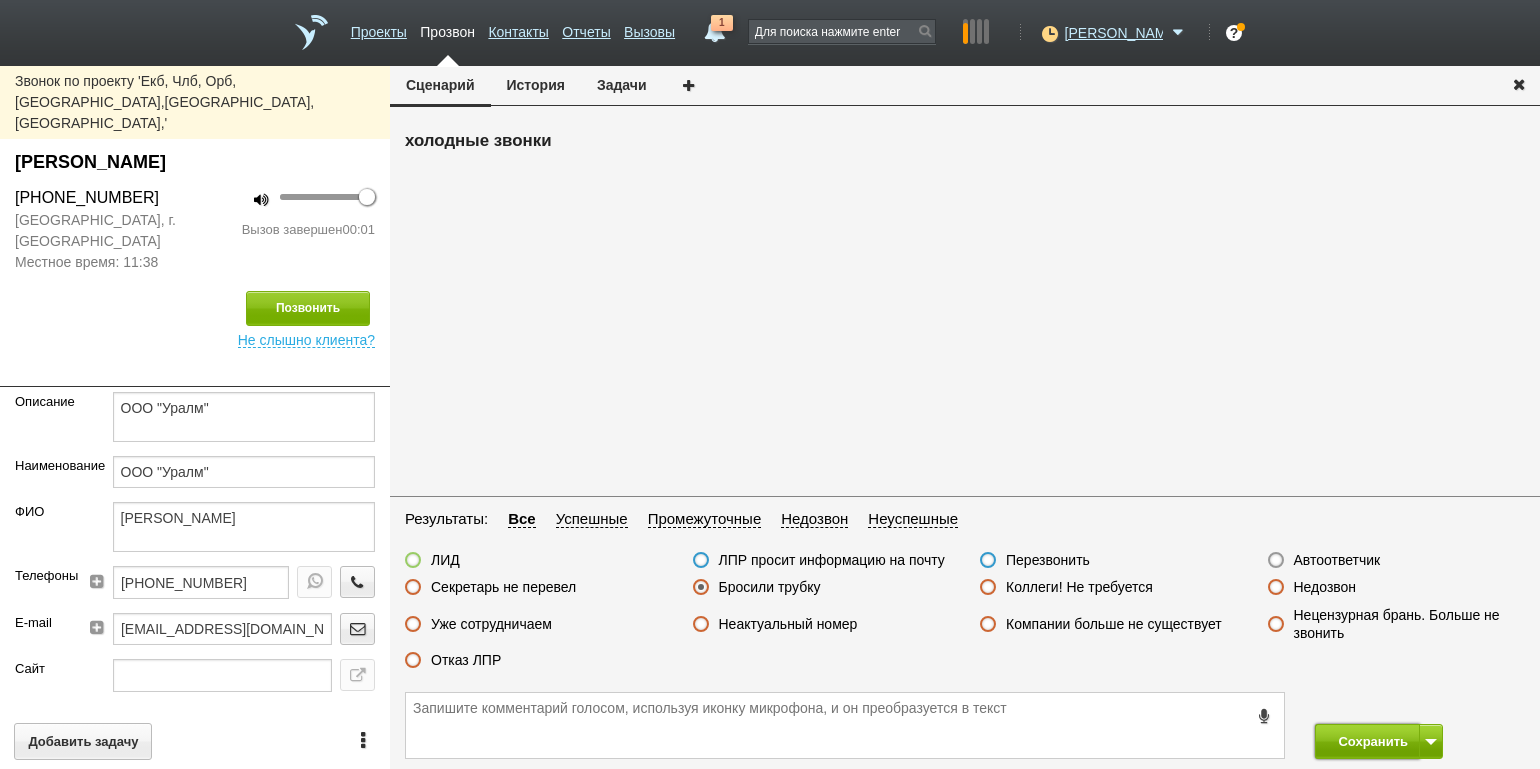click on "Сохранить" at bounding box center (1367, 741) 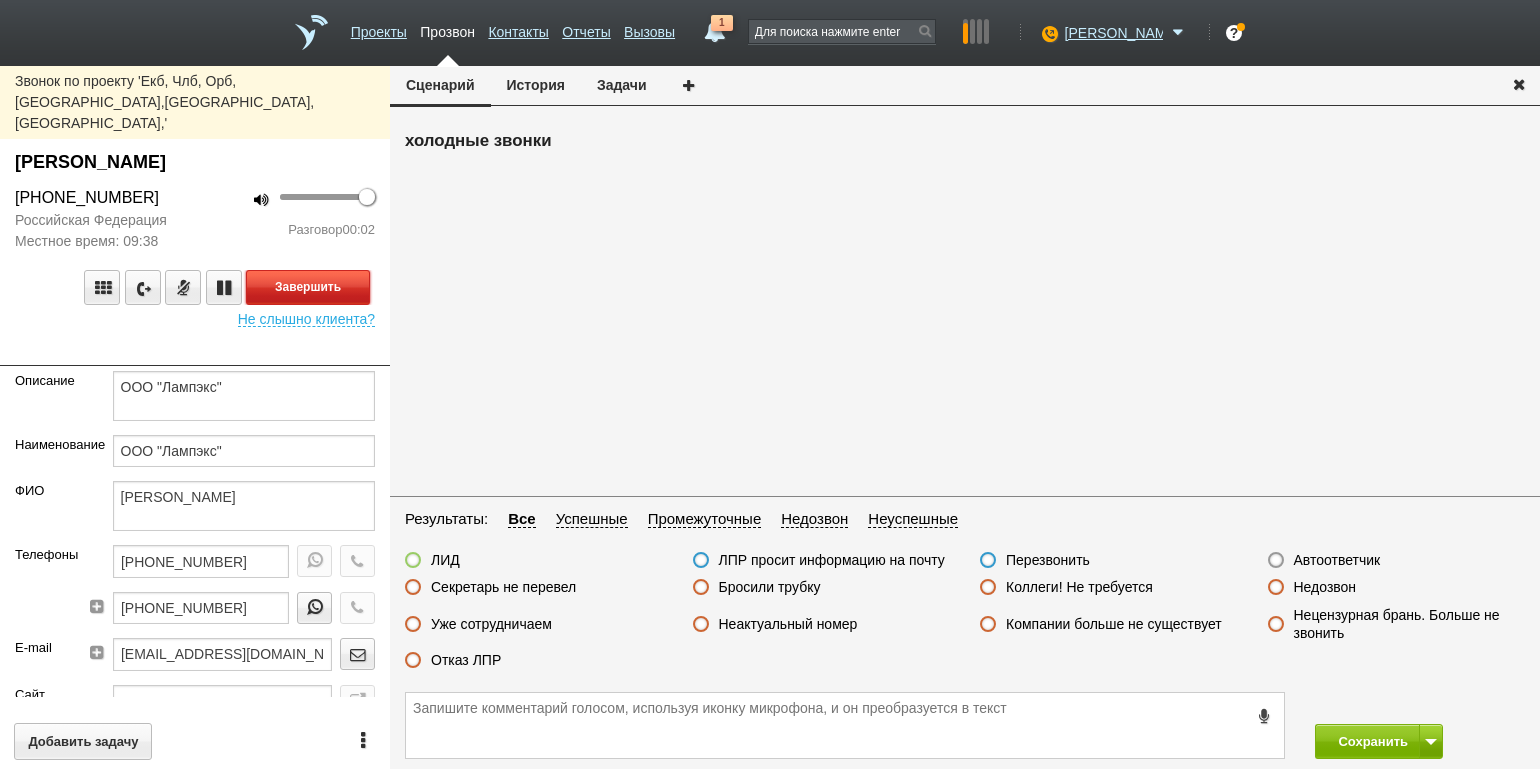 click on "Завершить" at bounding box center [308, 287] 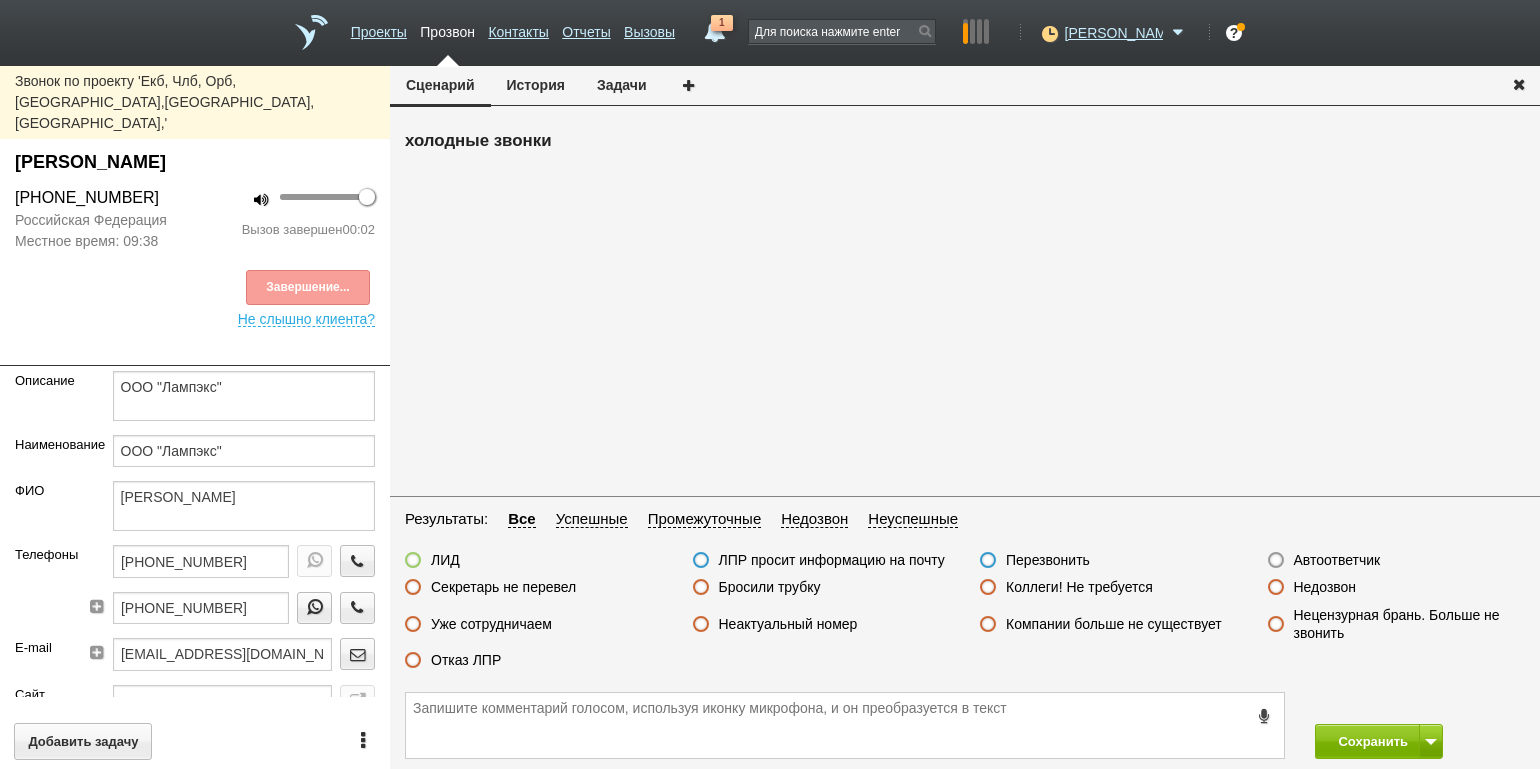 click on "Автоответчик" at bounding box center [1337, 560] 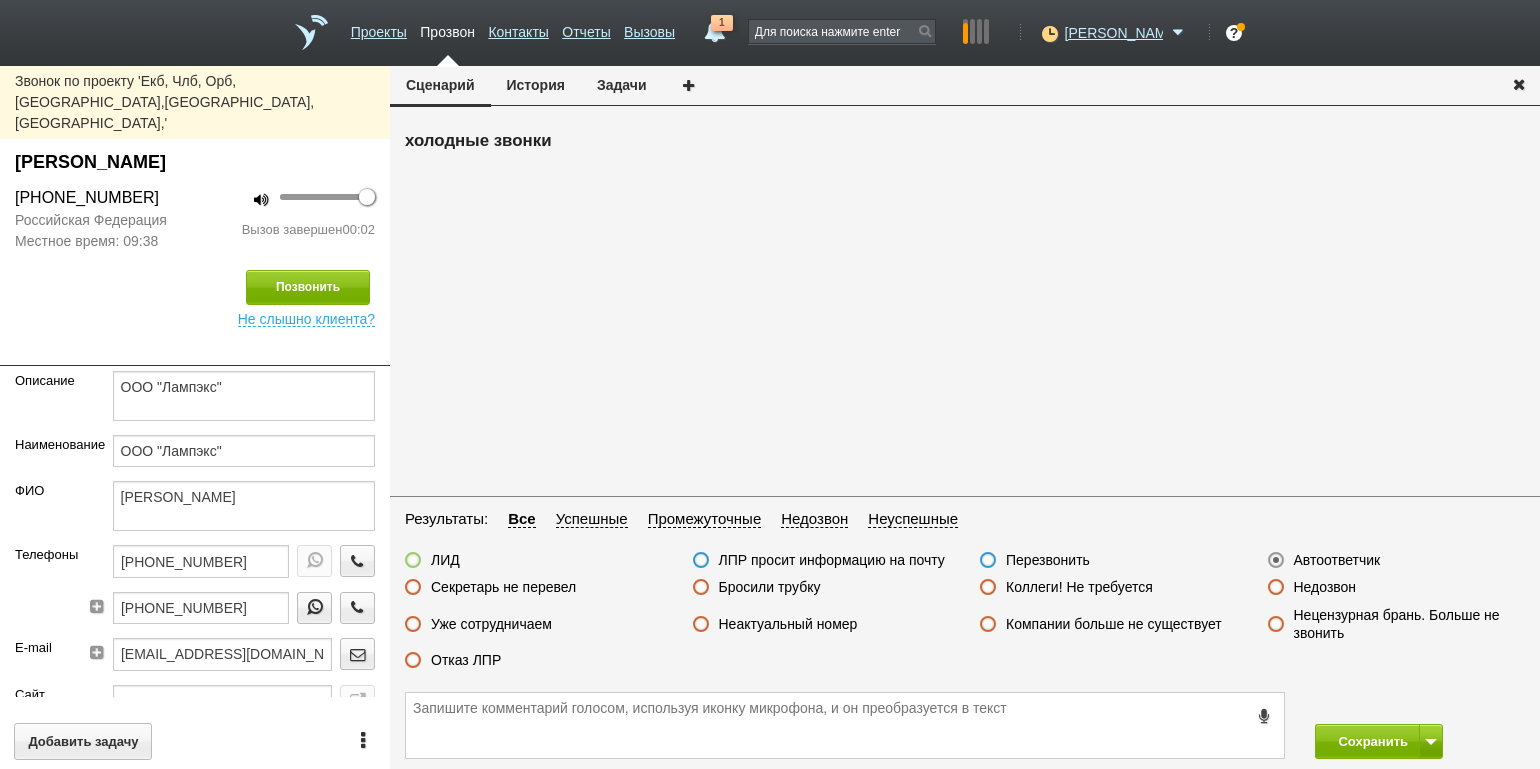 click on "Недозвон" at bounding box center [1325, 587] 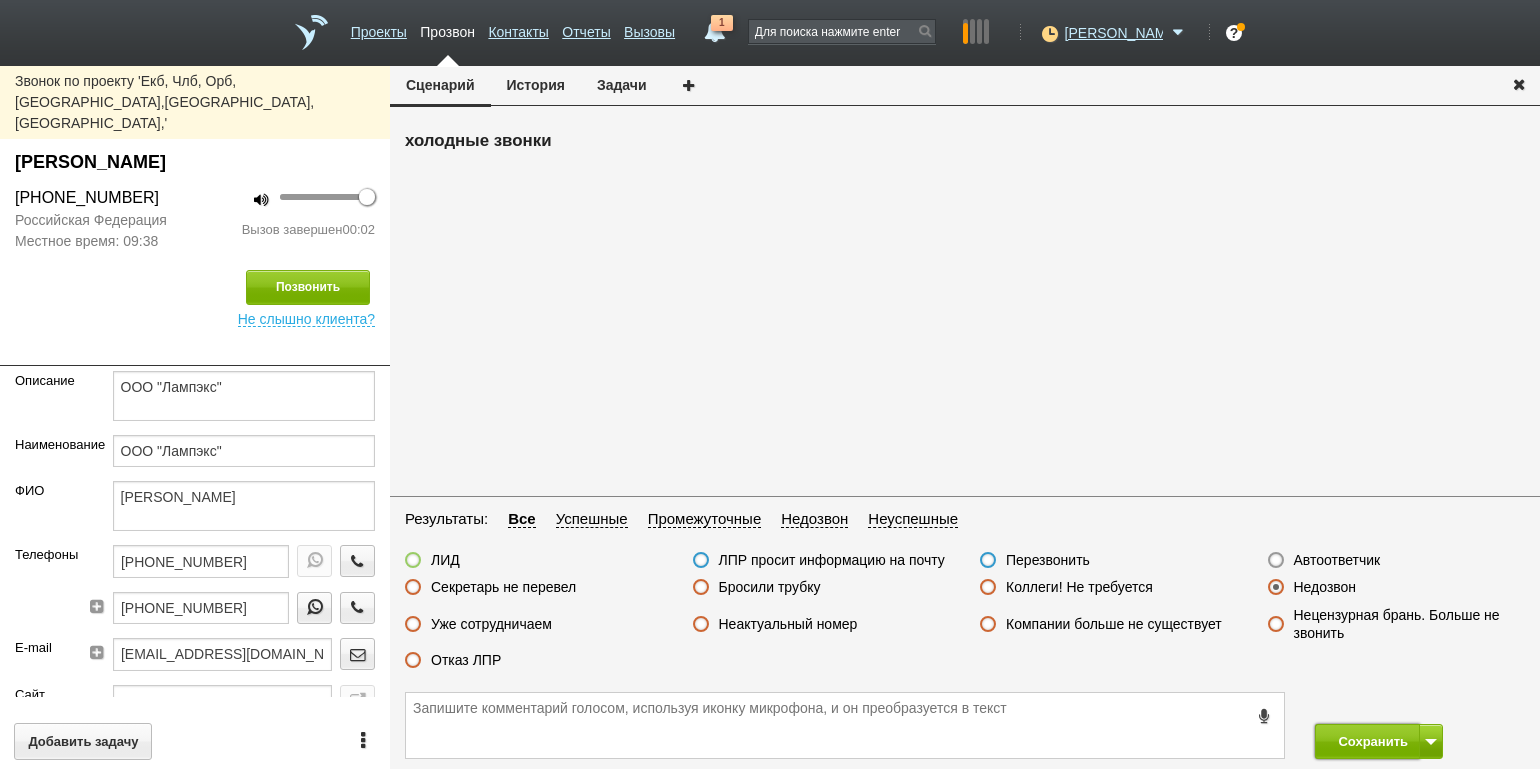 drag, startPoint x: 1369, startPoint y: 747, endPoint x: 1255, endPoint y: 554, distance: 224.15396 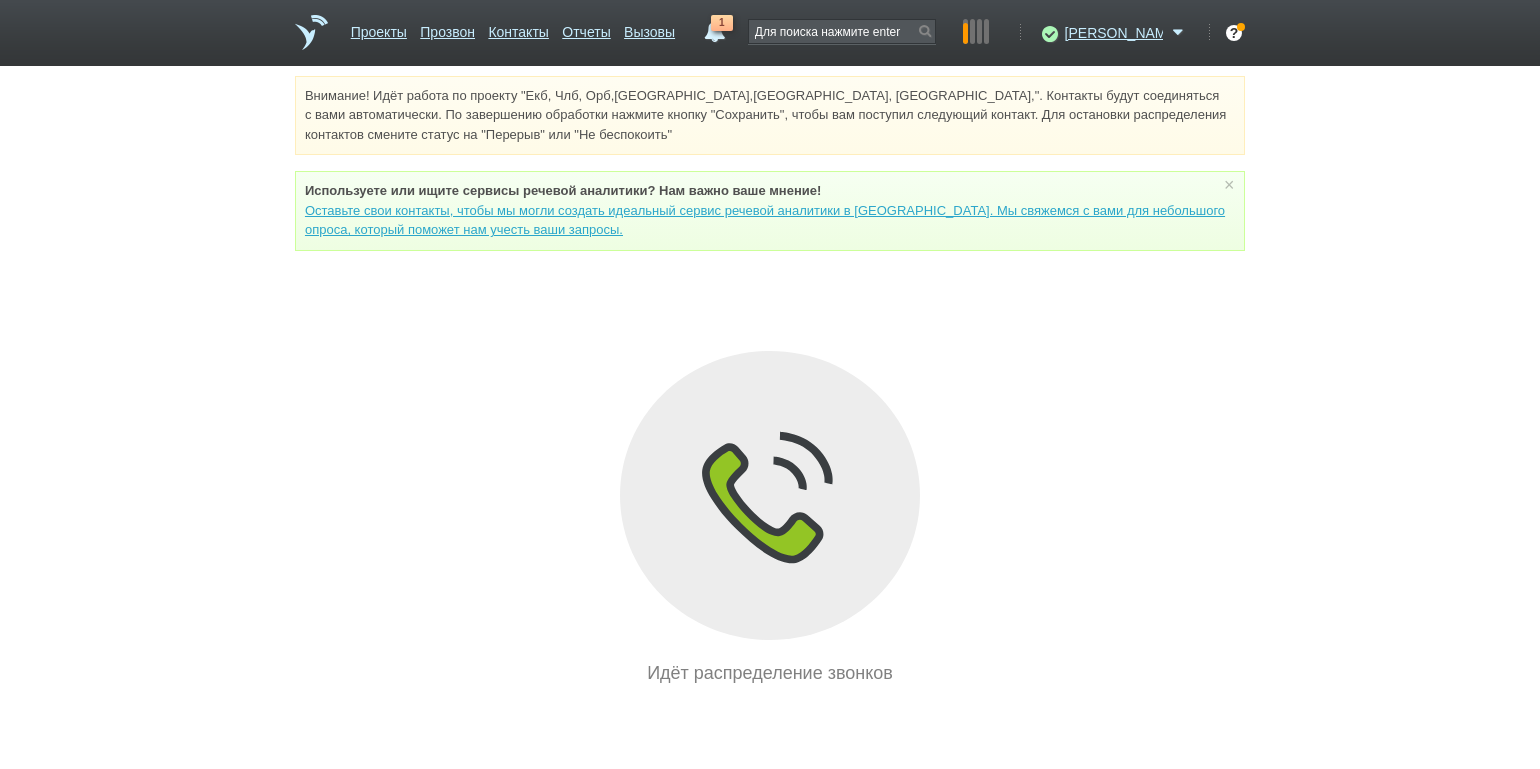 click on "Внимание! Идёт работа по проекту "Екб, Члб, Орб,[GEOGRAPHIC_DATA],[GEOGRAPHIC_DATA], [GEOGRAPHIC_DATA],". Контакты будут соединяться с вами автоматически. По завершению обработки нажмите кнопку "Сохранить", чтобы вам поступил следующий контакт. Для остановки распределения контактов смените статус на "Перерыв" или "Не беспокоить"
Используете или ищите cервисы речевой аналитики? Нам важно ваше мнение!
×
Вы можете звонить напрямую из строки поиска - введите номер и нажмите "Позвонить"
Идёт распределение звонков" at bounding box center (770, 381) 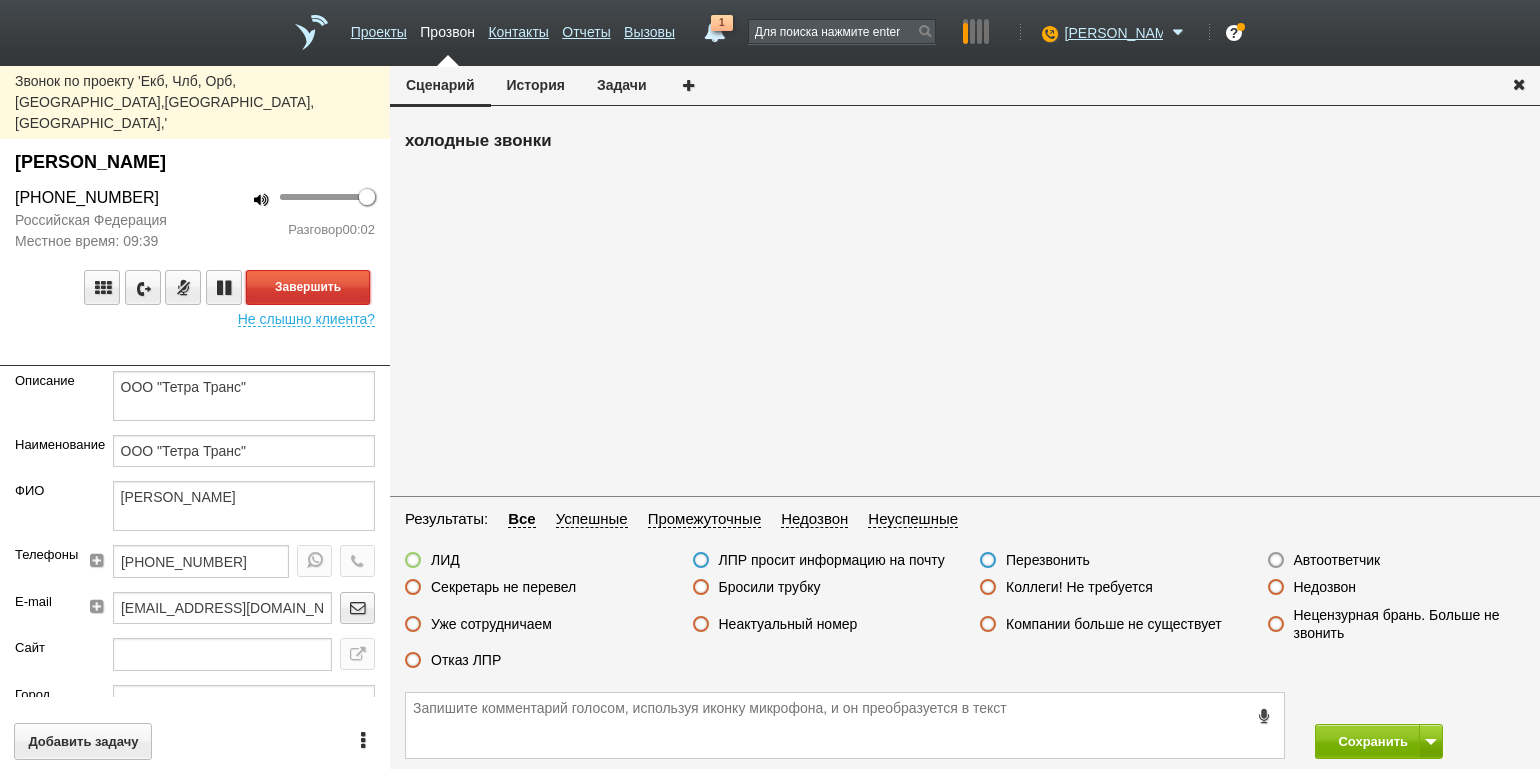 drag, startPoint x: 356, startPoint y: 250, endPoint x: 379, endPoint y: 261, distance: 25.495098 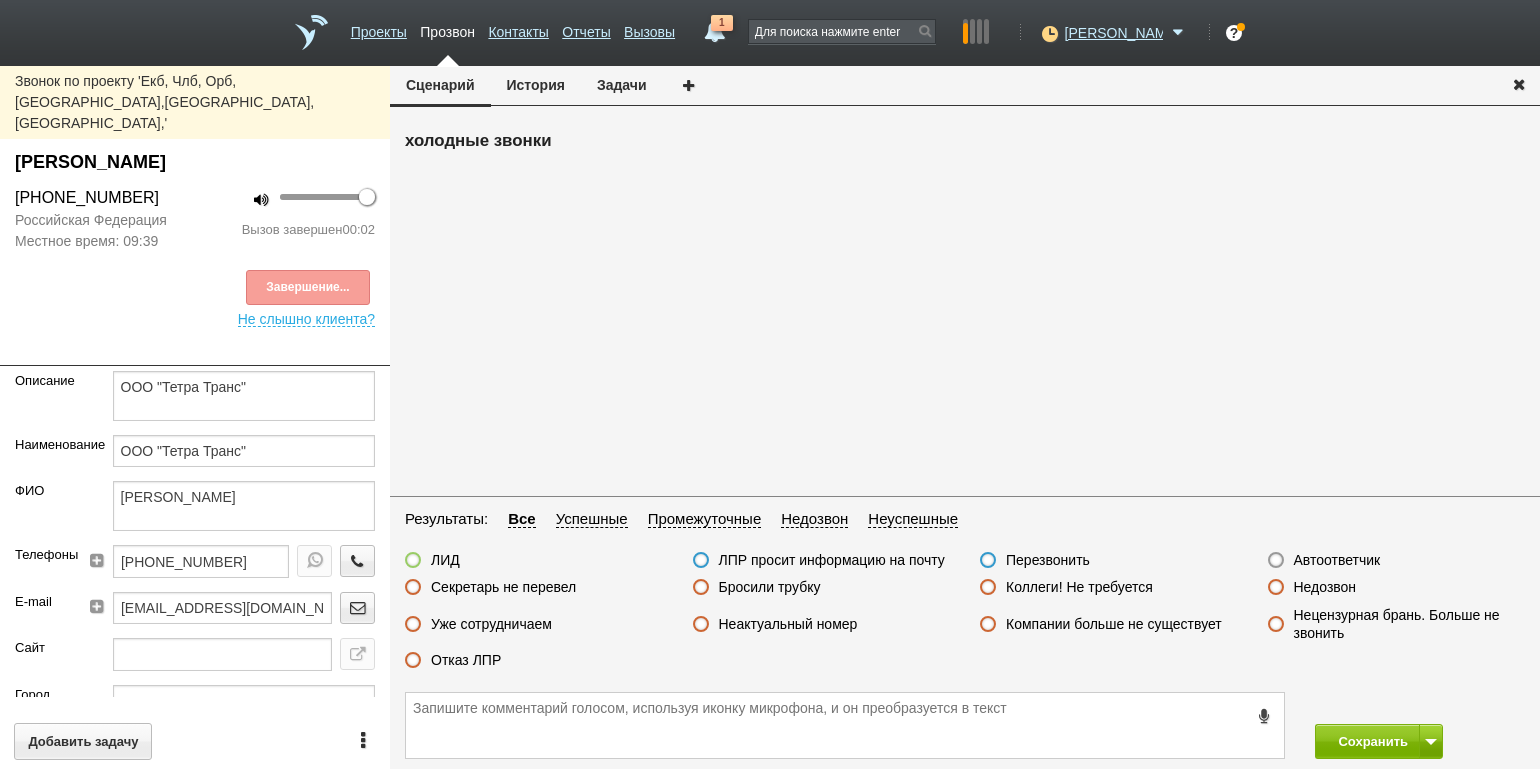 click on "Автоответчик" at bounding box center (1337, 560) 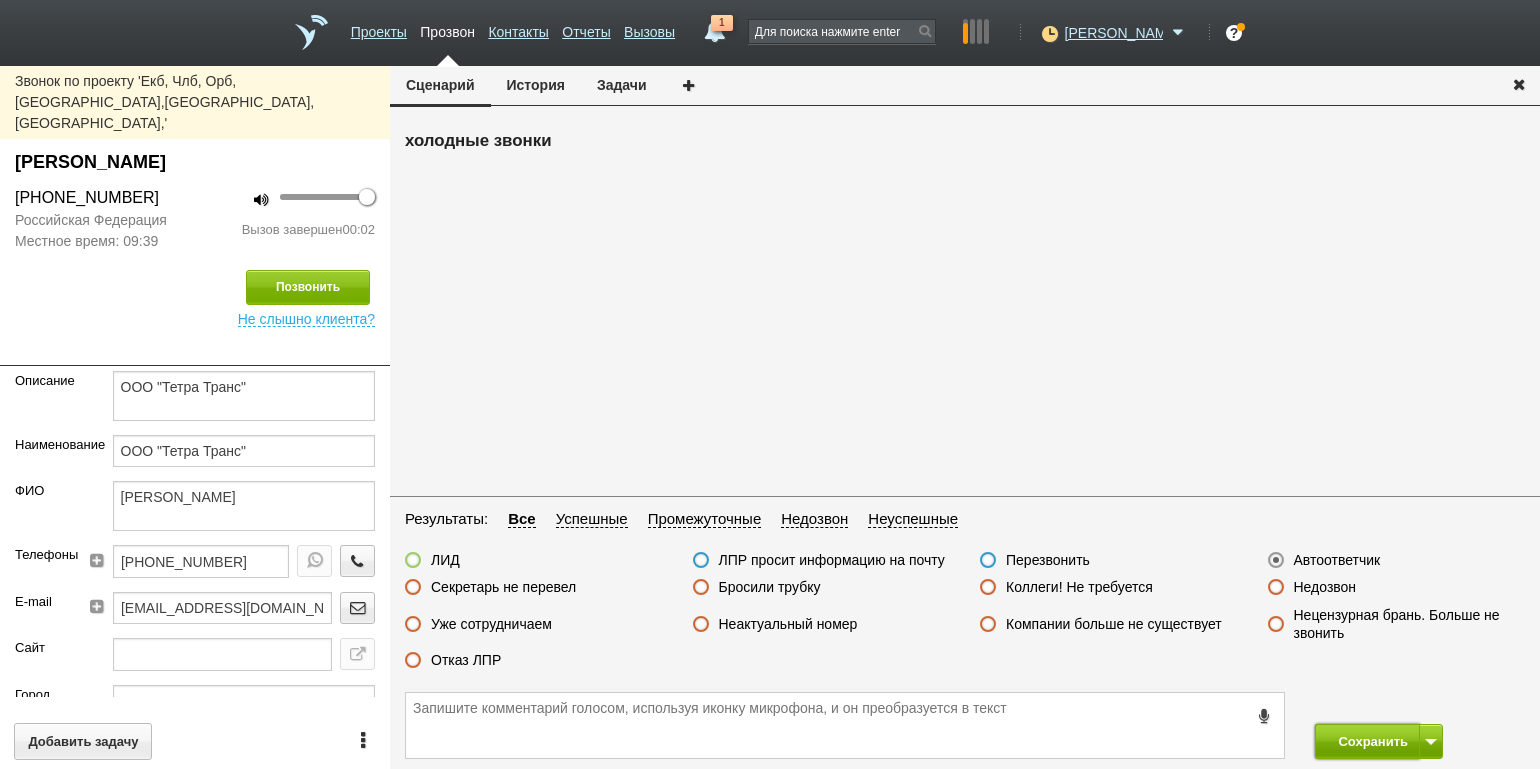 click on "Сохранить" at bounding box center (1367, 741) 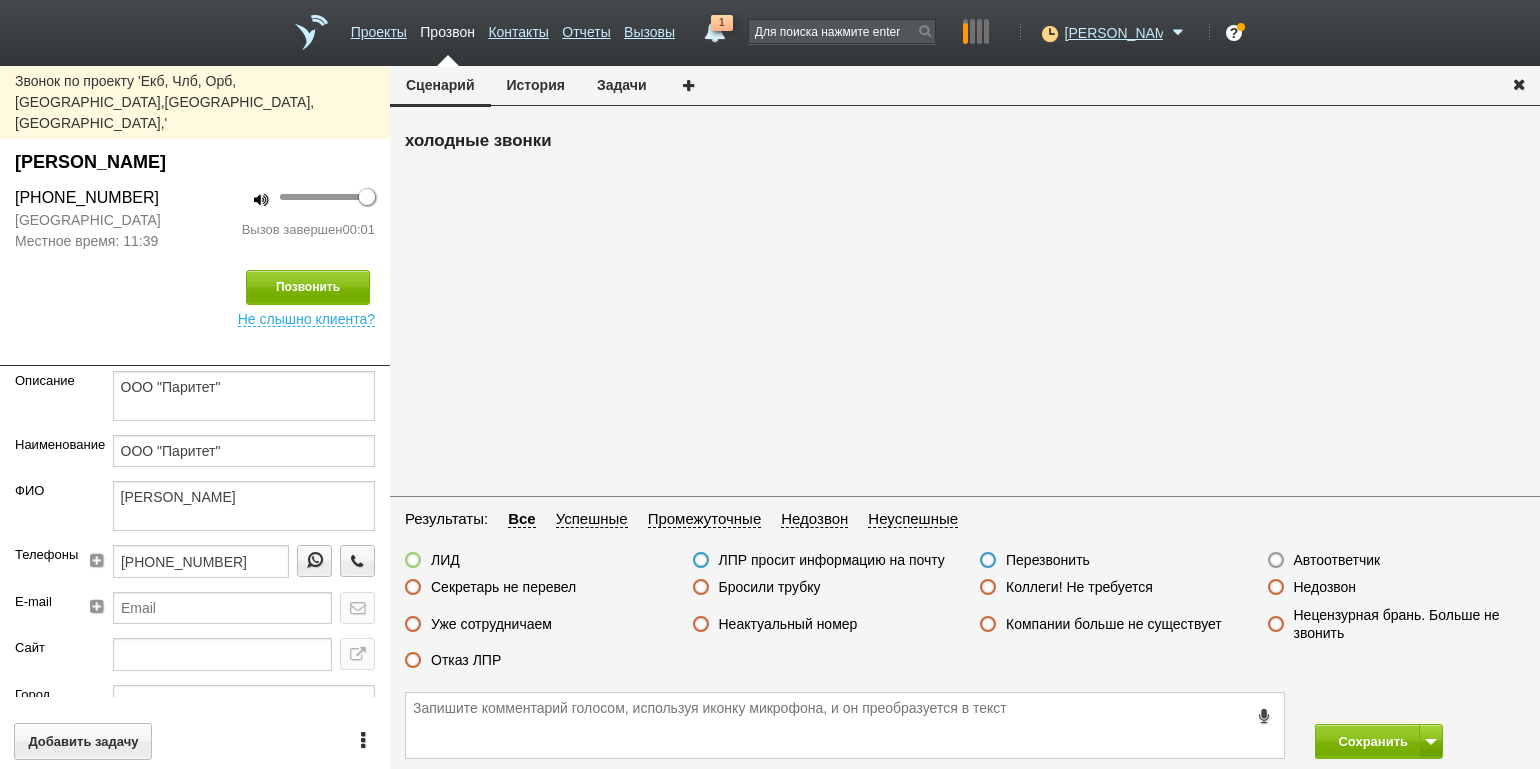 click on "Недозвон" at bounding box center [1325, 587] 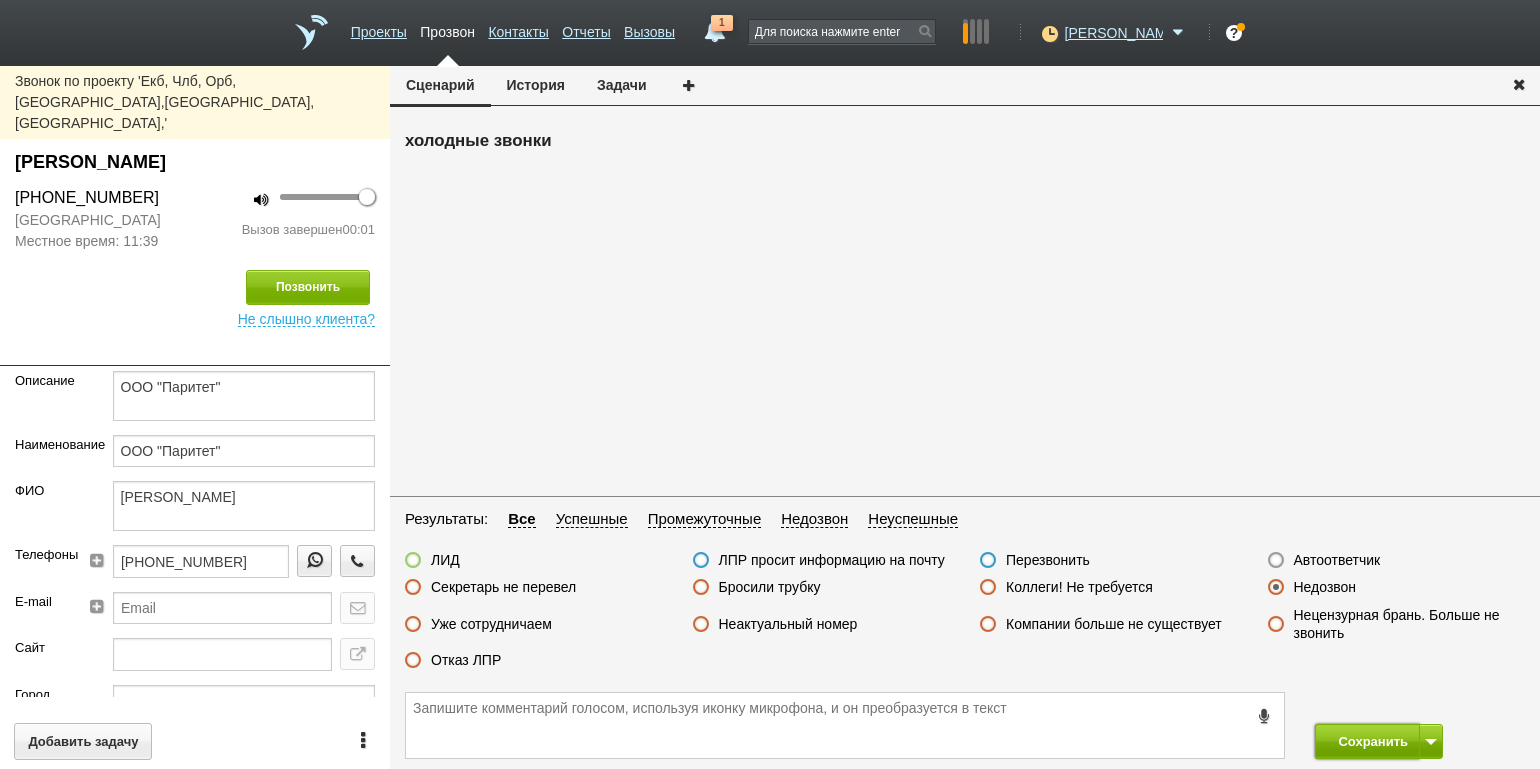click on "Сохранить" at bounding box center [1367, 741] 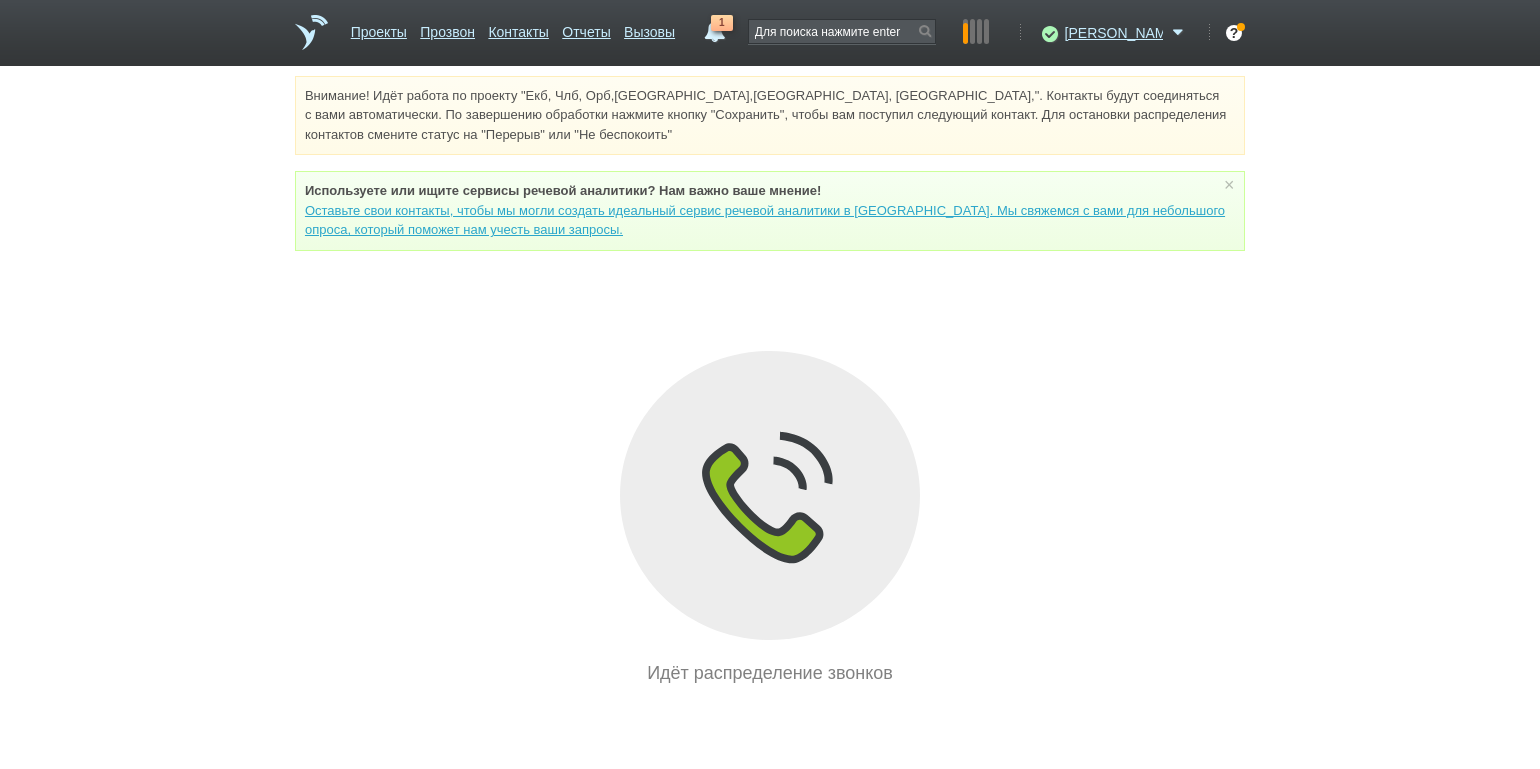 click on "Внимание! Идёт работа по проекту "Екб, Члб, Орб,[GEOGRAPHIC_DATA],[GEOGRAPHIC_DATA], [GEOGRAPHIC_DATA],". Контакты будут соединяться с вами автоматически. По завершению обработки нажмите кнопку "Сохранить", чтобы вам поступил следующий контакт. Для остановки распределения контактов смените статус на "Перерыв" или "Не беспокоить"
Используете или ищите cервисы речевой аналитики? Нам важно ваше мнение!
×
Вы можете звонить напрямую из строки поиска - введите номер и нажмите "Позвонить"
Идёт распределение звонков" at bounding box center (770, 381) 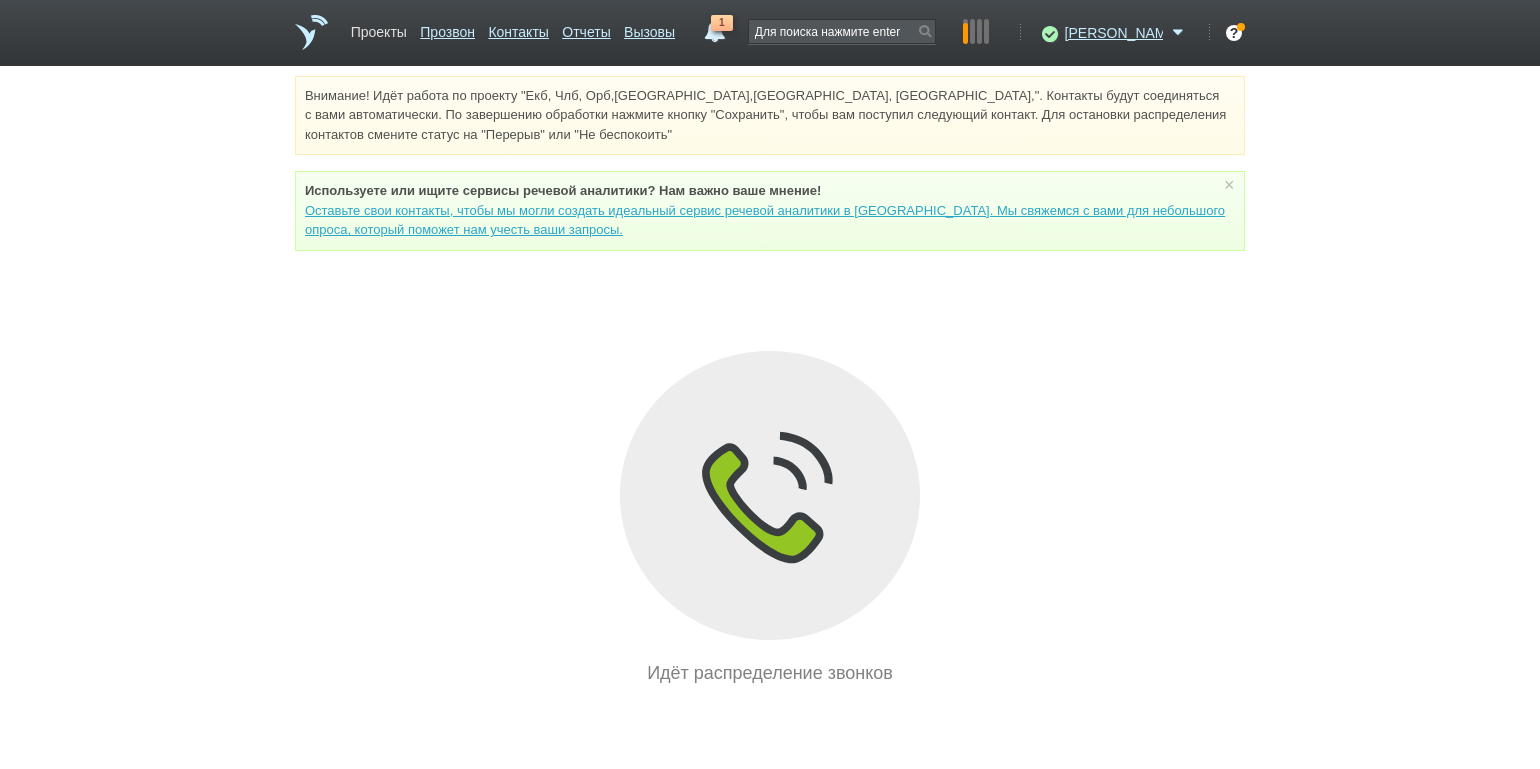 click on "Проекты" at bounding box center [379, 28] 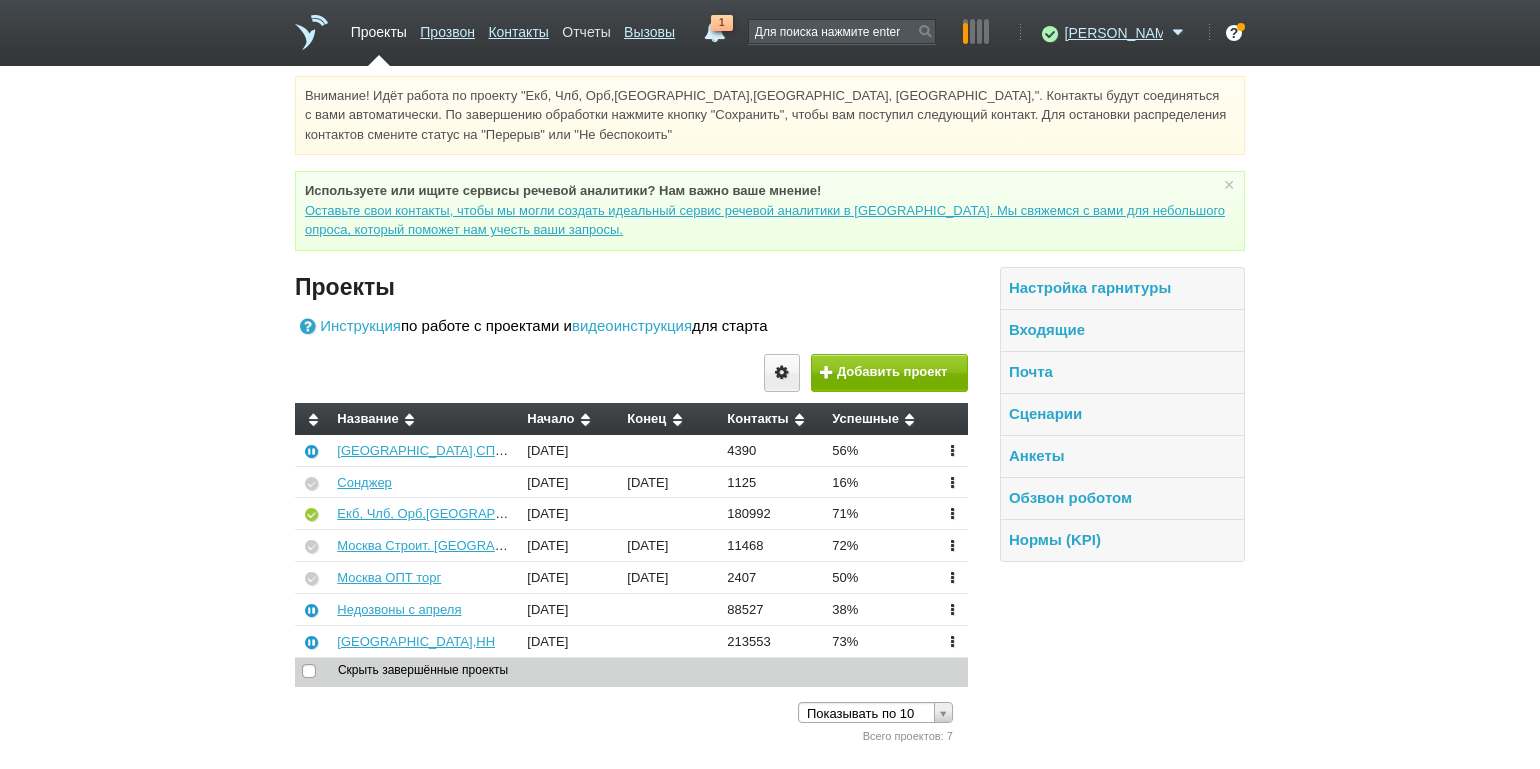 click on "Отчеты" at bounding box center (586, 28) 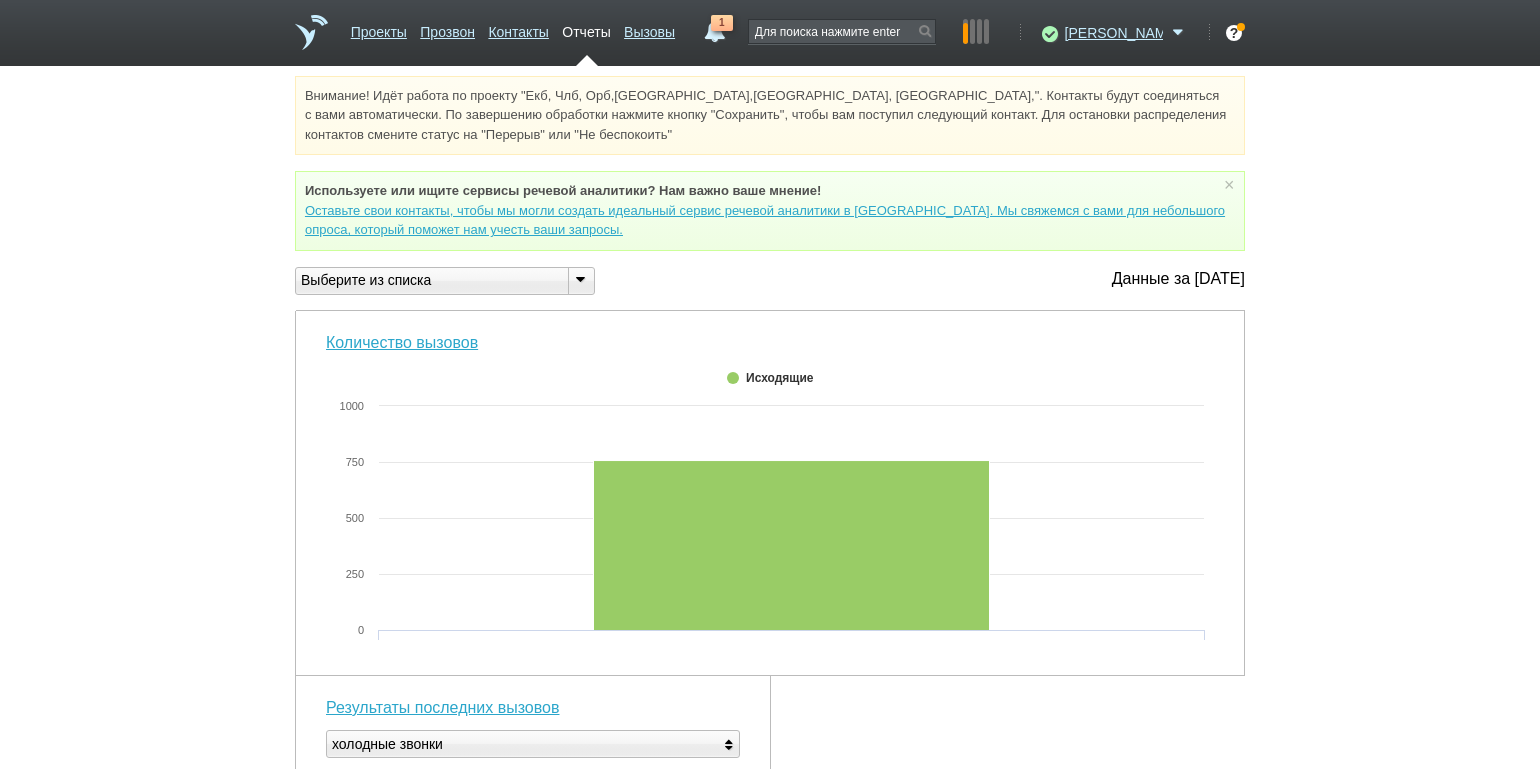 click at bounding box center (580, 279) 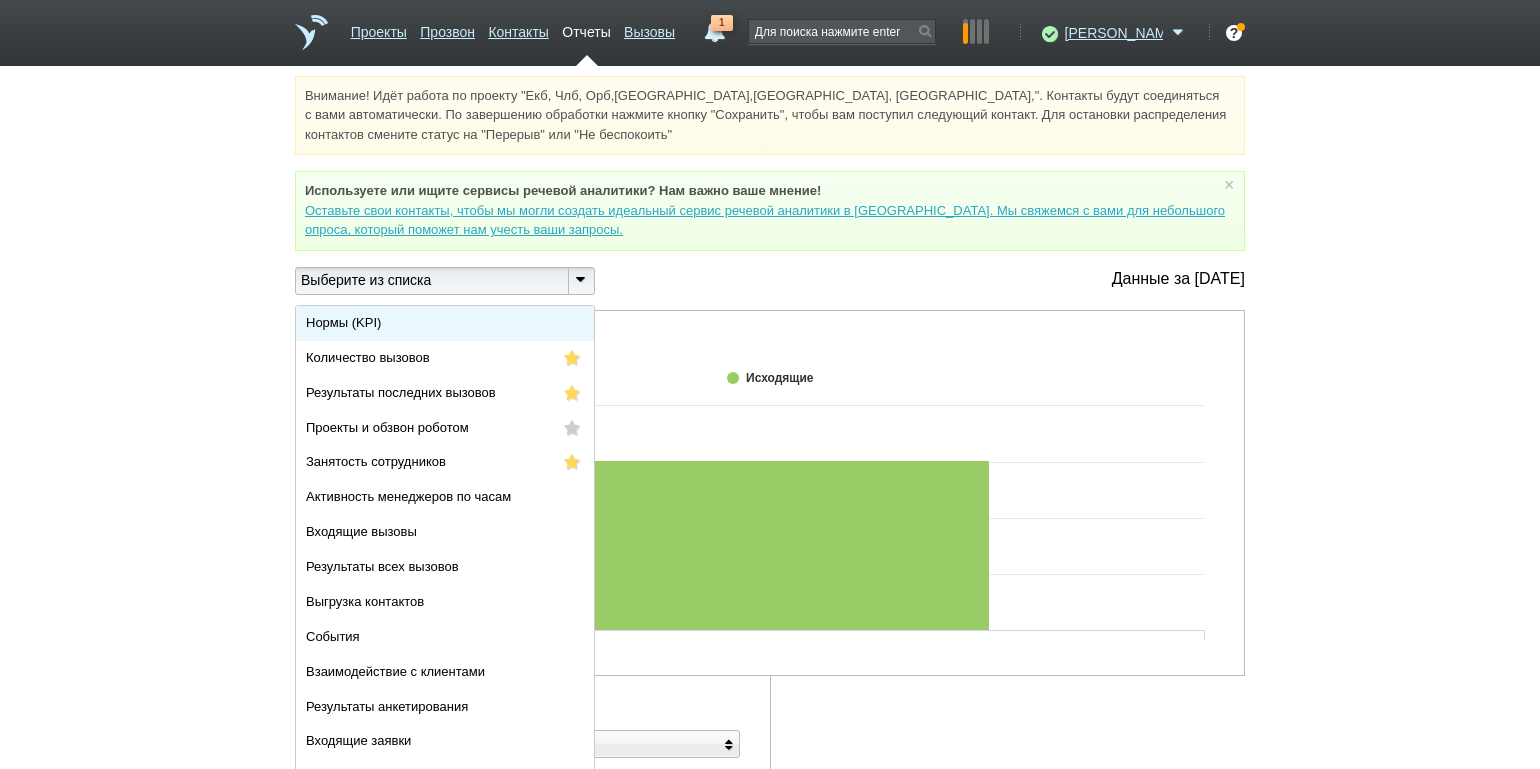 click on "Нормы (KPI)" at bounding box center [445, 323] 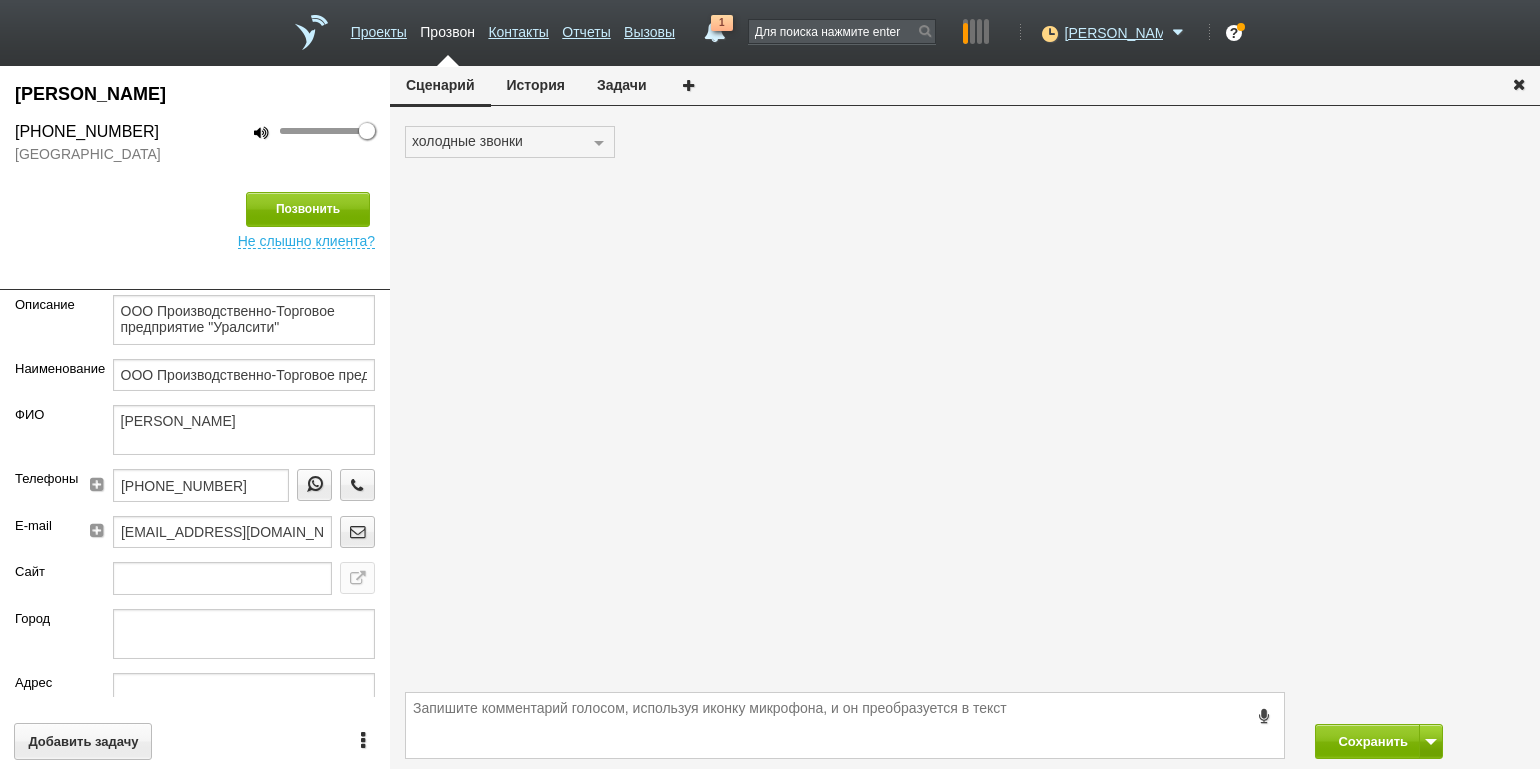 scroll, scrollTop: 0, scrollLeft: 0, axis: both 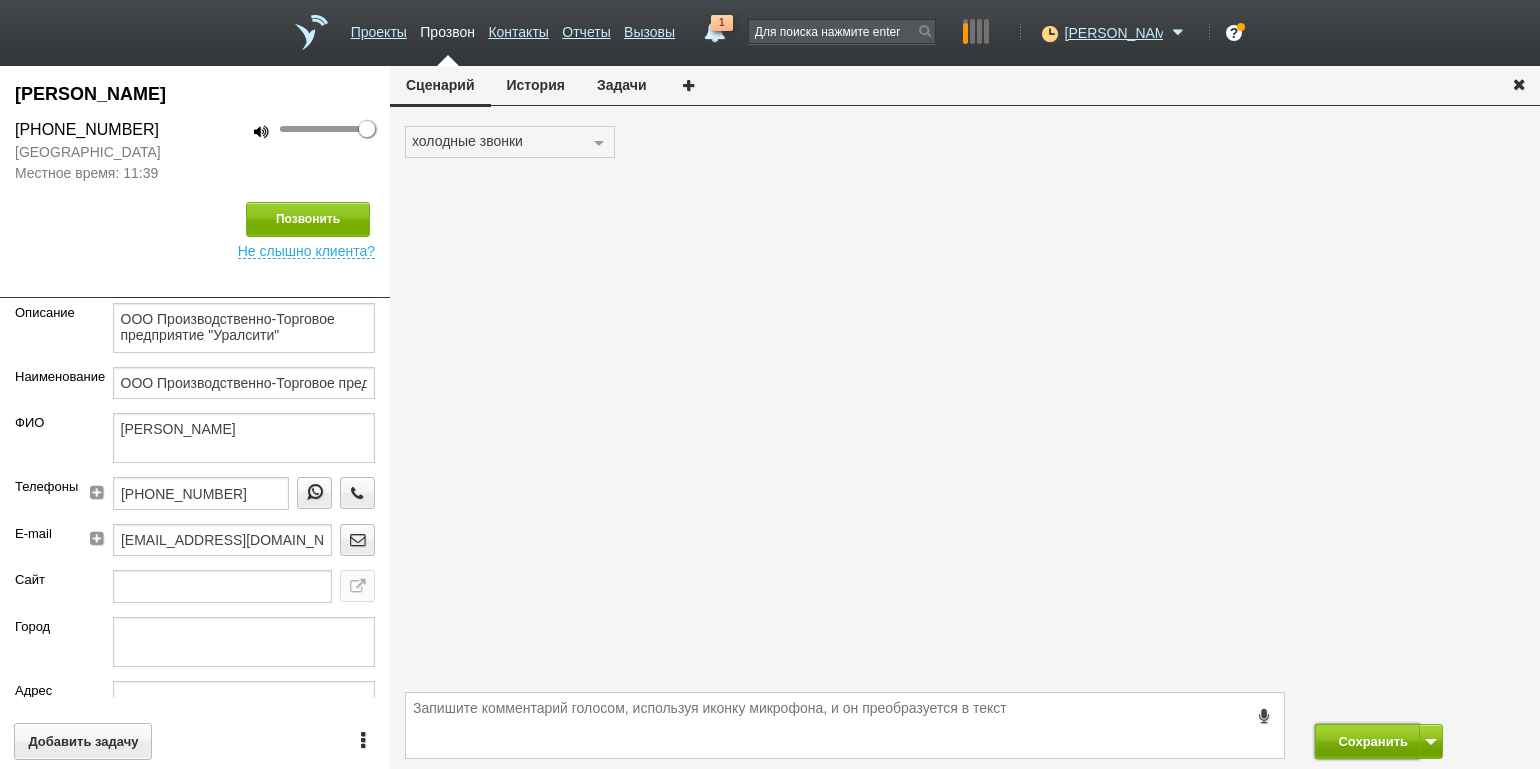 click on "Сохранить" at bounding box center (1367, 741) 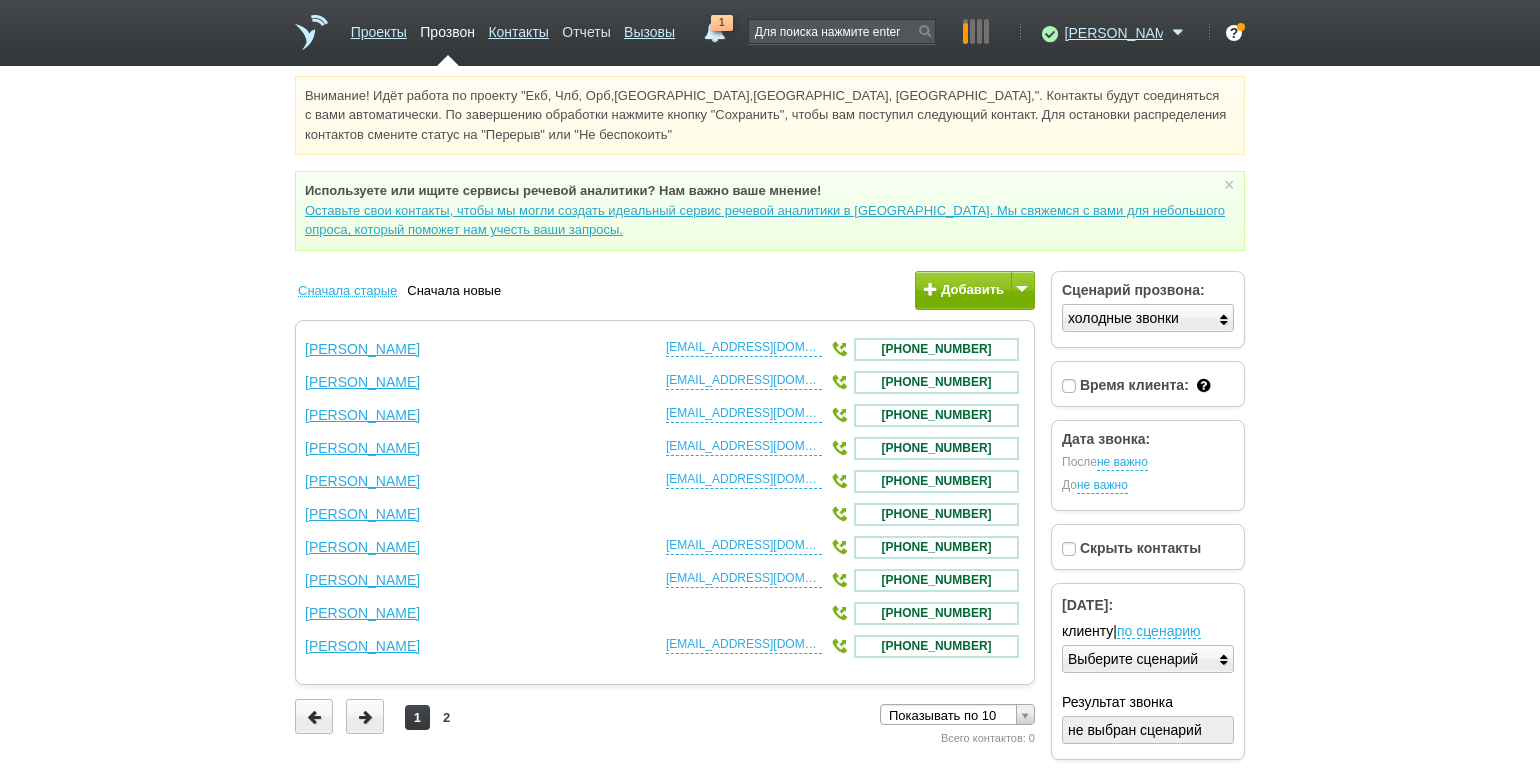 click on "Отчеты" at bounding box center [586, 28] 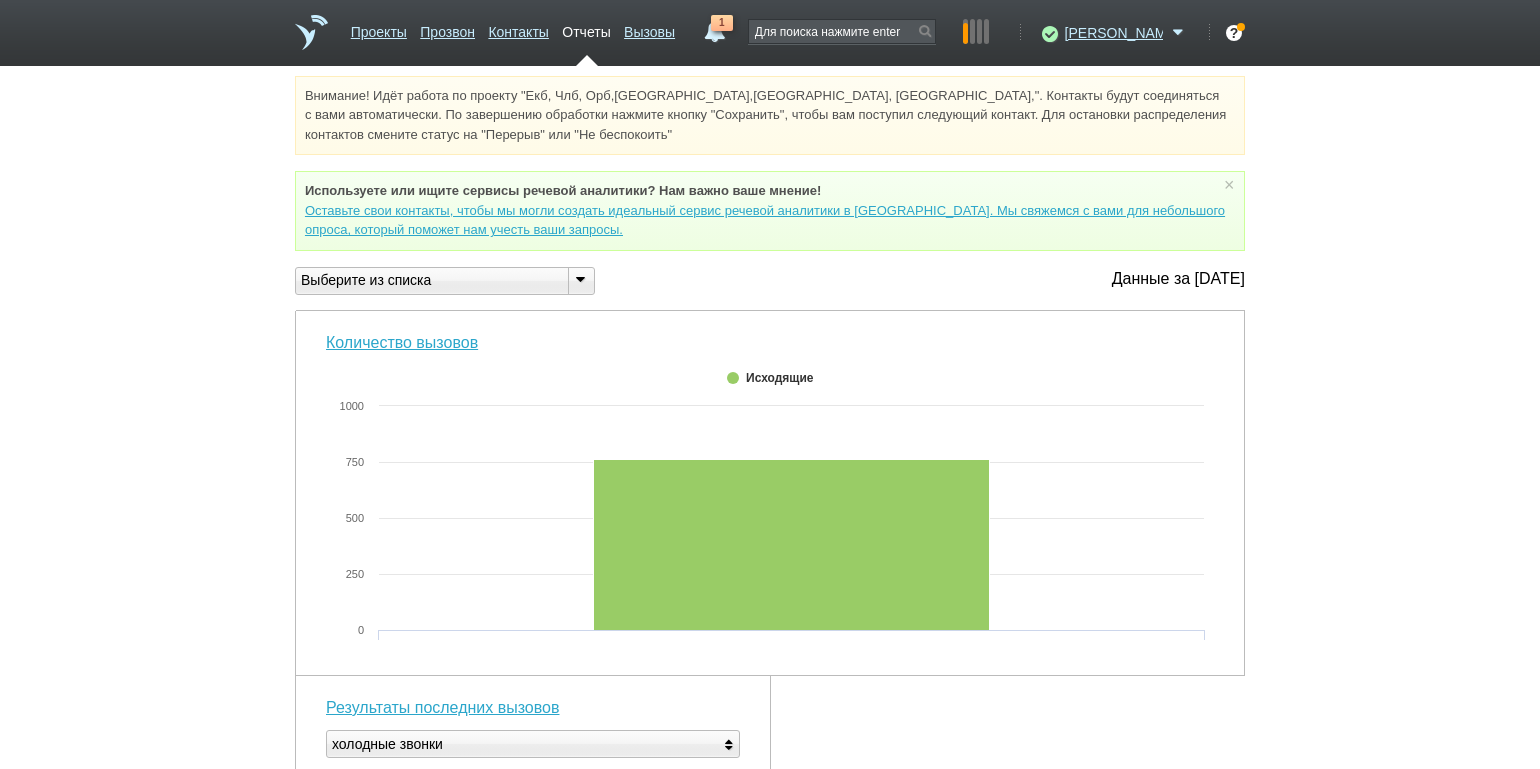 click at bounding box center (580, 279) 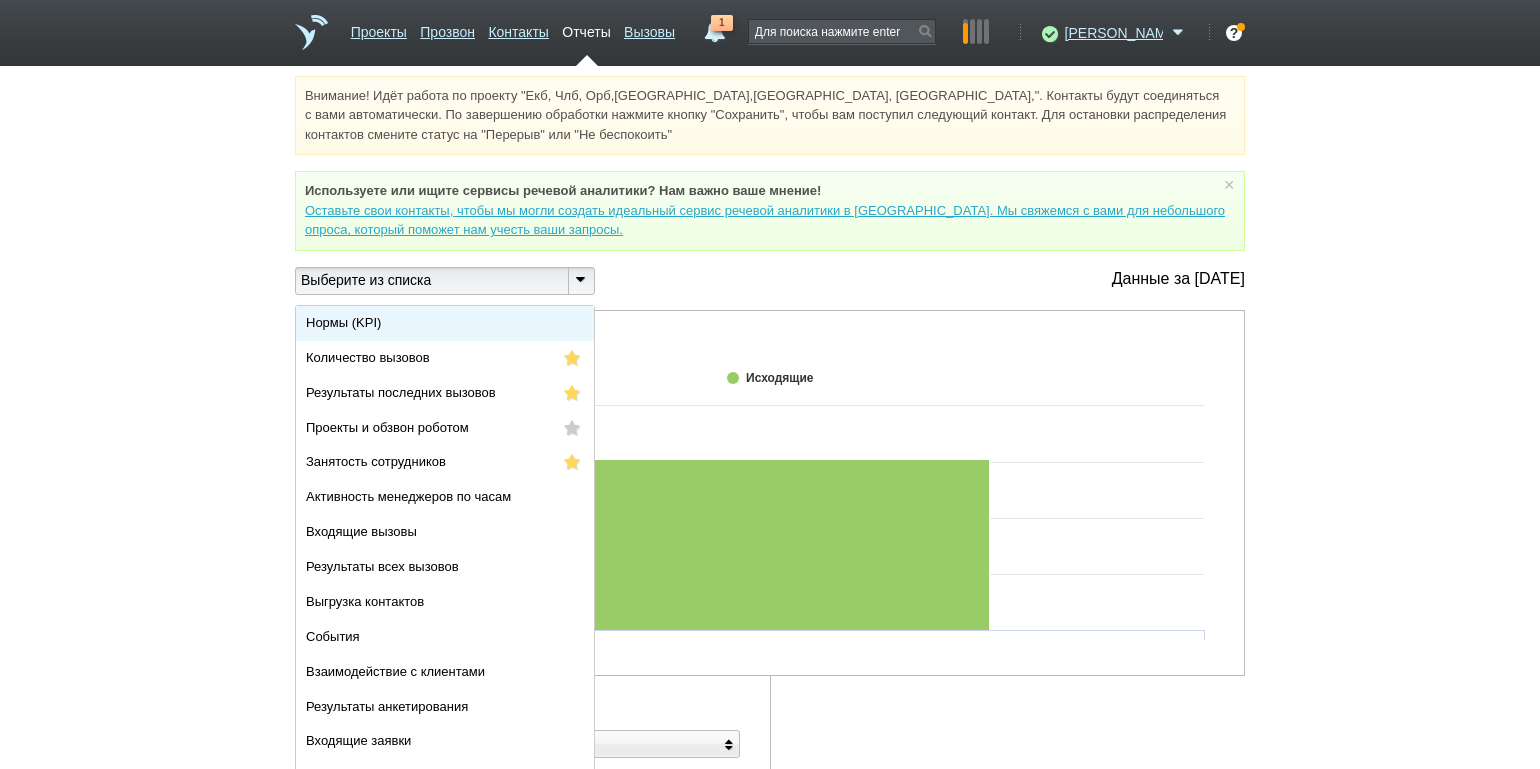 click on "Нормы (KPI)" at bounding box center [445, 323] 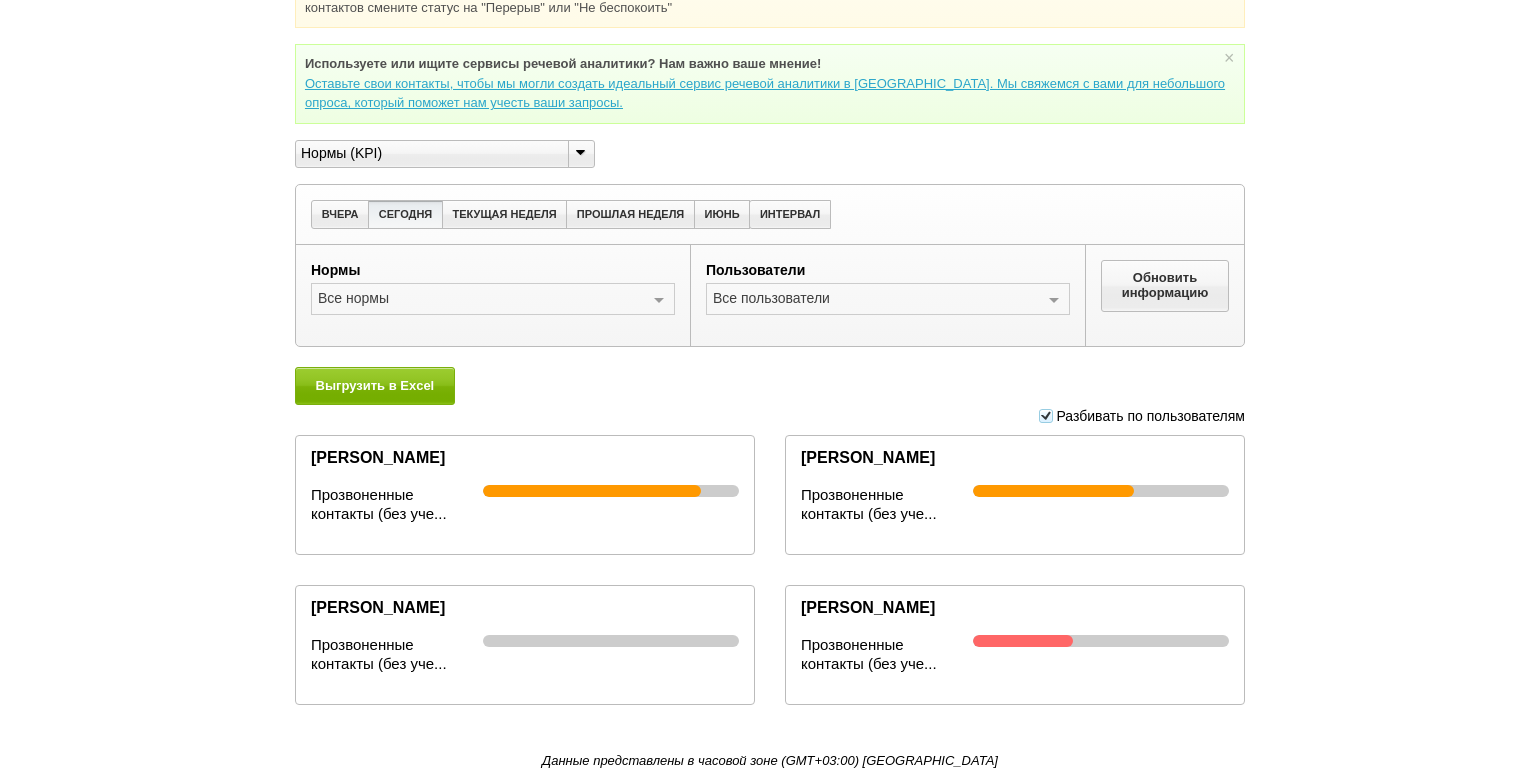 scroll, scrollTop: 128, scrollLeft: 0, axis: vertical 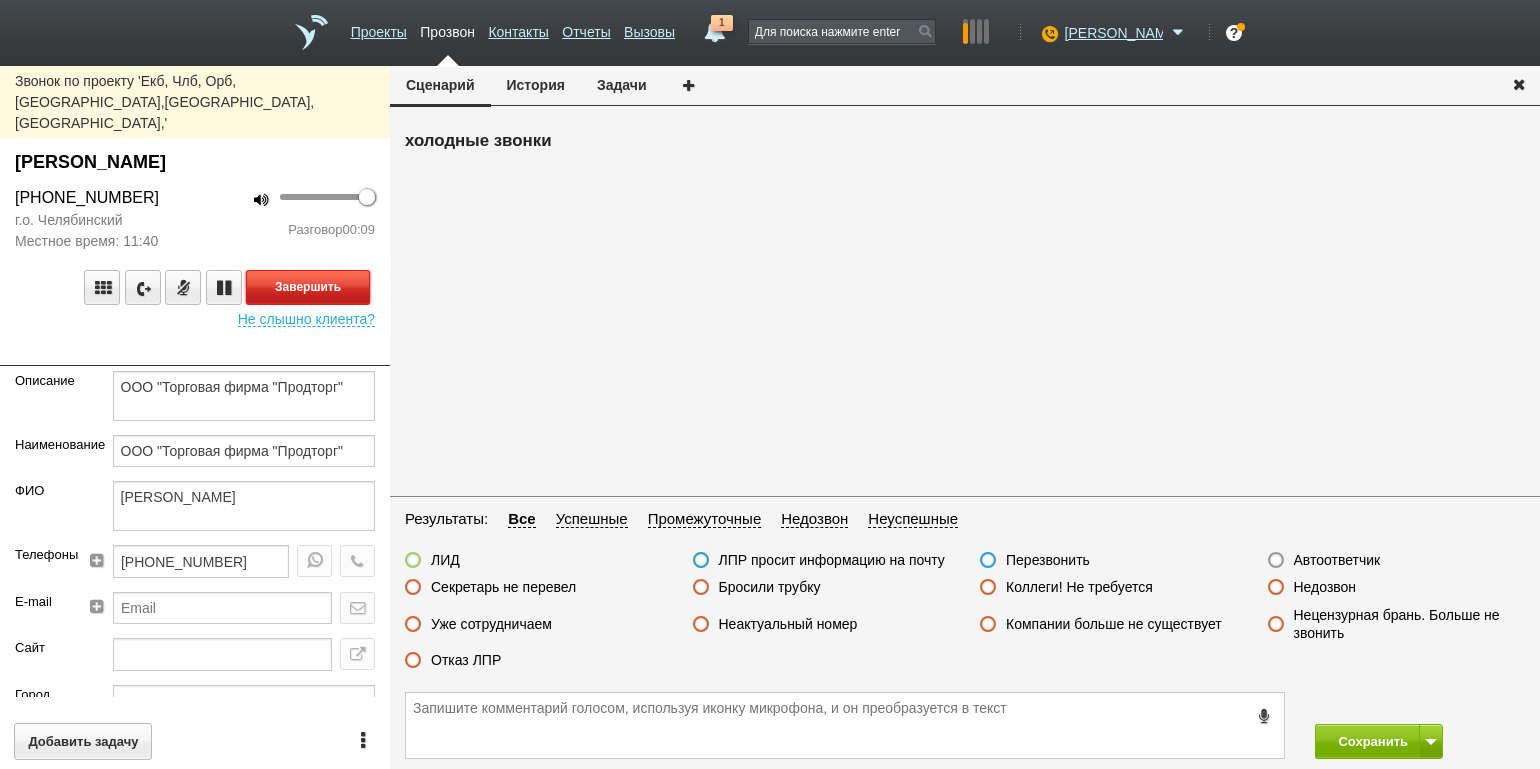 click on "Завершить" at bounding box center (308, 287) 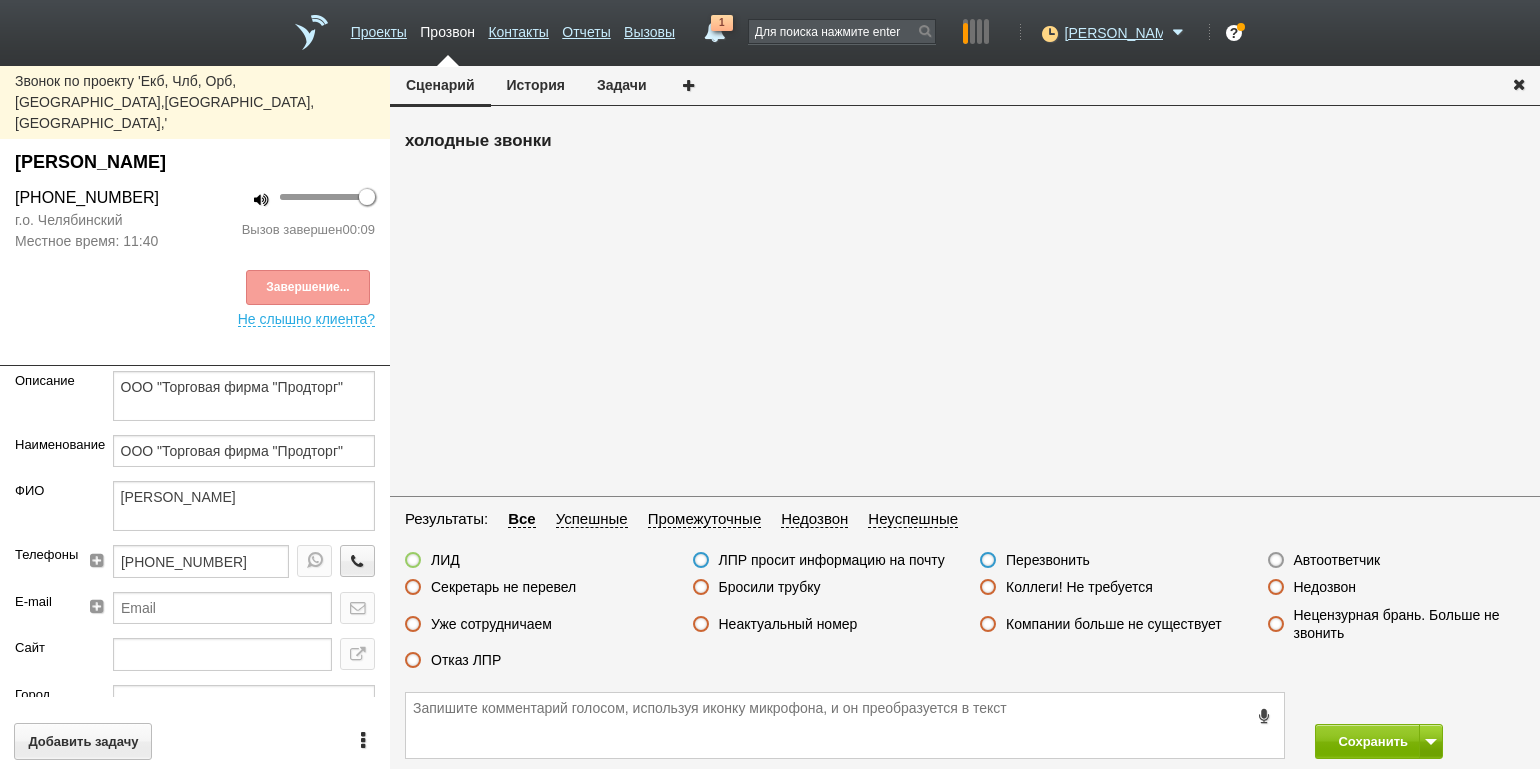 drag, startPoint x: 474, startPoint y: 655, endPoint x: 519, endPoint y: 657, distance: 45.044422 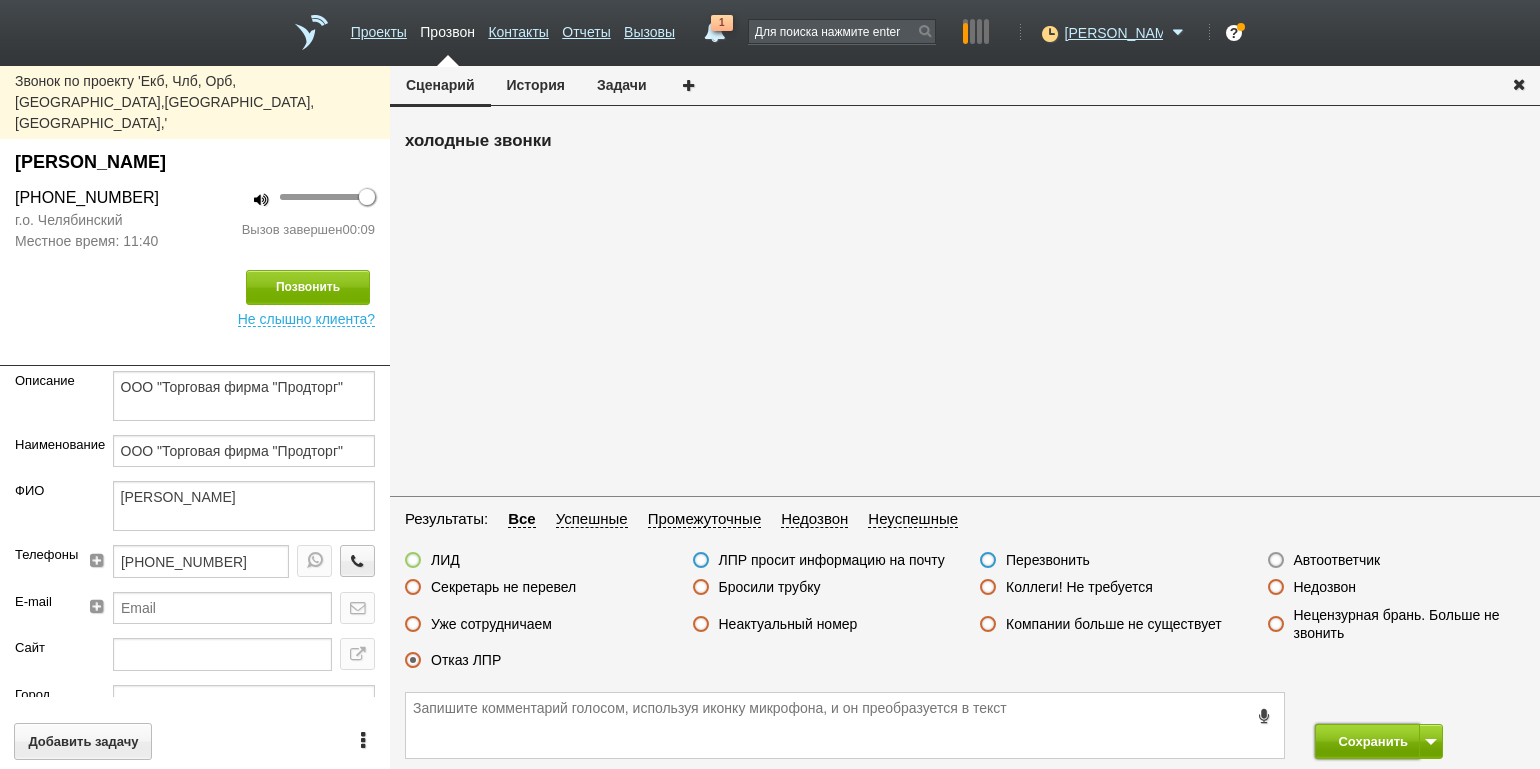 drag, startPoint x: 1341, startPoint y: 742, endPoint x: 1337, endPoint y: 726, distance: 16.492422 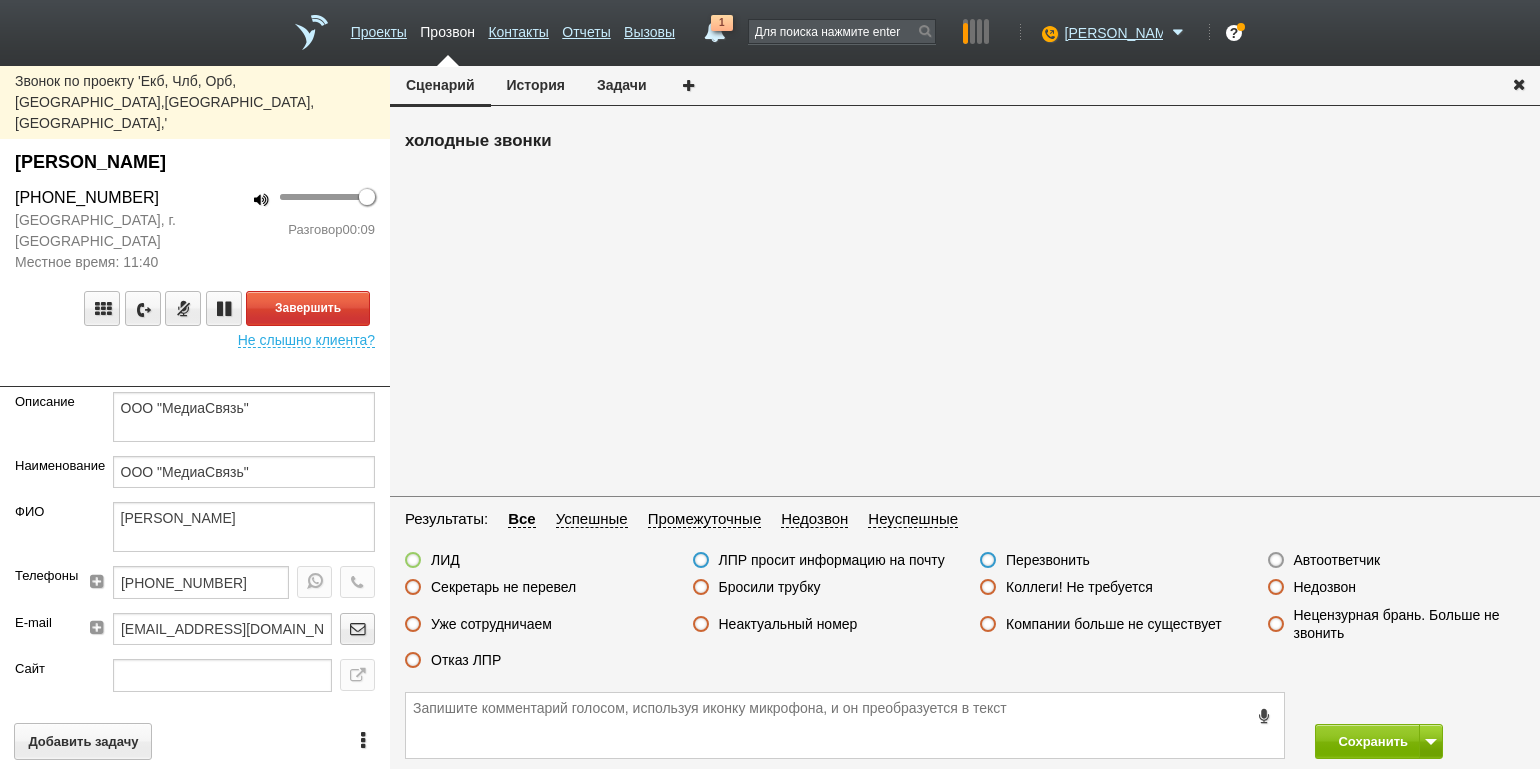 click on "100
Разговор
00:09" at bounding box center [292, 229] 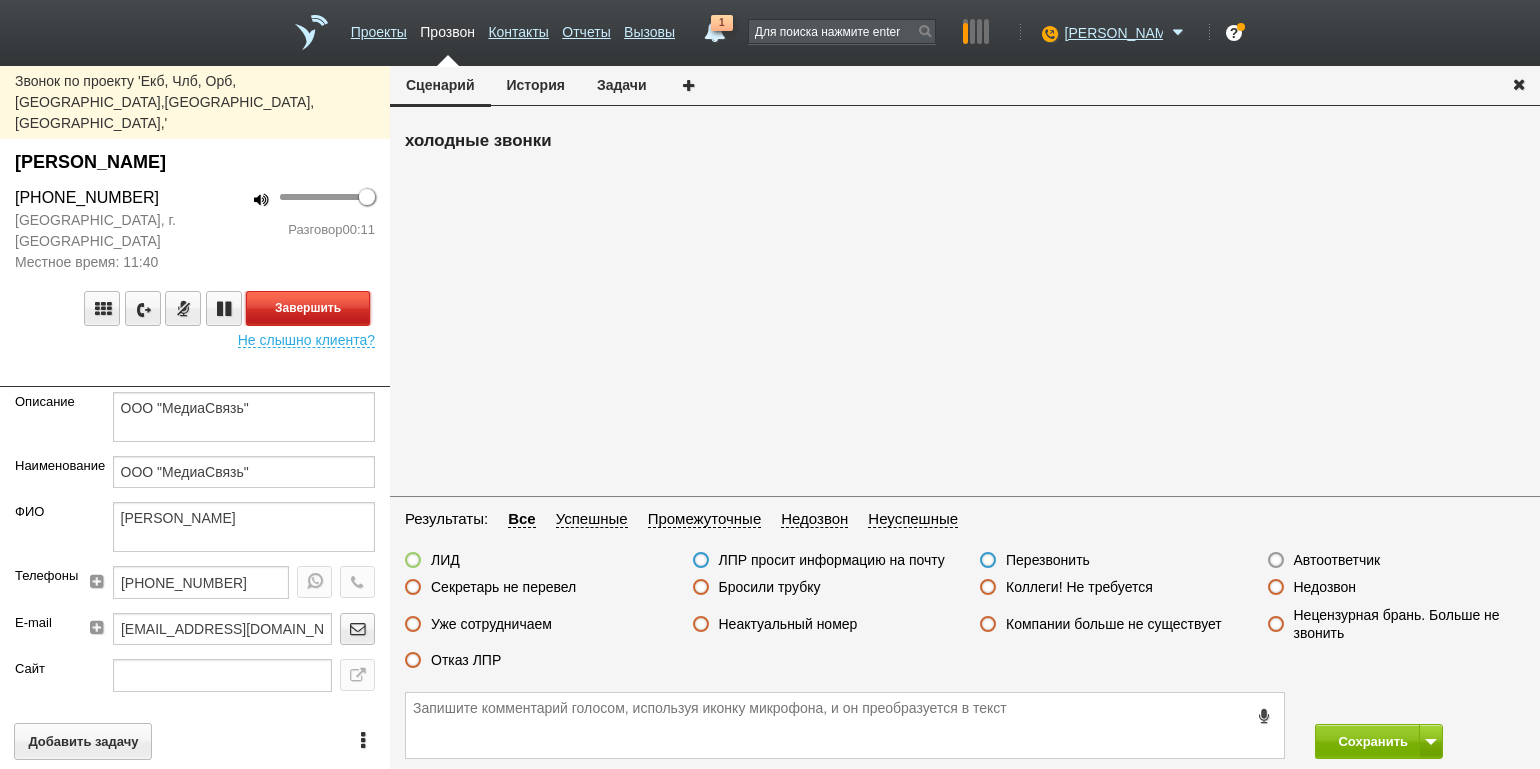 click on "Завершить" at bounding box center [308, 308] 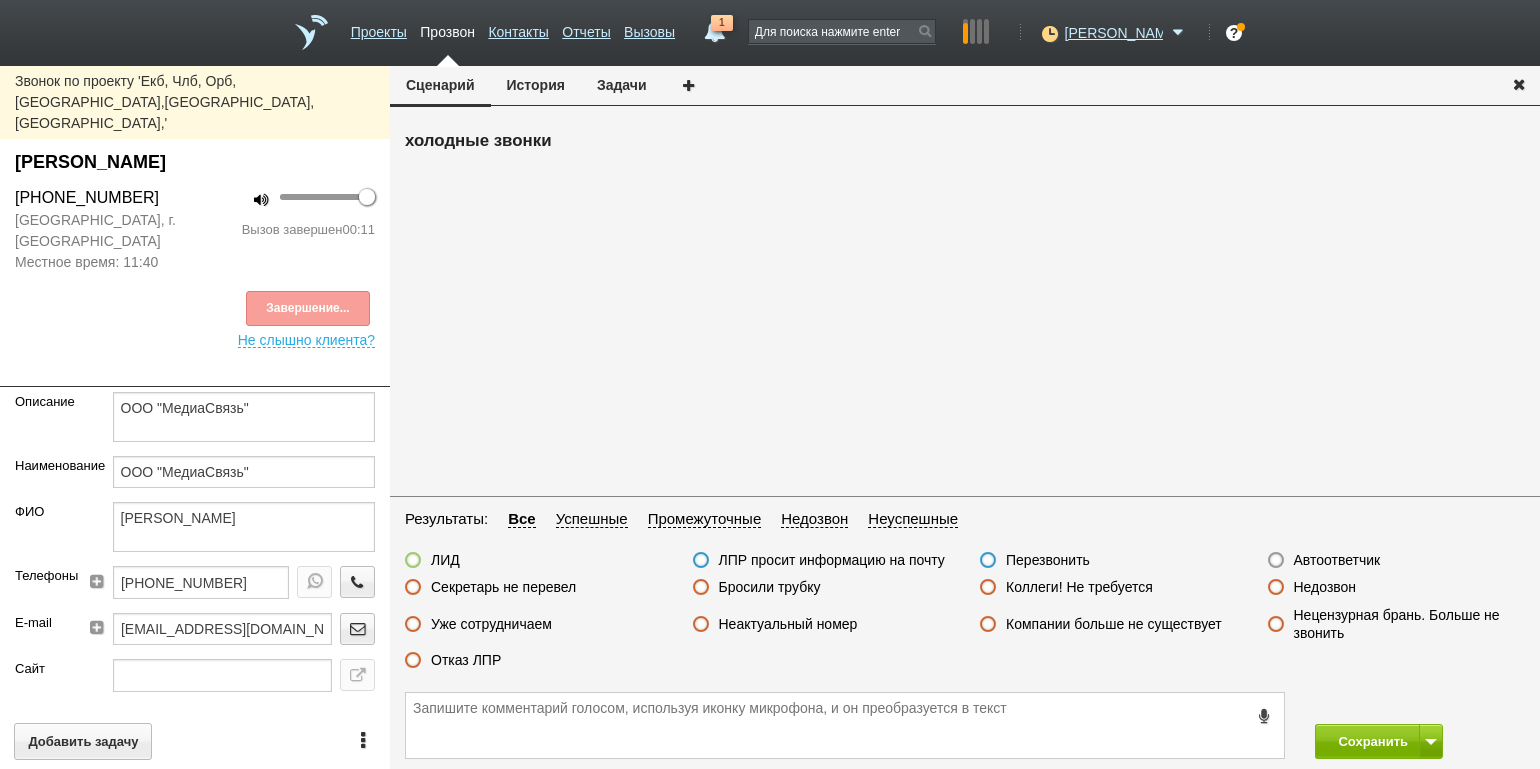 click on "Секретарь не перевел" at bounding box center [503, 587] 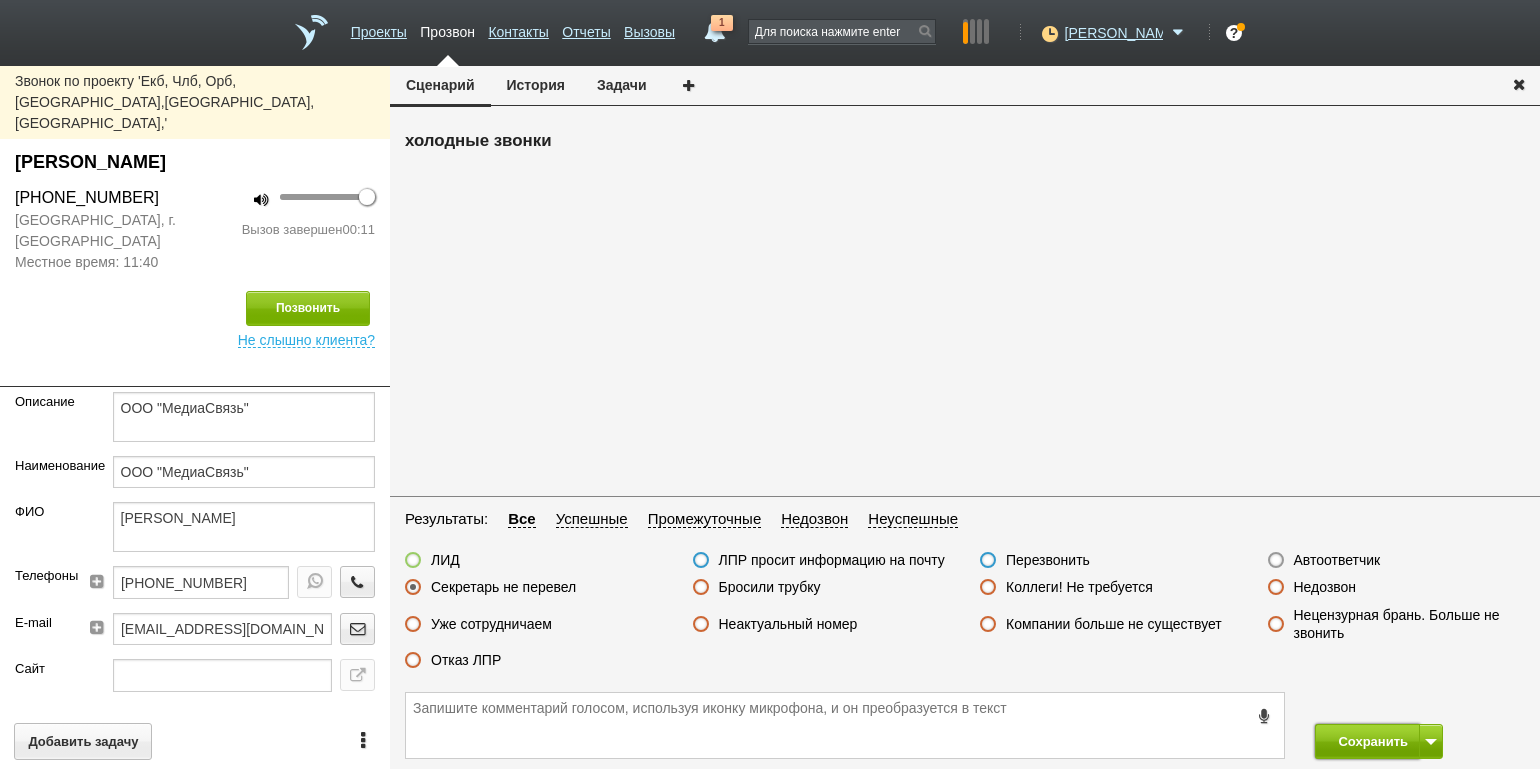 drag, startPoint x: 1389, startPoint y: 747, endPoint x: 1377, endPoint y: 733, distance: 18.439089 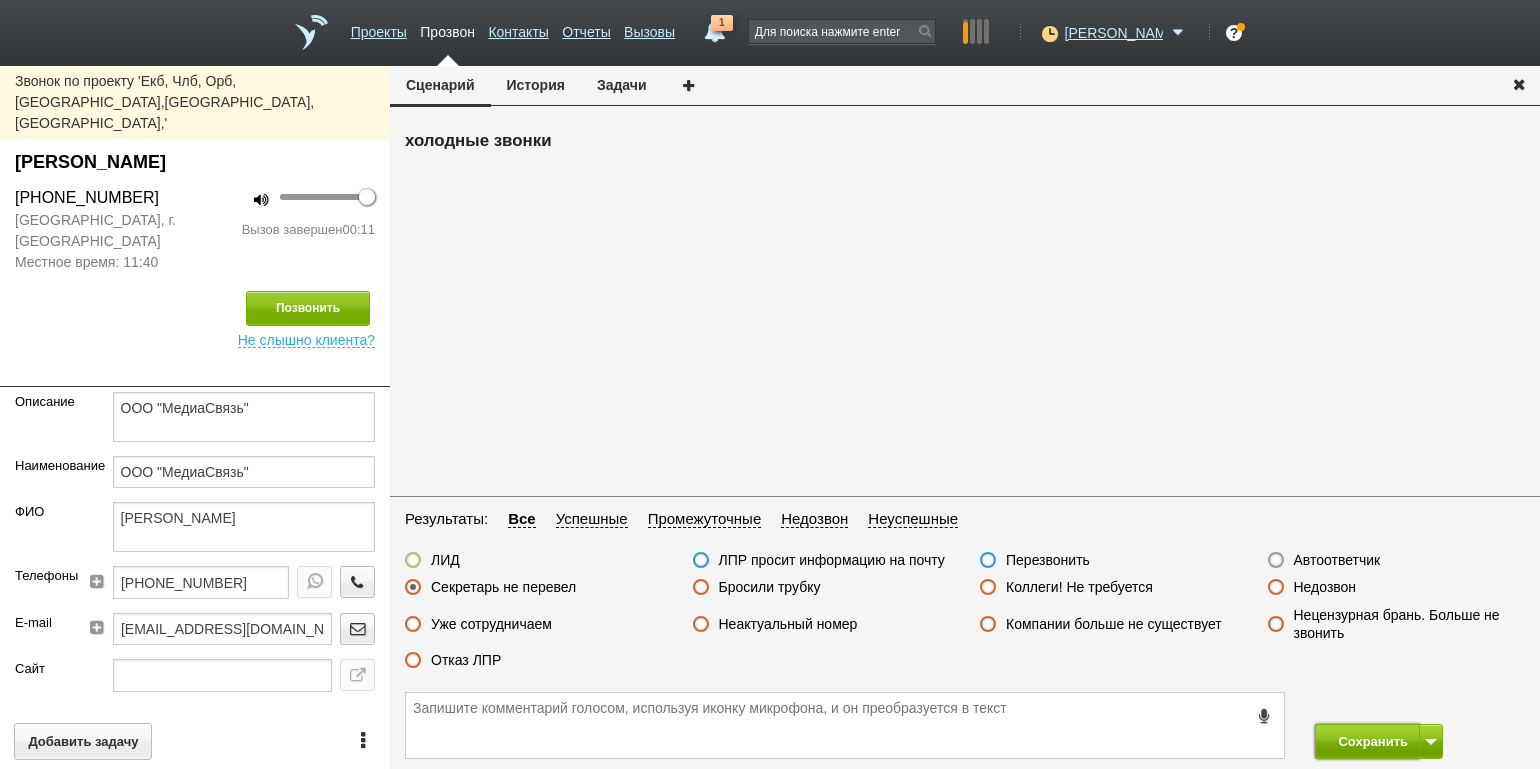 click on "Сохранить" at bounding box center (1367, 741) 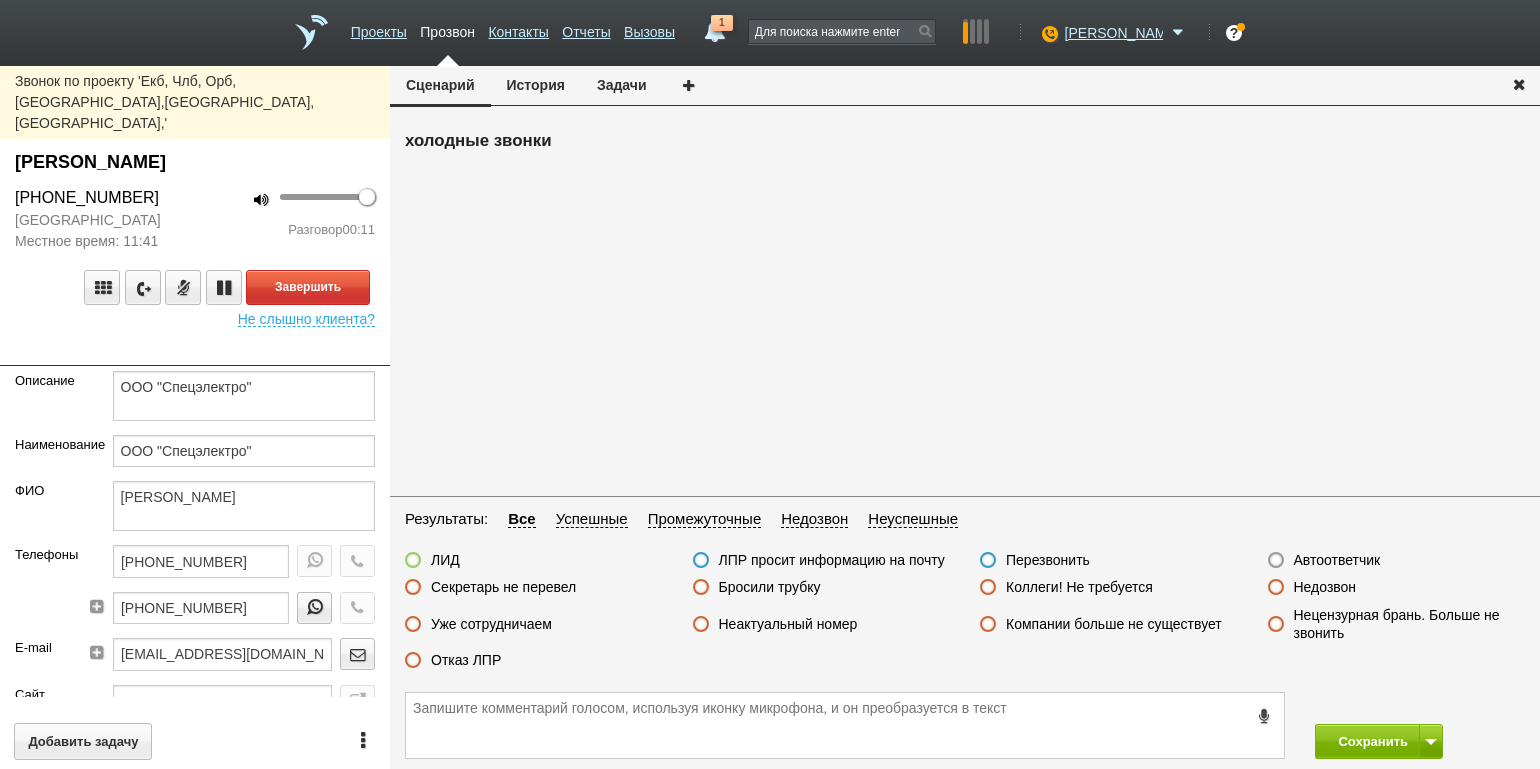 click on "100
Разговор
00:11" at bounding box center (292, 219) 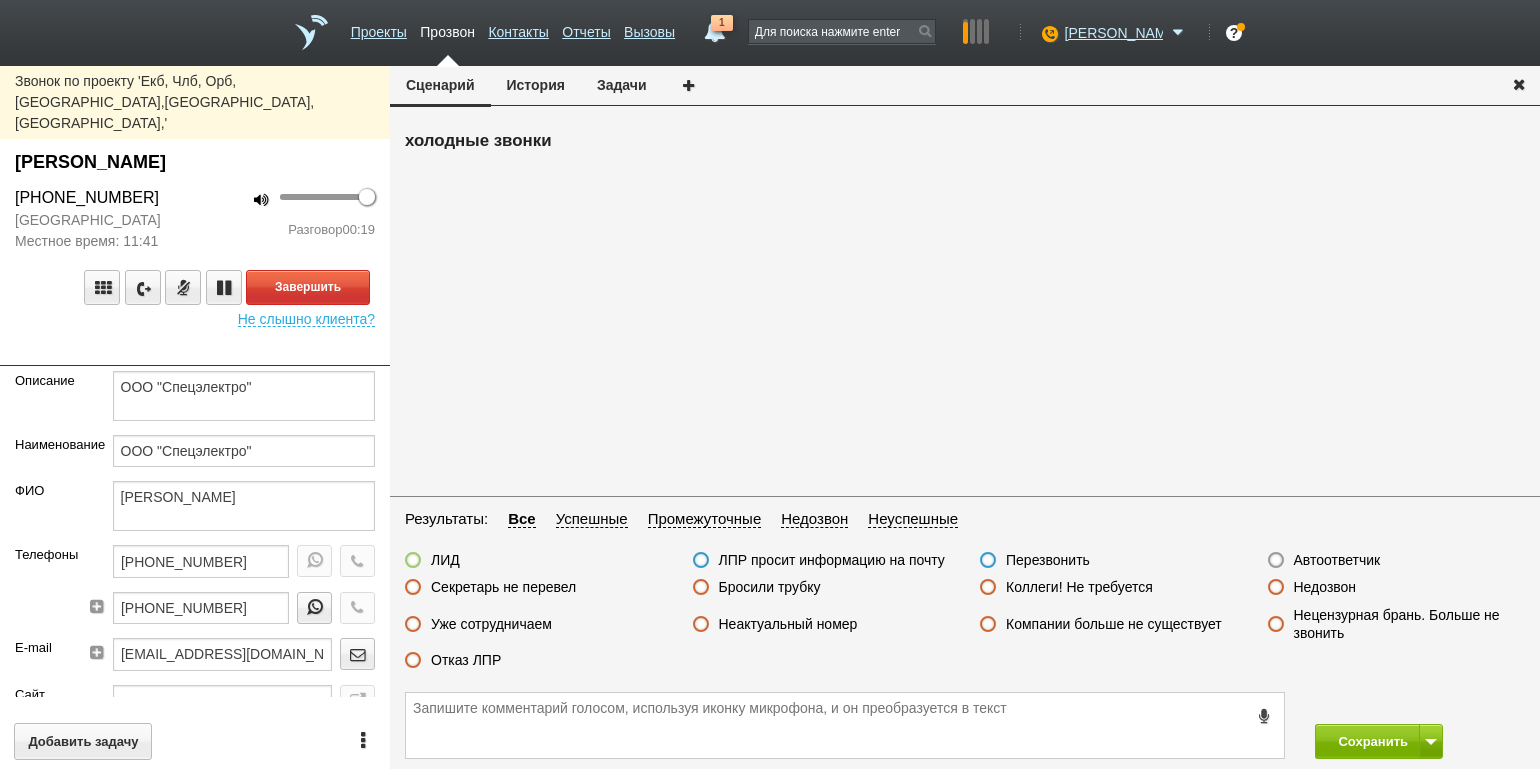 click on "100
Разговор
00:19" at bounding box center [292, 219] 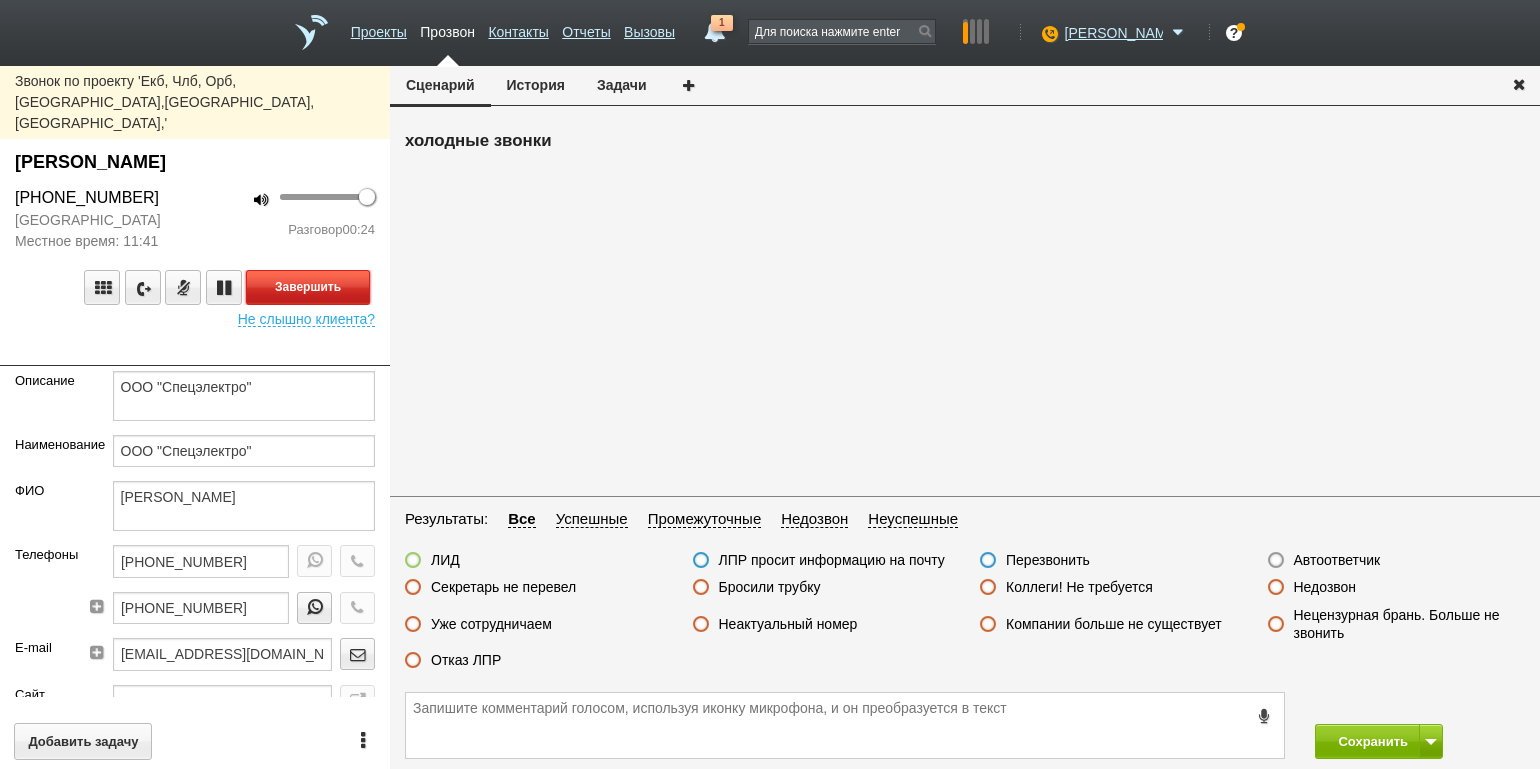 click on "Завершить" at bounding box center (308, 287) 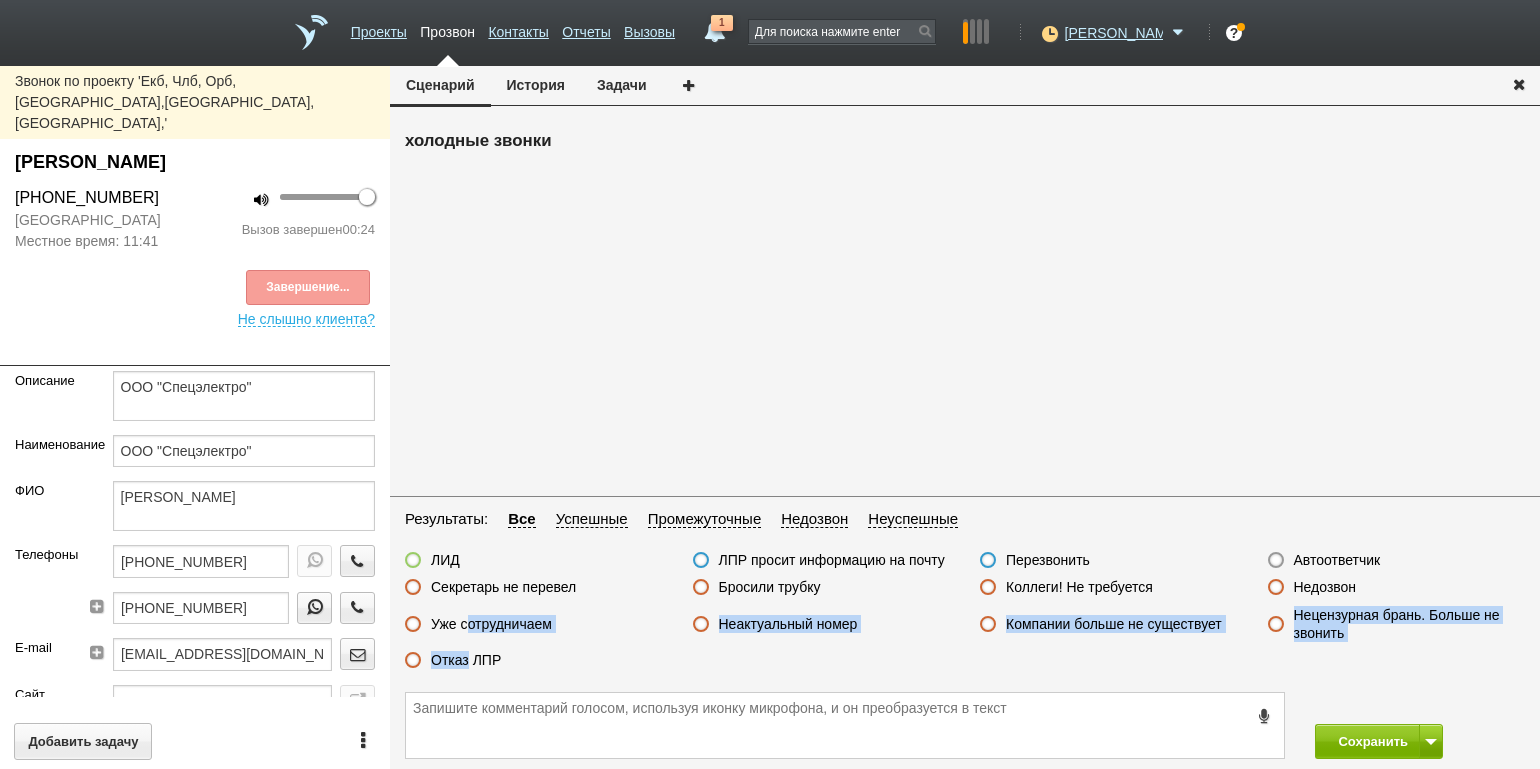 click on "ЛИД ЛПР просит информацию на почту Перезвонить Автоответчик Секретарь не перевел Бросили трубку Коллеги! Не требуется Недозвон Уже сотрудничаем Неактуальный номер Компании больше не существует Нецензурная брань. Больше не звонить Отказ ЛПР" at bounding box center (965, 615) 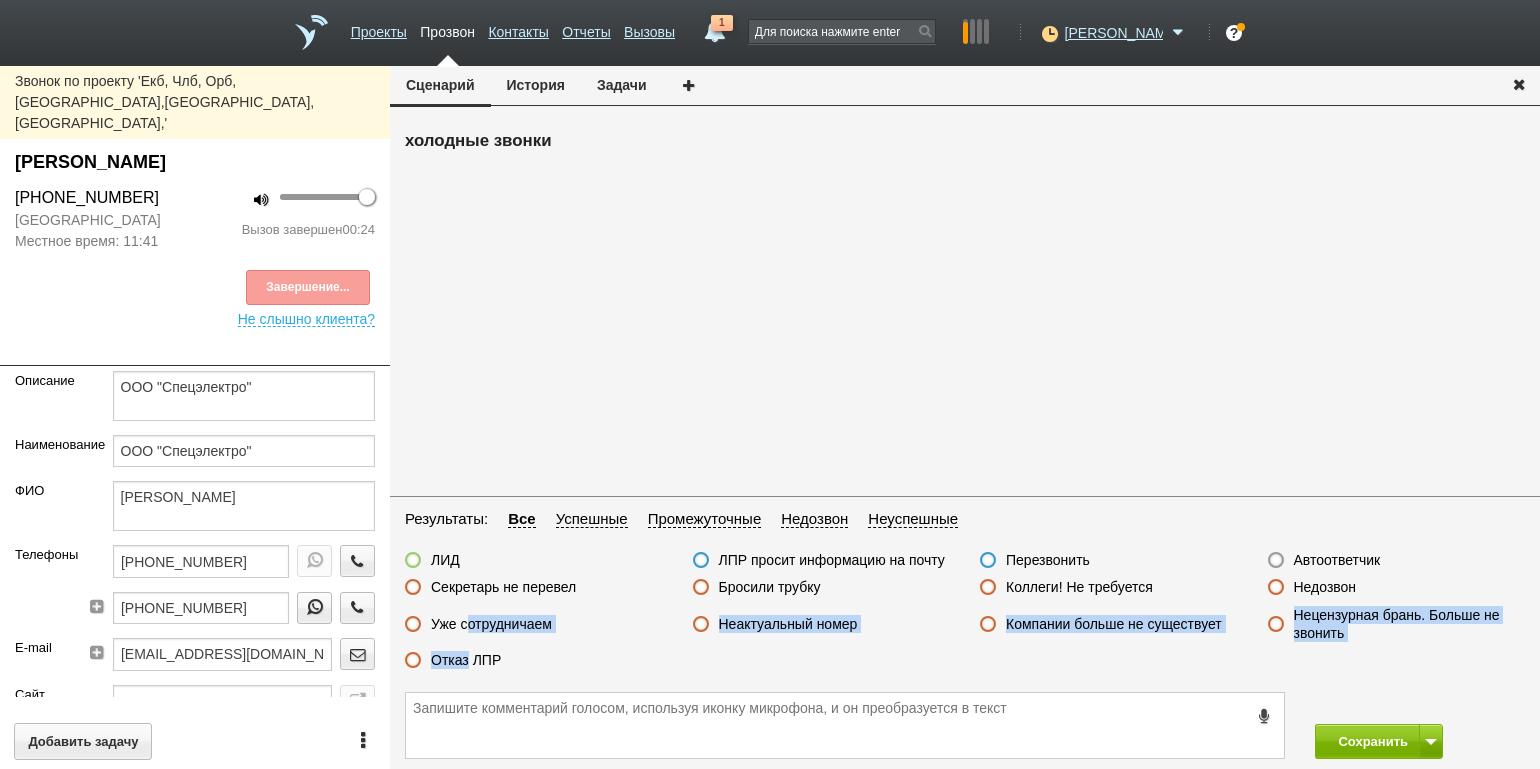 drag, startPoint x: 467, startPoint y: 652, endPoint x: 475, endPoint y: 668, distance: 17.888544 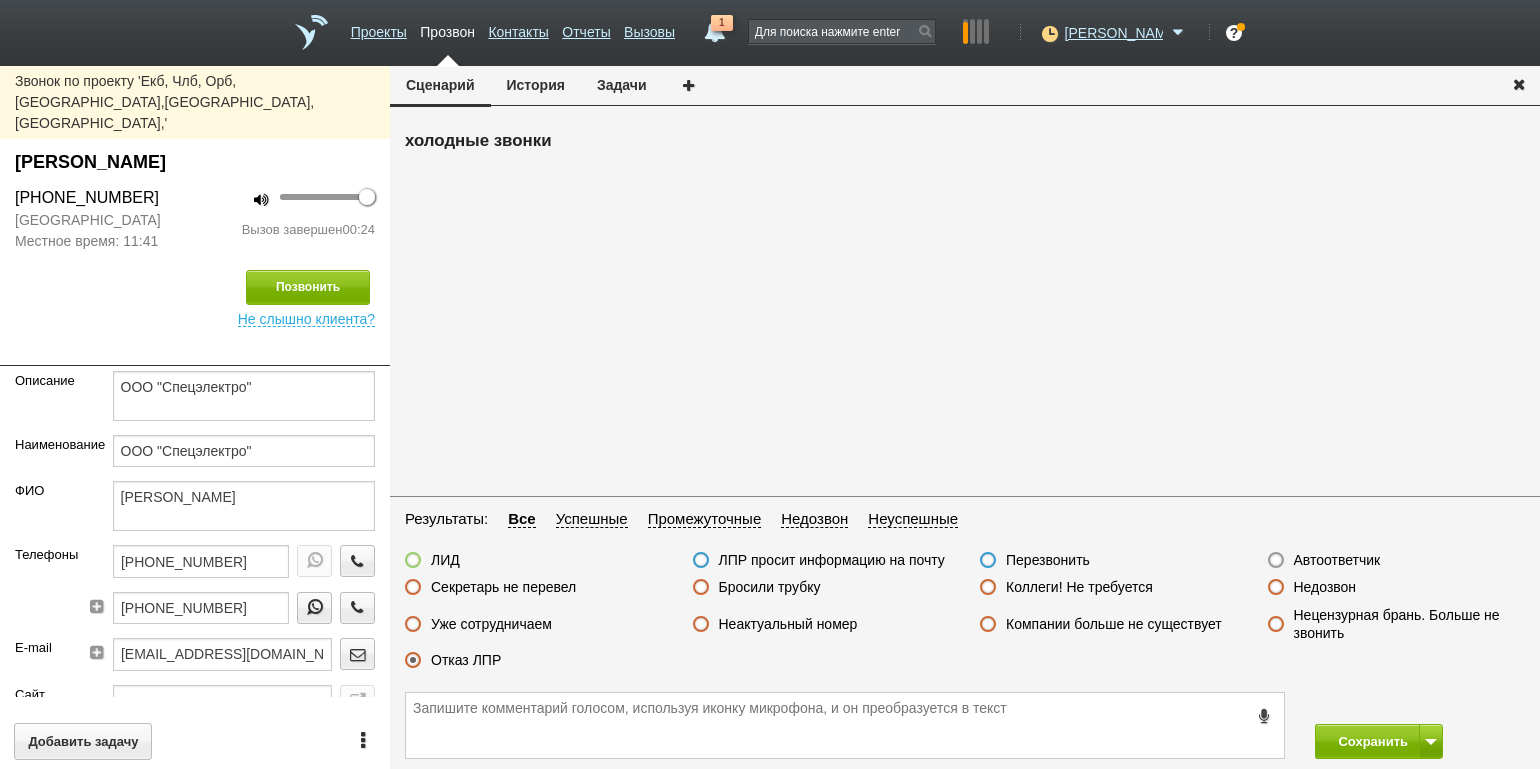 drag, startPoint x: 1003, startPoint y: 682, endPoint x: 1175, endPoint y: 681, distance: 172.00291 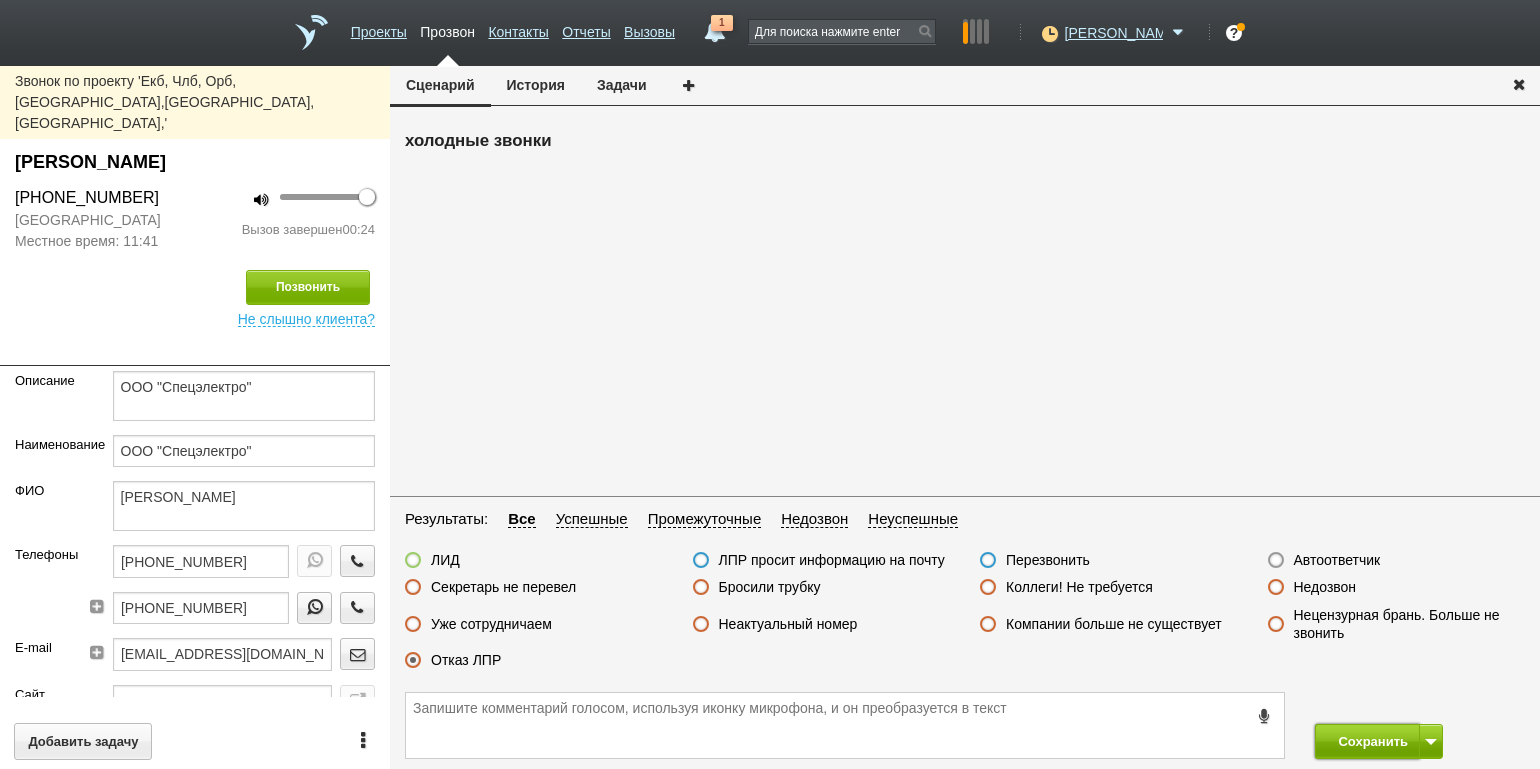 click on "Сохранить" at bounding box center (1367, 741) 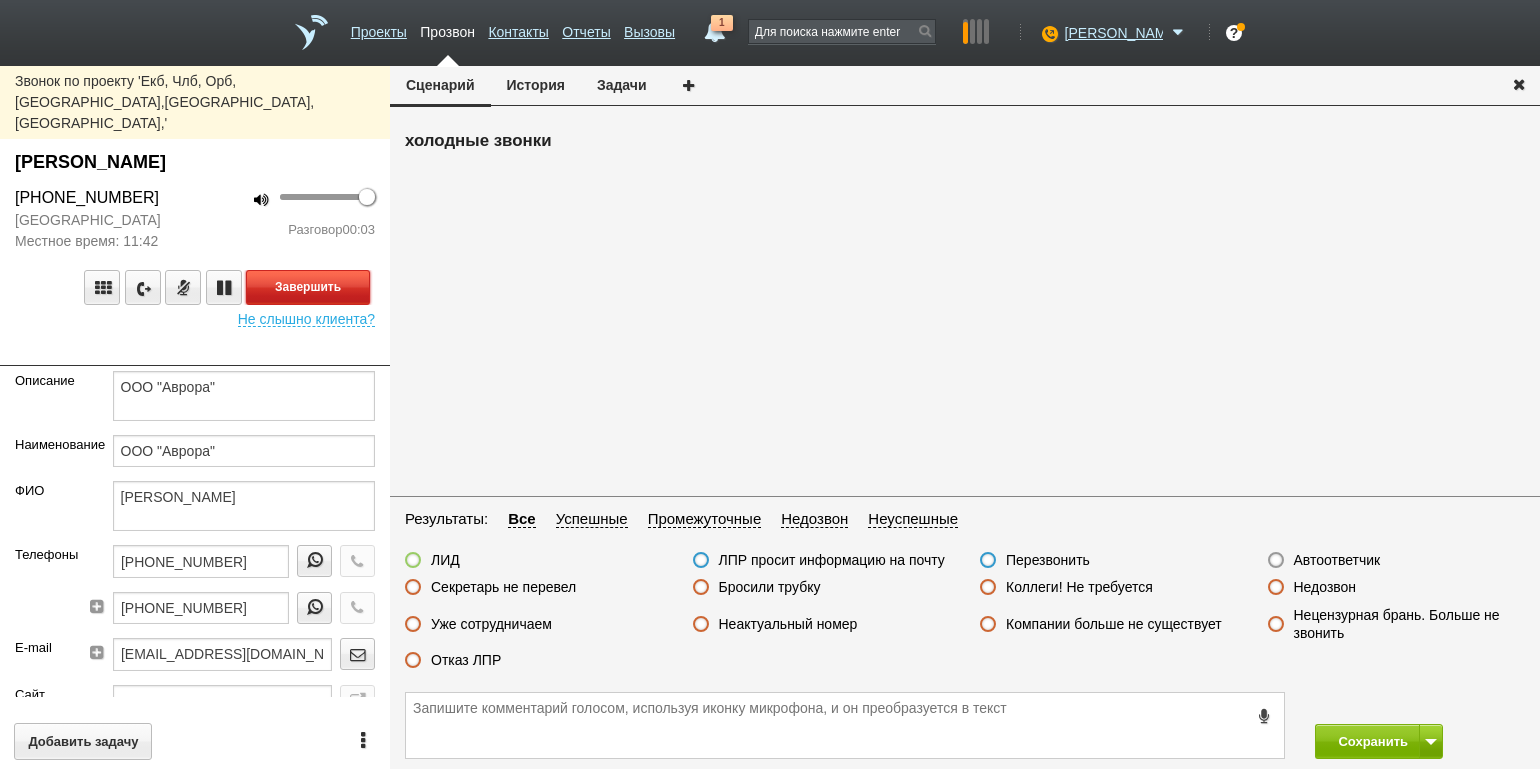 click on "Завершить" at bounding box center (308, 287) 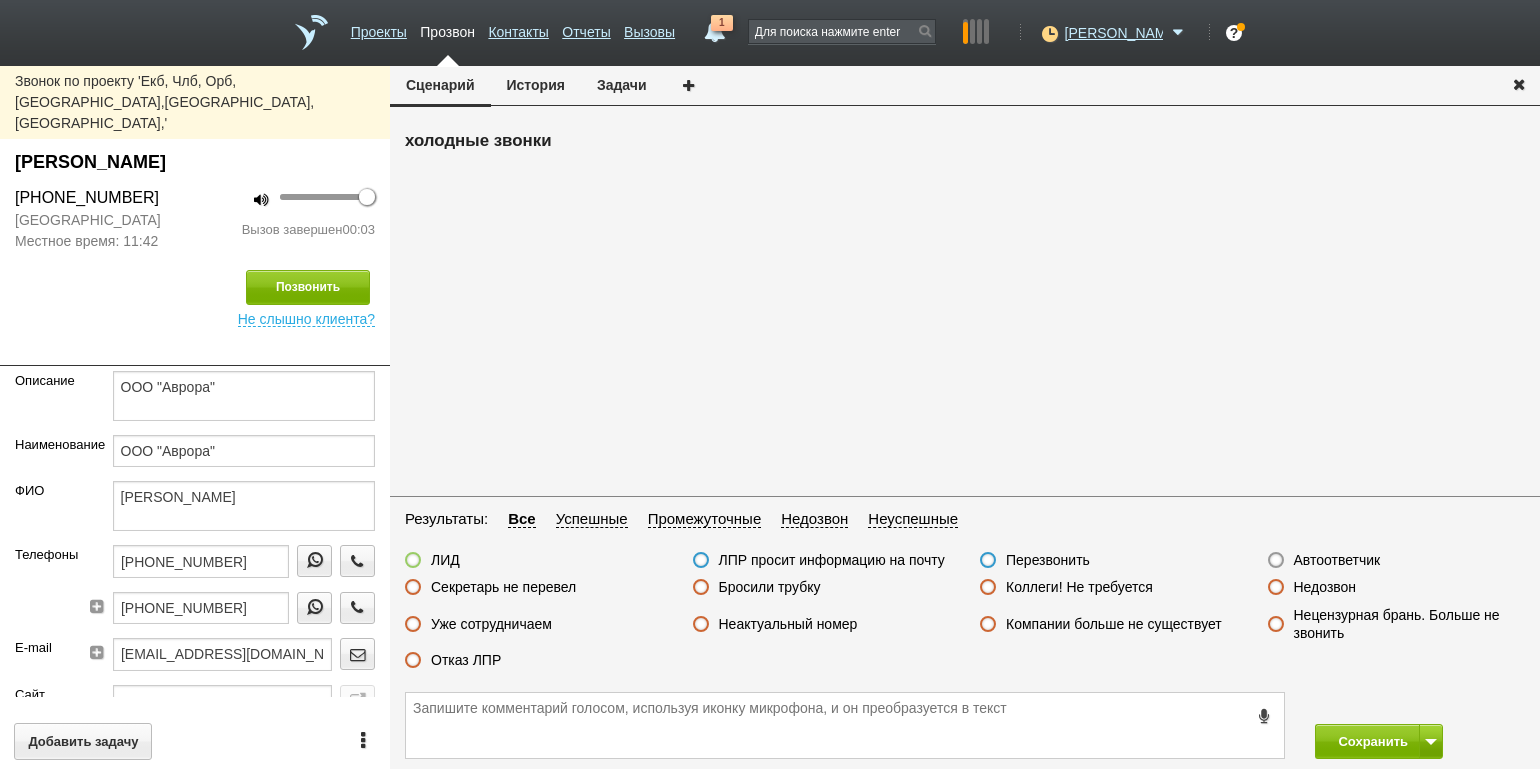 click on "Автоответчик" at bounding box center (1337, 560) 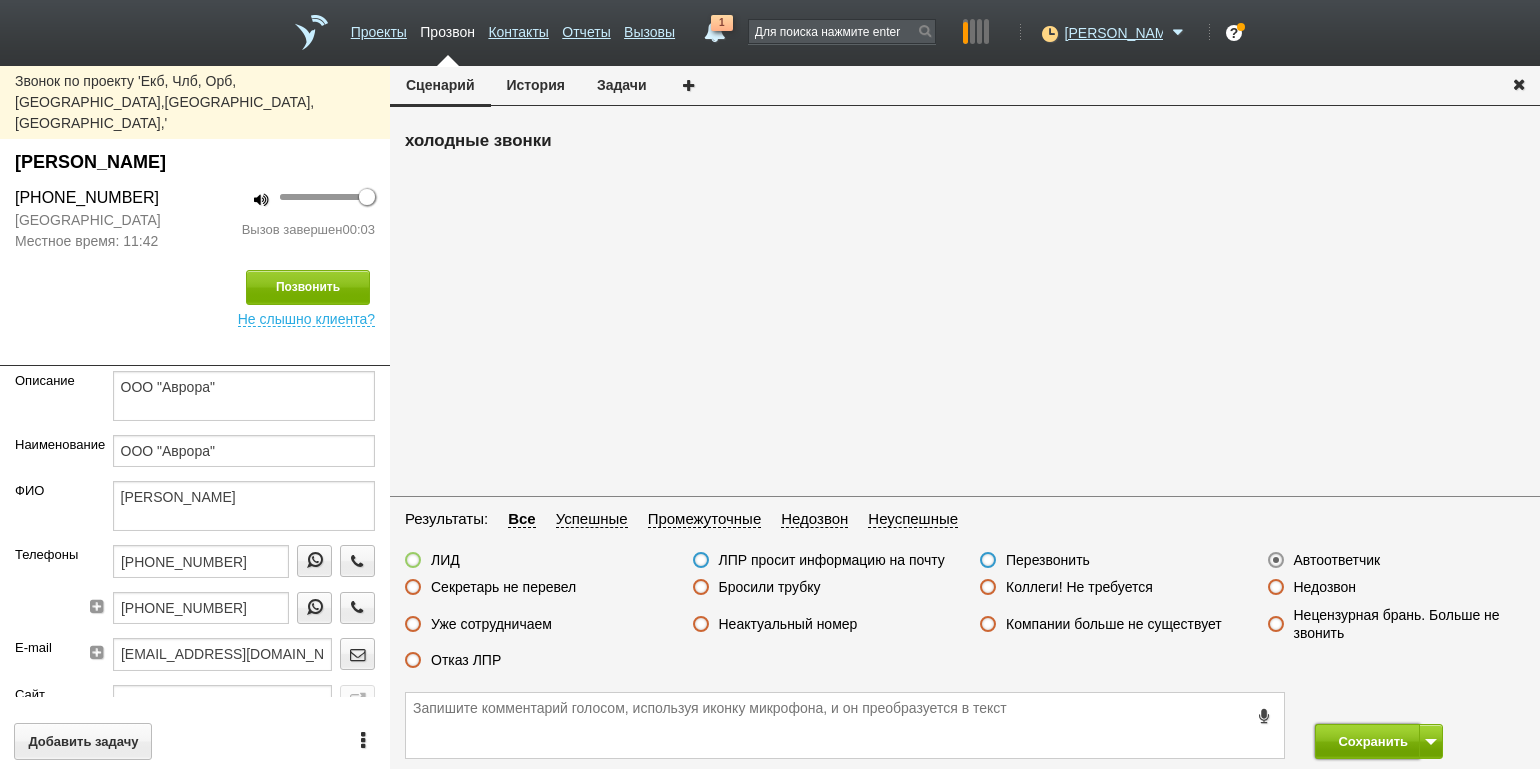 click on "Сохранить" at bounding box center [1367, 741] 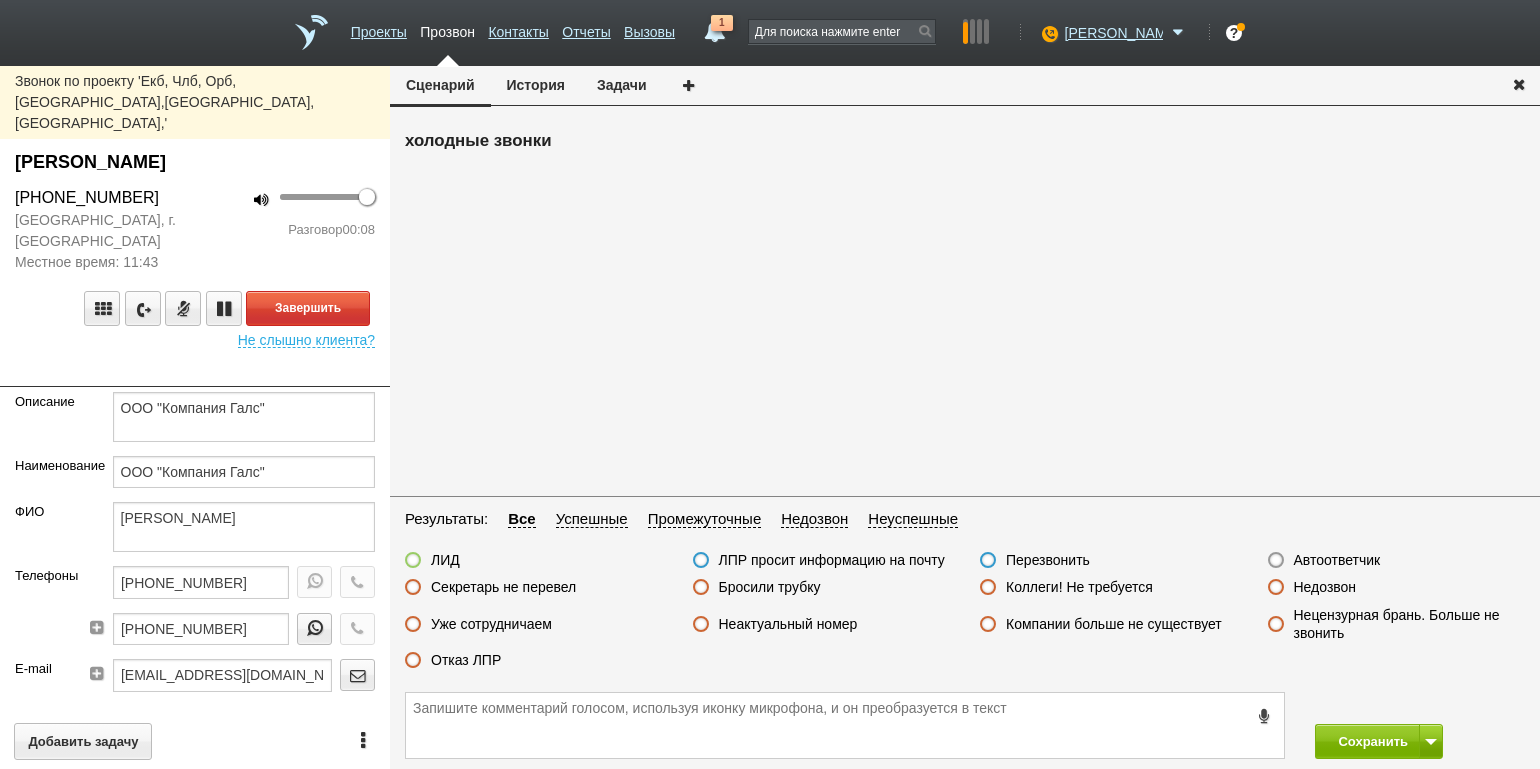 click on "[PHONE_NUMBER]" at bounding box center [97, 198] 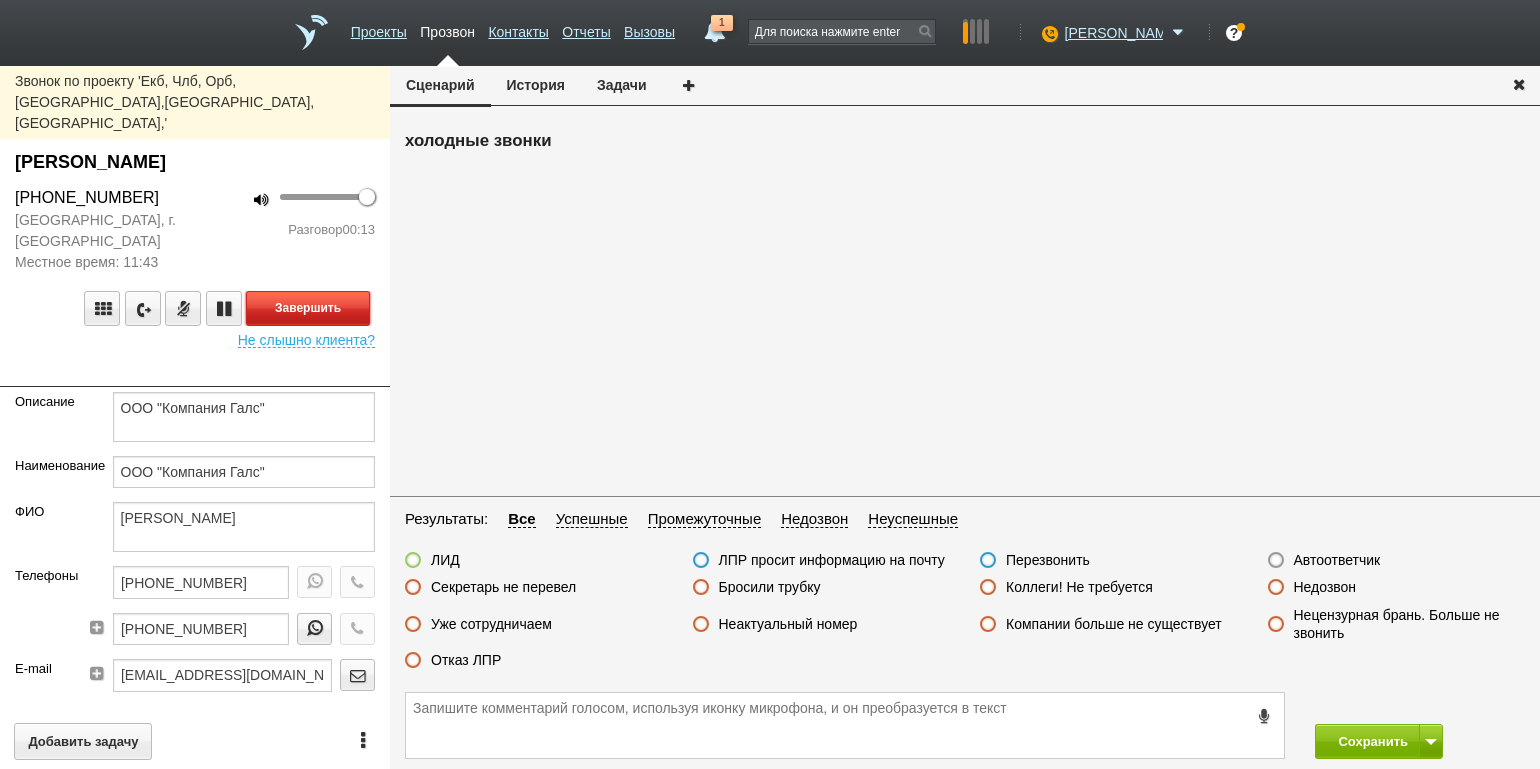 click on "Завершить" at bounding box center [308, 308] 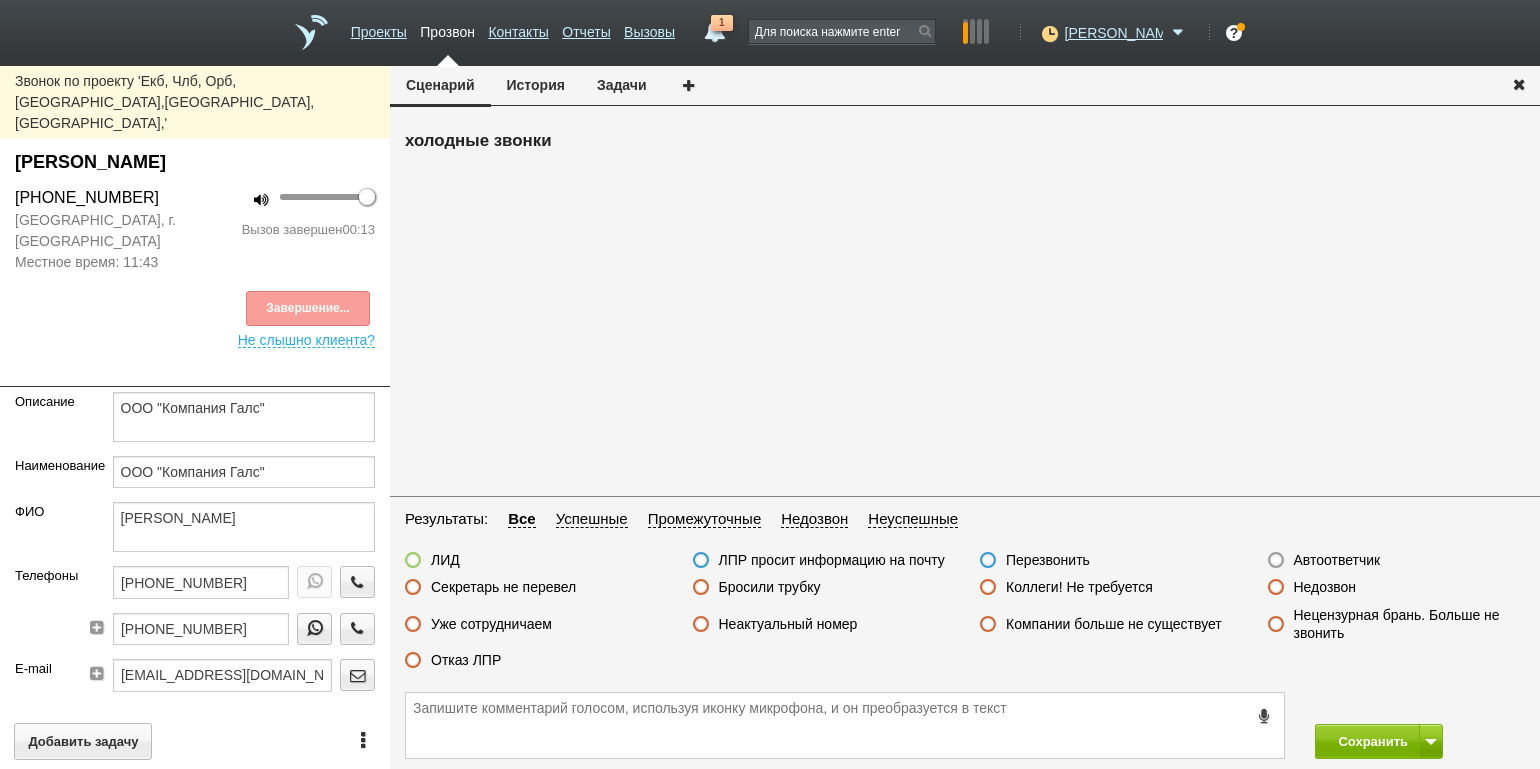 click on "Секретарь не перевел" at bounding box center (490, 588) 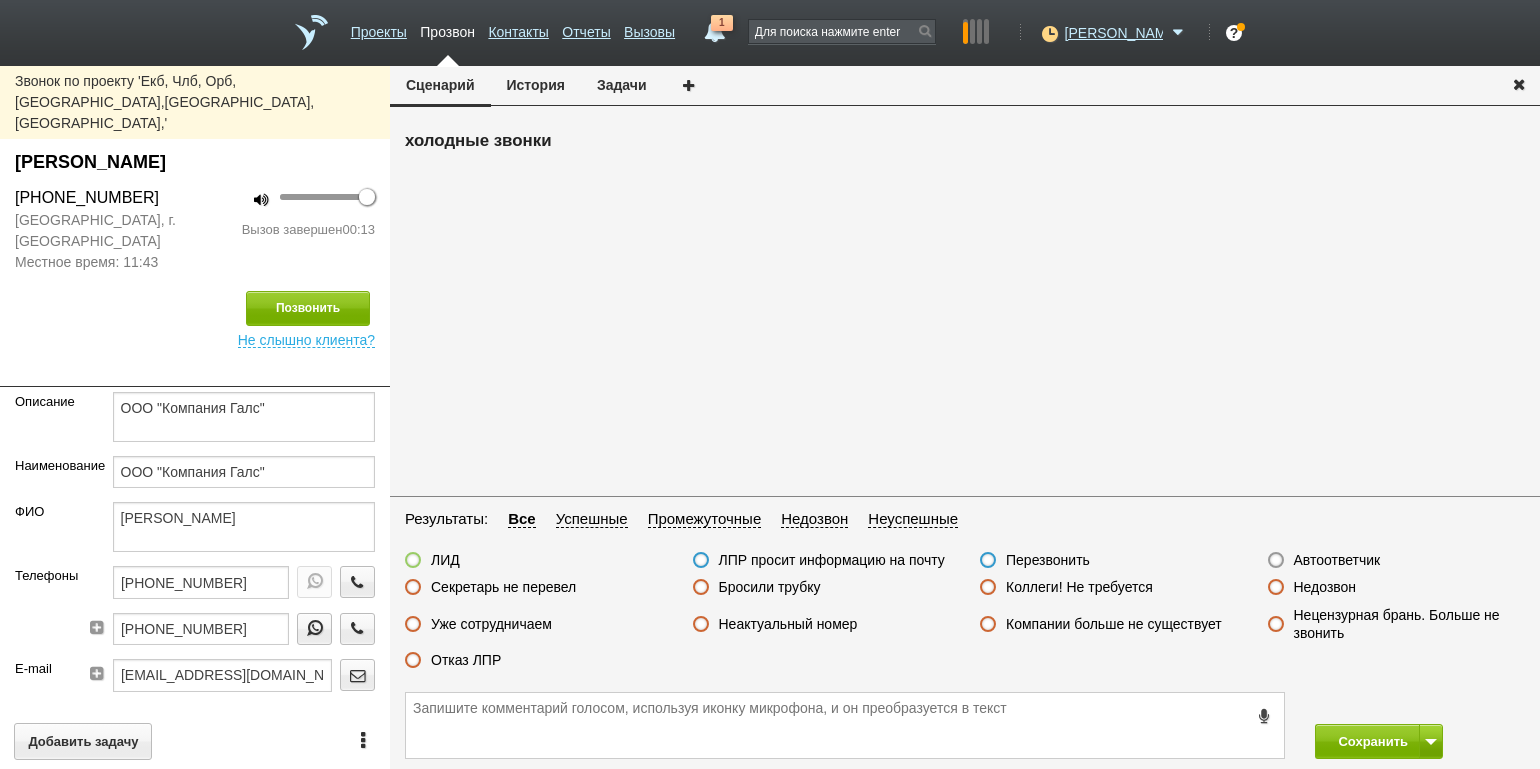 click on "Секретарь не перевел" at bounding box center [503, 587] 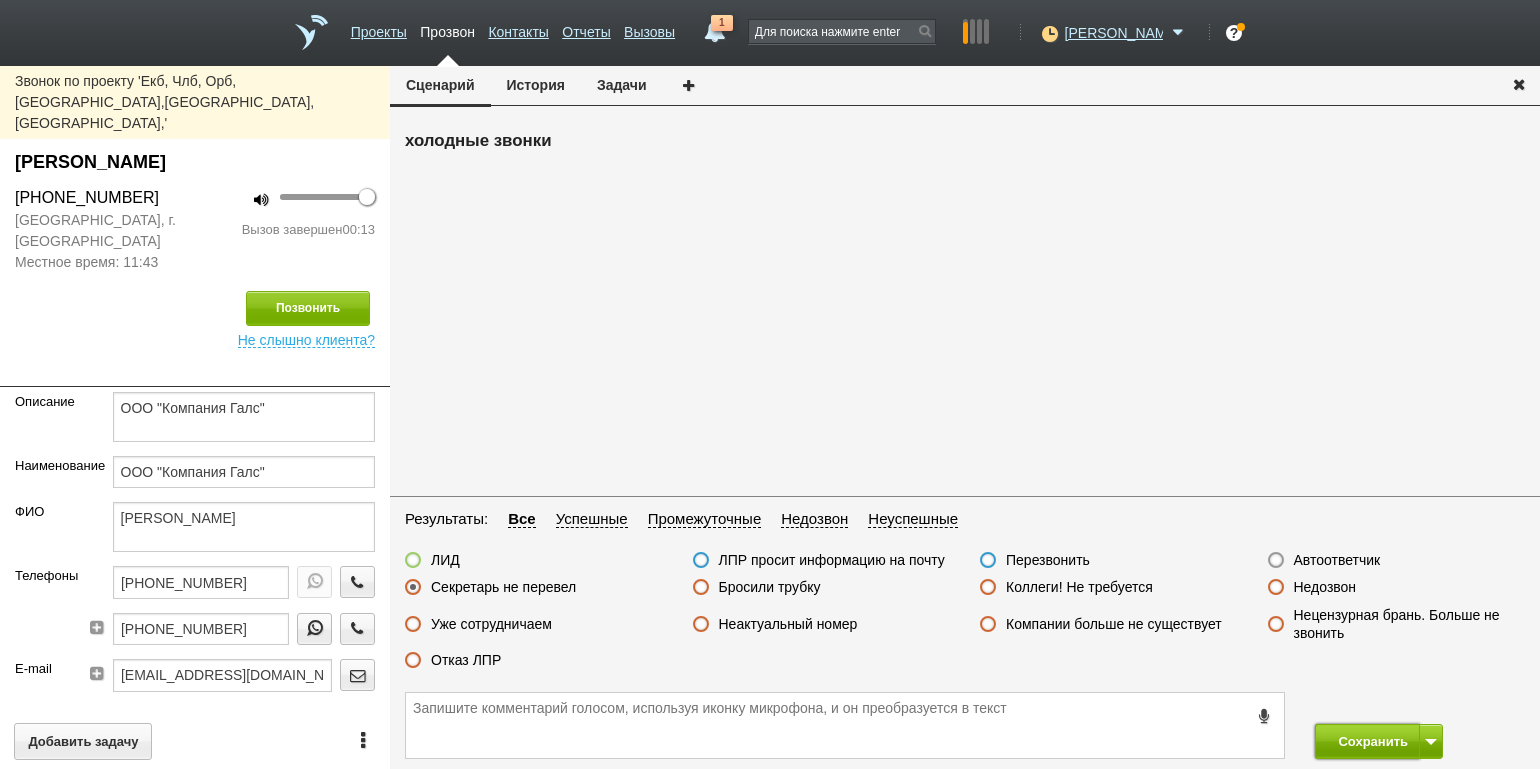 click on "Сохранить" at bounding box center [1367, 741] 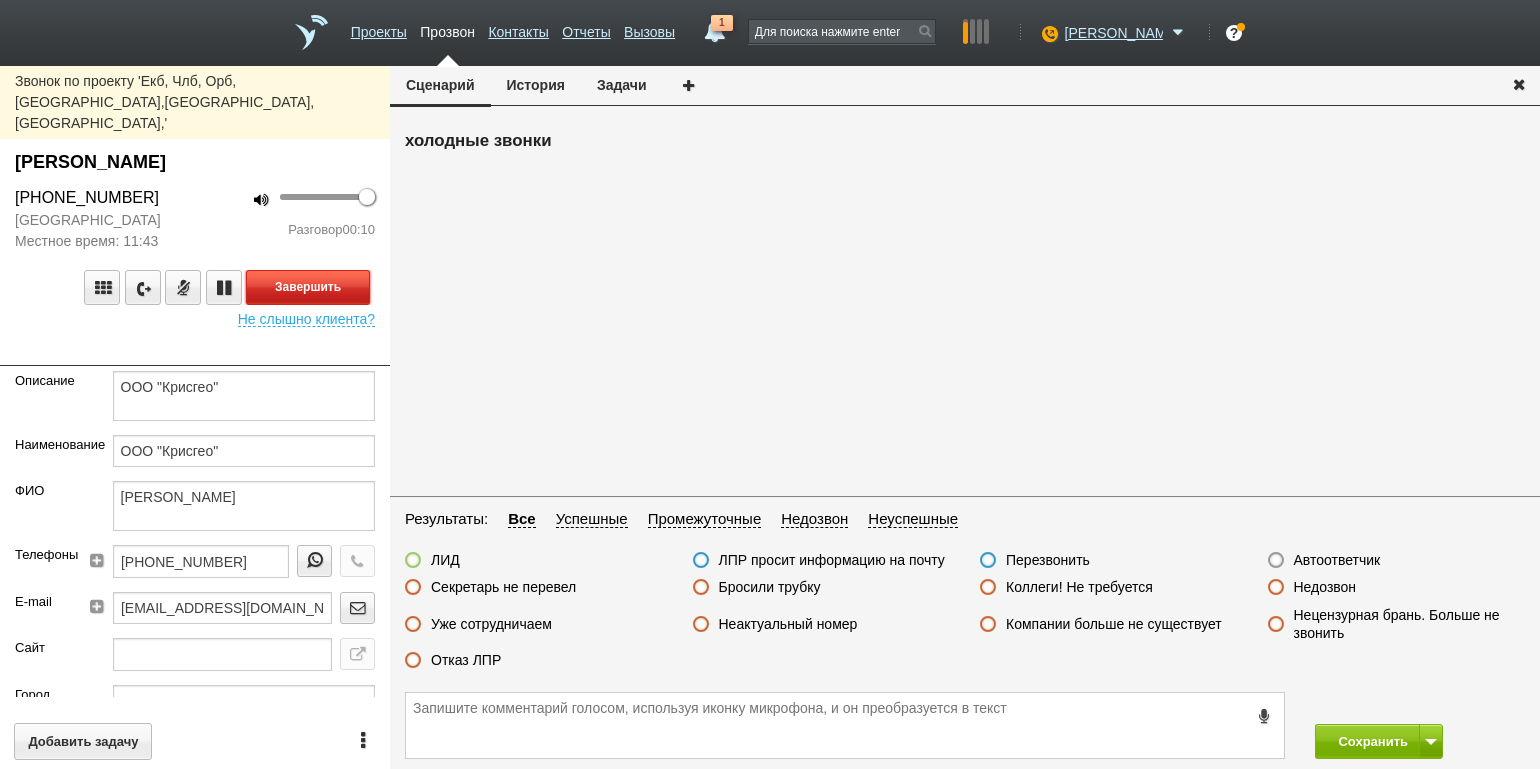 click on "Завершить" at bounding box center (308, 287) 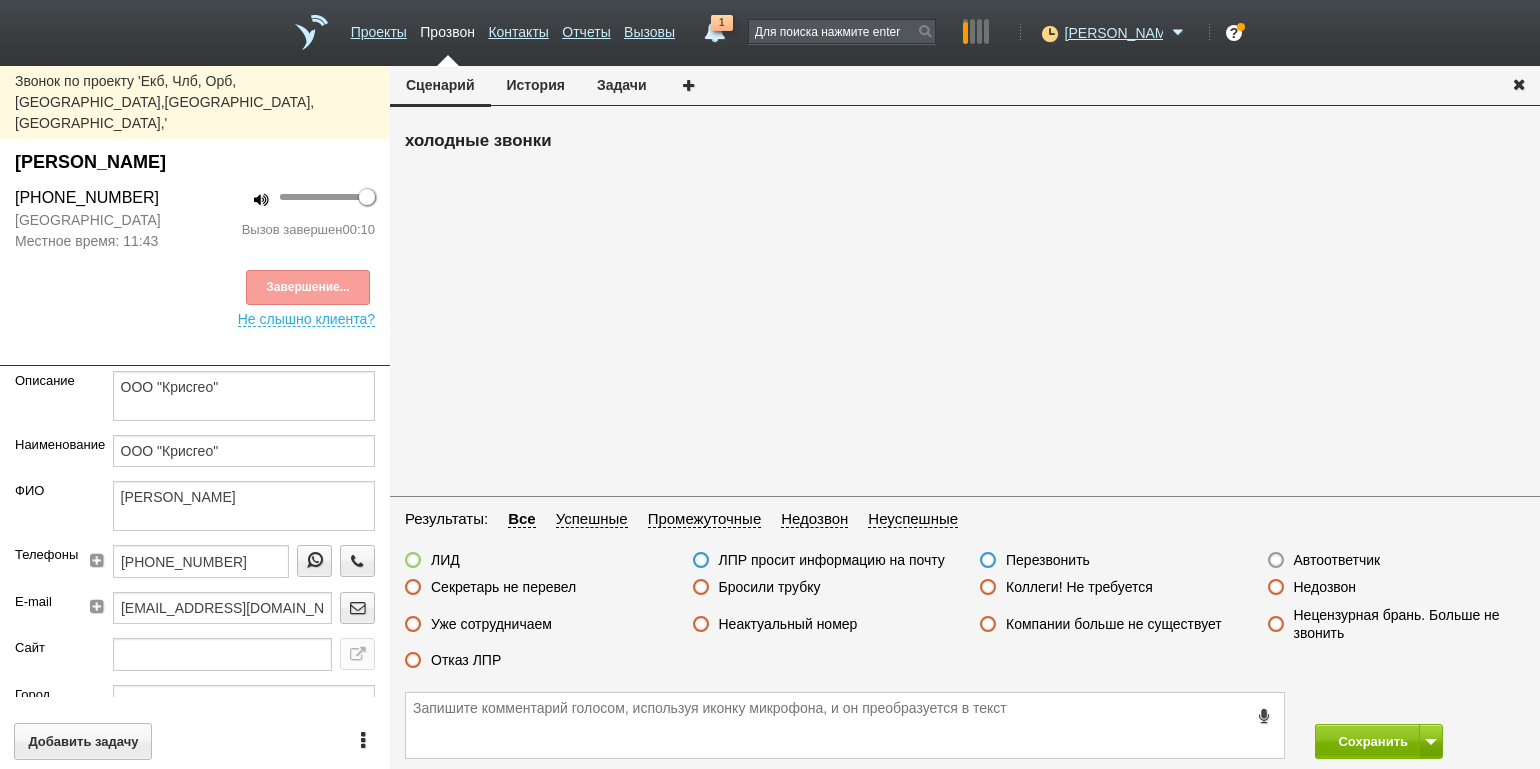 click on "Отказ ЛПР" at bounding box center (466, 660) 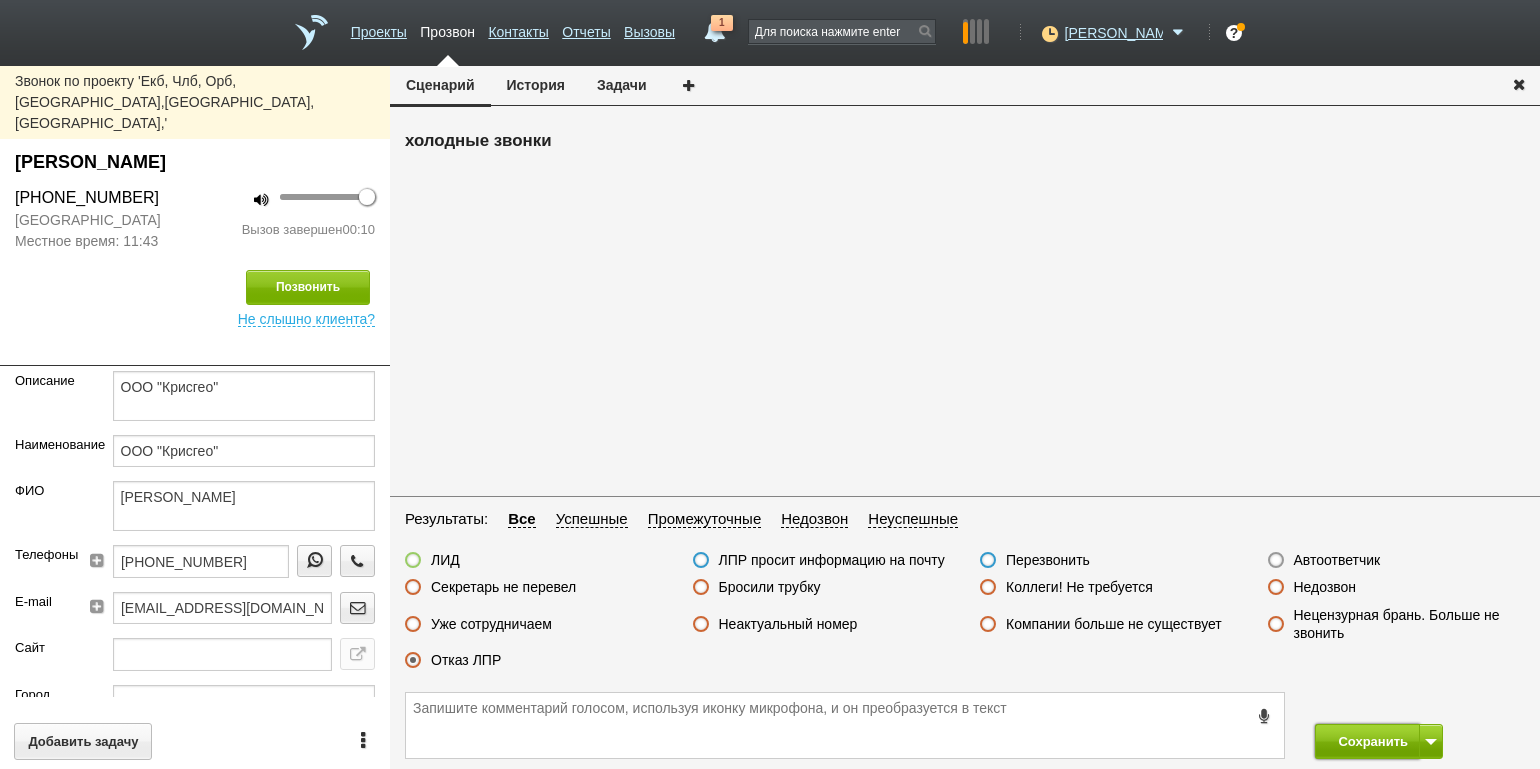 click on "Сохранить" at bounding box center (1367, 741) 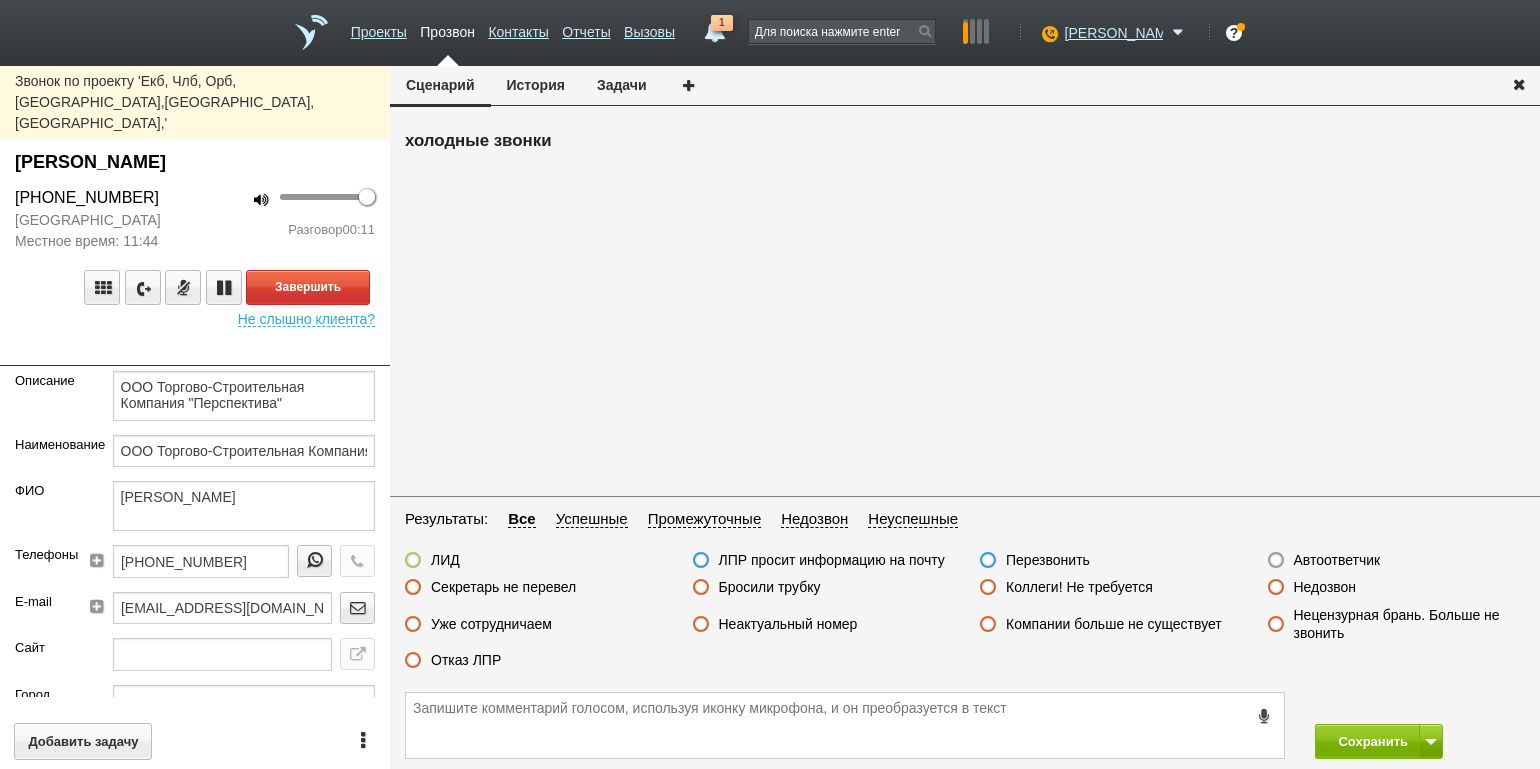 click on "100
Разговор
00:11" at bounding box center [292, 219] 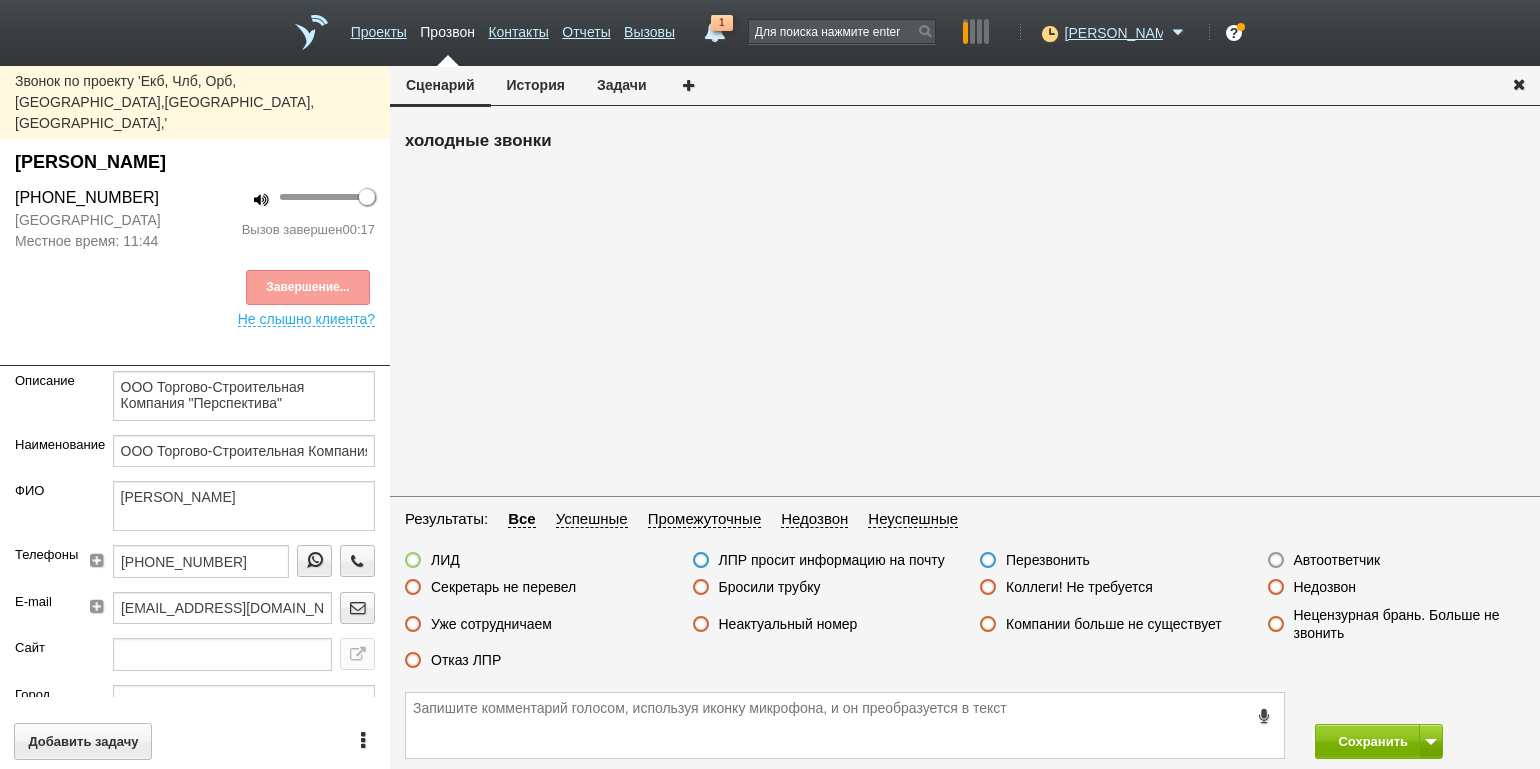 drag, startPoint x: 470, startPoint y: 661, endPoint x: 513, endPoint y: 665, distance: 43.185646 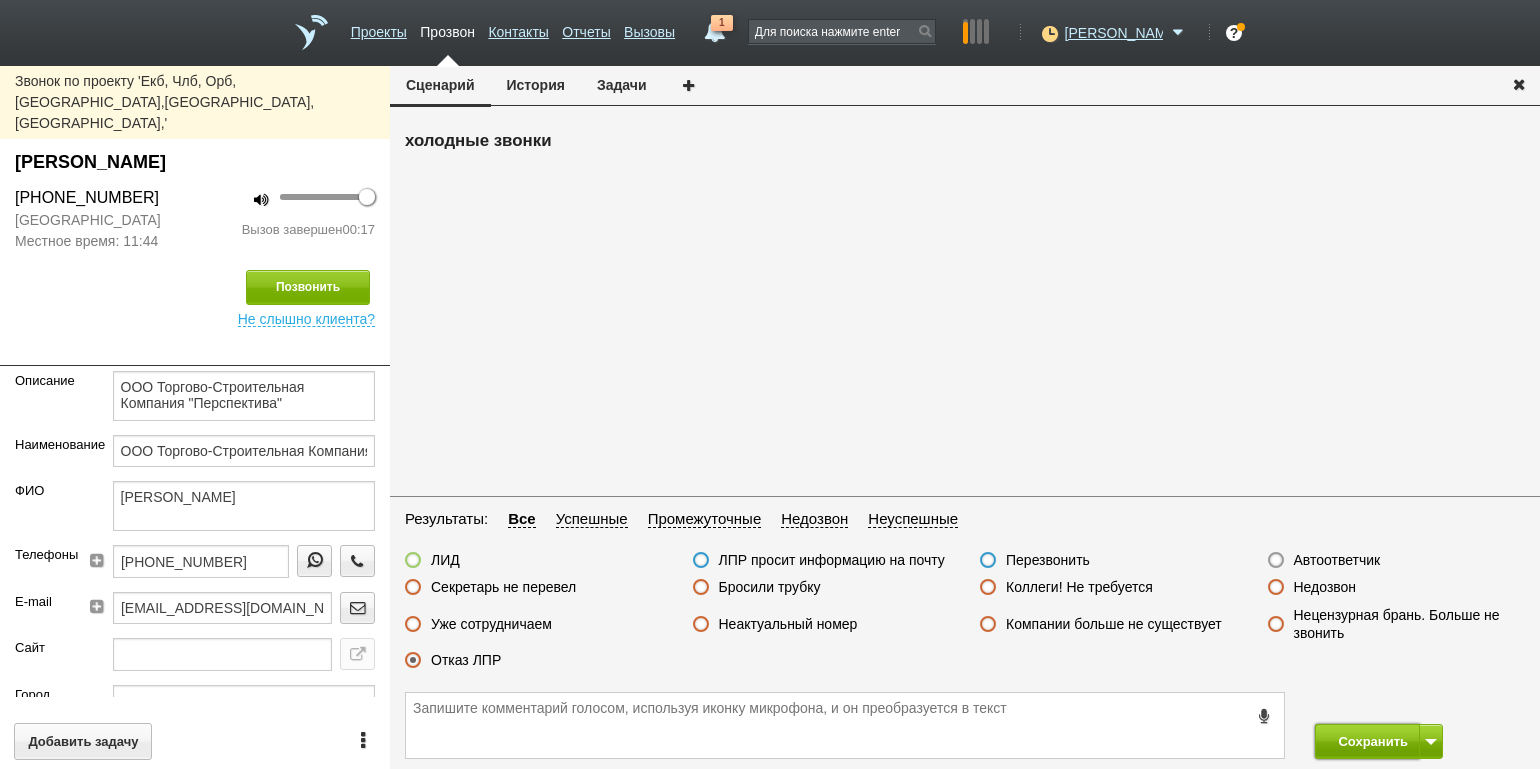 click on "Сохранить" at bounding box center [1367, 741] 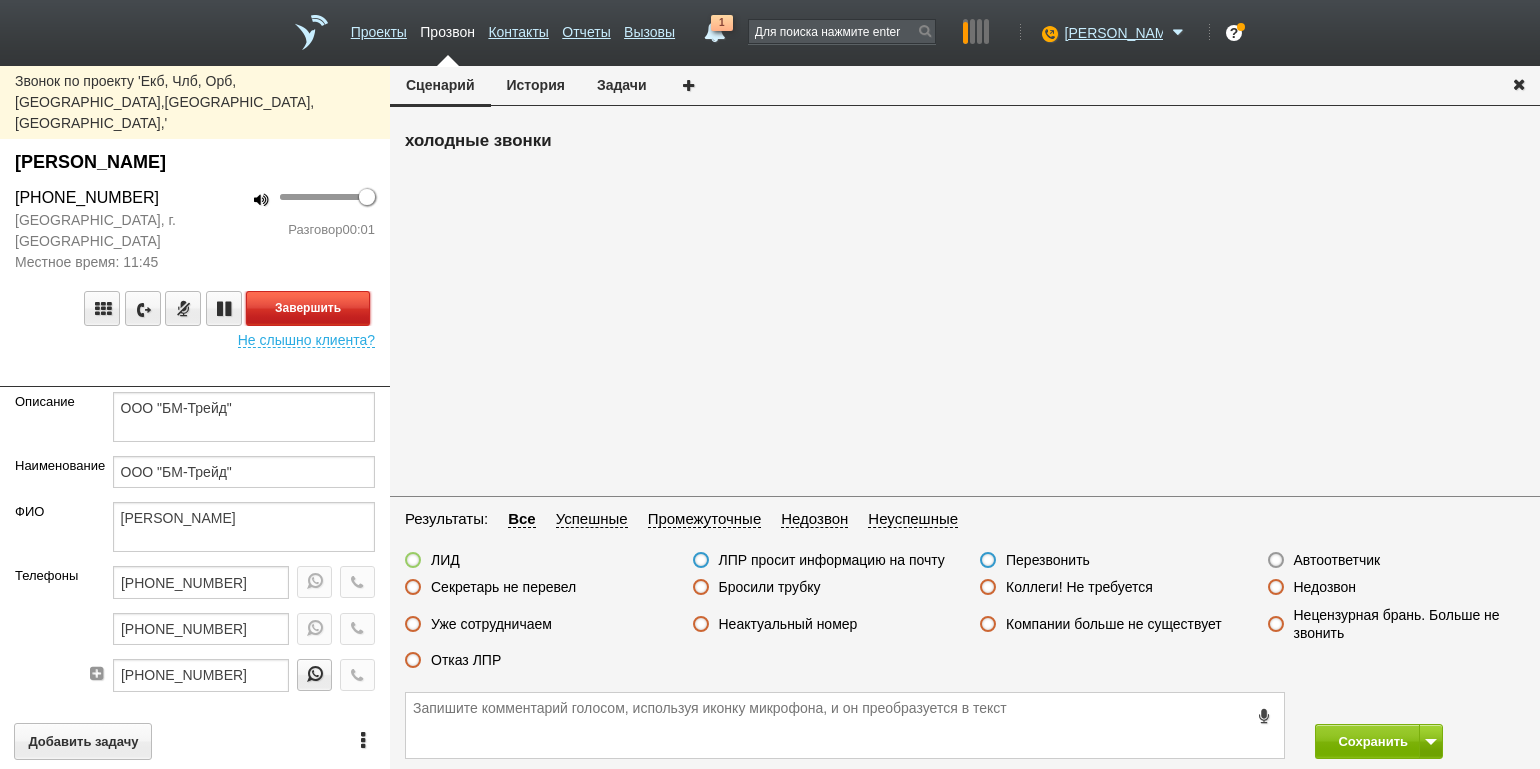 click on "Завершить" at bounding box center (308, 308) 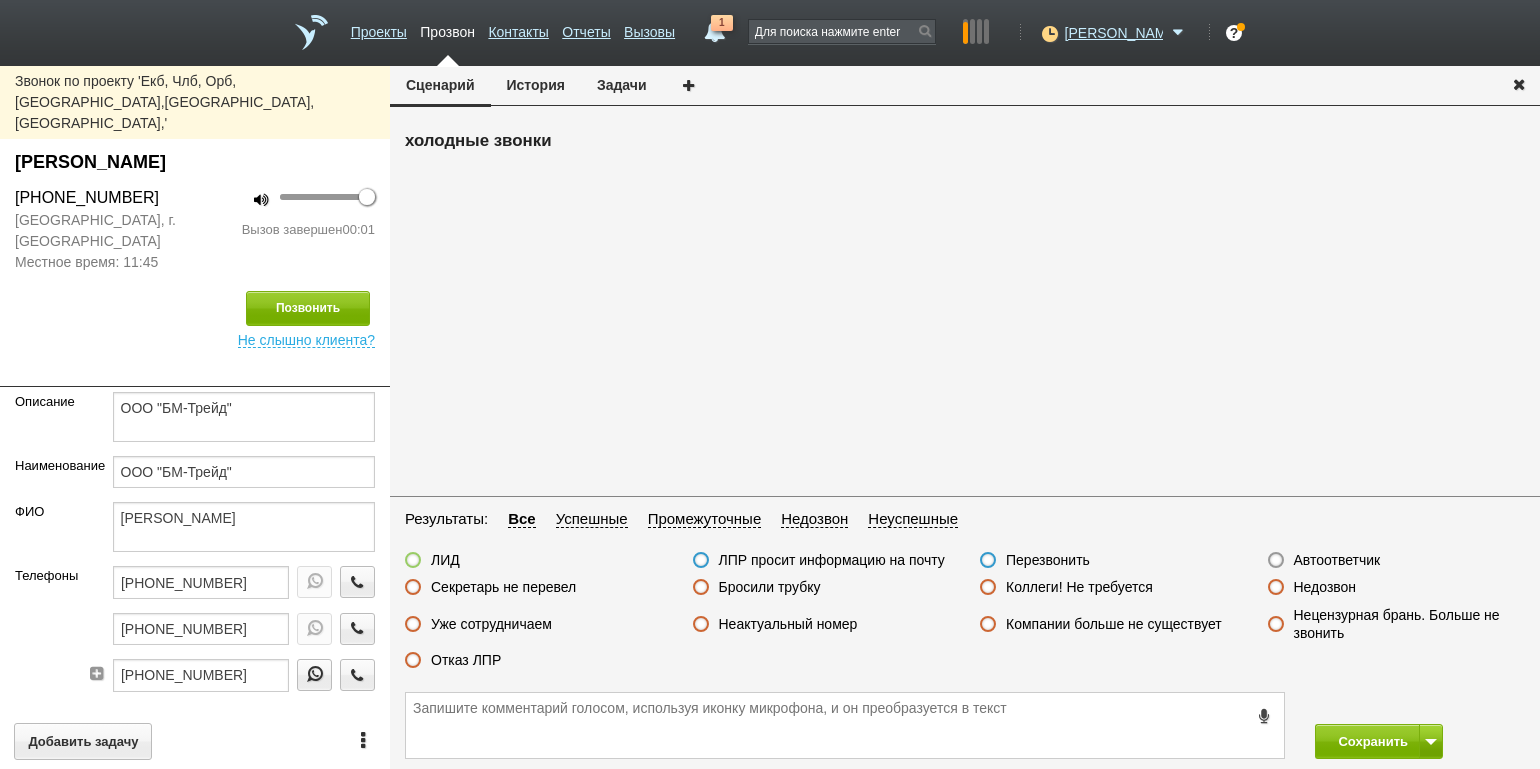click on "Автоответчик" at bounding box center (1337, 560) 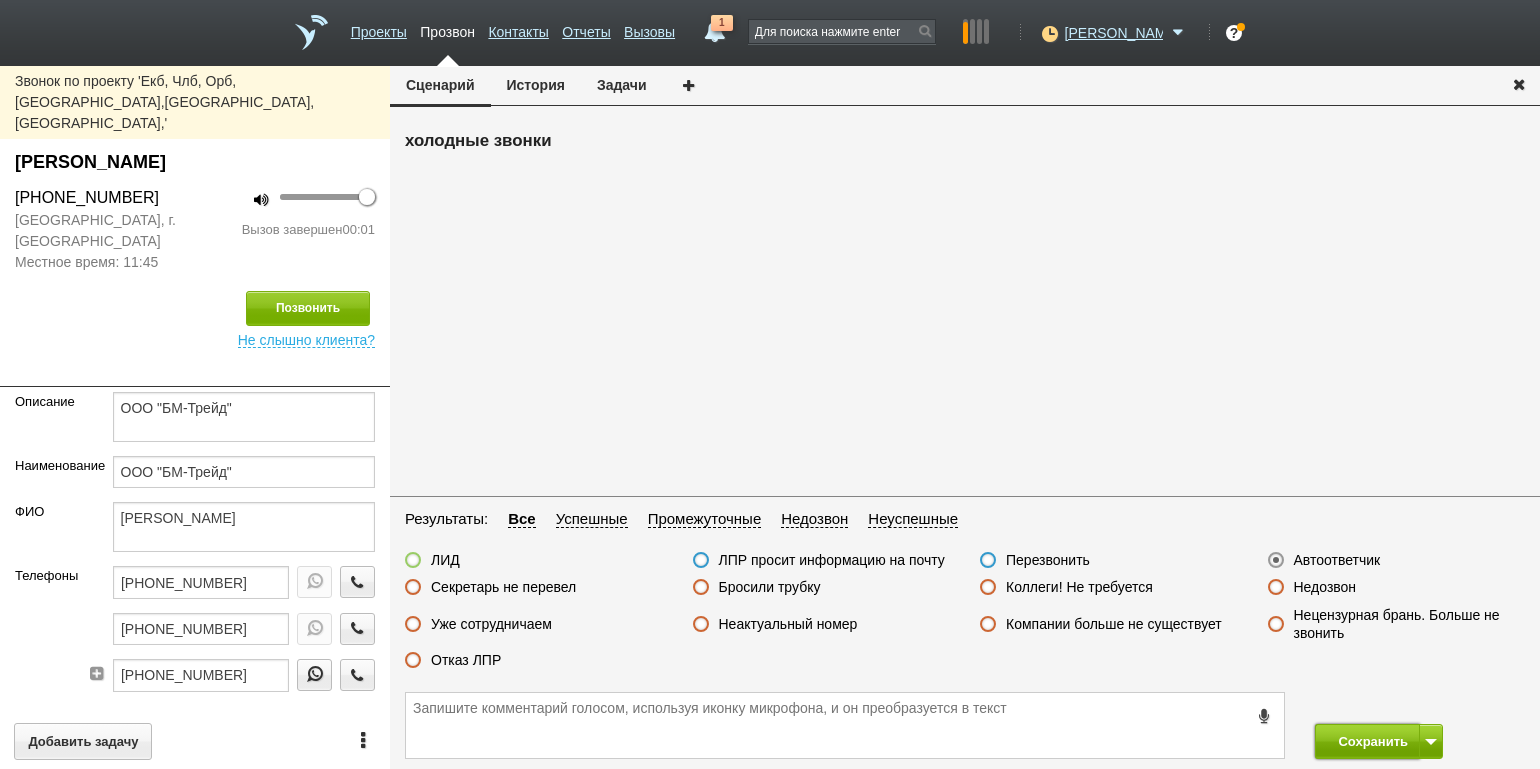 click on "Сохранить" at bounding box center [1367, 741] 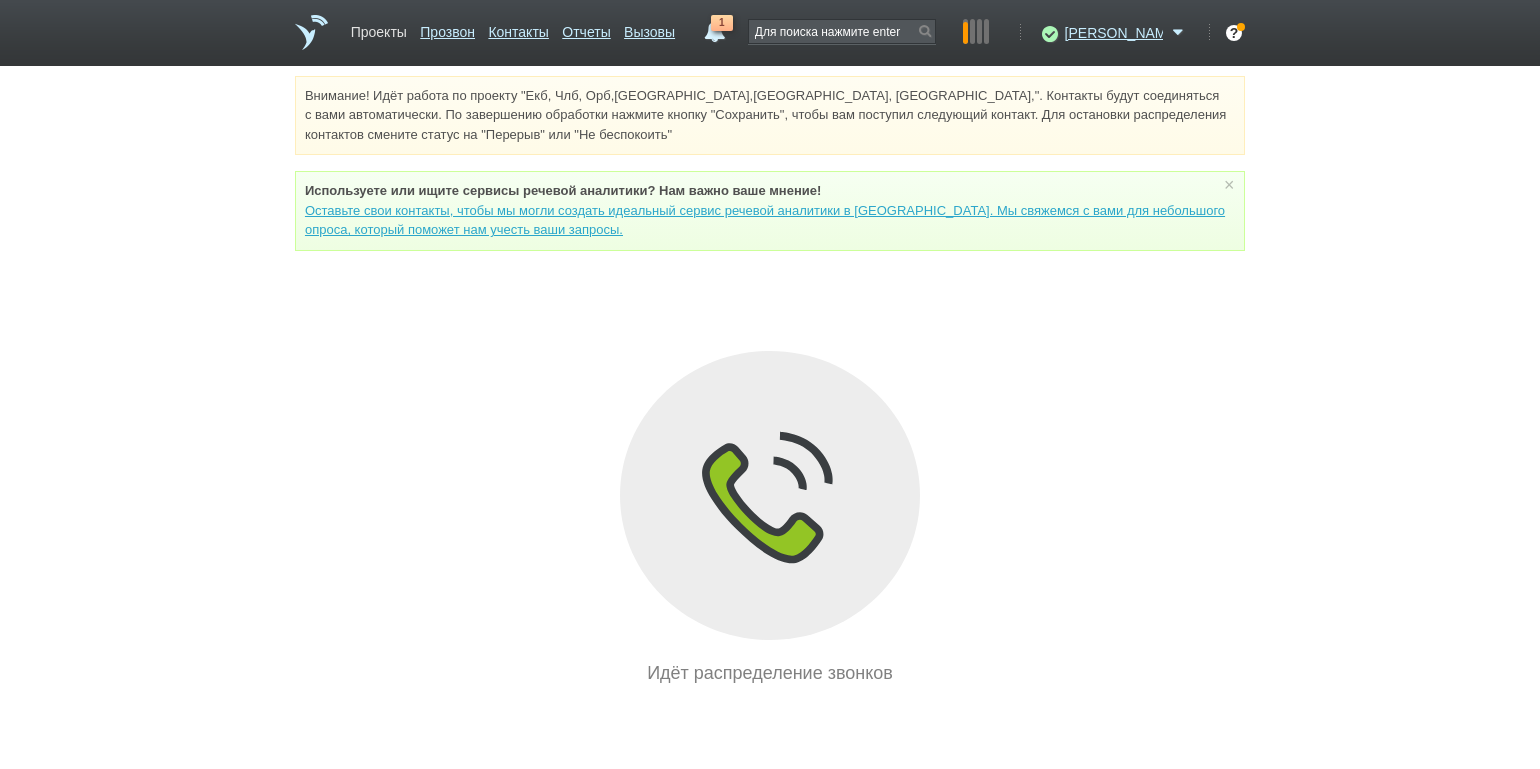 click on "Проекты" at bounding box center (379, 28) 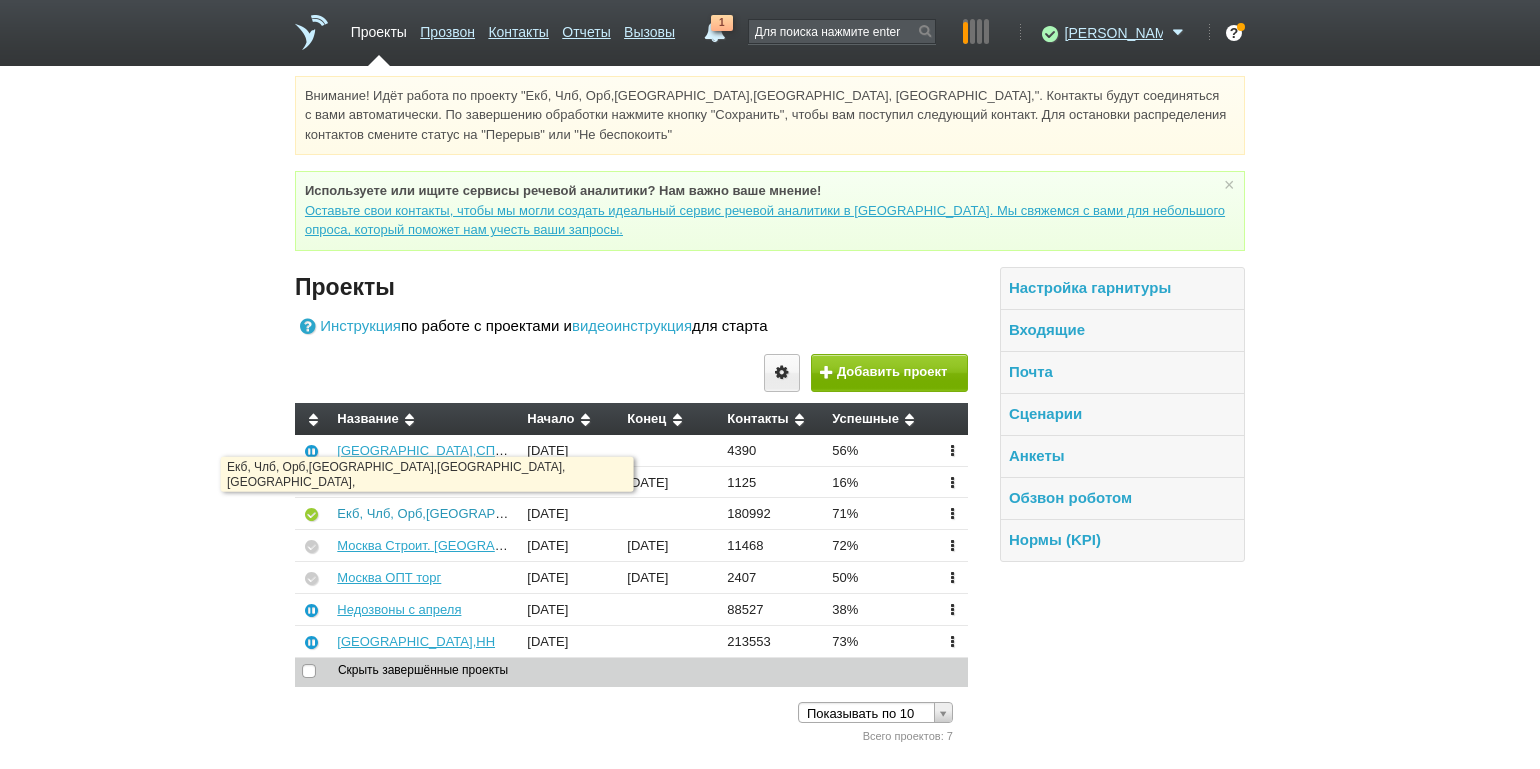 click on "Екб, Члб, Орб,[GEOGRAPHIC_DATA],[GEOGRAPHIC_DATA], [GEOGRAPHIC_DATA]," at bounding box center (591, 513) 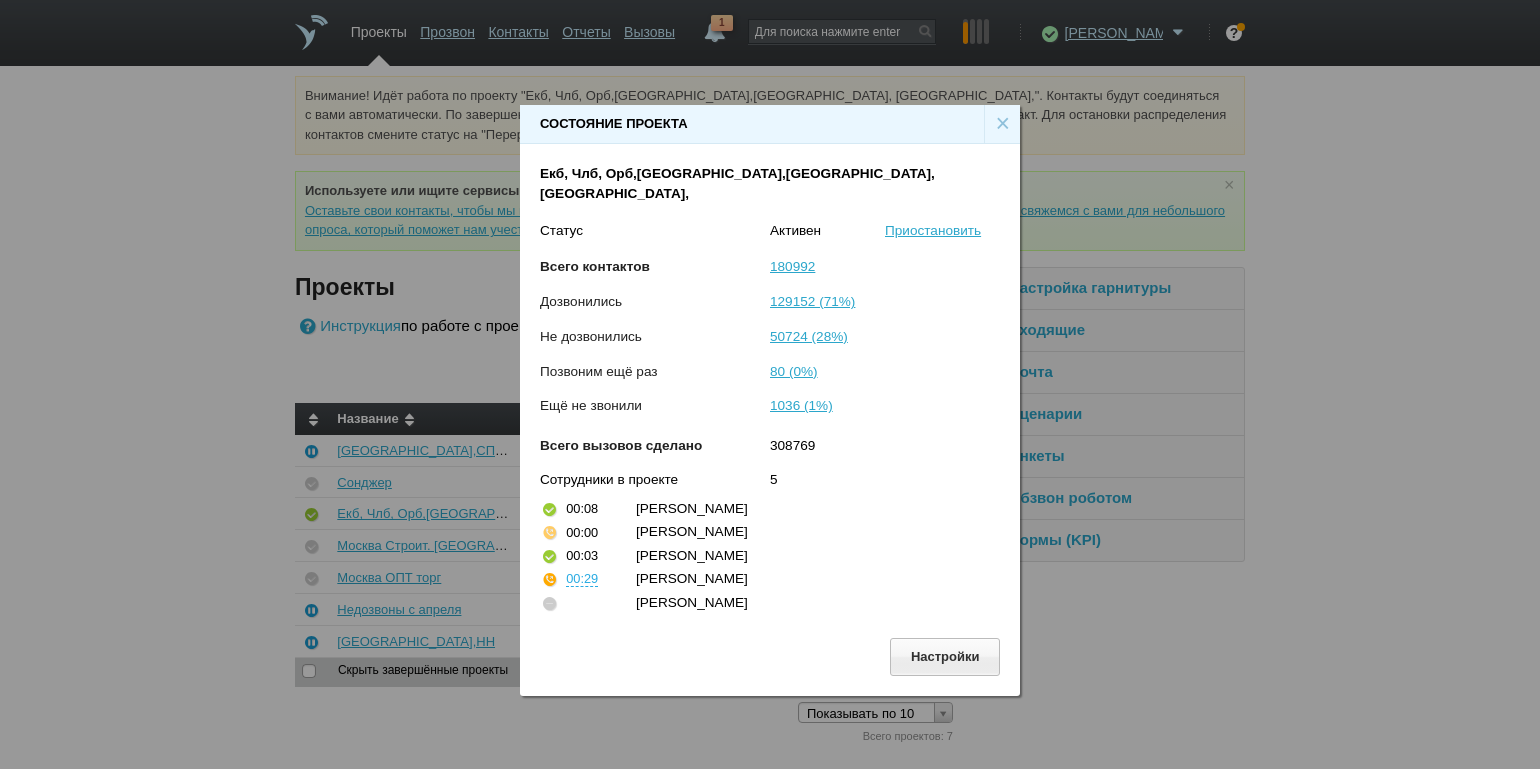 drag, startPoint x: 984, startPoint y: 138, endPoint x: 996, endPoint y: 135, distance: 12.369317 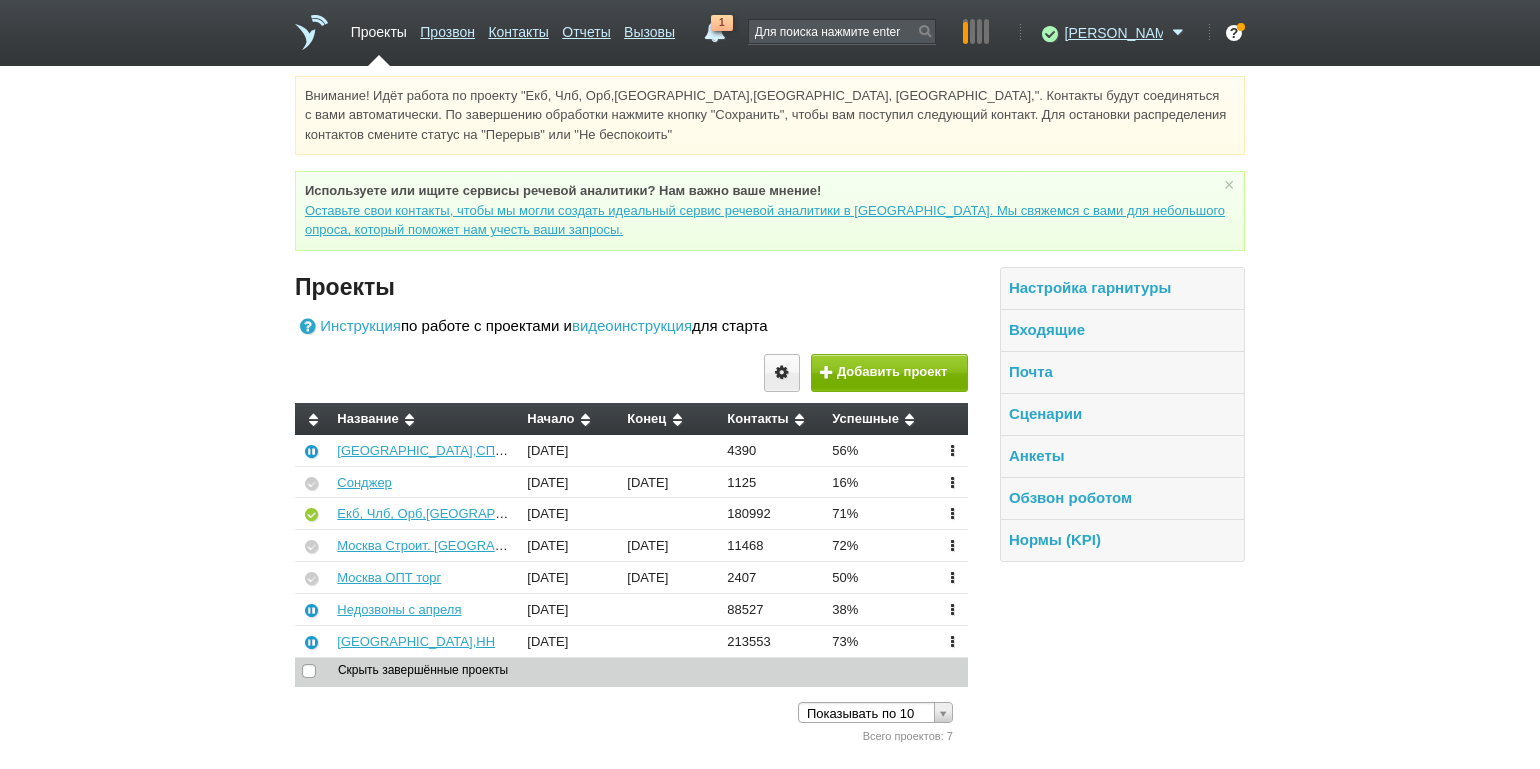 click on "Внимание! Идёт работа по проекту "Екб, Члб, Орб,[GEOGRAPHIC_DATA],[GEOGRAPHIC_DATA], [GEOGRAPHIC_DATA],". Контакты будут соединяться с вами автоматически. По завершению обработки нажмите кнопку "Сохранить", чтобы вам поступил следующий контакт. Для остановки распределения контактов смените статус на "Перерыв" или "Не беспокоить"
Используете или ищите cервисы речевой аналитики? Нам важно ваше мнение!
×
Вы можете звонить напрямую из строки поиска - введите номер и нажмите "Позвонить"
Проекты
Инструкция видеоинструкция" at bounding box center (770, 411) 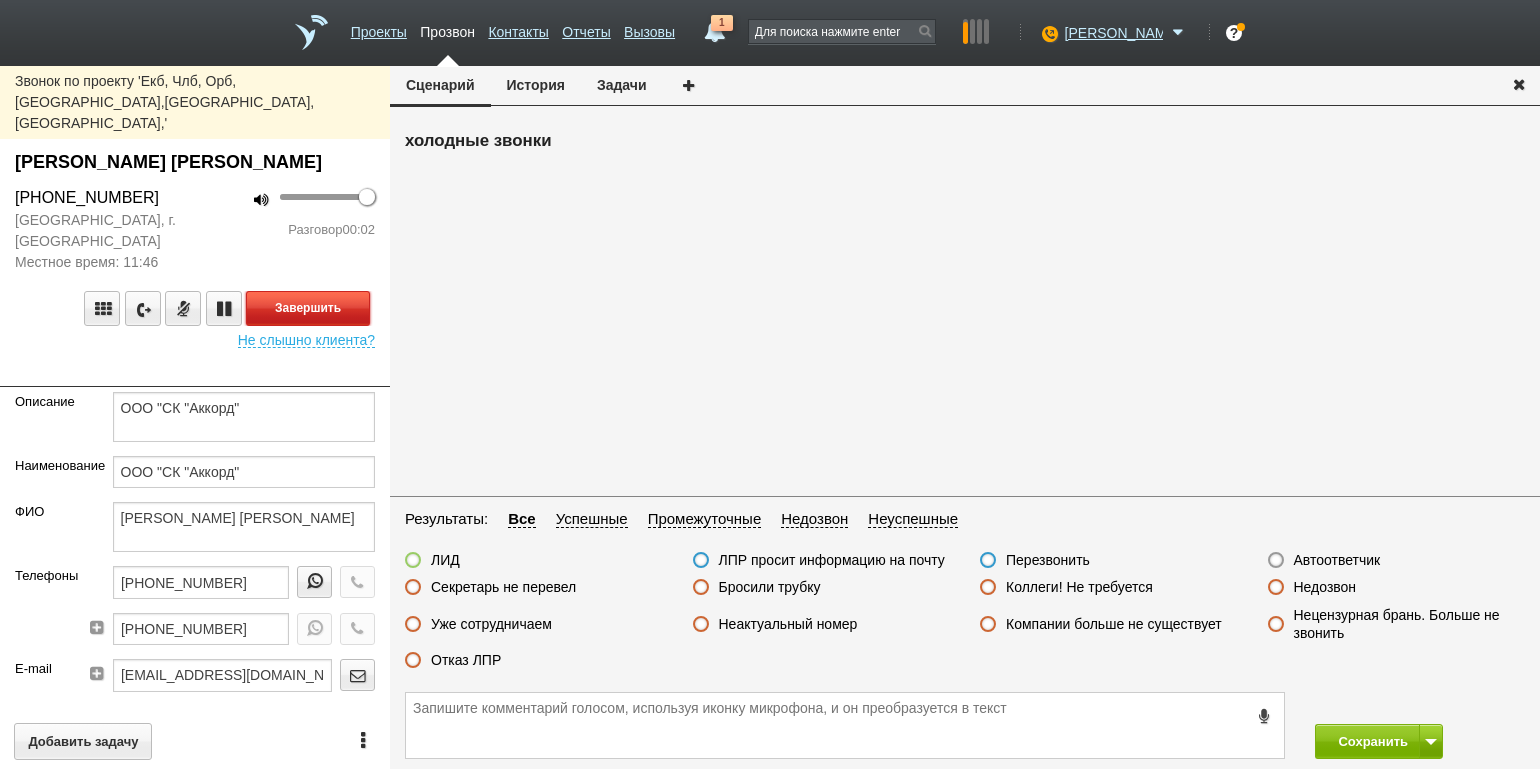 click on "Завершить" at bounding box center [308, 308] 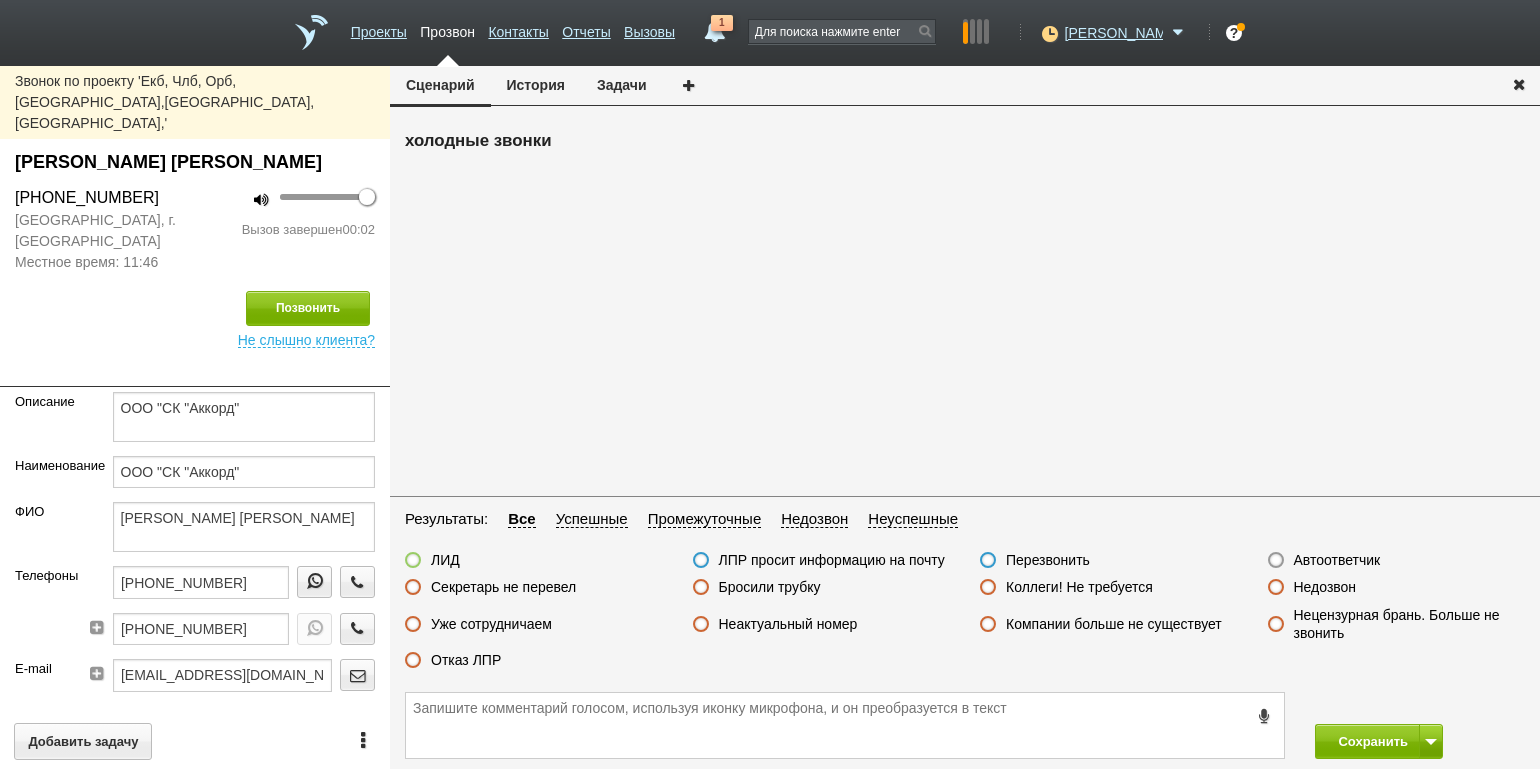 drag, startPoint x: 1309, startPoint y: 559, endPoint x: 1362, endPoint y: 616, distance: 77.83315 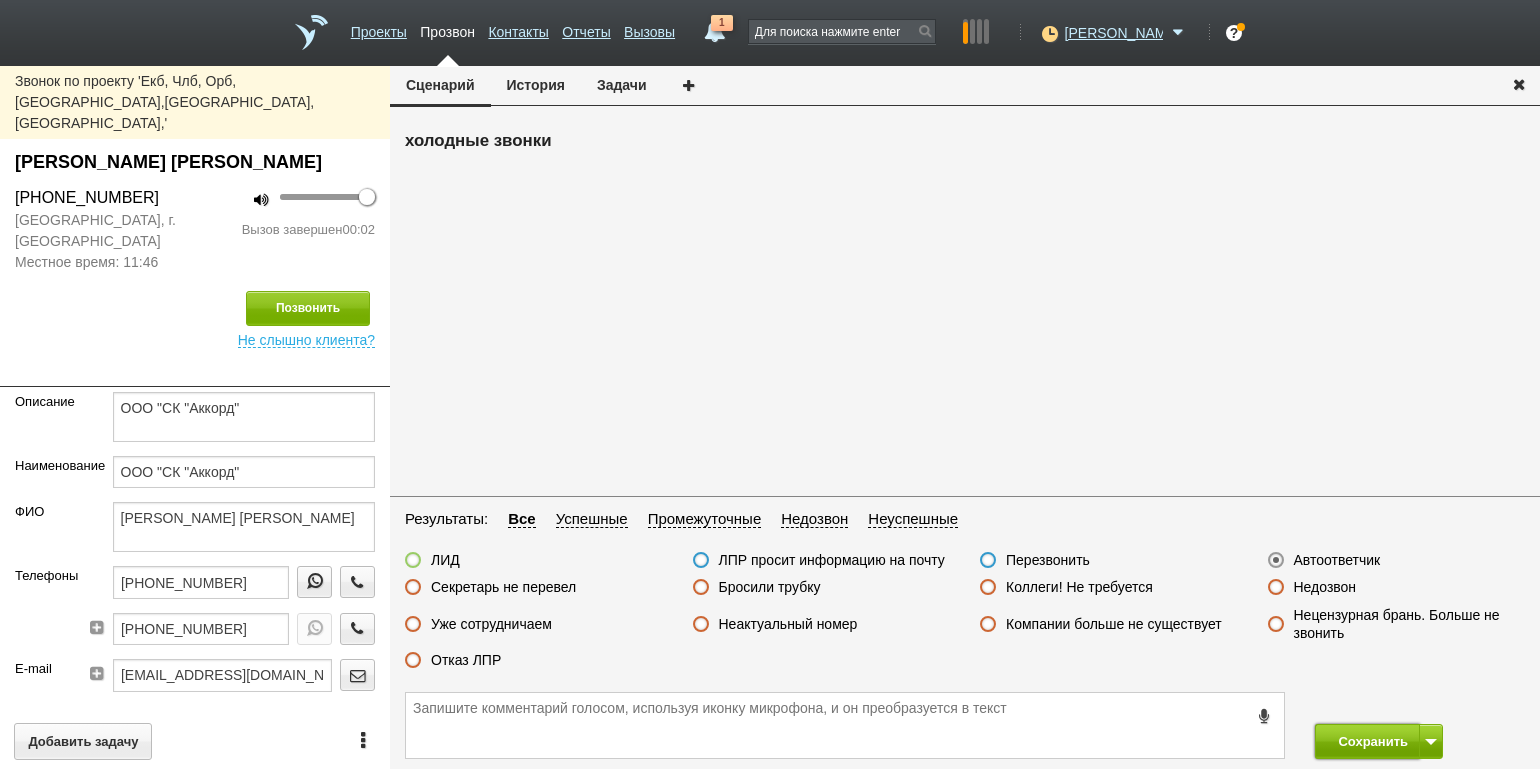 drag, startPoint x: 1342, startPoint y: 732, endPoint x: 1341, endPoint y: 742, distance: 10.049875 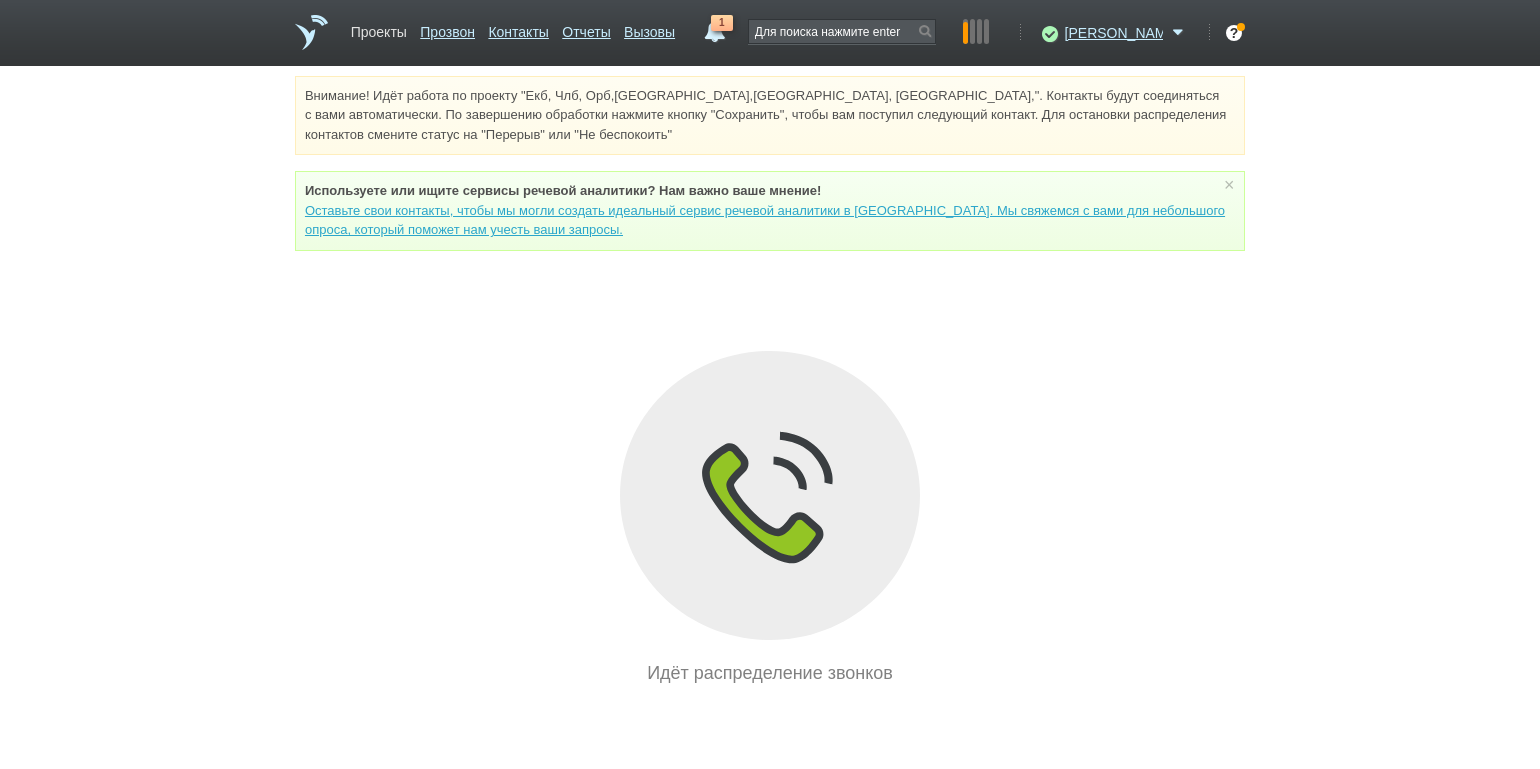 click on "Проекты" at bounding box center (379, 28) 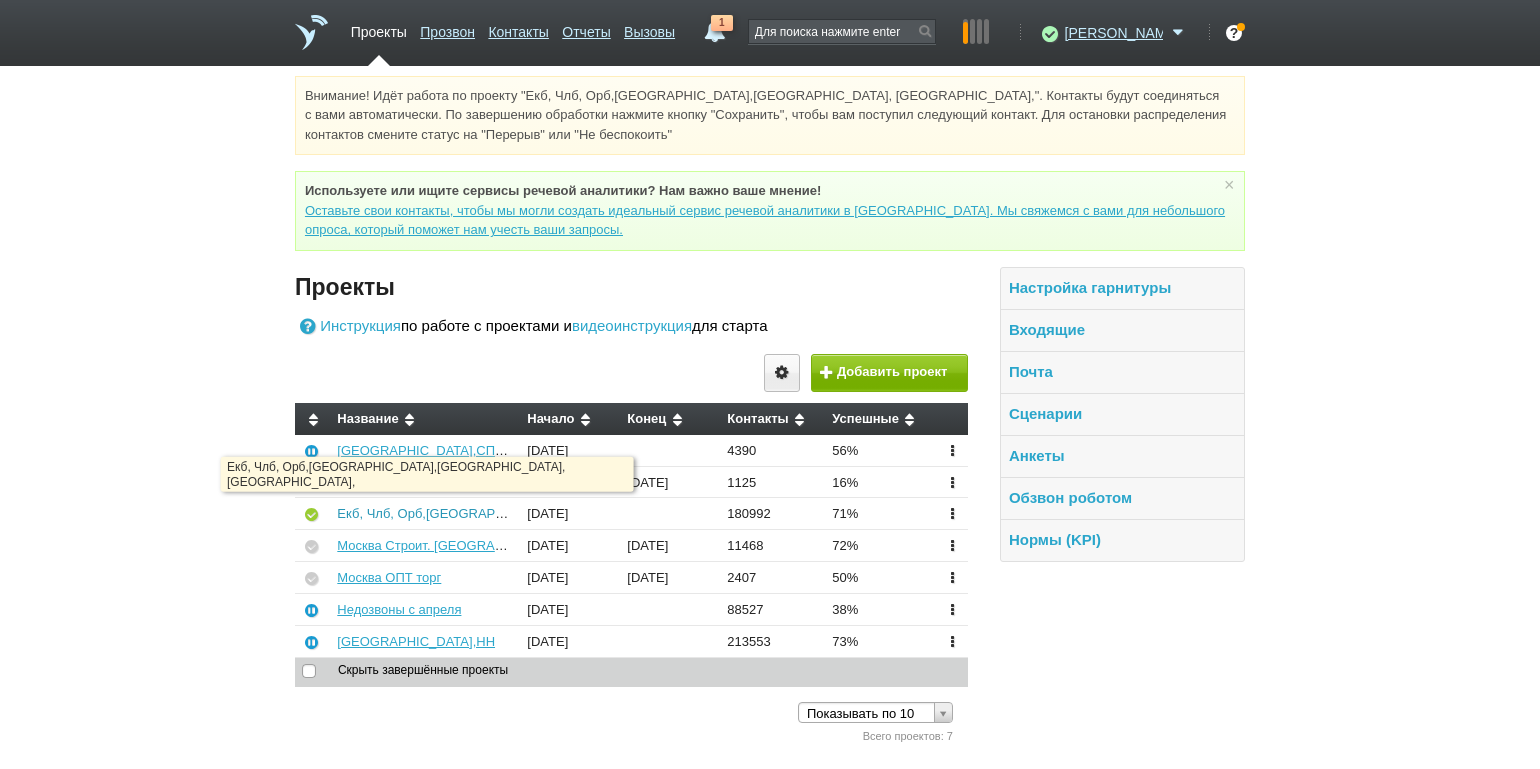 click on "Екб, Члб, Орб,[GEOGRAPHIC_DATA],[GEOGRAPHIC_DATA], [GEOGRAPHIC_DATA]," at bounding box center [591, 513] 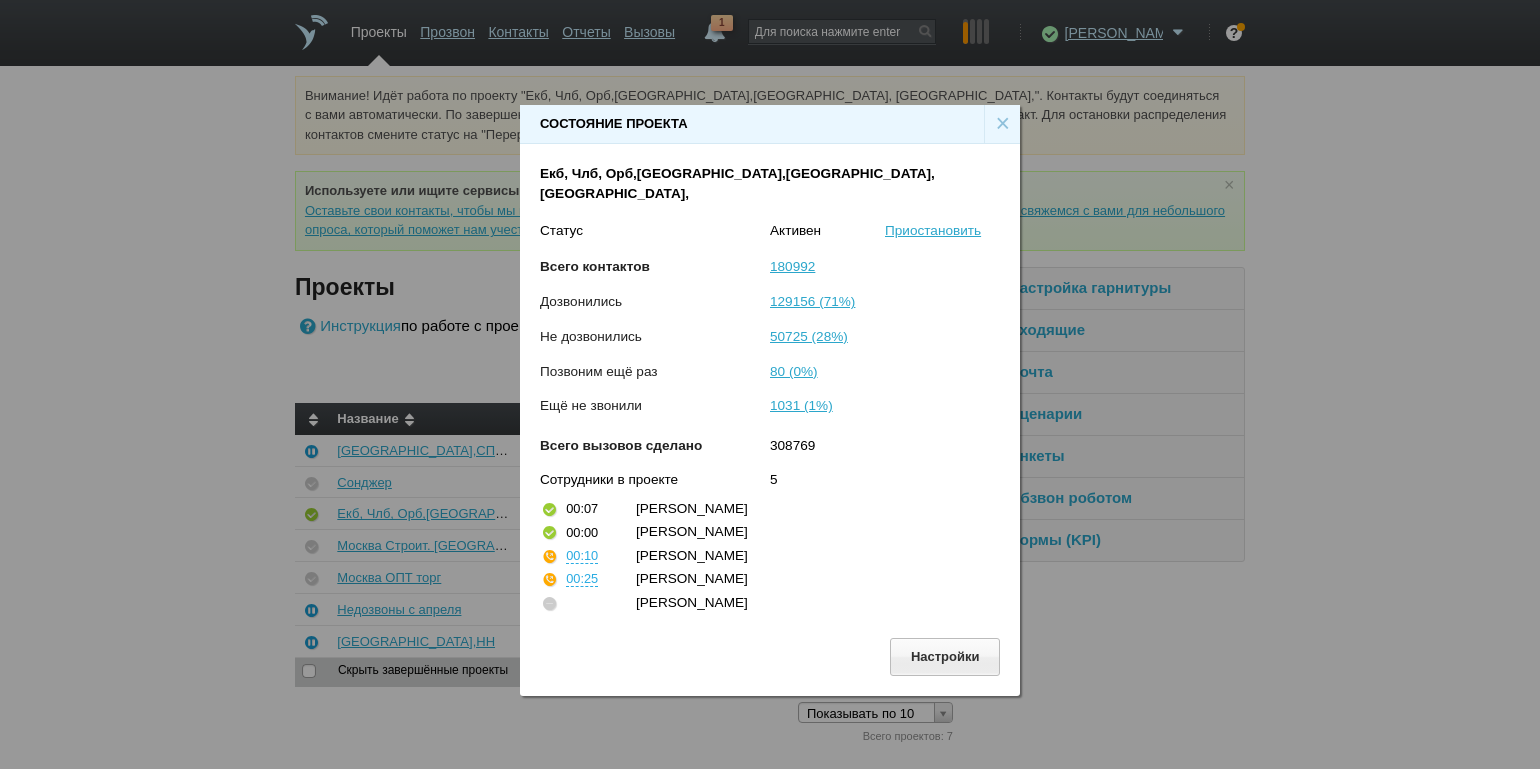 click on "×" at bounding box center [1002, 124] 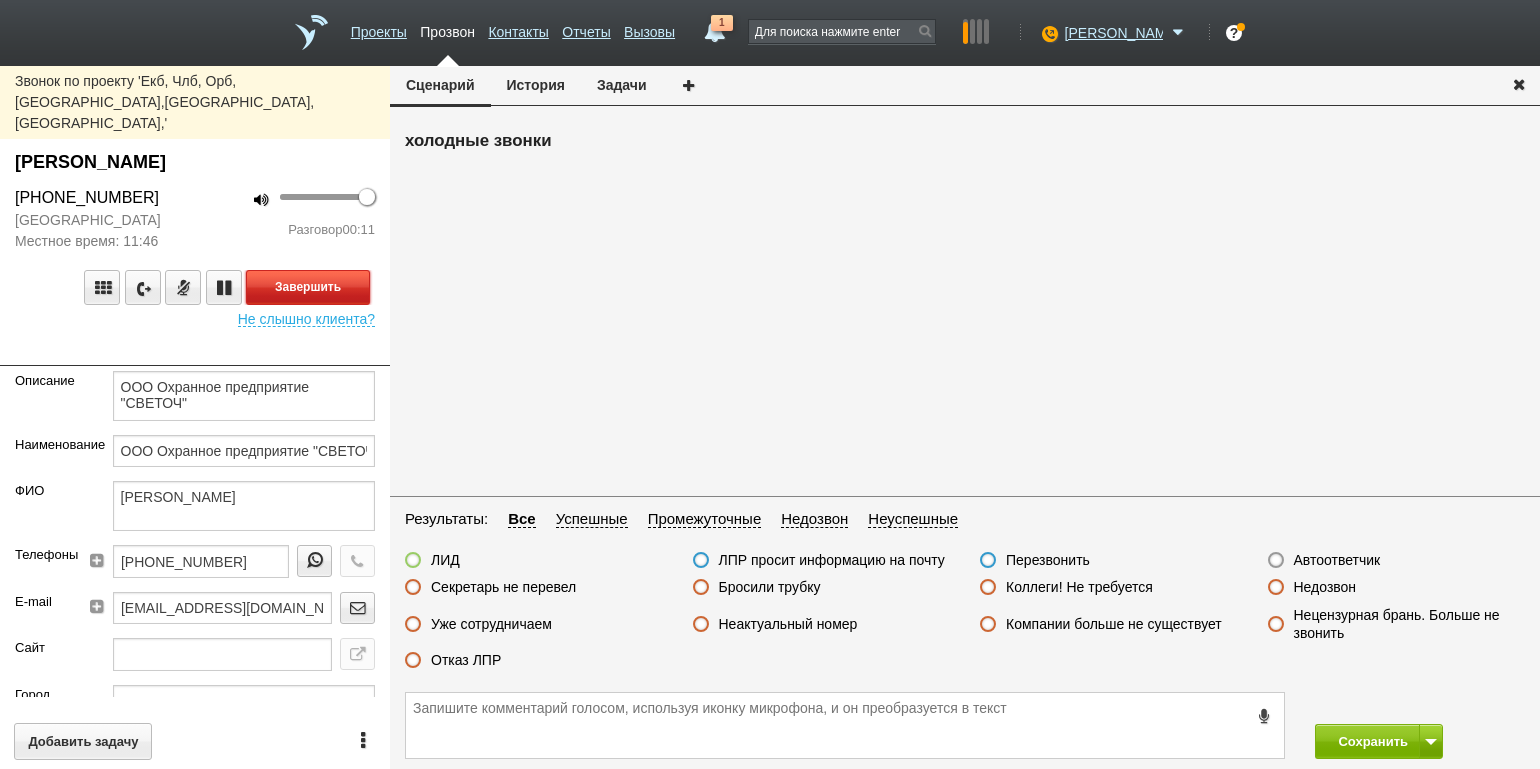 click on "Завершить" at bounding box center (308, 287) 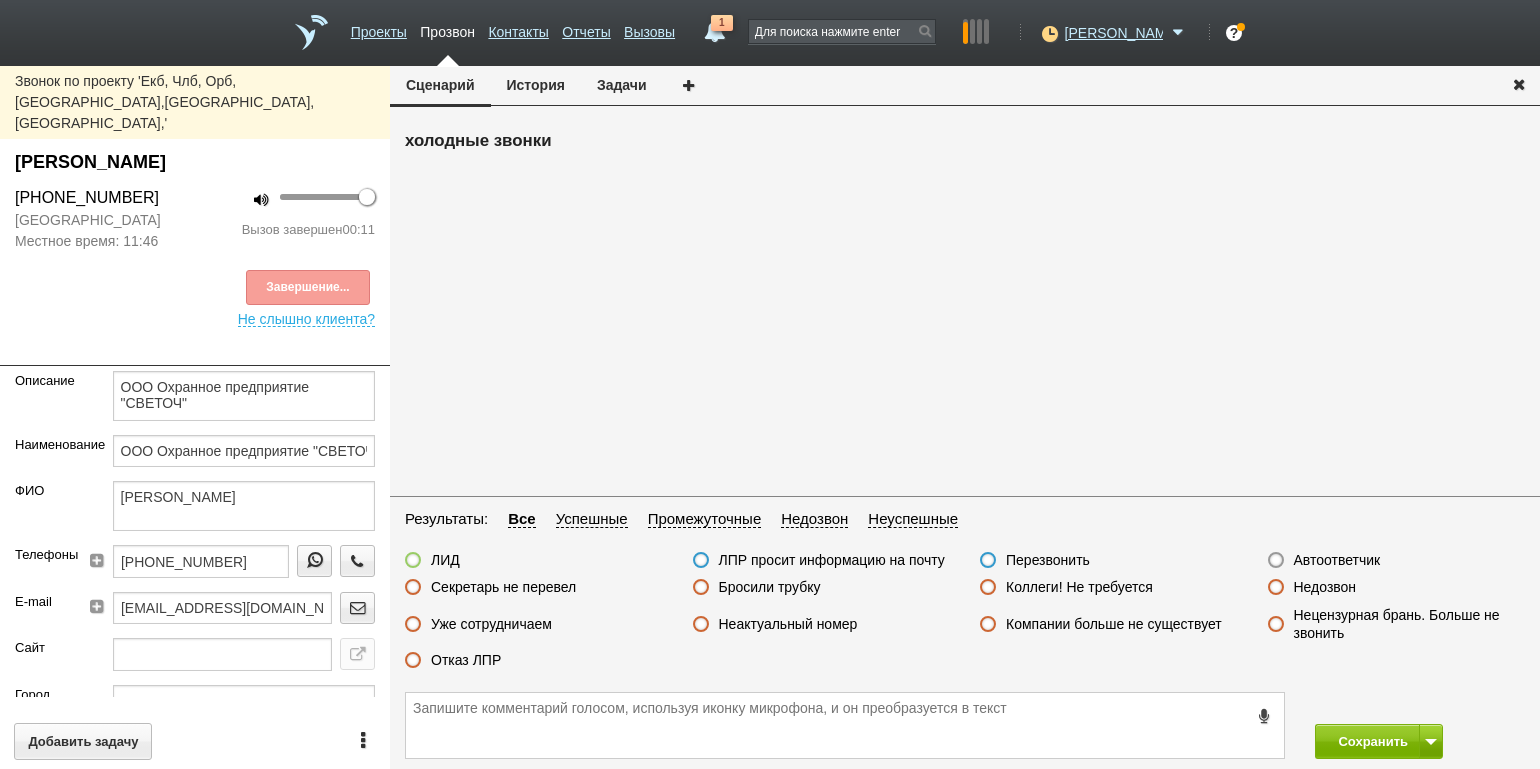 click on "Секретарь не перевел" at bounding box center (503, 587) 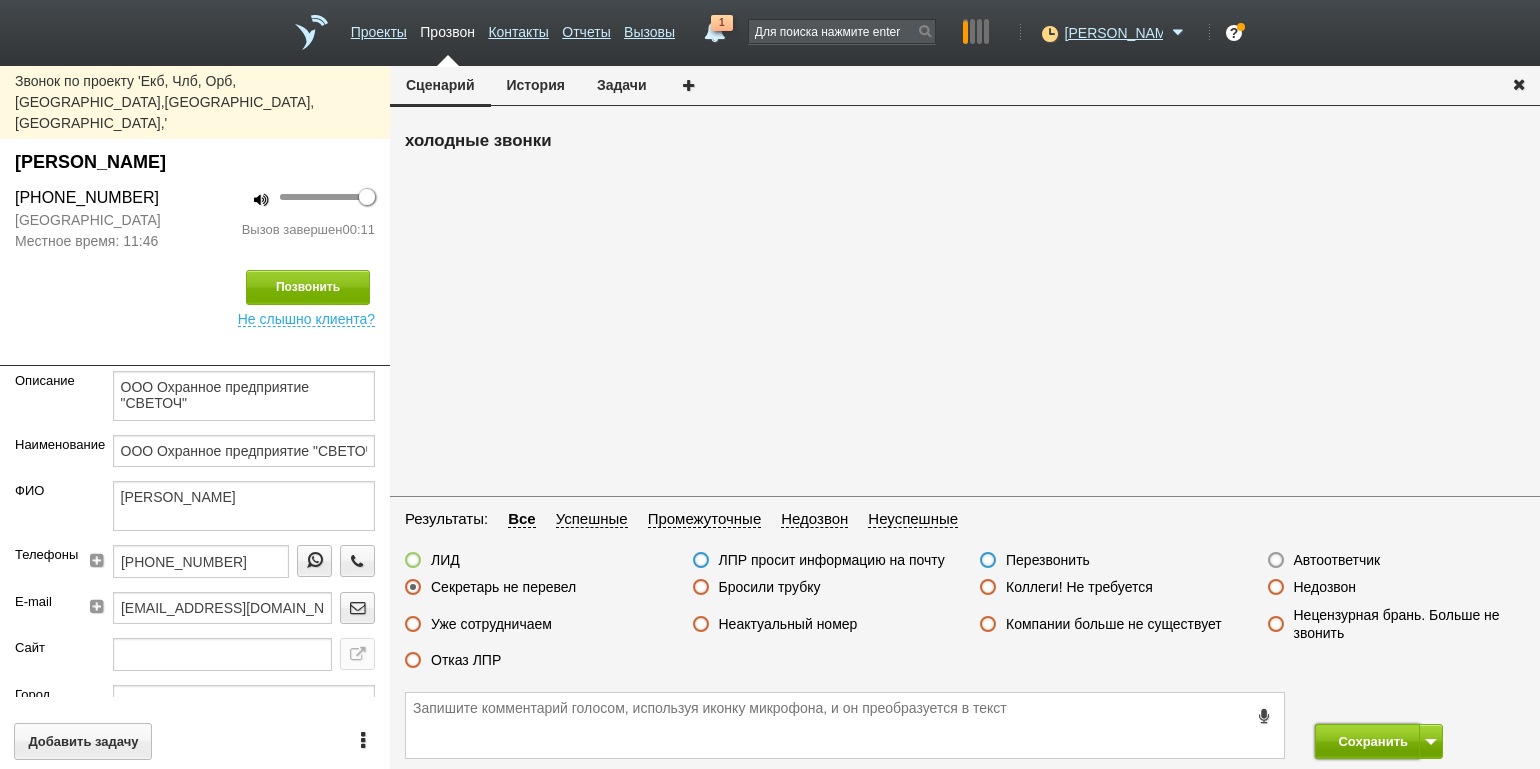 click on "Сохранить" at bounding box center [1367, 741] 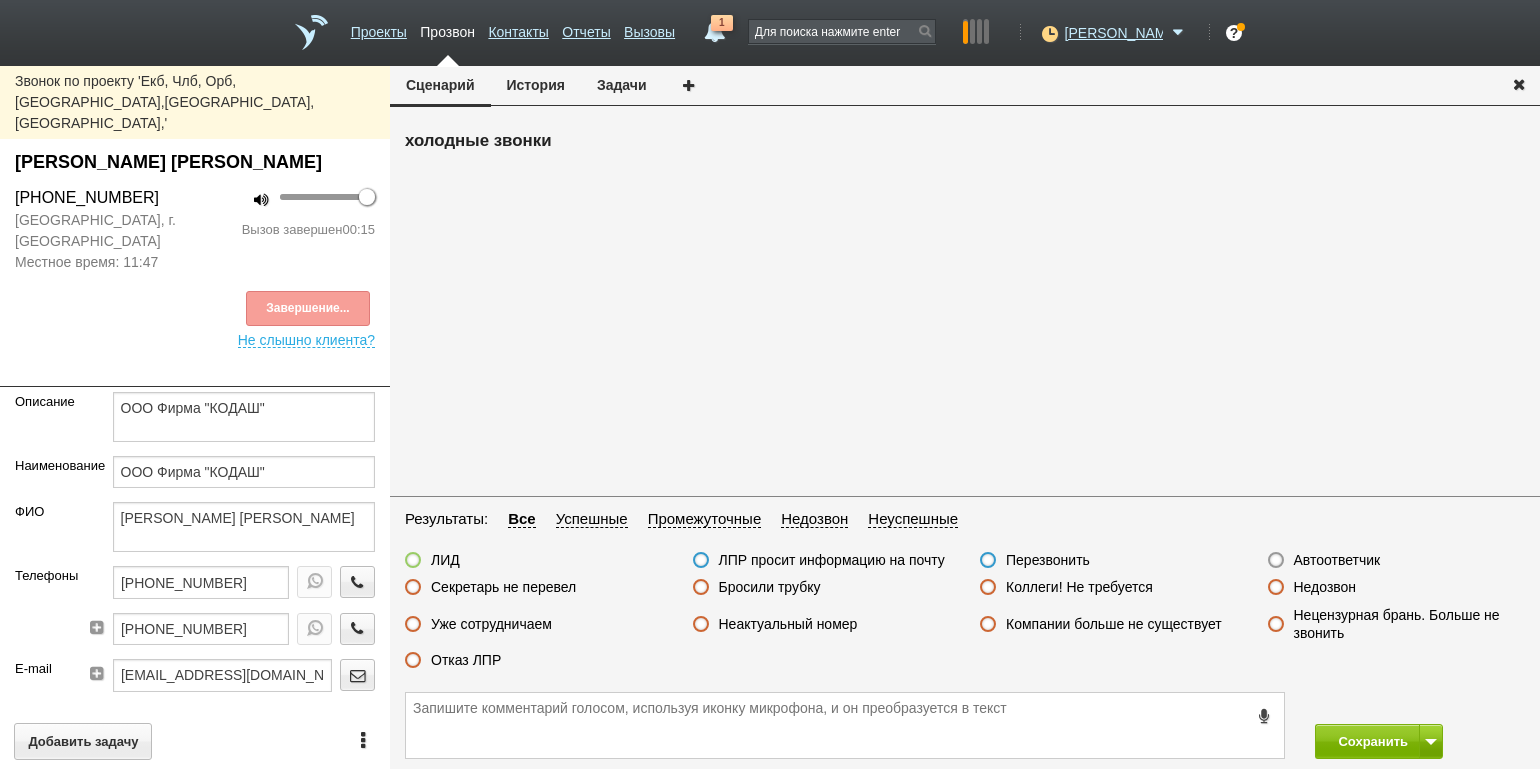 click on "Отказ ЛПР" at bounding box center (466, 660) 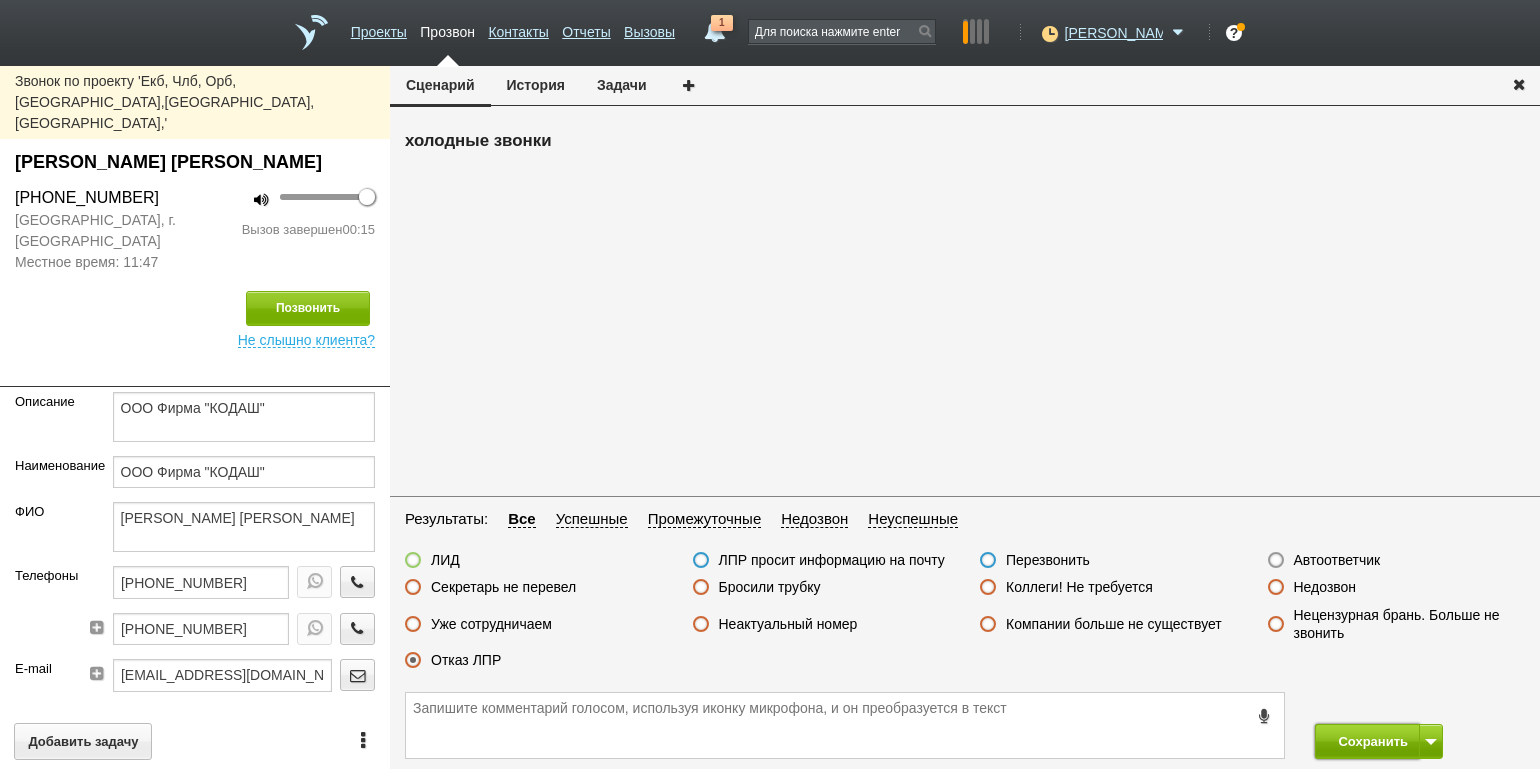 click on "Сохранить" at bounding box center [1367, 741] 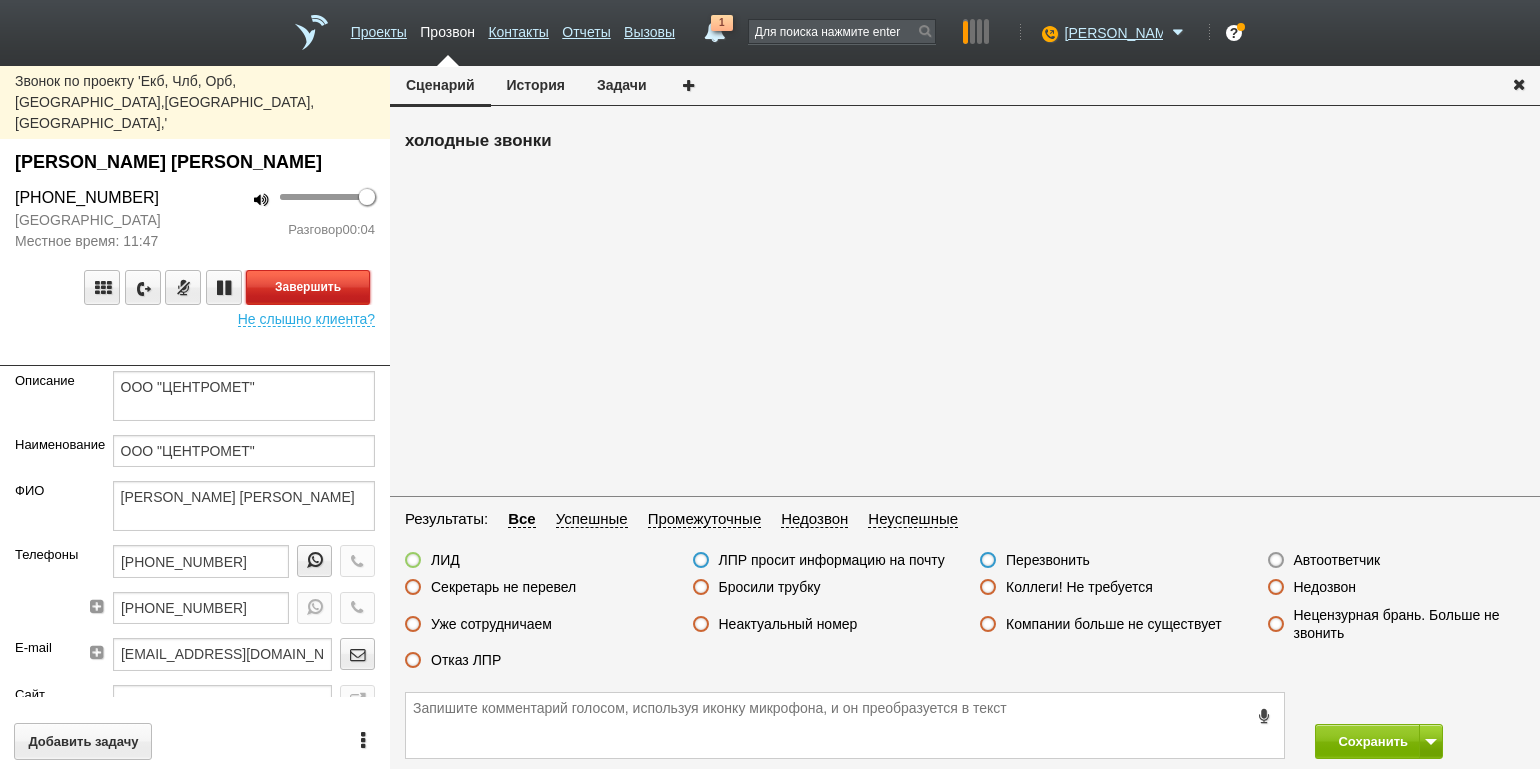 click on "Завершить" at bounding box center [308, 287] 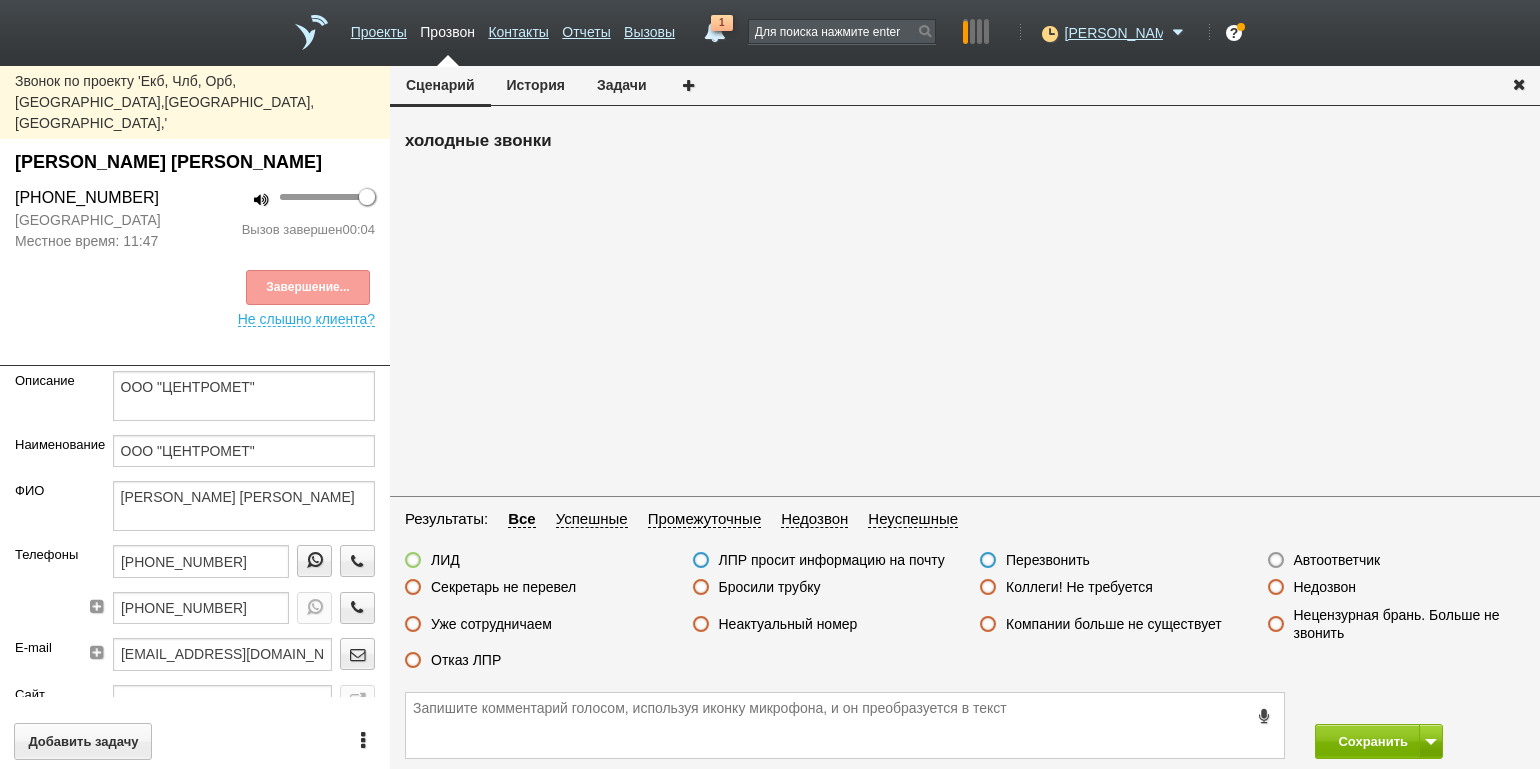 drag, startPoint x: 1335, startPoint y: 563, endPoint x: 1345, endPoint y: 598, distance: 36.40055 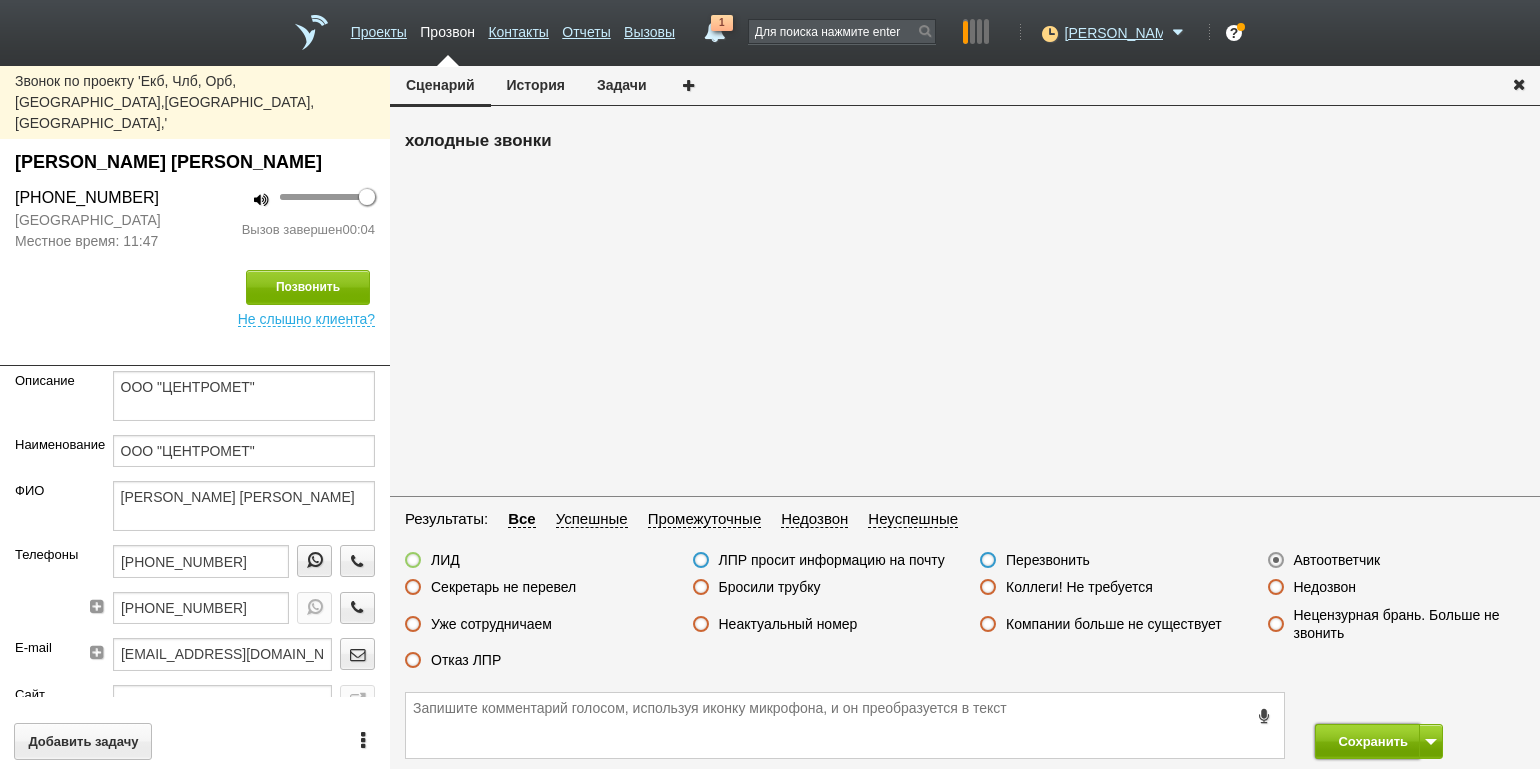 click on "Сохранить" at bounding box center [1367, 741] 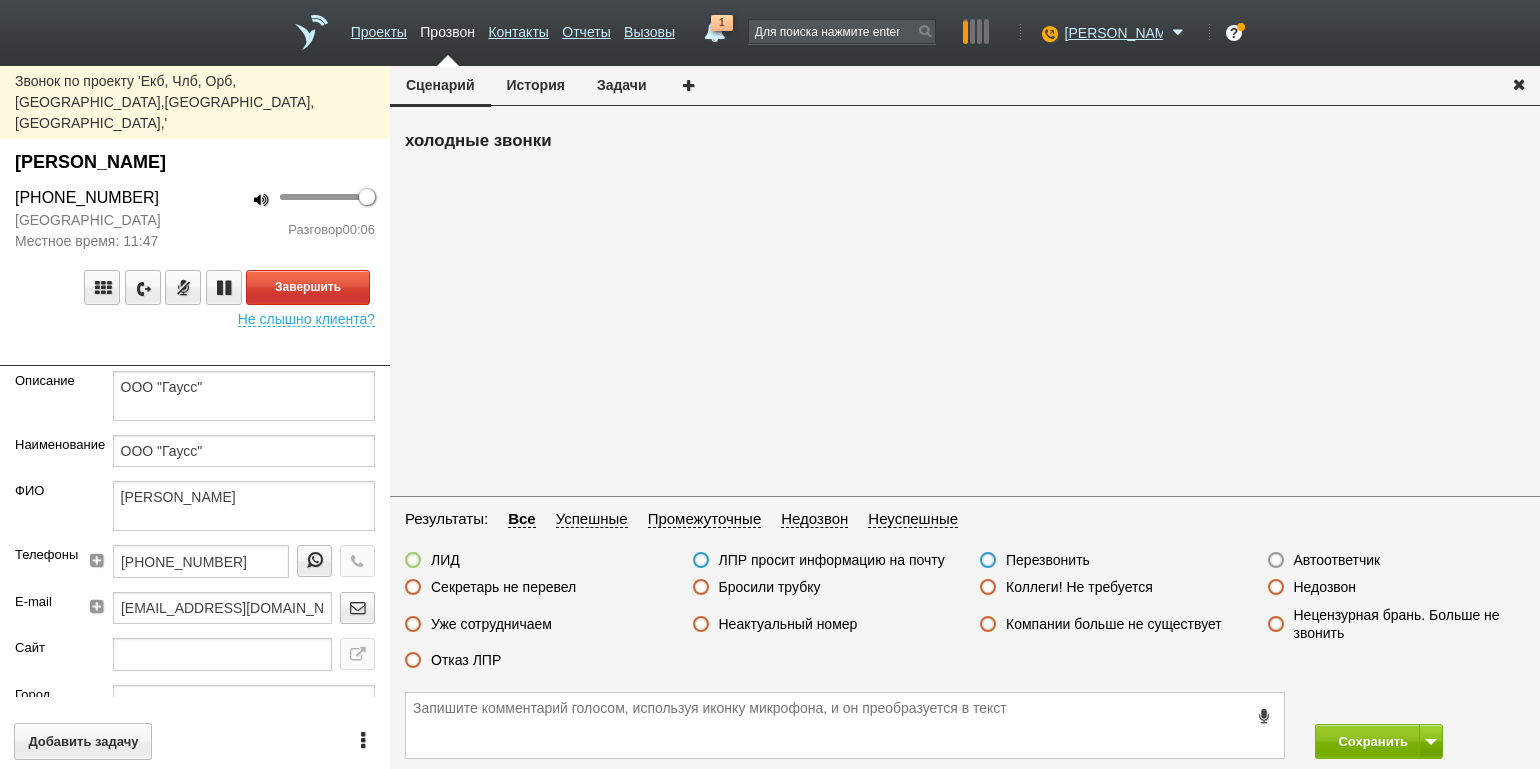 click on "100
Разговор
00:06" at bounding box center [292, 219] 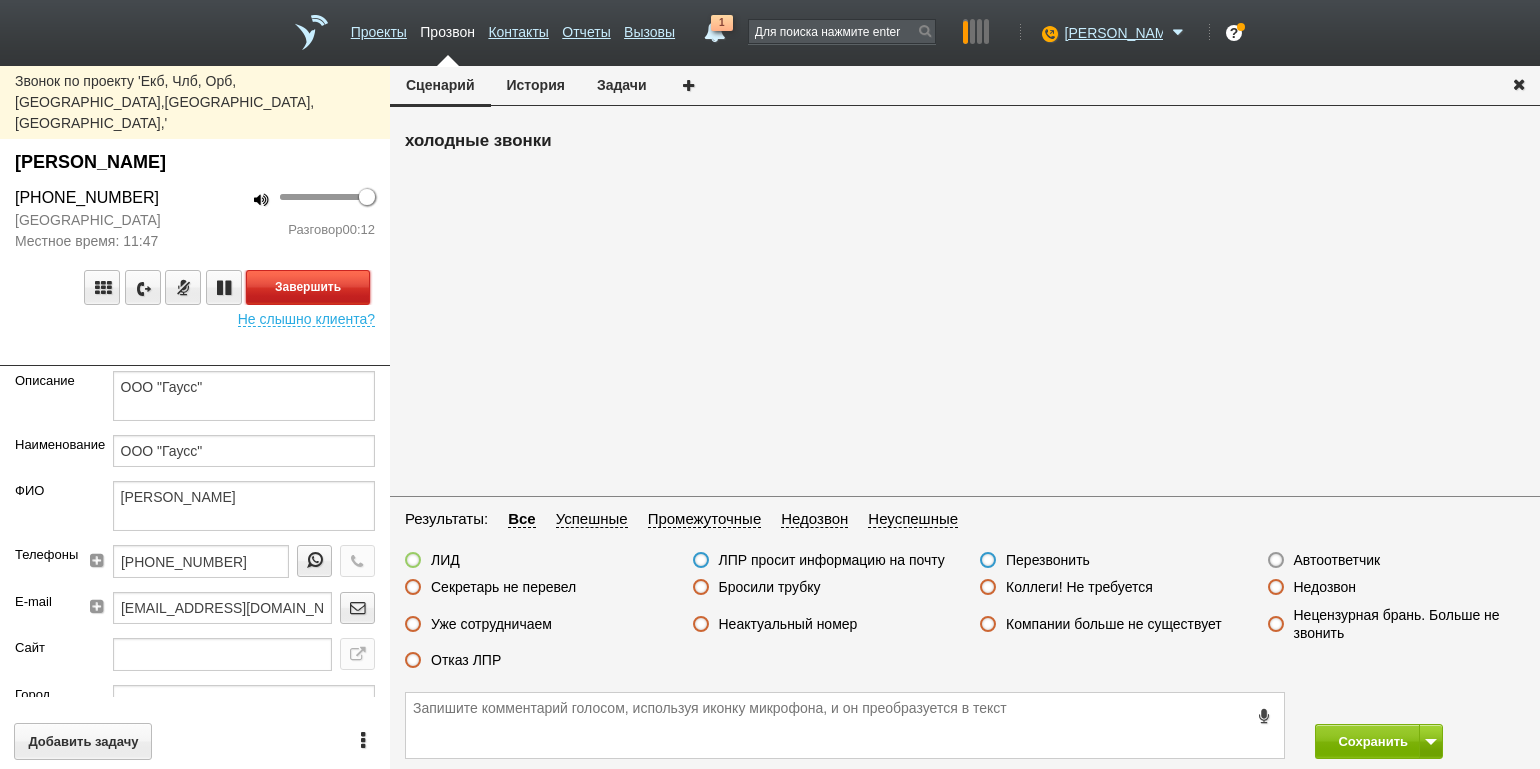 click on "Завершить" at bounding box center [308, 287] 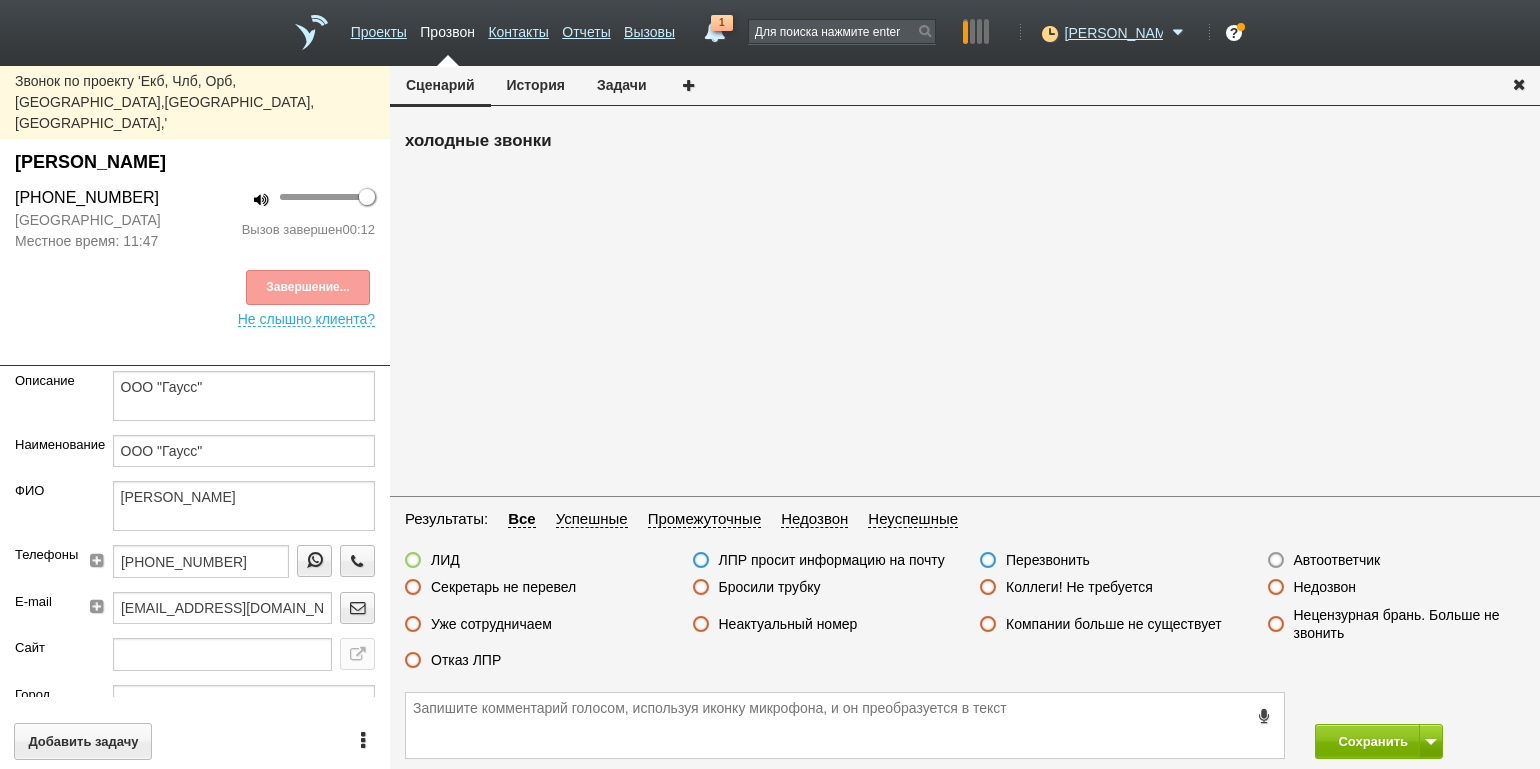 click on "Отказ ЛПР" at bounding box center (466, 660) 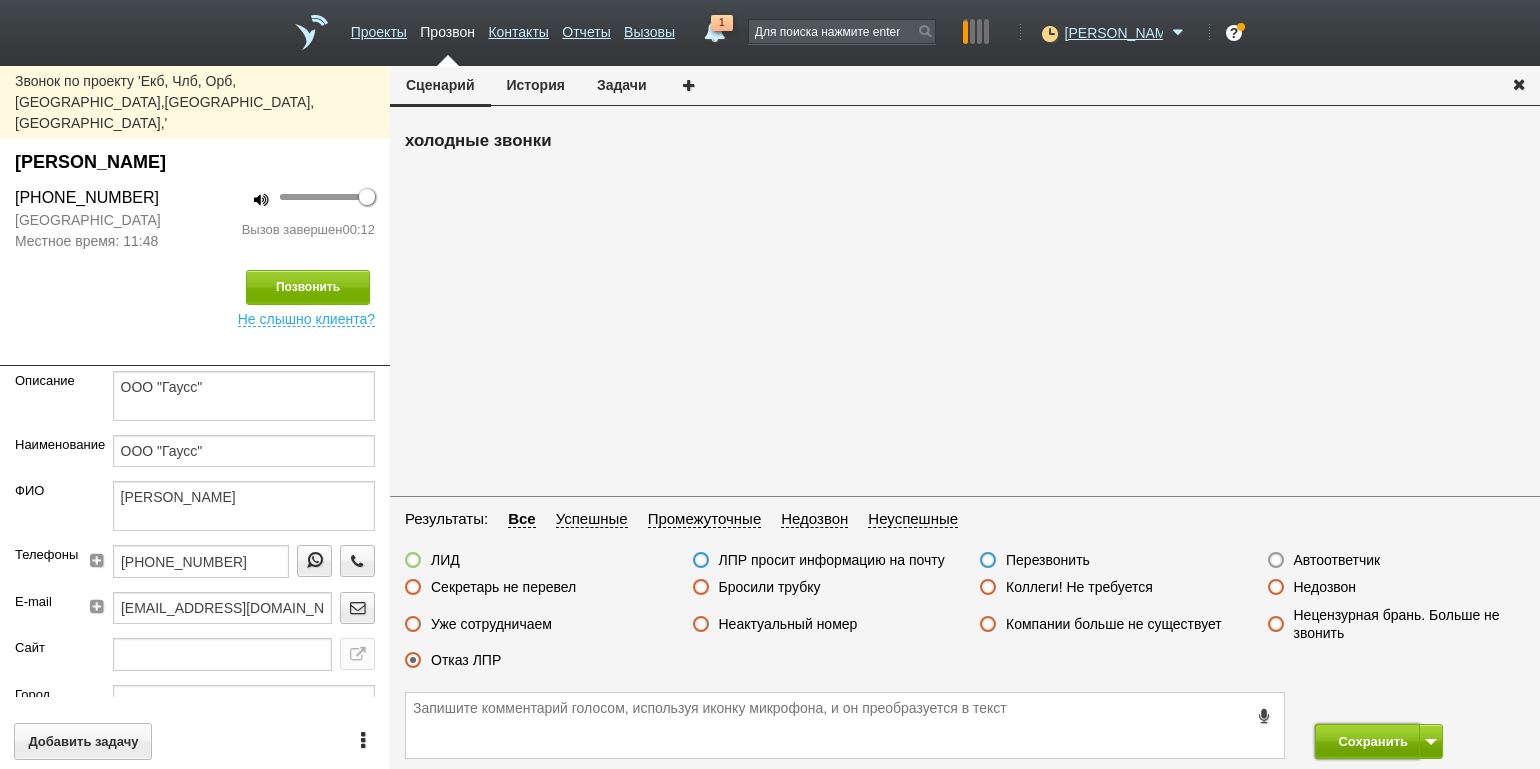 click on "Сохранить" at bounding box center (1367, 741) 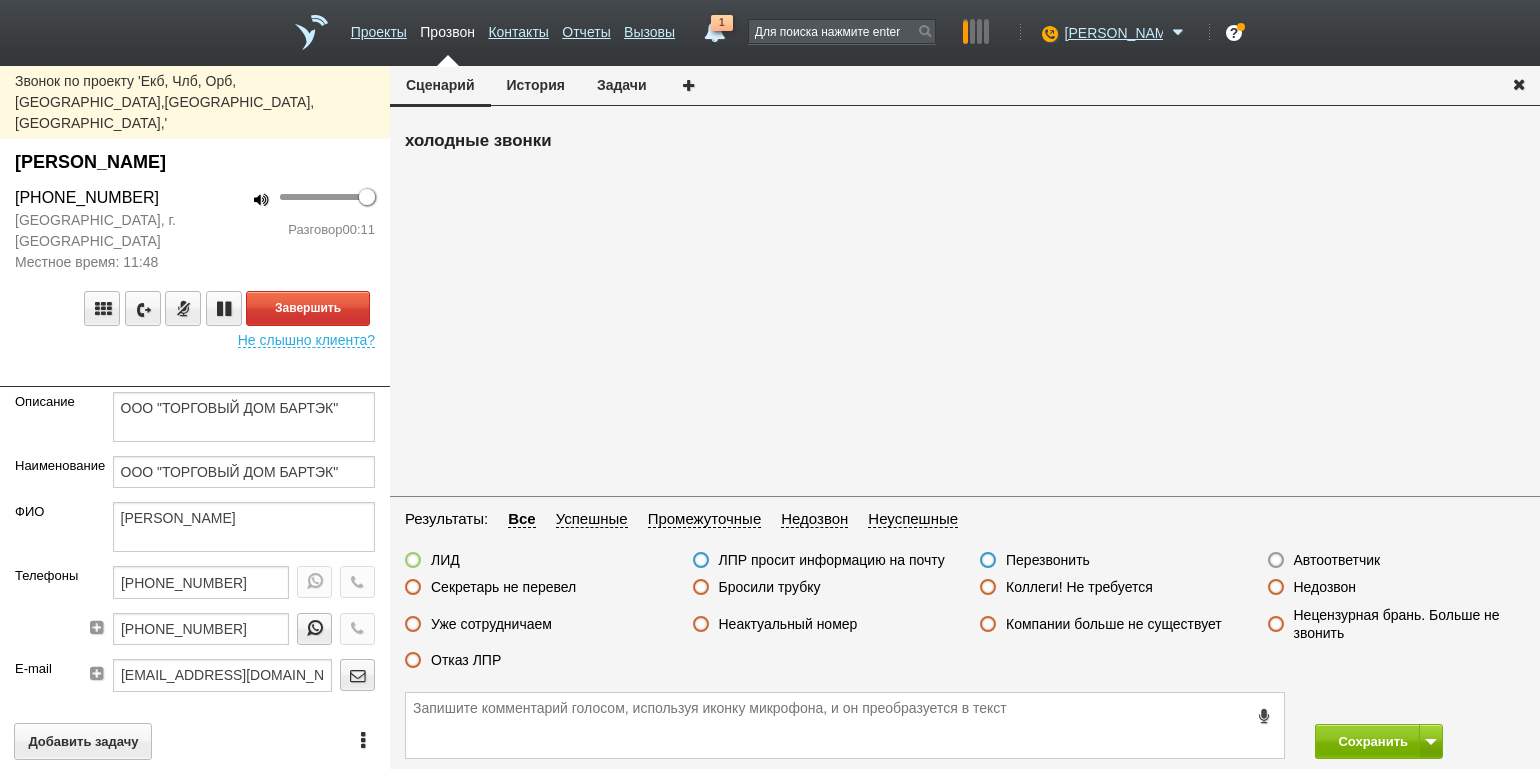 click on "100
Разговор
00:11" at bounding box center [292, 229] 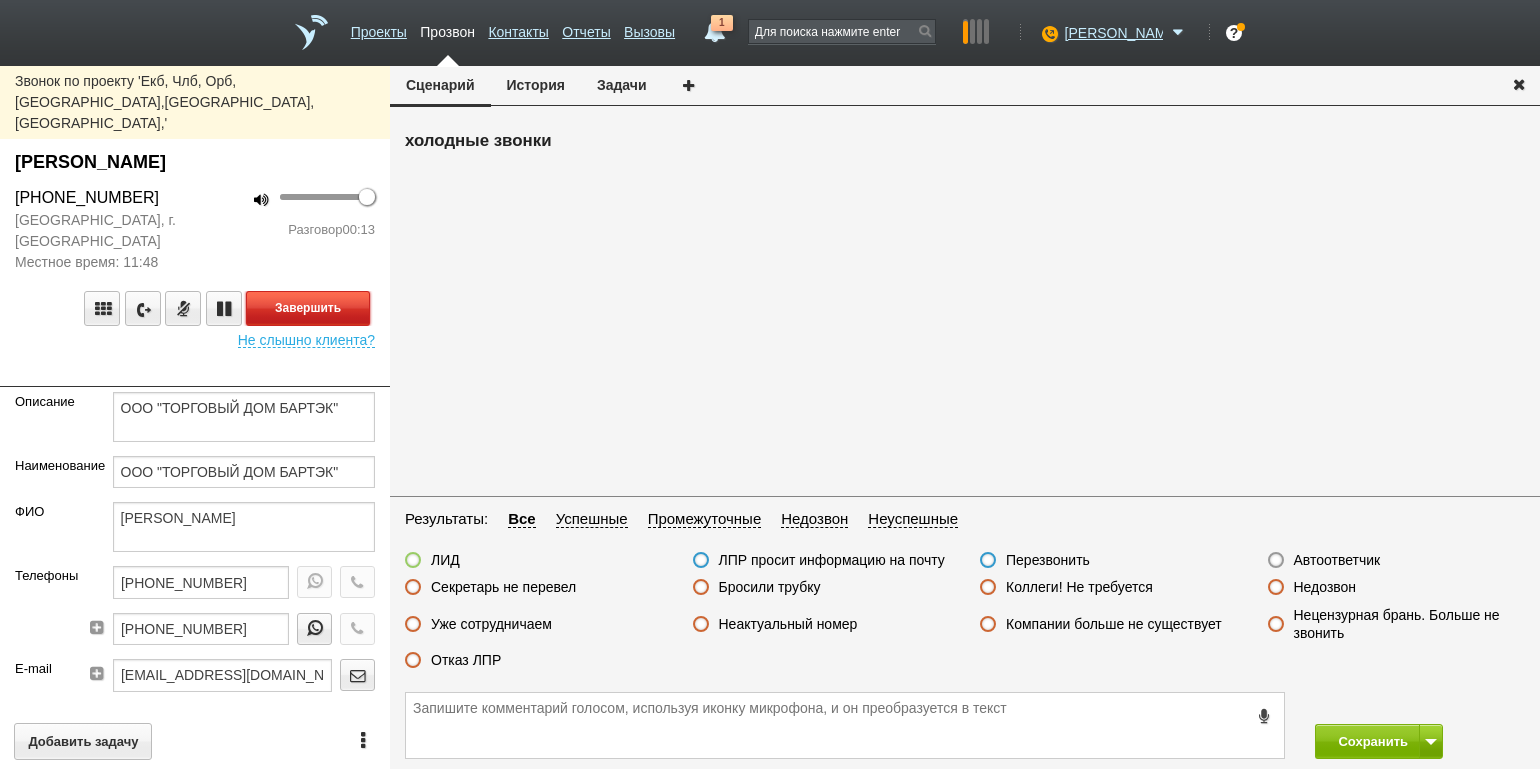 click on "Завершить" at bounding box center (308, 308) 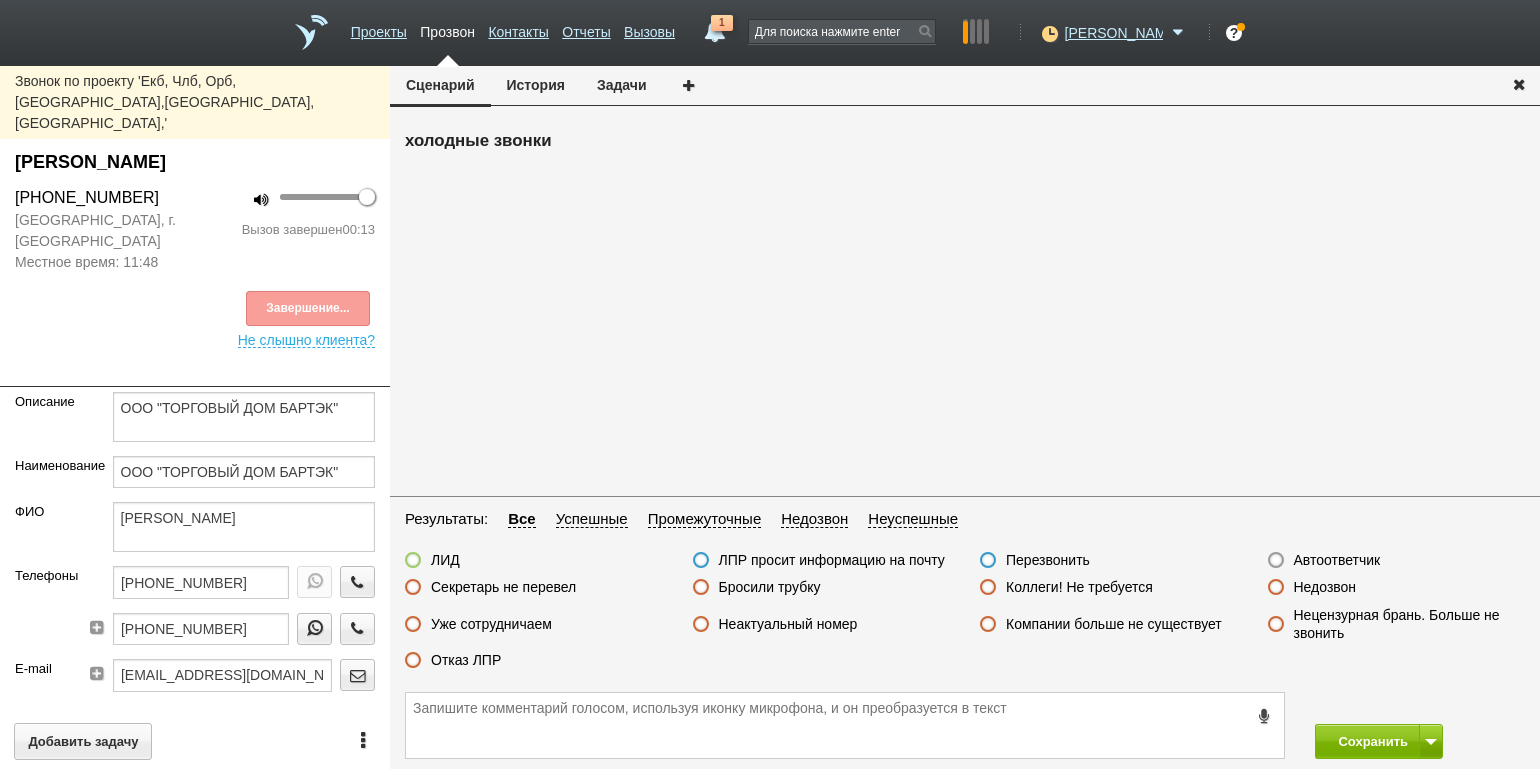 click on "Отказ ЛПР" at bounding box center (466, 660) 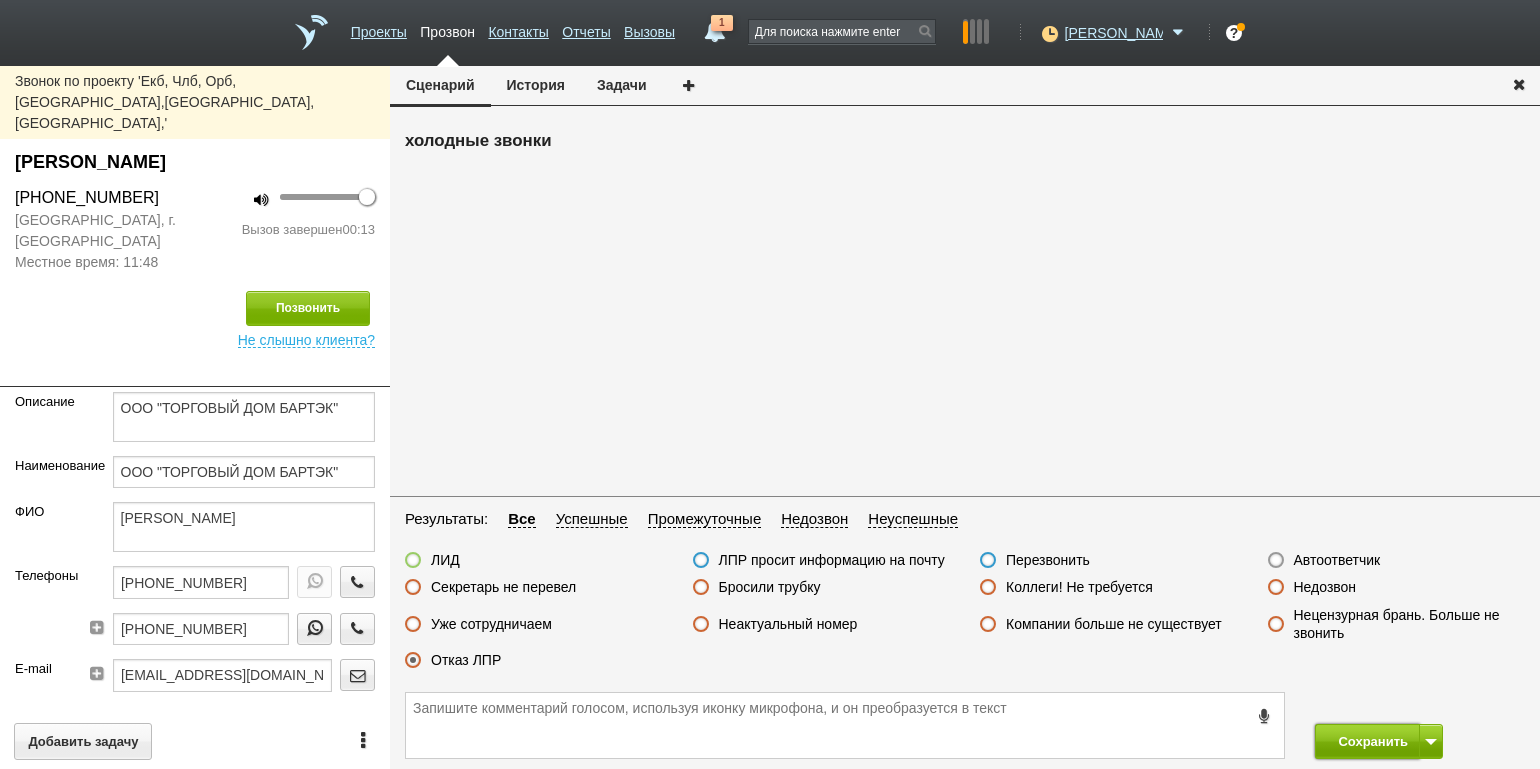drag, startPoint x: 1337, startPoint y: 735, endPoint x: 1286, endPoint y: 661, distance: 89.87213 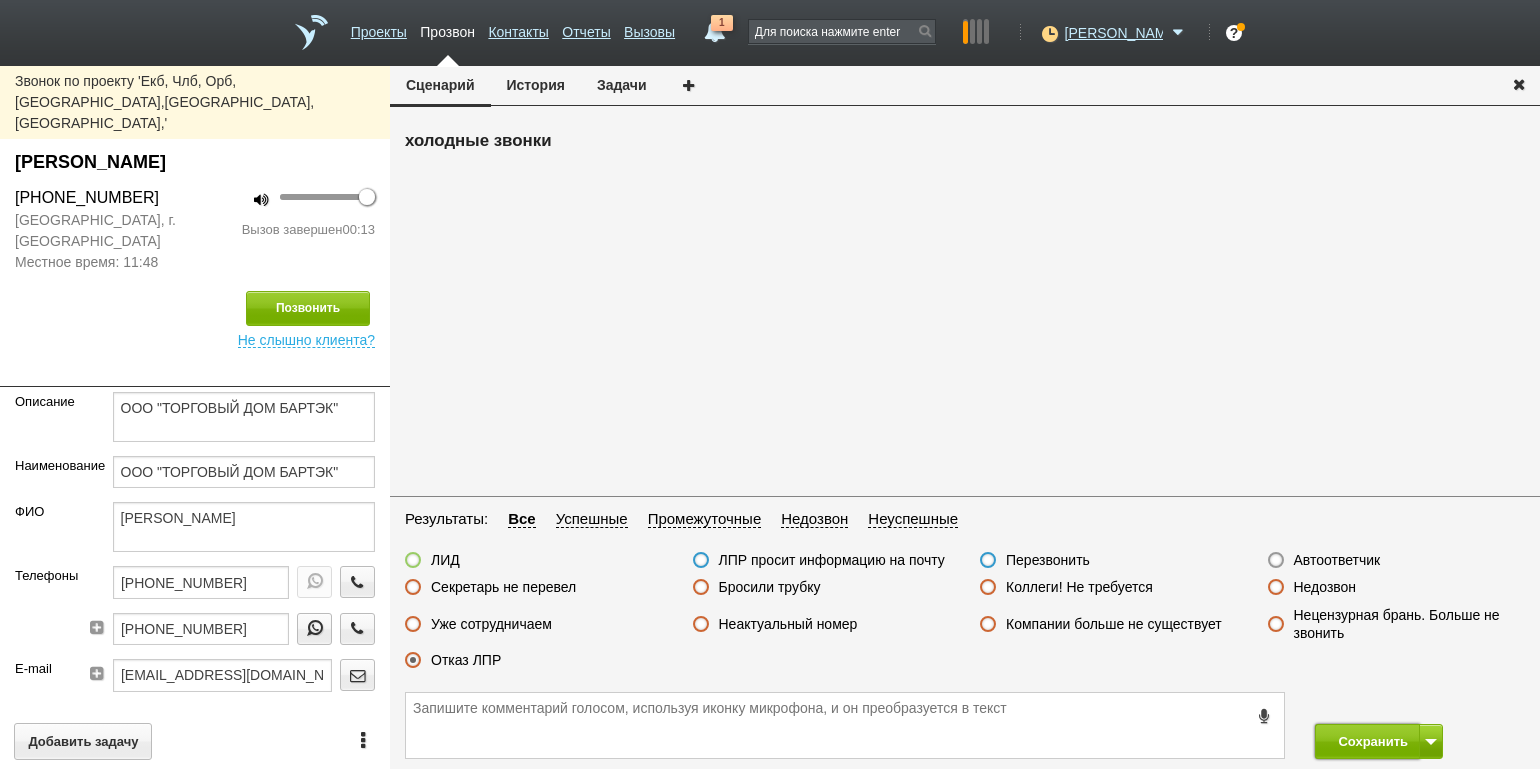 click on "Сохранить" at bounding box center [1367, 741] 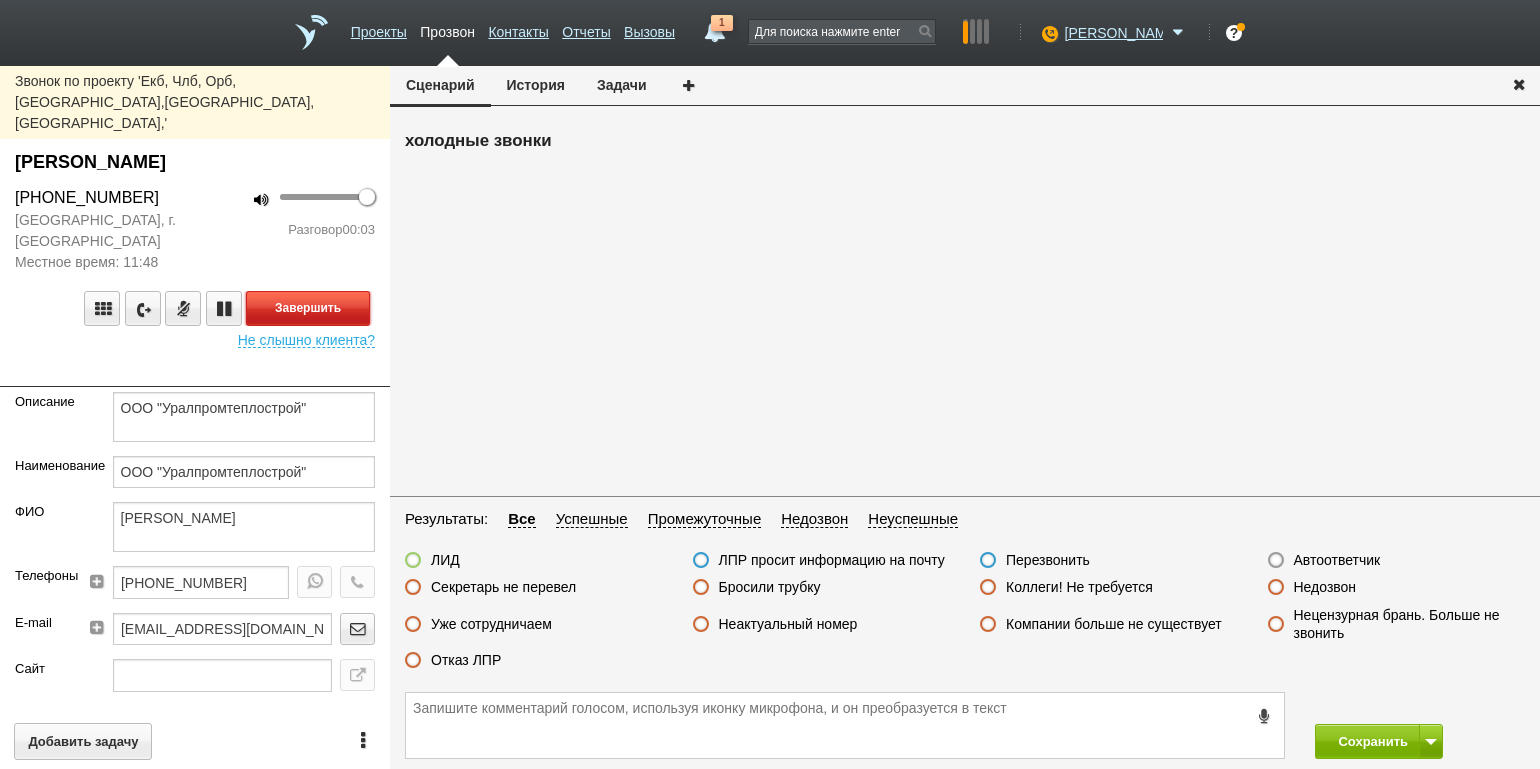 click on "Завершить" at bounding box center [308, 308] 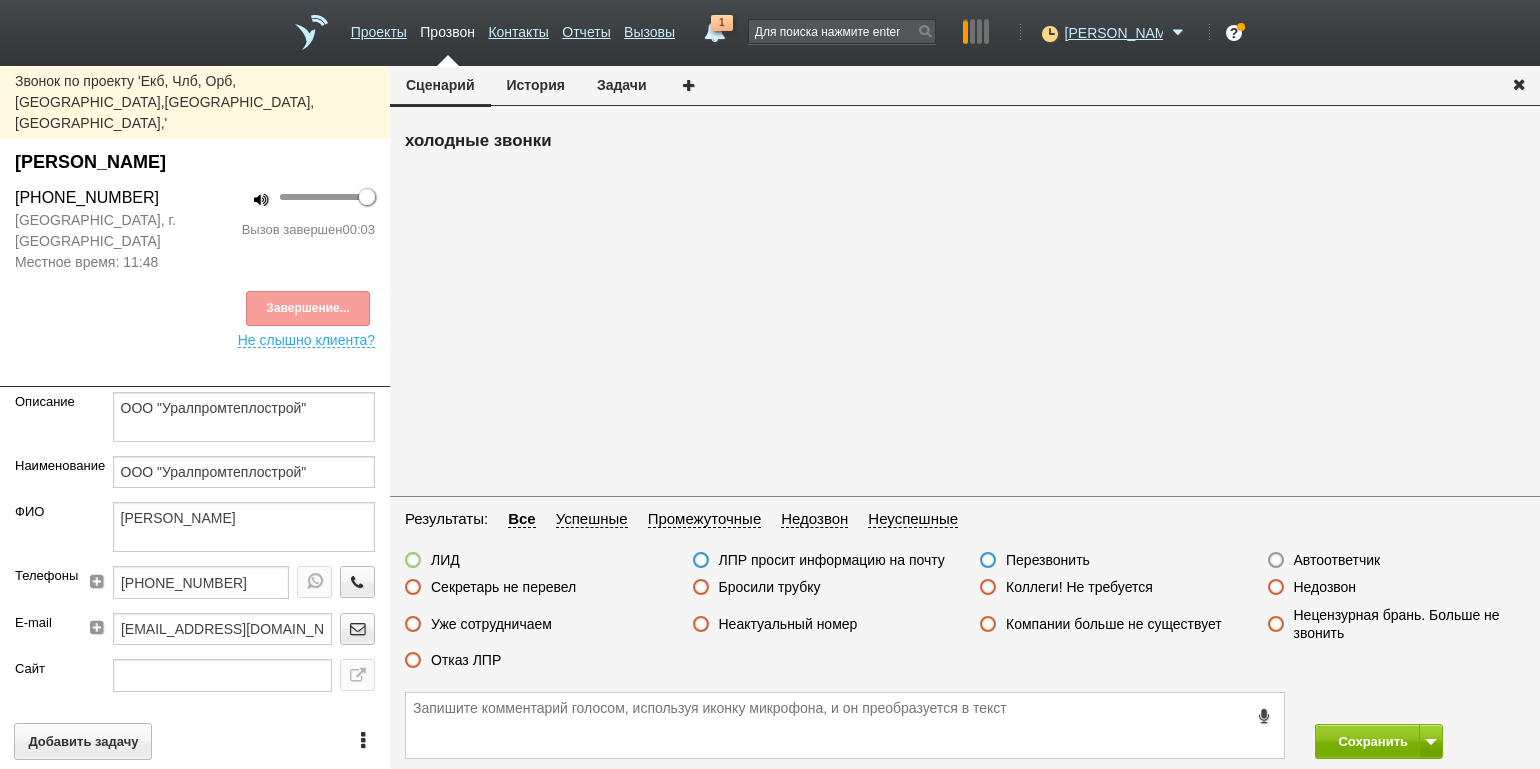 click on "Автоответчик" at bounding box center (1337, 560) 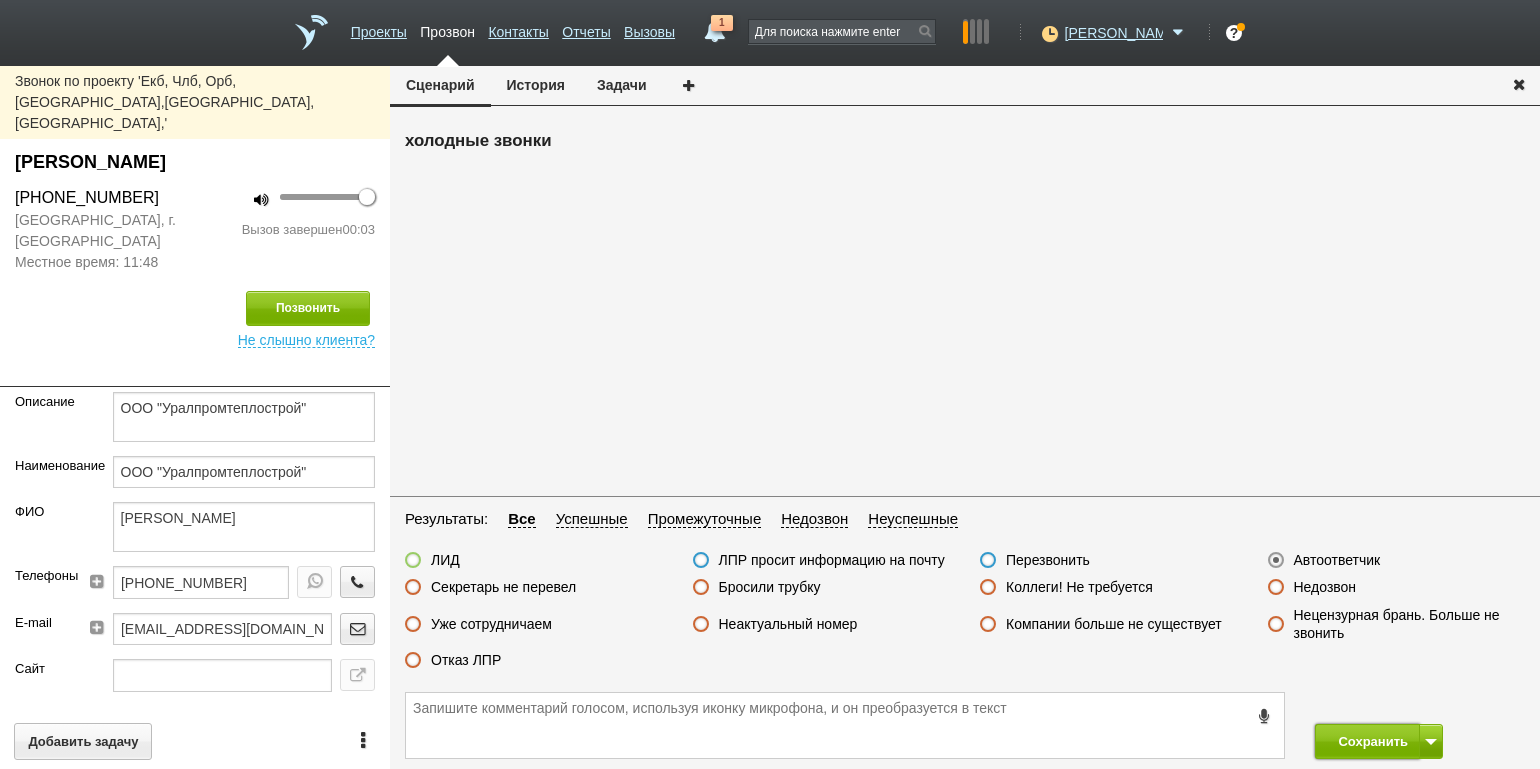 drag, startPoint x: 1346, startPoint y: 734, endPoint x: 1198, endPoint y: 654, distance: 168.23793 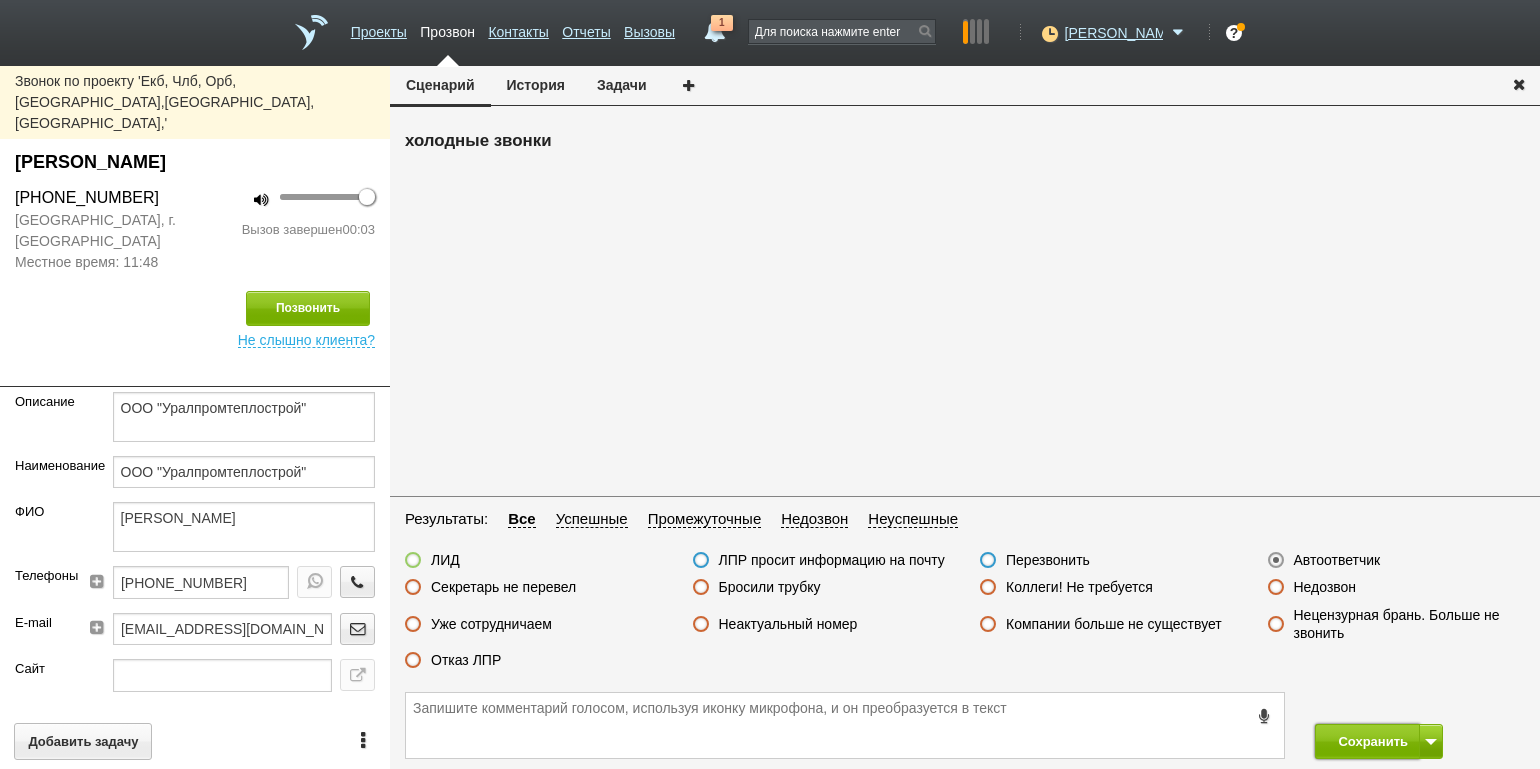 click on "Сохранить" at bounding box center (1367, 741) 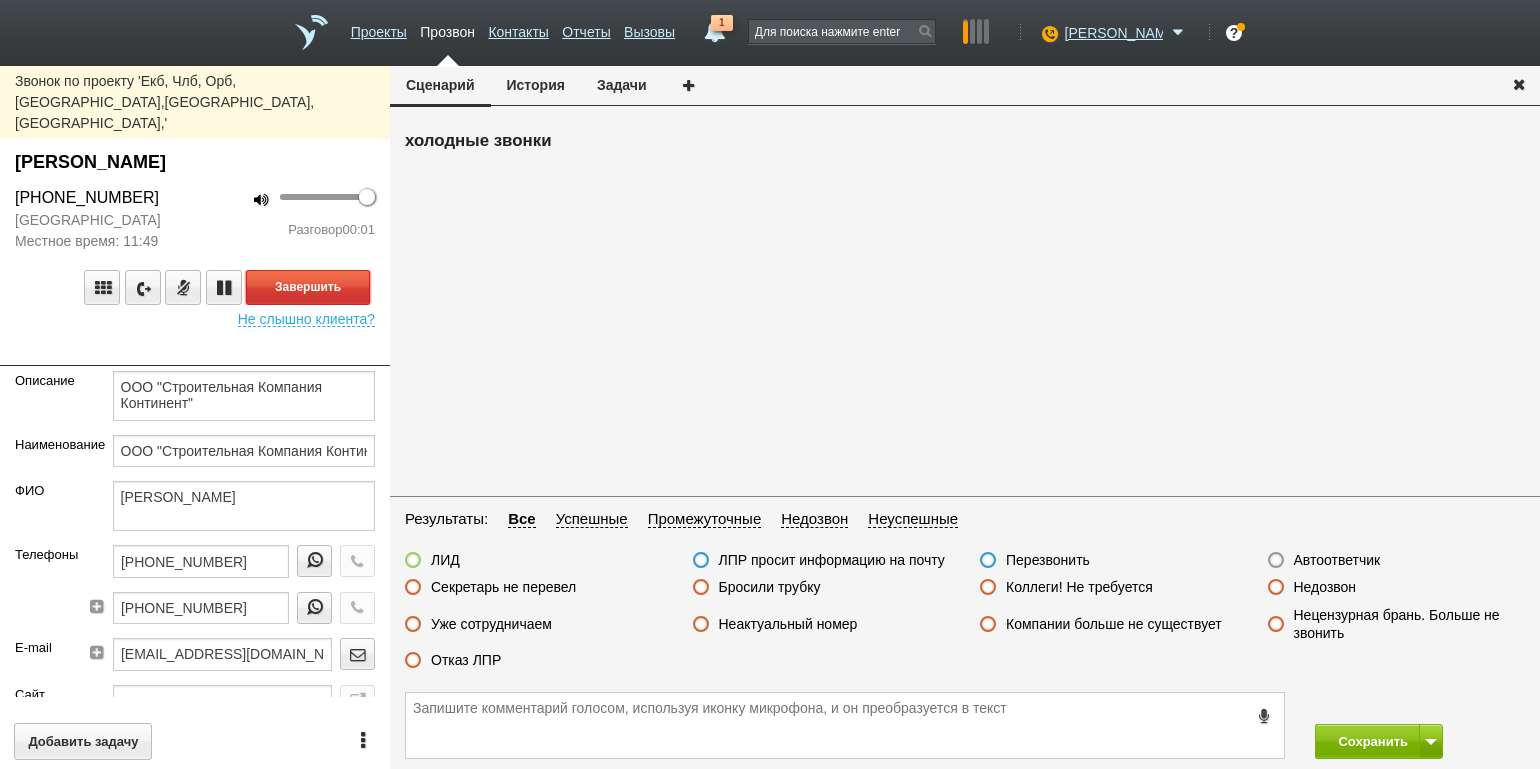 drag, startPoint x: 305, startPoint y: 237, endPoint x: 325, endPoint y: 252, distance: 25 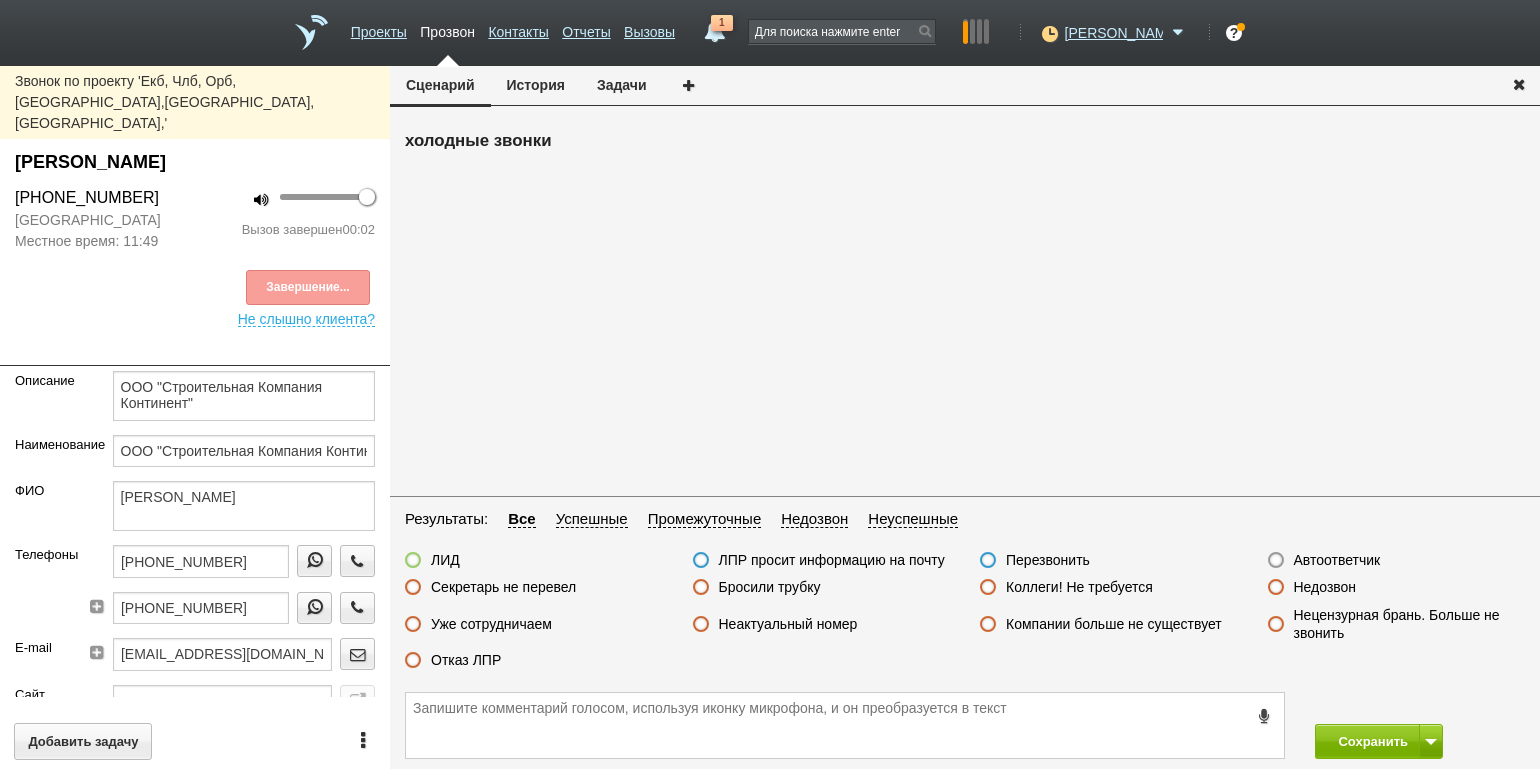 drag, startPoint x: 1347, startPoint y: 564, endPoint x: 1356, endPoint y: 583, distance: 21.023796 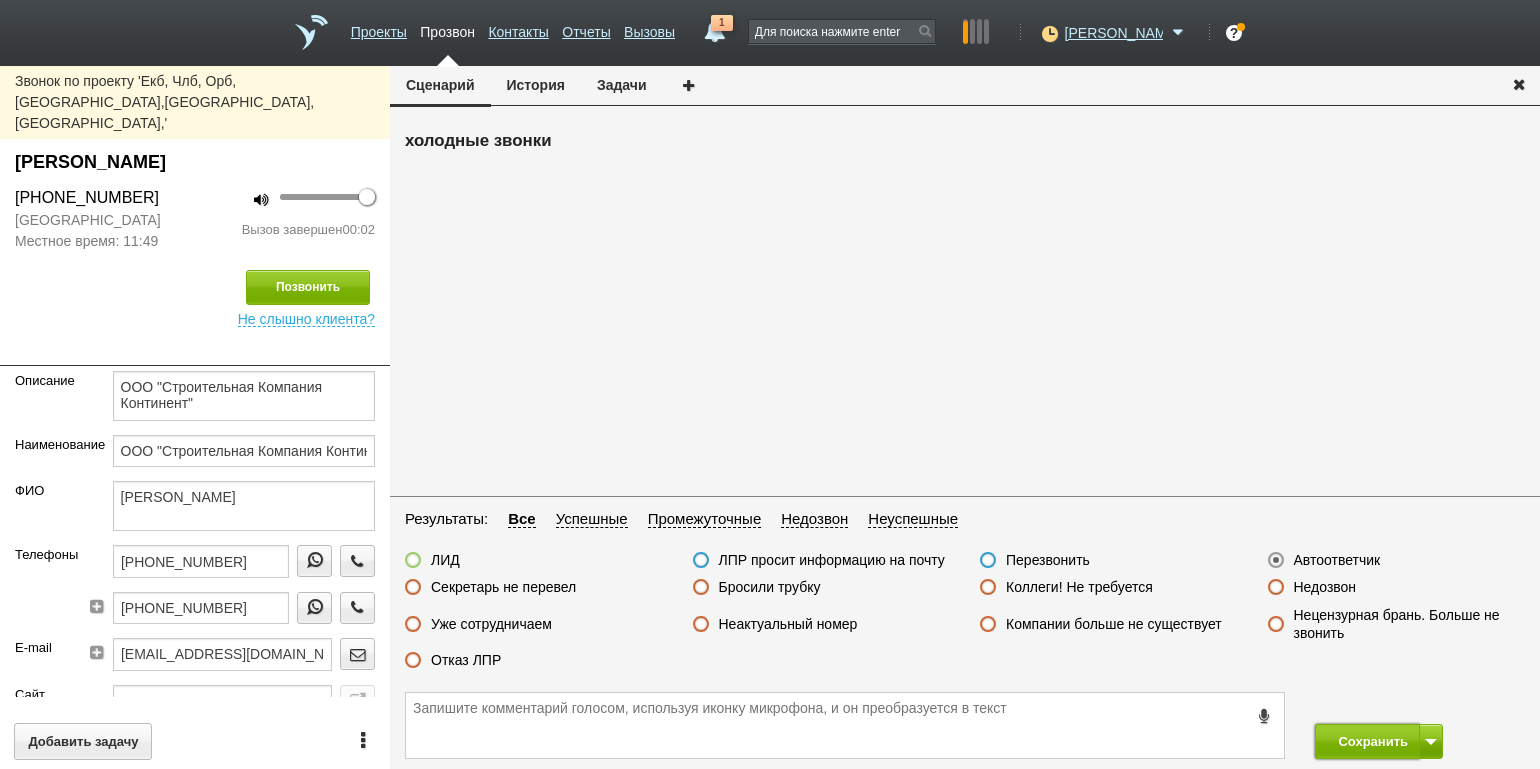drag, startPoint x: 1364, startPoint y: 736, endPoint x: 1187, endPoint y: 636, distance: 203.29535 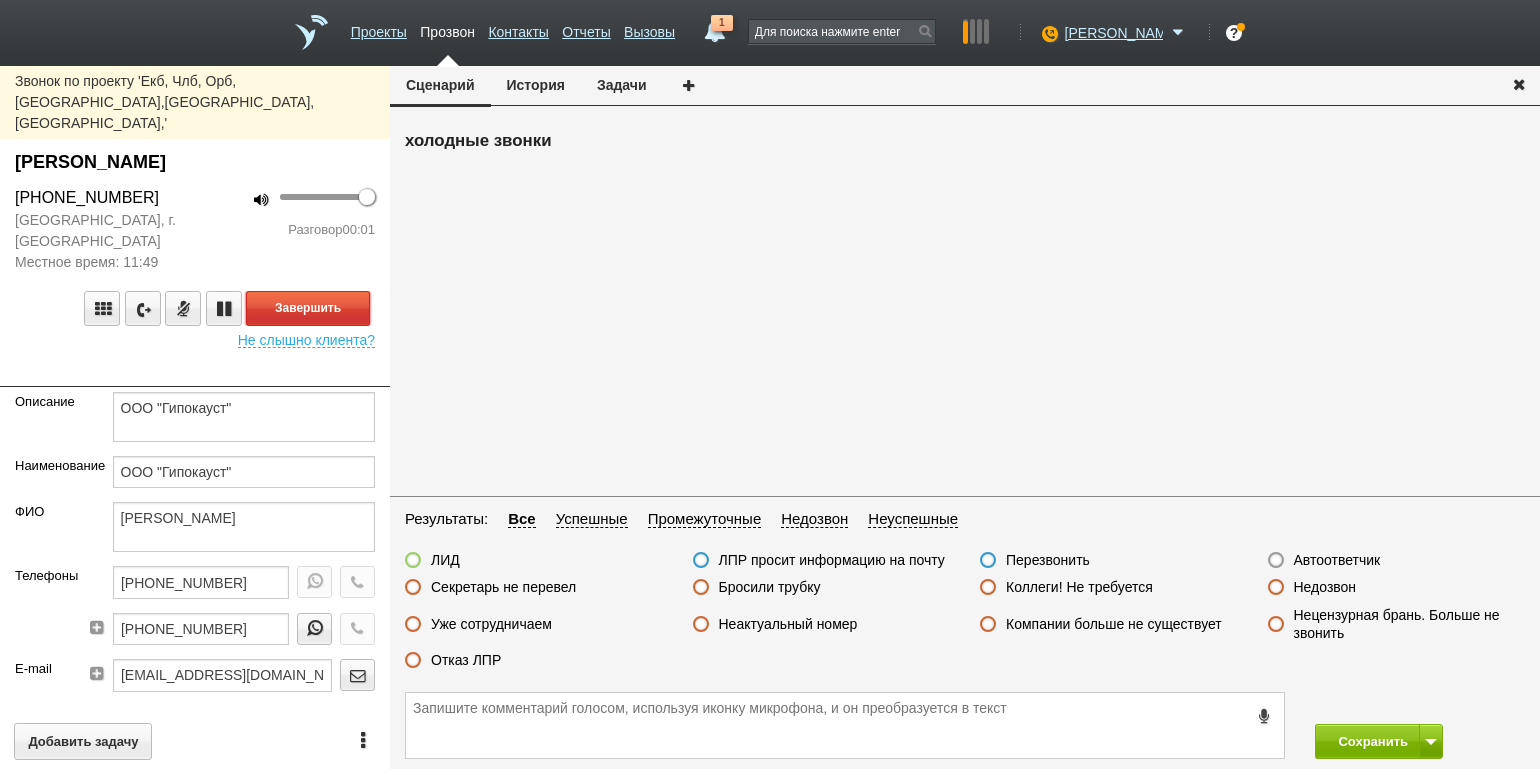 drag, startPoint x: 344, startPoint y: 263, endPoint x: 363, endPoint y: 273, distance: 21.470911 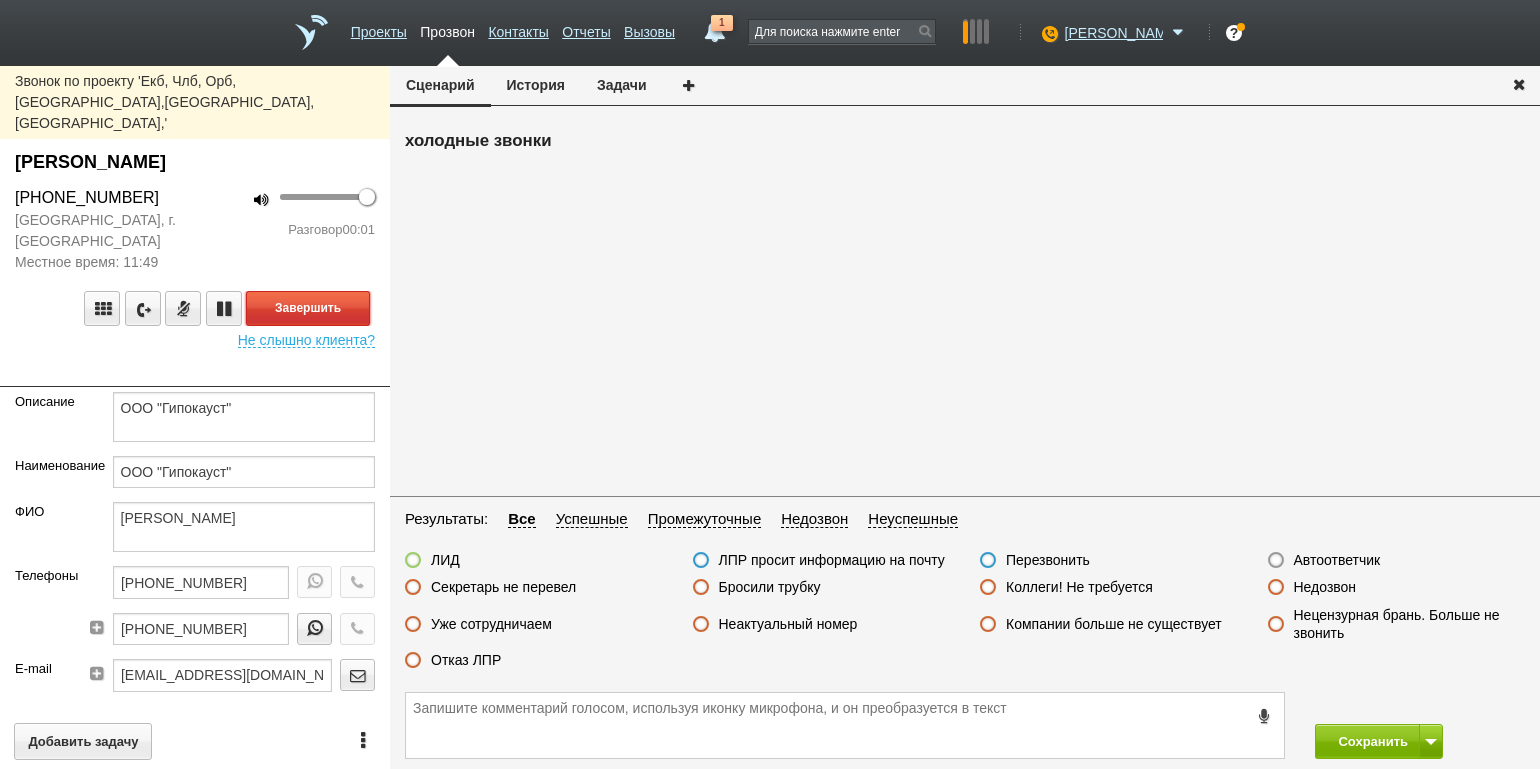 click on "Завершить" at bounding box center (308, 308) 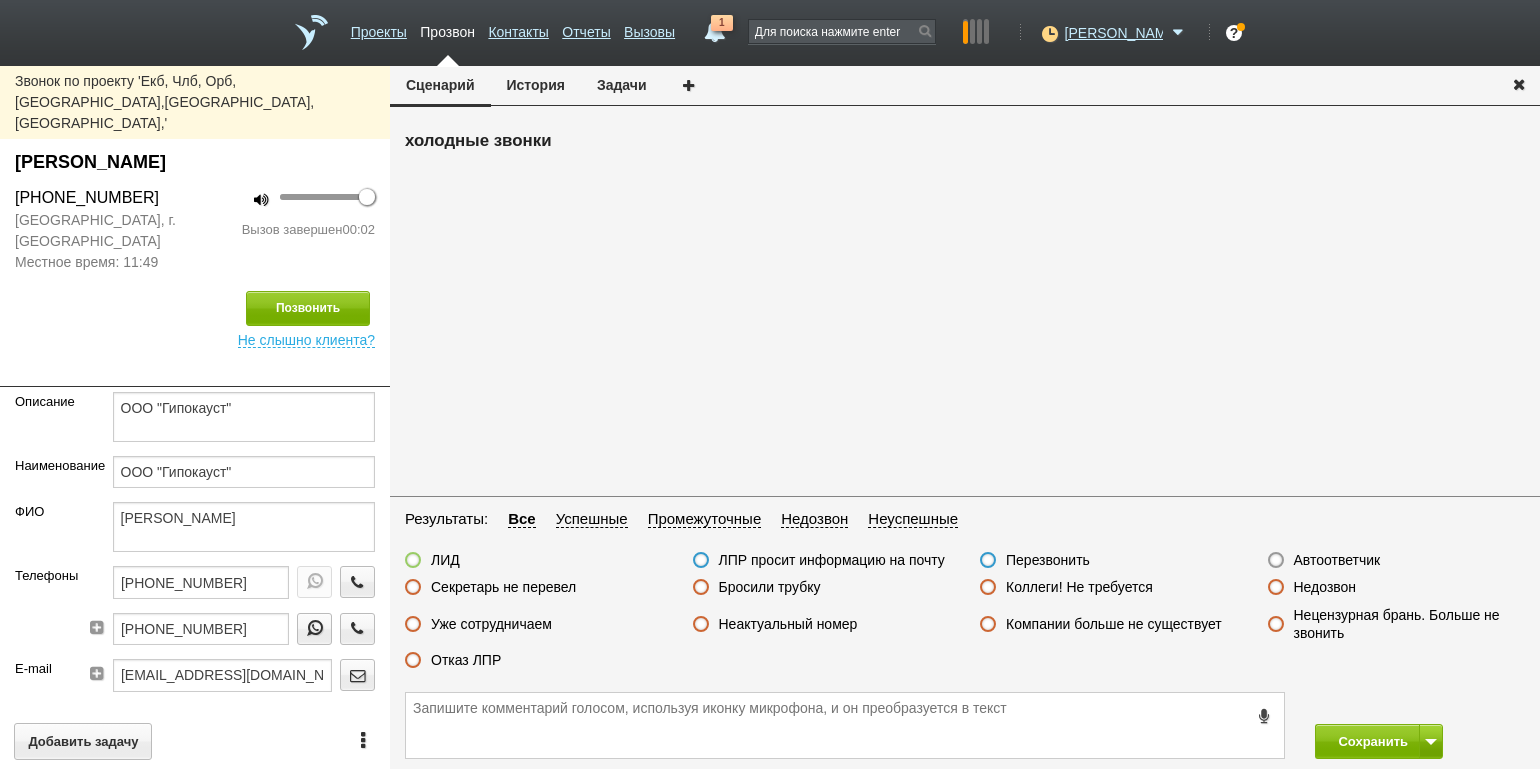 click on "Недозвон" at bounding box center (1325, 587) 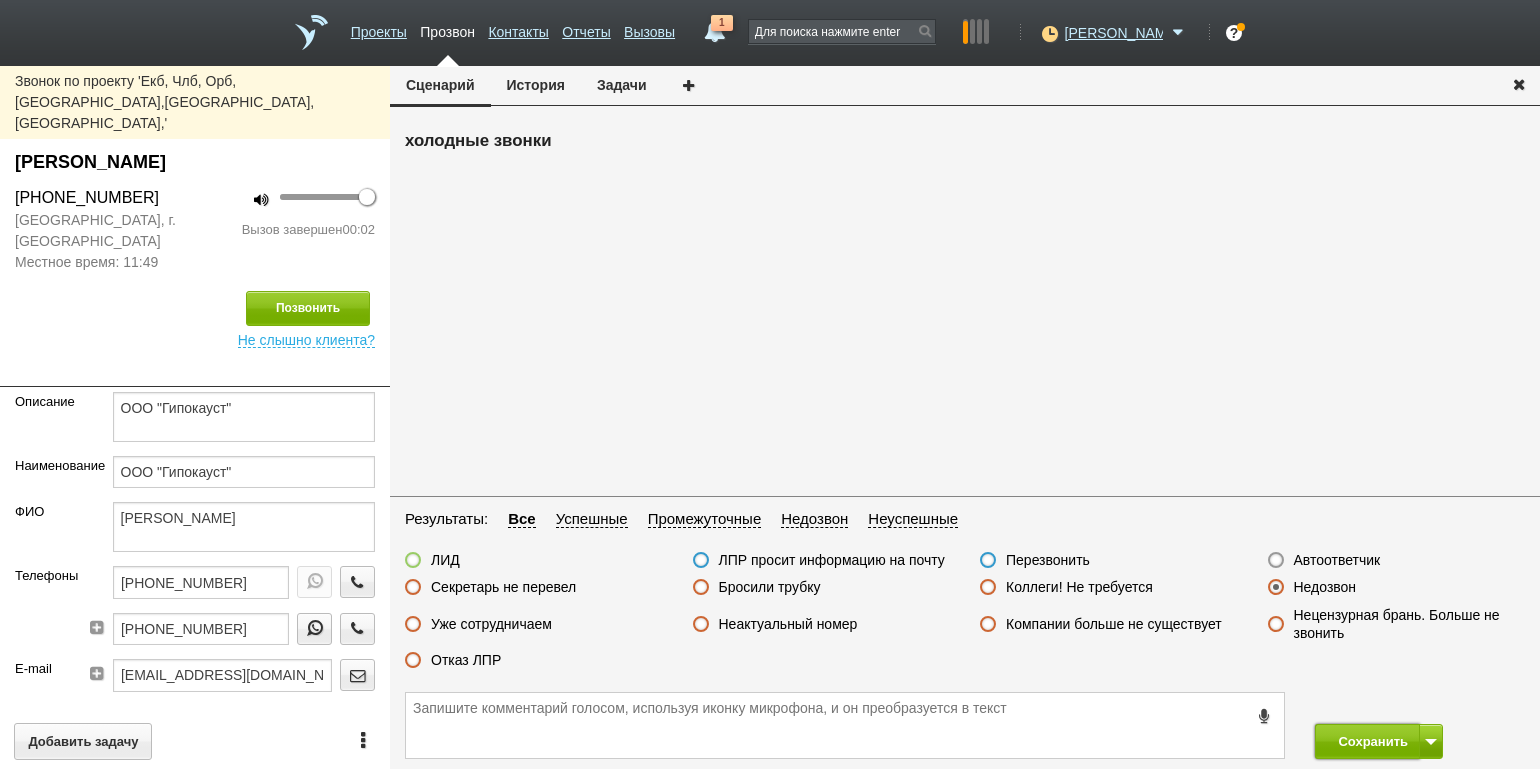 click on "Сохранить" at bounding box center [1367, 741] 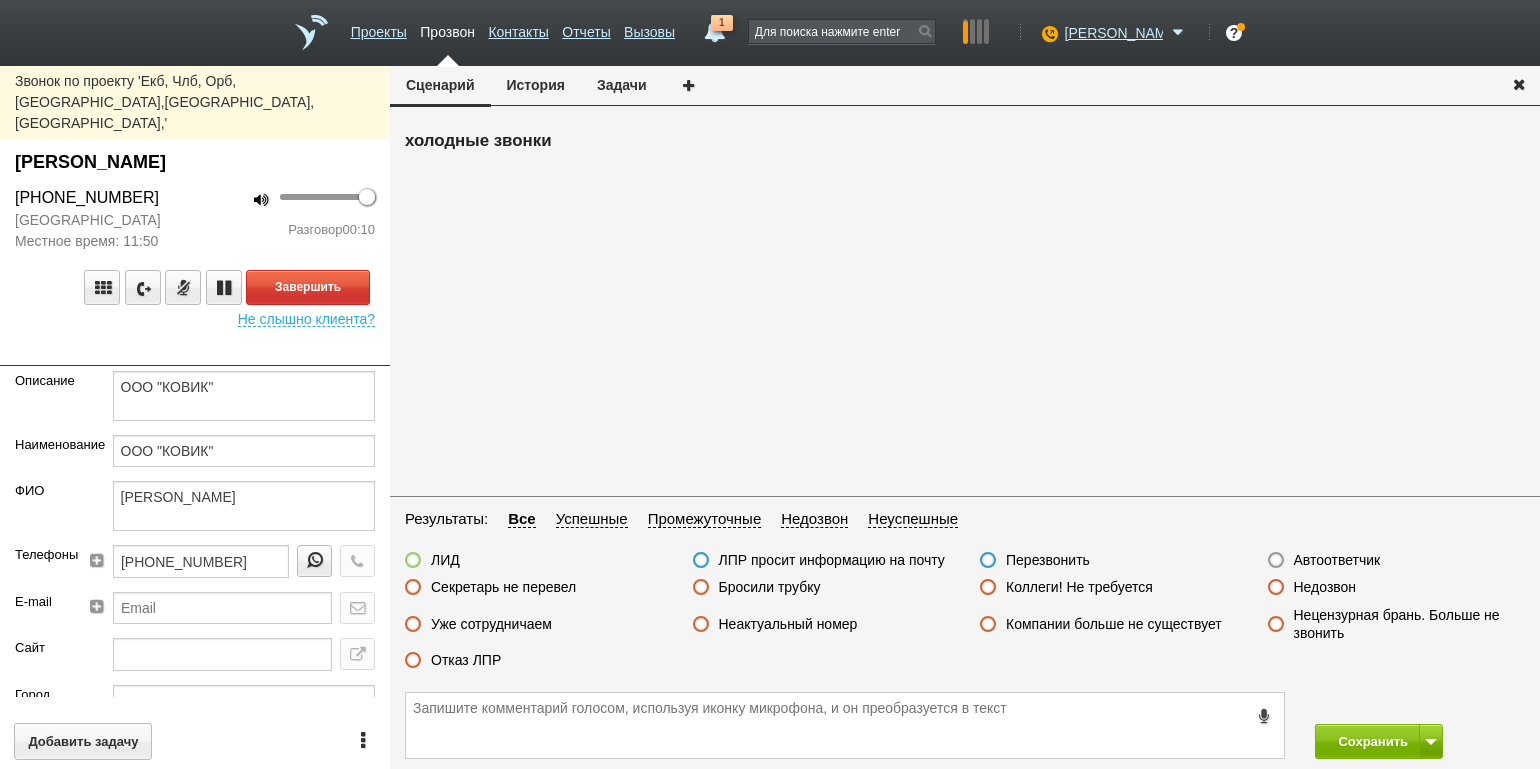 click on "100
Разговор
00:10" at bounding box center (292, 219) 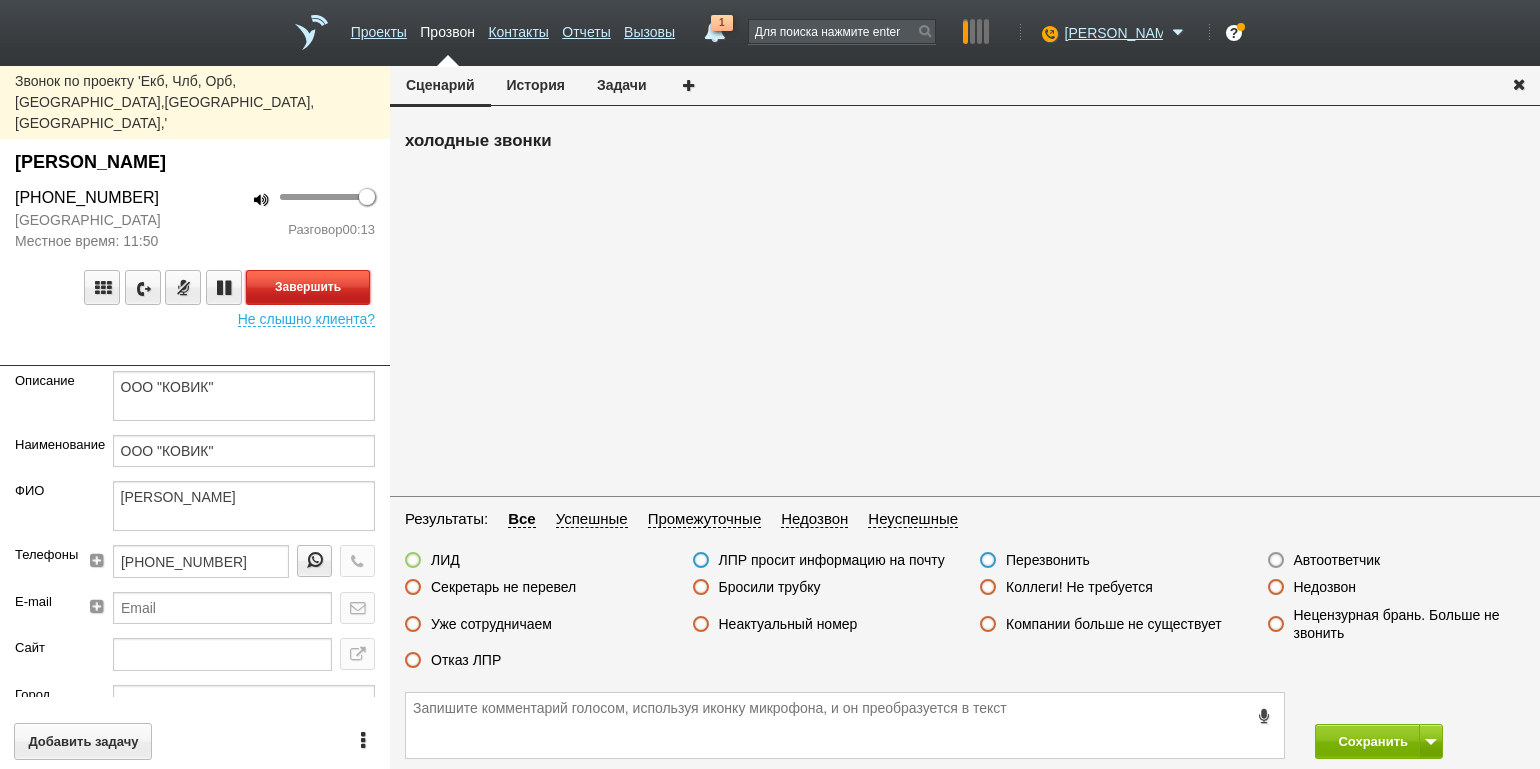 click on "Завершить" at bounding box center [308, 287] 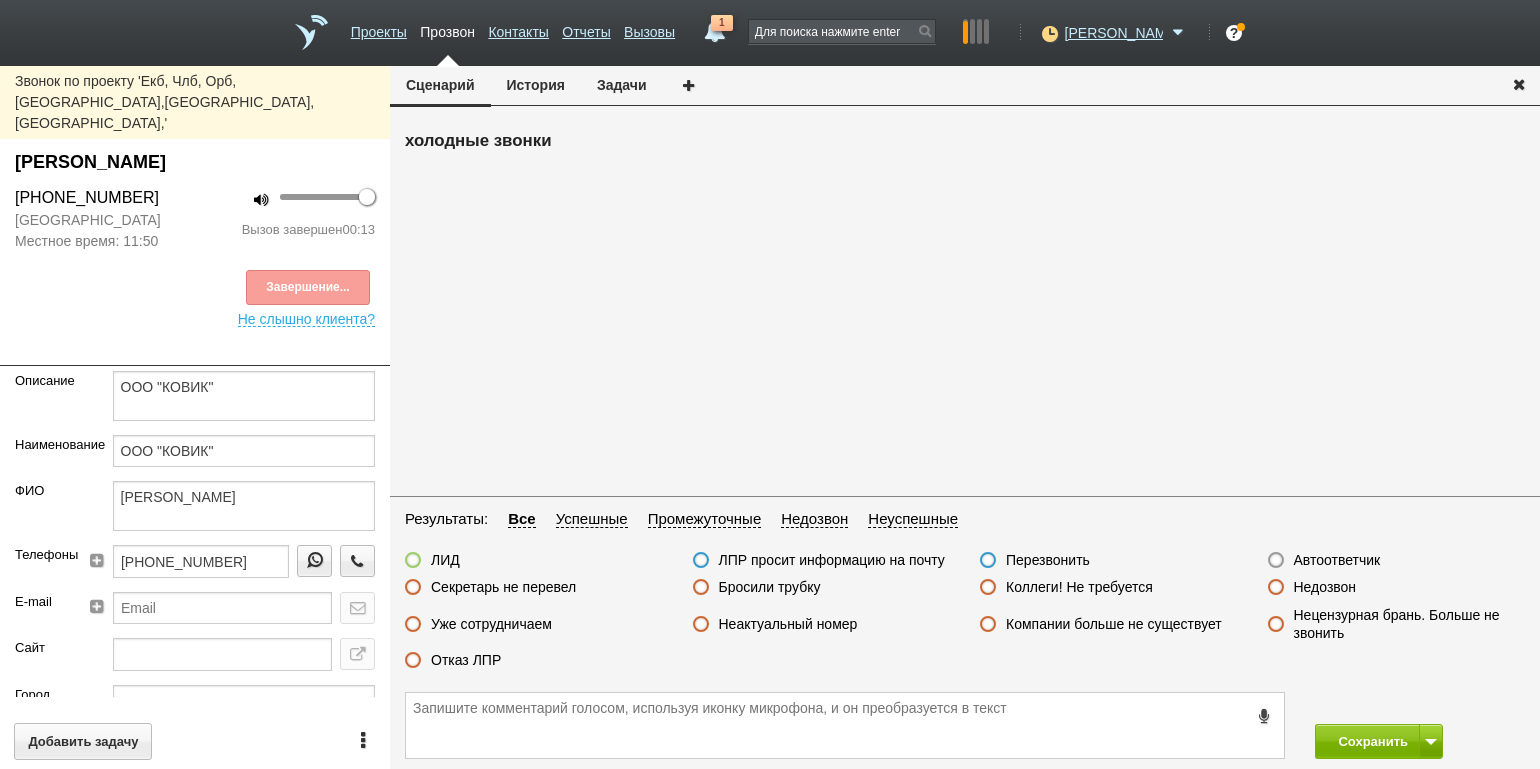 click on "Отказ ЛПР" at bounding box center (466, 660) 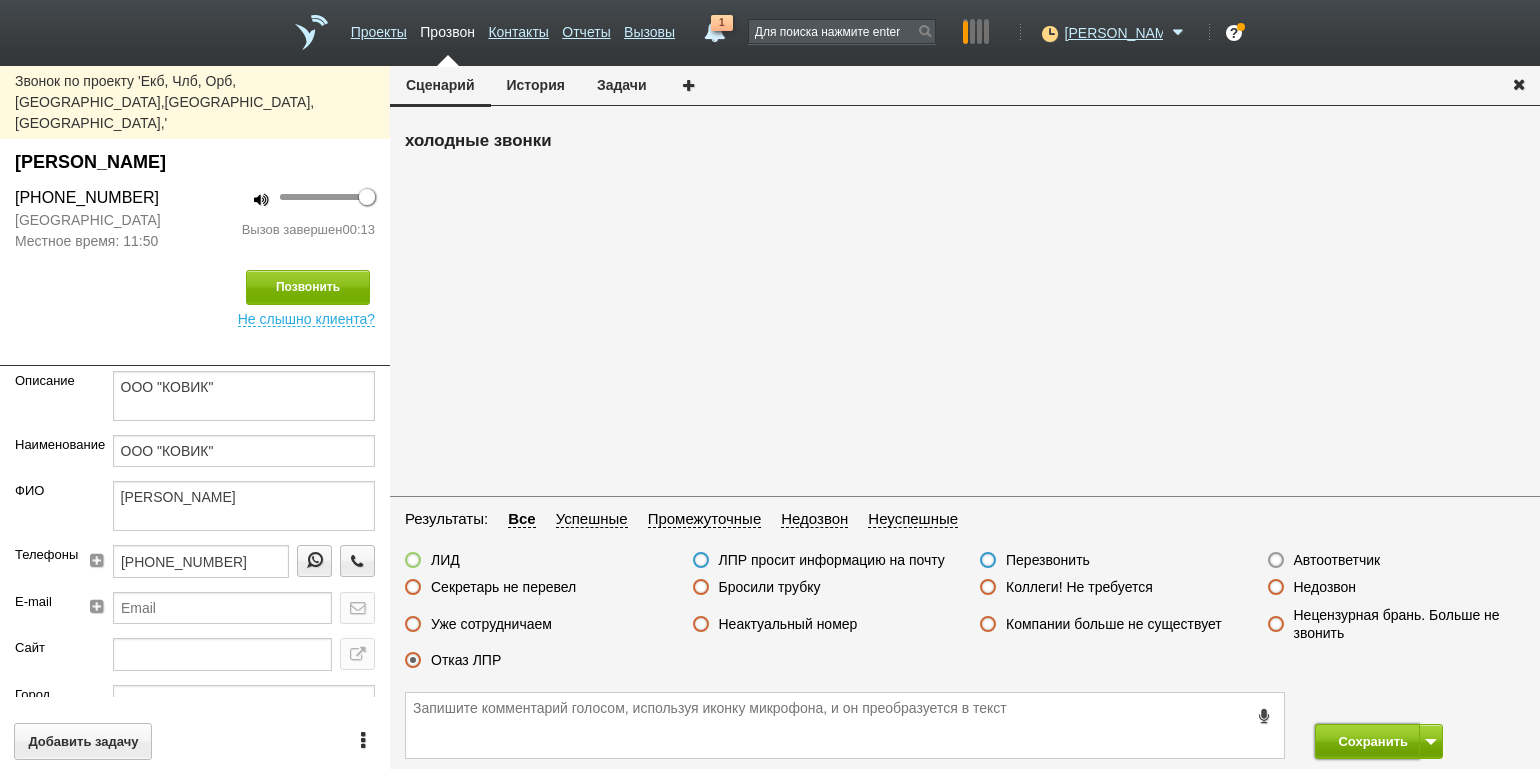 click on "Сохранить" at bounding box center (1367, 741) 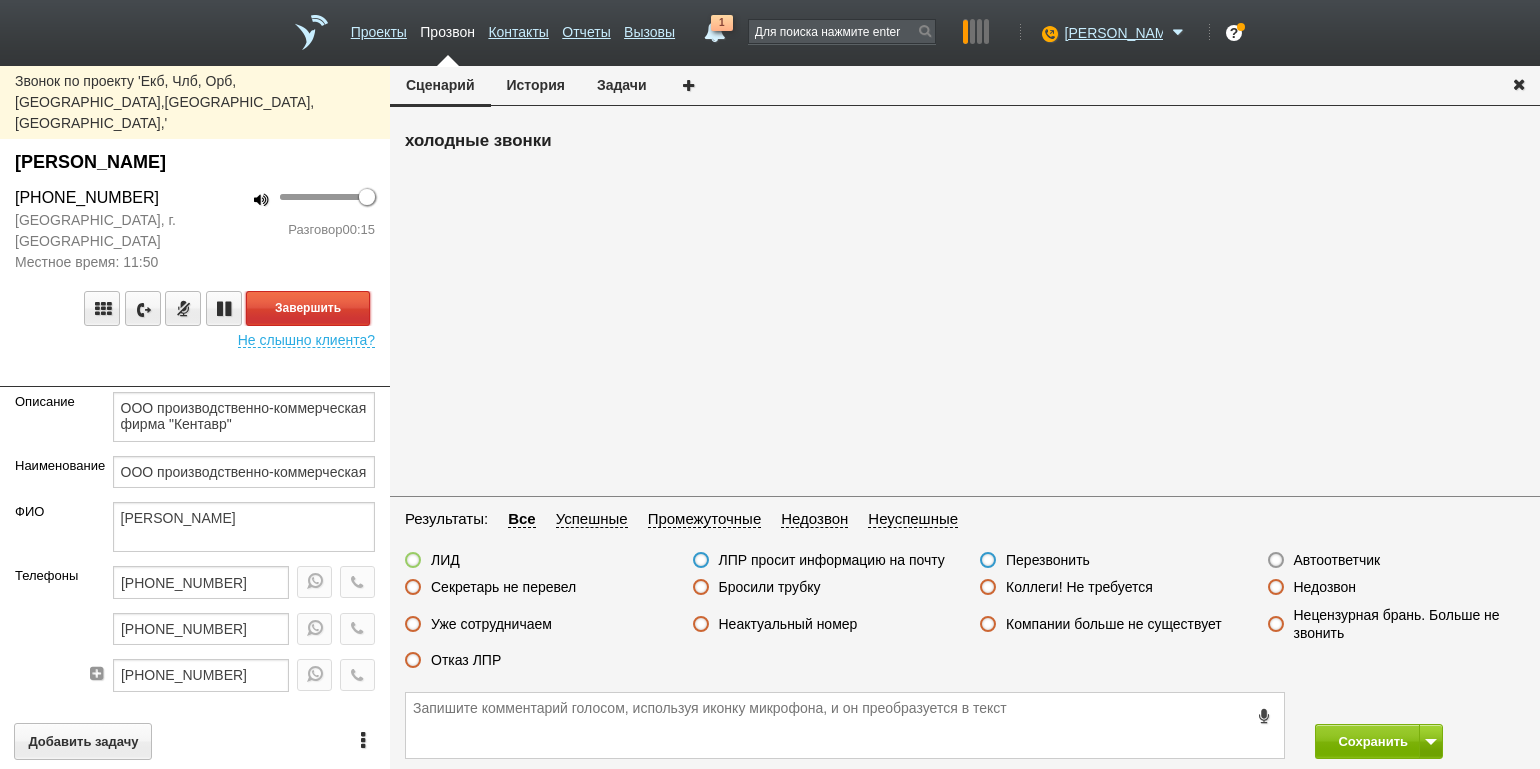 click on "Завершить" at bounding box center [308, 308] 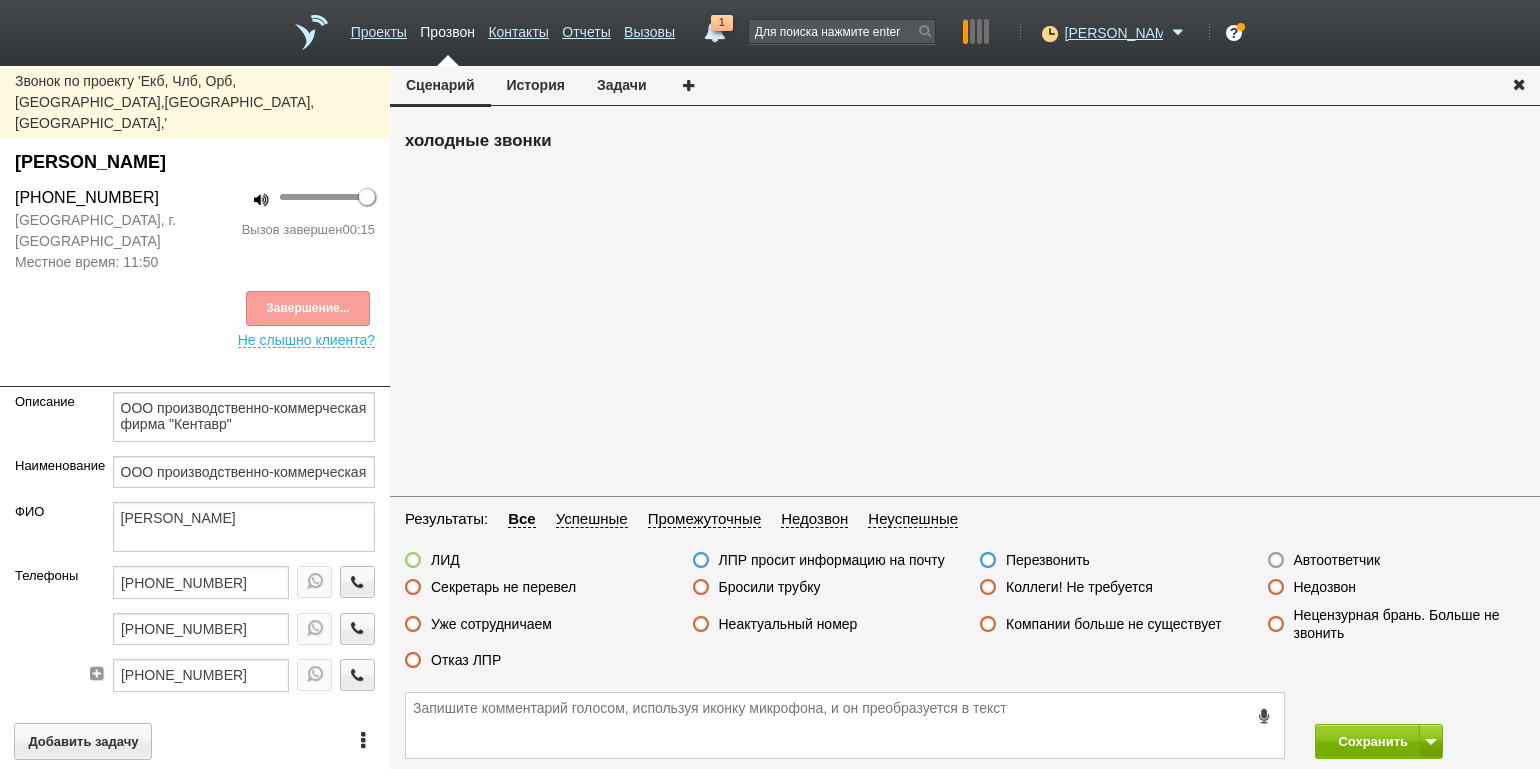 click on "Секретарь не перевел" at bounding box center (503, 587) 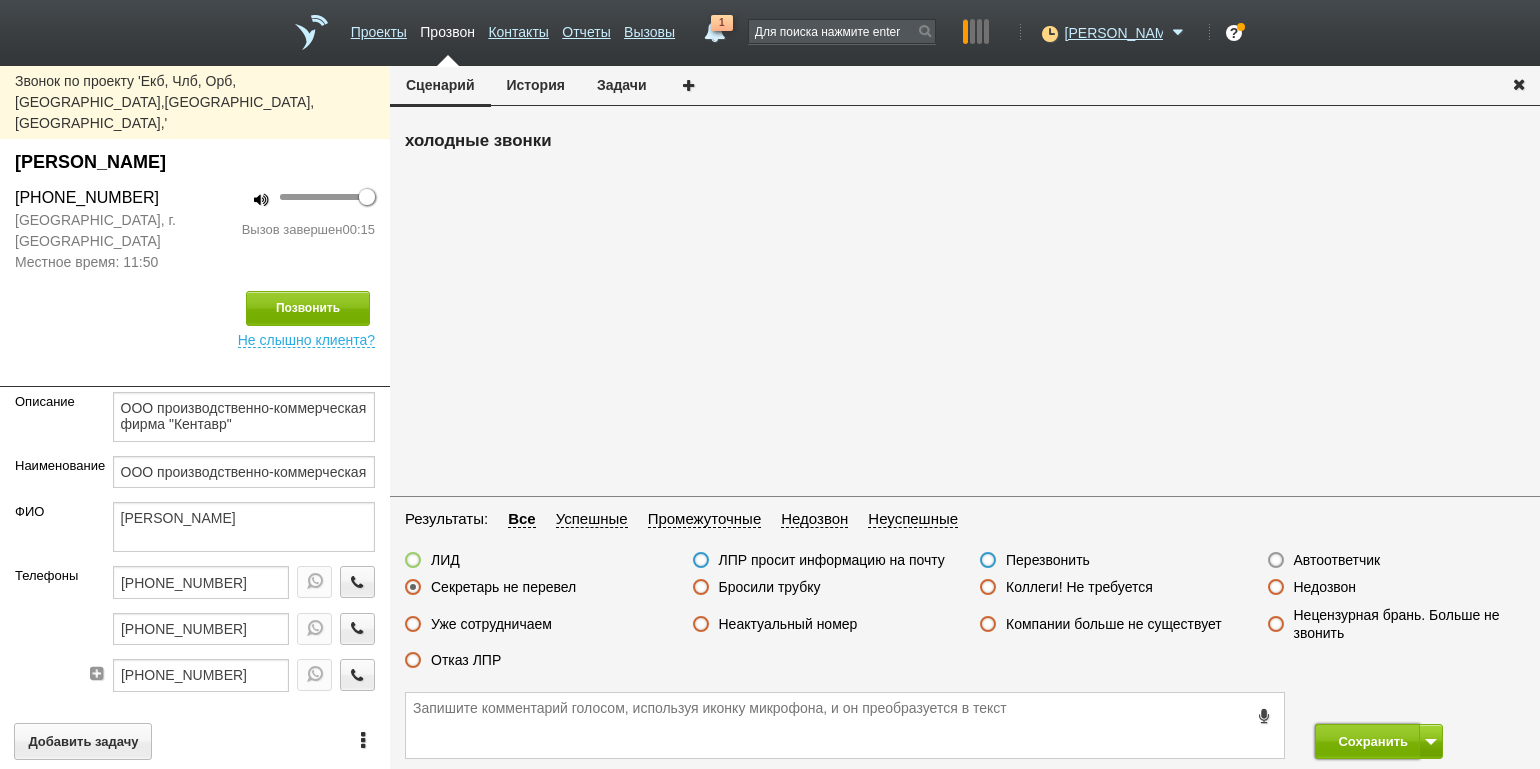 drag, startPoint x: 1349, startPoint y: 739, endPoint x: 1269, endPoint y: 637, distance: 129.63025 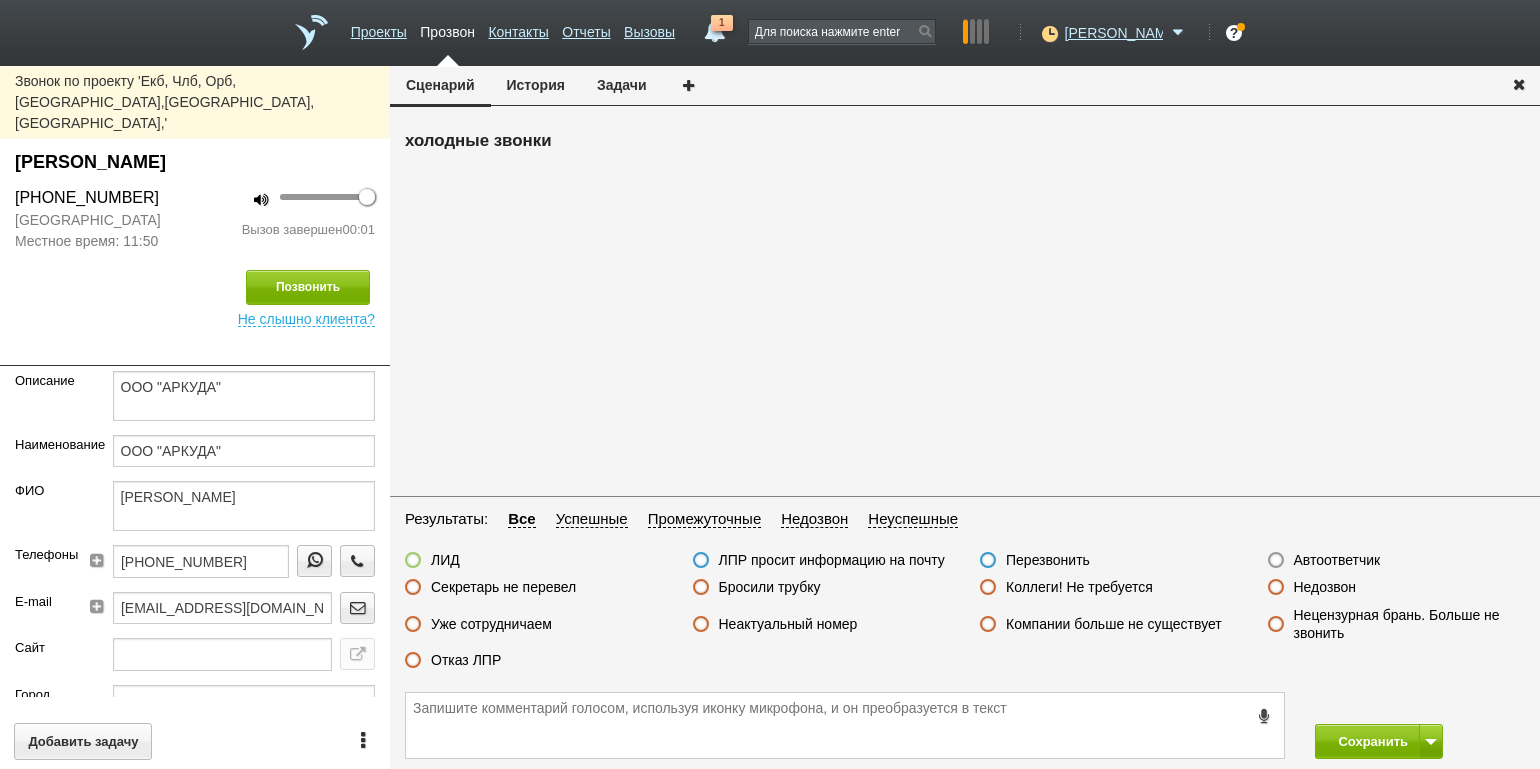 click on "Недозвон" at bounding box center [1325, 587] 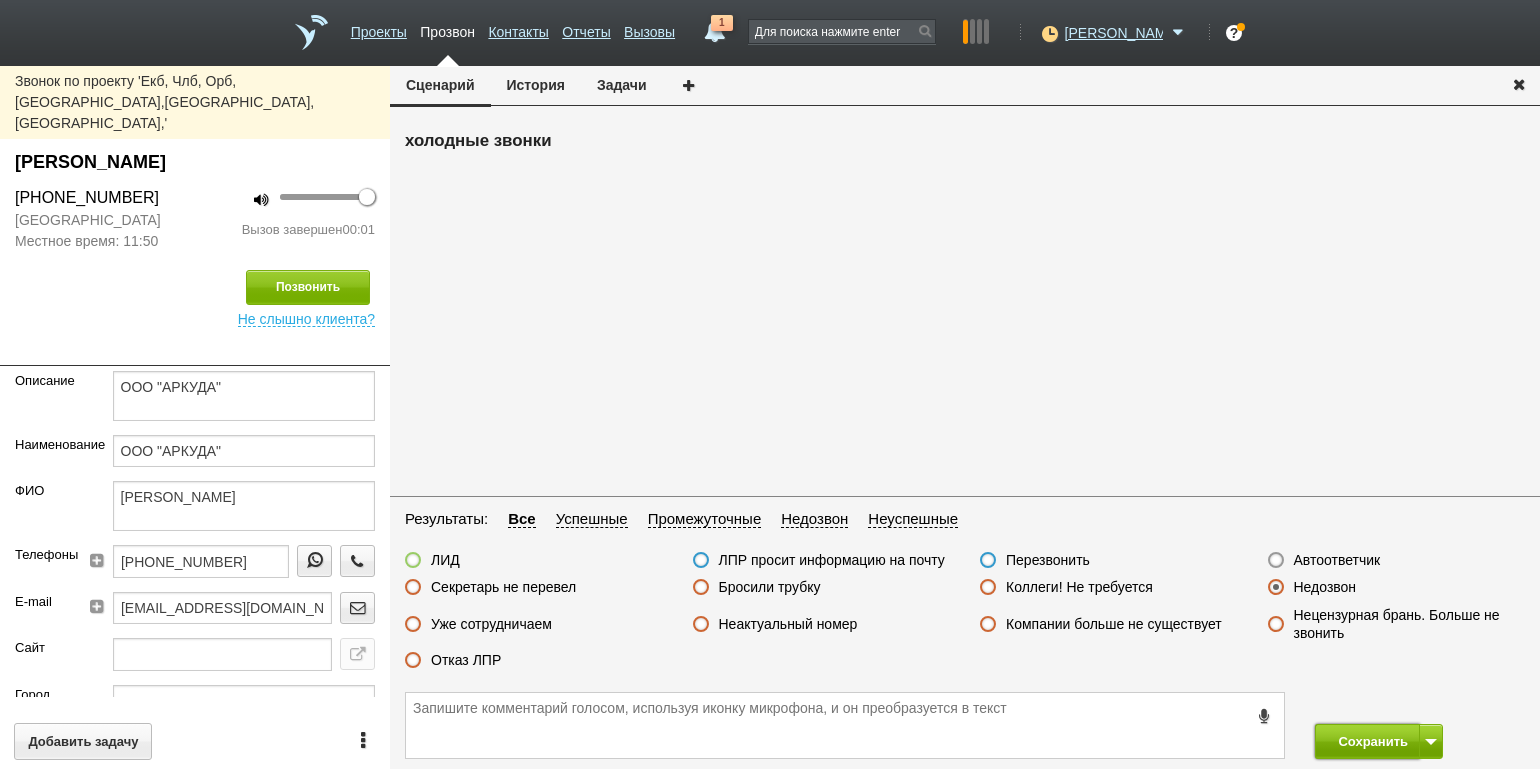 click on "Сохранить" at bounding box center (1367, 741) 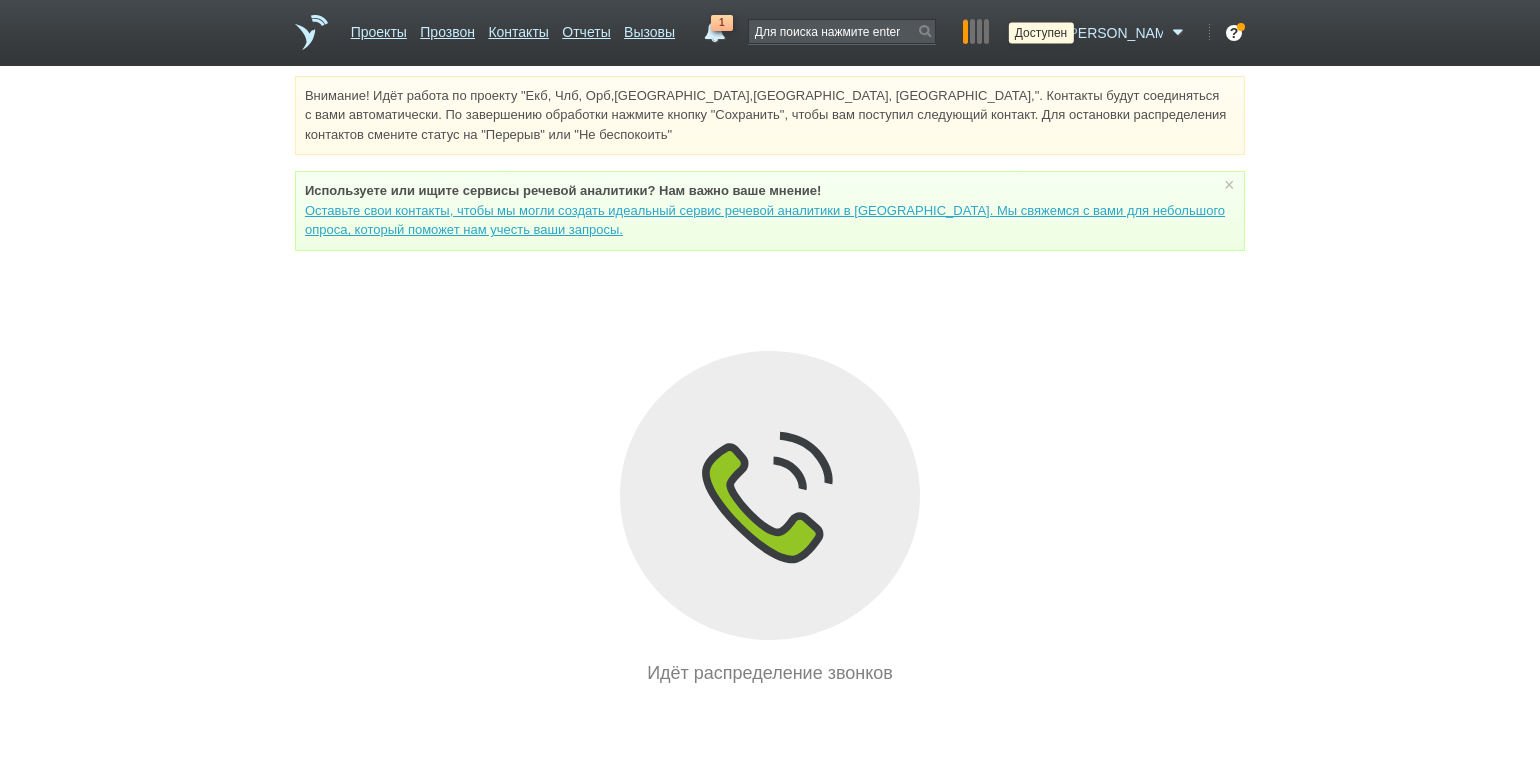 click at bounding box center [1047, 33] 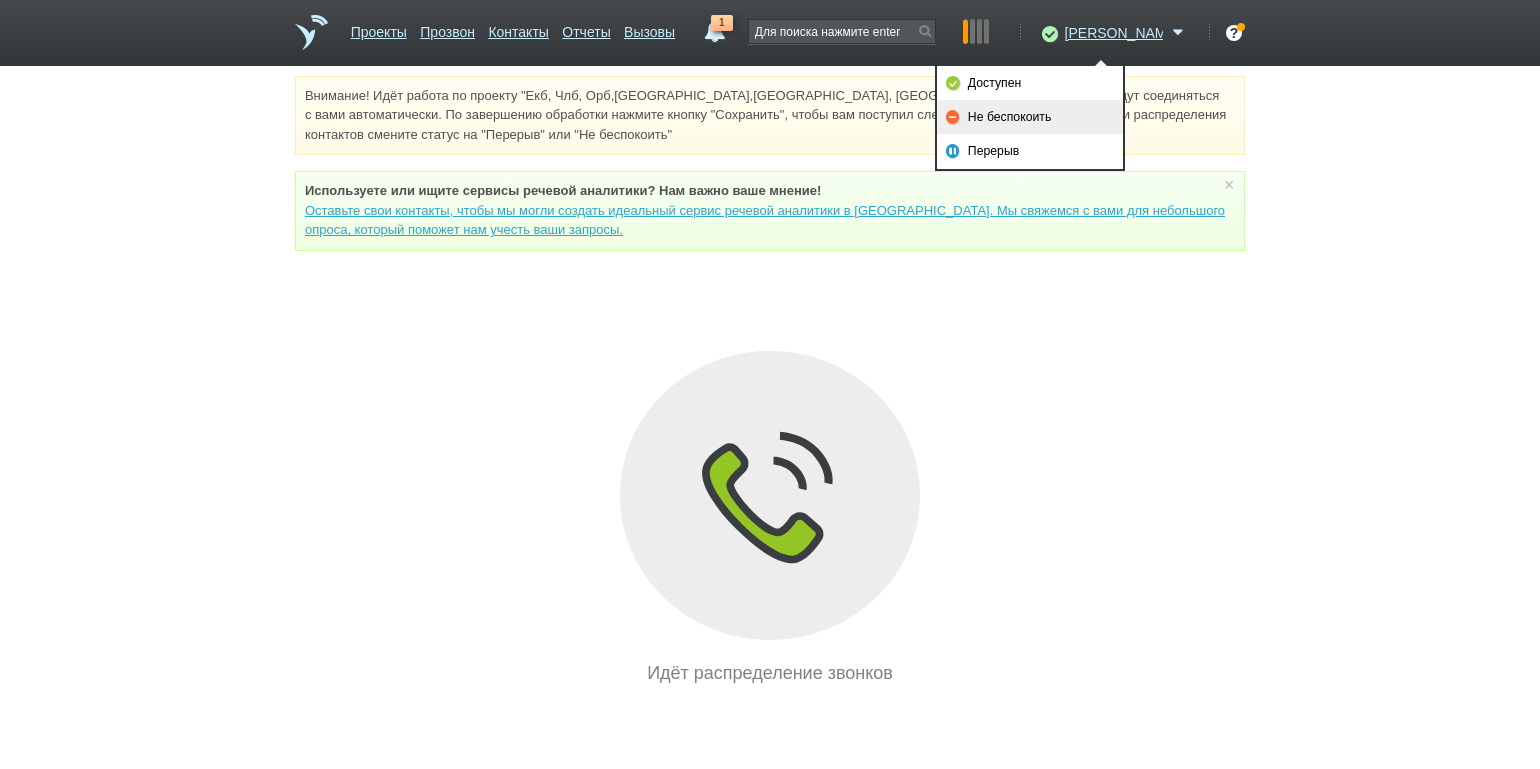 click on "Не беспокоить" at bounding box center (1030, 117) 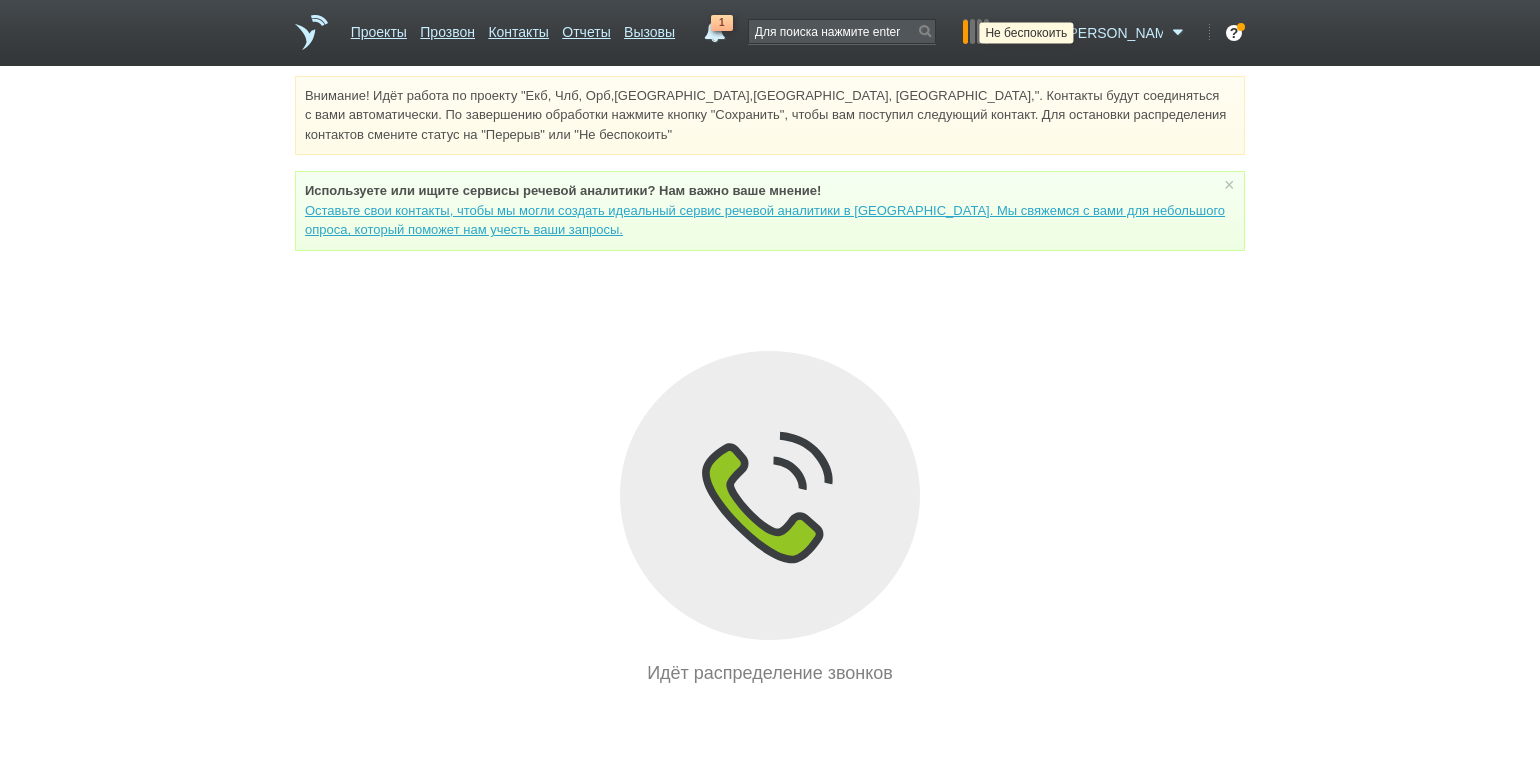 click at bounding box center (1047, 33) 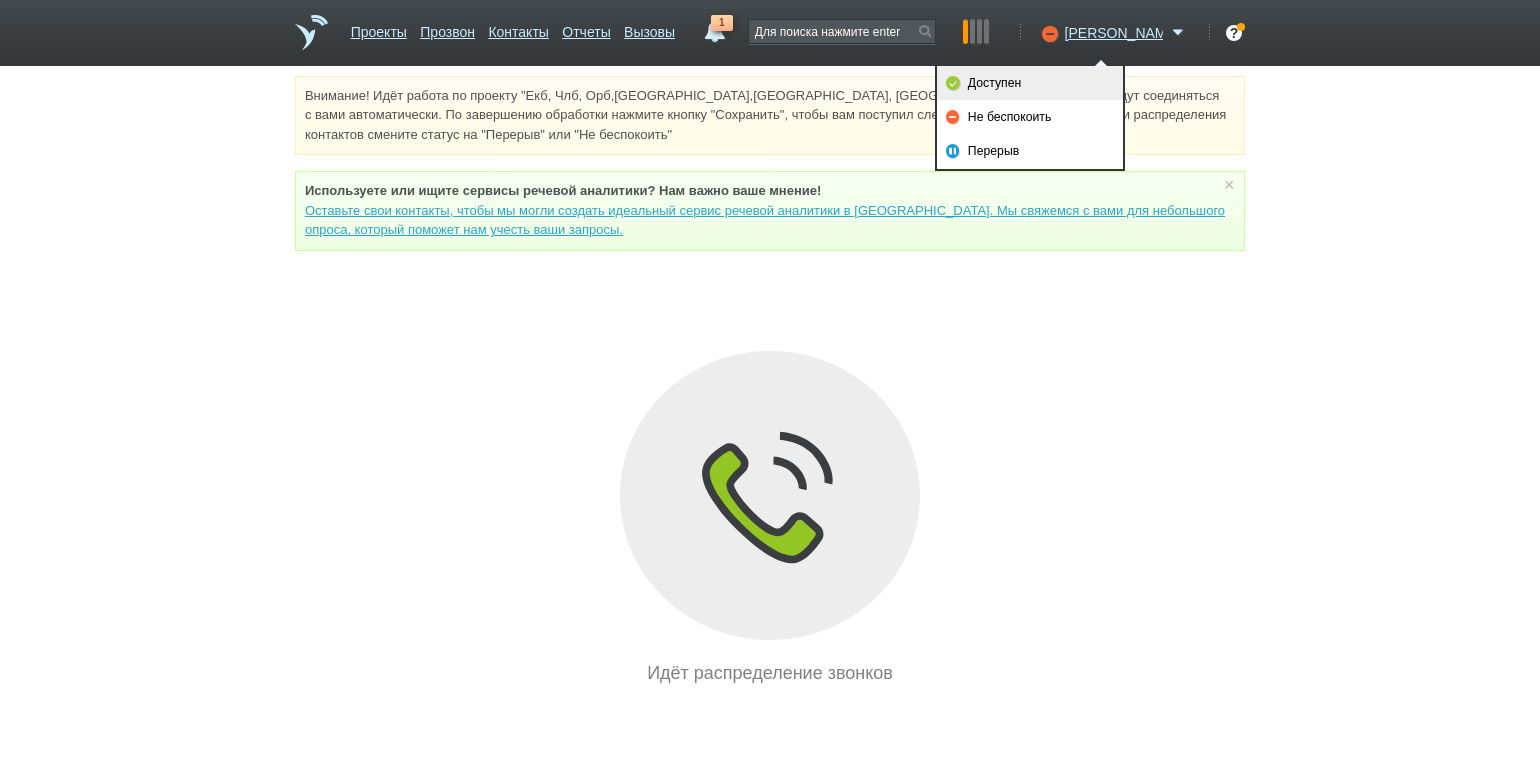click on "Доступен" at bounding box center [1030, 83] 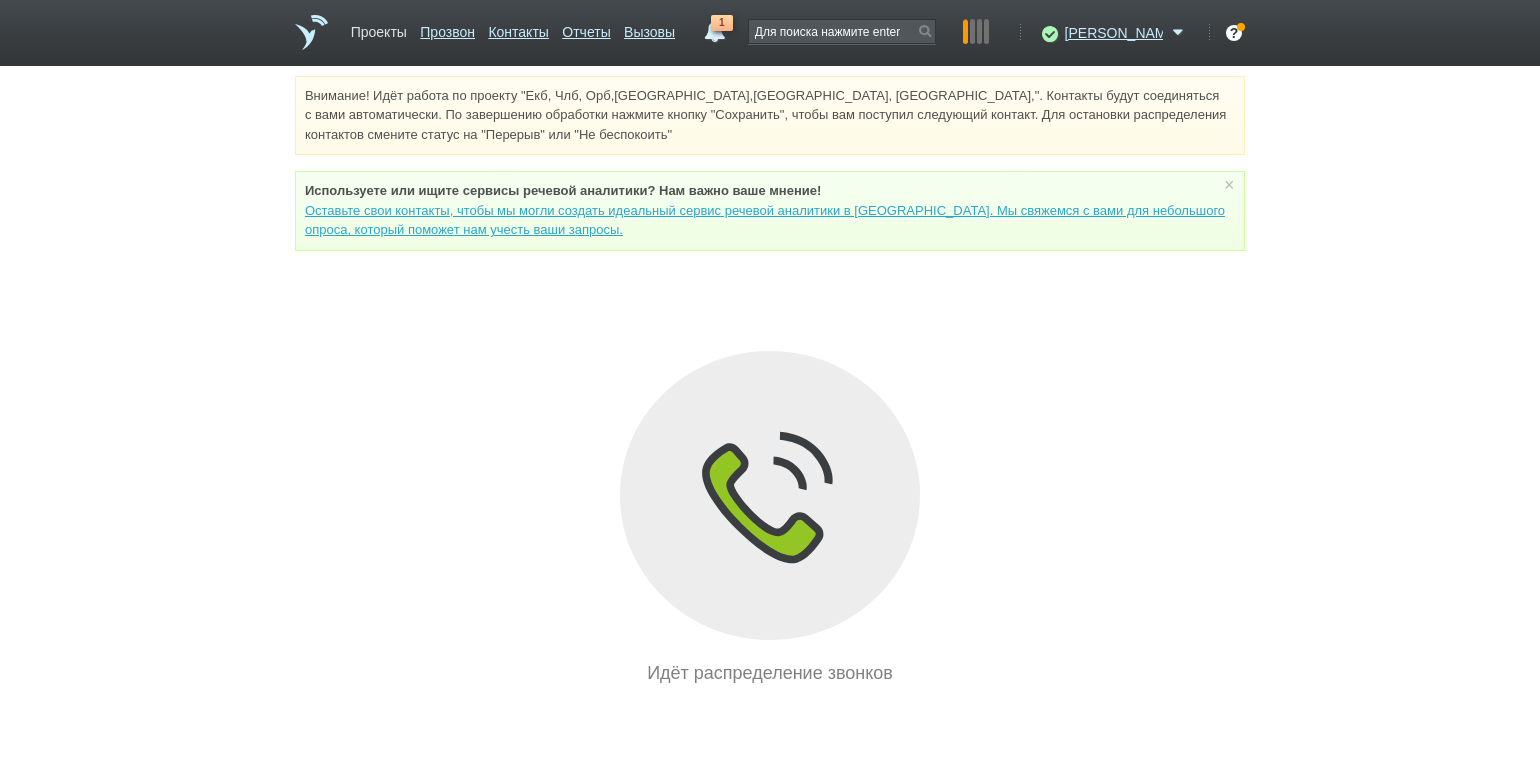 click on "Проекты" at bounding box center [379, 28] 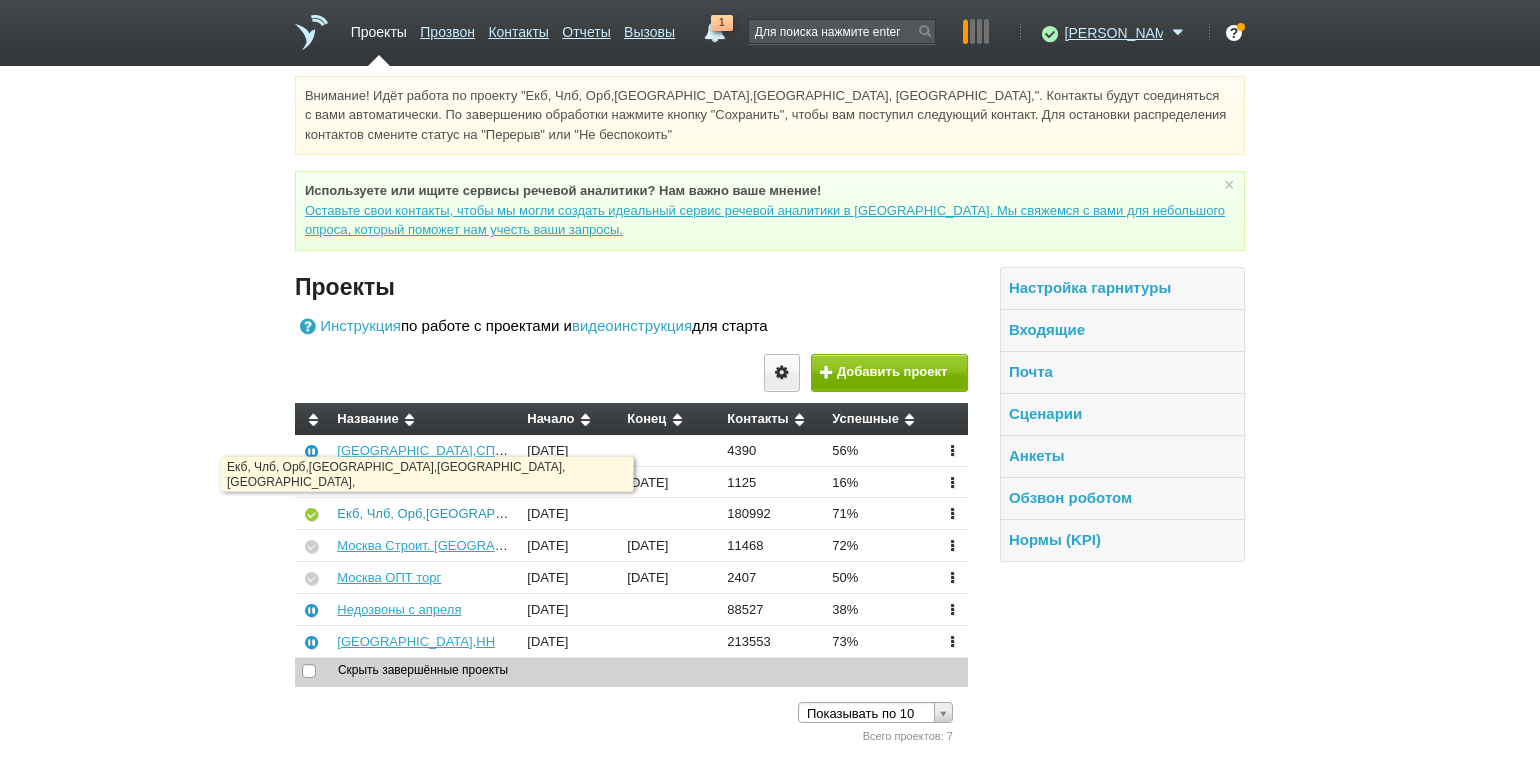 click on "Екб, Члб, Орб,[GEOGRAPHIC_DATA],[GEOGRAPHIC_DATA], [GEOGRAPHIC_DATA]," at bounding box center (591, 513) 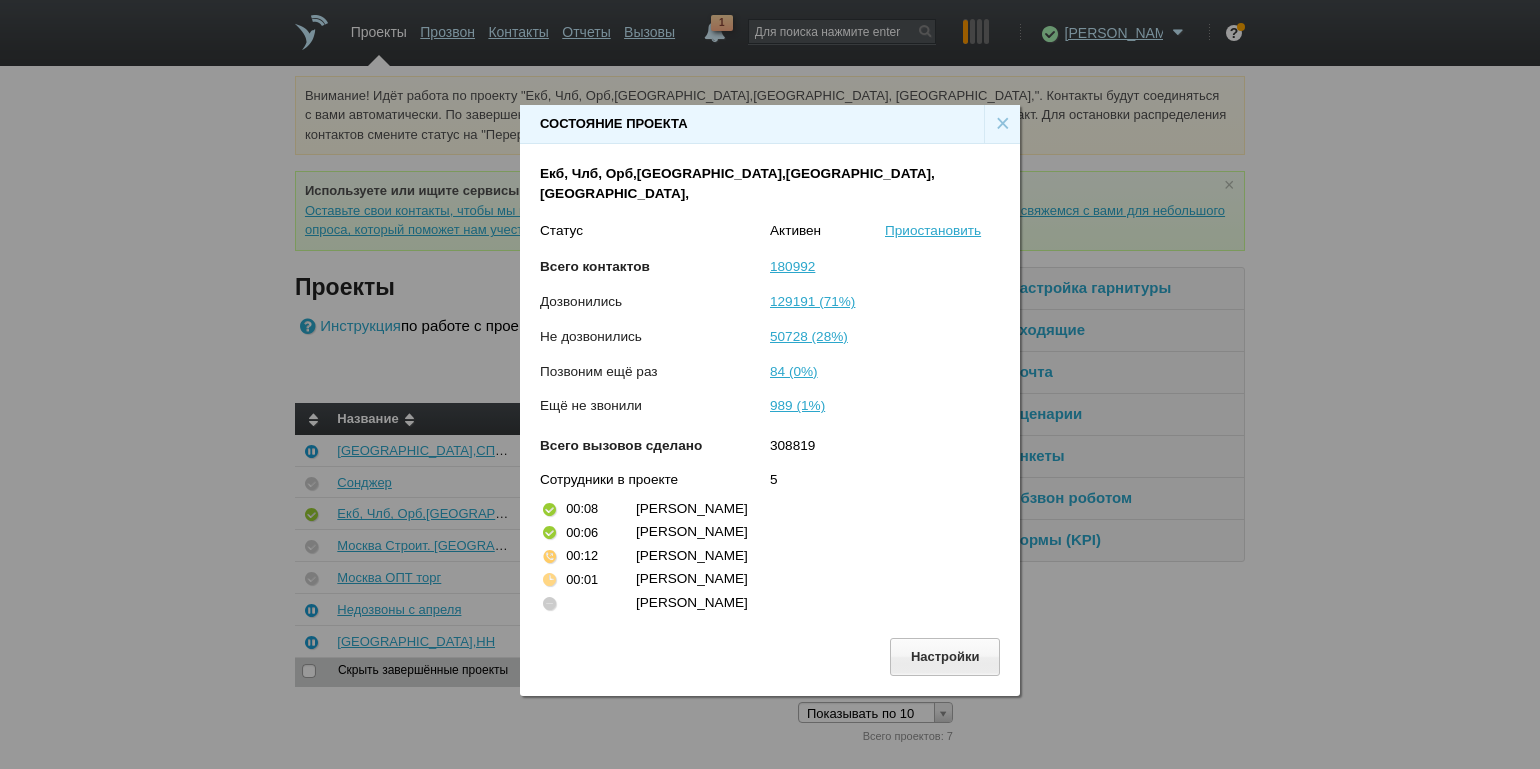 click on "×" at bounding box center [1002, 124] 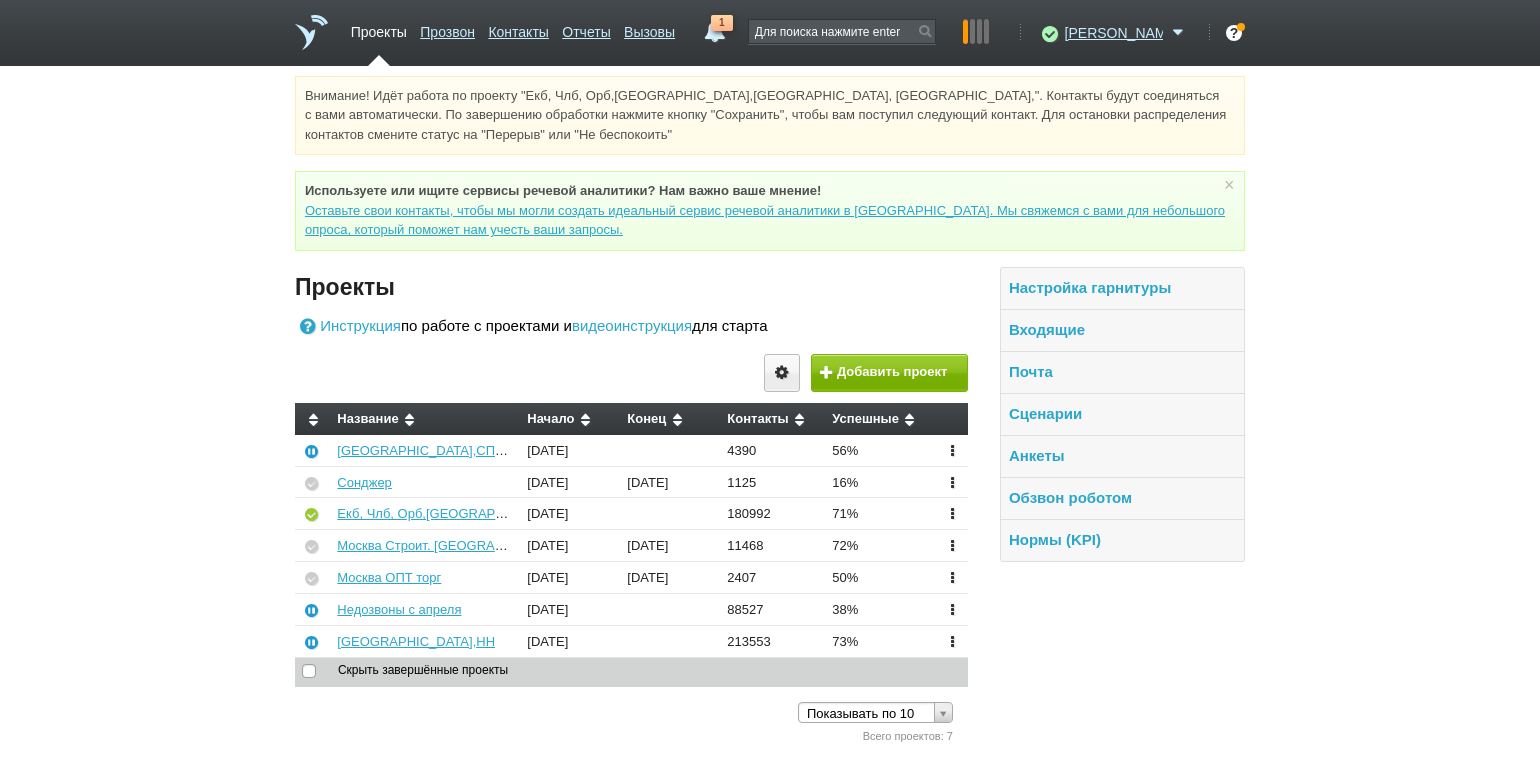 click on "Внимание! Идёт работа по проекту "Екб, Члб, Орб,[GEOGRAPHIC_DATA],[GEOGRAPHIC_DATA], [GEOGRAPHIC_DATA],". Контакты будут соединяться с вами автоматически. По завершению обработки нажмите кнопку "Сохранить", чтобы вам поступил следующий контакт. Для остановки распределения контактов смените статус на "Перерыв" или "Не беспокоить"
Используете или ищите cервисы речевой аналитики? Нам важно ваше мнение!
×
Вы можете звонить напрямую из строки поиска - введите номер и нажмите "Позвонить"
Проекты
Инструкция видеоинструкция" at bounding box center [770, 411] 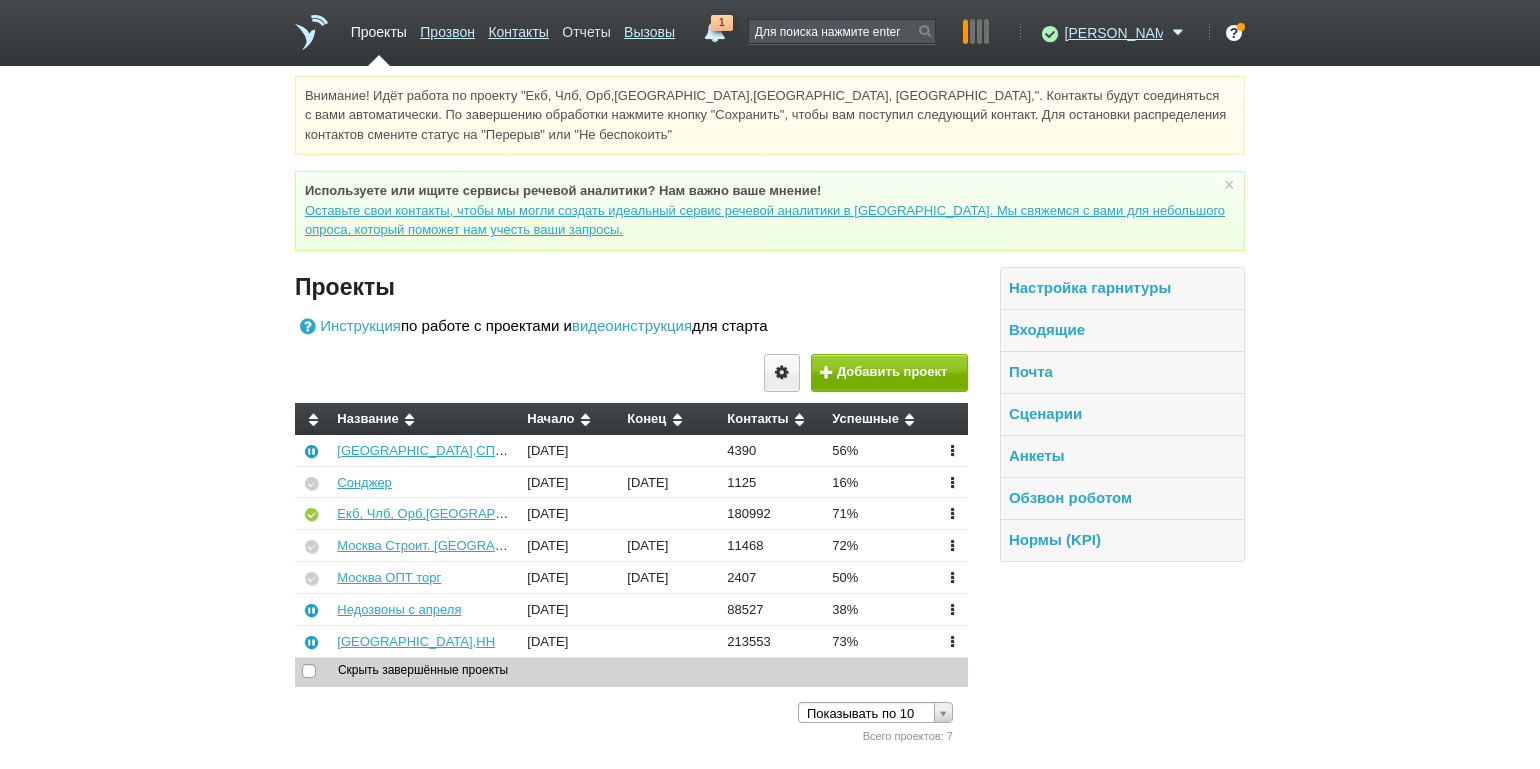 click on "Отчеты" at bounding box center [586, 28] 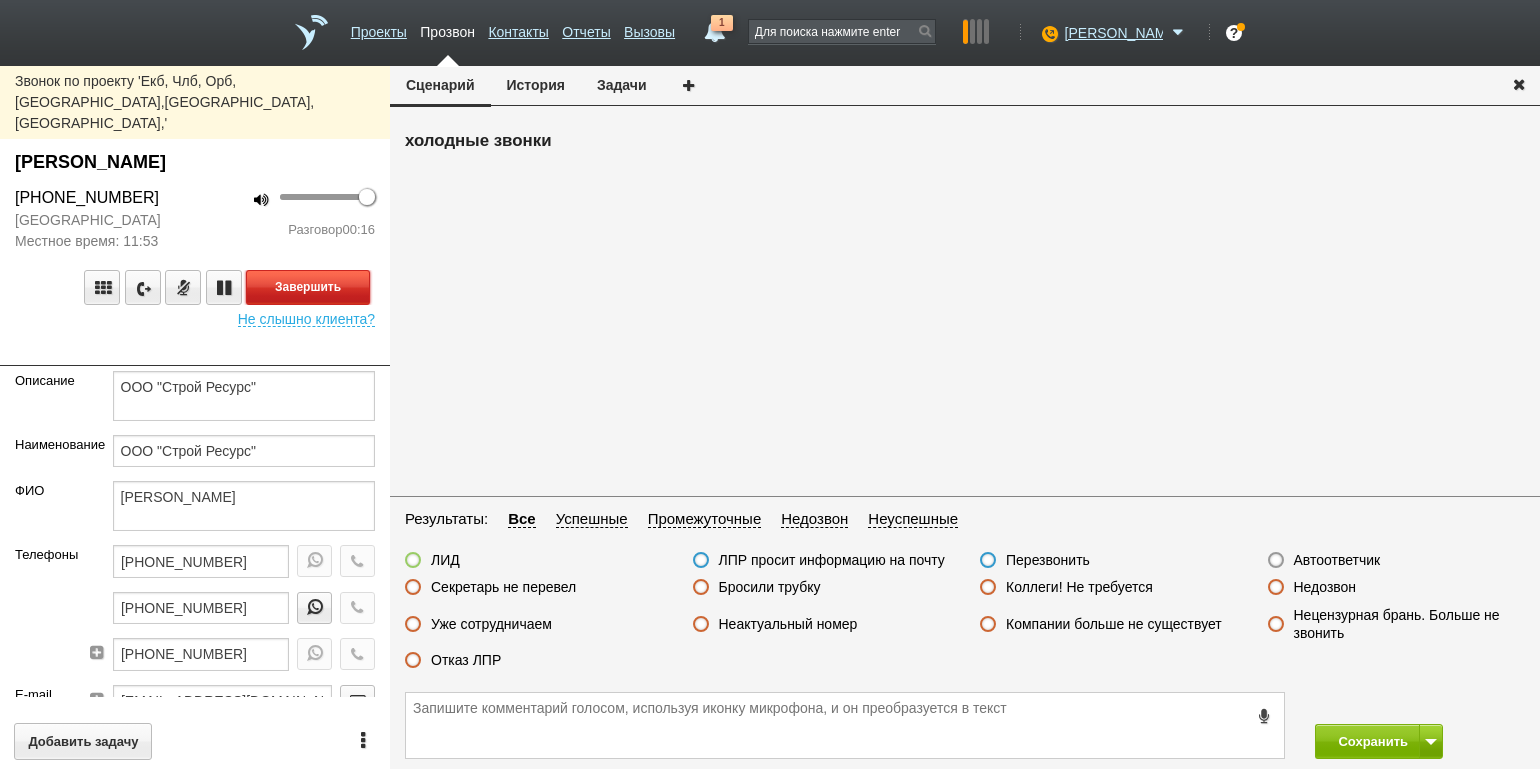 click on "Завершить" at bounding box center (308, 287) 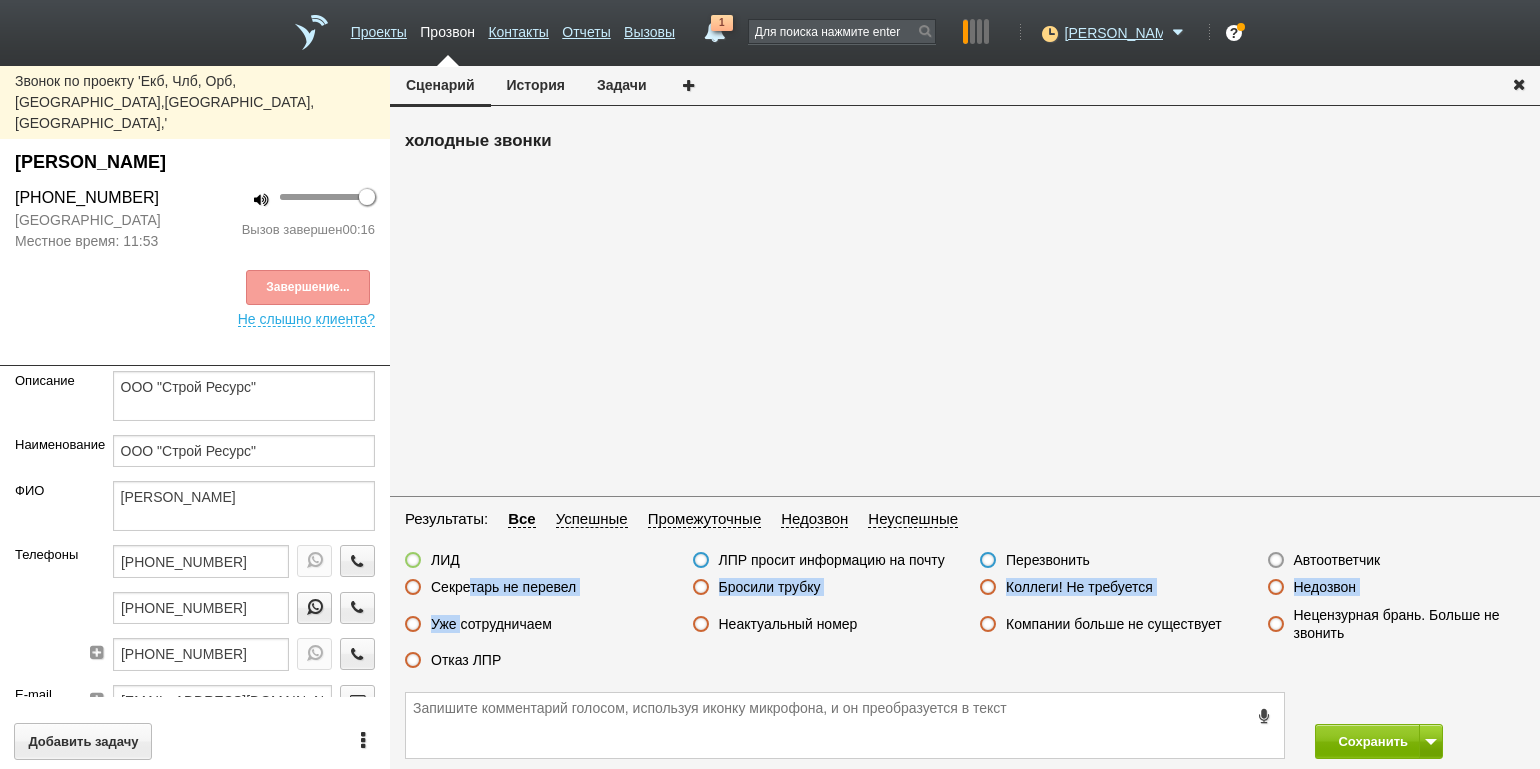 drag, startPoint x: 464, startPoint y: 596, endPoint x: 462, endPoint y: 646, distance: 50.039986 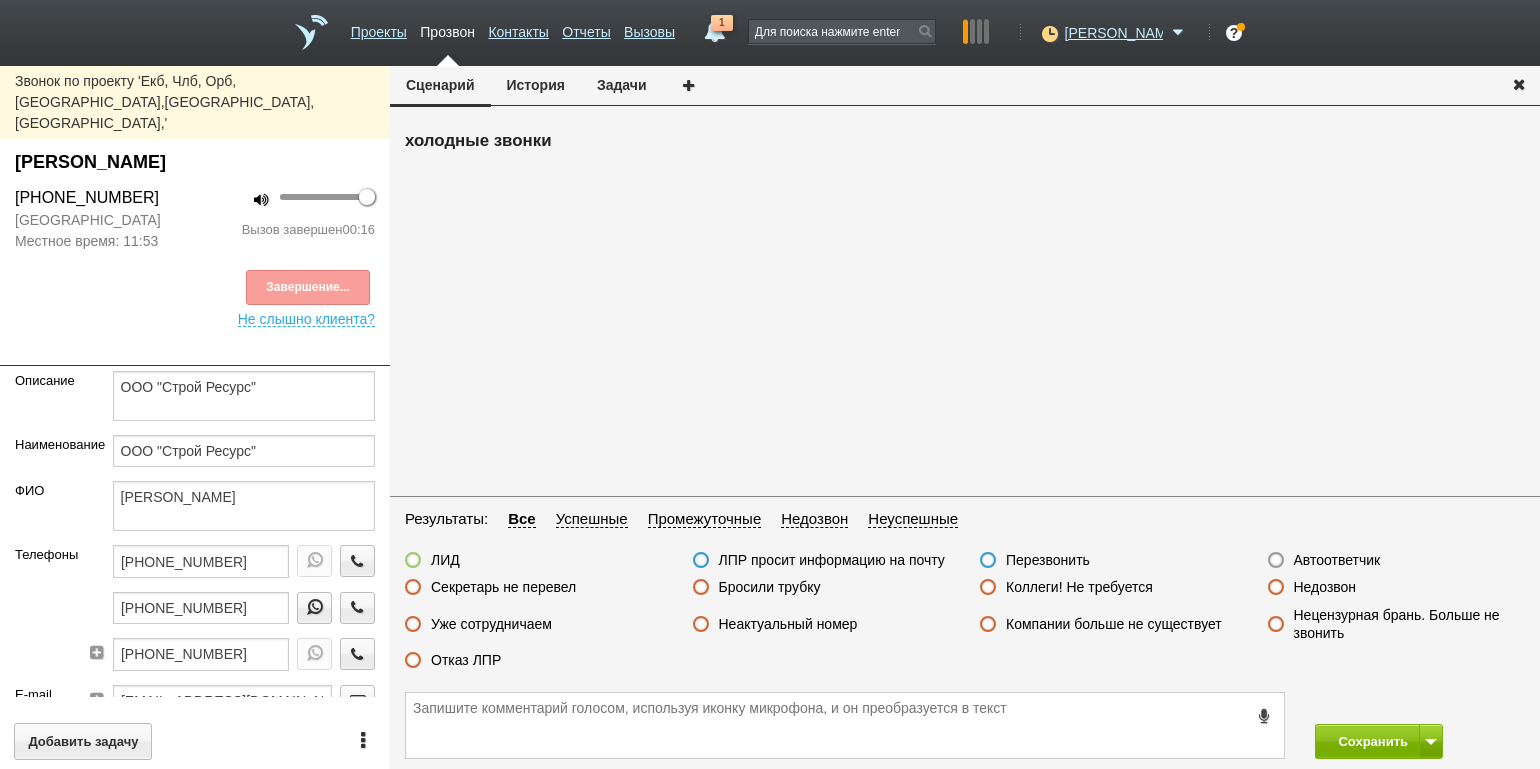 click on "Отказ ЛПР" at bounding box center [466, 660] 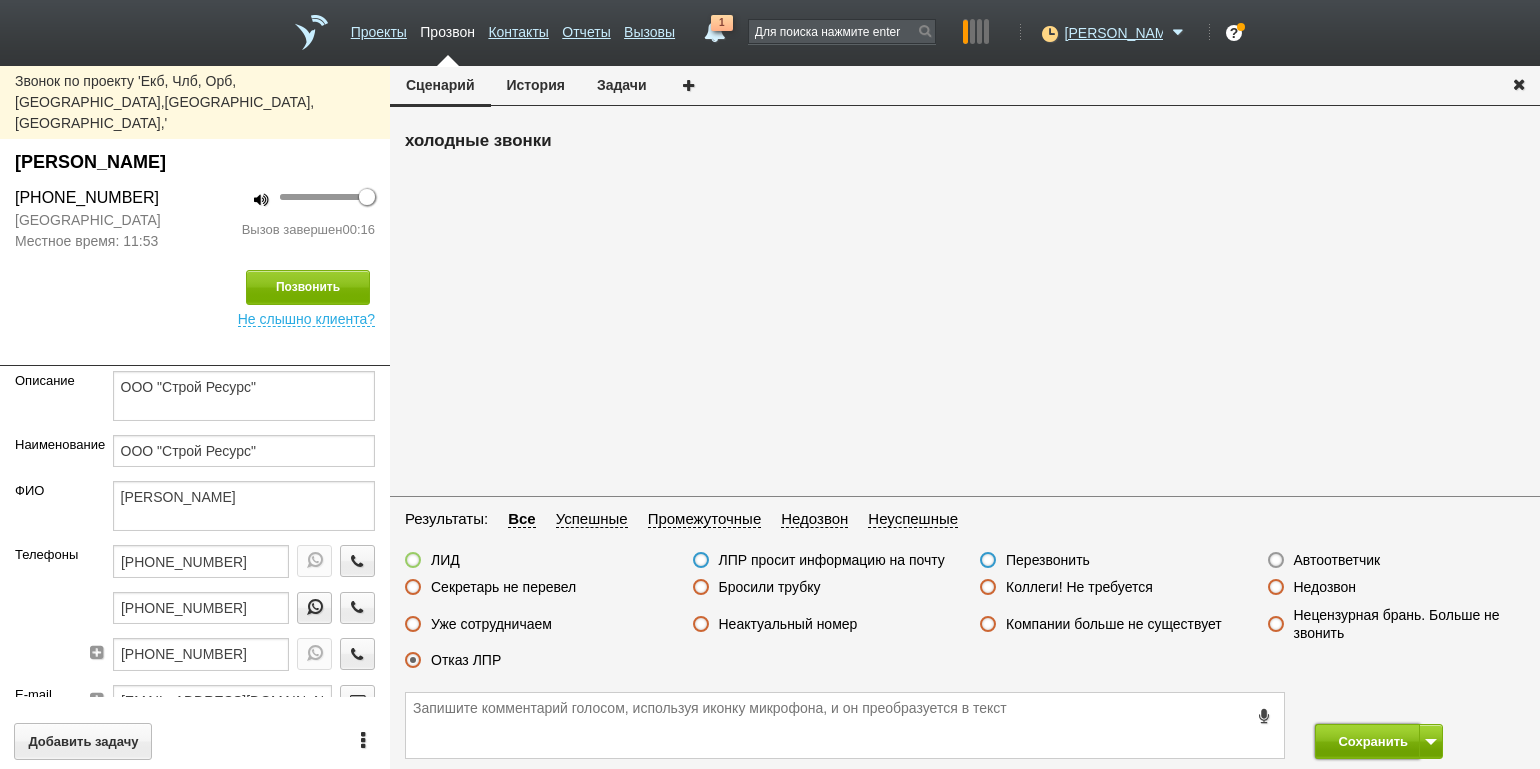 click on "Сохранить" at bounding box center (1367, 741) 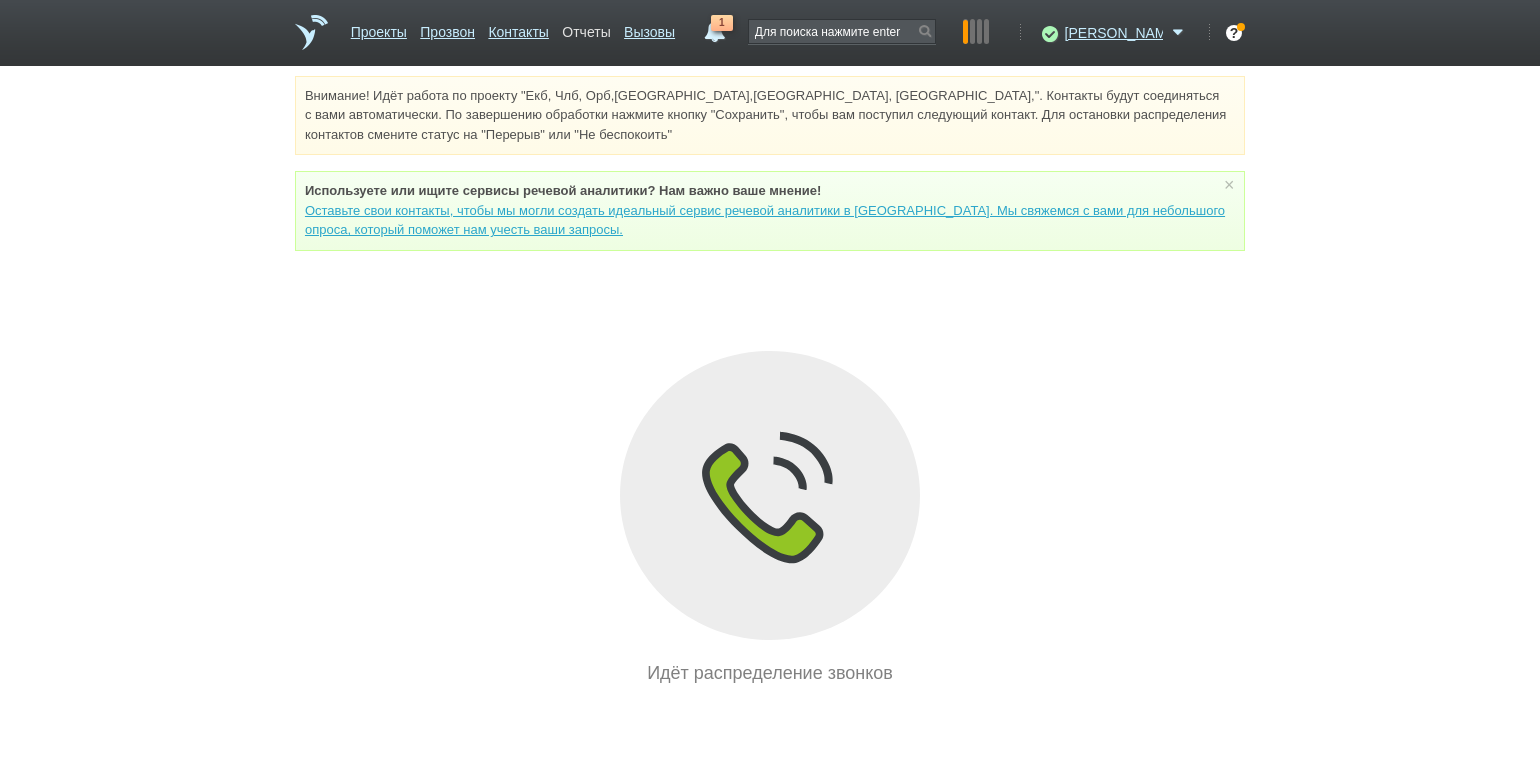 click on "Отчеты" at bounding box center [586, 28] 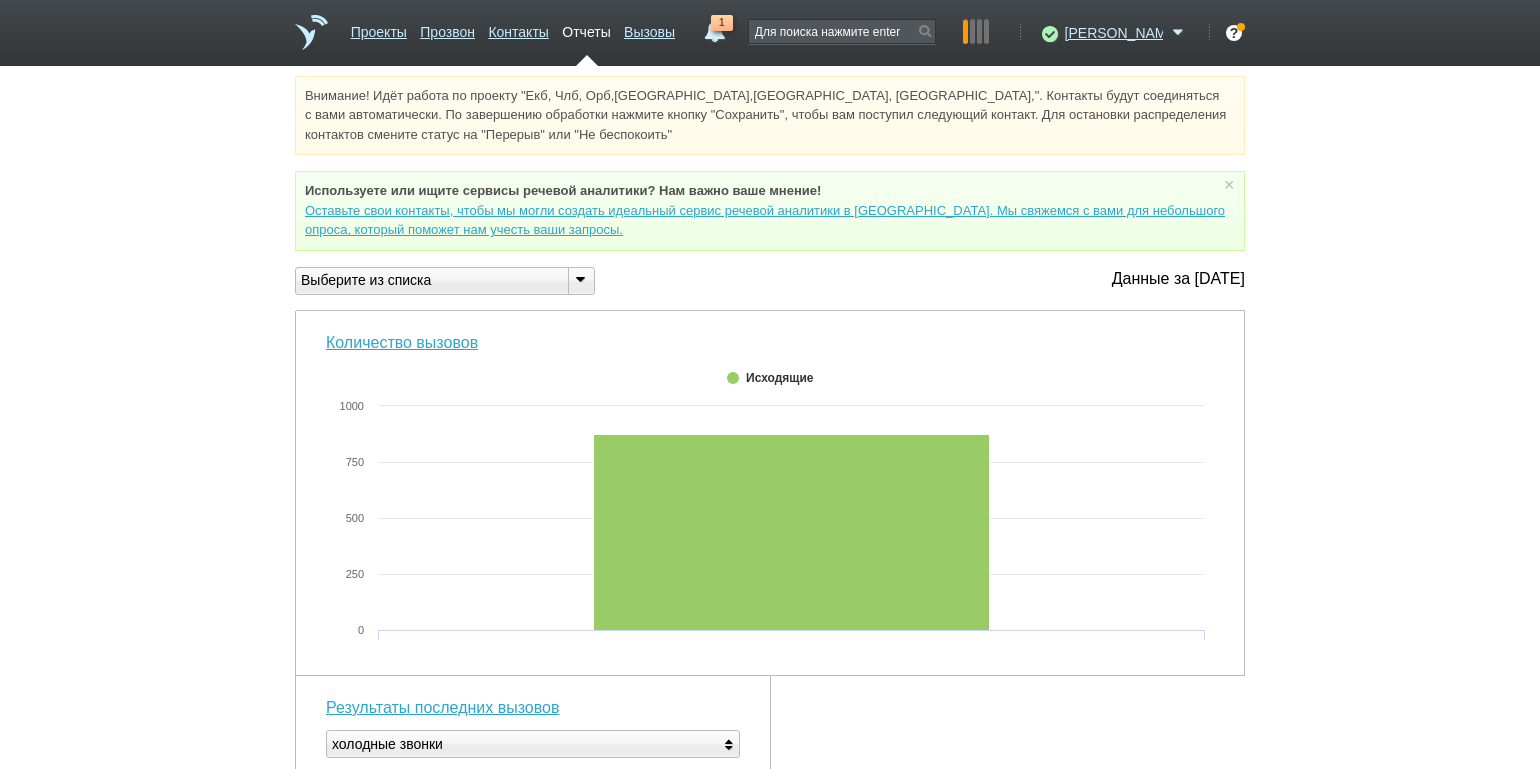 drag, startPoint x: 580, startPoint y: 279, endPoint x: 557, endPoint y: 310, distance: 38.600517 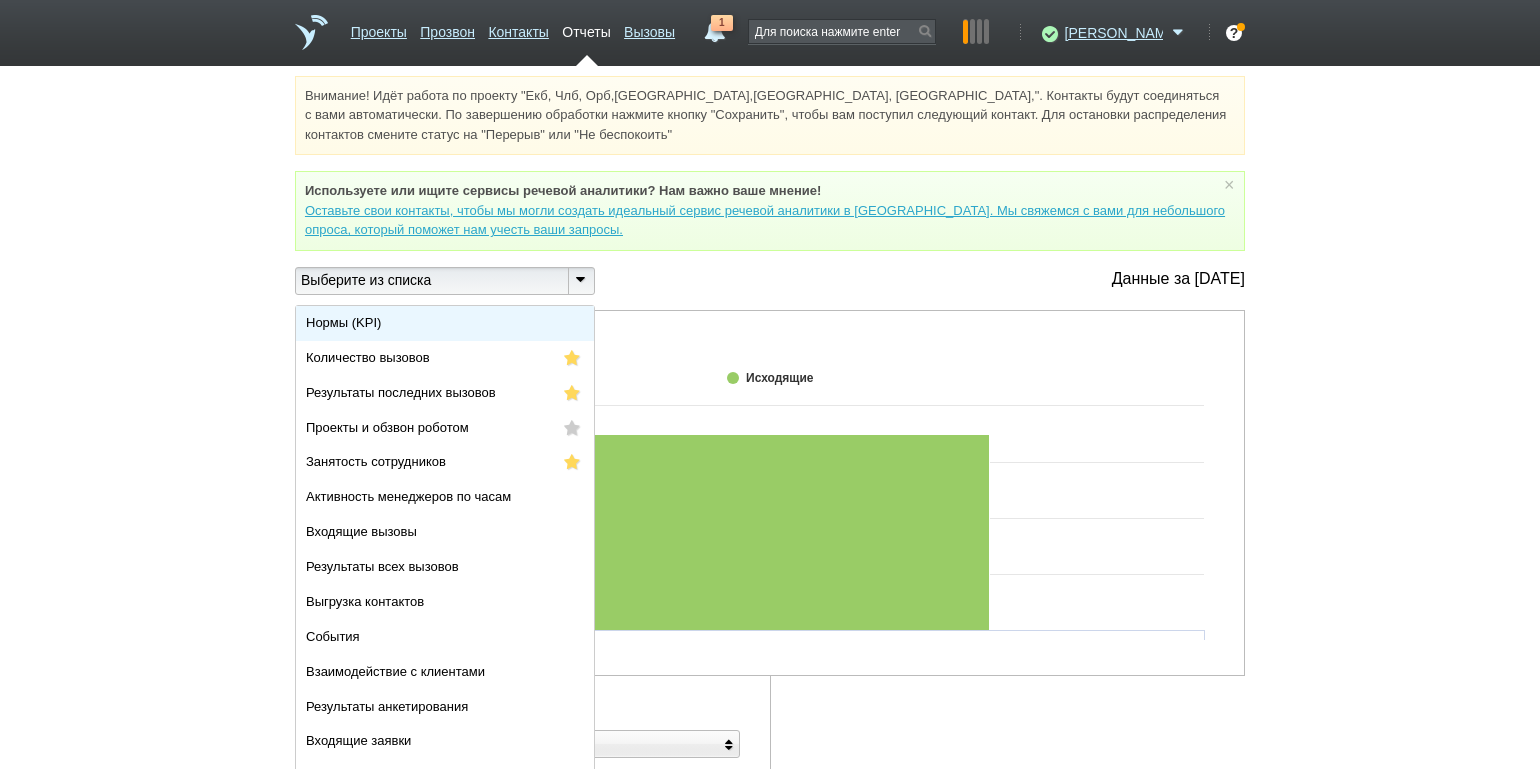 click on "Нормы (KPI)" at bounding box center [445, 323] 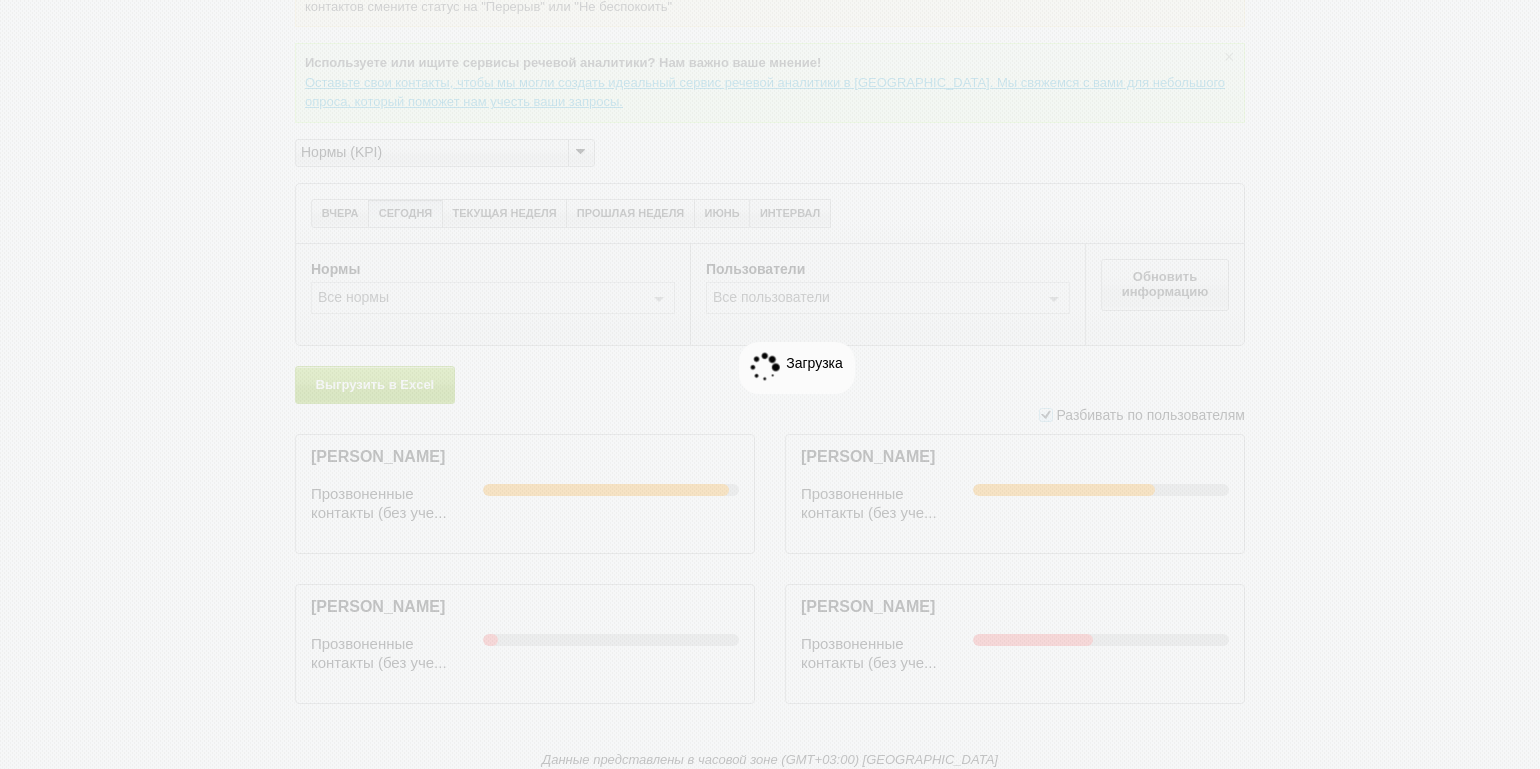 scroll, scrollTop: 128, scrollLeft: 0, axis: vertical 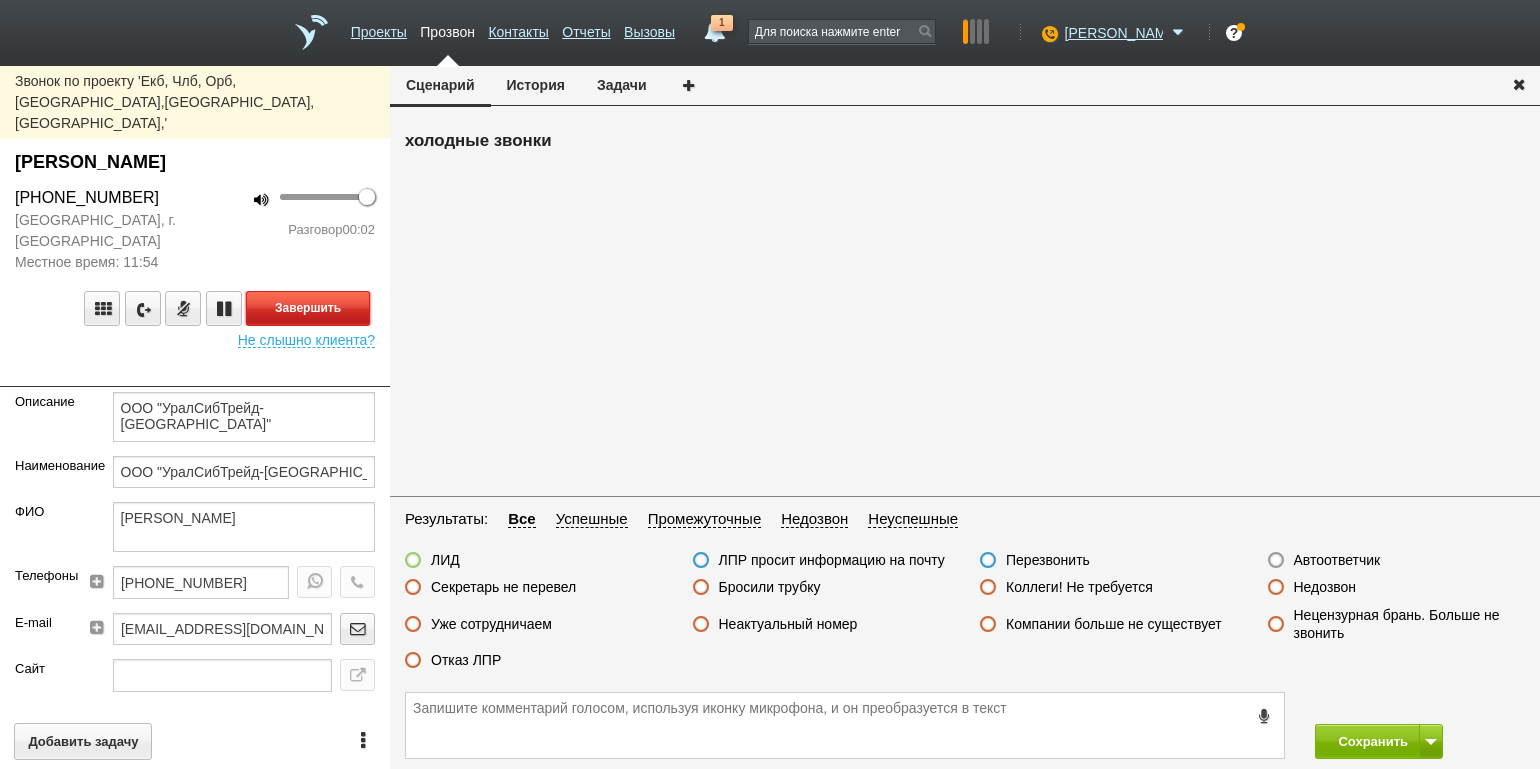 click on "Завершить" at bounding box center (308, 308) 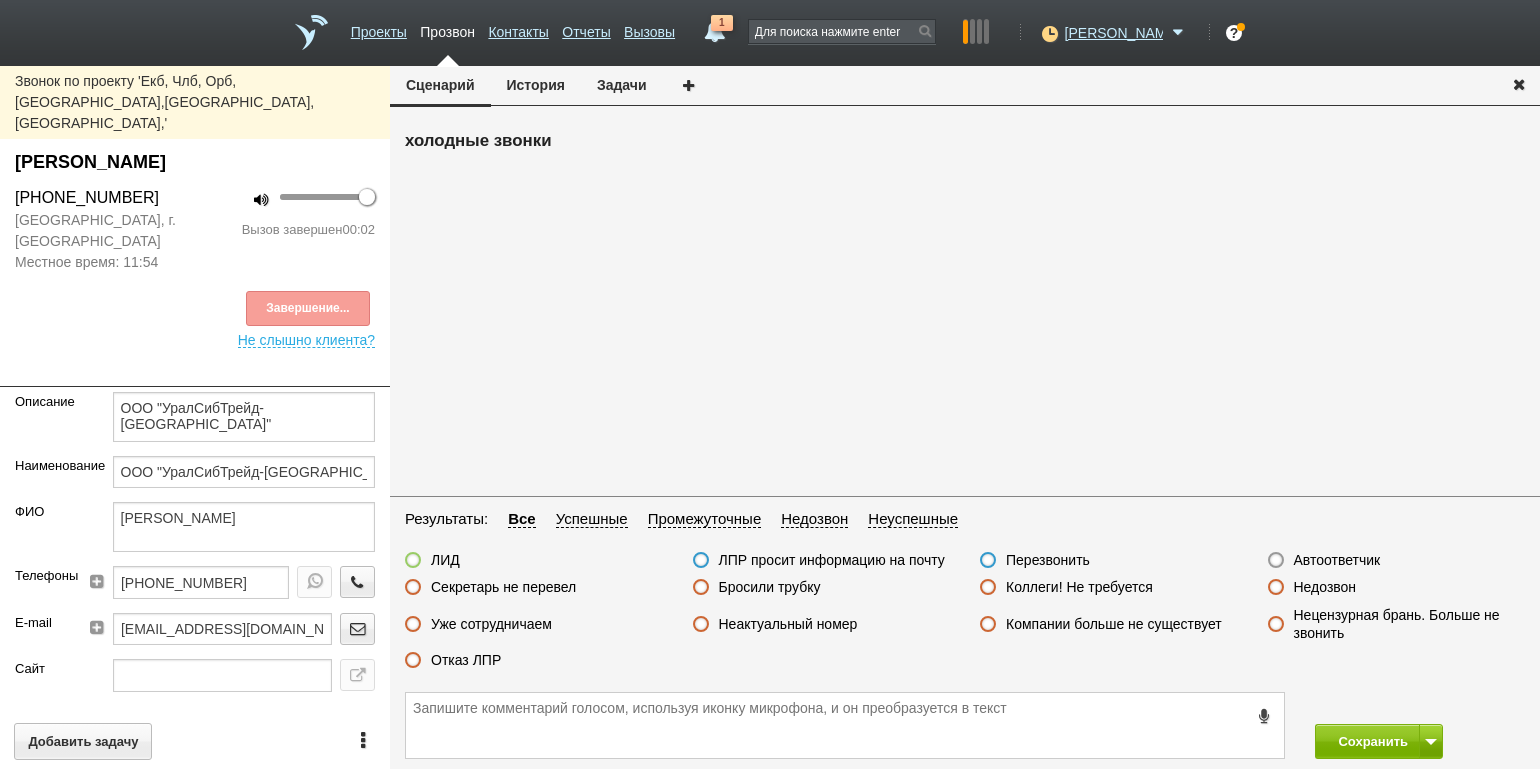 drag, startPoint x: 1331, startPoint y: 559, endPoint x: 1340, endPoint y: 609, distance: 50.803543 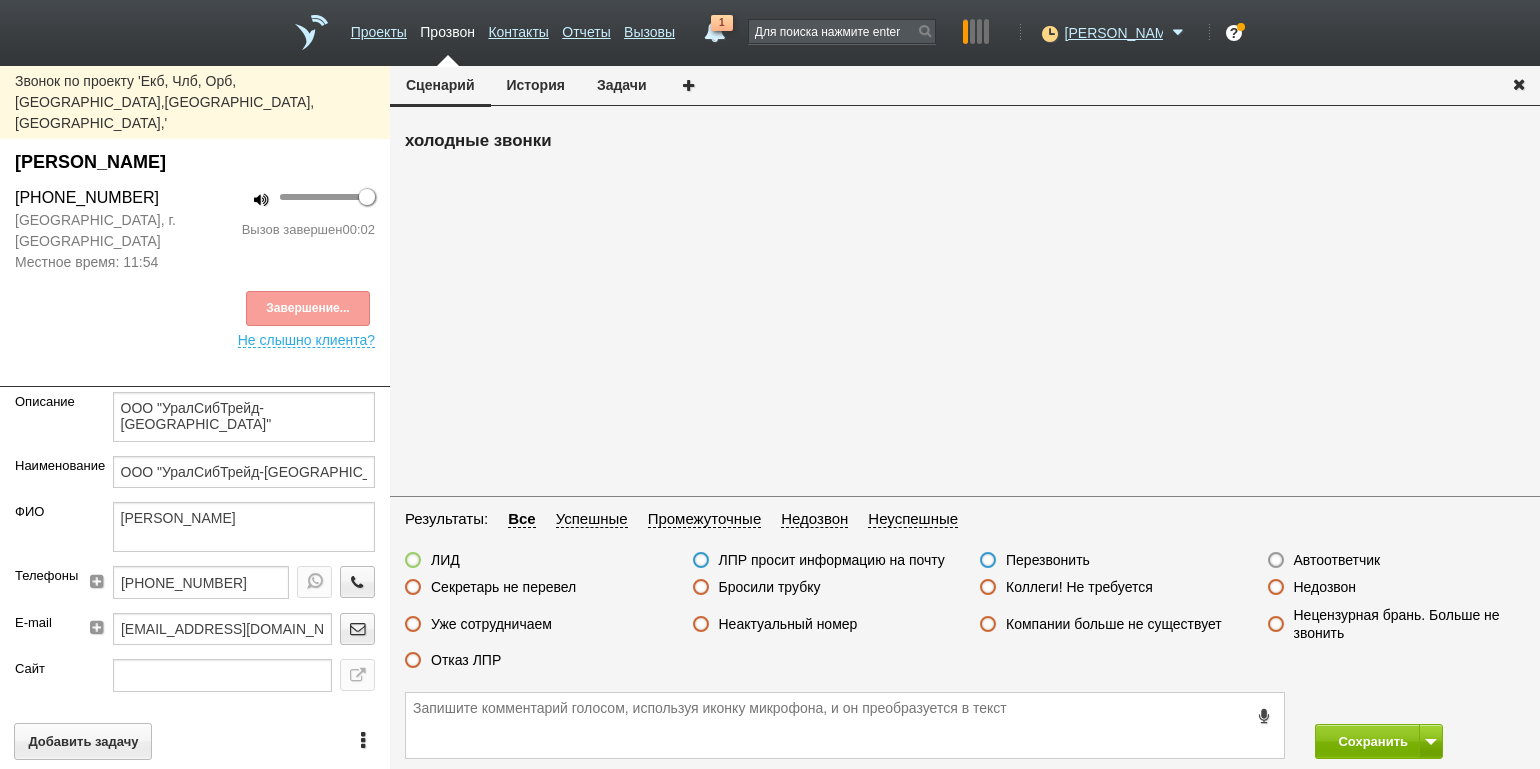 click on "Автоответчик" at bounding box center [1337, 560] 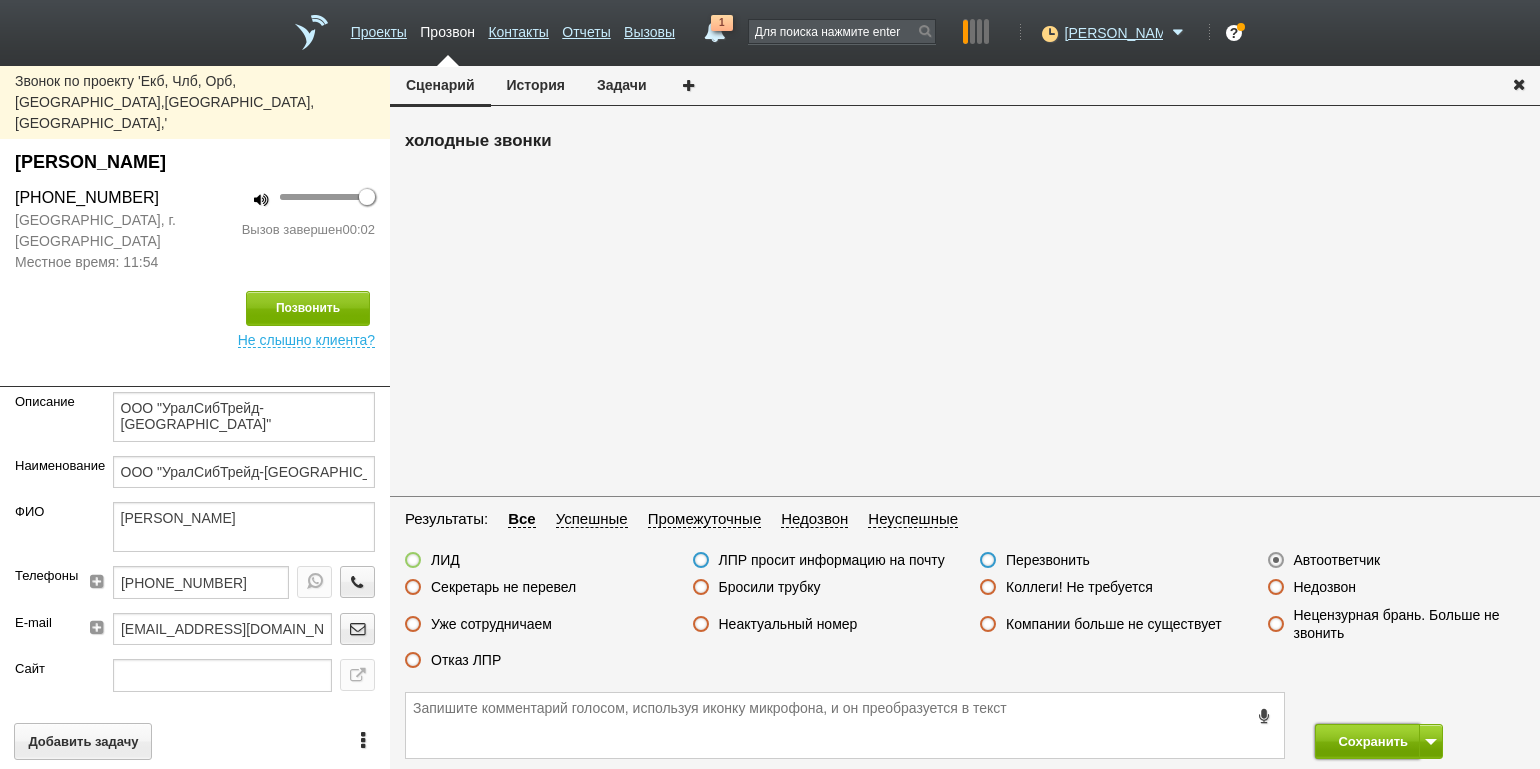 click on "Сохранить" at bounding box center (1367, 741) 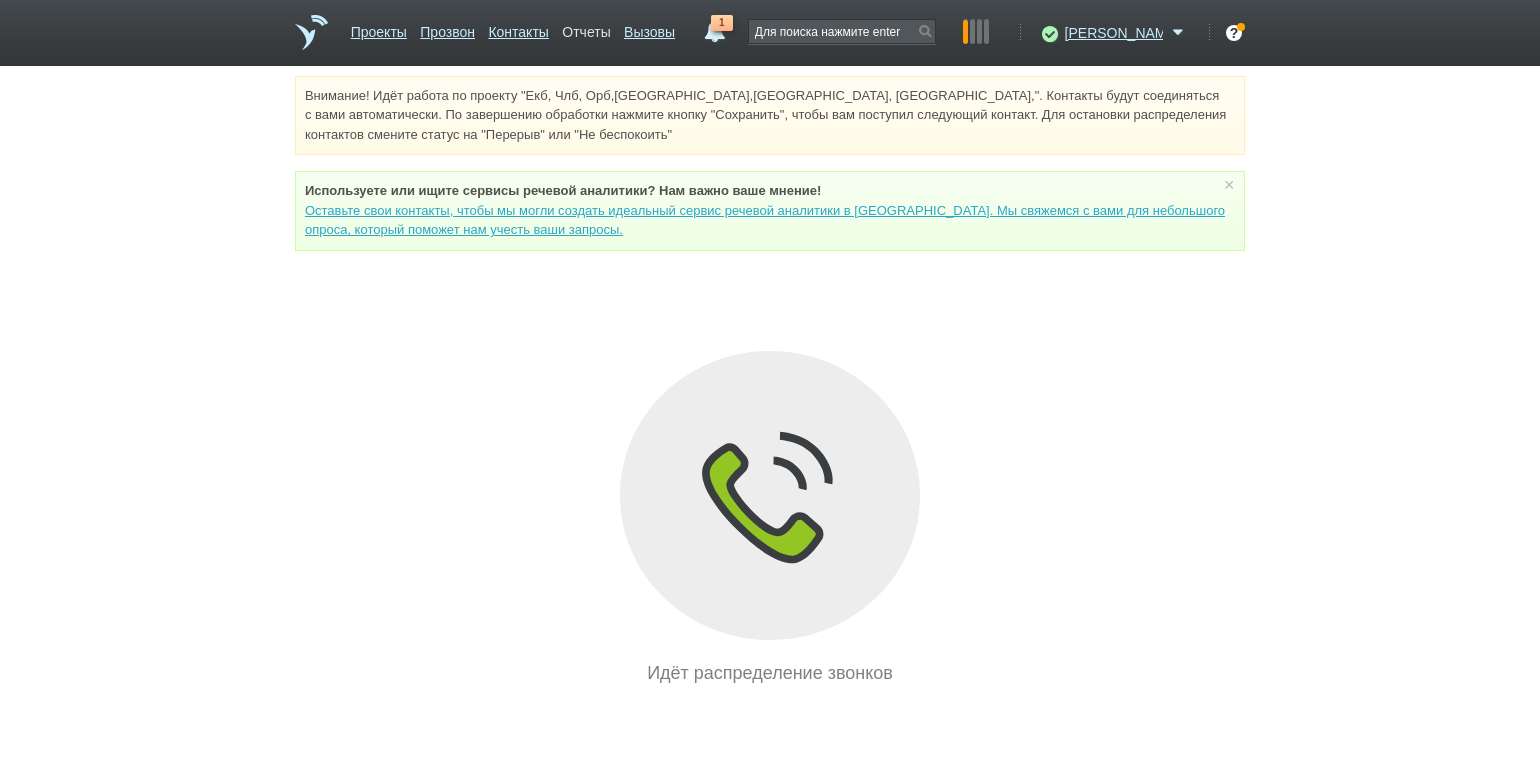 click on "Отчеты" at bounding box center [586, 28] 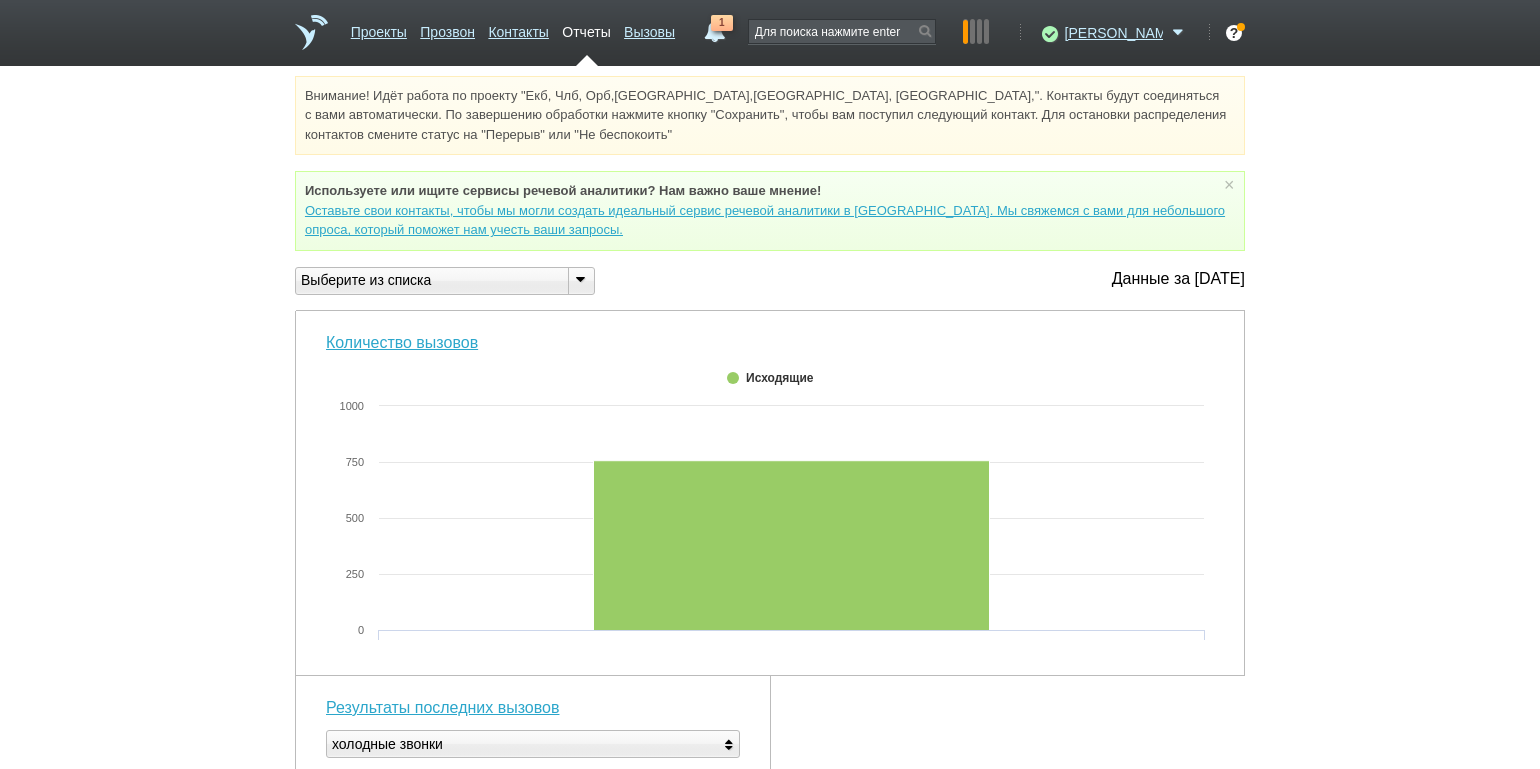 drag, startPoint x: 580, startPoint y: 281, endPoint x: 579, endPoint y: 296, distance: 15.033297 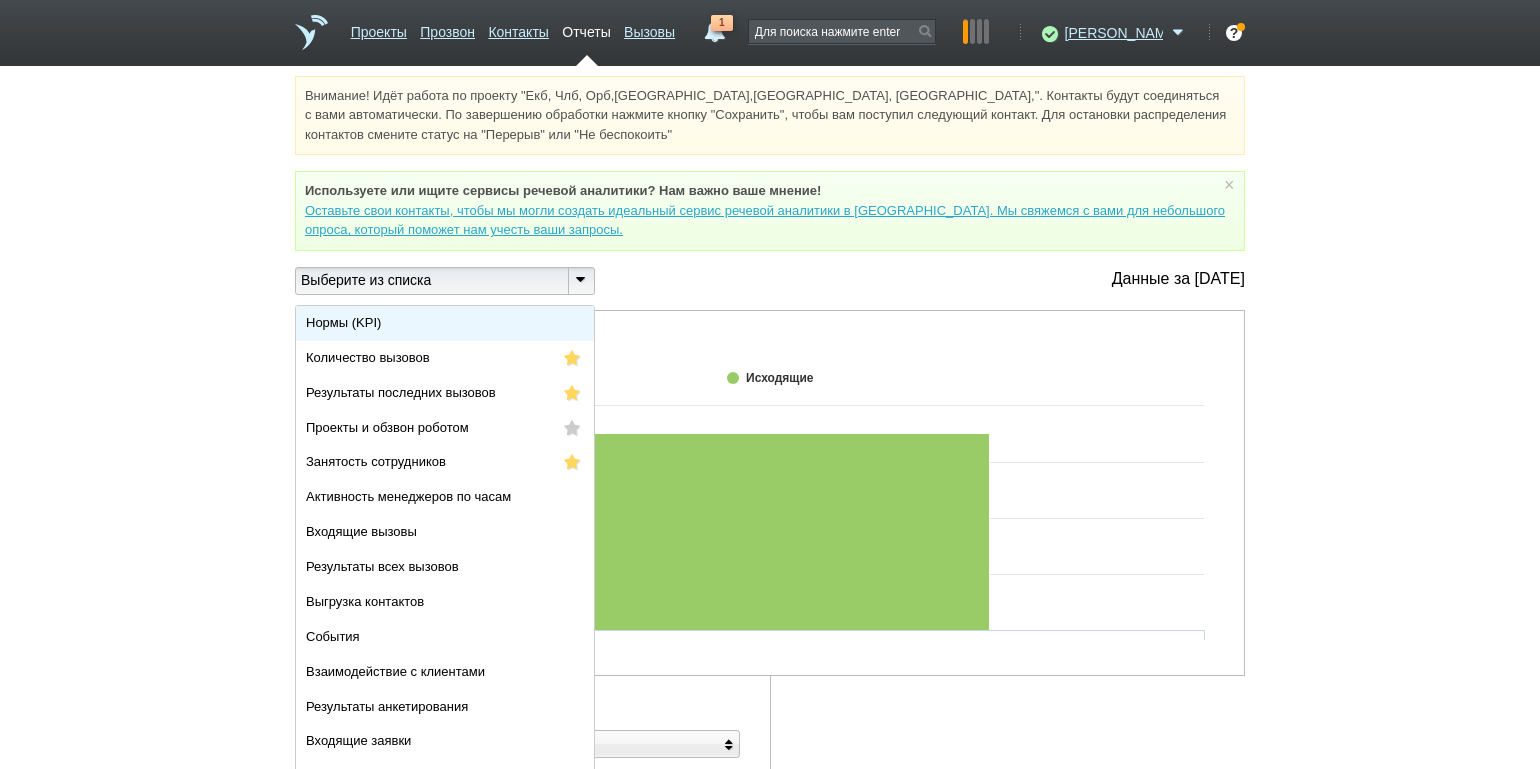 click on "Нормы (KPI)" at bounding box center (445, 323) 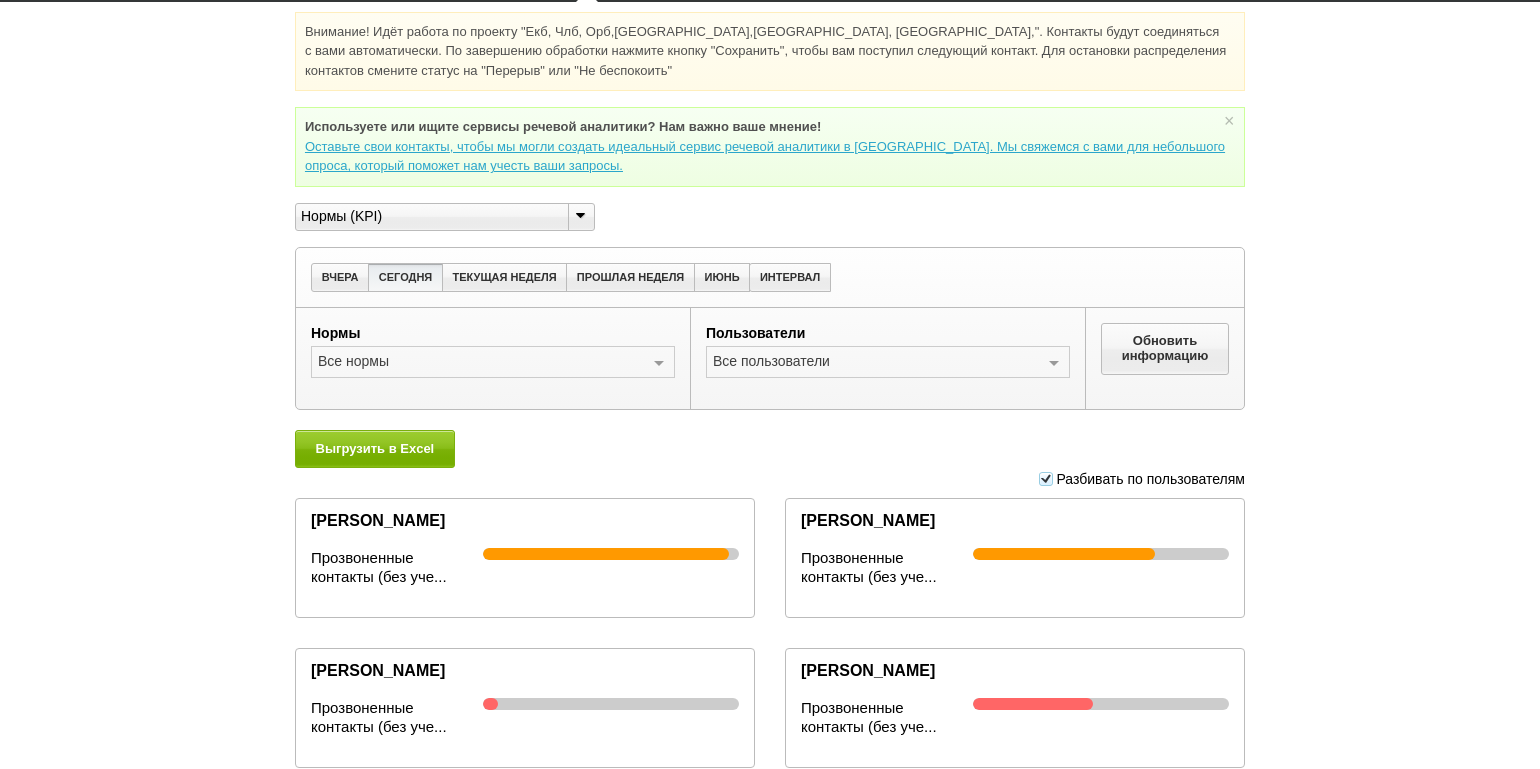 scroll, scrollTop: 0, scrollLeft: 0, axis: both 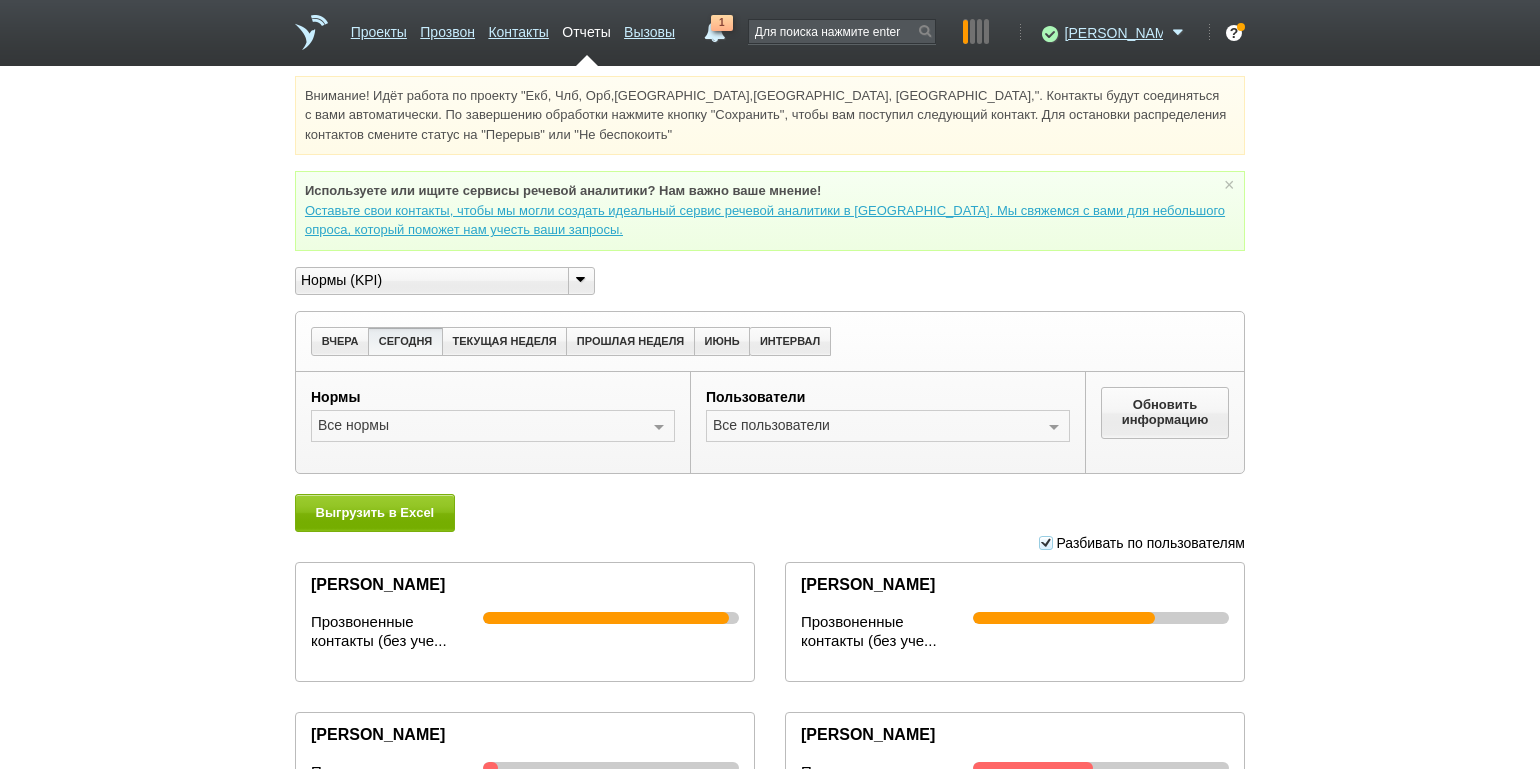 click on "Внимание! Идёт работа по проекту "Екб, Члб, Орб,Пермь,Тюм., Сургут,". Контакты будут соединяться с вами автоматически. По завершению обработки нажмите кнопку "Сохранить", чтобы вам поступил следующий контакт. Для остановки распределения контактов смените статус на "Перерыв" или "Не беспокоить"
Используете или ищите cервисы речевой аналитики? Нам важно ваше мнение!
×
Вы можете звонить напрямую из строки поиска - введите номер и нажмите "Позвонить"
Нормы (KPI)" at bounding box center (770, 486) 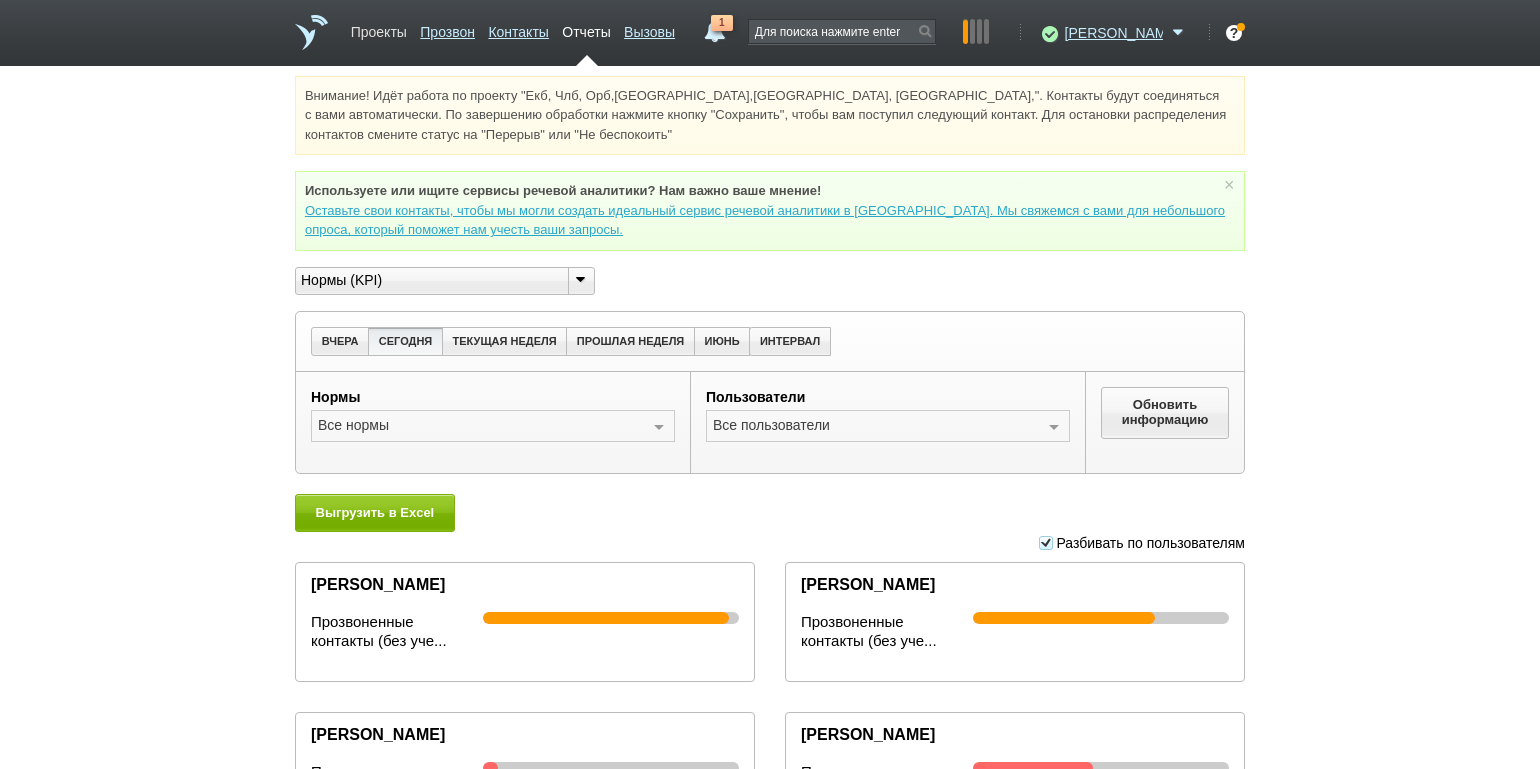 click on "Проекты" at bounding box center (379, 28) 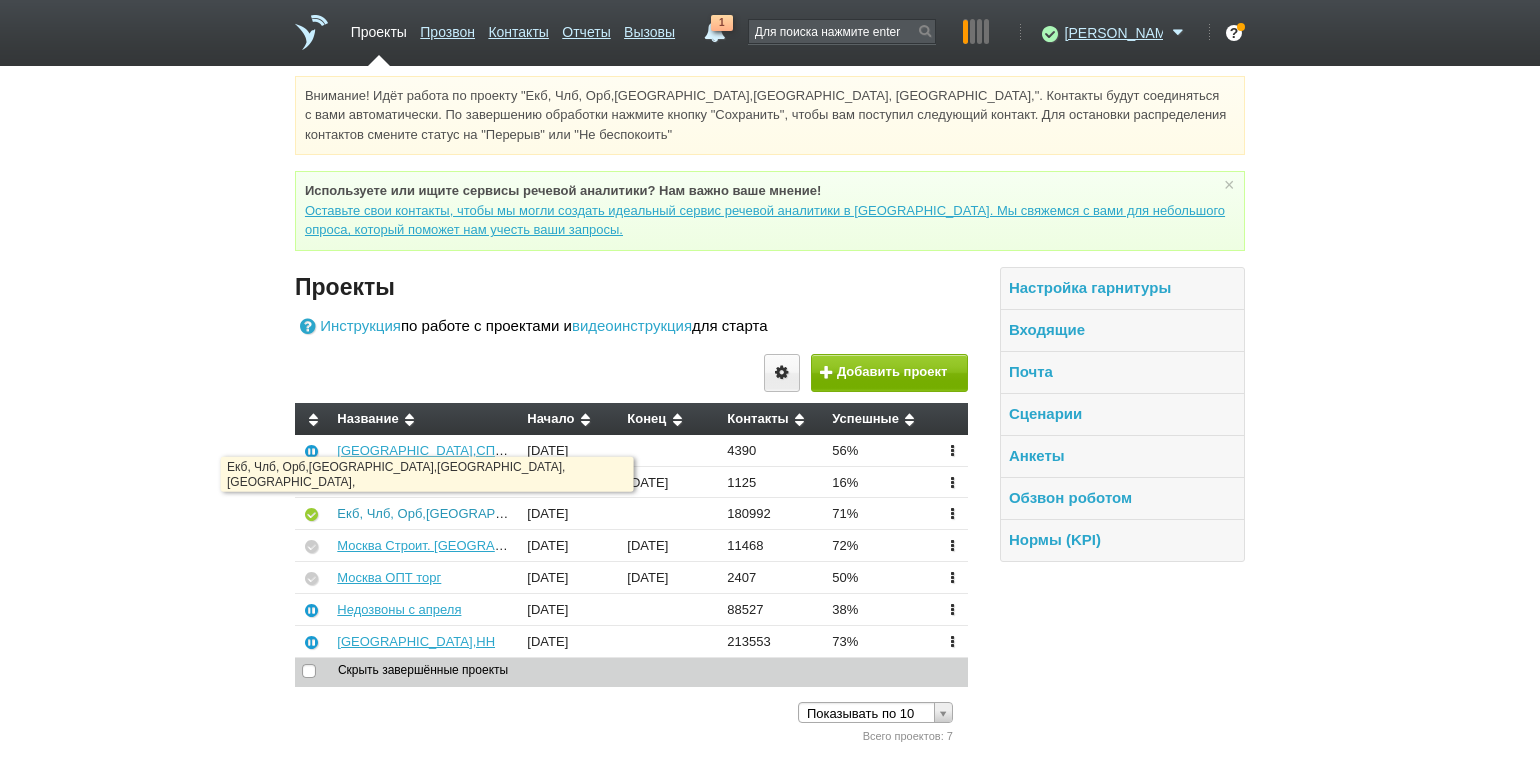 click on "Екб, Члб, Орб,[GEOGRAPHIC_DATA],[GEOGRAPHIC_DATA], [GEOGRAPHIC_DATA]," at bounding box center (591, 513) 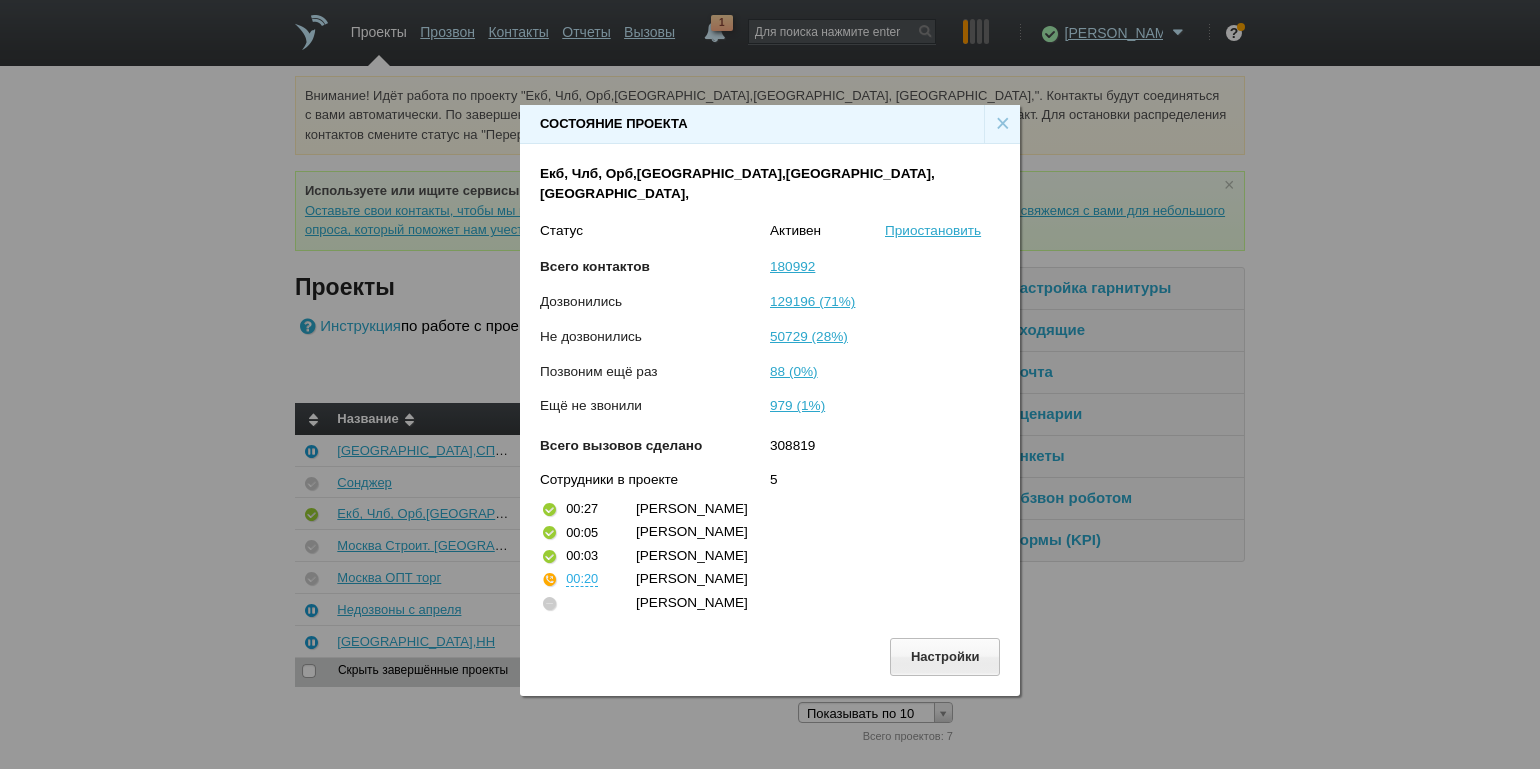 click on "Состояние проекта × Екб, Члб, Орб,Пермь,Тюм., Сургут, Статус Активен Приостановить Всего контактов 180992 Дозвонились 129196 (71%) Не дозвонились 50729 (28%) Позвоним ещё раз 88 (0%) Ещё не звонили 979 (1%) Всего вызовов сделано 308819 Сотрудники в проекте 5 00:27 Татьяна 00:05 Каюмова Юлия 00:03 Меньшикова Ольга 00:20 Денис Иванов Никита Долгов Настройки" at bounding box center [770, 392] 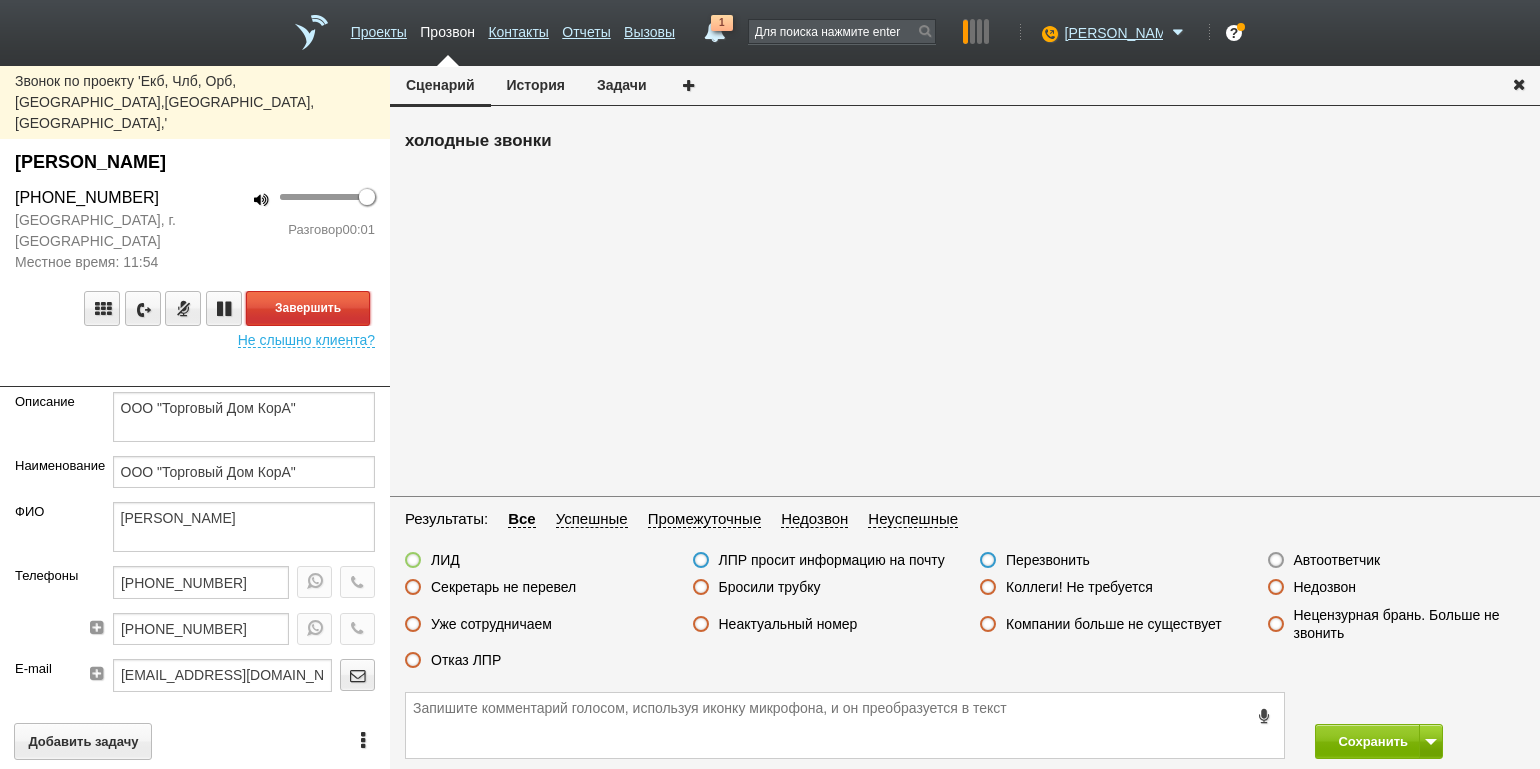 drag, startPoint x: 325, startPoint y: 259, endPoint x: 769, endPoint y: 372, distance: 458.1539 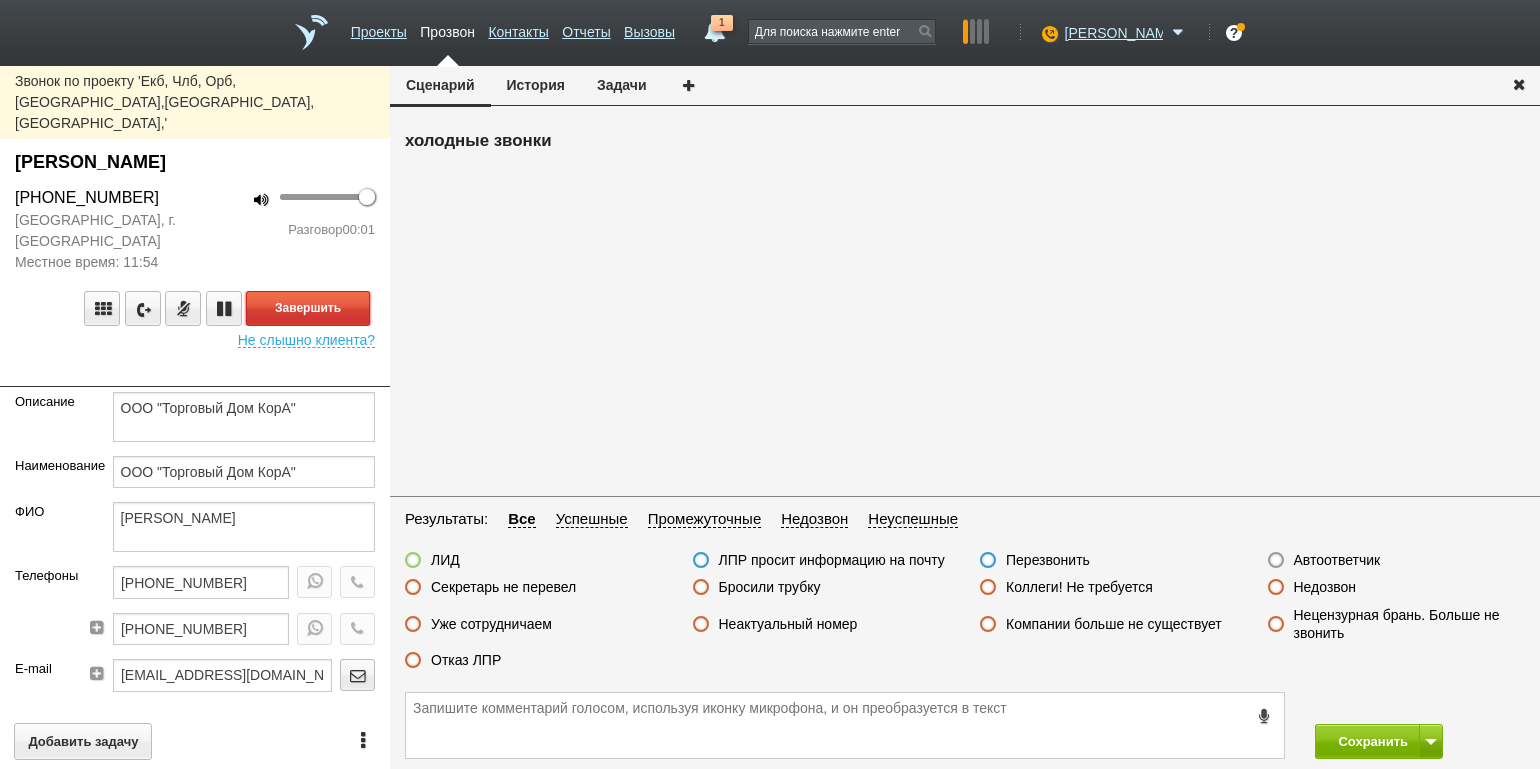 click on "Завершить" at bounding box center [308, 308] 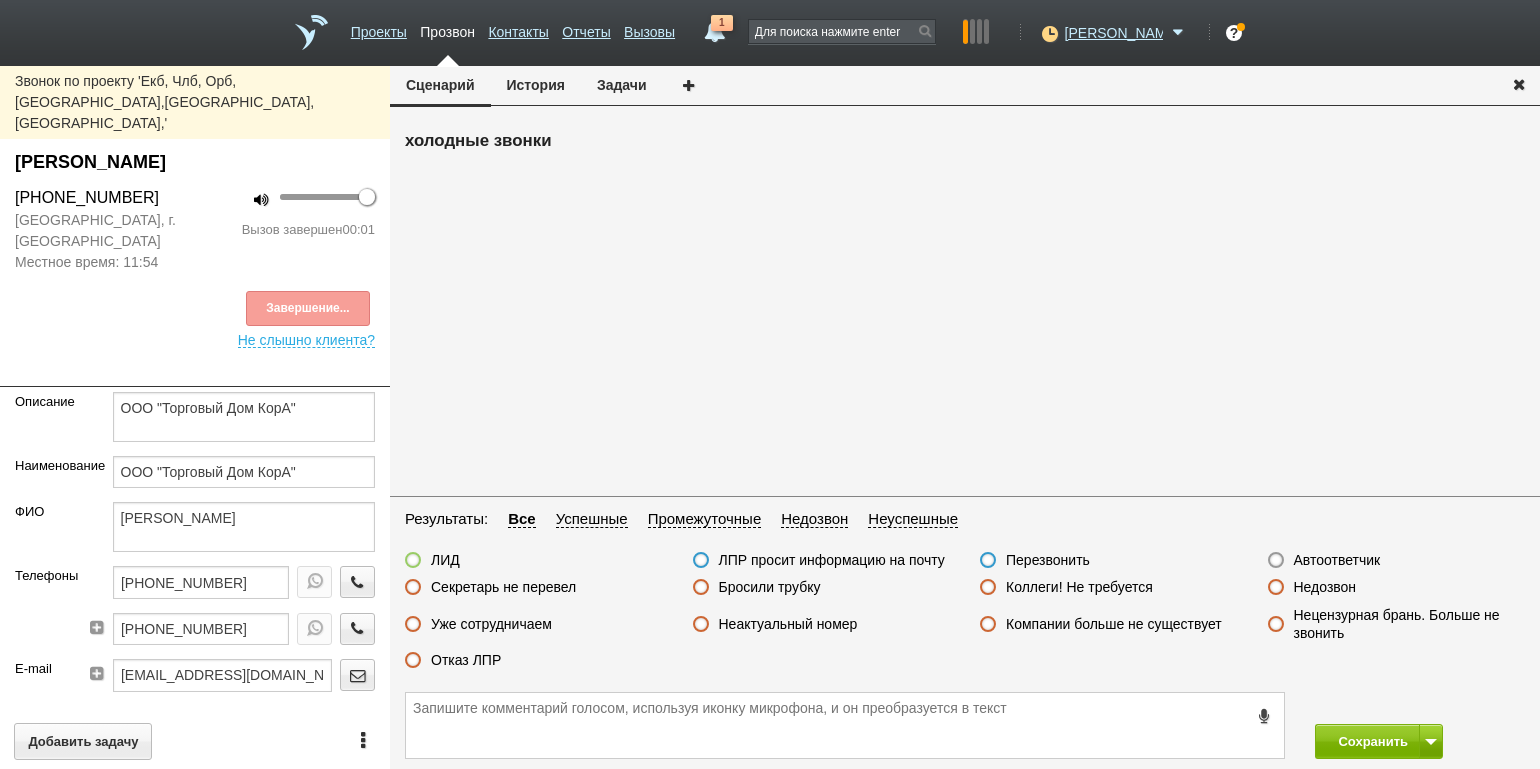 click on "Автоответчик" at bounding box center (1337, 560) 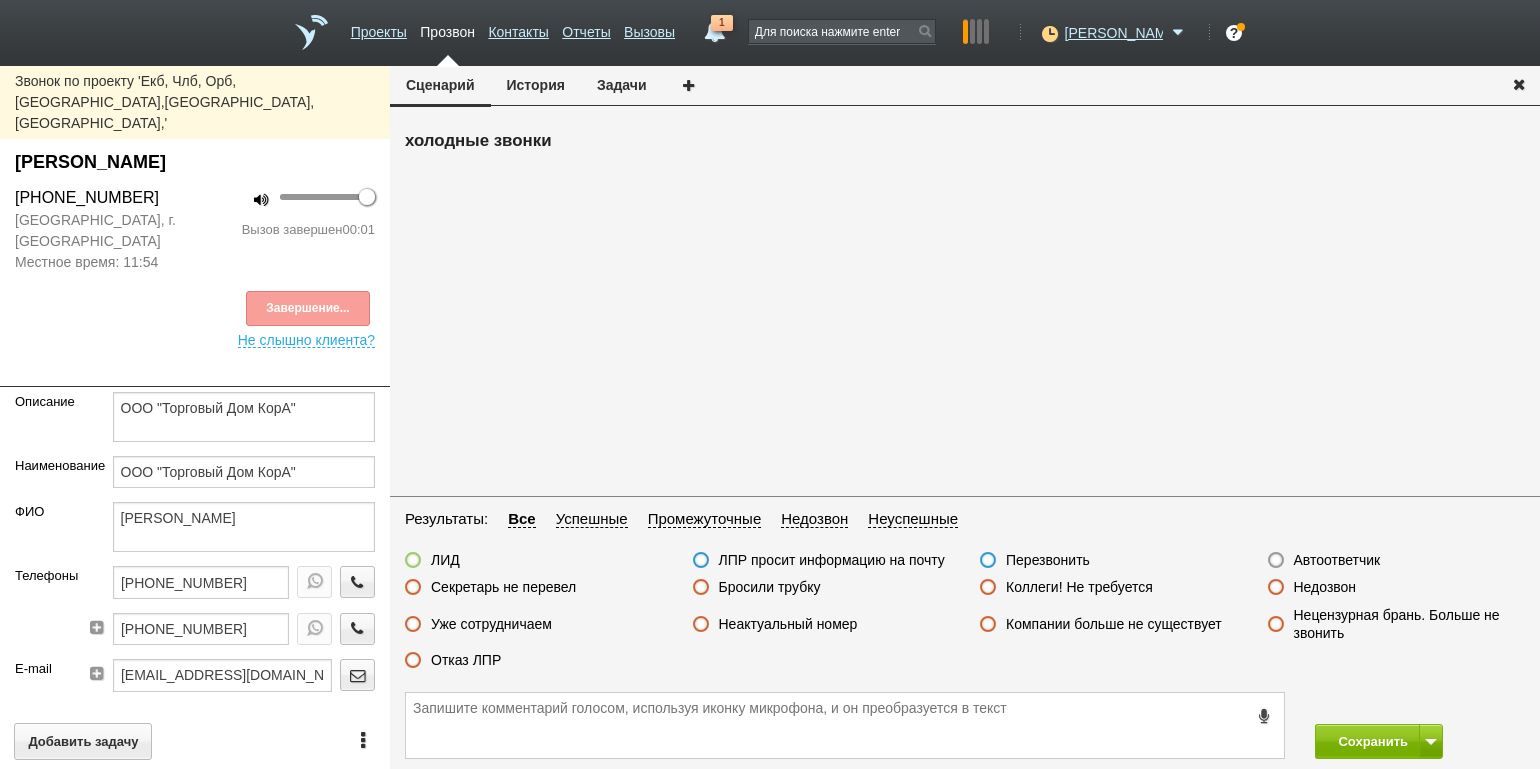click on "Автоответчик" at bounding box center (0, 0) 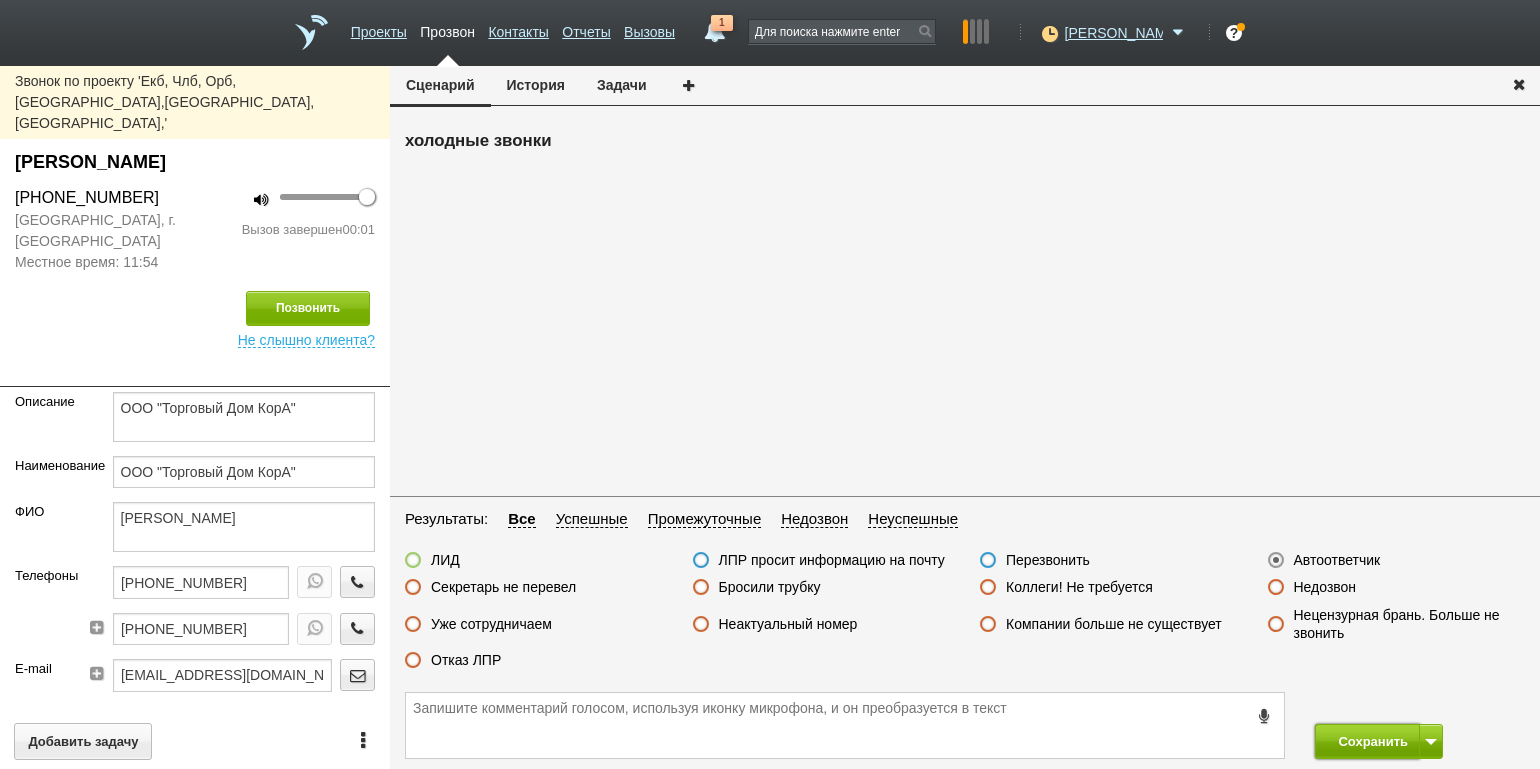 click on "Сохранить" at bounding box center (1367, 741) 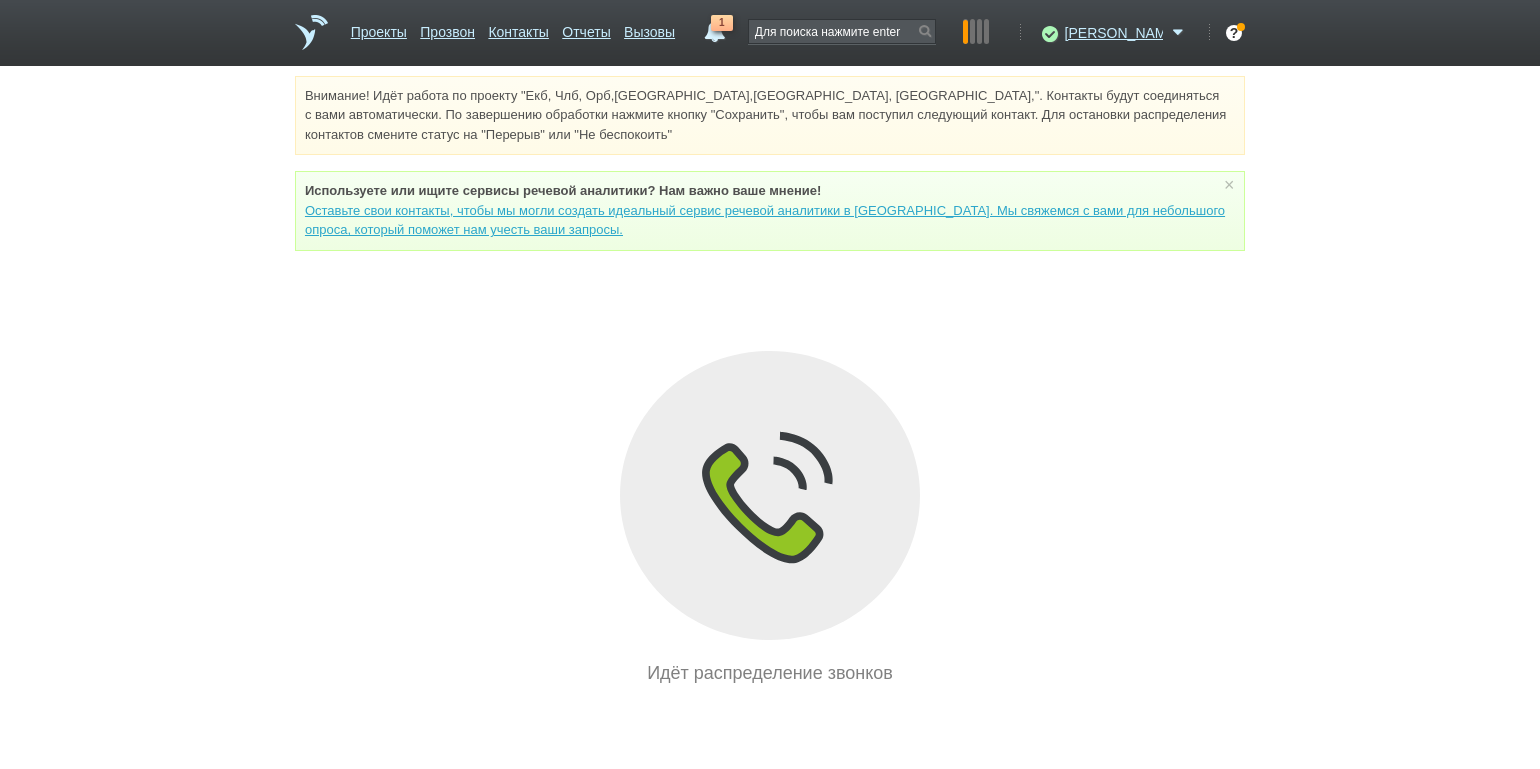 click on "Внимание! Идёт работа по проекту "Екб, Члб, Орб,[GEOGRAPHIC_DATA],[GEOGRAPHIC_DATA], [GEOGRAPHIC_DATA],". Контакты будут соединяться с вами автоматически. По завершению обработки нажмите кнопку "Сохранить", чтобы вам поступил следующий контакт. Для остановки распределения контактов смените статус на "Перерыв" или "Не беспокоить"
Используете или ищите cервисы речевой аналитики? Нам важно ваше мнение!
×
Вы можете звонить напрямую из строки поиска - введите номер и нажмите "Позвонить"
Идёт распределение звонков" at bounding box center [770, 381] 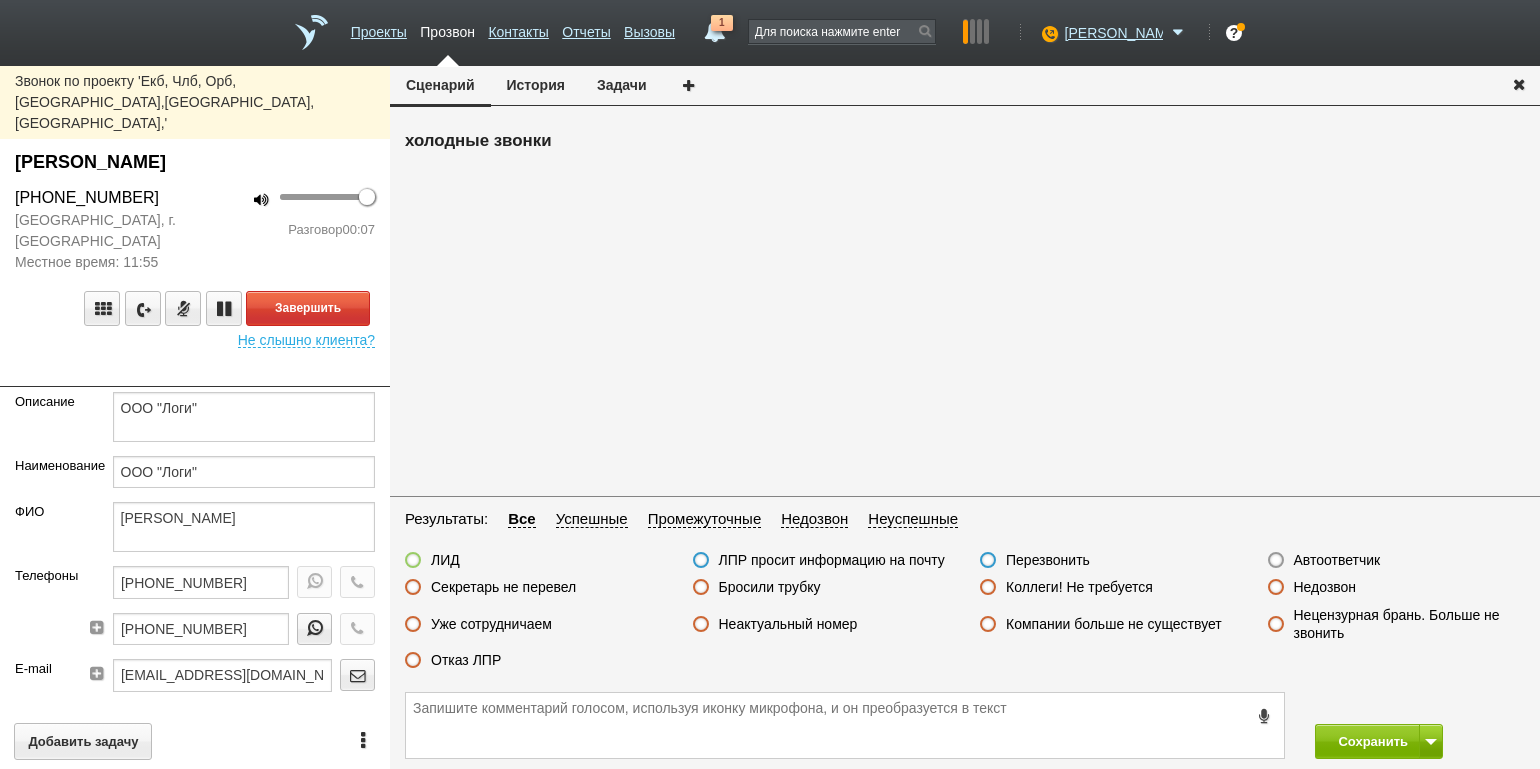 click on "100
Разговор
00:07" at bounding box center [292, 229] 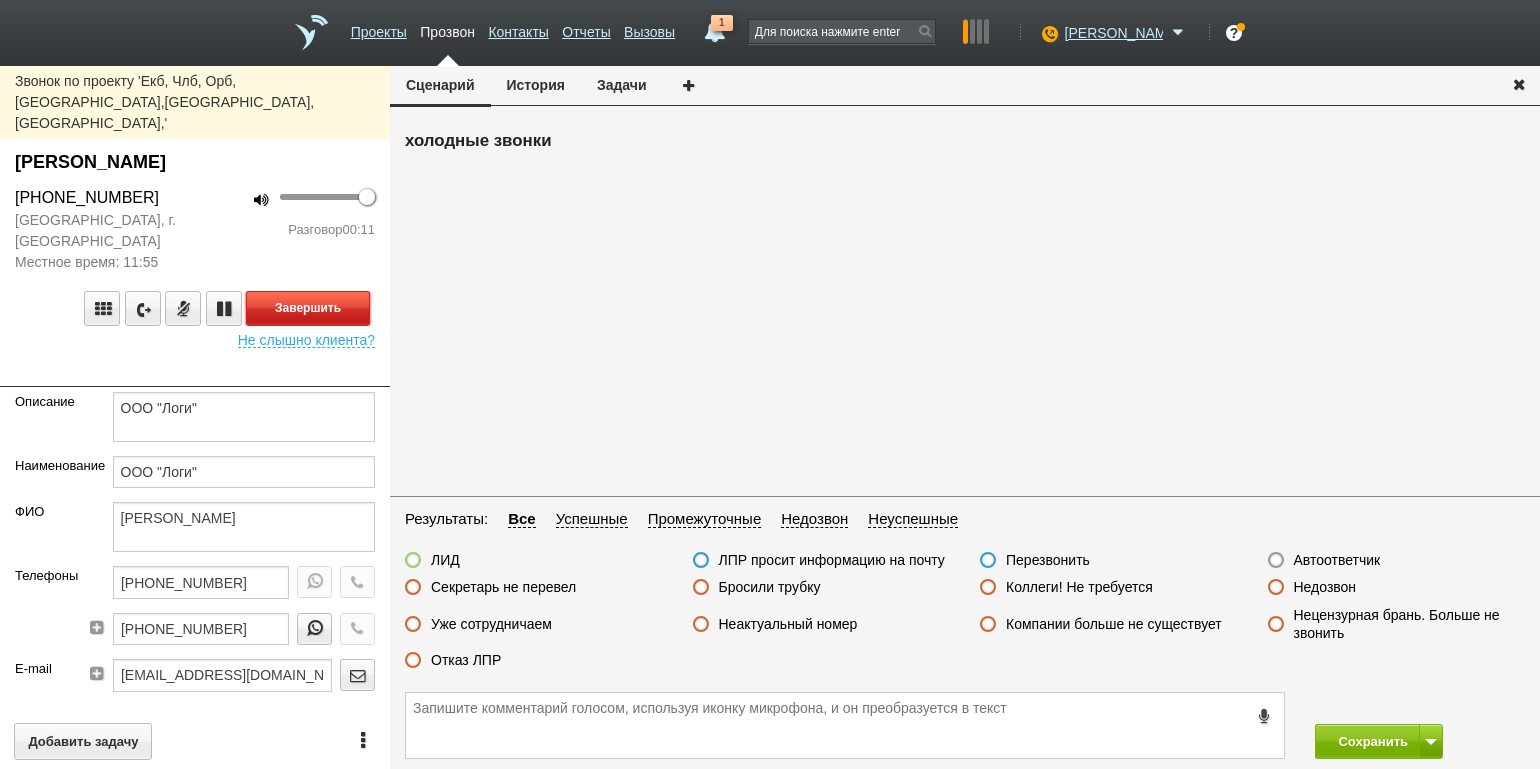 click on "Завершить" at bounding box center (308, 308) 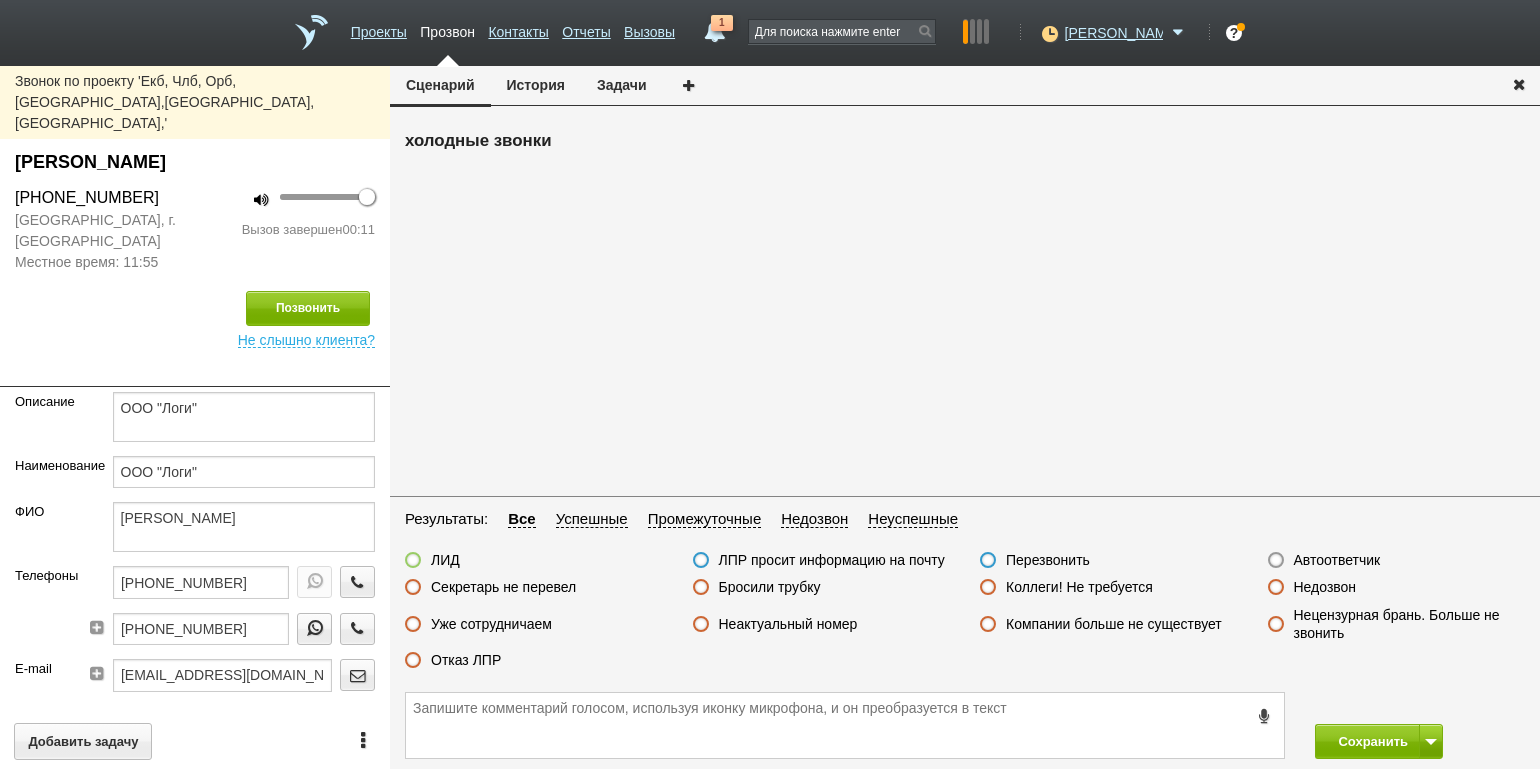 click on "Отказ ЛПР" at bounding box center [466, 660] 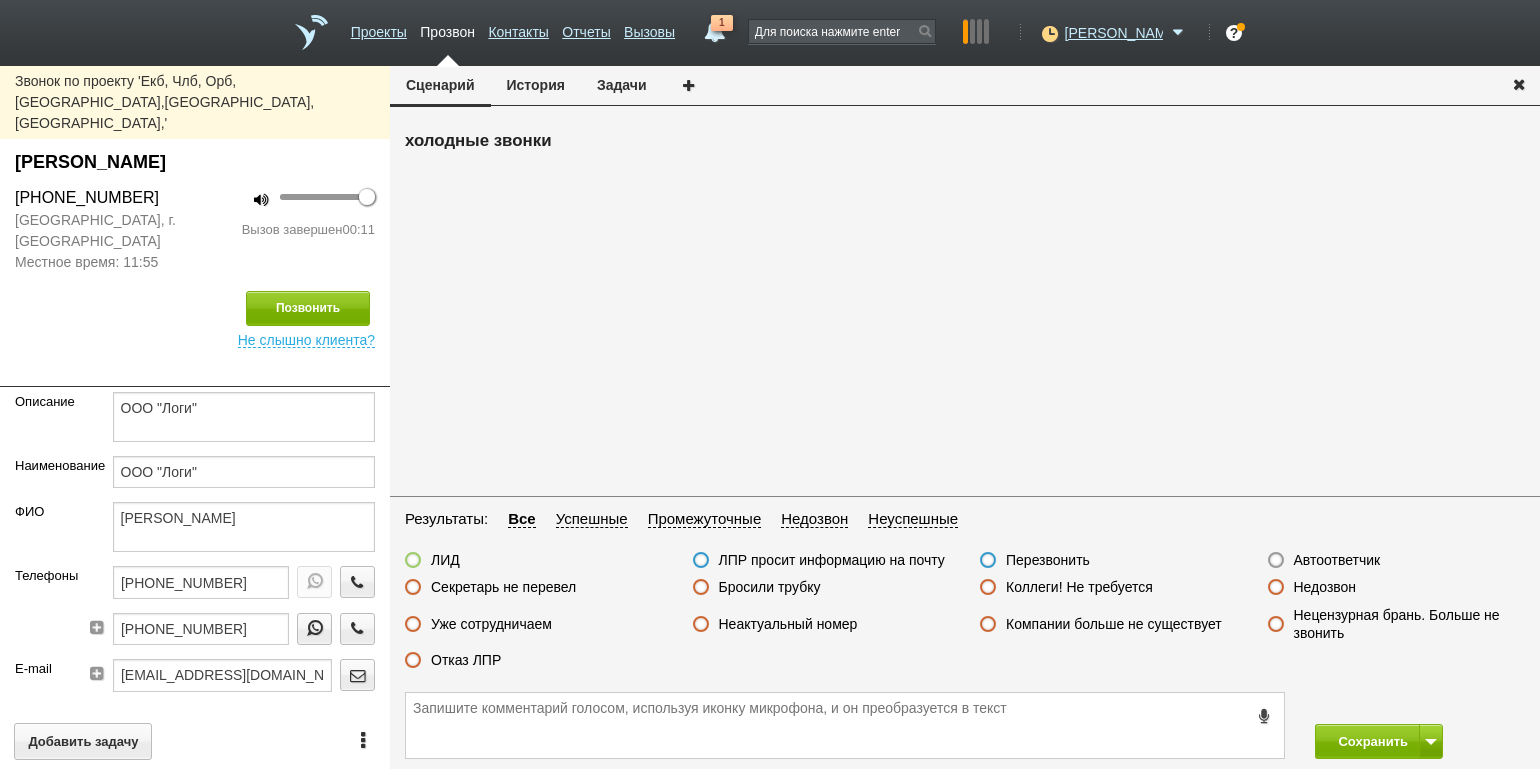 click on "Отказ ЛПР" at bounding box center [0, 0] 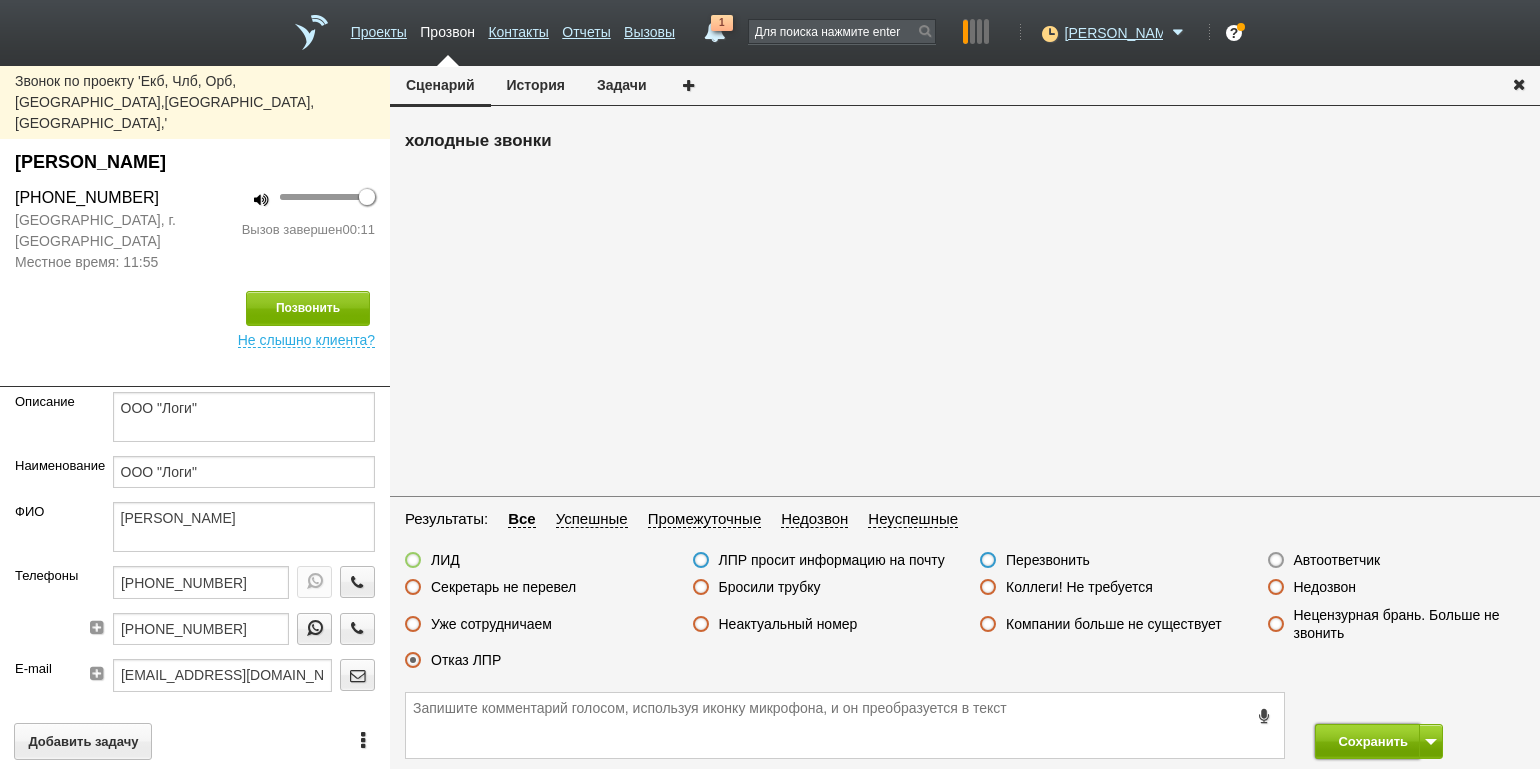 click on "Сохранить" at bounding box center (1367, 741) 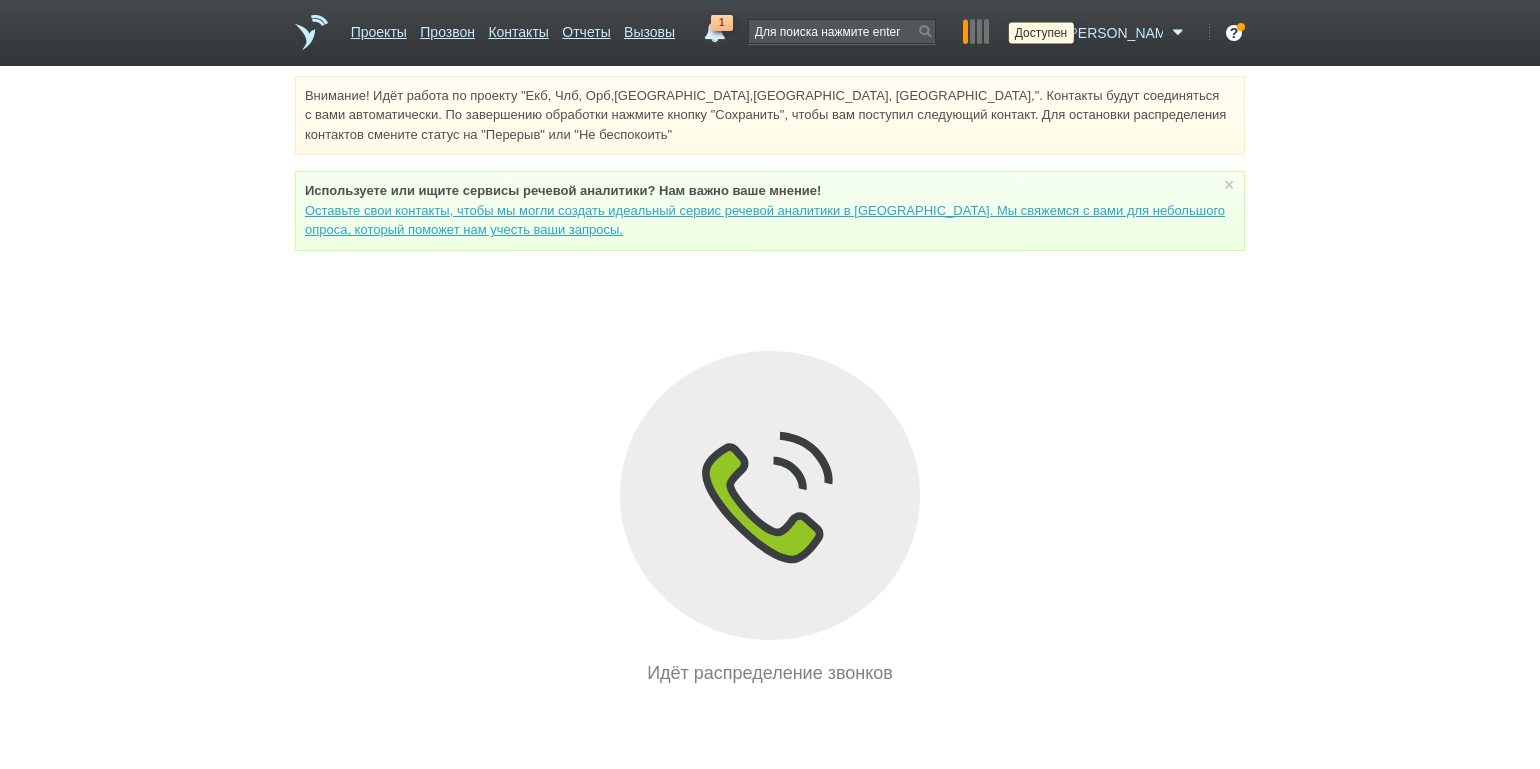 click at bounding box center (1047, 33) 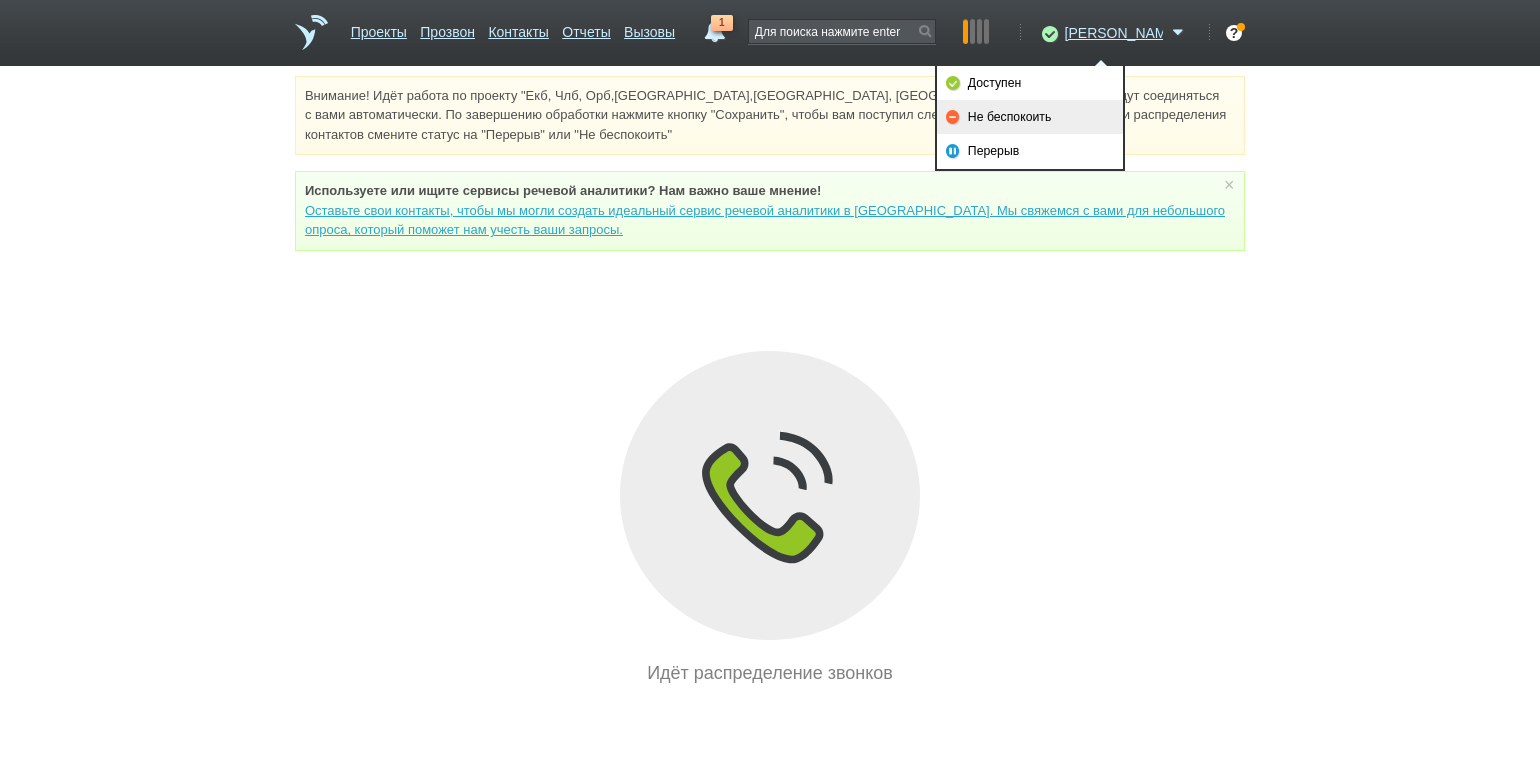 click on "Не беспокоить" at bounding box center (1030, 117) 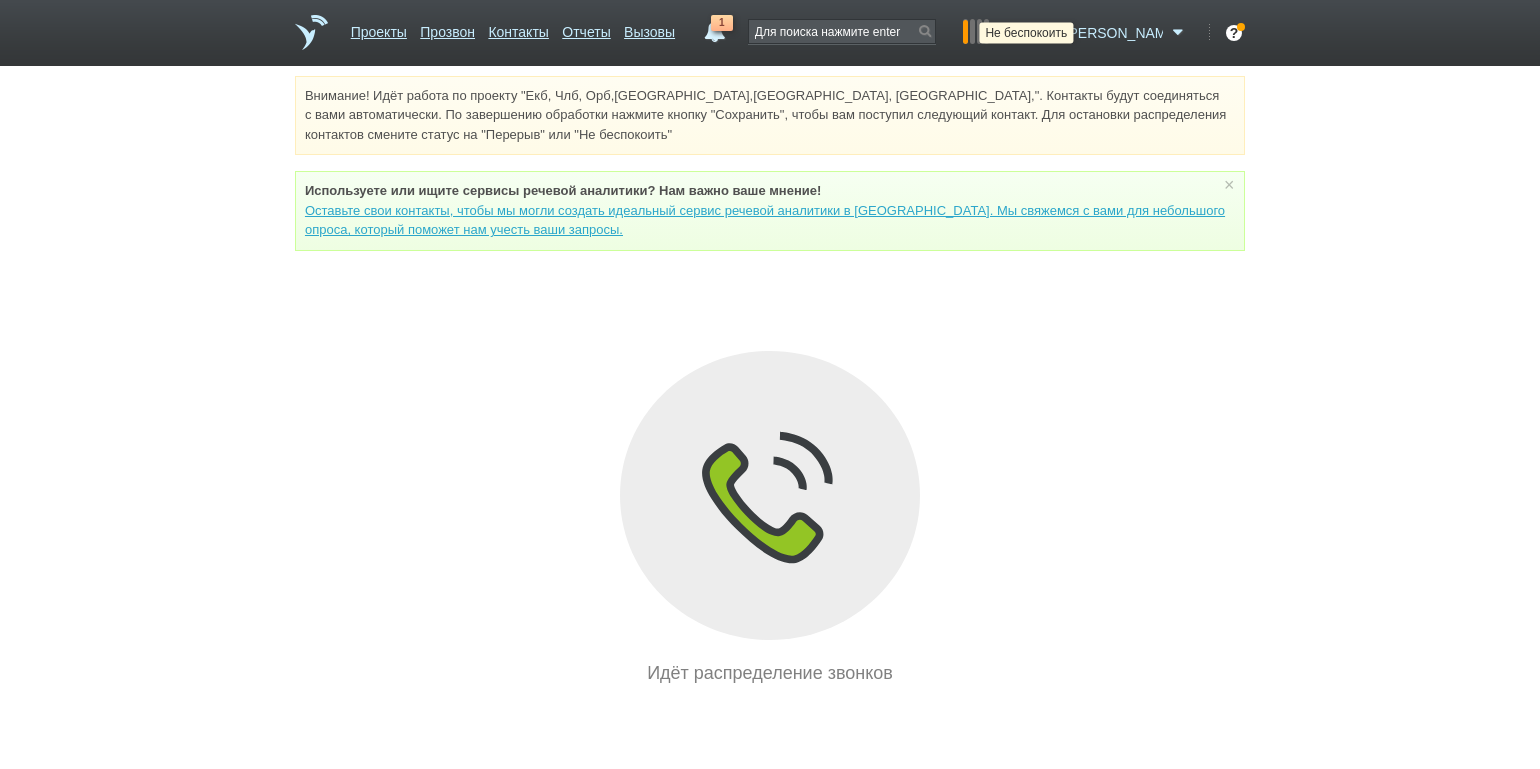 click at bounding box center [1047, 33] 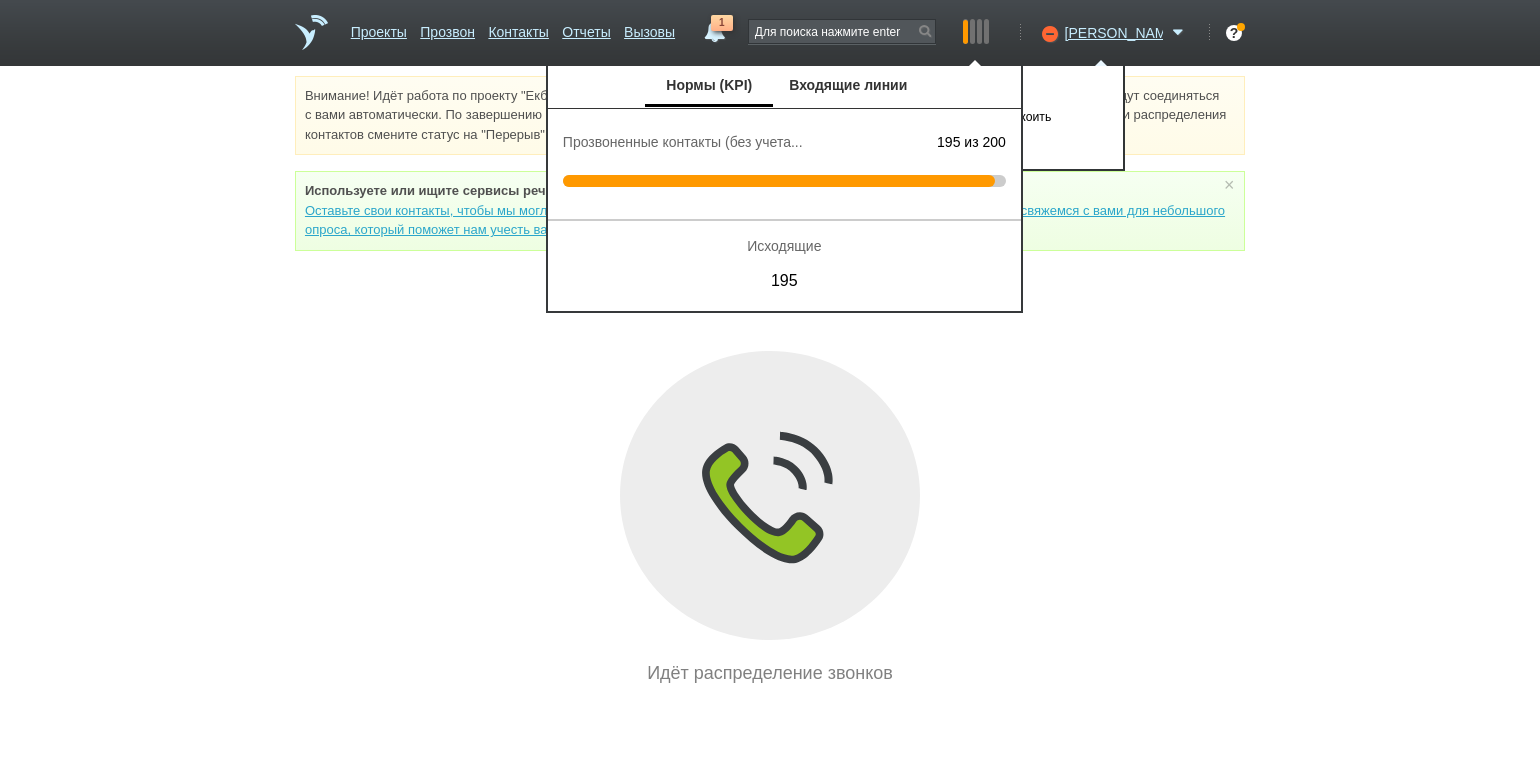 click on "Нормы (KPI) Входящие линии" at bounding box center [784, 87] 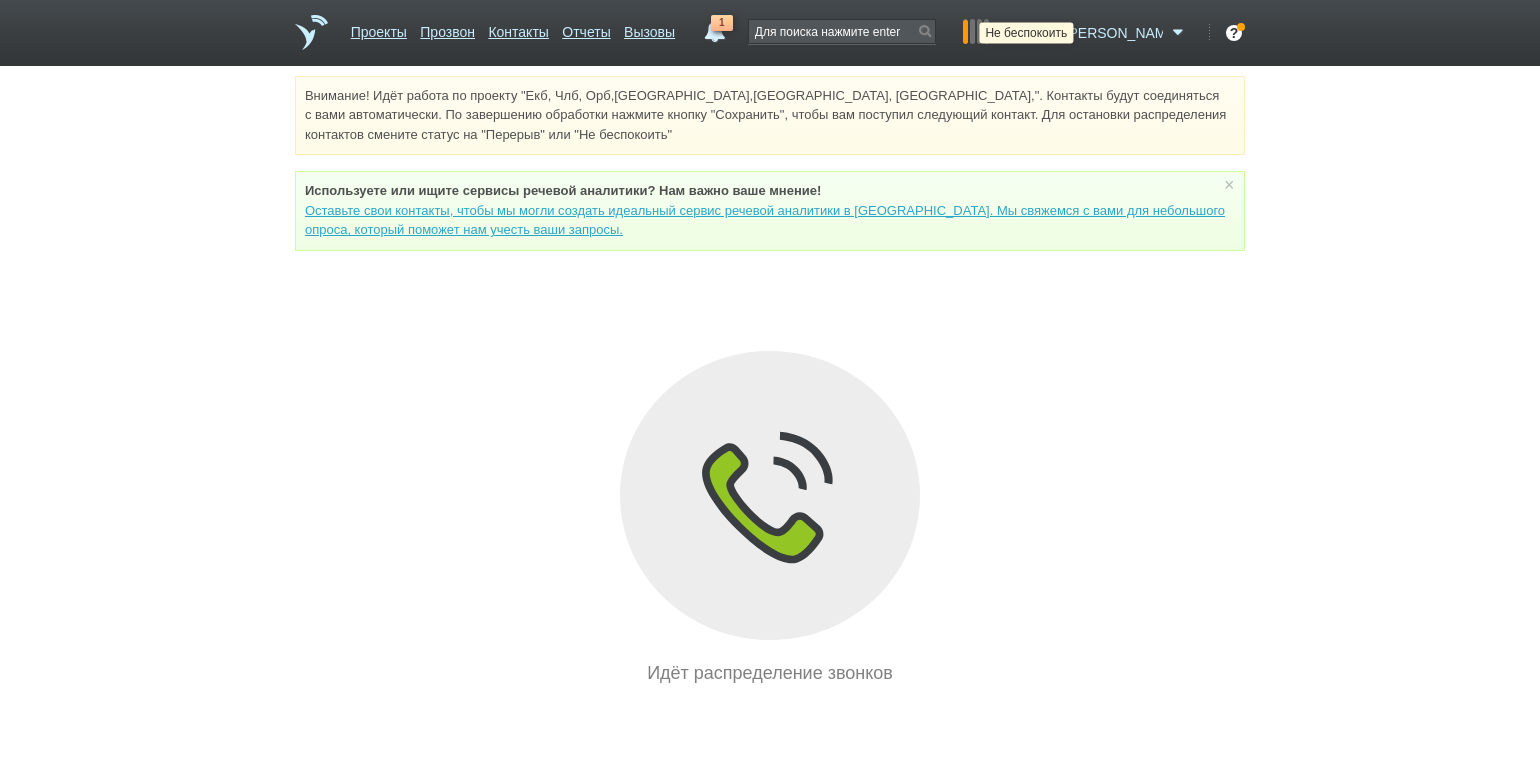 click at bounding box center [1047, 33] 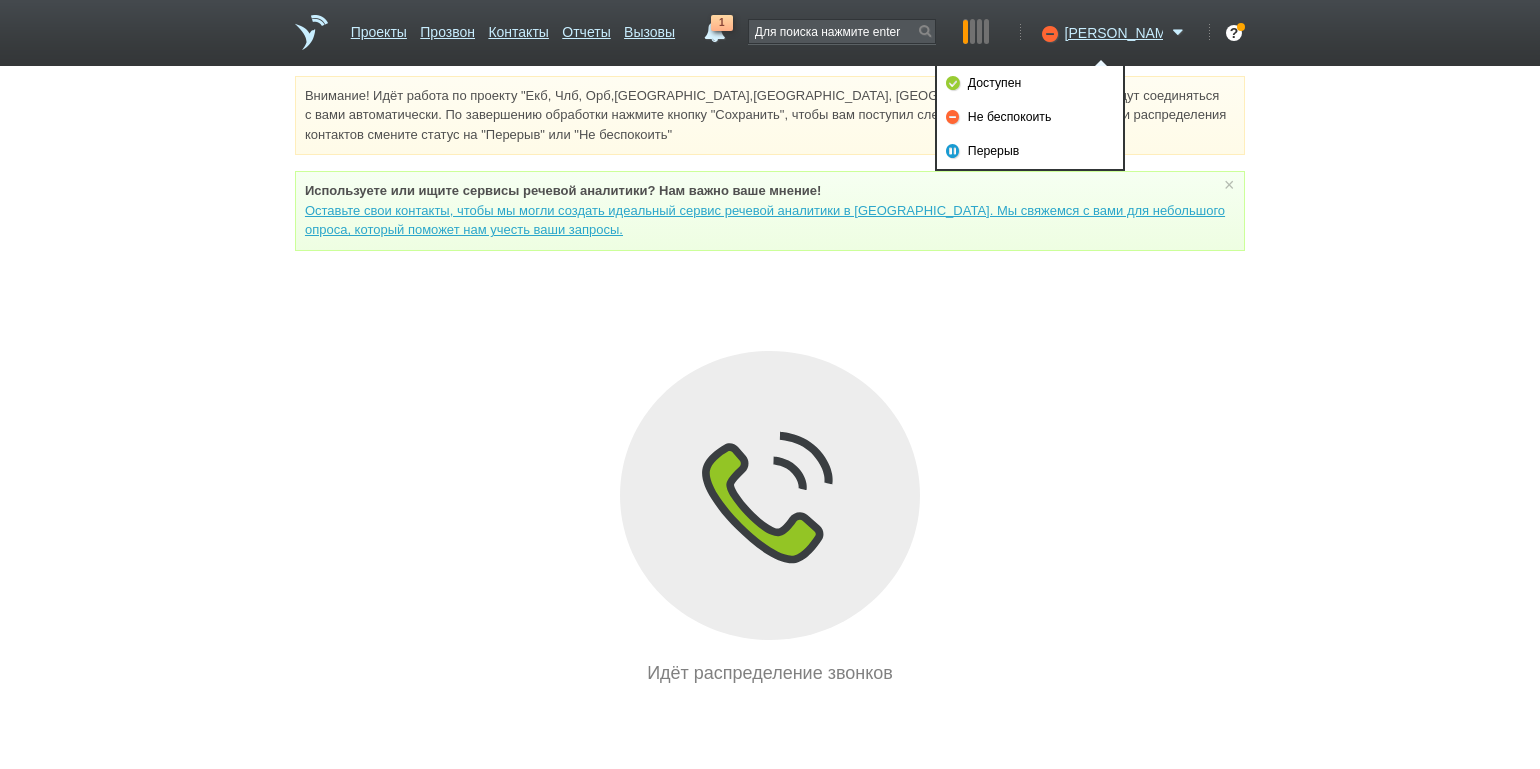 drag, startPoint x: 1044, startPoint y: 79, endPoint x: 1028, endPoint y: 42, distance: 40.311287 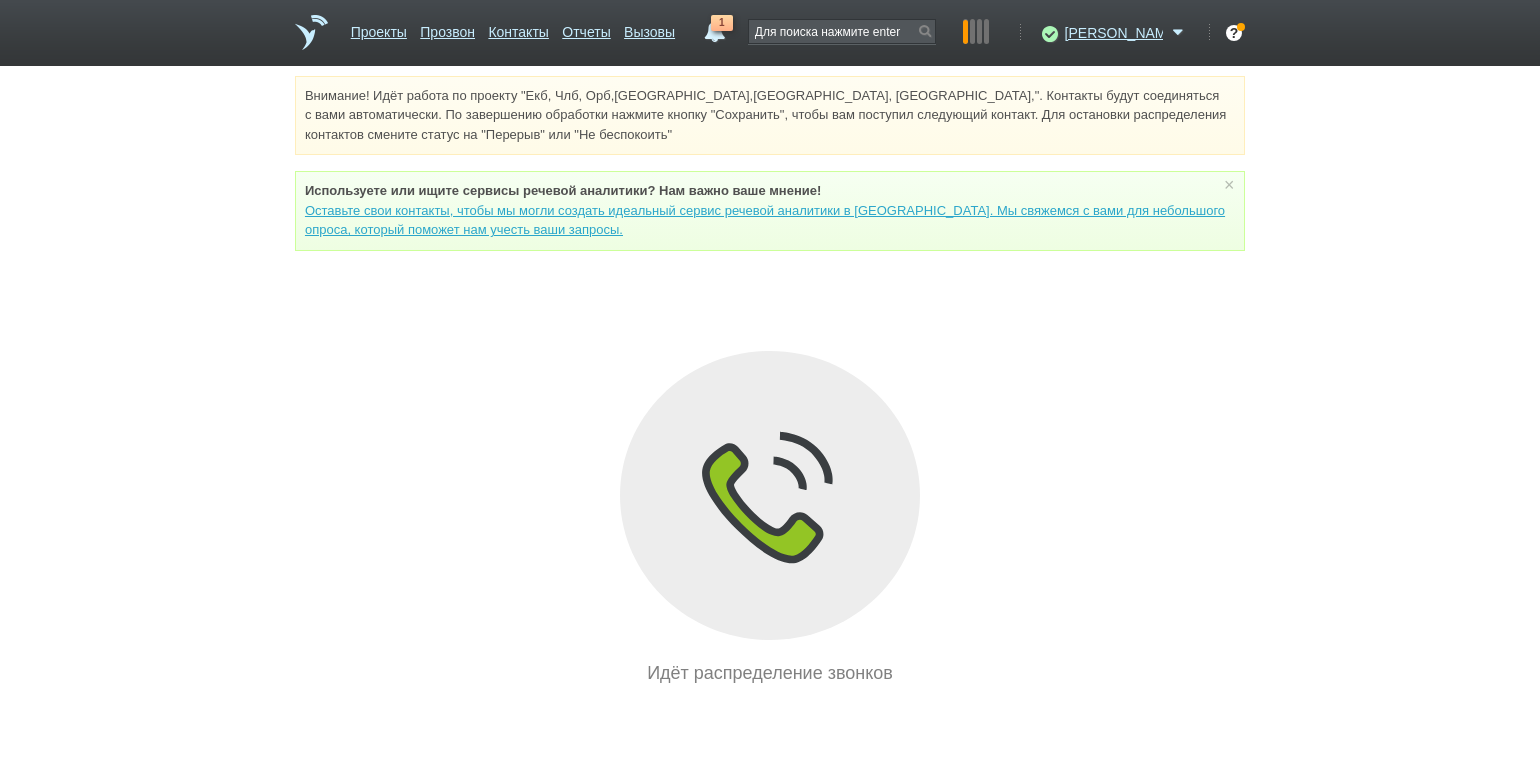 click on "Внимание! Идёт работа по проекту "Екб, Члб, Орб,[GEOGRAPHIC_DATA],[GEOGRAPHIC_DATA], [GEOGRAPHIC_DATA],". Контакты будут соединяться с вами автоматически. По завершению обработки нажмите кнопку "Сохранить", чтобы вам поступил следующий контакт. Для остановки распределения контактов смените статус на "Перерыв" или "Не беспокоить"
Используете или ищите cервисы речевой аналитики? Нам важно ваше мнение!
×
Вы можете звонить напрямую из строки поиска - введите номер и нажмите "Позвонить"
Идёт распределение звонков" at bounding box center (770, 381) 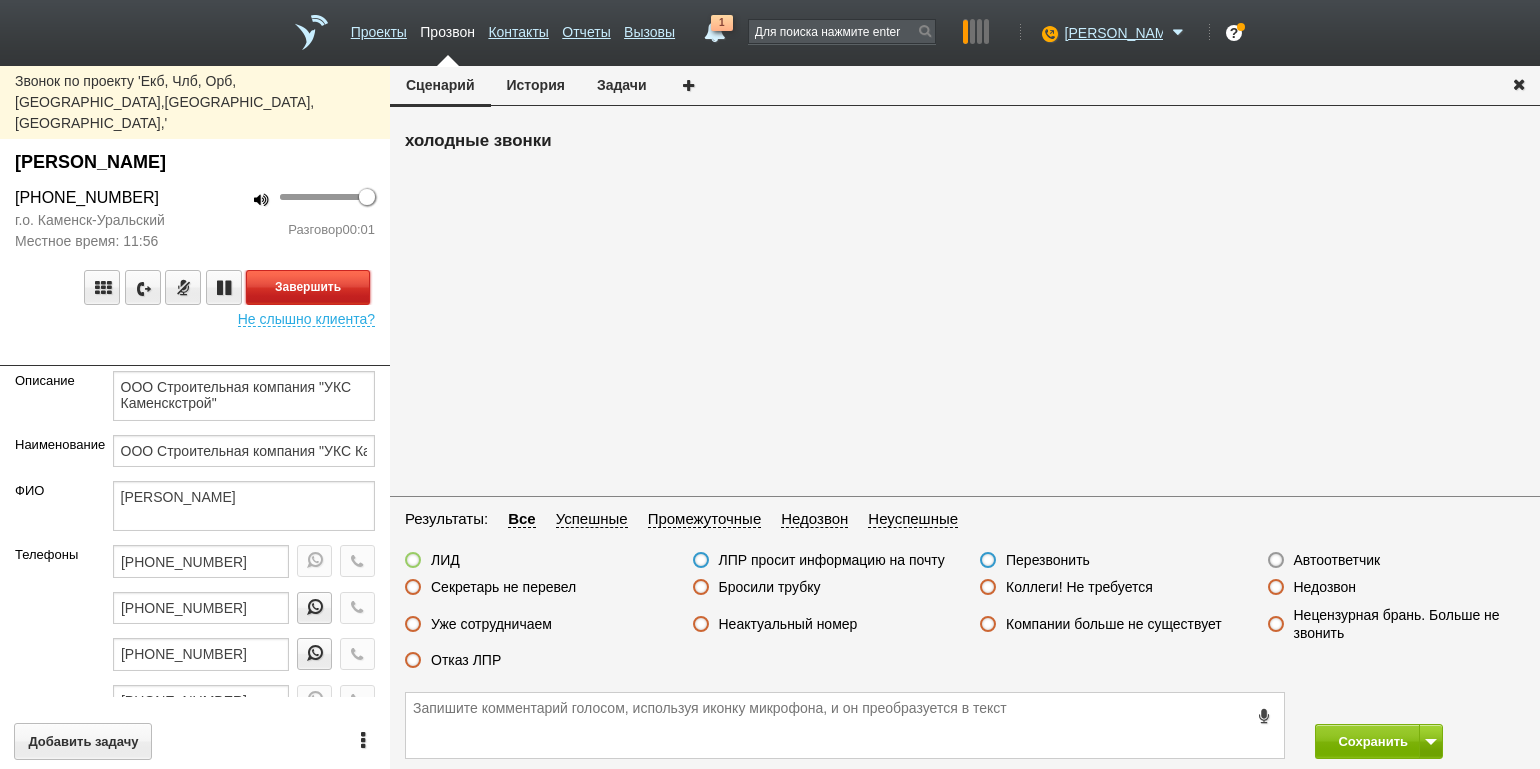 click on "Завершить" at bounding box center [308, 287] 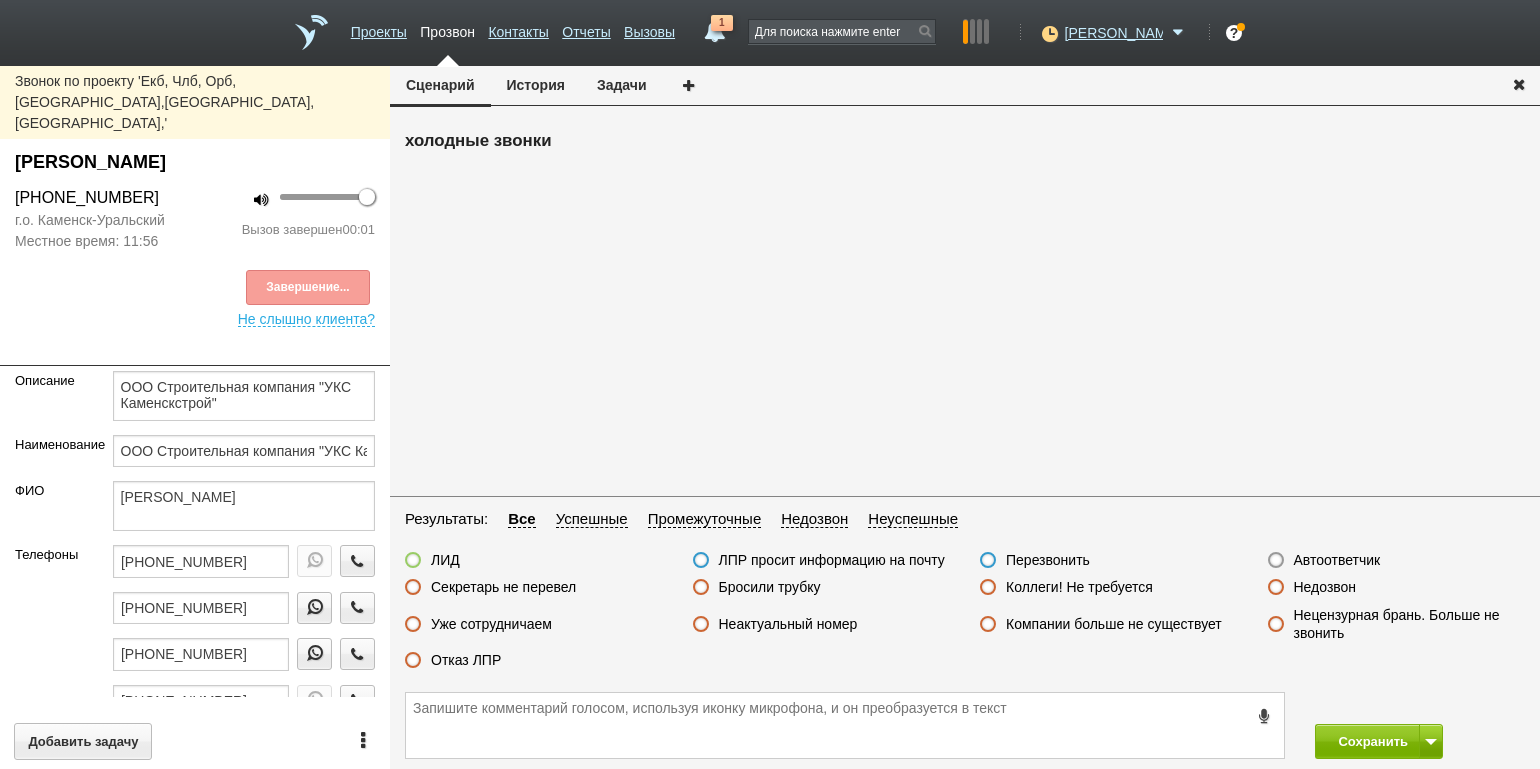 click on "Автоответчик" at bounding box center (1337, 560) 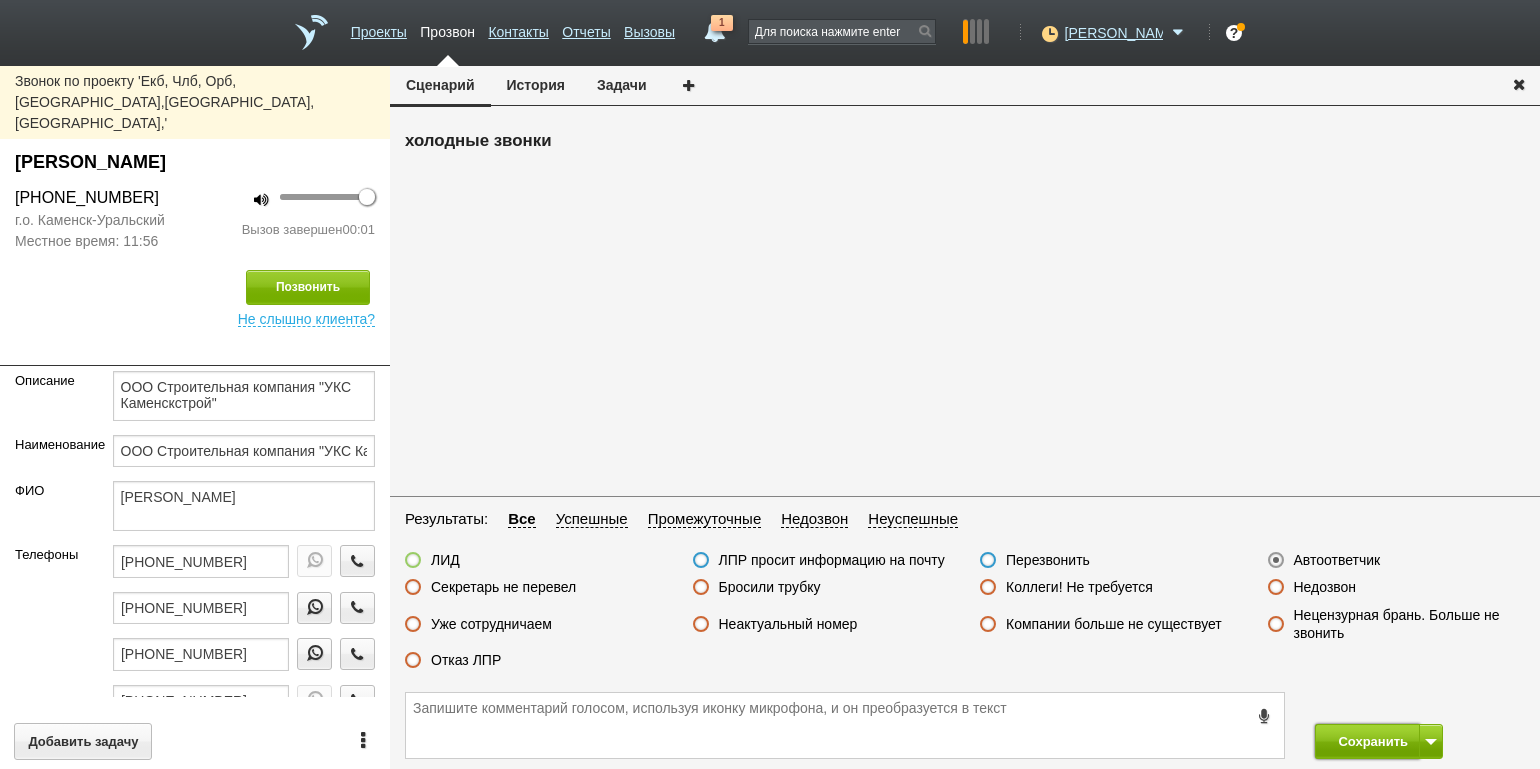 drag, startPoint x: 1363, startPoint y: 738, endPoint x: 1202, endPoint y: 509, distance: 279.93213 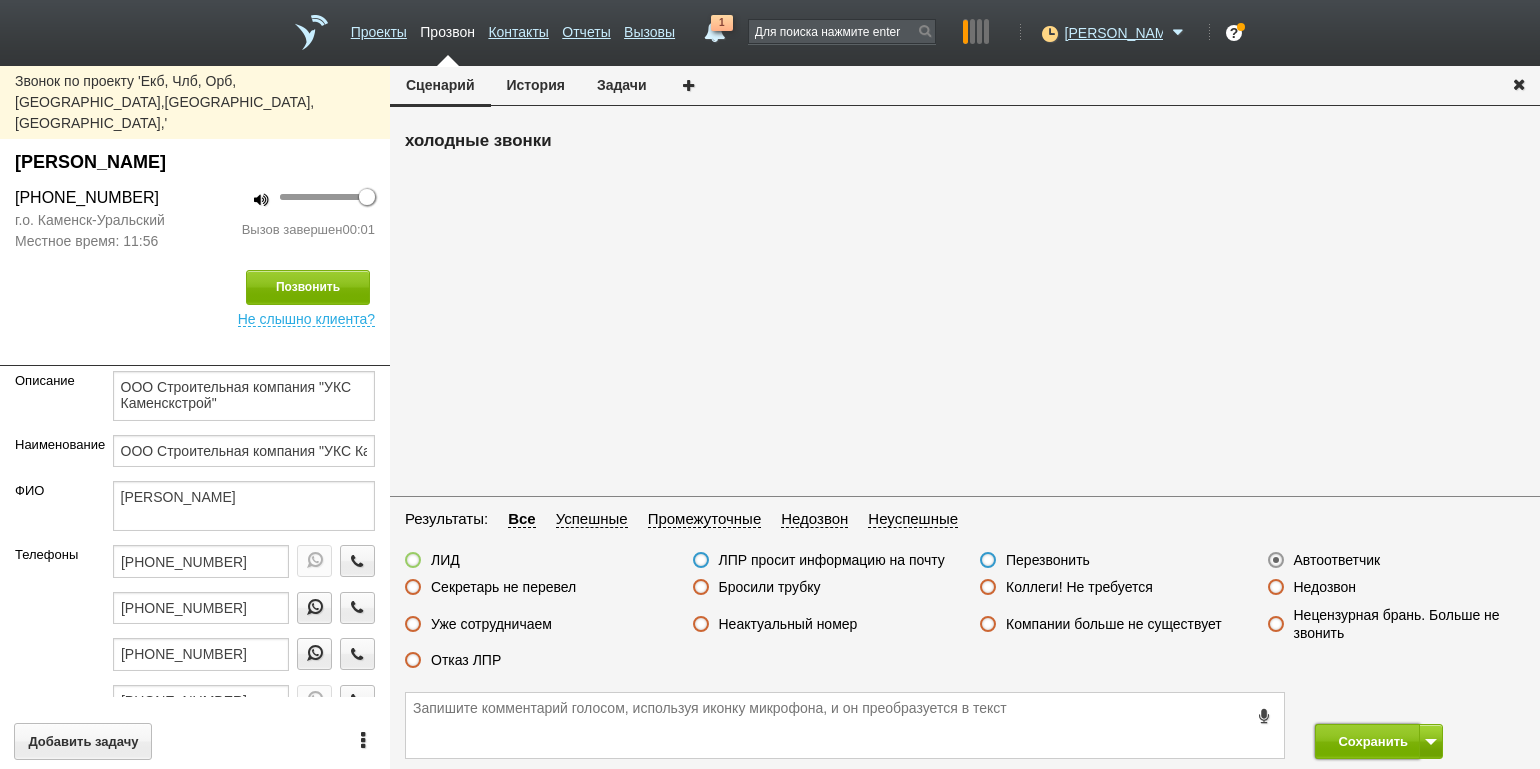 click on "Сохранить" at bounding box center [1367, 741] 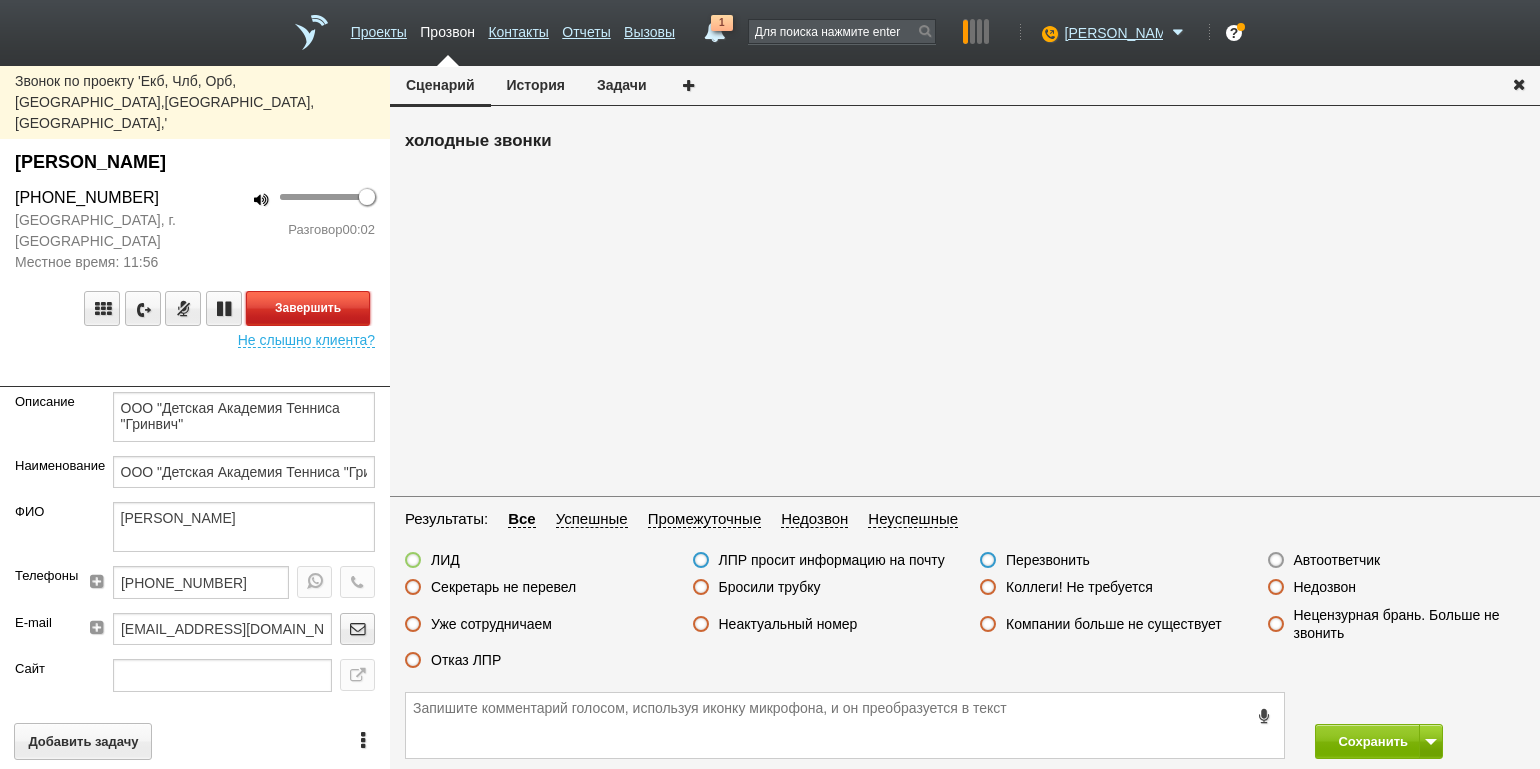 click on "Завершить" at bounding box center [308, 308] 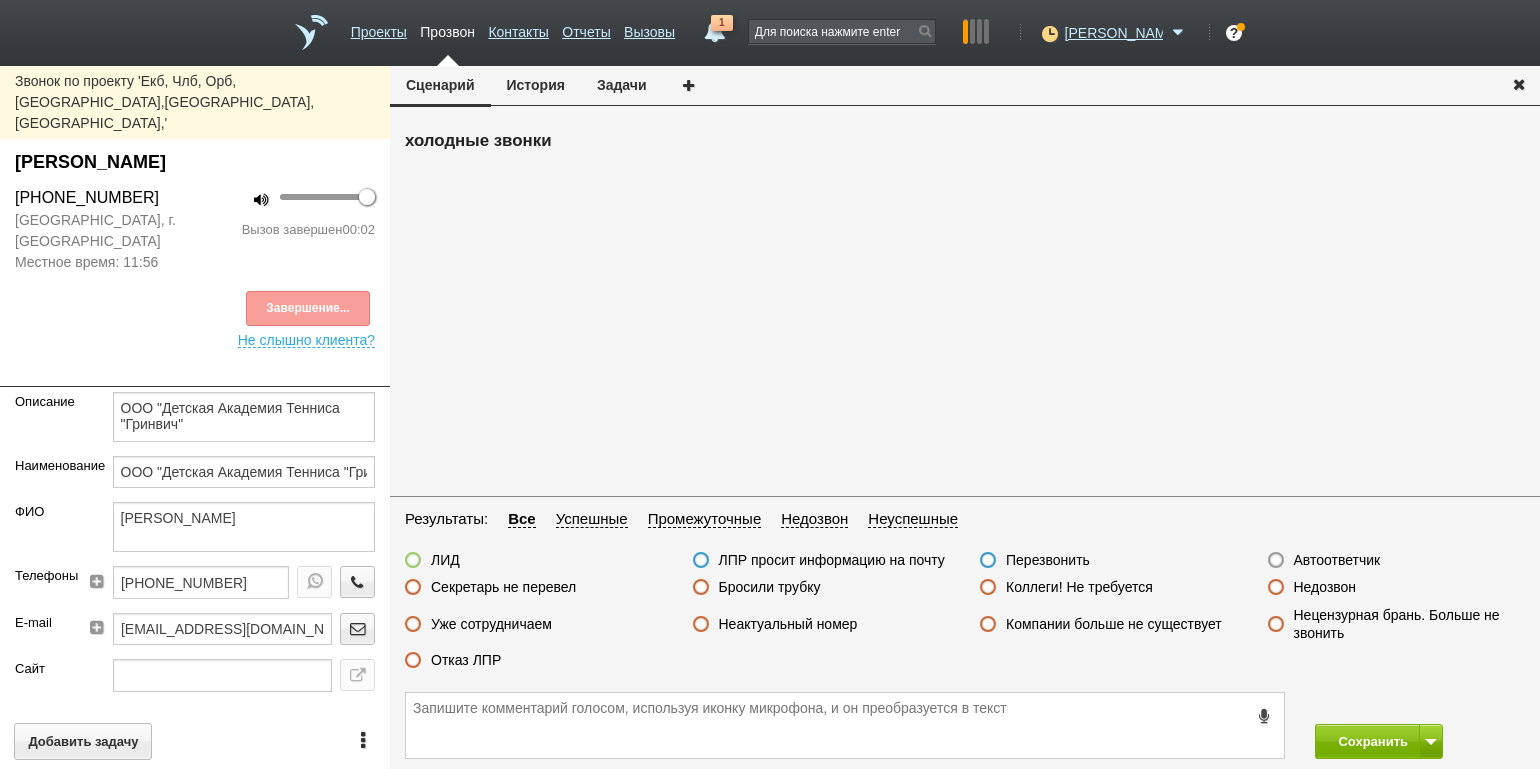 click on "Недозвон" at bounding box center [1325, 587] 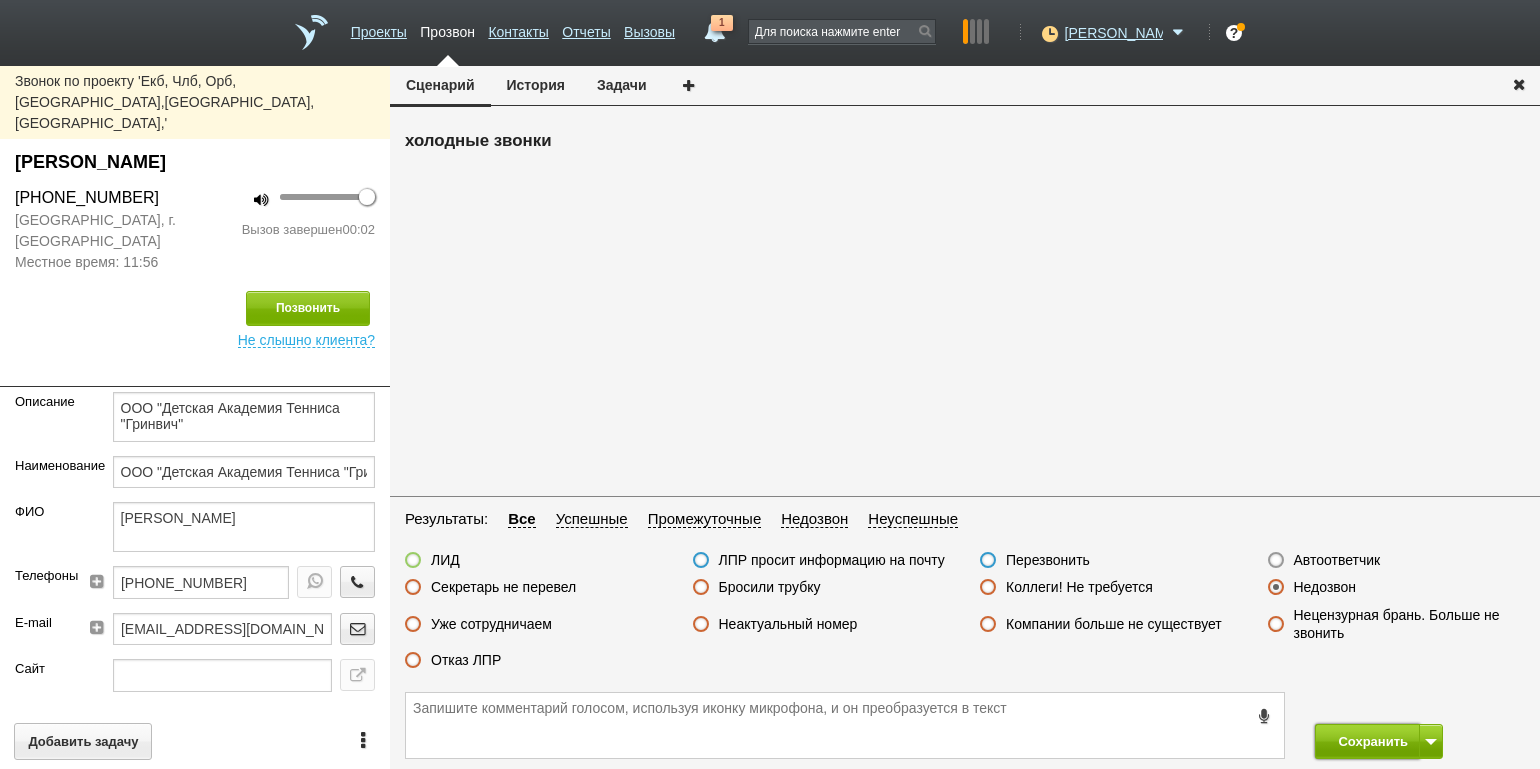 click on "Сохранить" at bounding box center [1367, 741] 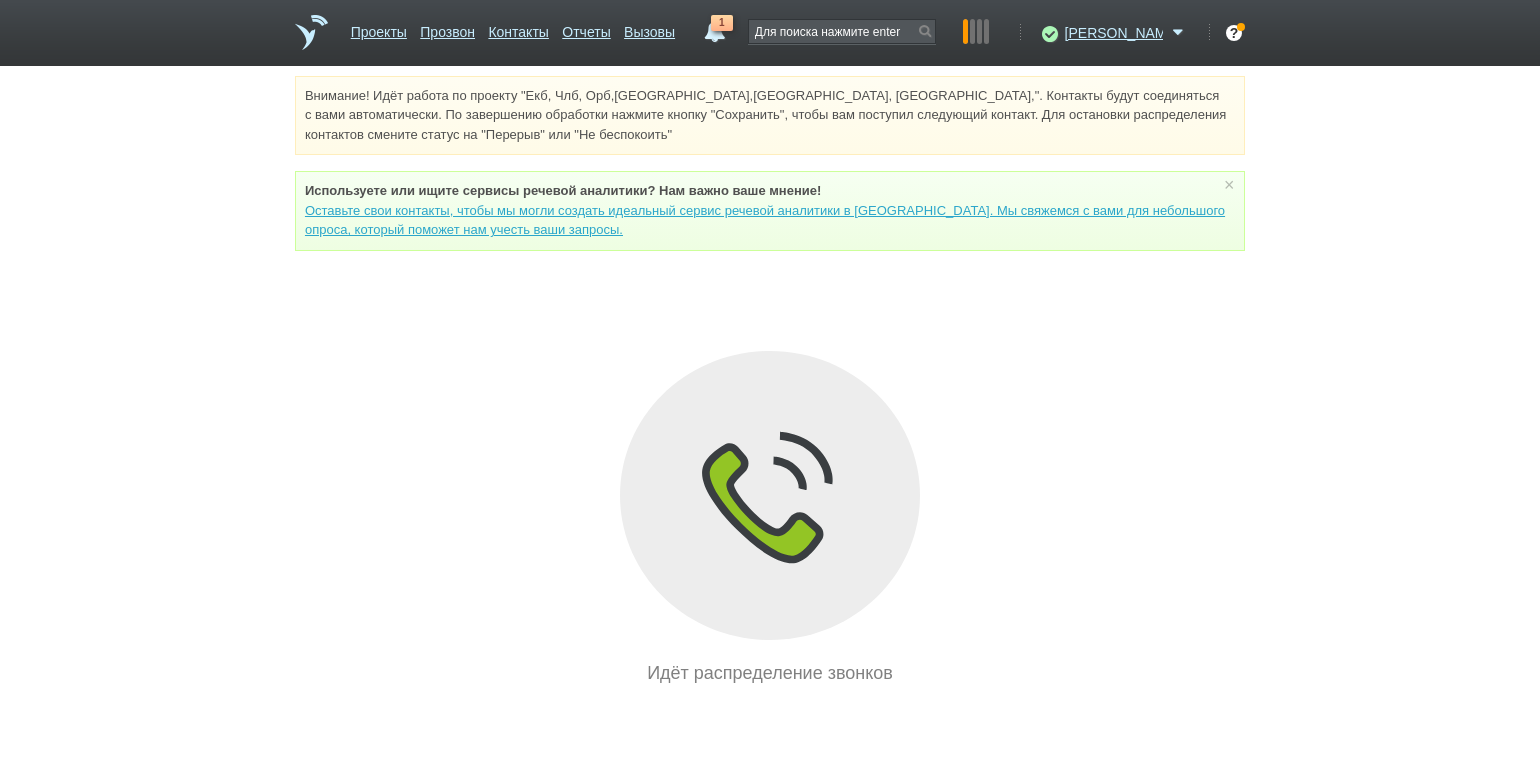 click on "Внимание! Идёт работа по проекту "Екб, Члб, Орб,[GEOGRAPHIC_DATA],[GEOGRAPHIC_DATA], [GEOGRAPHIC_DATA],". Контакты будут соединяться с вами автоматически. По завершению обработки нажмите кнопку "Сохранить", чтобы вам поступил следующий контакт. Для остановки распределения контактов смените статус на "Перерыв" или "Не беспокоить"
Используете или ищите cервисы речевой аналитики? Нам важно ваше мнение!
×
Вы можете звонить напрямую из строки поиска - введите номер и нажмите "Позвонить"
Идёт распределение звонков" at bounding box center [770, 381] 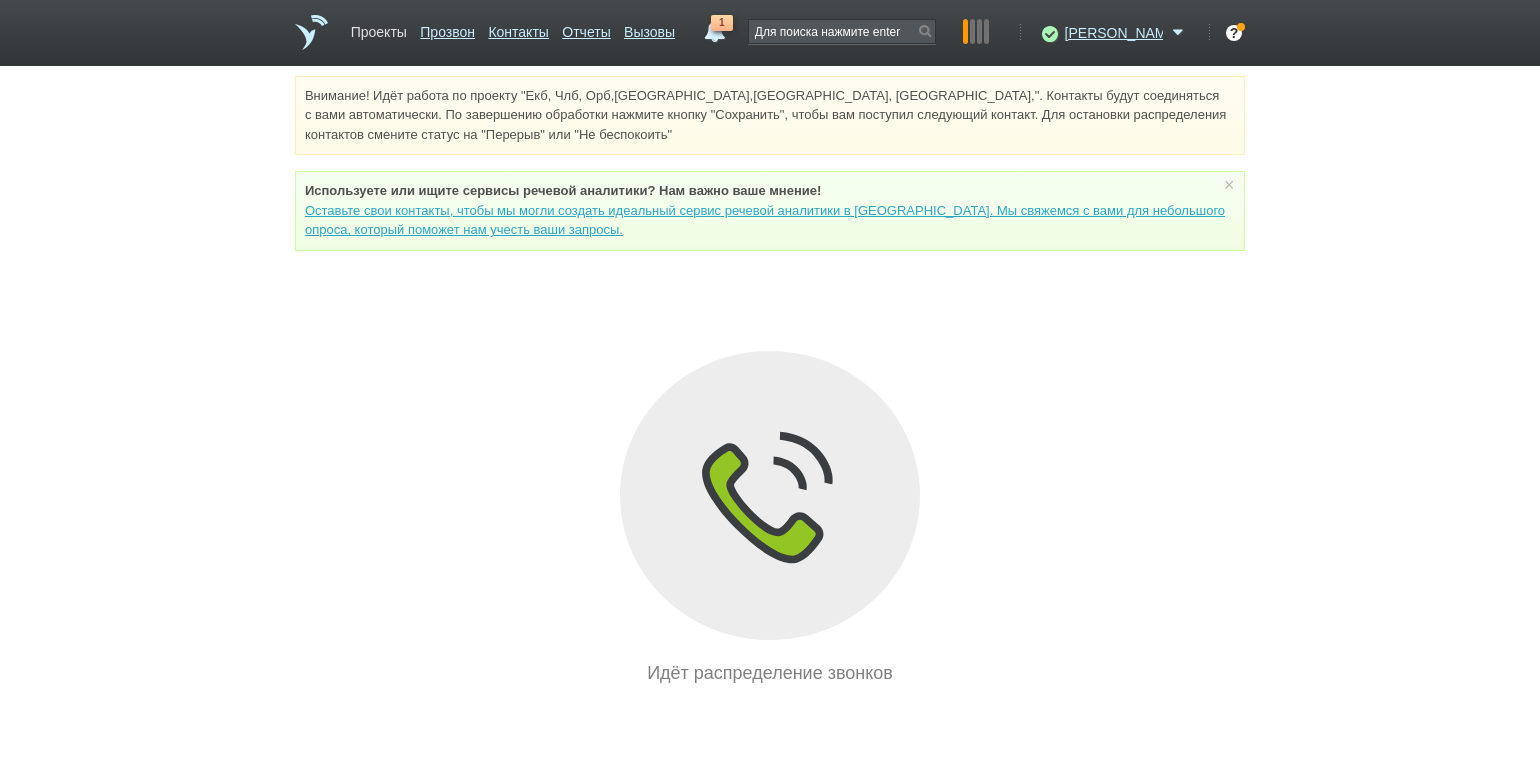 click on "Проекты" at bounding box center [379, 28] 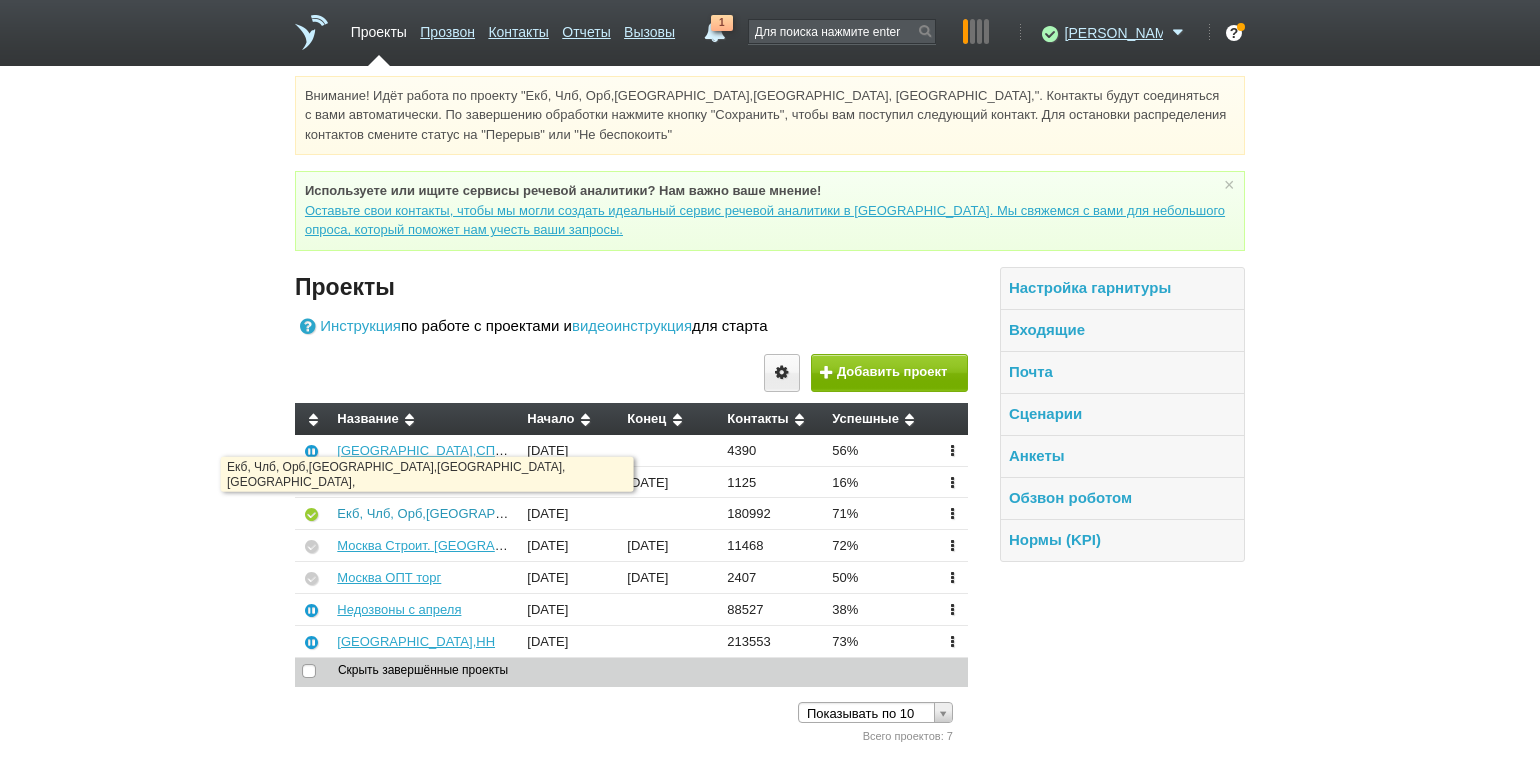 click on "Екб, Члб, Орб,[GEOGRAPHIC_DATA],[GEOGRAPHIC_DATA], [GEOGRAPHIC_DATA]," at bounding box center (591, 513) 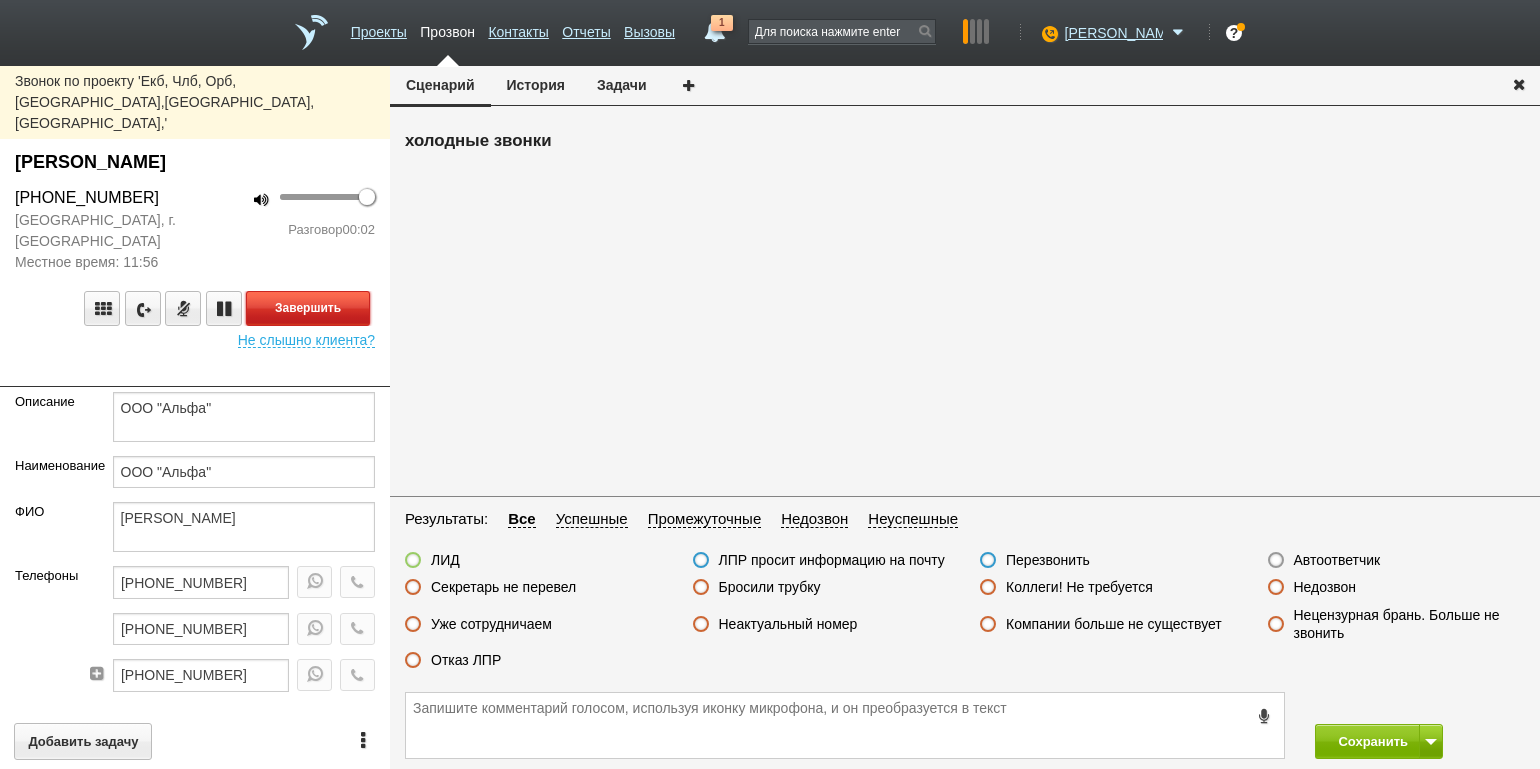 click on "Завершить" at bounding box center [308, 308] 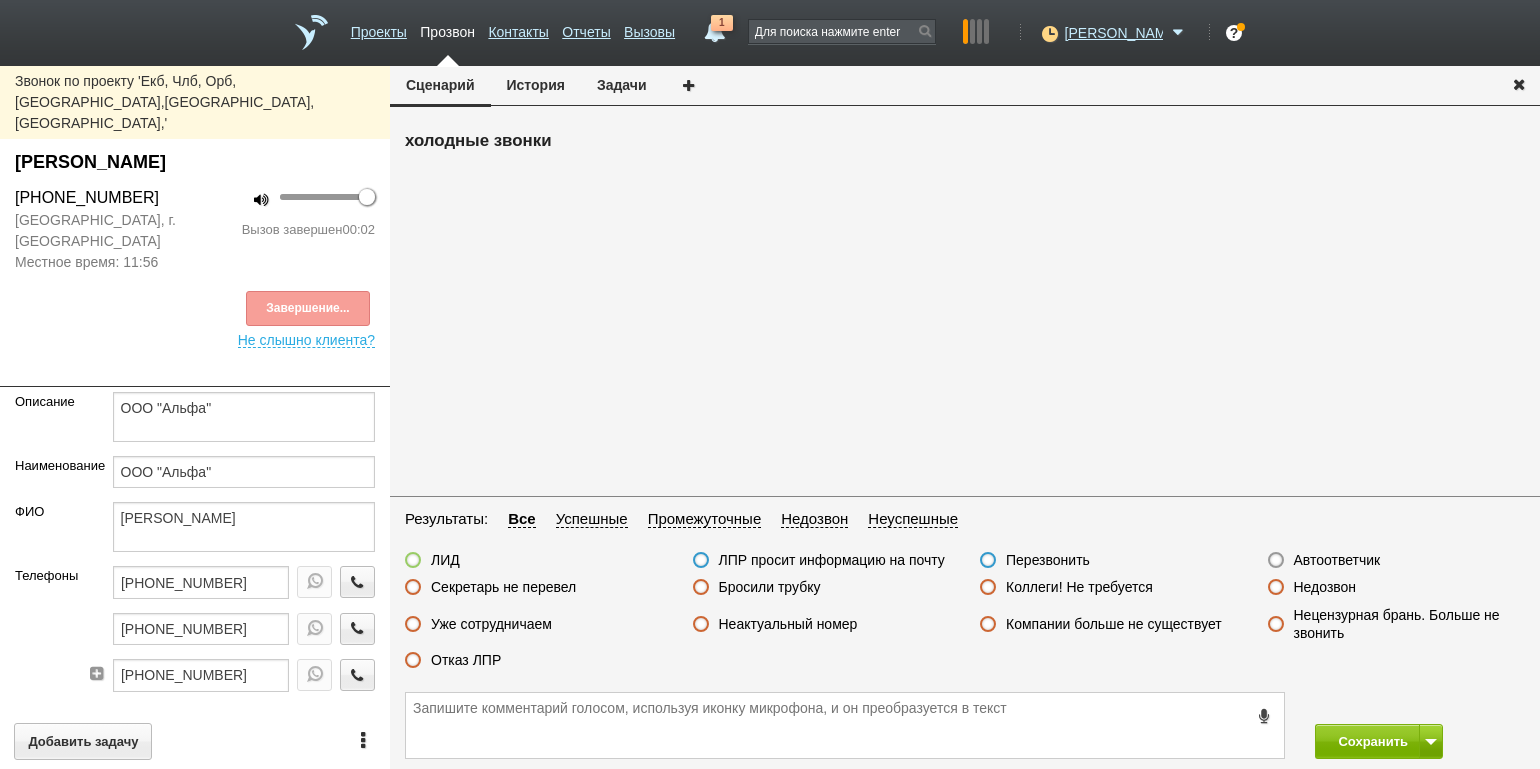 click on "Недозвон" at bounding box center (1325, 587) 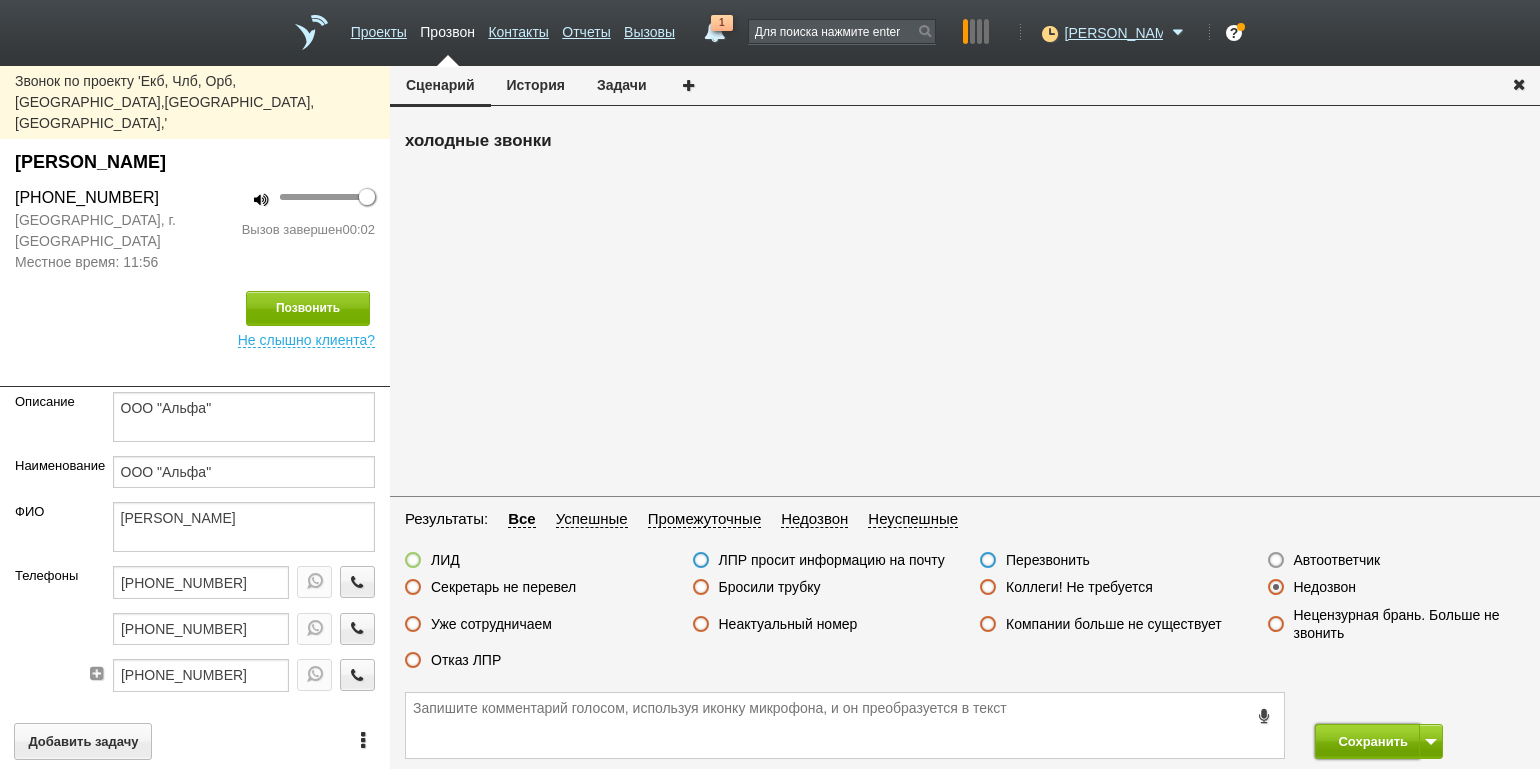 click on "Сохранить" at bounding box center [1367, 741] 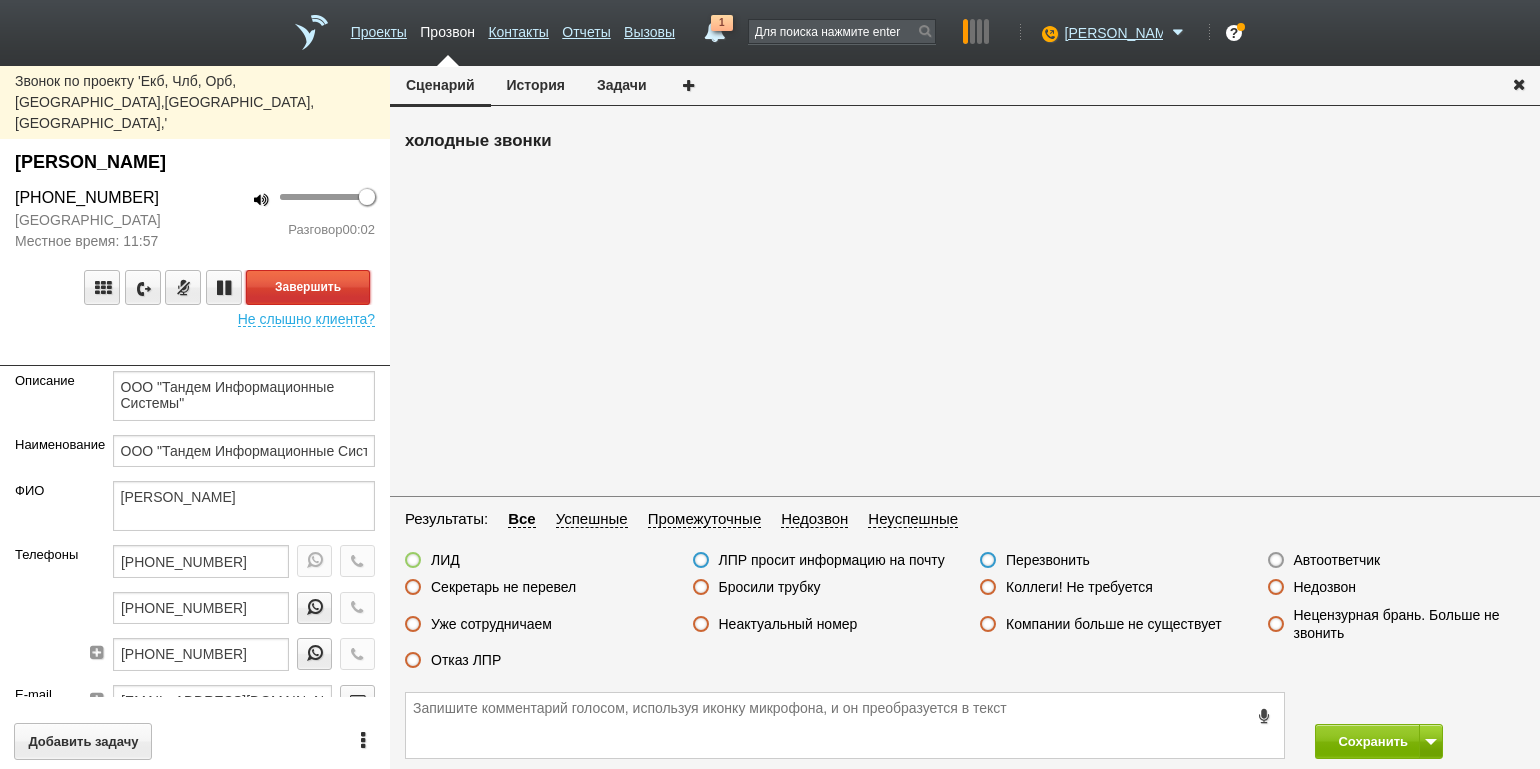 drag, startPoint x: 336, startPoint y: 235, endPoint x: 370, endPoint y: 267, distance: 46.69047 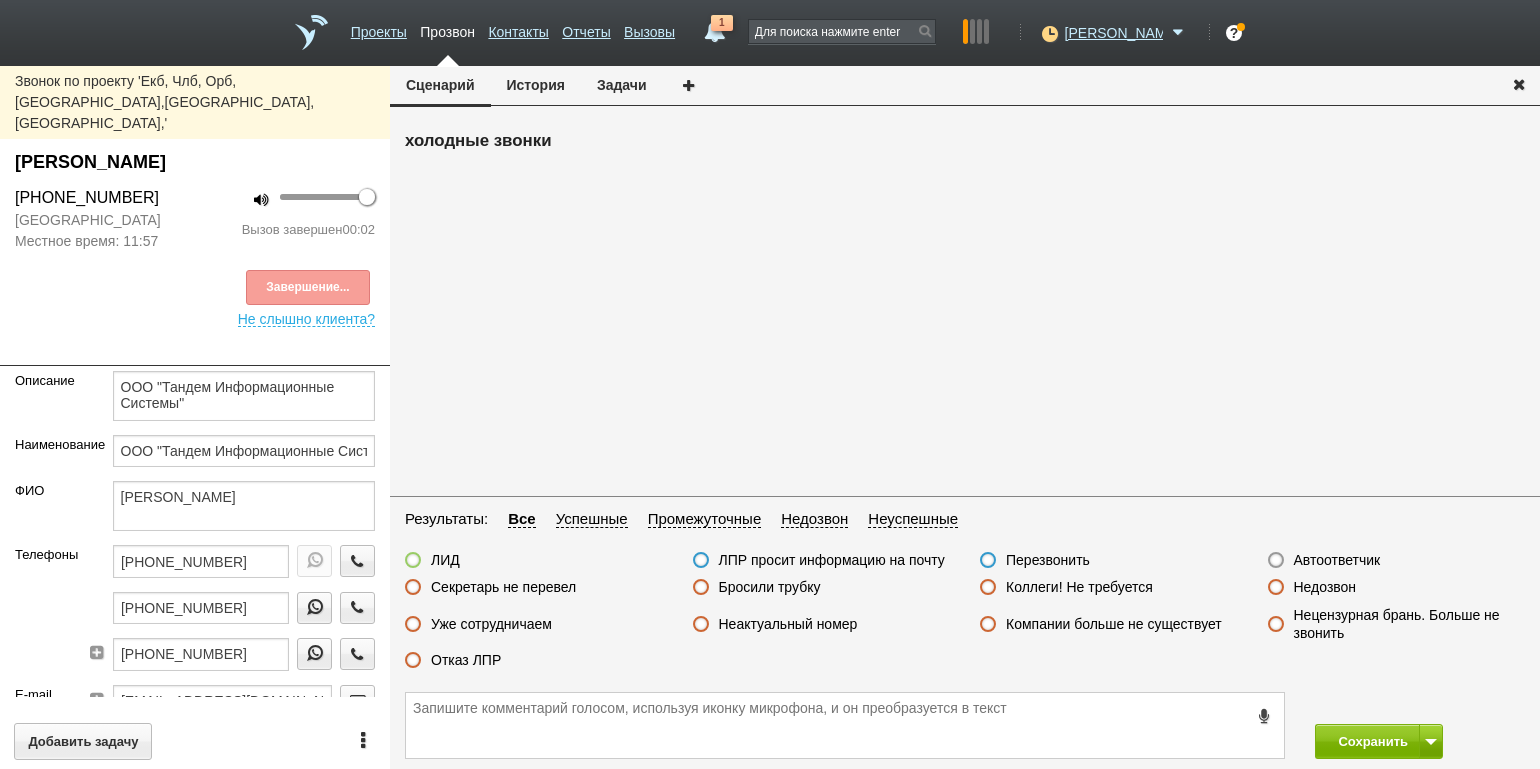 click on "Автоответчик" at bounding box center (1337, 560) 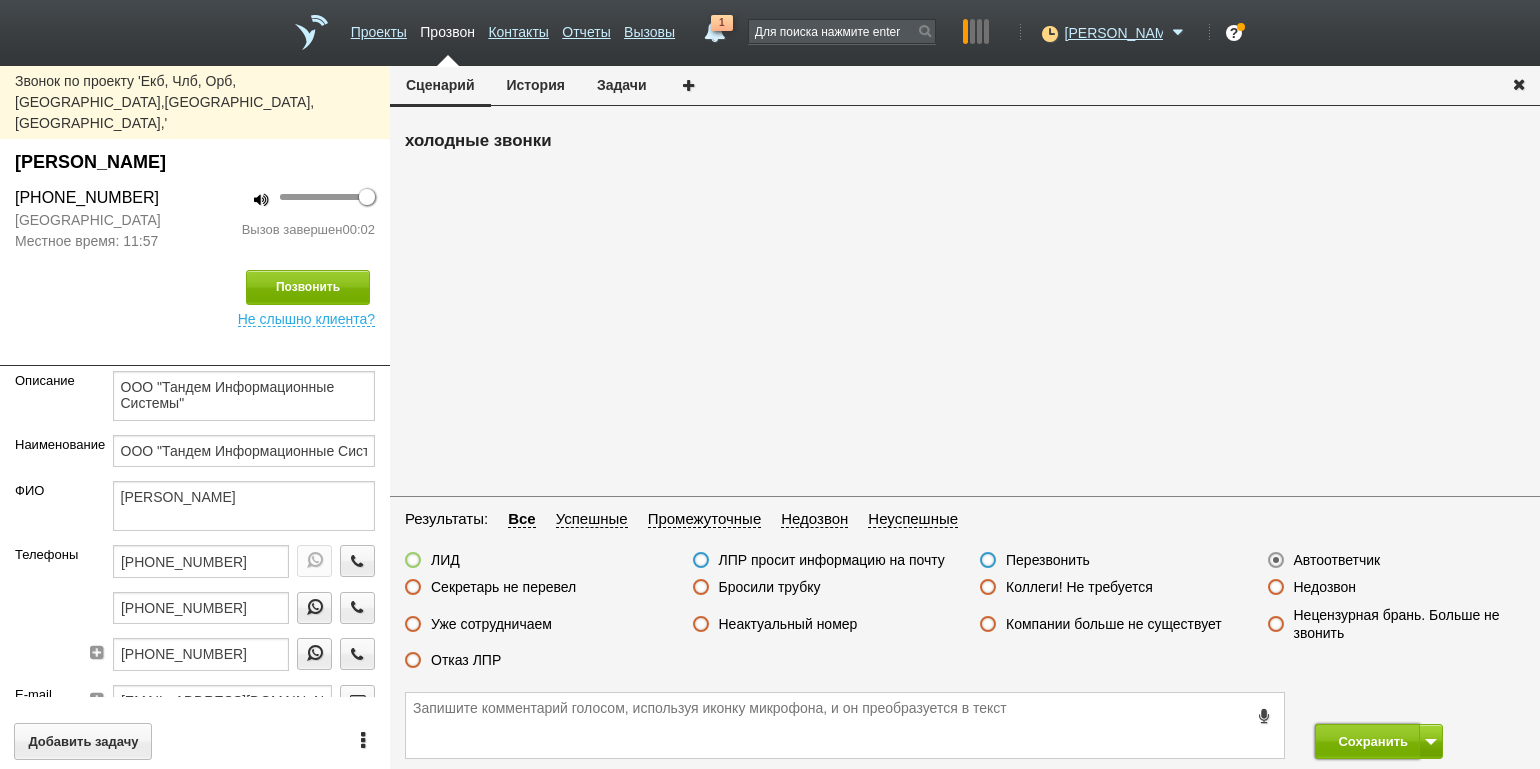 drag, startPoint x: 1354, startPoint y: 742, endPoint x: 1343, endPoint y: 701, distance: 42.44997 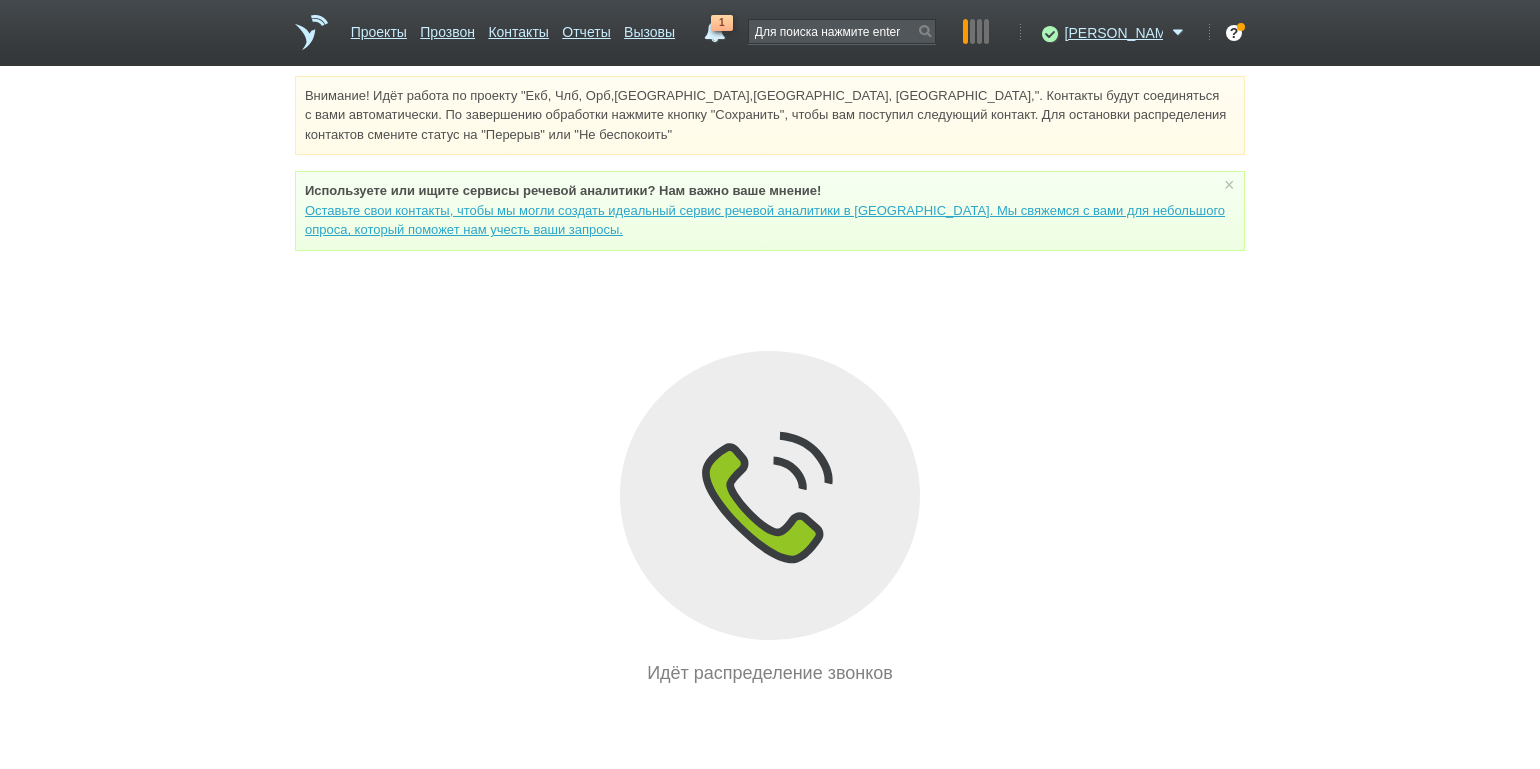 click on "Внимание! Идёт работа по проекту "Екб, Члб, Орб,[GEOGRAPHIC_DATA],[GEOGRAPHIC_DATA], [GEOGRAPHIC_DATA],". Контакты будут соединяться с вами автоматически. По завершению обработки нажмите кнопку "Сохранить", чтобы вам поступил следующий контакт. Для остановки распределения контактов смените статус на "Перерыв" или "Не беспокоить"
Используете или ищите cервисы речевой аналитики? Нам важно ваше мнение!
×
Вы можете звонить напрямую из строки поиска - введите номер и нажмите "Позвонить"
Идёт распределение звонков" at bounding box center (770, 381) 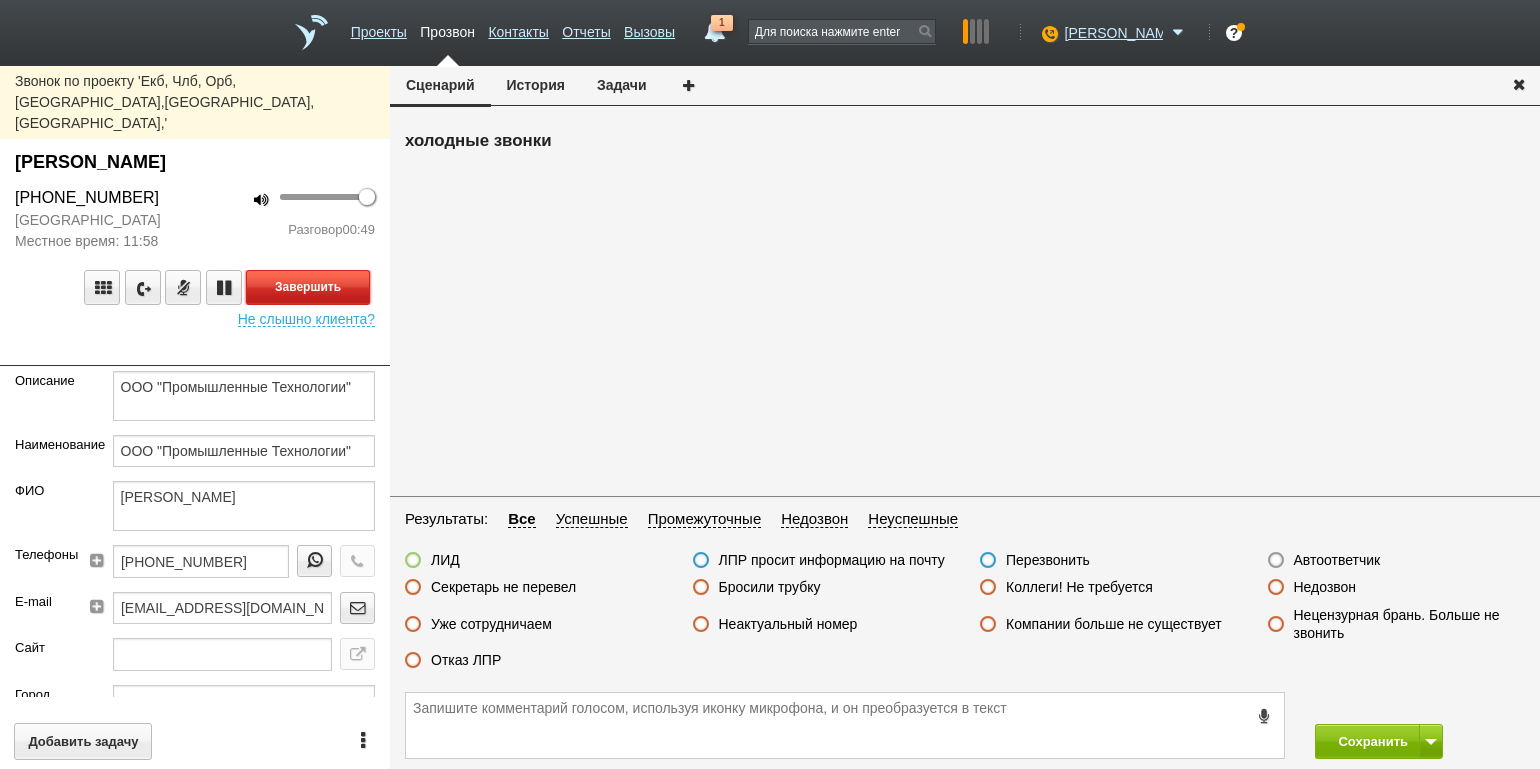 click on "Завершить" at bounding box center (308, 287) 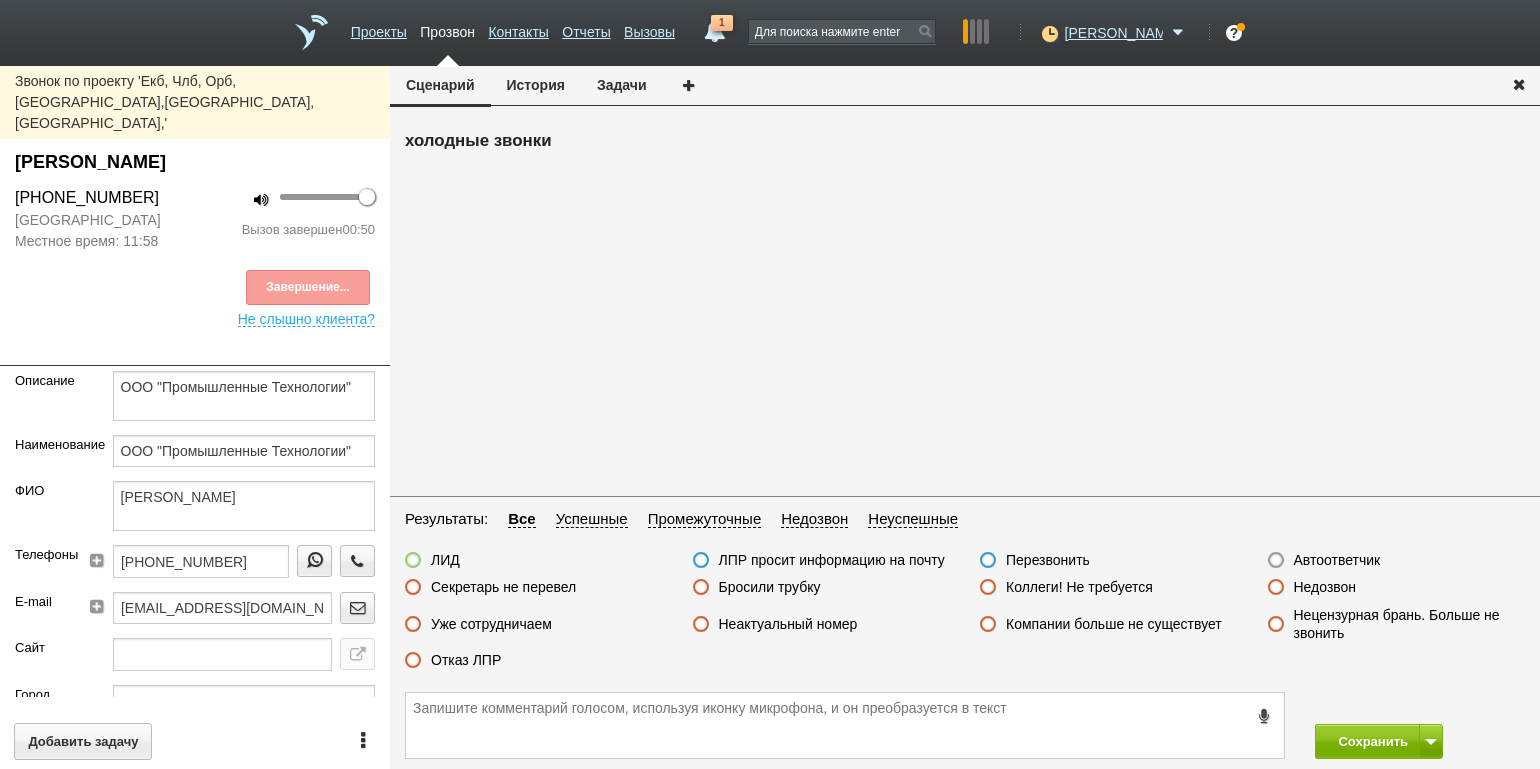 click on "Секретарь не перевел" at bounding box center (503, 587) 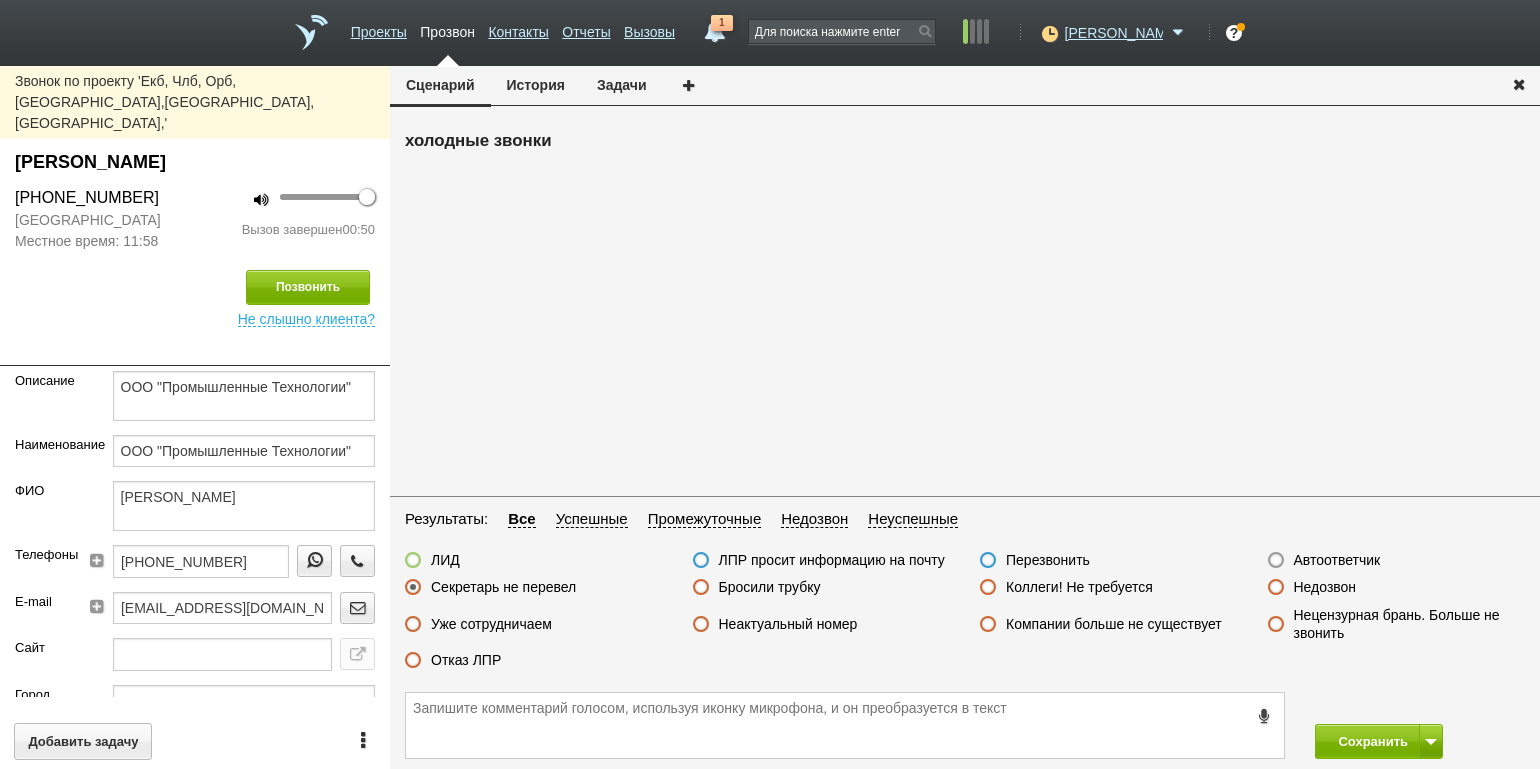 click on "Отказ ЛПР" at bounding box center (466, 660) 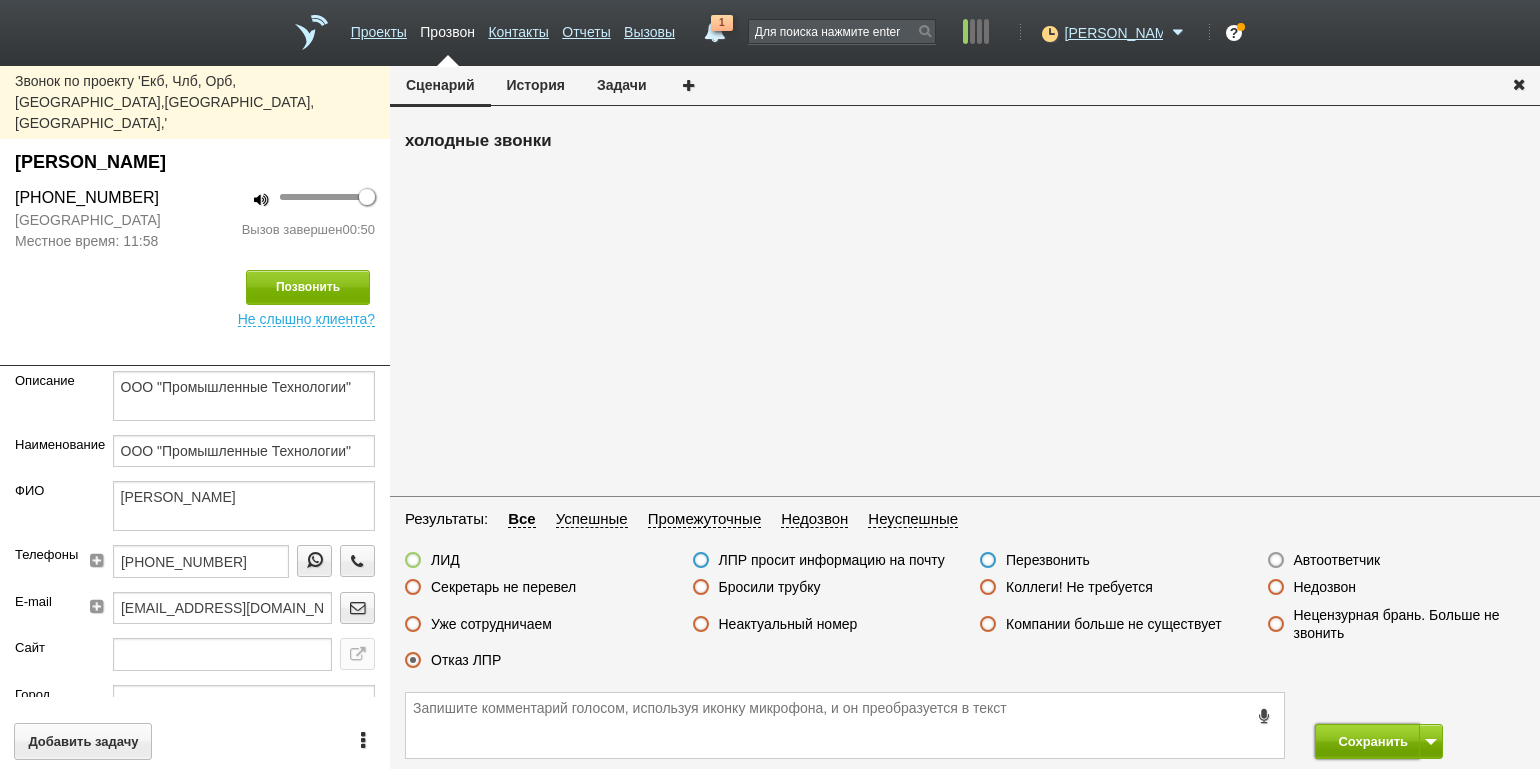 click on "Сохранить" at bounding box center (1367, 741) 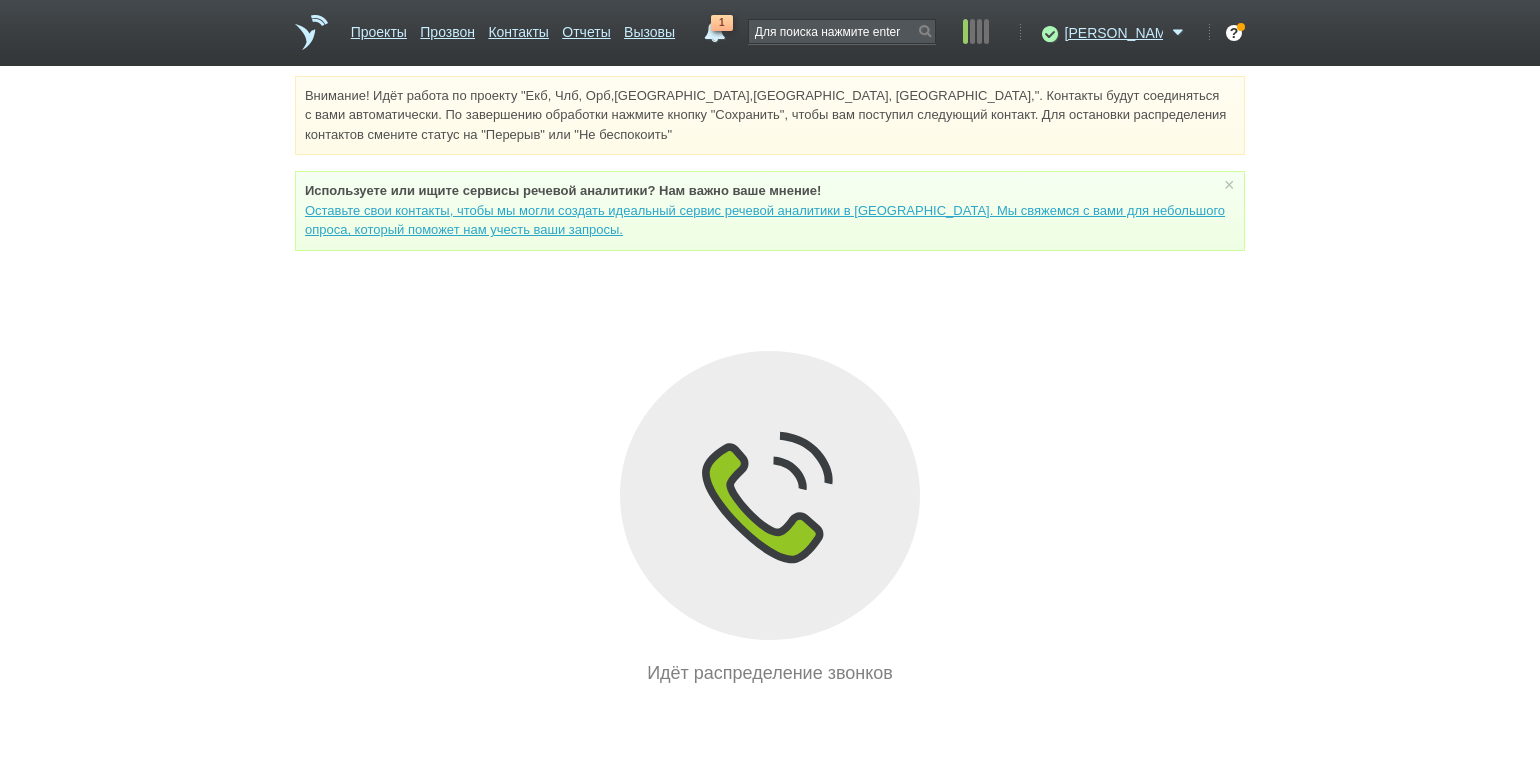 click on "Отчеты" at bounding box center [586, 28] 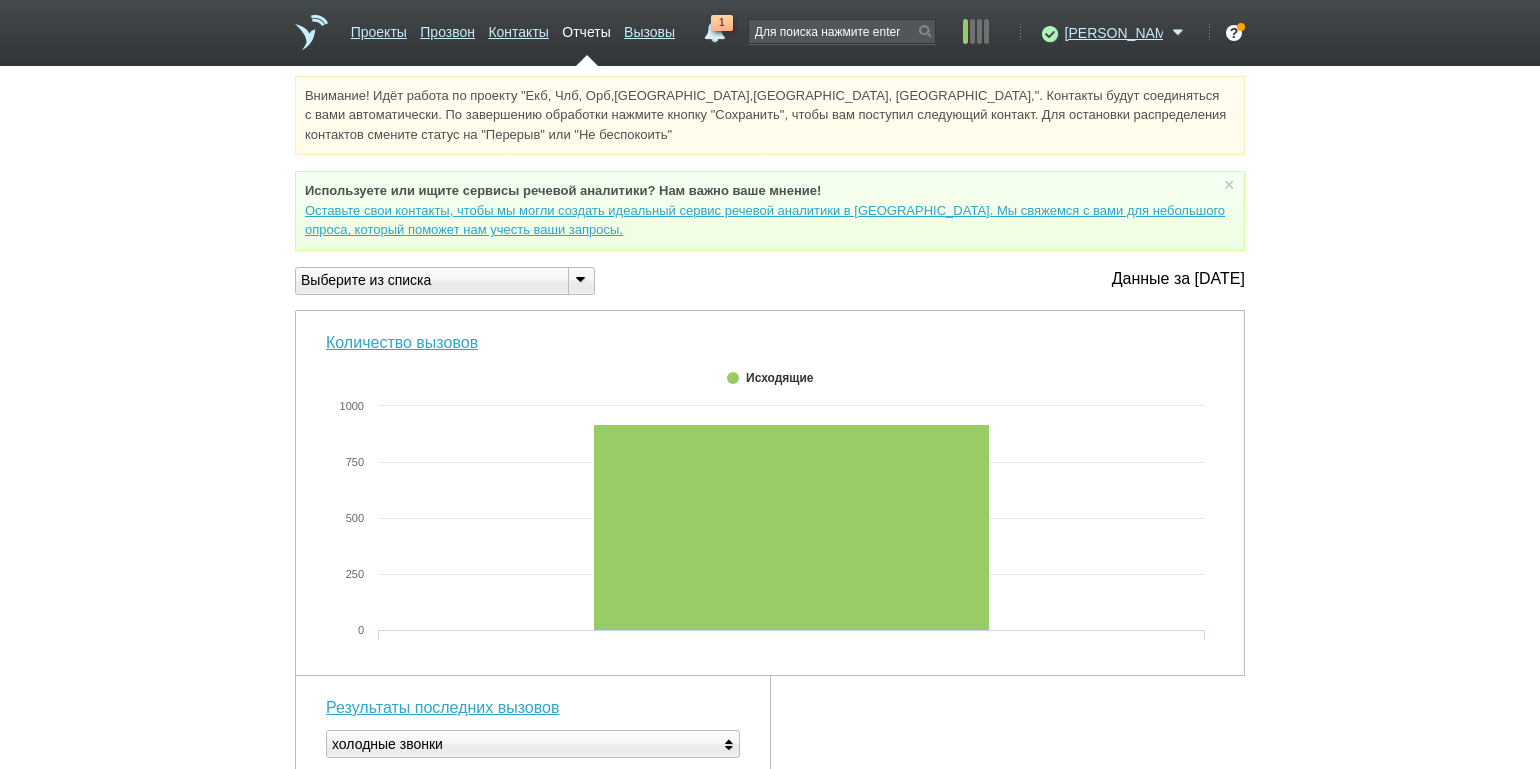 click at bounding box center (580, 279) 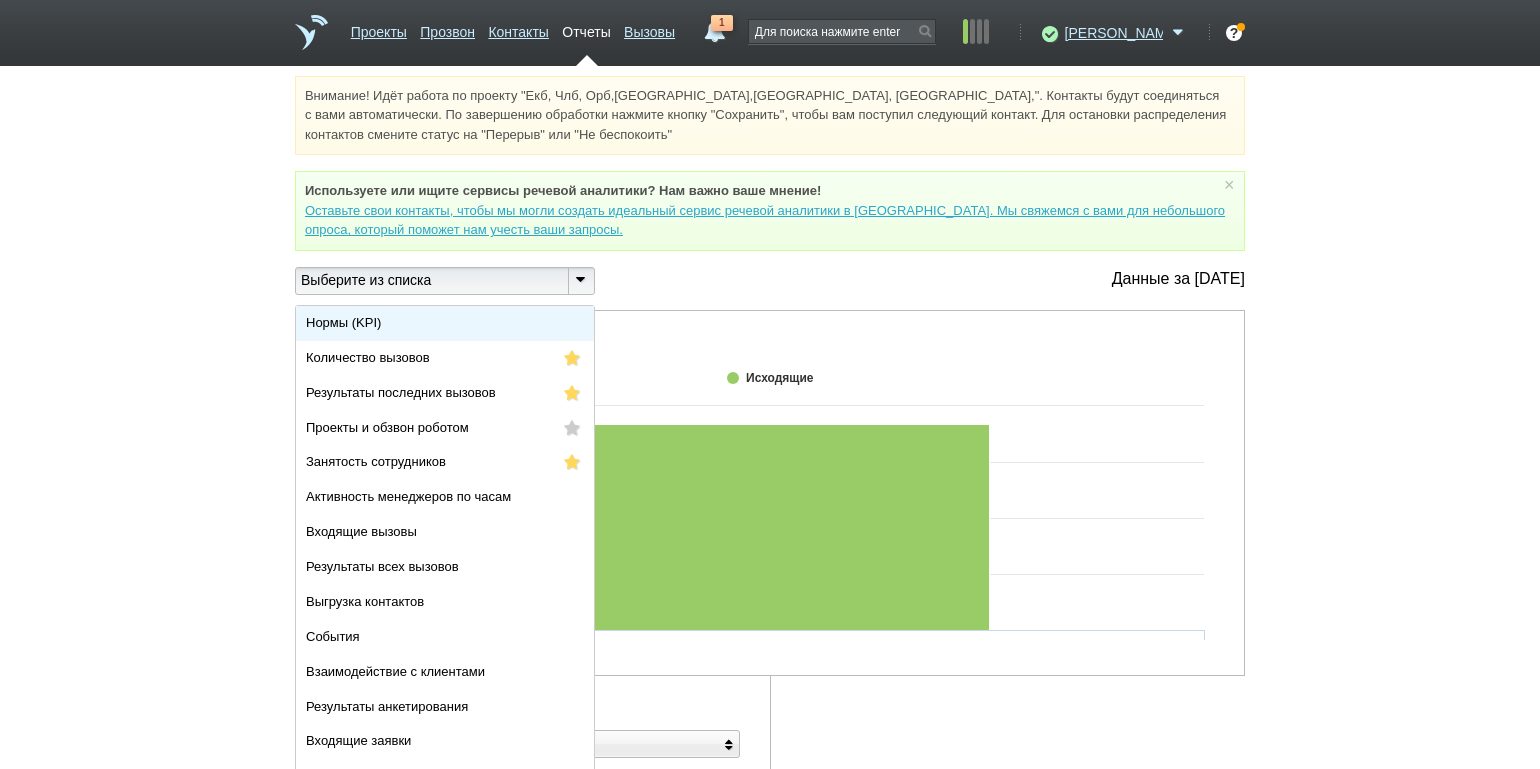 click on "Нормы (KPI)" at bounding box center (445, 323) 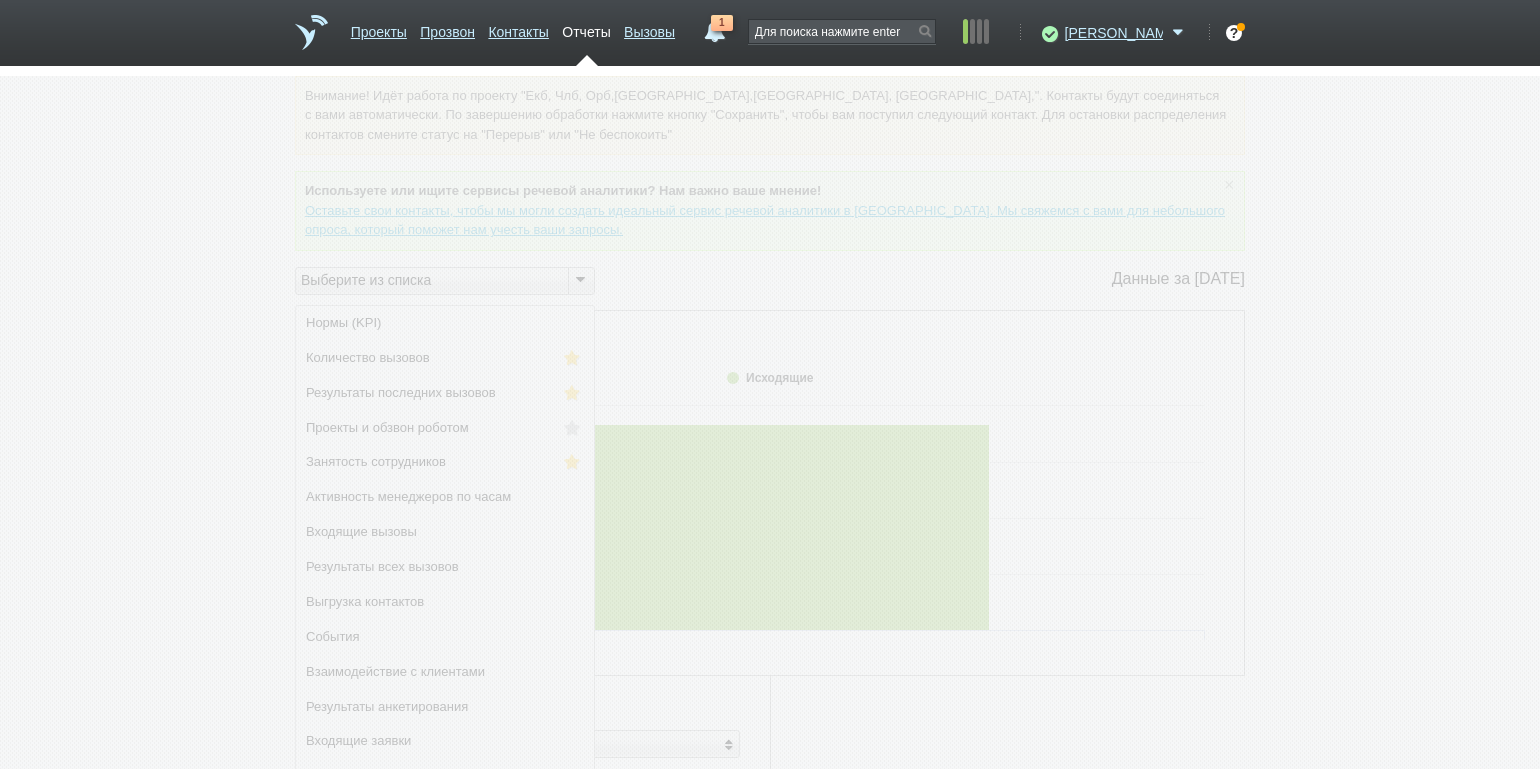 click at bounding box center (770, 797) 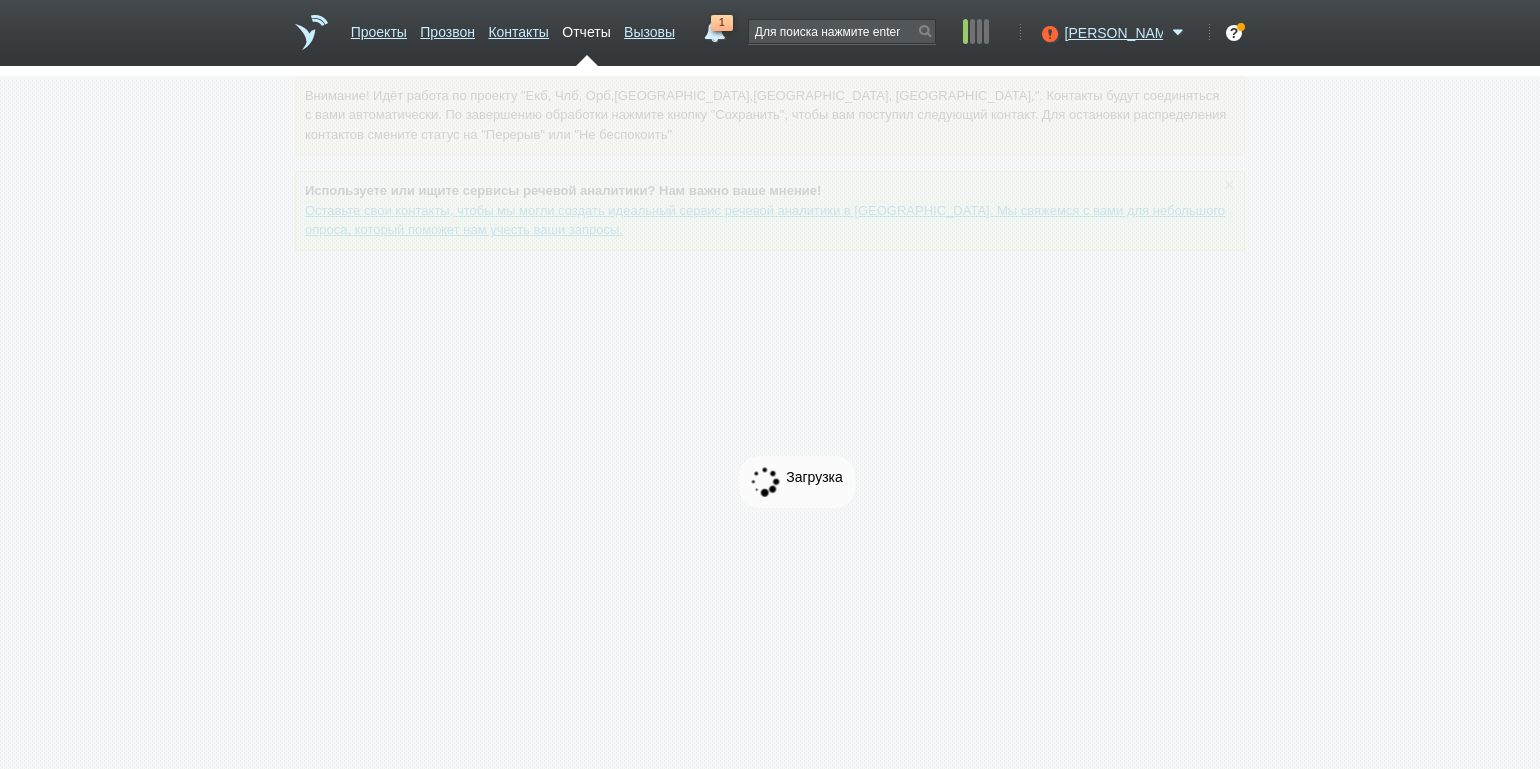 scroll, scrollTop: 0, scrollLeft: 0, axis: both 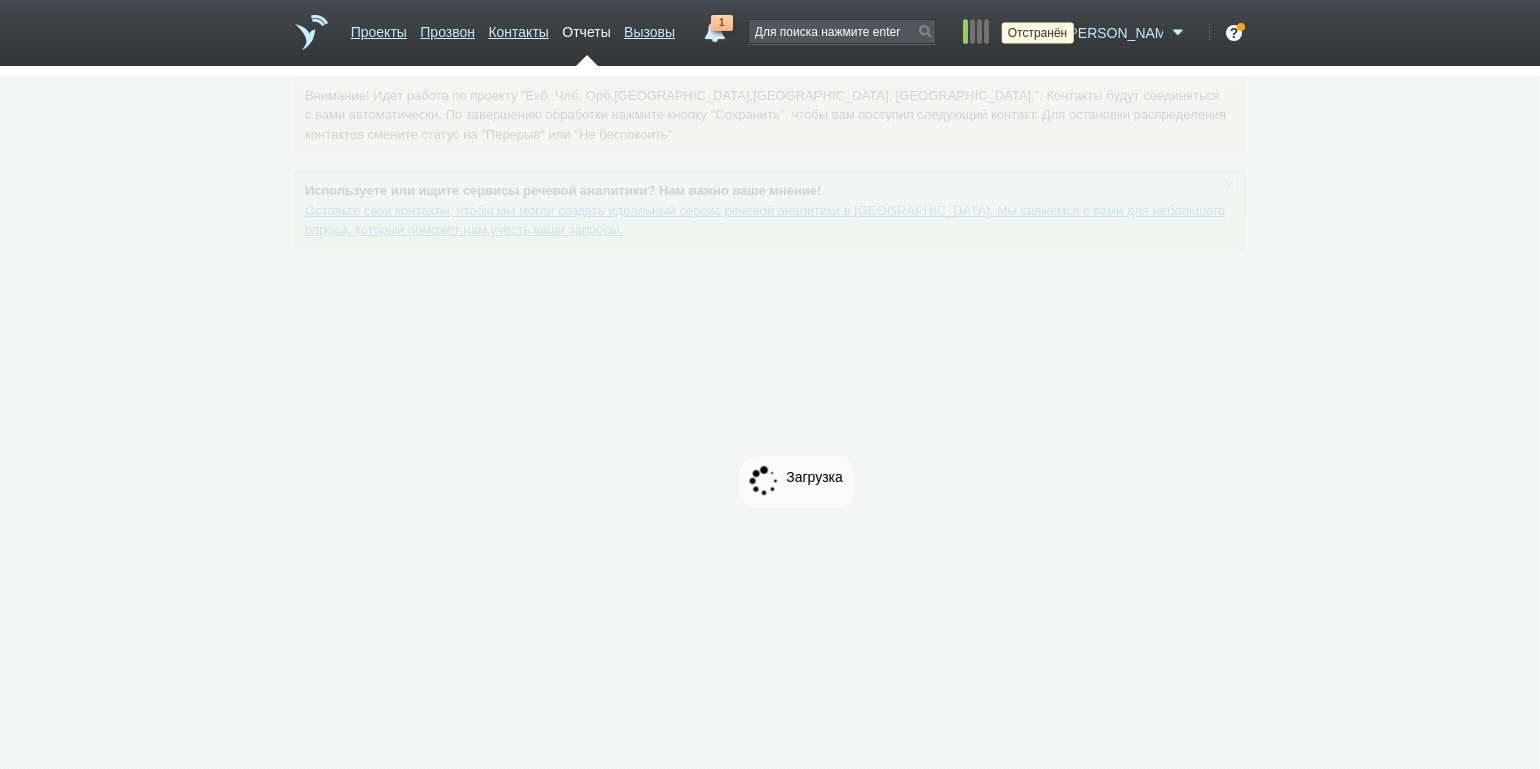 click at bounding box center [1047, 33] 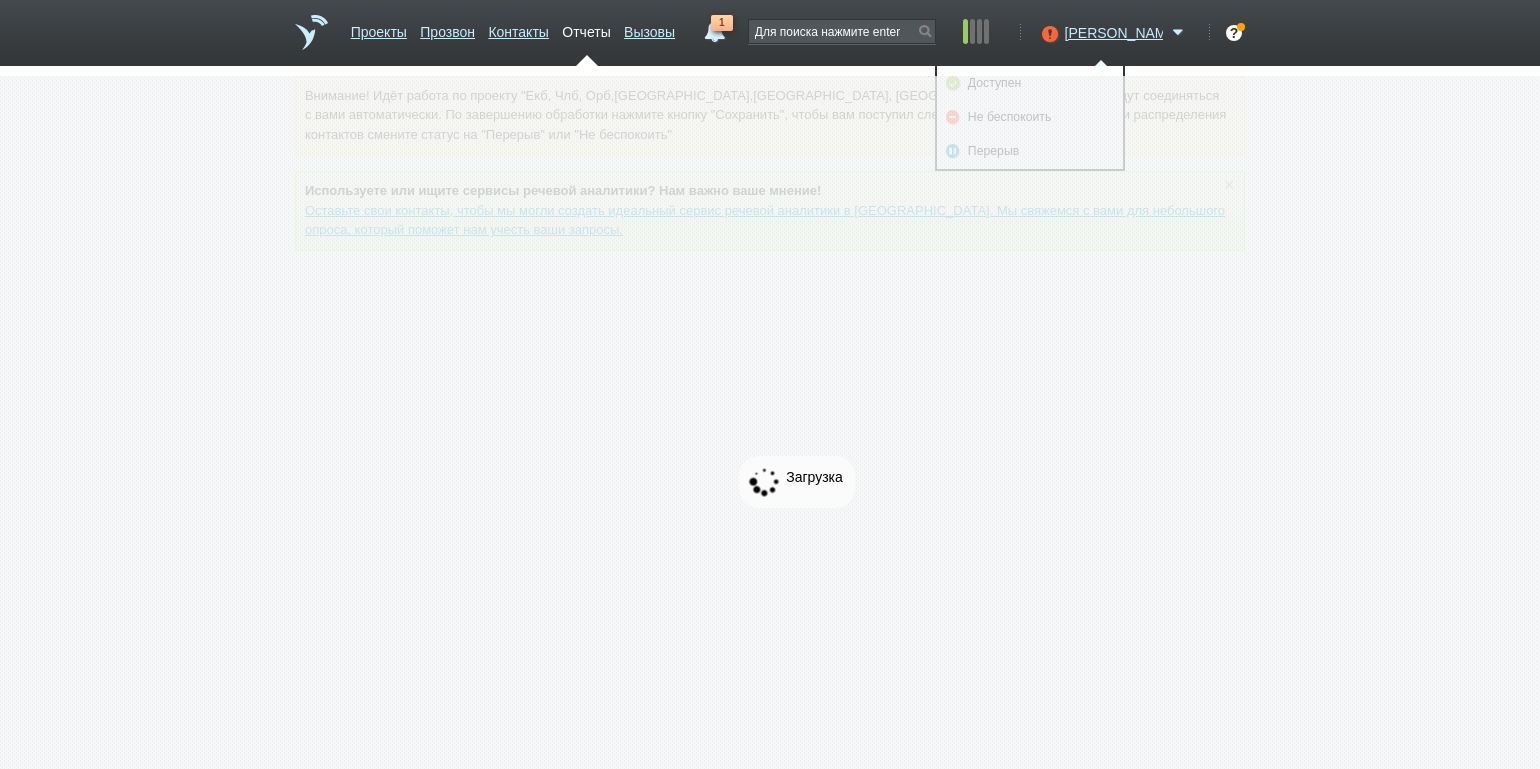 click at bounding box center [770, 471] 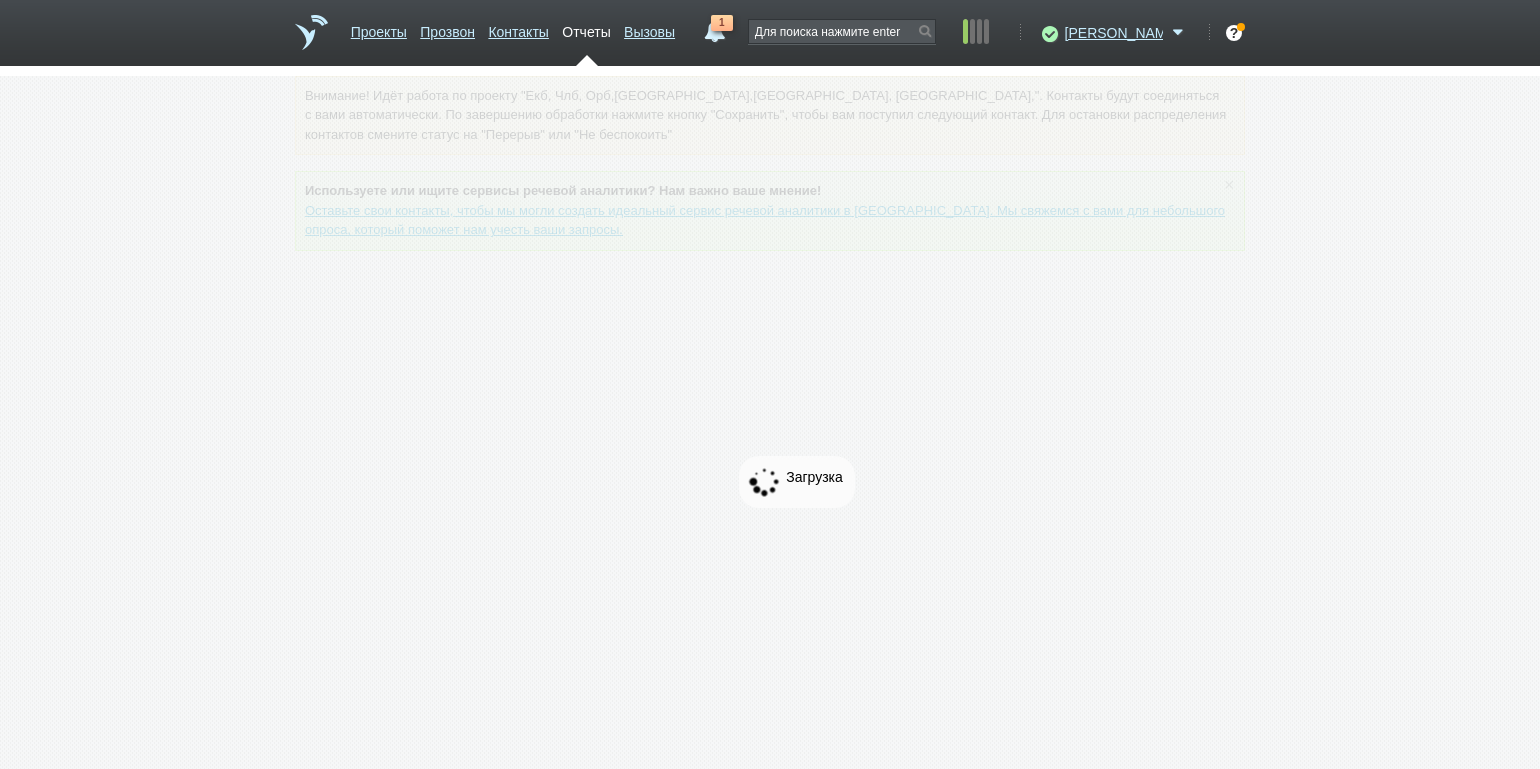 scroll, scrollTop: 0, scrollLeft: 0, axis: both 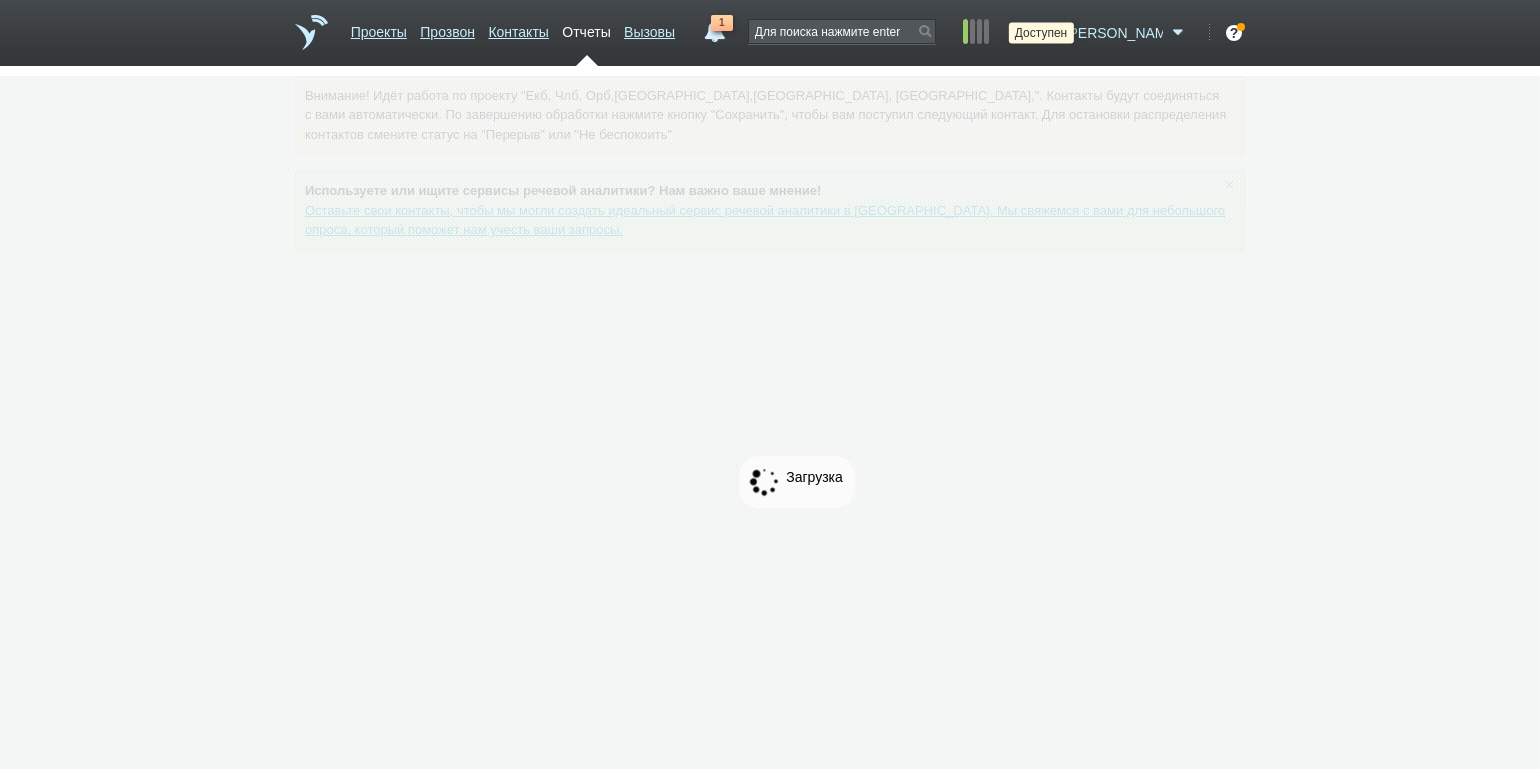 click at bounding box center (1047, 33) 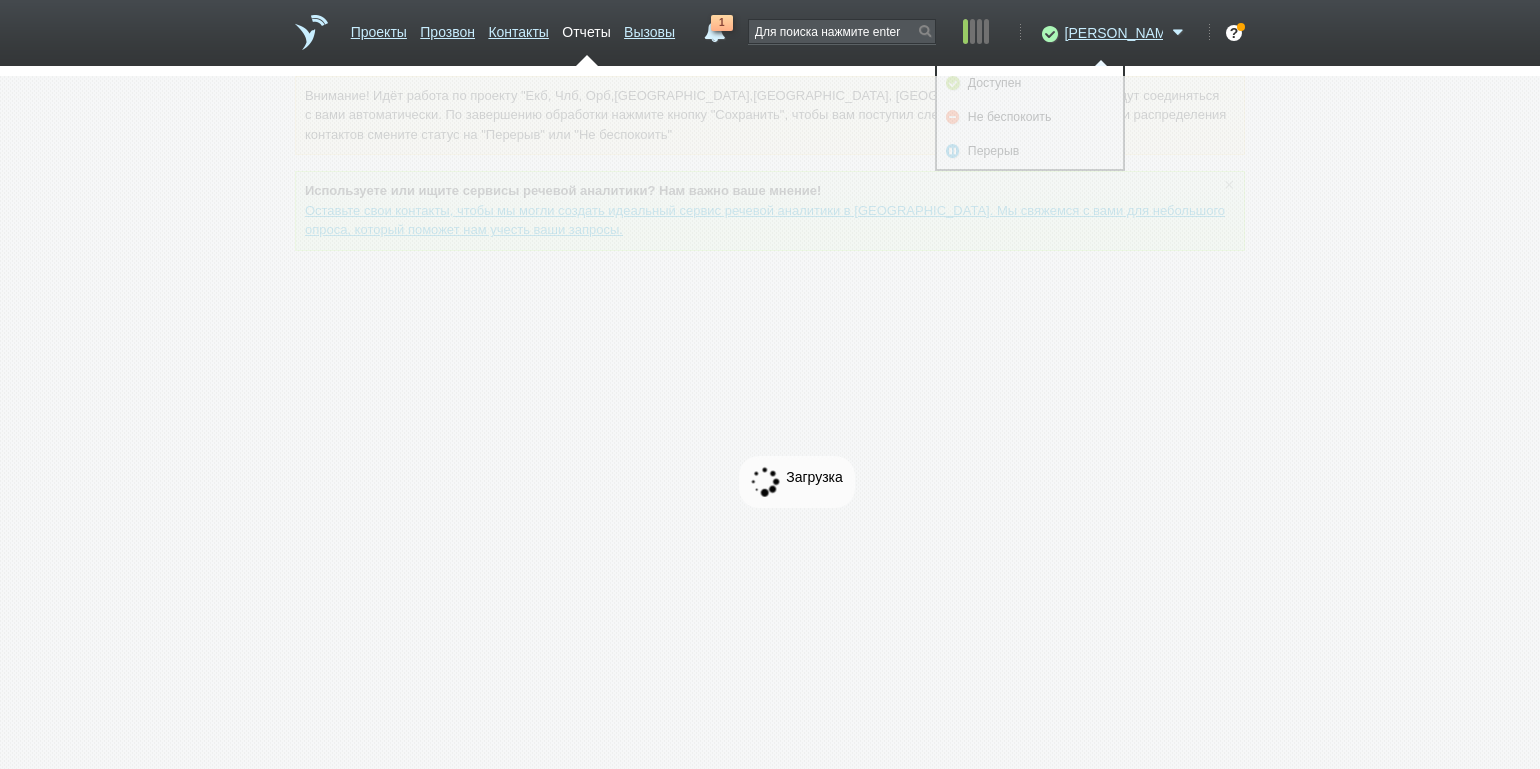 click at bounding box center [770, 471] 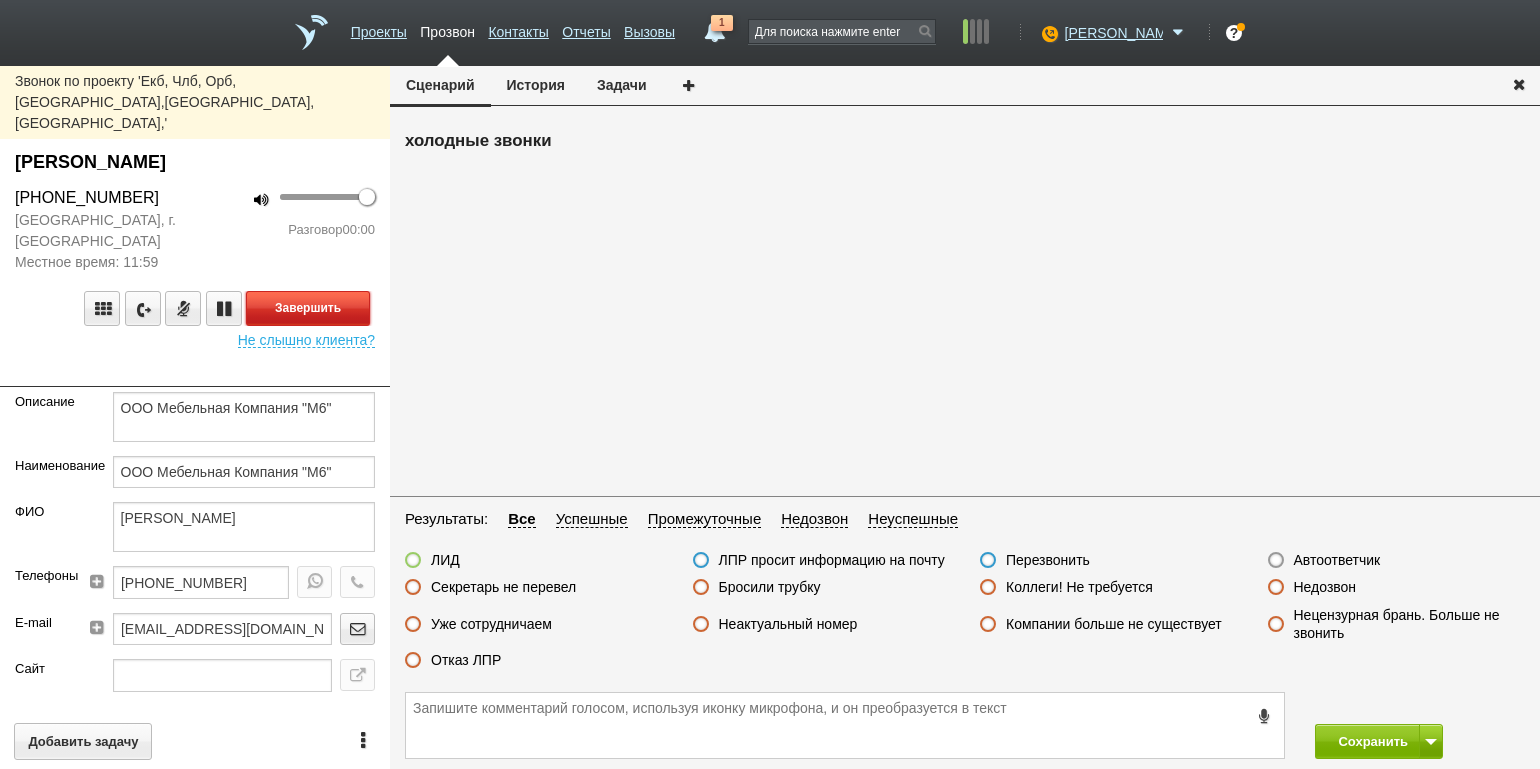 click on "Завершить" at bounding box center (308, 308) 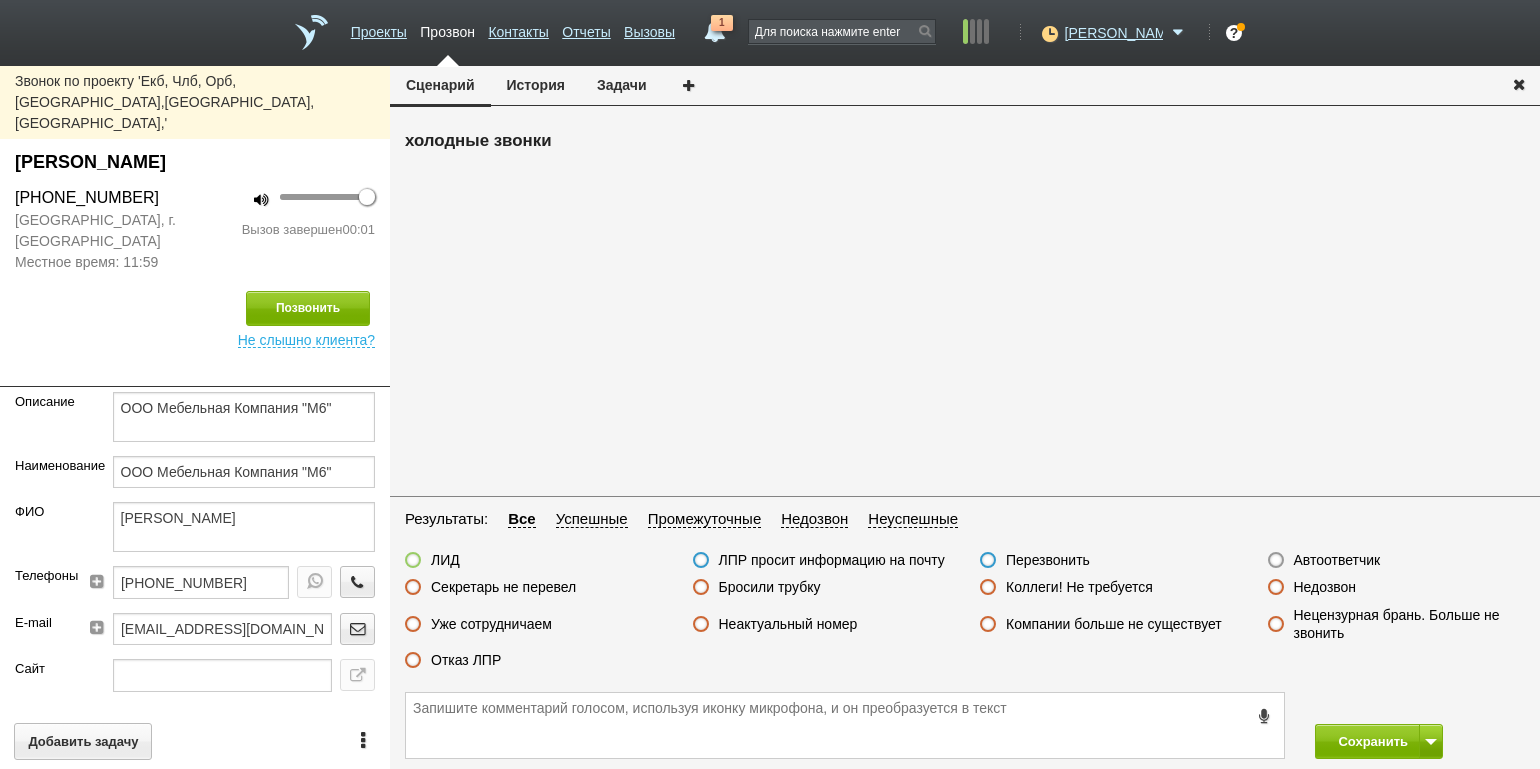 click on "Автоответчик" at bounding box center (1337, 560) 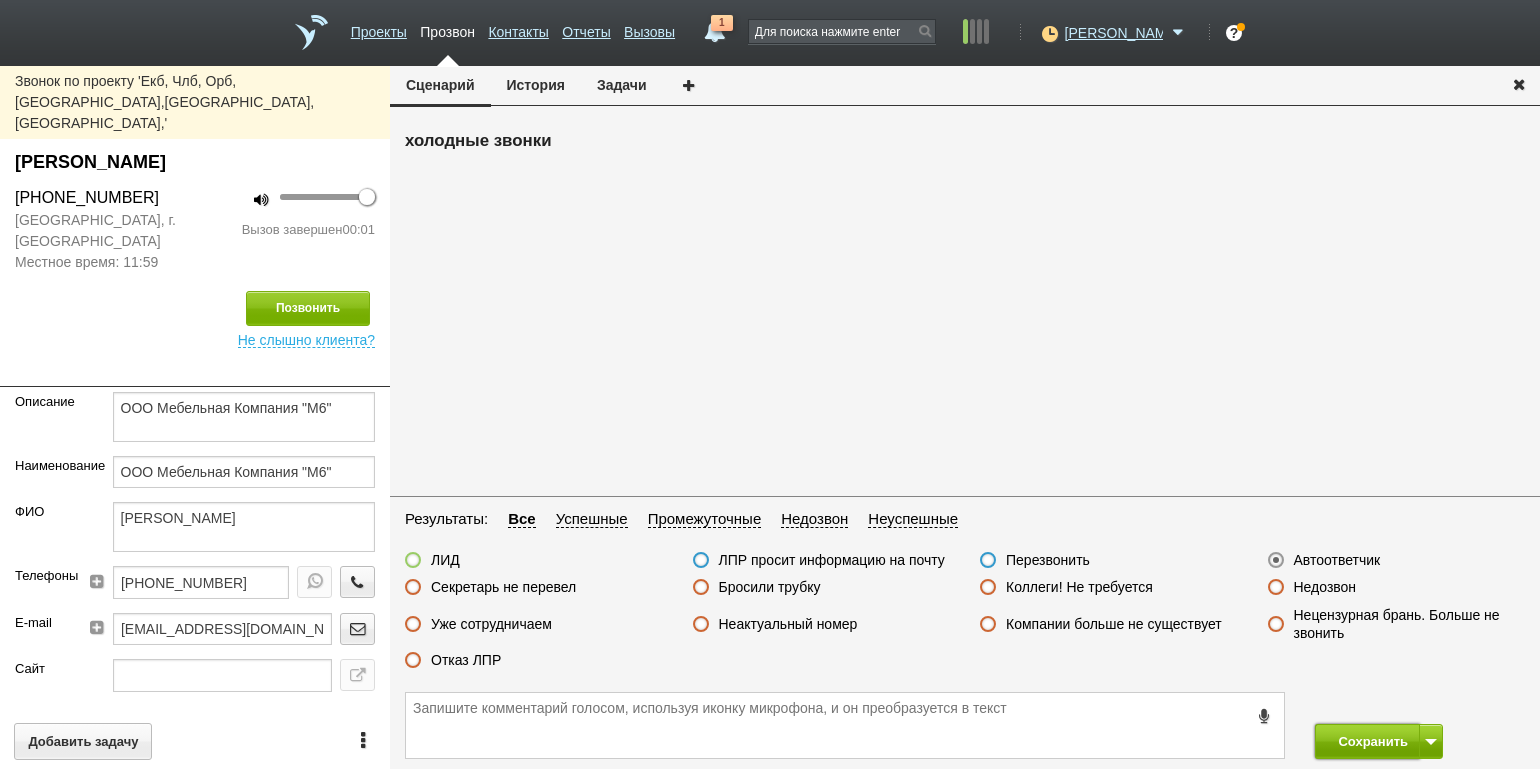 click on "Сохранить" at bounding box center (1367, 741) 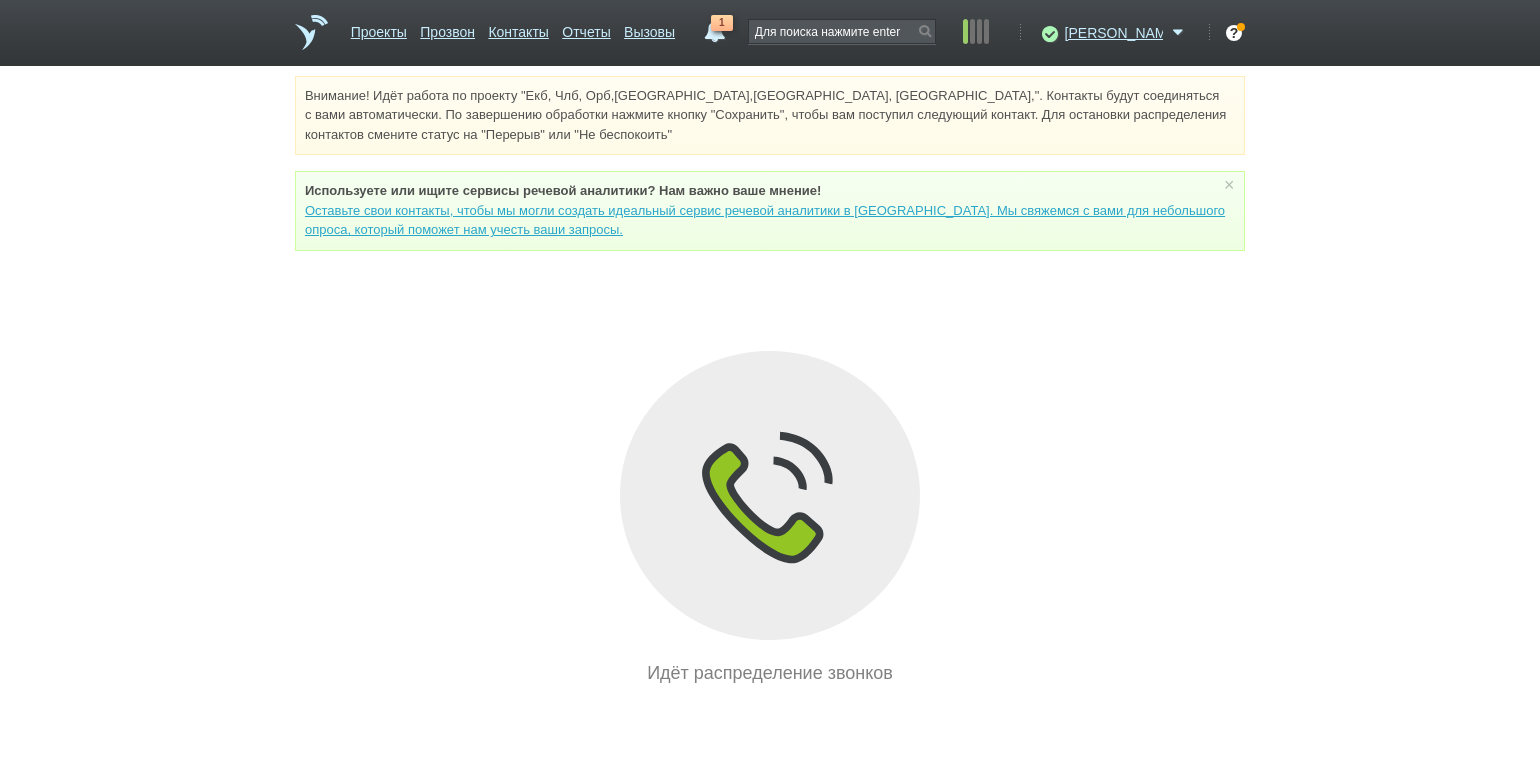 click on "Внимание! Идёт работа по проекту "Екб, Члб, Орб,[GEOGRAPHIC_DATA],[GEOGRAPHIC_DATA], [GEOGRAPHIC_DATA],". Контакты будут соединяться с вами автоматически. По завершению обработки нажмите кнопку "Сохранить", чтобы вам поступил следующий контакт. Для остановки распределения контактов смените статус на "Перерыв" или "Не беспокоить"
Используете или ищите cервисы речевой аналитики? Нам важно ваше мнение!
×
Вы можете звонить напрямую из строки поиска - введите номер и нажмите "Позвонить"
Идёт распределение звонков" at bounding box center [770, 381] 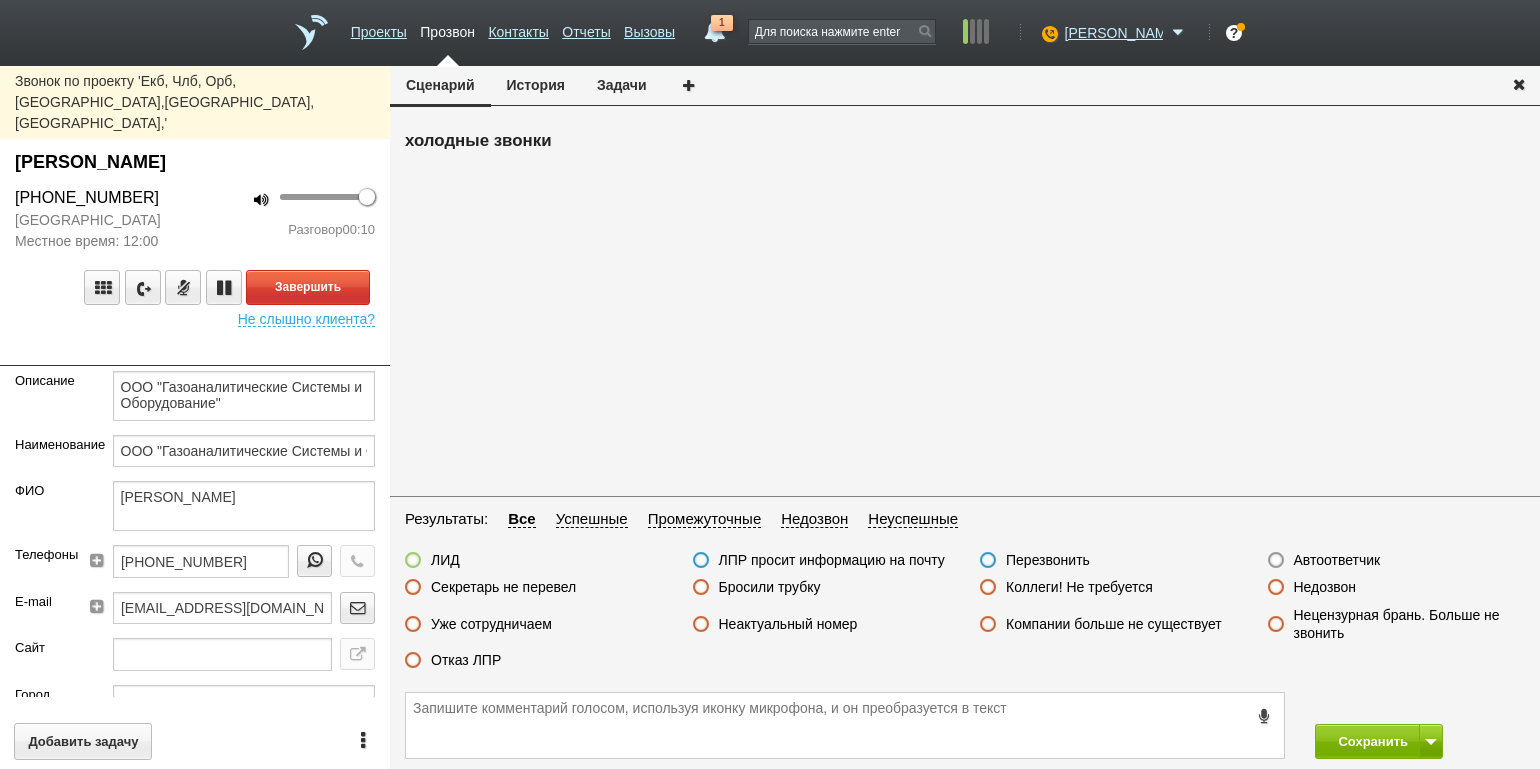 click on "100
Разговор
00:10" at bounding box center (292, 219) 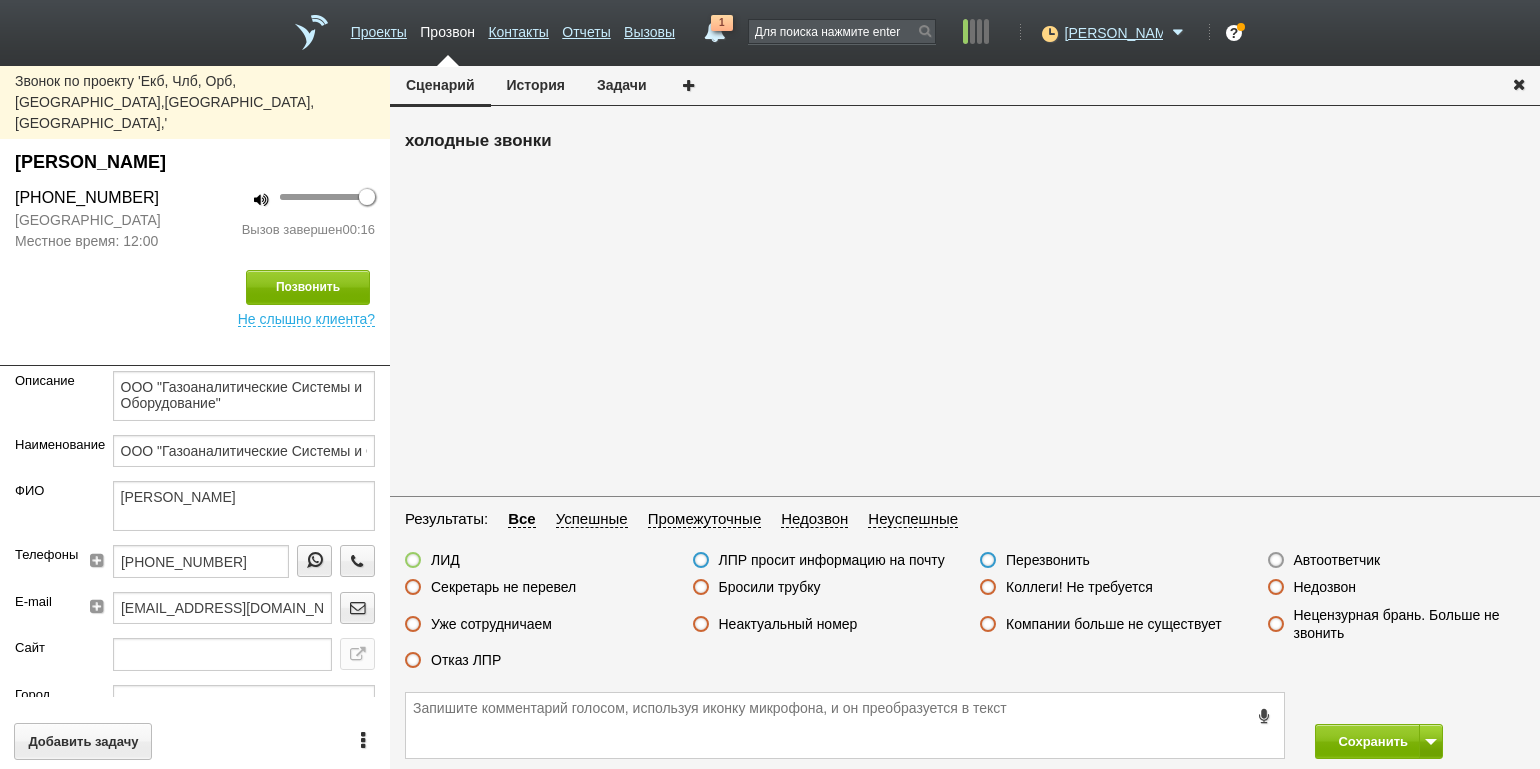 click on "Отказ ЛПР" at bounding box center (466, 660) 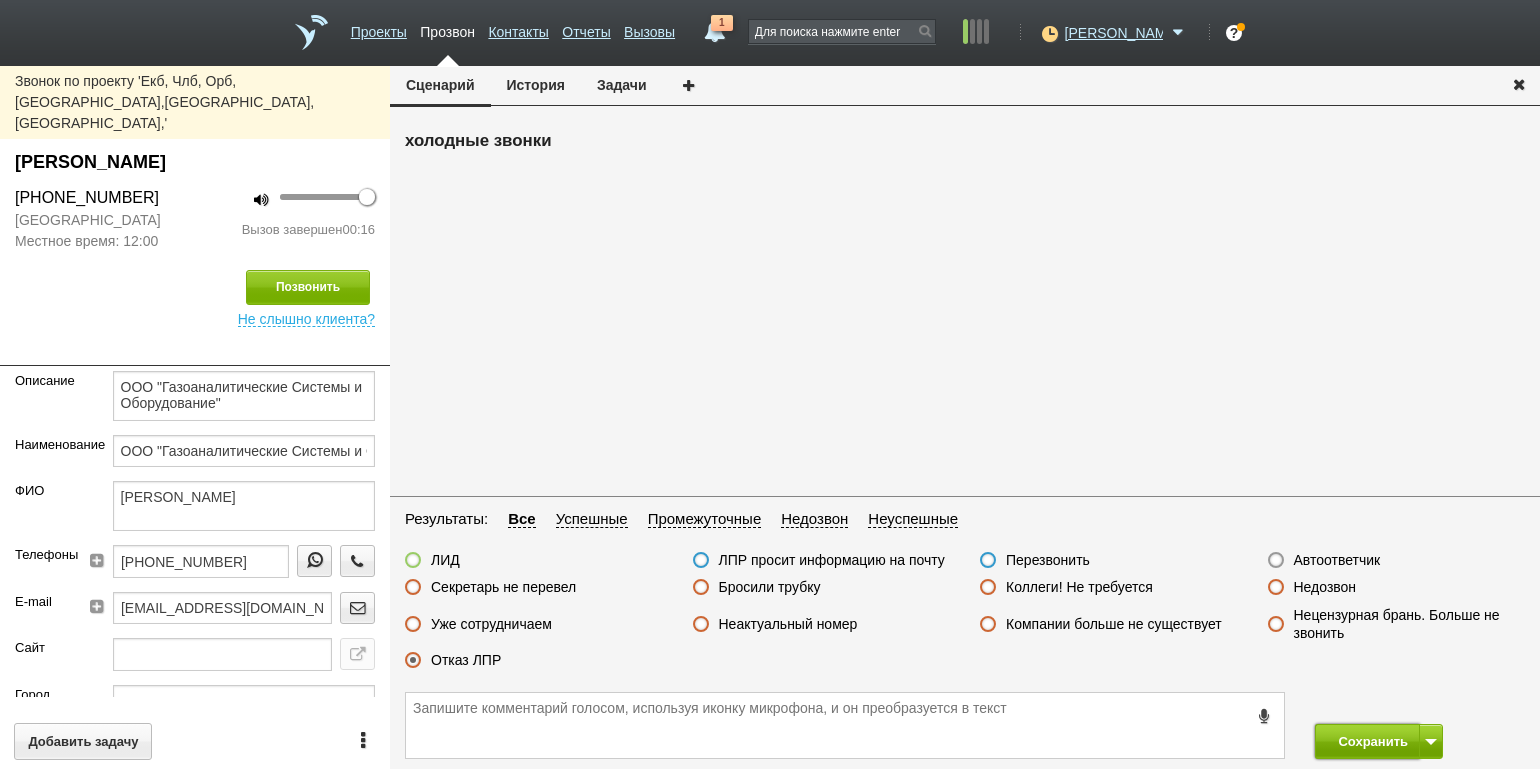 click on "Сохранить" at bounding box center (1367, 741) 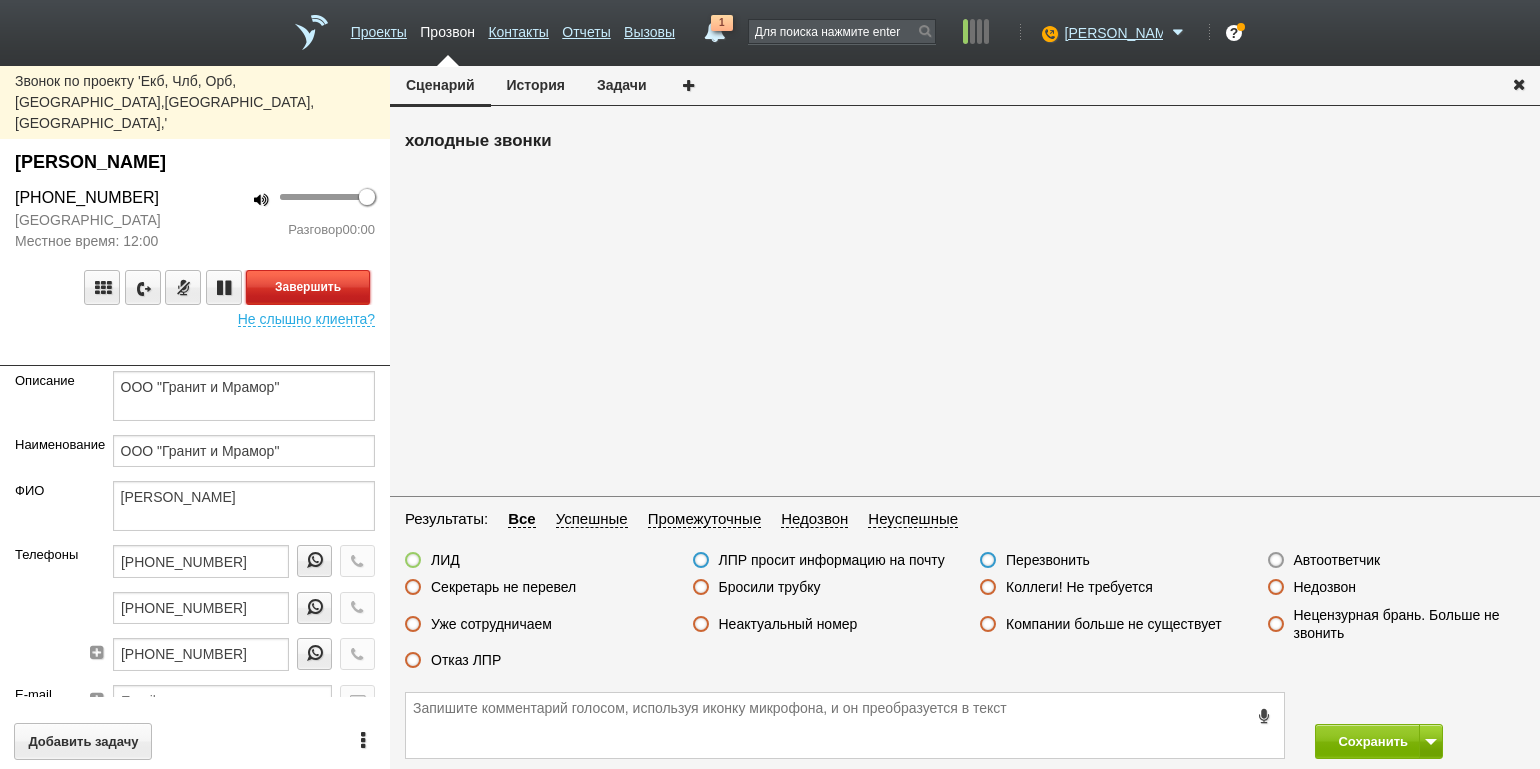 click on "Завершить" at bounding box center [308, 287] 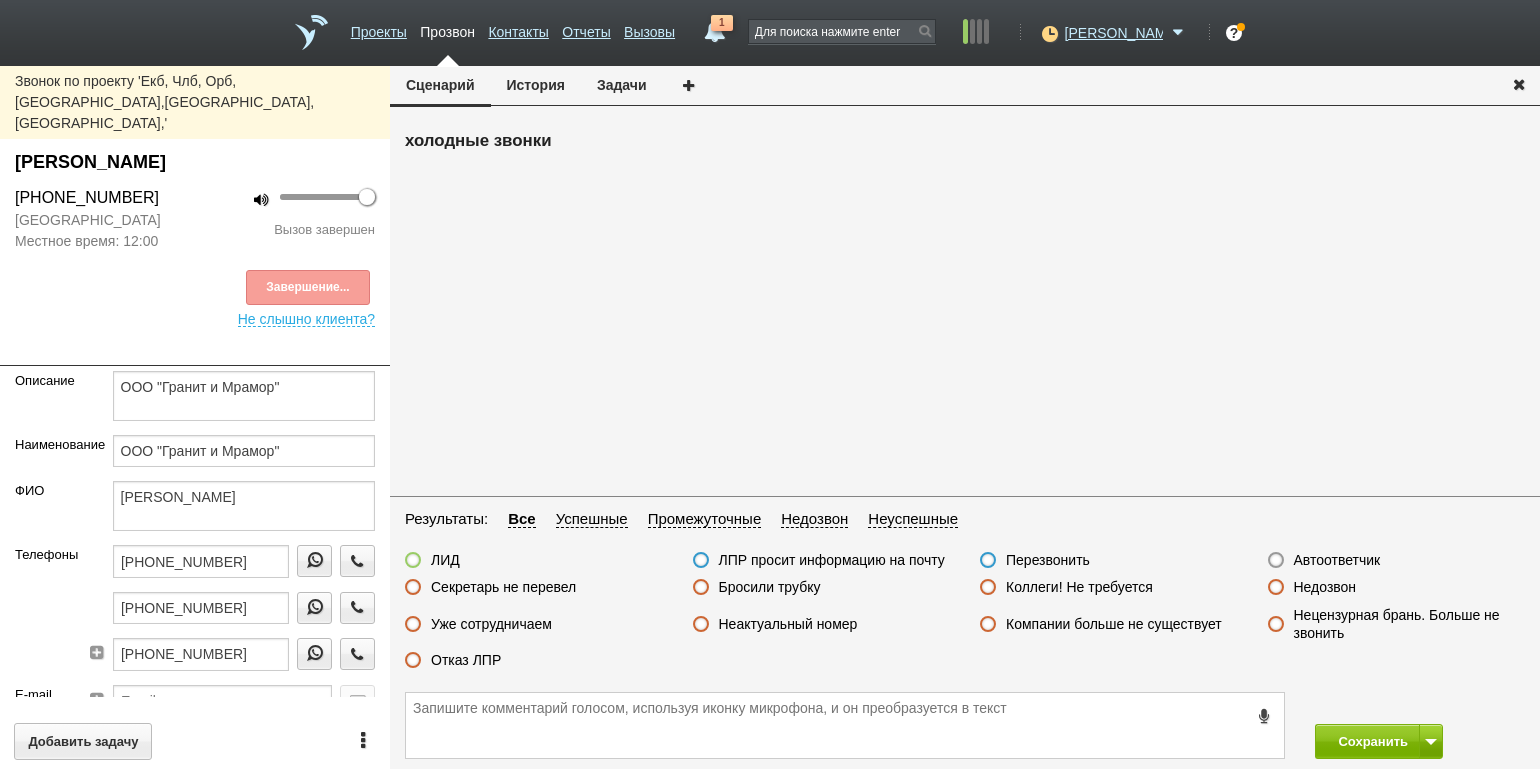 click on "Автоответчик" at bounding box center (1337, 560) 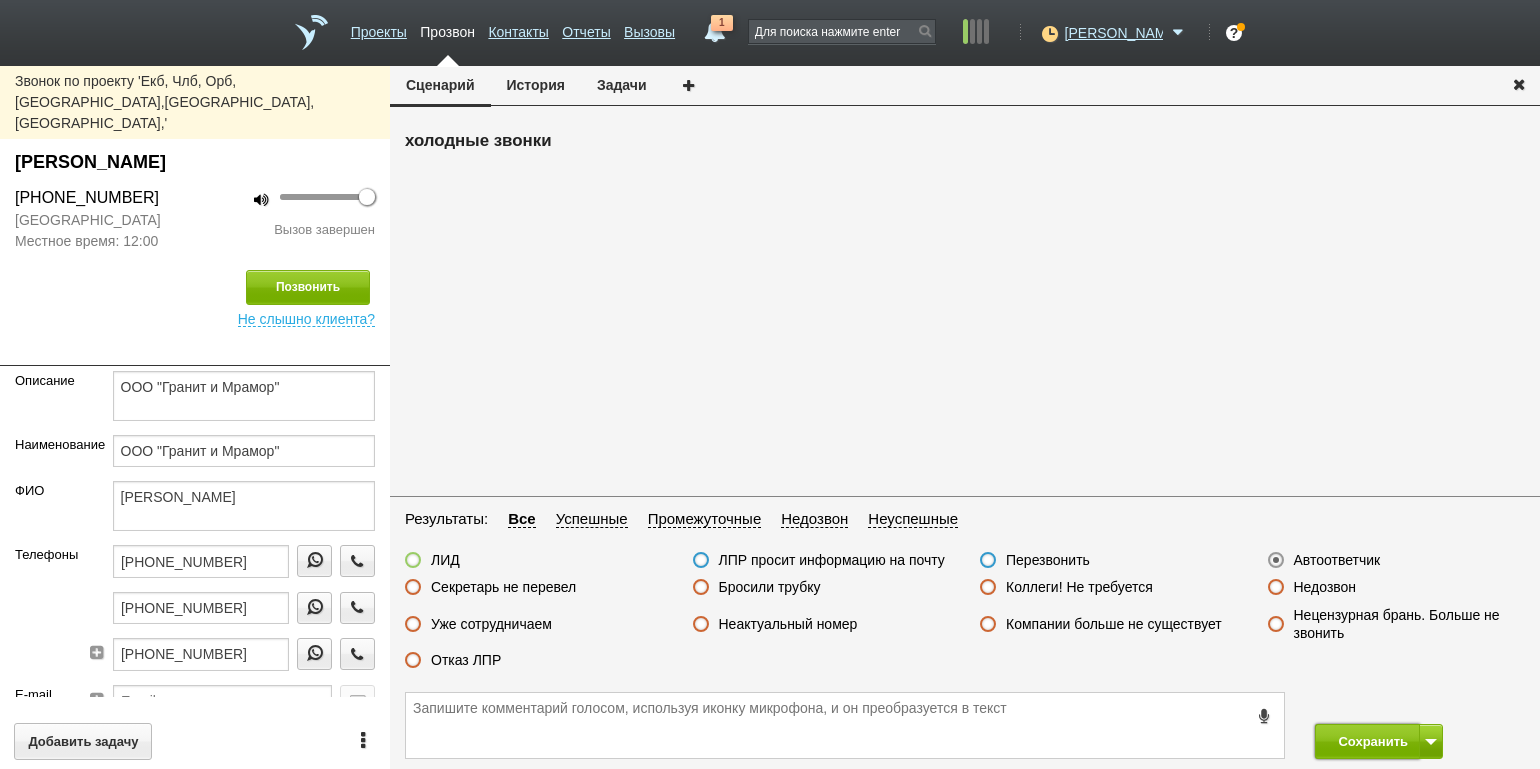 drag, startPoint x: 1353, startPoint y: 748, endPoint x: 1267, endPoint y: 590, distance: 179.88885 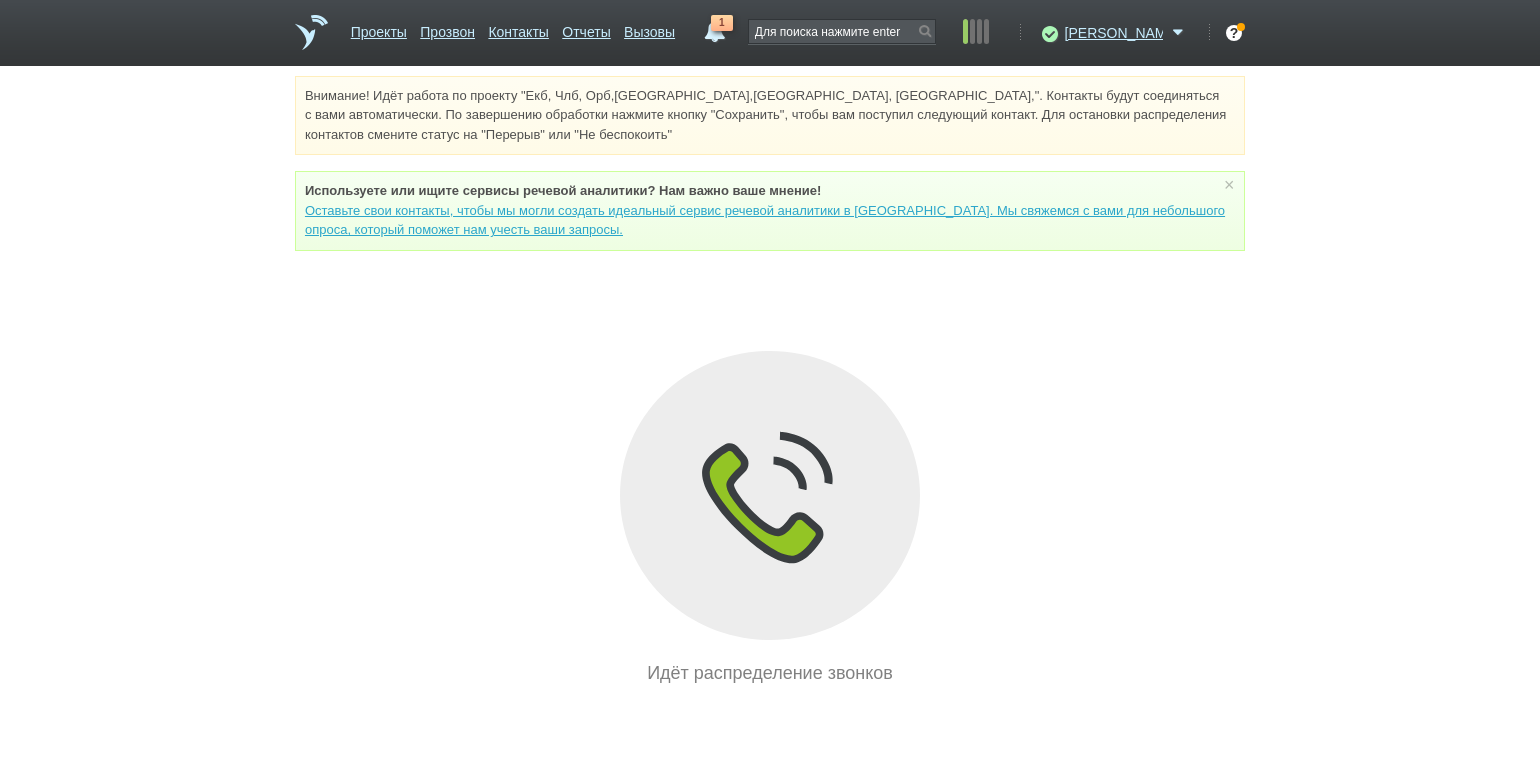 click on "Внимание! Идёт работа по проекту "Екб, Члб, Орб,[GEOGRAPHIC_DATA],[GEOGRAPHIC_DATA], [GEOGRAPHIC_DATA],". Контакты будут соединяться с вами автоматически. По завершению обработки нажмите кнопку "Сохранить", чтобы вам поступил следующий контакт. Для остановки распределения контактов смените статус на "Перерыв" или "Не беспокоить"
Используете или ищите cервисы речевой аналитики? Нам важно ваше мнение!
×
Вы можете звонить напрямую из строки поиска - введите номер и нажмите "Позвонить"
Идёт распределение звонков" at bounding box center (770, 381) 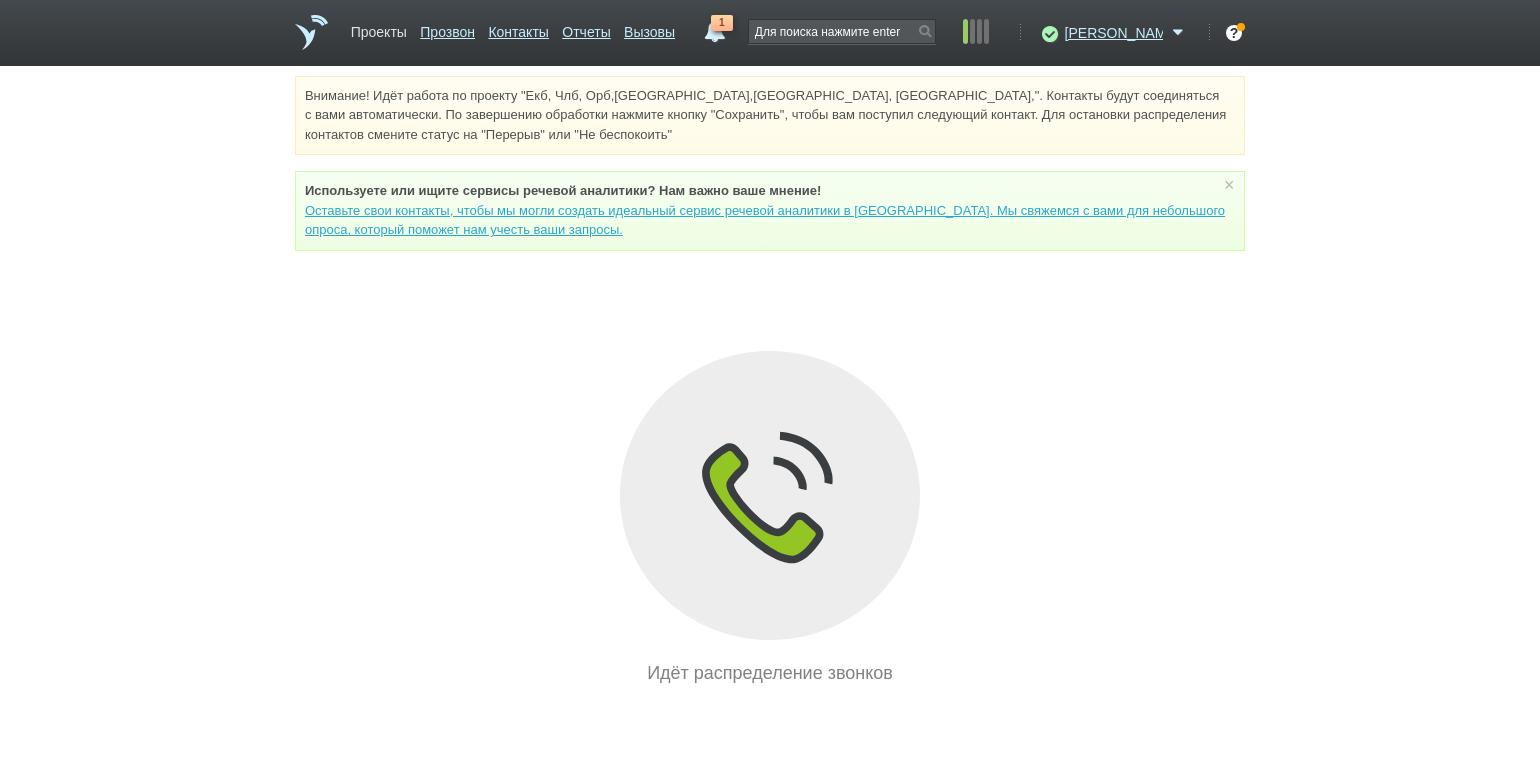click on "Проекты" at bounding box center (379, 28) 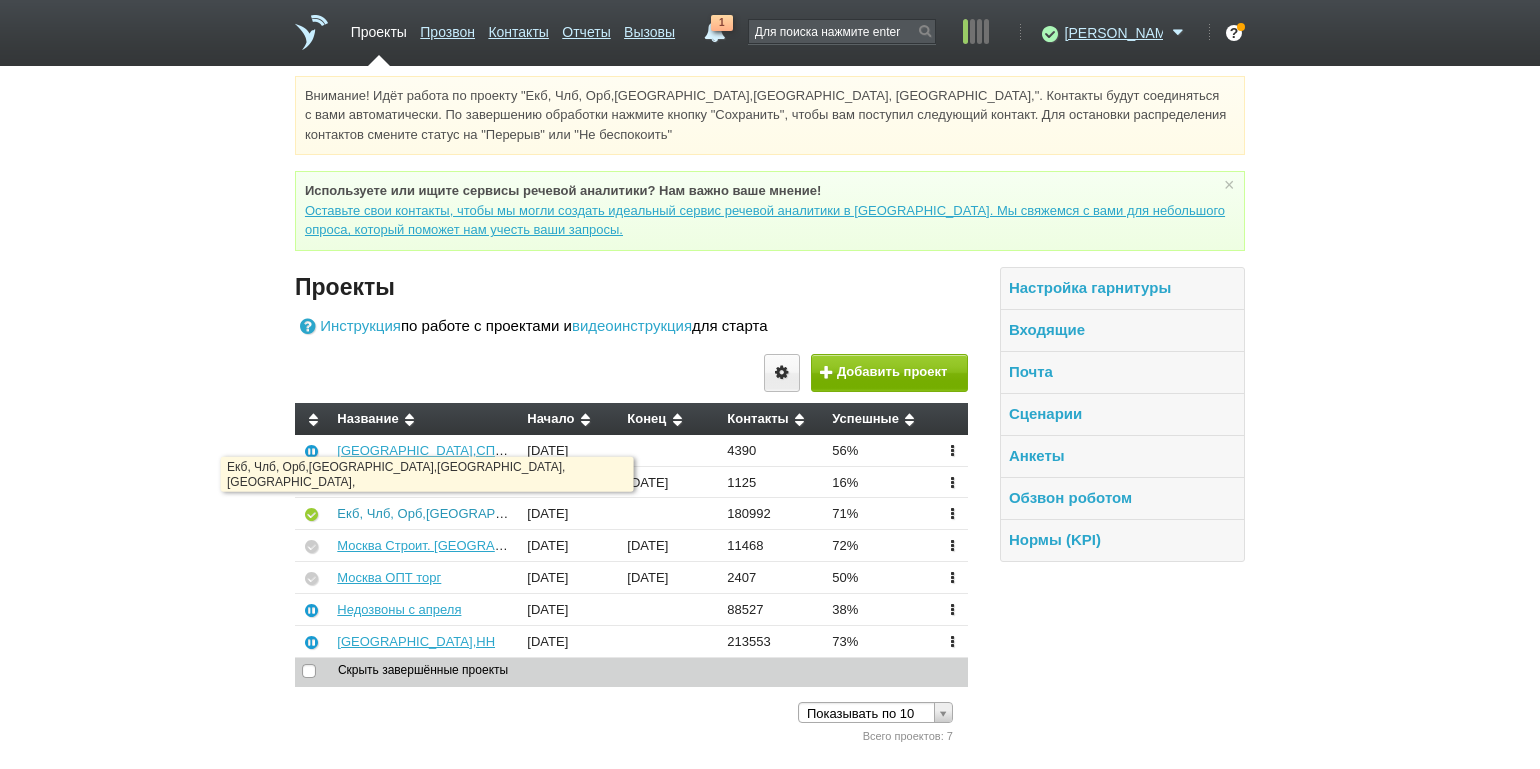 click on "Екб, Члб, Орб,[GEOGRAPHIC_DATA],[GEOGRAPHIC_DATA], [GEOGRAPHIC_DATA]," at bounding box center [591, 513] 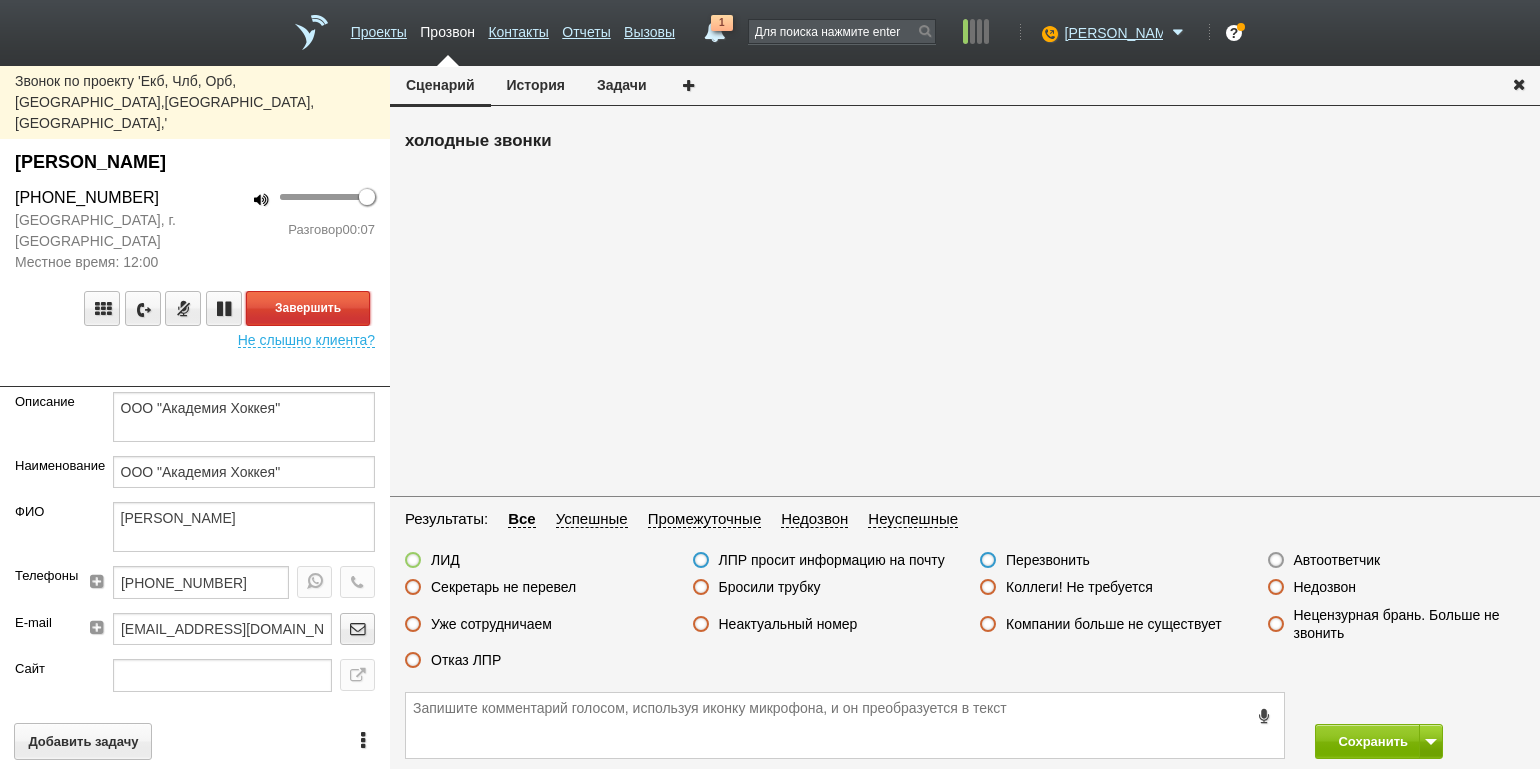 drag, startPoint x: 325, startPoint y: 271, endPoint x: 349, endPoint y: 272, distance: 24.020824 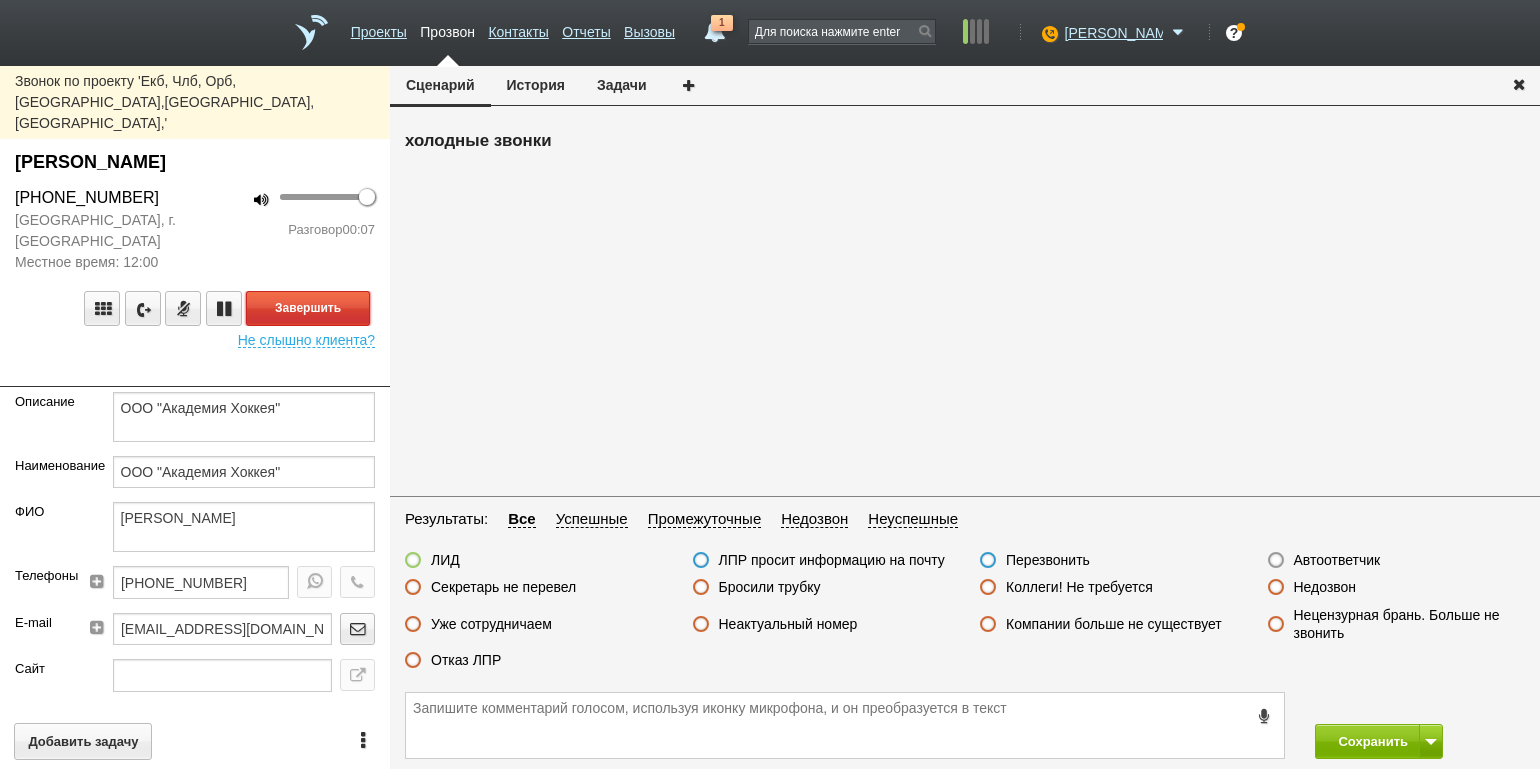 click on "Завершить" at bounding box center (308, 308) 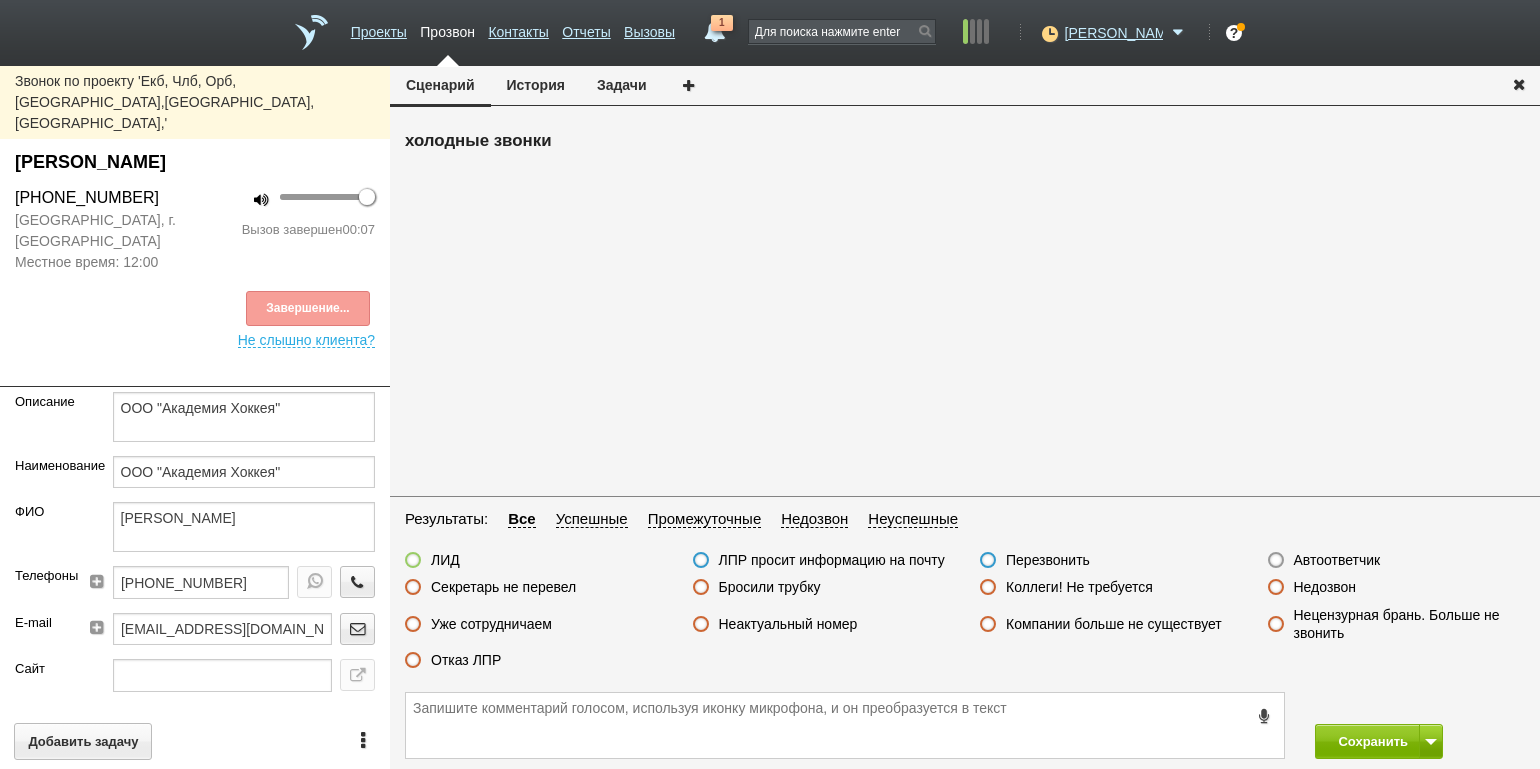 drag, startPoint x: 520, startPoint y: 589, endPoint x: 565, endPoint y: 596, distance: 45.54119 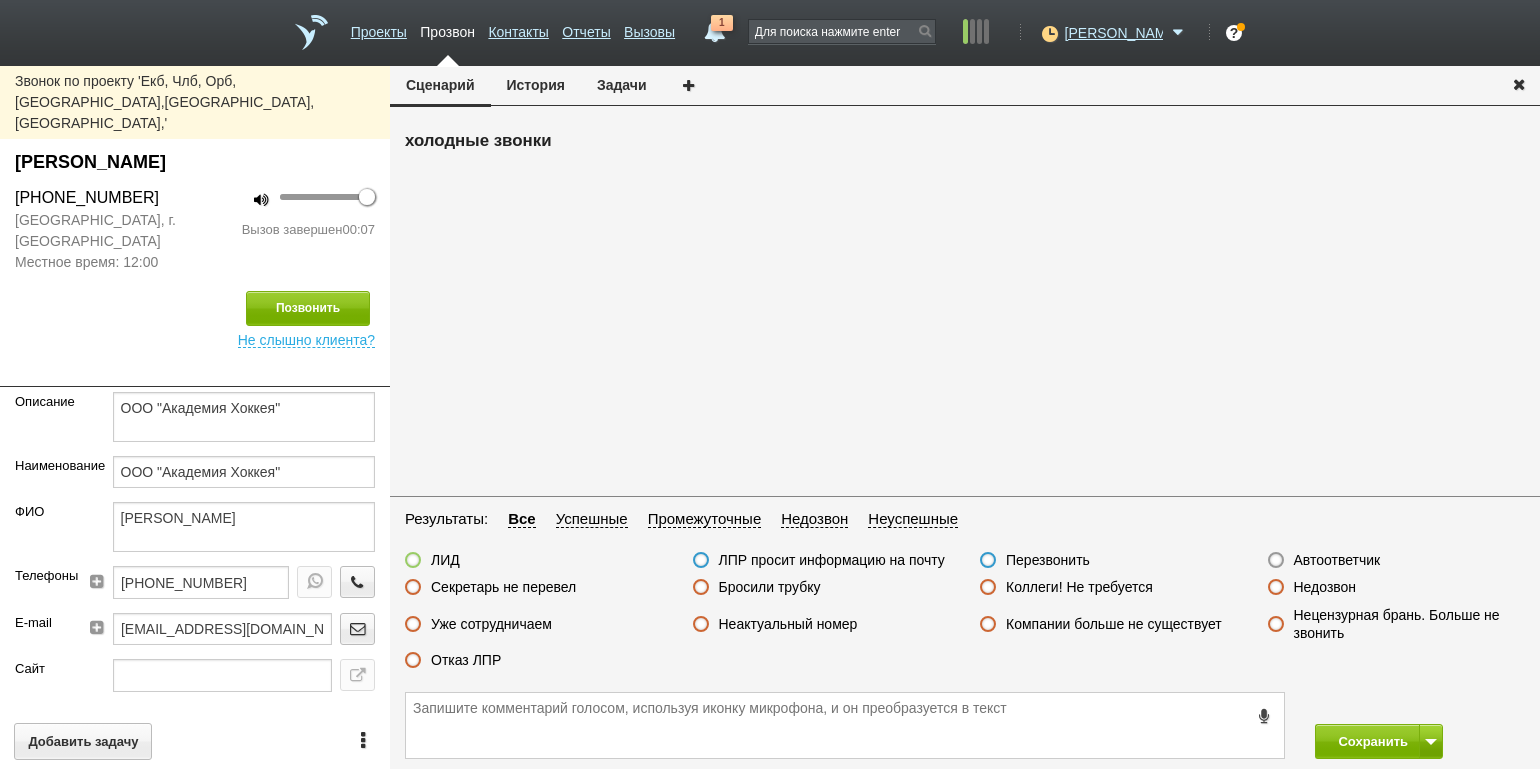click on "Секретарь не перевел" at bounding box center [534, 588] 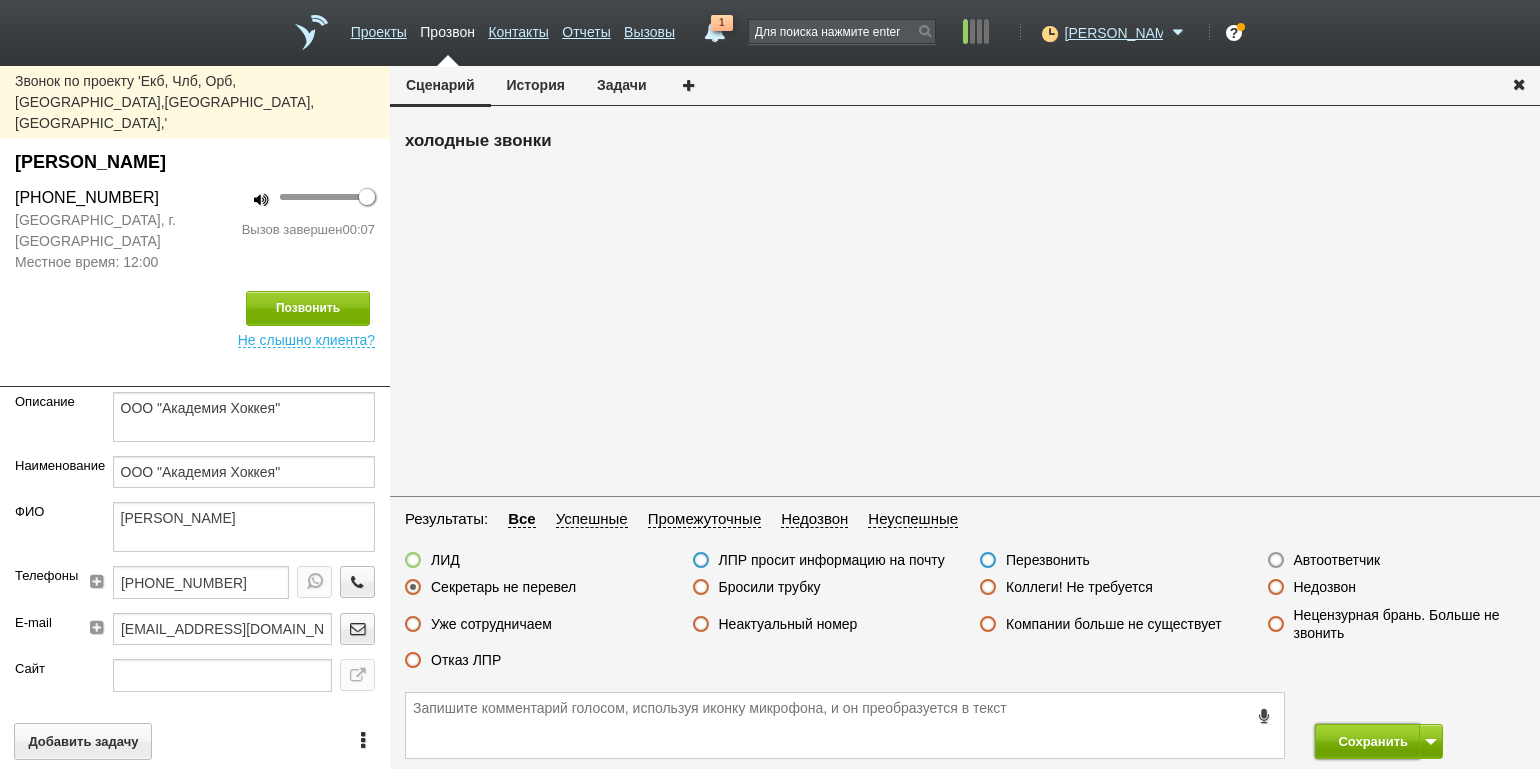 click on "Сохранить" at bounding box center (1367, 741) 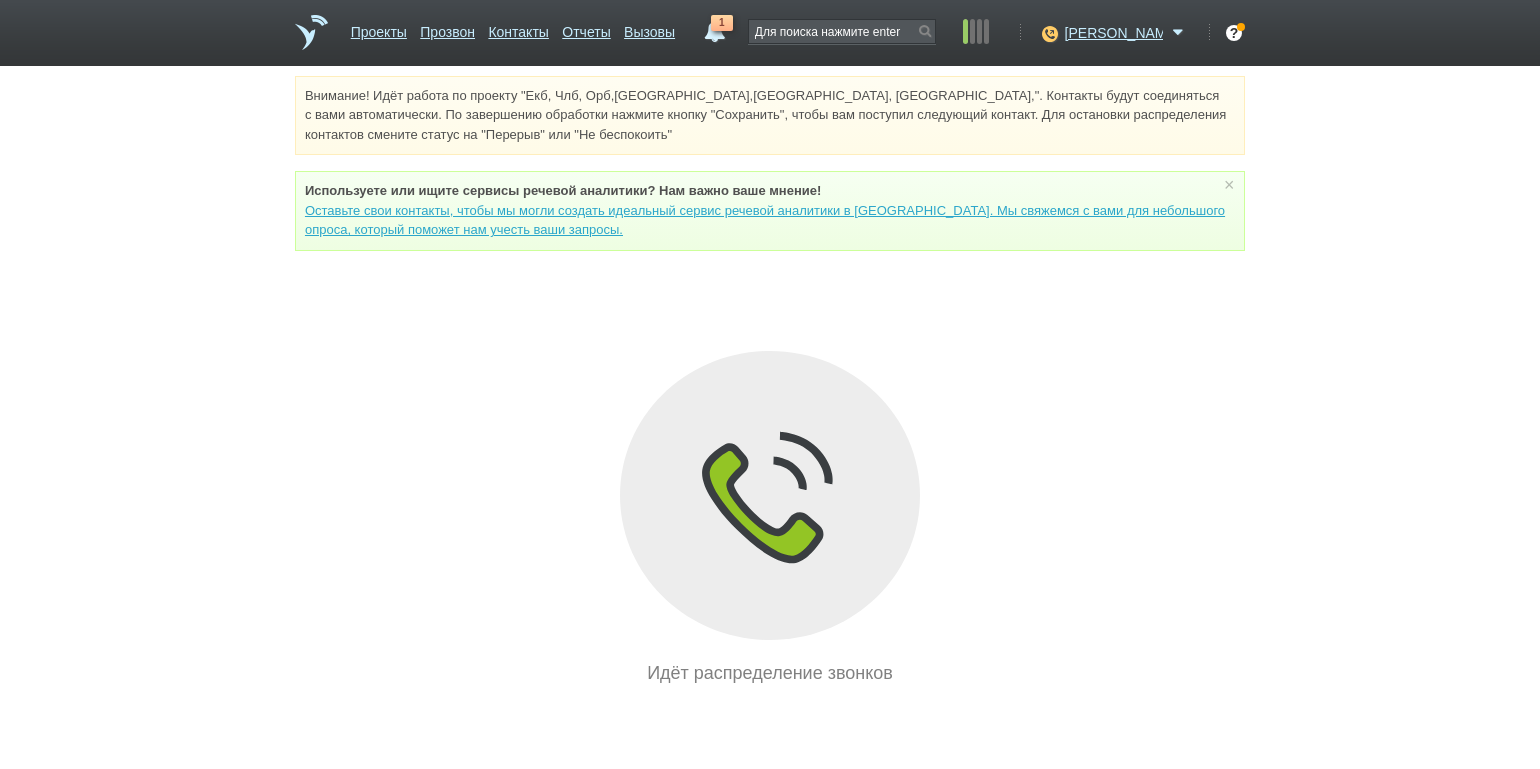 click on "Внимание! Идёт работа по проекту "Екб, Члб, Орб,[GEOGRAPHIC_DATA],[GEOGRAPHIC_DATA], [GEOGRAPHIC_DATA],". Контакты будут соединяться с вами автоматически. По завершению обработки нажмите кнопку "Сохранить", чтобы вам поступил следующий контакт. Для остановки распределения контактов смените статус на "Перерыв" или "Не беспокоить"
Используете или ищите cервисы речевой аналитики? Нам важно ваше мнение!
×
Вы можете звонить напрямую из строки поиска - введите номер и нажмите "Позвонить"
Идёт распределение звонков" at bounding box center (770, 381) 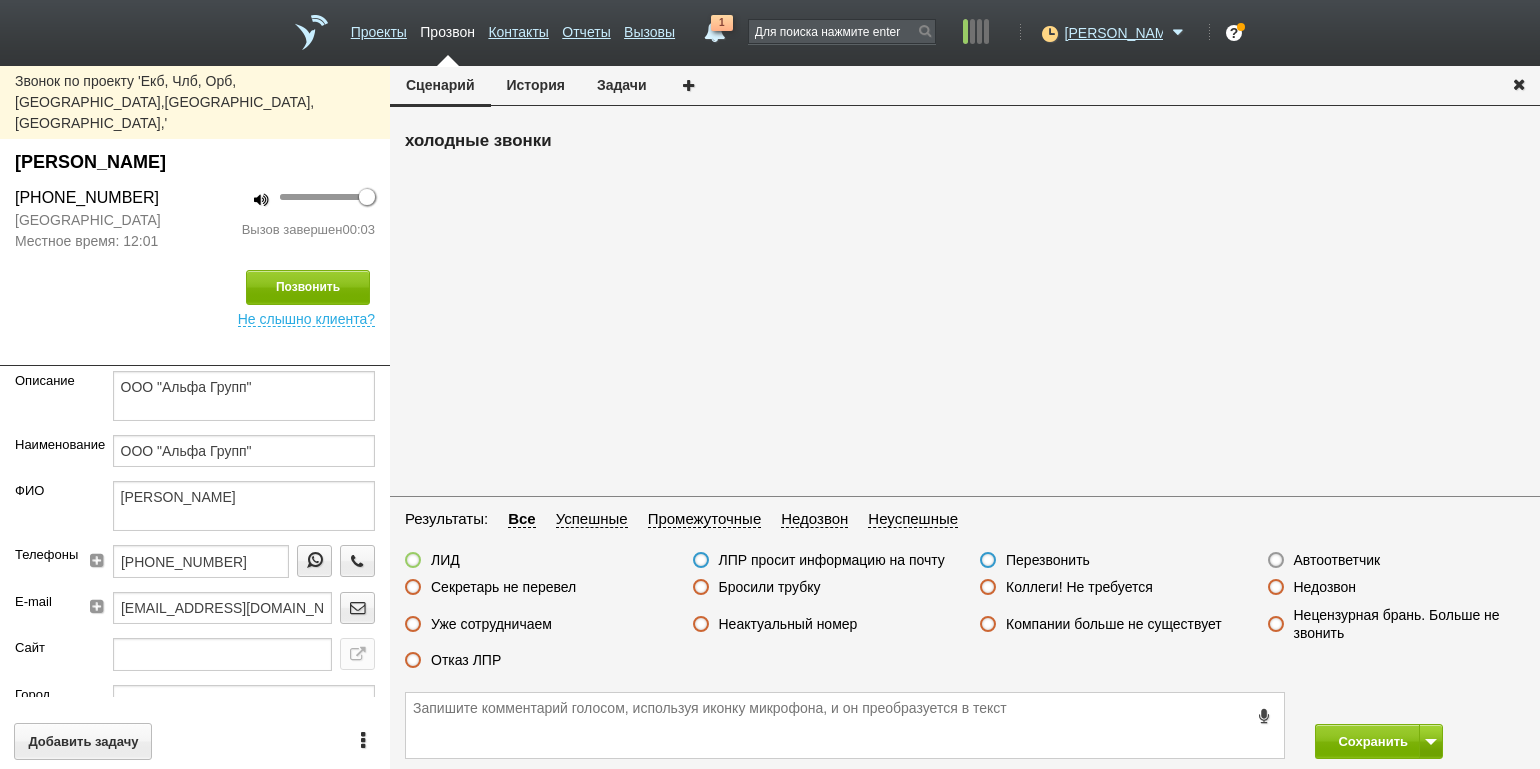 click on "Бросили трубку" at bounding box center [770, 587] 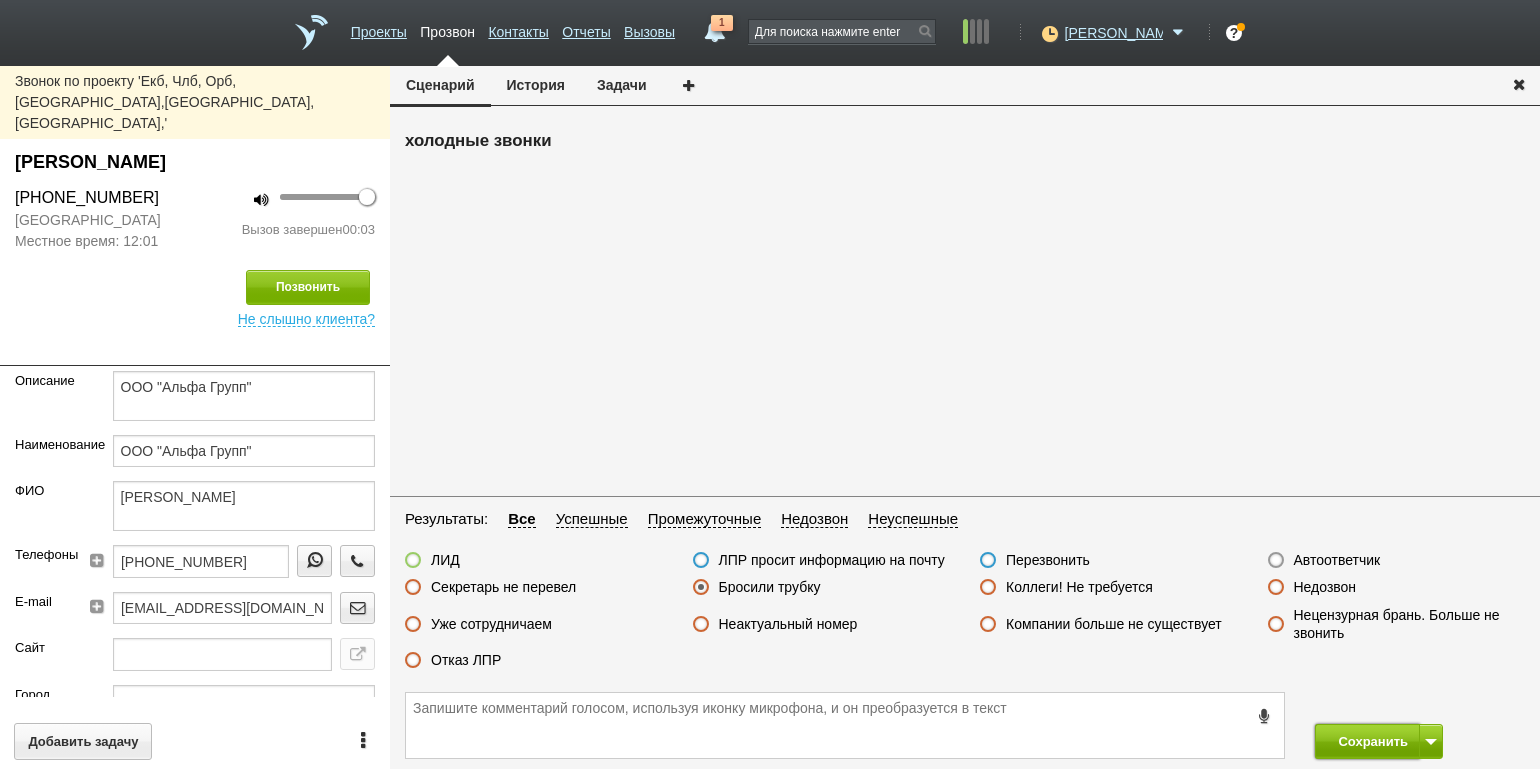 click on "Сохранить" at bounding box center [1367, 741] 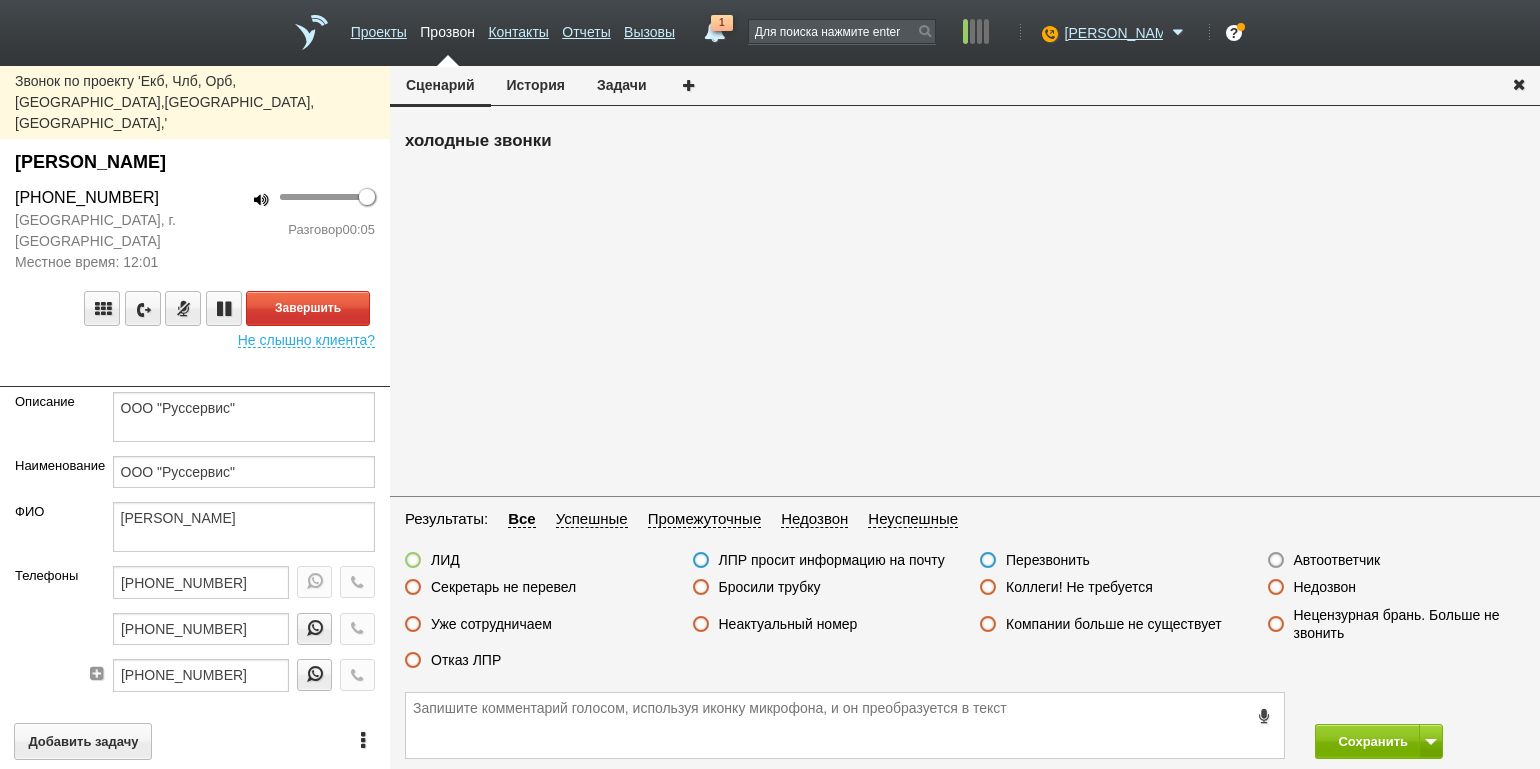 click on "100
Разговор
00:05" at bounding box center [292, 229] 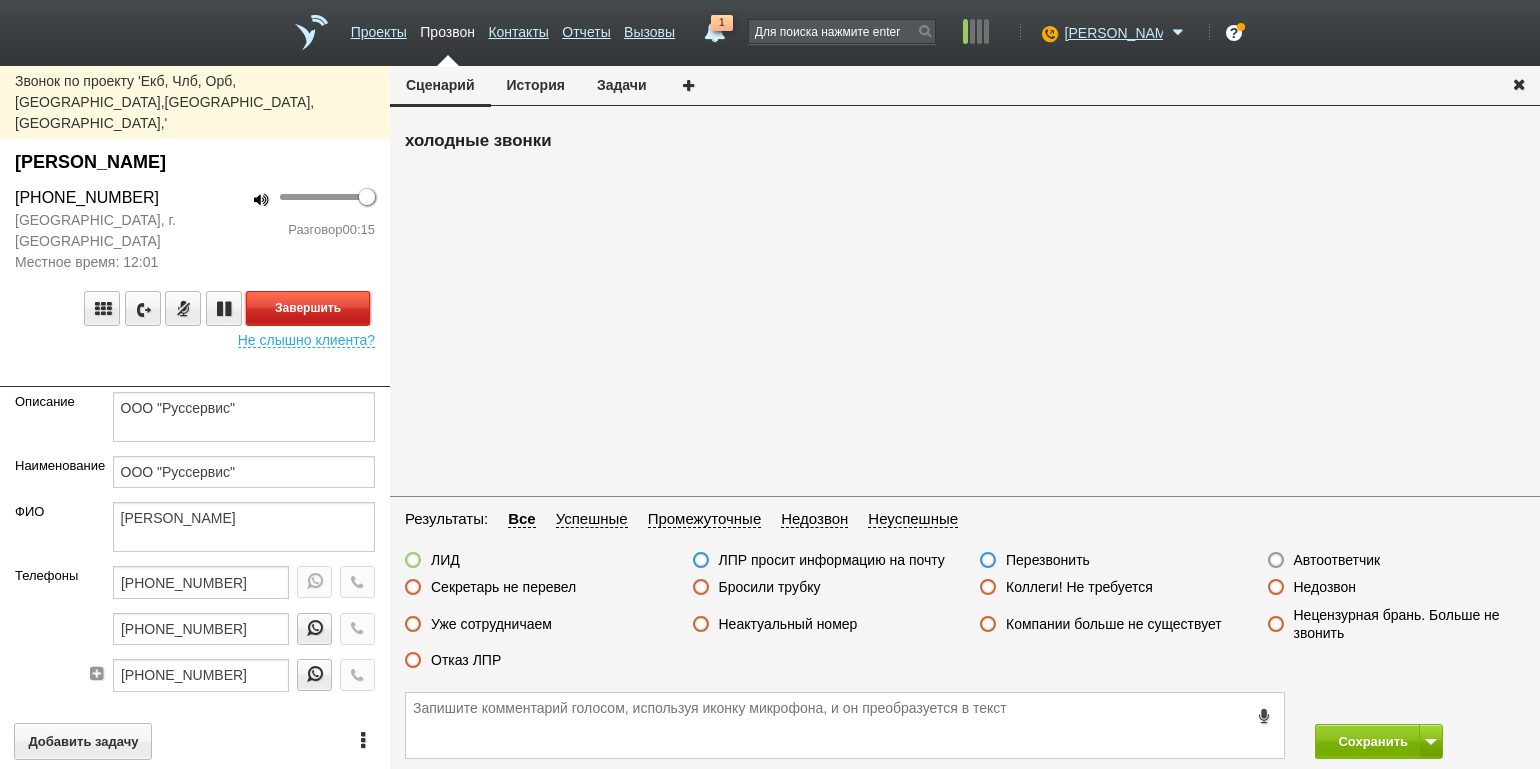 click on "Завершить" at bounding box center (308, 308) 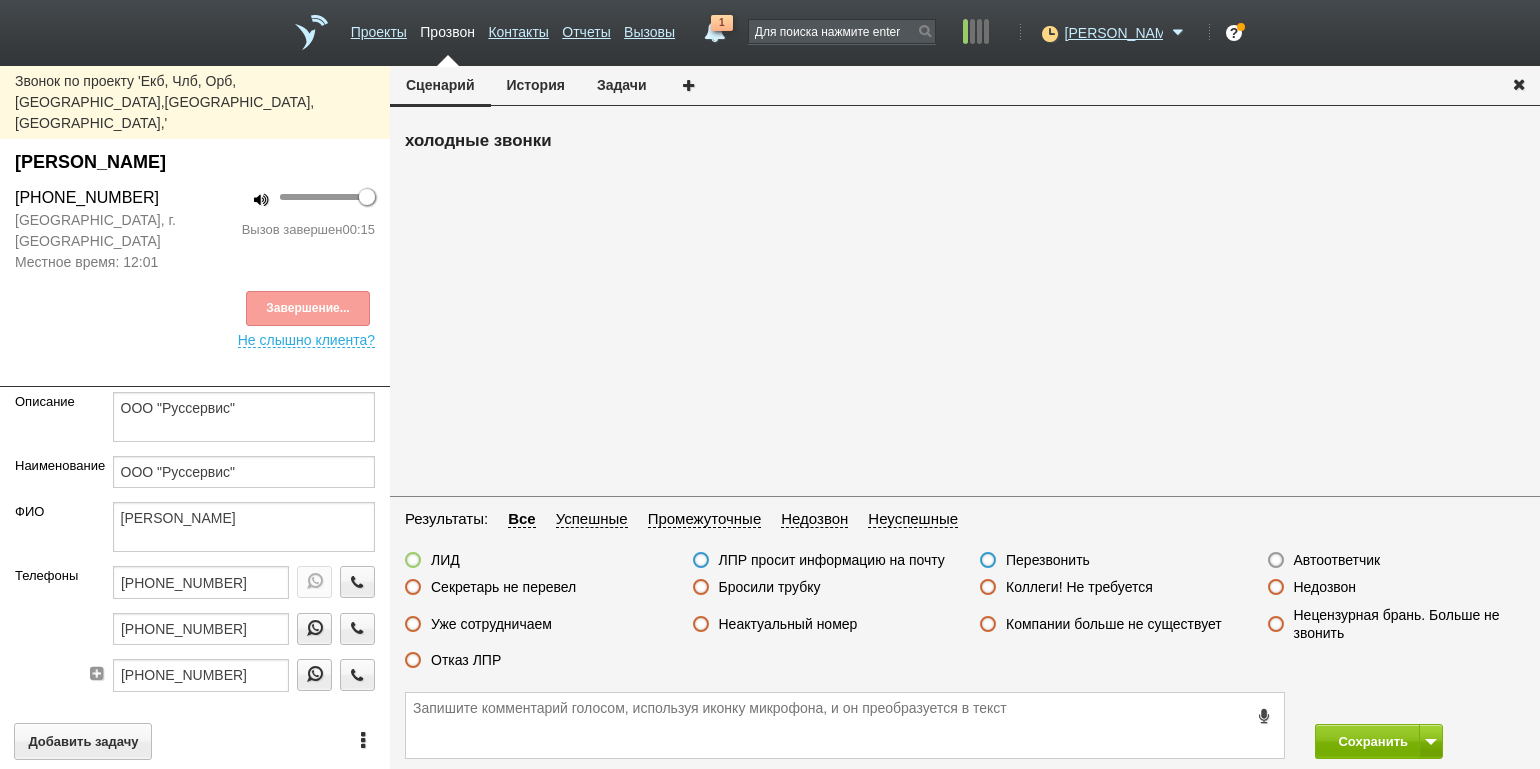 click on "Секретарь не перевел" at bounding box center [503, 587] 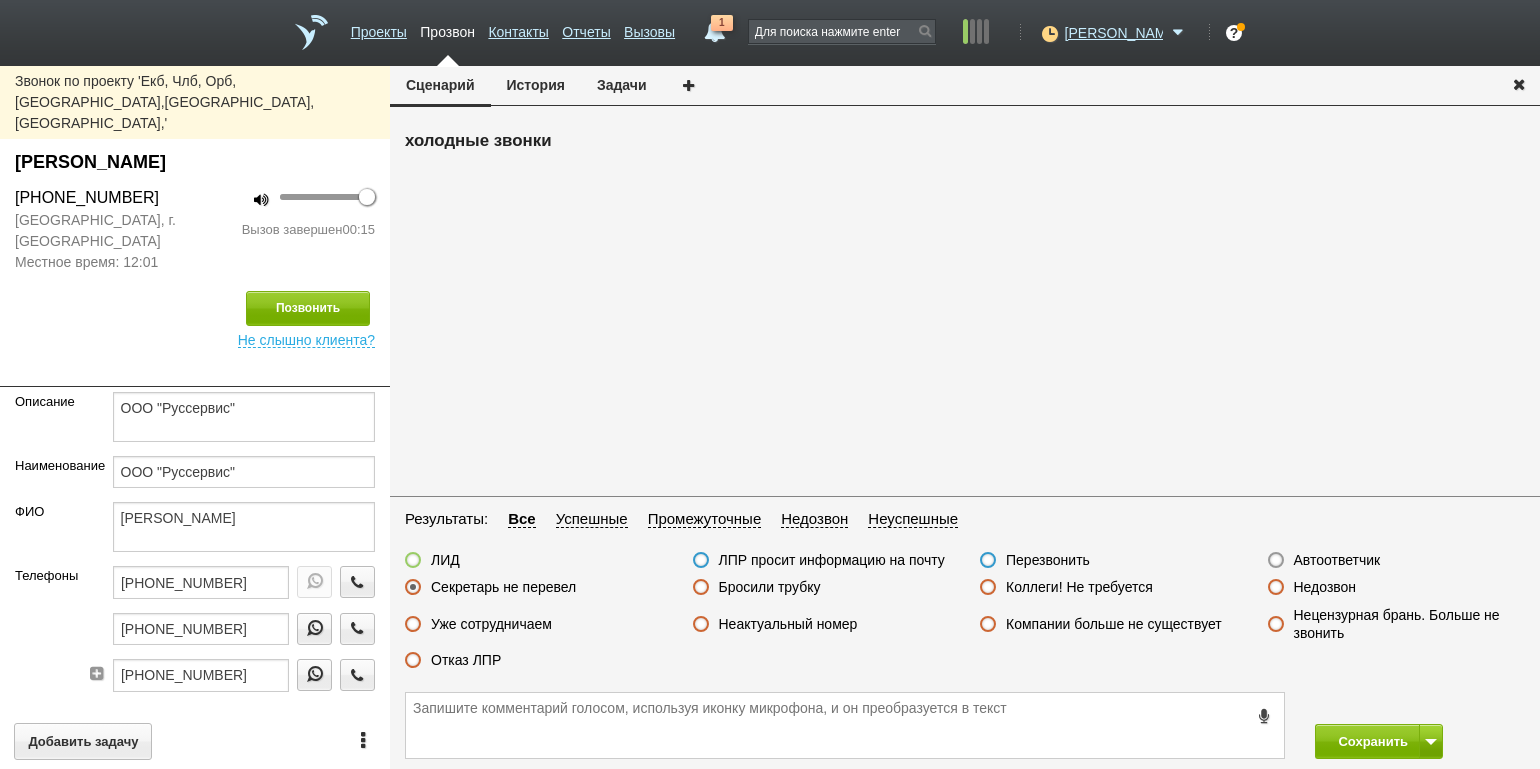 click on "Секретарь не перевел" at bounding box center [503, 587] 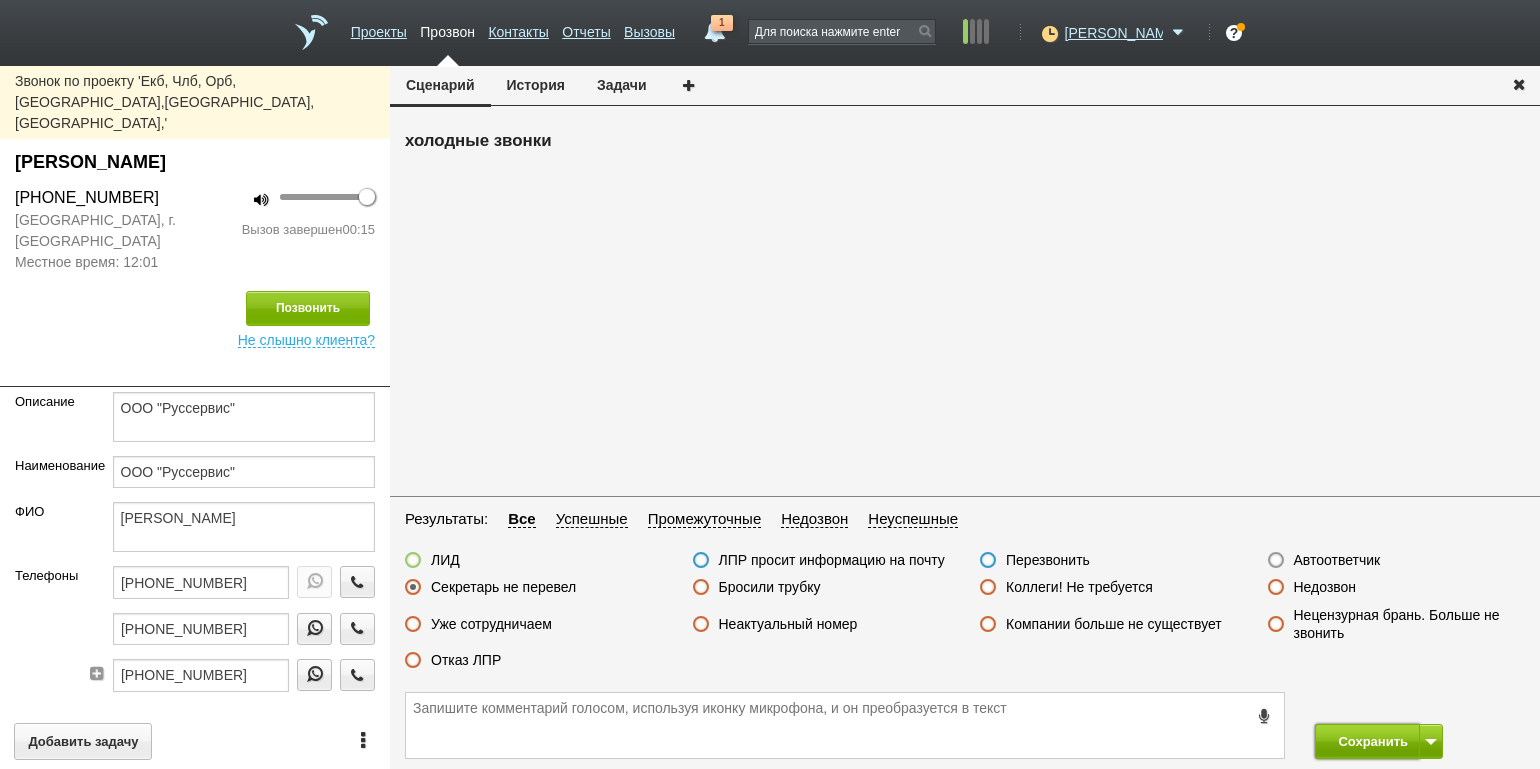 click on "Сохранить" at bounding box center [1367, 741] 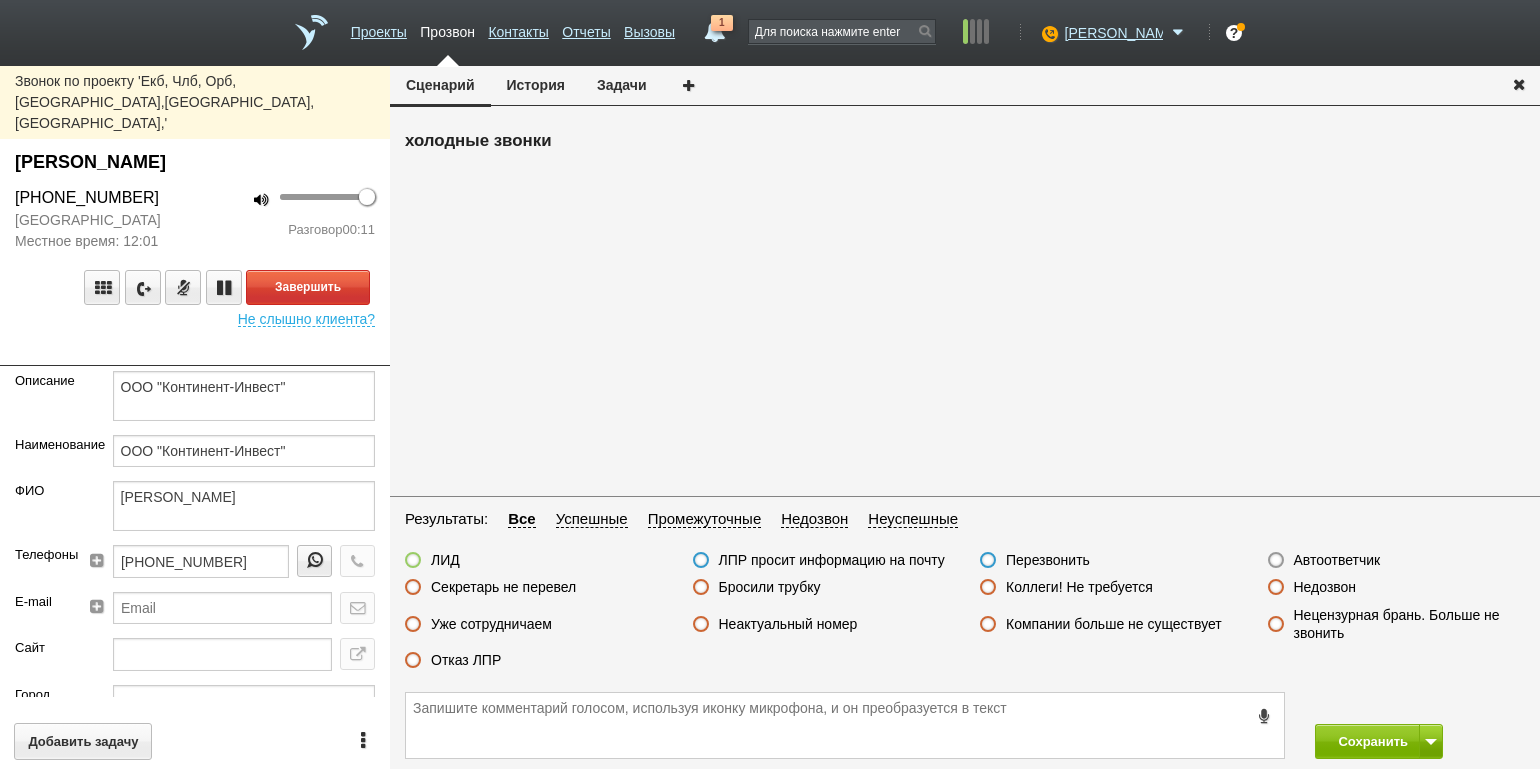 click on "[GEOGRAPHIC_DATA] Местное время: 12:01" at bounding box center (97, 231) 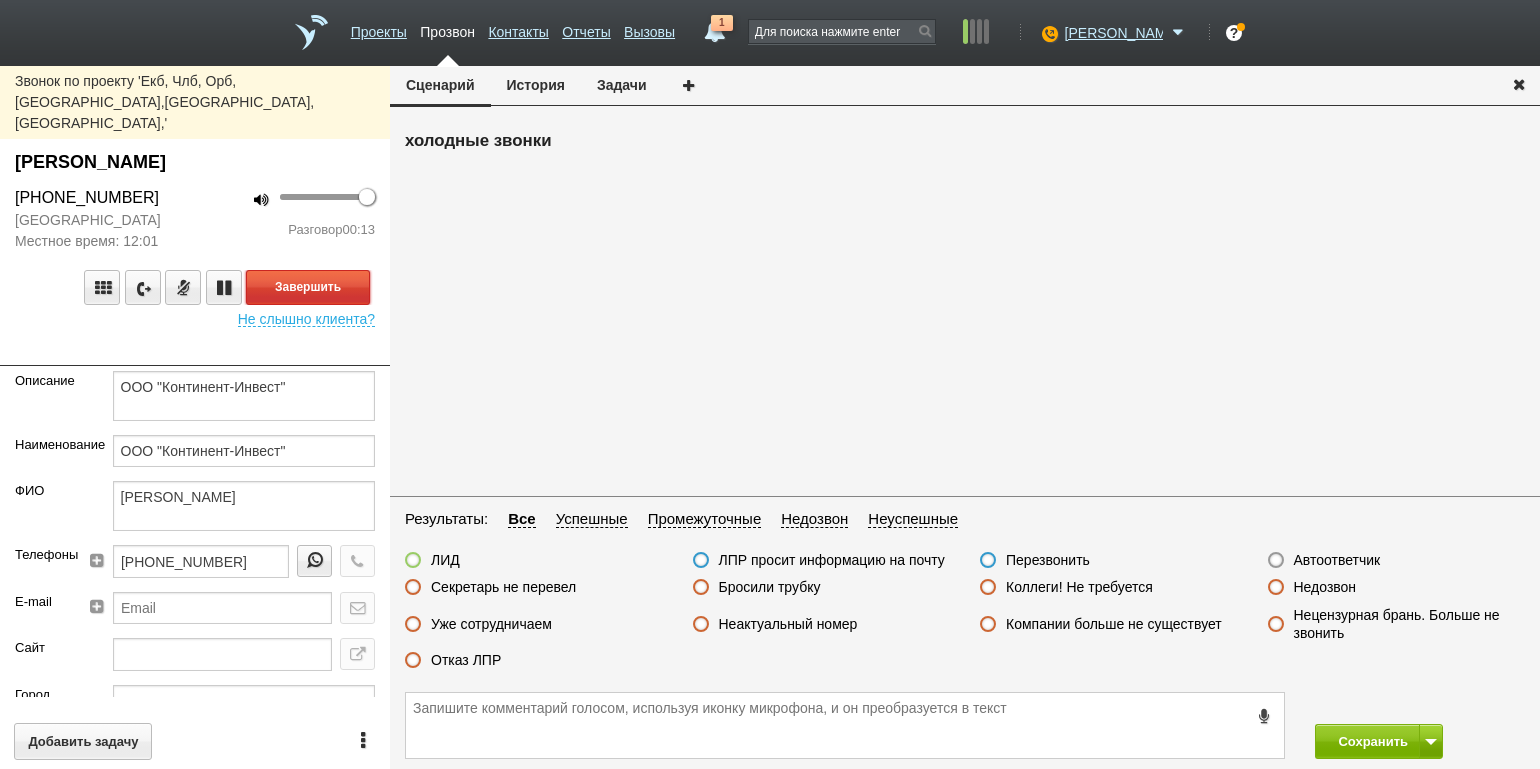 drag, startPoint x: 316, startPoint y: 243, endPoint x: 344, endPoint y: 255, distance: 30.463093 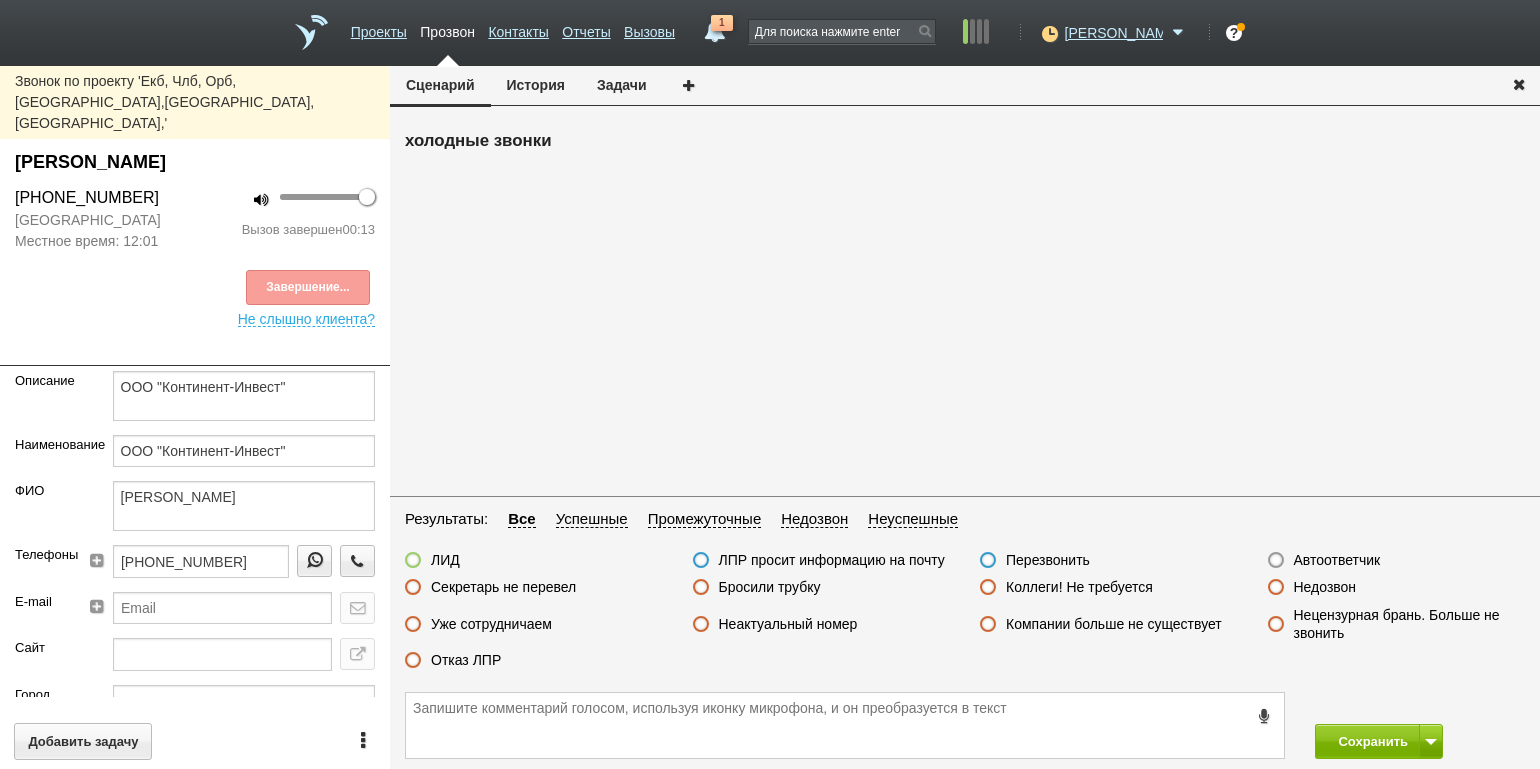 drag, startPoint x: 470, startPoint y: 660, endPoint x: 507, endPoint y: 657, distance: 37.12142 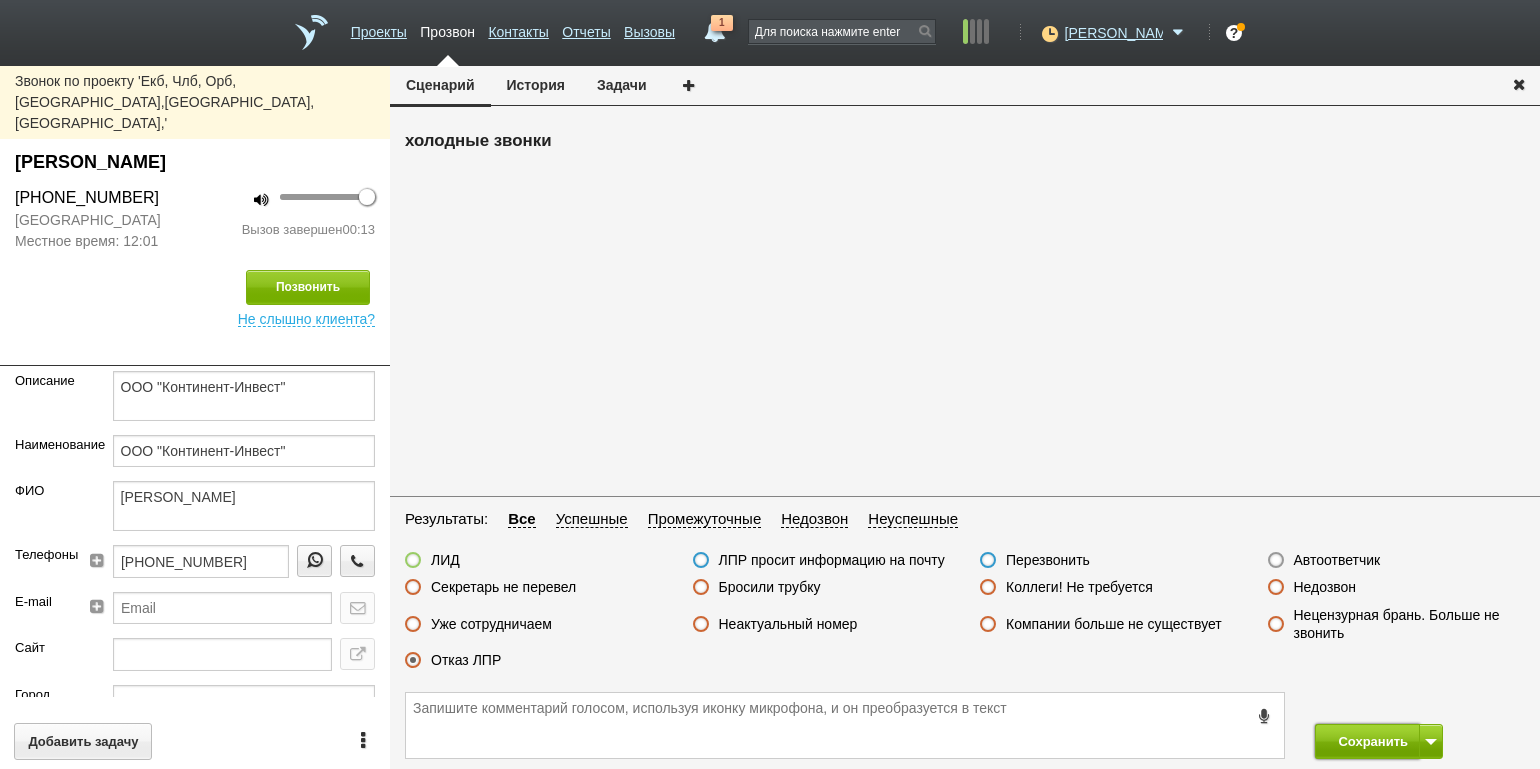 click on "Сохранить" at bounding box center [1367, 741] 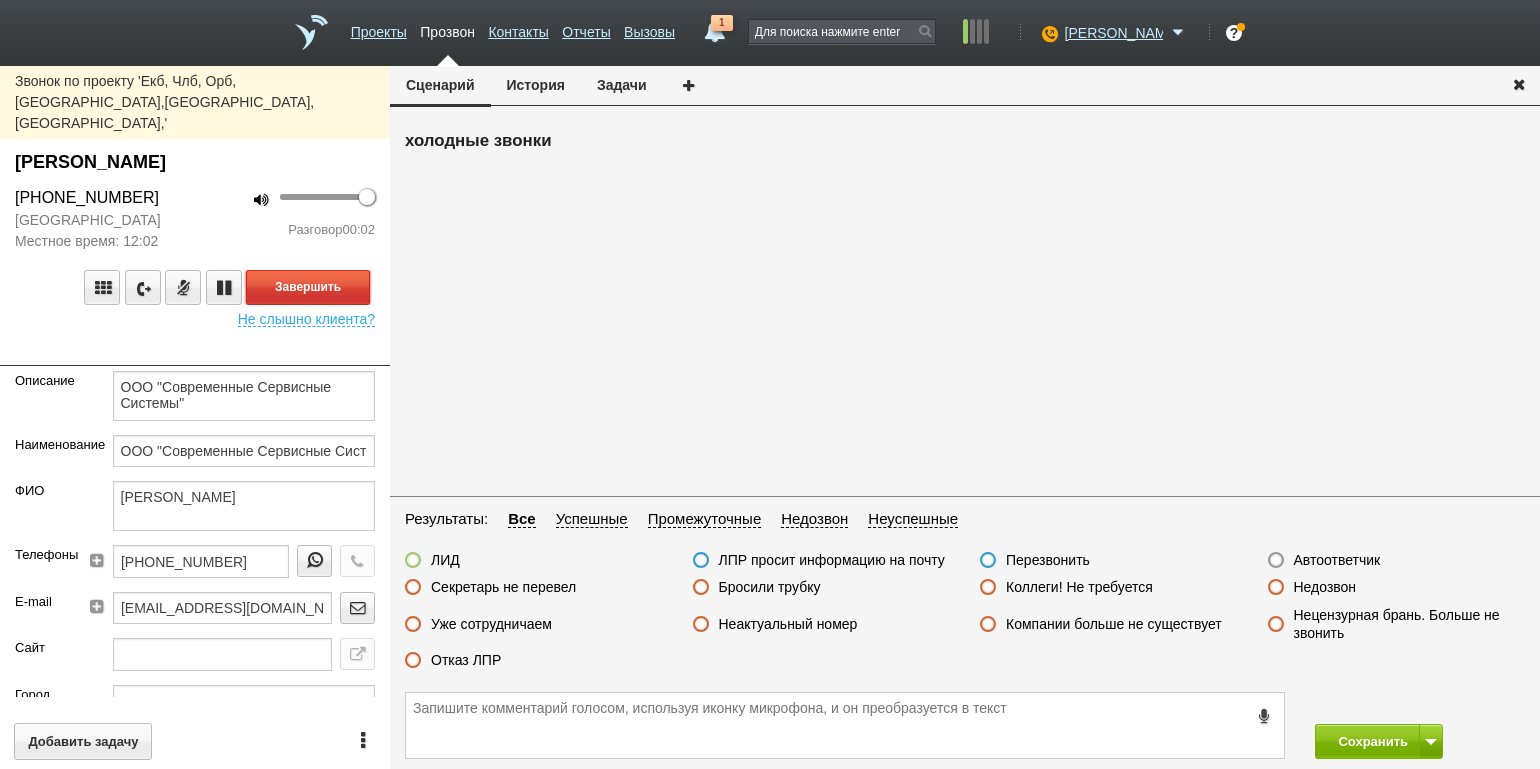 drag, startPoint x: 324, startPoint y: 242, endPoint x: 403, endPoint y: 278, distance: 86.815895 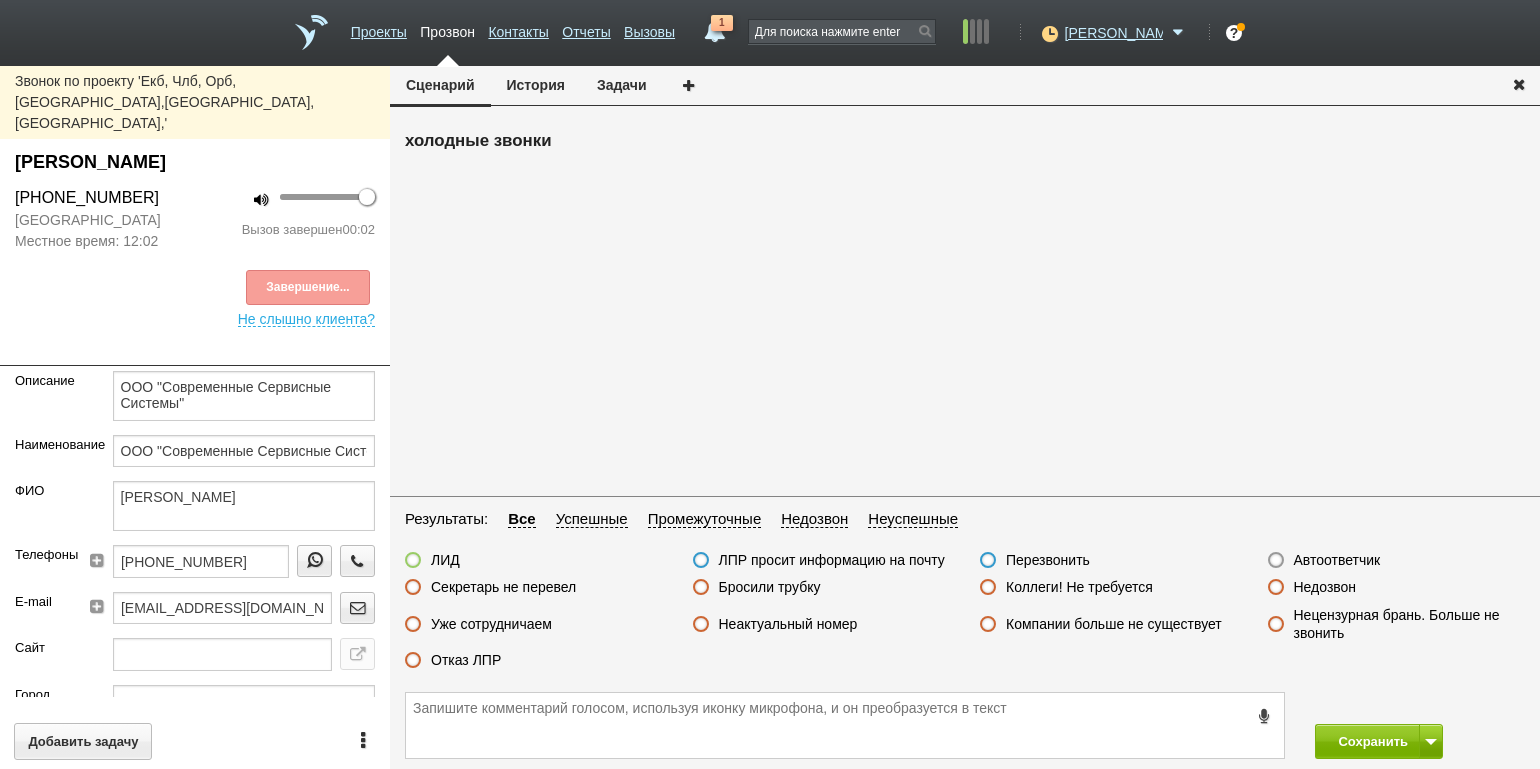 click on "Автоответчик" at bounding box center [1337, 560] 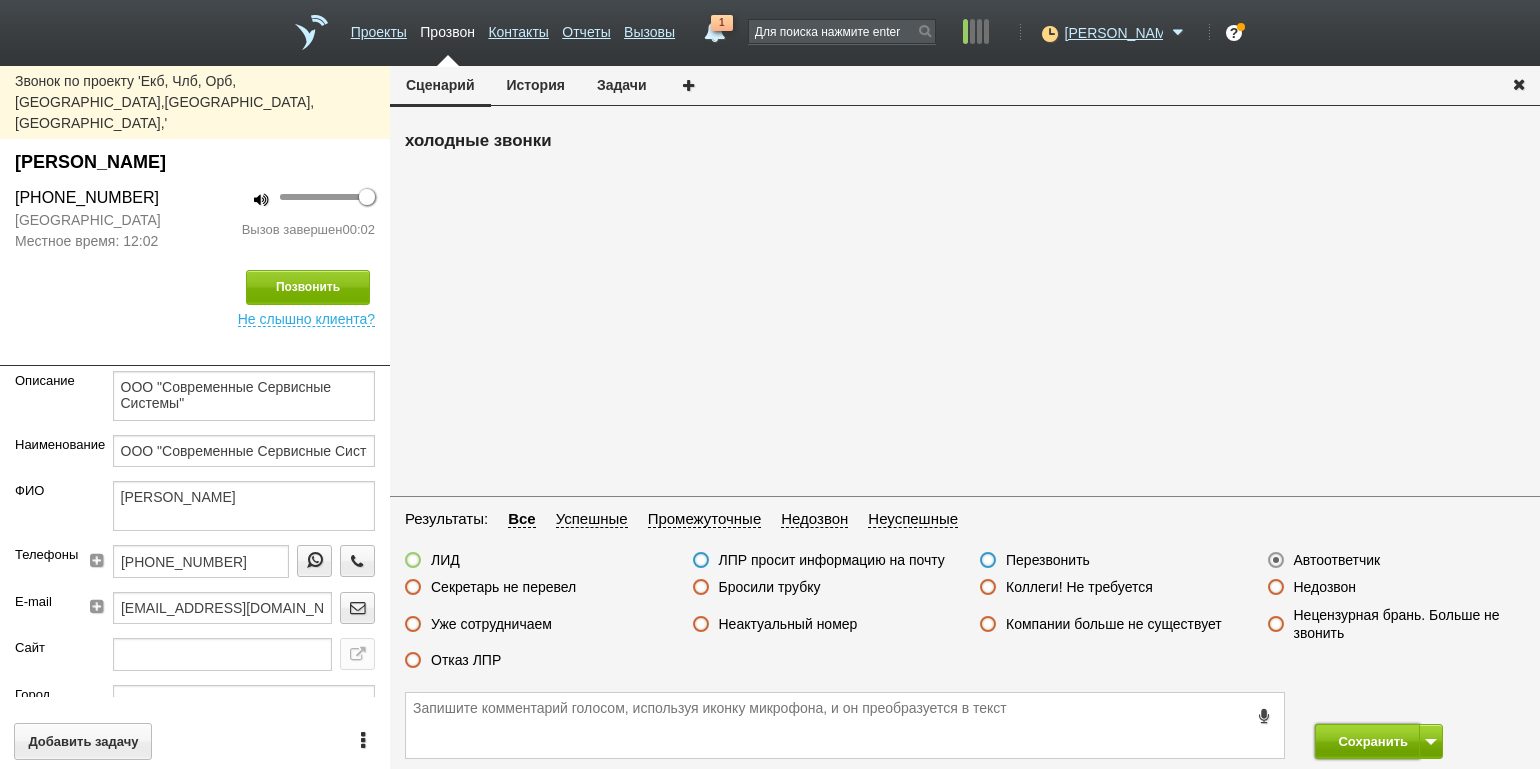 click on "Сохранить" at bounding box center (1367, 741) 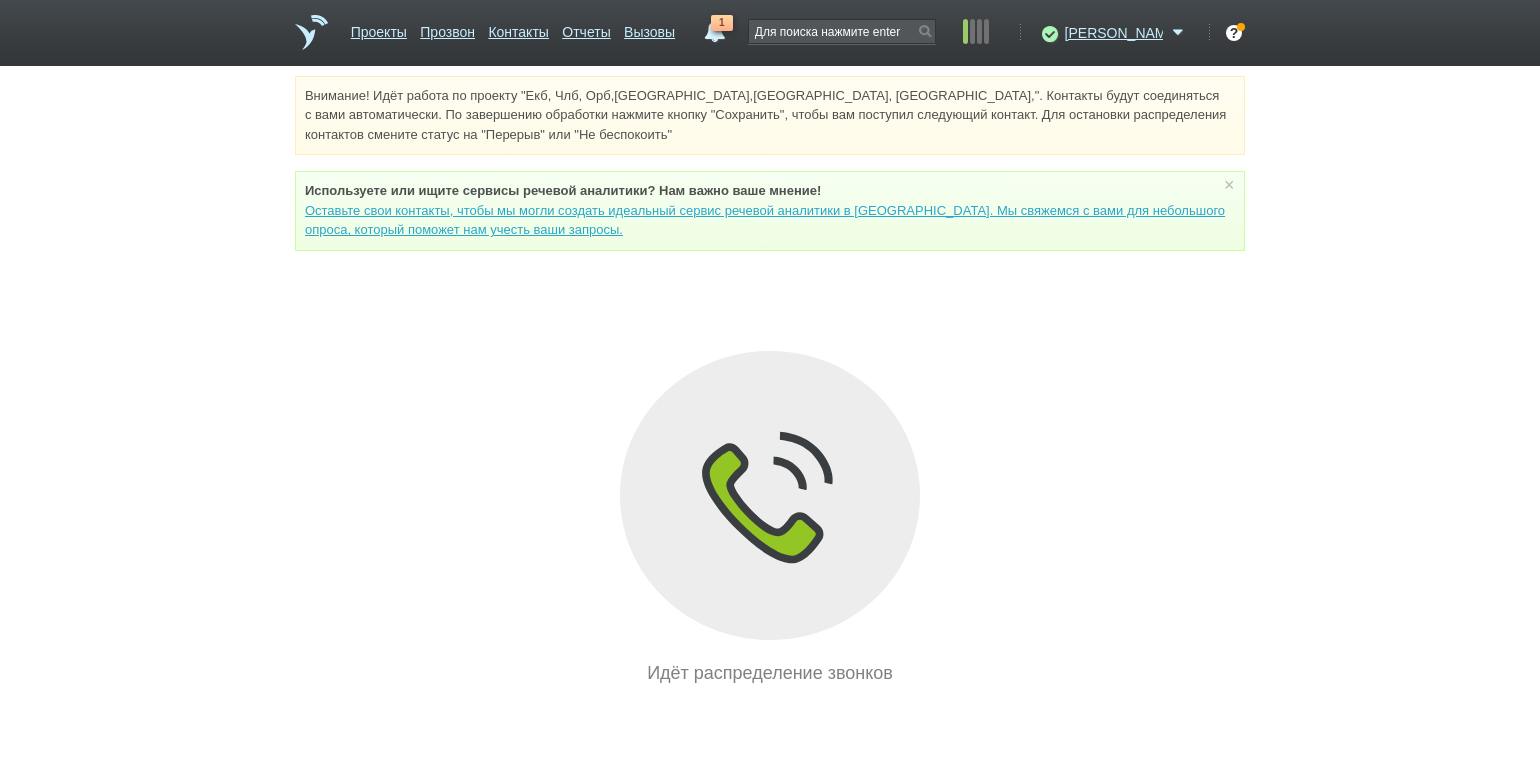 click on "Внимание! Идёт работа по проекту "Екб, Члб, Орб,[GEOGRAPHIC_DATA],[GEOGRAPHIC_DATA], [GEOGRAPHIC_DATA],". Контакты будут соединяться с вами автоматически. По завершению обработки нажмите кнопку "Сохранить", чтобы вам поступил следующий контакт. Для остановки распределения контактов смените статус на "Перерыв" или "Не беспокоить"
Используете или ищите cервисы речевой аналитики? Нам важно ваше мнение!
×
Вы можете звонить напрямую из строки поиска - введите номер и нажмите "Позвонить"
Идёт распределение звонков" at bounding box center [770, 381] 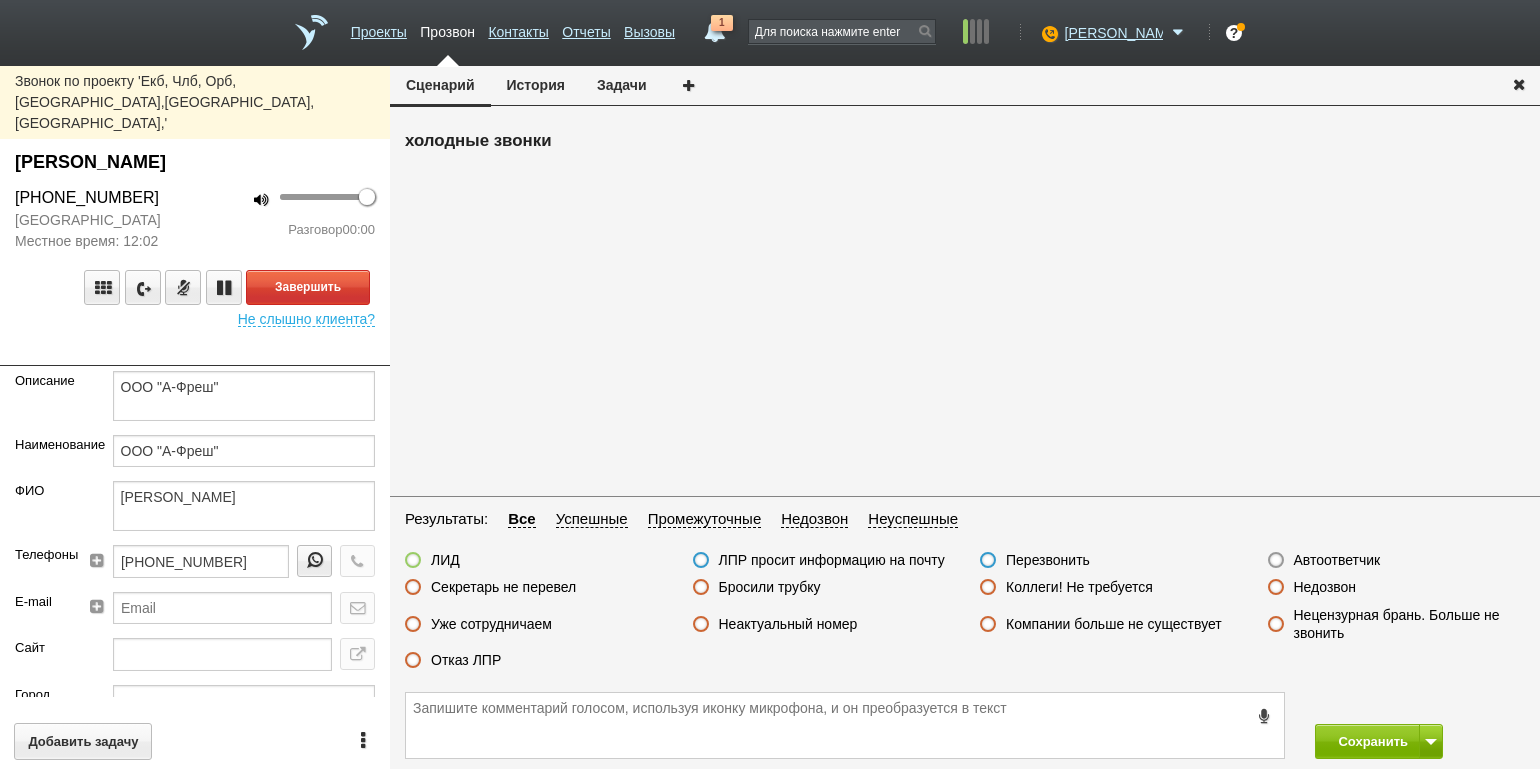 drag, startPoint x: 70, startPoint y: 263, endPoint x: 116, endPoint y: 263, distance: 46 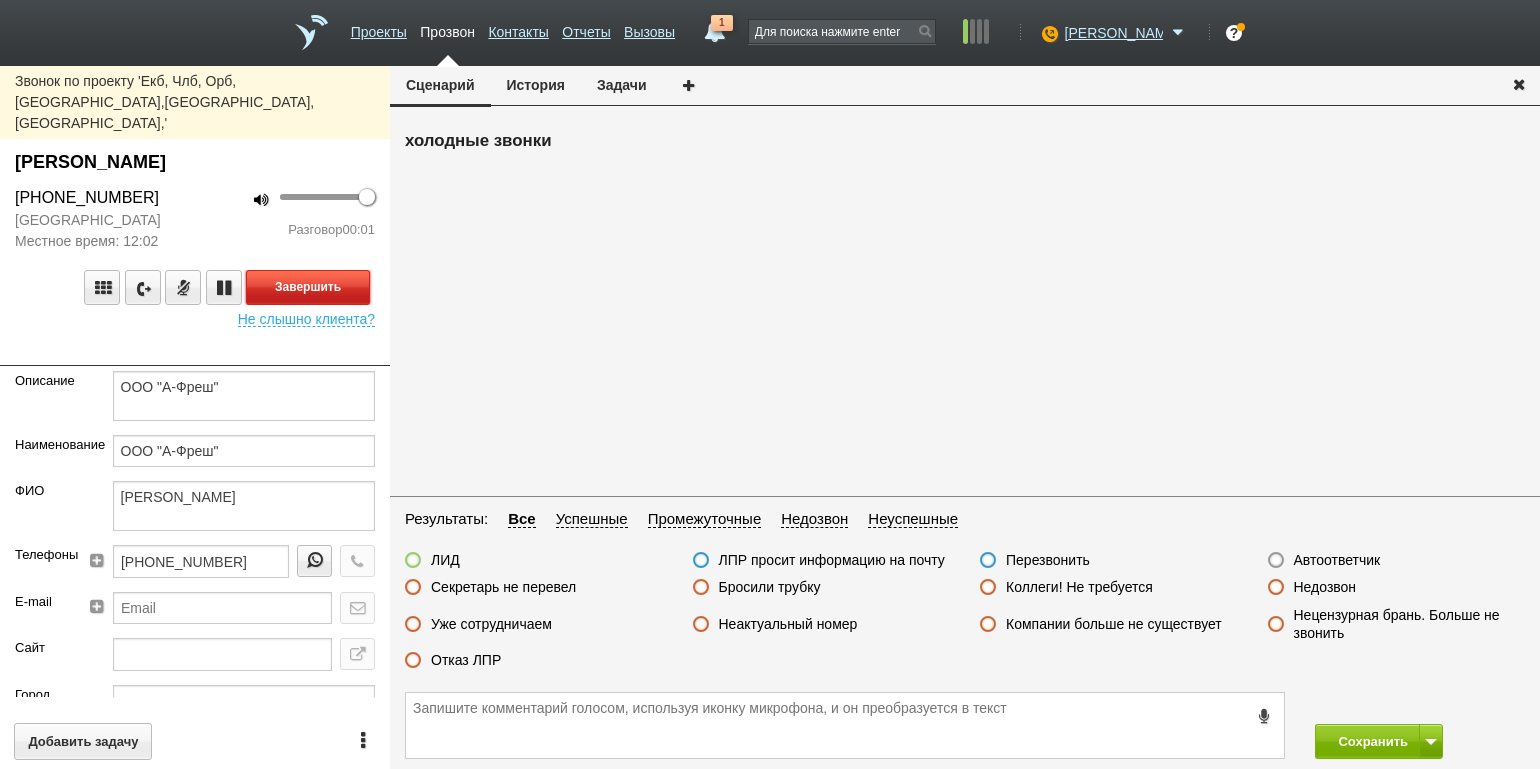 click on "Завершить" at bounding box center (308, 287) 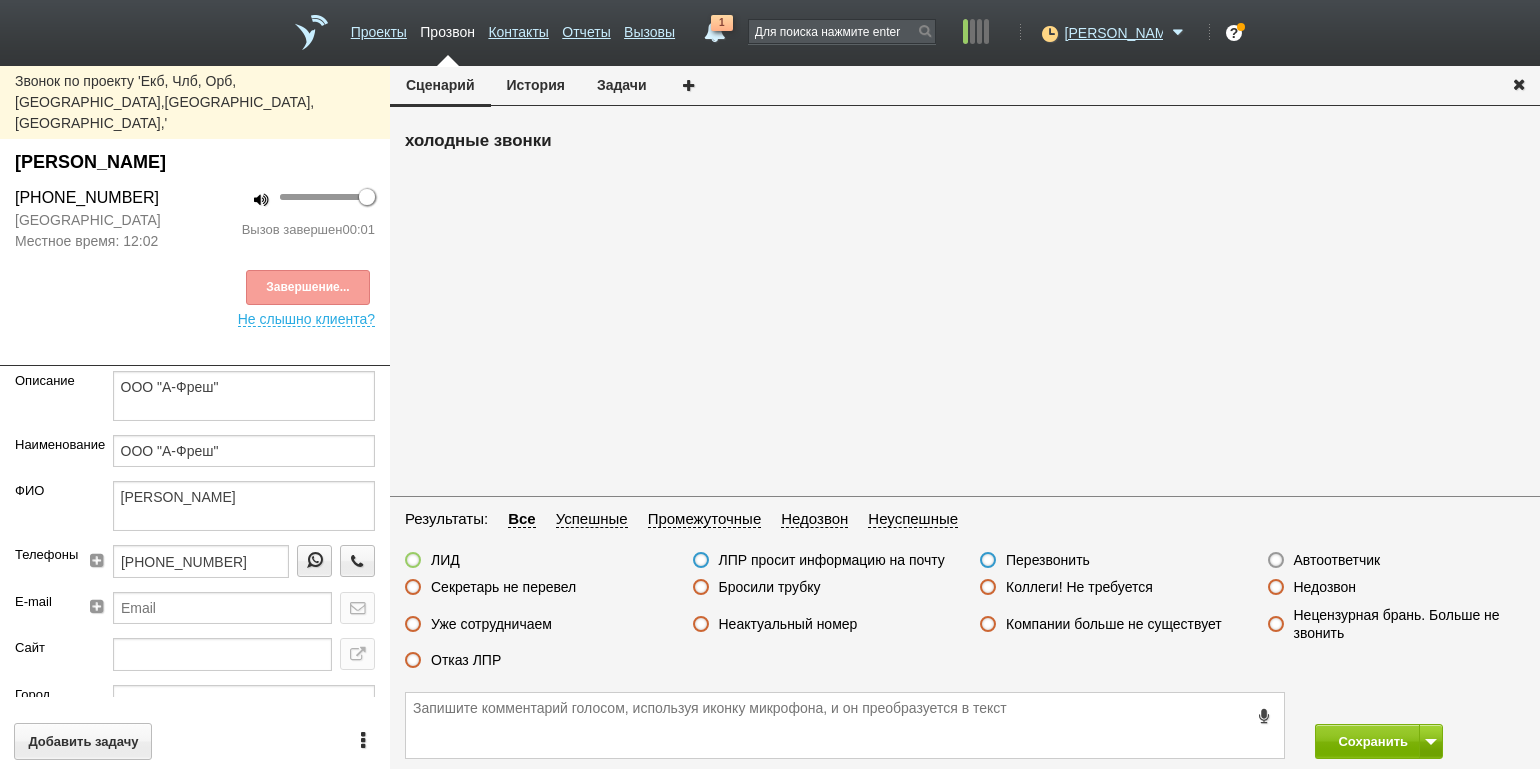 click on "Автоответчик" at bounding box center [1337, 560] 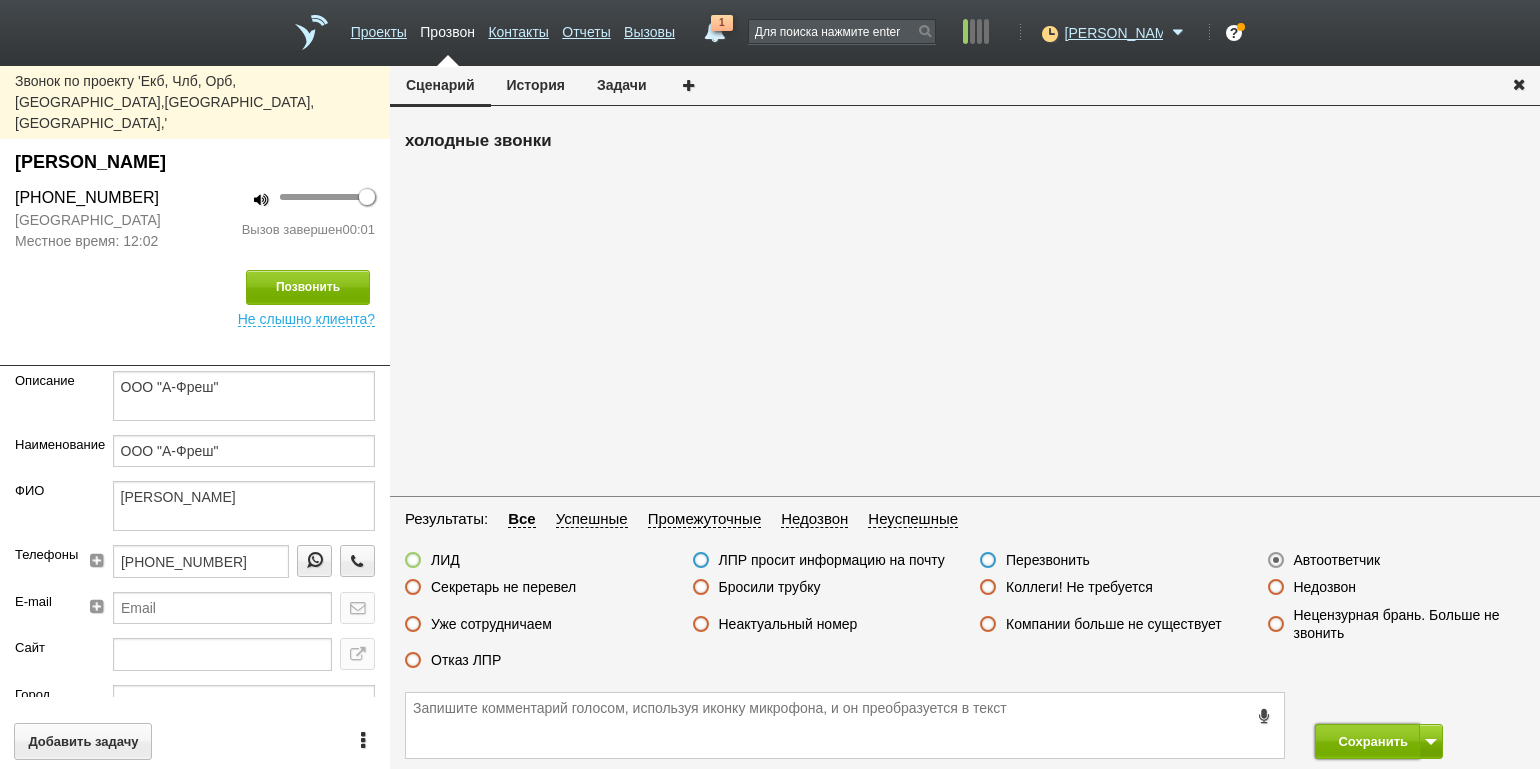 drag, startPoint x: 1348, startPoint y: 747, endPoint x: 1098, endPoint y: 242, distance: 563.4936 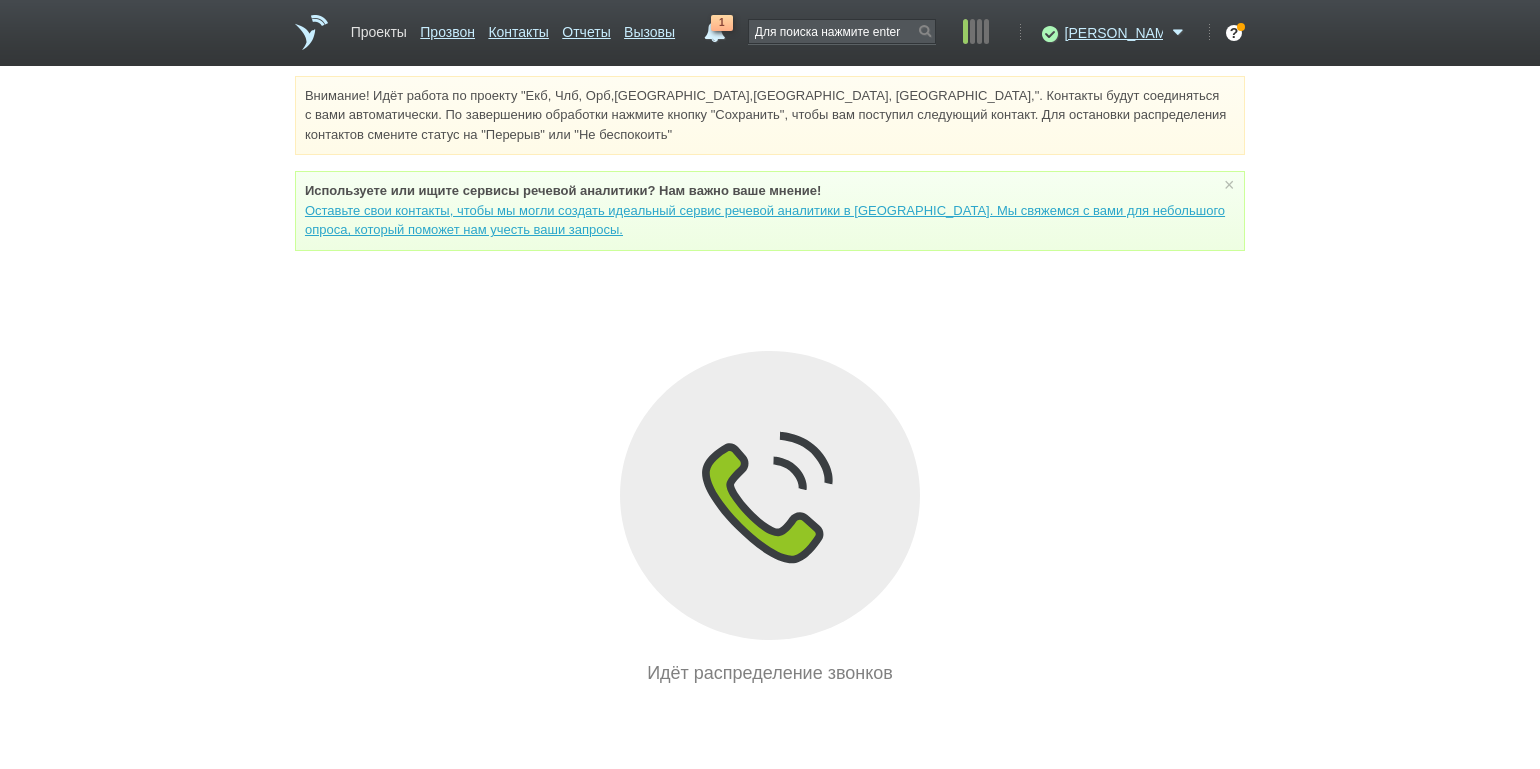 click on "Проекты" at bounding box center (379, 28) 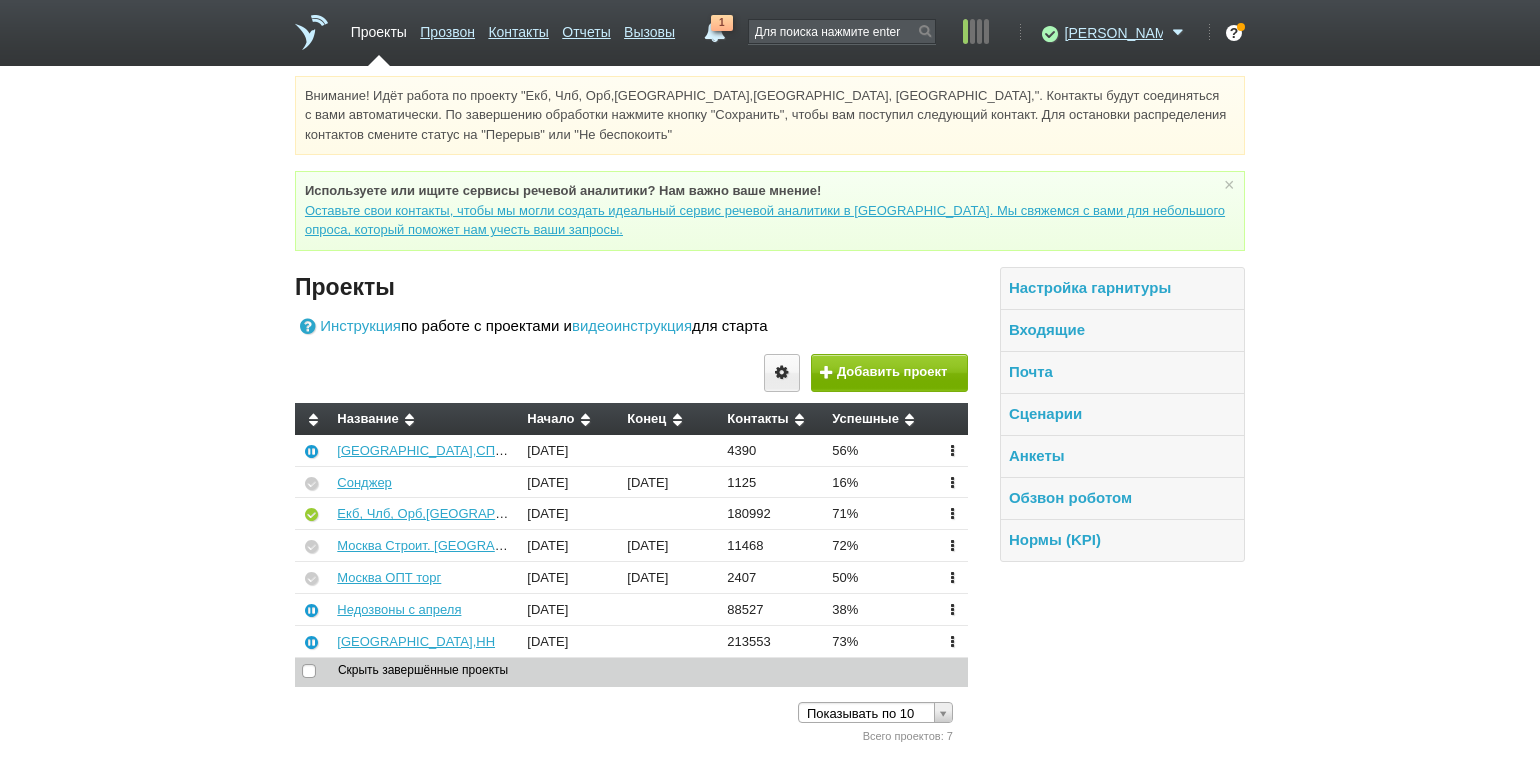 click on "Внимание! Идёт работа по проекту "Екб, Члб, Орб,[GEOGRAPHIC_DATA],[GEOGRAPHIC_DATA], [GEOGRAPHIC_DATA],". Контакты будут соединяться с вами автоматически. По завершению обработки нажмите кнопку "Сохранить", чтобы вам поступил следующий контакт. Для остановки распределения контактов смените статус на "Перерыв" или "Не беспокоить"
Используете или ищите cервисы речевой аналитики? Нам важно ваше мнение!
×
Вы можете звонить напрямую из строки поиска - введите номер и нажмите "Позвонить"
Проекты
Инструкция видеоинструкция" at bounding box center (770, 411) 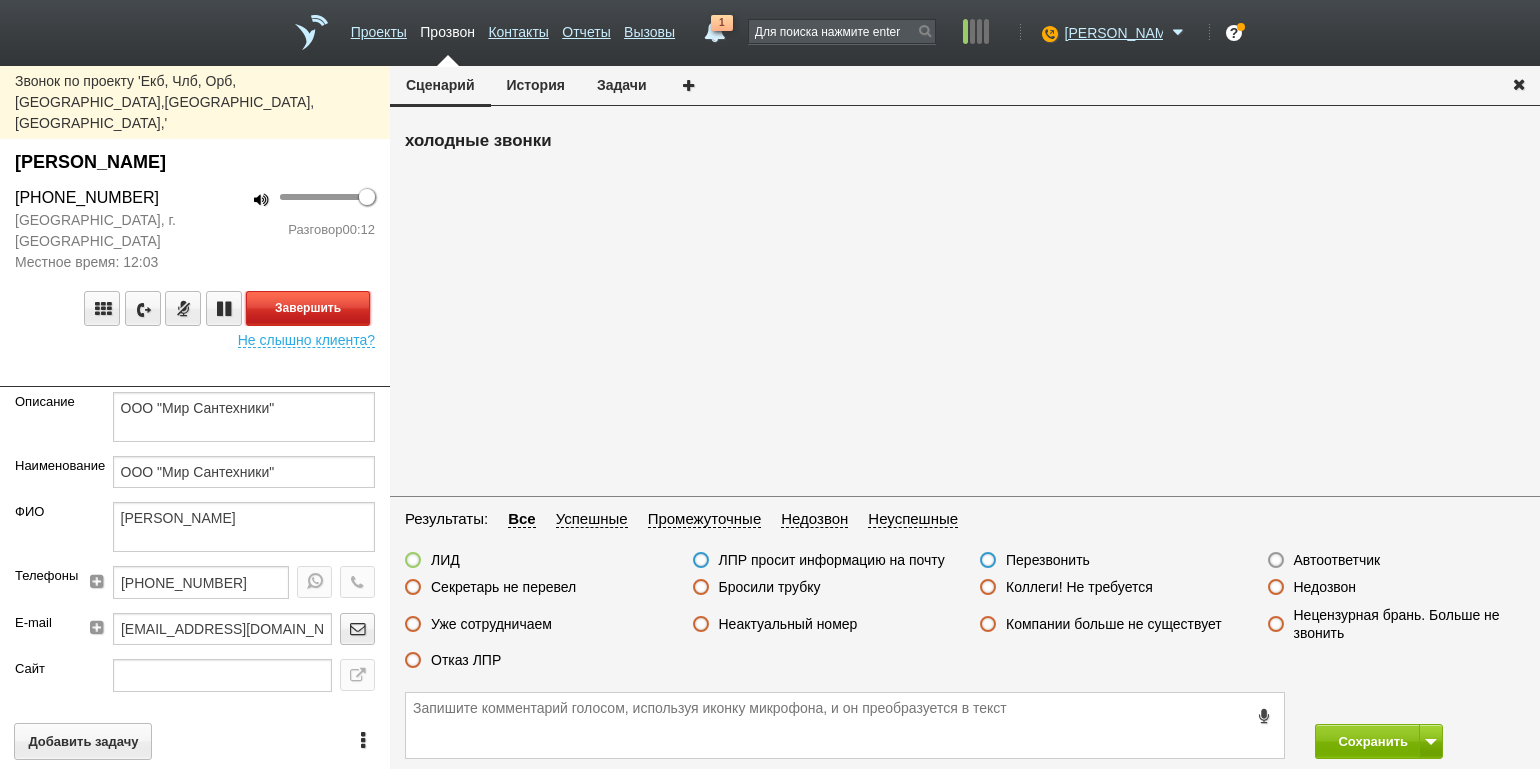click on "Завершить" at bounding box center (308, 308) 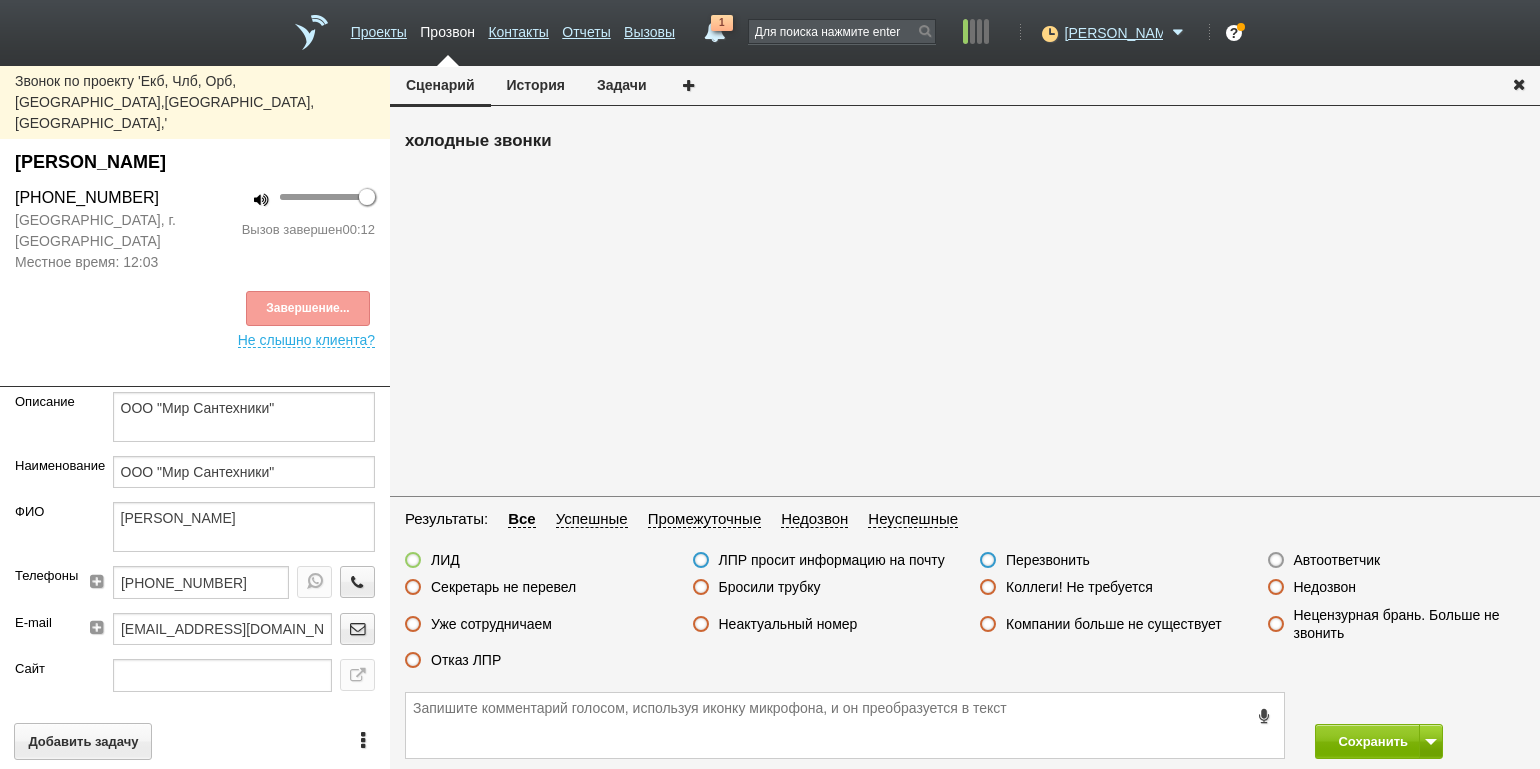 click on "Секретарь не перевел" at bounding box center (503, 587) 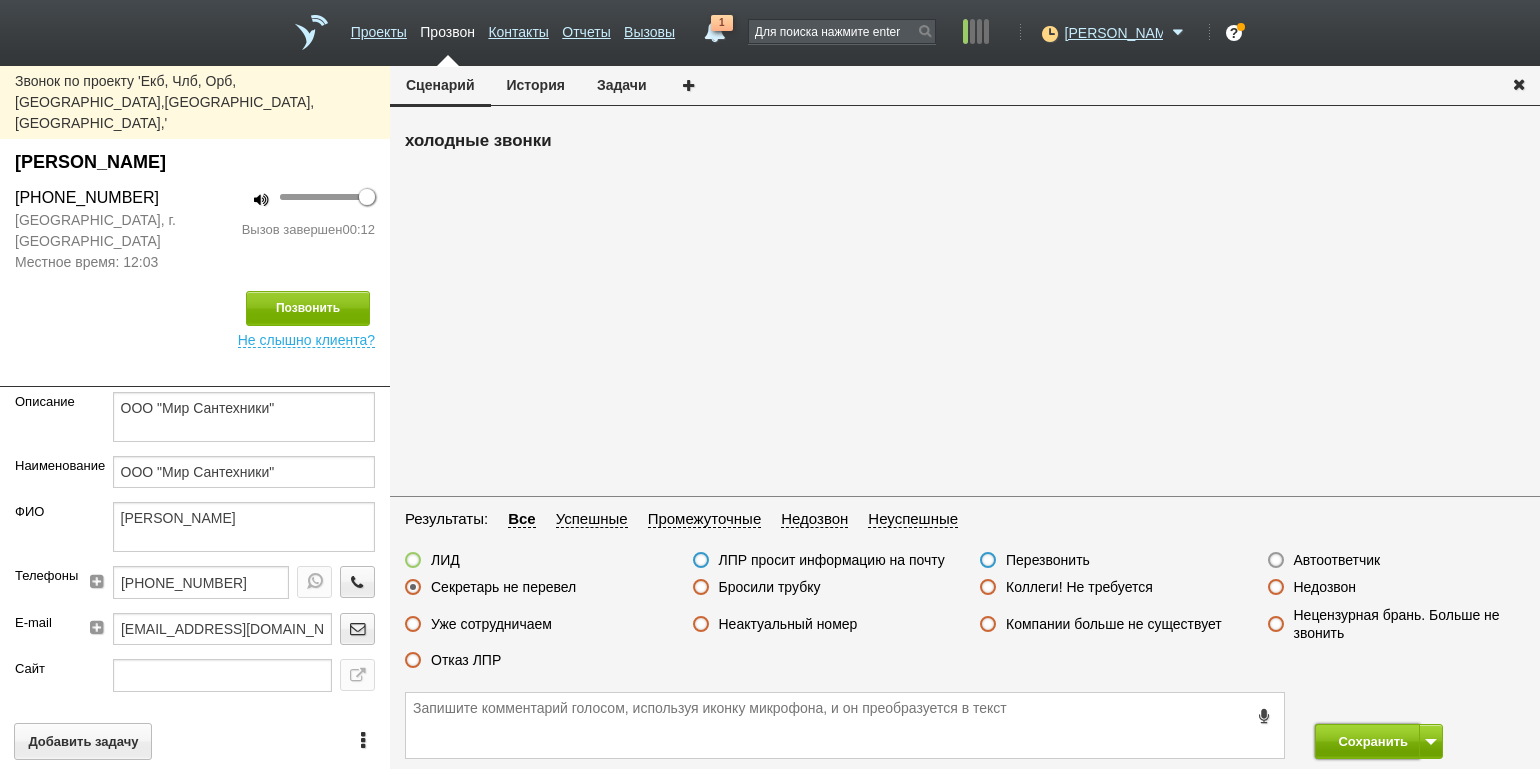 click on "Сохранить" at bounding box center (1367, 741) 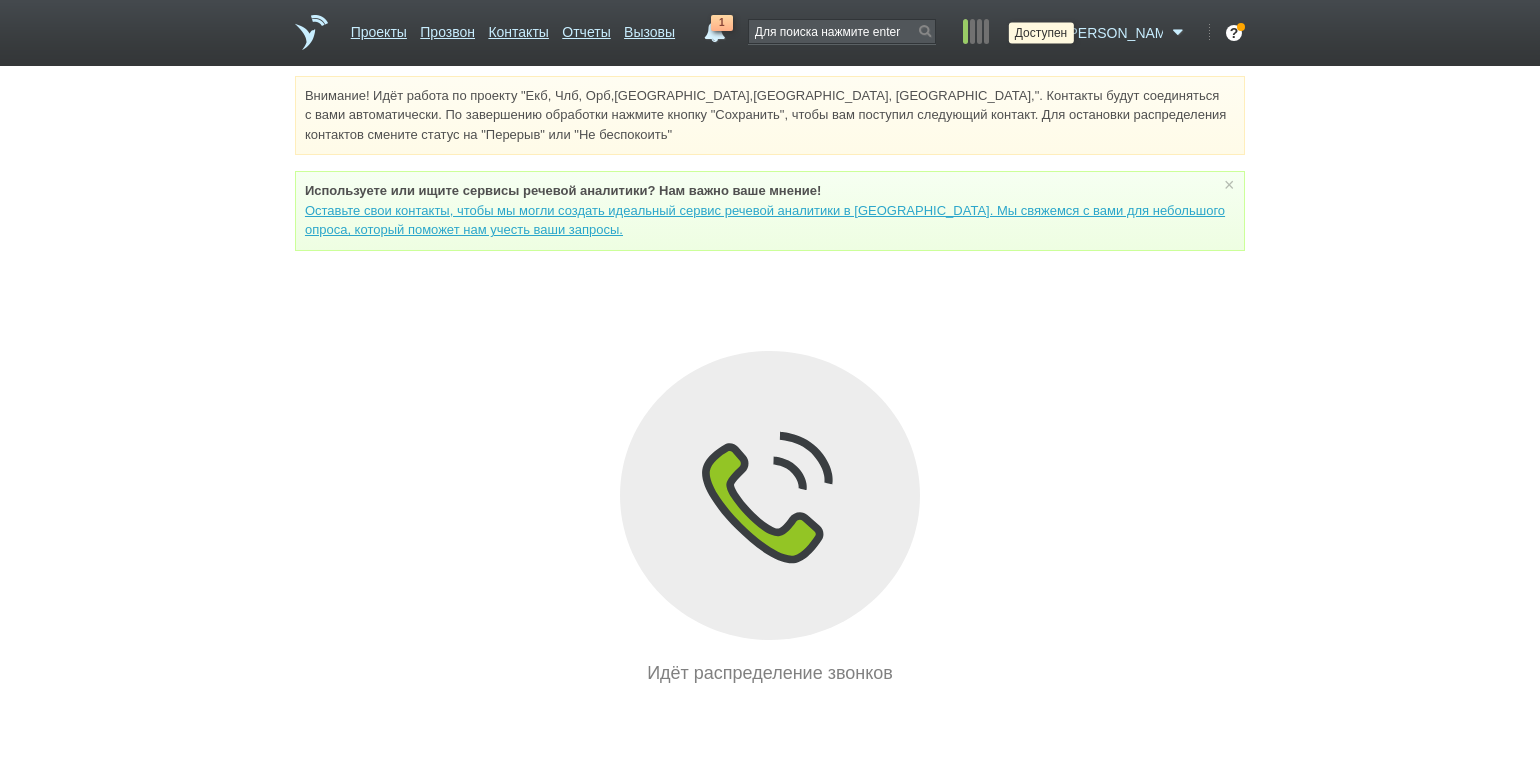 click at bounding box center (1047, 33) 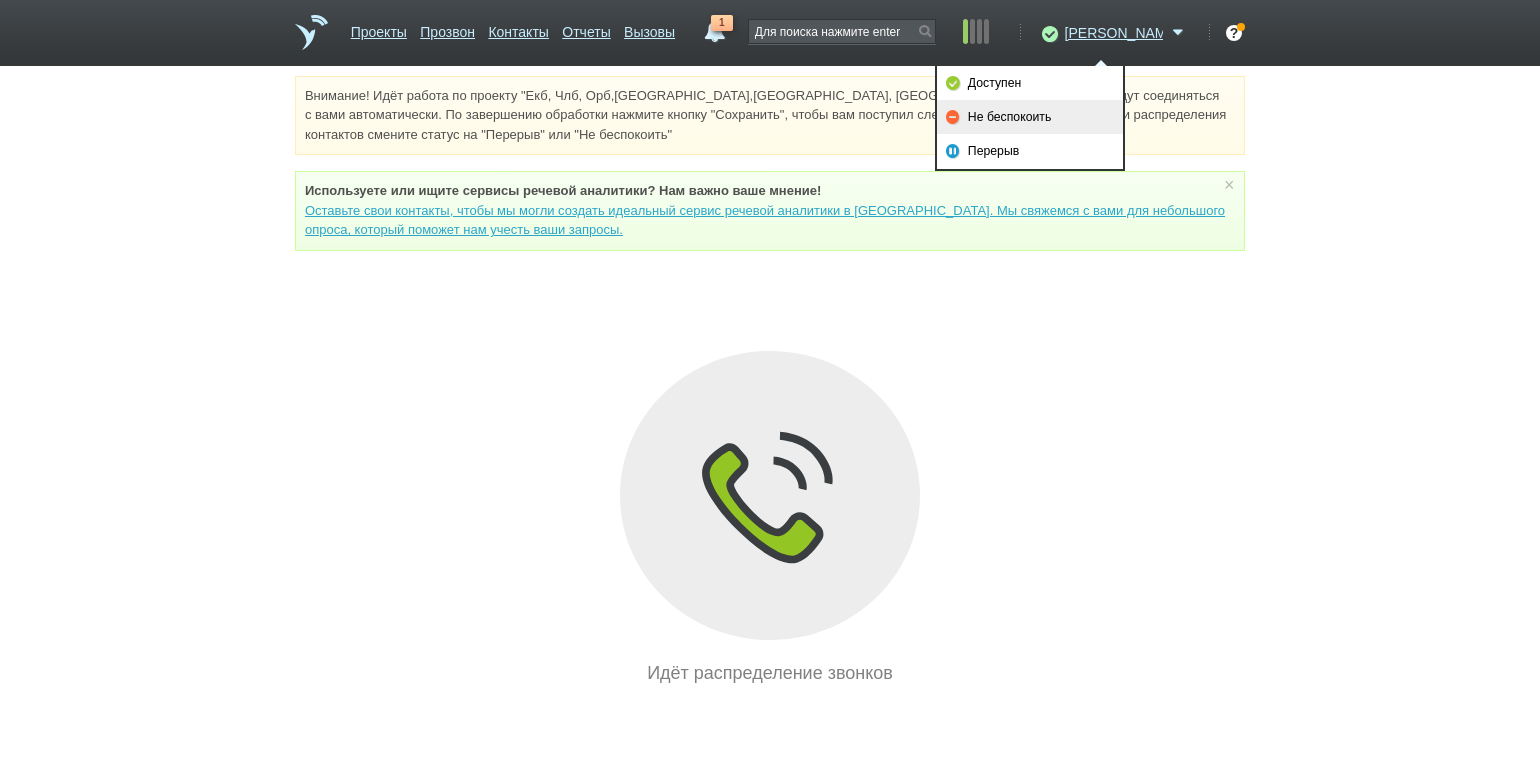 click on "Не беспокоить" at bounding box center (1030, 117) 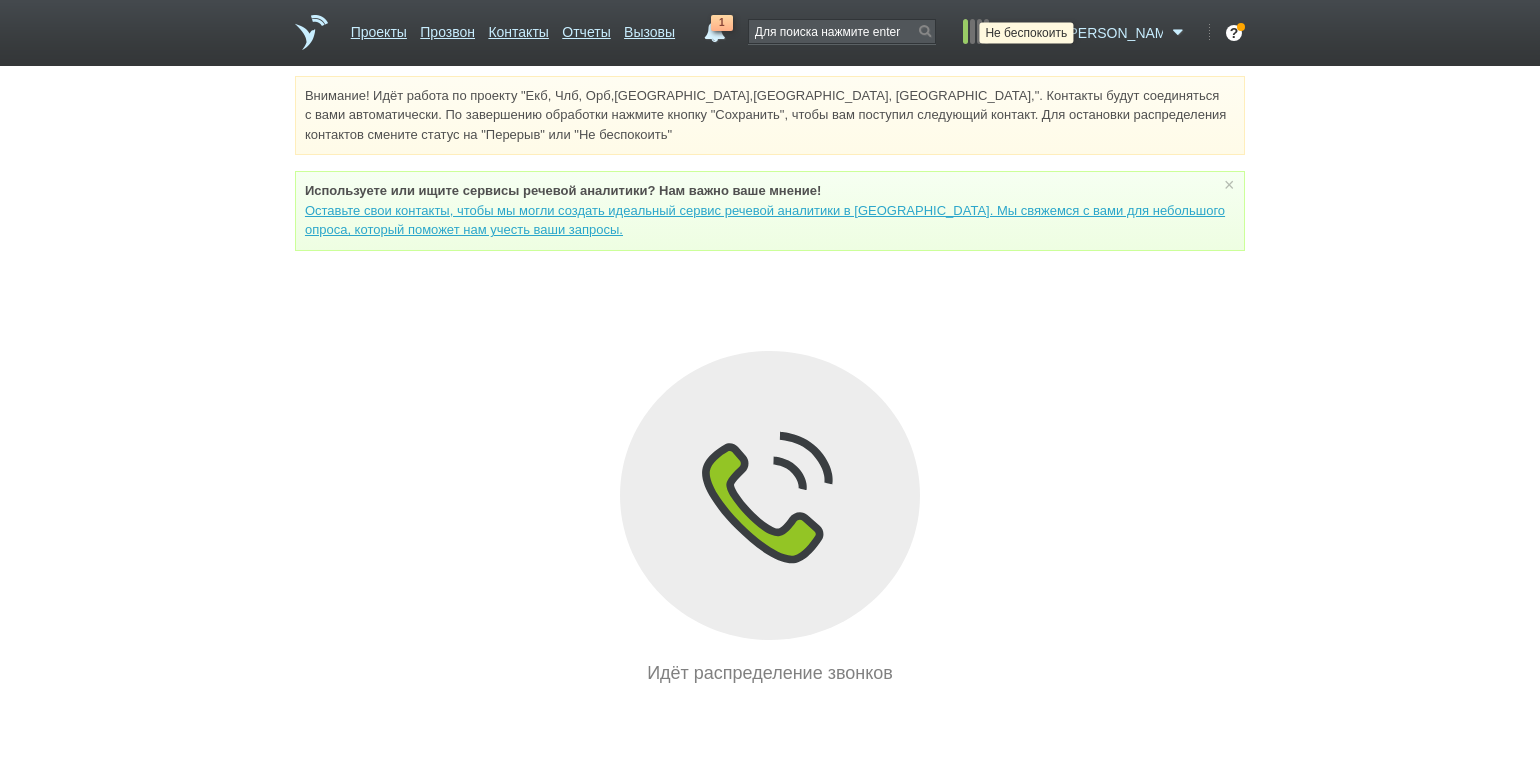 click at bounding box center (1047, 33) 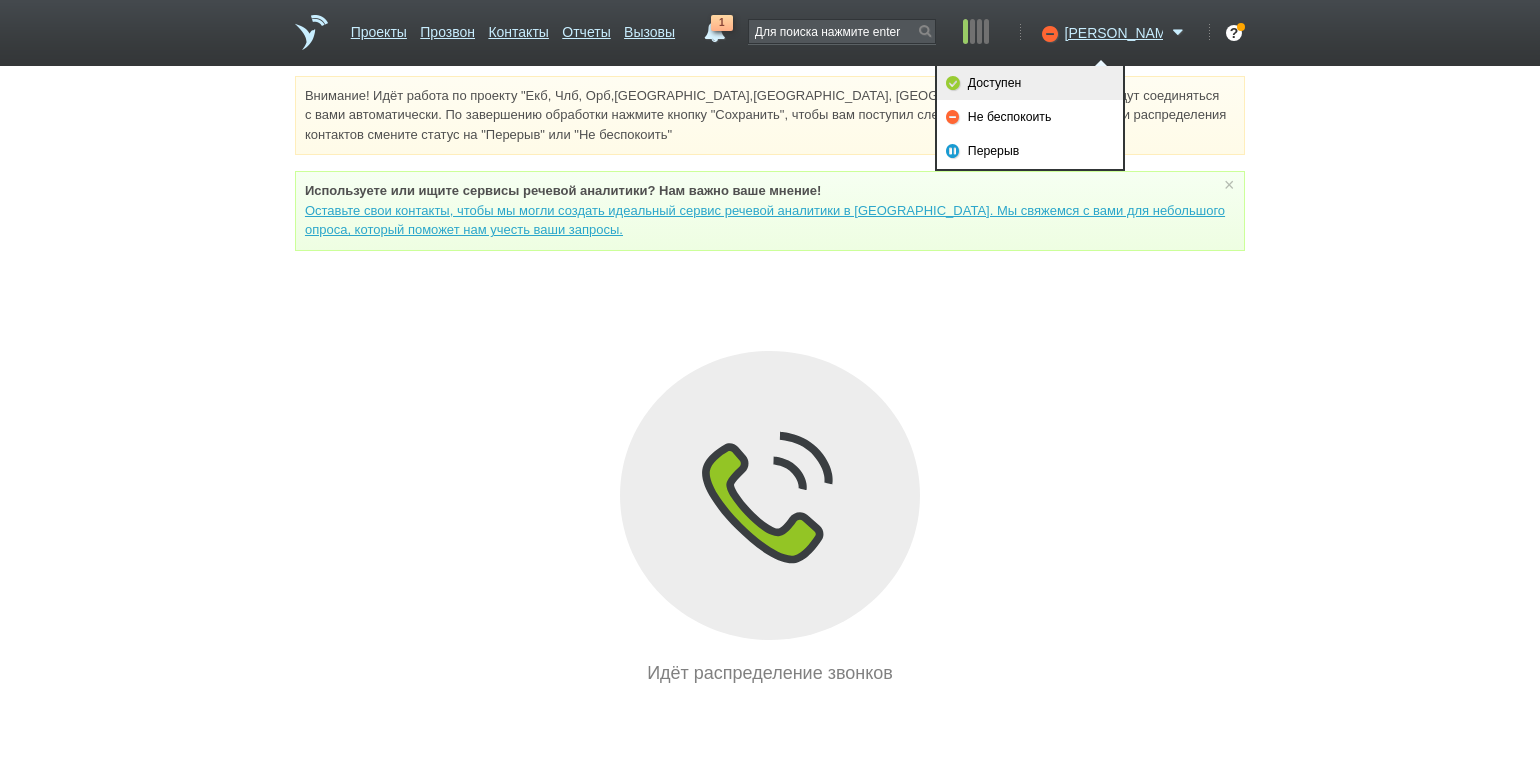 click on "Доступен" at bounding box center (1030, 83) 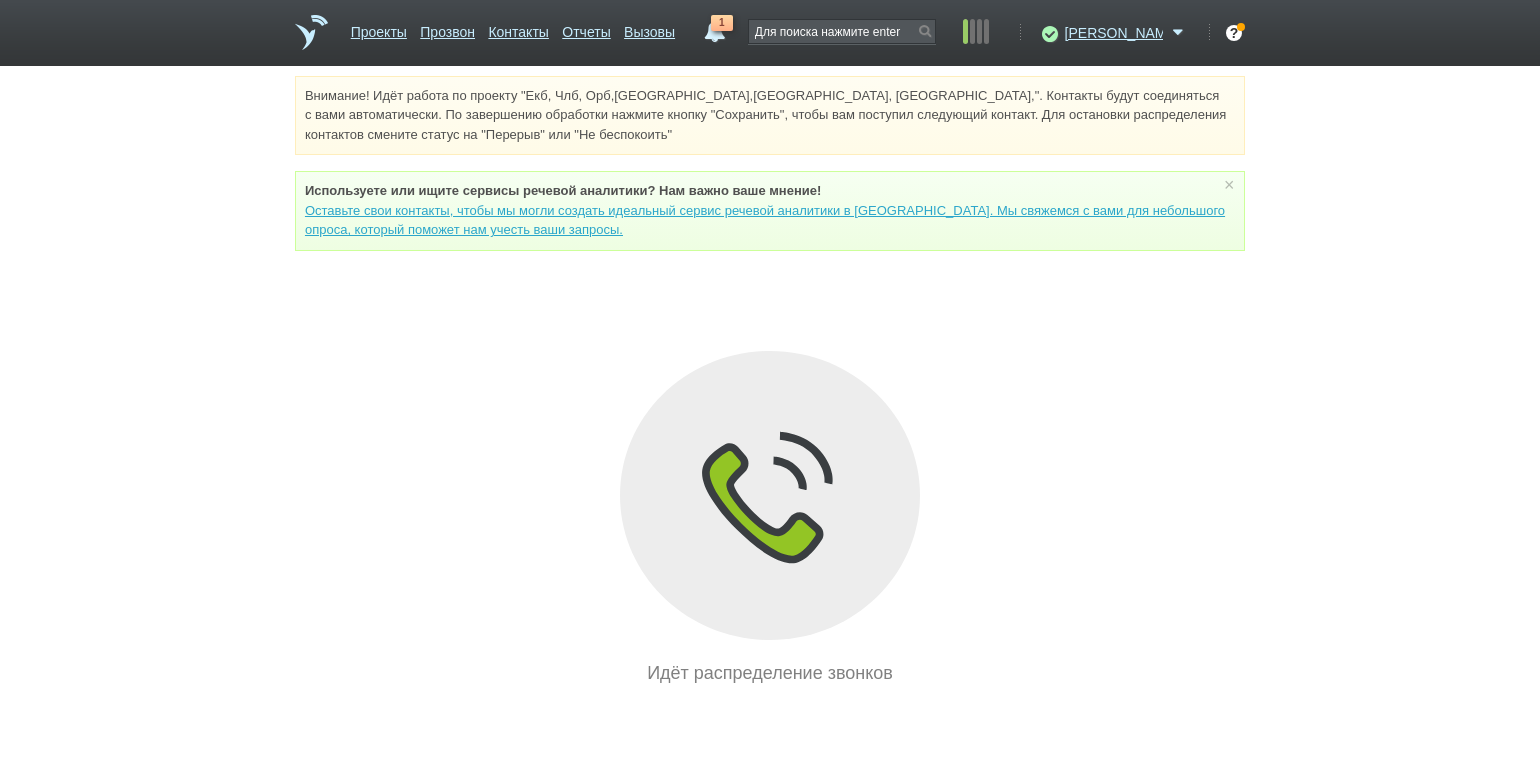 click on "Внимание! Идёт работа по проекту "Екб, Члб, Орб,[GEOGRAPHIC_DATA],[GEOGRAPHIC_DATA], [GEOGRAPHIC_DATA],". Контакты будут соединяться с вами автоматически. По завершению обработки нажмите кнопку "Сохранить", чтобы вам поступил следующий контакт. Для остановки распределения контактов смените статус на "Перерыв" или "Не беспокоить"
Используете или ищите cервисы речевой аналитики? Нам важно ваше мнение!
×
Вы можете звонить напрямую из строки поиска - введите номер и нажмите "Позвонить"
Идёт распределение звонков" at bounding box center (770, 381) 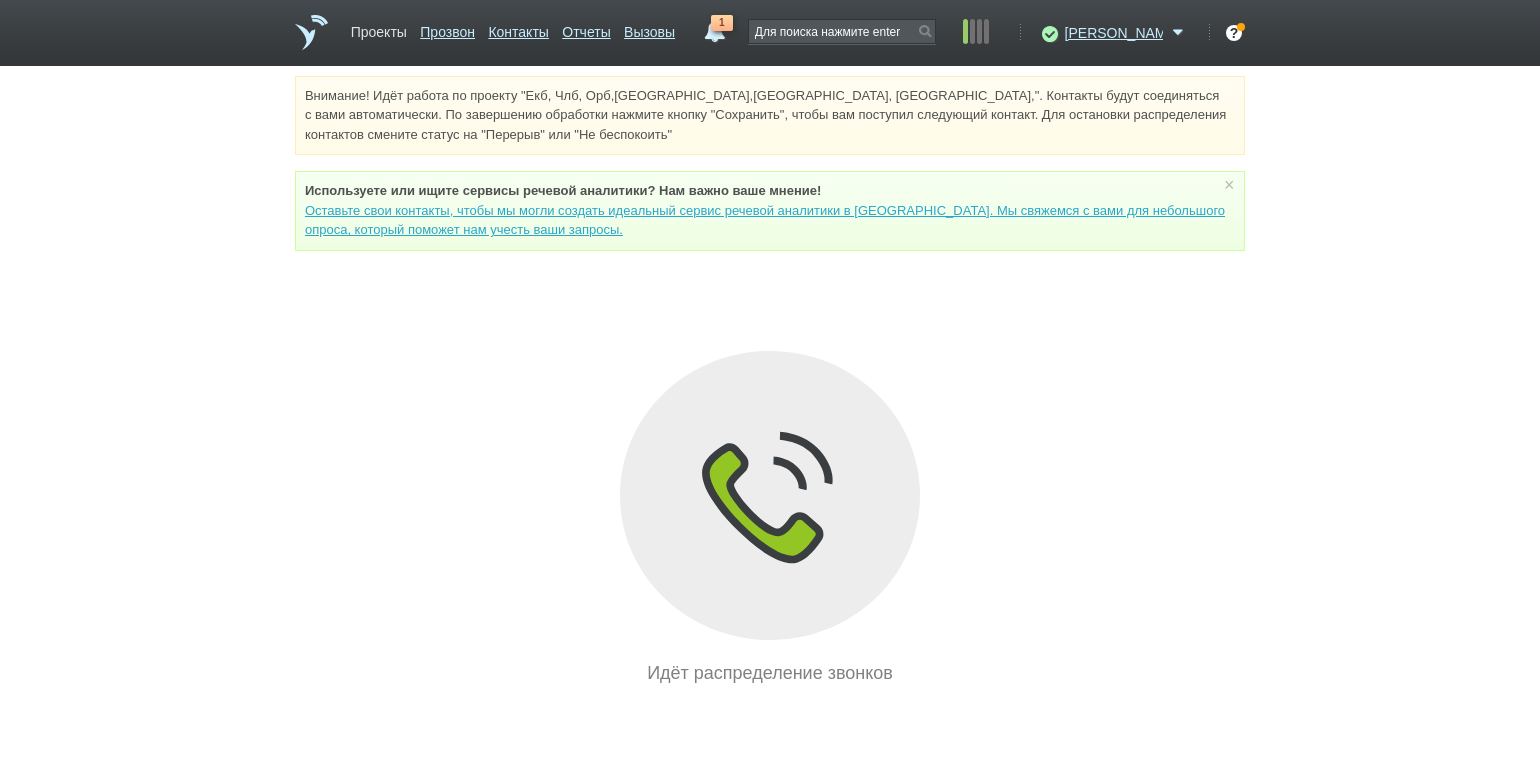 click on "Проекты" at bounding box center (379, 28) 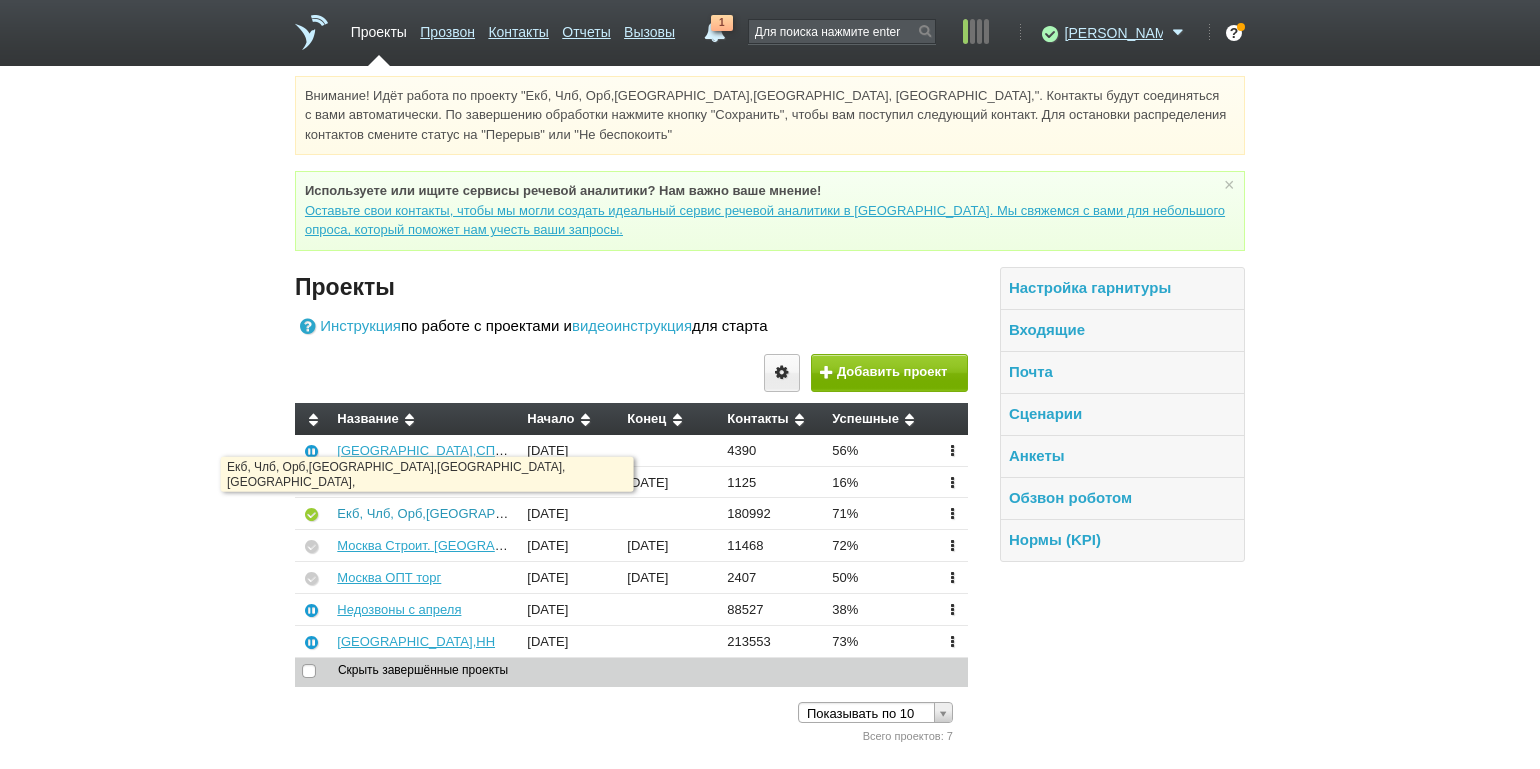 click on "Екб, Члб, Орб,[GEOGRAPHIC_DATA],[GEOGRAPHIC_DATA], [GEOGRAPHIC_DATA]," at bounding box center (591, 513) 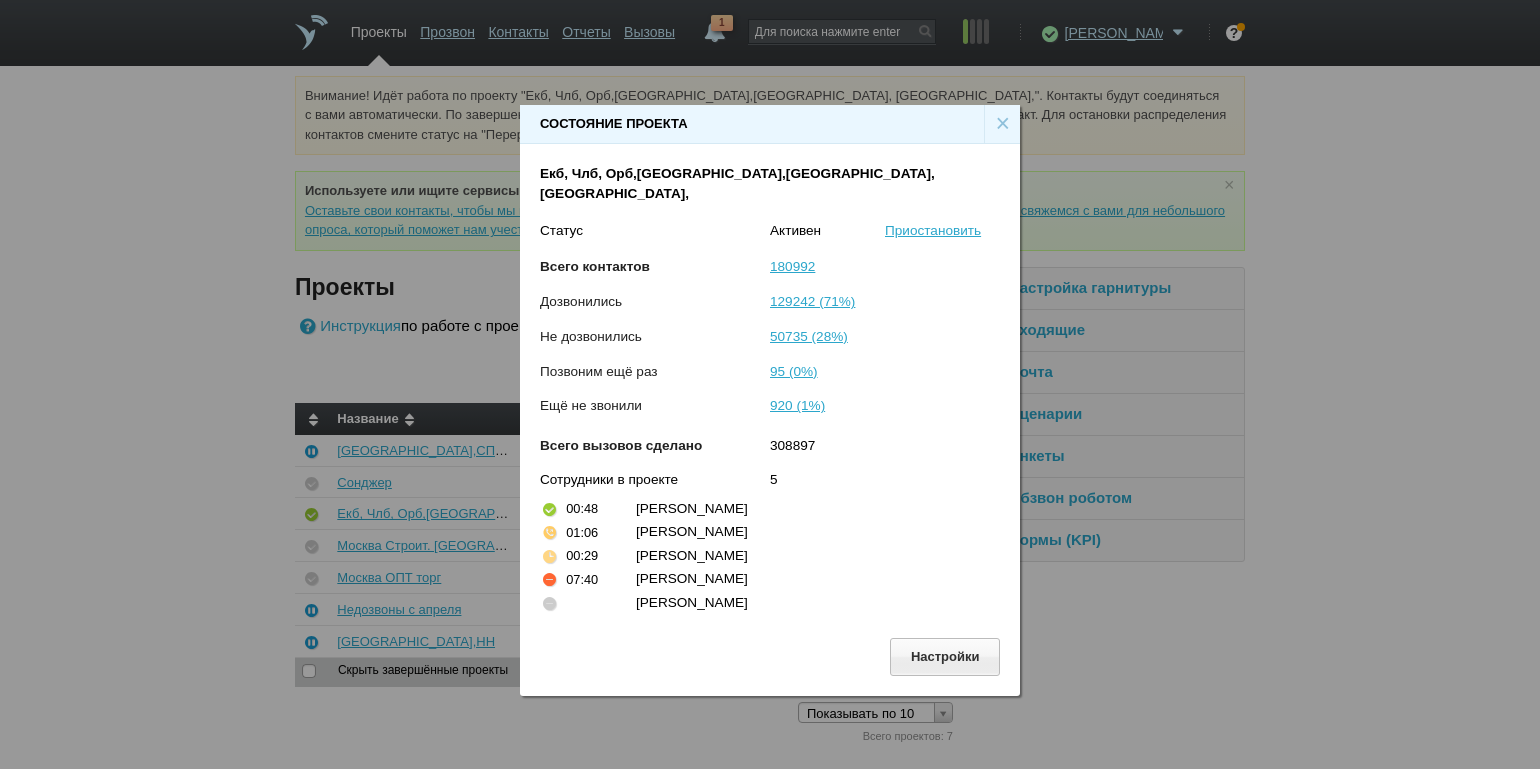 click on "×" at bounding box center [1002, 124] 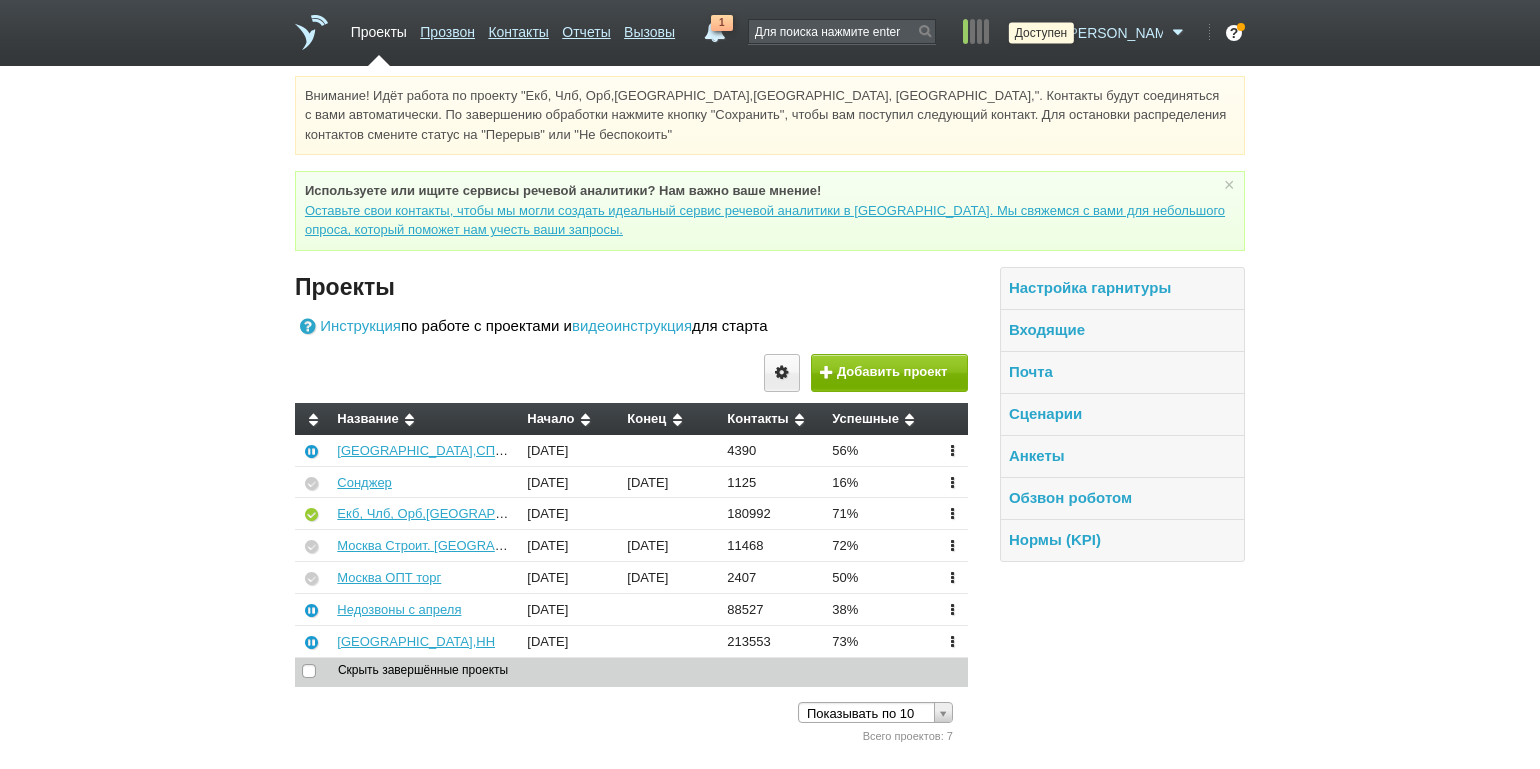 click at bounding box center (1047, 33) 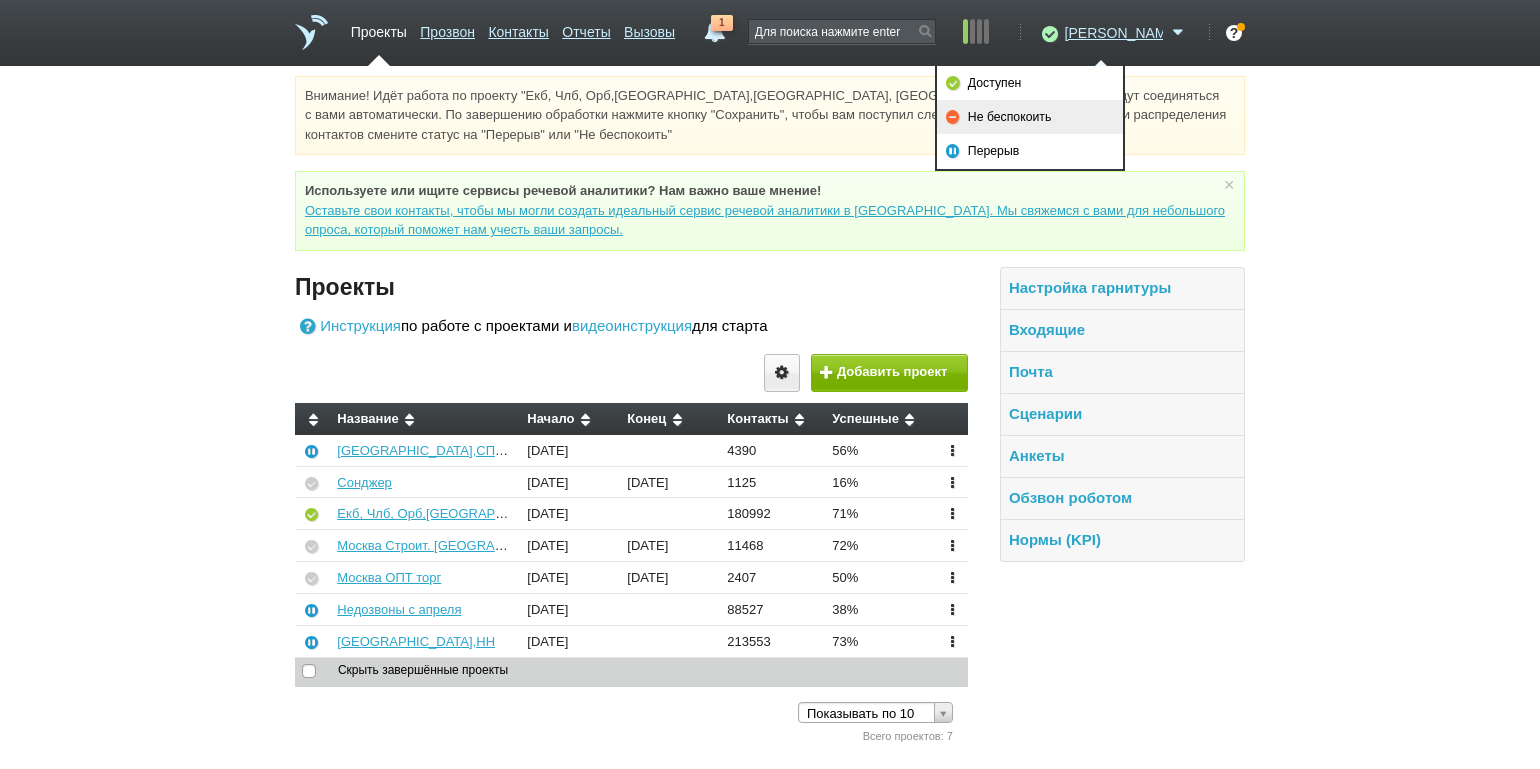 click on "Не беспокоить" at bounding box center (1030, 117) 